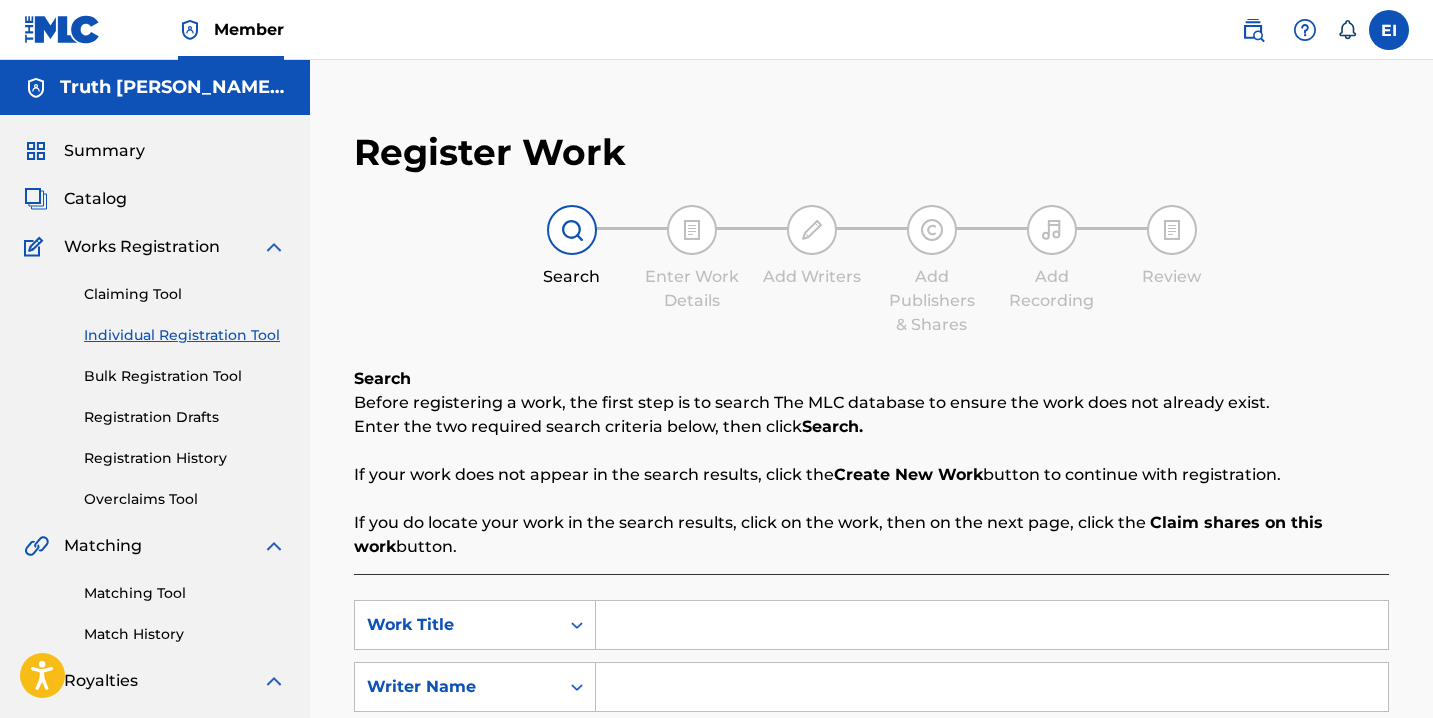 scroll, scrollTop: 0, scrollLeft: 0, axis: both 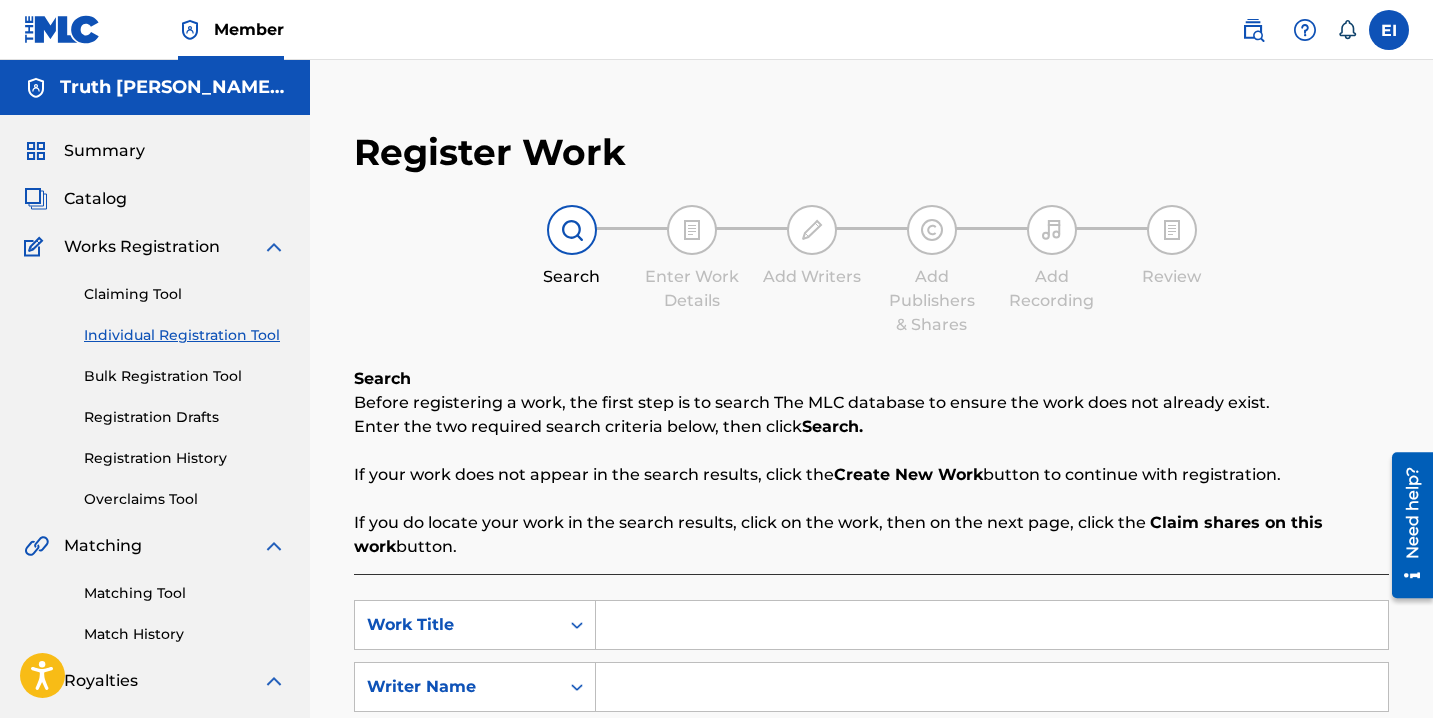click at bounding box center [992, 625] 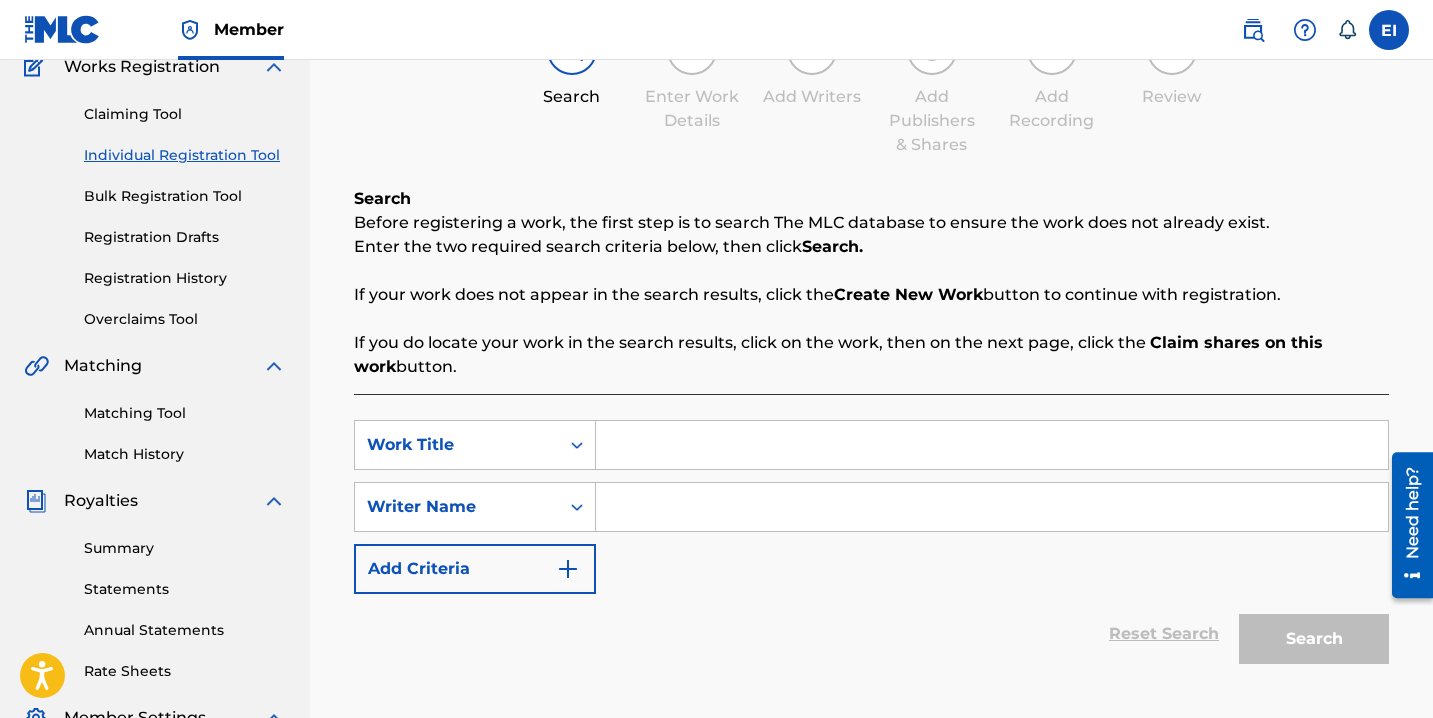scroll, scrollTop: 192, scrollLeft: 0, axis: vertical 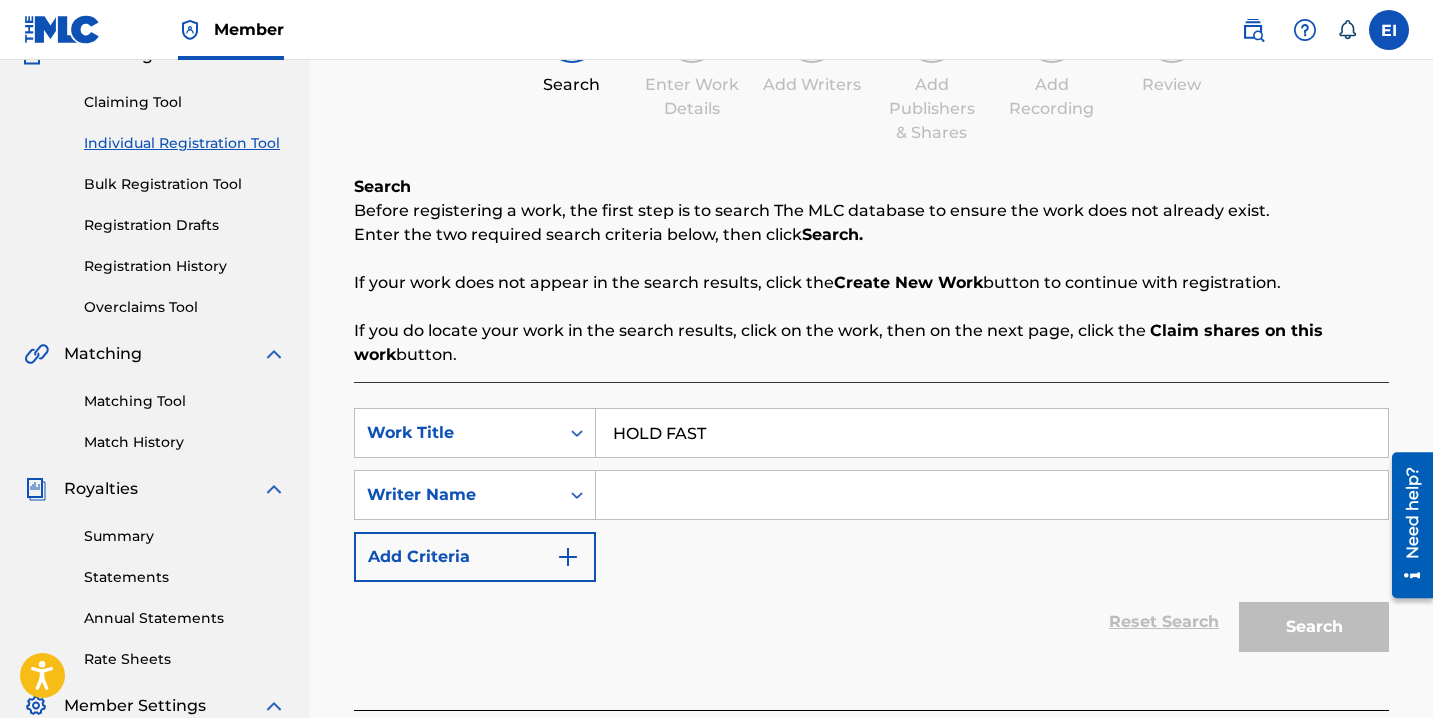 type on "HOLD FAST" 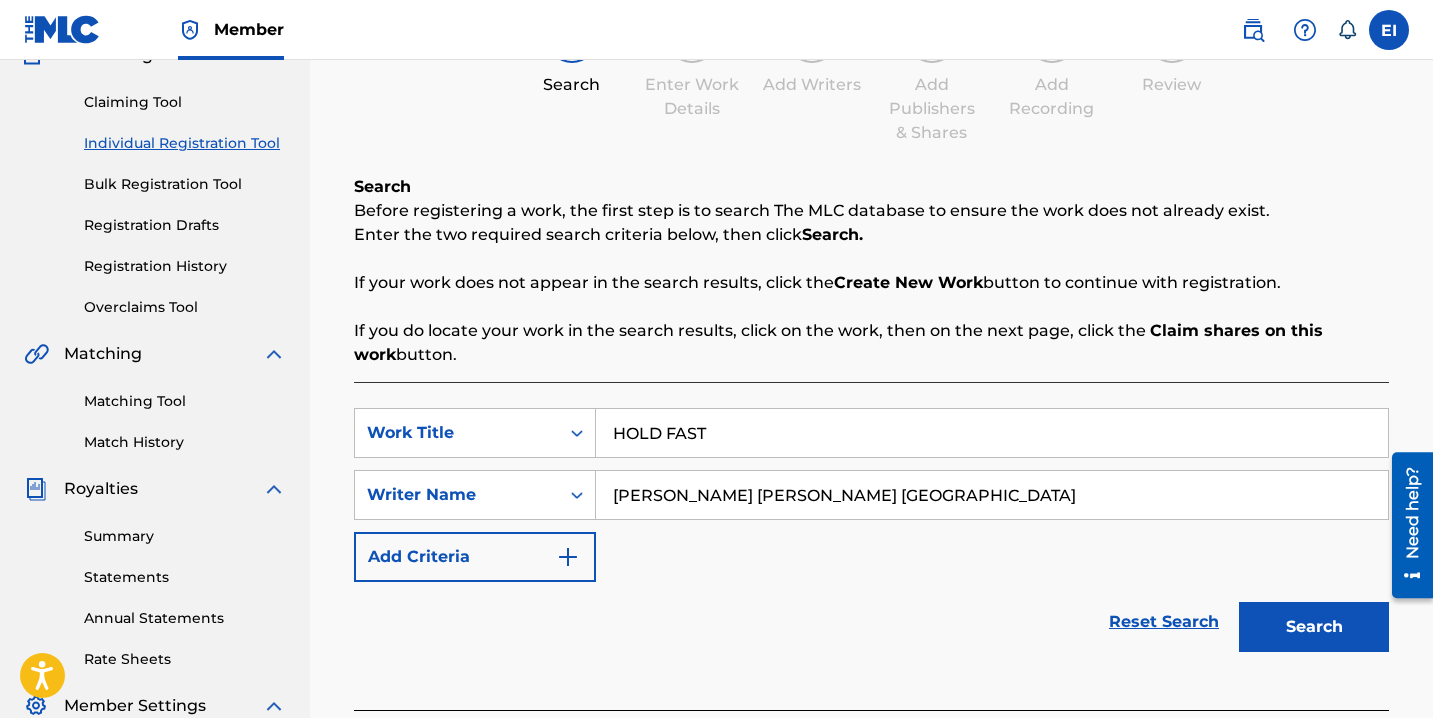 type on "[PERSON_NAME] [PERSON_NAME] [GEOGRAPHIC_DATA]" 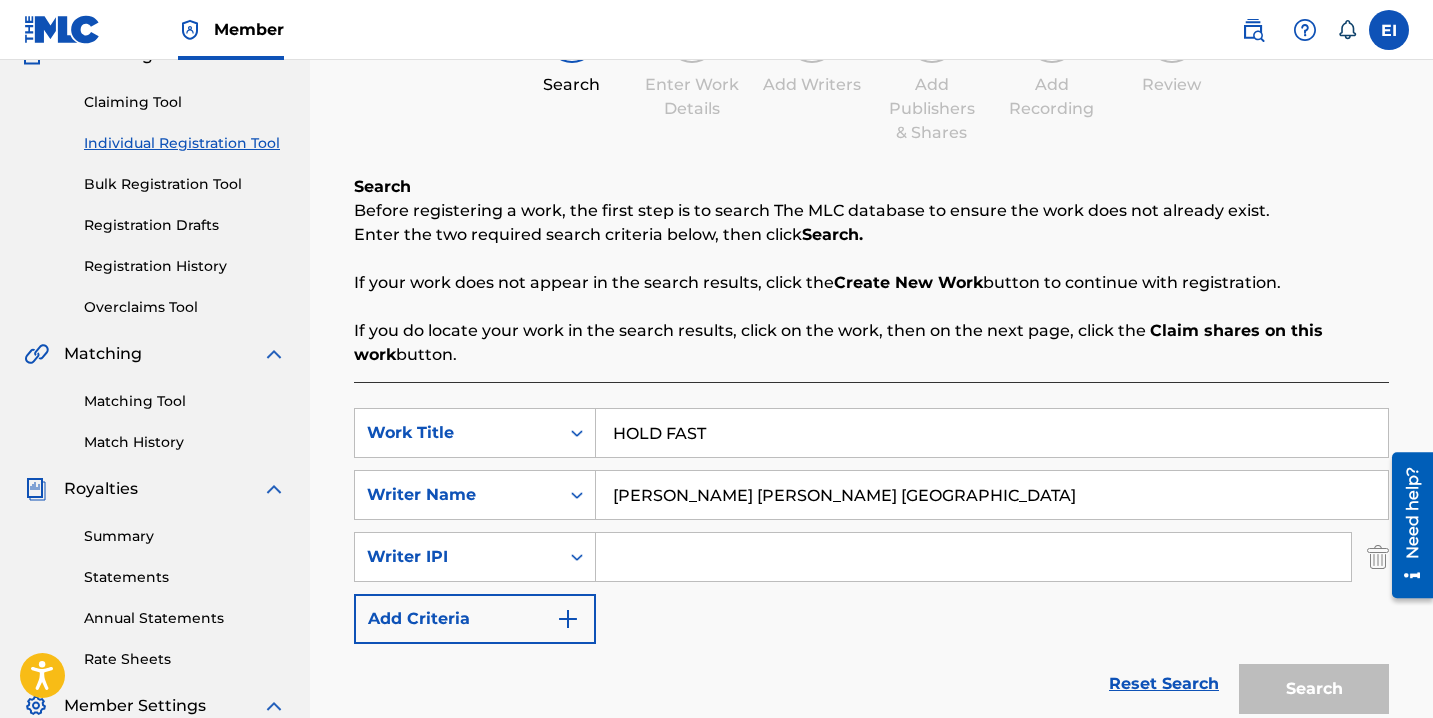 click at bounding box center [973, 557] 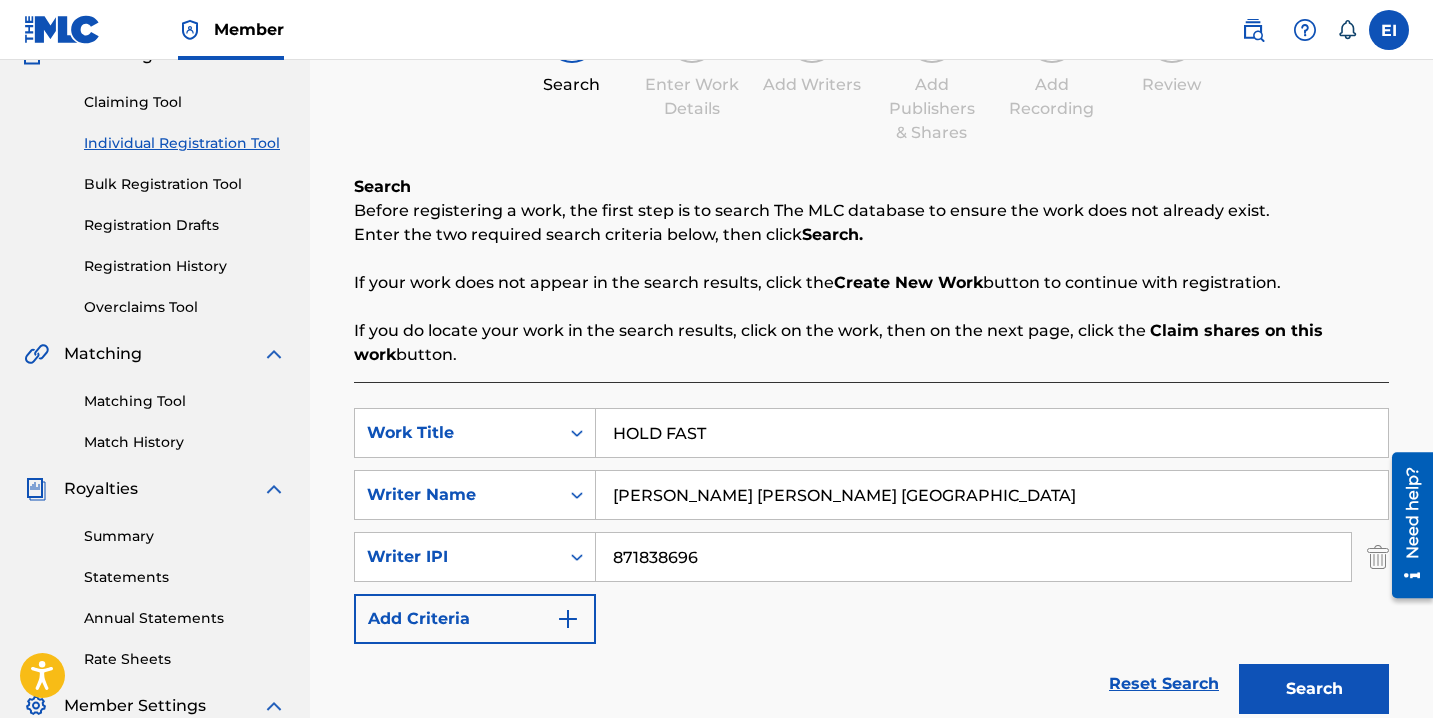 type on "871838696" 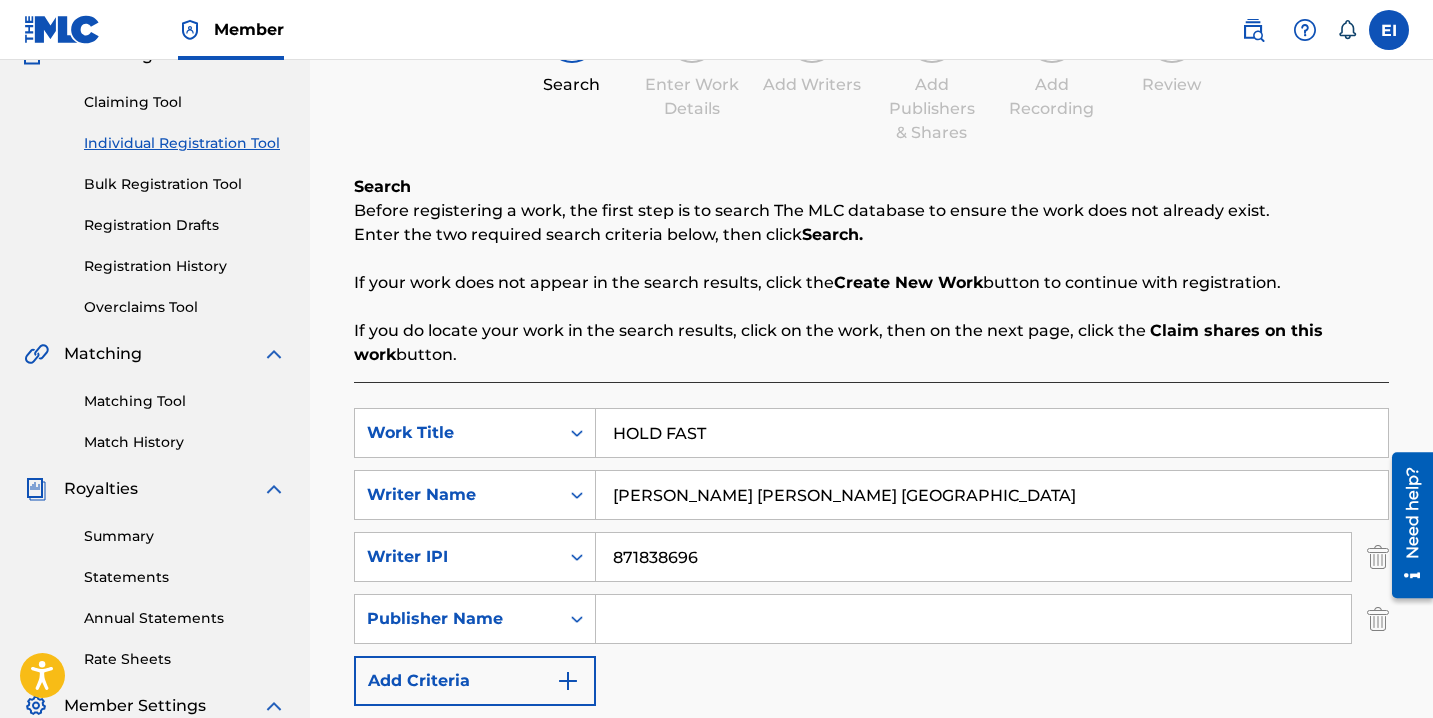 click at bounding box center (973, 619) 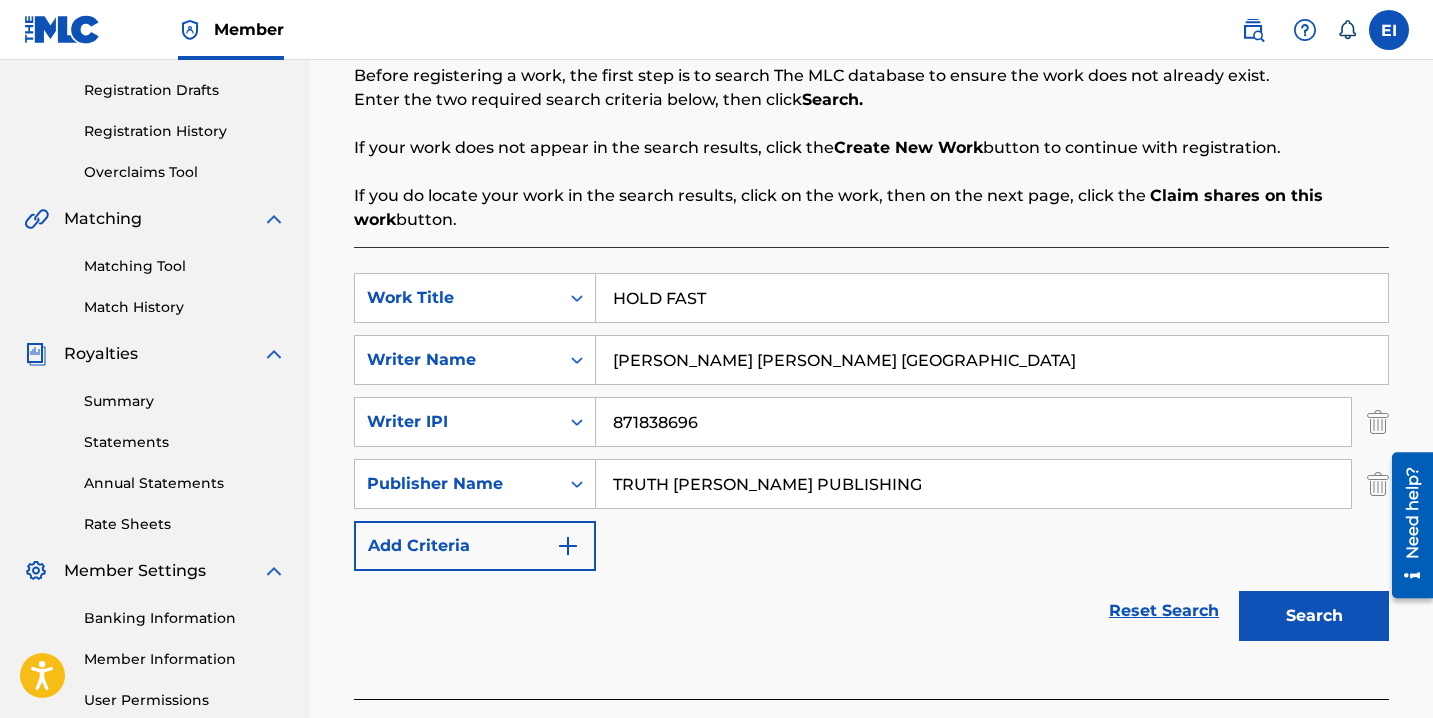 scroll, scrollTop: 358, scrollLeft: 0, axis: vertical 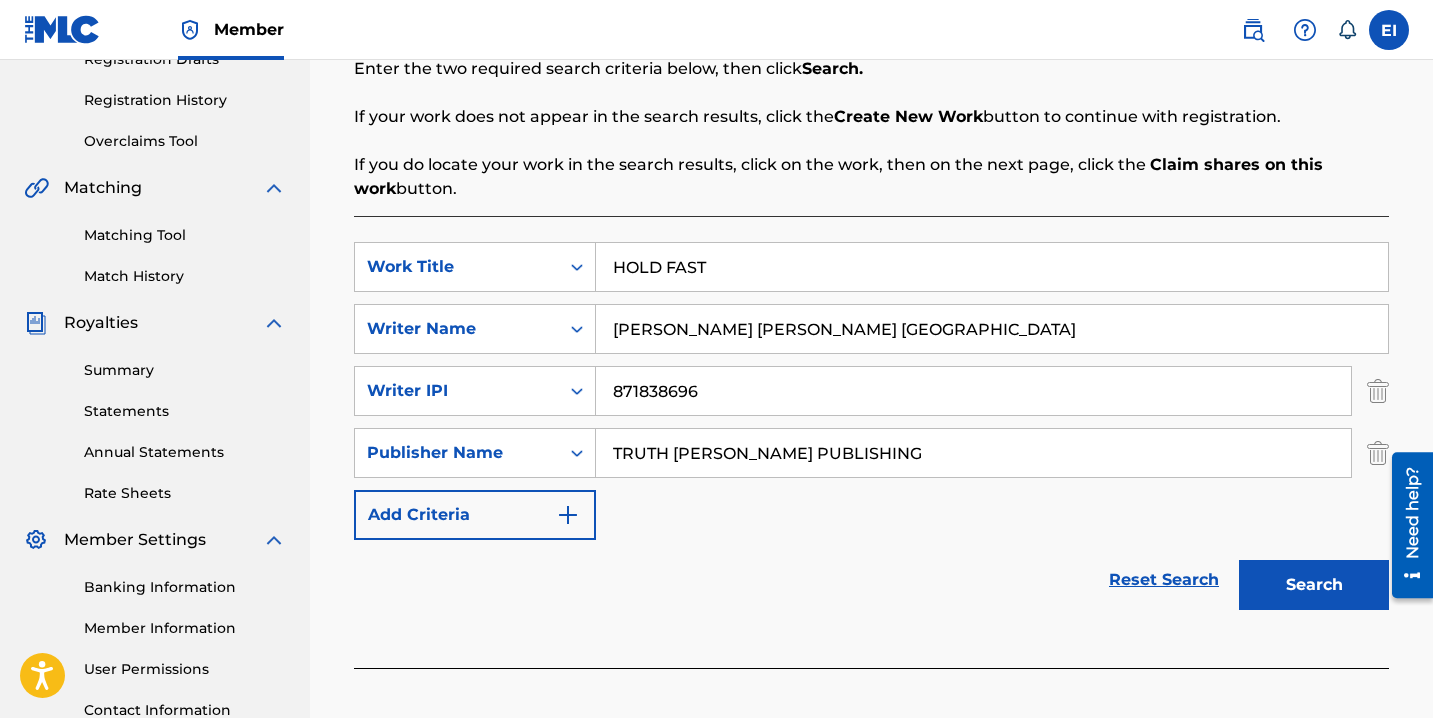 type on "TRUTH [PERSON_NAME] PUBLISHING" 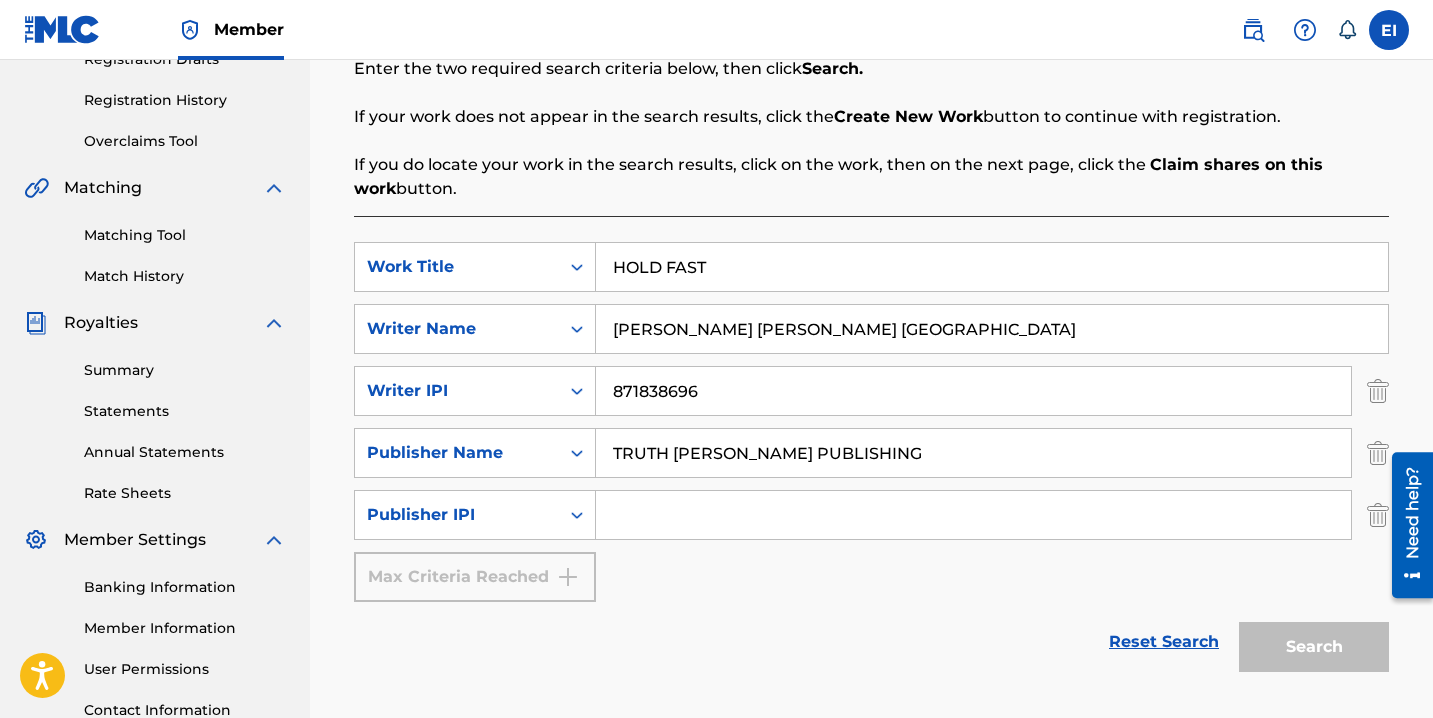paste on "1301810312" 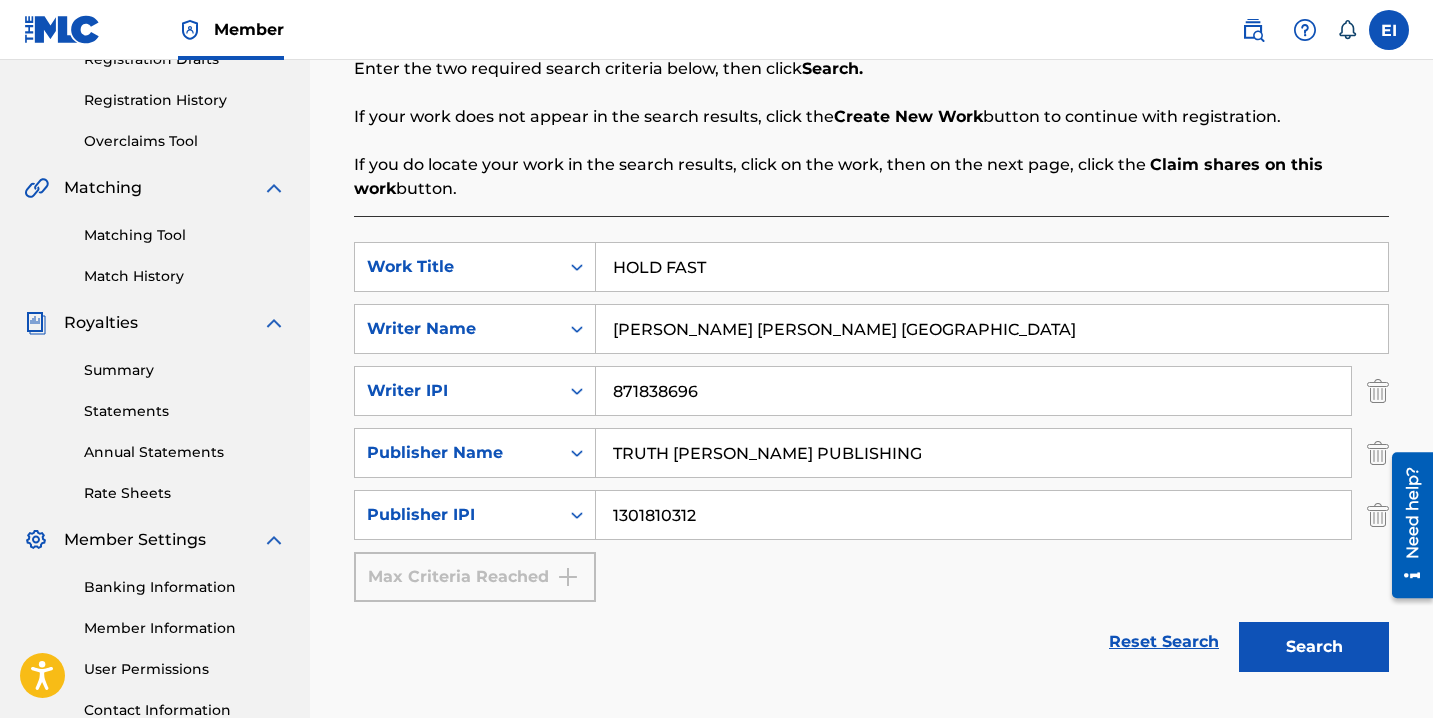 type on "1301810312" 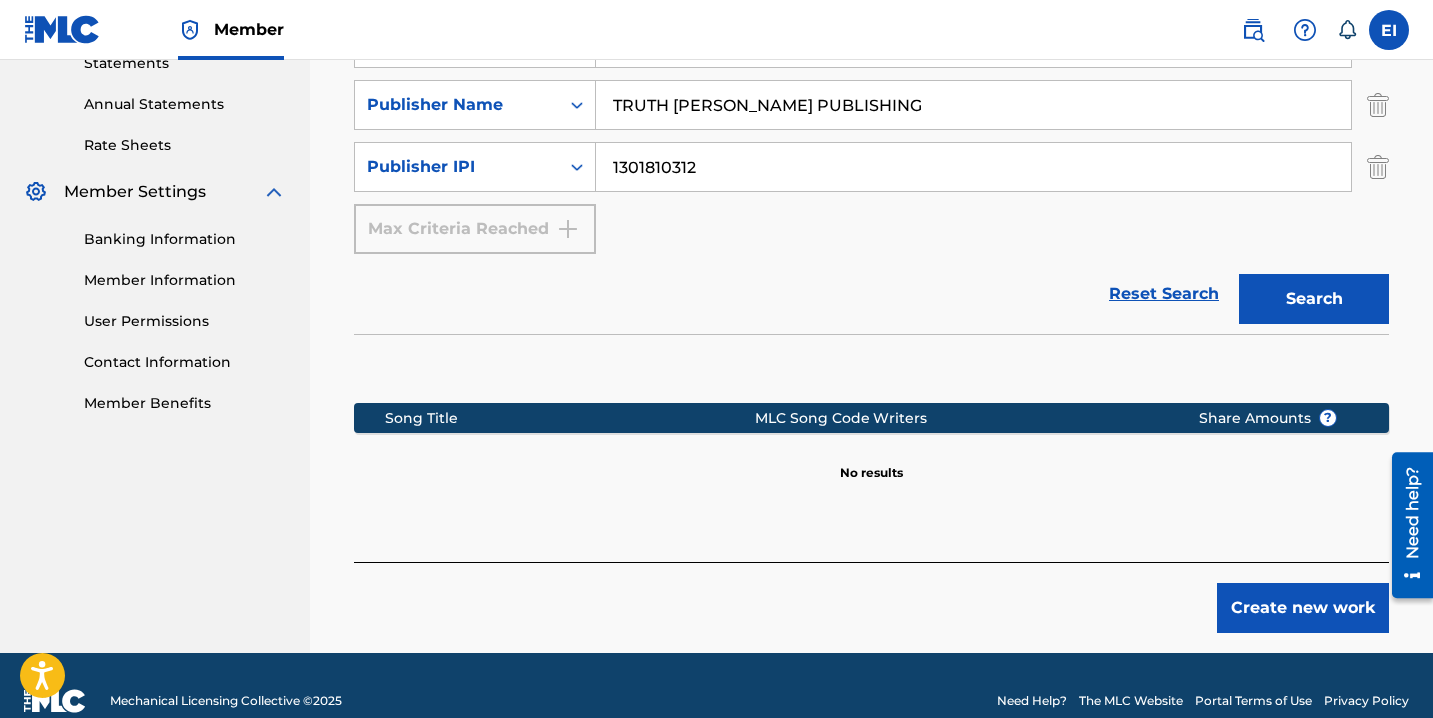 scroll, scrollTop: 708, scrollLeft: 0, axis: vertical 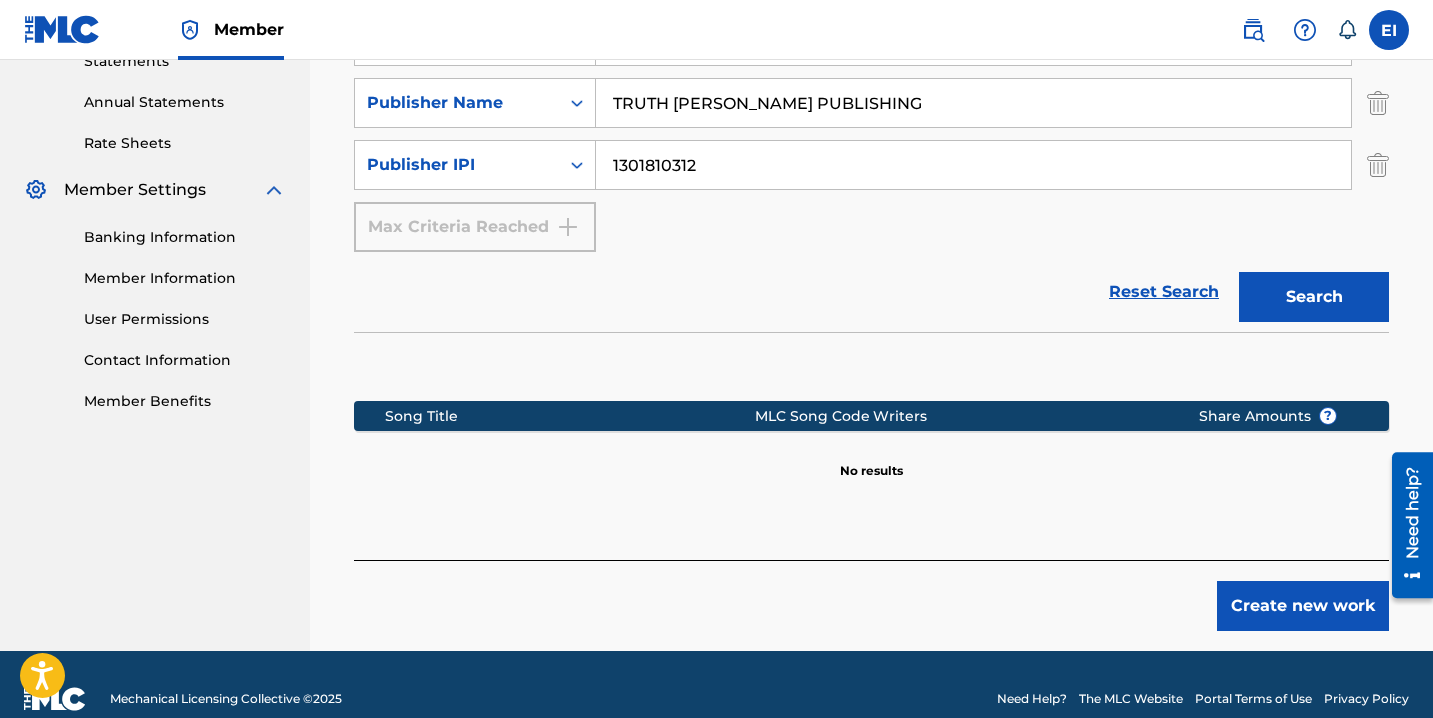 click on "Create new work" at bounding box center (1303, 606) 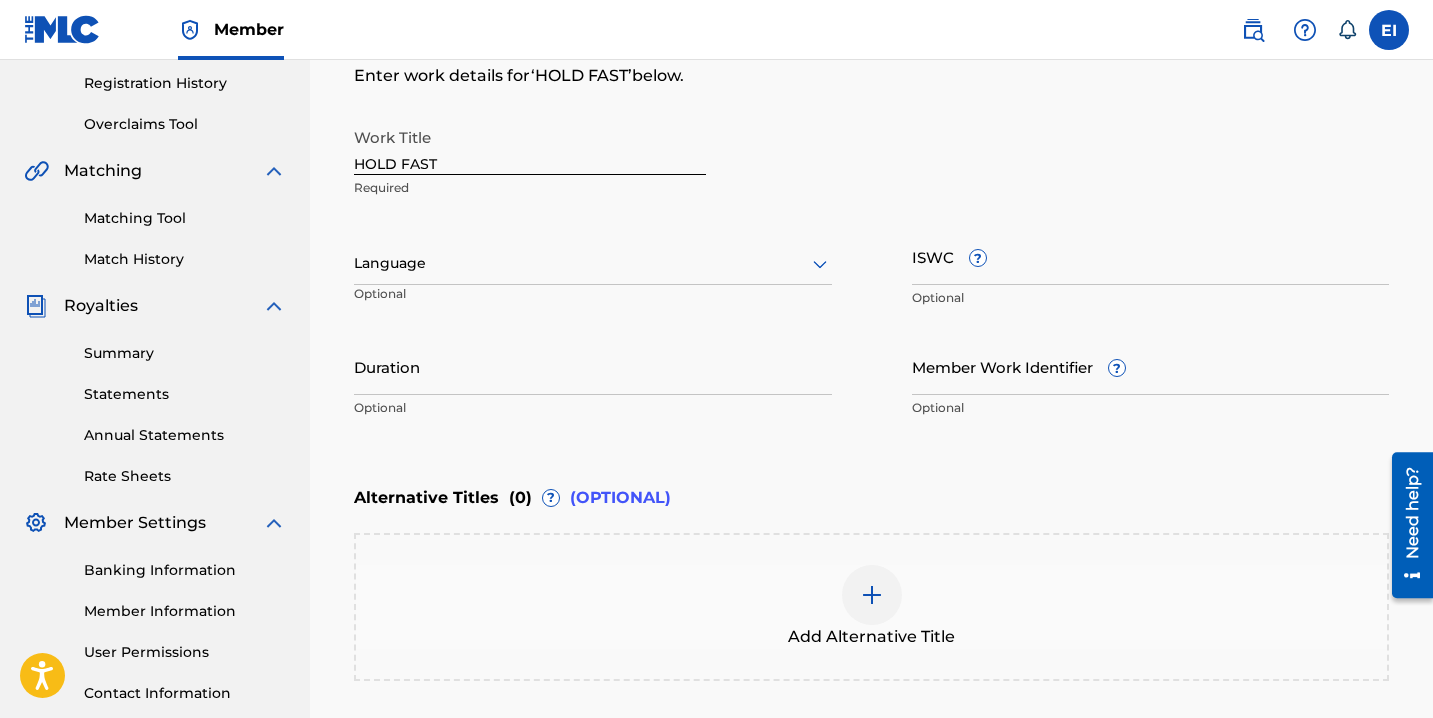scroll, scrollTop: 371, scrollLeft: 0, axis: vertical 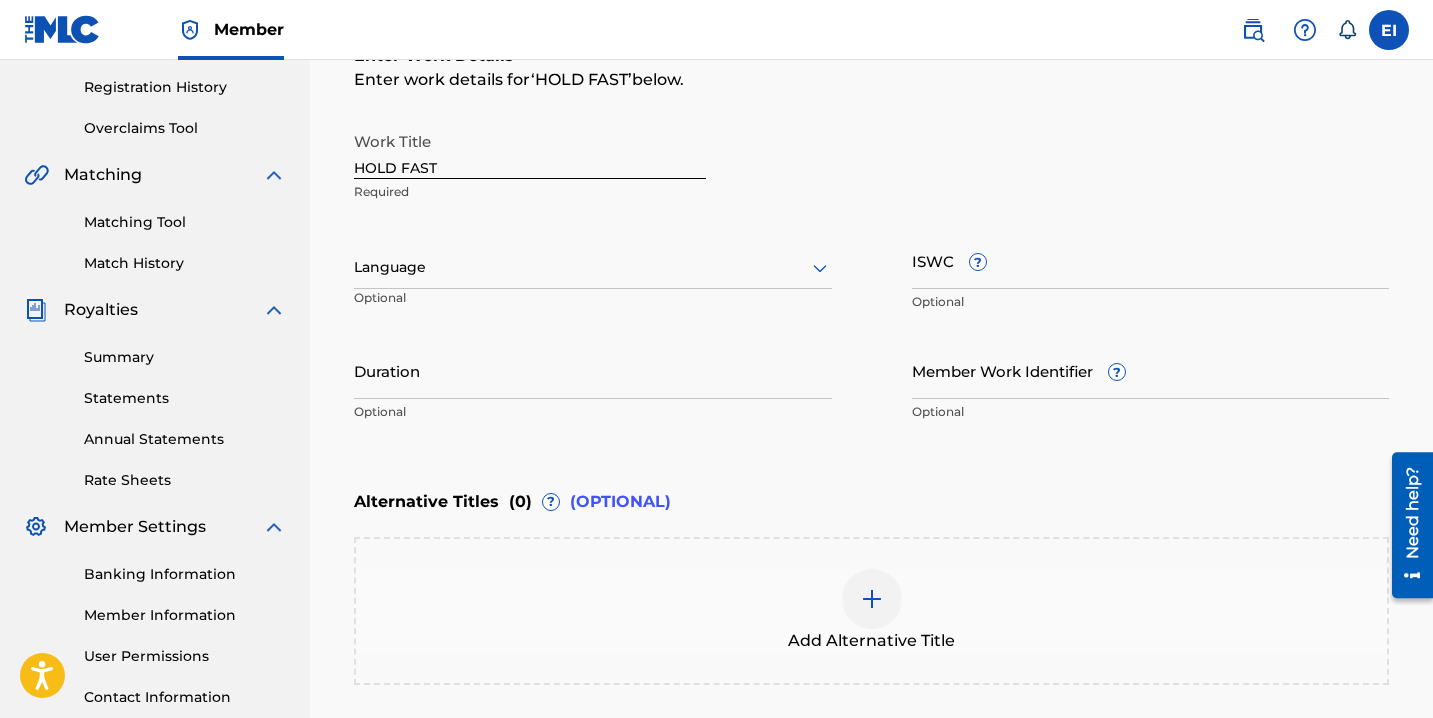 click at bounding box center [593, 267] 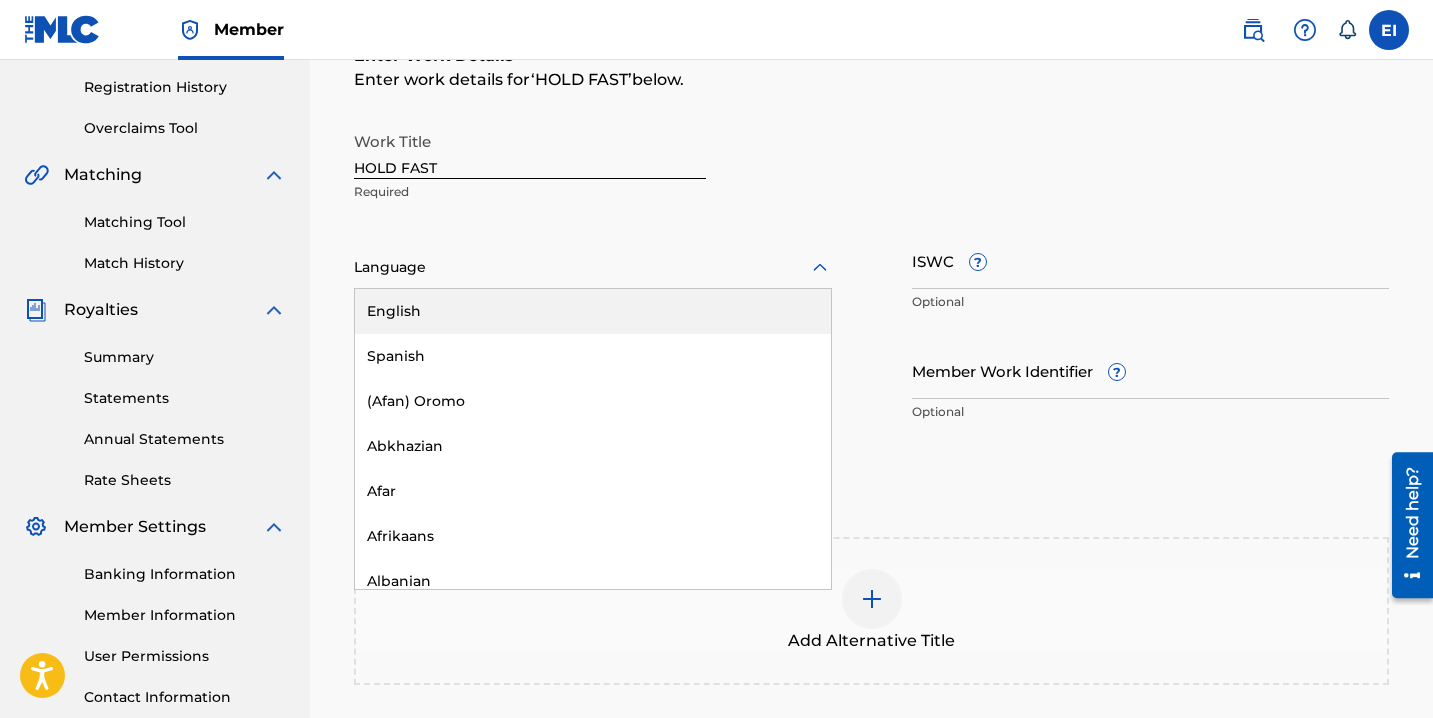 click on "English" at bounding box center [593, 311] 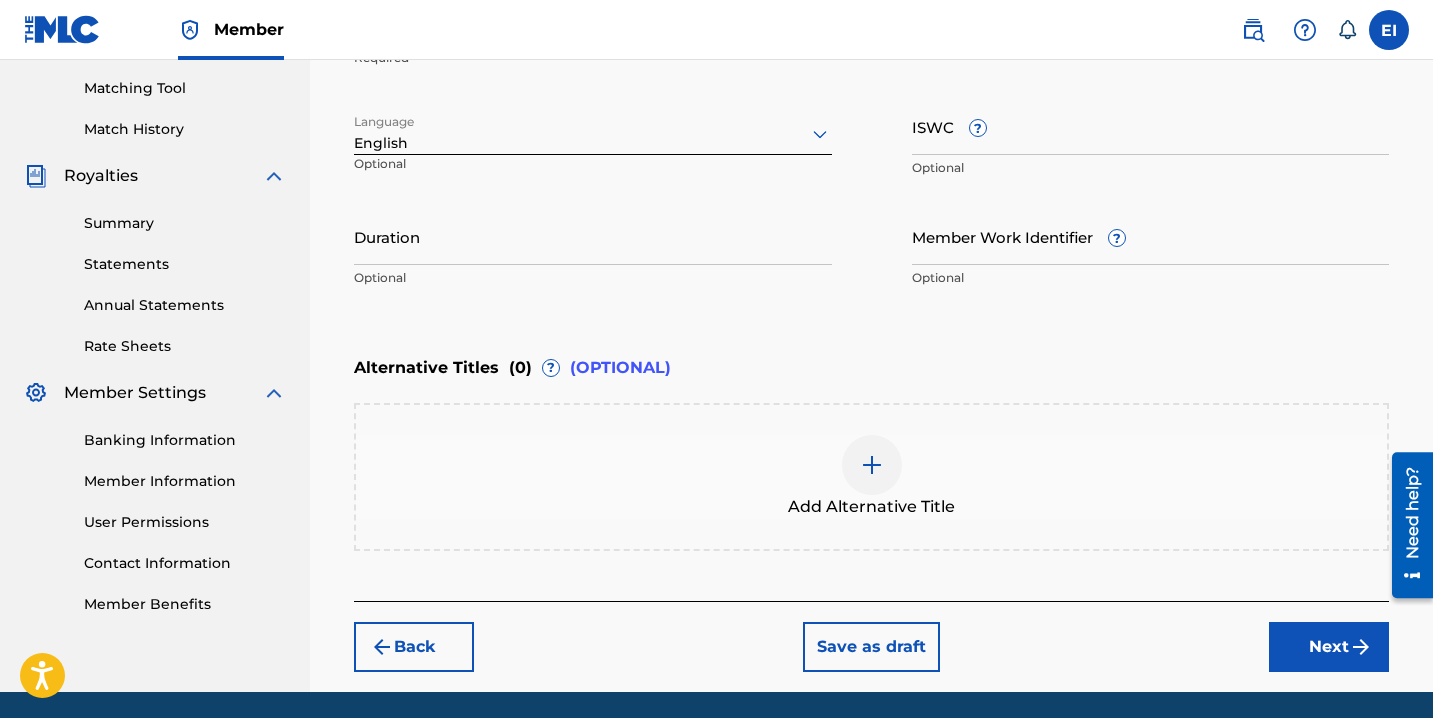 click at bounding box center (1361, 647) 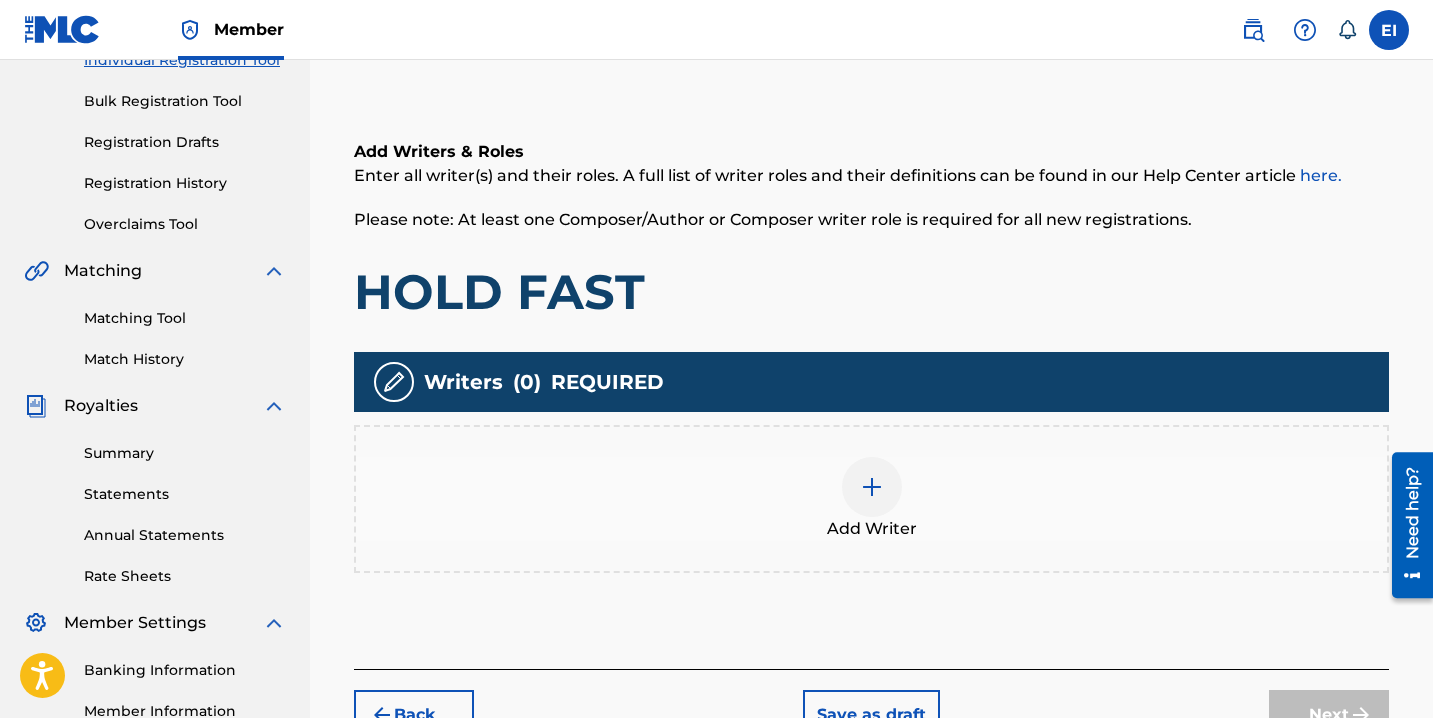scroll, scrollTop: 288, scrollLeft: 0, axis: vertical 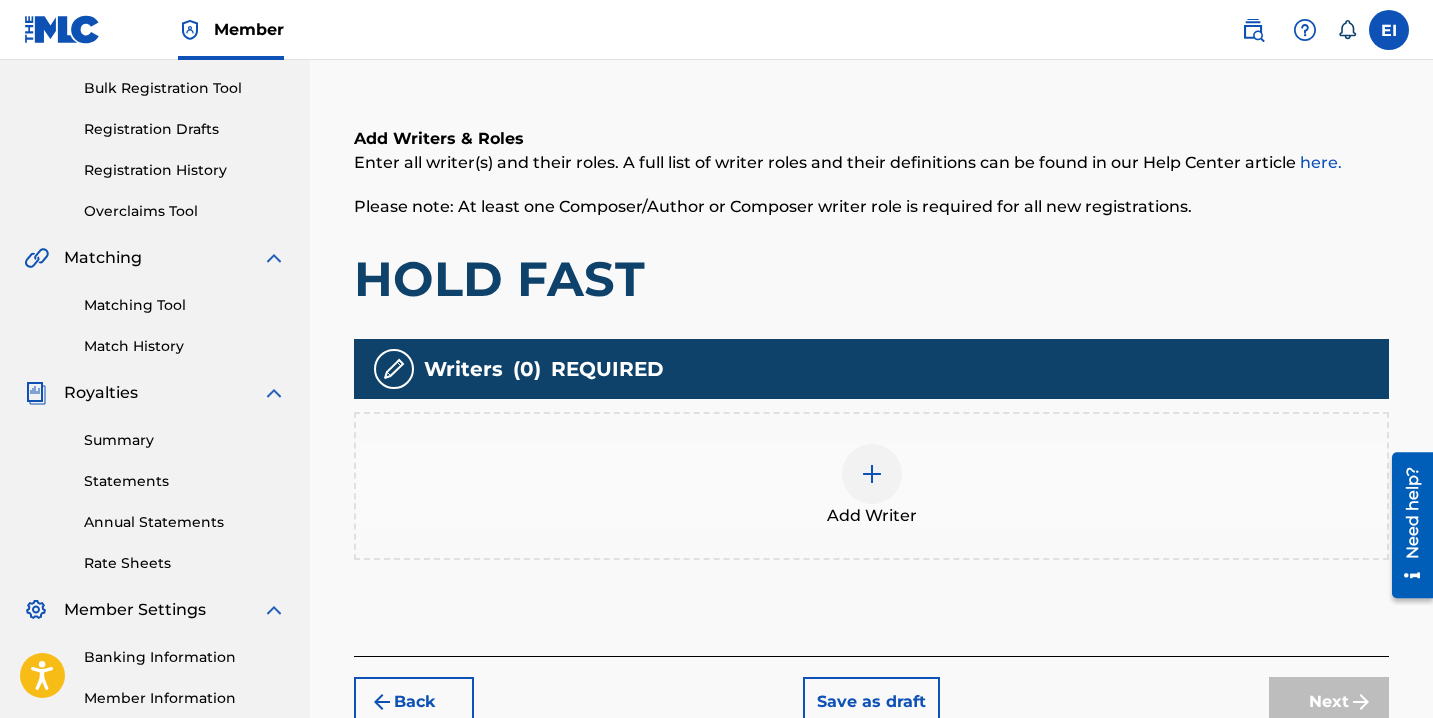 click at bounding box center (872, 474) 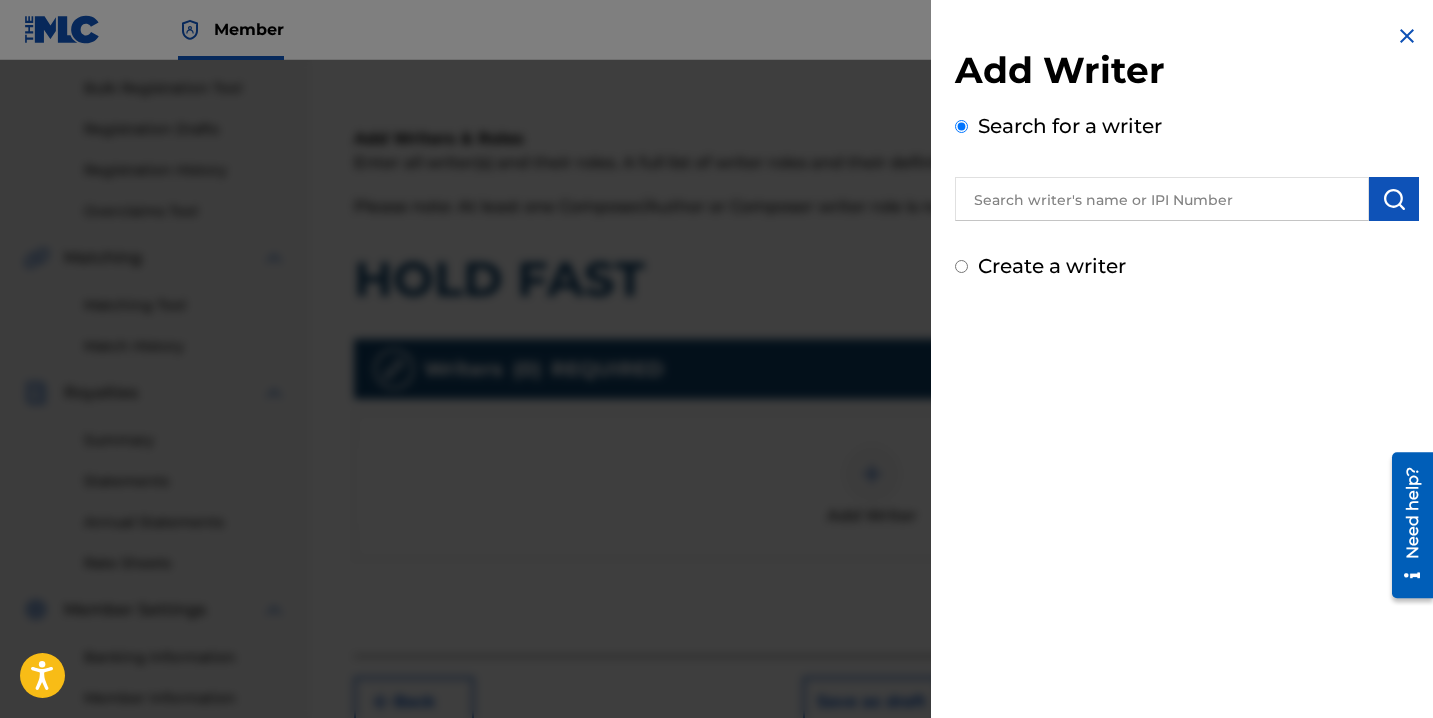 click on "Create a writer" at bounding box center (1052, 266) 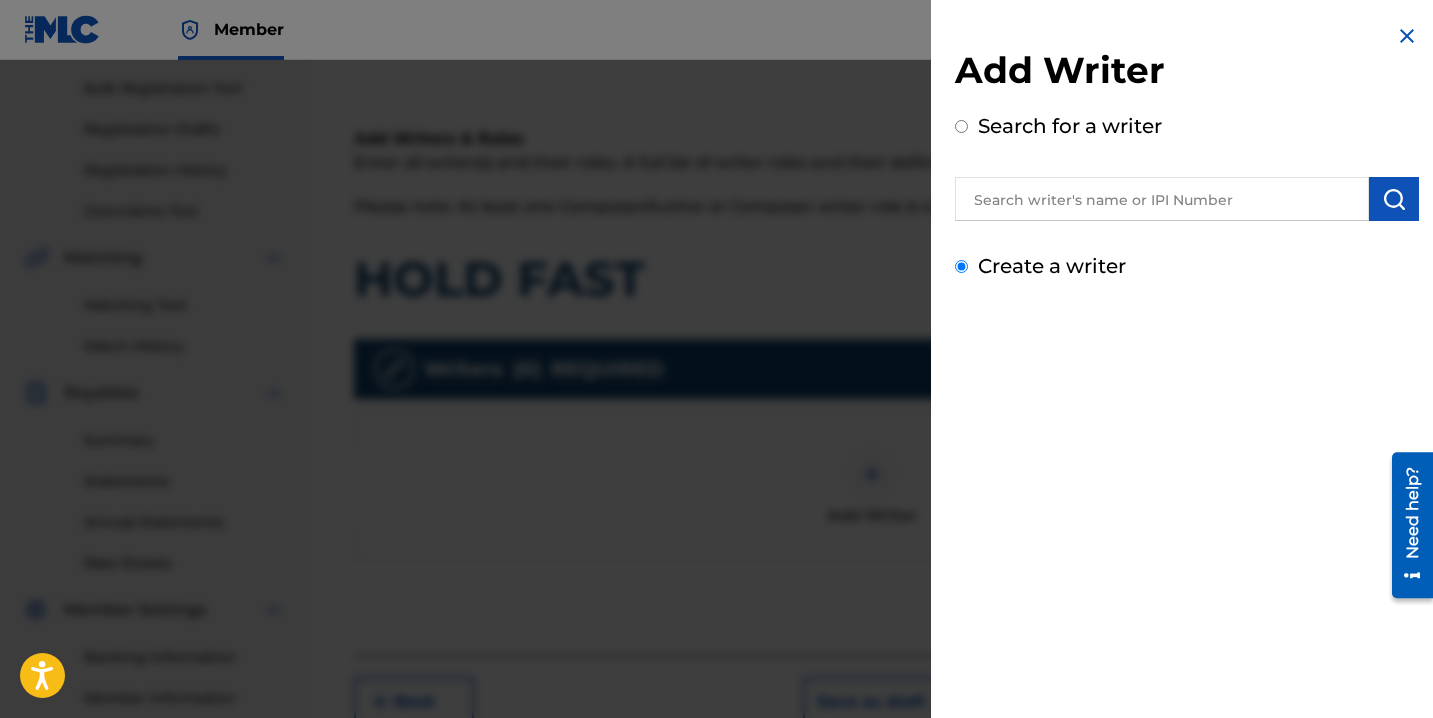 click on "Create a writer" at bounding box center [961, 266] 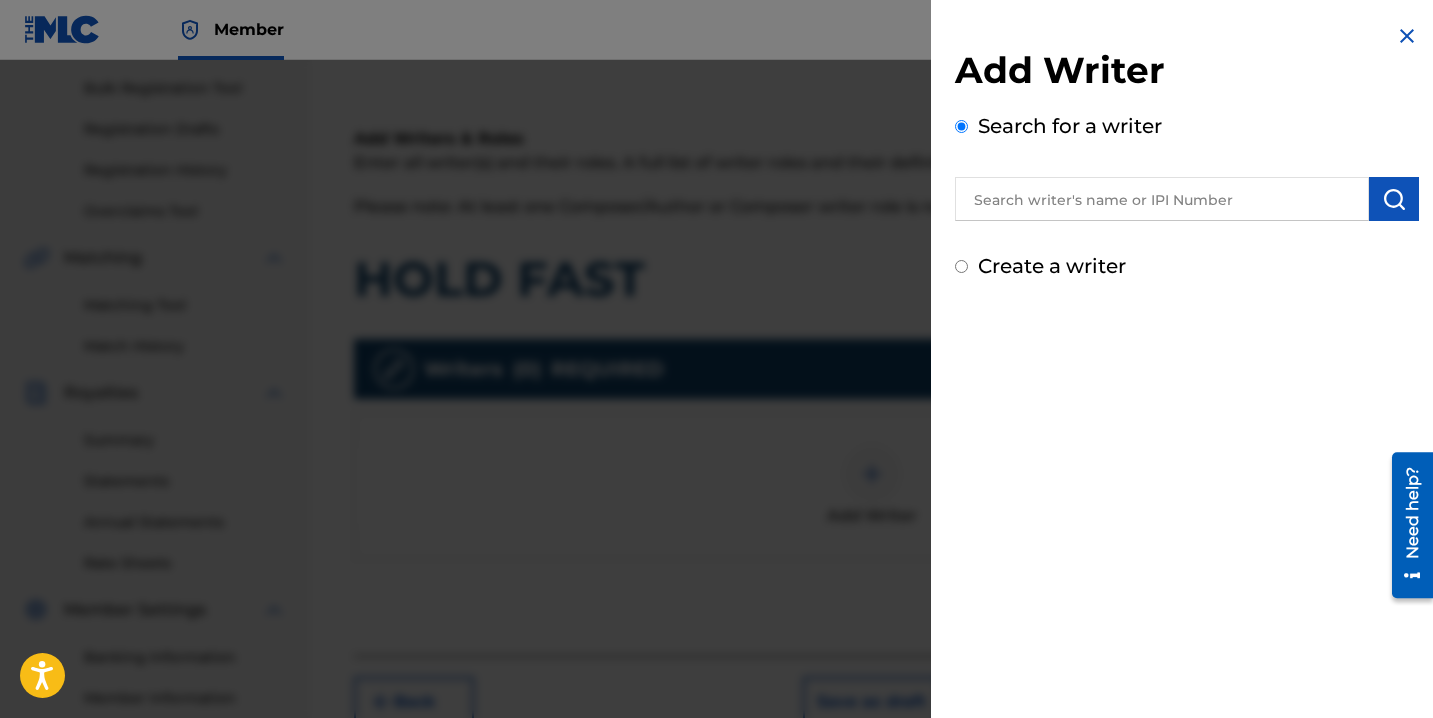radio on "false" 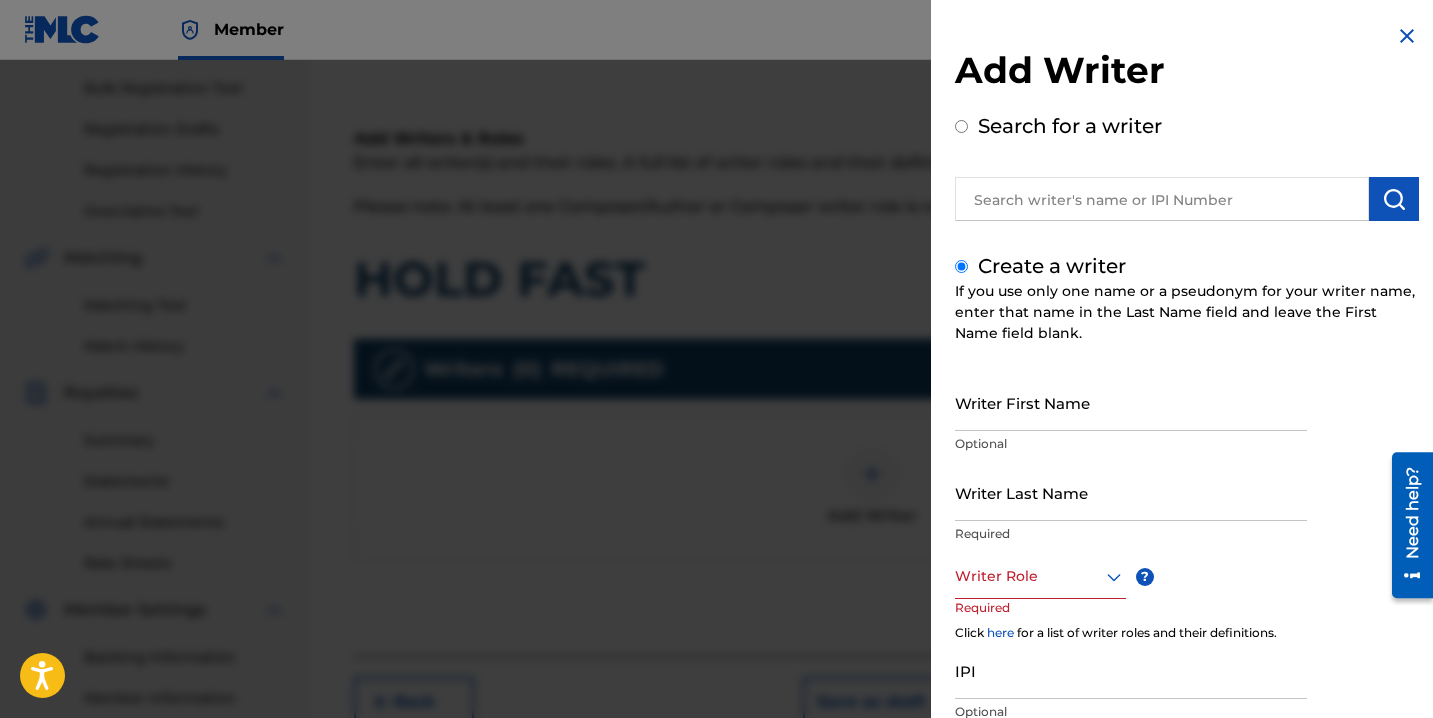 click at bounding box center [1162, 199] 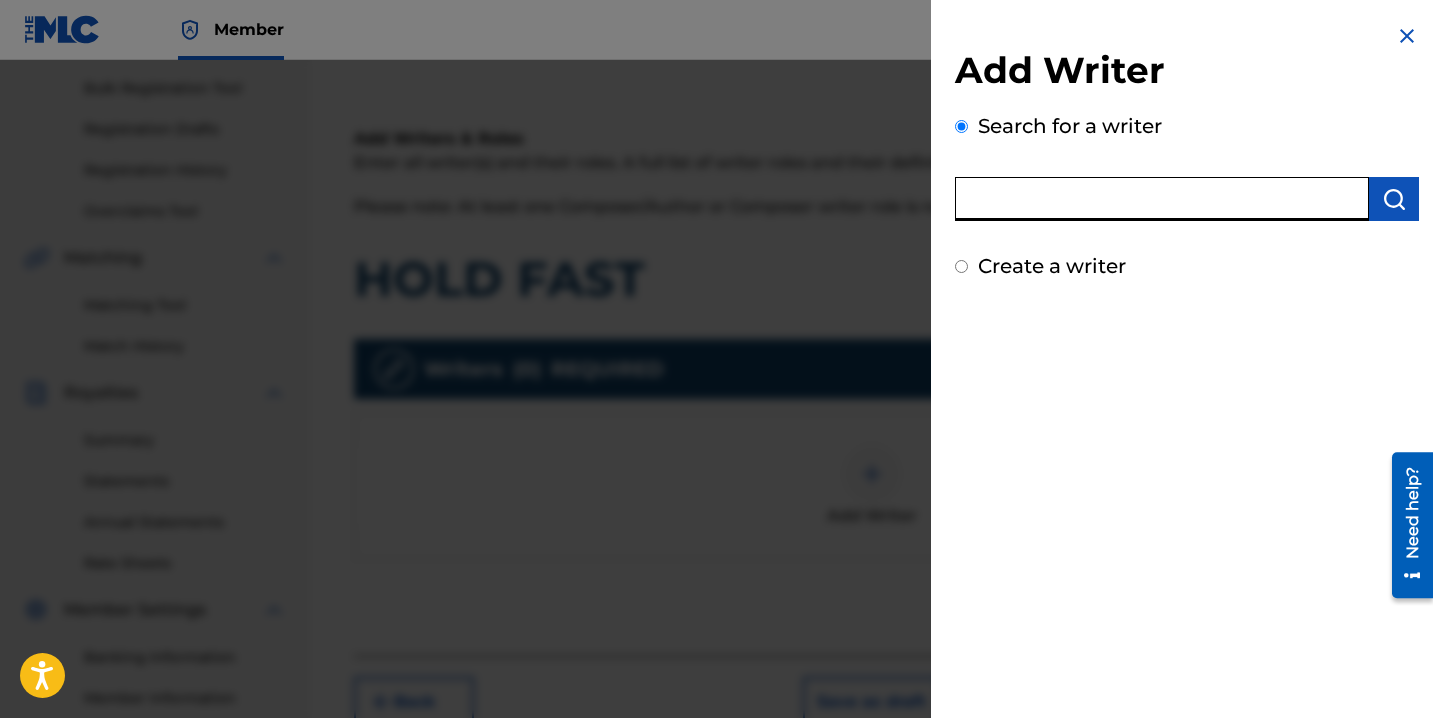 click on "Create a writer" at bounding box center [1052, 266] 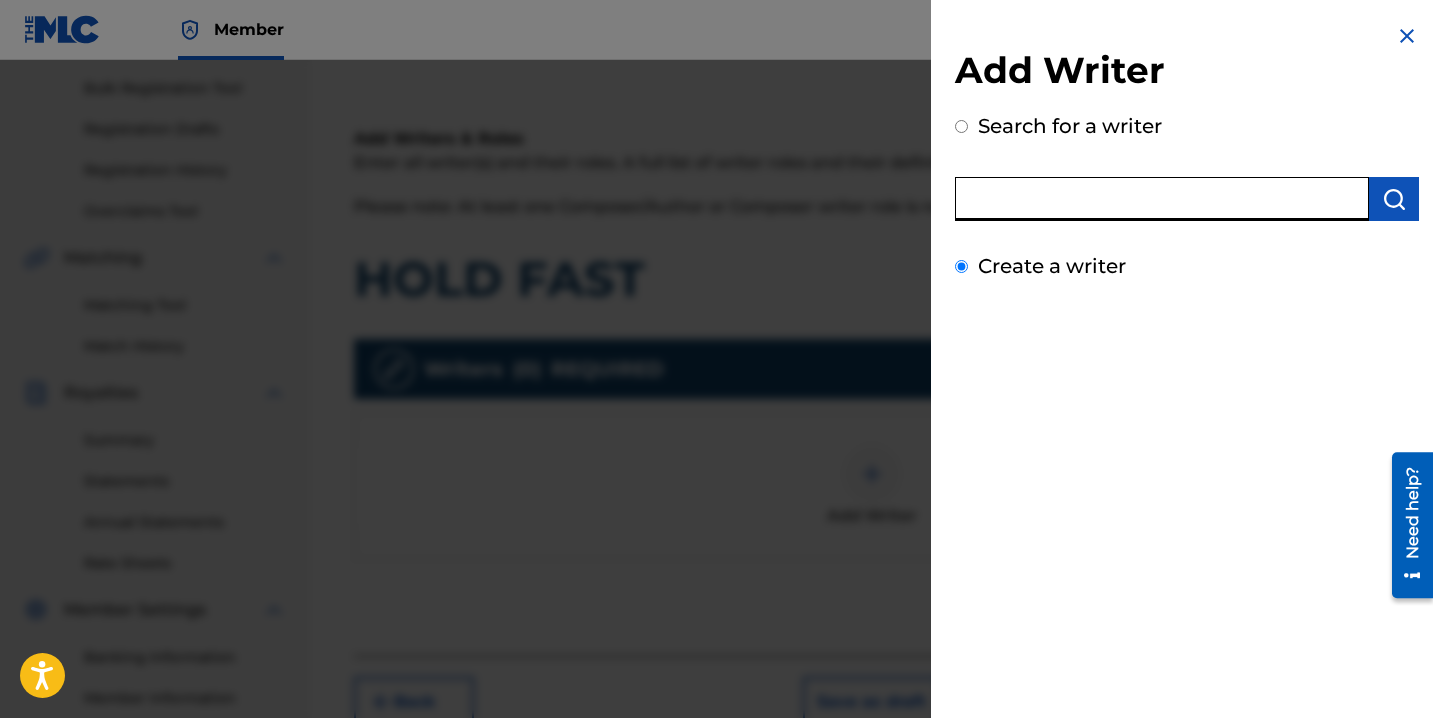 click on "Create a writer" at bounding box center [961, 266] 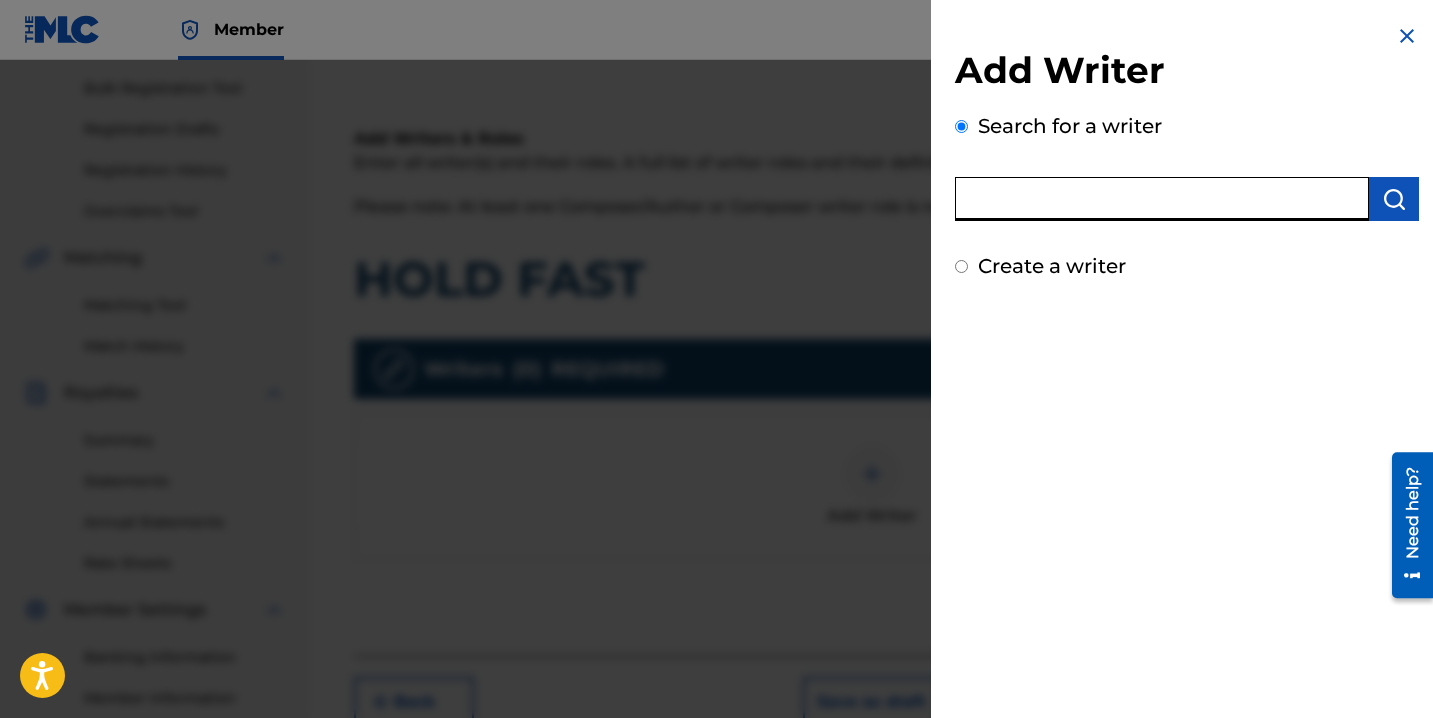 radio on "false" 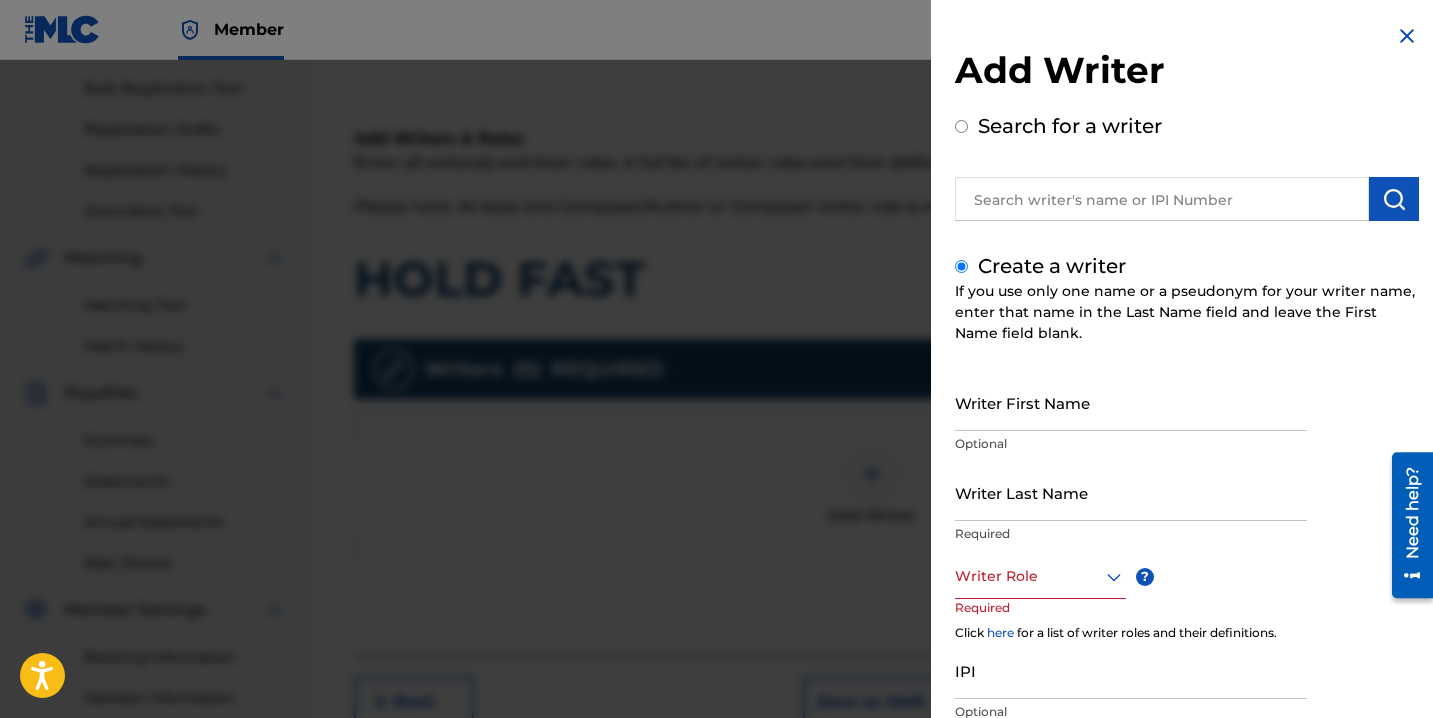 click on "Writer First Name   Optional" at bounding box center (1131, 419) 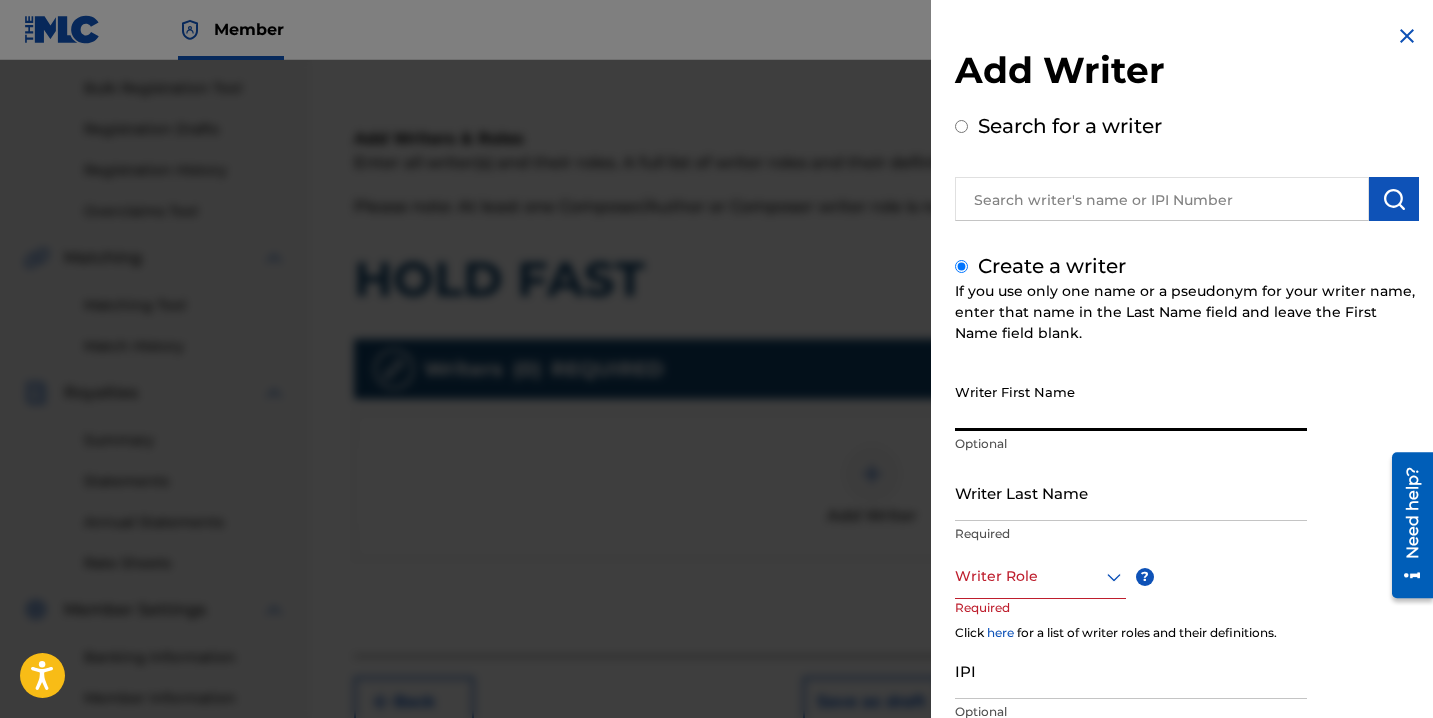 type on "Elkanah" 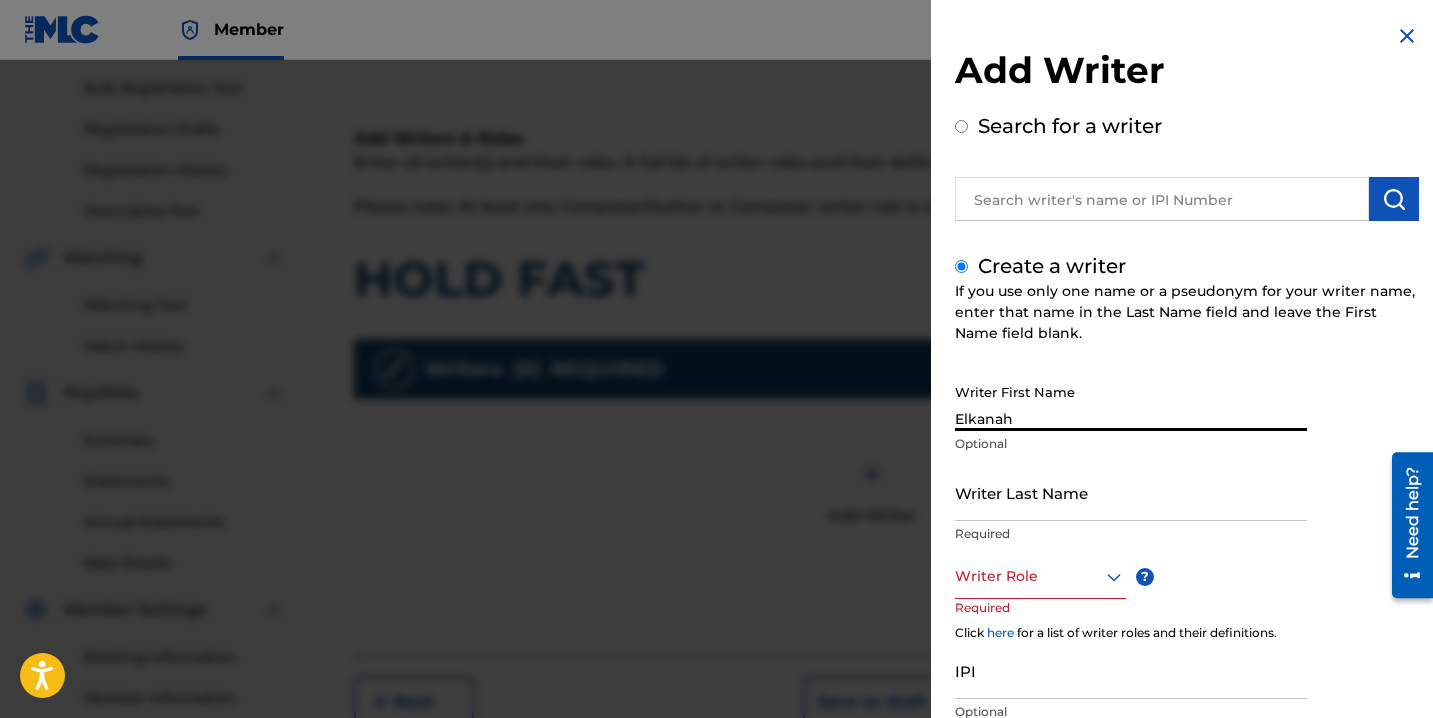 type on "Israel" 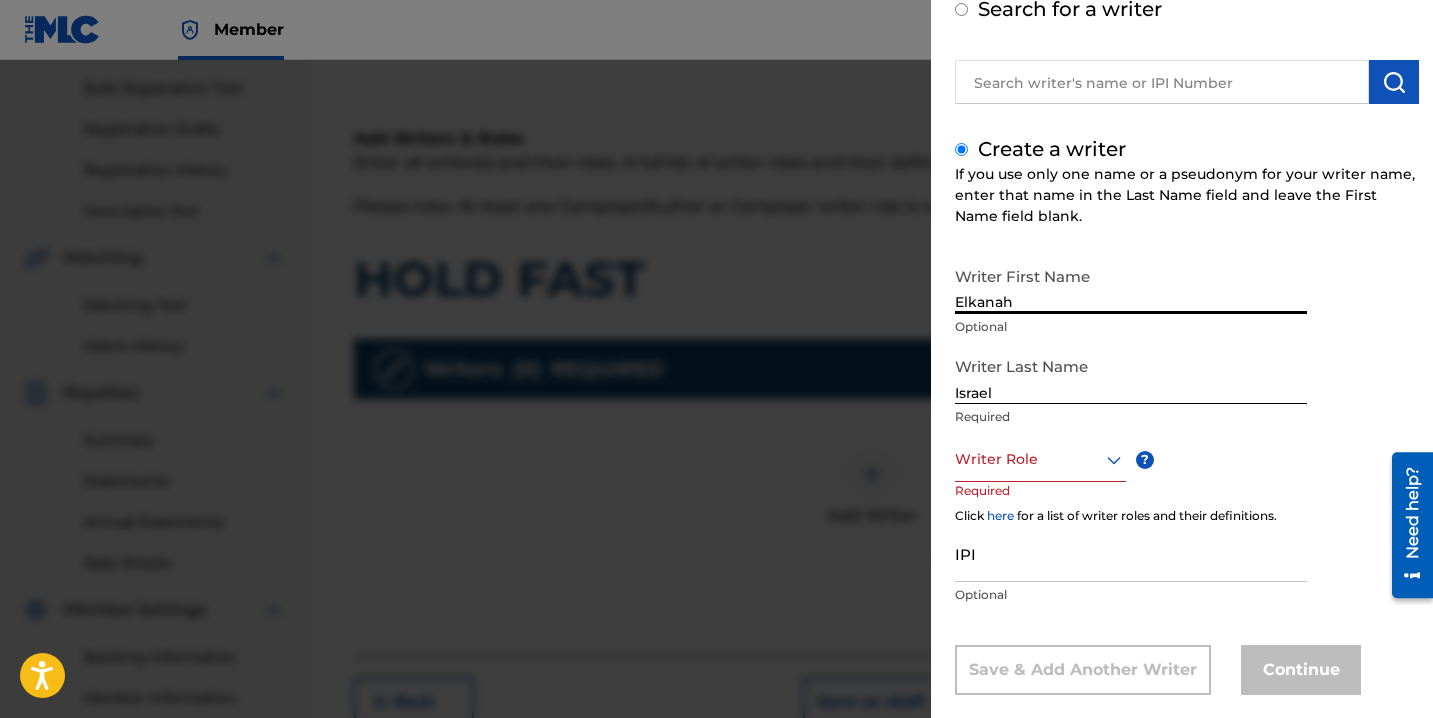 scroll, scrollTop: 134, scrollLeft: 0, axis: vertical 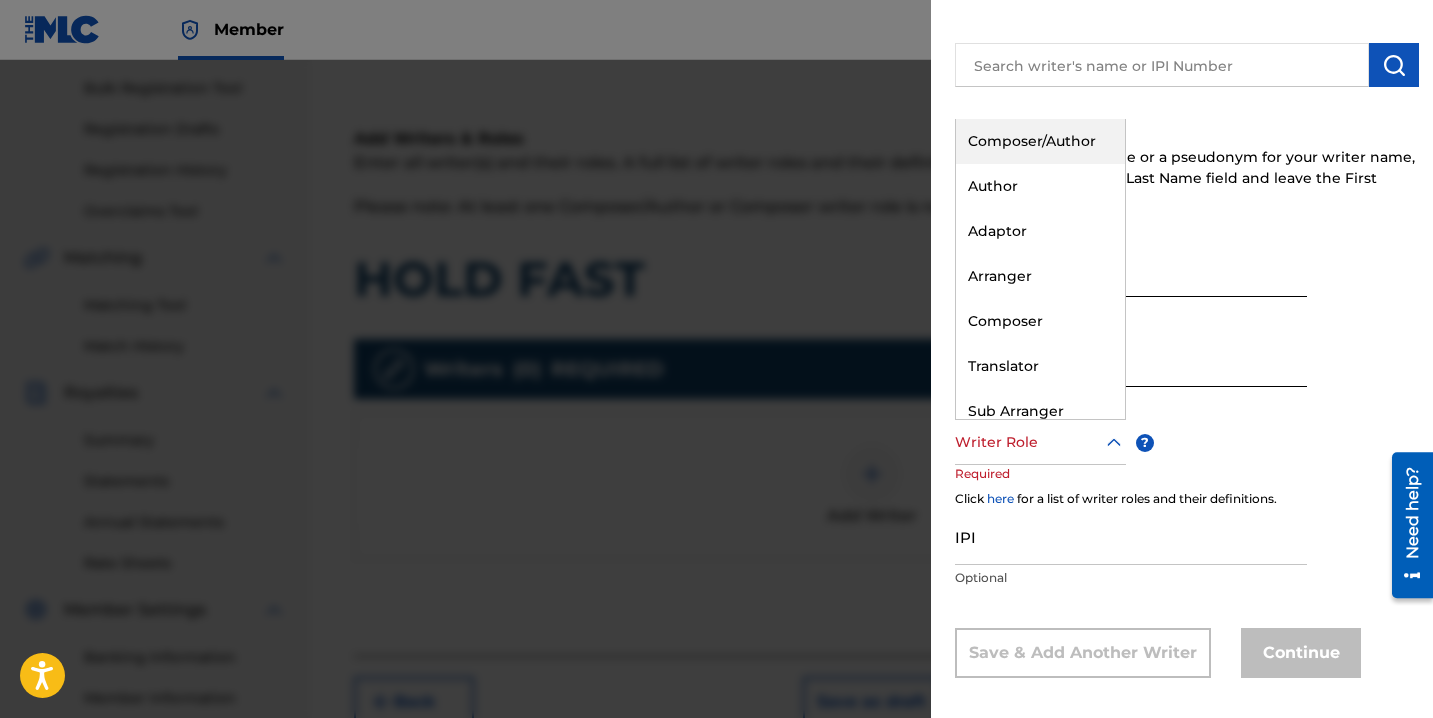 click at bounding box center [1040, 442] 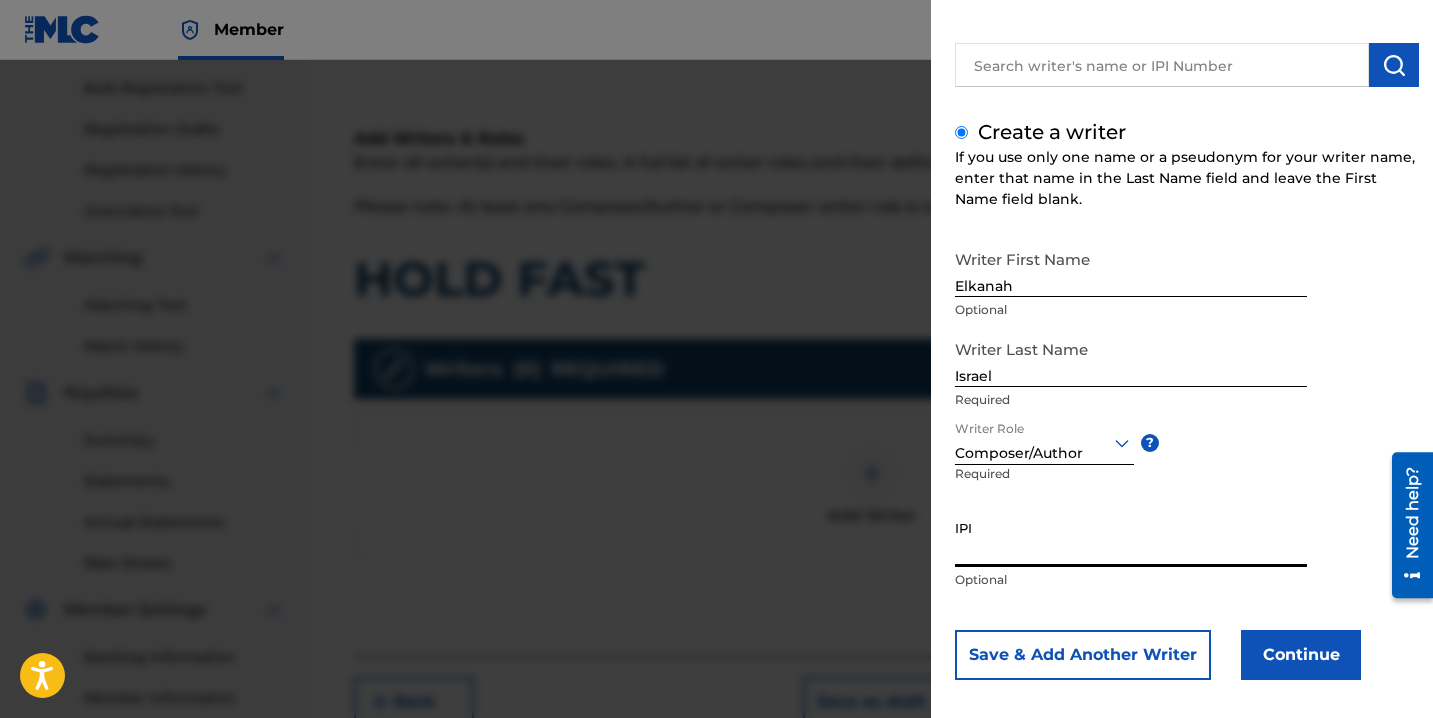 paste on "871838696" 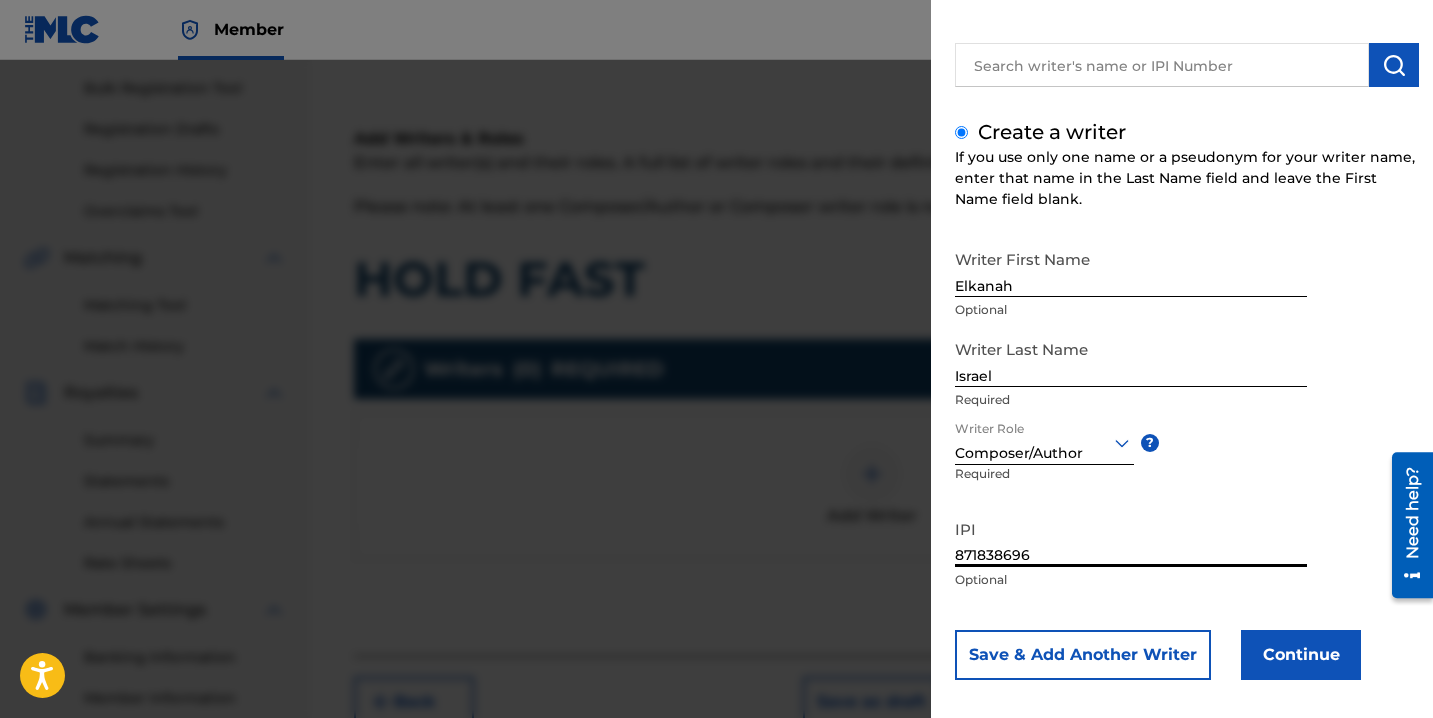 type on "871838696" 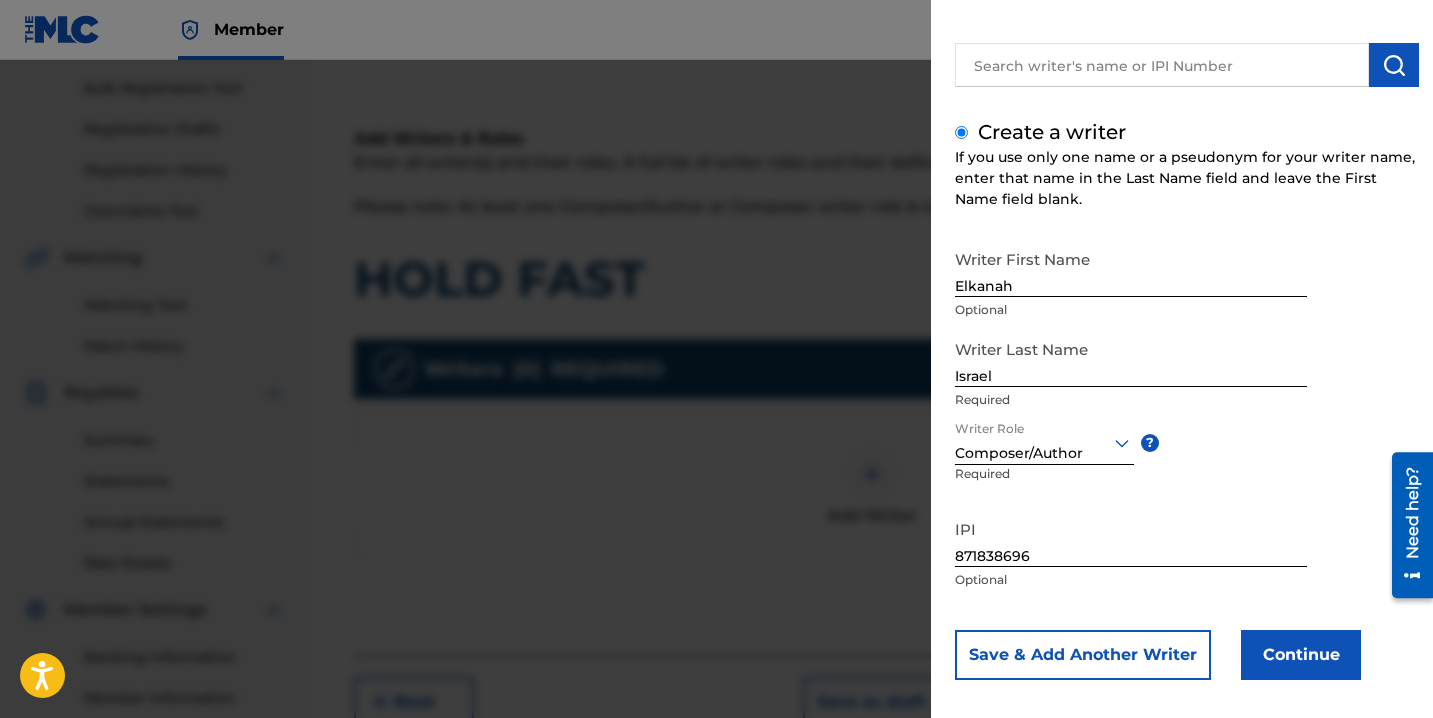 click on "Continue" at bounding box center [1301, 655] 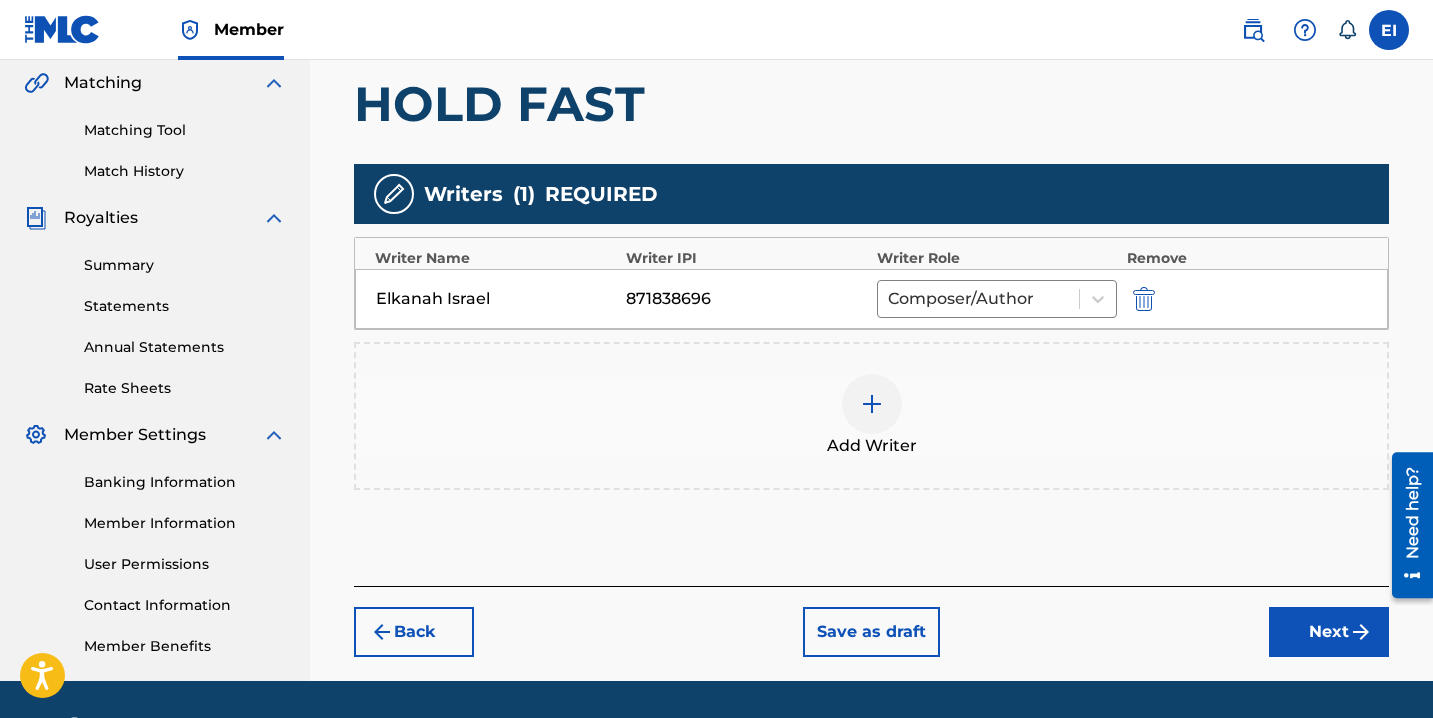 scroll, scrollTop: 473, scrollLeft: 0, axis: vertical 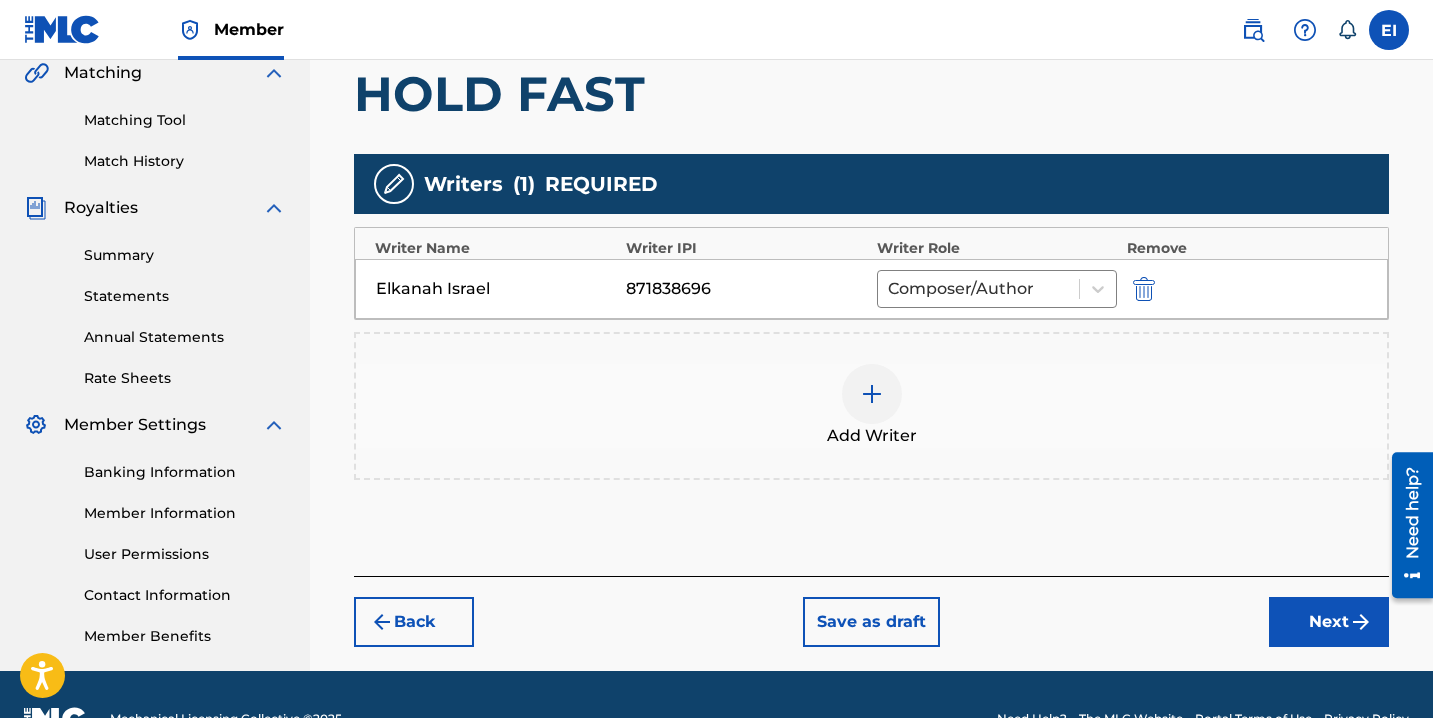 click on "Next" at bounding box center [1329, 622] 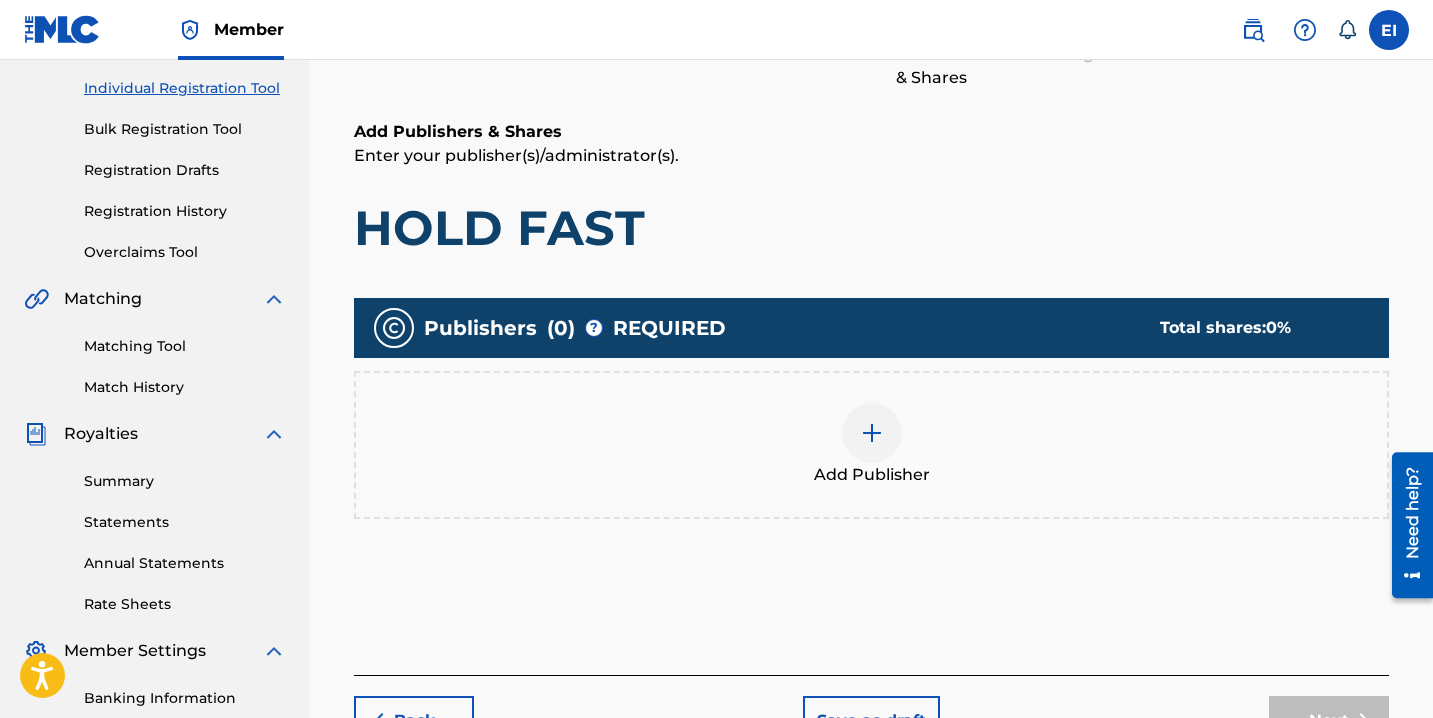 scroll, scrollTop: 259, scrollLeft: 0, axis: vertical 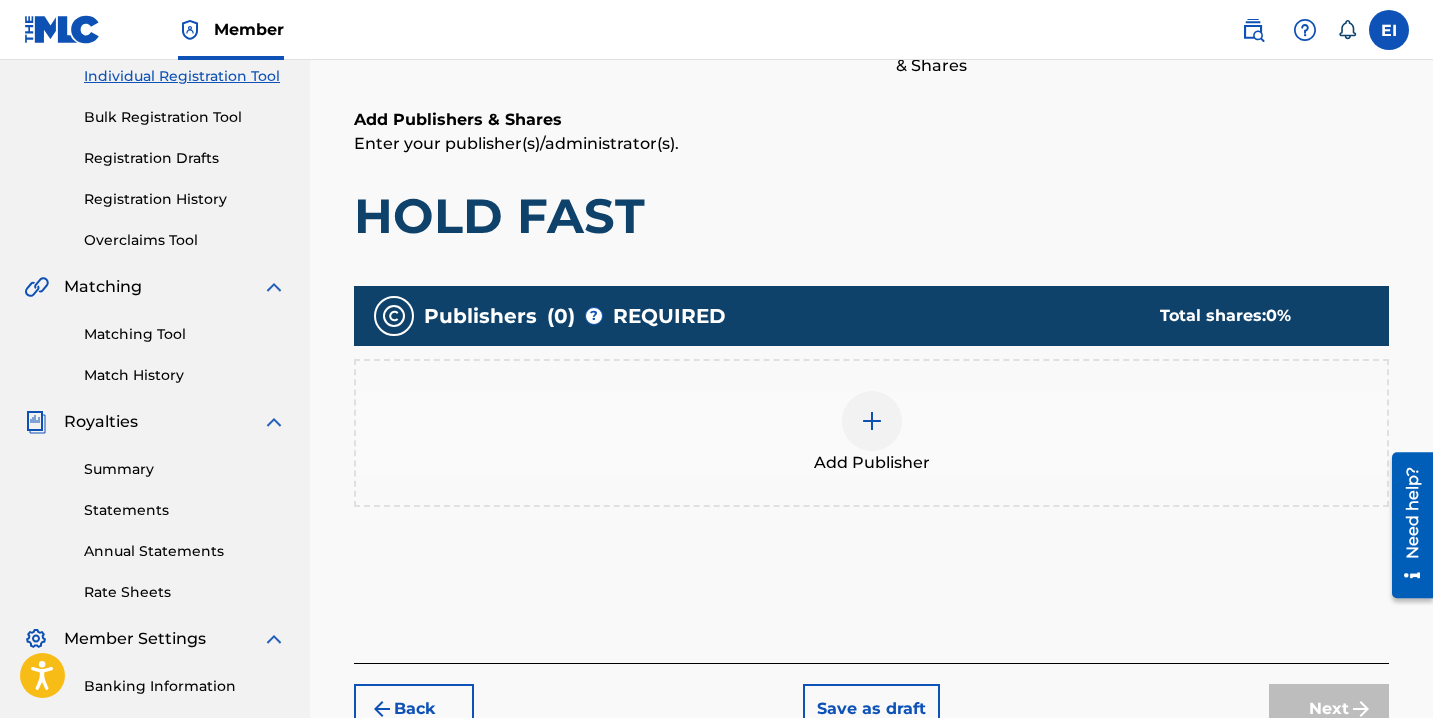 click at bounding box center (872, 421) 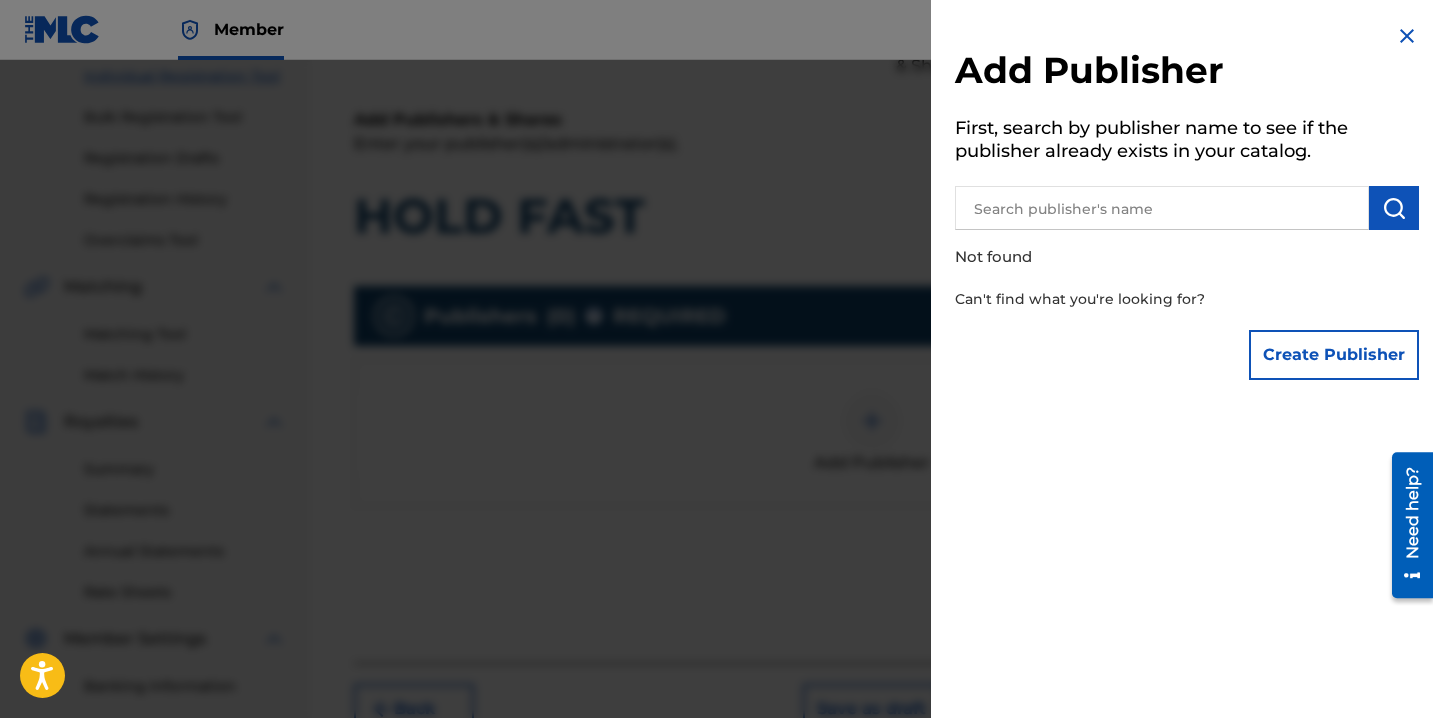 click on "Create Publisher" at bounding box center [1334, 355] 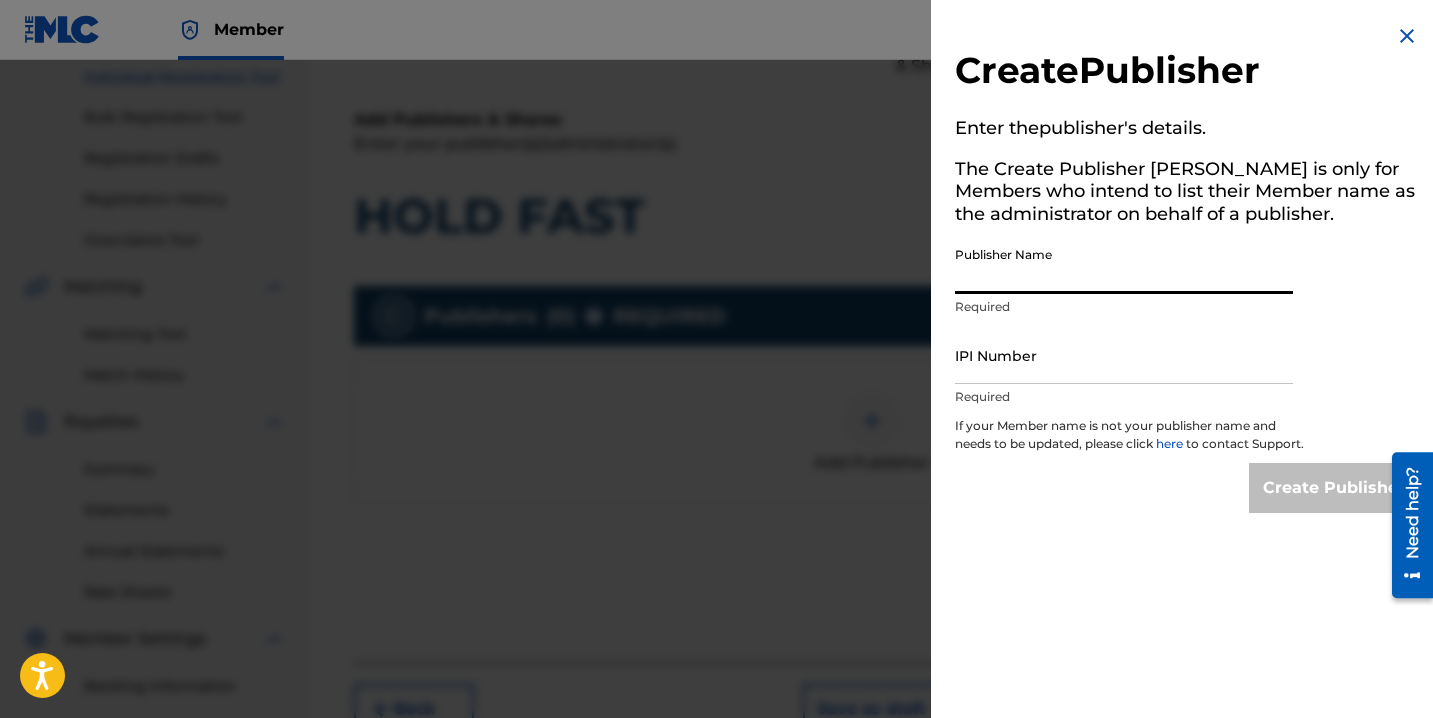 click on "Publisher Name" at bounding box center (1124, 265) 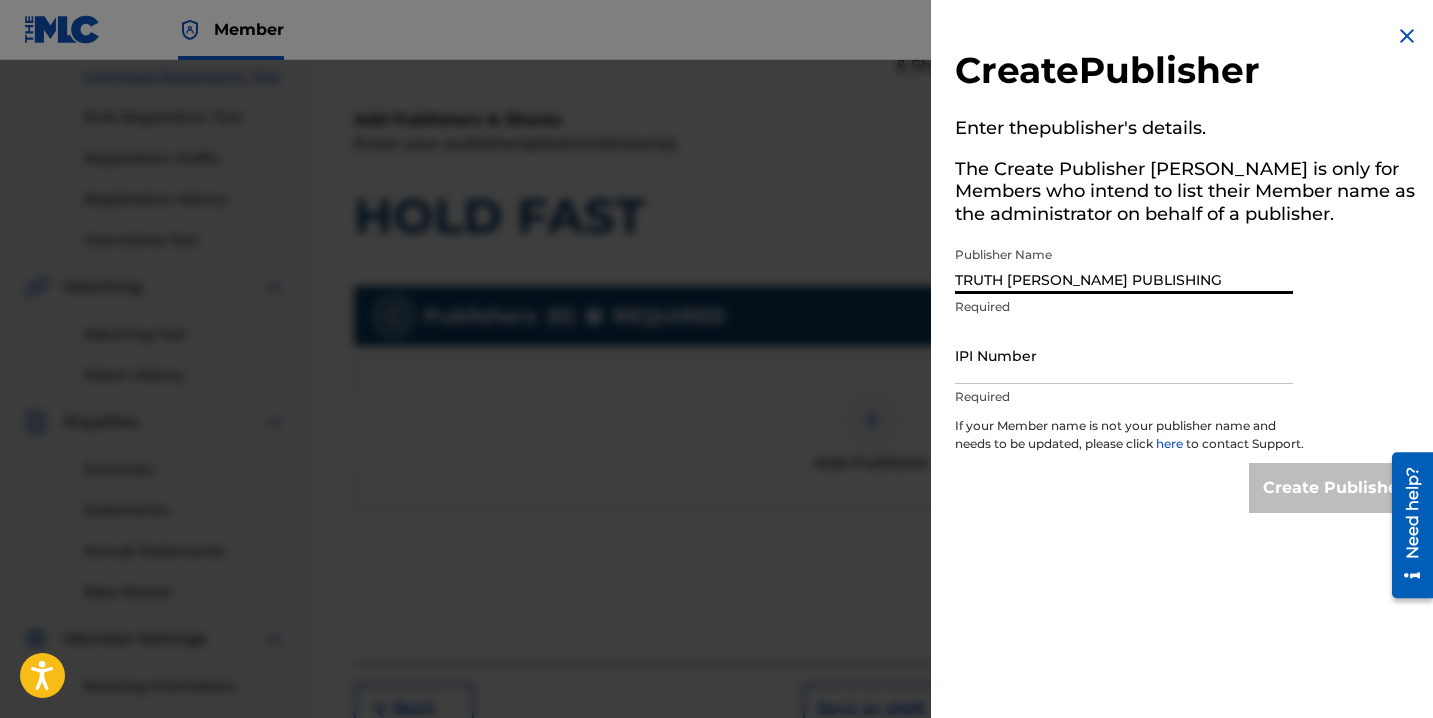 type on "TRUTH [PERSON_NAME] PUBLISHING" 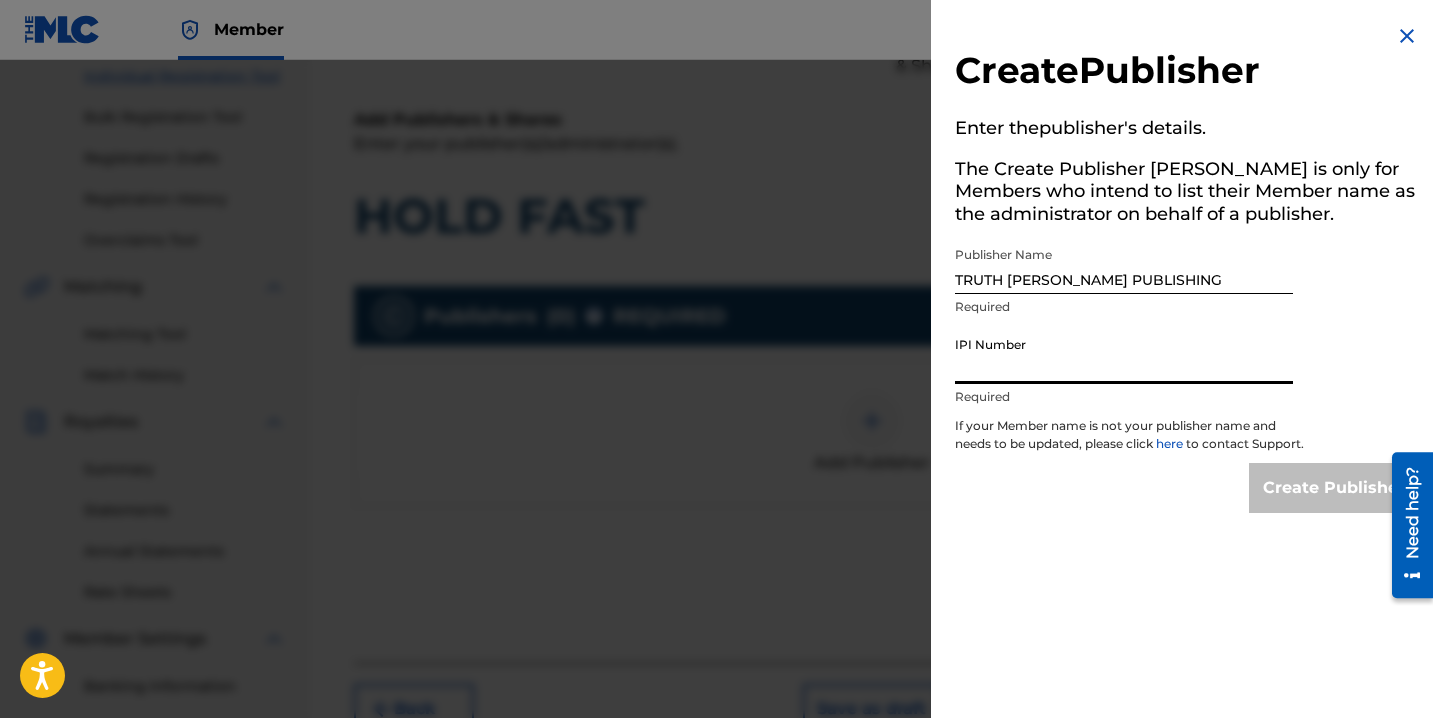 click on "IPI Number" at bounding box center [1124, 355] 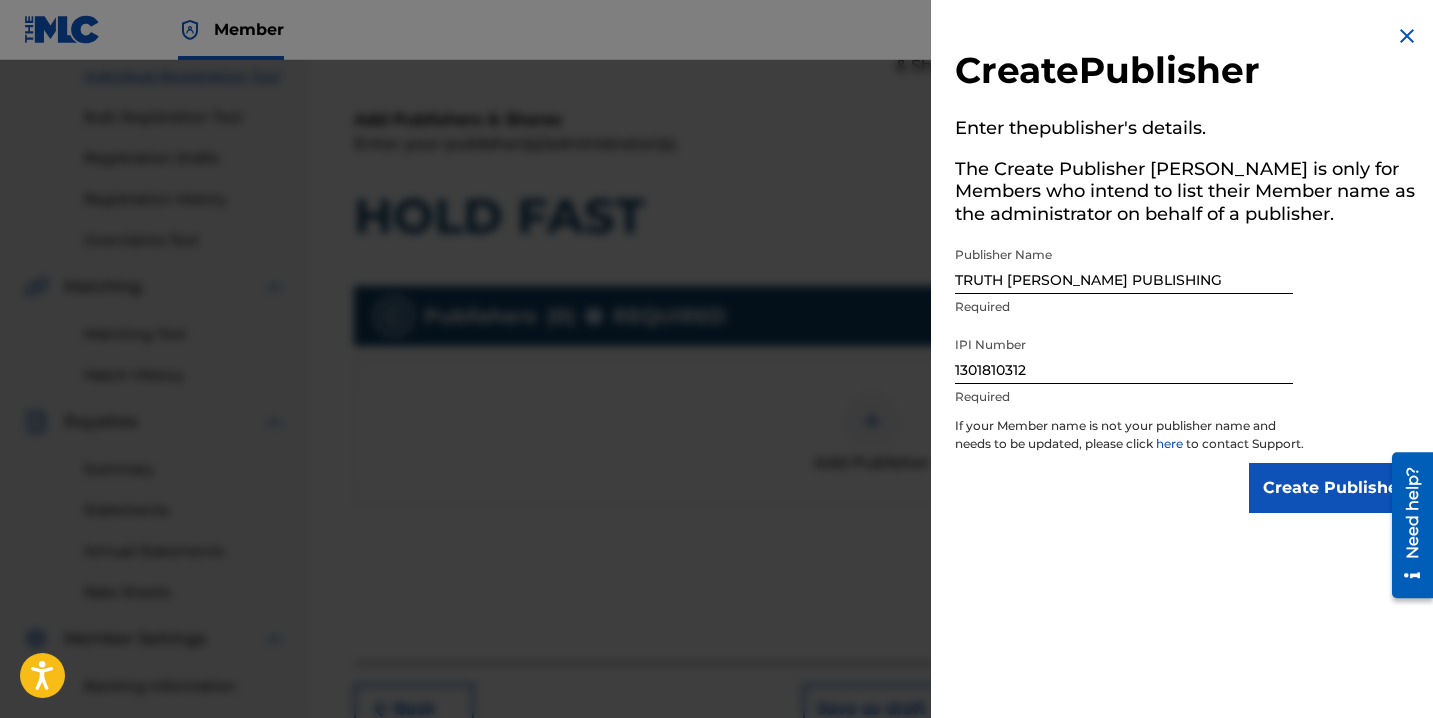 click on "Create Publisher" at bounding box center (1334, 488) 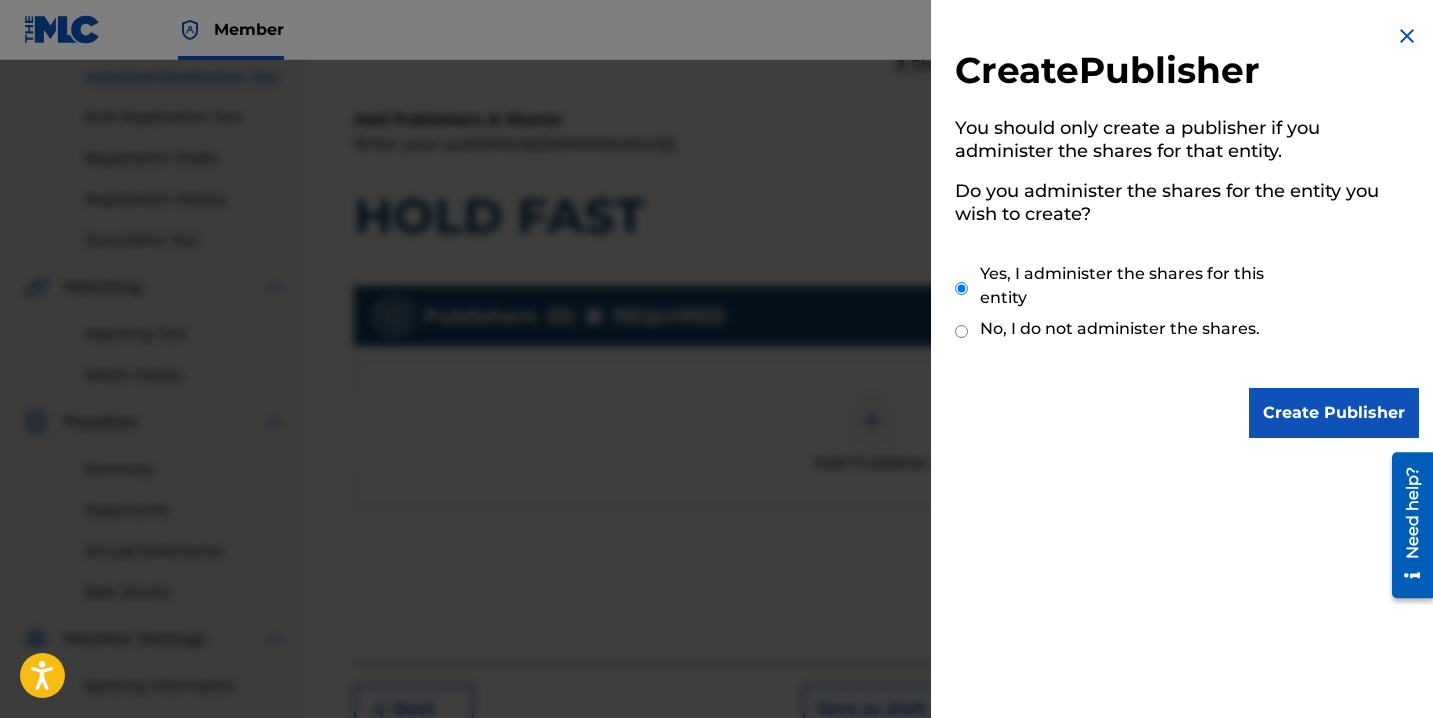 click on "Create Publisher" at bounding box center (1334, 413) 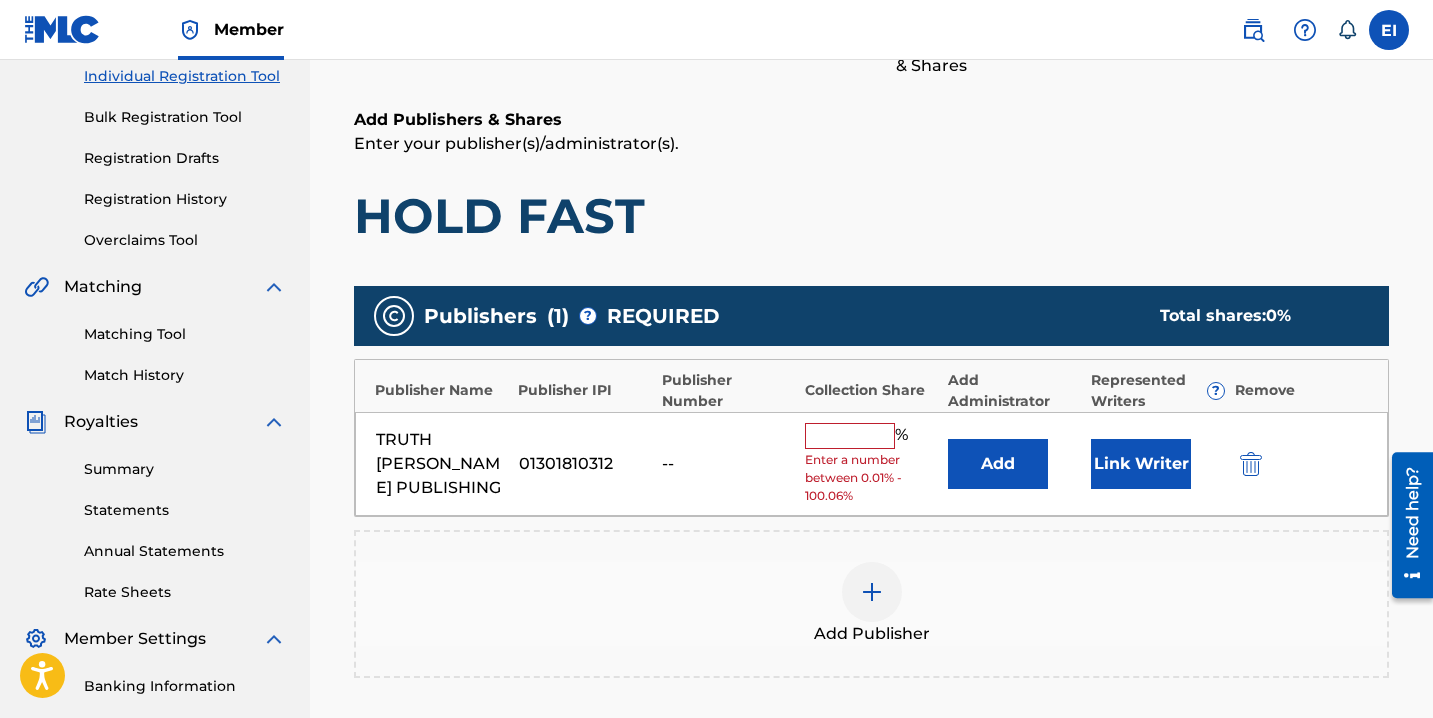 click at bounding box center (850, 436) 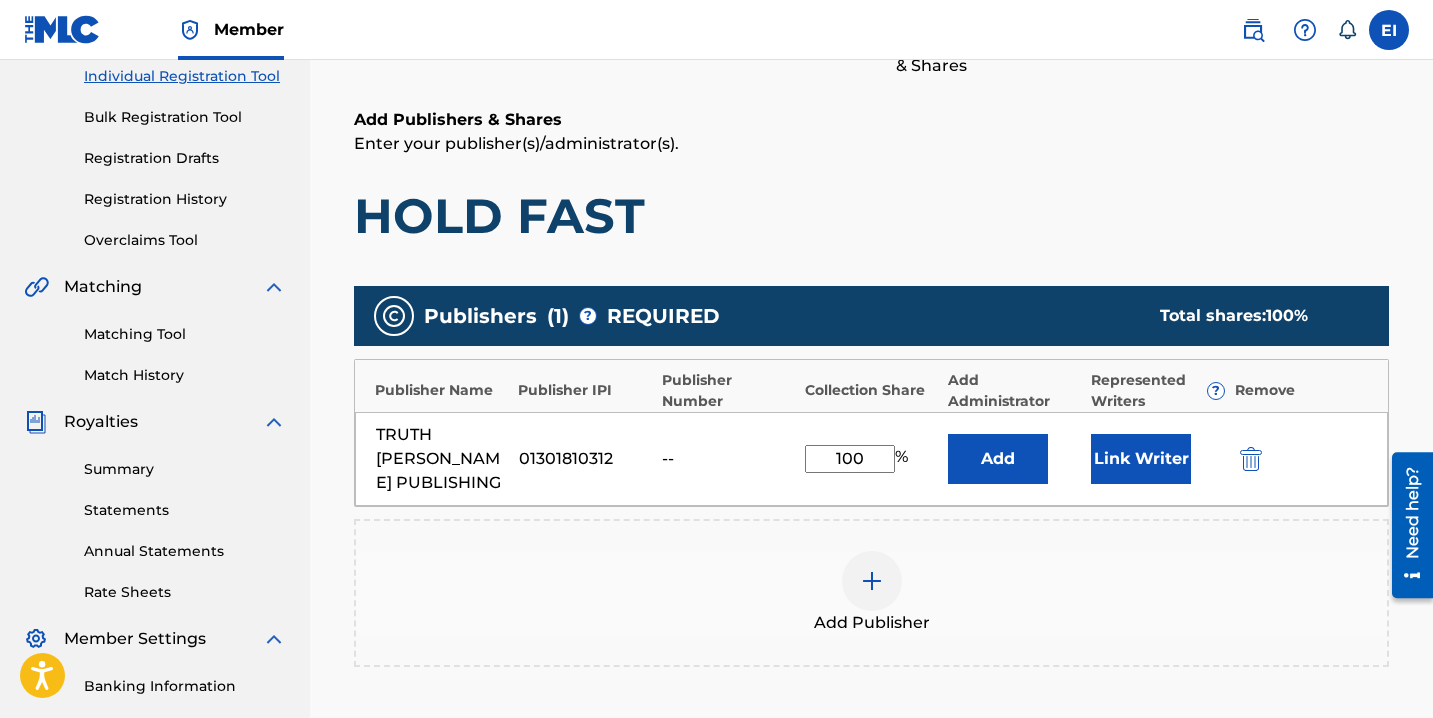 type on "100" 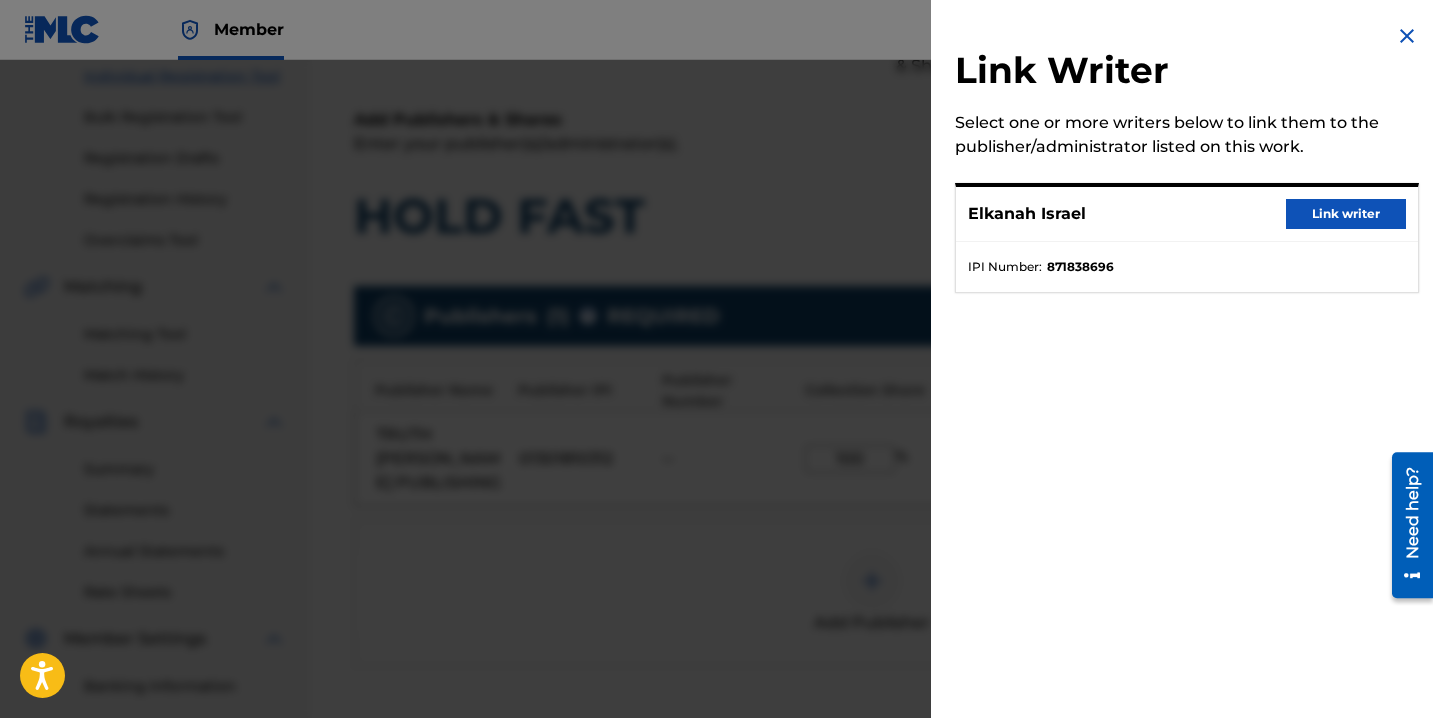 click on "Link writer" at bounding box center [1346, 214] 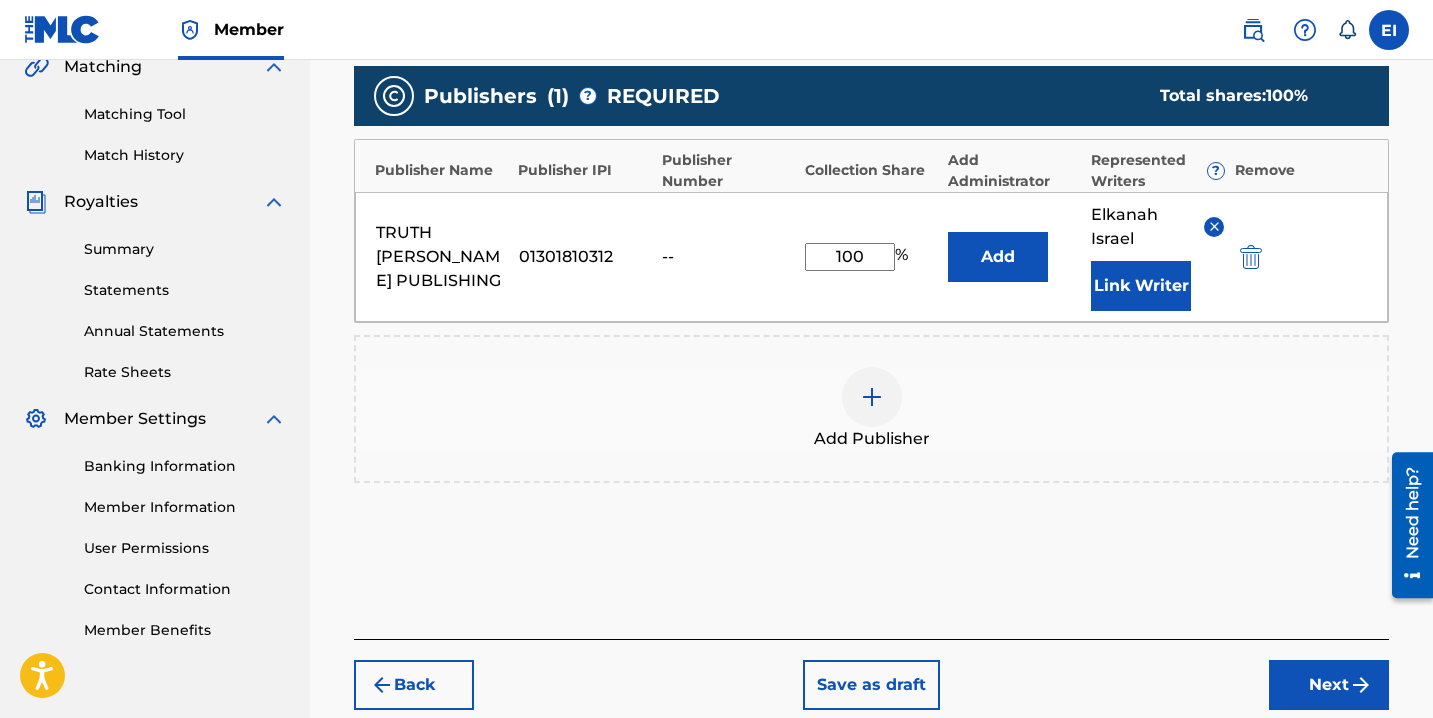 scroll, scrollTop: 475, scrollLeft: 0, axis: vertical 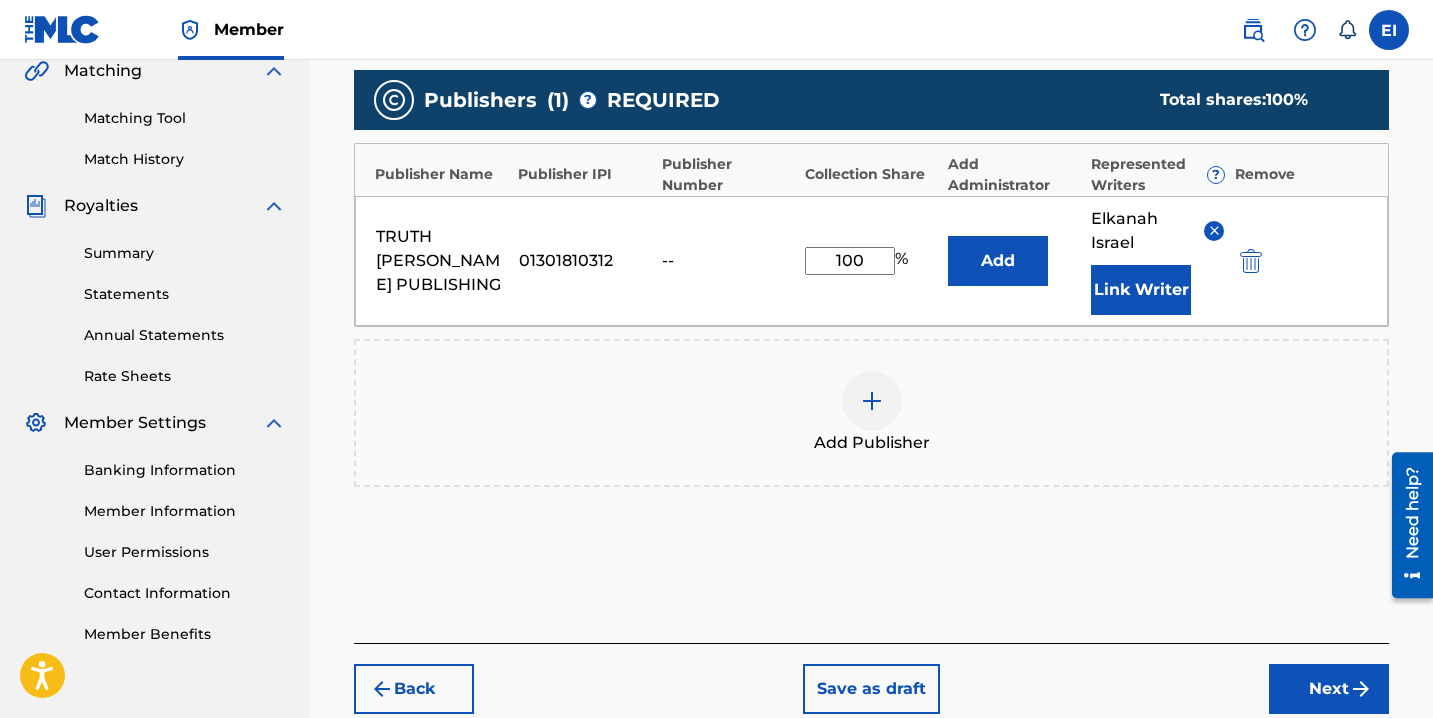 click on "Add" at bounding box center (998, 261) 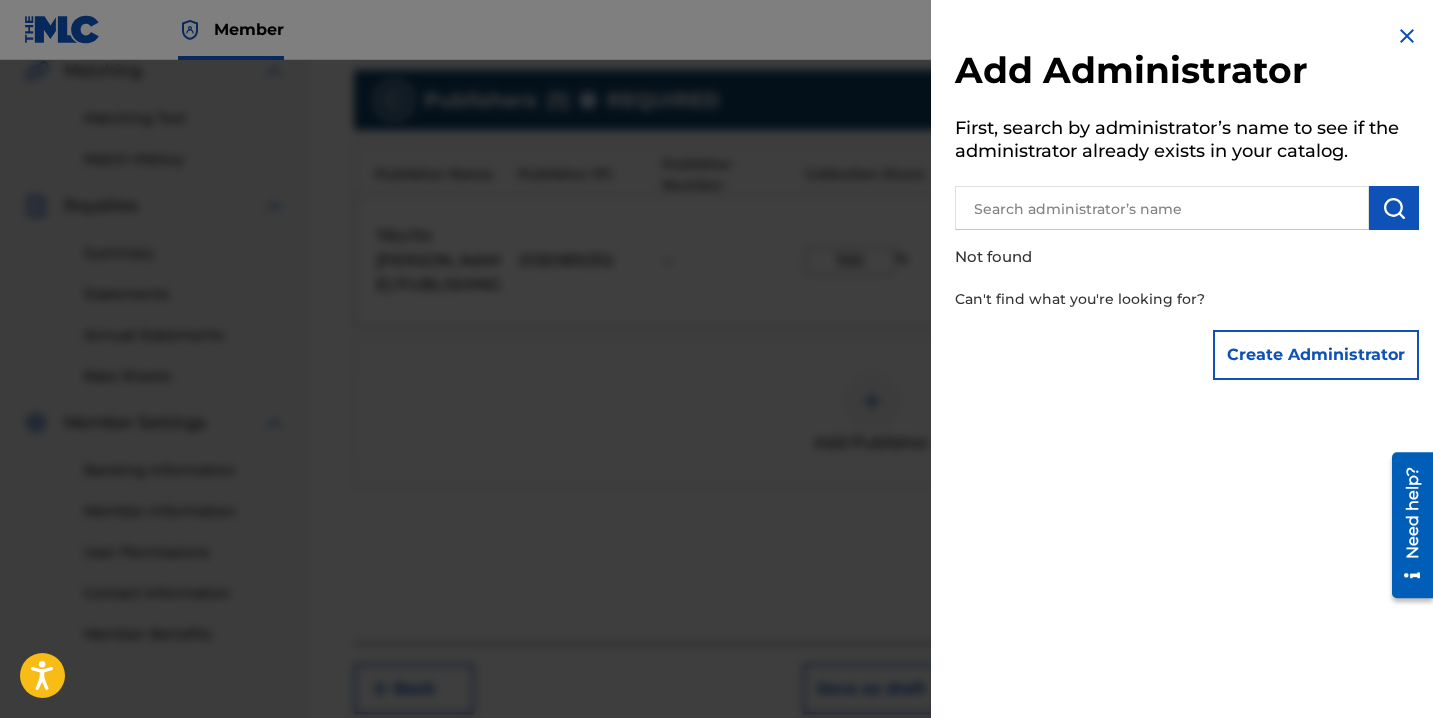 click at bounding box center [1407, 36] 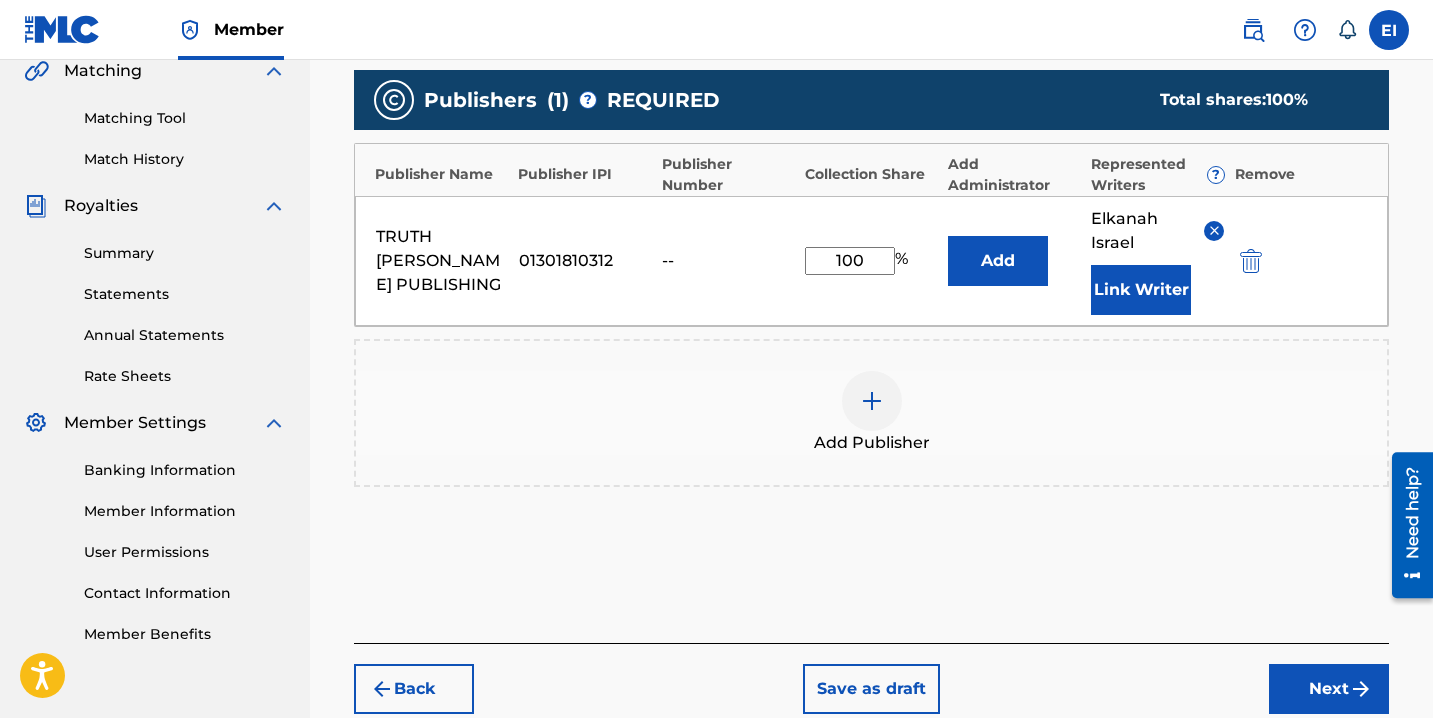 click on "Next" at bounding box center [1329, 689] 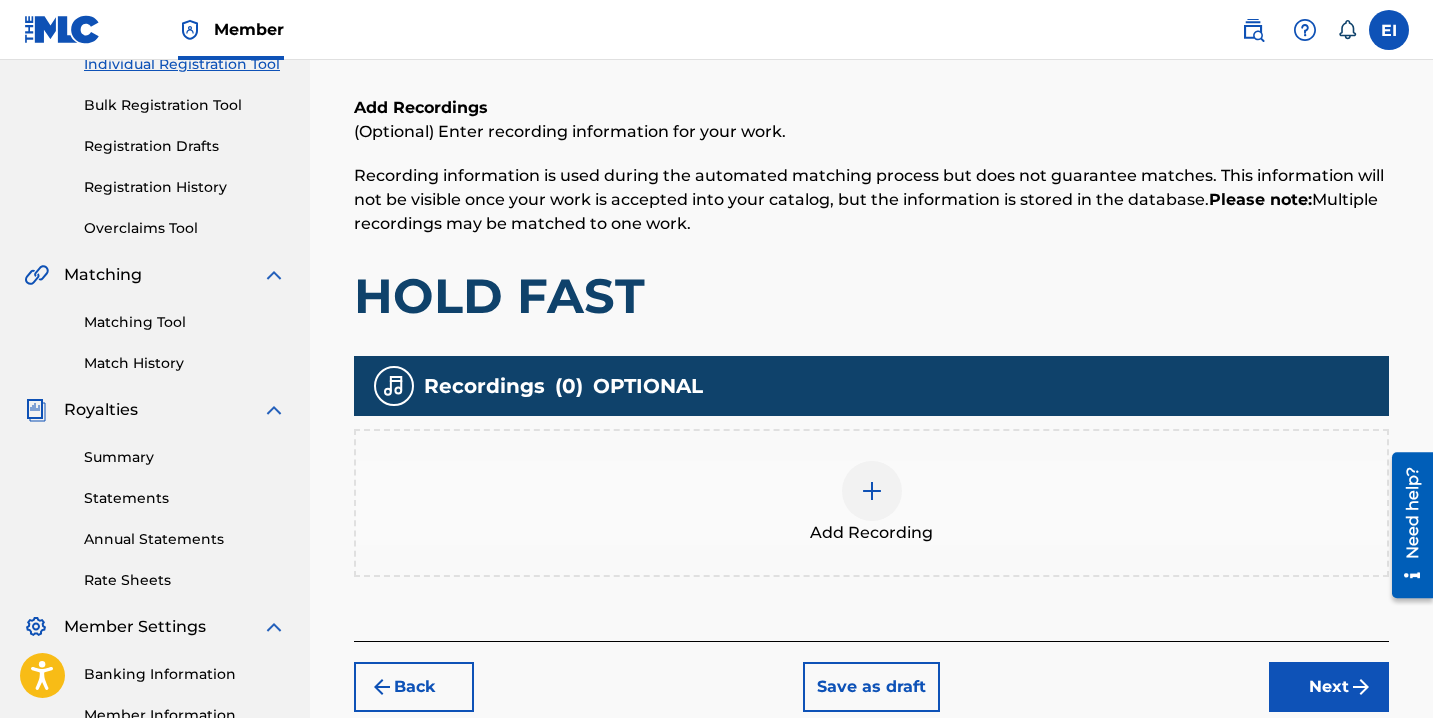 scroll, scrollTop: 273, scrollLeft: 0, axis: vertical 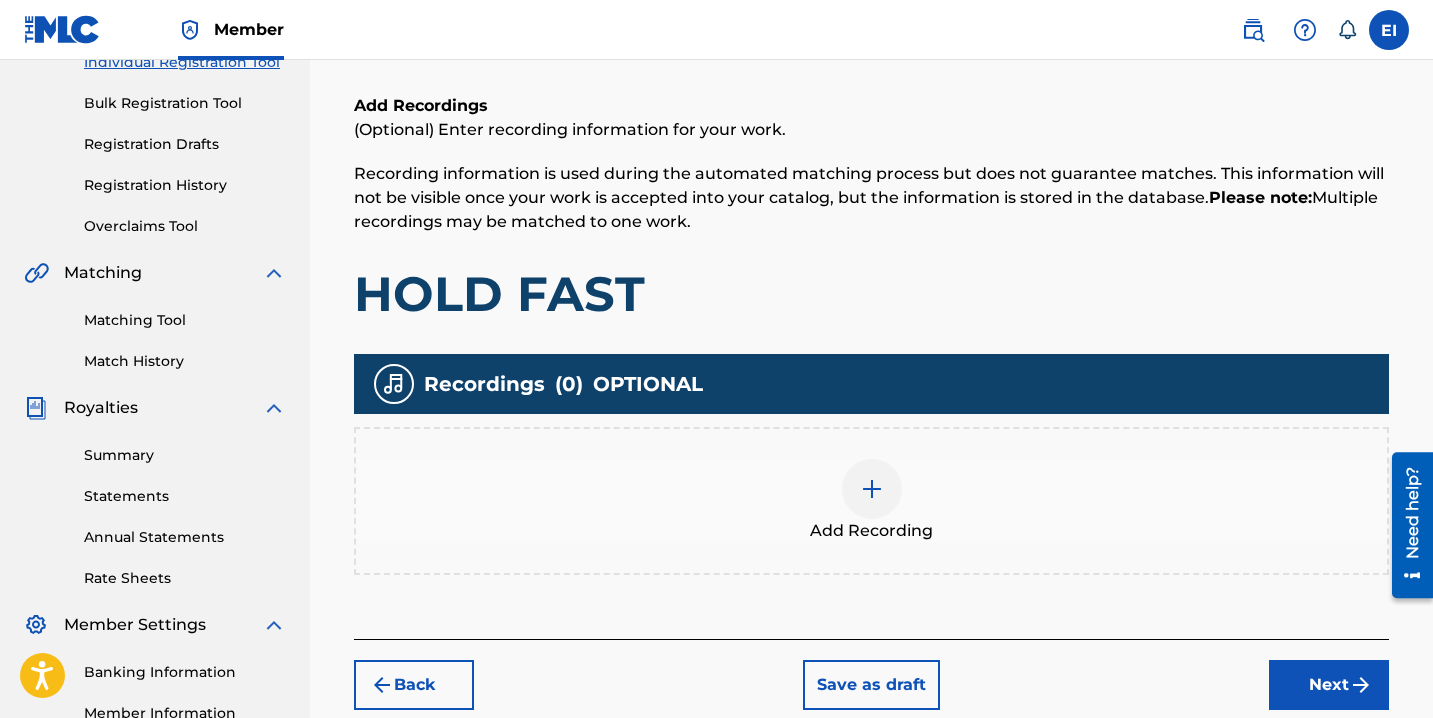 click at bounding box center (872, 489) 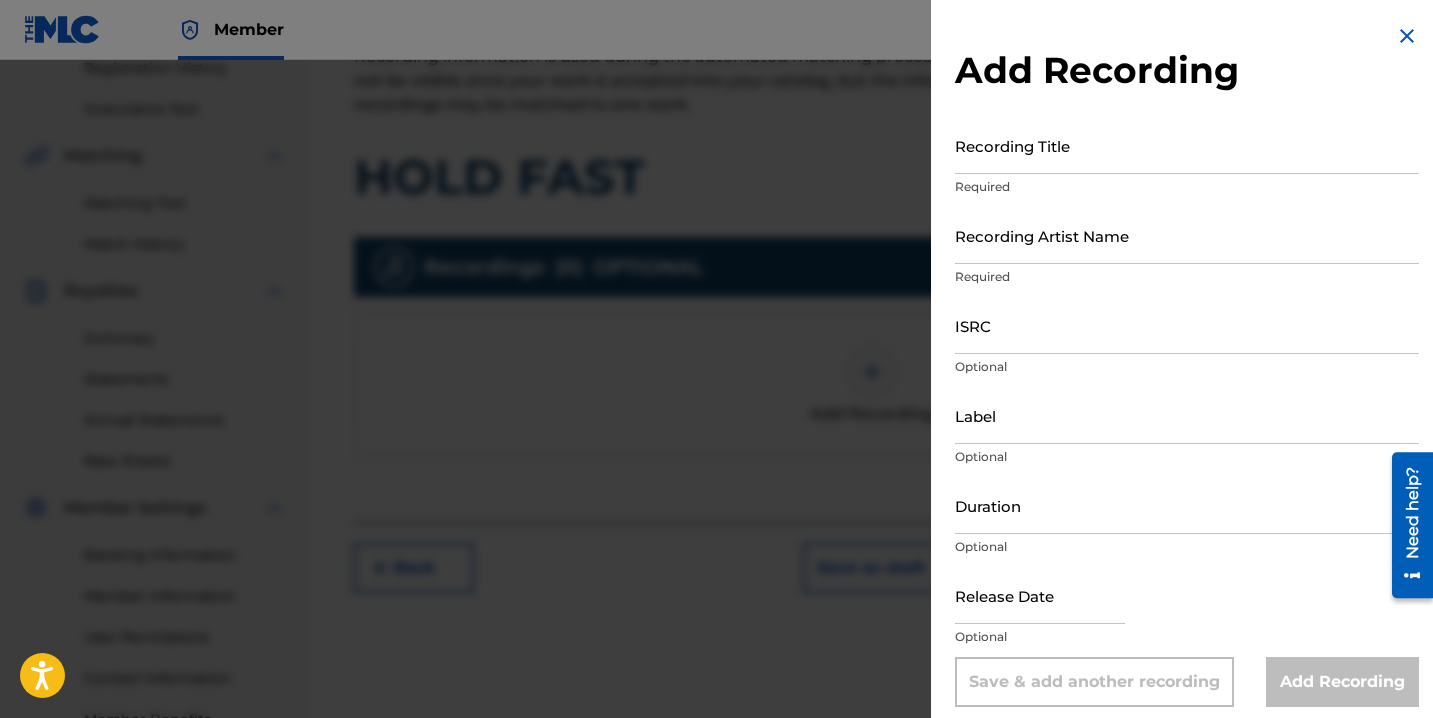 scroll, scrollTop: 396, scrollLeft: 0, axis: vertical 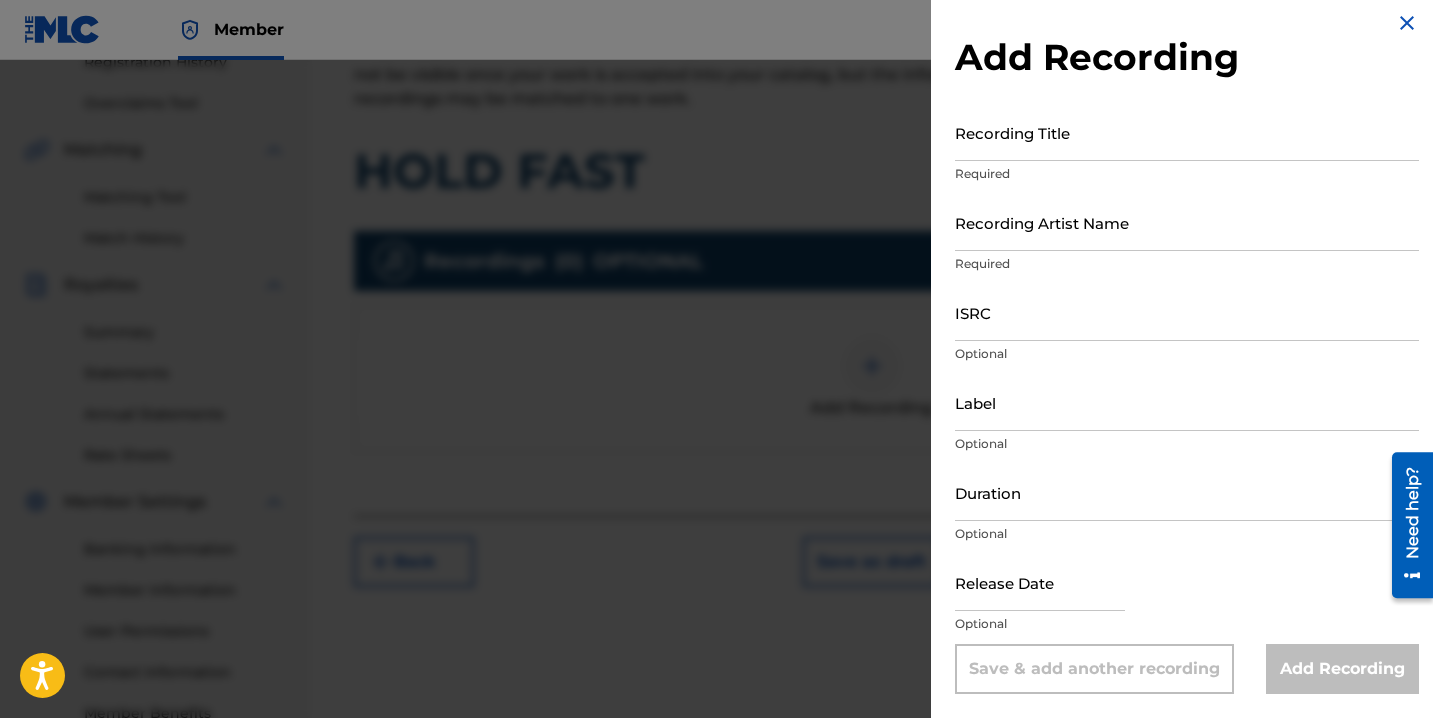 click on "Recording Title" at bounding box center (1187, 132) 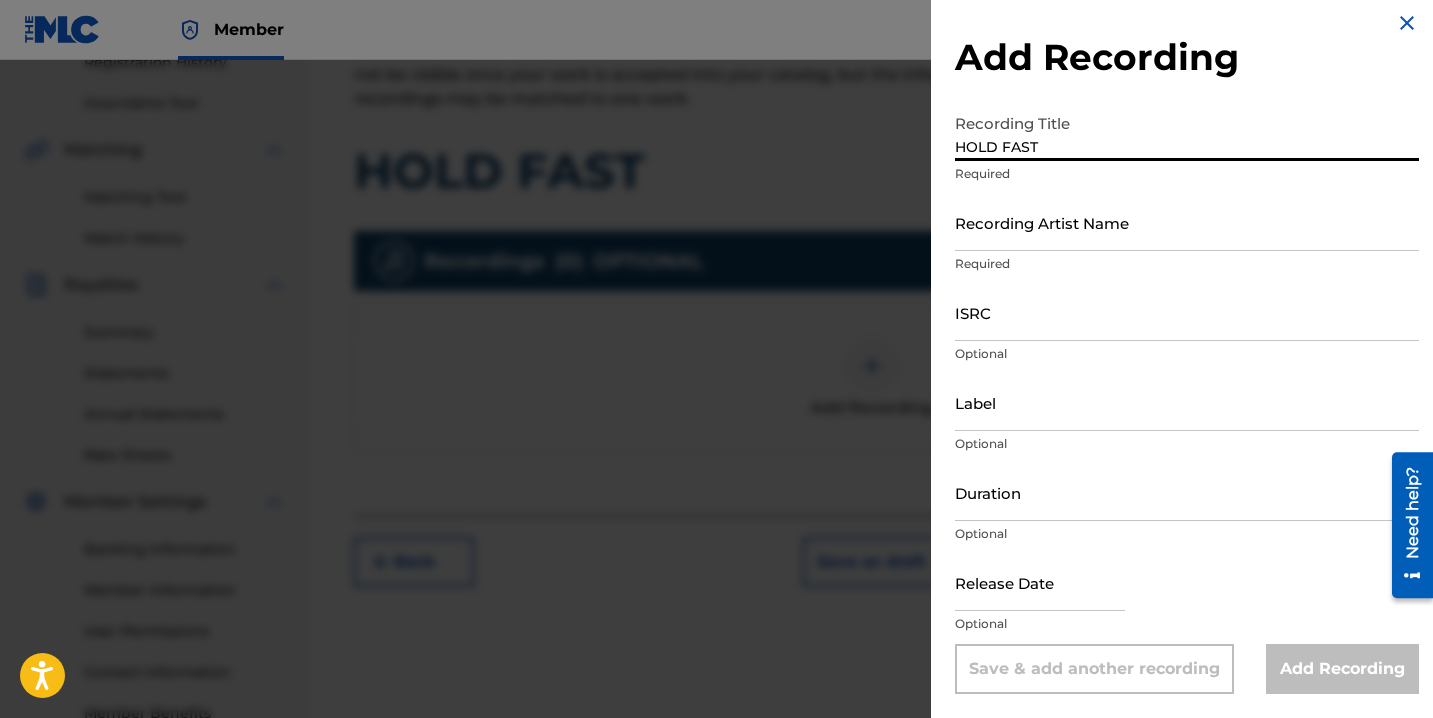 type on "HOLD FAST" 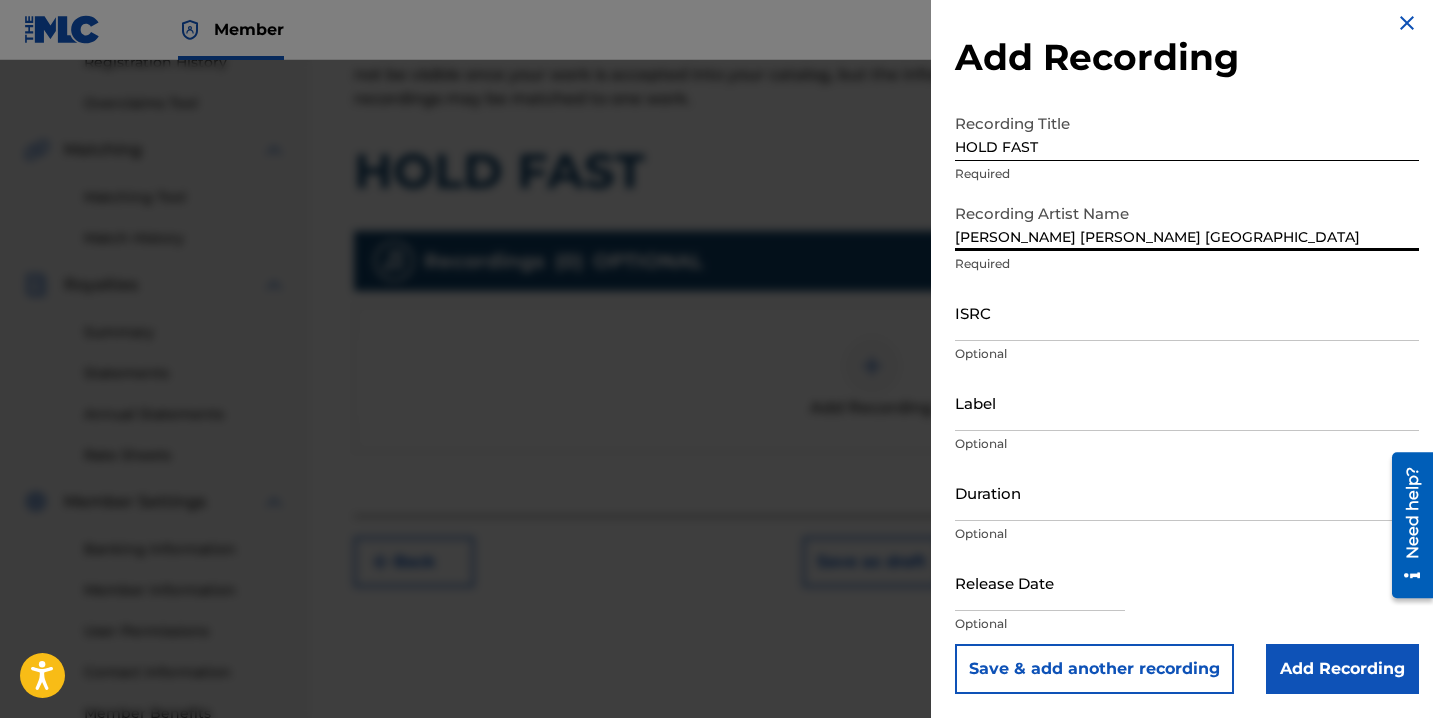 type on "[PERSON_NAME] [PERSON_NAME] [GEOGRAPHIC_DATA]" 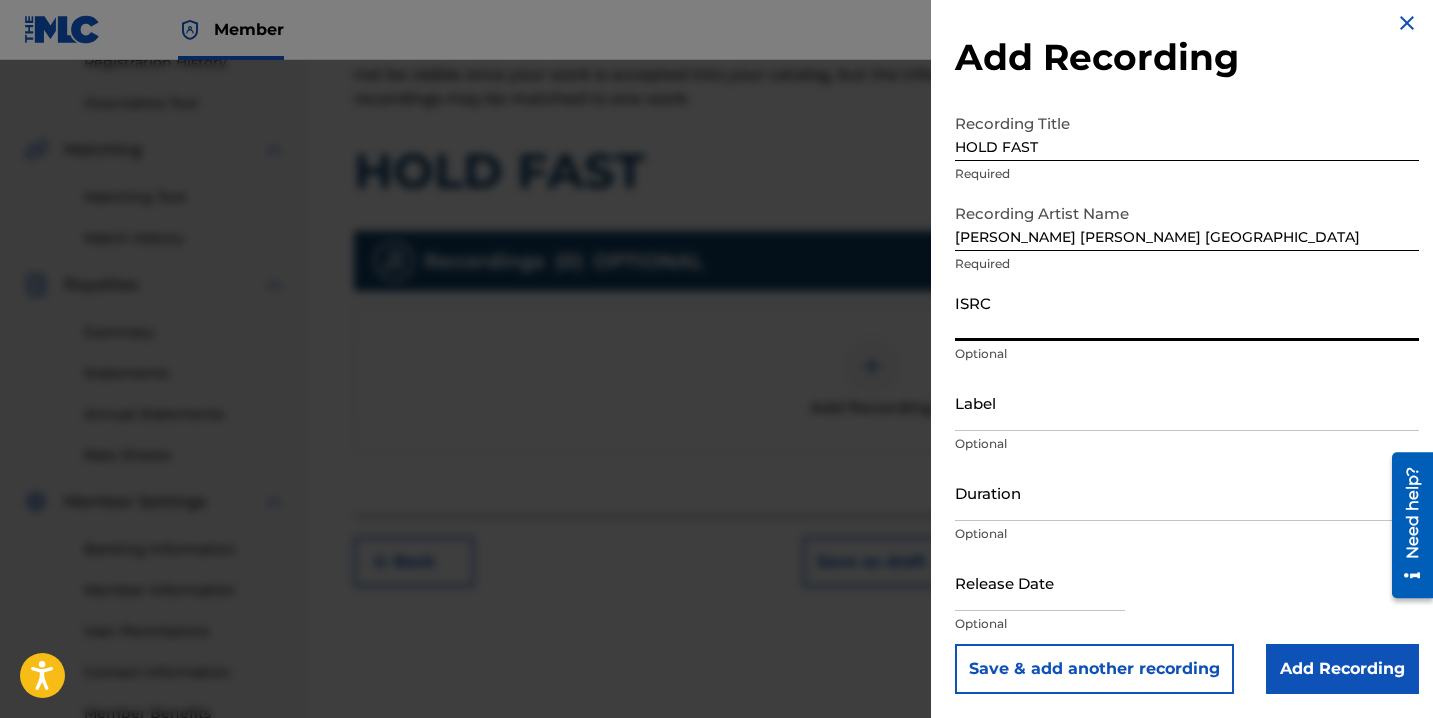 paste on "QZWFL2527183" 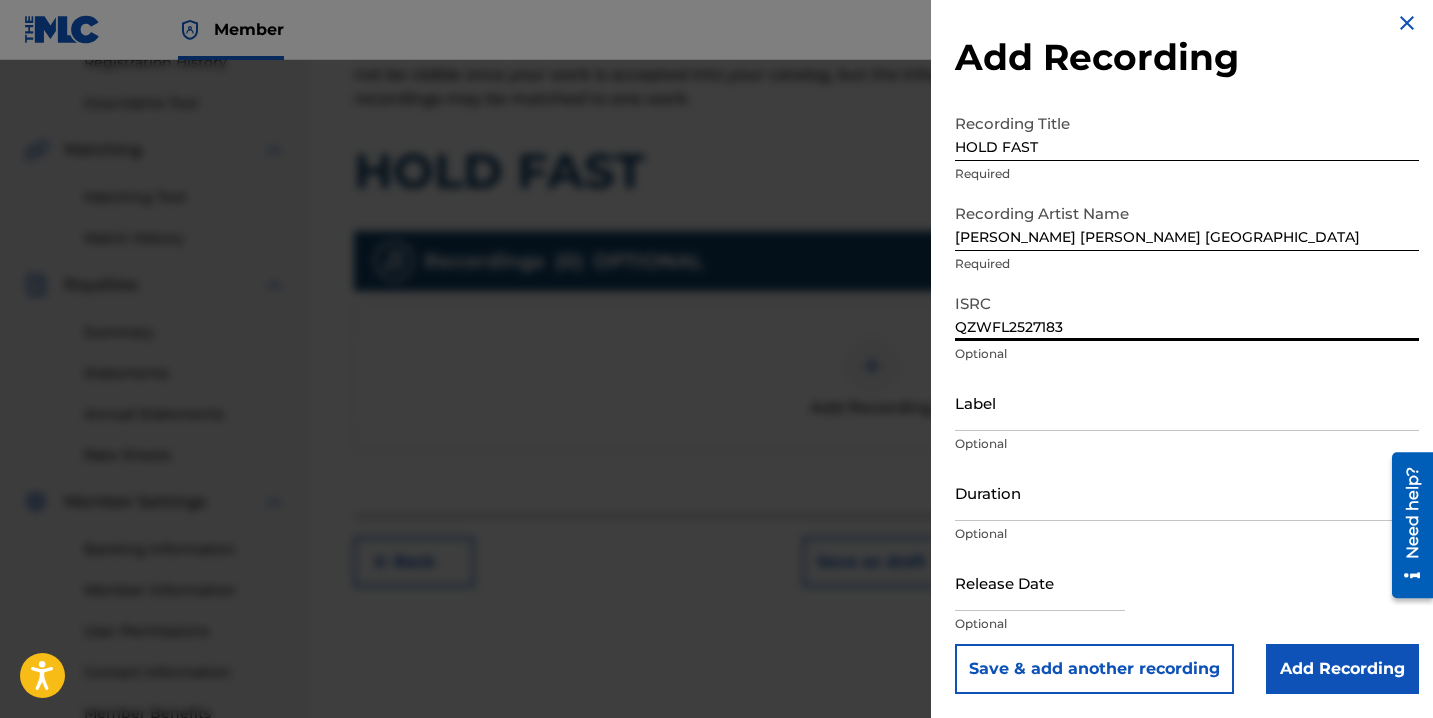 type on "QZWFL2527183" 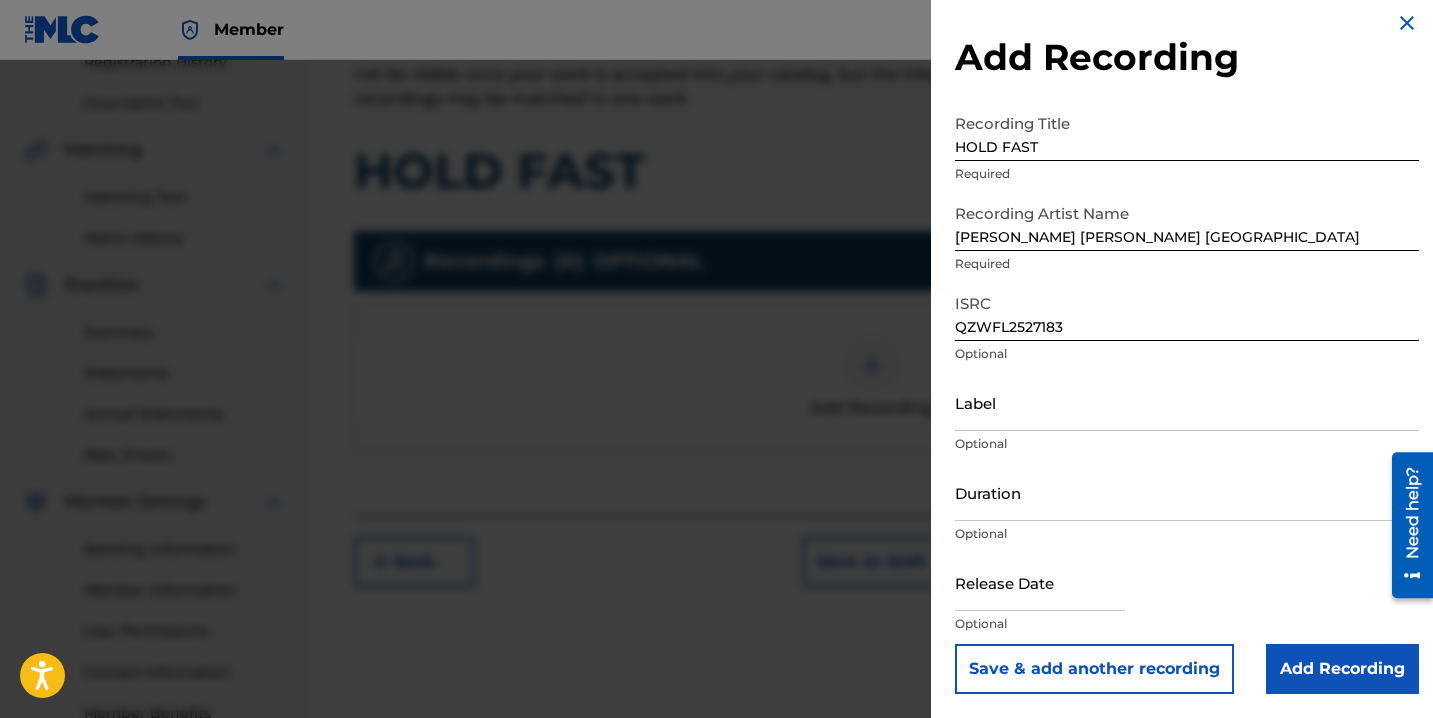 click at bounding box center (1040, 582) 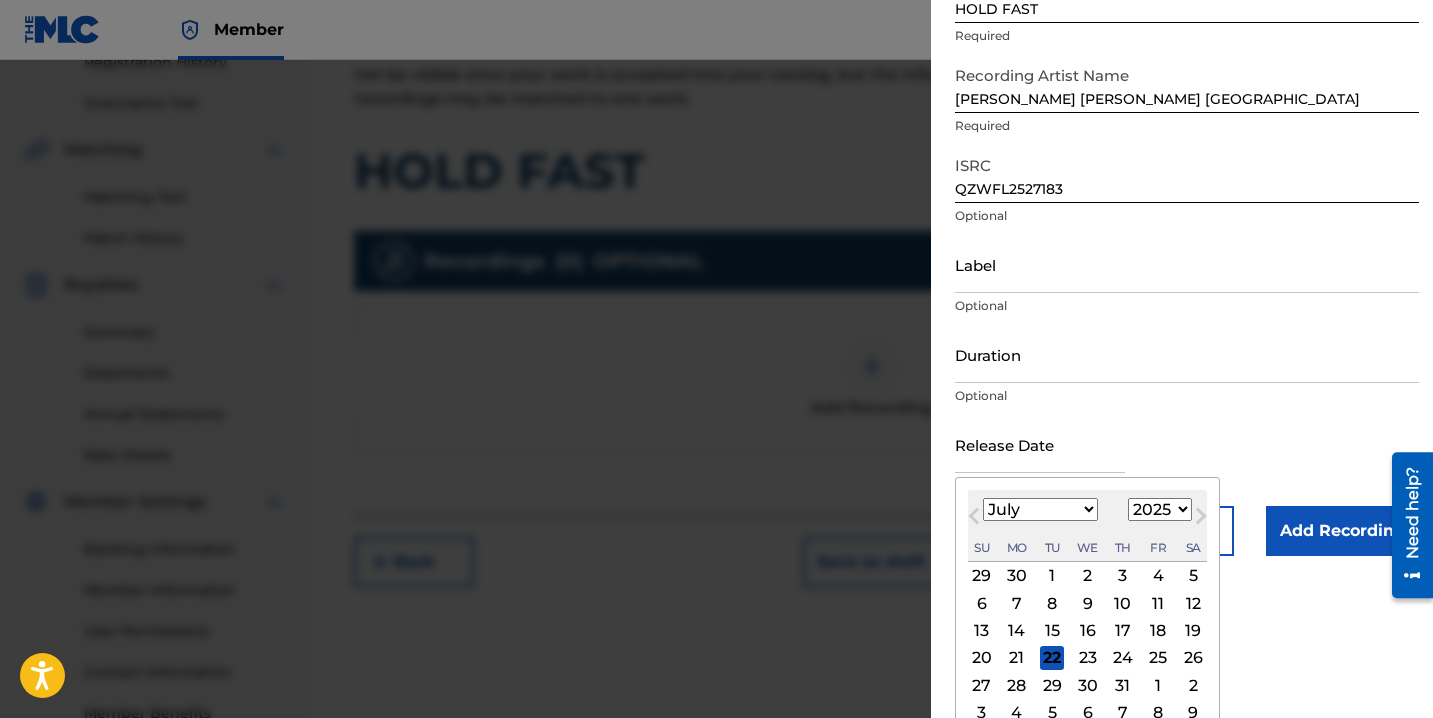 scroll, scrollTop: 163, scrollLeft: 0, axis: vertical 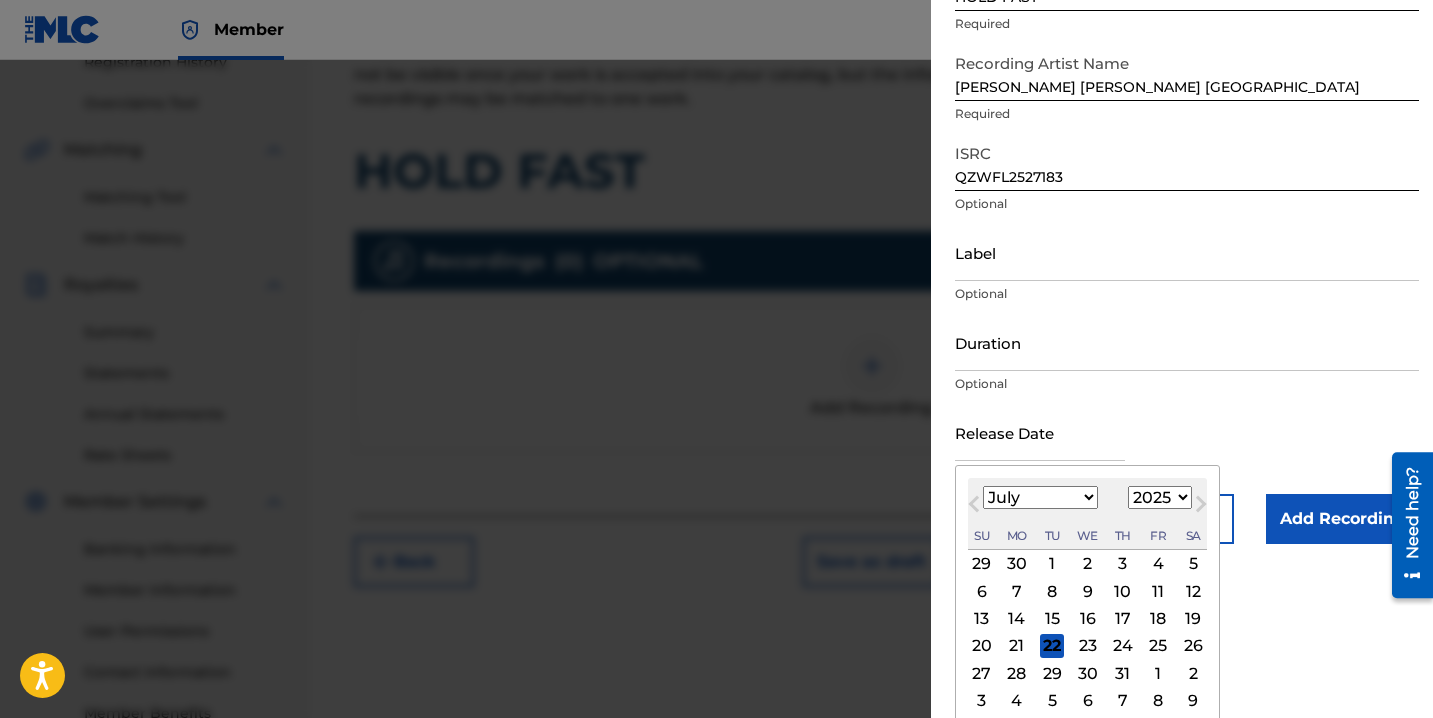 click on "22" at bounding box center [1052, 646] 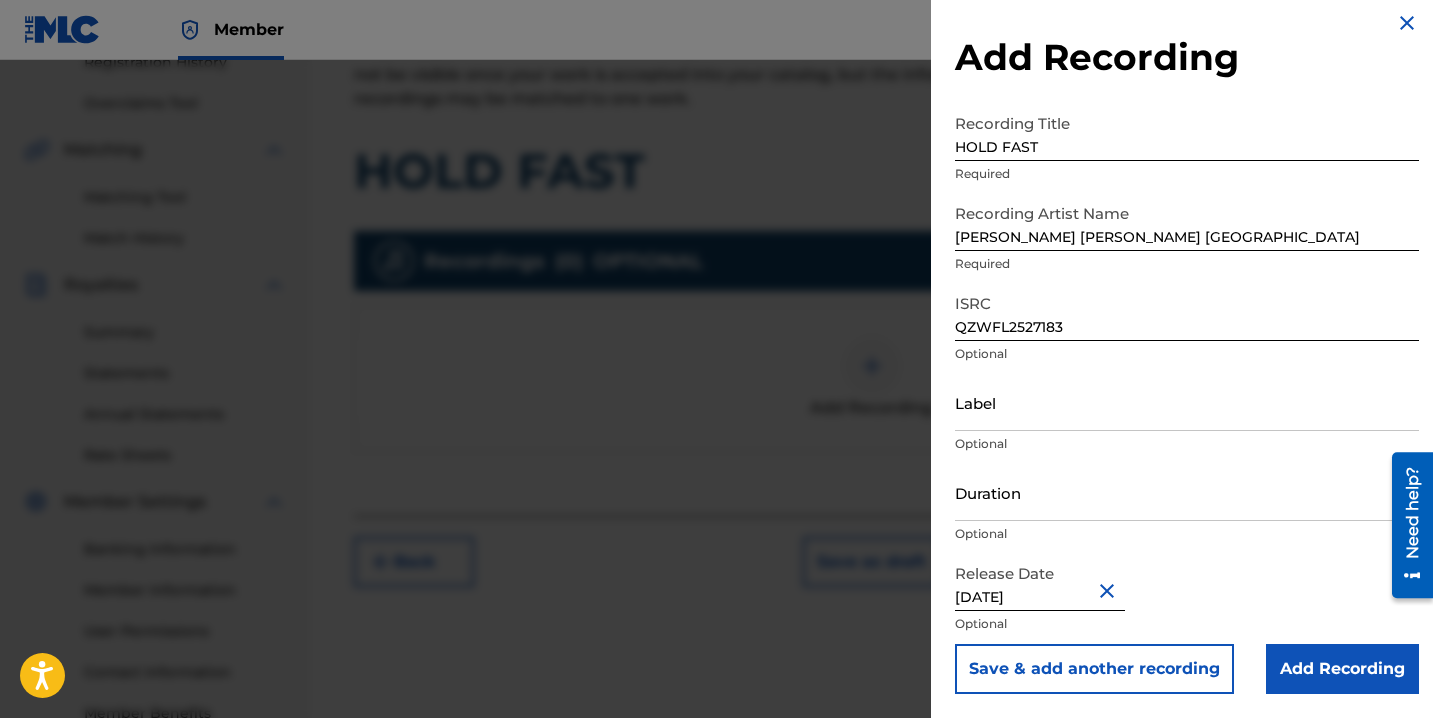 scroll, scrollTop: 13, scrollLeft: 0, axis: vertical 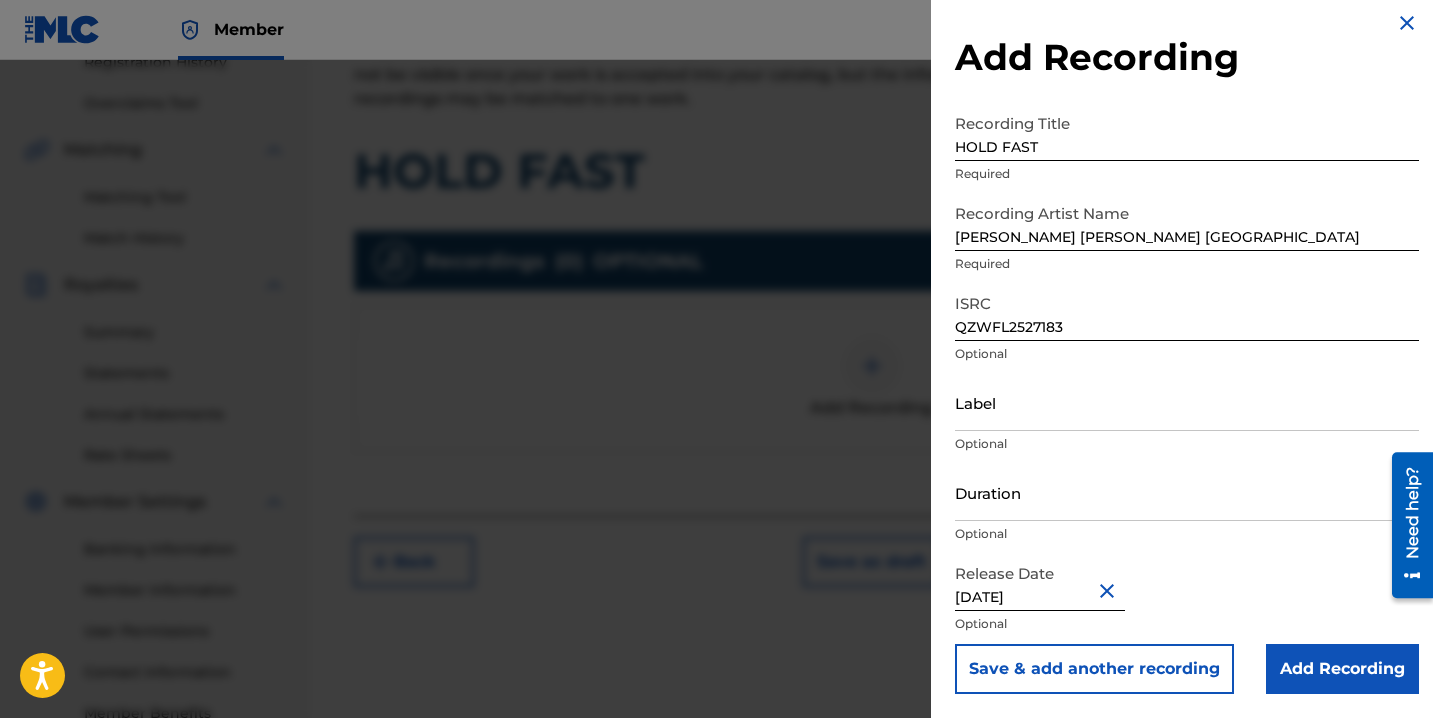click on "Add Recording" at bounding box center (1342, 669) 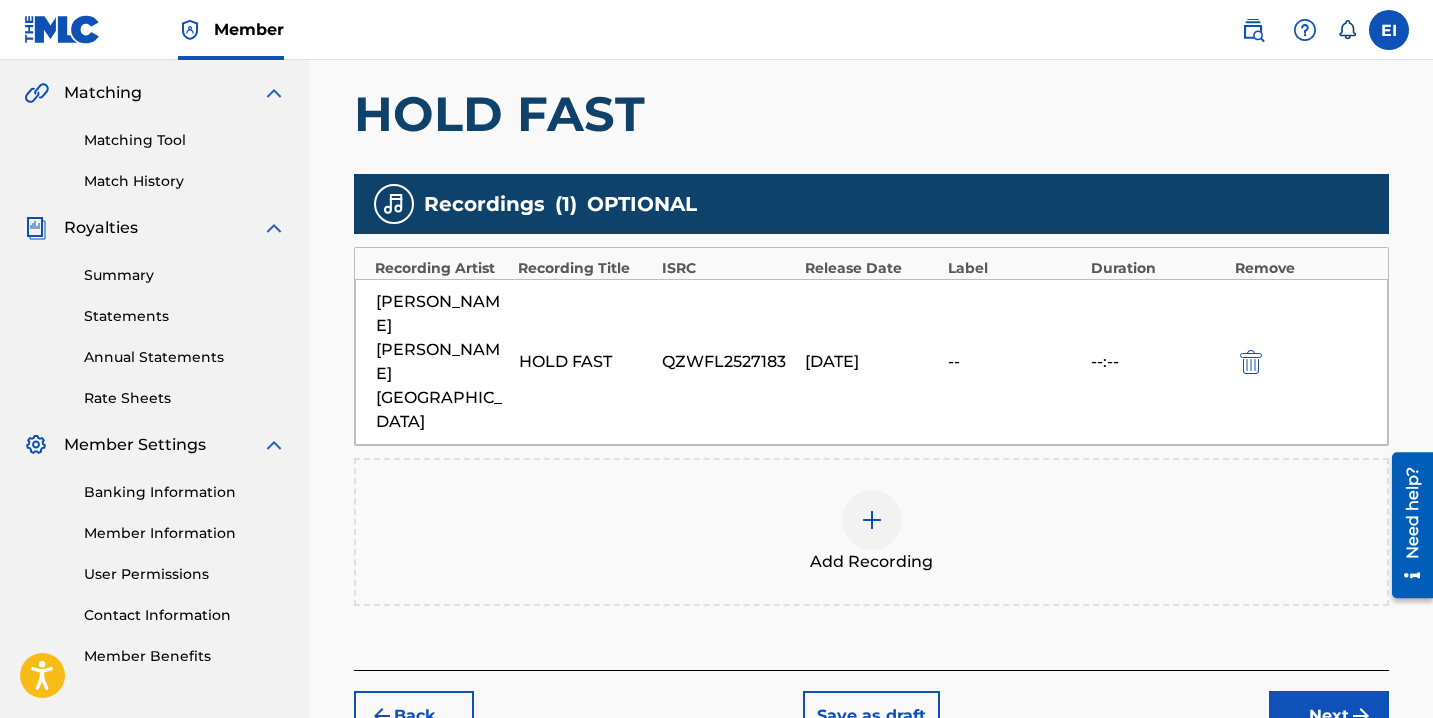 scroll, scrollTop: 456, scrollLeft: 0, axis: vertical 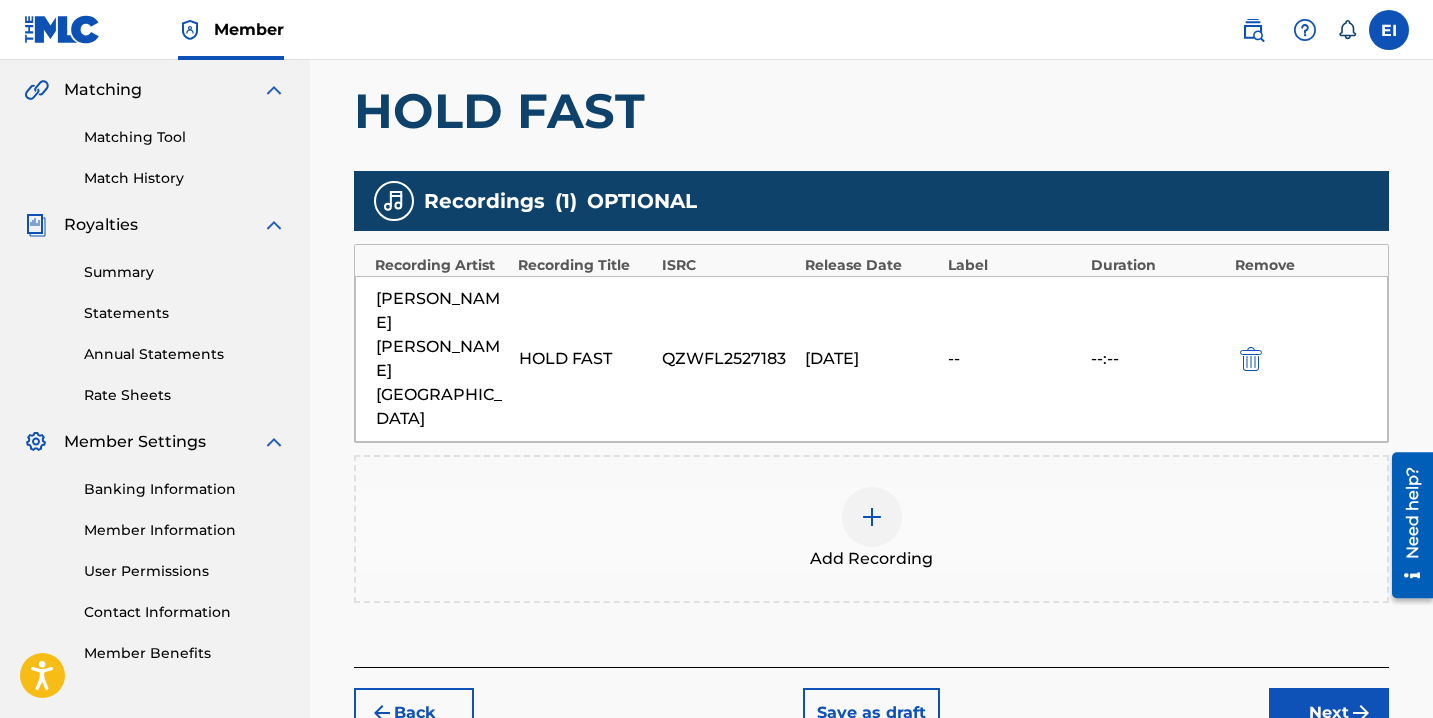 click on "ELKANAH AMAZIAH BEN ISRAEL HOLD FAST QZWFL2527183 [DATE] -- --:--" at bounding box center [871, 359] 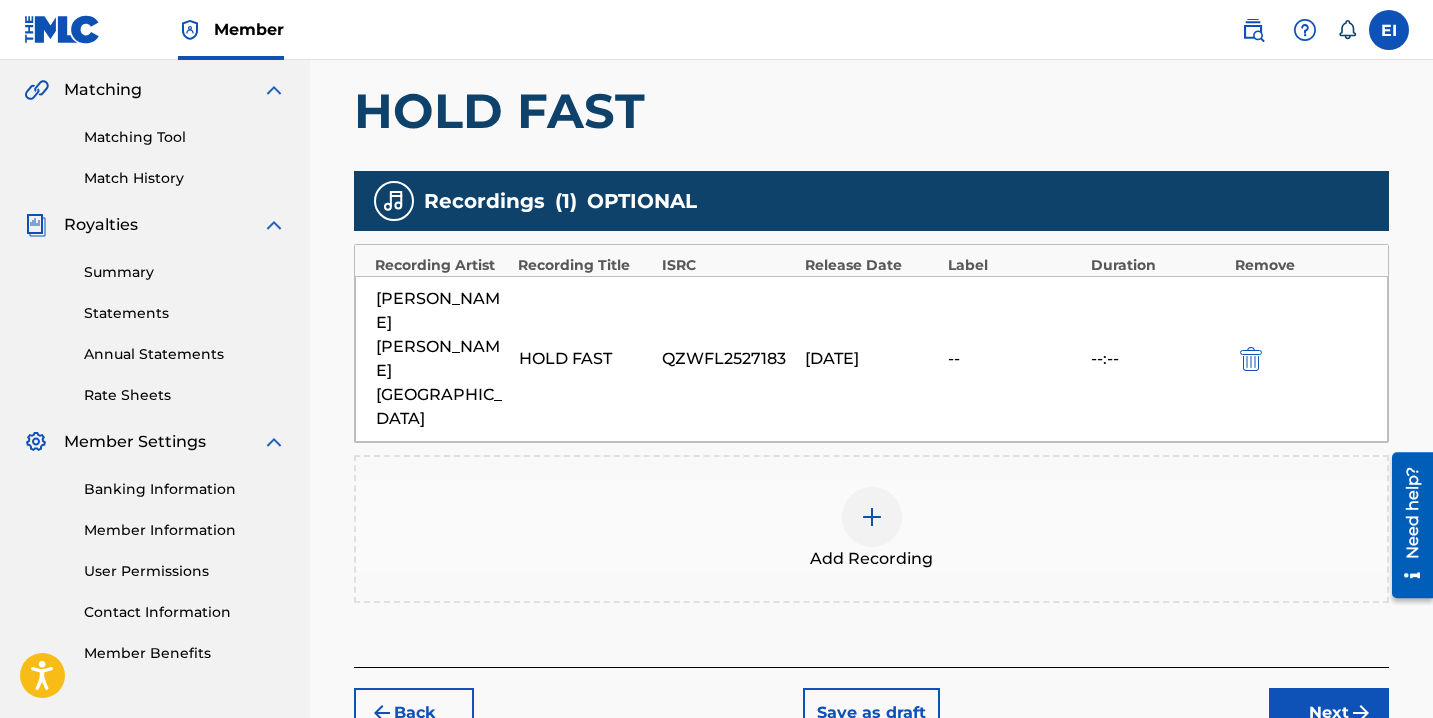 click on "ELKANAH AMAZIAH BEN ISRAEL HOLD FAST QZWFL2527183 [DATE] -- --:--" at bounding box center [871, 359] 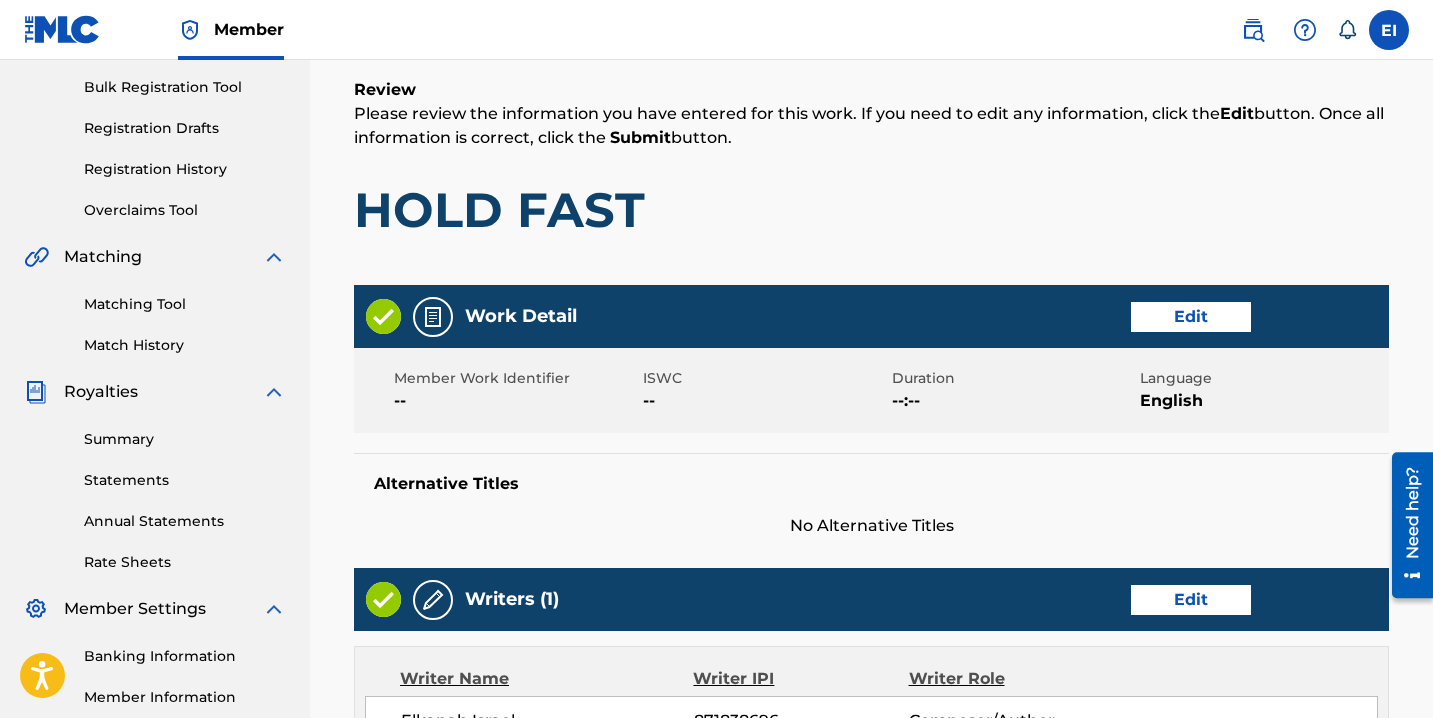scroll, scrollTop: 271, scrollLeft: 0, axis: vertical 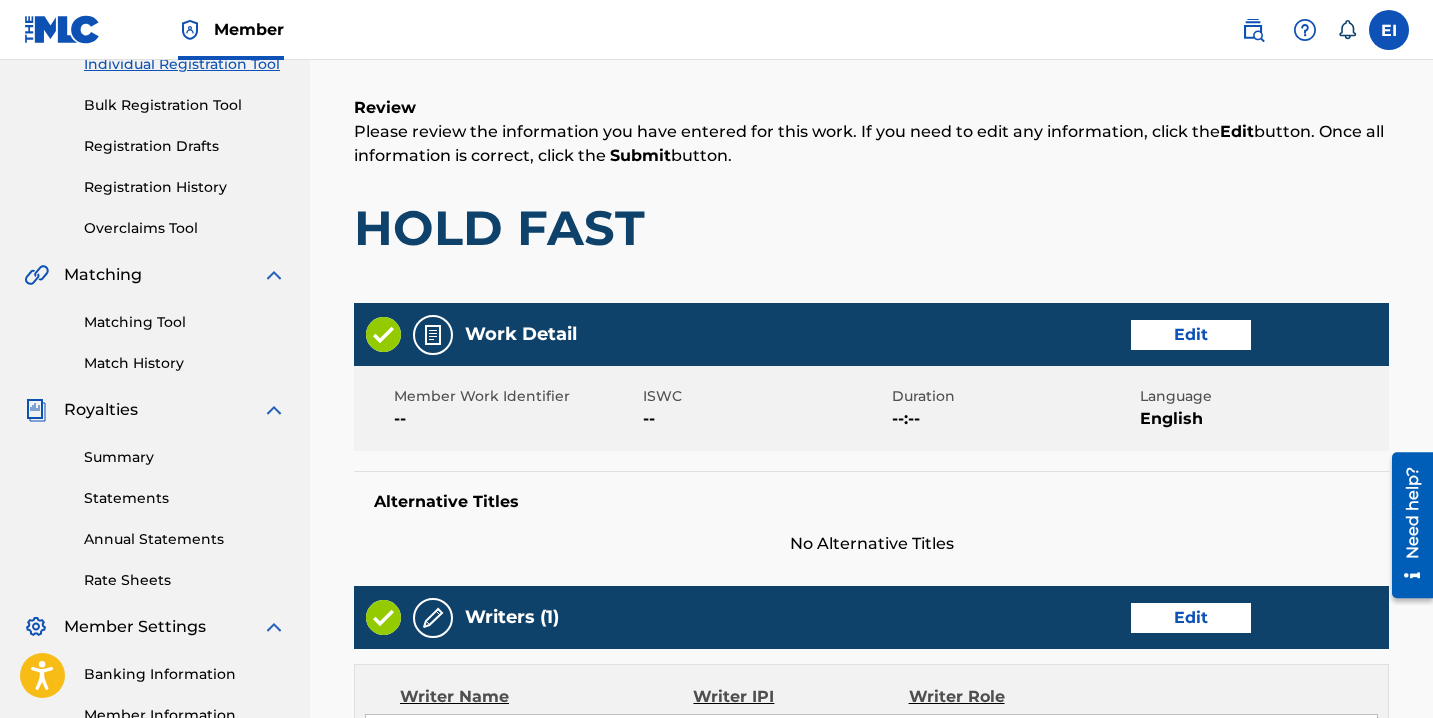 click on "Edit" at bounding box center [1191, 335] 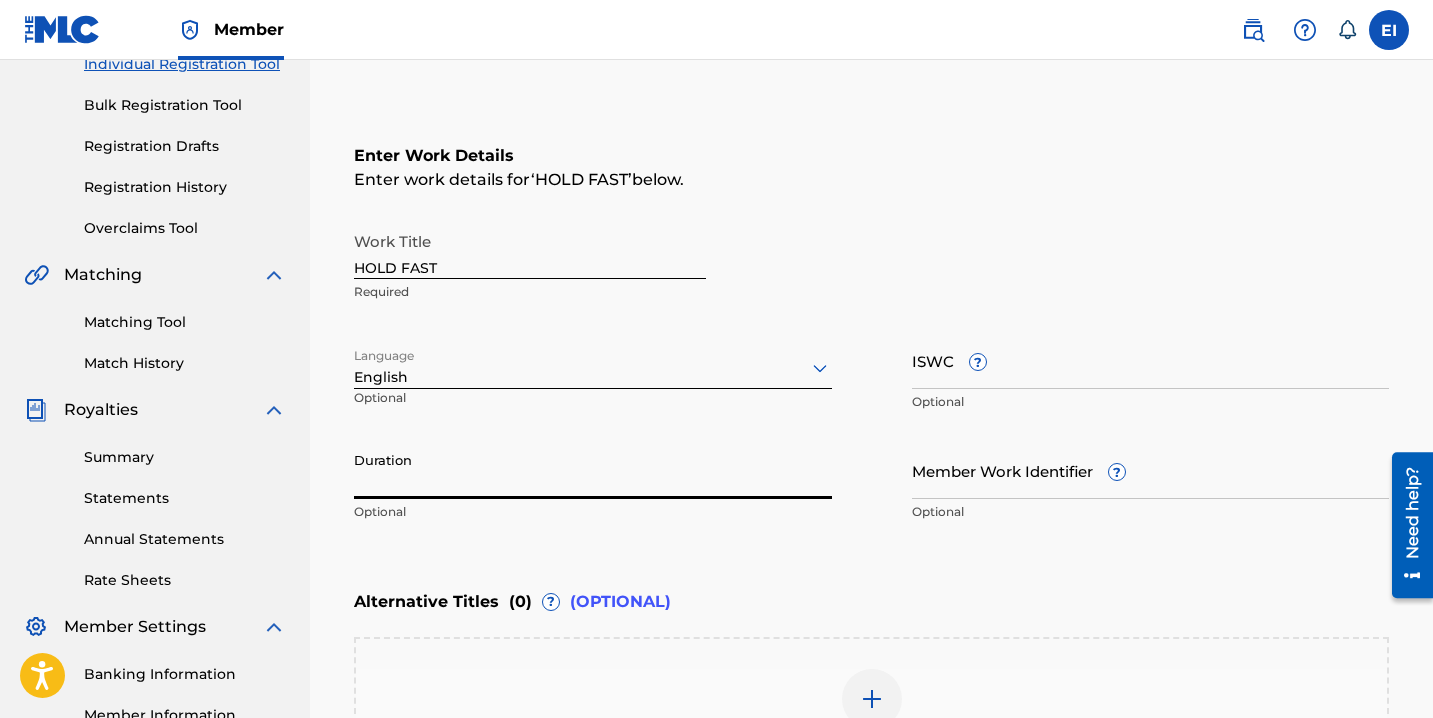 click on "Duration" at bounding box center (593, 470) 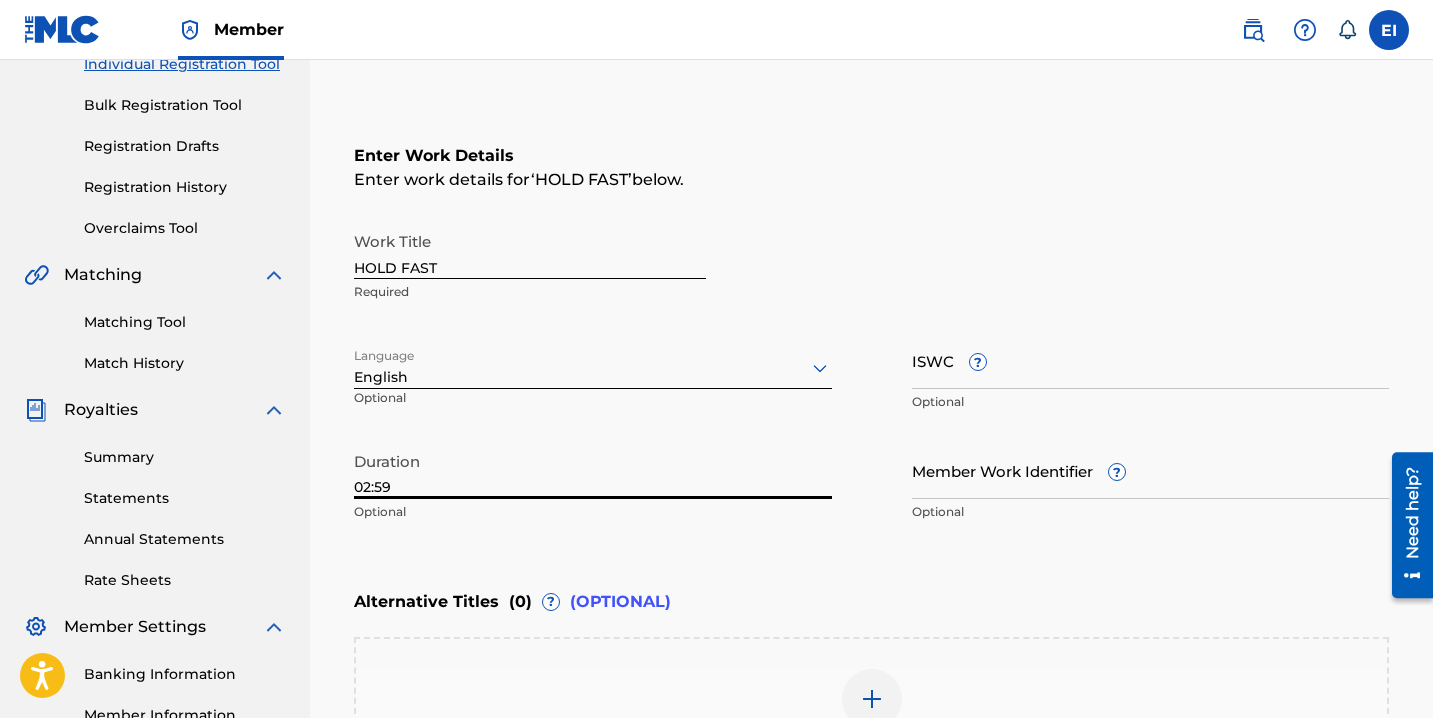 type on "02:59" 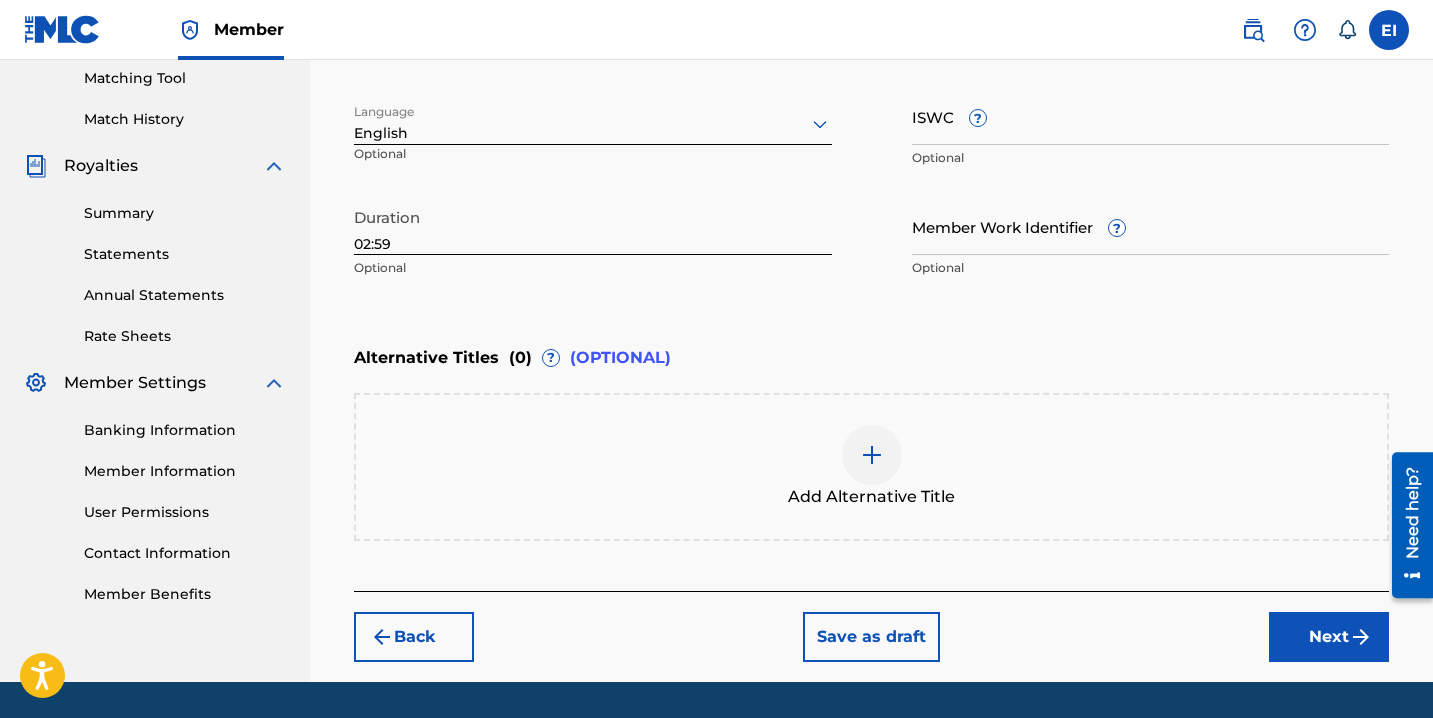 scroll, scrollTop: 574, scrollLeft: 0, axis: vertical 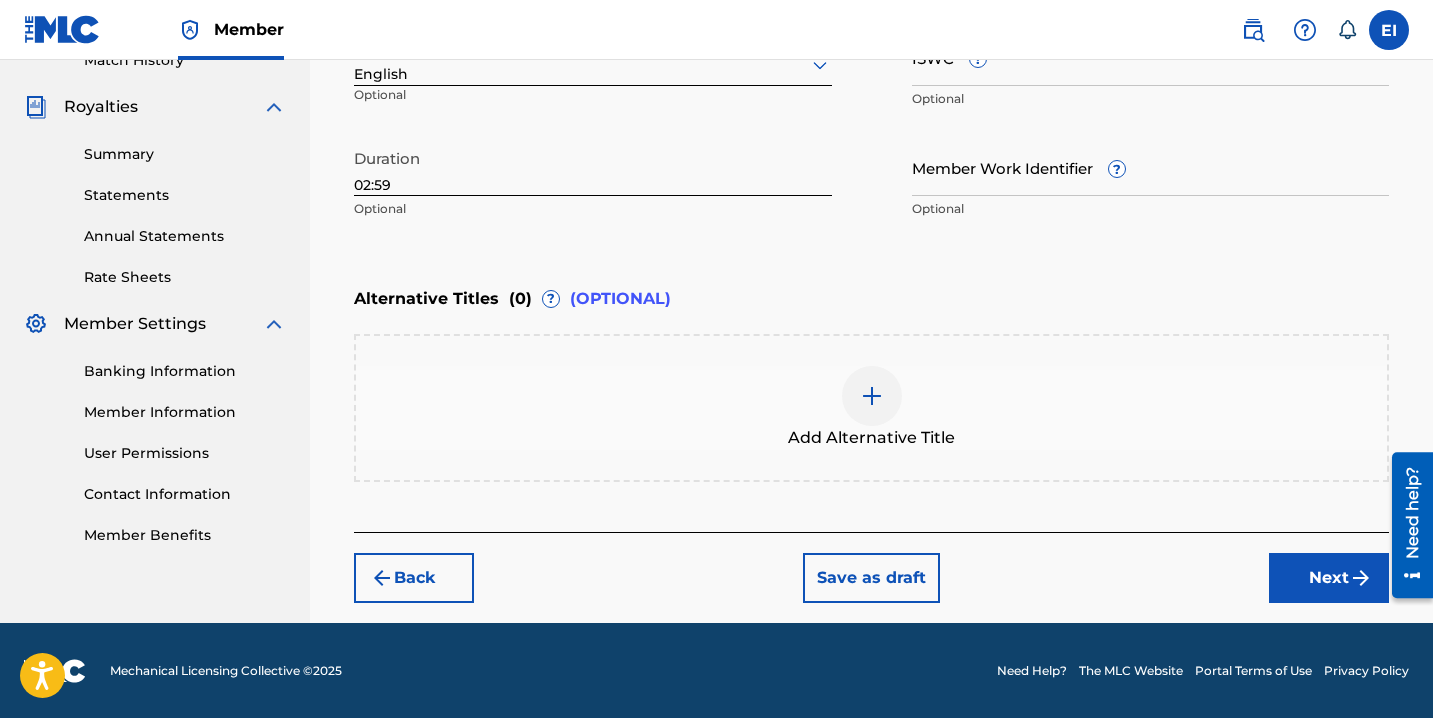 click on "Next" at bounding box center [1329, 578] 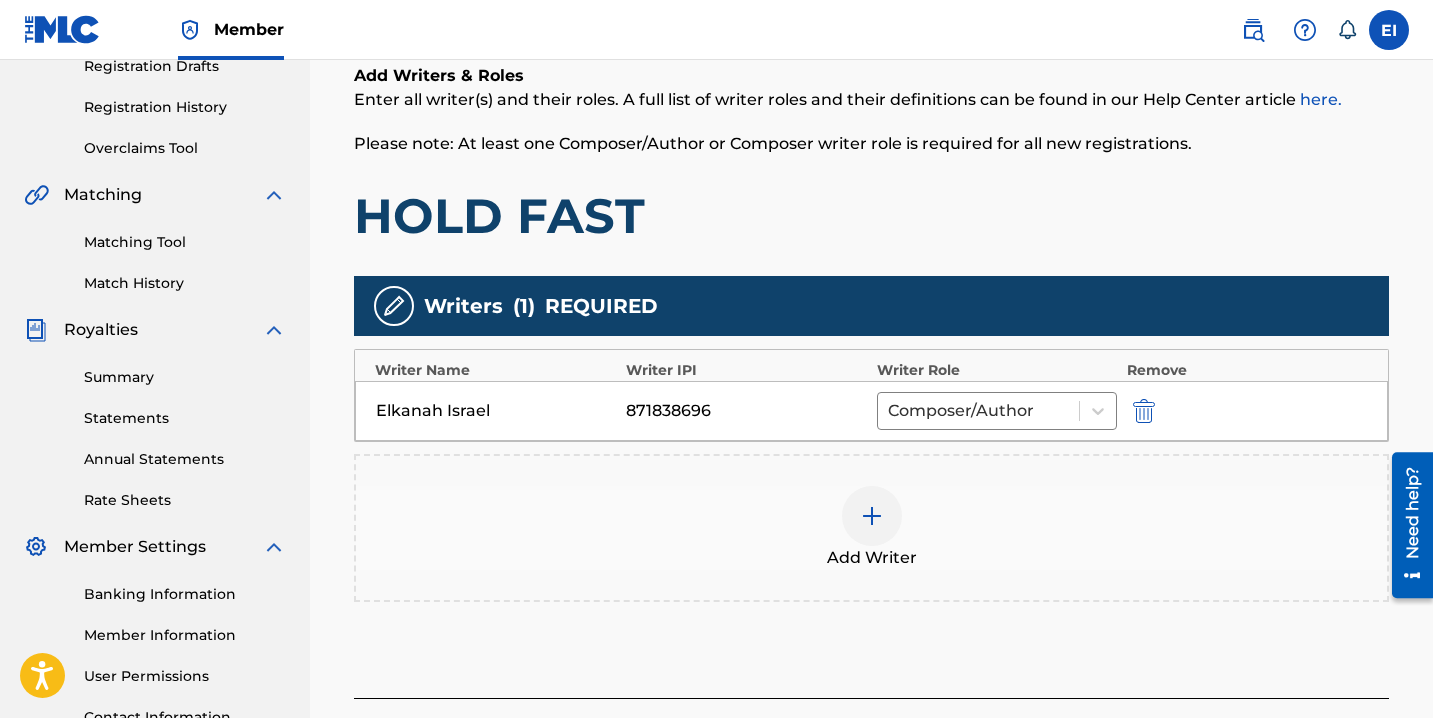 scroll, scrollTop: 522, scrollLeft: 0, axis: vertical 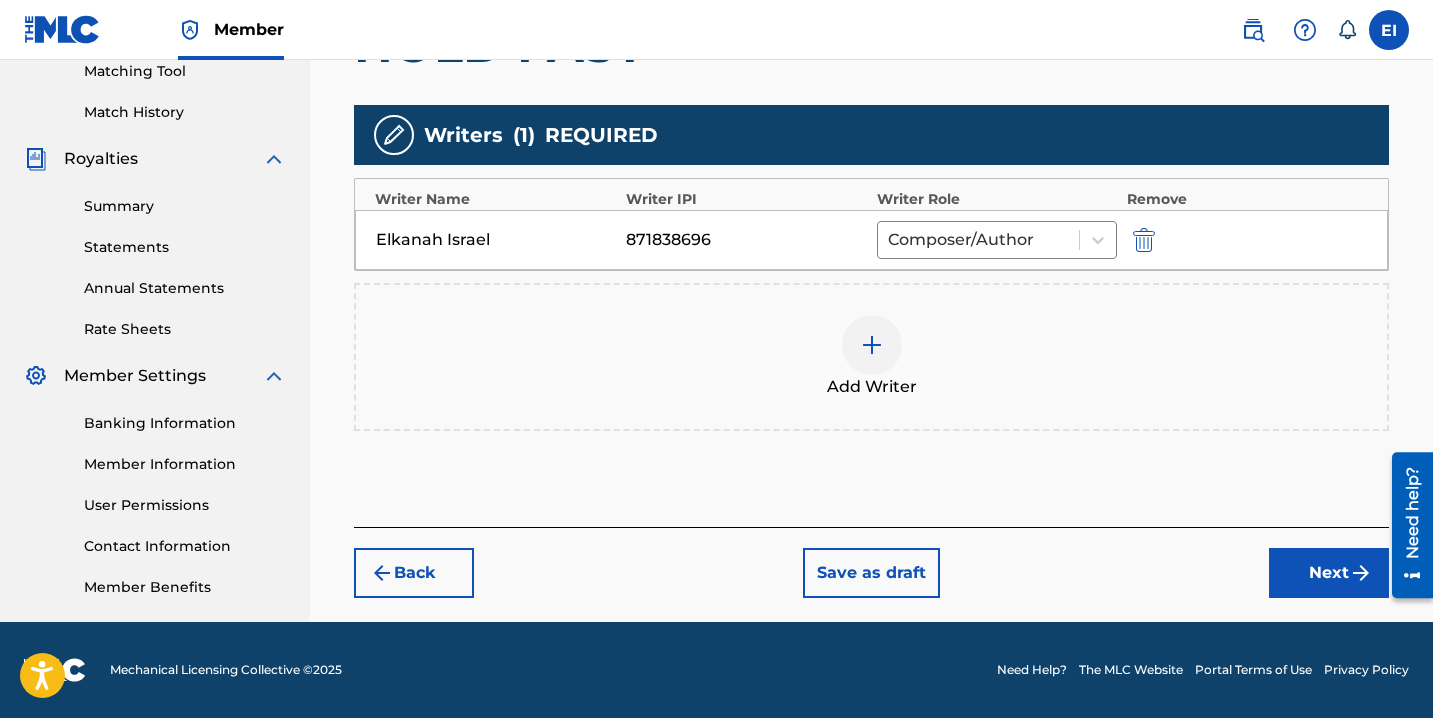 click on "Next" at bounding box center [1329, 573] 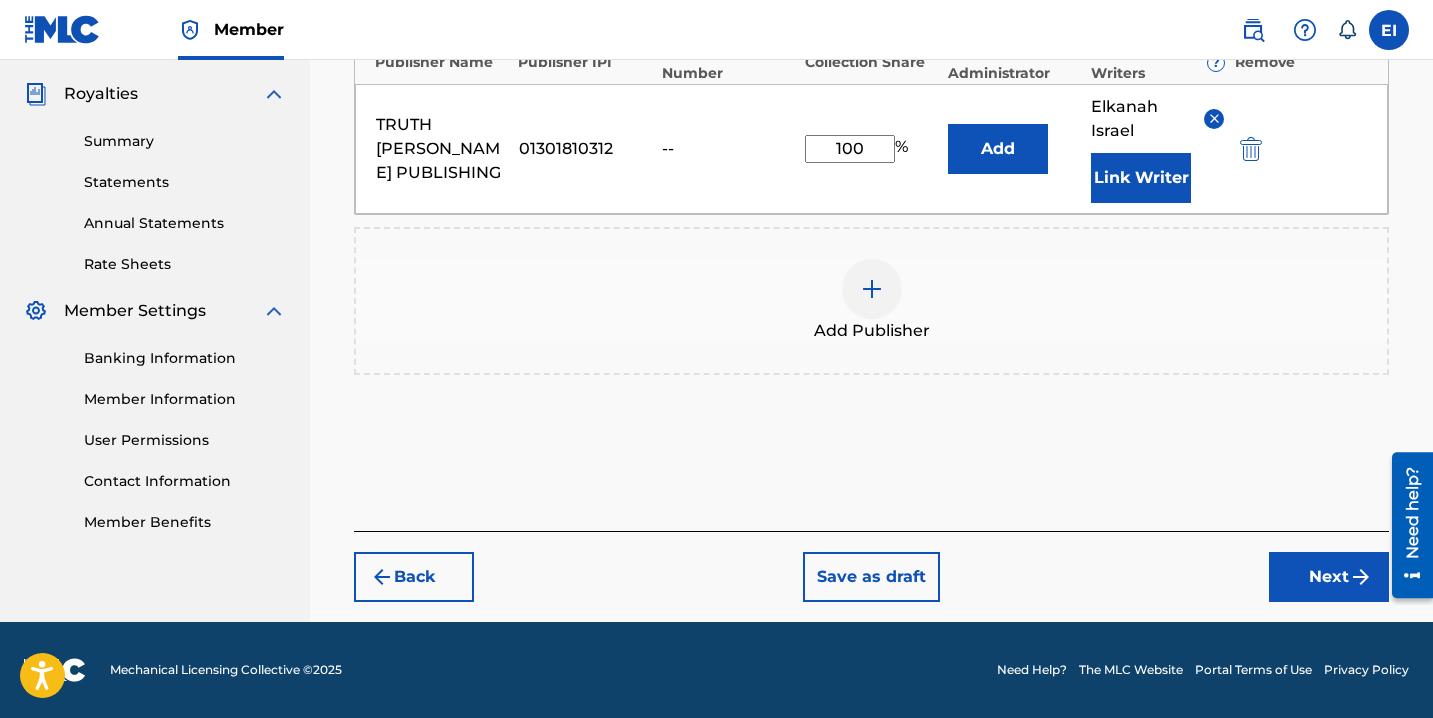 click on "Next" at bounding box center [1329, 577] 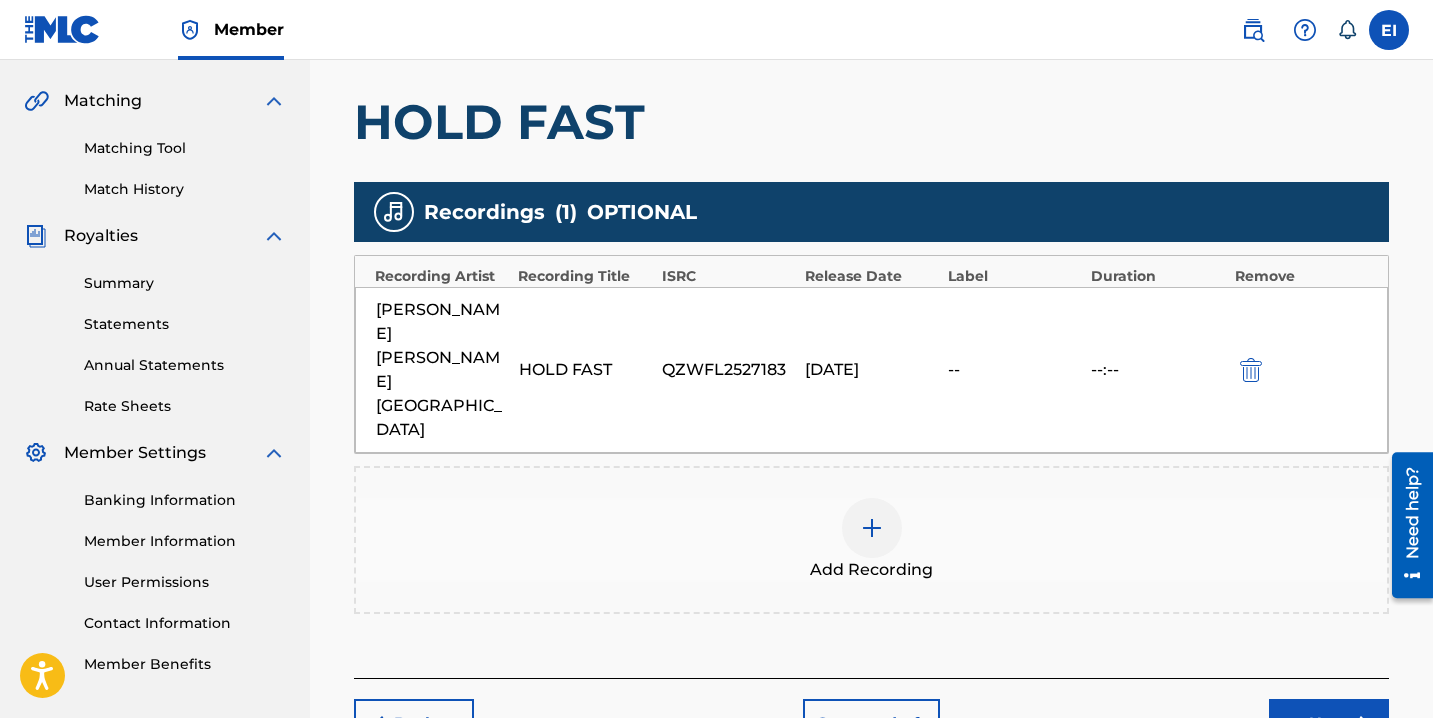 scroll, scrollTop: 522, scrollLeft: 0, axis: vertical 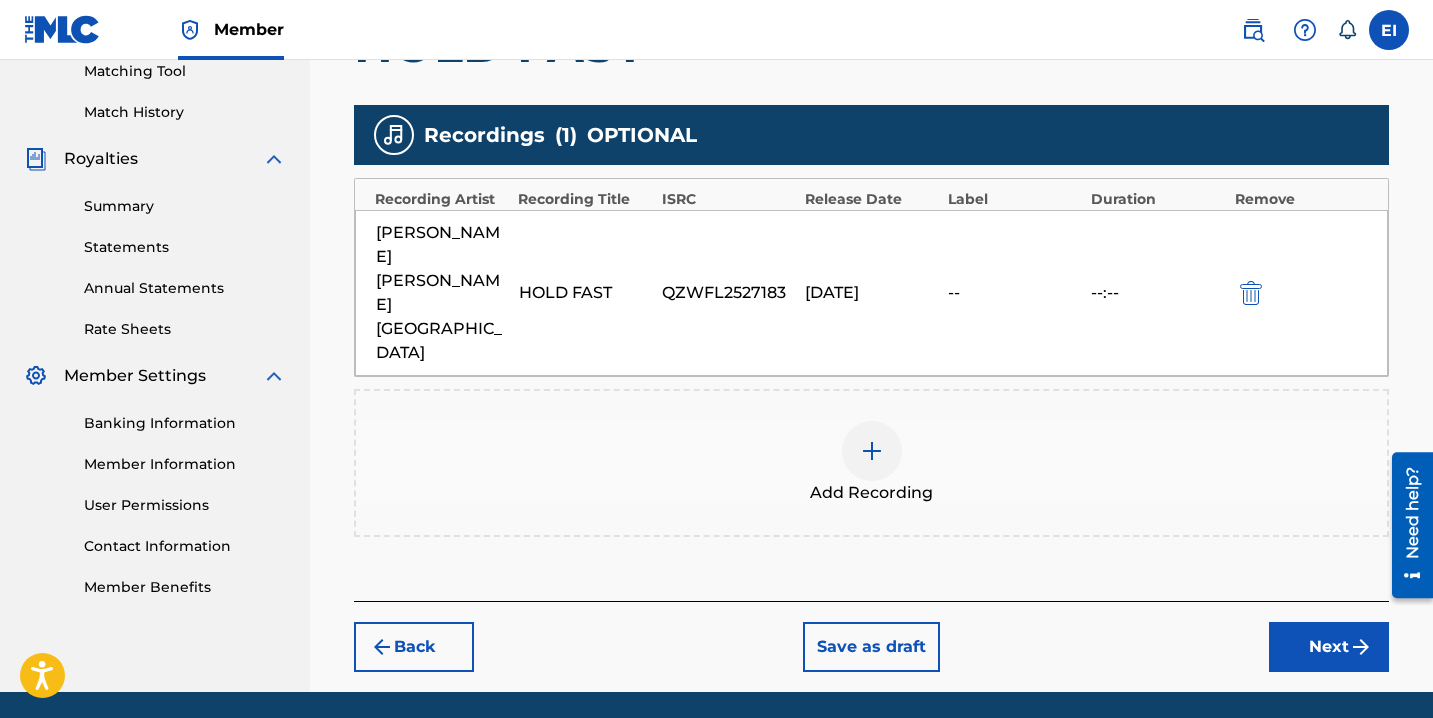 click on "Next" at bounding box center [1329, 647] 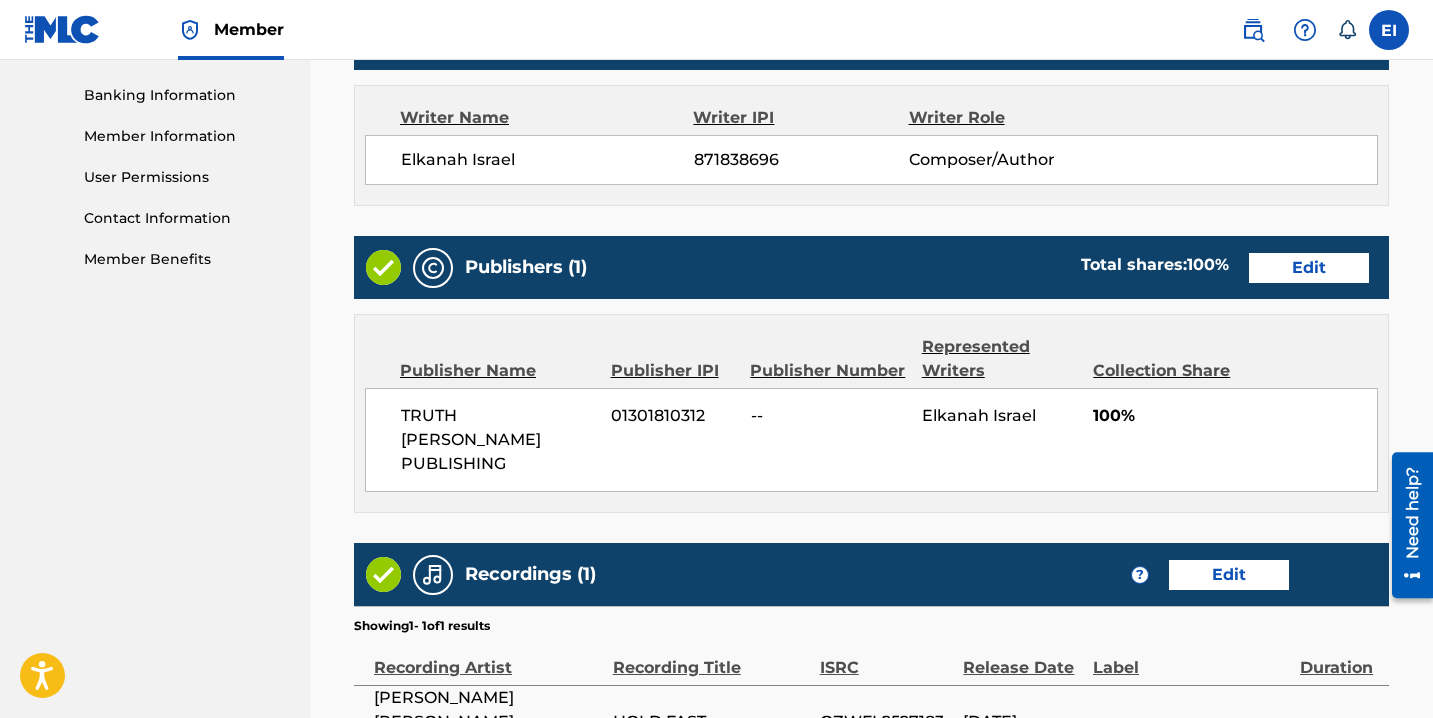 scroll, scrollTop: 852, scrollLeft: 0, axis: vertical 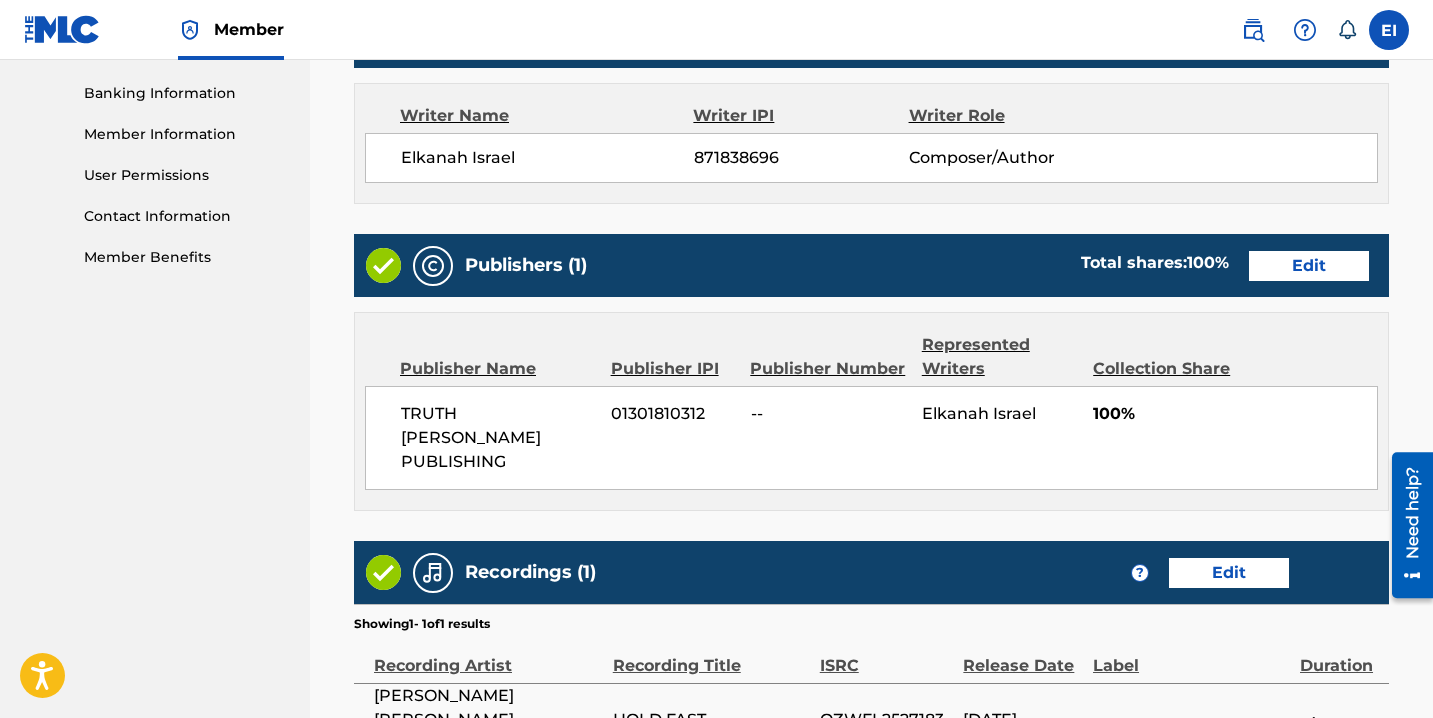 click on "Edit" at bounding box center [1309, 266] 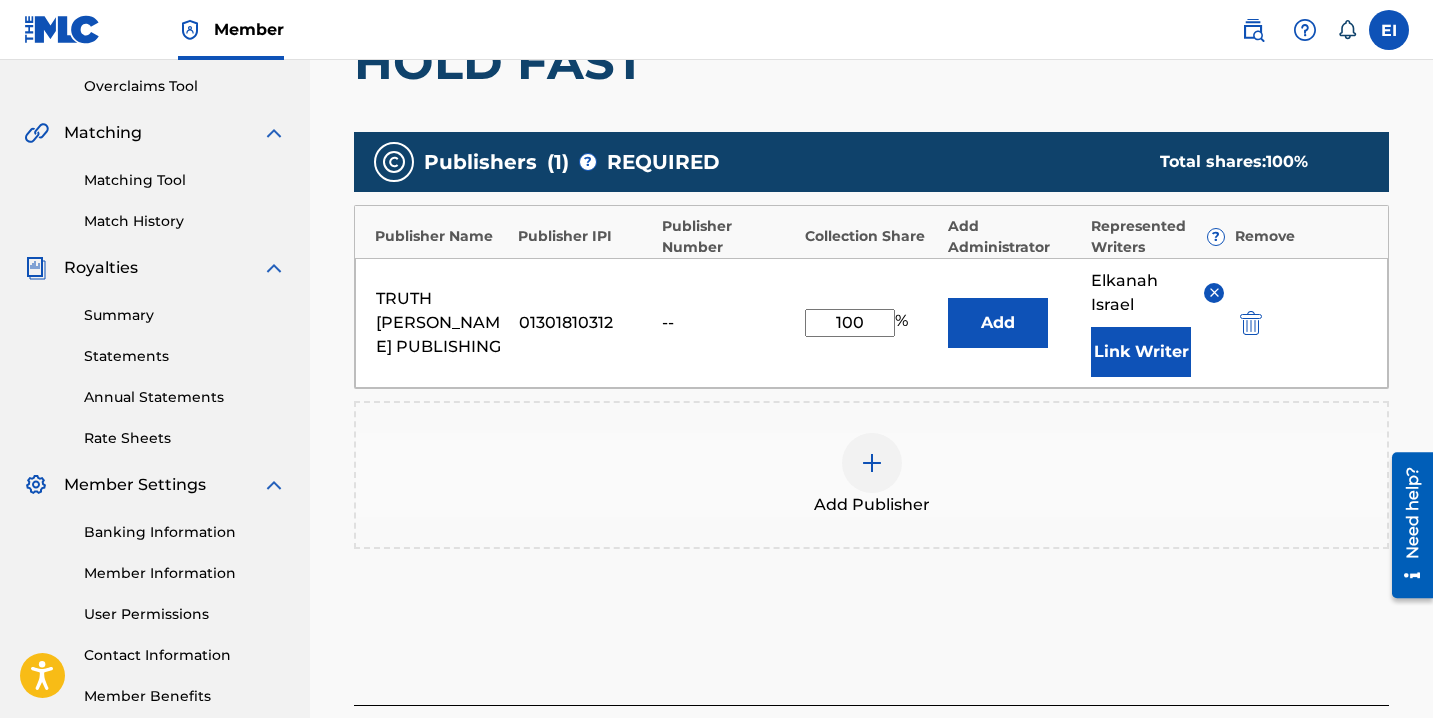 scroll, scrollTop: 396, scrollLeft: 0, axis: vertical 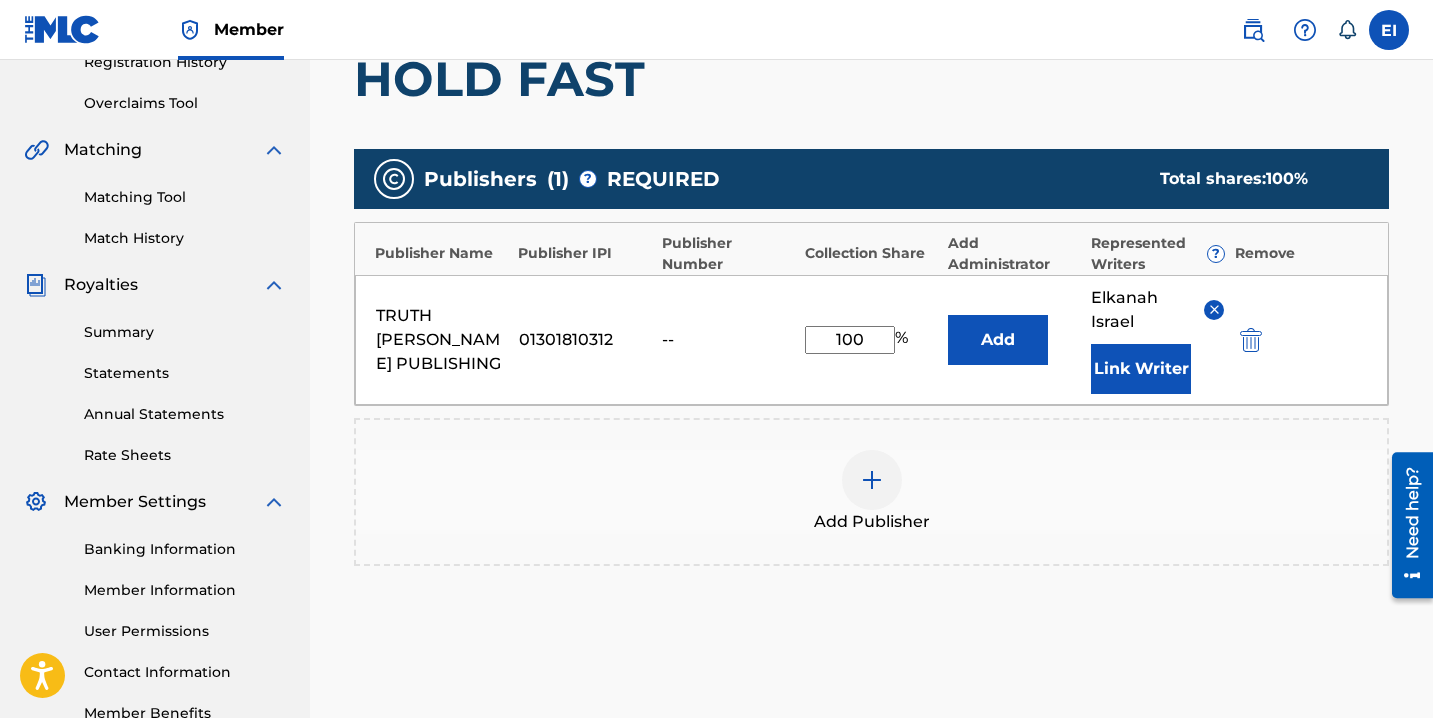 click on "--" at bounding box center [728, 340] 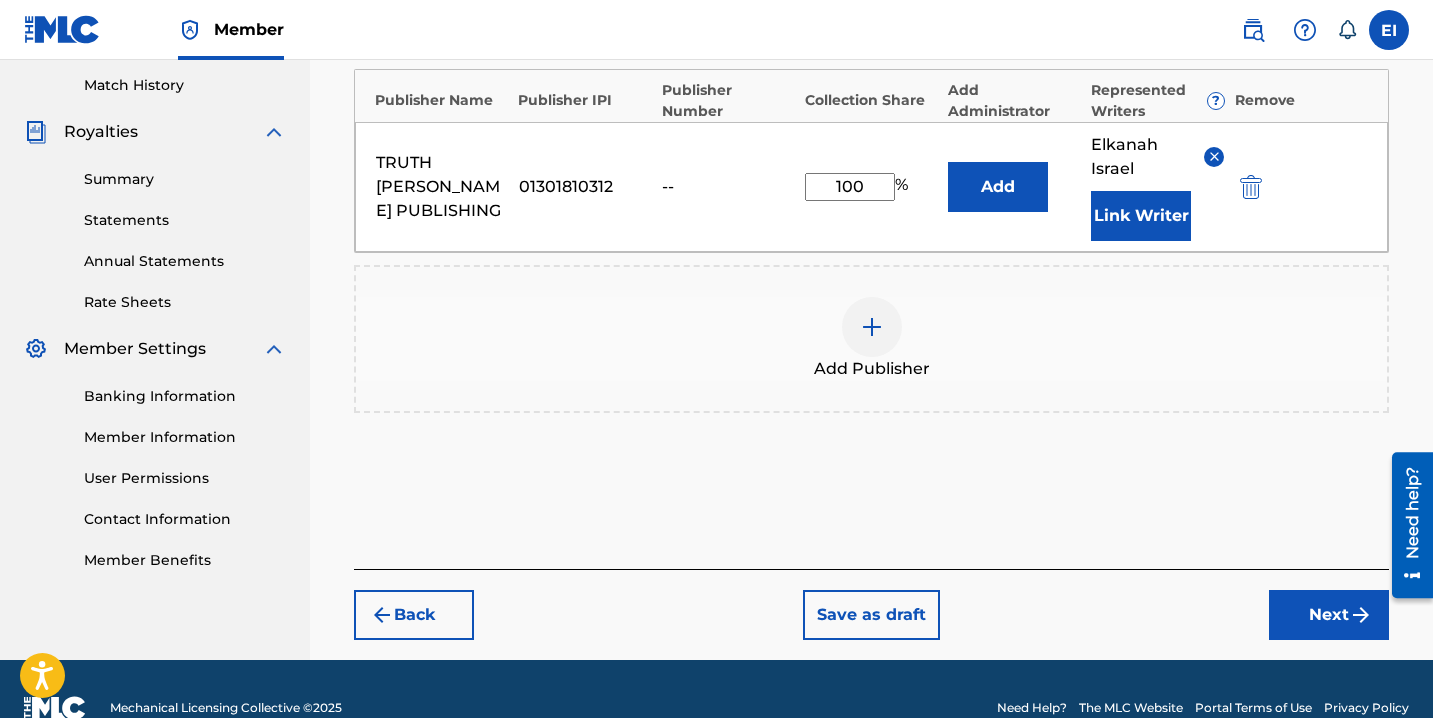 scroll, scrollTop: 587, scrollLeft: 0, axis: vertical 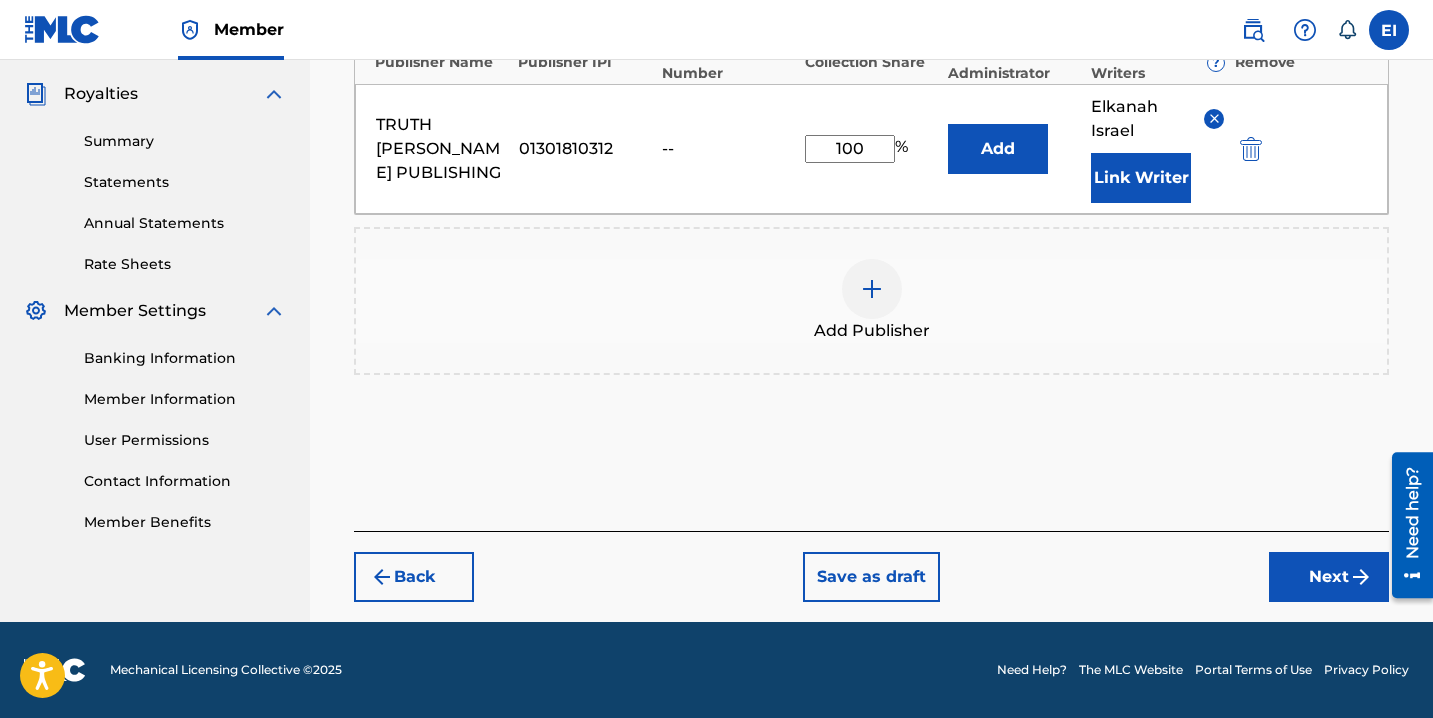 click on "Next" at bounding box center (1329, 577) 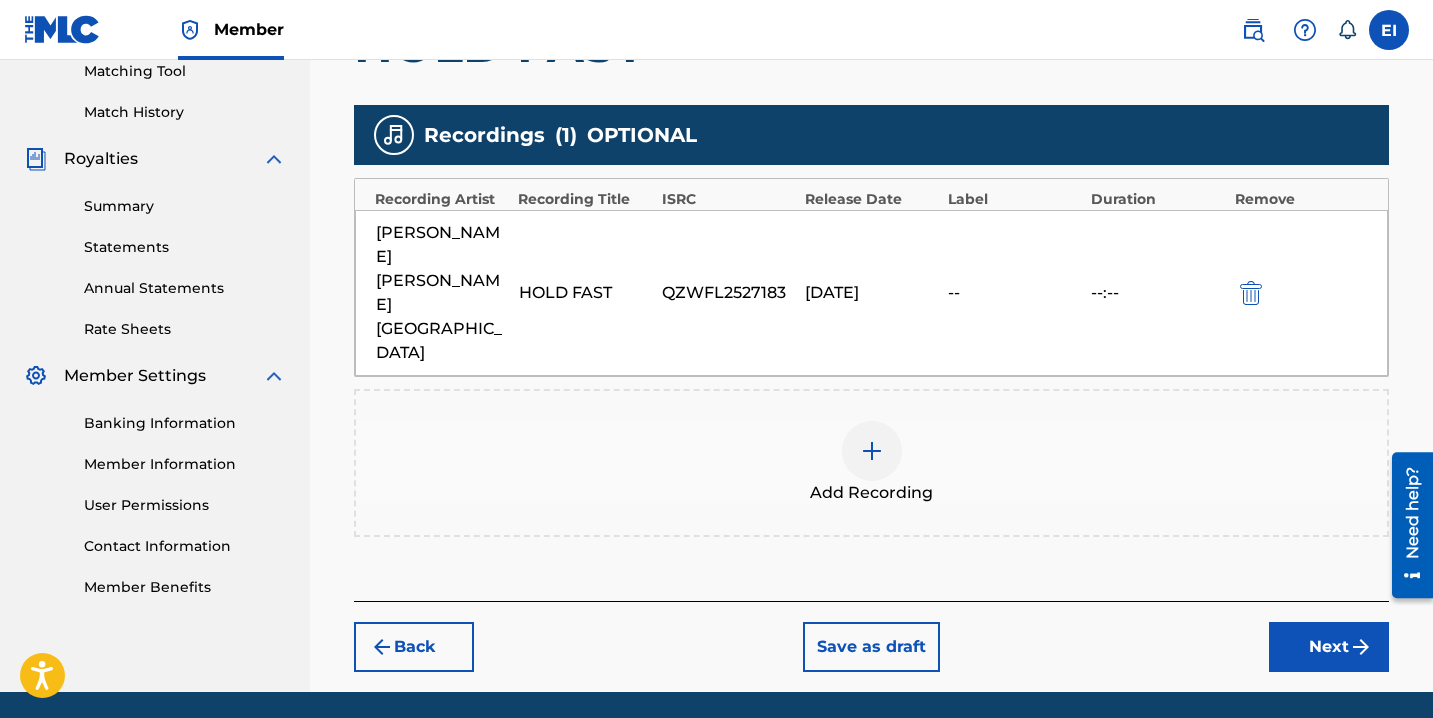 click on "Next" at bounding box center [1329, 647] 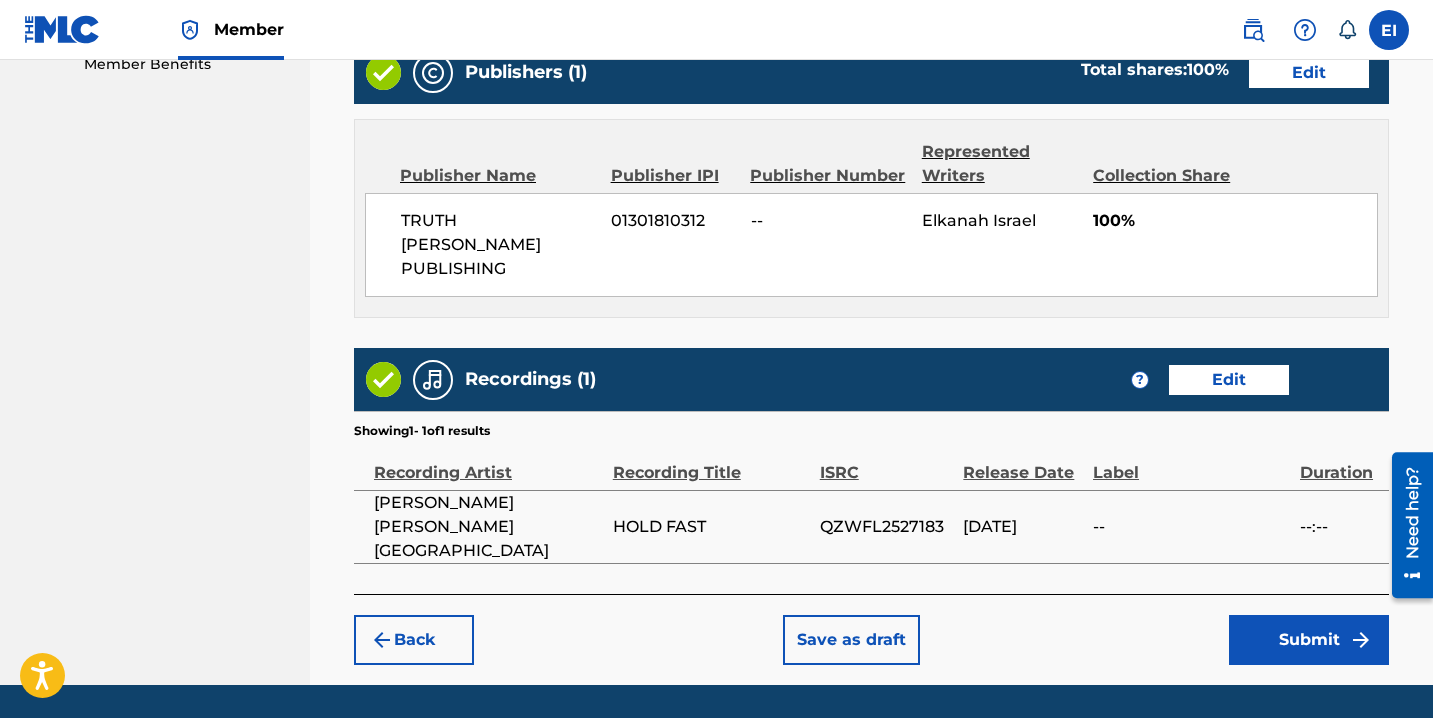 scroll, scrollTop: 1059, scrollLeft: 0, axis: vertical 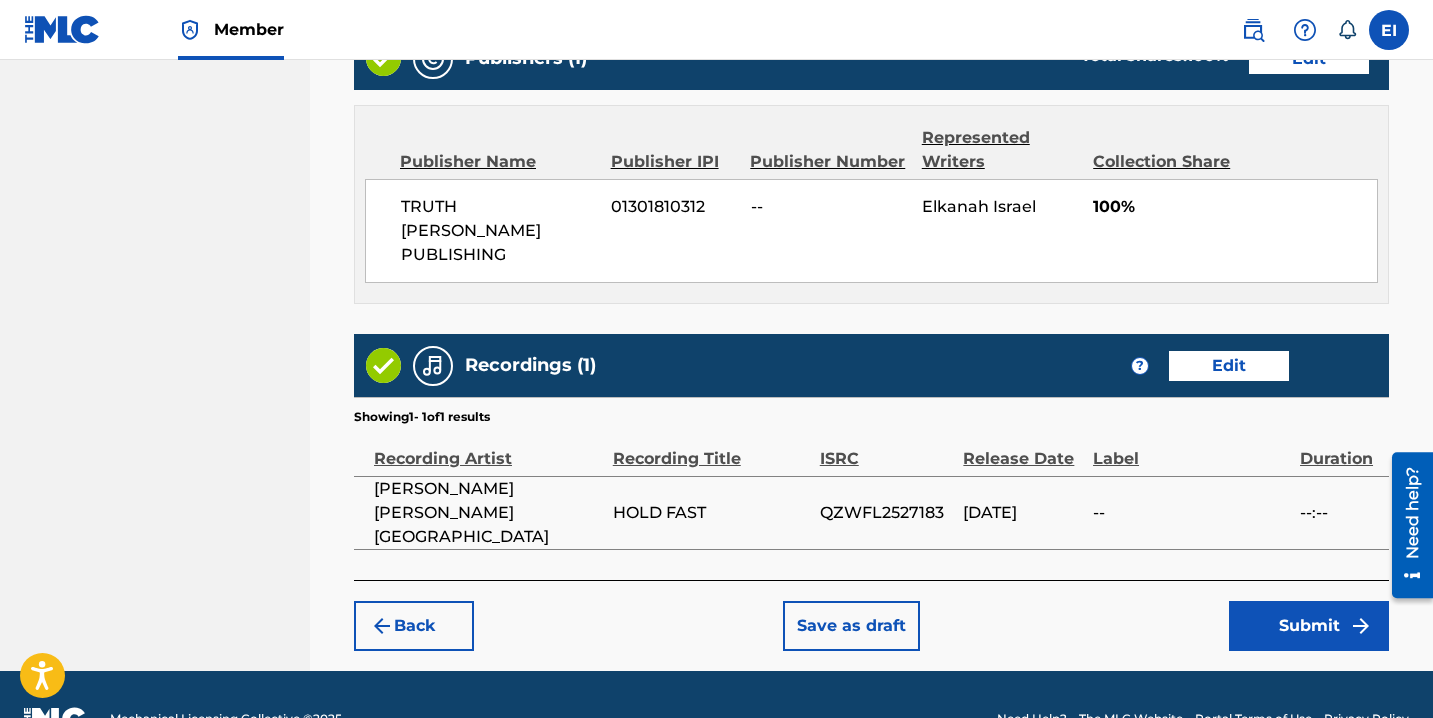 click on "Submit" at bounding box center [1309, 626] 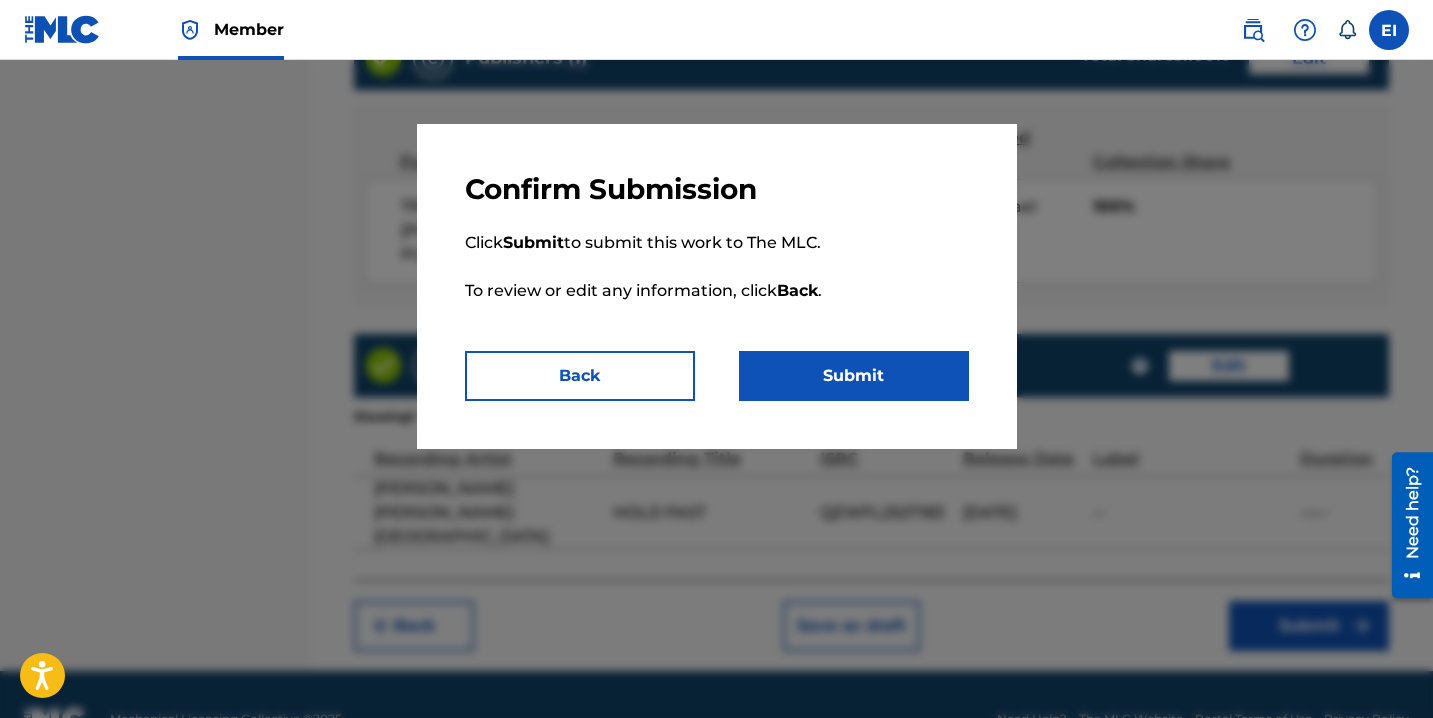 click on "Submit" at bounding box center (854, 376) 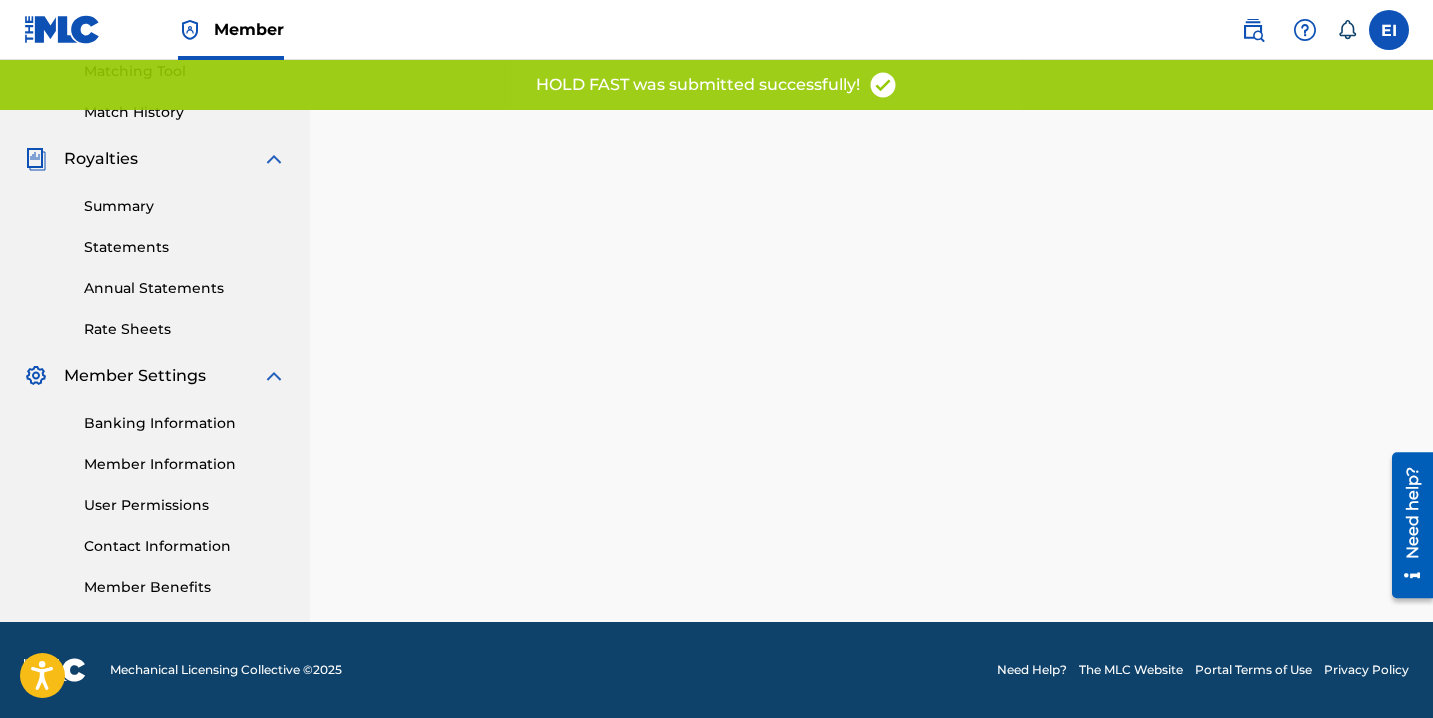 scroll, scrollTop: 0, scrollLeft: 0, axis: both 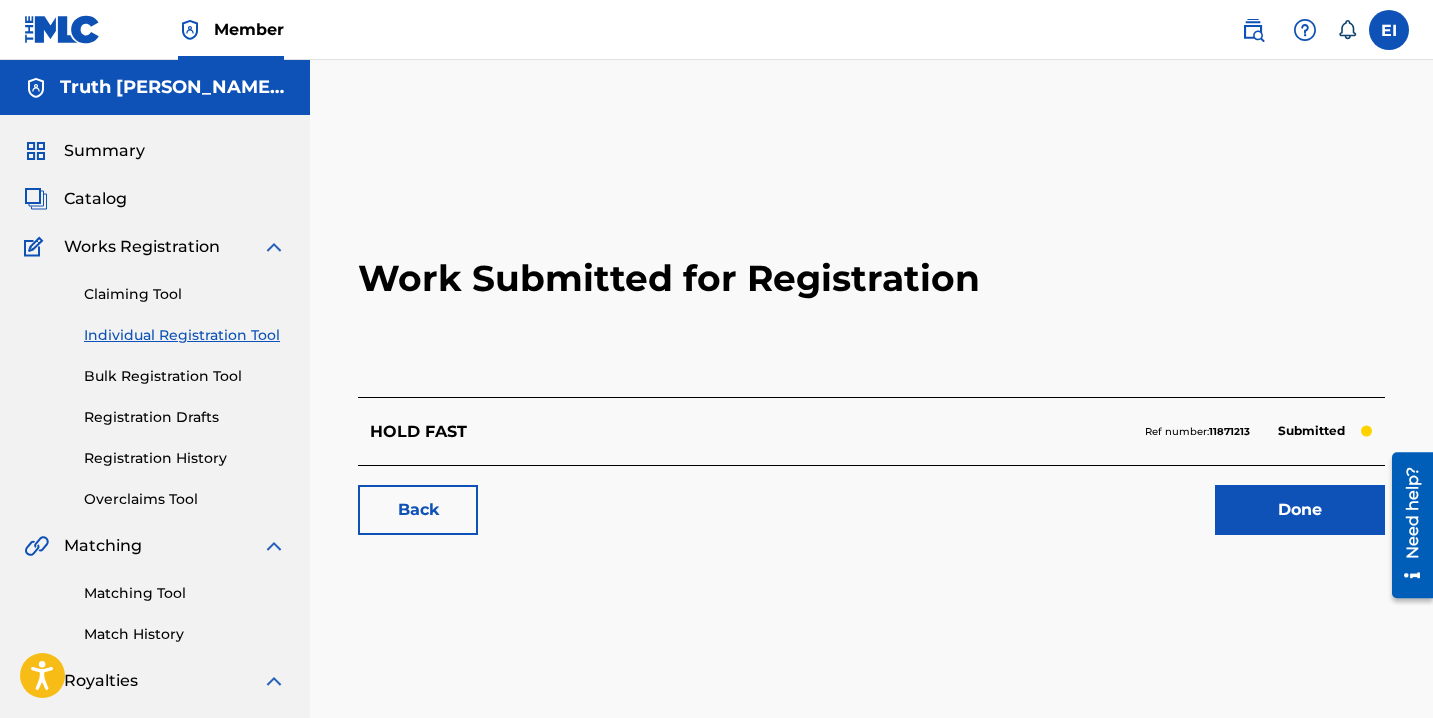 click on "Done" at bounding box center [1300, 510] 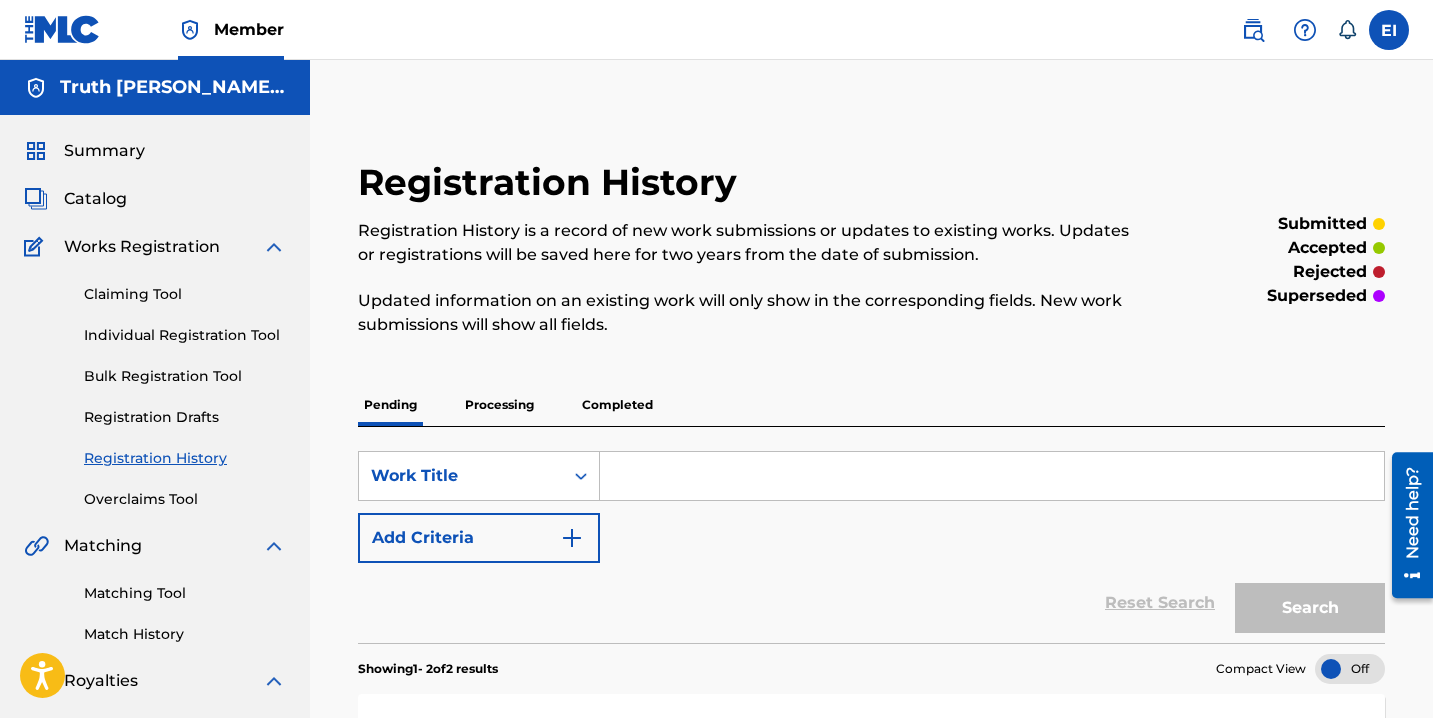 click on "Individual Registration Tool" at bounding box center [185, 335] 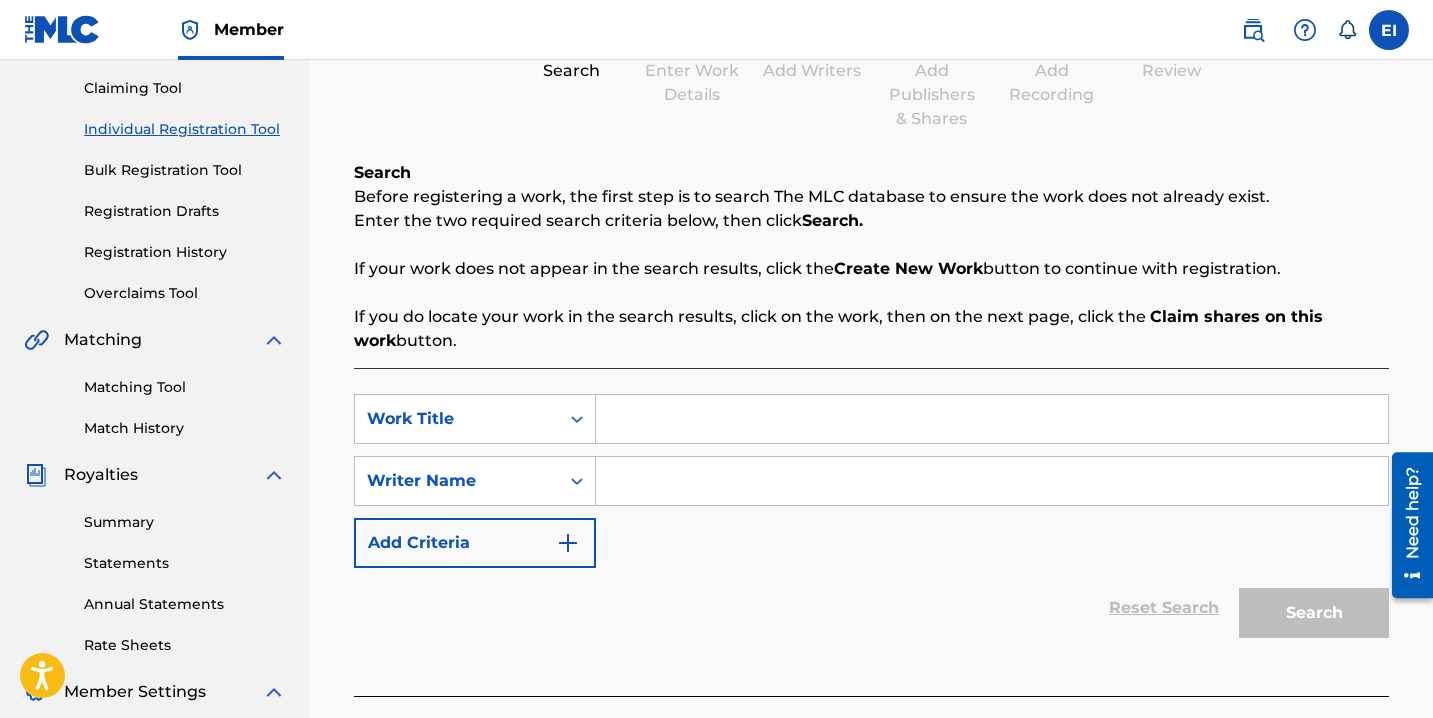 scroll, scrollTop: 220, scrollLeft: 0, axis: vertical 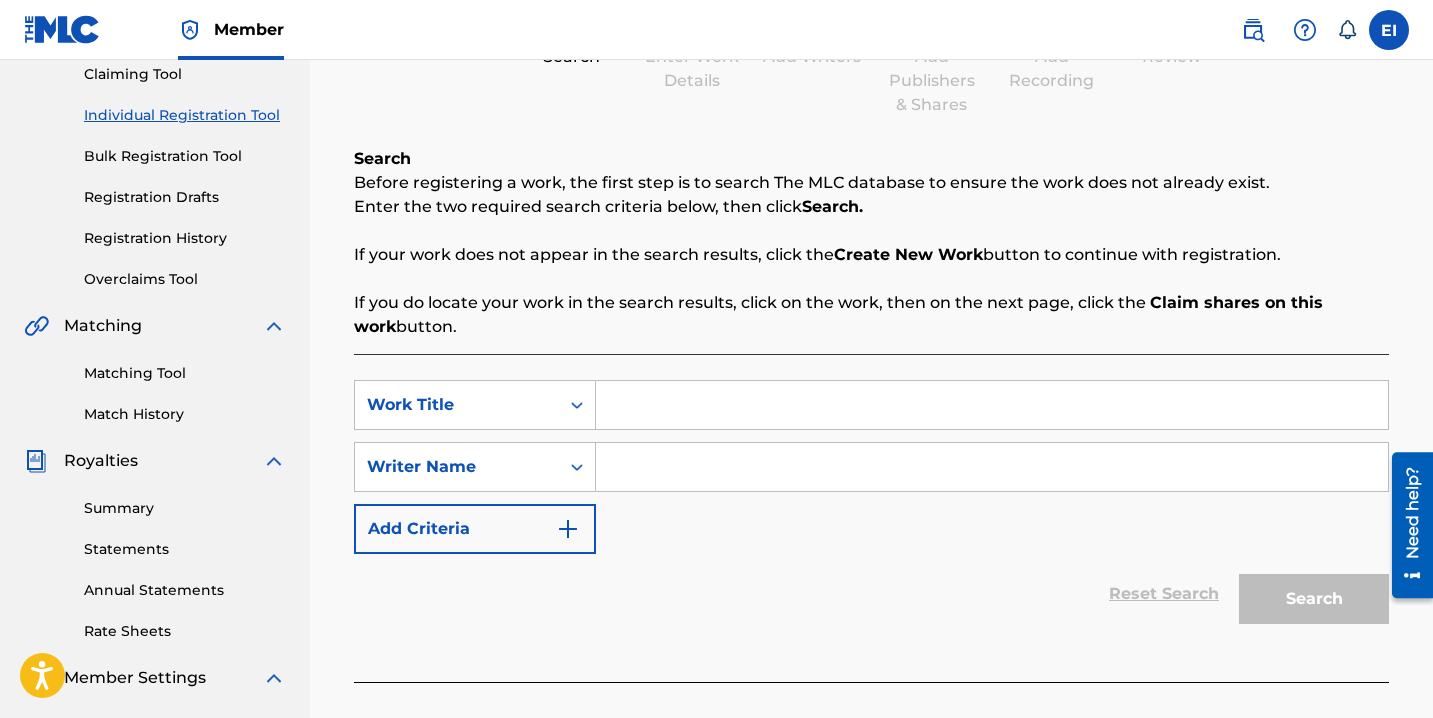 click at bounding box center (992, 405) 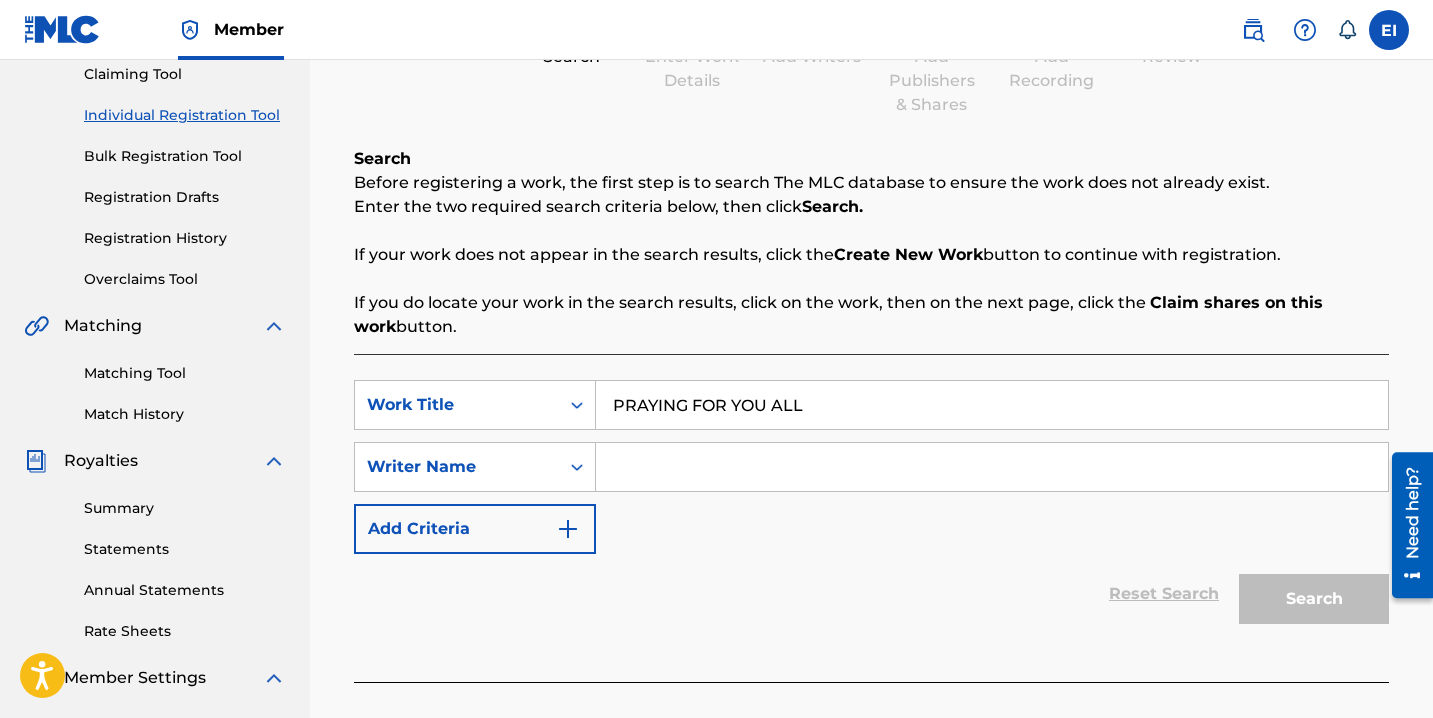 type on "PRAYING FOR YOU ALL" 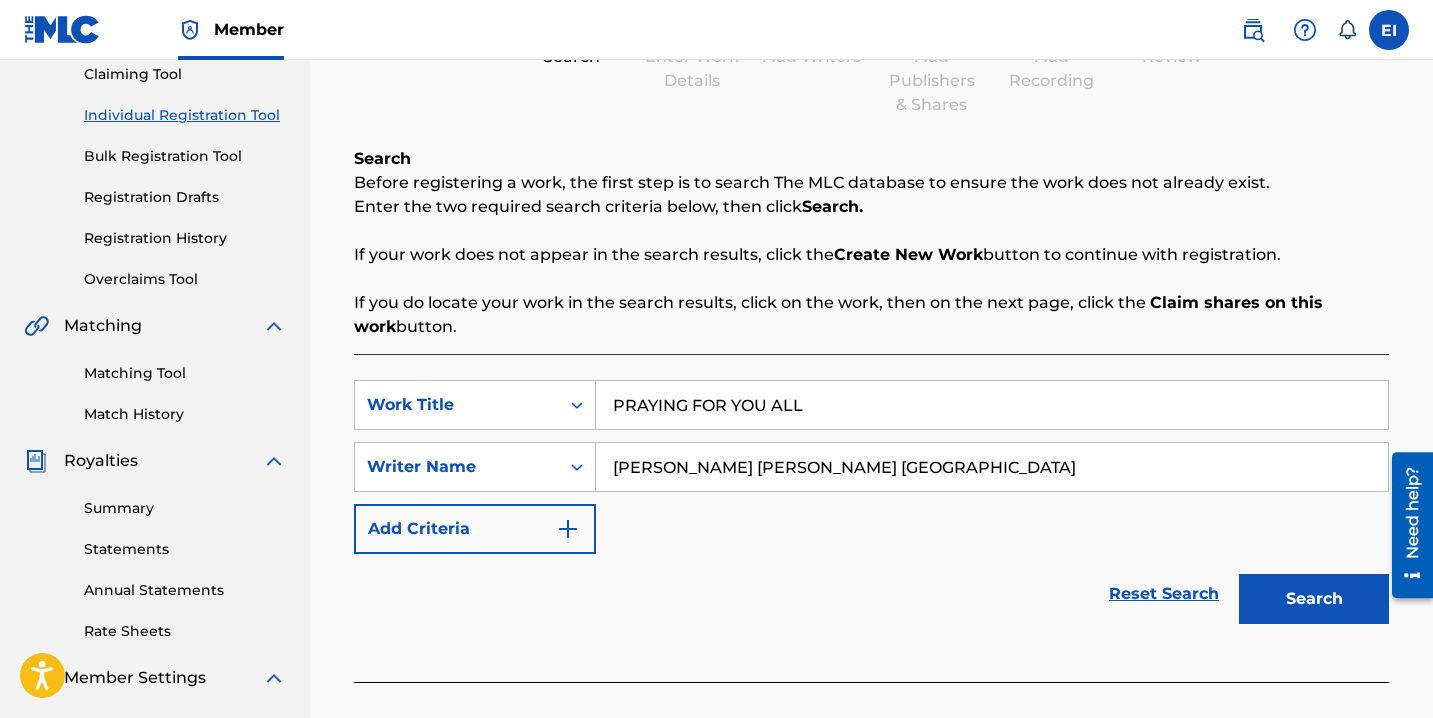 type on "[PERSON_NAME] [PERSON_NAME] [GEOGRAPHIC_DATA]" 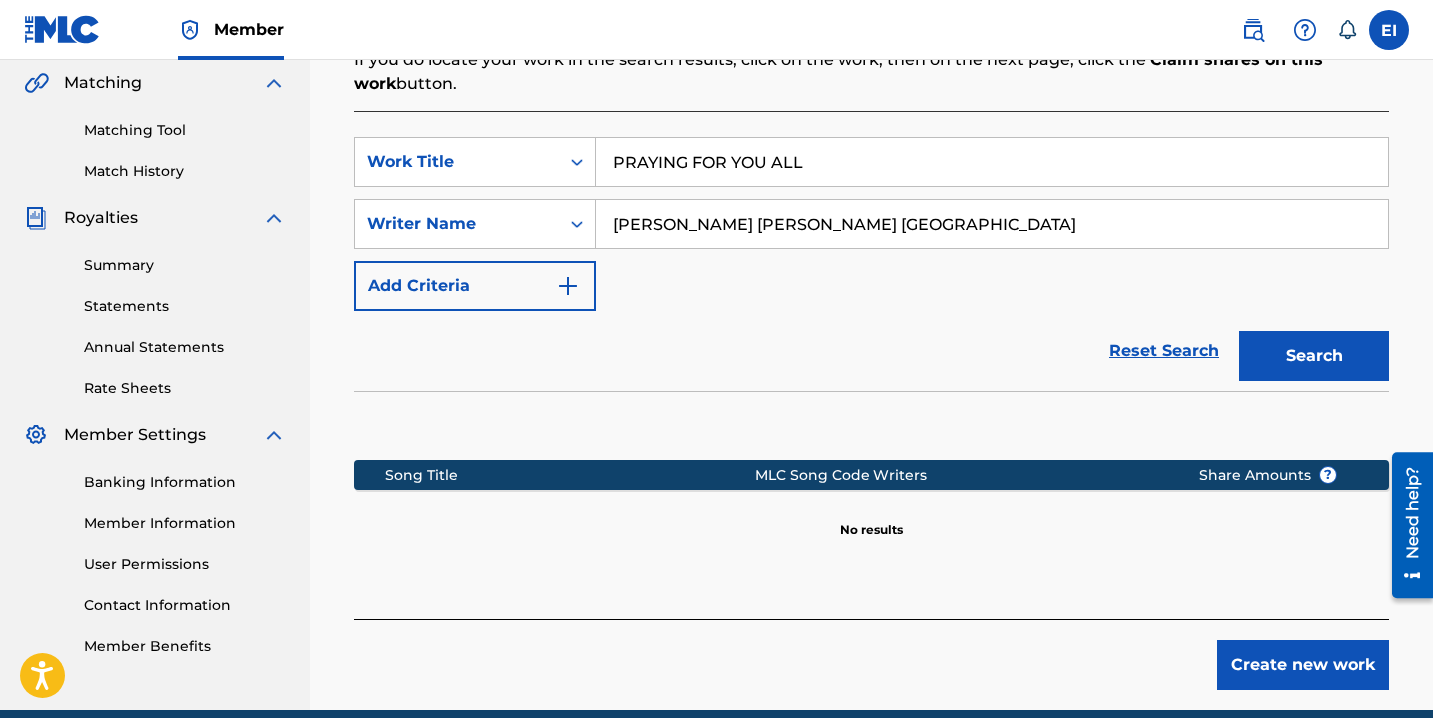 scroll, scrollTop: 465, scrollLeft: 0, axis: vertical 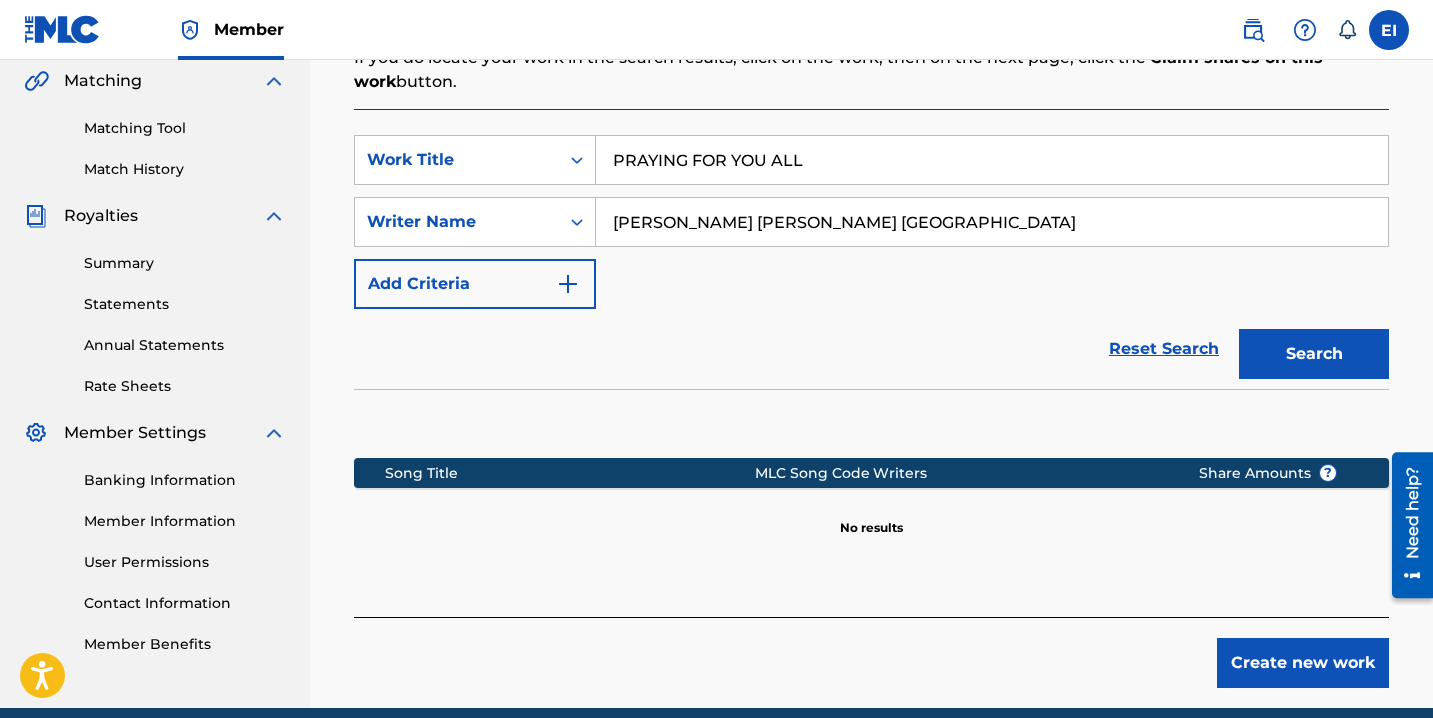 click on "Register Work Search Enter Work Details Add Writers Add Publishers & Shares Add Recording Review Search Before registering a work, the first step is to search The MLC database to ensure the work does not already exist. Enter the two required search criteria below, then click   Search.  If your work does not appear in the search results, click the  Create New Work   button to continue with registration. If you do locate your work in the search results, click on the work, then on the next page, click the   Claim shares on this work  button. SearchWithCriteria9ebc7594-fe1e-40ae-a0af-59eaca0a651e Work Title PRAYING FOR YOU ALL SearchWithCriteriaffaa142c-ce75-4e70-b689-04e172d5bfdf Writer Name [PERSON_NAME] [PERSON_NAME] ISRAEL Add Criteria Reset Search Search Song Title MLC Song Code Writers Share Amounts ? No results Create new work" at bounding box center [871, 176] 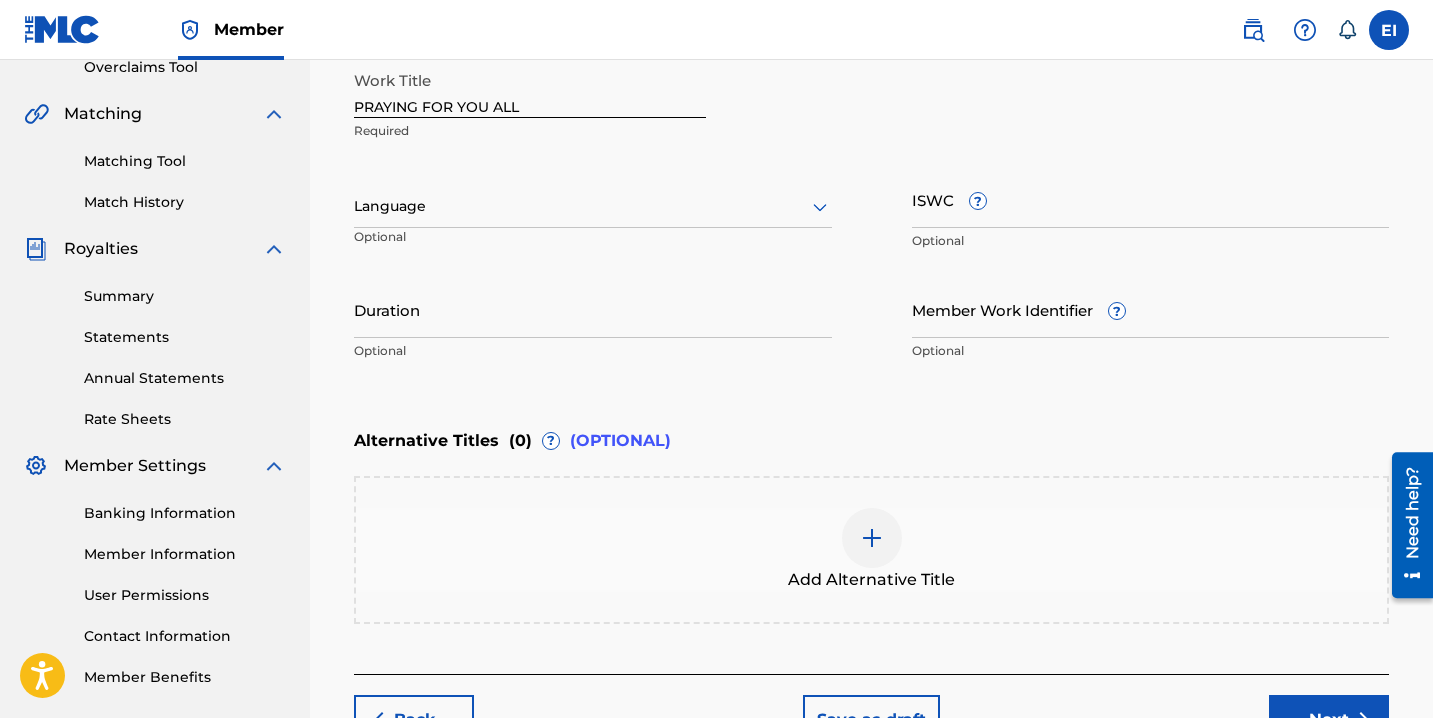 scroll, scrollTop: 431, scrollLeft: 0, axis: vertical 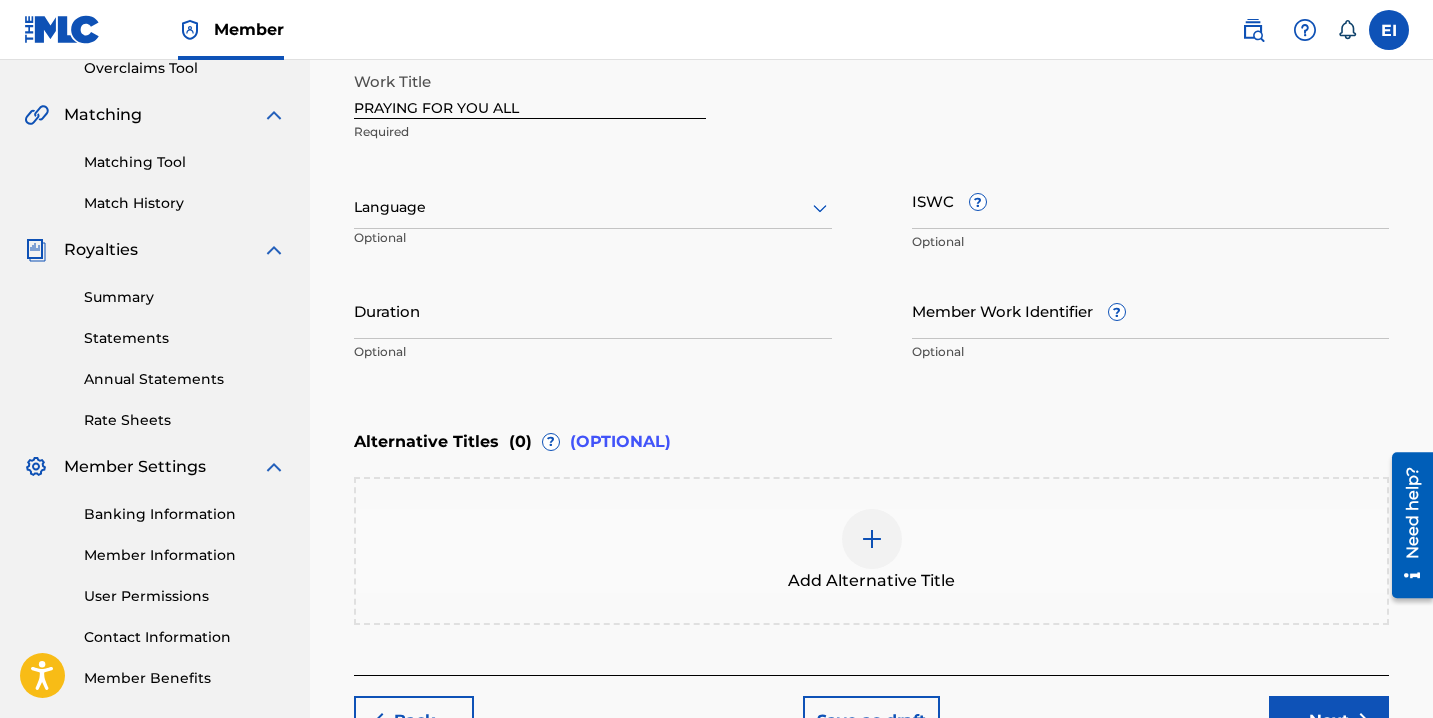 click at bounding box center (593, 207) 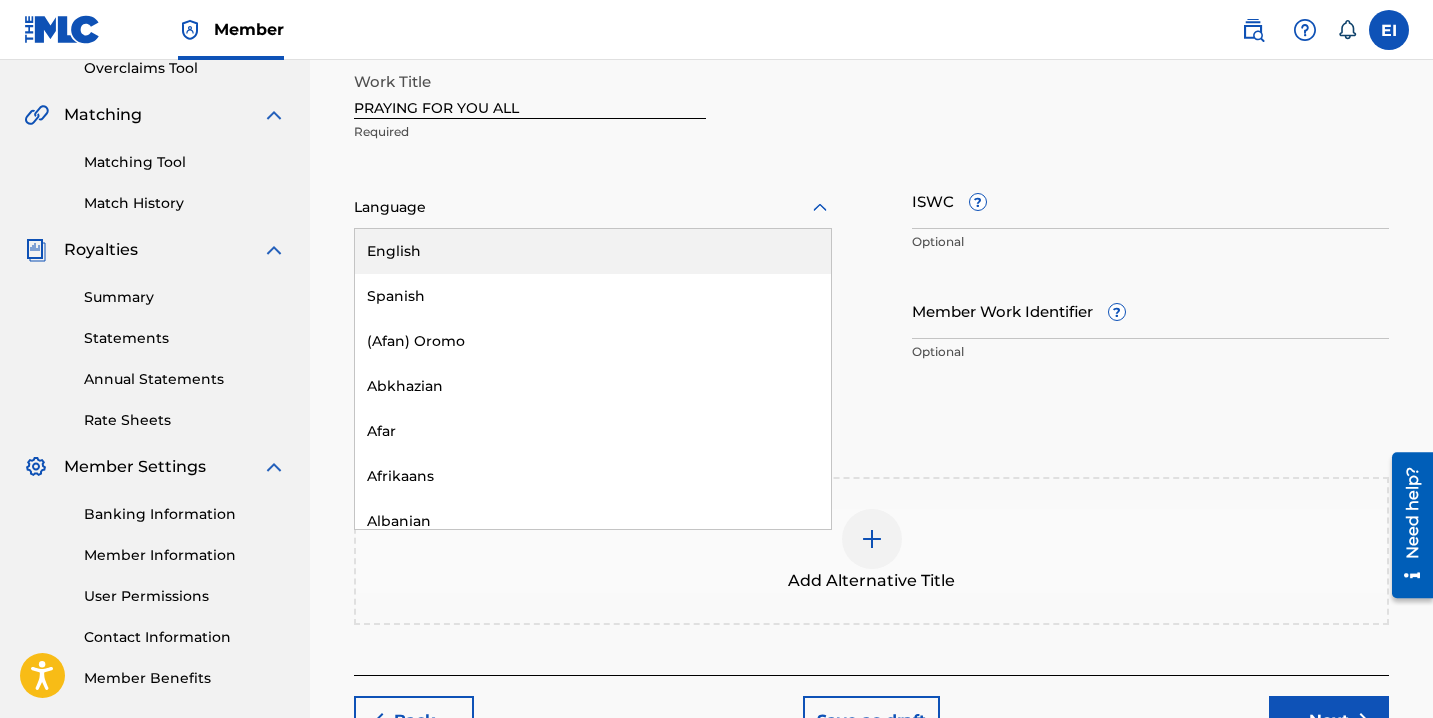 click on "English" at bounding box center [593, 251] 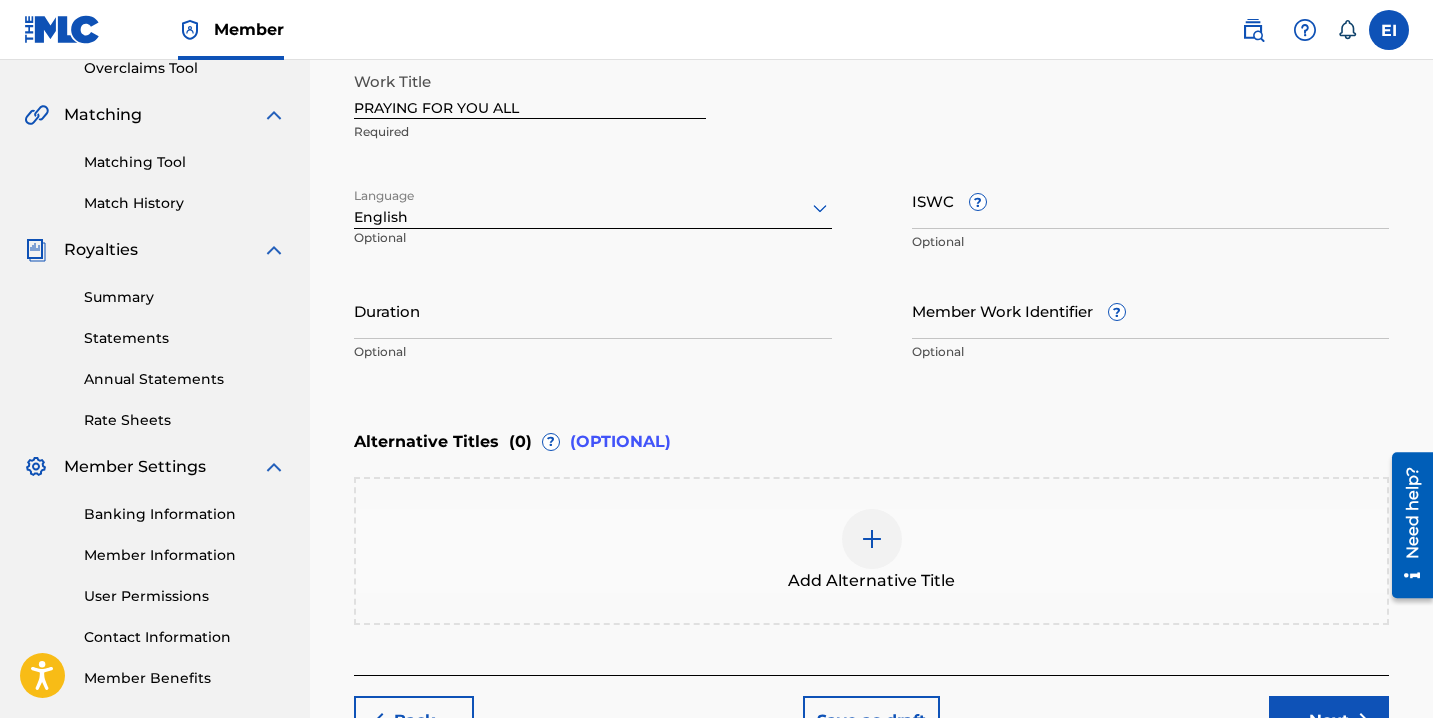 click on "Duration" at bounding box center (593, 310) 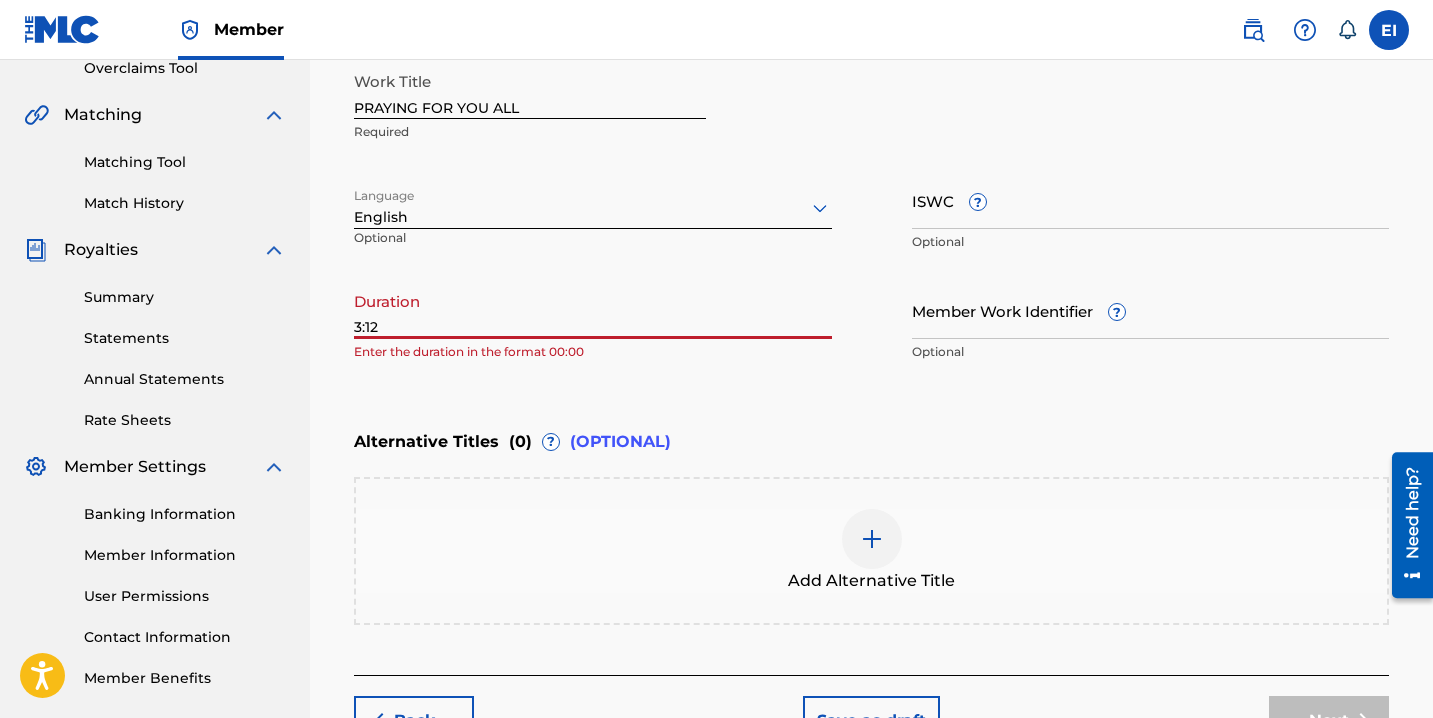 click on "Enter Work Details Enter work details for  ‘ PRAYING FOR YOU ALL ’  below. Work Title   PRAYING FOR YOU ALL Required Language English Optional ISWC   ? Optional Duration   3:12 Enter the duration in the format 00:00 Member Work Identifier   ? Optional" at bounding box center (871, 178) 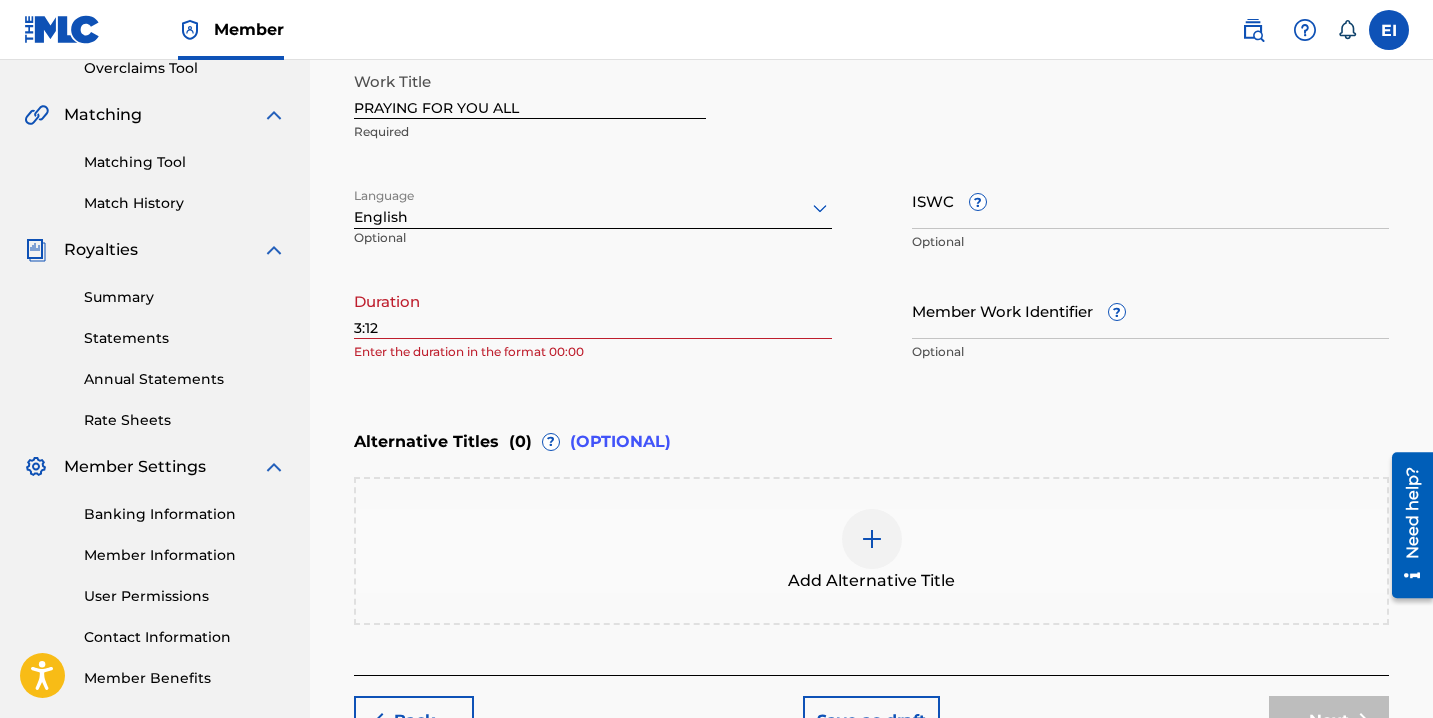 click on "Register Work Search Enter Work Details Add Writers Add Publishers & Shares Add Recording Review Enter Work Details Enter work details for  ‘ PRAYING FOR YOU ALL ’  below. Work Title   PRAYING FOR YOU ALL Required Language English Optional ISWC   ? Optional Duration   3:12 Enter the duration in the format 00:00 Member Work Identifier   ? Optional Alternative Titles ( 0 ) ? (OPTIONAL) Add Alternative Title Back Save as draft Next" at bounding box center (871, 222) 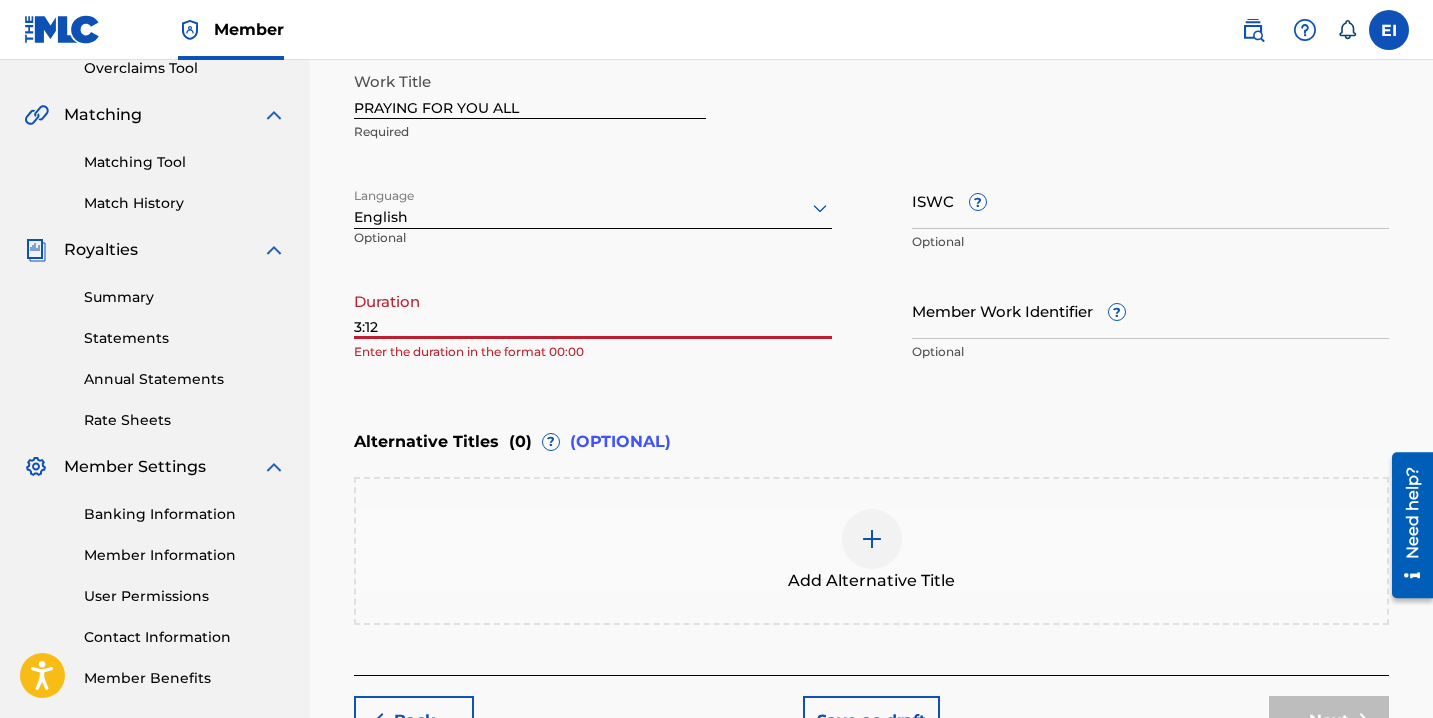 click on "3:12" at bounding box center (593, 310) 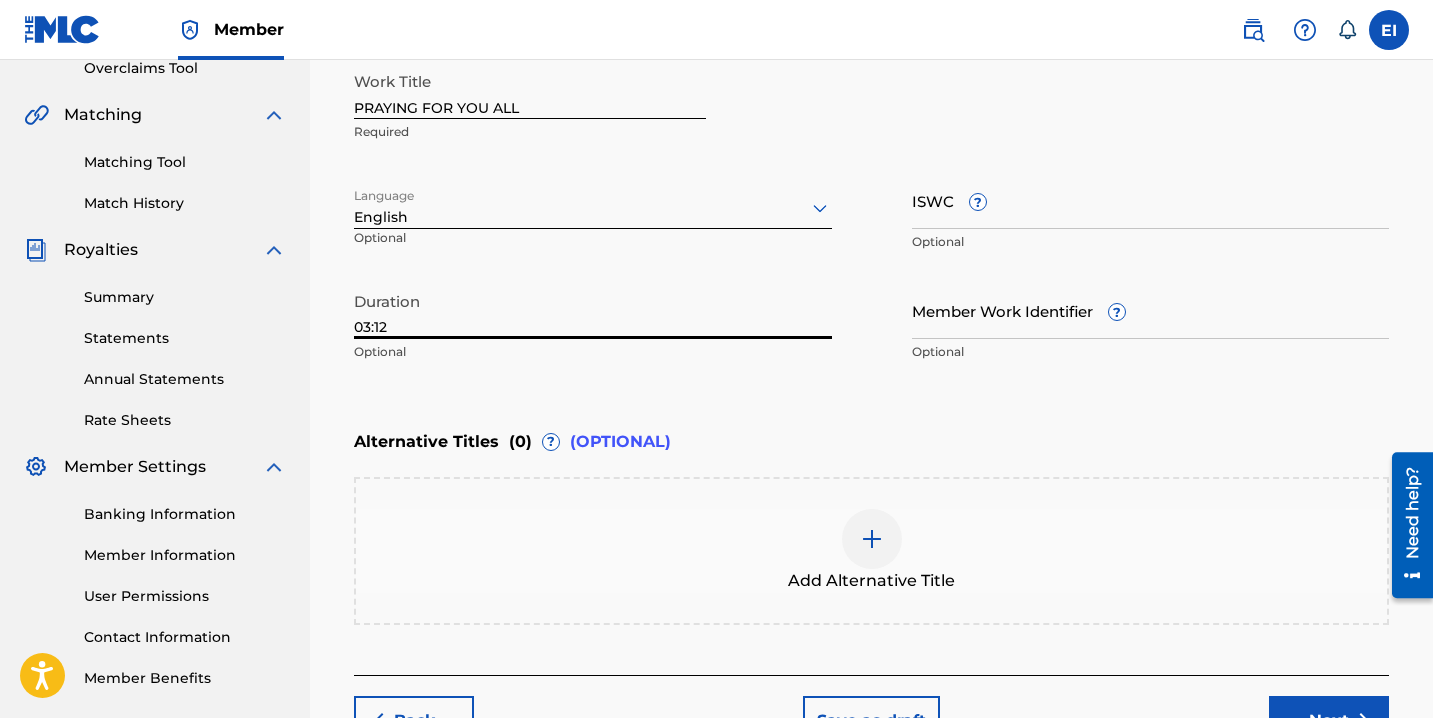 type on "03:12" 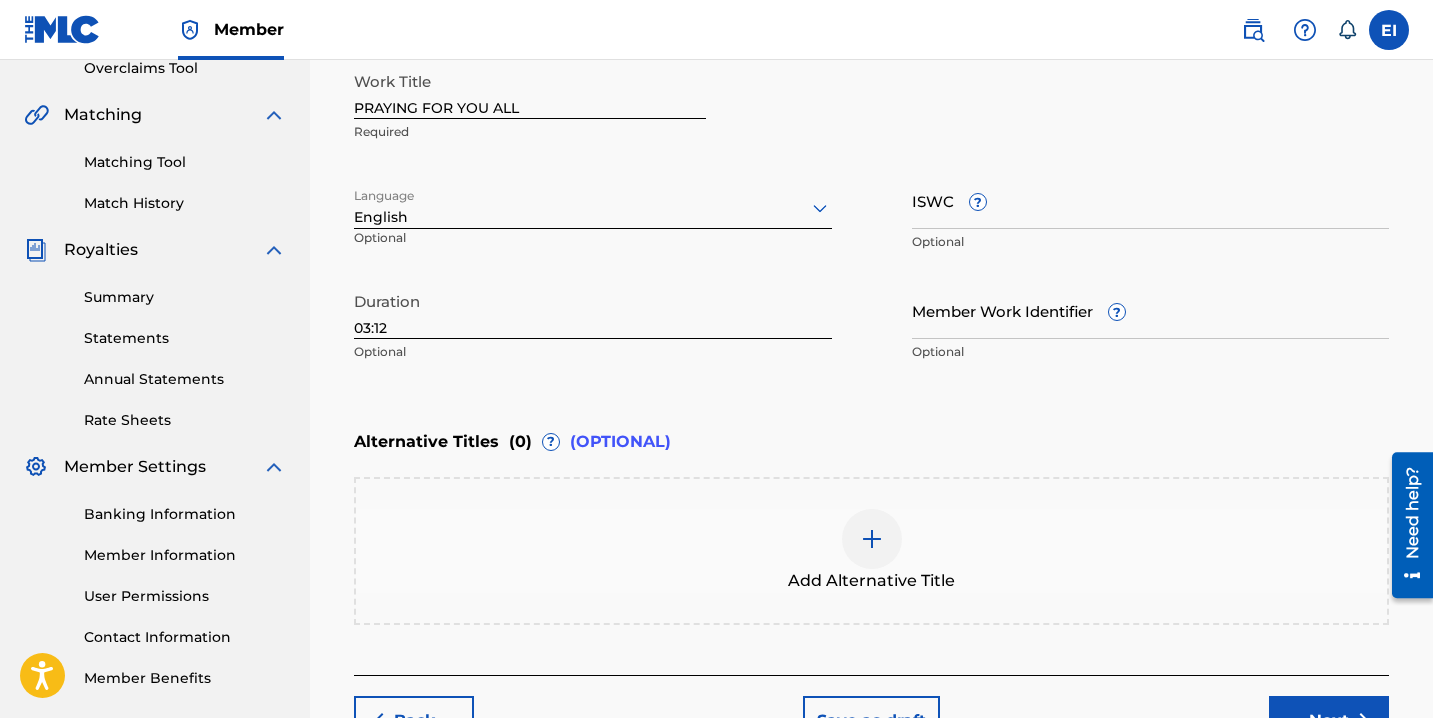 click on "Duration   03:12 Optional" at bounding box center [593, 327] 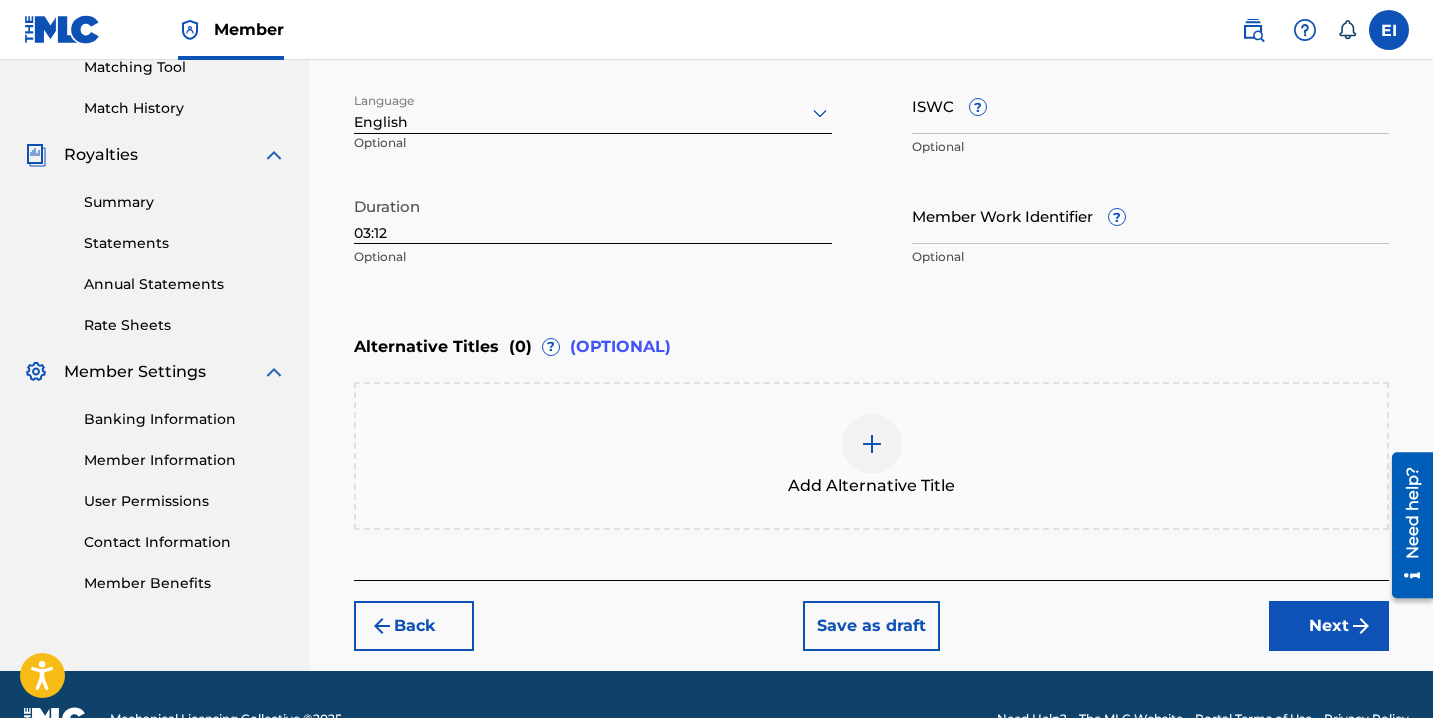 click on "Next" at bounding box center (1329, 626) 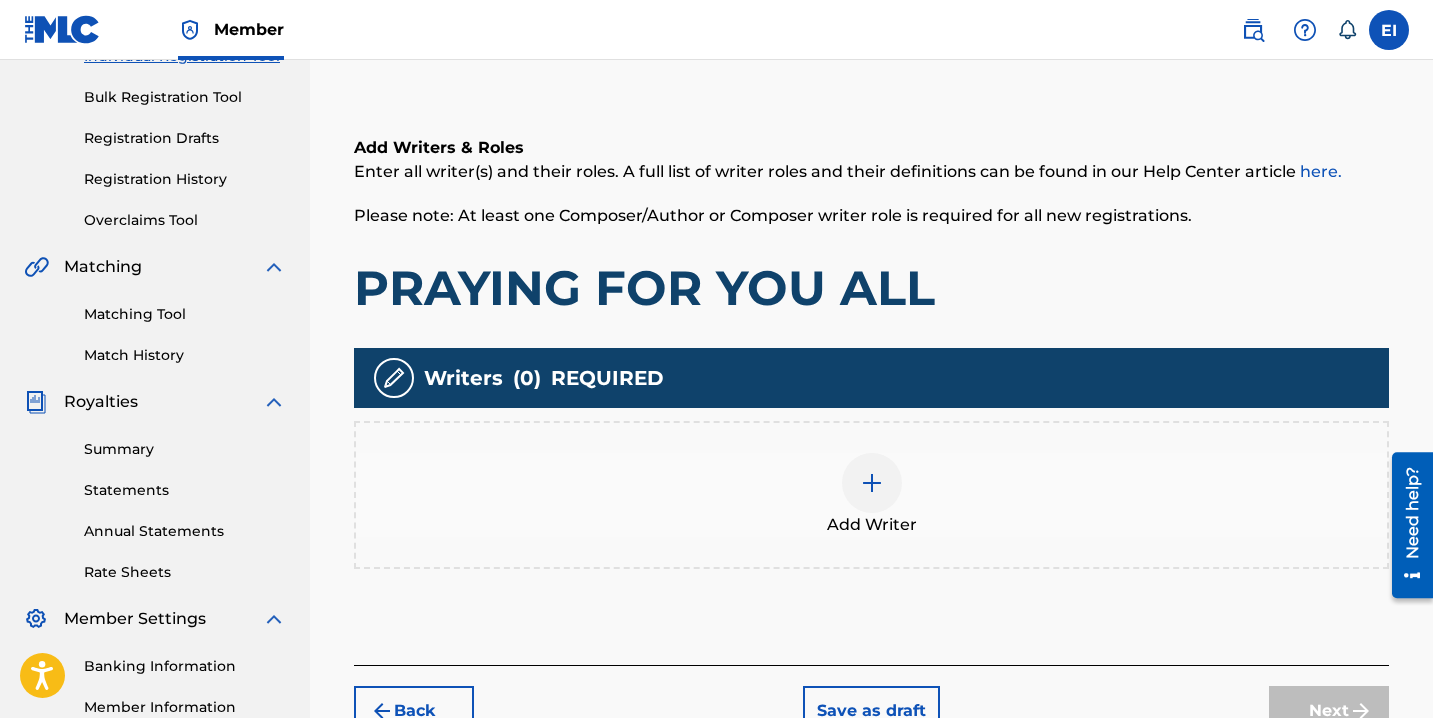 scroll, scrollTop: 288, scrollLeft: 0, axis: vertical 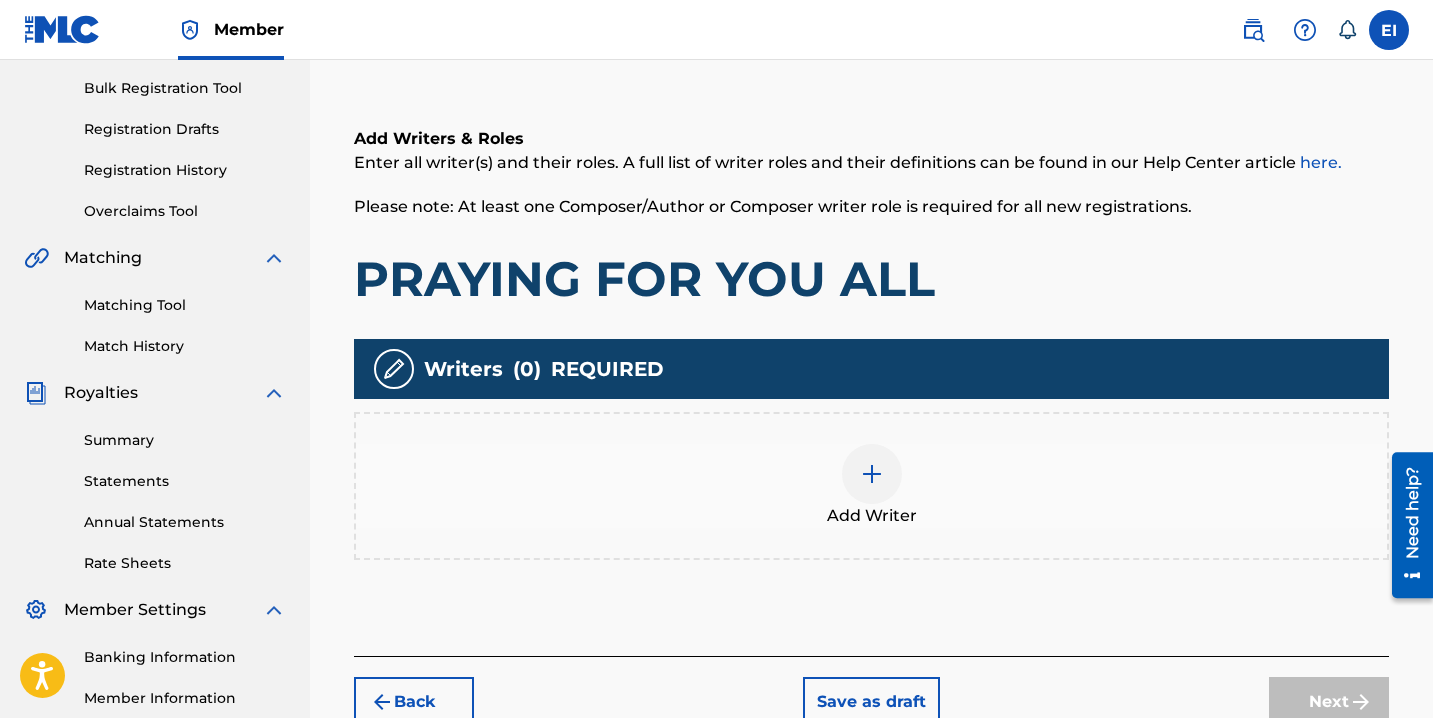 click at bounding box center (872, 474) 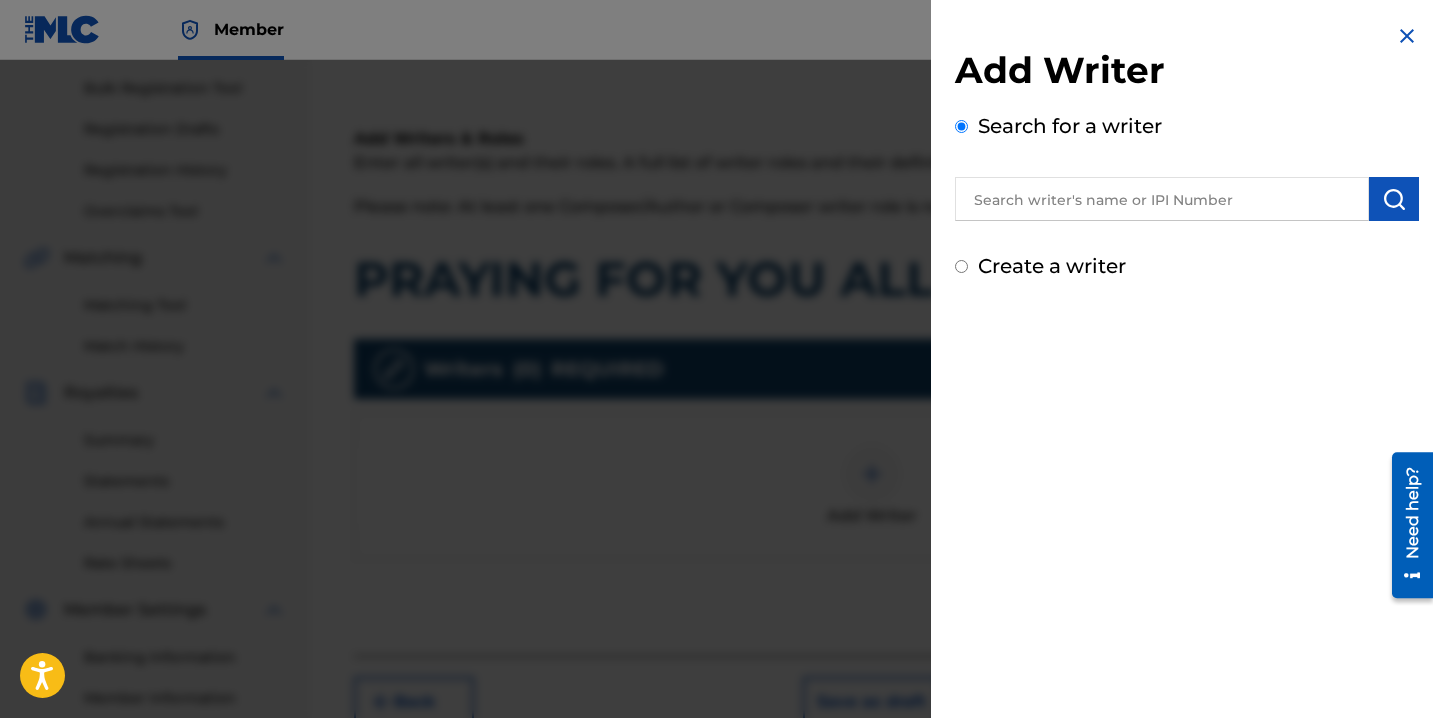 click at bounding box center (1162, 199) 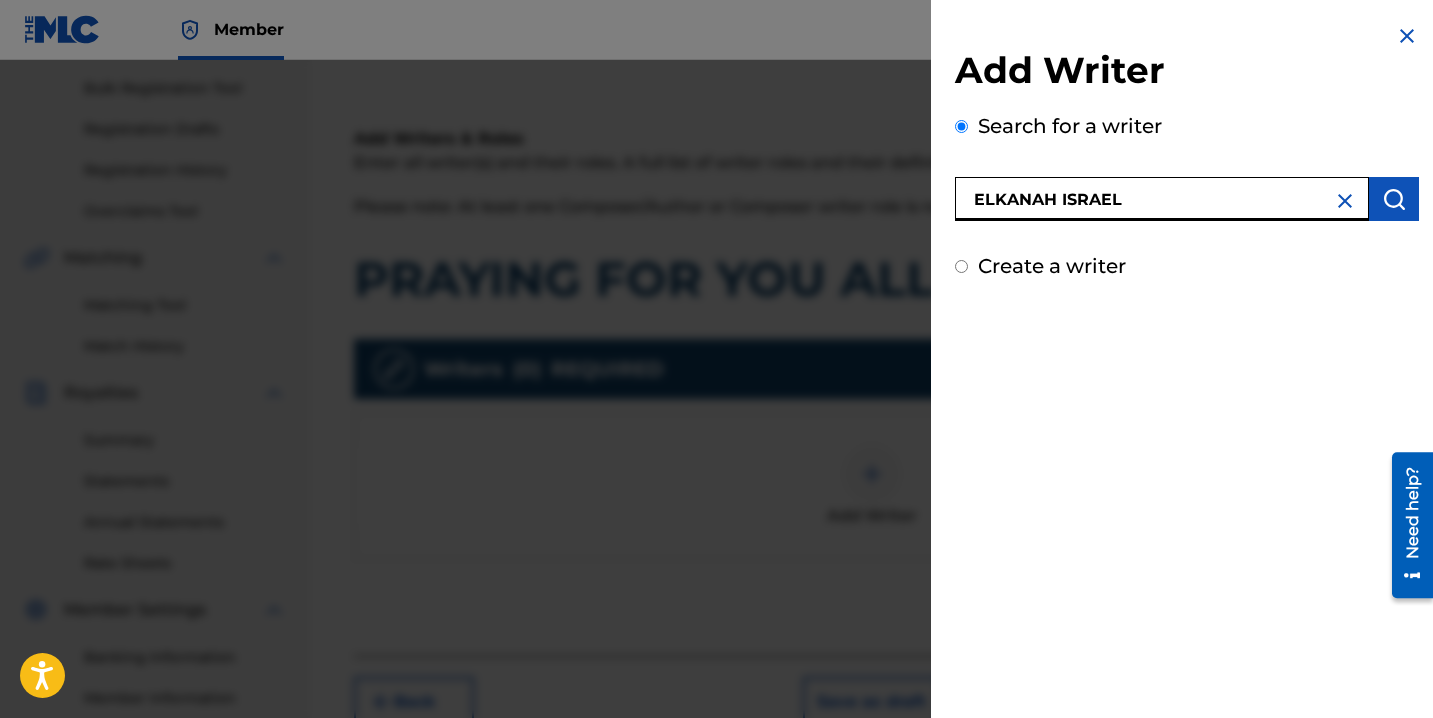 type on "ELKANAH ISRAEL" 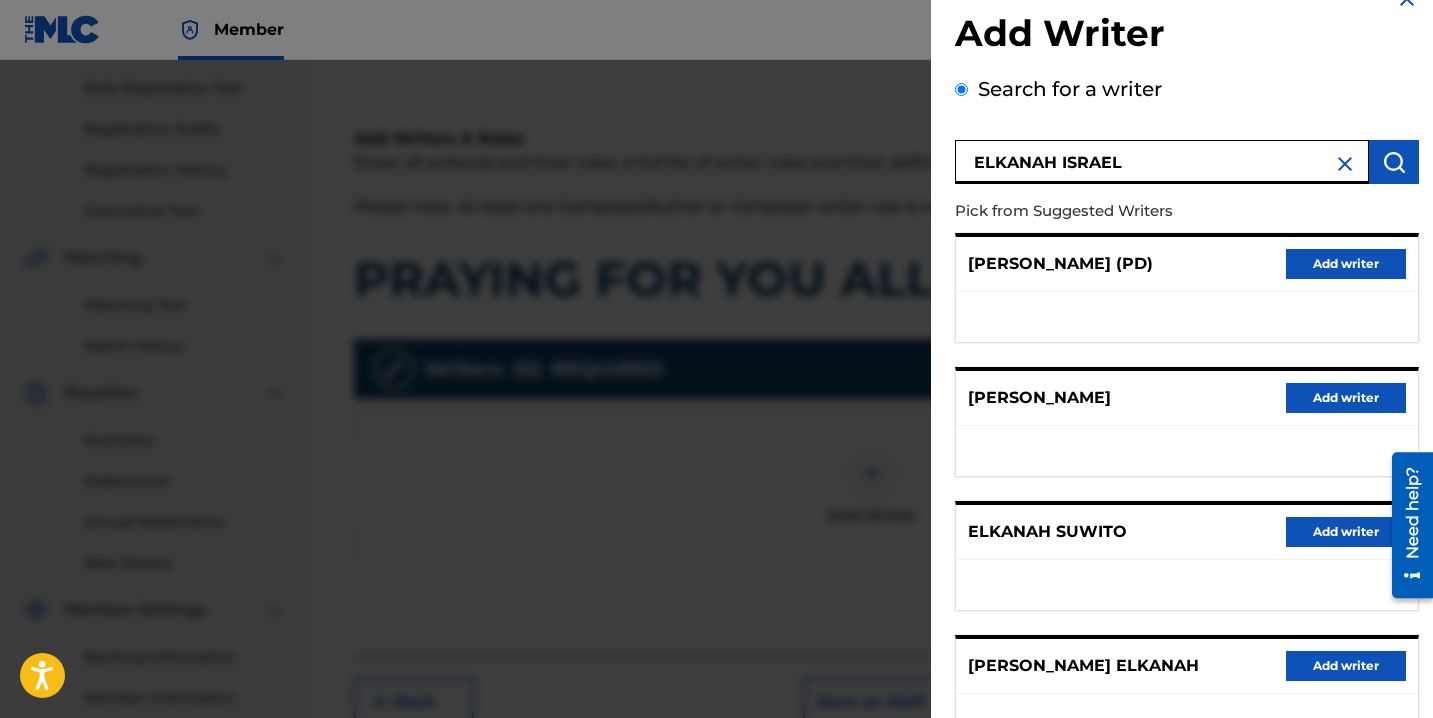 scroll, scrollTop: 324, scrollLeft: 0, axis: vertical 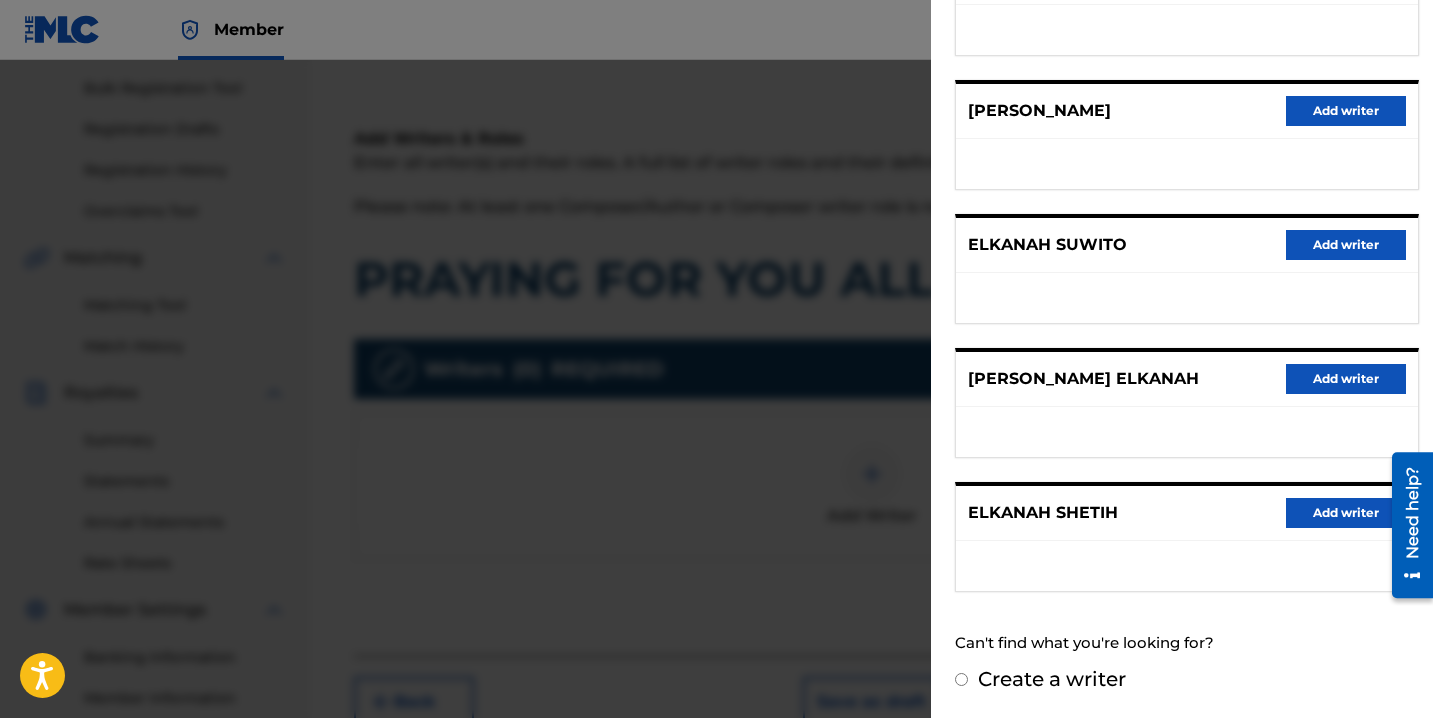 click on "Create a writer" at bounding box center (1187, 679) 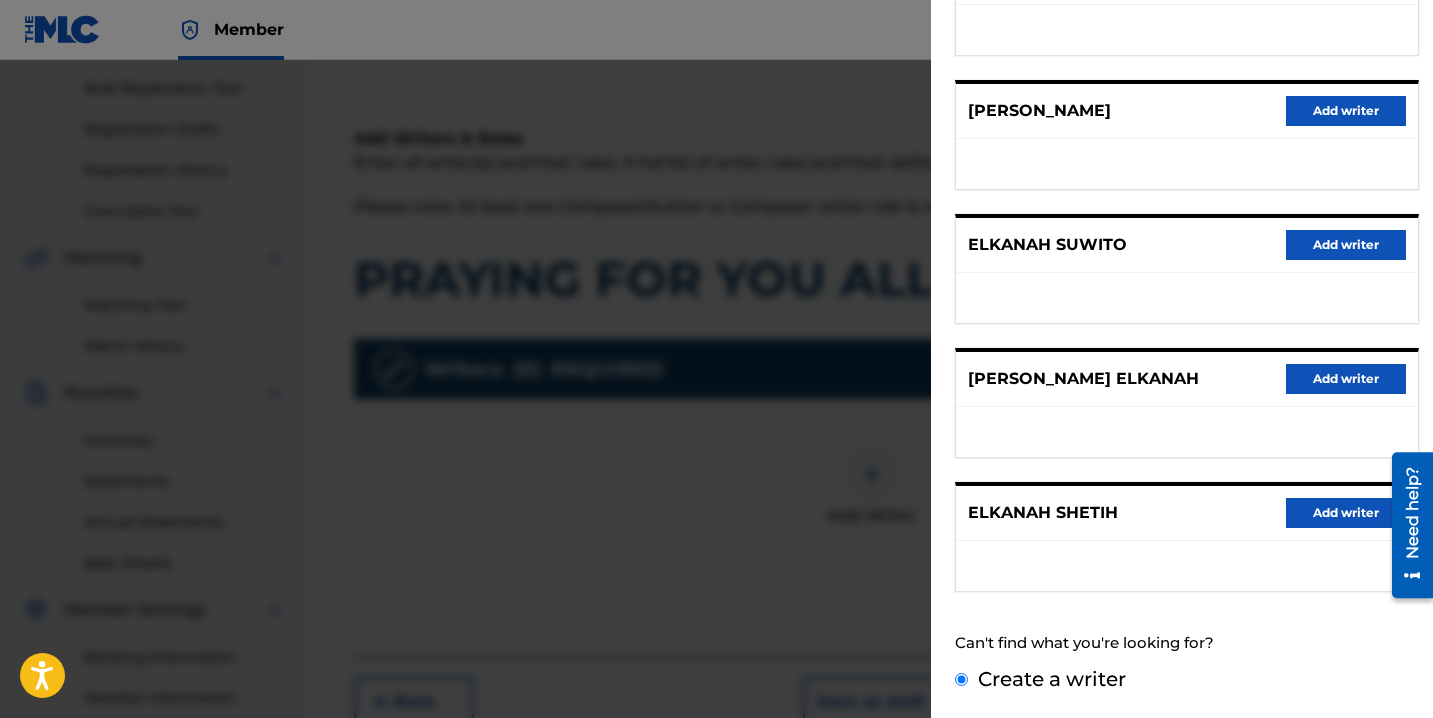 click on "Create a writer" at bounding box center [961, 679] 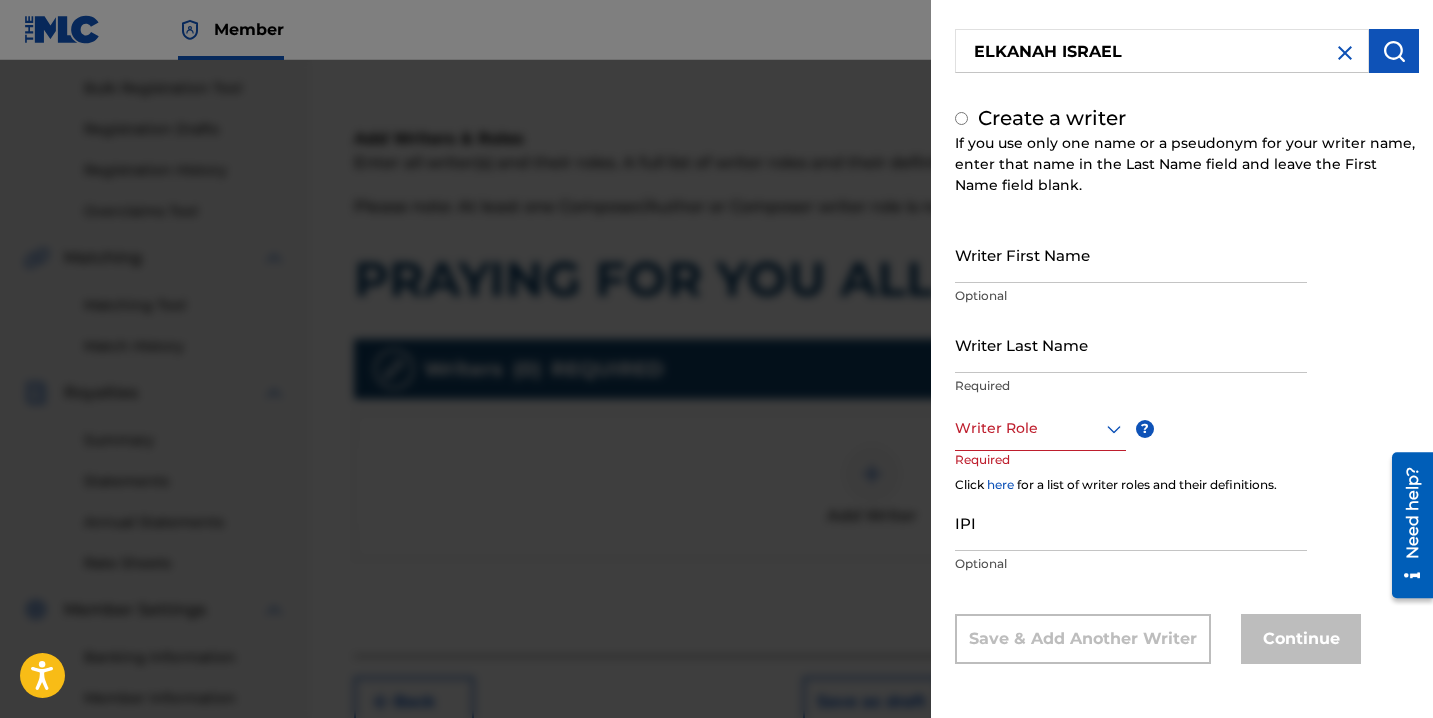 radio on "false" 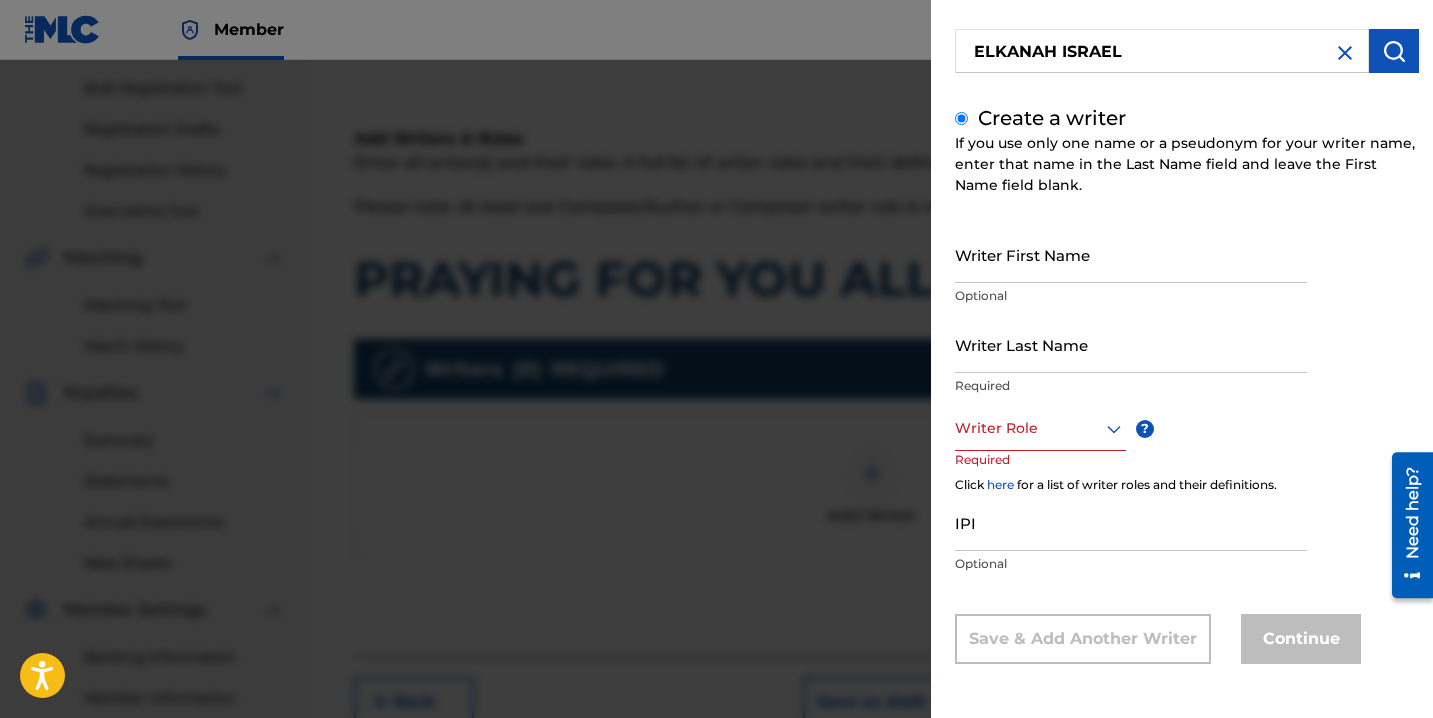 scroll, scrollTop: 85, scrollLeft: 0, axis: vertical 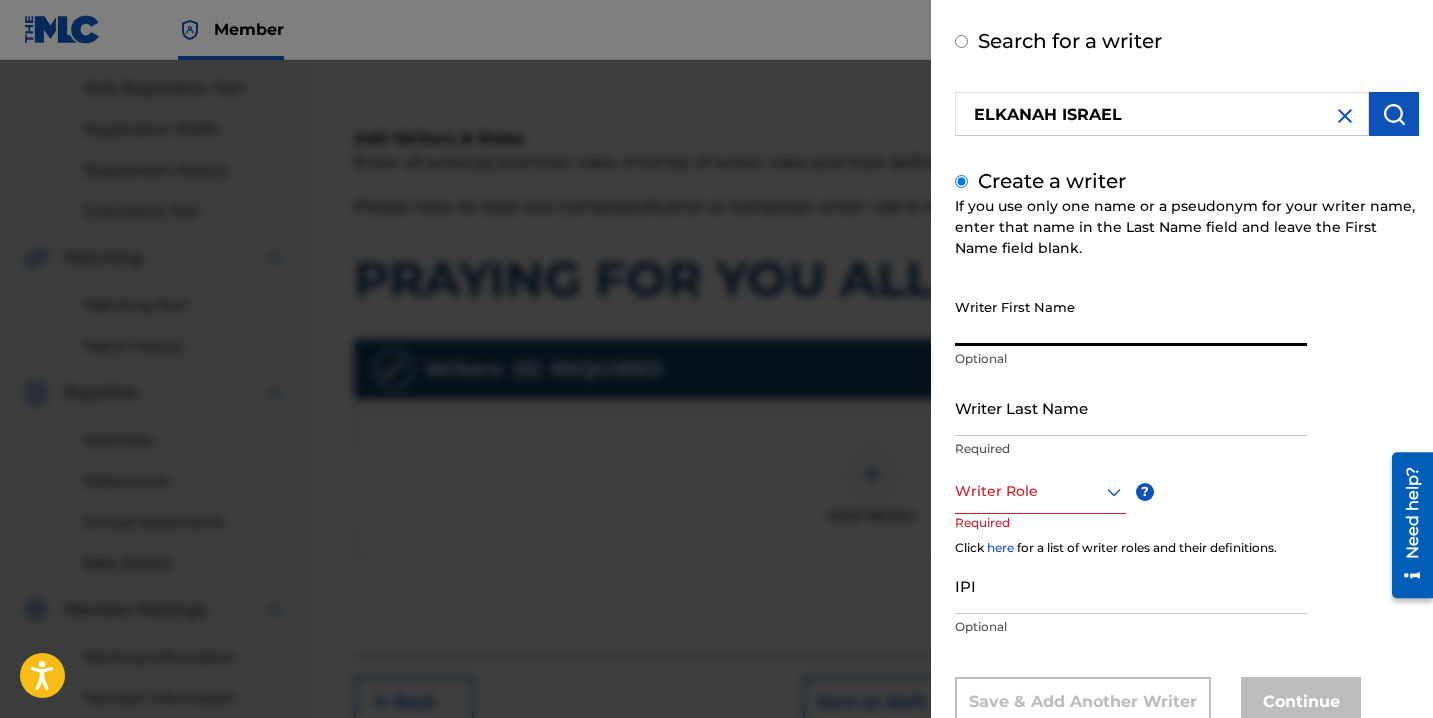 click on "Writer First Name" at bounding box center [1131, 317] 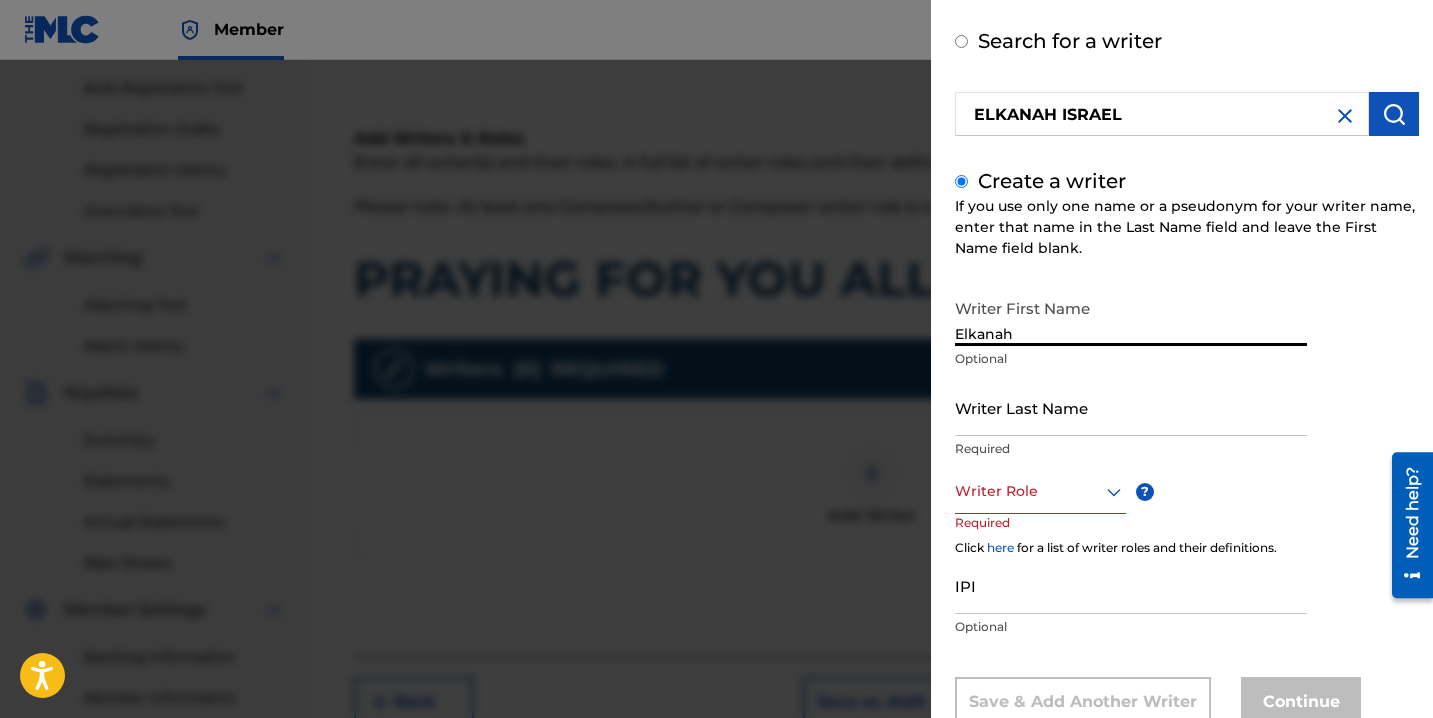 click on "Writer Last Name" at bounding box center [1131, 407] 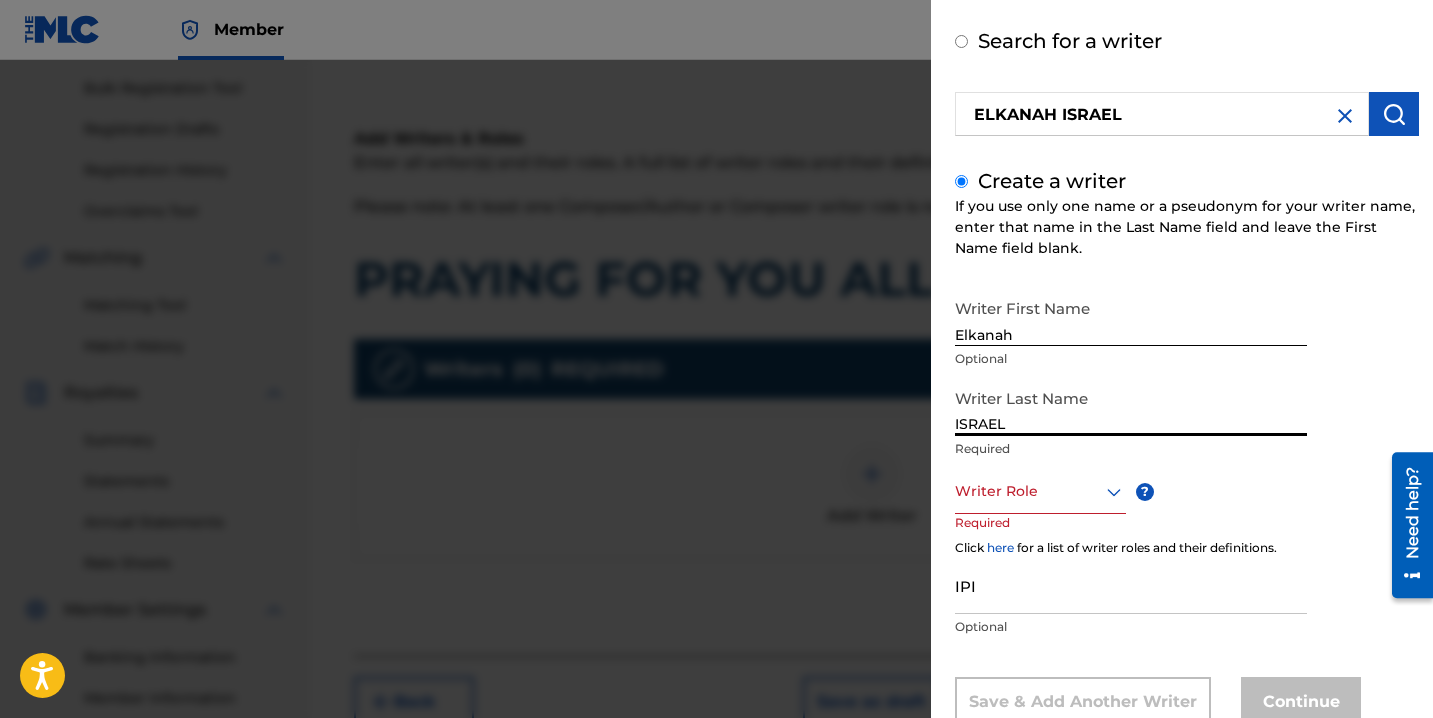 type on "ISRAEL" 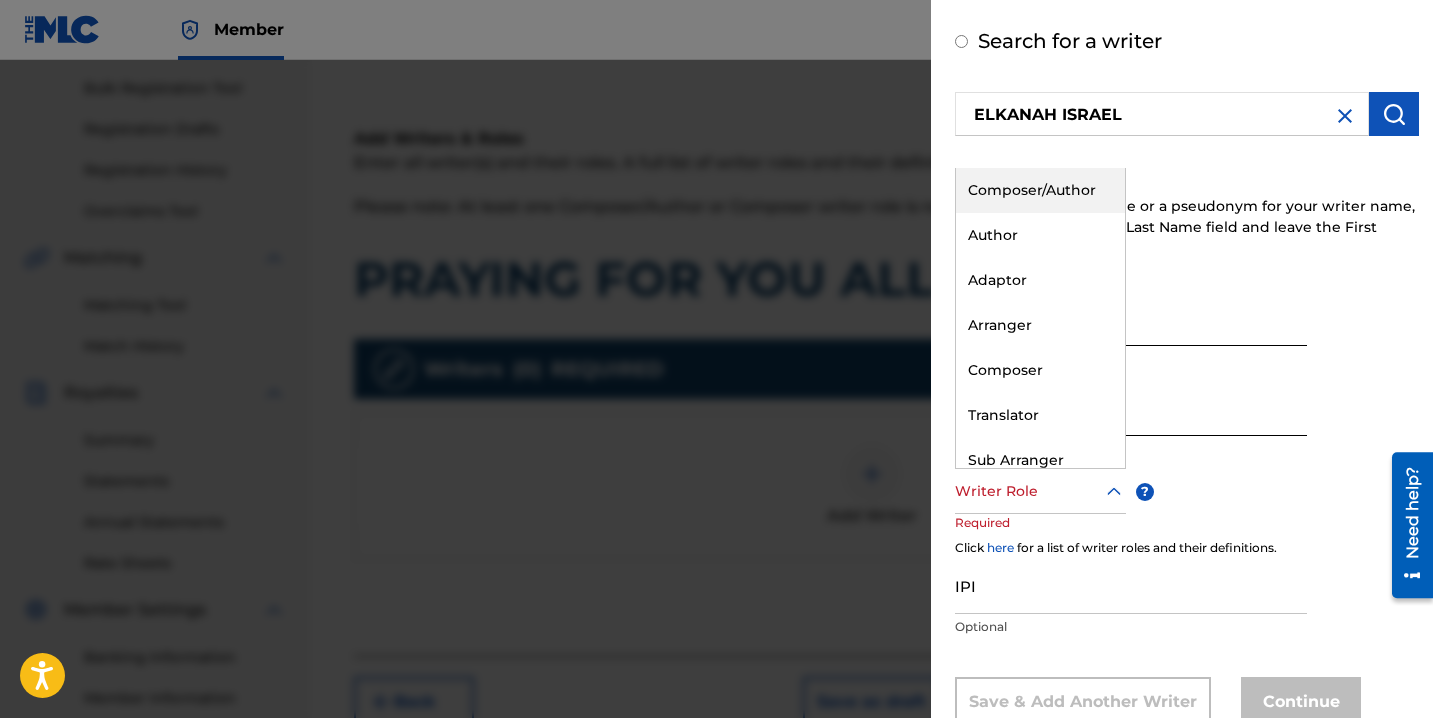 click on "Composer/Author" at bounding box center [1040, 190] 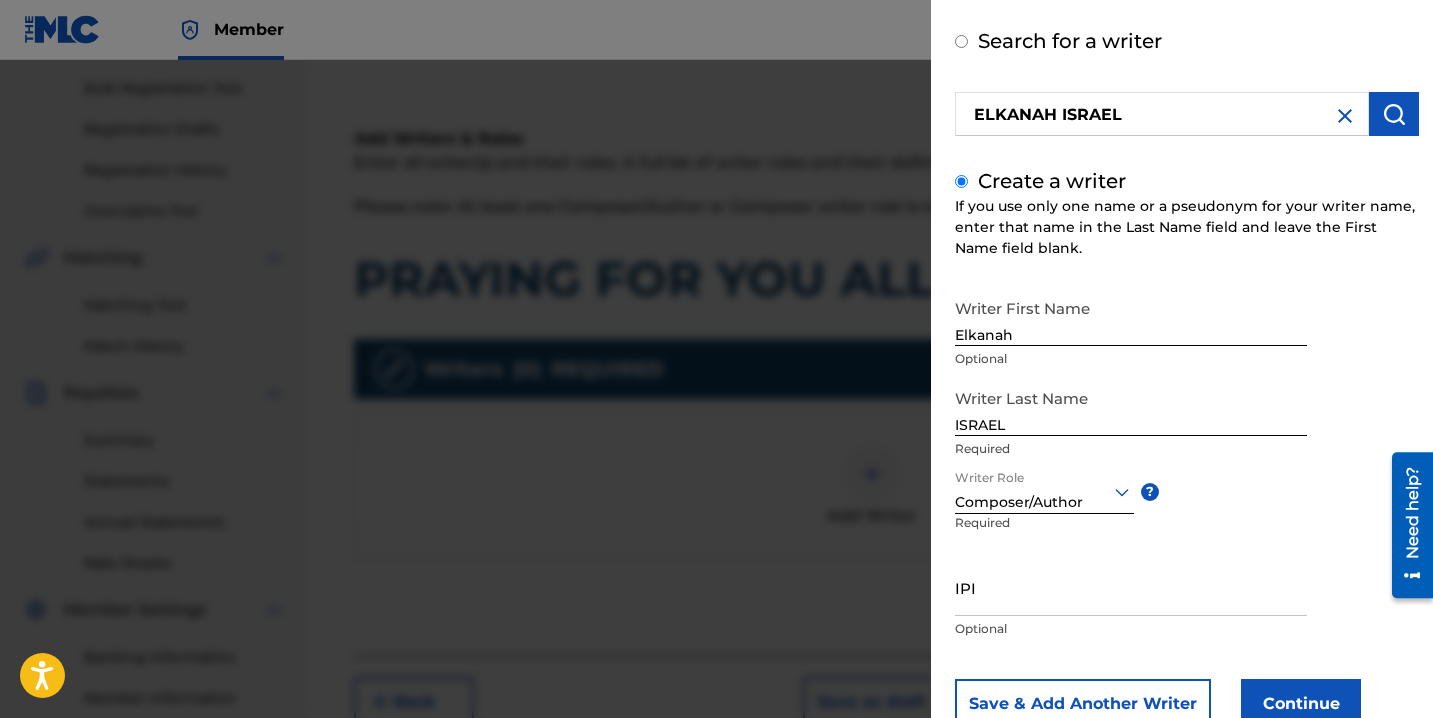 scroll, scrollTop: 150, scrollLeft: 0, axis: vertical 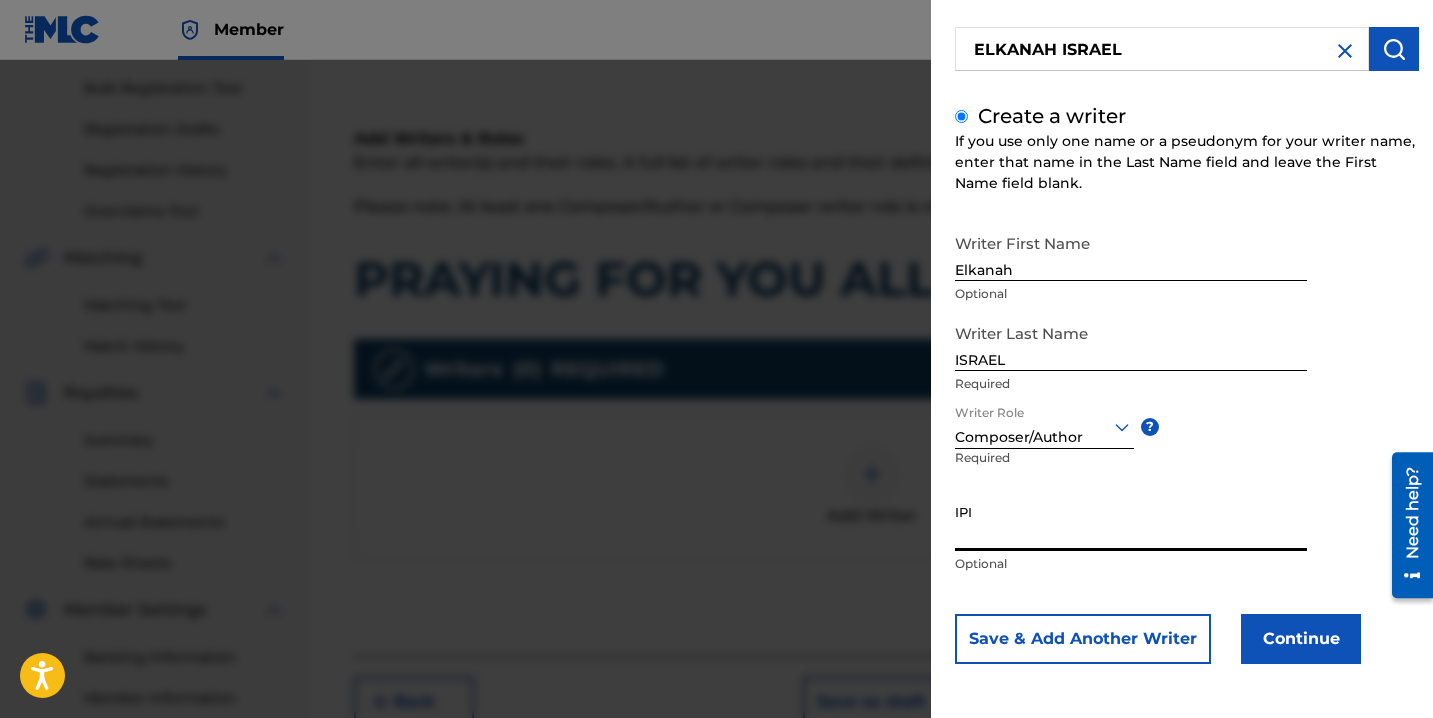 click on "IPI" at bounding box center [1131, 522] 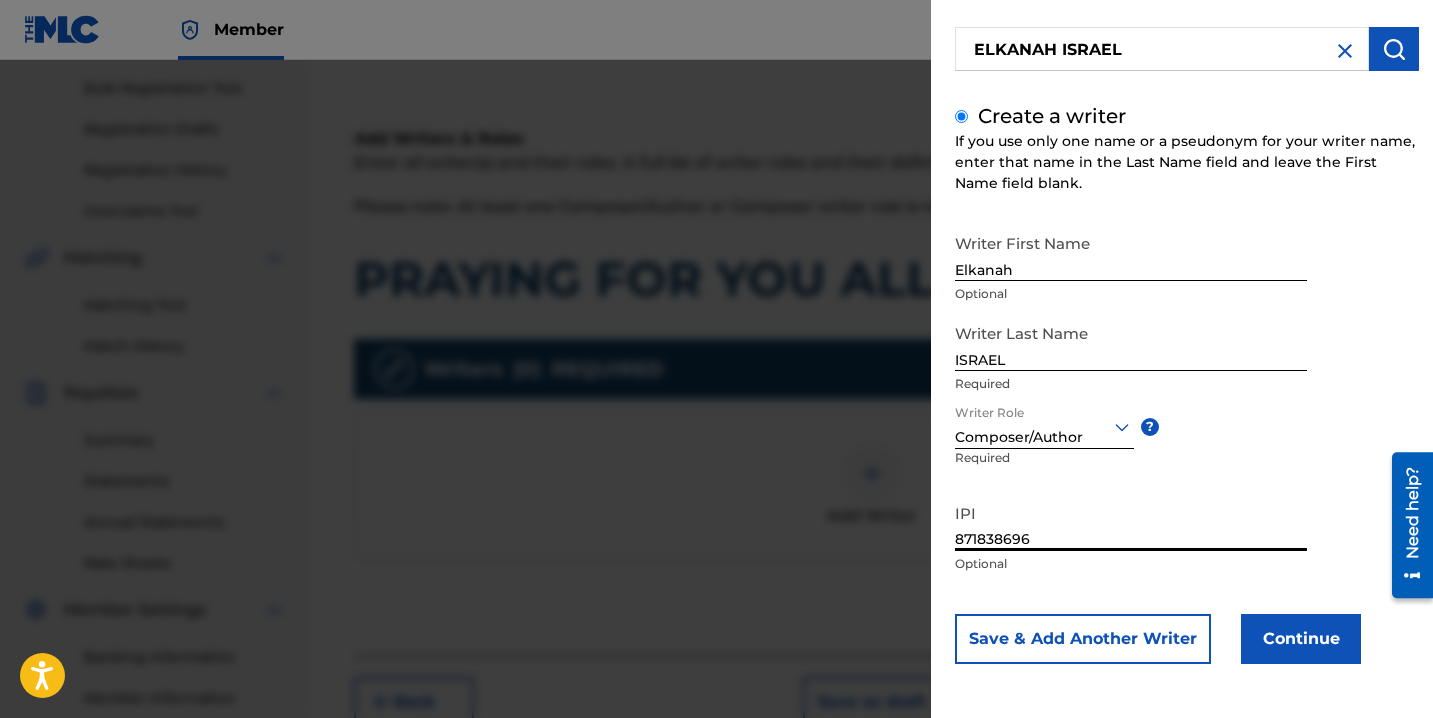type on "871838696" 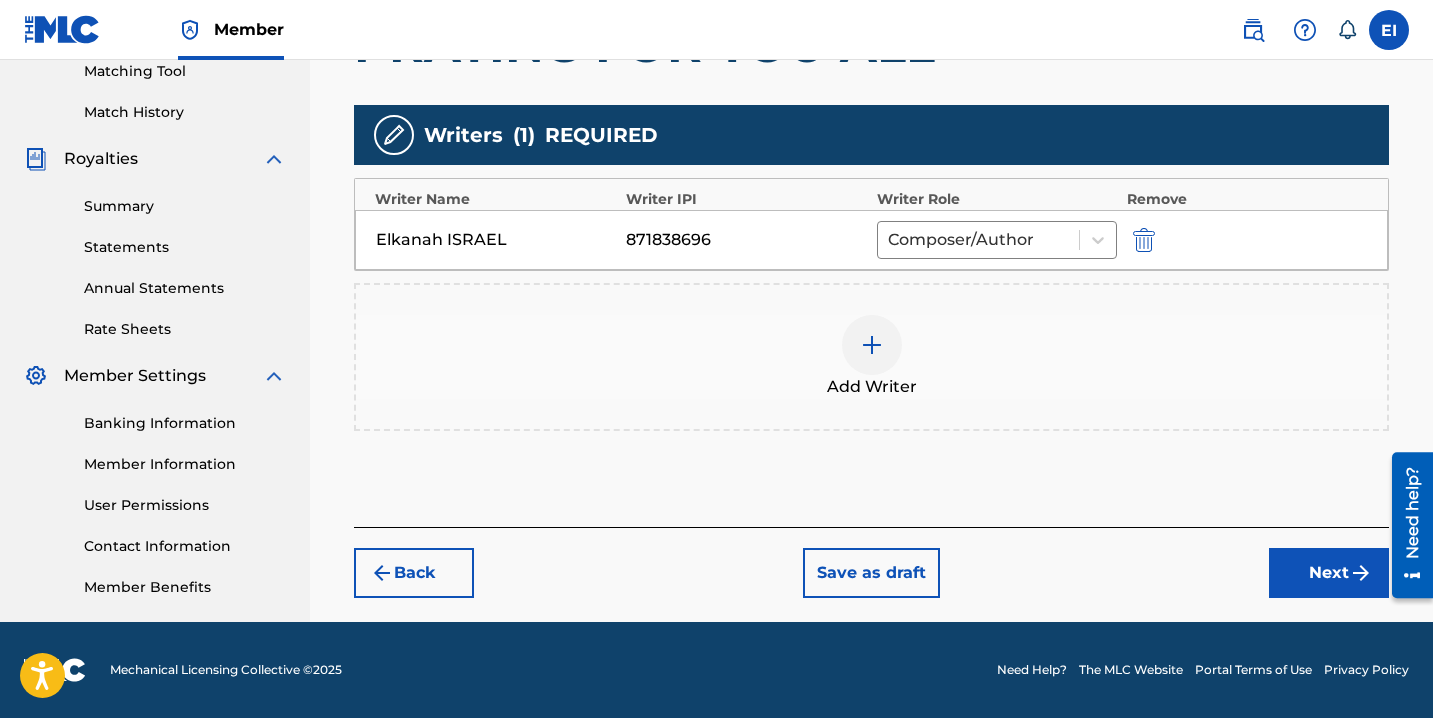 click on "Next" at bounding box center (1329, 573) 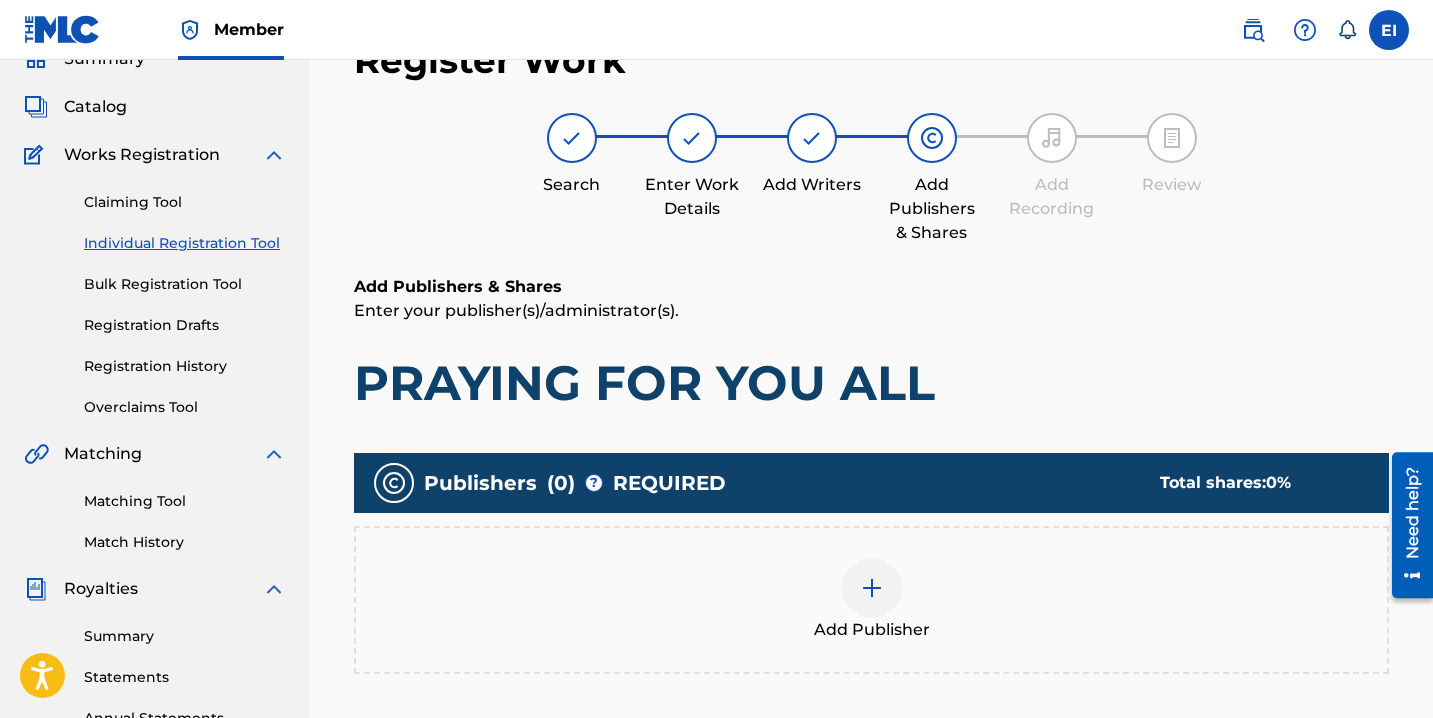 scroll, scrollTop: 90, scrollLeft: 0, axis: vertical 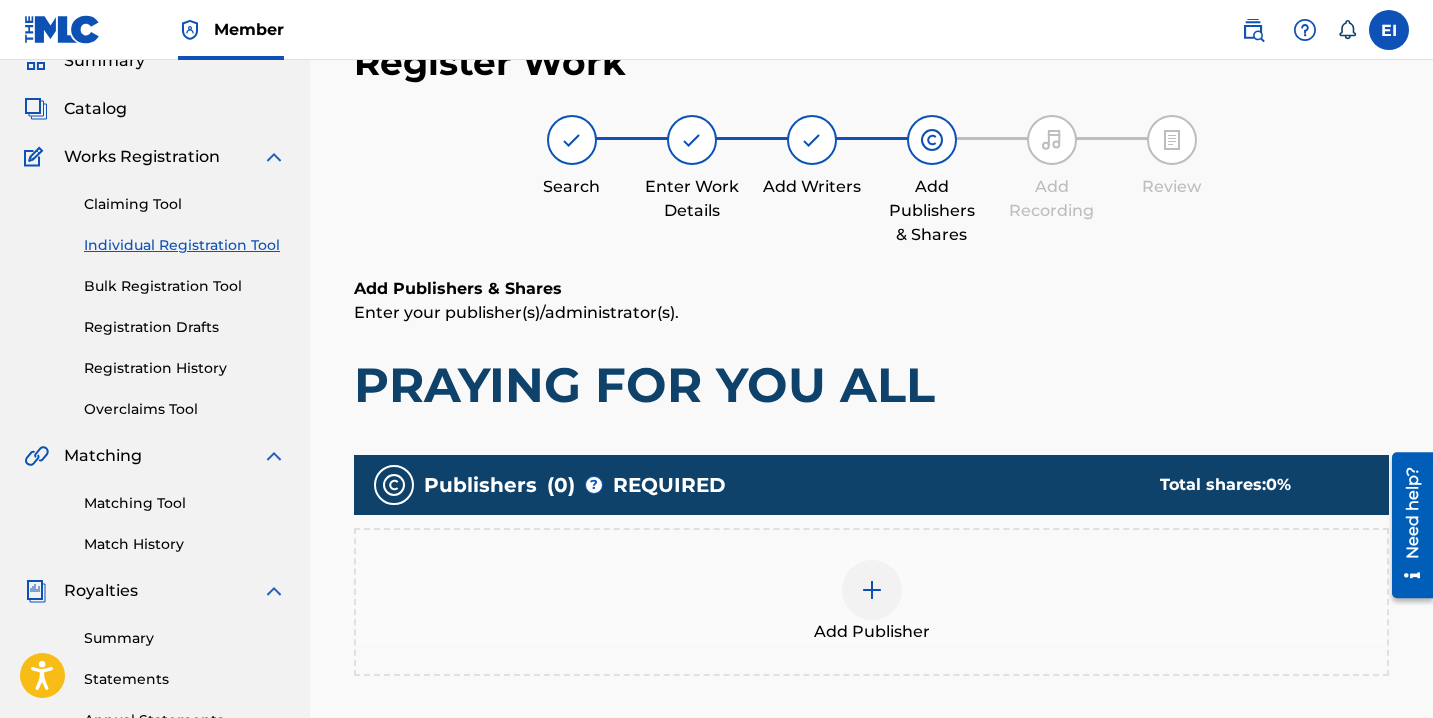 click at bounding box center (872, 590) 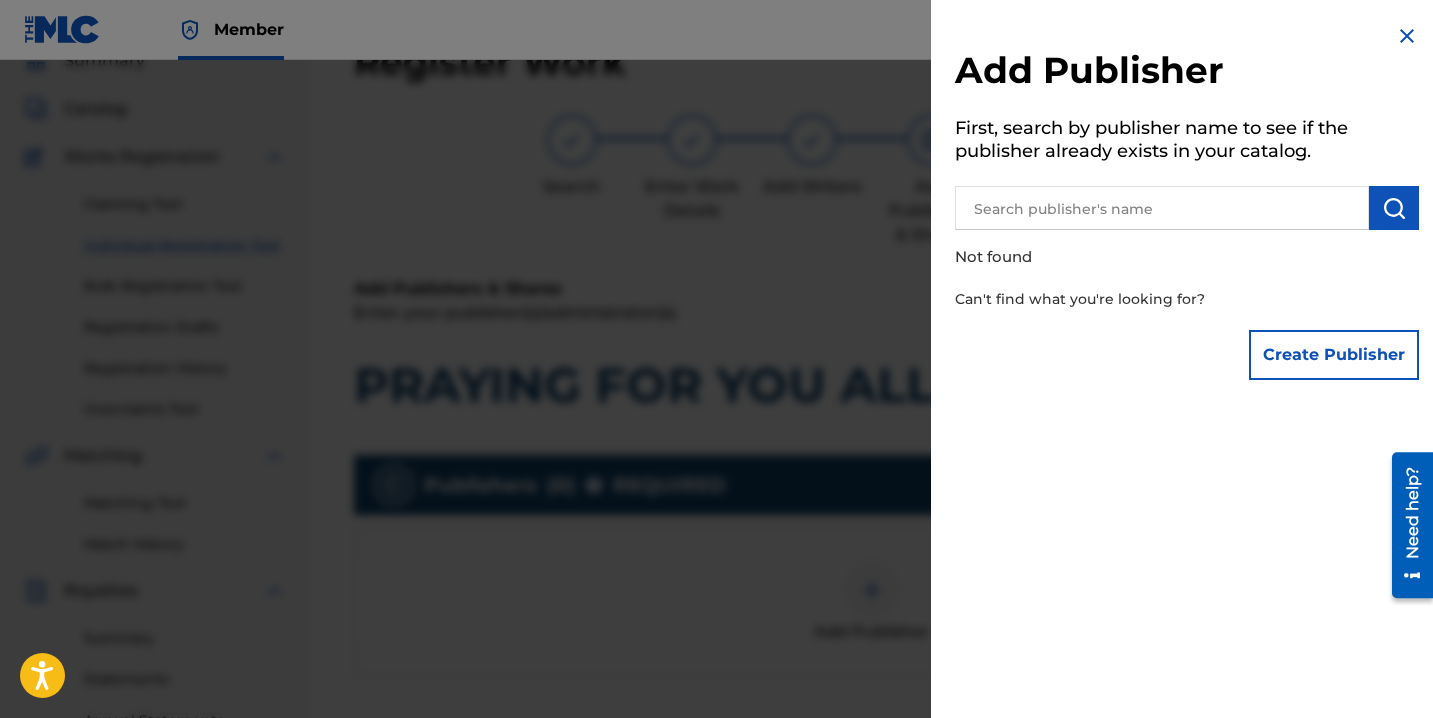 click at bounding box center (1162, 208) 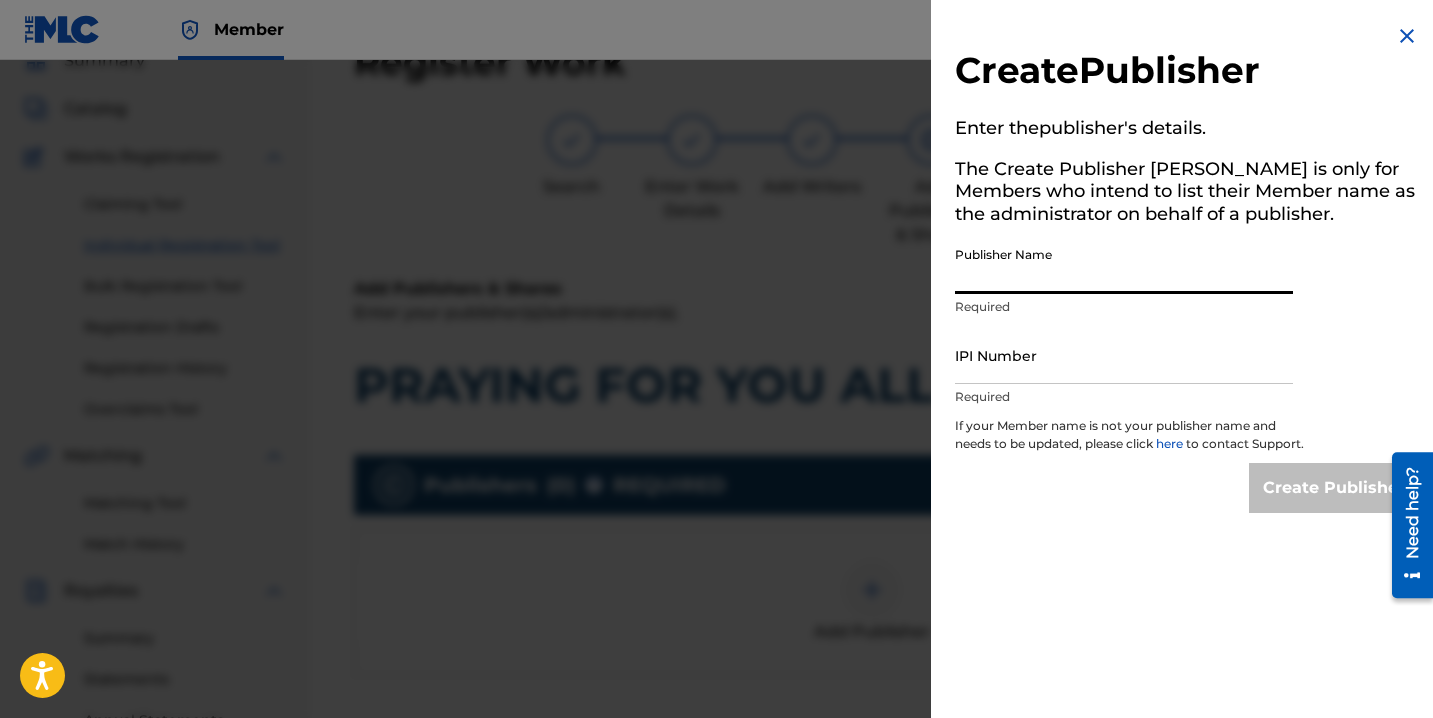 click on "Publisher Name" at bounding box center [1124, 265] 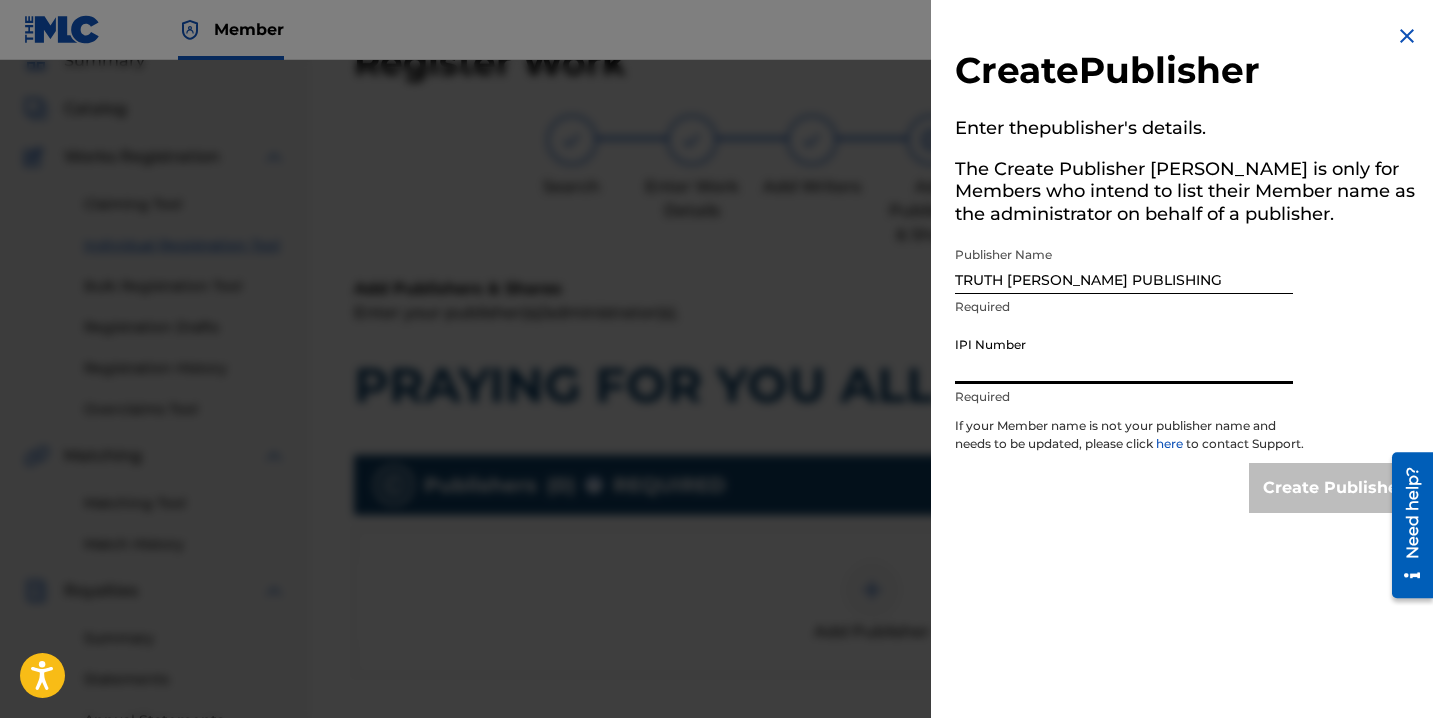 click on "IPI Number" at bounding box center (1124, 355) 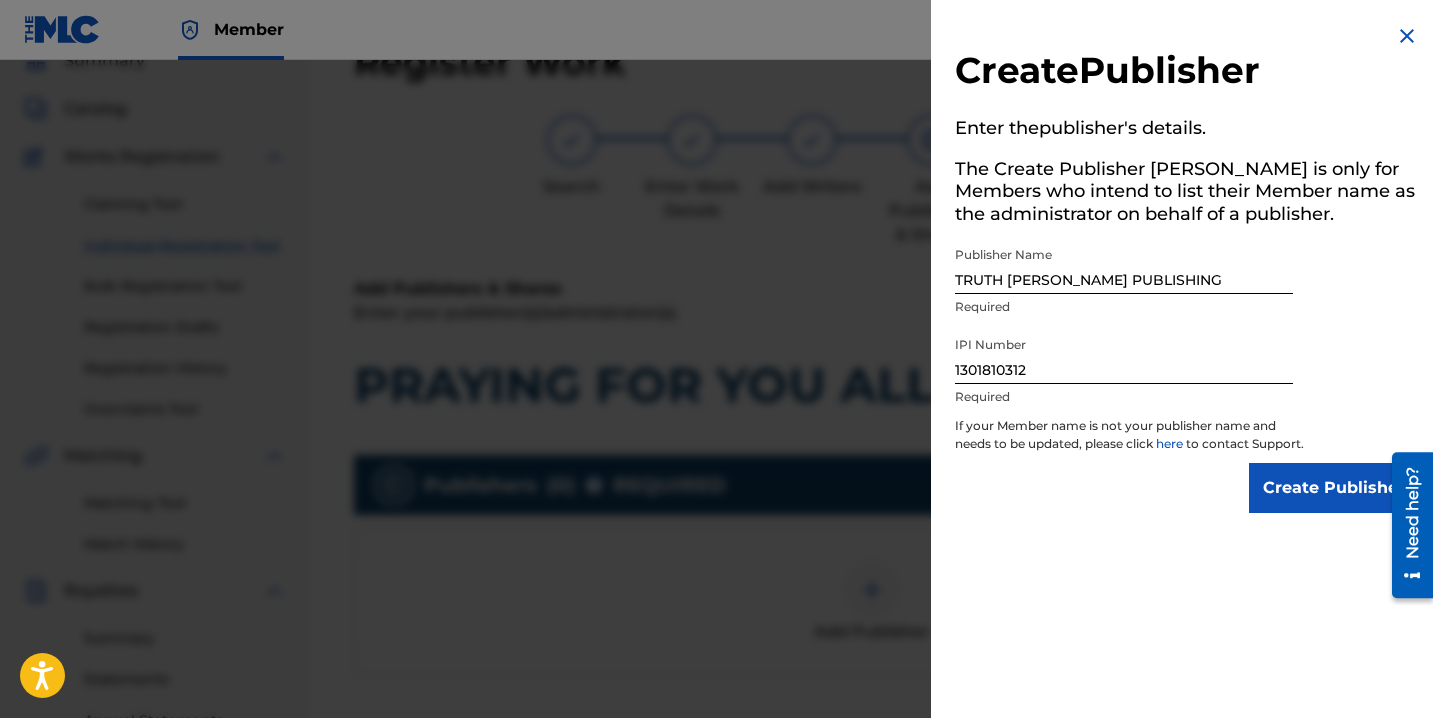 click on "Create Publisher" at bounding box center [1334, 488] 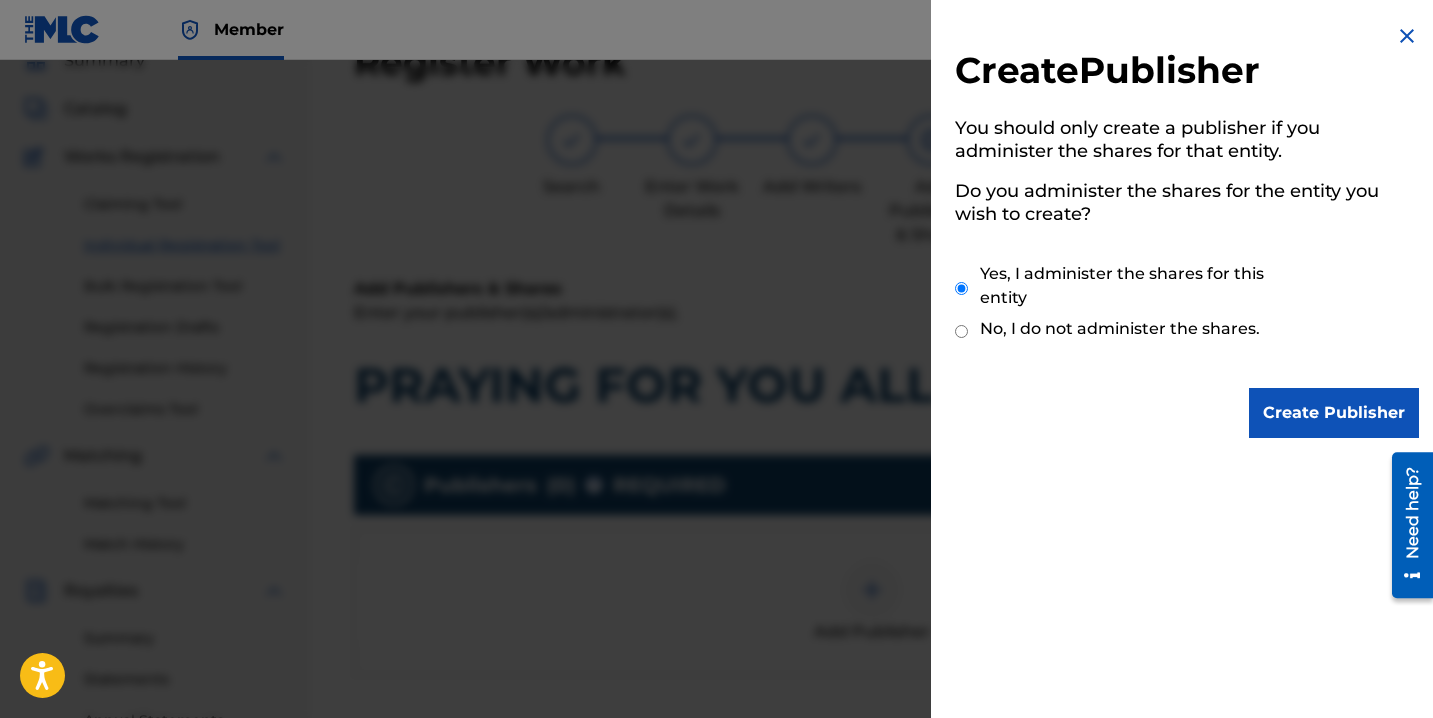 click on "Create Publisher" at bounding box center (1334, 413) 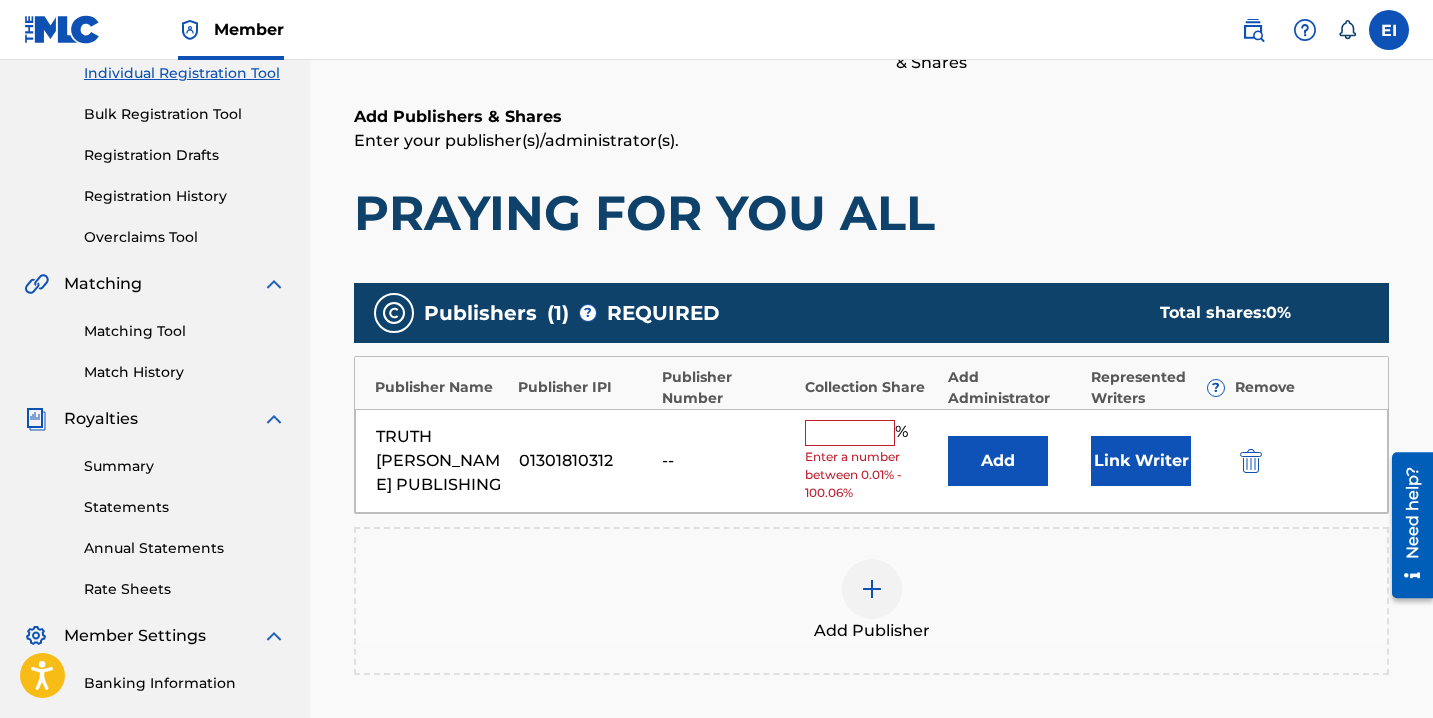 scroll, scrollTop: 266, scrollLeft: 0, axis: vertical 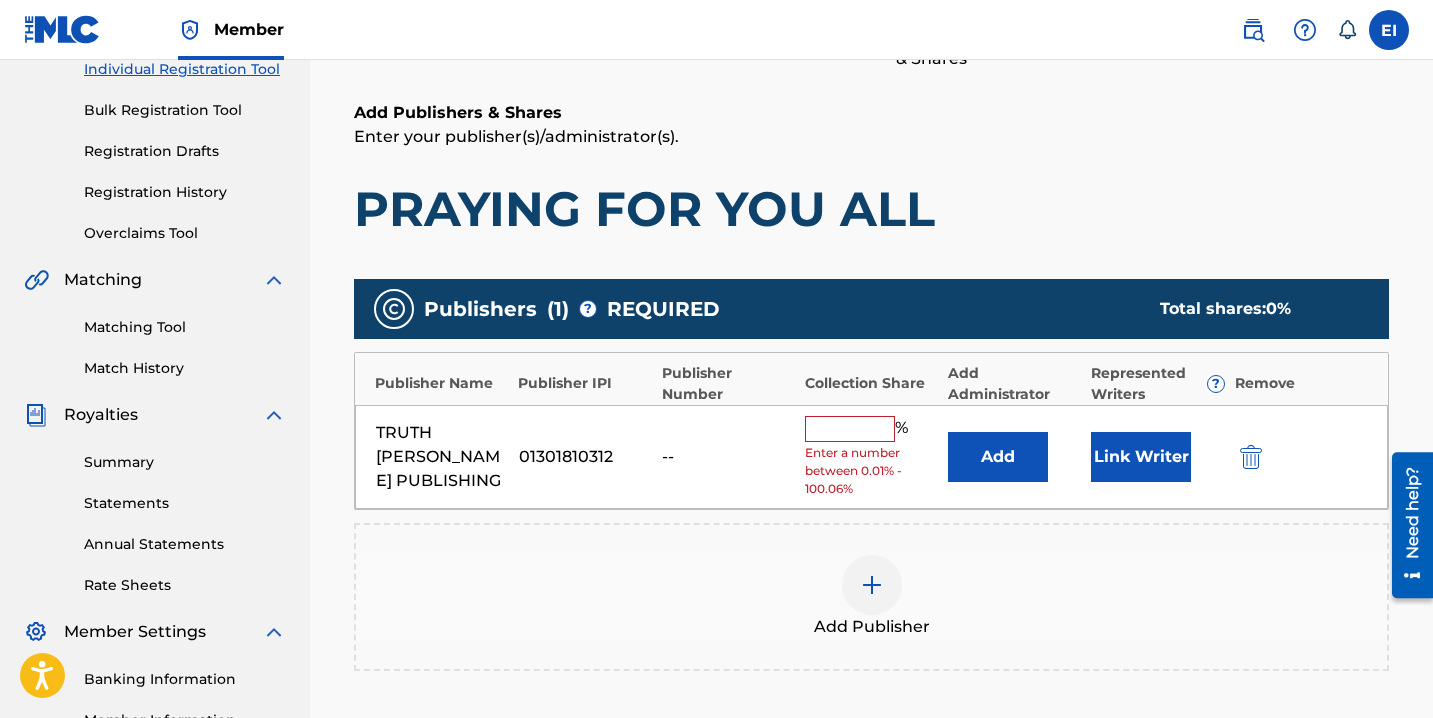 click at bounding box center (850, 429) 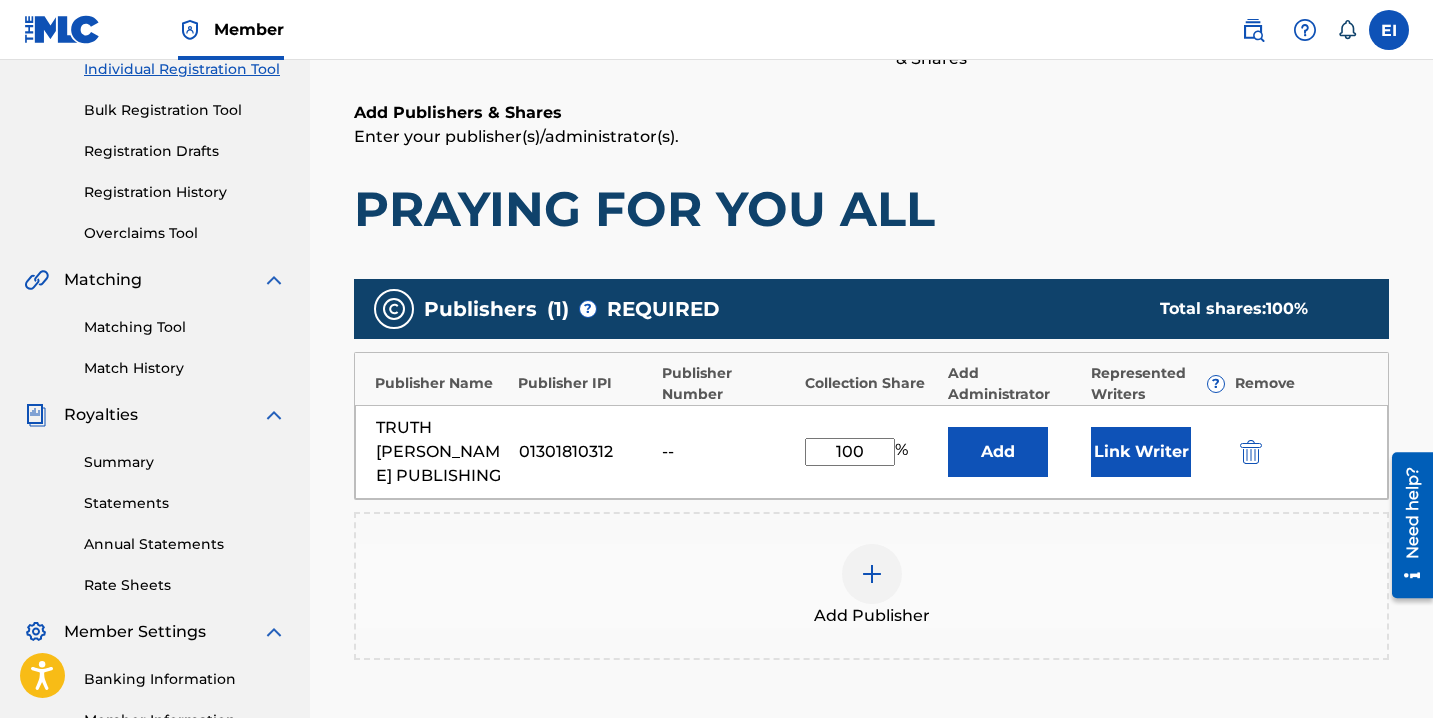 click on "Link Writer" at bounding box center (1141, 452) 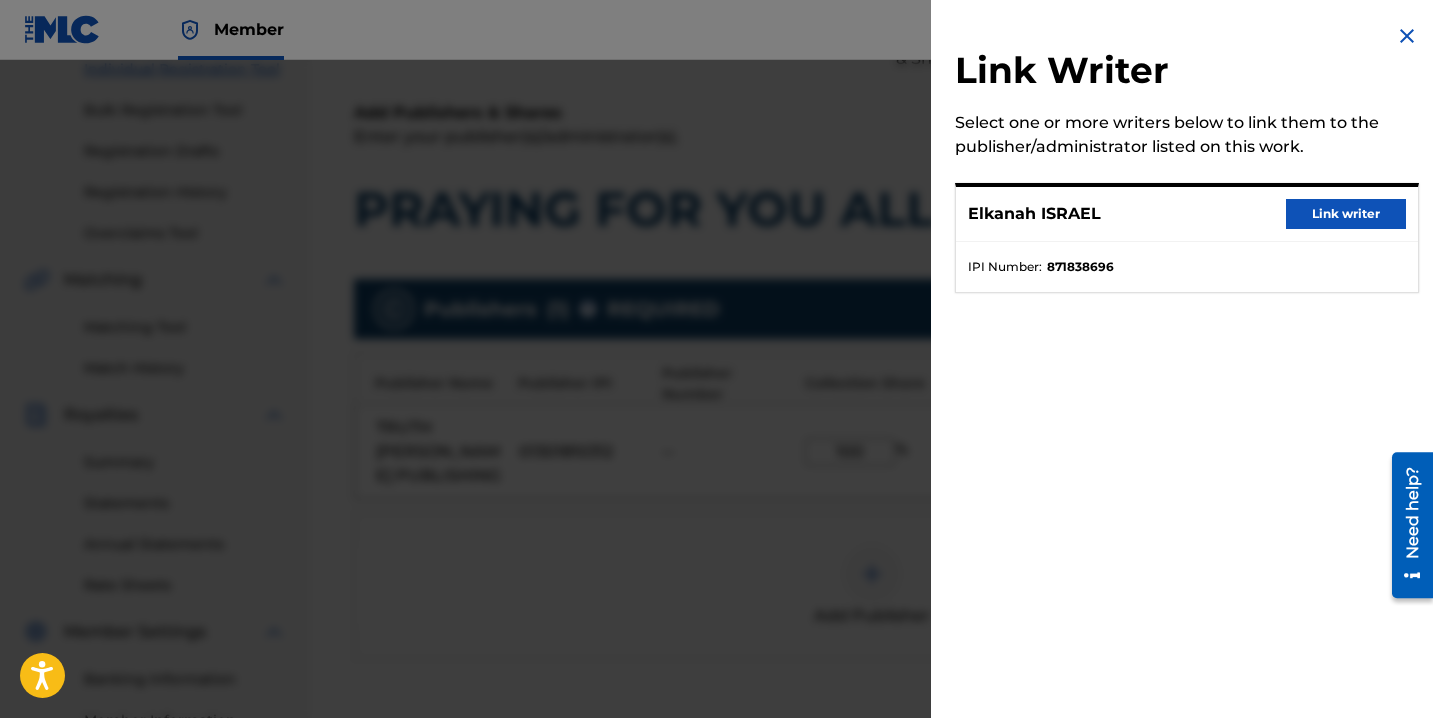click on "Link writer" at bounding box center (1346, 214) 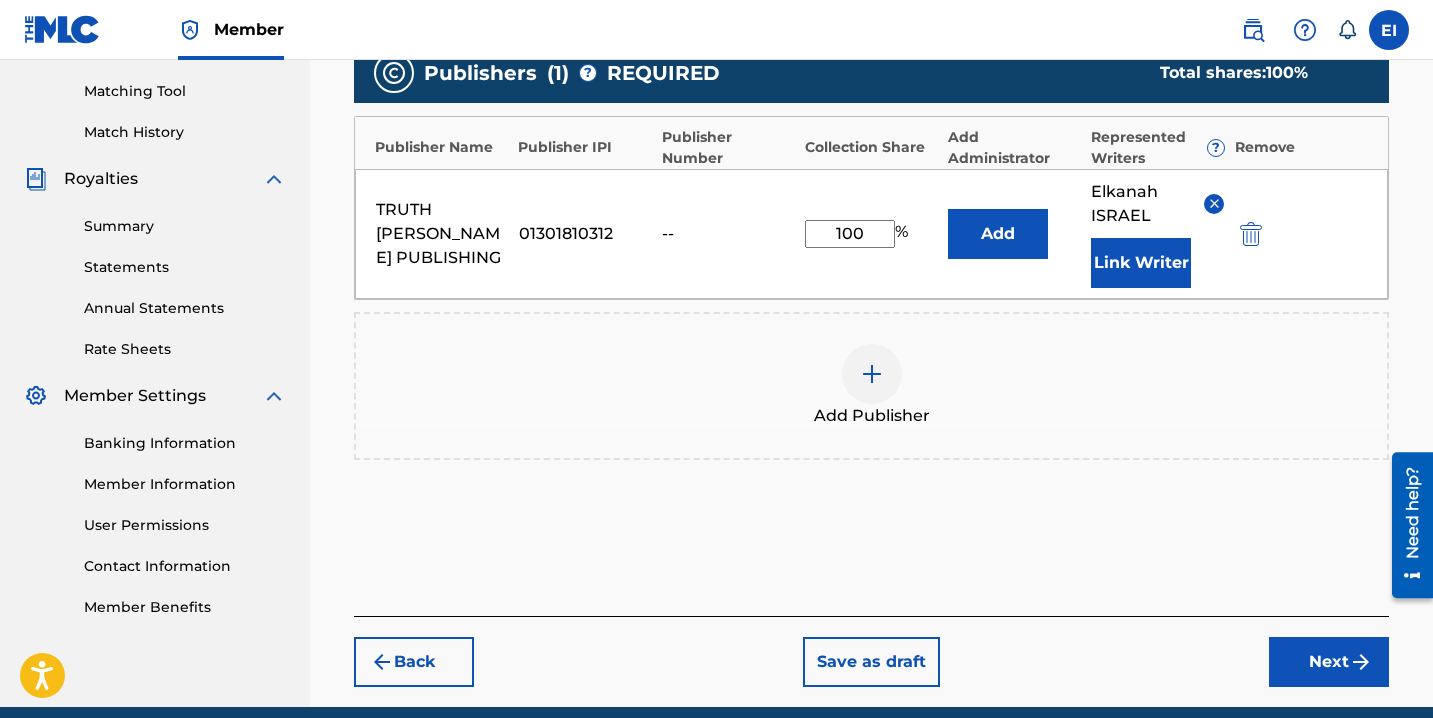 click on "Next" at bounding box center (1329, 662) 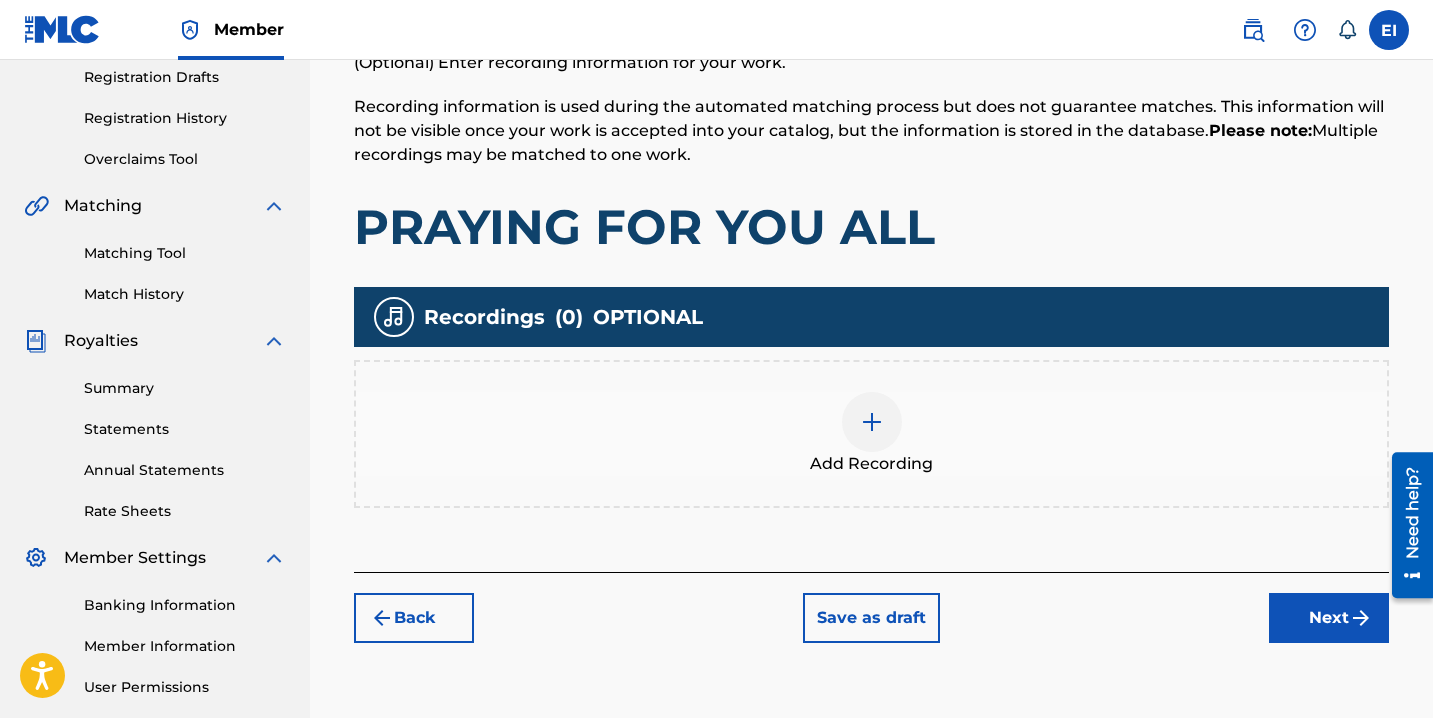 scroll, scrollTop: 343, scrollLeft: 0, axis: vertical 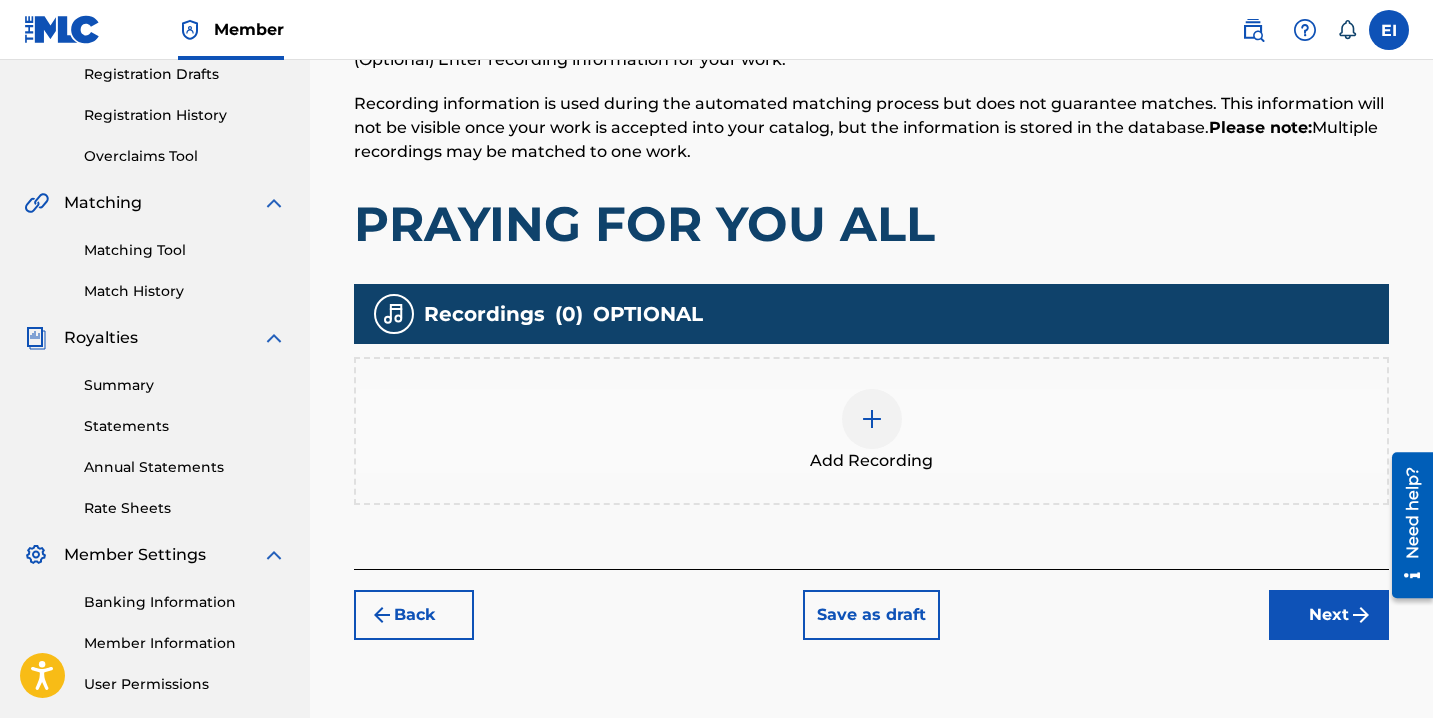 click at bounding box center [872, 419] 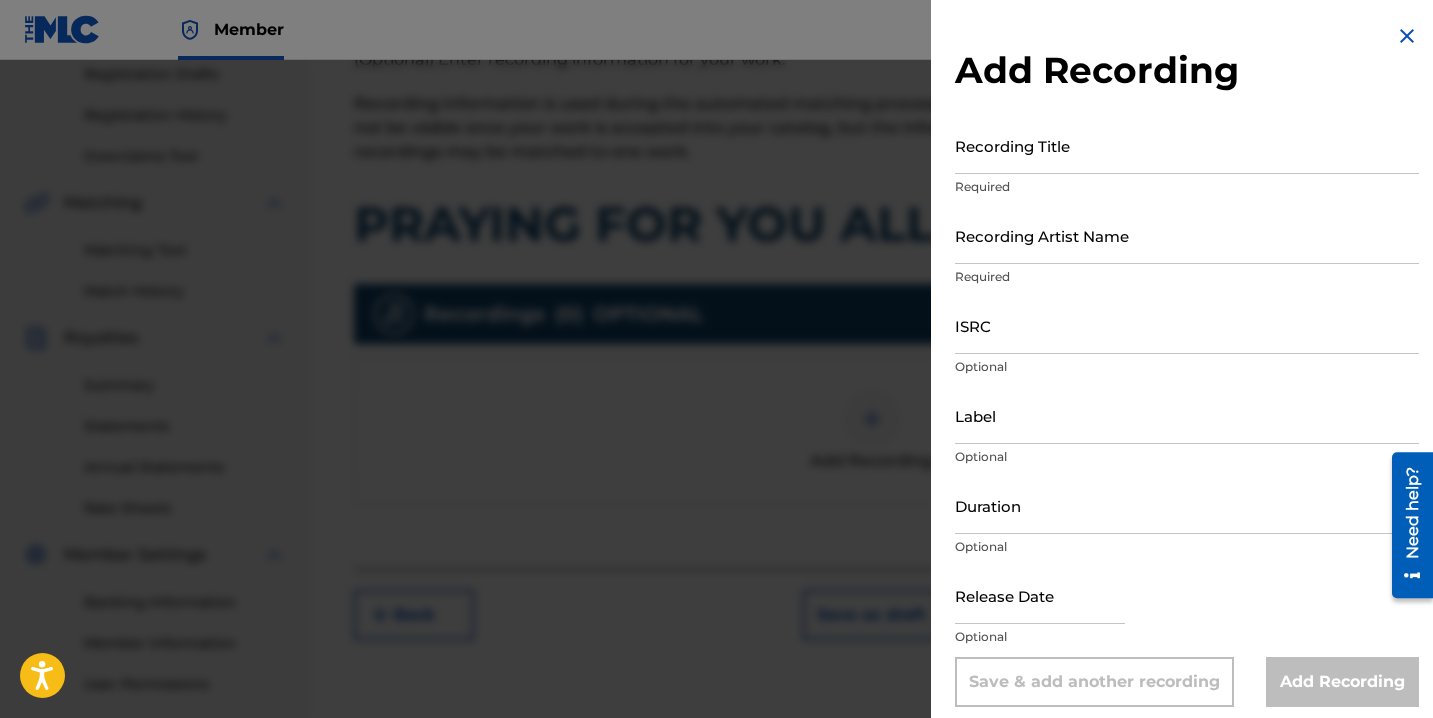 click on "Recording Title" at bounding box center (1187, 145) 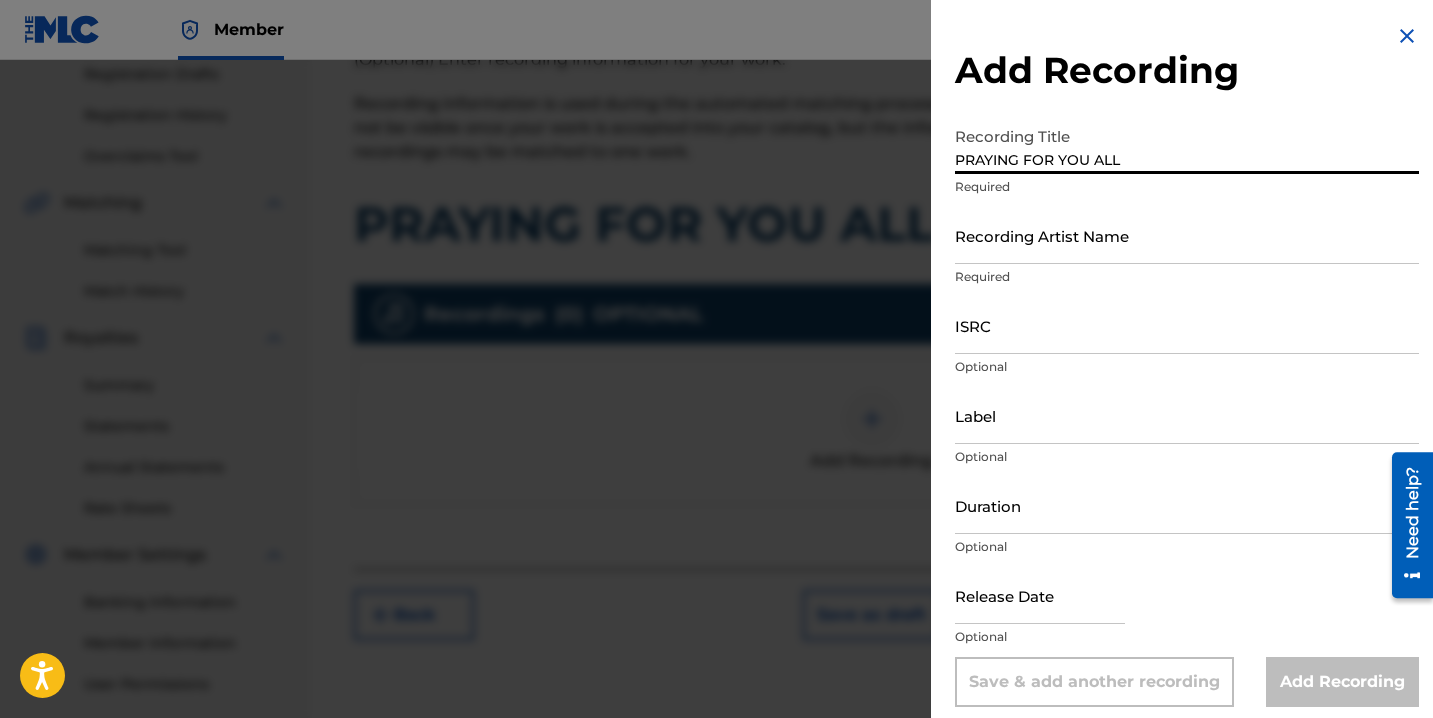 type on "PRAYING FOR YOU ALL" 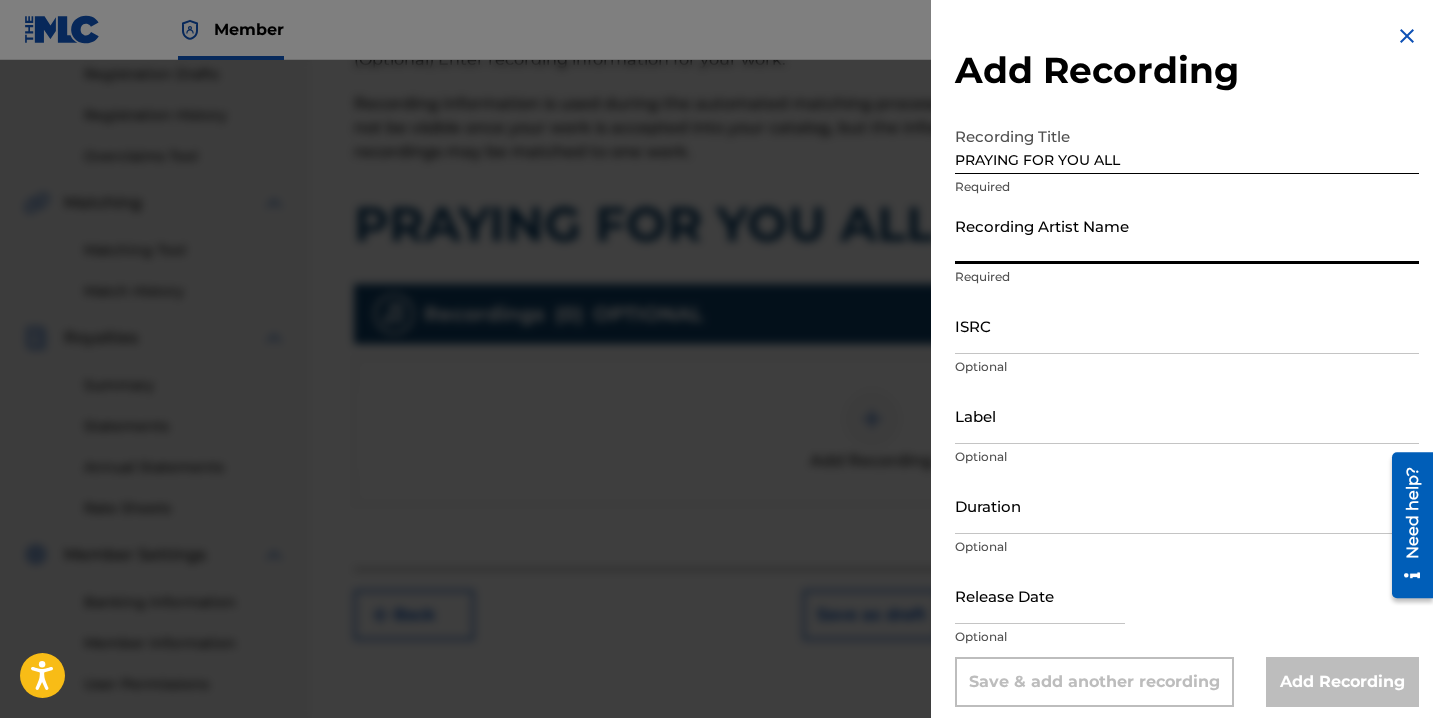 type on "[PERSON_NAME] [PERSON_NAME] [GEOGRAPHIC_DATA]" 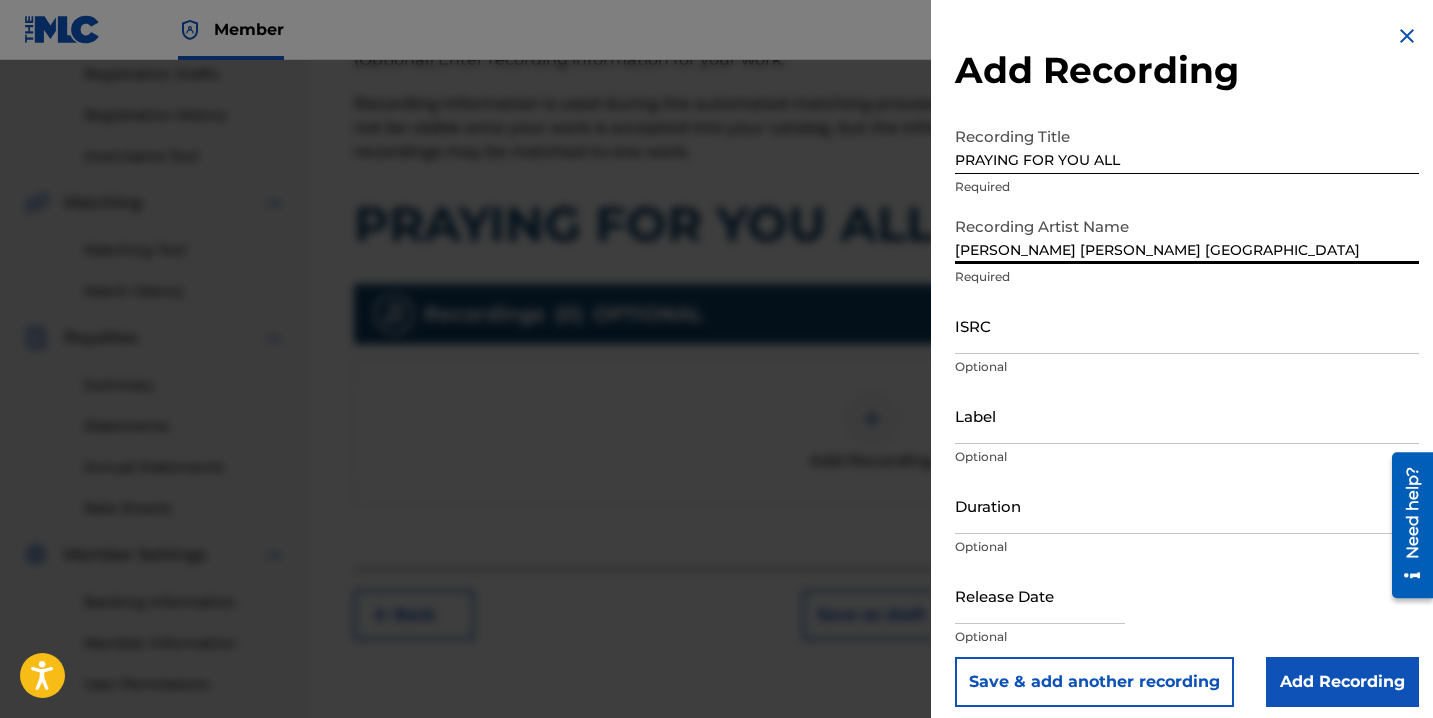 click on "ISRC" at bounding box center (1187, 325) 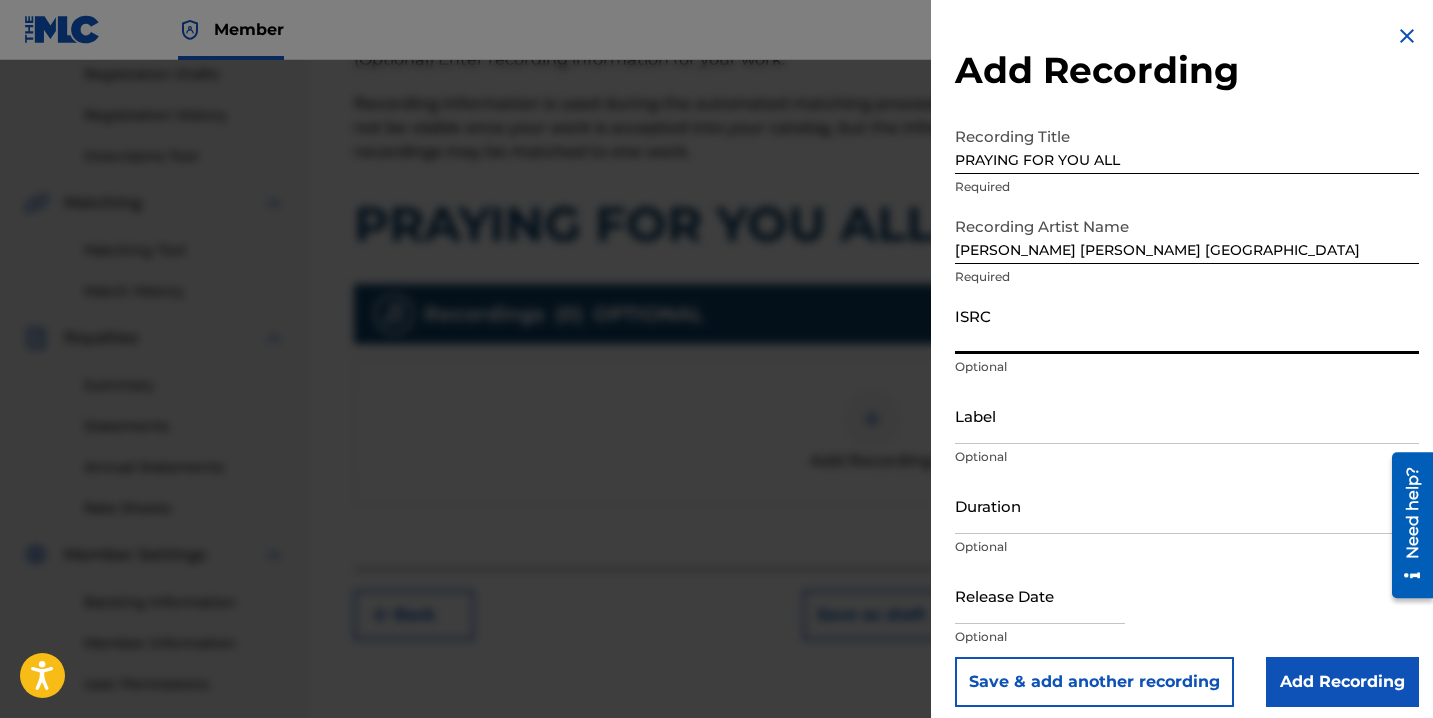 paste on "QZWFL2501231" 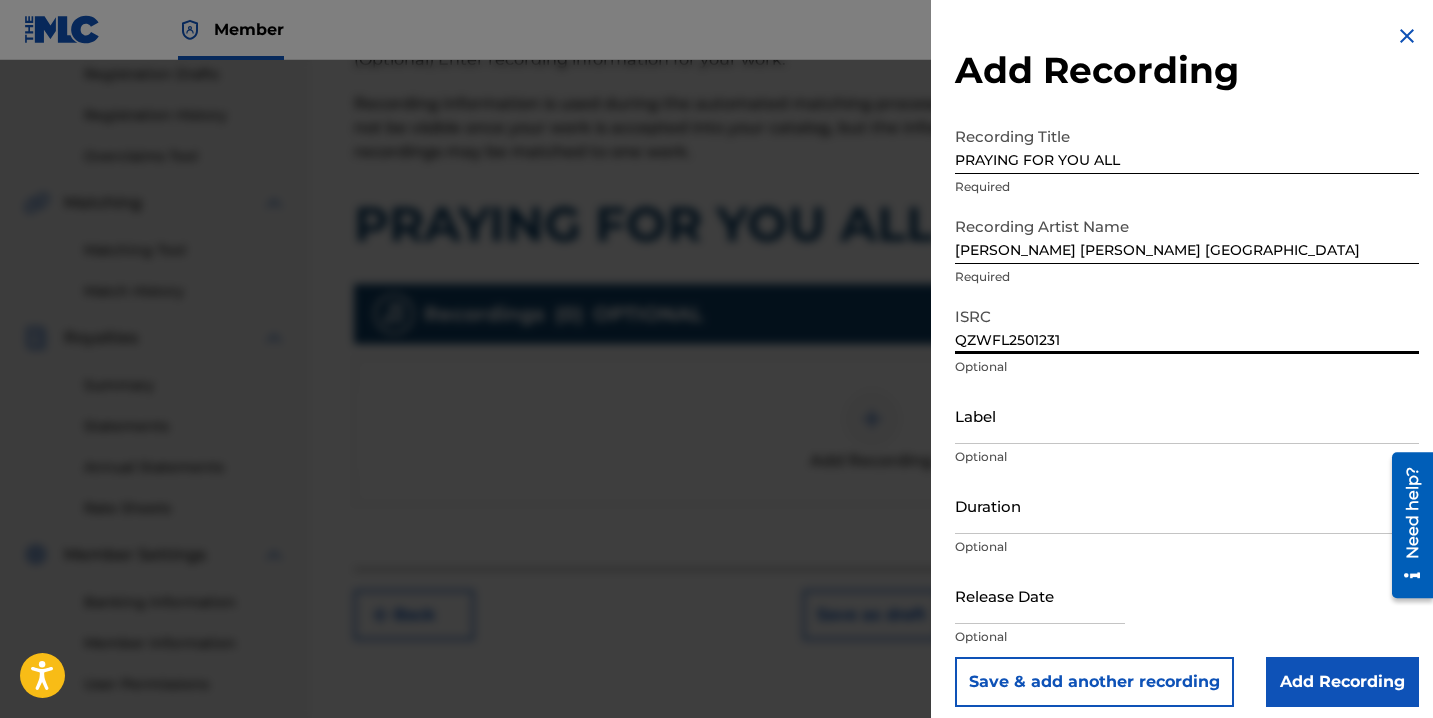scroll, scrollTop: 13, scrollLeft: 0, axis: vertical 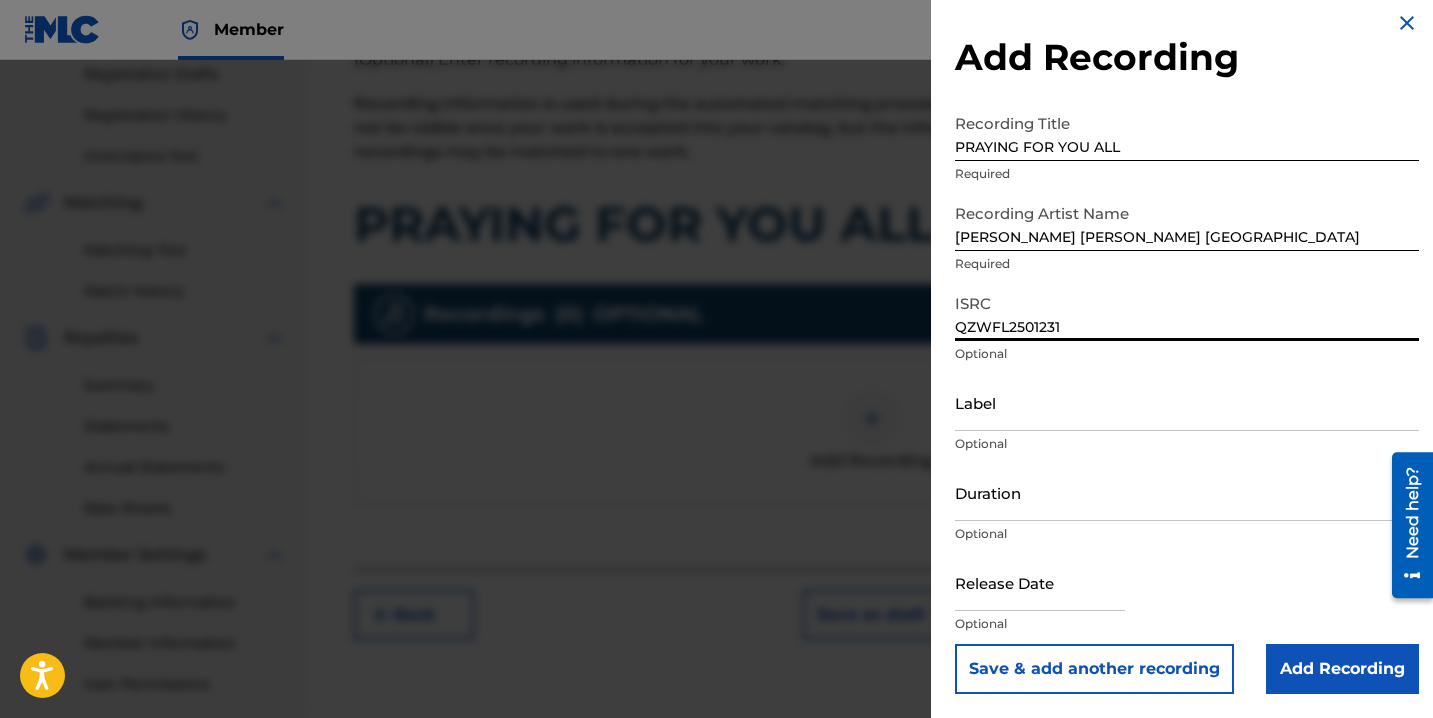 type on "QZWFL2501231" 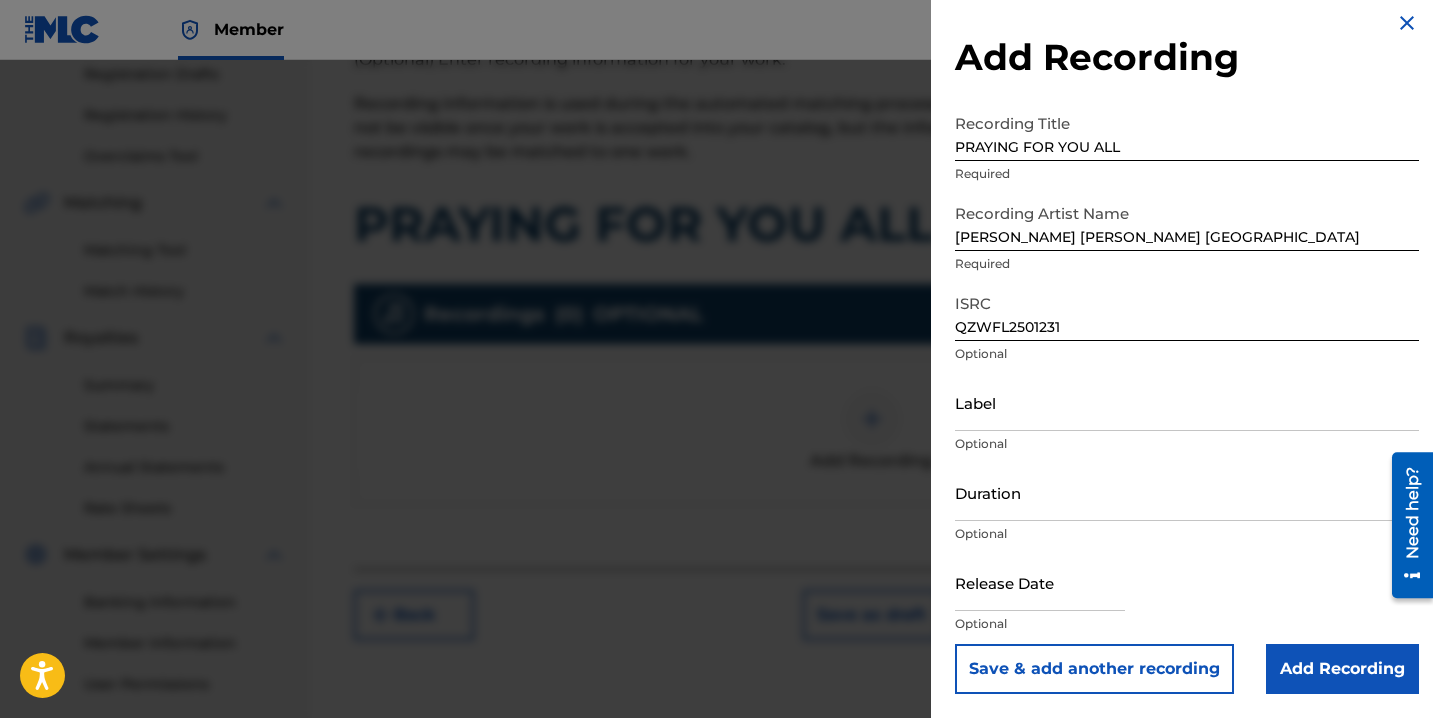 click at bounding box center (1040, 582) 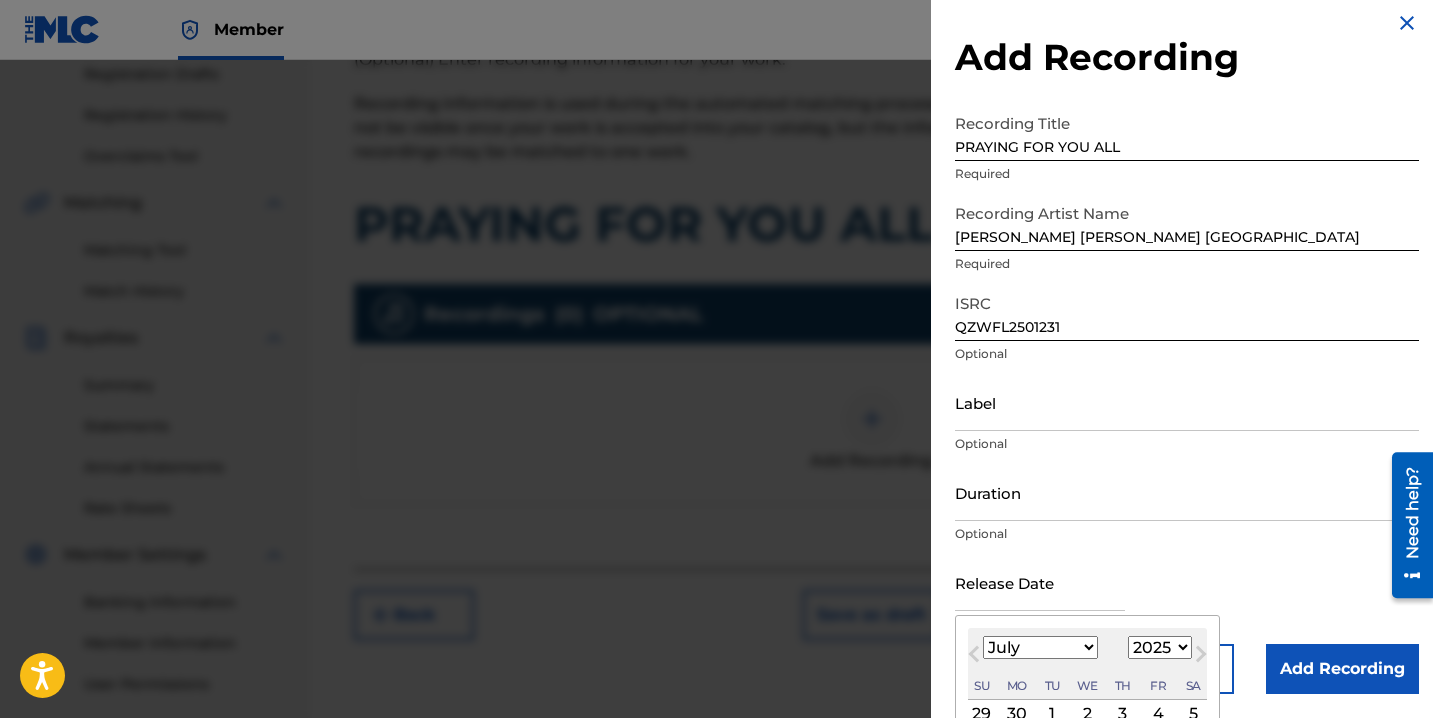 scroll, scrollTop: 172, scrollLeft: 0, axis: vertical 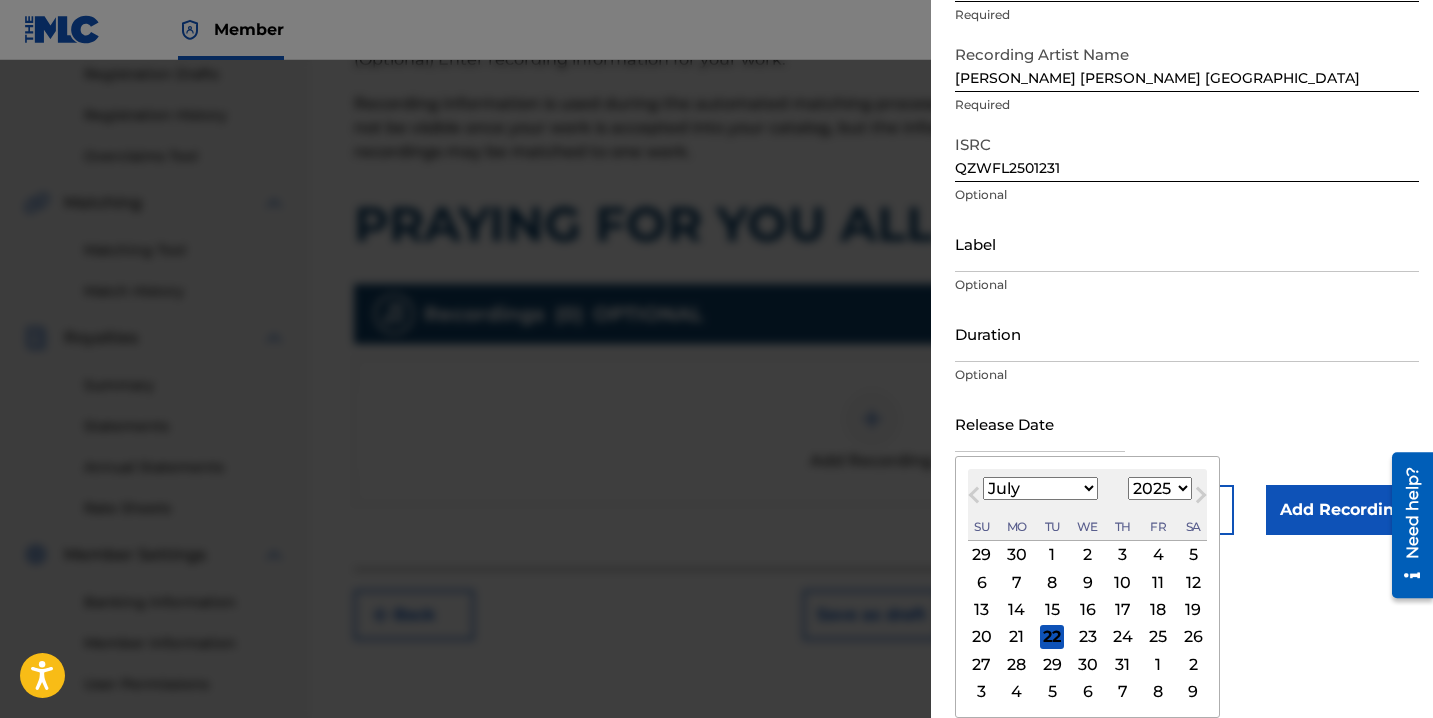 click on "20 21 22 23 24 25 26" at bounding box center [1087, 636] 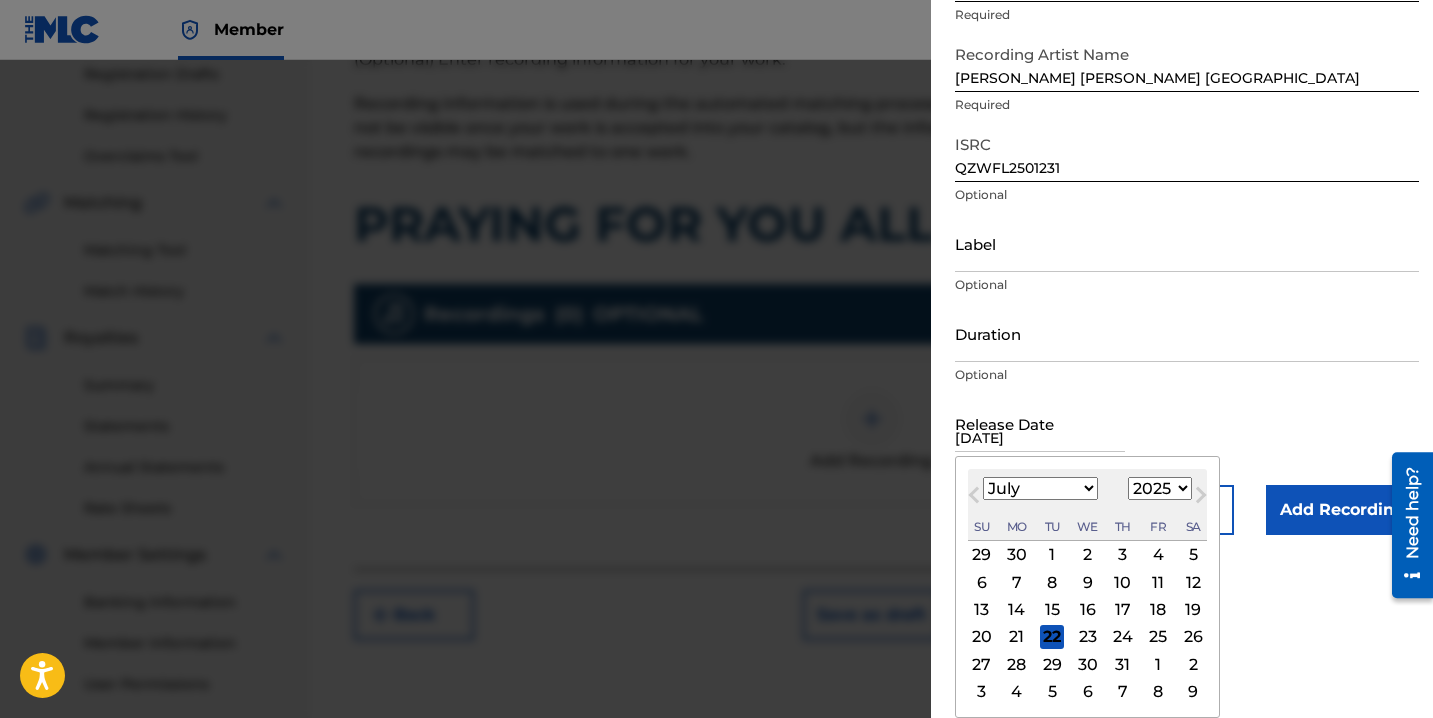 scroll, scrollTop: 13, scrollLeft: 0, axis: vertical 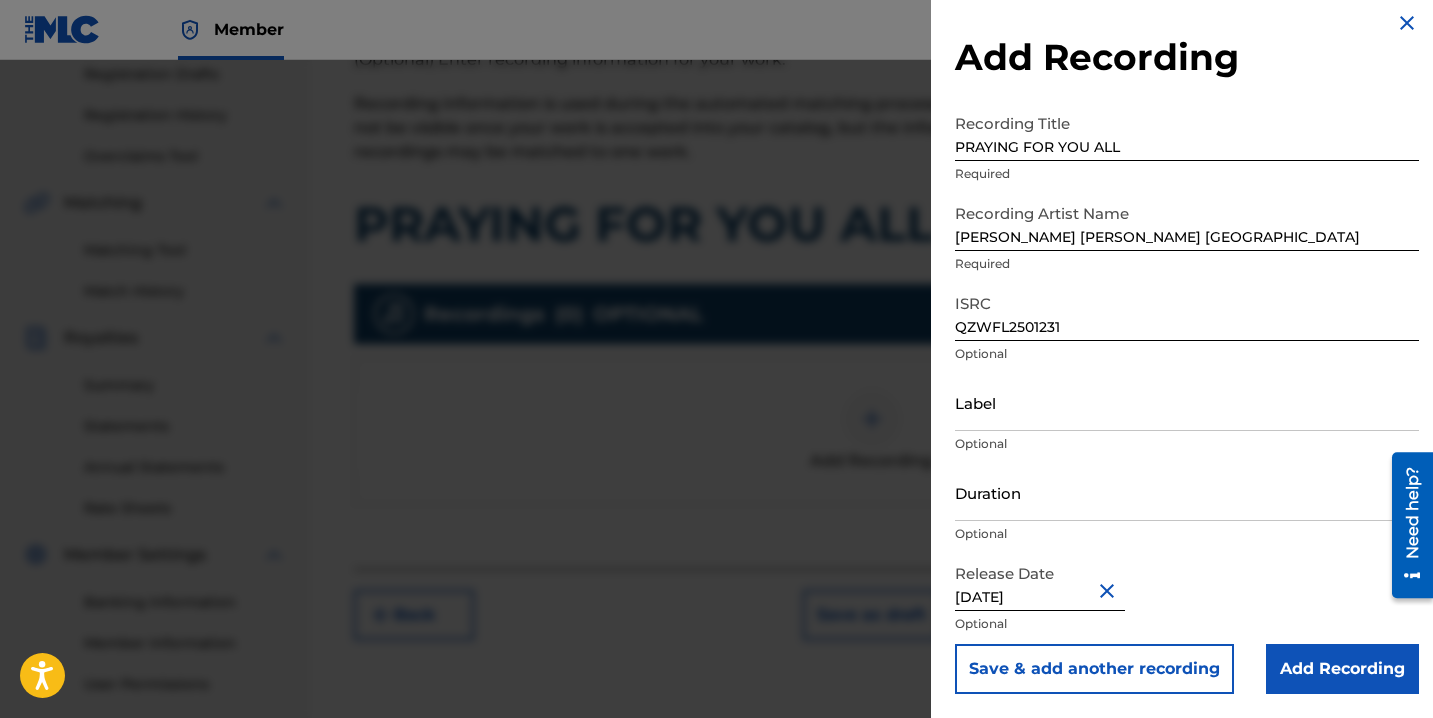 click on "Duration" at bounding box center [1187, 492] 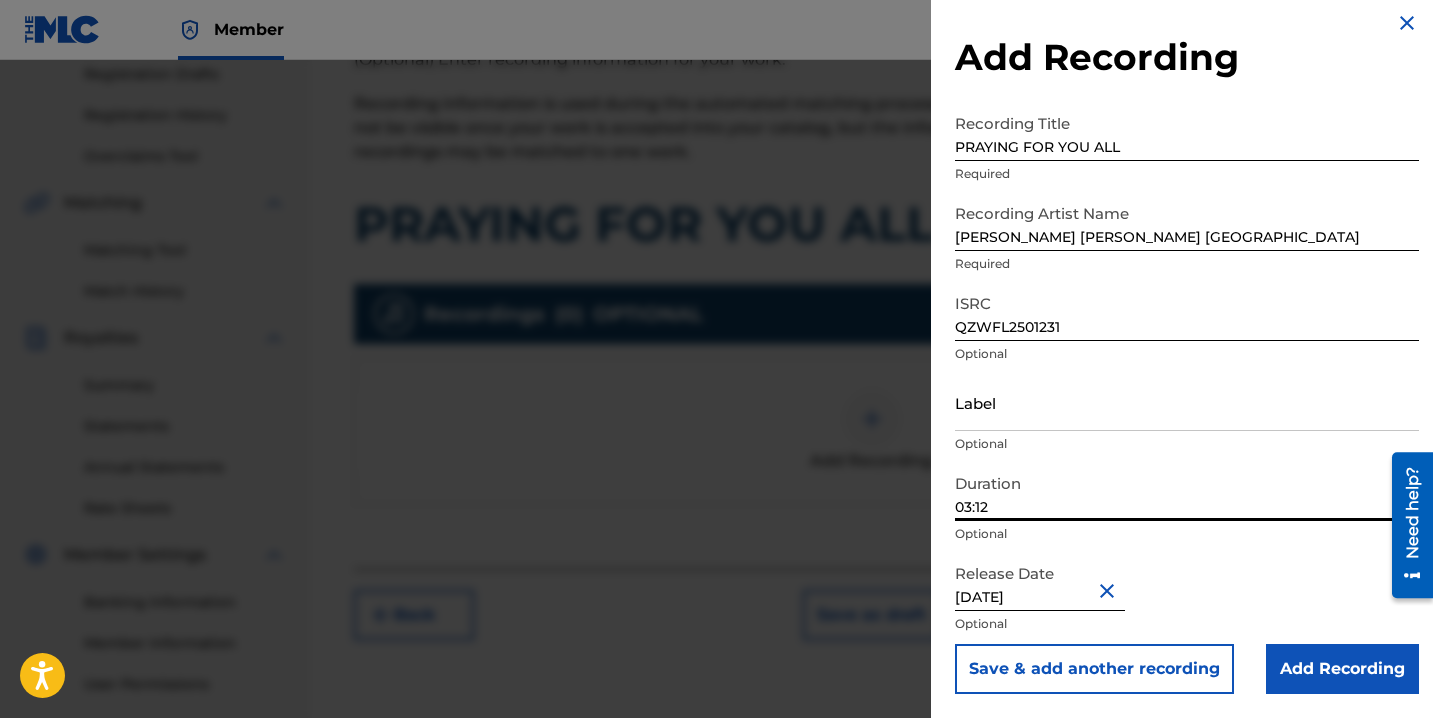 type on "03:12" 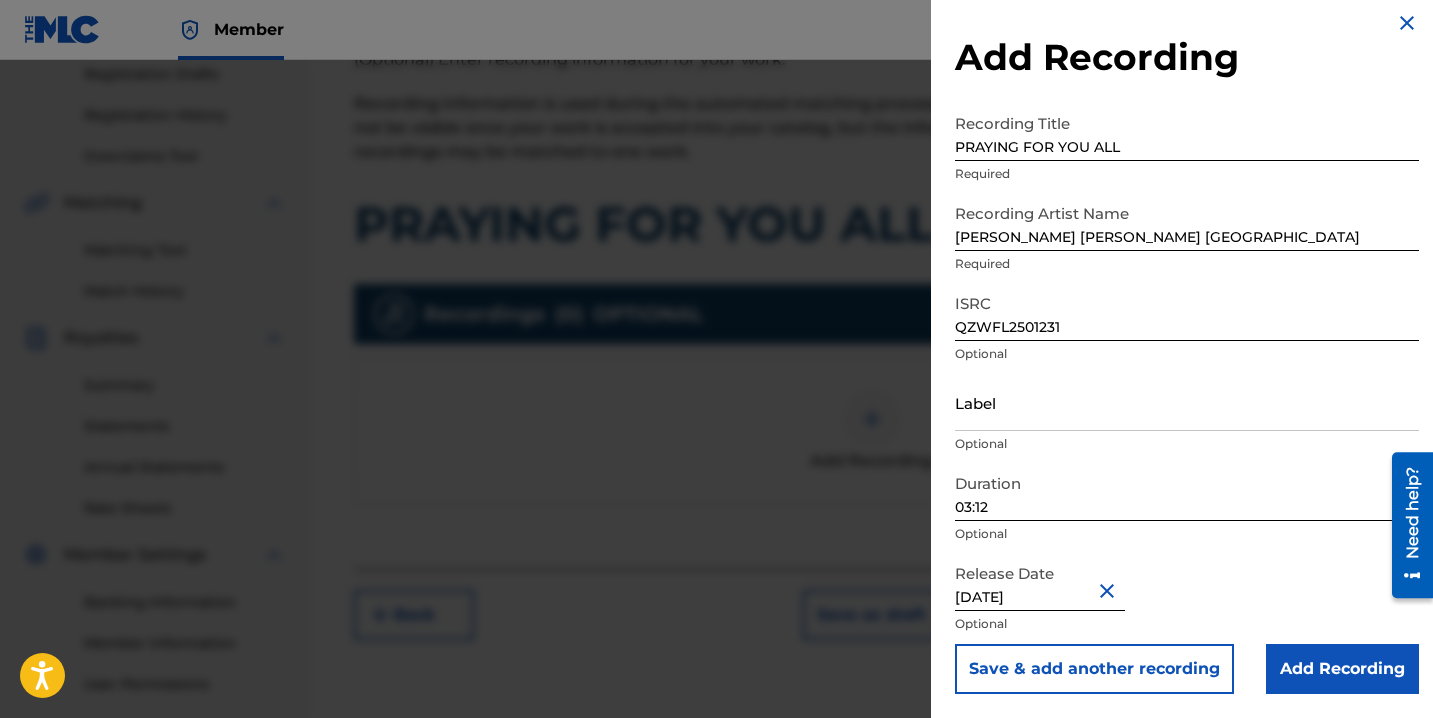 click on "Add Recording" at bounding box center (1342, 669) 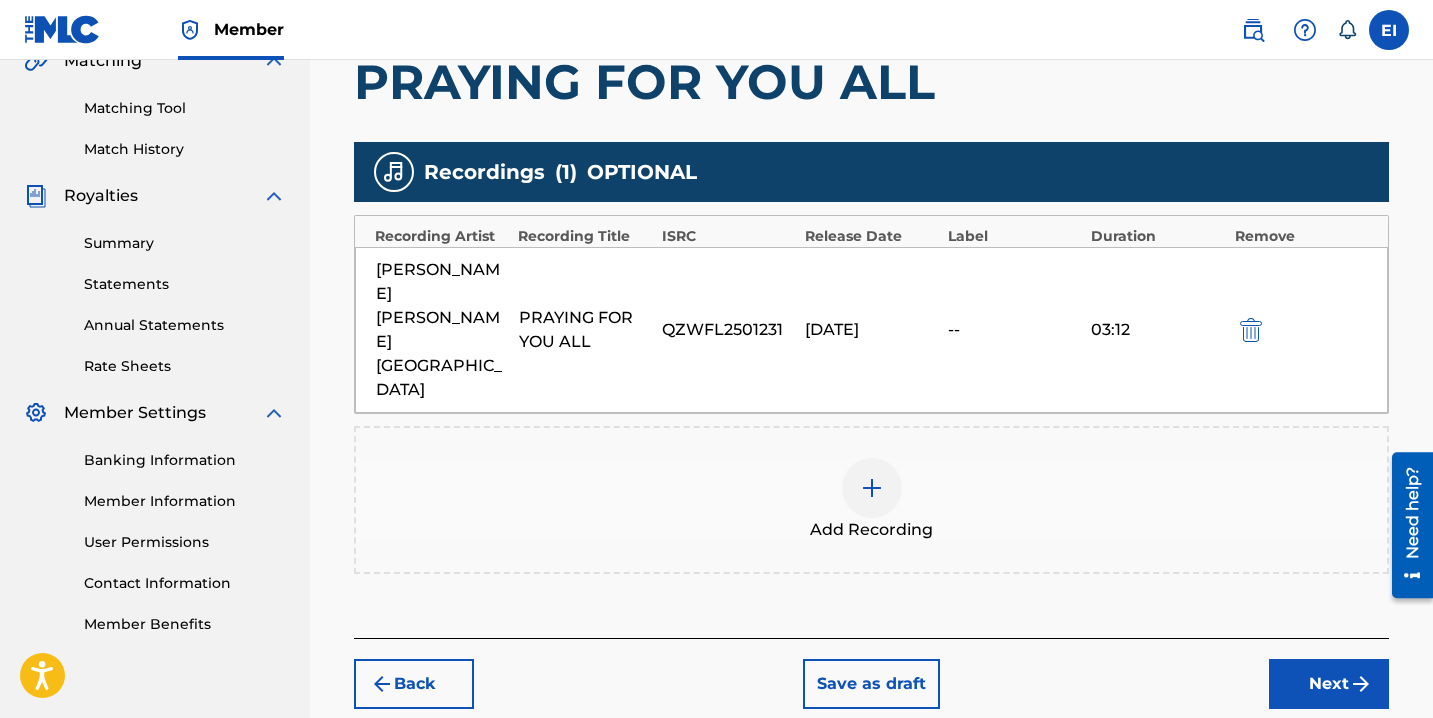 scroll, scrollTop: 501, scrollLeft: 0, axis: vertical 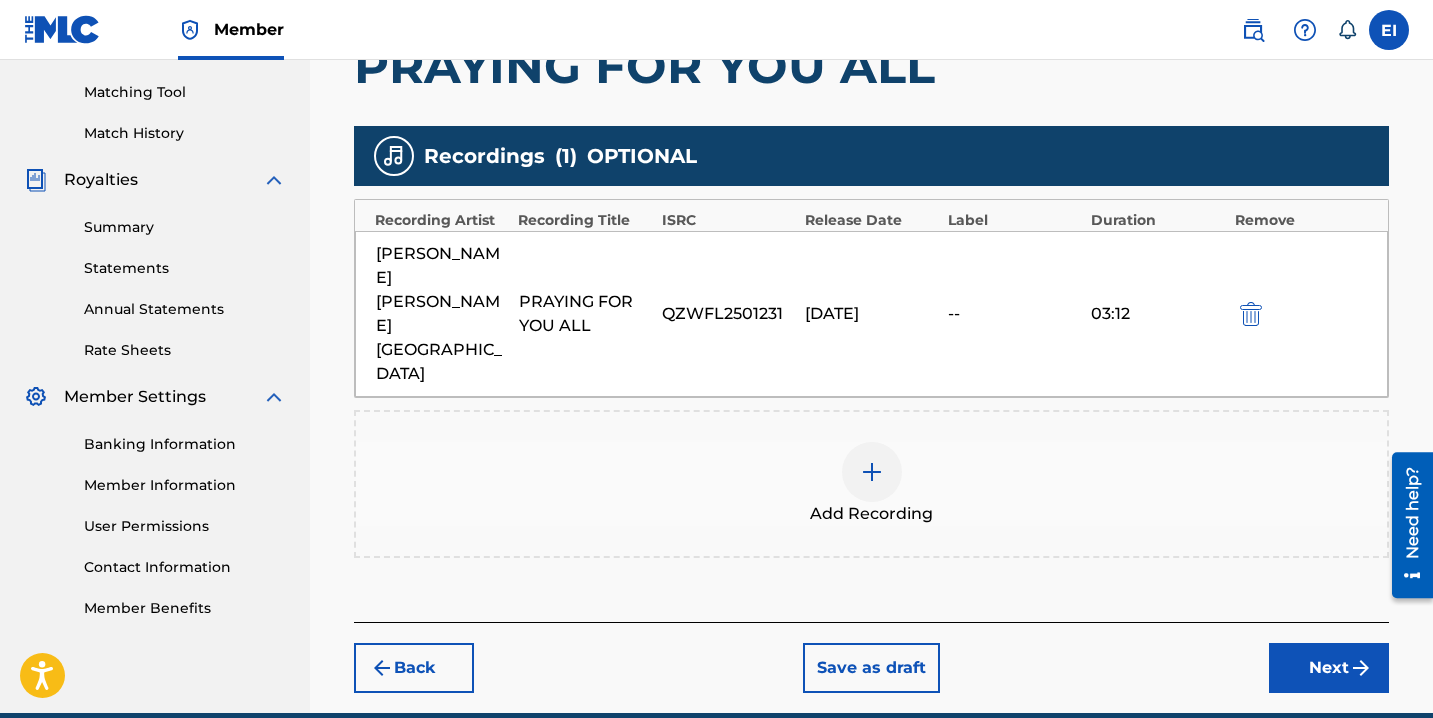 click on "Next" at bounding box center (1329, 668) 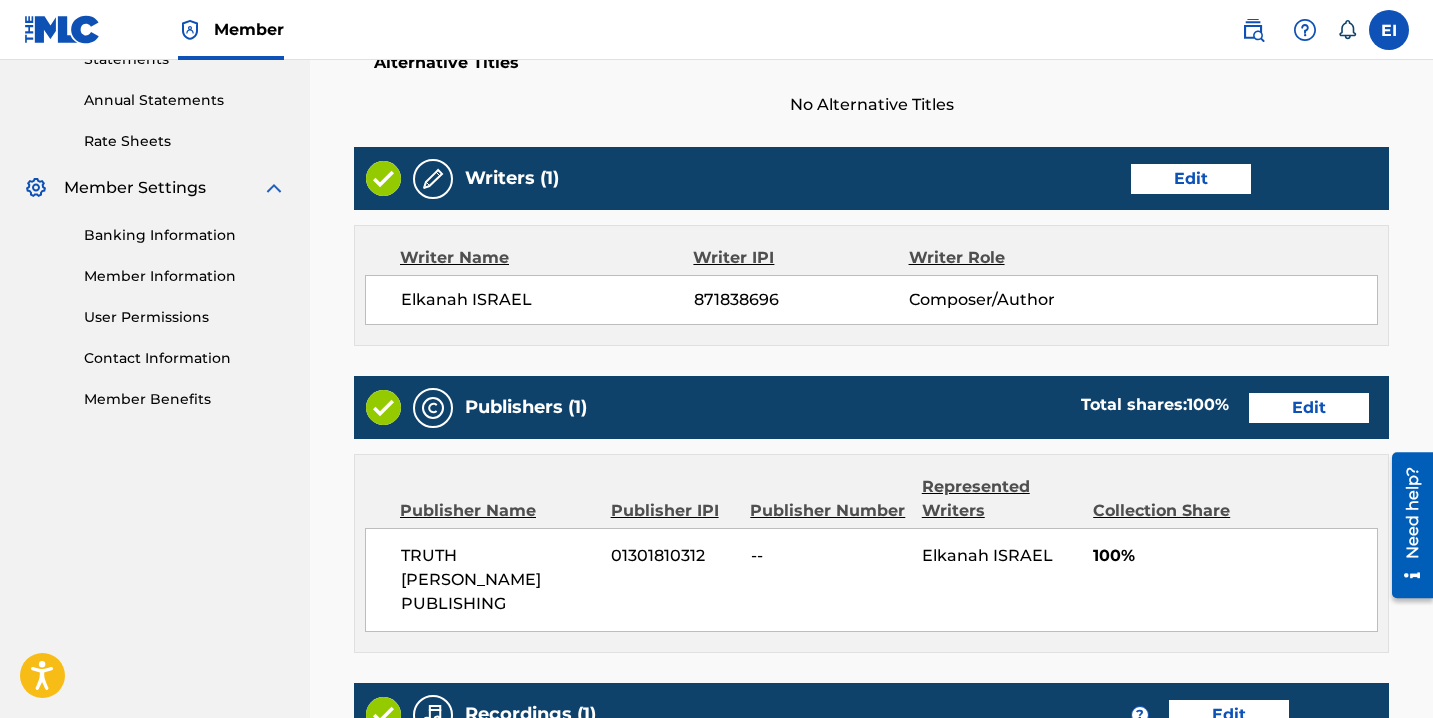 scroll, scrollTop: 1059, scrollLeft: 0, axis: vertical 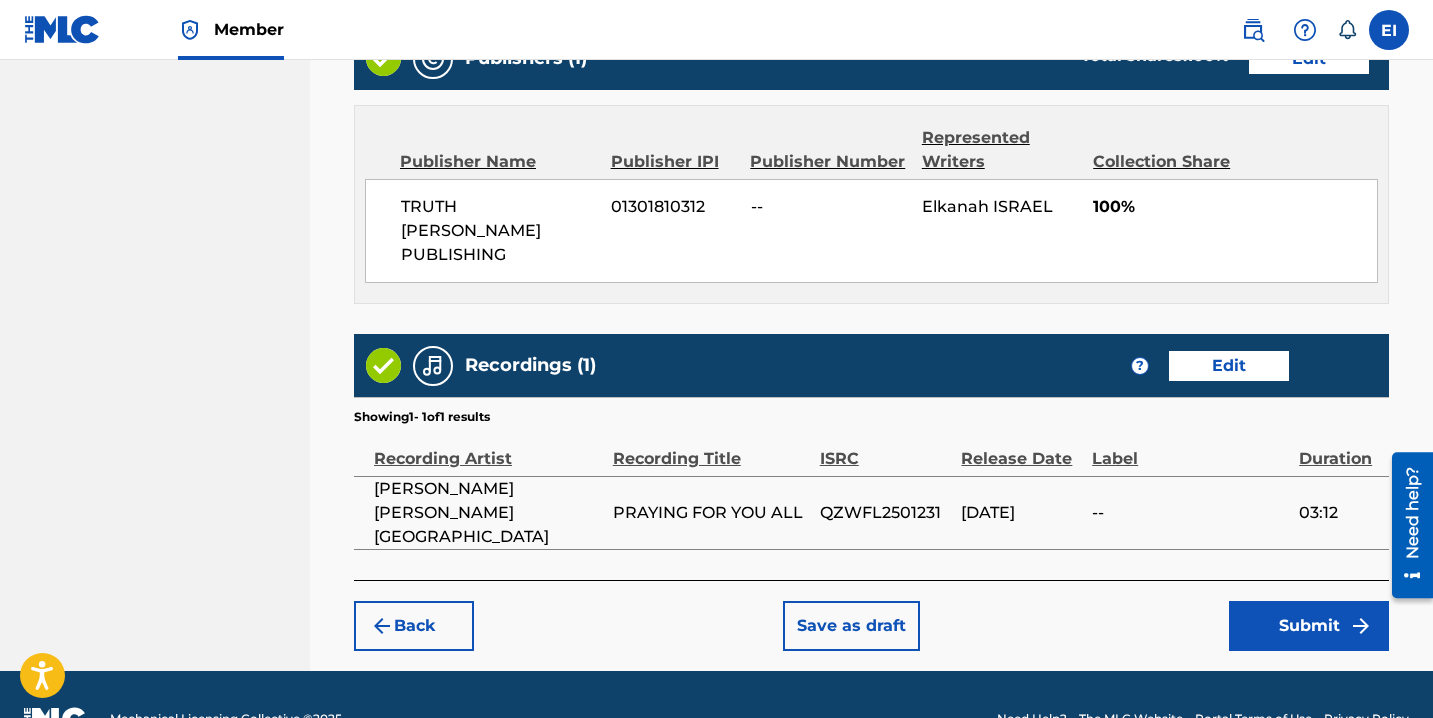 click on "Submit" at bounding box center [1309, 626] 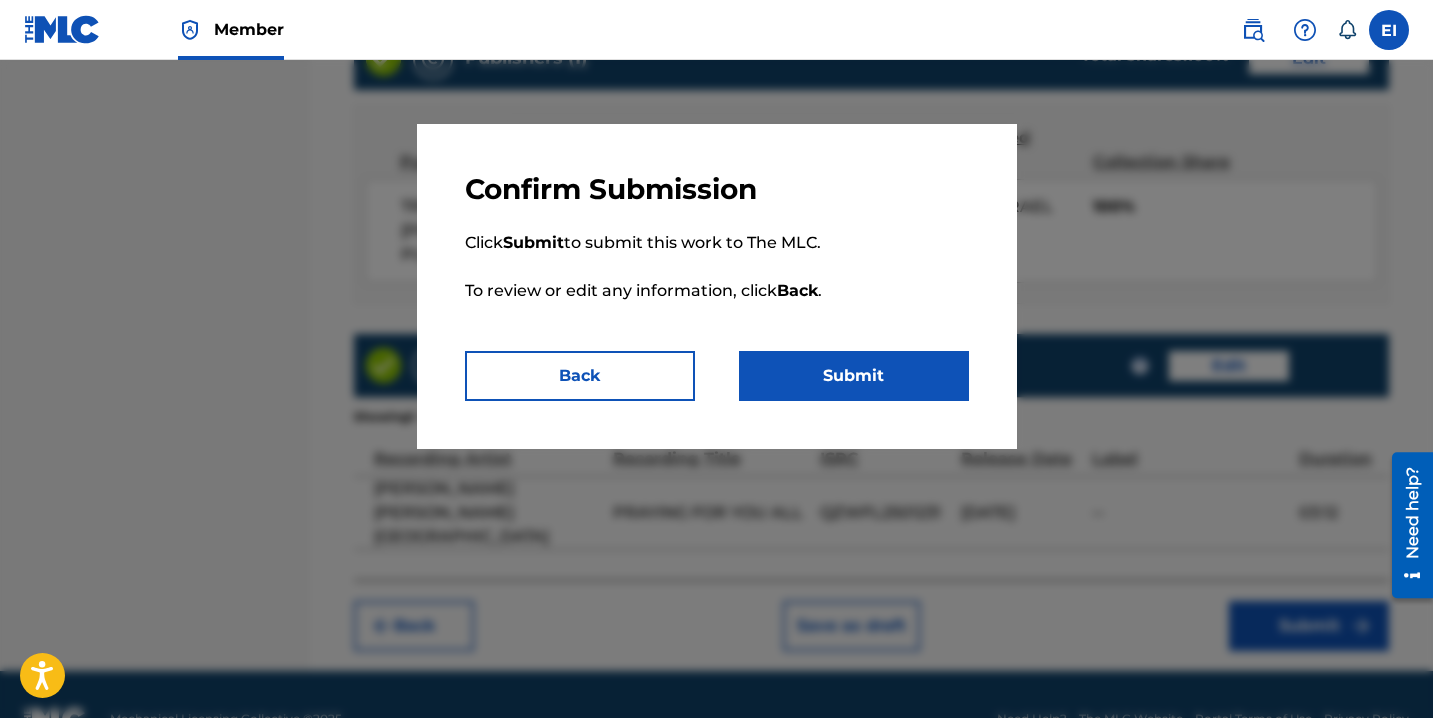 click on "Submit" at bounding box center [854, 376] 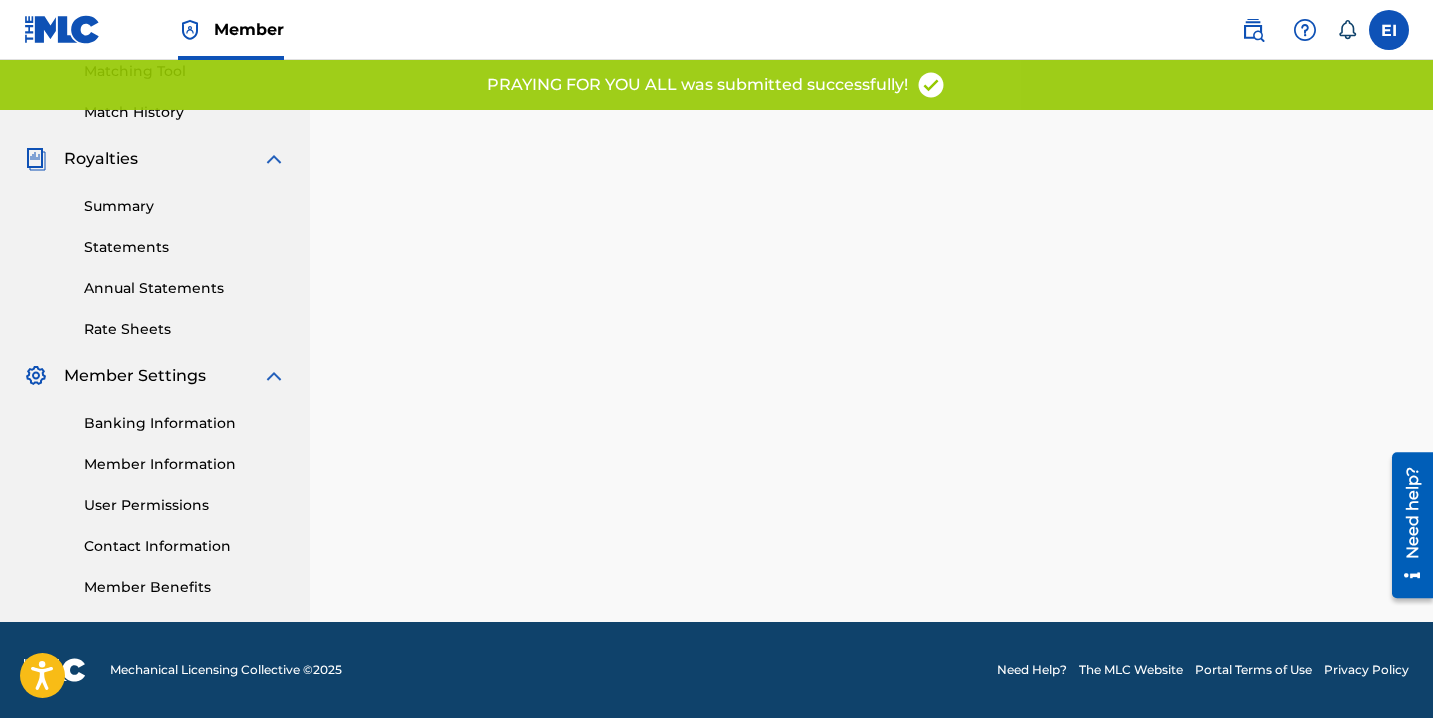 scroll, scrollTop: 0, scrollLeft: 0, axis: both 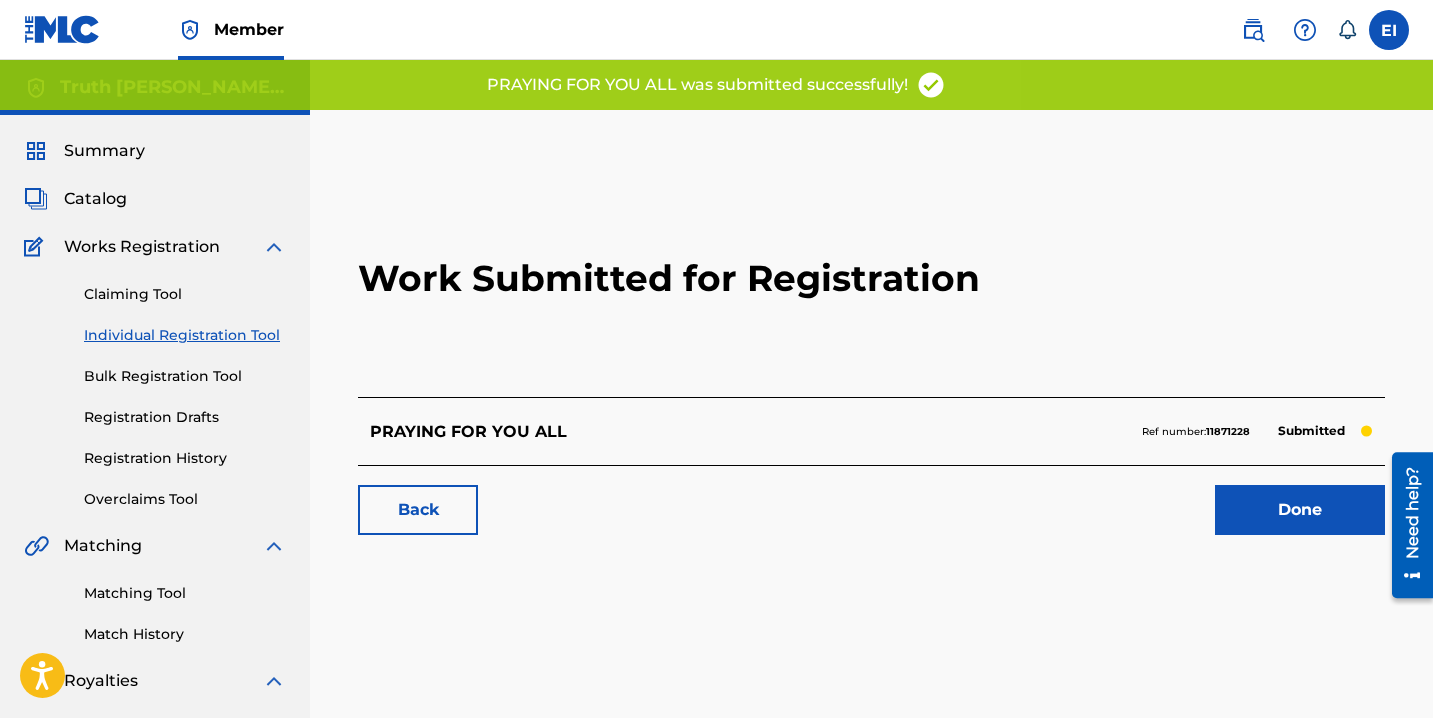 click on "Done" at bounding box center (1300, 510) 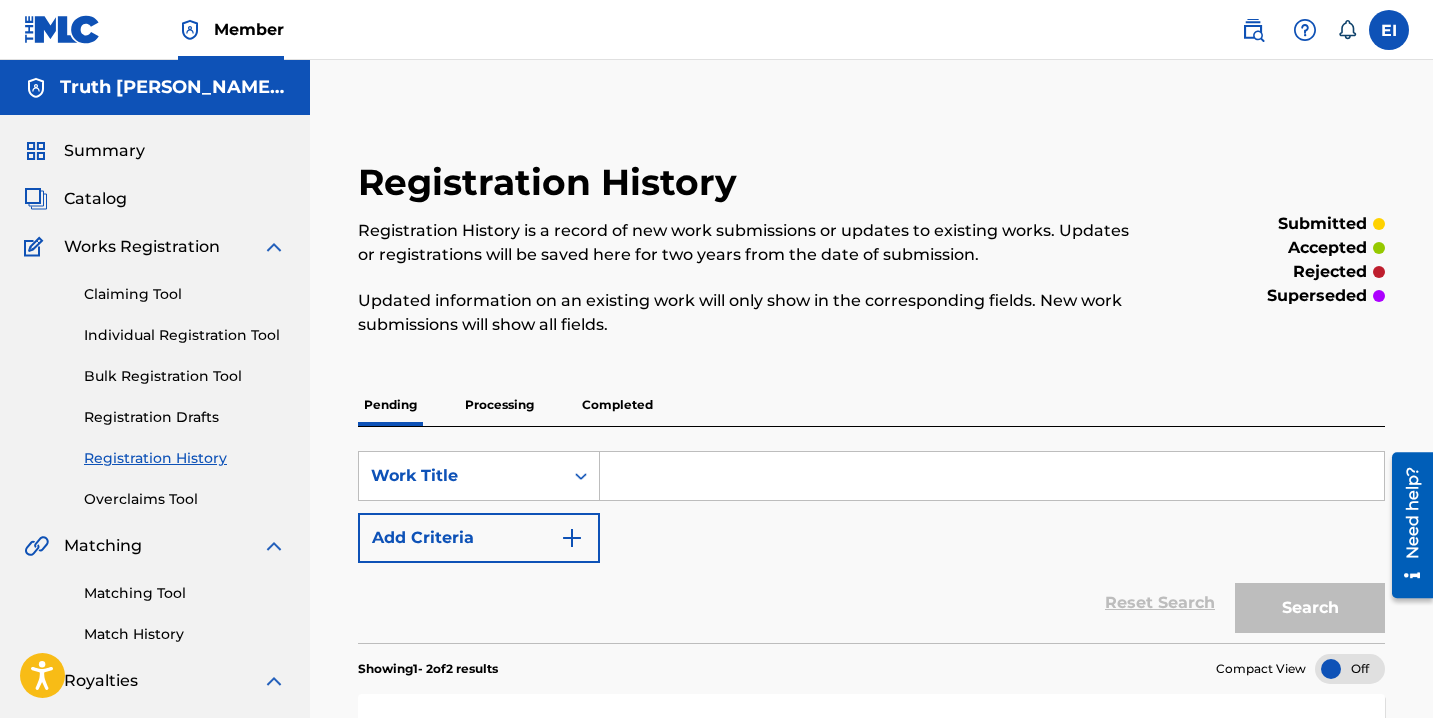 click at bounding box center [992, 476] 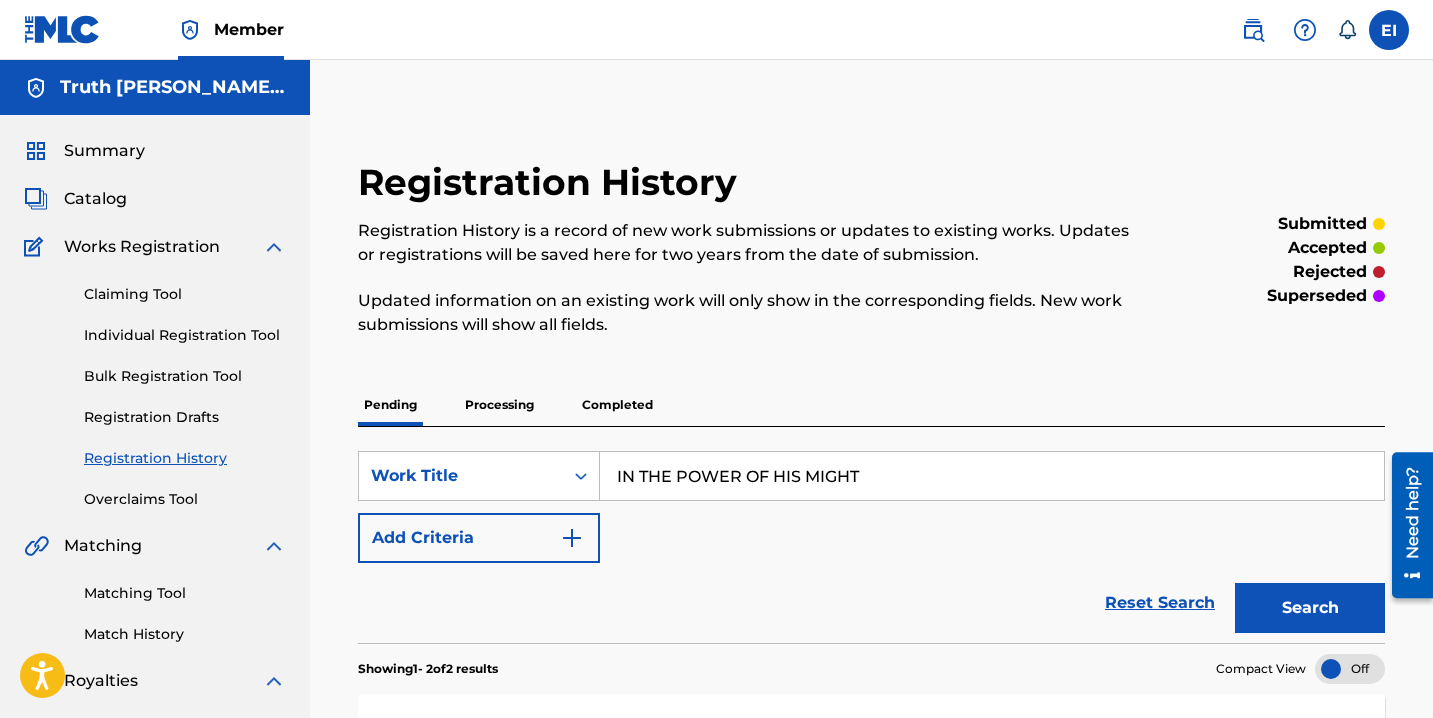 type on "IN THE POWER OF HIS MIGHT" 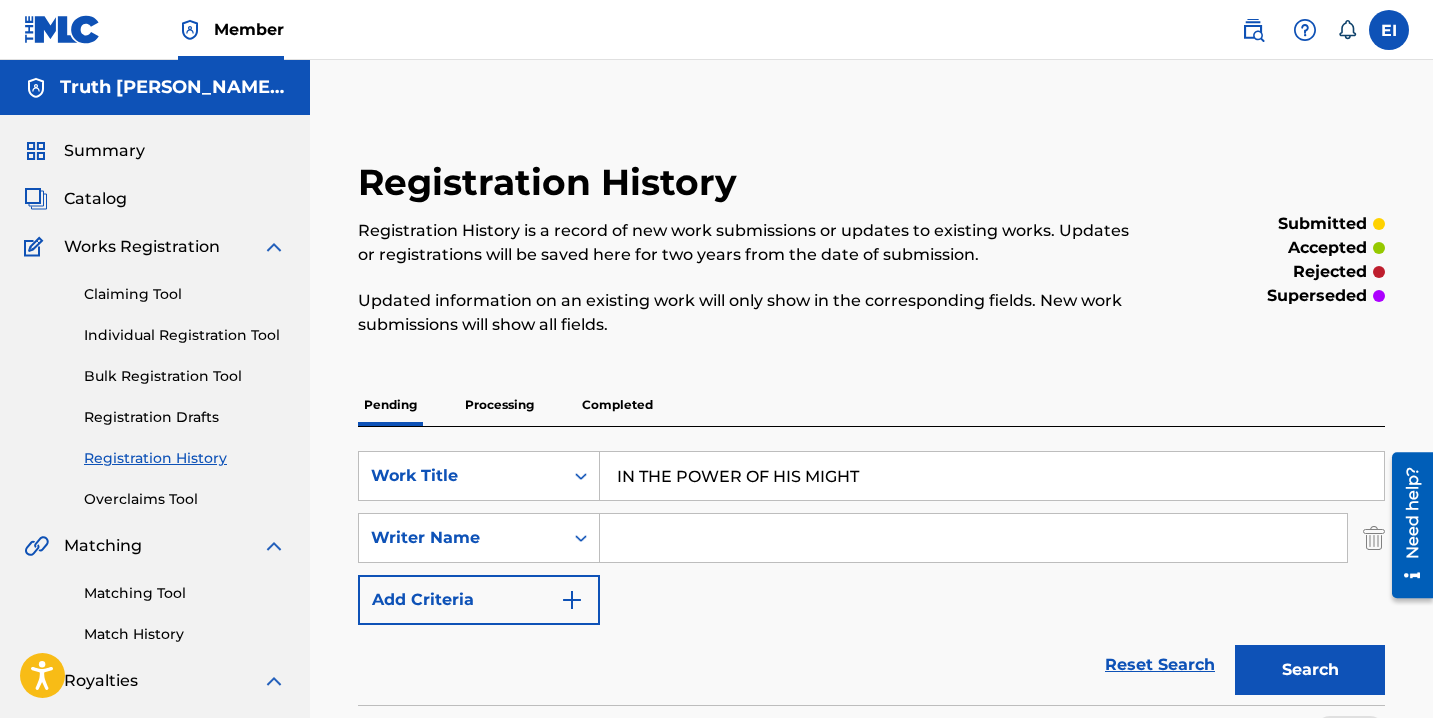 click at bounding box center [973, 538] 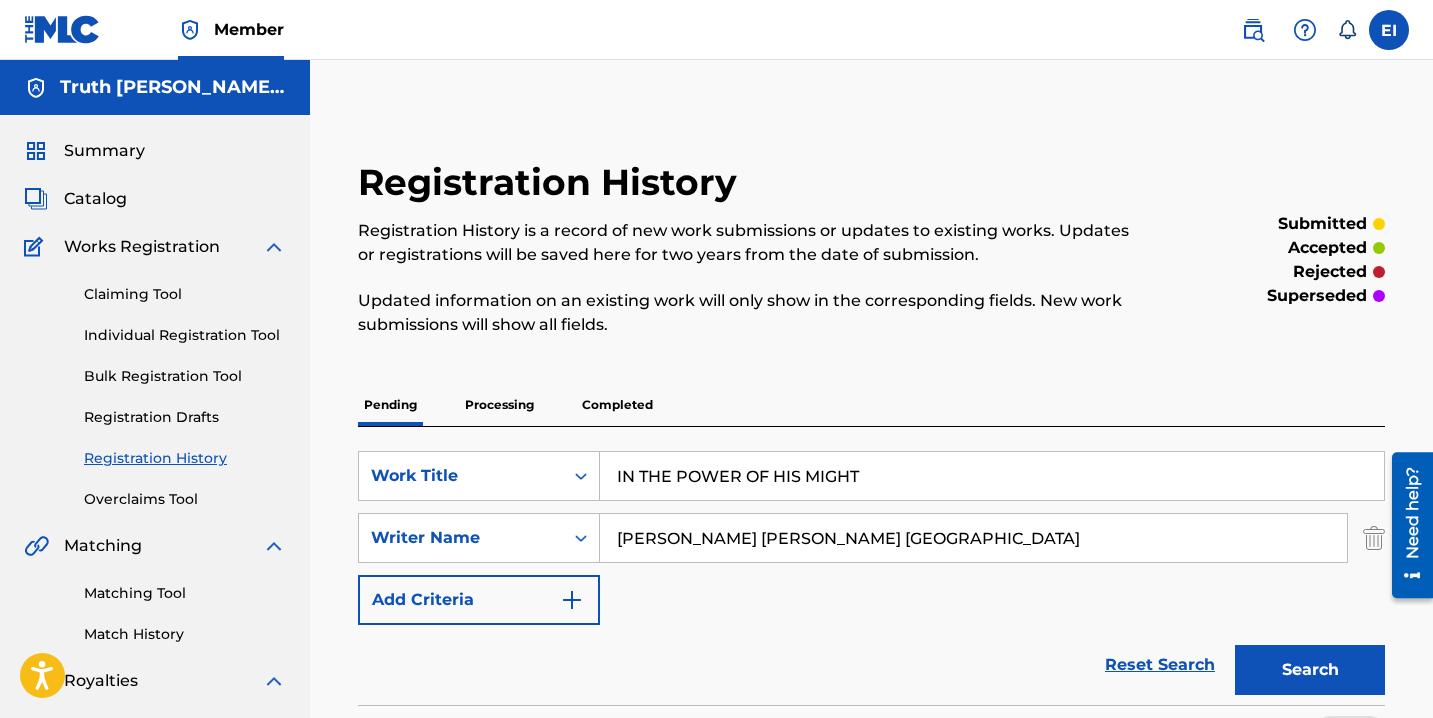 click on "Search" at bounding box center (1310, 670) 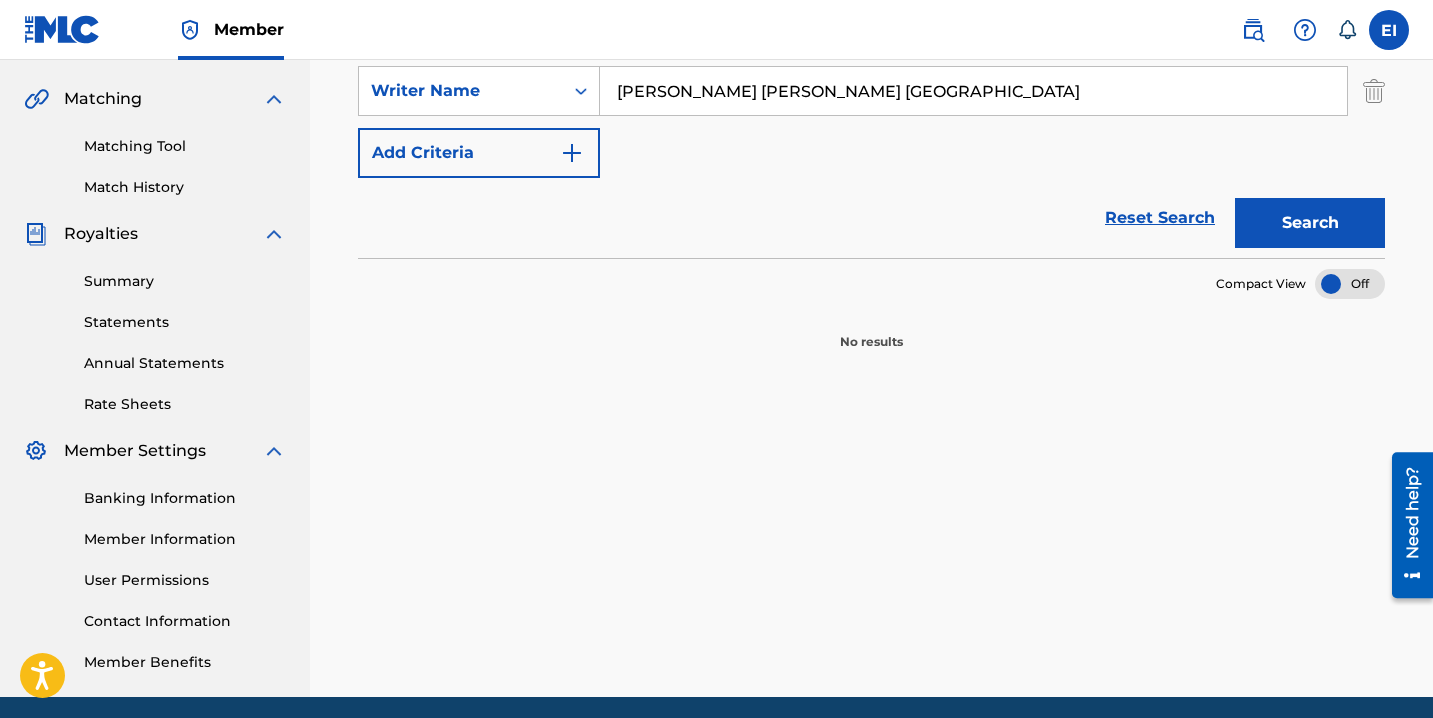 scroll, scrollTop: 451, scrollLeft: 0, axis: vertical 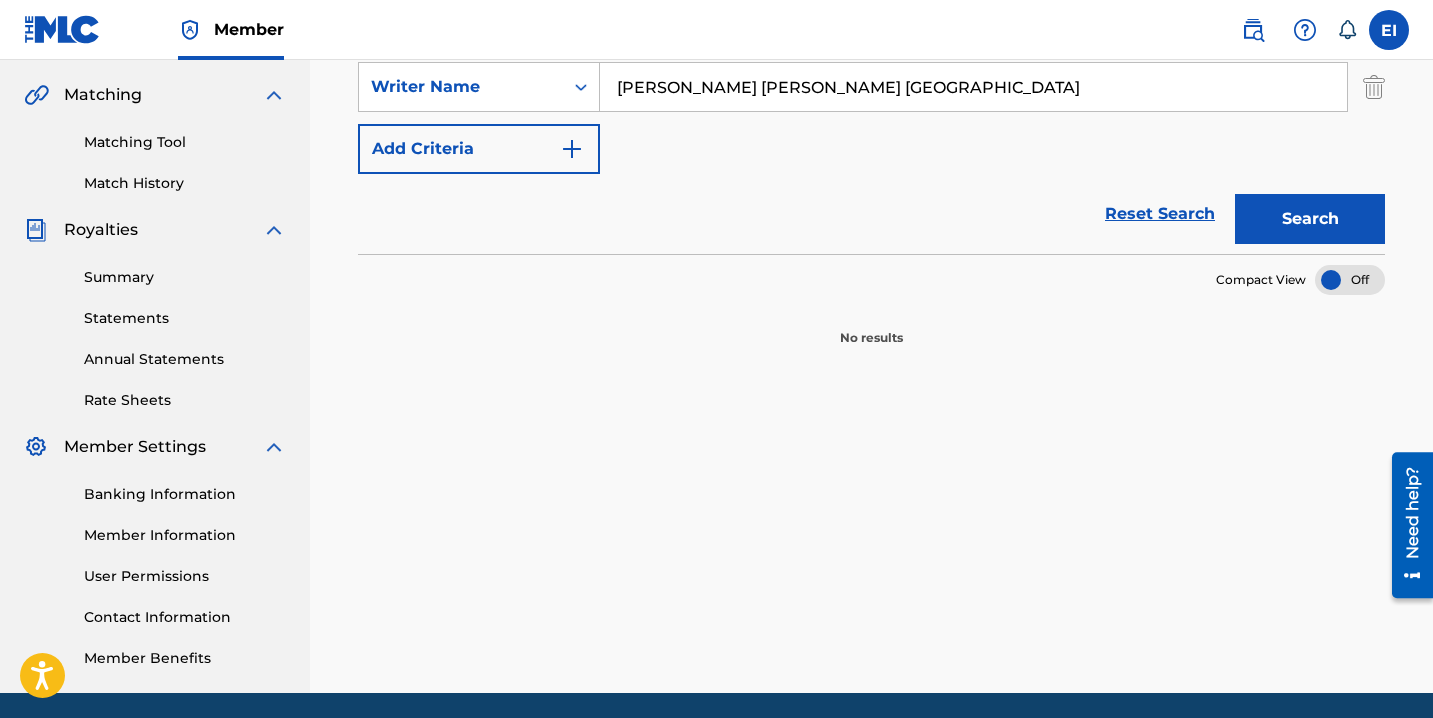 click on "Search" at bounding box center (1310, 219) 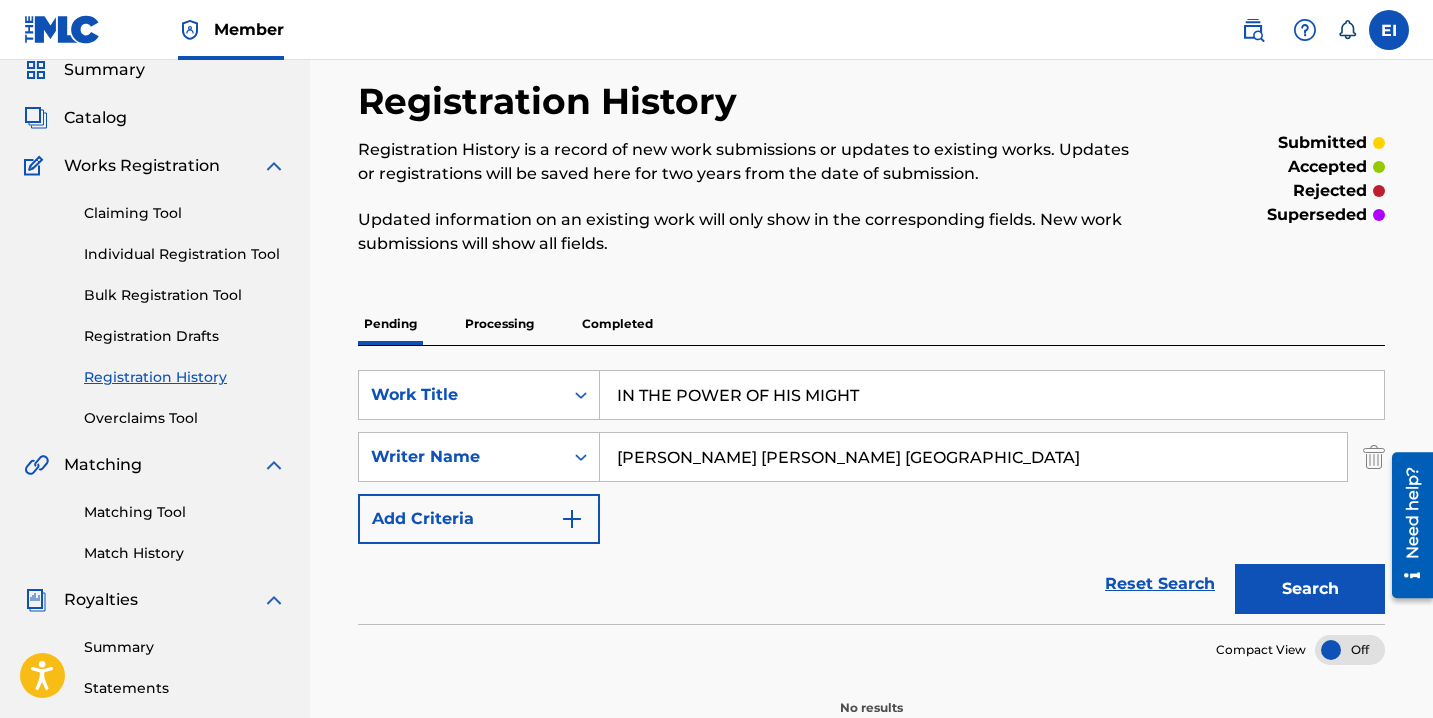 scroll, scrollTop: 78, scrollLeft: 0, axis: vertical 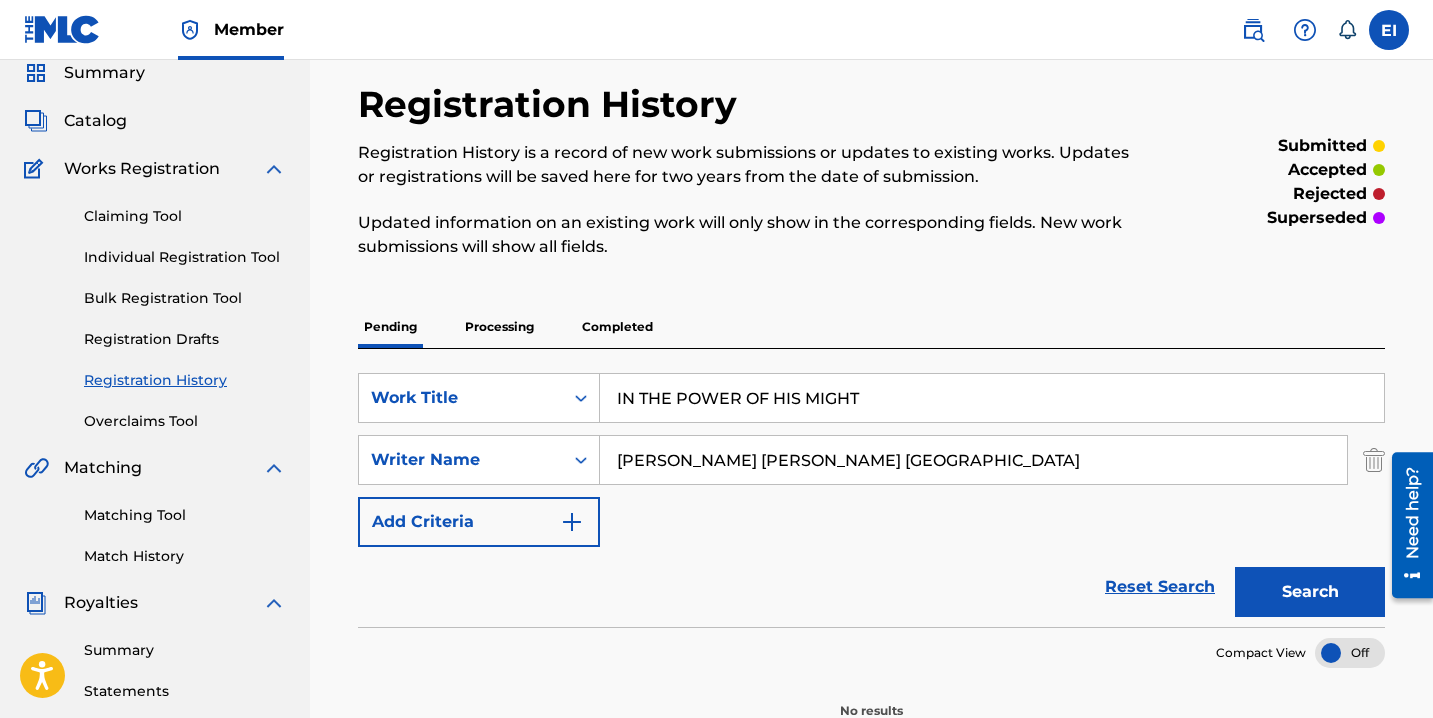 click on "Individual Registration Tool" at bounding box center [185, 257] 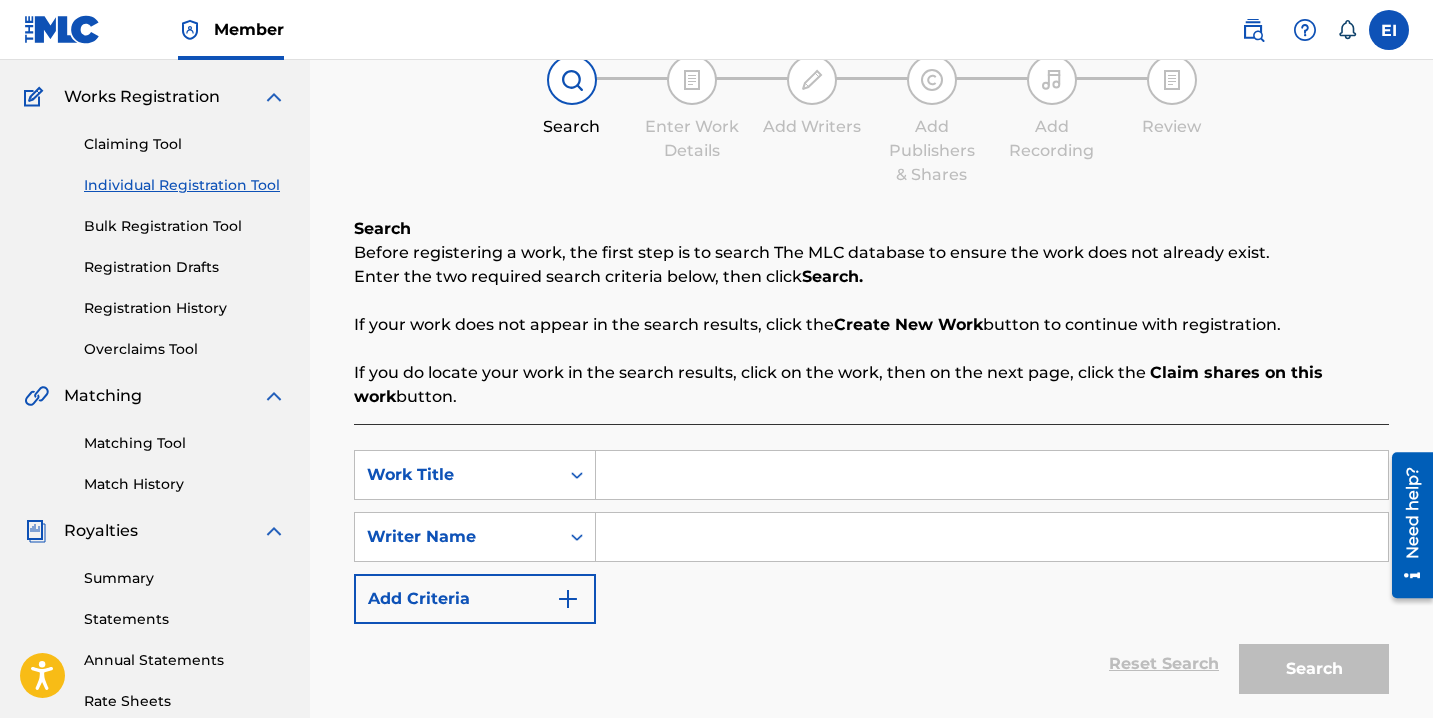 scroll, scrollTop: 152, scrollLeft: 0, axis: vertical 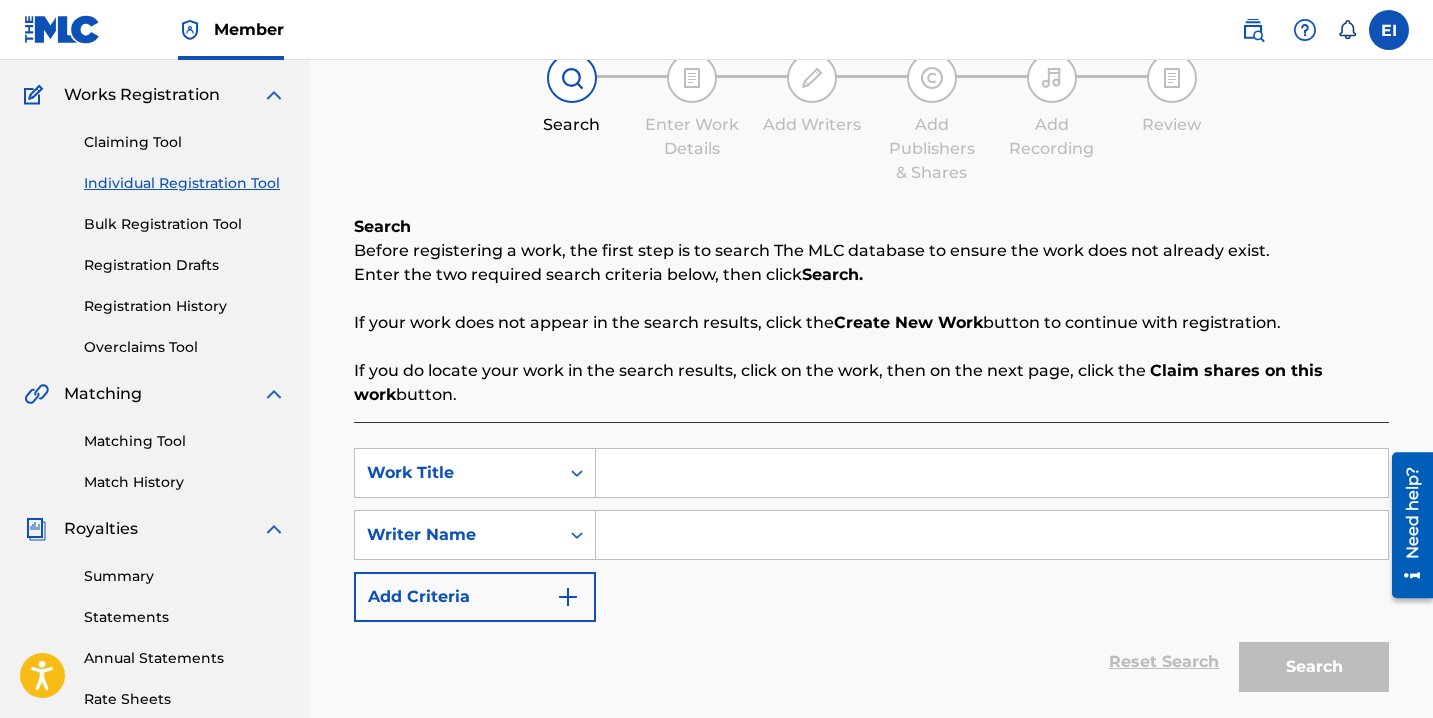 click at bounding box center (992, 473) 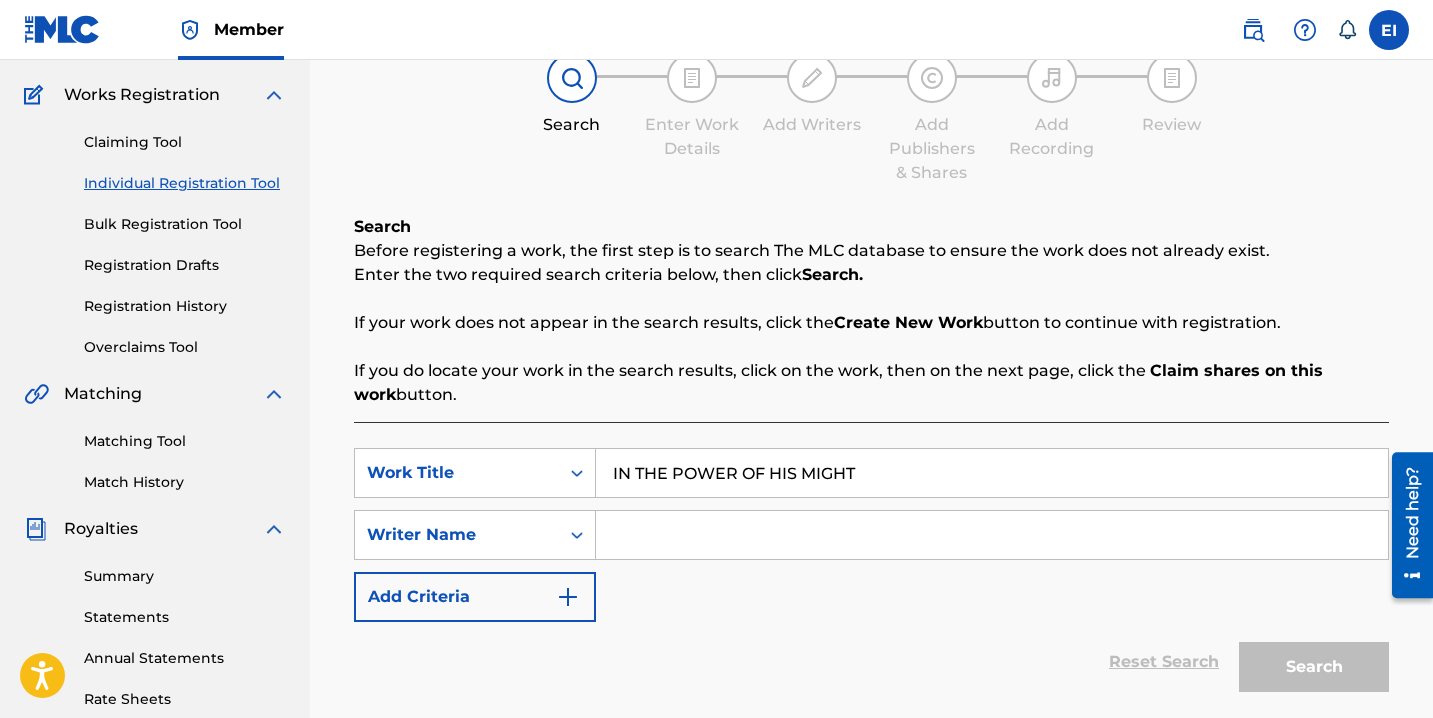 type on "IN THE POWER OF HIS MIGHT" 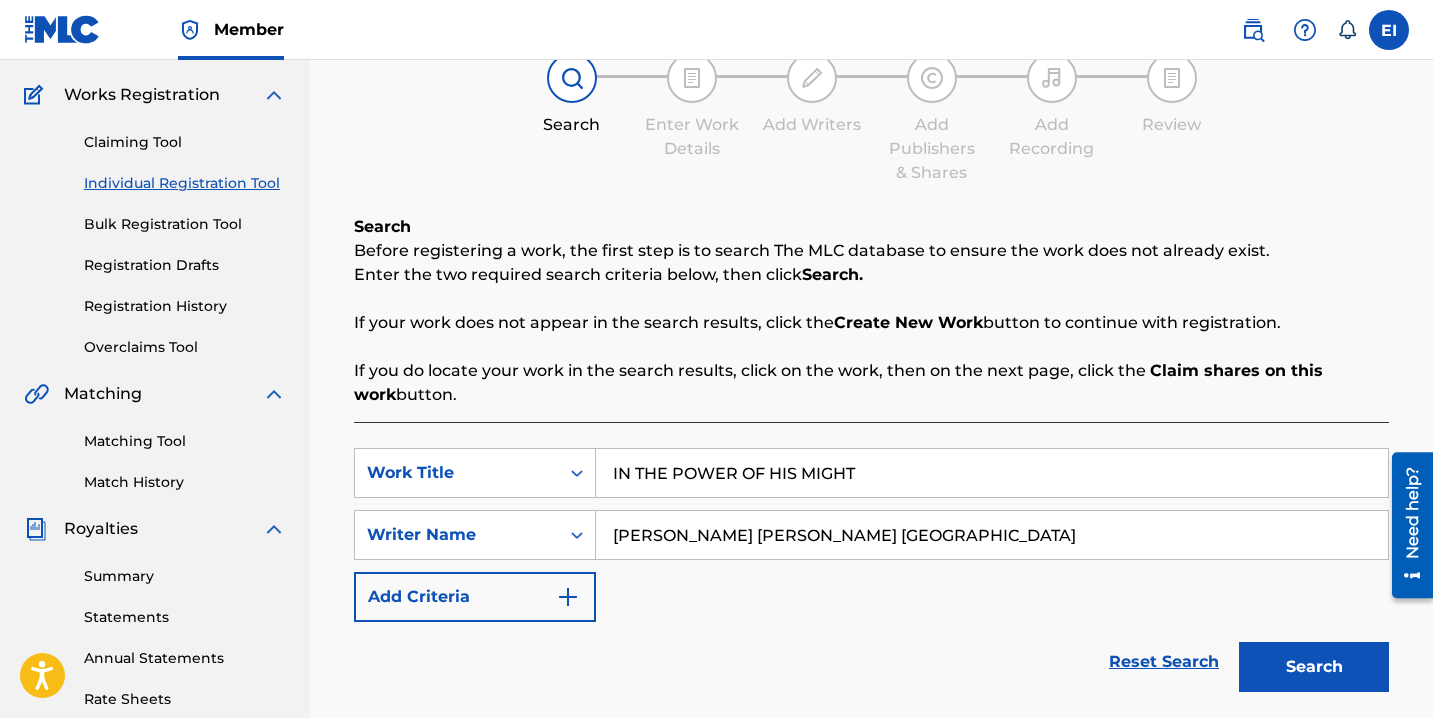 click on "Search" at bounding box center (1314, 667) 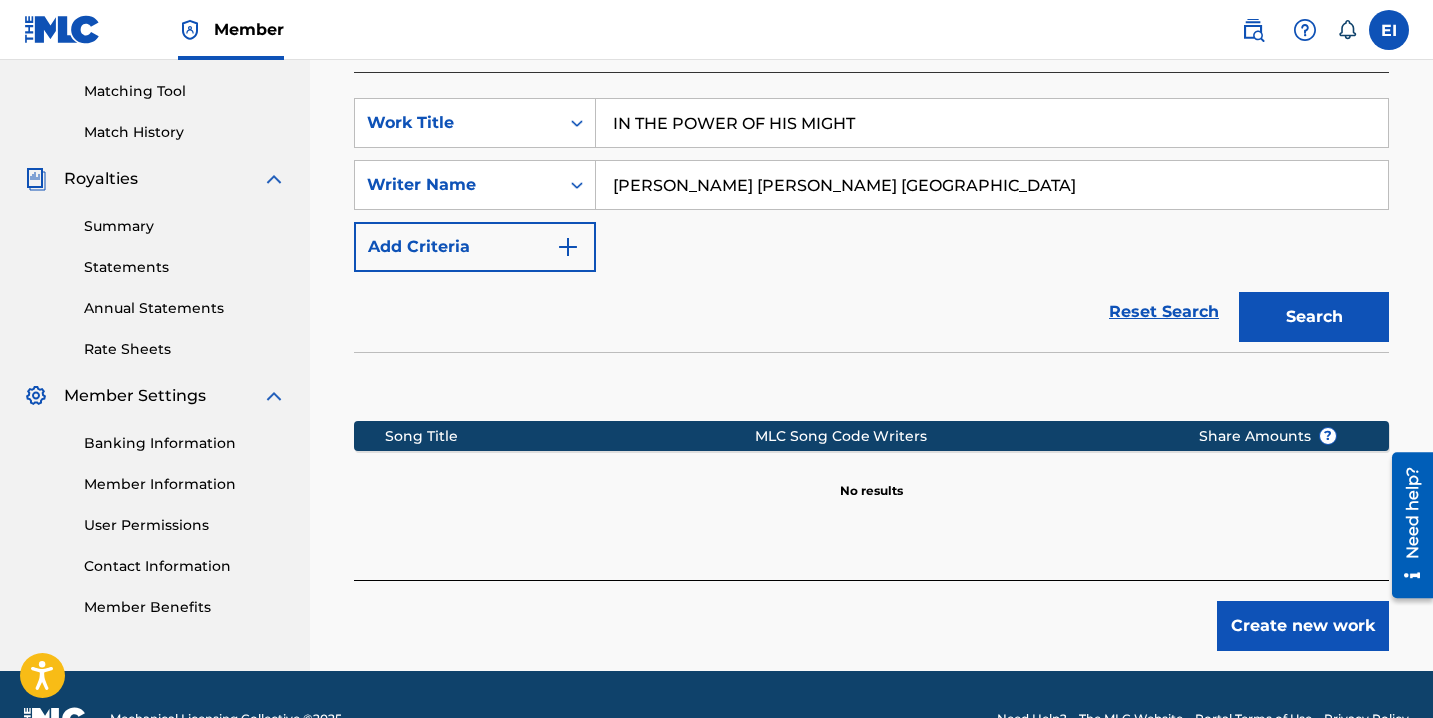scroll, scrollTop: 551, scrollLeft: 0, axis: vertical 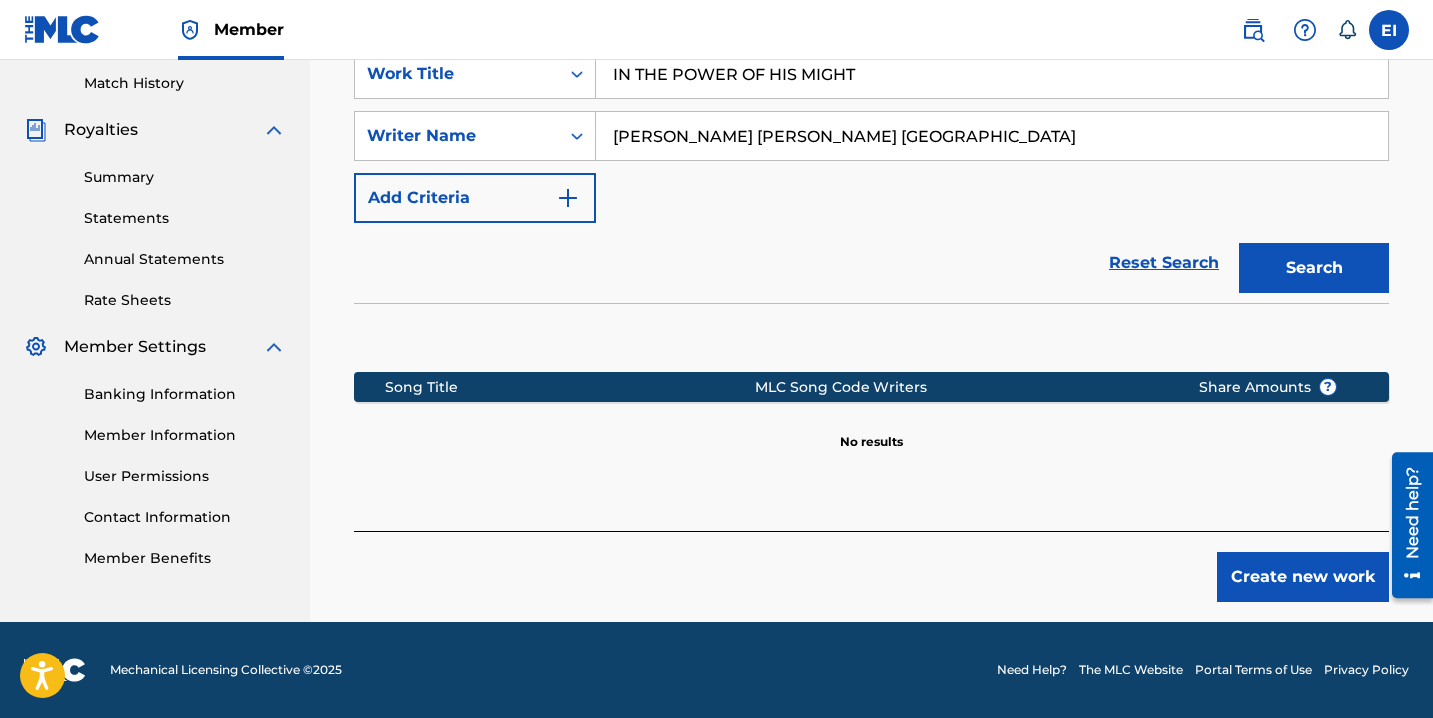 click on "Create new work" at bounding box center (1303, 577) 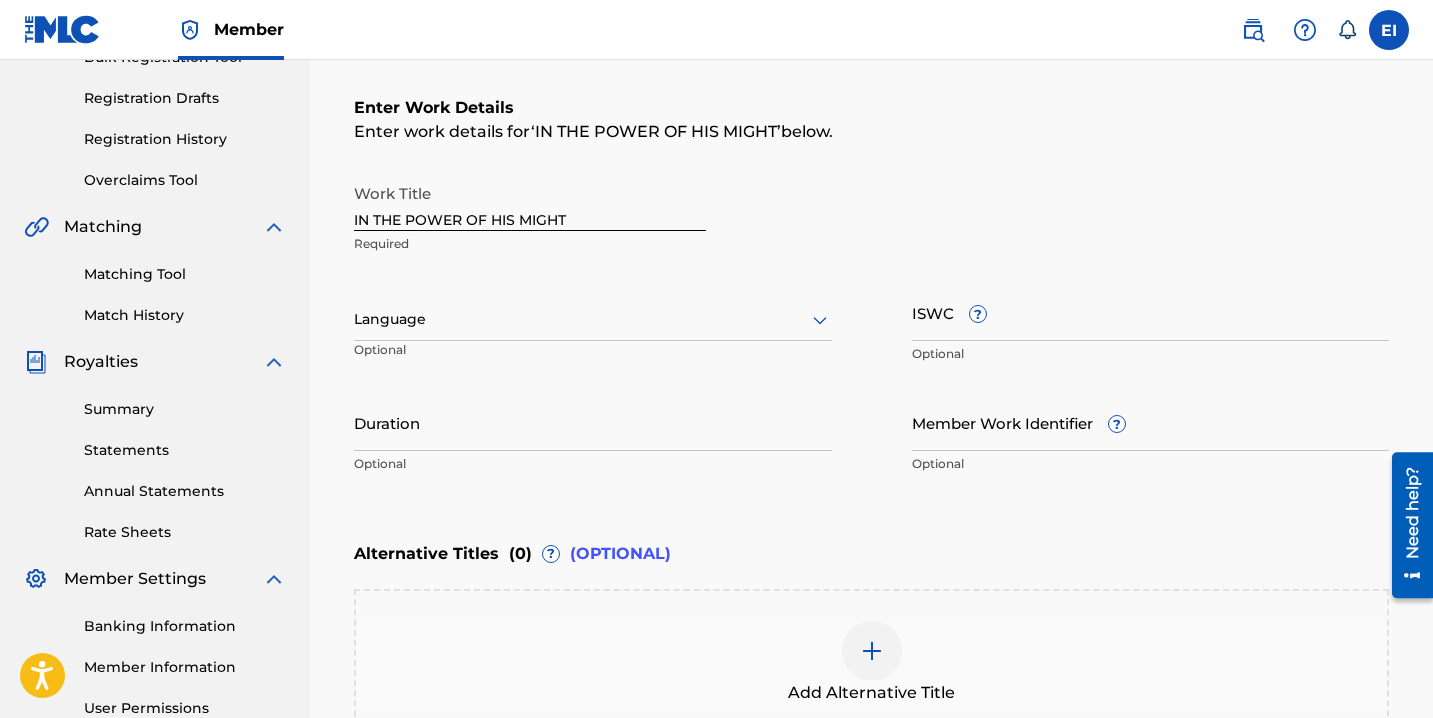 scroll, scrollTop: 311, scrollLeft: 0, axis: vertical 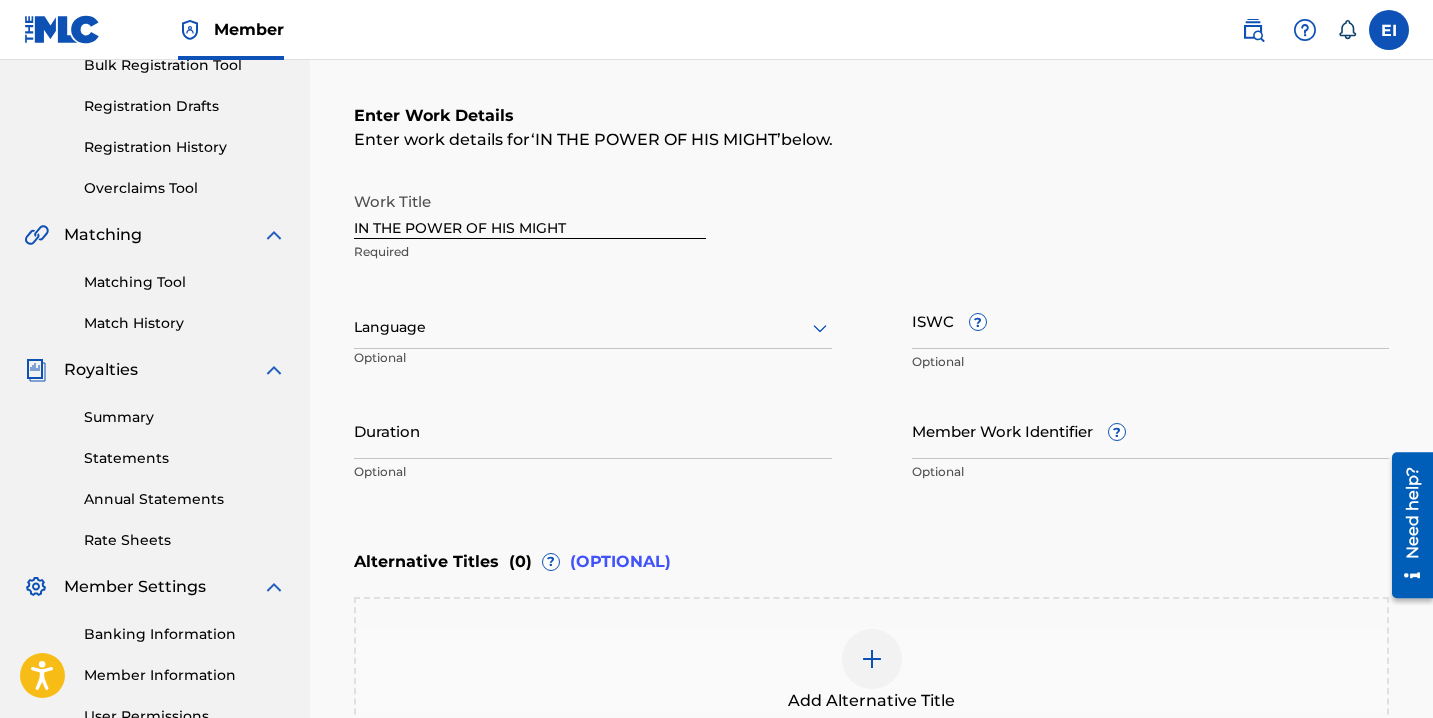 click on "Language" at bounding box center (593, 328) 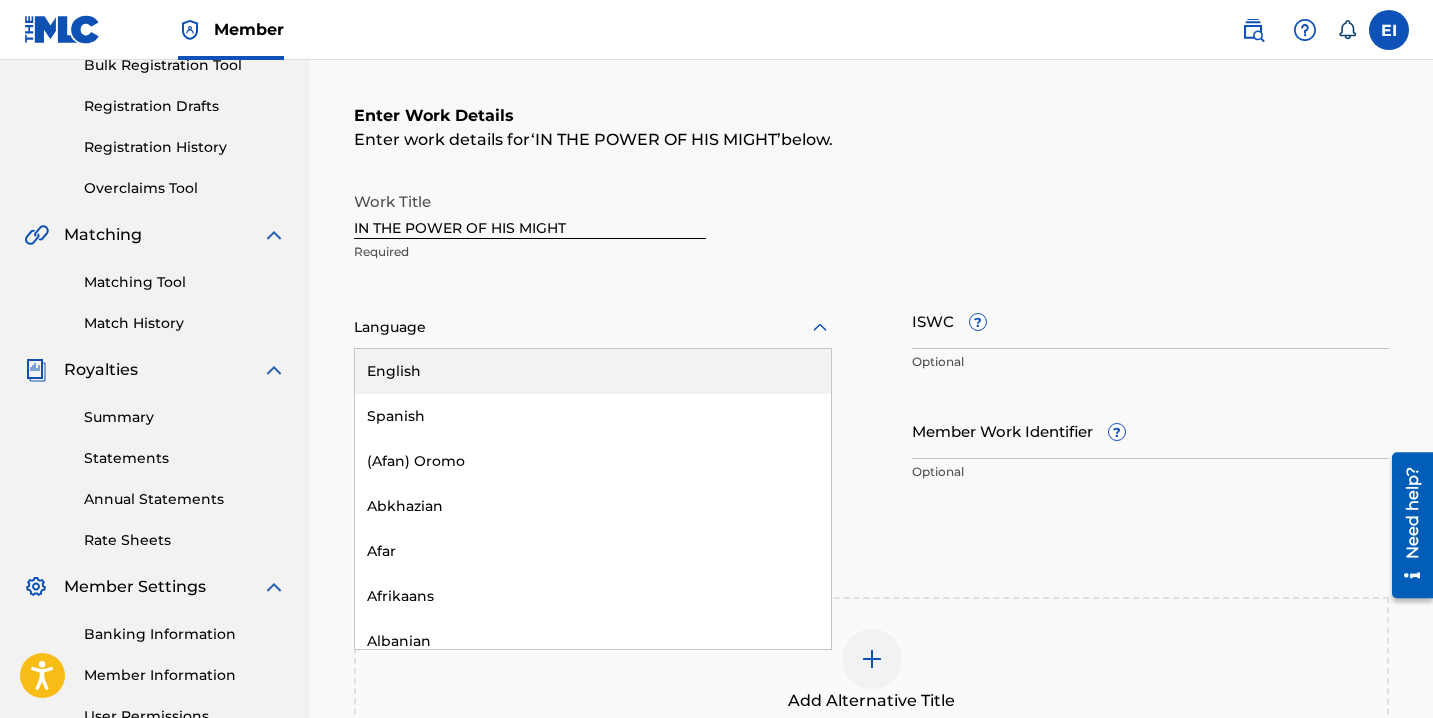 click on "English" at bounding box center (593, 371) 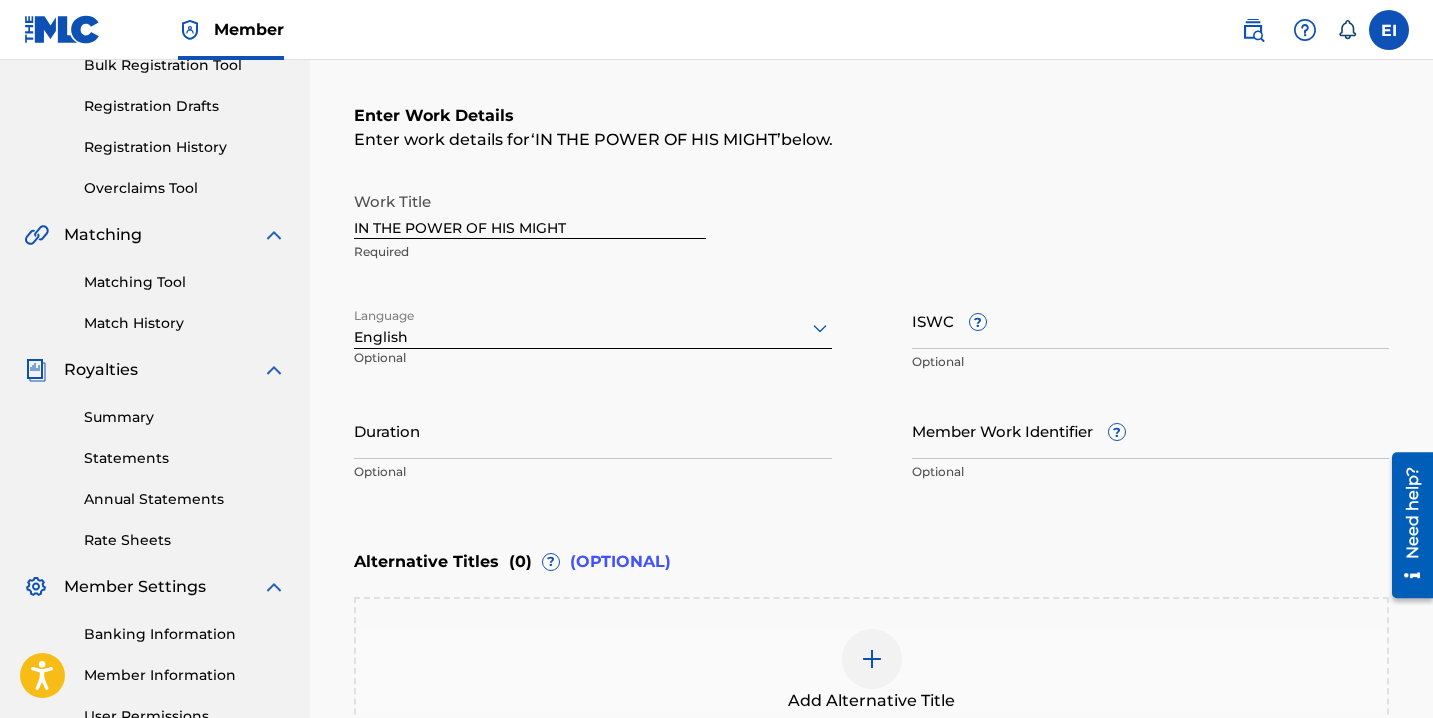 click on "Duration" at bounding box center [593, 430] 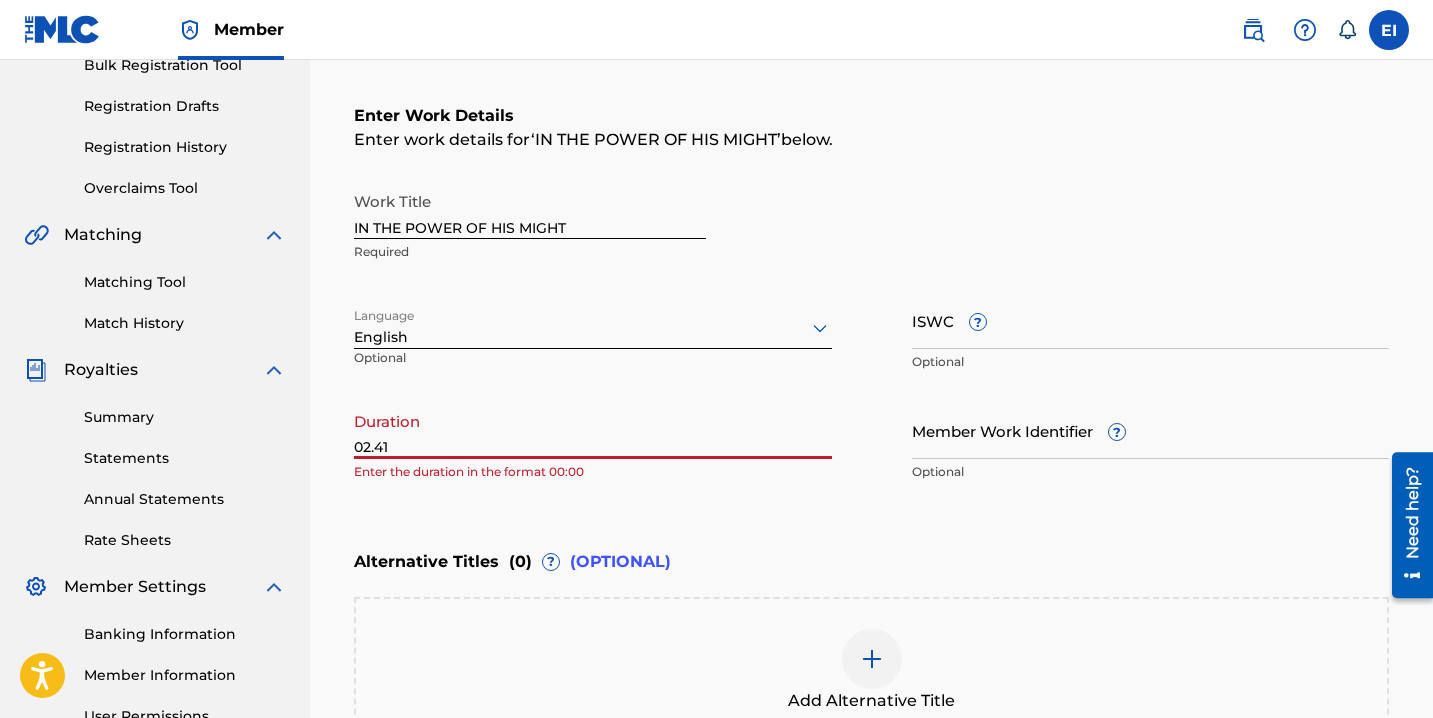 click on "Duration   02.41 Enter the duration in the format 00:00" at bounding box center (593, 447) 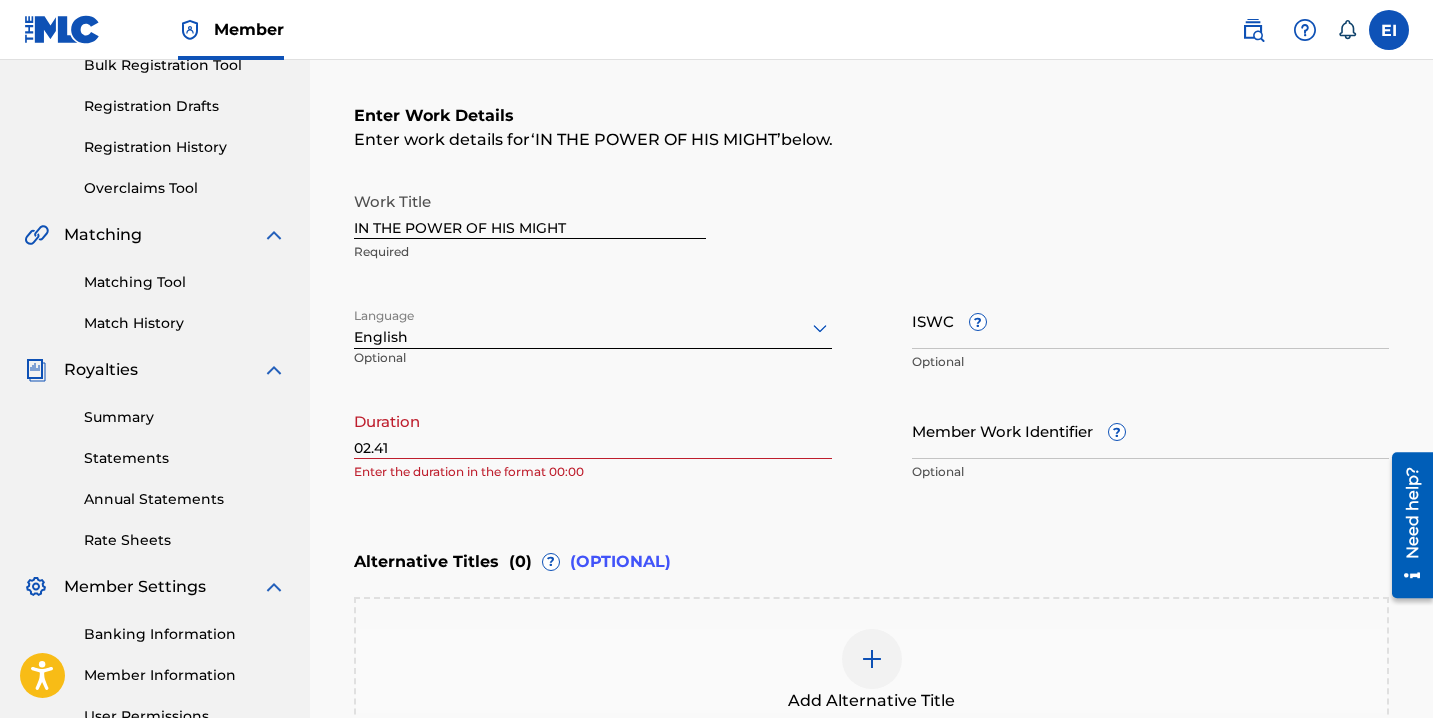 click on "02.41" at bounding box center (593, 430) 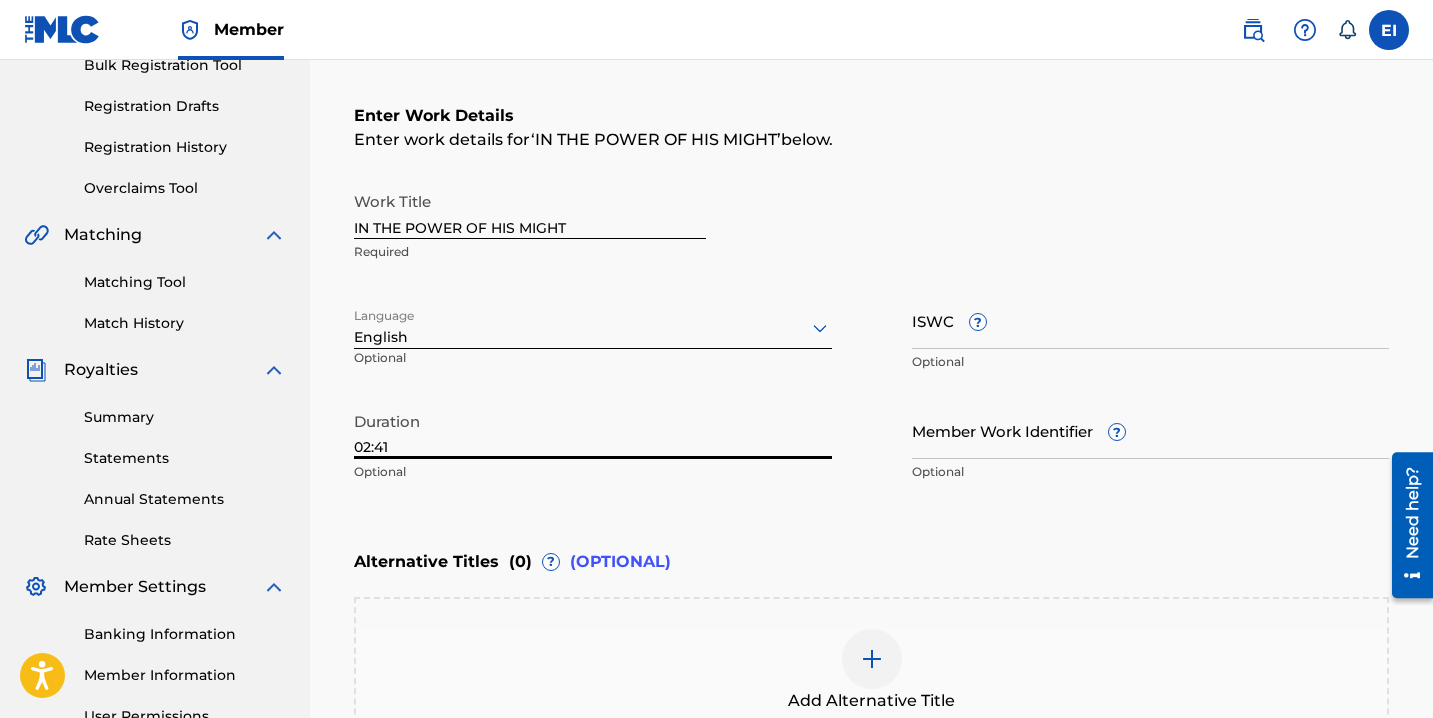type on "02:41" 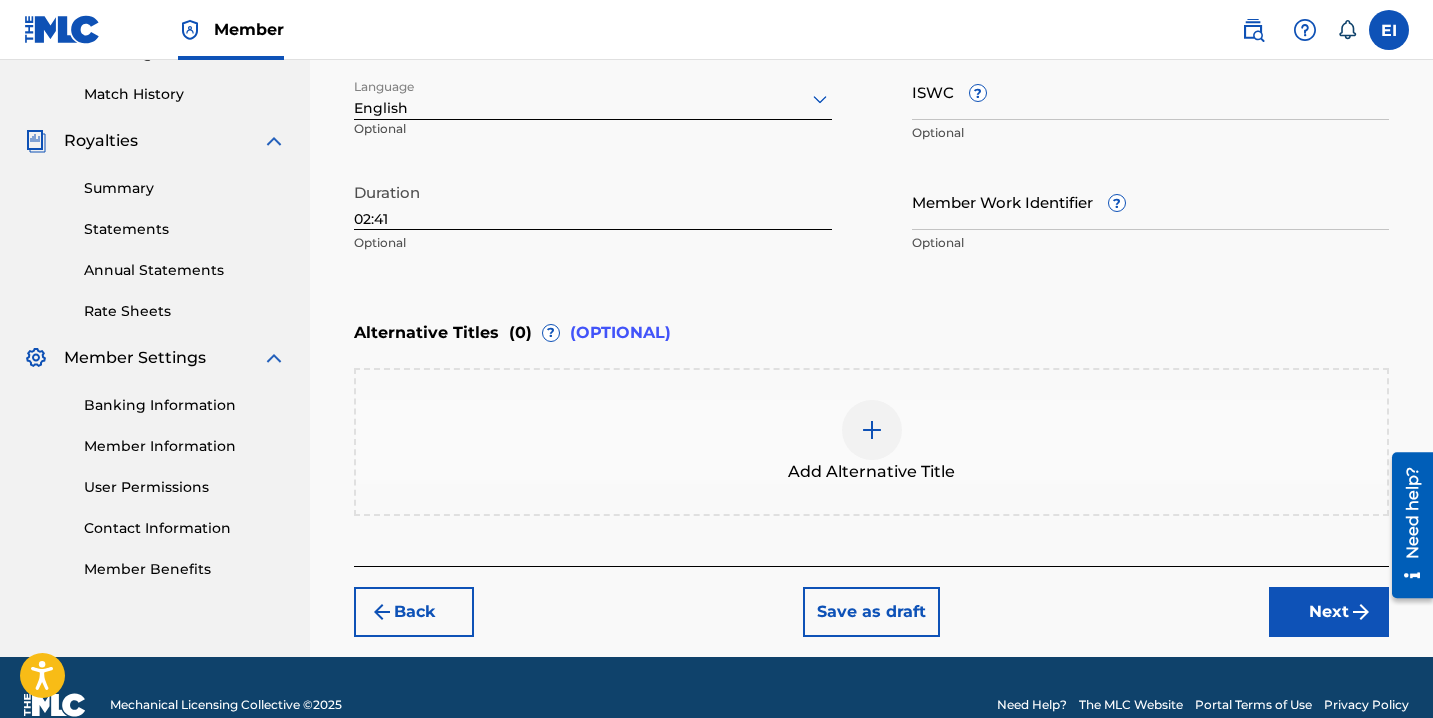 click on "Next" at bounding box center [1329, 612] 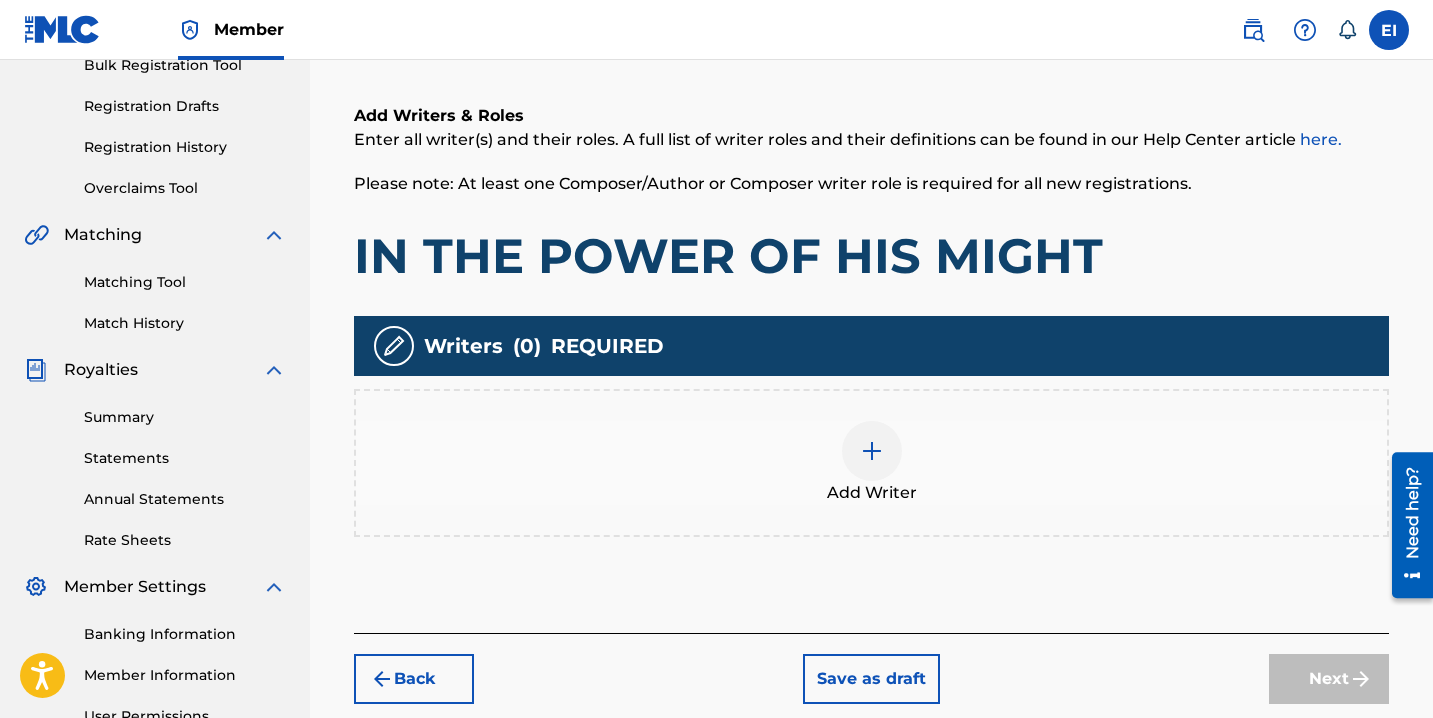 scroll, scrollTop: 337, scrollLeft: 0, axis: vertical 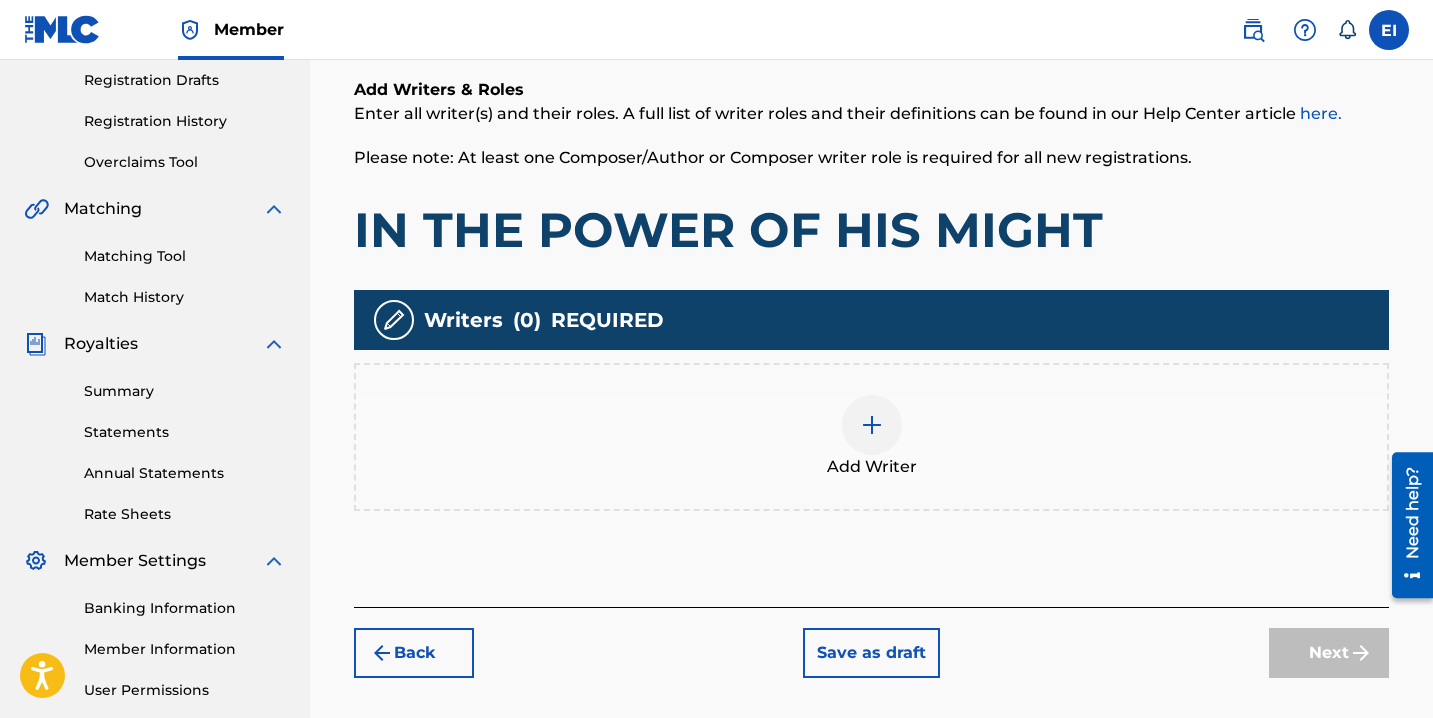 click at bounding box center [872, 425] 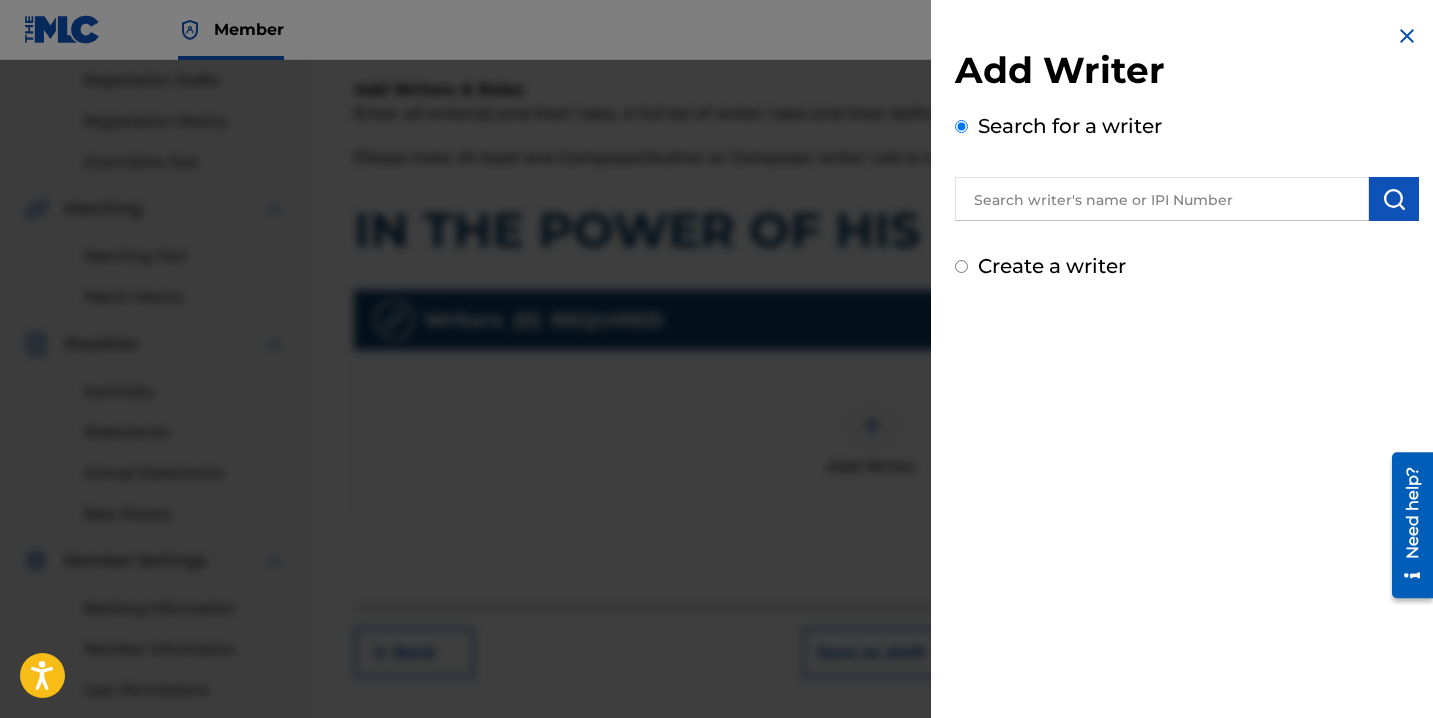 click on "Create a writer" at bounding box center [1052, 266] 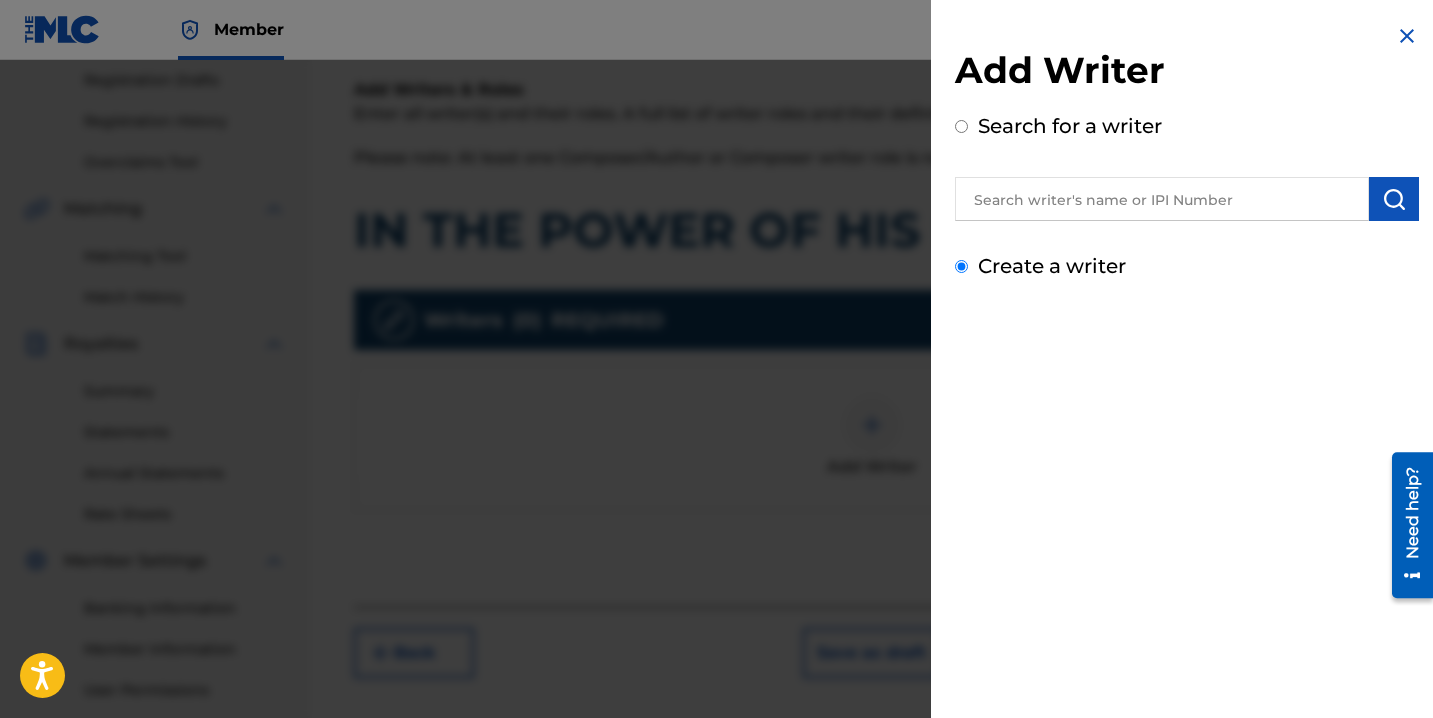 click on "Create a writer" at bounding box center [961, 266] 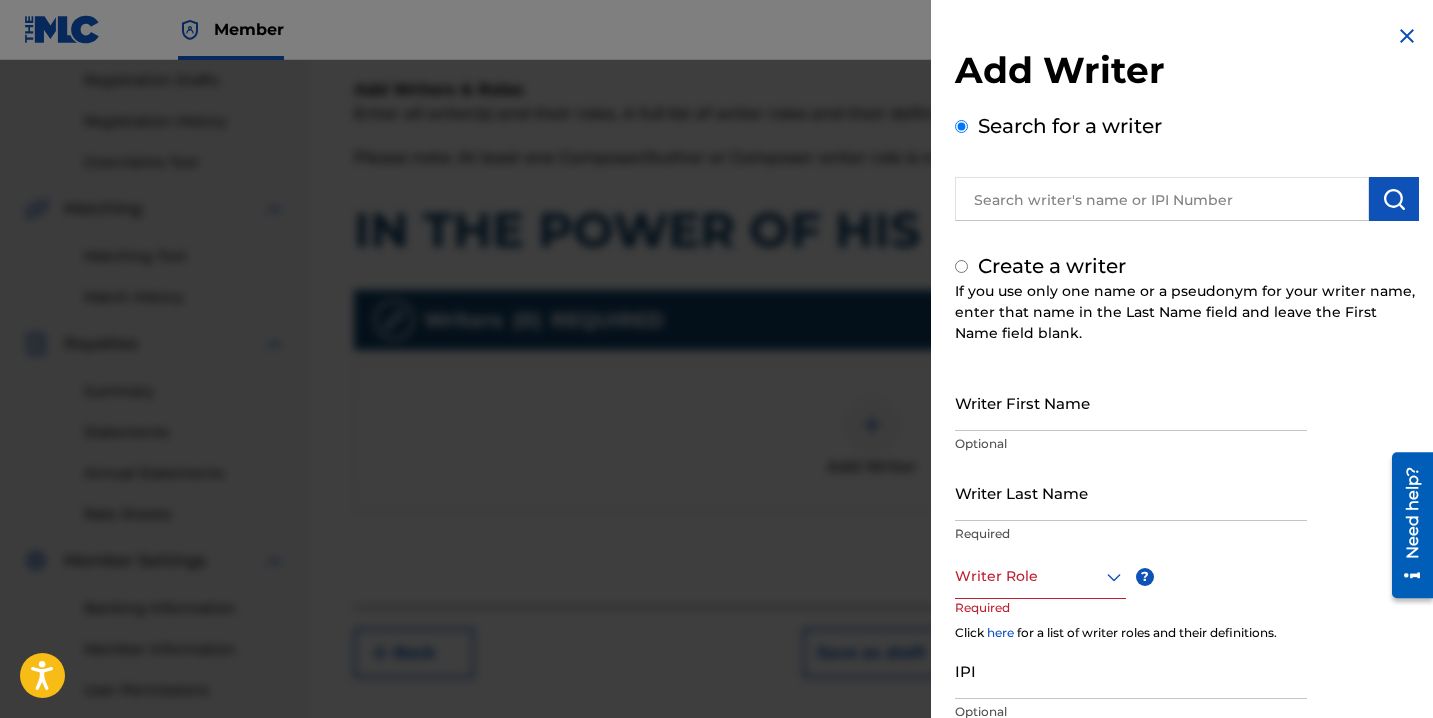 radio on "false" 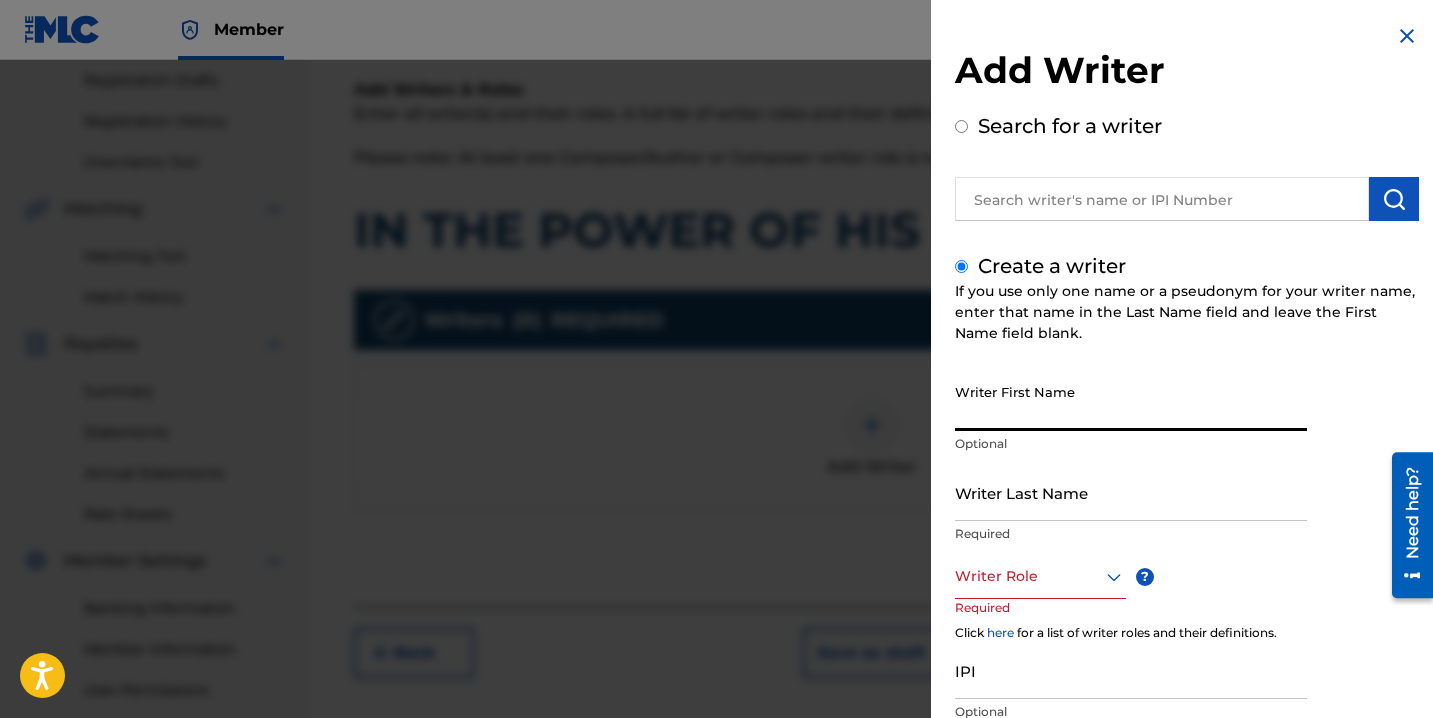 click on "Writer First Name" at bounding box center (1131, 402) 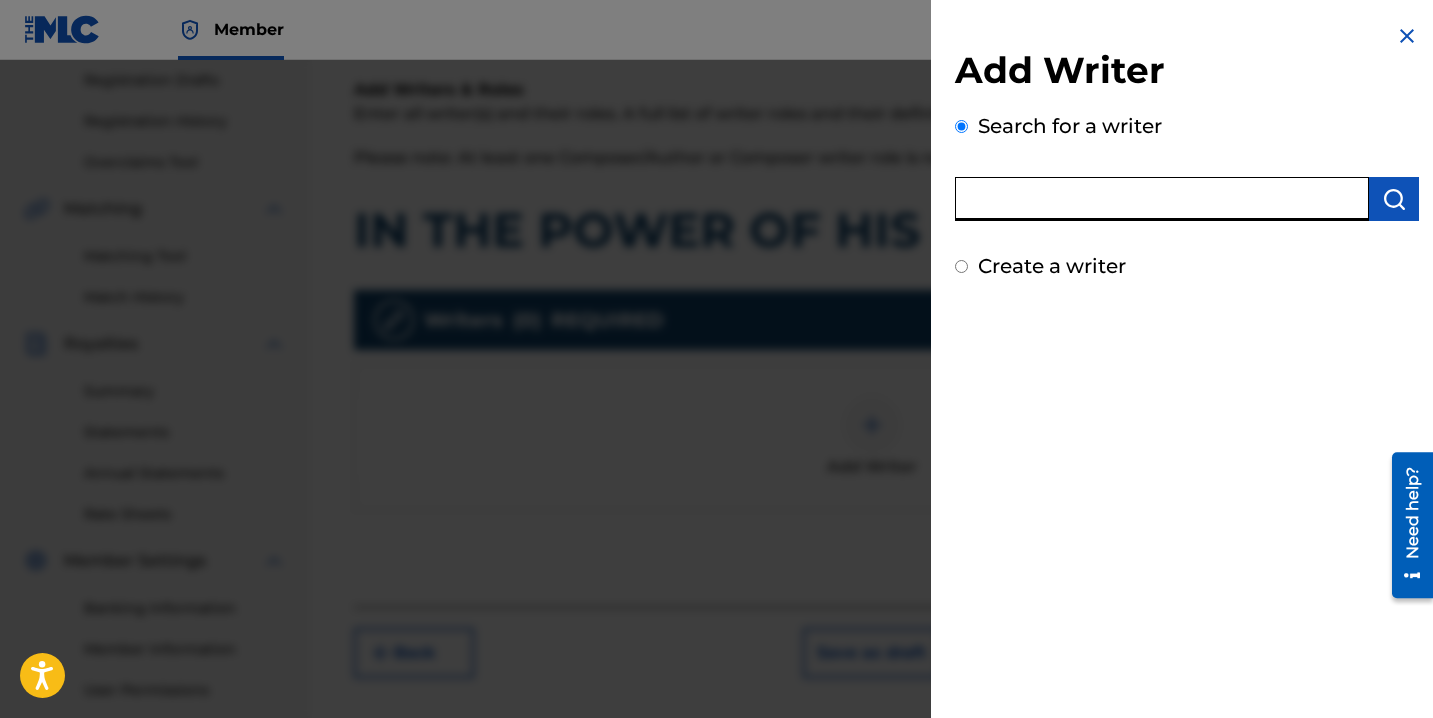 click at bounding box center [1162, 199] 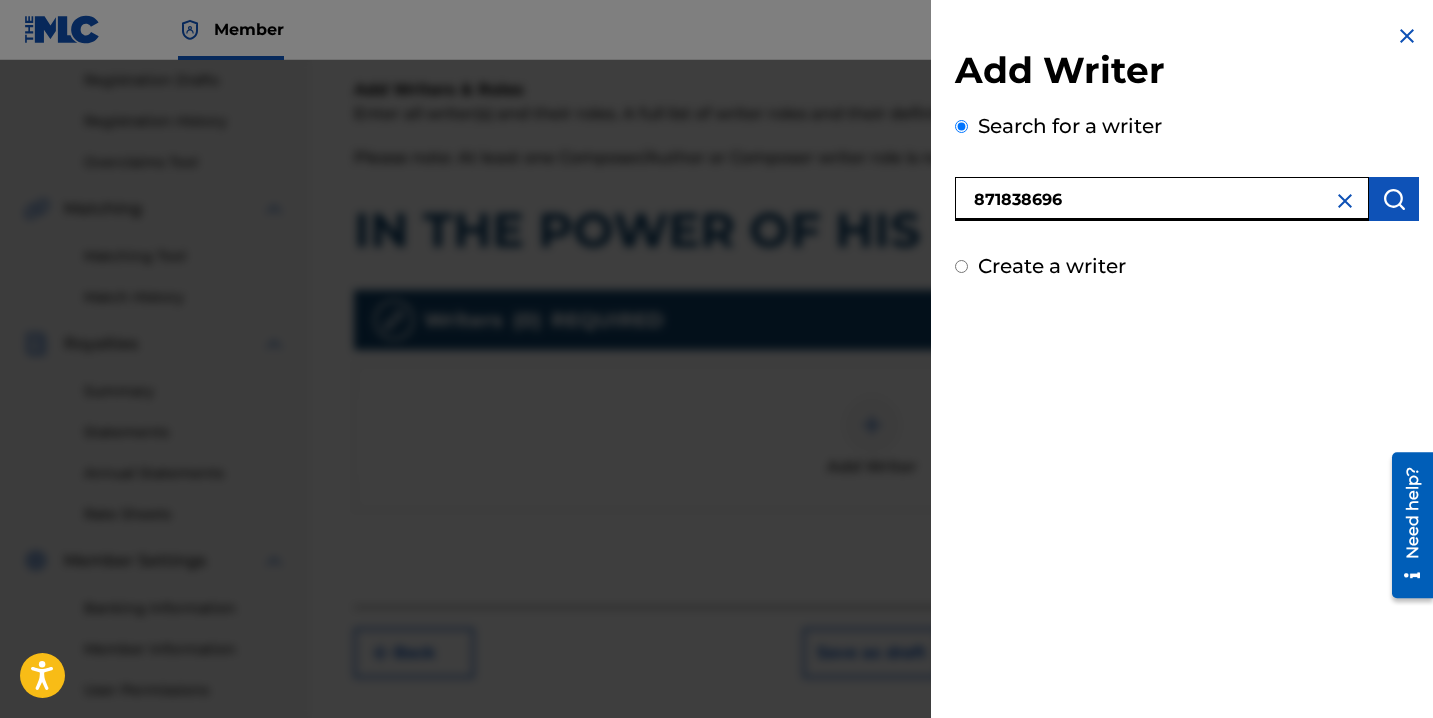 type on "871838696" 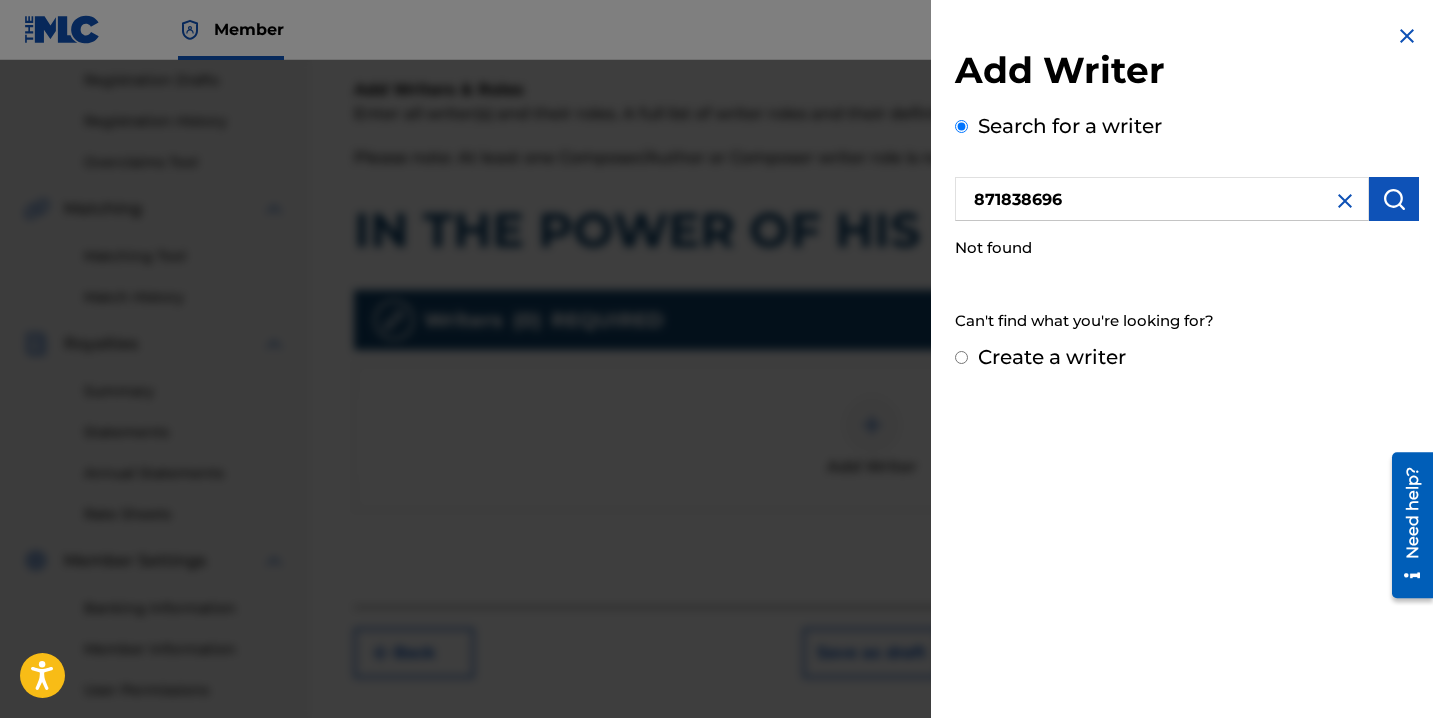 click on "Create a writer" at bounding box center [1052, 357] 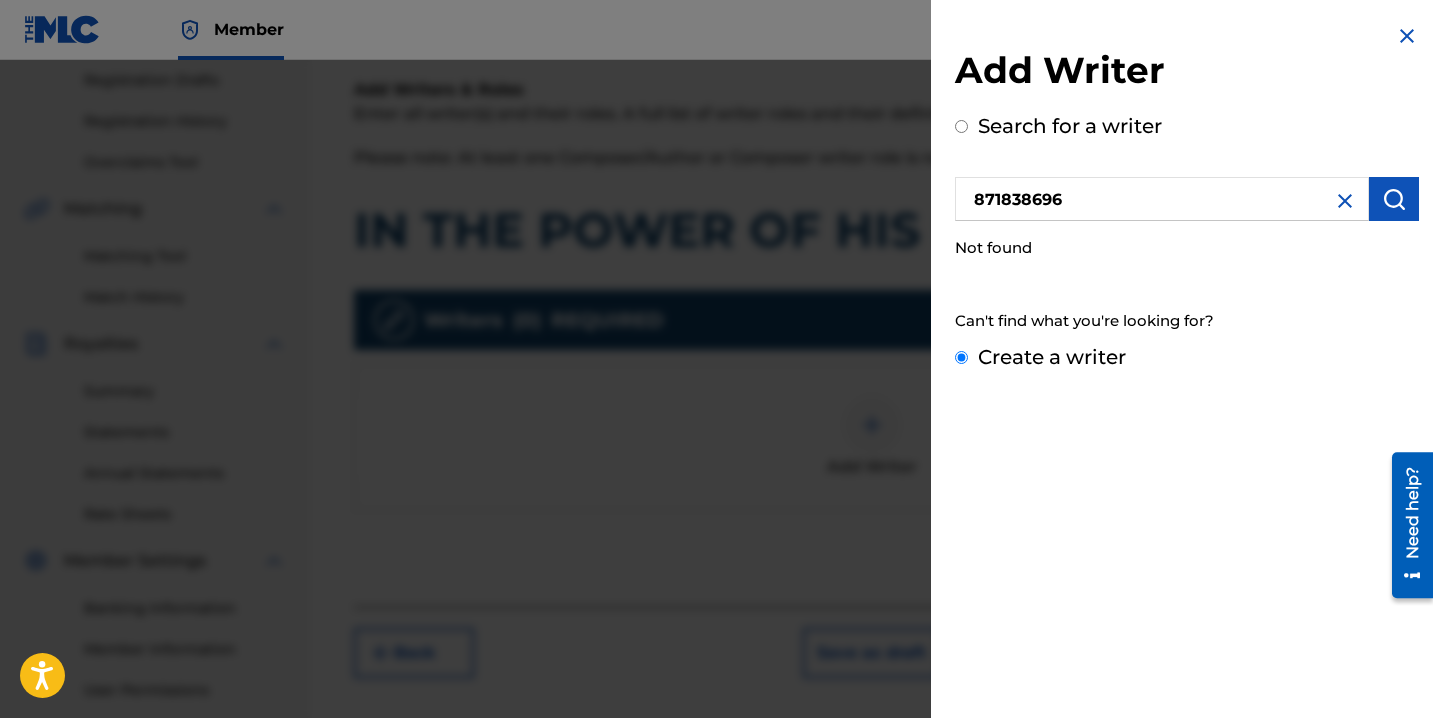 click on "Create a writer" at bounding box center (961, 357) 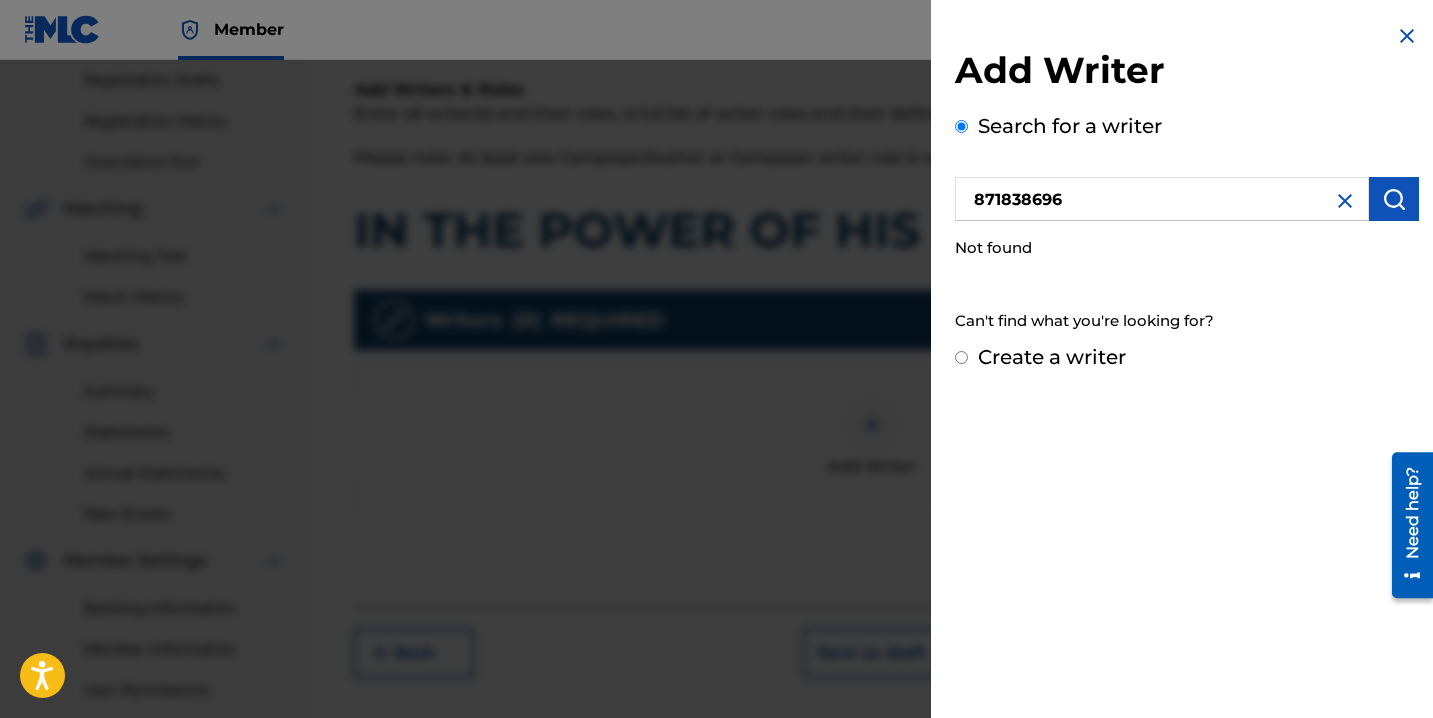 radio on "false" 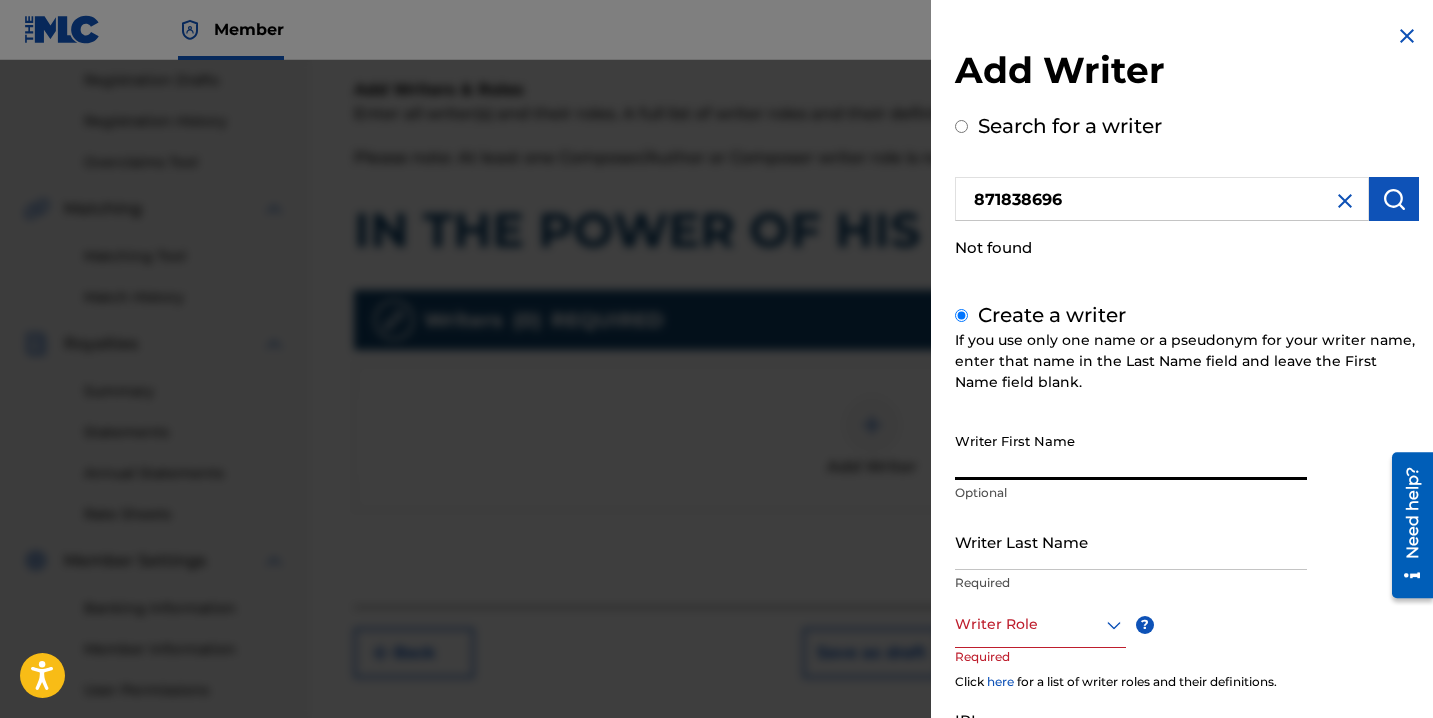 click on "Writer First Name" at bounding box center [1131, 451] 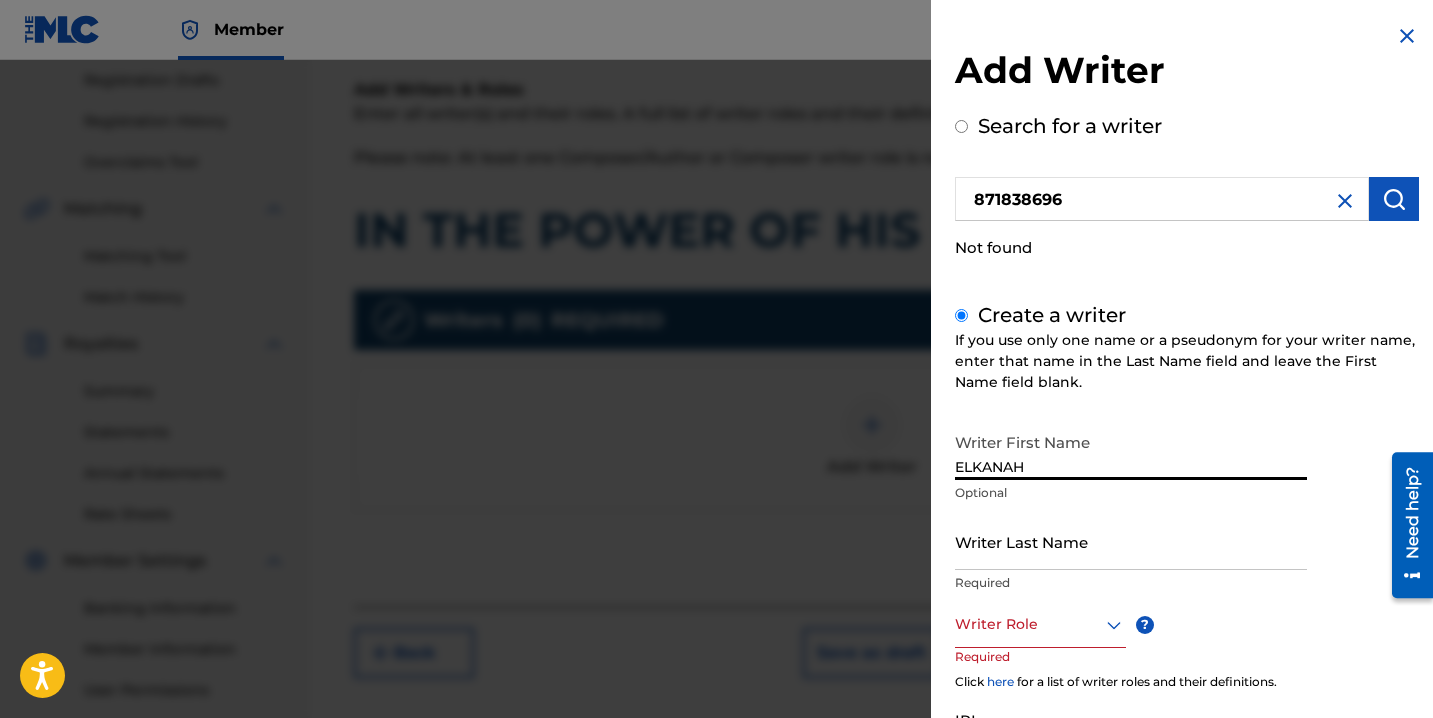 type on "ELKANAH" 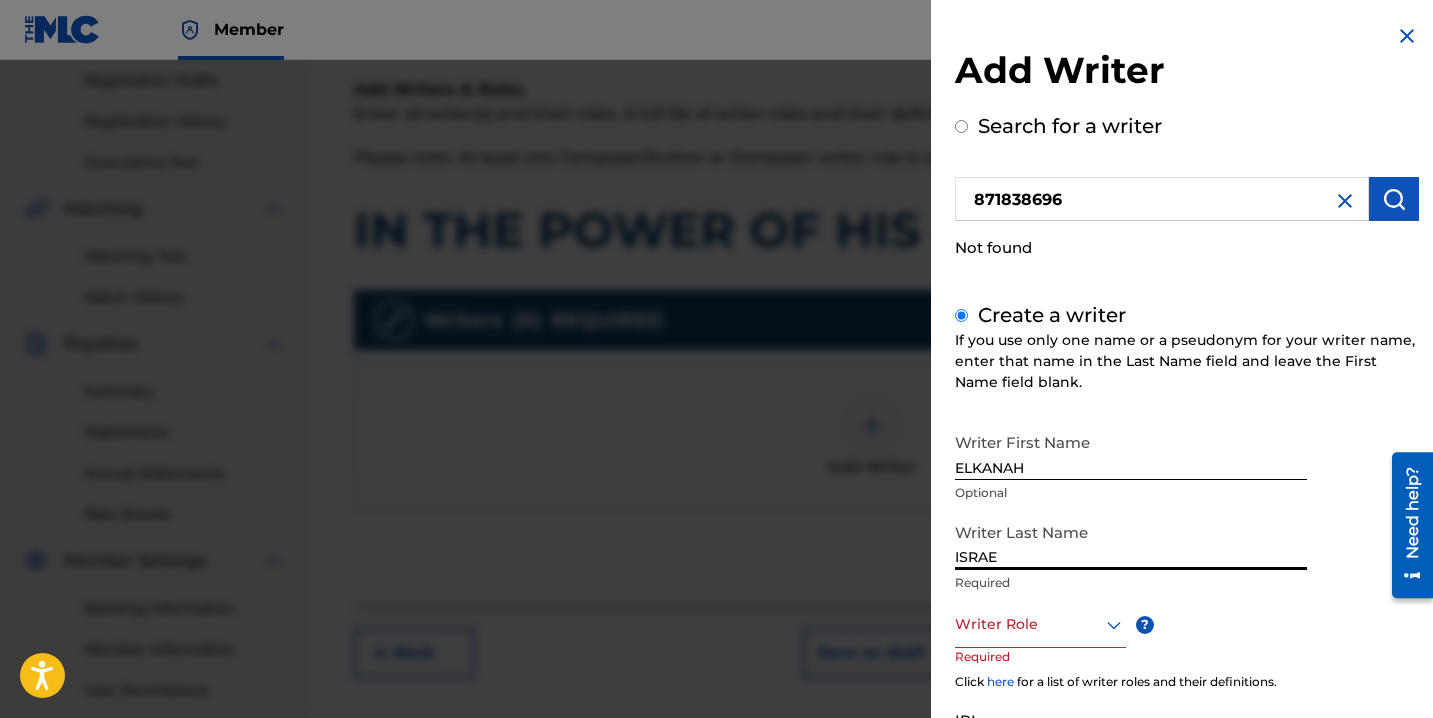type on "Israel" 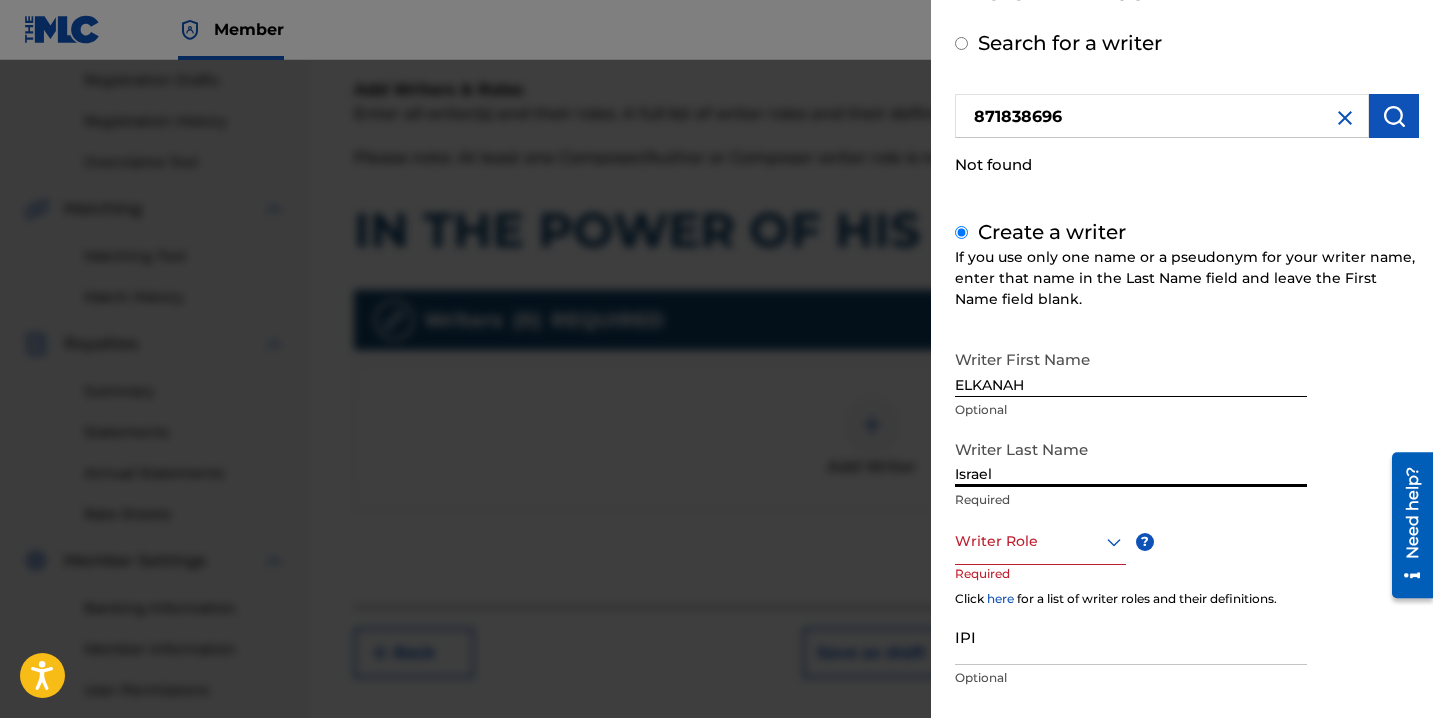scroll, scrollTop: 98, scrollLeft: 0, axis: vertical 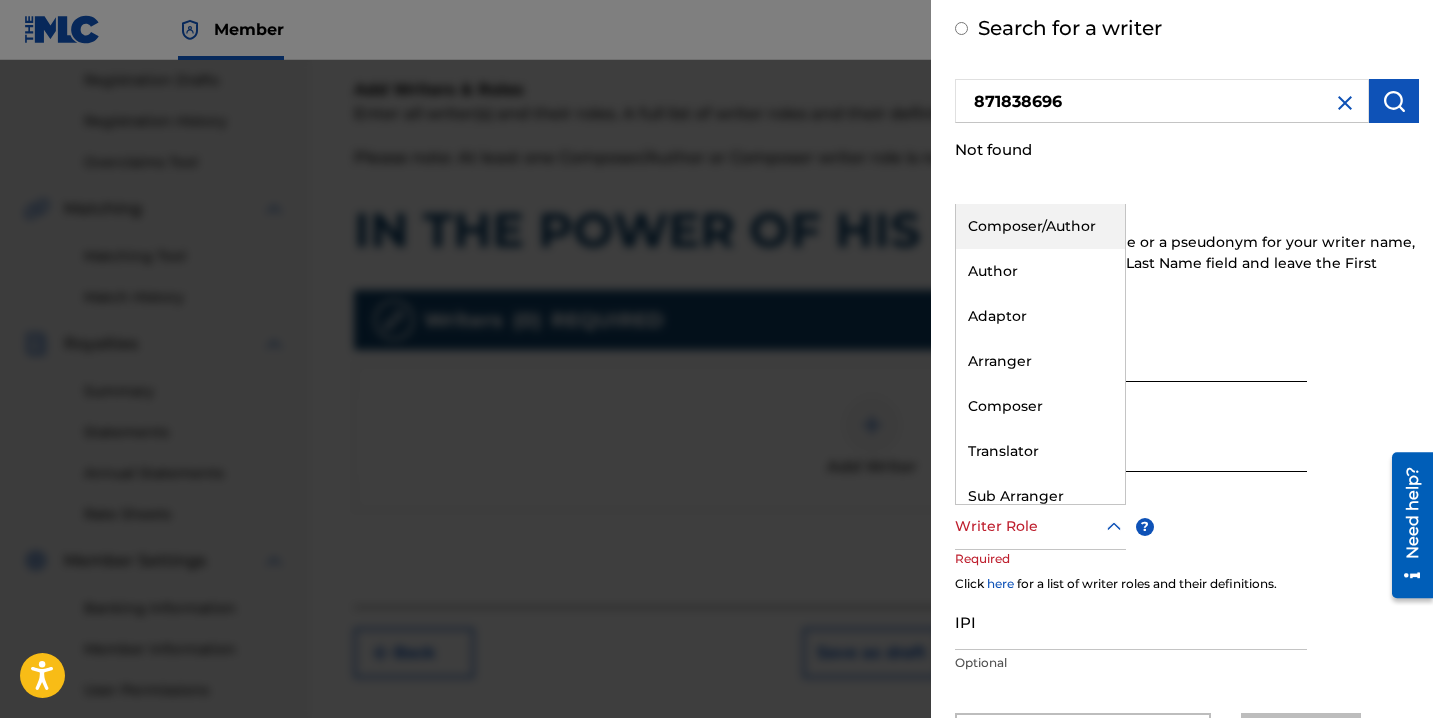click at bounding box center [1040, 526] 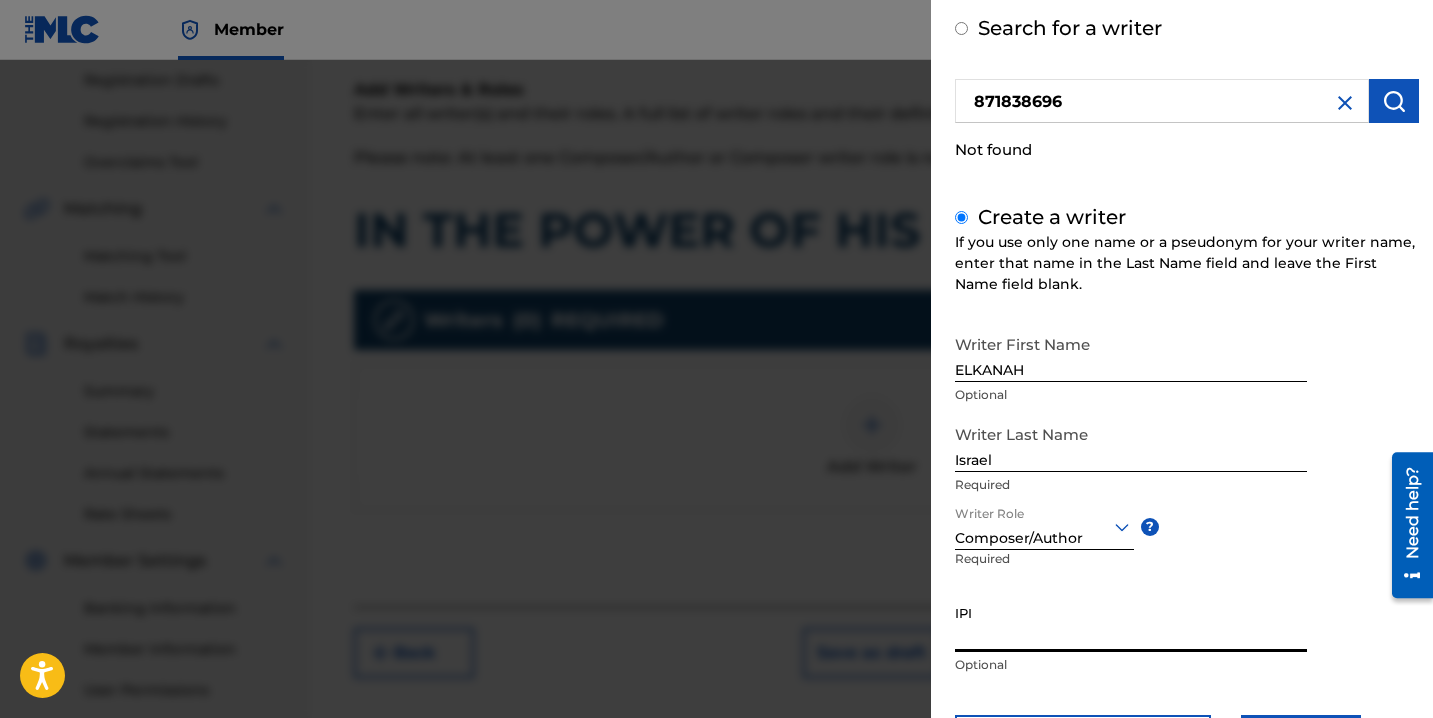 paste on "871838696" 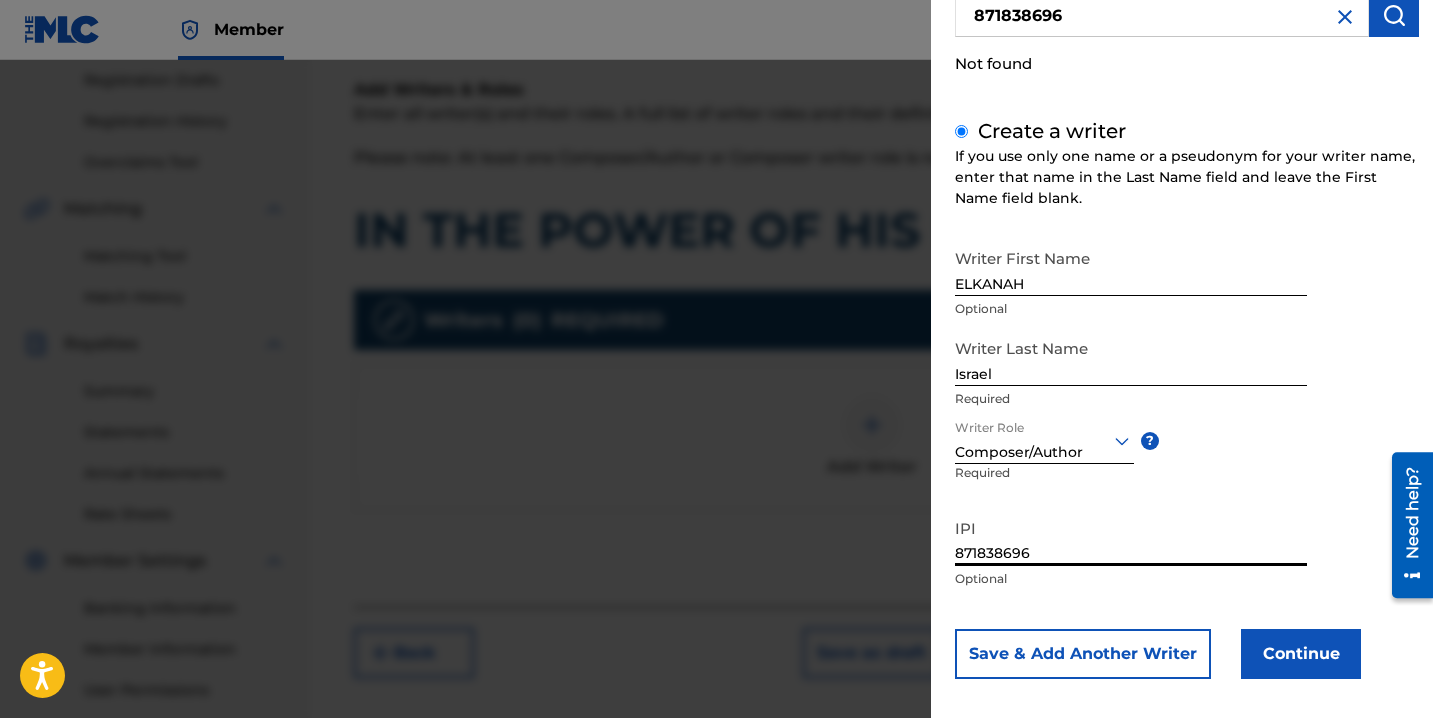 scroll, scrollTop: 198, scrollLeft: 0, axis: vertical 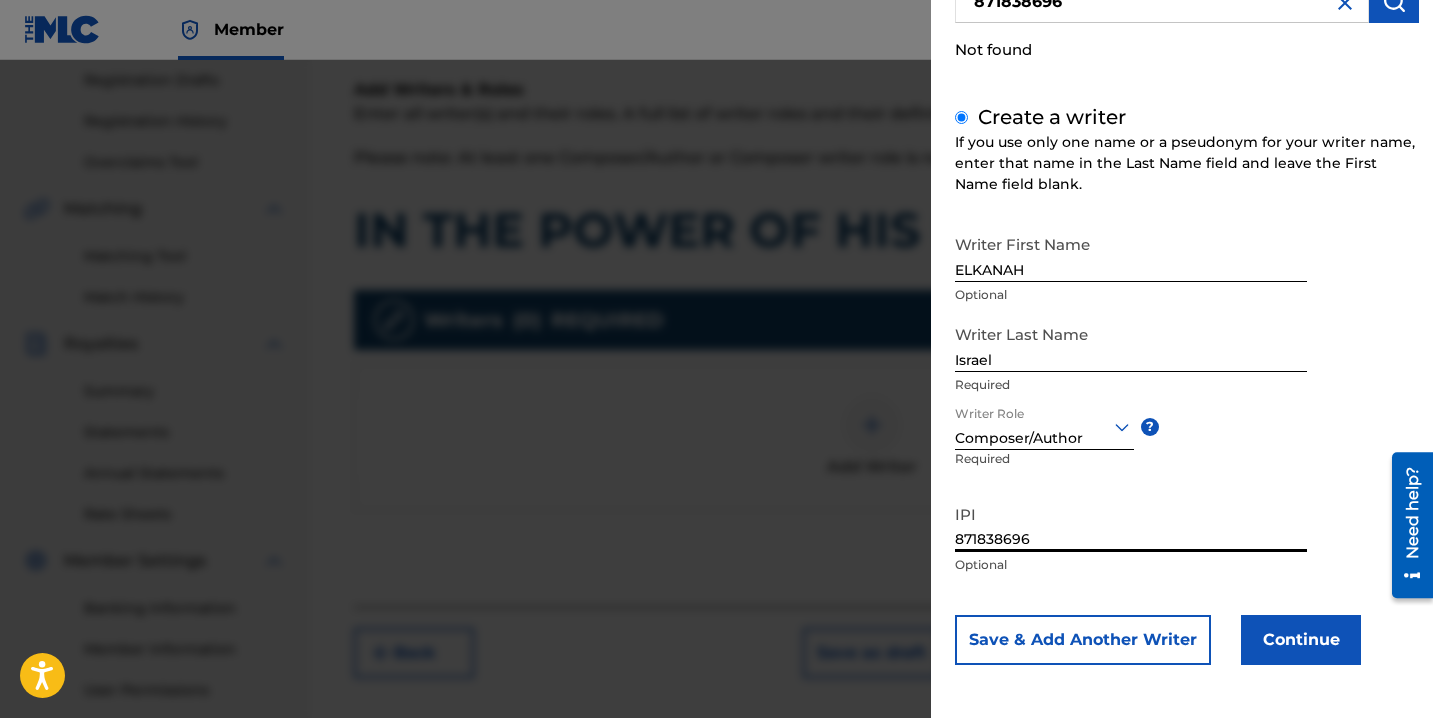 type on "871838696" 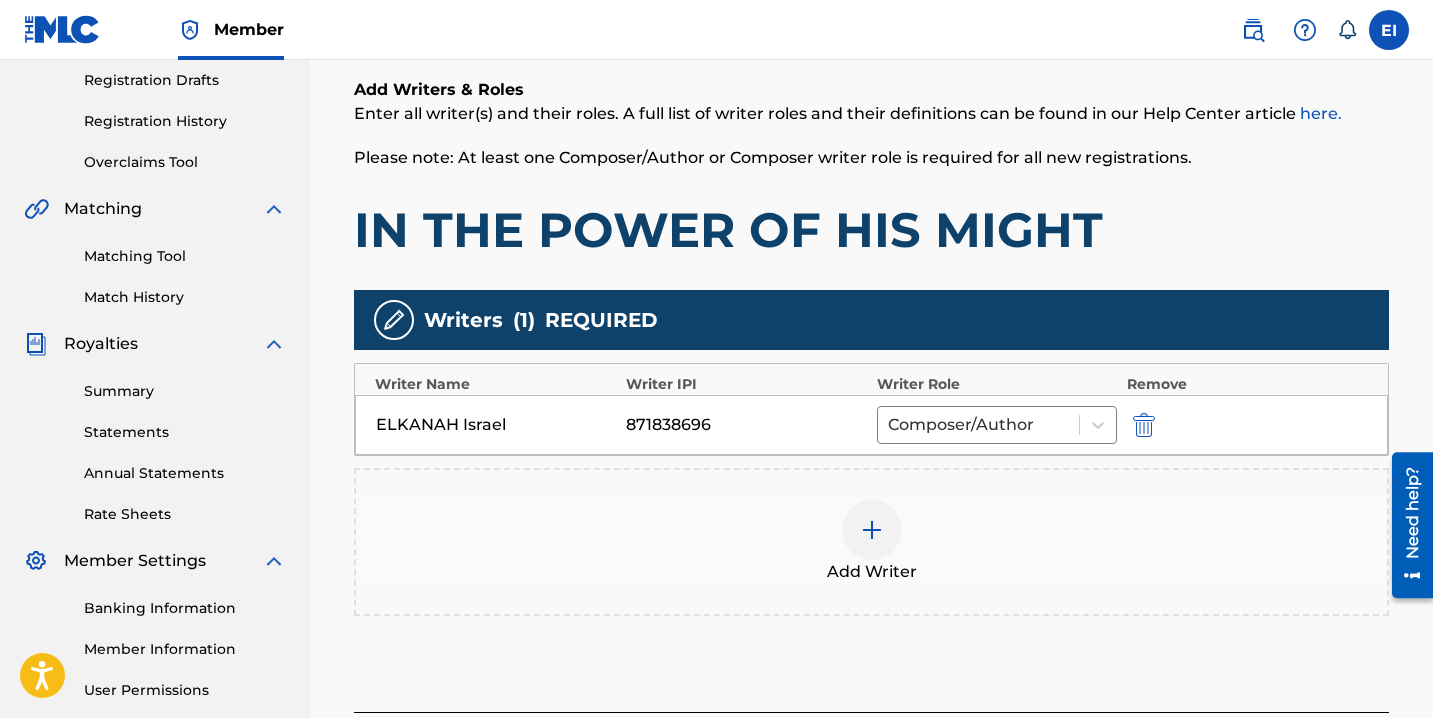click on "ELKANAH Israel" at bounding box center (496, 425) 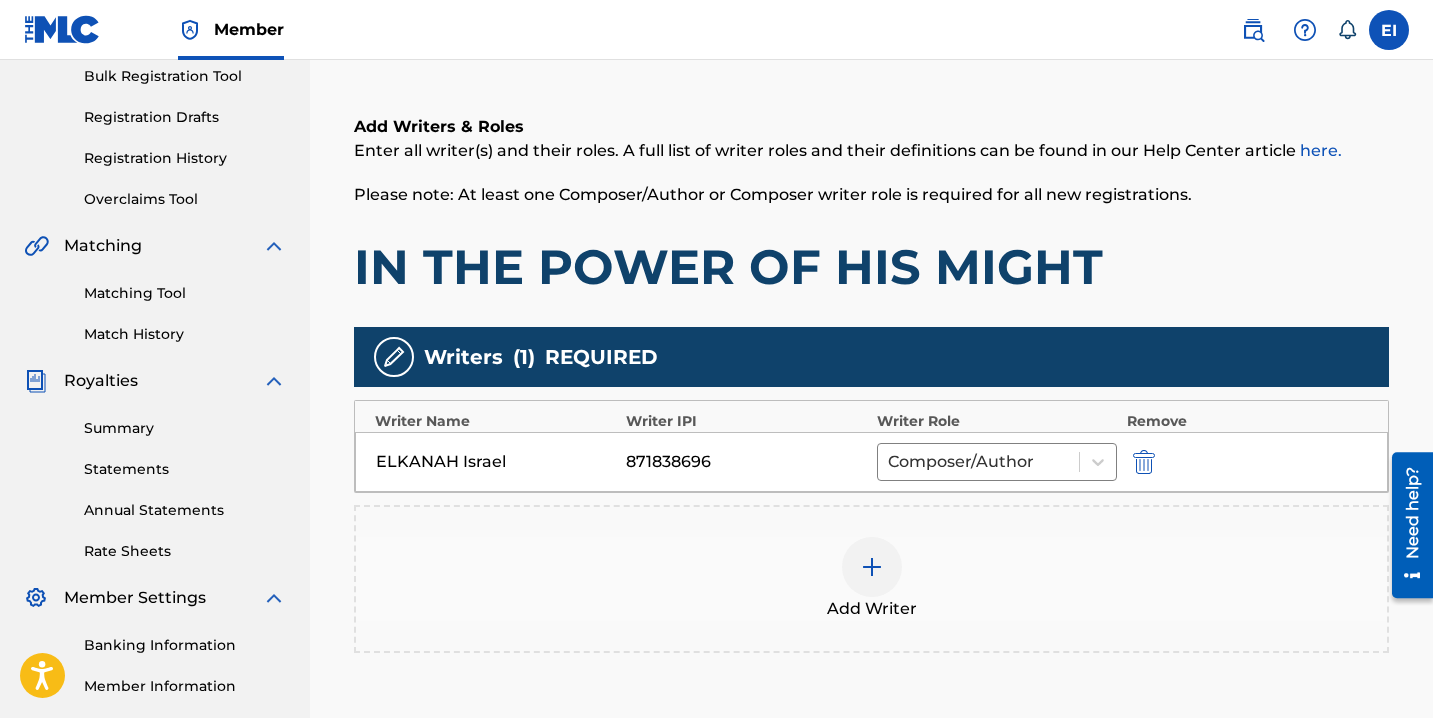 scroll, scrollTop: 297, scrollLeft: 0, axis: vertical 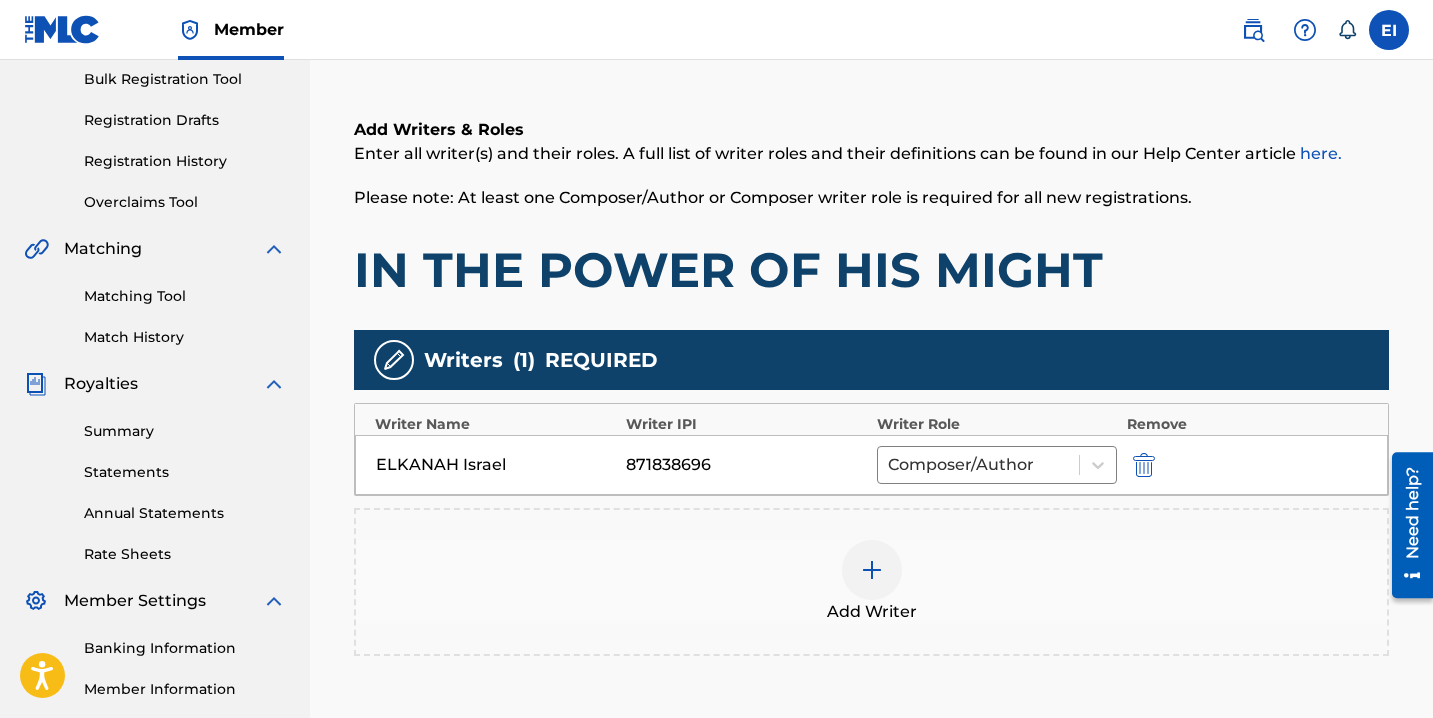 click on "ELKANAH Israel" at bounding box center (496, 465) 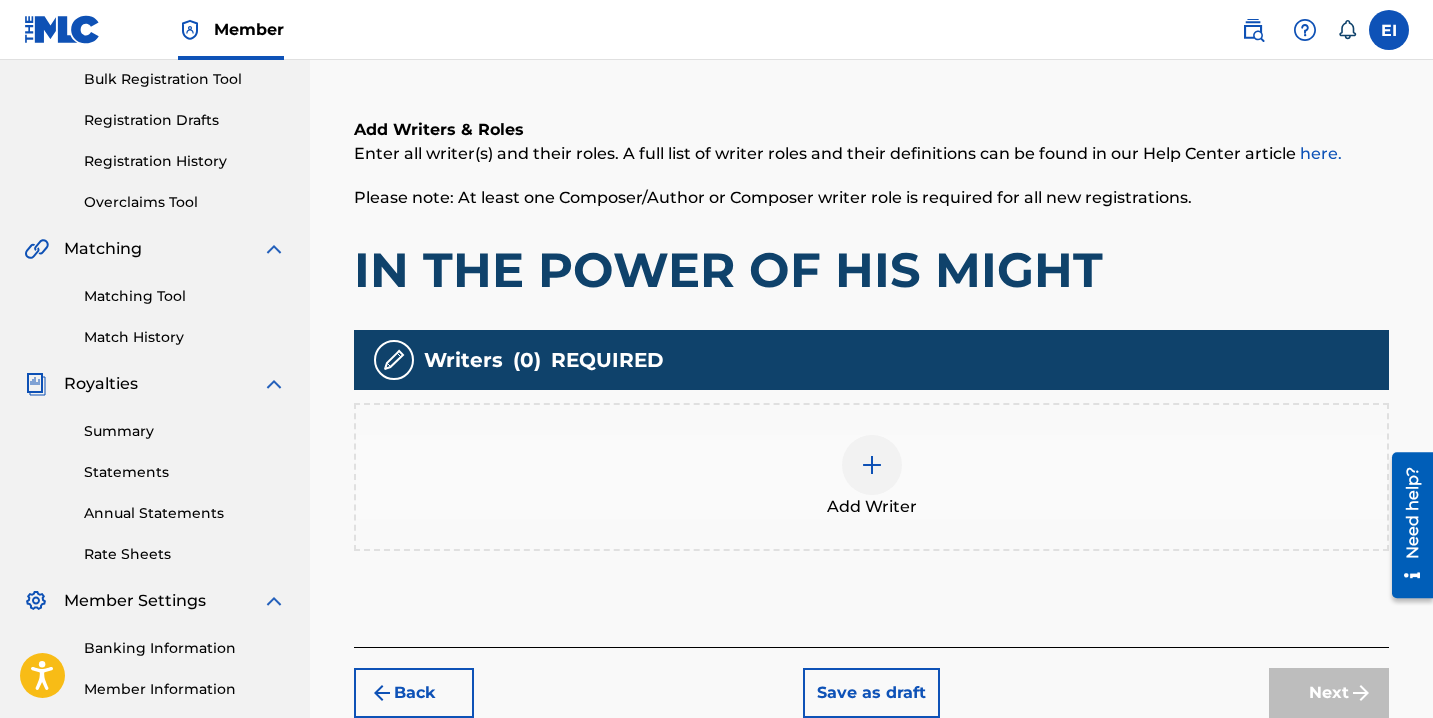 click at bounding box center (872, 465) 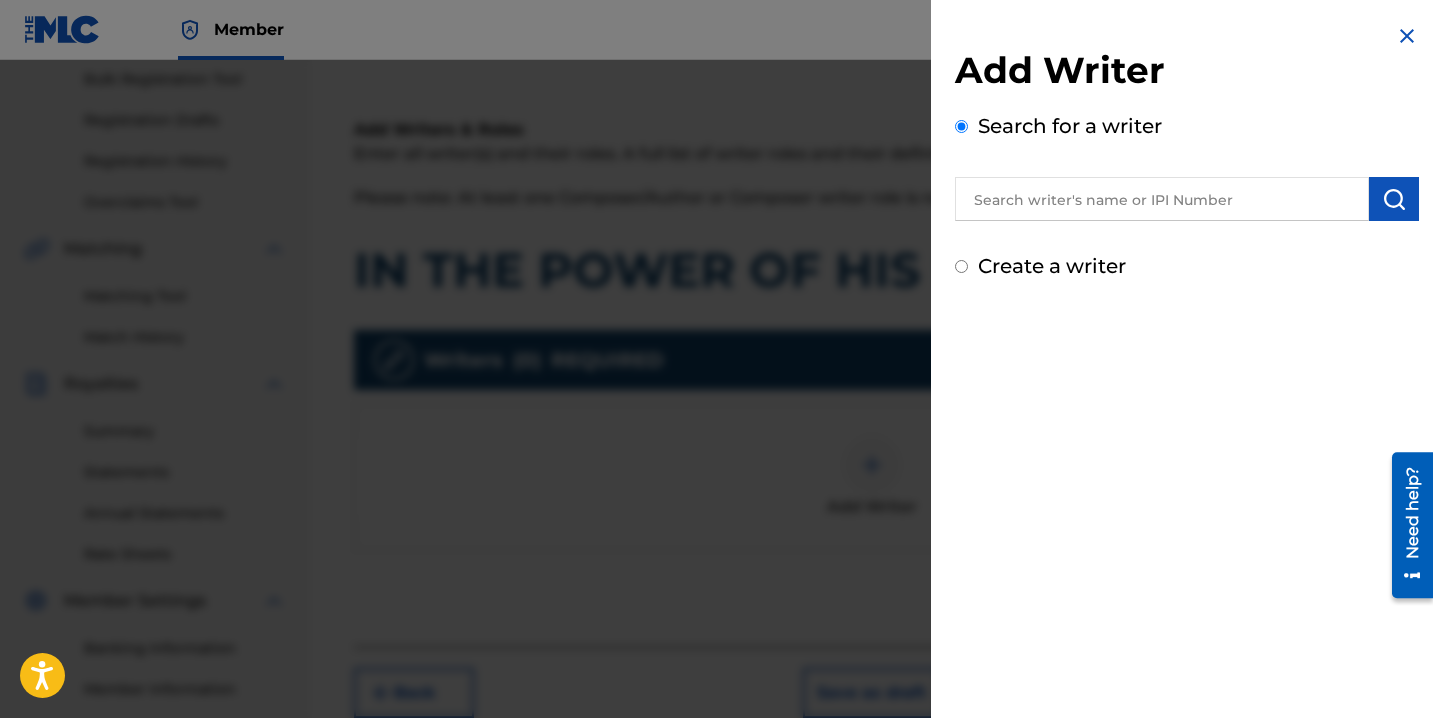 click on "Create a writer" at bounding box center [1052, 266] 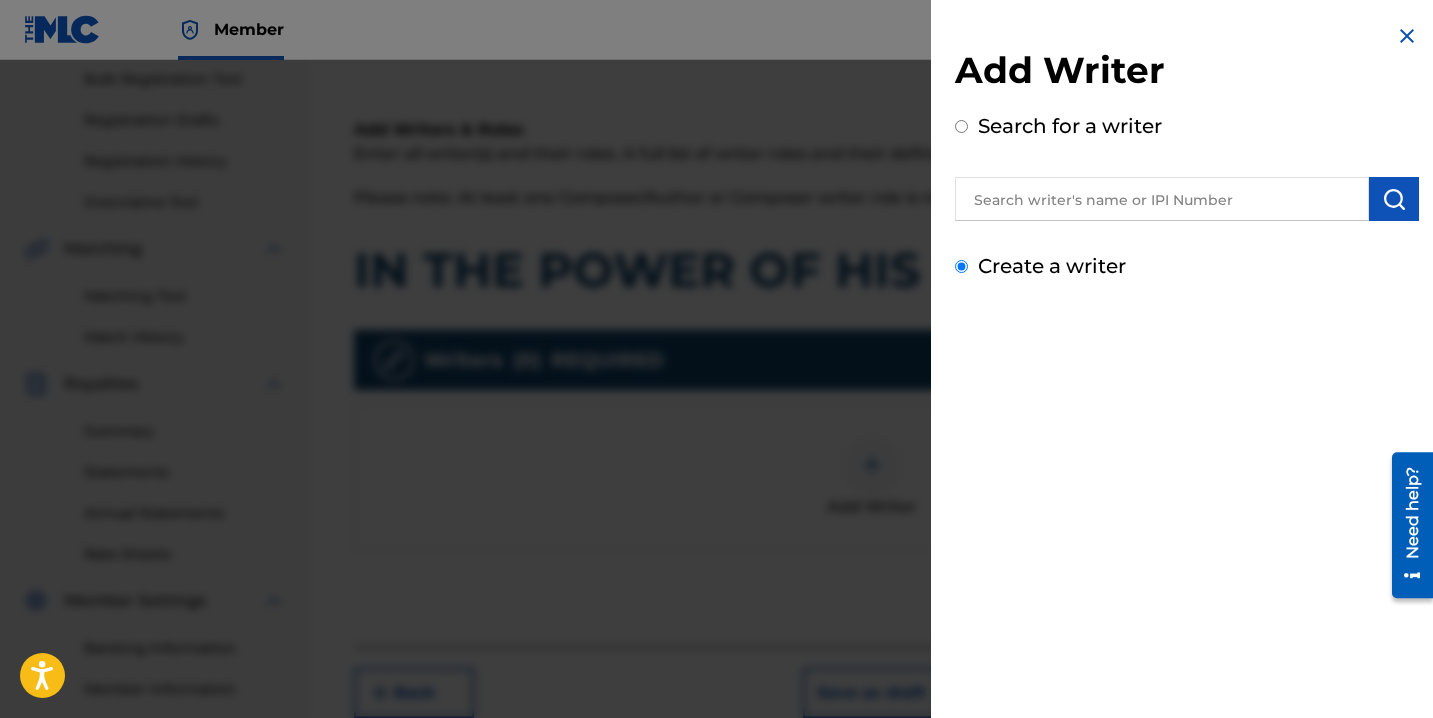 click on "Create a writer" at bounding box center (961, 266) 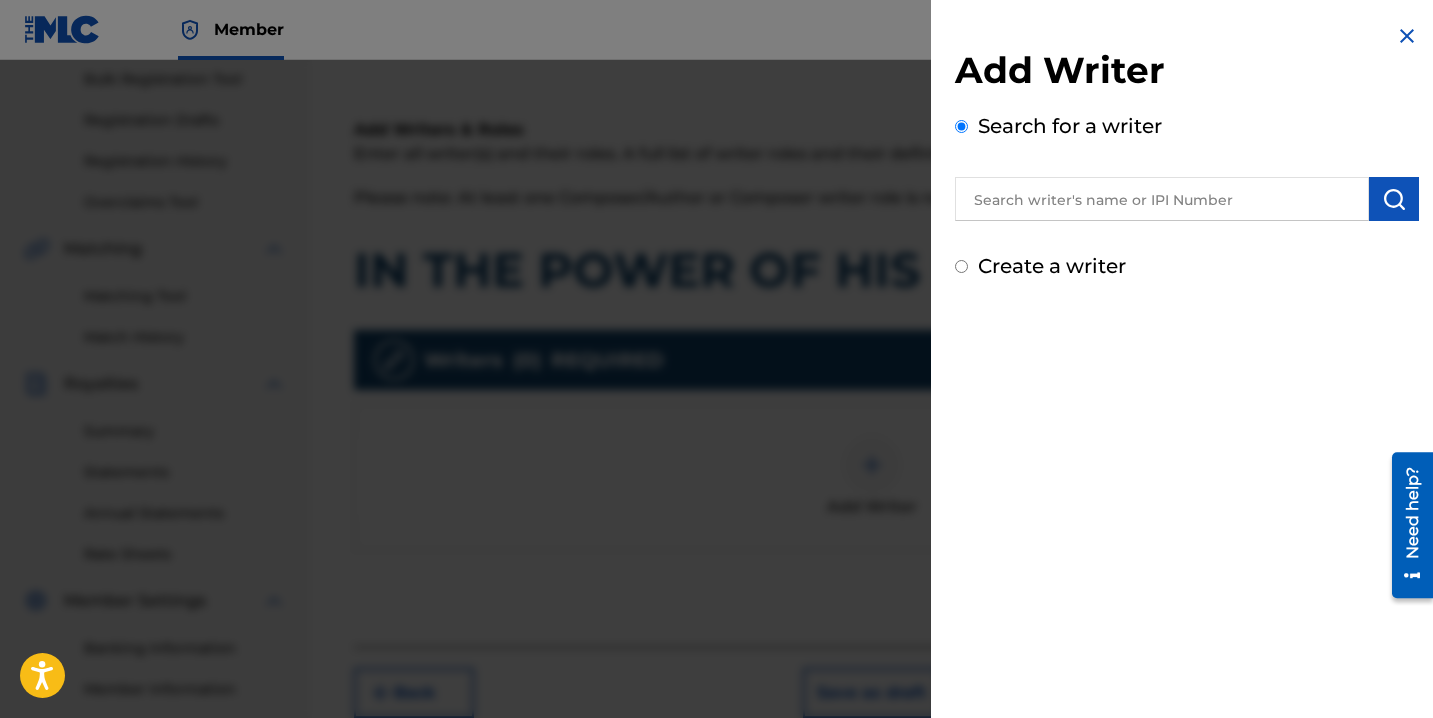 radio on "false" 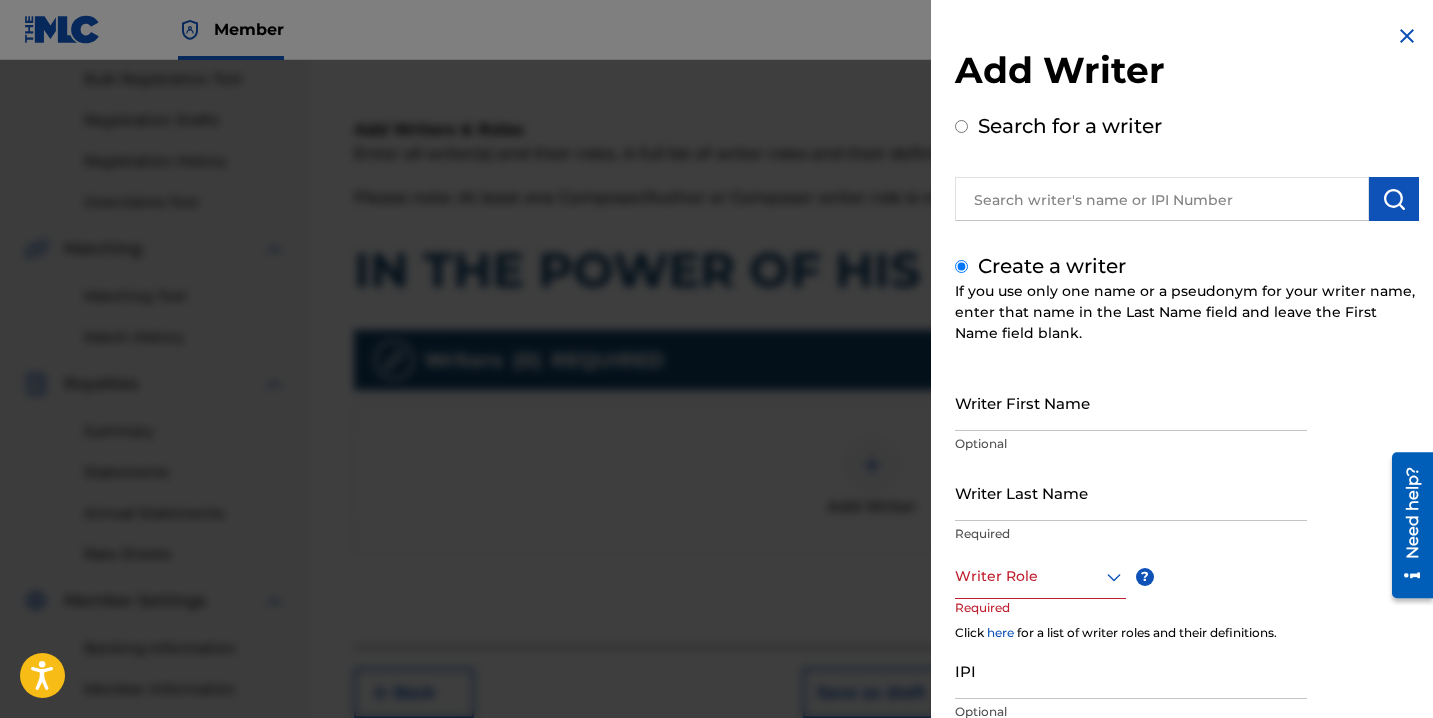 click on "Writer First Name" at bounding box center [1131, 402] 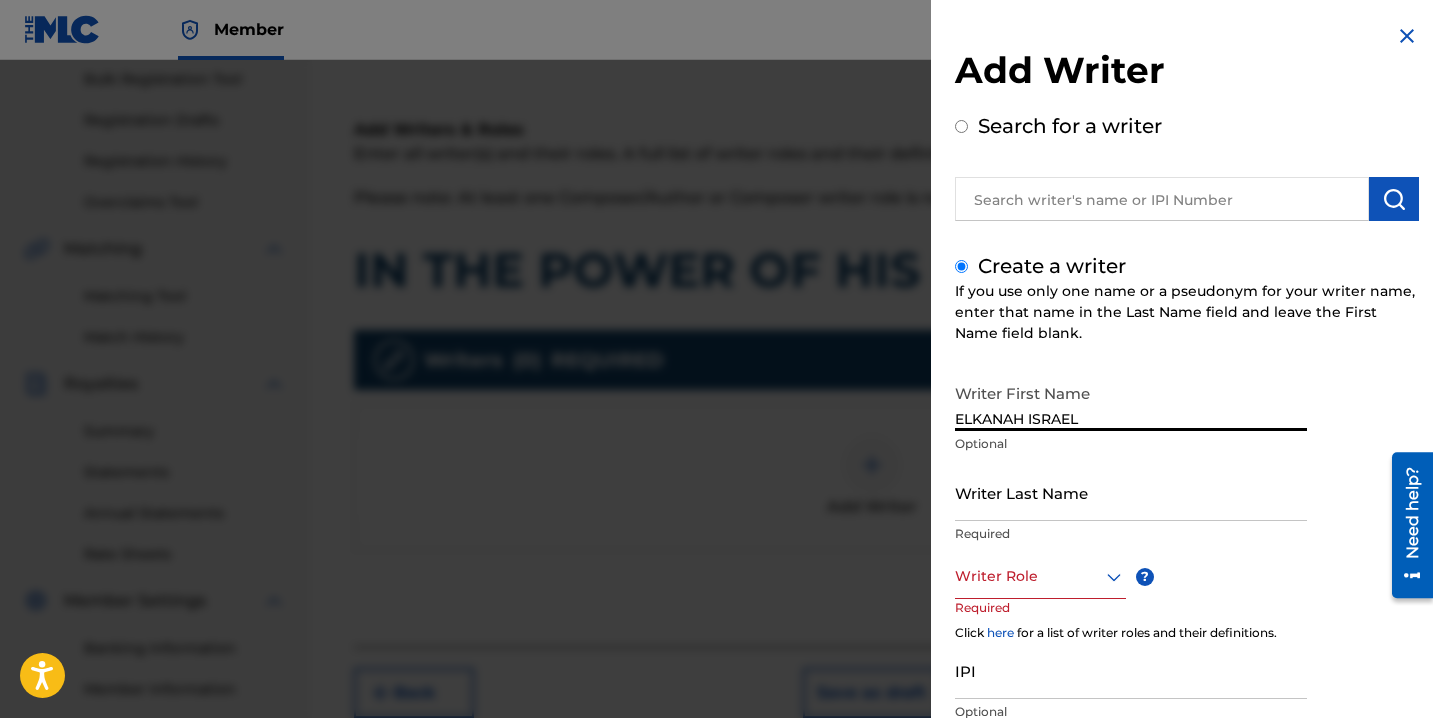 type on "ELKANAH ISRAEL" 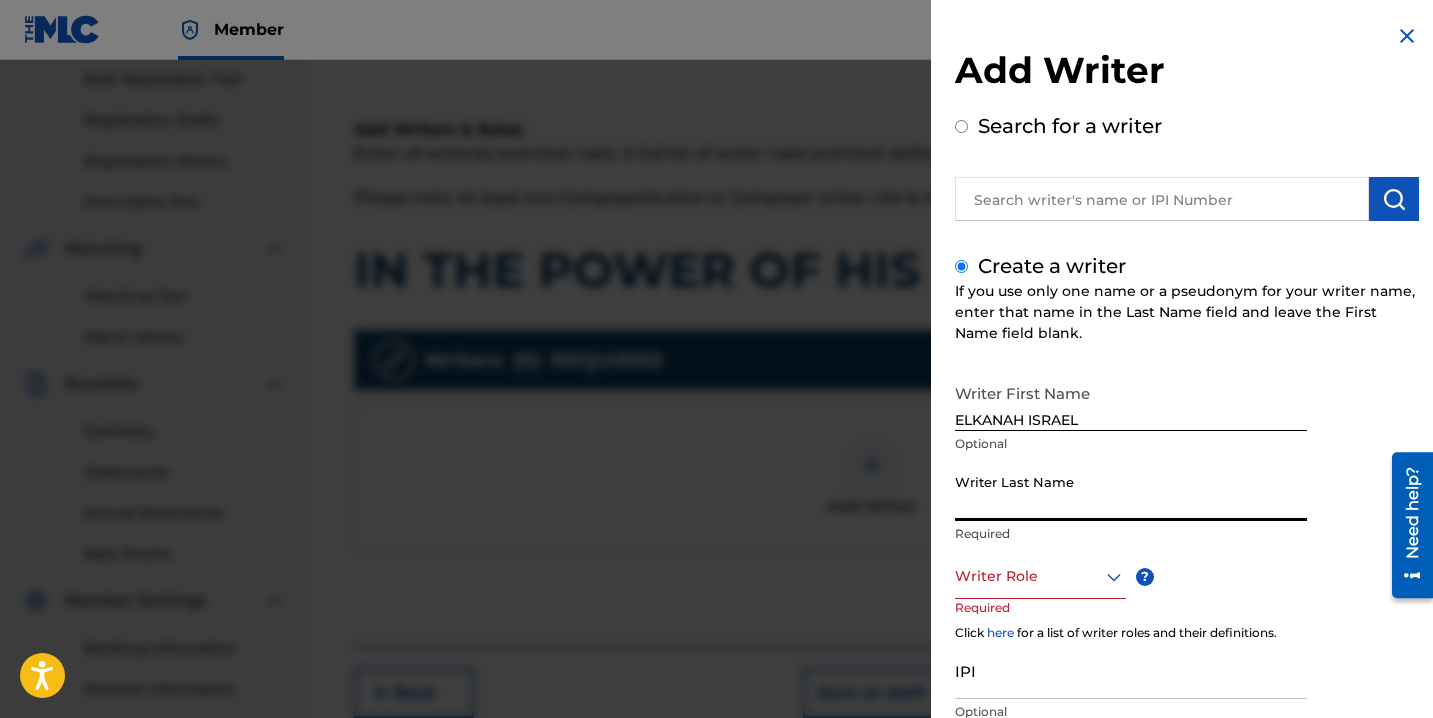 click on "Writer Last Name" at bounding box center (1131, 492) 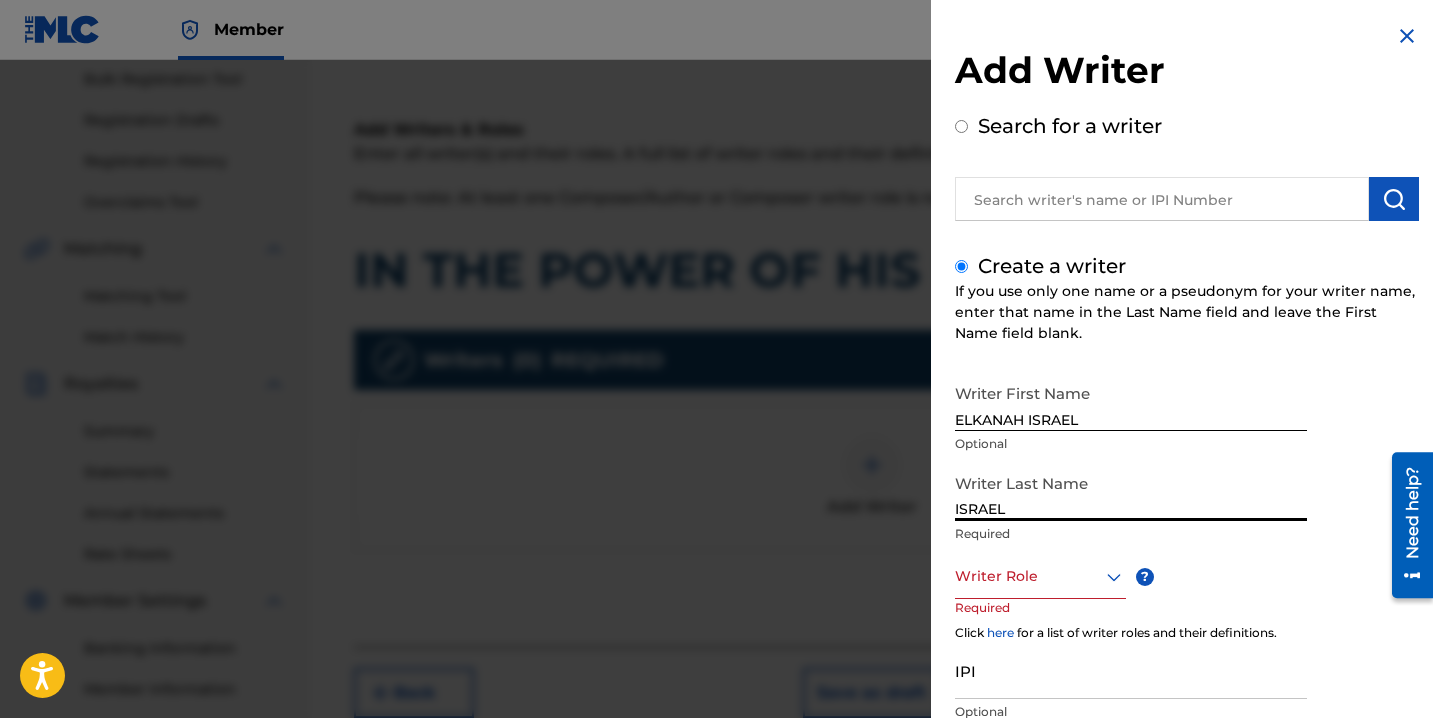 type on "ISRAEL" 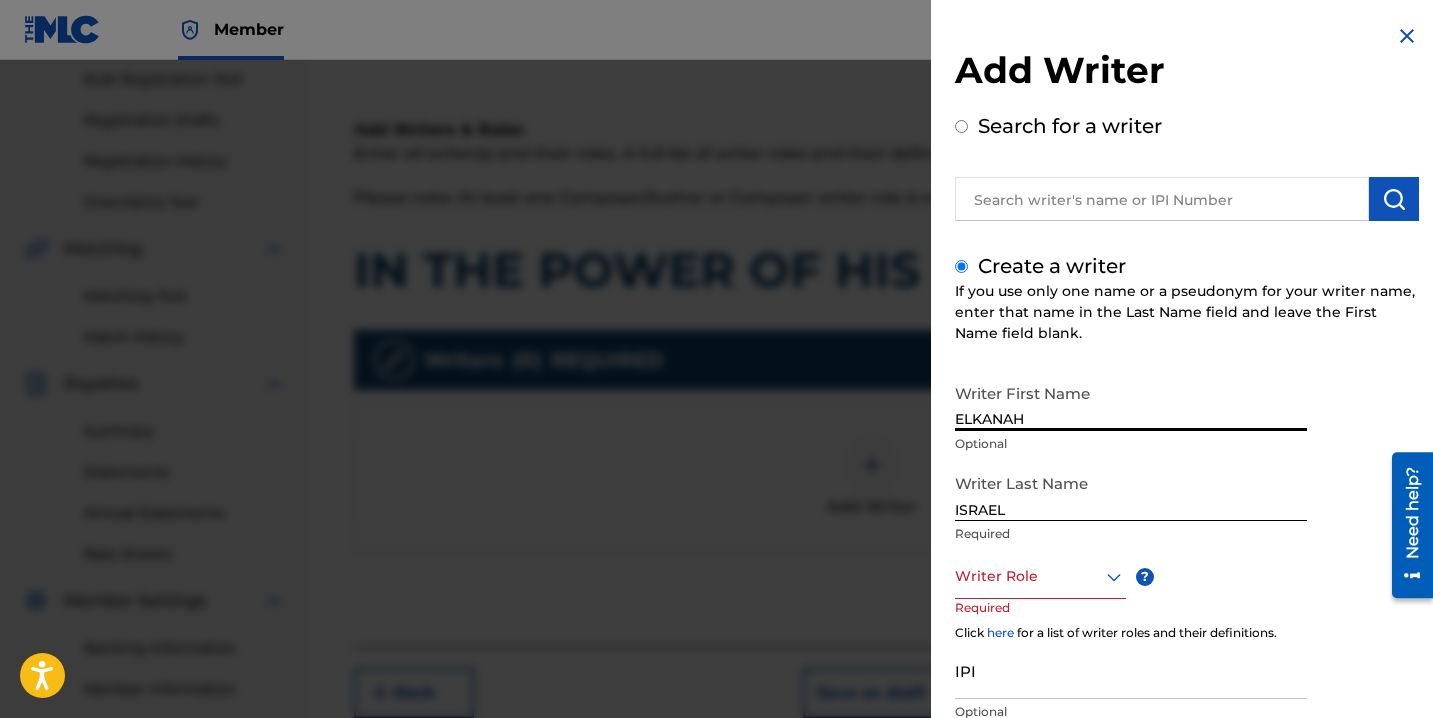 type on "ELKANAH" 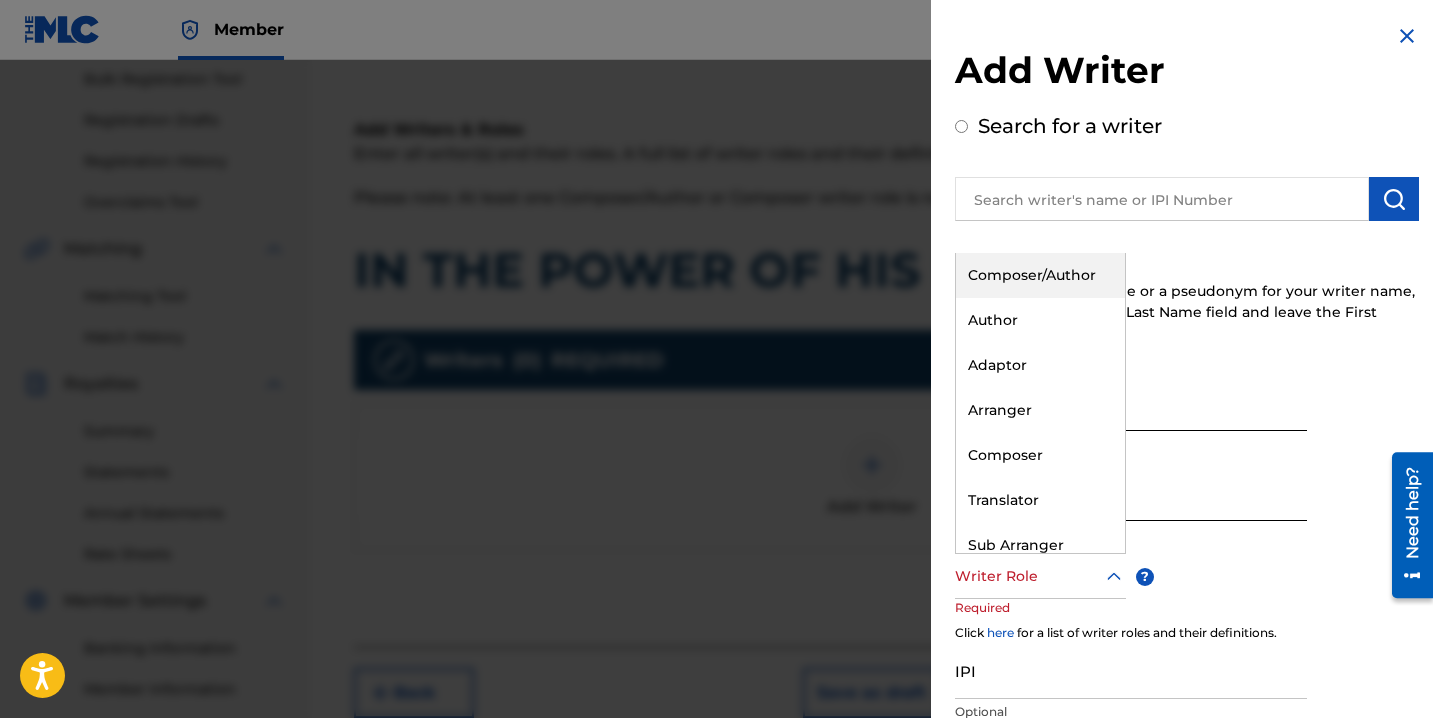 click on "Composer/Author" at bounding box center (1040, 275) 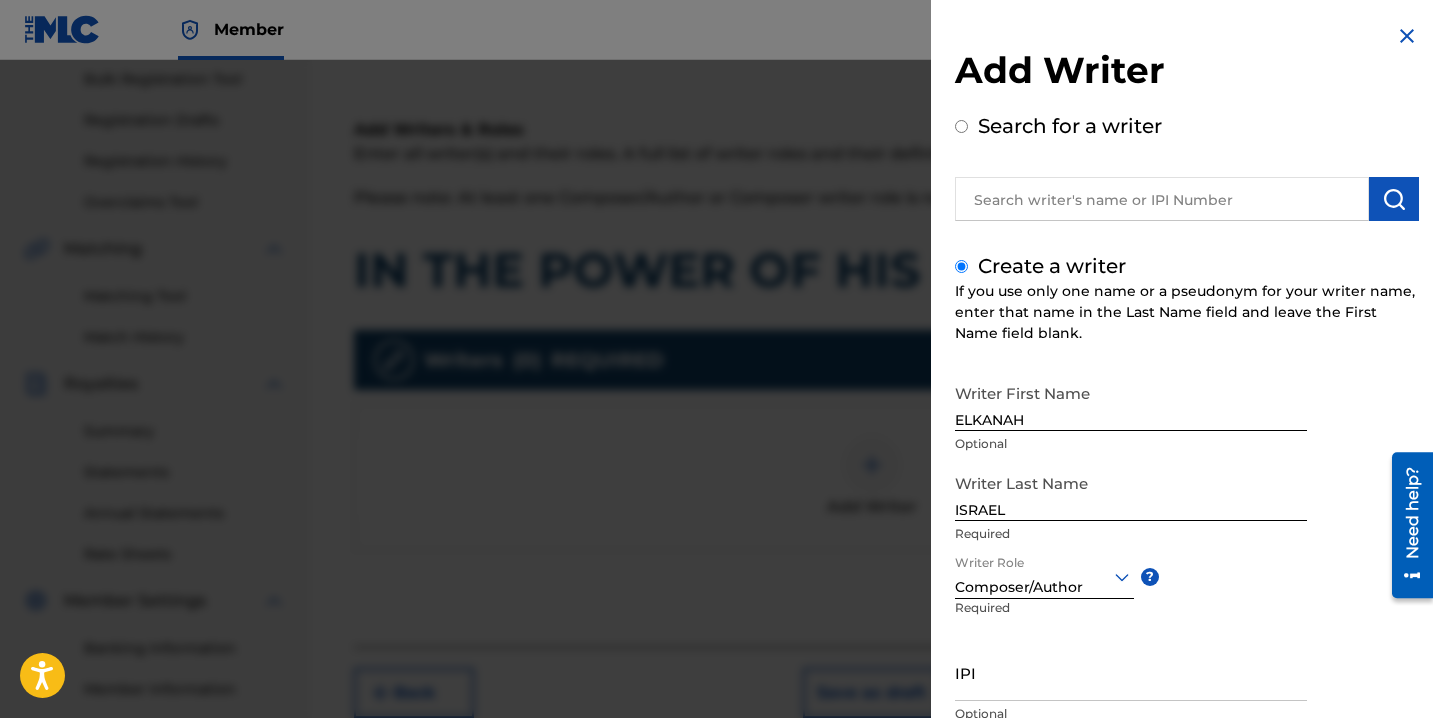 scroll, scrollTop: 150, scrollLeft: 0, axis: vertical 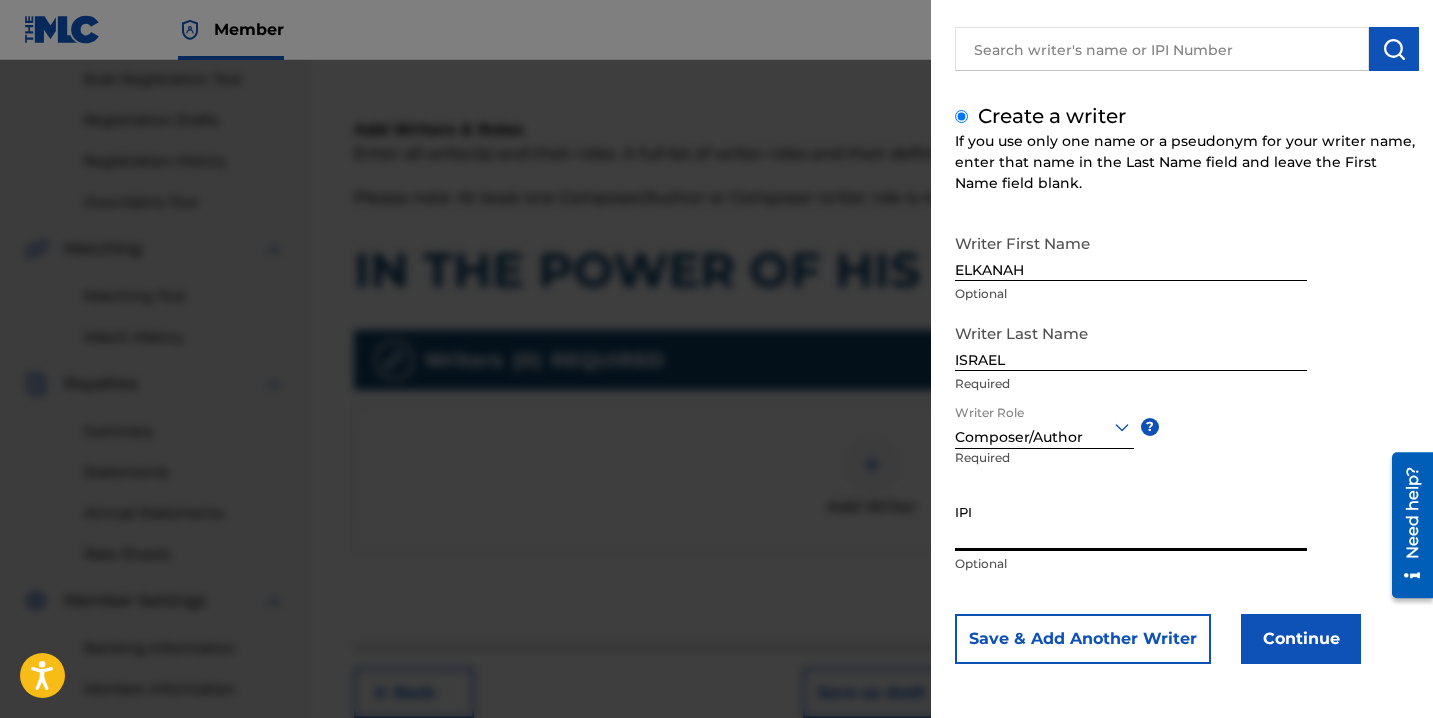click on "IPI" at bounding box center (1131, 522) 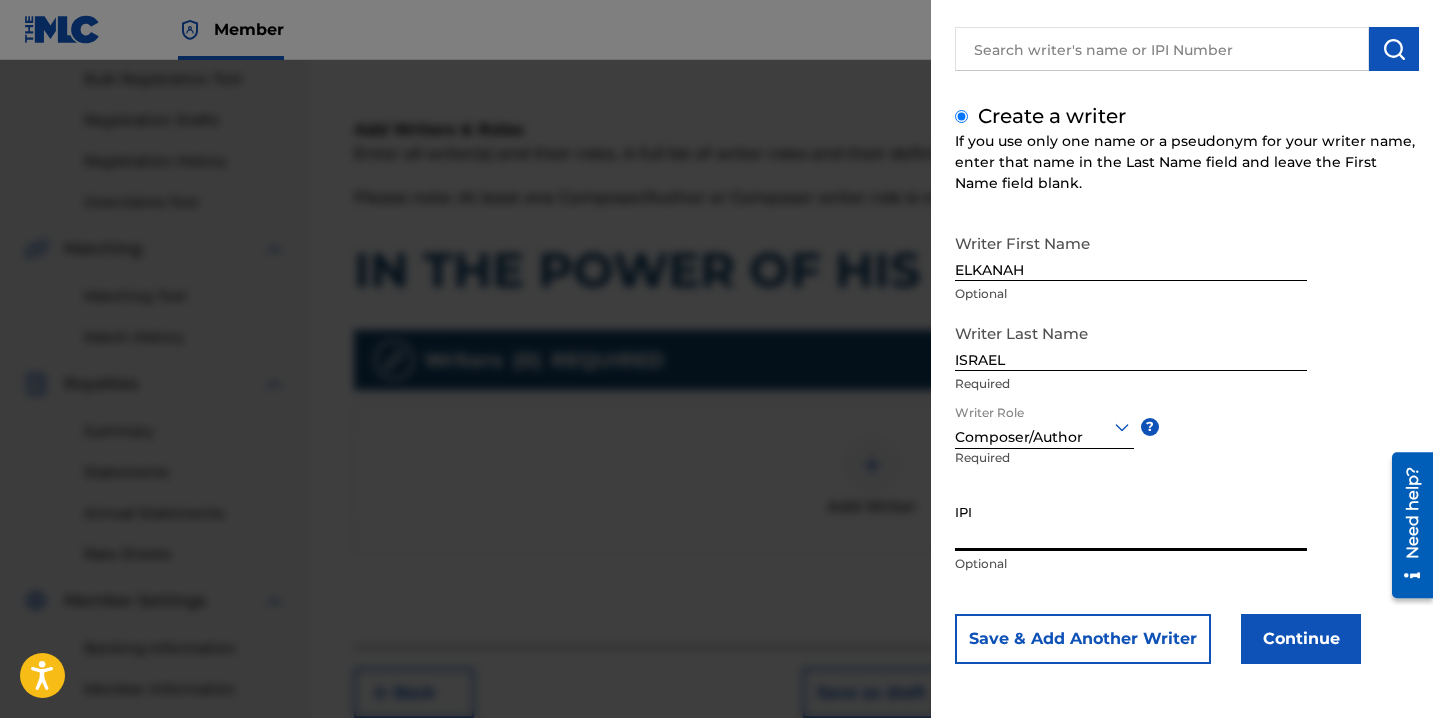 paste on "871838696" 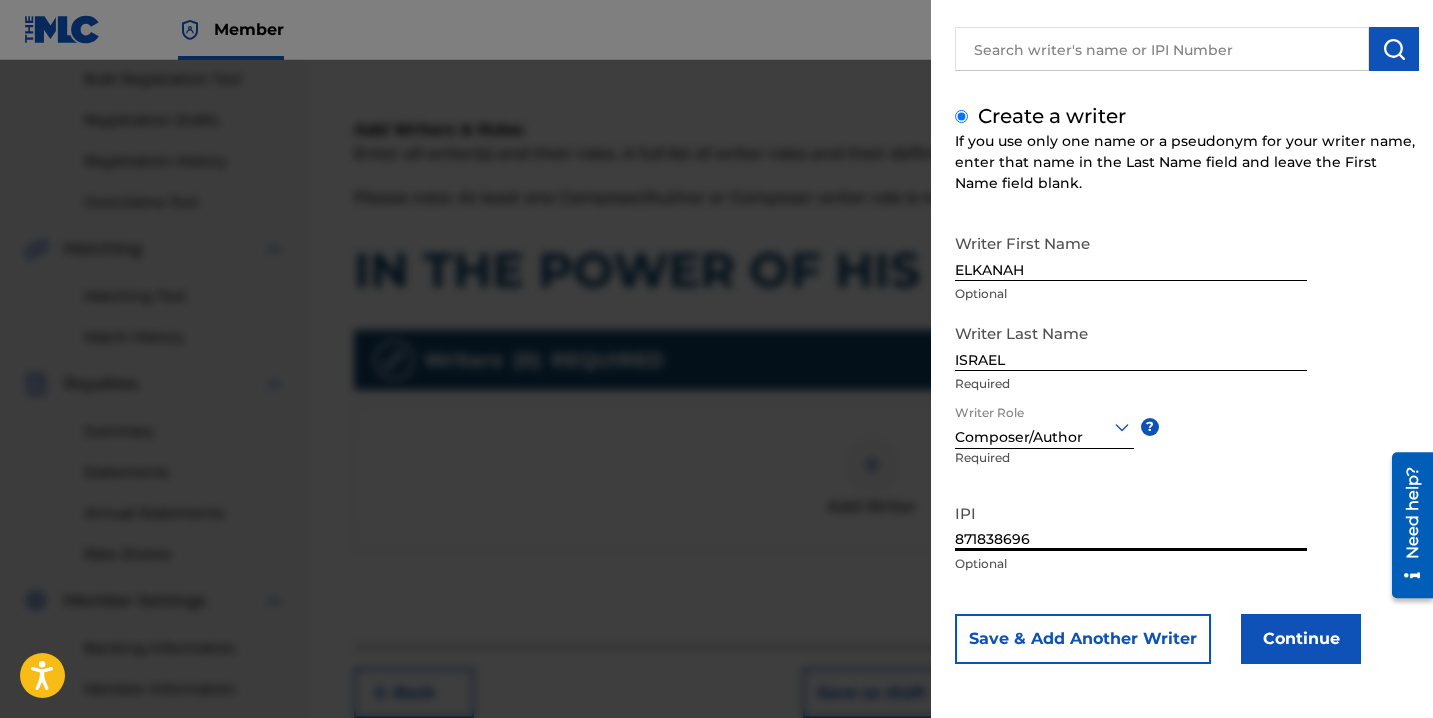 type on "871838696" 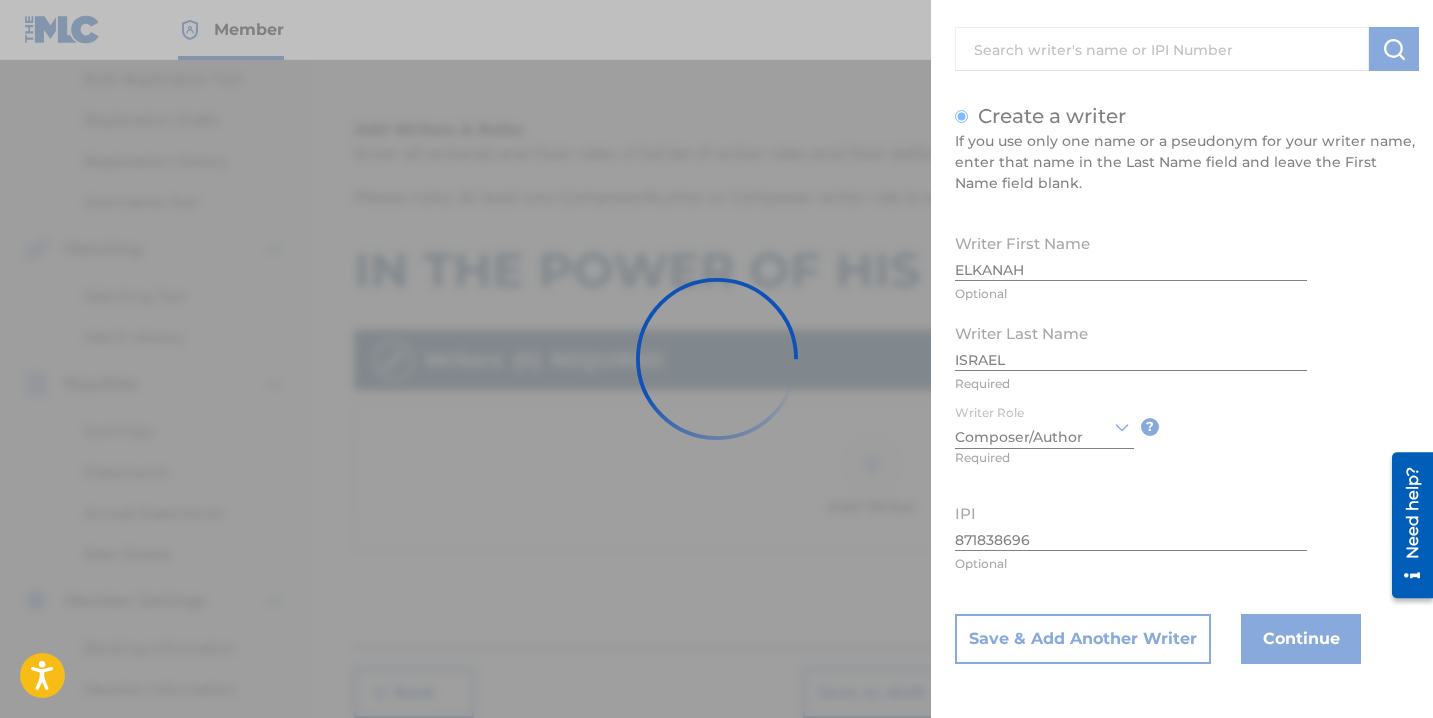 type 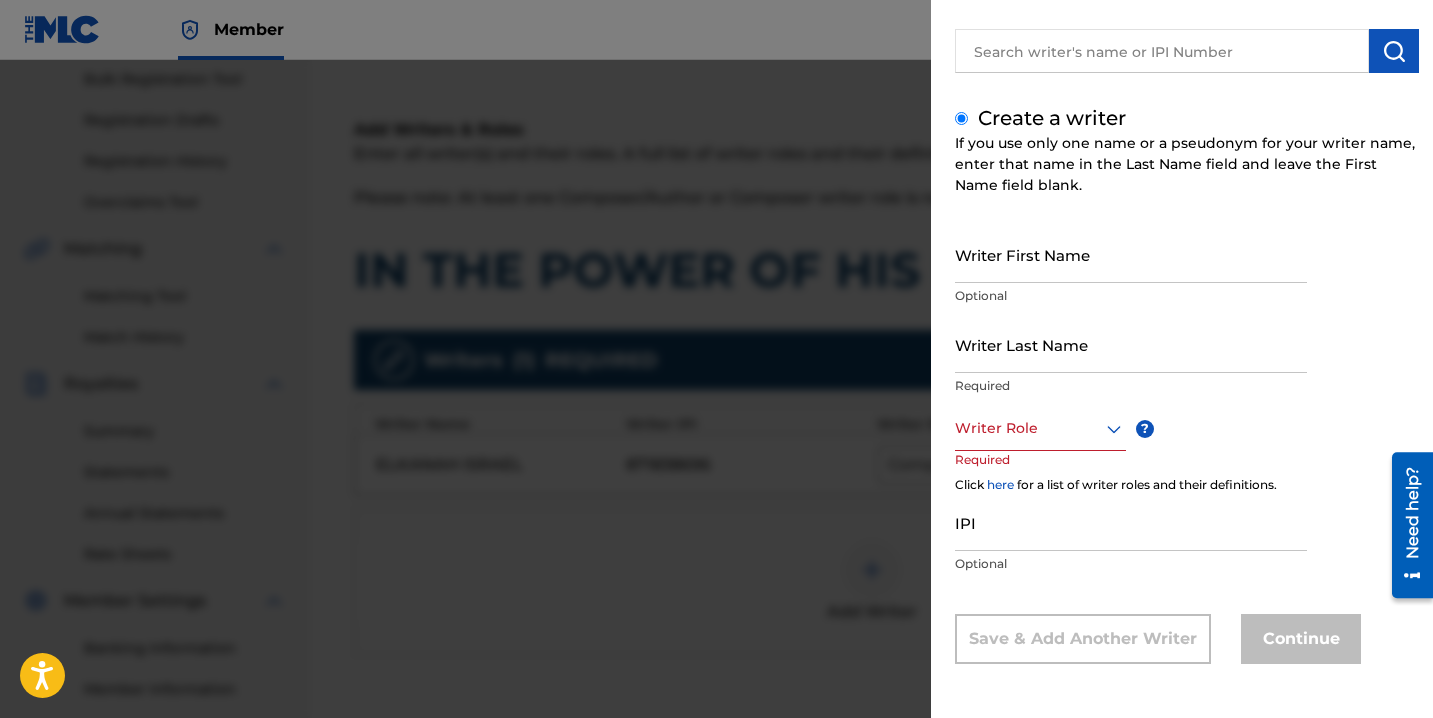 scroll, scrollTop: 148, scrollLeft: 0, axis: vertical 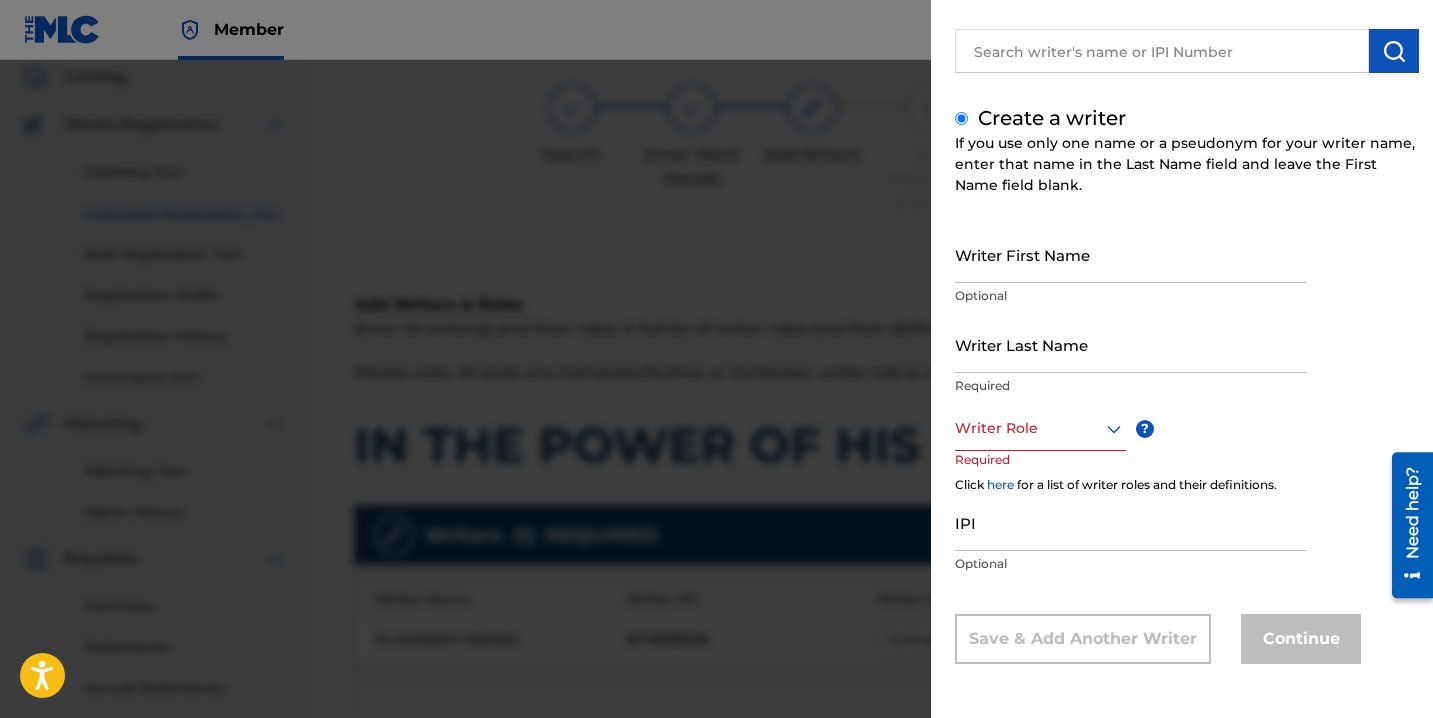 click on "Add Writer Search for a writer Create a writer If you use only one name or a pseudonym for your writer name, enter that name in the Last Name field and leave the First Name field blank. Writer First Name   Optional Writer Last Name   Required Writer Role ? Required Click   here   for a list of writer roles and their definitions. IPI   Optional Save & Add Another Writer Continue" at bounding box center (1187, 285) 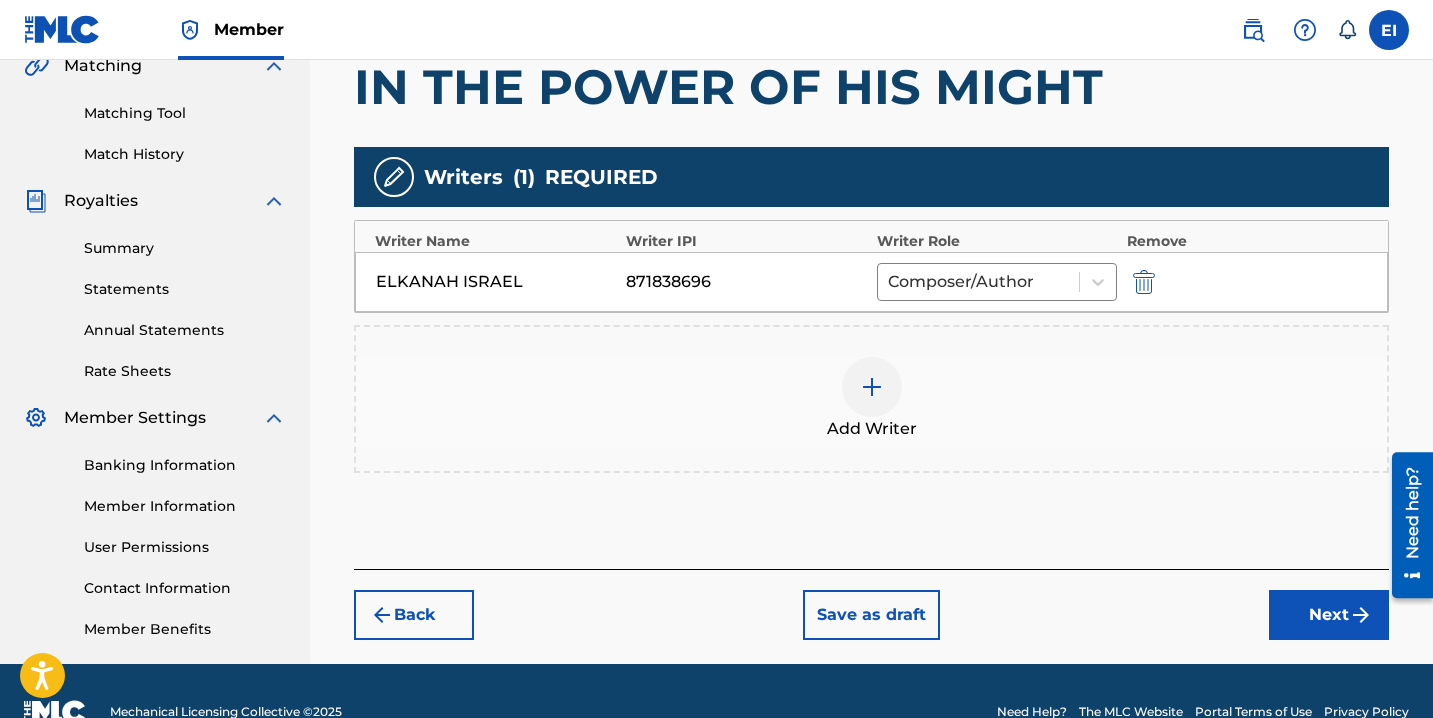 scroll, scrollTop: 522, scrollLeft: 0, axis: vertical 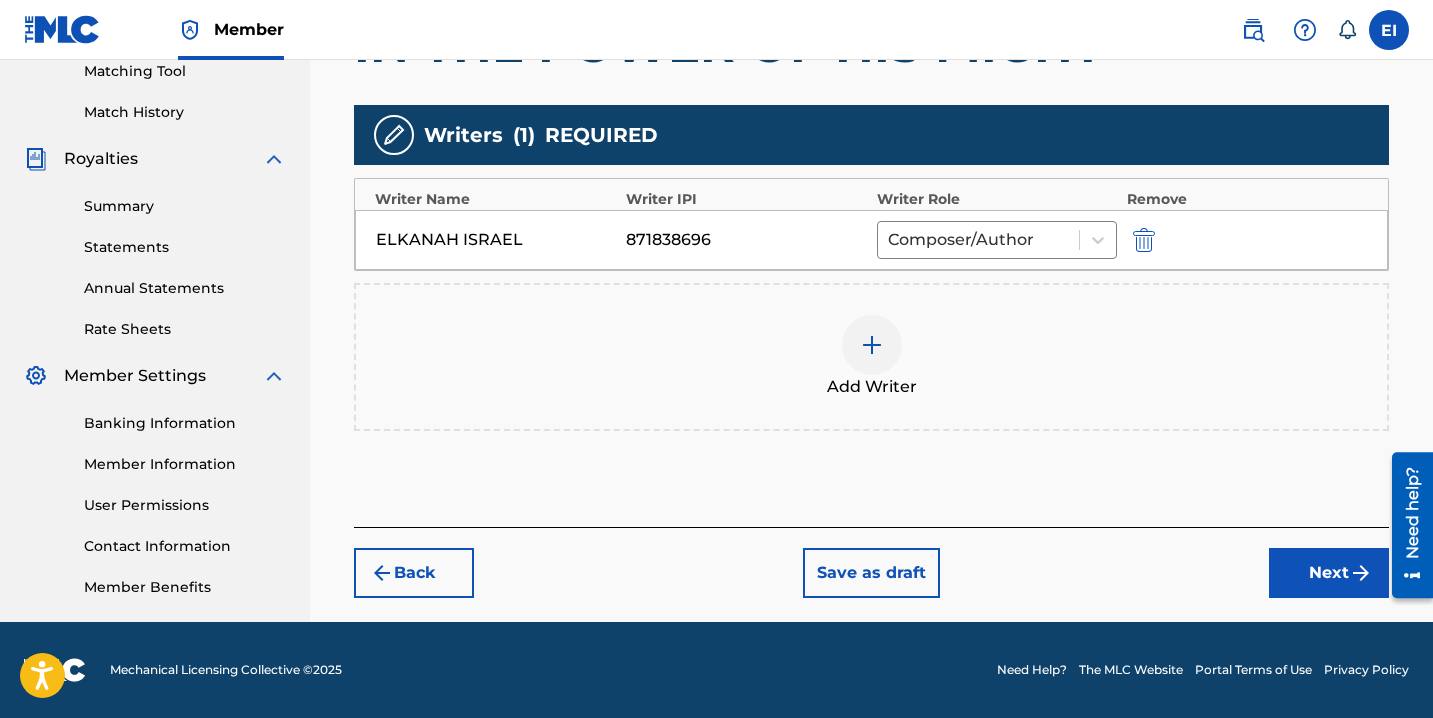 click on "Next" at bounding box center [1329, 573] 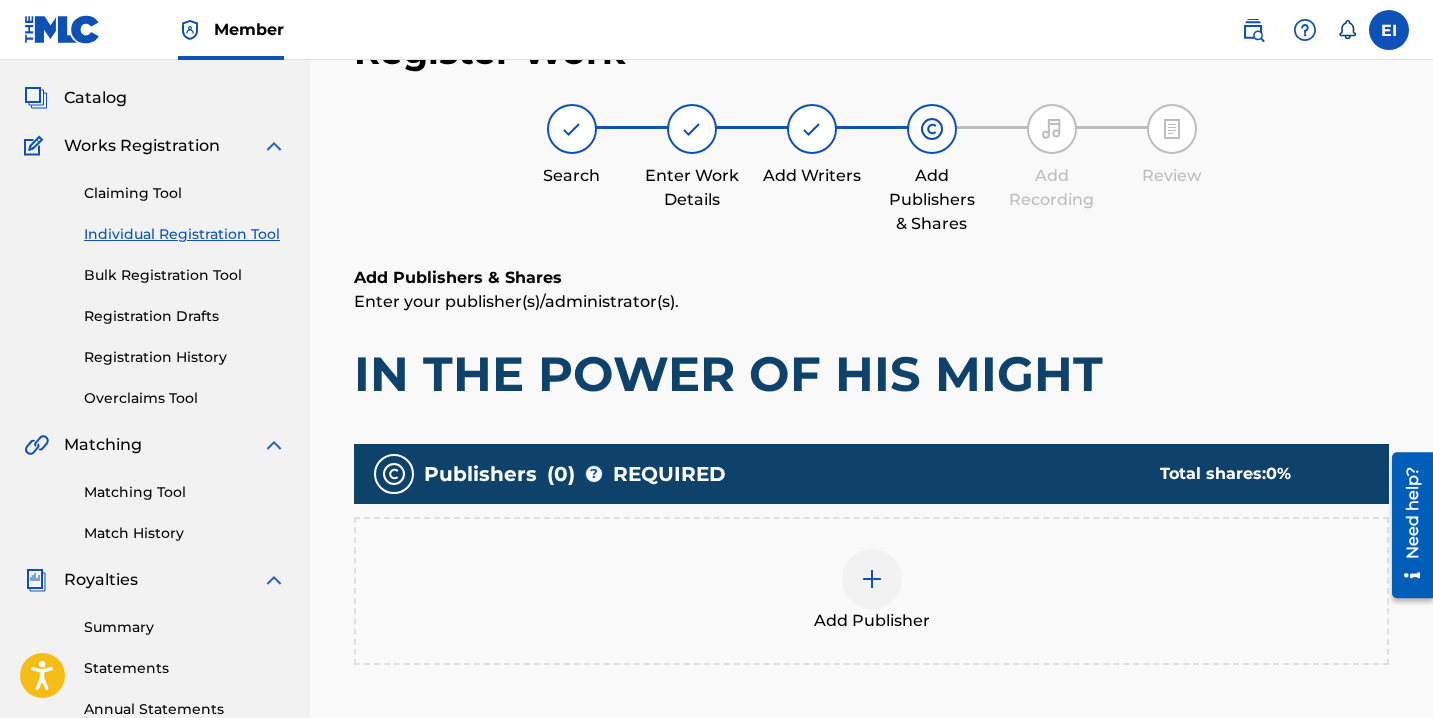 scroll, scrollTop: 90, scrollLeft: 0, axis: vertical 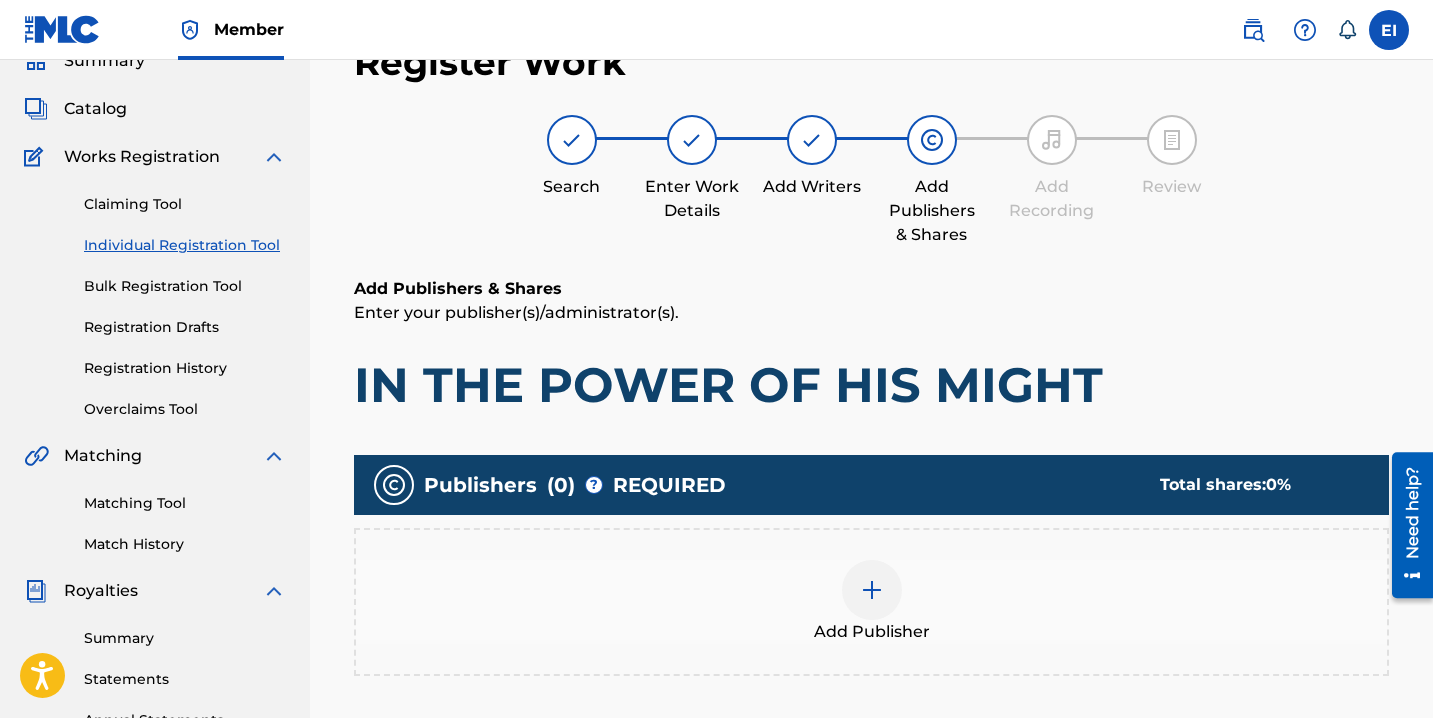 click at bounding box center (872, 590) 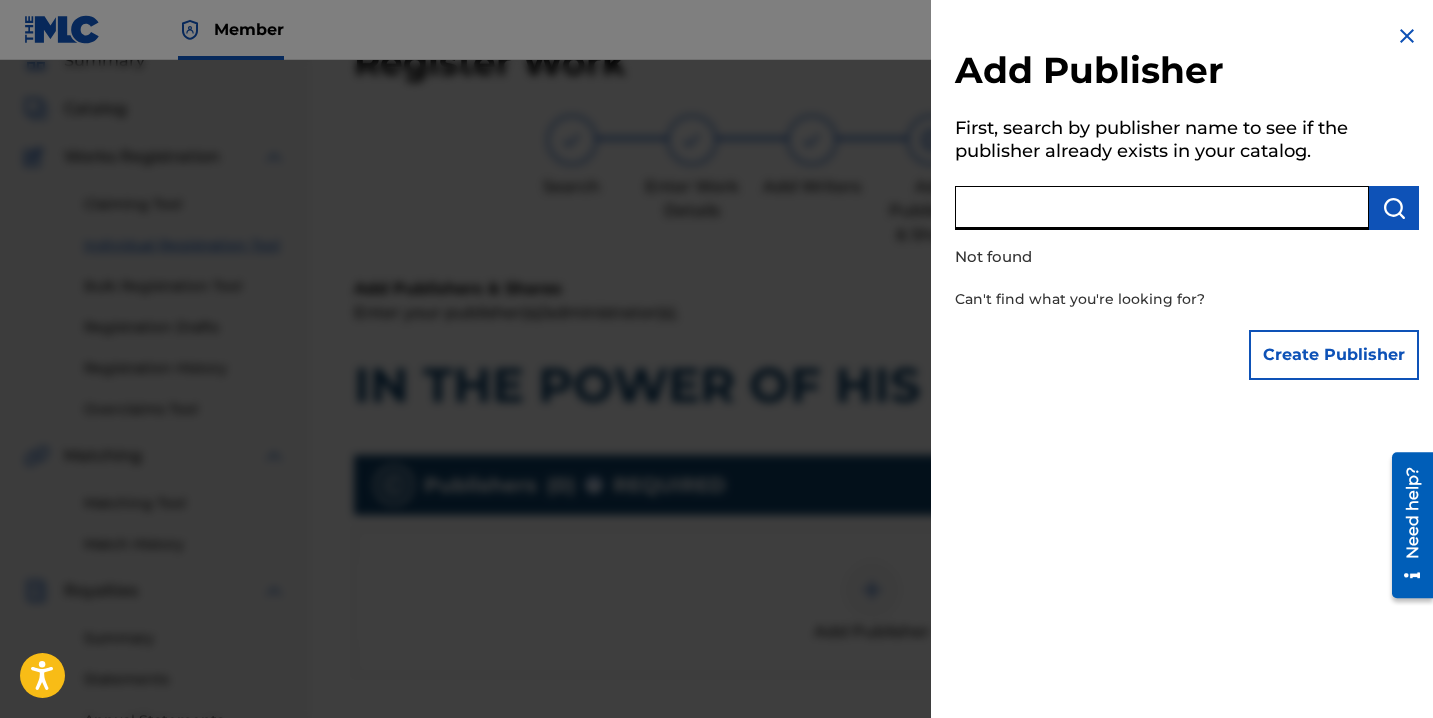 click at bounding box center (1162, 208) 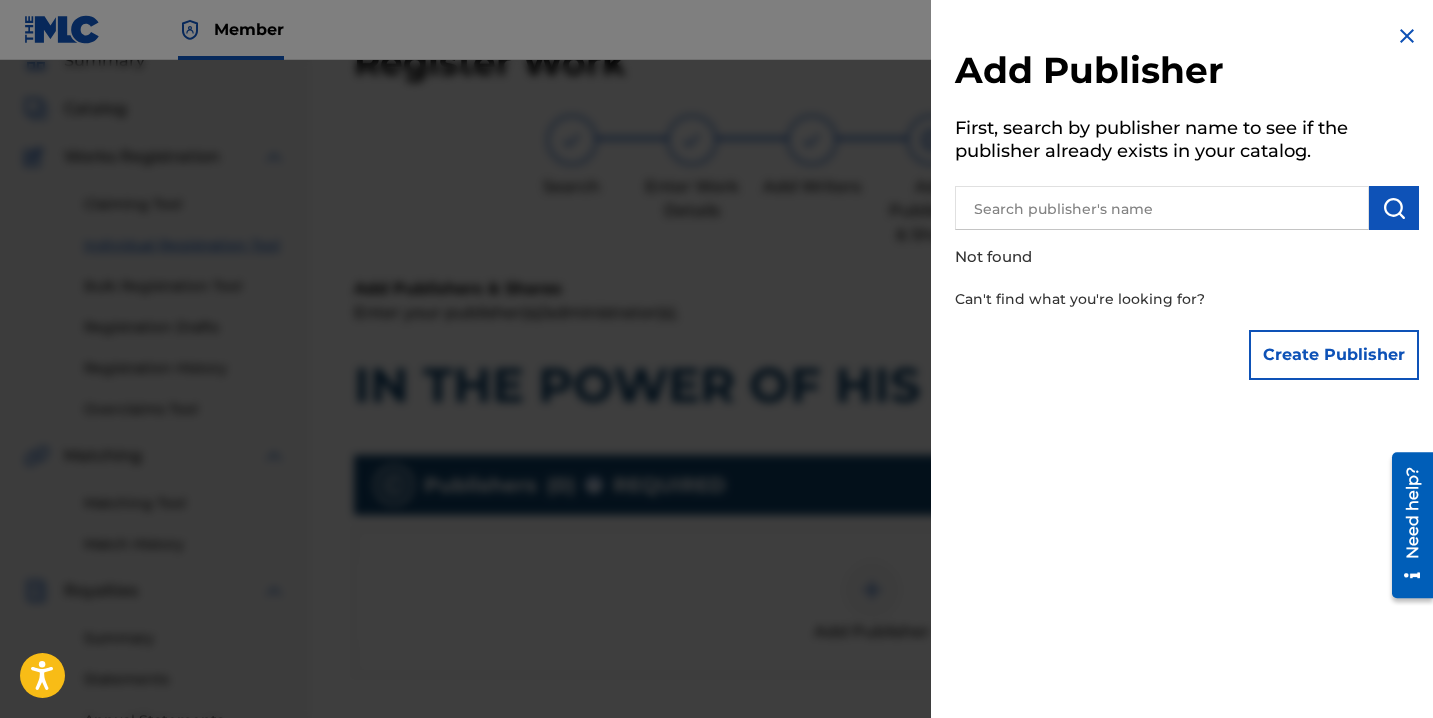 click on "Create Publisher" at bounding box center (1334, 355) 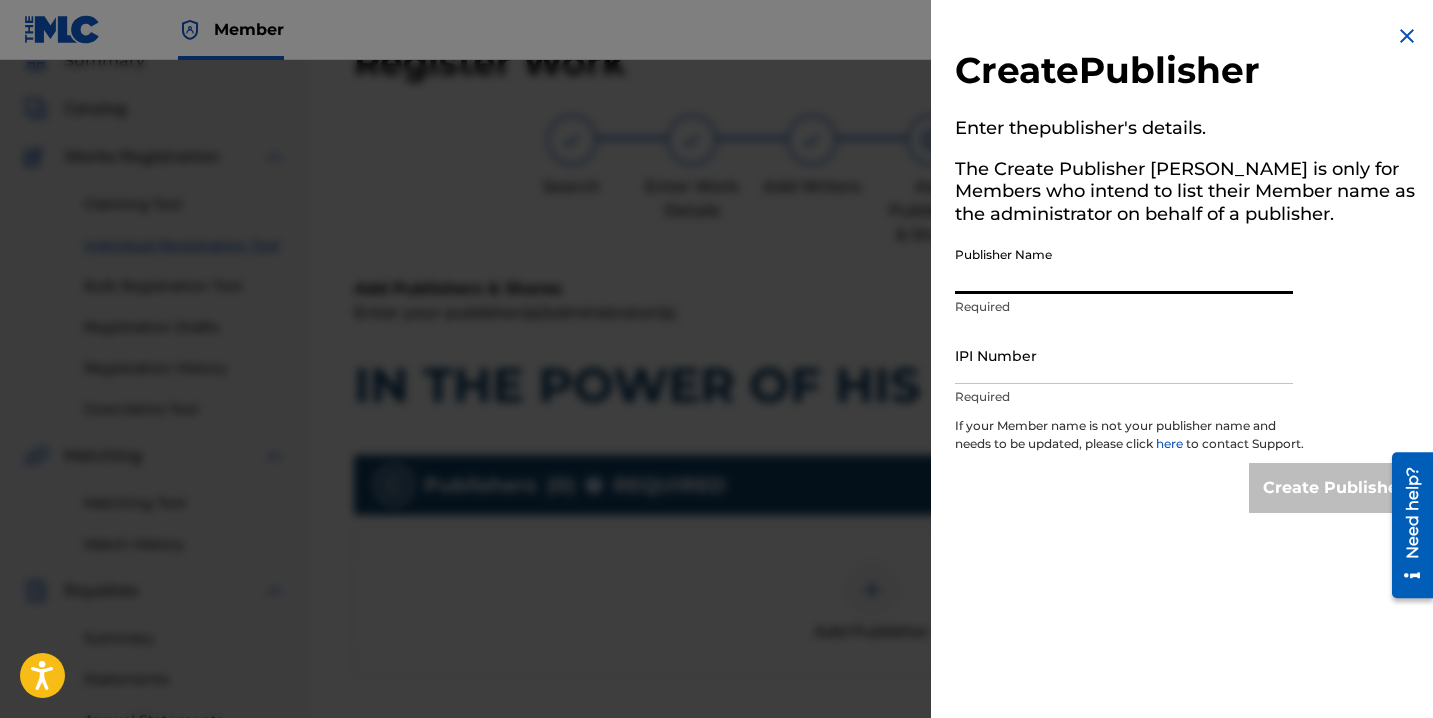 click on "Publisher Name" at bounding box center (1124, 265) 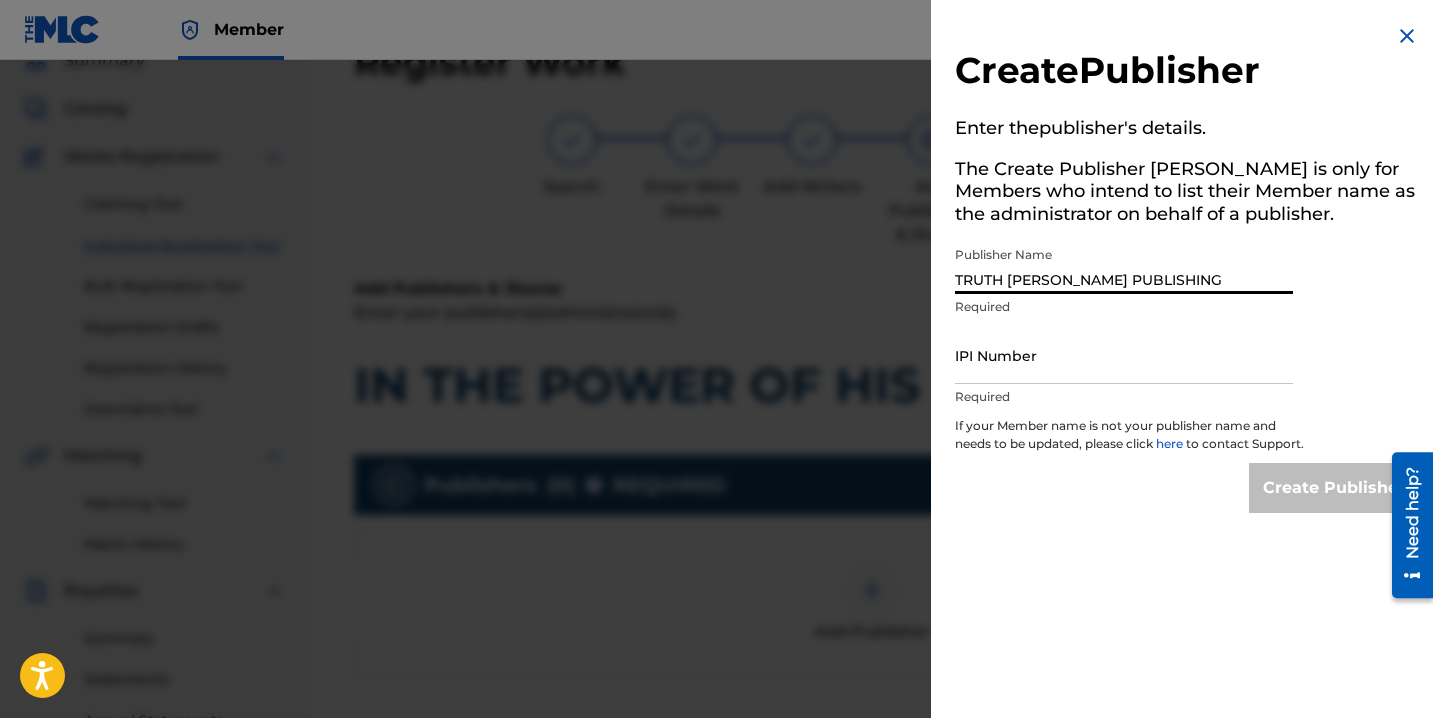 click on "IPI Number" at bounding box center (1124, 355) 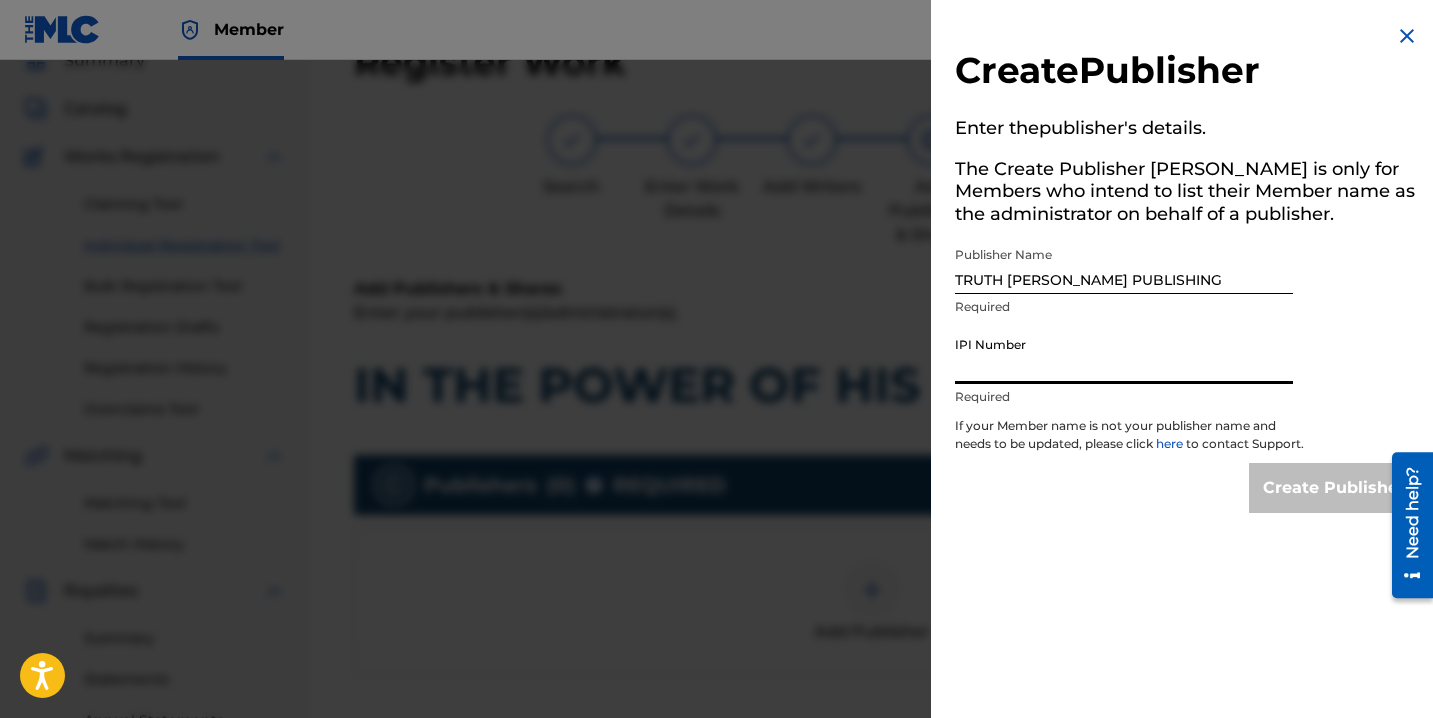 type on "1301810312" 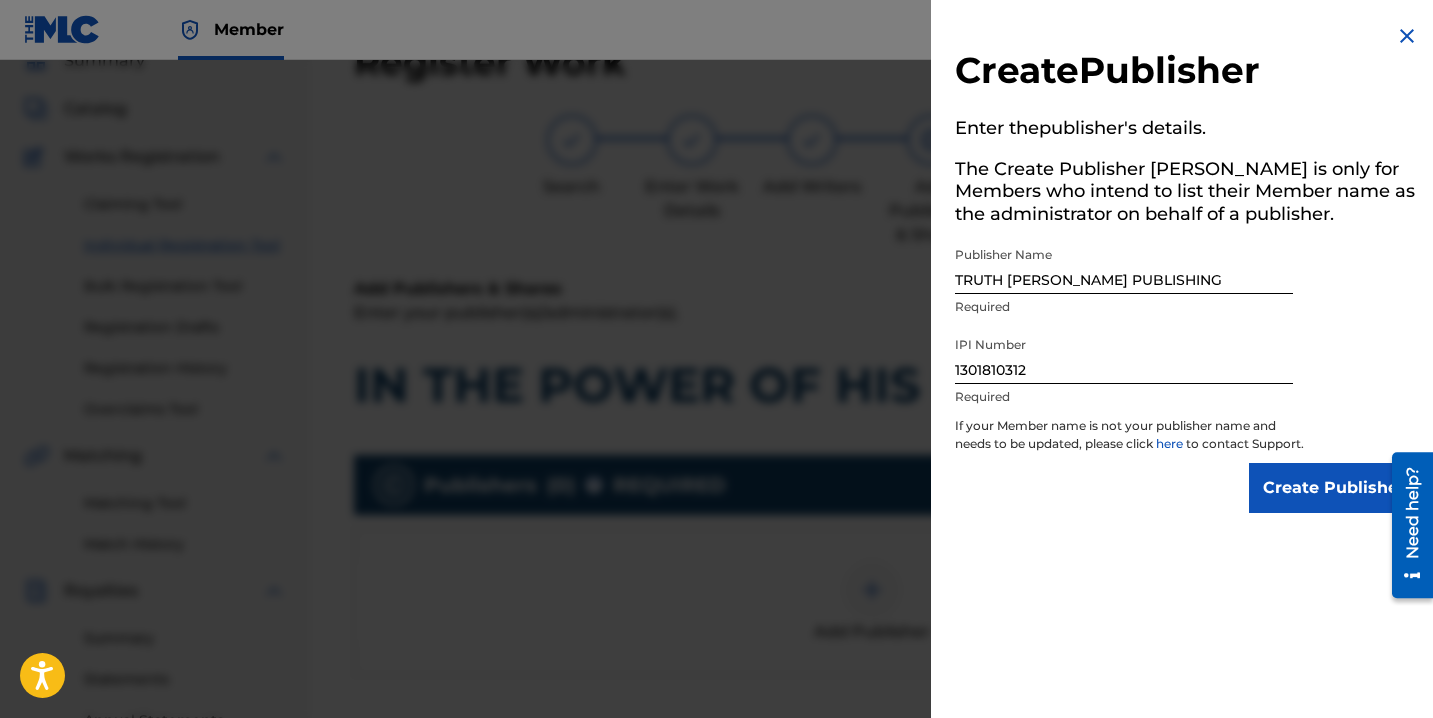 click on "Create Publisher" at bounding box center (1334, 488) 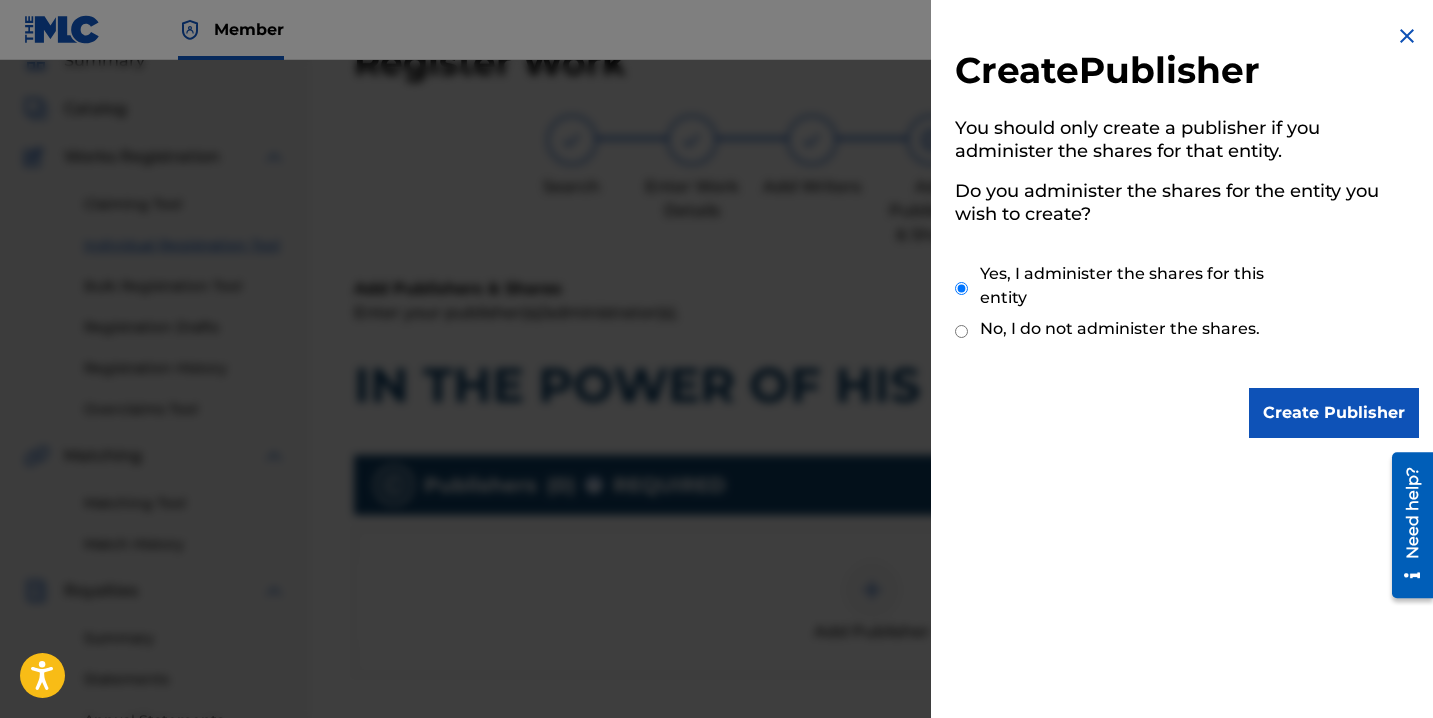 click on "Create Publisher" at bounding box center (1334, 413) 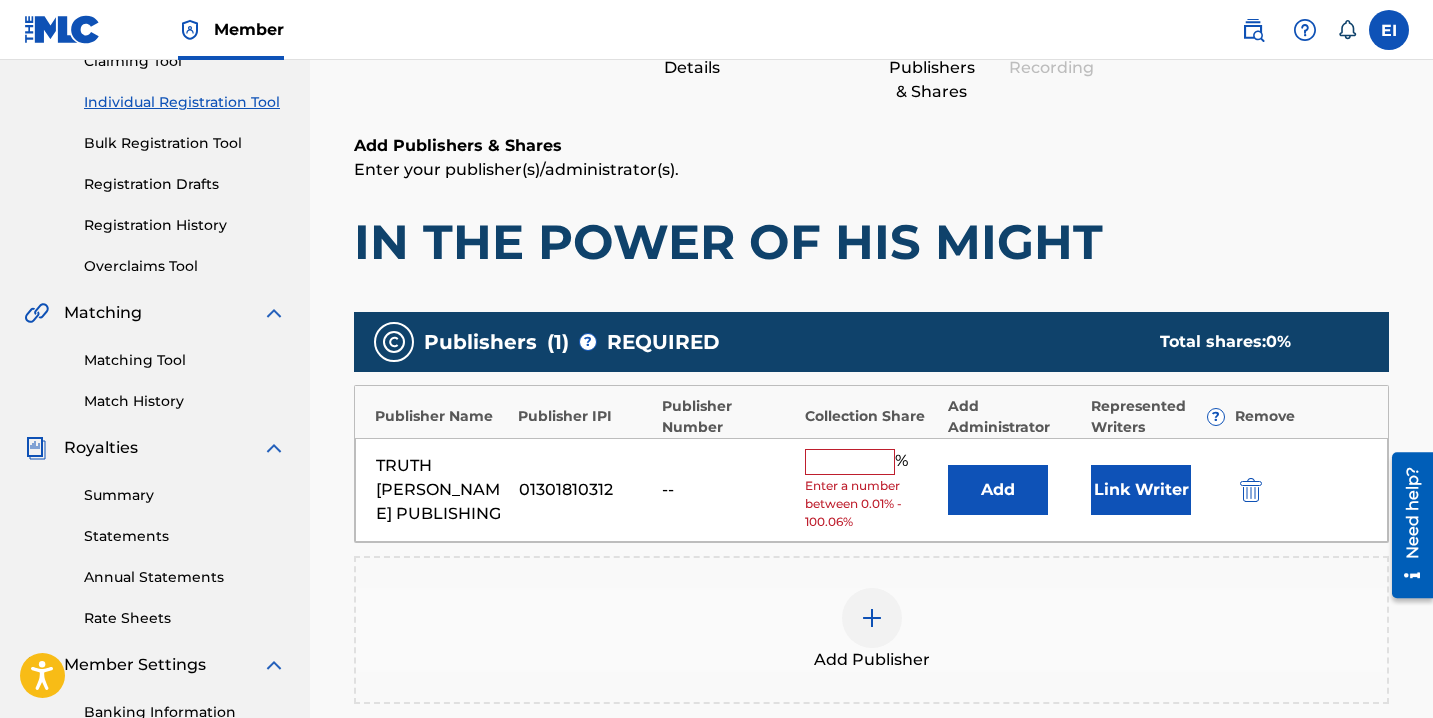 scroll, scrollTop: 234, scrollLeft: 0, axis: vertical 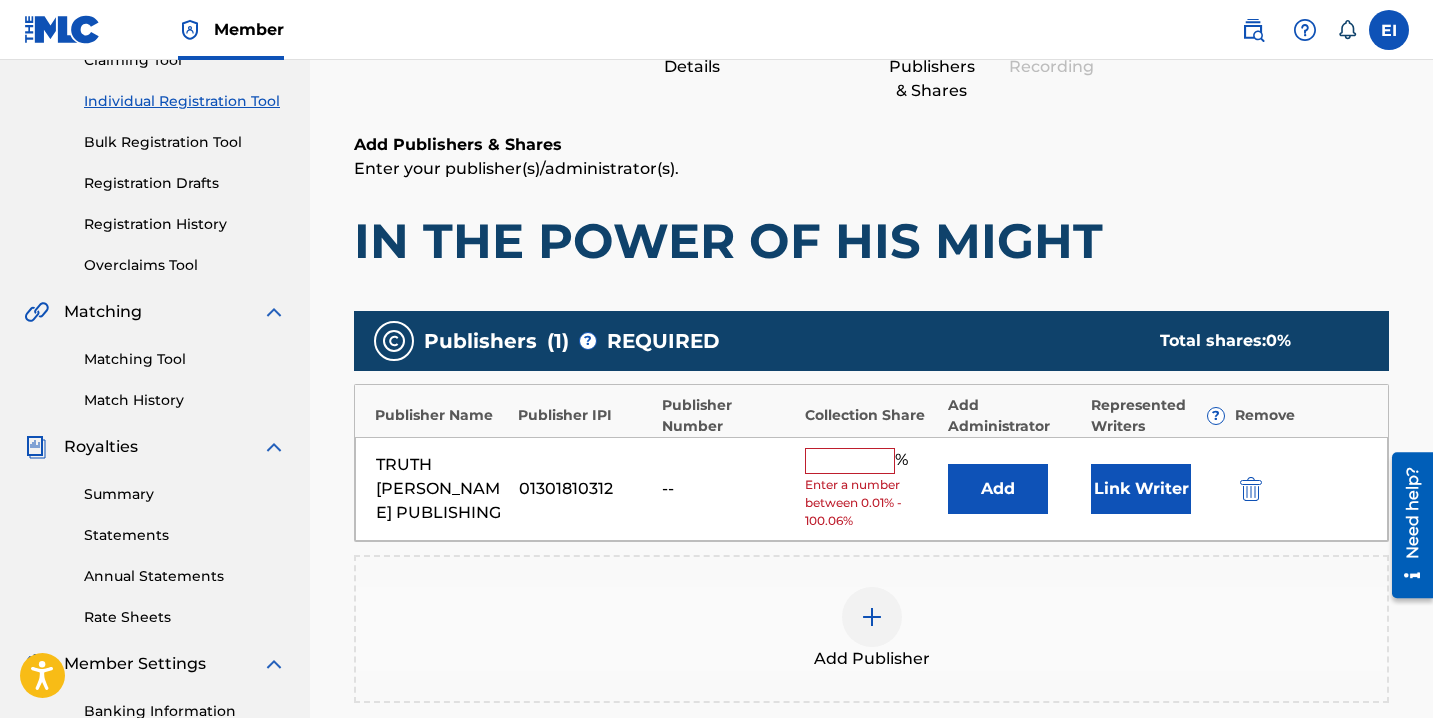 click at bounding box center [850, 461] 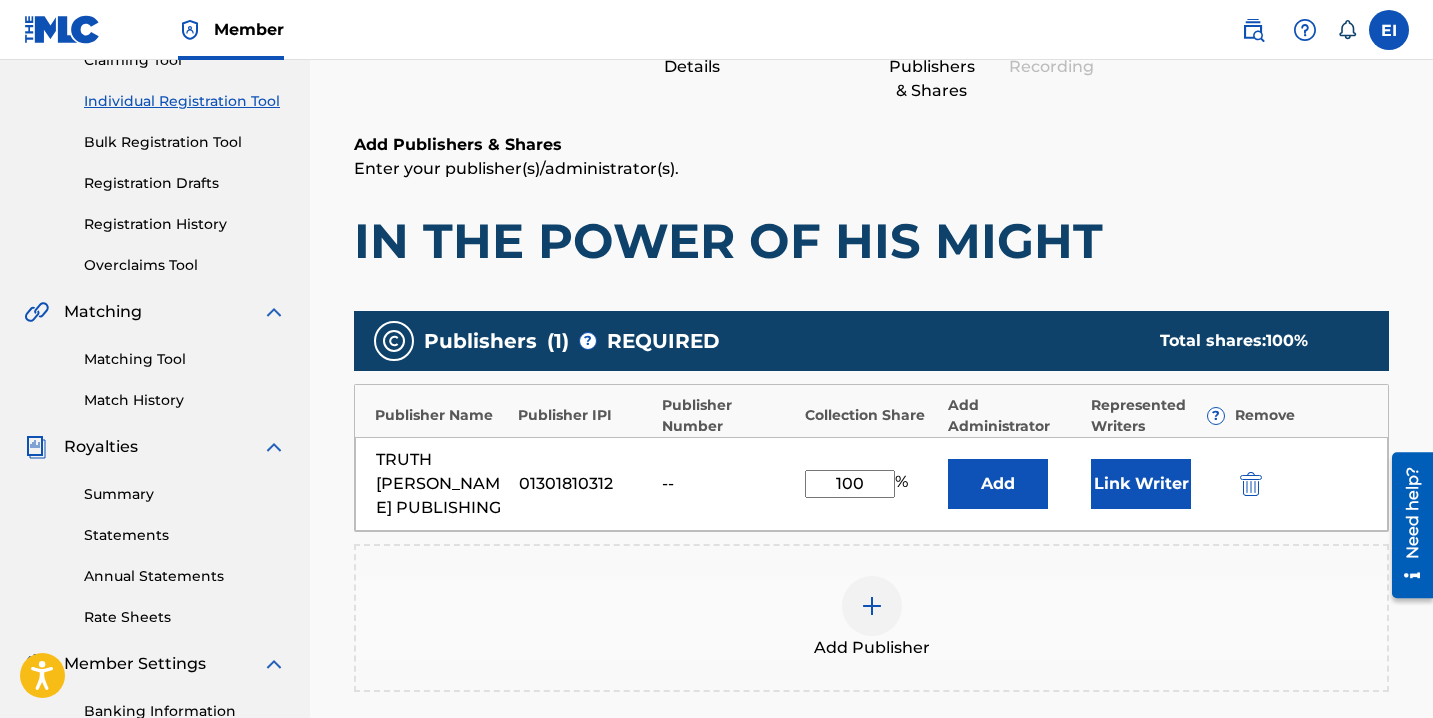 click on "Link Writer" at bounding box center (1141, 484) 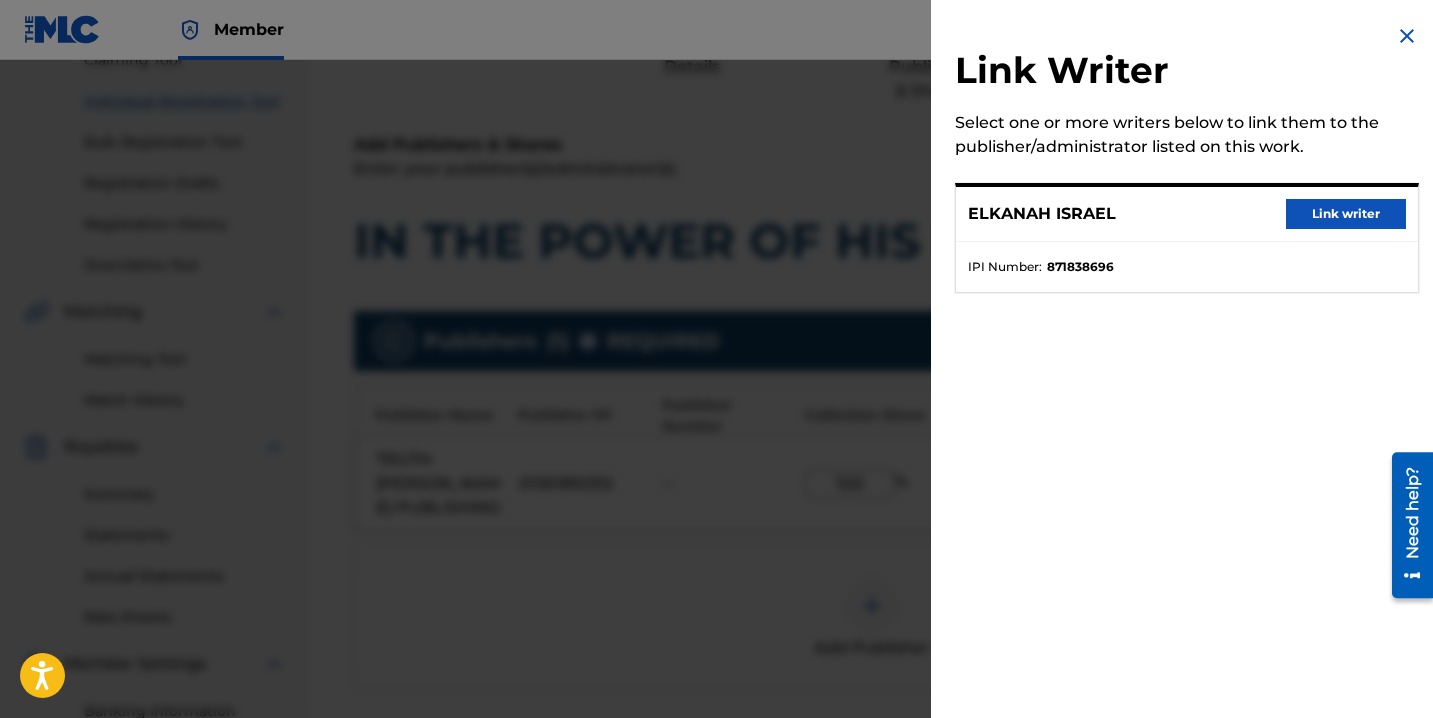 click on "ELKANAH ISRAEL Link writer" at bounding box center (1187, 214) 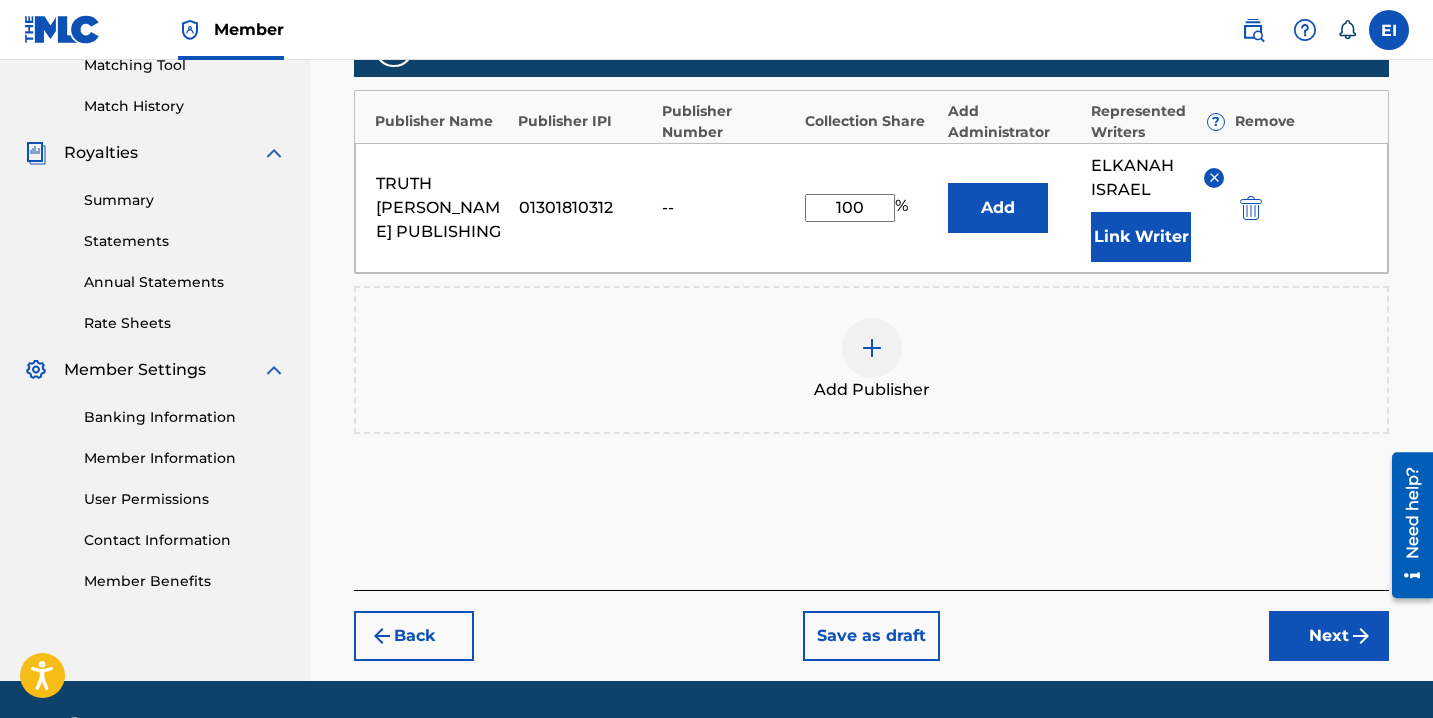 click on "Next" at bounding box center (1329, 636) 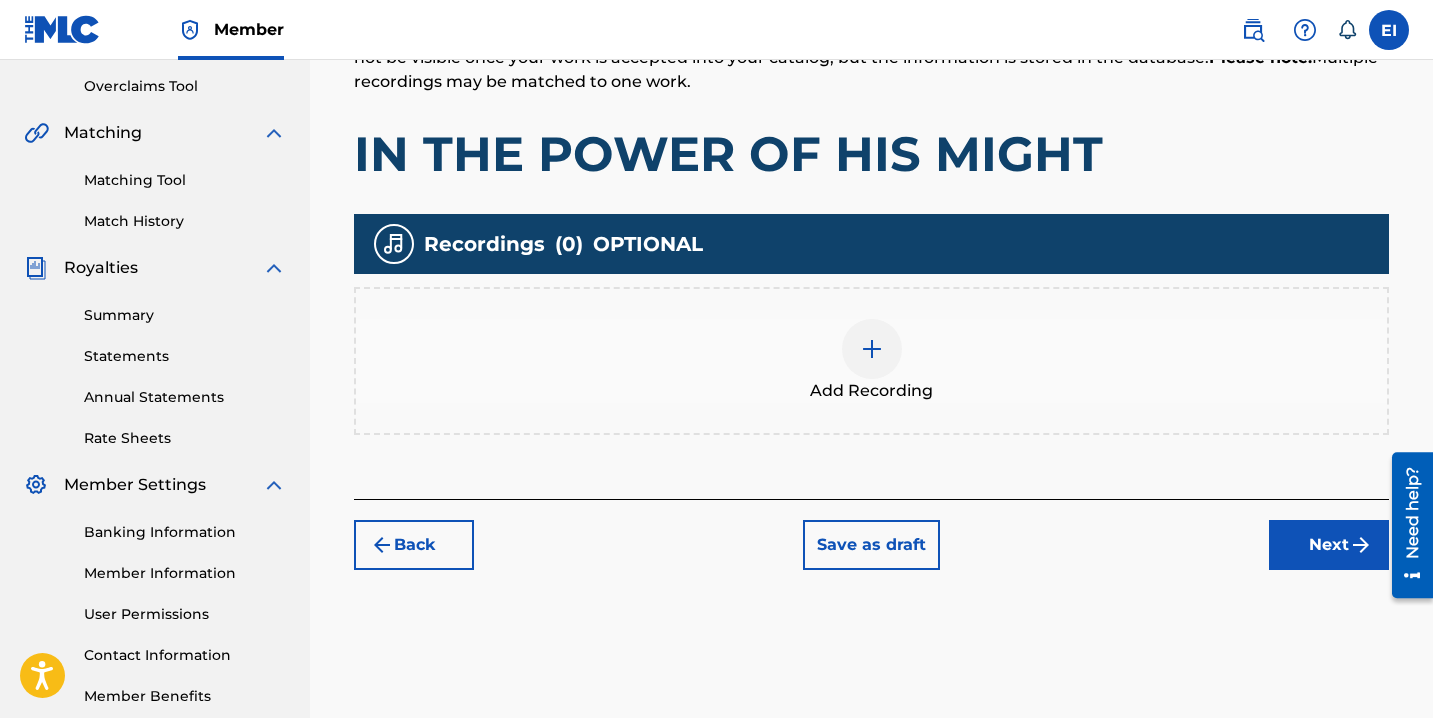 scroll, scrollTop: 419, scrollLeft: 0, axis: vertical 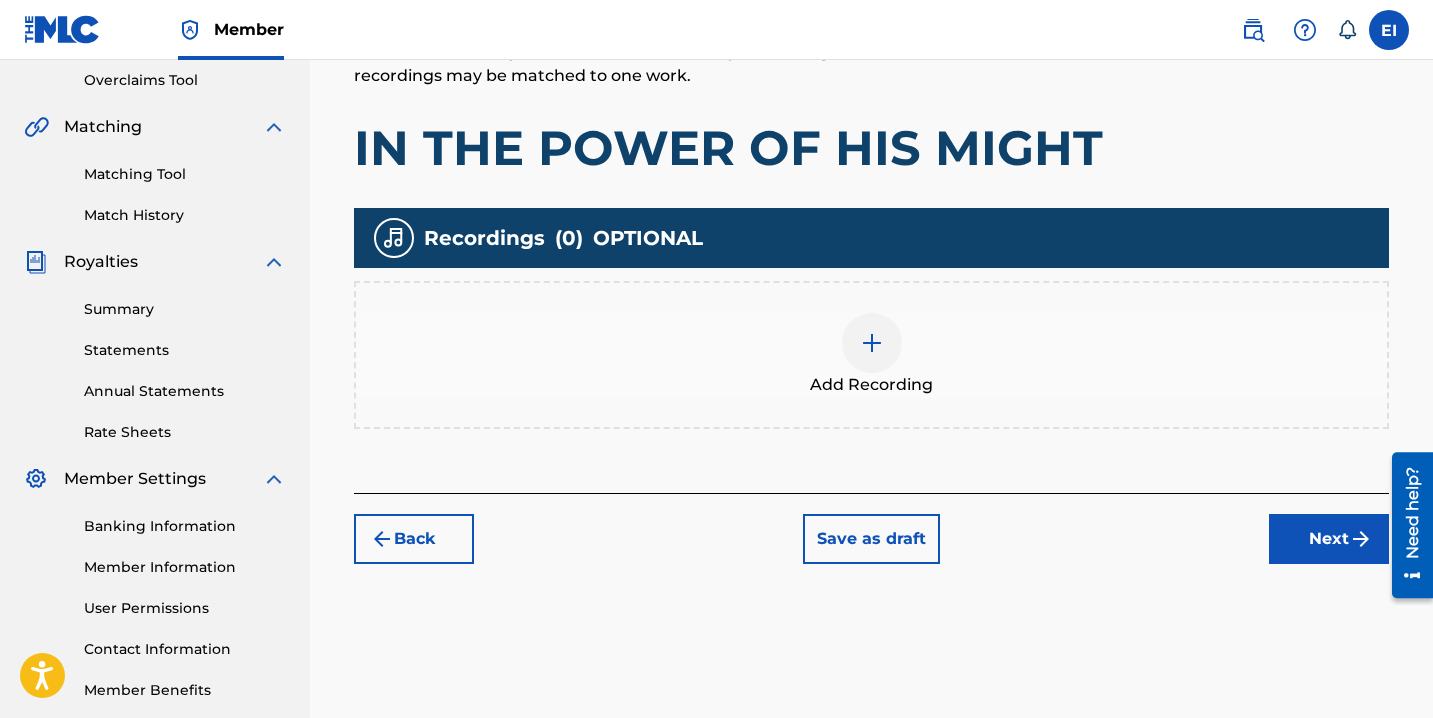 click at bounding box center [872, 343] 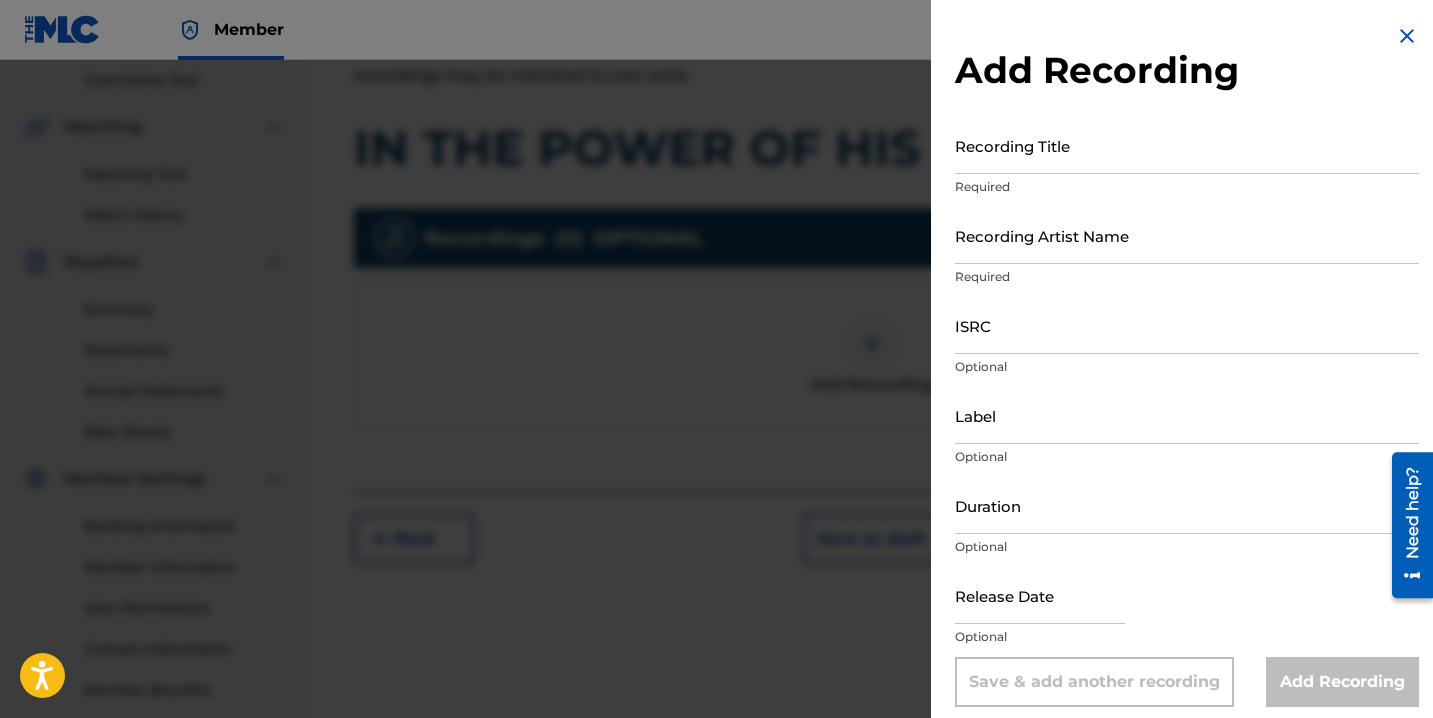 click on "Recording Title" at bounding box center (1187, 145) 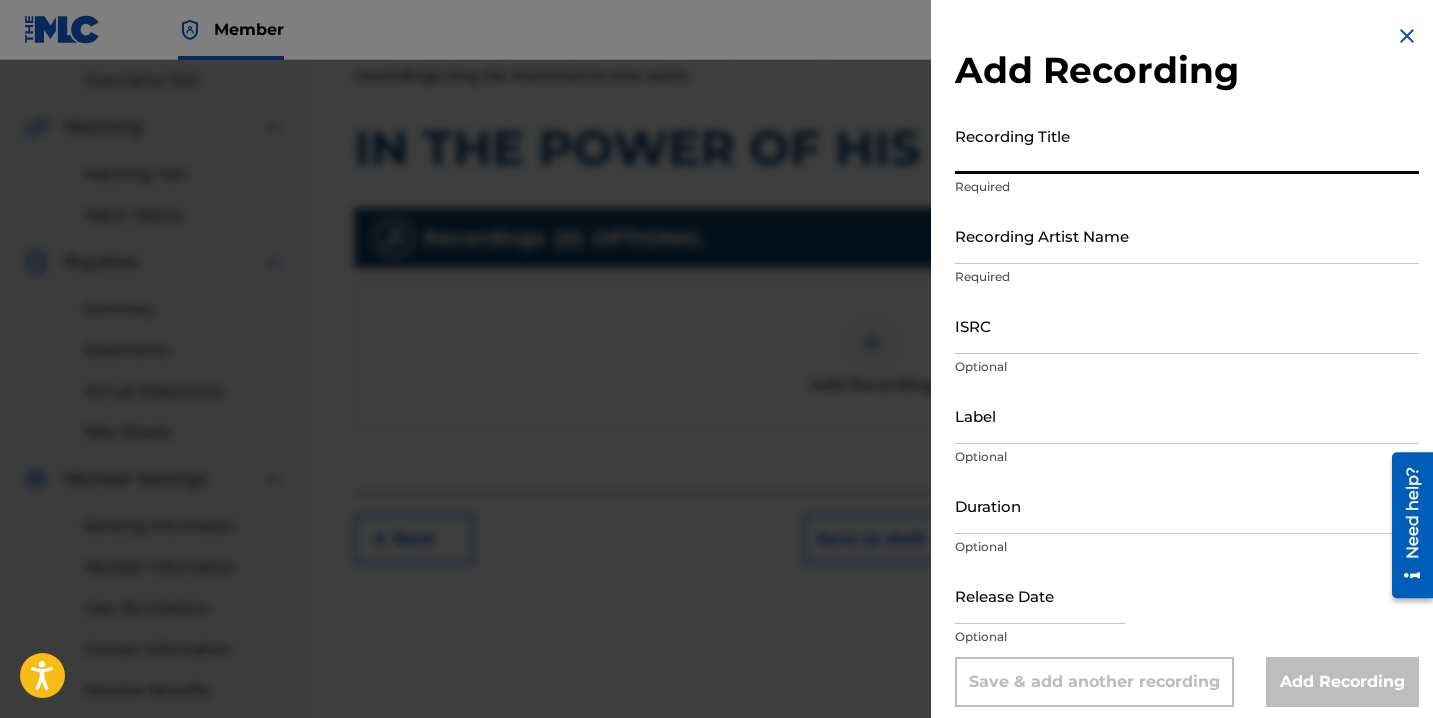 click on "Recording Title" at bounding box center [1187, 145] 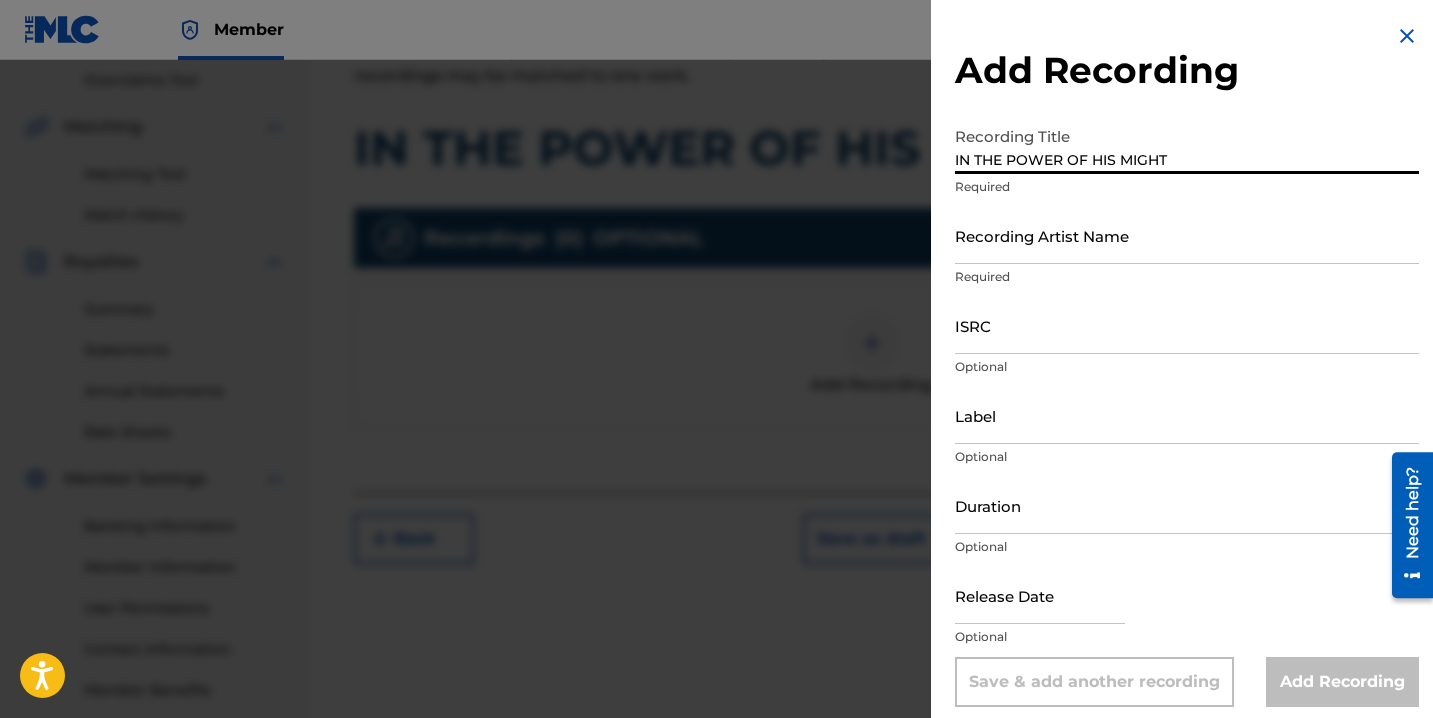 type on "IN THE POWER OF HIS MIGHT" 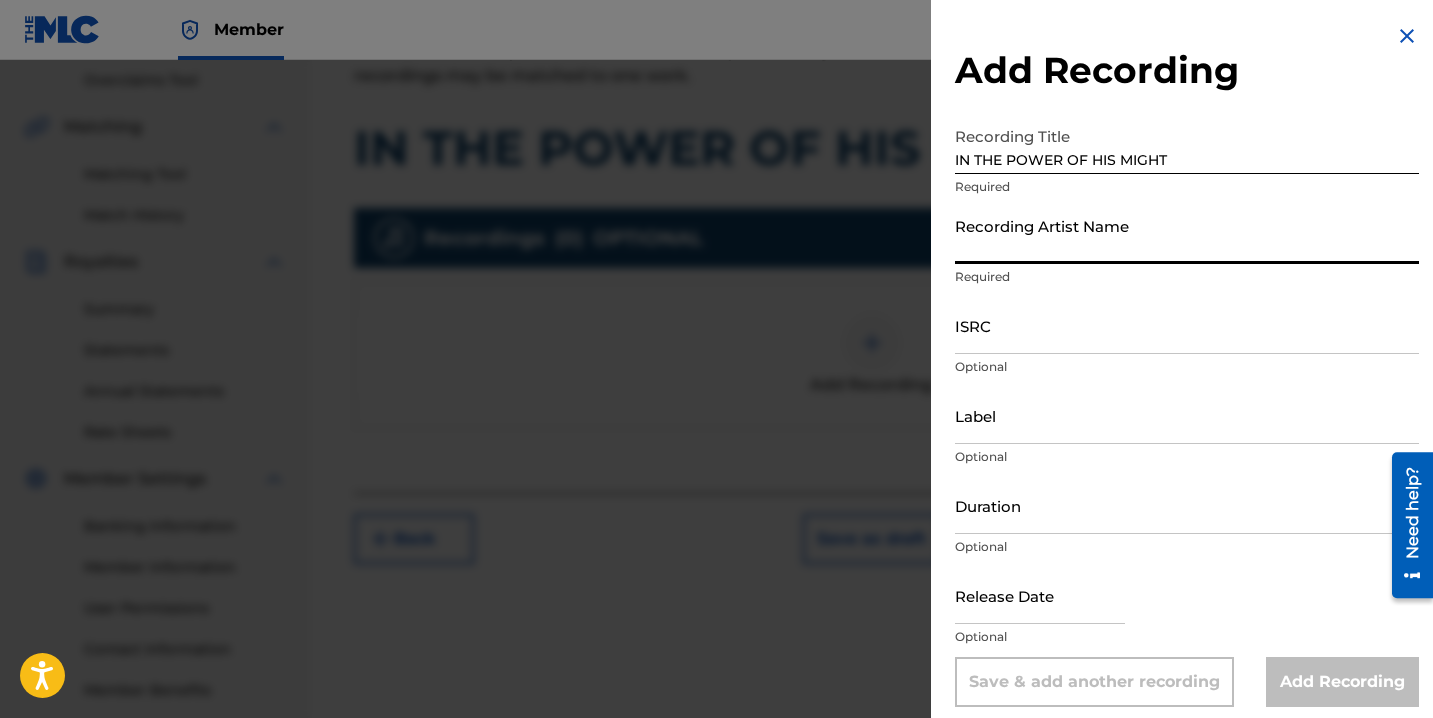 click on "Recording Artist Name" at bounding box center (1187, 235) 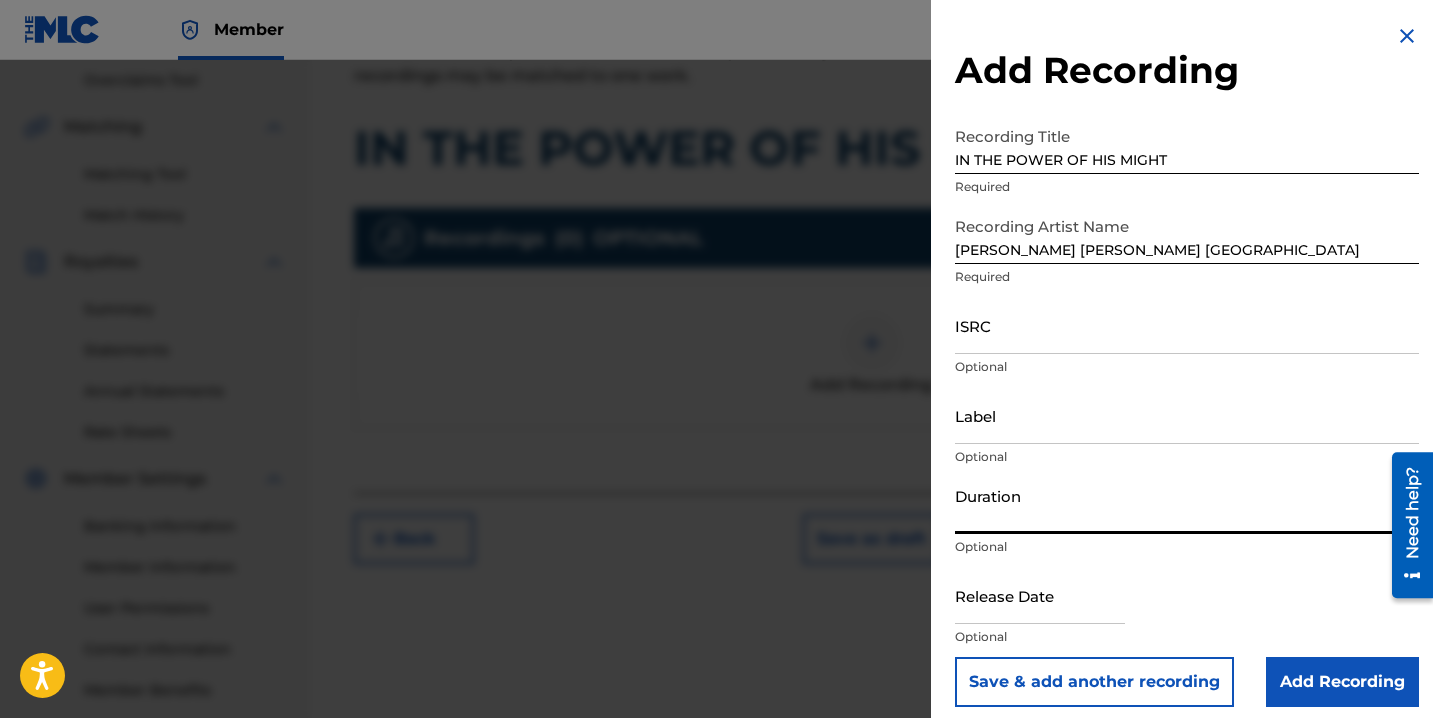 click on "Duration" at bounding box center (1187, 505) 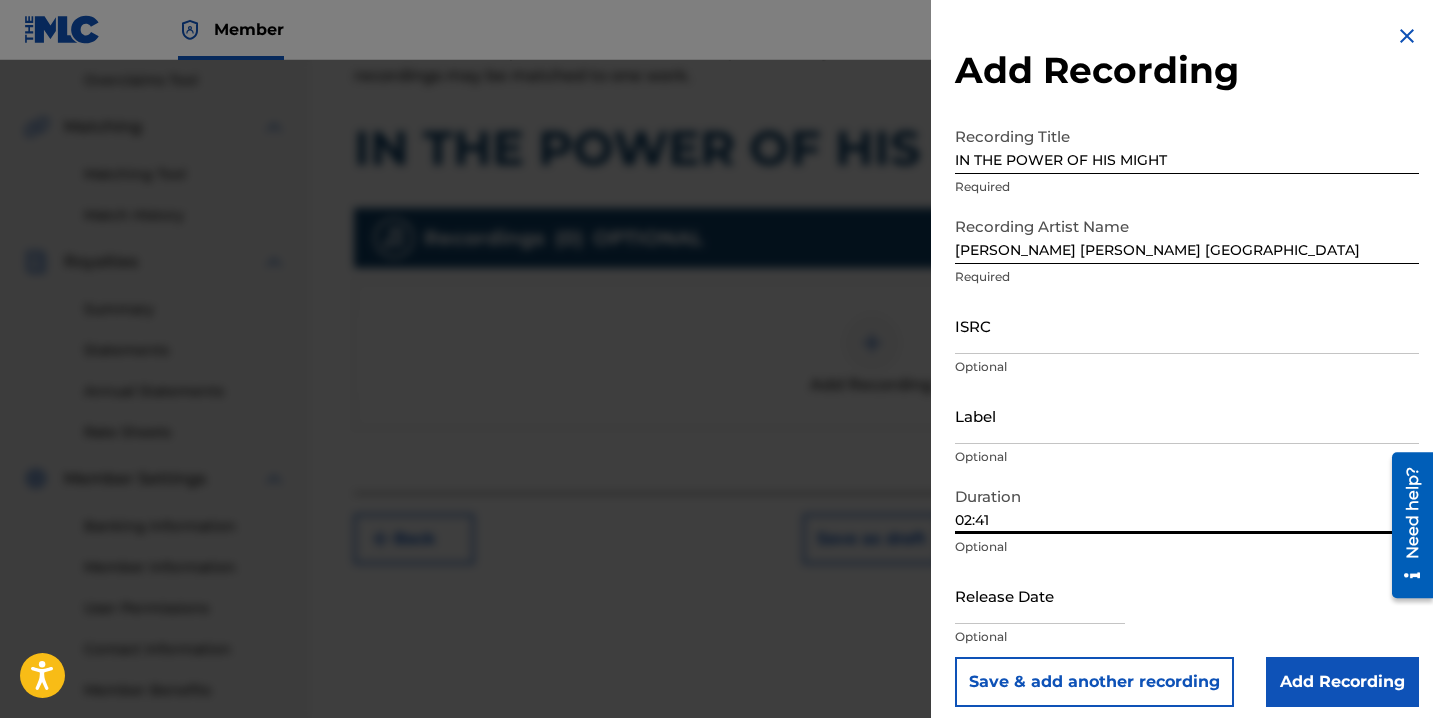 scroll, scrollTop: 13, scrollLeft: 0, axis: vertical 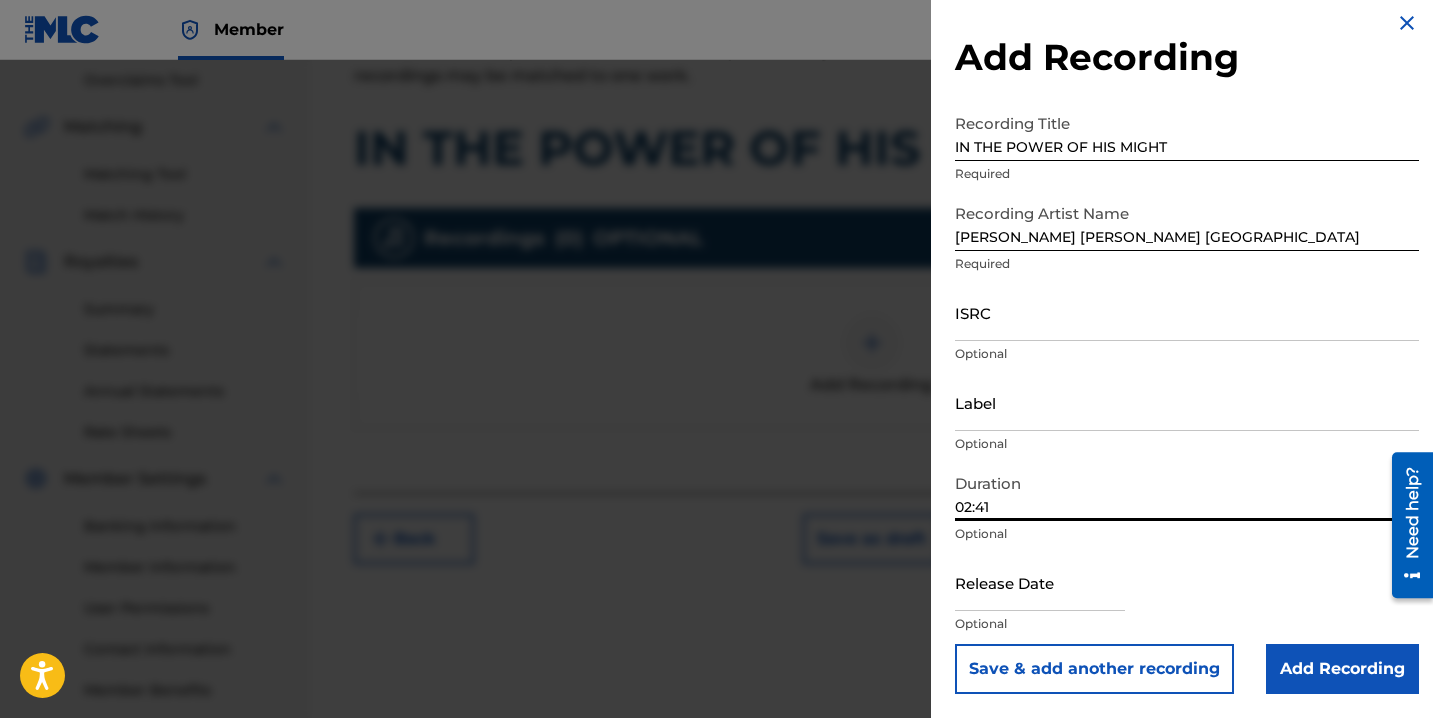type on "02:41" 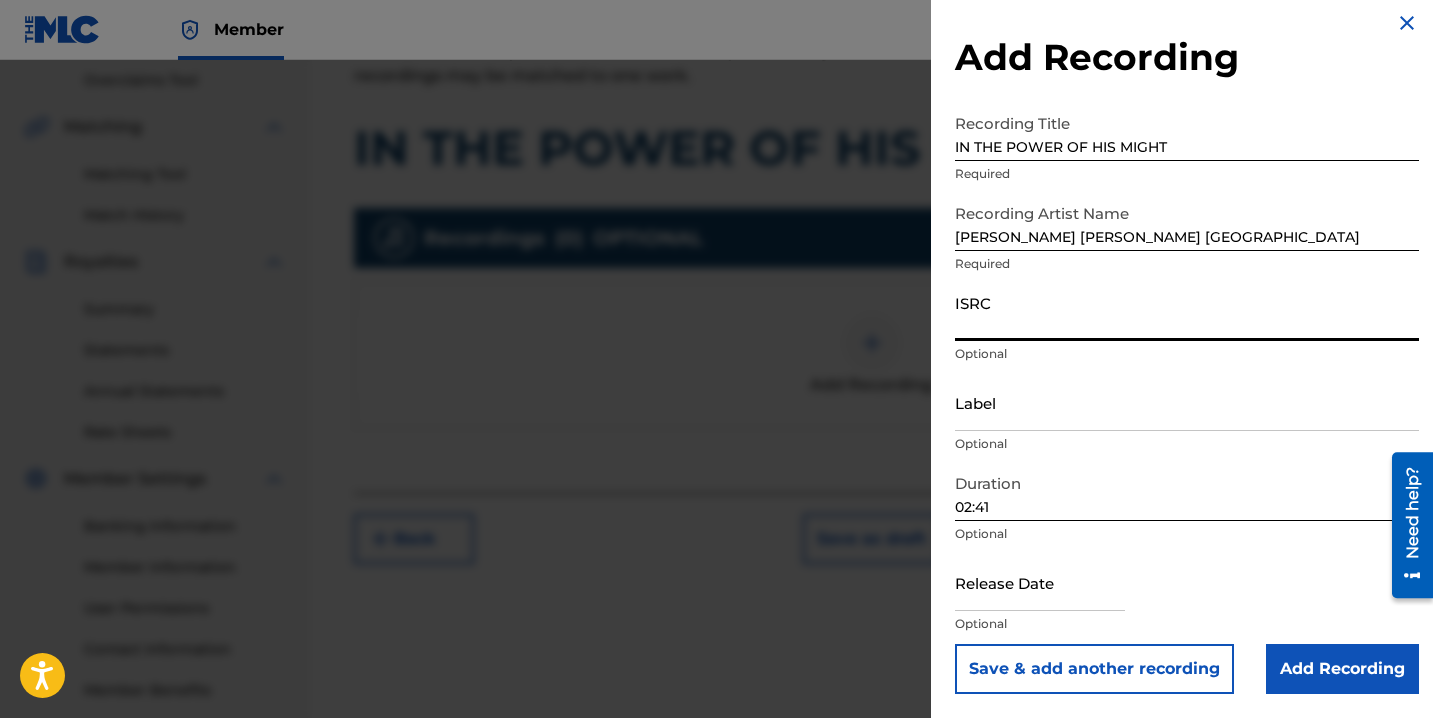 click on "ISRC" at bounding box center [1187, 312] 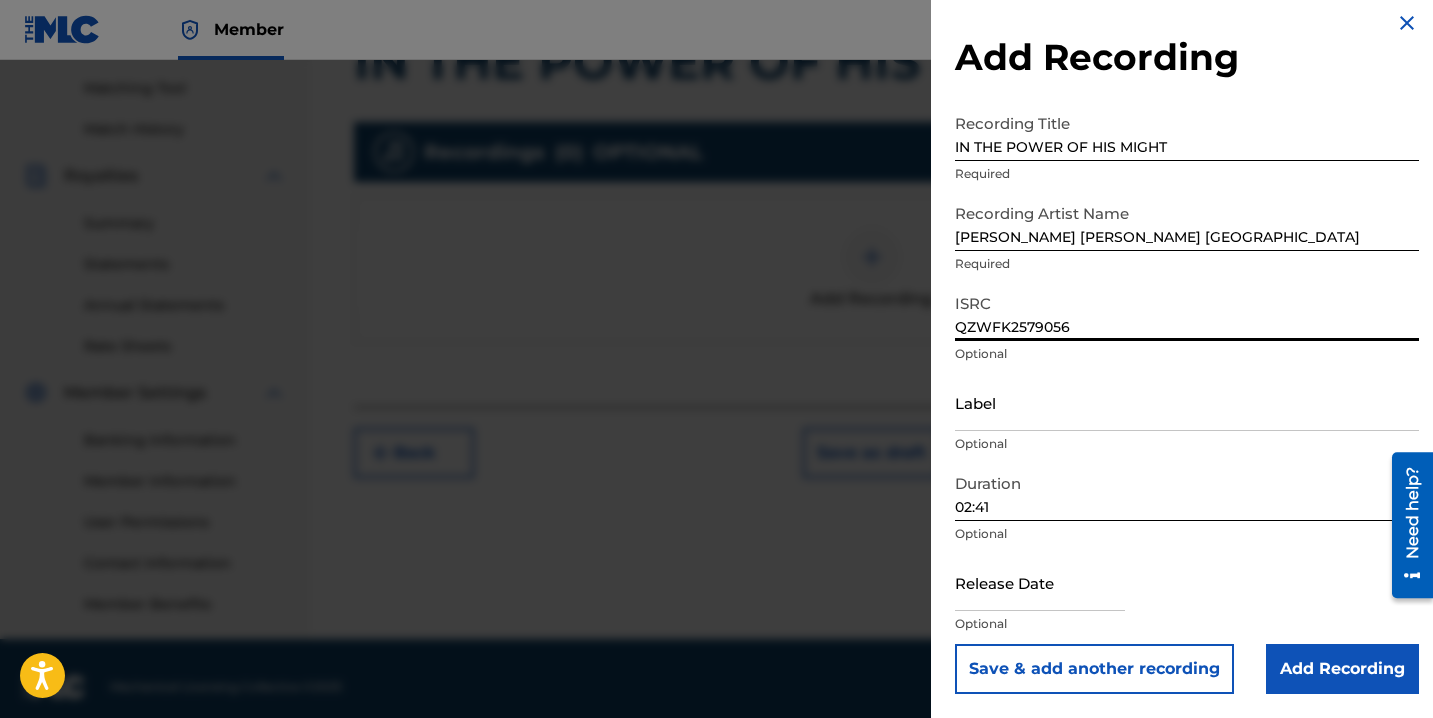 scroll, scrollTop: 522, scrollLeft: 0, axis: vertical 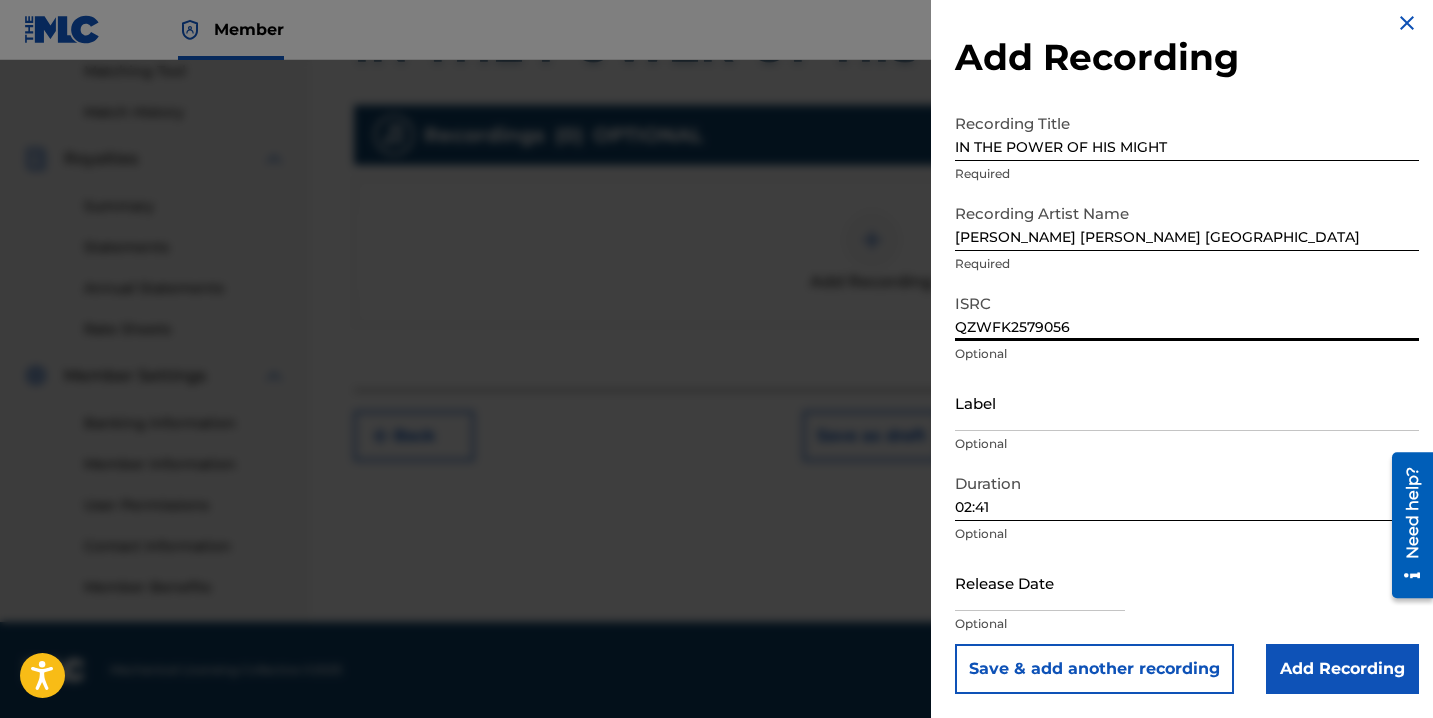 type on "QZWFK2579056" 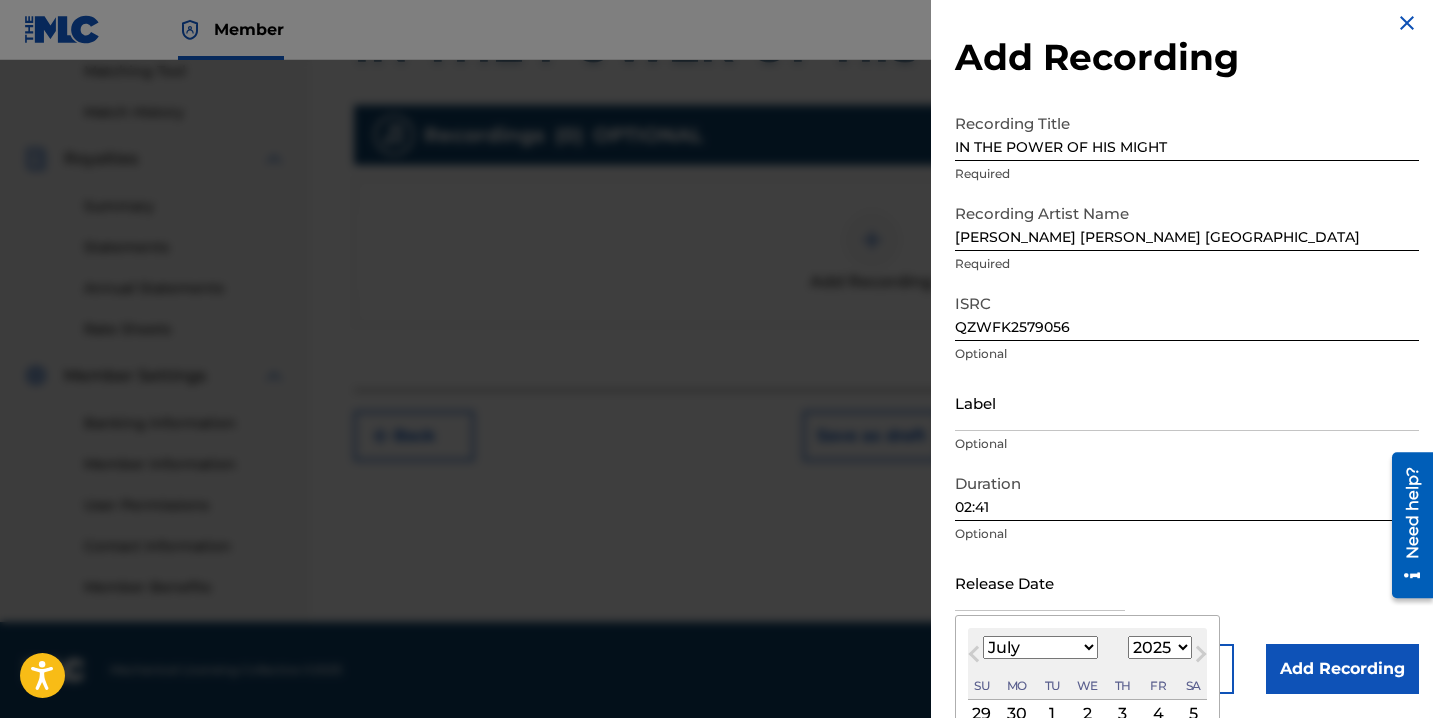 type on "[DATE]" 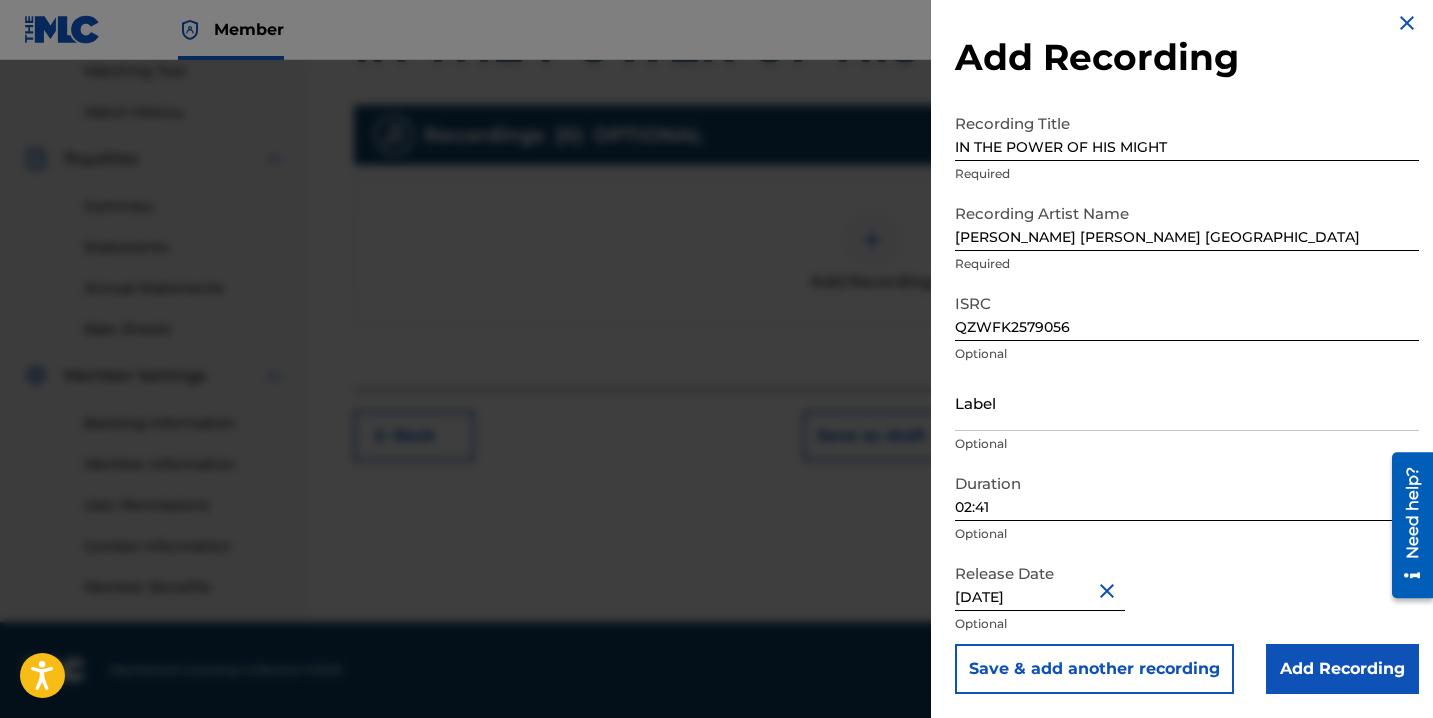 click on "Add Recording" at bounding box center [1342, 669] 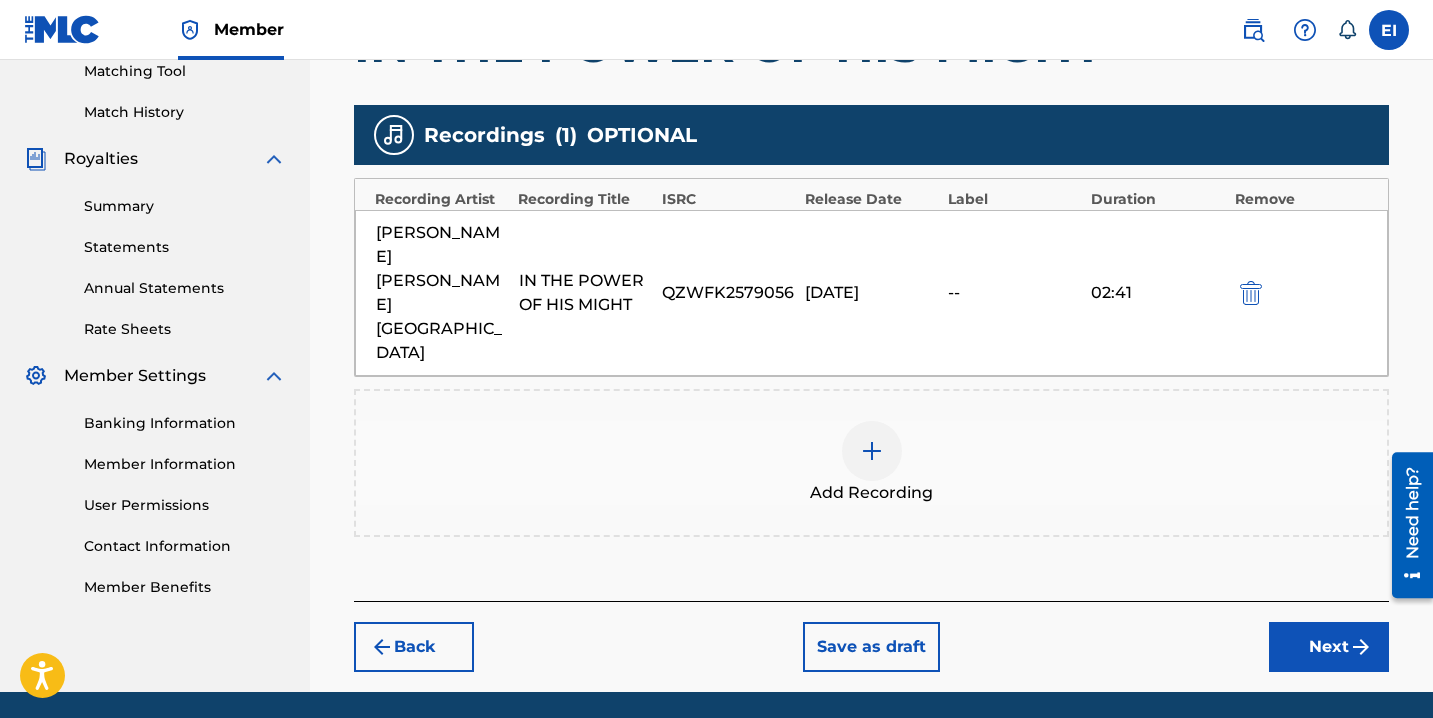 click on "Next" at bounding box center (1329, 647) 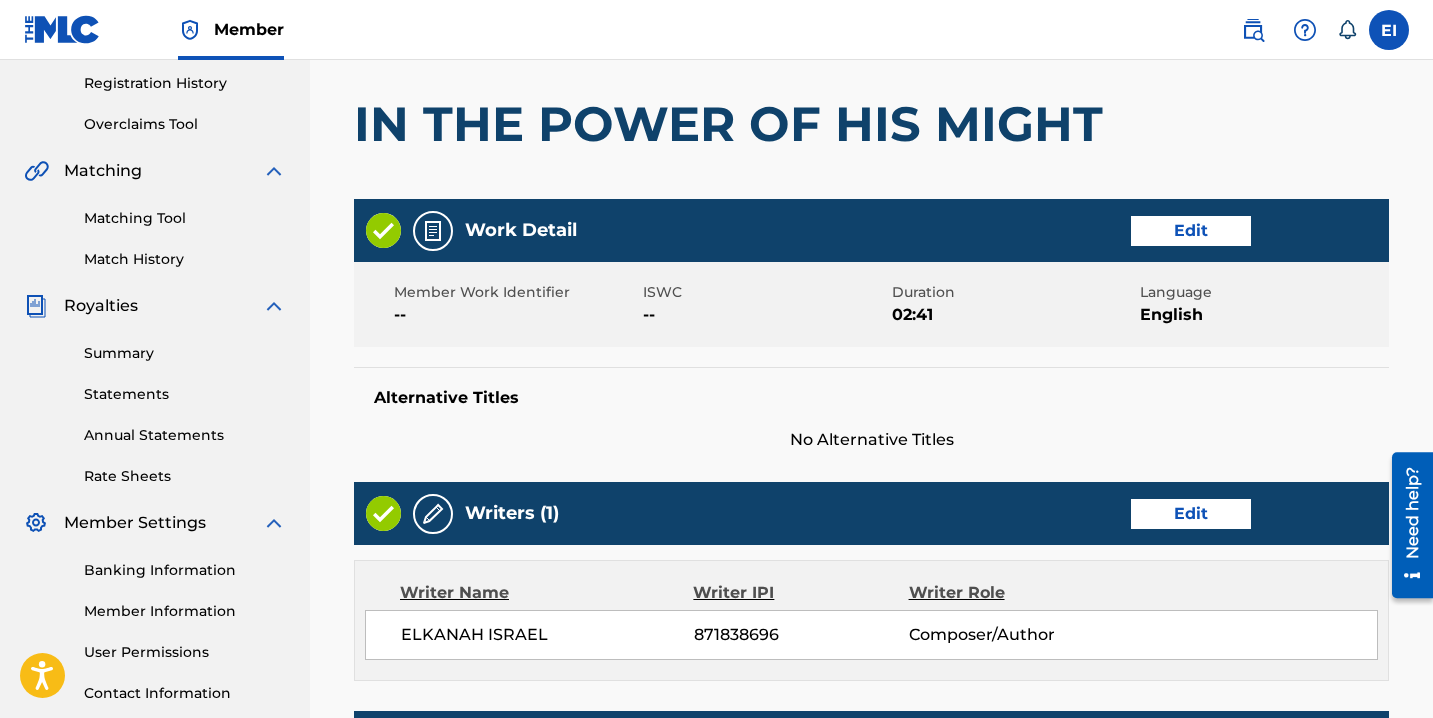 scroll, scrollTop: 1059, scrollLeft: 0, axis: vertical 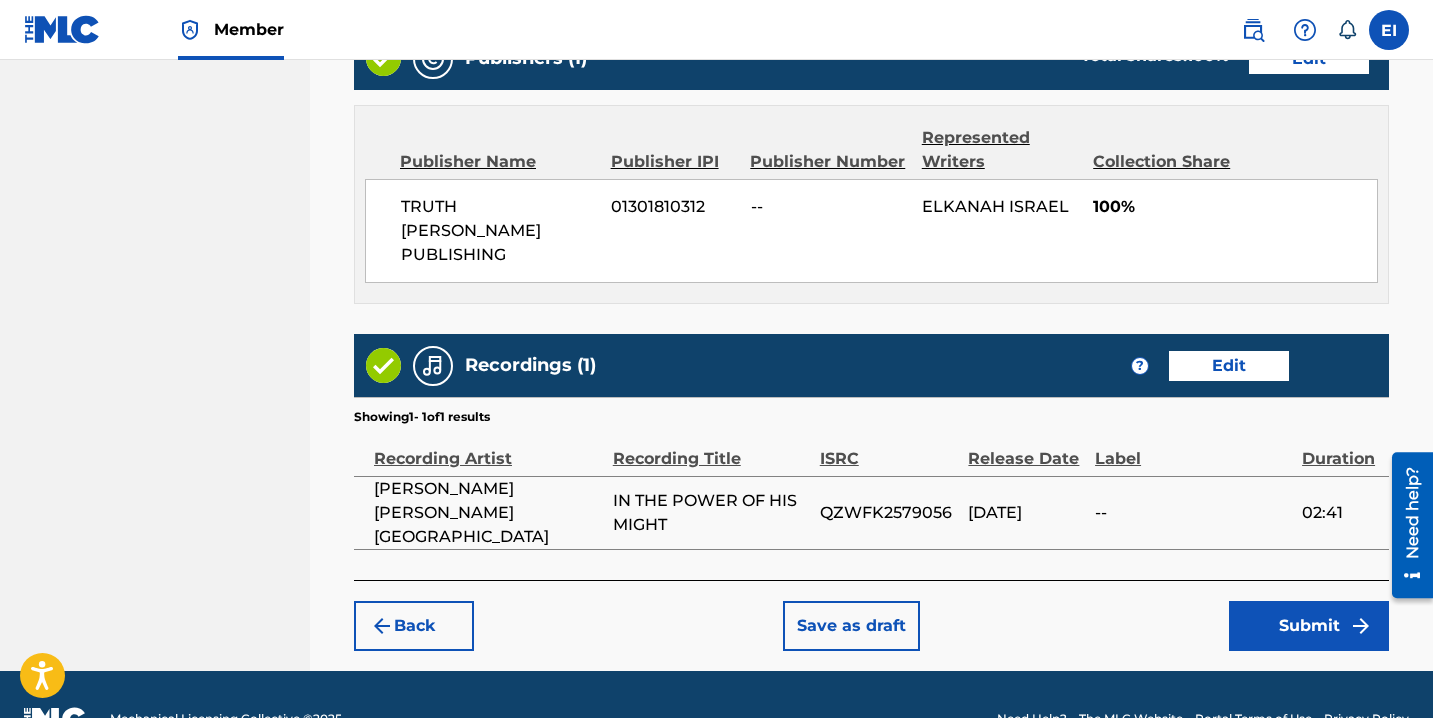 click on "Submit" at bounding box center [1309, 626] 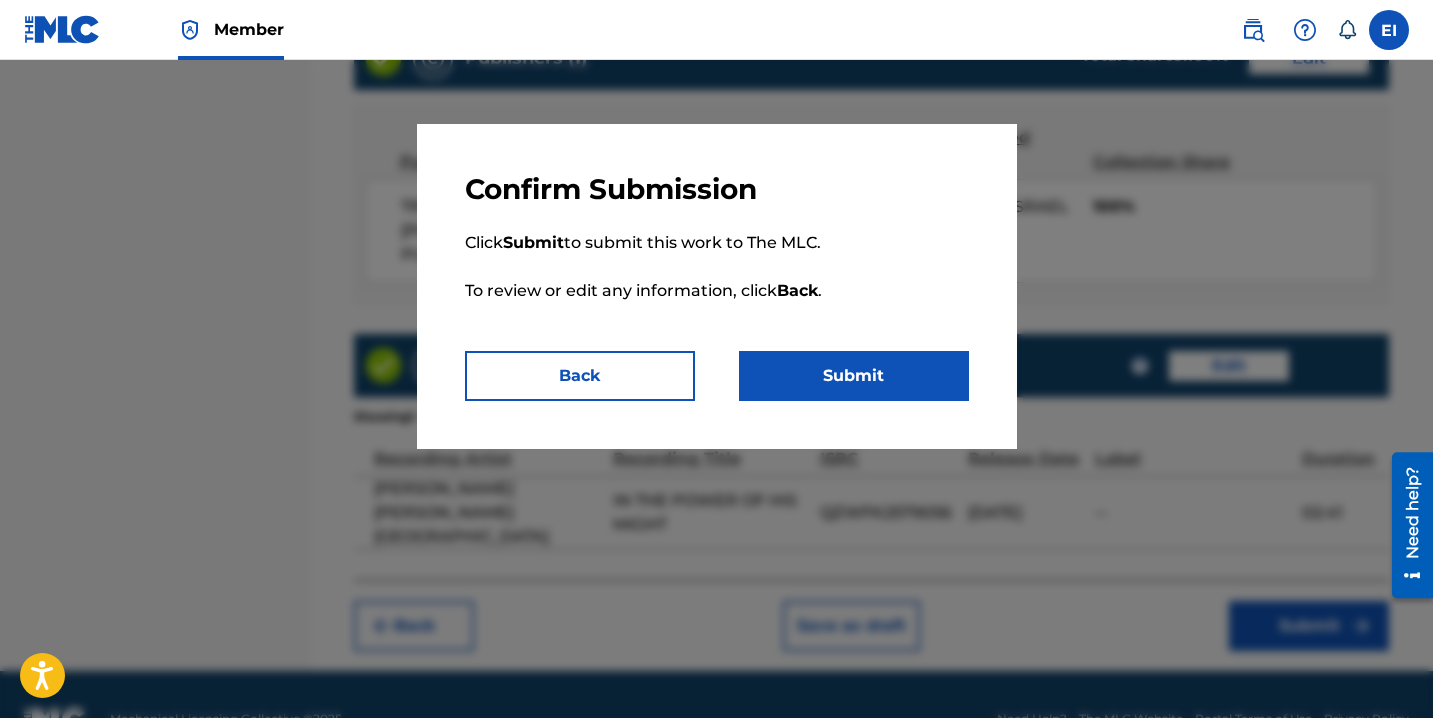 click on "Submit" at bounding box center [854, 376] 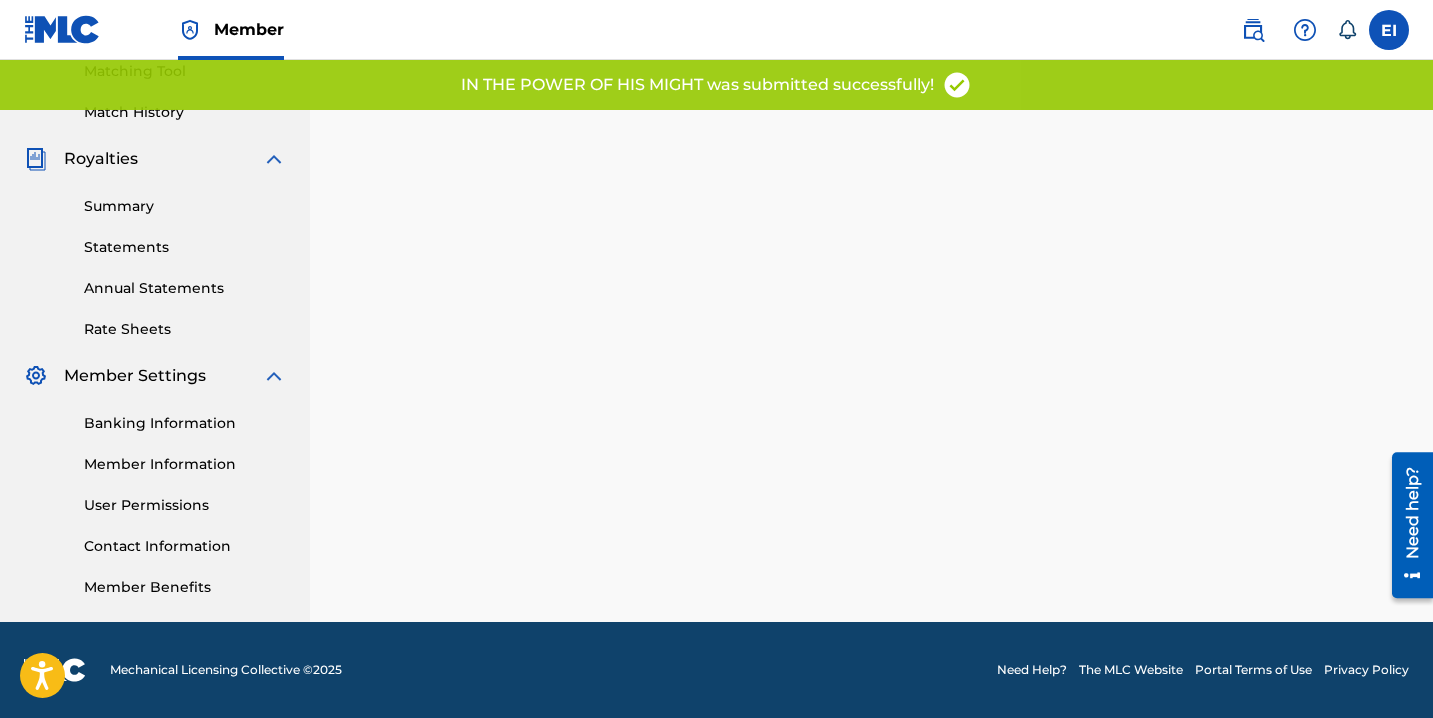 scroll, scrollTop: 0, scrollLeft: 0, axis: both 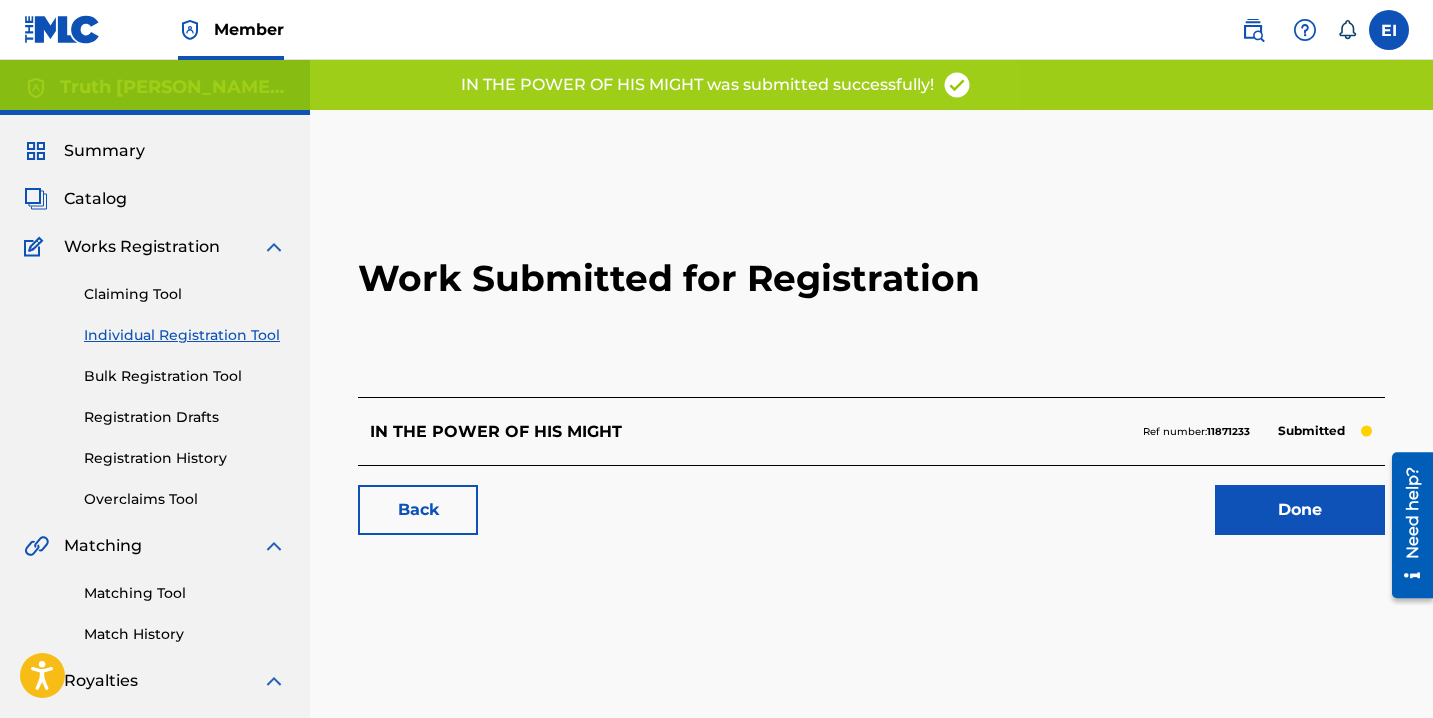 click on "Done" at bounding box center [1300, 510] 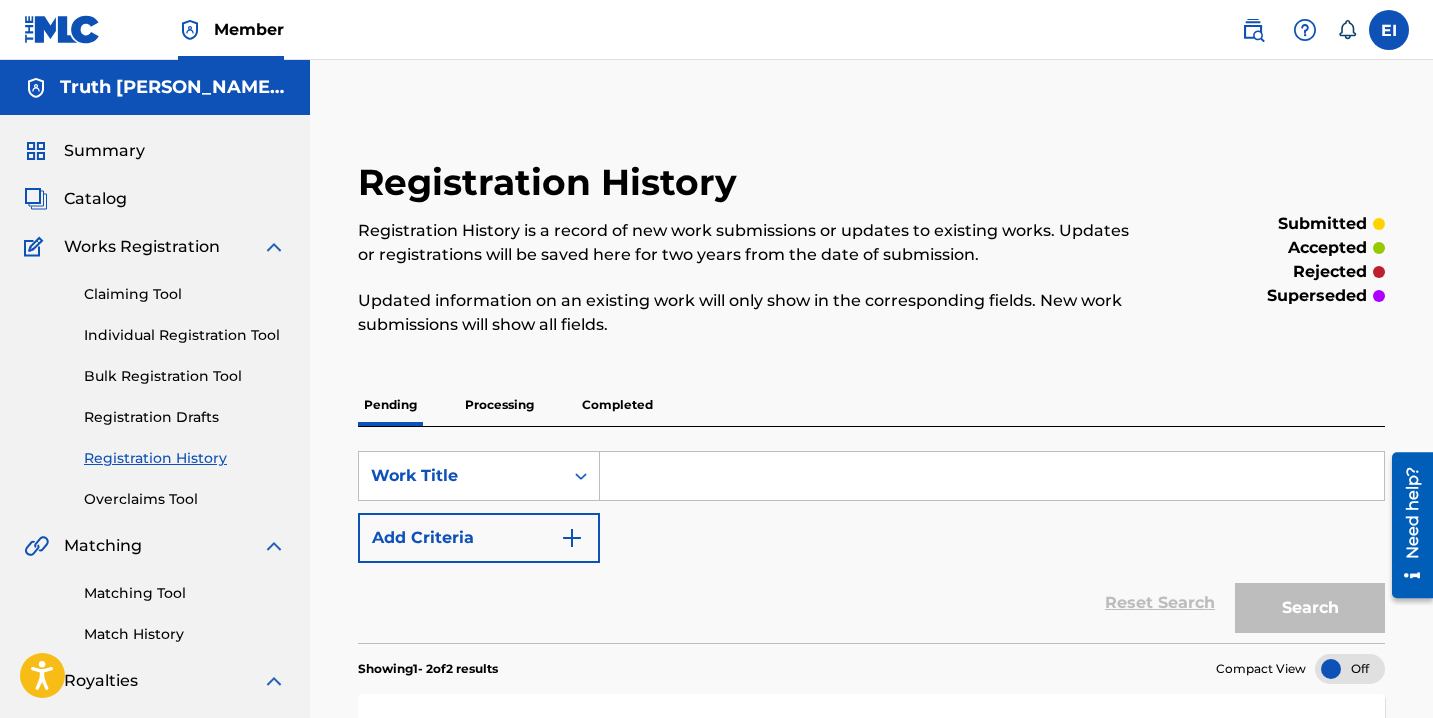 click on "Individual Registration Tool" at bounding box center [185, 335] 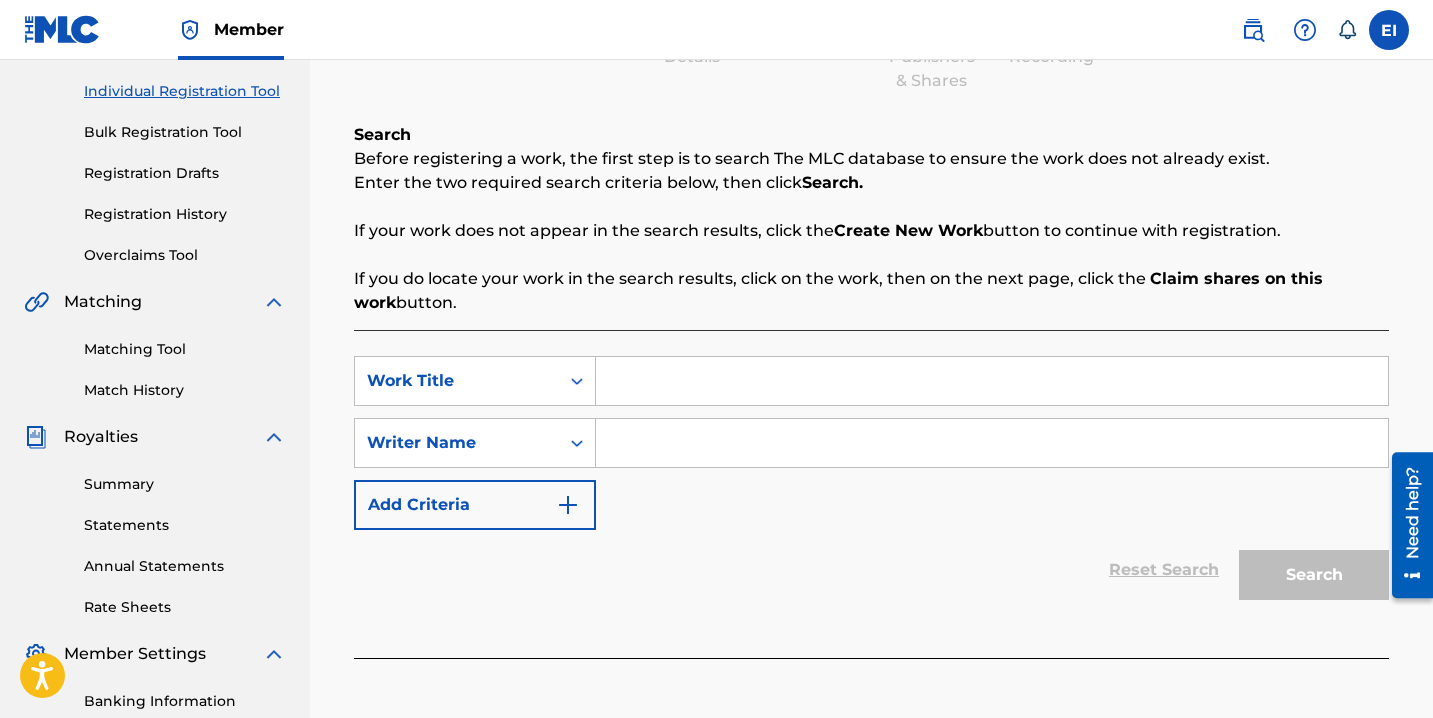 scroll, scrollTop: 250, scrollLeft: 0, axis: vertical 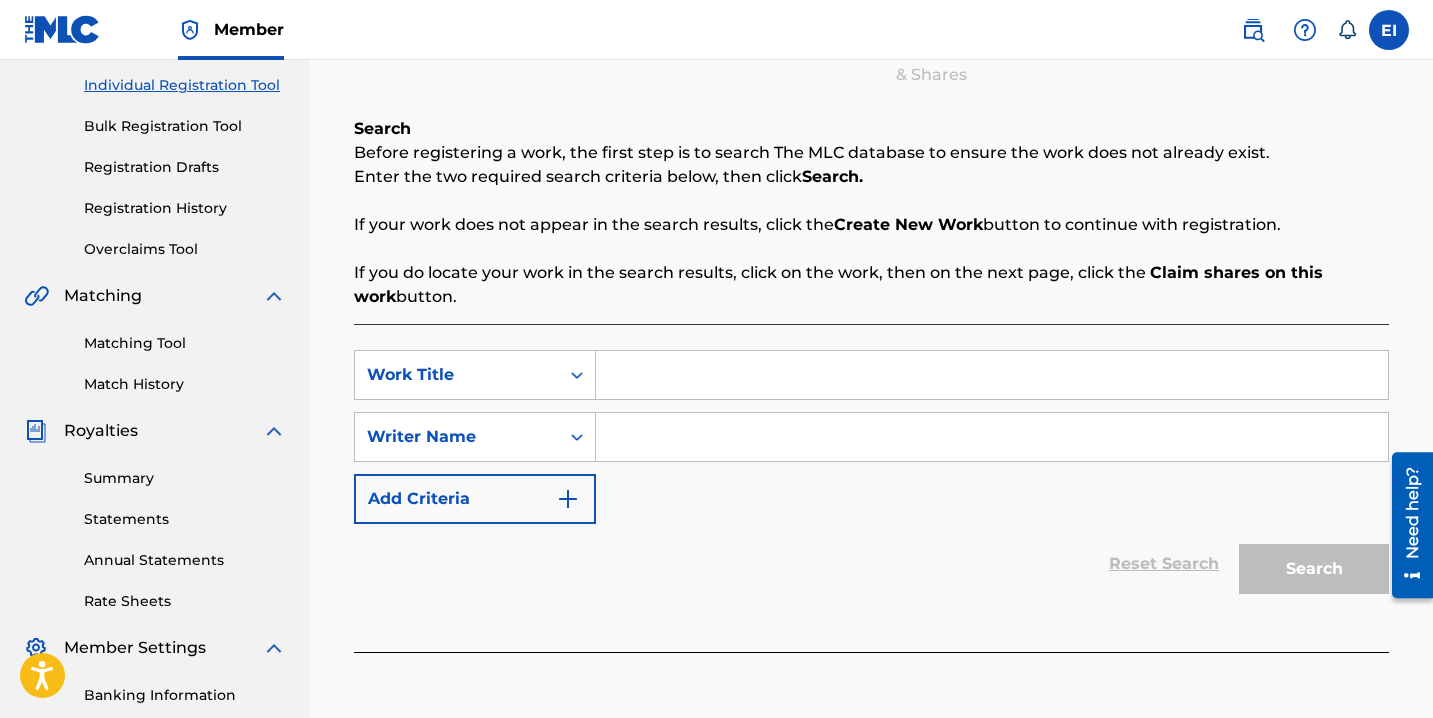 click at bounding box center [992, 375] 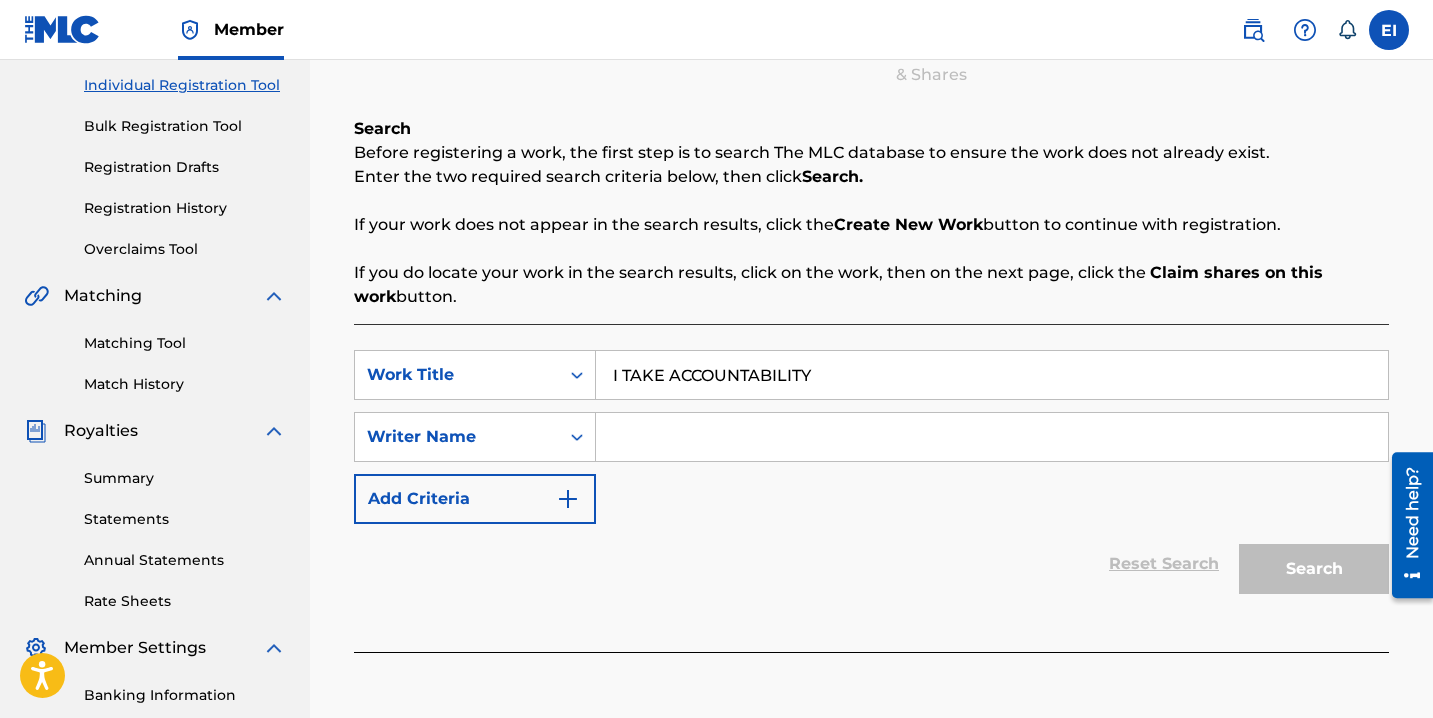 type on "I TAKE ACCOUNTABILITY" 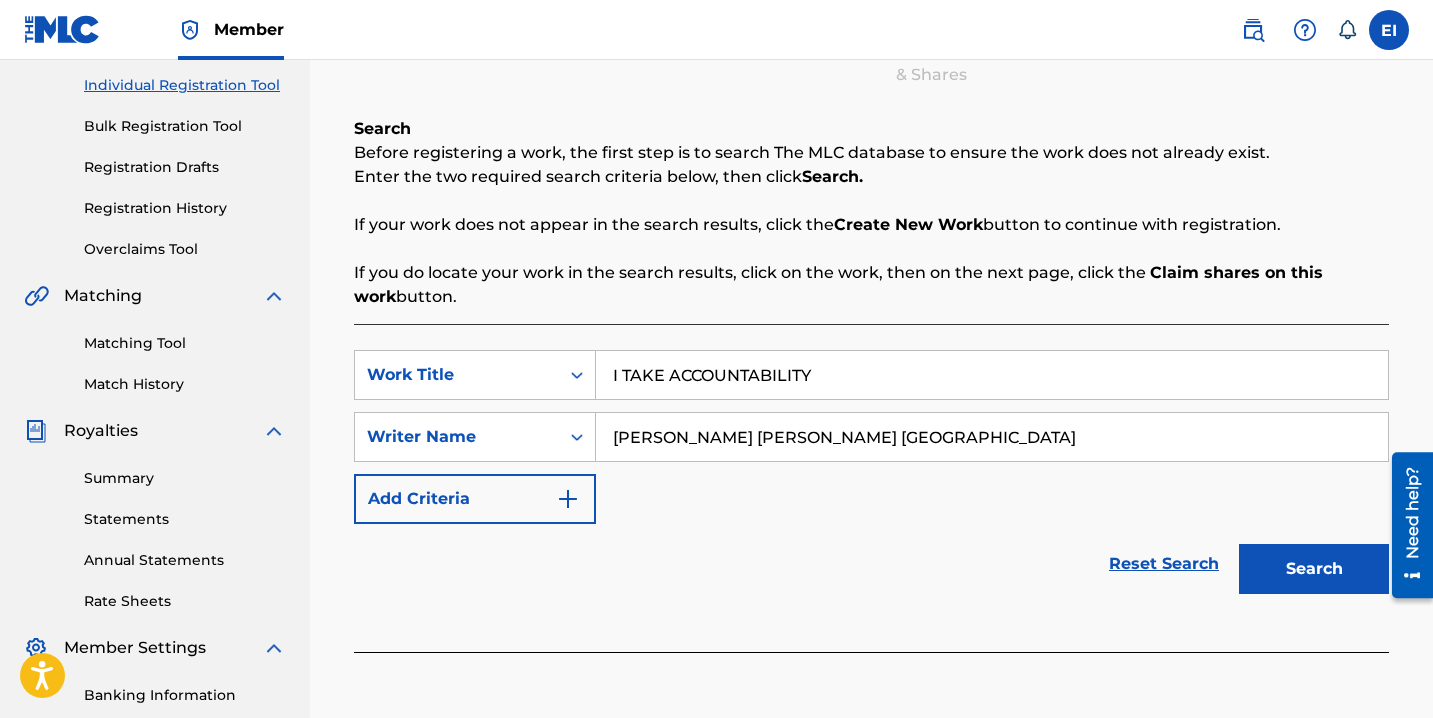 click on "Search" at bounding box center [1314, 569] 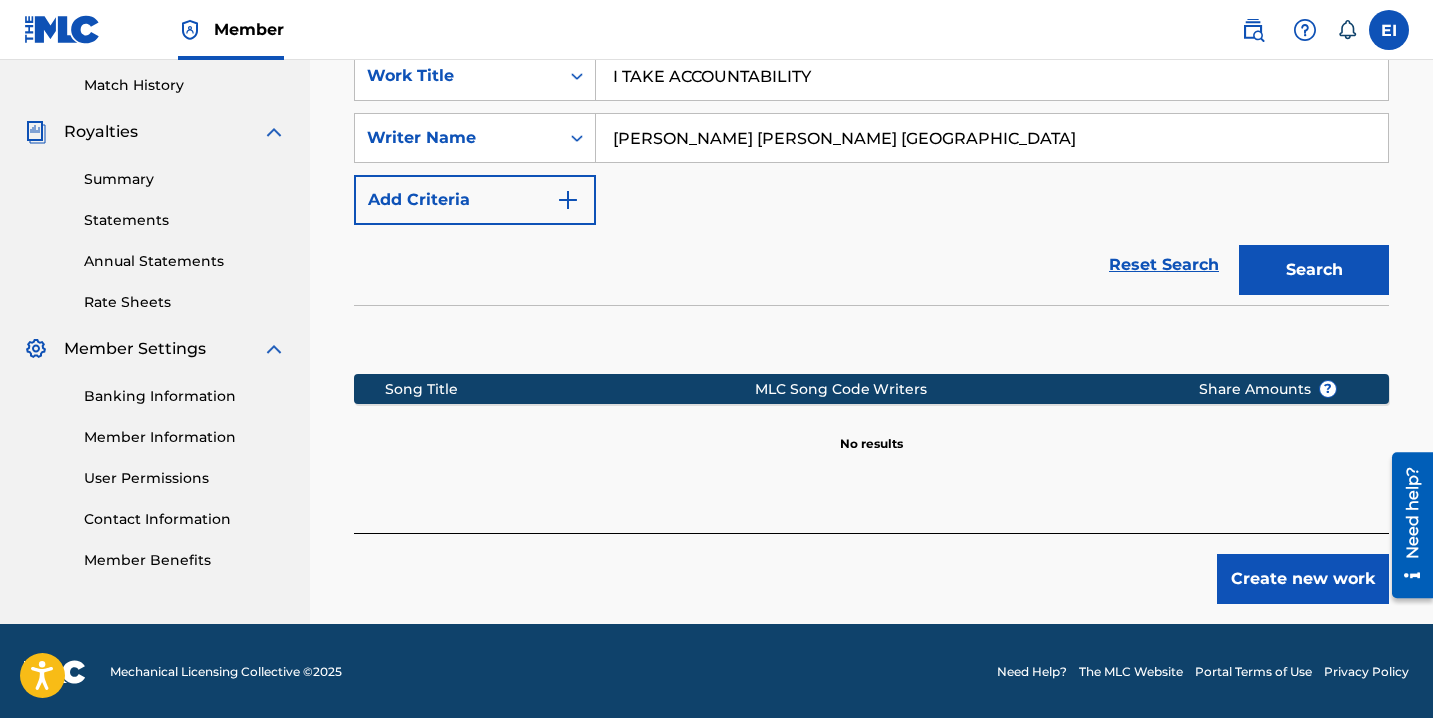 scroll, scrollTop: 551, scrollLeft: 0, axis: vertical 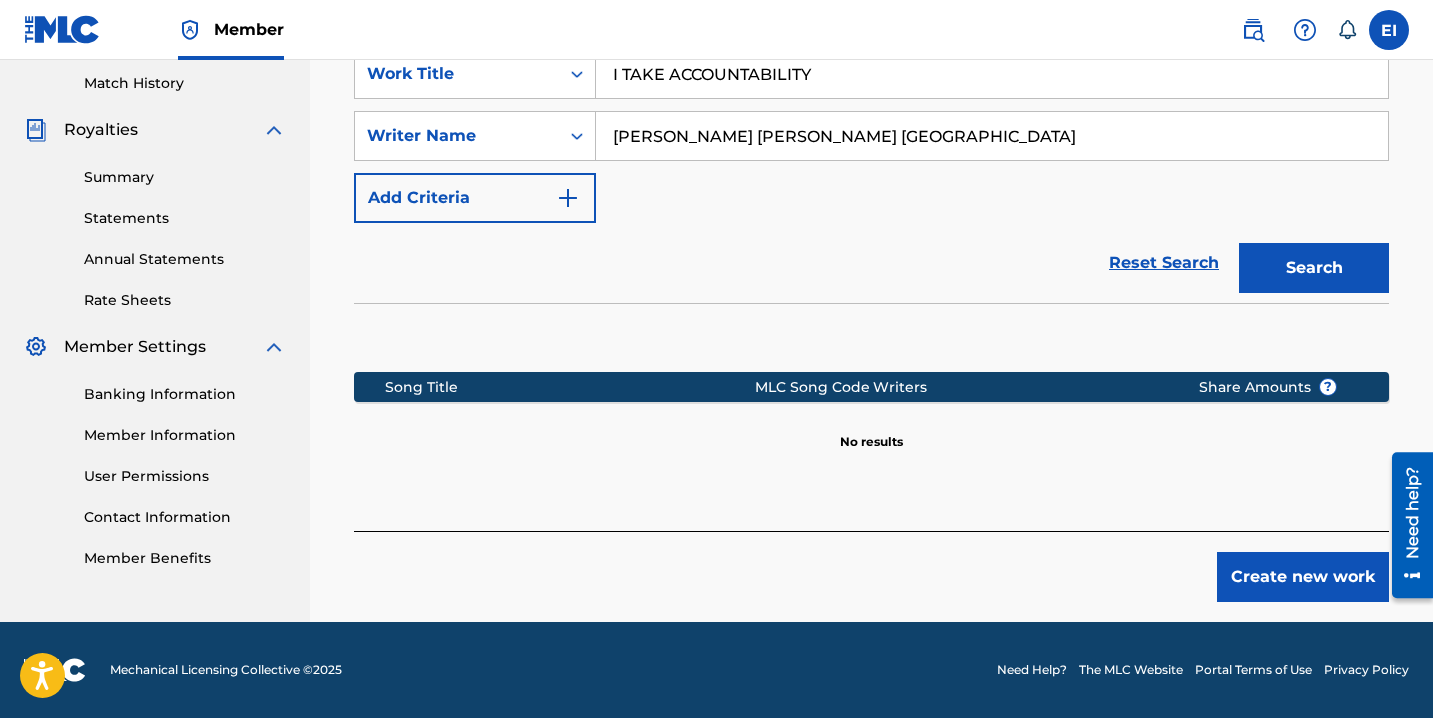 click on "Create new work" at bounding box center (1303, 577) 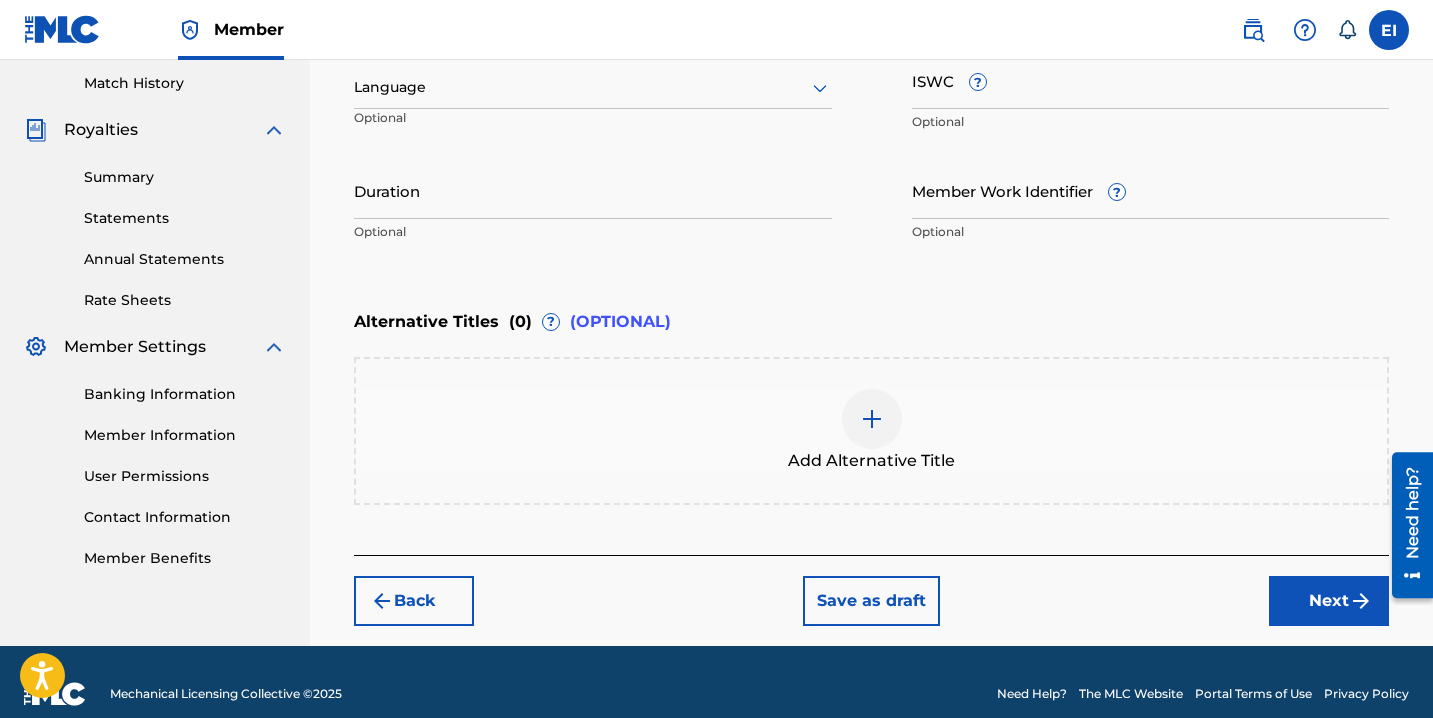 click at bounding box center [593, 87] 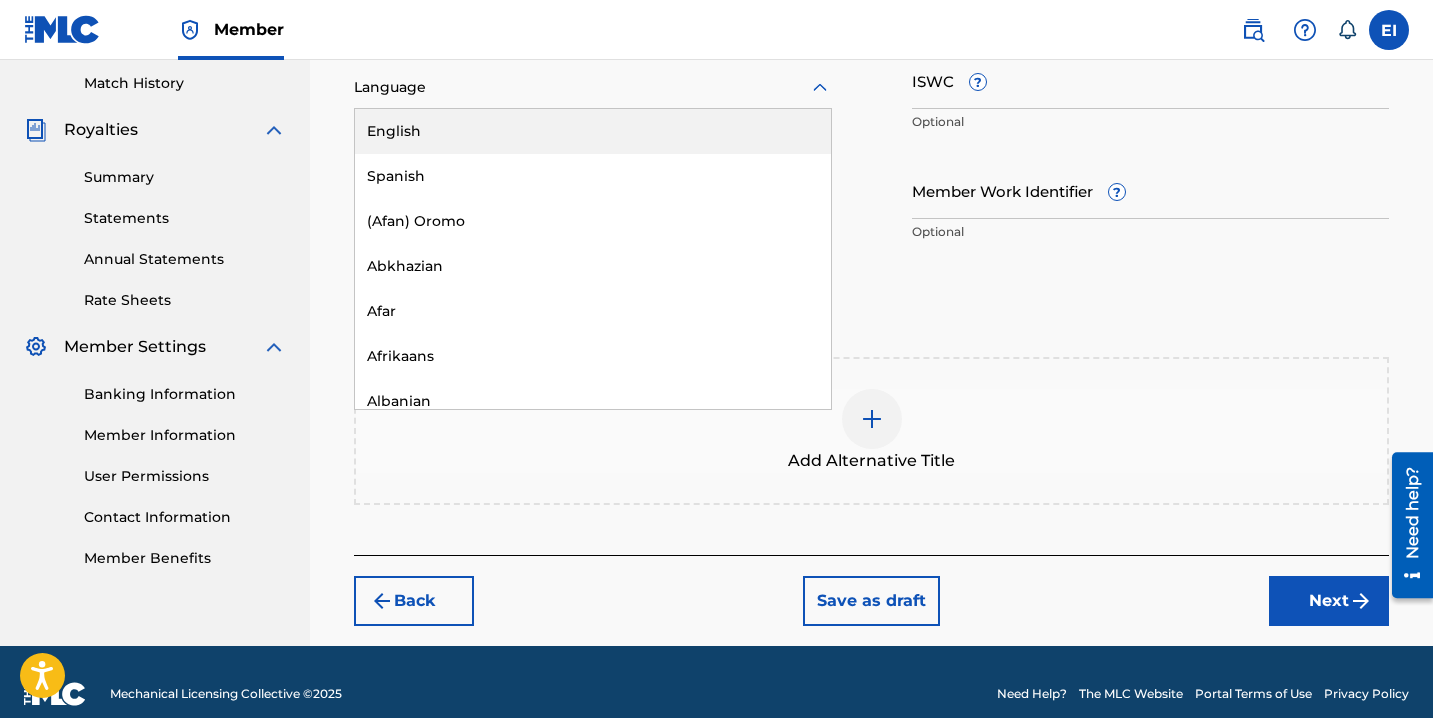 click on "English" at bounding box center [593, 131] 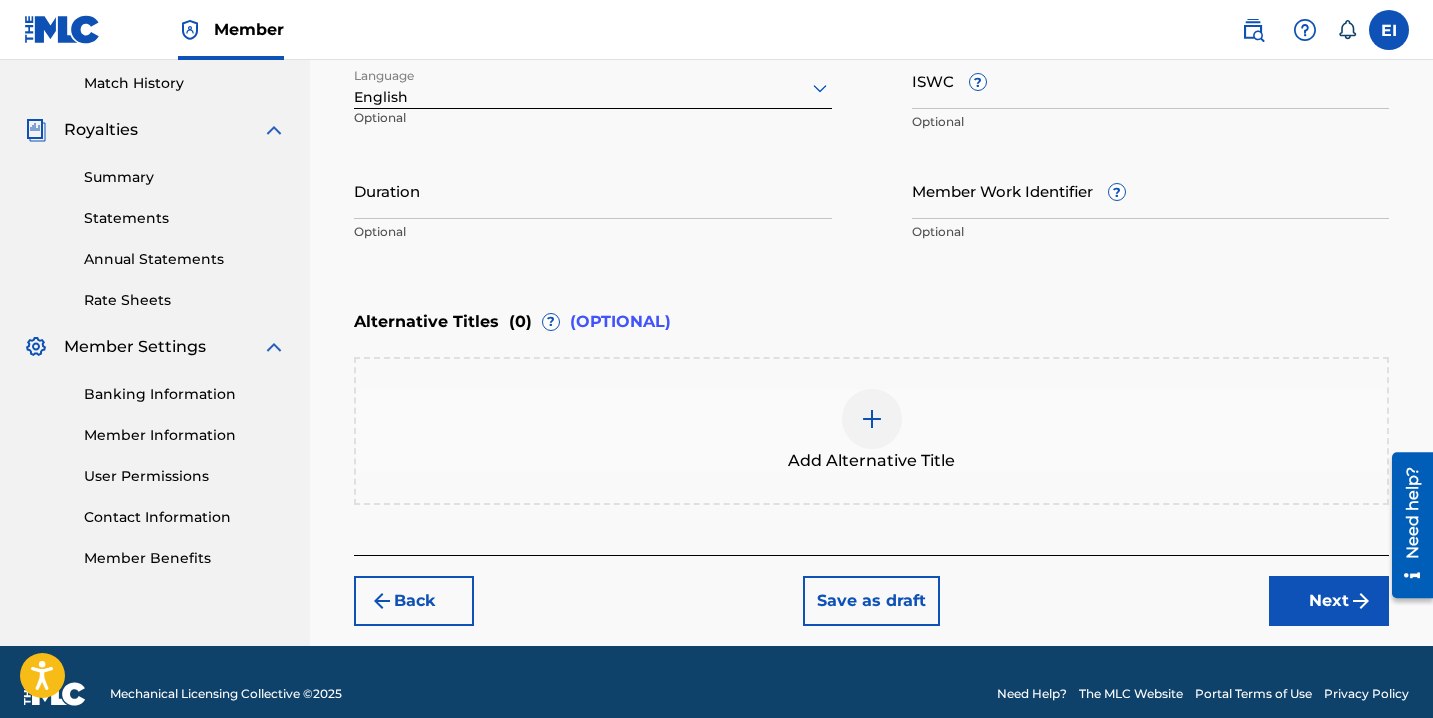click on "Duration" at bounding box center (593, 190) 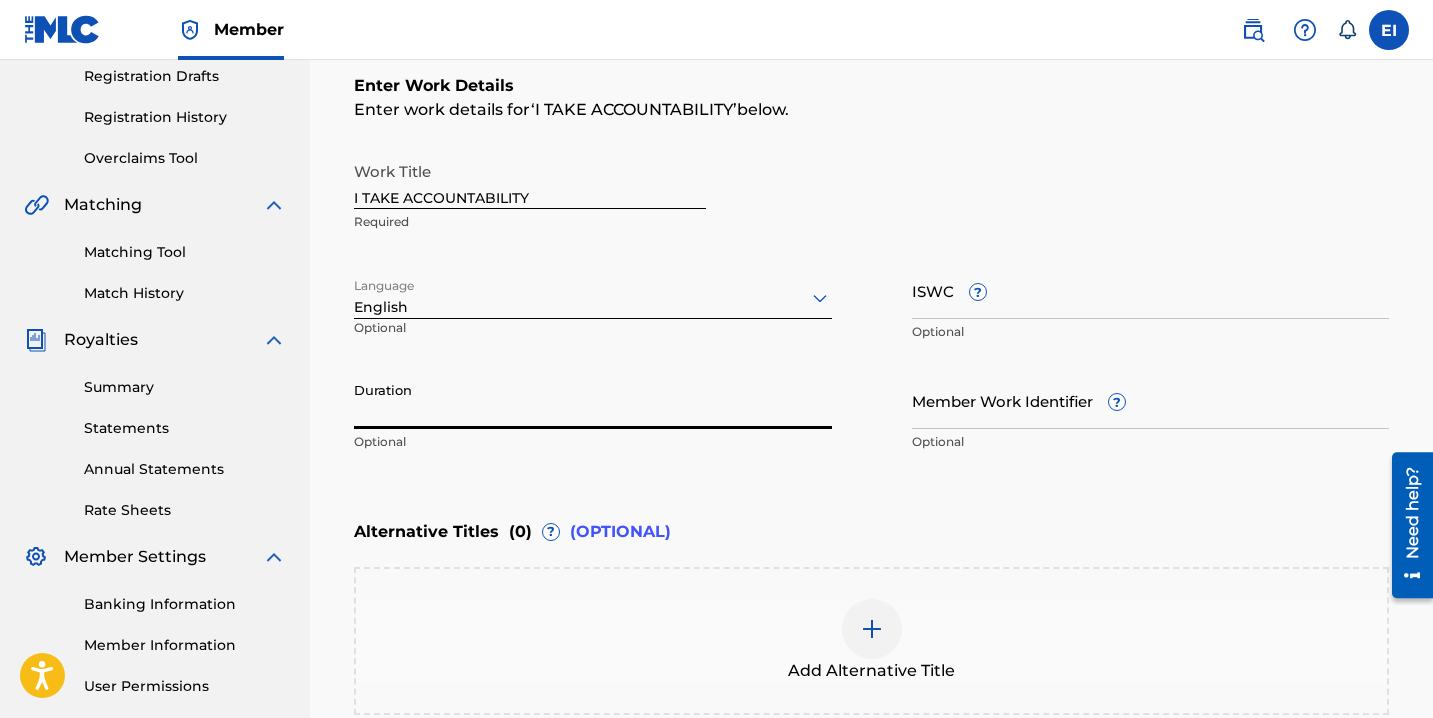 scroll, scrollTop: 343, scrollLeft: 0, axis: vertical 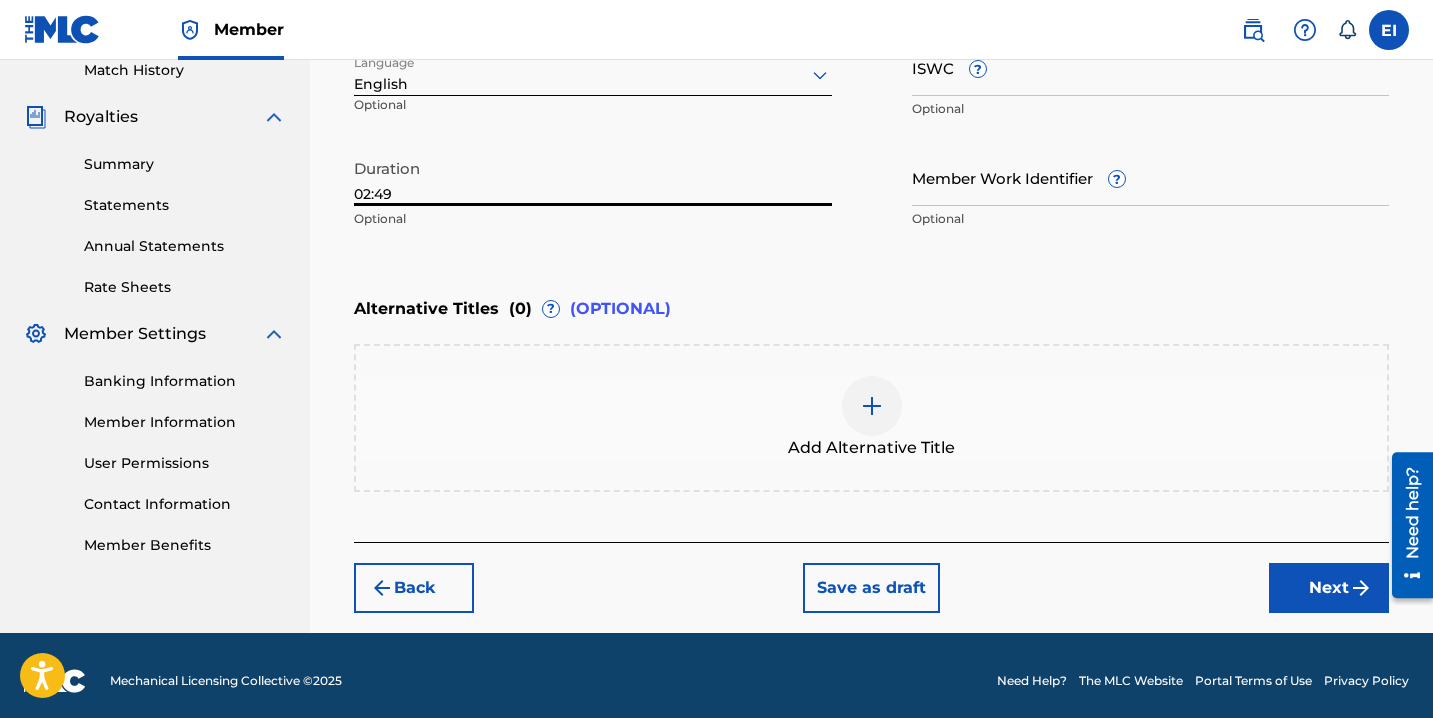 type on "02:49" 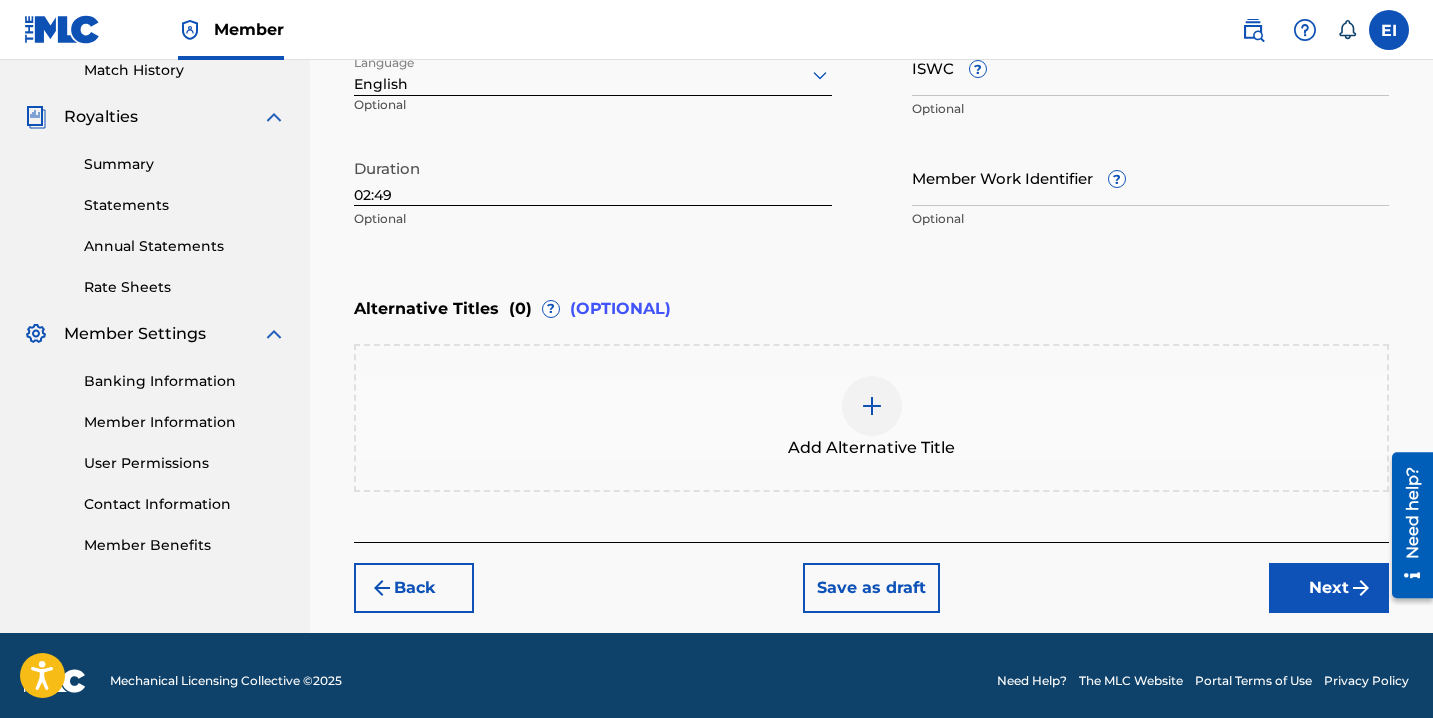click on "Next" at bounding box center (1329, 588) 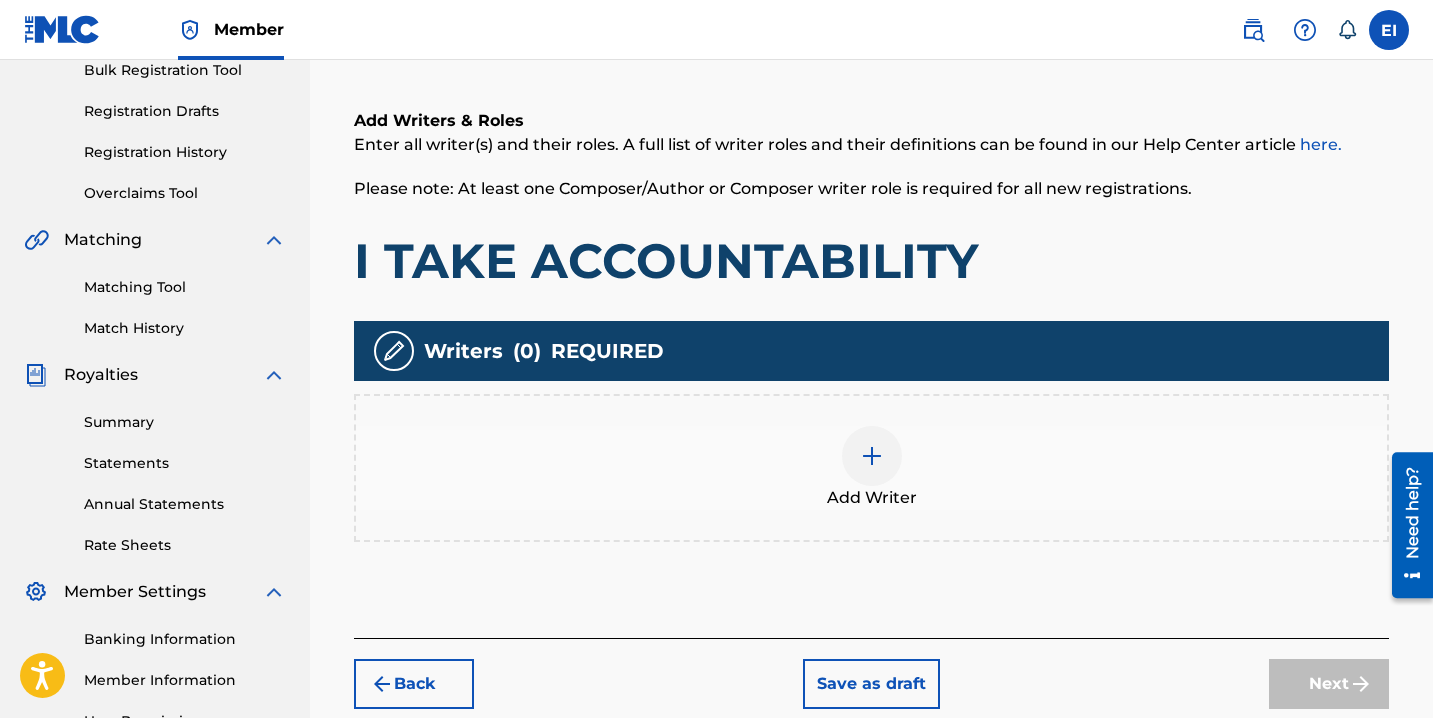 scroll, scrollTop: 309, scrollLeft: 0, axis: vertical 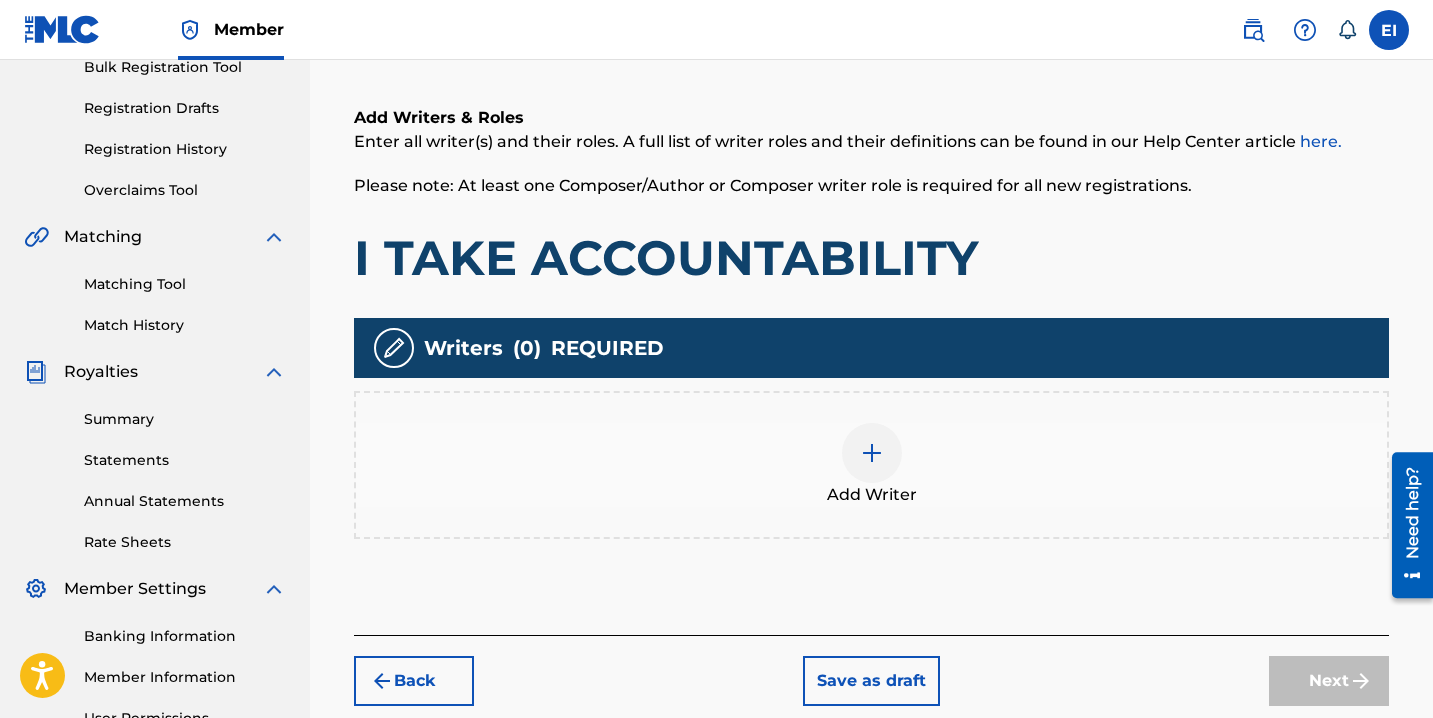 click at bounding box center (872, 453) 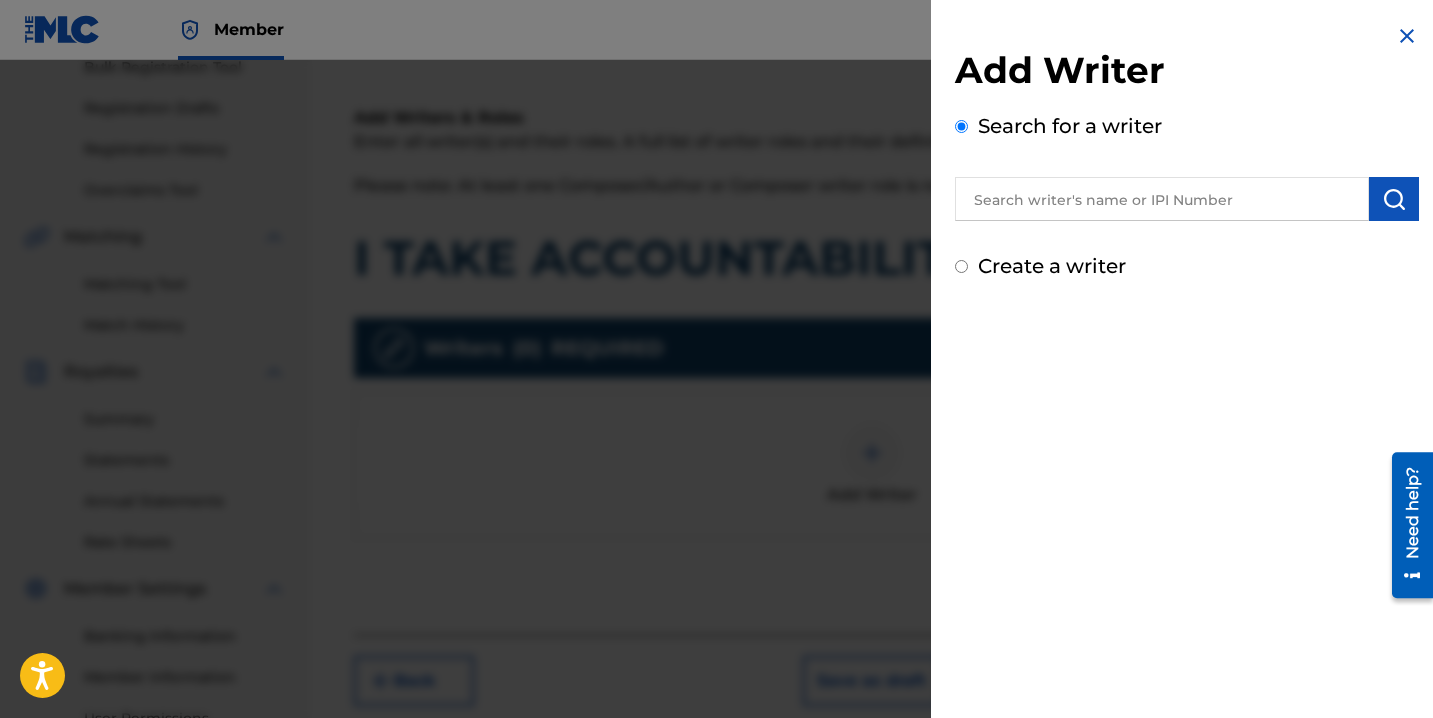 click at bounding box center [1162, 199] 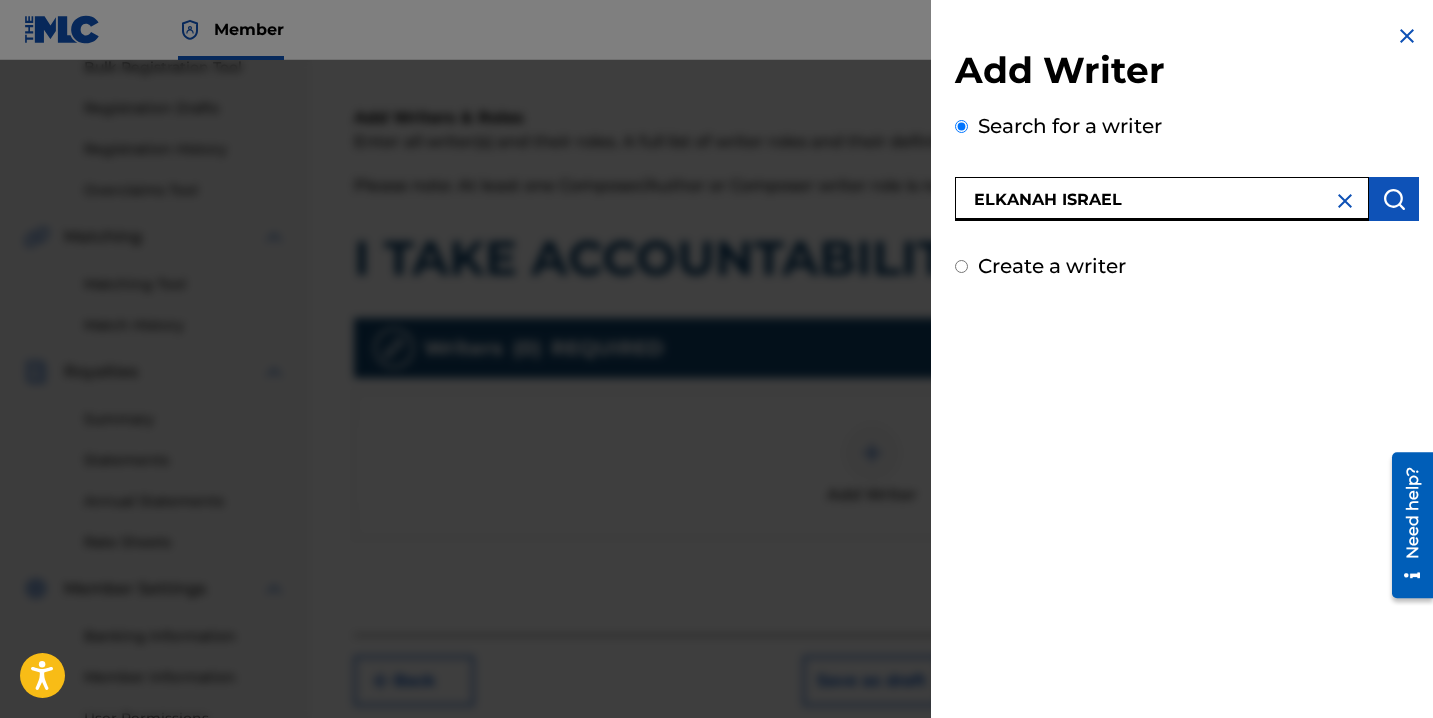 type on "ELKANAH ISRAEL" 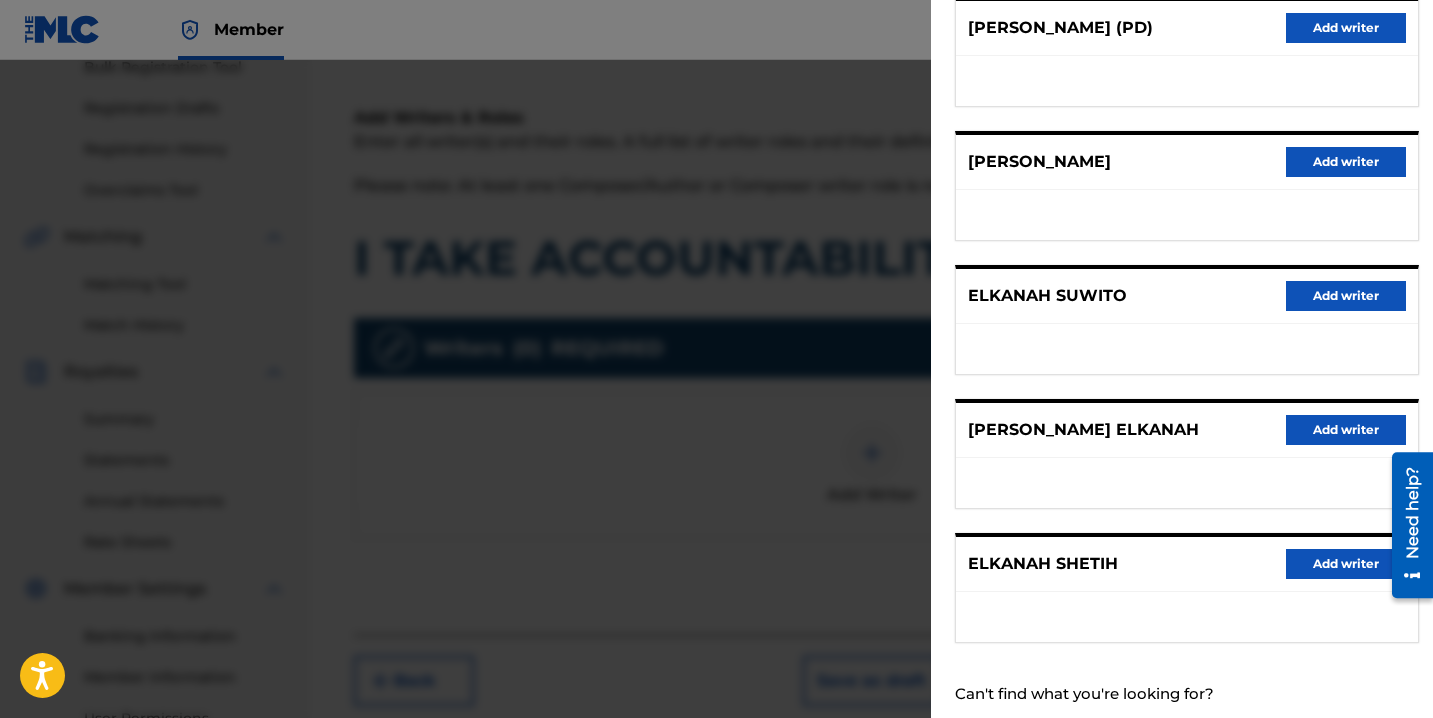 scroll, scrollTop: 324, scrollLeft: 0, axis: vertical 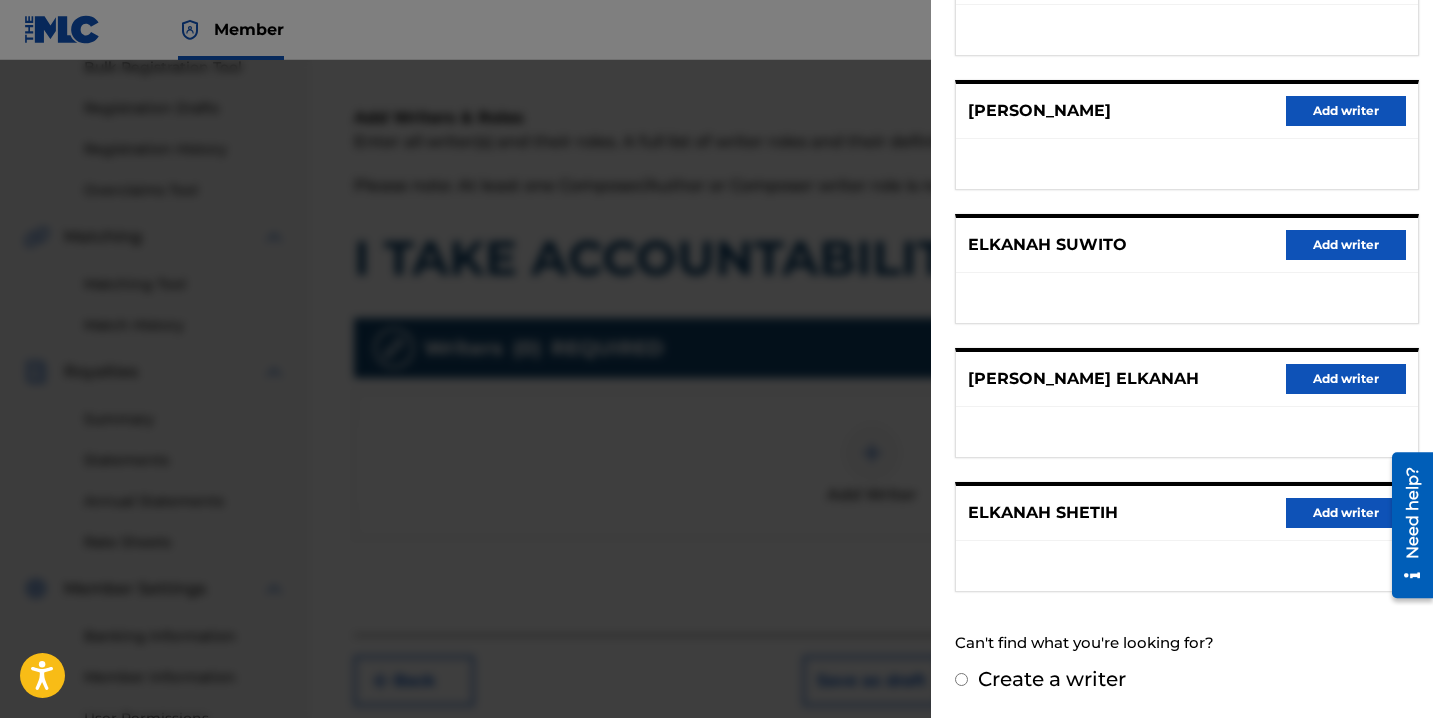 click on "Create a writer" at bounding box center (1052, 679) 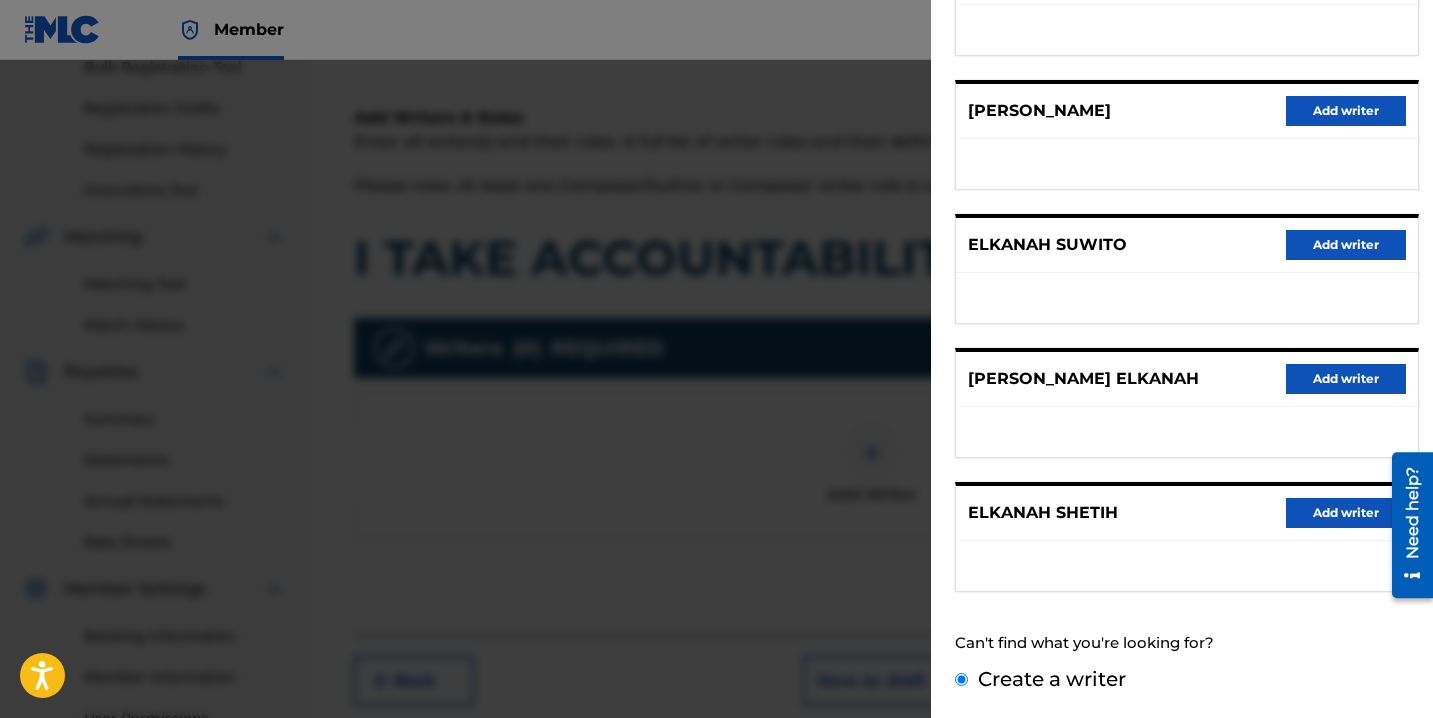click on "Create a writer" at bounding box center [961, 679] 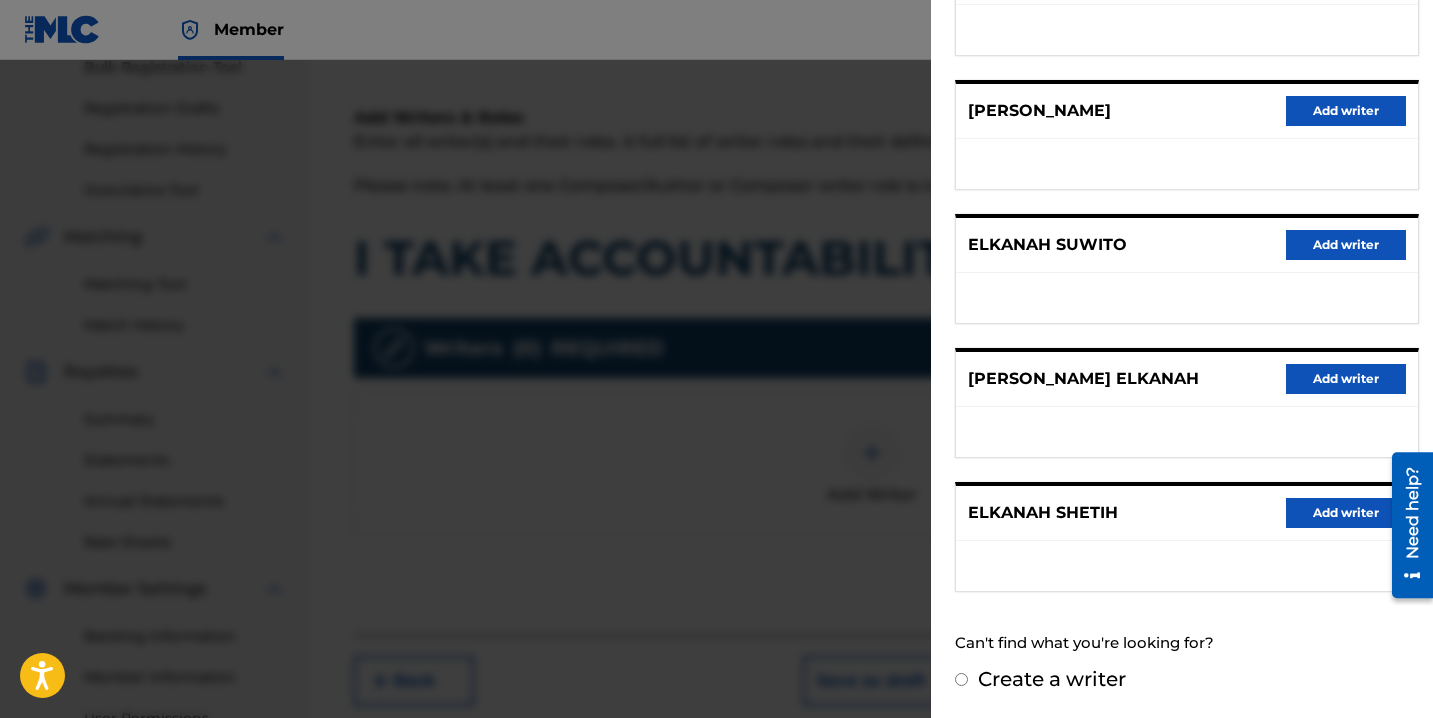 radio on "false" 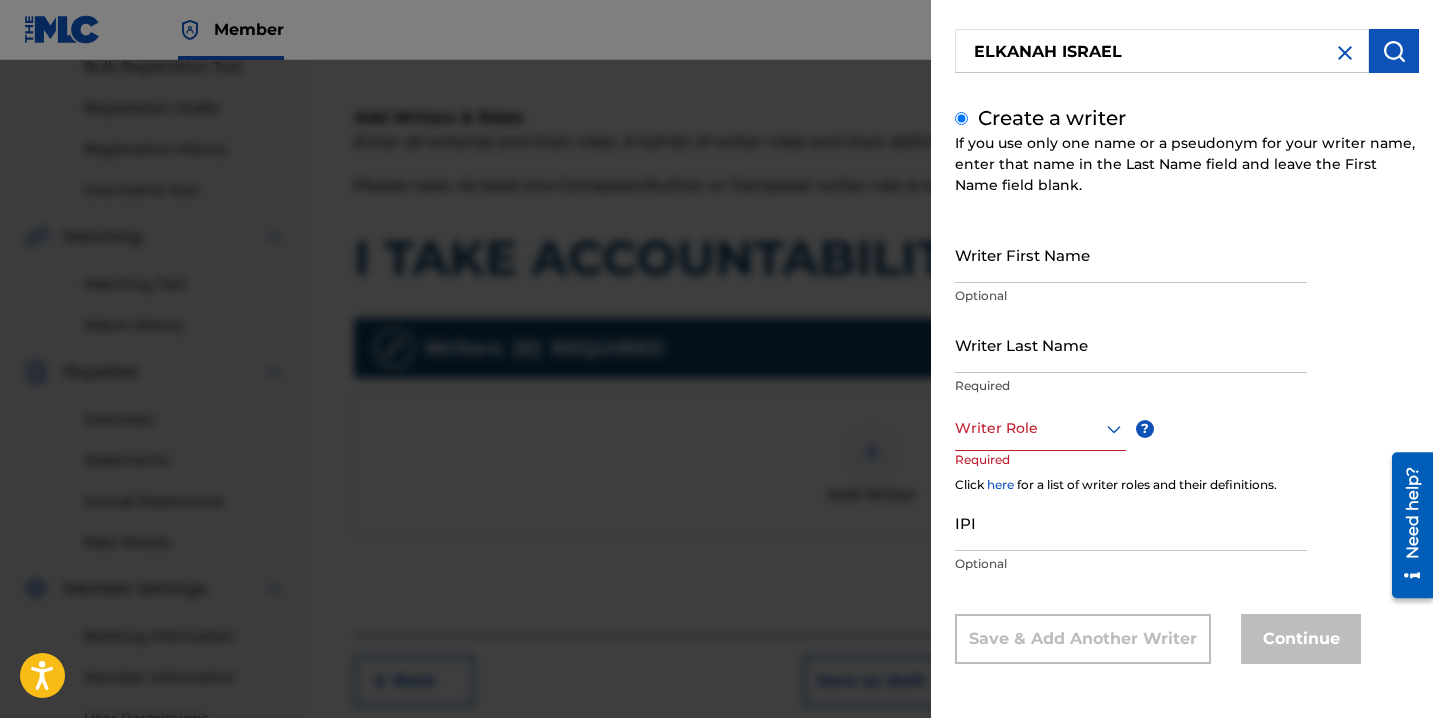 scroll, scrollTop: 85, scrollLeft: 0, axis: vertical 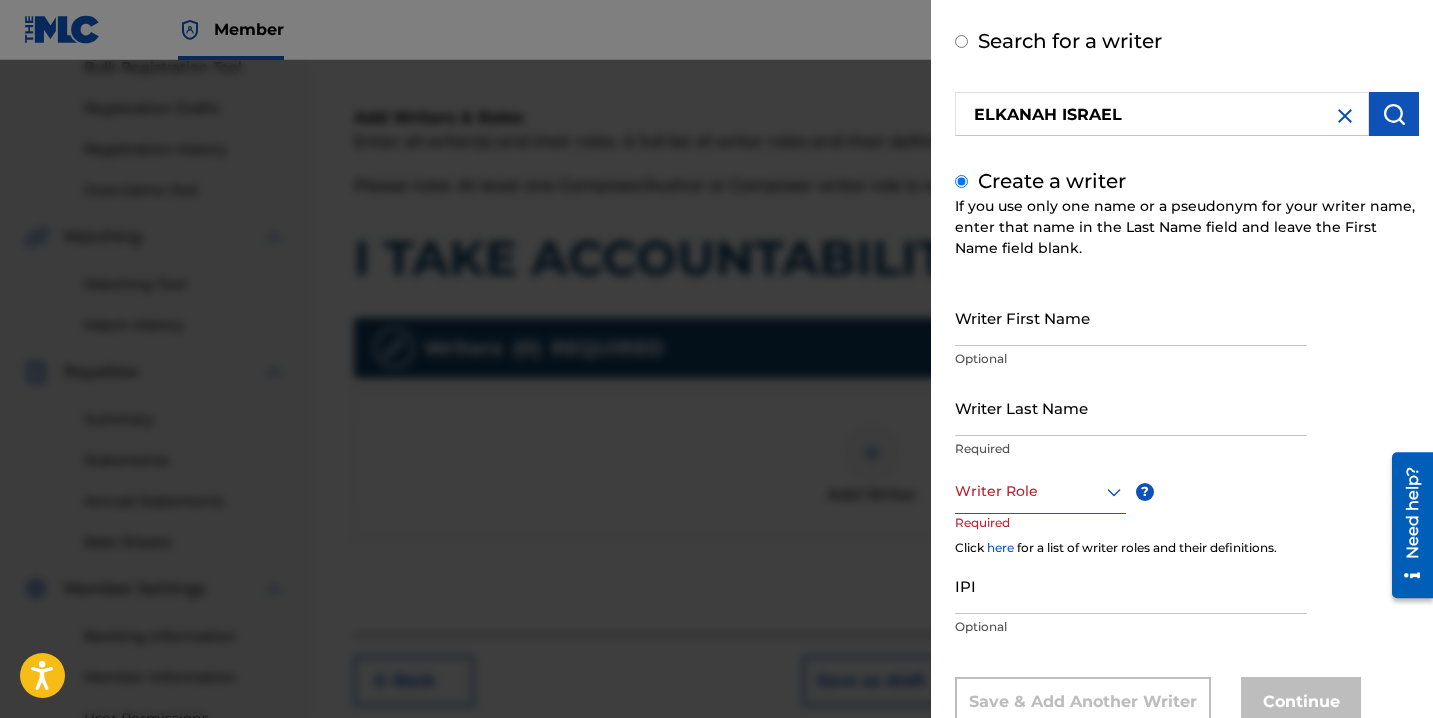 click on "Writer First Name" at bounding box center (1131, 317) 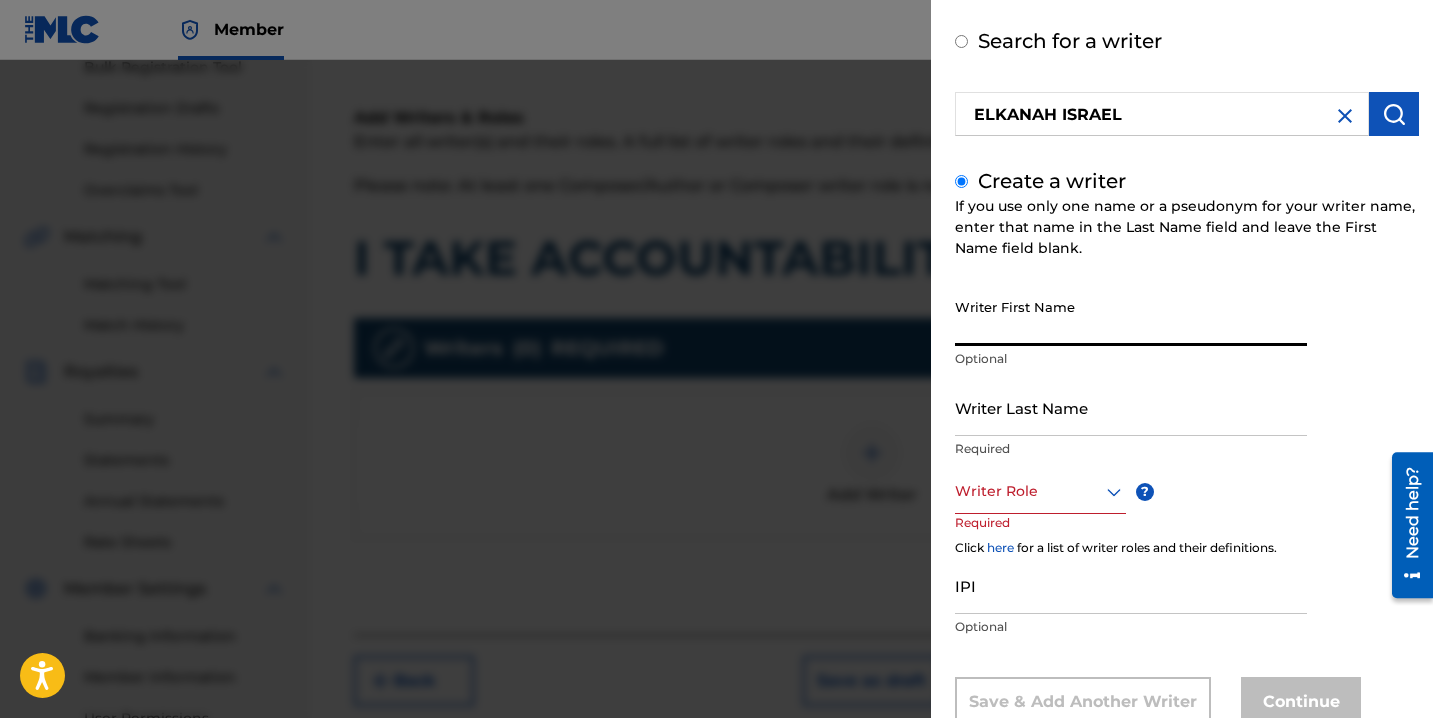 type on "Elkanah" 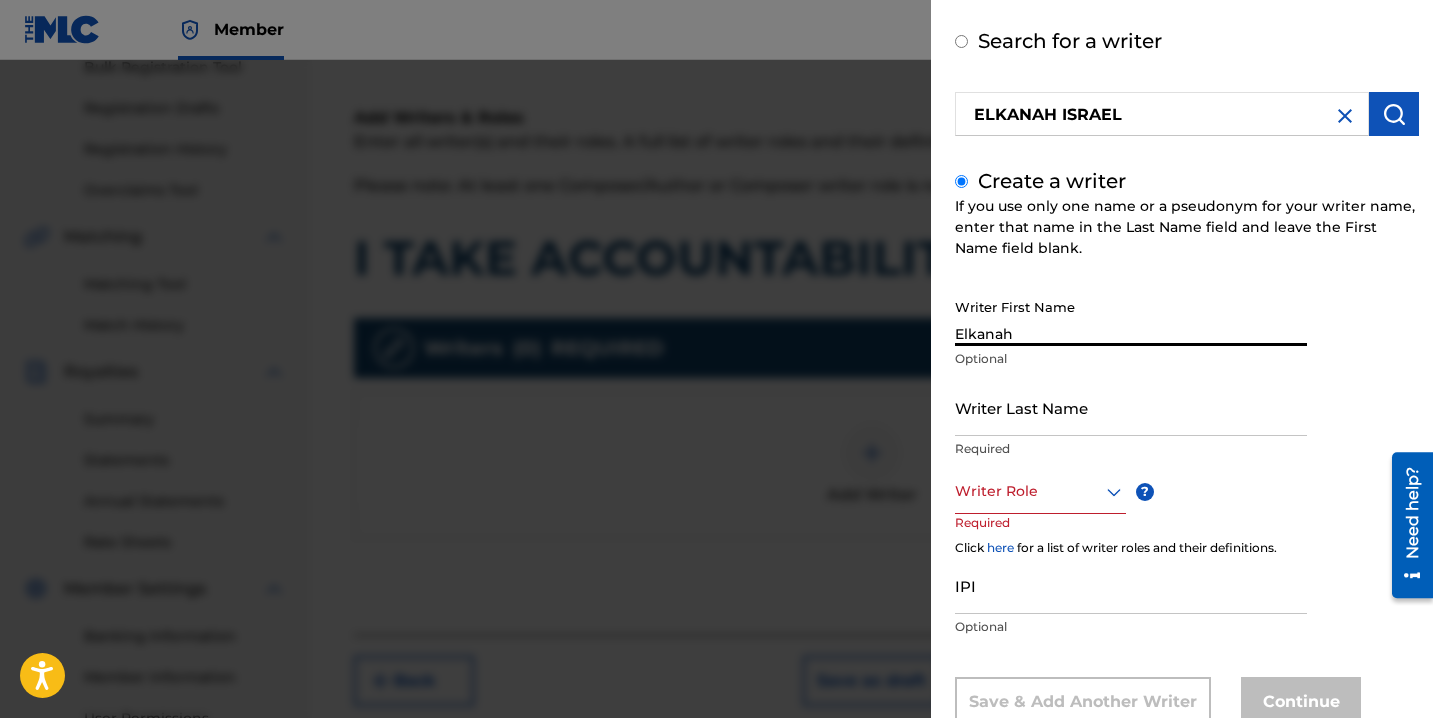type on "Israel" 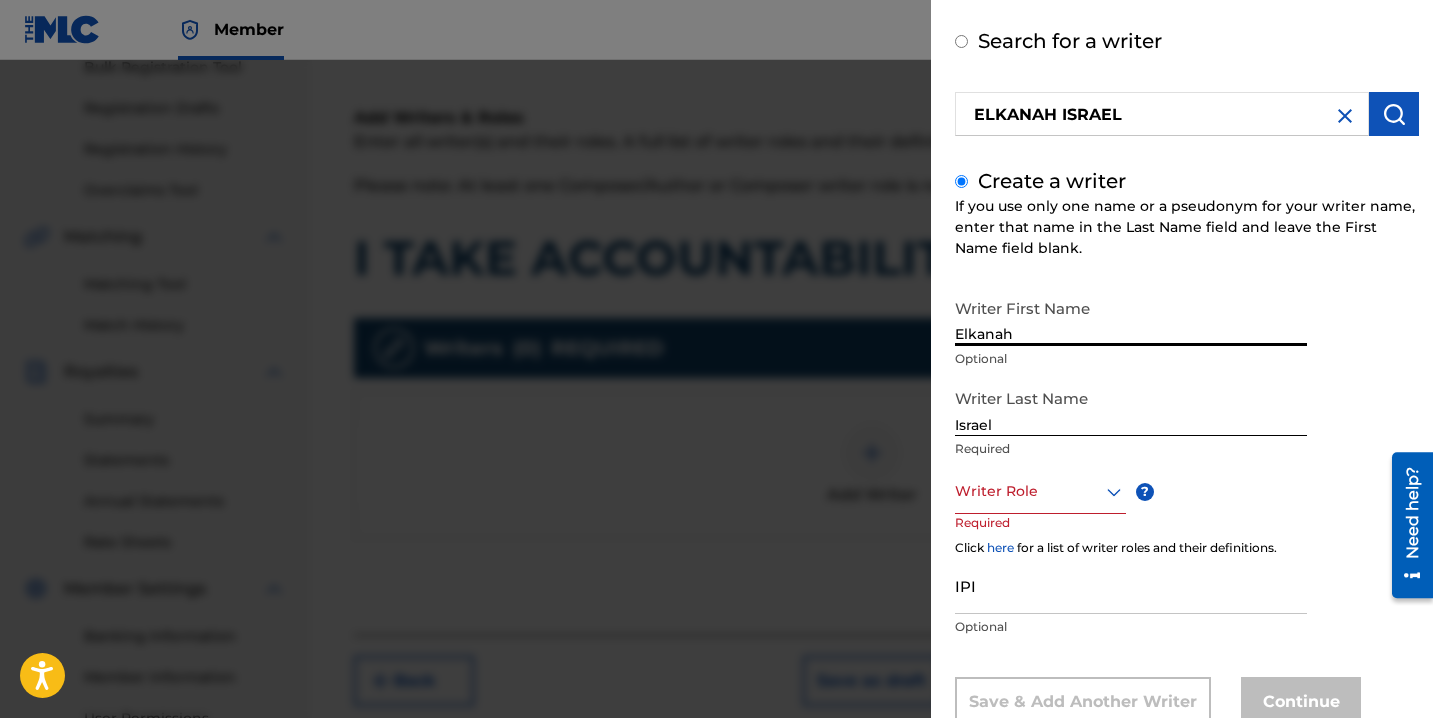 click at bounding box center (1040, 491) 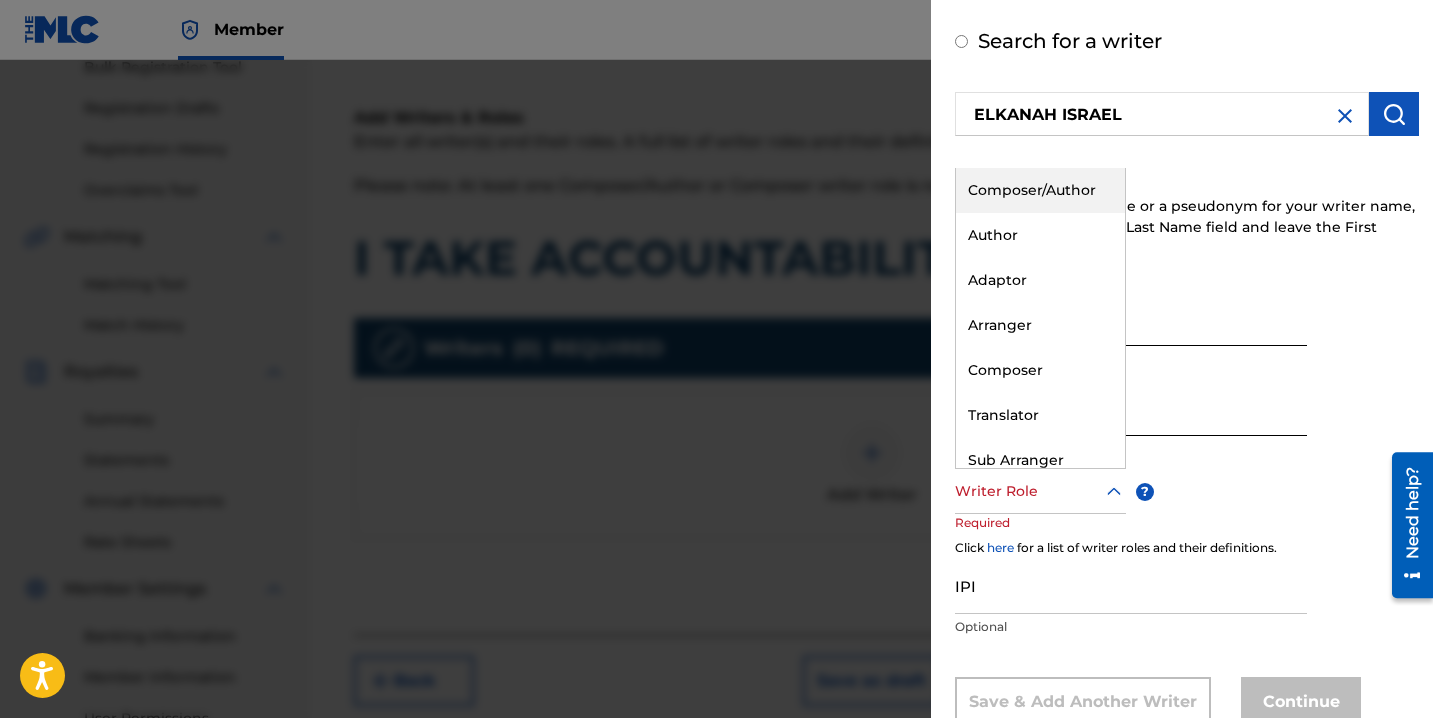 click on "Composer/Author" at bounding box center [1040, 190] 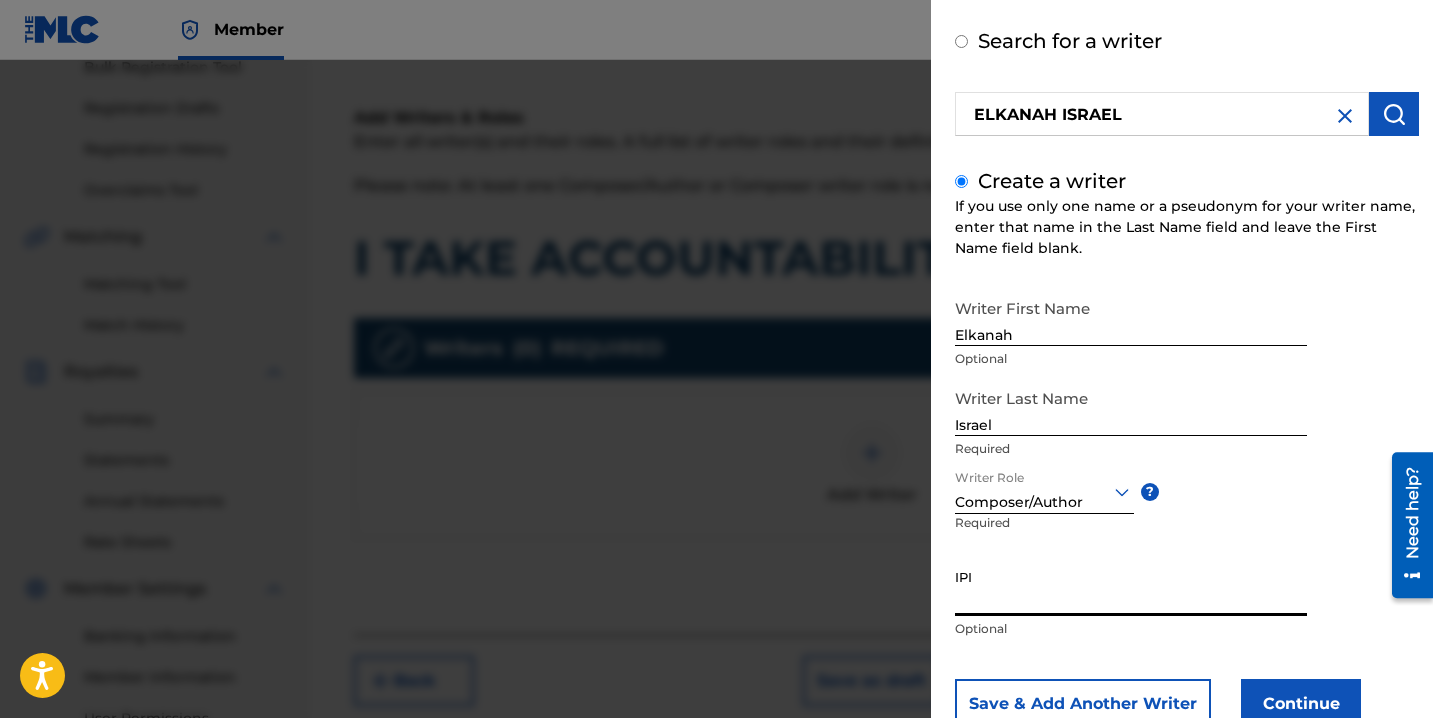 click on "IPI" at bounding box center (1131, 587) 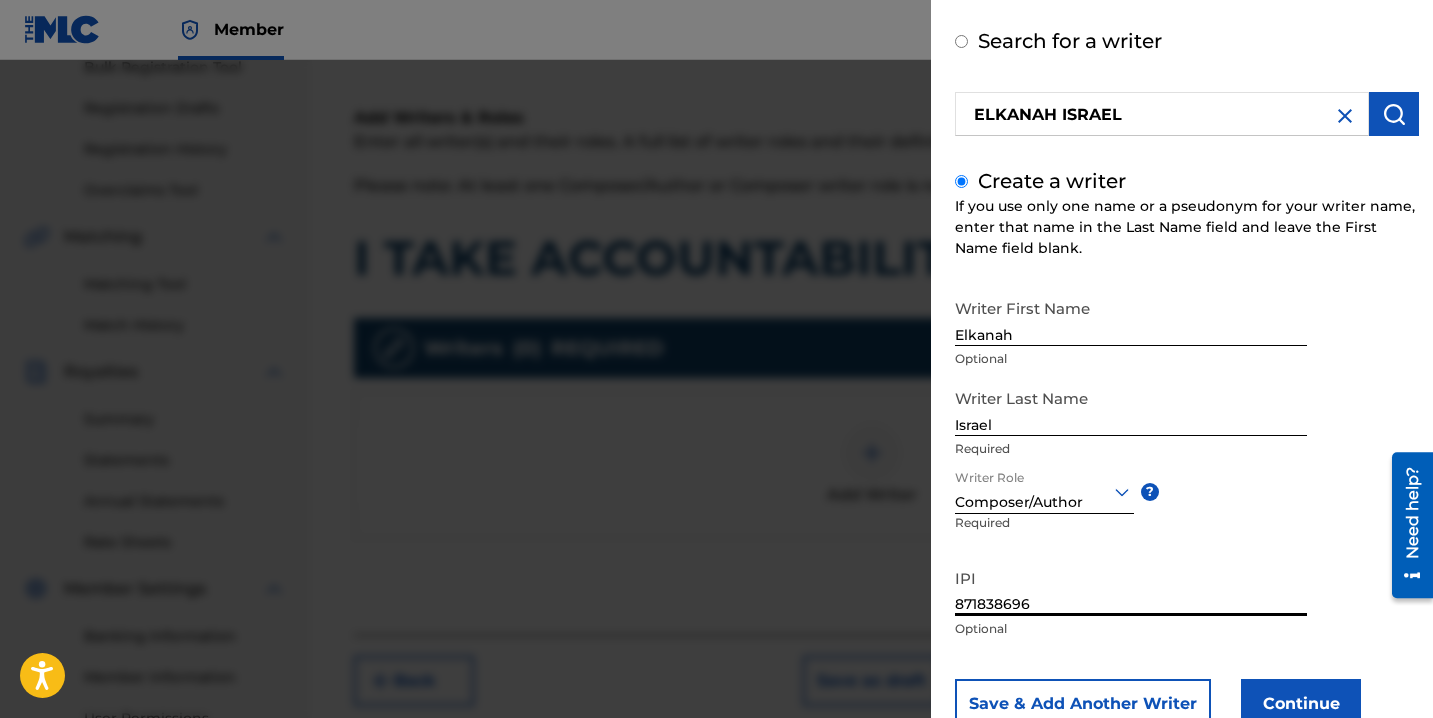 type on "871838696" 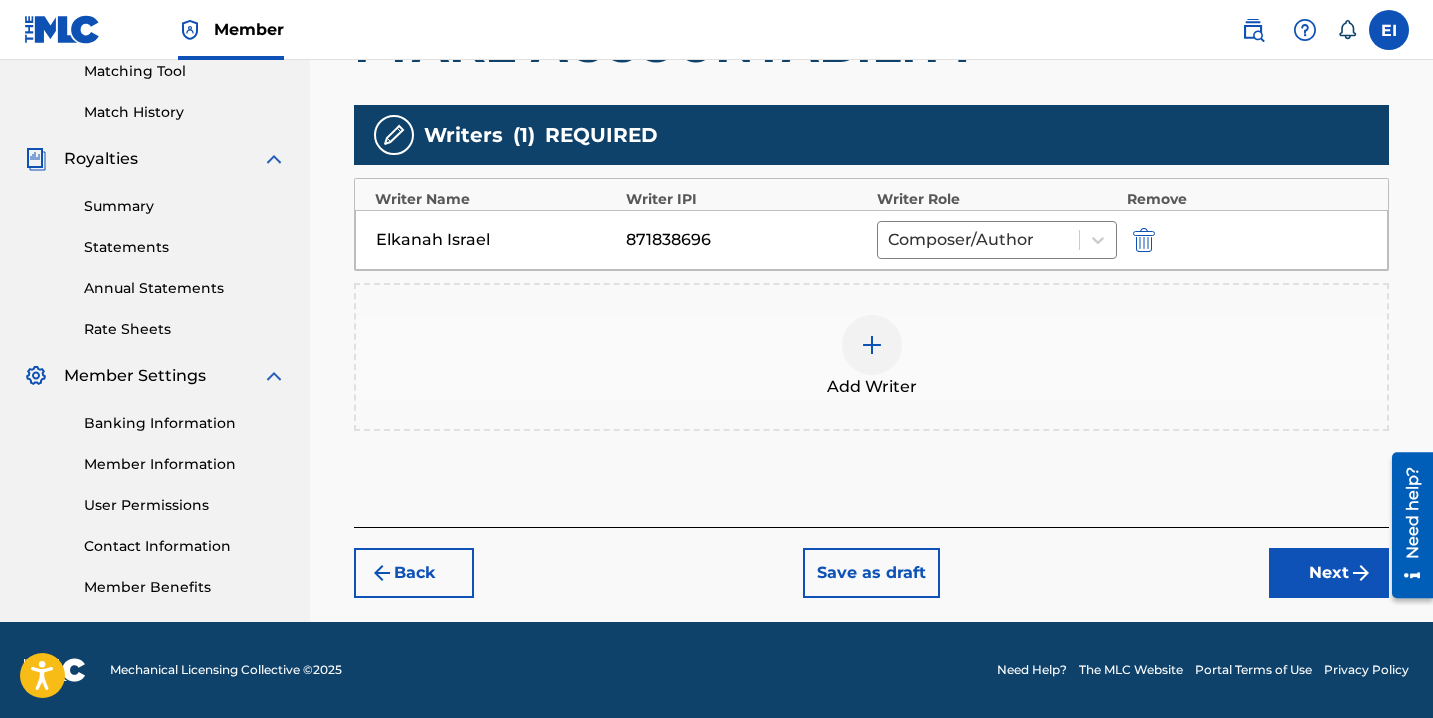 click on "Next" at bounding box center (1329, 573) 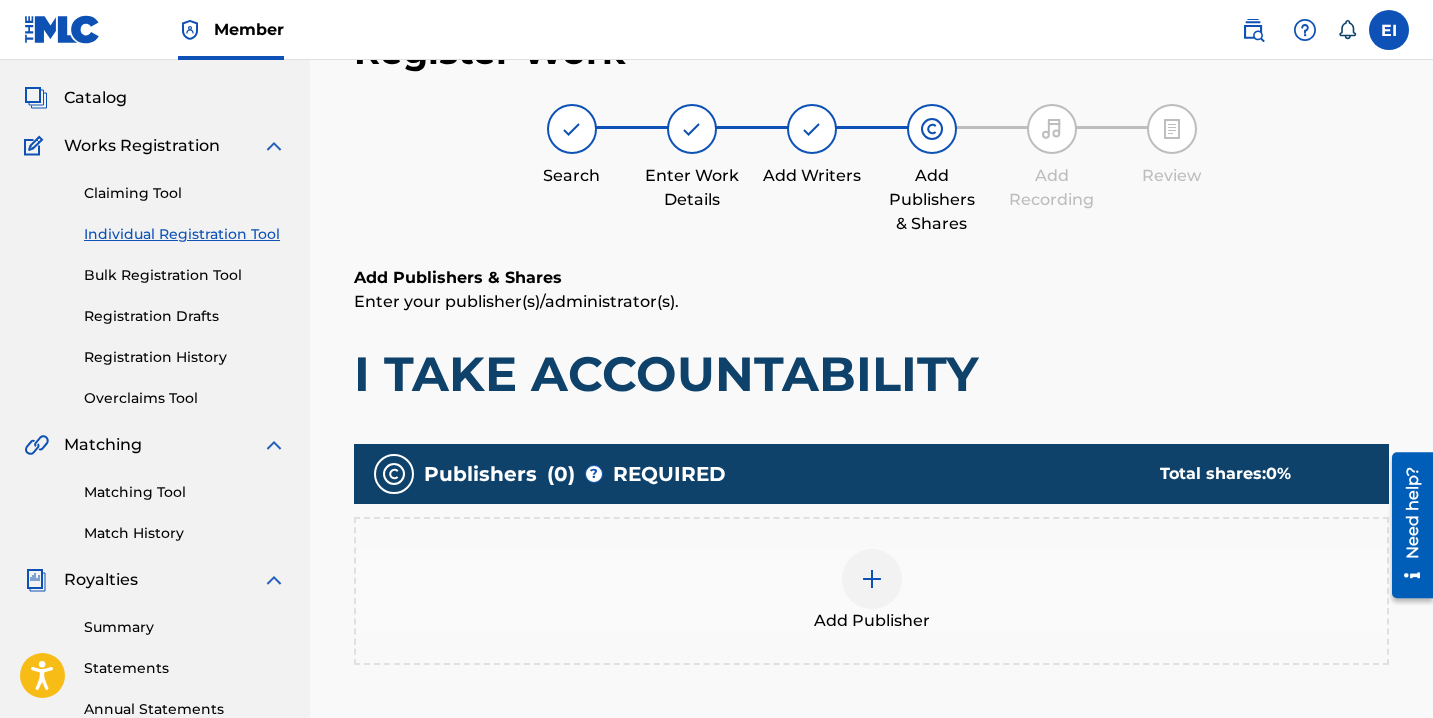 scroll, scrollTop: 90, scrollLeft: 0, axis: vertical 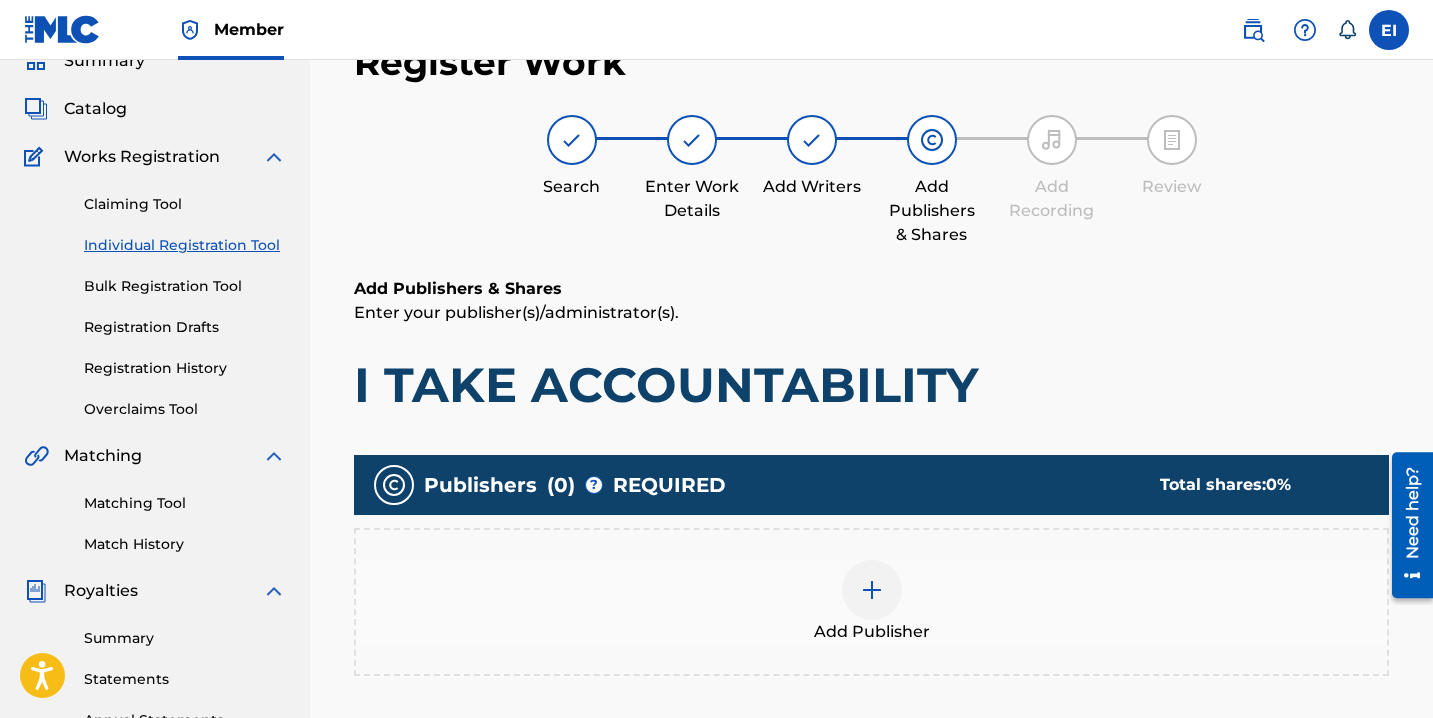 click at bounding box center [872, 590] 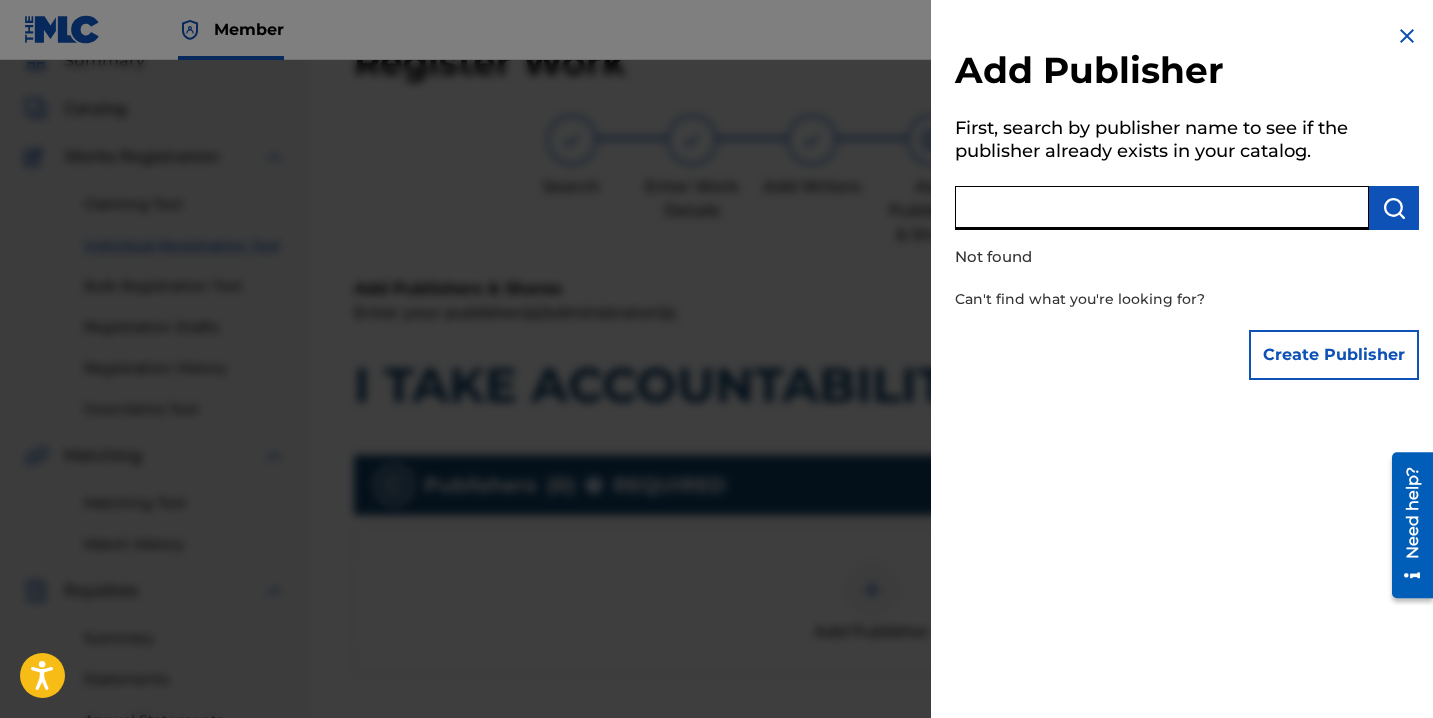 click at bounding box center [1162, 208] 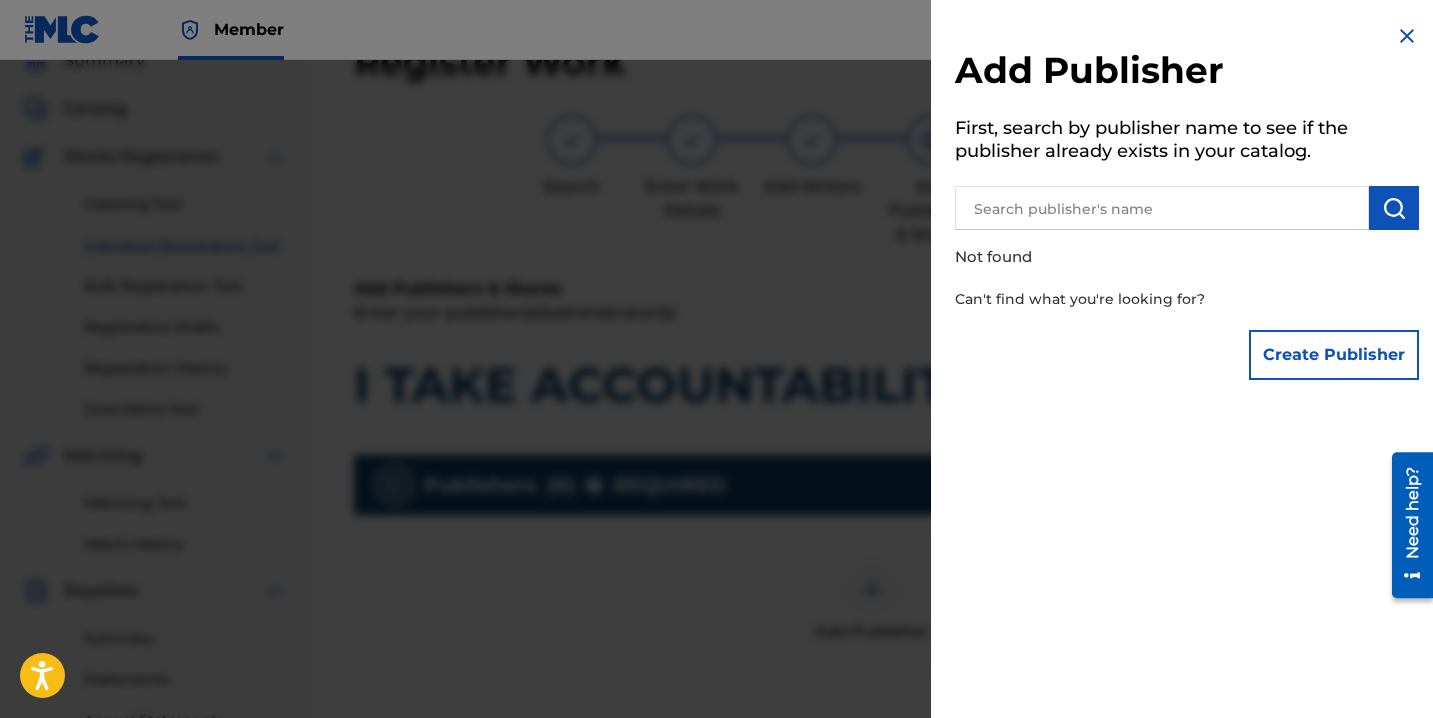 click on "Create Publisher" at bounding box center (1334, 355) 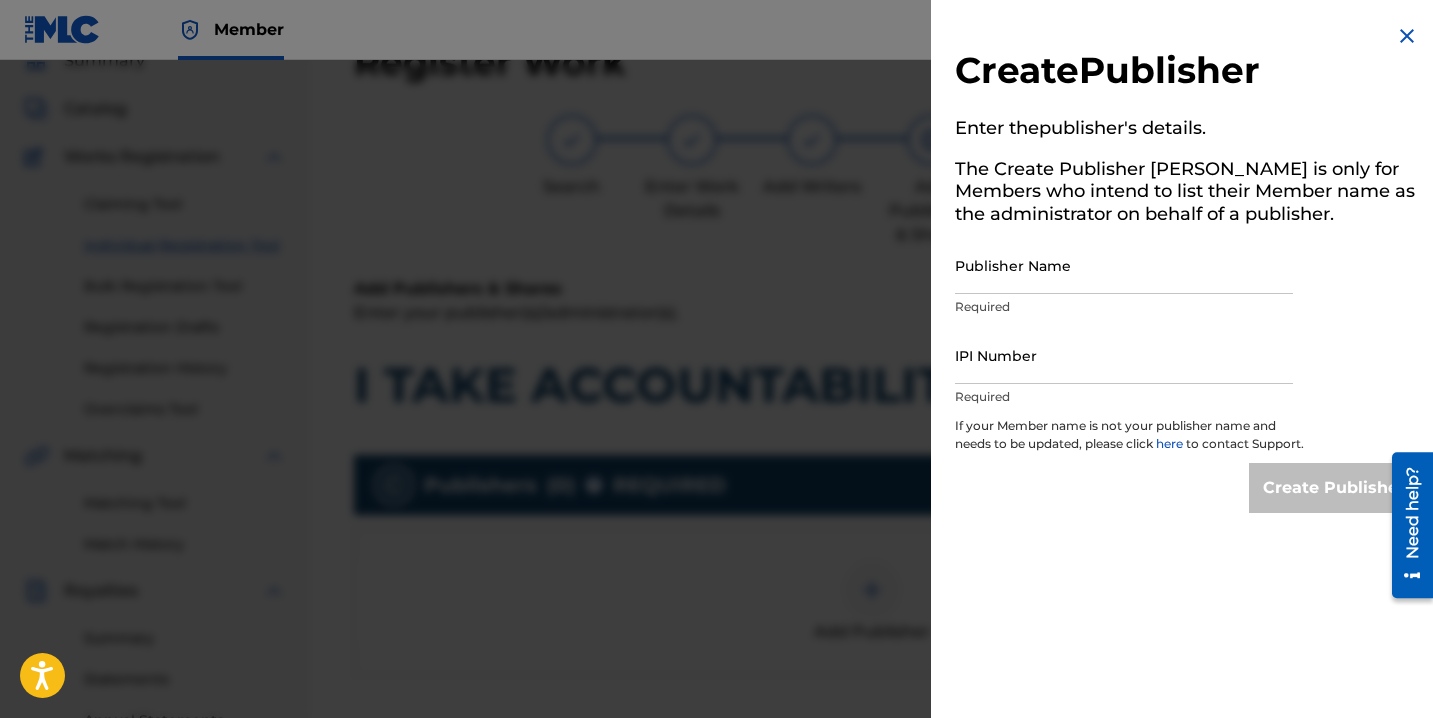 click on "Publisher Name" at bounding box center (1124, 265) 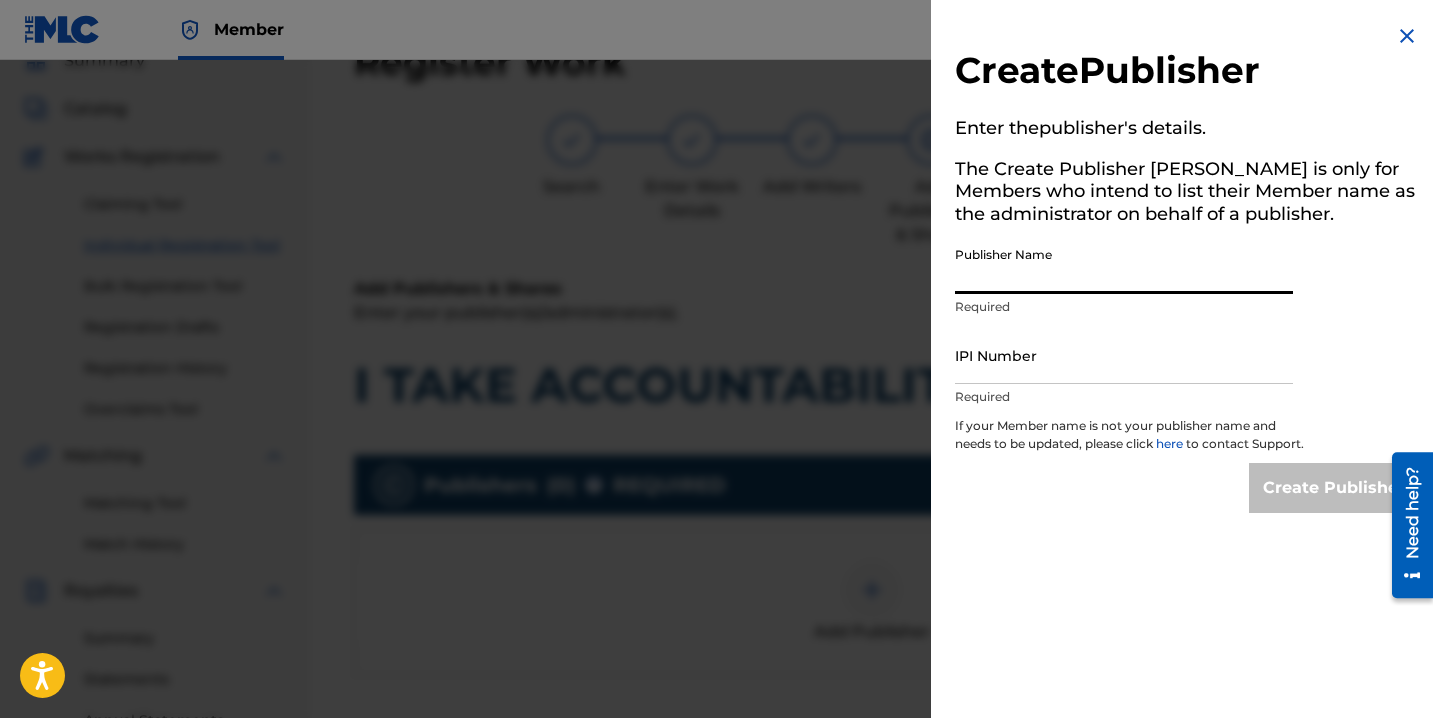 type on "TRUTH [PERSON_NAME] PUBLISHING" 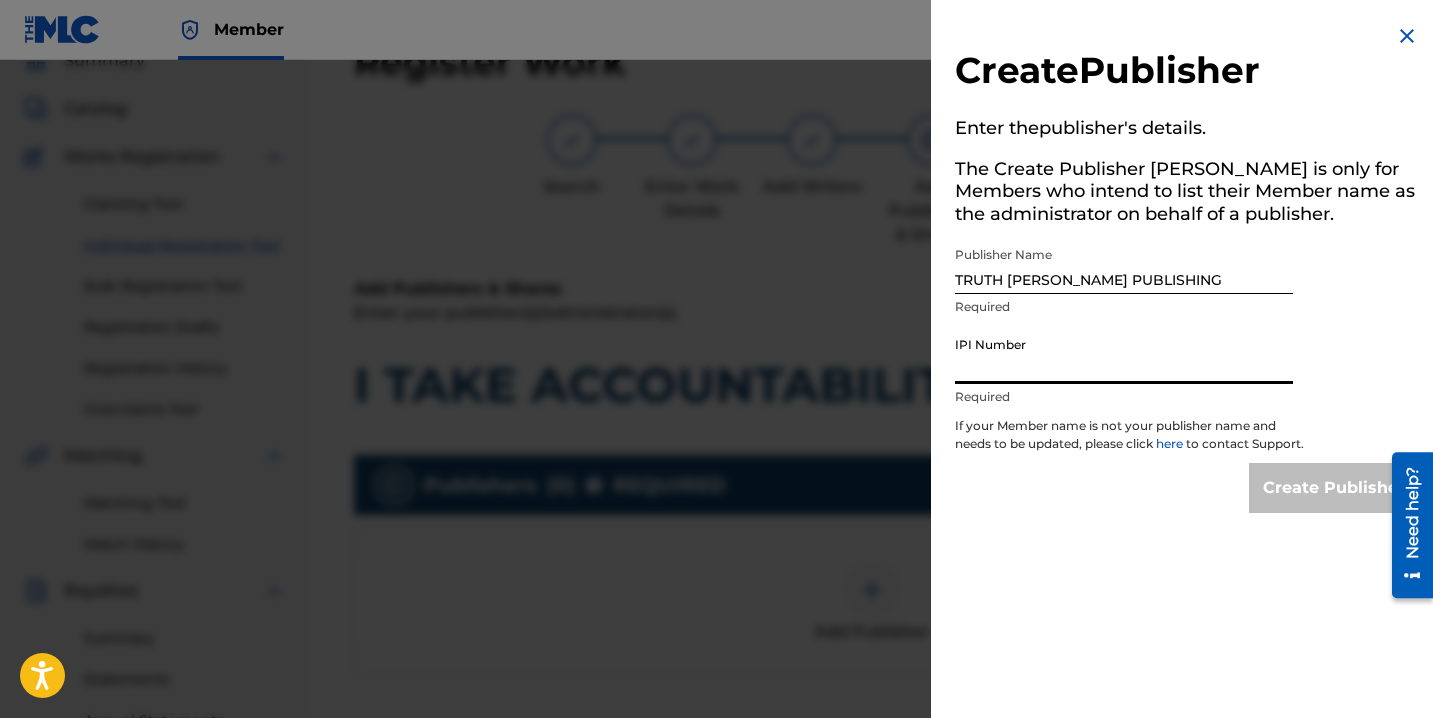 click on "IPI Number" at bounding box center [1124, 355] 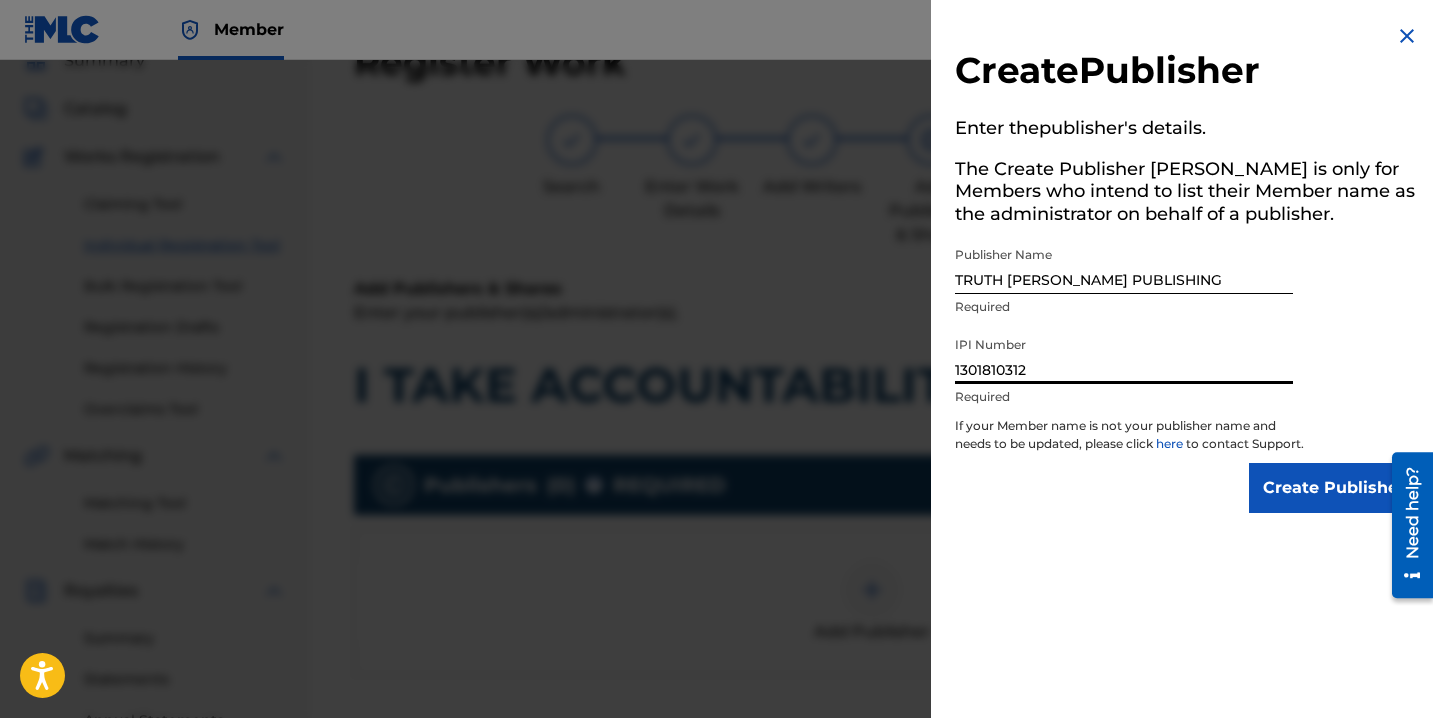 click on "Create Publisher" at bounding box center (1334, 488) 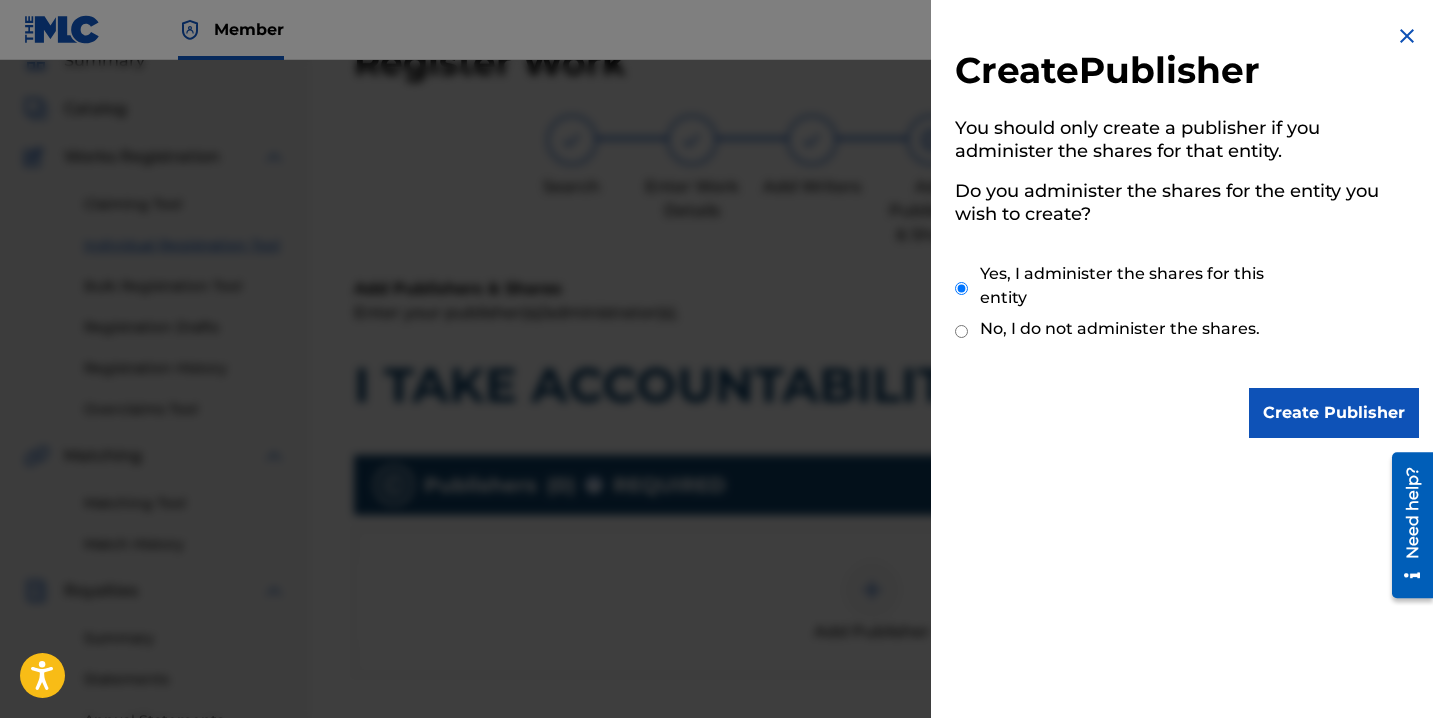 click on "Create Publisher" at bounding box center [1334, 413] 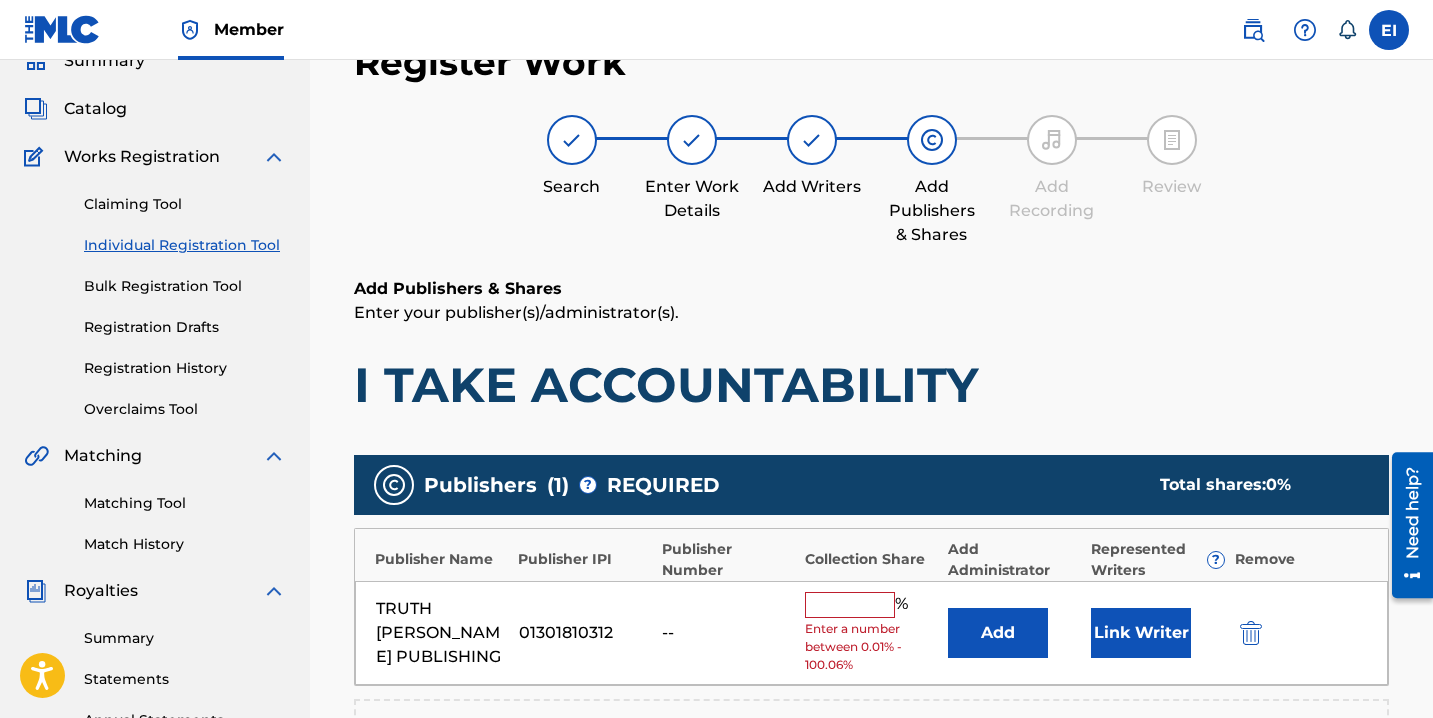 click at bounding box center [850, 605] 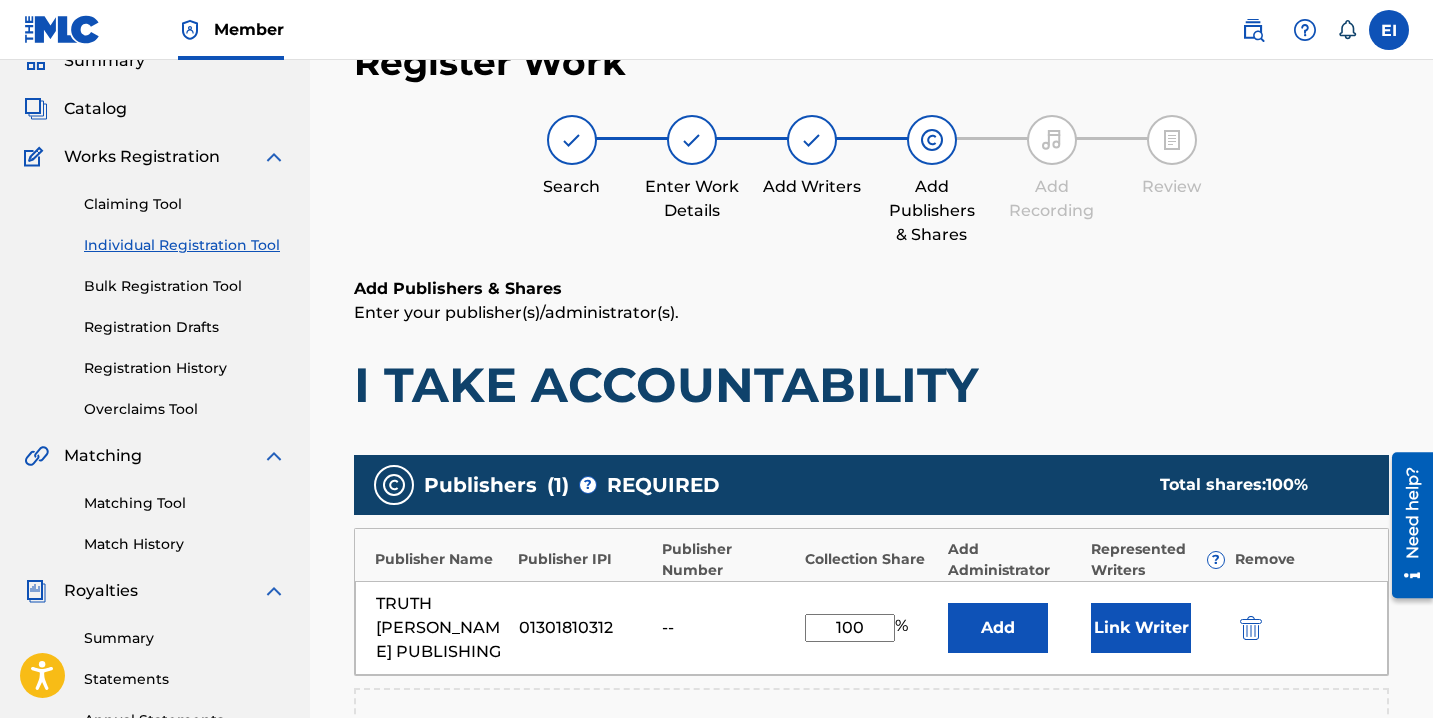 click on "Link Writer" at bounding box center (1141, 628) 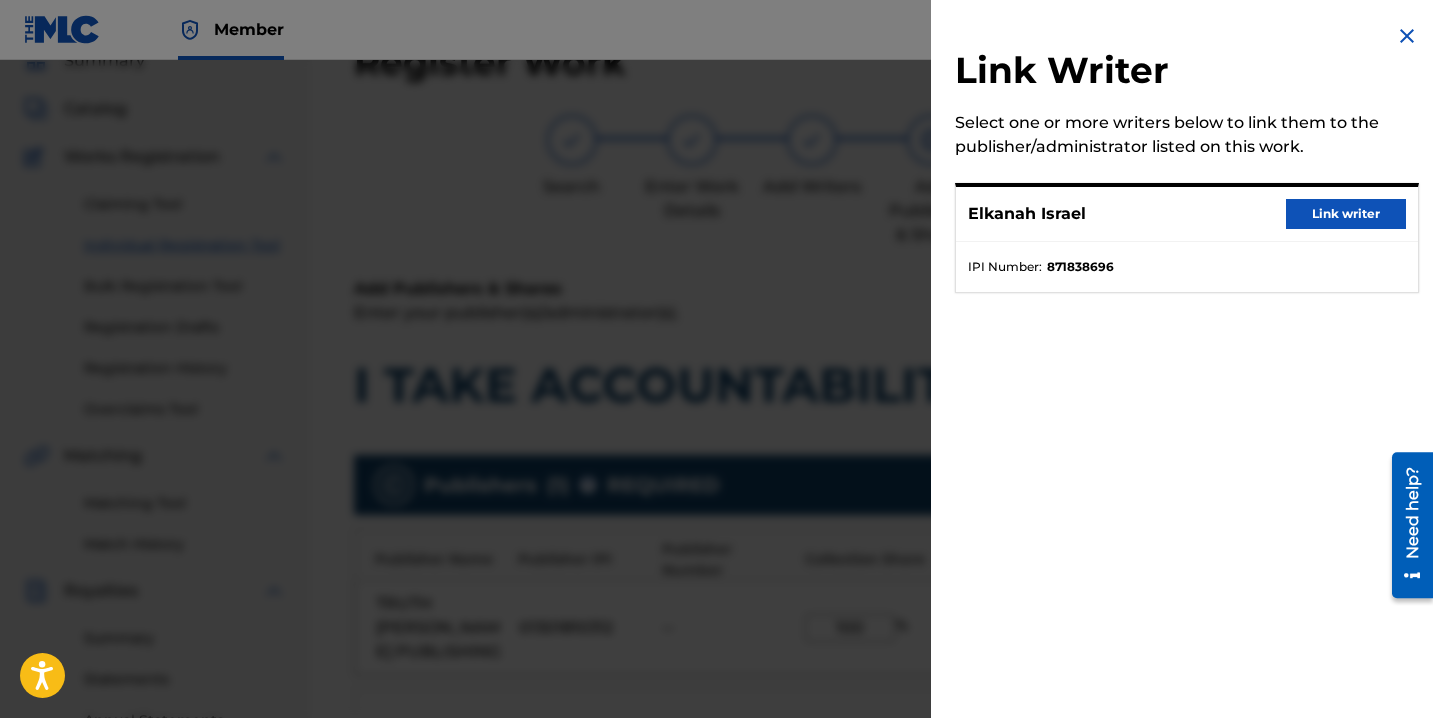 click on "Link writer" at bounding box center [1346, 214] 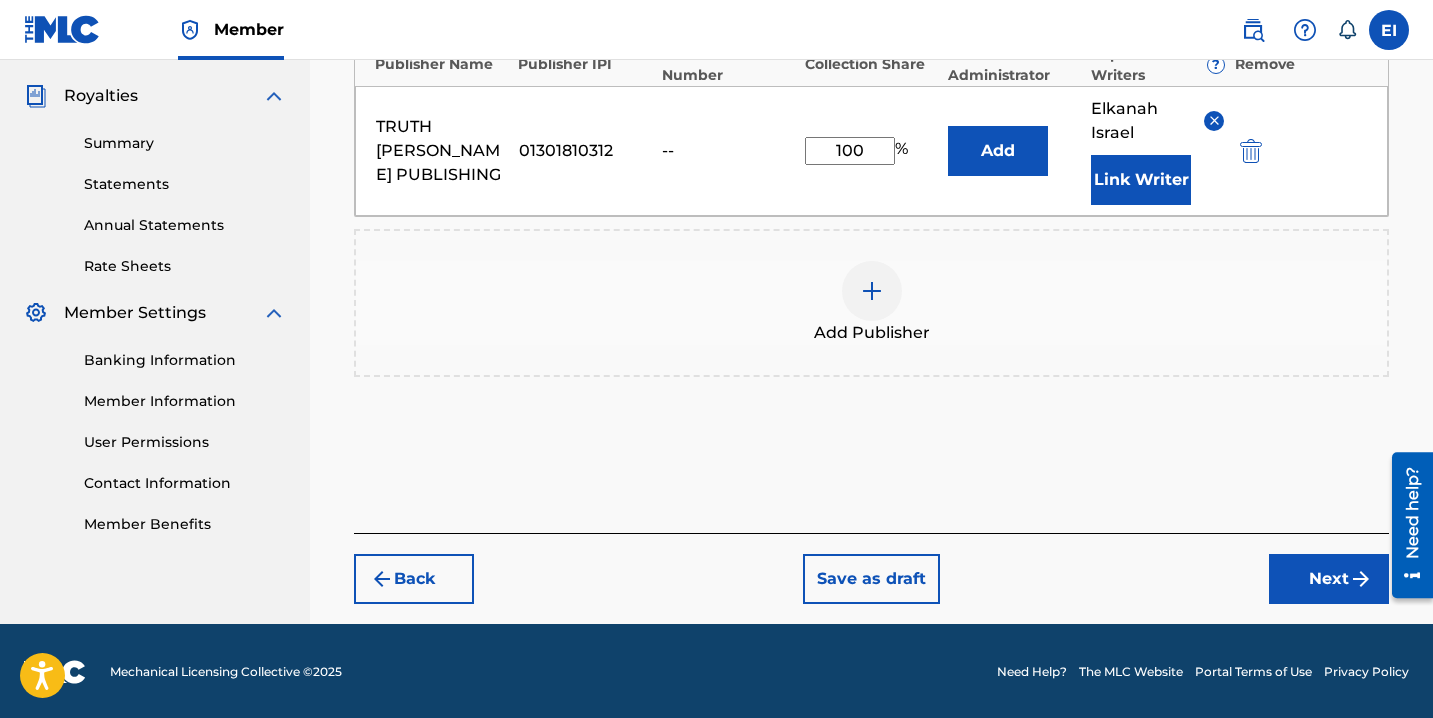 scroll, scrollTop: 587, scrollLeft: 0, axis: vertical 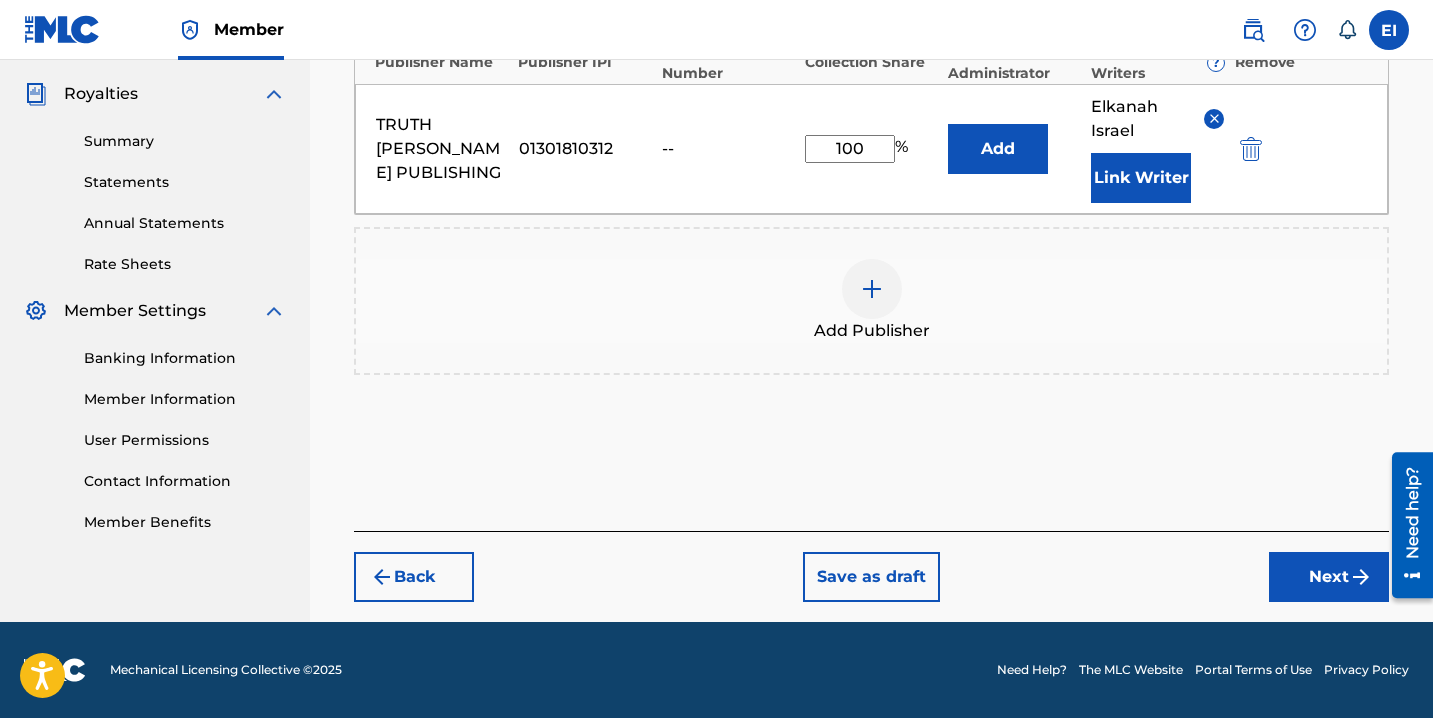 click on "Back Save as draft Next" at bounding box center (871, 566) 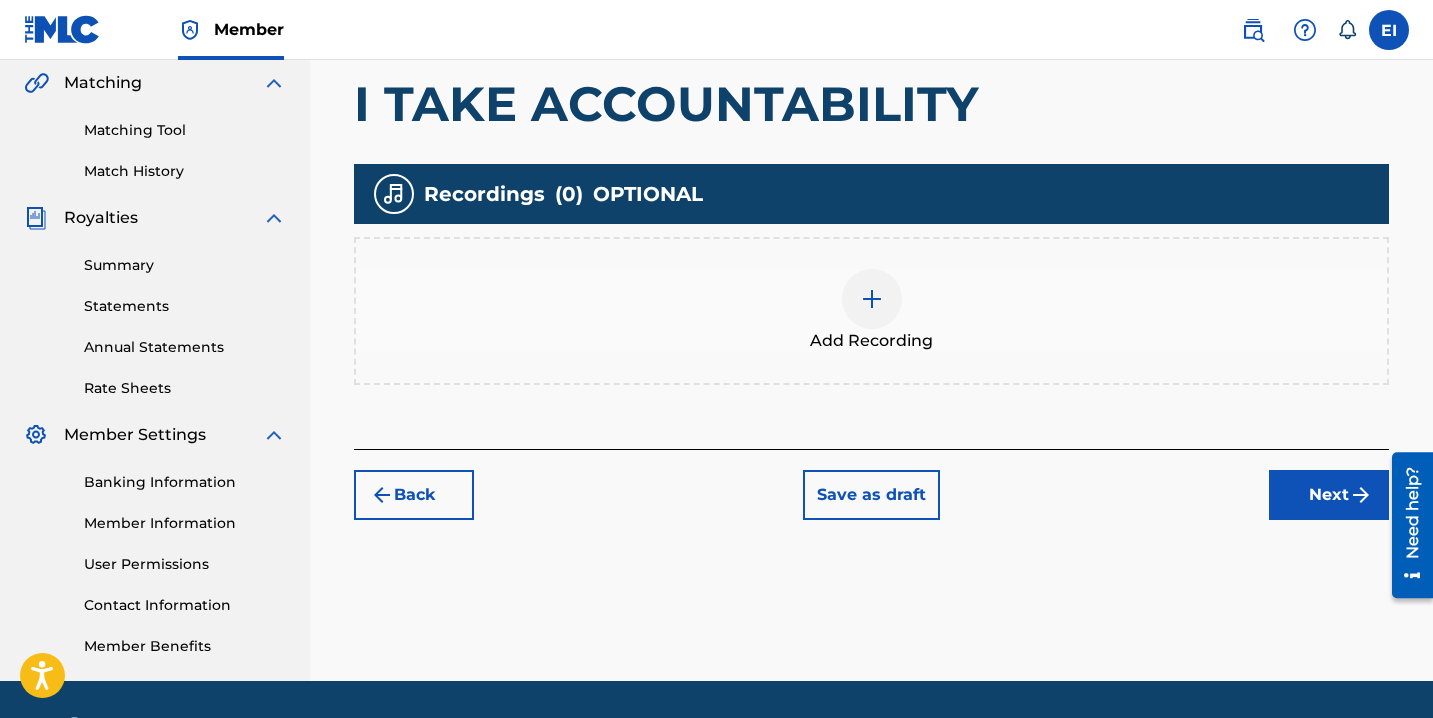 scroll, scrollTop: 466, scrollLeft: 0, axis: vertical 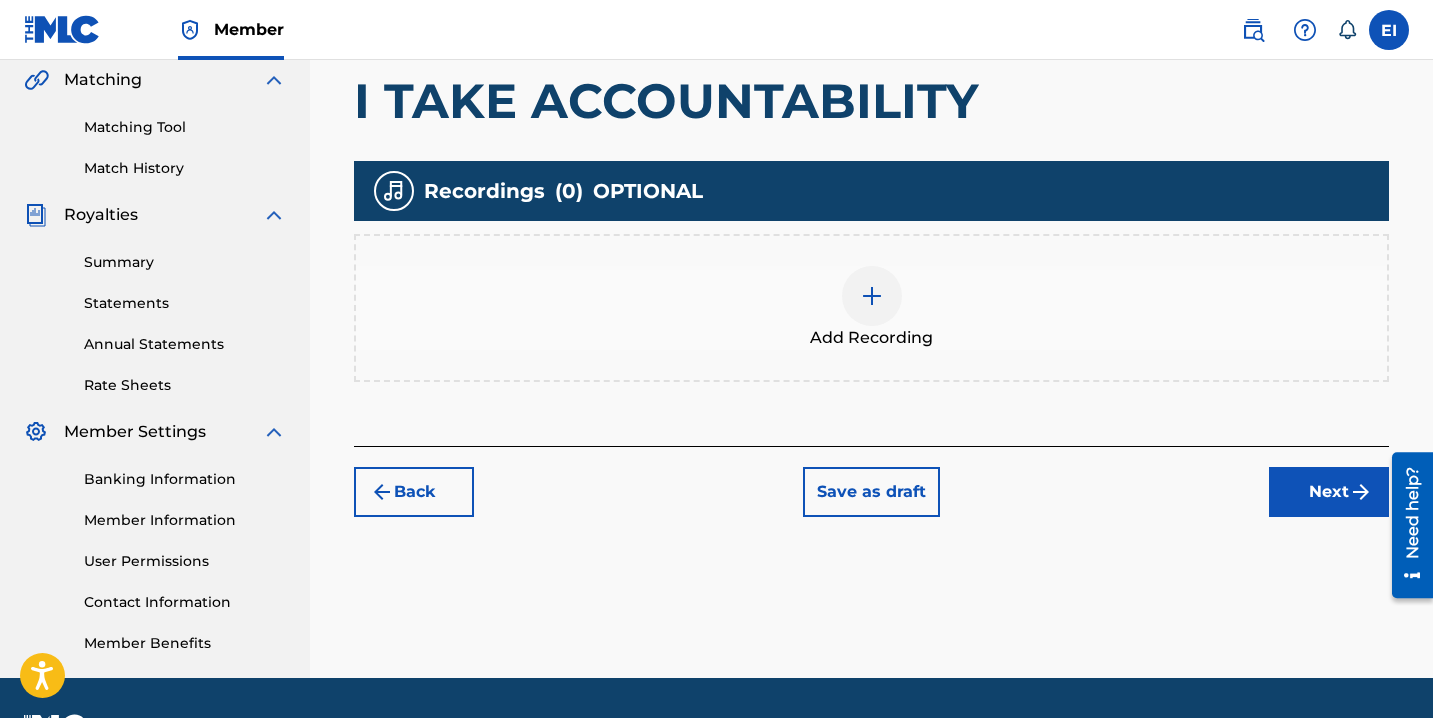 click at bounding box center [872, 296] 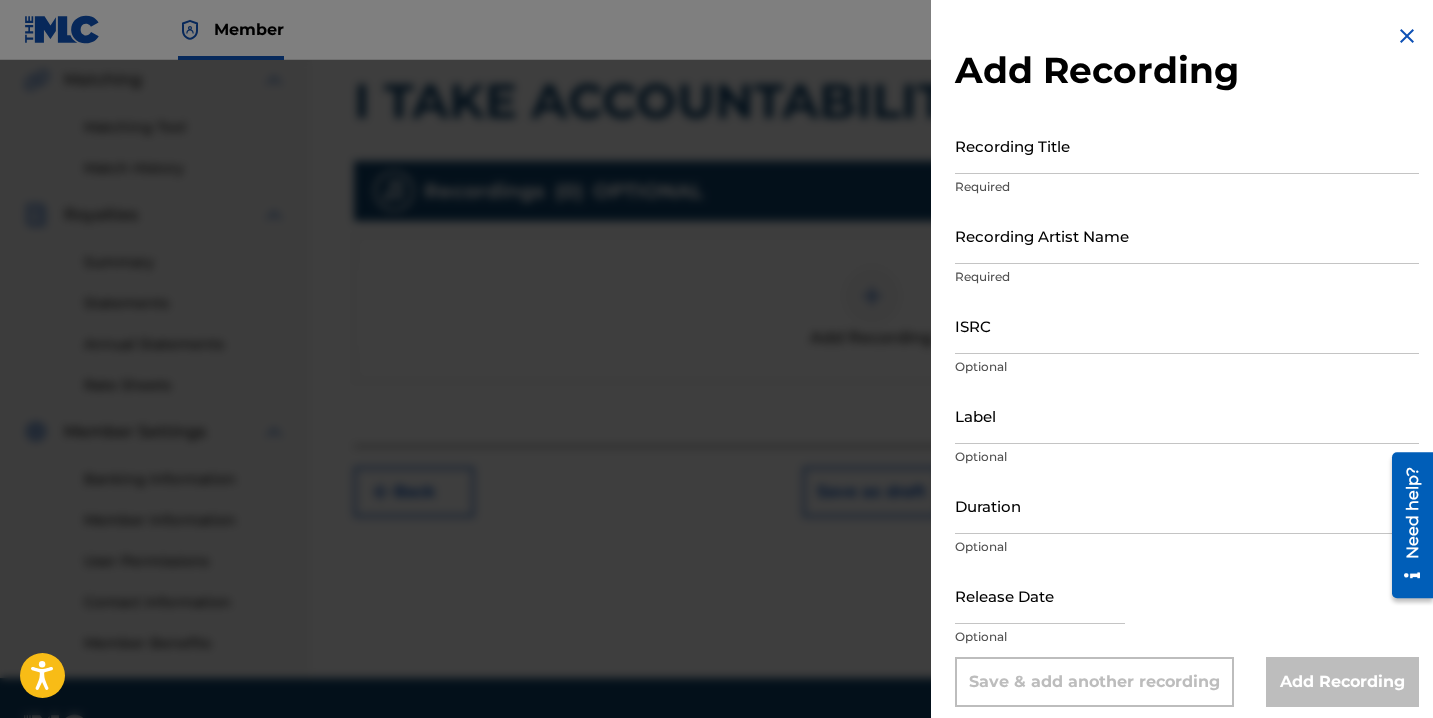 click on "Recording Title" at bounding box center [1187, 145] 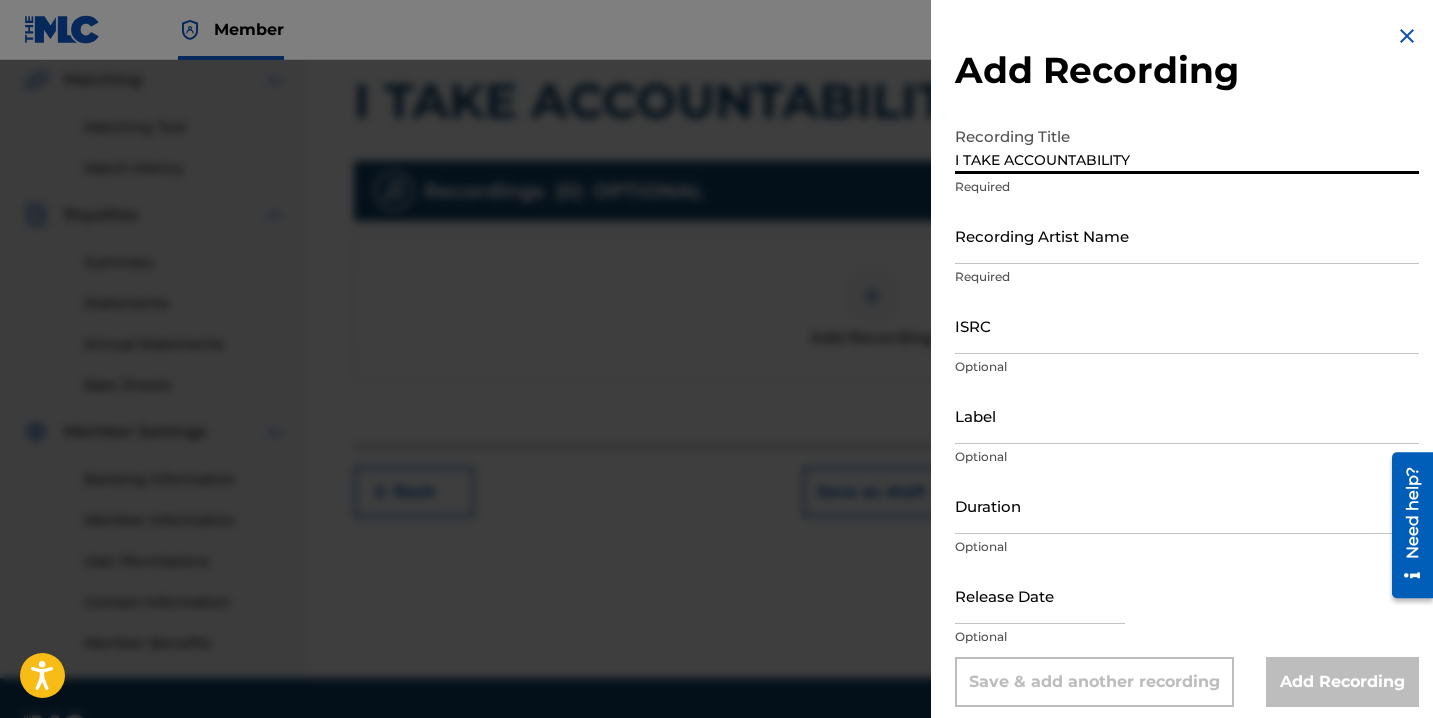 type on "I TAKE ACCOUNTABILITY" 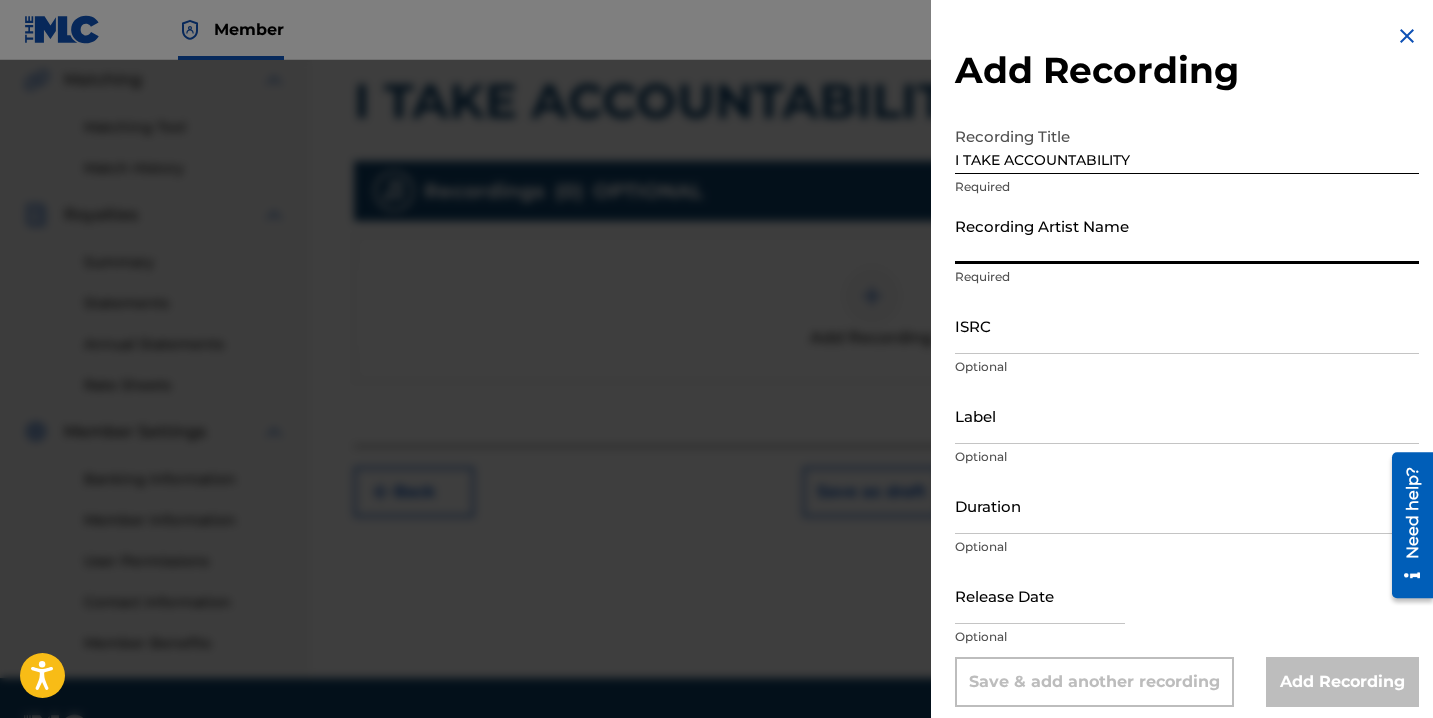type on "[PERSON_NAME] [PERSON_NAME] [GEOGRAPHIC_DATA]" 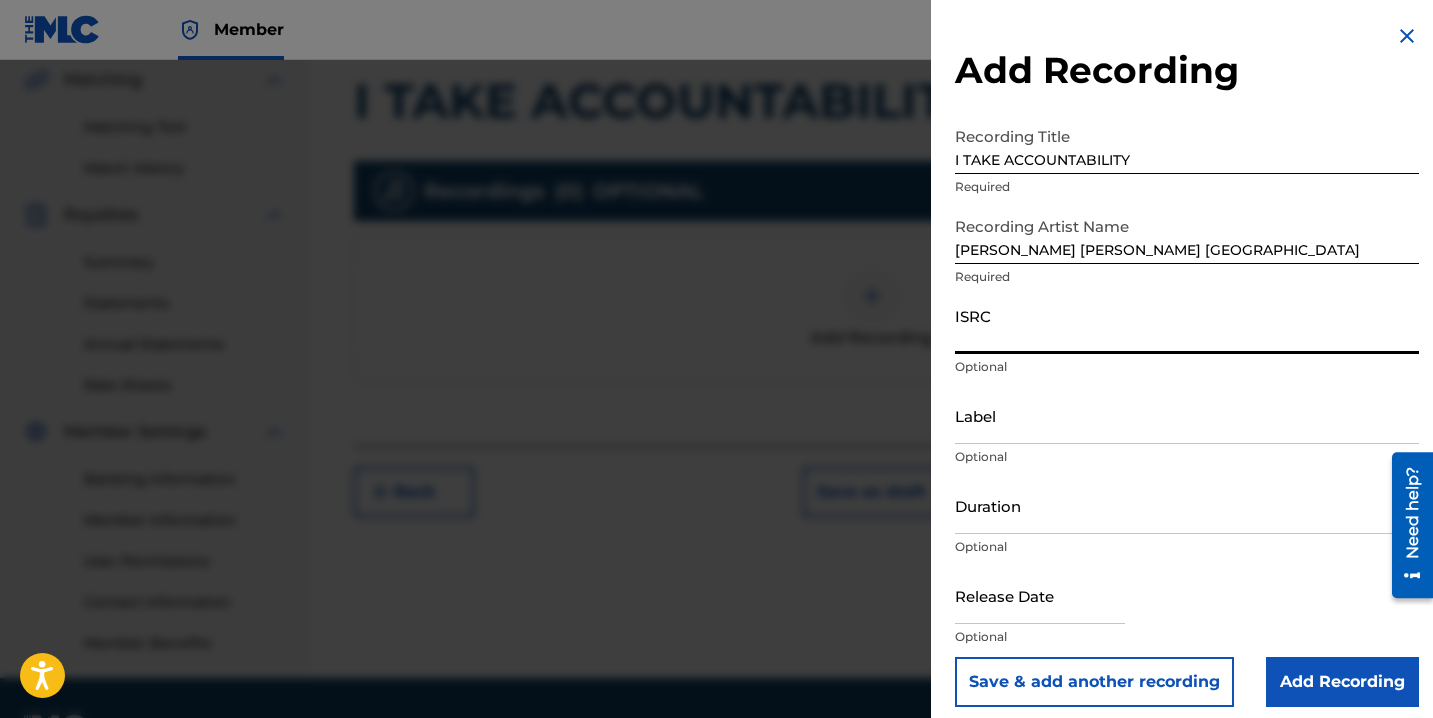 click on "ISRC" at bounding box center (1187, 325) 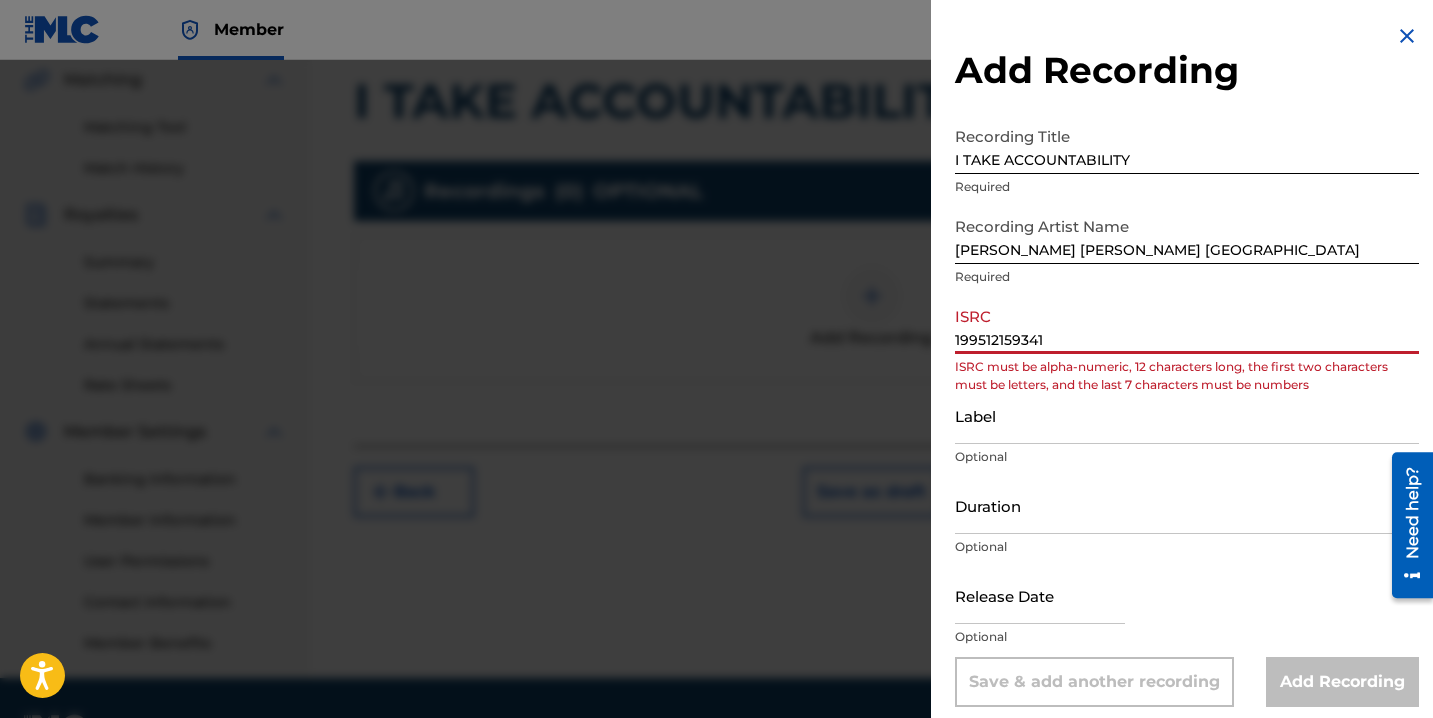 scroll, scrollTop: 13, scrollLeft: 0, axis: vertical 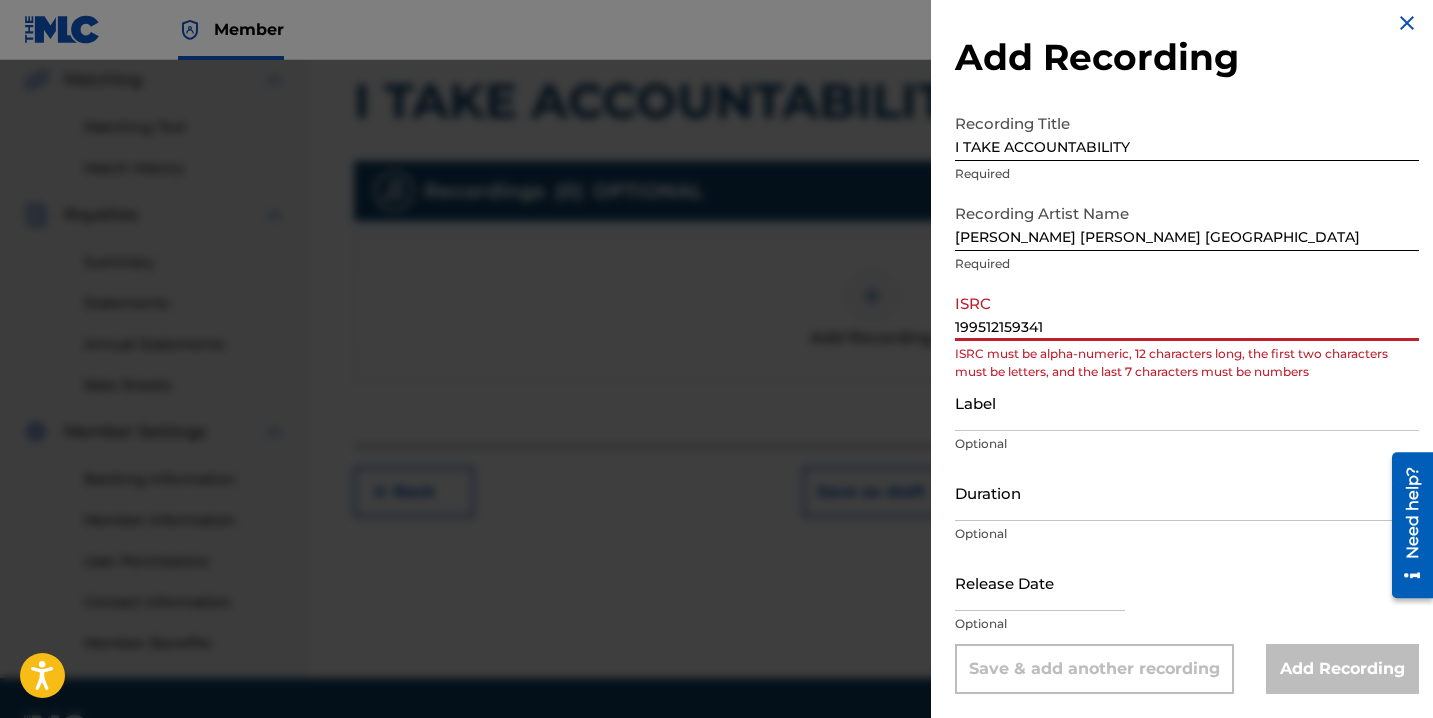 drag, startPoint x: 1052, startPoint y: 323, endPoint x: 937, endPoint y: 328, distance: 115.10864 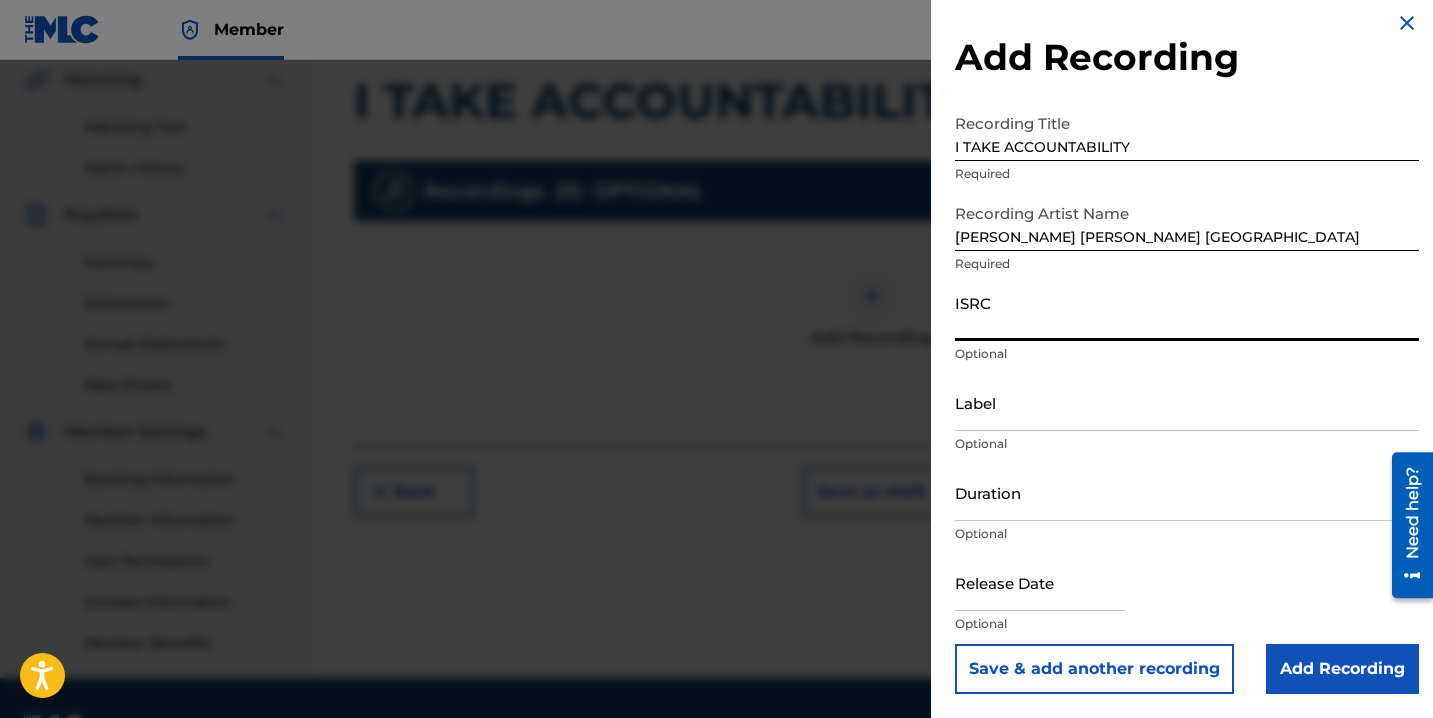click on "ISRC" at bounding box center [1187, 312] 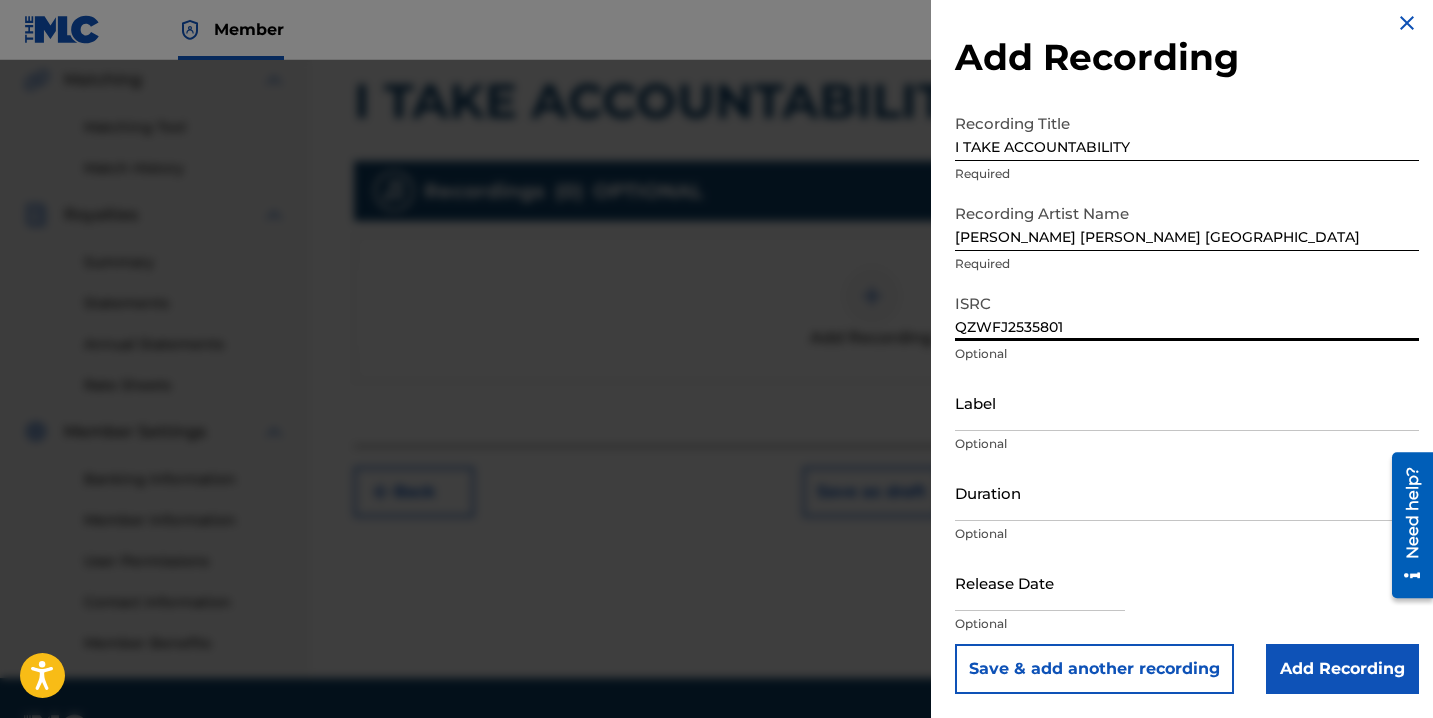 type on "QZWFJ2535801" 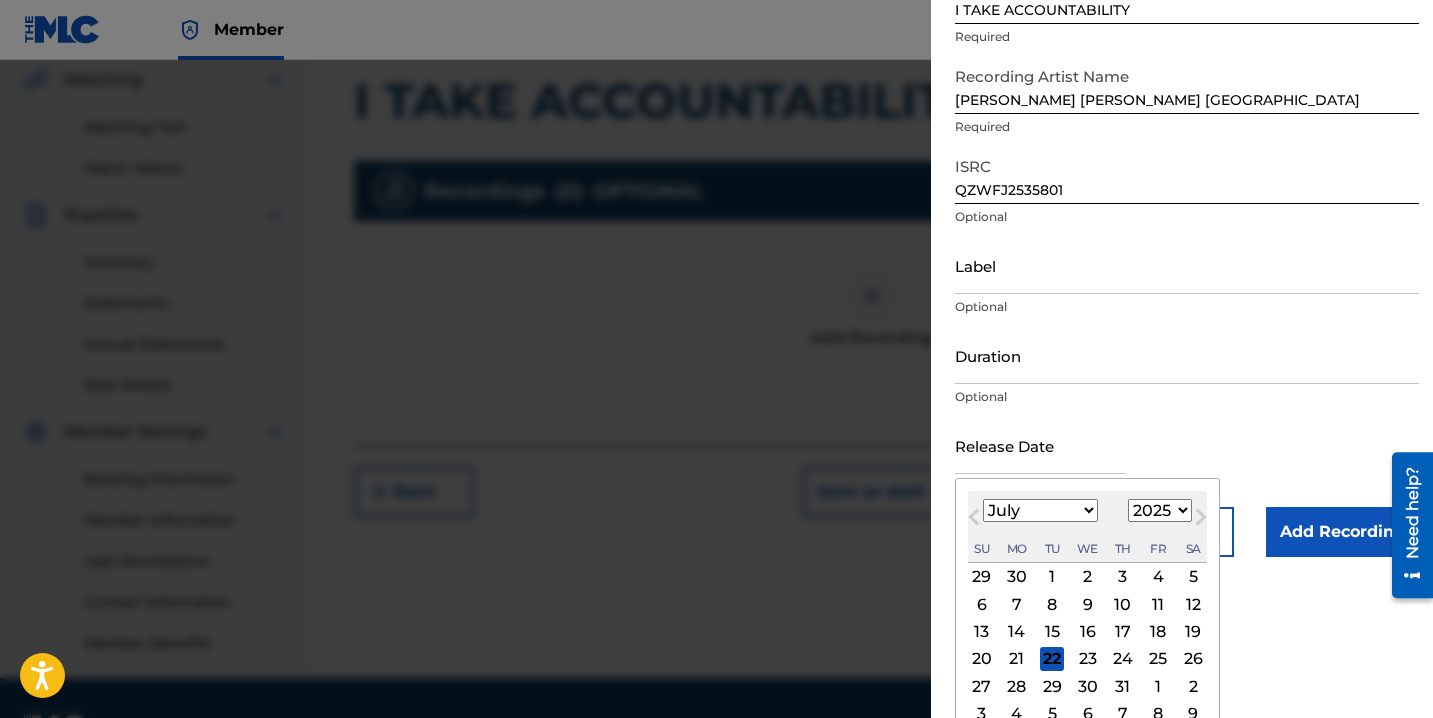 scroll, scrollTop: 172, scrollLeft: 0, axis: vertical 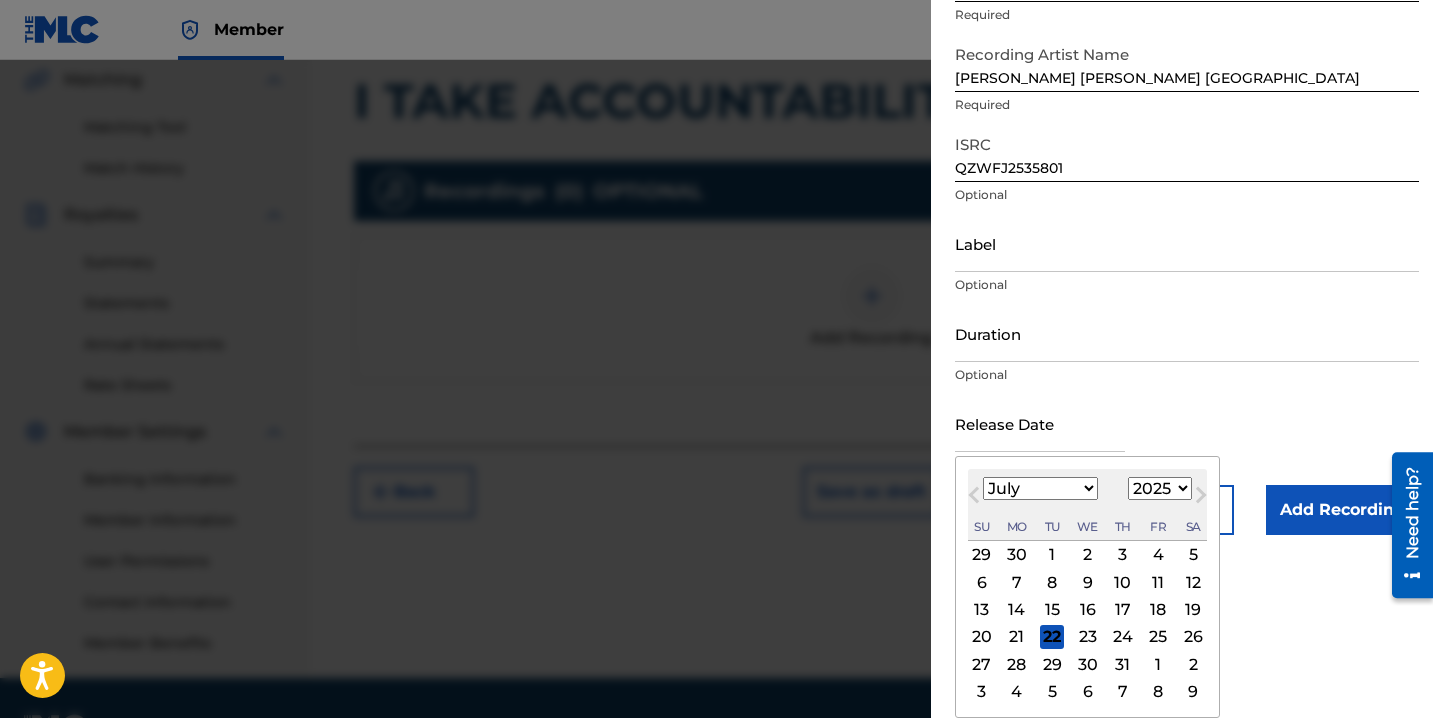click on "18" at bounding box center (1158, 610) 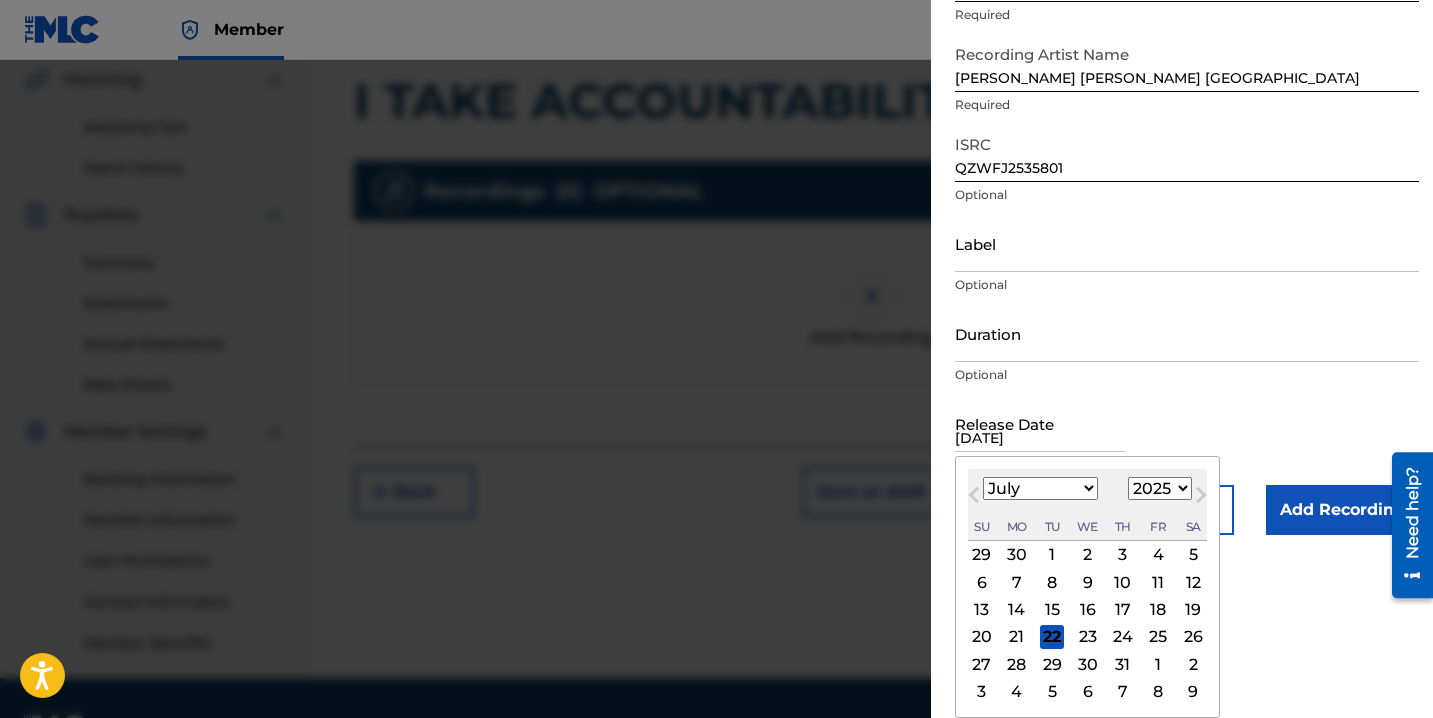 scroll, scrollTop: 13, scrollLeft: 0, axis: vertical 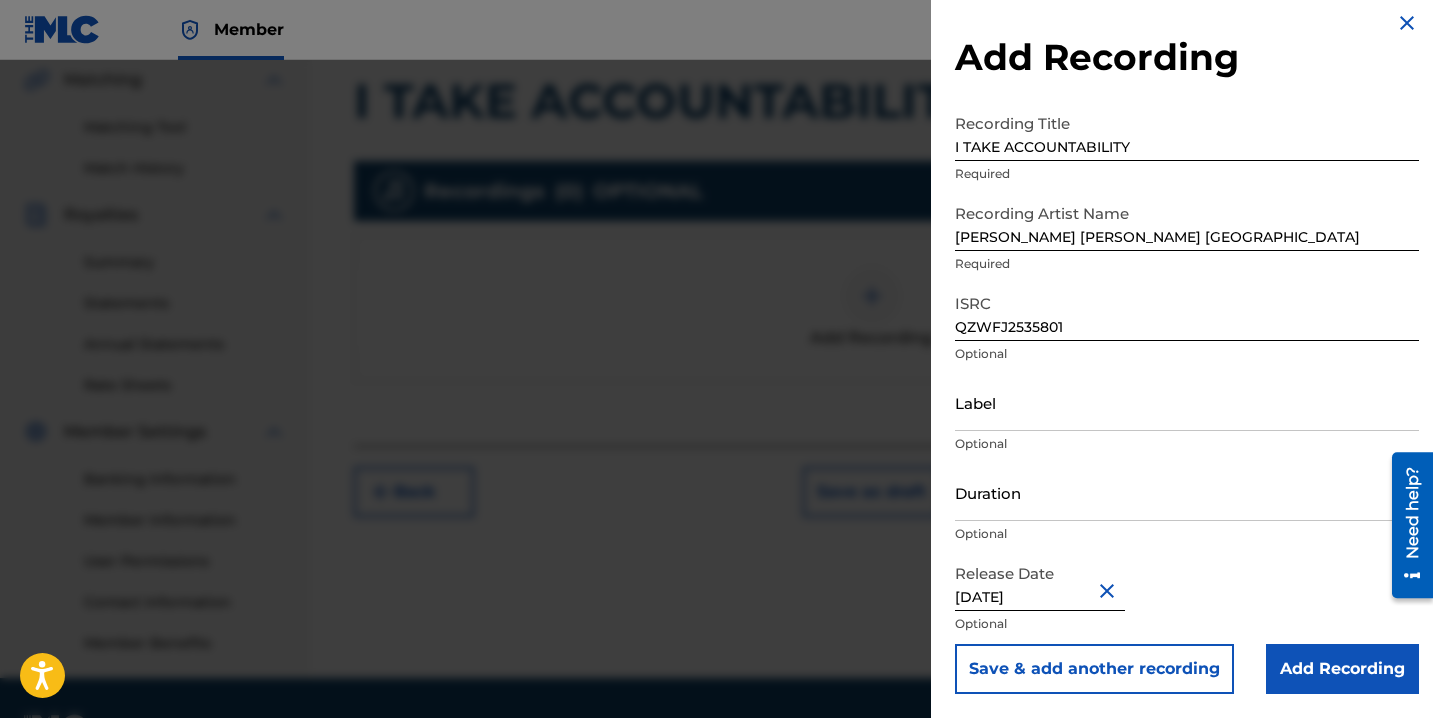click on "Duration" at bounding box center [1187, 492] 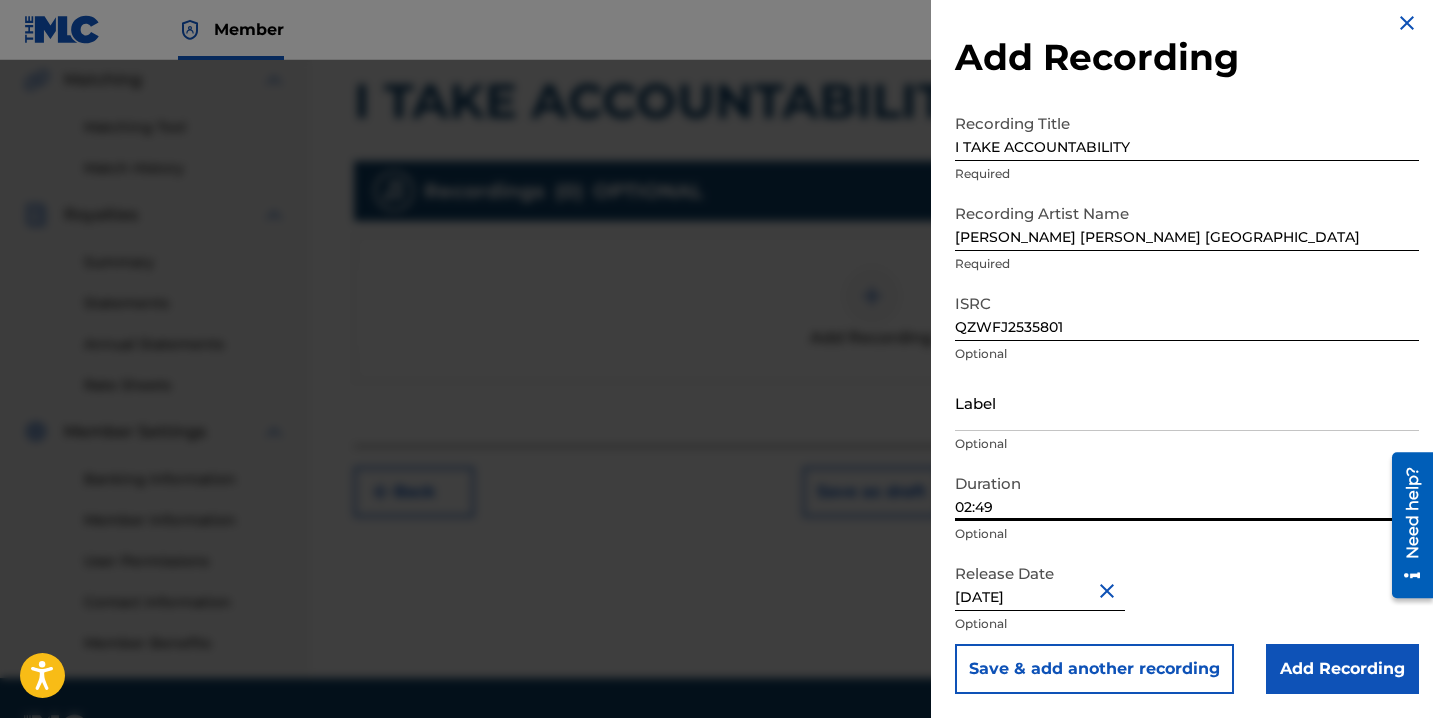 scroll, scrollTop: 522, scrollLeft: 0, axis: vertical 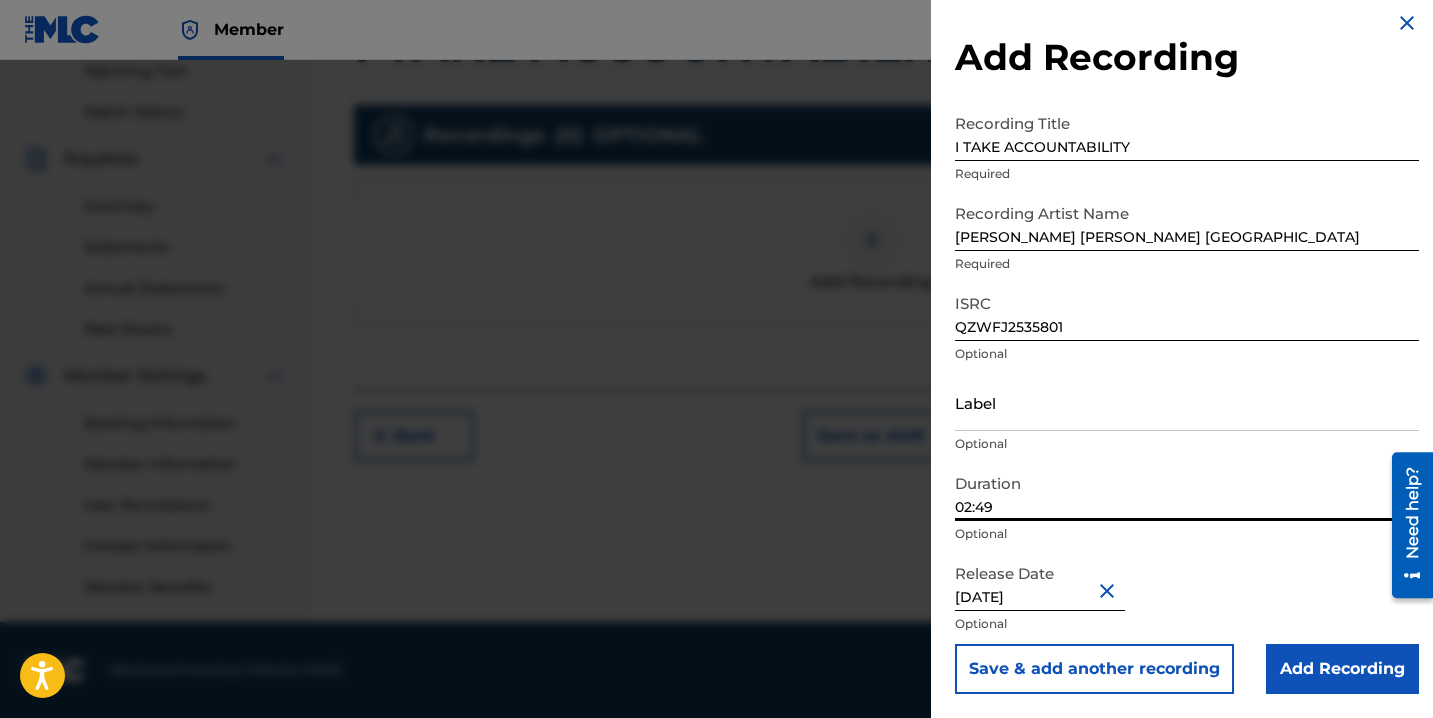 type on "02:49" 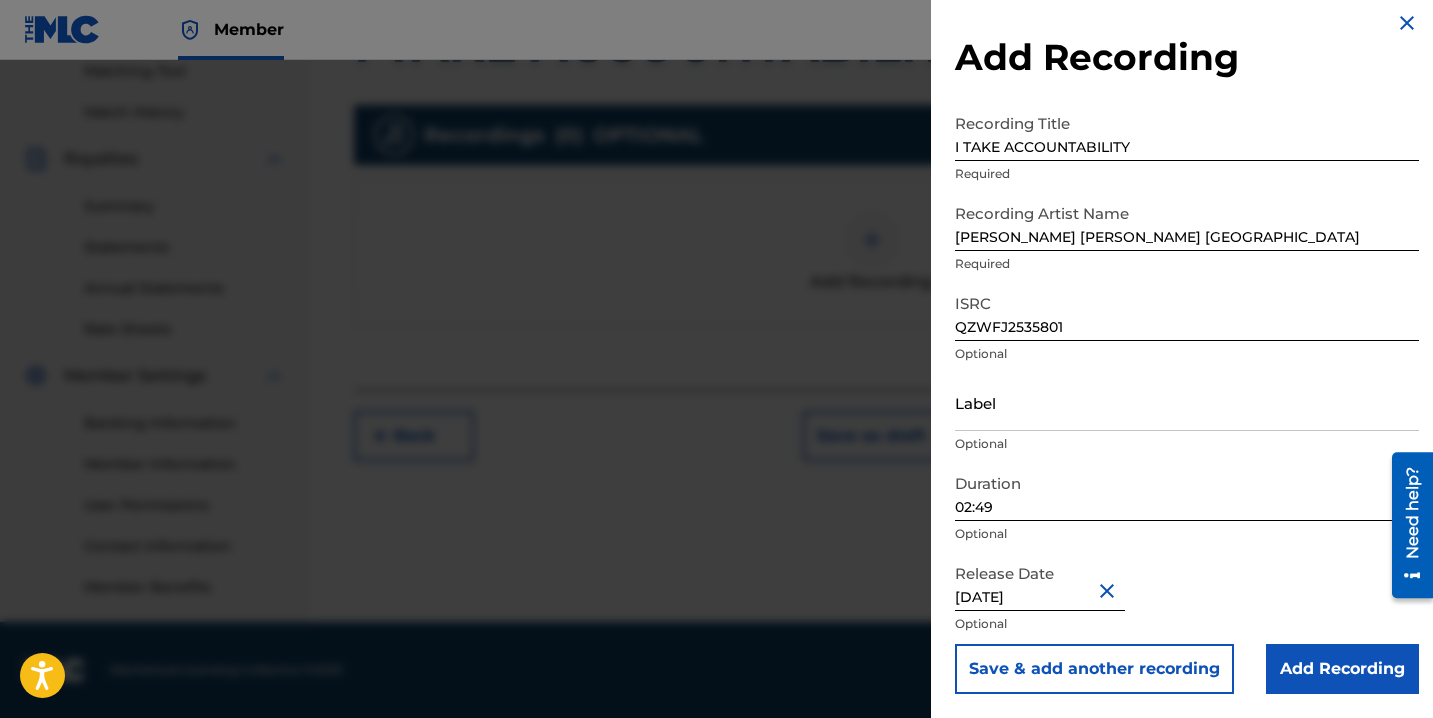 click on "Add Recording" at bounding box center [1342, 669] 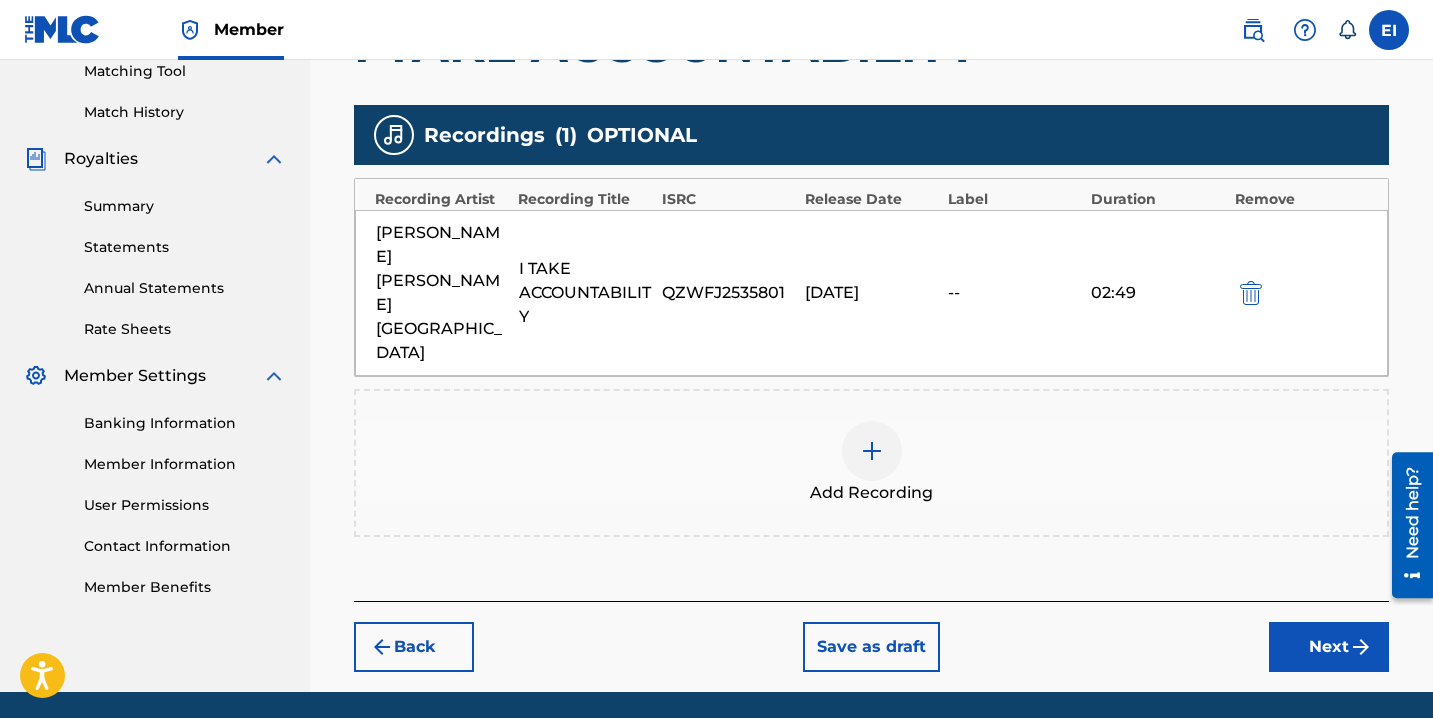 click on "Next" at bounding box center (1329, 647) 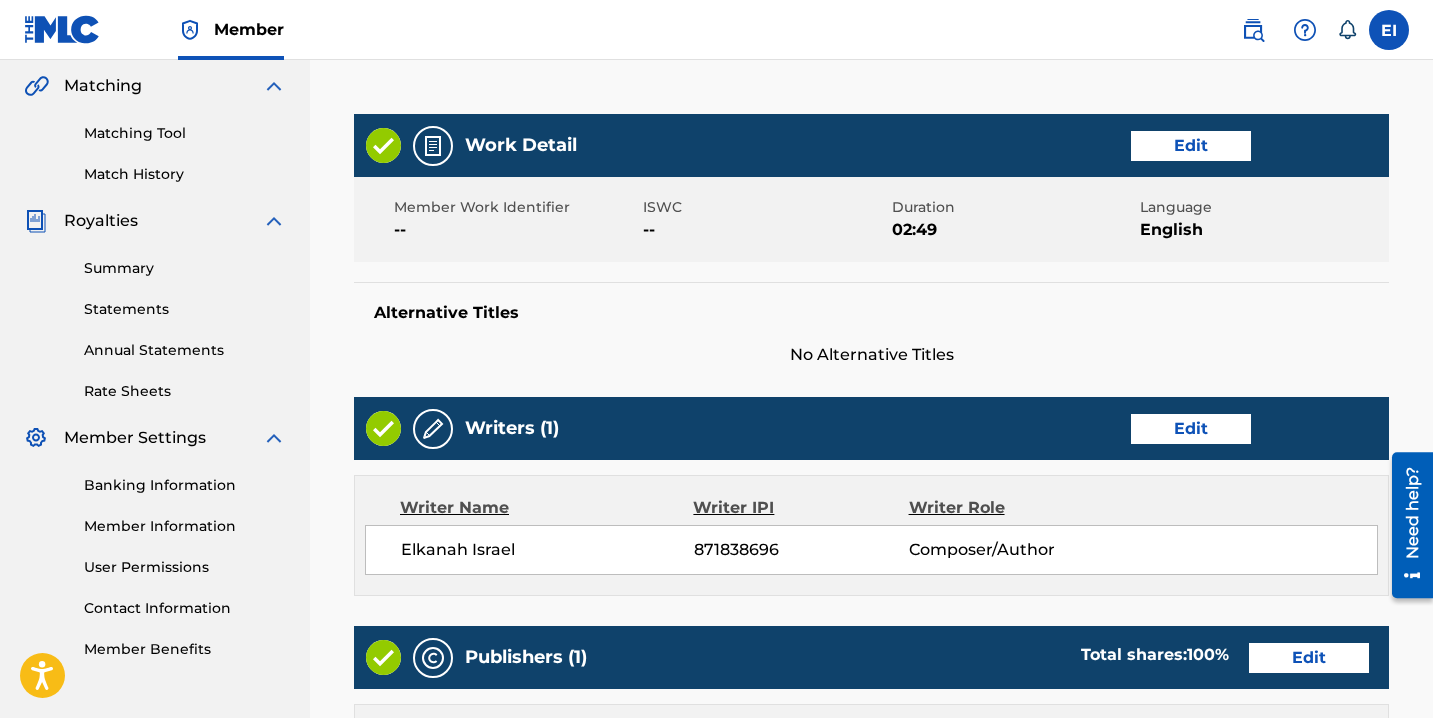scroll, scrollTop: 461, scrollLeft: 0, axis: vertical 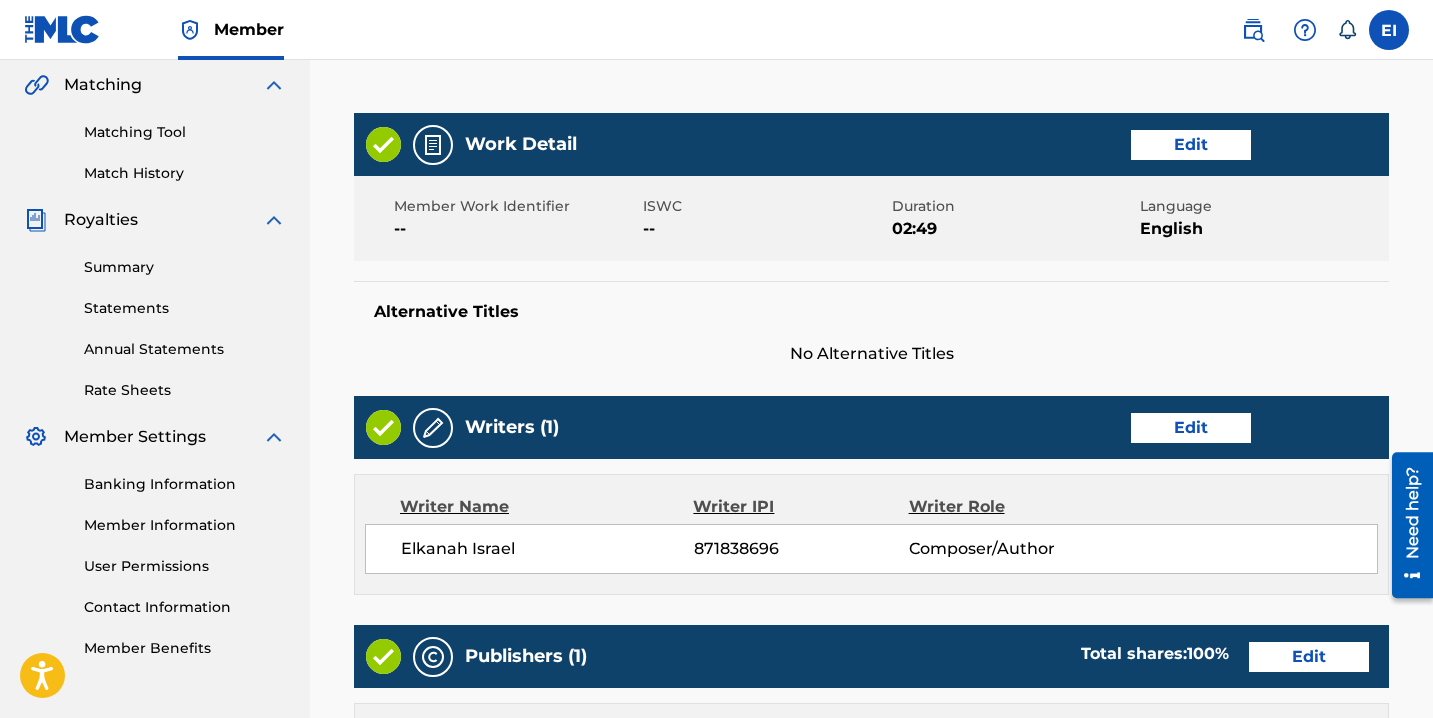 click on "Work Detail   Edit" at bounding box center [871, 144] 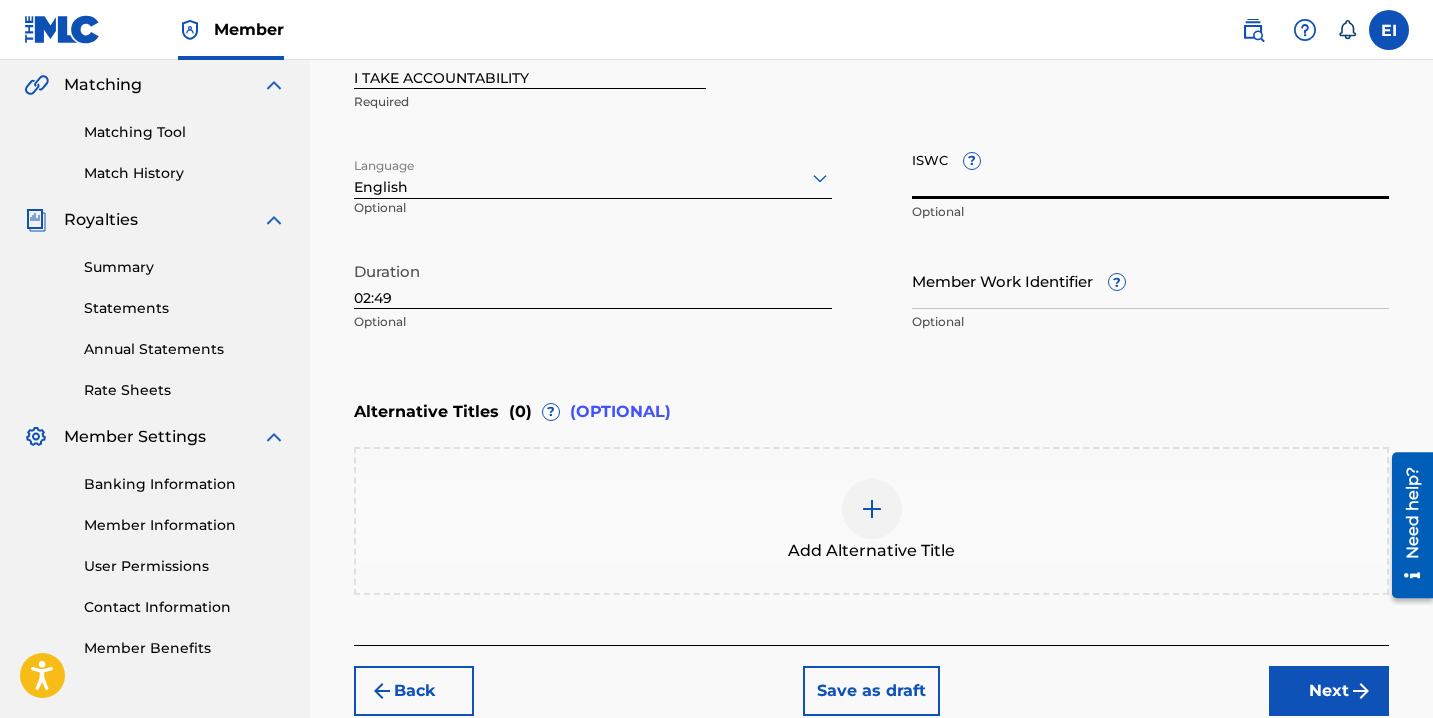 click on "ISWC   ?" at bounding box center [1151, 170] 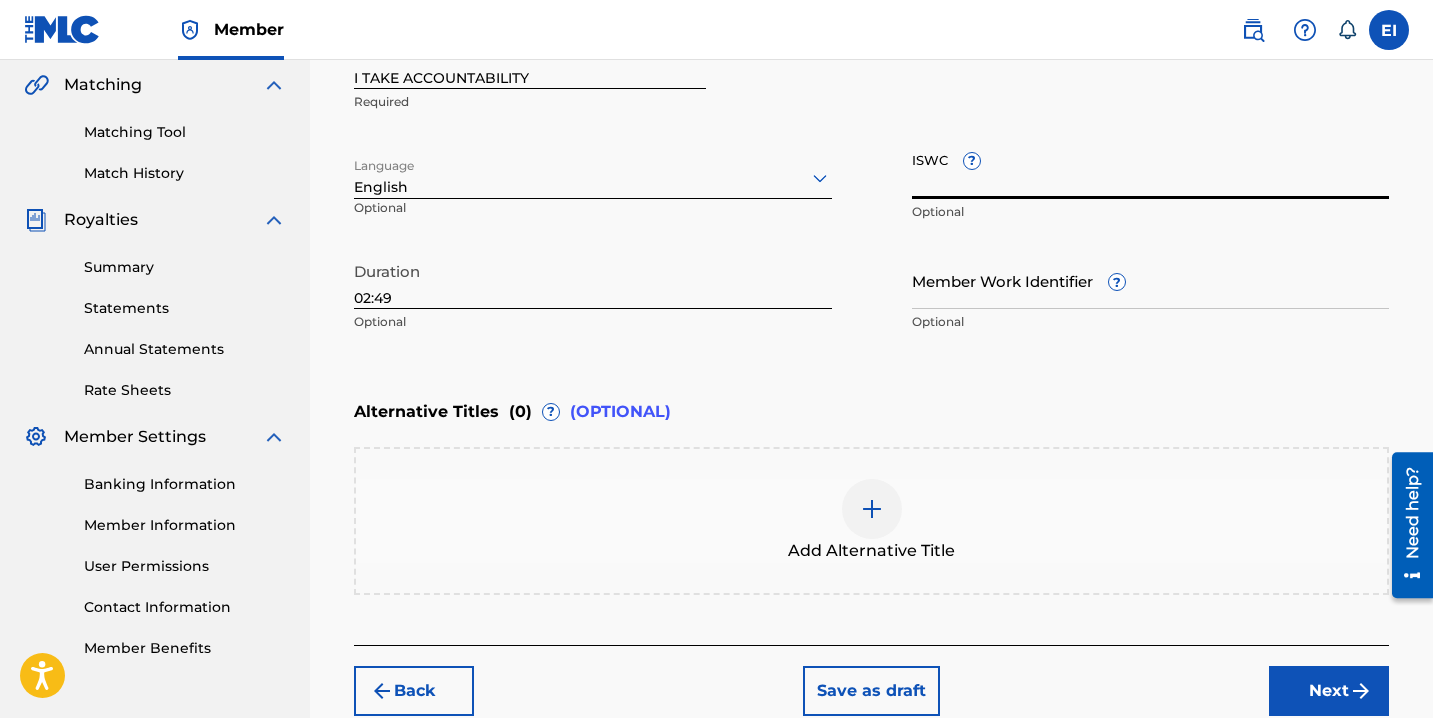 paste on "T3337958068" 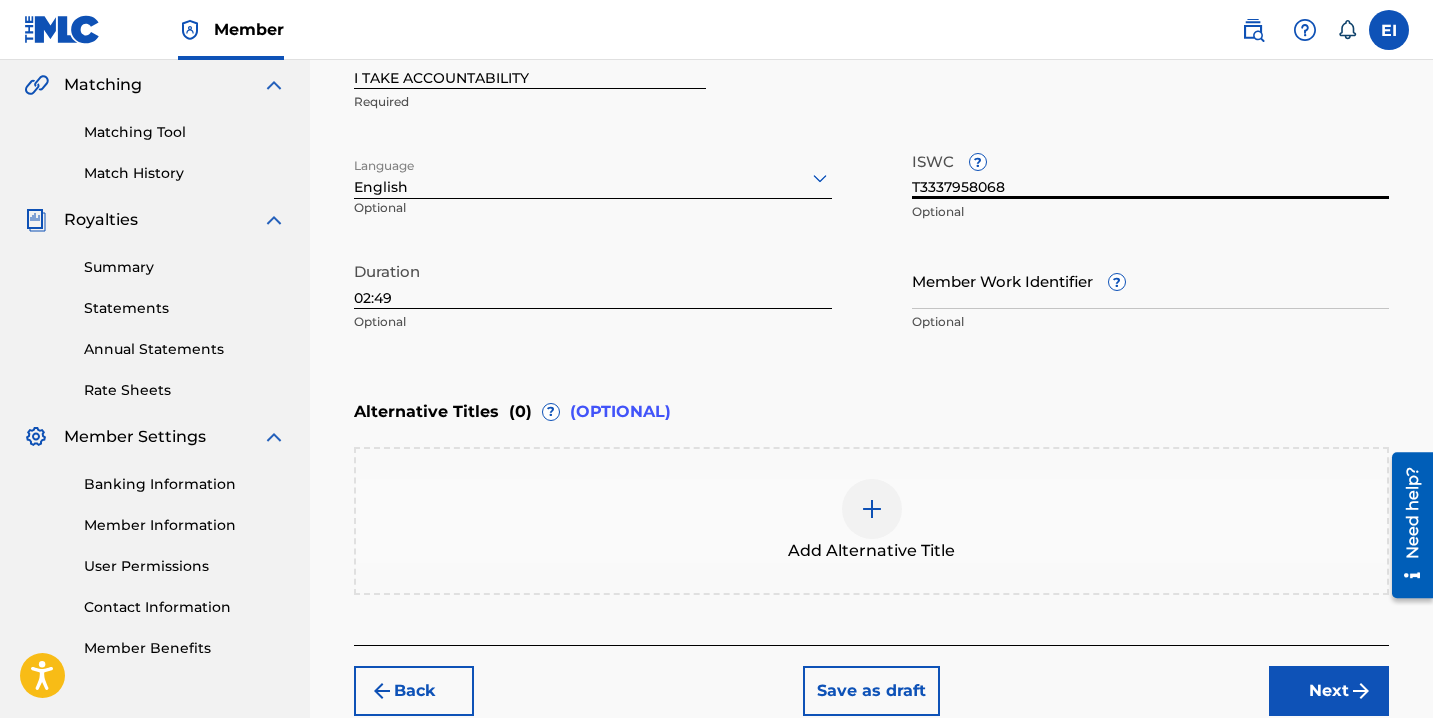 type on "T3337958068" 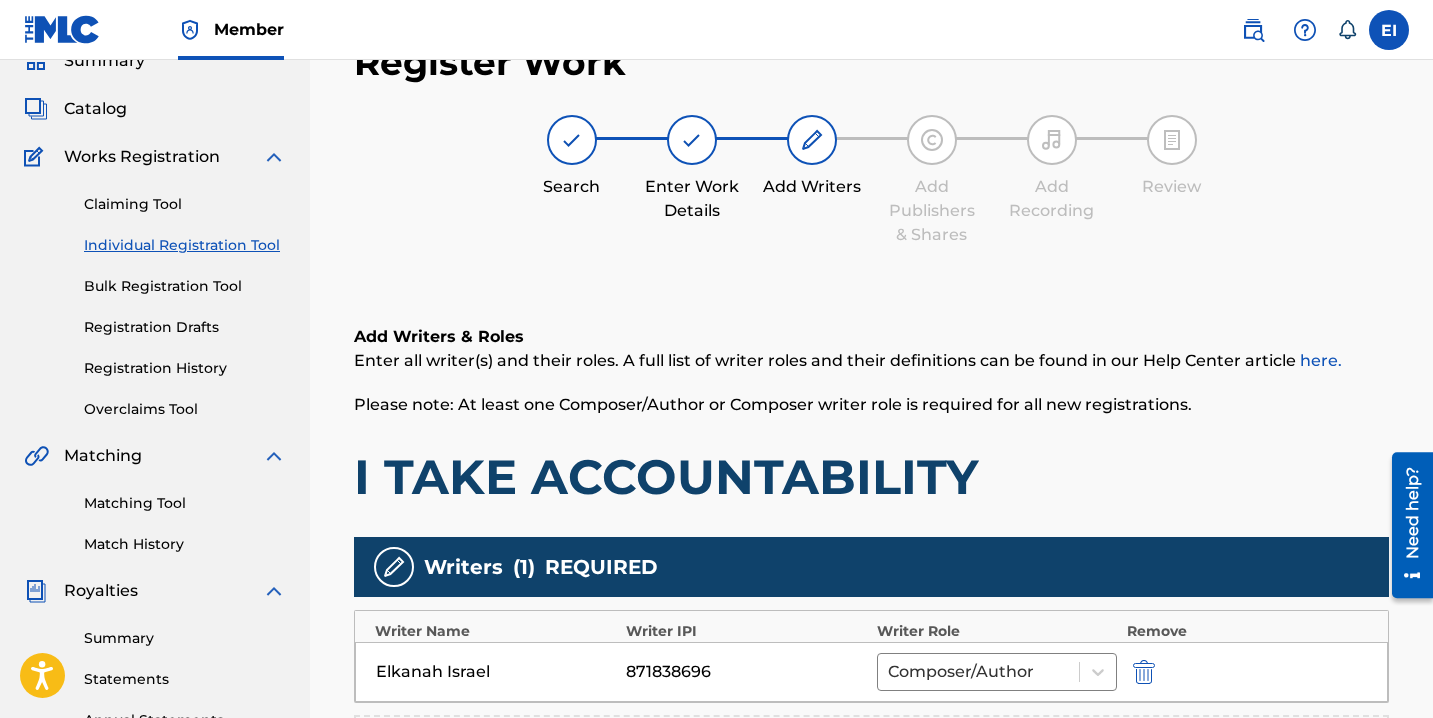 scroll, scrollTop: 522, scrollLeft: 0, axis: vertical 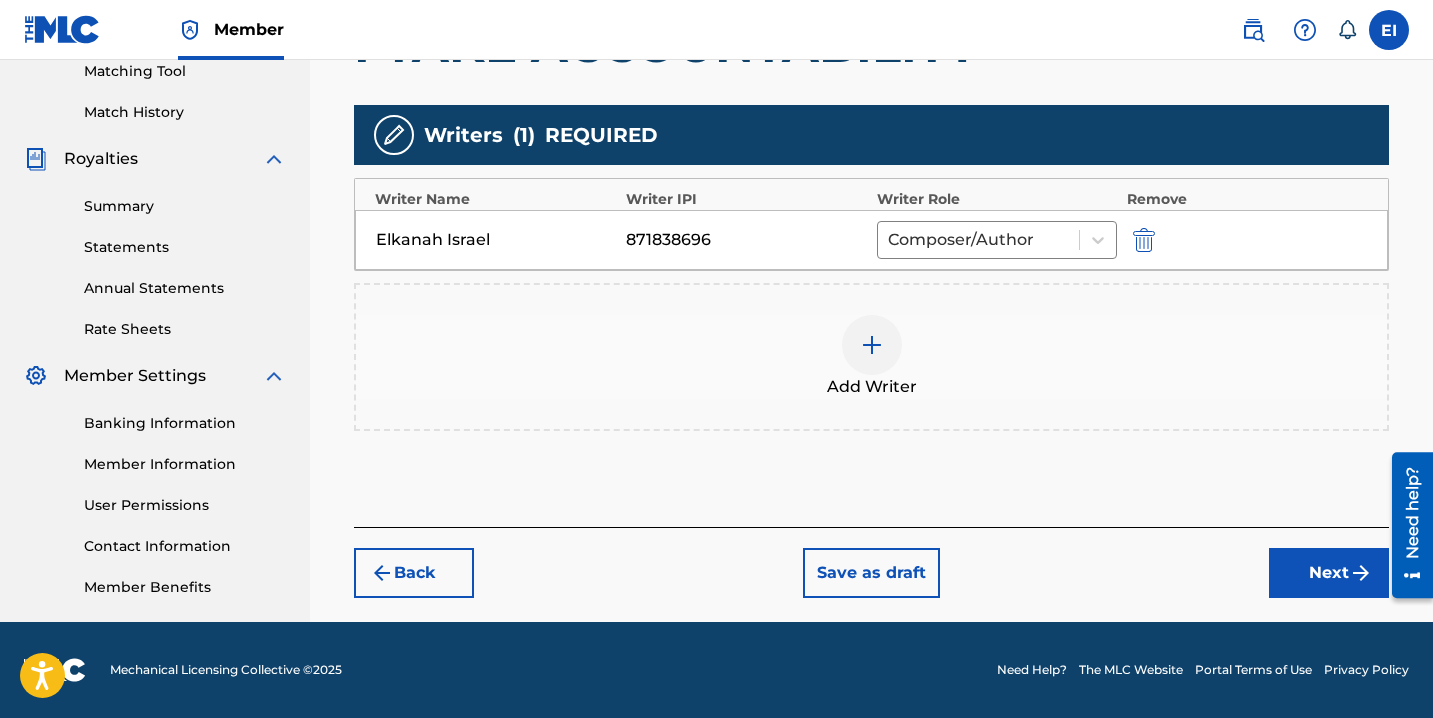 click on "Next" at bounding box center (1329, 573) 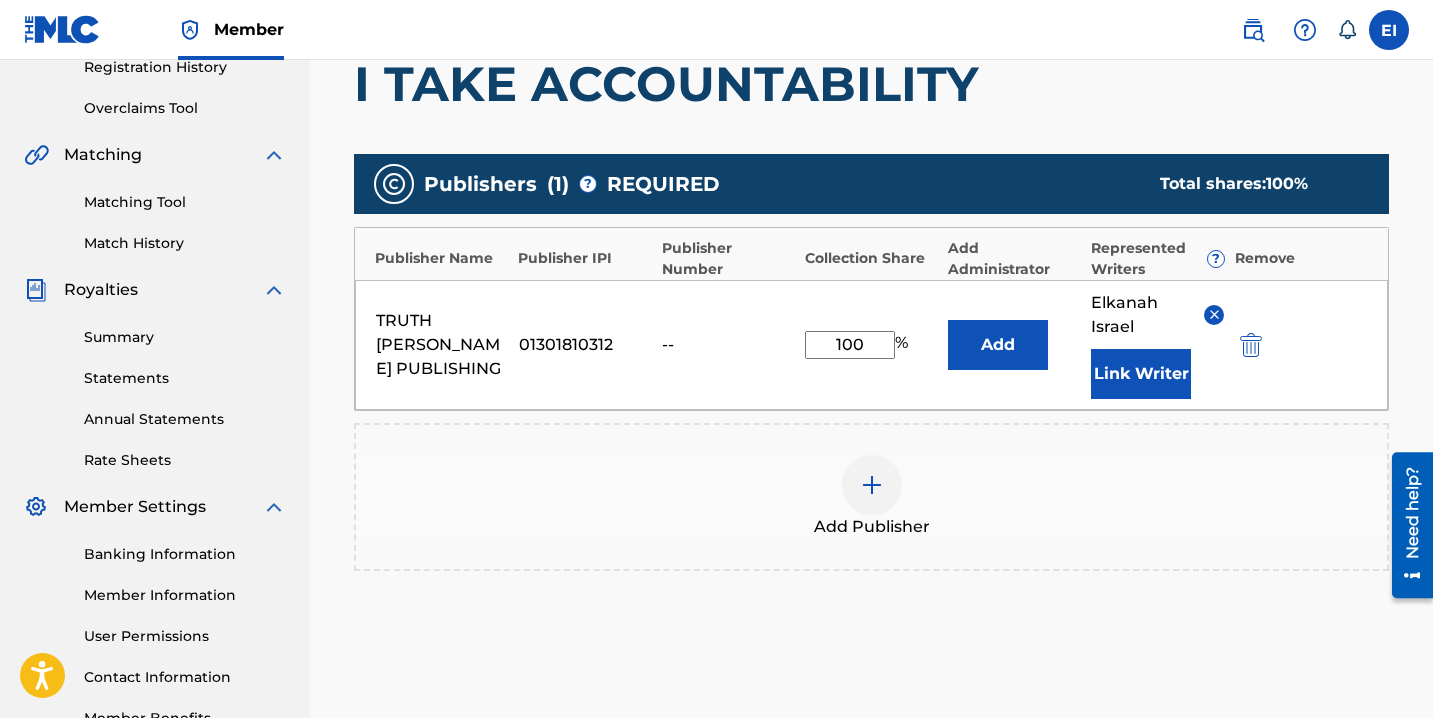 scroll, scrollTop: 587, scrollLeft: 0, axis: vertical 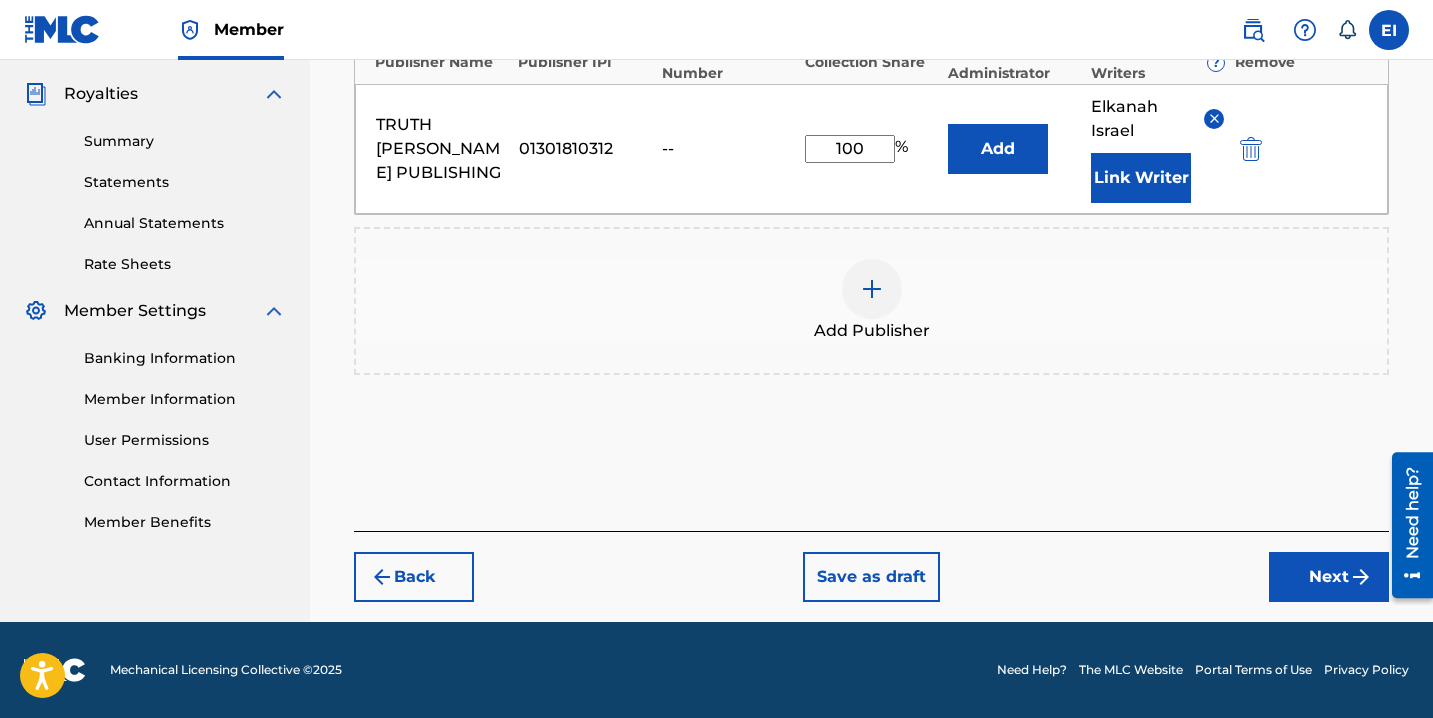 click on "Next" at bounding box center [1329, 577] 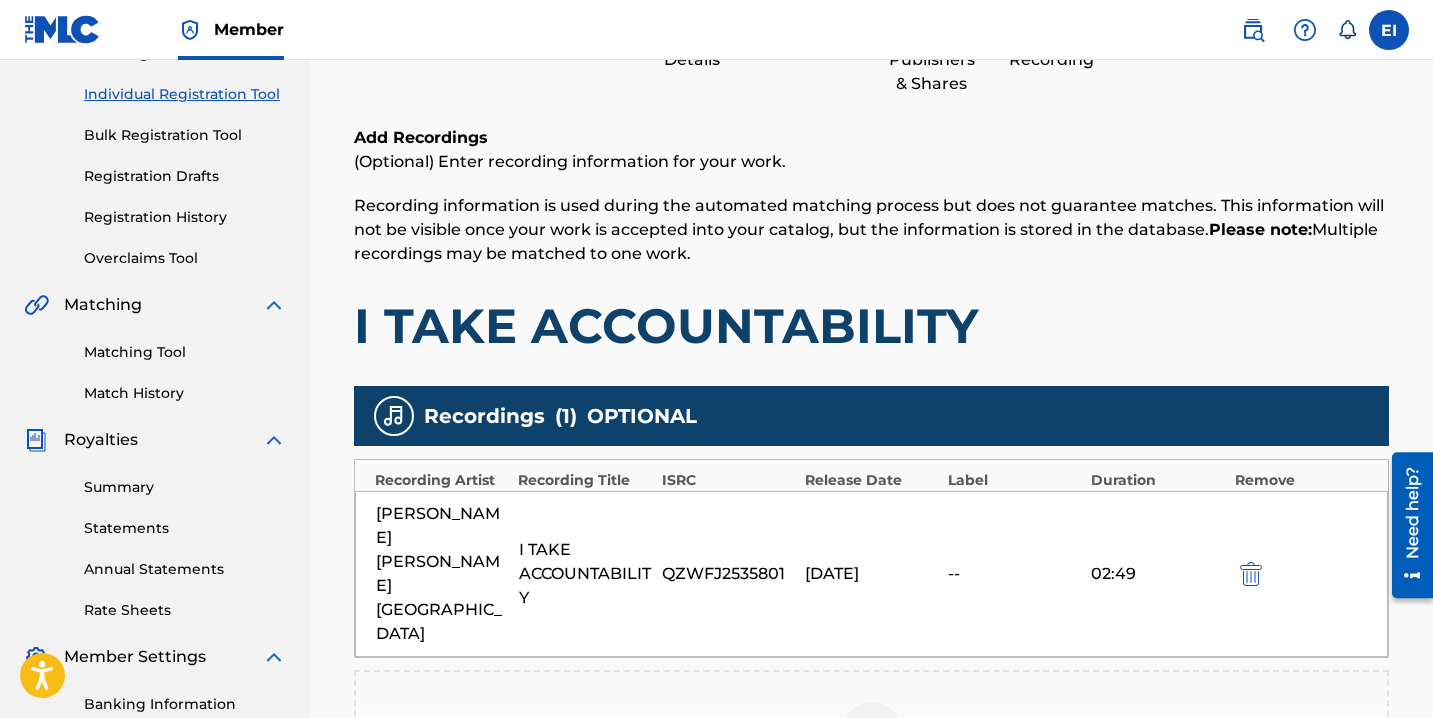 scroll, scrollTop: 522, scrollLeft: 0, axis: vertical 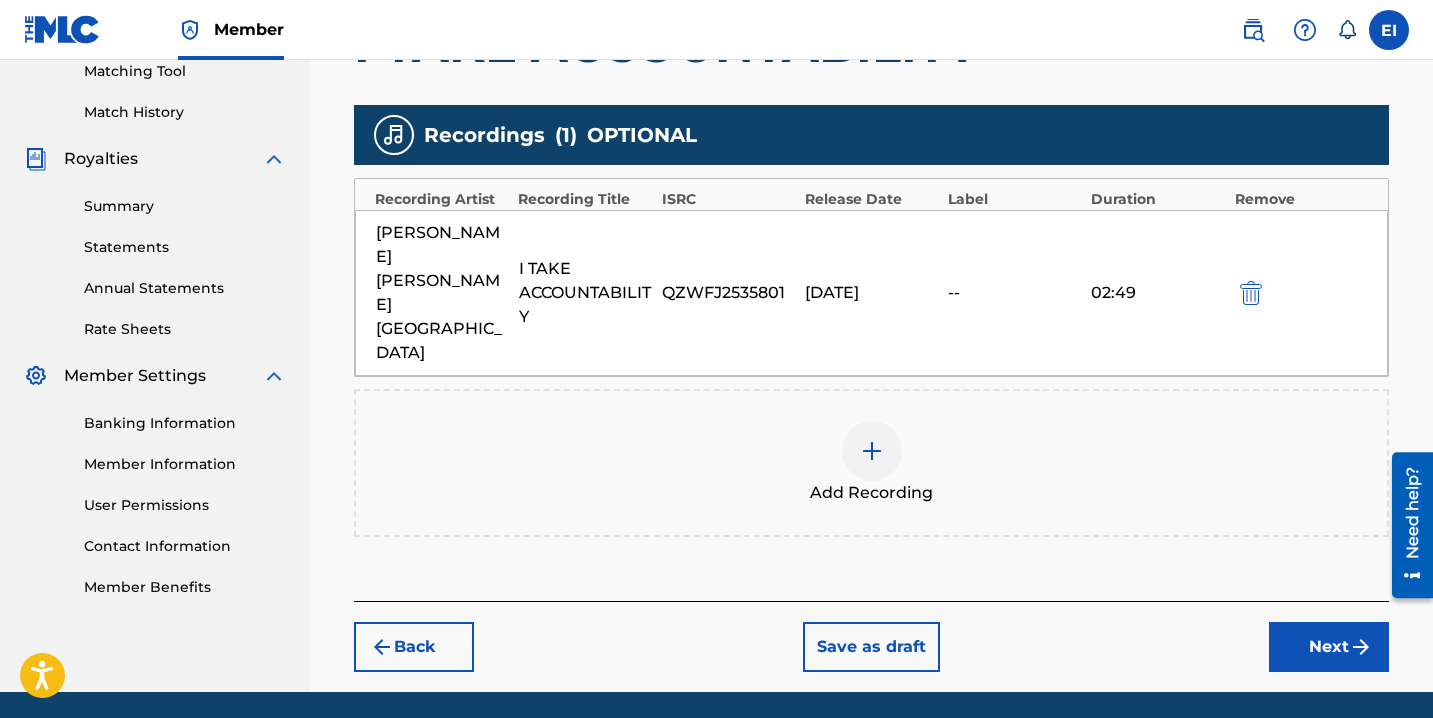 click on "Back Save as draft Next" at bounding box center (871, 636) 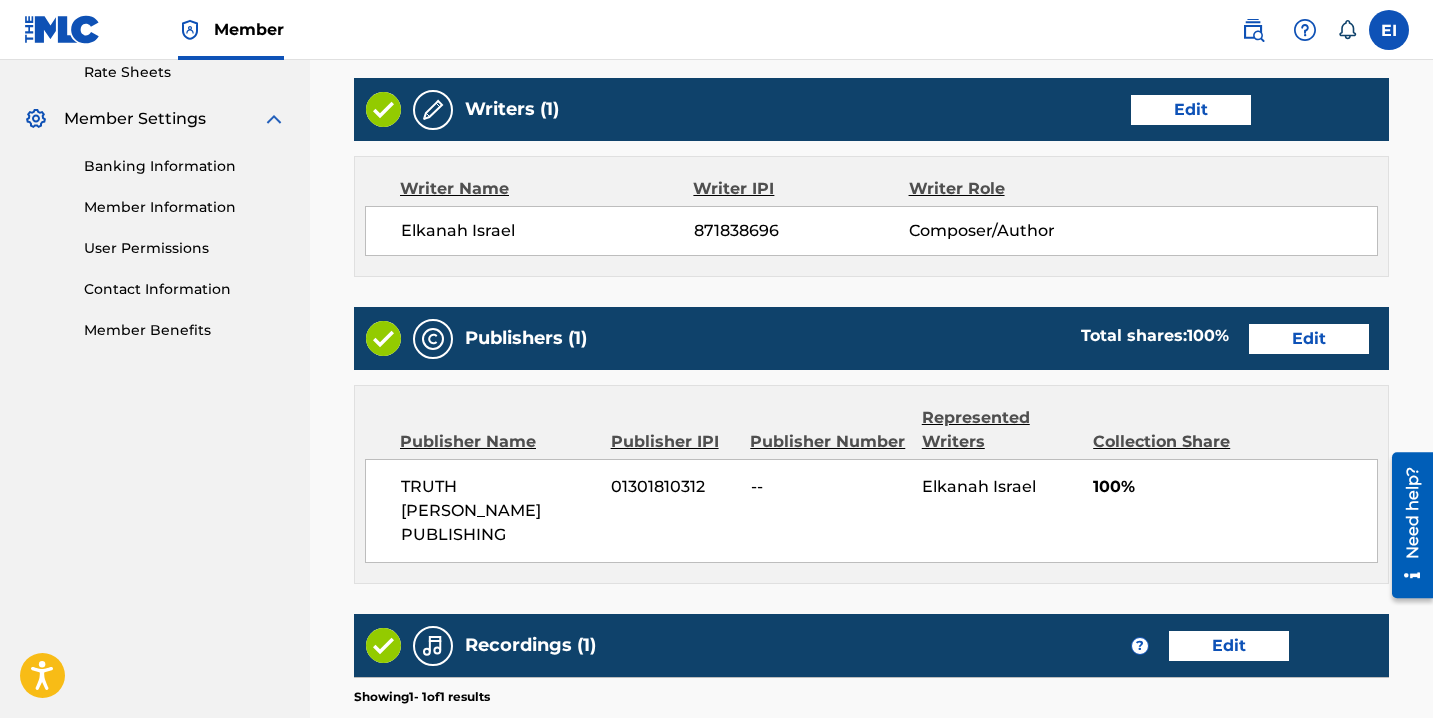scroll, scrollTop: 1059, scrollLeft: 0, axis: vertical 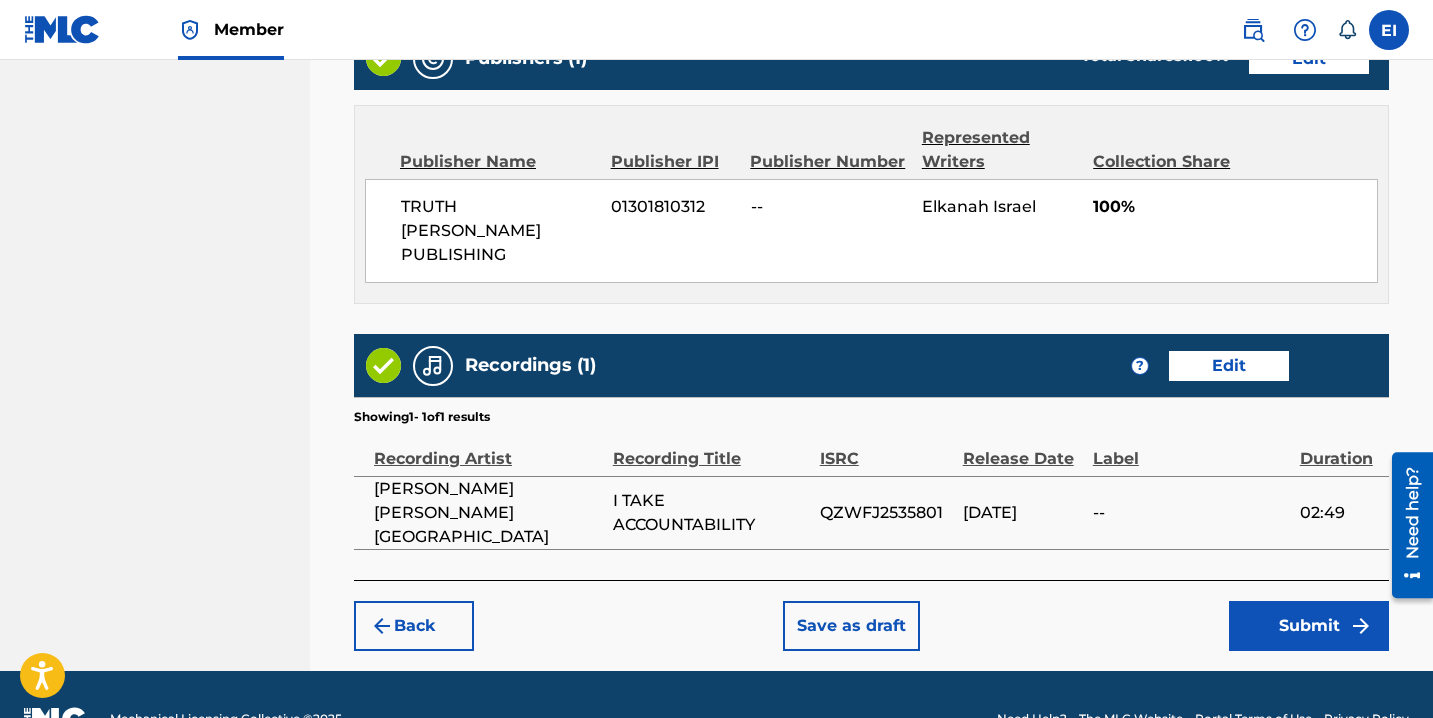 click on "Submit" at bounding box center (1309, 626) 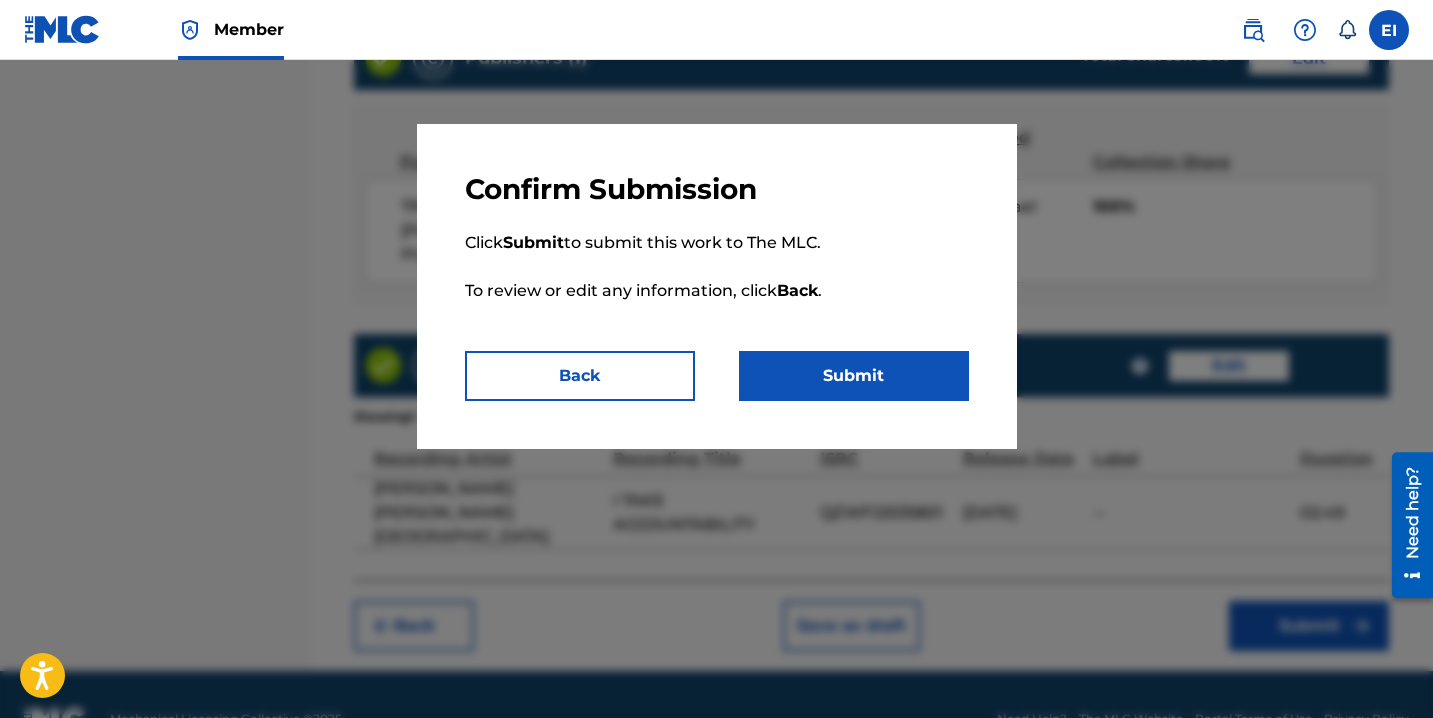 click on "Submit" at bounding box center [854, 376] 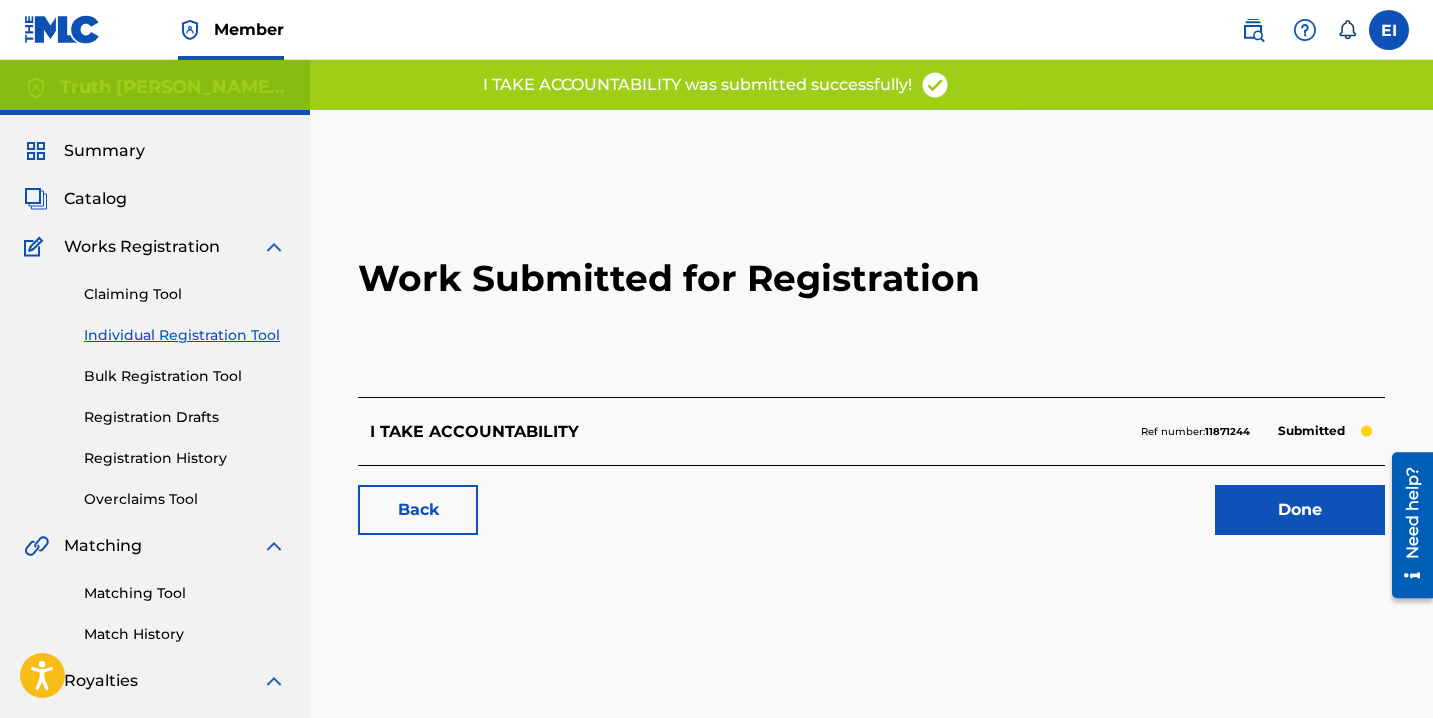 click on "Done" at bounding box center [1300, 510] 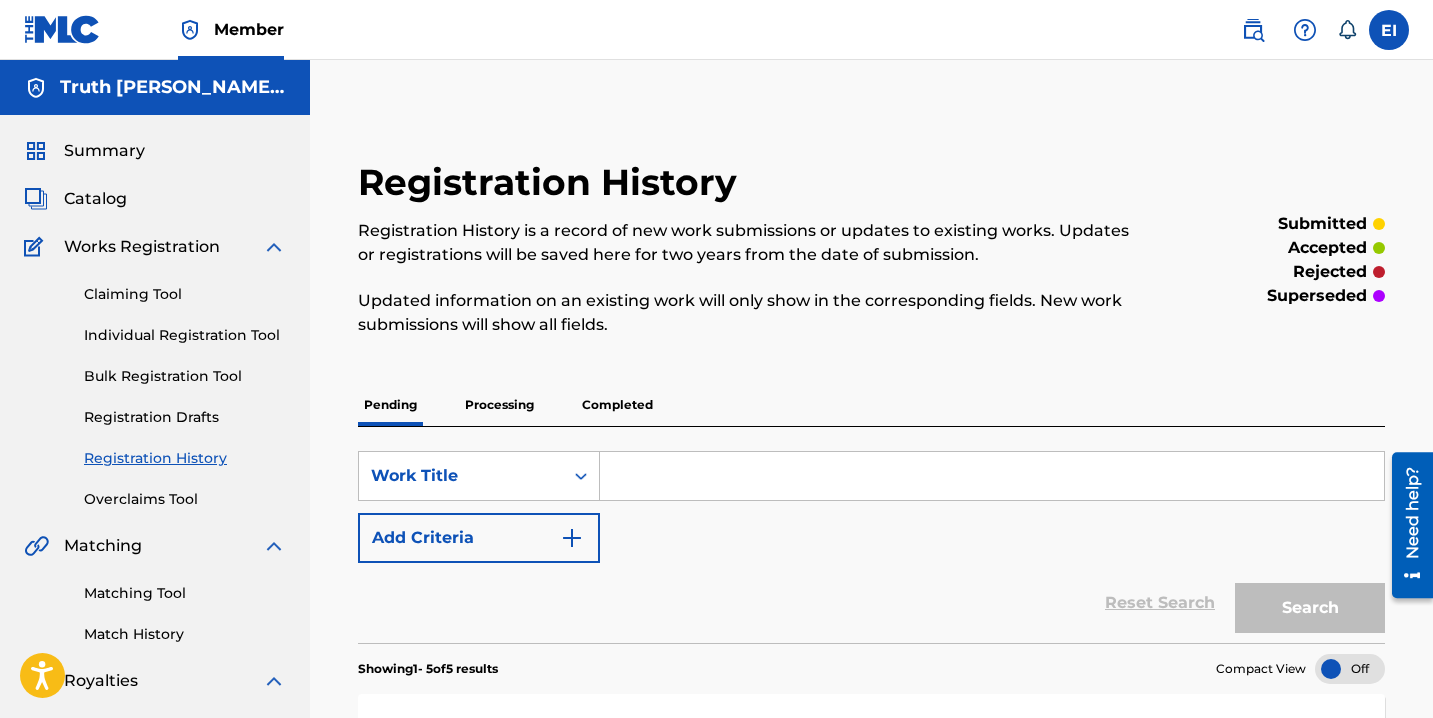 click on "Individual Registration Tool" at bounding box center (185, 335) 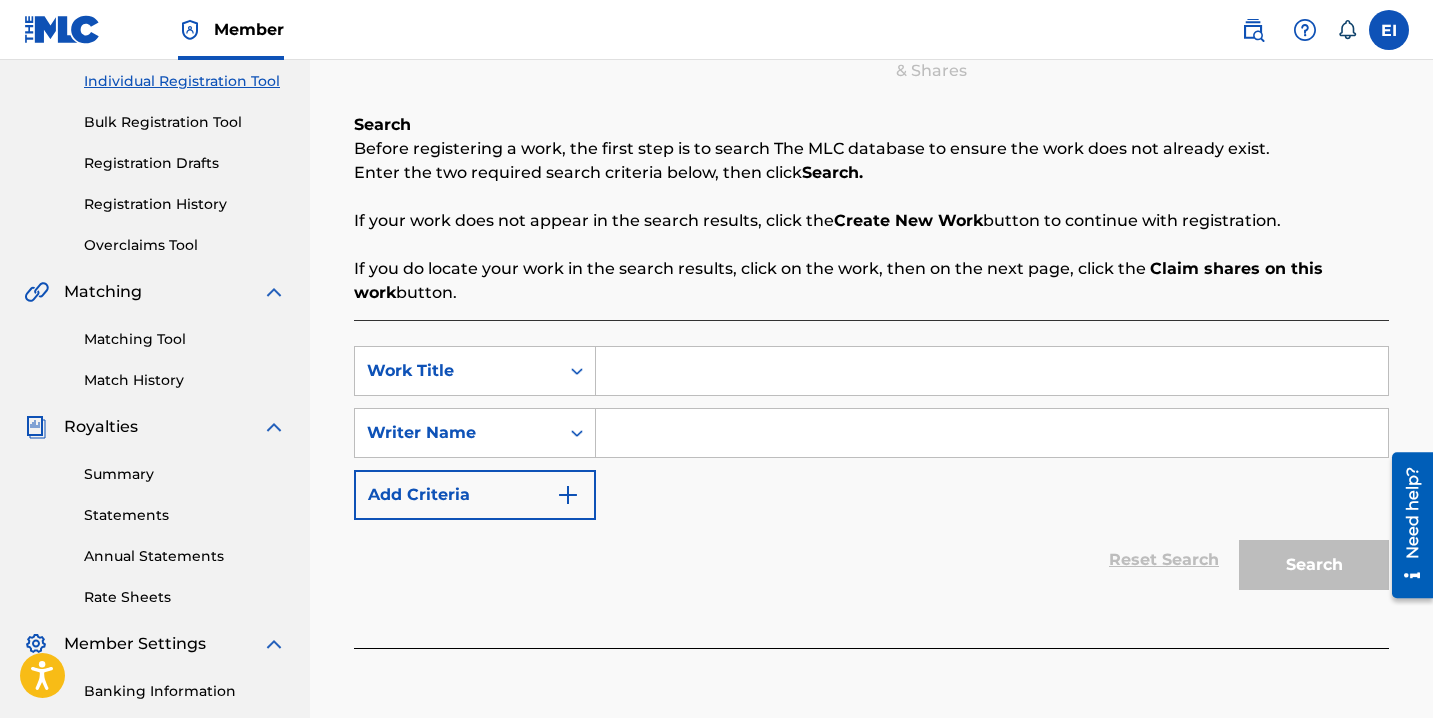 scroll, scrollTop: 259, scrollLeft: 0, axis: vertical 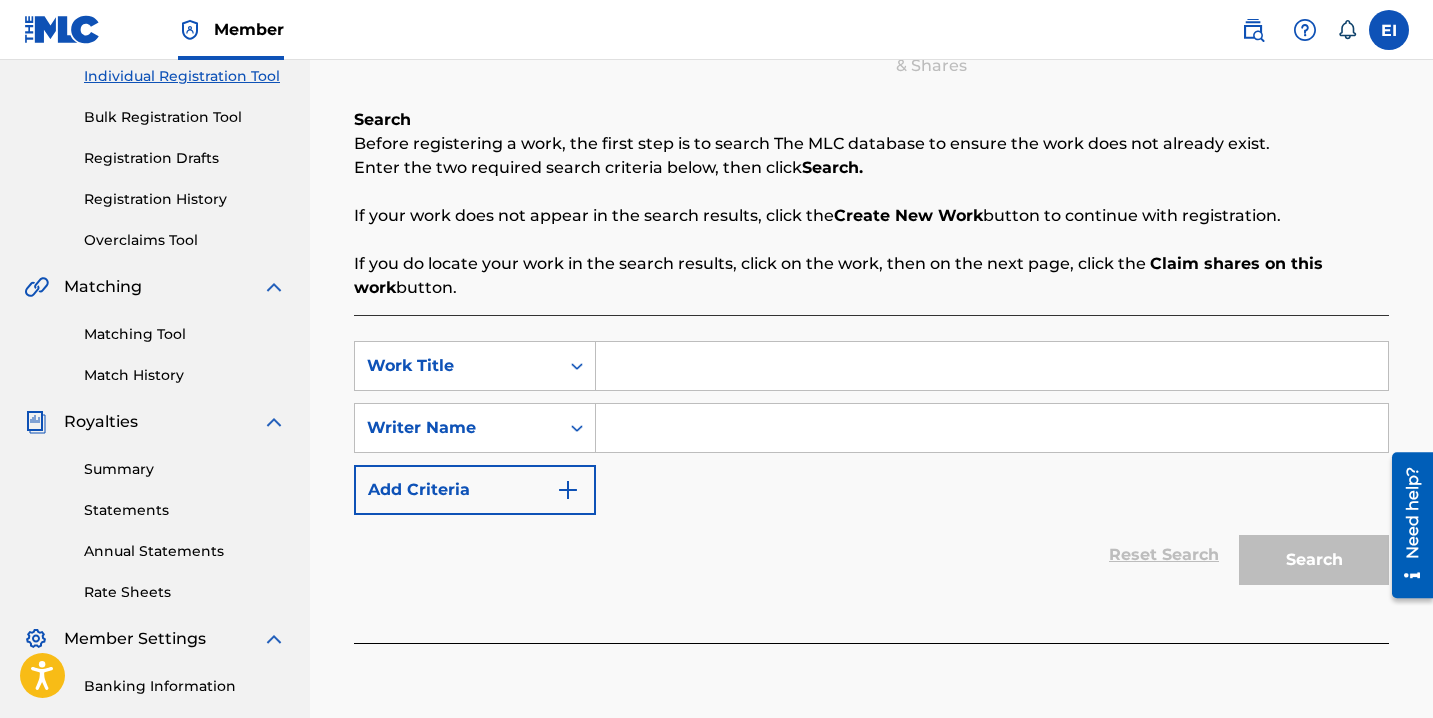 click at bounding box center [992, 366] 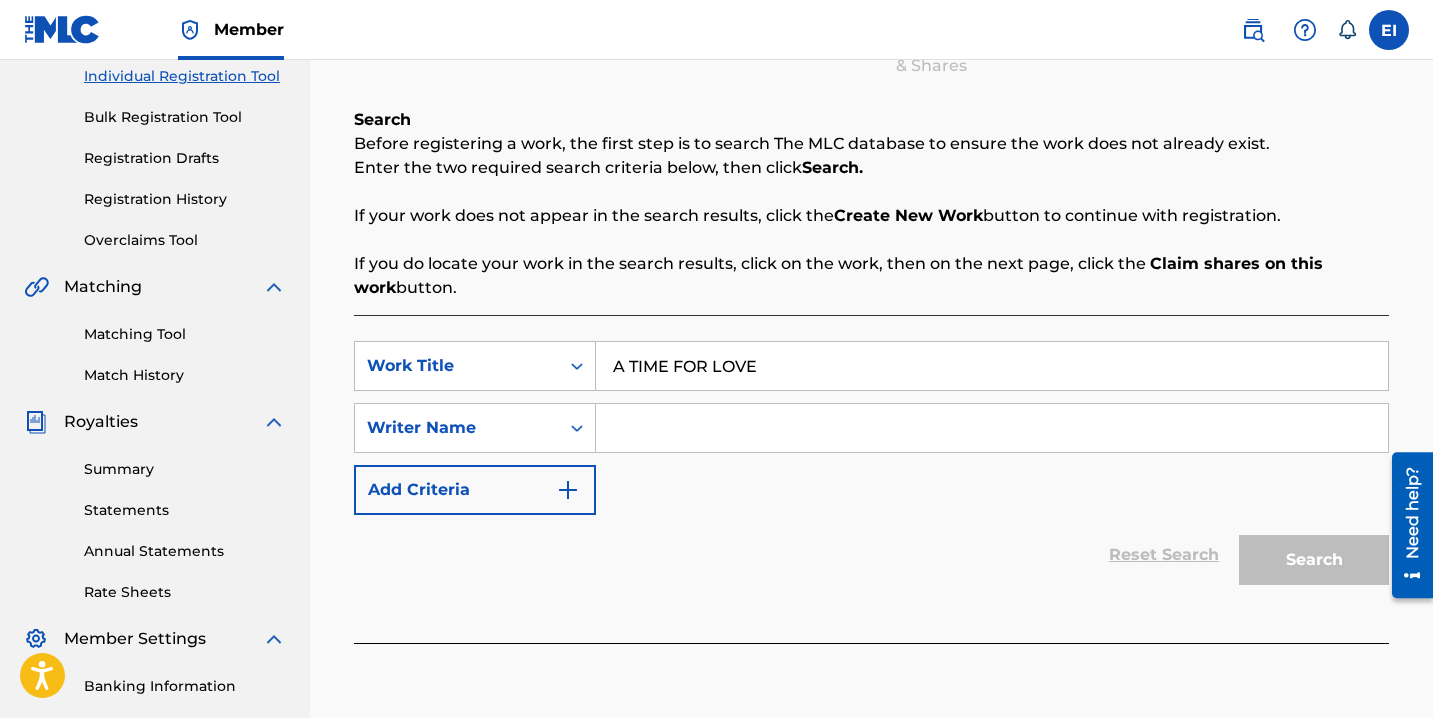 type on "A TIME FOR LOVE" 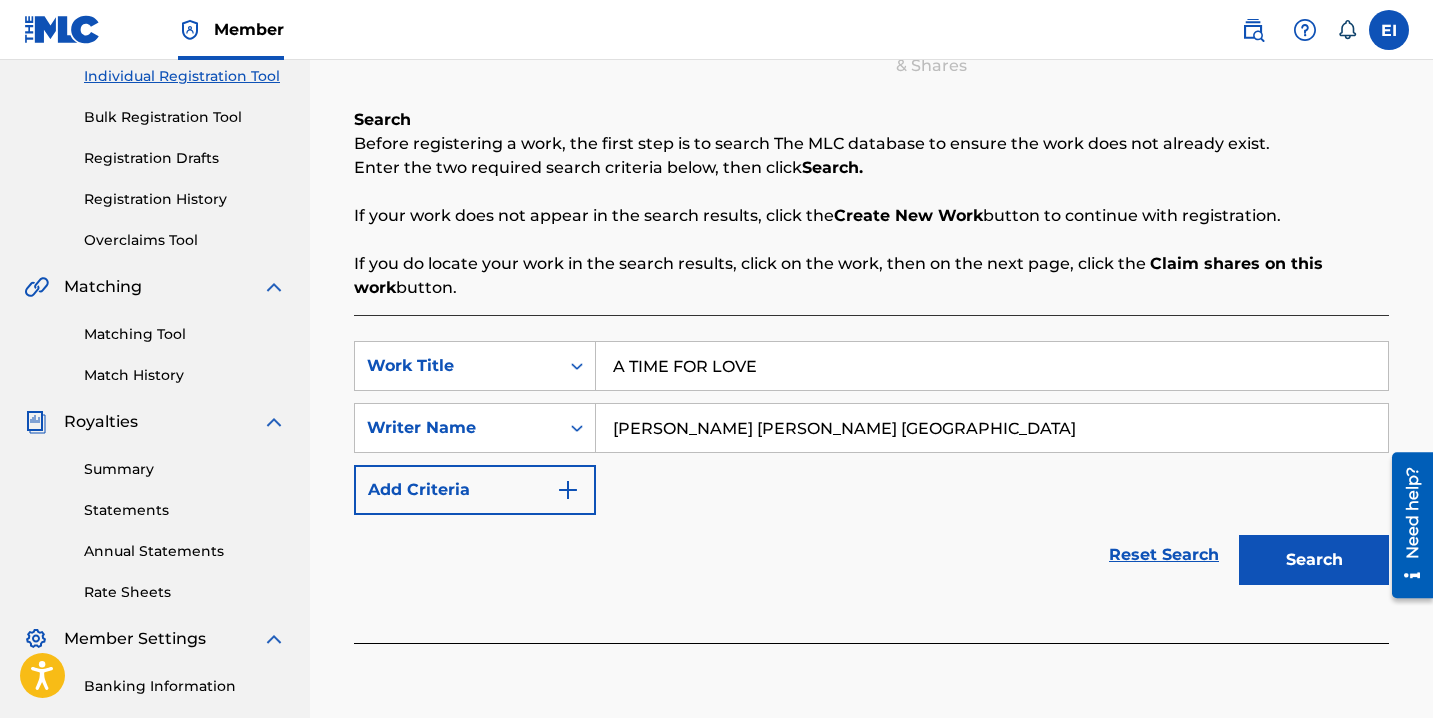 click on "Search" at bounding box center (1314, 560) 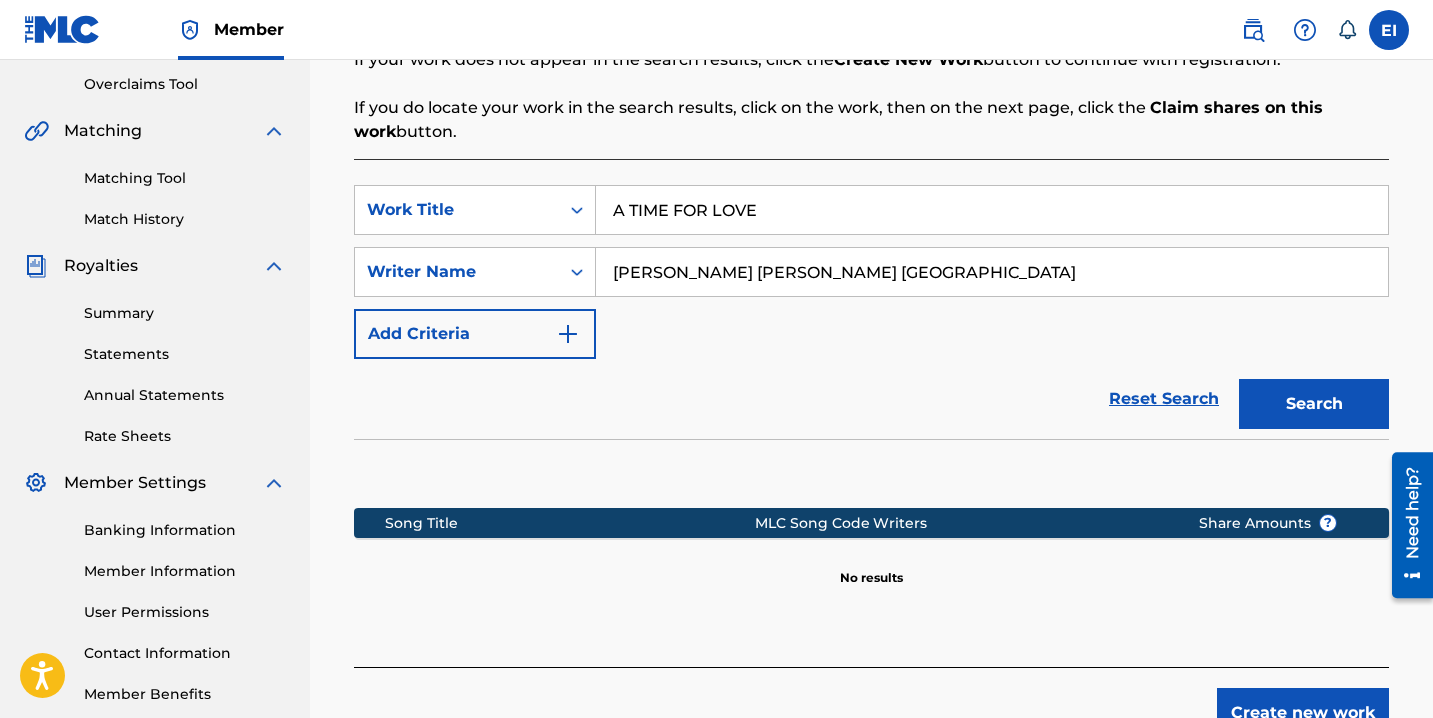 scroll, scrollTop: 418, scrollLeft: 0, axis: vertical 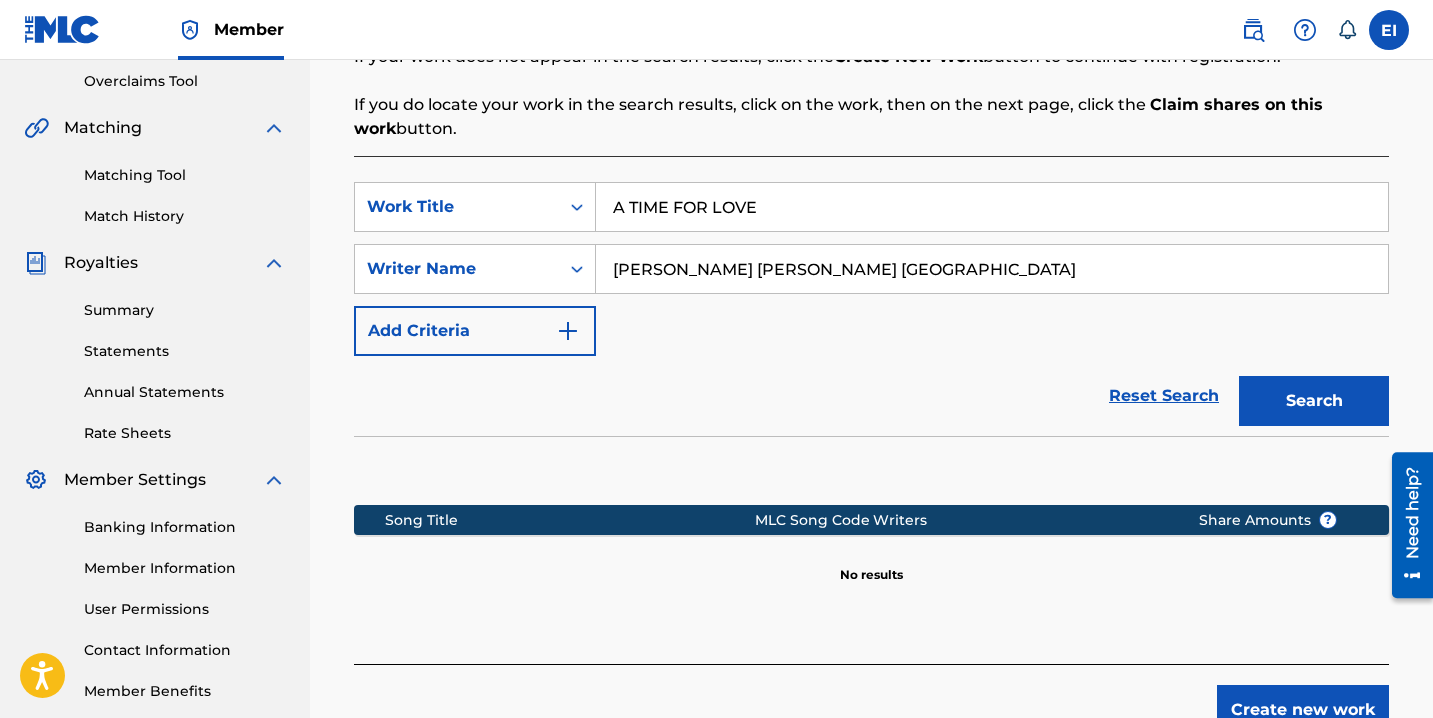 click on "Create new work" at bounding box center [1303, 710] 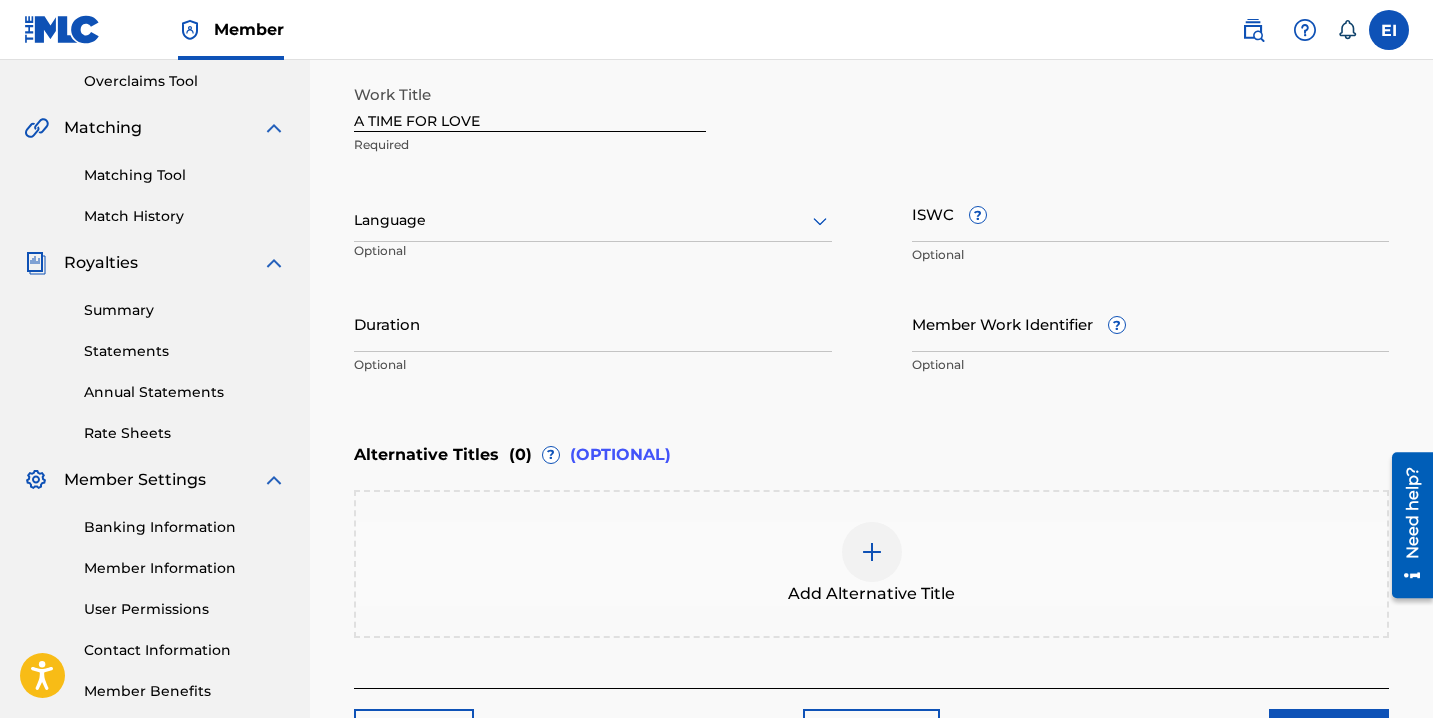 click on "Language" at bounding box center (593, 221) 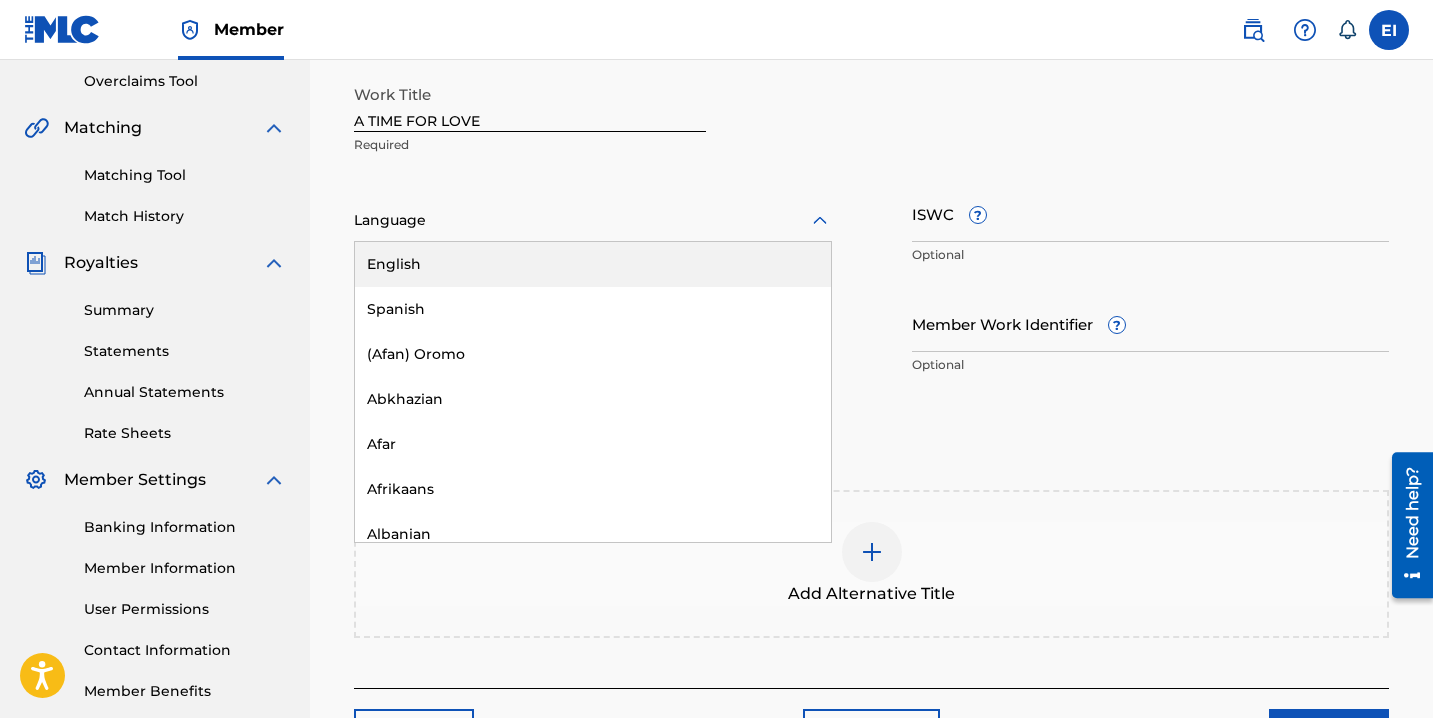 click on "English" at bounding box center [593, 264] 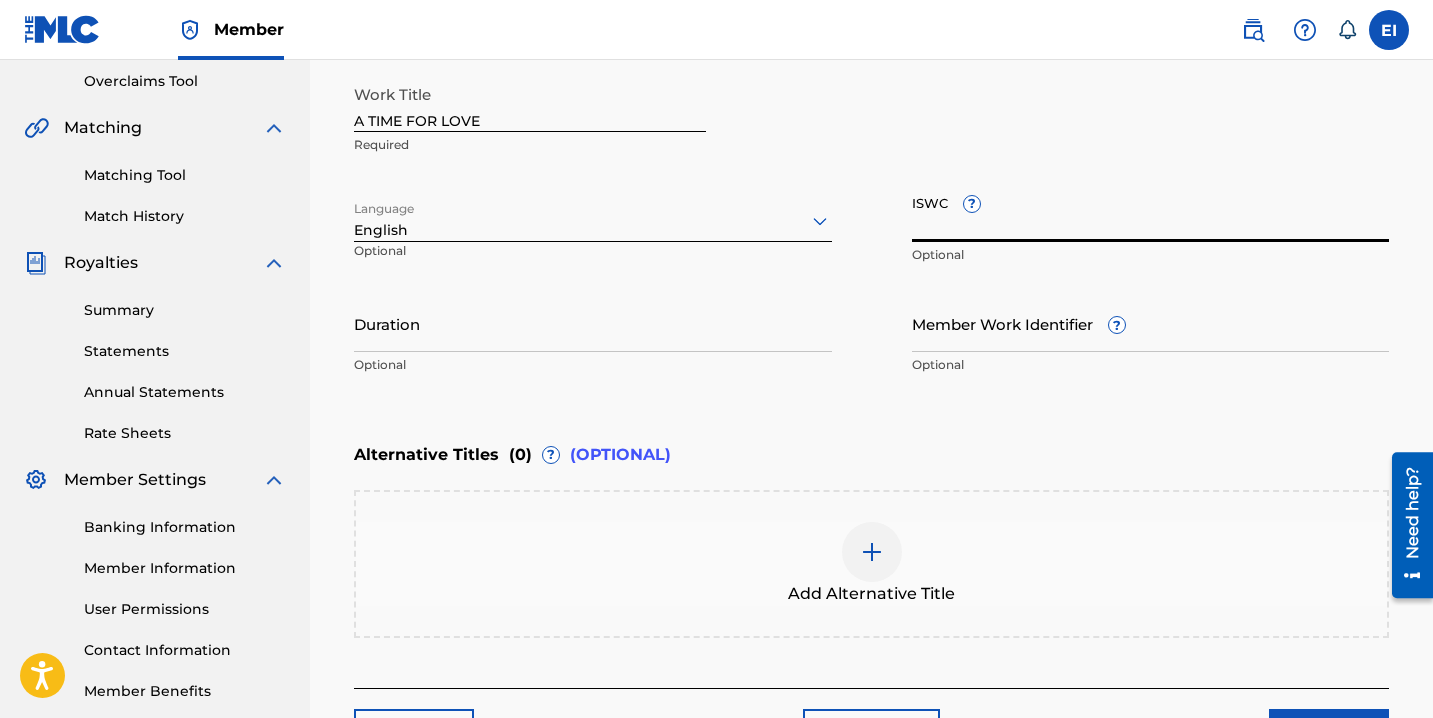click on "ISWC   ?" at bounding box center (1151, 213) 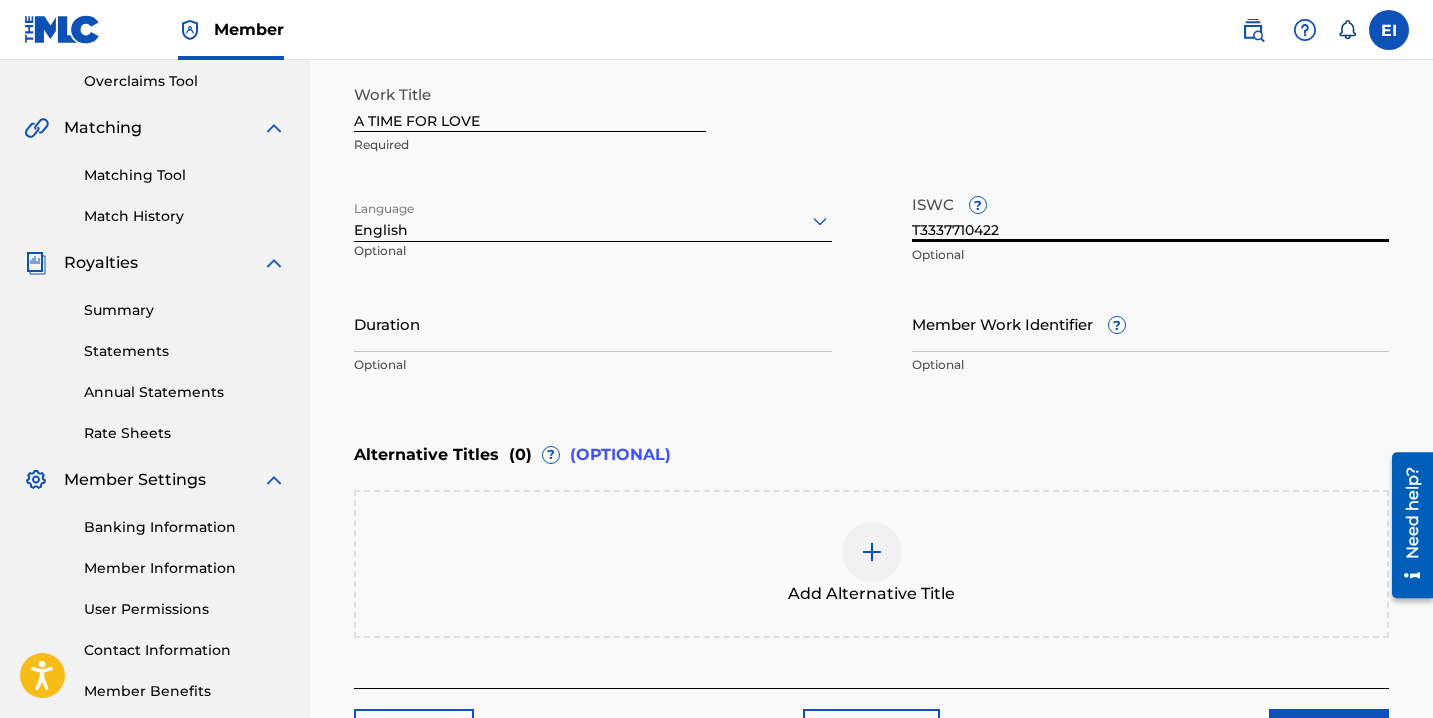 type on "T3337710422" 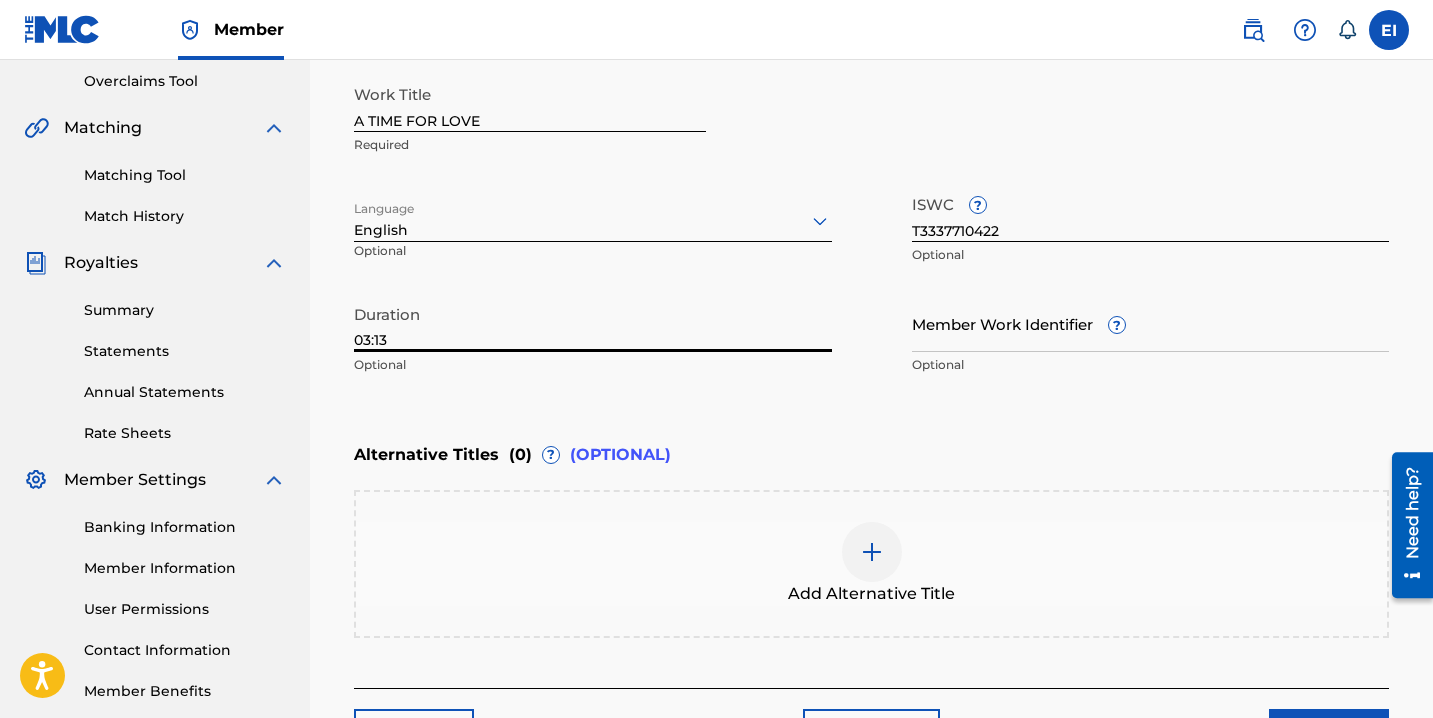 scroll, scrollTop: 574, scrollLeft: 0, axis: vertical 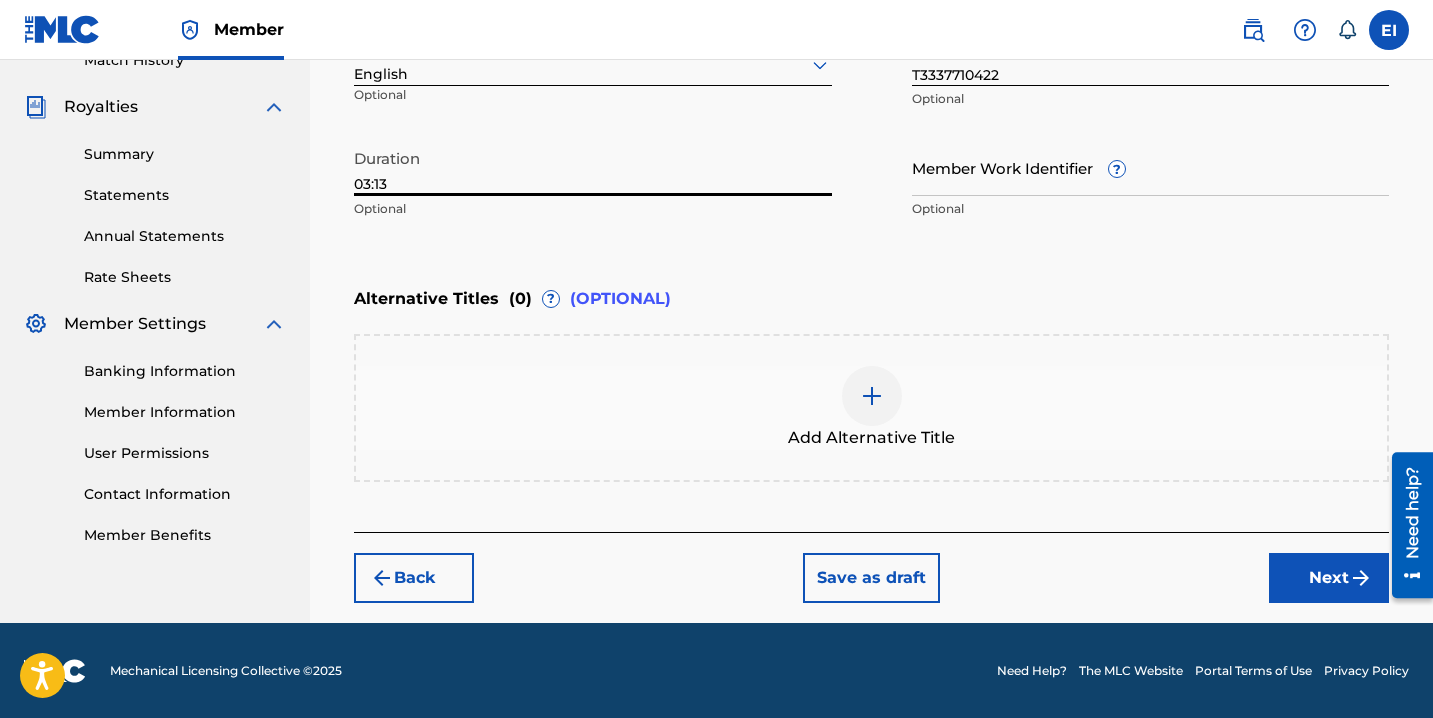 type on "03:13" 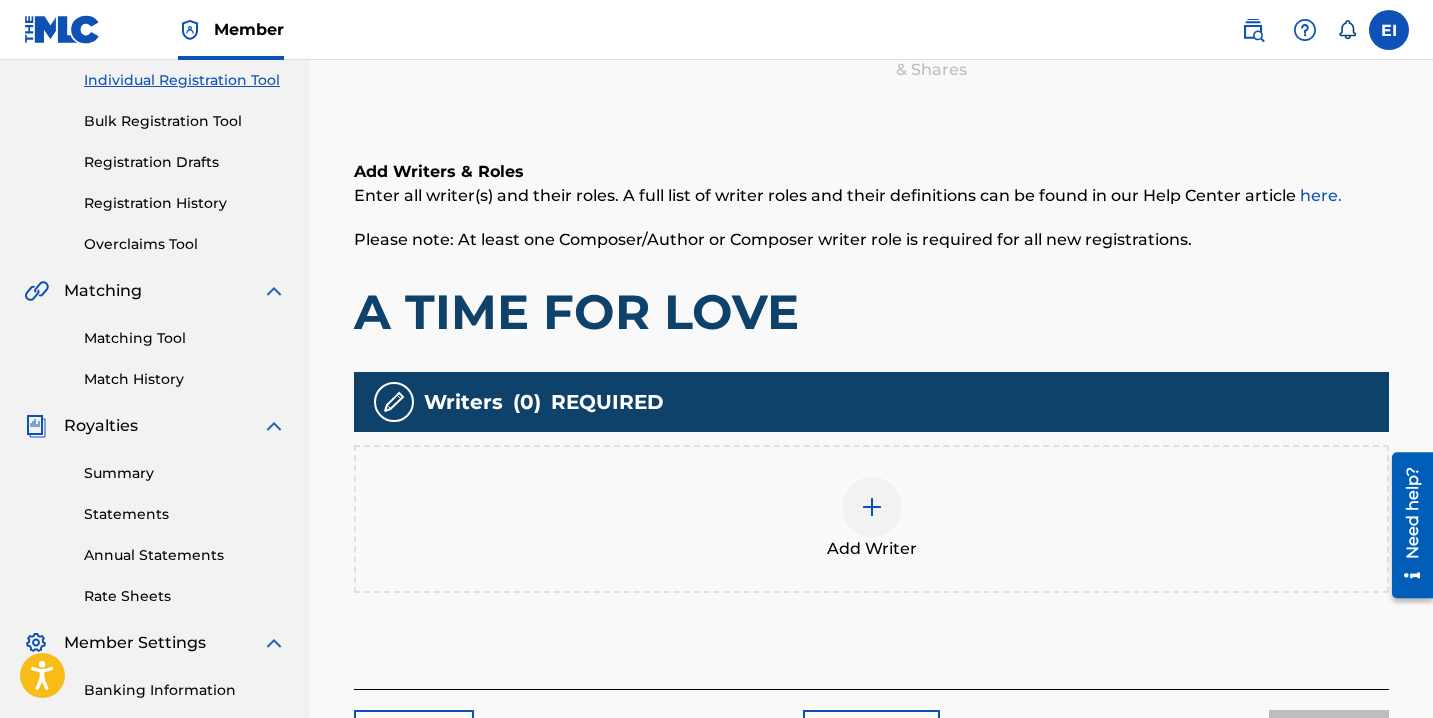 scroll, scrollTop: 256, scrollLeft: 0, axis: vertical 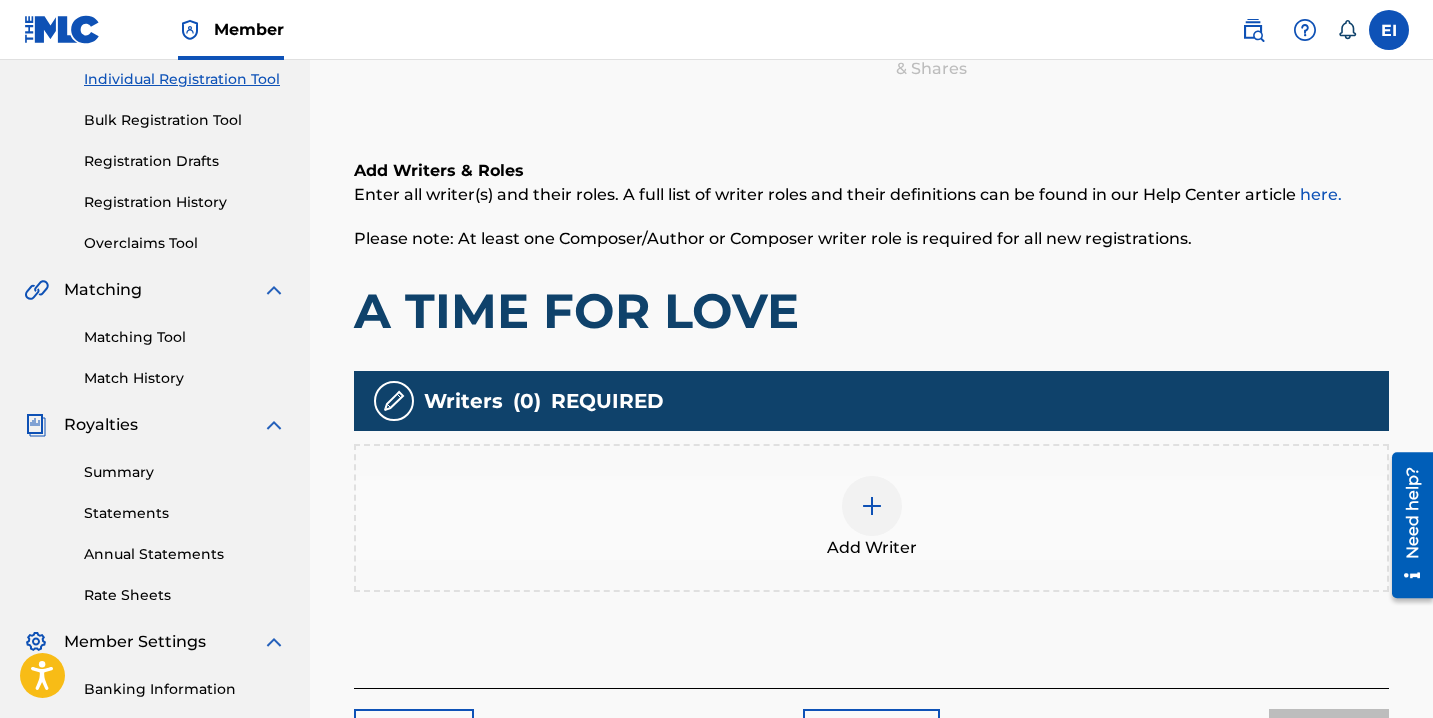 click at bounding box center [872, 506] 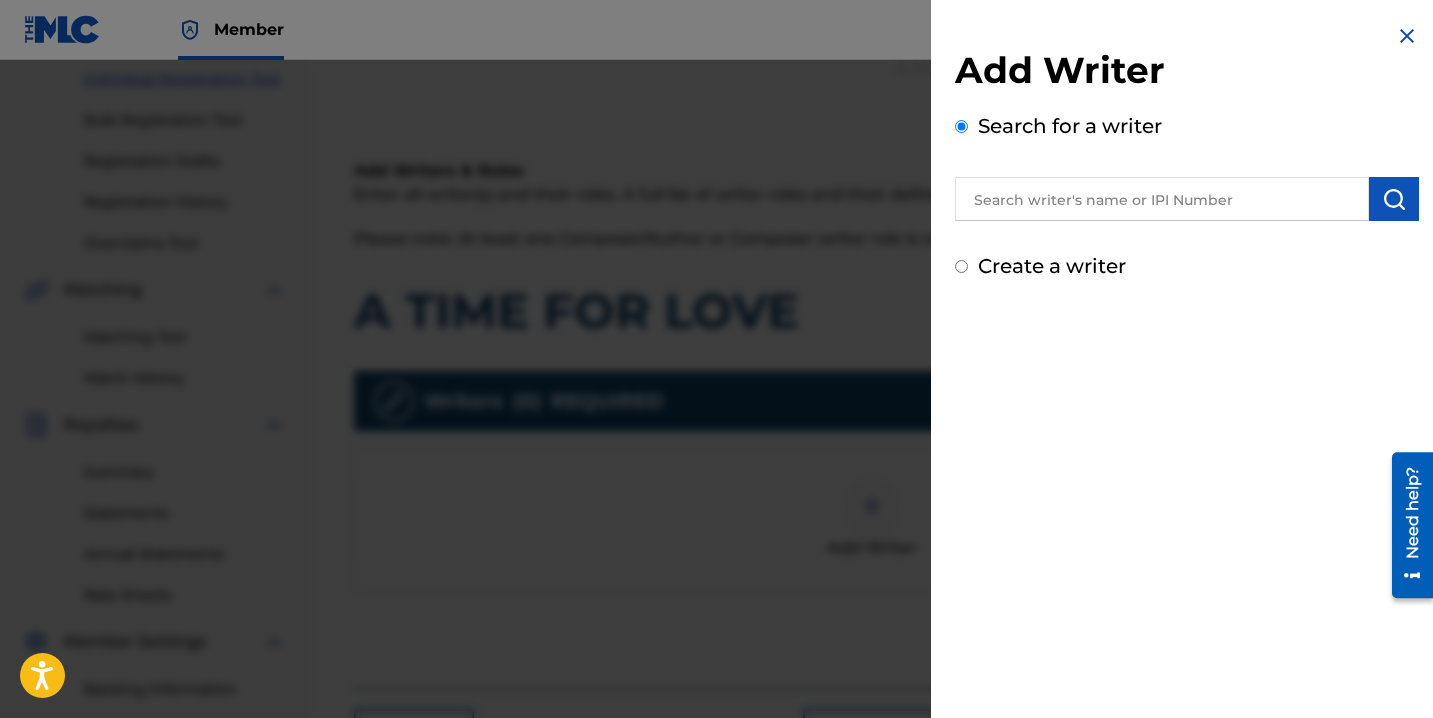 click on "Create a writer" at bounding box center [1052, 266] 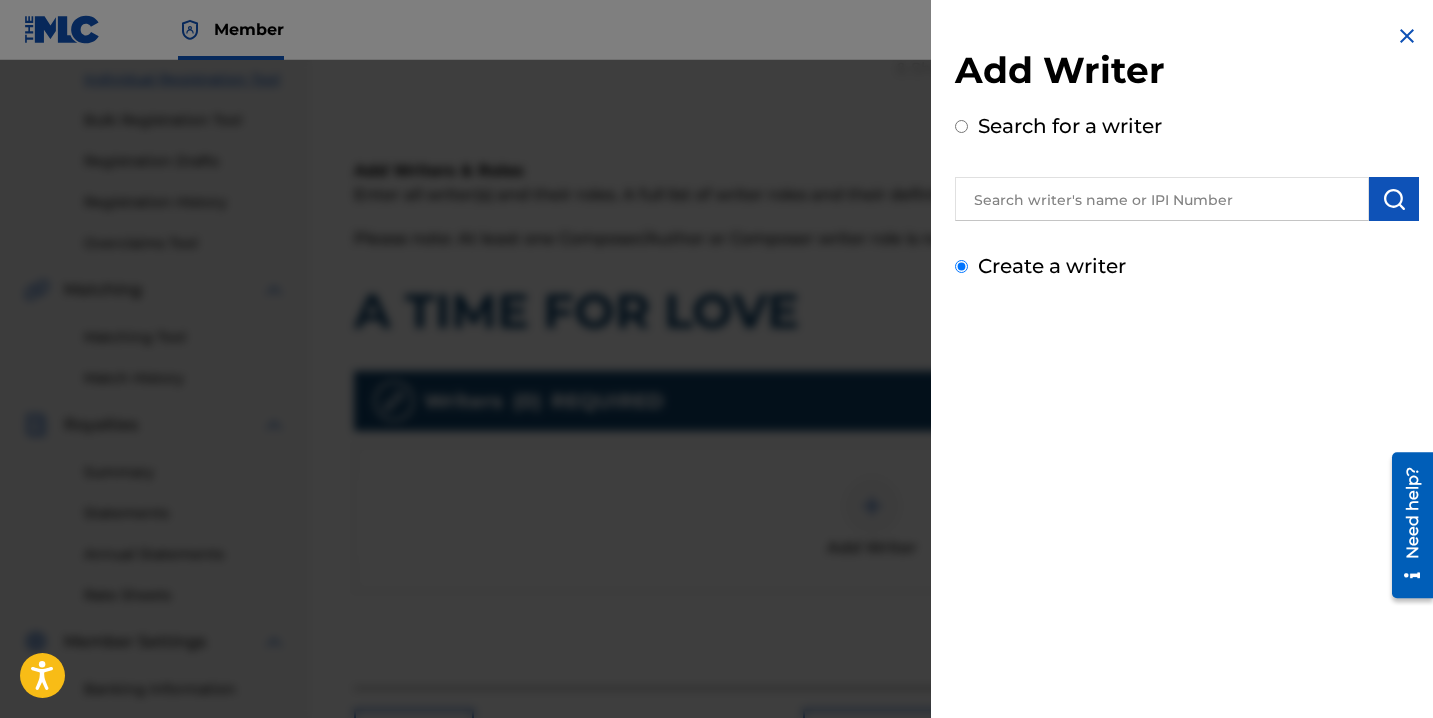 click on "Create a writer" at bounding box center (961, 266) 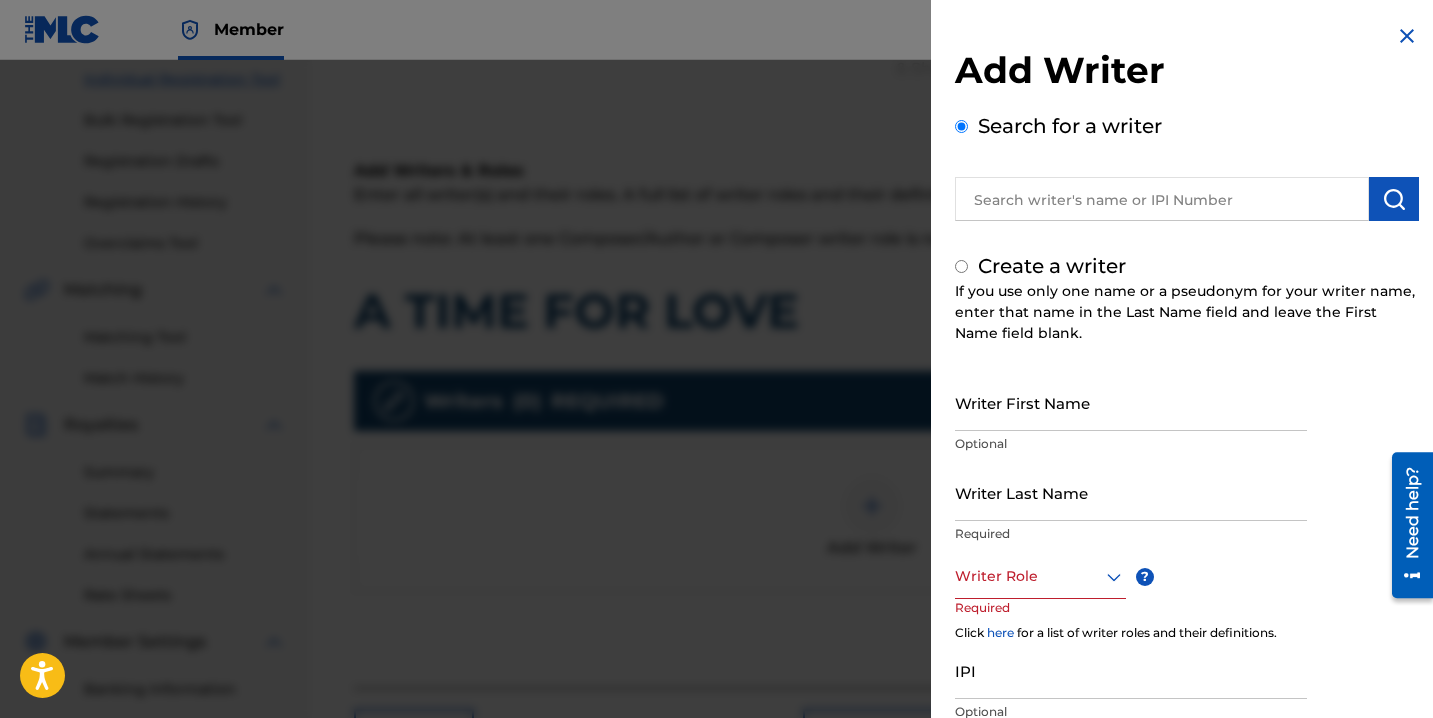 radio on "false" 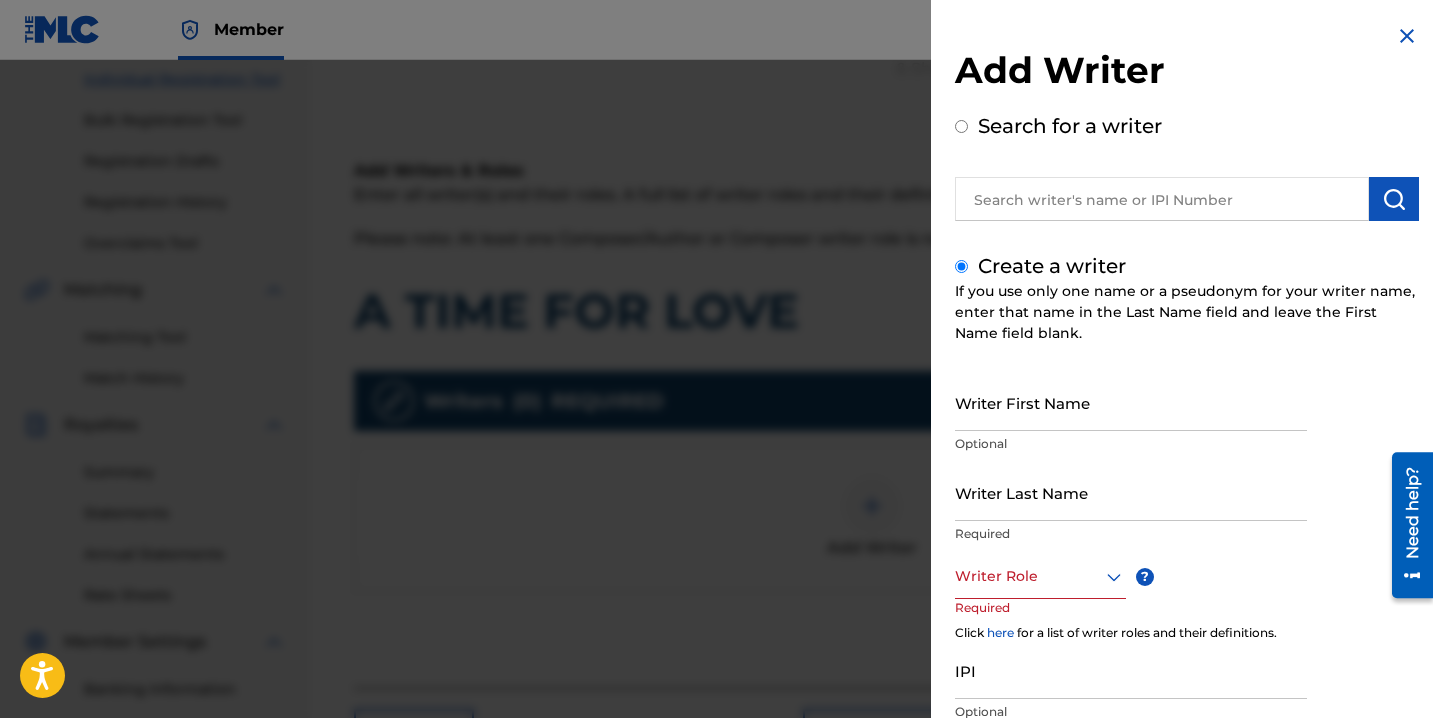 click on "Writer First Name" at bounding box center [1131, 402] 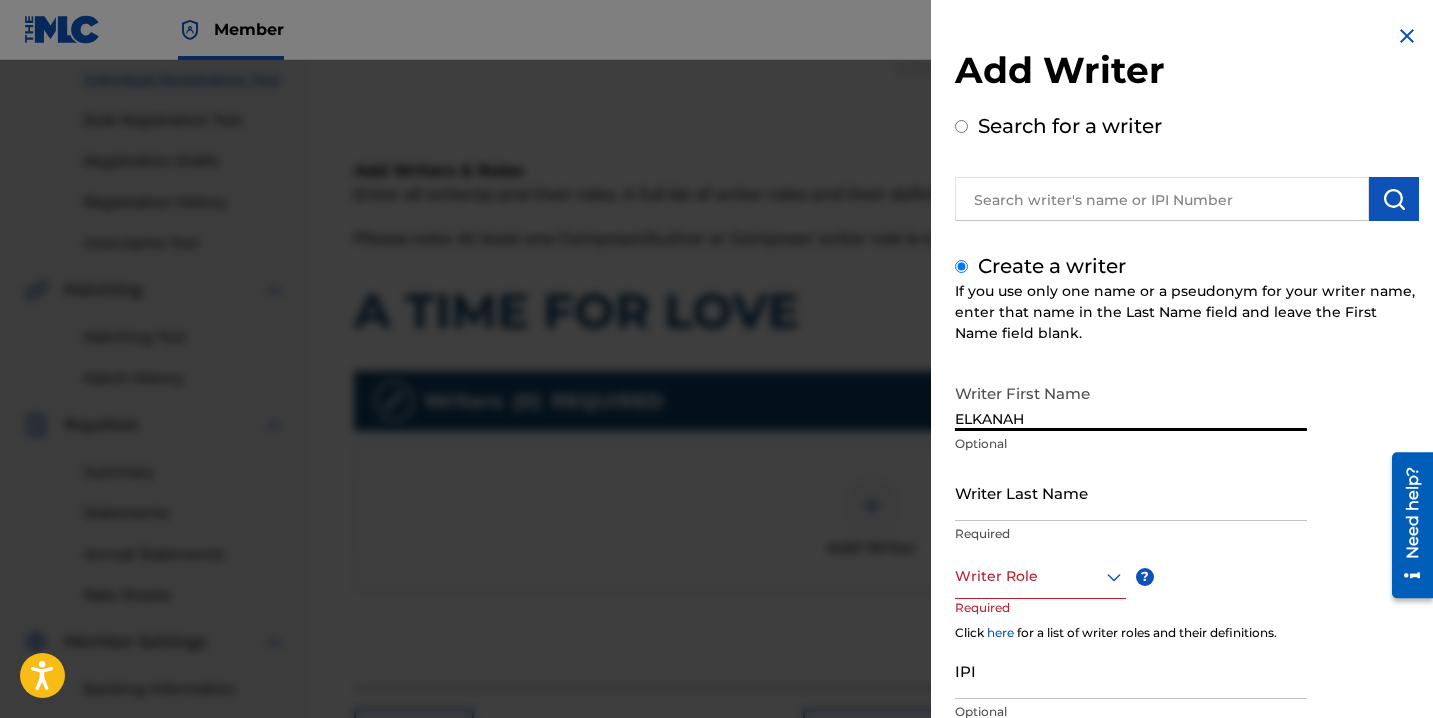 type on "ELKANAH" 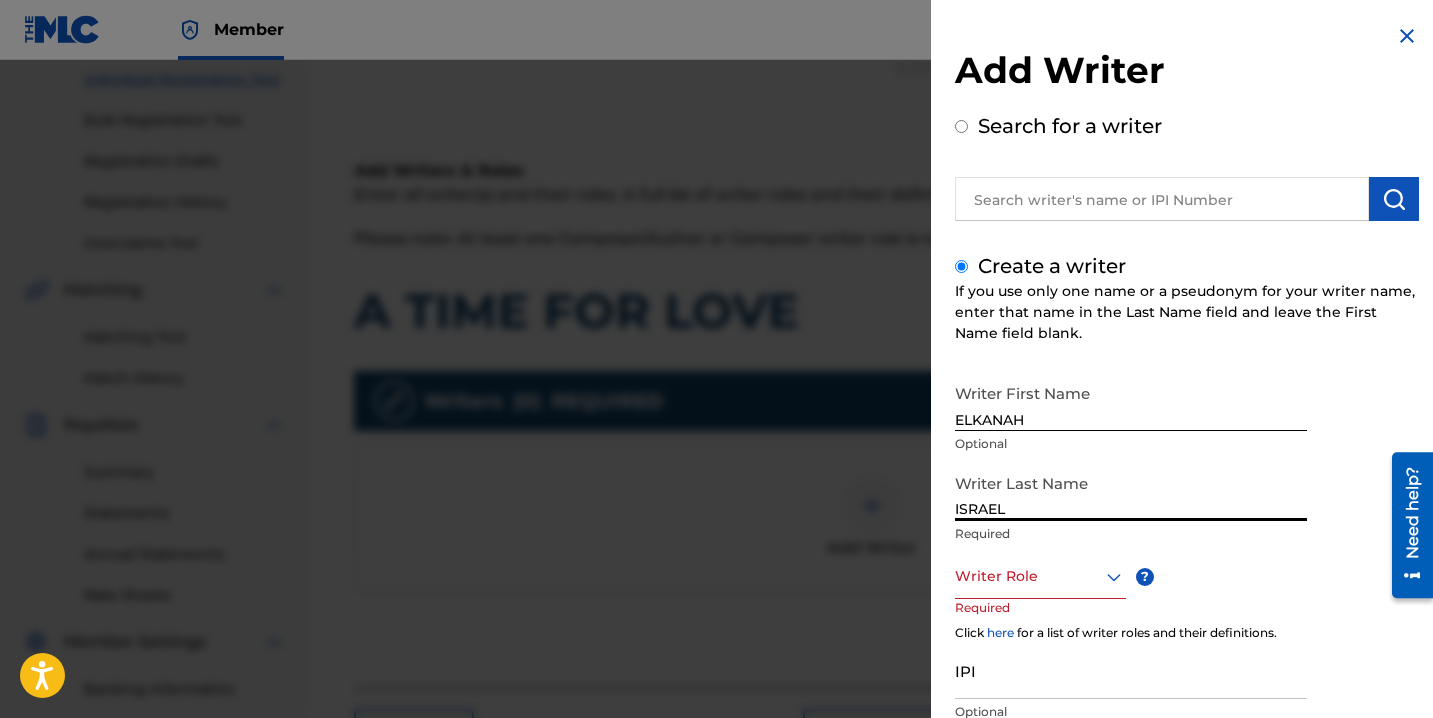 type on "ISRAEL" 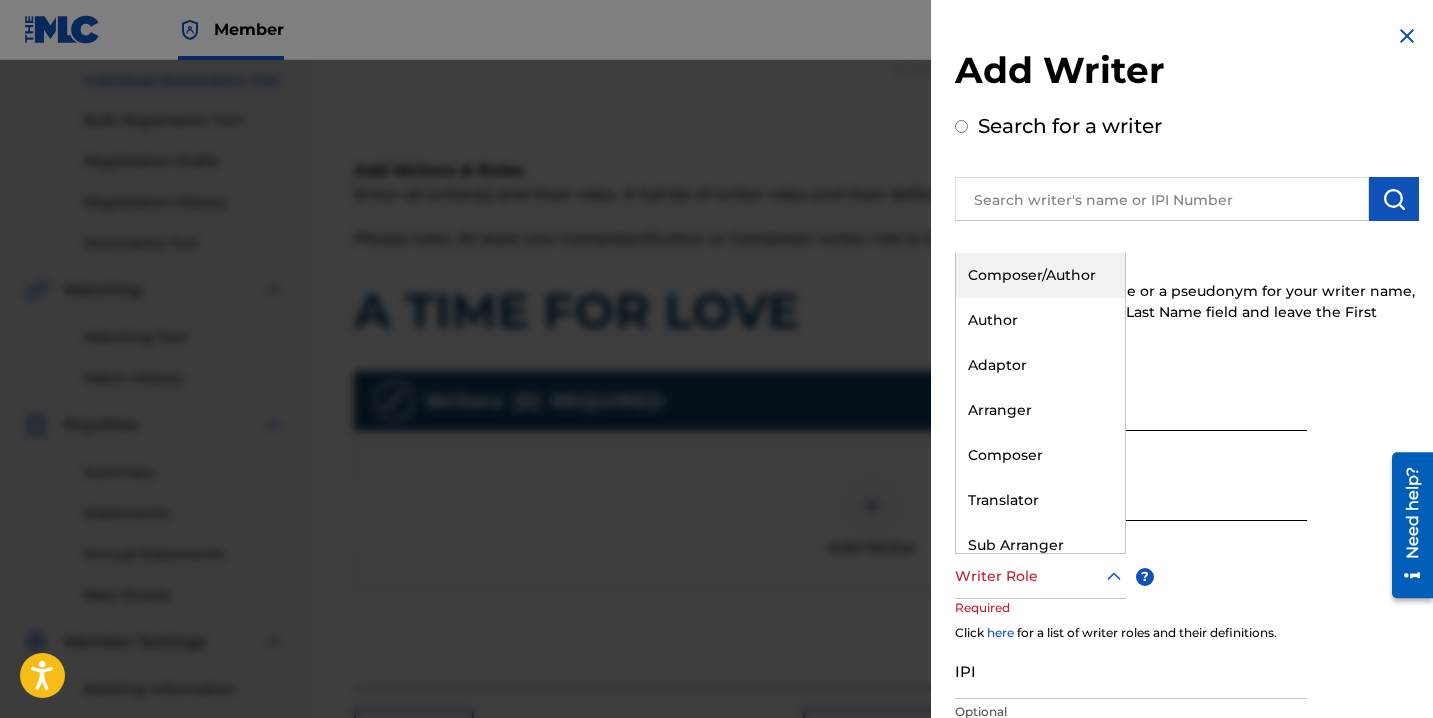 click on "Writer Role" at bounding box center (1040, 576) 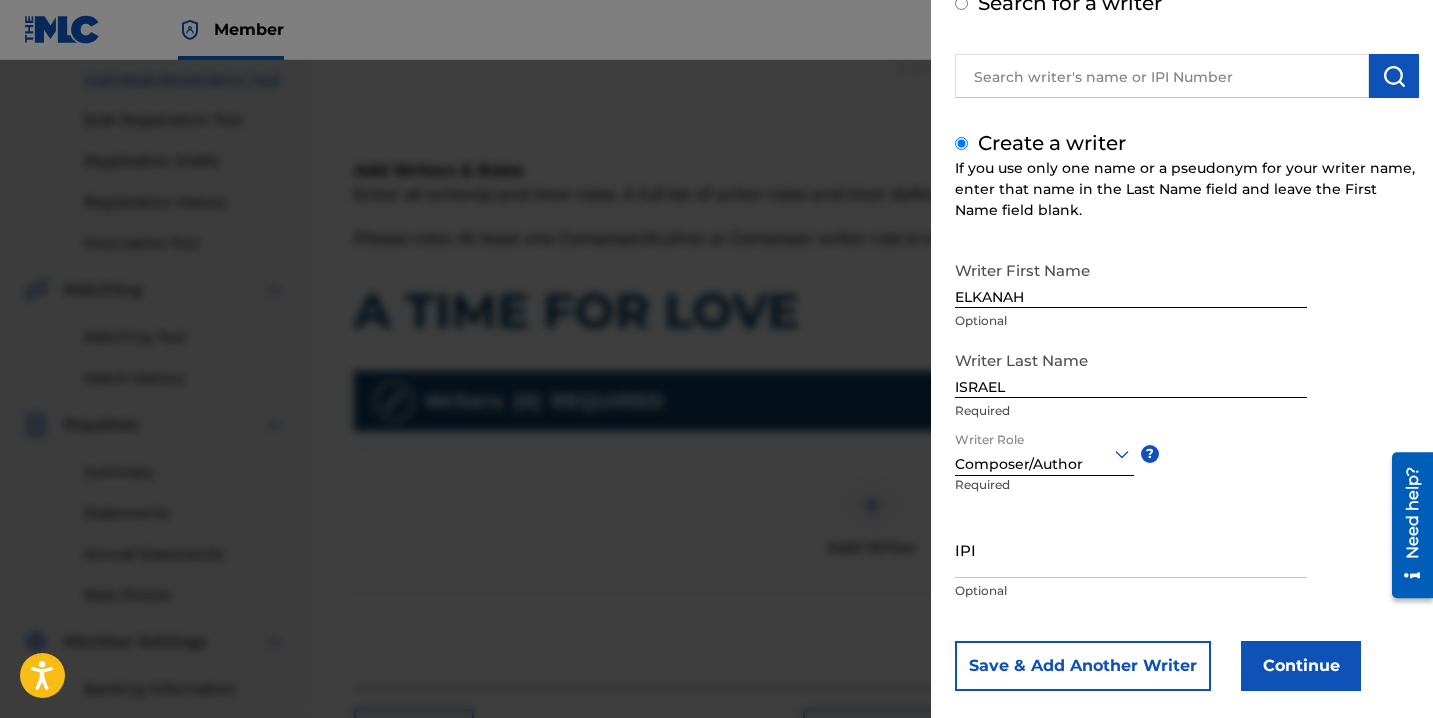 scroll, scrollTop: 150, scrollLeft: 0, axis: vertical 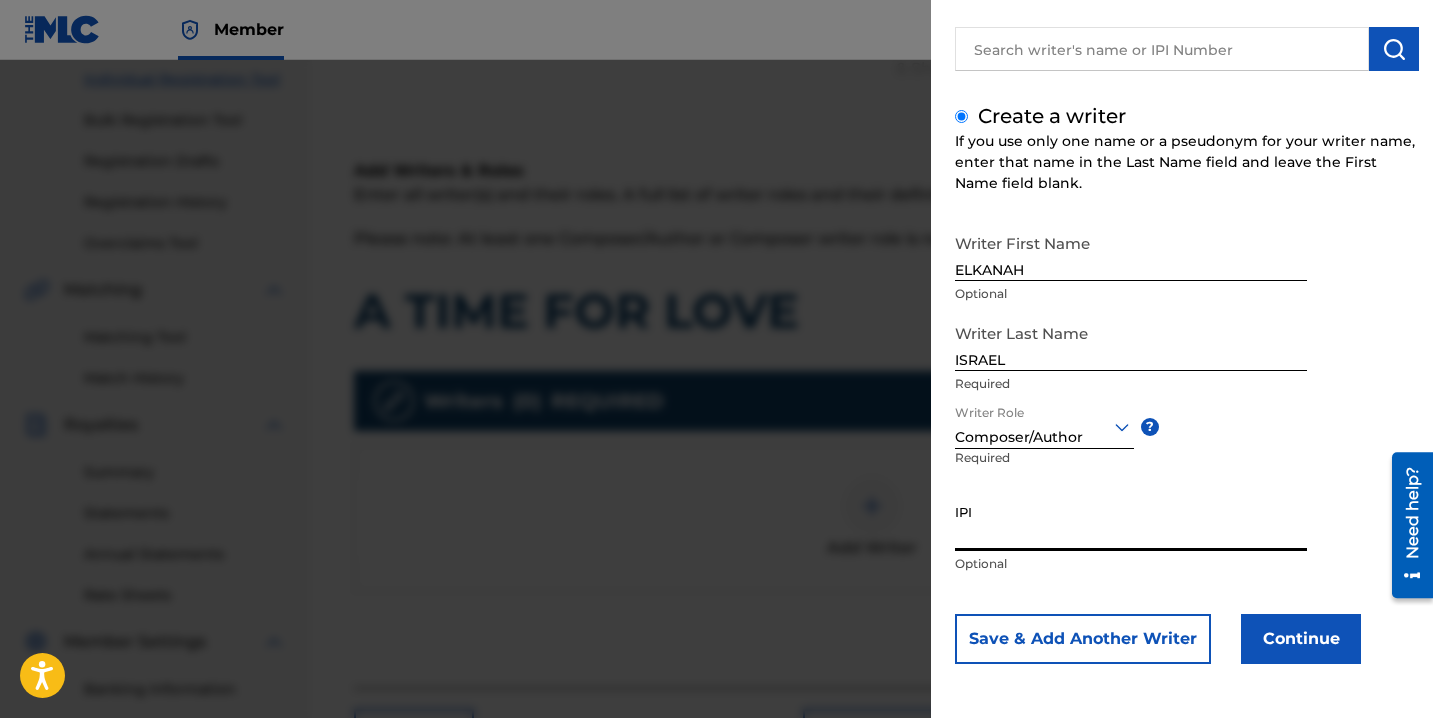 paste on "871838696" 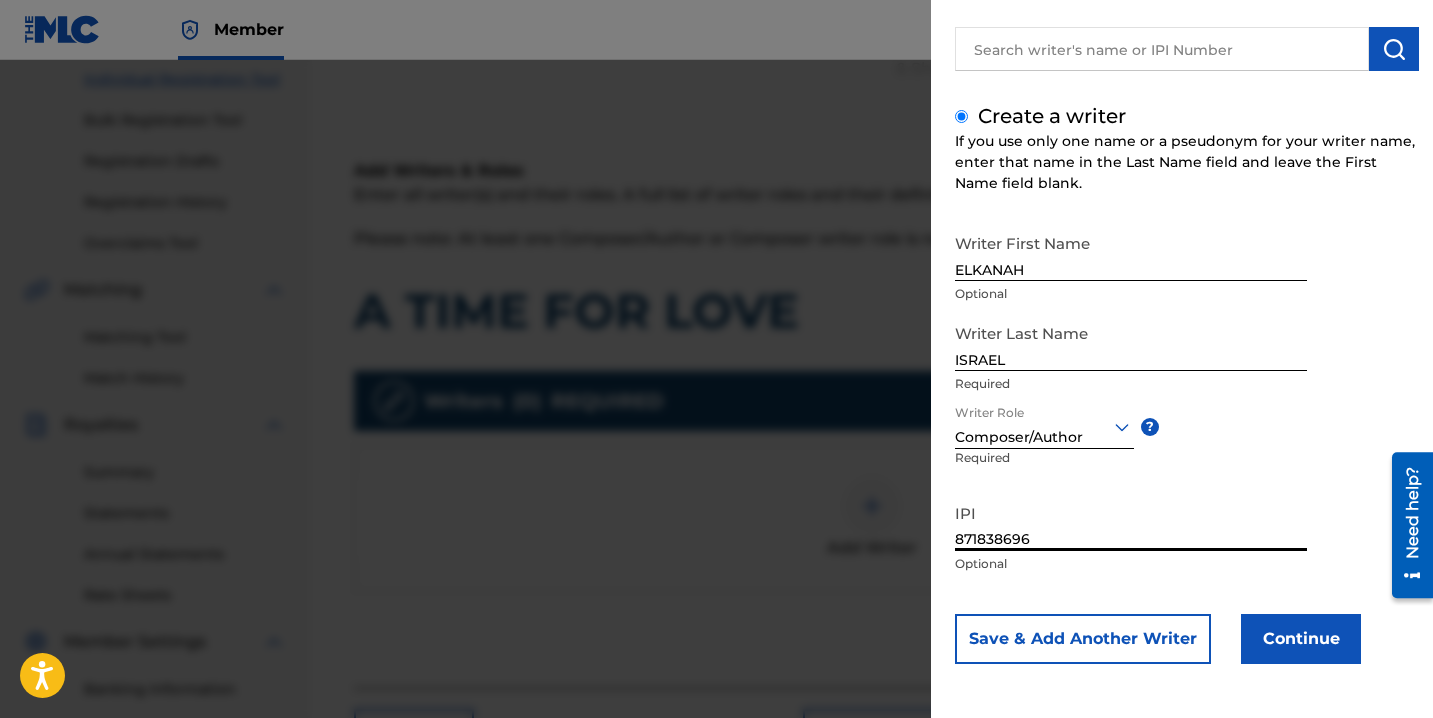 type on "871838696" 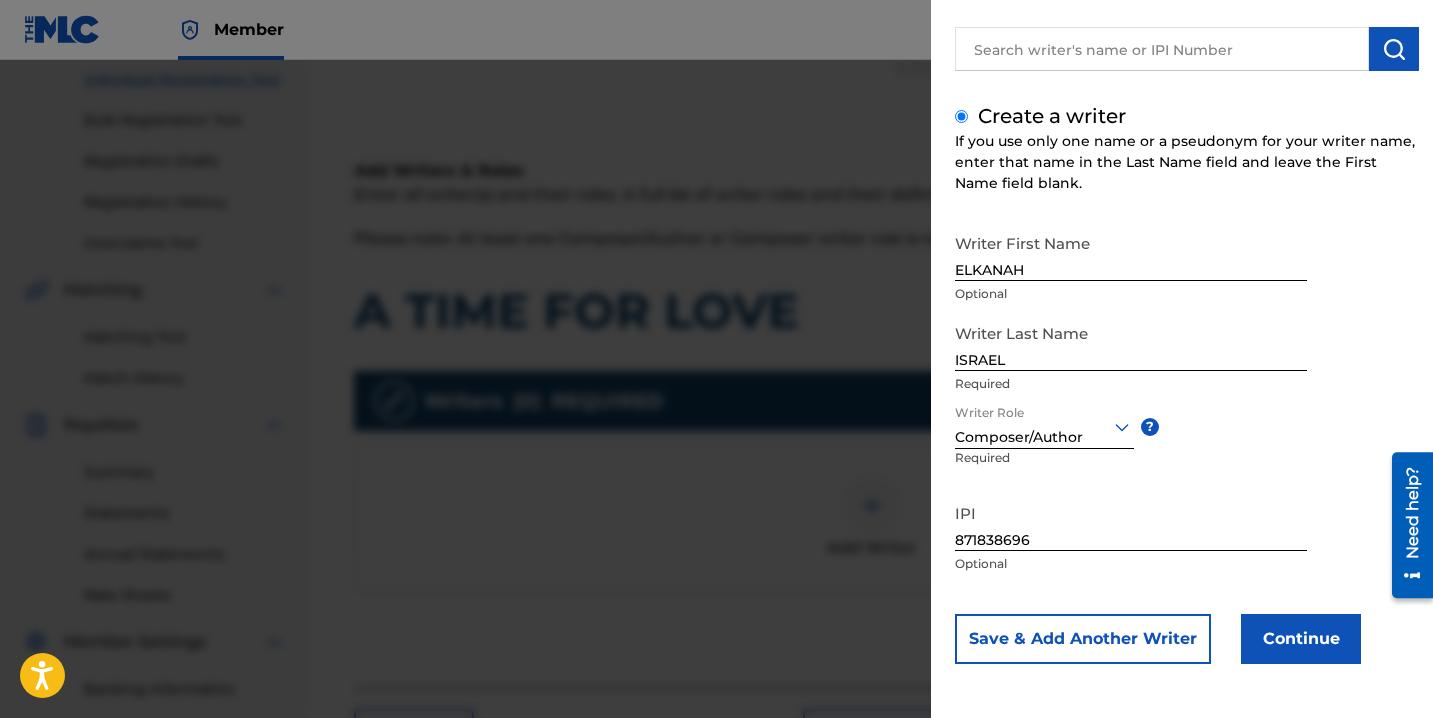 click on "Continue" at bounding box center (1301, 639) 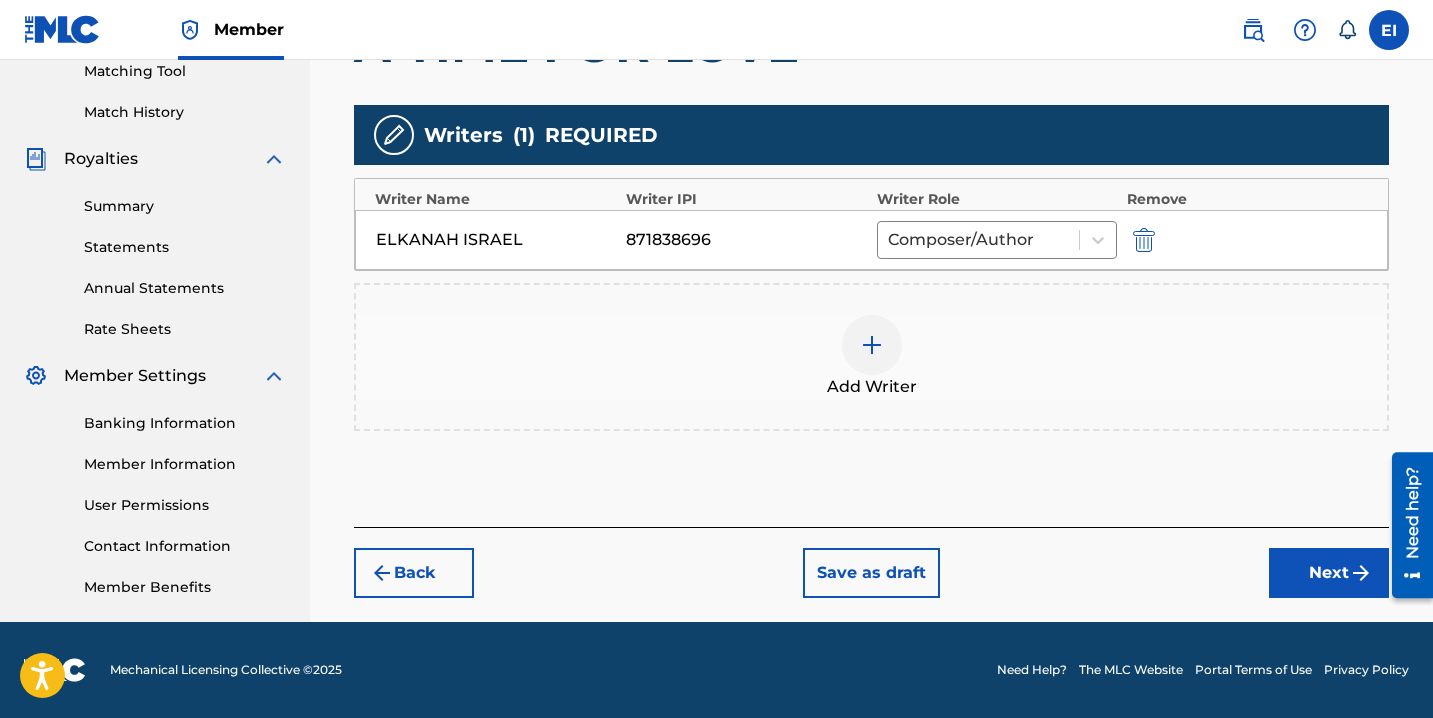 click on "Next" at bounding box center (1329, 573) 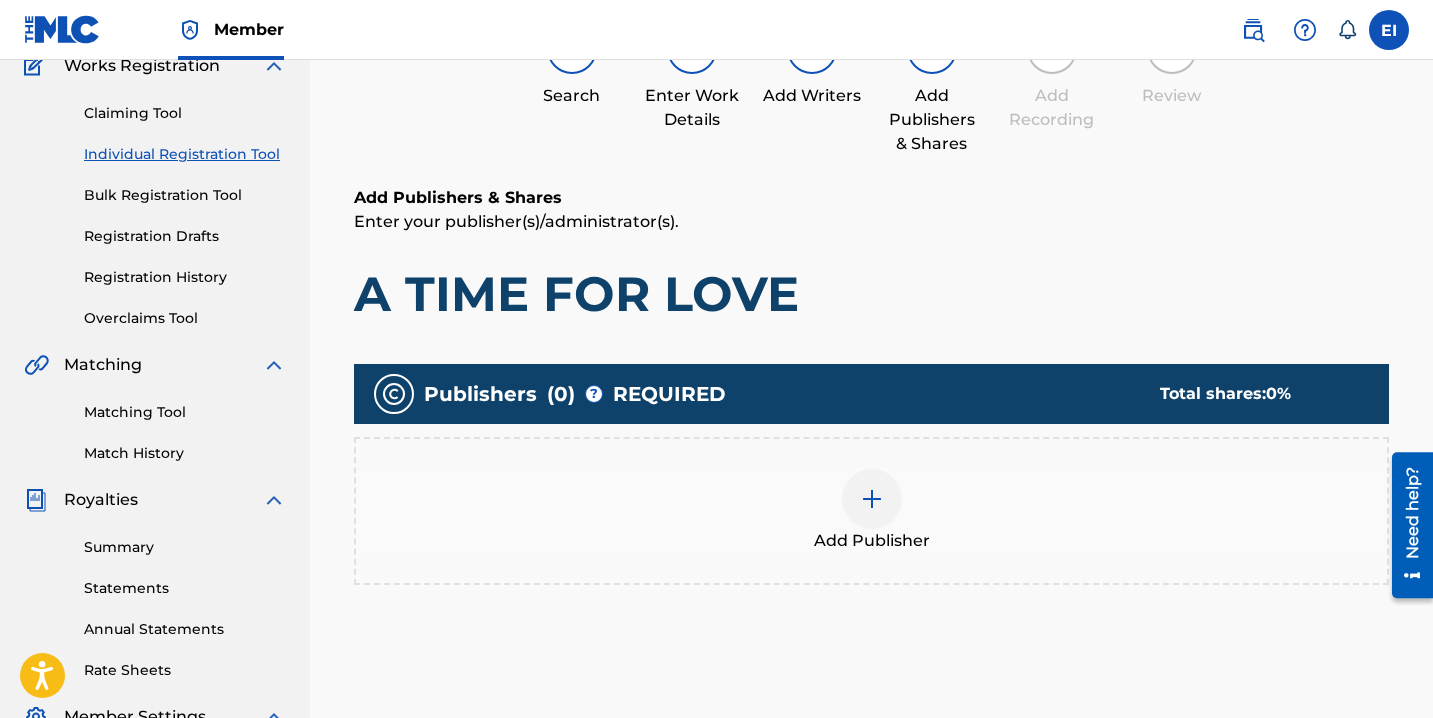 scroll, scrollTop: 90, scrollLeft: 0, axis: vertical 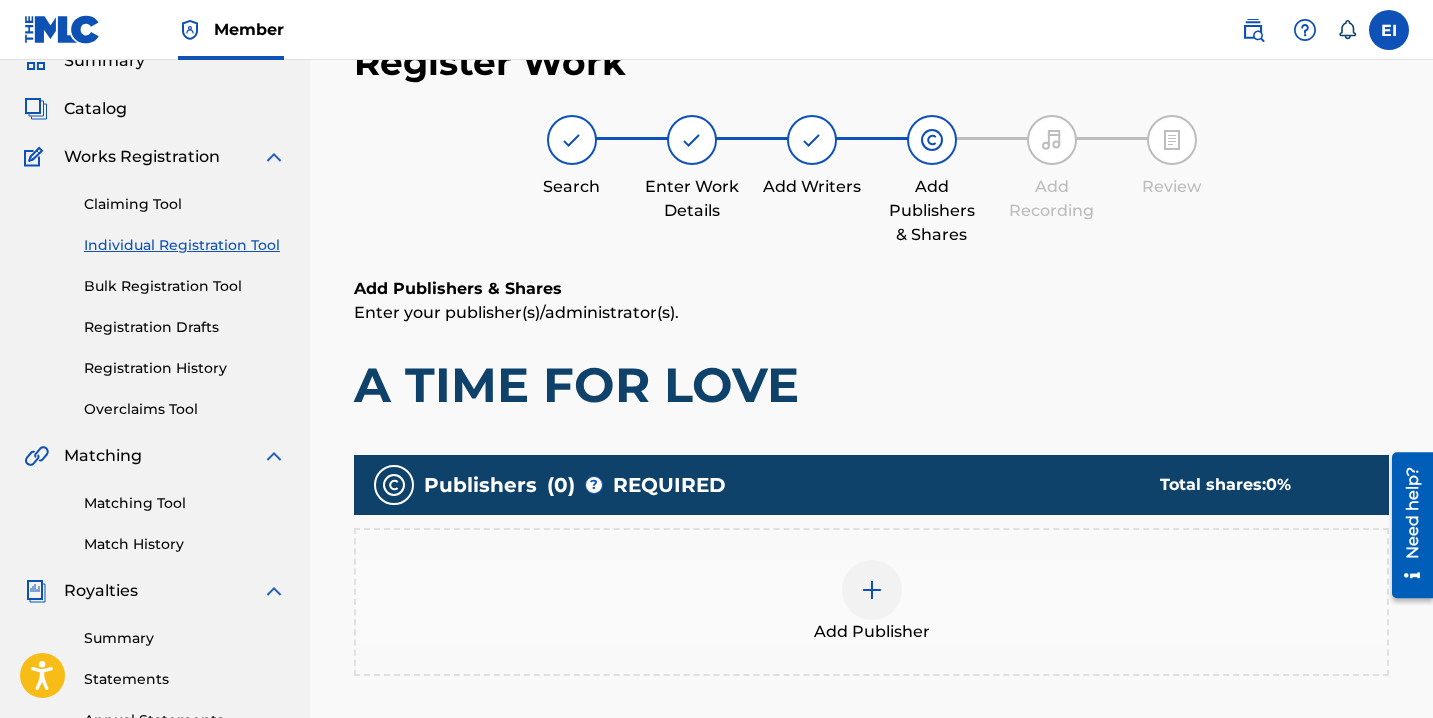 click at bounding box center (872, 590) 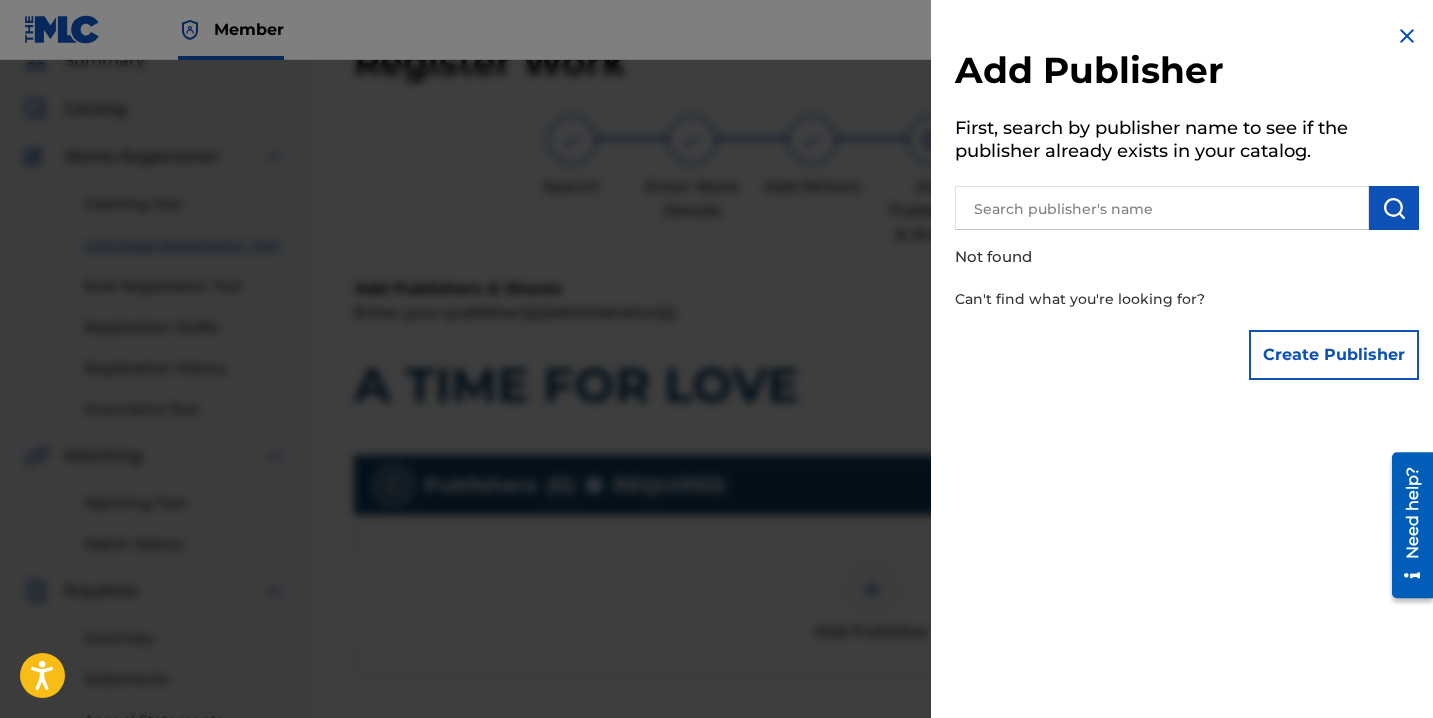 click at bounding box center (1162, 208) 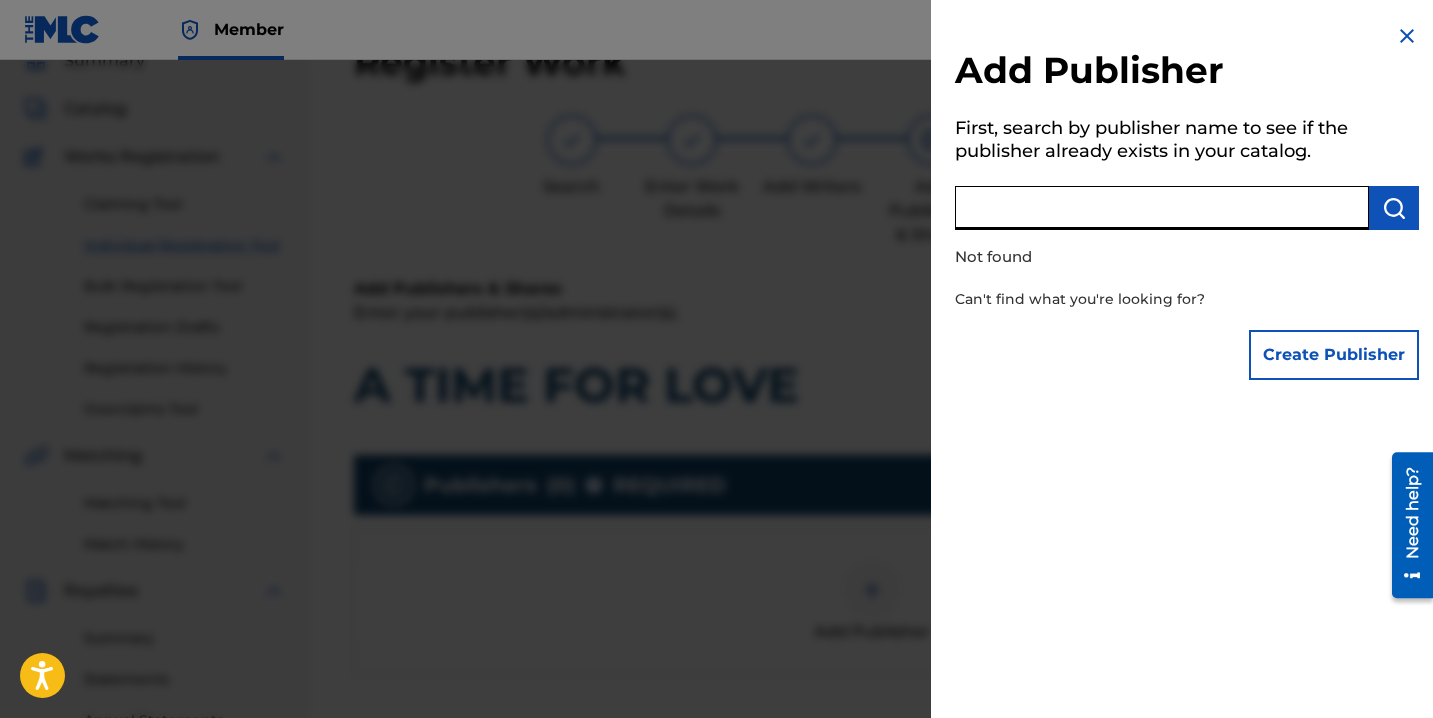 click on "Create Publisher" at bounding box center (1334, 355) 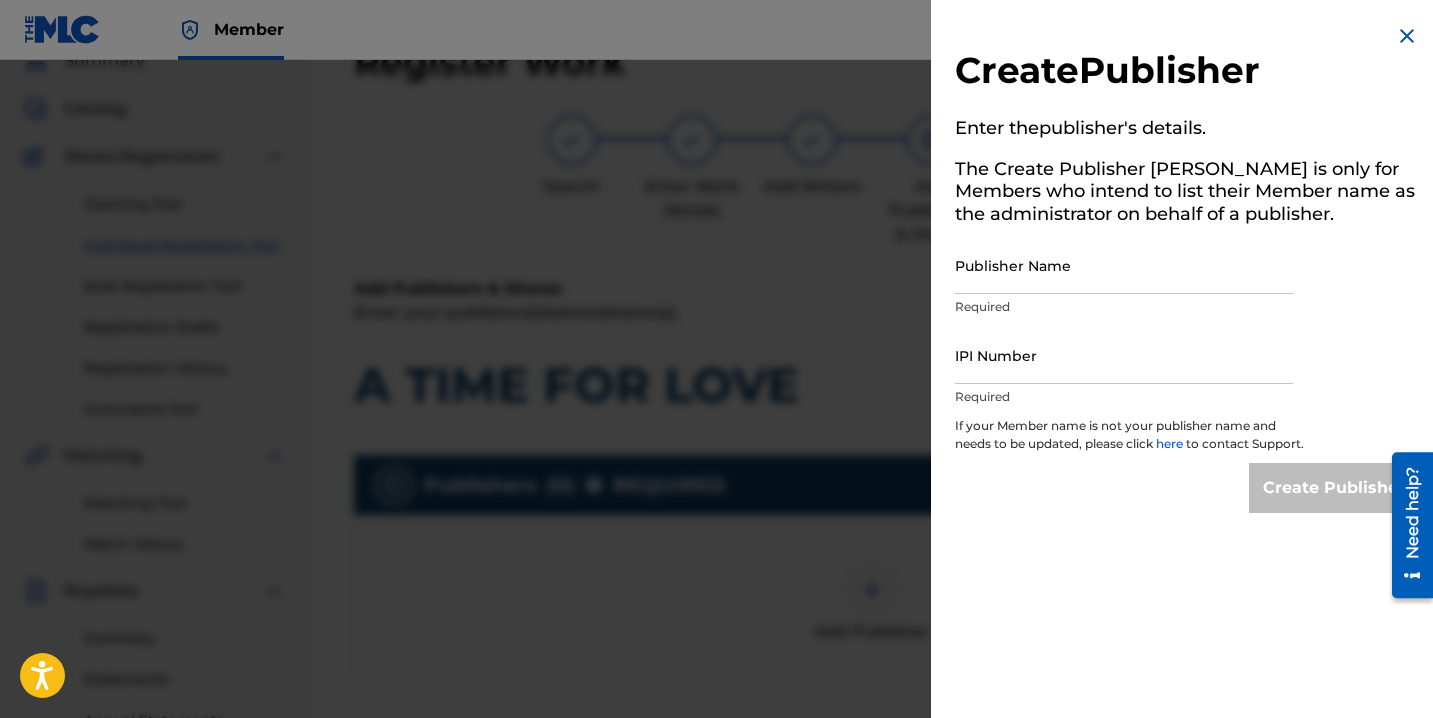 click on "Publisher Name" at bounding box center [1124, 265] 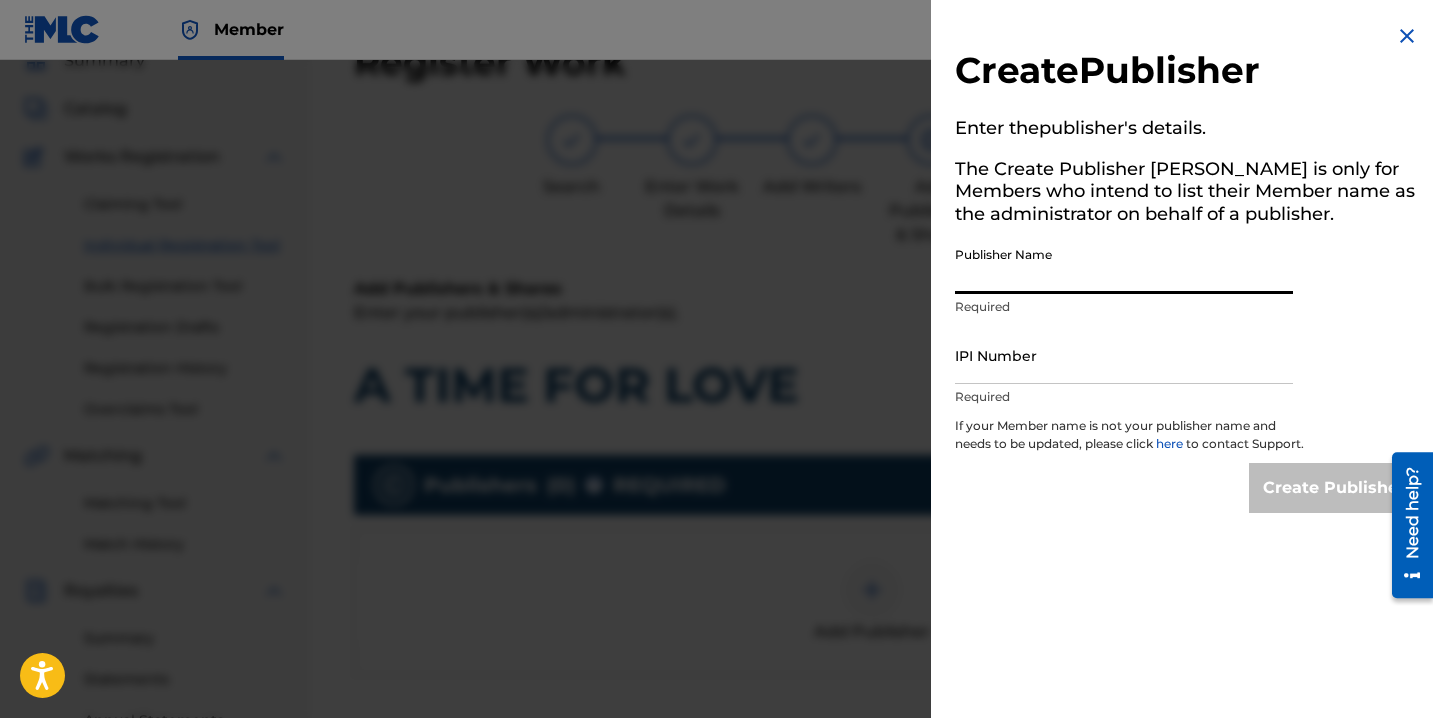 type on "TRUTH [PERSON_NAME] PUBLISHING" 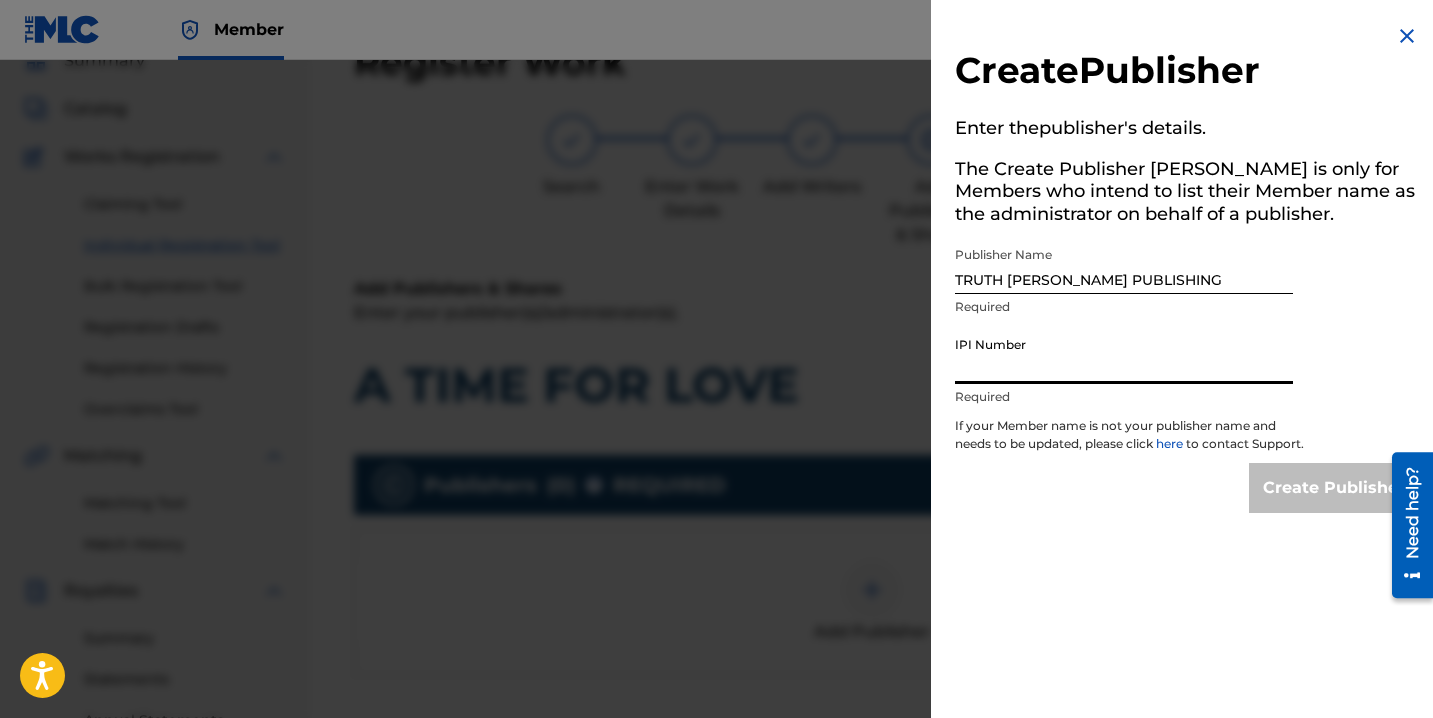 paste on "1301810312" 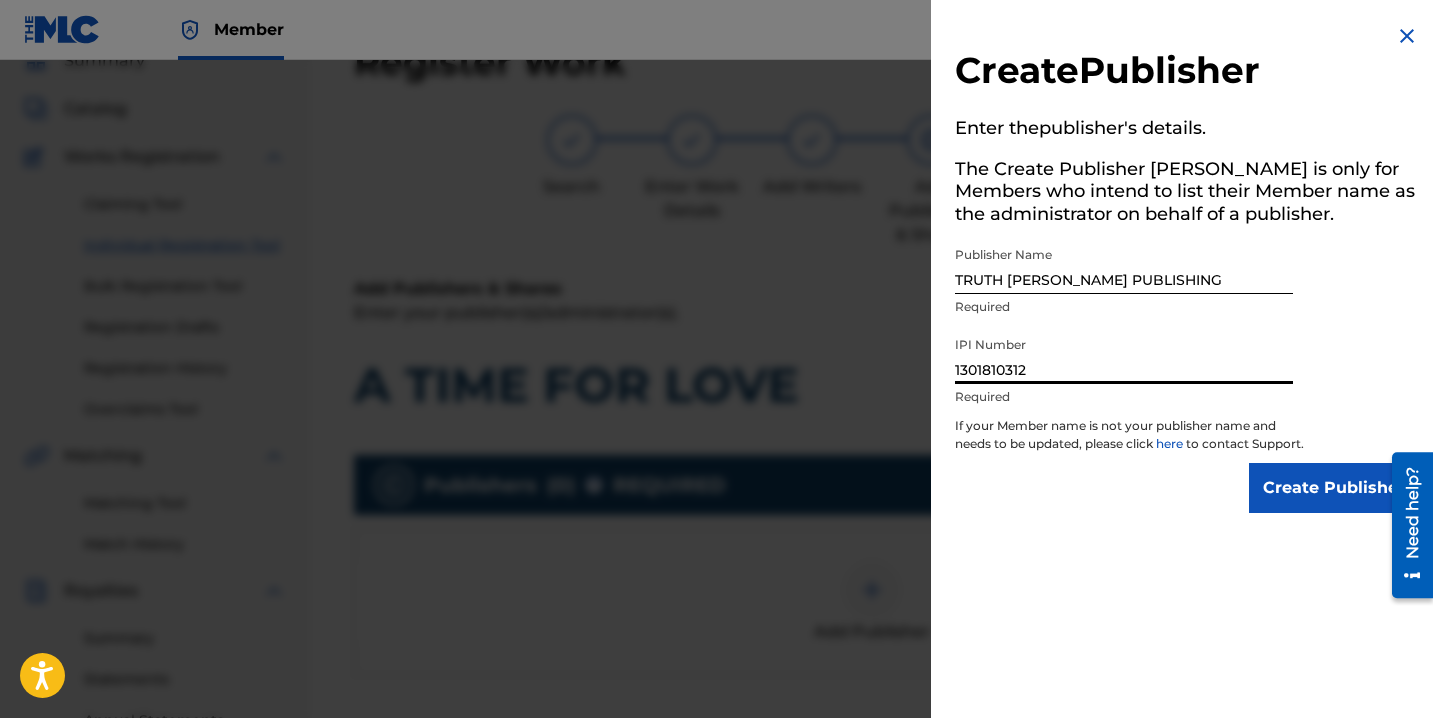 type on "1301810312" 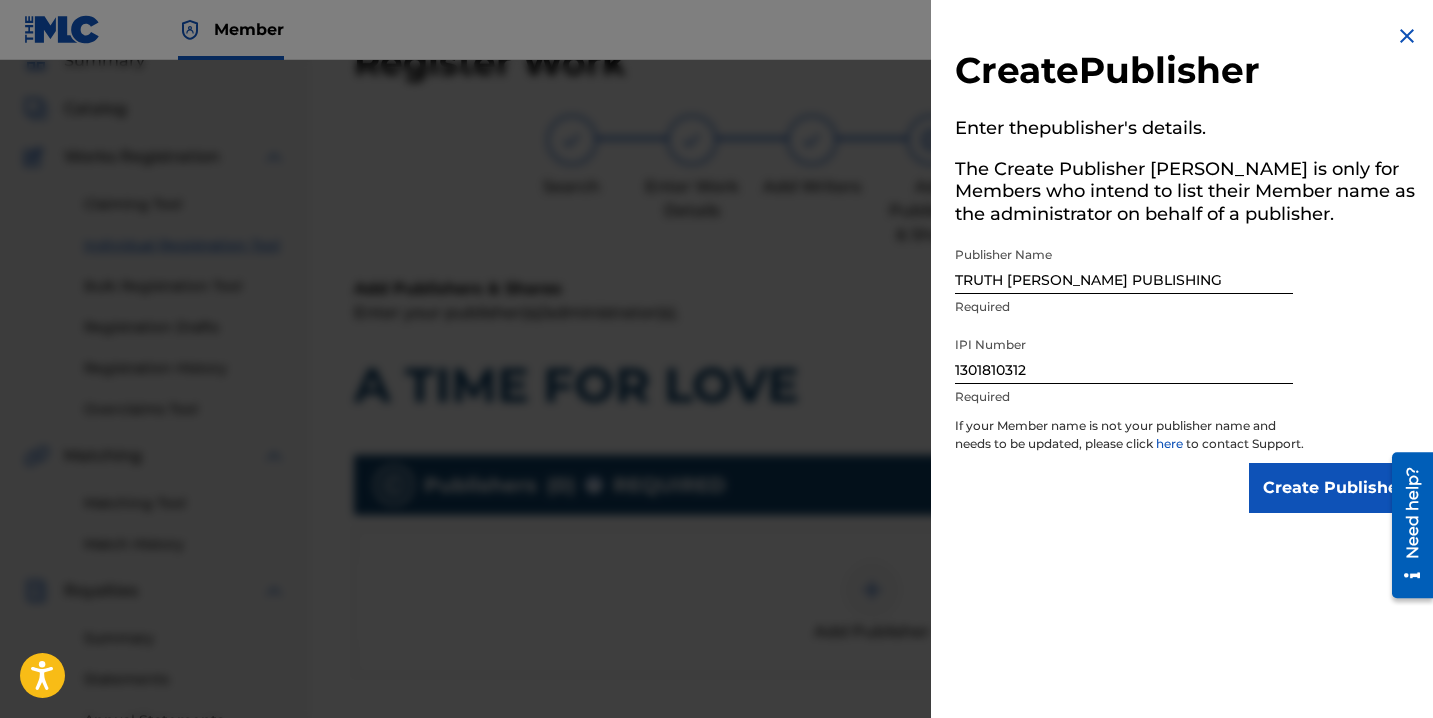 click on "Create Publisher" at bounding box center [1334, 488] 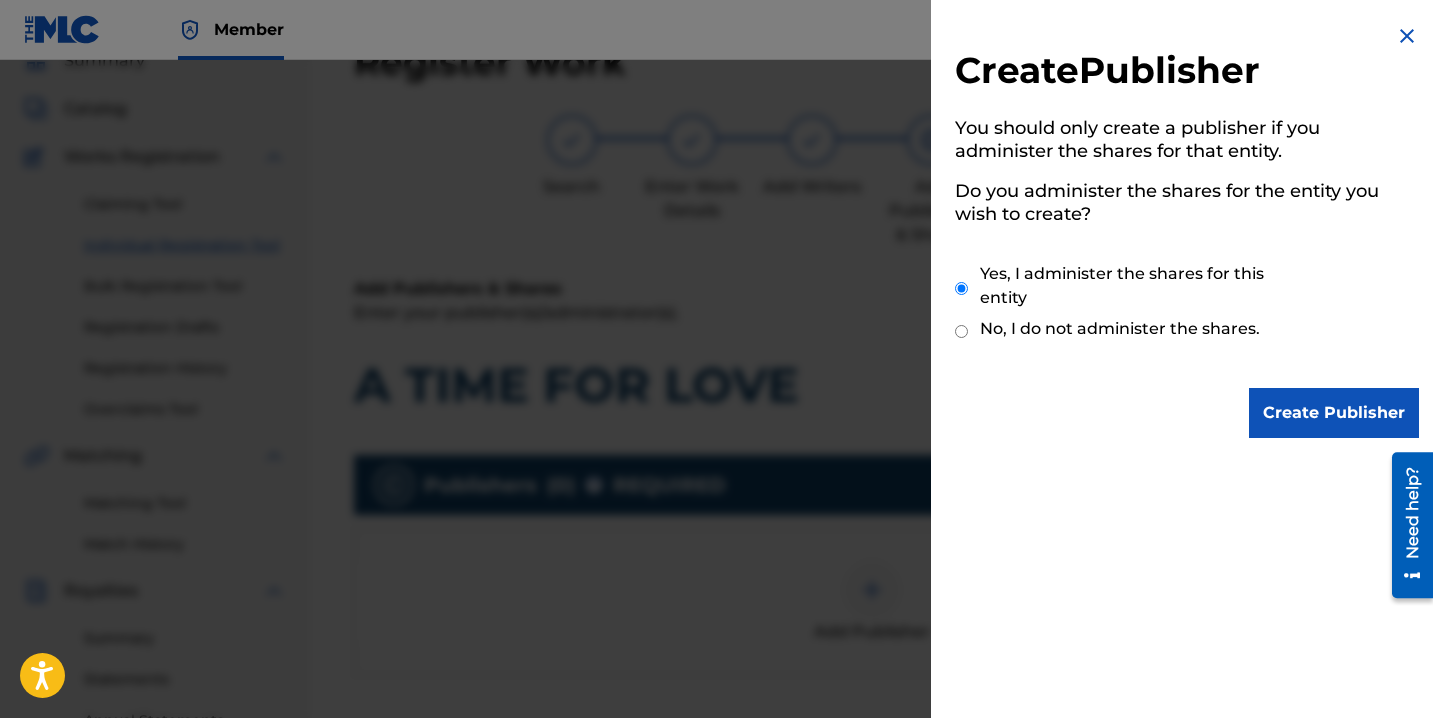 click on "Create Publisher" at bounding box center (1187, 413) 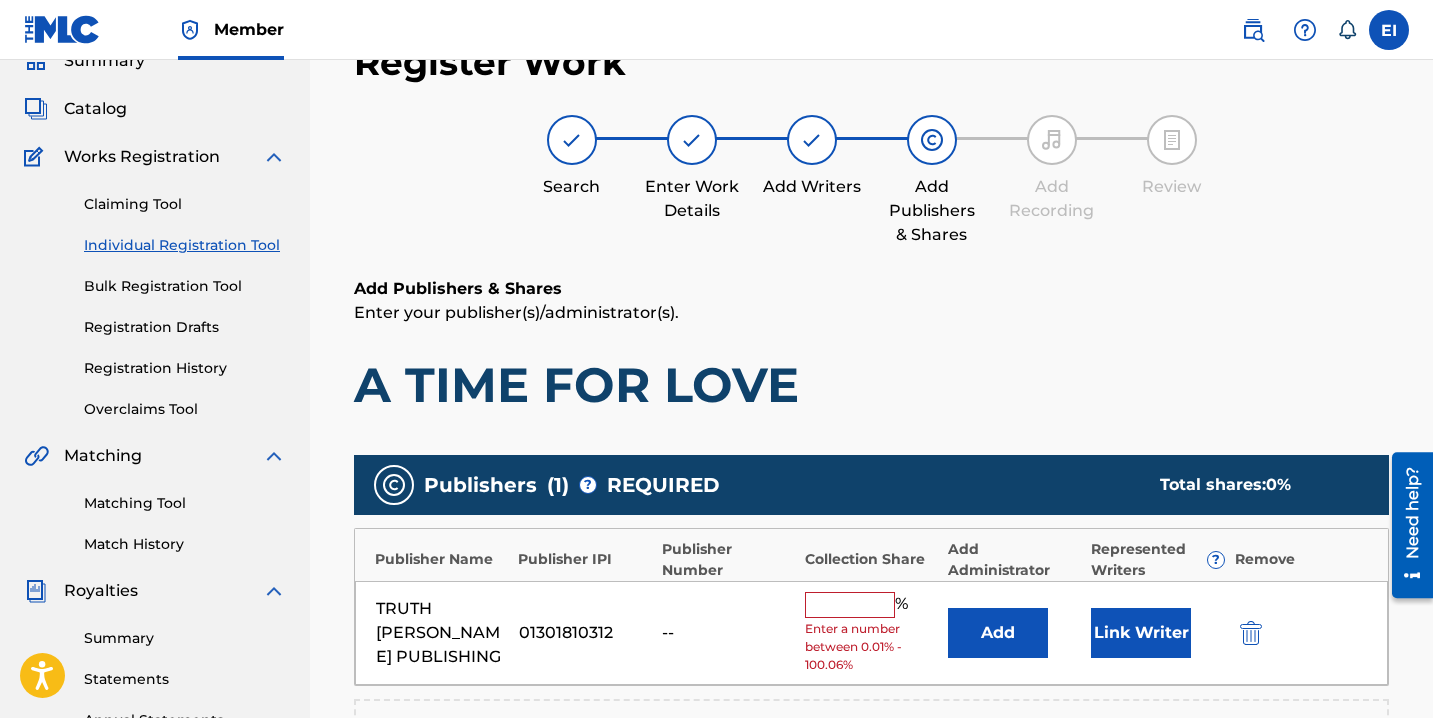 click at bounding box center (850, 605) 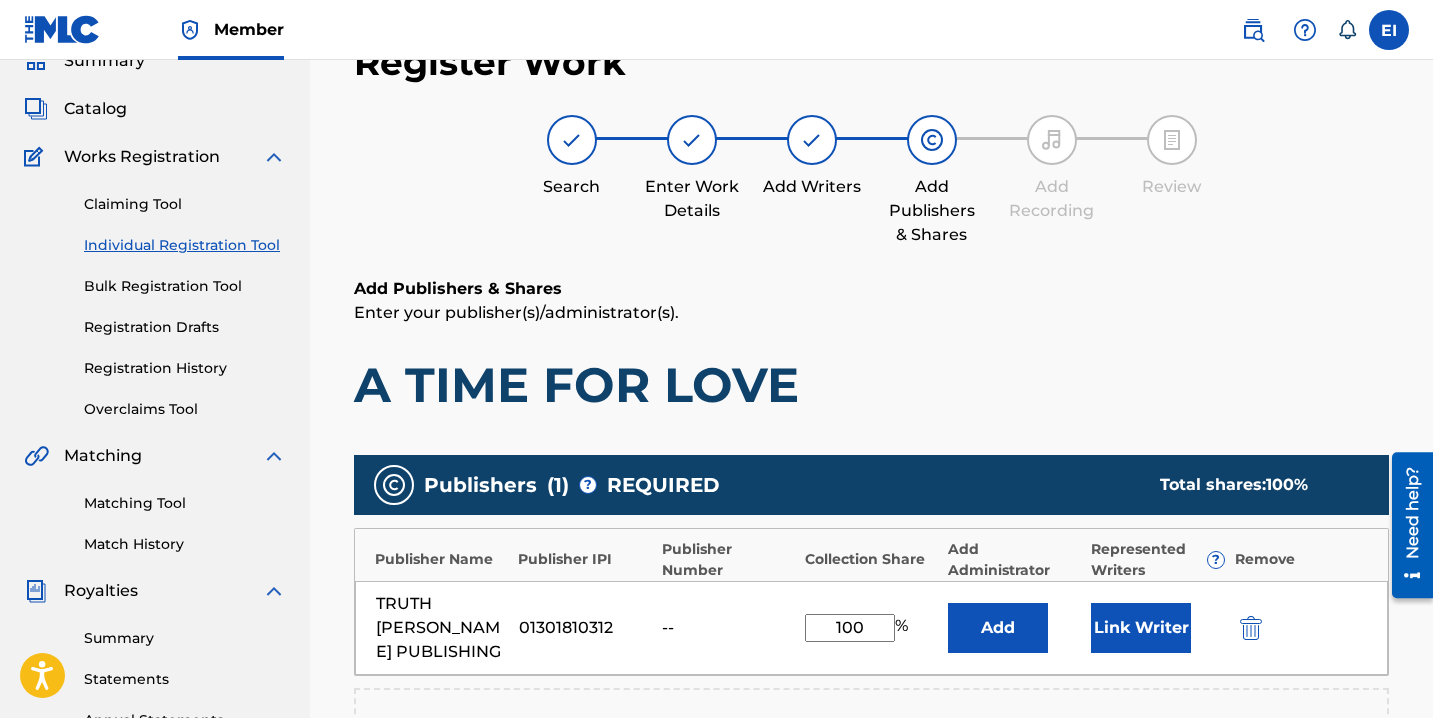 click on "Link Writer" at bounding box center (1141, 628) 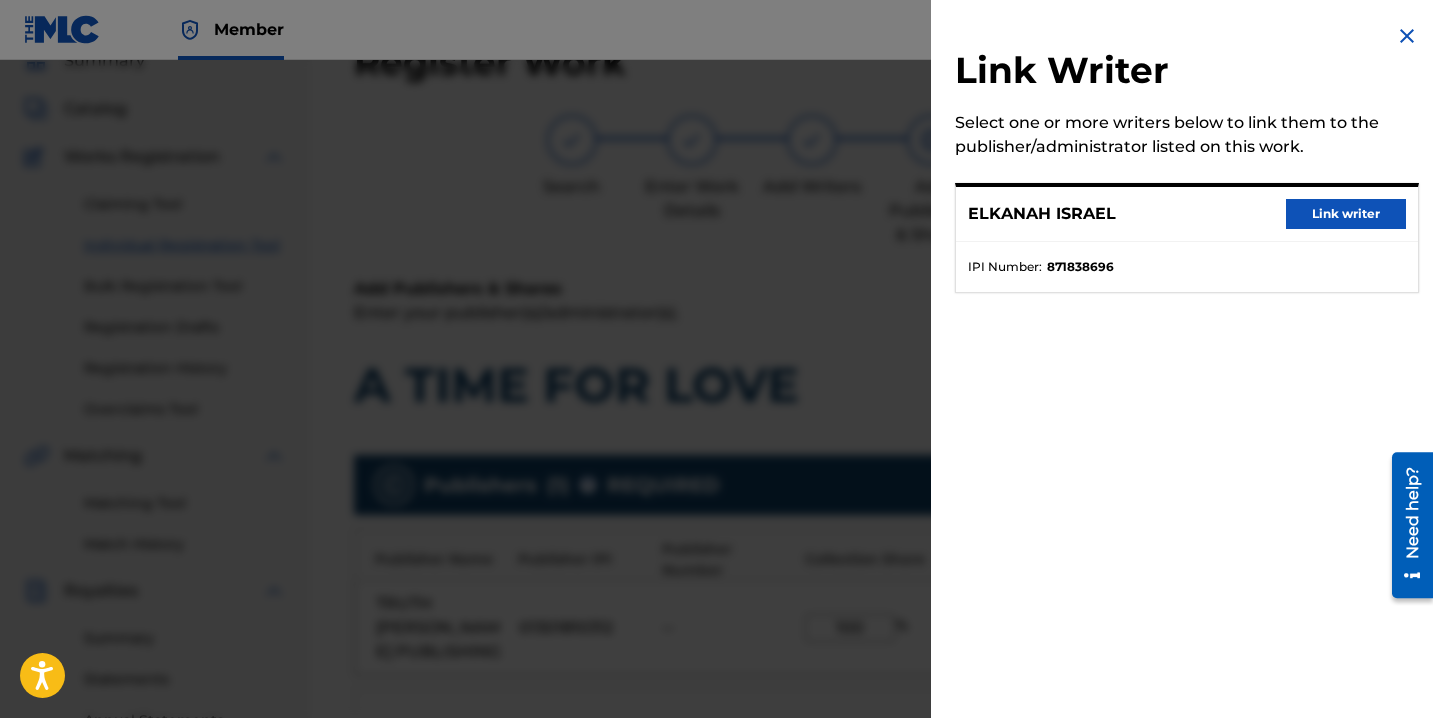 click on "Link writer" at bounding box center [1346, 214] 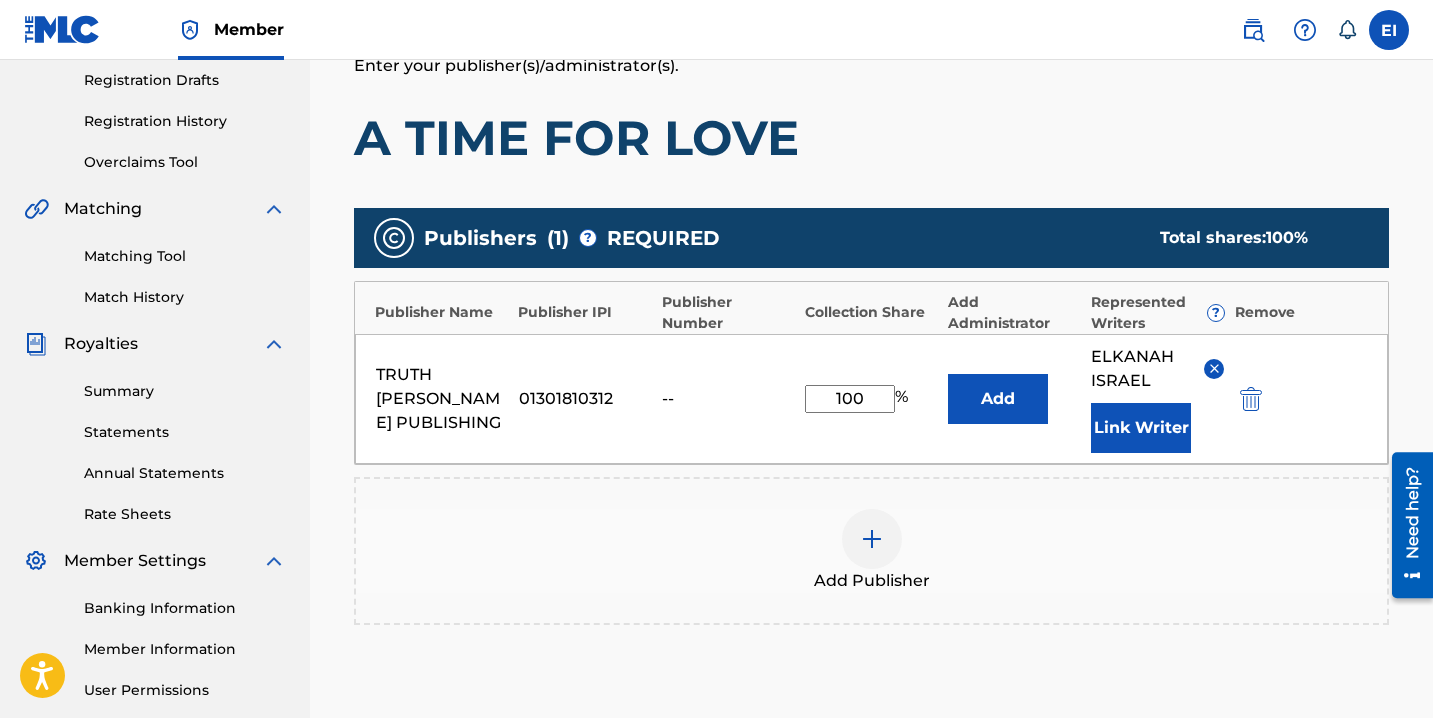 scroll, scrollTop: 587, scrollLeft: 0, axis: vertical 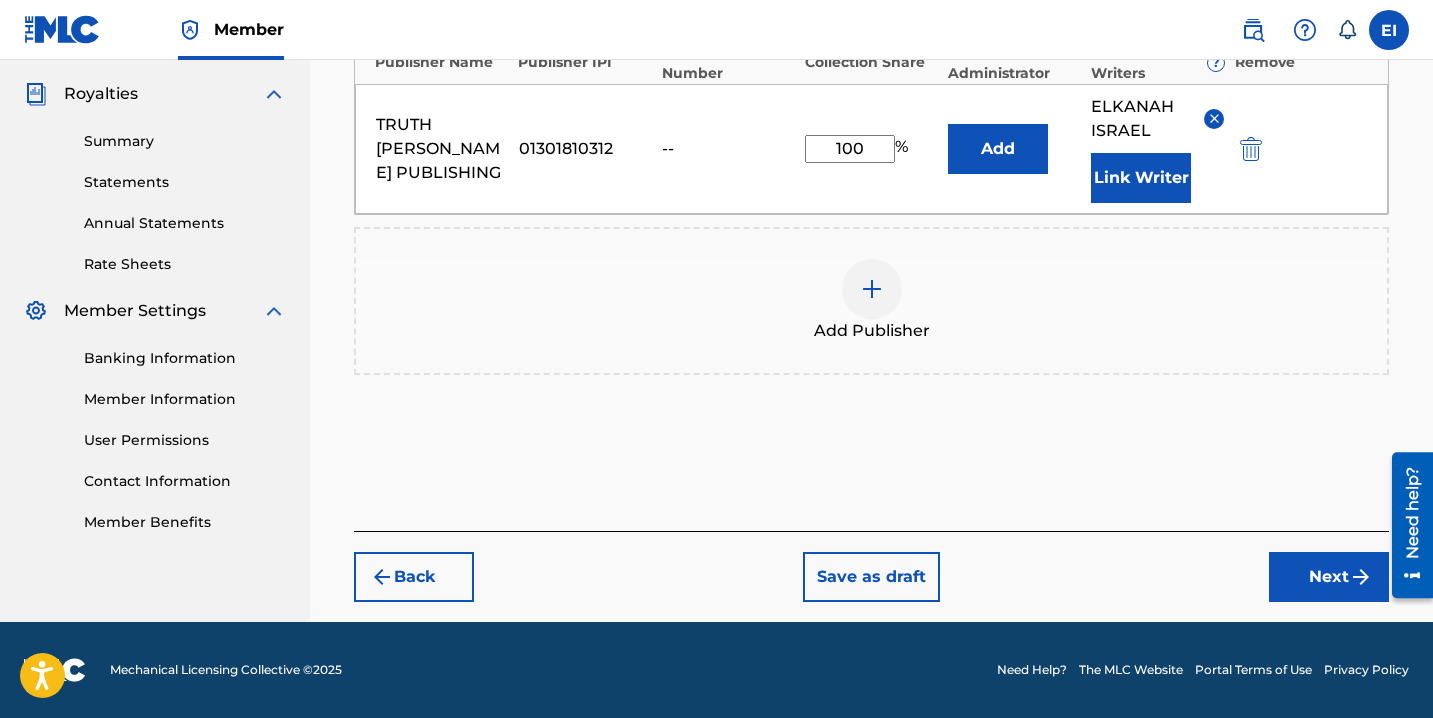 click on "Next" at bounding box center (1329, 577) 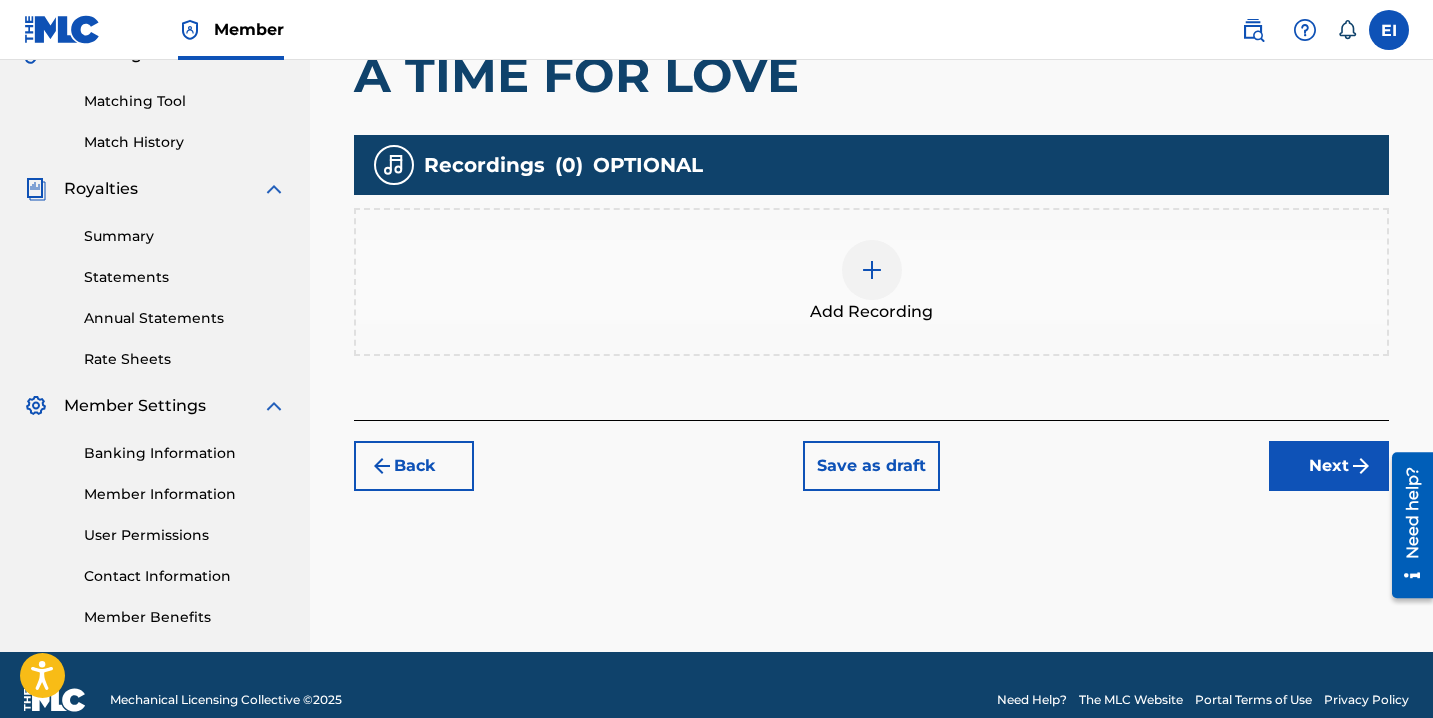 scroll, scrollTop: 507, scrollLeft: 0, axis: vertical 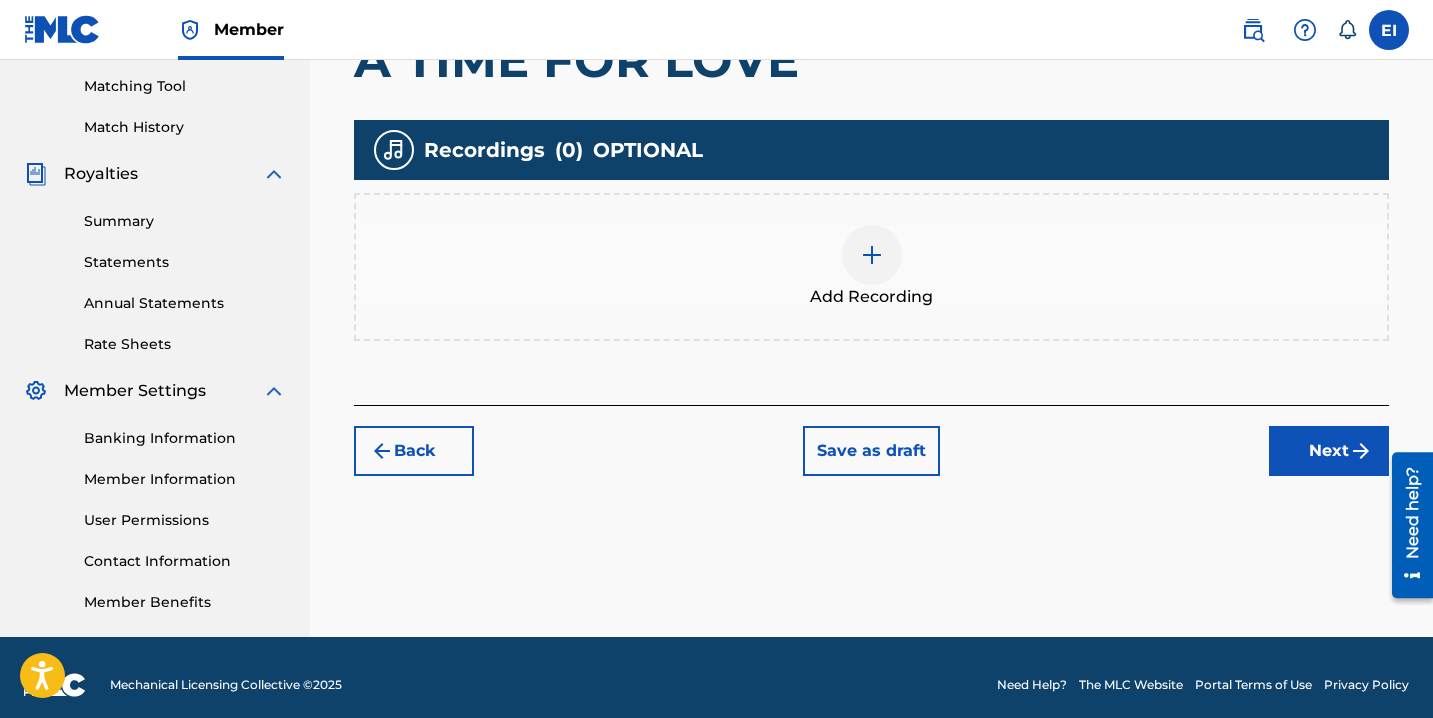 click on "Add Recording" at bounding box center (871, 297) 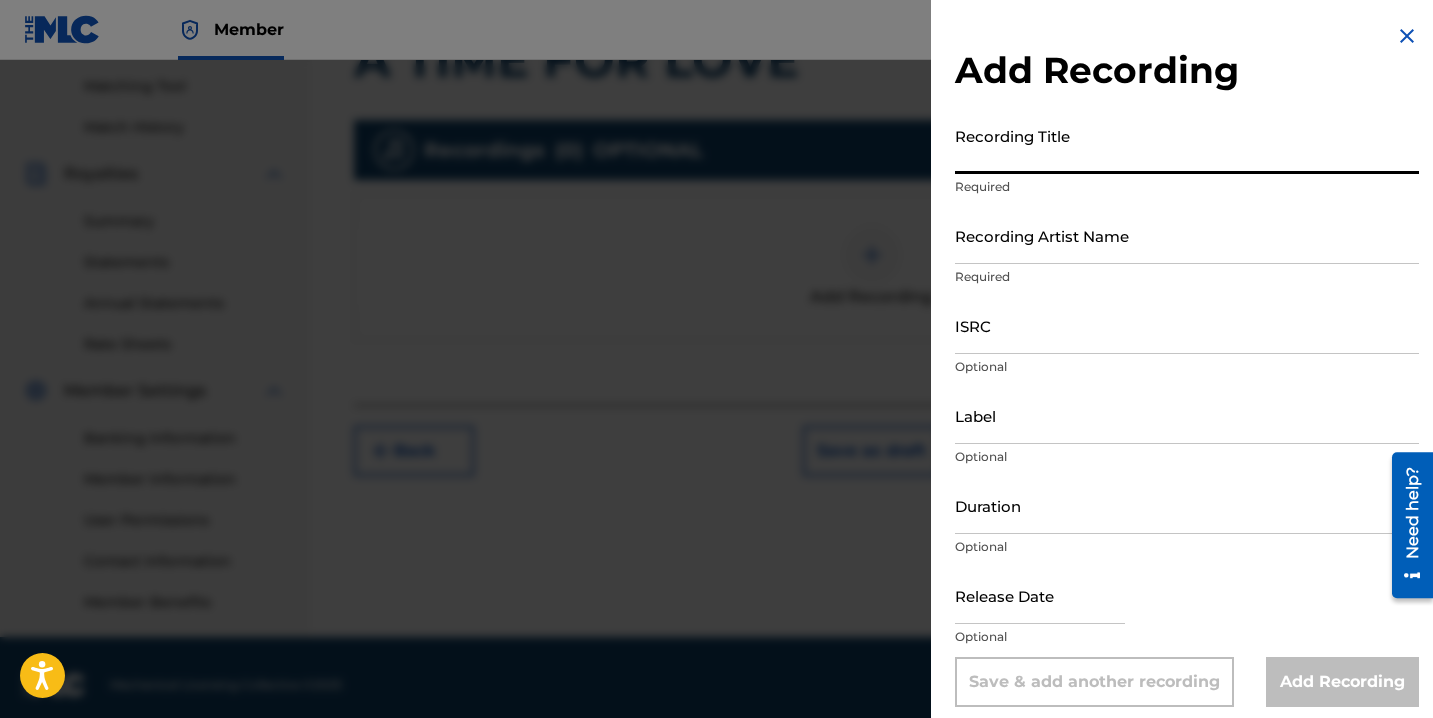 click on "Recording Title" at bounding box center (1187, 145) 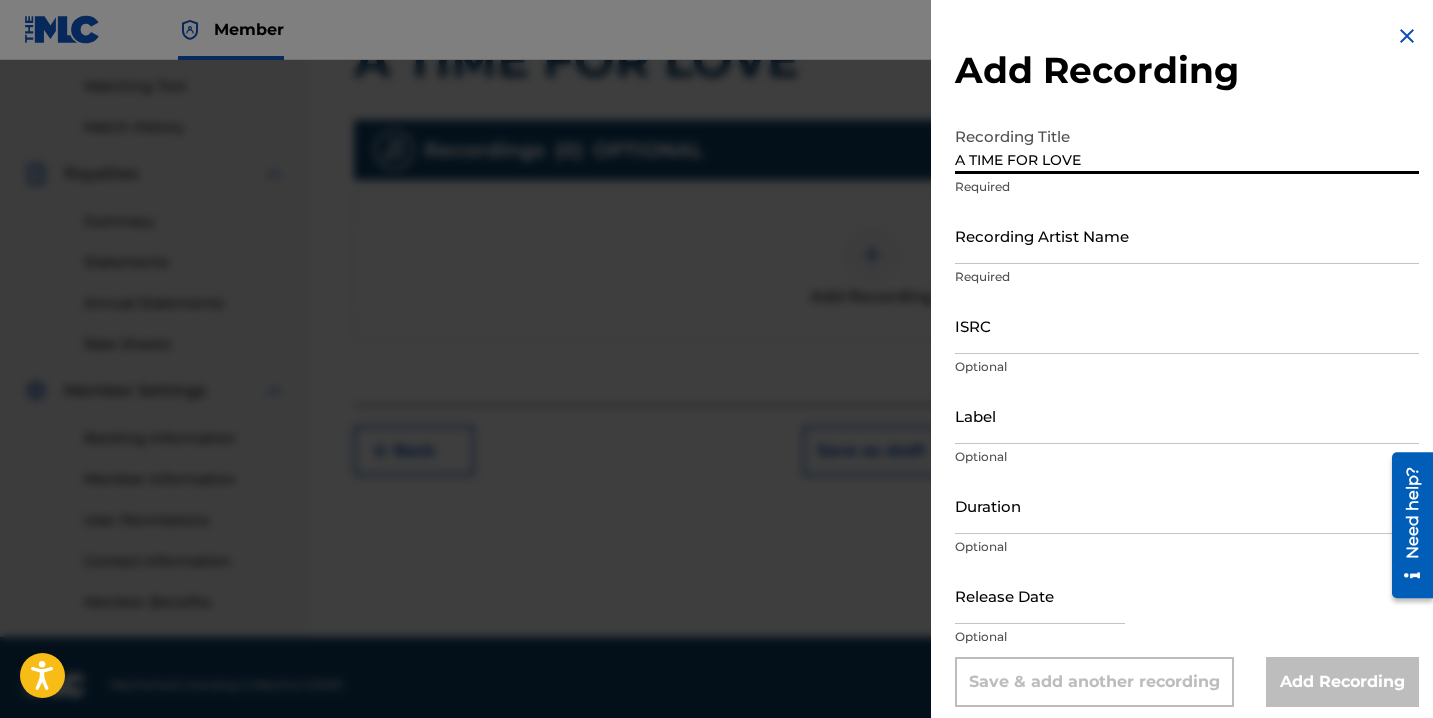 type on "A TIME FOR LOVE" 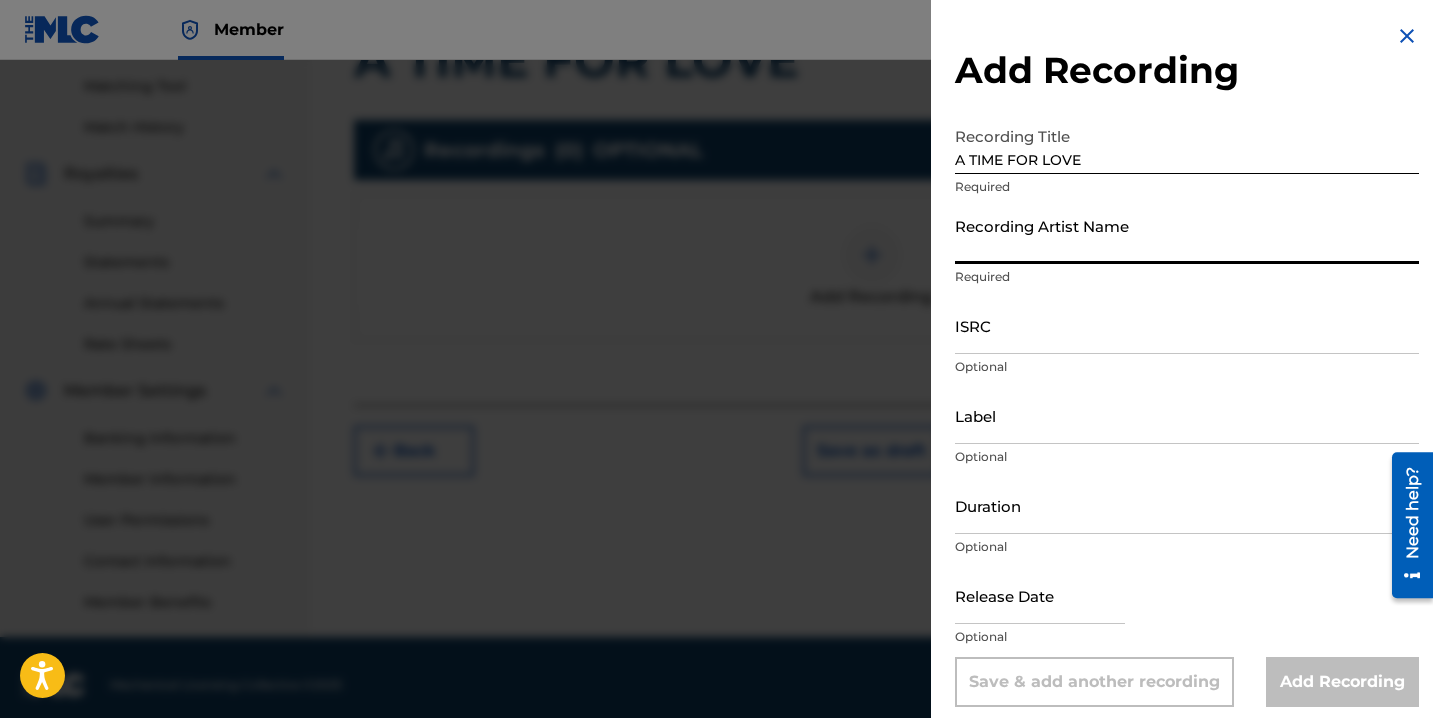 type on "[PERSON_NAME] [PERSON_NAME] [GEOGRAPHIC_DATA]" 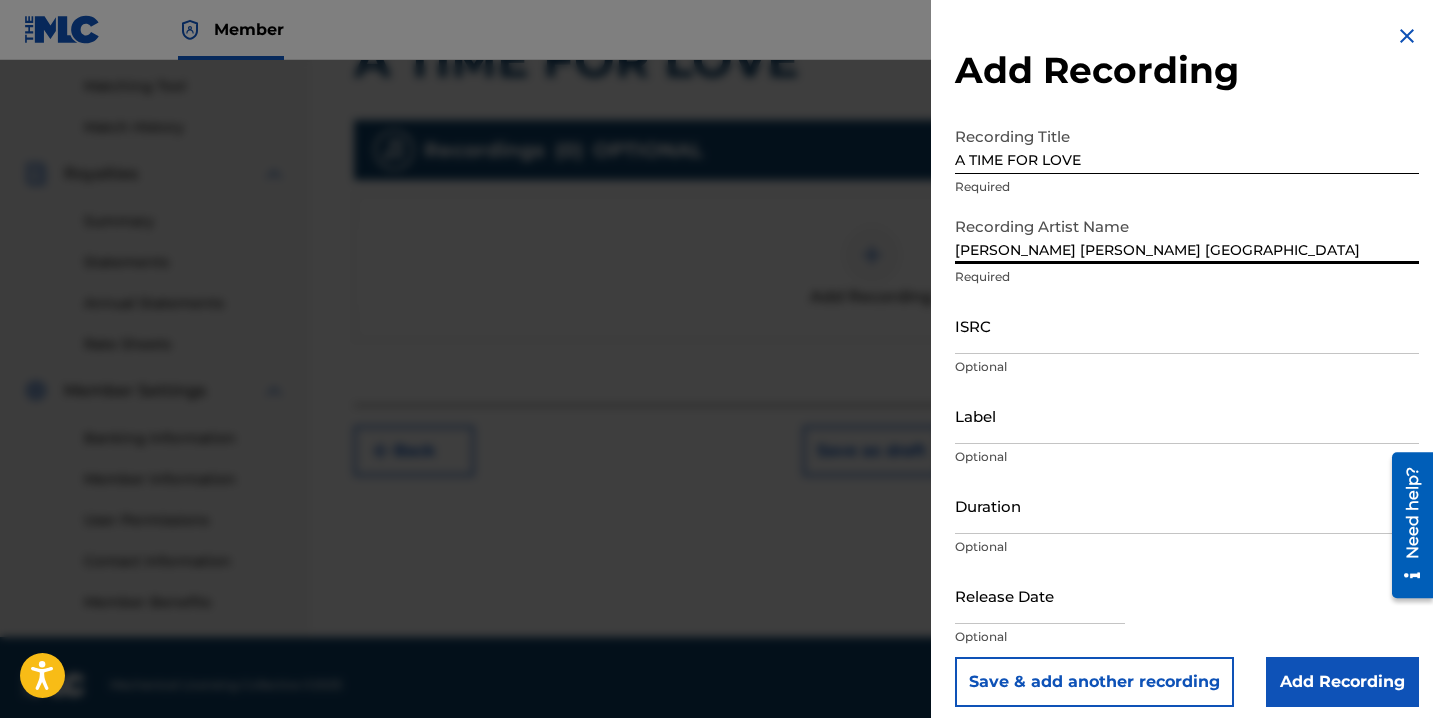 click on "ISRC" at bounding box center [1187, 325] 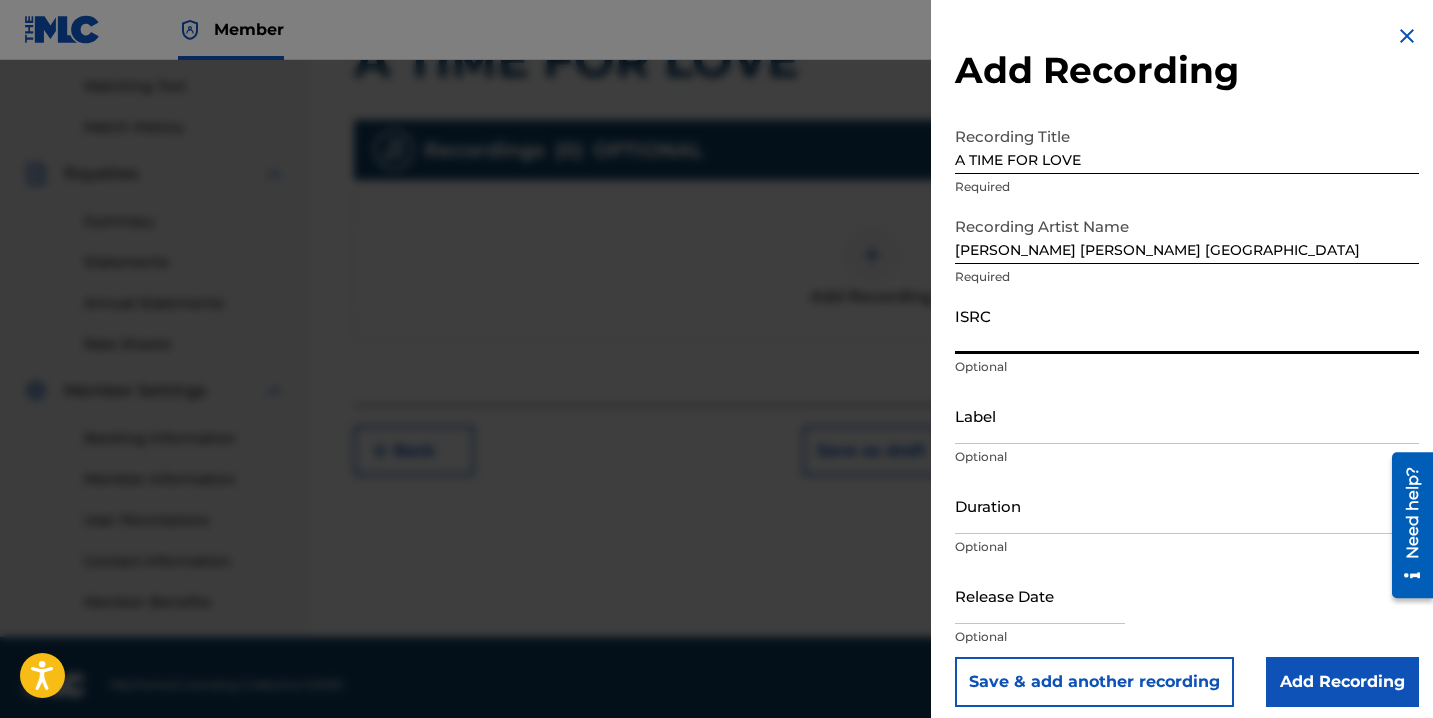 click on "ISRC" at bounding box center (1187, 325) 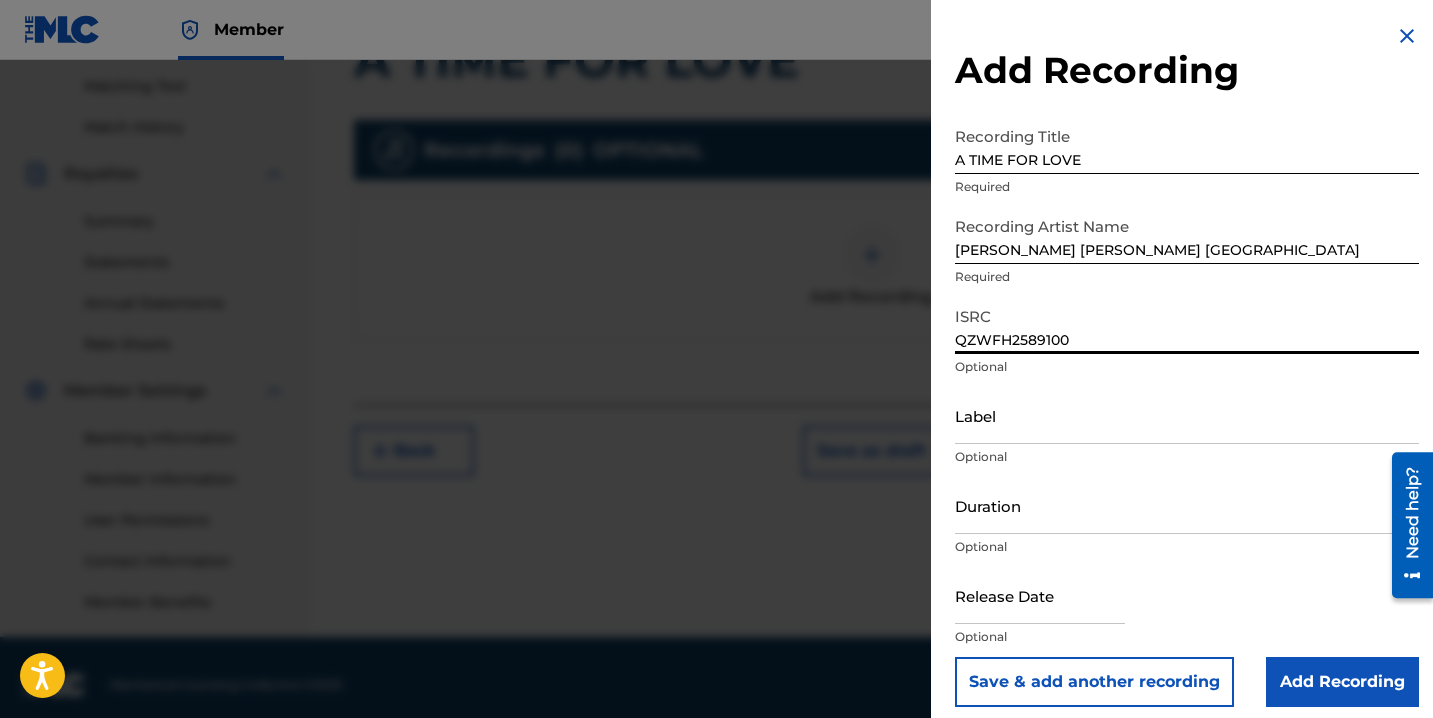 type on "QZWFH2589100" 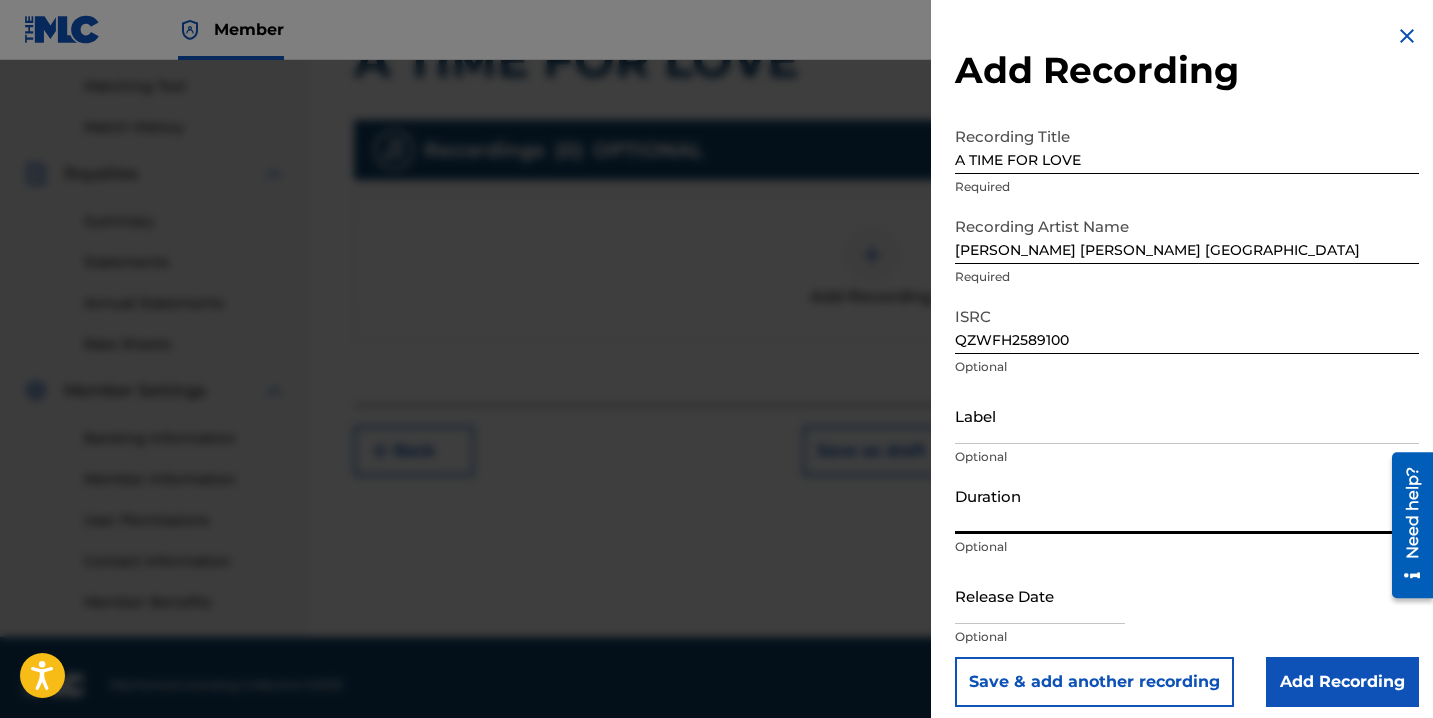 click on "Duration" at bounding box center [1187, 505] 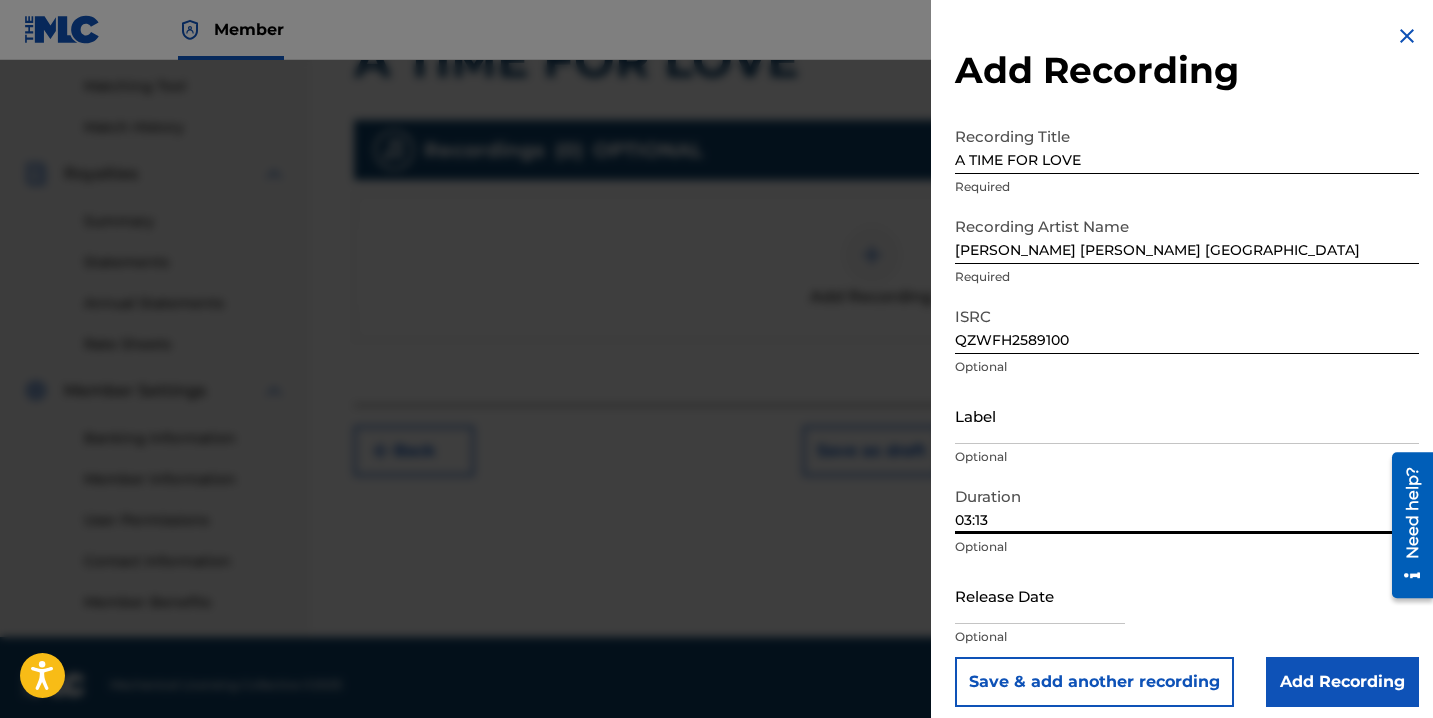 type on "03:13" 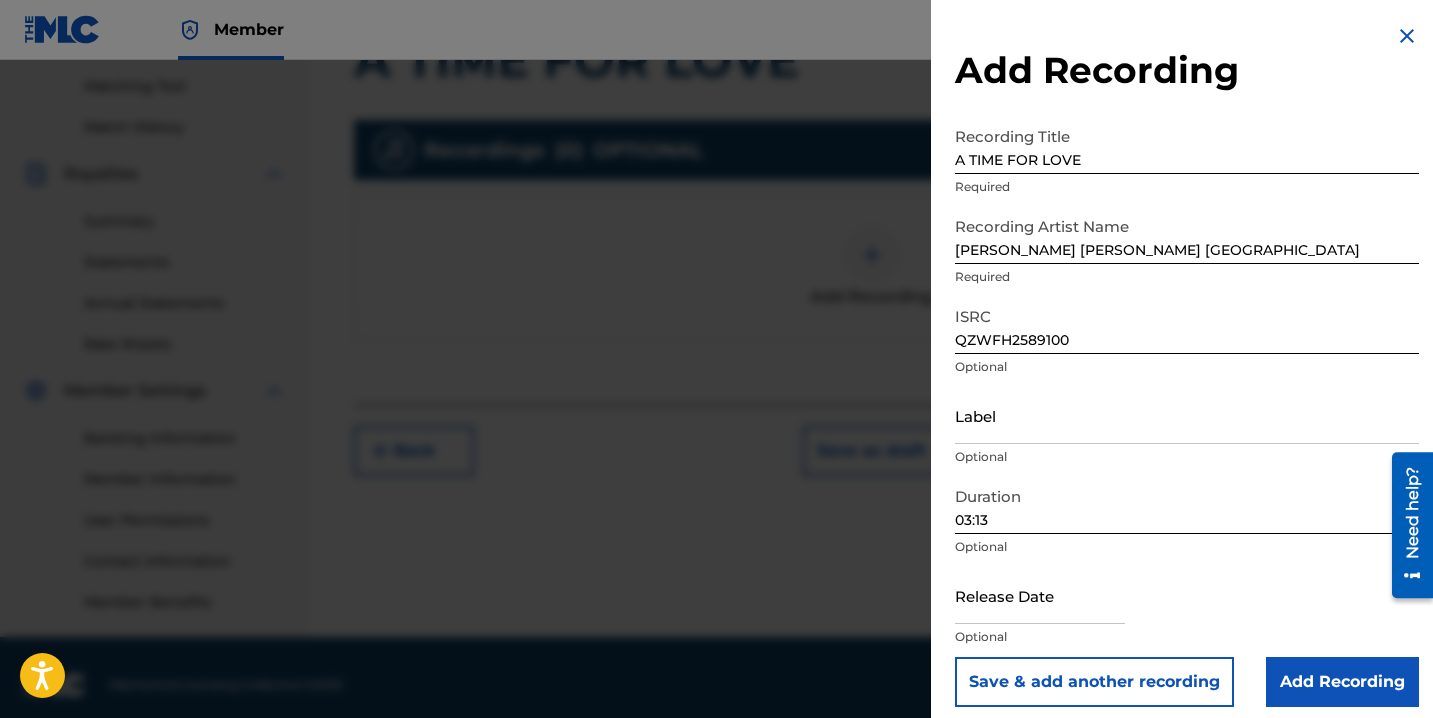 click at bounding box center (1040, 595) 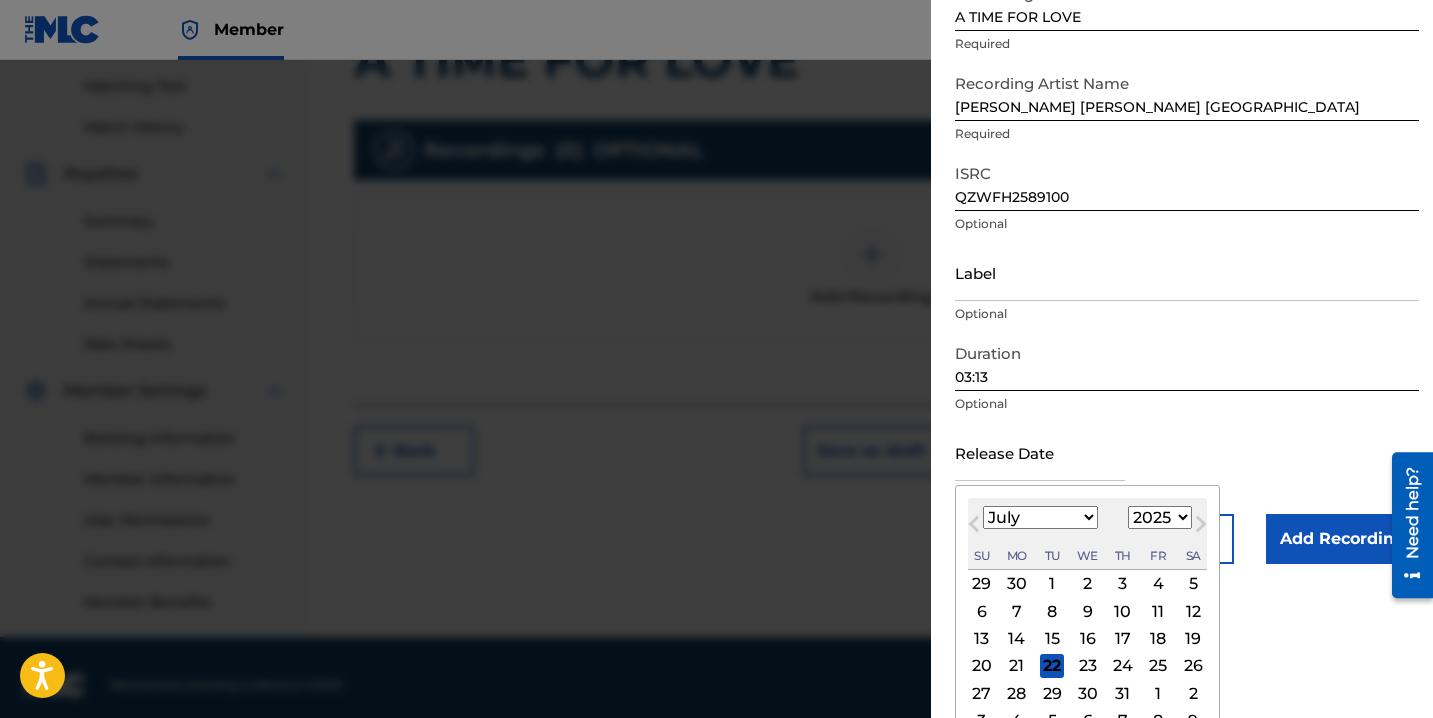 scroll, scrollTop: 148, scrollLeft: 0, axis: vertical 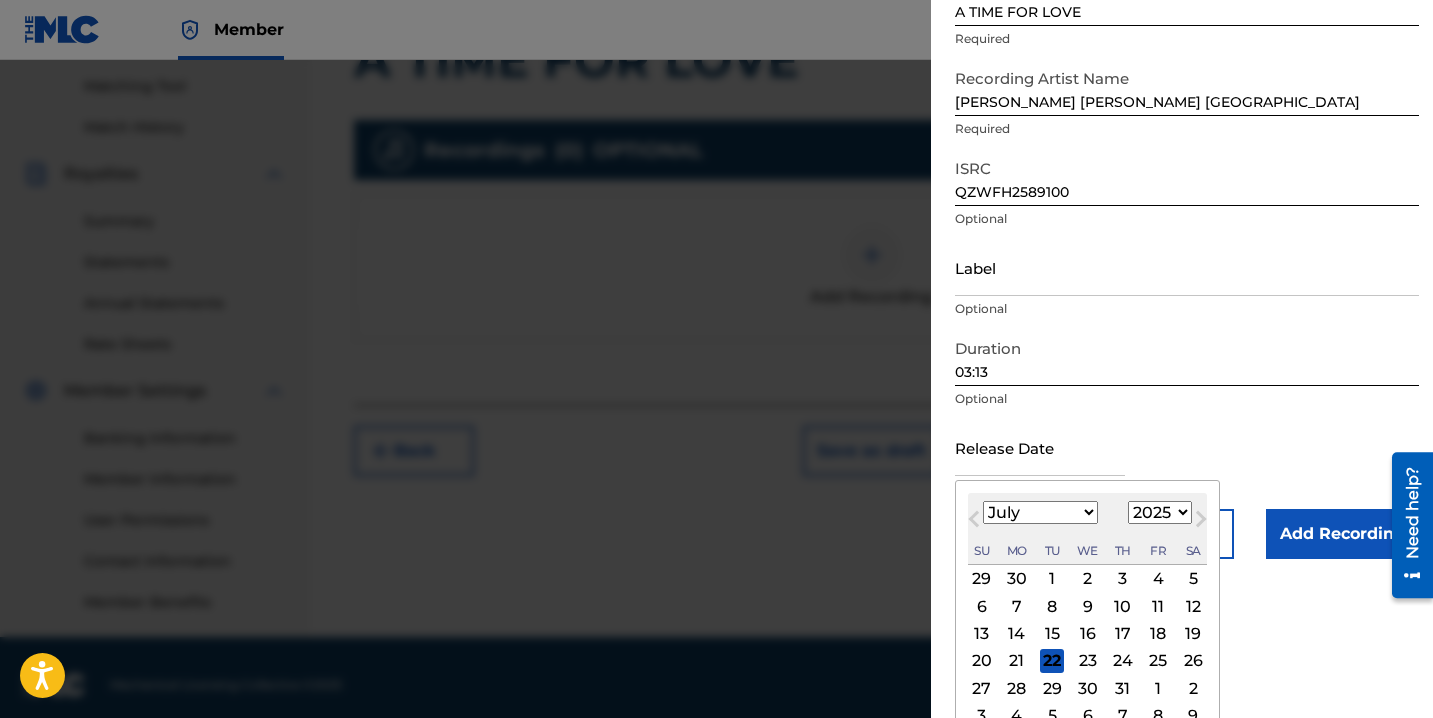 click on "17" at bounding box center (1123, 634) 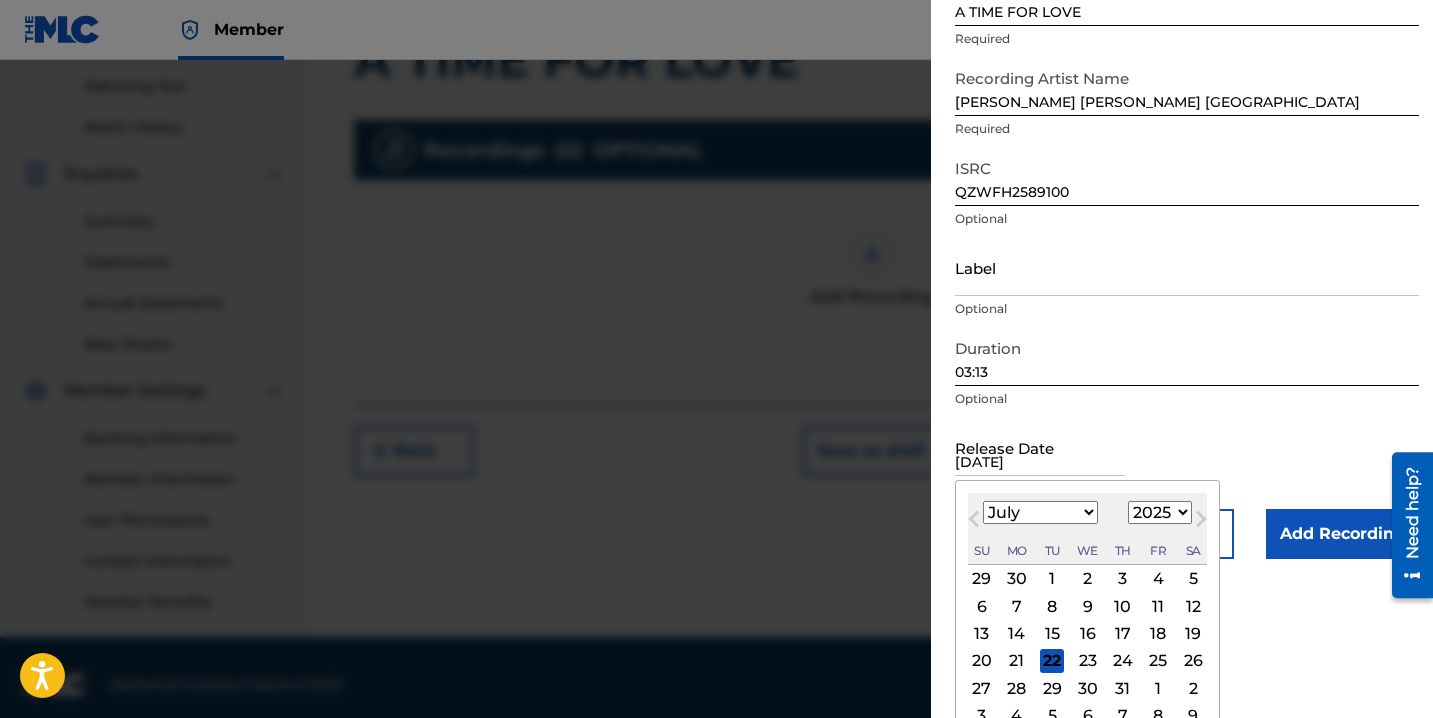 scroll, scrollTop: 13, scrollLeft: 0, axis: vertical 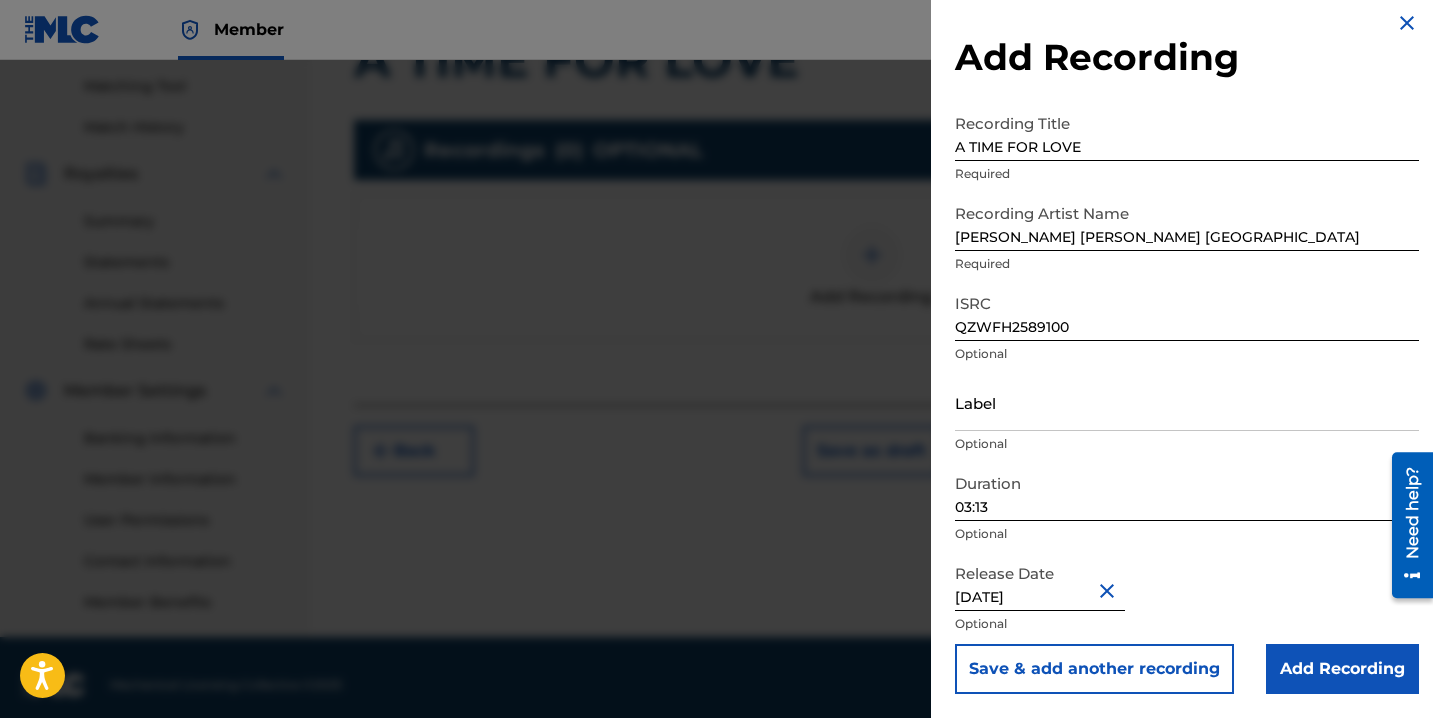 click on "Add Recording" at bounding box center [1342, 669] 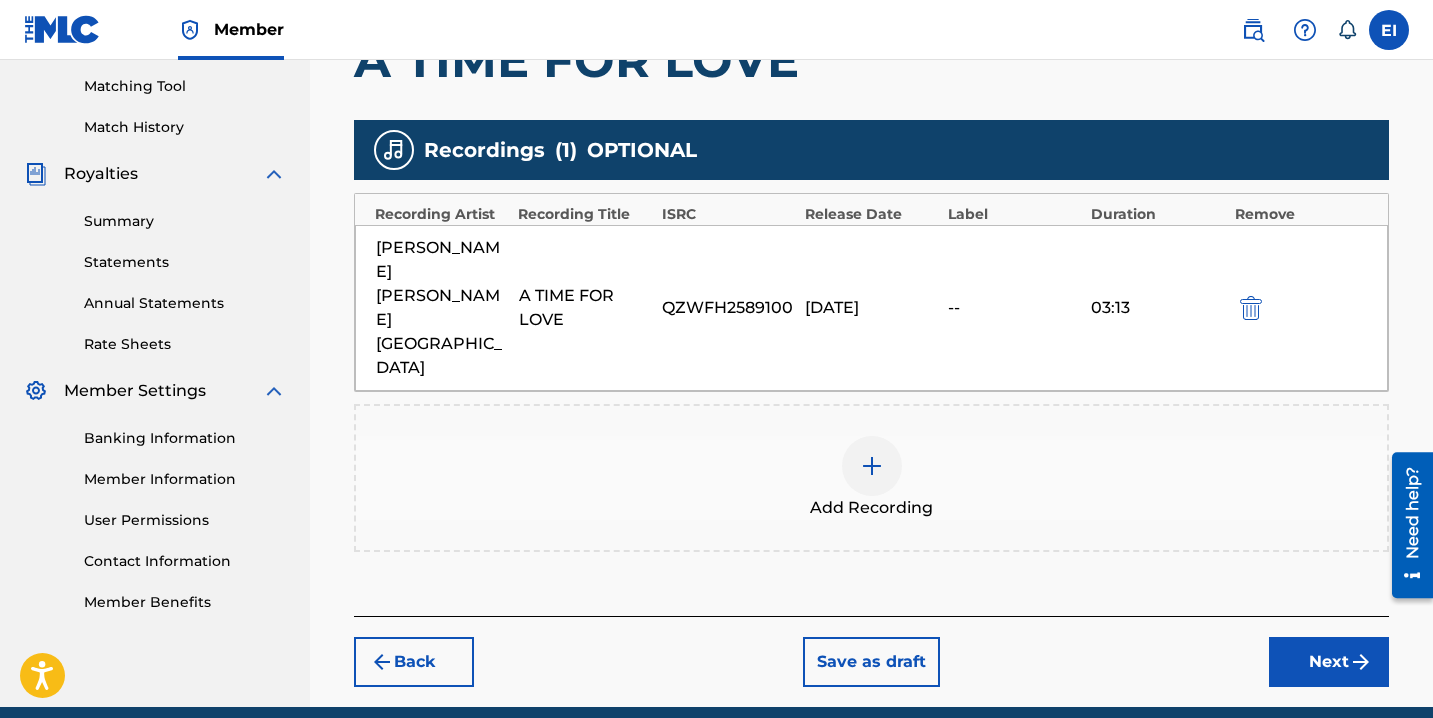 click on "Next" at bounding box center [1329, 662] 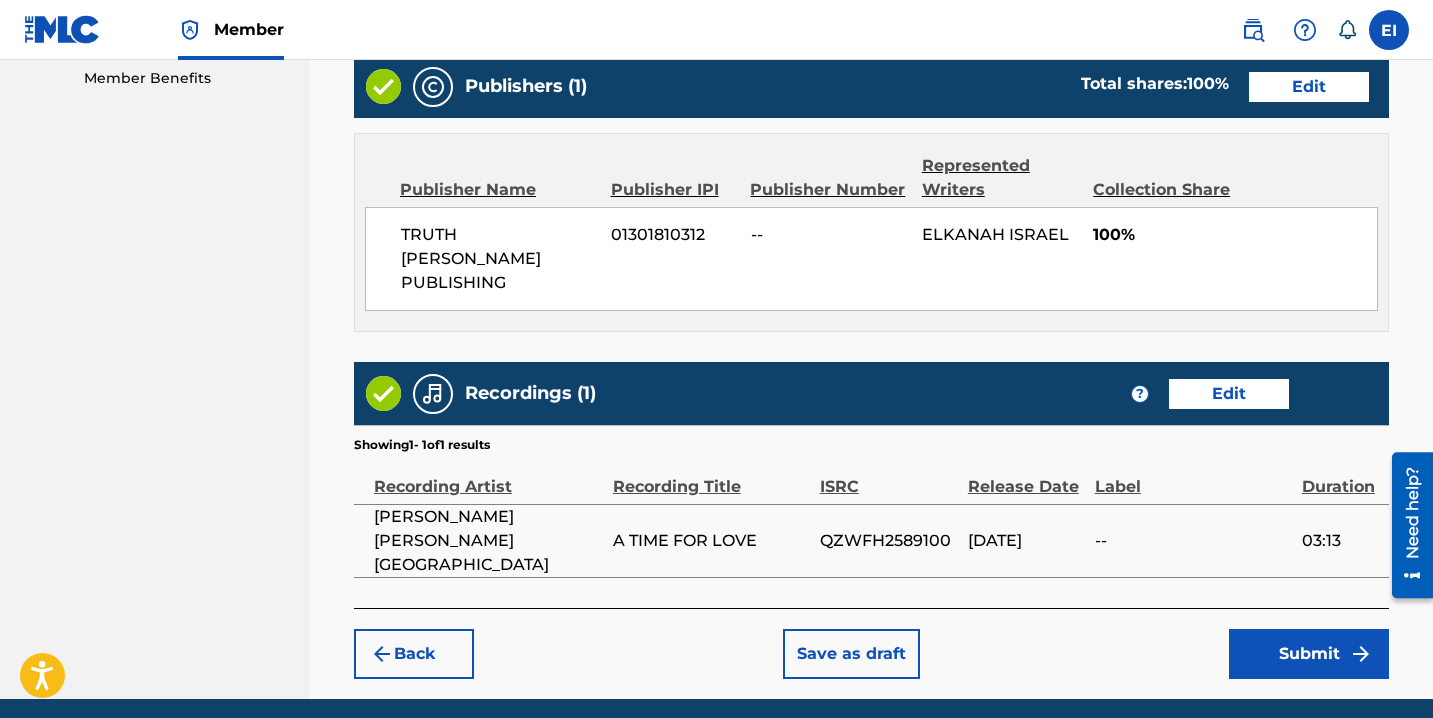 scroll, scrollTop: 1059, scrollLeft: 0, axis: vertical 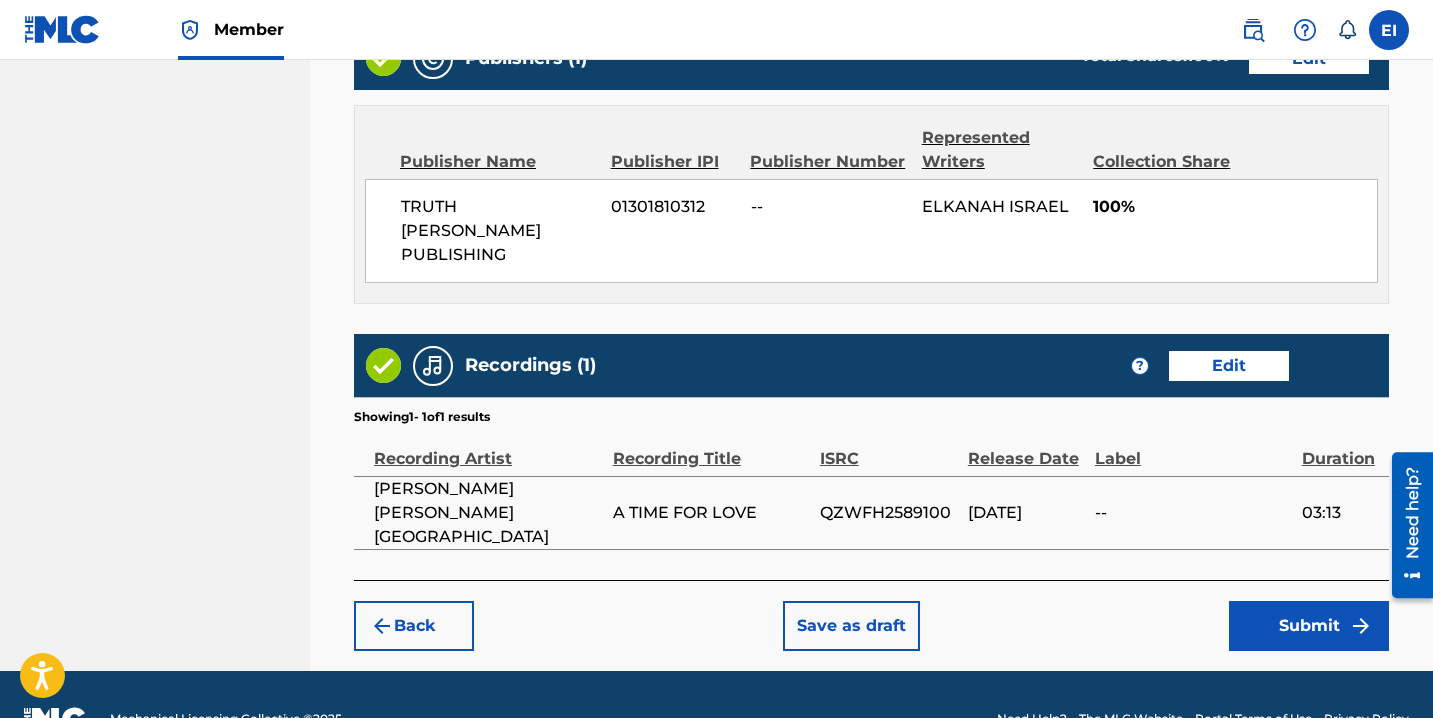 click on "Submit" at bounding box center [1309, 626] 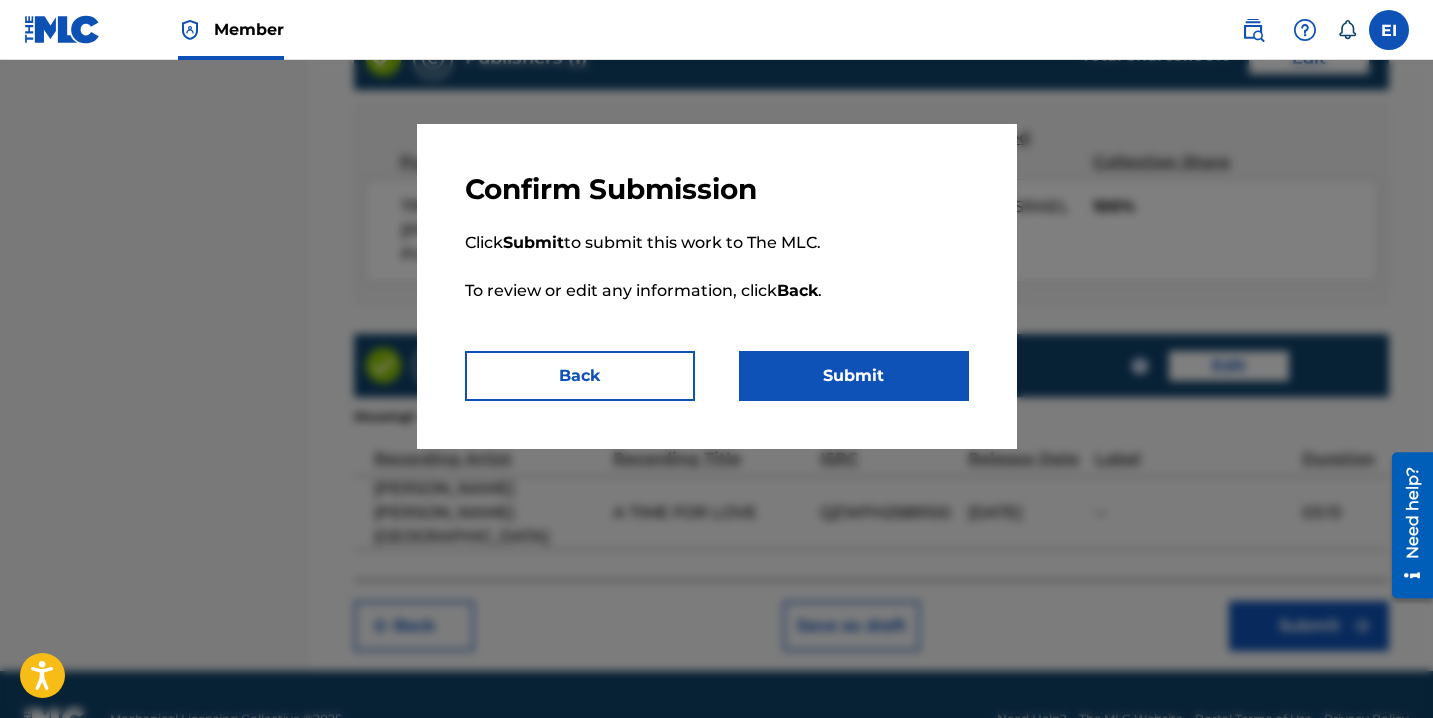 click on "Submit" at bounding box center (854, 376) 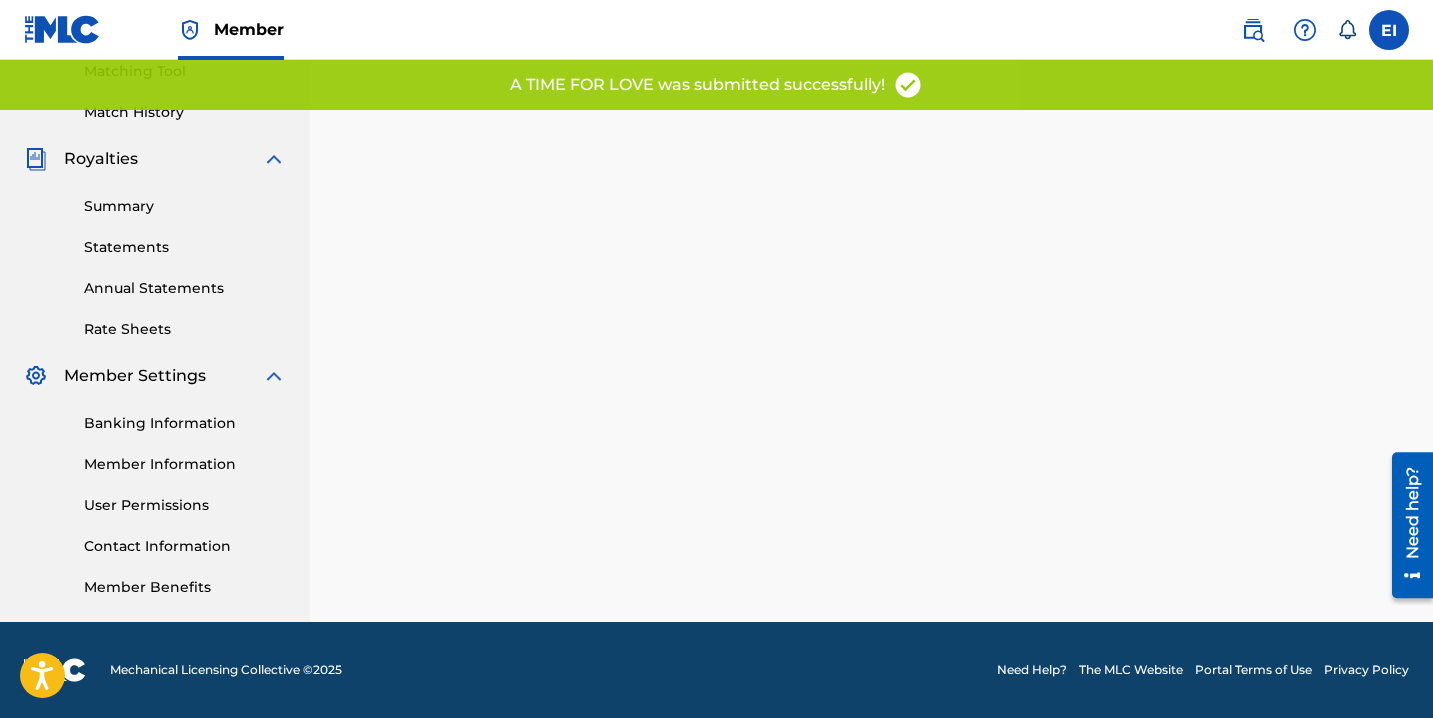scroll, scrollTop: 0, scrollLeft: 0, axis: both 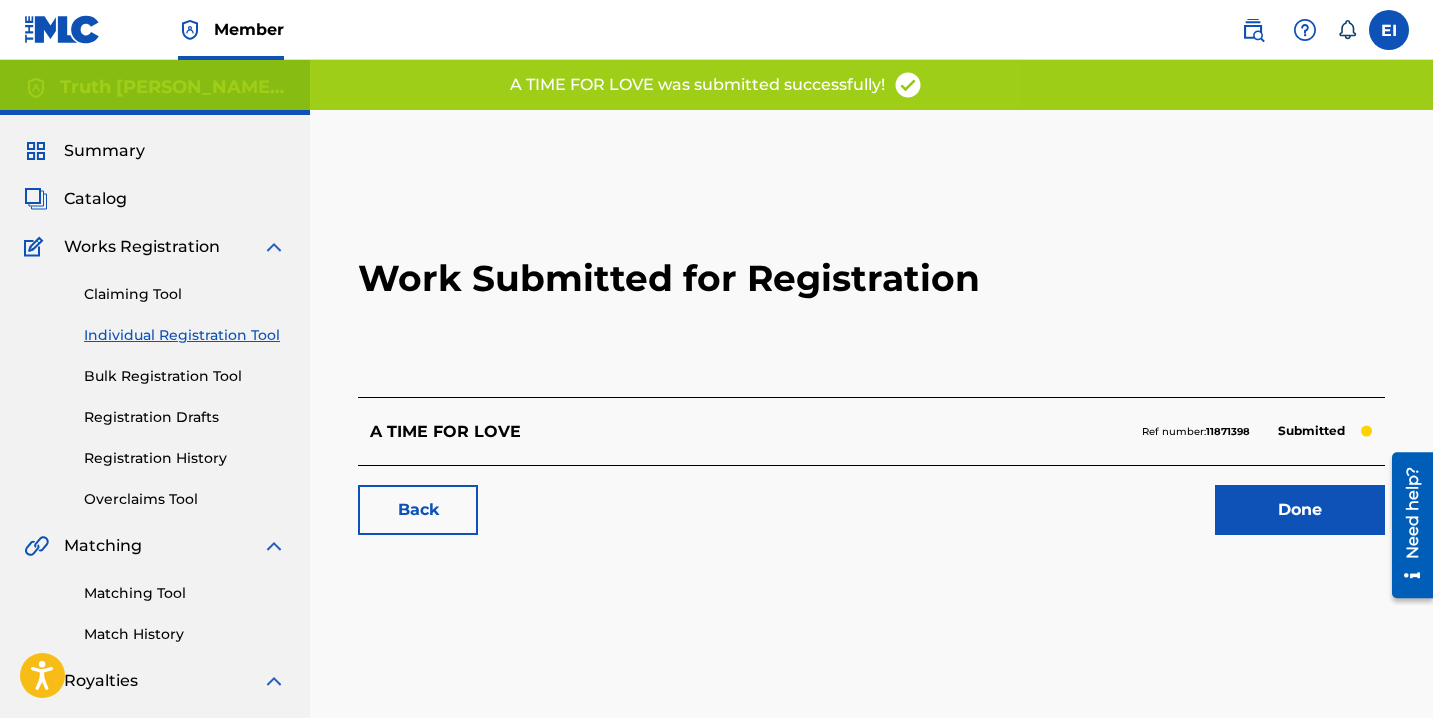 click on "Done" at bounding box center (1300, 510) 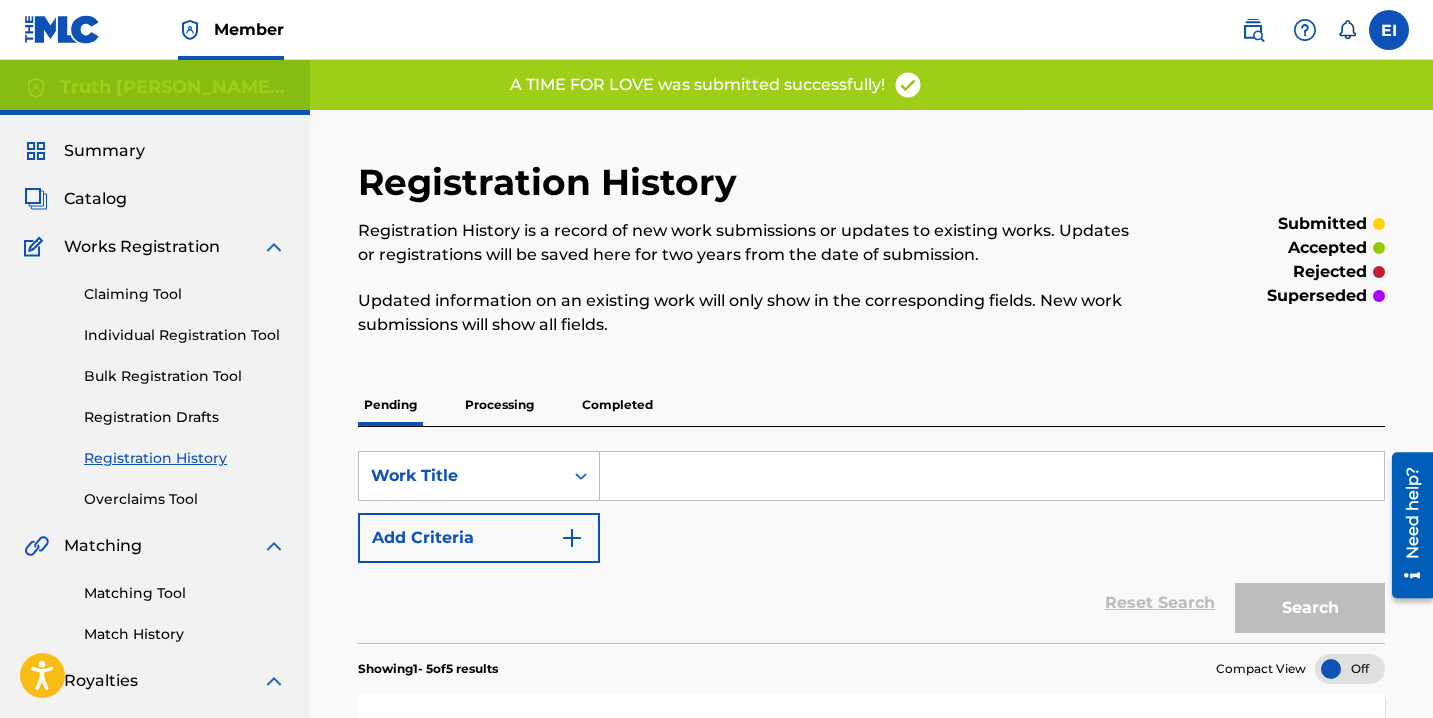 click on "Individual Registration Tool" at bounding box center (185, 335) 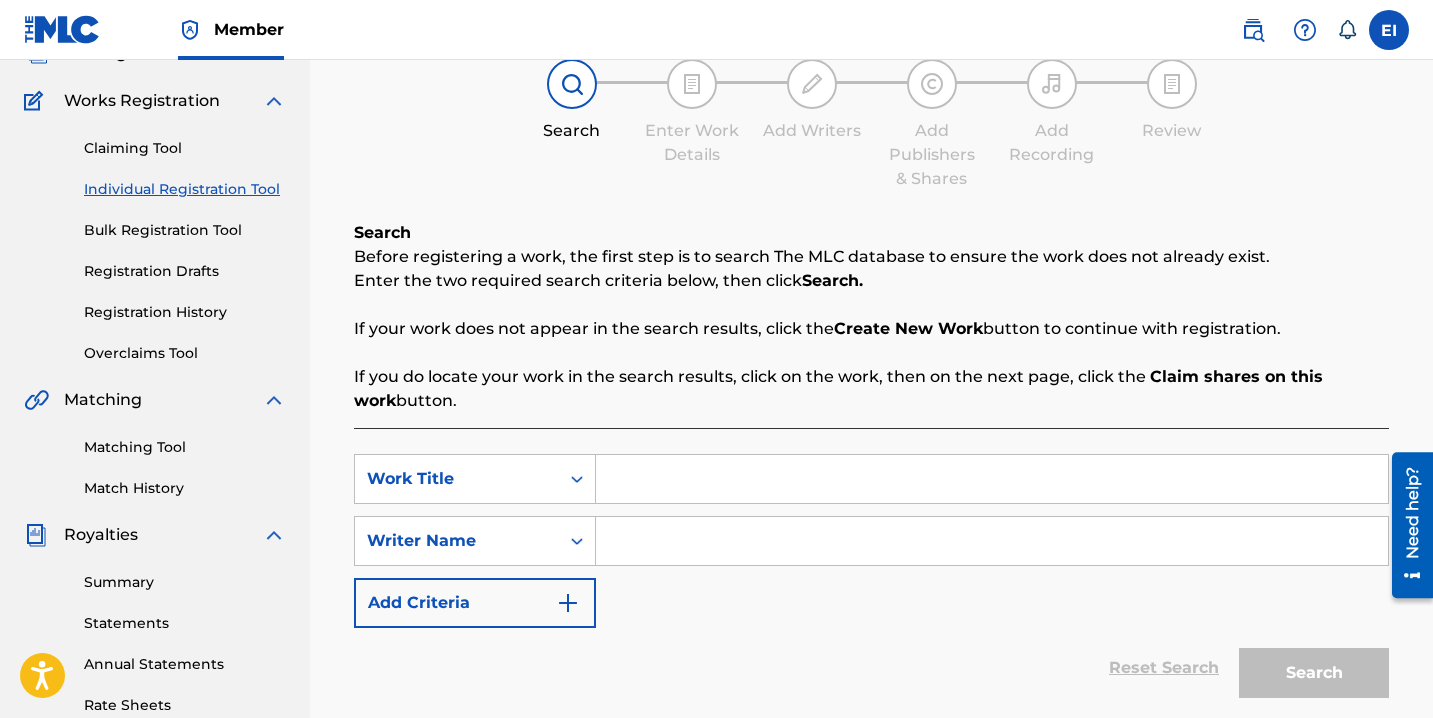 scroll, scrollTop: 147, scrollLeft: 0, axis: vertical 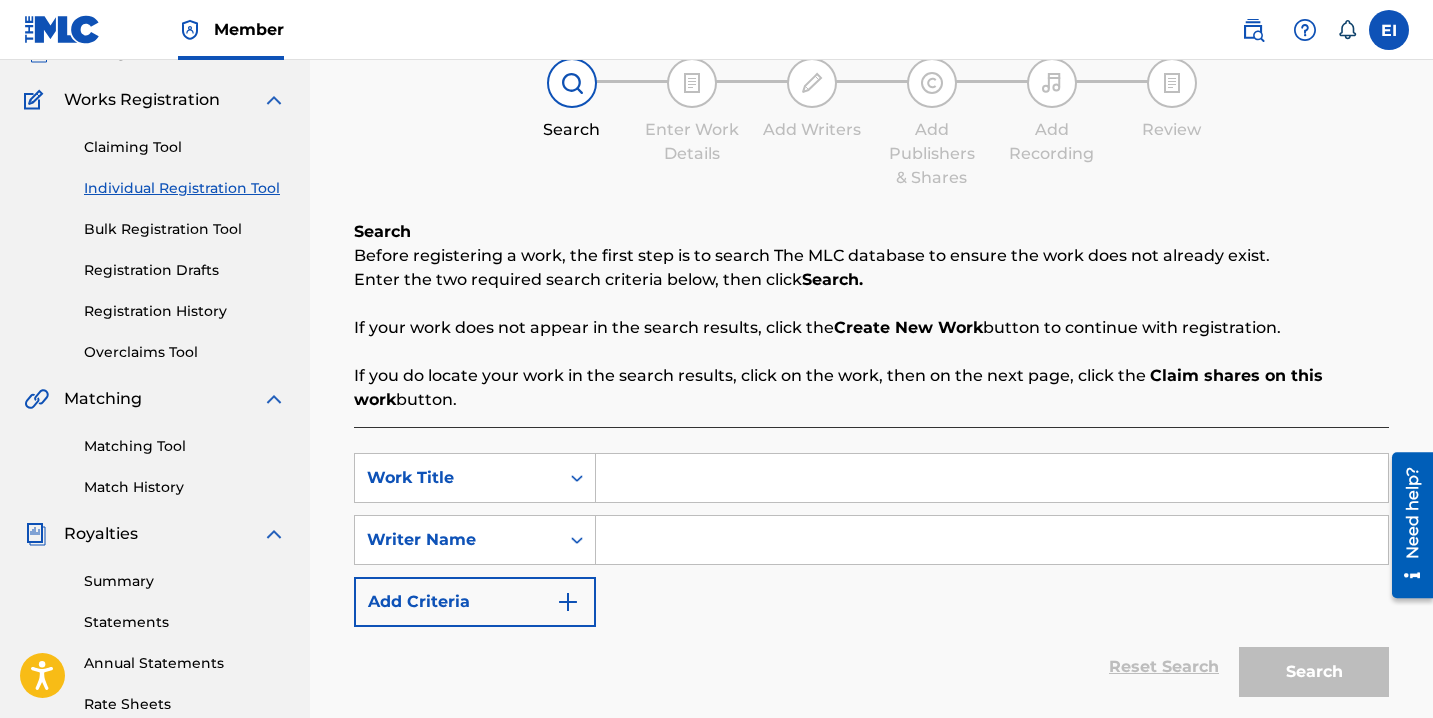 click on "SearchWithCriteria9ebc7594-fe1e-40ae-a0af-59eaca0a651e Work Title SearchWithCriteriaffaa142c-ce75-4e70-b689-04e172d5bfdf Writer Name Add Criteria" at bounding box center (871, 540) 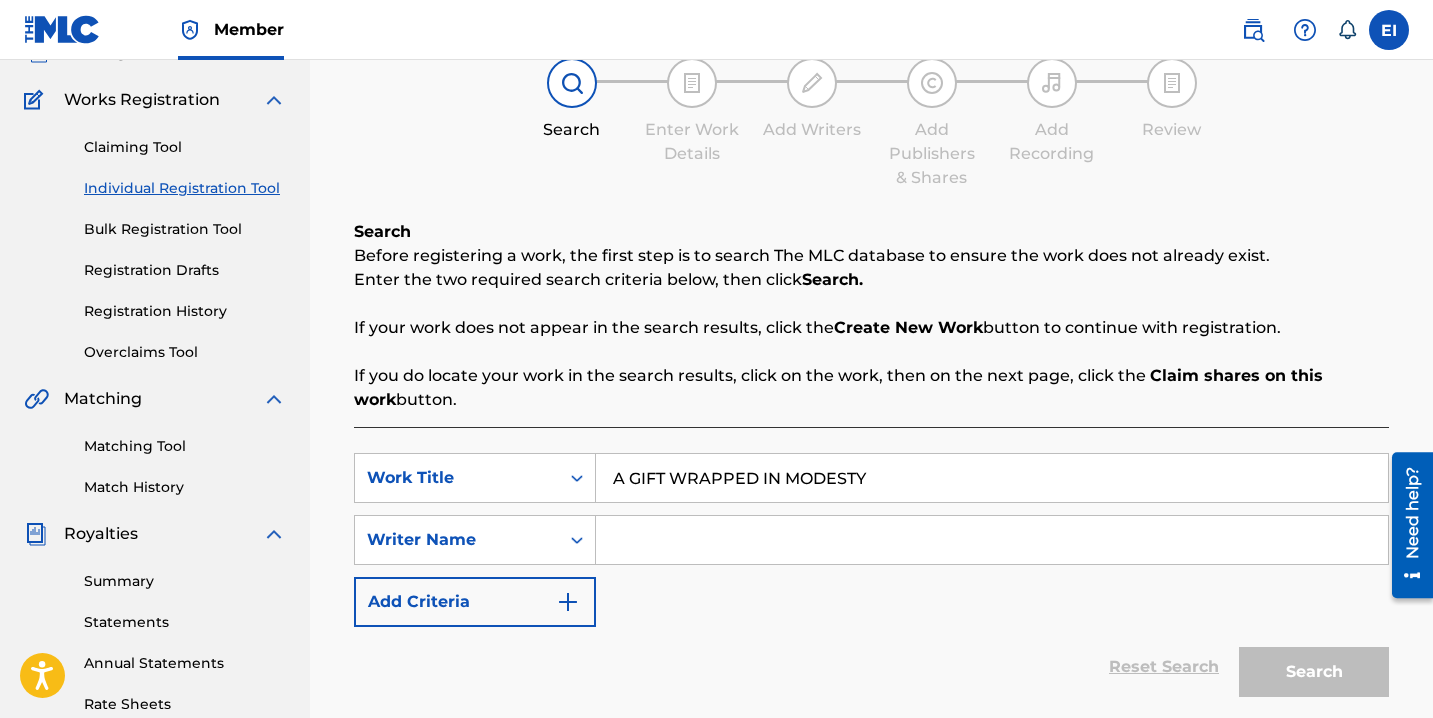 type on "A GIFT WRAPPED IN MODESTY" 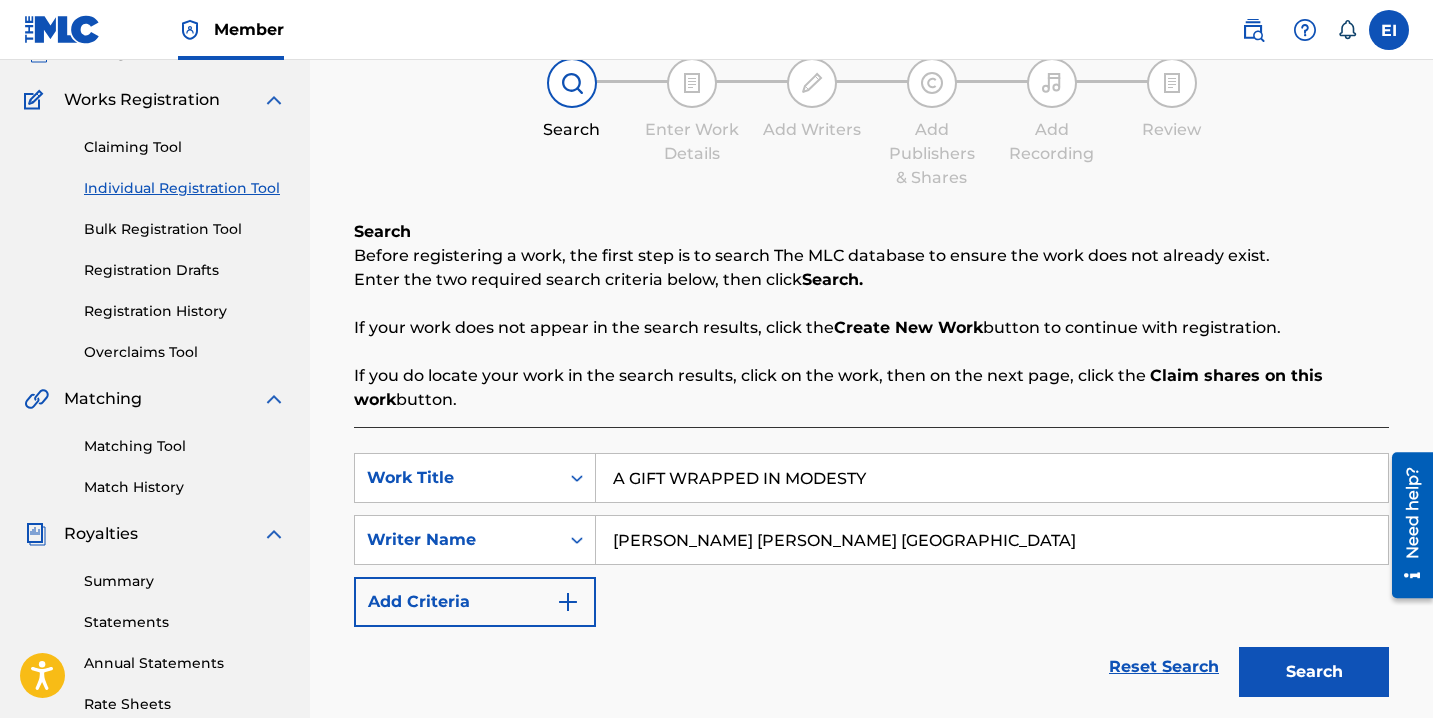 click on "Search" at bounding box center [1314, 672] 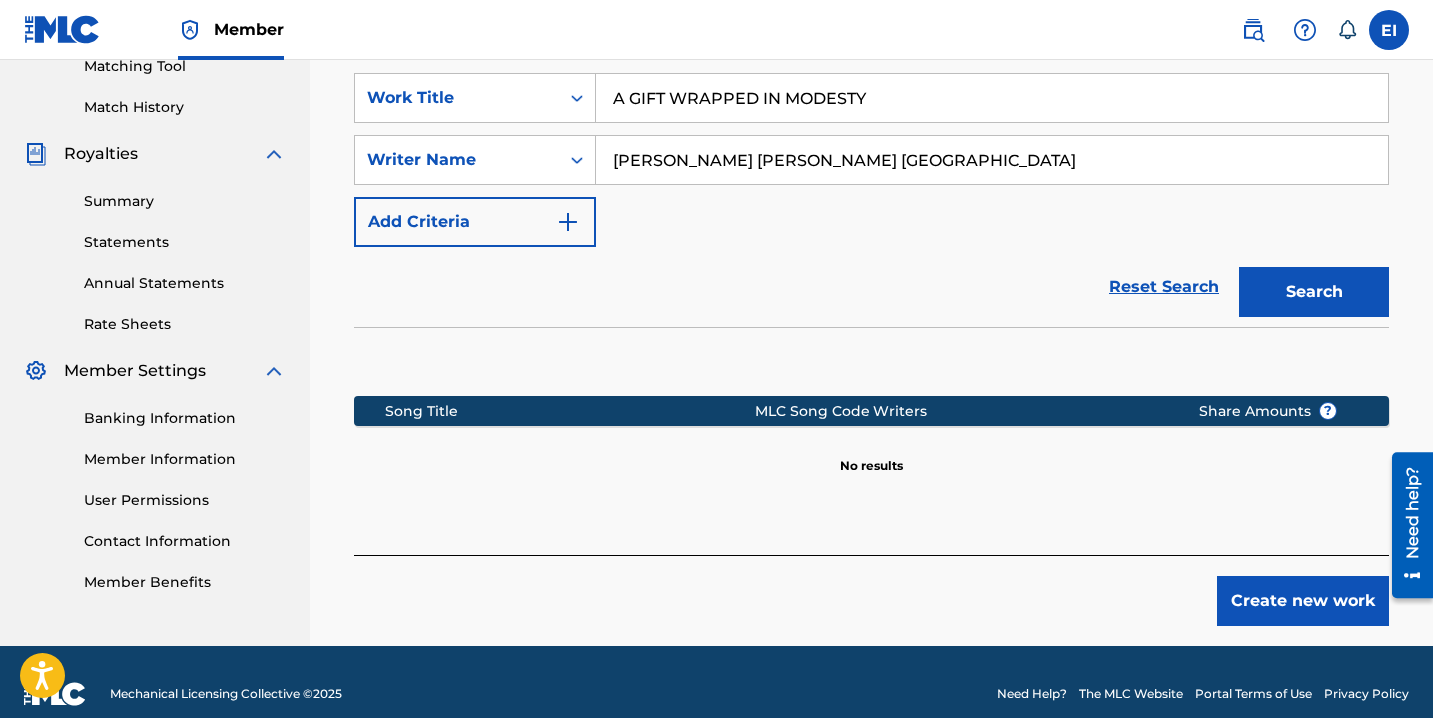 scroll, scrollTop: 551, scrollLeft: 0, axis: vertical 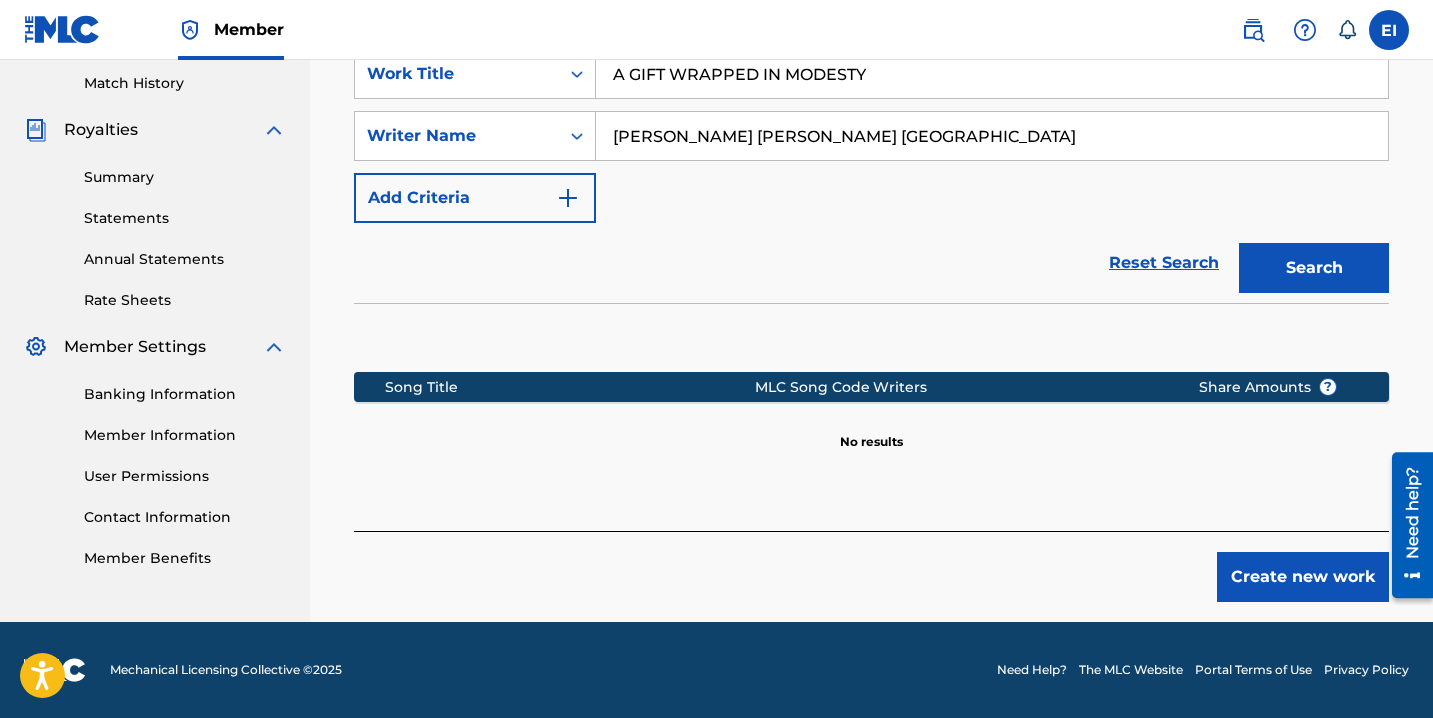 click on "Create new work" at bounding box center [1303, 577] 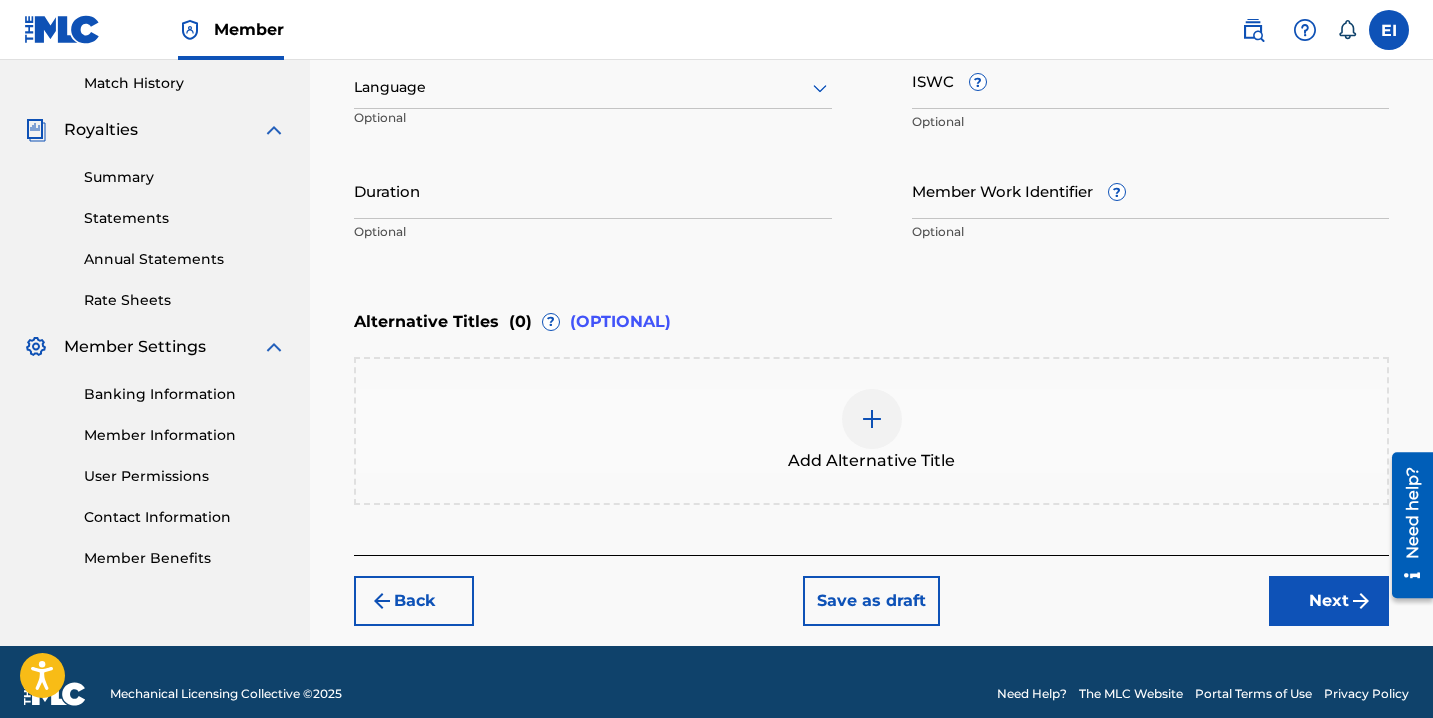 click at bounding box center [593, 87] 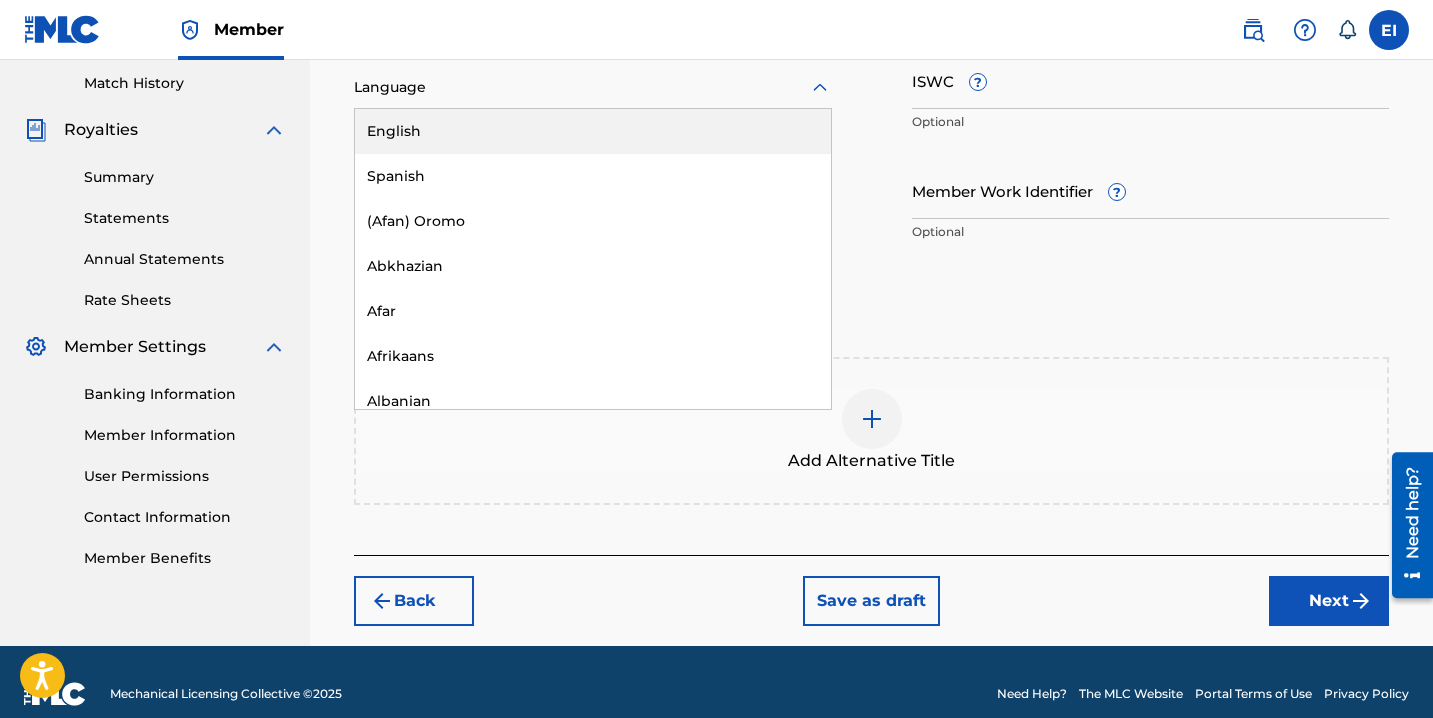 click on "English" at bounding box center (593, 131) 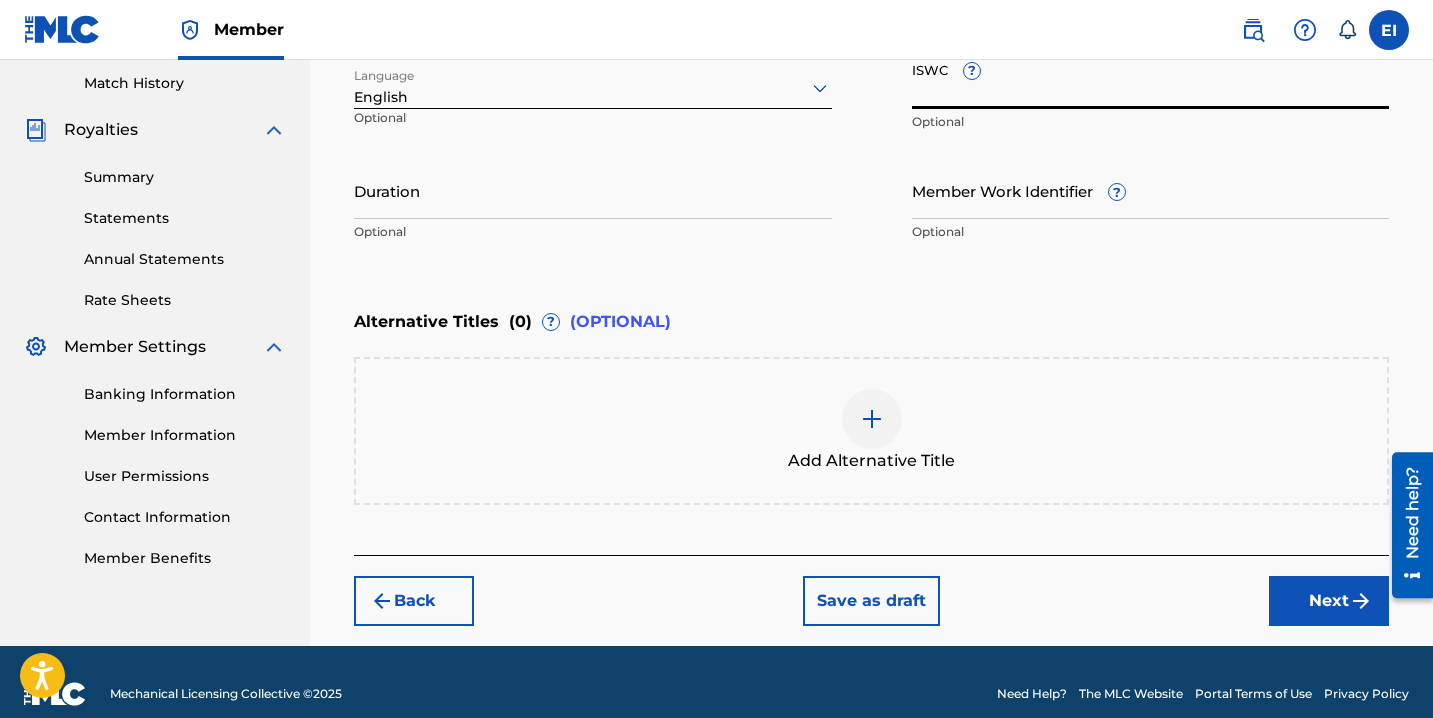 click on "ISWC   ?" at bounding box center (1151, 80) 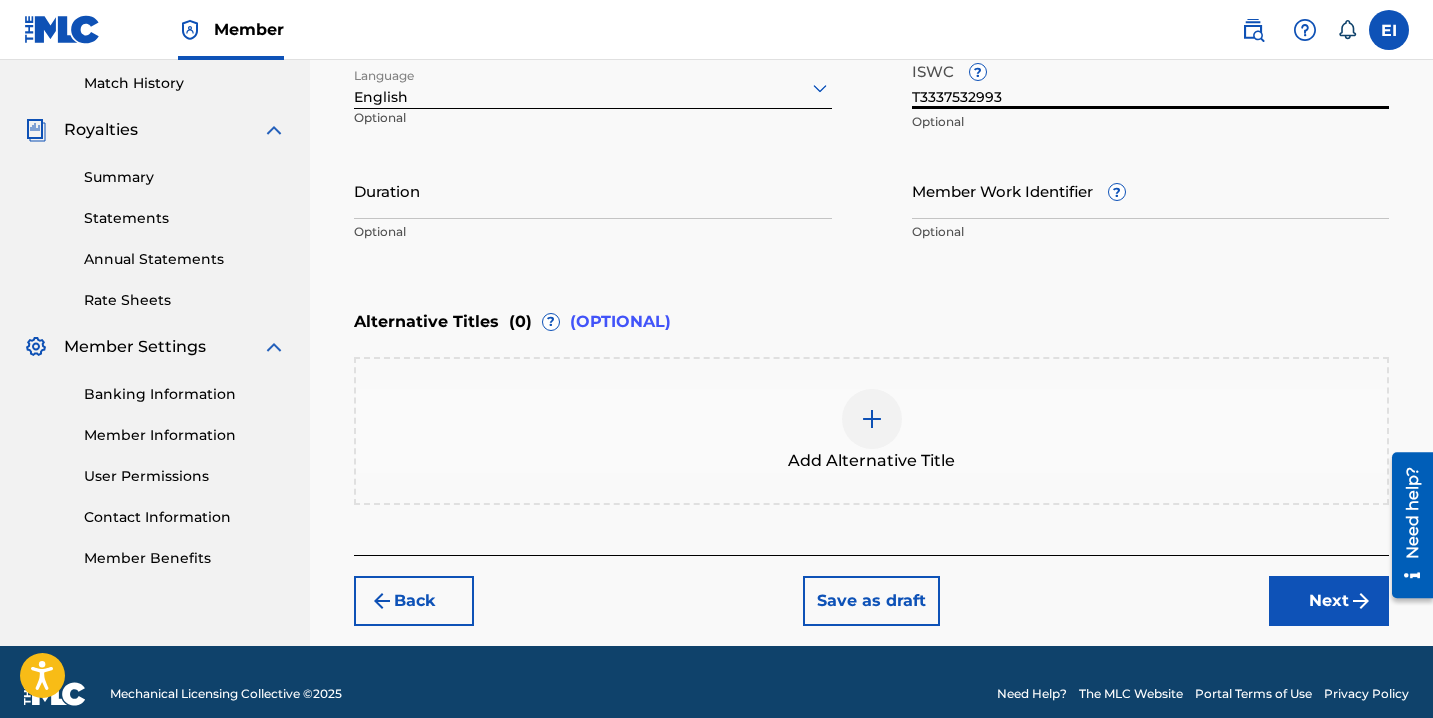 type on "T3337532993" 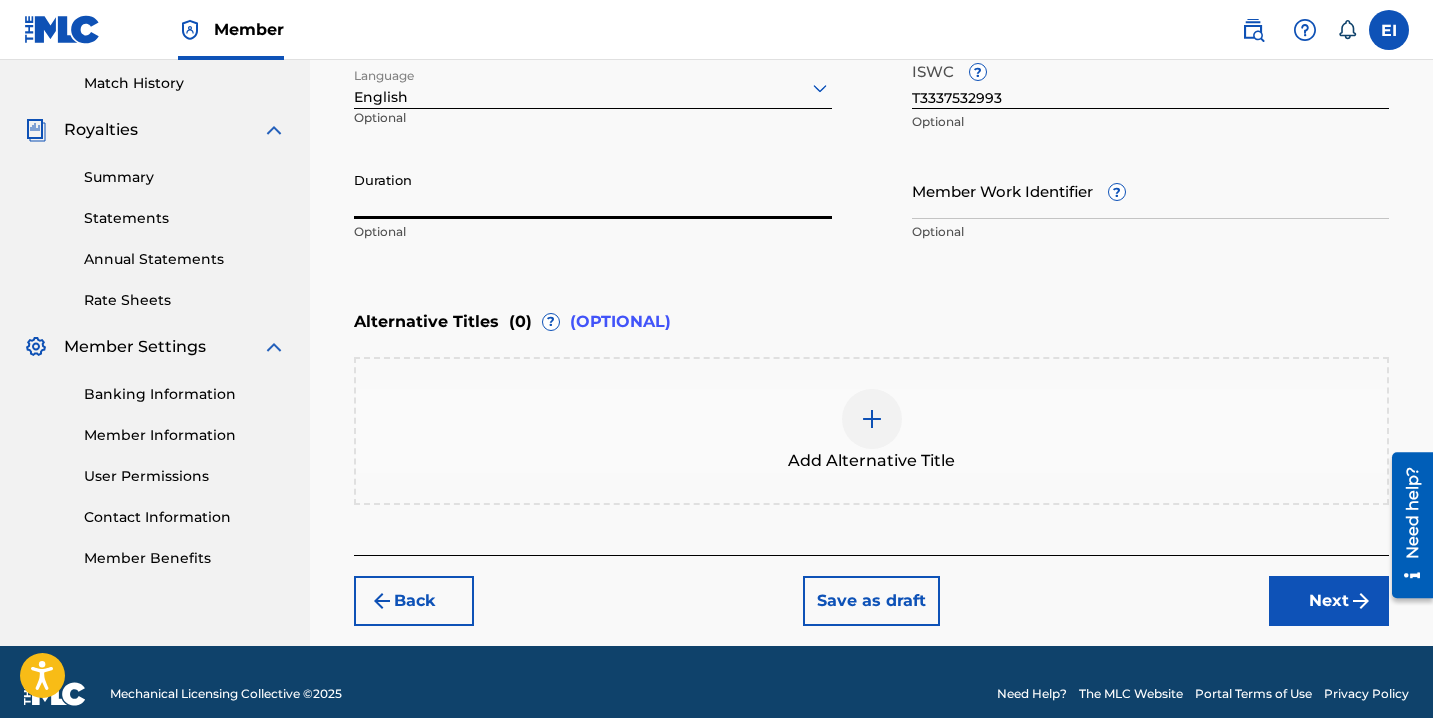 click on "Duration" at bounding box center [593, 190] 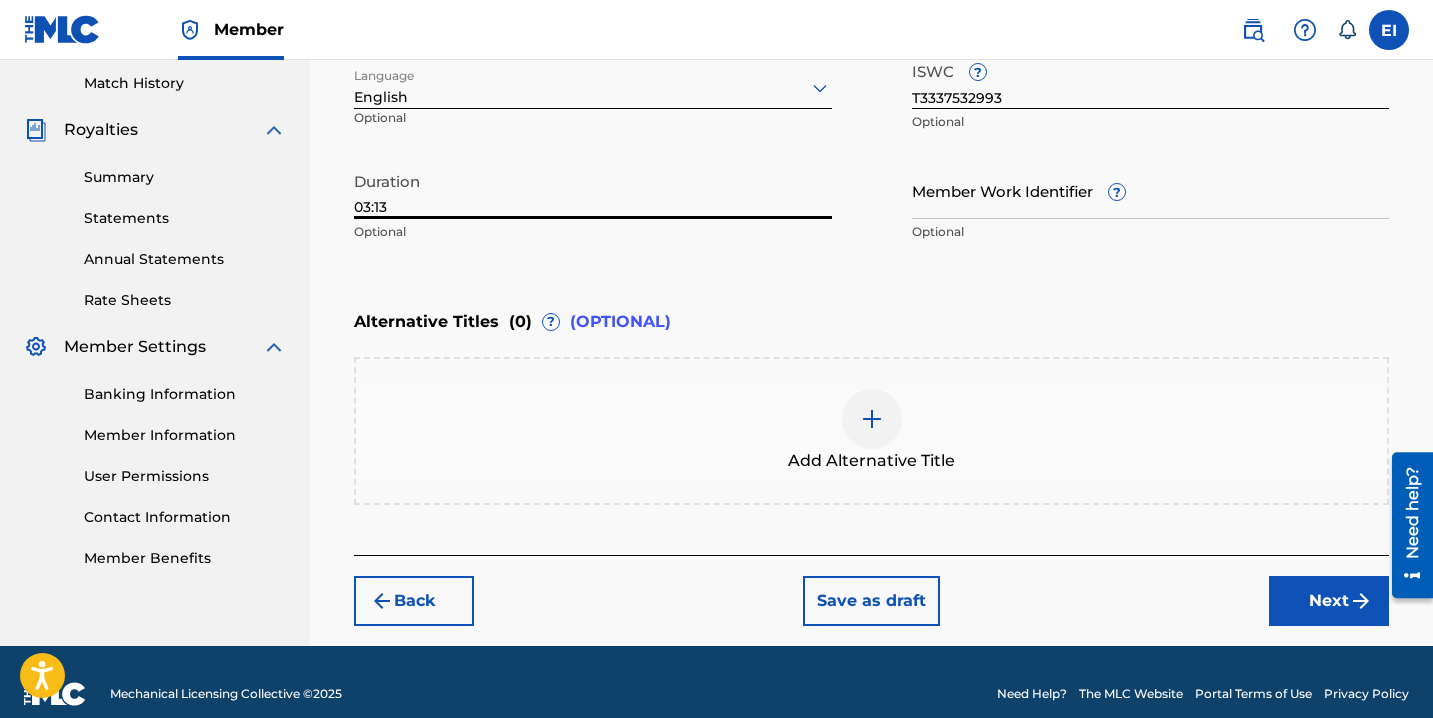 type on "03:13" 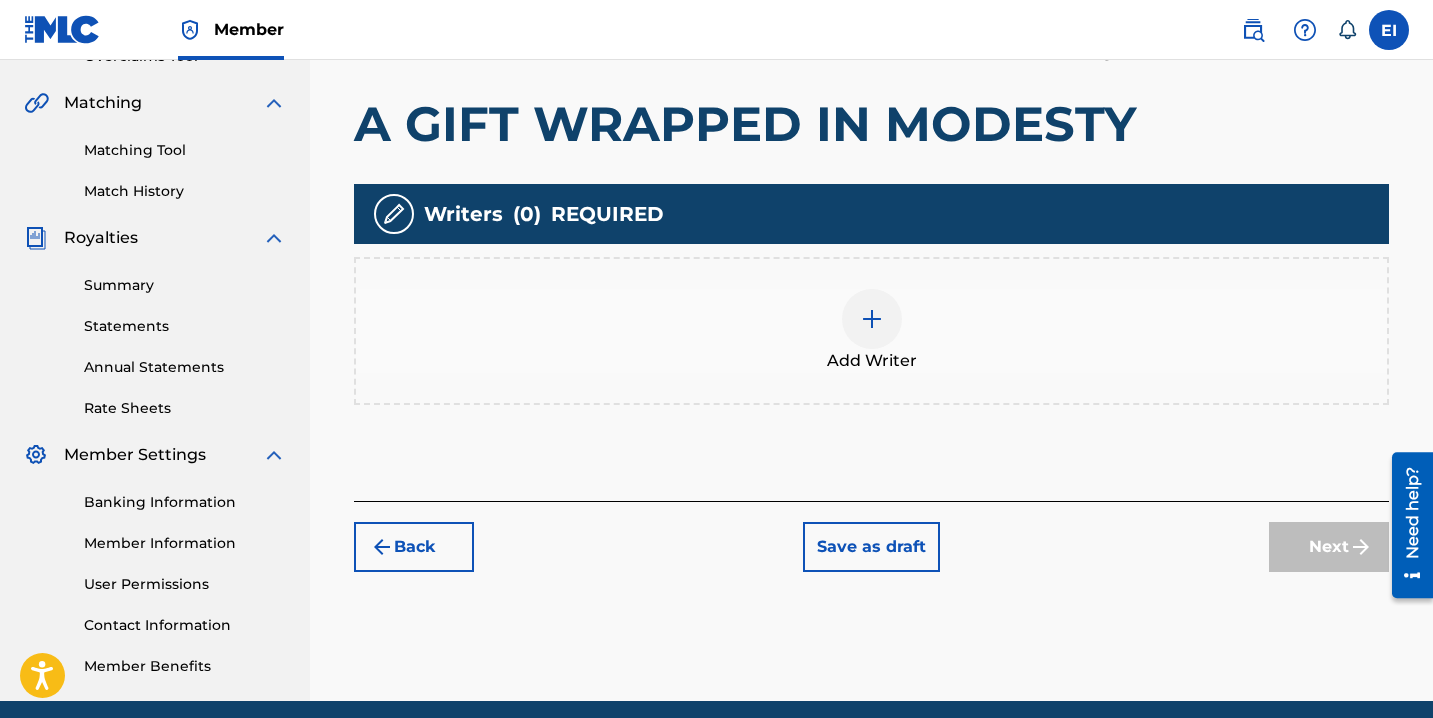 scroll, scrollTop: 447, scrollLeft: 0, axis: vertical 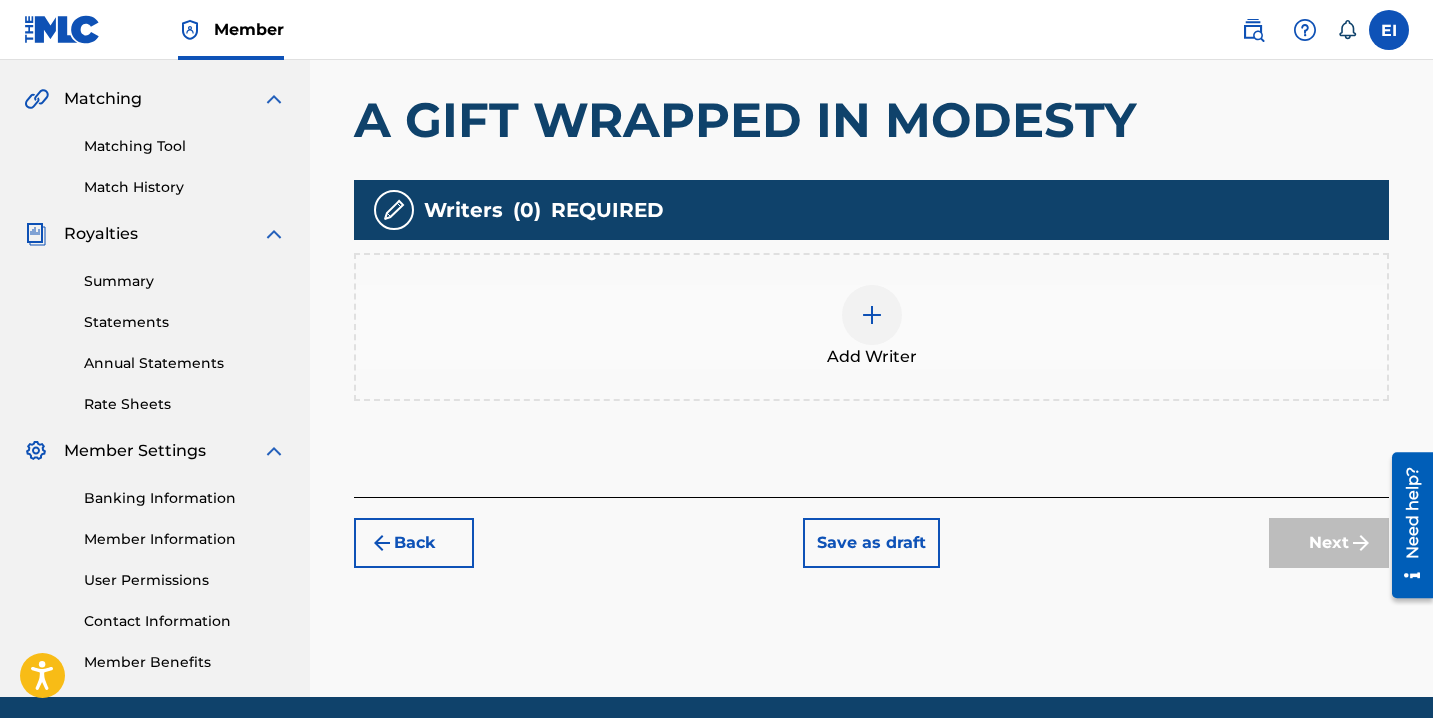 click at bounding box center [872, 315] 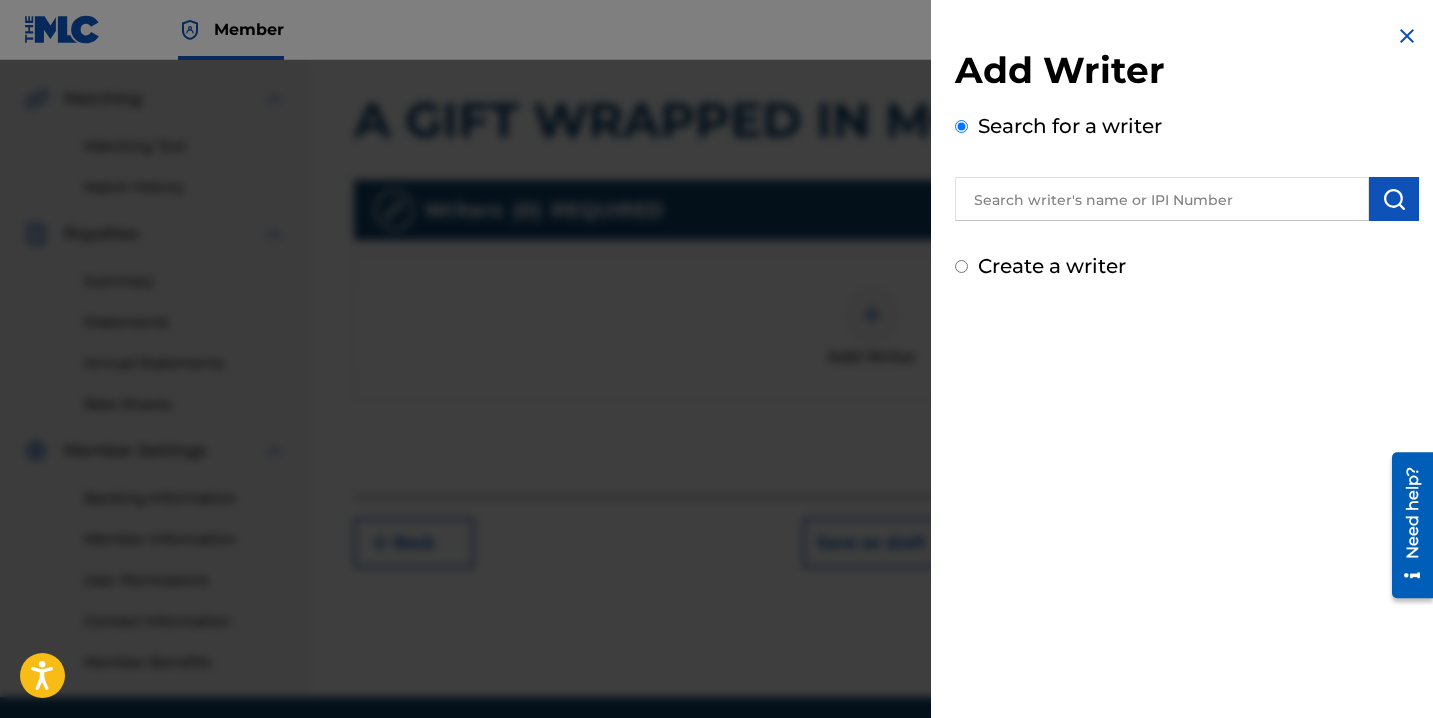 click on "Create a writer" at bounding box center (1052, 266) 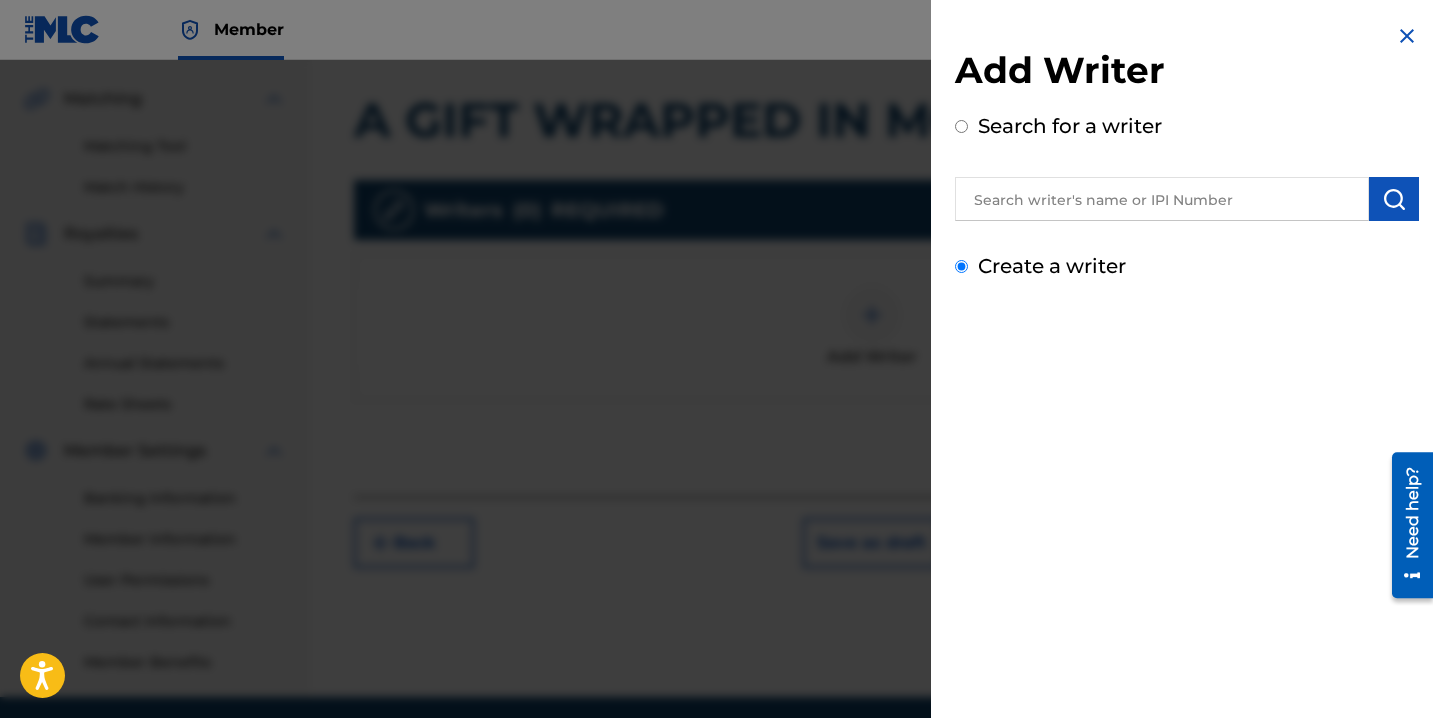 click on "Create a writer" at bounding box center (961, 266) 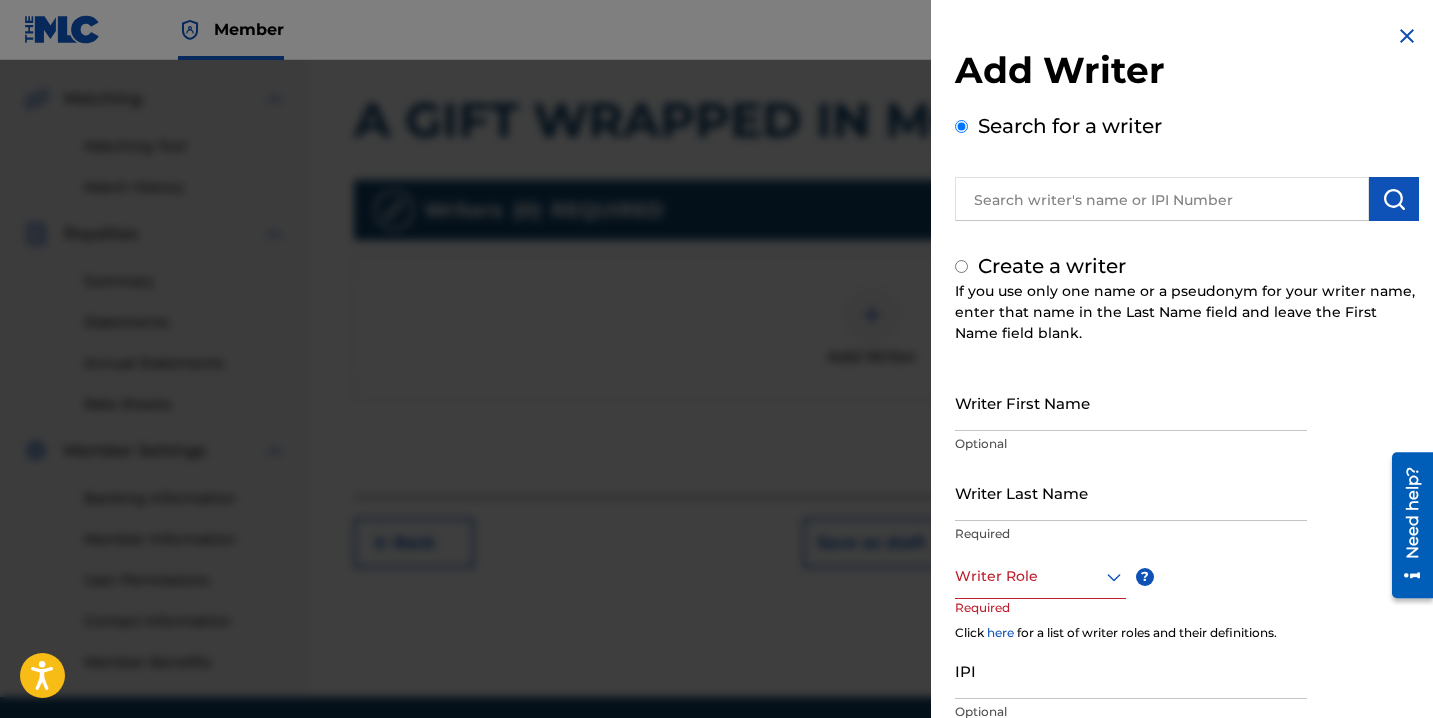 radio on "false" 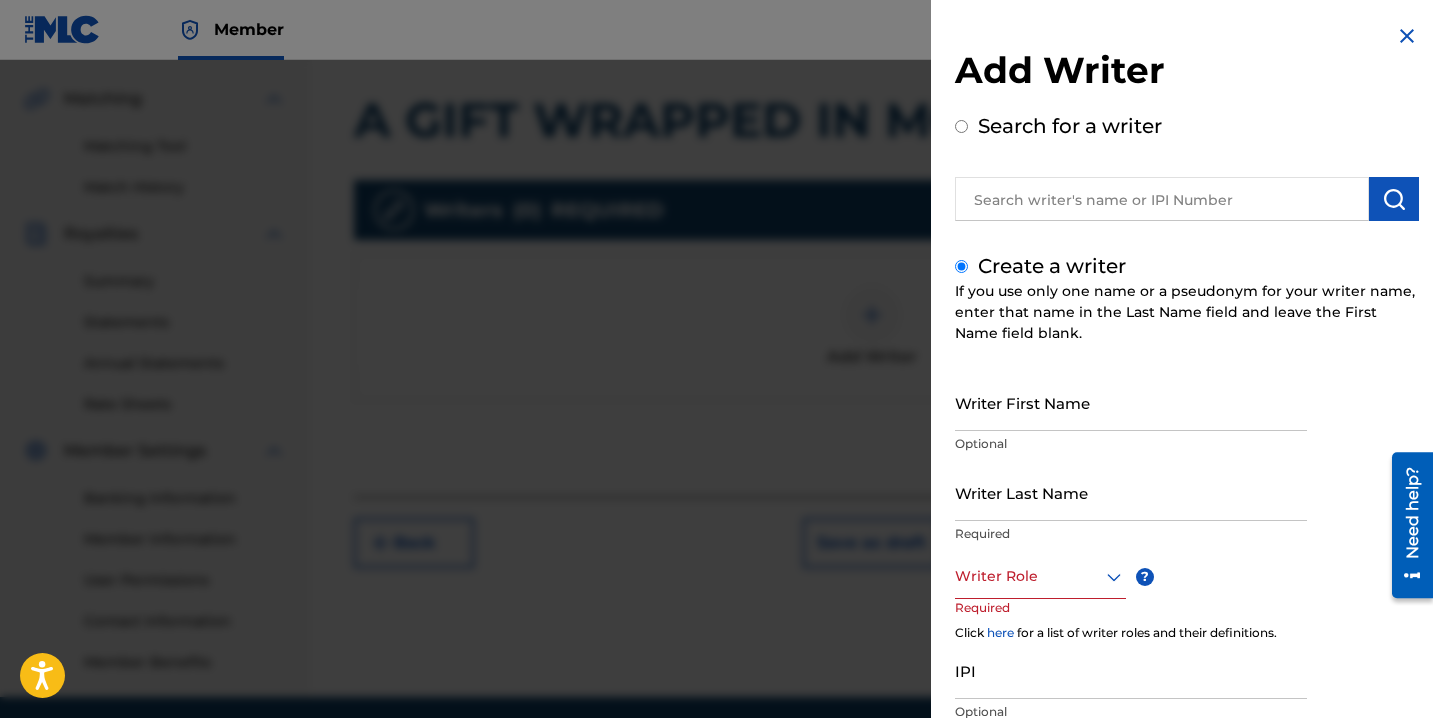 click on "Writer First Name   Optional" at bounding box center [1131, 419] 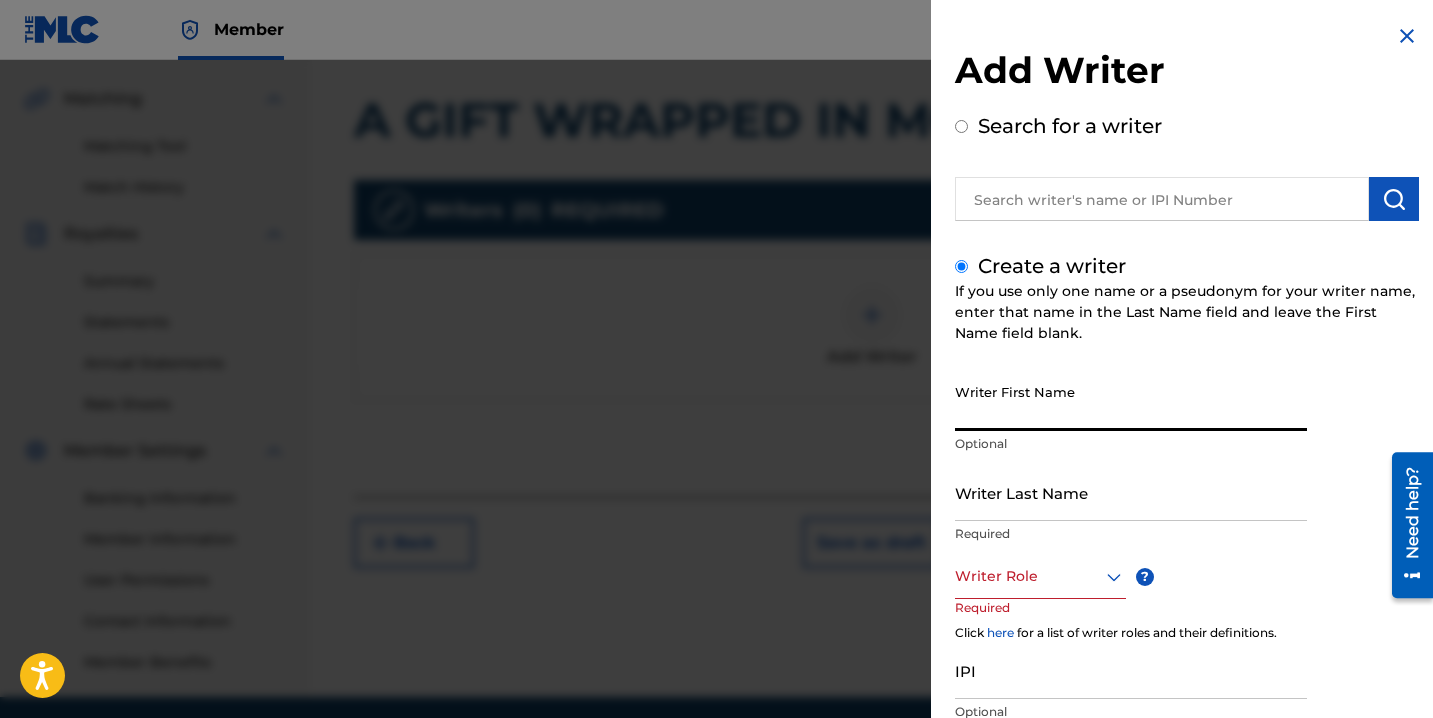 click on "Writer First Name" at bounding box center [1131, 402] 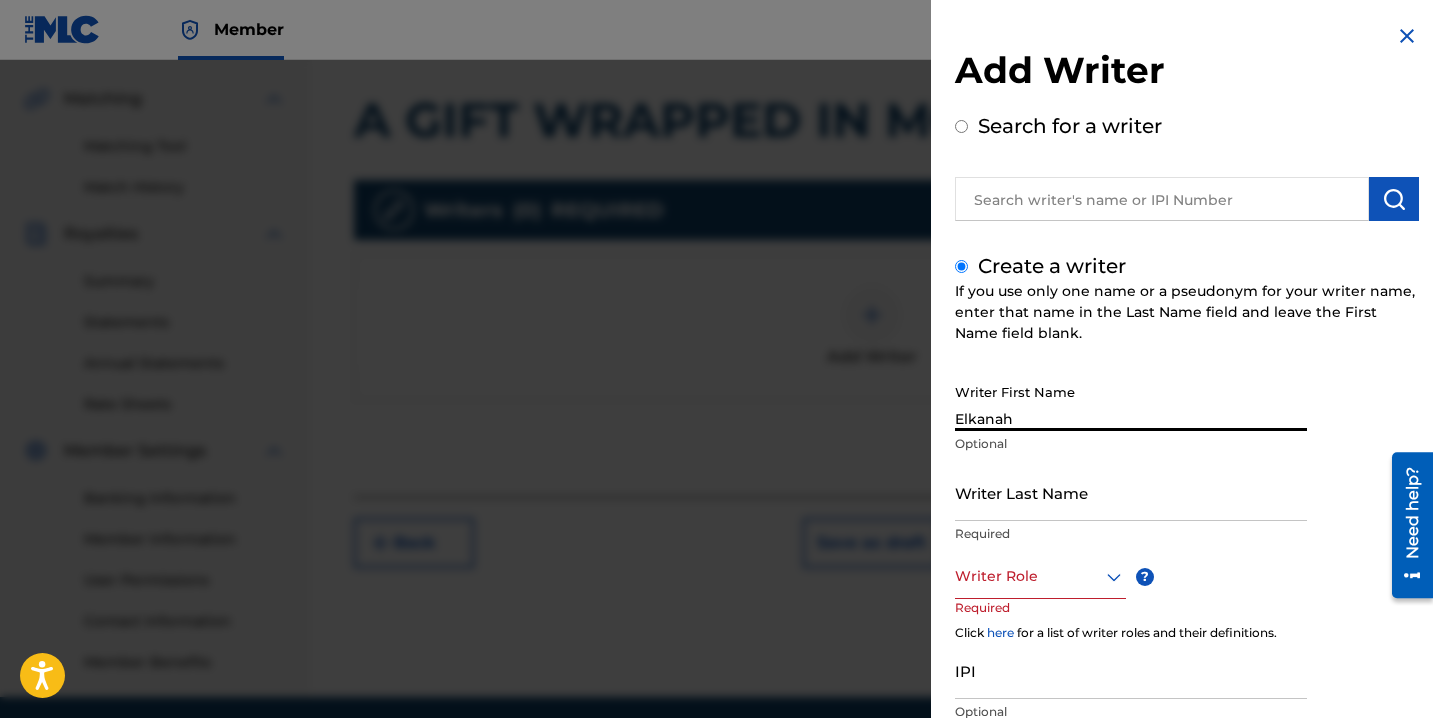 type on "Israel" 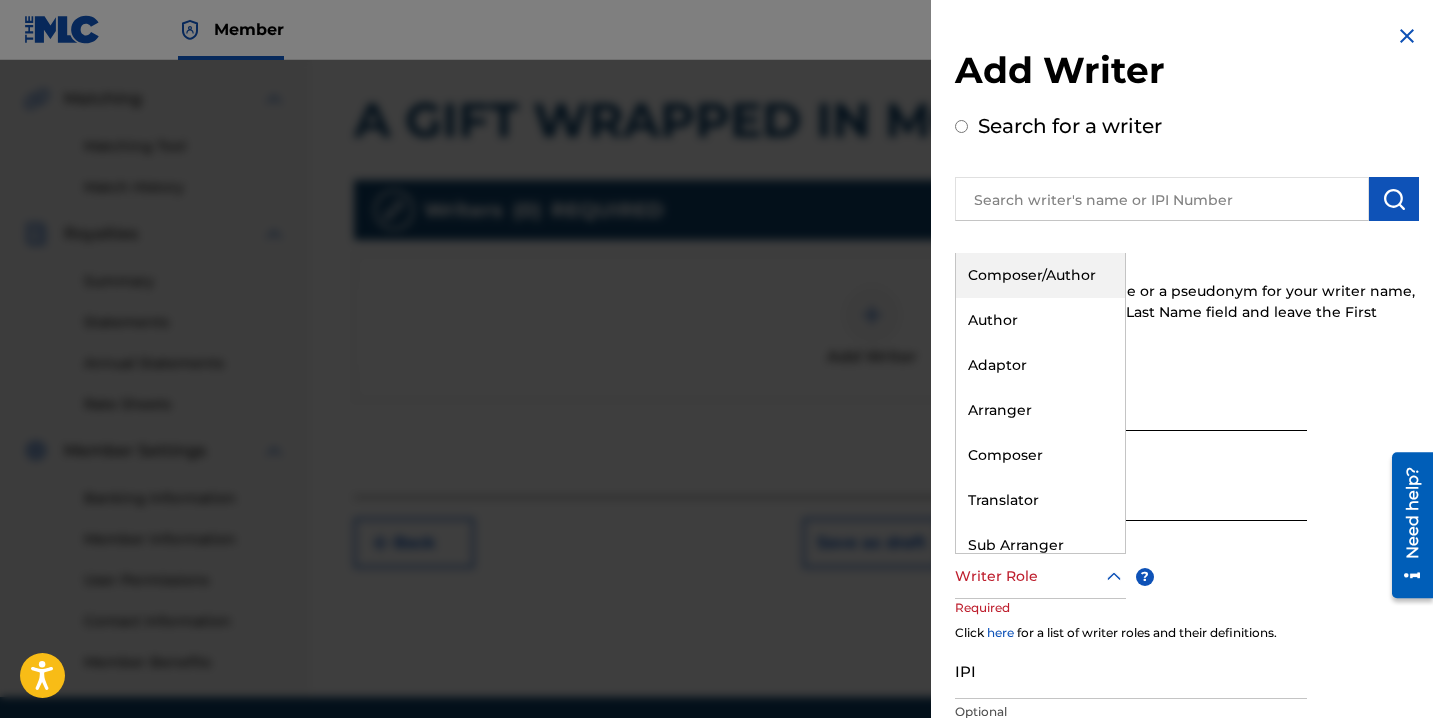 click at bounding box center (1040, 576) 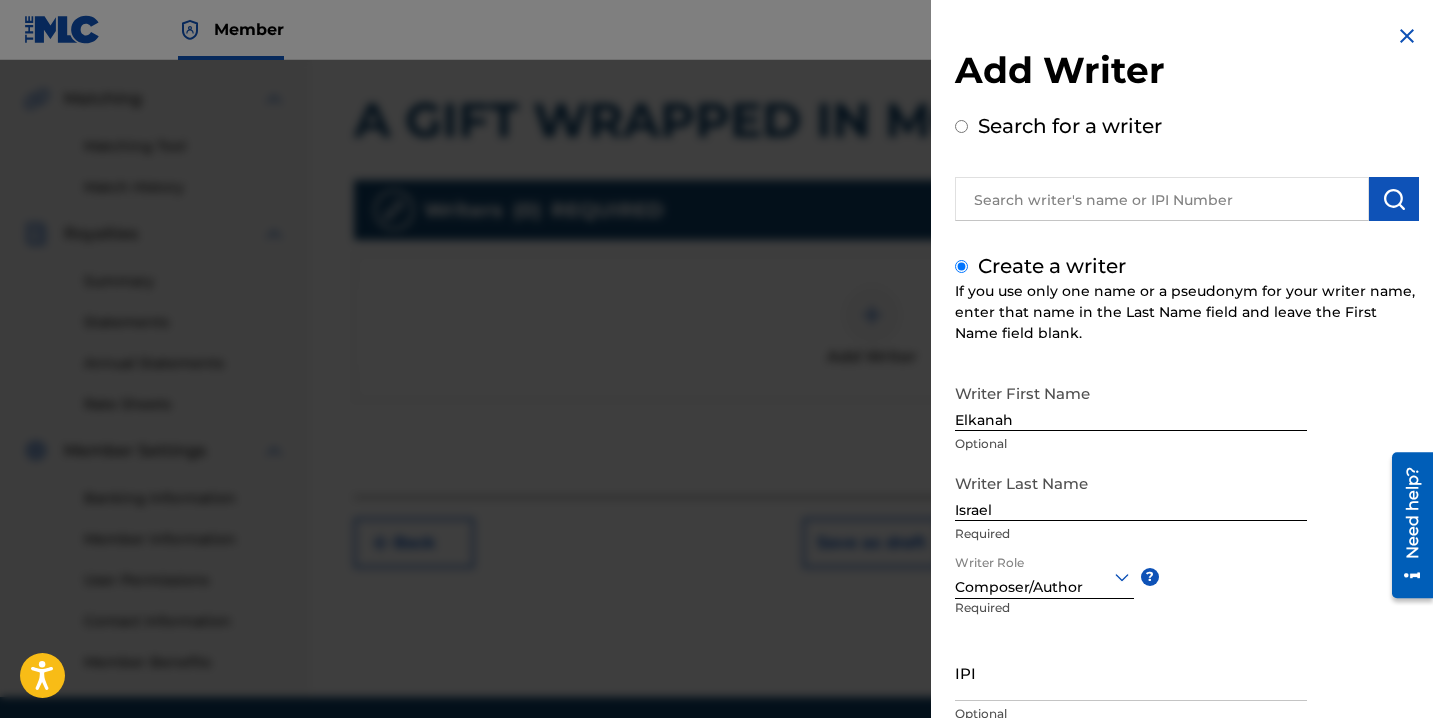 scroll, scrollTop: 150, scrollLeft: 0, axis: vertical 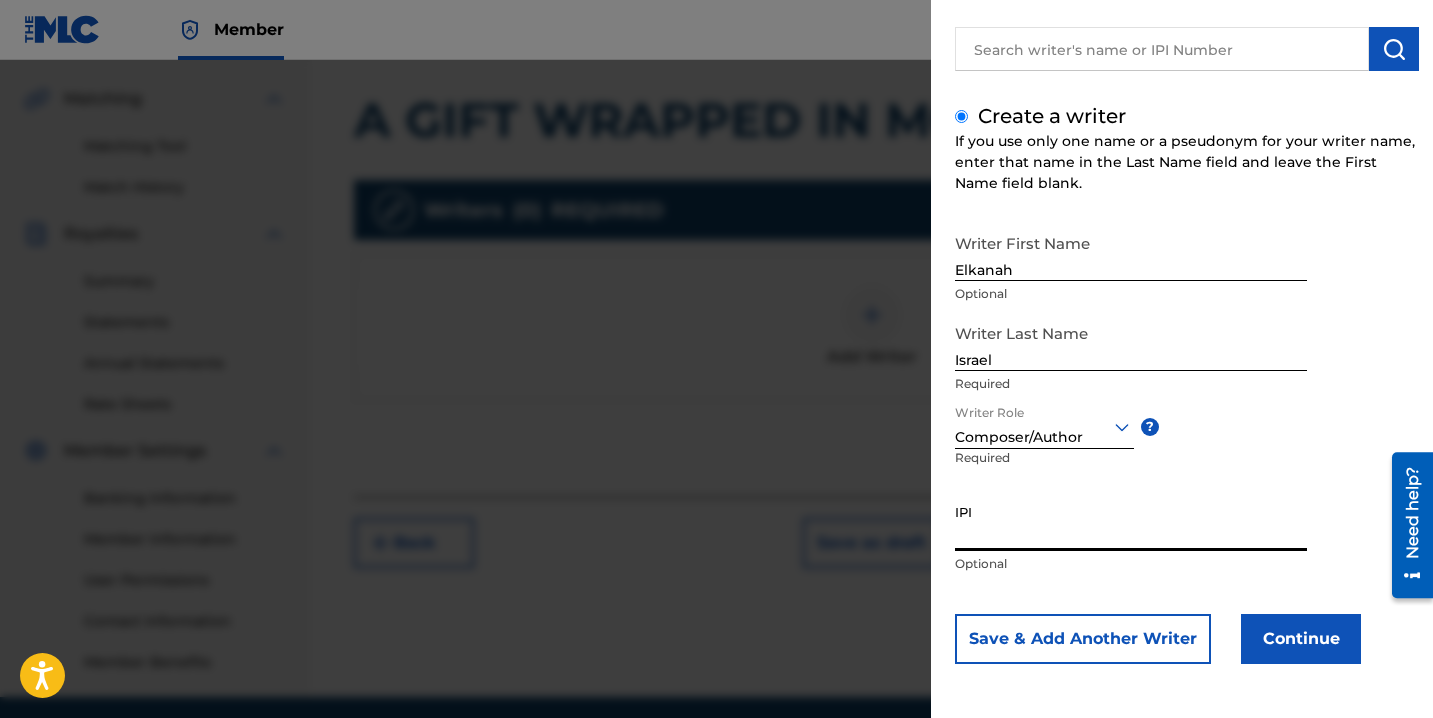 paste on "871838696" 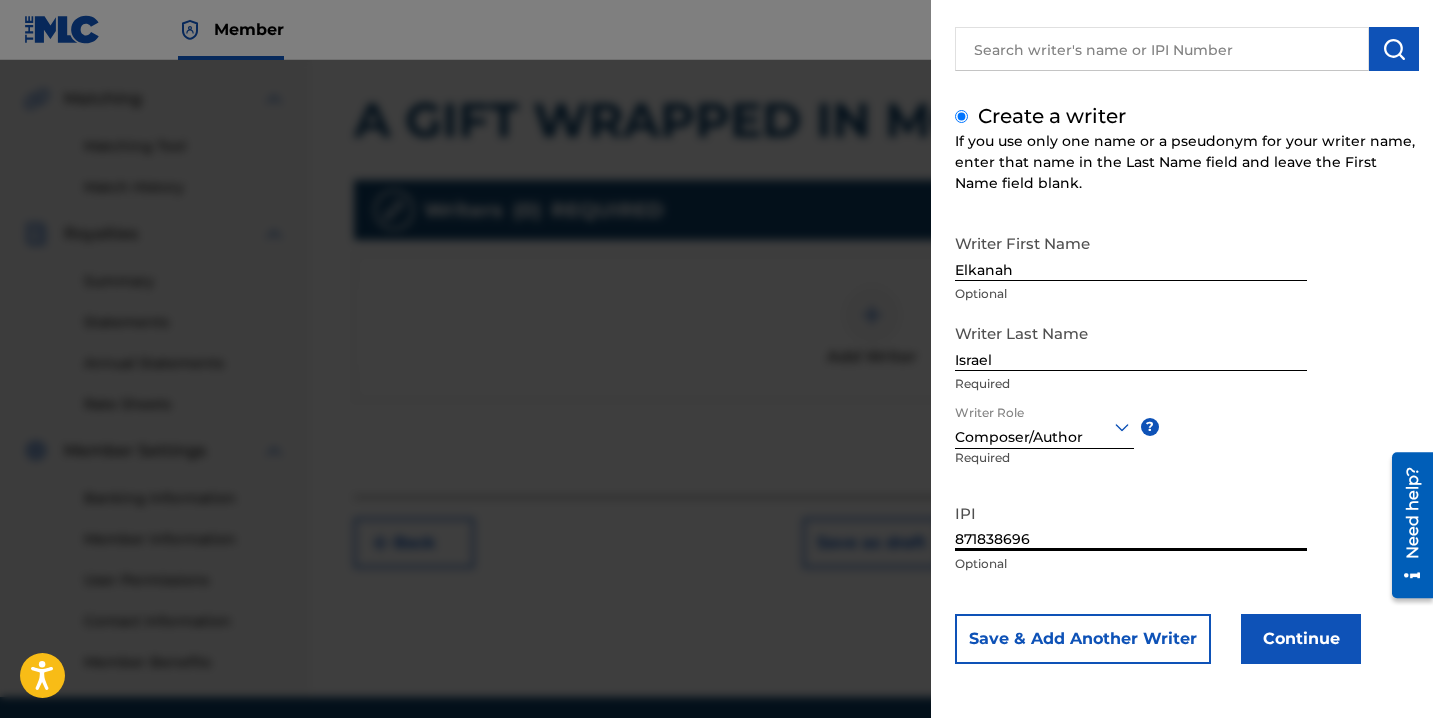 type on "871838696" 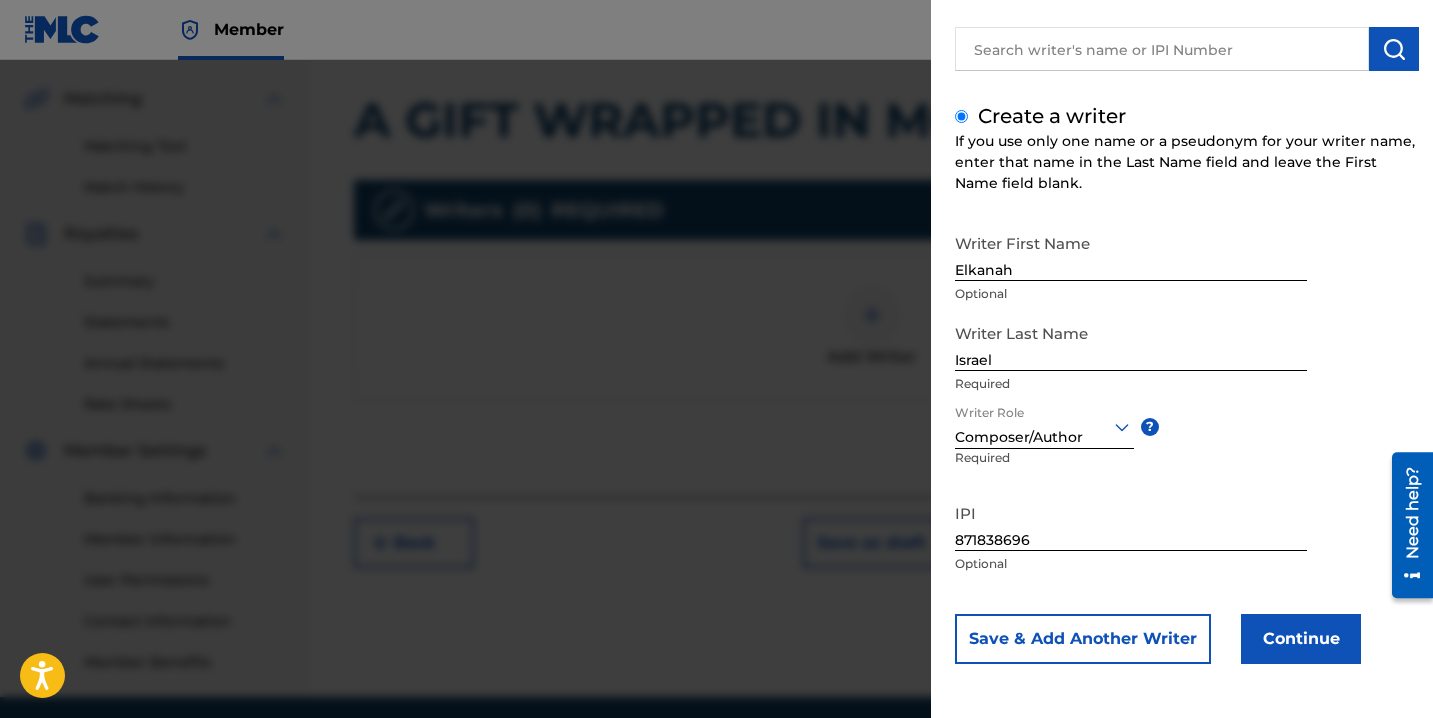 click on "Continue" at bounding box center (1301, 639) 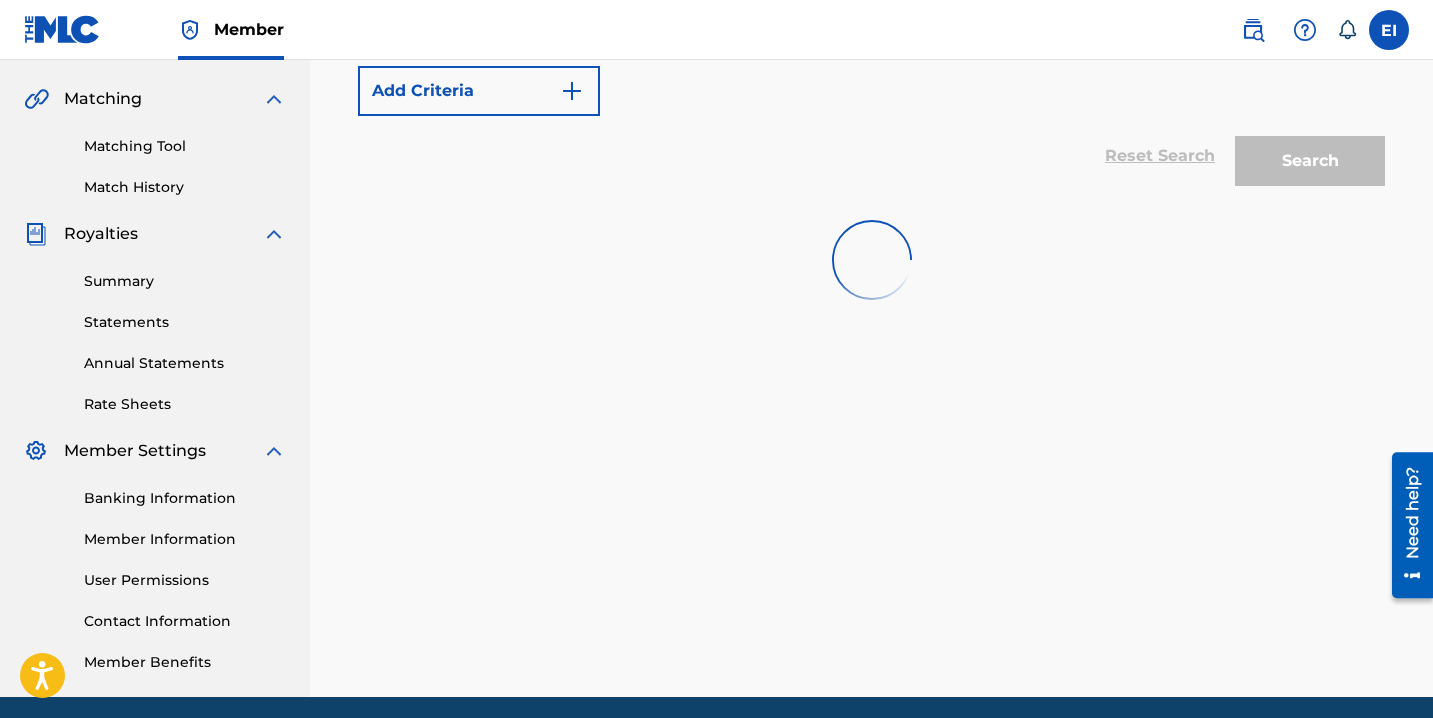 scroll, scrollTop: 0, scrollLeft: 0, axis: both 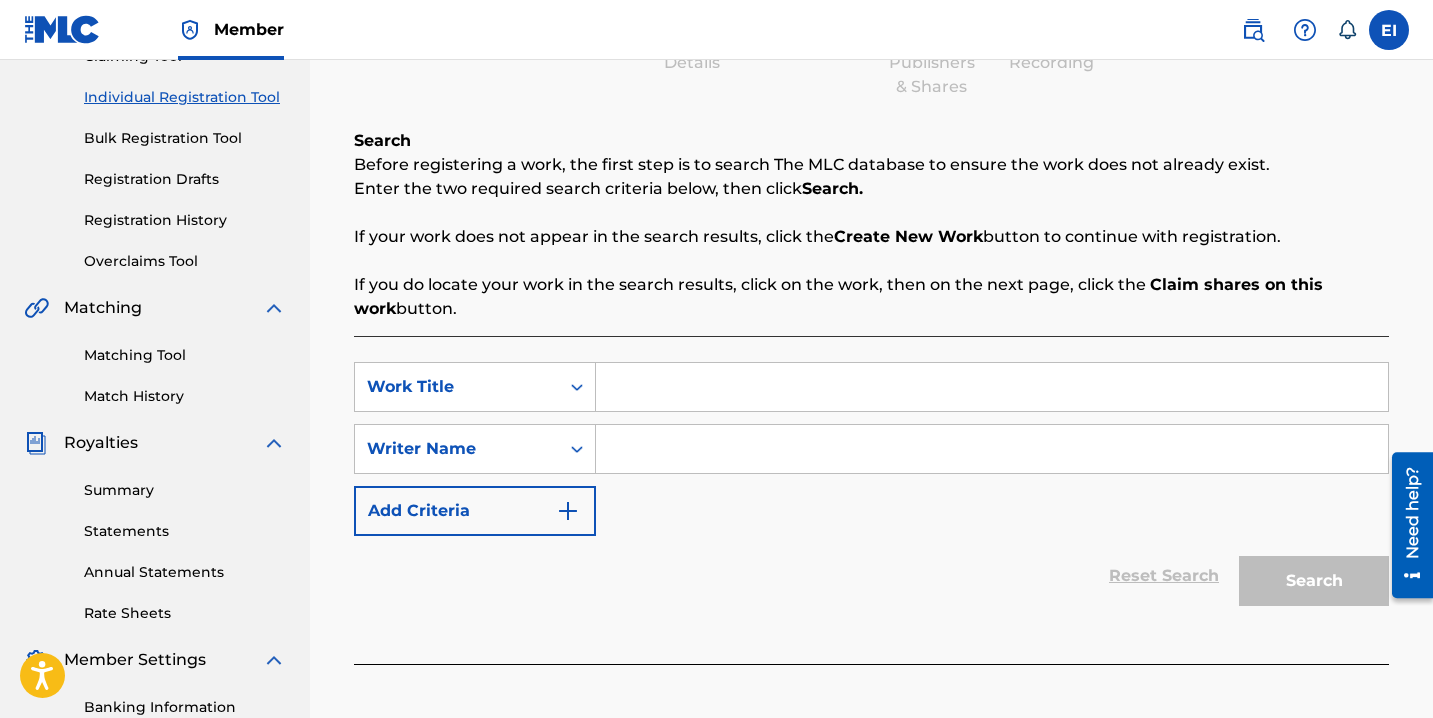 click at bounding box center (992, 387) 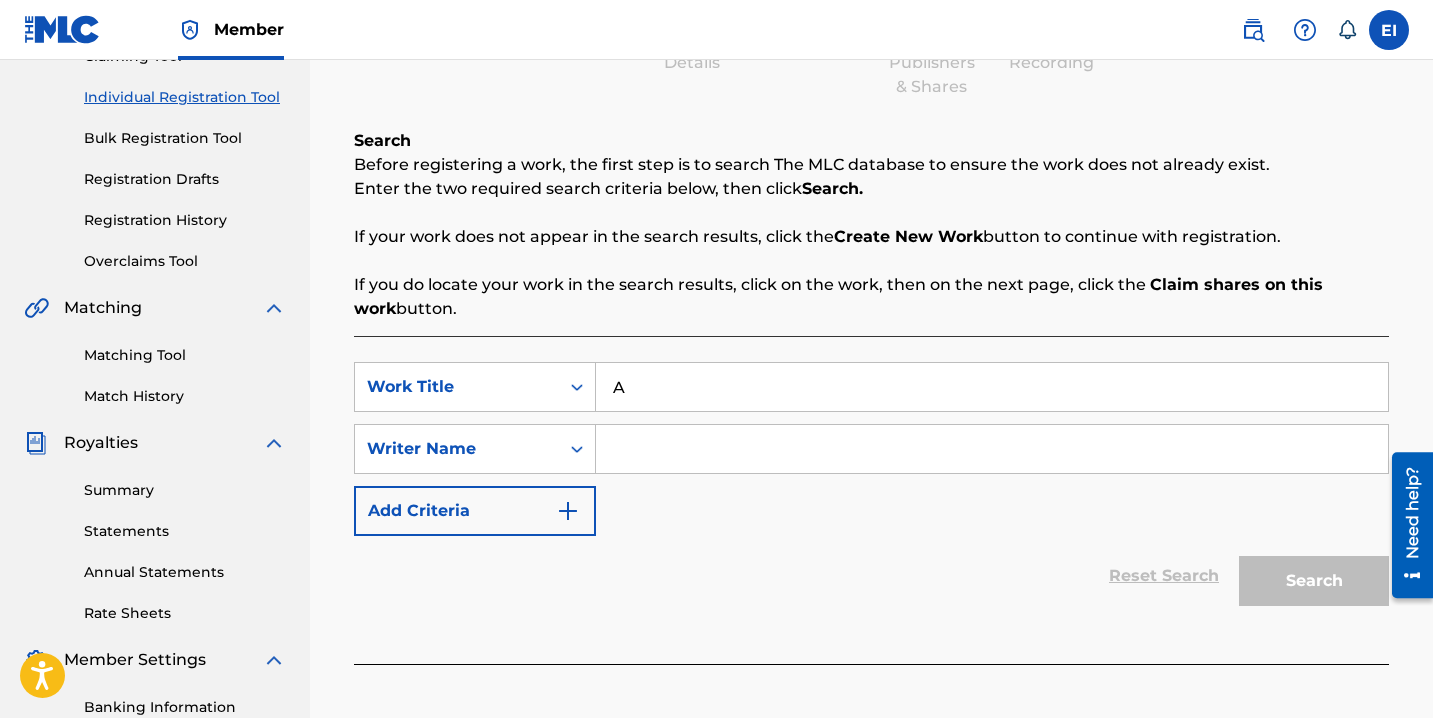 type on "A" 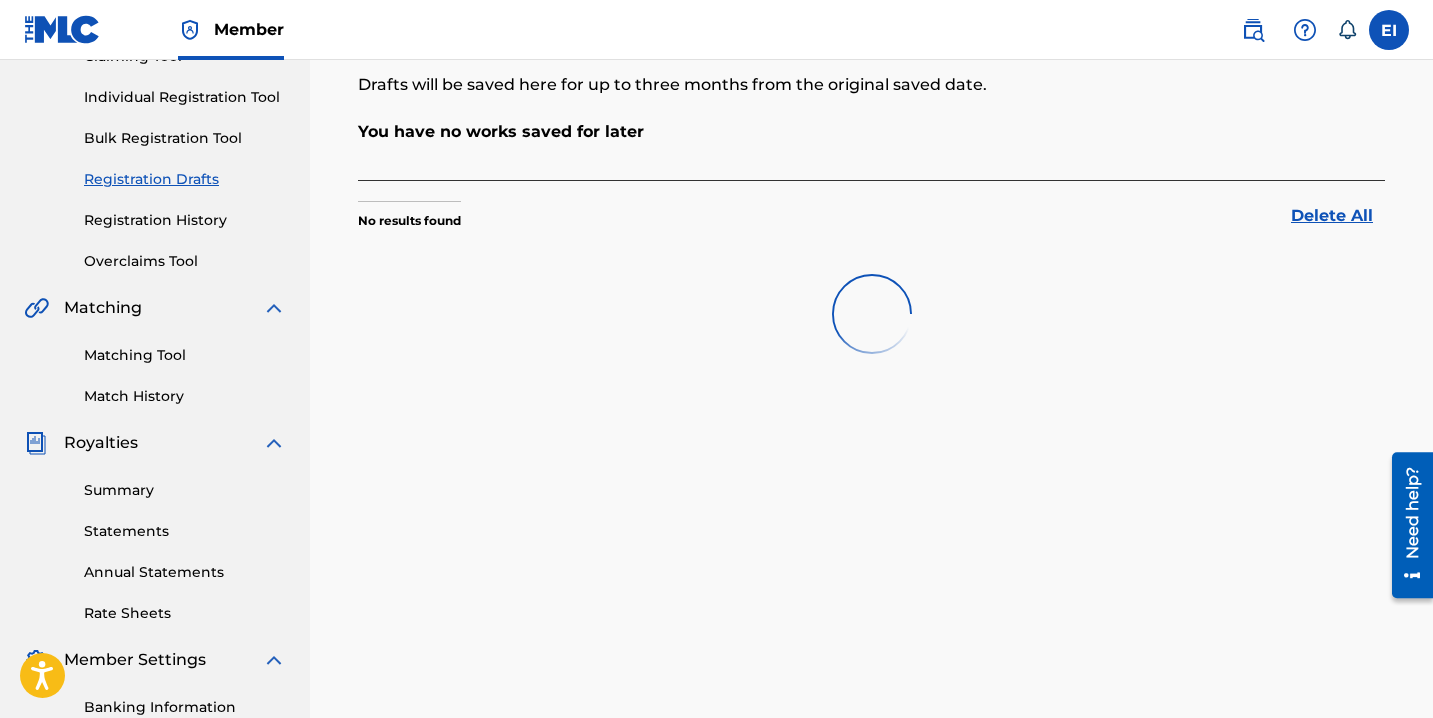 scroll, scrollTop: 0, scrollLeft: 0, axis: both 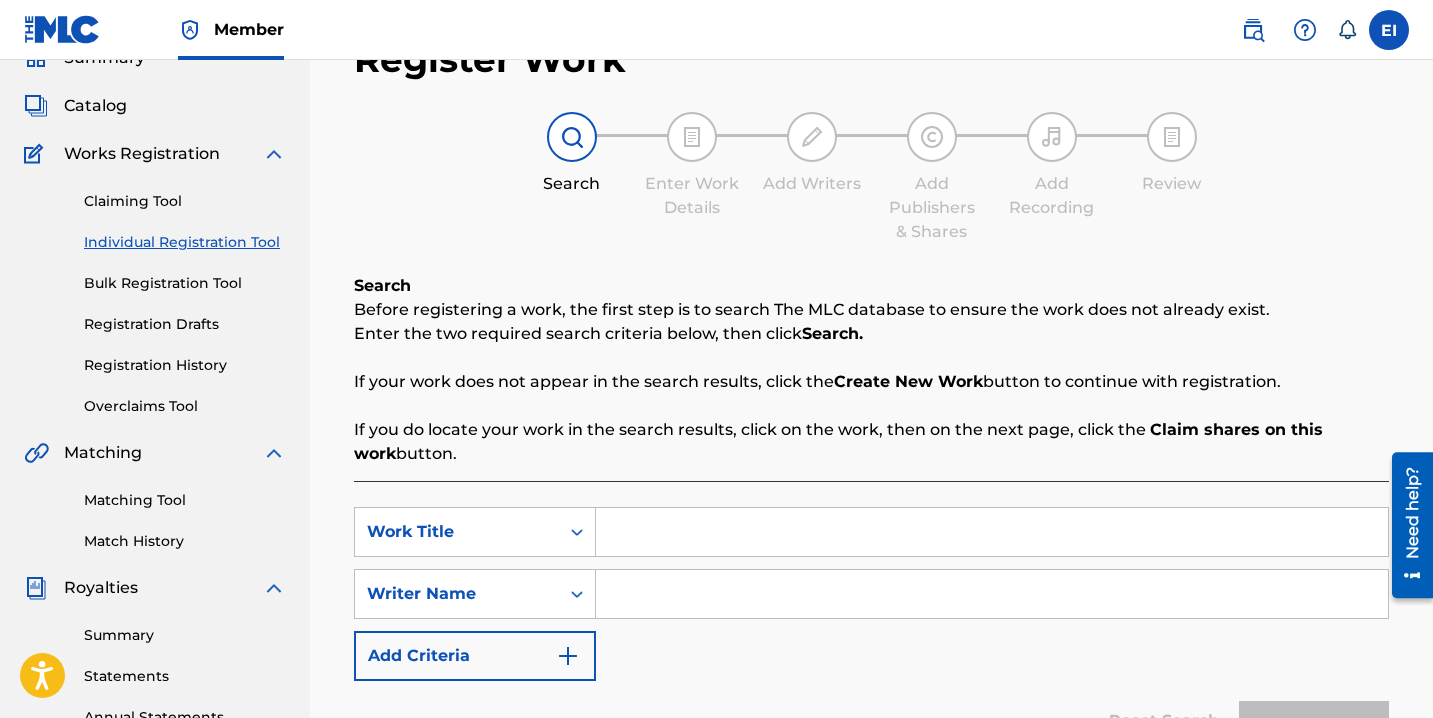click at bounding box center (992, 532) 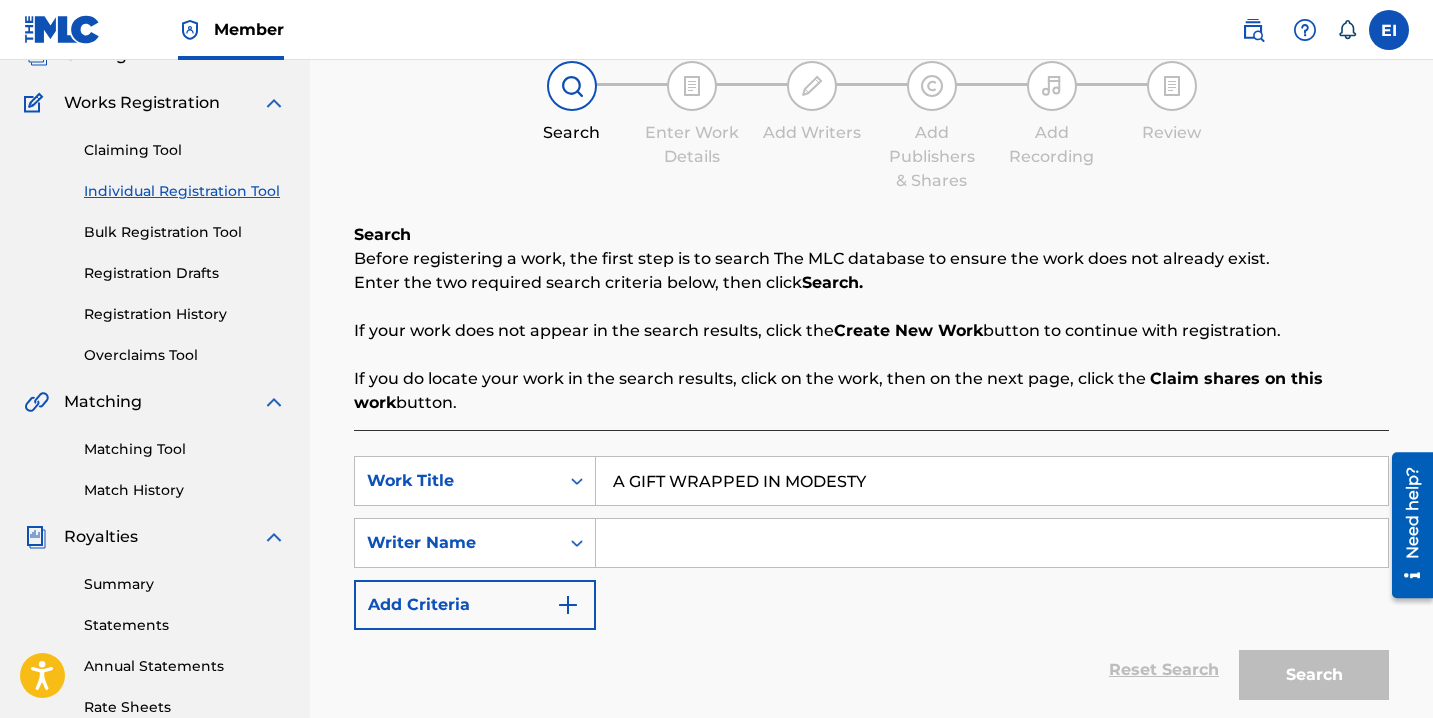 scroll, scrollTop: 145, scrollLeft: 0, axis: vertical 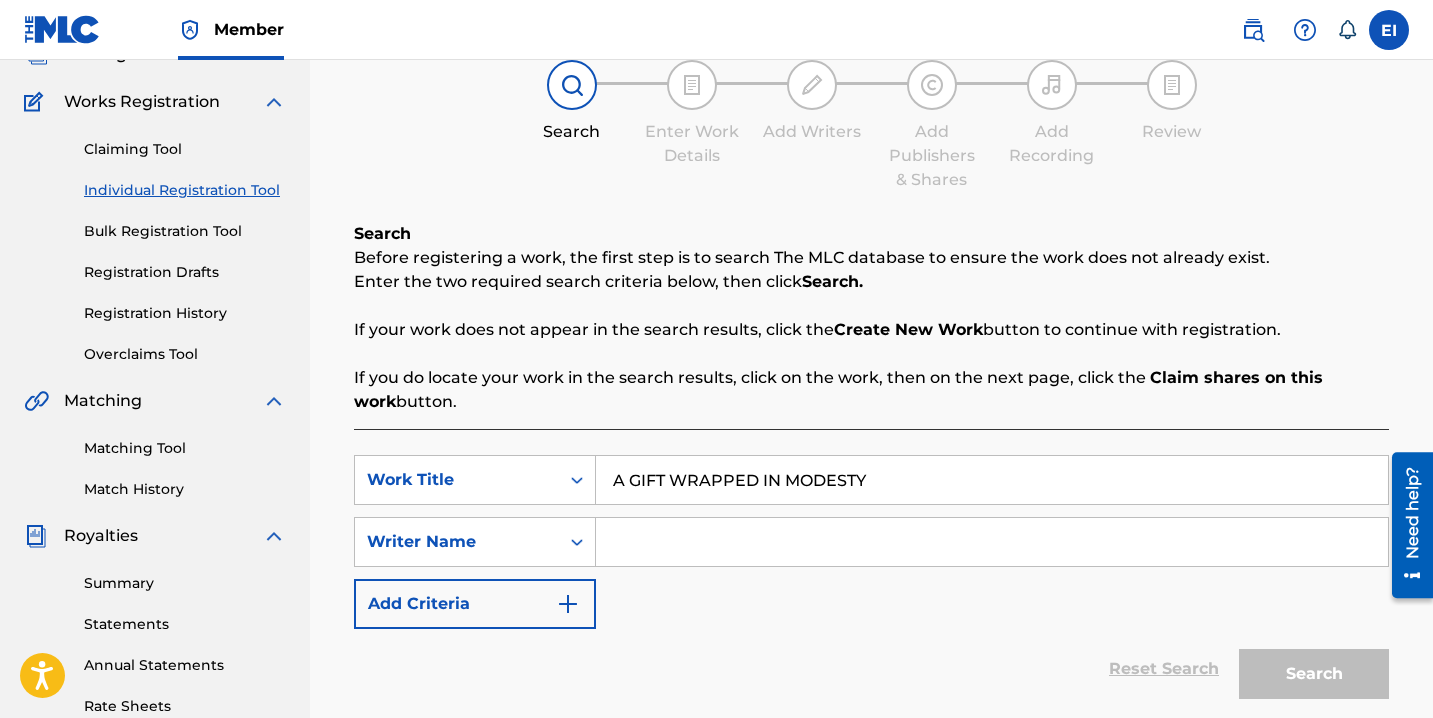 type on "A GIFT WRAPPED IN MODESTY" 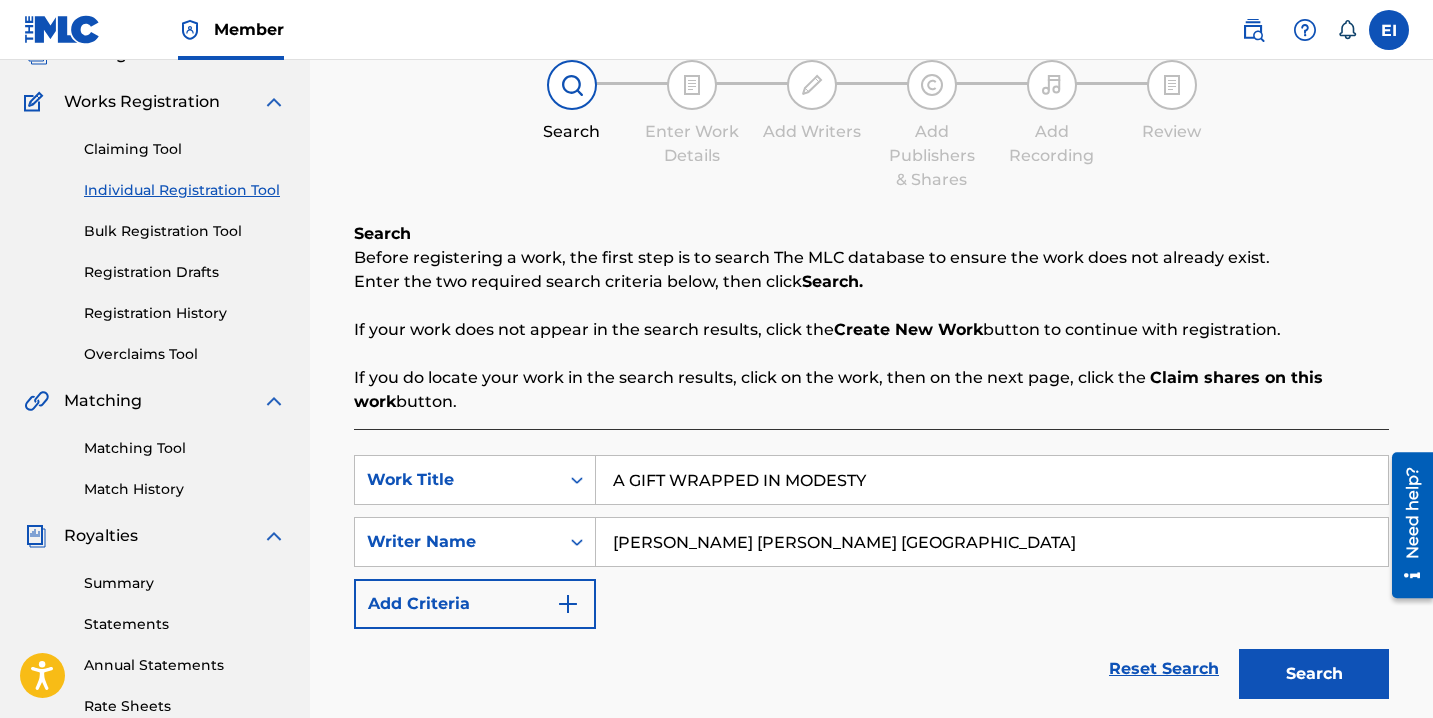 click on "Search" at bounding box center (1314, 674) 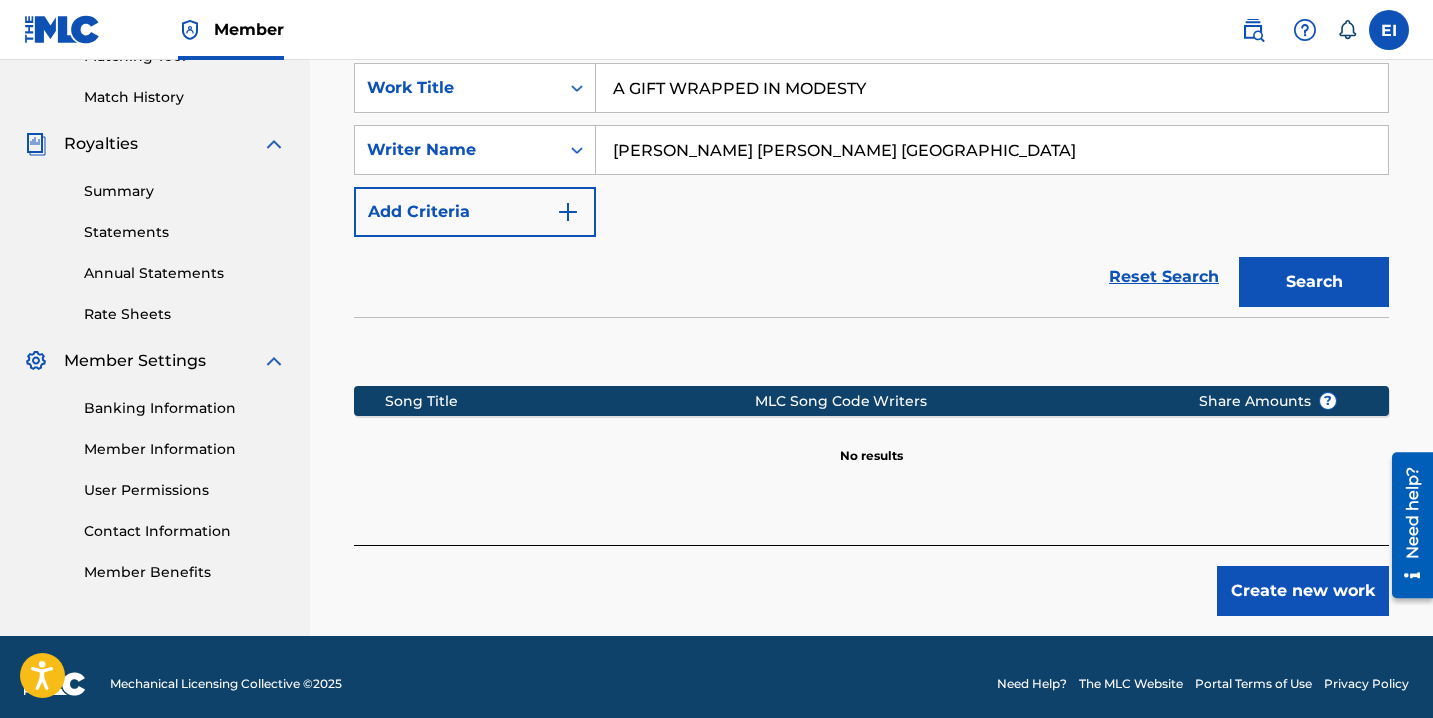 scroll, scrollTop: 551, scrollLeft: 0, axis: vertical 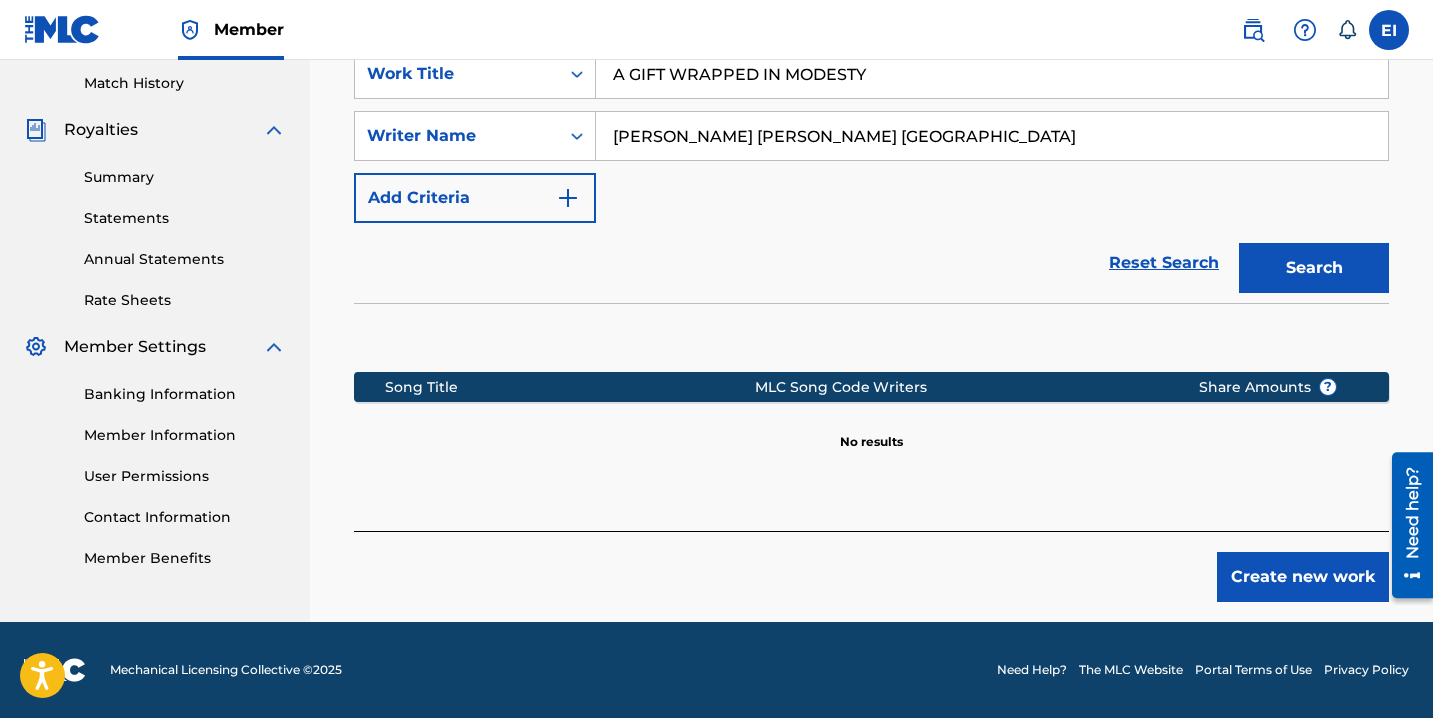 click on "Create new work" at bounding box center [871, 566] 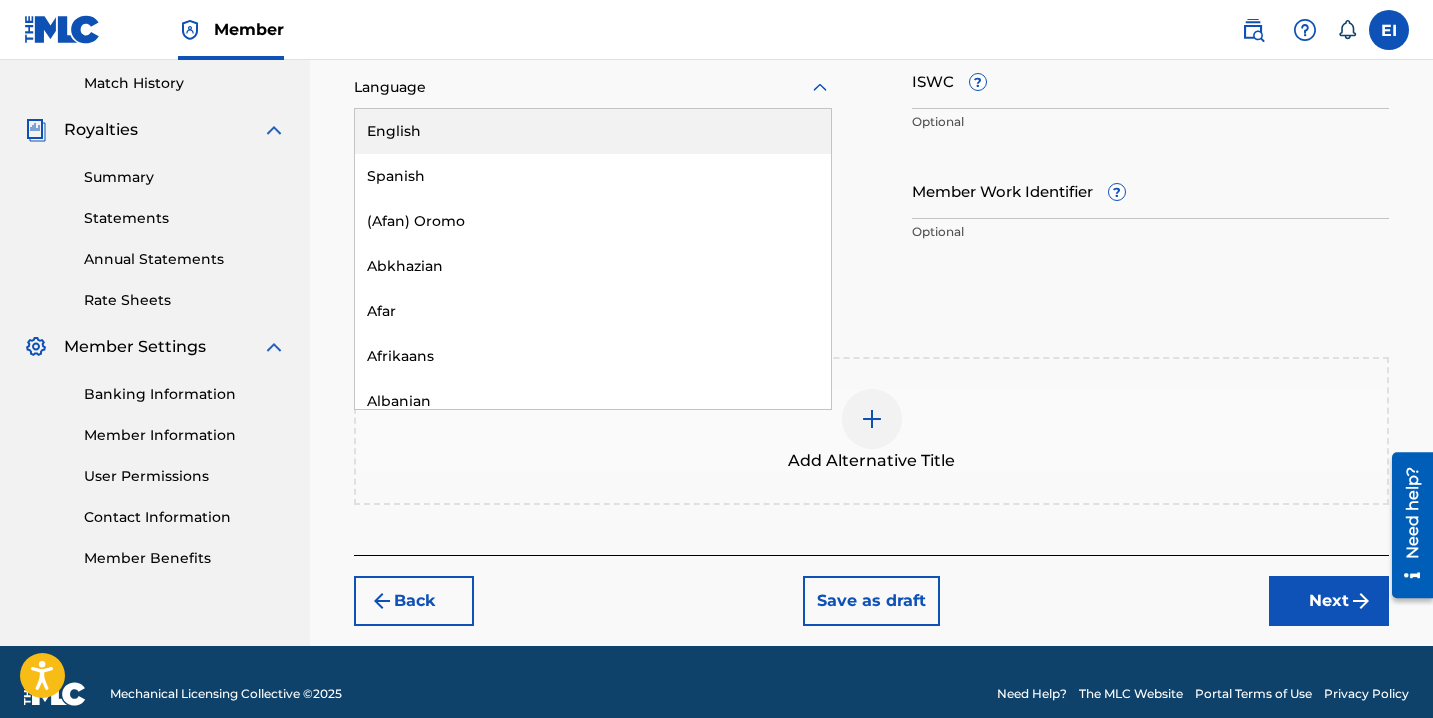 click at bounding box center [593, 87] 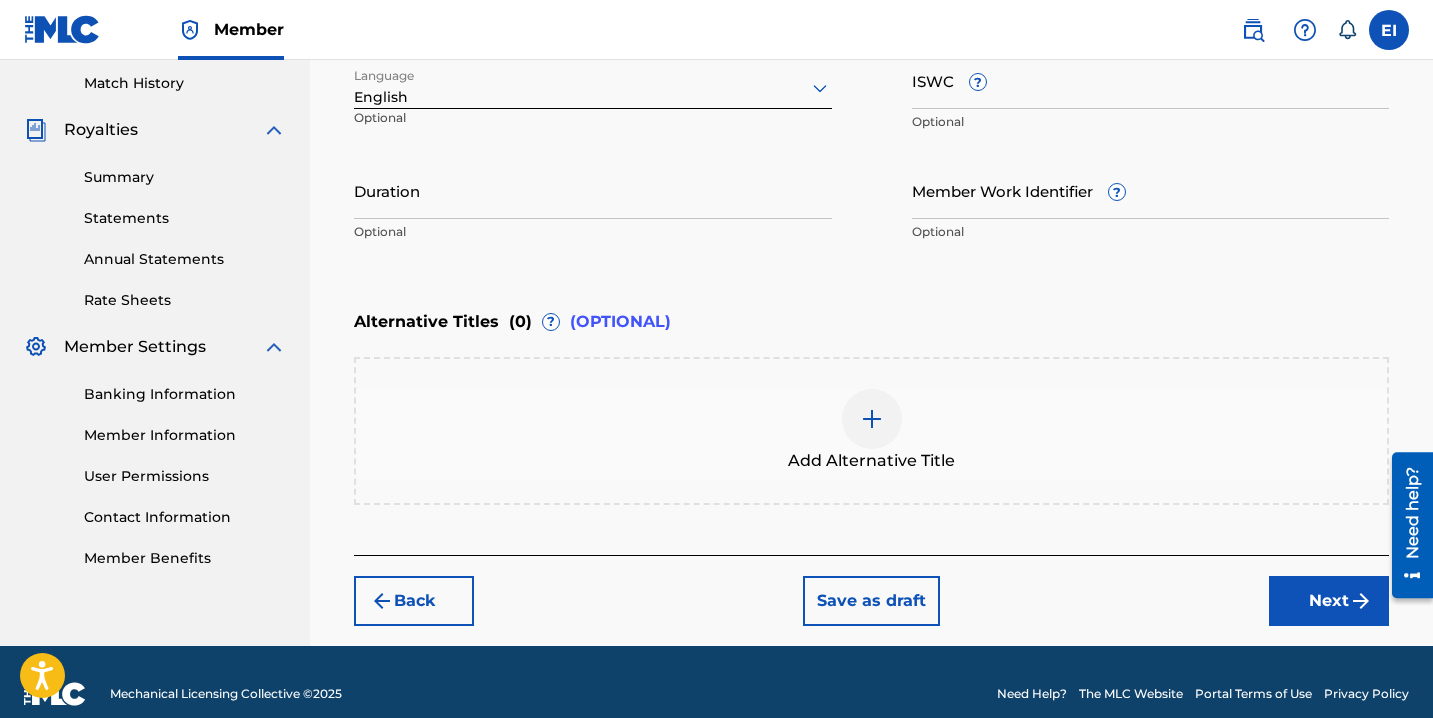 click on "ISWC   ?" at bounding box center [1151, 80] 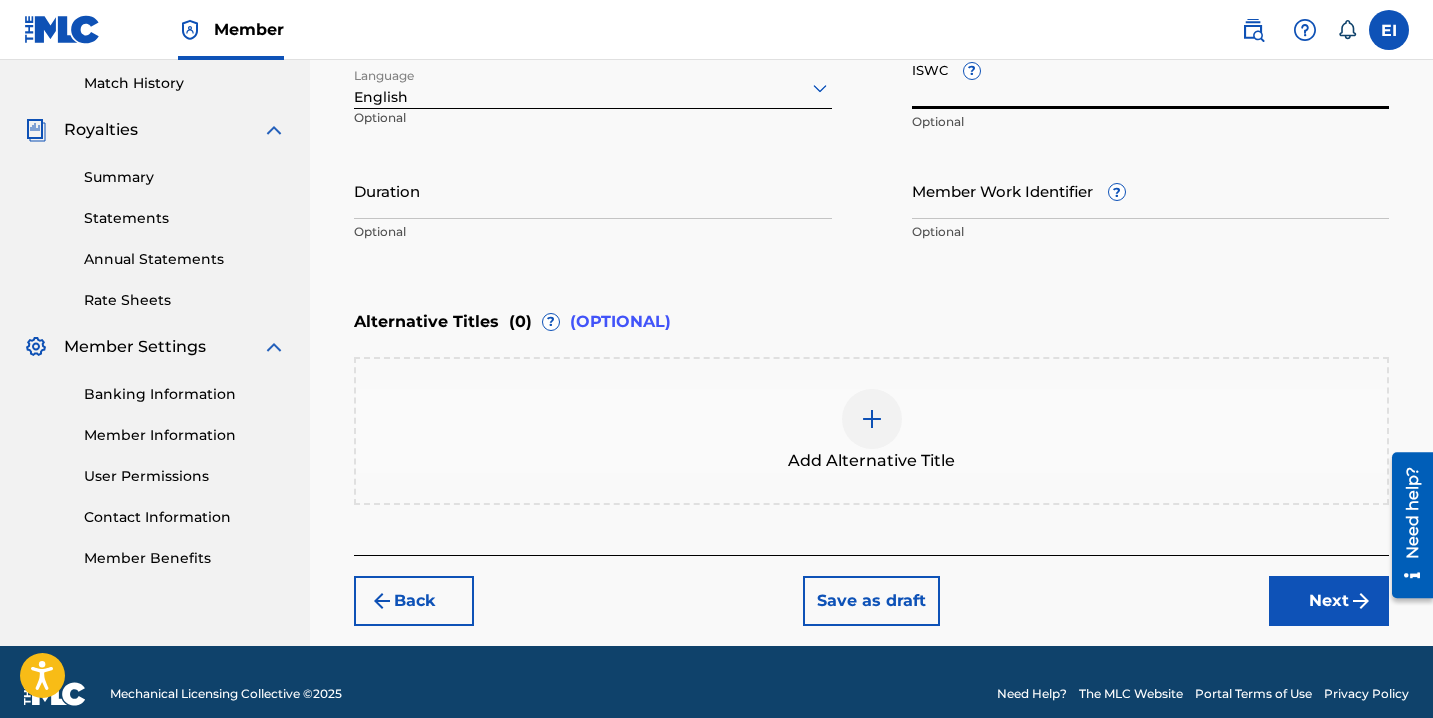paste on "T3337532993" 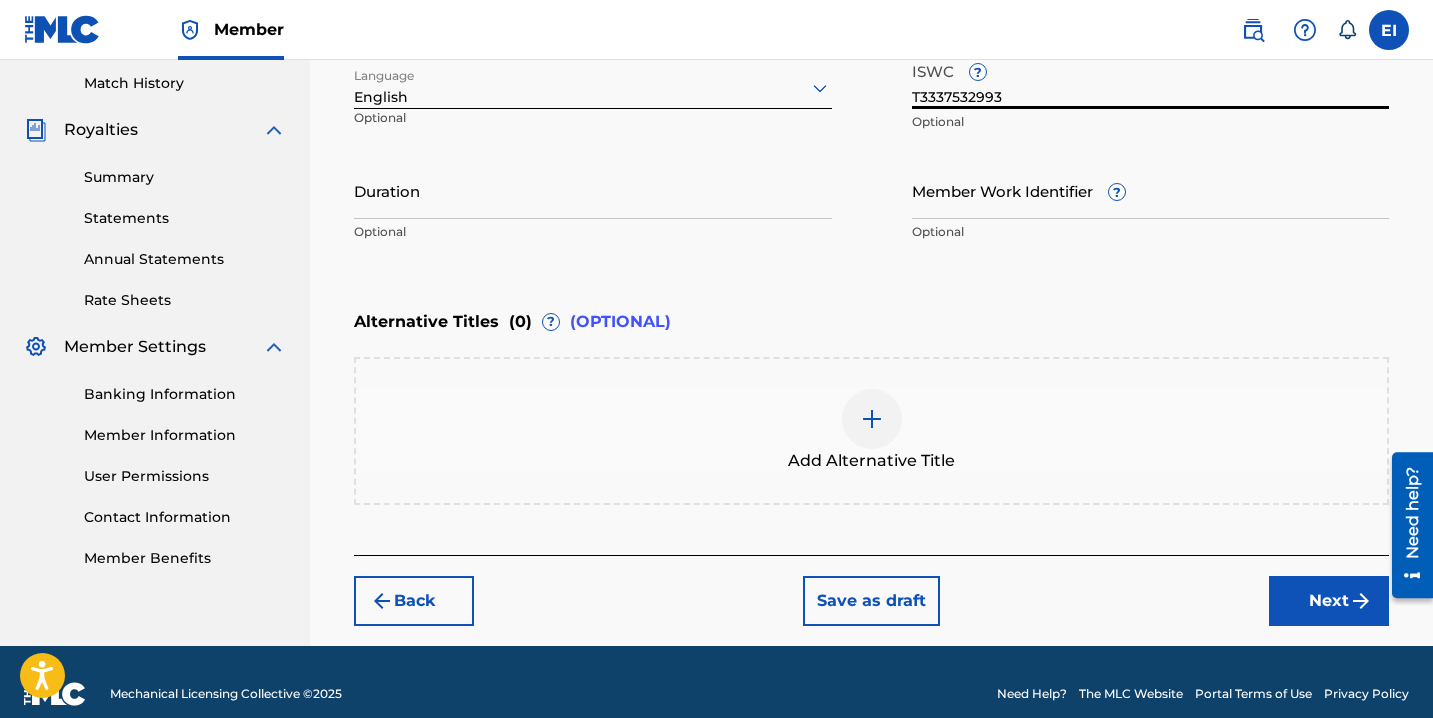 type on "T3337532993" 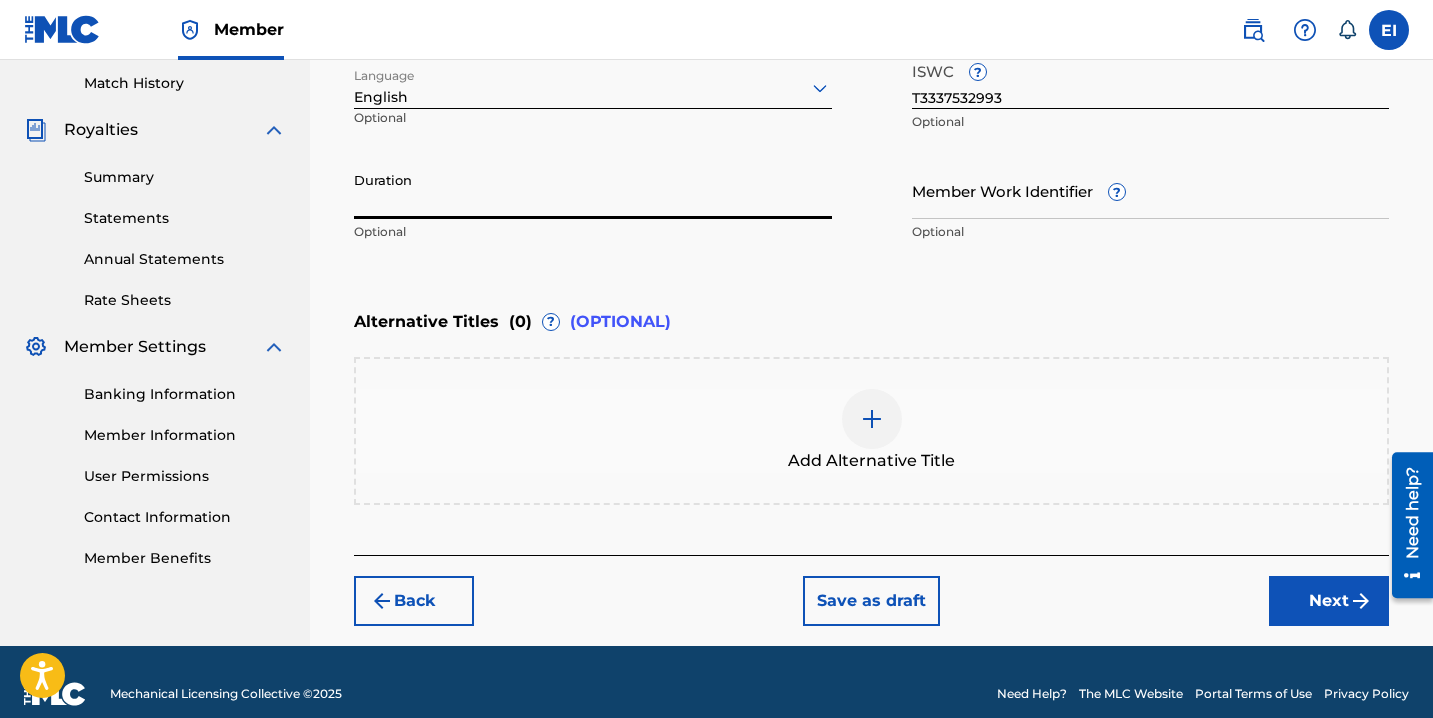 click on "Duration" at bounding box center [593, 190] 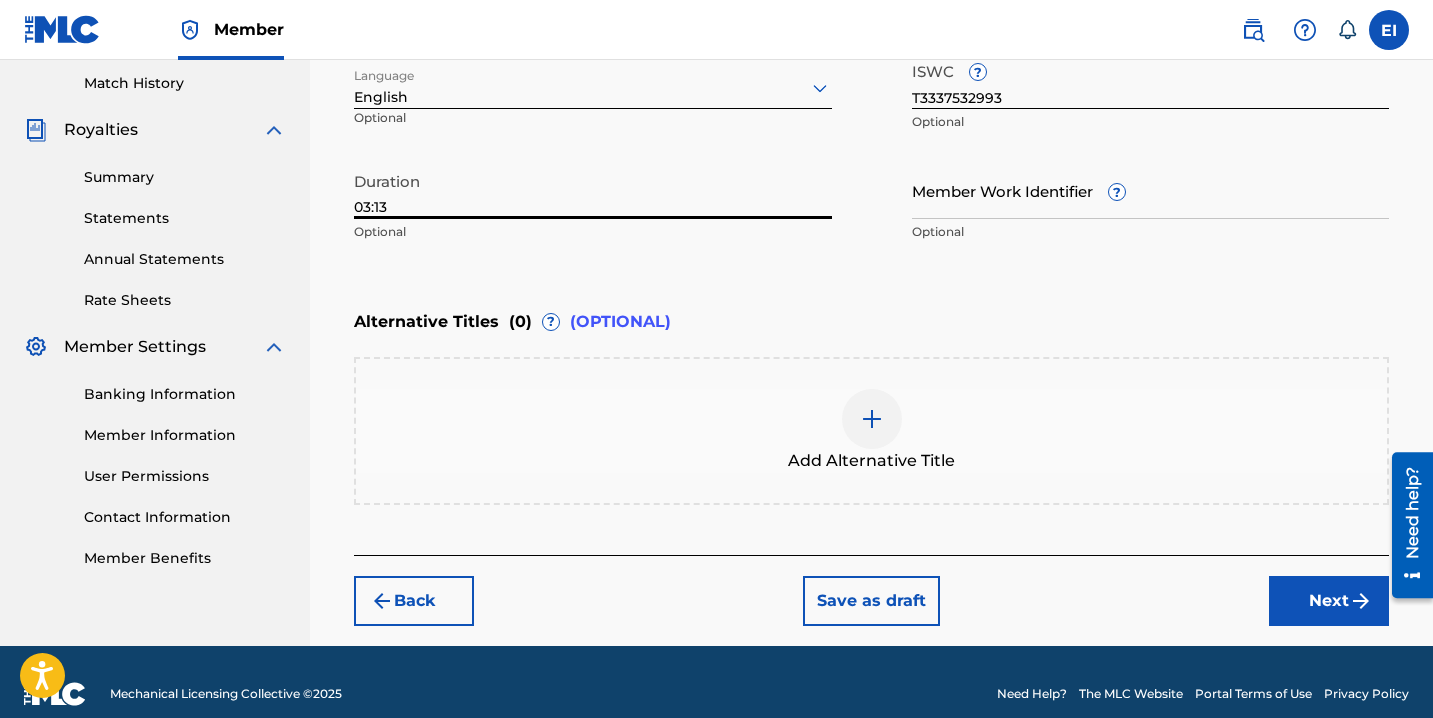 type on "03:13" 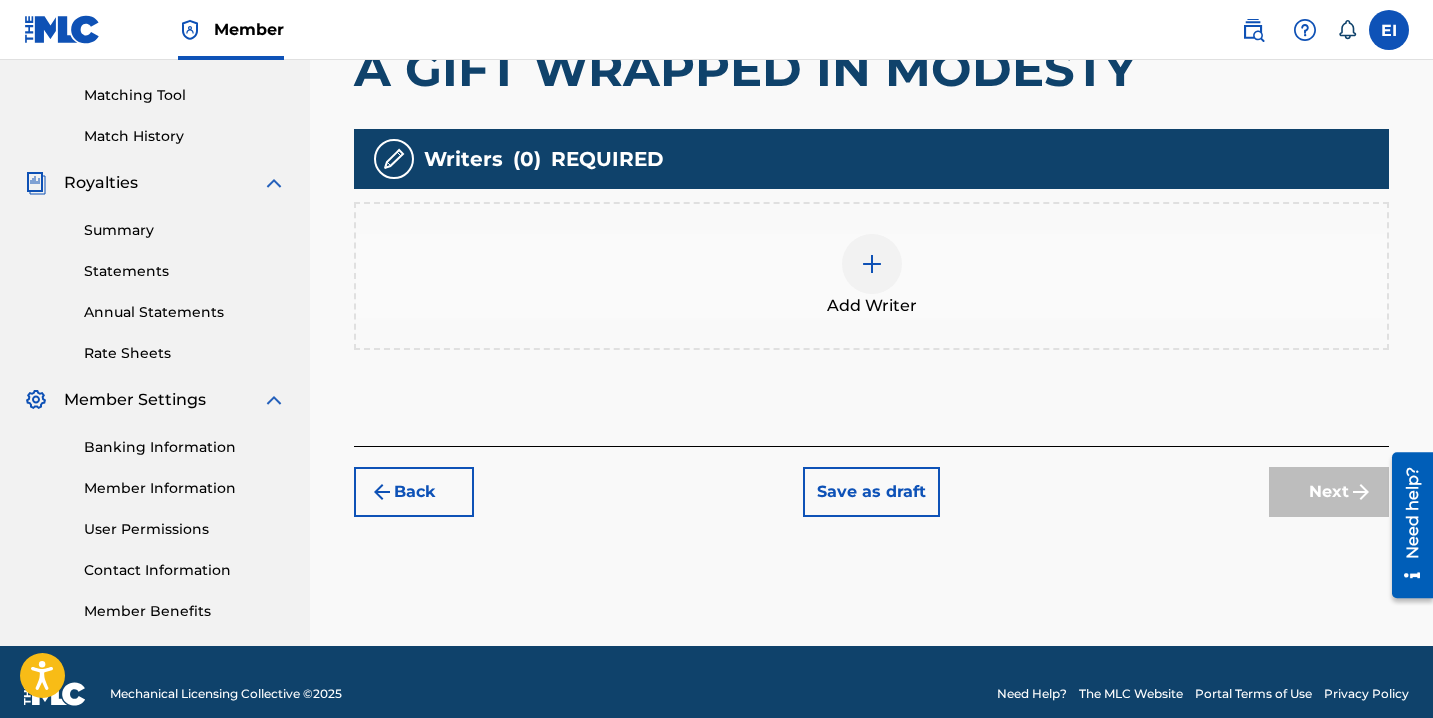 scroll, scrollTop: 522, scrollLeft: 0, axis: vertical 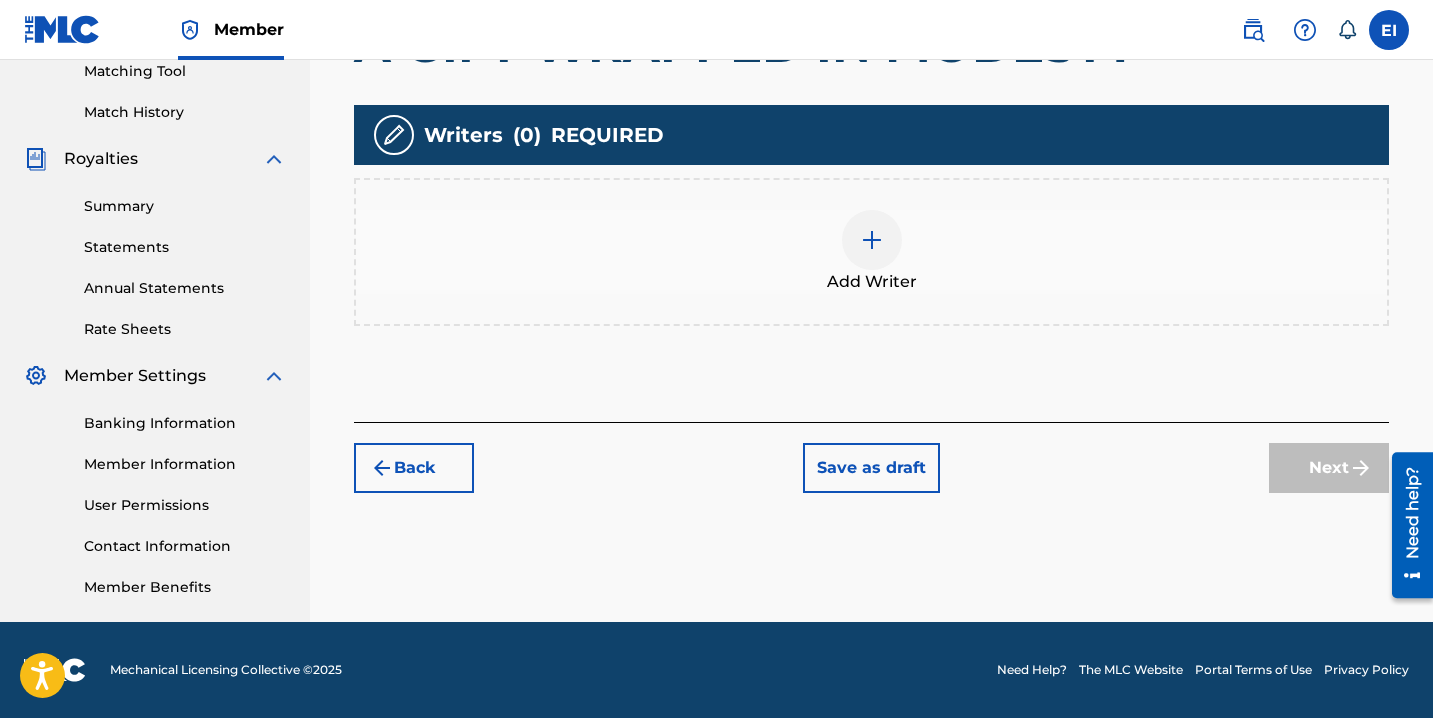 click at bounding box center (872, 240) 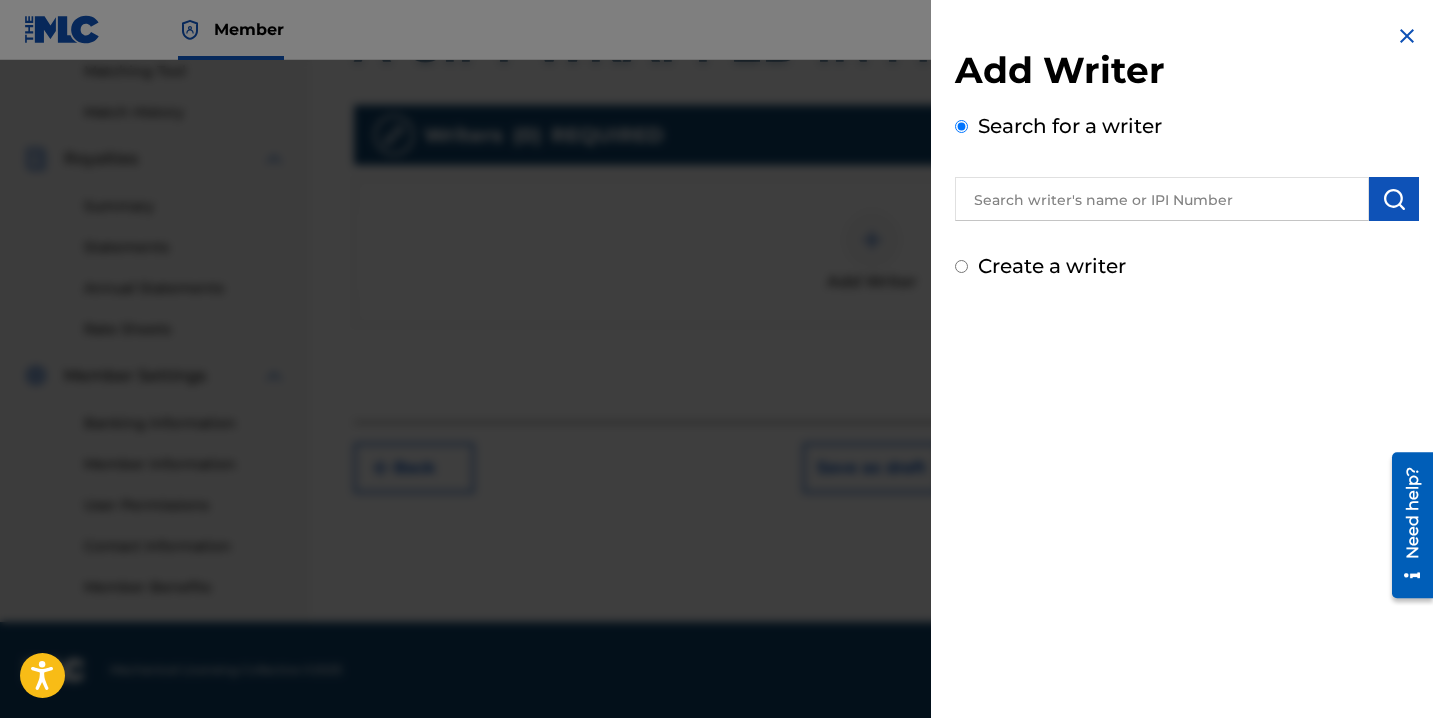 click on "Create a writer" at bounding box center (1052, 266) 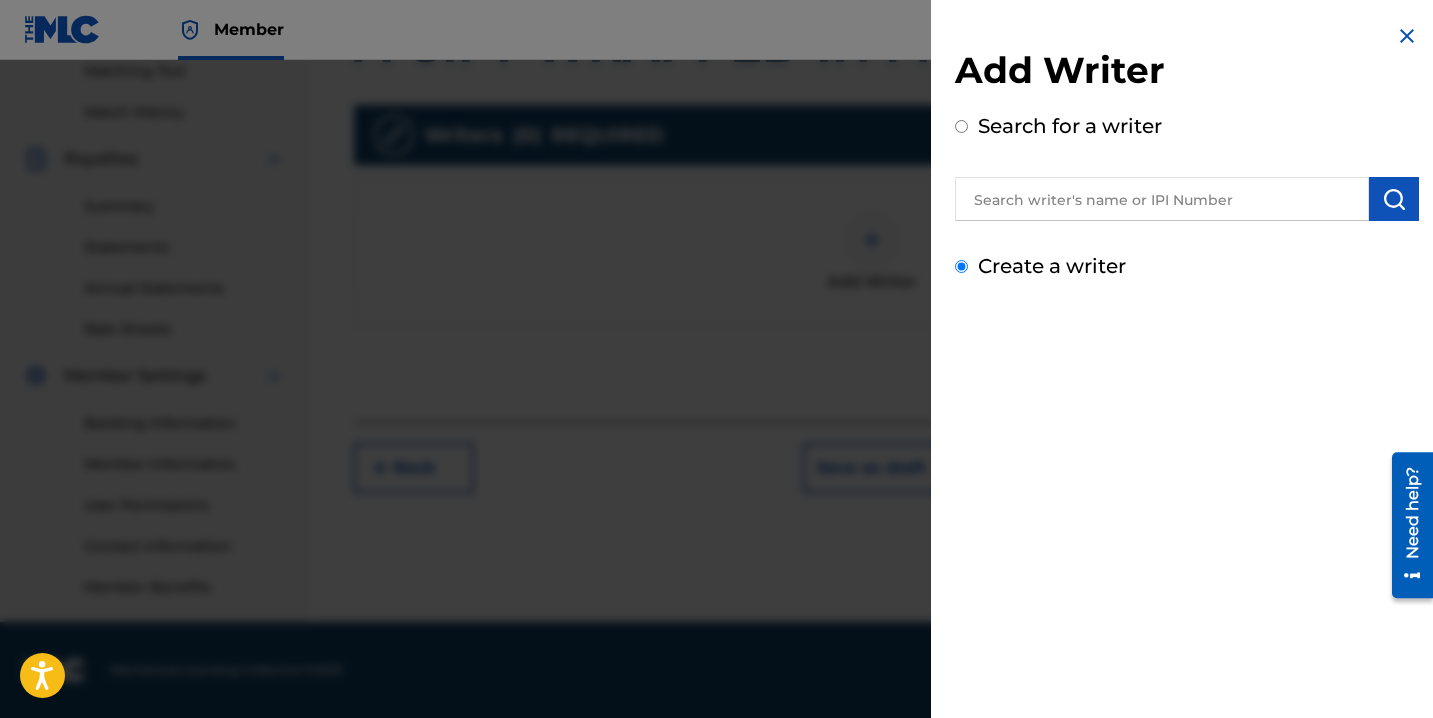 click on "Create a writer" at bounding box center (961, 266) 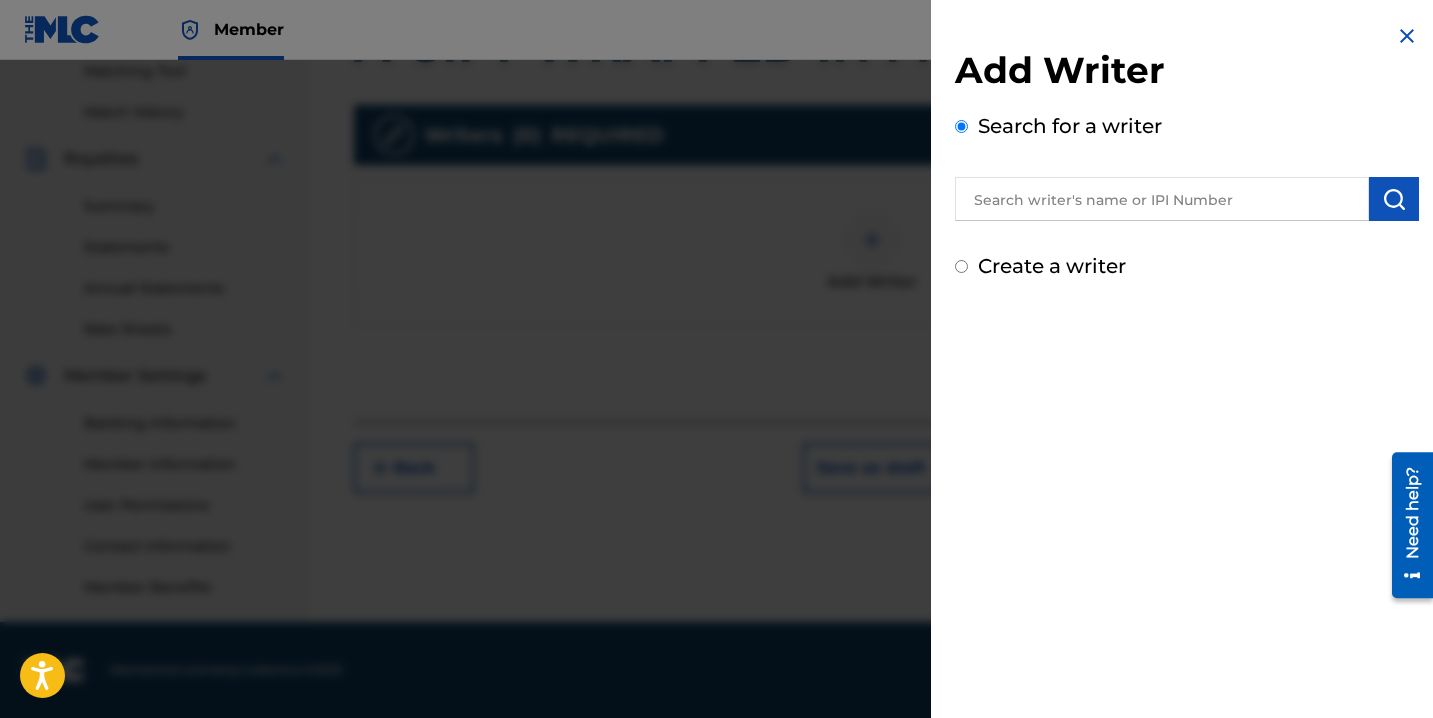 radio on "false" 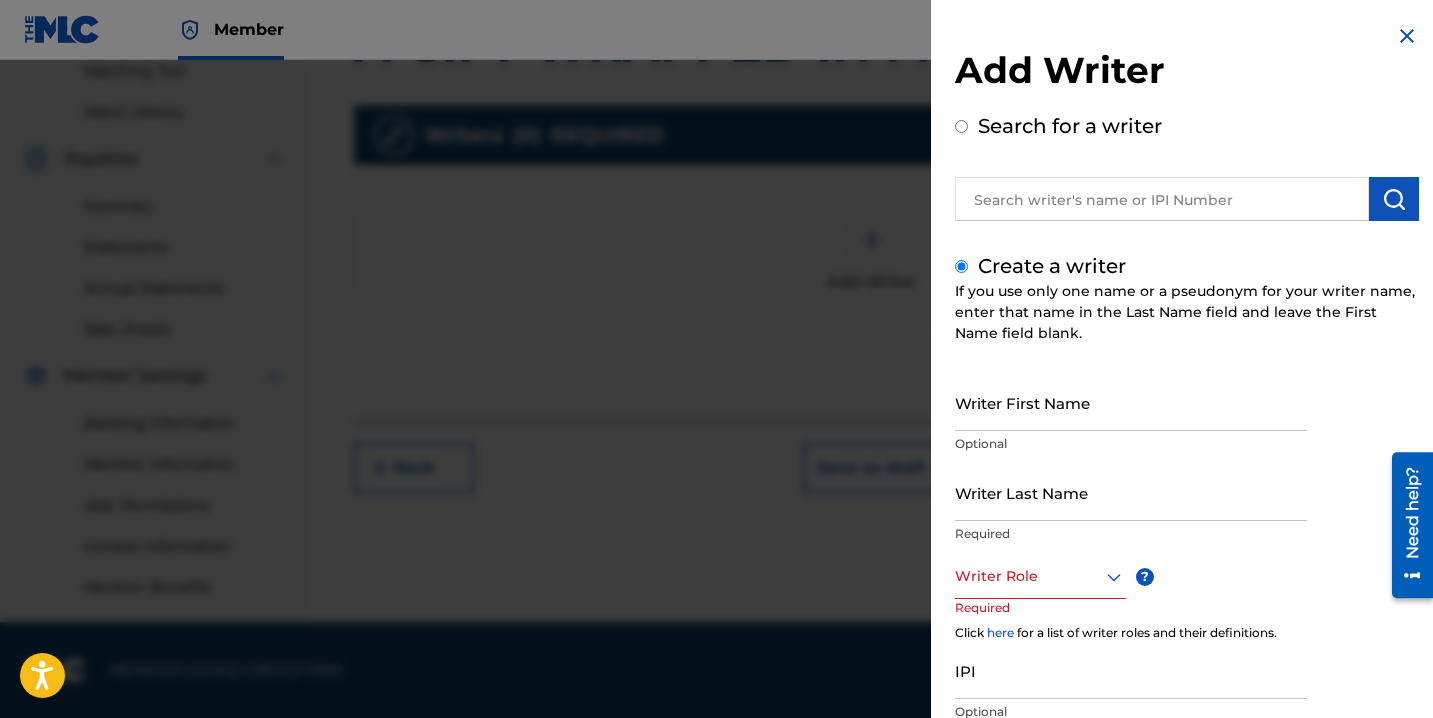 click on "Writer First Name" at bounding box center [1131, 402] 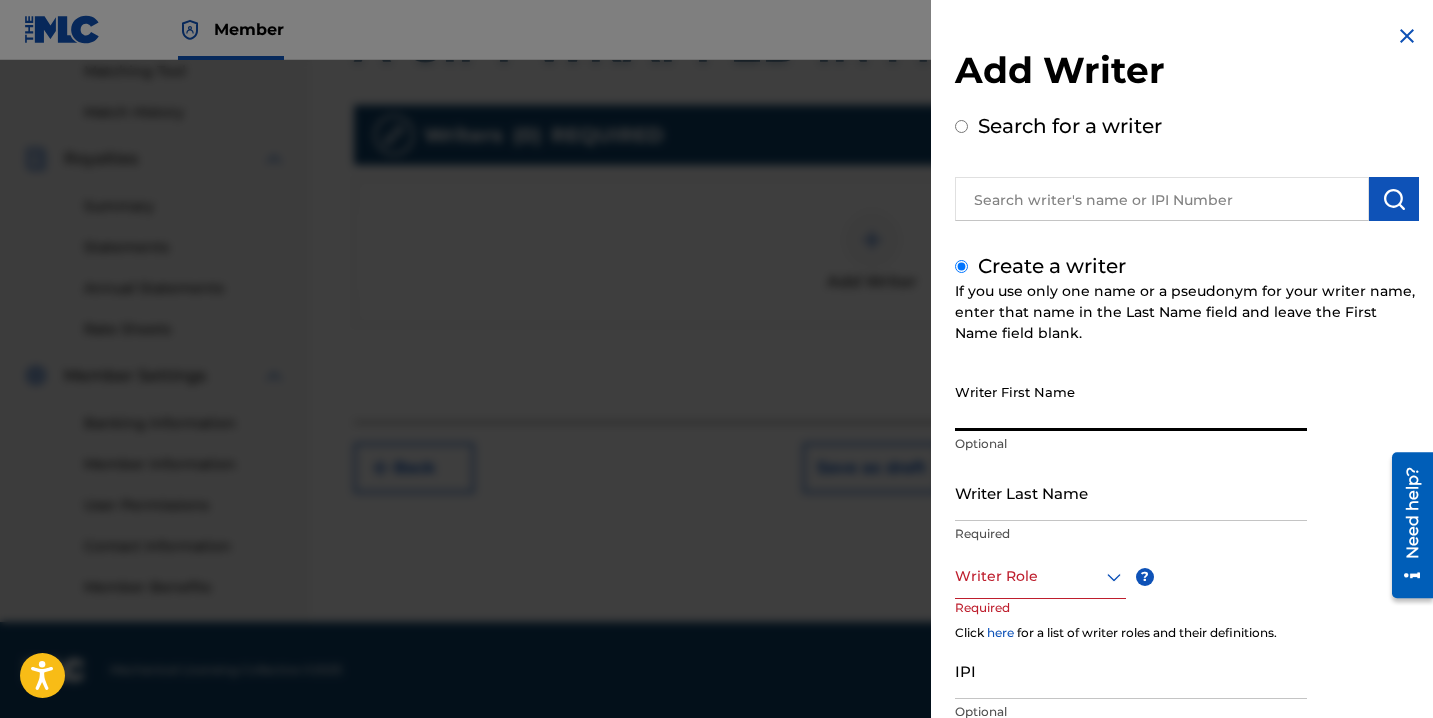click on "Writer First Name" at bounding box center [1131, 402] 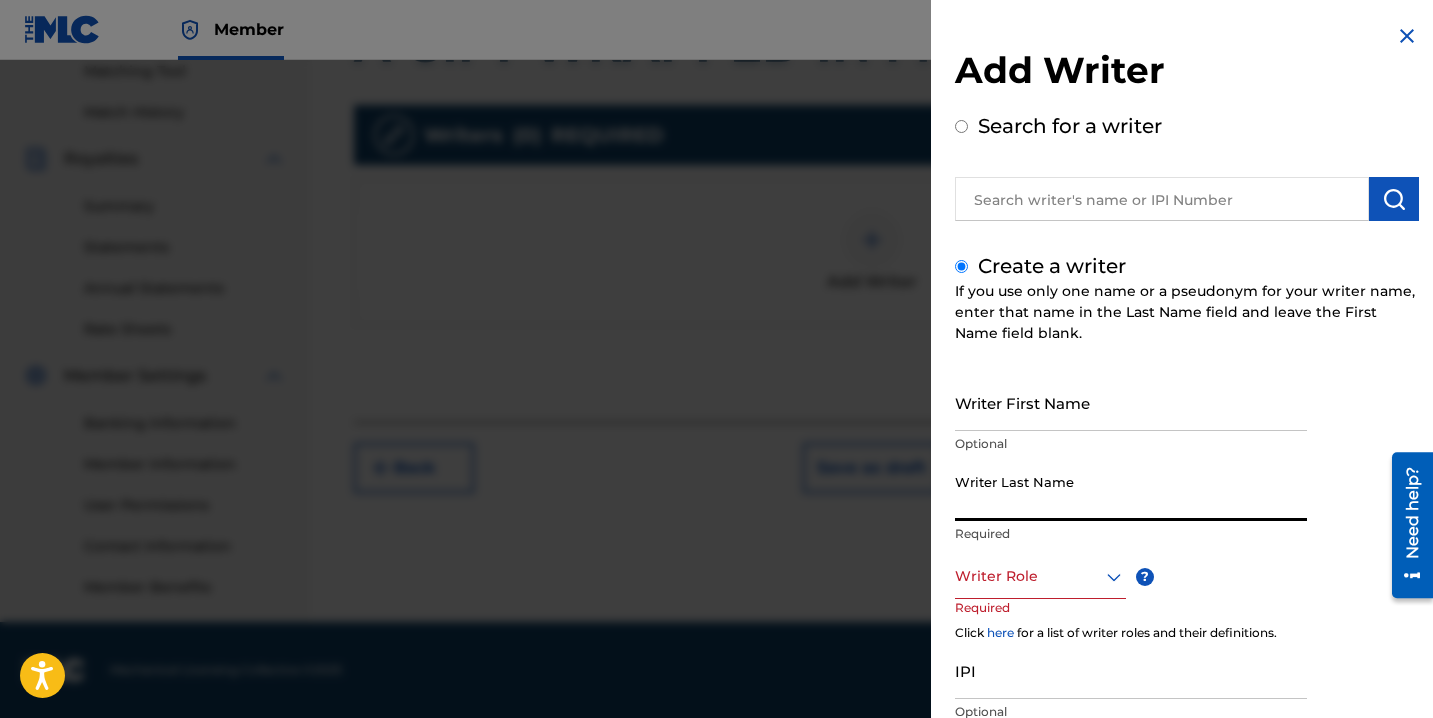 click on "Writer Last Name" at bounding box center [1131, 492] 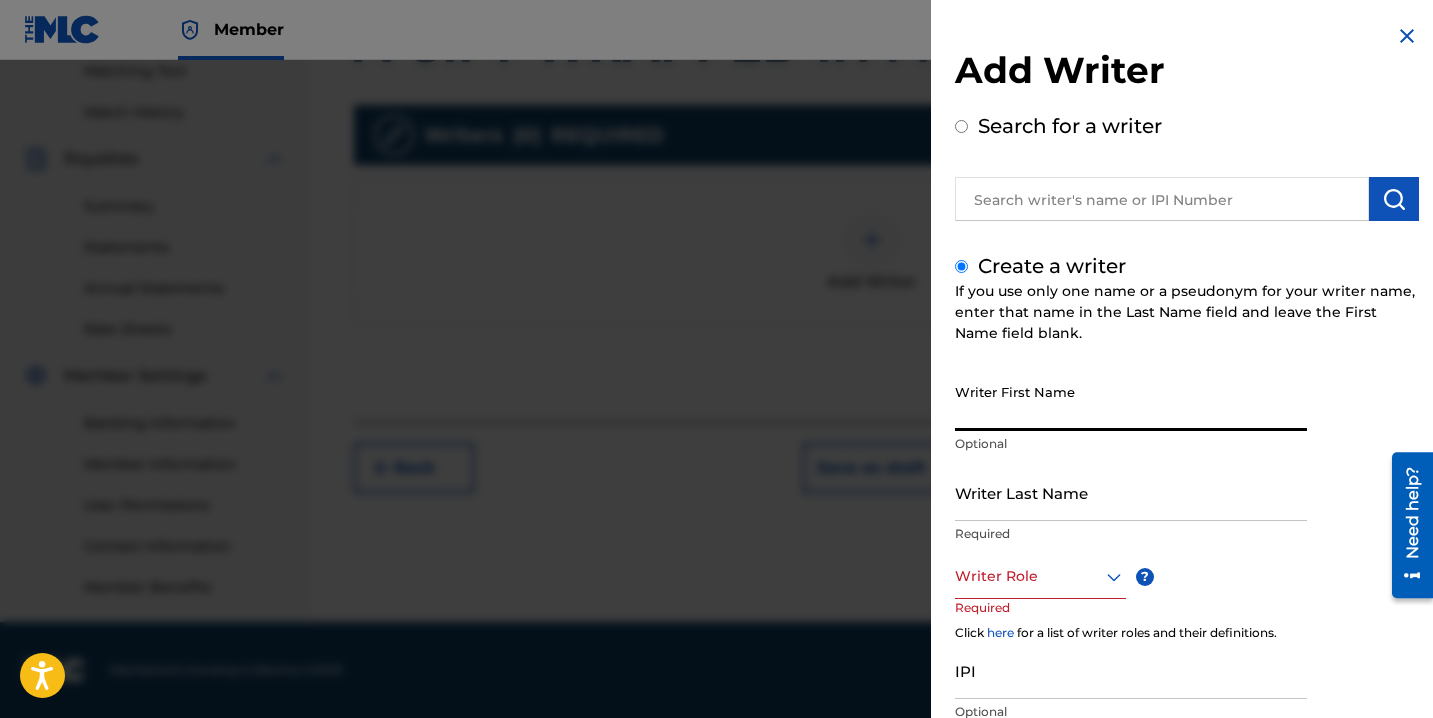 click on "Writer First Name" at bounding box center (1131, 402) 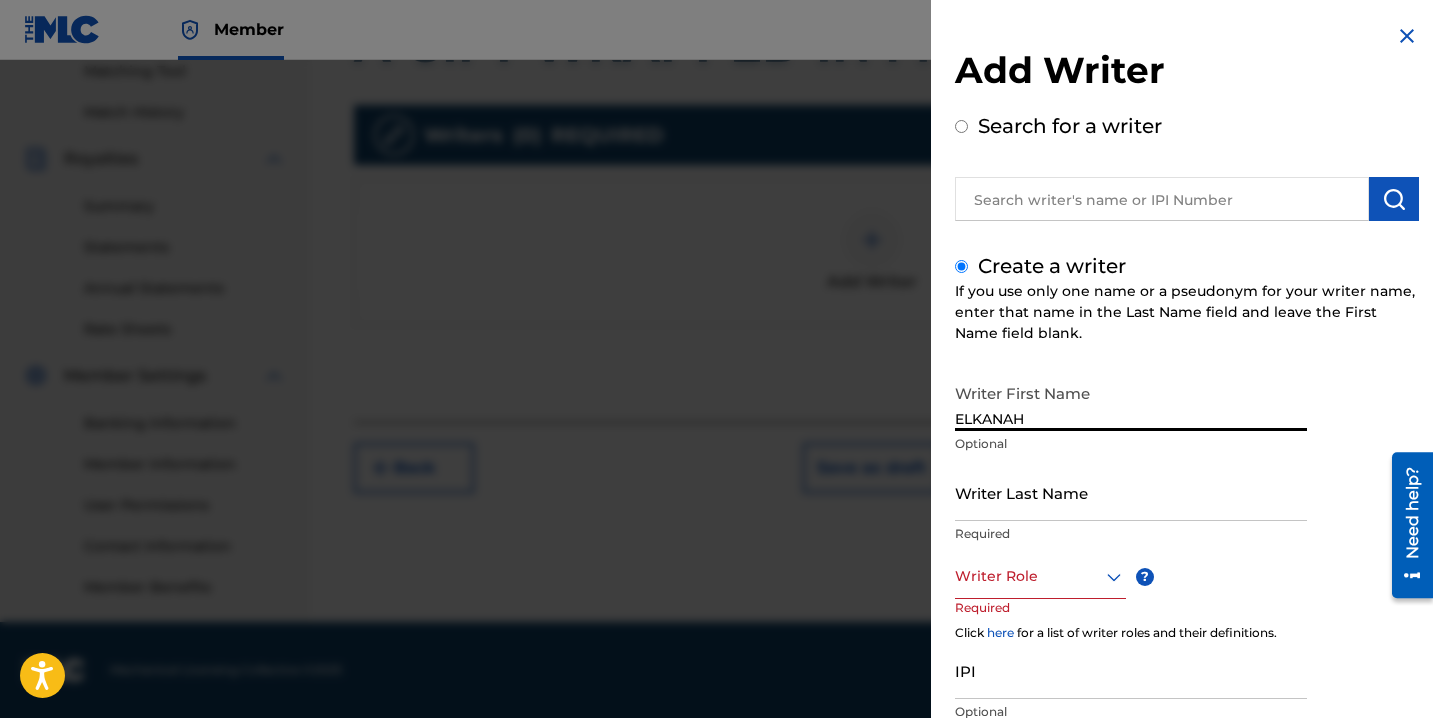 type on "ELKANAH" 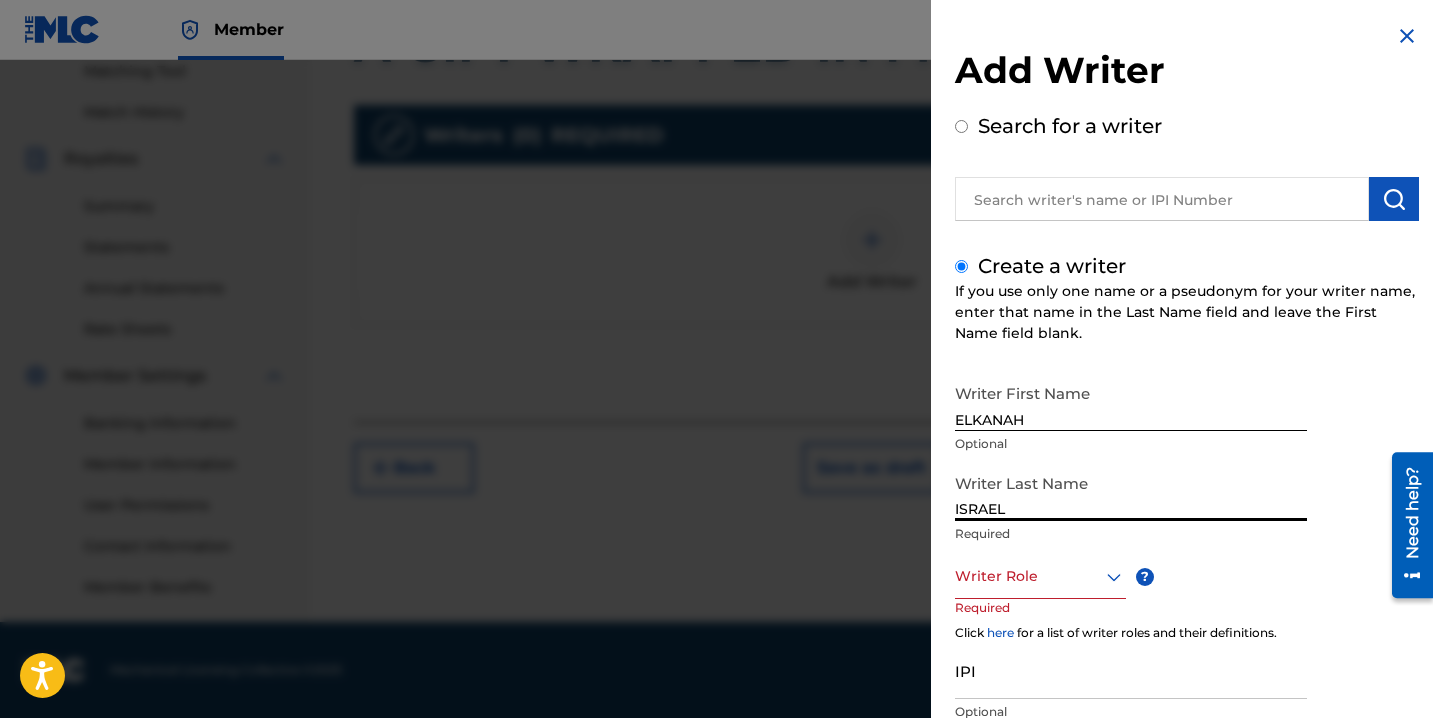 type on "ISRAEL" 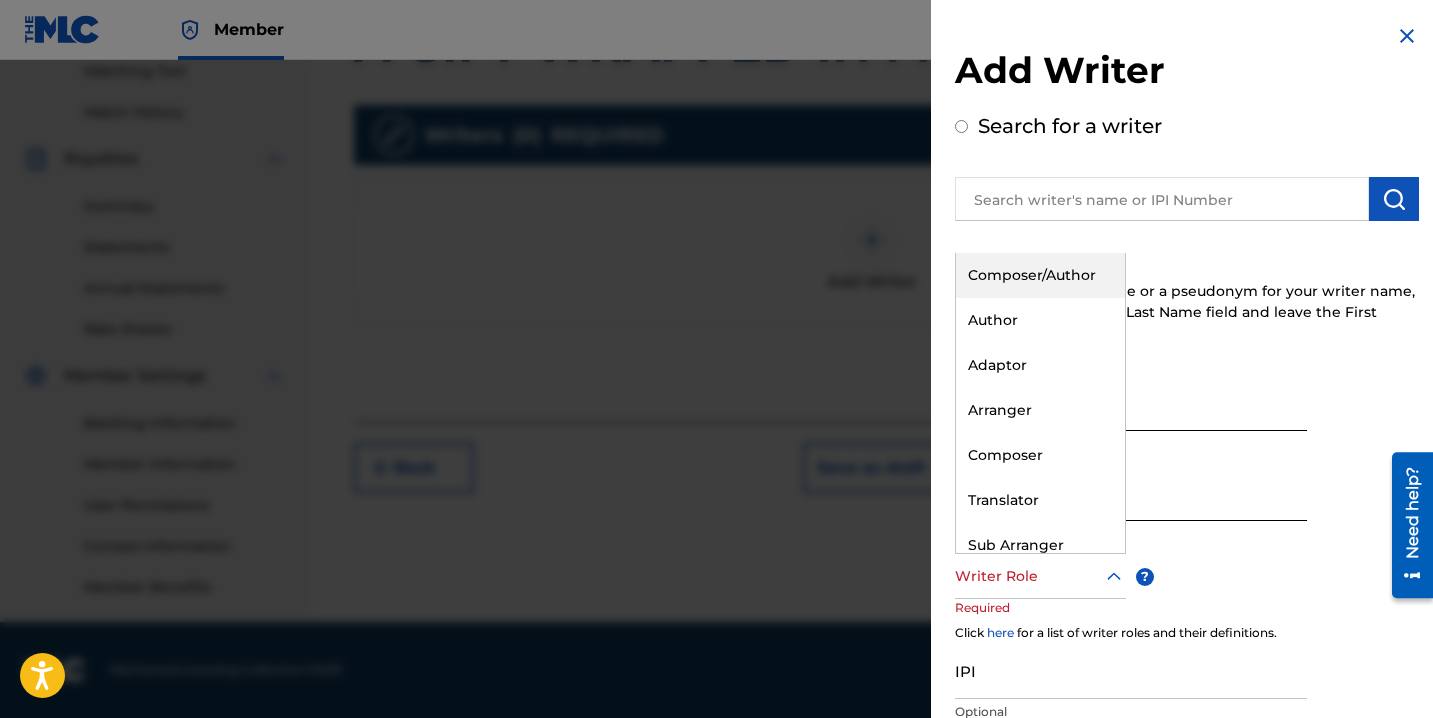 click on "Composer/Author" at bounding box center [1040, 275] 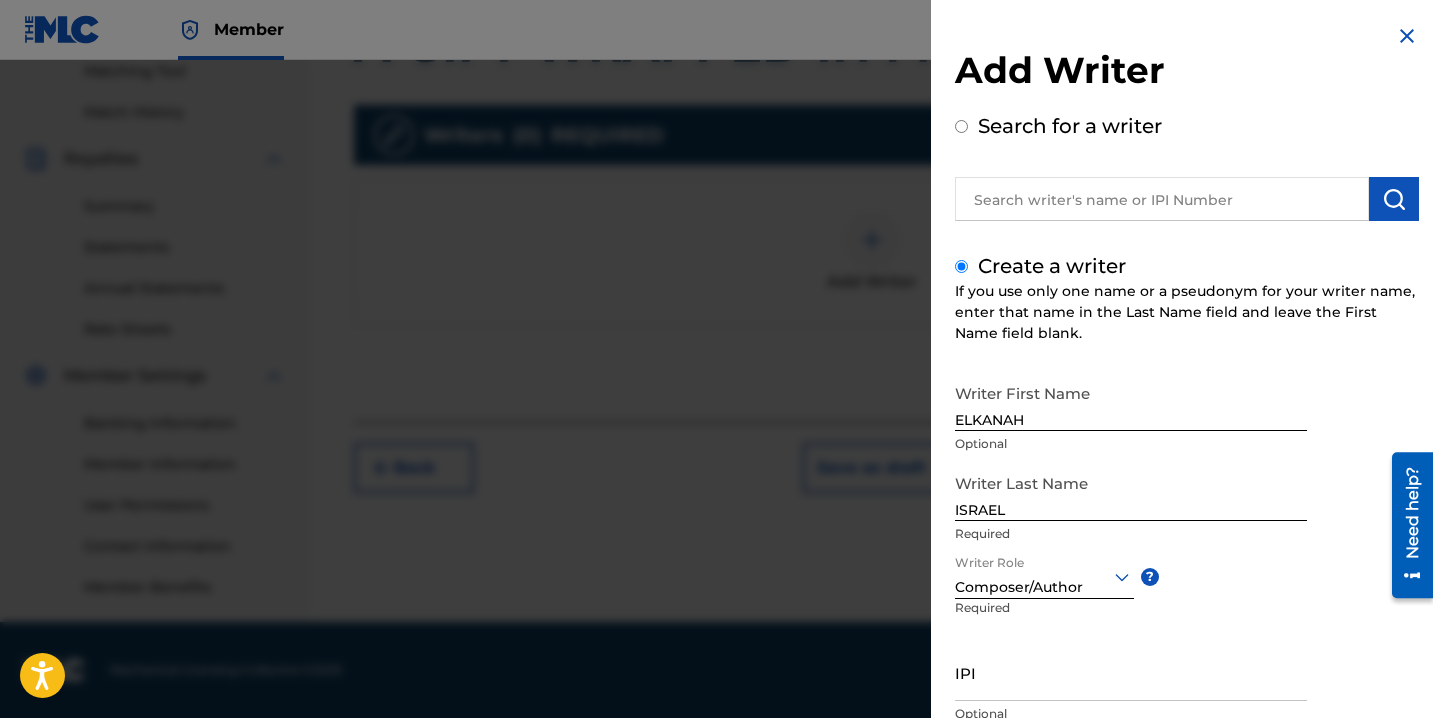 scroll, scrollTop: 150, scrollLeft: 0, axis: vertical 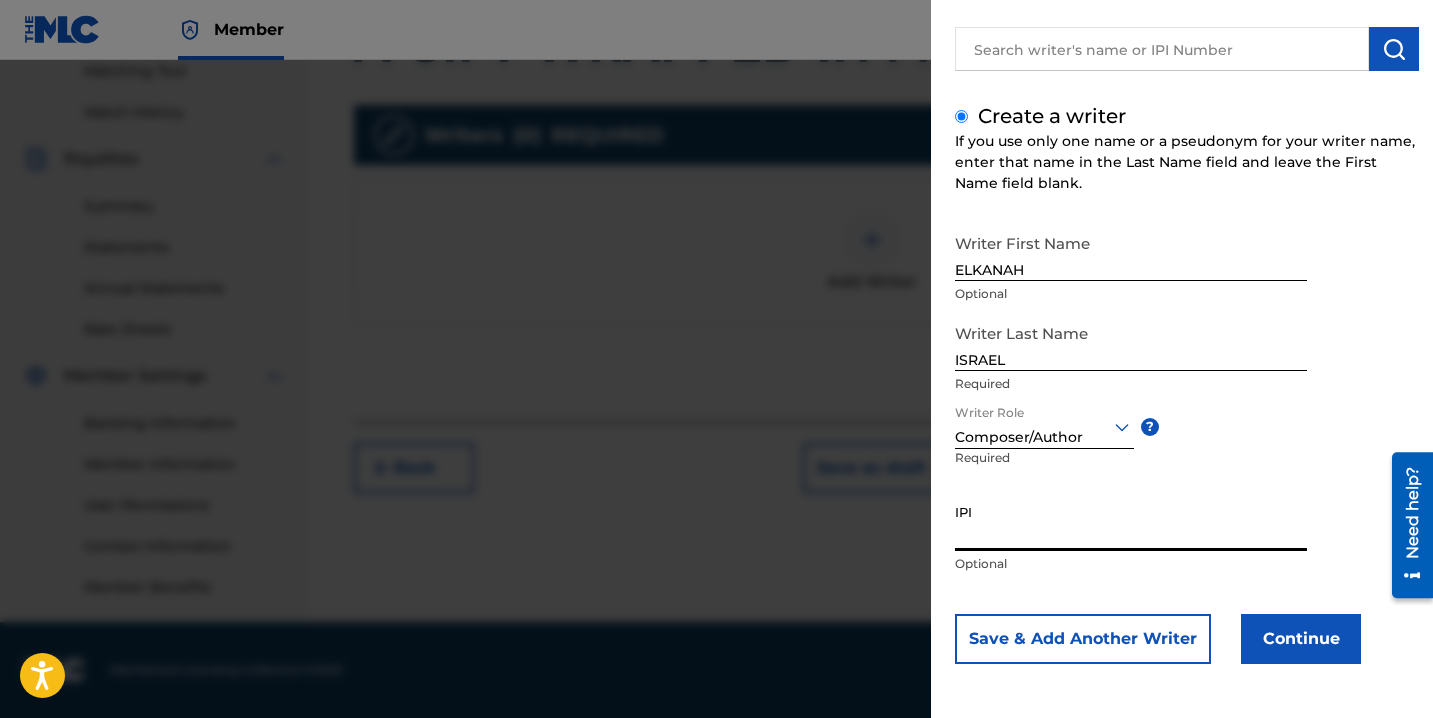 paste on "871838696" 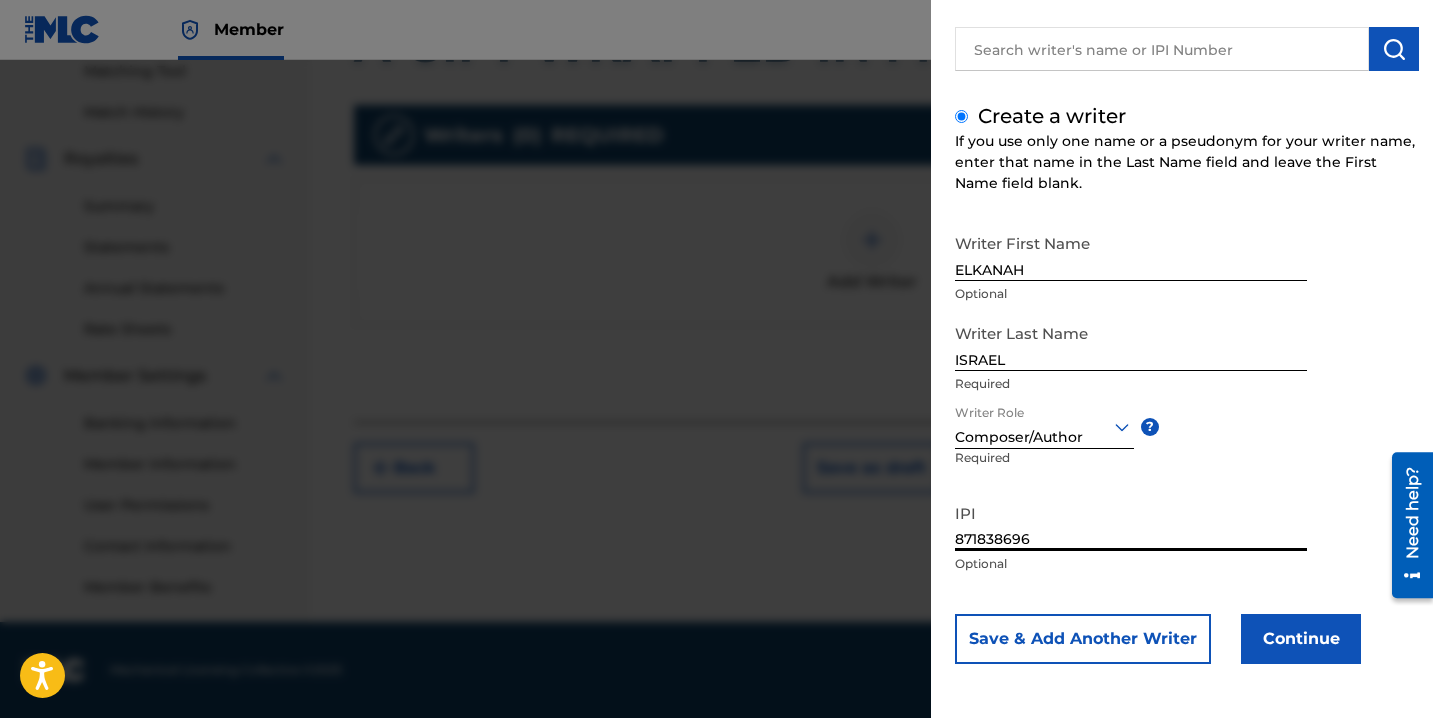 type on "871838696" 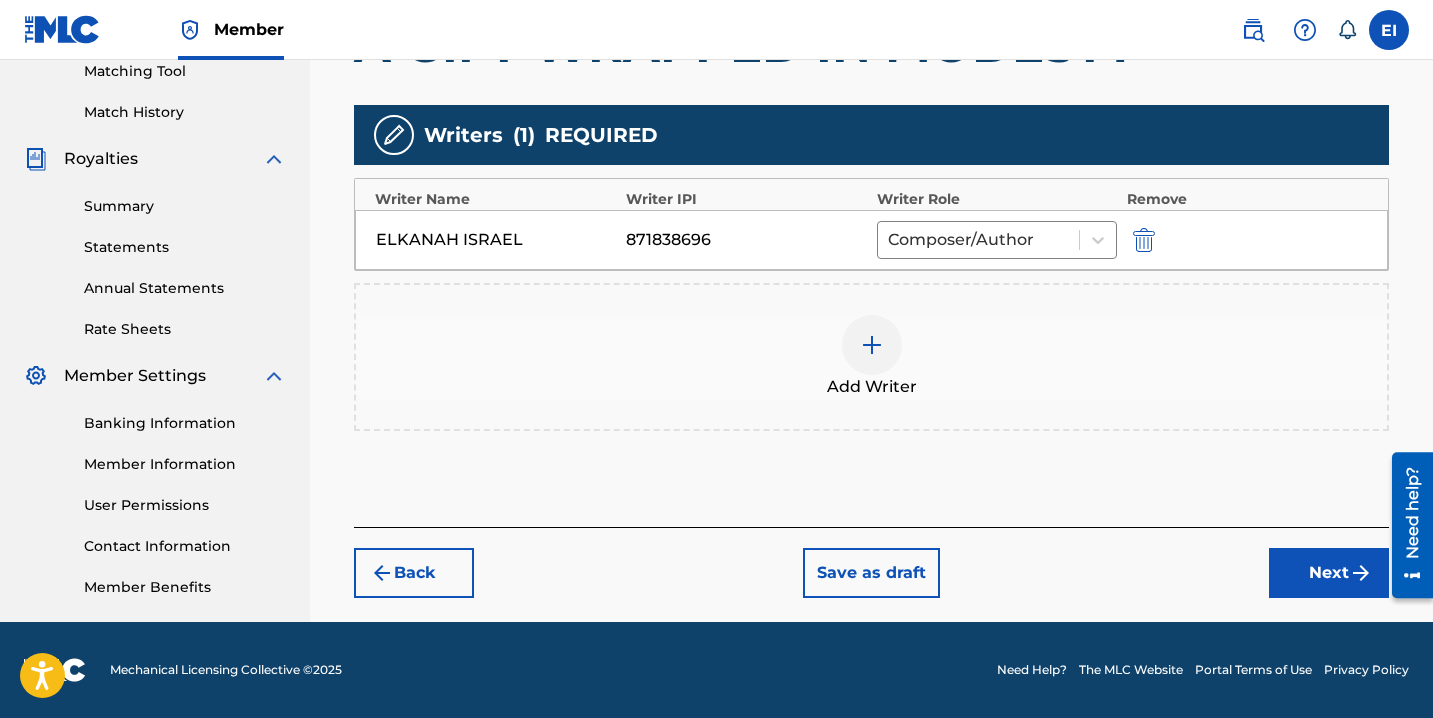 click on "Next" at bounding box center [1329, 573] 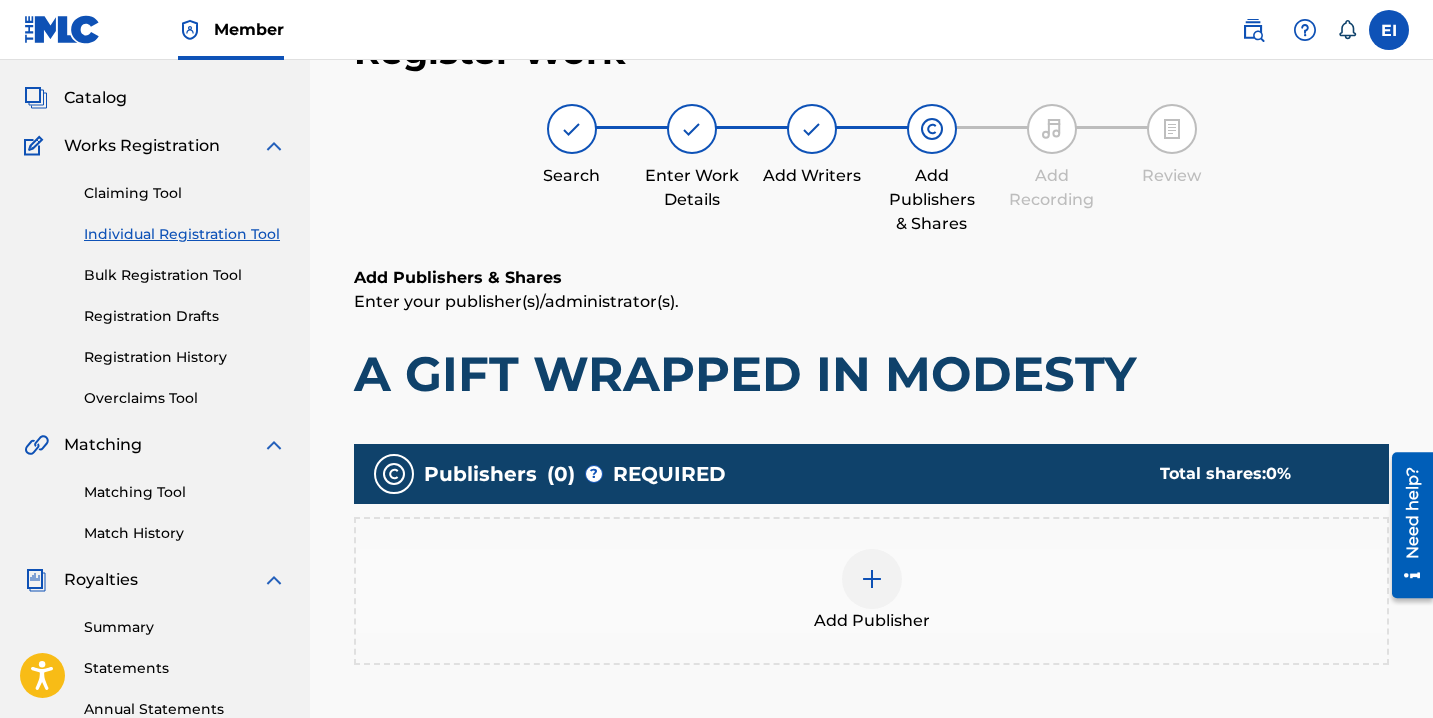 scroll, scrollTop: 90, scrollLeft: 0, axis: vertical 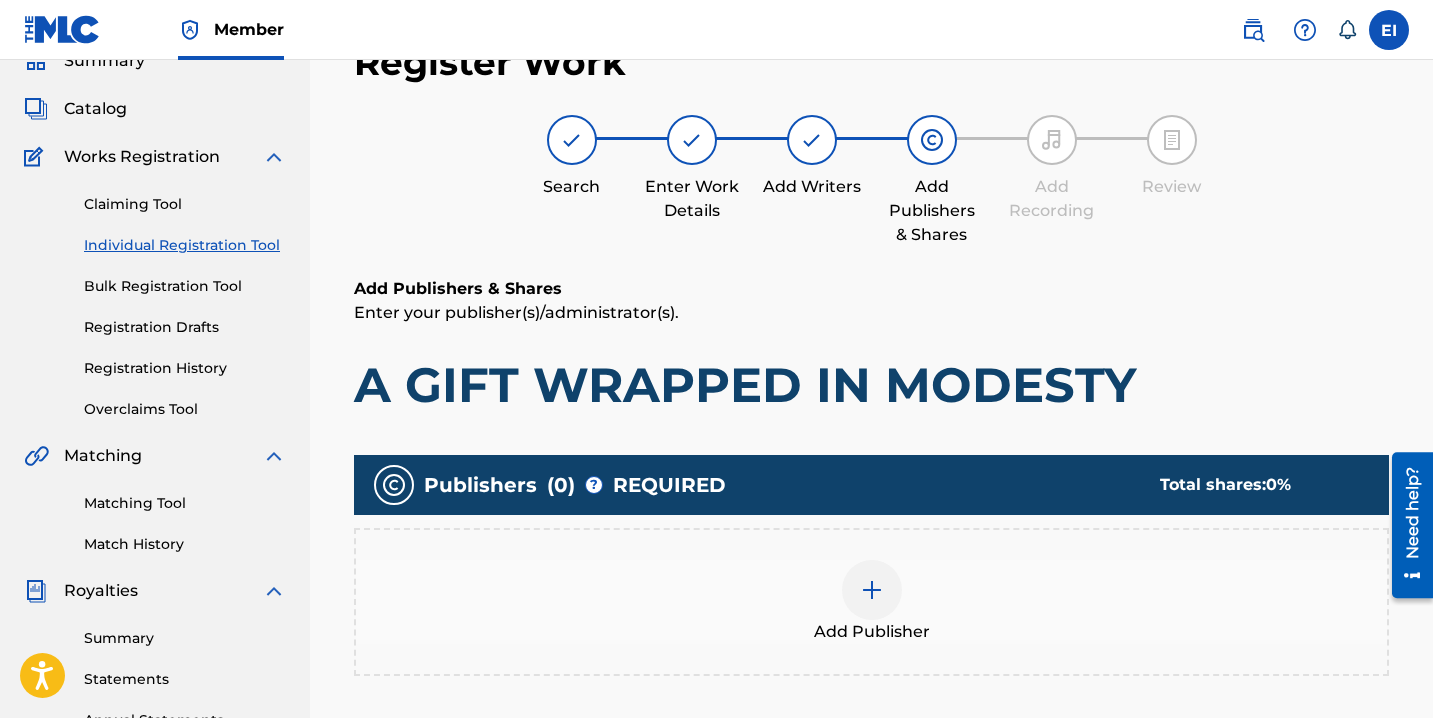 click at bounding box center (872, 590) 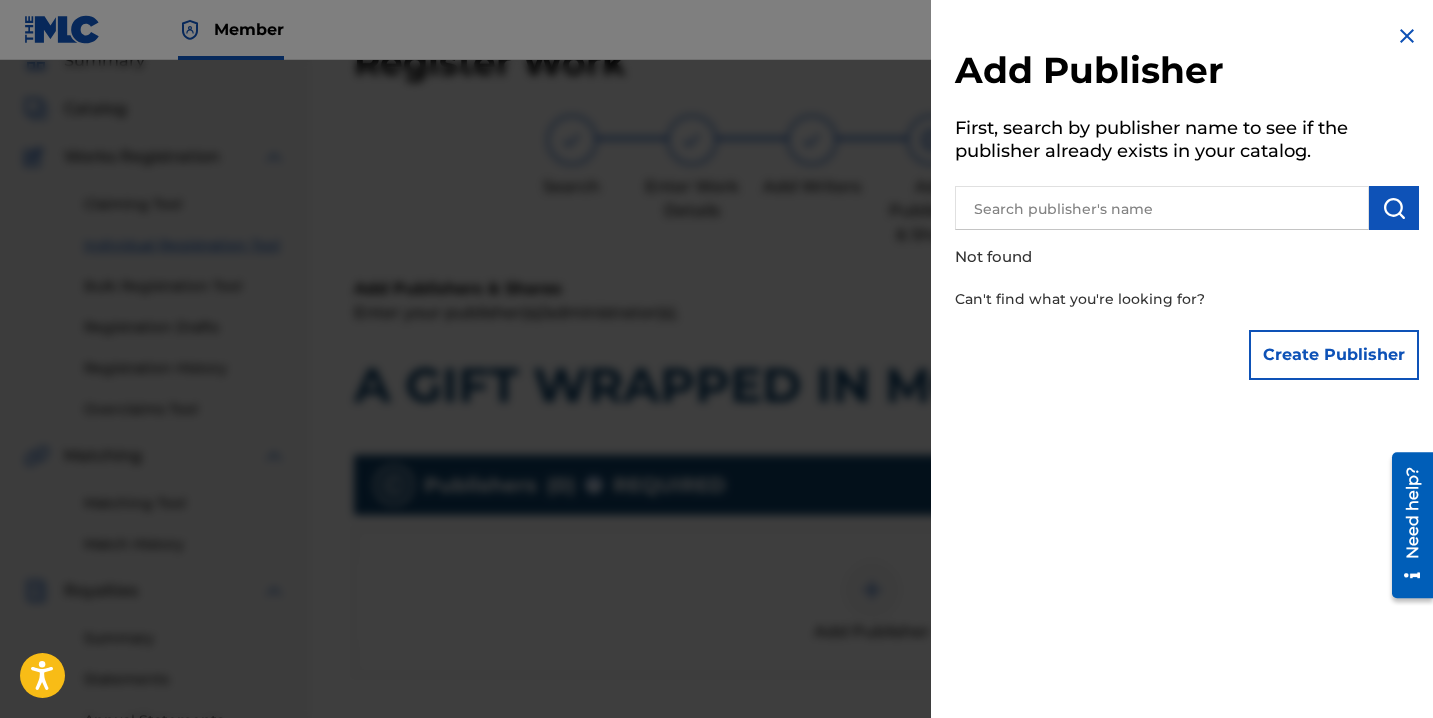 click on "Create Publisher" at bounding box center (1334, 355) 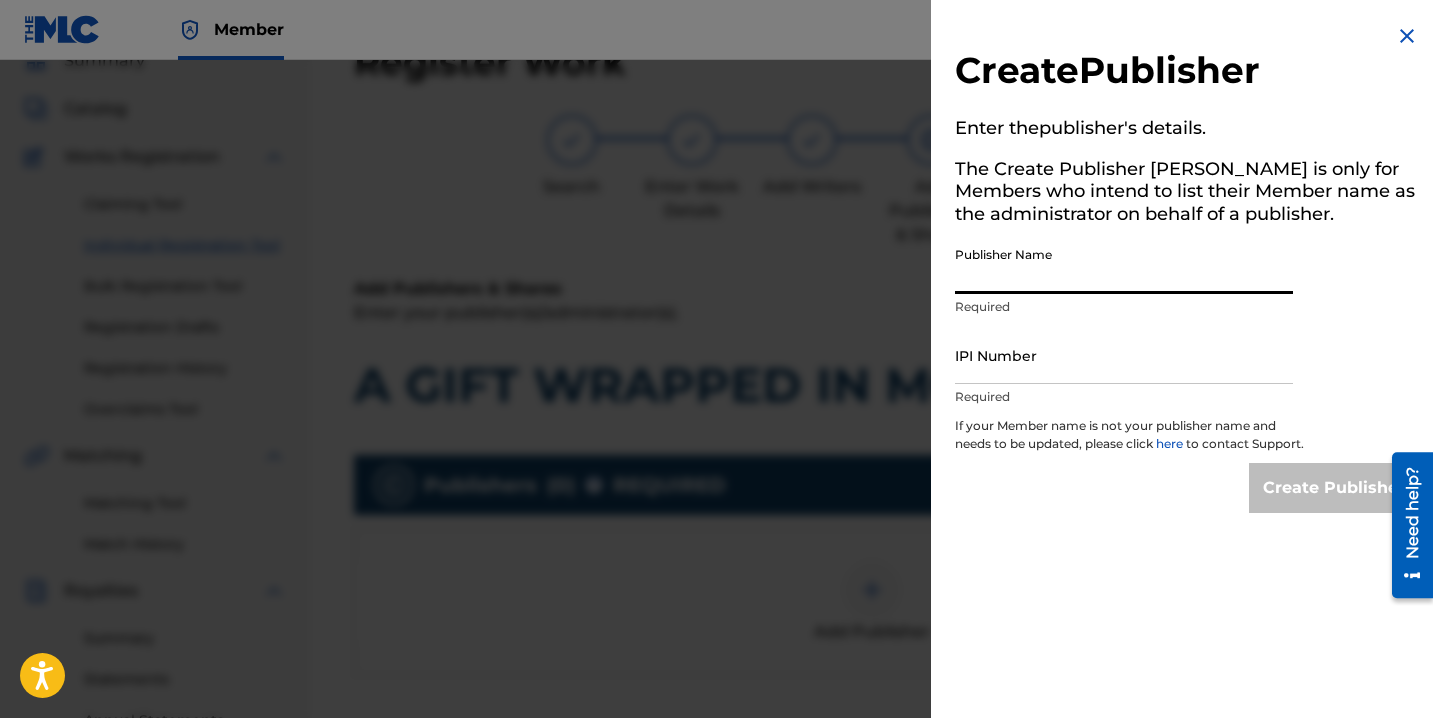 click on "Publisher Name" at bounding box center (1124, 265) 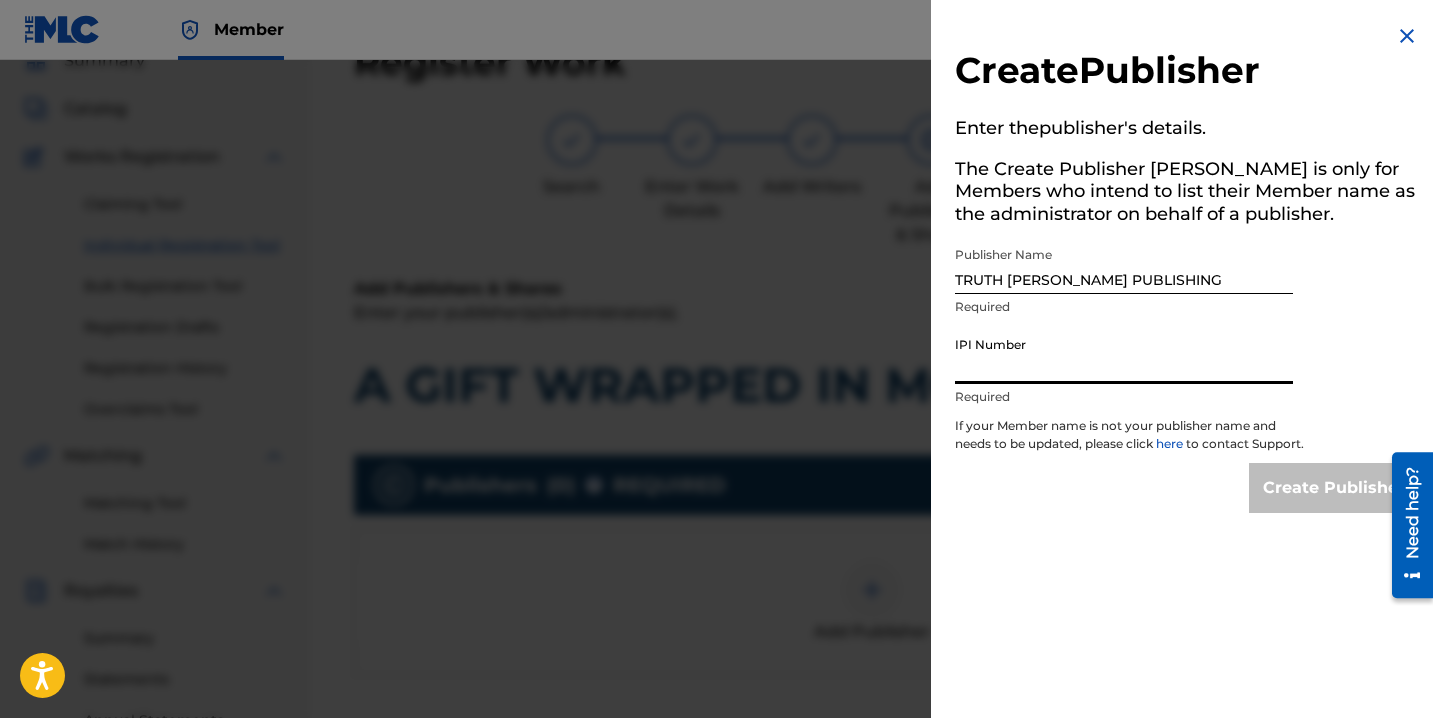 paste on "1301810312" 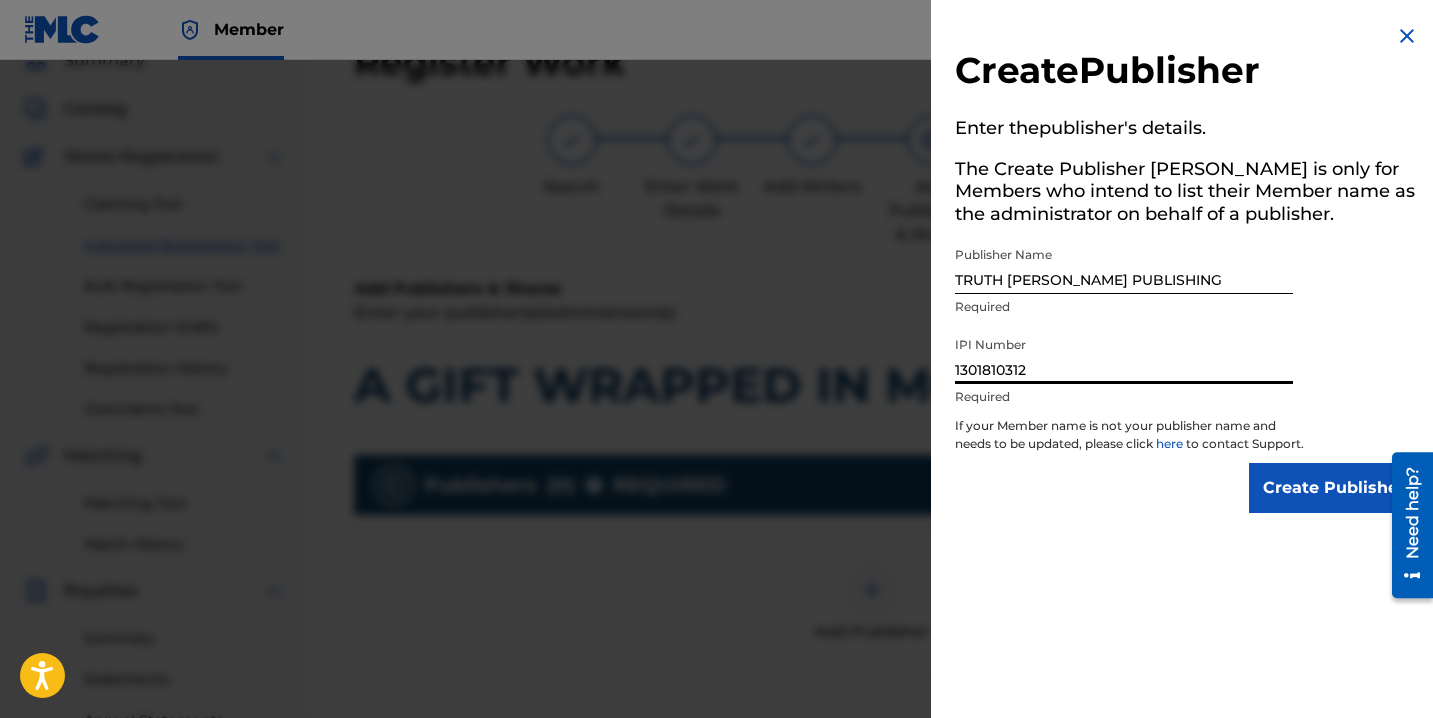 type on "1301810312" 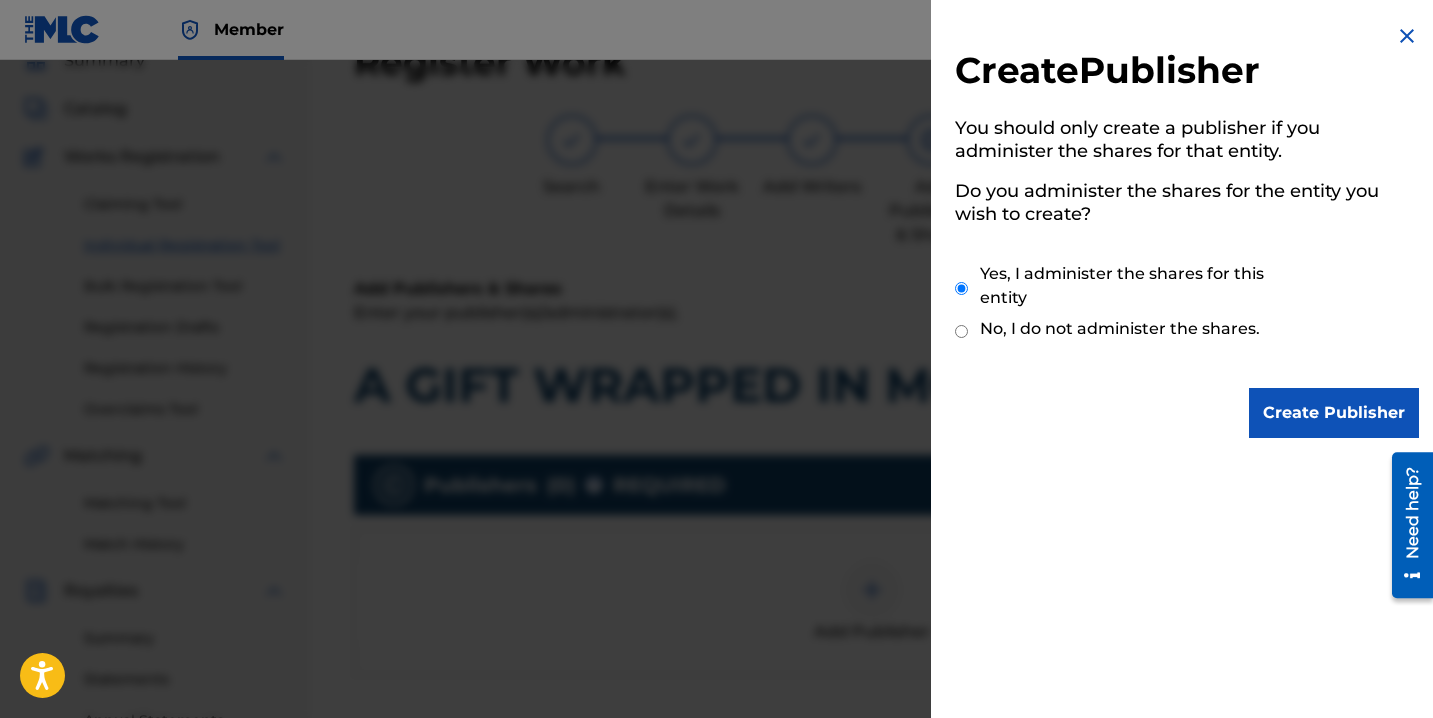 click on "Create Publisher" at bounding box center [1334, 413] 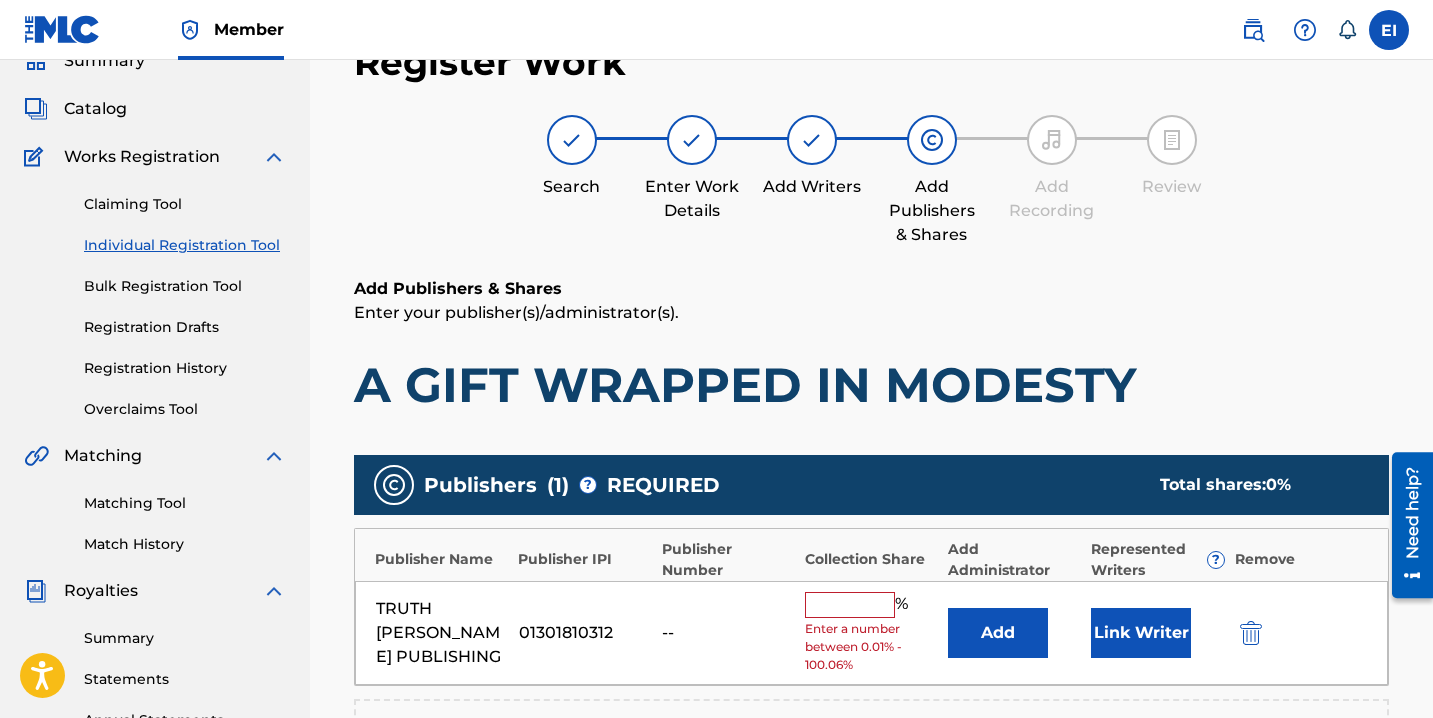 click at bounding box center (850, 605) 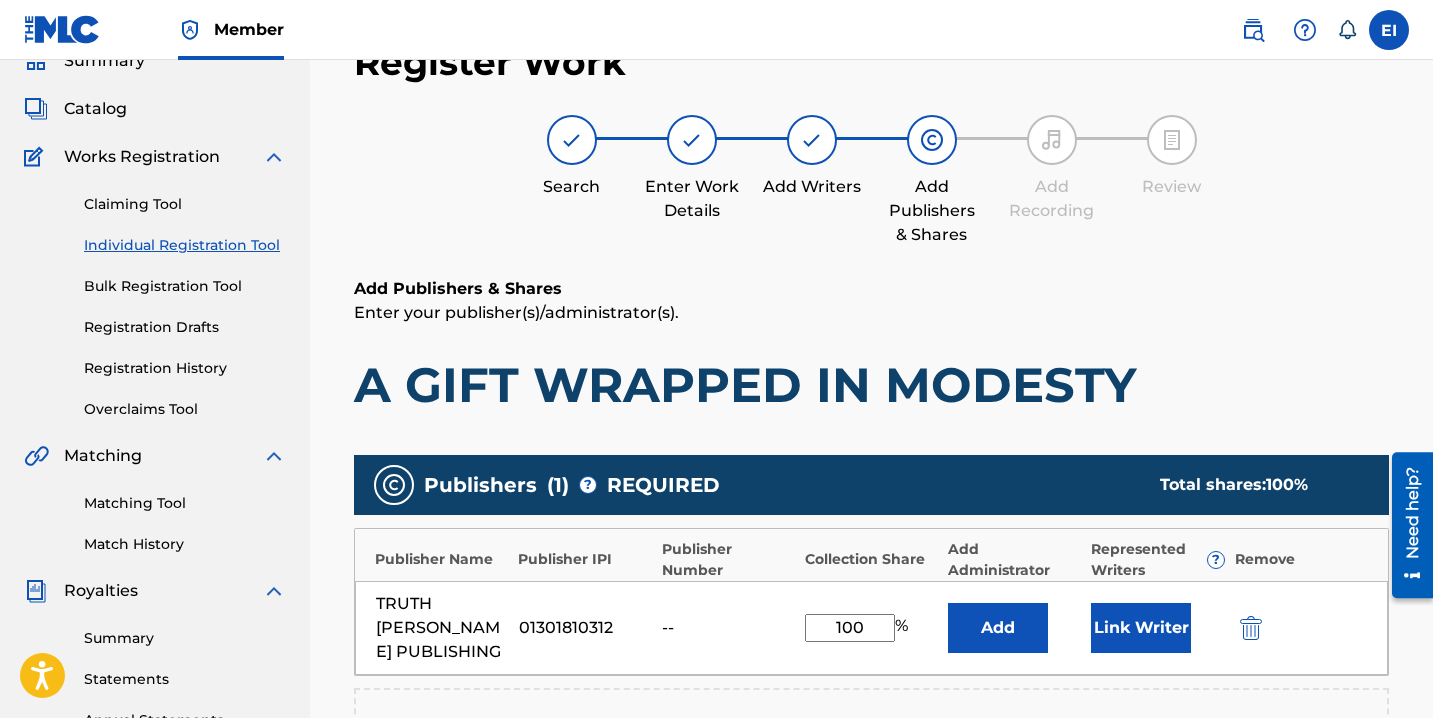 click on "Link Writer" at bounding box center (1141, 628) 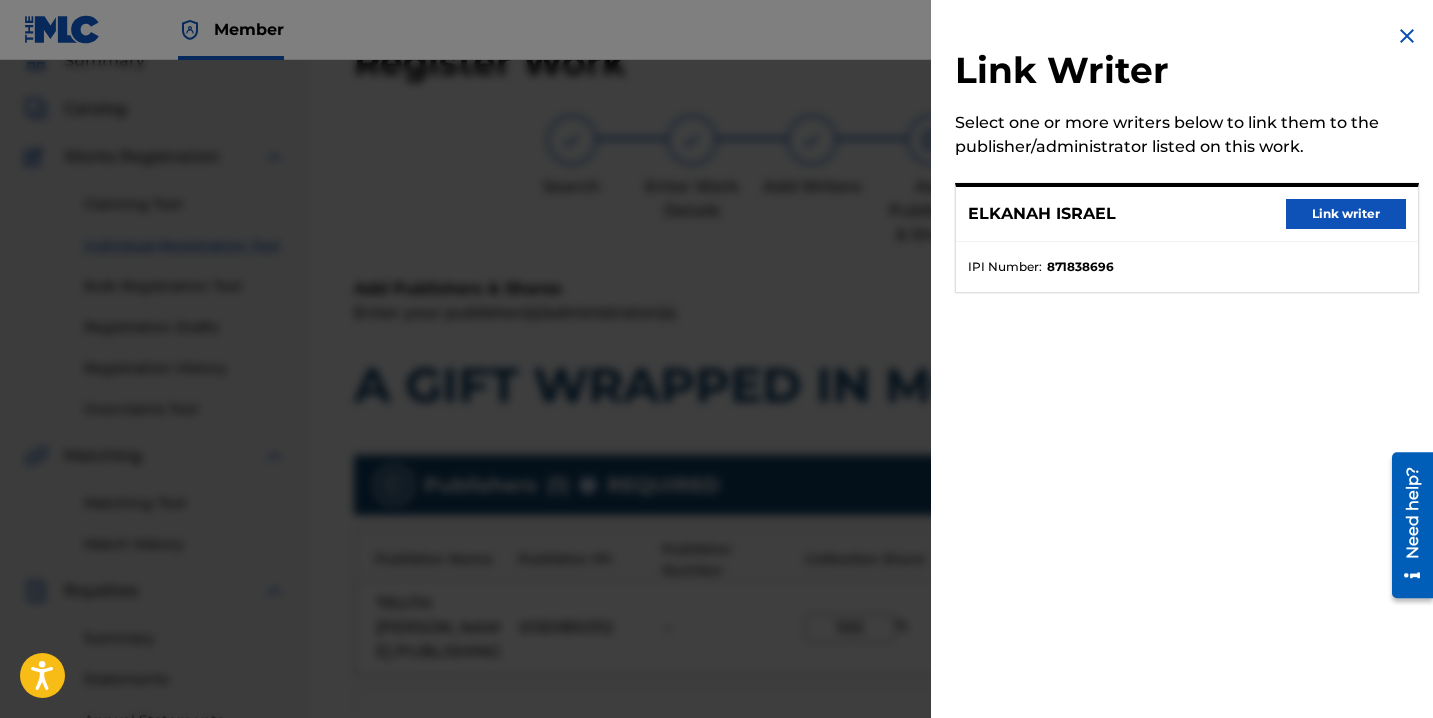 click on "Link writer" at bounding box center [1346, 214] 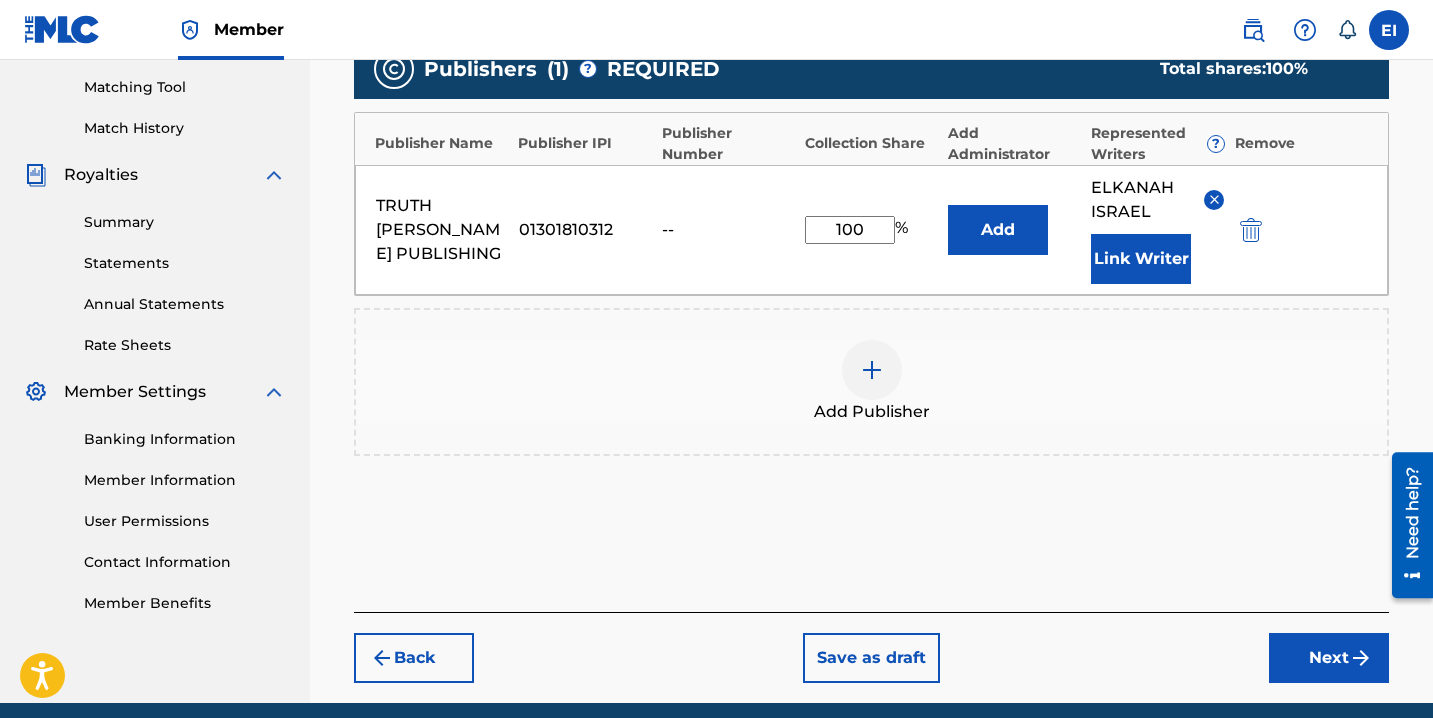scroll, scrollTop: 531, scrollLeft: 0, axis: vertical 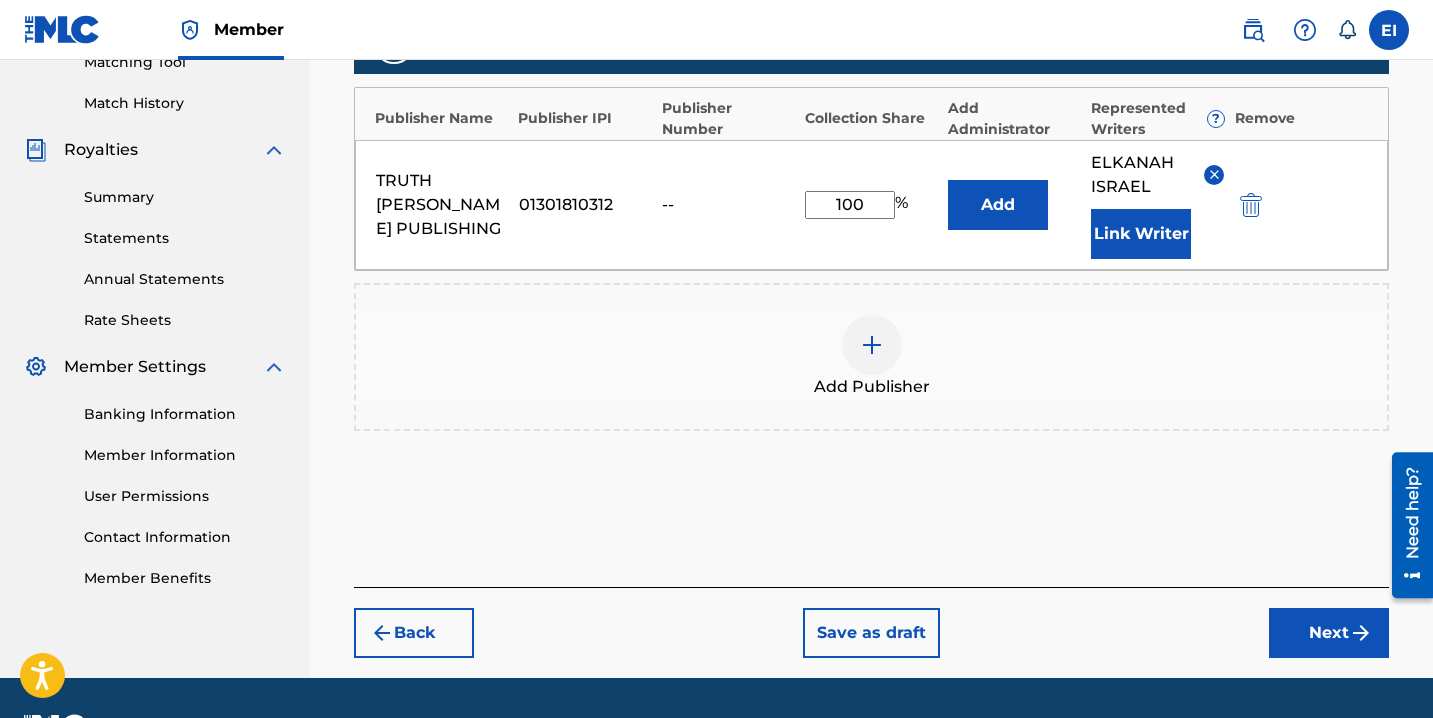 click on "Next" at bounding box center (1329, 633) 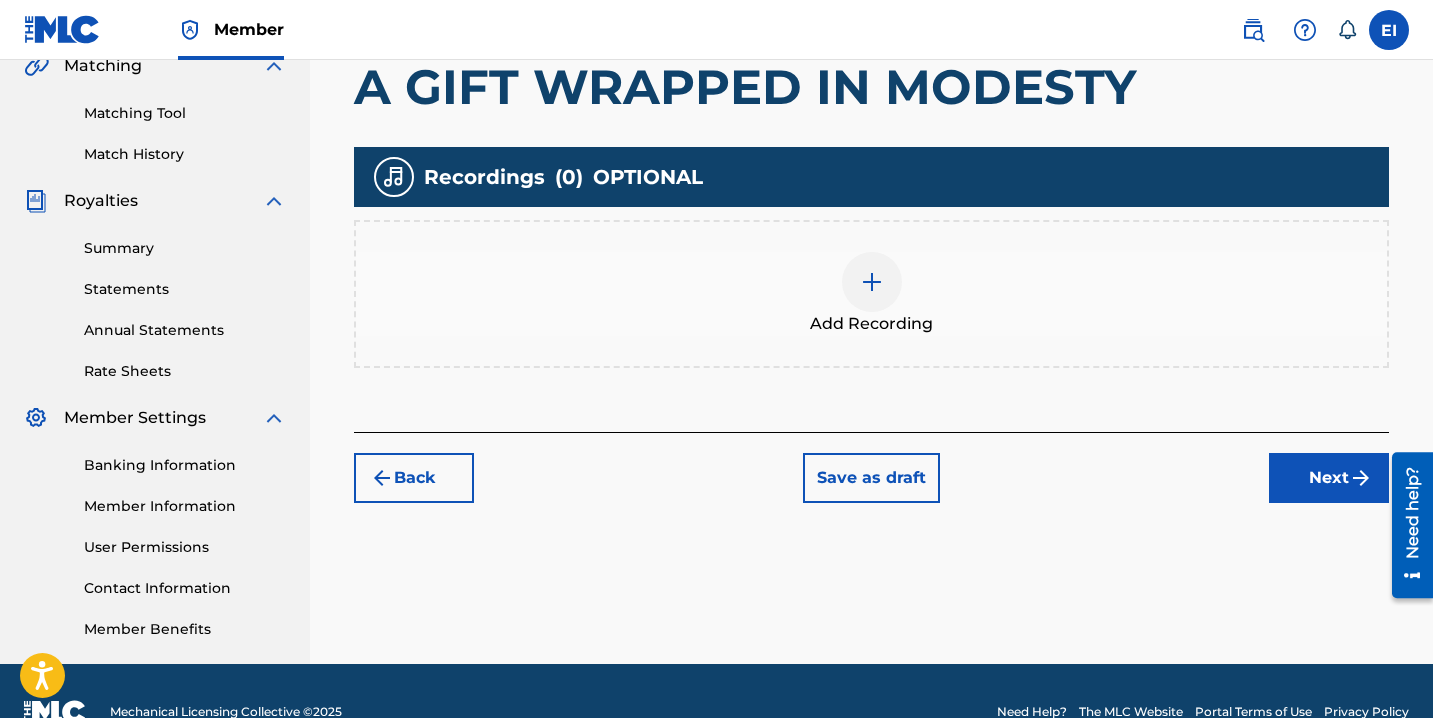 scroll, scrollTop: 522, scrollLeft: 0, axis: vertical 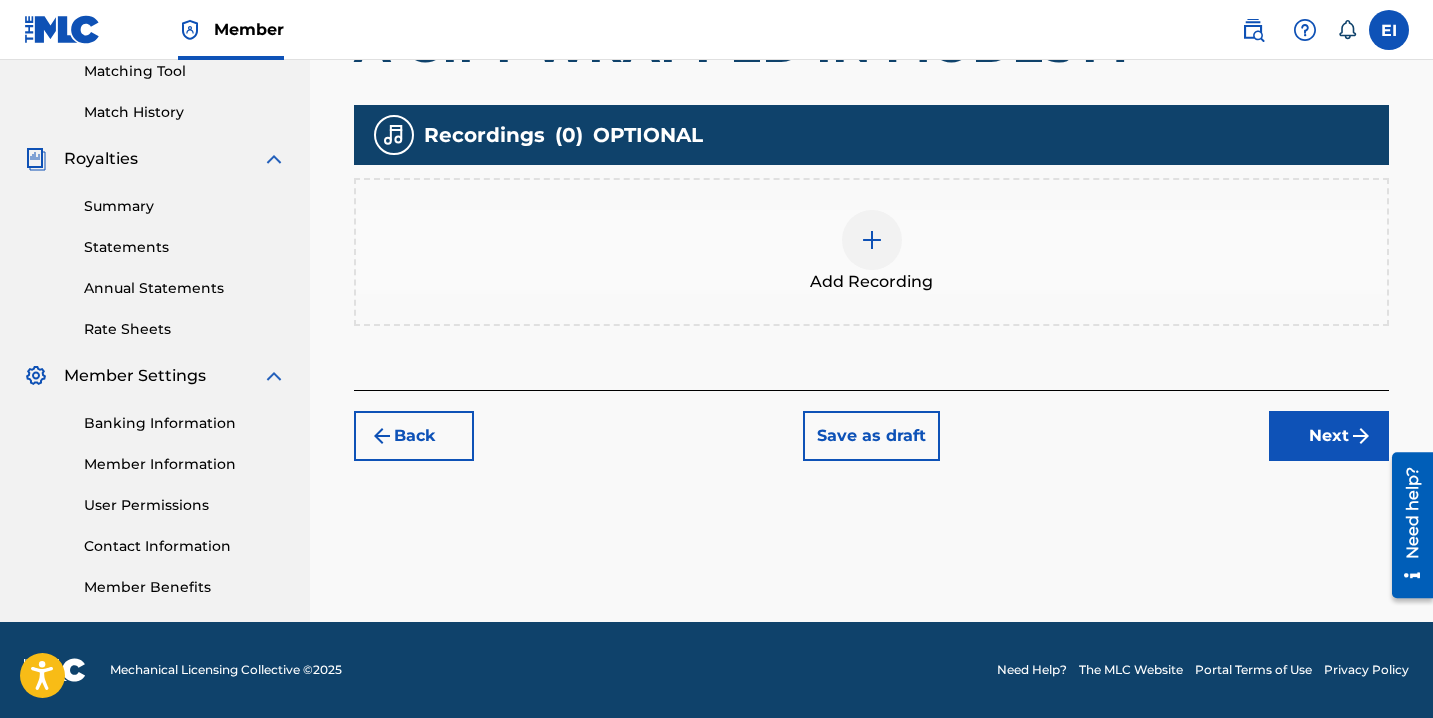 click at bounding box center [872, 240] 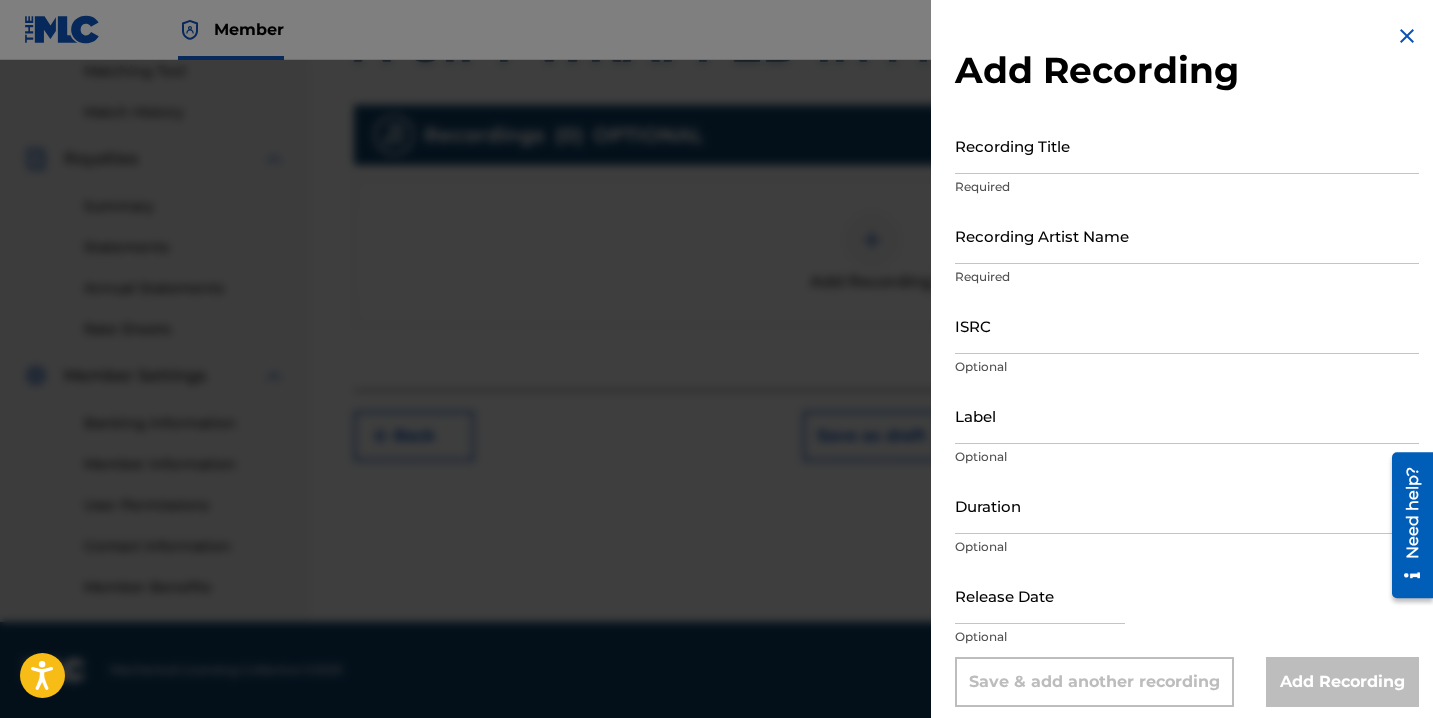 click on "Recording Title" at bounding box center (1187, 145) 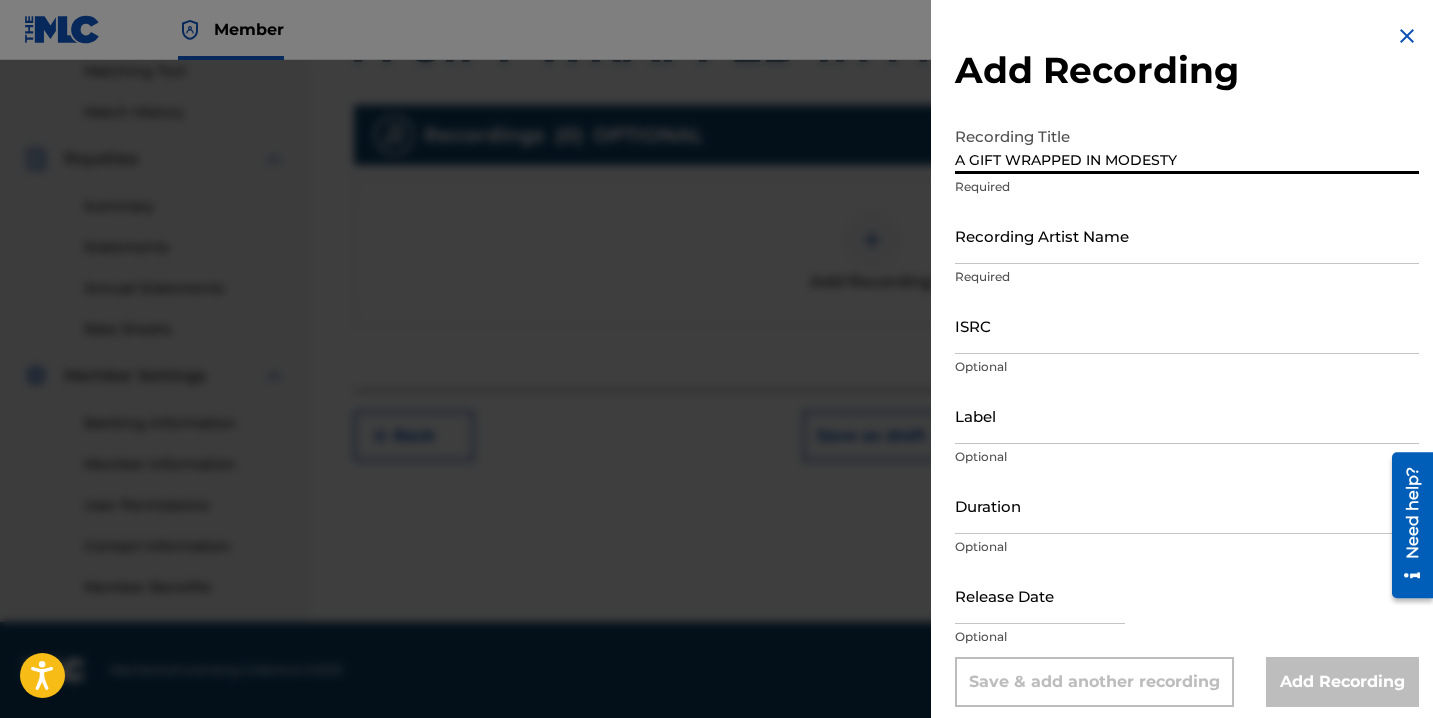 type on "A GIFT WRAPPED IN MODESTY" 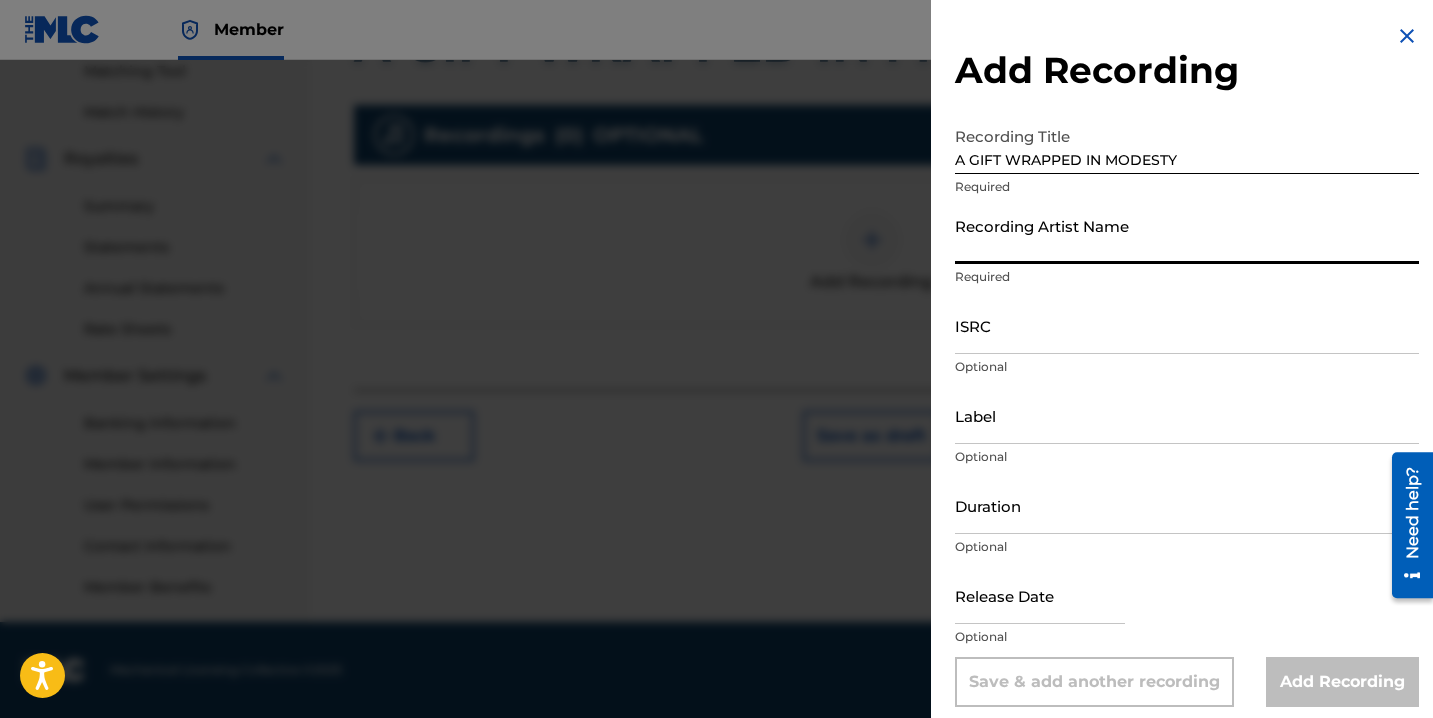 type on "[PERSON_NAME] [PERSON_NAME] [GEOGRAPHIC_DATA]" 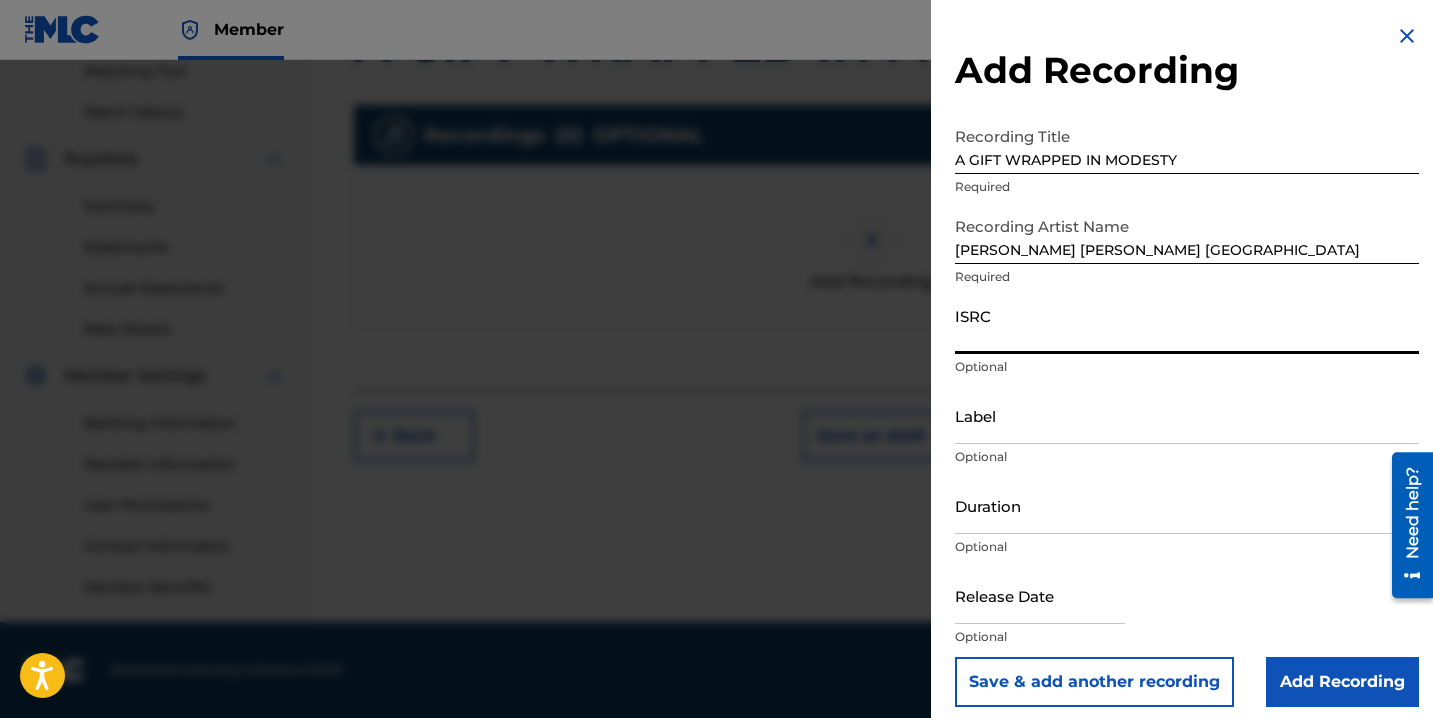 click on "ISRC" at bounding box center (1187, 325) 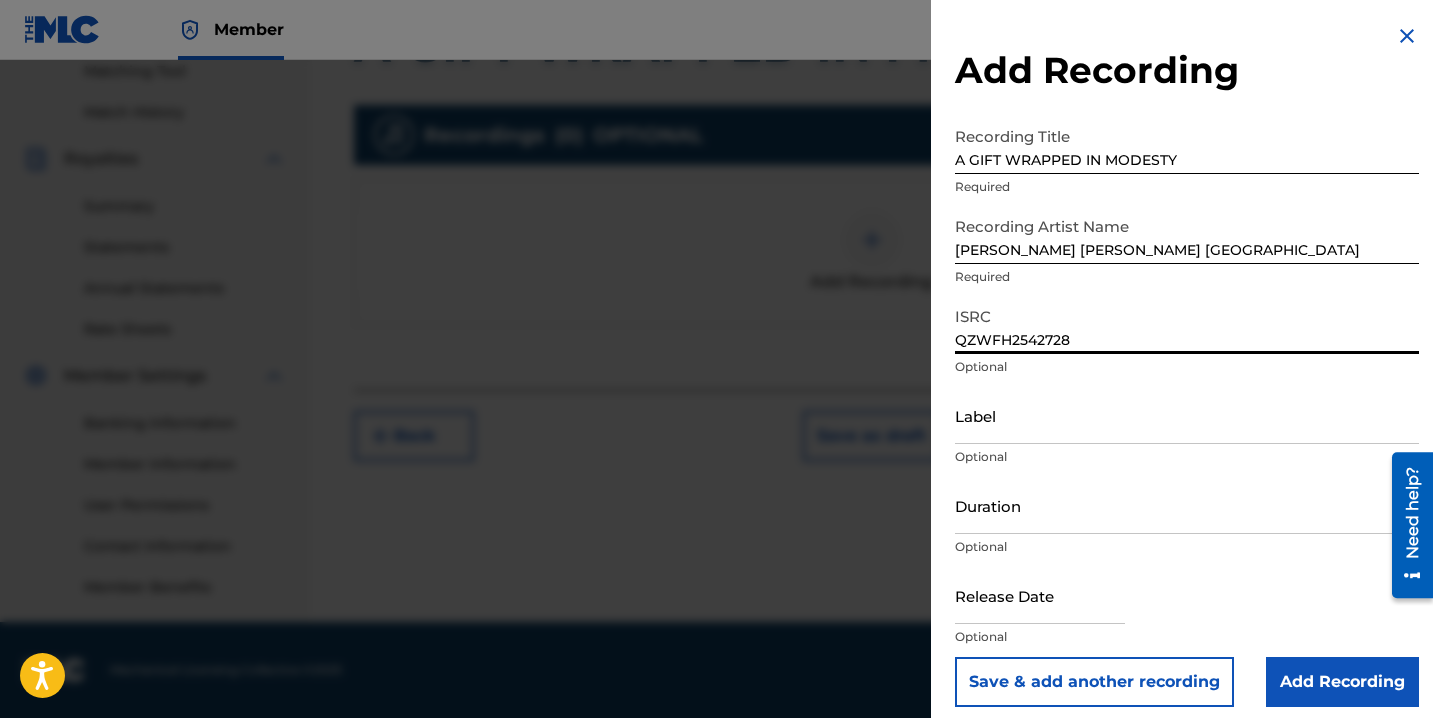 scroll, scrollTop: 13, scrollLeft: 0, axis: vertical 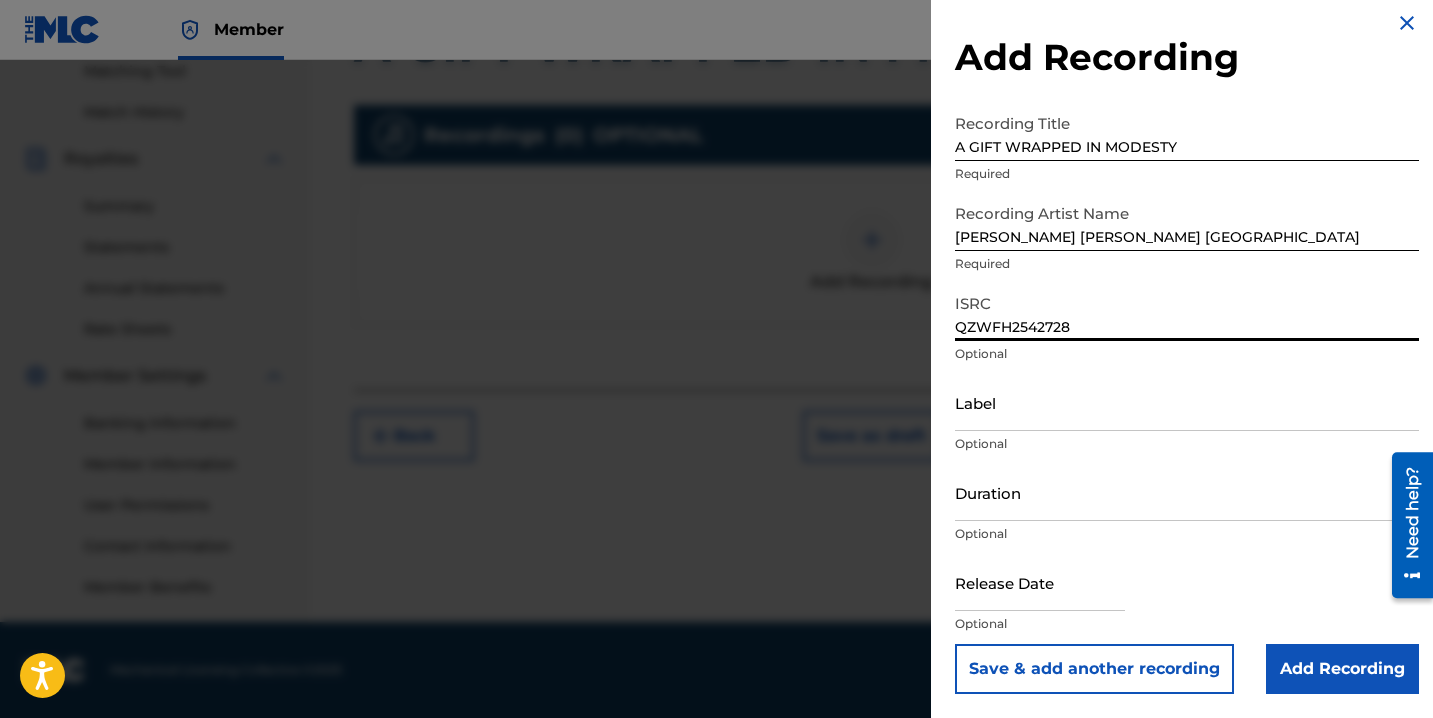 type on "QZWFH2542728" 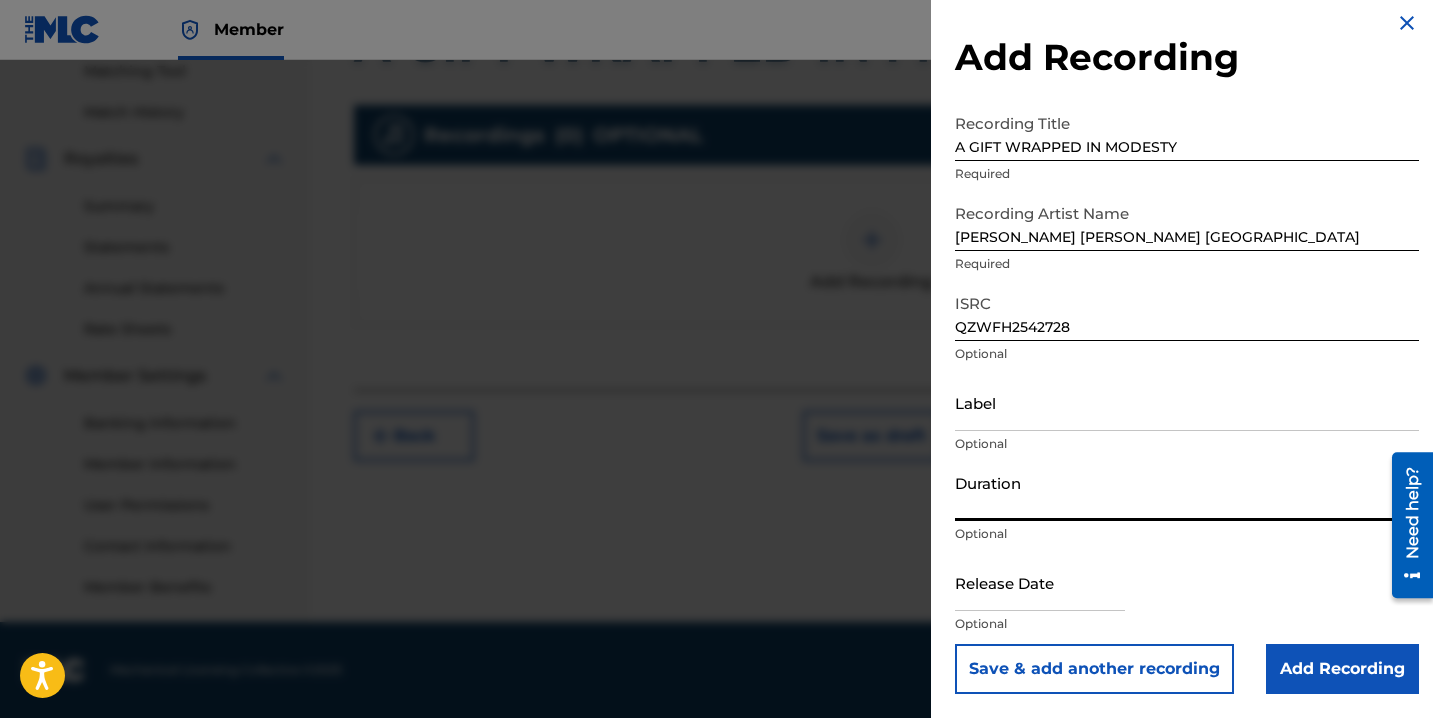 type on "03:13" 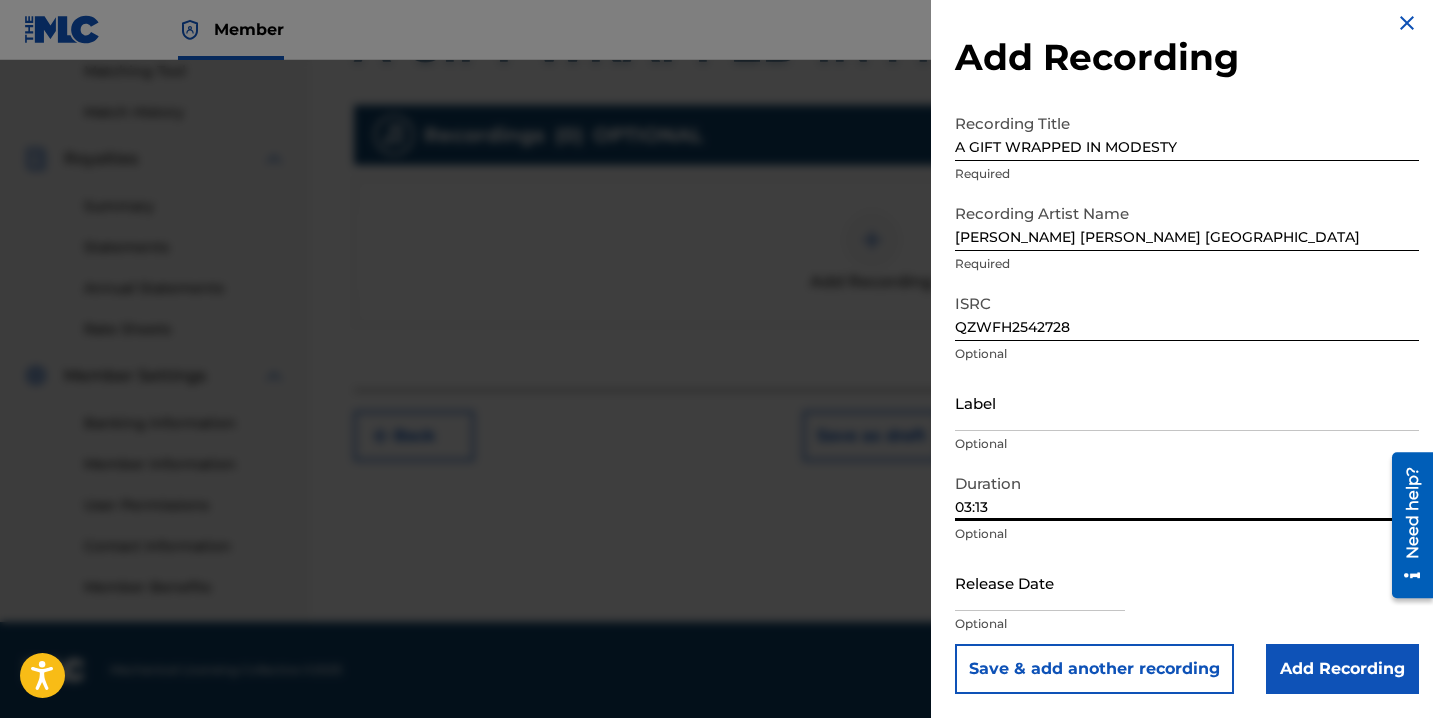 click at bounding box center [1040, 582] 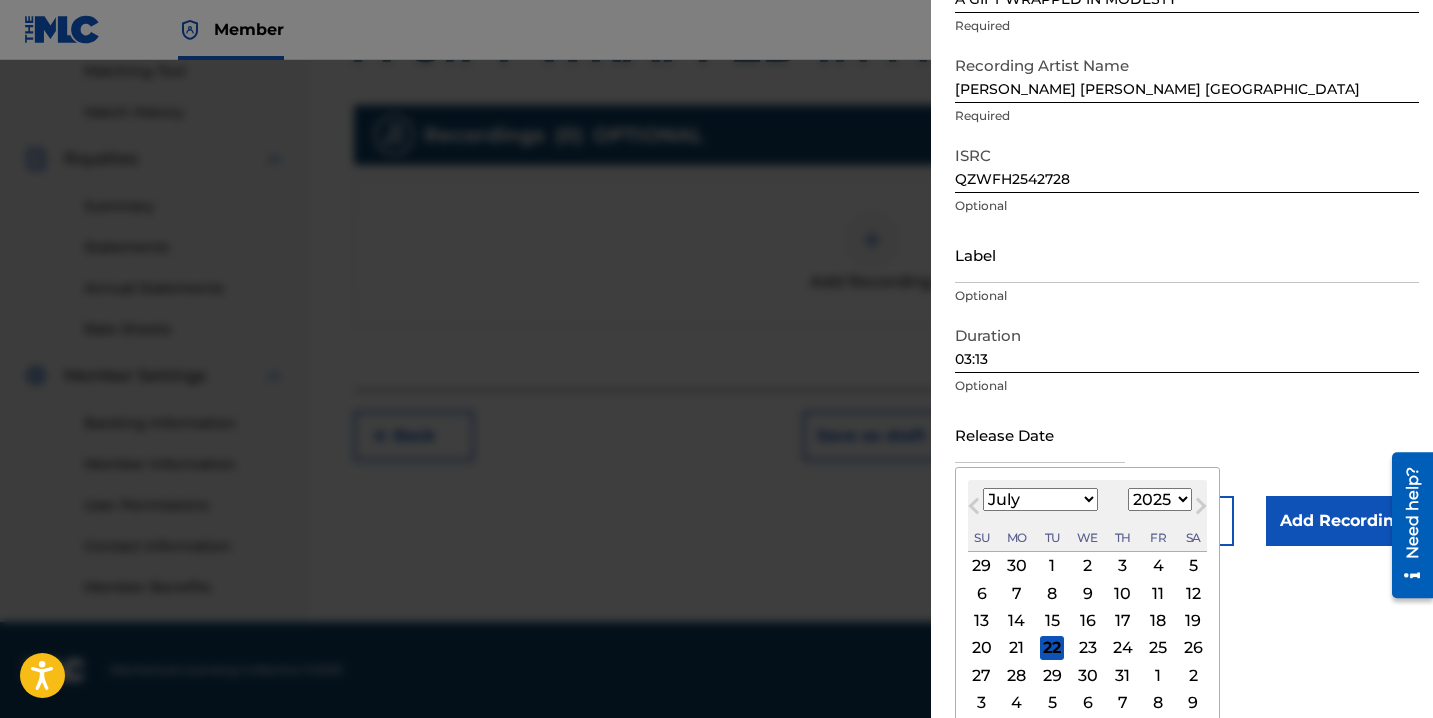 scroll, scrollTop: 165, scrollLeft: 0, axis: vertical 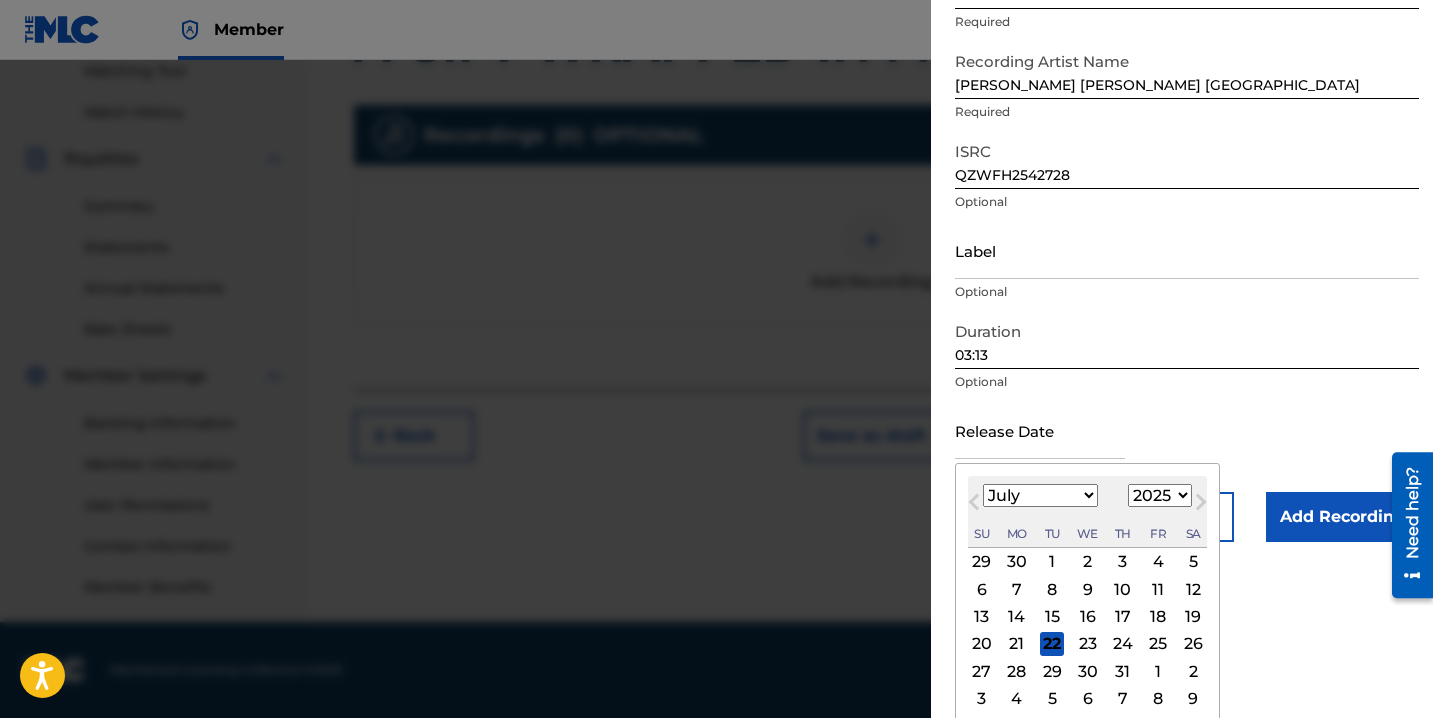 click on "16" at bounding box center (1088, 617) 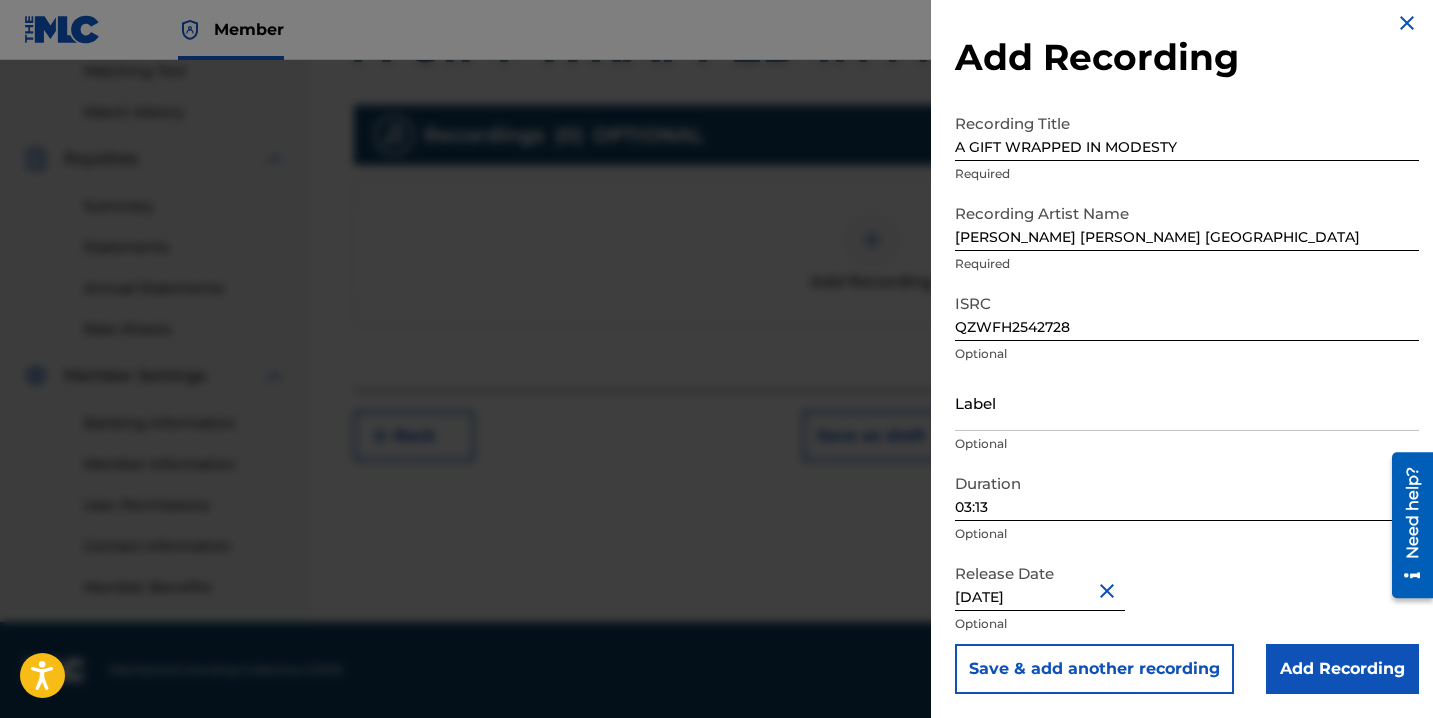 scroll, scrollTop: 13, scrollLeft: 0, axis: vertical 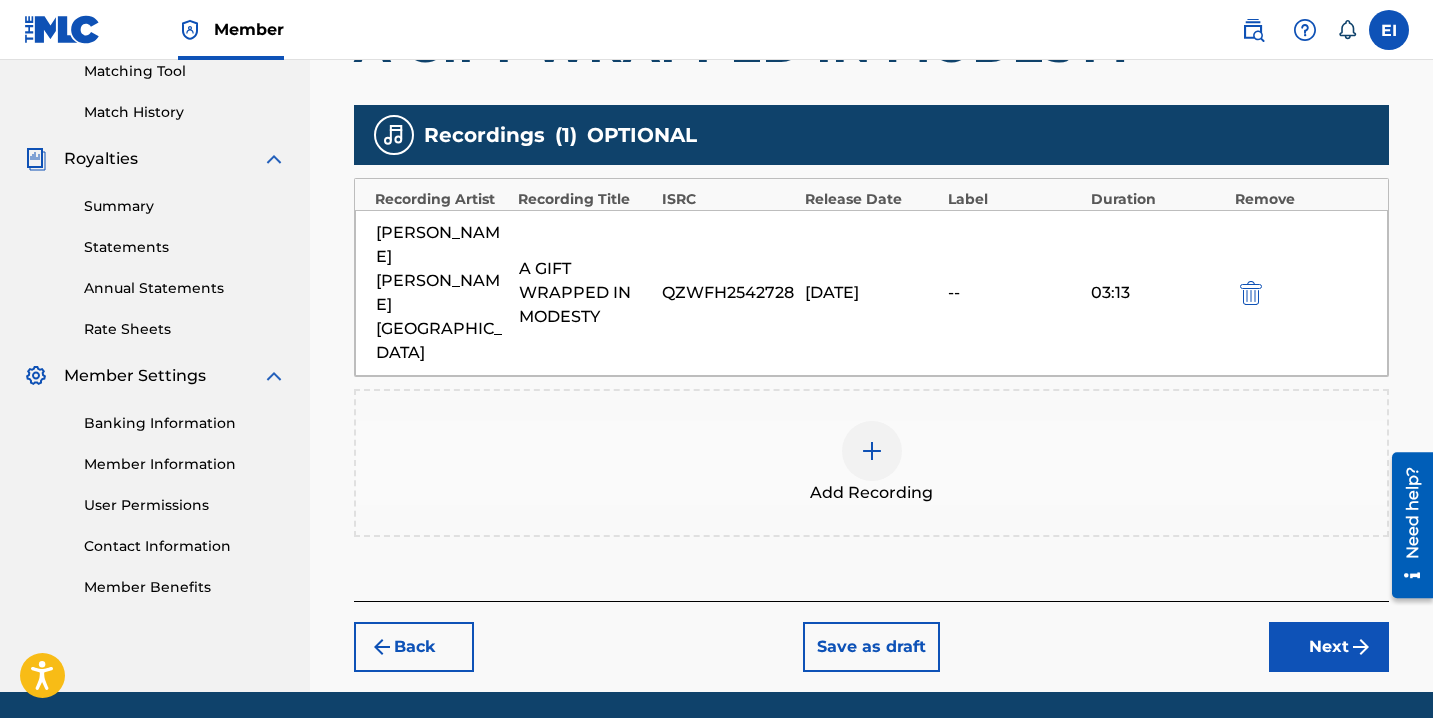 click on "Next" at bounding box center (1329, 647) 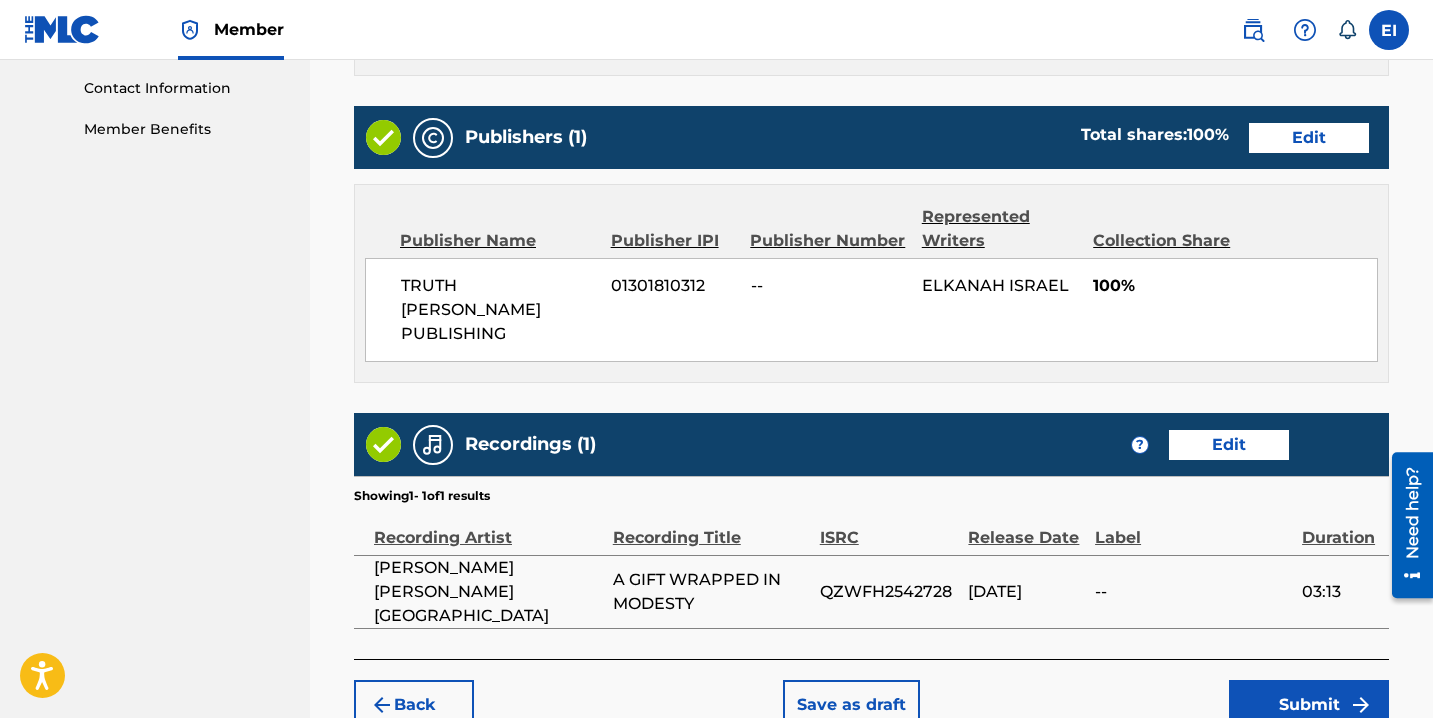 scroll, scrollTop: 1059, scrollLeft: 0, axis: vertical 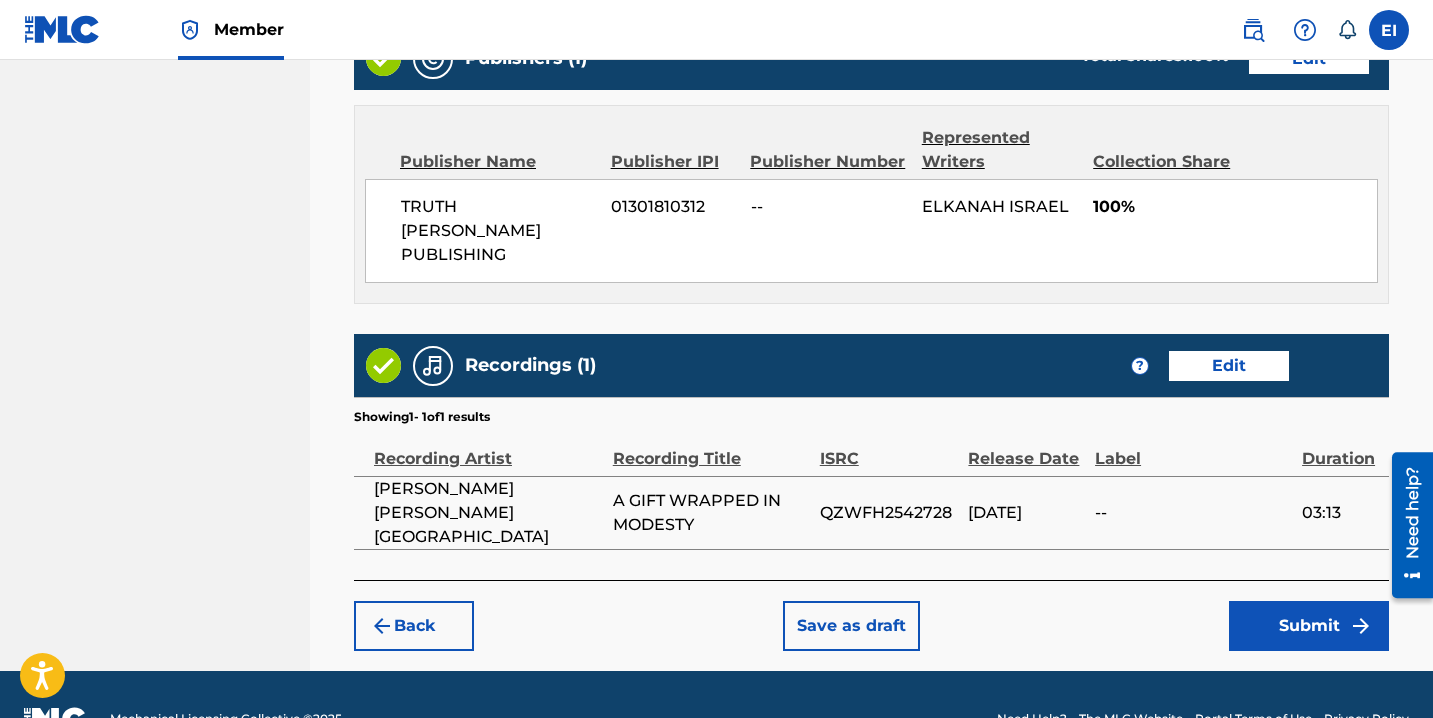 click on "Submit" at bounding box center (1309, 626) 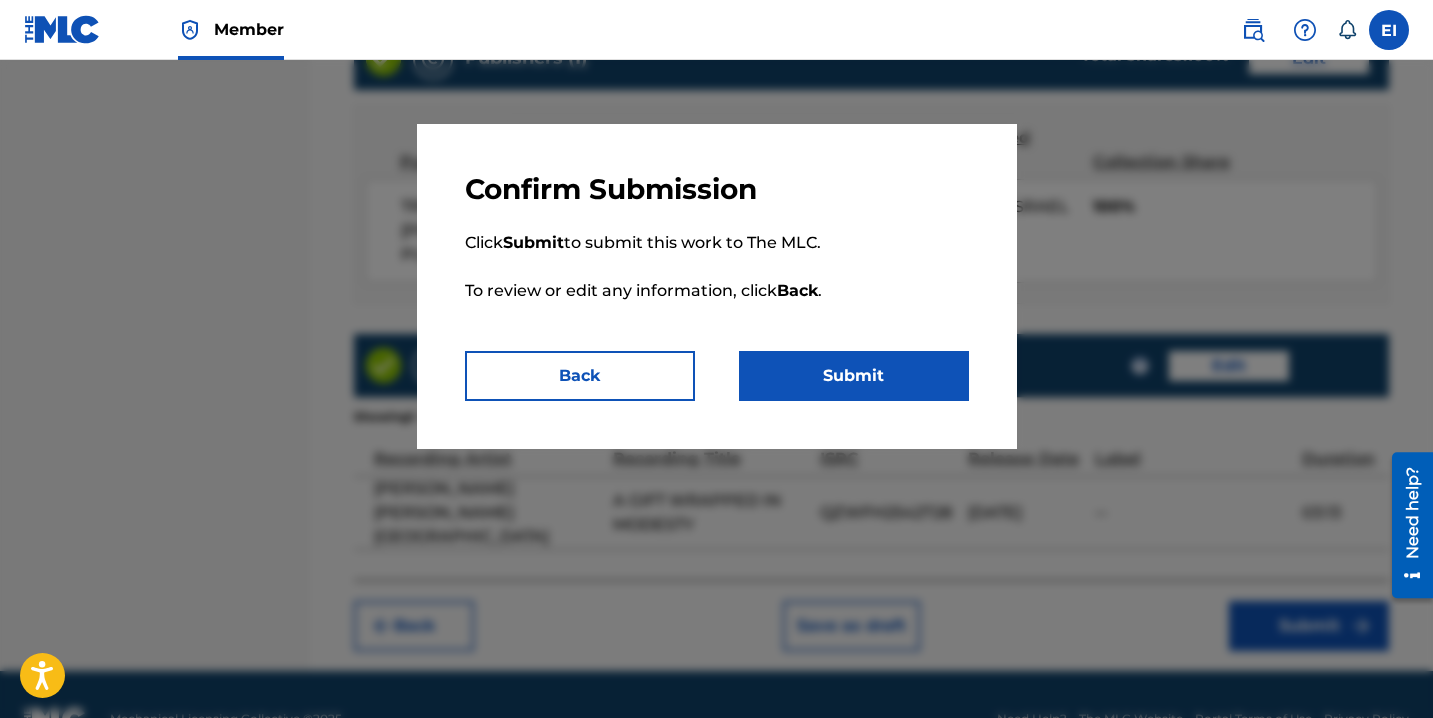 click on "Submit" at bounding box center [854, 376] 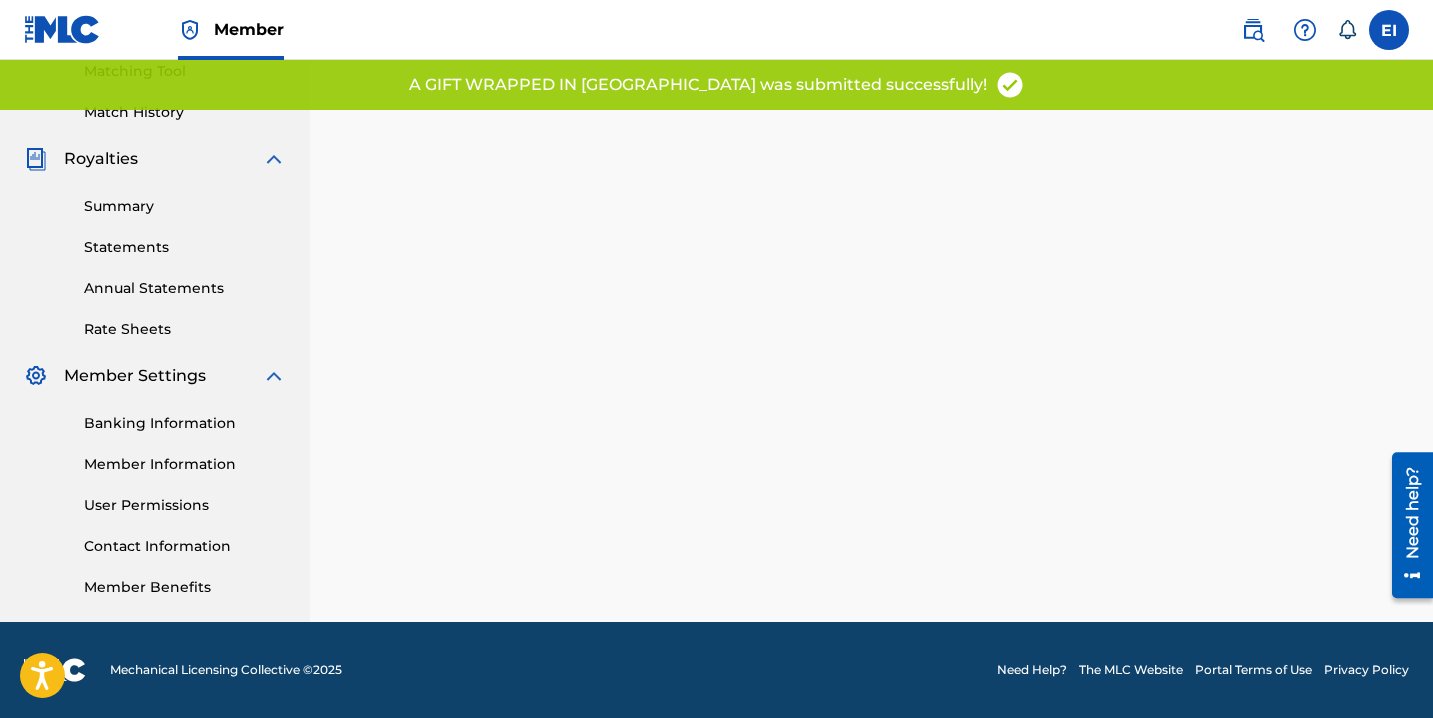 scroll, scrollTop: 0, scrollLeft: 0, axis: both 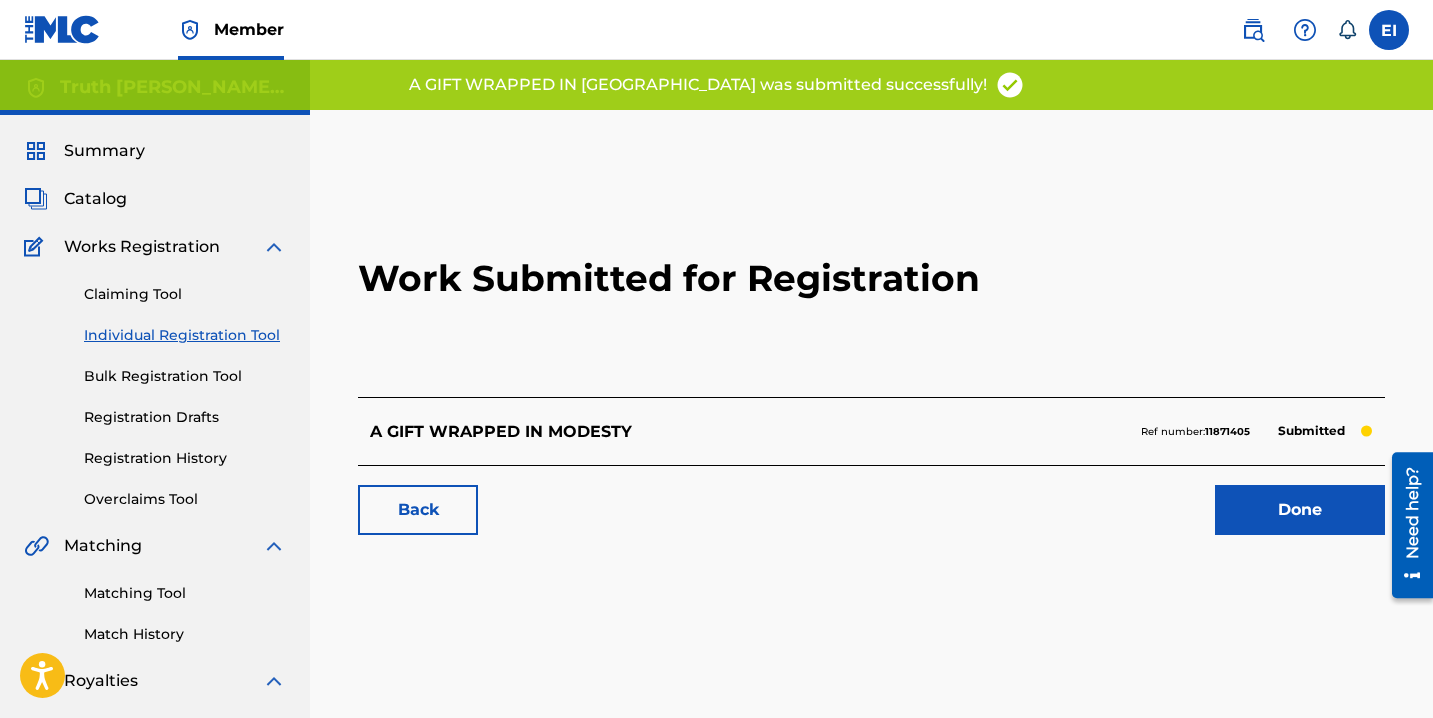 click on "Done" at bounding box center (1300, 510) 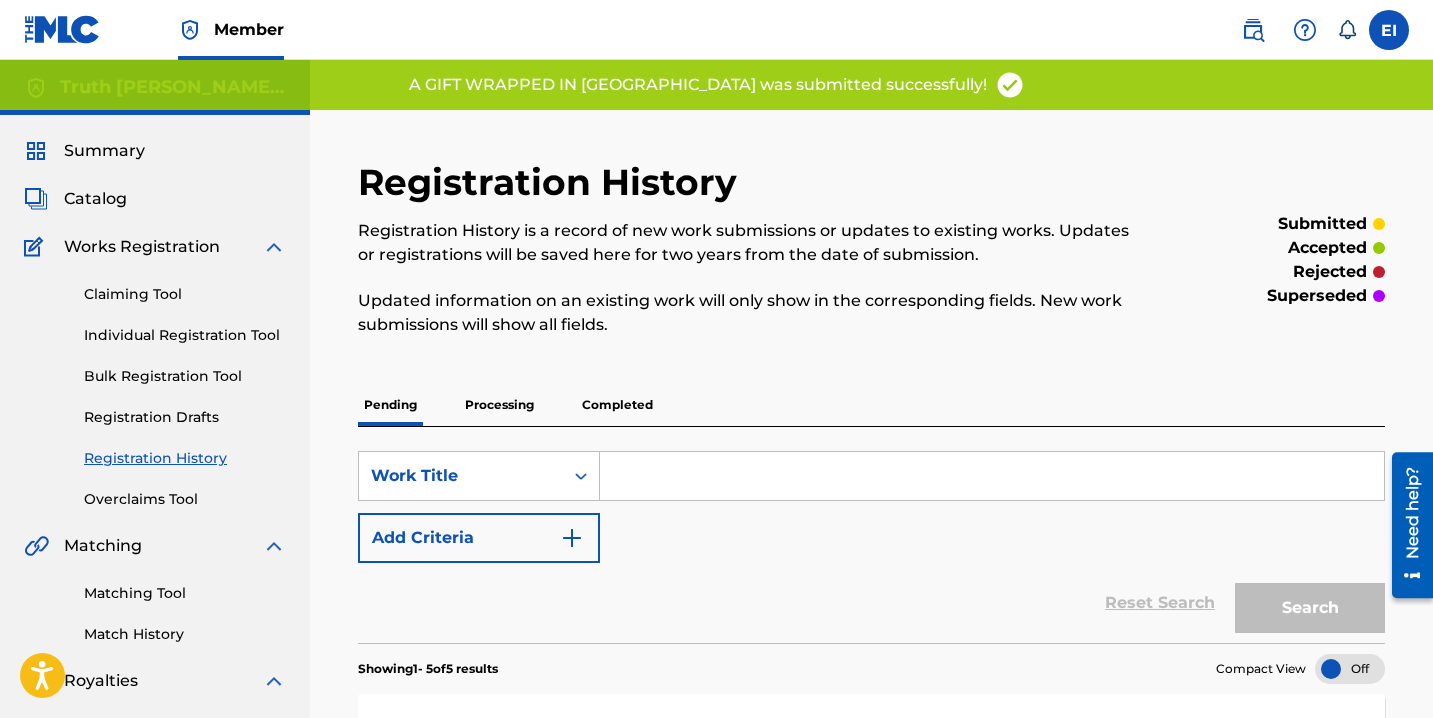 click on "Individual Registration Tool" at bounding box center [185, 335] 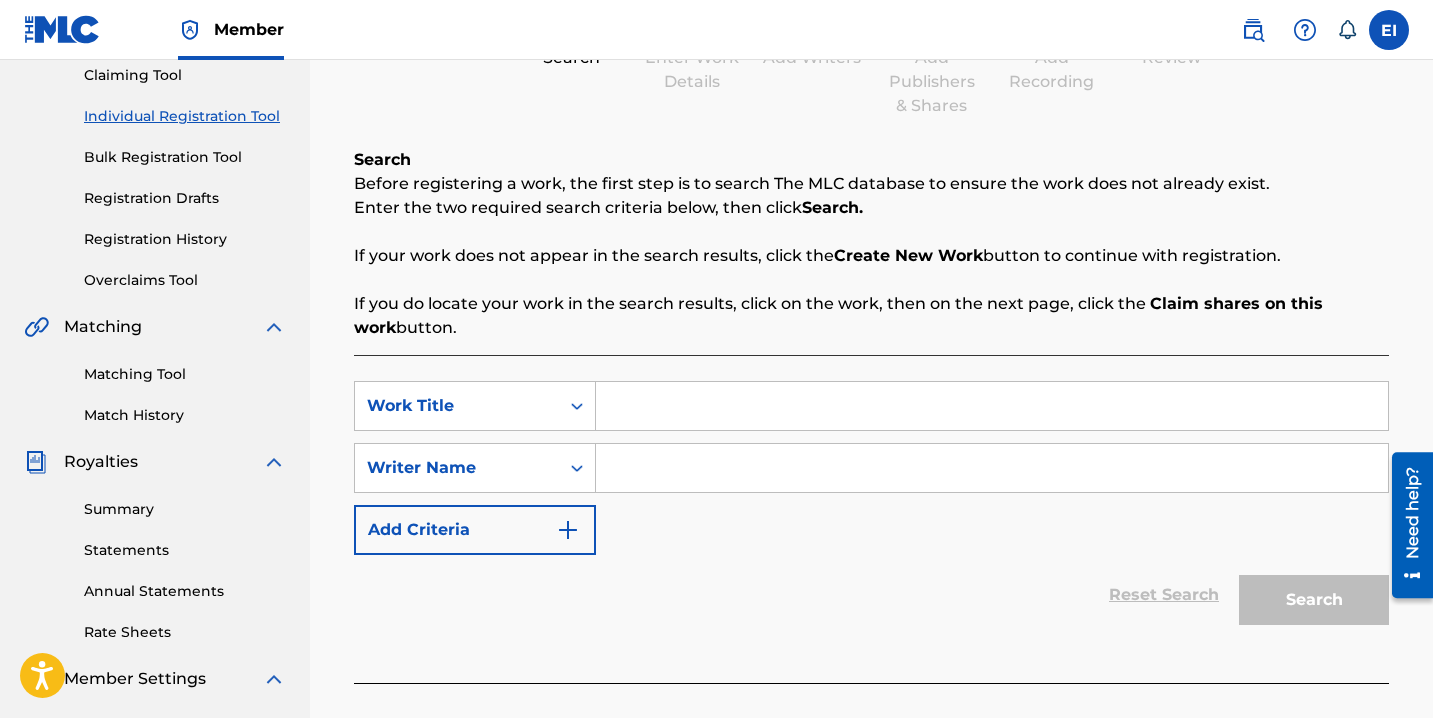 scroll, scrollTop: 232, scrollLeft: 0, axis: vertical 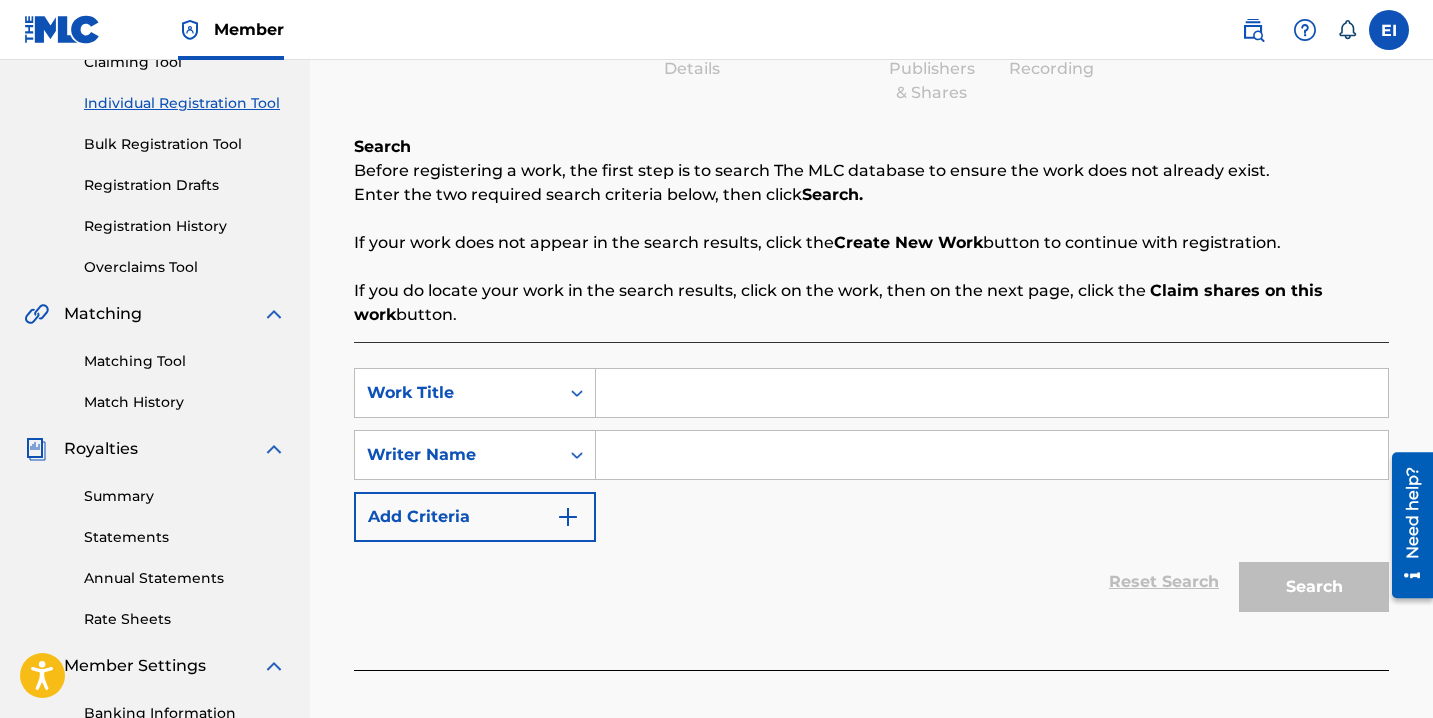 click at bounding box center [992, 393] 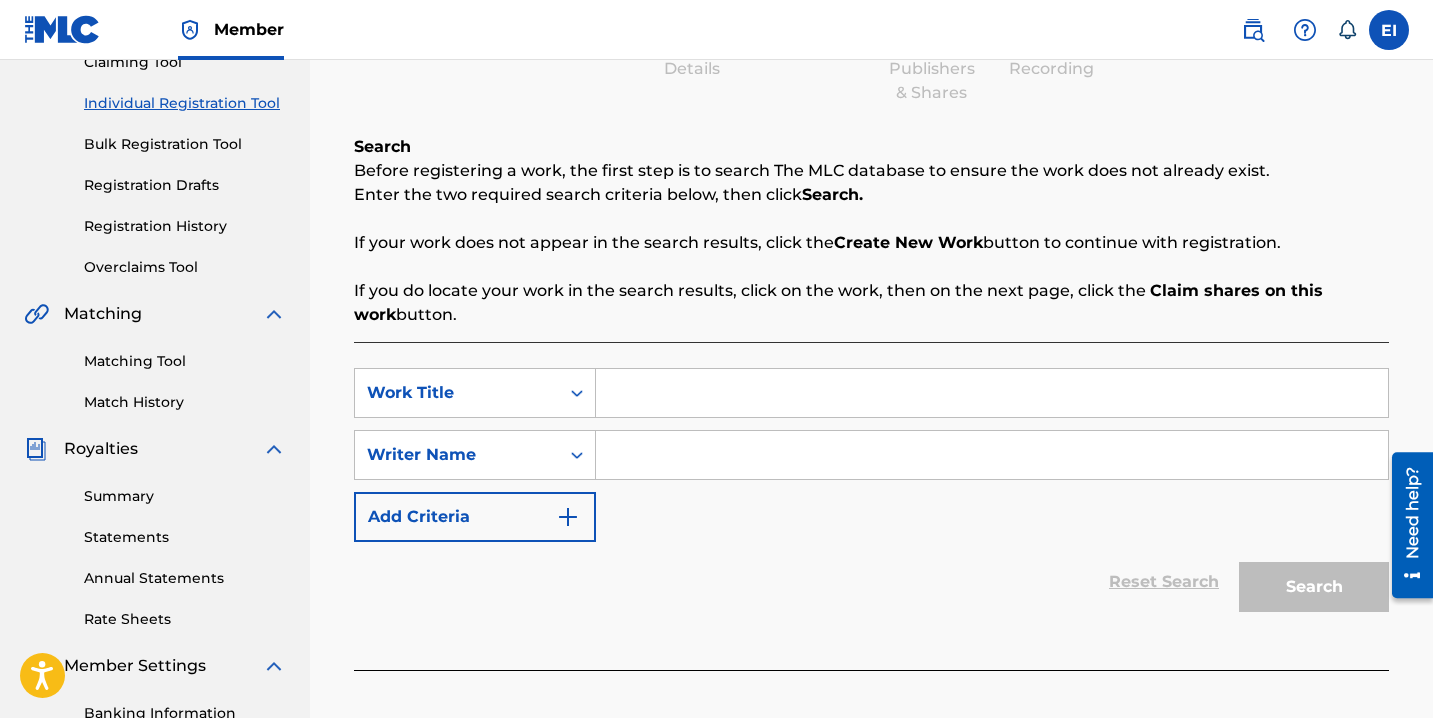 click at bounding box center [992, 393] 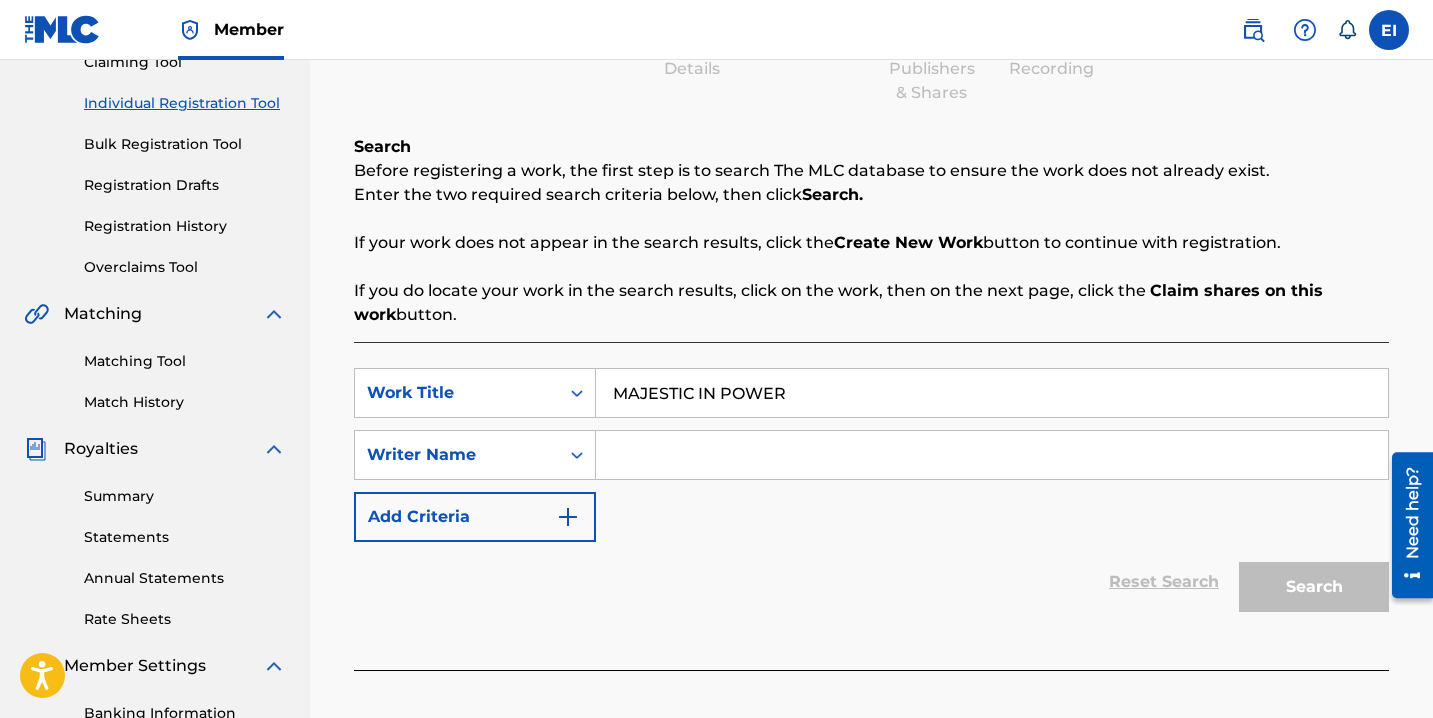 type on "MAJESTIC IN POWER" 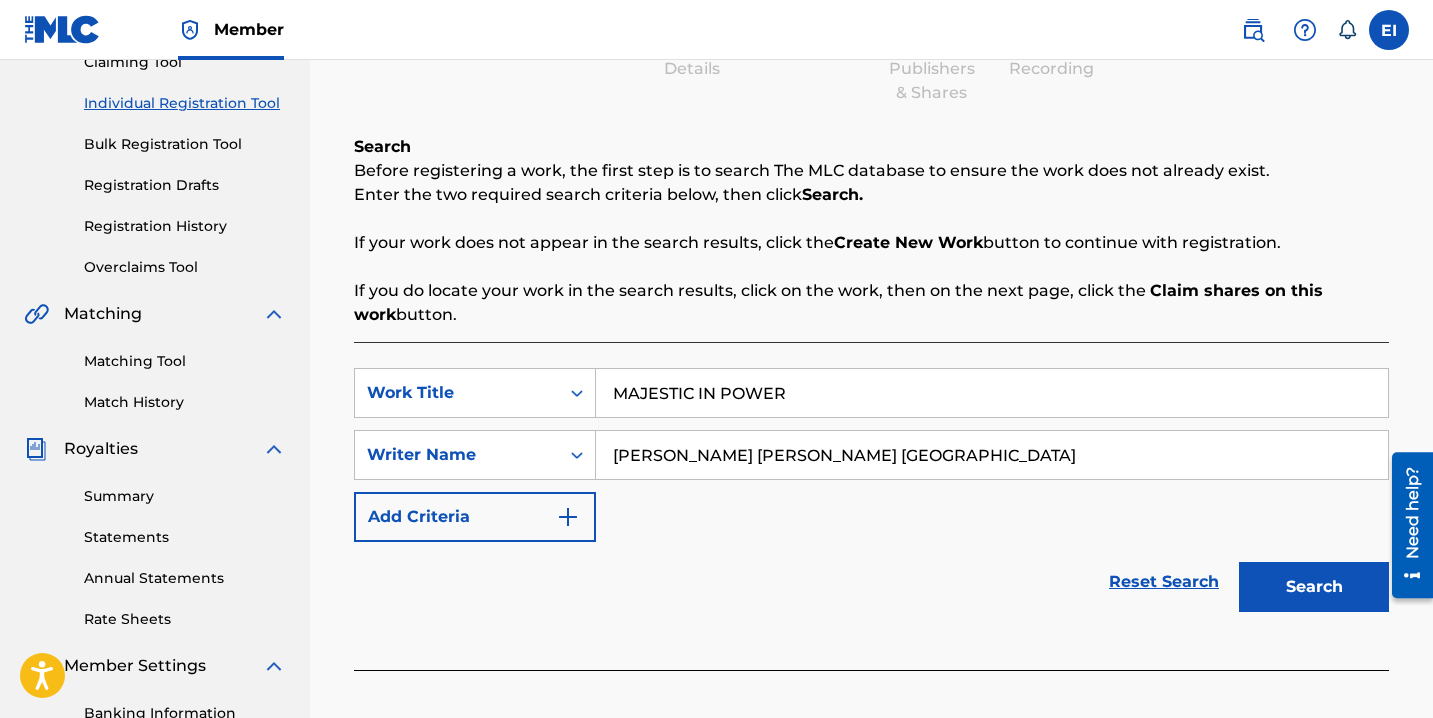 click on "Search" at bounding box center [1314, 587] 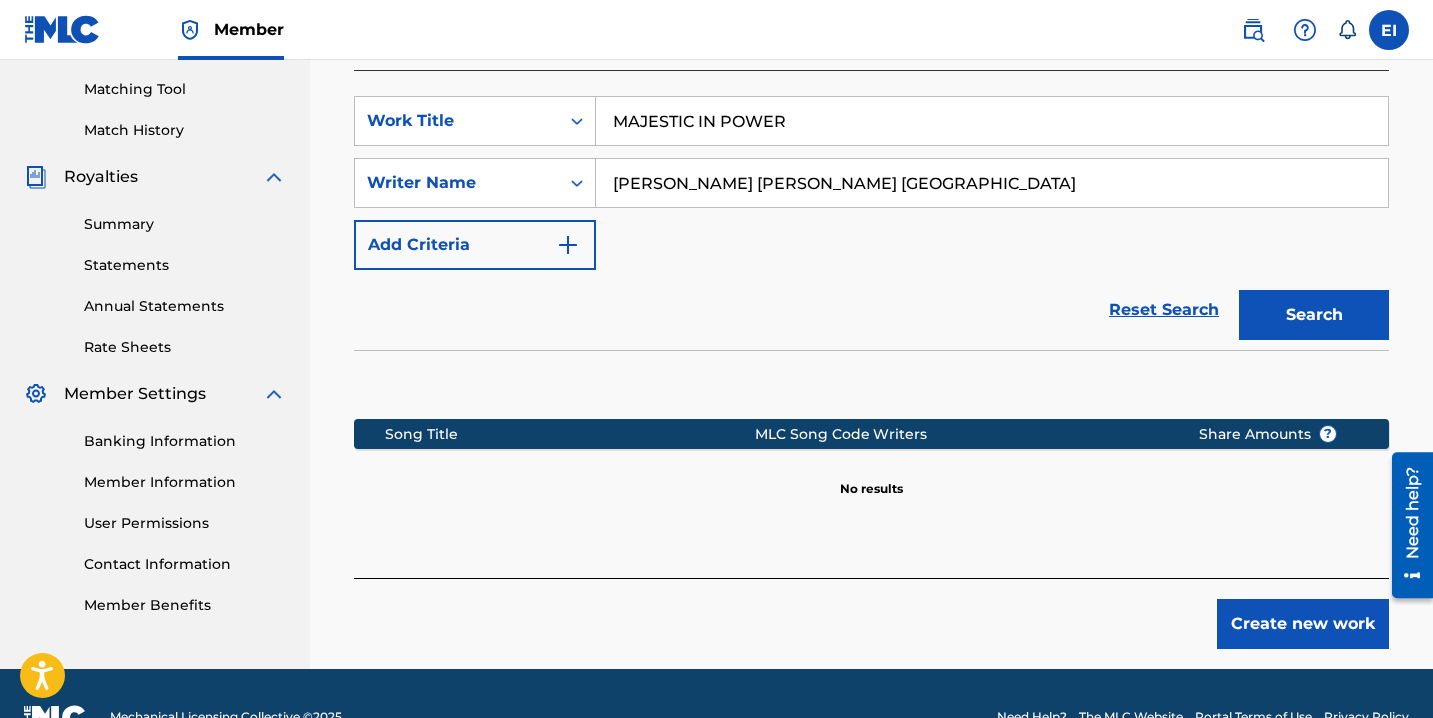 scroll, scrollTop: 551, scrollLeft: 0, axis: vertical 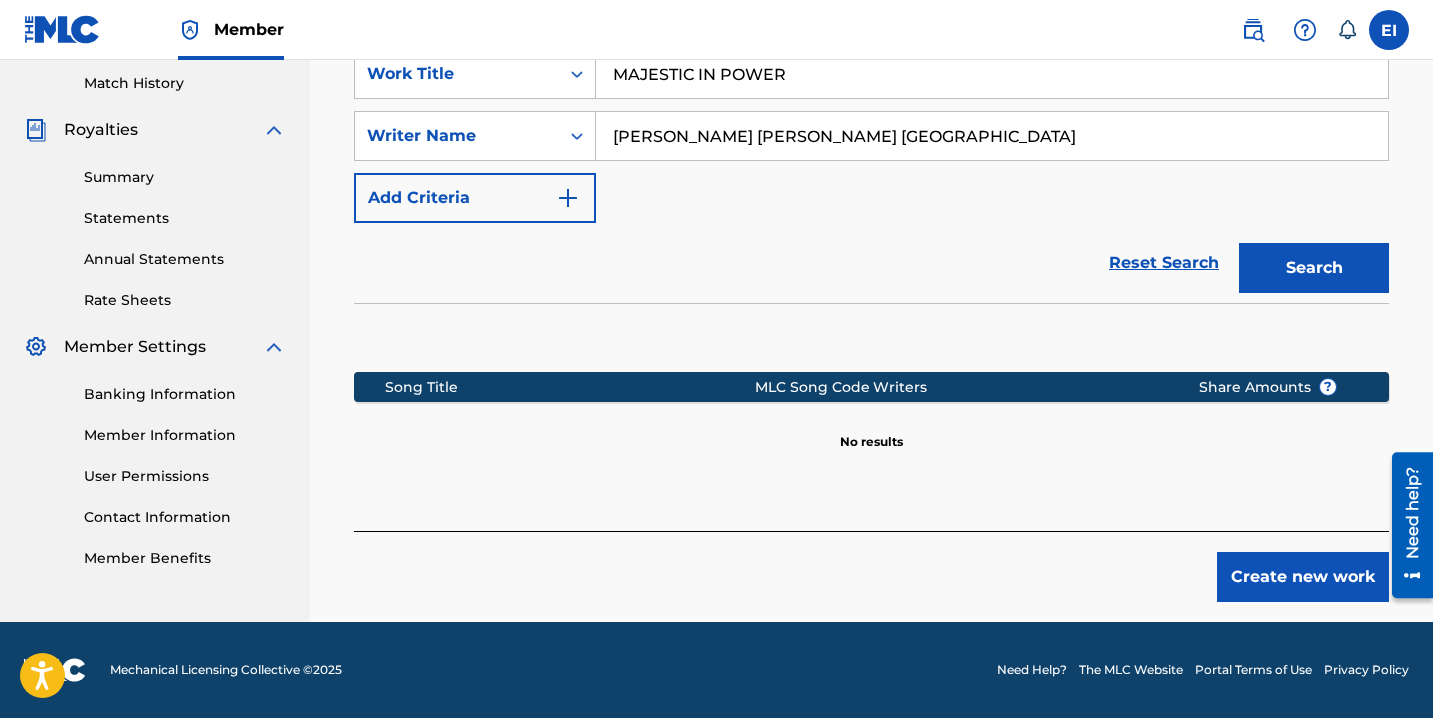 click on "Create new work" at bounding box center (1303, 577) 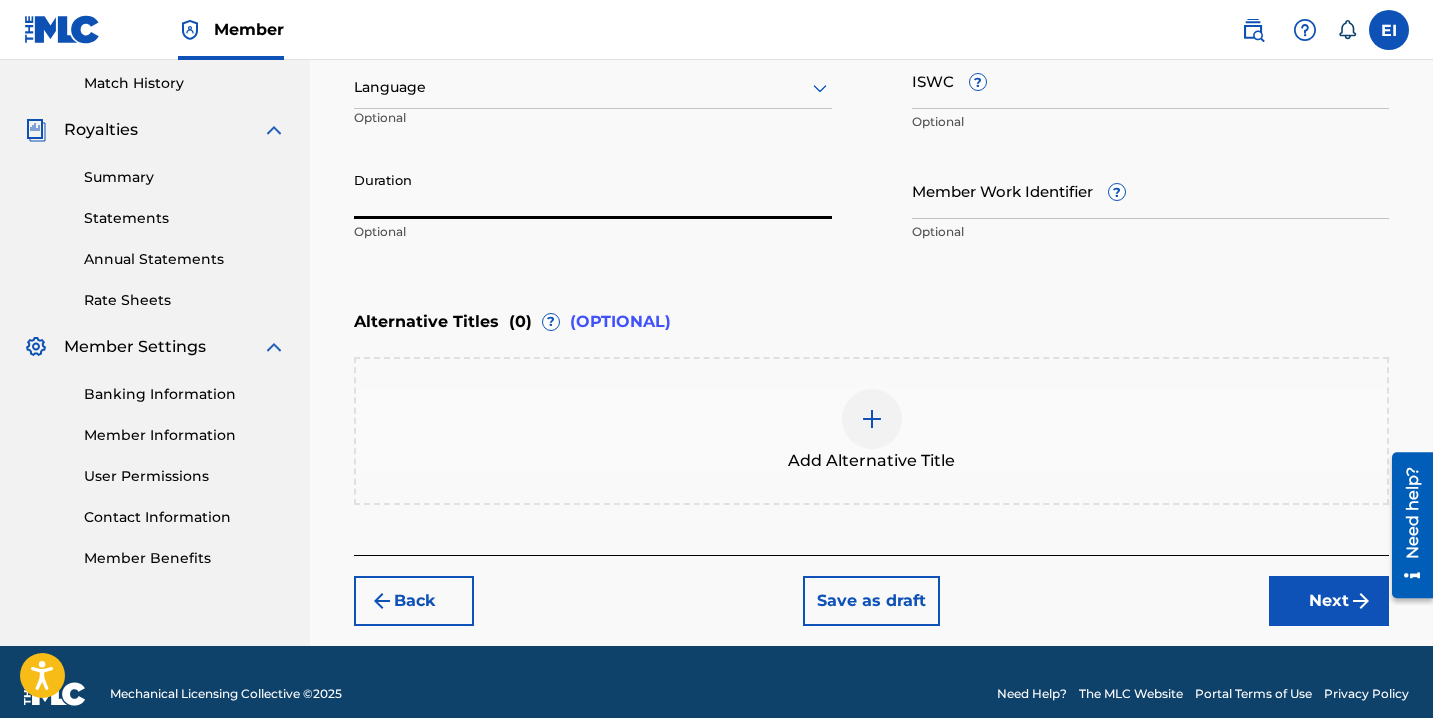 click on "Duration" at bounding box center (593, 190) 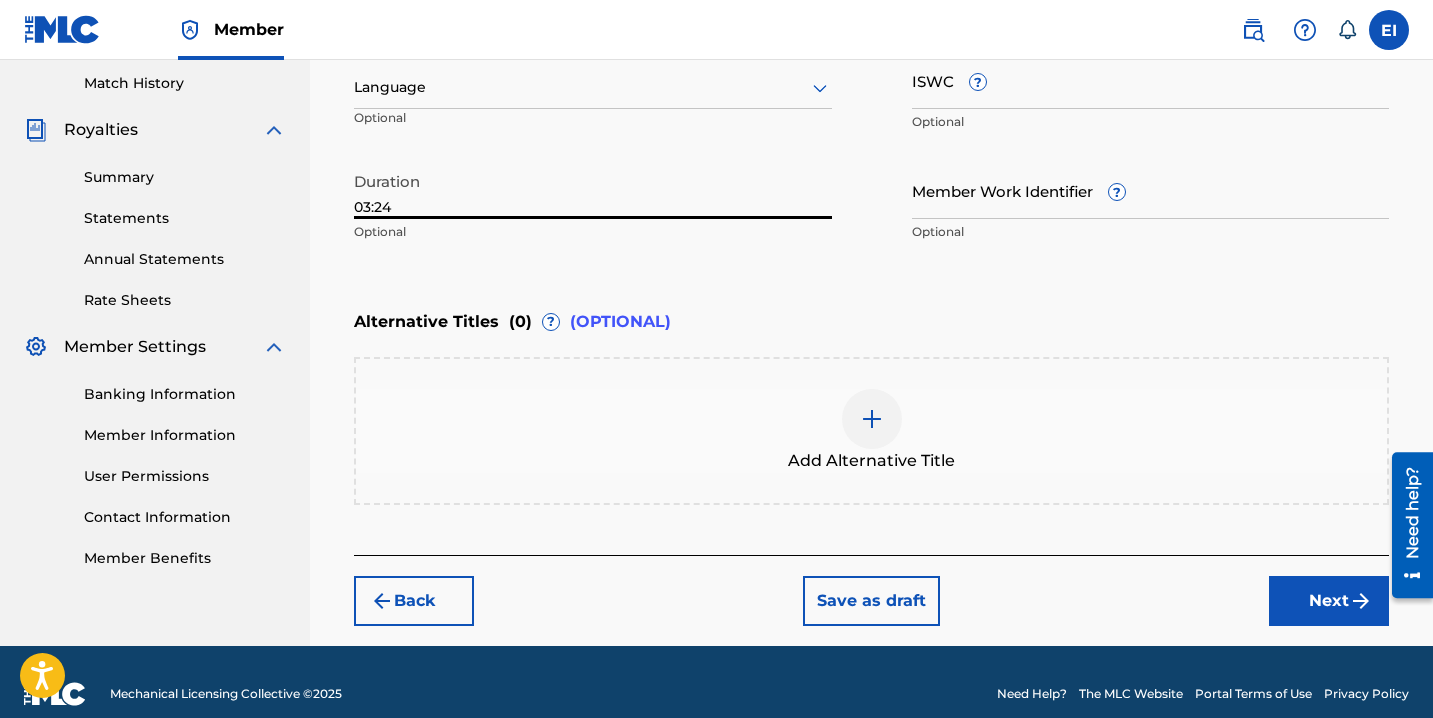type on "03:24" 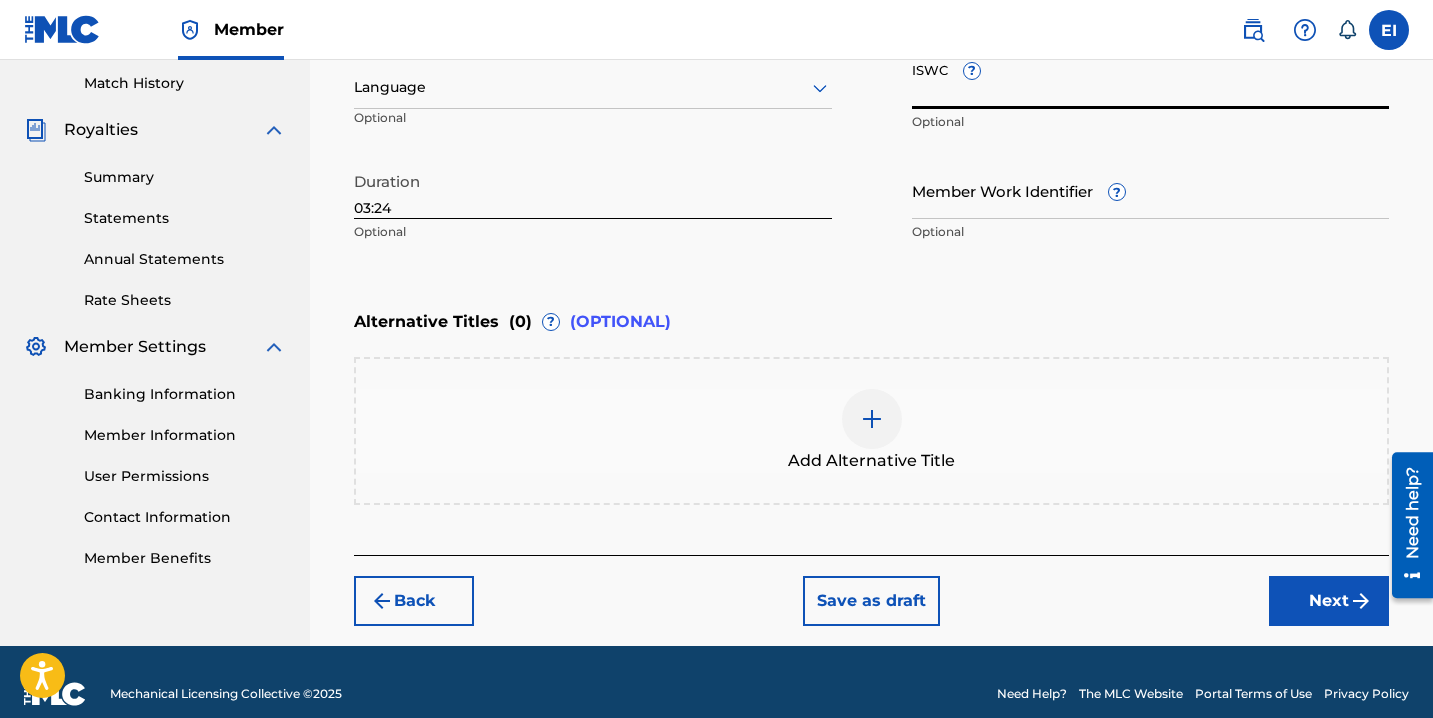 click on "ISWC   ?" at bounding box center [1151, 80] 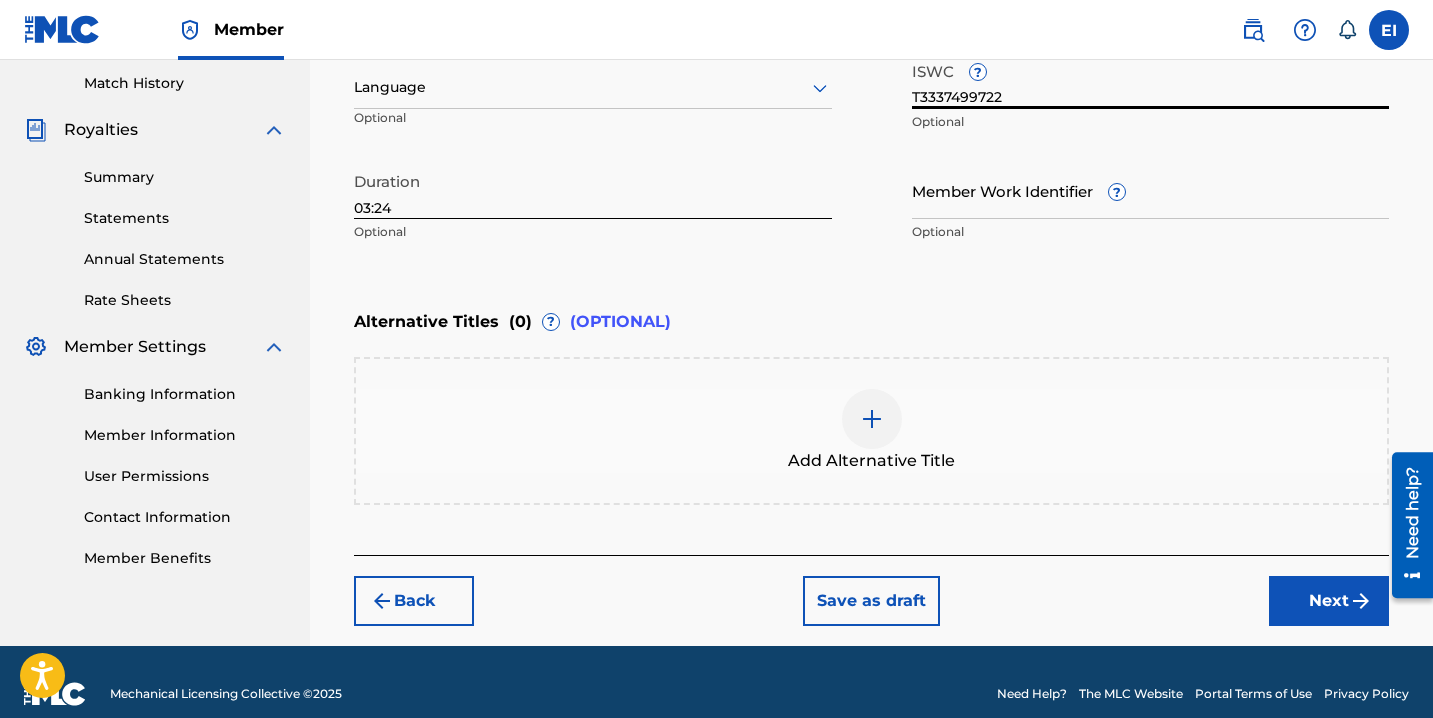 type on "T3337499722" 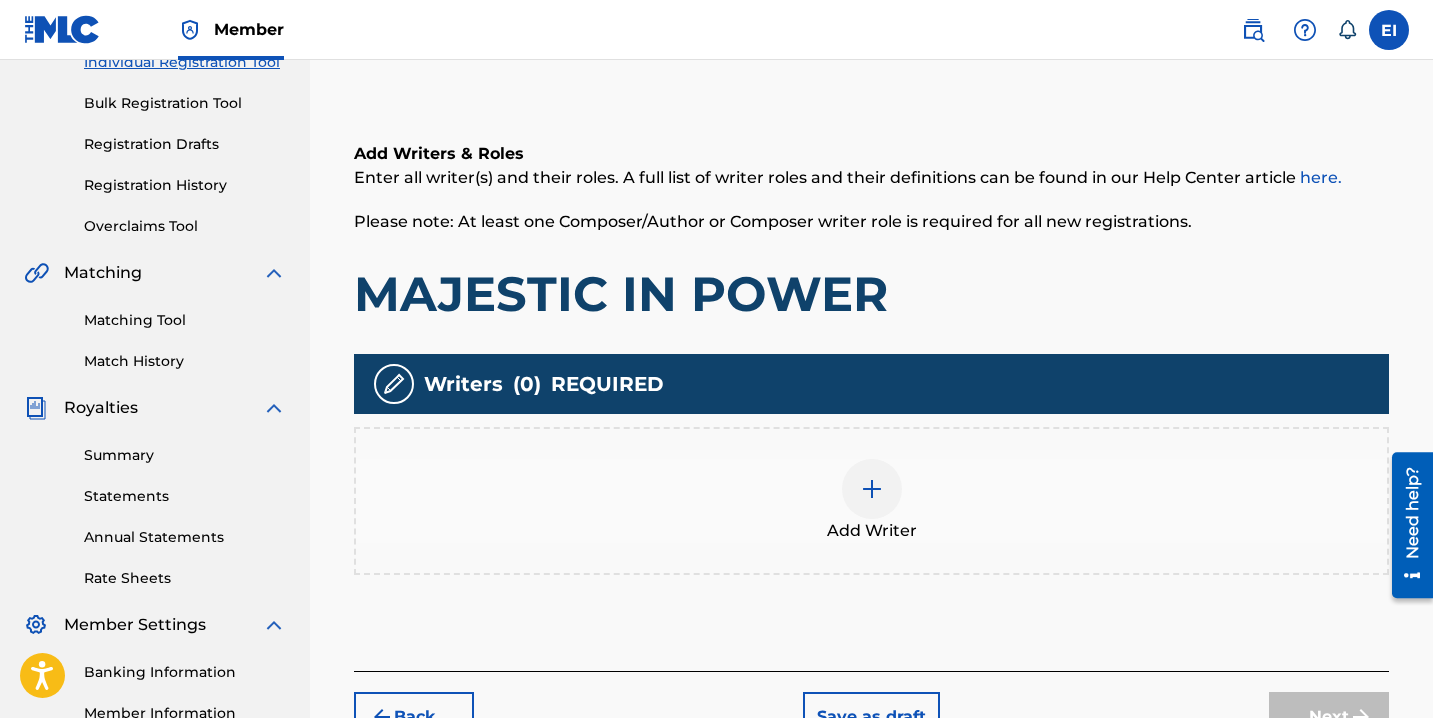 scroll, scrollTop: 314, scrollLeft: 0, axis: vertical 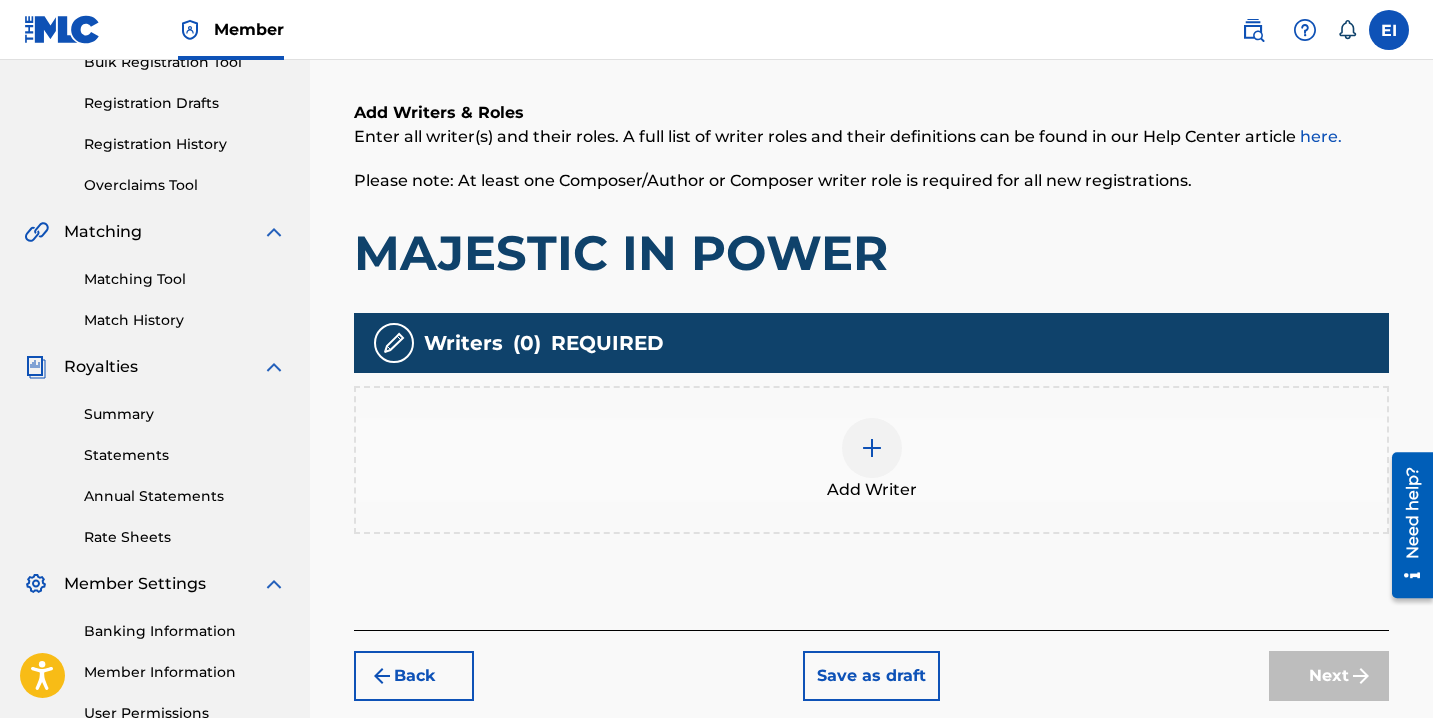 click at bounding box center [872, 448] 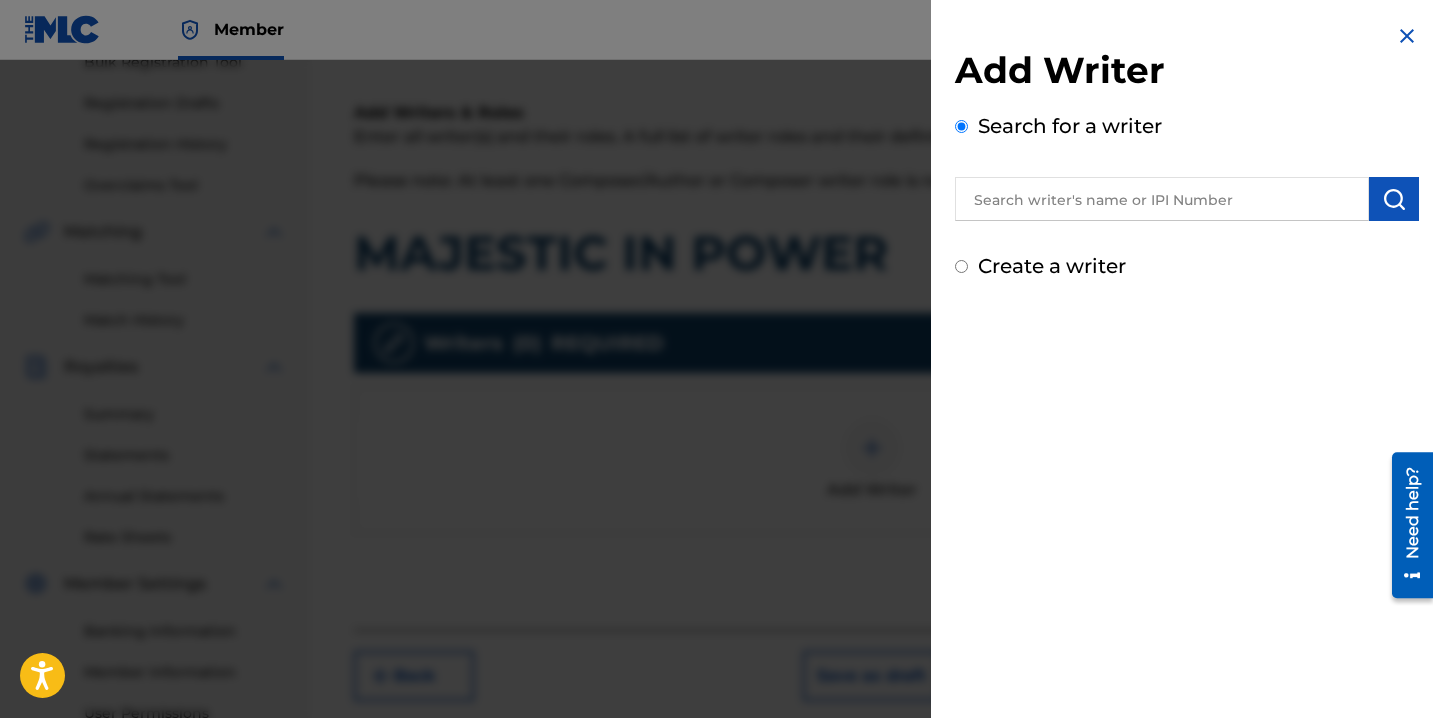 click on "Create a writer" at bounding box center [1052, 266] 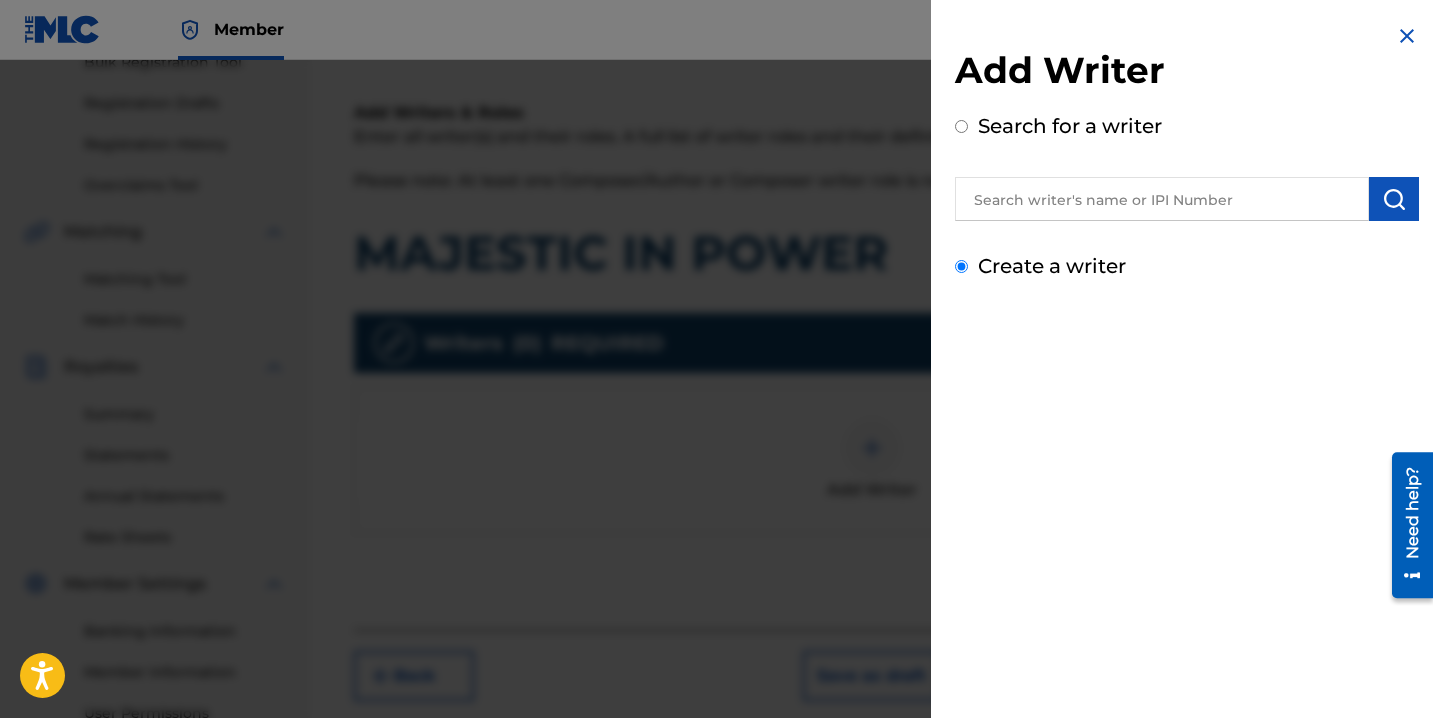 click on "Create a writer" at bounding box center [961, 266] 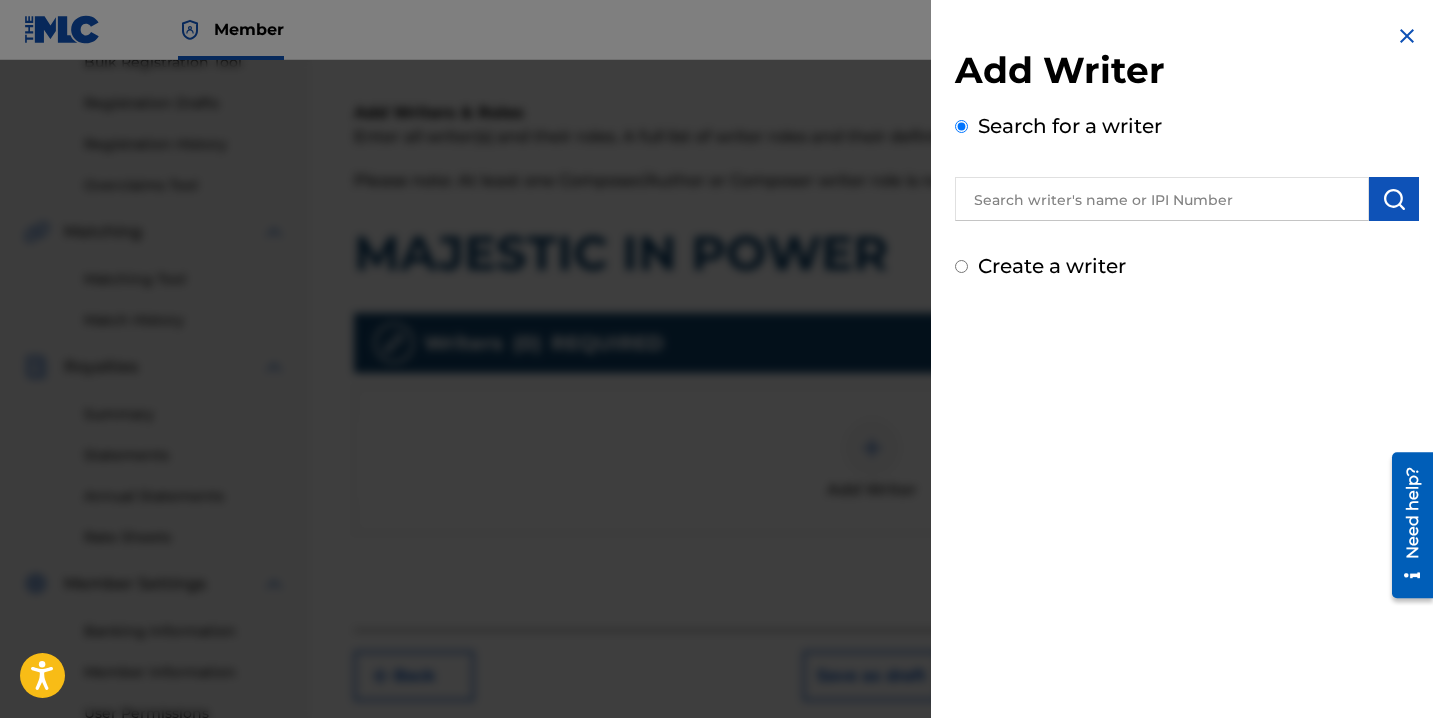 radio on "false" 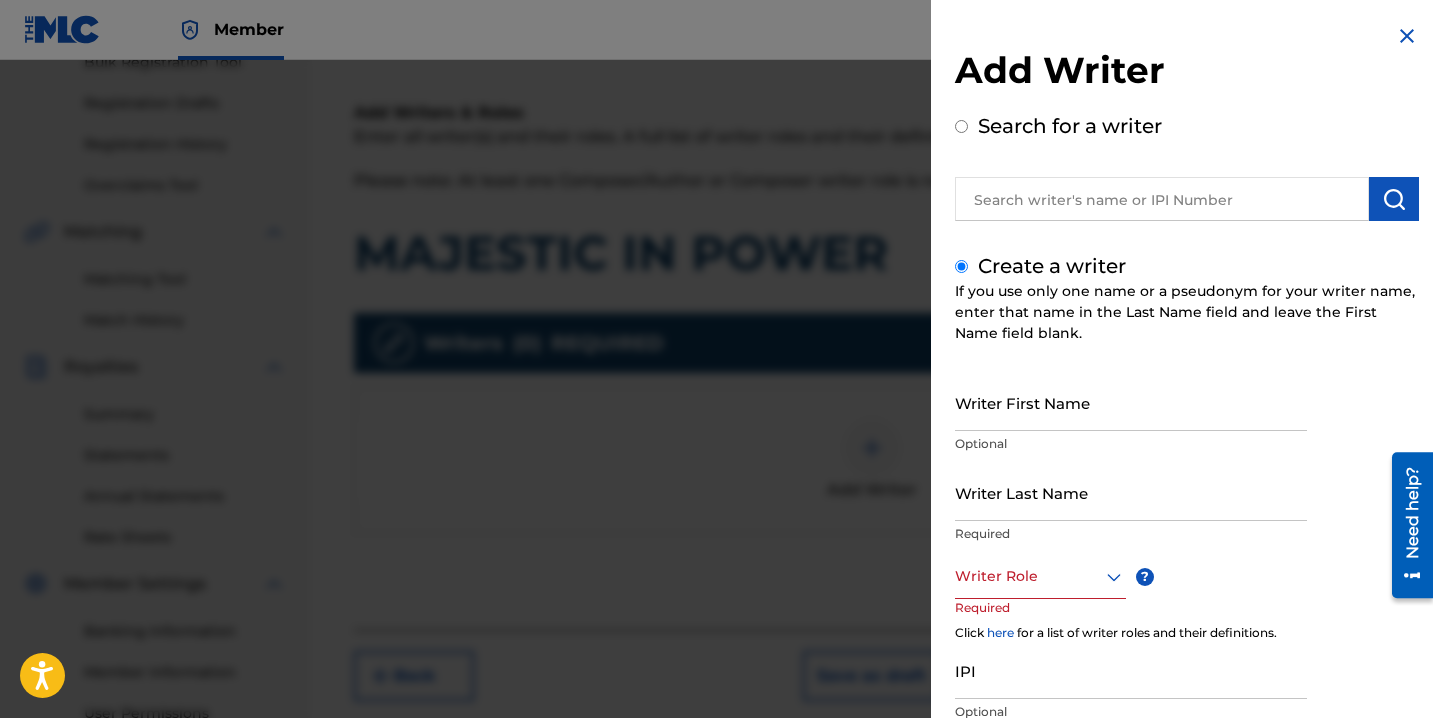 click on "Writer First Name" at bounding box center [1131, 402] 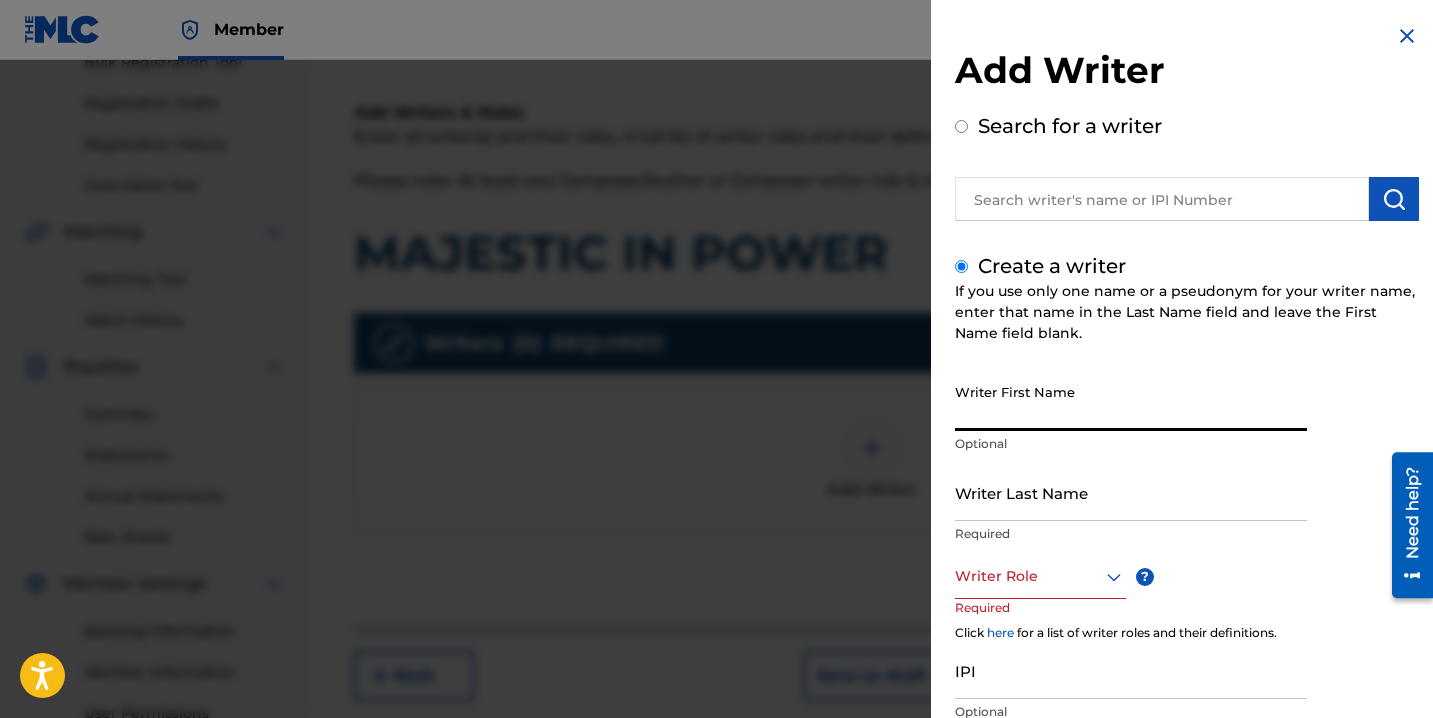 type on "Elkanah" 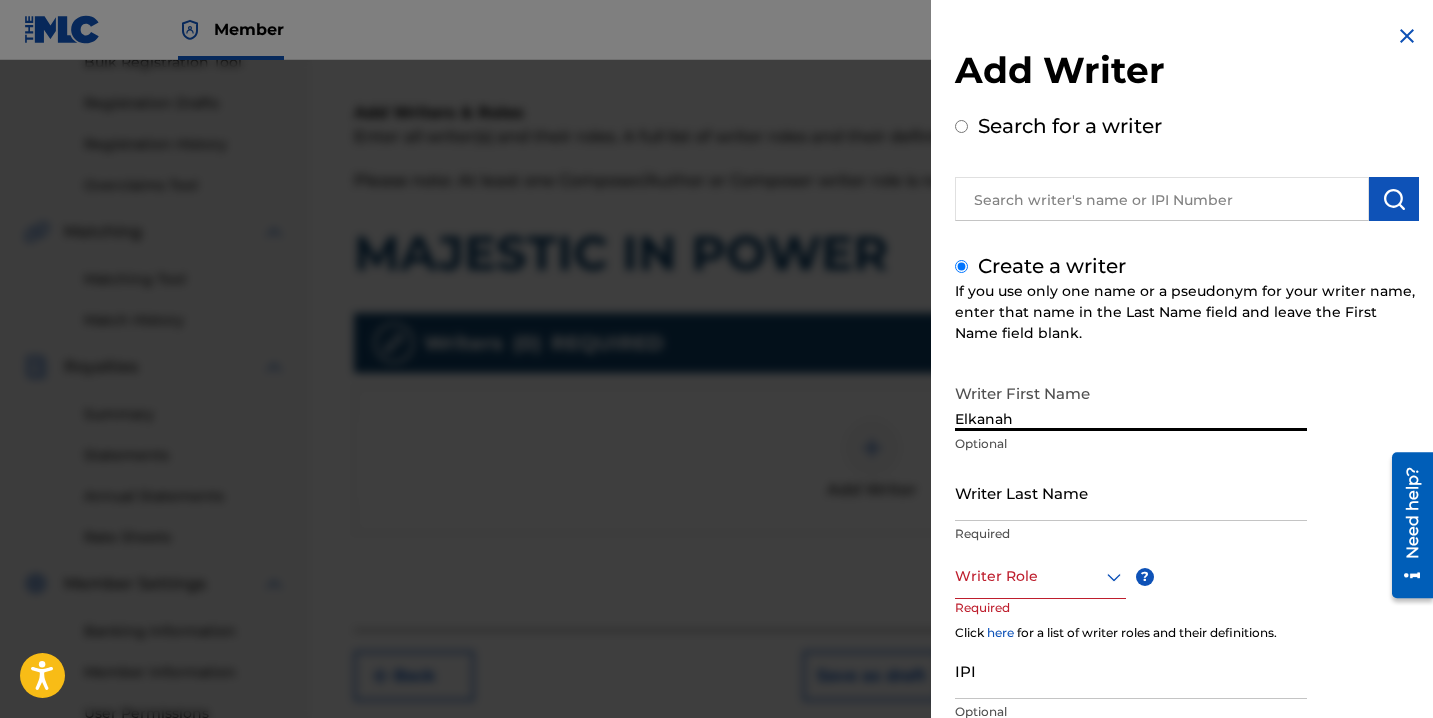 click on "Writer Last Name" at bounding box center (1131, 492) 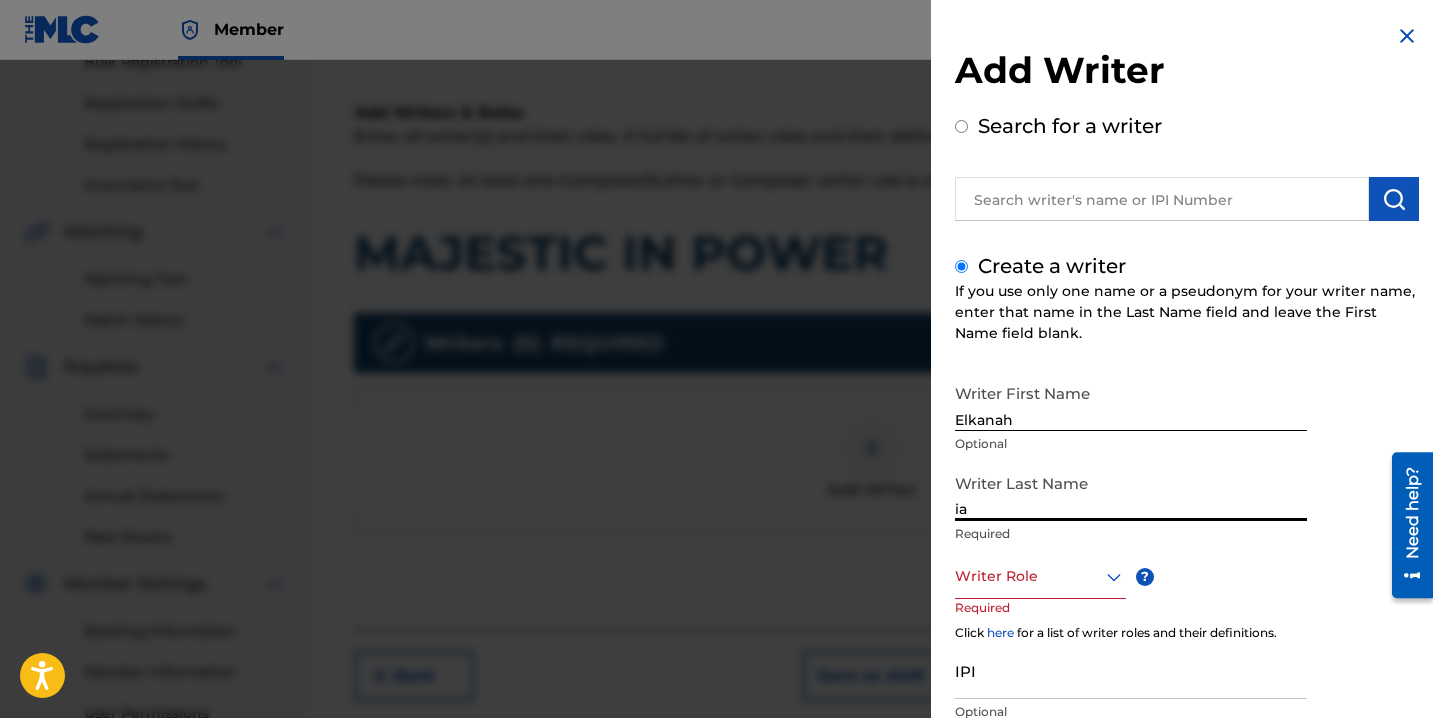 type on "i" 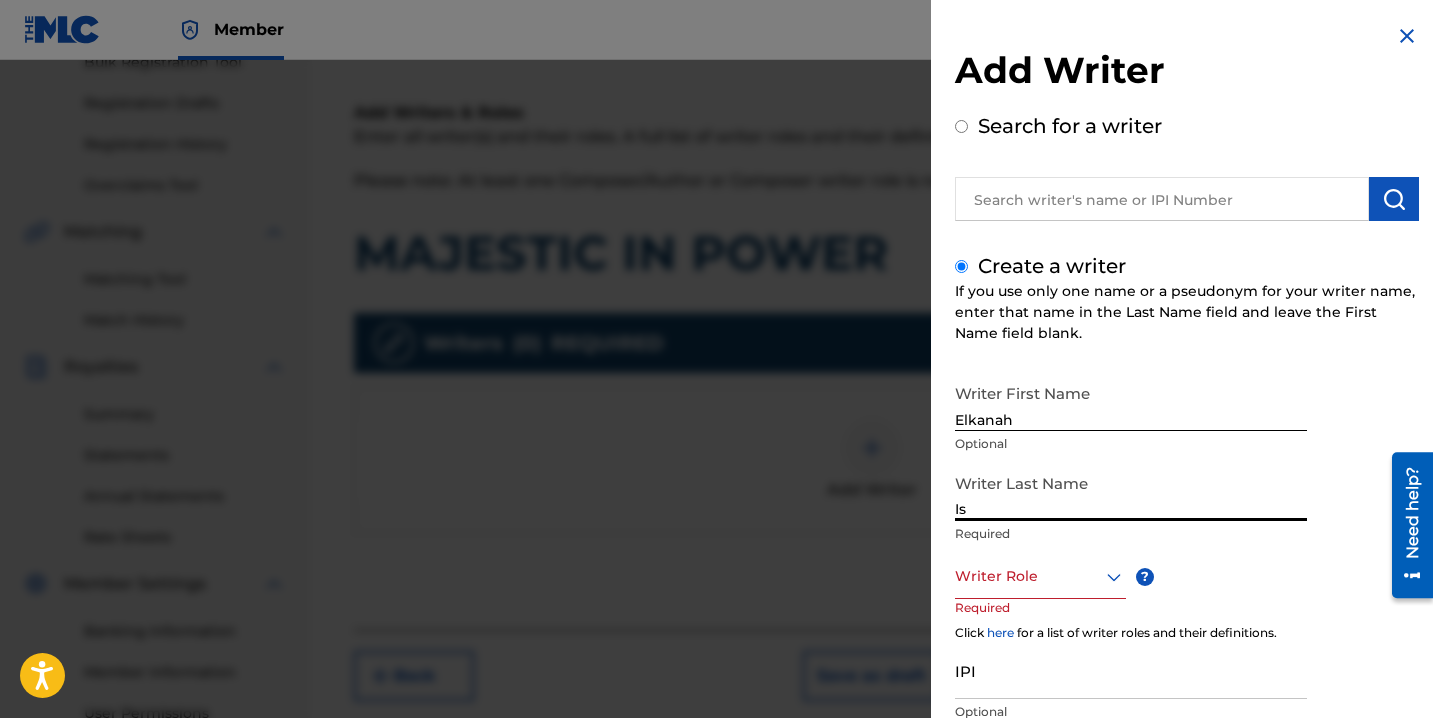 type on "I" 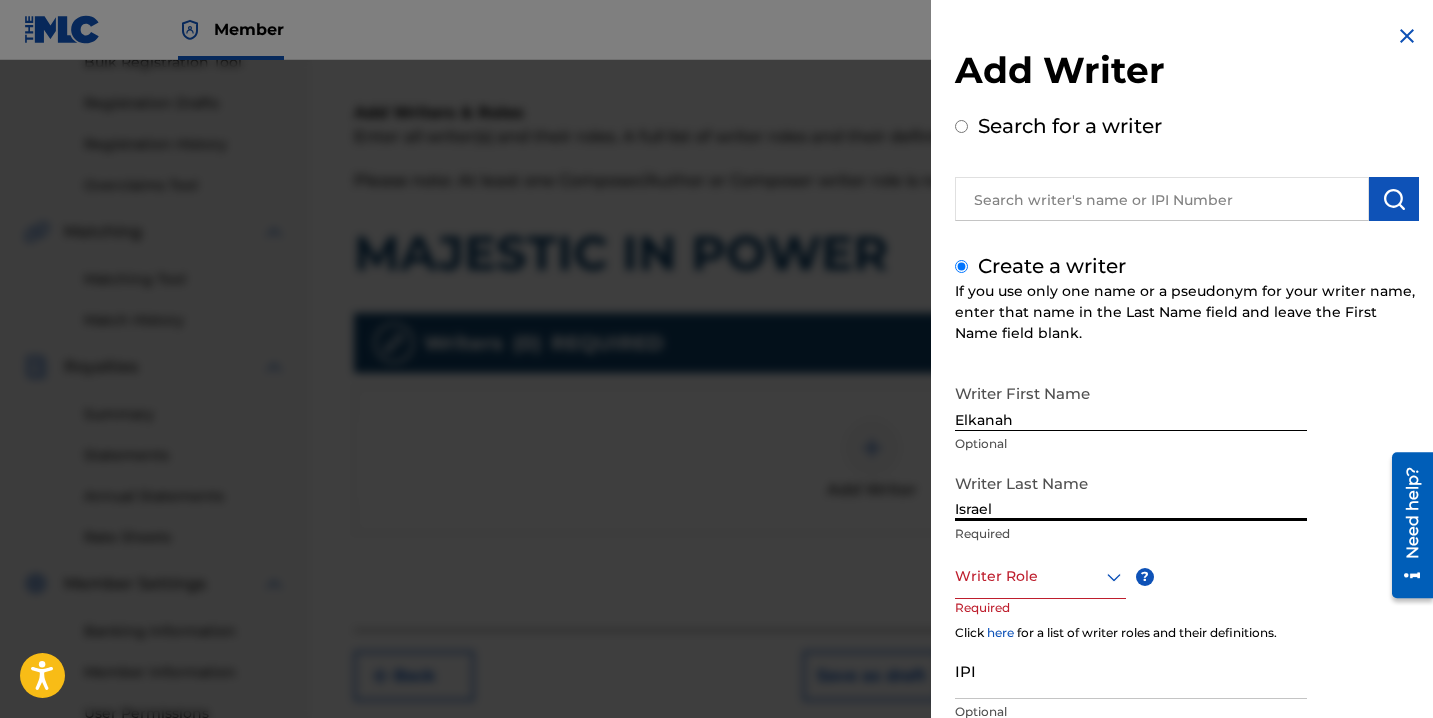 type on "Israel" 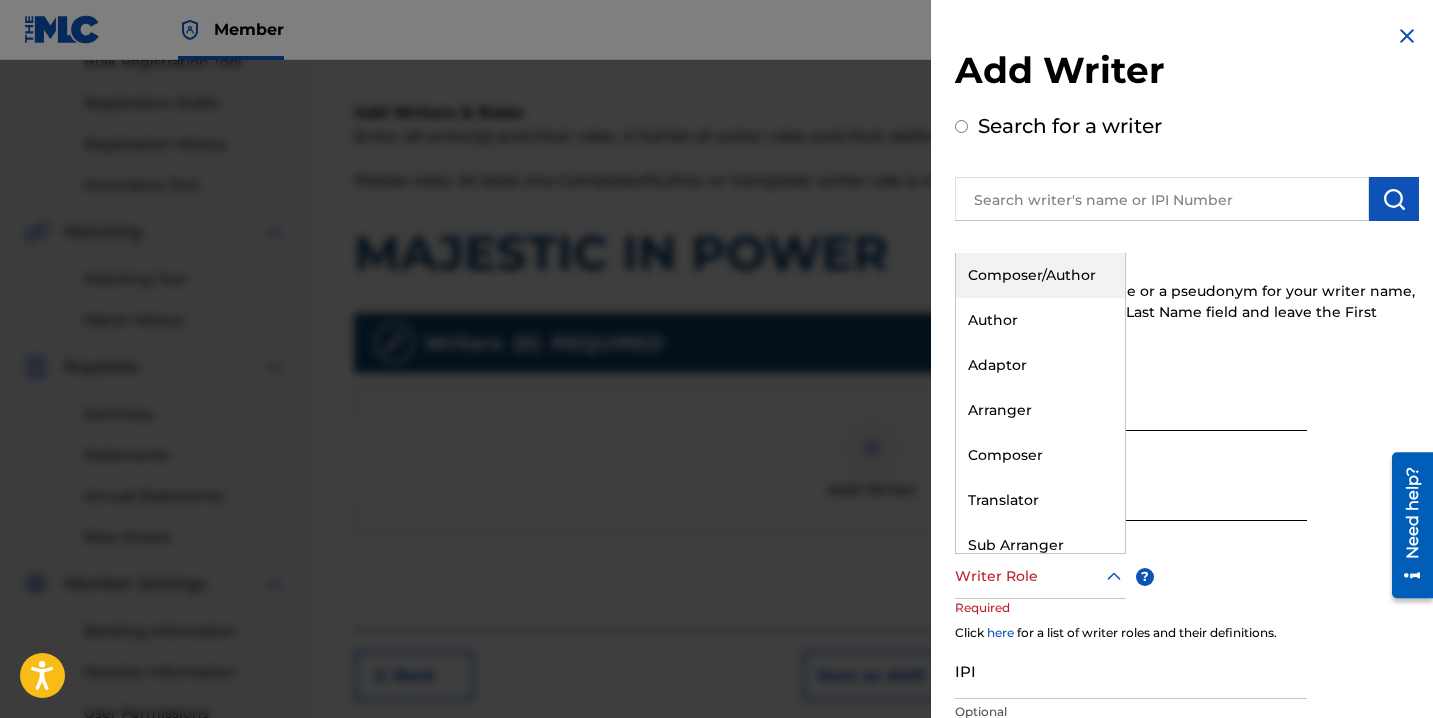 click at bounding box center (1040, 576) 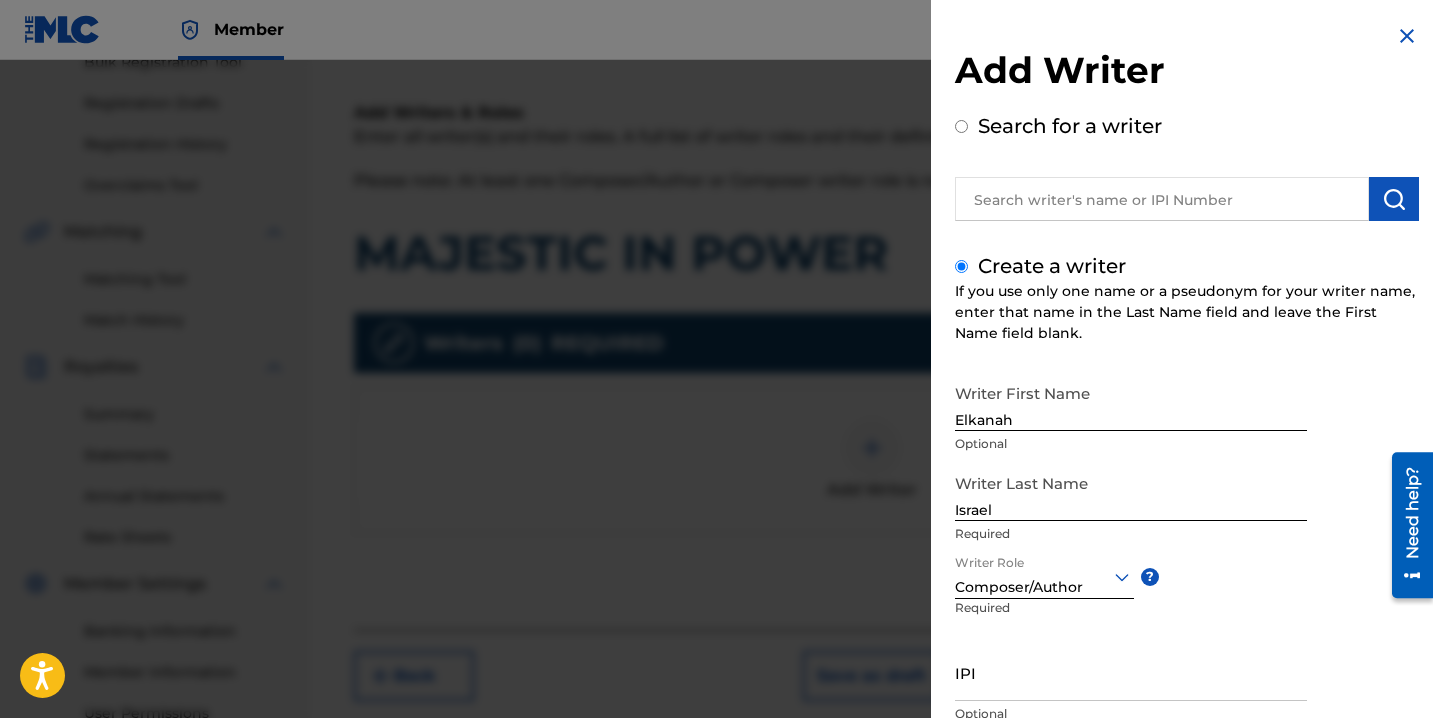 scroll, scrollTop: 150, scrollLeft: 0, axis: vertical 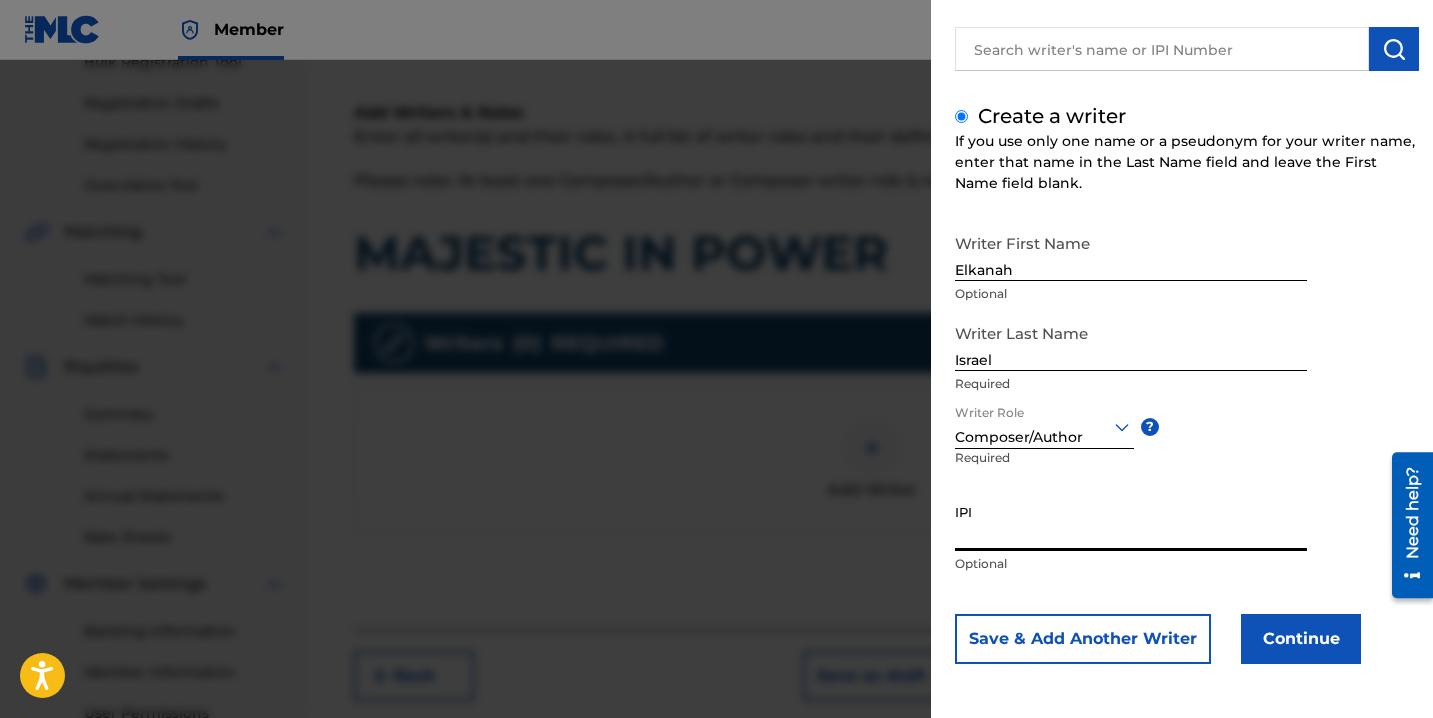 paste on "871838696" 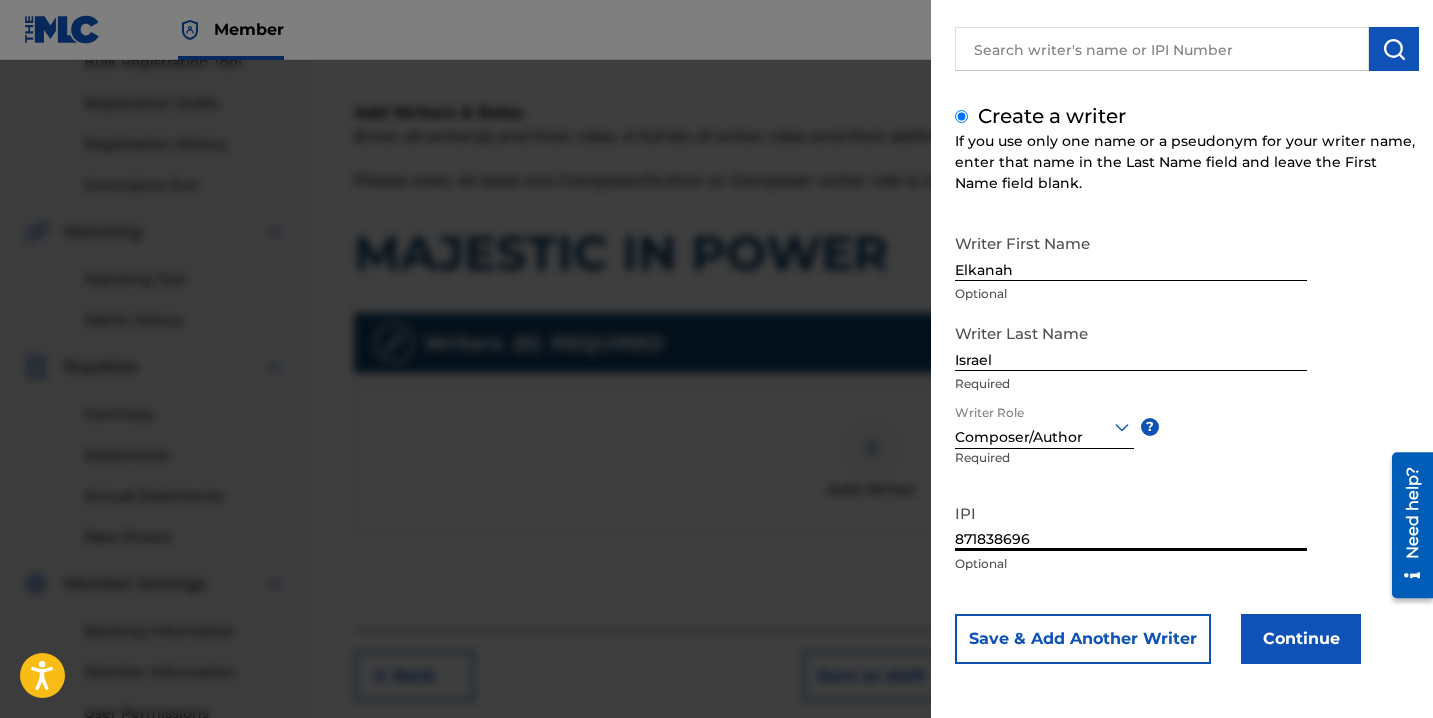 type on "871838696" 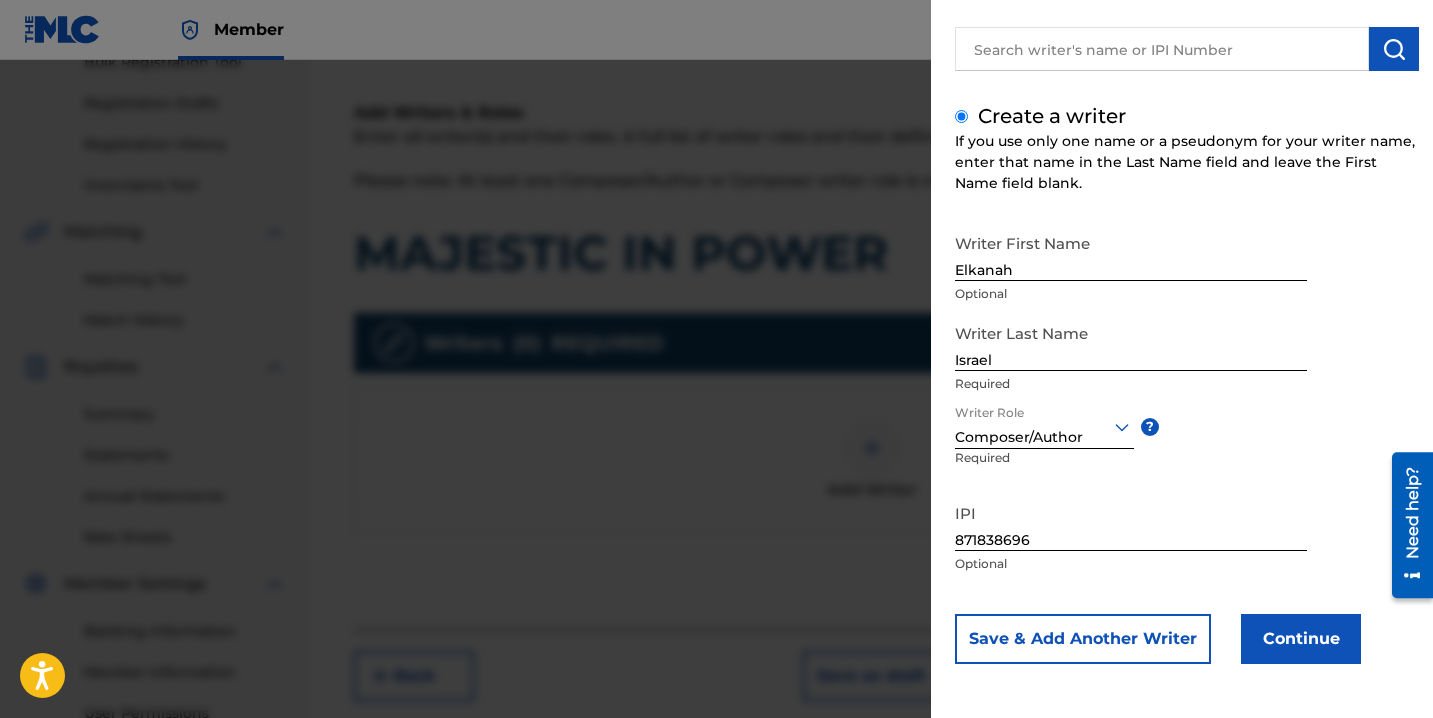 click on "Continue" at bounding box center (1301, 639) 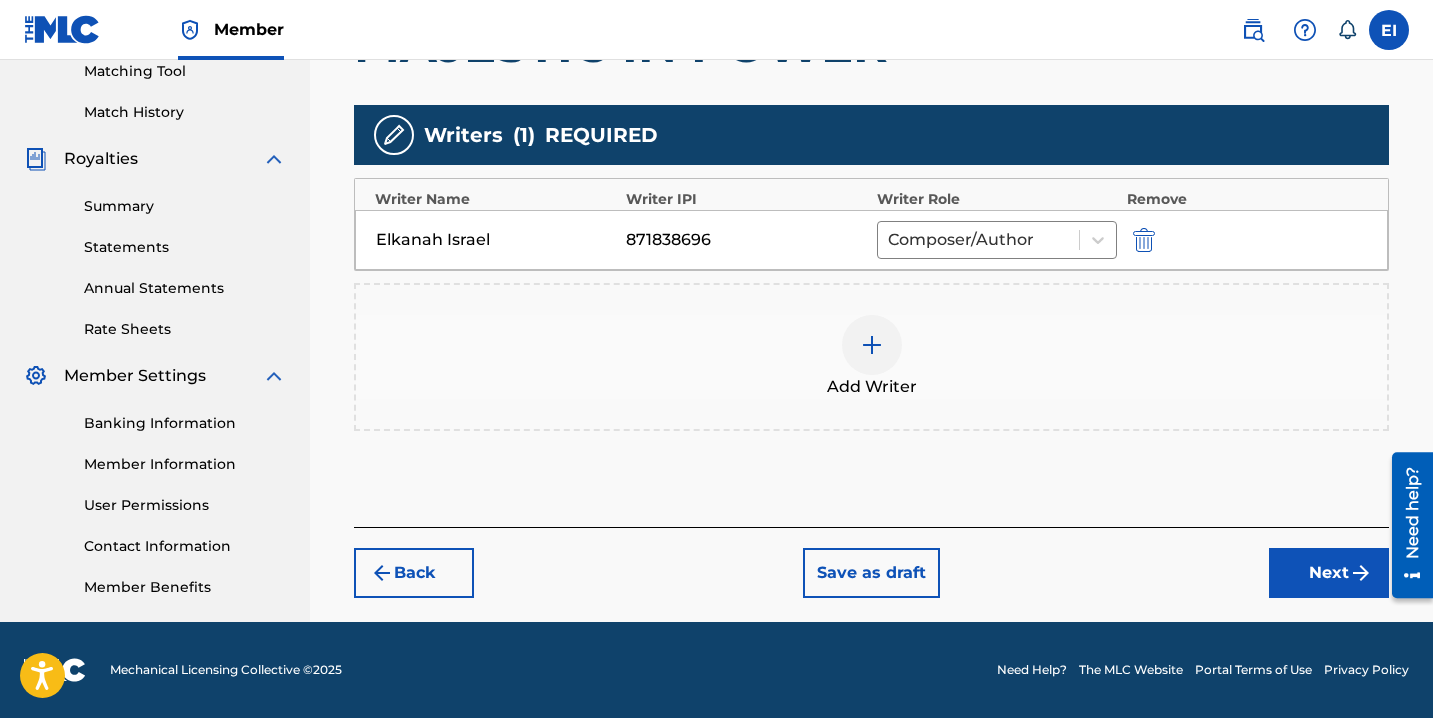 click at bounding box center (1361, 573) 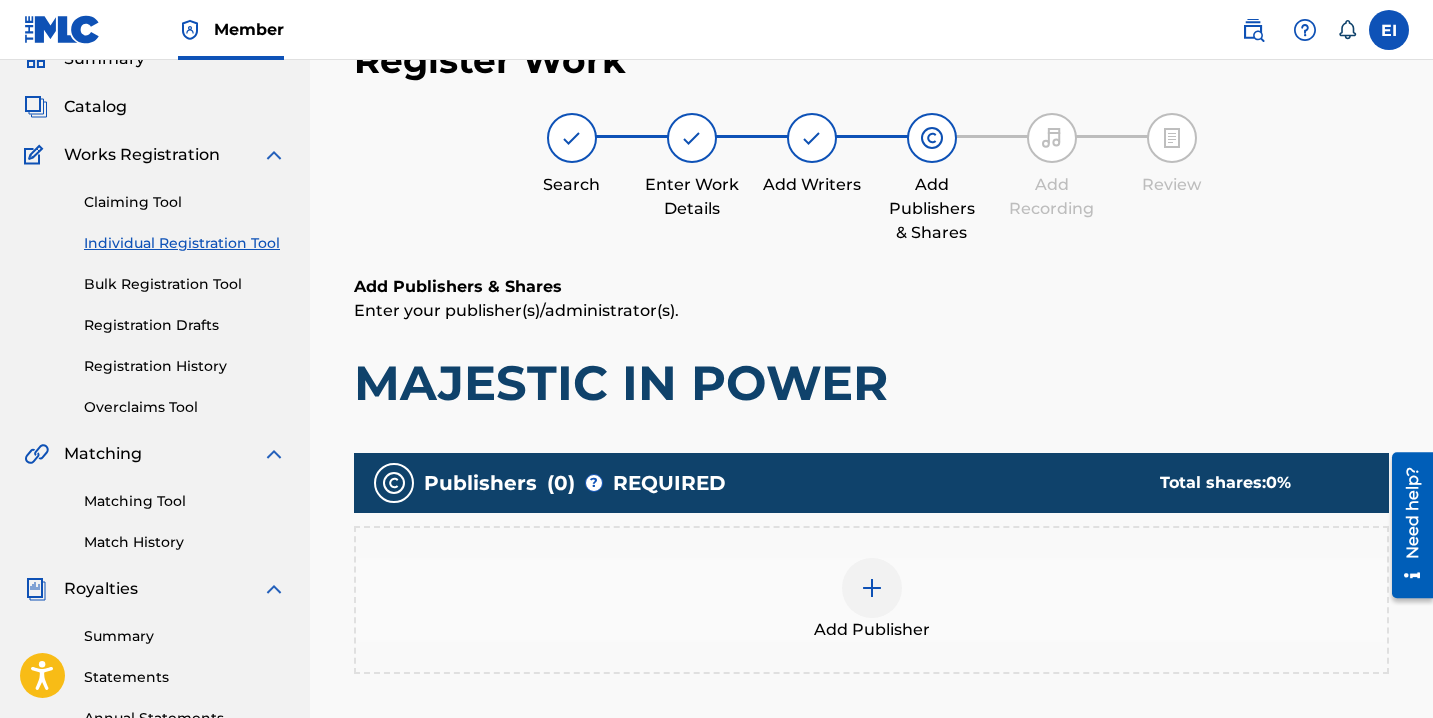 scroll, scrollTop: 90, scrollLeft: 0, axis: vertical 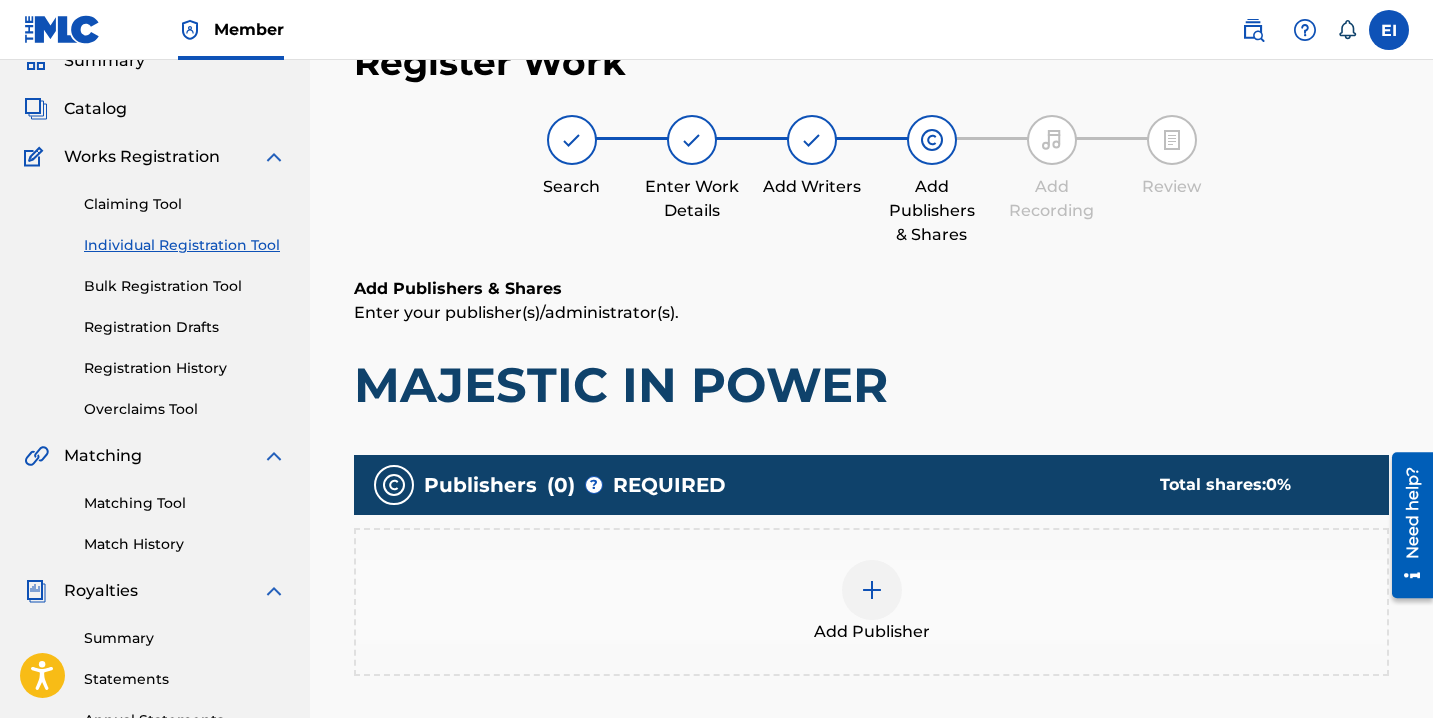 click on "Add Publisher" at bounding box center (871, 602) 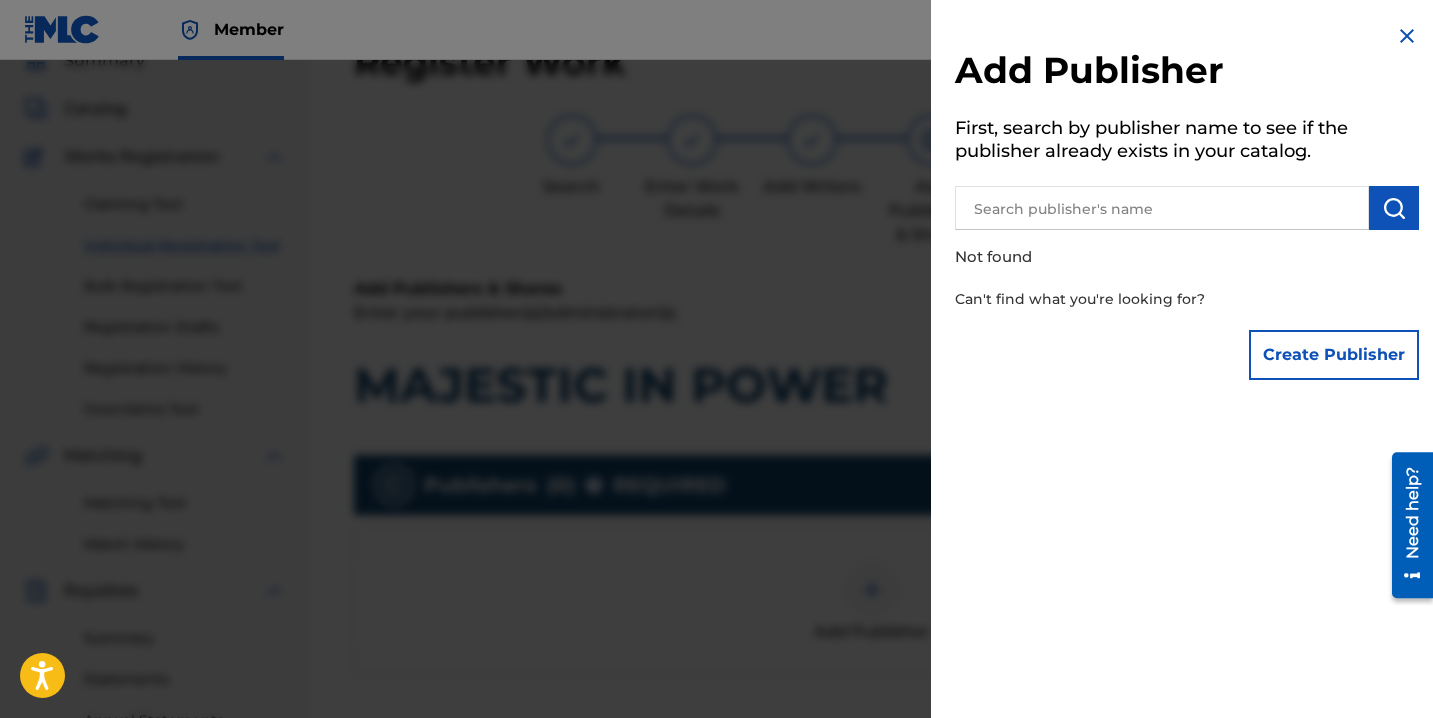 click at bounding box center [1162, 208] 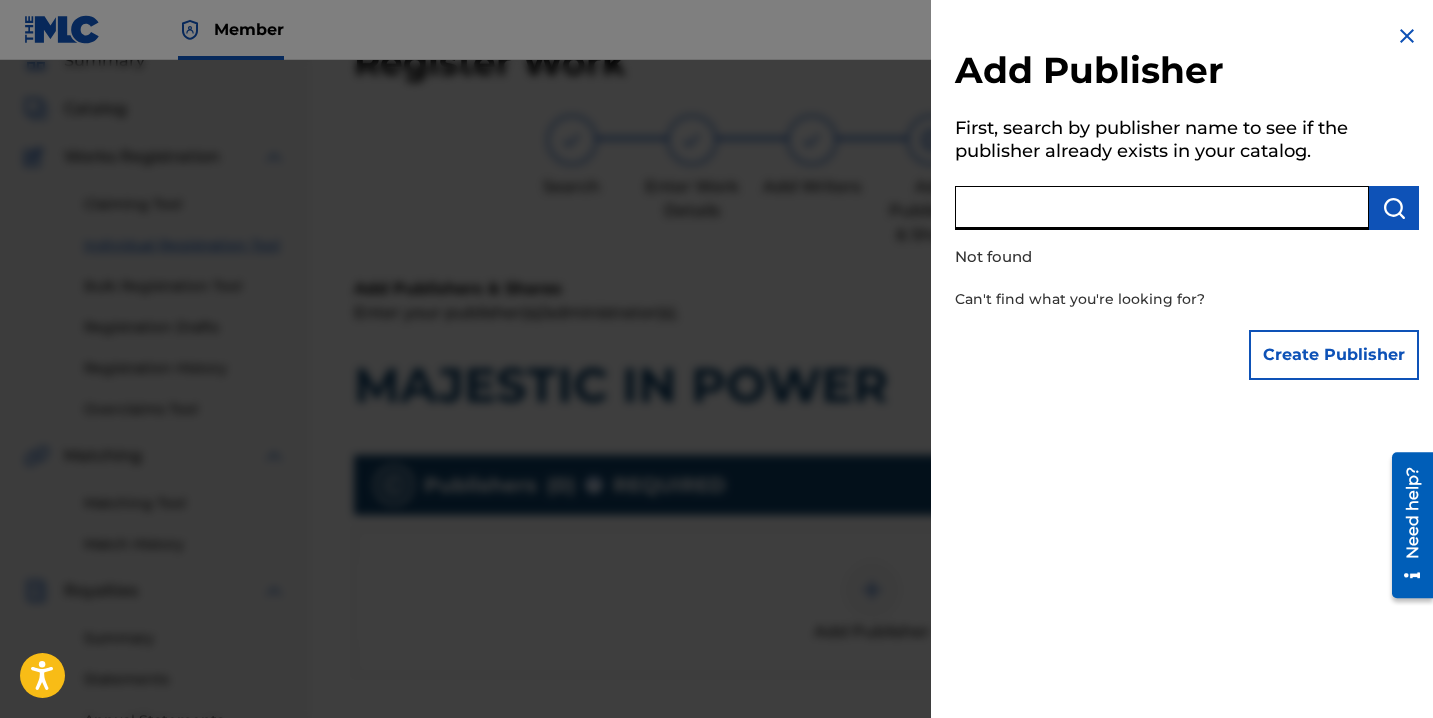click on "Not found" at bounding box center (1130, 257) 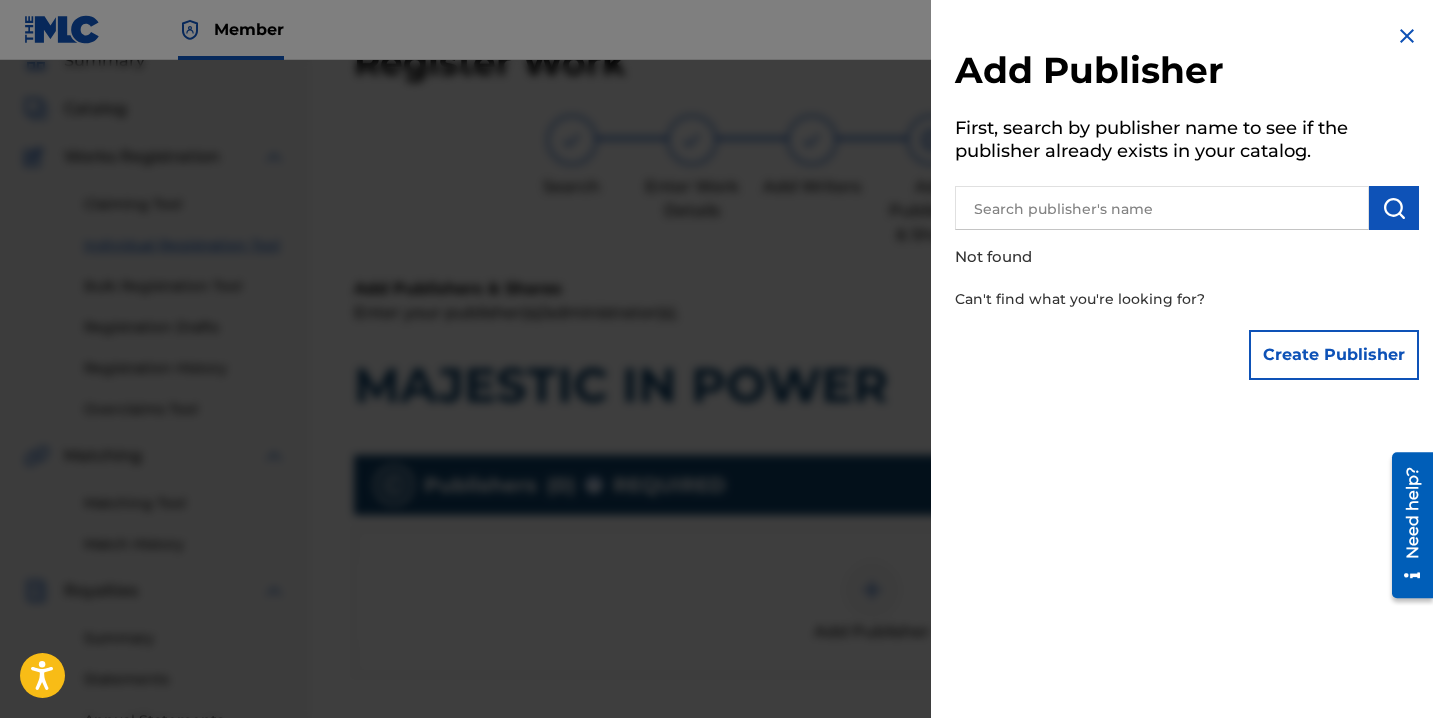 click on "Create Publisher" at bounding box center [1334, 355] 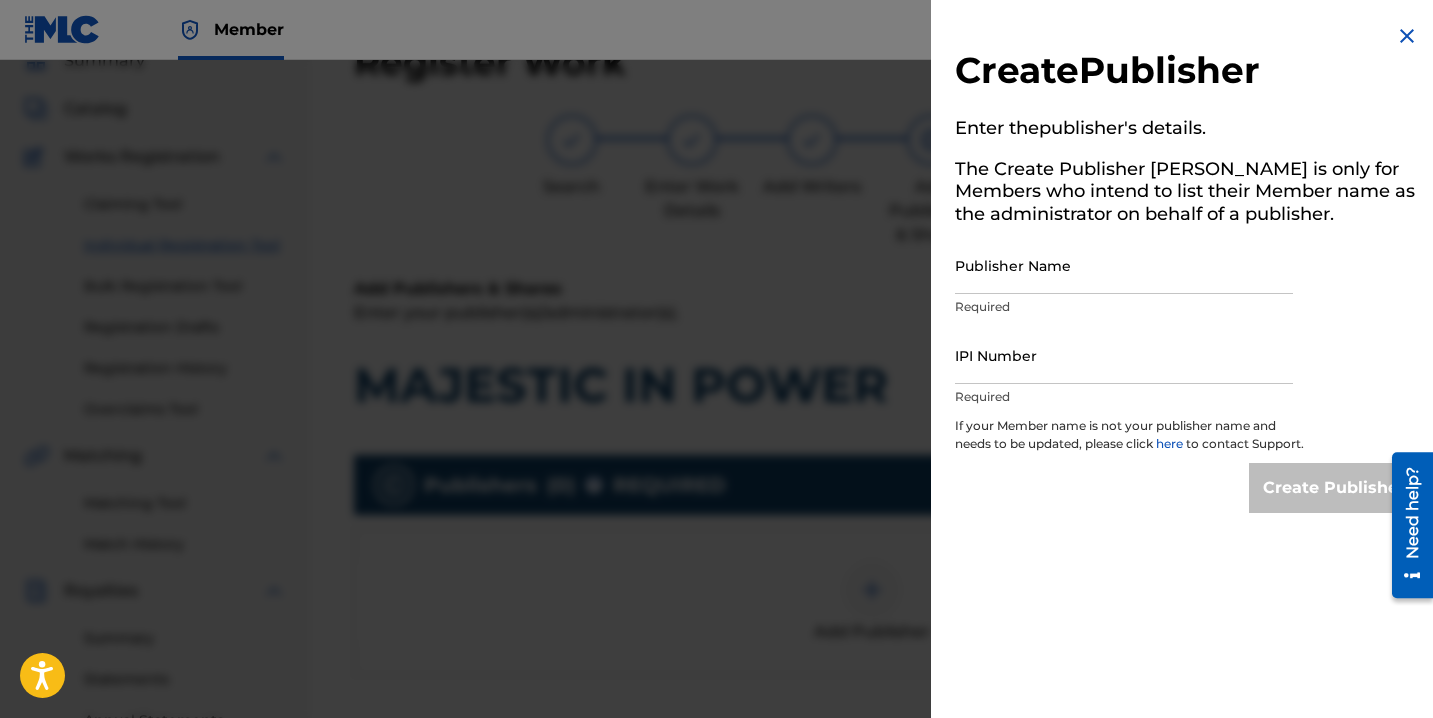 click on "Publisher Name Required" at bounding box center (1124, 282) 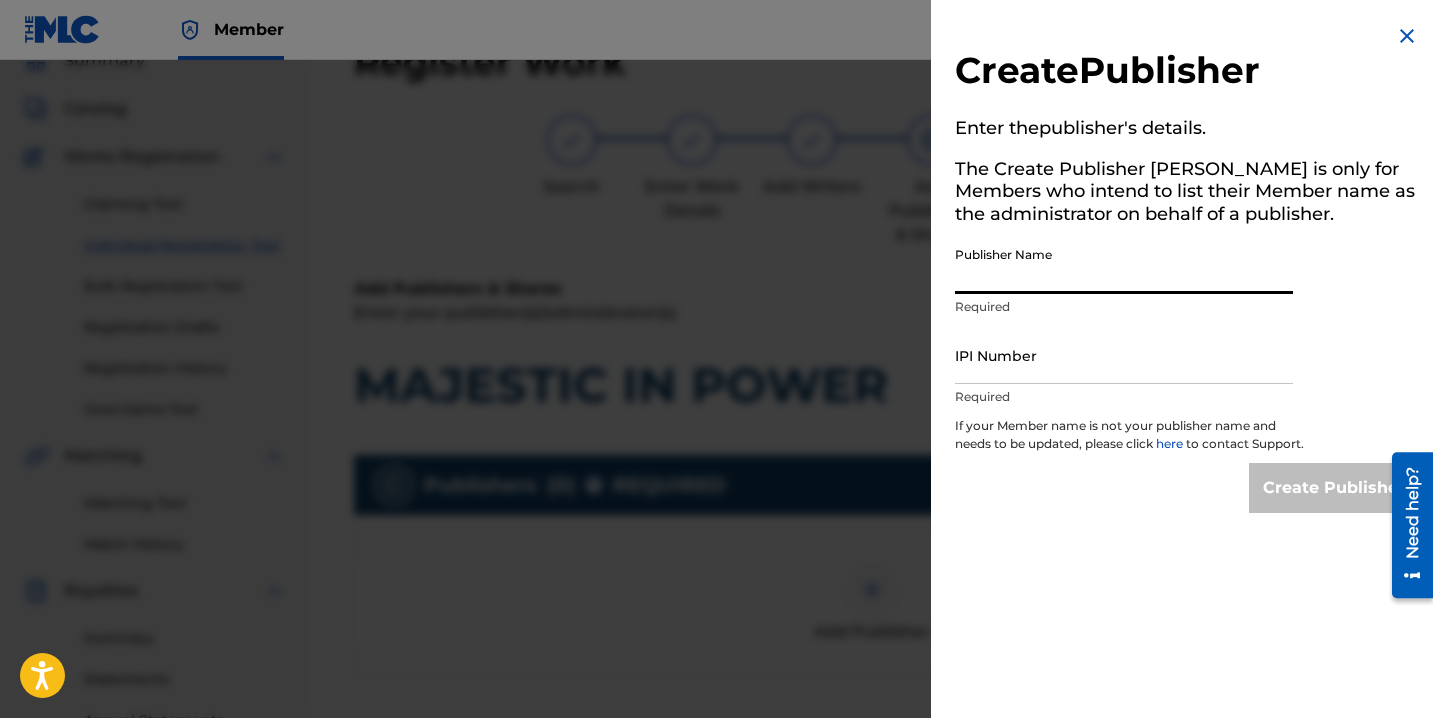 click on "Publisher Name" at bounding box center (1124, 265) 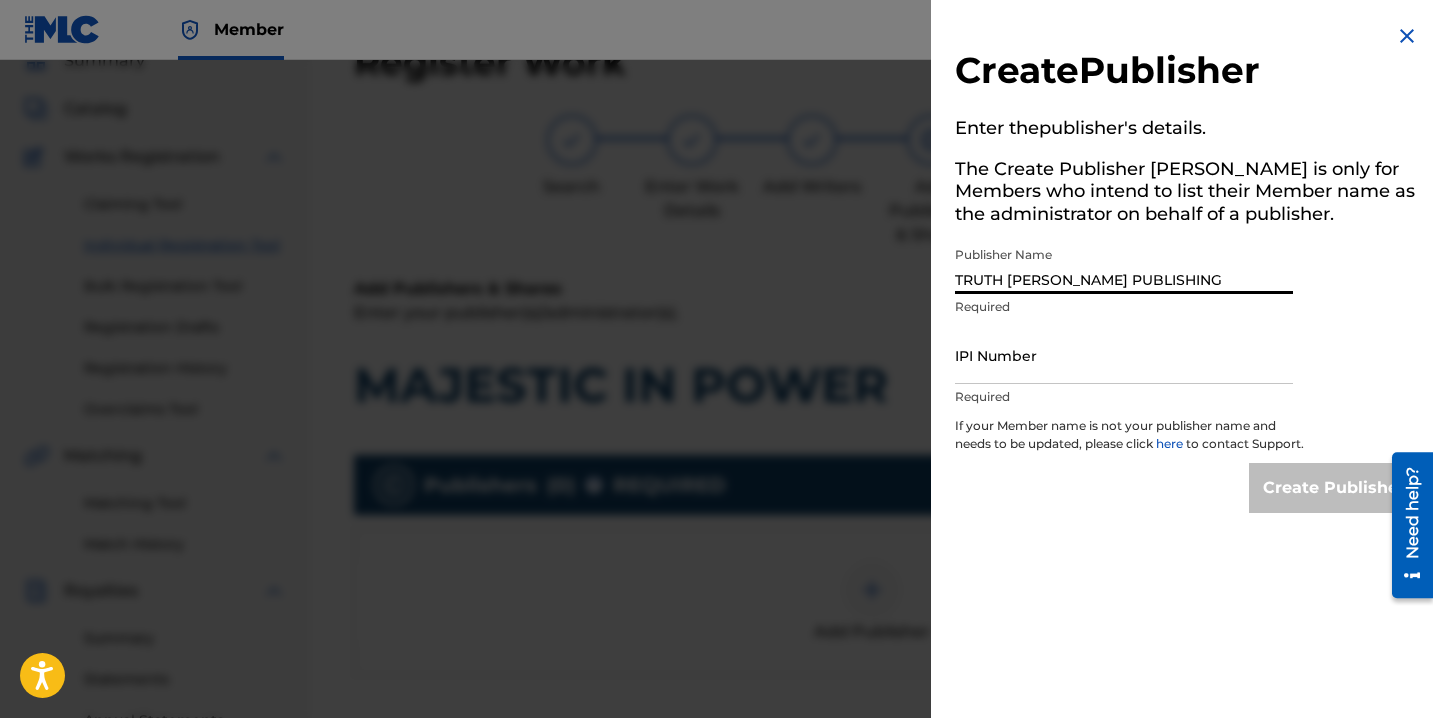 click on "IPI Number" at bounding box center [1124, 355] 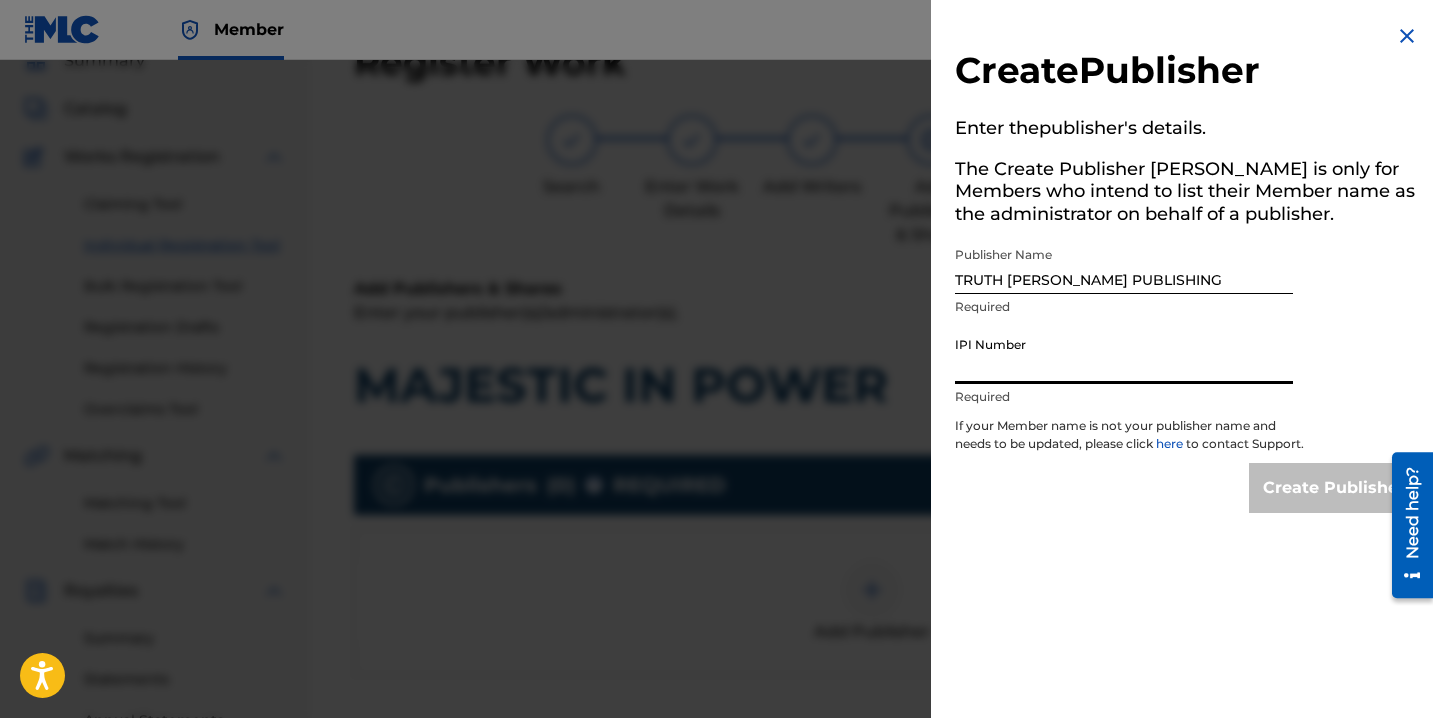 type on "1301810312" 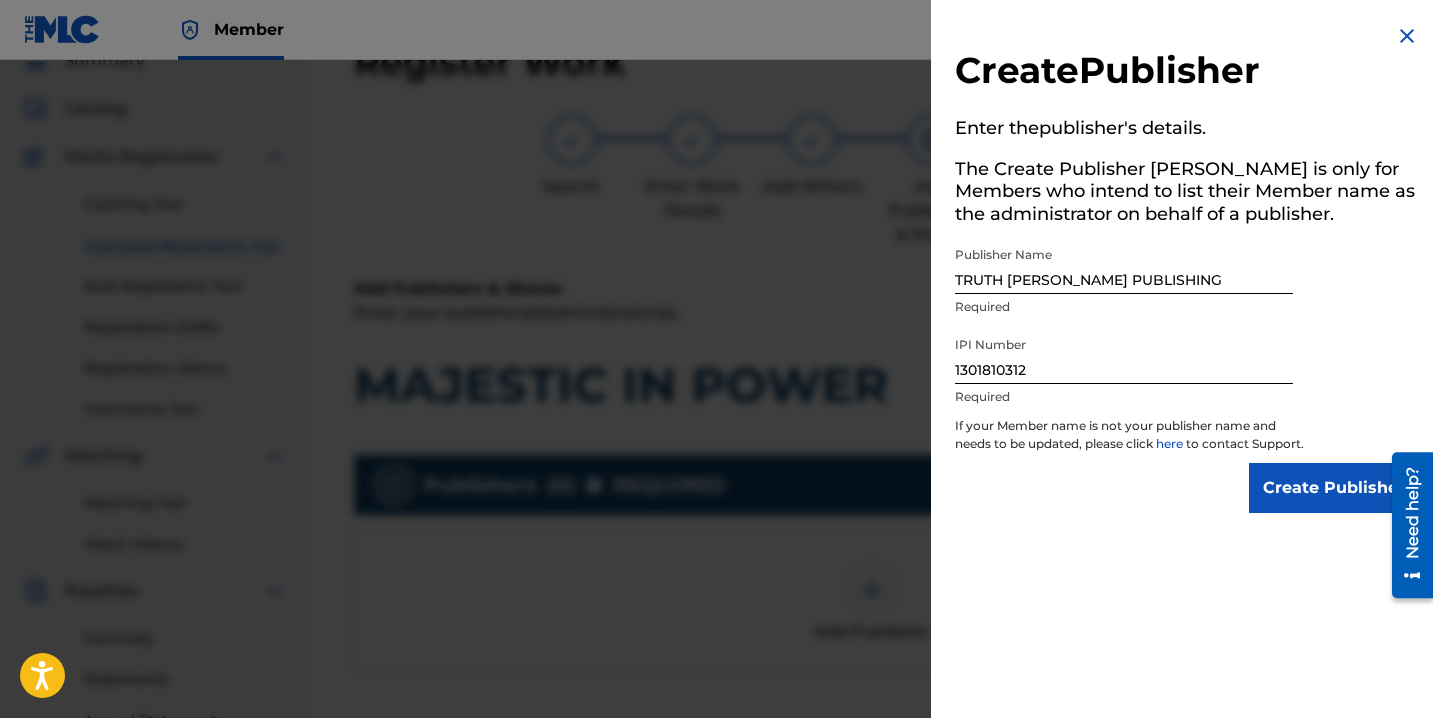 click on "Create Publisher" at bounding box center (1334, 488) 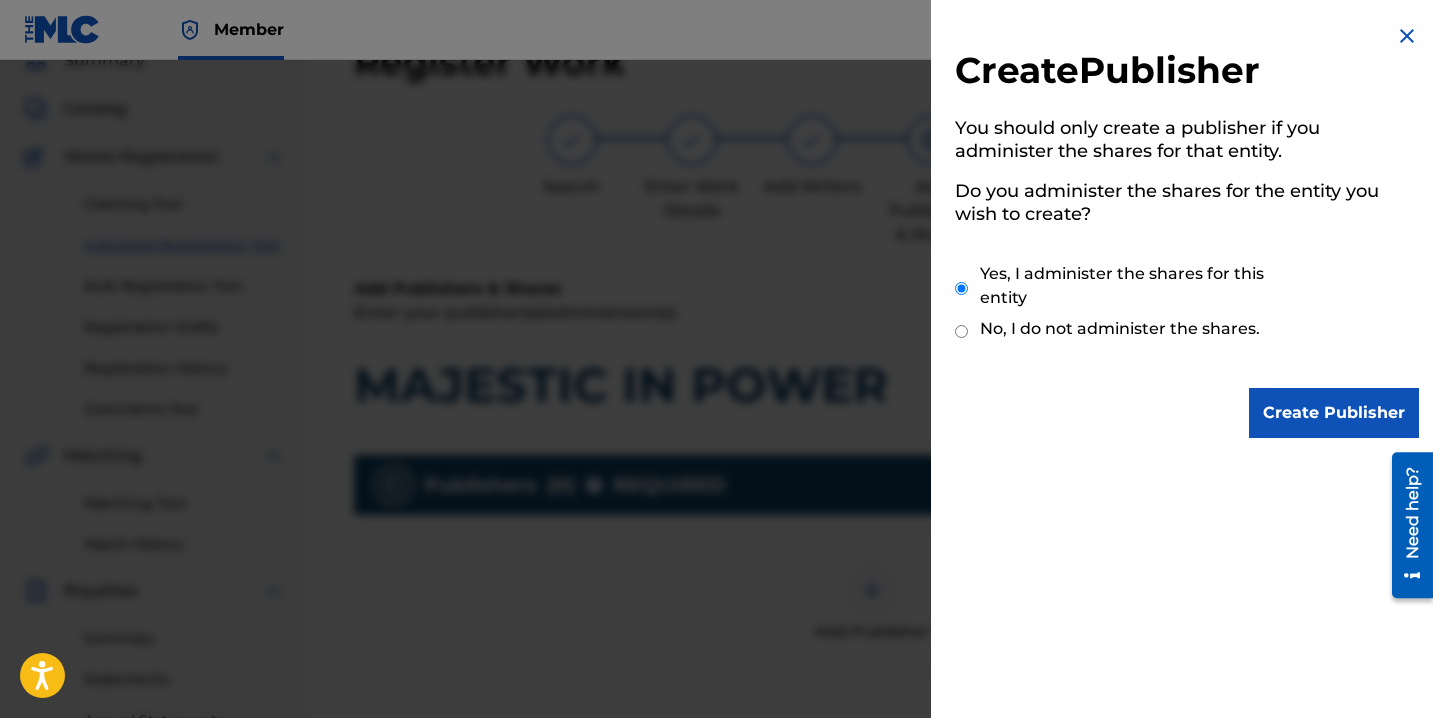 click on "Create Publisher" at bounding box center [1334, 413] 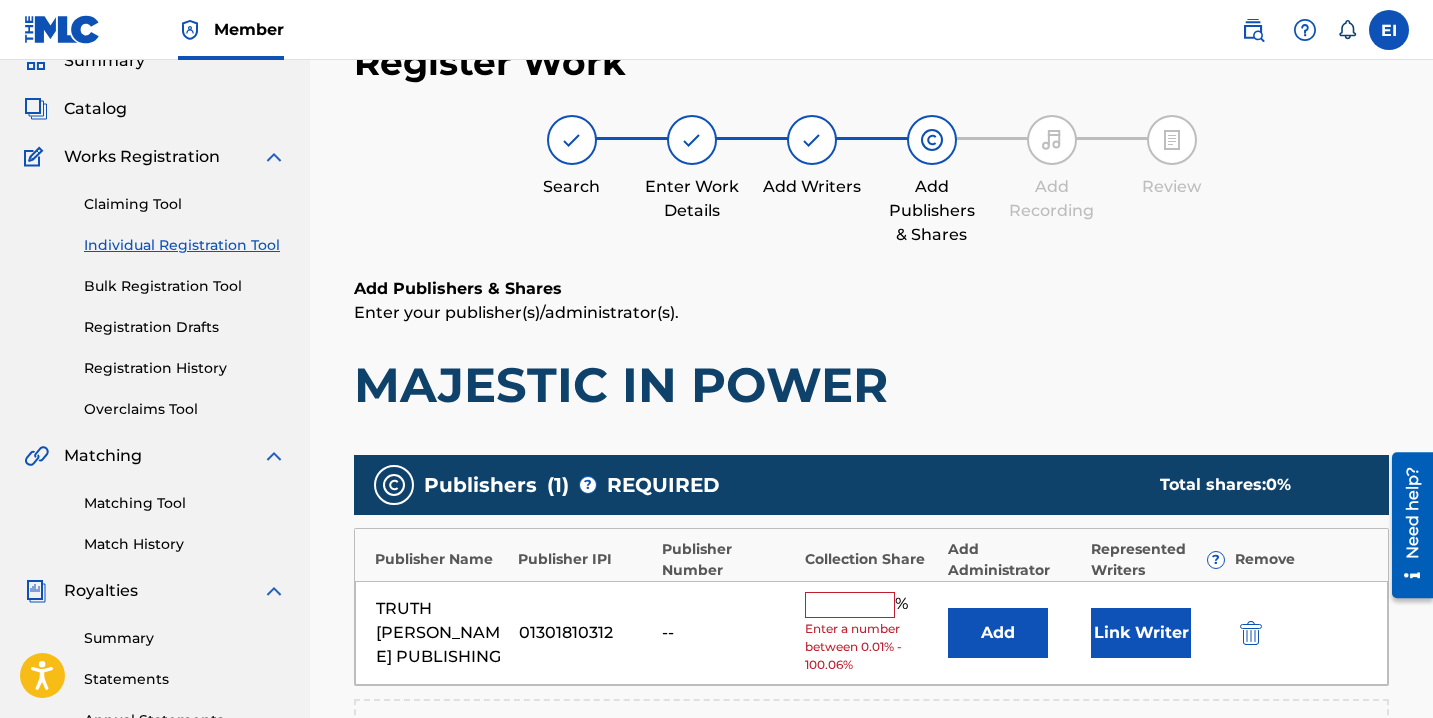 click at bounding box center [850, 605] 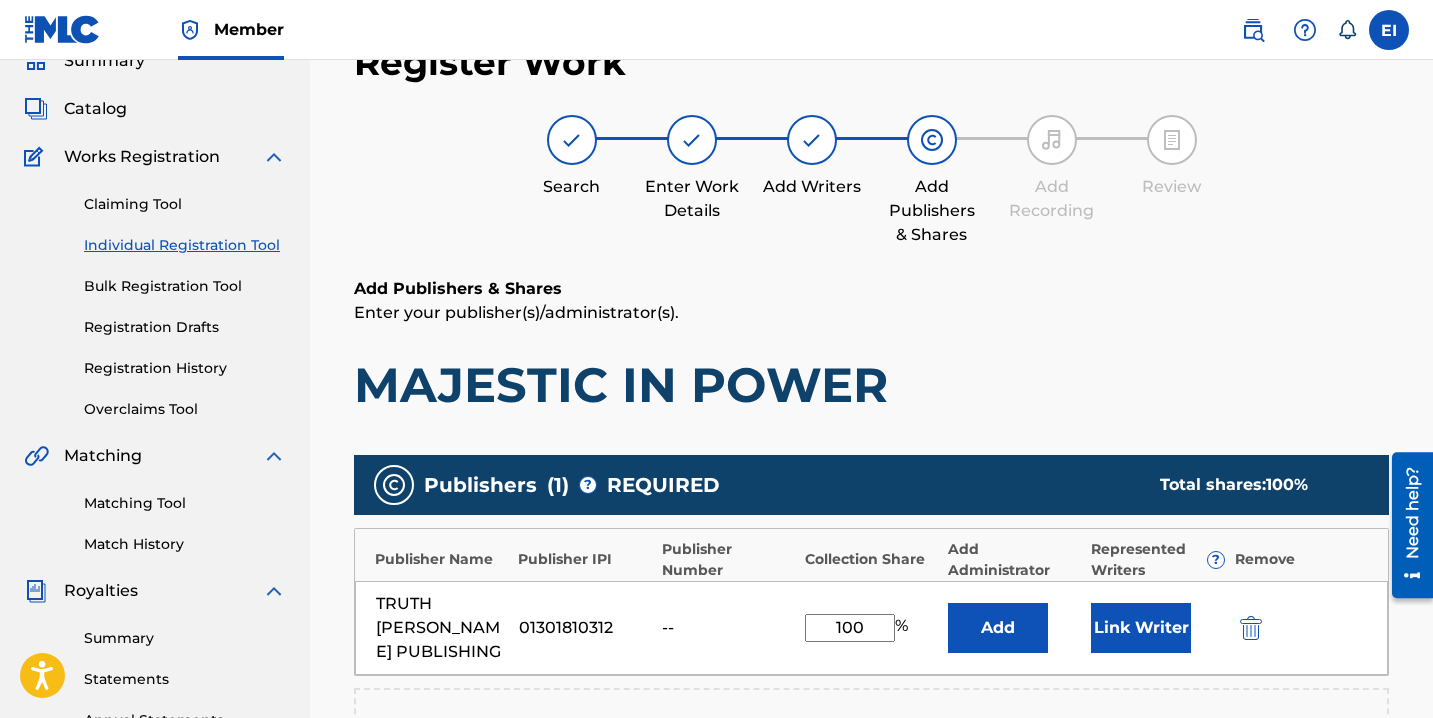 click on "Link Writer" at bounding box center [1141, 628] 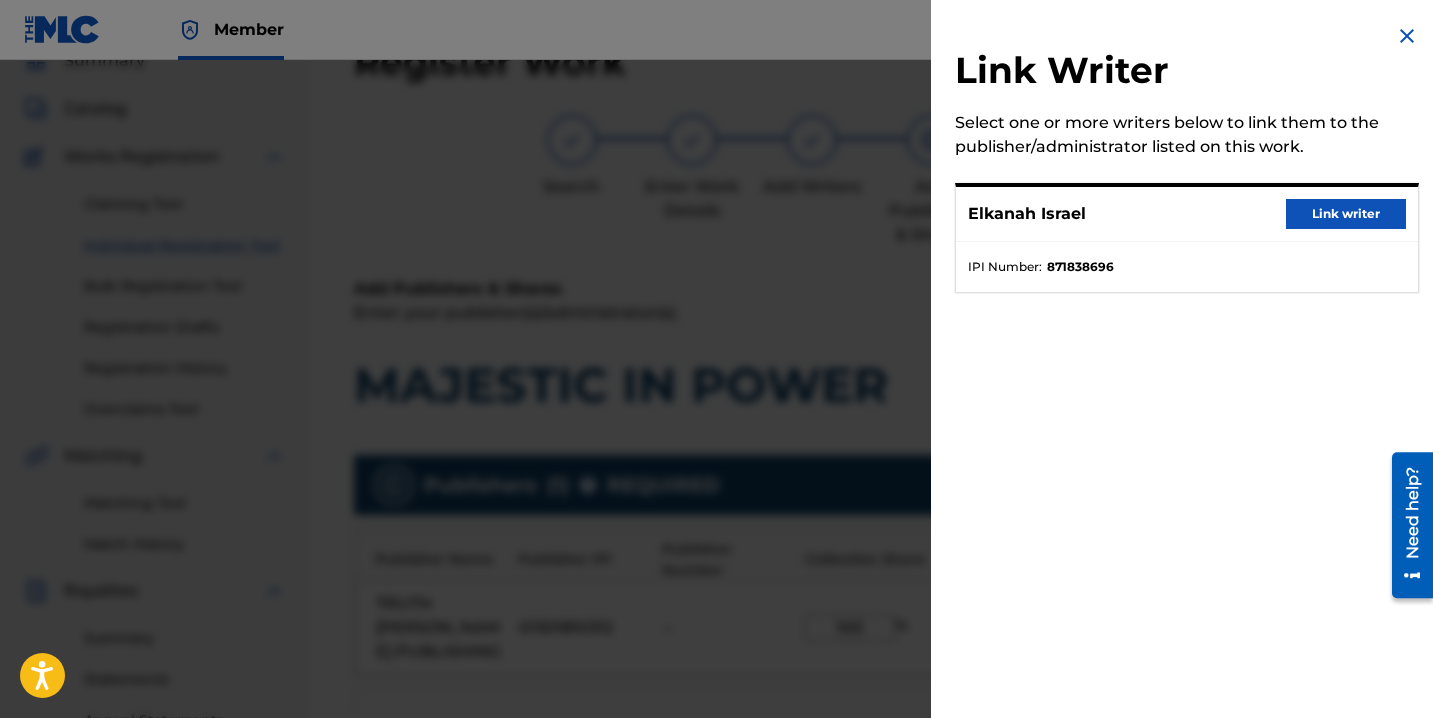 click on "Link writer" at bounding box center [1346, 214] 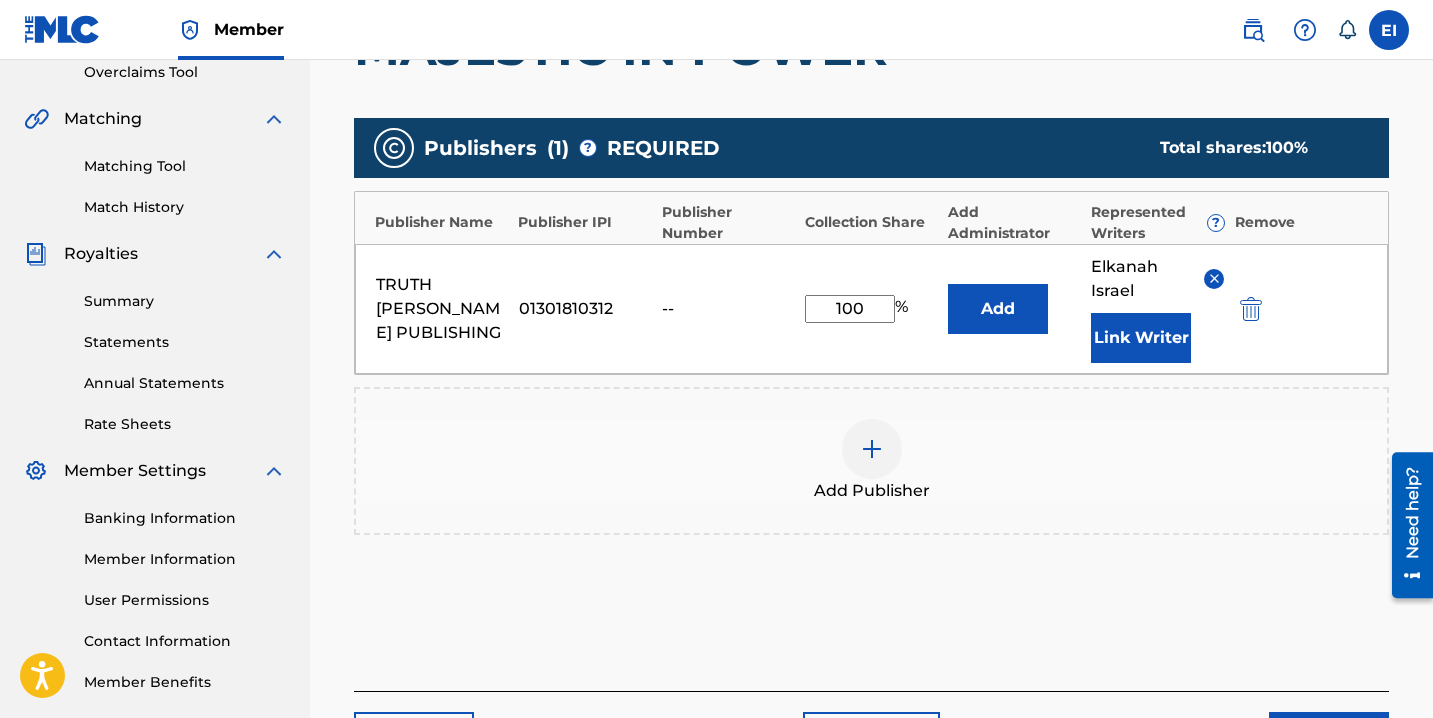 scroll, scrollTop: 587, scrollLeft: 0, axis: vertical 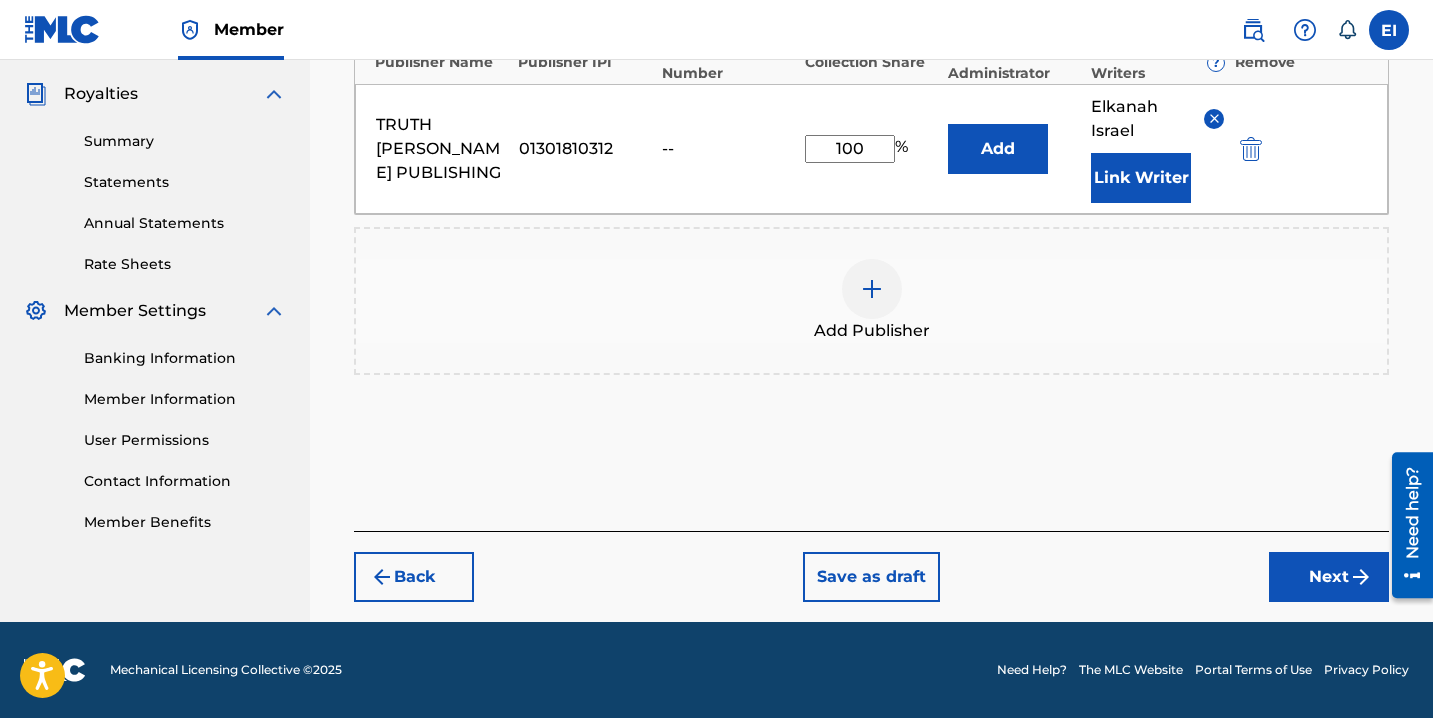 click on "Next" at bounding box center [1329, 577] 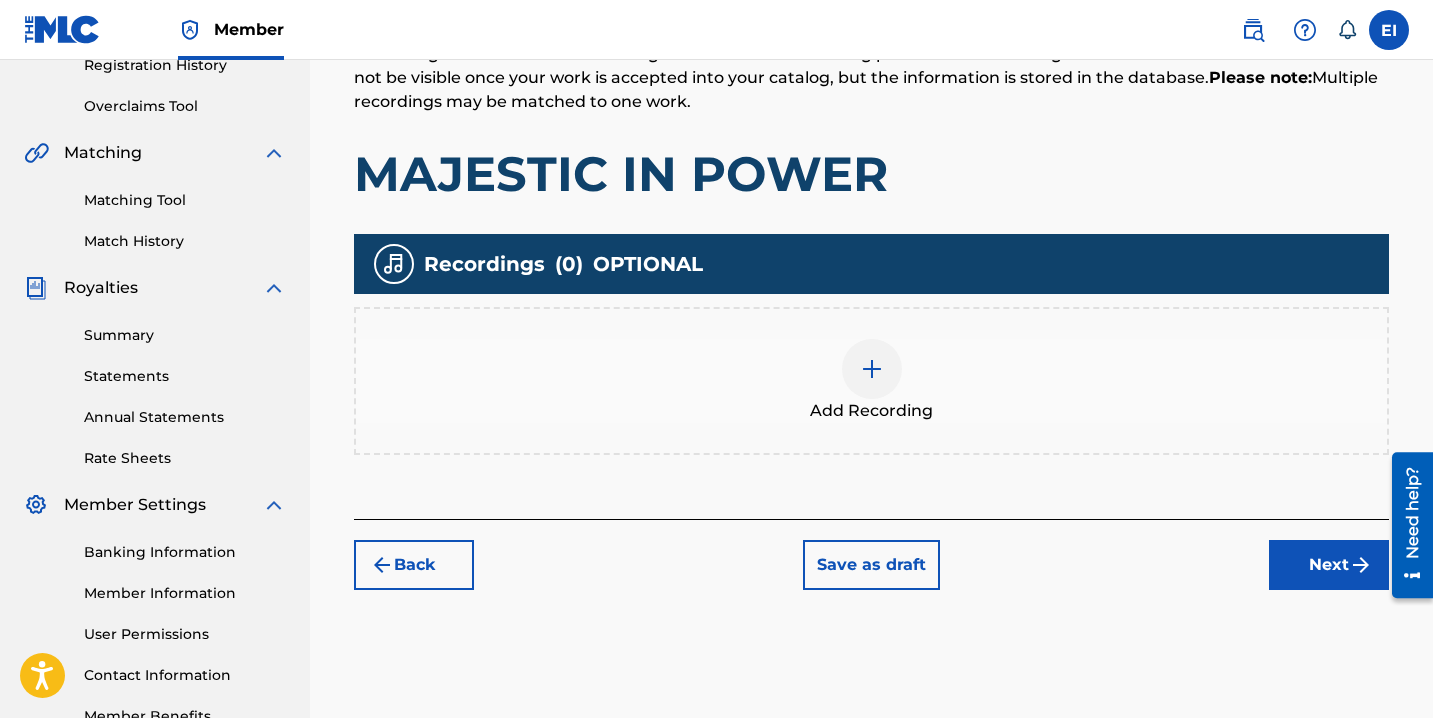 scroll, scrollTop: 430, scrollLeft: 0, axis: vertical 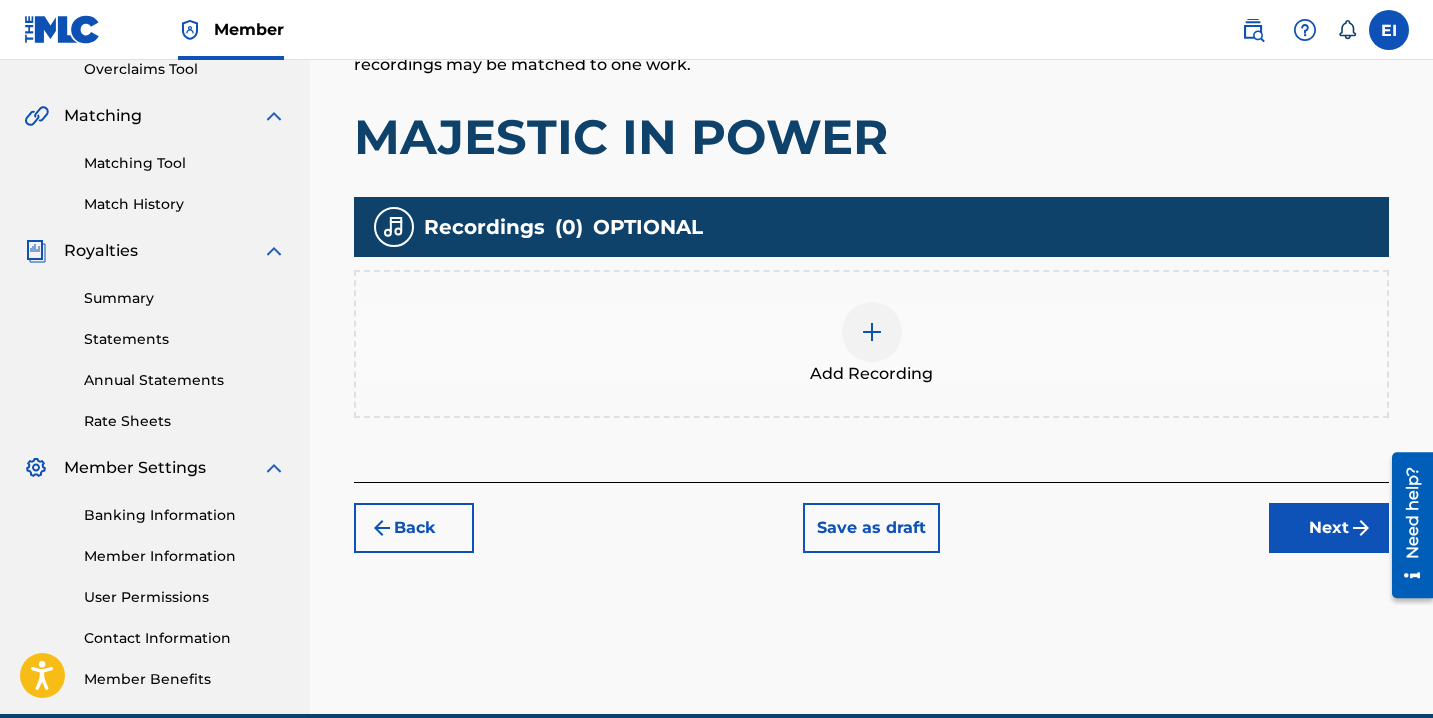 click at bounding box center [872, 332] 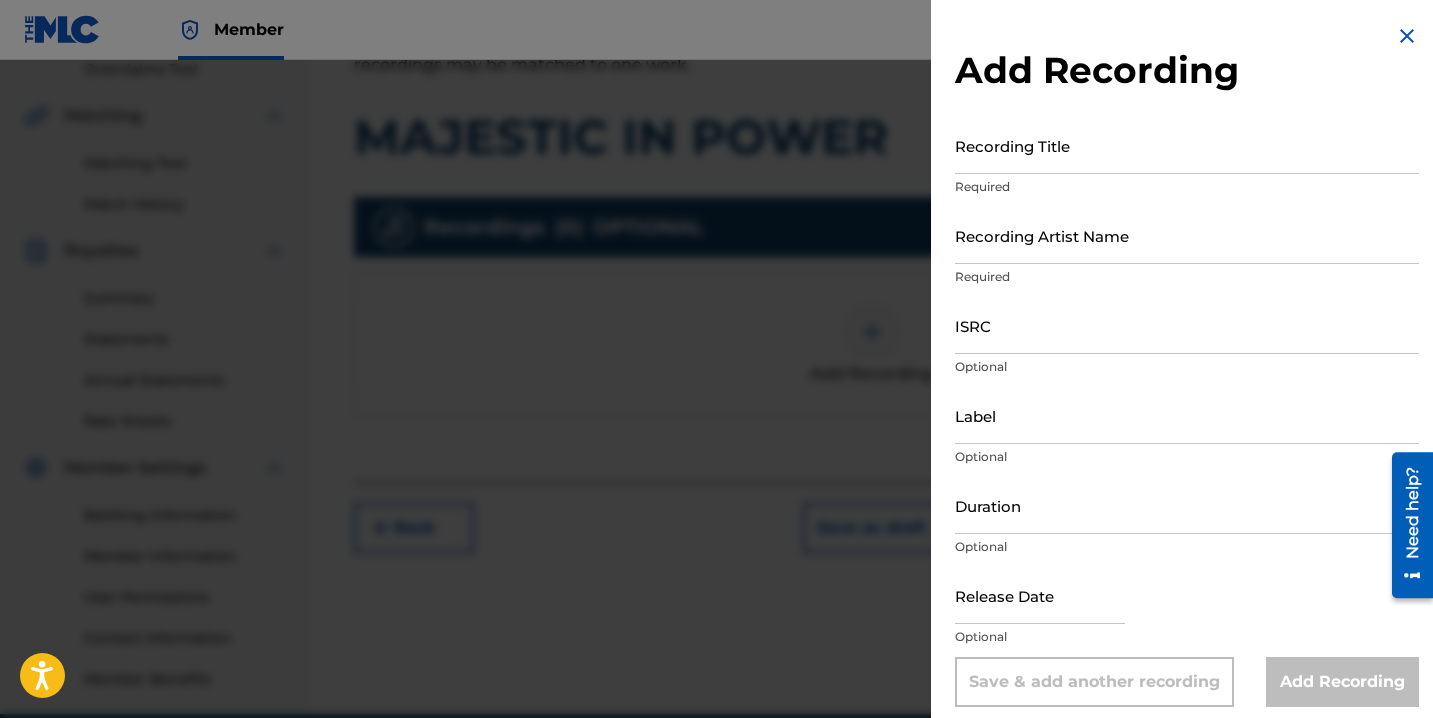 click on "Recording Title" at bounding box center (1187, 145) 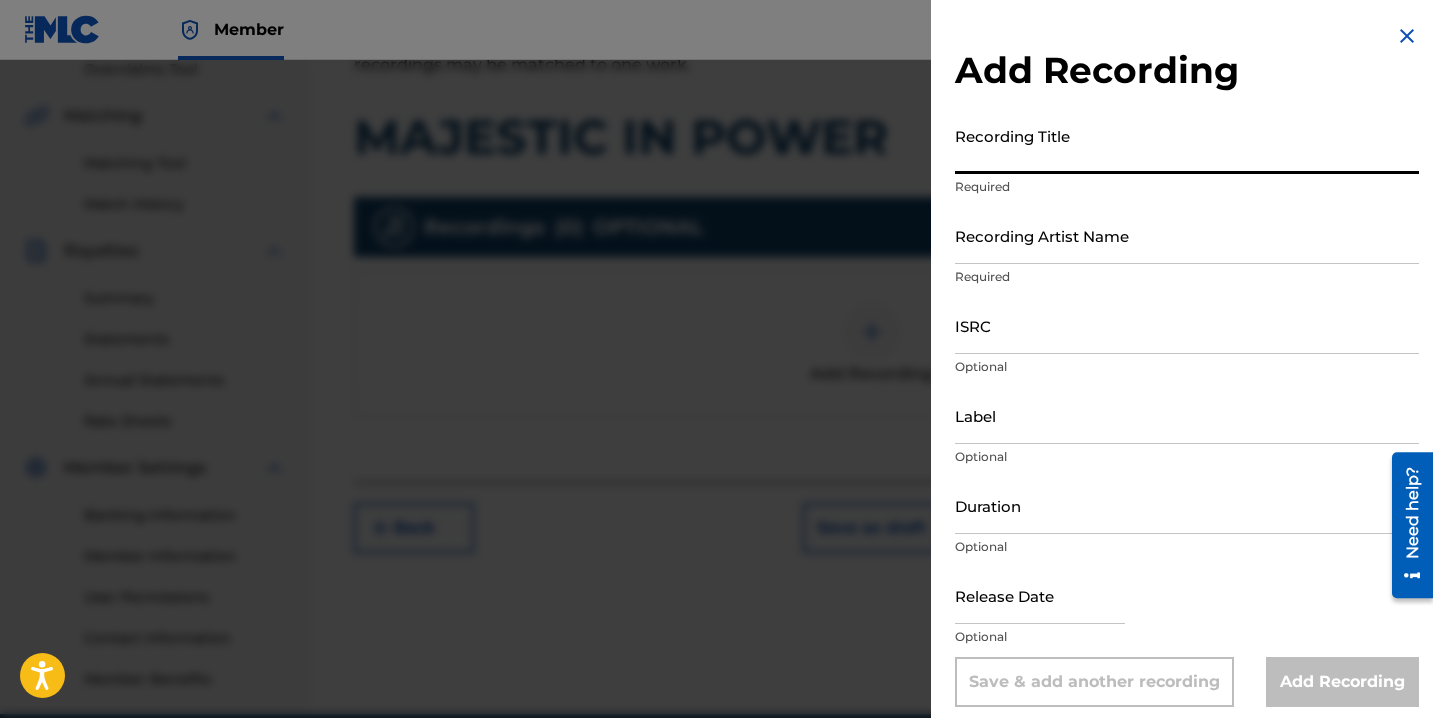 click on "Recording Title" at bounding box center [1187, 145] 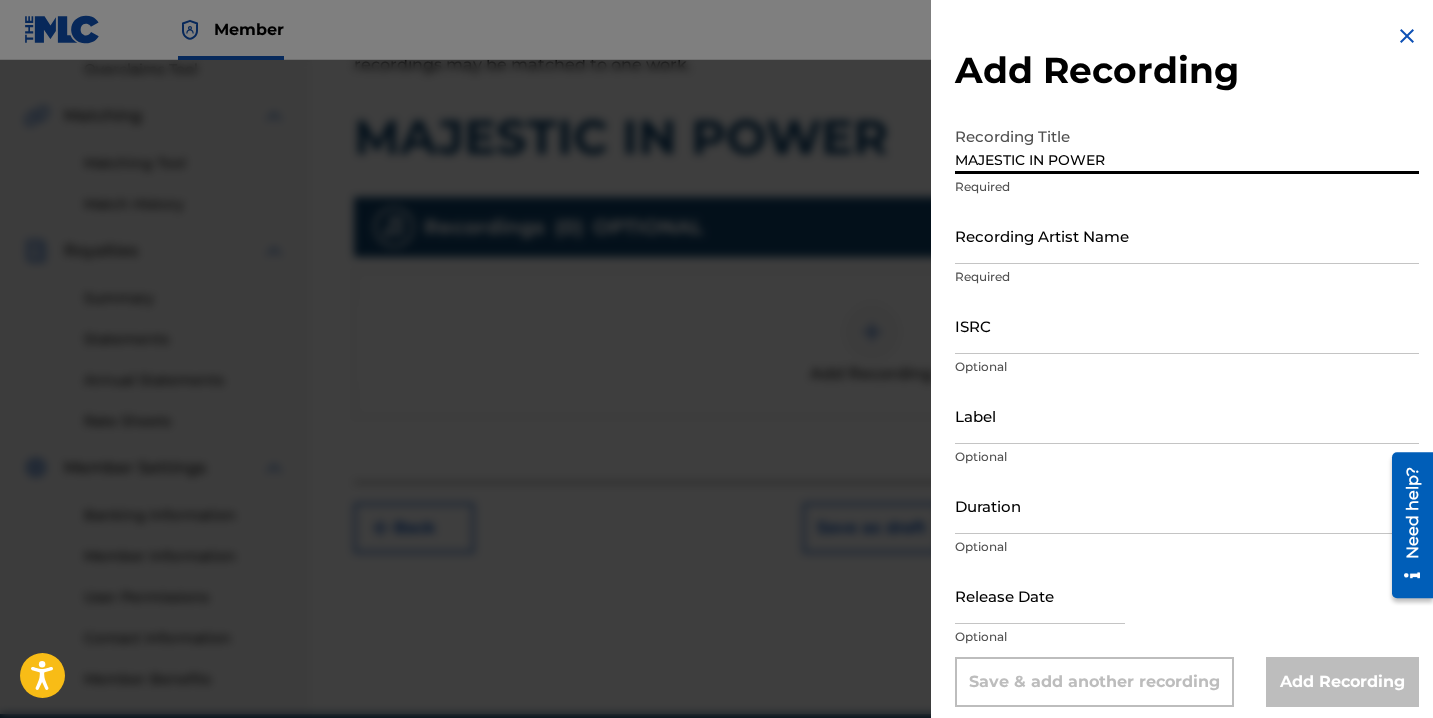 type on "MAJESTIC IN POWER" 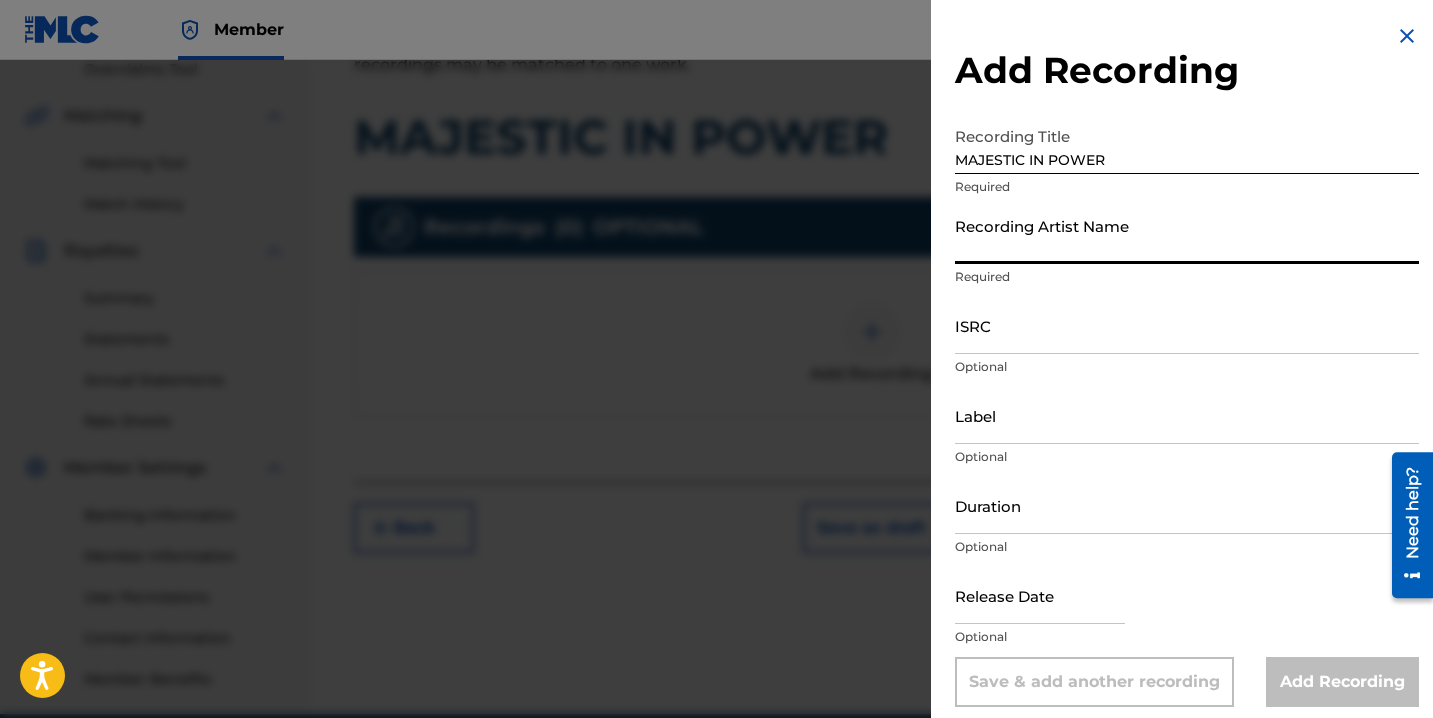 click on "Recording Artist Name" at bounding box center [1187, 235] 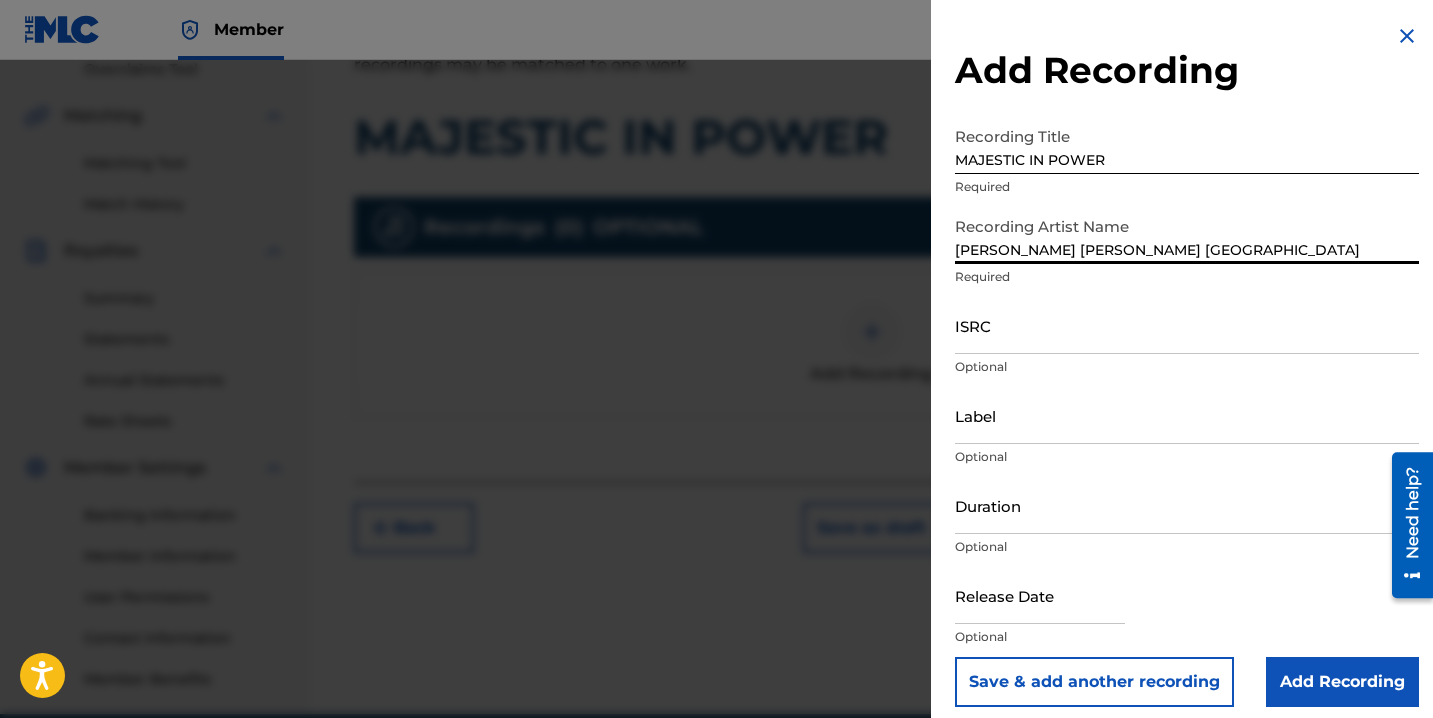click on "ISRC" at bounding box center (1187, 325) 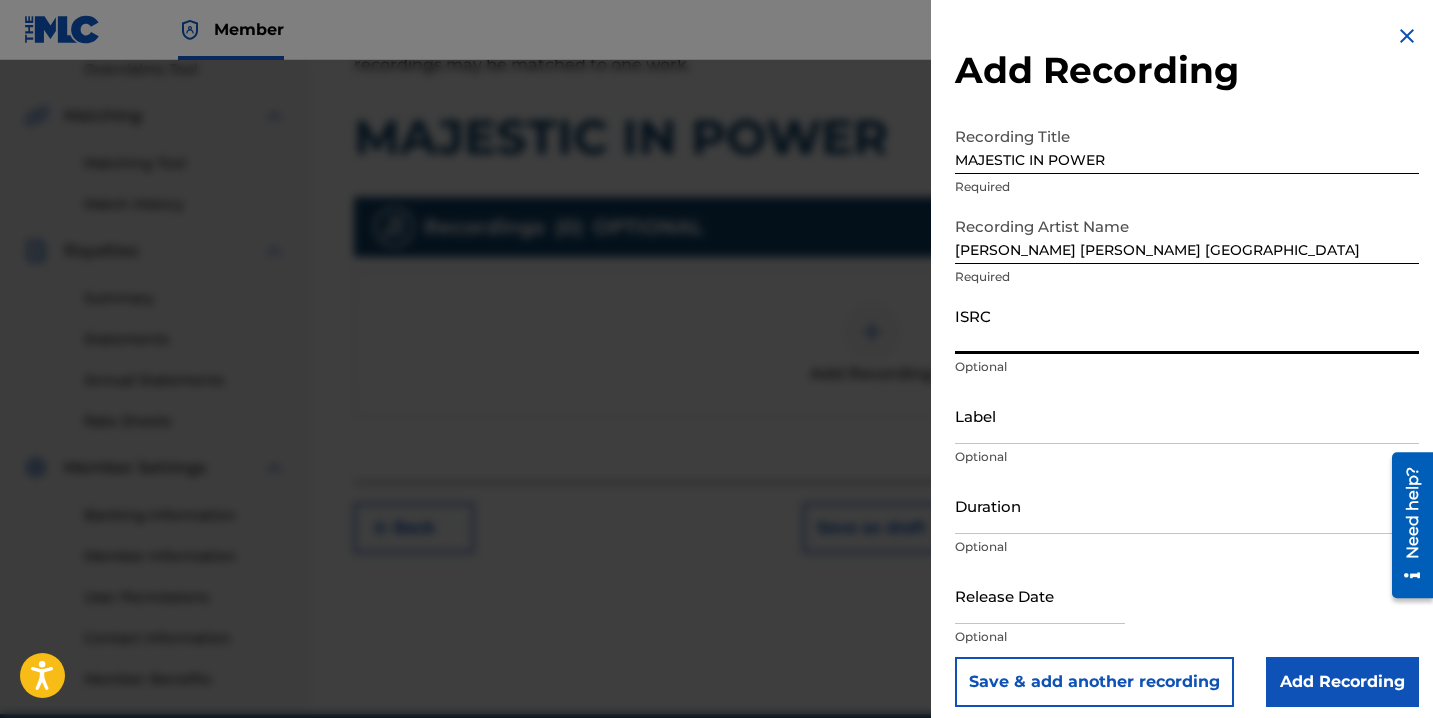 paste on "QZWFH2501012" 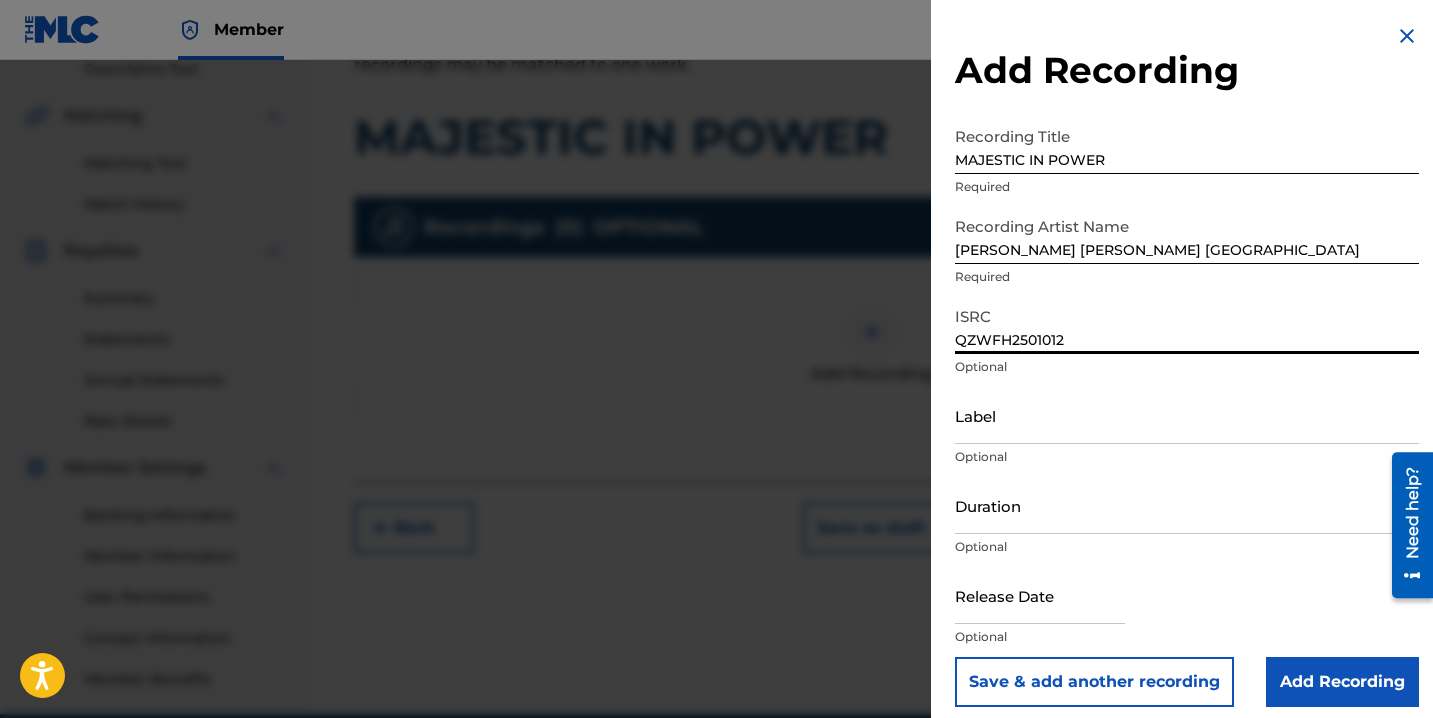 type on "QZWFH2501012" 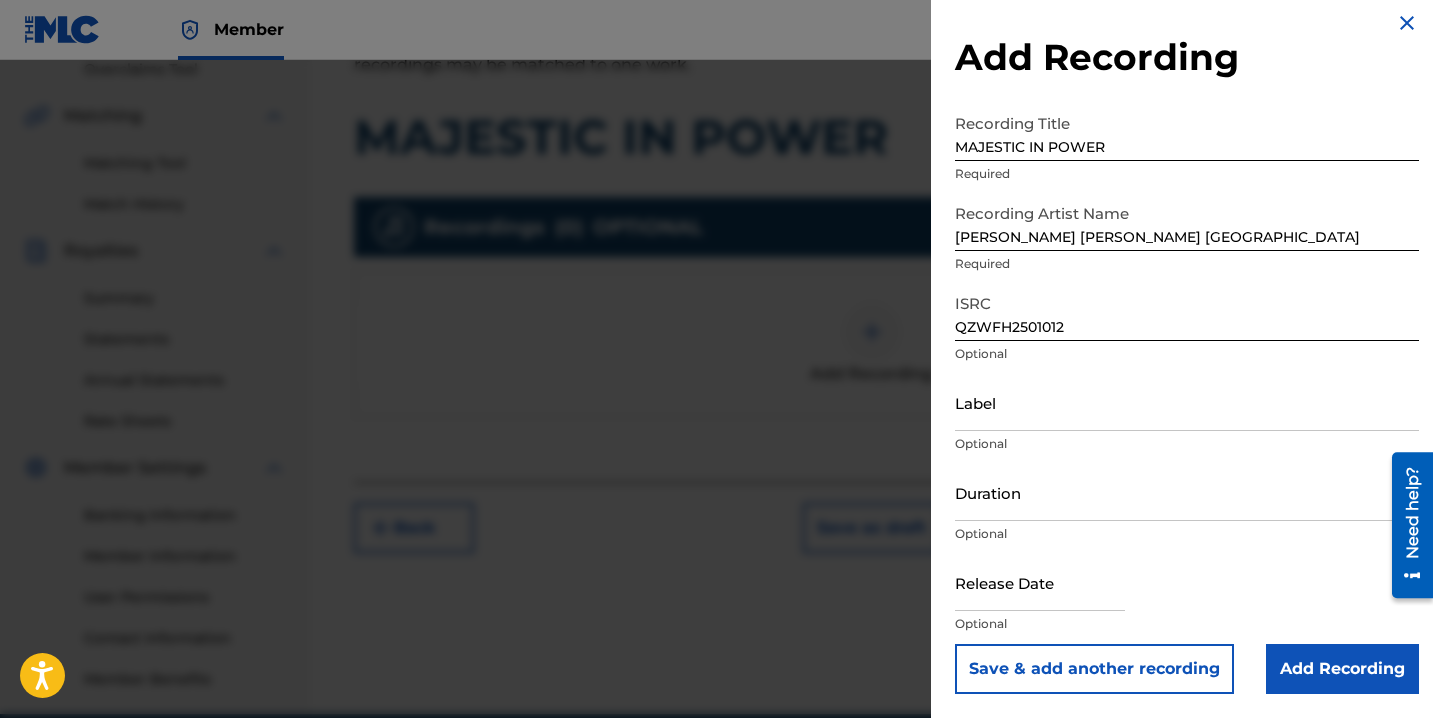 click at bounding box center [1040, 582] 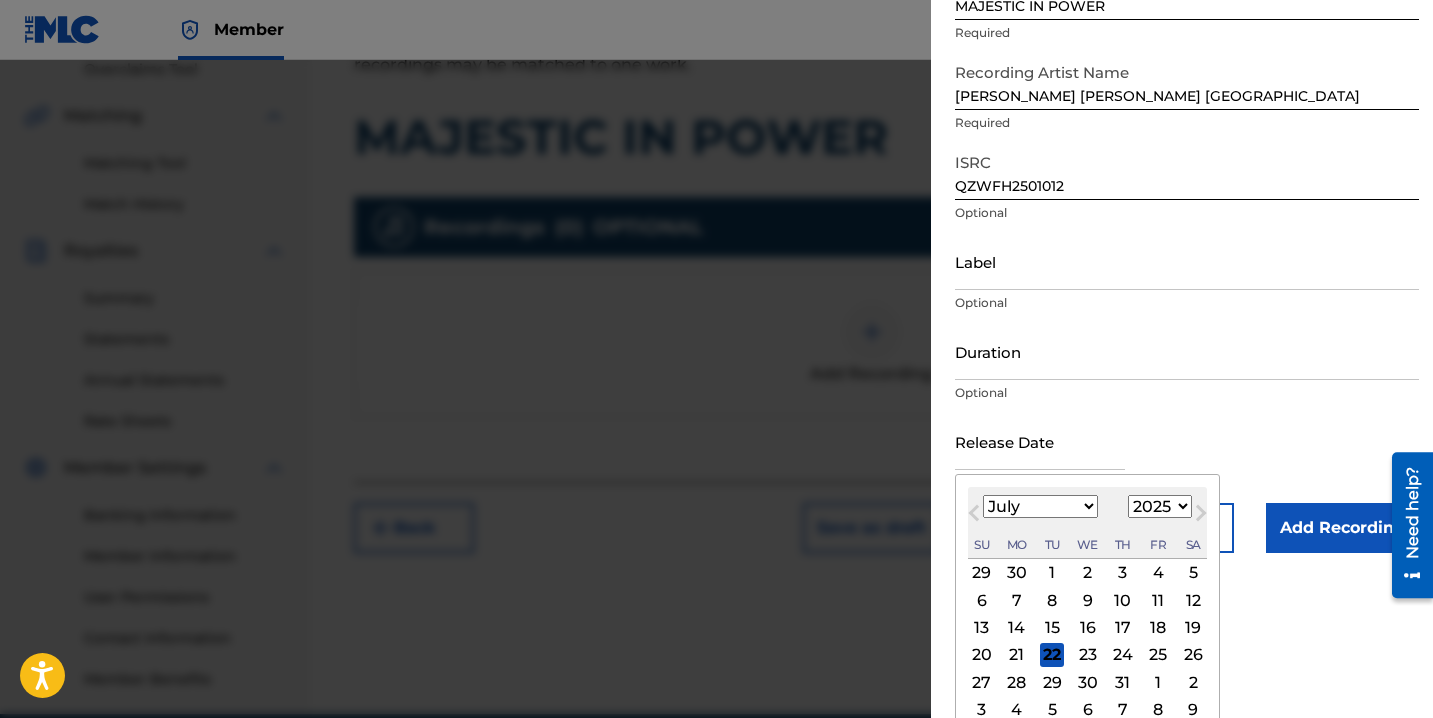 click on "15" at bounding box center [1052, 628] 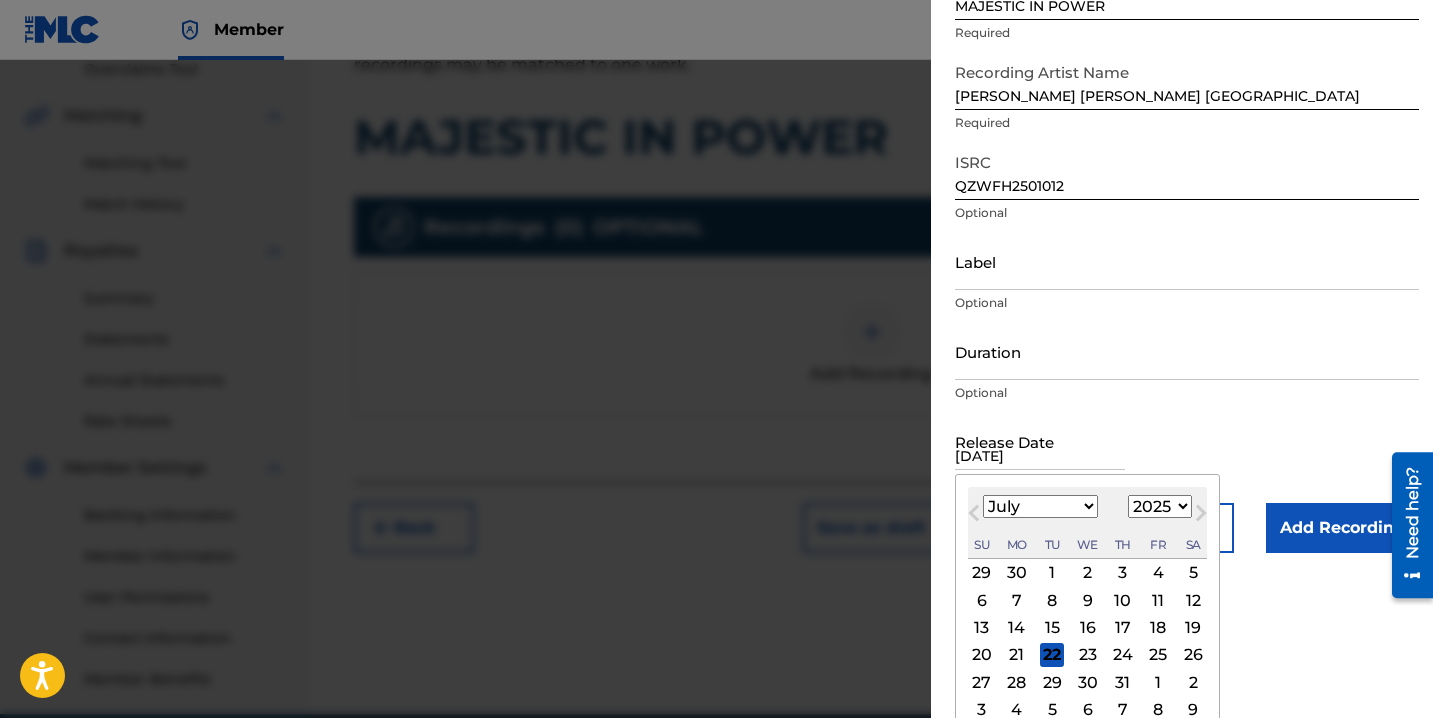 scroll, scrollTop: 13, scrollLeft: 0, axis: vertical 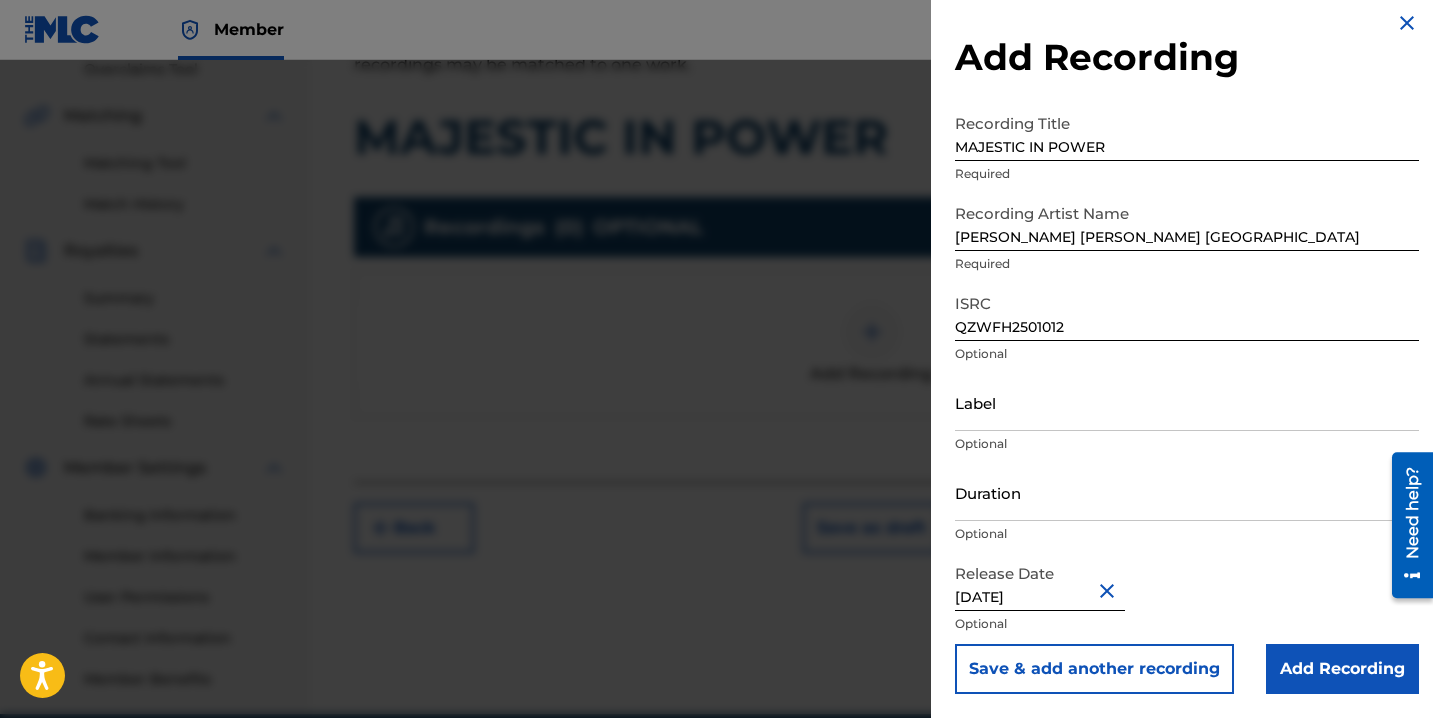 click on "Duration" at bounding box center (1187, 492) 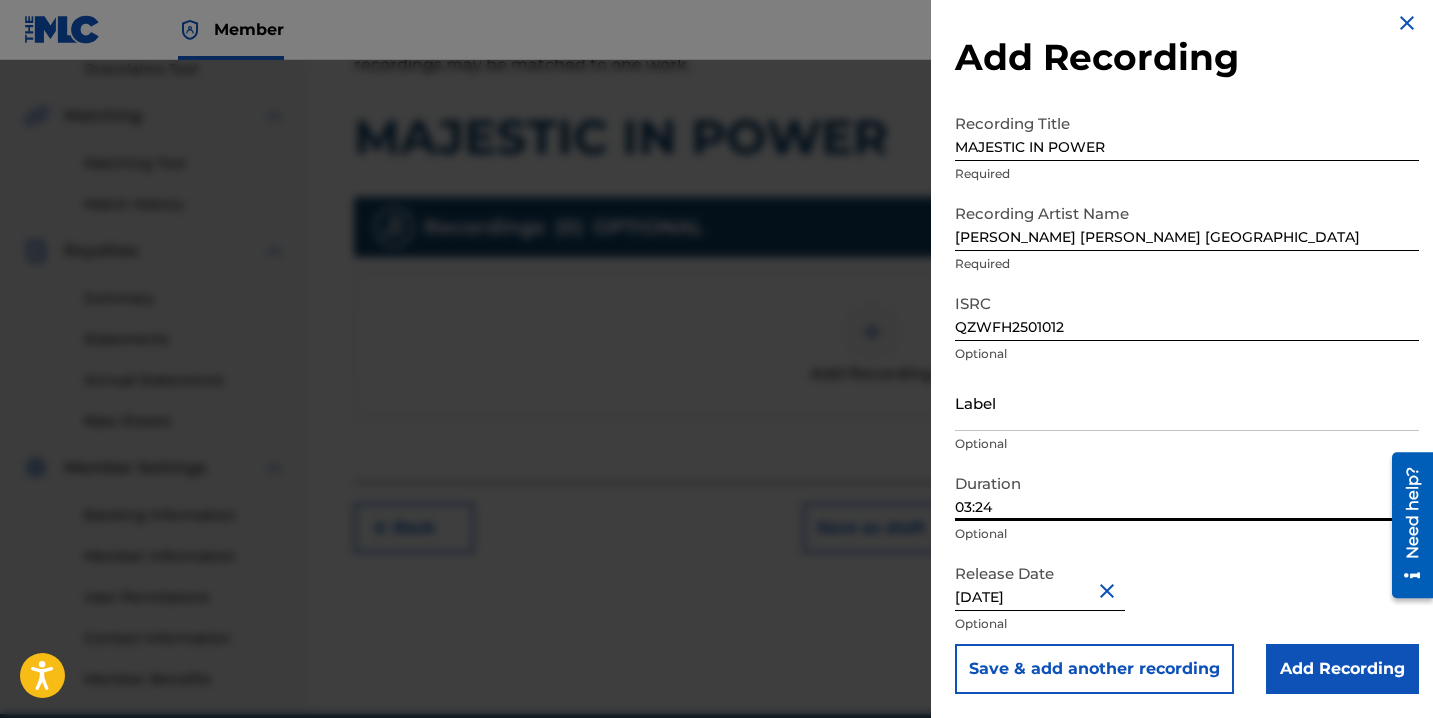 type on "03:24" 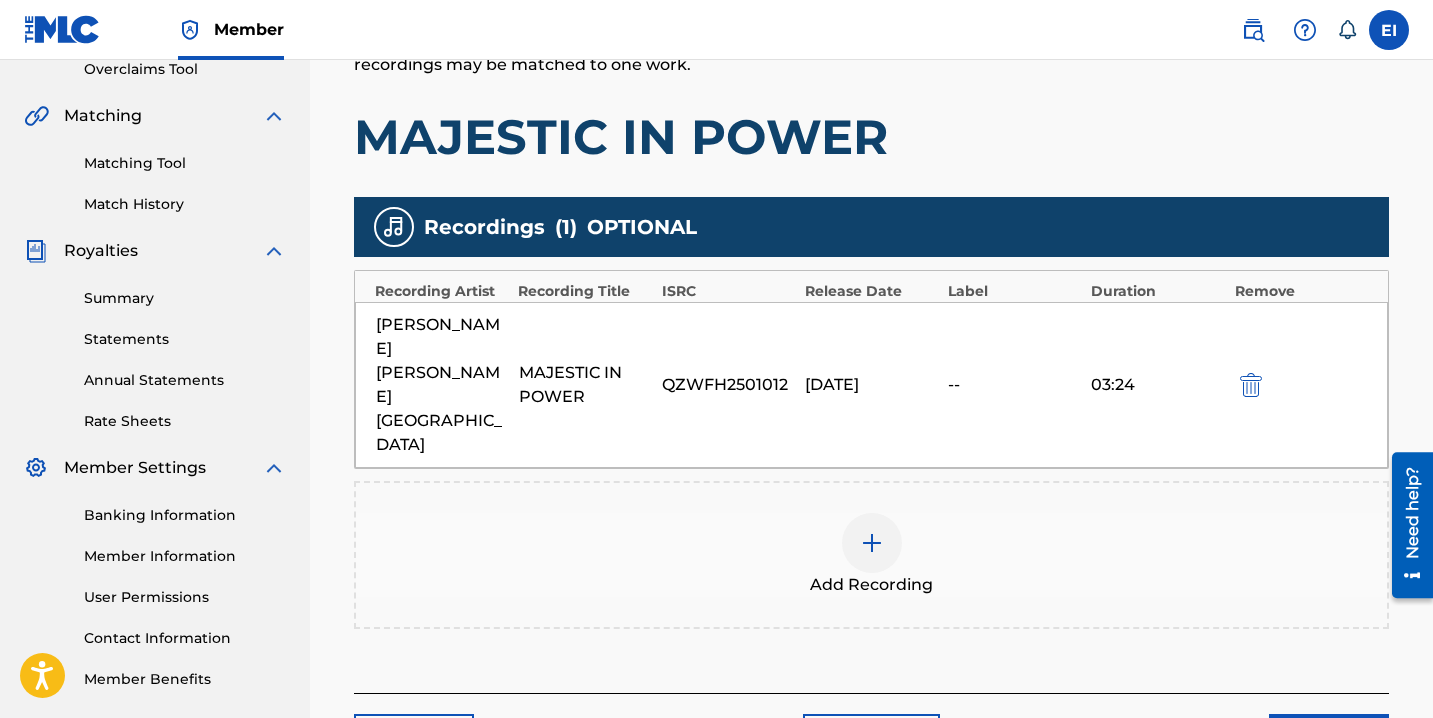 click on "Next" at bounding box center [1329, 739] 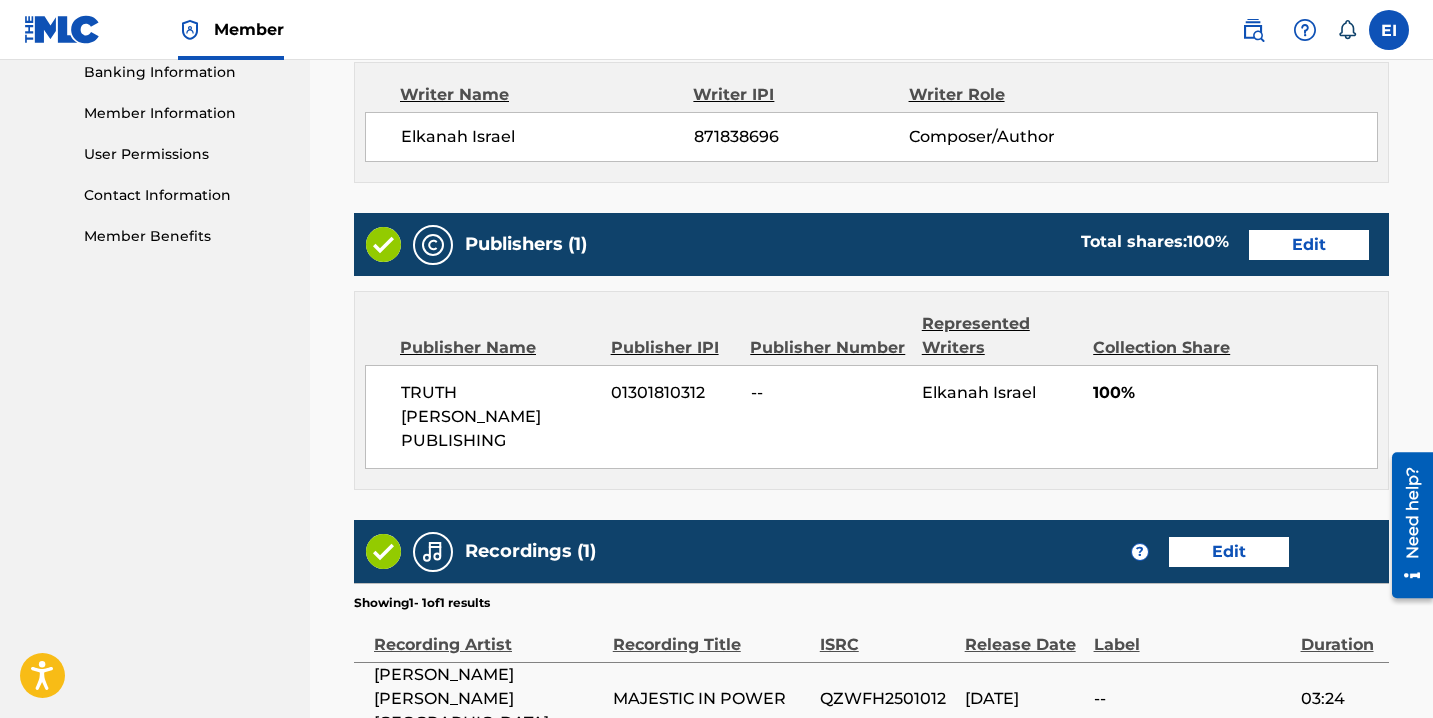 scroll, scrollTop: 1059, scrollLeft: 0, axis: vertical 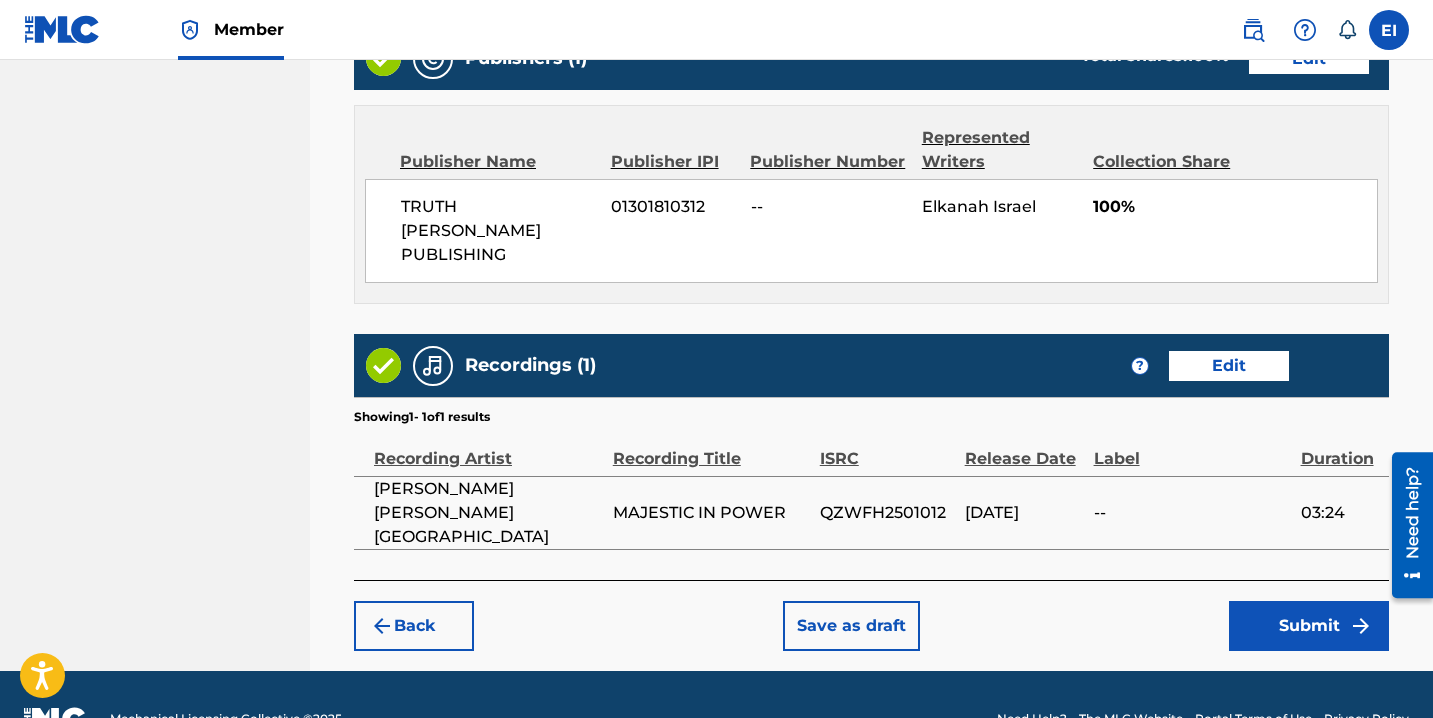 click on "Submit" at bounding box center (1309, 626) 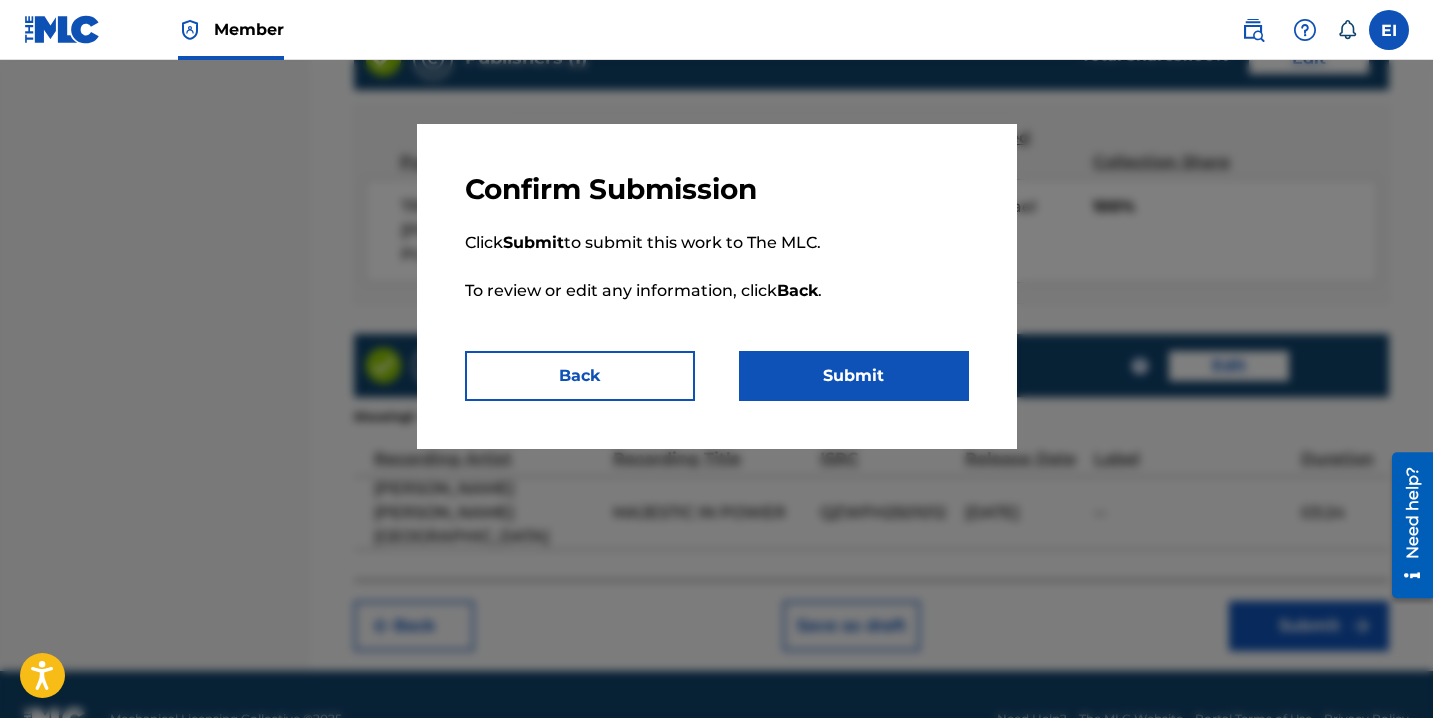 click on "Submit" at bounding box center [854, 376] 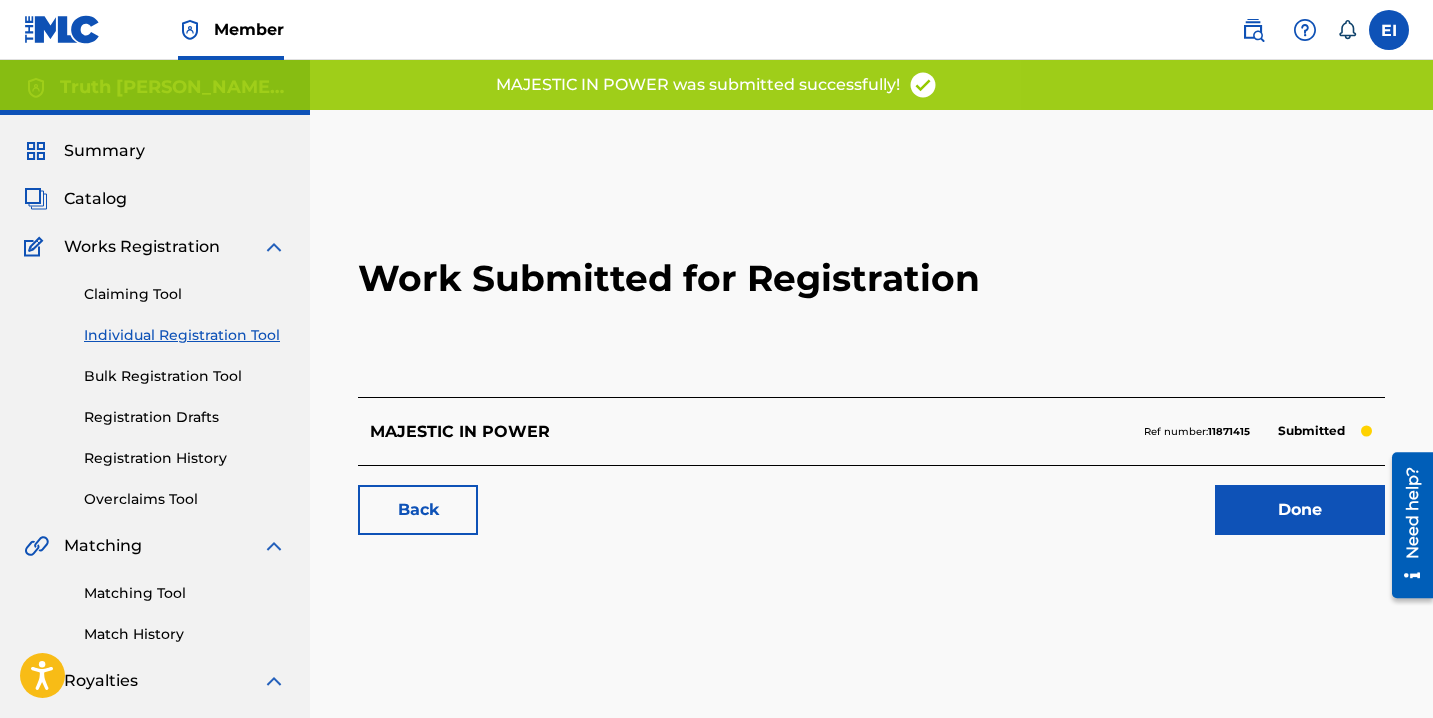 click on "Done" at bounding box center (1300, 510) 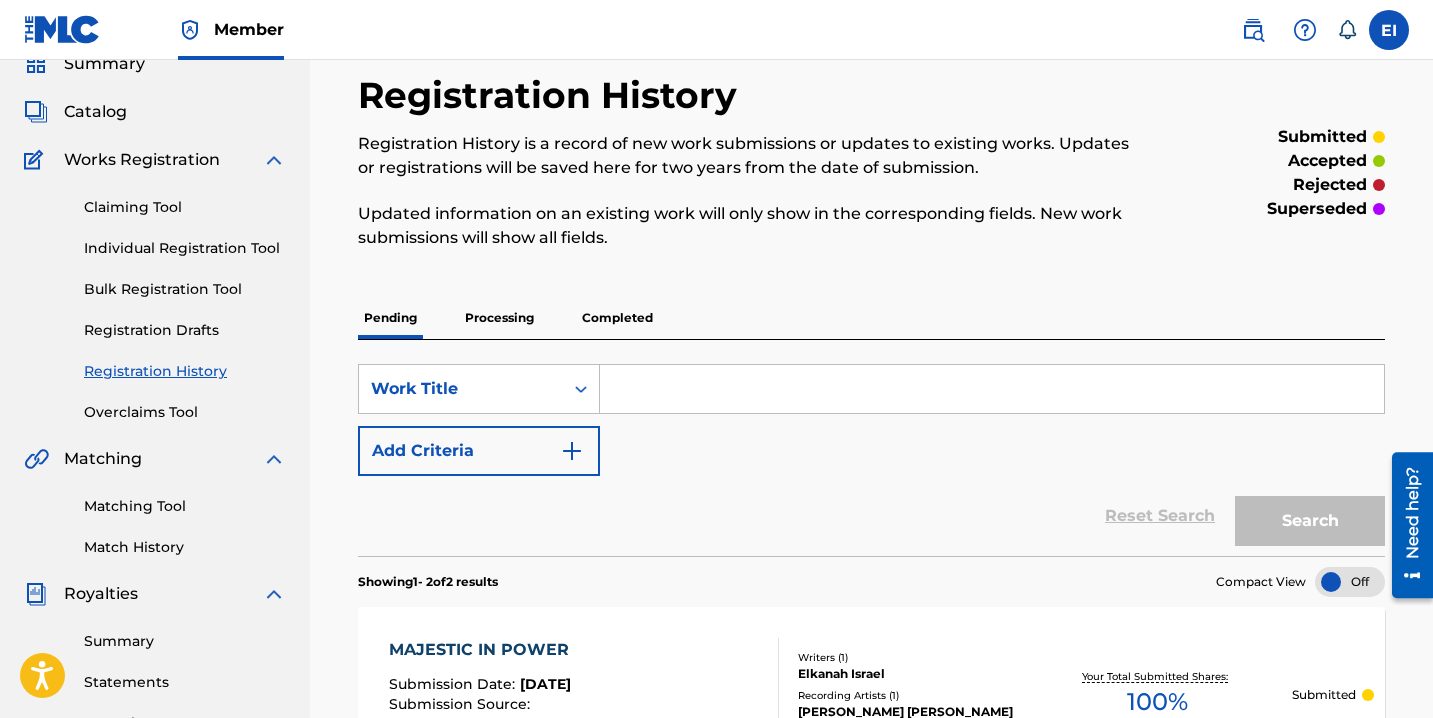 scroll, scrollTop: 0, scrollLeft: 0, axis: both 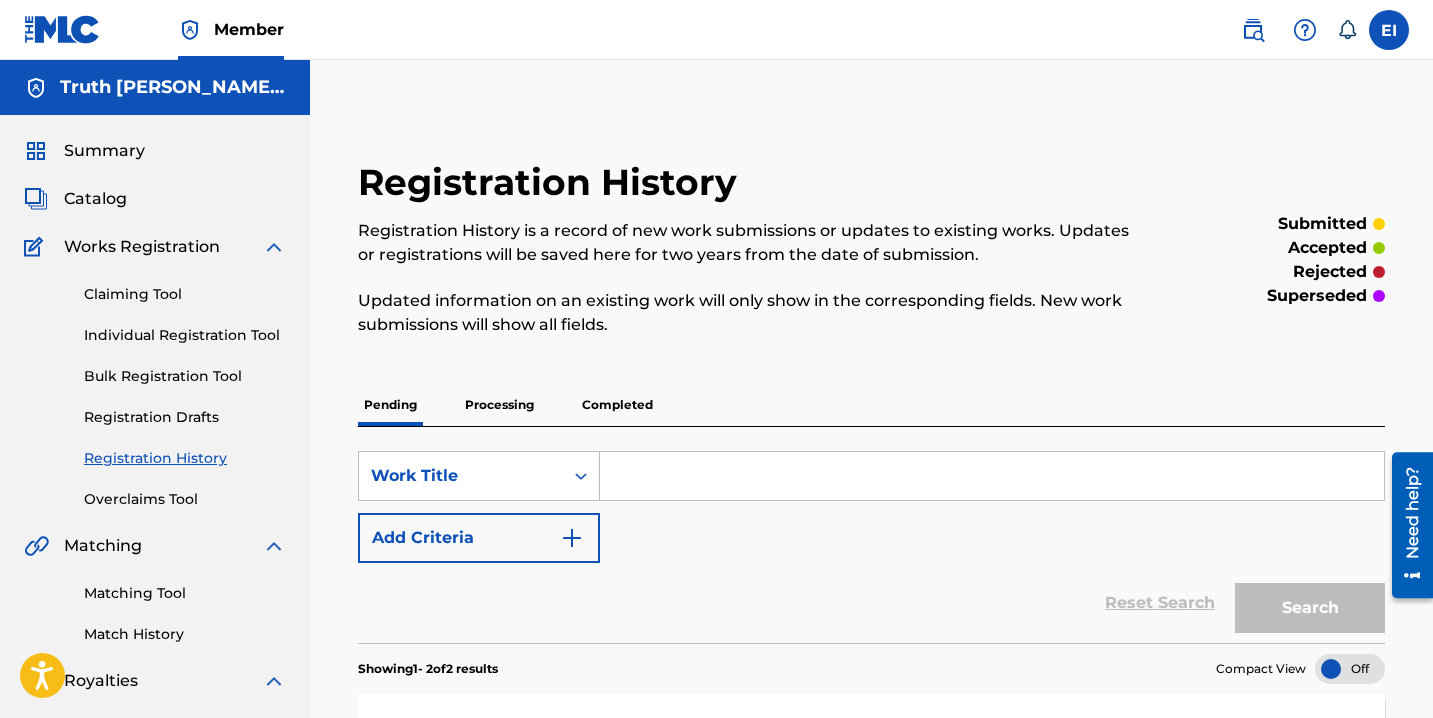 click on "Individual Registration Tool" at bounding box center [185, 335] 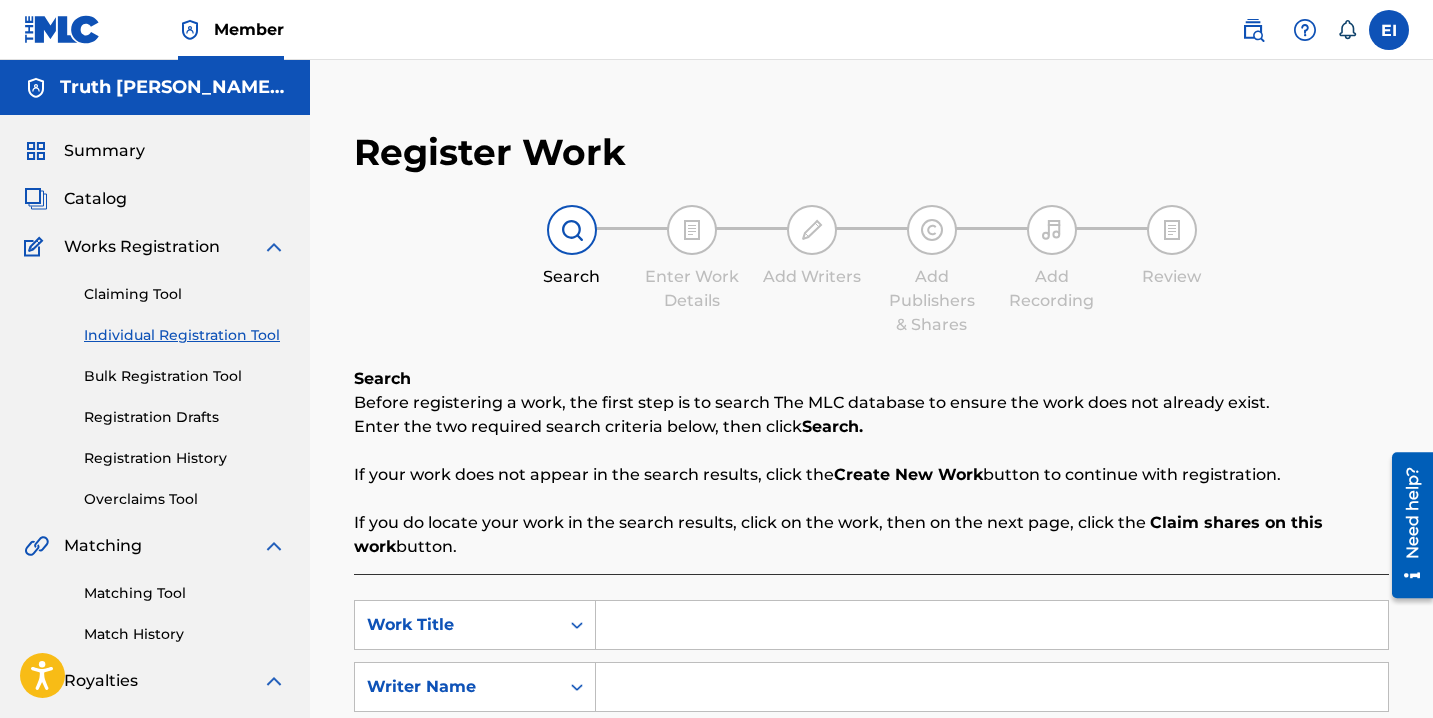 click at bounding box center (992, 625) 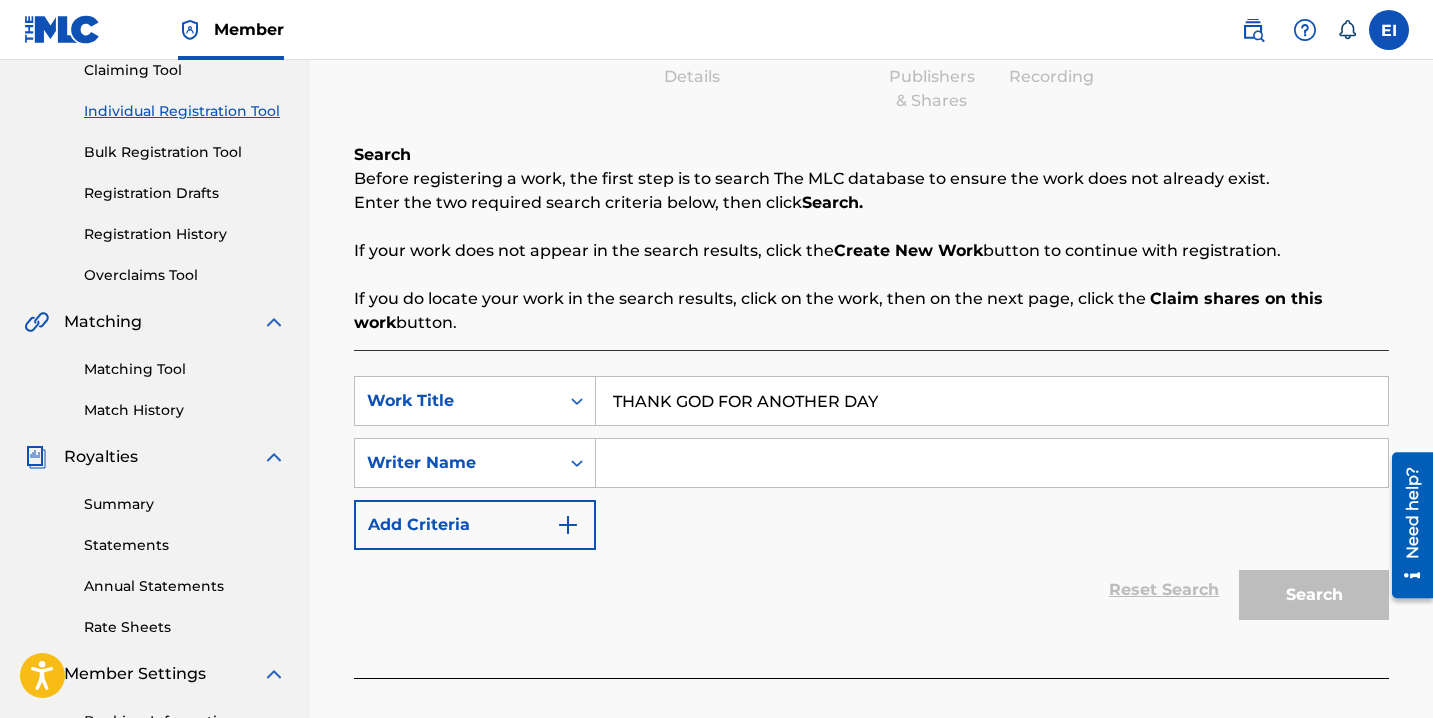 scroll, scrollTop: 249, scrollLeft: 0, axis: vertical 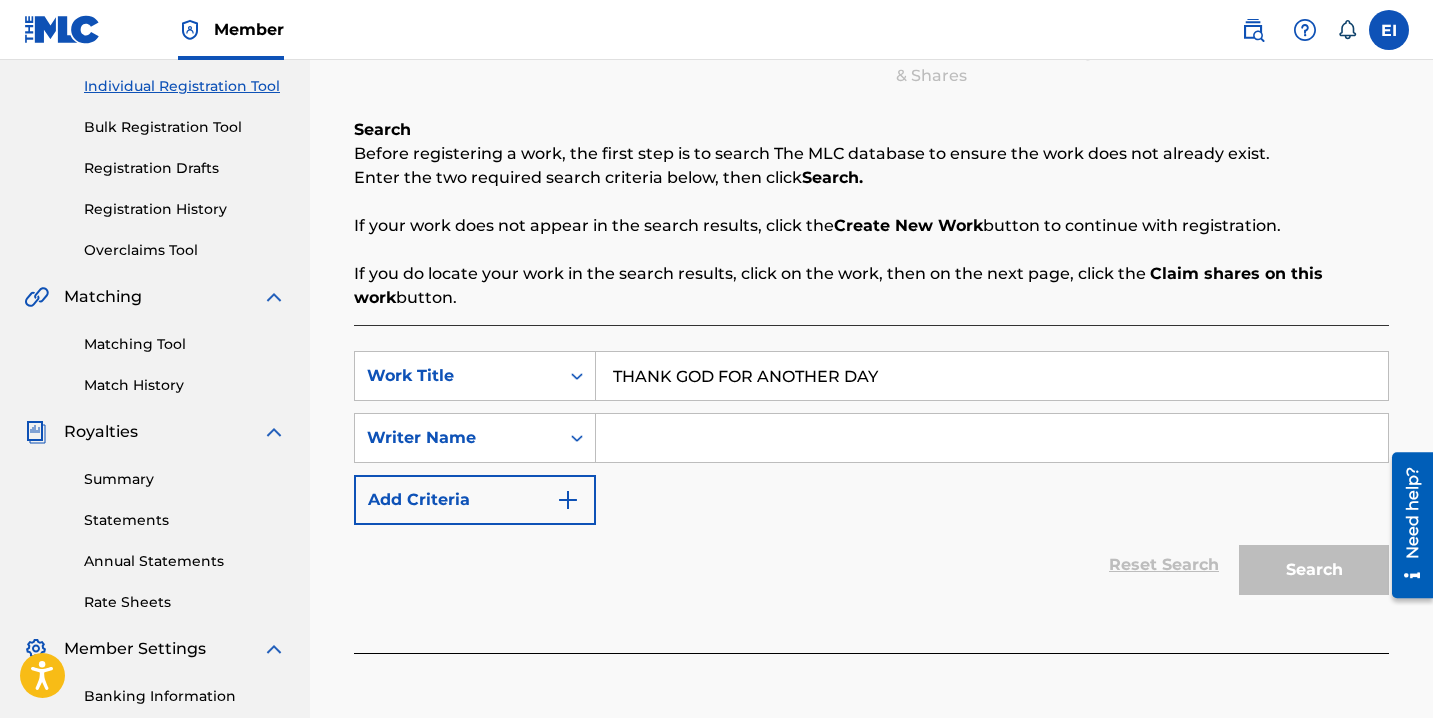type on "THANK GOD FOR ANOTHER DAY" 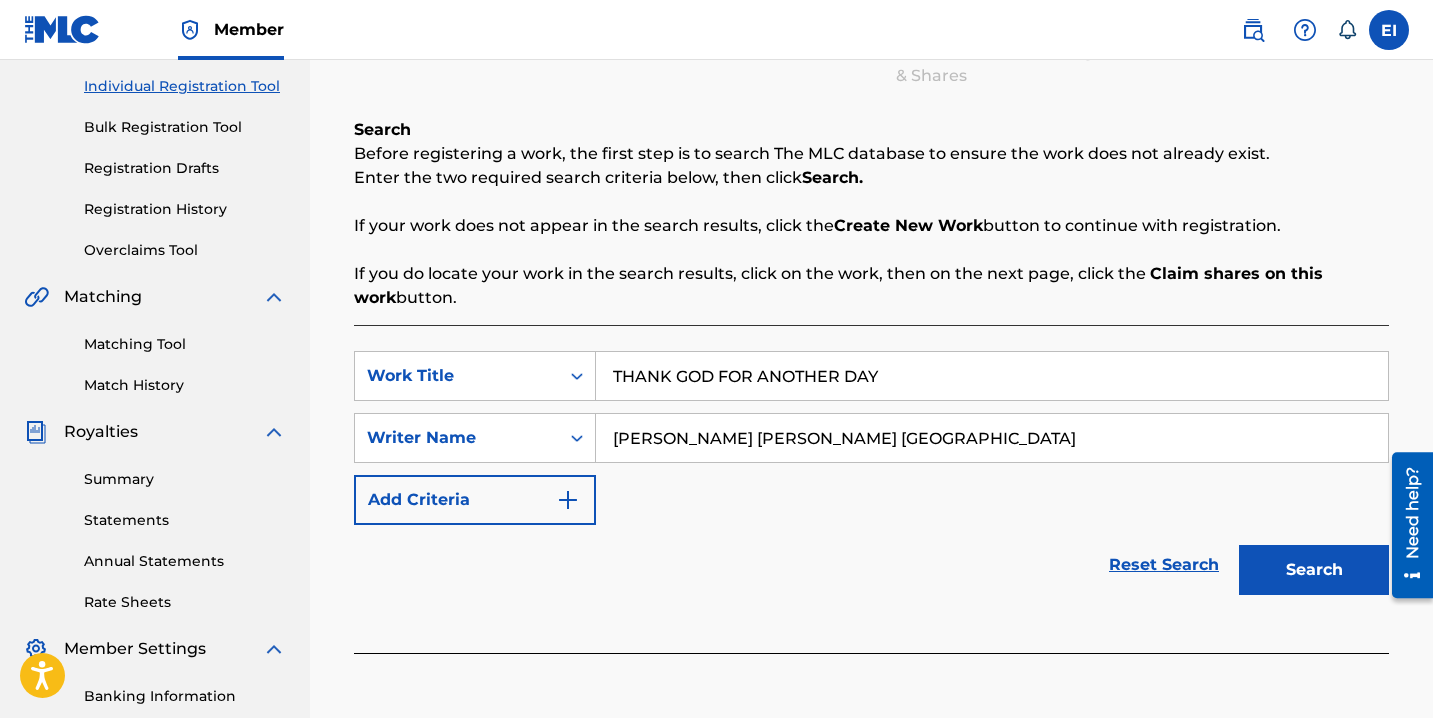 click on "Search" at bounding box center (1314, 570) 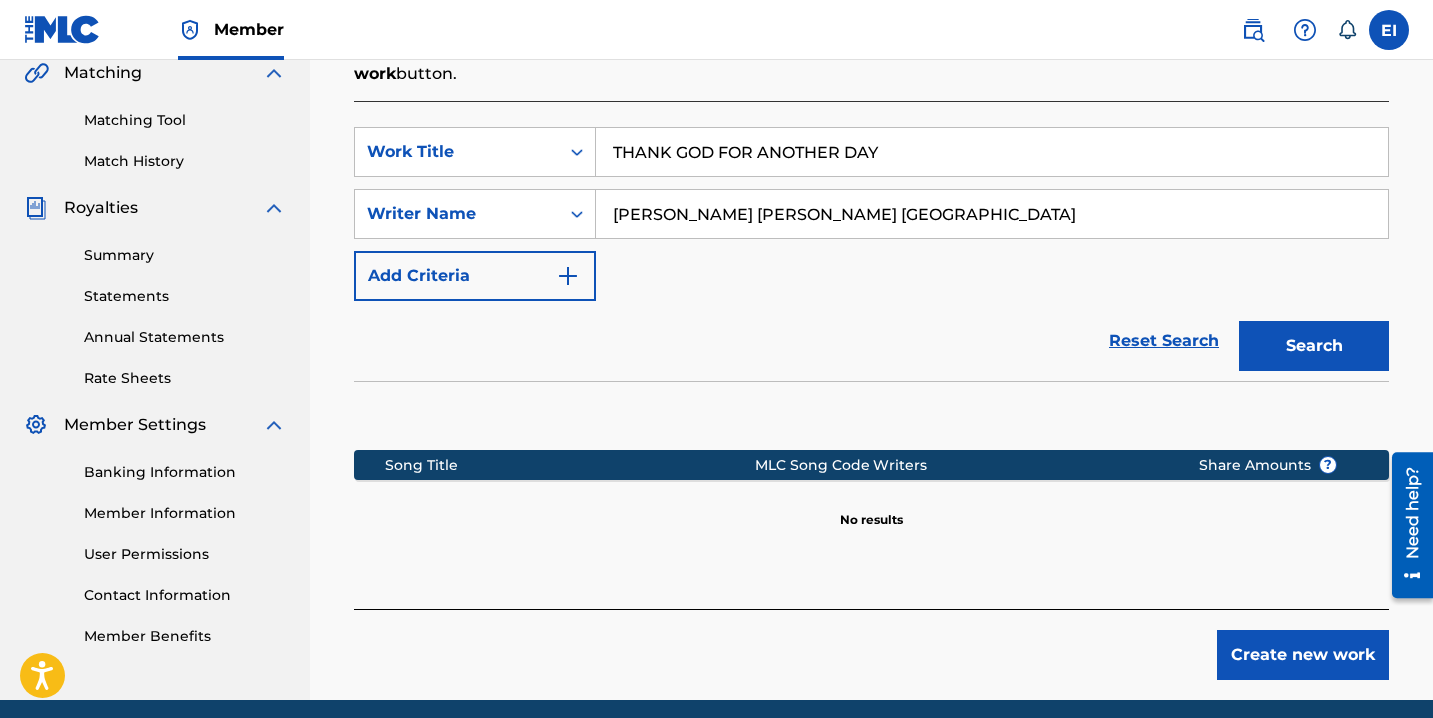 scroll, scrollTop: 551, scrollLeft: 0, axis: vertical 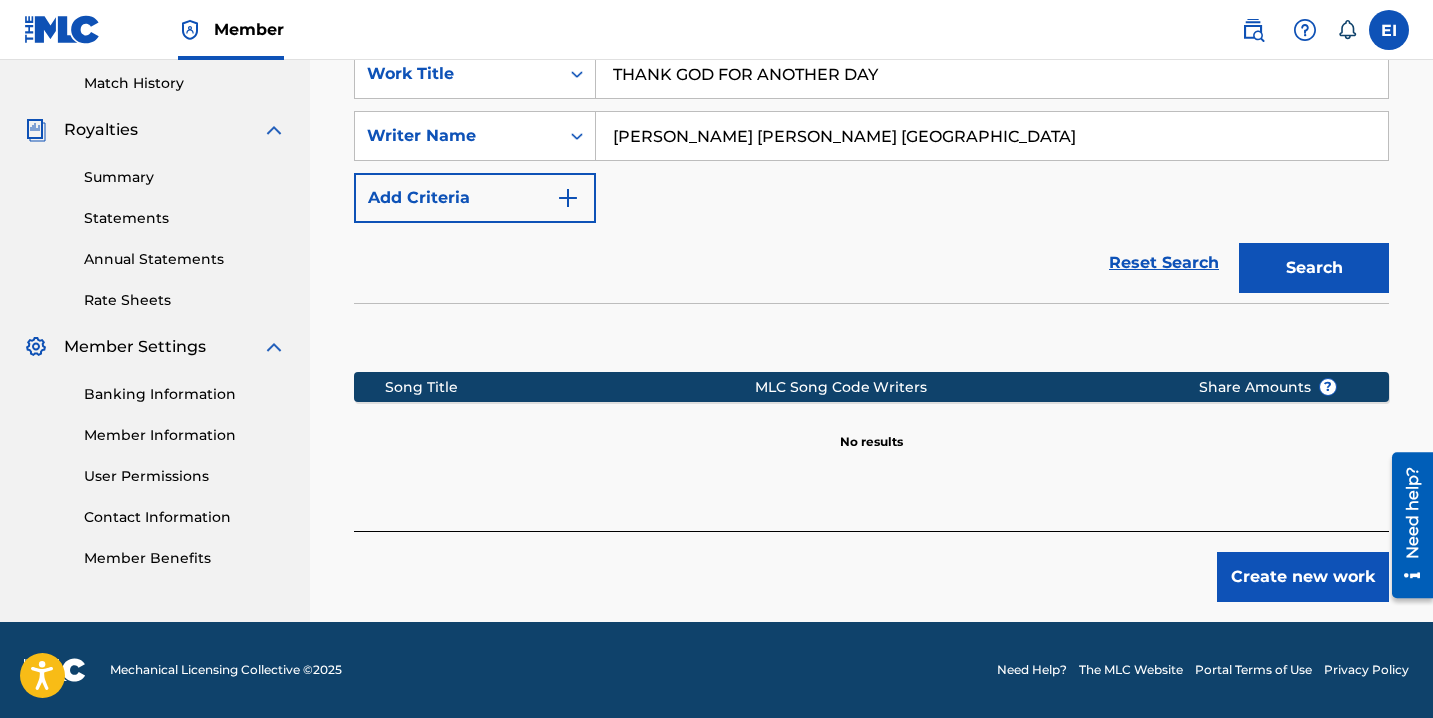 click on "Create new work" at bounding box center (1303, 577) 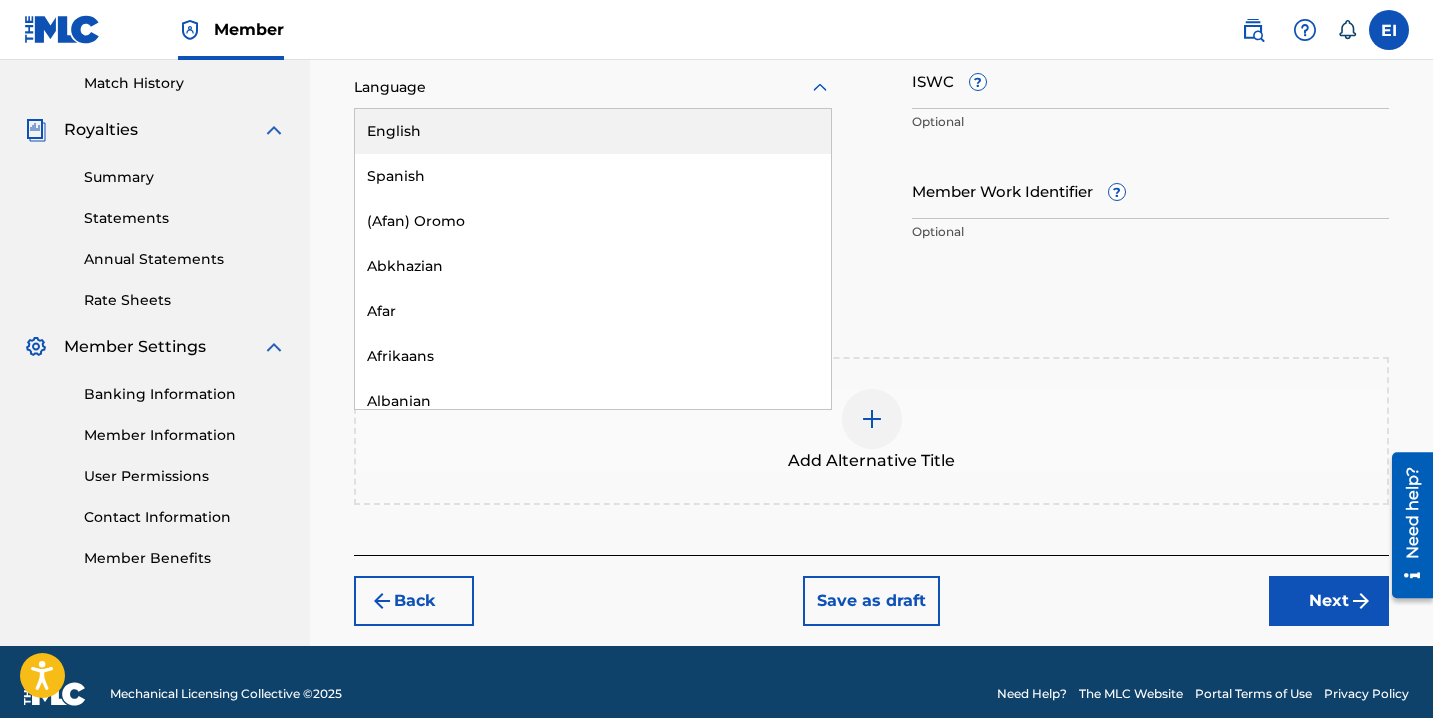 click on "Language" at bounding box center [593, 88] 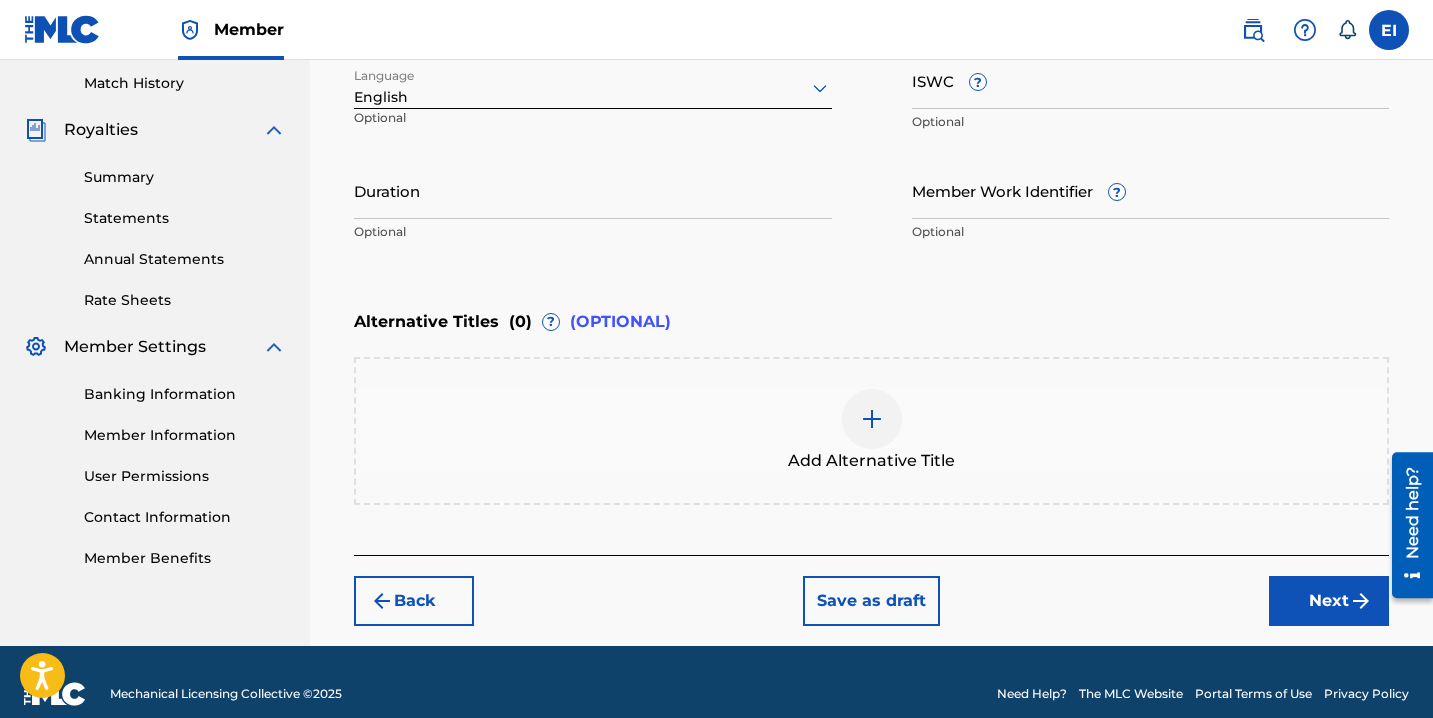 click on "ISWC   ?" at bounding box center (1151, 80) 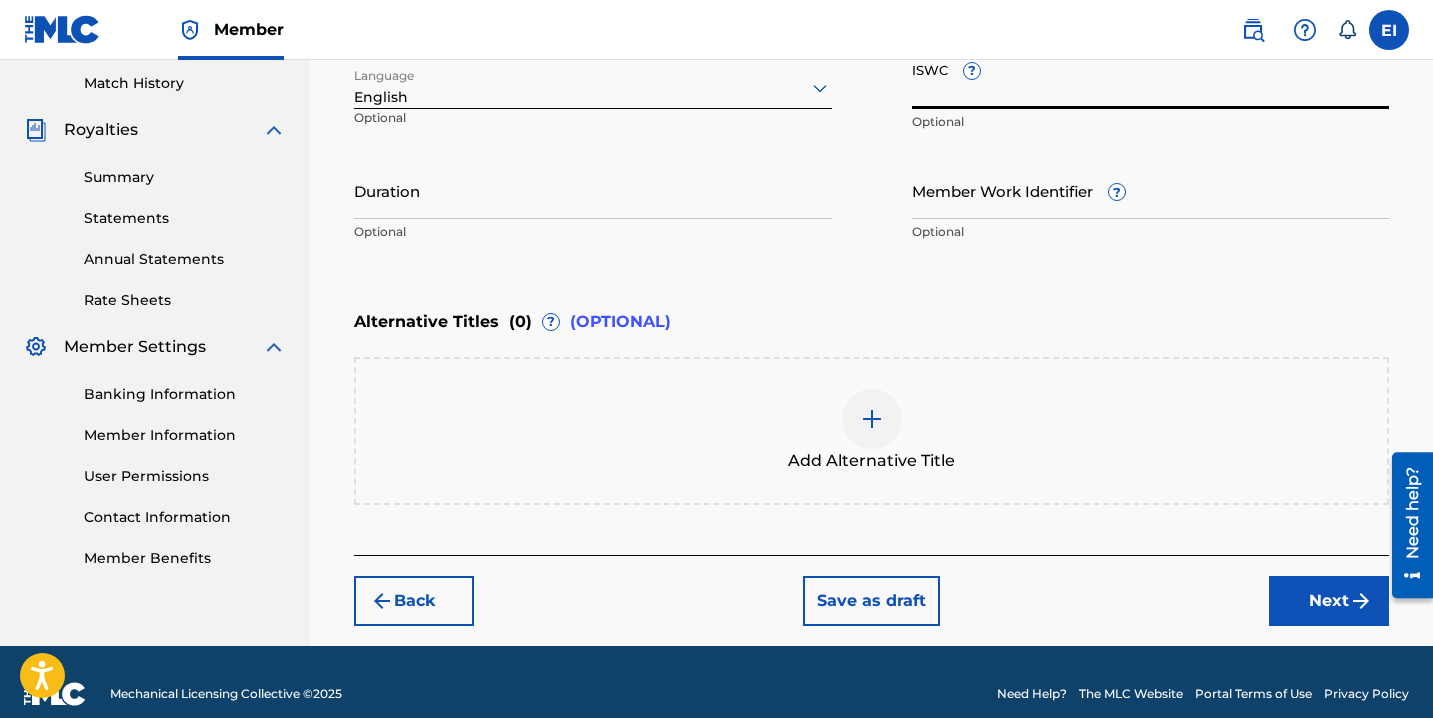 paste on "T3337500042" 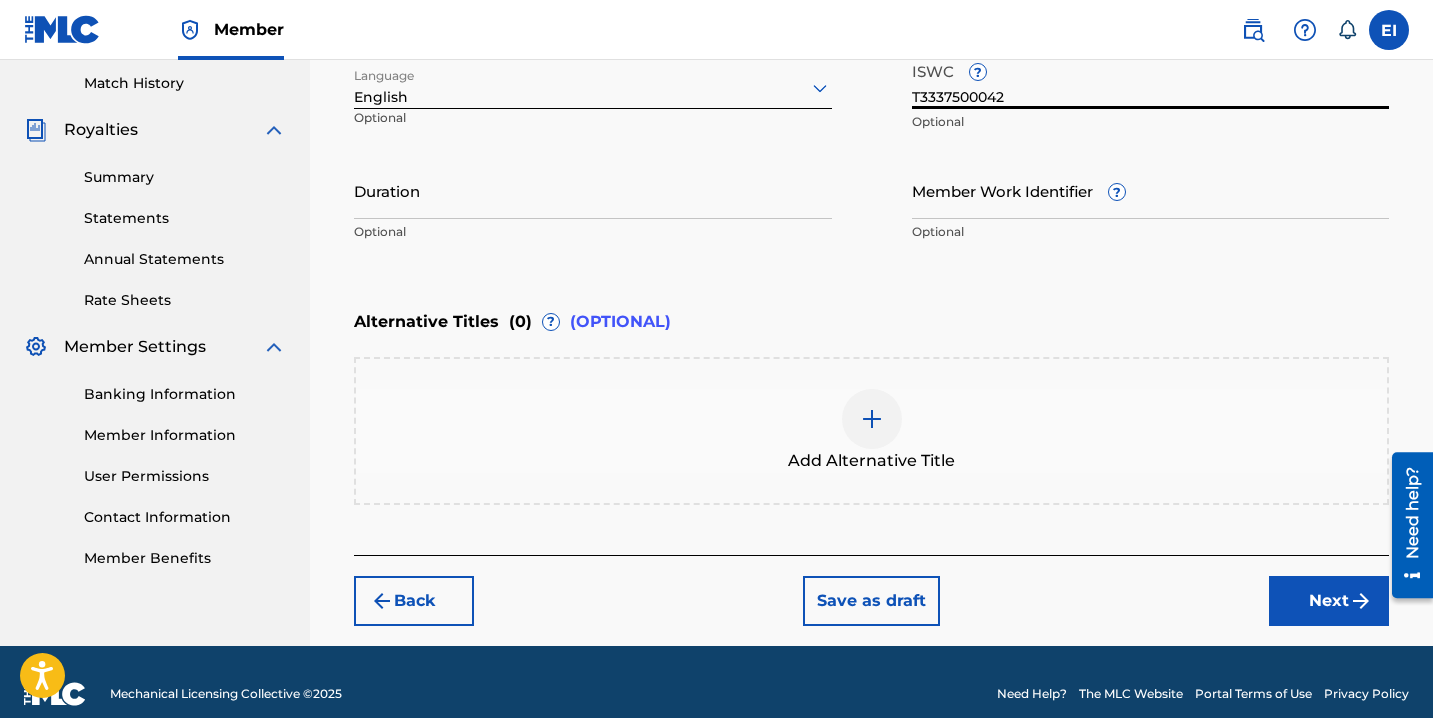 type on "T3337500042" 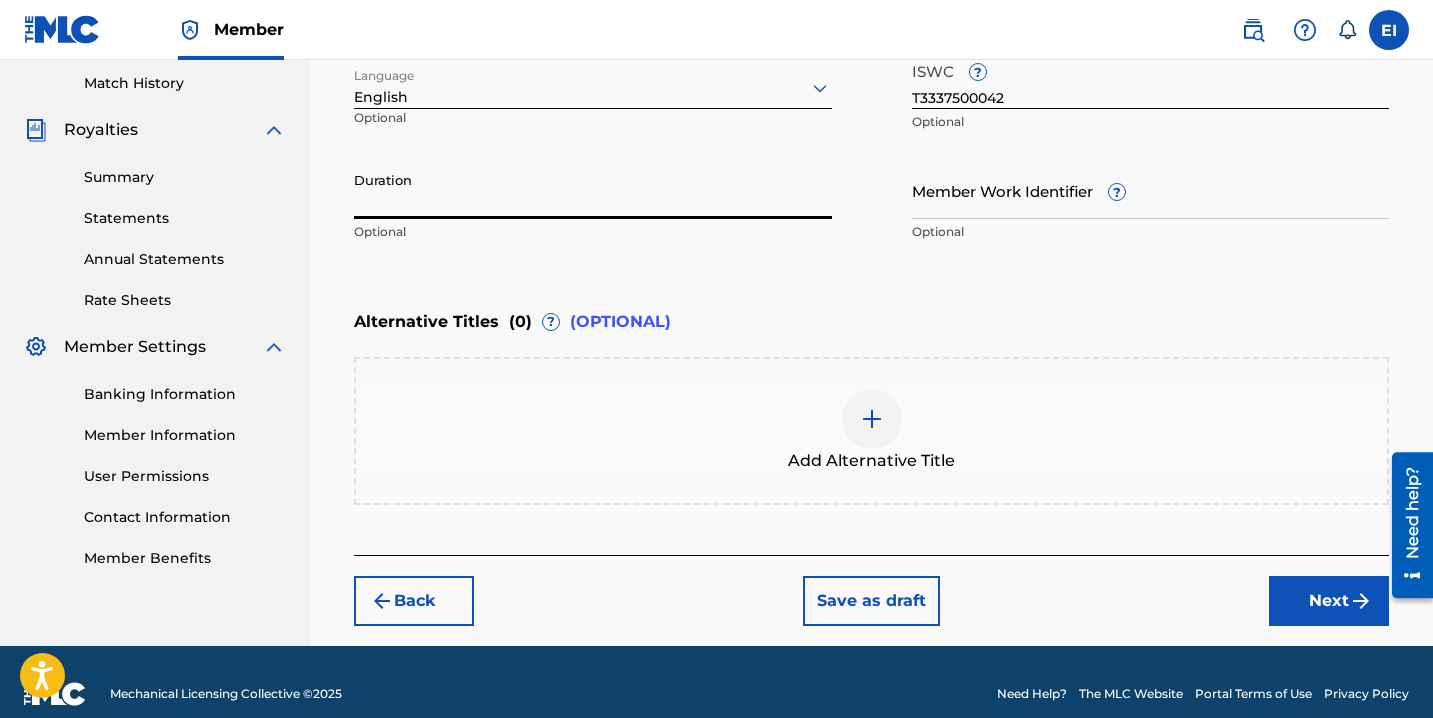 click on "Duration" at bounding box center (593, 190) 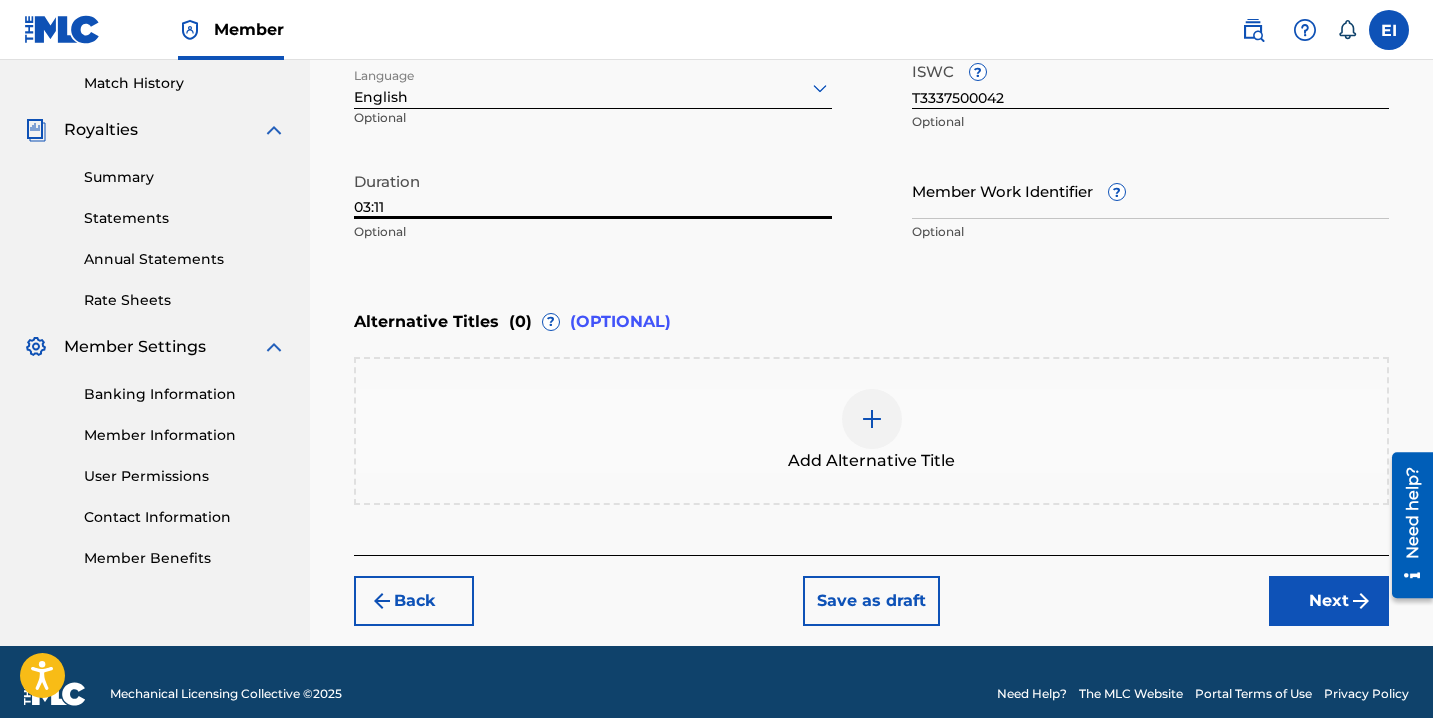 type on "03:11" 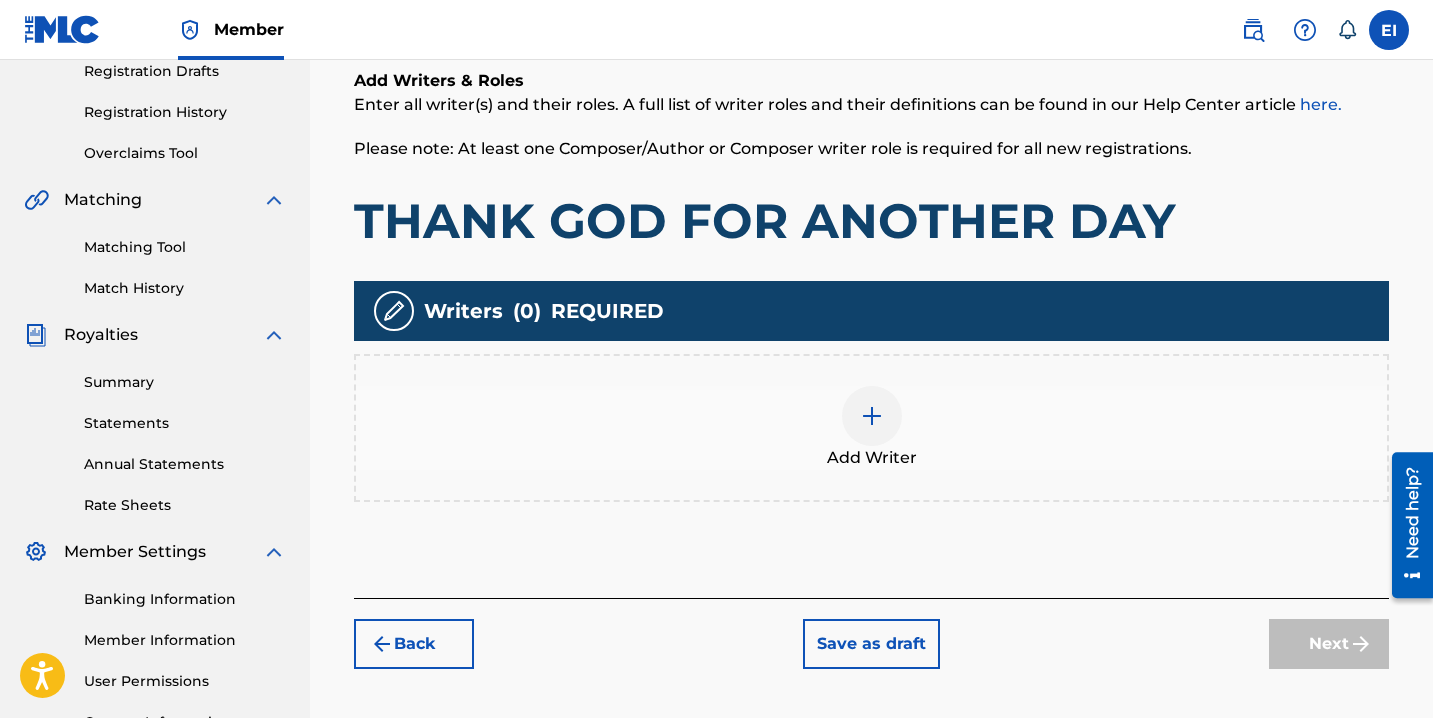 scroll, scrollTop: 360, scrollLeft: 0, axis: vertical 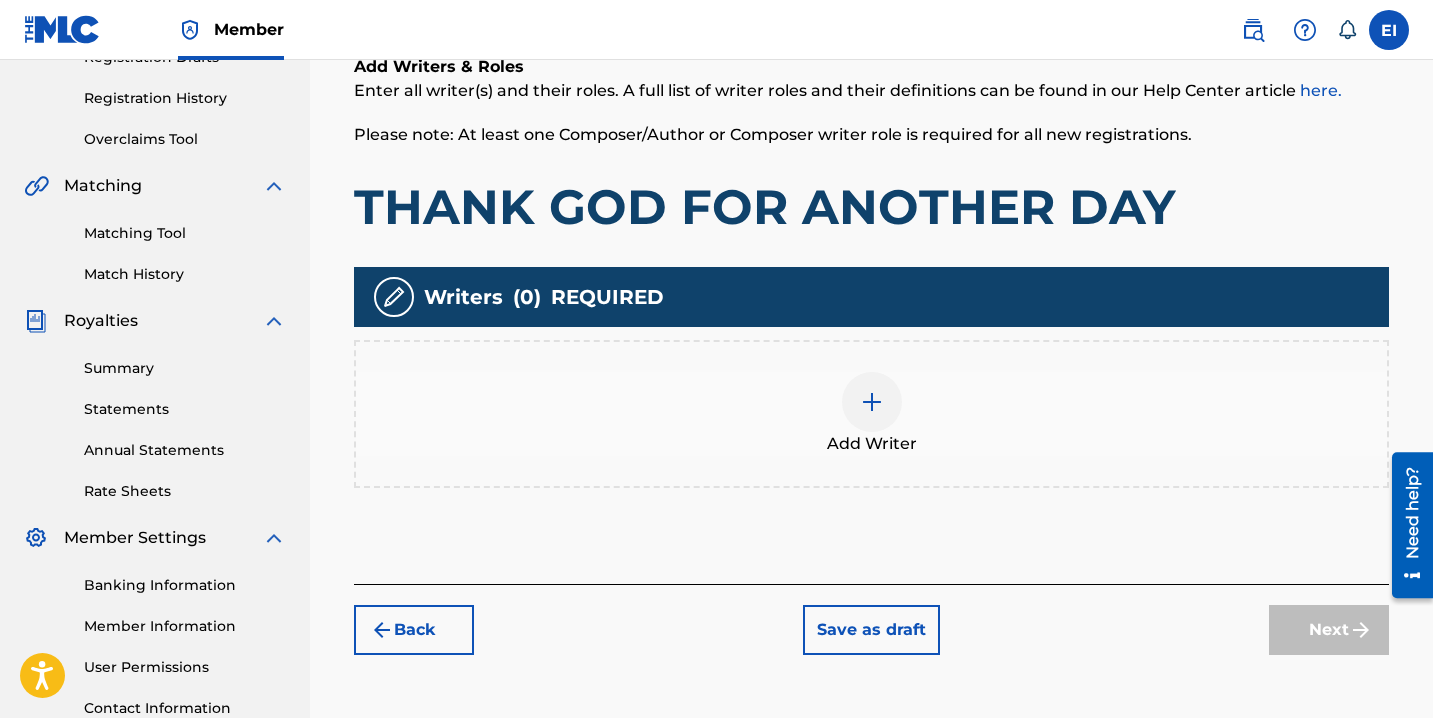 click at bounding box center (872, 402) 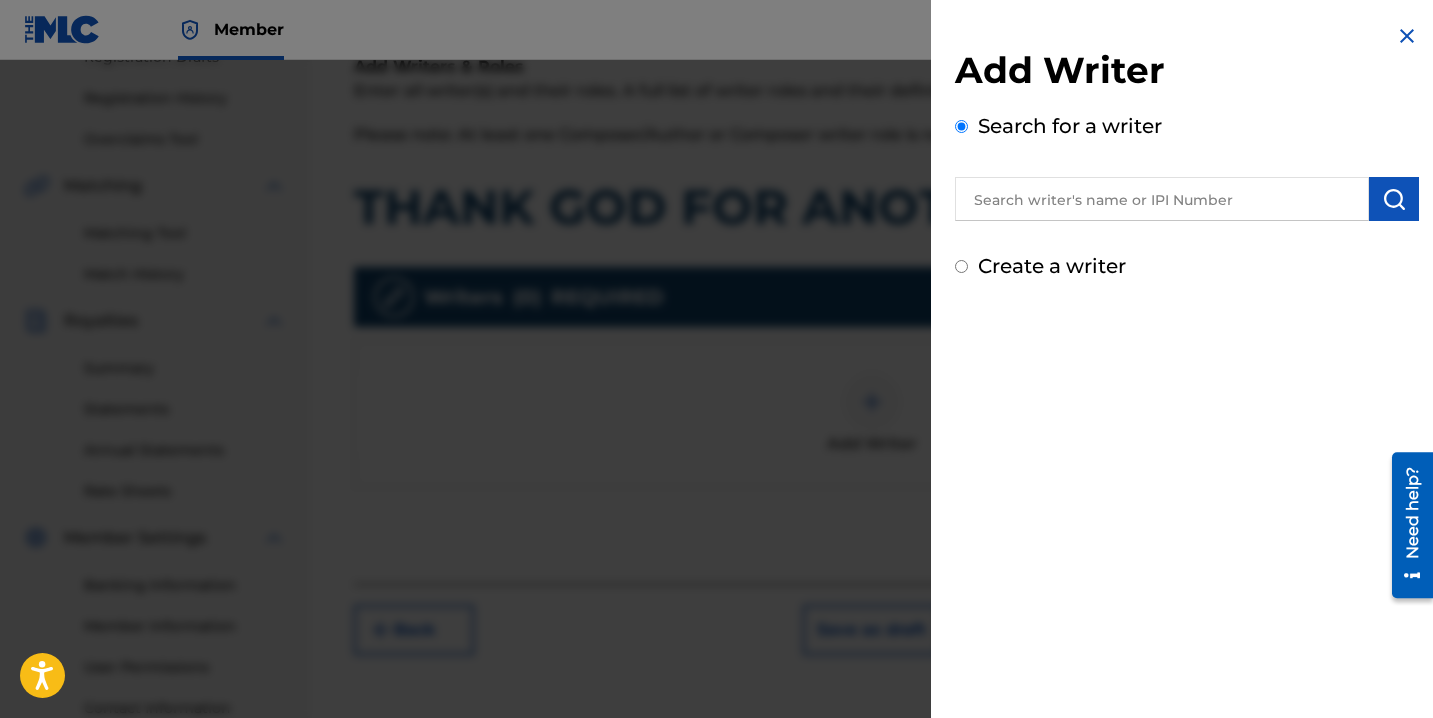 click on "Create a writer" at bounding box center (1052, 266) 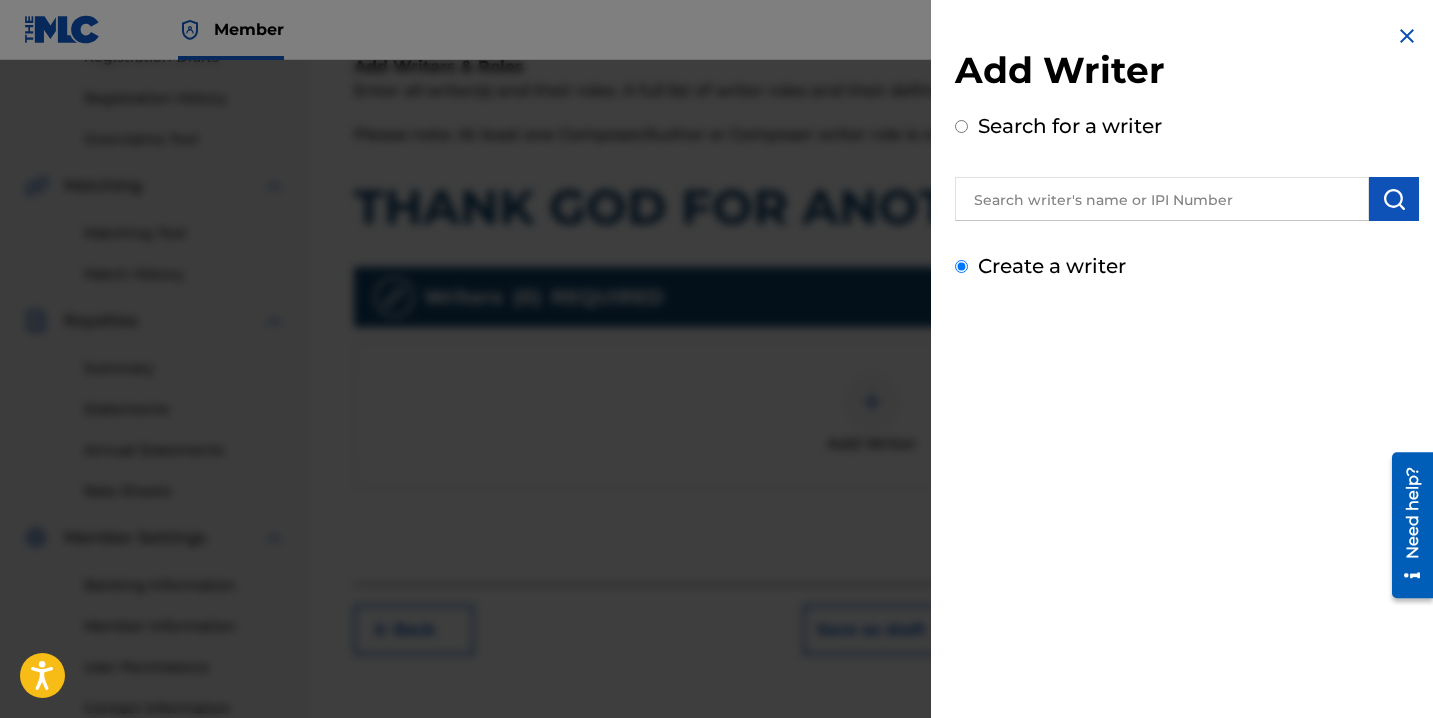 click on "Create a writer" at bounding box center [961, 266] 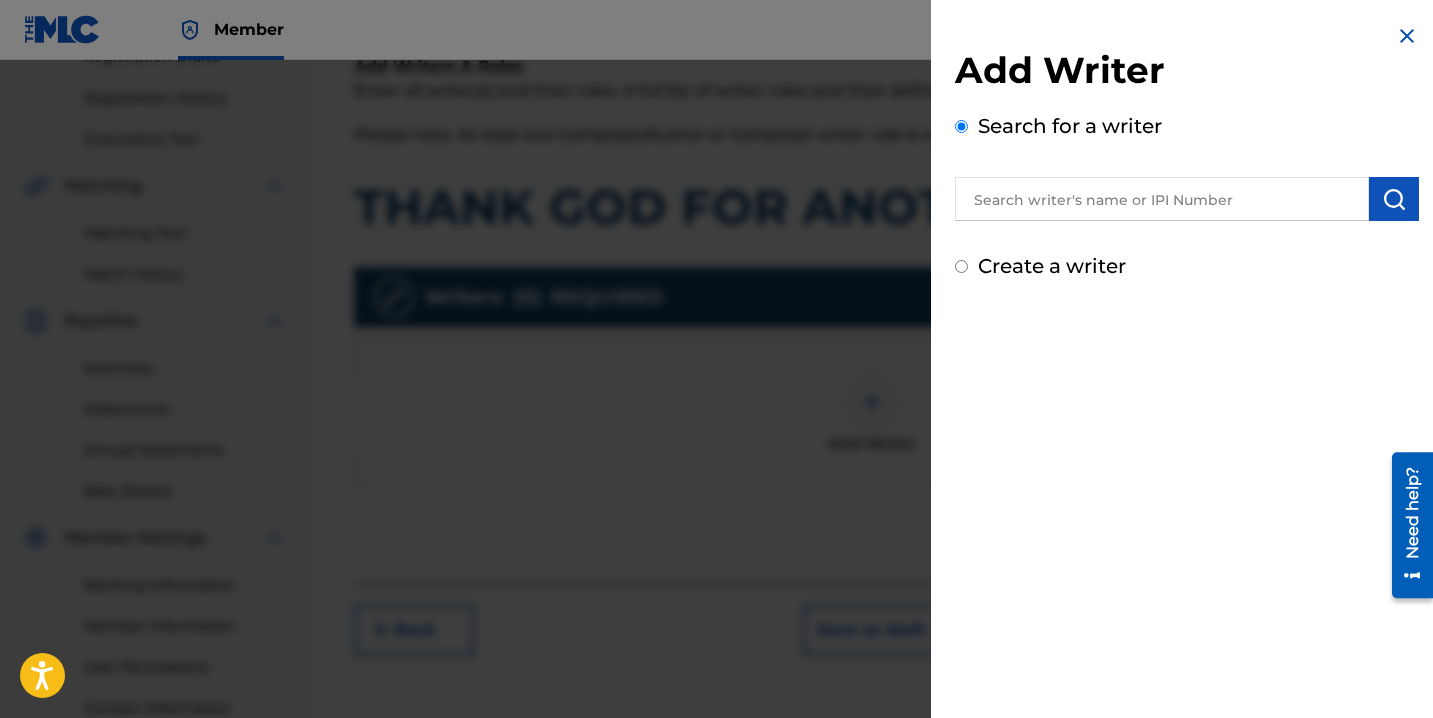 radio on "false" 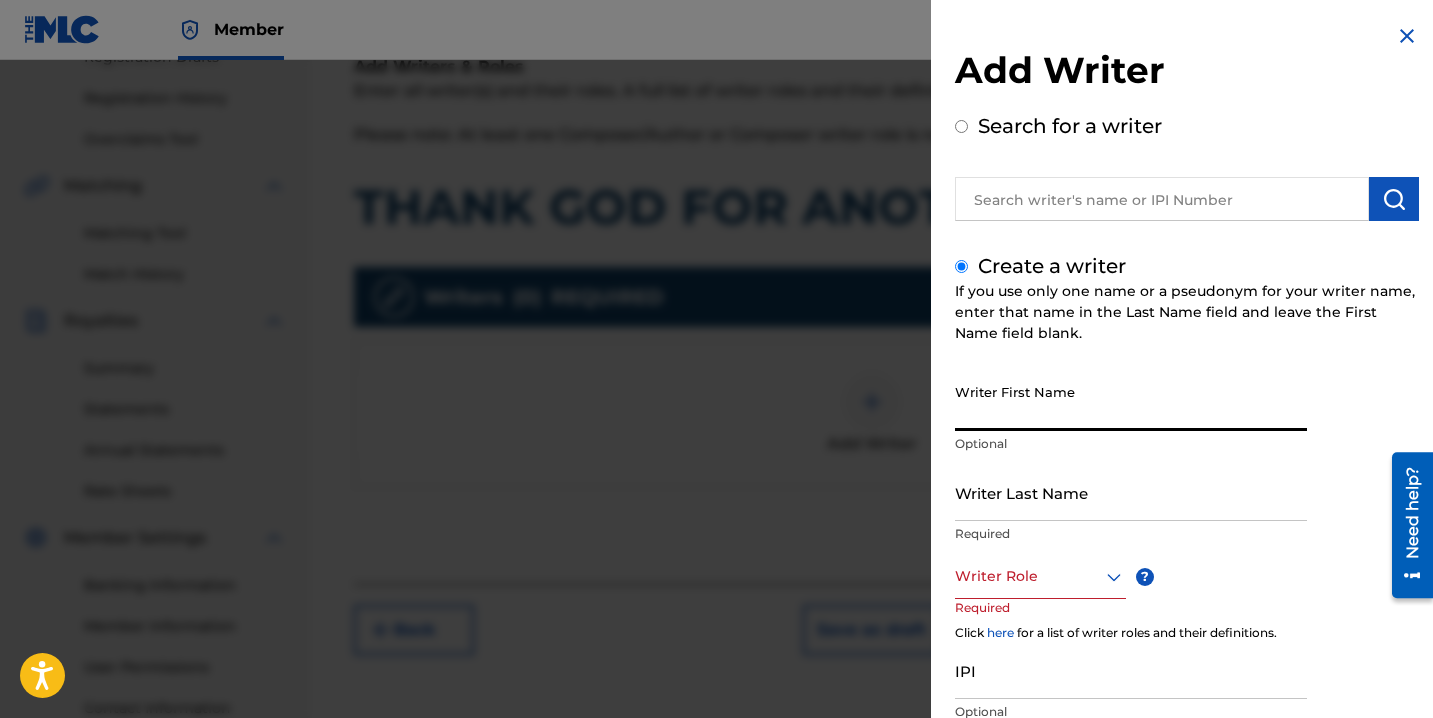 click on "Writer First Name" at bounding box center (1131, 402) 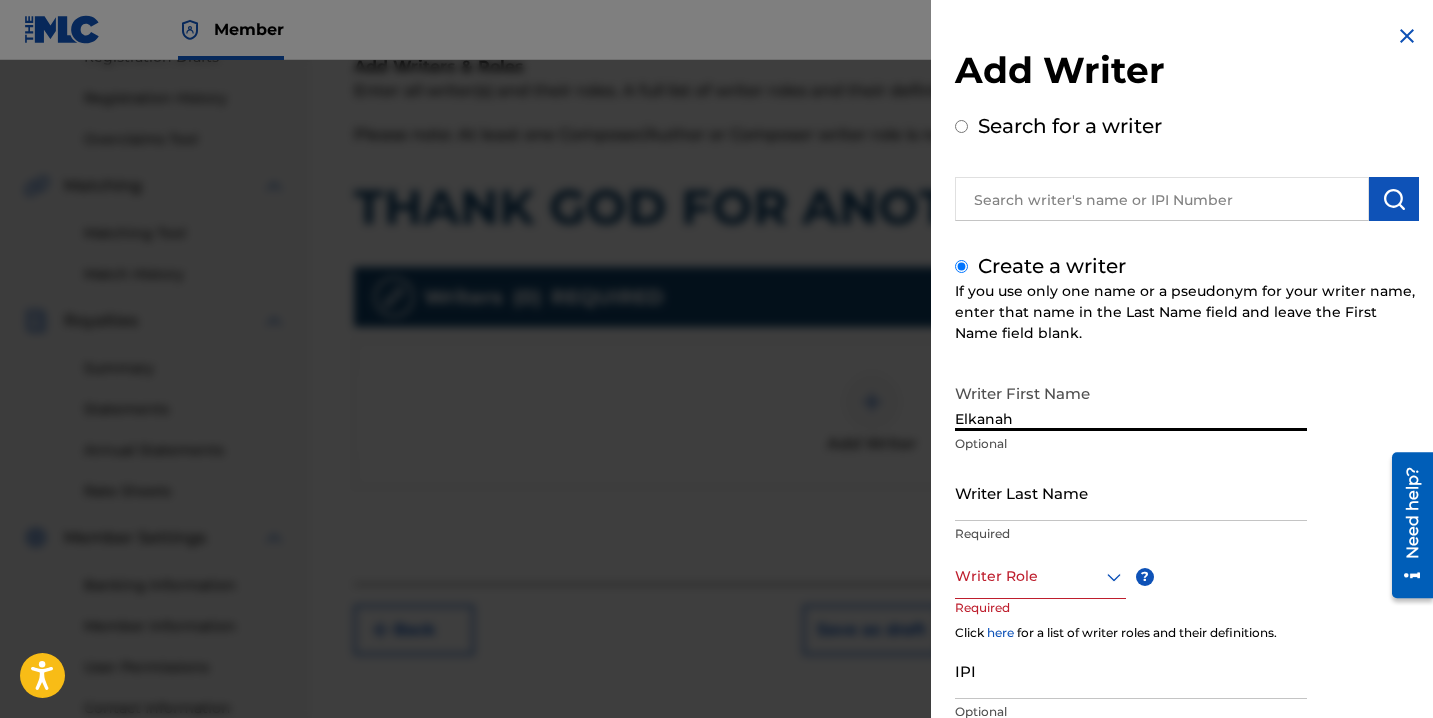 click on "Writer Last Name" at bounding box center [1131, 492] 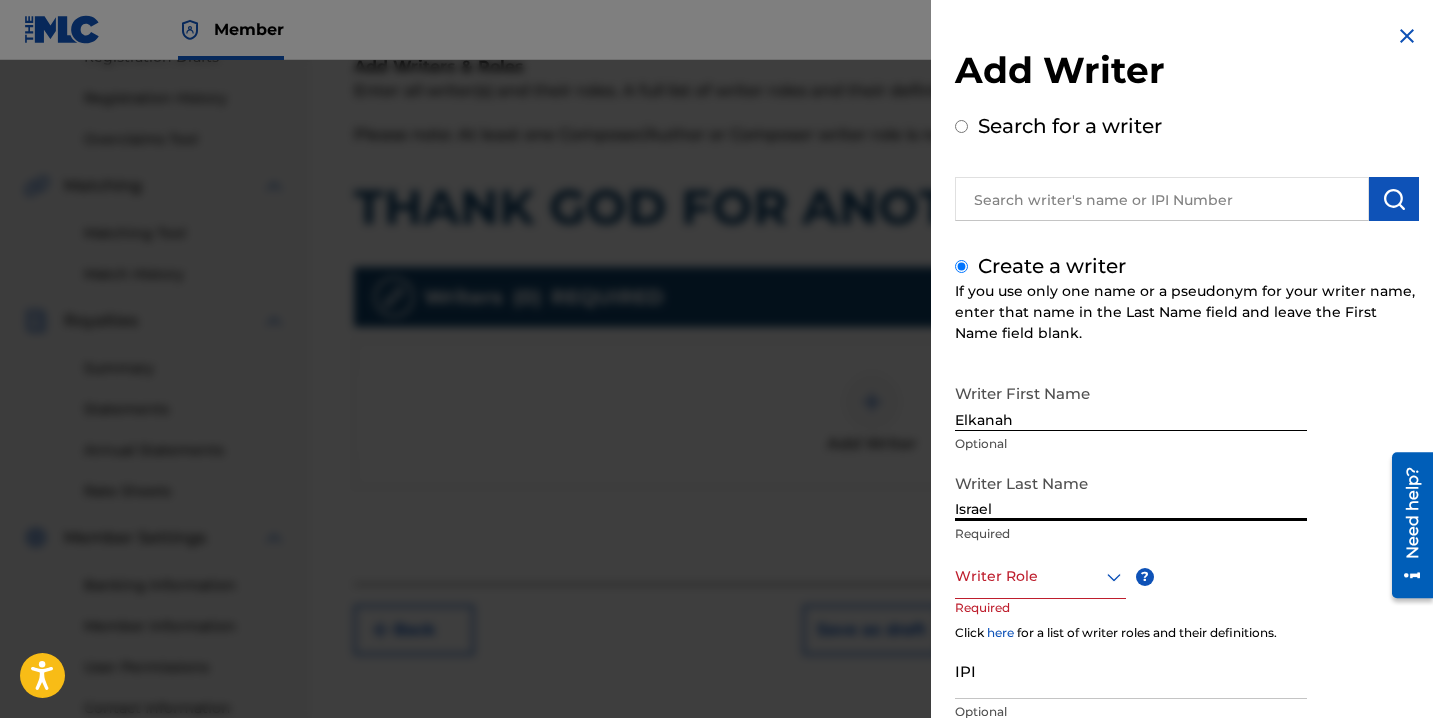 type on "Israel" 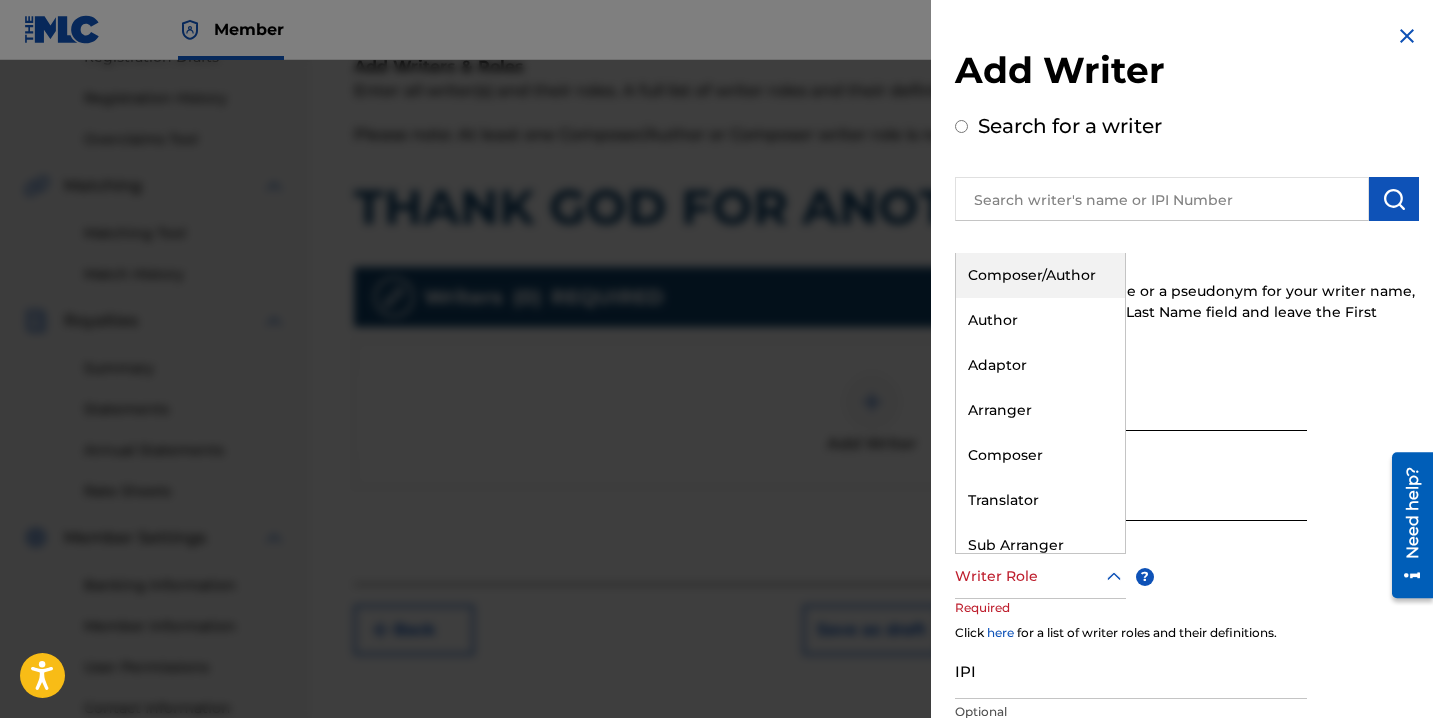 click on "Composer/Author" at bounding box center [1040, 275] 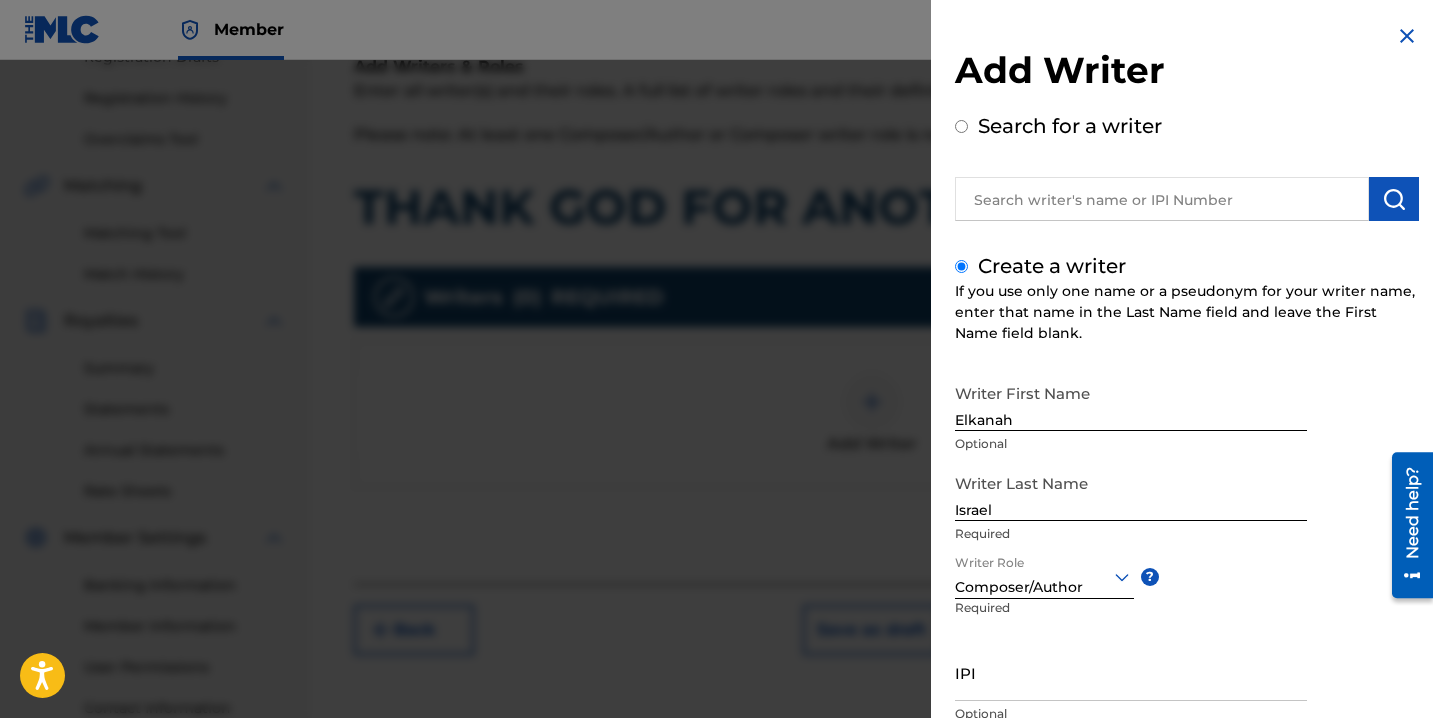 scroll, scrollTop: 150, scrollLeft: 0, axis: vertical 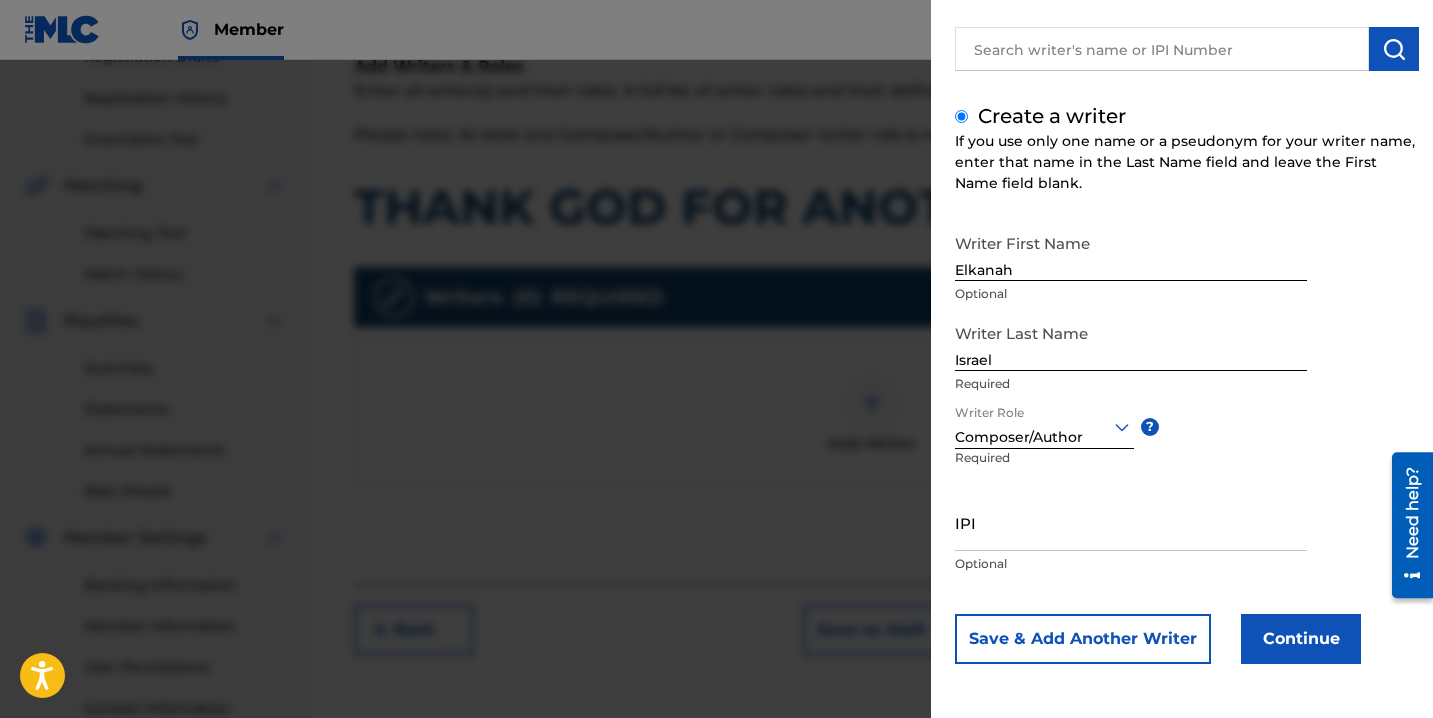 click on "Optional" at bounding box center (1131, 564) 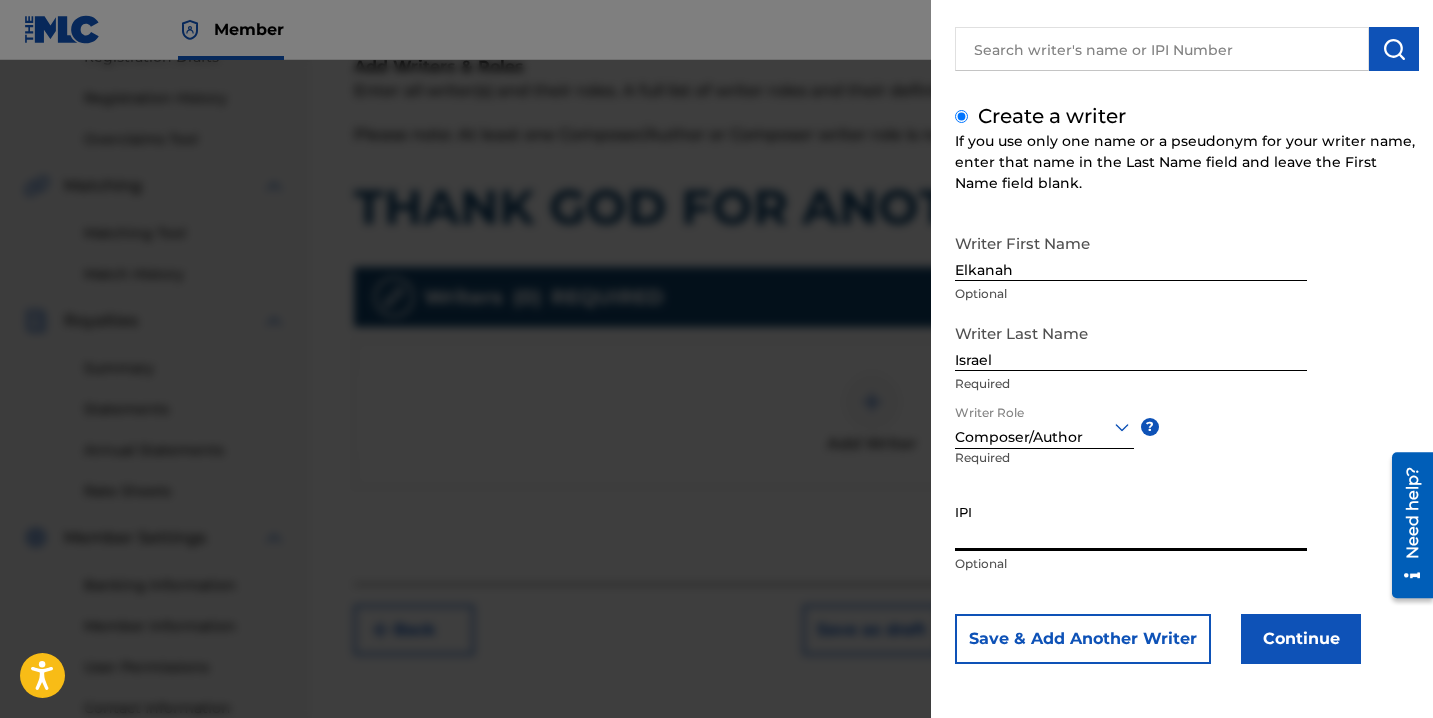 paste on "871838696" 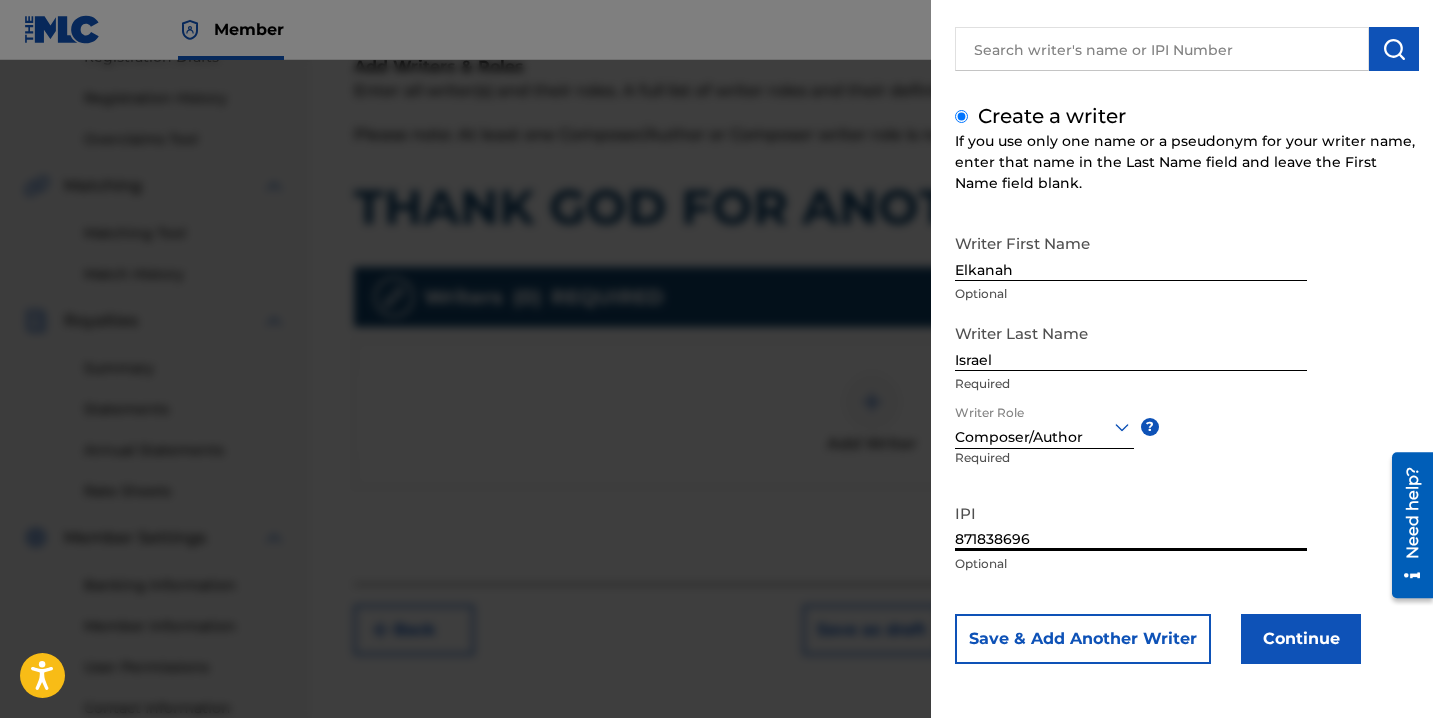 type on "871838696" 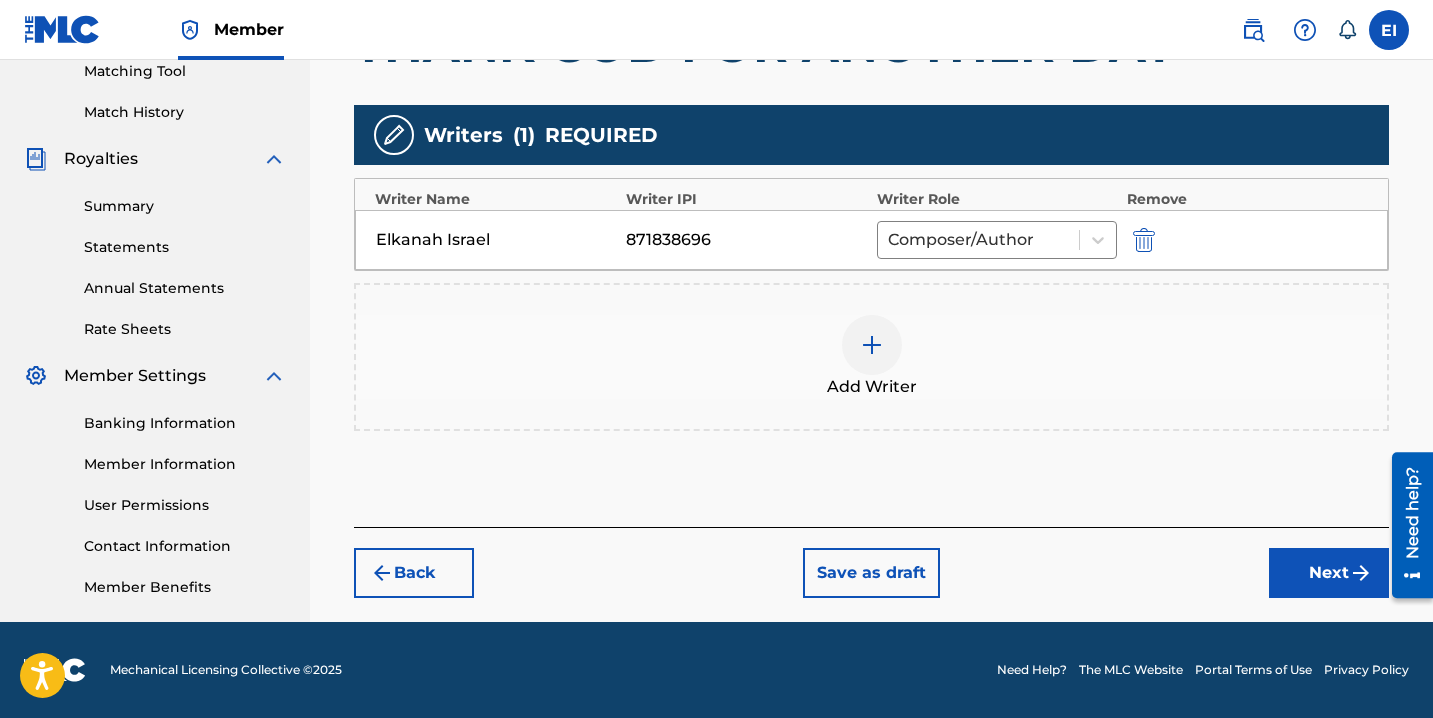 click on "Next" at bounding box center (1329, 573) 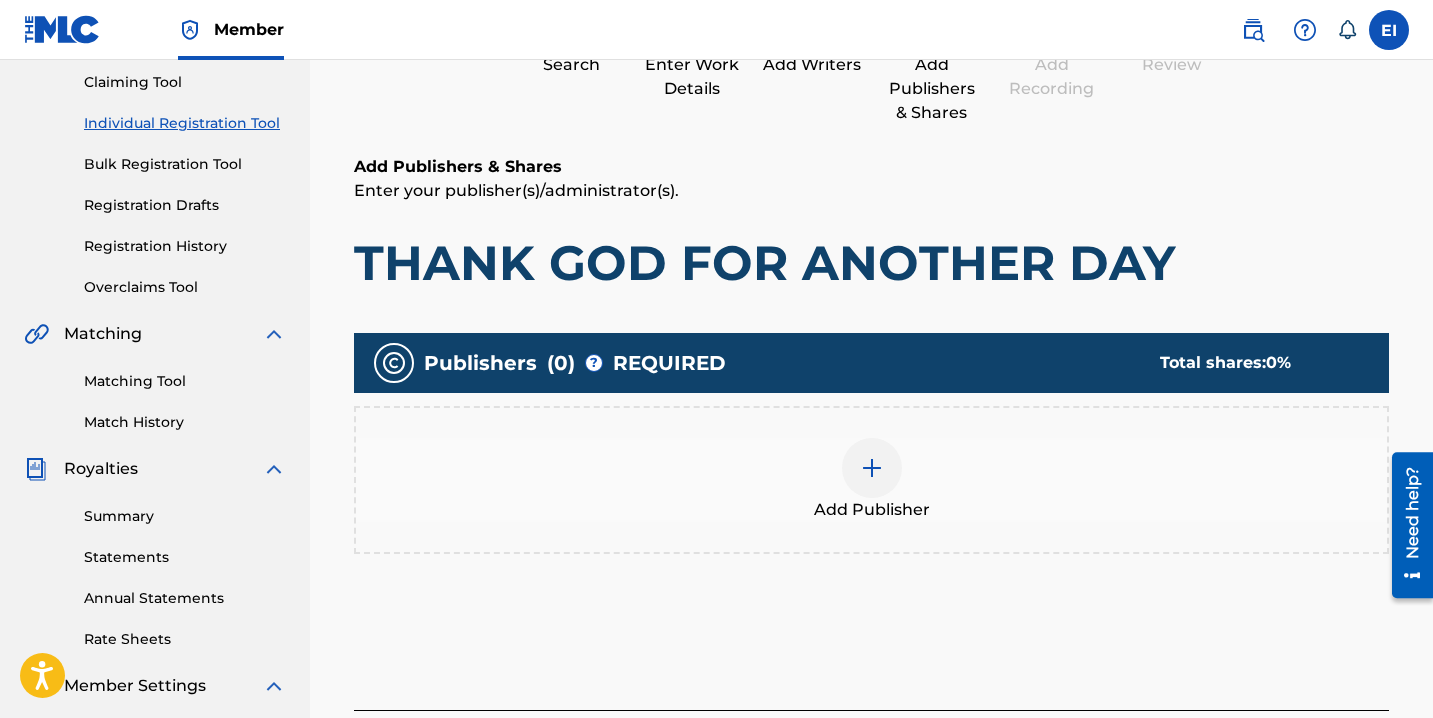 scroll, scrollTop: 216, scrollLeft: 0, axis: vertical 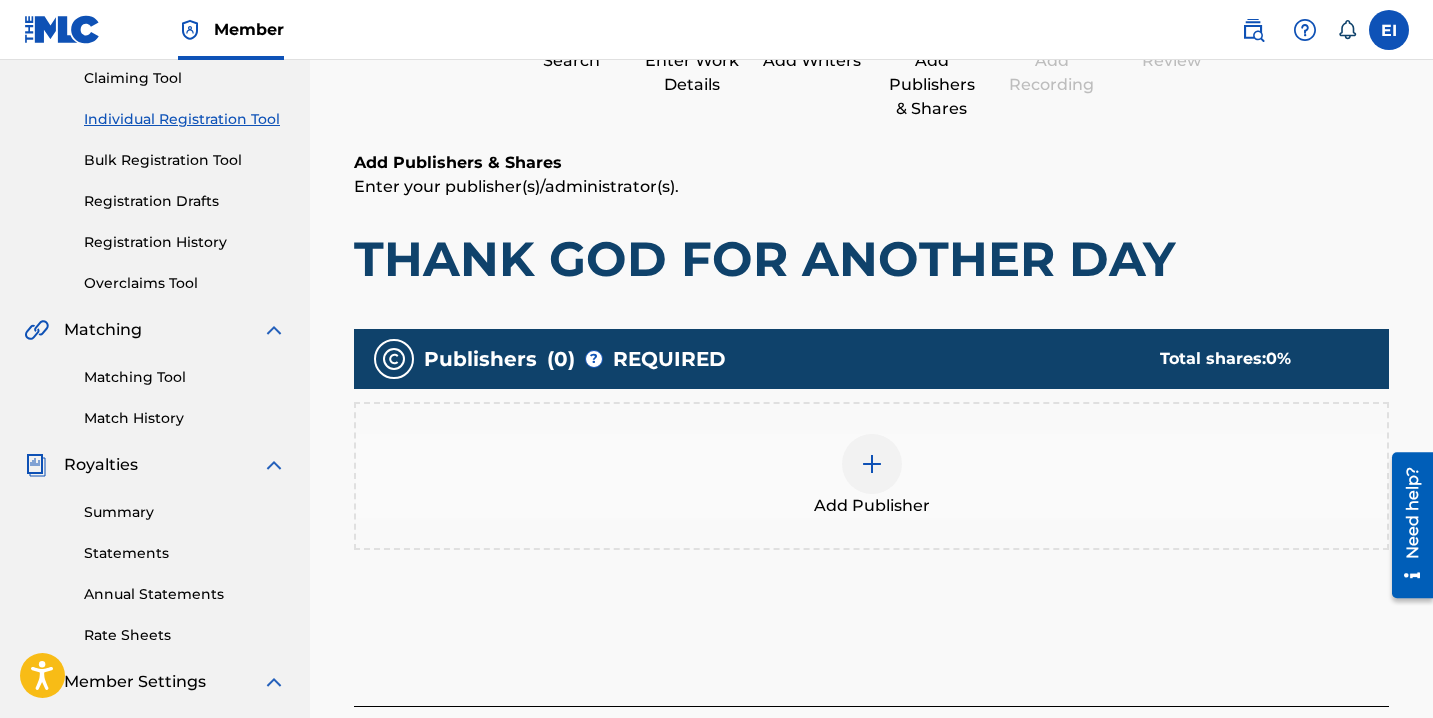 click at bounding box center (872, 464) 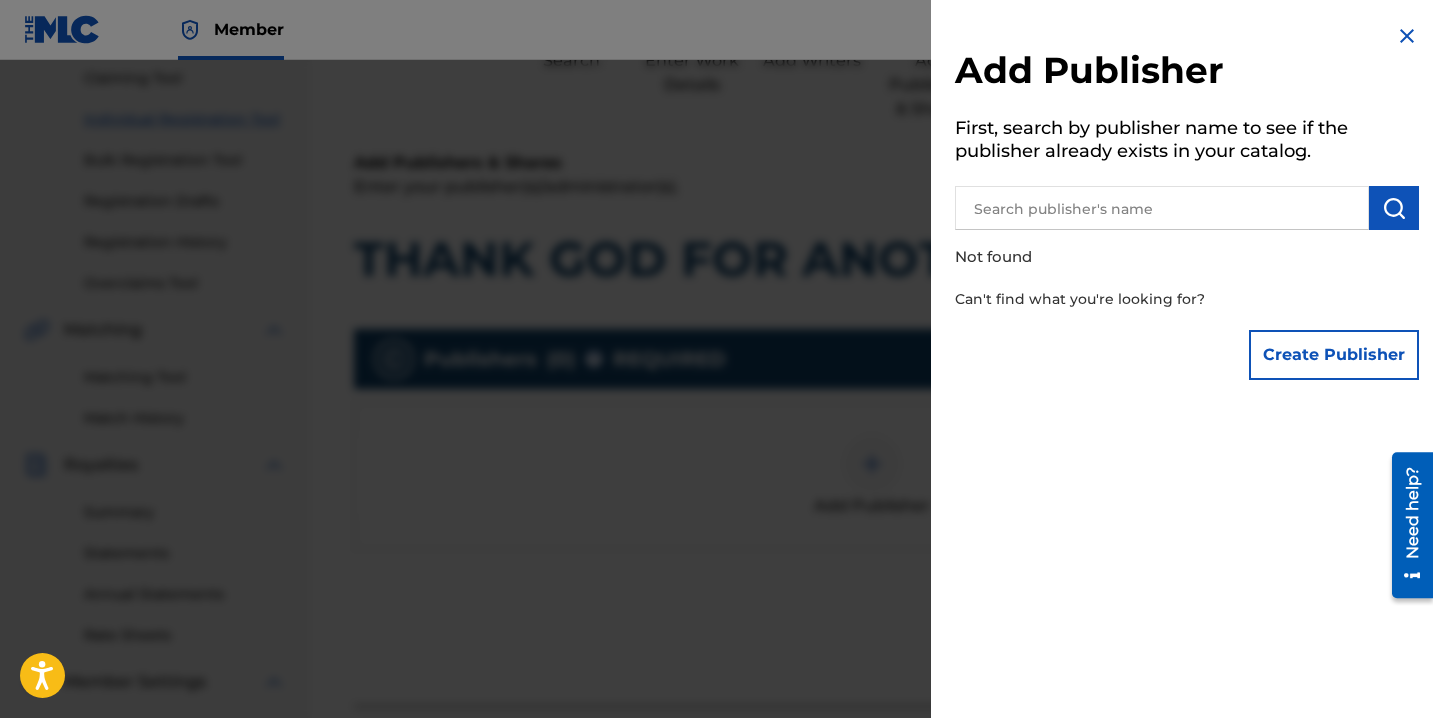 click on "Create Publisher" at bounding box center [1334, 355] 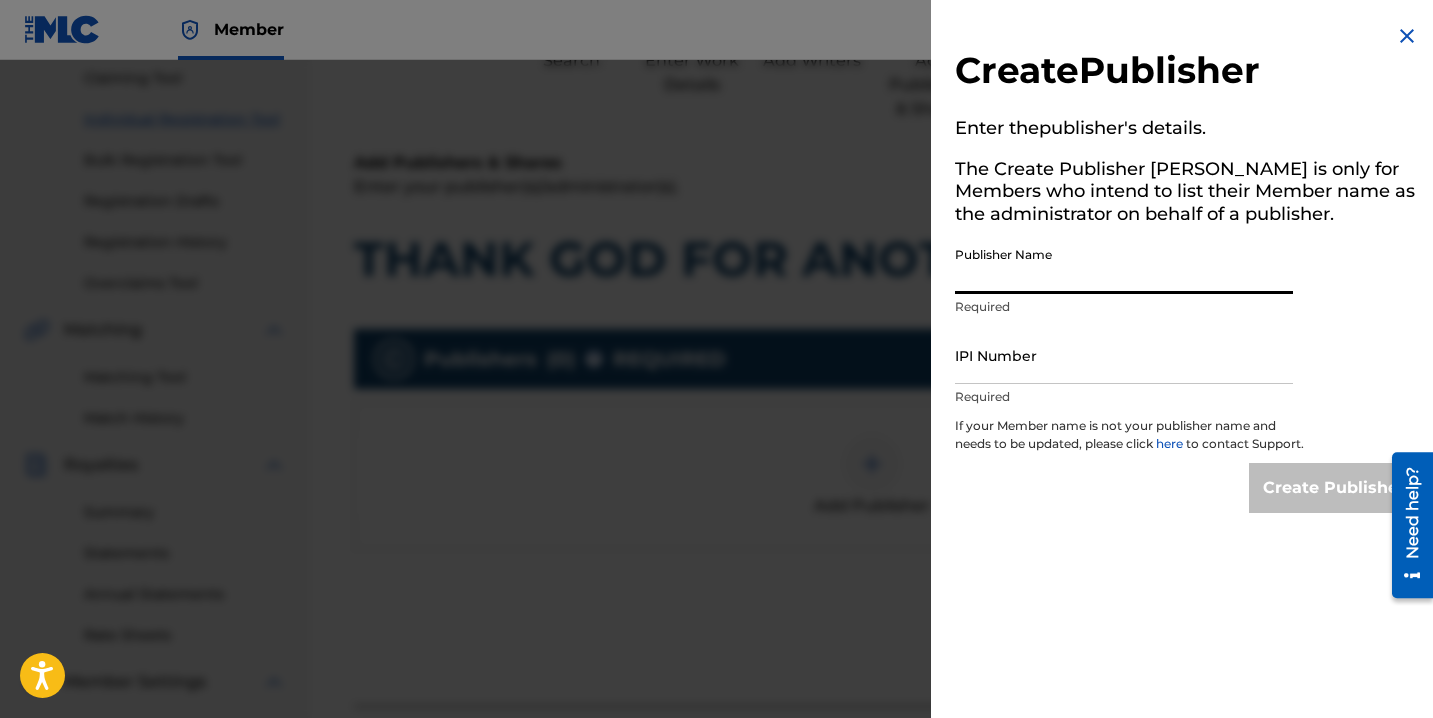 click on "Publisher Name" at bounding box center (1124, 265) 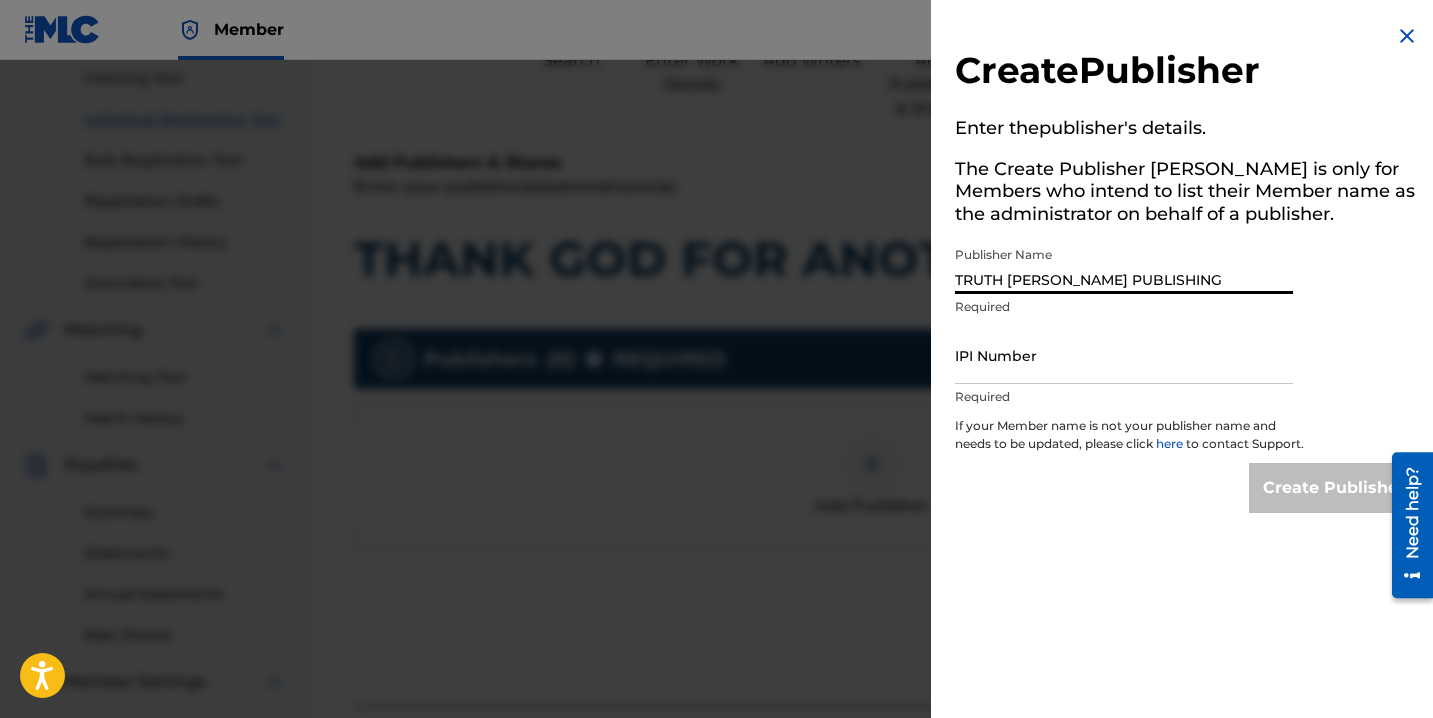 click on "IPI Number" at bounding box center [1124, 355] 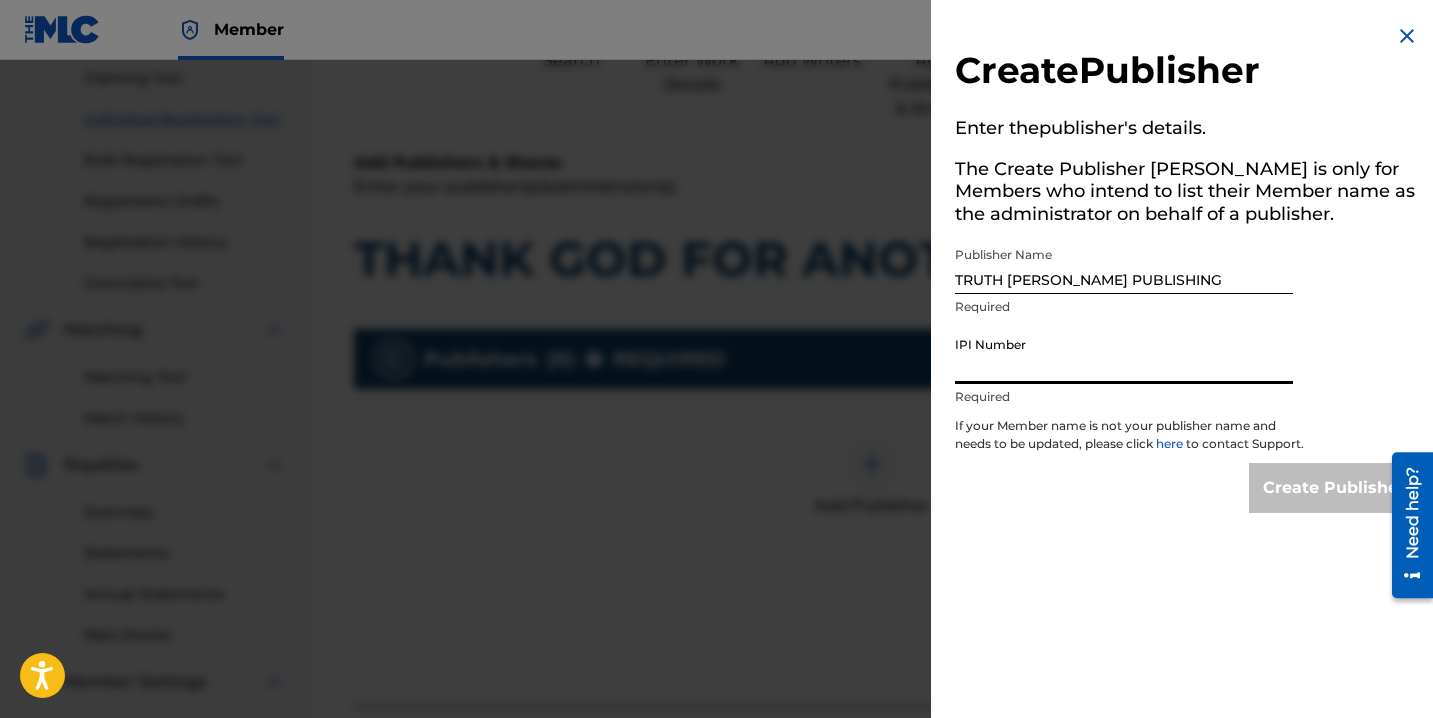 type on "1301810312" 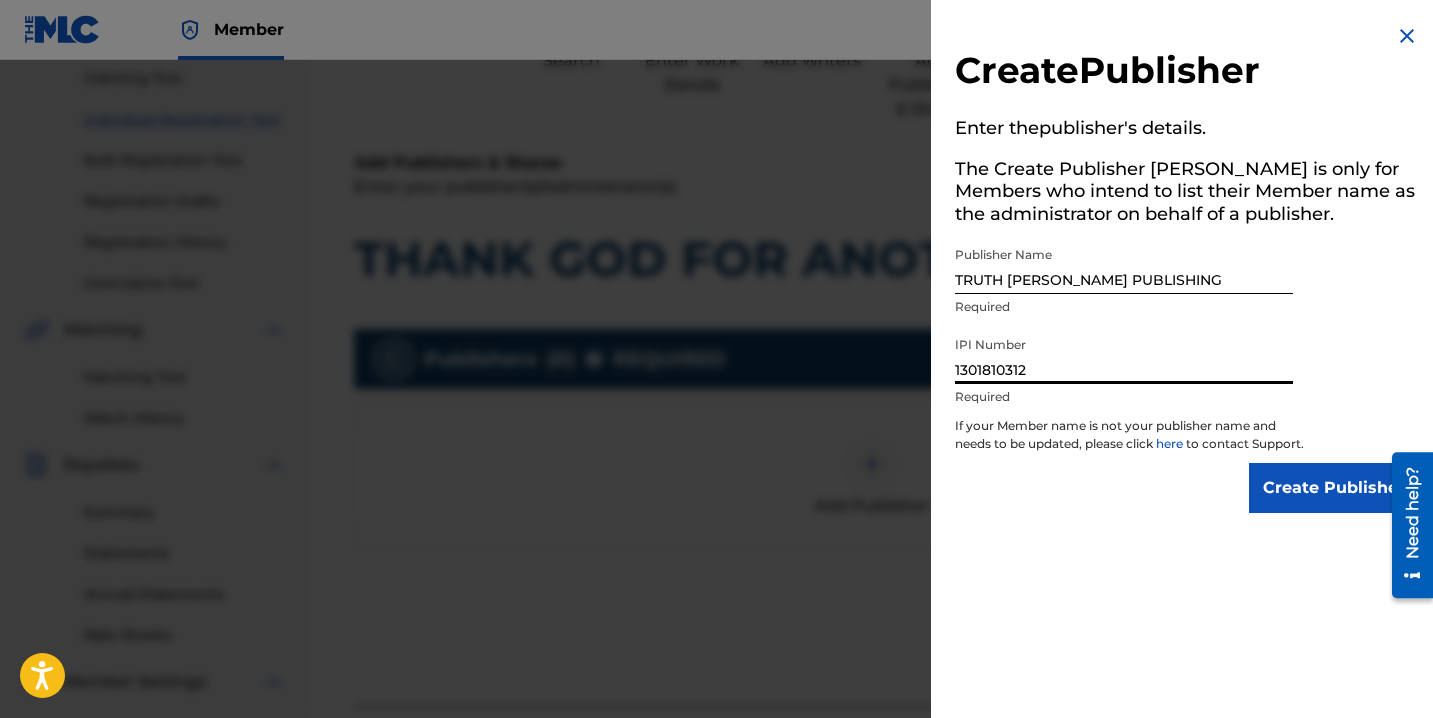 click on "Create Publisher" at bounding box center (1334, 488) 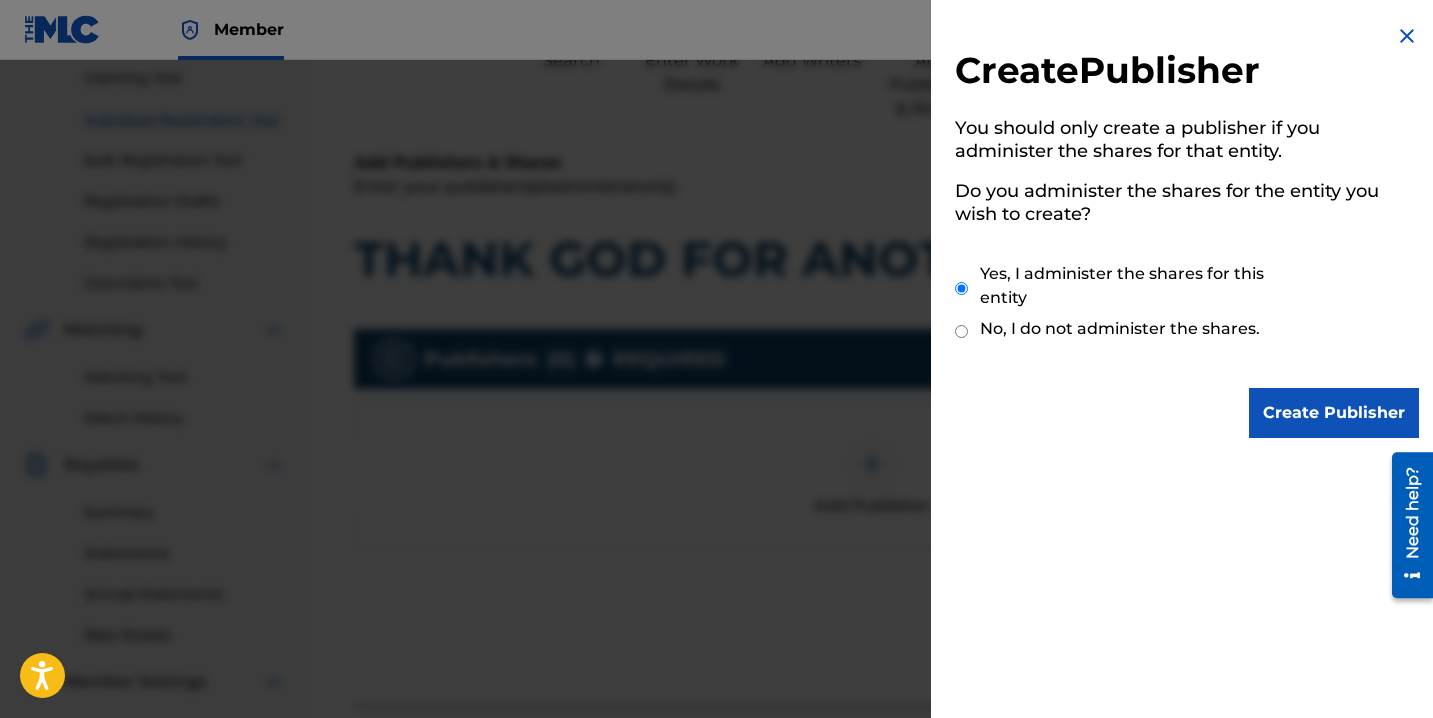 click on "Create Publisher" at bounding box center [1334, 413] 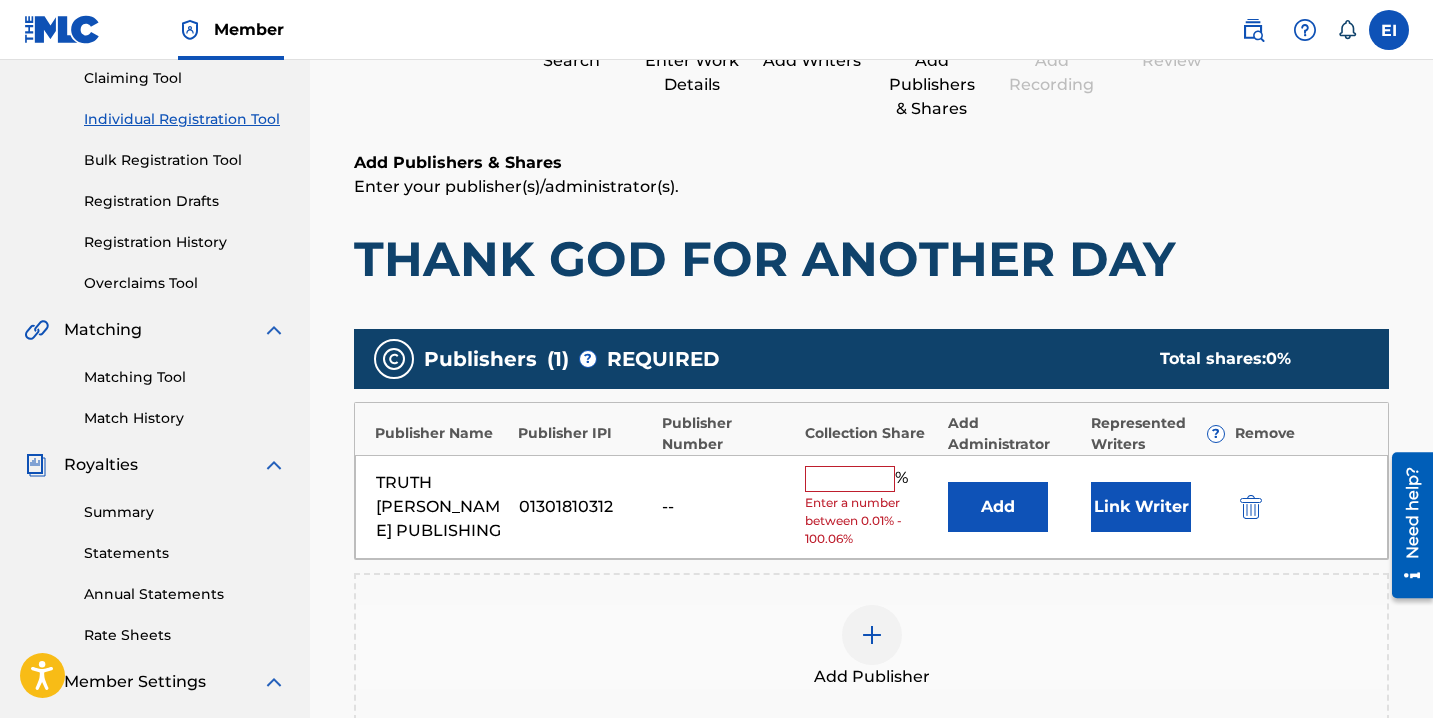 click at bounding box center [850, 479] 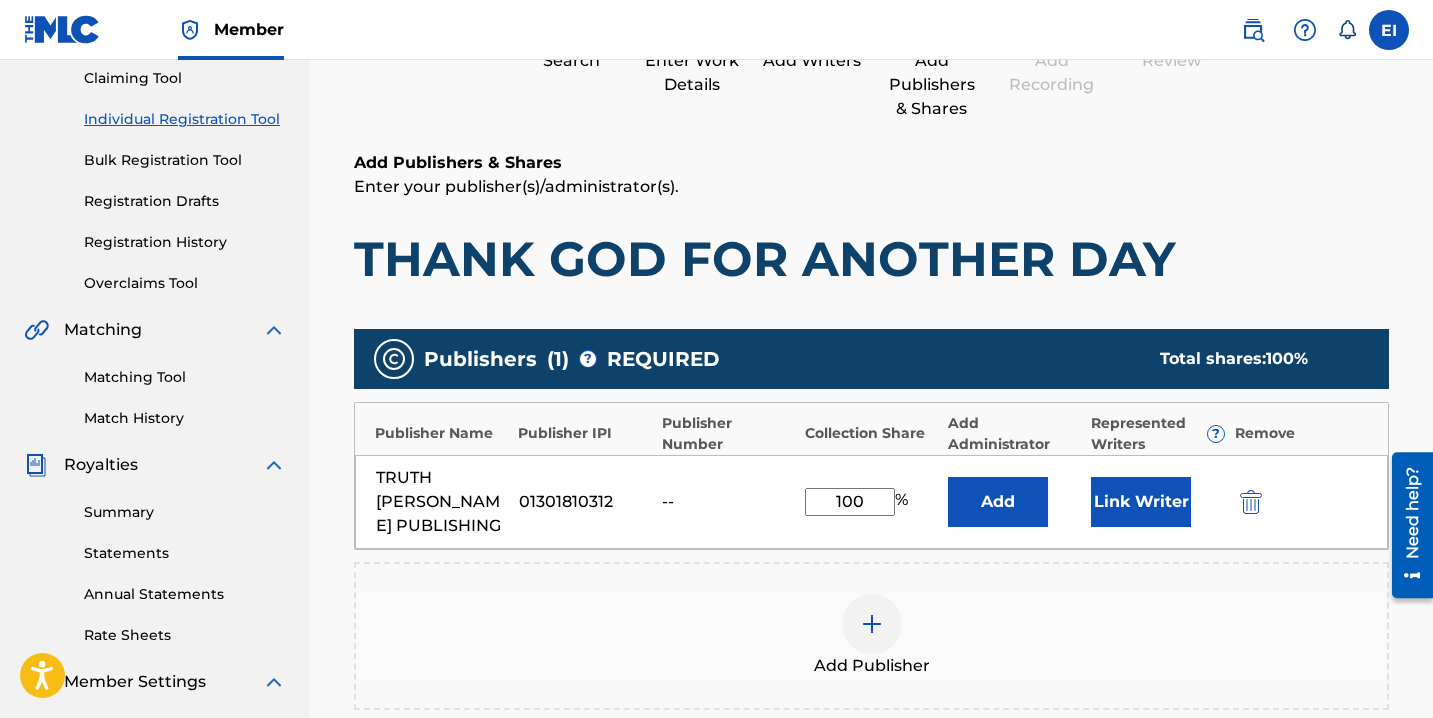 click on "Link Writer" at bounding box center [1141, 502] 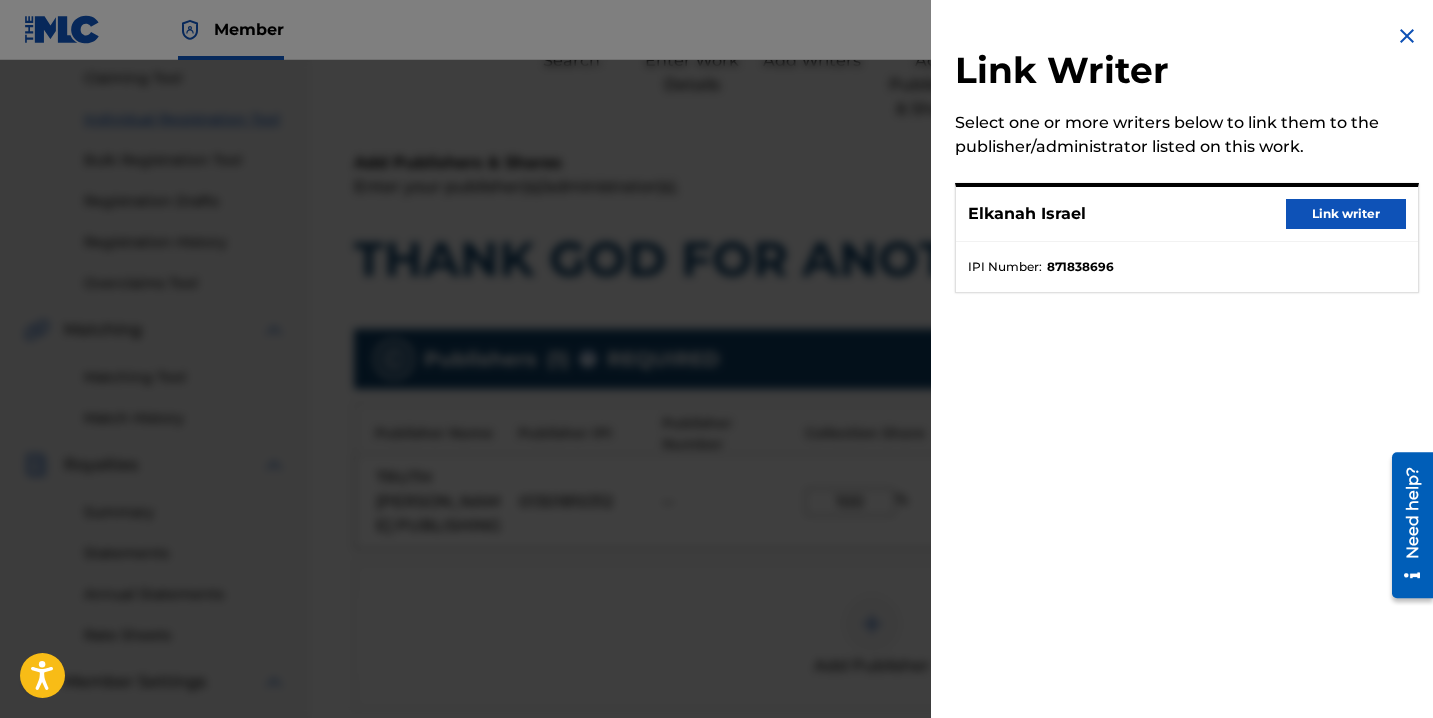 click on "Link writer" at bounding box center [1346, 214] 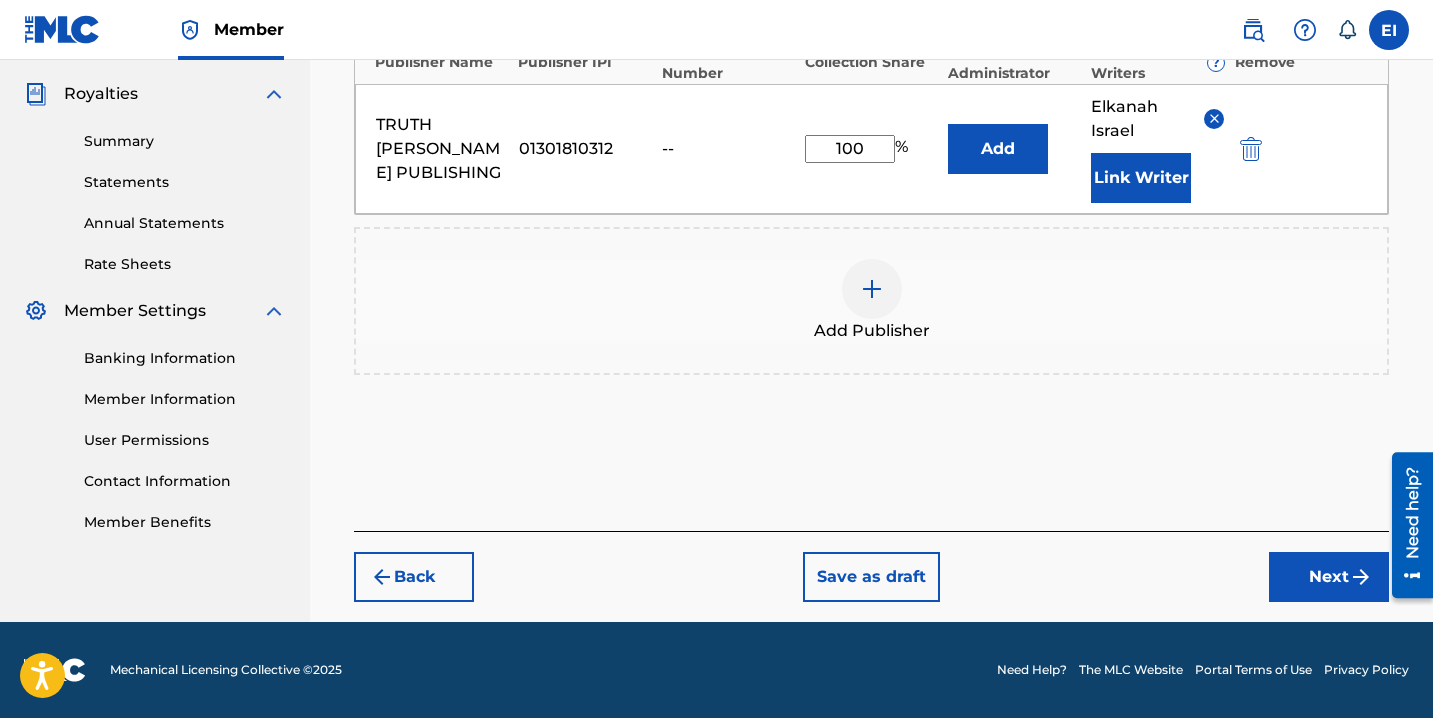 click on "Next" at bounding box center (1329, 577) 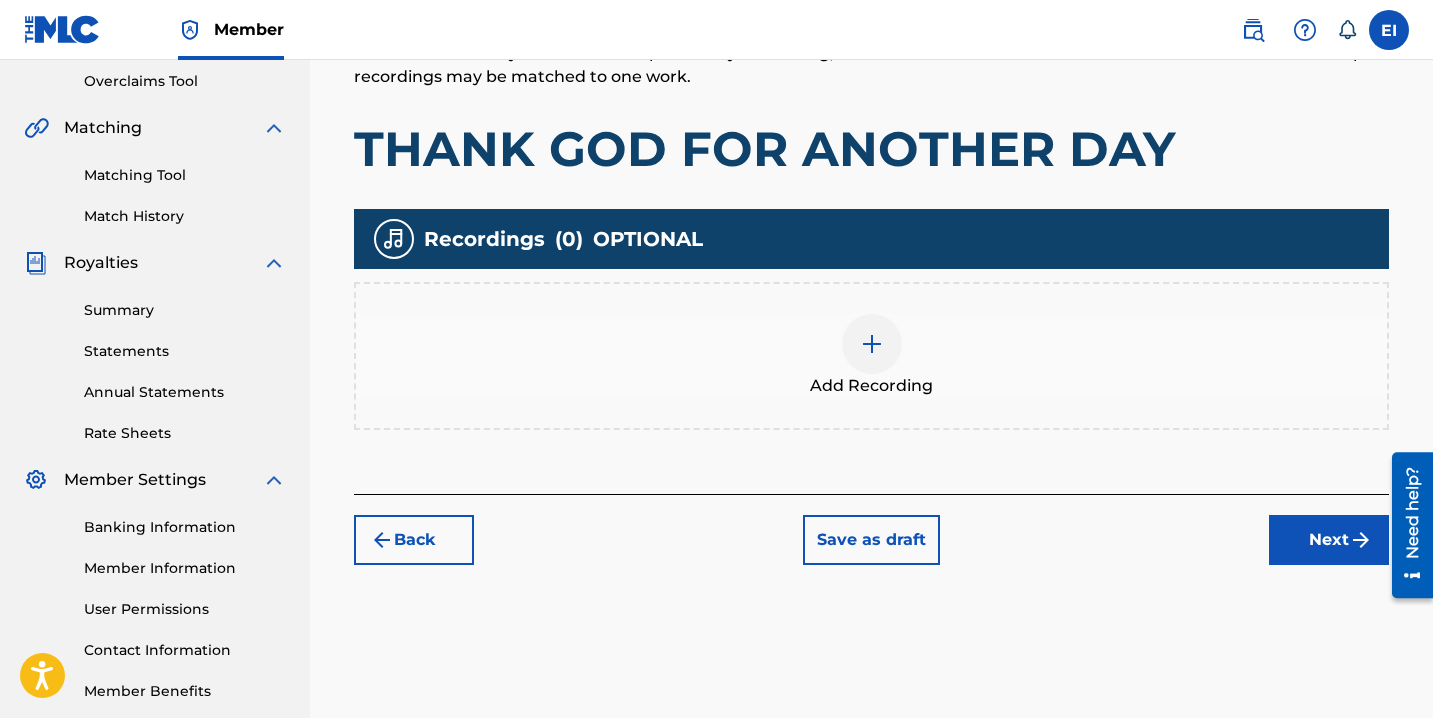 scroll, scrollTop: 461, scrollLeft: 0, axis: vertical 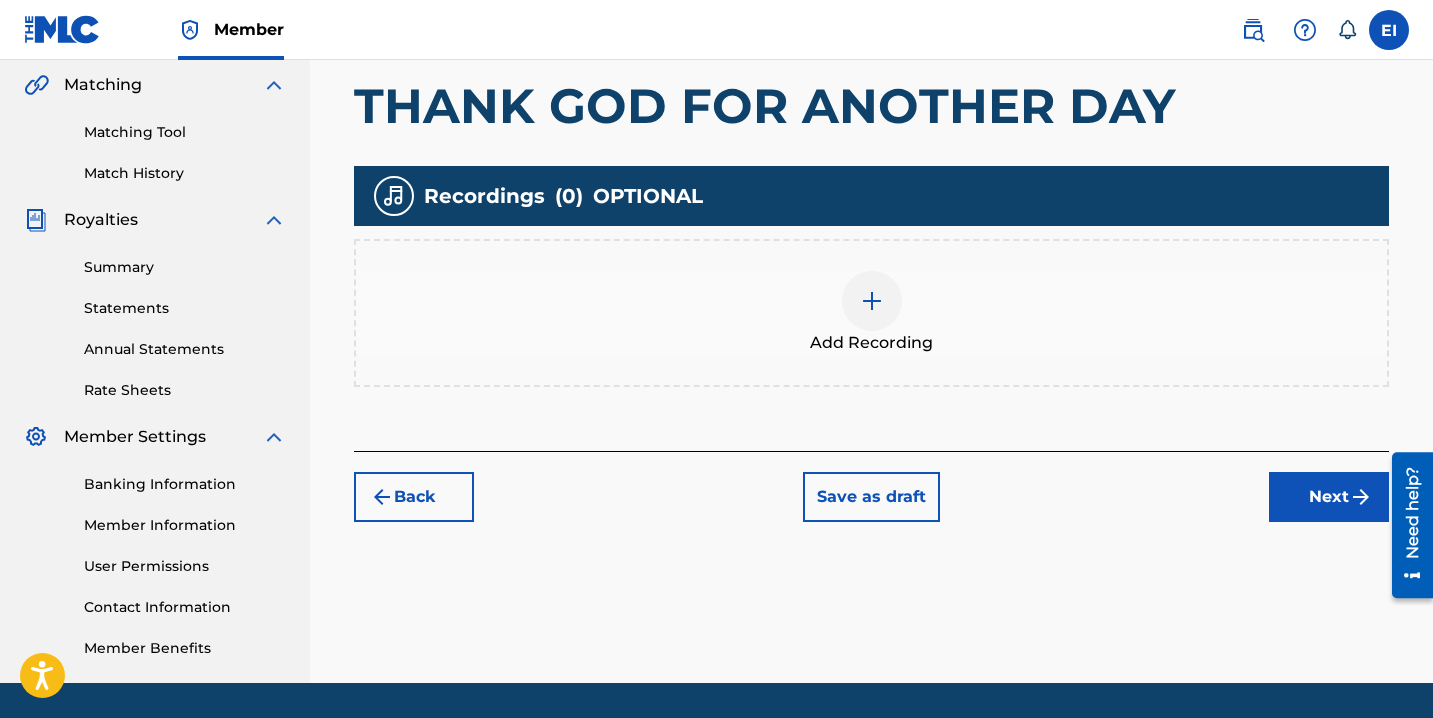 click at bounding box center (872, 301) 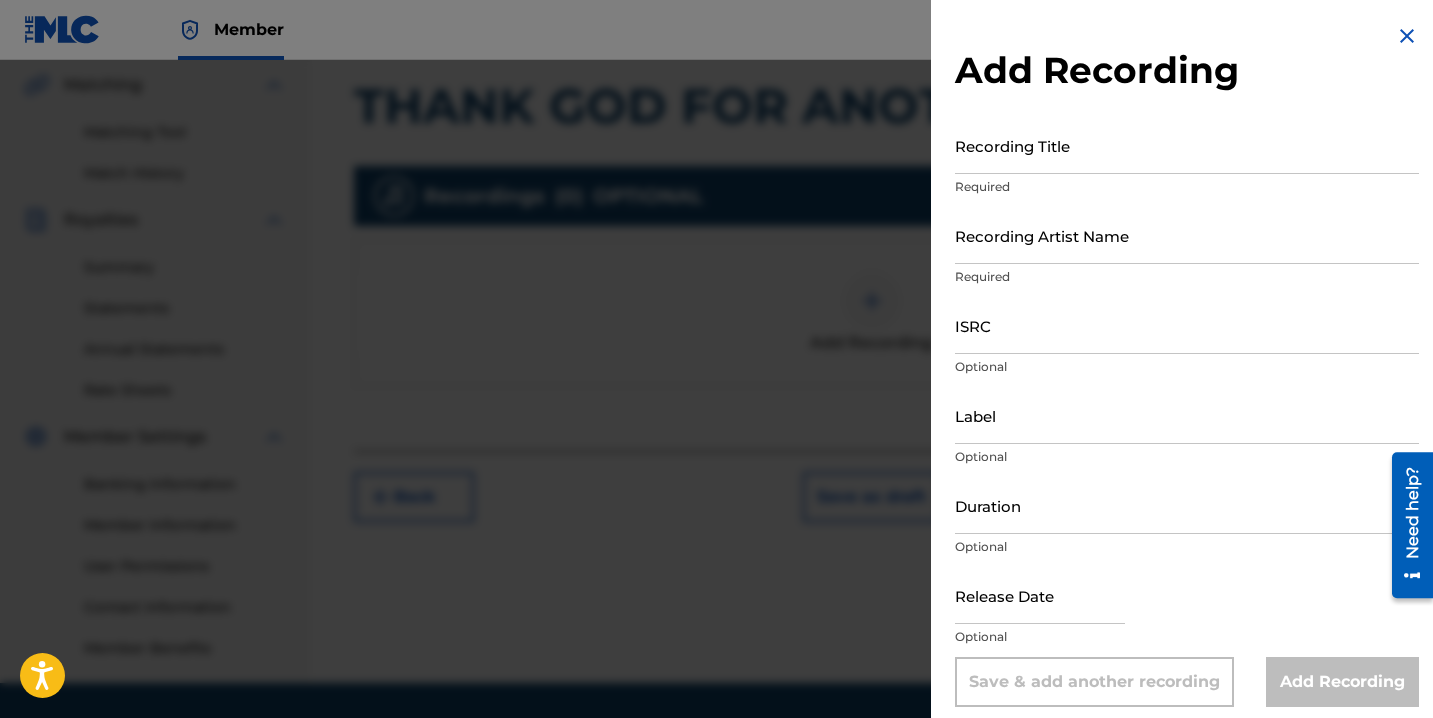 click on "Required" at bounding box center (1187, 187) 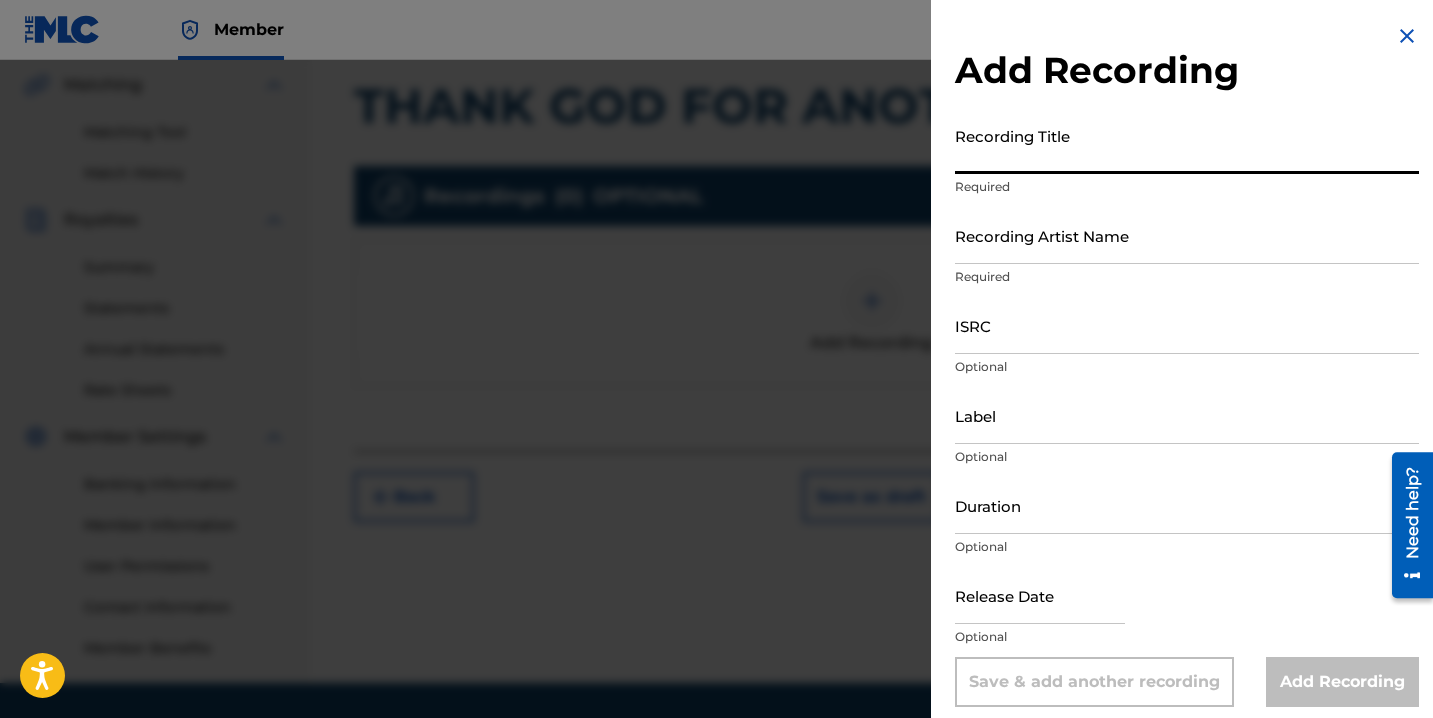 click on "Recording Title" at bounding box center [1187, 145] 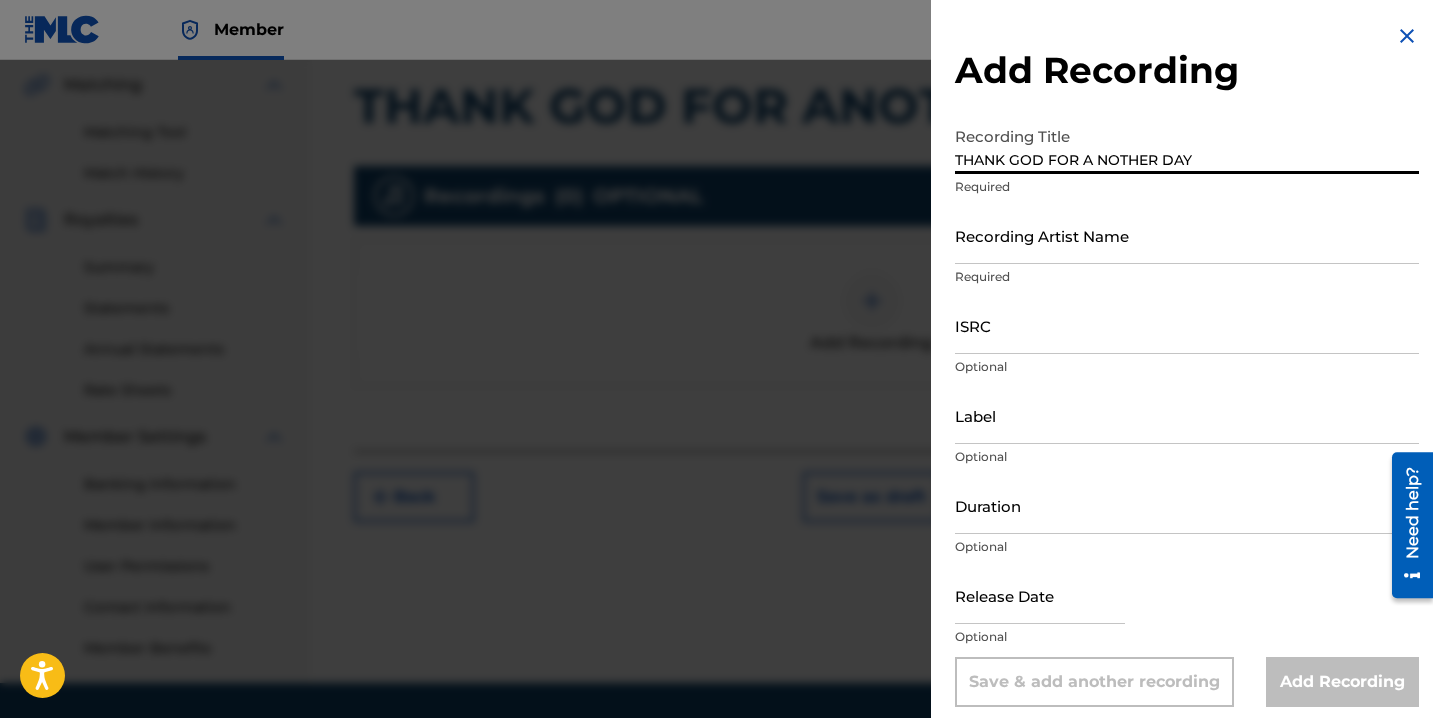 type on "THANK GOD FOR A NOTHER DAY" 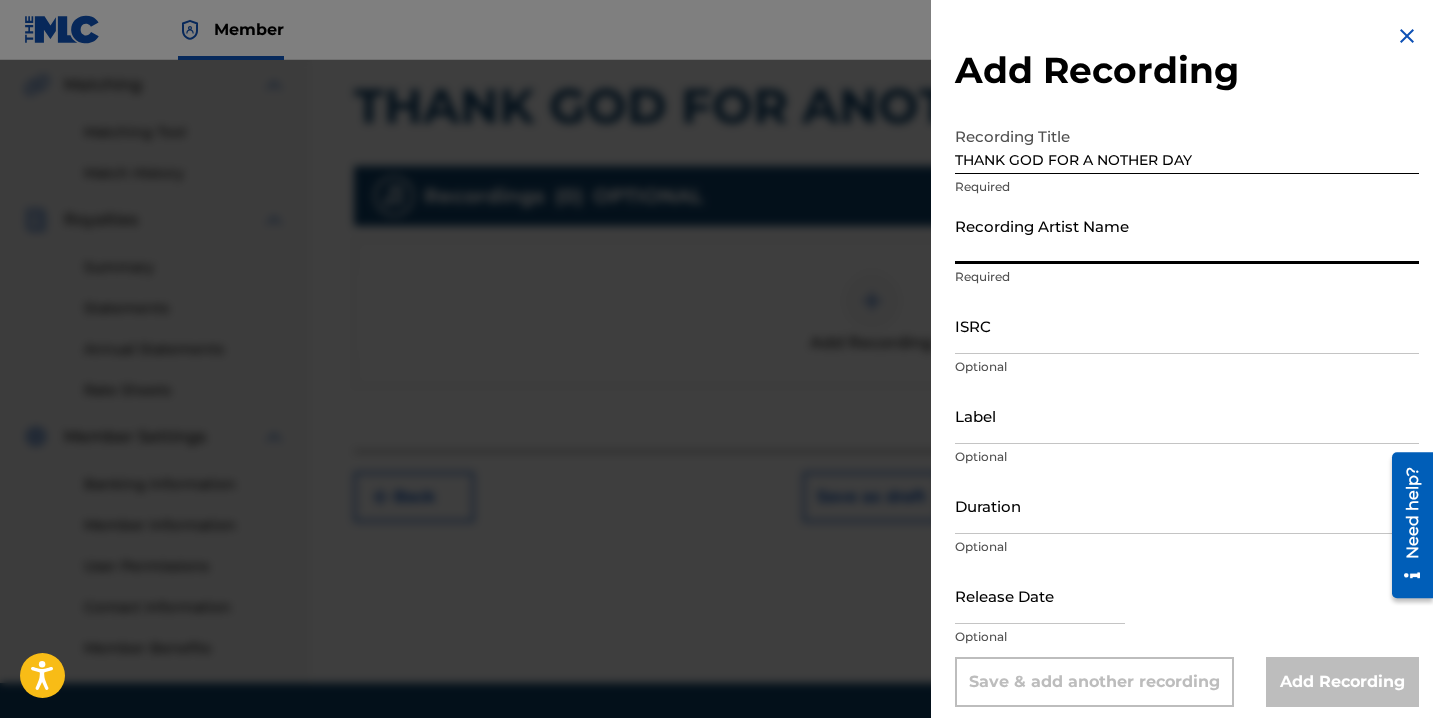 type on "[PERSON_NAME] [PERSON_NAME] [GEOGRAPHIC_DATA]" 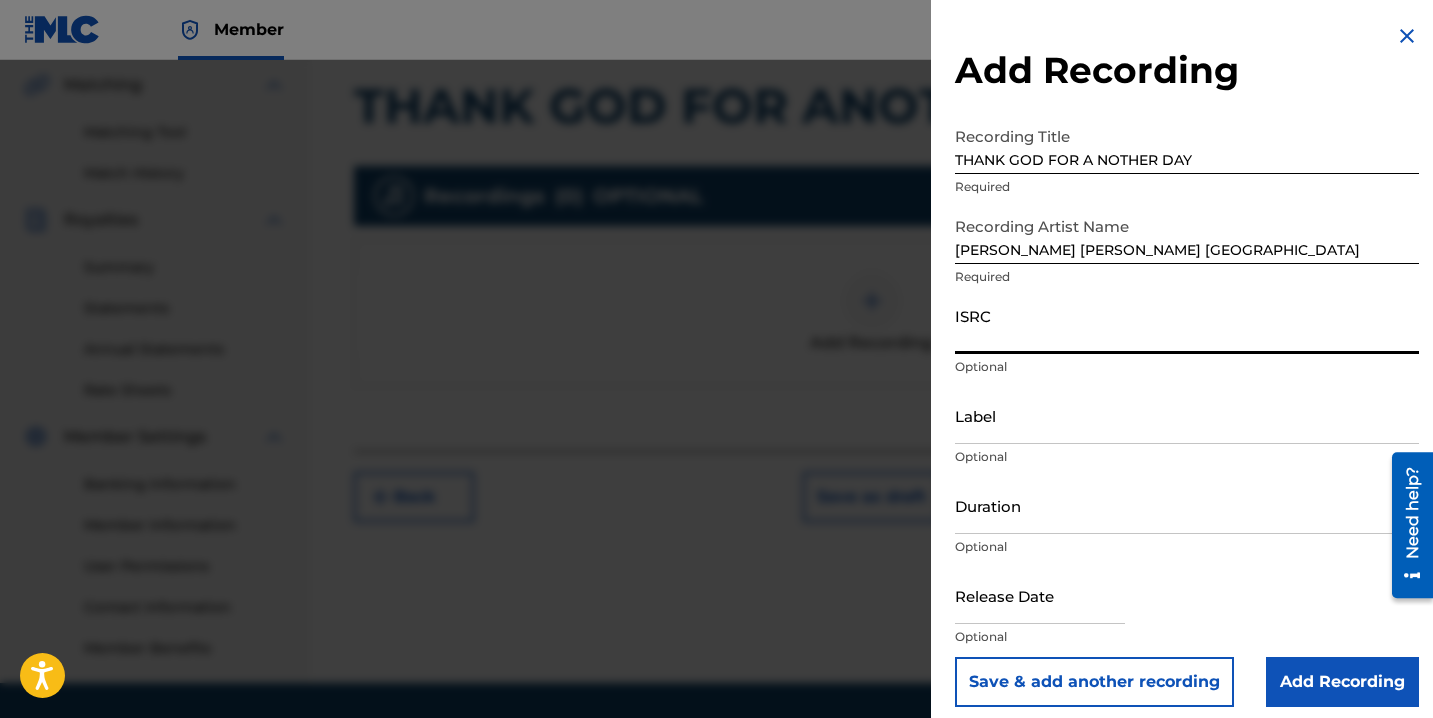 click on "ISRC" at bounding box center [1187, 325] 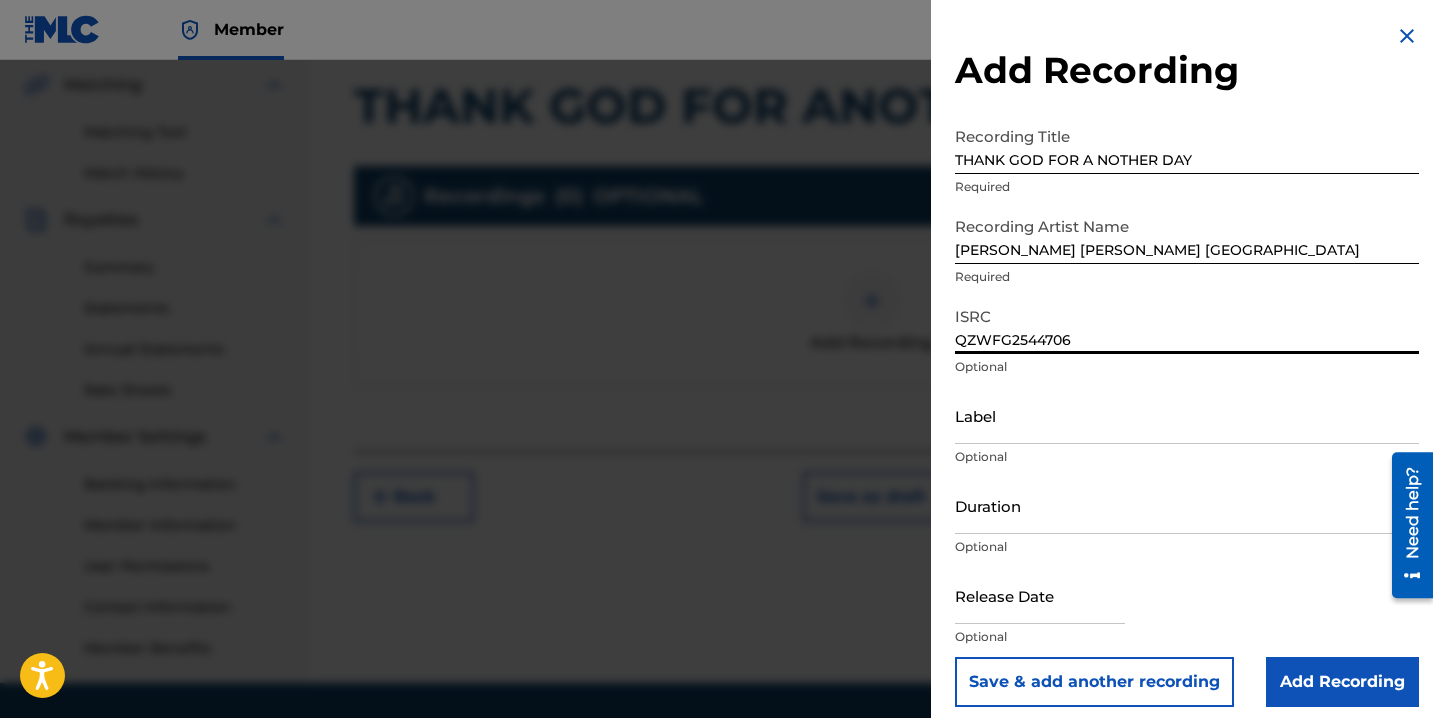 type on "QZWFG2544706" 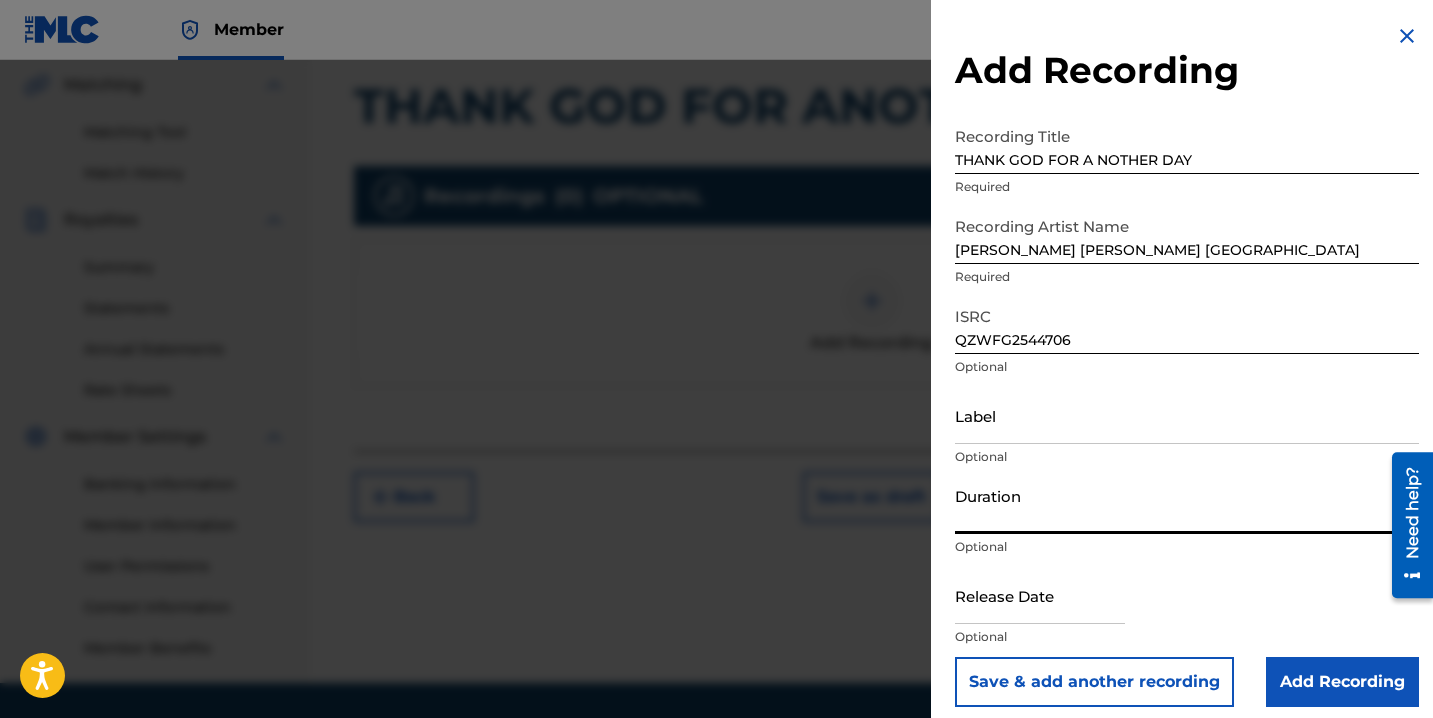 click on "Duration" at bounding box center [1187, 505] 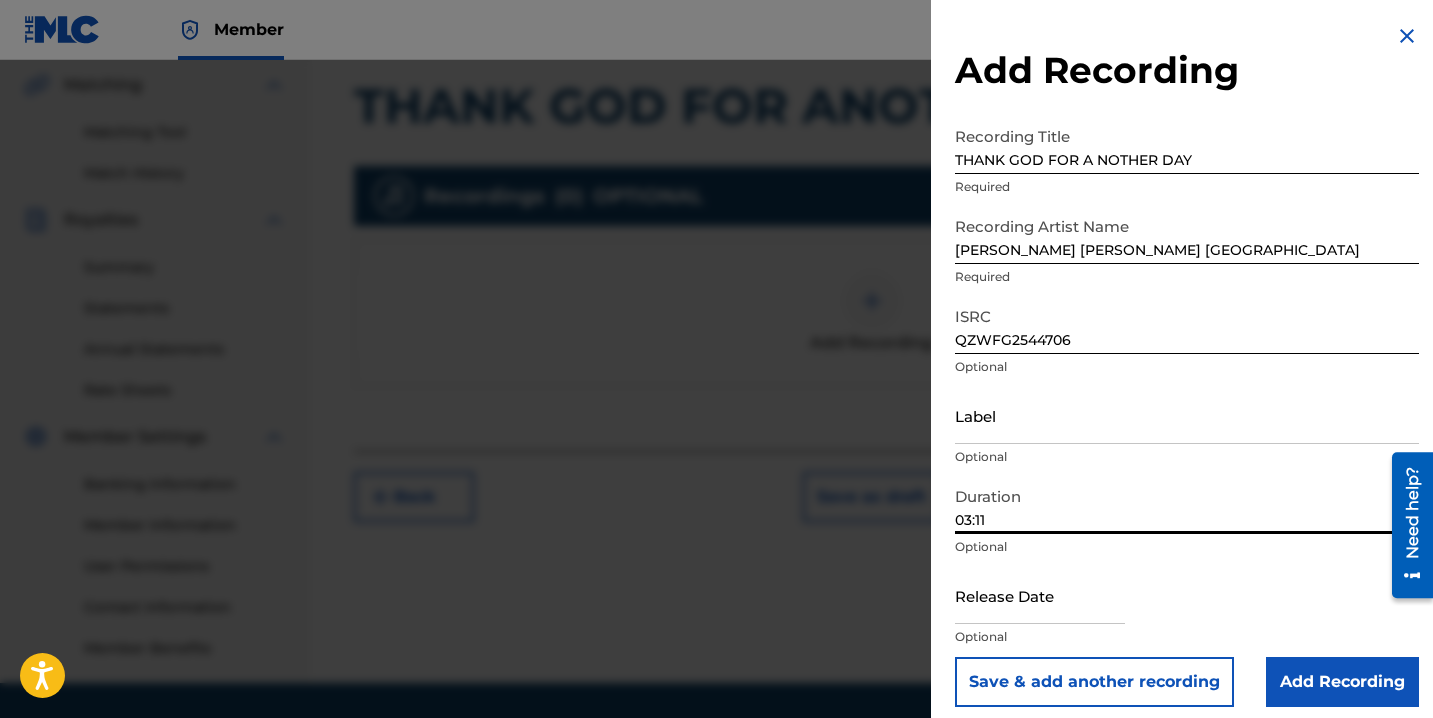 type on "03:11" 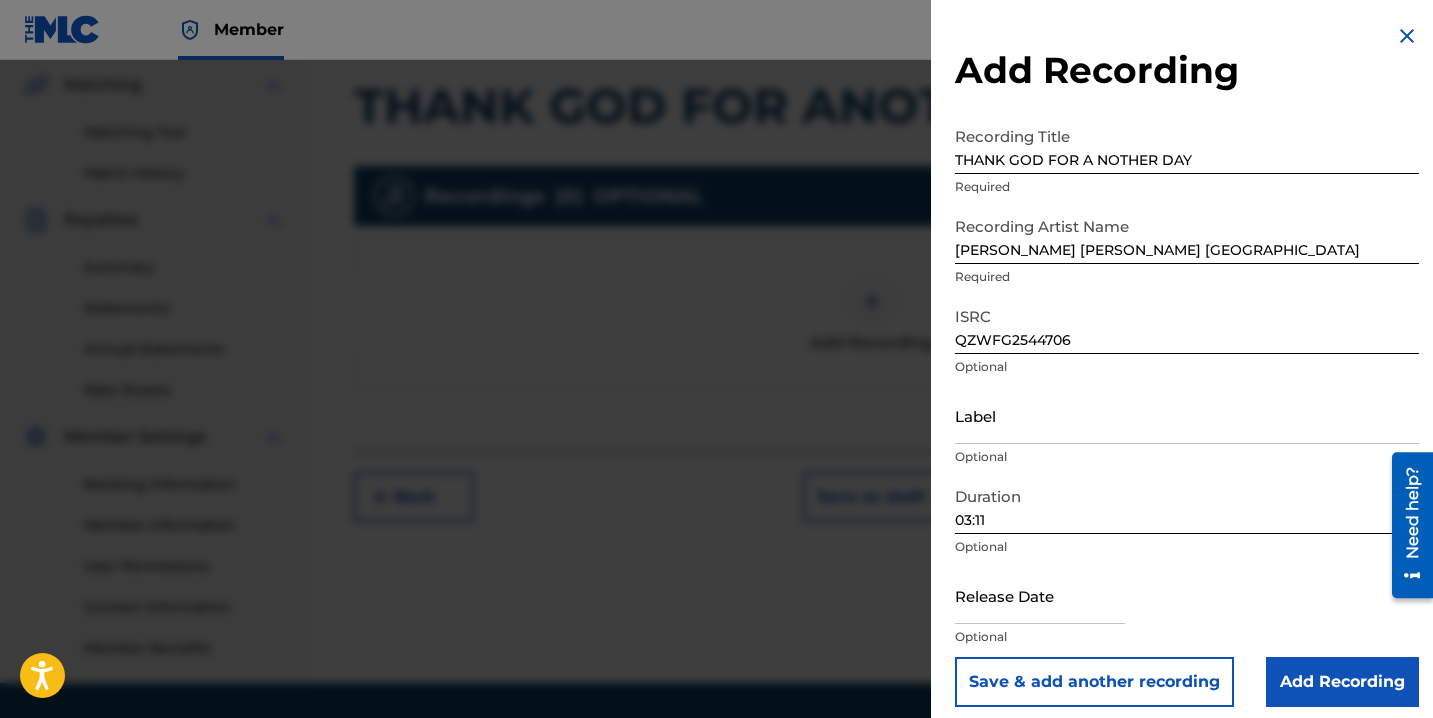 click at bounding box center [1040, 595] 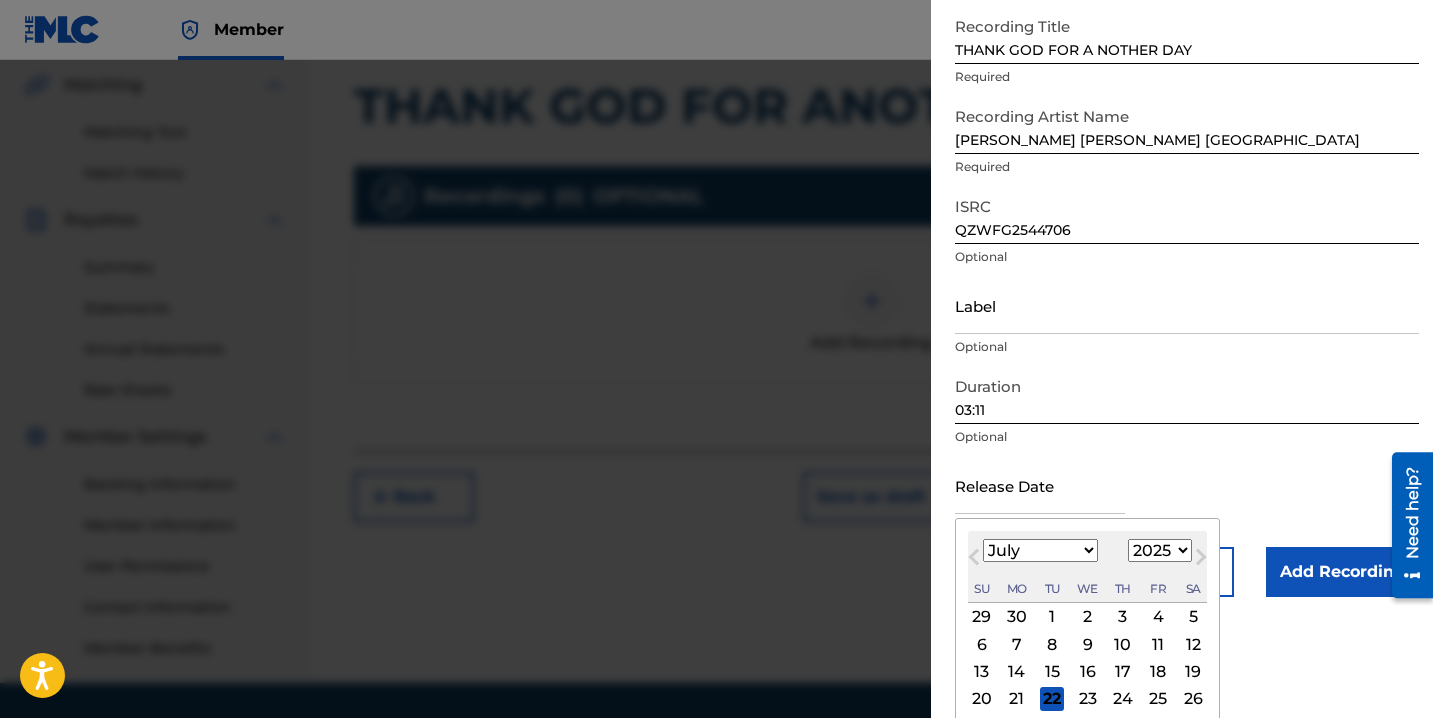 scroll, scrollTop: 119, scrollLeft: 0, axis: vertical 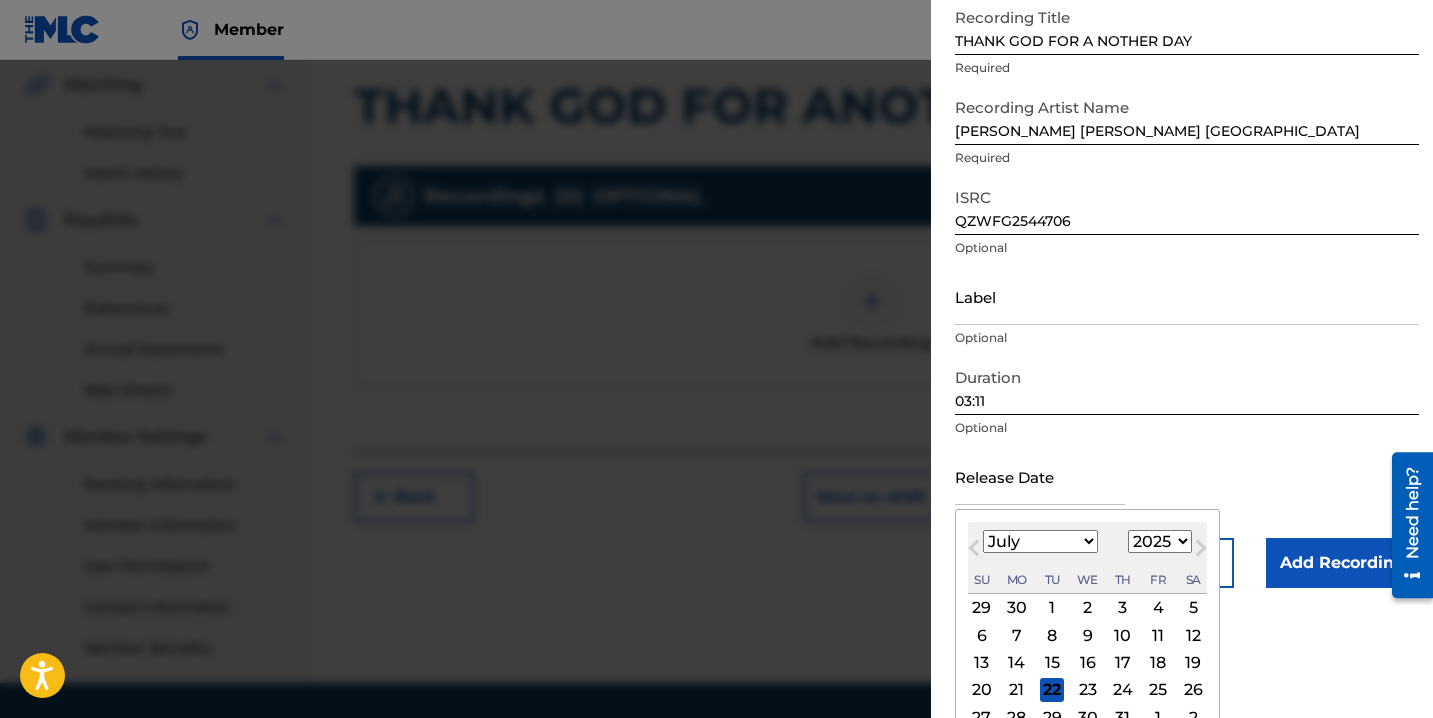 click on "14" at bounding box center (1017, 663) 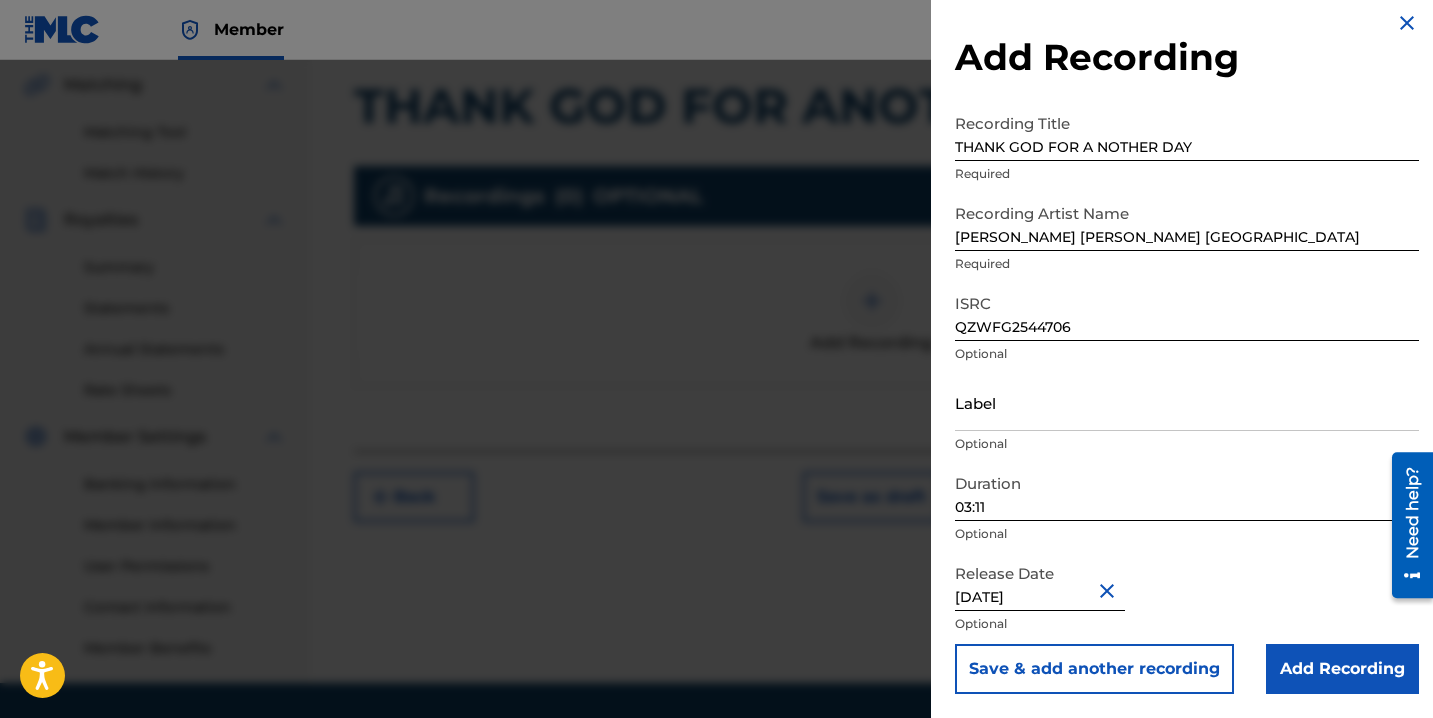 scroll, scrollTop: 13, scrollLeft: 0, axis: vertical 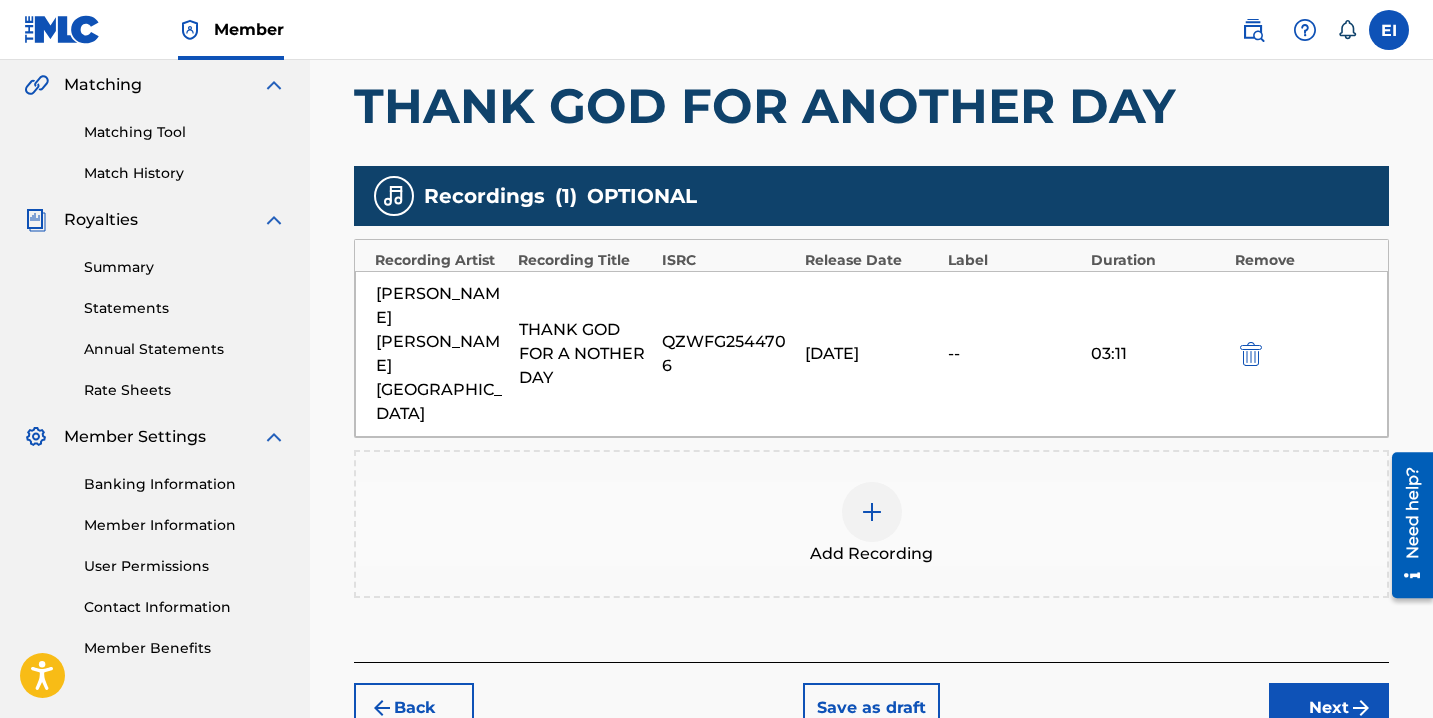 click on "Next" at bounding box center (1329, 708) 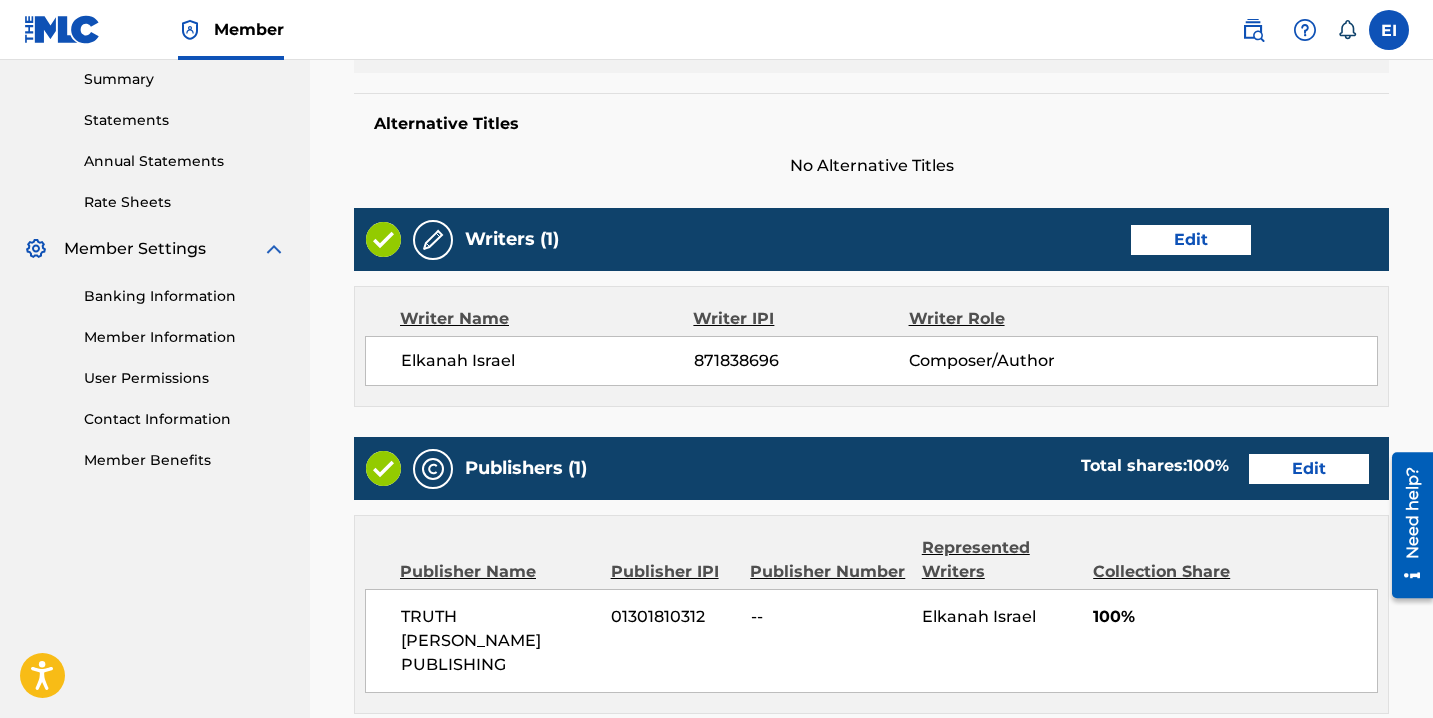 scroll, scrollTop: 1059, scrollLeft: 0, axis: vertical 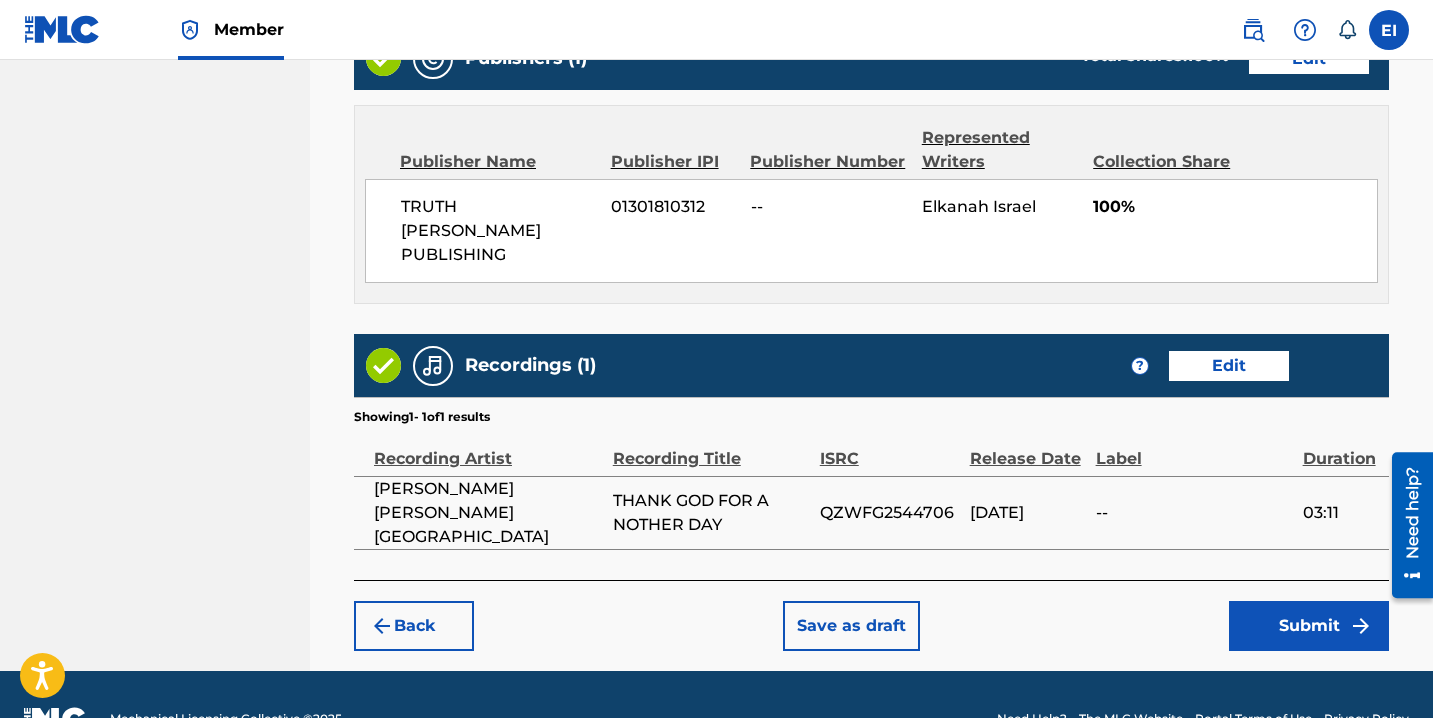 click on "Submit" at bounding box center [1309, 626] 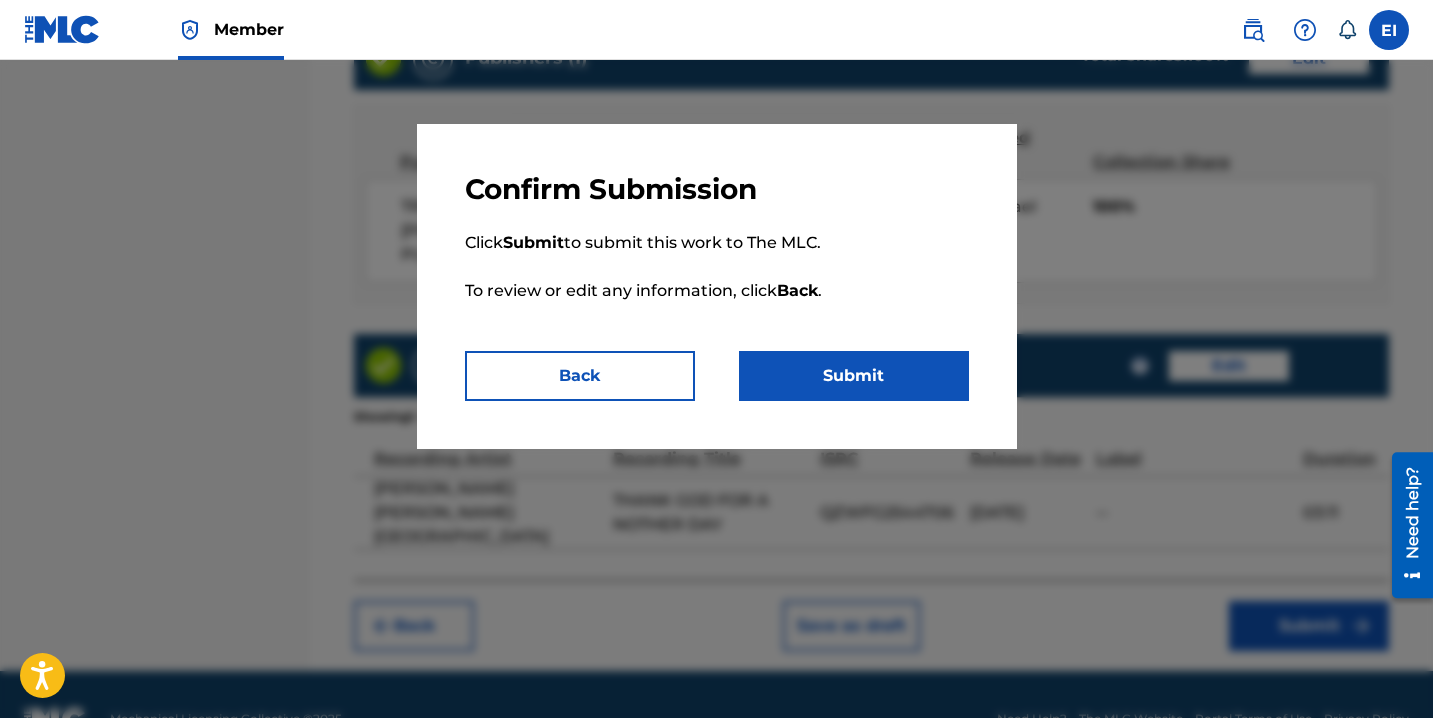 click on "Submit" at bounding box center (854, 376) 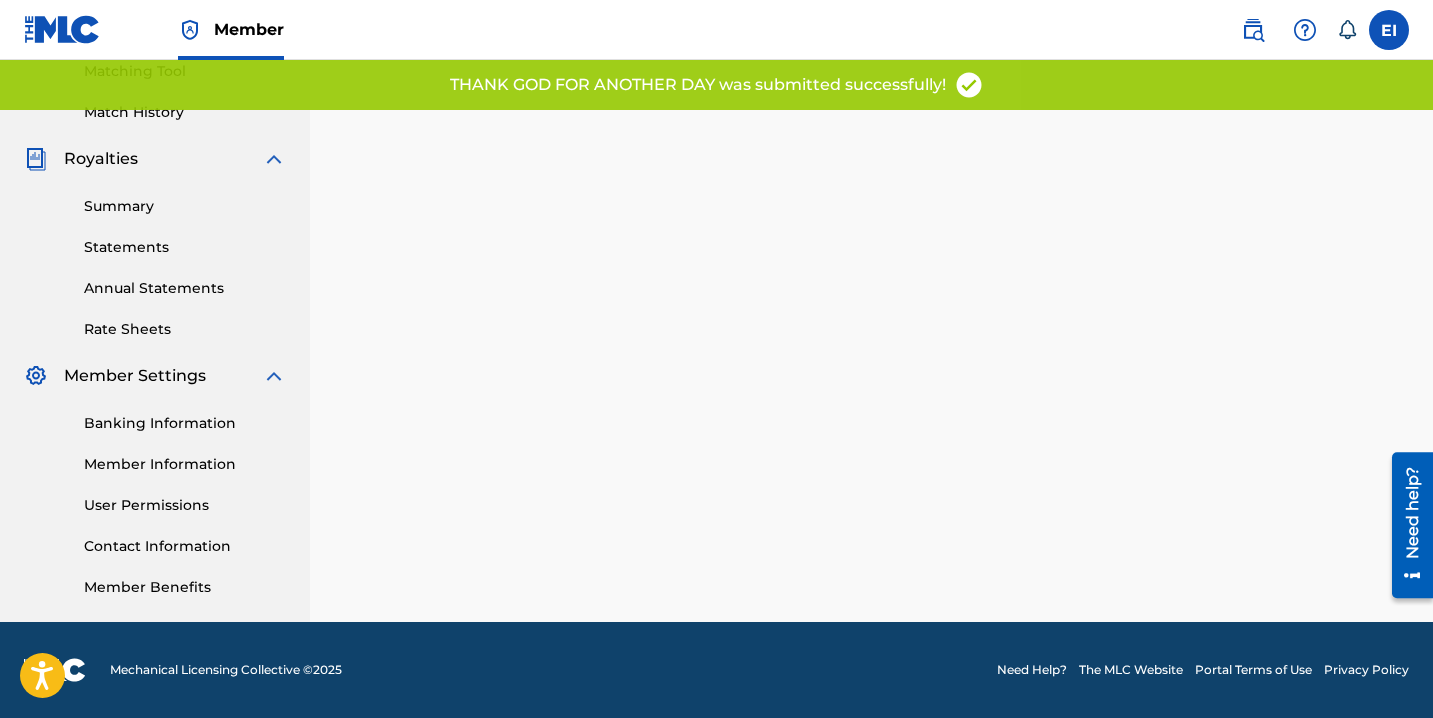 scroll, scrollTop: 0, scrollLeft: 0, axis: both 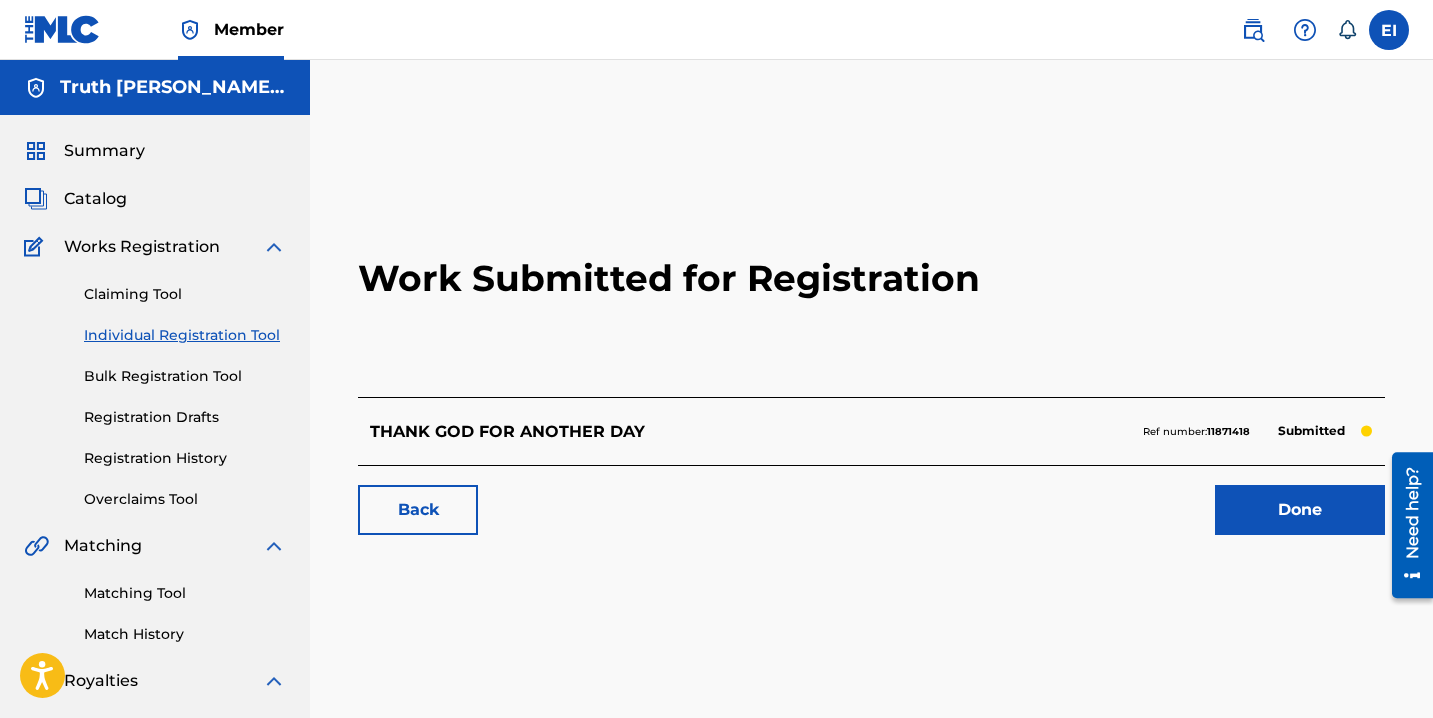 click on "Done" at bounding box center [1300, 510] 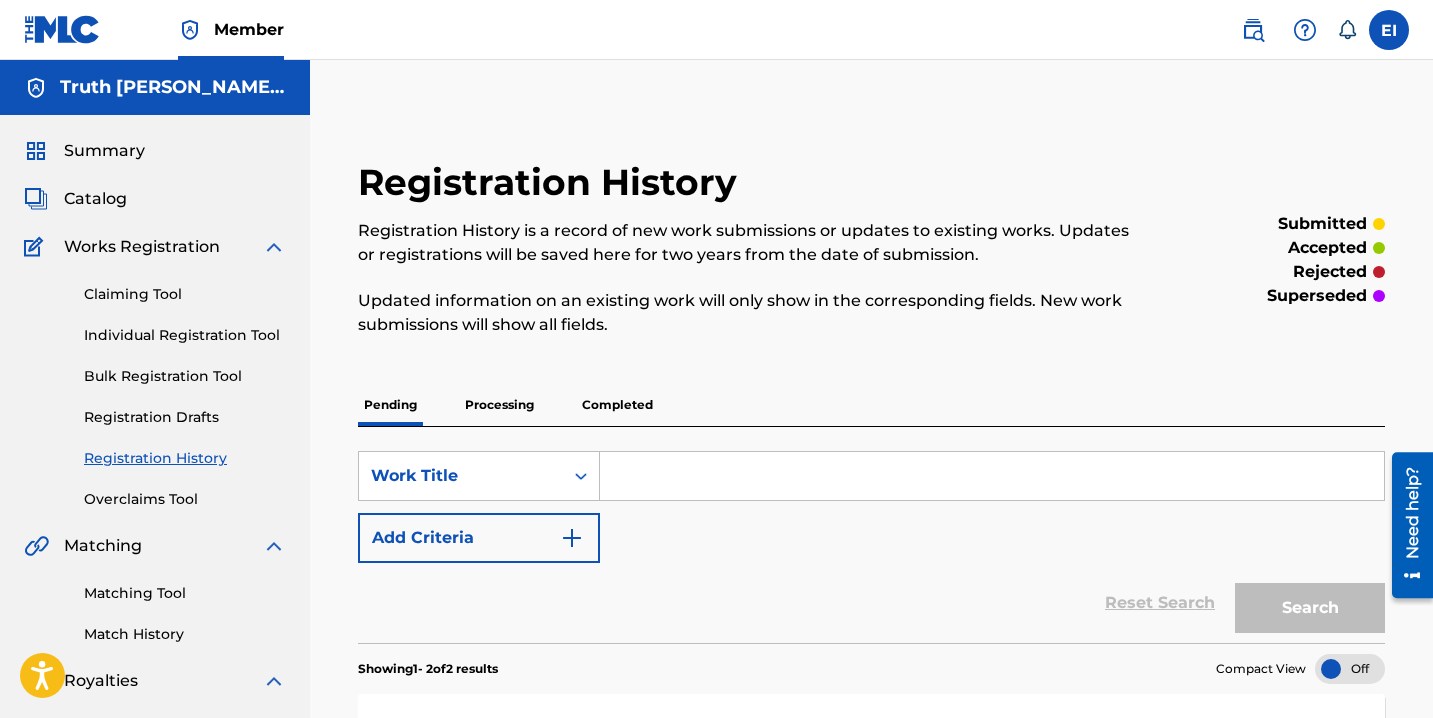 click on "Individual Registration Tool" at bounding box center (185, 335) 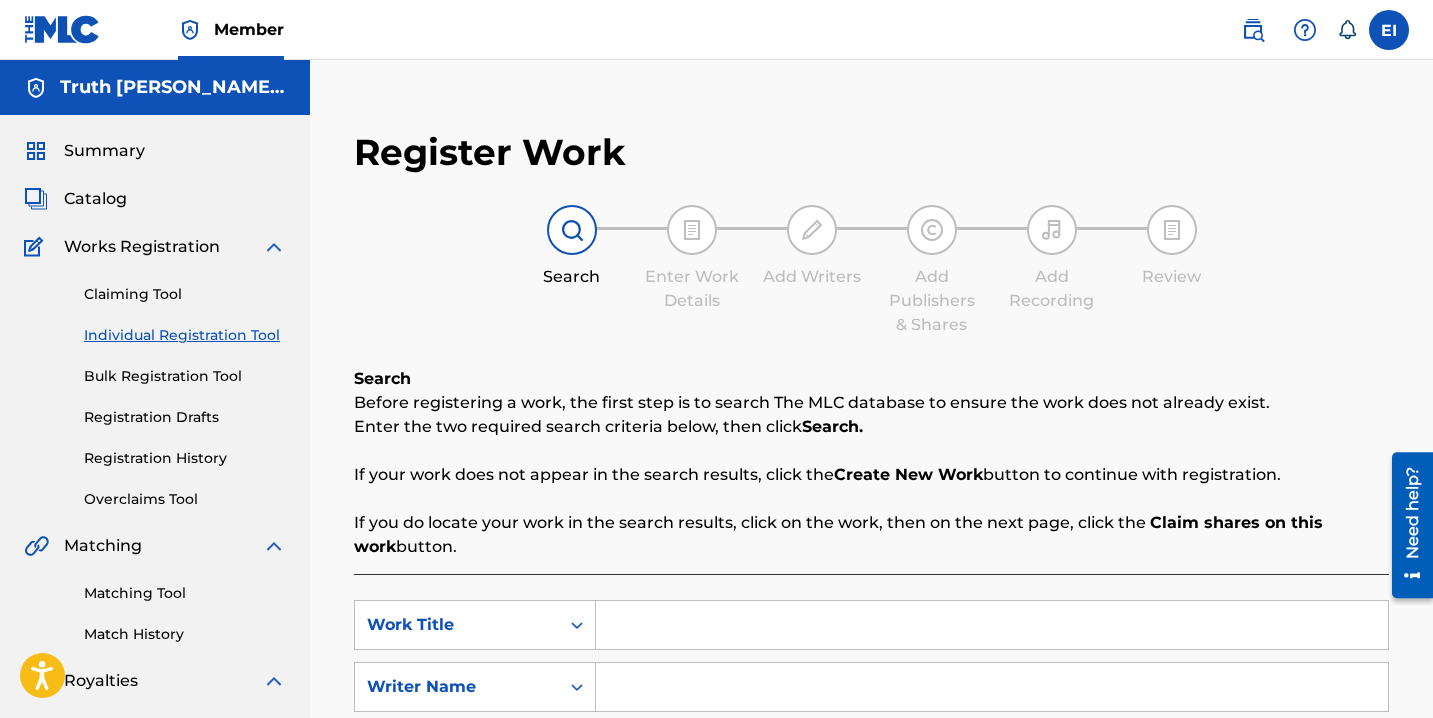 click at bounding box center [992, 625] 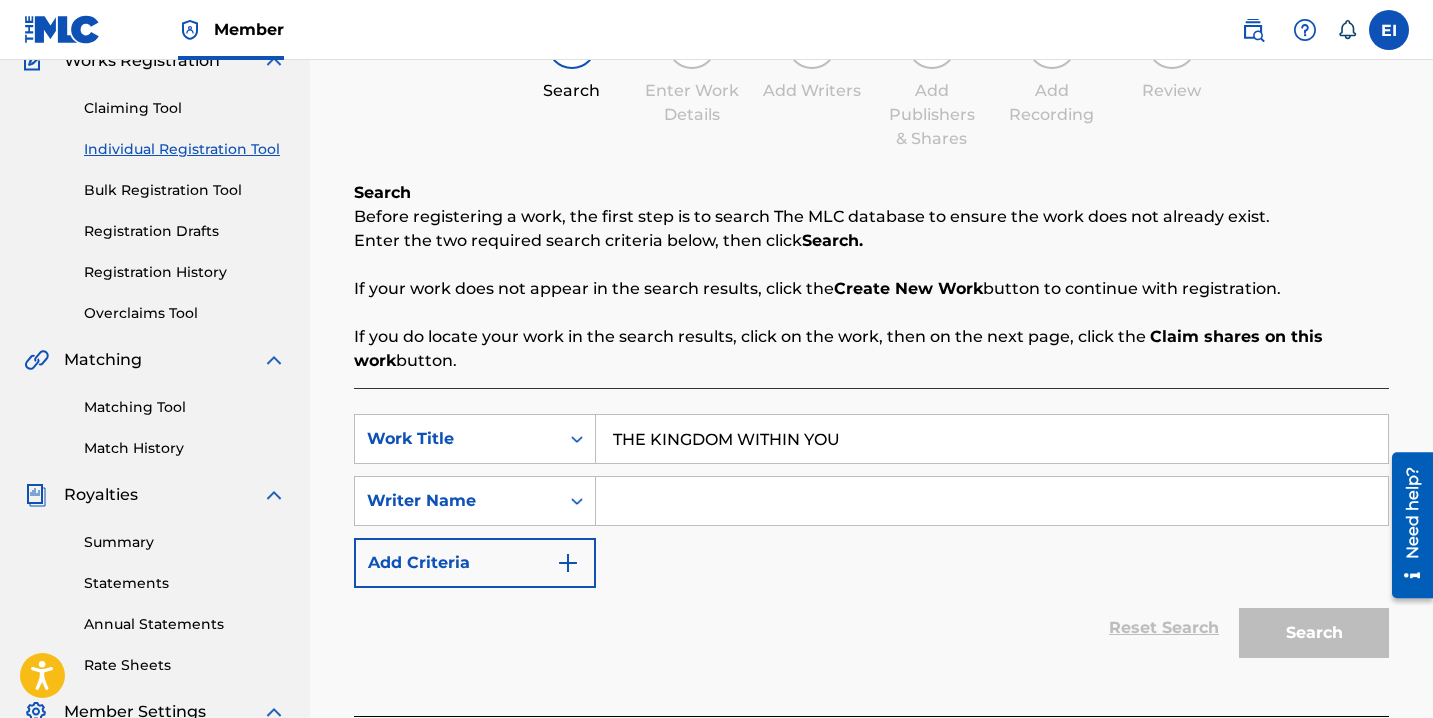 scroll, scrollTop: 202, scrollLeft: 0, axis: vertical 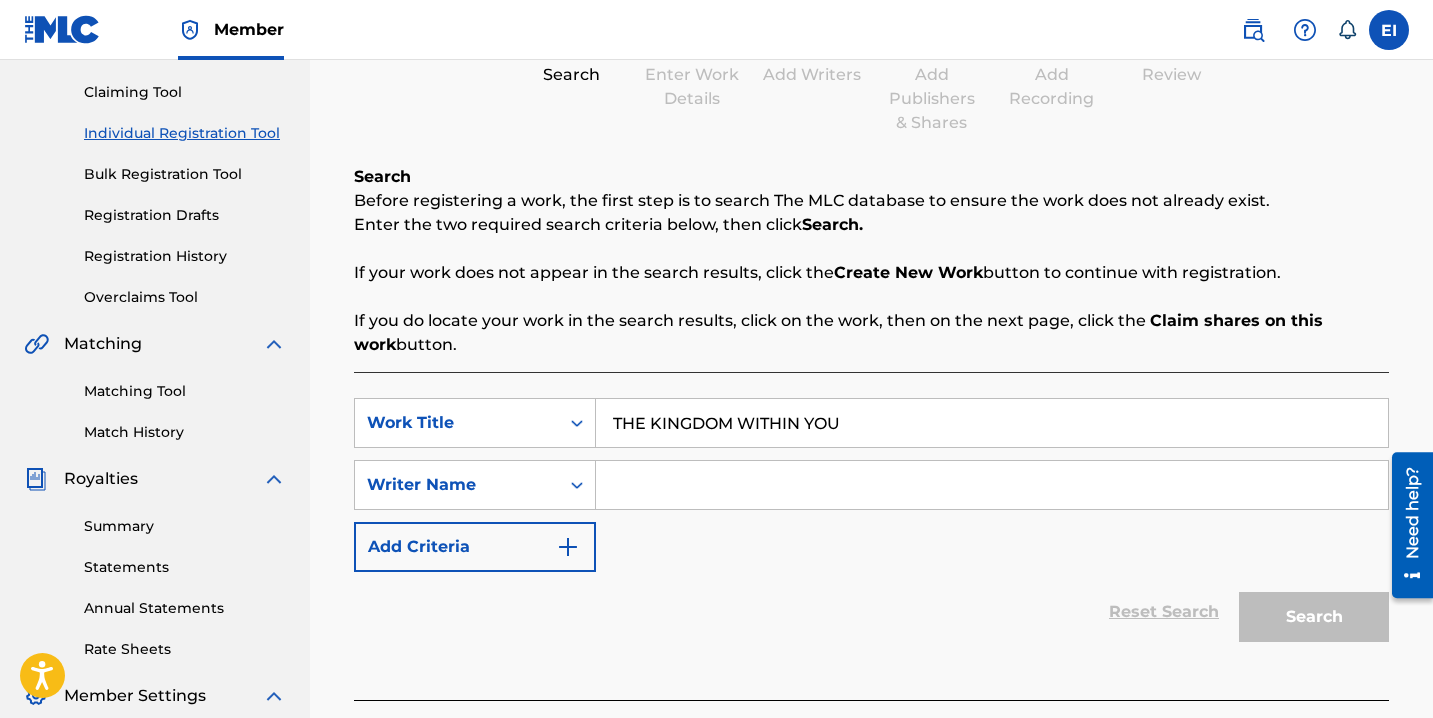 type on "THE KINGDOM WITHIN YOU" 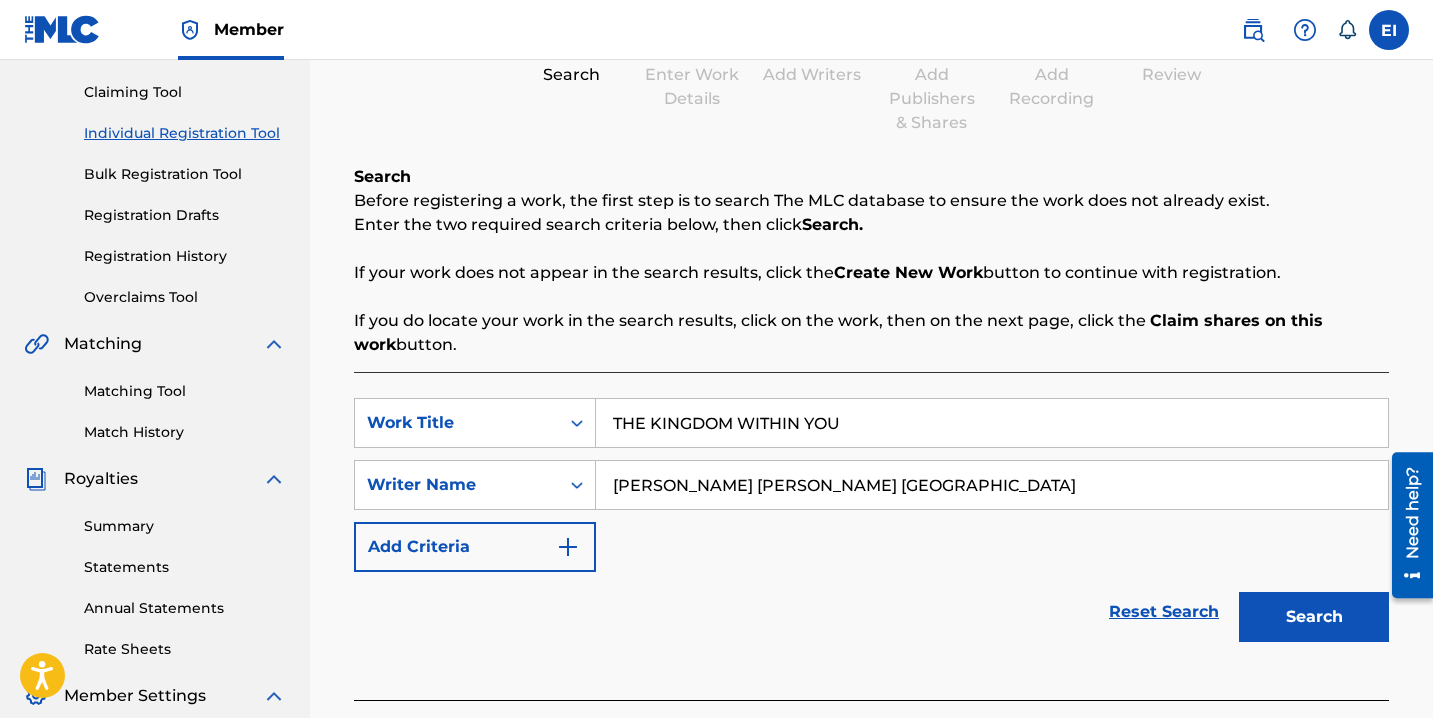 click on "Search" at bounding box center [1314, 617] 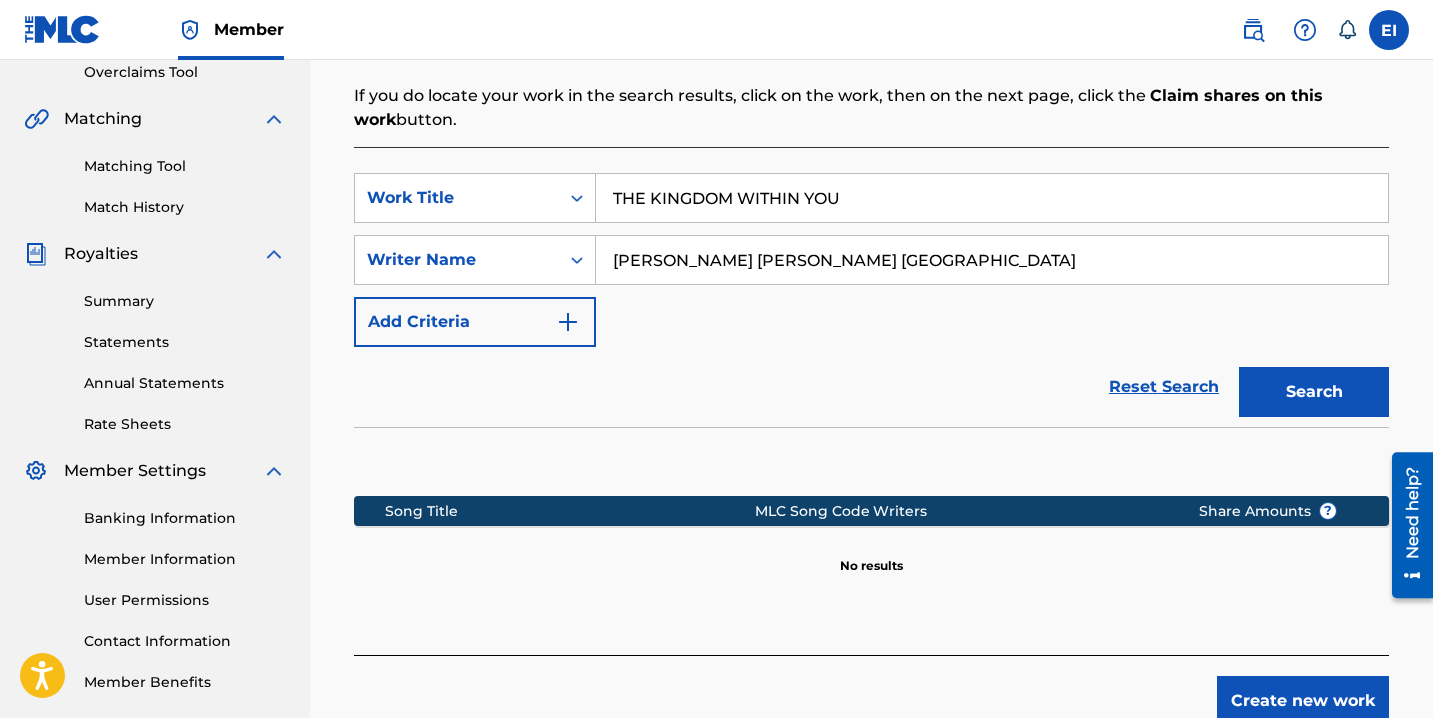scroll, scrollTop: 506, scrollLeft: 0, axis: vertical 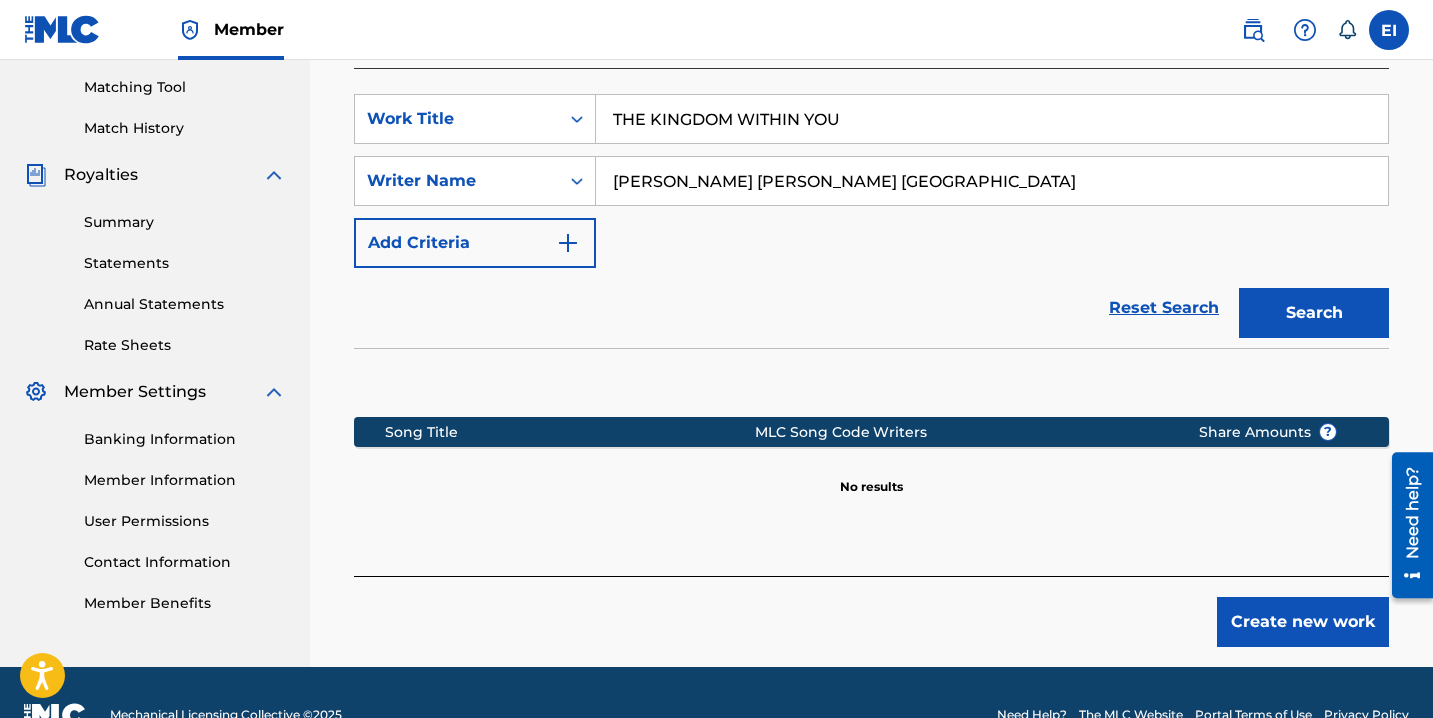 click on "Register Work Search Enter Work Details Add Writers Add Publishers & Shares Add Recording Review Search Before registering a work, the first step is to search The MLC database to ensure the work does not already exist. Enter the two required search criteria below, then click   Search.  If your work does not appear in the search results, click the  Create New Work   button to continue with registration. If you do locate your work in the search results, click on the work, then on the next page, click the   Claim shares on this work  button. SearchWithCriteria9ebc7594-fe1e-40ae-a0af-59eaca0a651e Work Title THE KINGDOM WITHIN YOU SearchWithCriteriaffaa142c-ce75-4e70-b689-04e172d5bfdf Writer Name [PERSON_NAME] [PERSON_NAME] ISRAEL Add Criteria Reset Search Search Song Title MLC Song Code Writers Share Amounts ? No results Create new work" at bounding box center (871, 135) 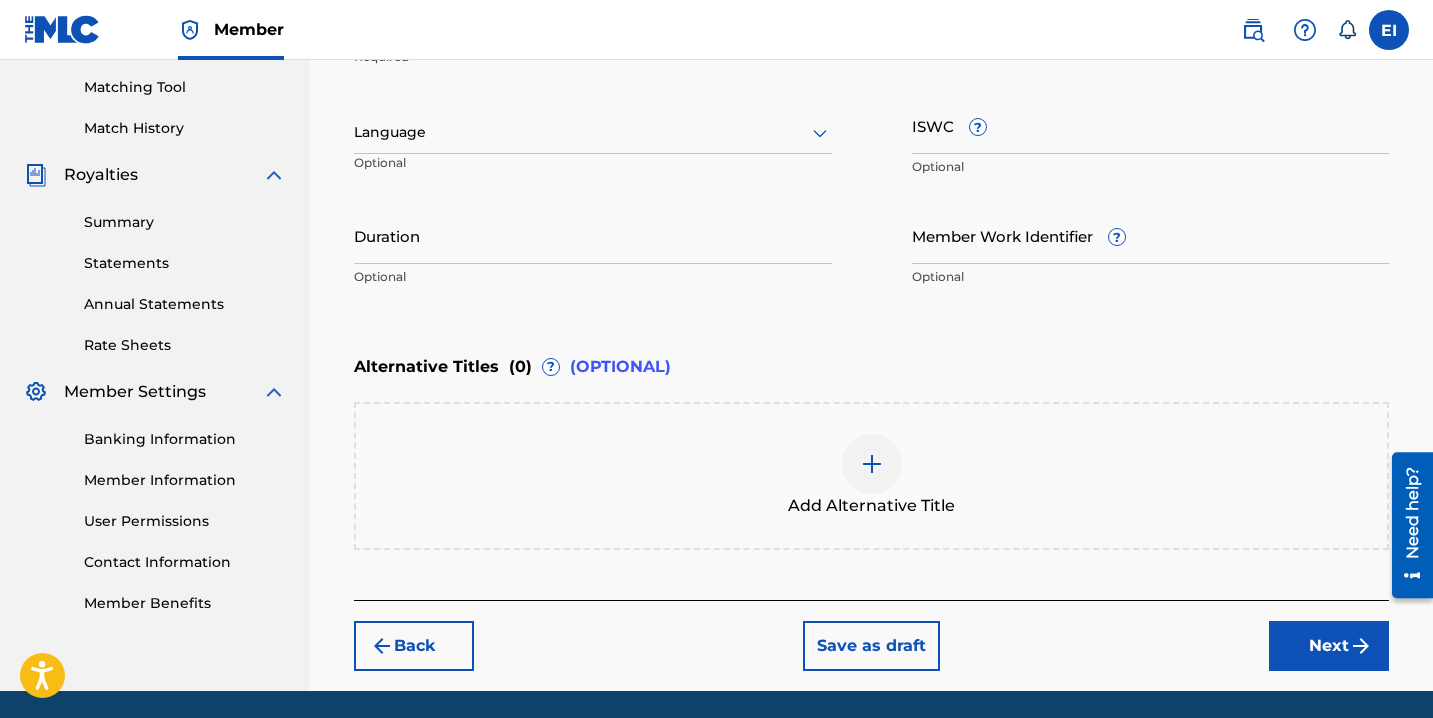 click at bounding box center [593, 132] 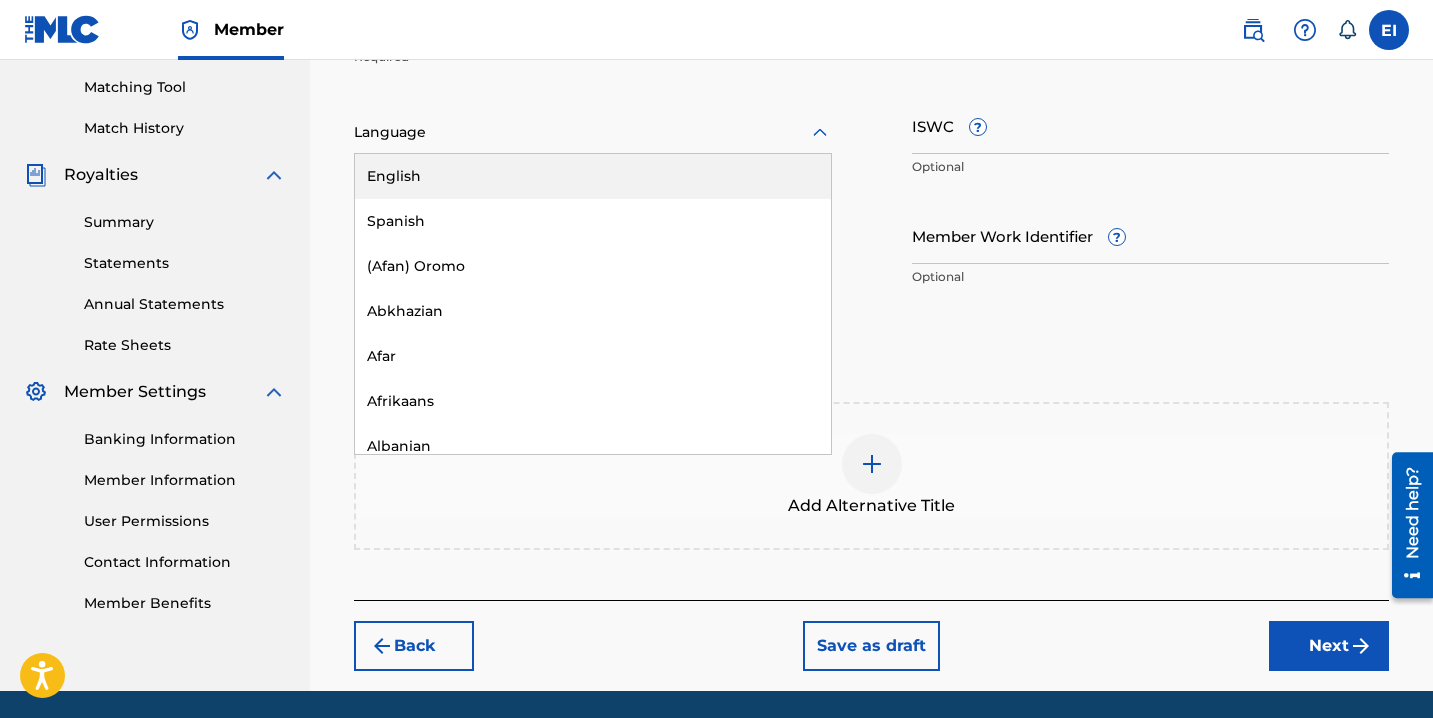click on "English" at bounding box center (593, 176) 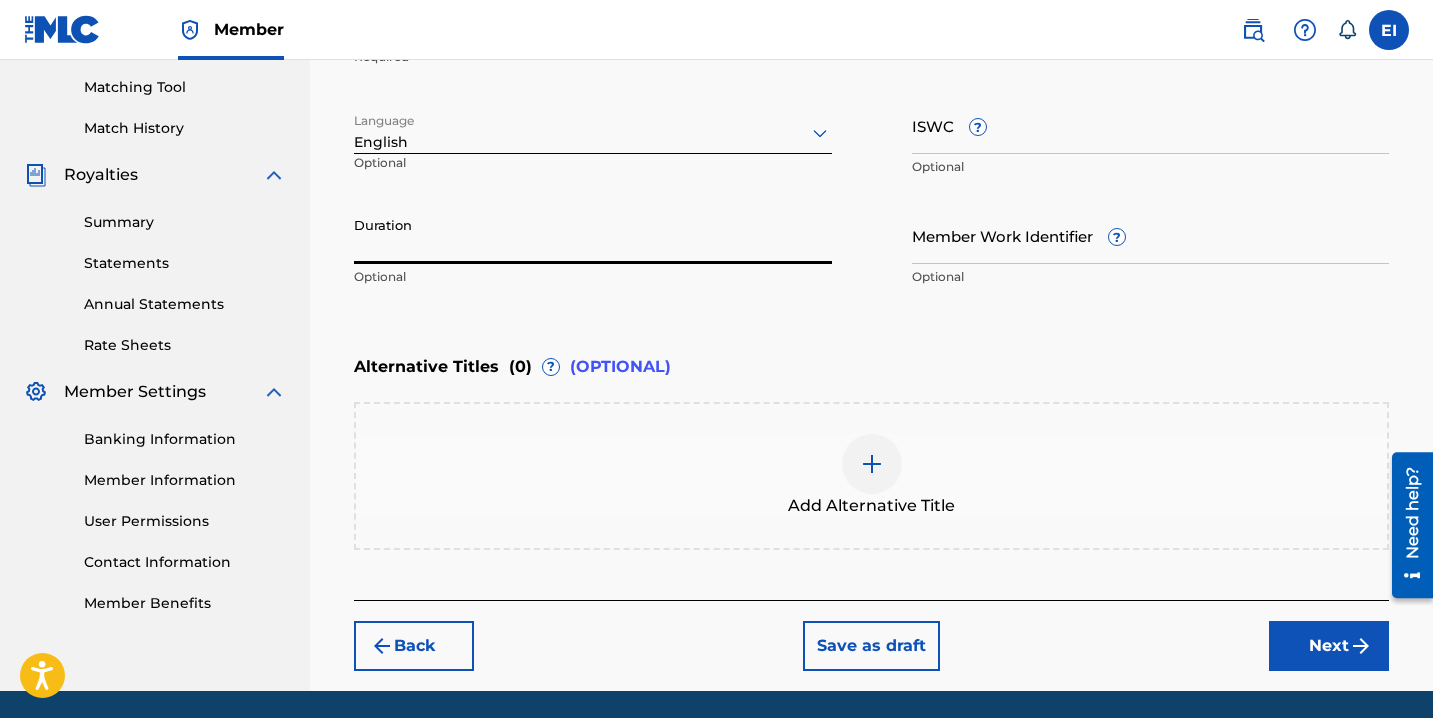 click on "Duration" at bounding box center [593, 235] 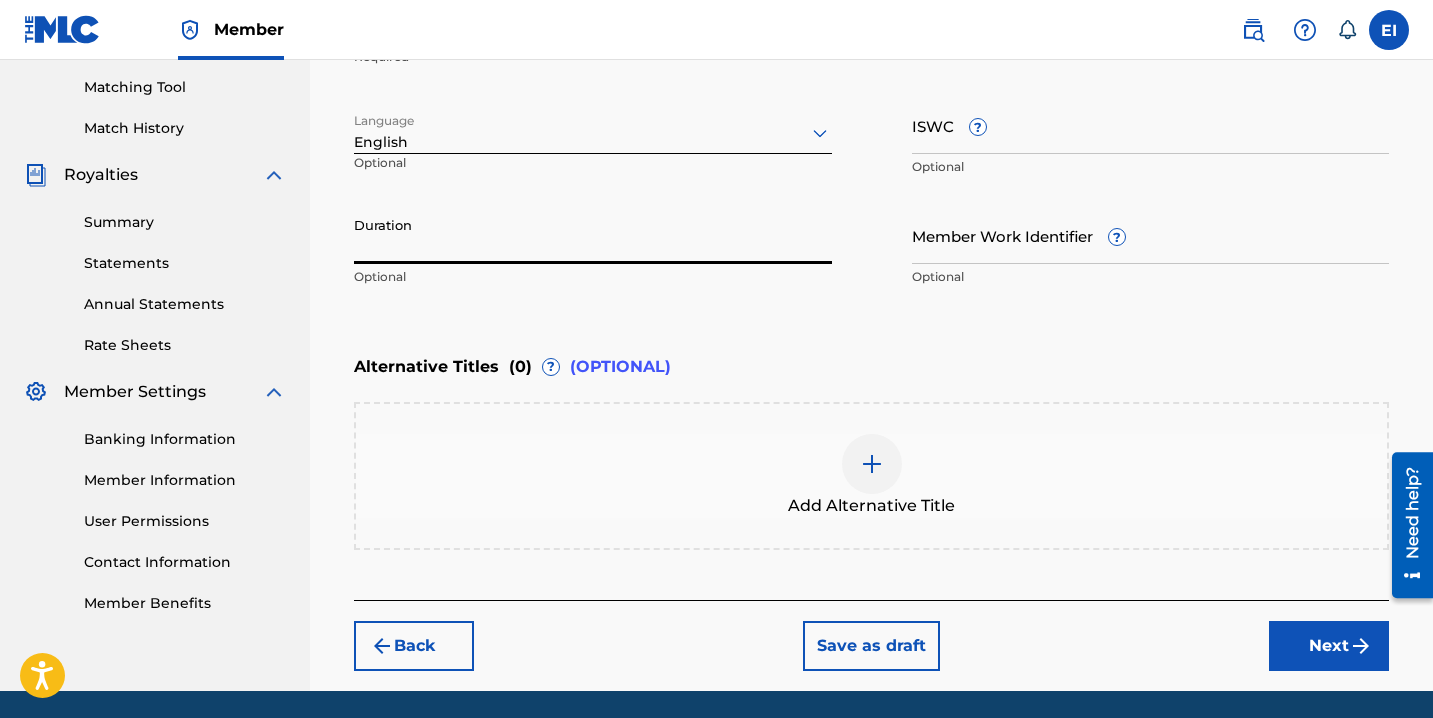 click on "Duration" at bounding box center (593, 235) 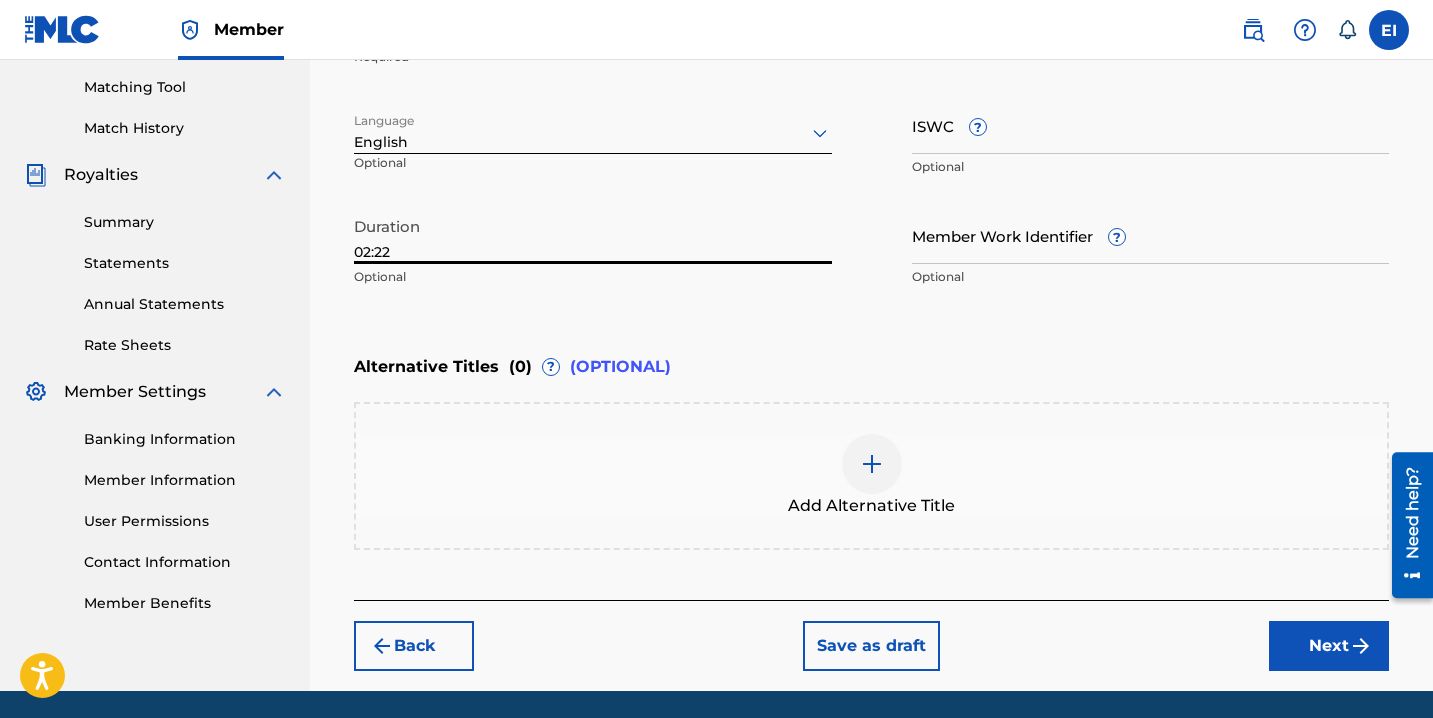 type 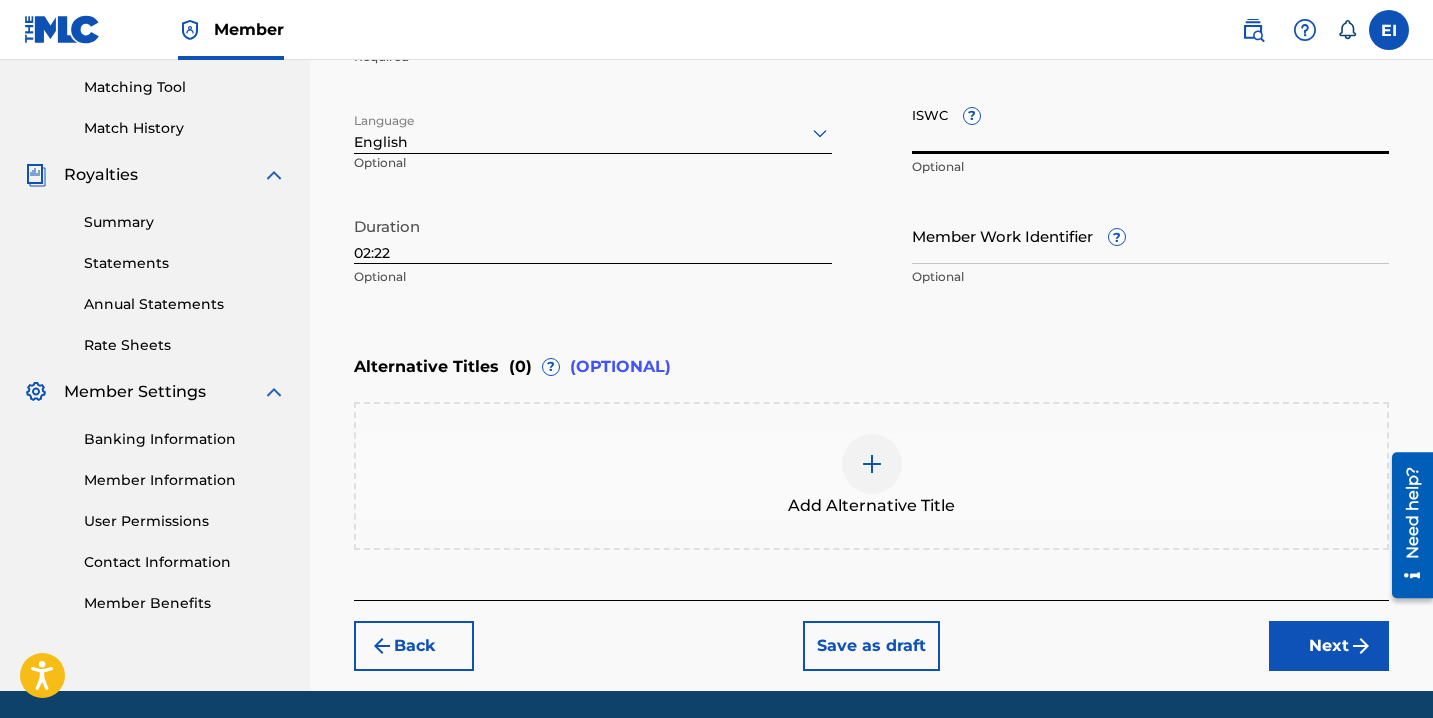 click on "ISWC   ?" at bounding box center [1151, 125] 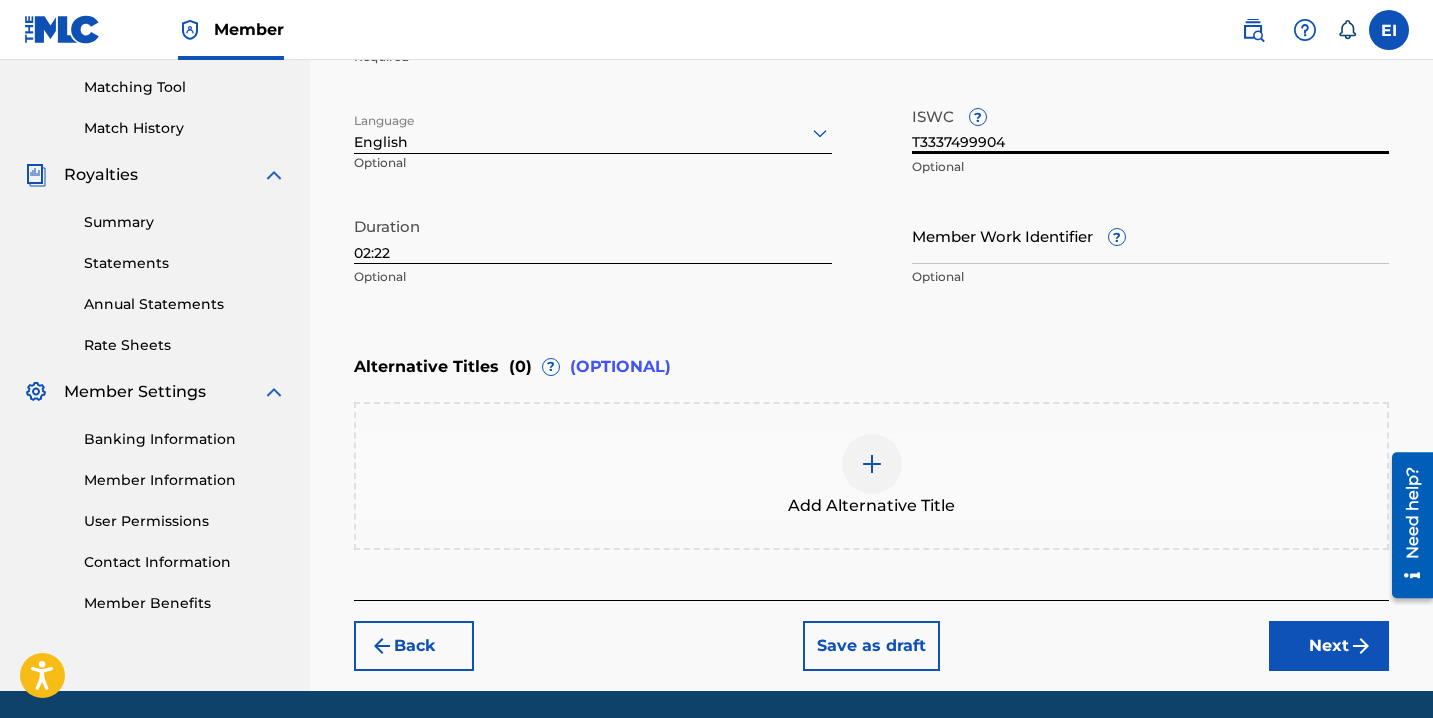 click on "Next" at bounding box center [1329, 646] 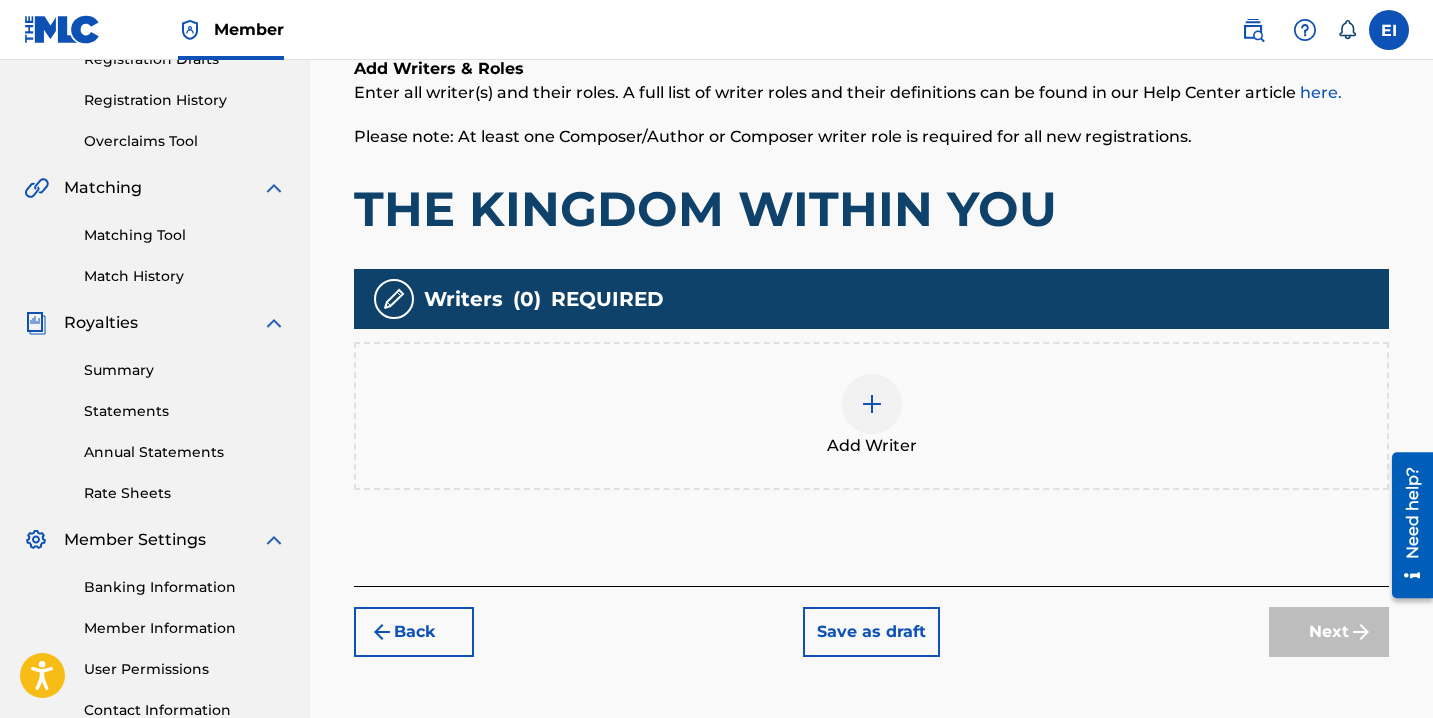 scroll, scrollTop: 368, scrollLeft: 0, axis: vertical 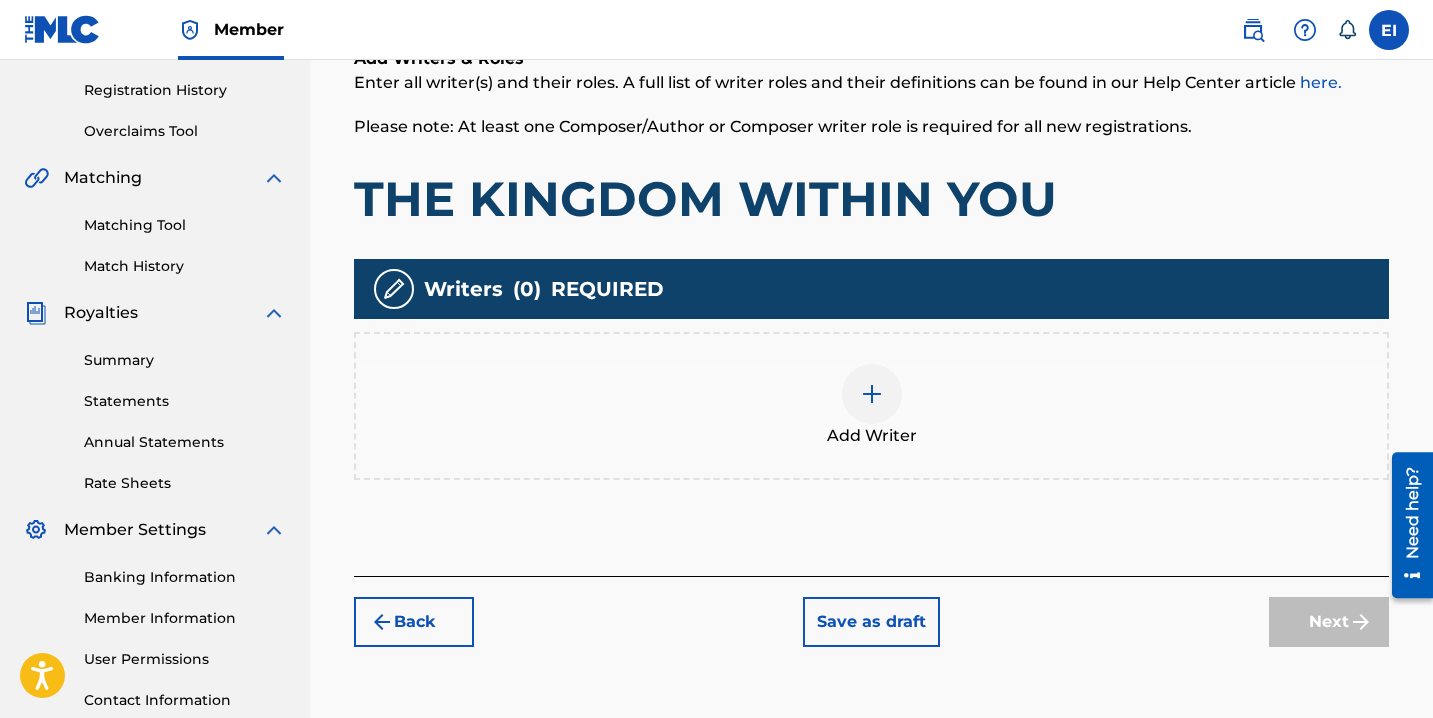 click at bounding box center (872, 394) 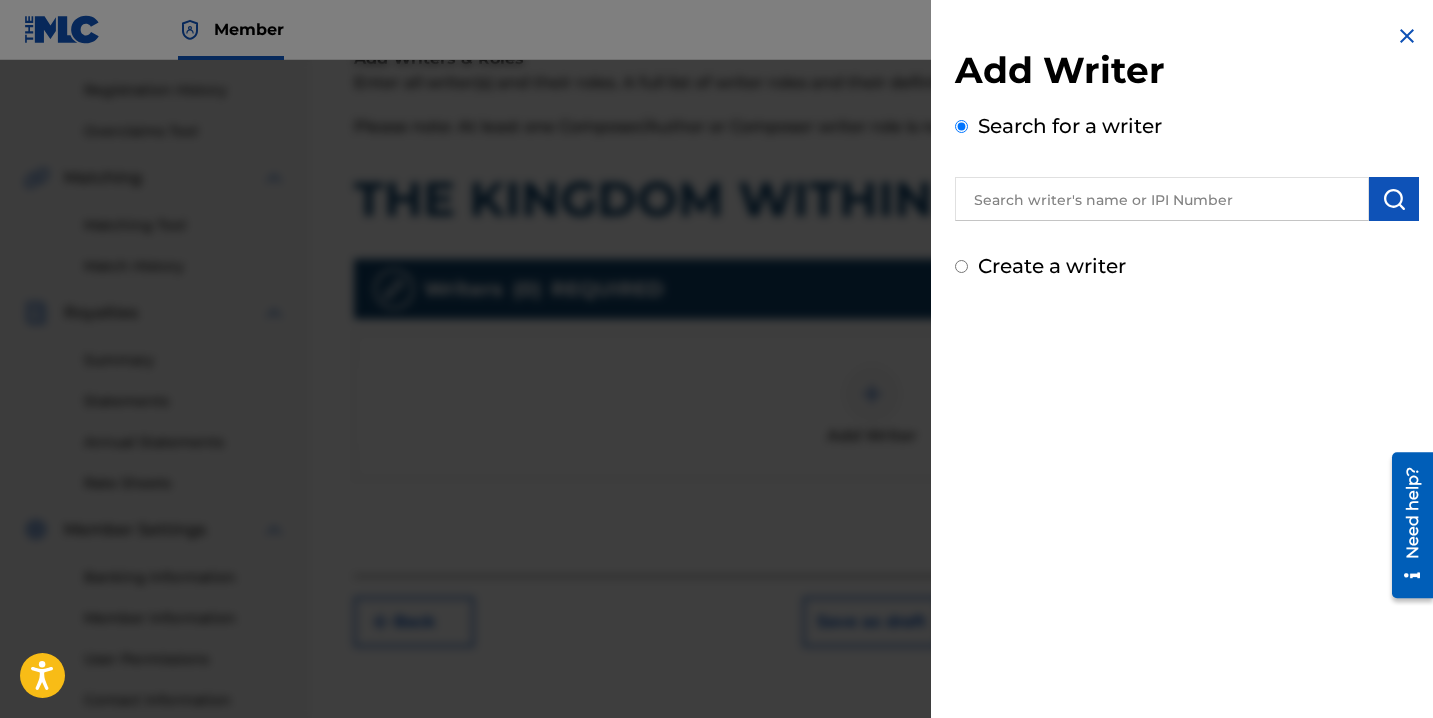 click at bounding box center [1162, 199] 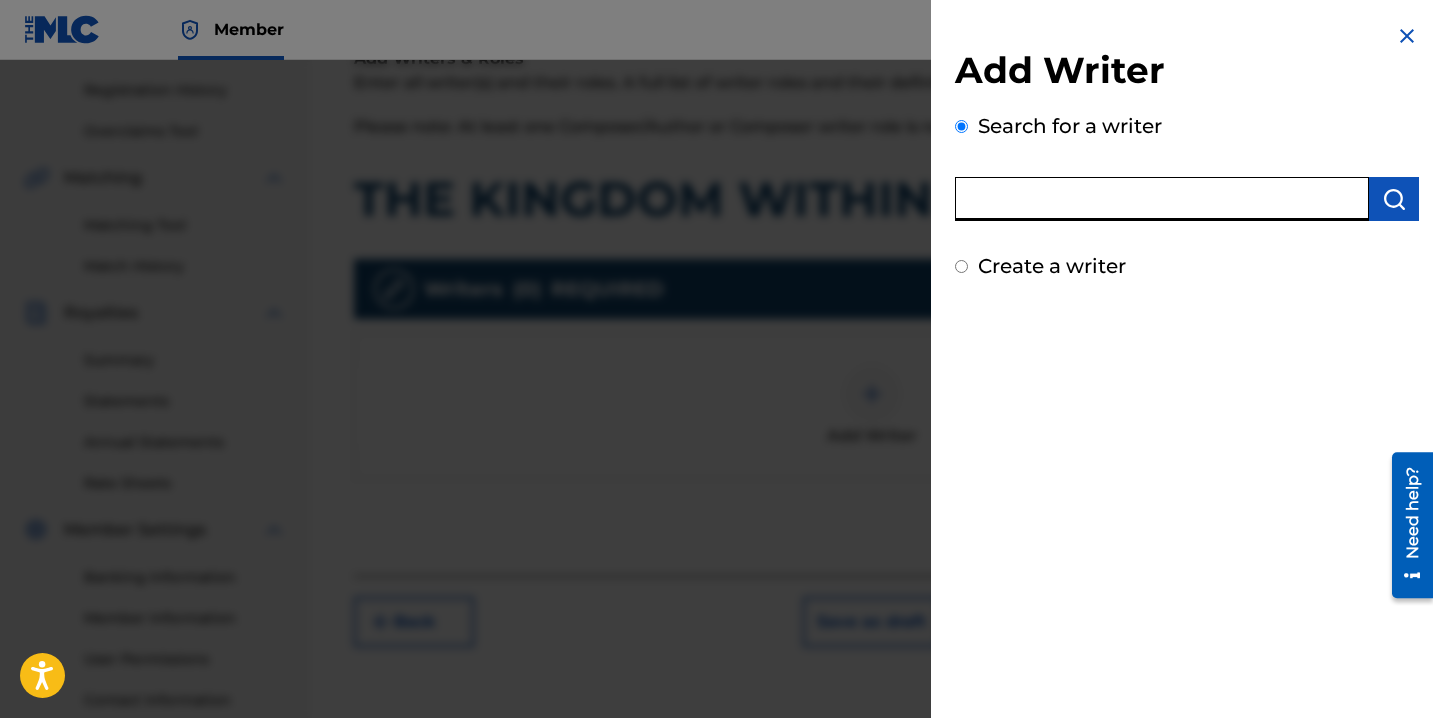 click on "Add Writer Search for a writer Create a writer" at bounding box center (1187, 152) 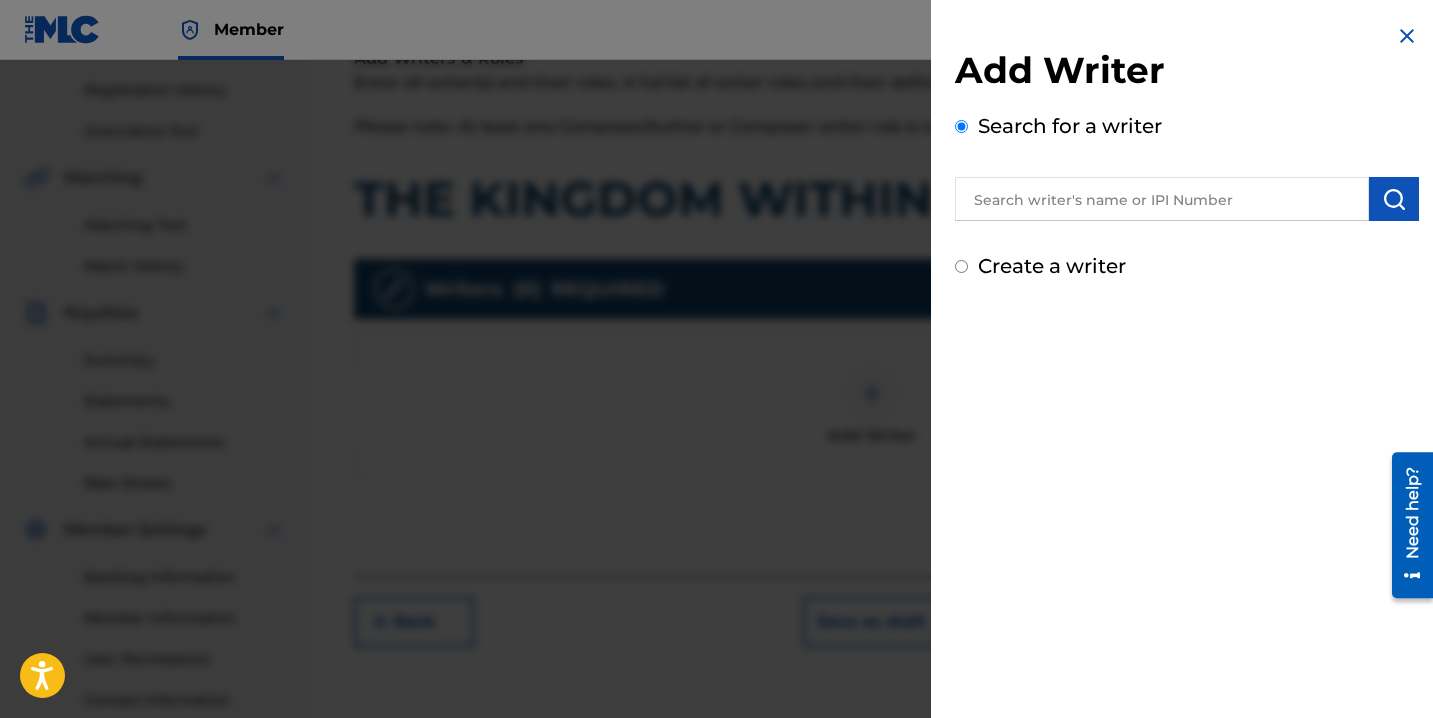click on "Create a writer" at bounding box center (1052, 266) 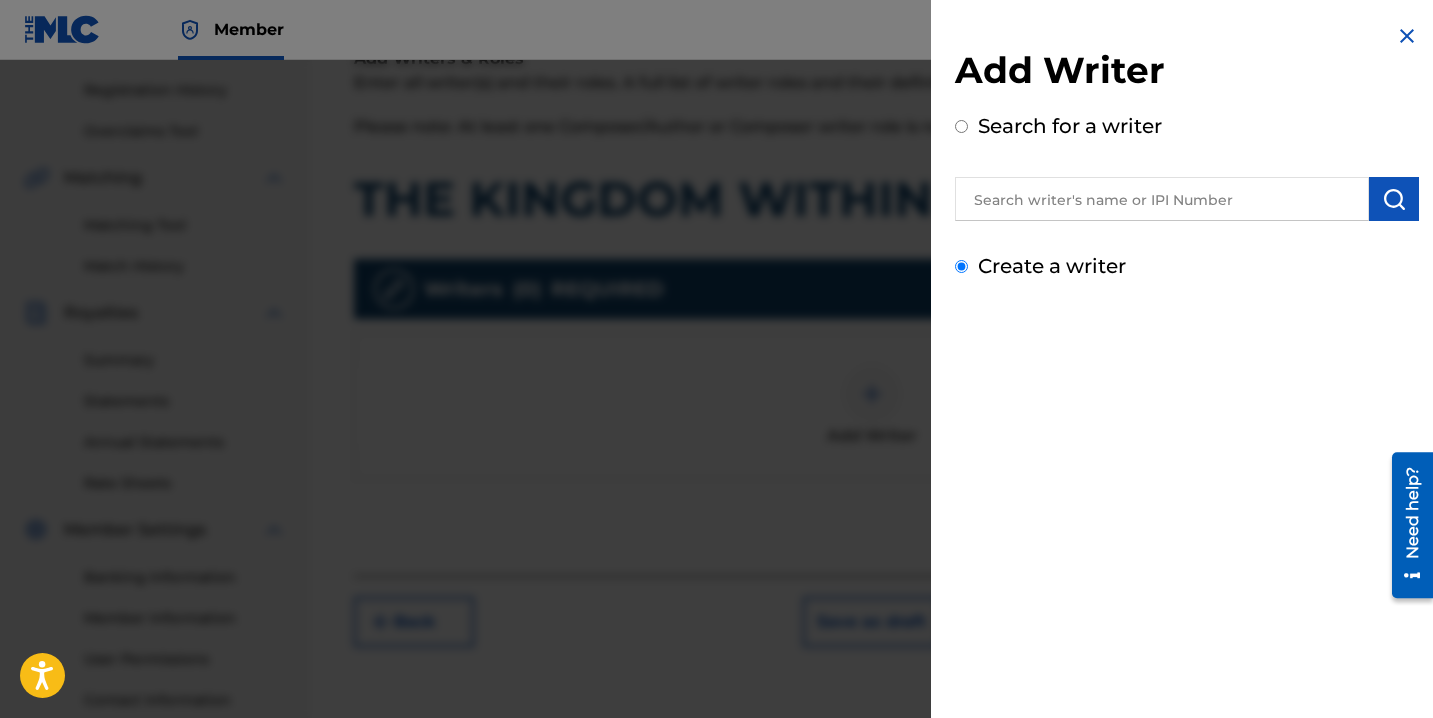 click on "Create a writer" at bounding box center (961, 266) 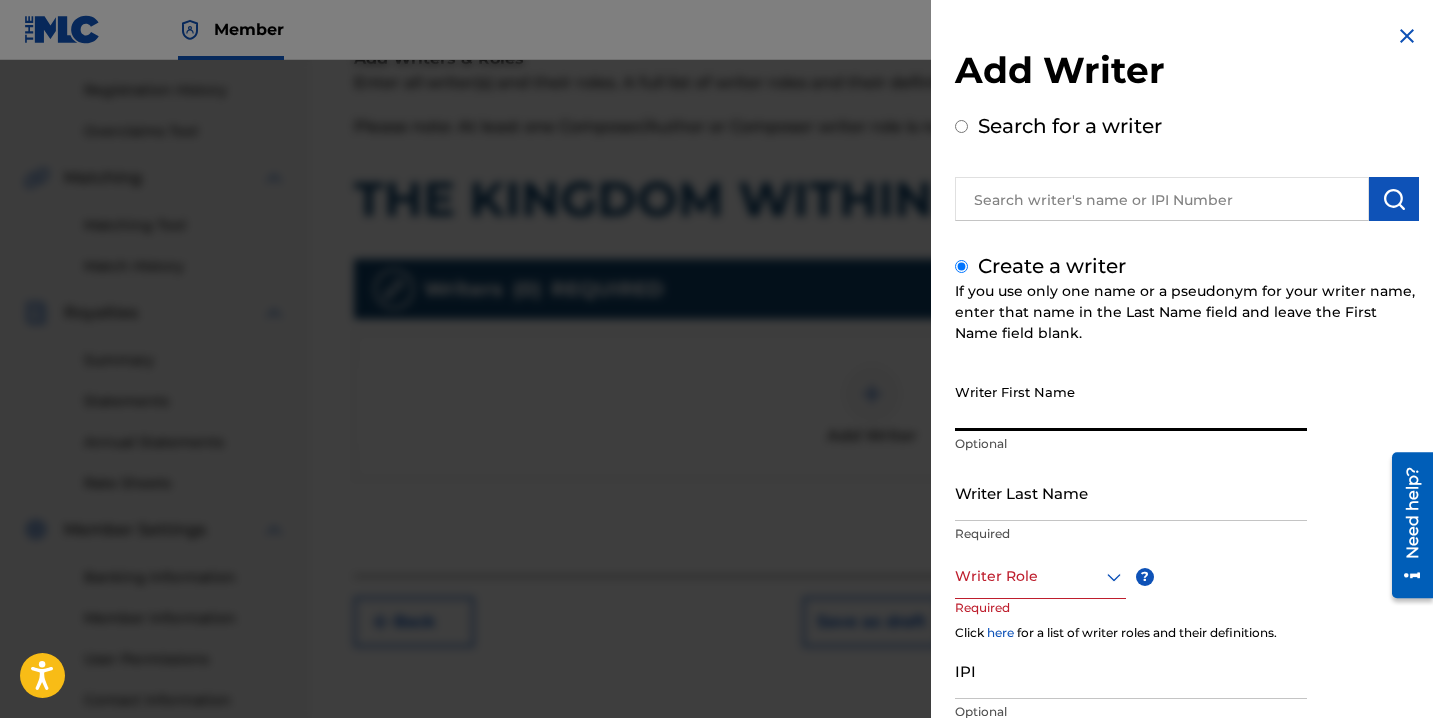 click on "Writer First Name" at bounding box center (1131, 402) 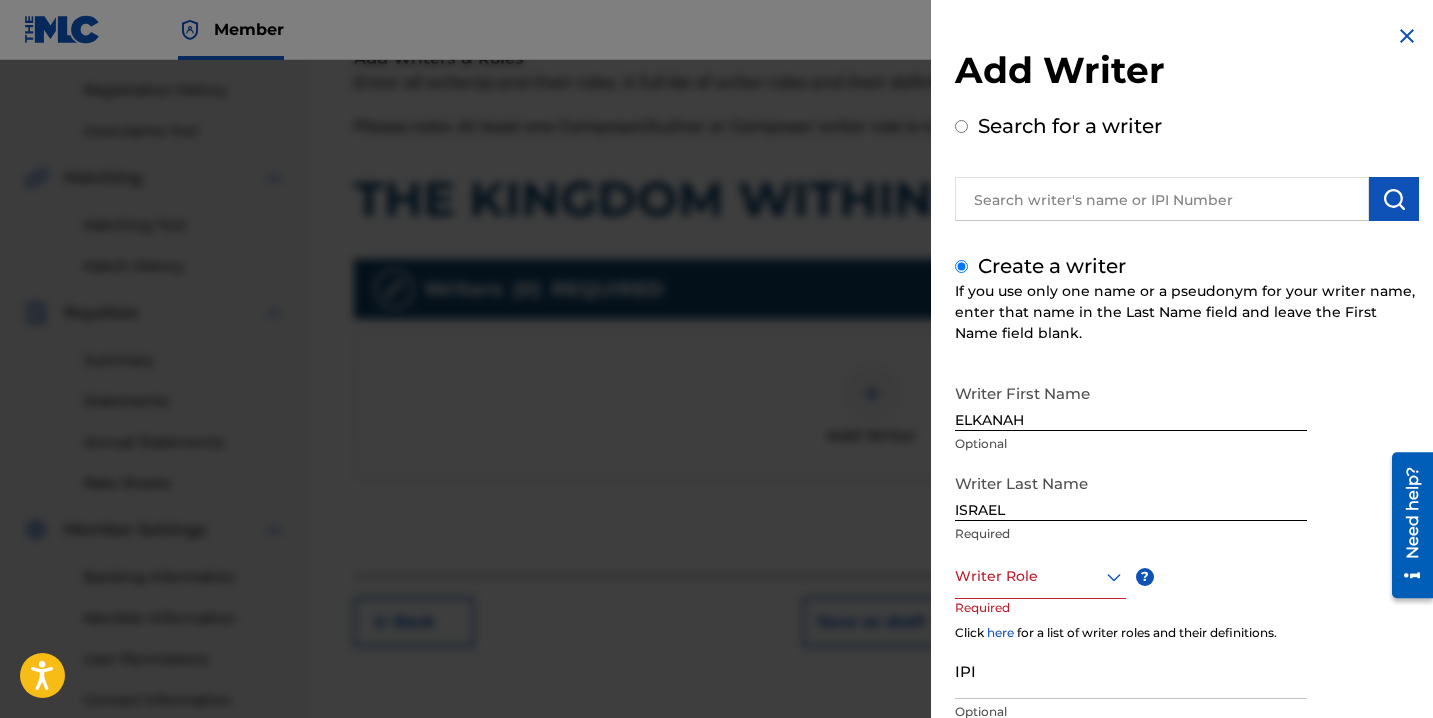 click on "Required" at bounding box center (993, 621) 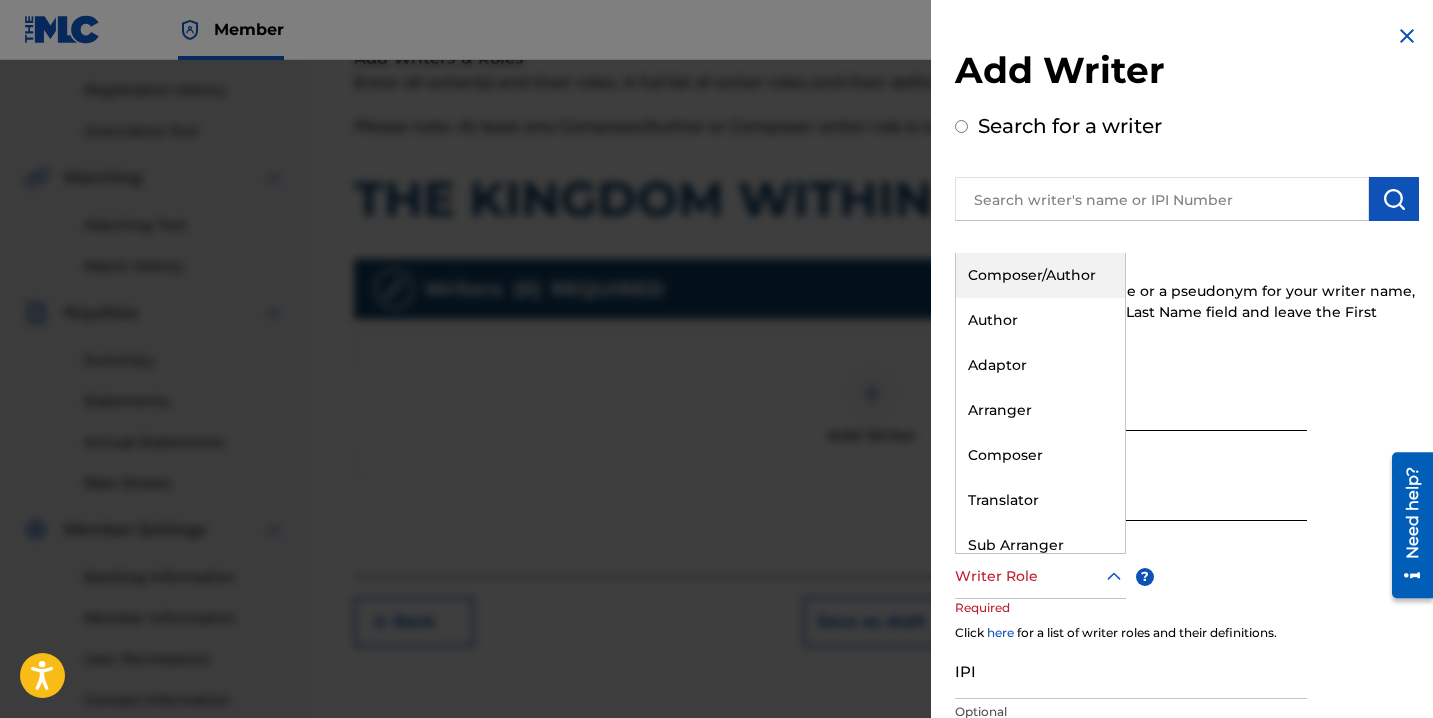click at bounding box center (1040, 576) 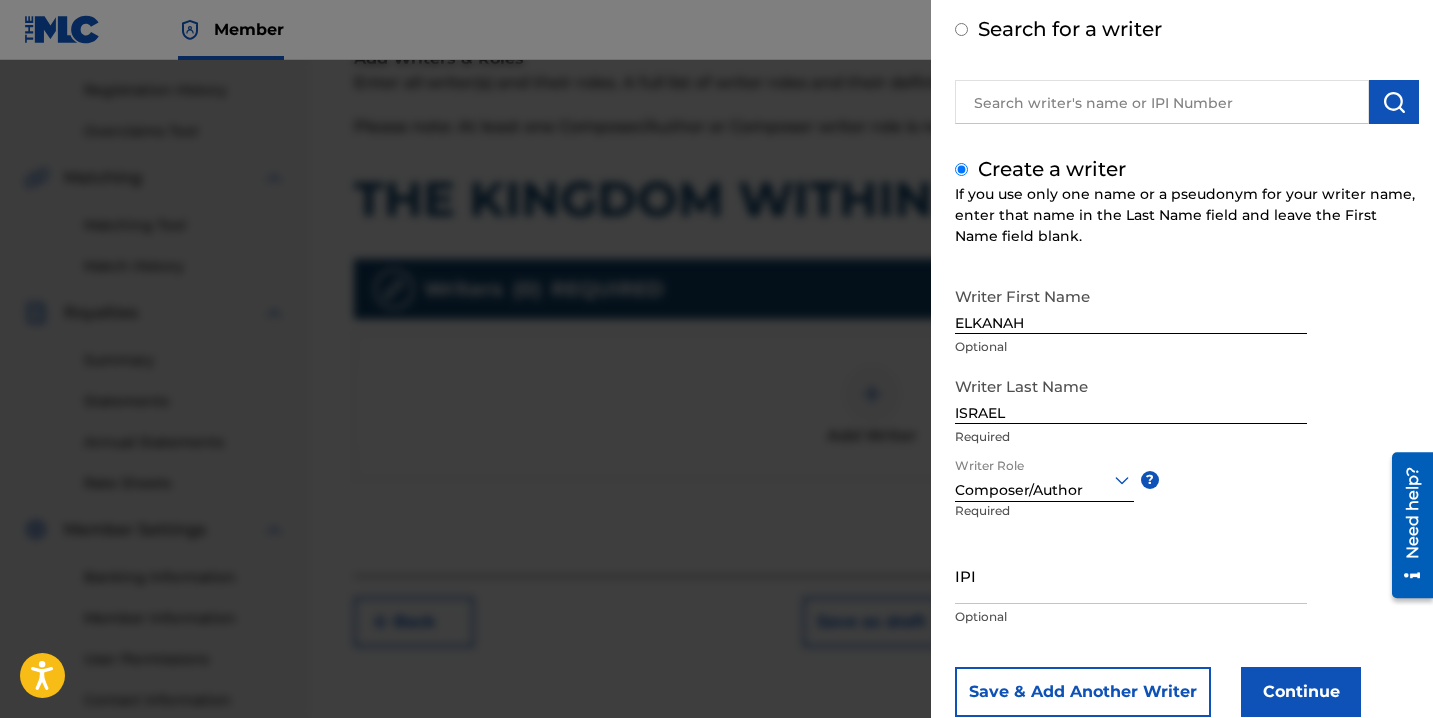 scroll, scrollTop: 150, scrollLeft: 0, axis: vertical 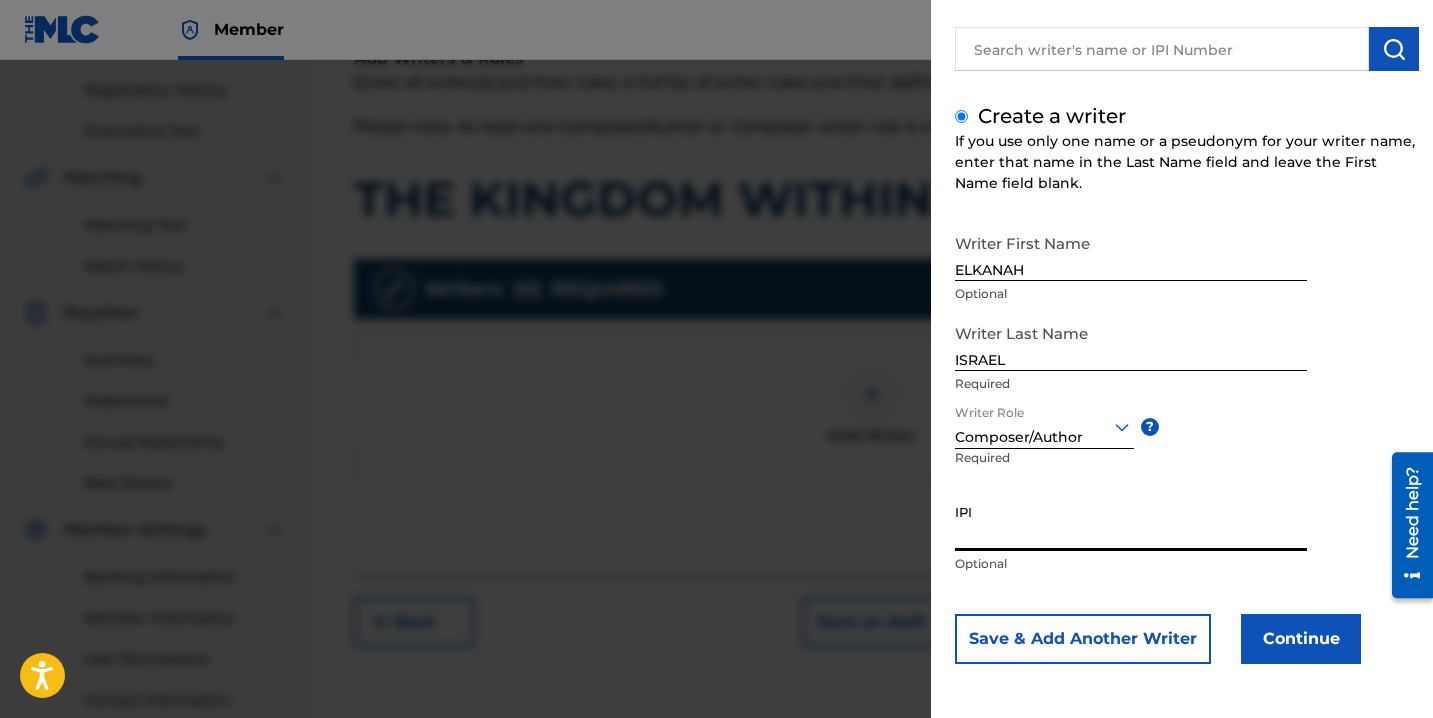 paste on "871838696" 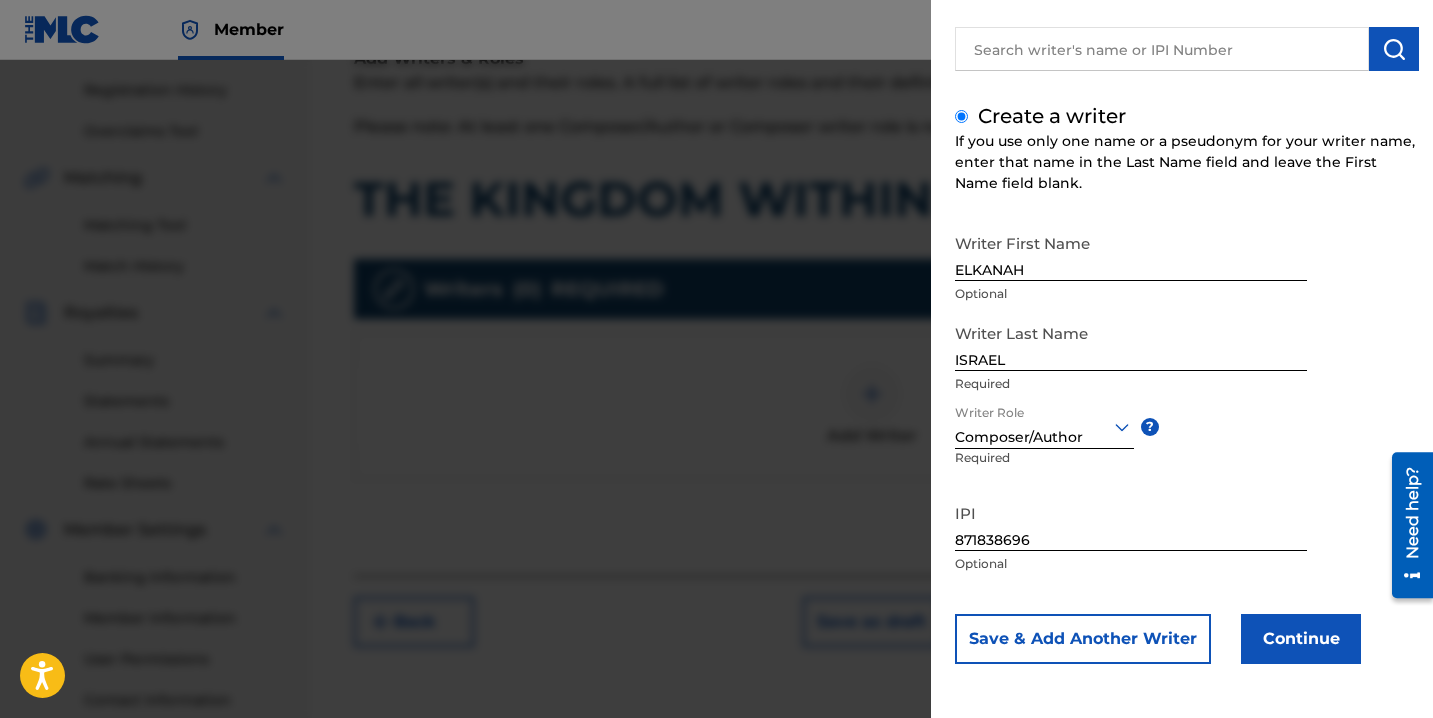 click on "Continue" at bounding box center (1301, 639) 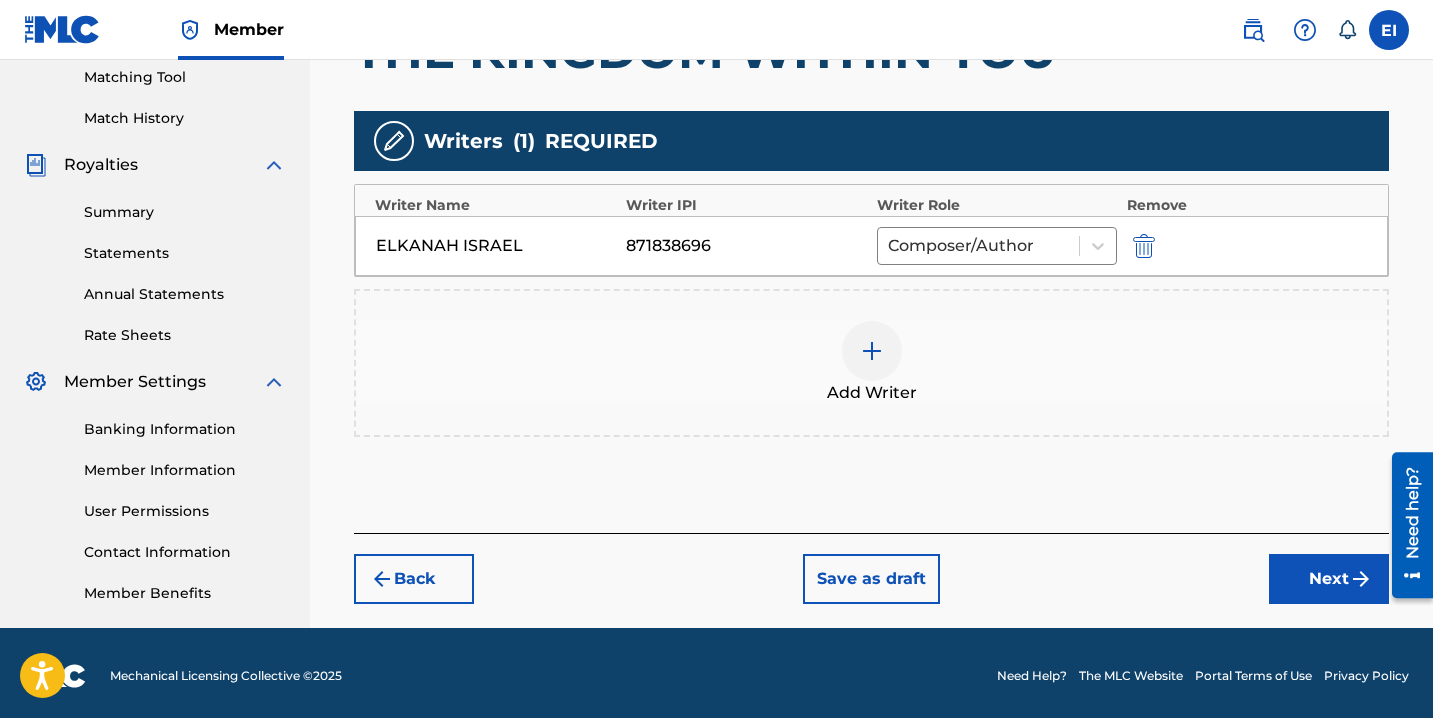 scroll, scrollTop: 522, scrollLeft: 0, axis: vertical 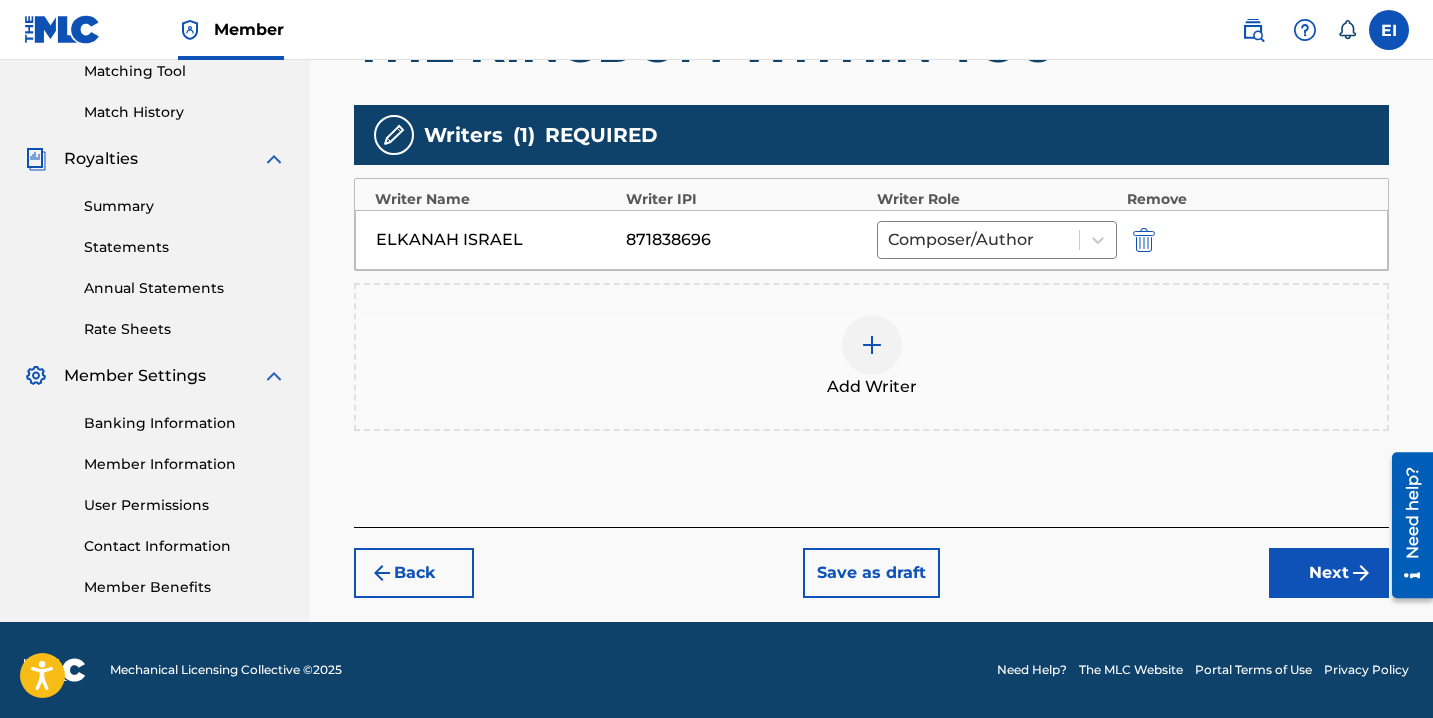 click on "Next" at bounding box center [1329, 573] 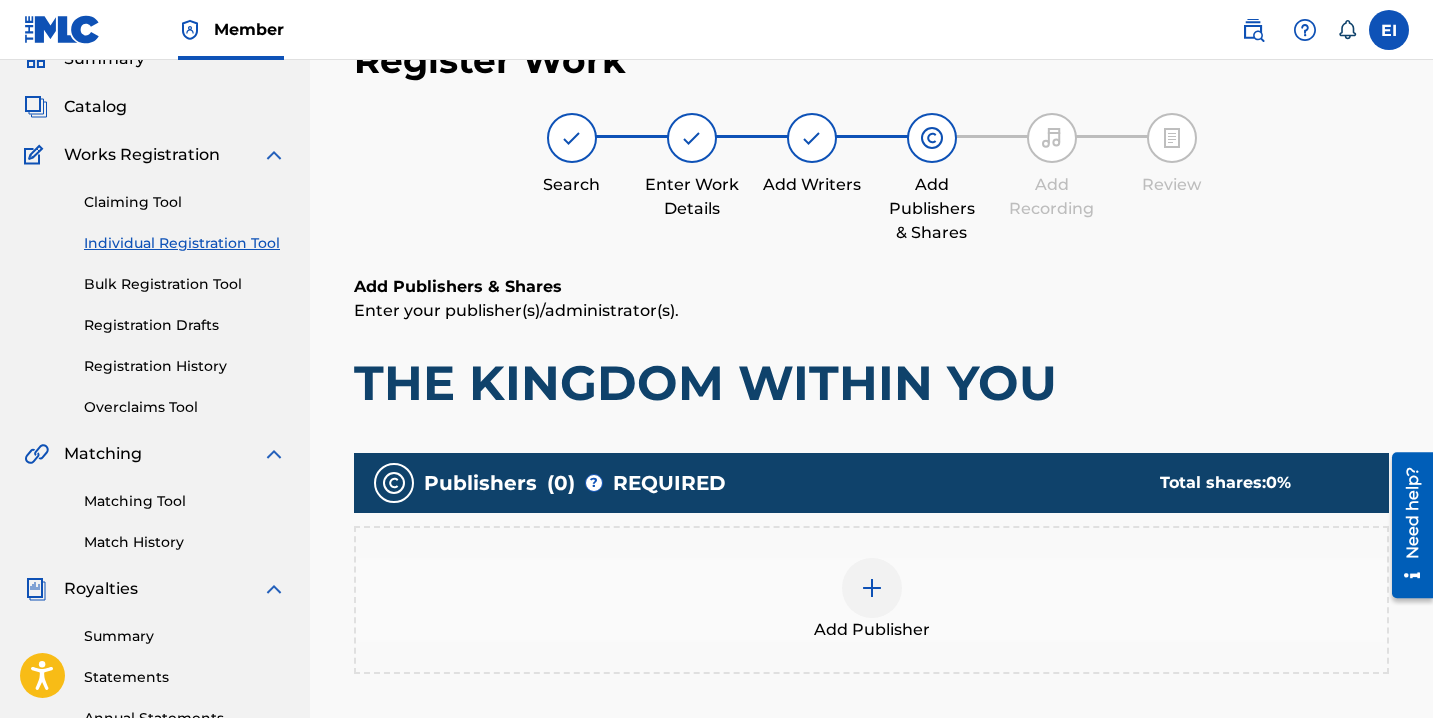 scroll, scrollTop: 90, scrollLeft: 0, axis: vertical 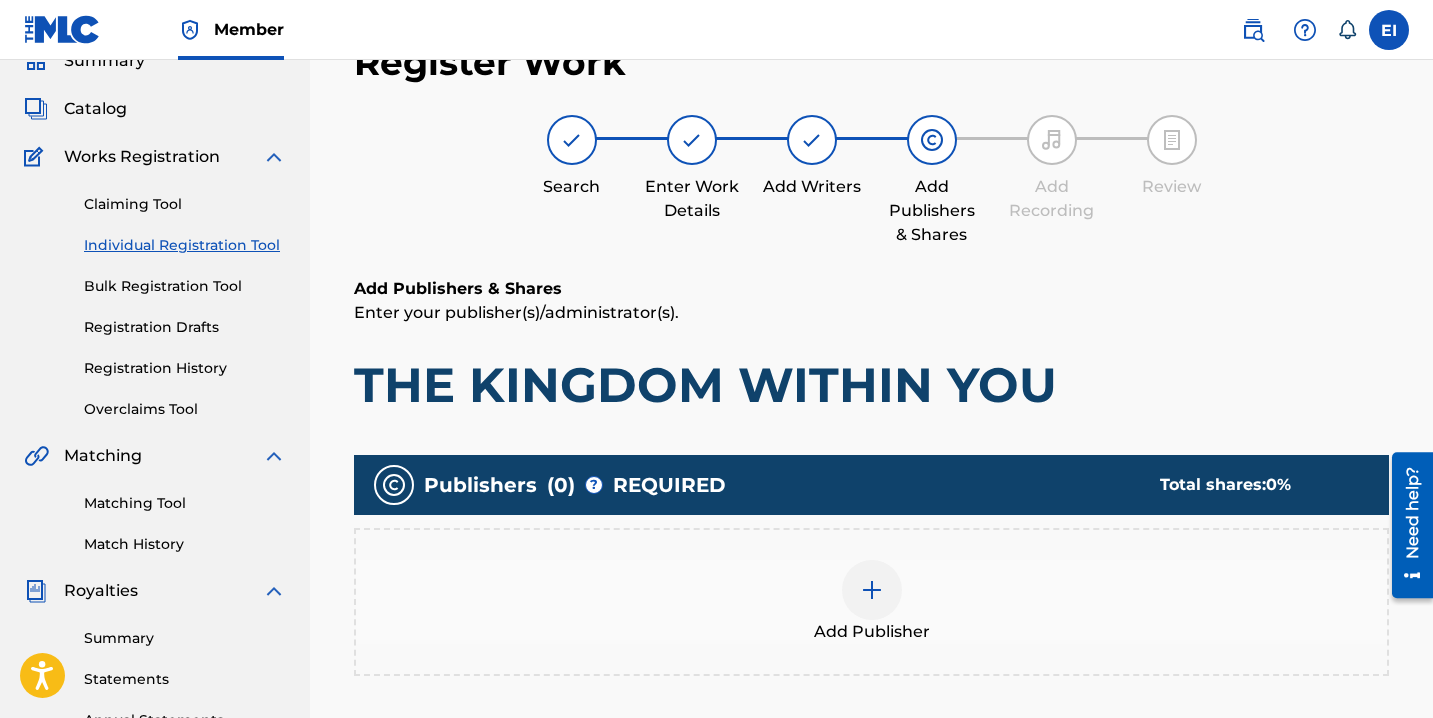 click at bounding box center [872, 590] 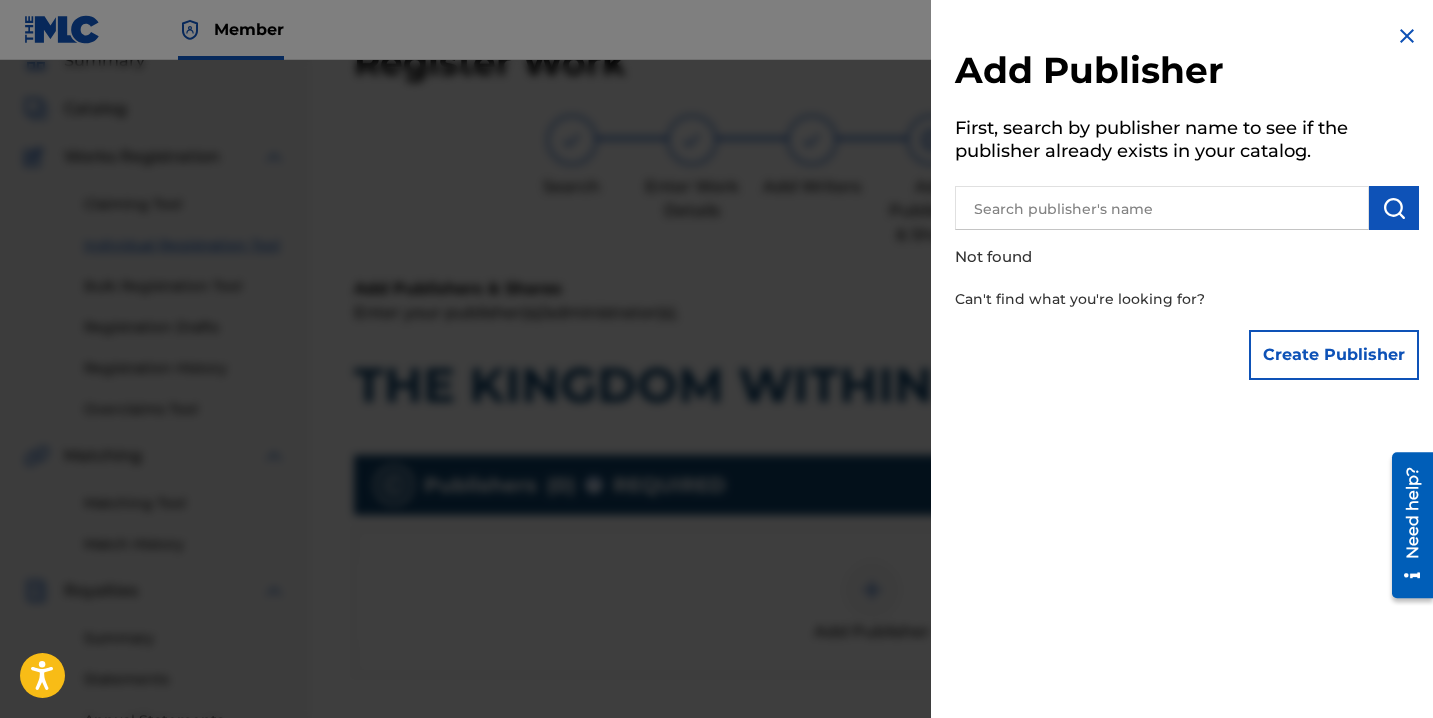 click on "Create Publisher" at bounding box center (1334, 355) 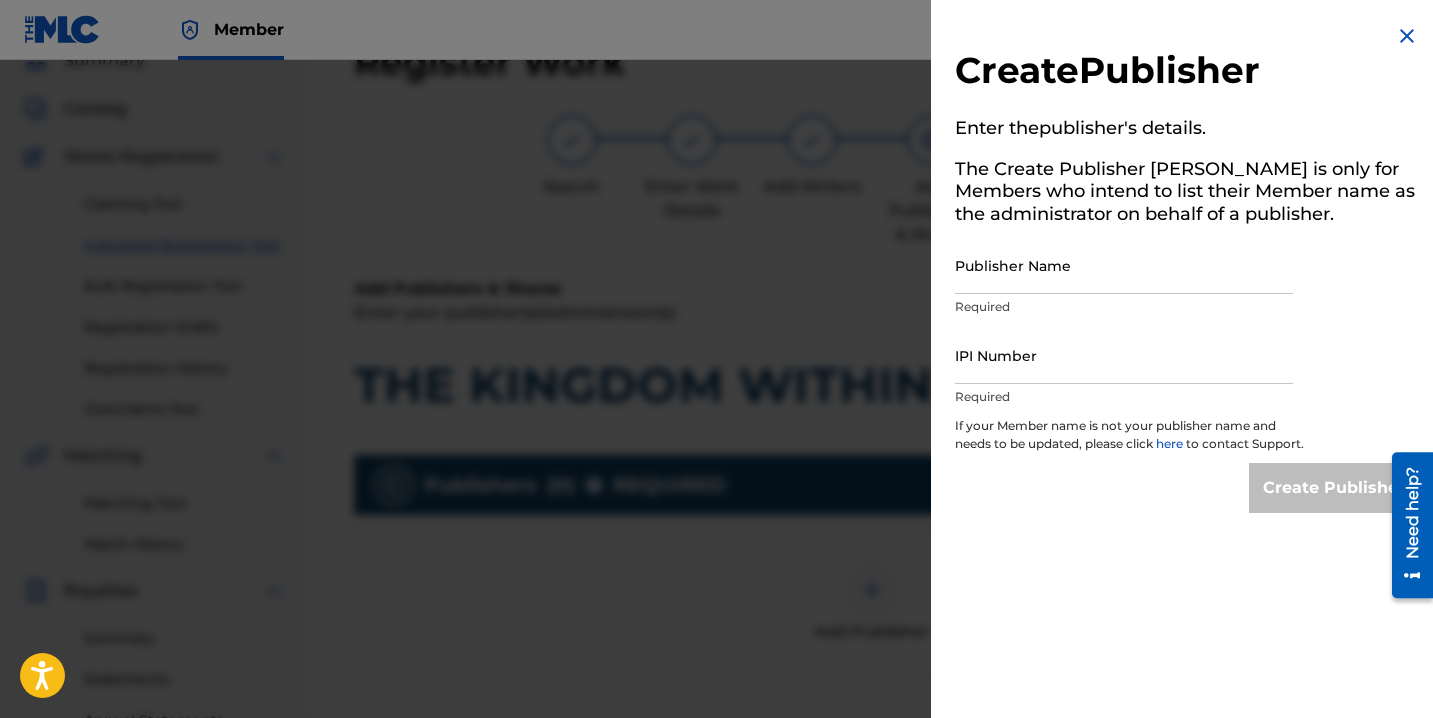 click on "Publisher Name" at bounding box center [1124, 265] 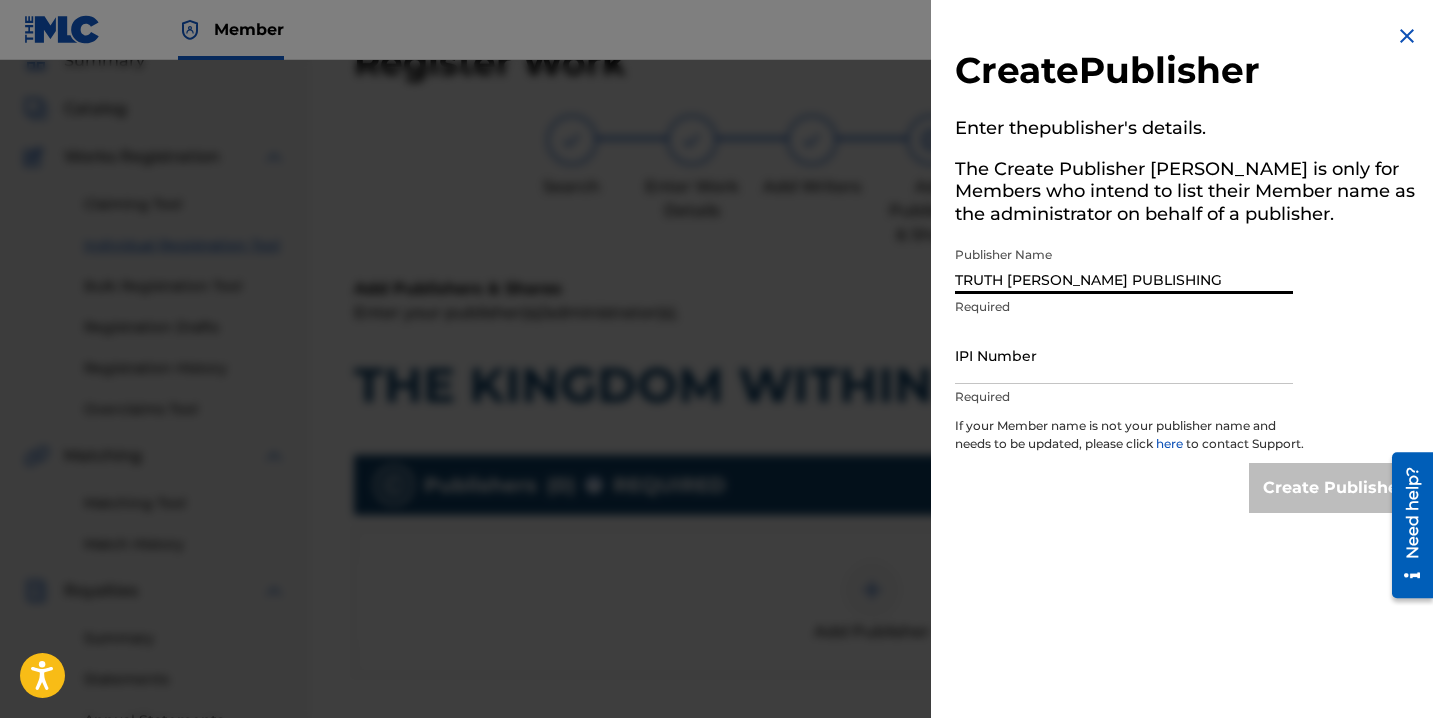 click on "IPI Number" at bounding box center (1124, 355) 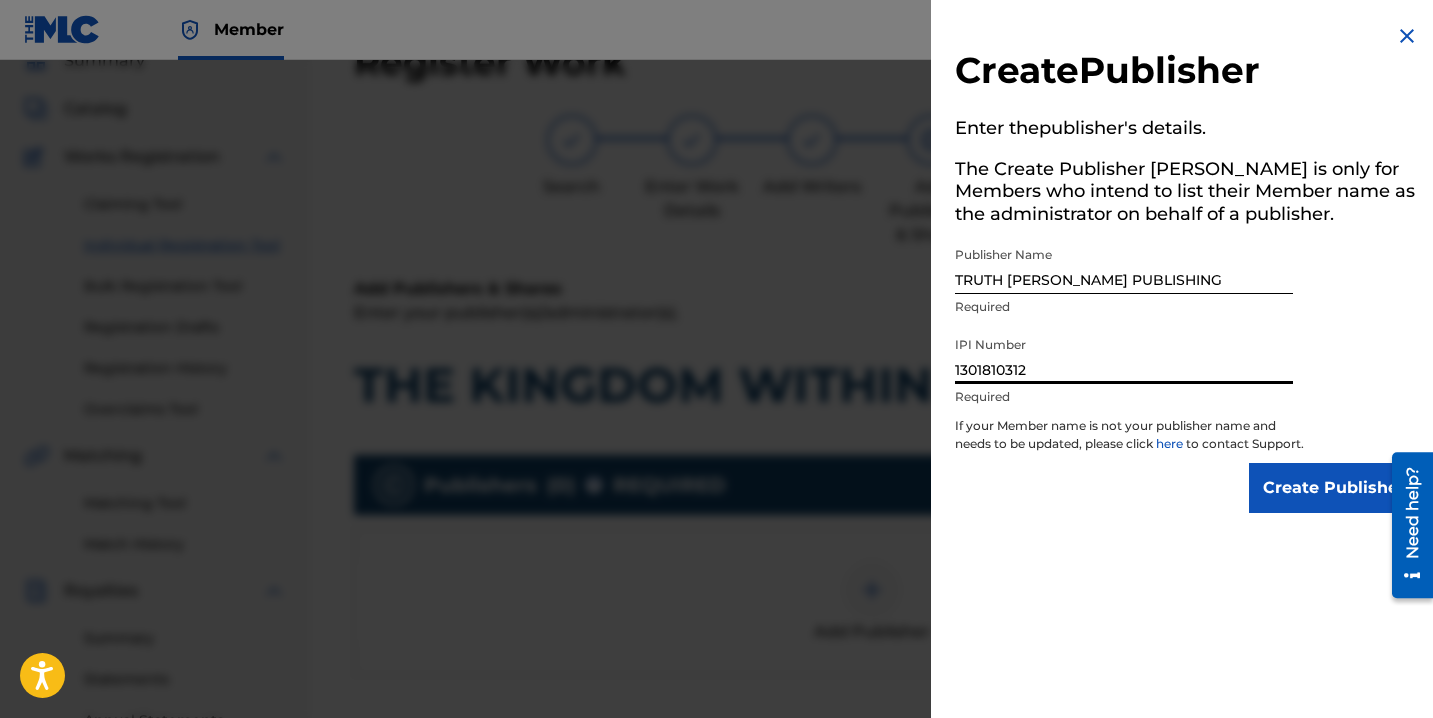 click on "Create Publisher" at bounding box center (1334, 488) 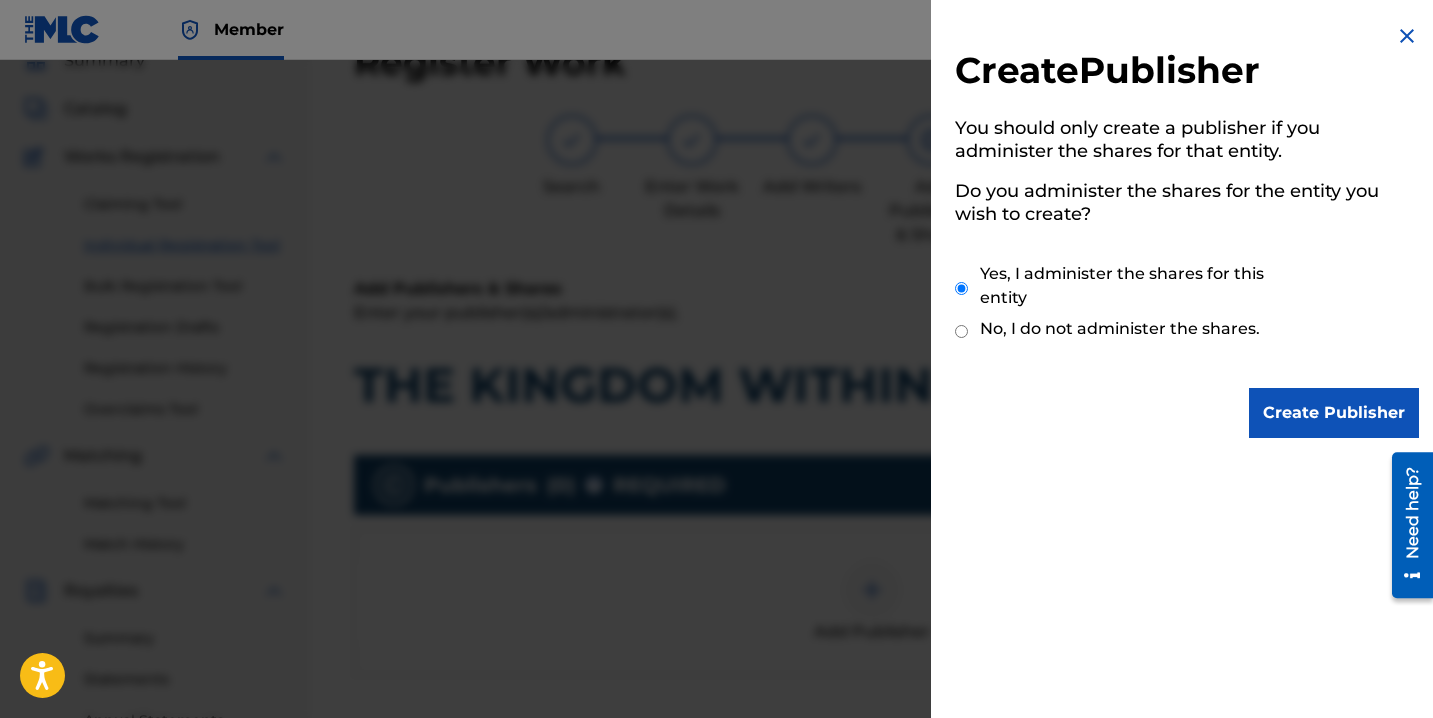 click on "Create Publisher" at bounding box center [1334, 413] 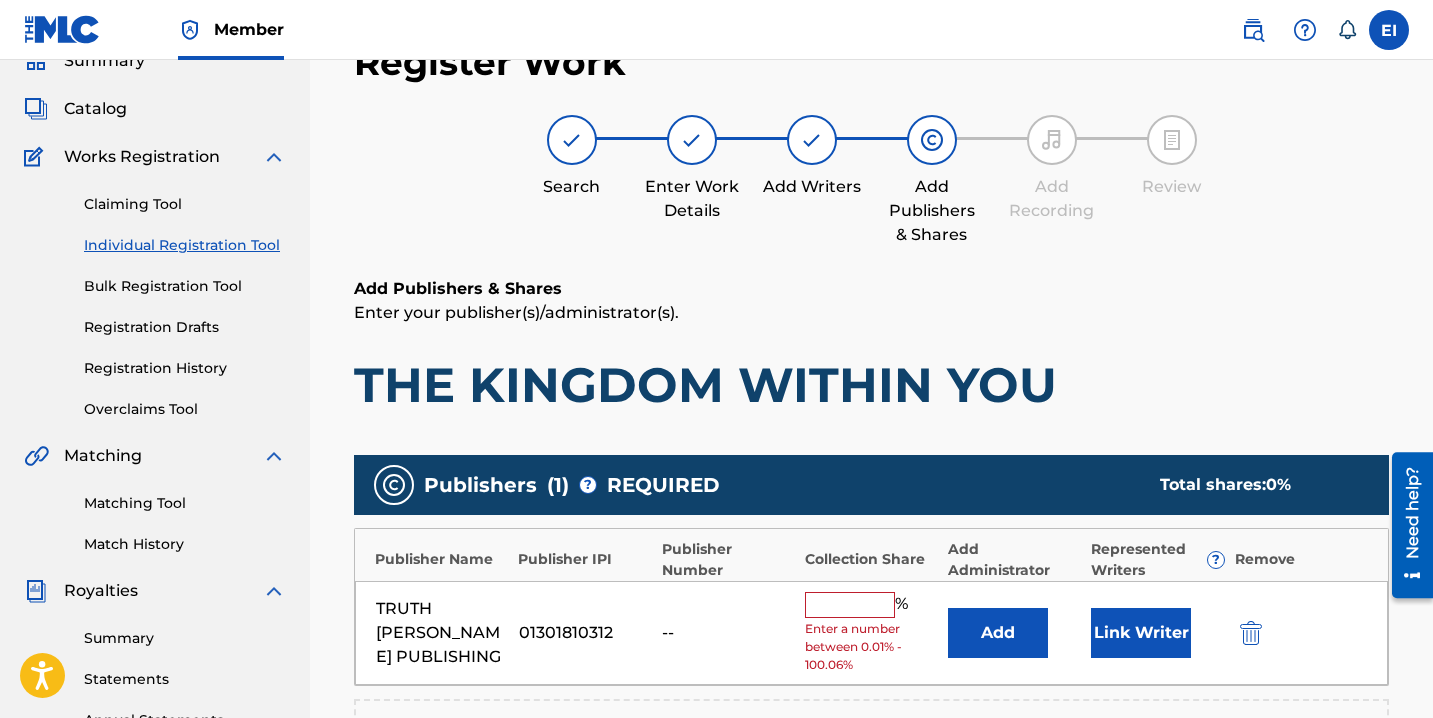 click at bounding box center [850, 605] 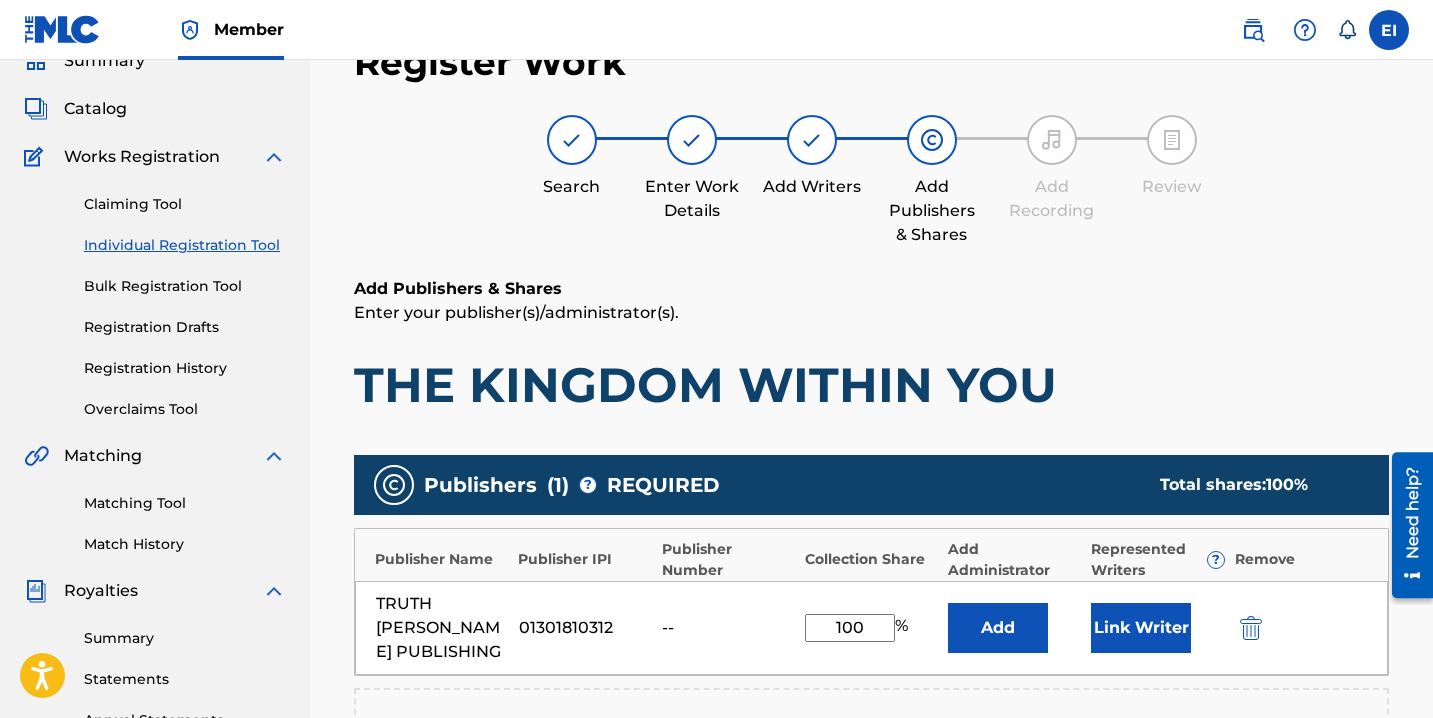 click on "Link Writer" at bounding box center (1141, 628) 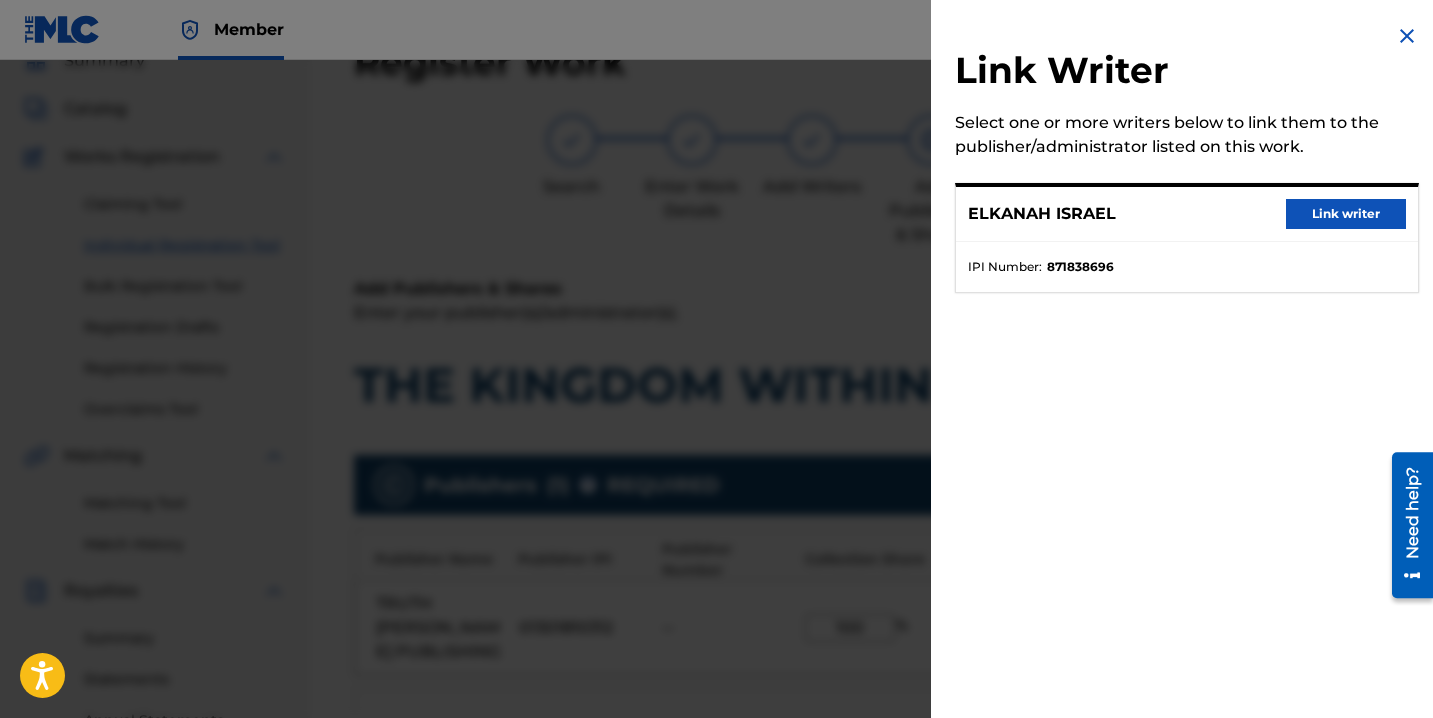click on "Link writer" at bounding box center (1346, 214) 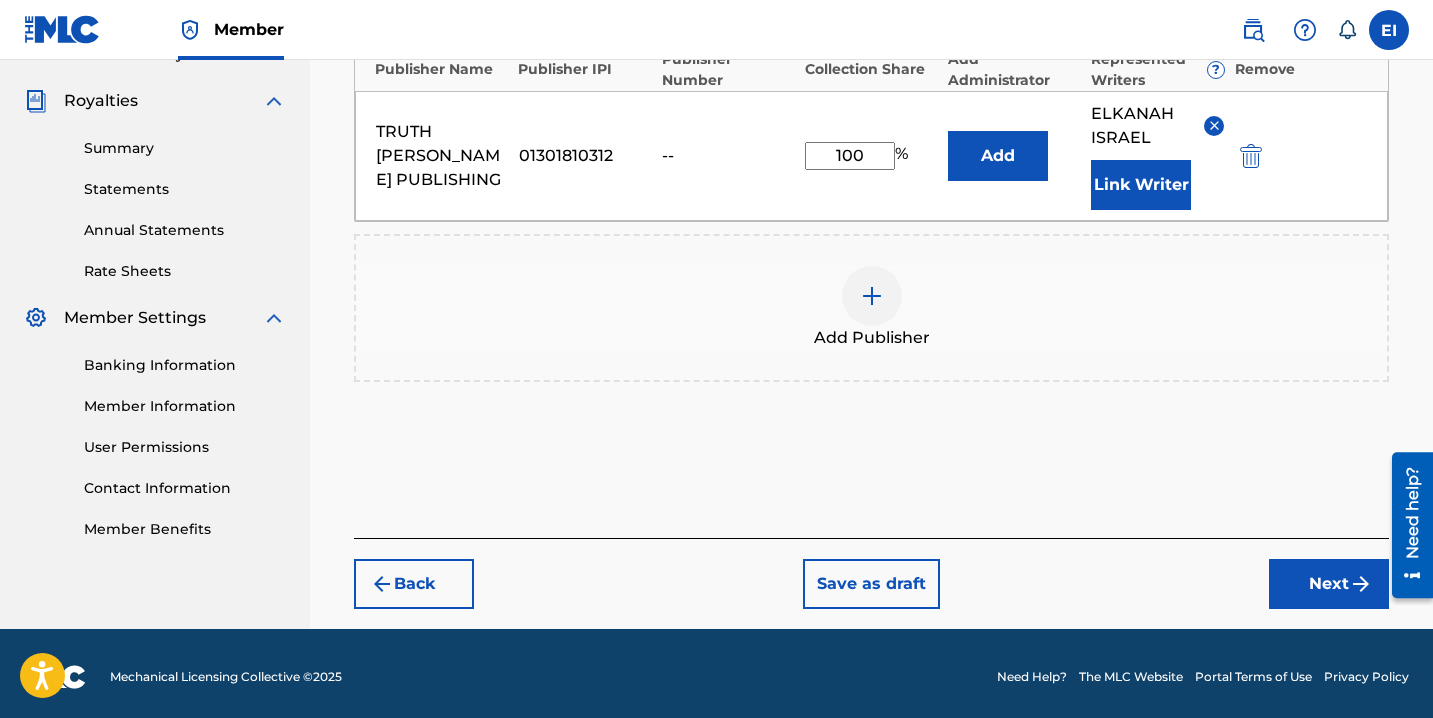 click on "Next" at bounding box center [1329, 584] 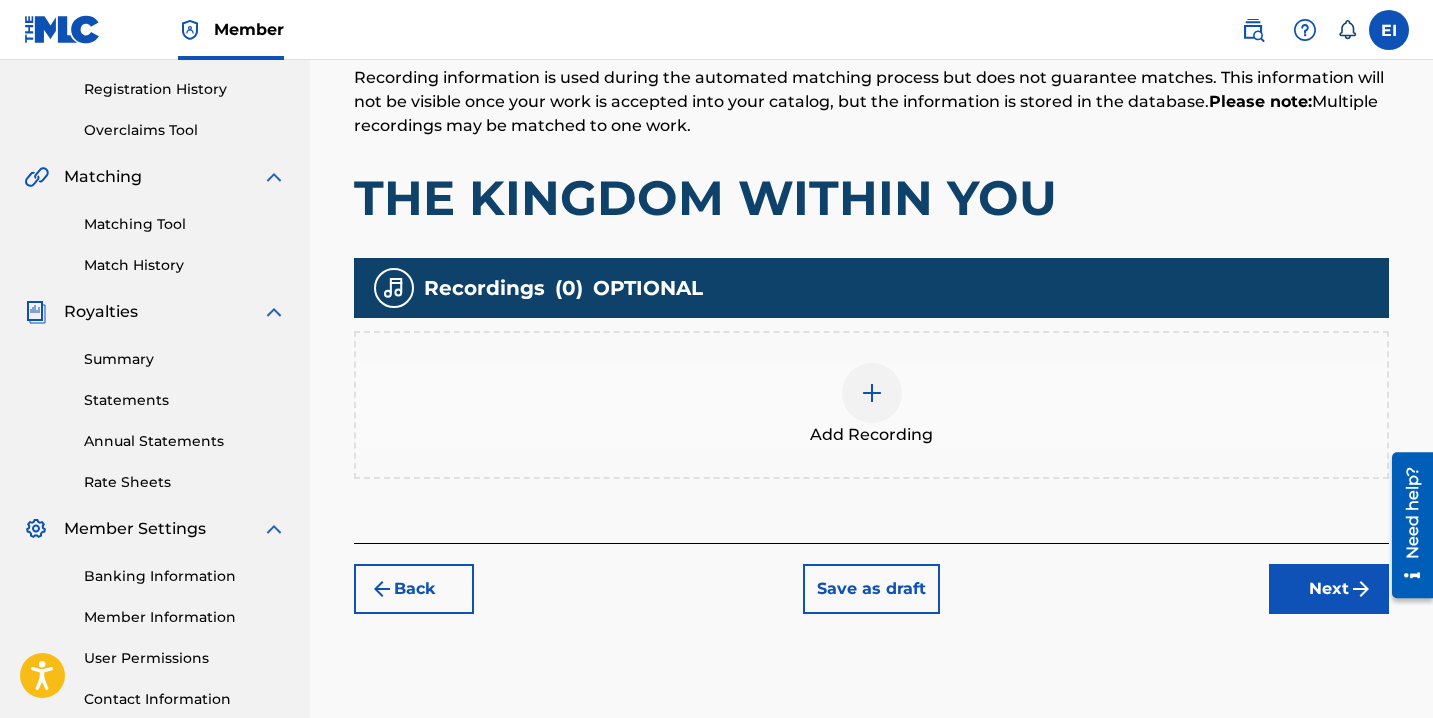 scroll, scrollTop: 384, scrollLeft: 0, axis: vertical 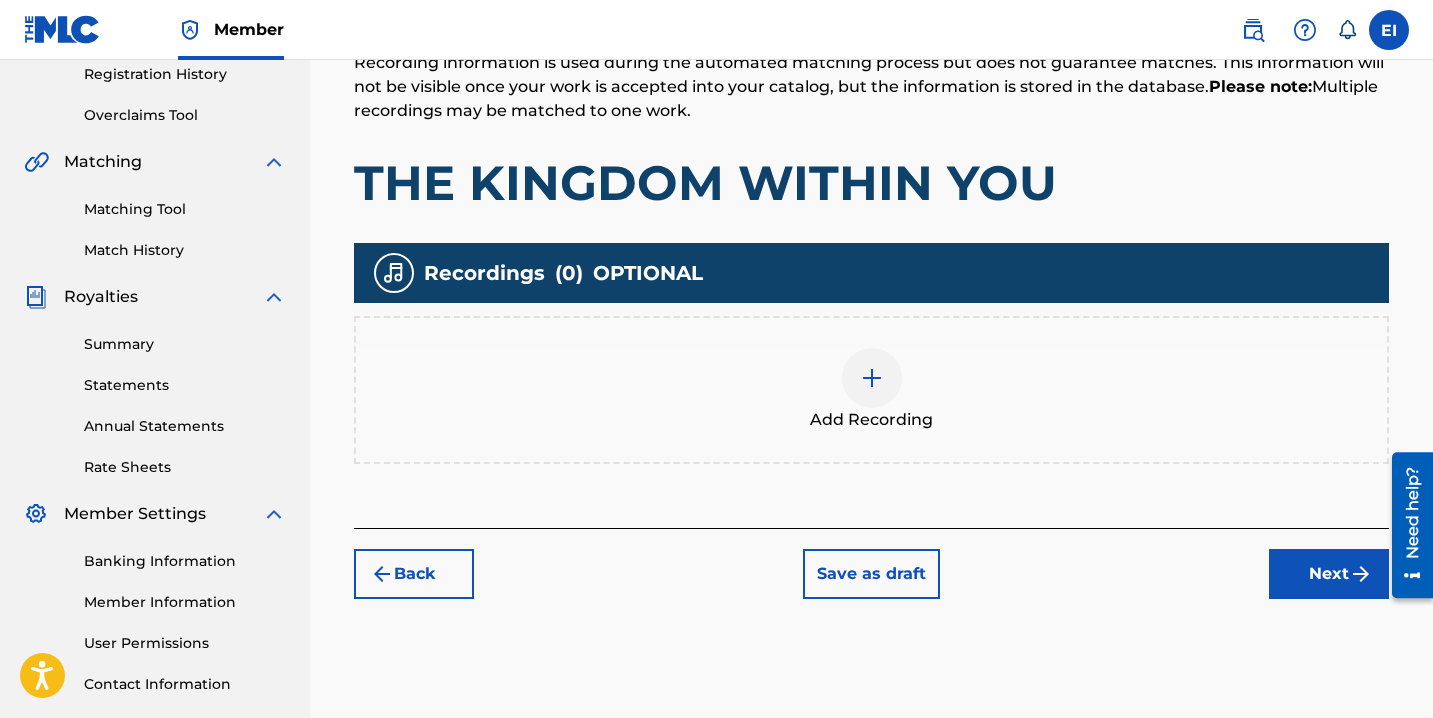 click at bounding box center (872, 378) 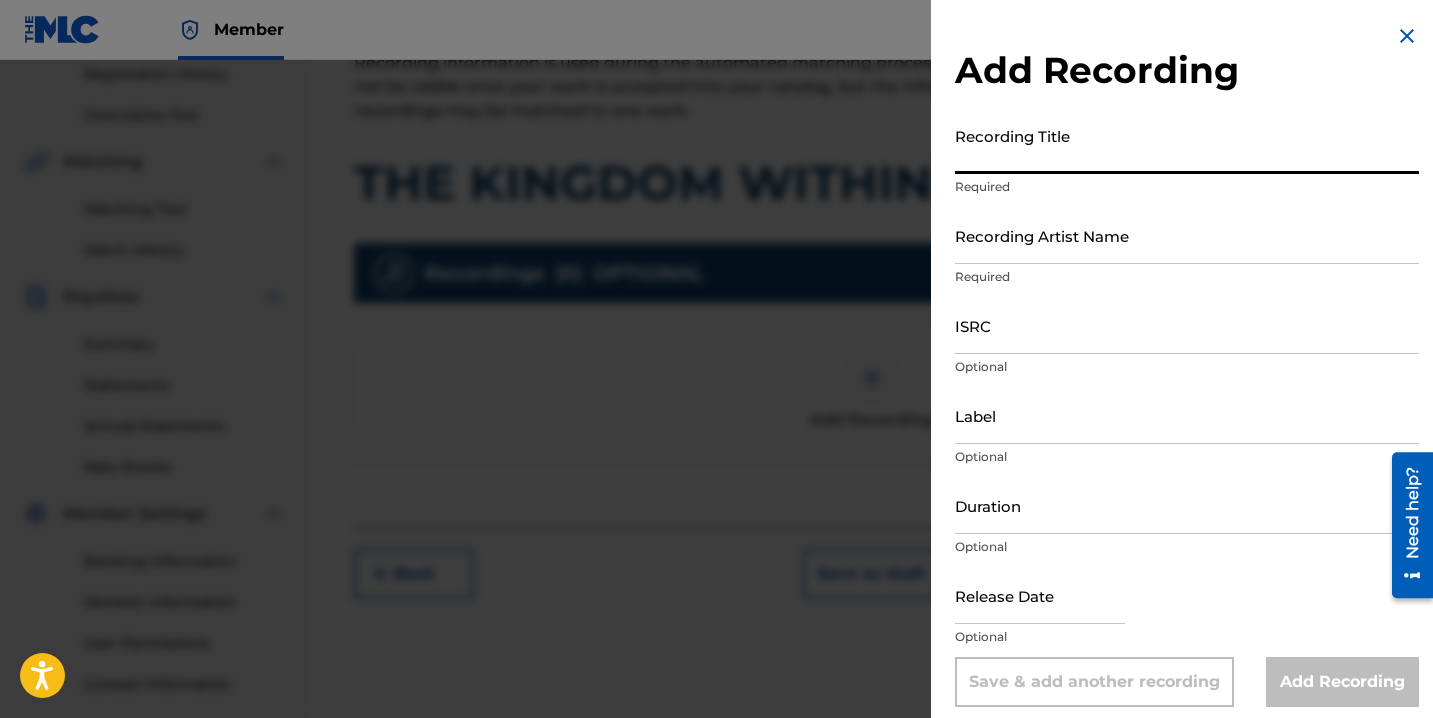 click on "Recording Title" at bounding box center [1187, 145] 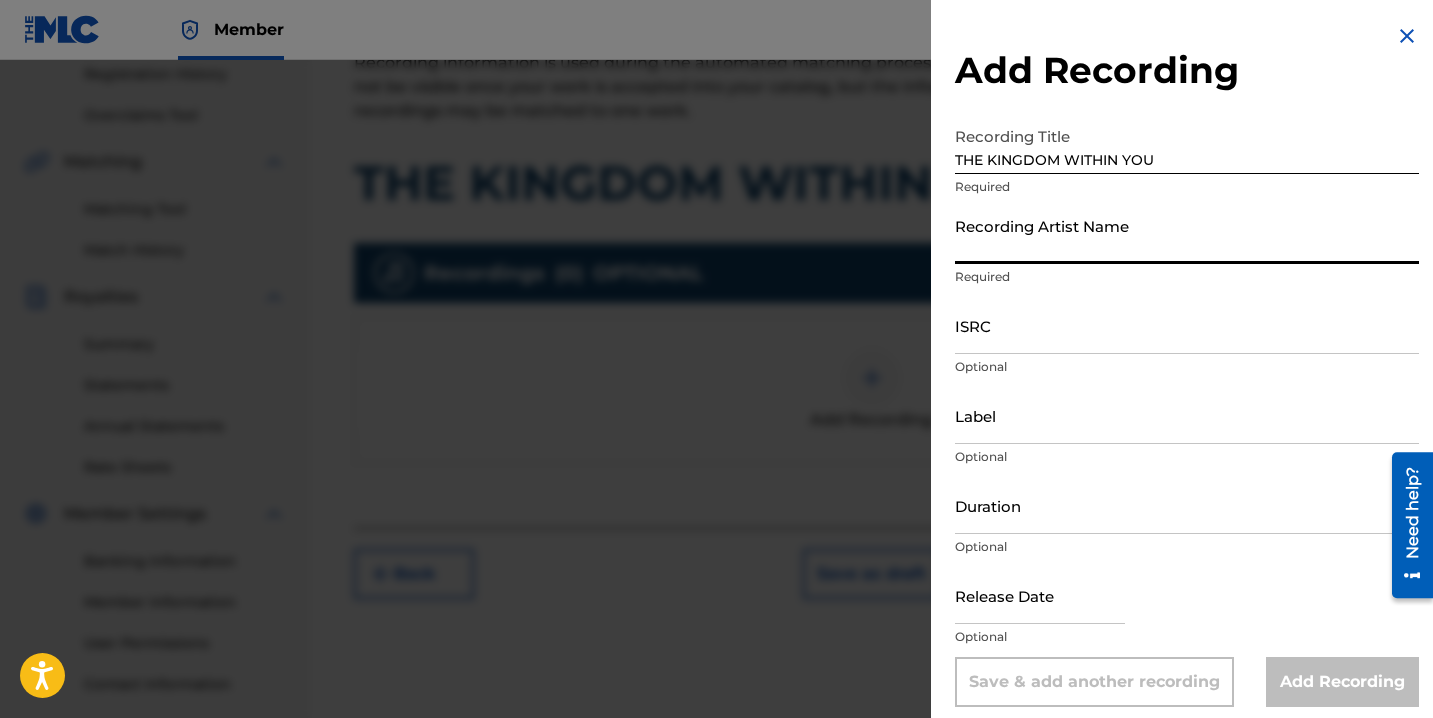click on "Recording Artist Name" at bounding box center (1187, 235) 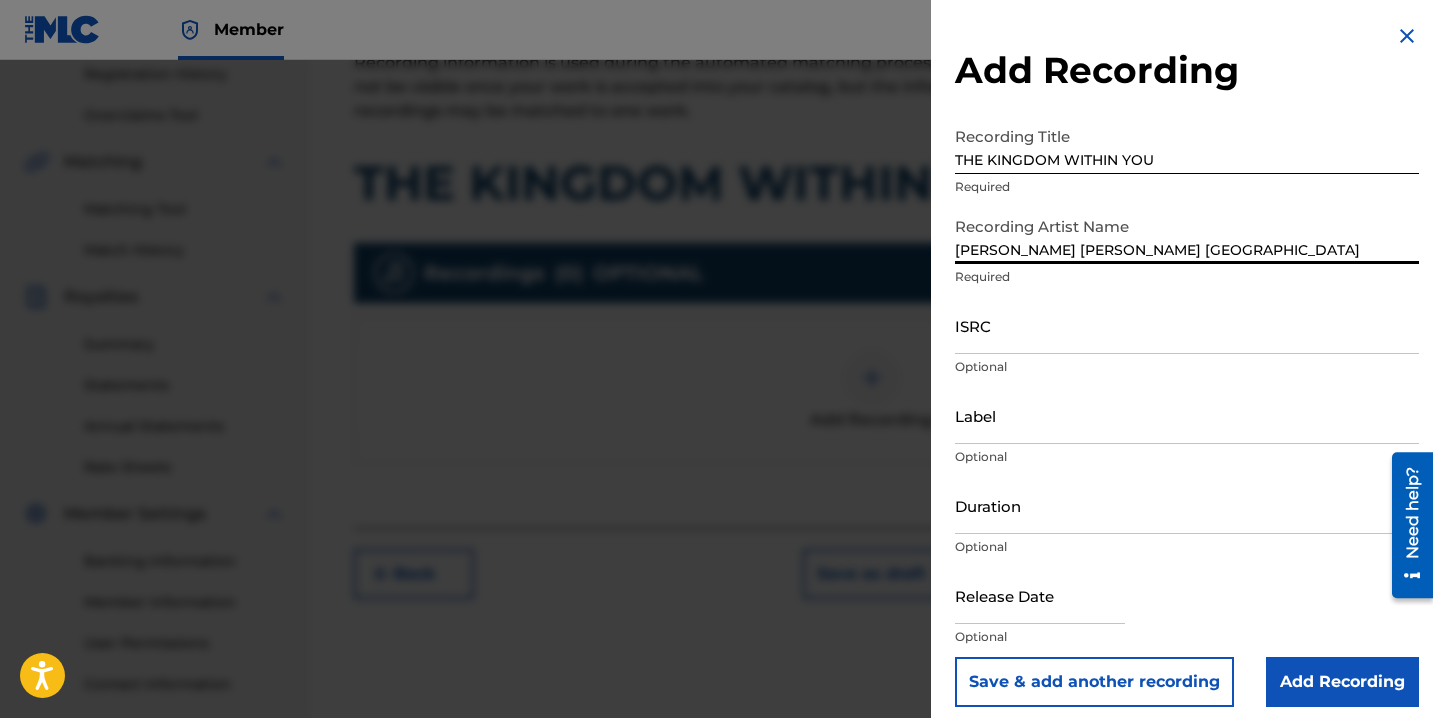 click on "ISRC" at bounding box center (1187, 325) 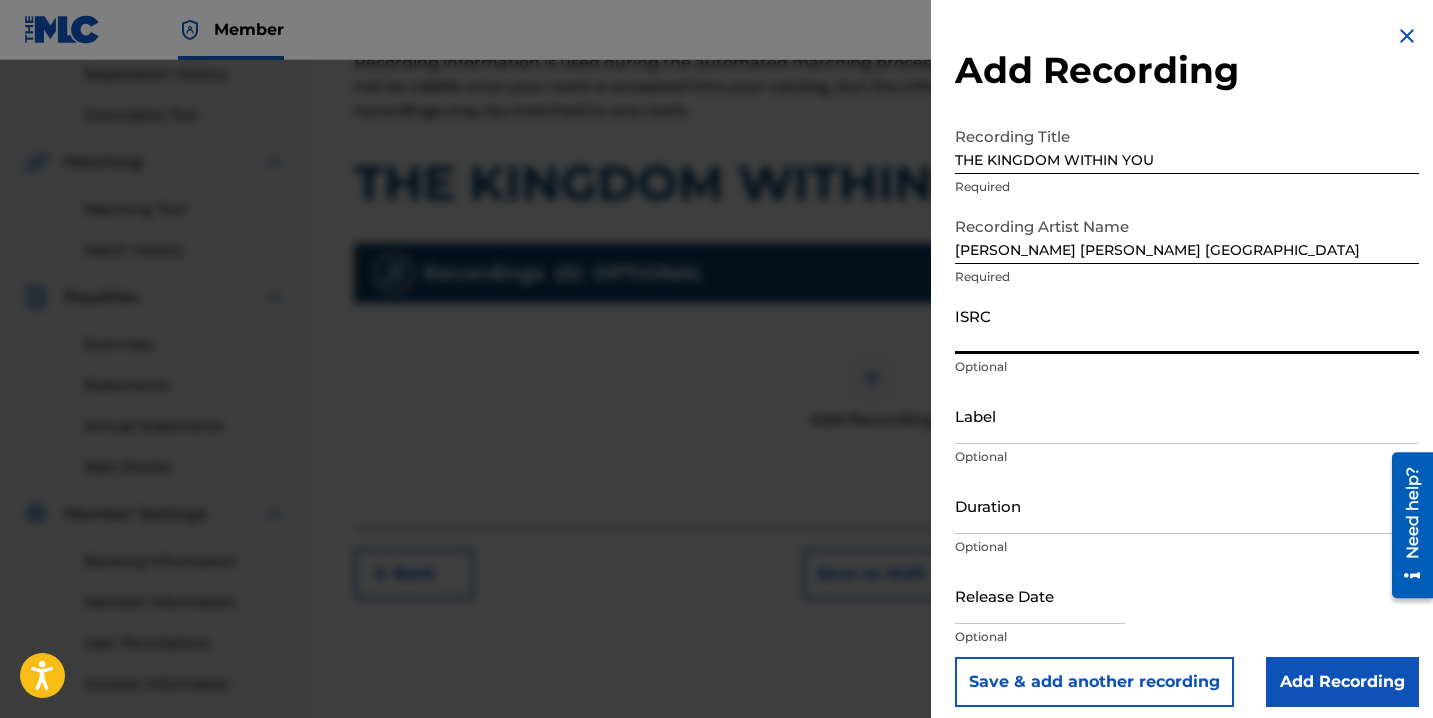 click on "ISRC" at bounding box center (1187, 325) 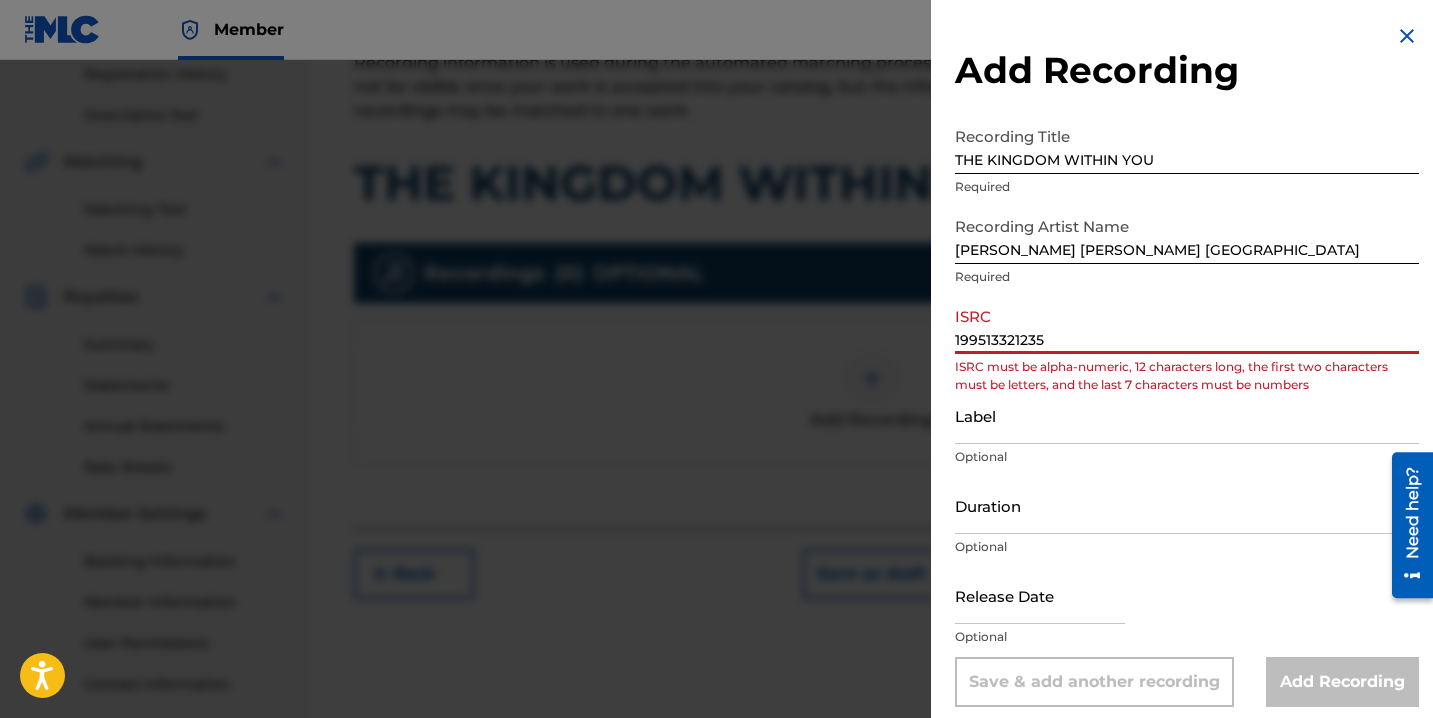 click on "199513321235" at bounding box center (1187, 325) 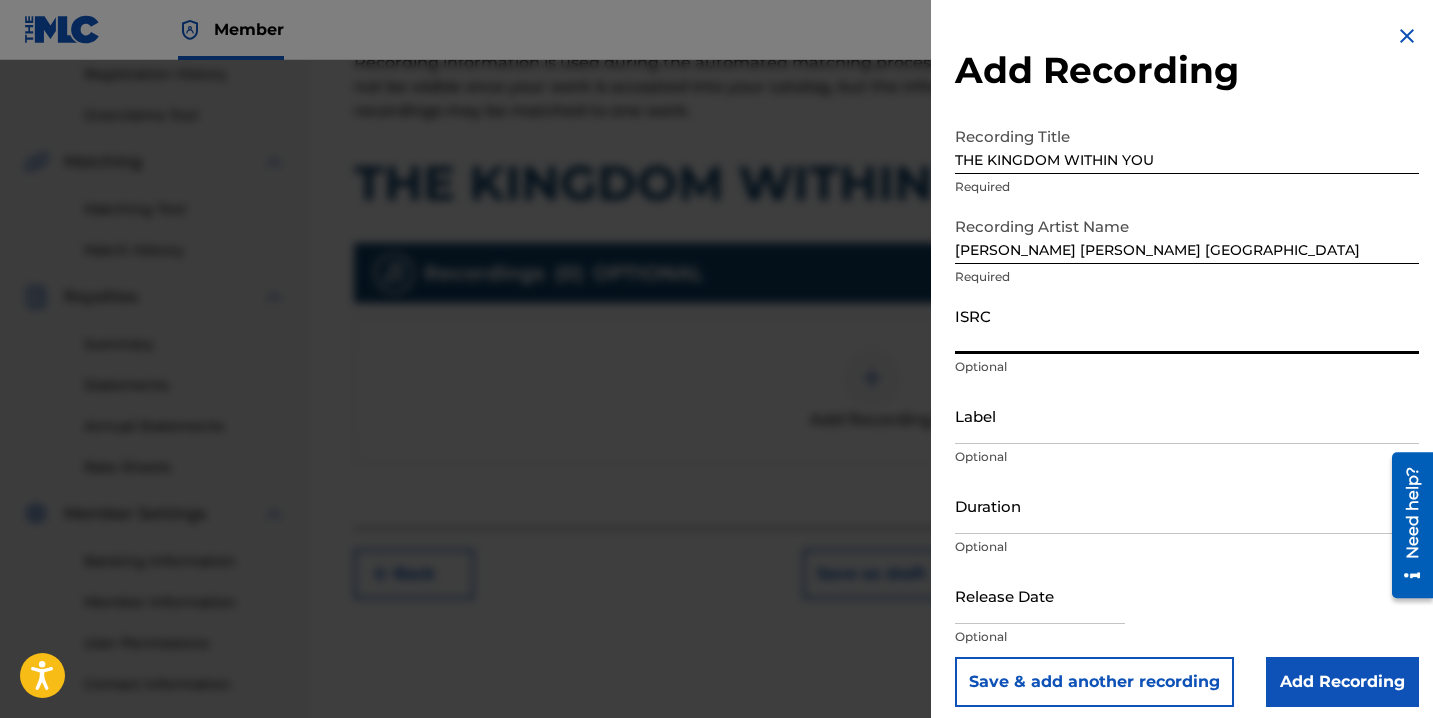 click on "ISRC" at bounding box center [1187, 325] 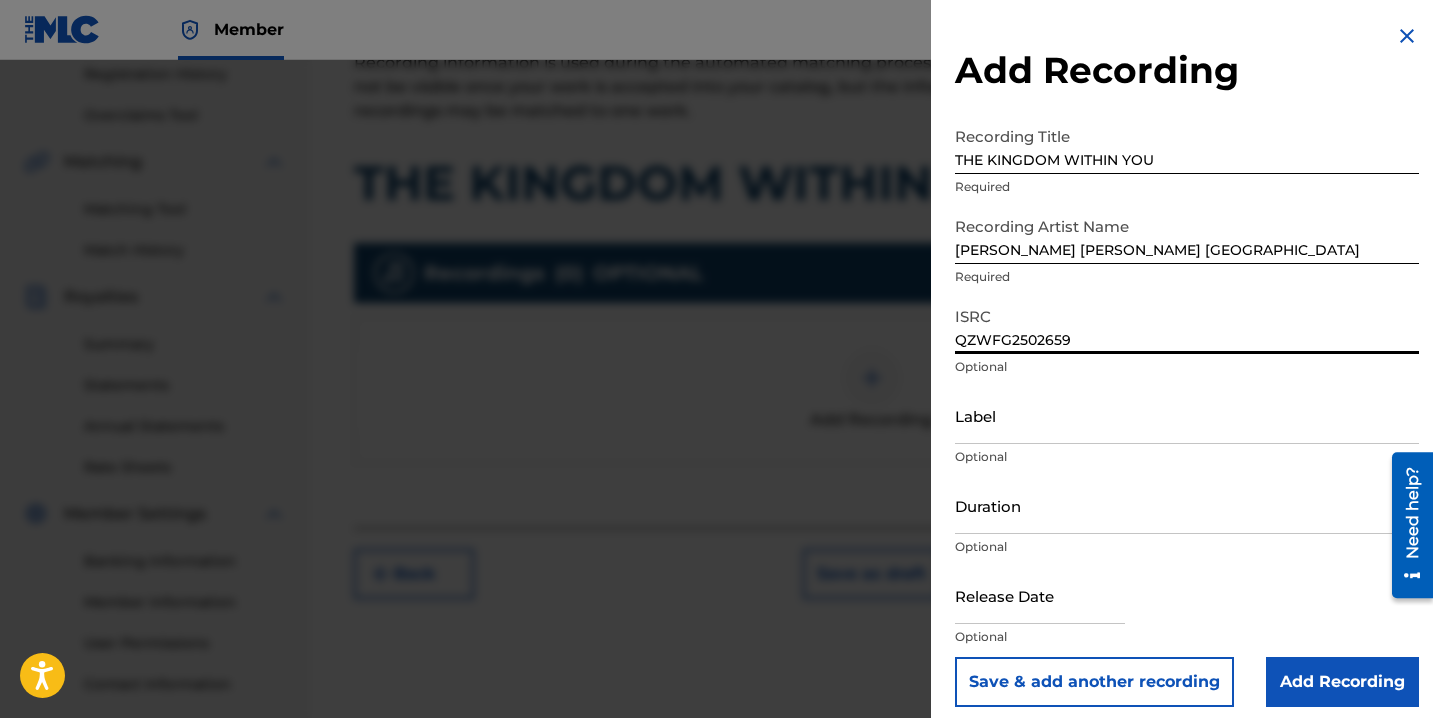 click on "Duration" at bounding box center [1187, 505] 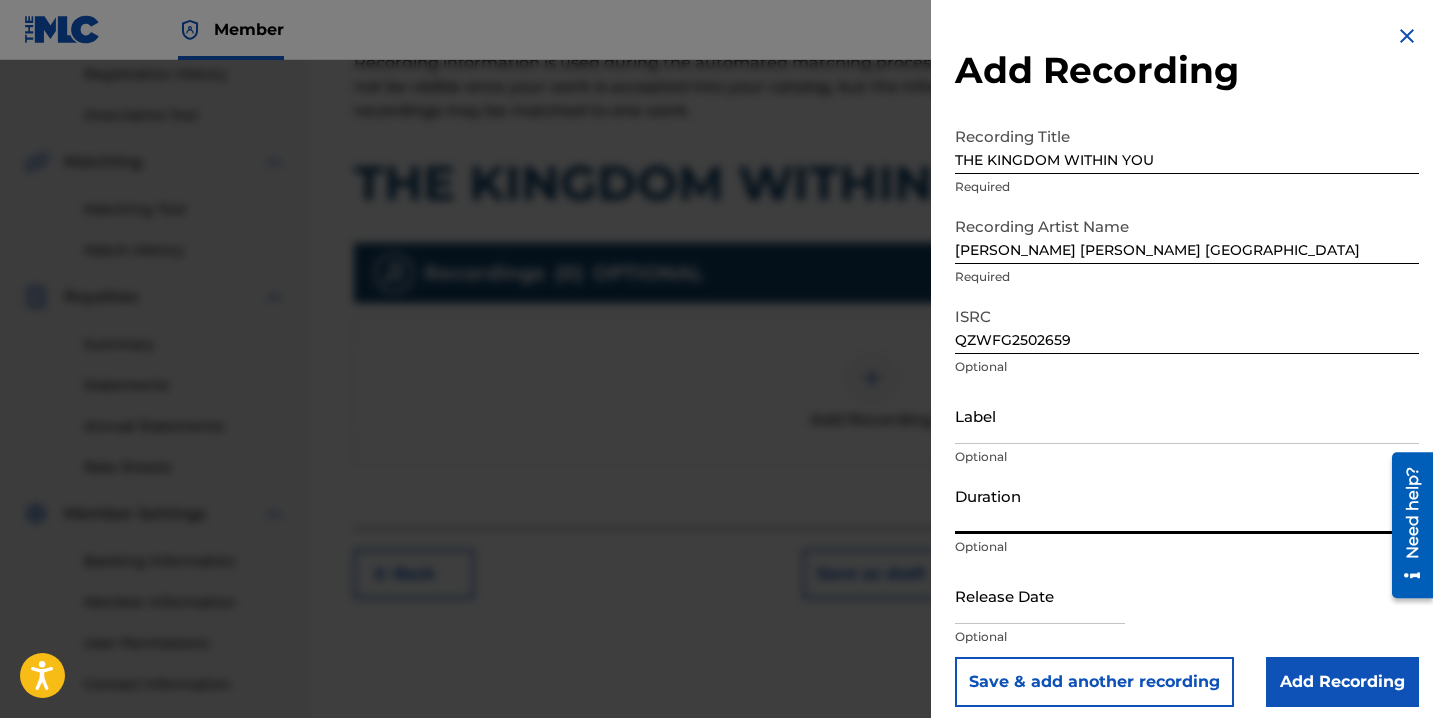 click on "Label" at bounding box center (1187, 415) 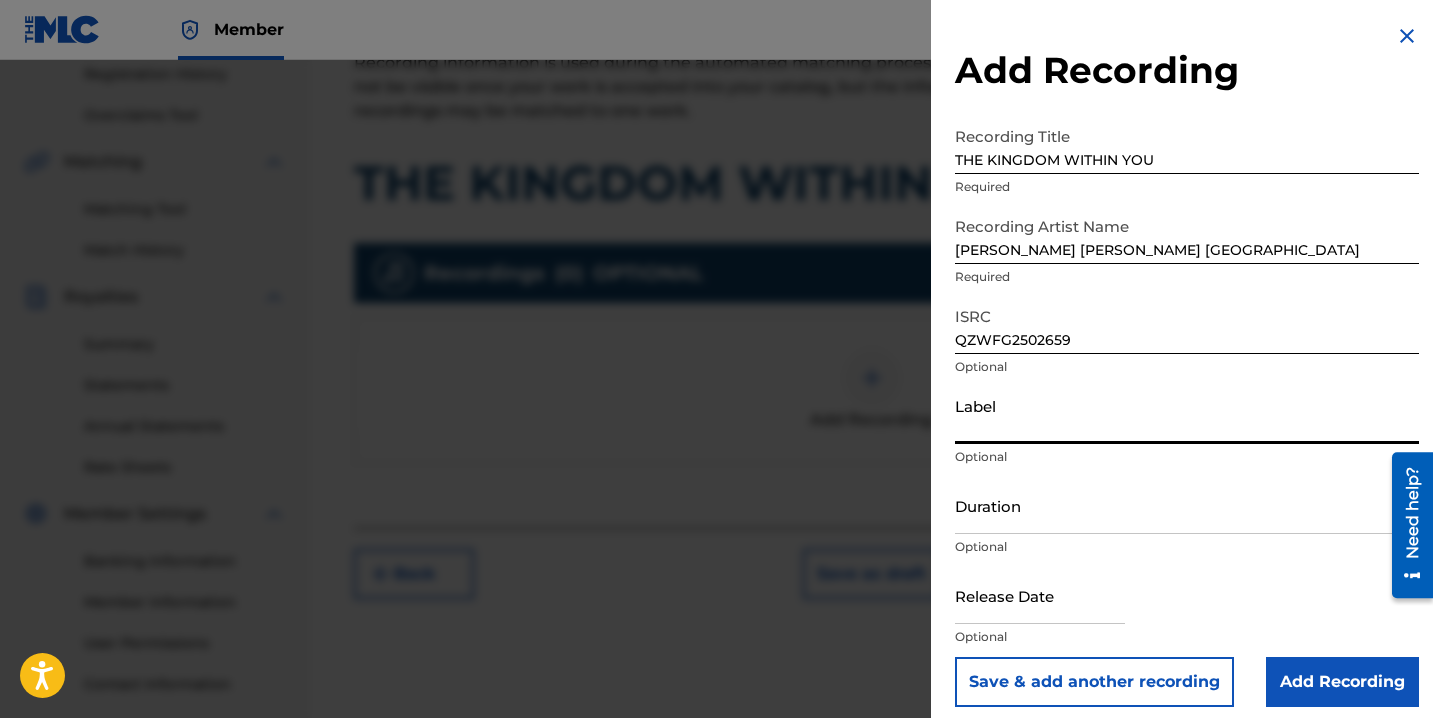 click on "Duration" at bounding box center (1187, 505) 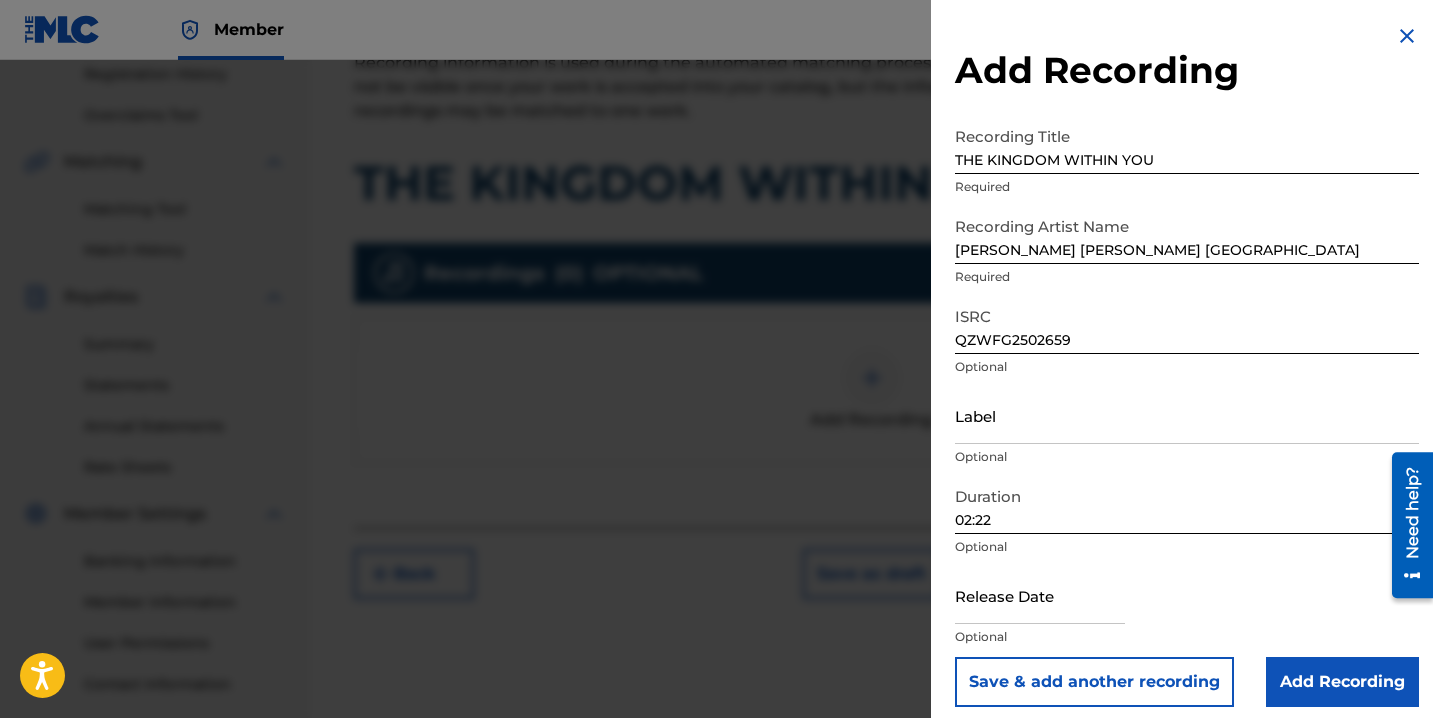 click at bounding box center (1040, 595) 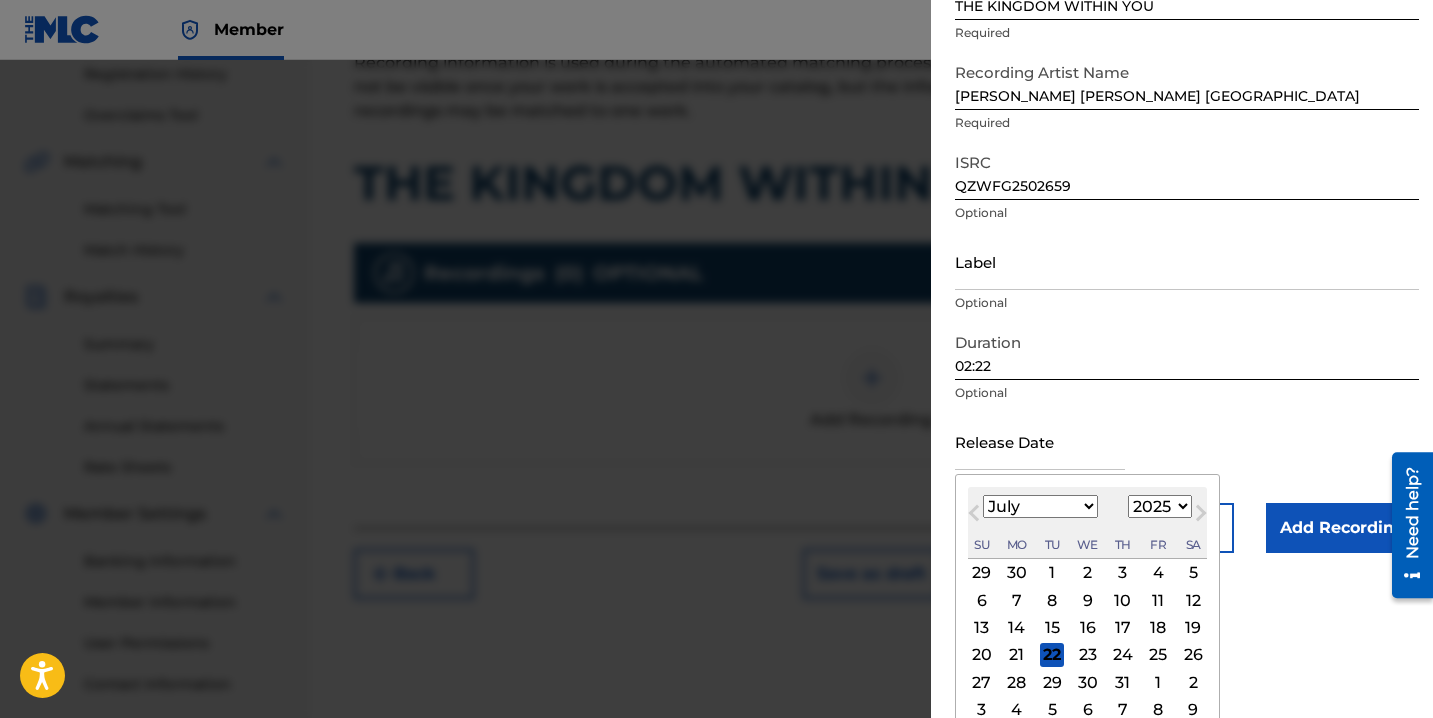 click on "13" at bounding box center [982, 628] 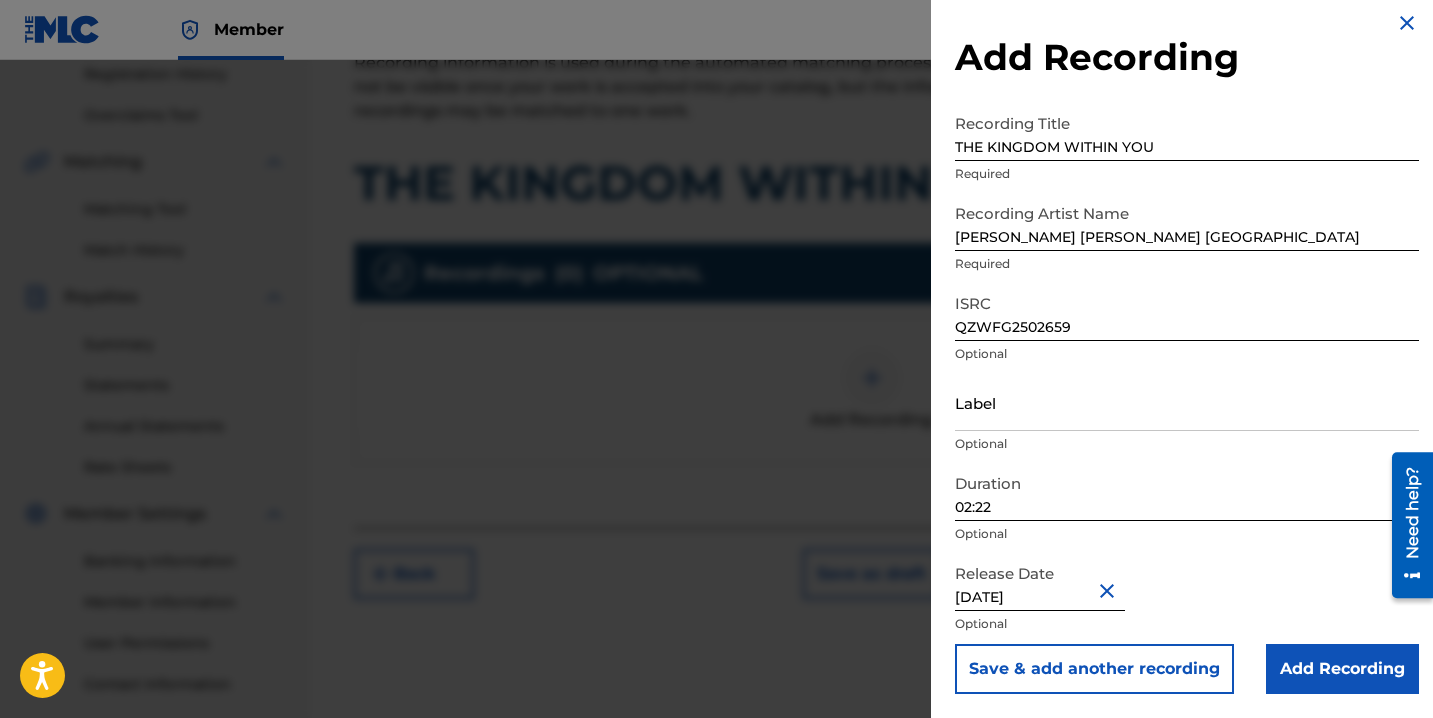 scroll, scrollTop: 13, scrollLeft: 0, axis: vertical 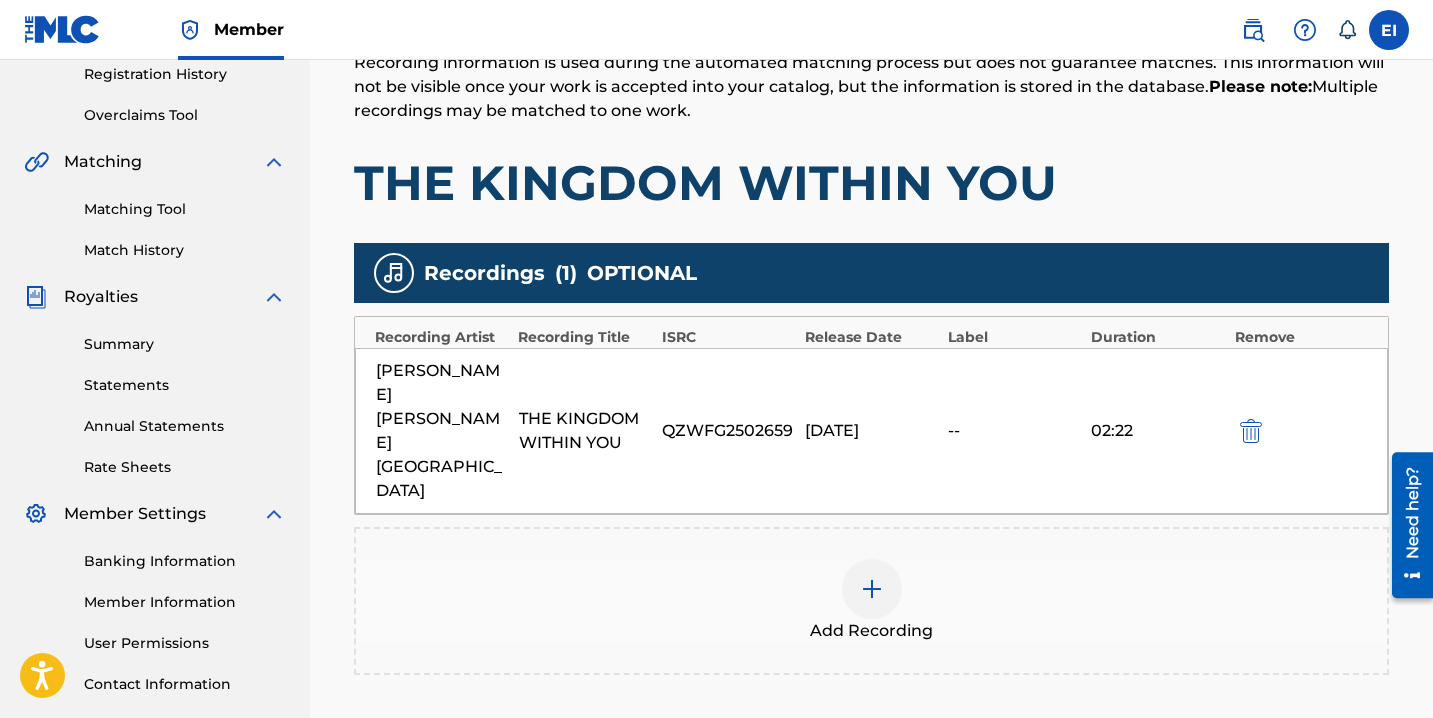 click on "Next" at bounding box center [1329, 785] 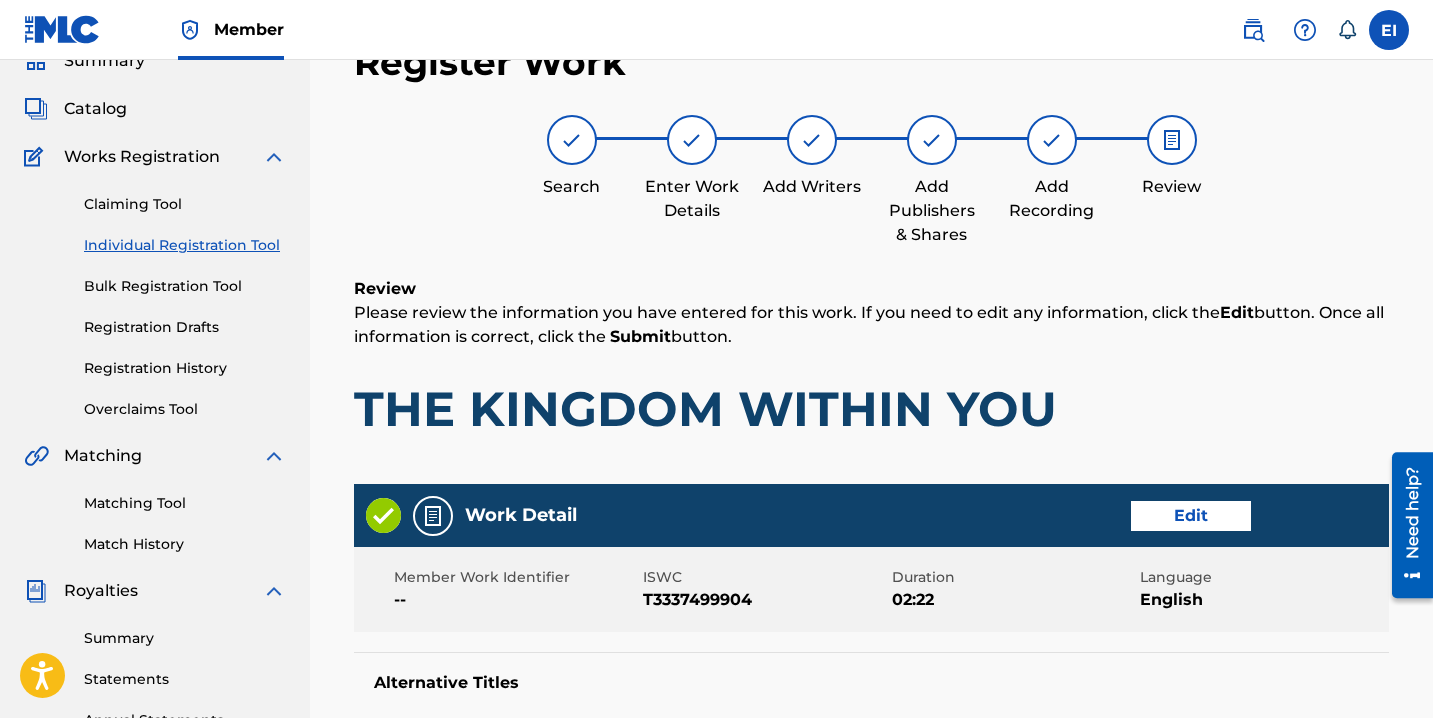scroll, scrollTop: 1059, scrollLeft: 0, axis: vertical 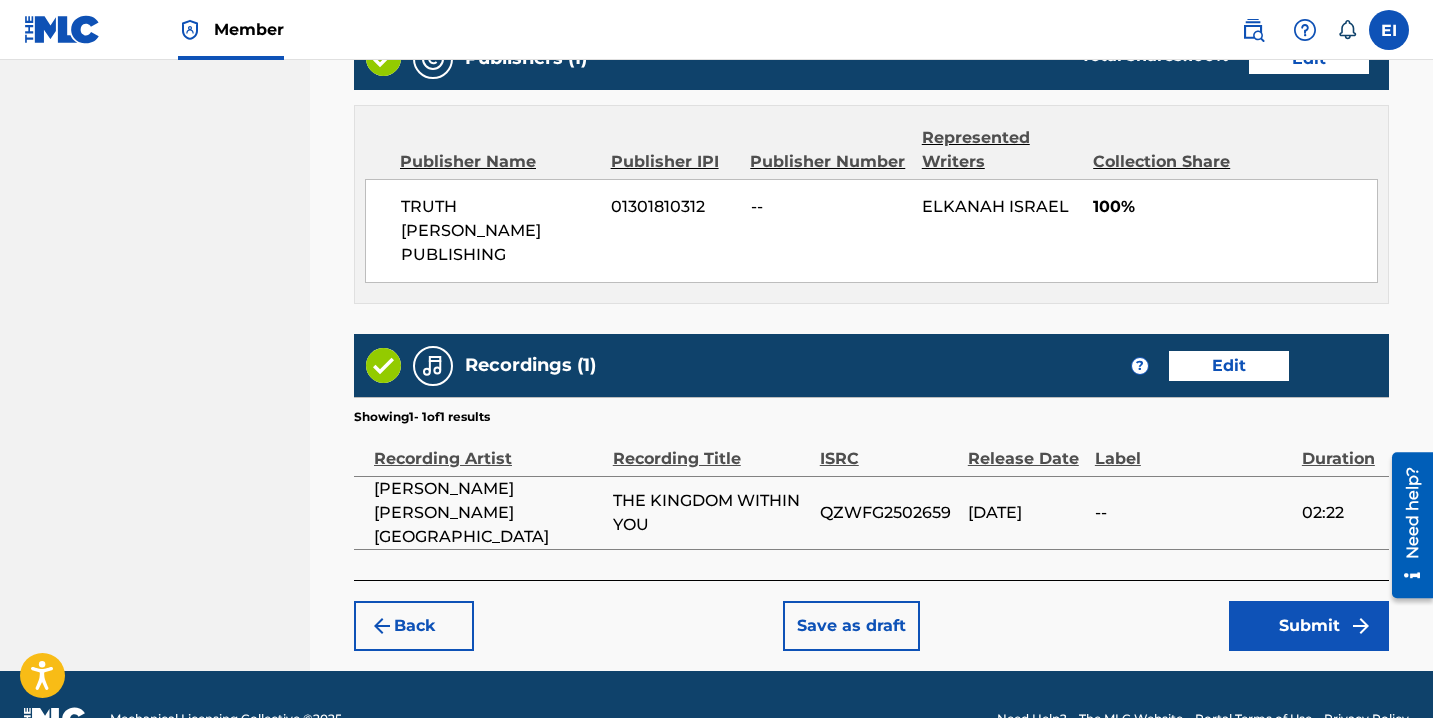 click on "Submit" at bounding box center (1309, 626) 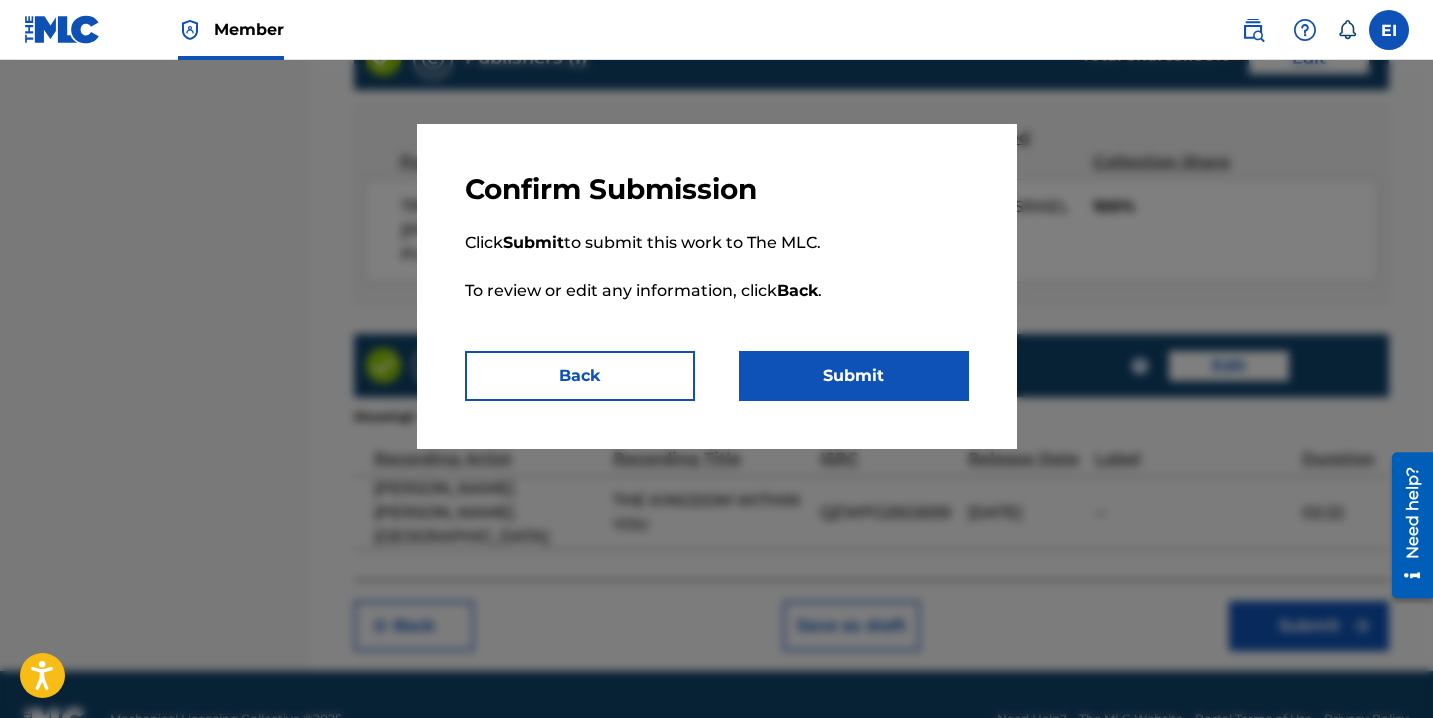 click on "Submit" at bounding box center (854, 376) 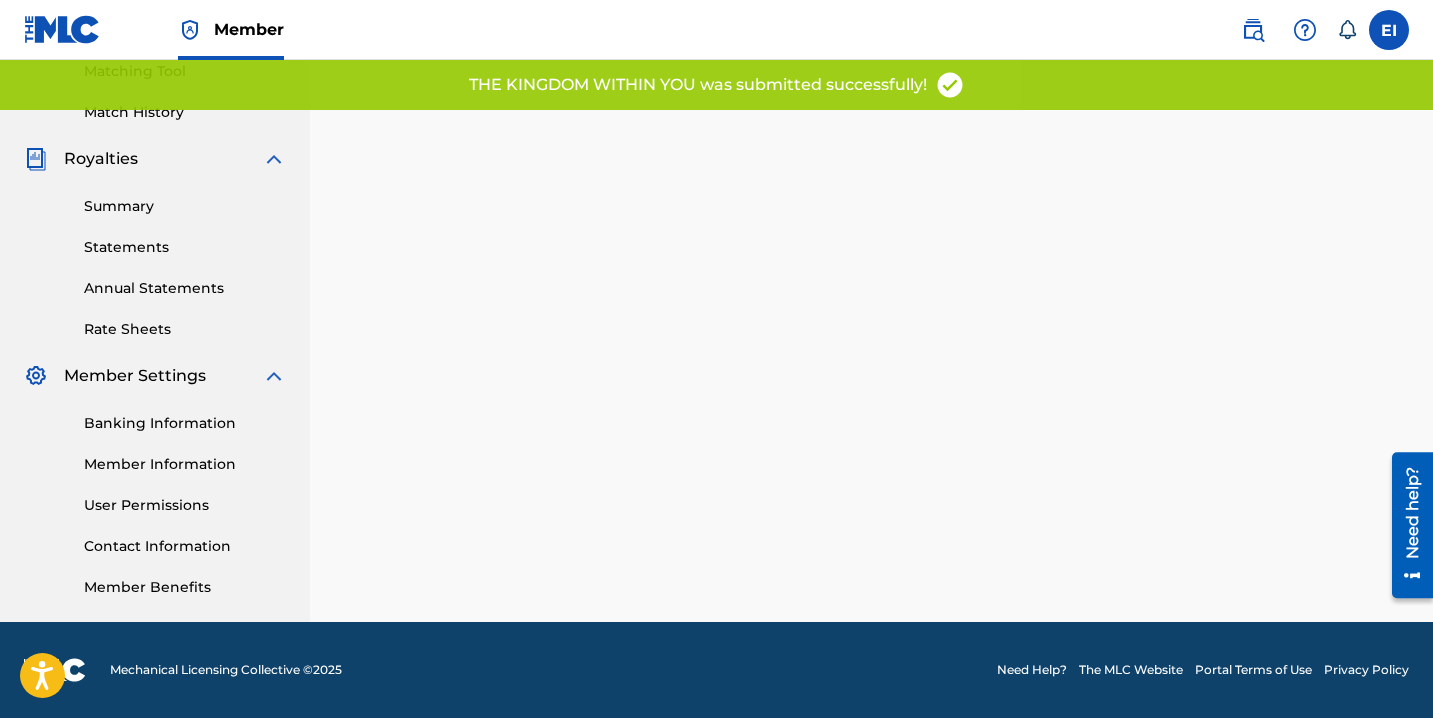 scroll, scrollTop: 0, scrollLeft: 0, axis: both 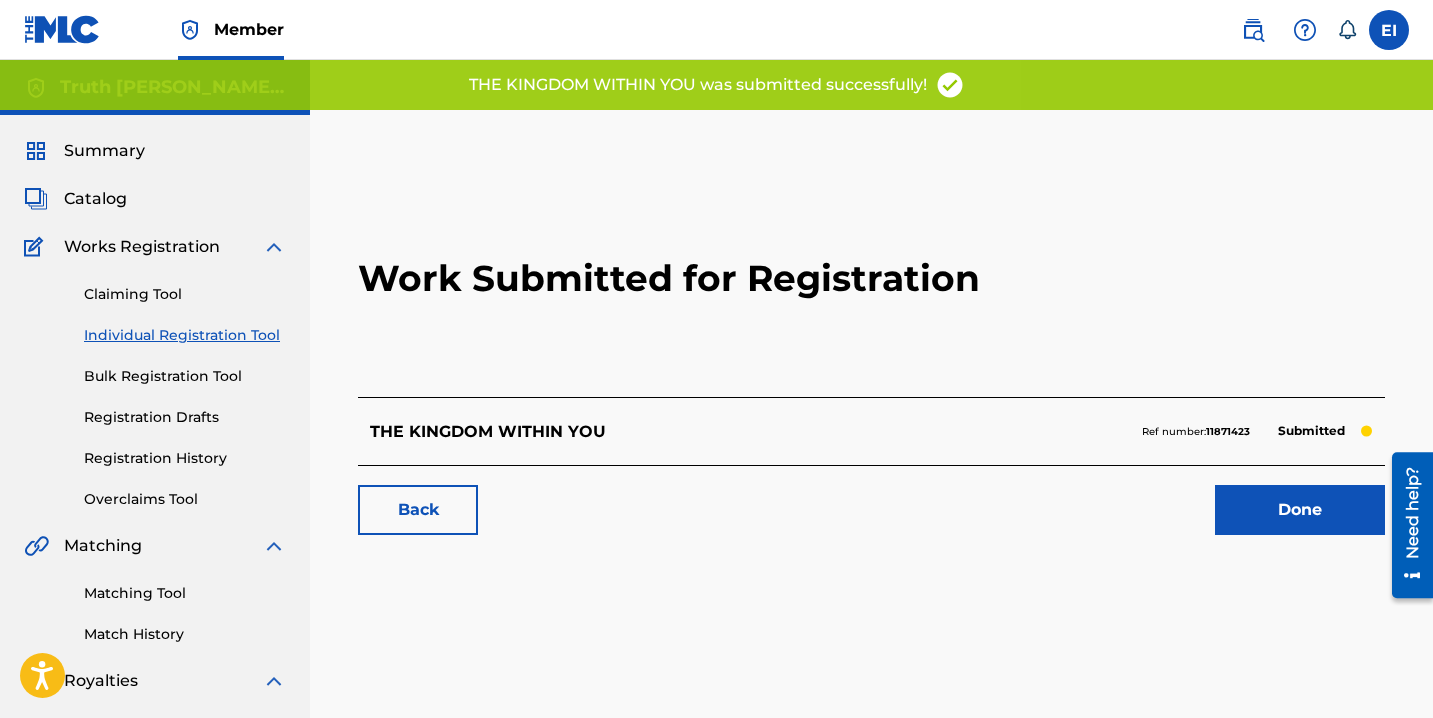 click on "Done" at bounding box center (1300, 510) 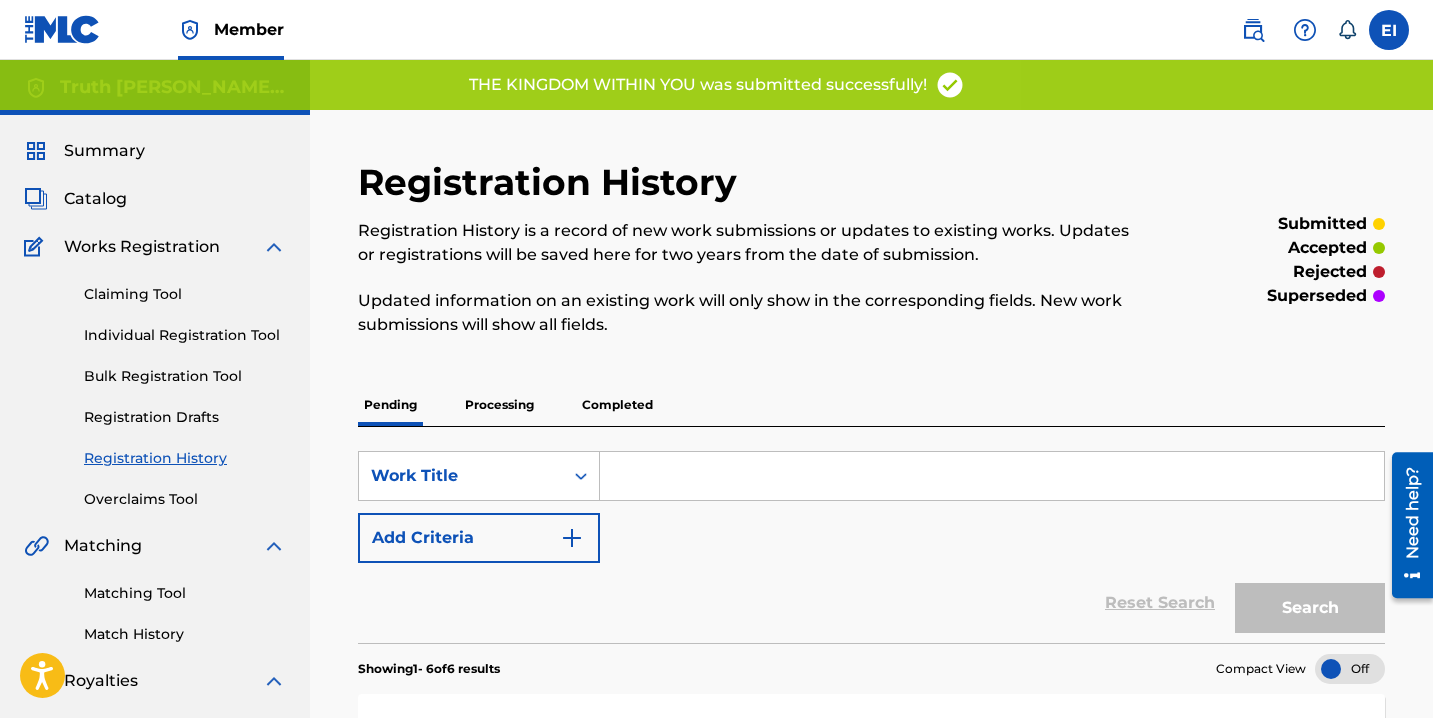 click on "Individual Registration Tool" at bounding box center [185, 335] 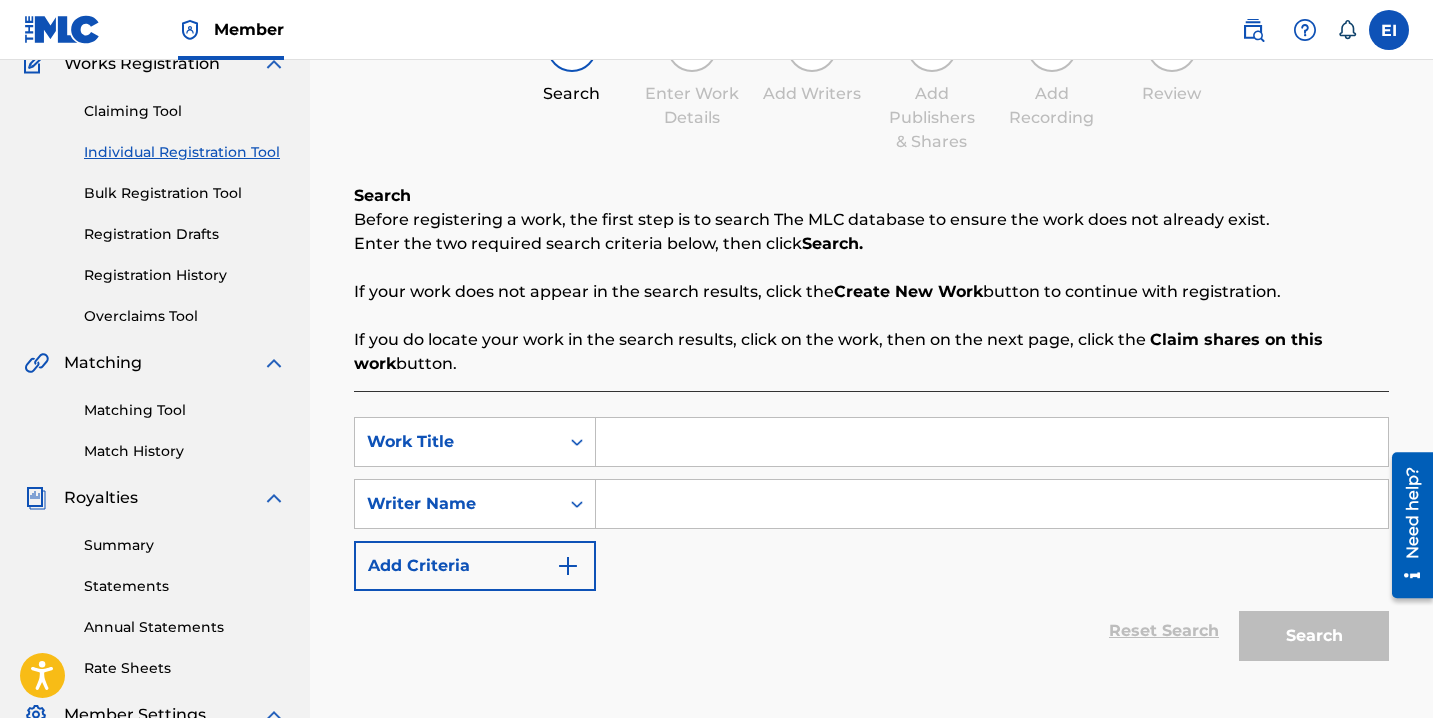 scroll, scrollTop: 190, scrollLeft: 0, axis: vertical 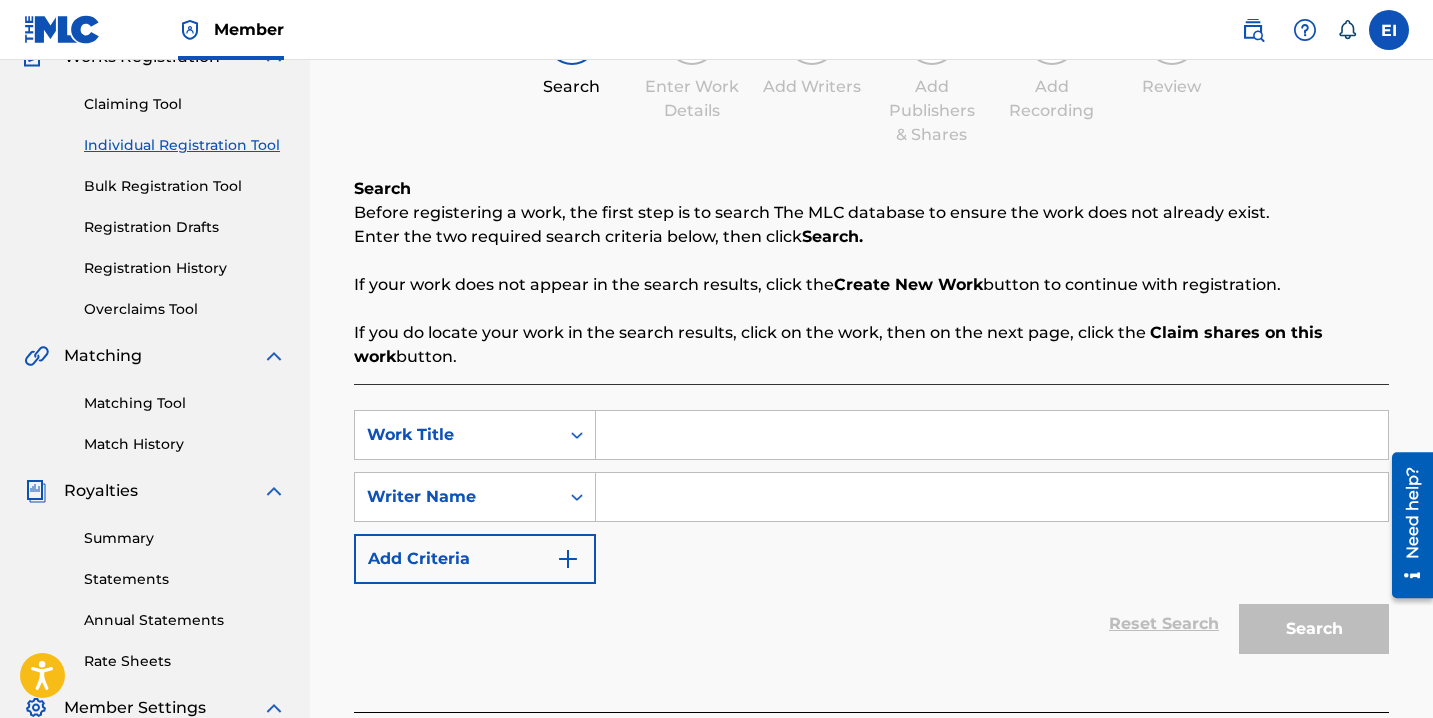 click at bounding box center (992, 435) 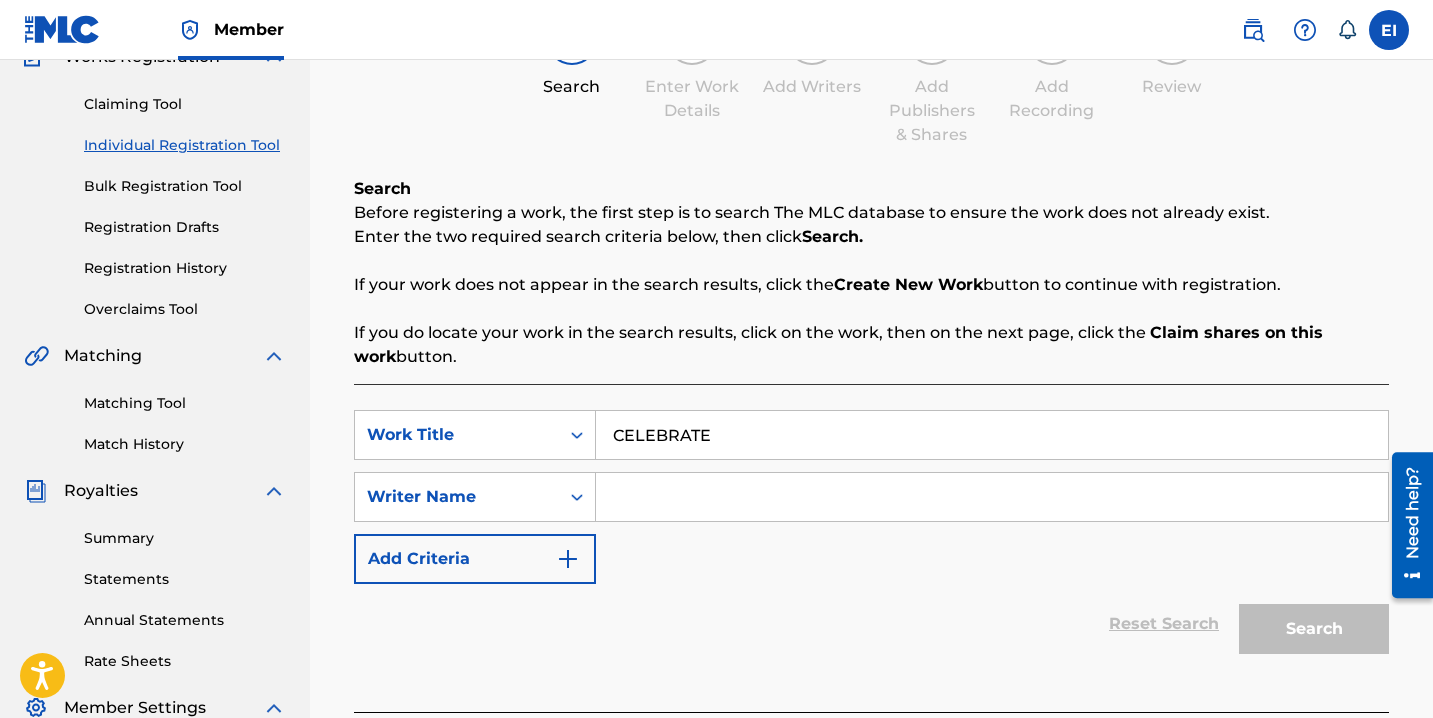 click on "SearchWithCriteria9ebc7594-fe1e-40ae-a0af-59eaca0a651e Work Title CELEBRATE SearchWithCriteriaffaa142c-ce75-4e70-b689-04e172d5bfdf Writer Name Add Criteria" at bounding box center [871, 497] 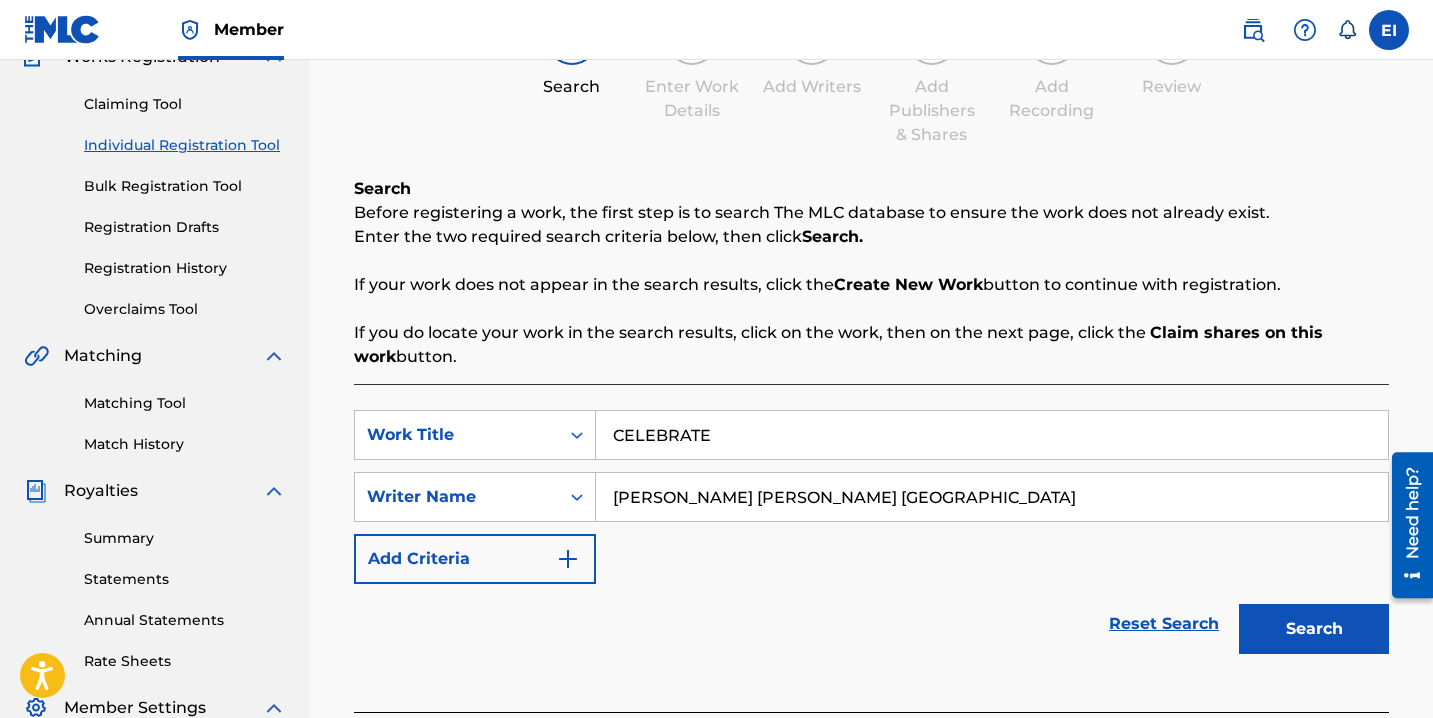click on "Search" at bounding box center [1314, 629] 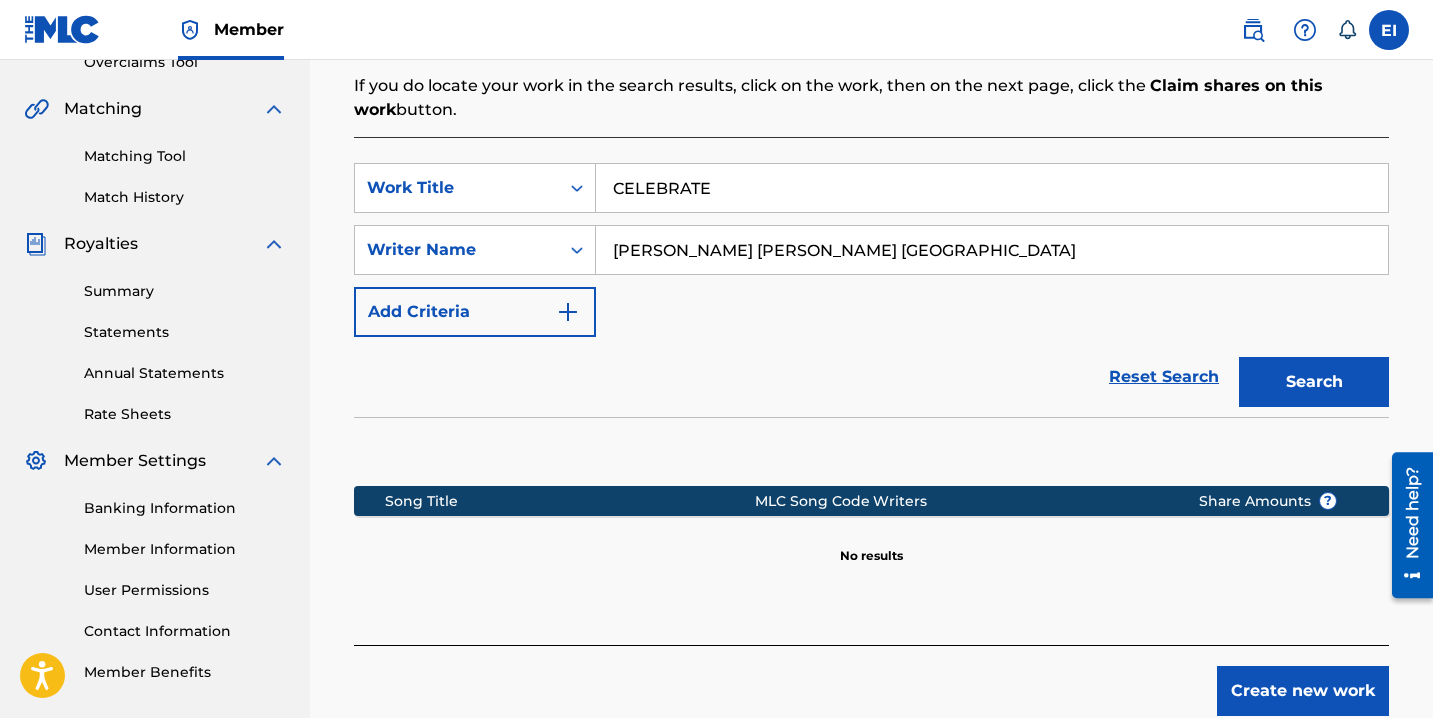 scroll, scrollTop: 463, scrollLeft: 0, axis: vertical 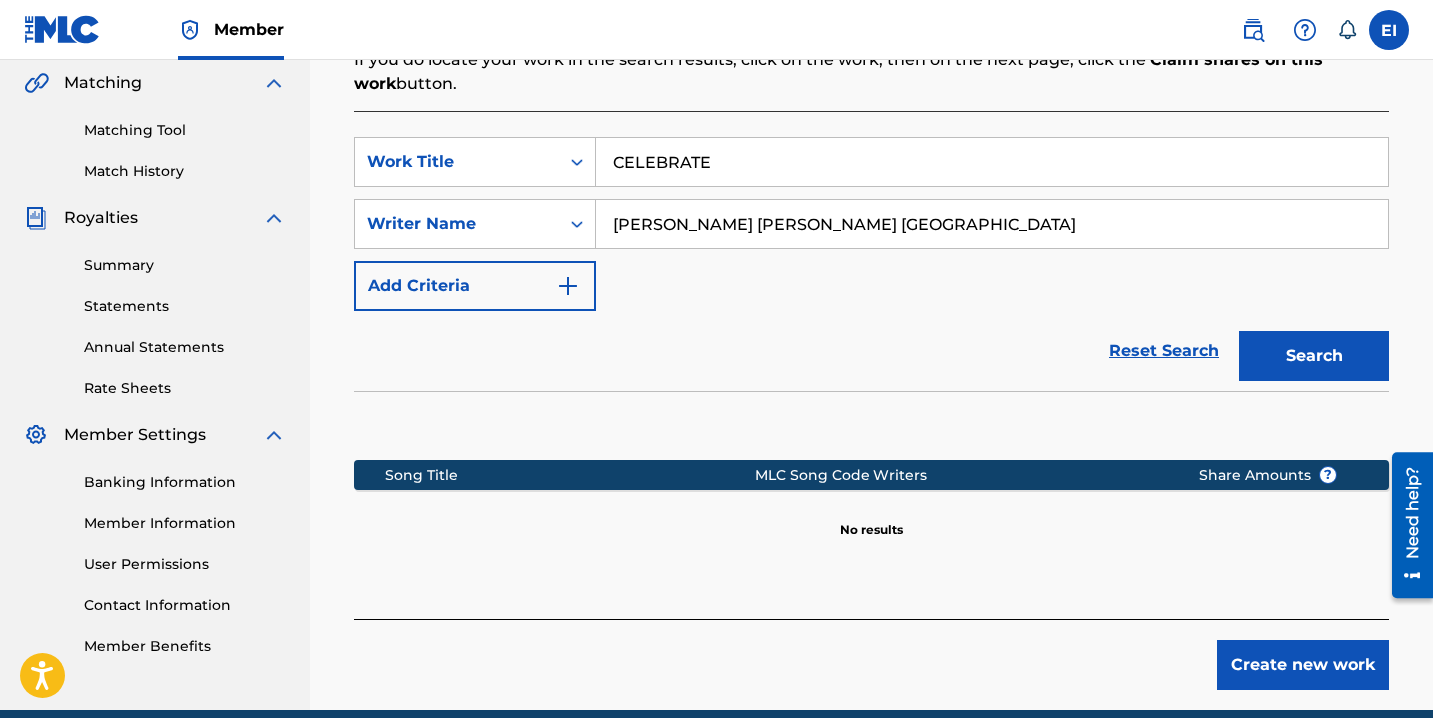 click on "Create new work" at bounding box center (1303, 665) 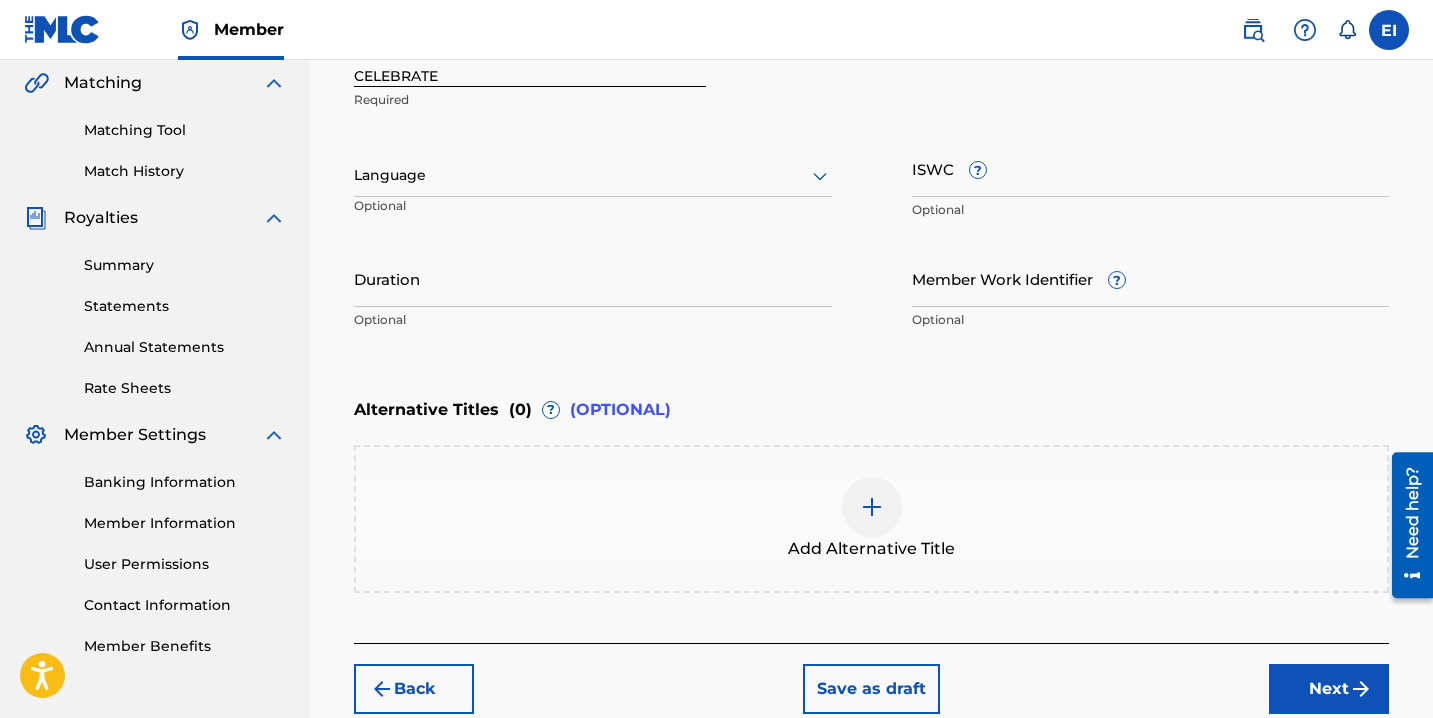 click at bounding box center [593, 175] 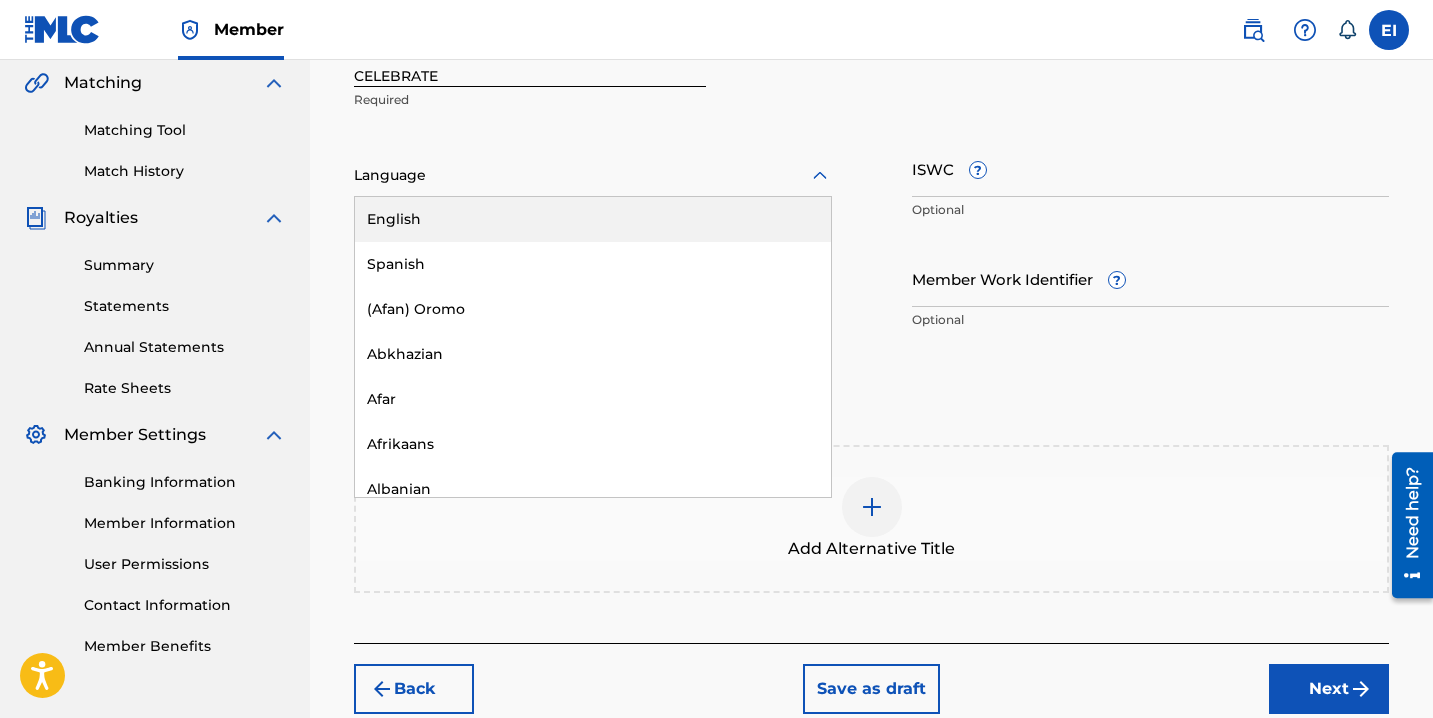 click on "English" at bounding box center (593, 219) 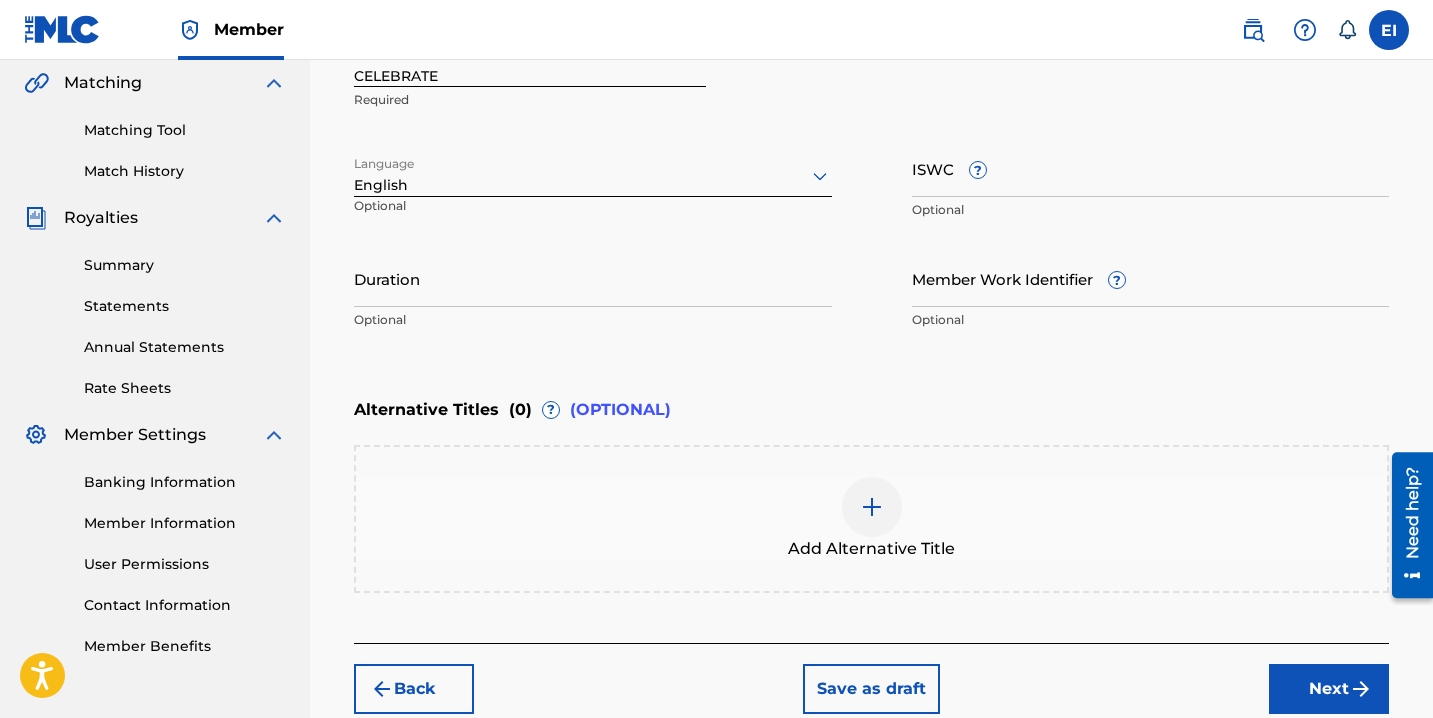 click on "Duration" at bounding box center [593, 278] 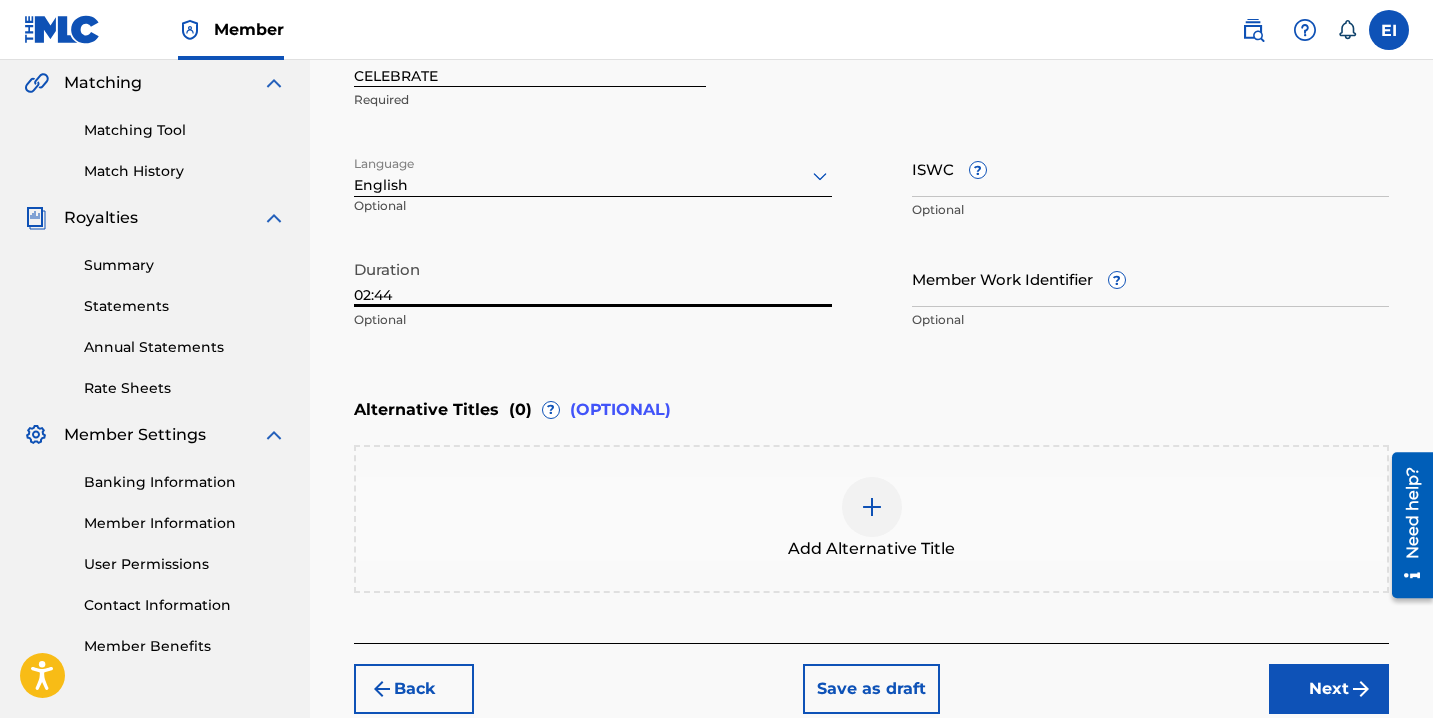 click on "ISWC   ?" at bounding box center (1151, 168) 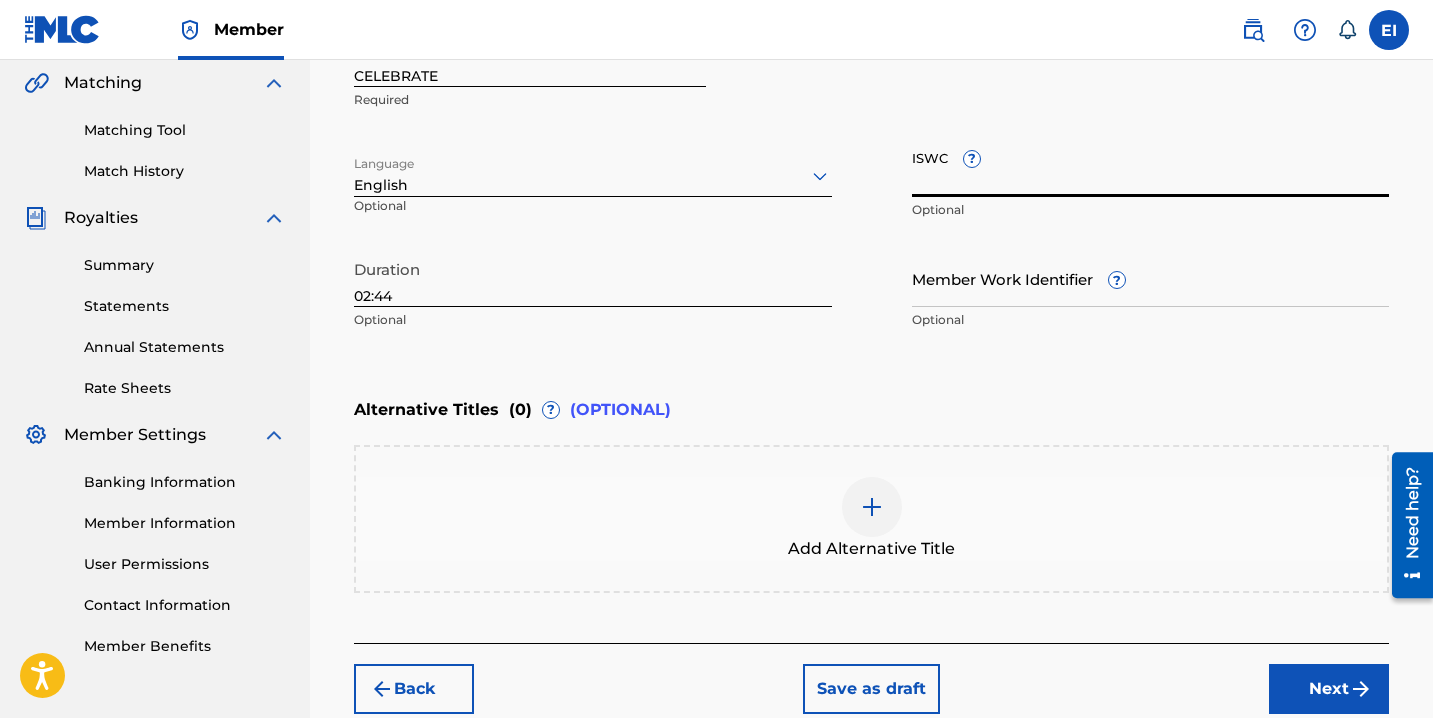 click on "ISWC   ?" at bounding box center (1151, 168) 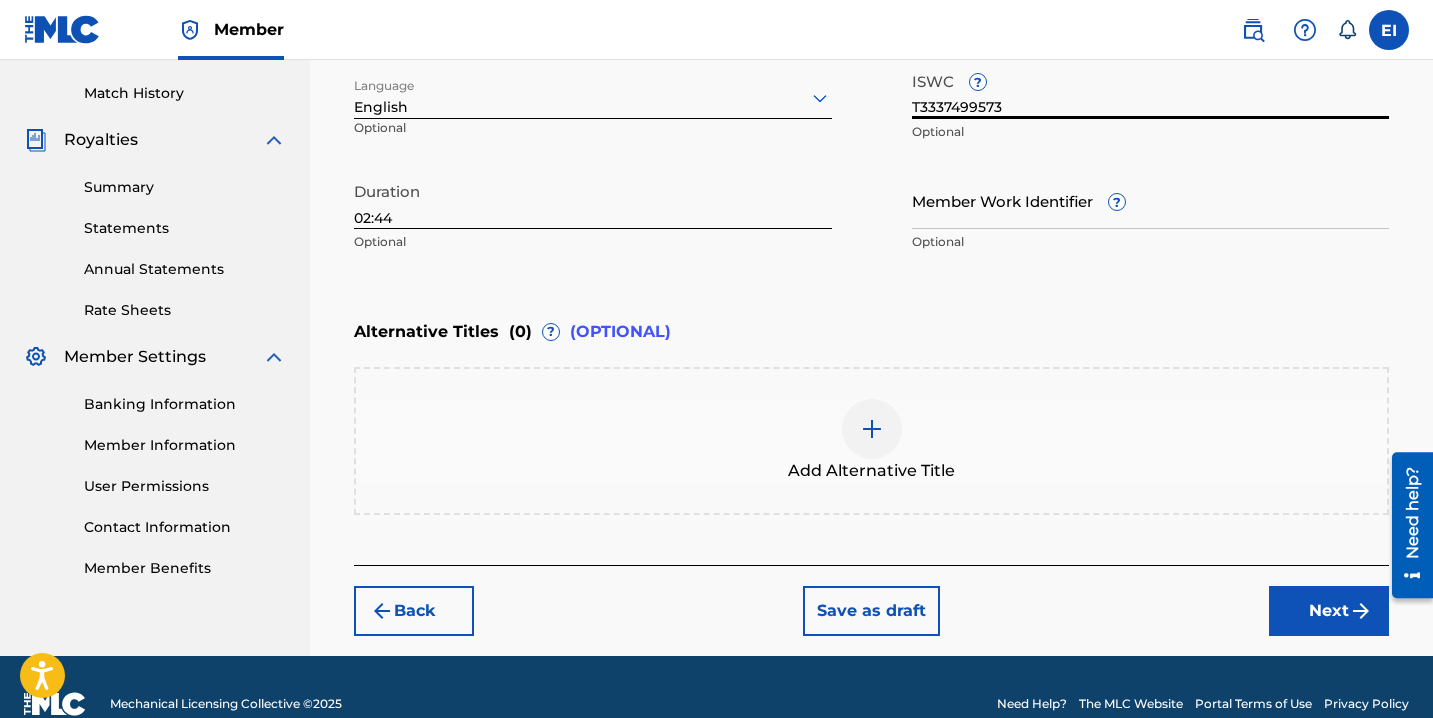 scroll, scrollTop: 571, scrollLeft: 0, axis: vertical 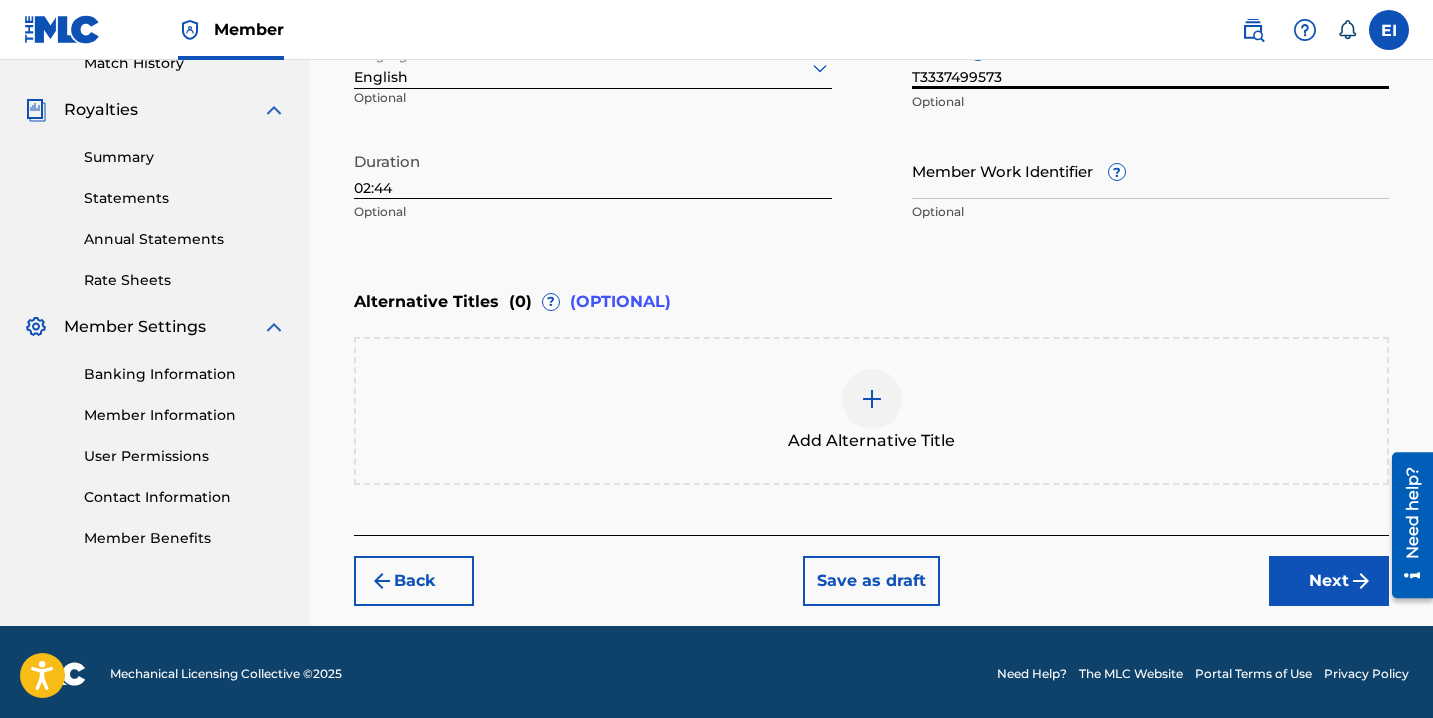 click on "Next" at bounding box center [1329, 581] 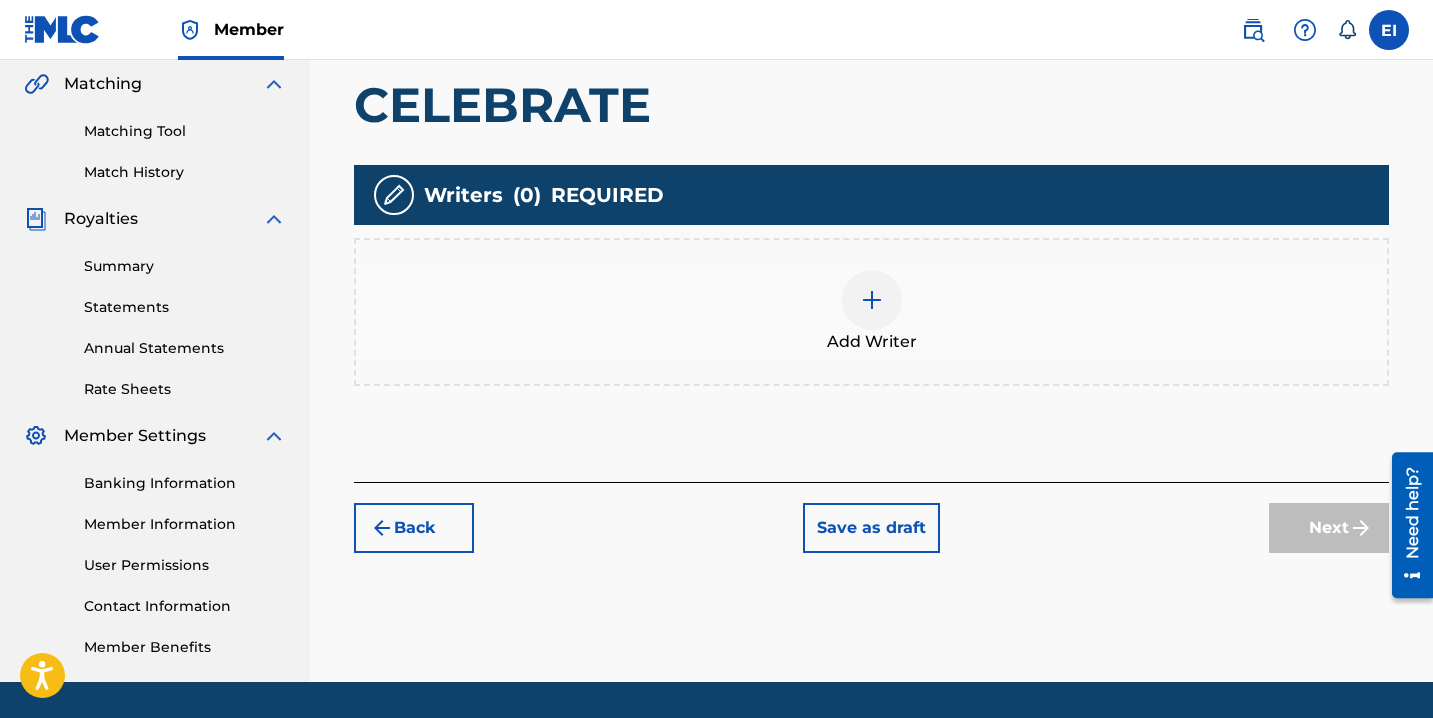 scroll, scrollTop: 468, scrollLeft: 0, axis: vertical 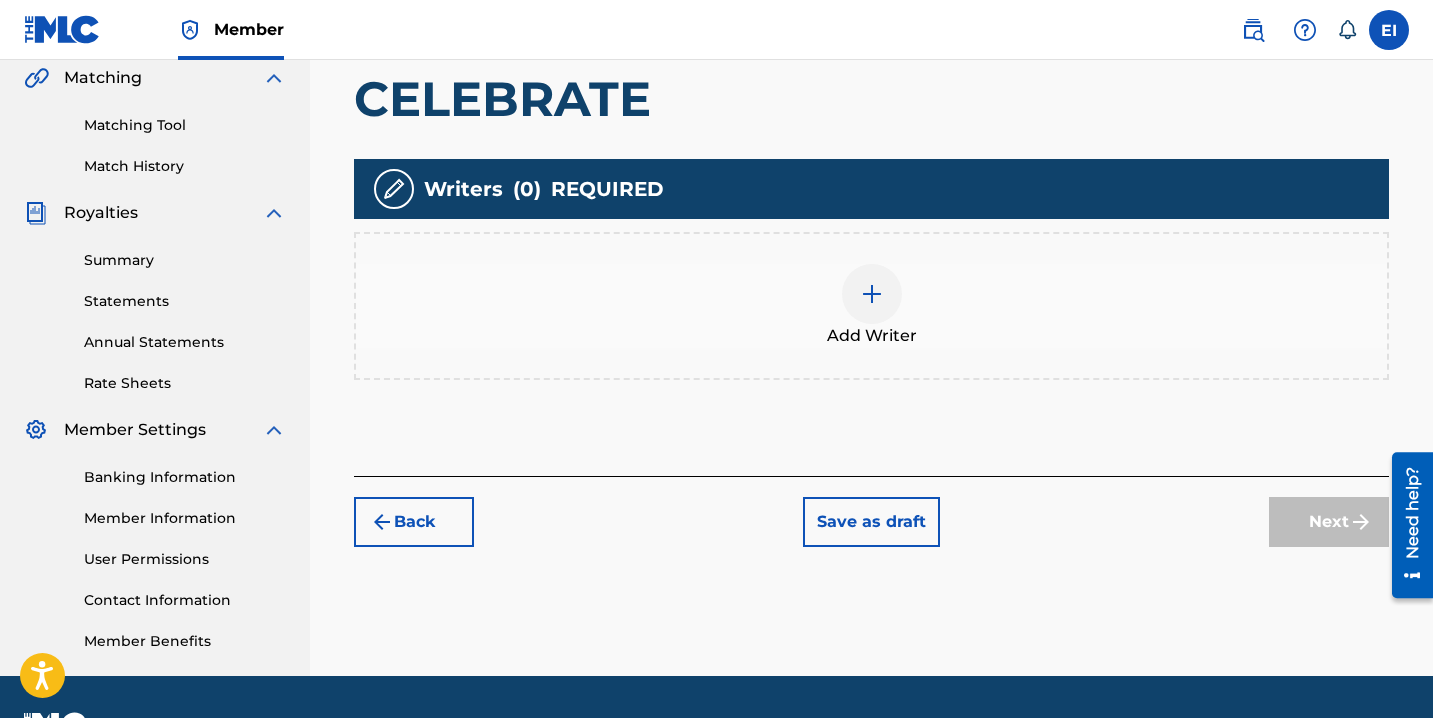 click at bounding box center (872, 294) 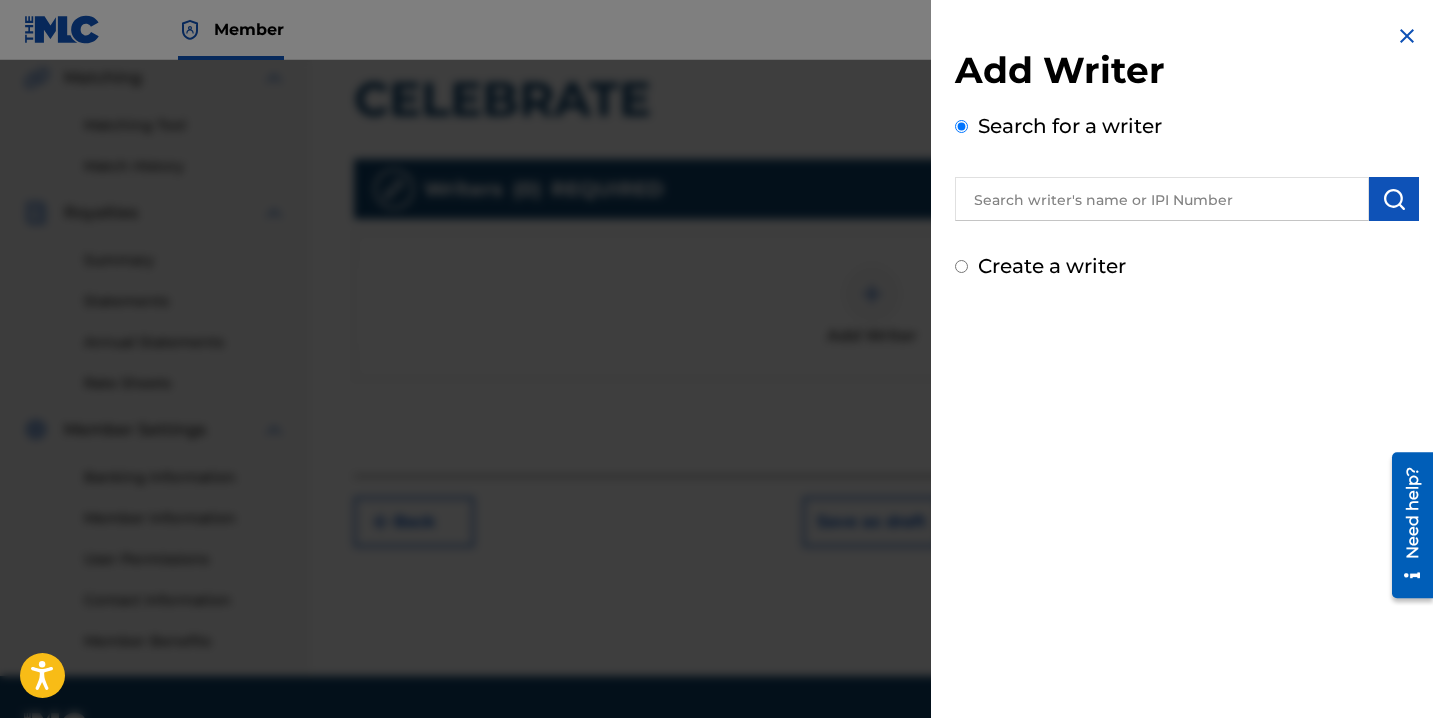 click on "Create a writer" at bounding box center [1052, 266] 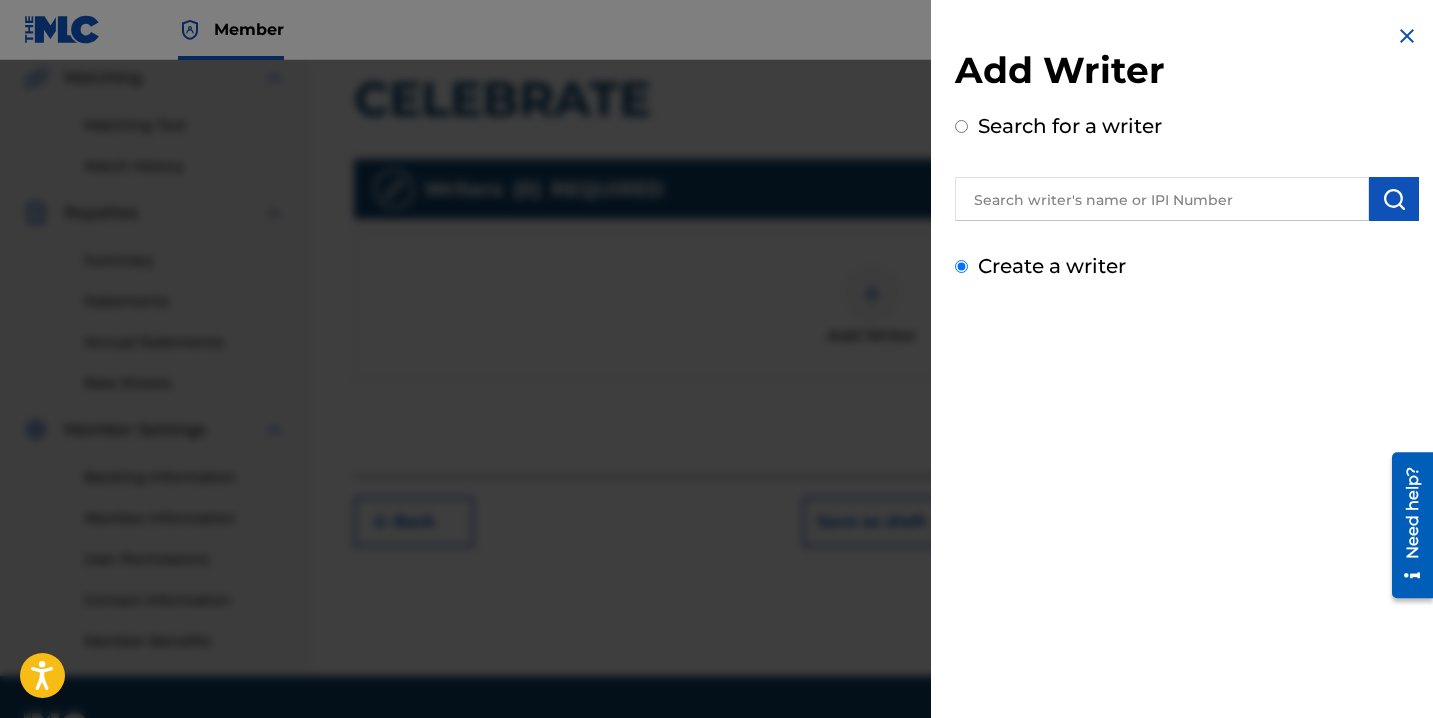 click on "Create a writer" at bounding box center (961, 266) 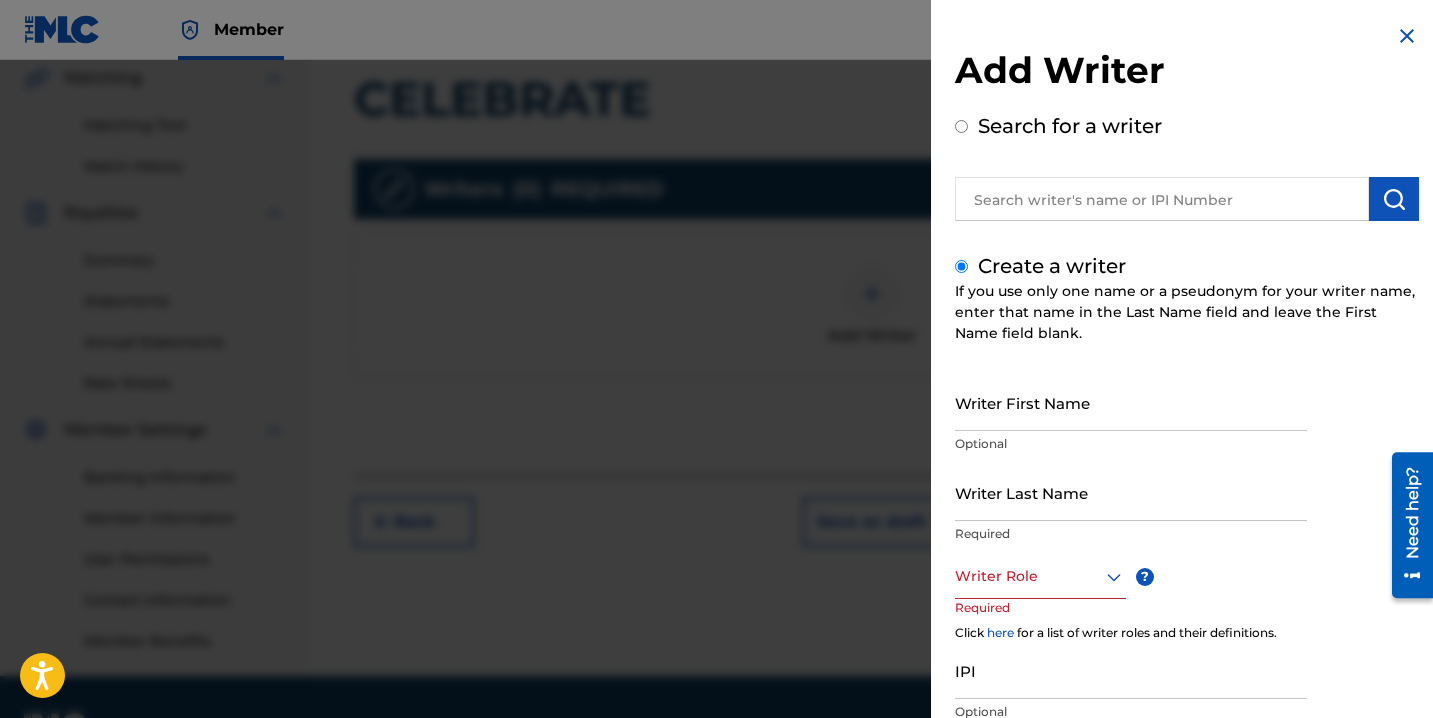 click on "Writer First Name" at bounding box center [1131, 402] 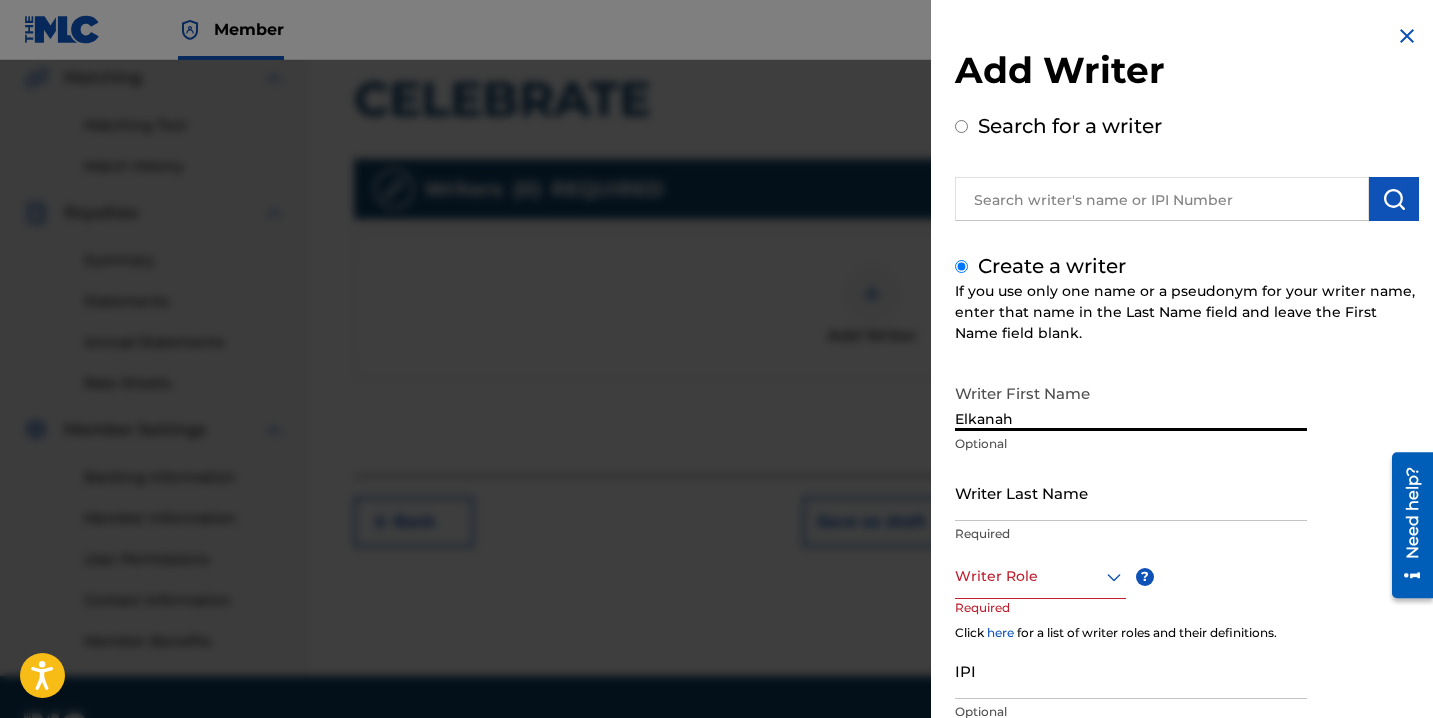 click on "Writer Last Name" at bounding box center [1131, 492] 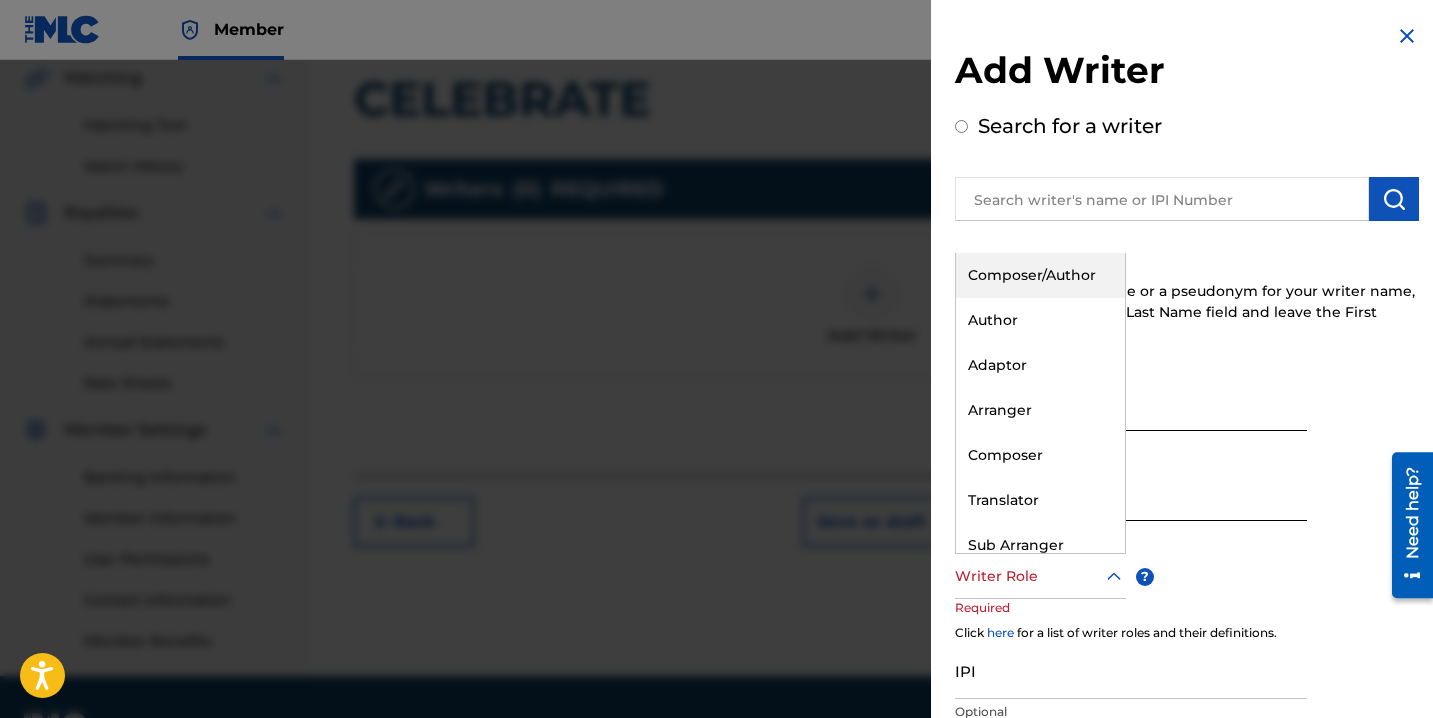 click at bounding box center (1040, 576) 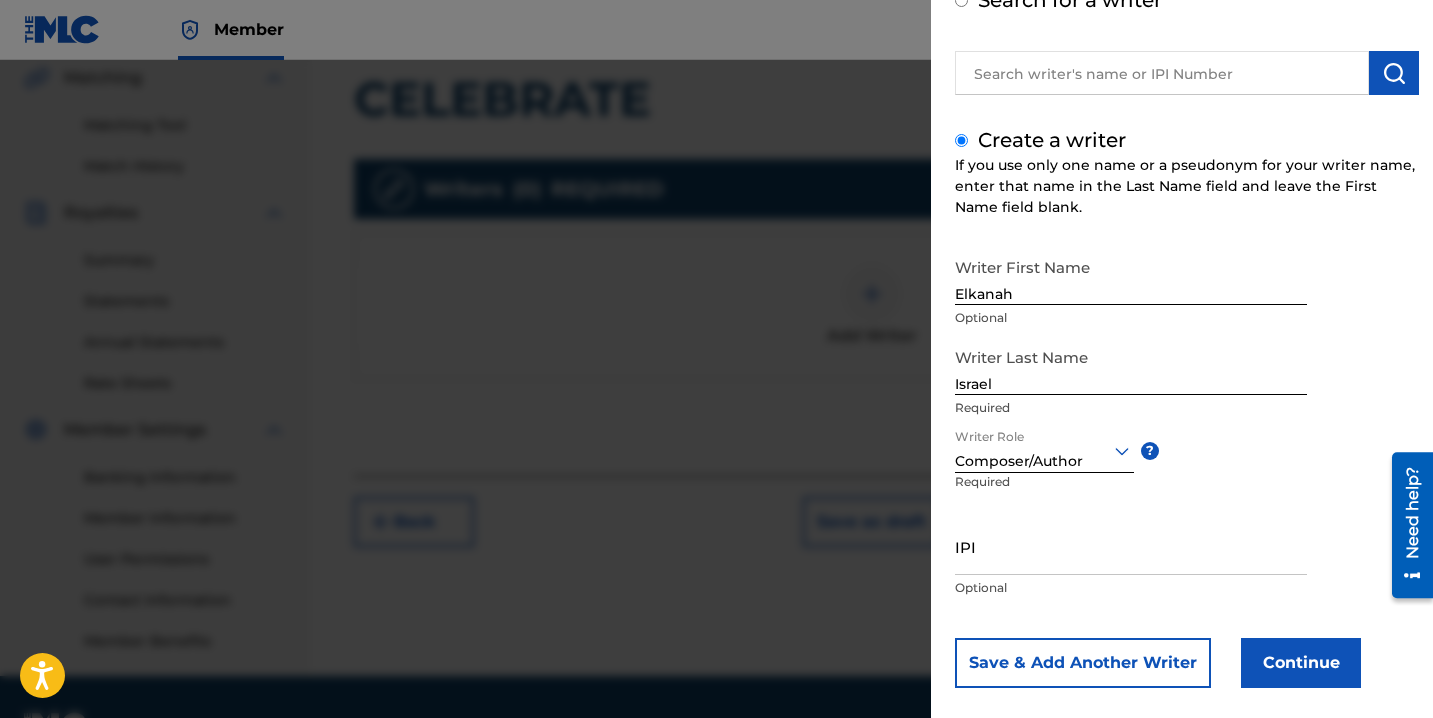 scroll, scrollTop: 125, scrollLeft: 0, axis: vertical 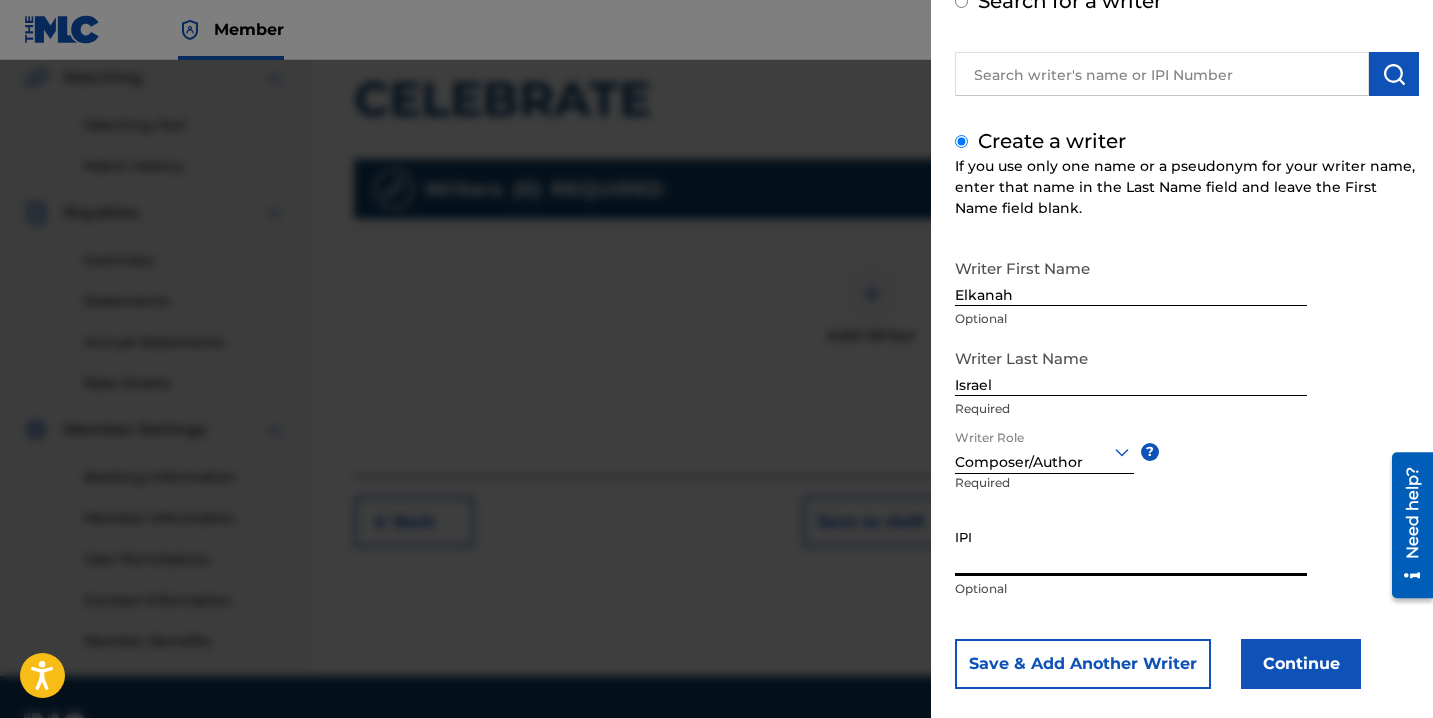 click on "IPI" at bounding box center (1131, 547) 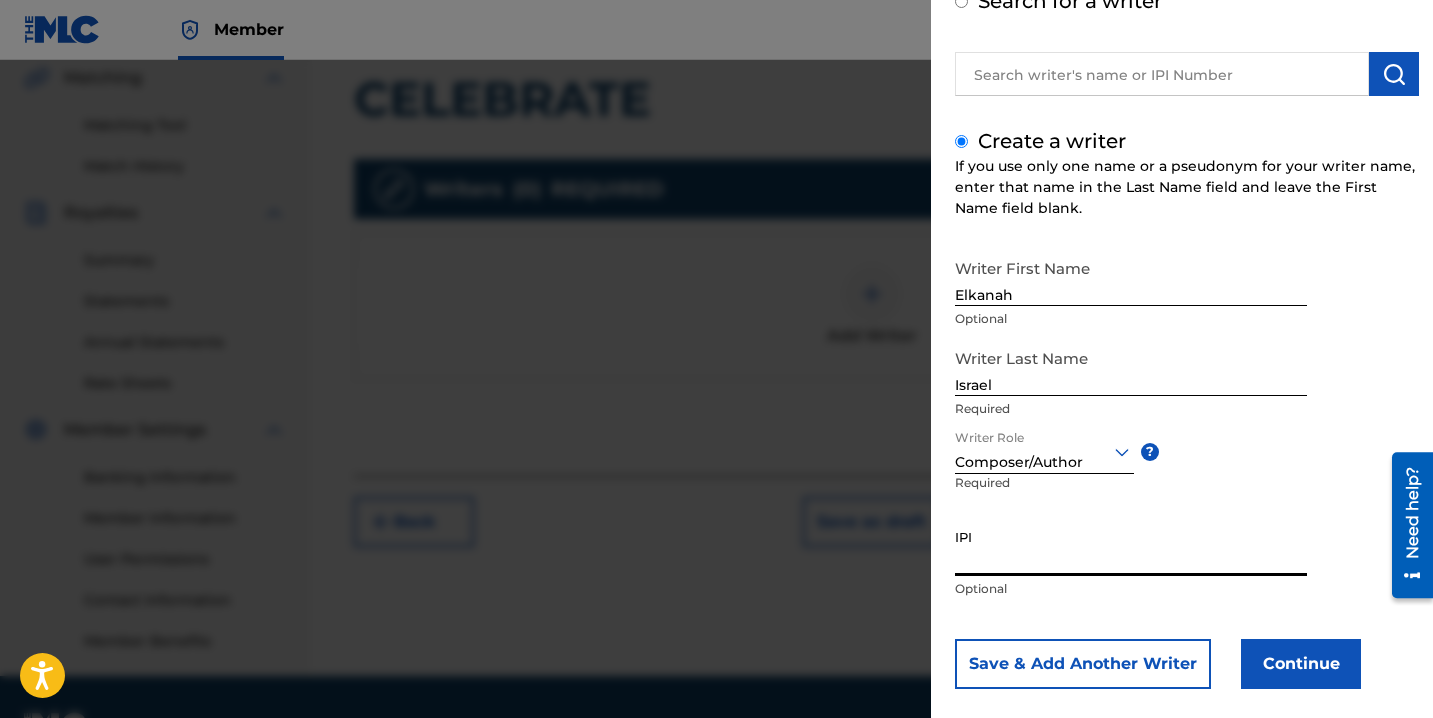 paste on "871838696" 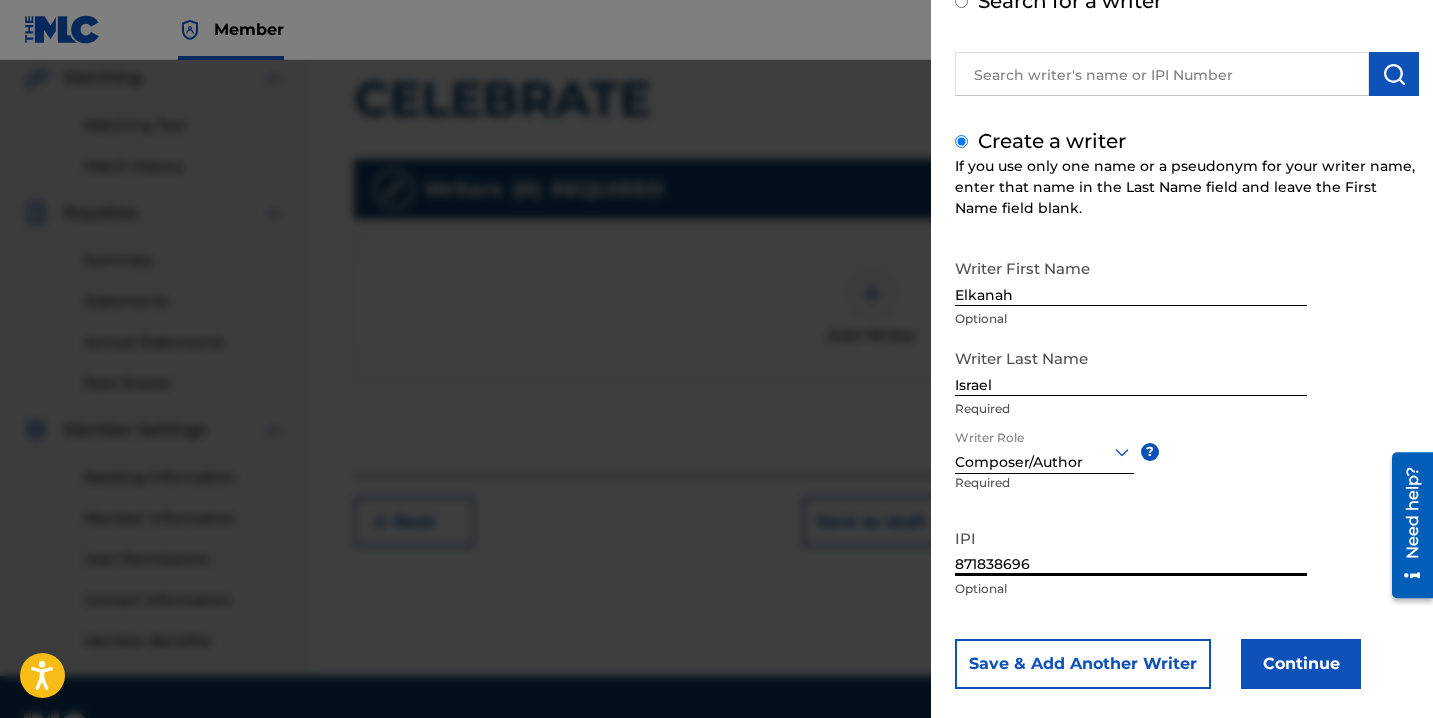 click on "Continue" at bounding box center (1301, 664) 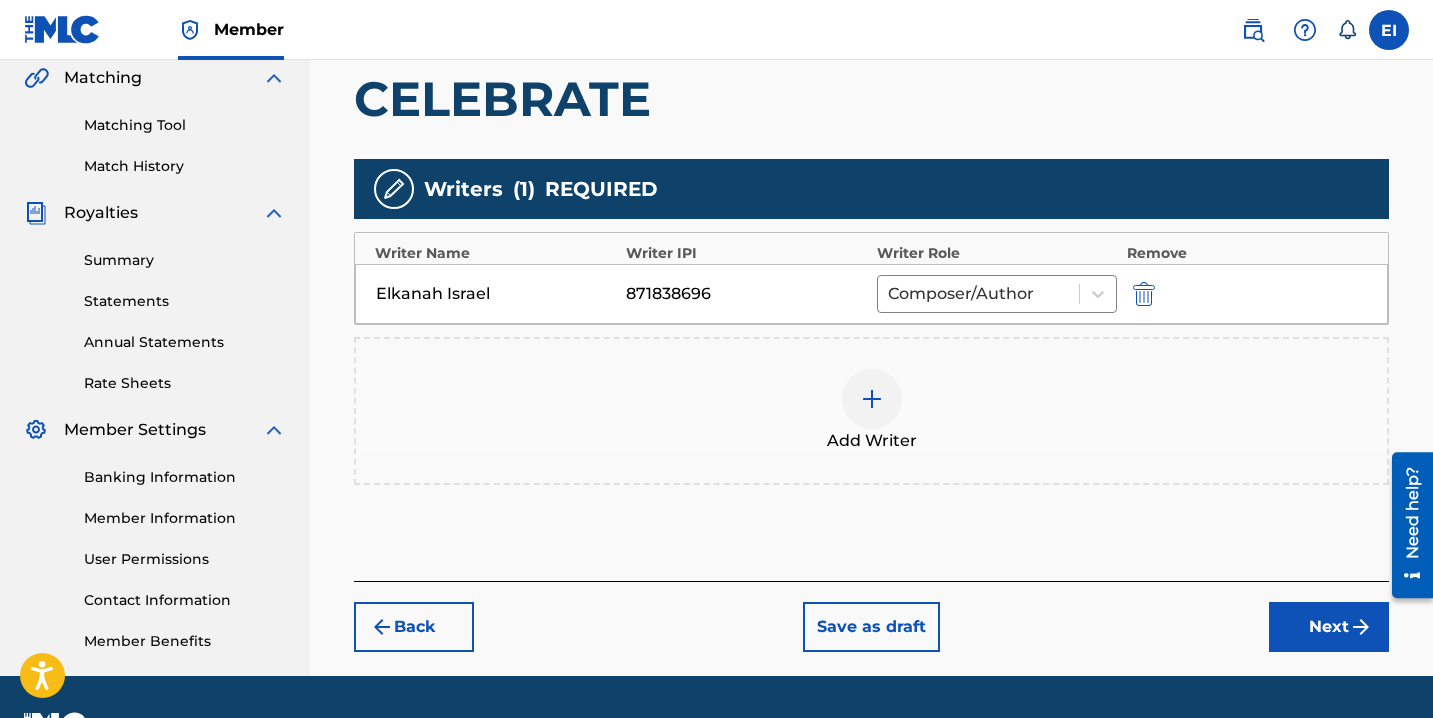 click on "Next" at bounding box center [1329, 627] 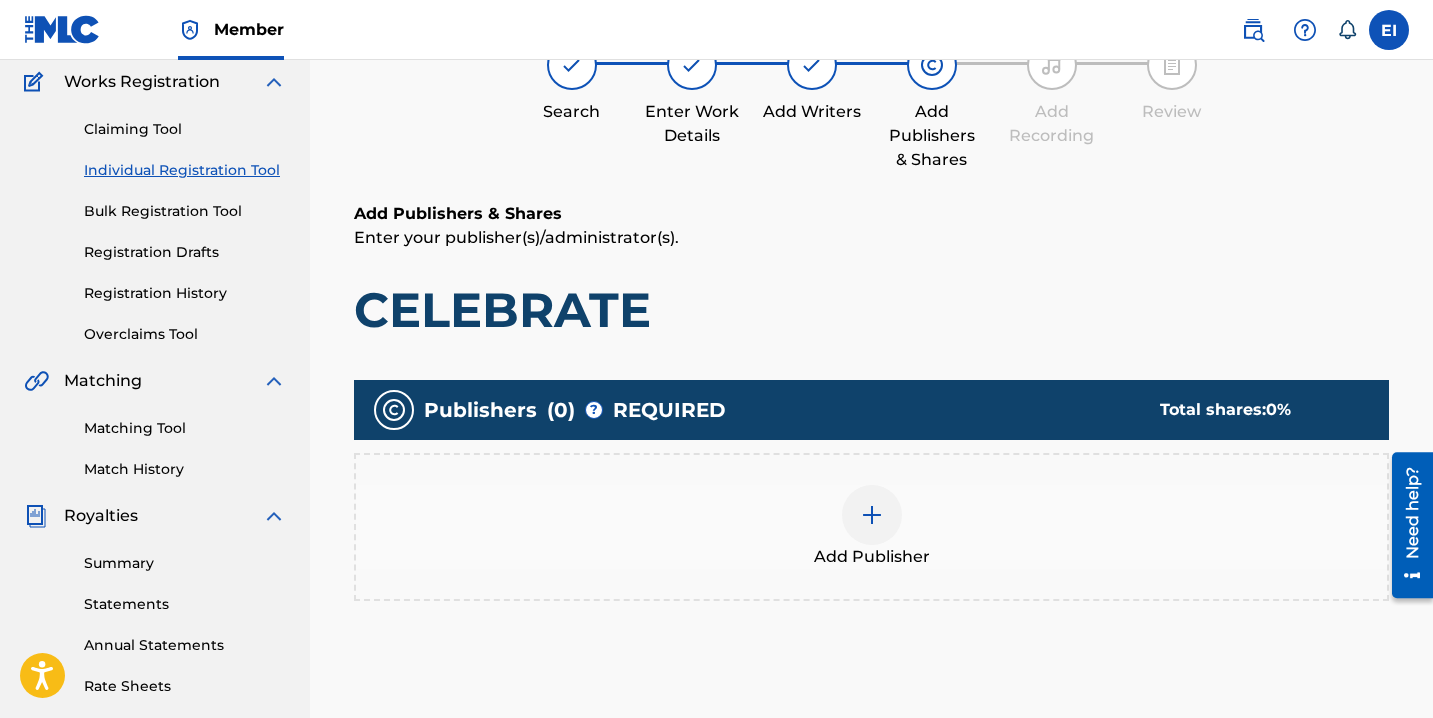 scroll, scrollTop: 90, scrollLeft: 0, axis: vertical 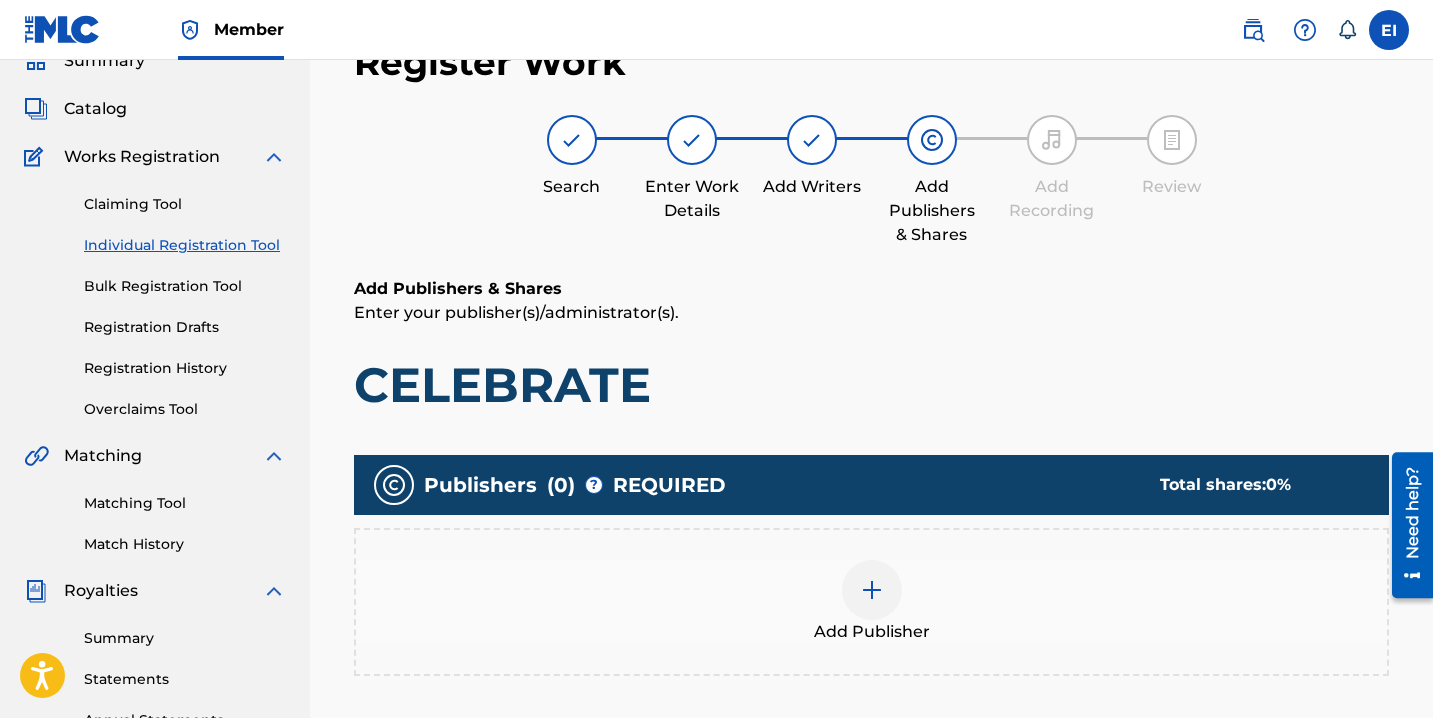click at bounding box center [872, 590] 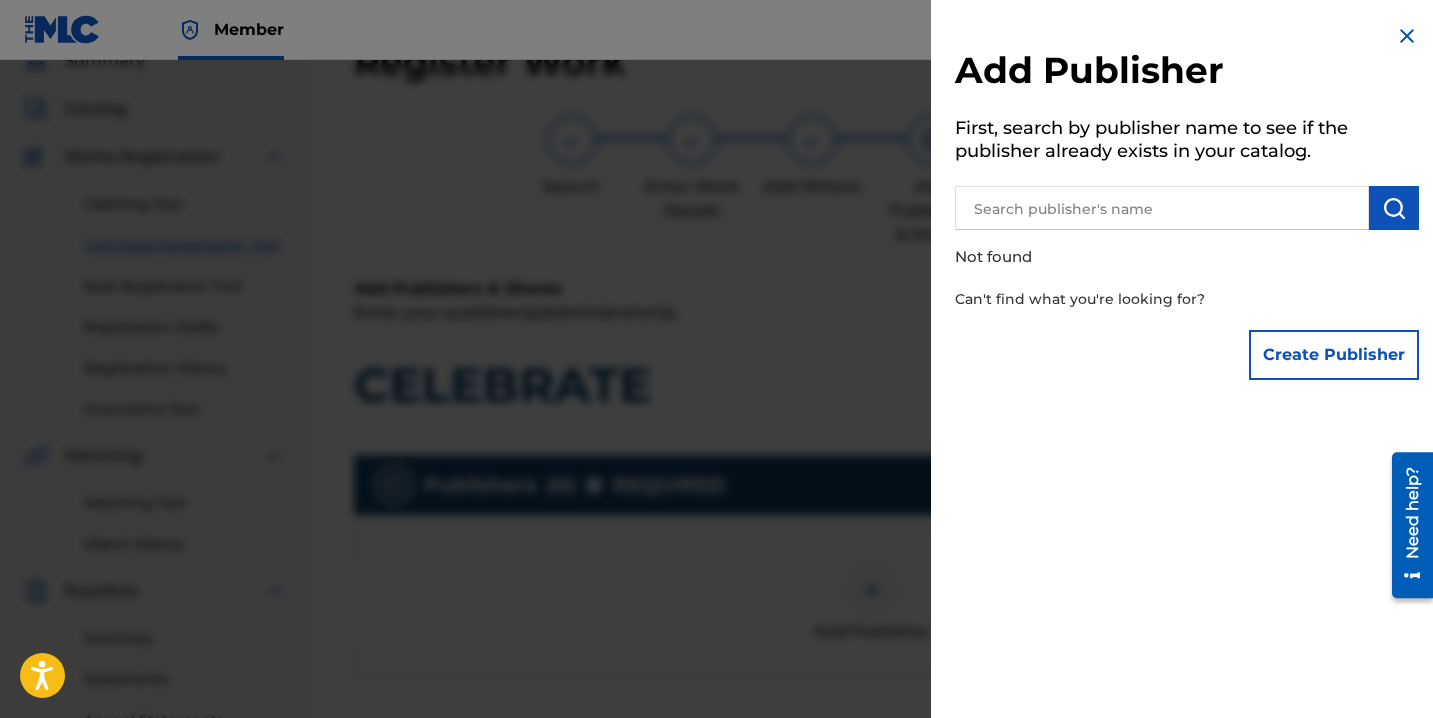 click on "Create Publisher" at bounding box center (1334, 355) 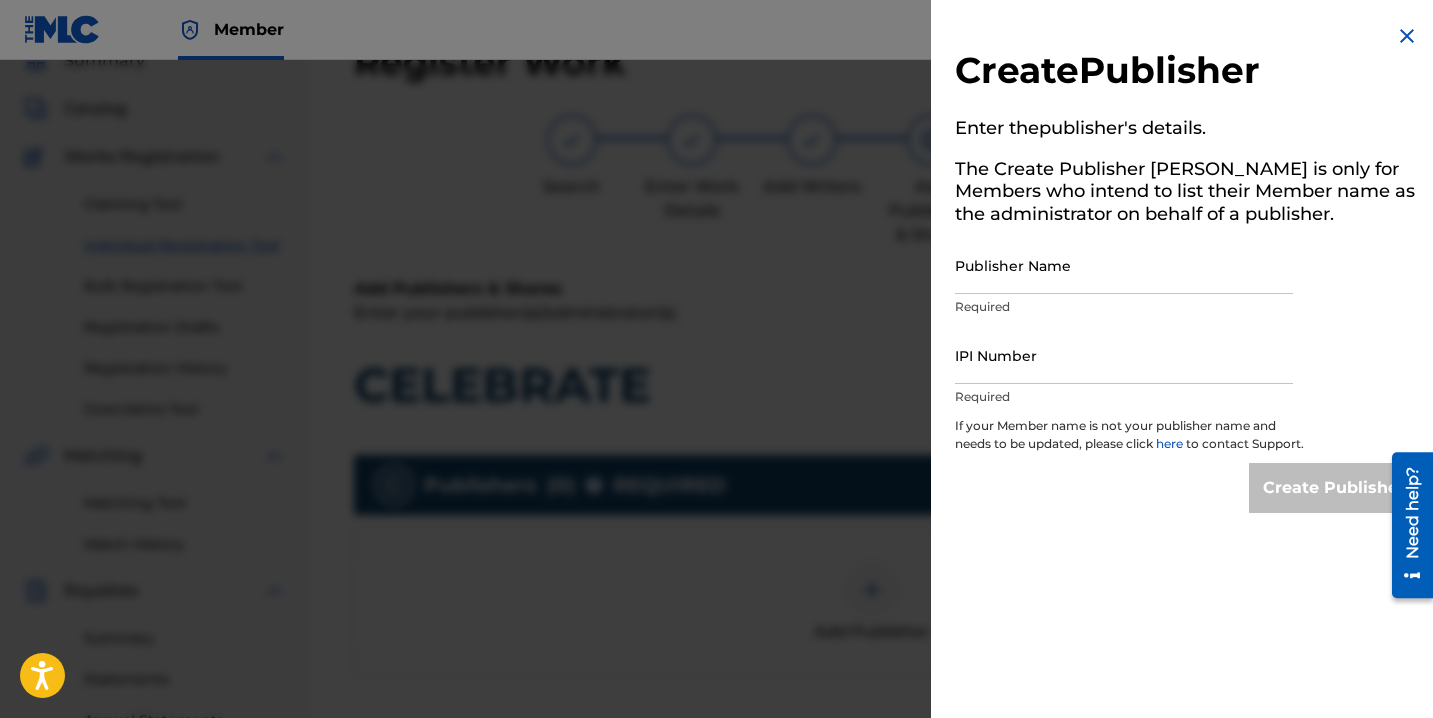 click on "Publisher Name" at bounding box center [1124, 265] 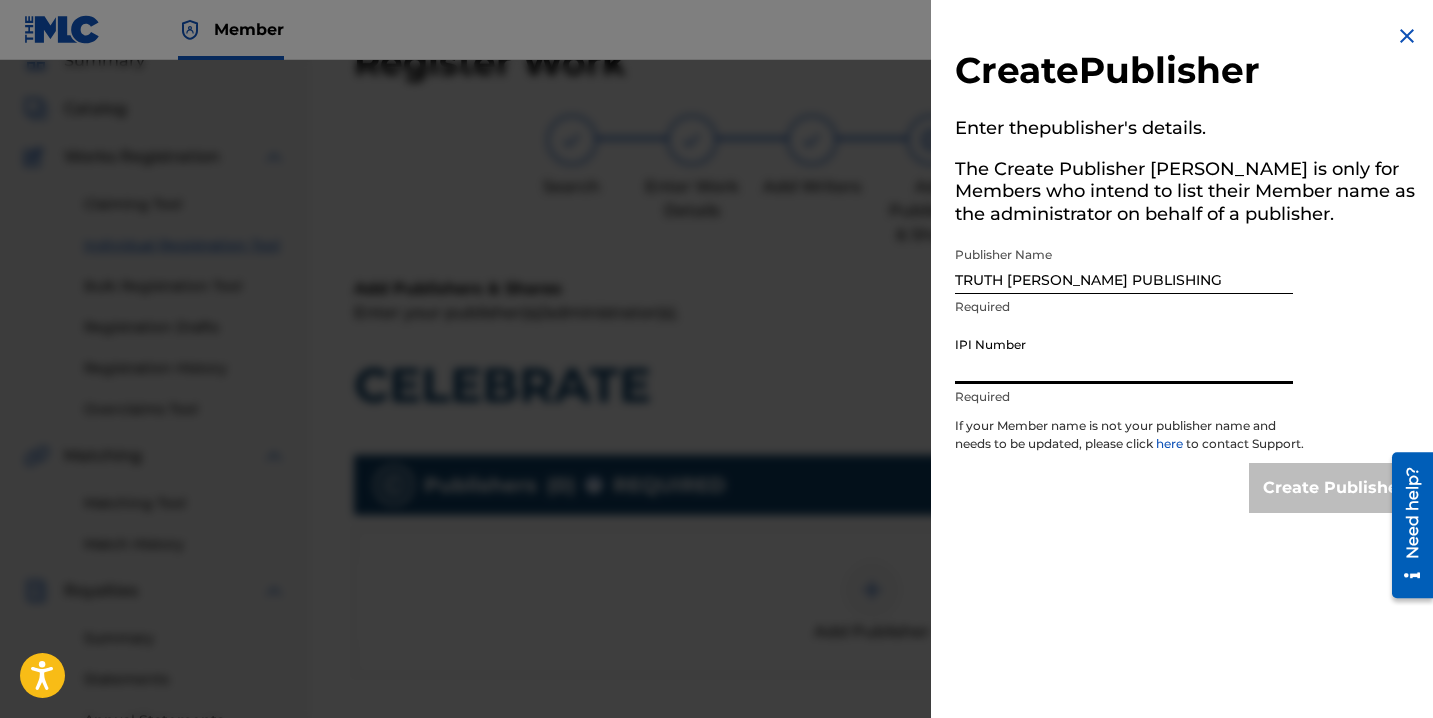 click on "IPI Number" at bounding box center [1124, 355] 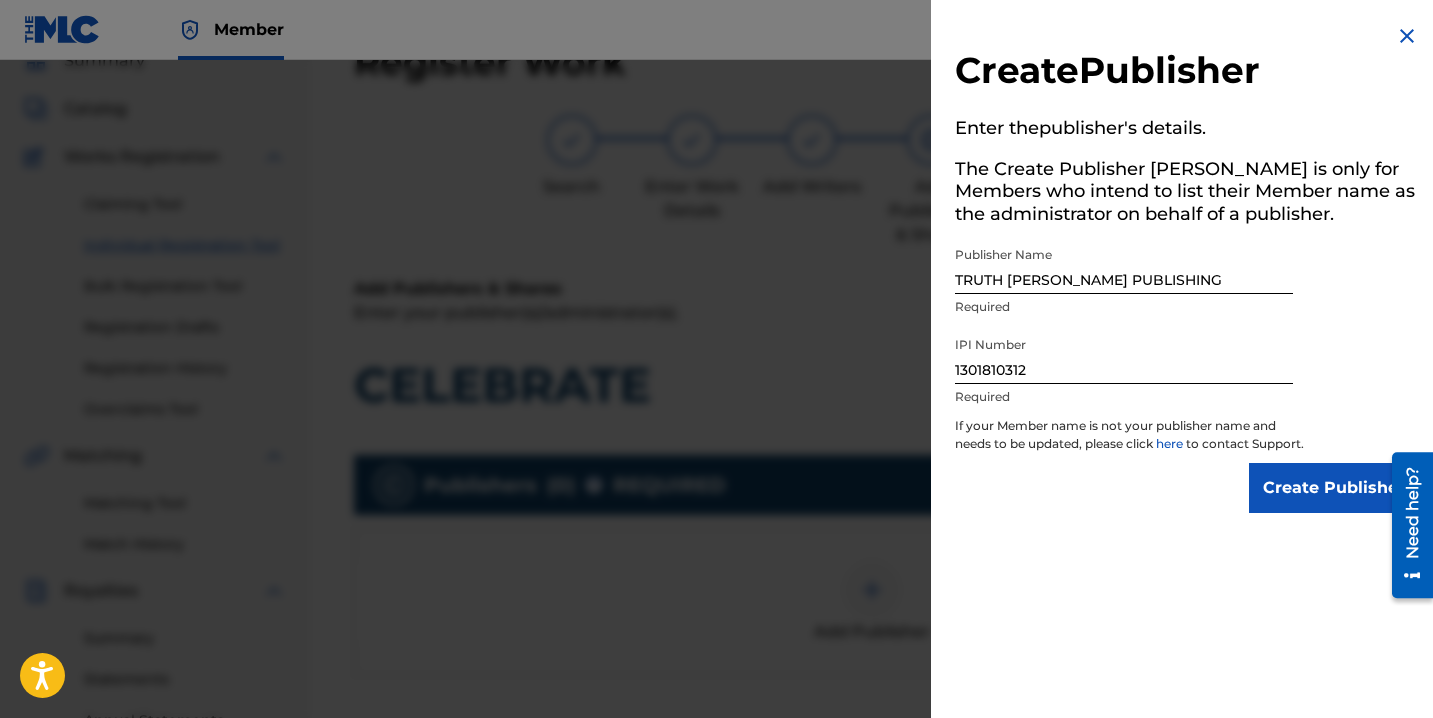 click on "Create Publisher" at bounding box center [1334, 488] 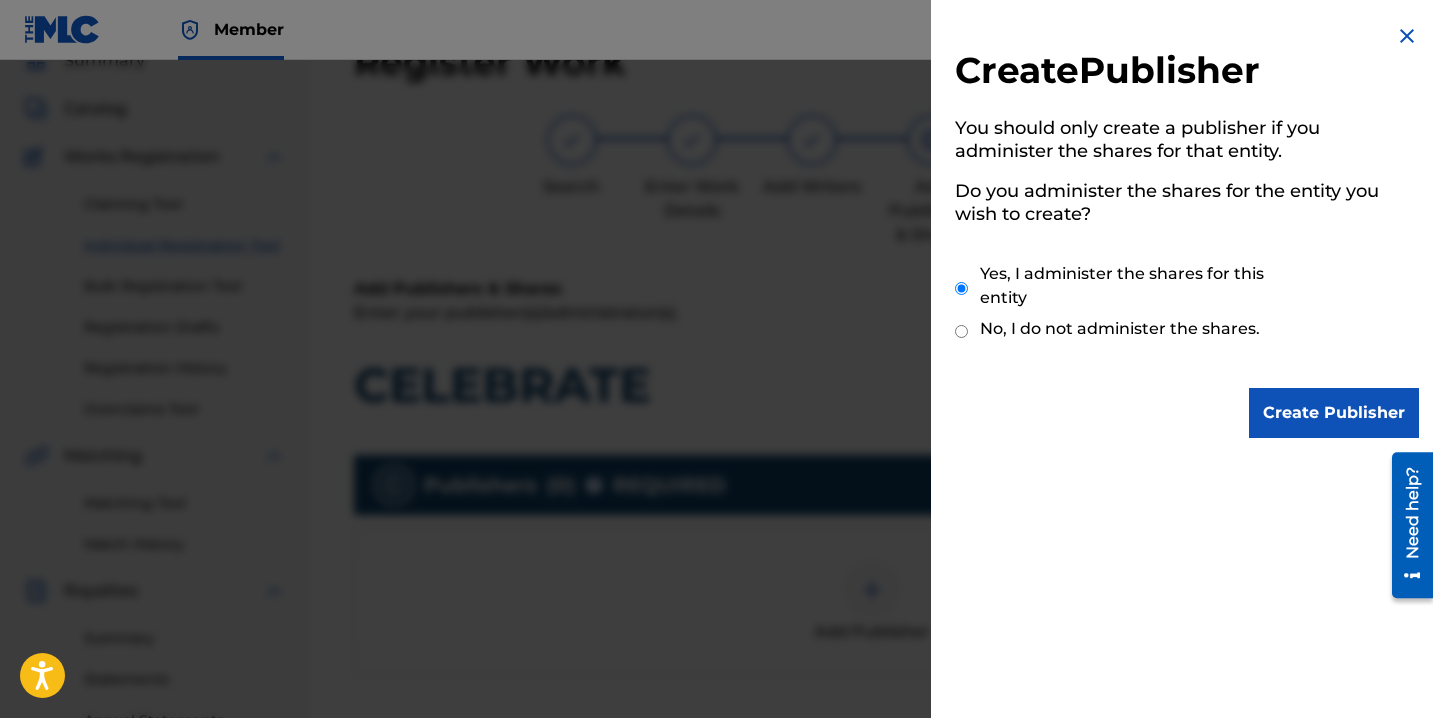 click on "Create Publisher" at bounding box center [1334, 413] 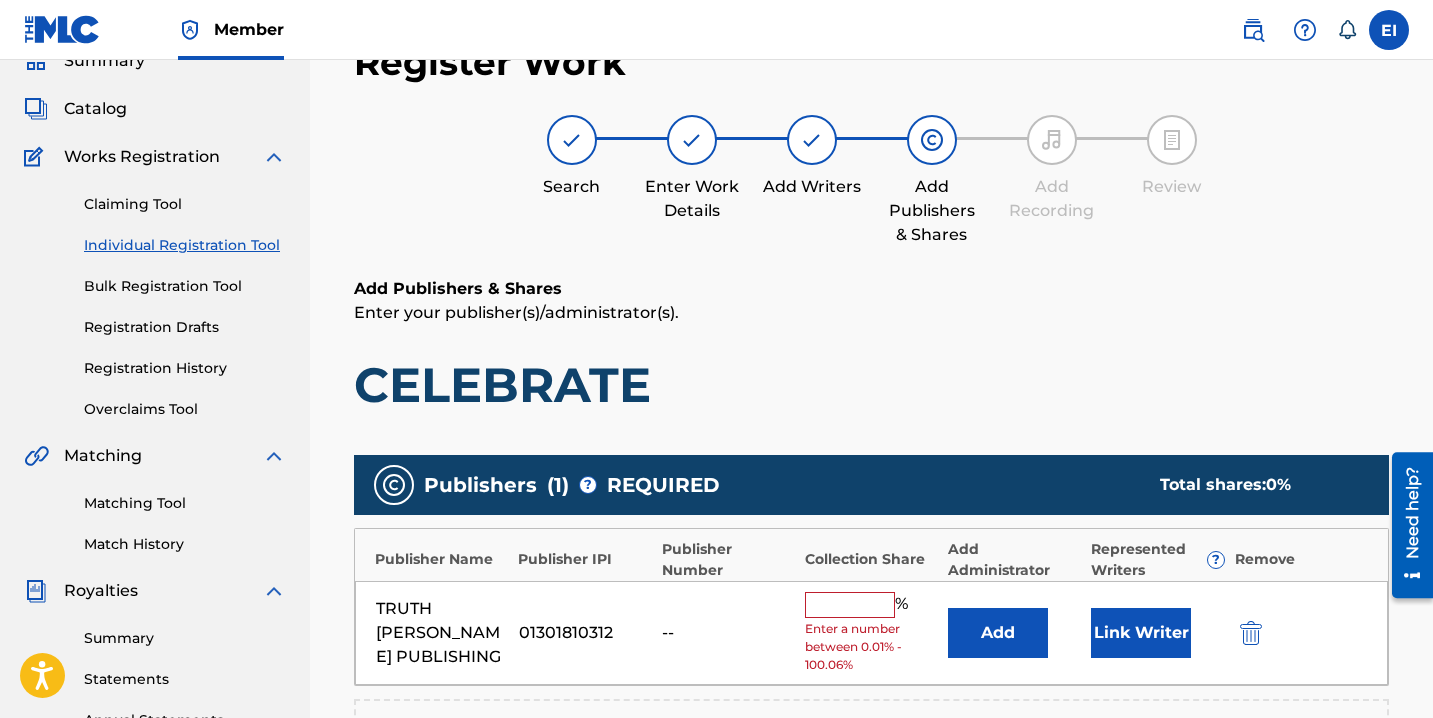 click at bounding box center (850, 605) 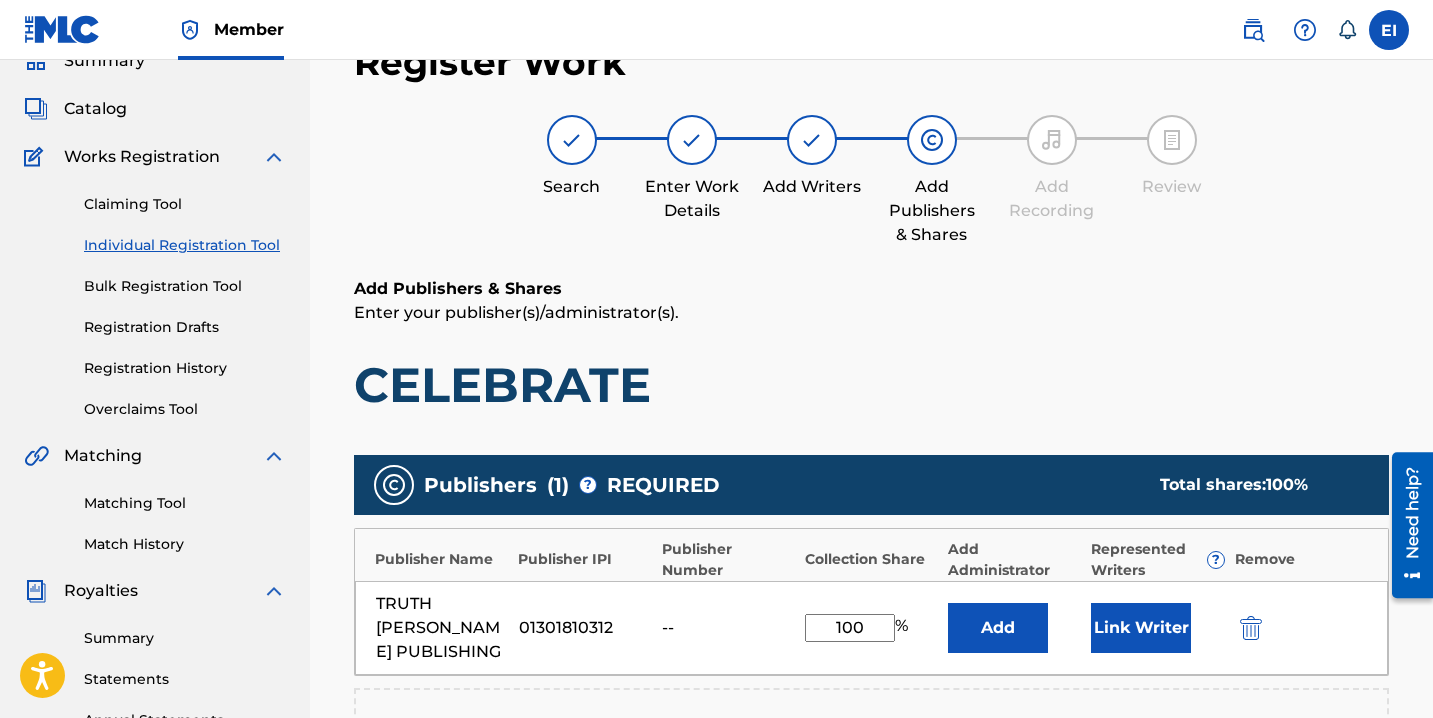 click on "Link Writer" at bounding box center [1141, 628] 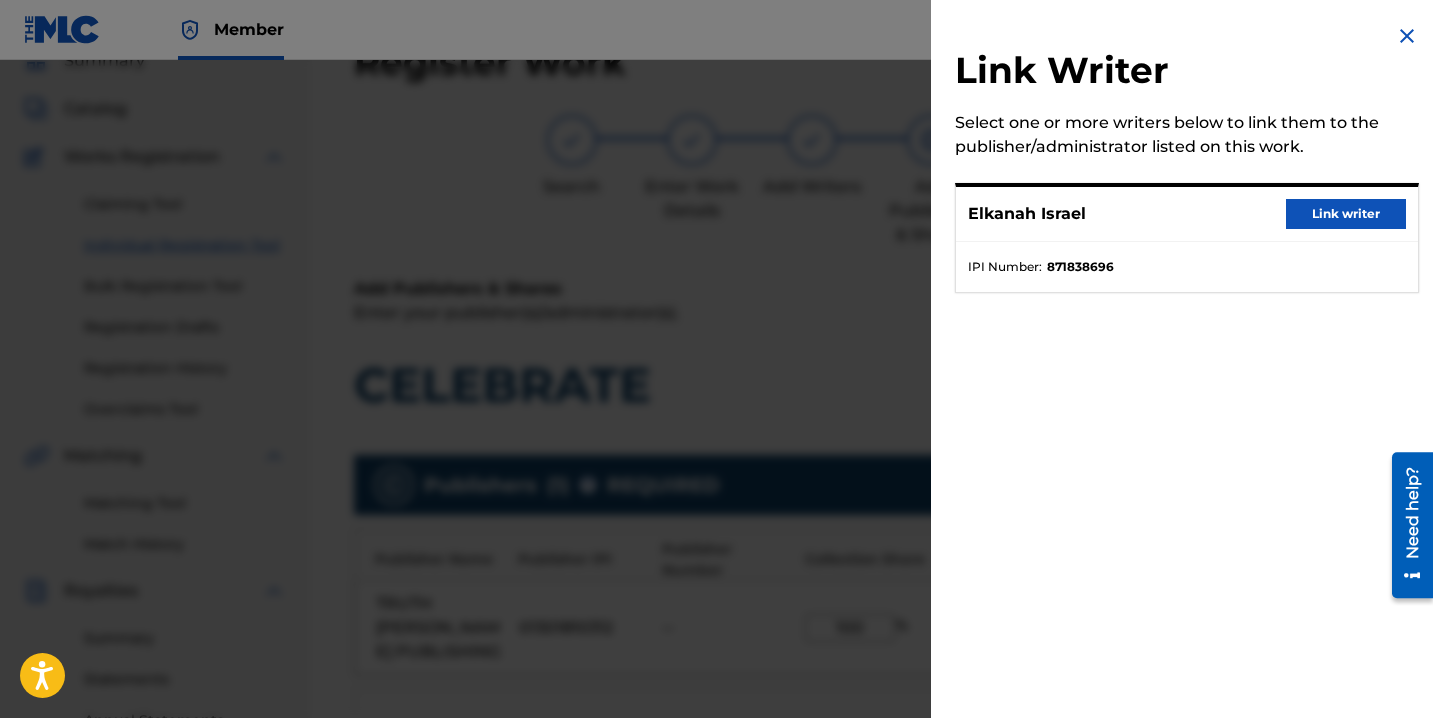 click on "Link writer" at bounding box center [1346, 214] 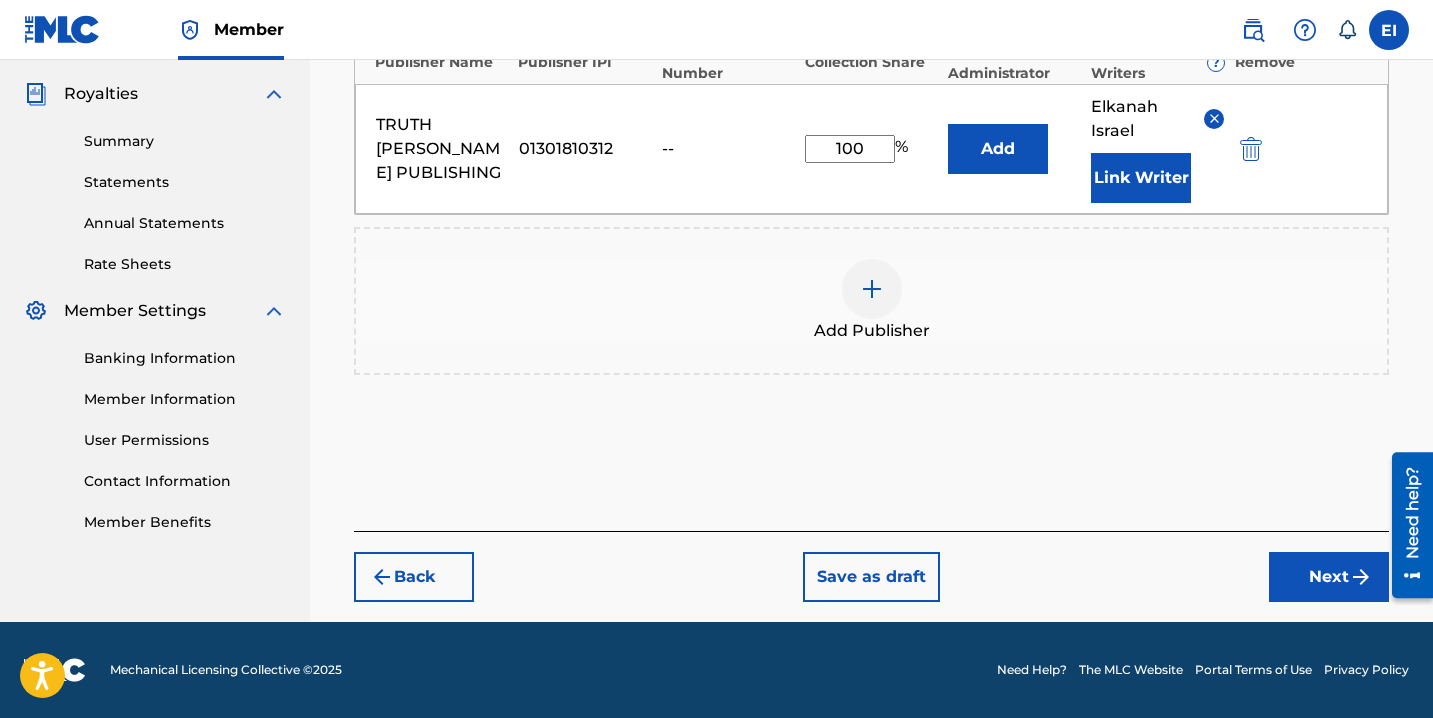click on "Next" at bounding box center (1329, 577) 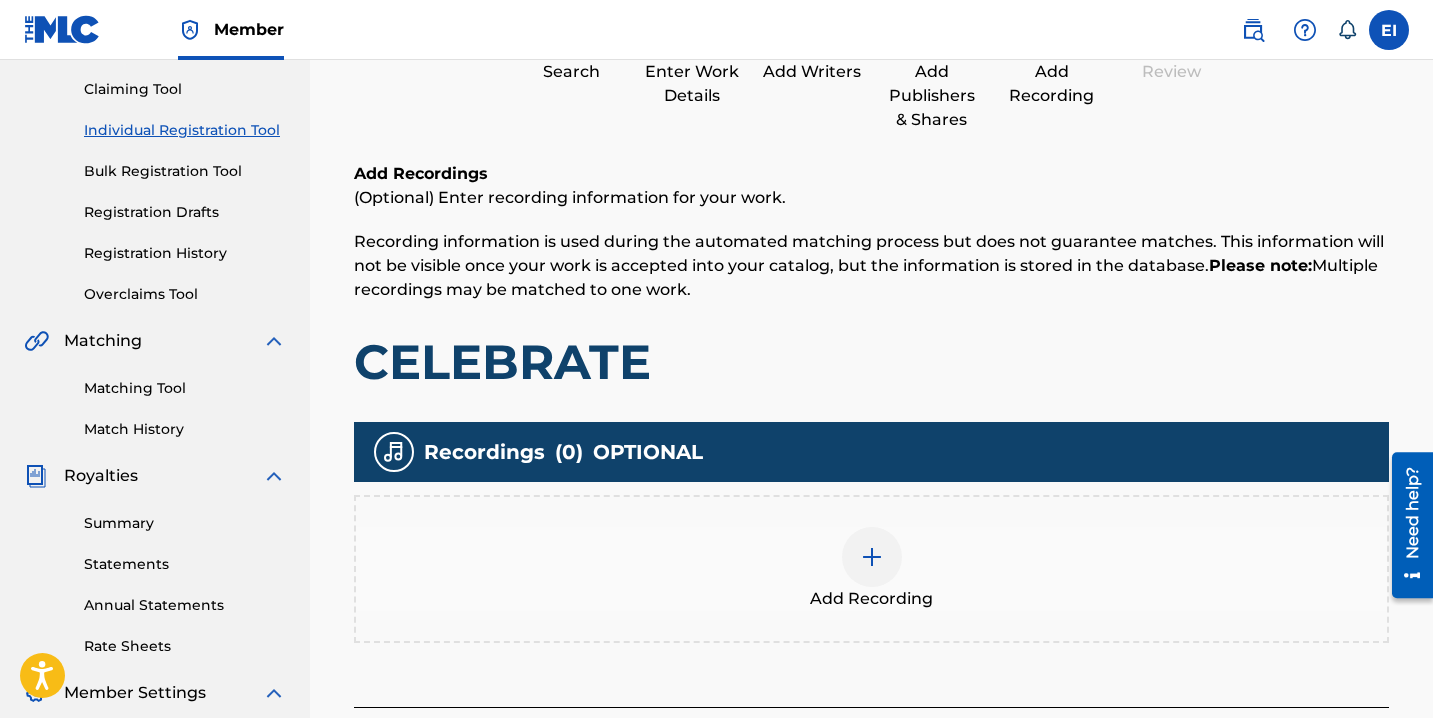 scroll, scrollTop: 312, scrollLeft: 0, axis: vertical 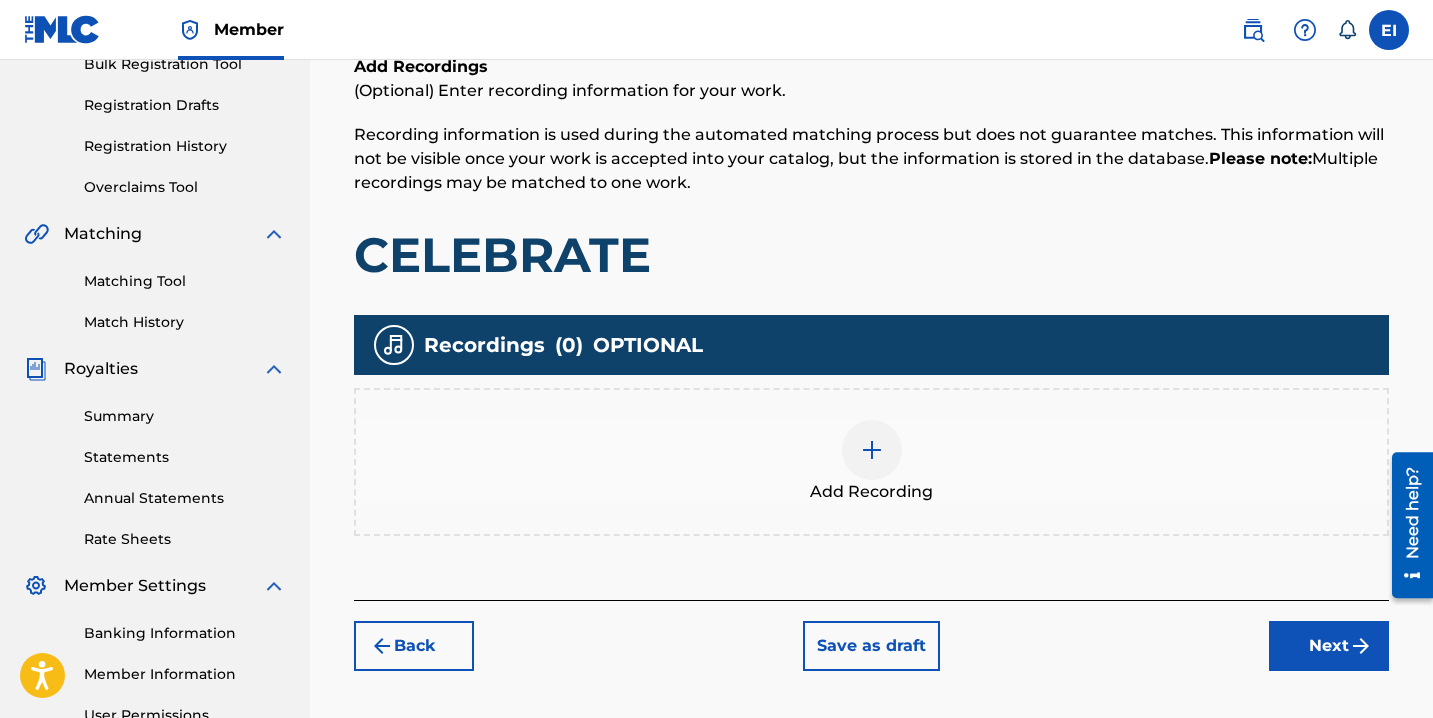 click on "Add Recording" at bounding box center (871, 462) 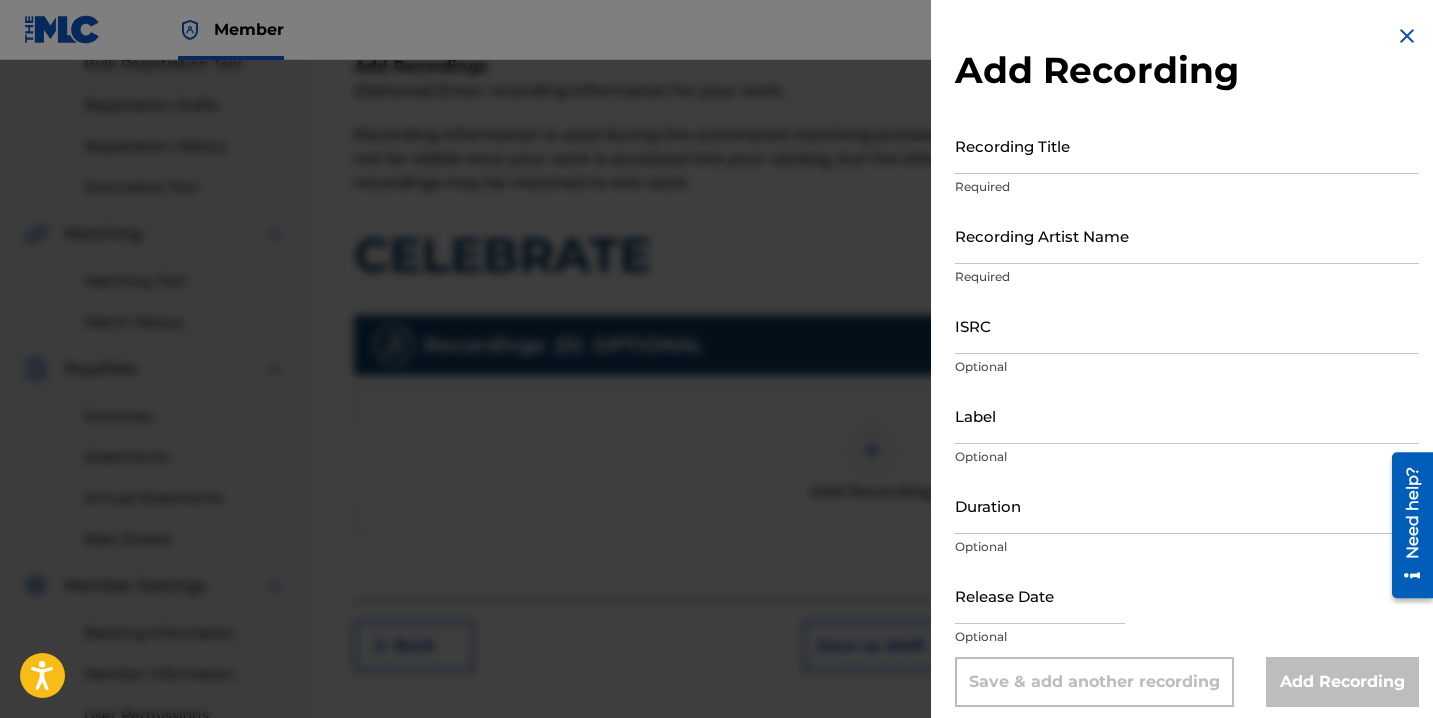 click on "Required" at bounding box center [1187, 187] 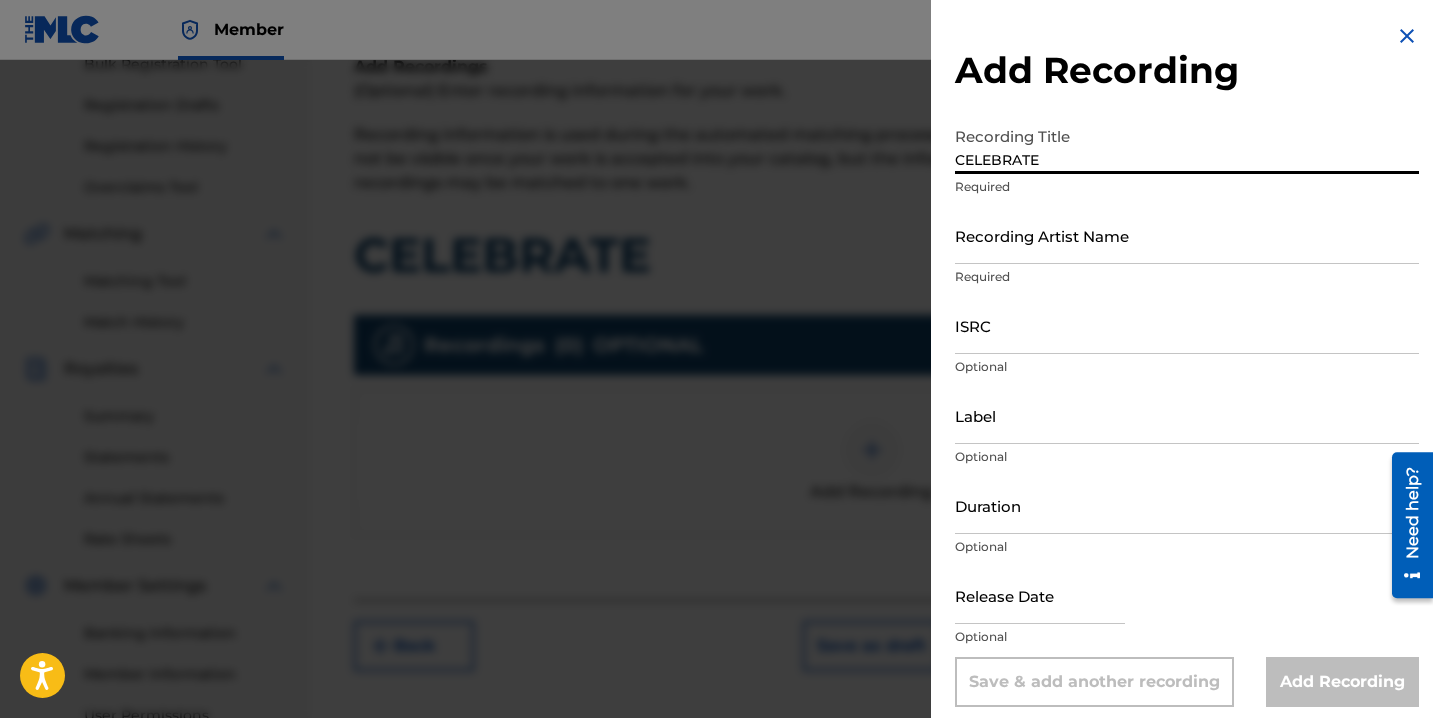 click on "Recording Artist Name" at bounding box center [1187, 235] 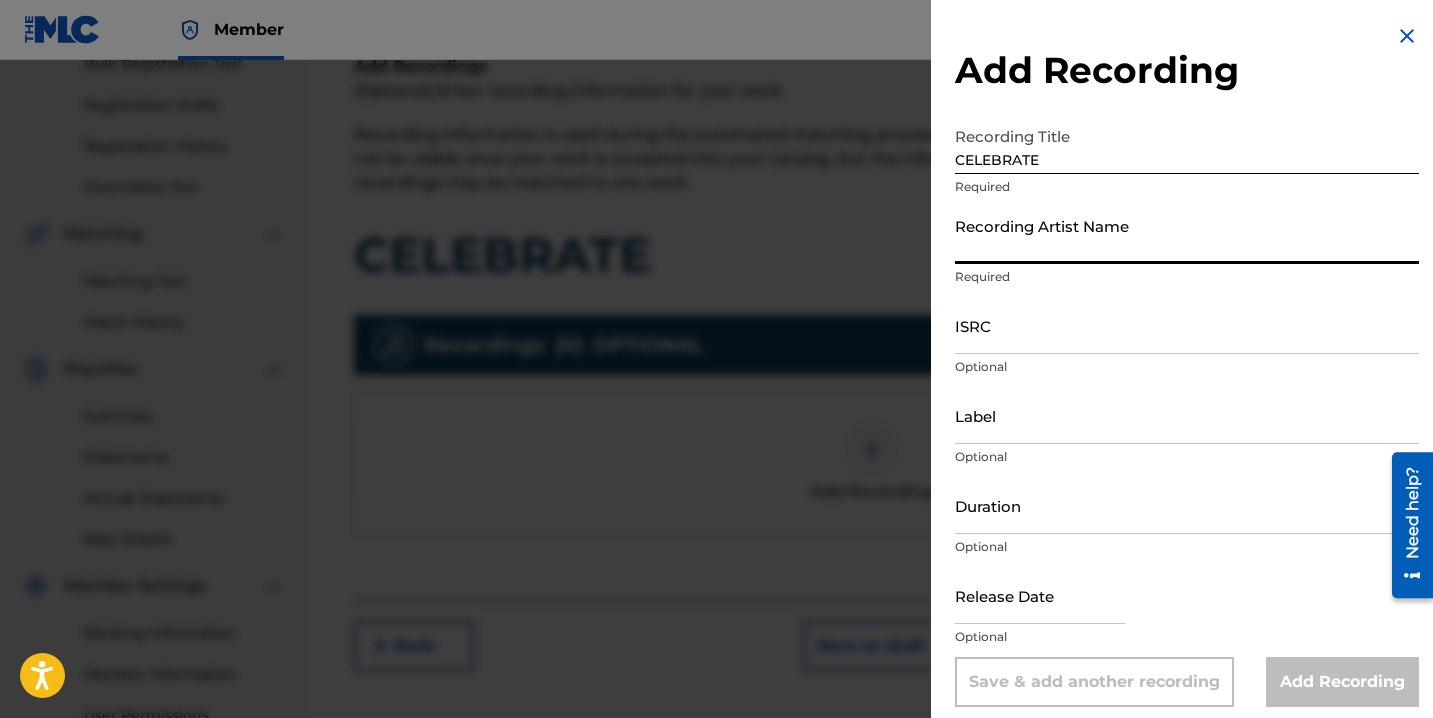 click on "ISRC" at bounding box center [1187, 325] 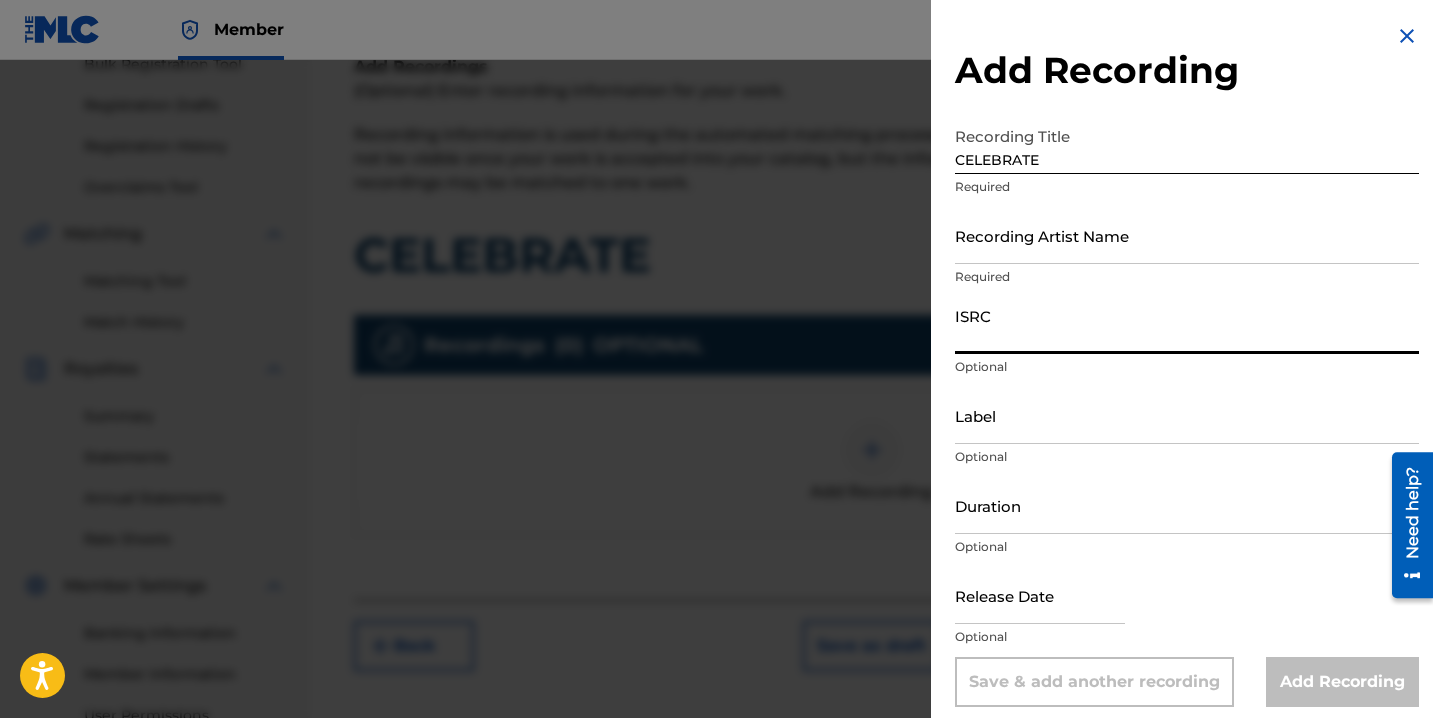 click on "ISRC" at bounding box center (1187, 325) 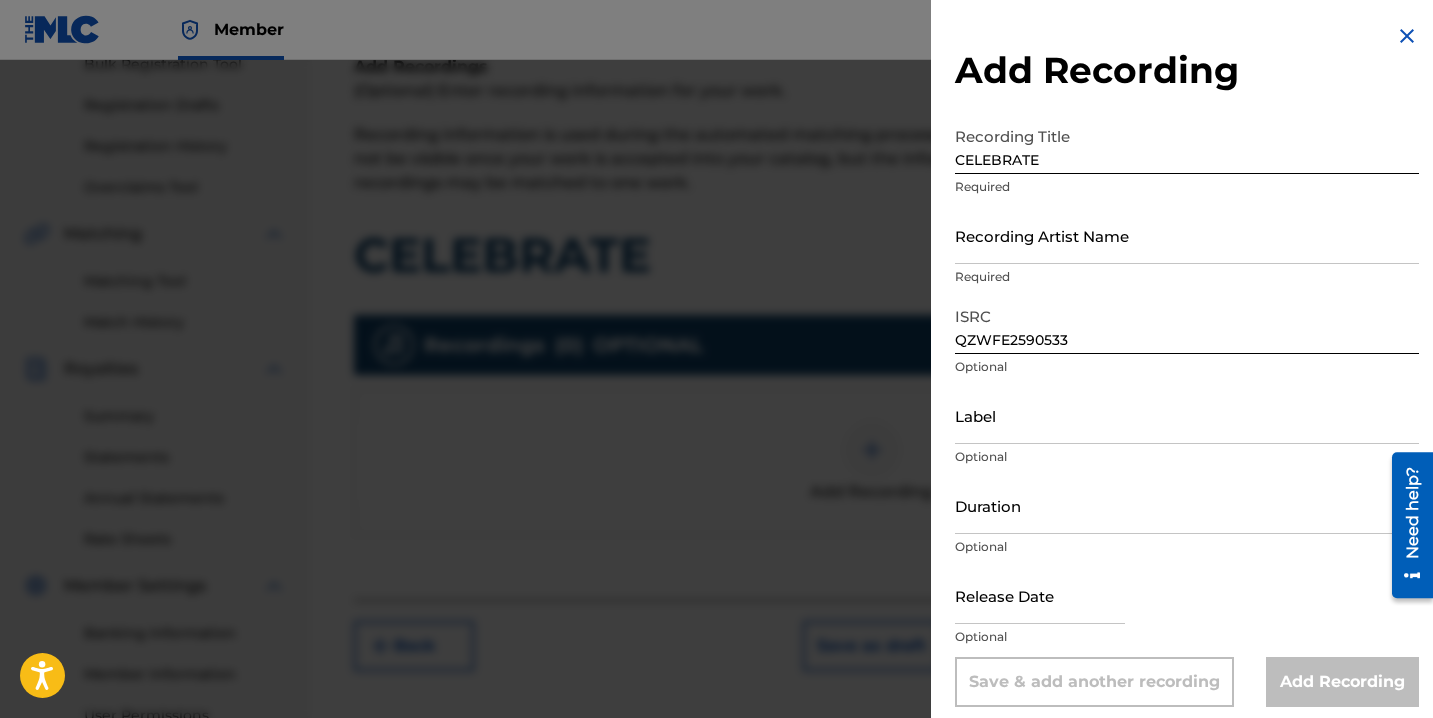 click at bounding box center (1040, 595) 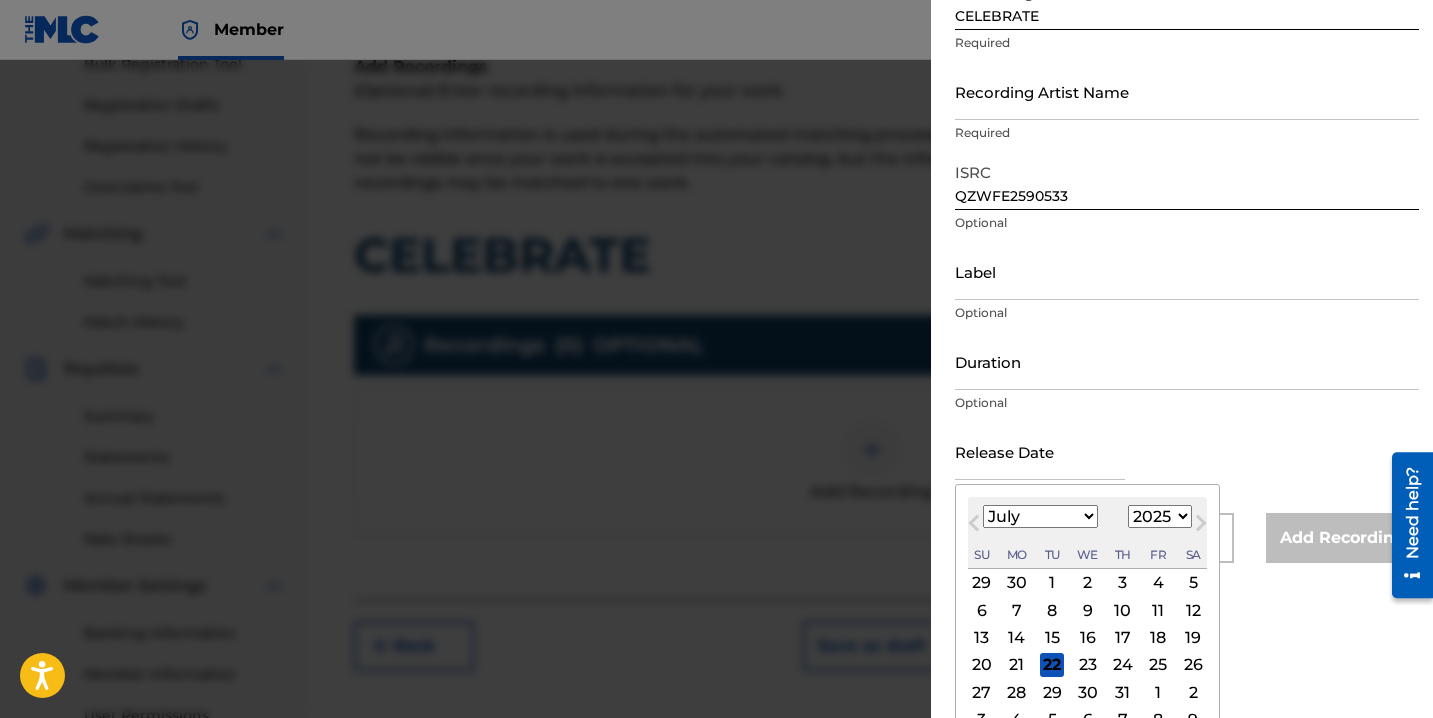 click on "10" at bounding box center (1123, 610) 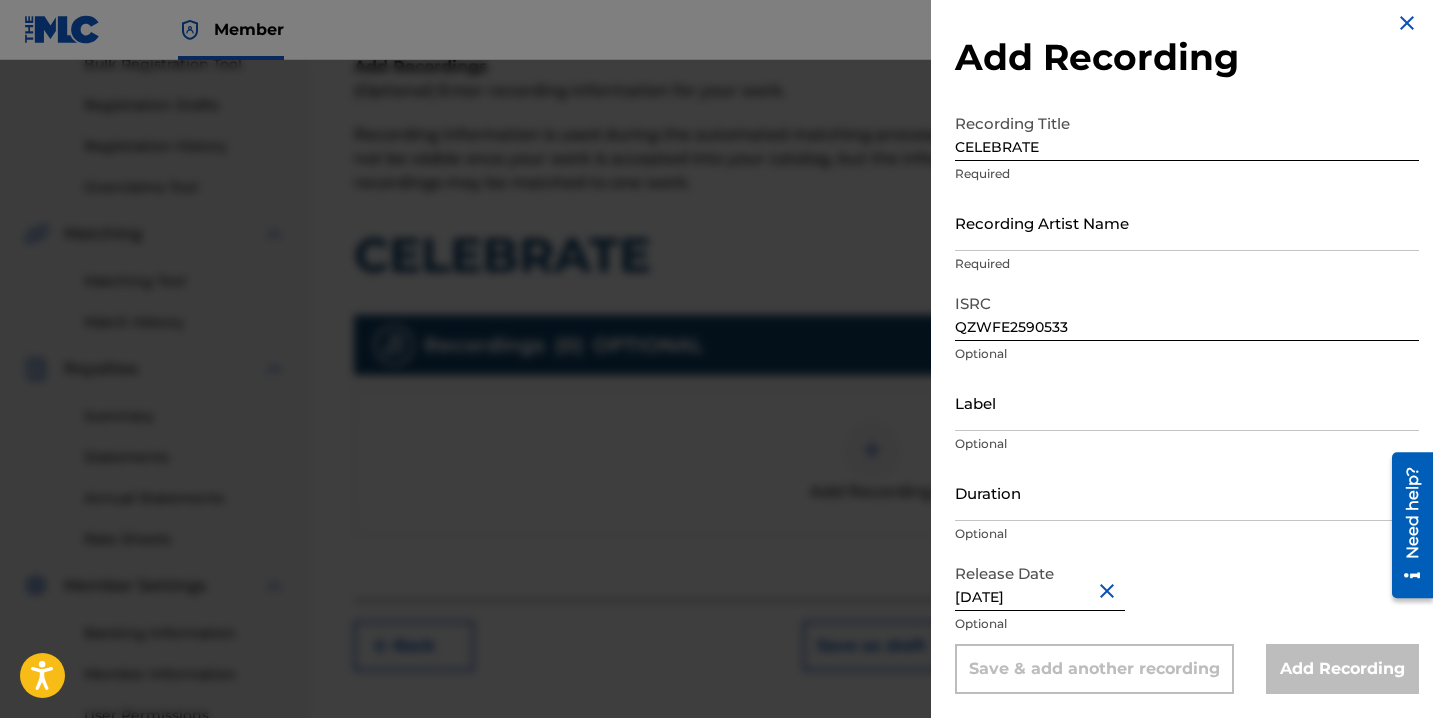 scroll, scrollTop: 13, scrollLeft: 0, axis: vertical 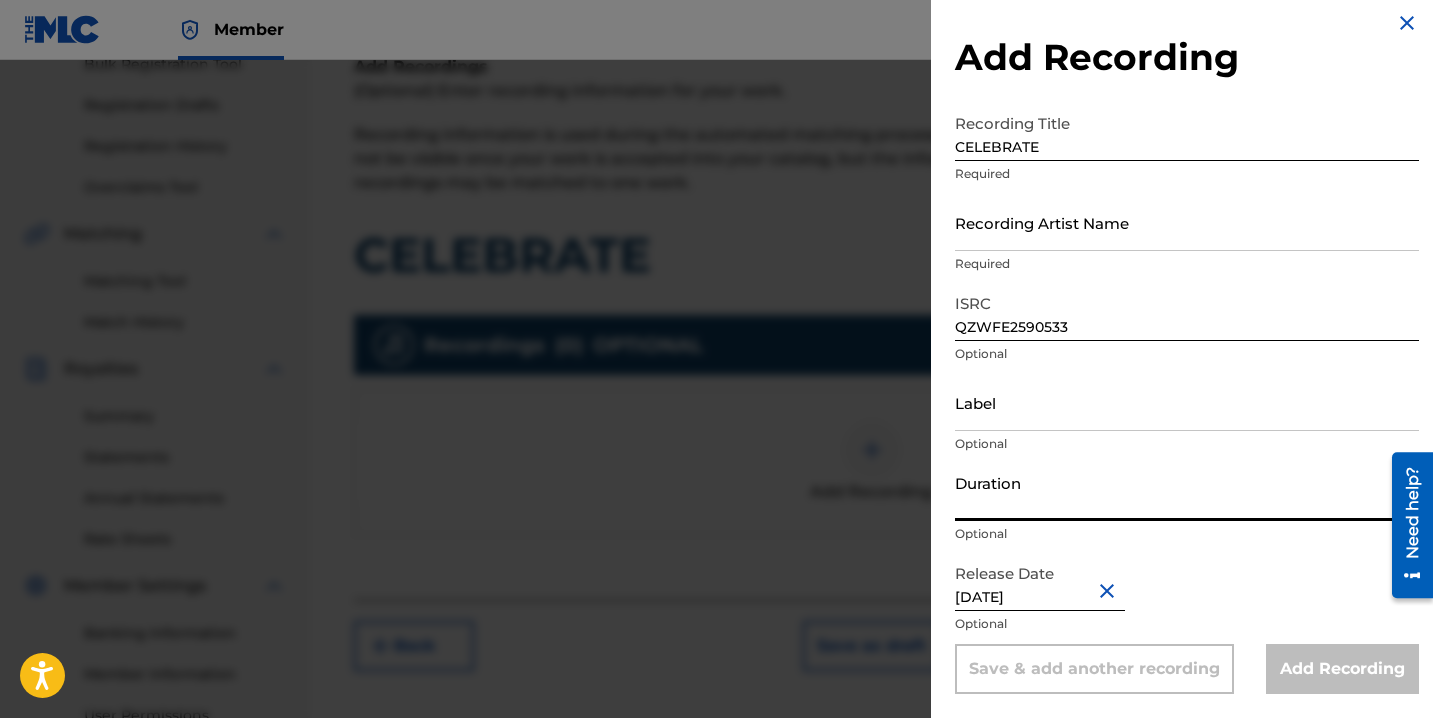 click on "Duration" at bounding box center (1187, 492) 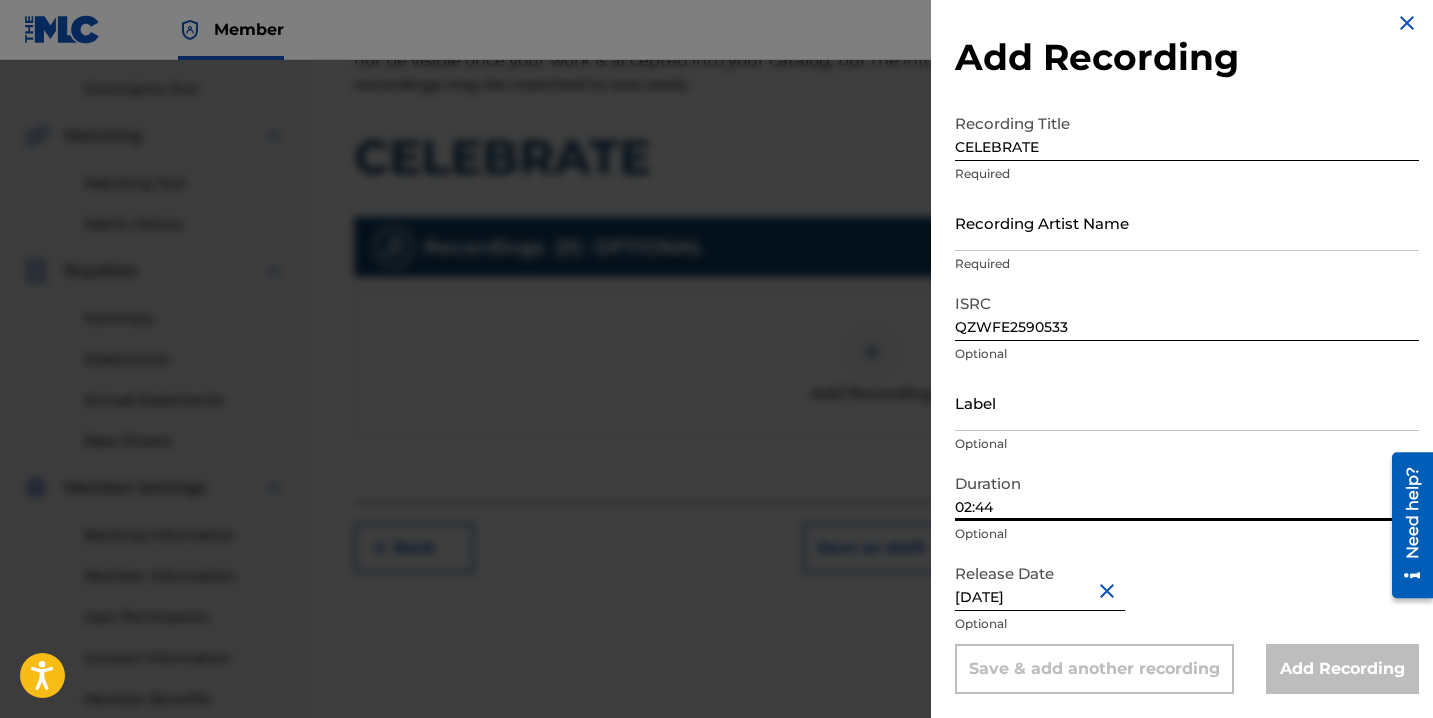scroll, scrollTop: 398, scrollLeft: 0, axis: vertical 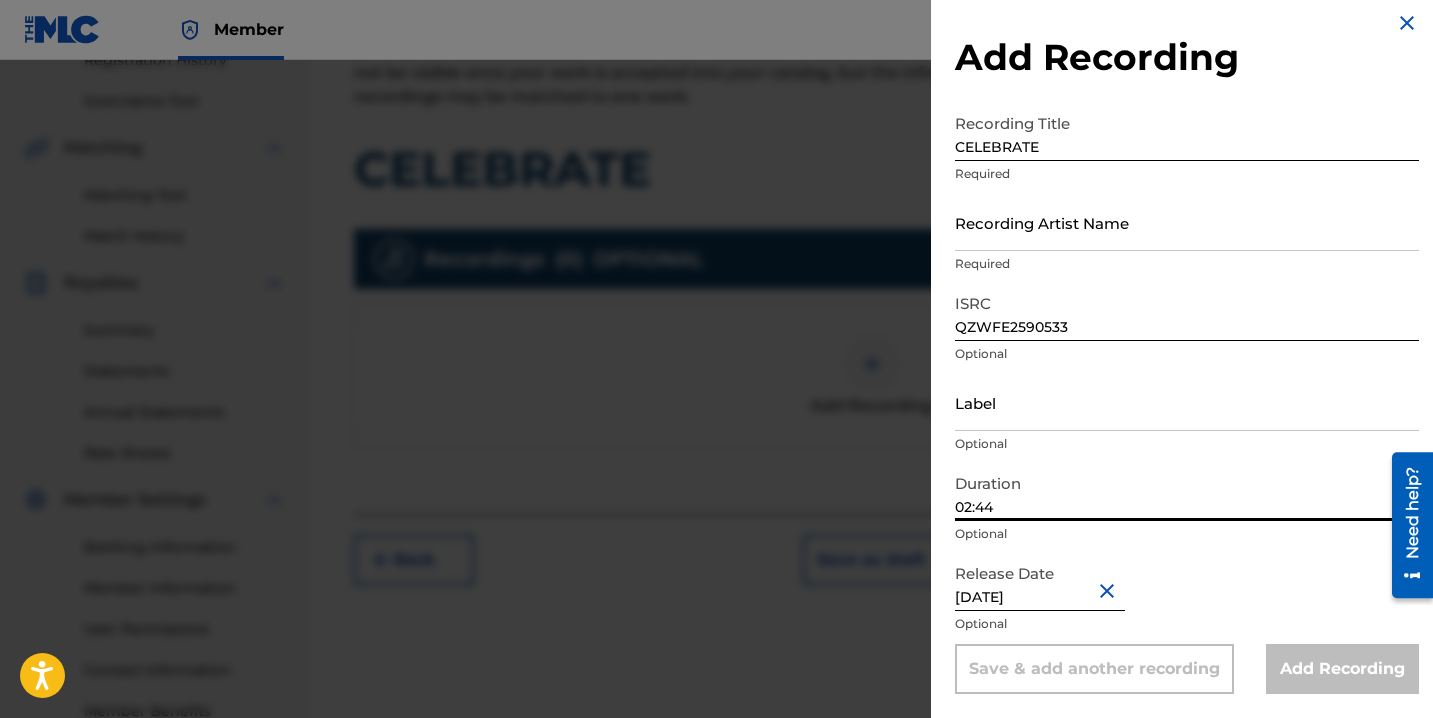 click on "Release Date [DATE] Optional" at bounding box center (1187, 599) 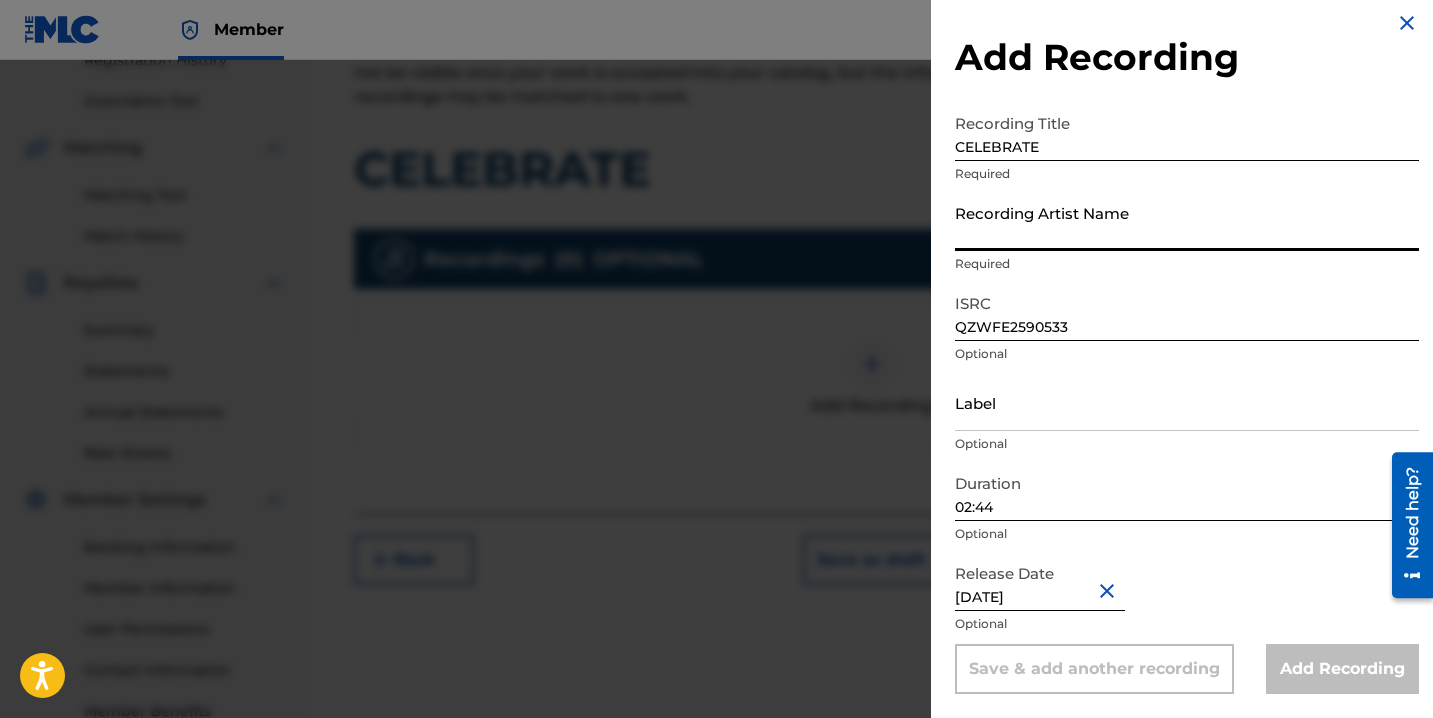 click on "Recording Artist Name" at bounding box center [1187, 222] 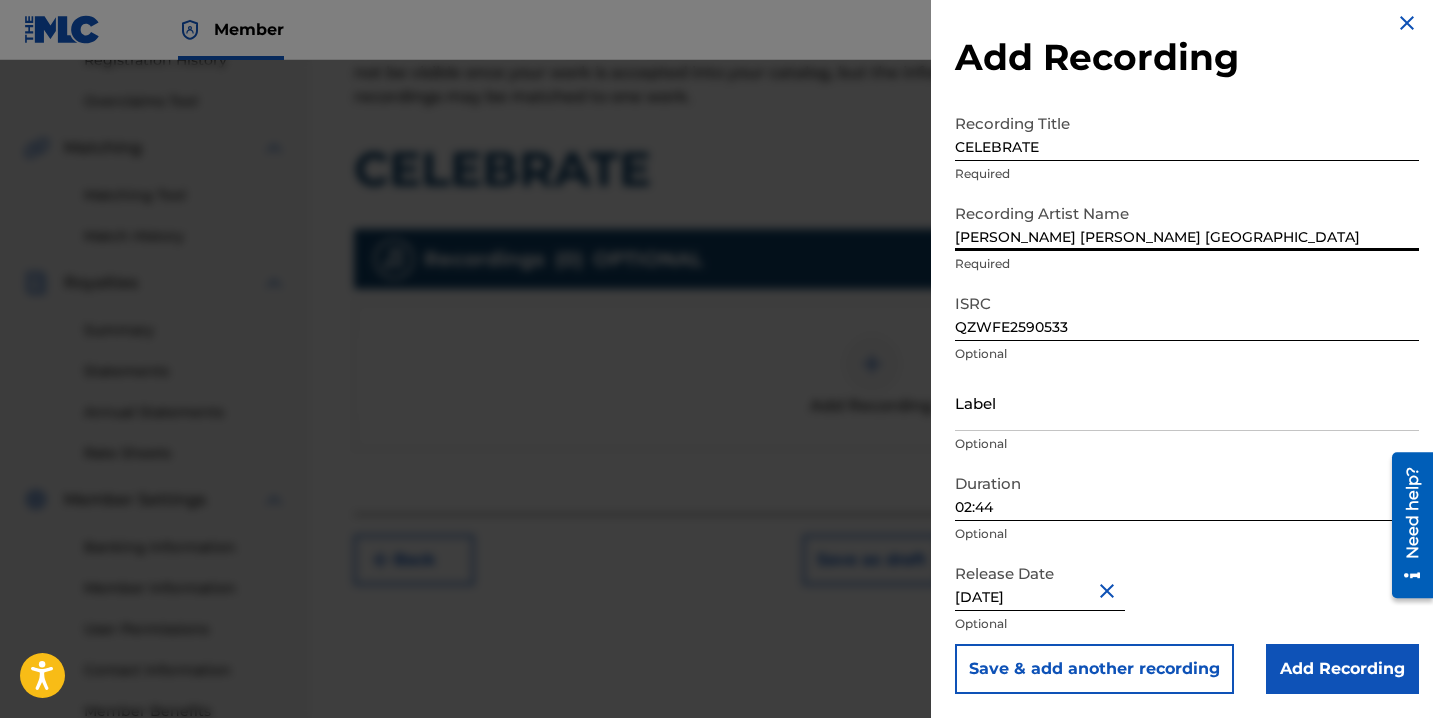 click on "Add Recording" at bounding box center [1342, 669] 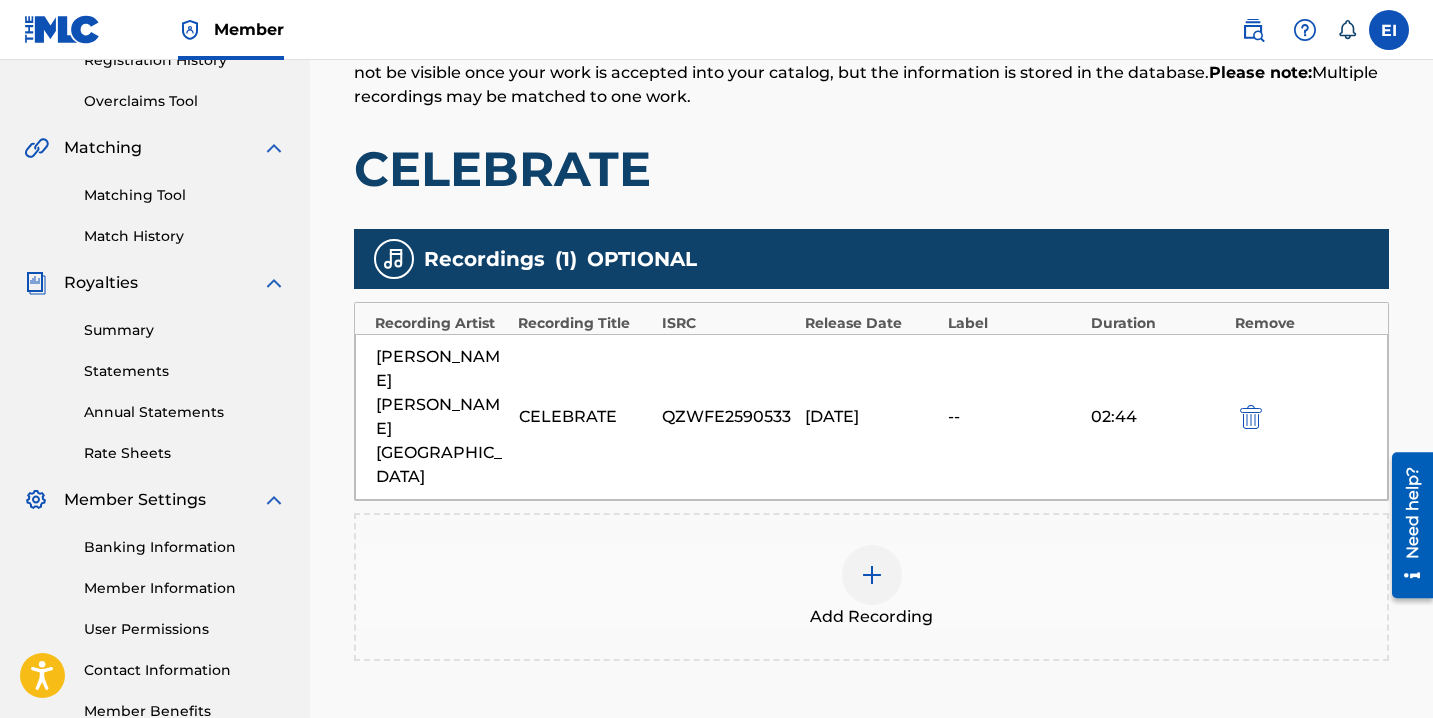 click on "Next" at bounding box center [1329, 771] 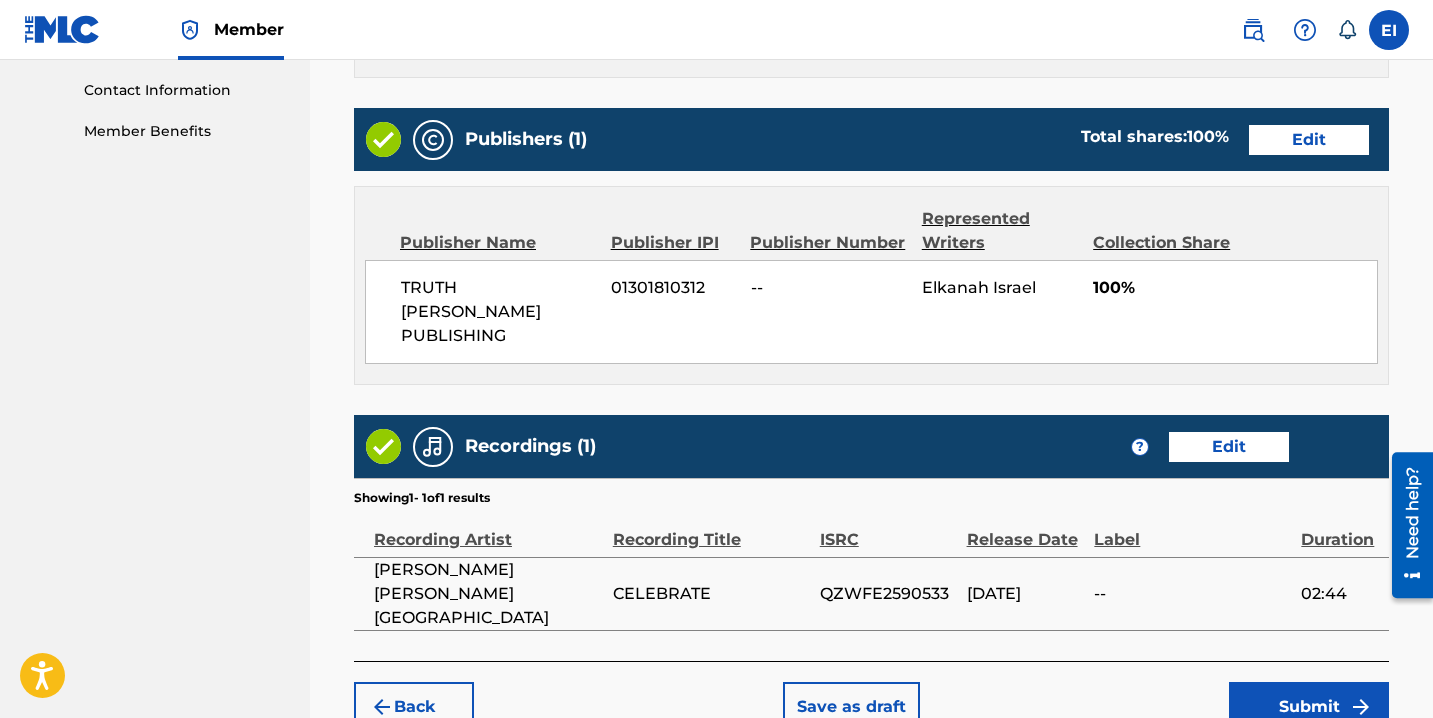 scroll, scrollTop: 983, scrollLeft: 0, axis: vertical 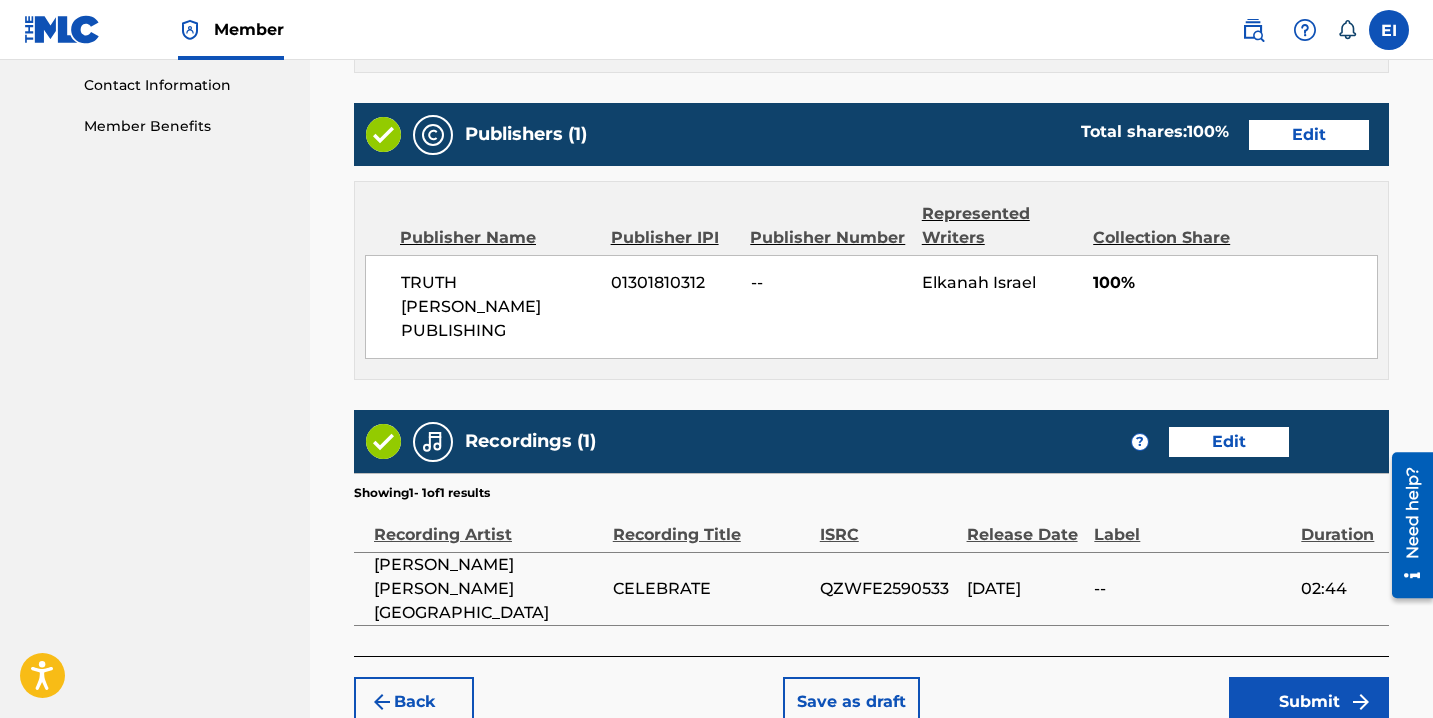 click on "Submit" at bounding box center (1309, 702) 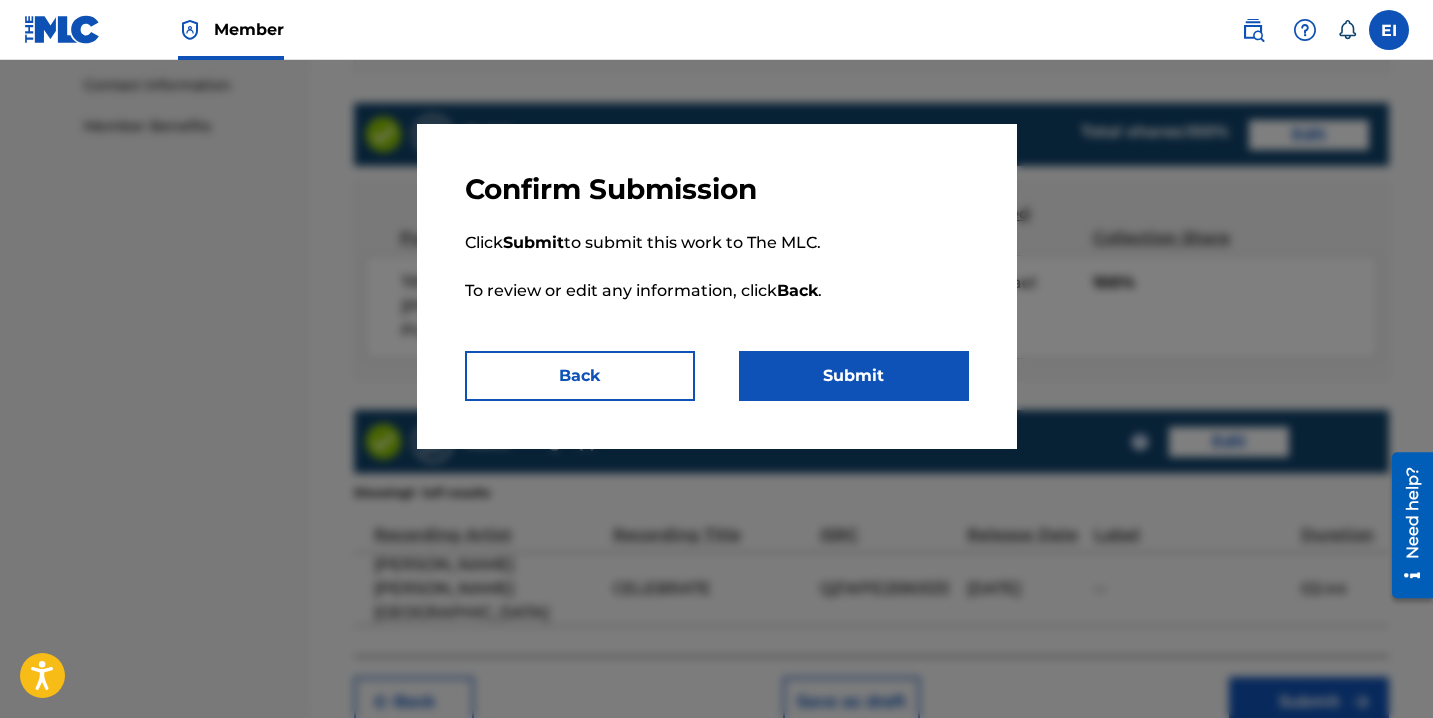 click on "Submit" at bounding box center [854, 376] 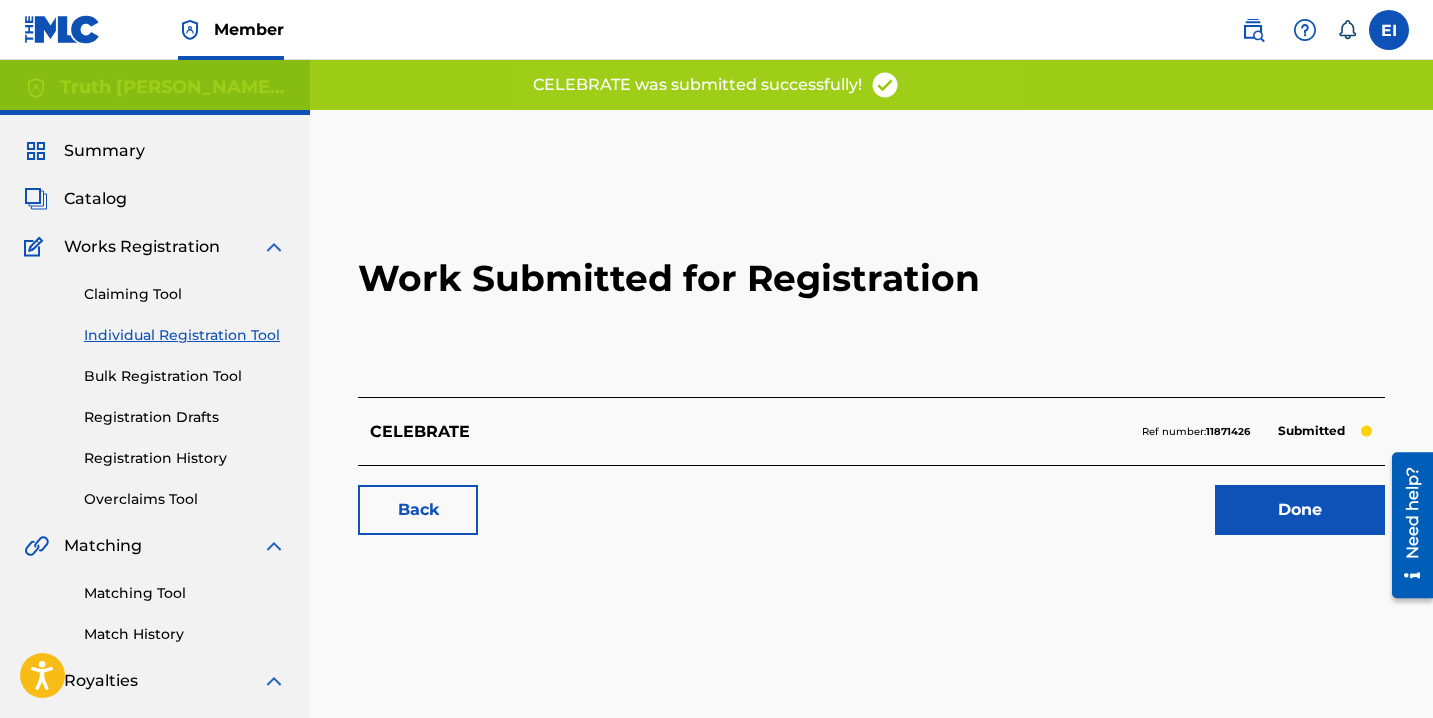 click on "Done" at bounding box center [1300, 510] 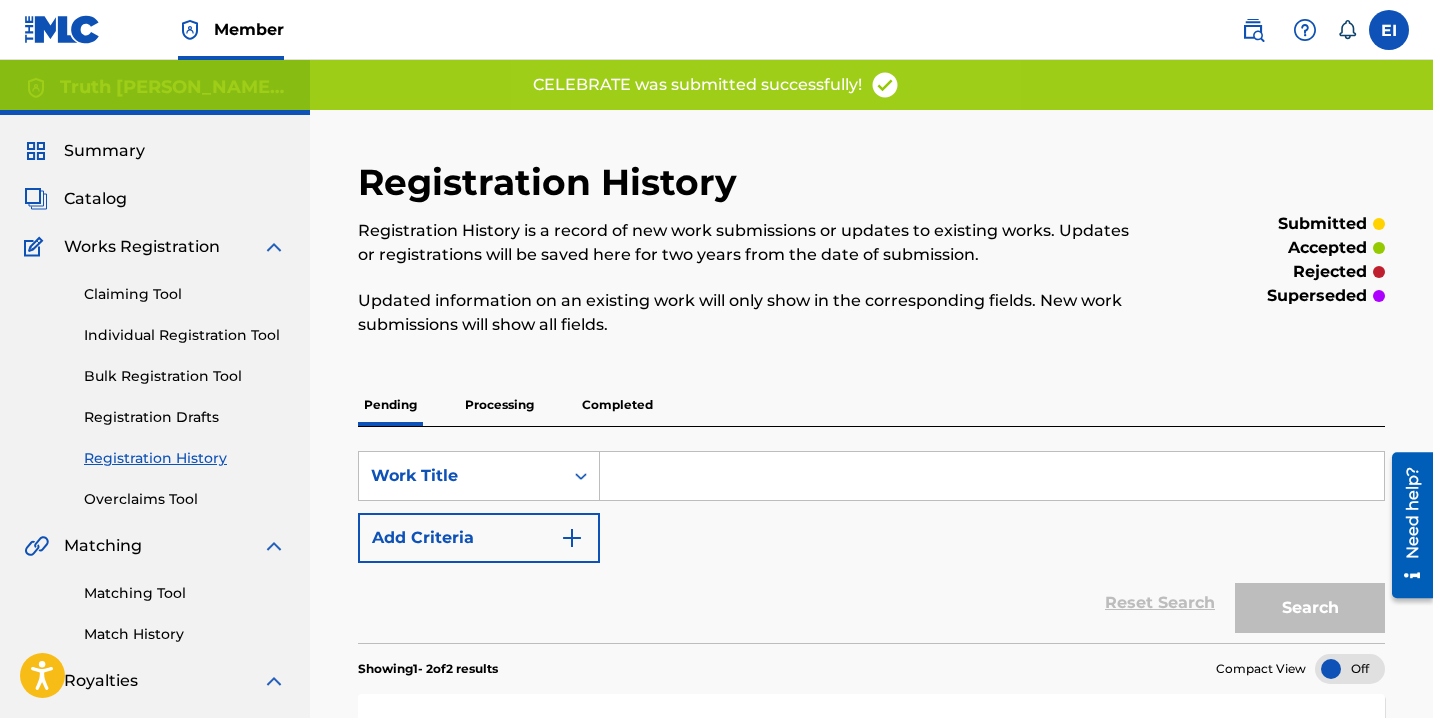 click on "Individual Registration Tool" at bounding box center (185, 335) 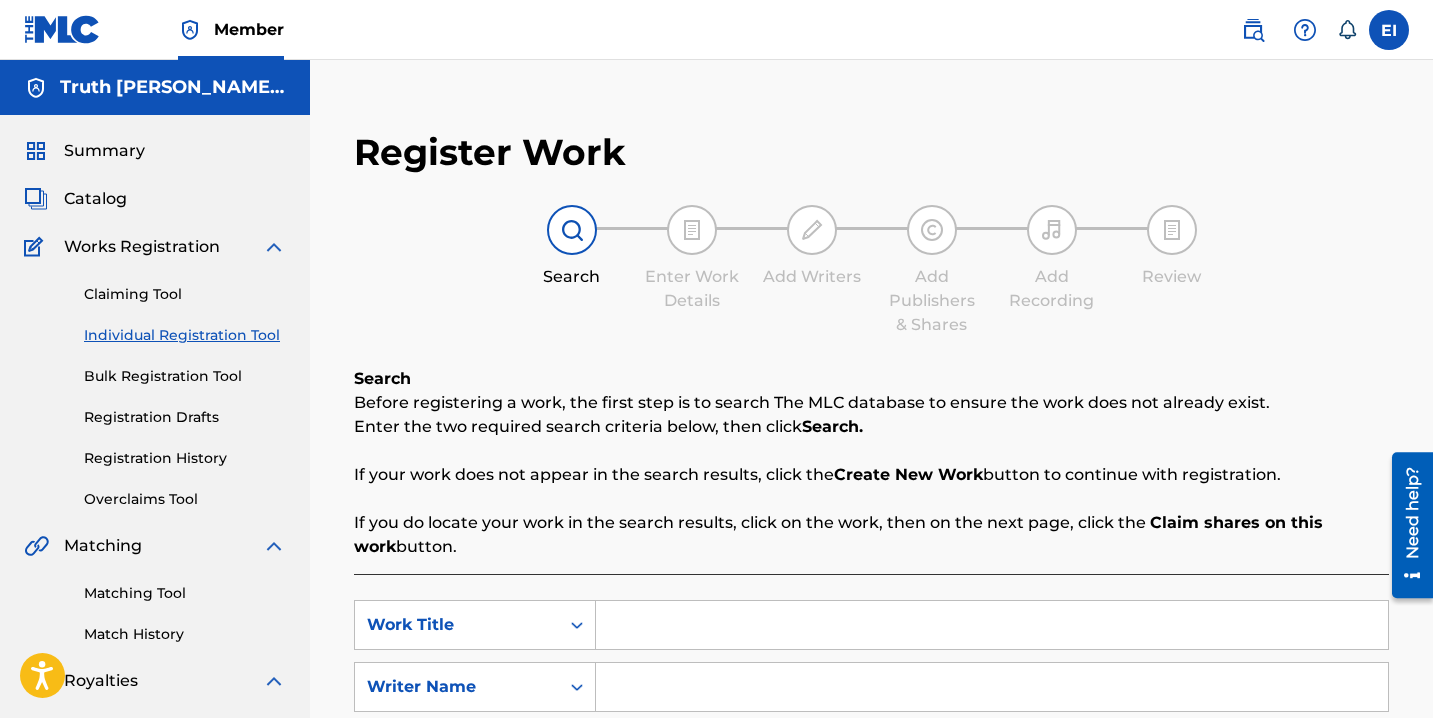 click at bounding box center (992, 625) 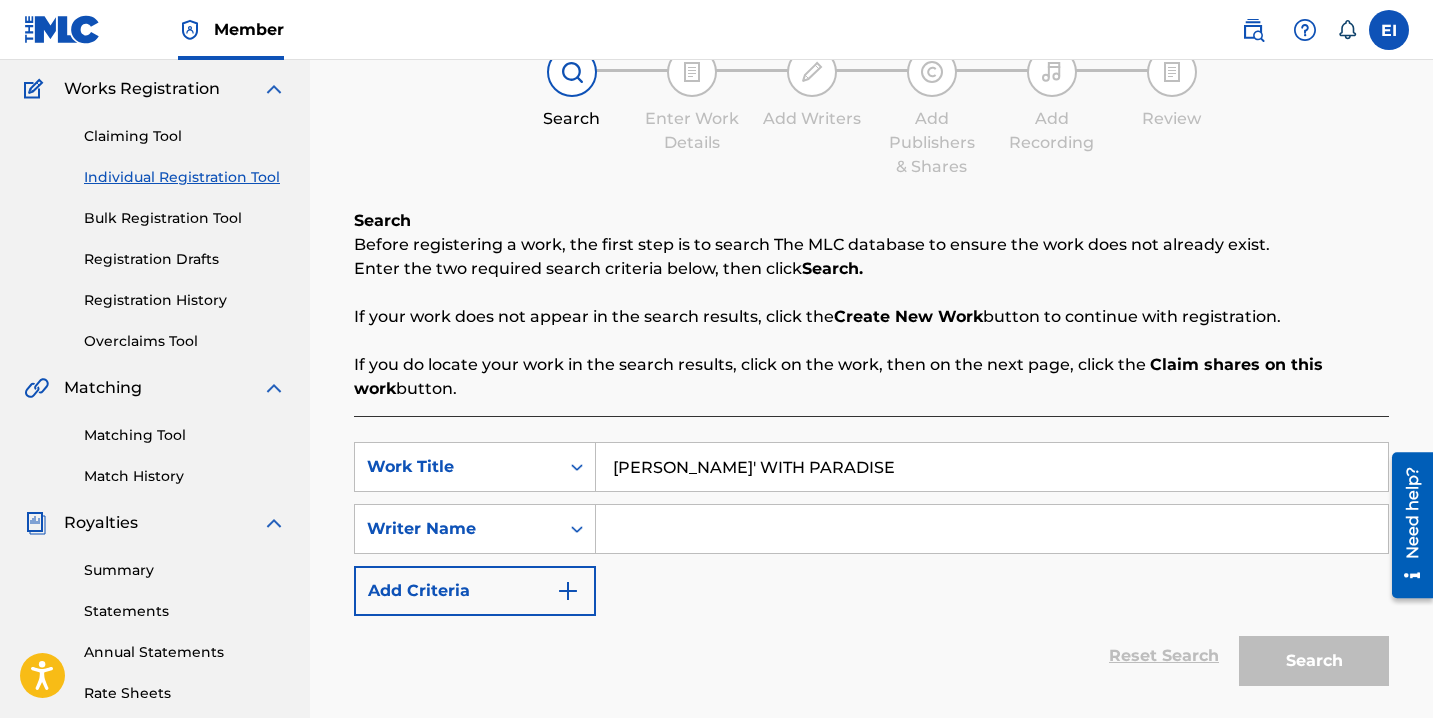 scroll, scrollTop: 166, scrollLeft: 0, axis: vertical 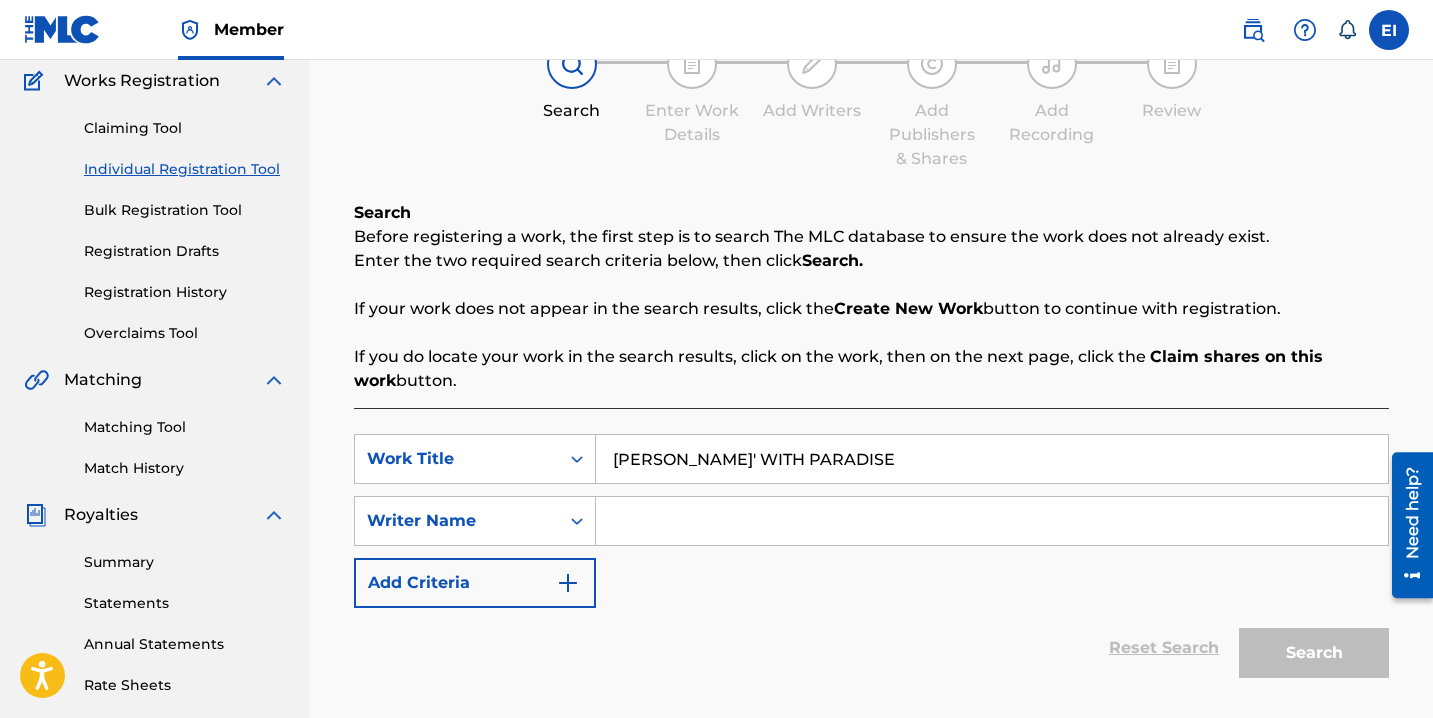 click at bounding box center (992, 521) 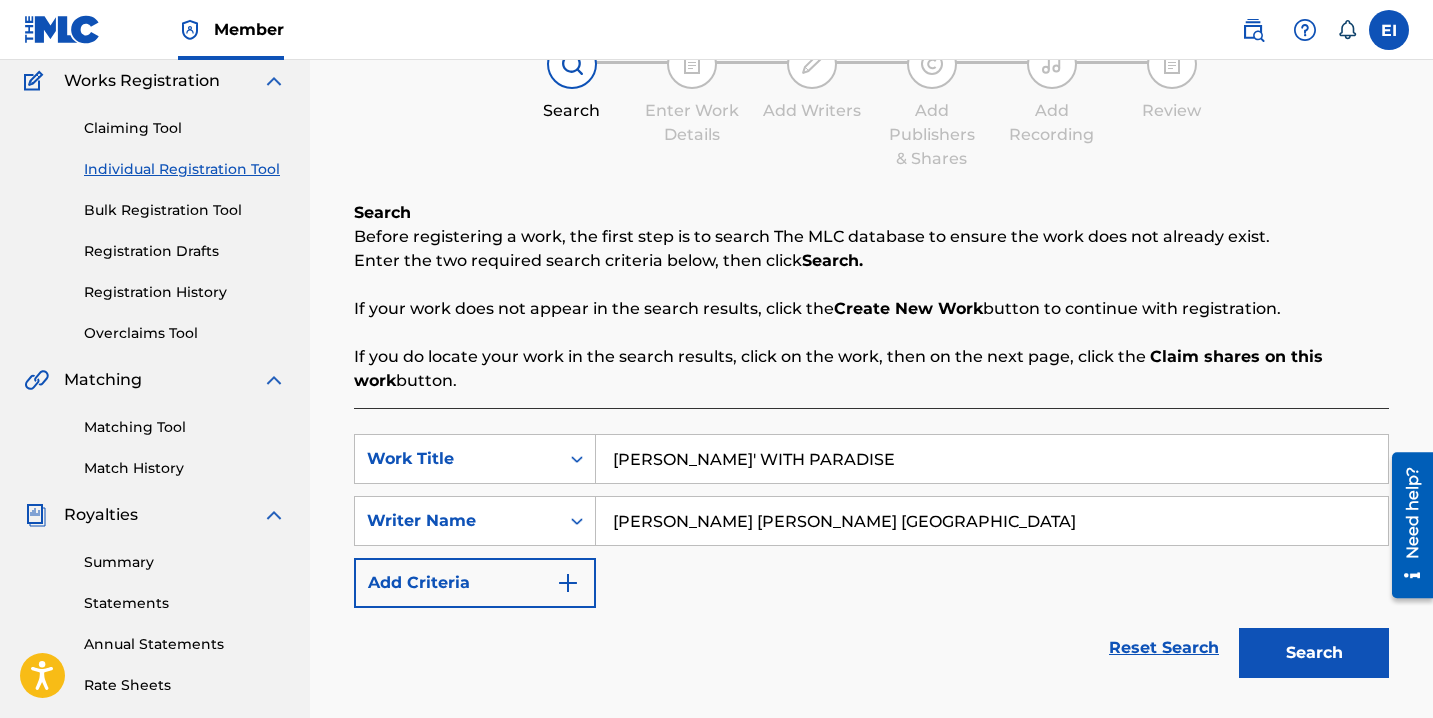 click on "Search" at bounding box center (1314, 653) 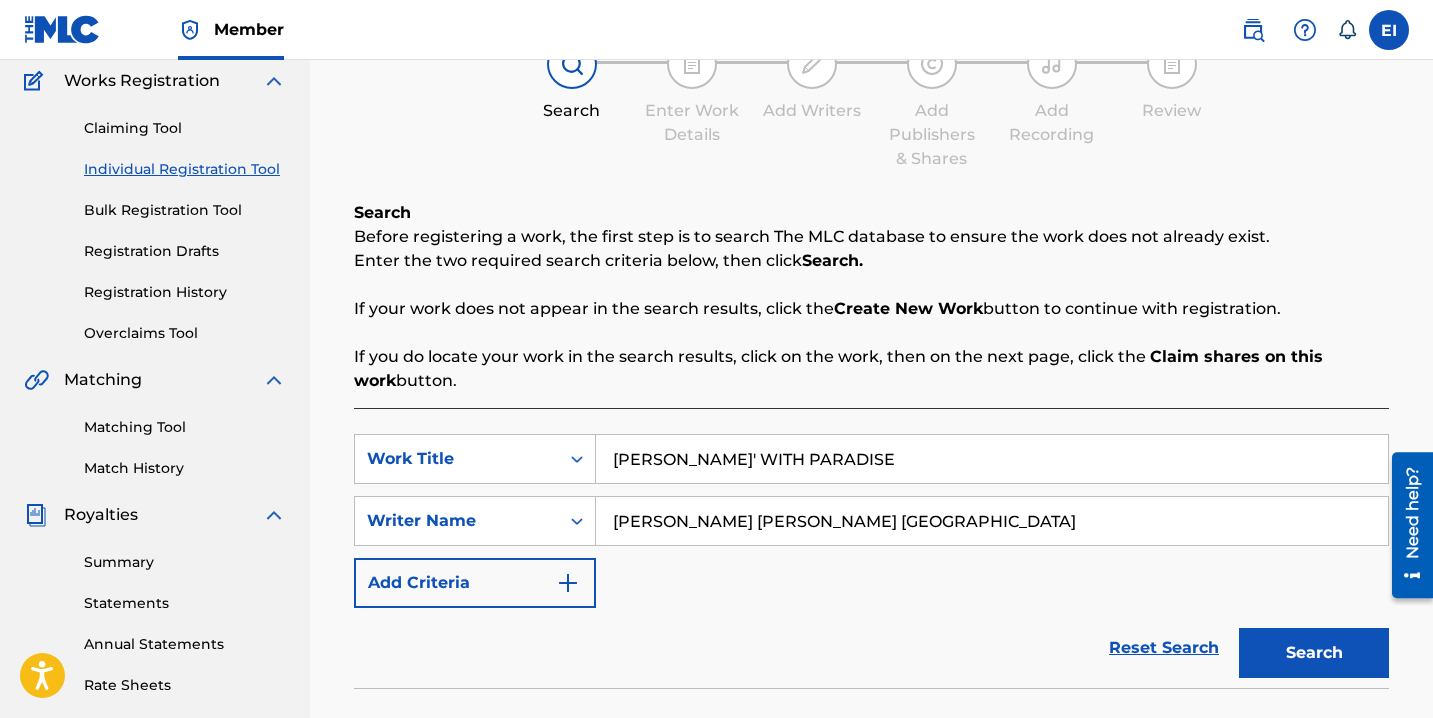 scroll, scrollTop: 551, scrollLeft: 0, axis: vertical 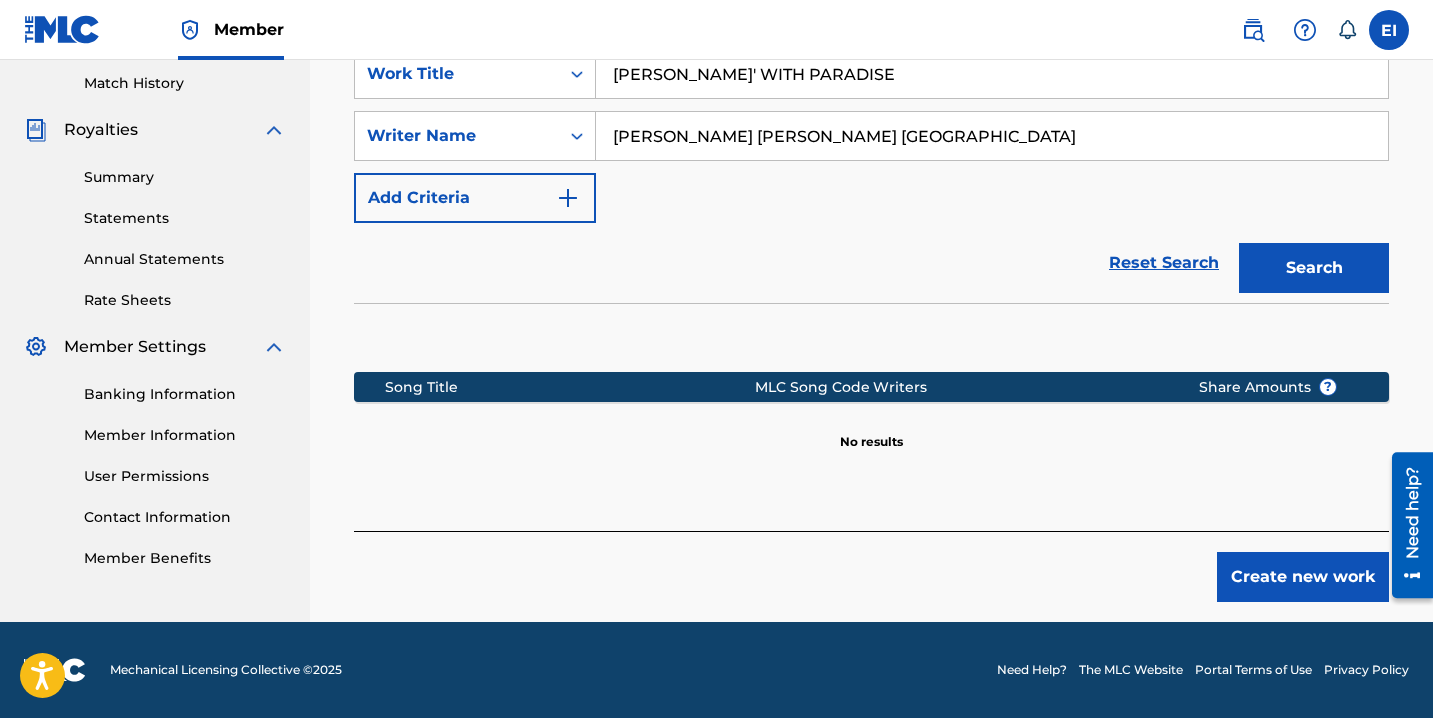 click on "Create new work" at bounding box center (1303, 577) 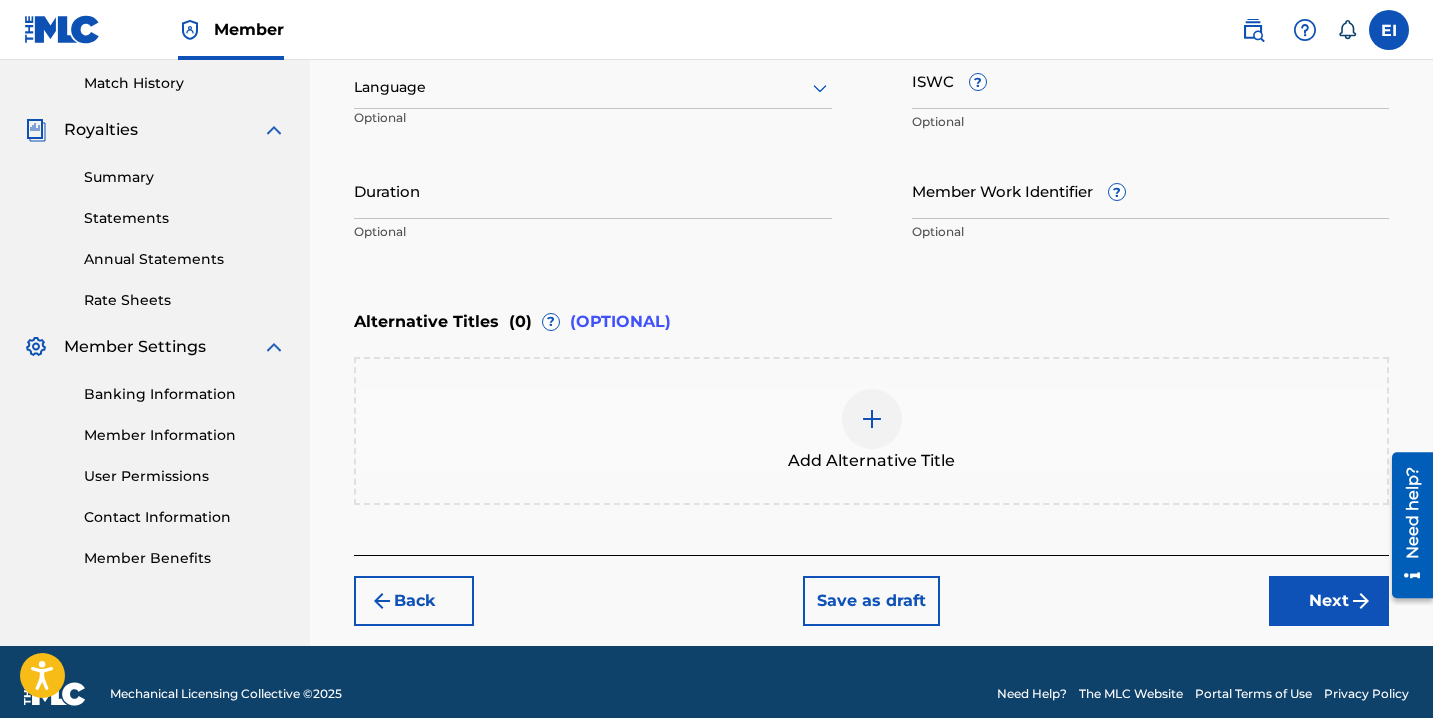 click at bounding box center [593, 87] 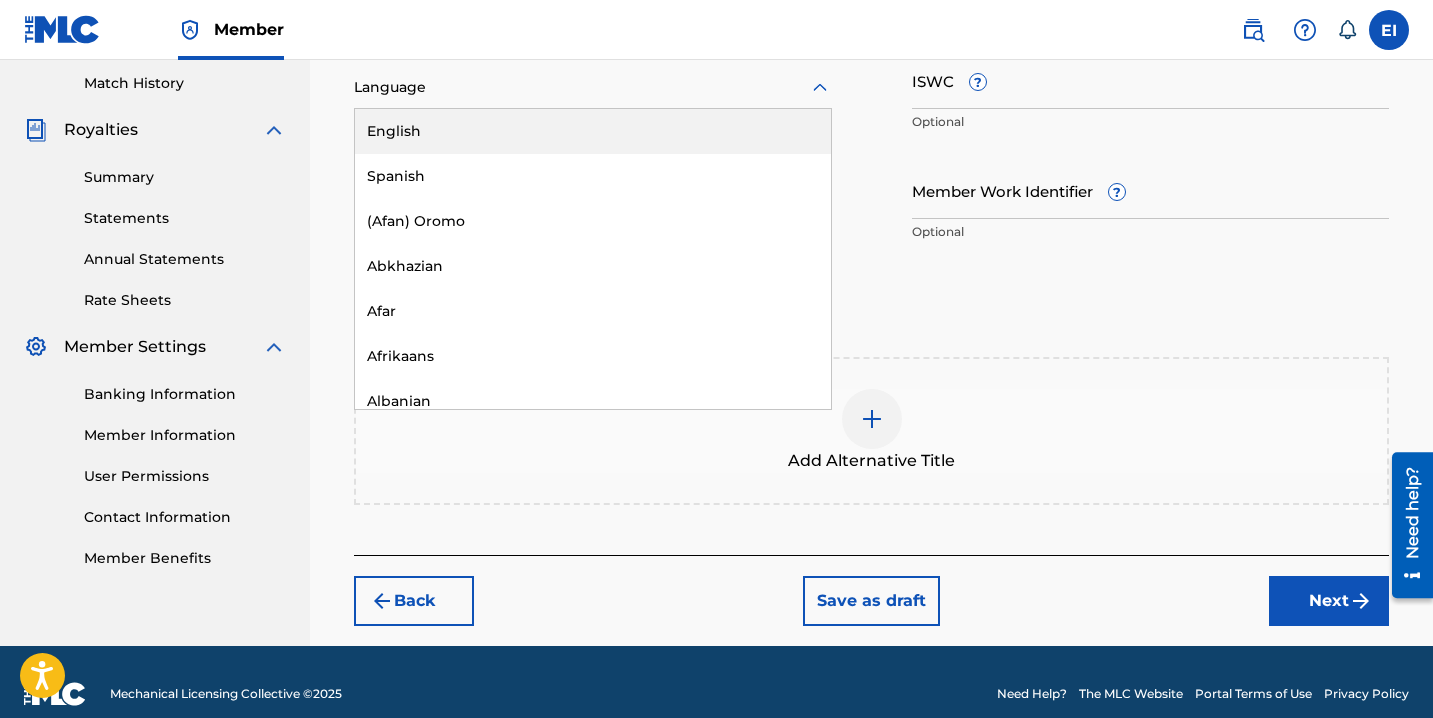 click on "English" at bounding box center (593, 131) 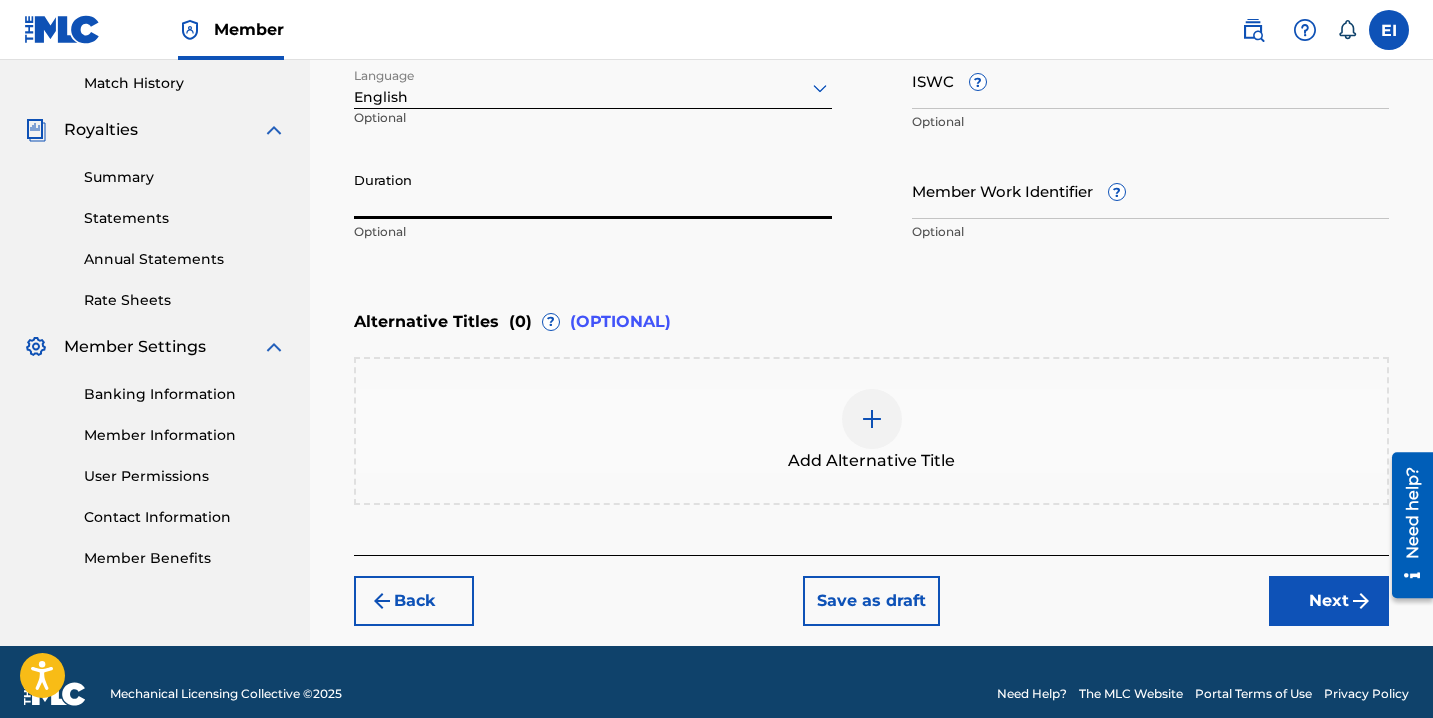 click on "Duration" at bounding box center [593, 190] 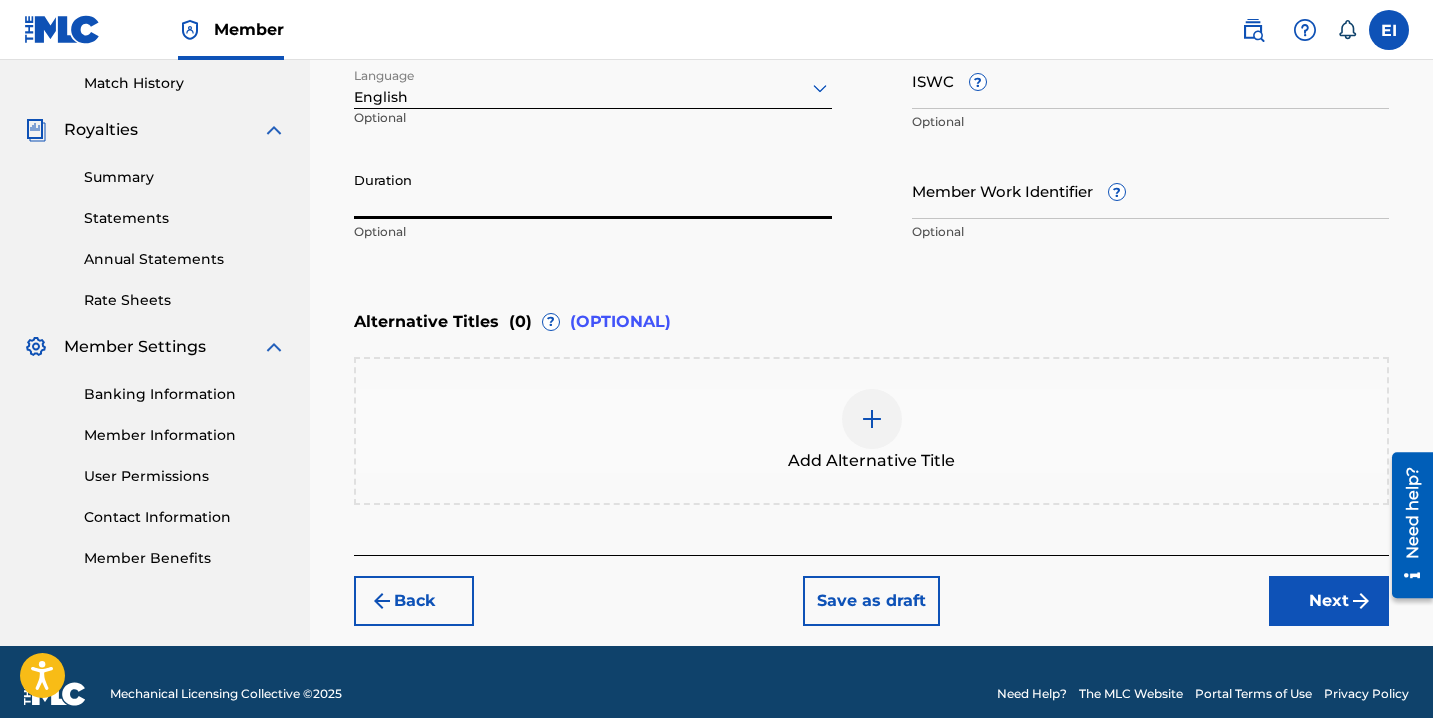 click on "Duration" at bounding box center (593, 190) 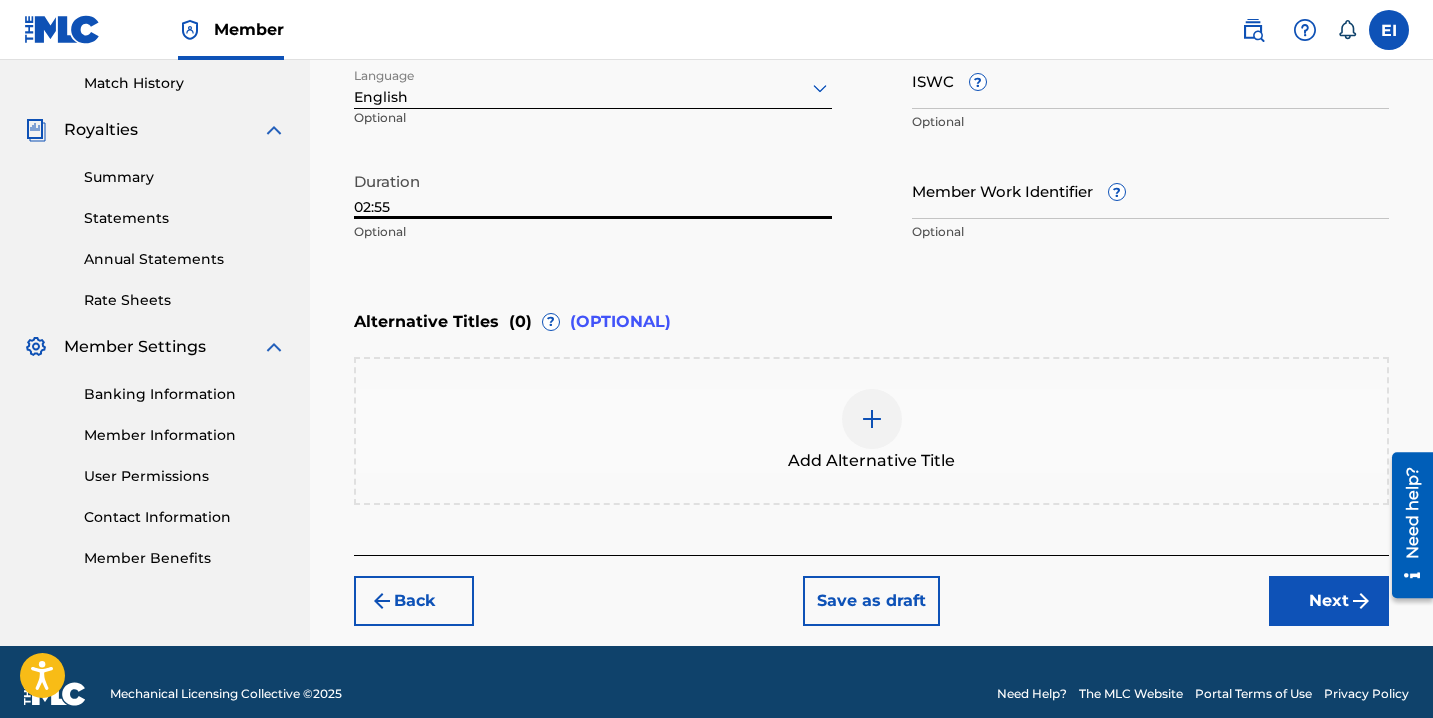 click on "ISWC   ?" at bounding box center [1151, 80] 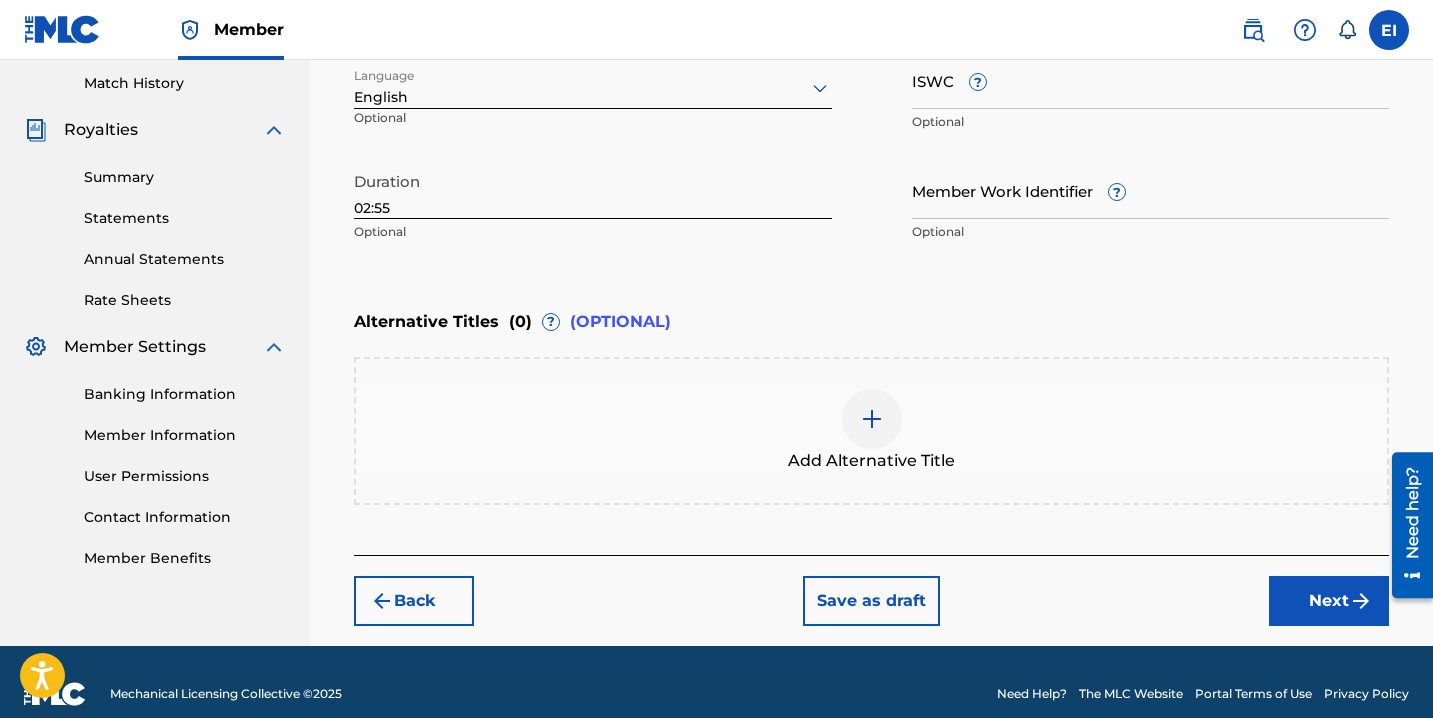 click on "ISWC   ? Optional" at bounding box center (1151, 97) 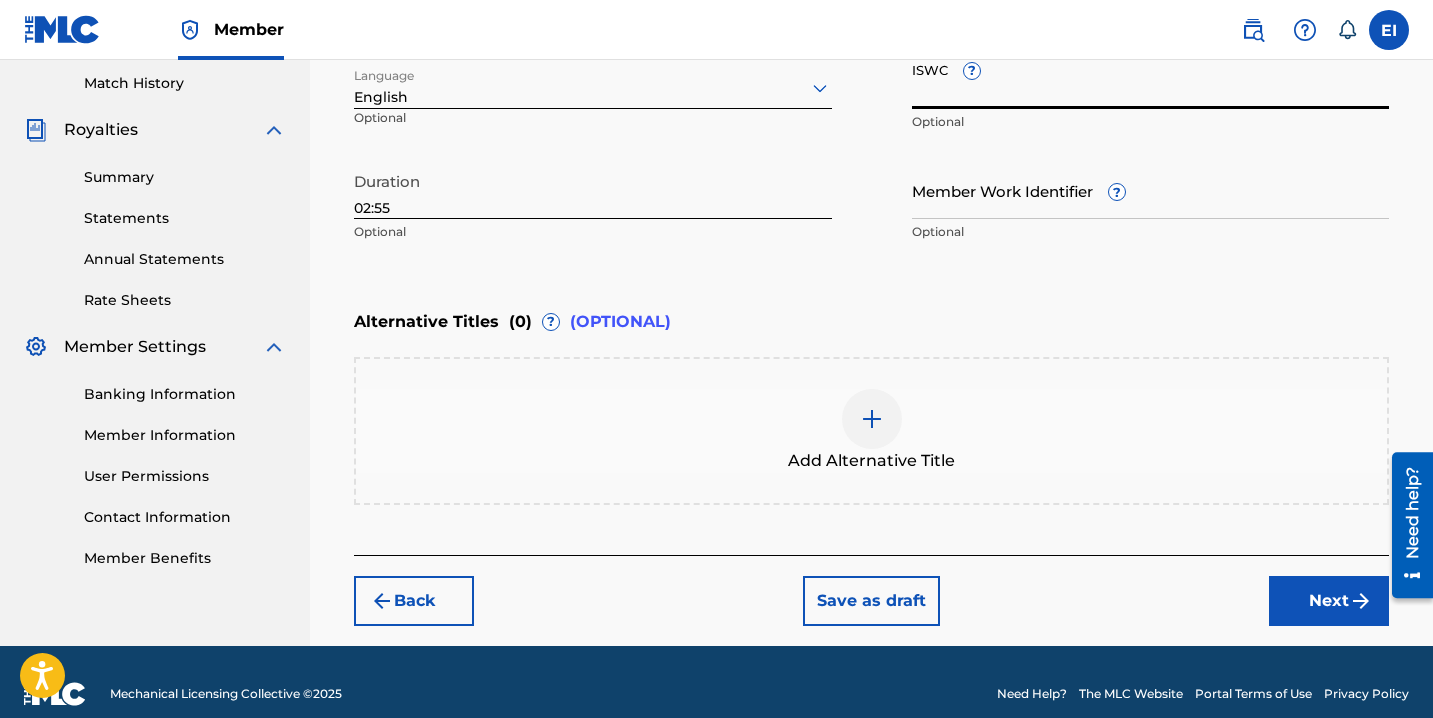 paste on "T3337498309" 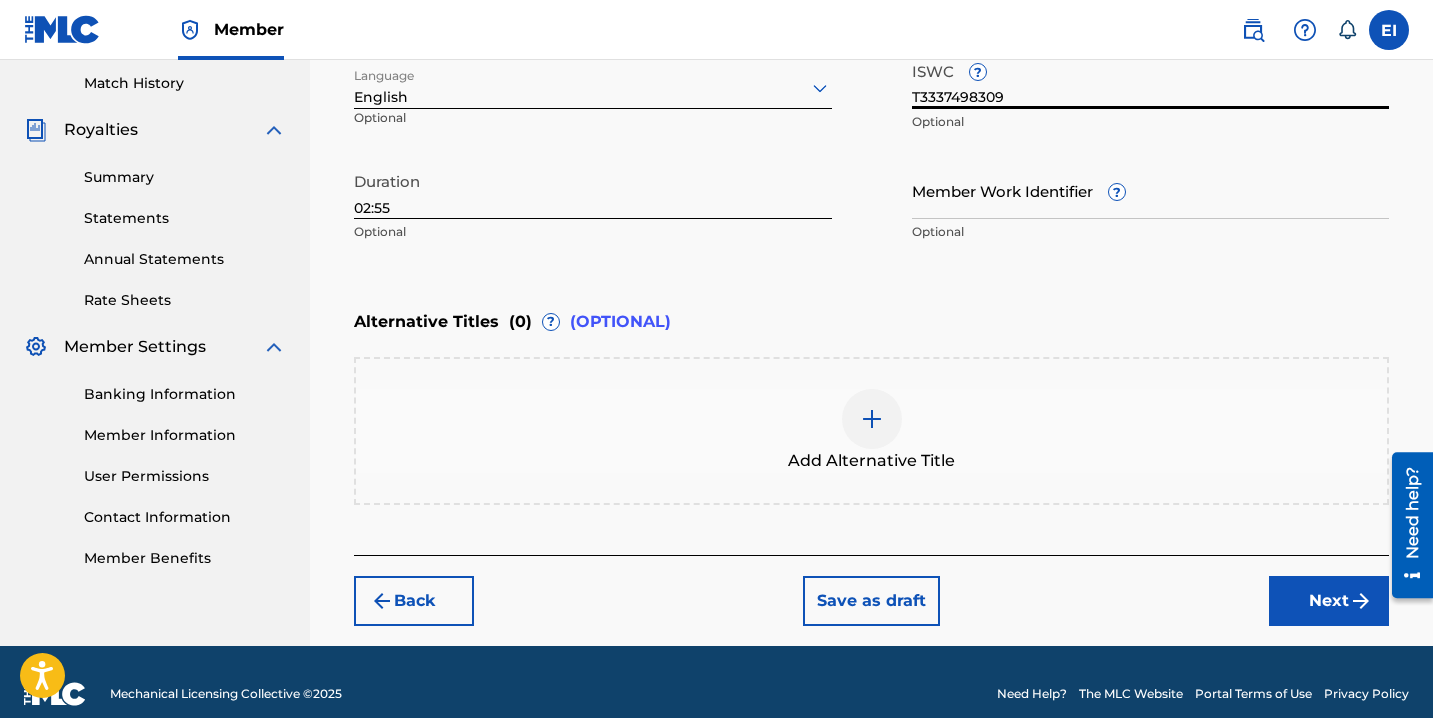 click on "Next" at bounding box center [1329, 601] 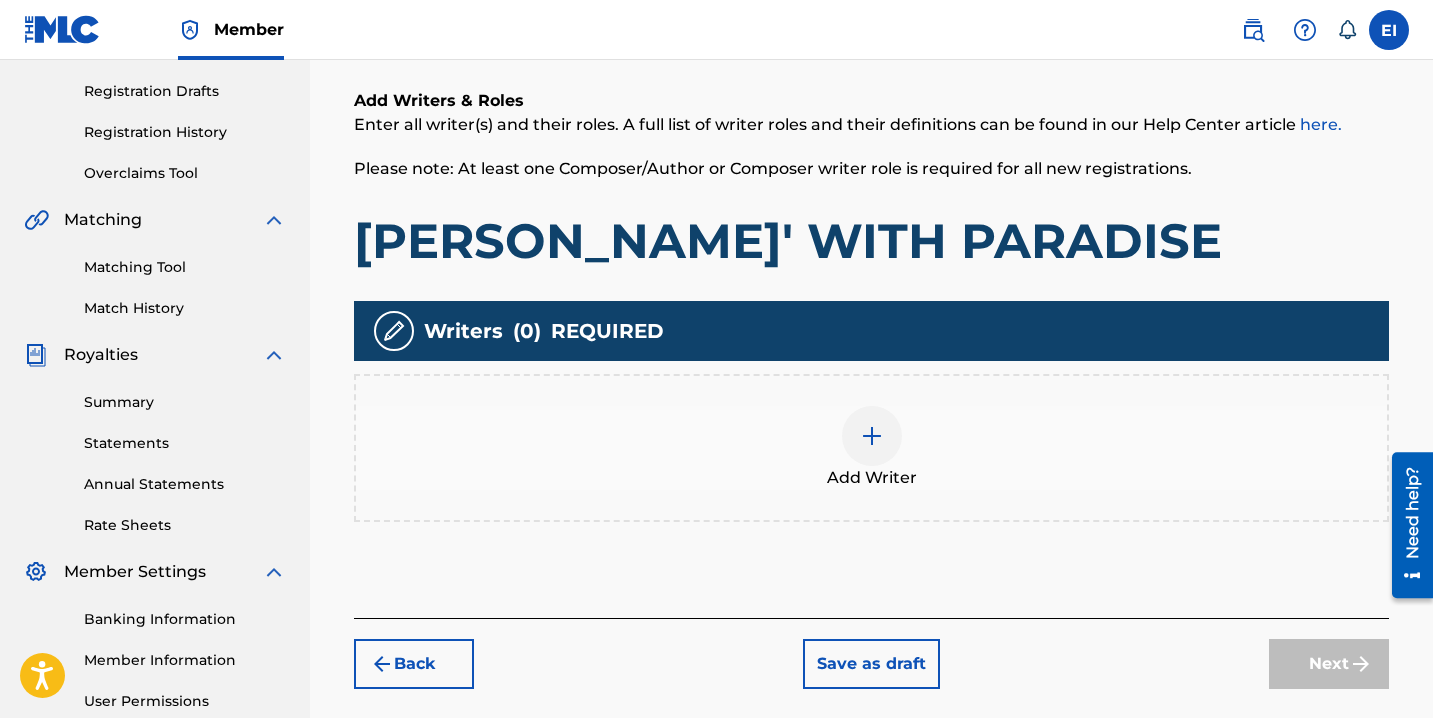 scroll, scrollTop: 332, scrollLeft: 0, axis: vertical 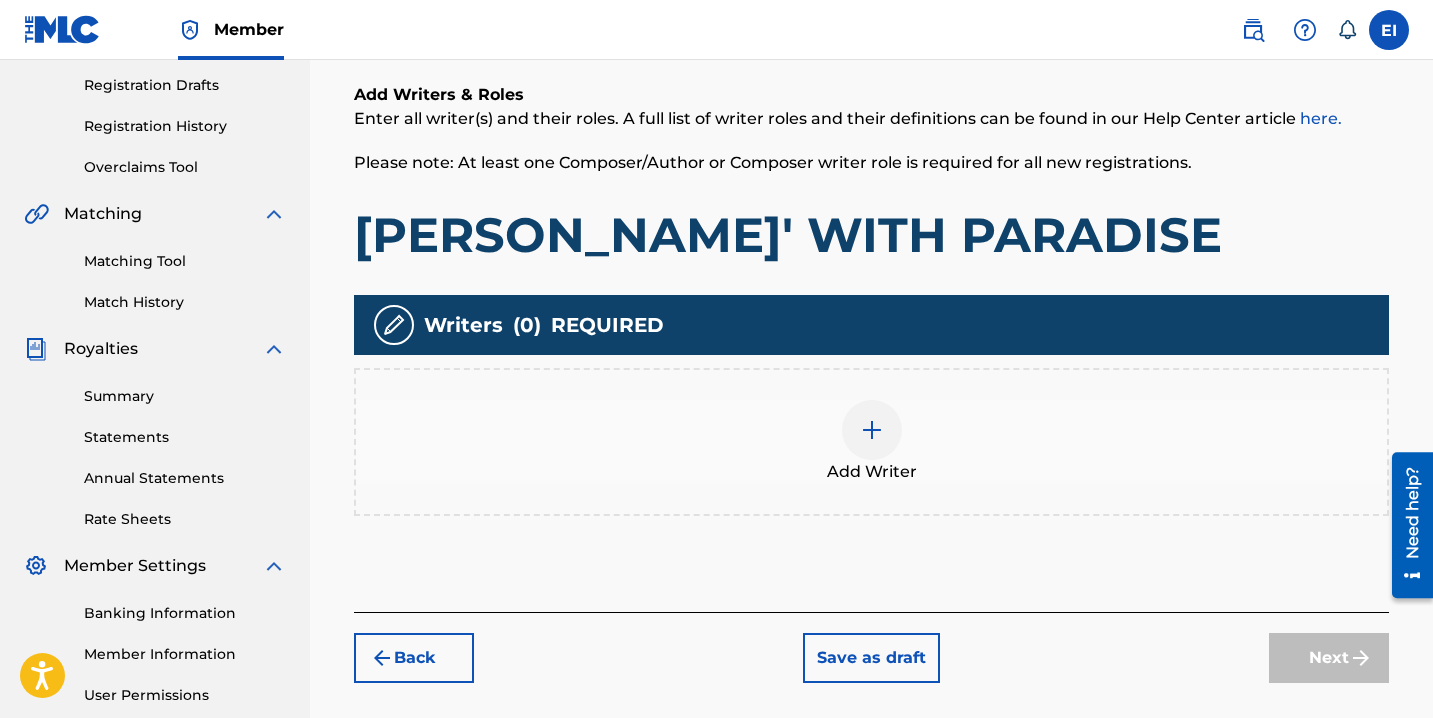 click at bounding box center [872, 430] 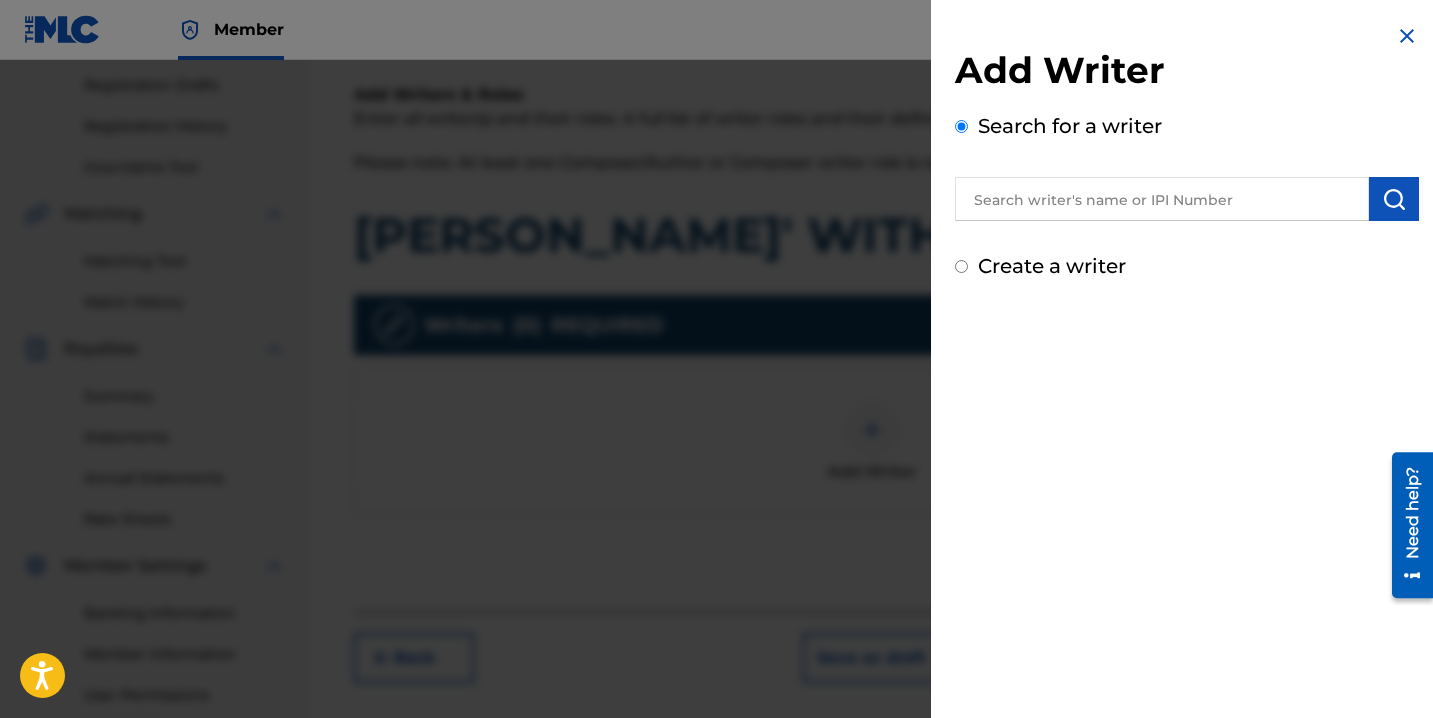 click on "Create a writer" at bounding box center (1052, 266) 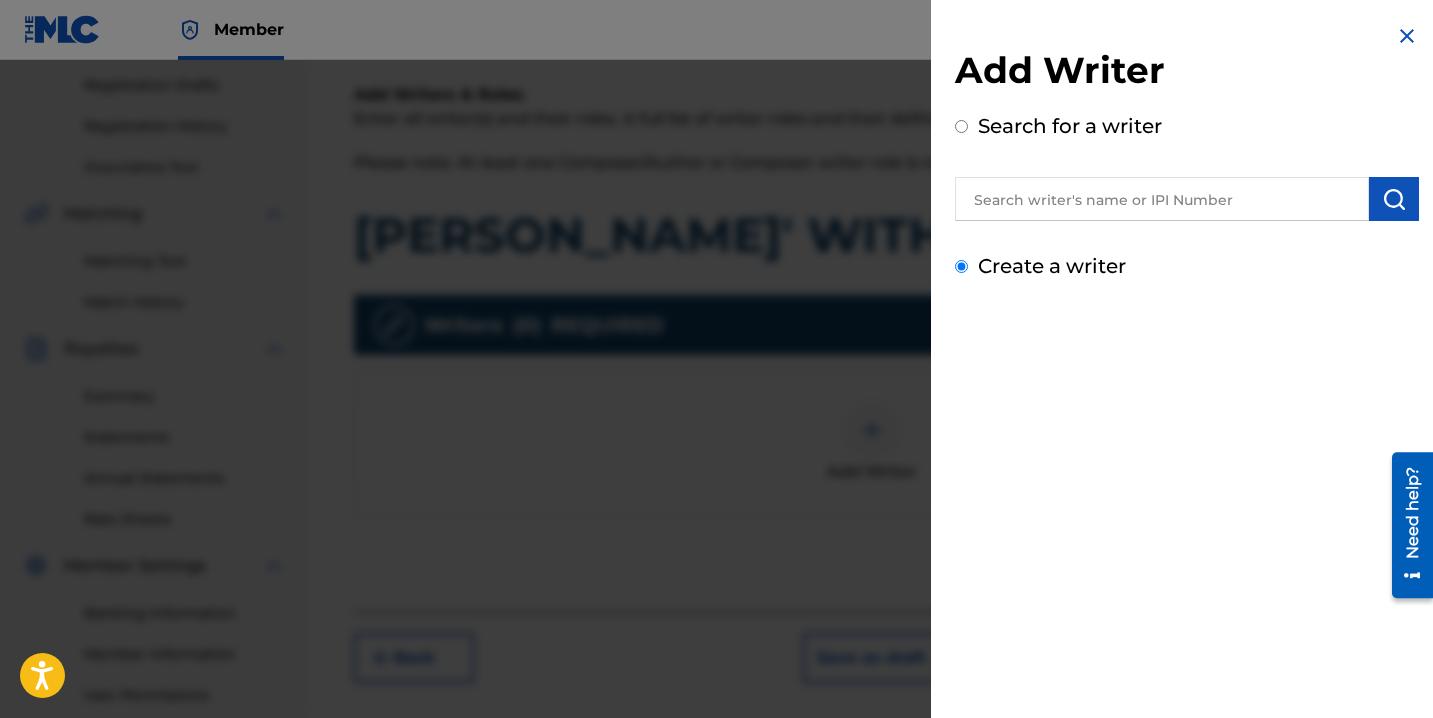 click on "Create a writer" at bounding box center (961, 266) 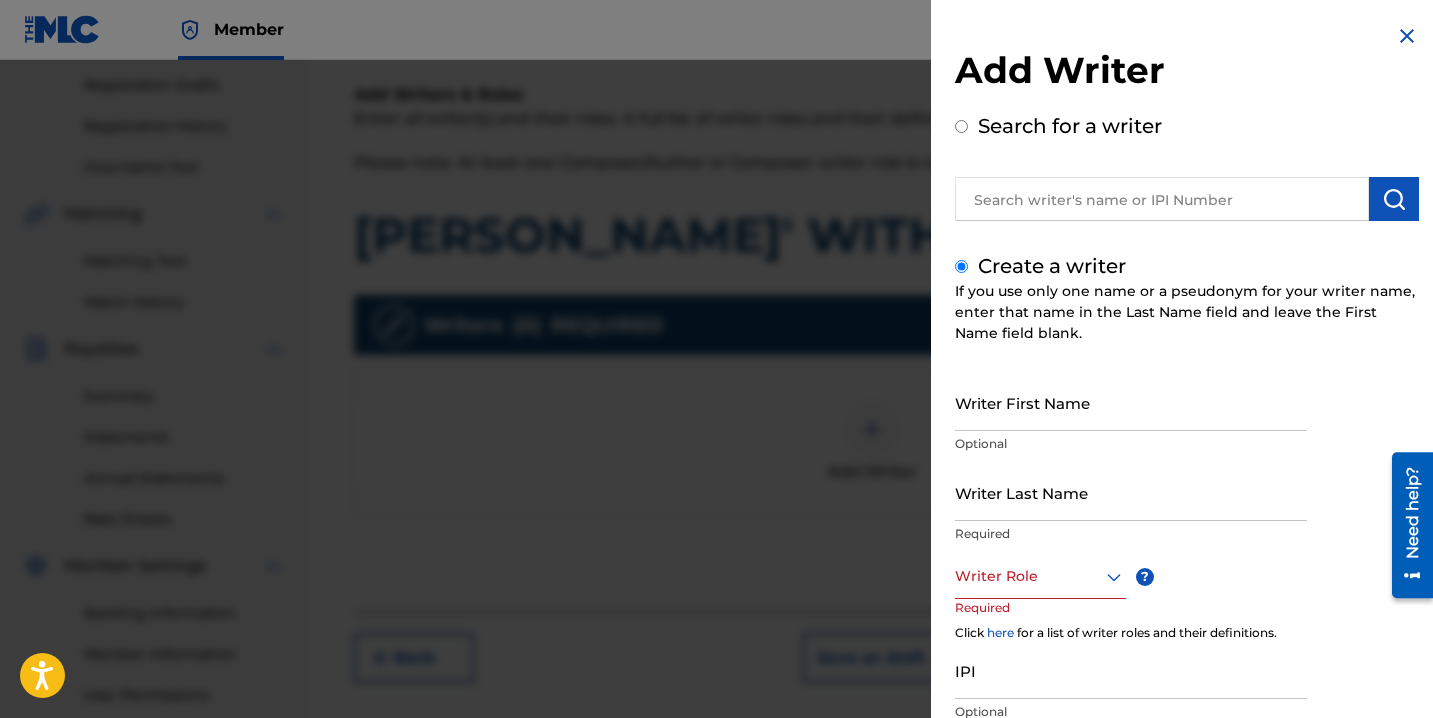click on "Writer First Name" at bounding box center [1131, 402] 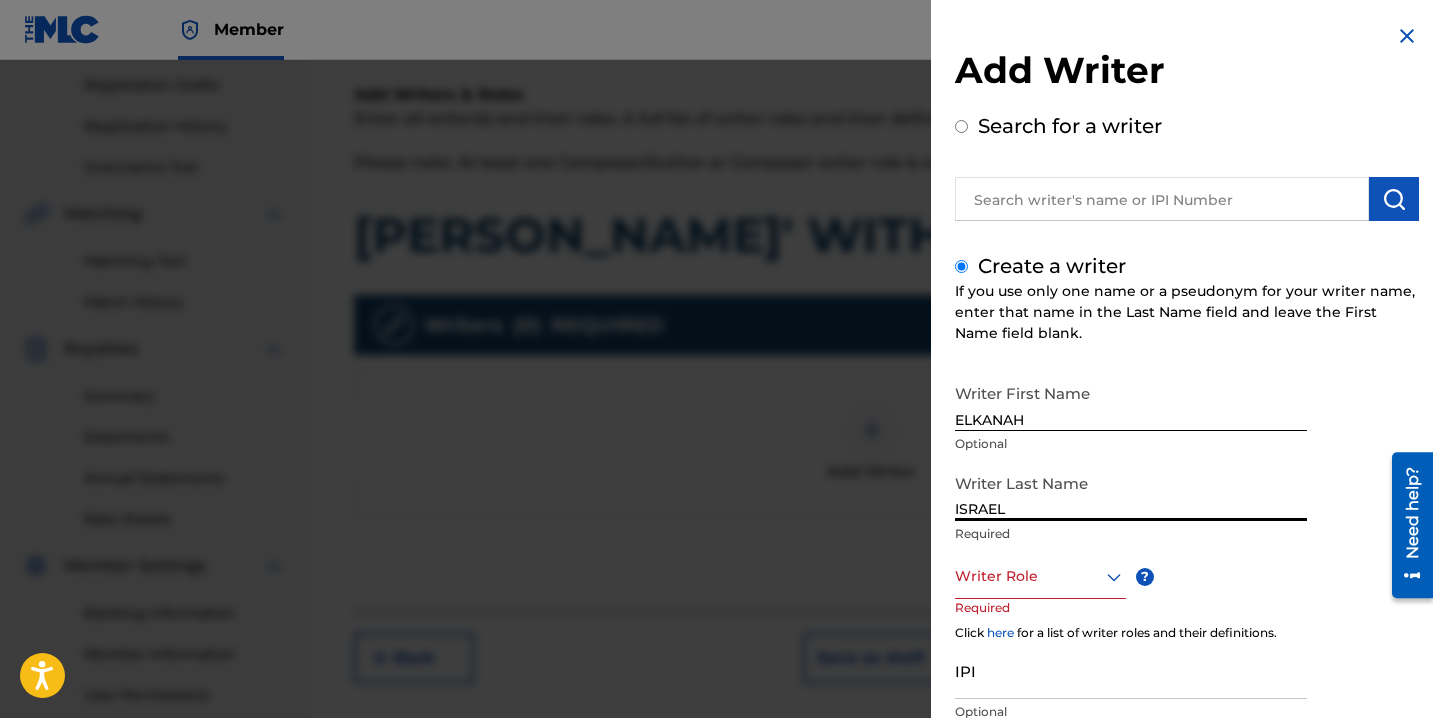 click at bounding box center (1040, 576) 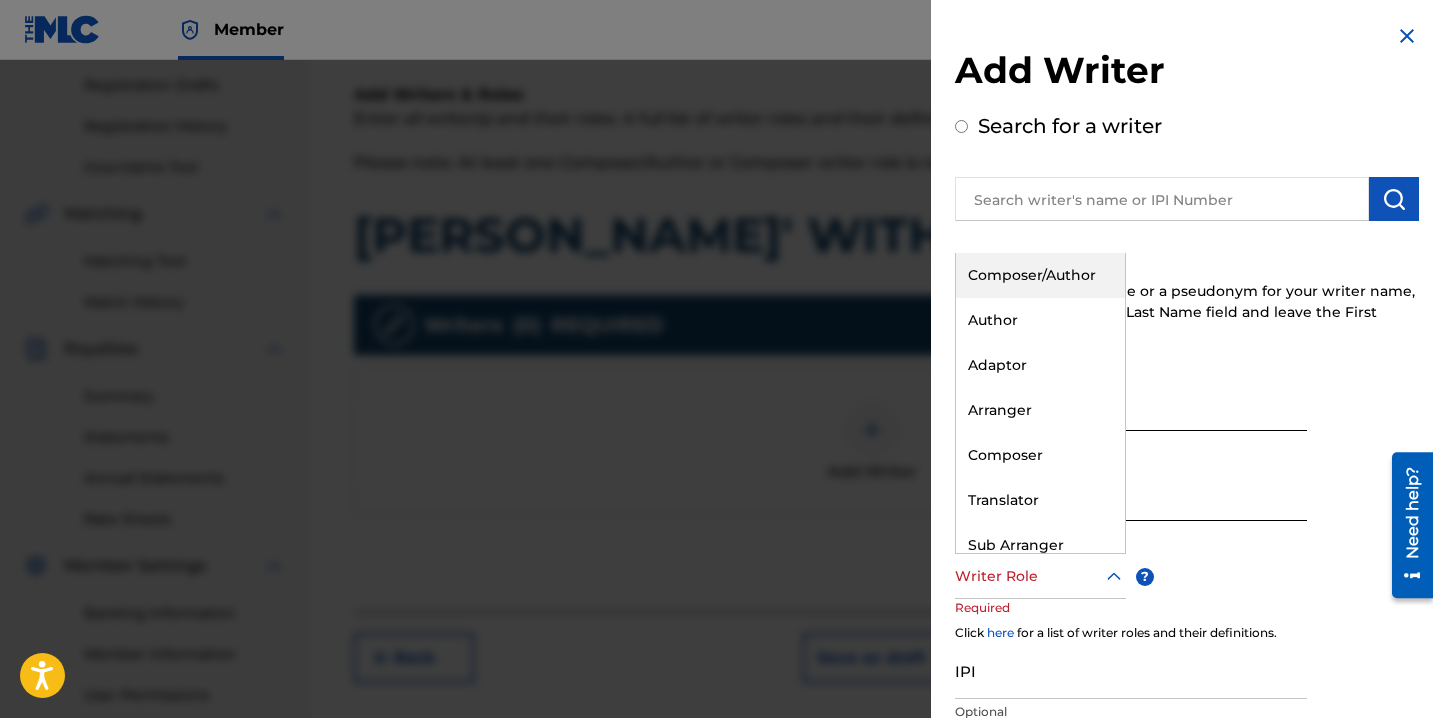 click on "Composer/Author" at bounding box center [1040, 275] 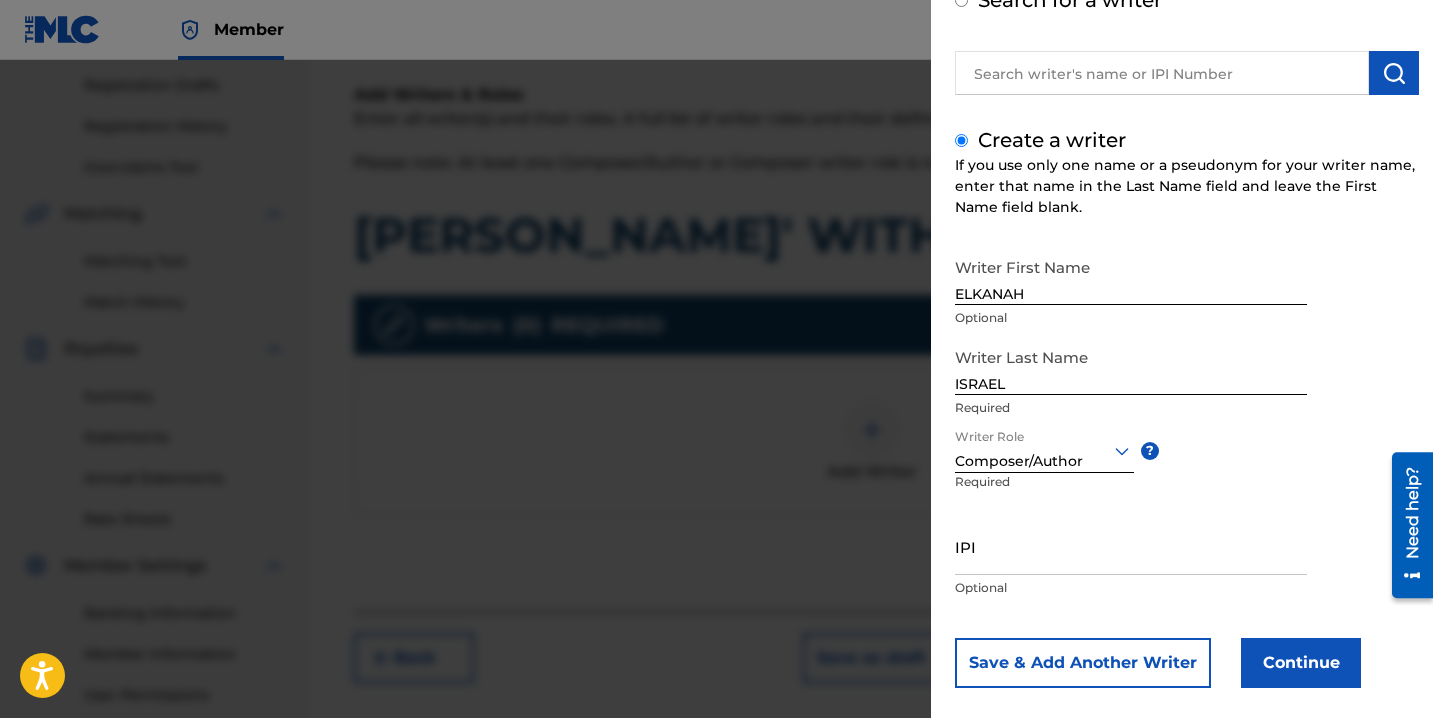 scroll, scrollTop: 129, scrollLeft: 0, axis: vertical 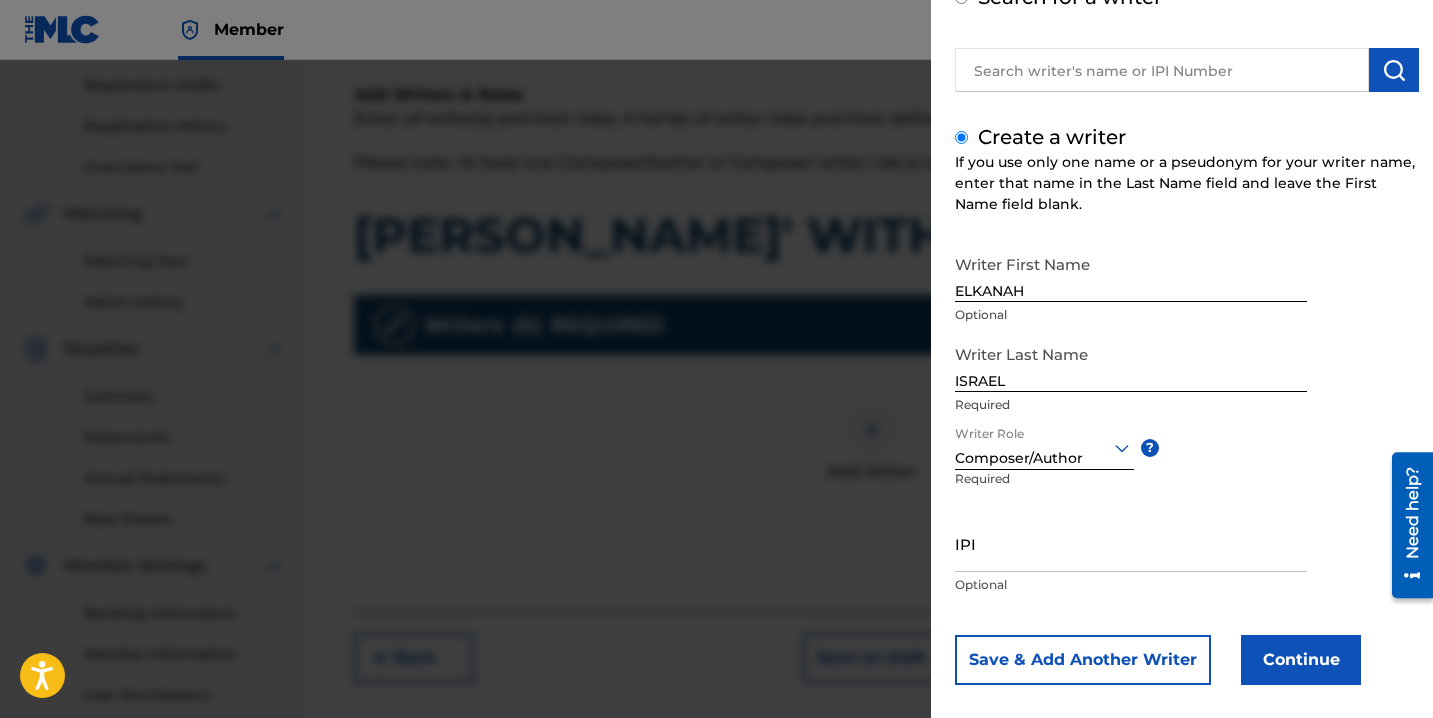 click on "IPI" at bounding box center (1131, 543) 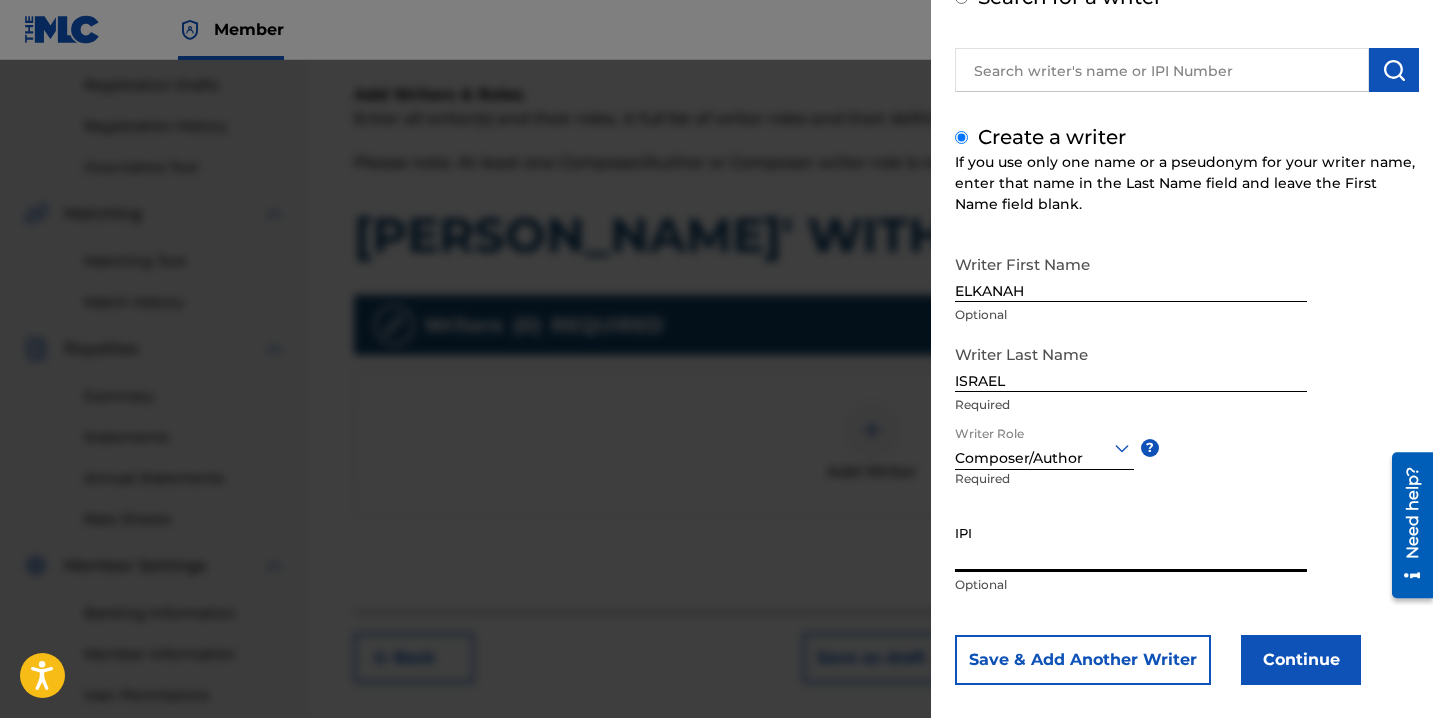 paste on "871838696" 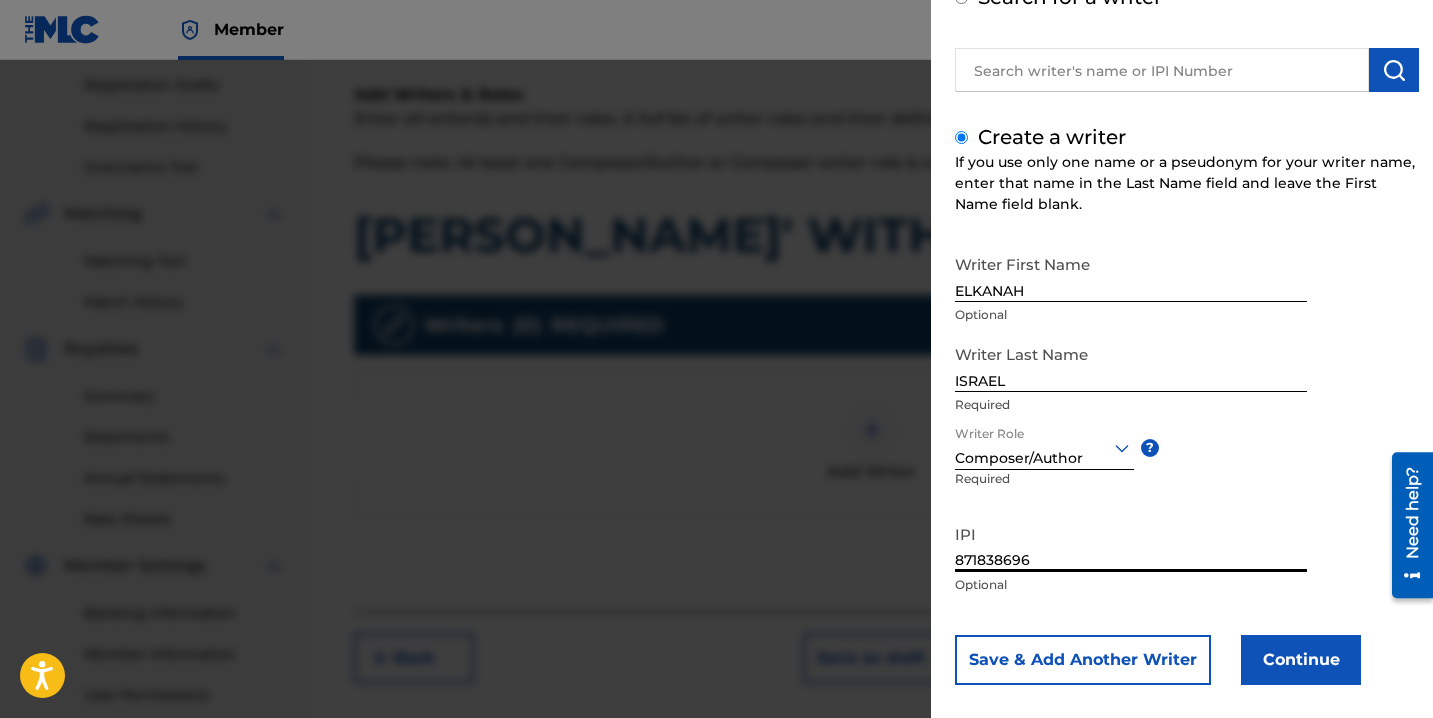 click on "Continue" at bounding box center [1301, 660] 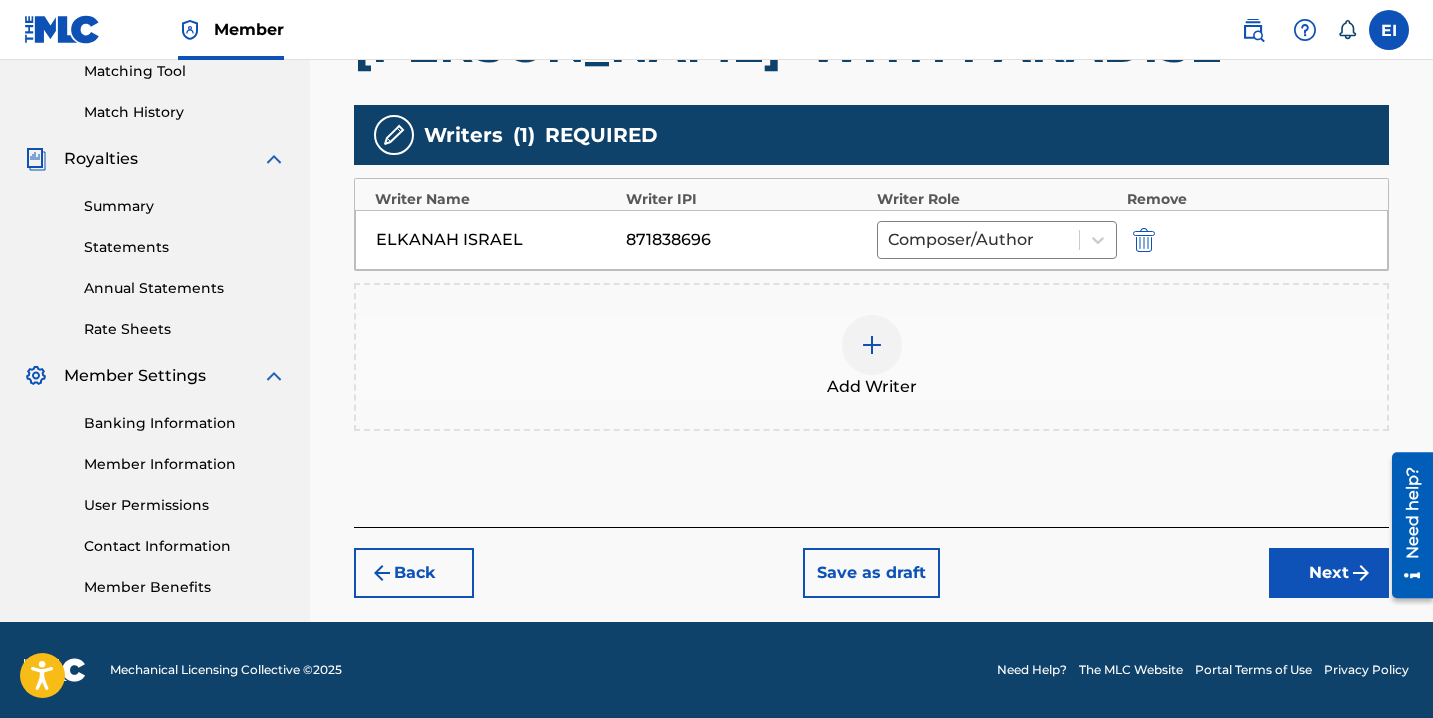 click on "Next" at bounding box center [1329, 573] 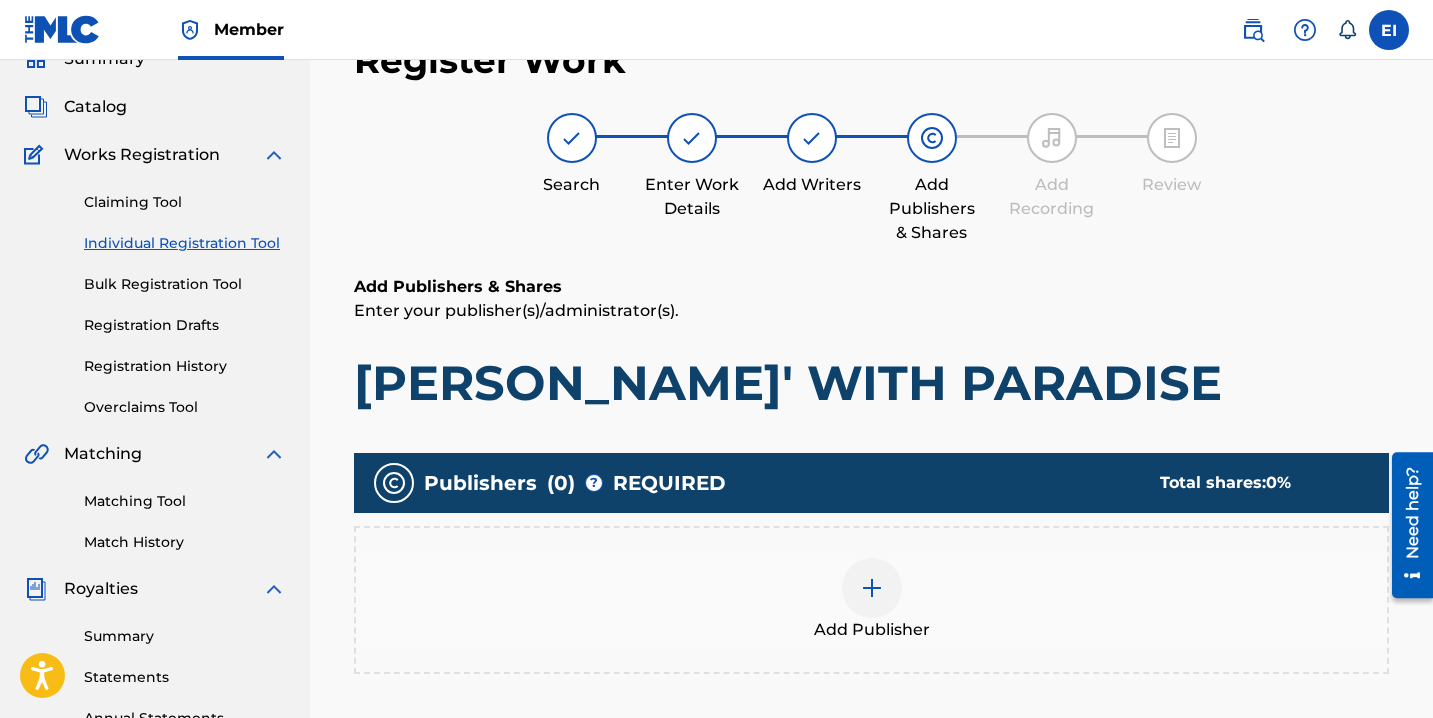 scroll, scrollTop: 90, scrollLeft: 0, axis: vertical 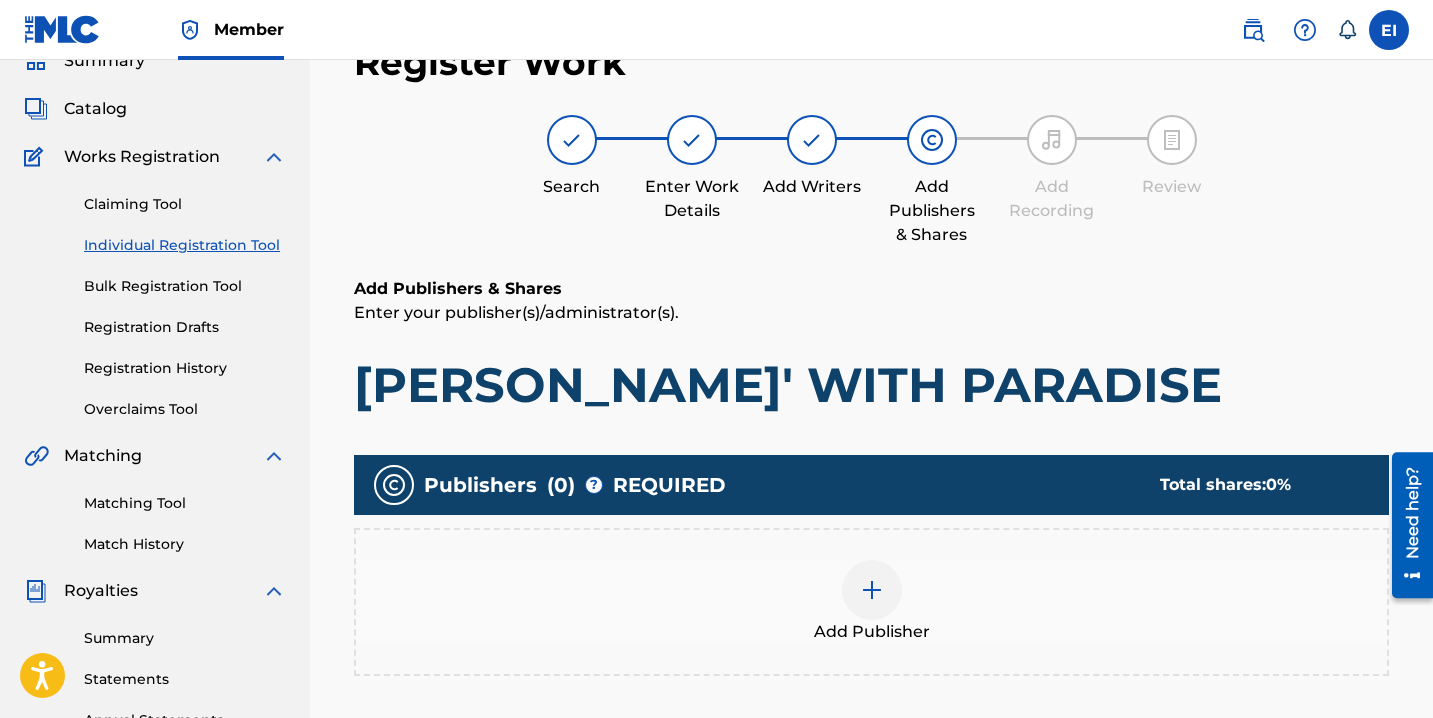 click on "Add Publisher" at bounding box center [871, 602] 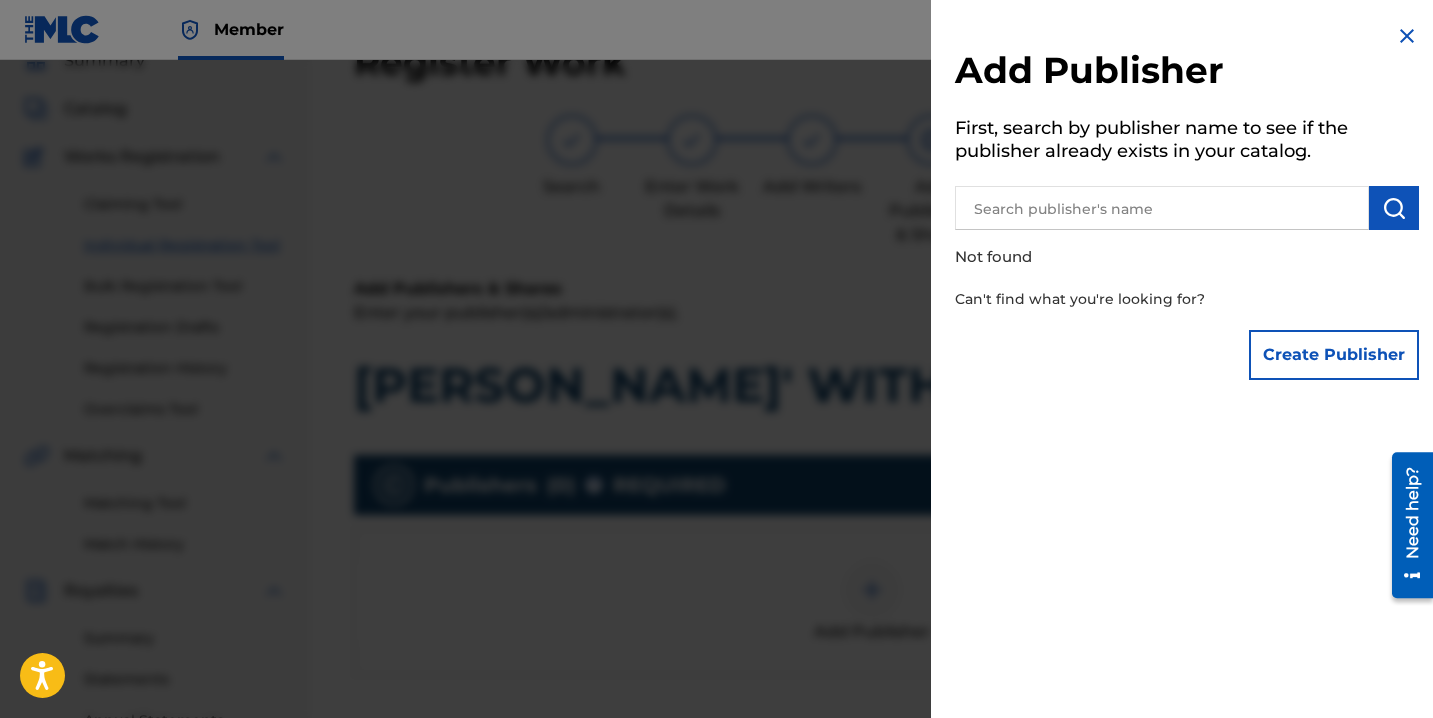 click on "Create Publisher" at bounding box center (1334, 355) 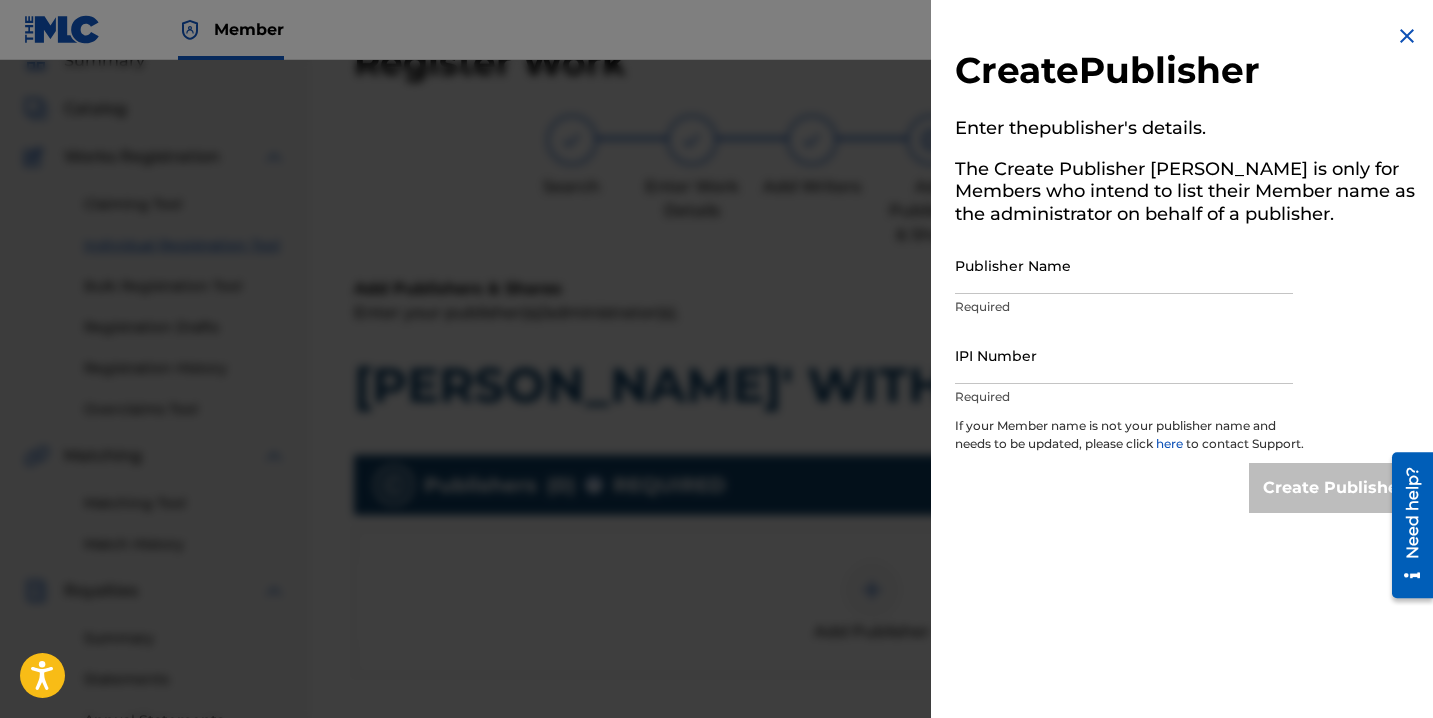 click on "Publisher Name" at bounding box center (1124, 265) 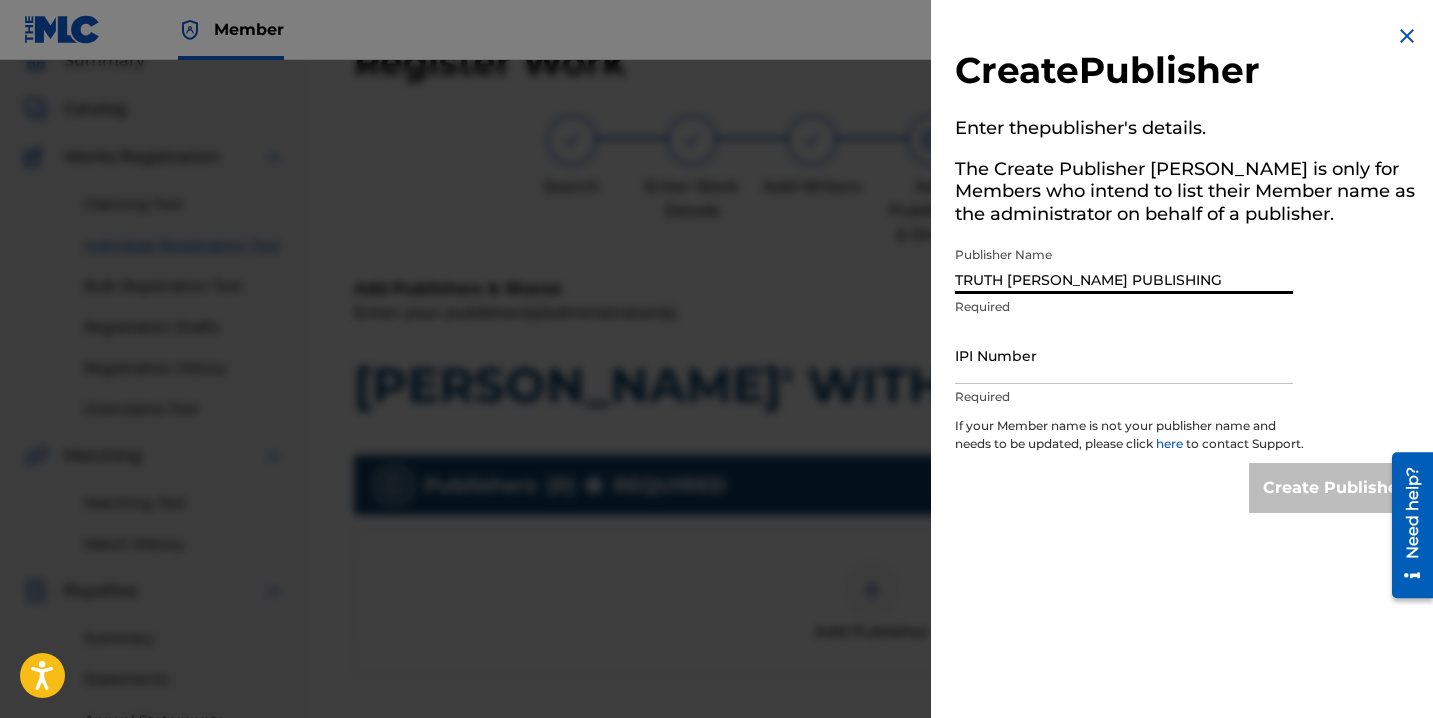 click on "IPI Number" at bounding box center (1124, 355) 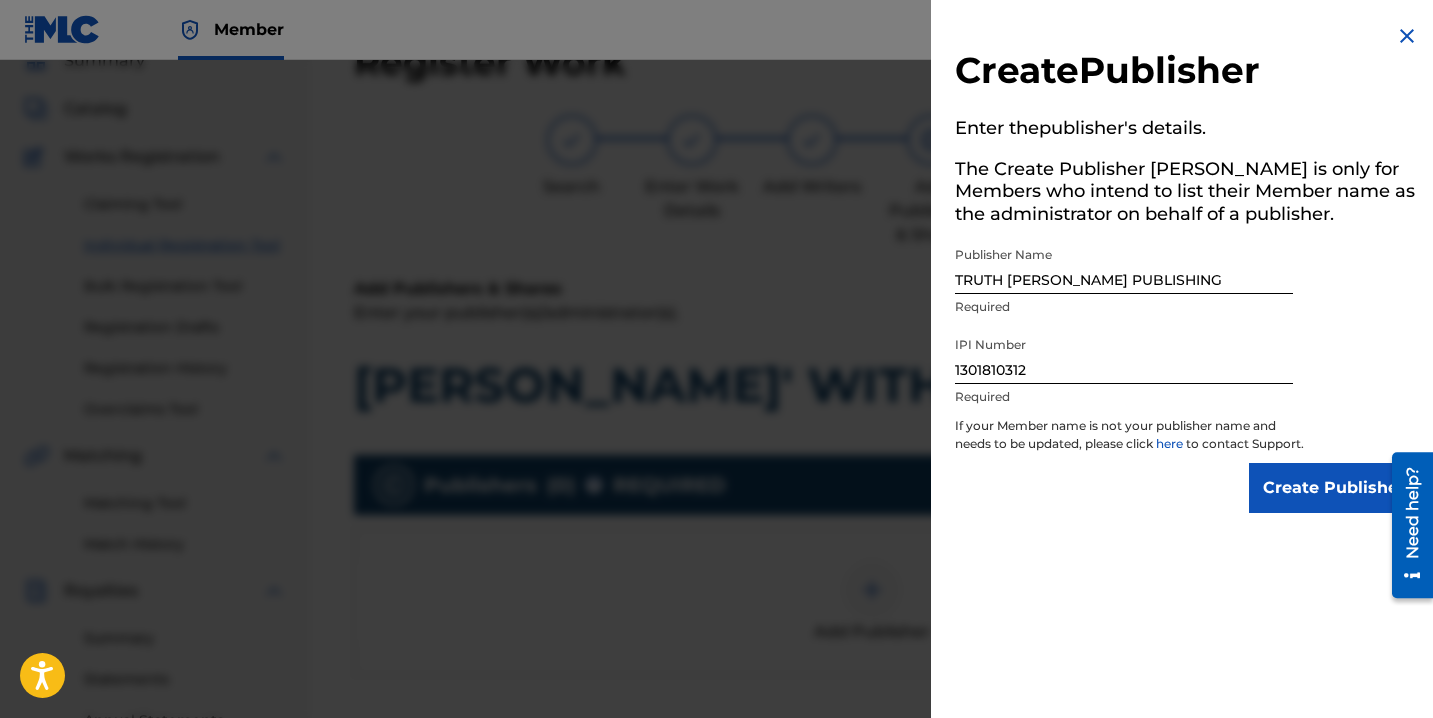 click on "Create Publisher" at bounding box center (1334, 488) 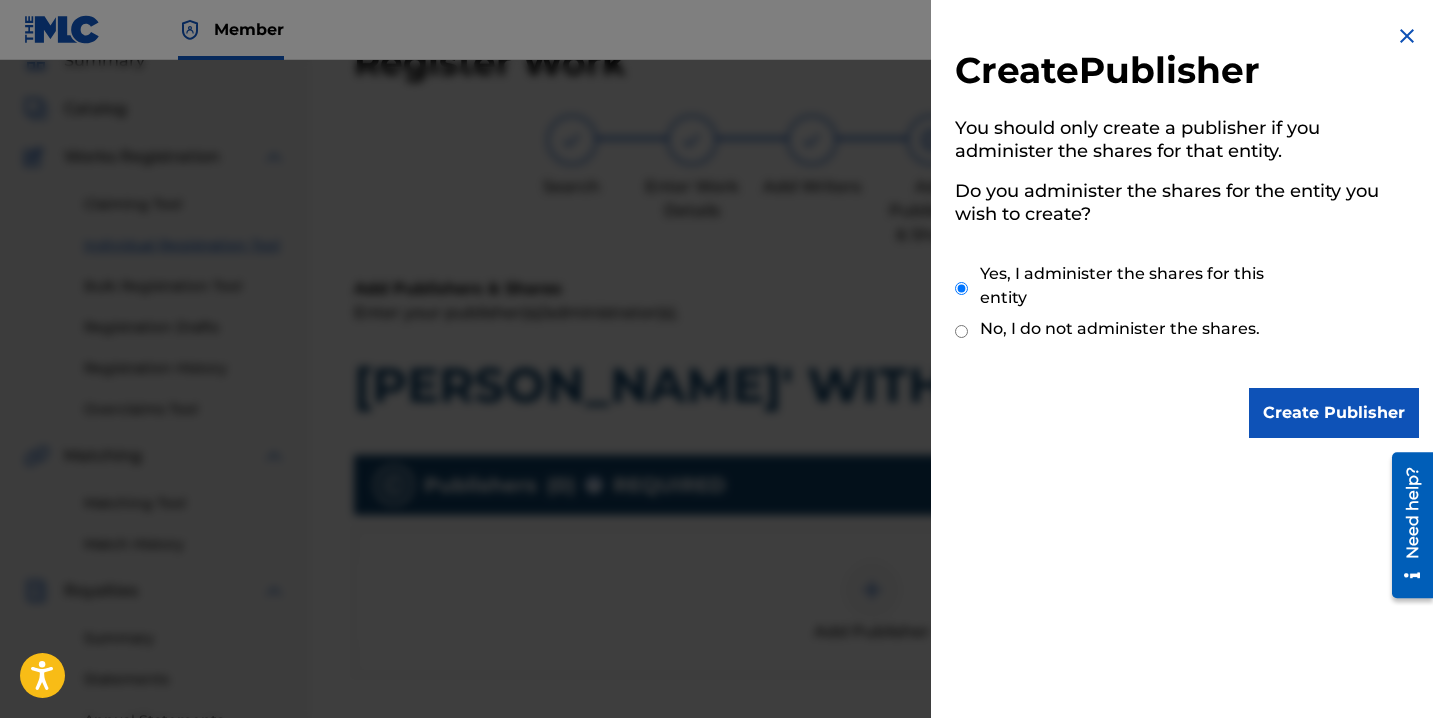 click on "Create Publisher" at bounding box center (1334, 413) 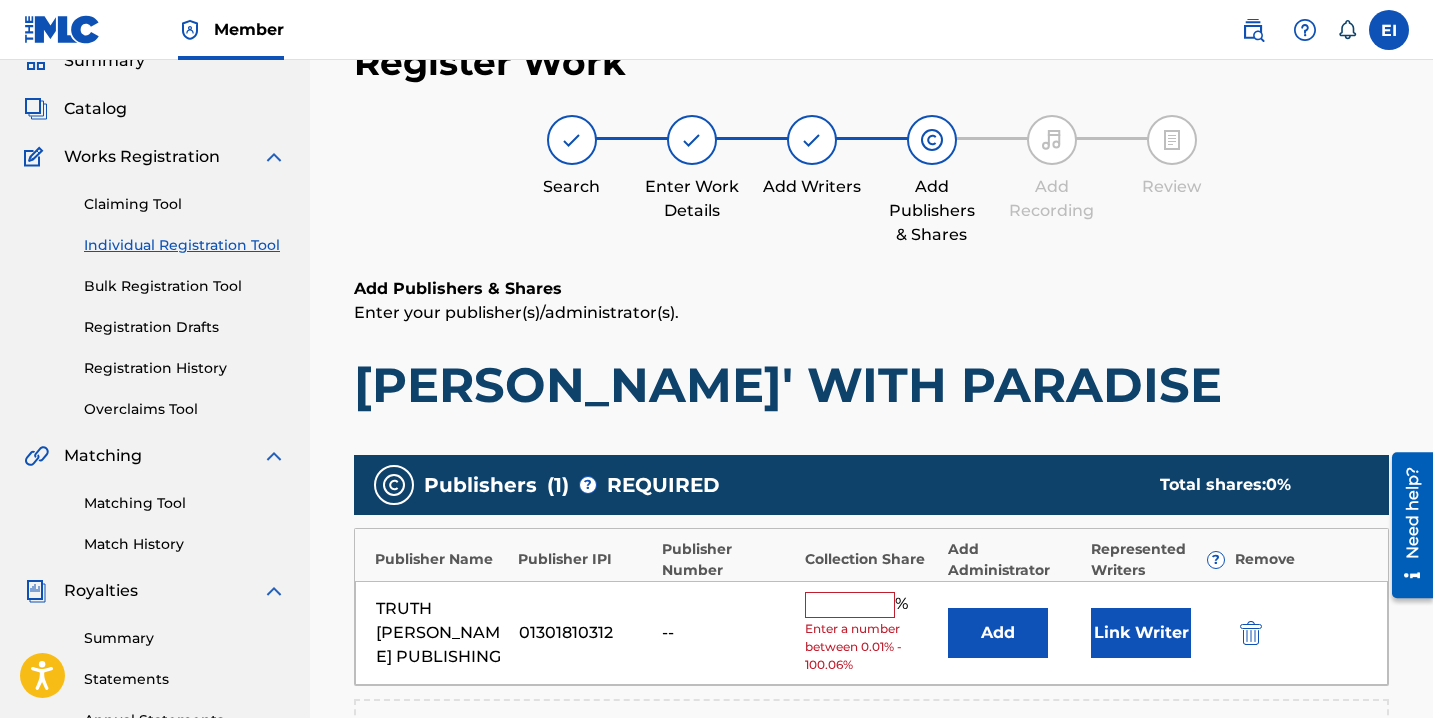 click at bounding box center (850, 605) 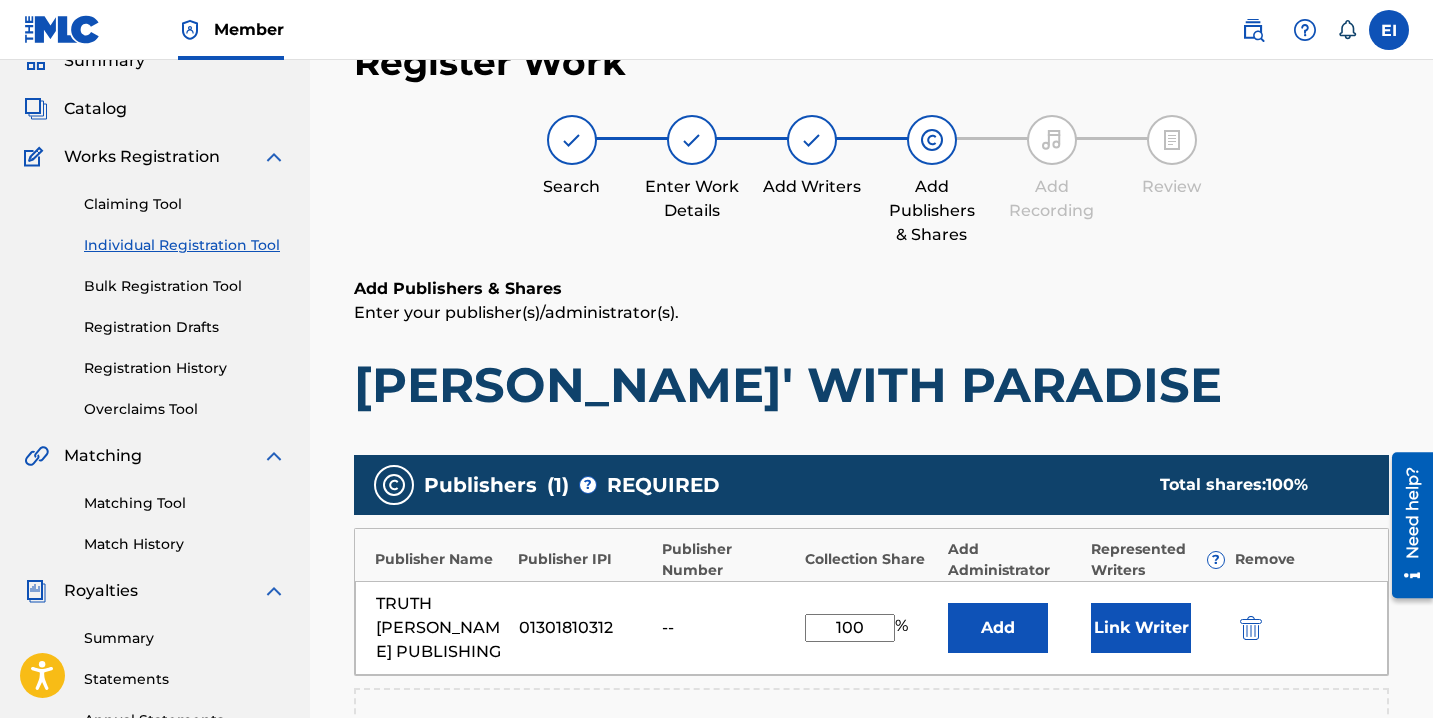 click on "Link Writer" at bounding box center [1141, 628] 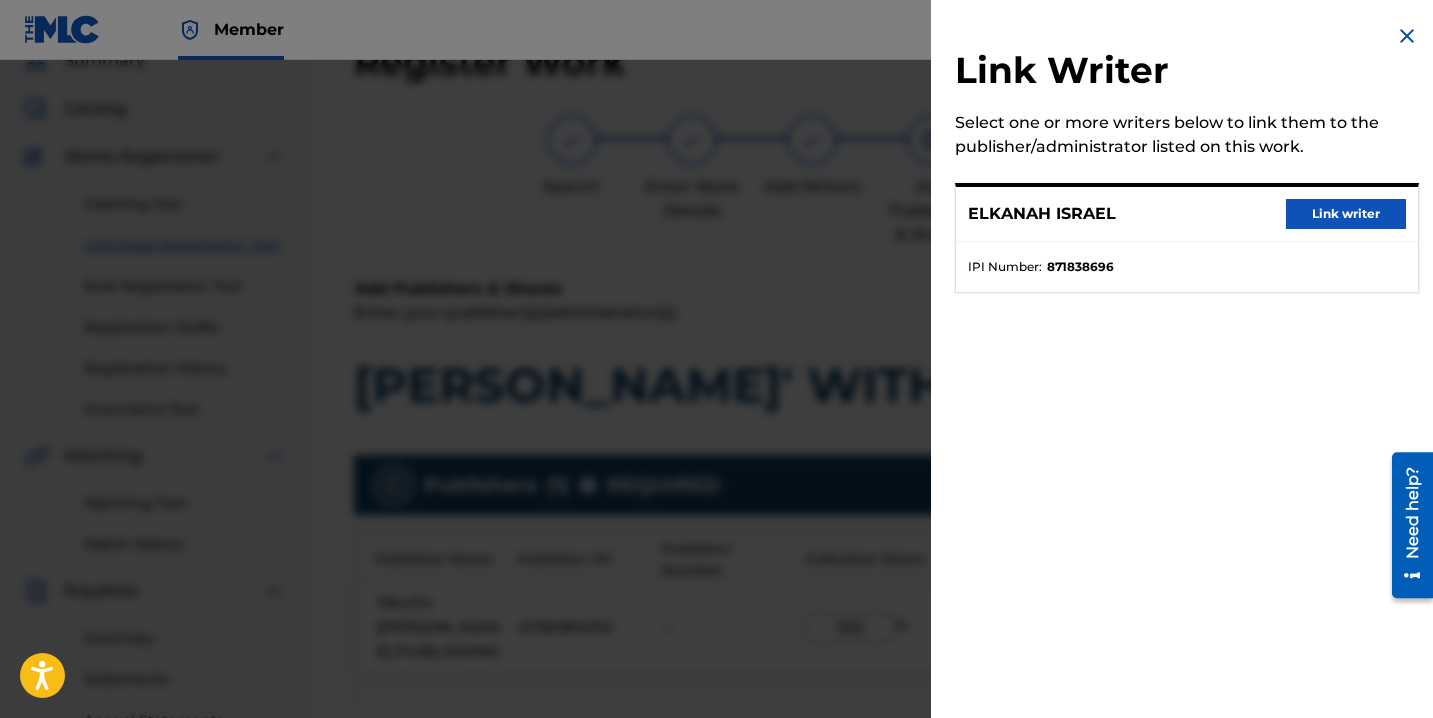 click on "Link writer" at bounding box center (1346, 214) 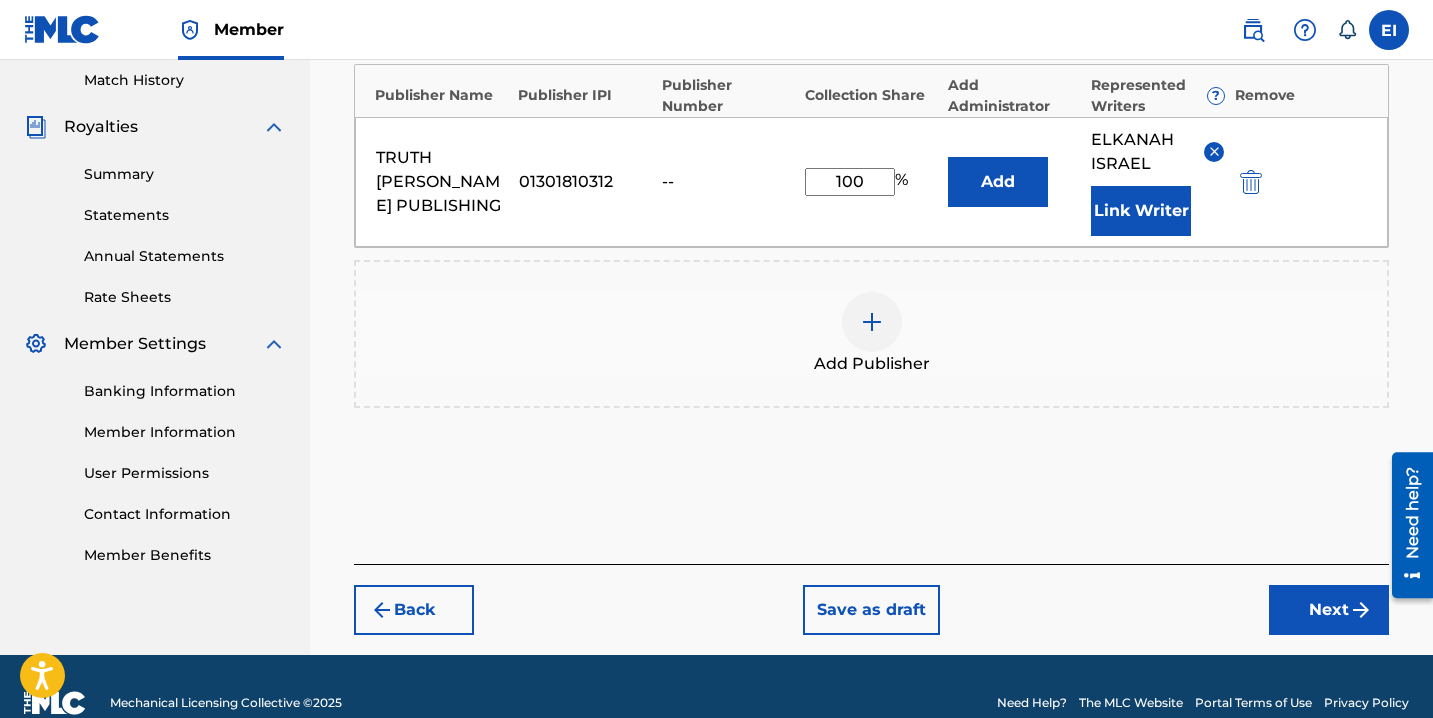 click on "Next" at bounding box center (1329, 610) 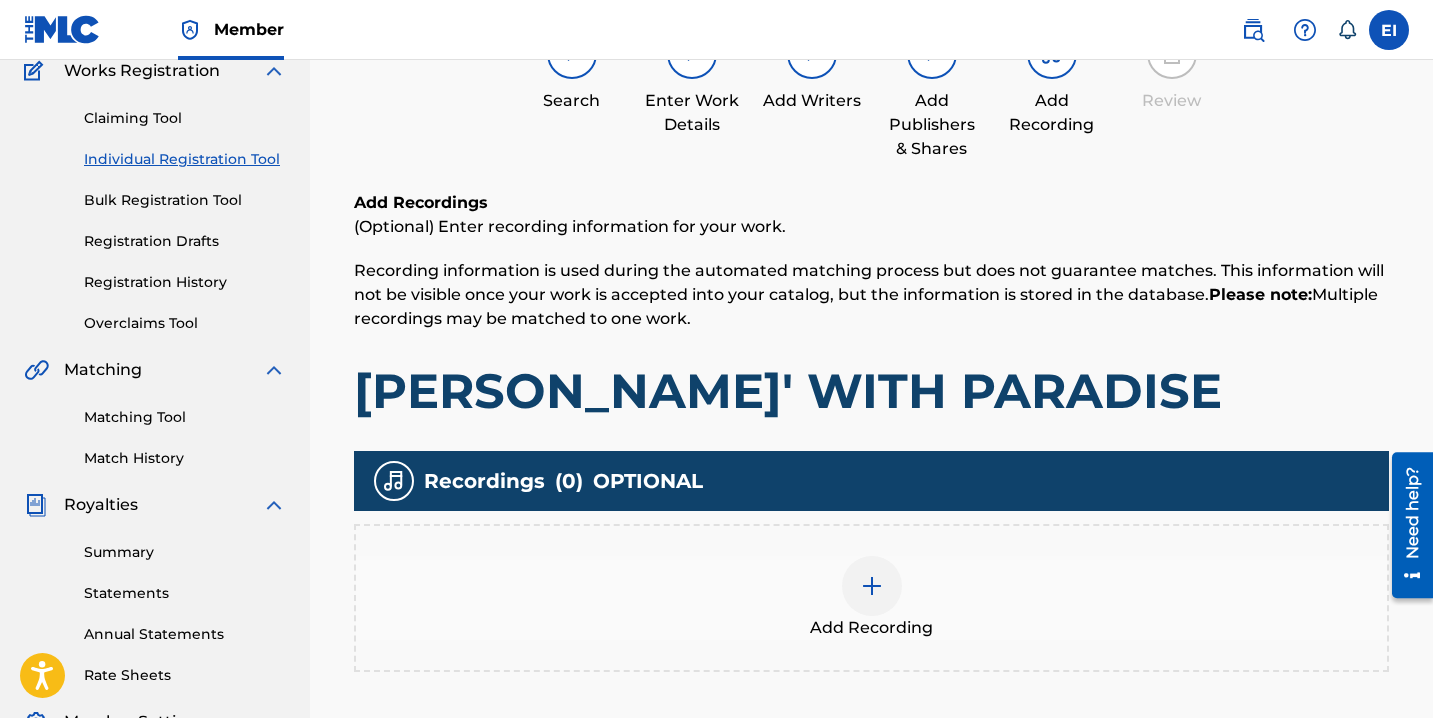 scroll, scrollTop: 201, scrollLeft: 0, axis: vertical 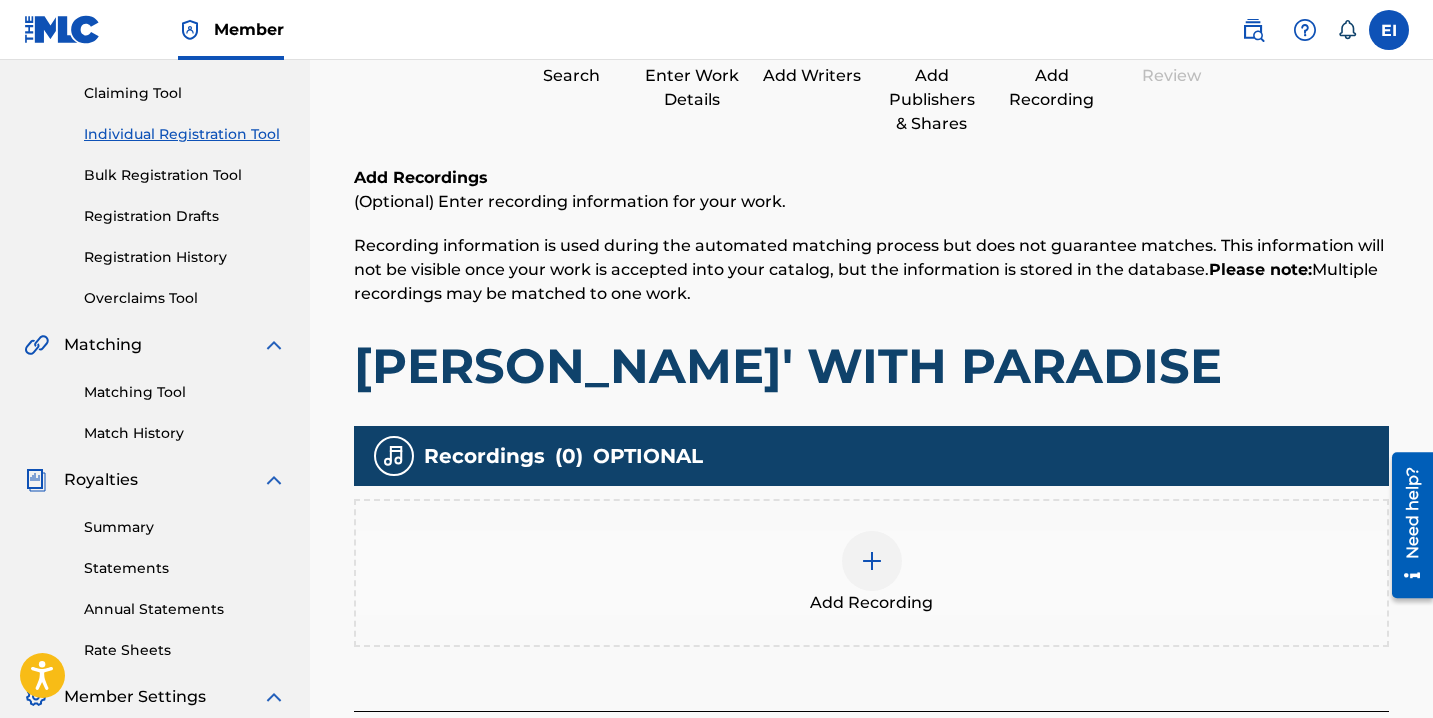 click at bounding box center [872, 561] 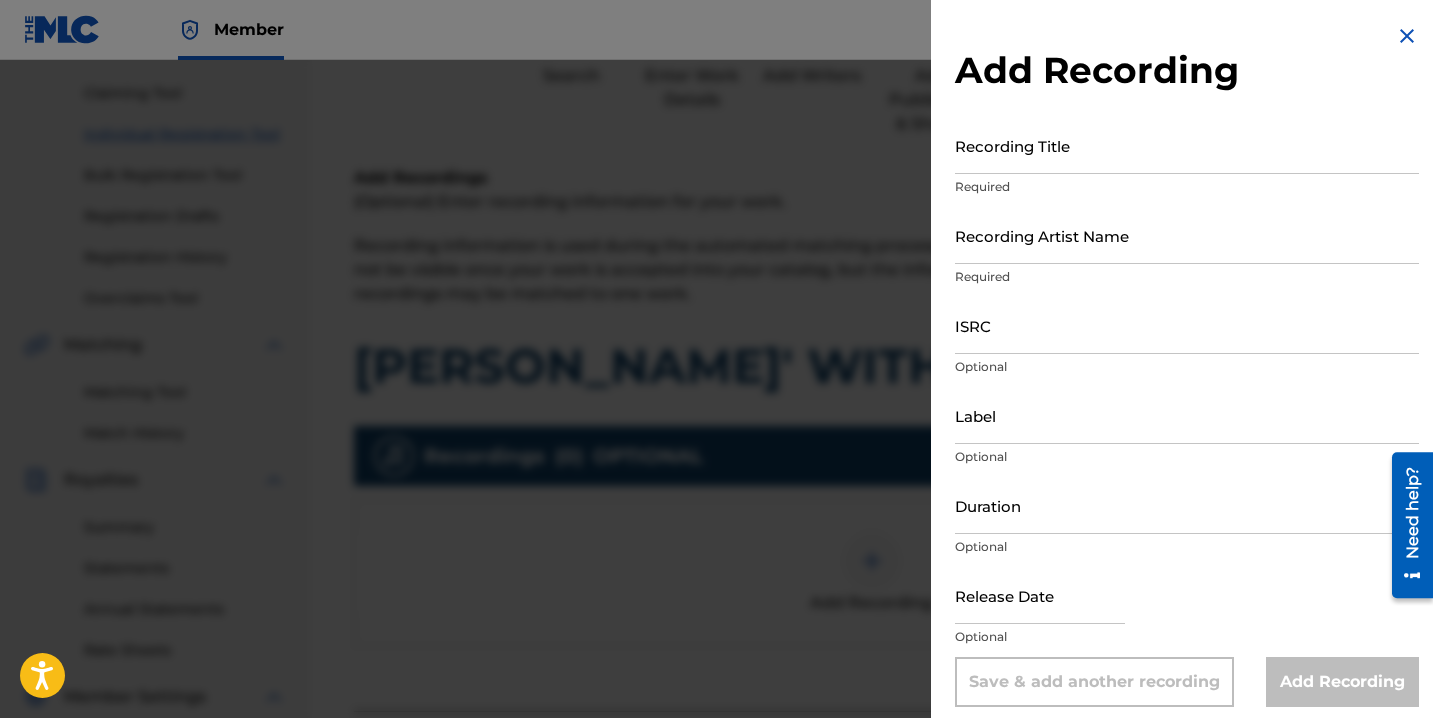 click on "Recording Title" at bounding box center (1187, 145) 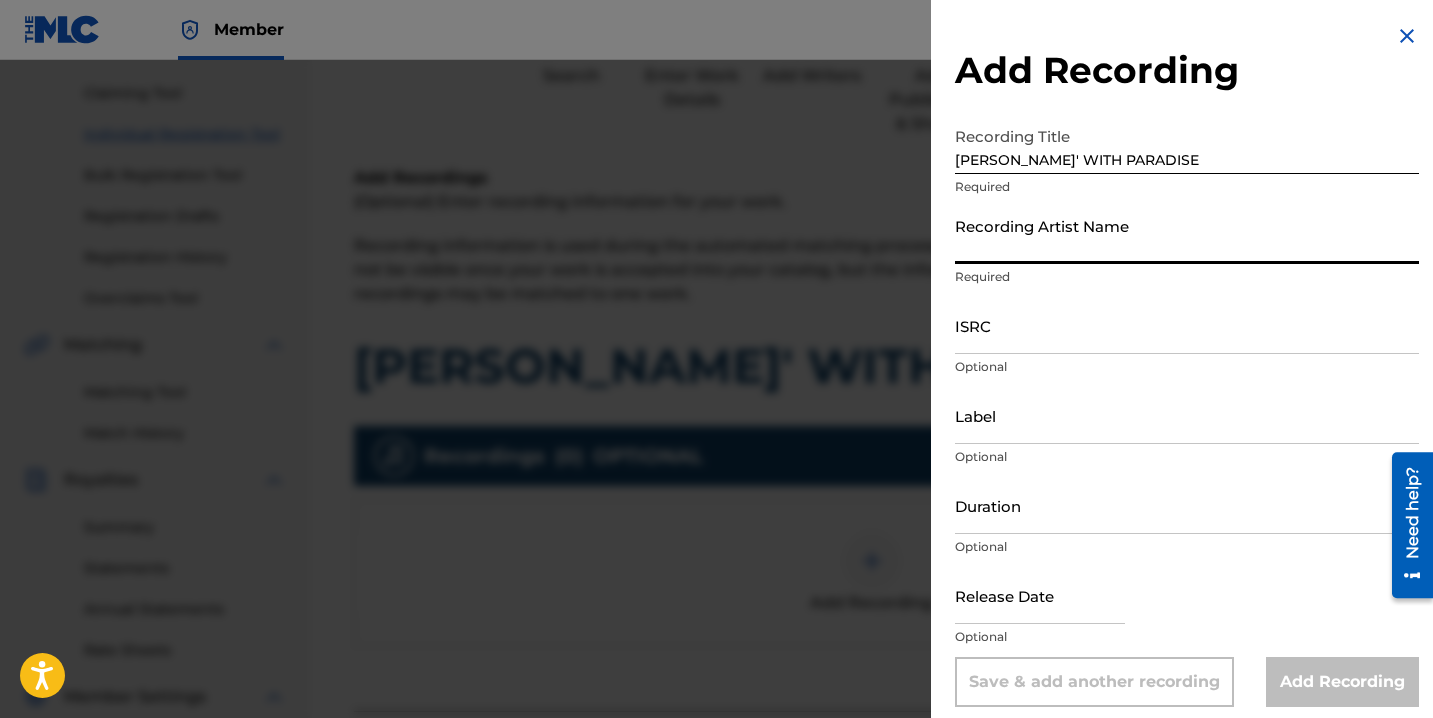 click on "Recording Artist Name" at bounding box center (1187, 235) 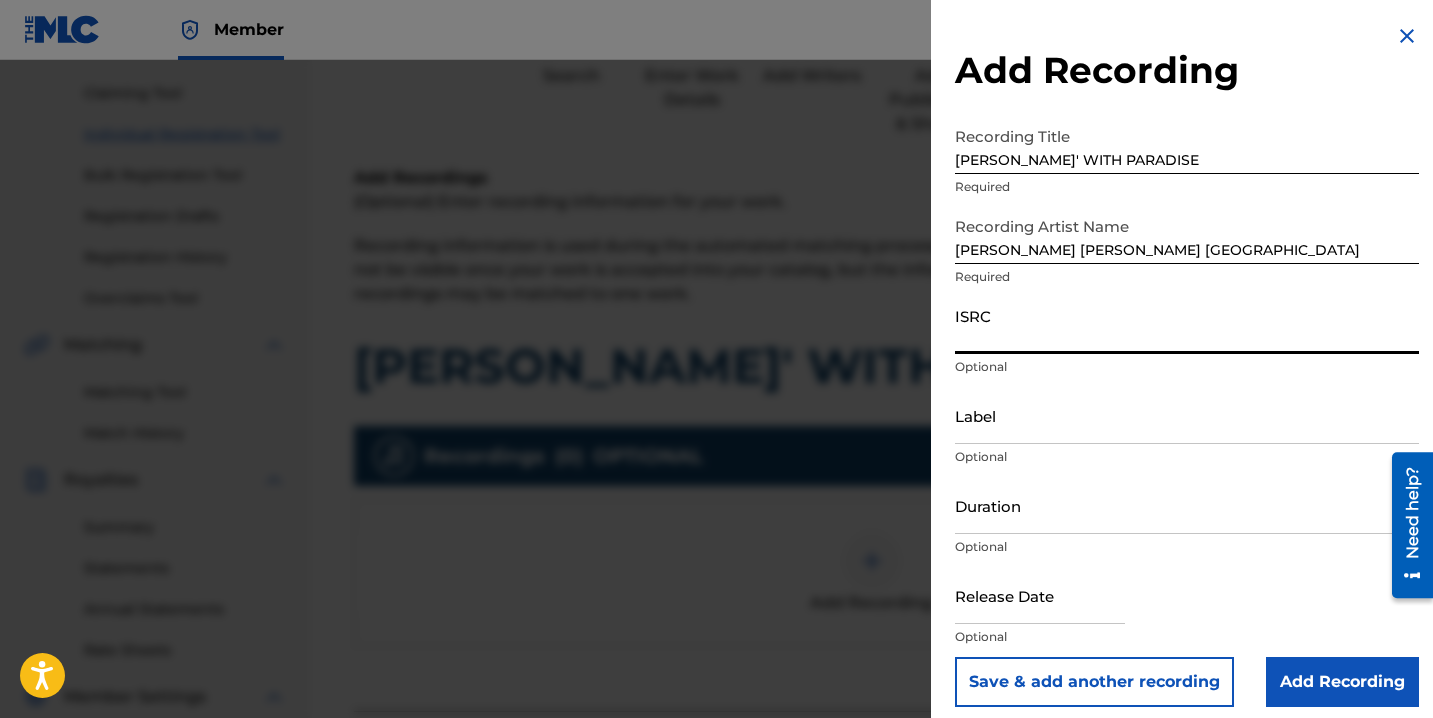 click on "ISRC" at bounding box center (1187, 325) 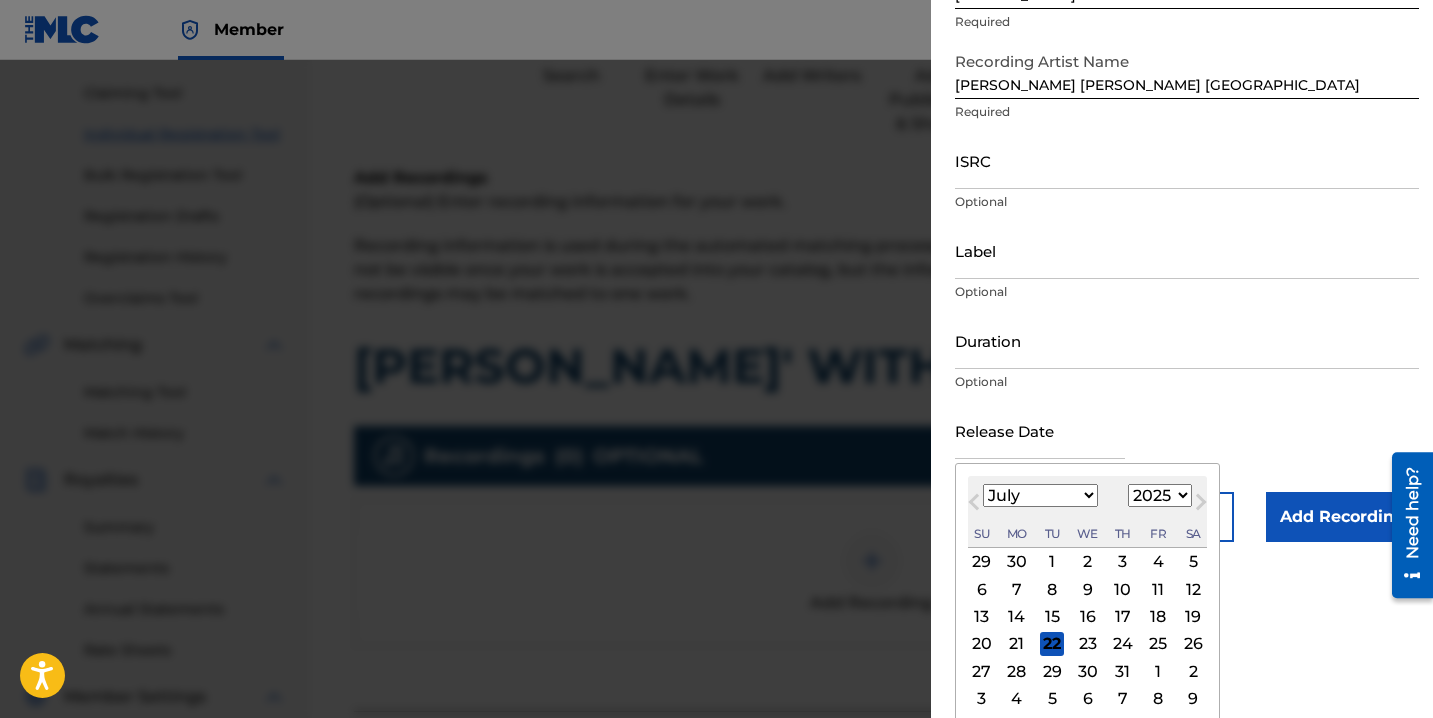 click on "10" at bounding box center [1123, 589] 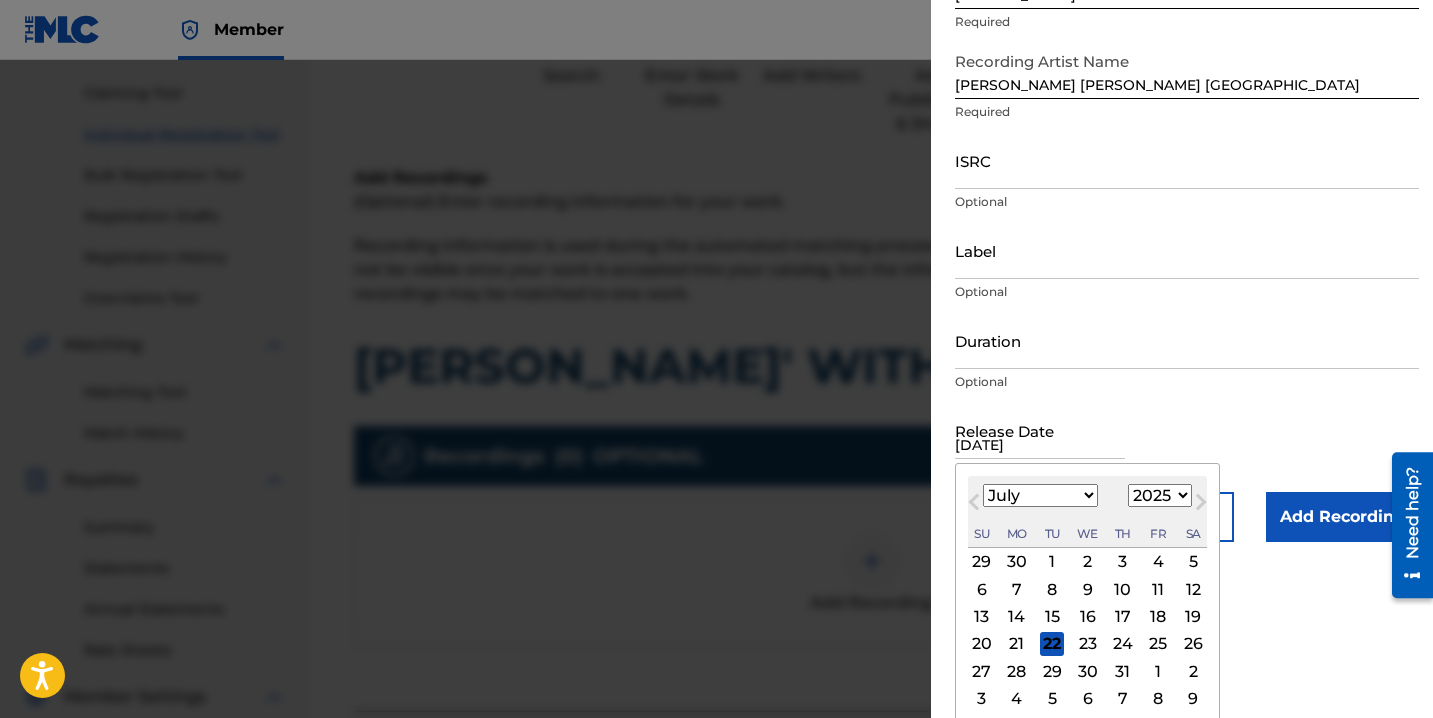 scroll, scrollTop: 13, scrollLeft: 0, axis: vertical 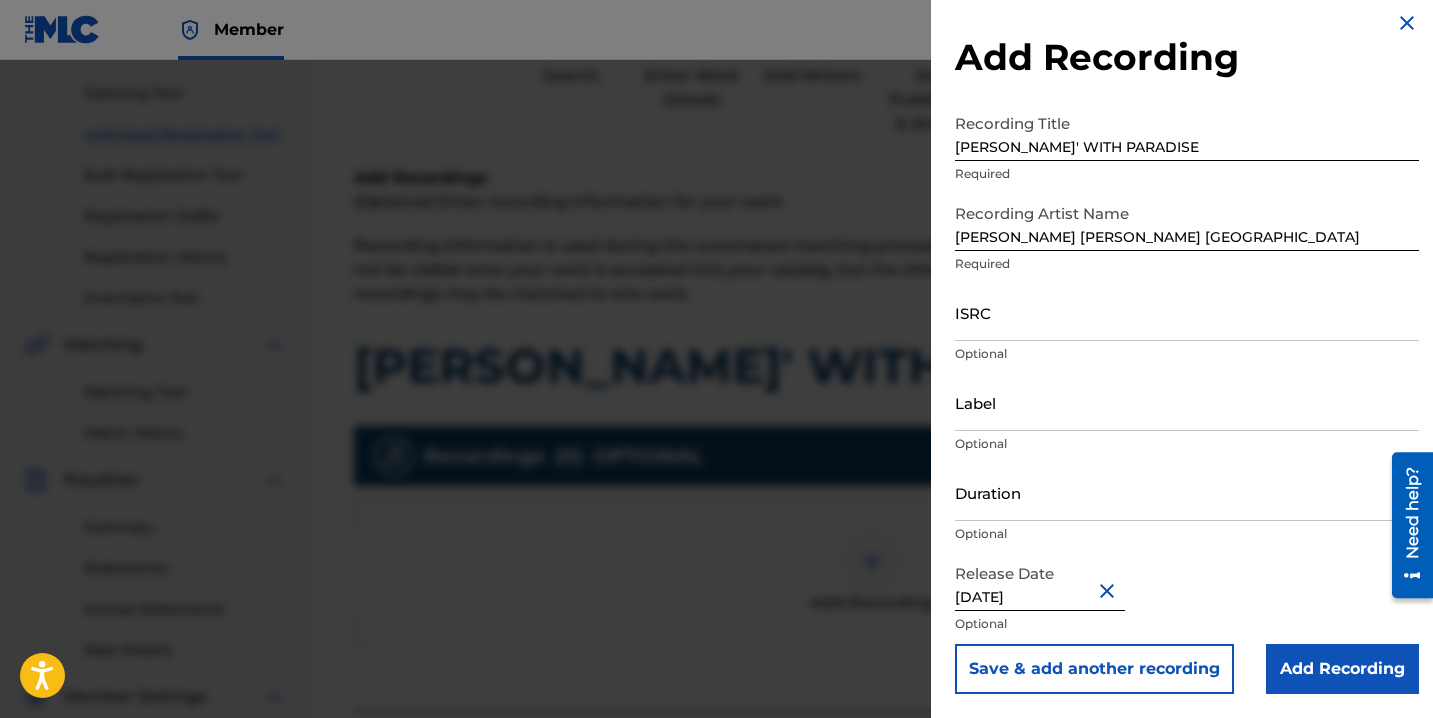 click on "ISRC" at bounding box center (1187, 312) 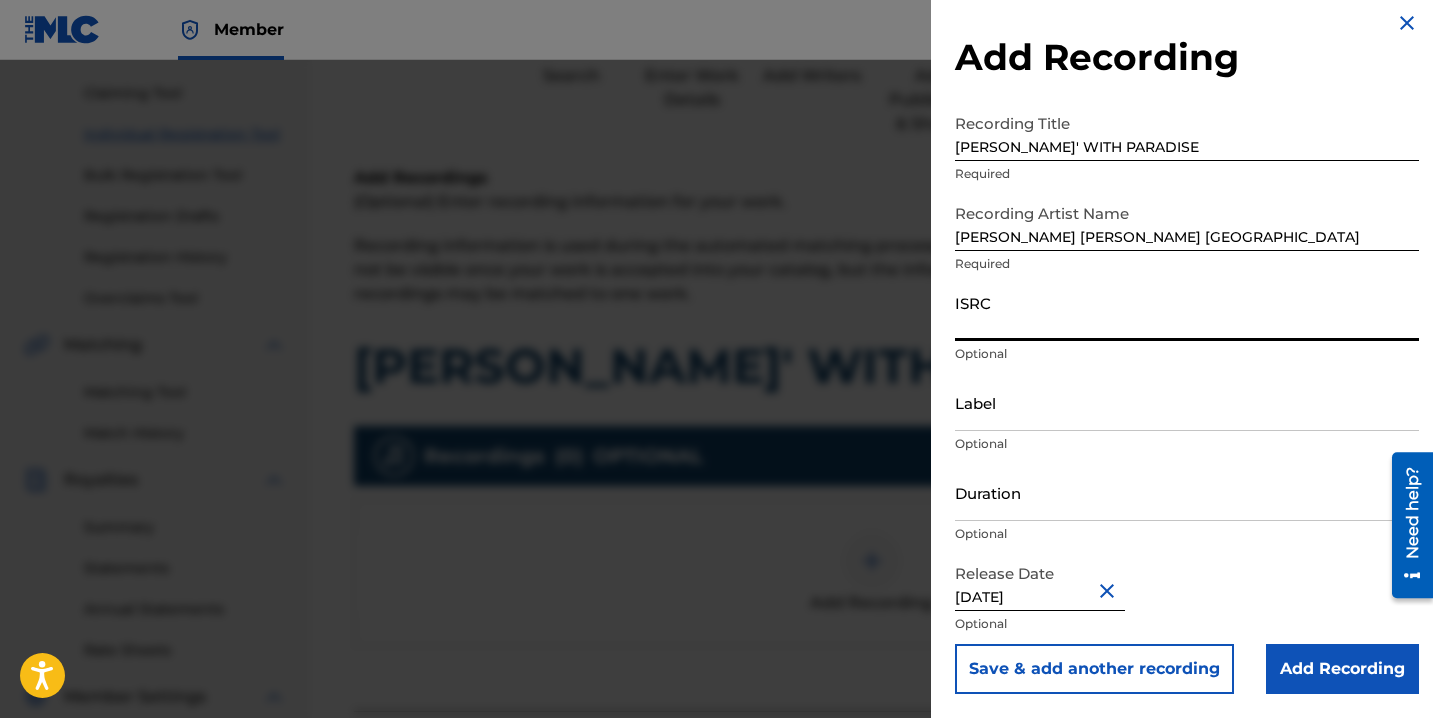 paste on "QZWFE2569207" 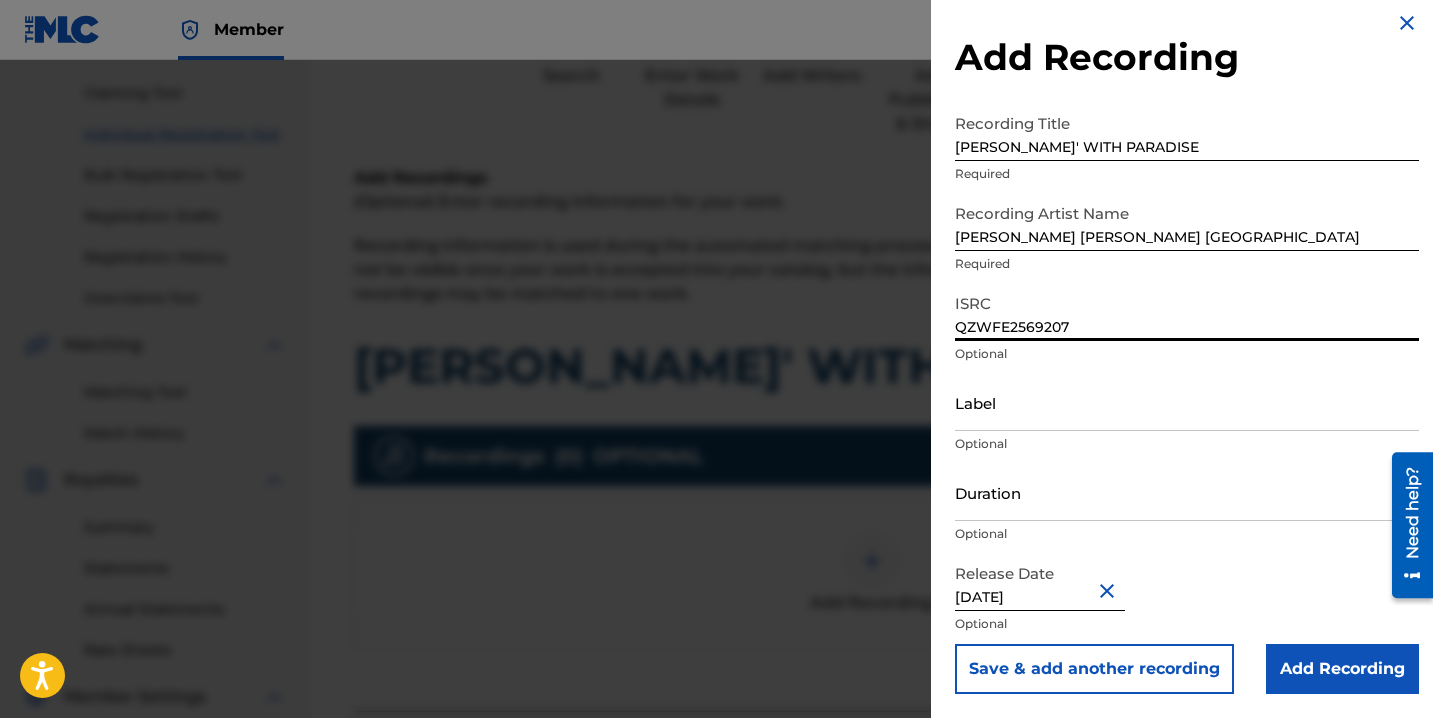 click on "Duration" at bounding box center [1187, 492] 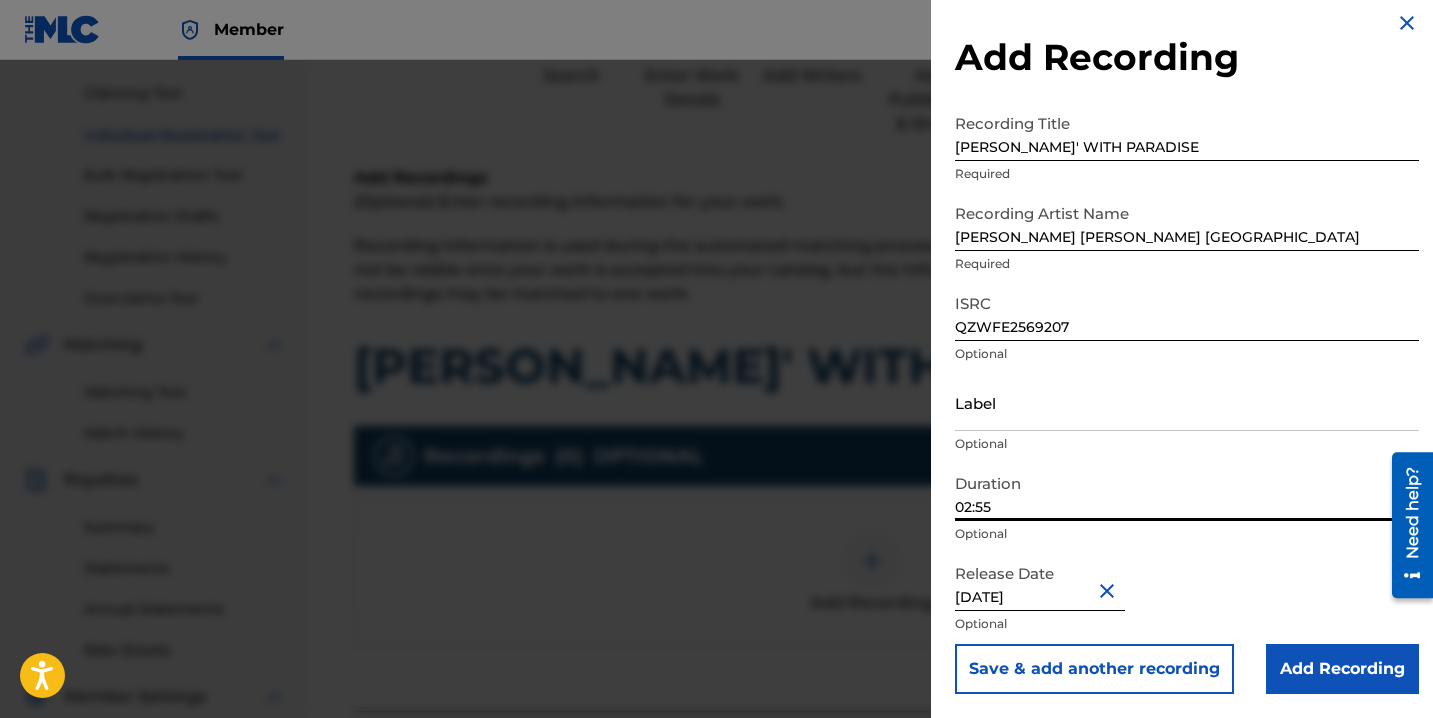 click on "Add Recording" at bounding box center [1342, 669] 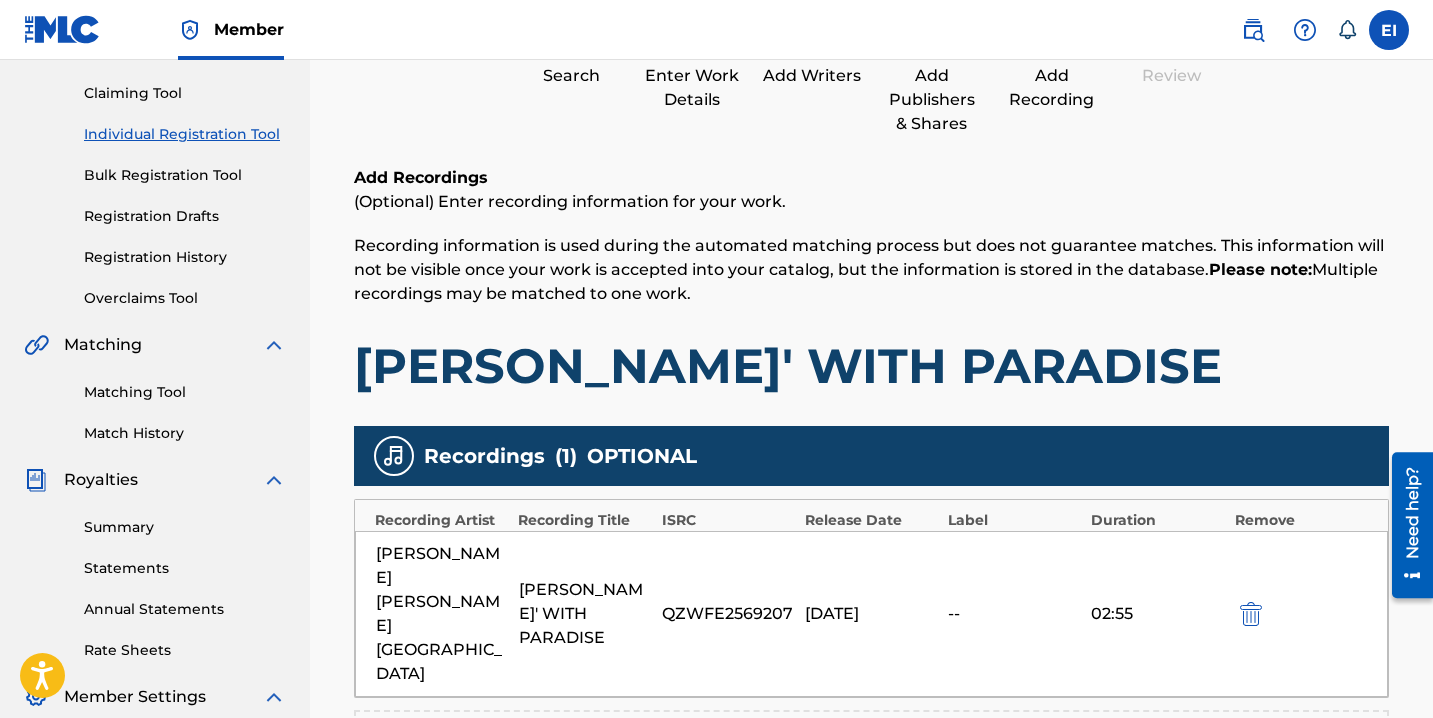 scroll, scrollTop: 522, scrollLeft: 0, axis: vertical 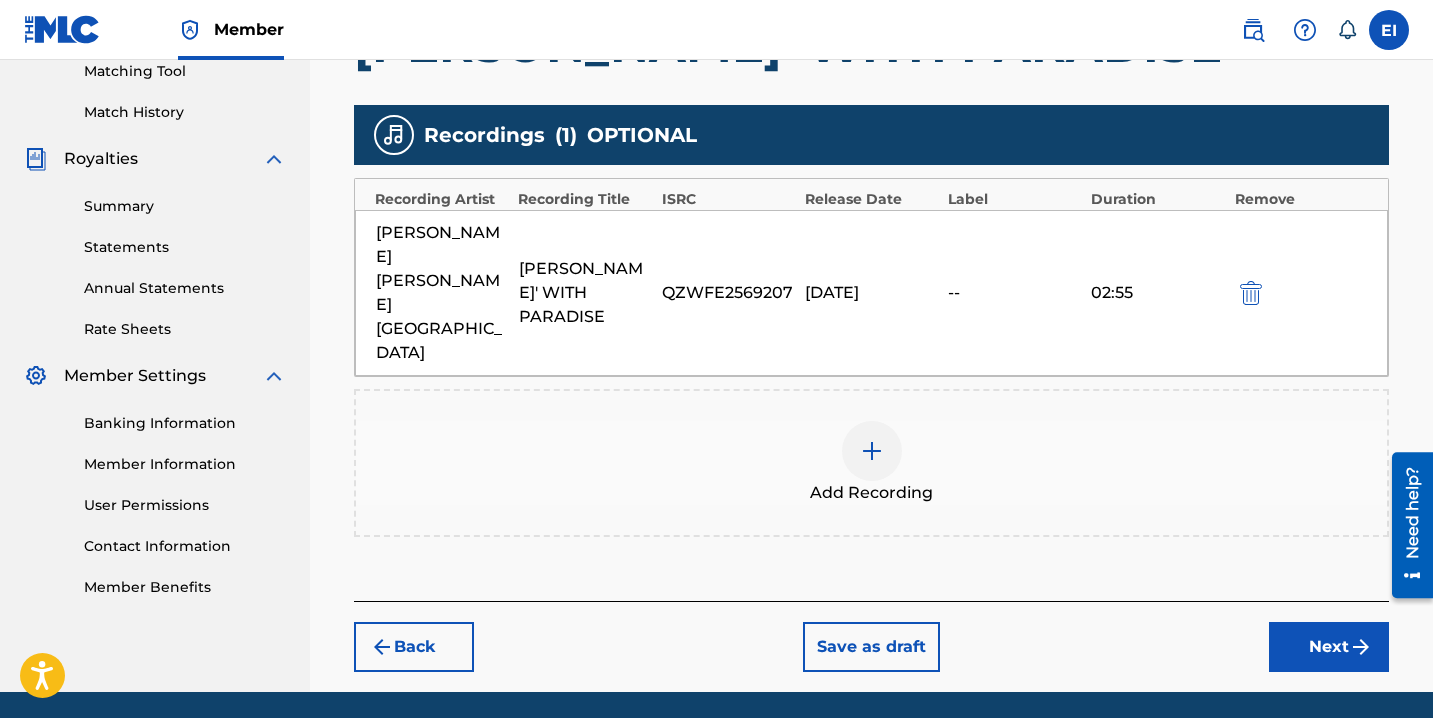 click on "Next" at bounding box center [1329, 647] 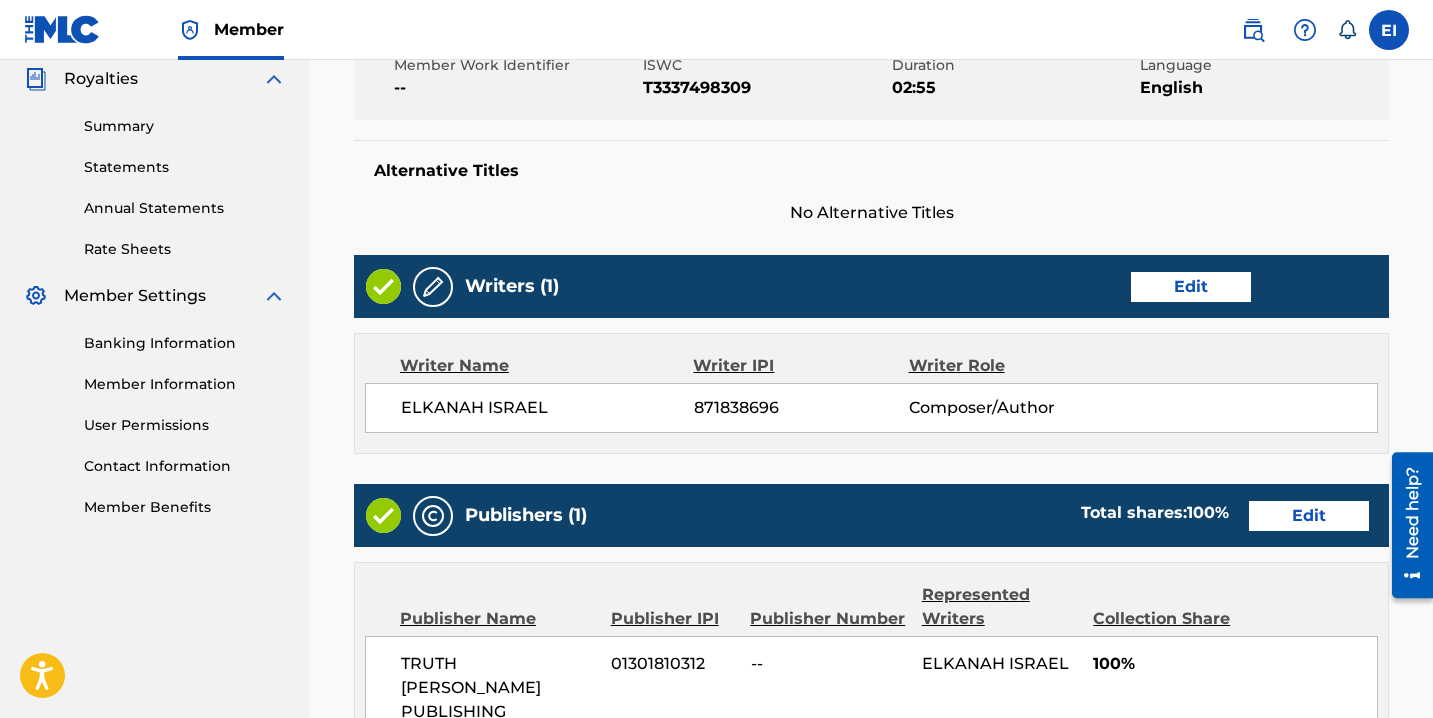 scroll, scrollTop: 1059, scrollLeft: 0, axis: vertical 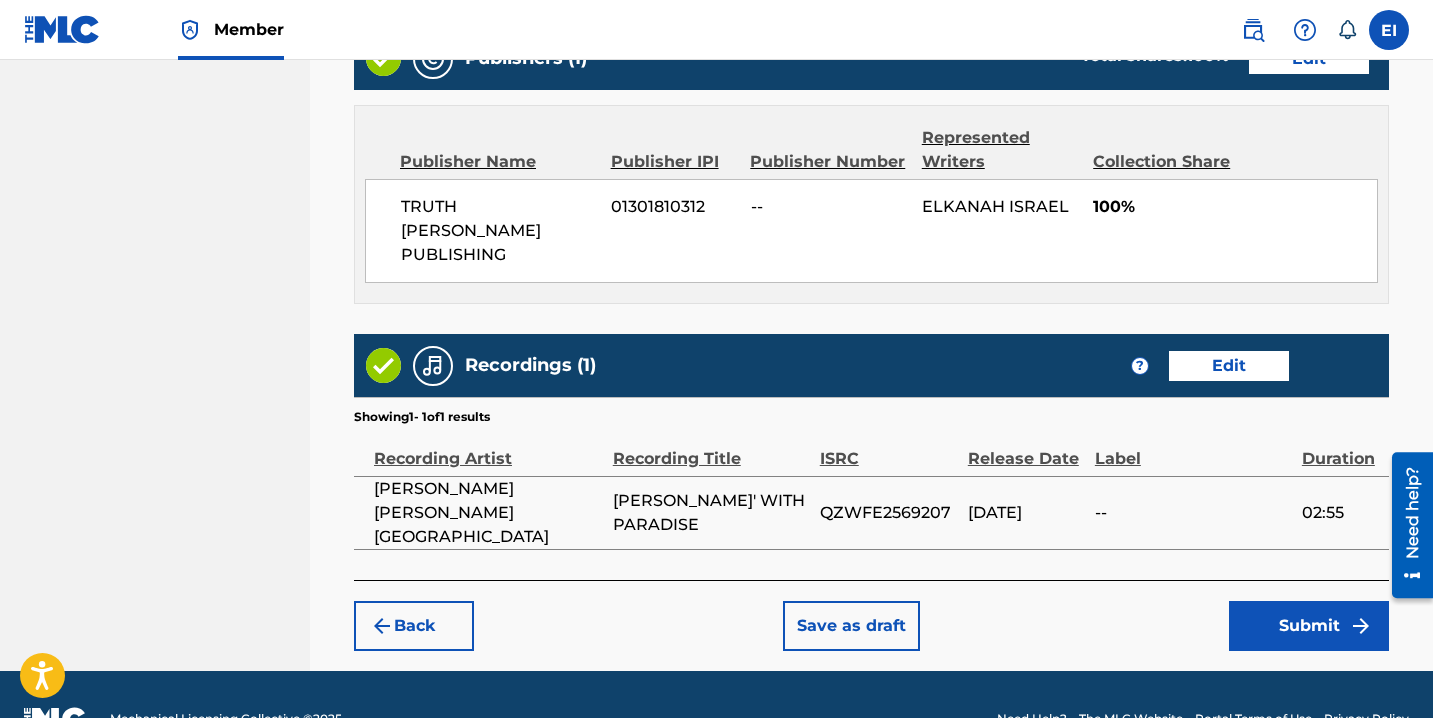 click on "Submit" at bounding box center (1309, 626) 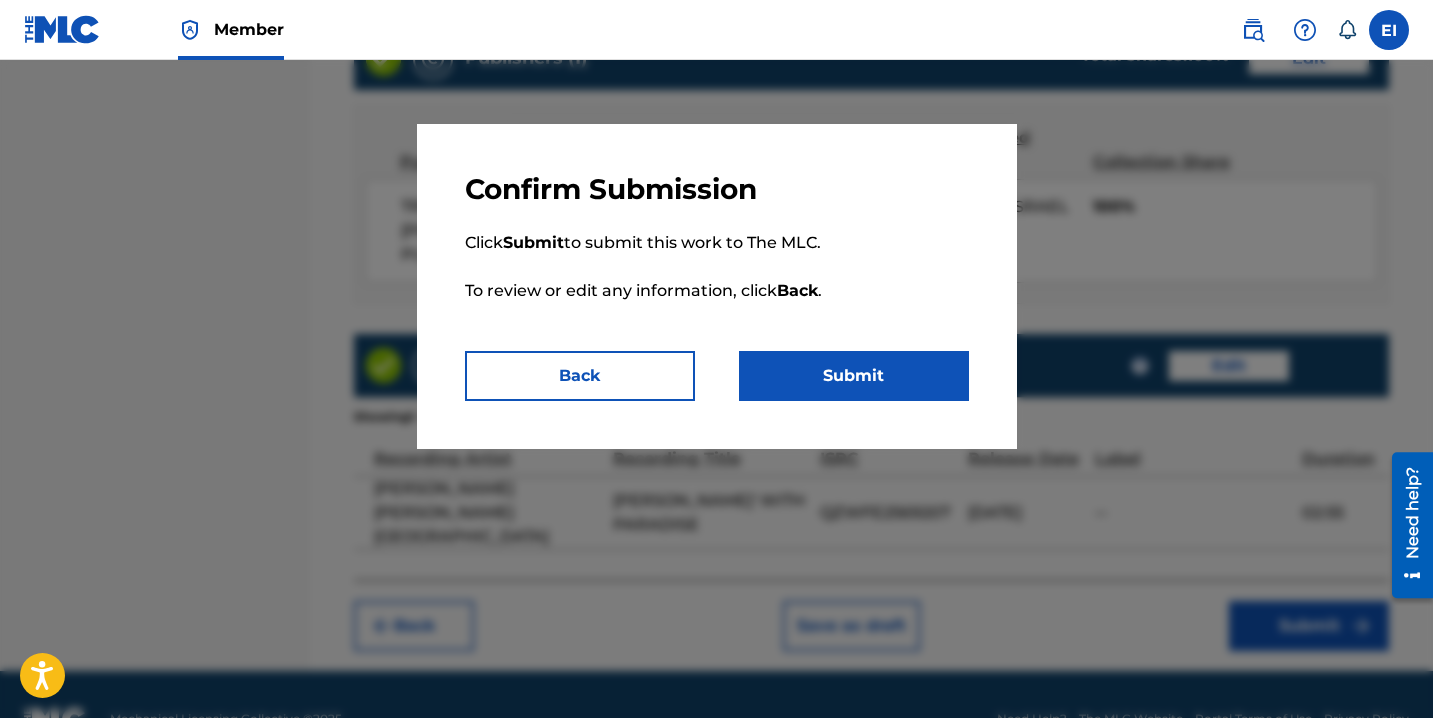 click on "Submit" at bounding box center (854, 376) 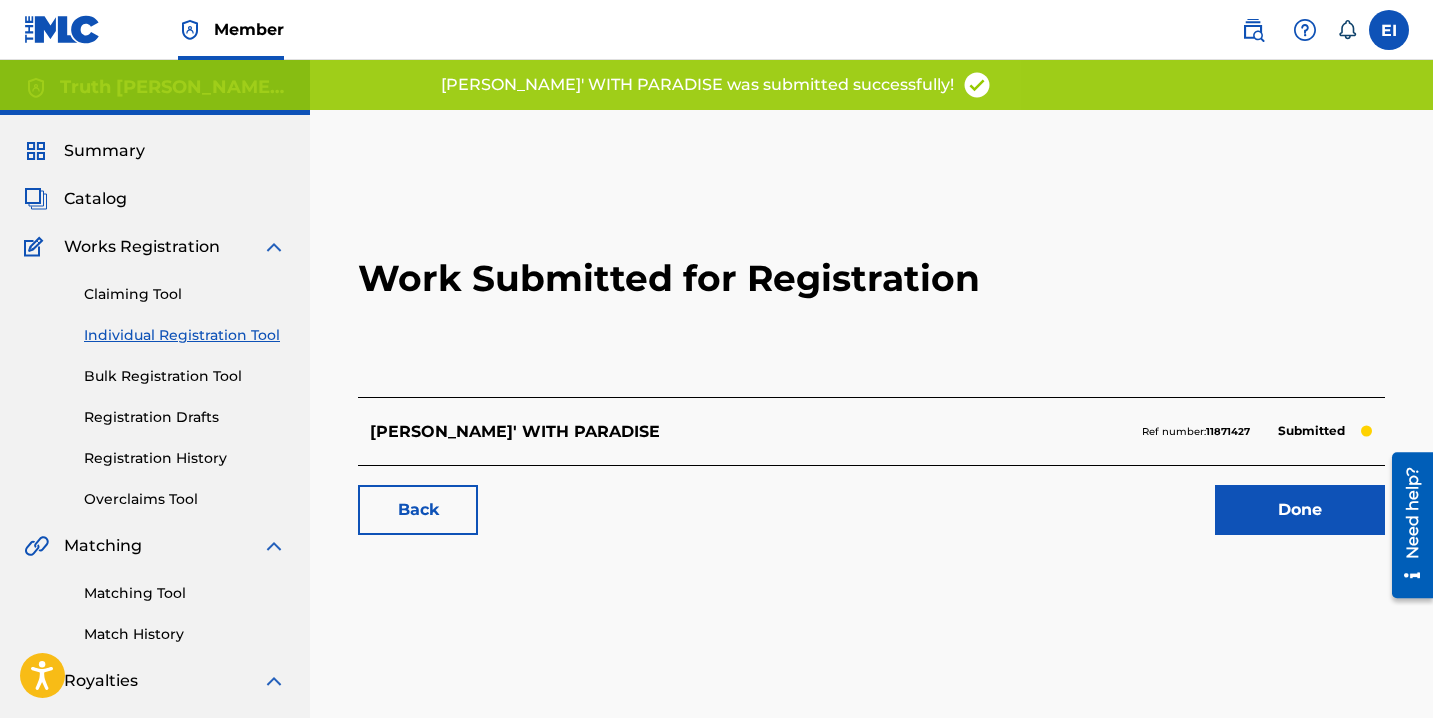 click on "Done" at bounding box center (1300, 510) 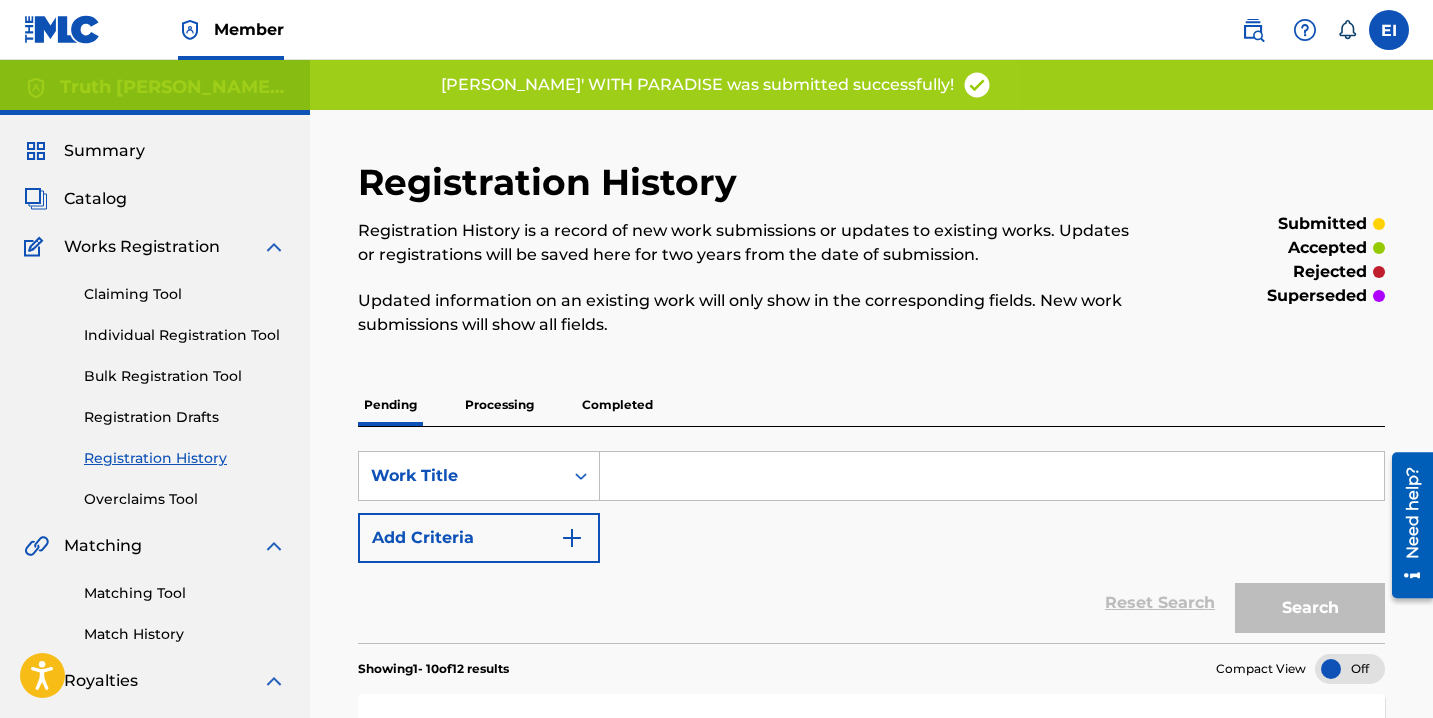 click on "Claiming Tool Individual Registration Tool Bulk Registration Tool Registration Drafts Registration History Overclaims Tool" at bounding box center [155, 384] 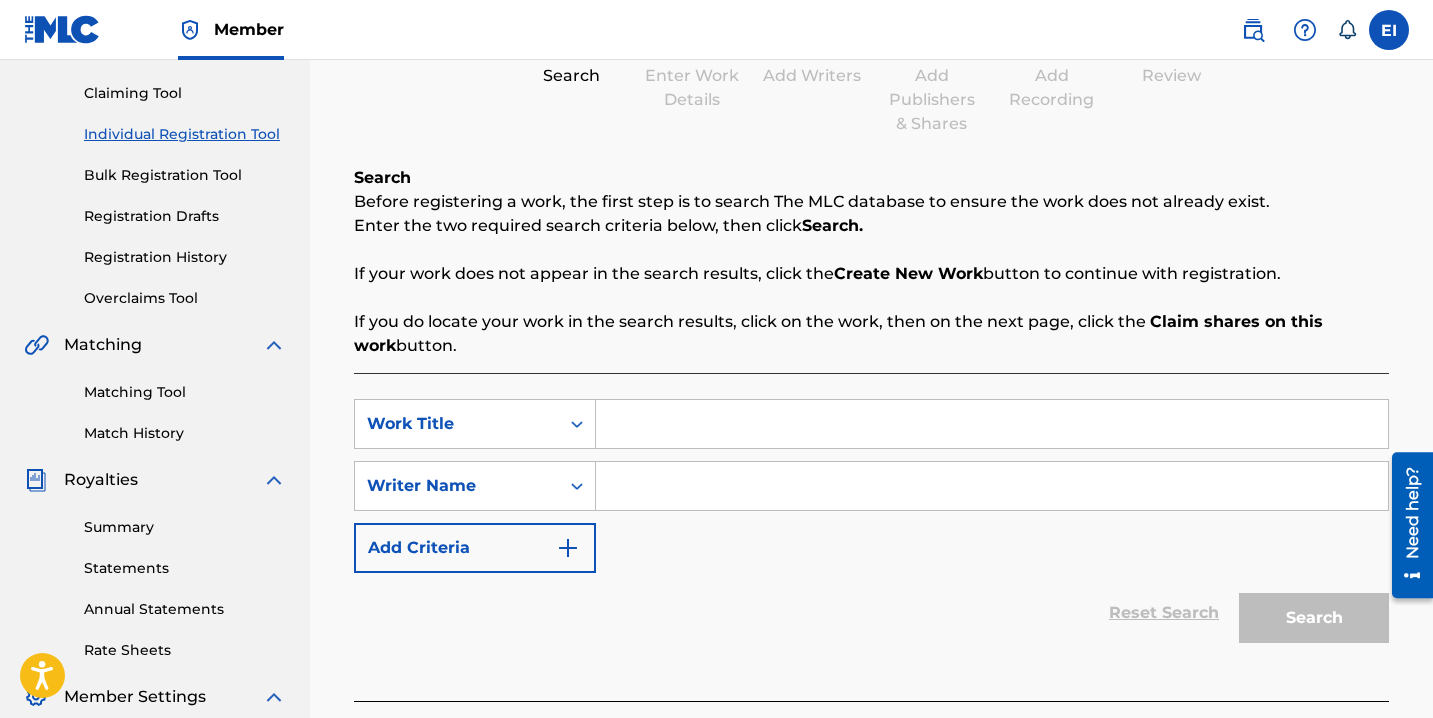 scroll, scrollTop: 215, scrollLeft: 0, axis: vertical 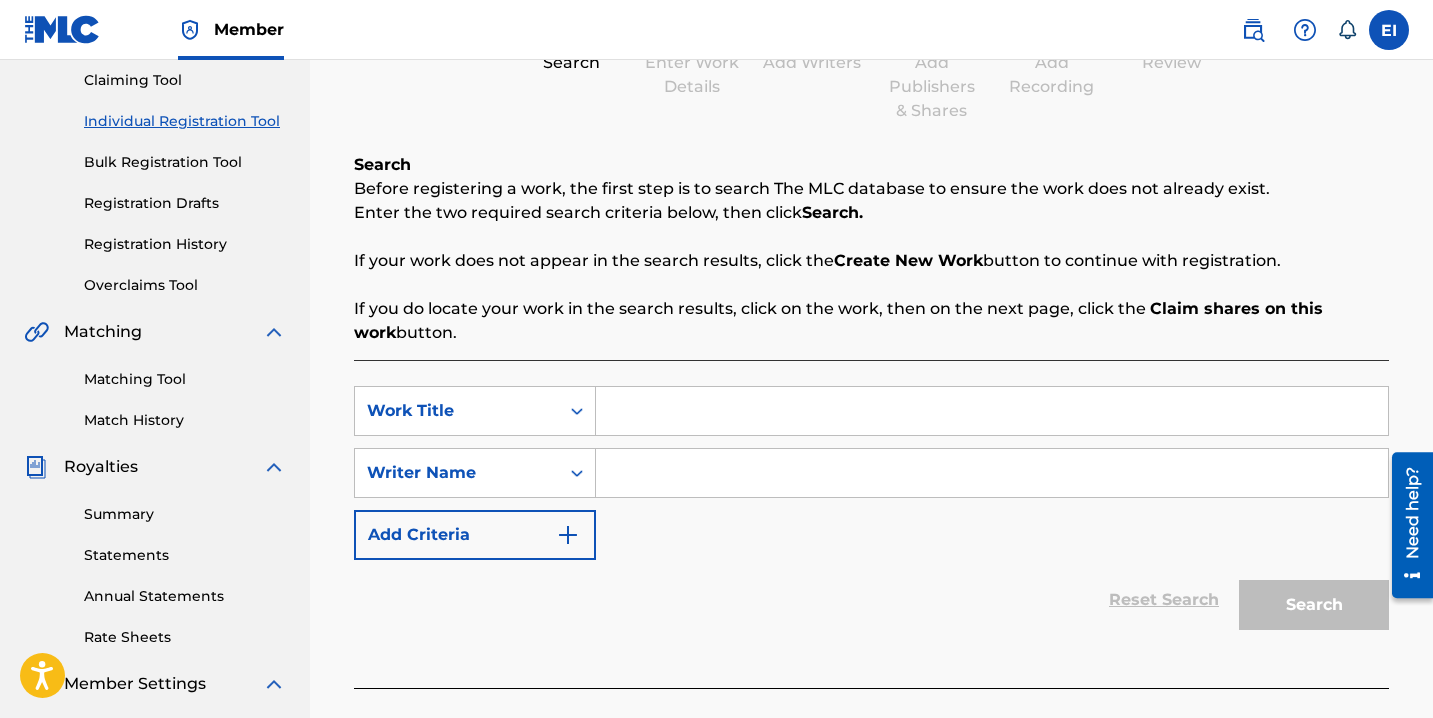 click at bounding box center [992, 473] 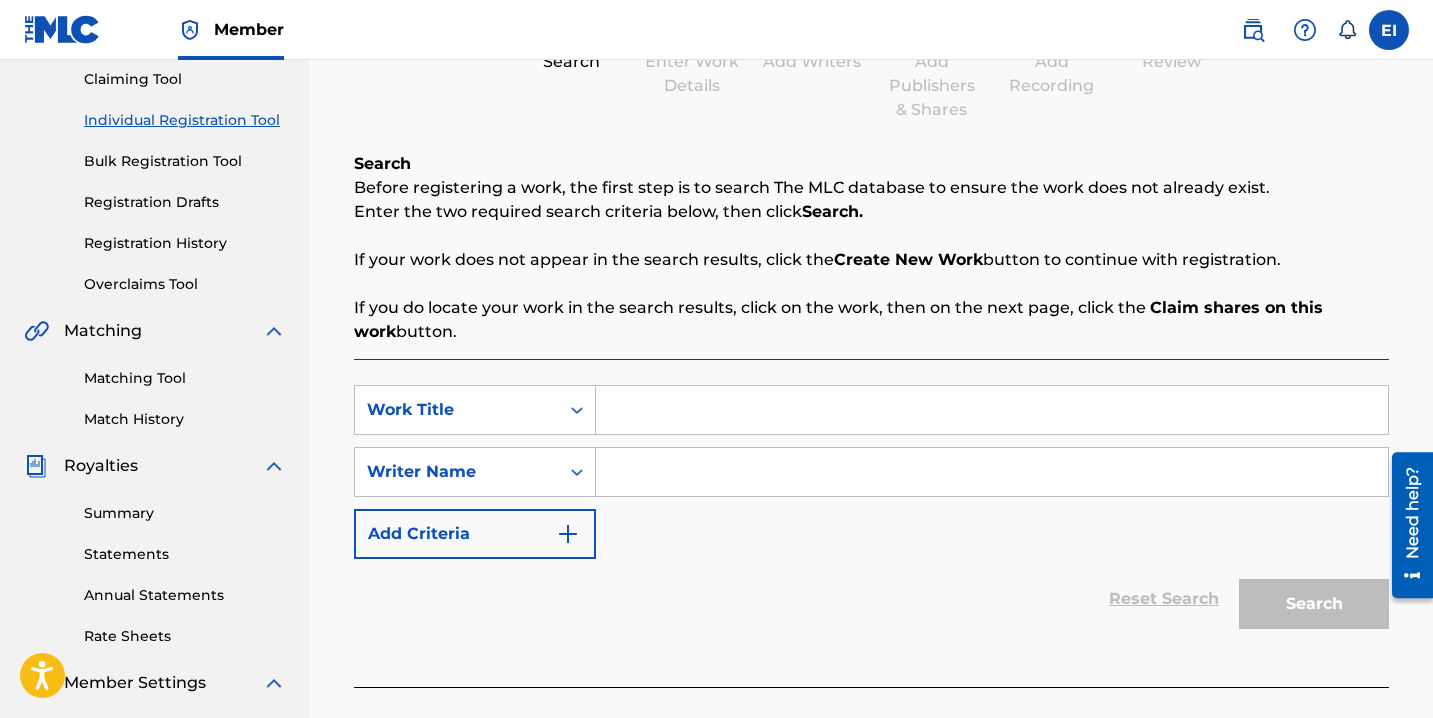 click at bounding box center (992, 410) 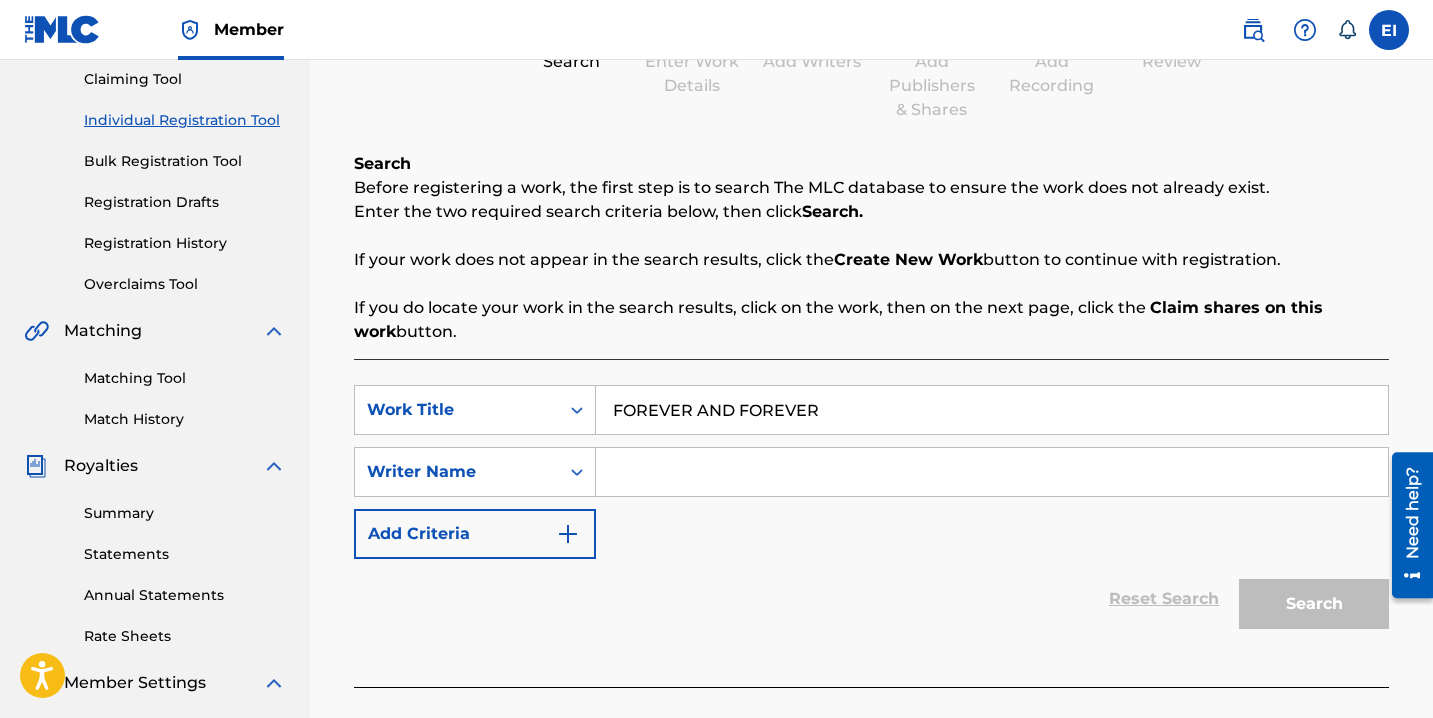 click at bounding box center (992, 472) 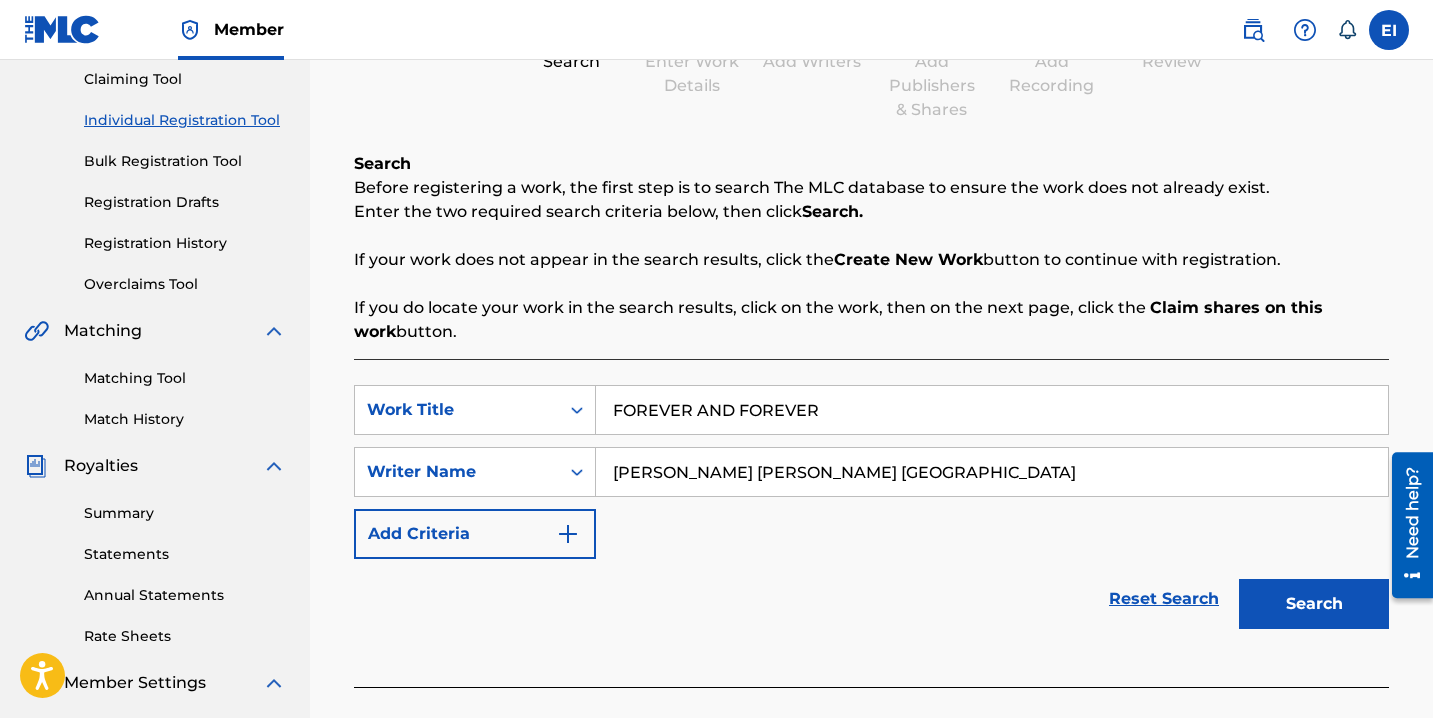 click on "Search" at bounding box center (1314, 604) 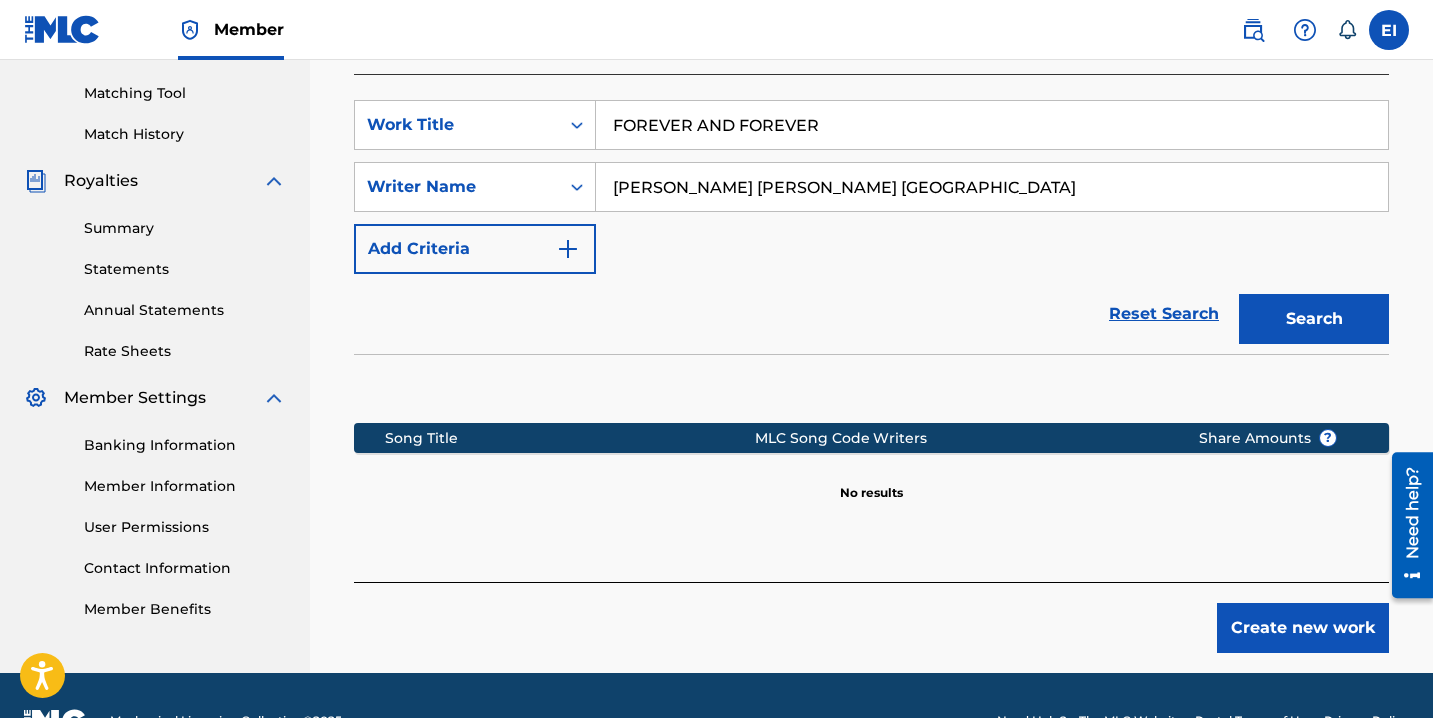 scroll, scrollTop: 551, scrollLeft: 0, axis: vertical 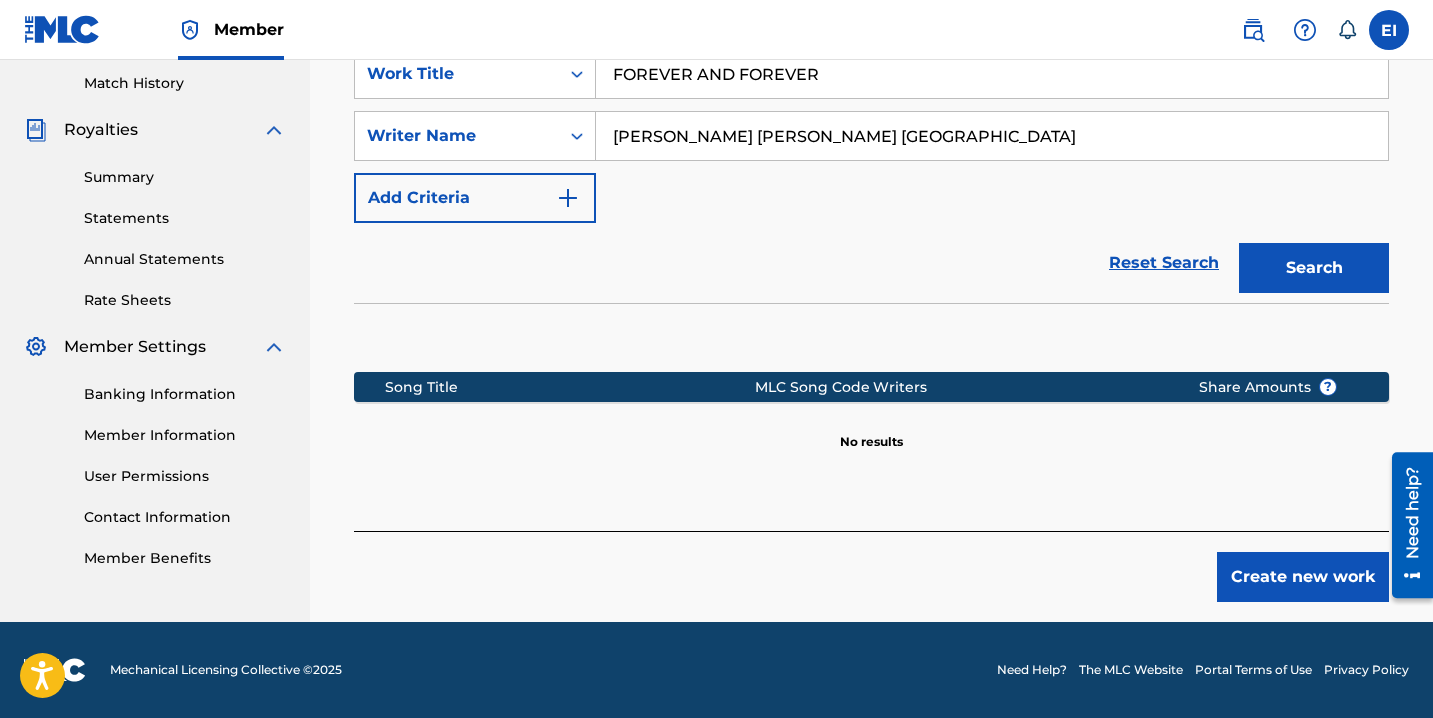 click on "Create new work" at bounding box center (1303, 577) 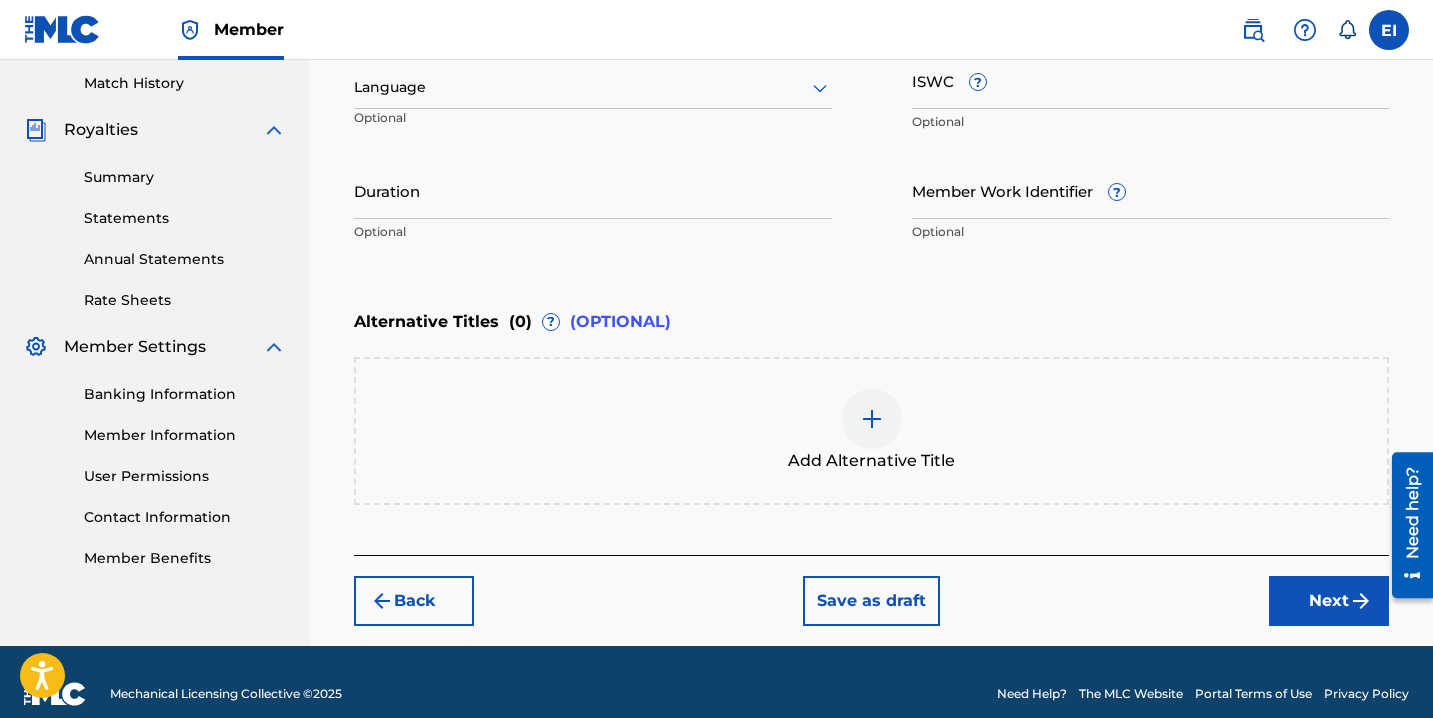 click on "Language Optional" at bounding box center [593, 97] 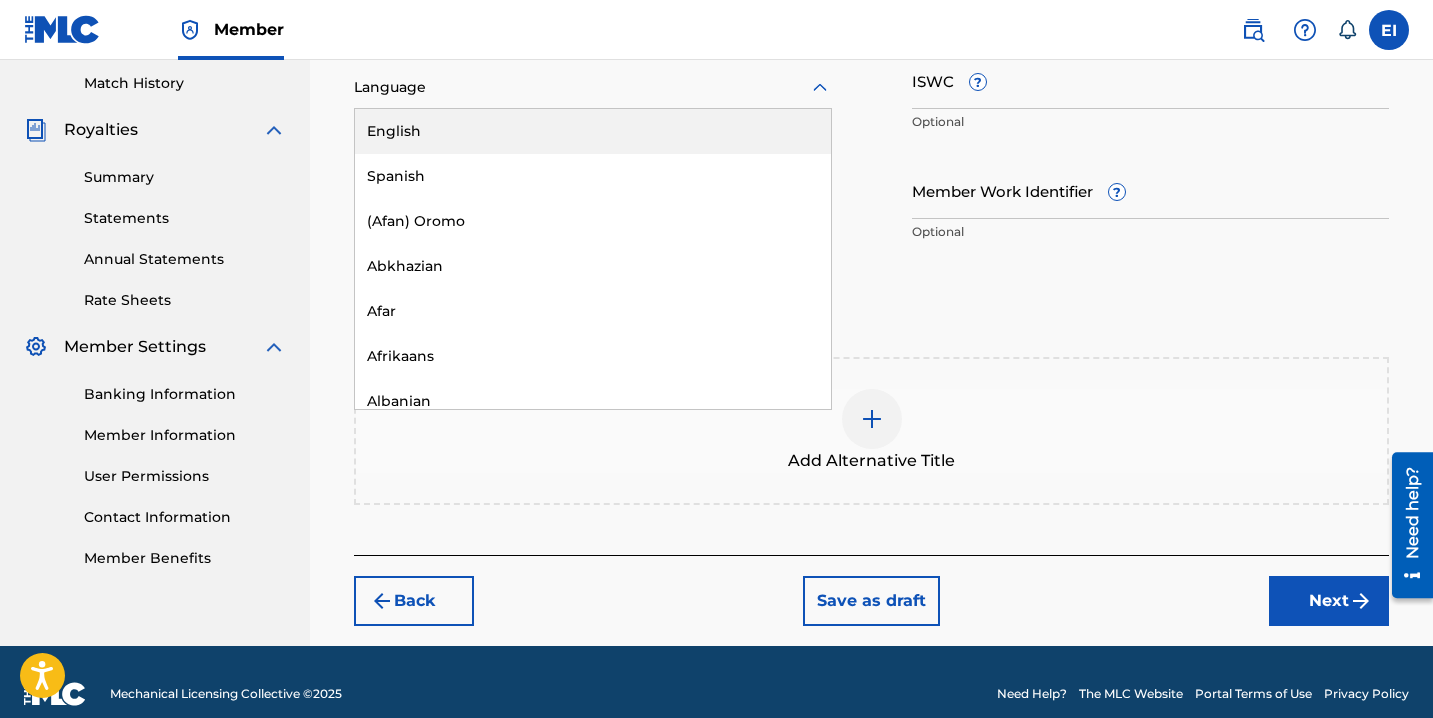 click on "English" at bounding box center [593, 131] 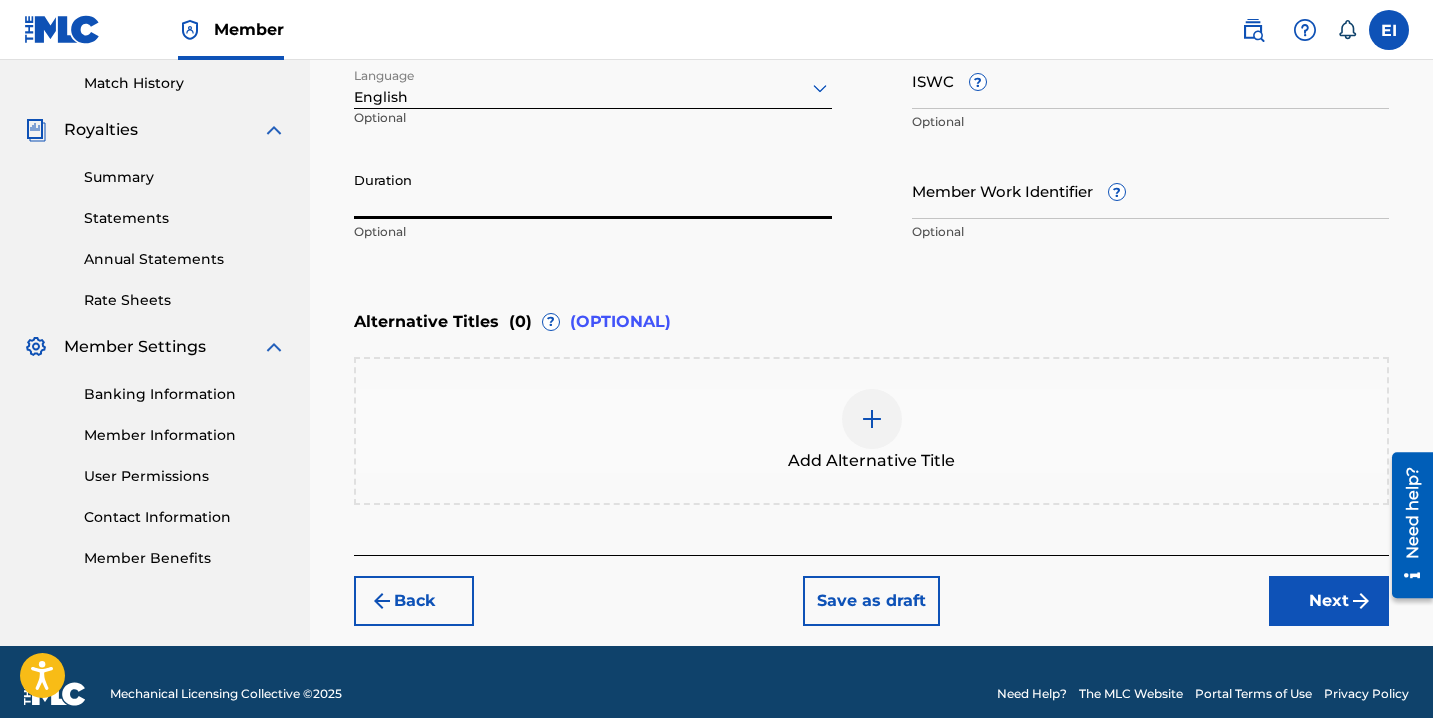 click on "Duration" at bounding box center [593, 190] 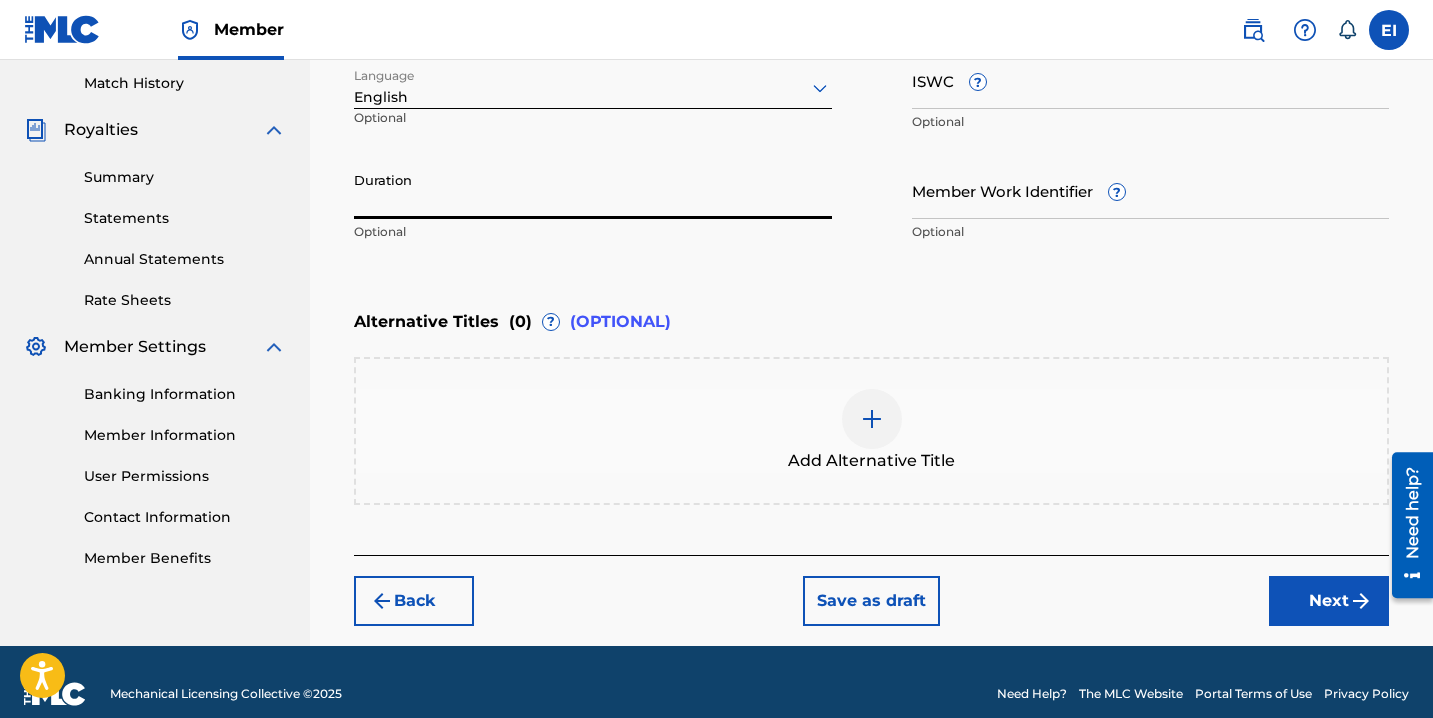 click on "ISWC   ? Optional" at bounding box center [1151, 97] 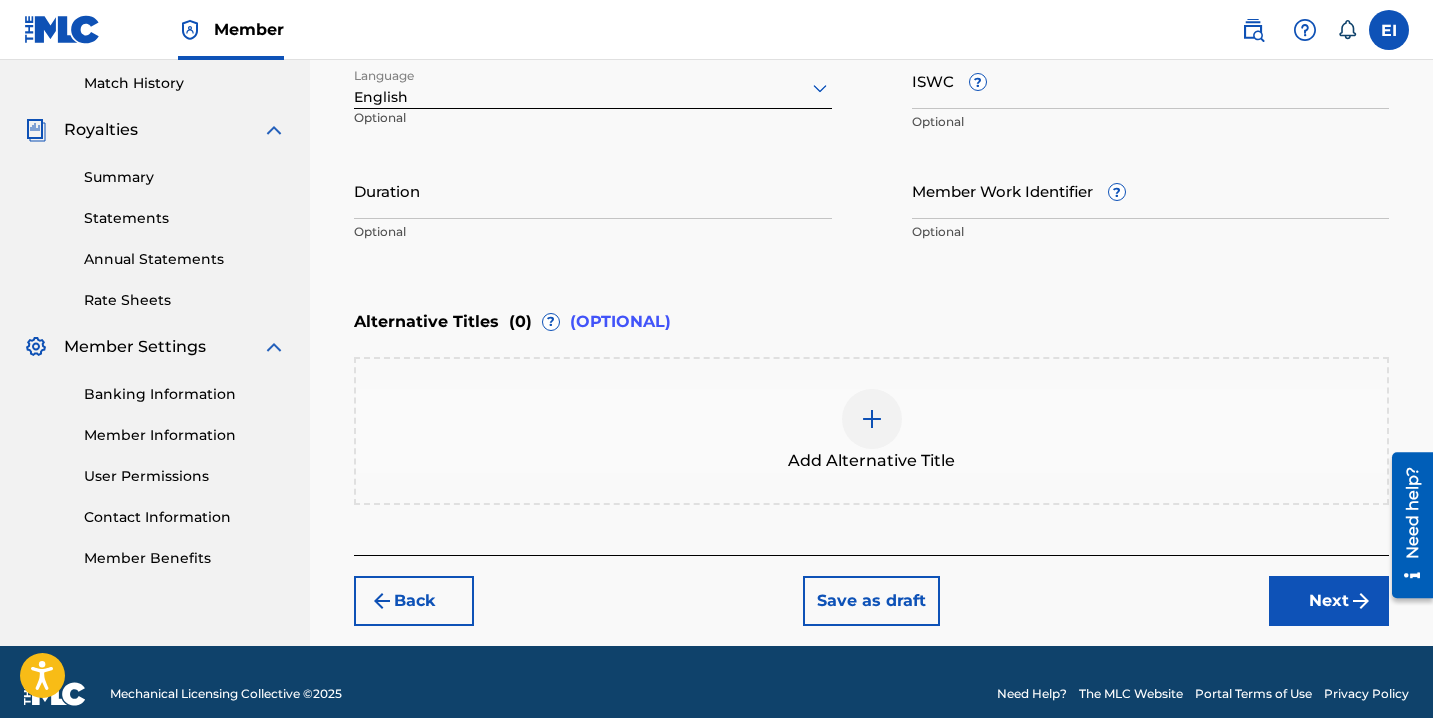 click on "ISWC   ?" at bounding box center [1151, 80] 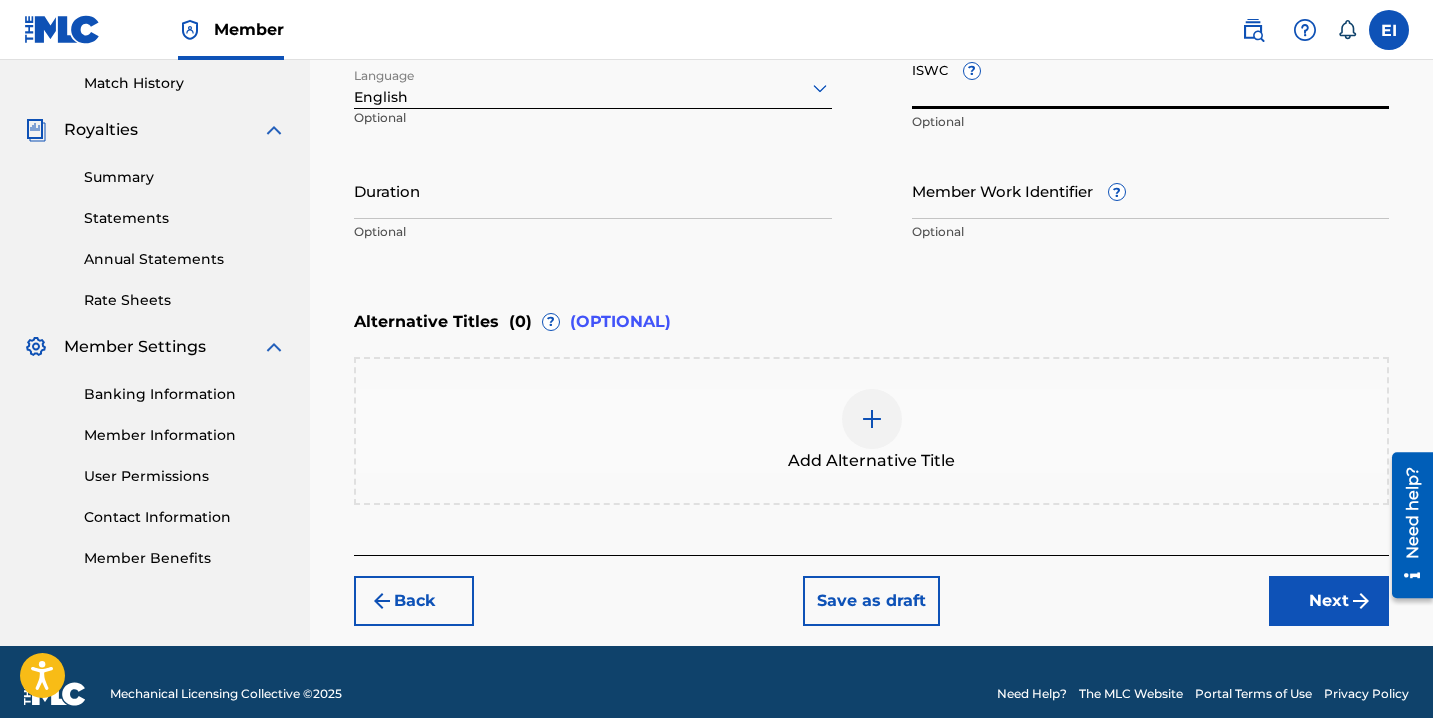paste on "T3337498296" 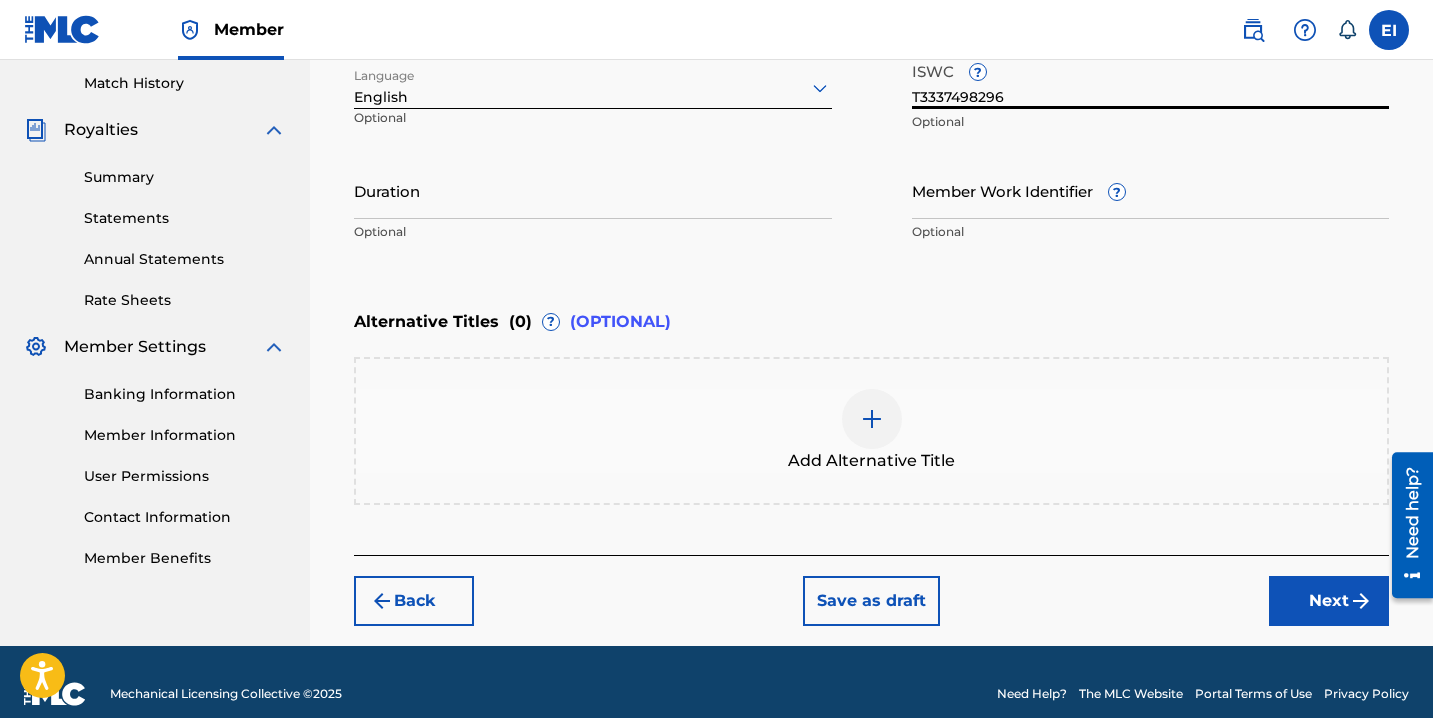 click on "Member EI EI Elkanah   [GEOGRAPHIC_DATA] [EMAIL_ADDRESS][DOMAIN_NAME] Notification Preferences Profile Log out" at bounding box center [716, 30] 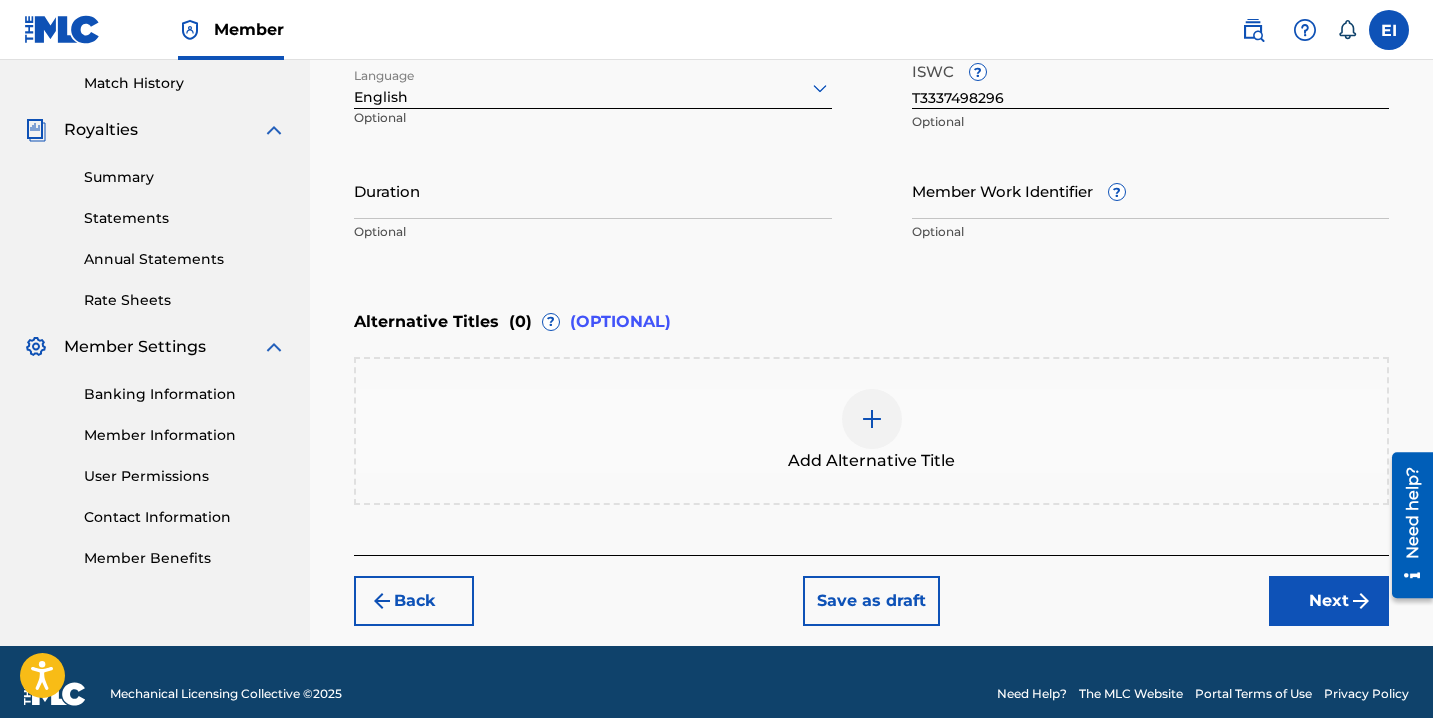 click on "Duration" at bounding box center [593, 190] 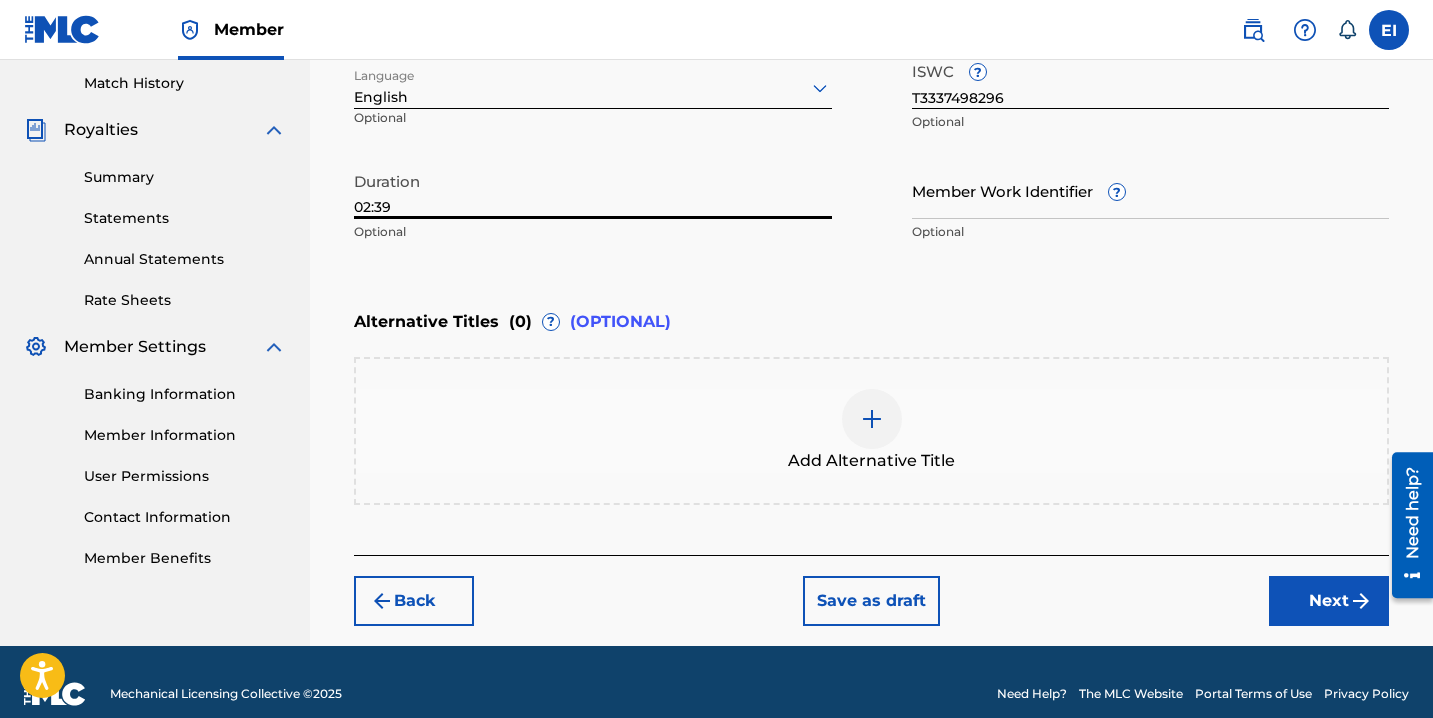 click on "Next" at bounding box center (1329, 601) 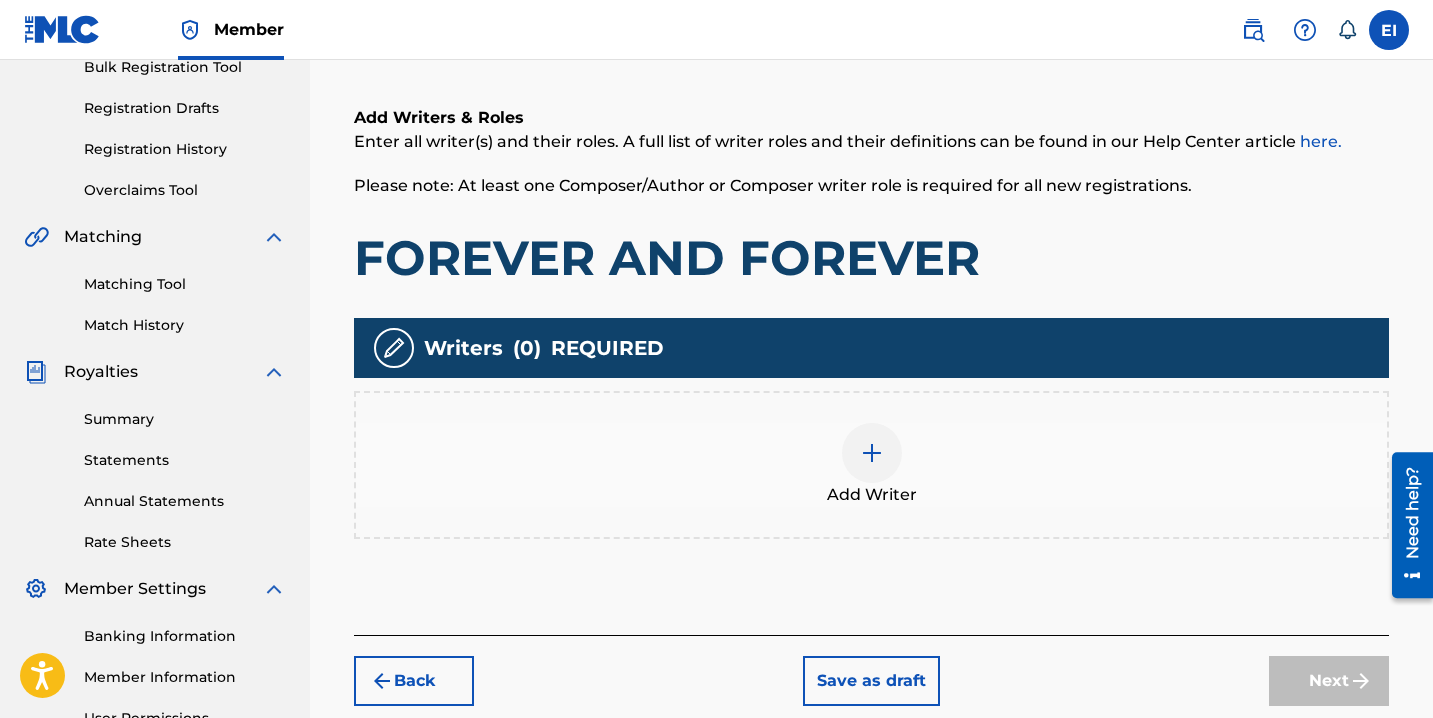 scroll, scrollTop: 311, scrollLeft: 0, axis: vertical 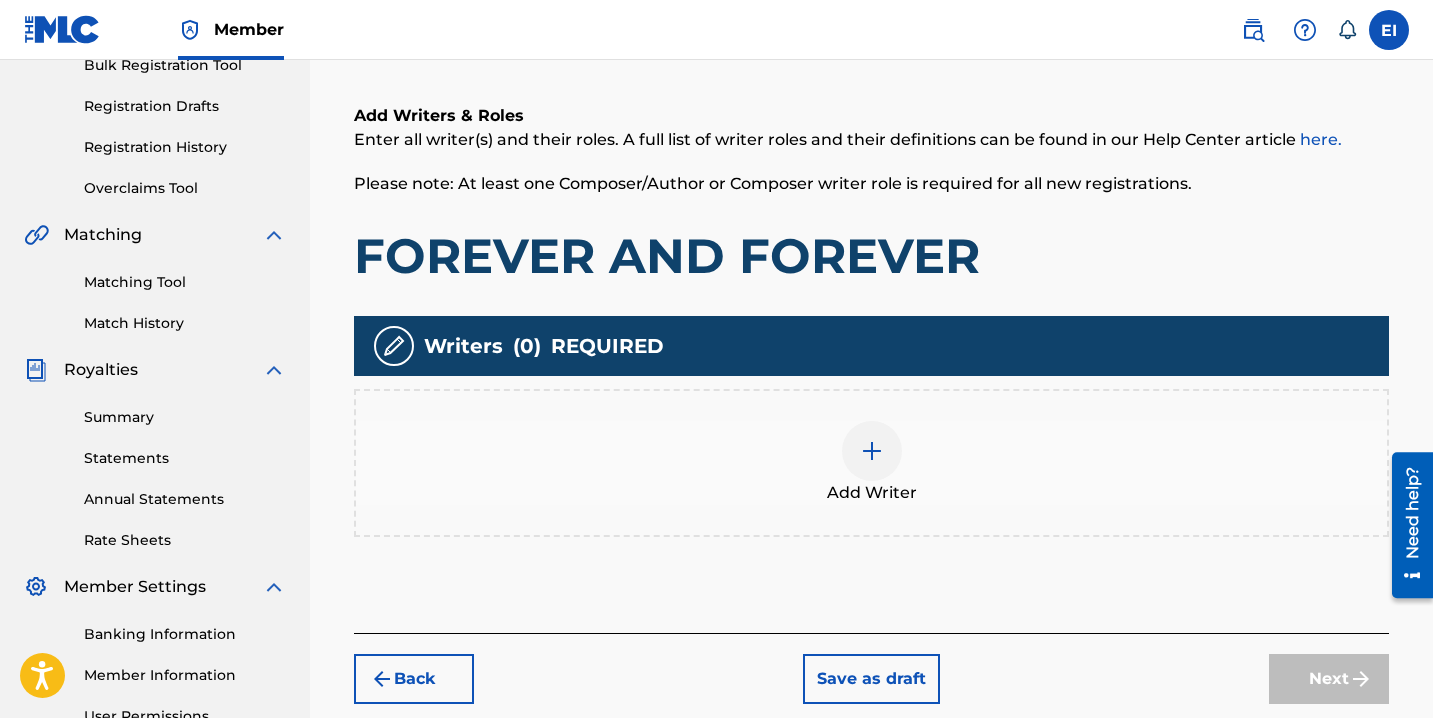 click at bounding box center [872, 451] 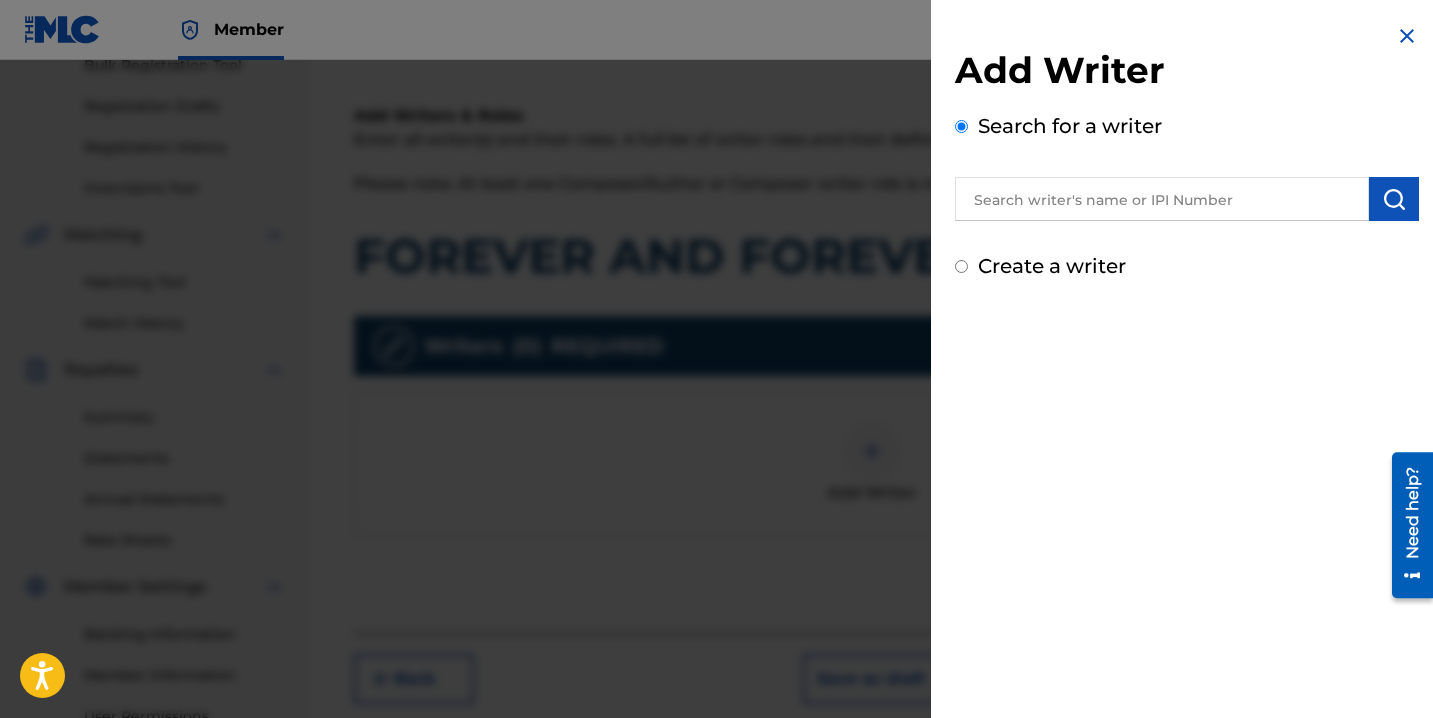 click on "Create a writer" at bounding box center [1052, 266] 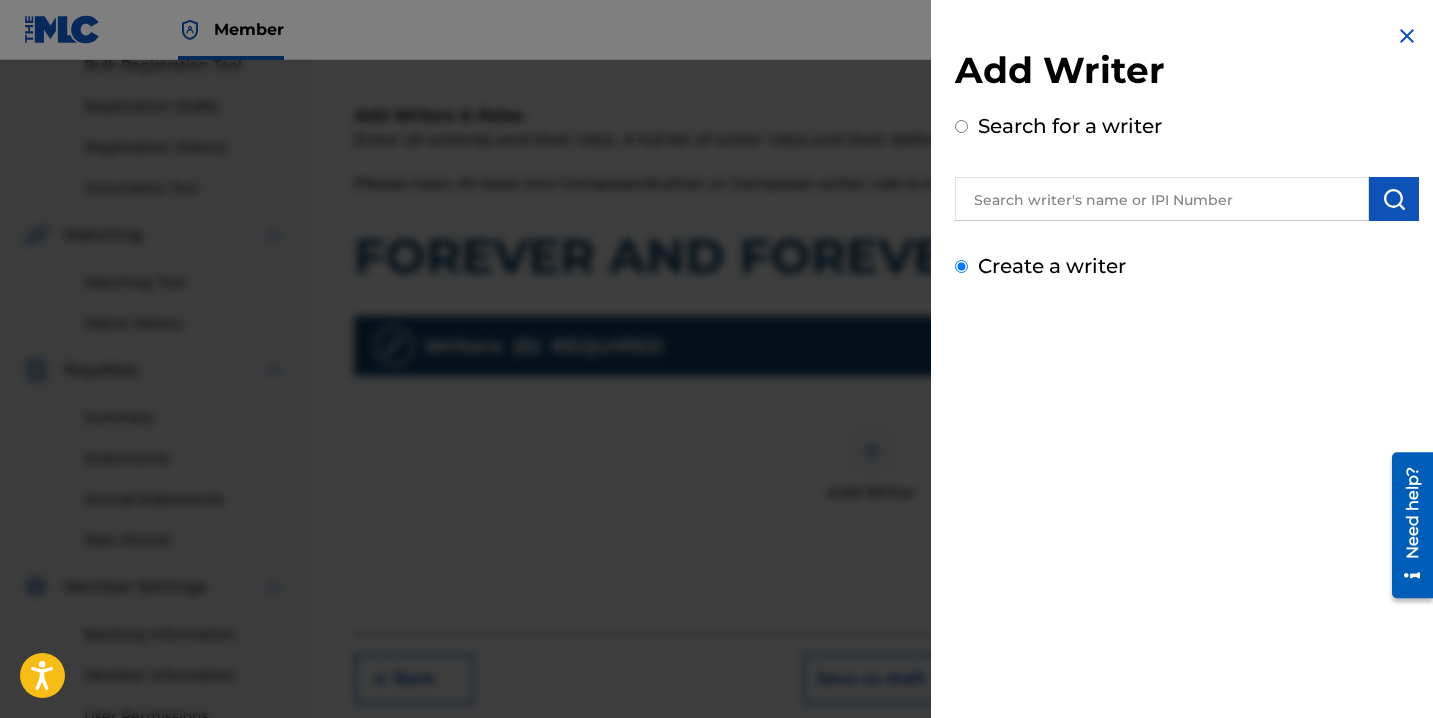 click on "Create a writer" at bounding box center [961, 266] 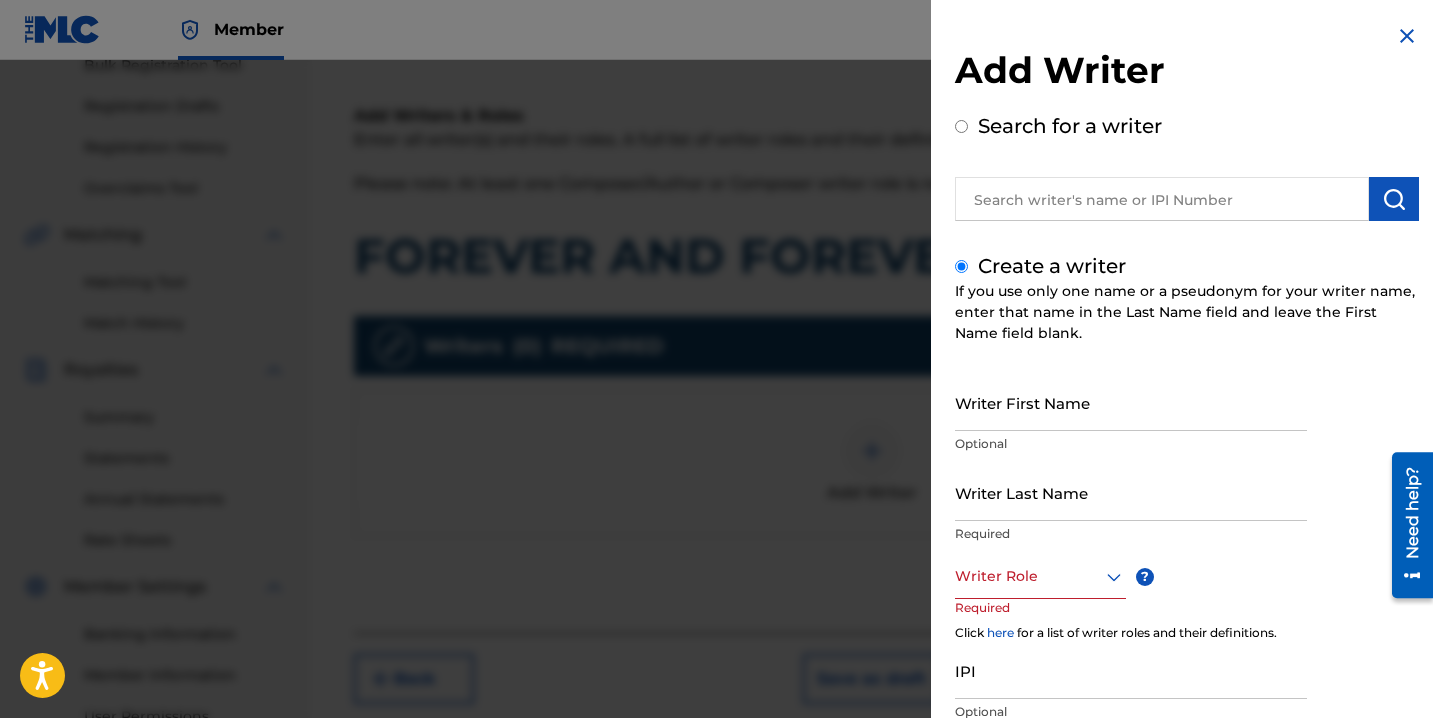click on "Optional" at bounding box center [1131, 444] 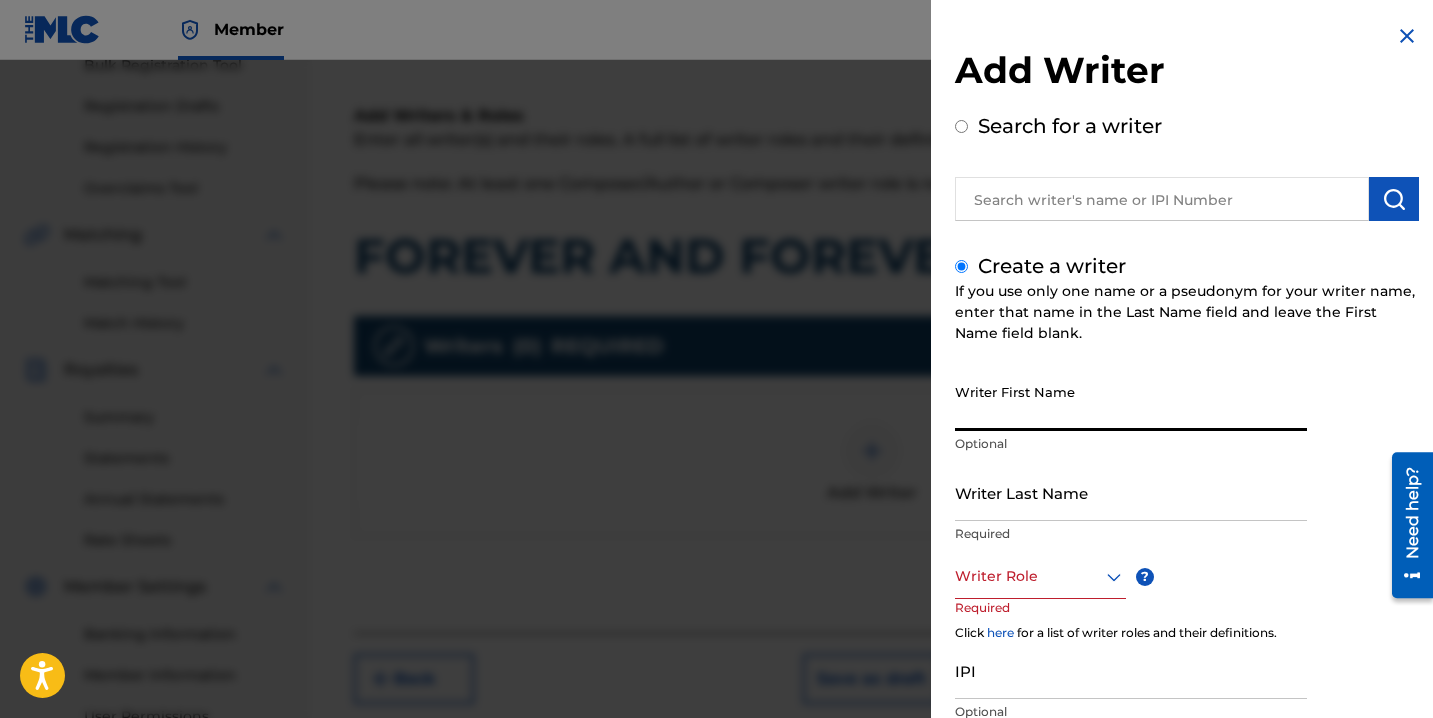 click on "Writer First Name" at bounding box center (1131, 402) 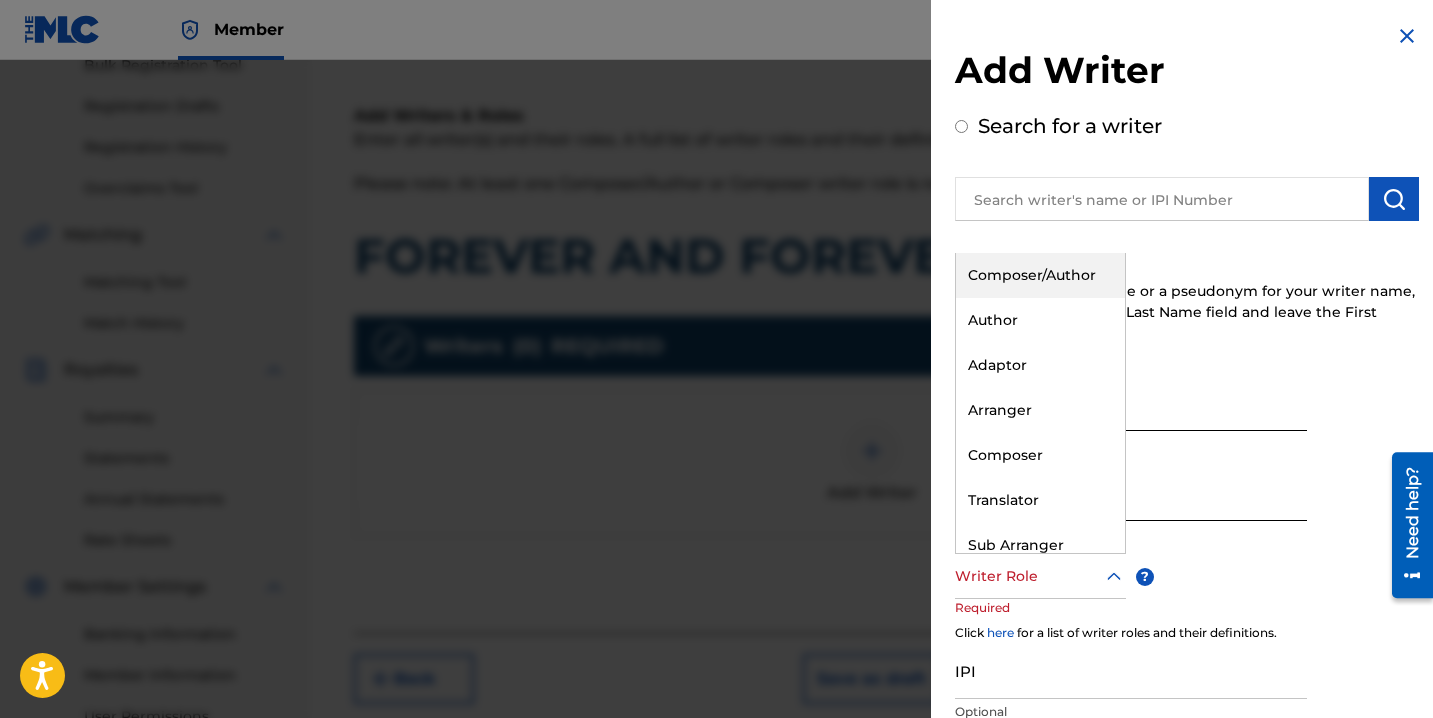 click at bounding box center (1040, 576) 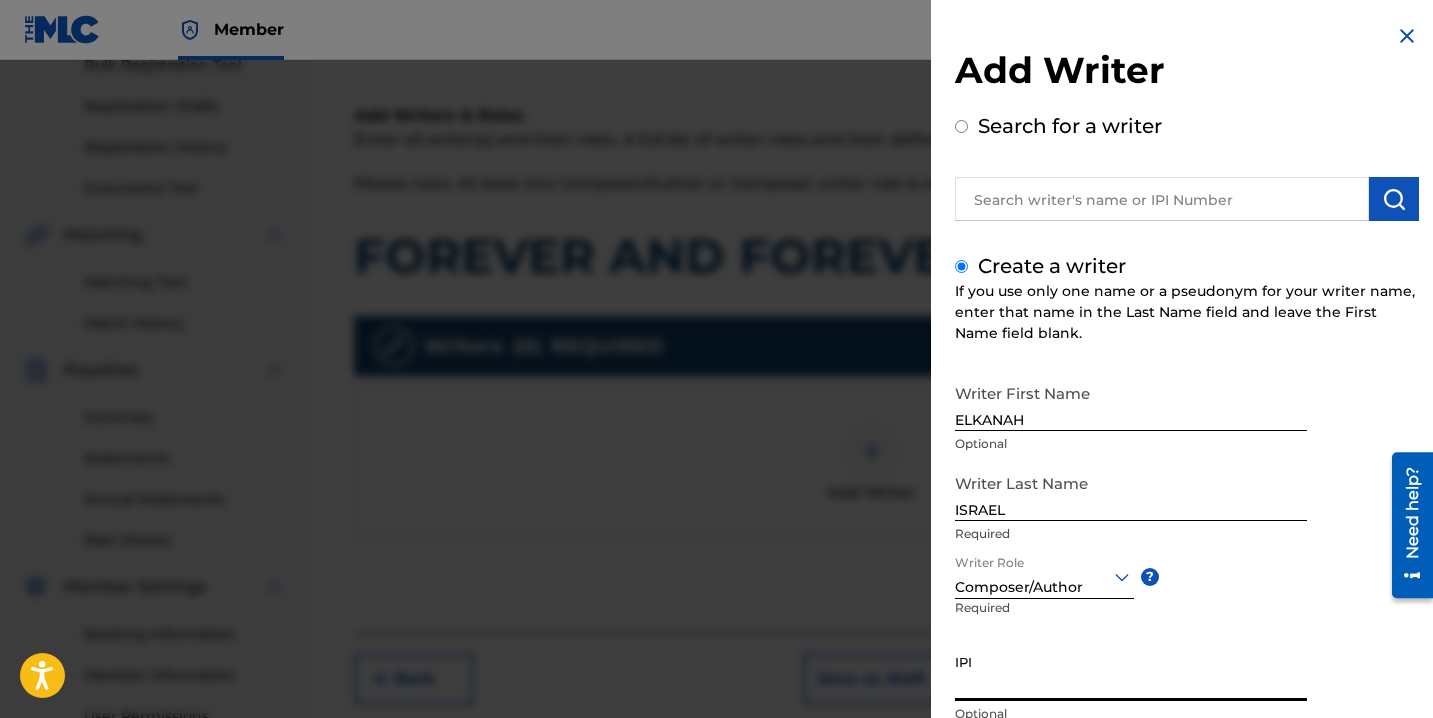 click on "IPI" at bounding box center [1131, 672] 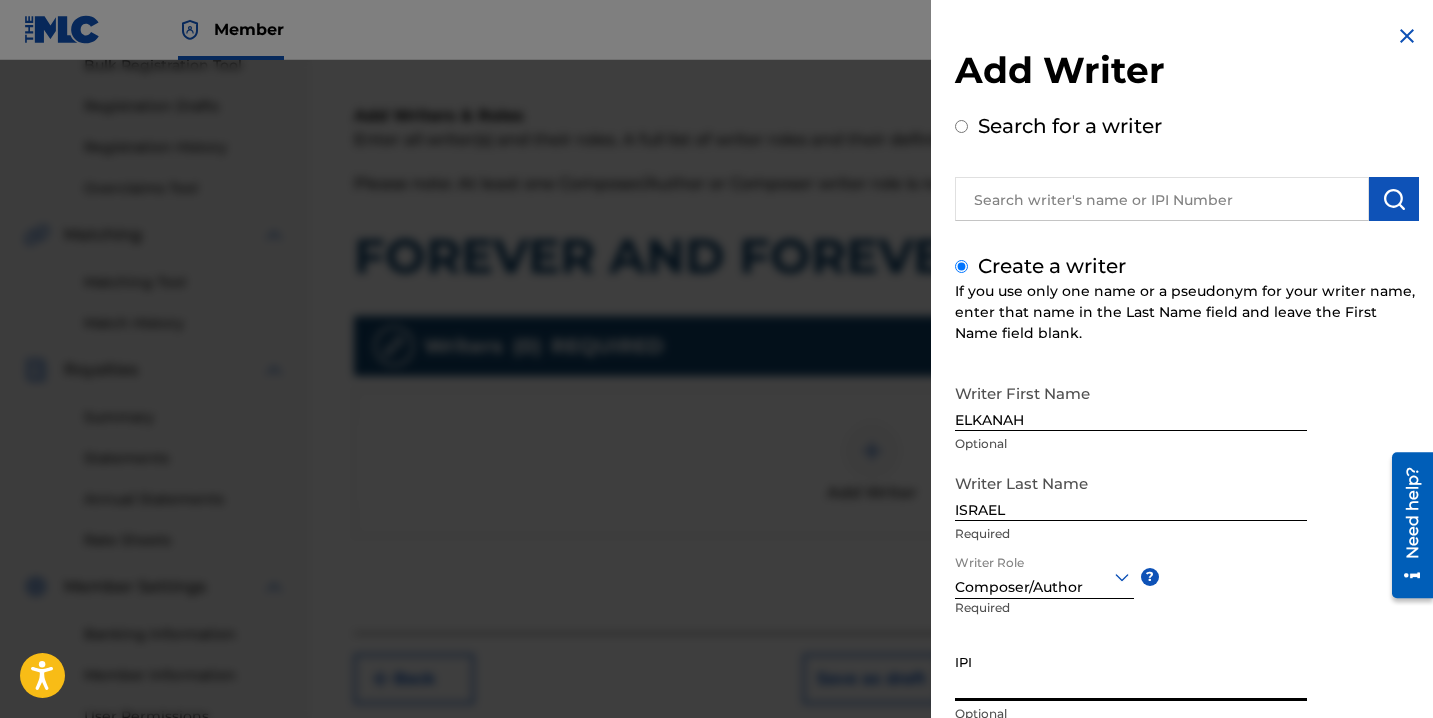 paste on "871838696" 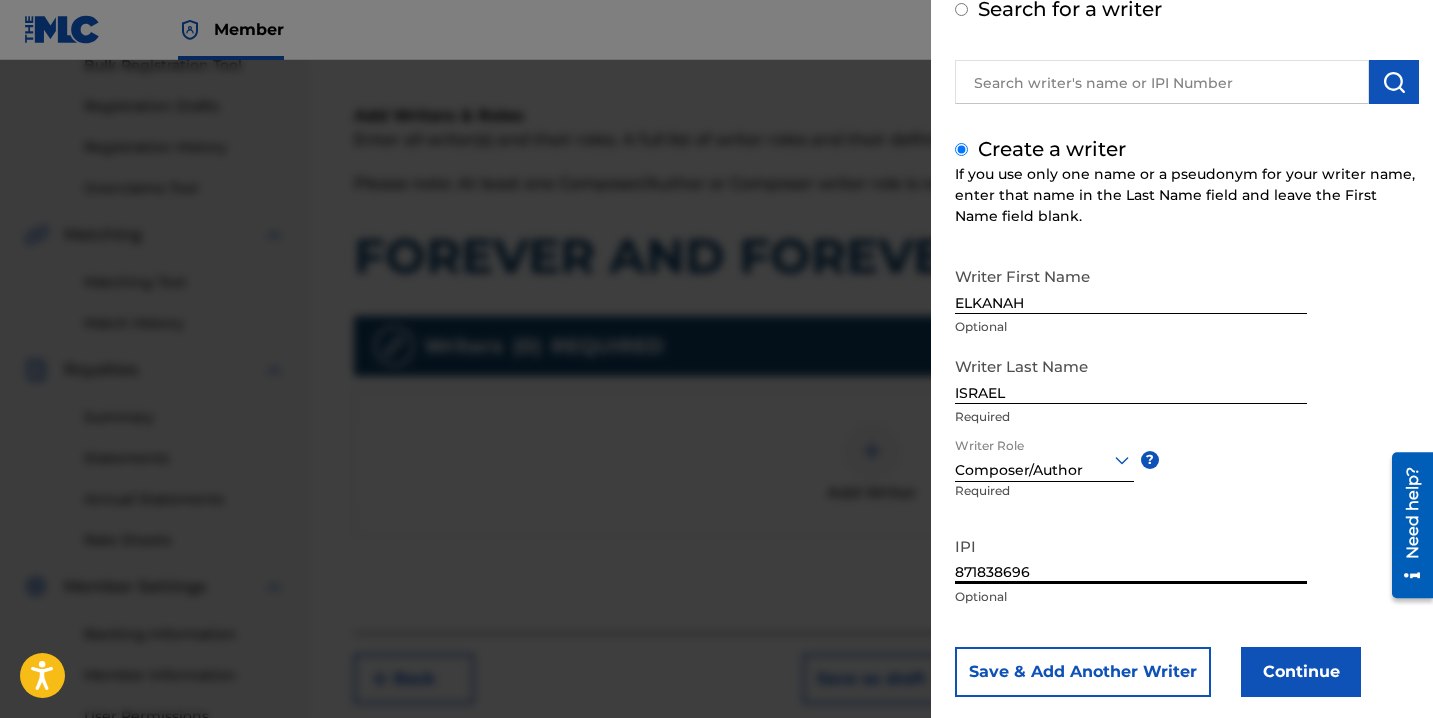 scroll, scrollTop: 150, scrollLeft: 0, axis: vertical 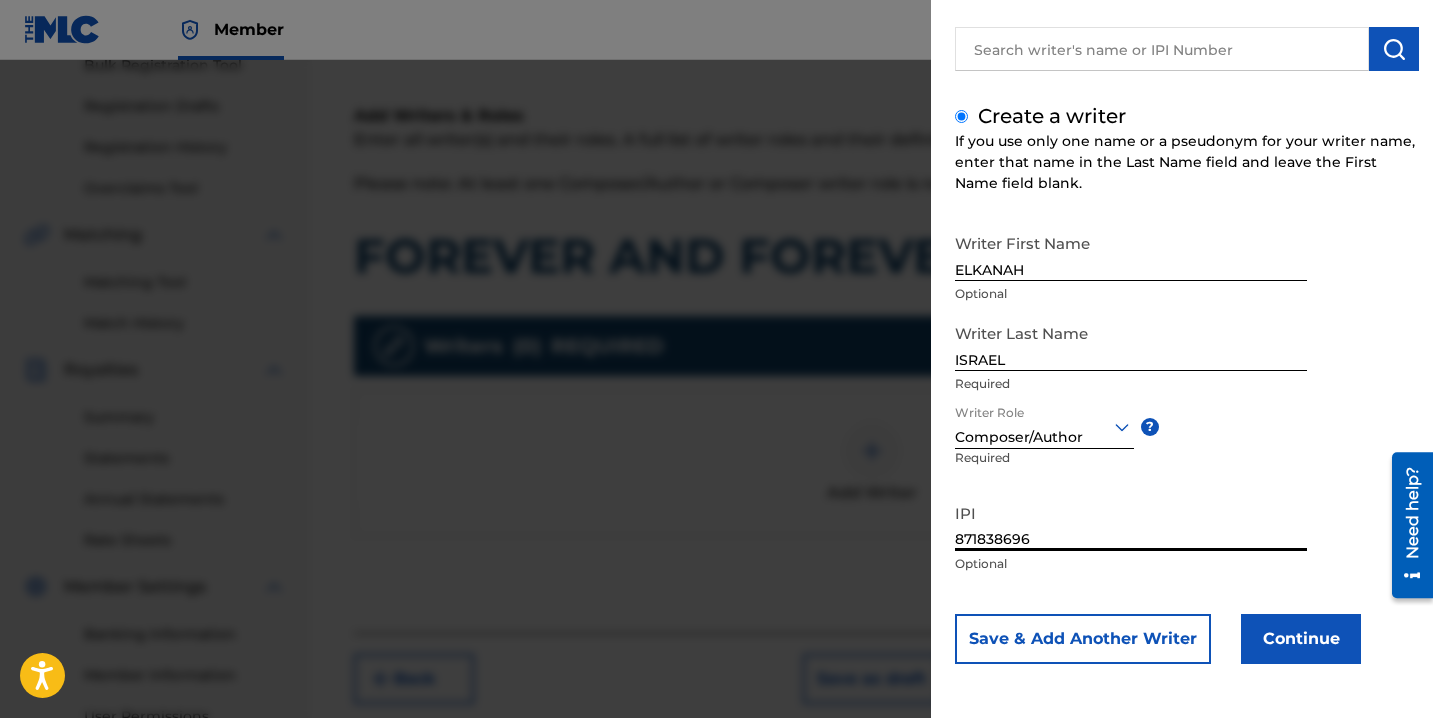 click on "Writer First Name   ELKANAH Optional Writer Last Name   ISRAEL Required Writer Role Composer/Author ? Required IPI   871838696 Optional Save & Add Another Writer Continue" at bounding box center (1187, 444) 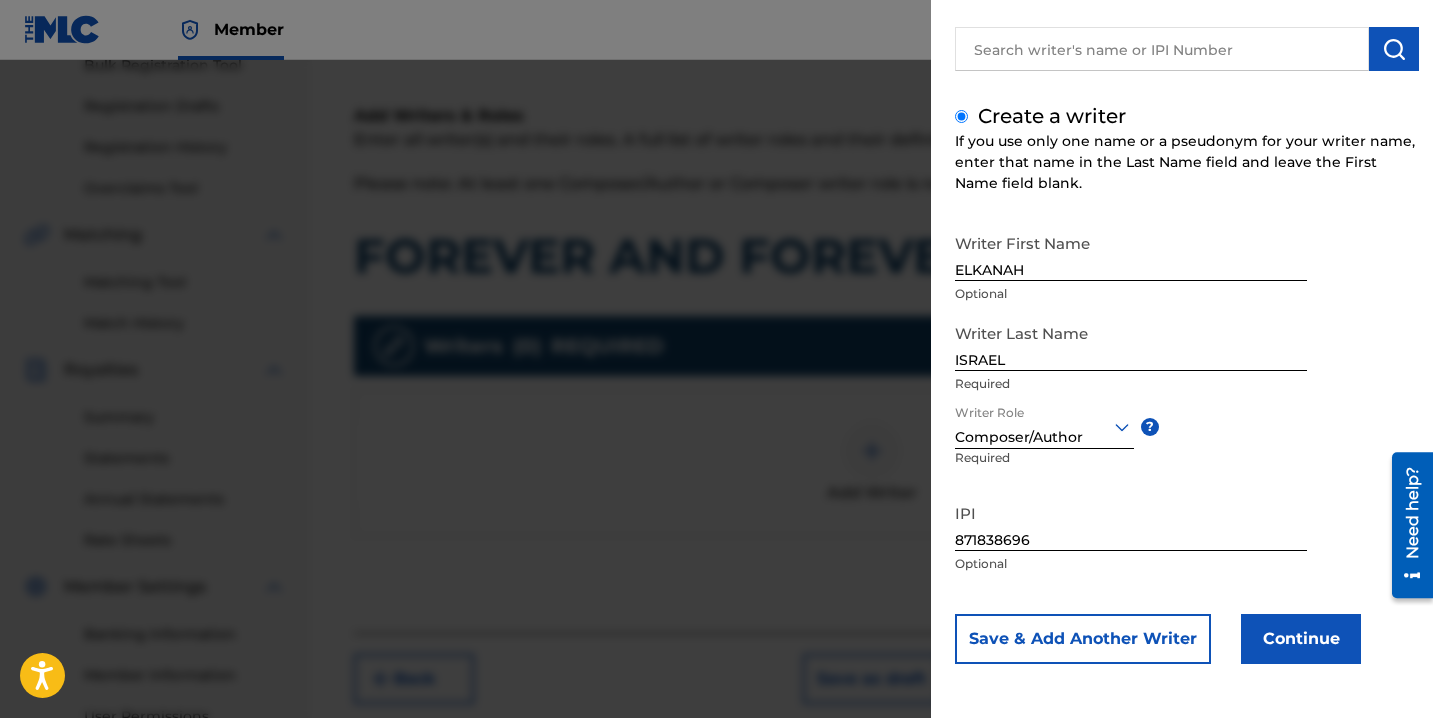 click on "Continue" at bounding box center [1301, 639] 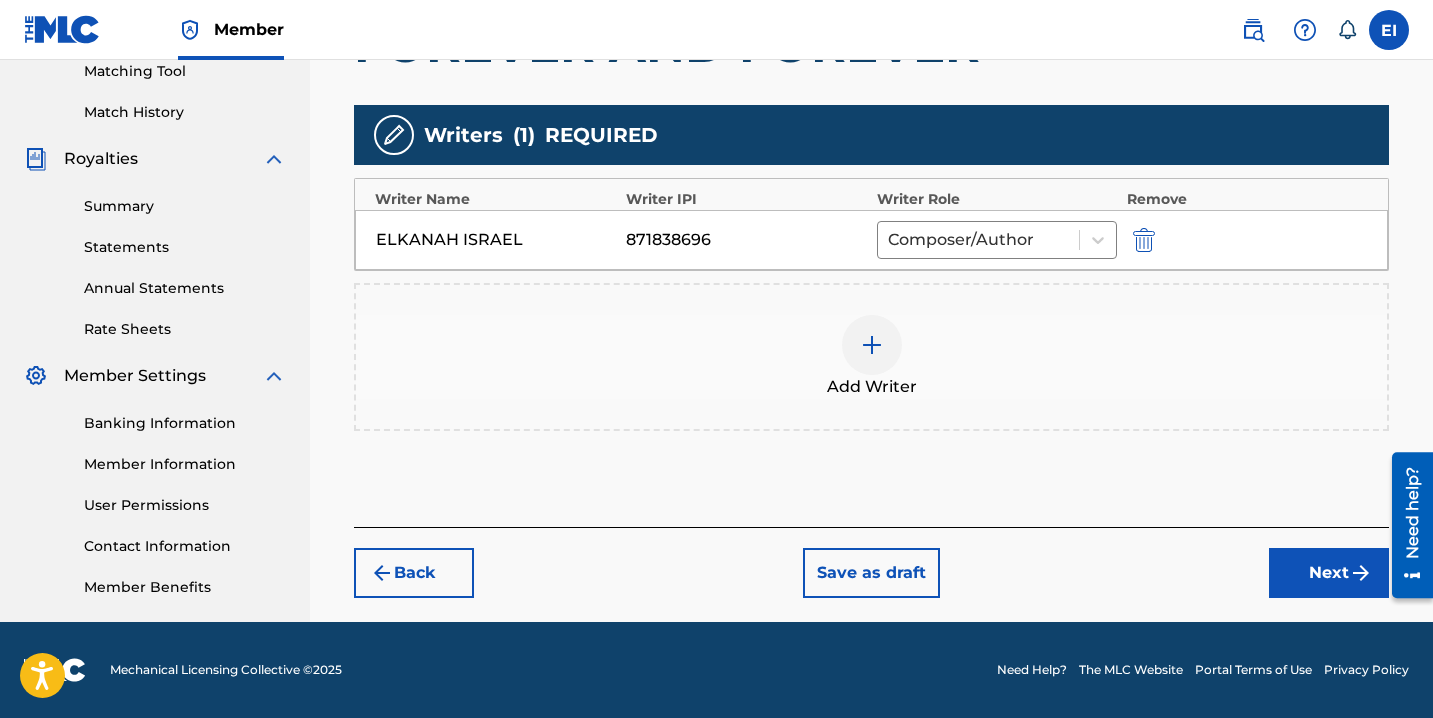 click on "Next" at bounding box center (1329, 573) 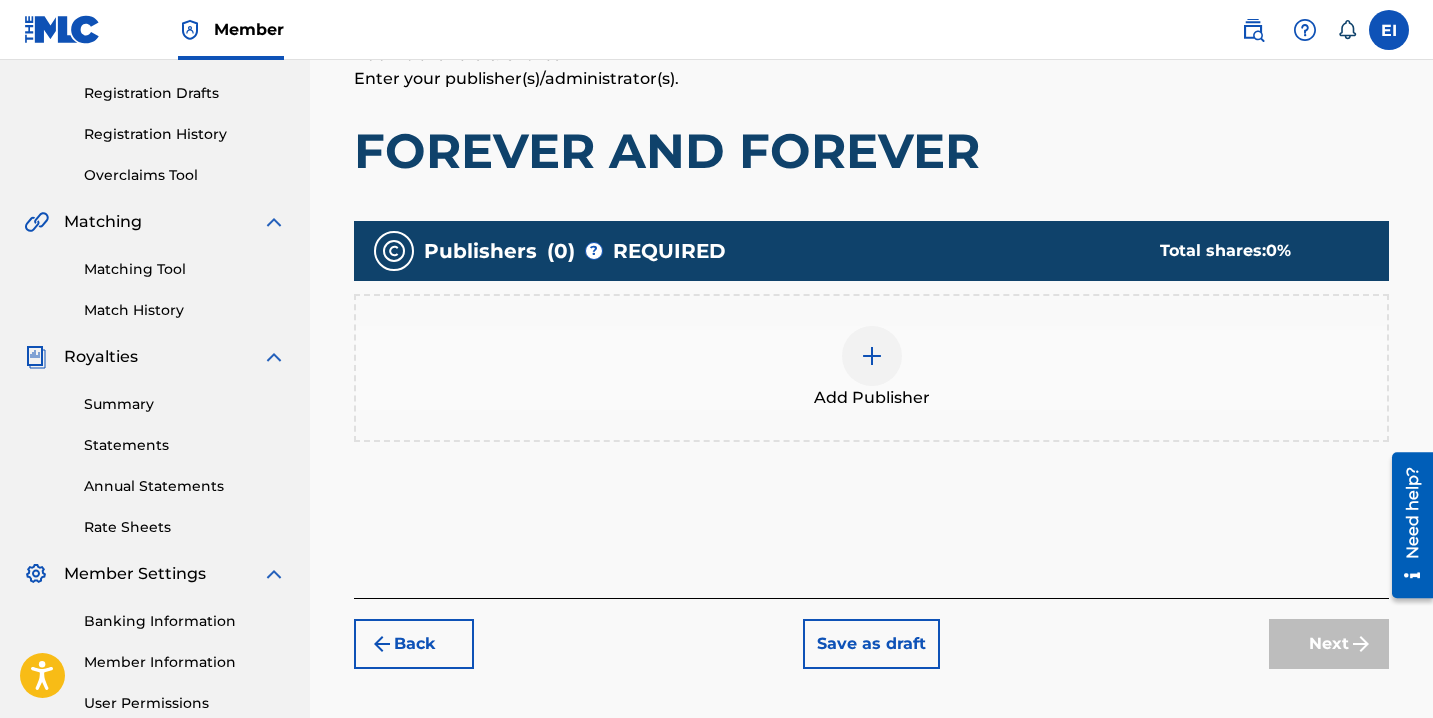 scroll, scrollTop: 332, scrollLeft: 0, axis: vertical 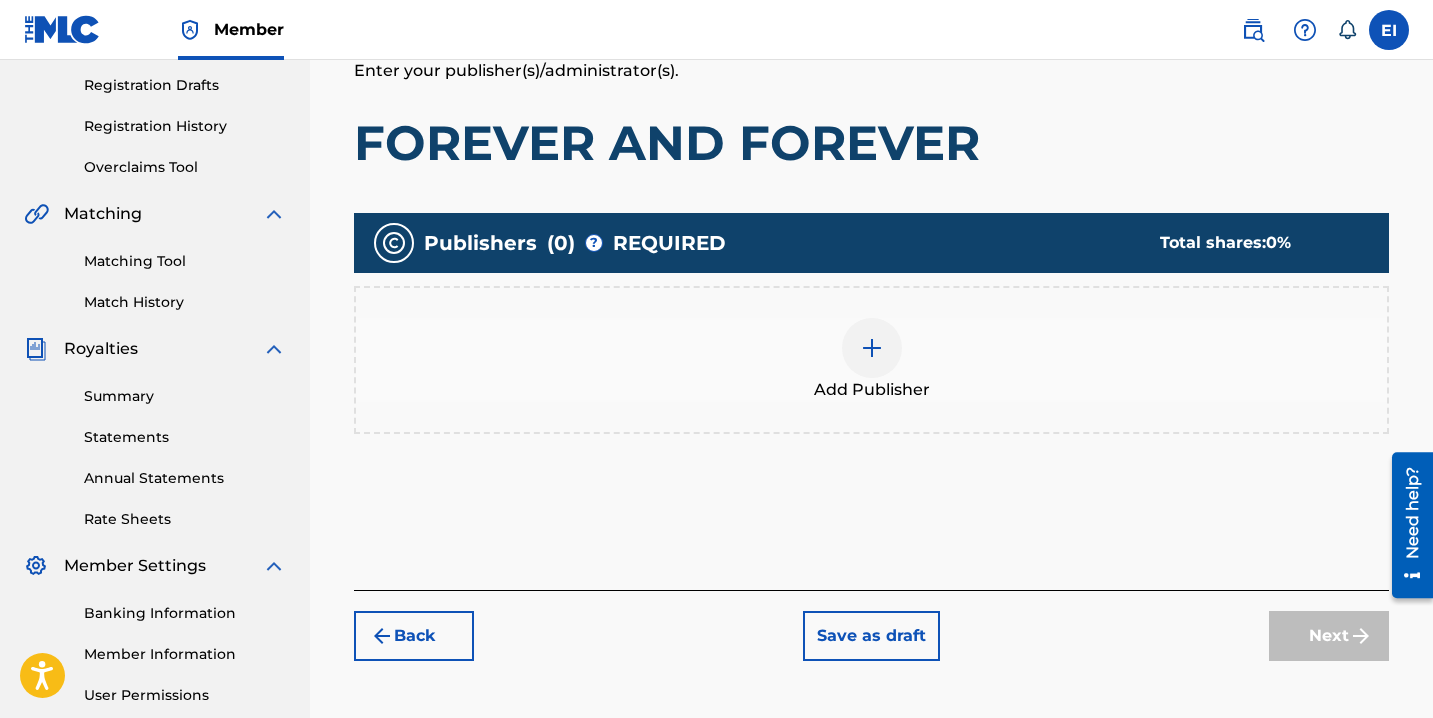 click at bounding box center (872, 348) 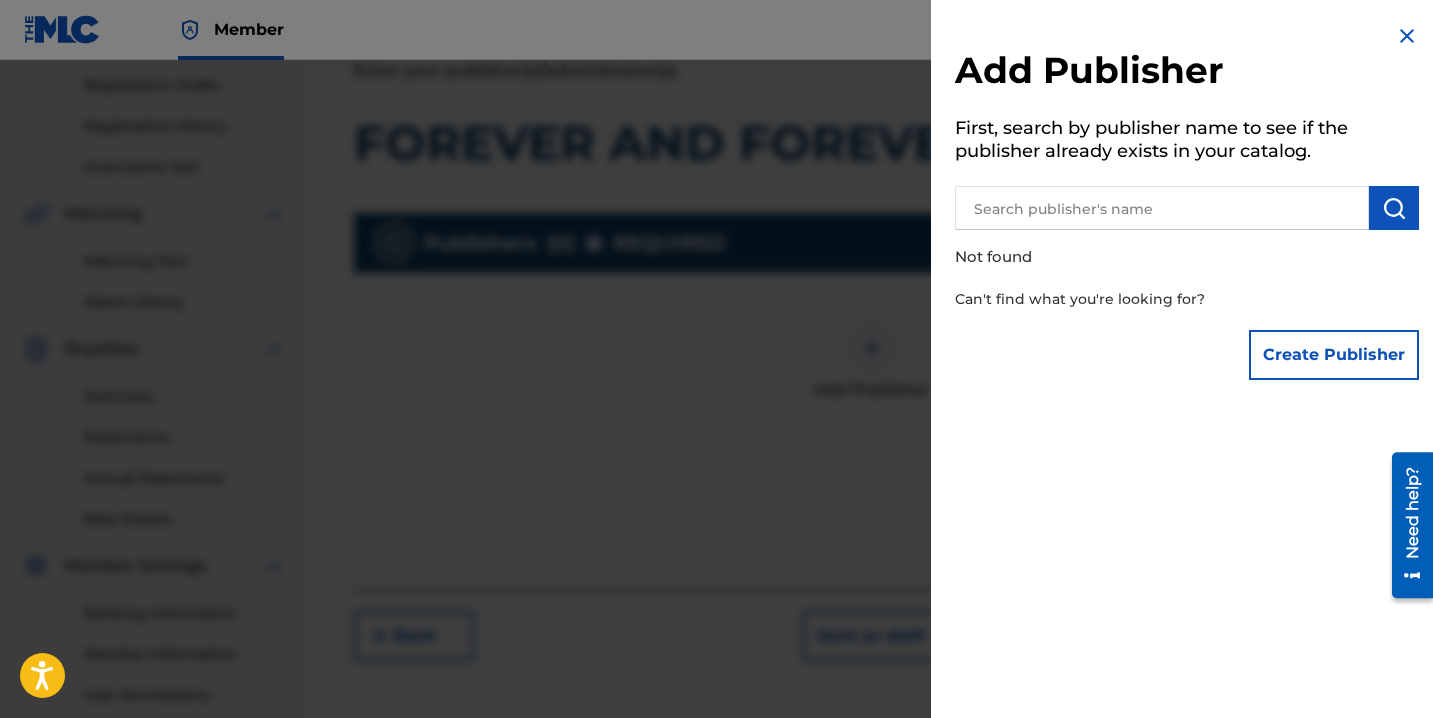 click on "Create Publisher" at bounding box center [1334, 355] 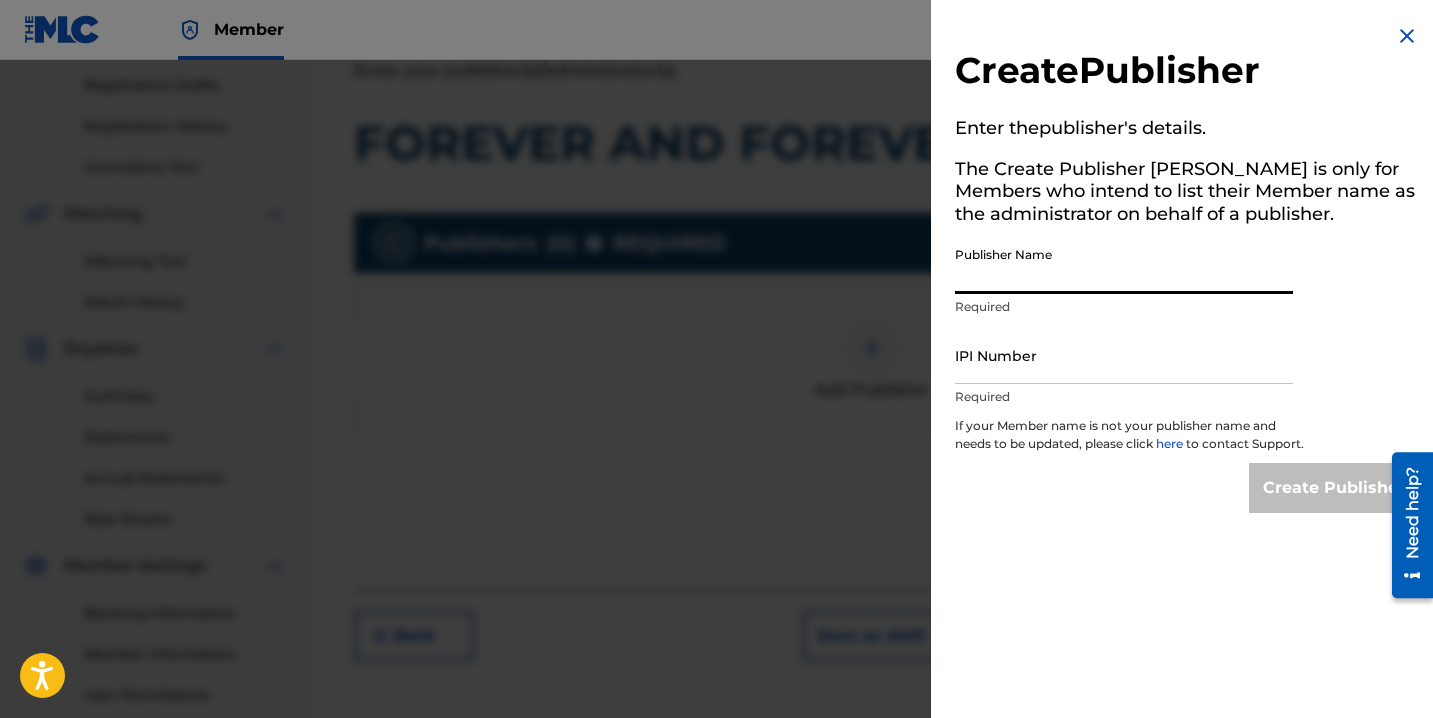 click on "Publisher Name" at bounding box center (1124, 265) 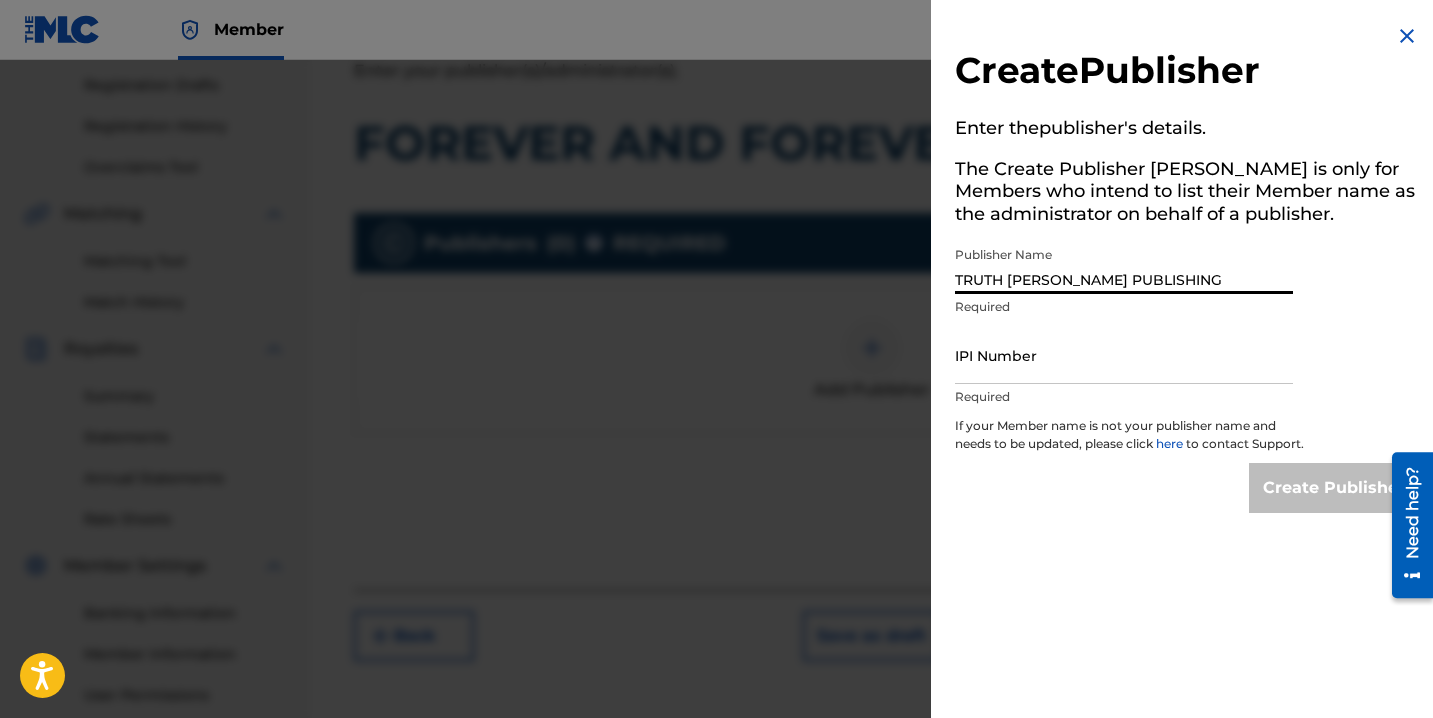 click on "IPI Number" at bounding box center (1124, 355) 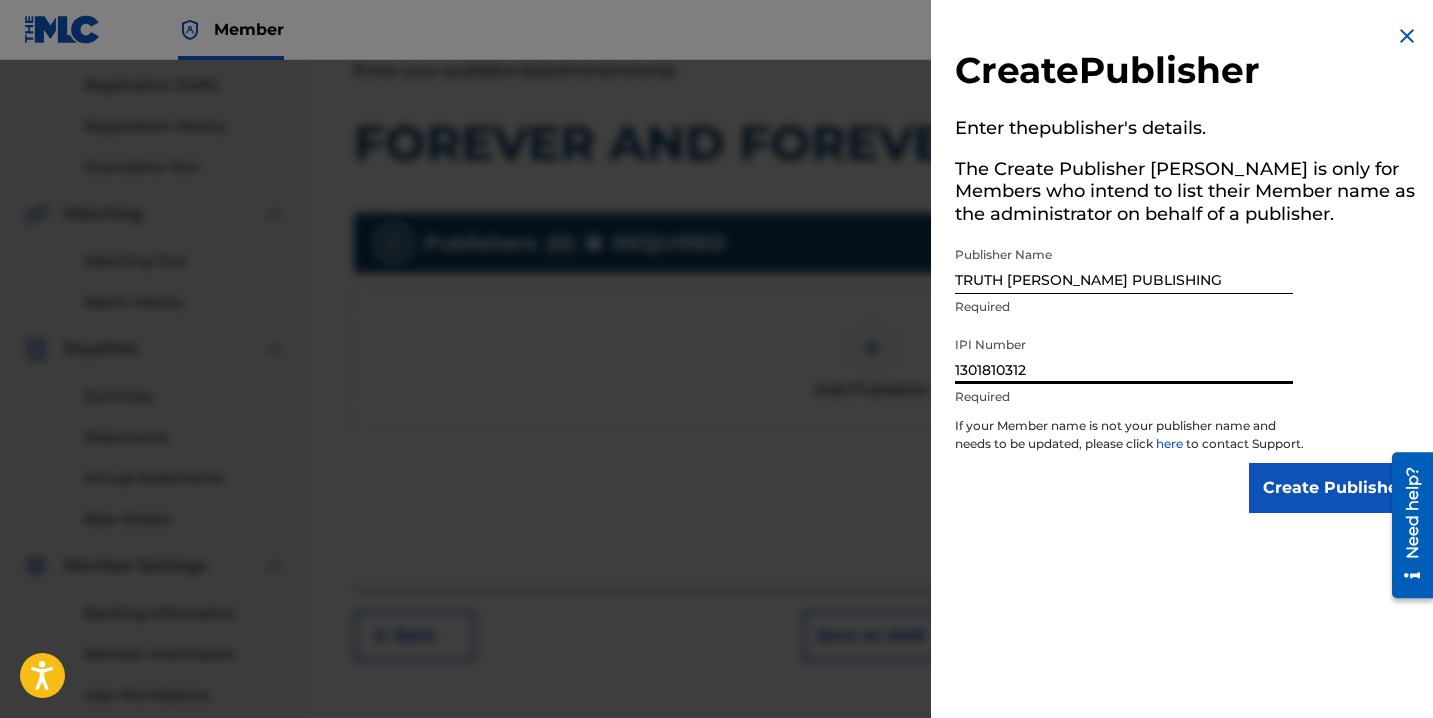 click on "Create Publisher" at bounding box center [1334, 488] 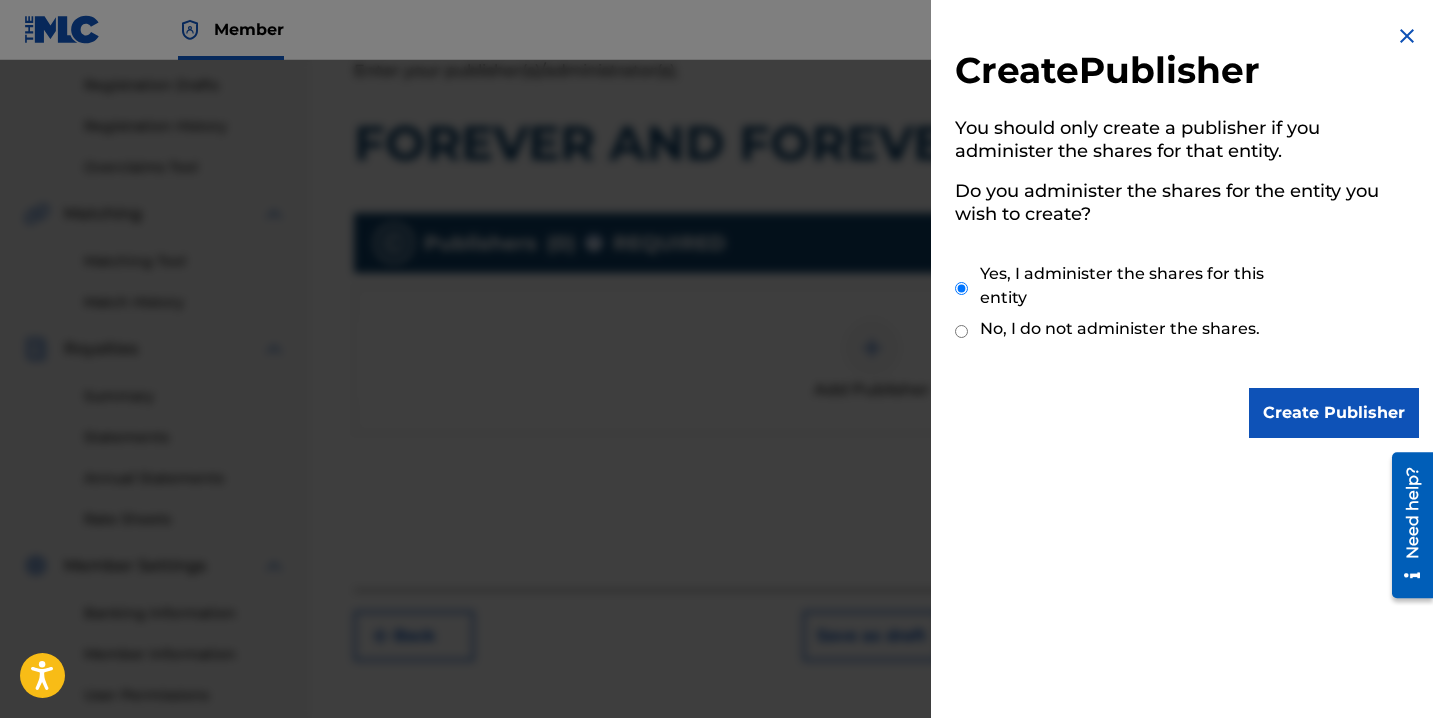 click on "Create Publisher" at bounding box center [1334, 413] 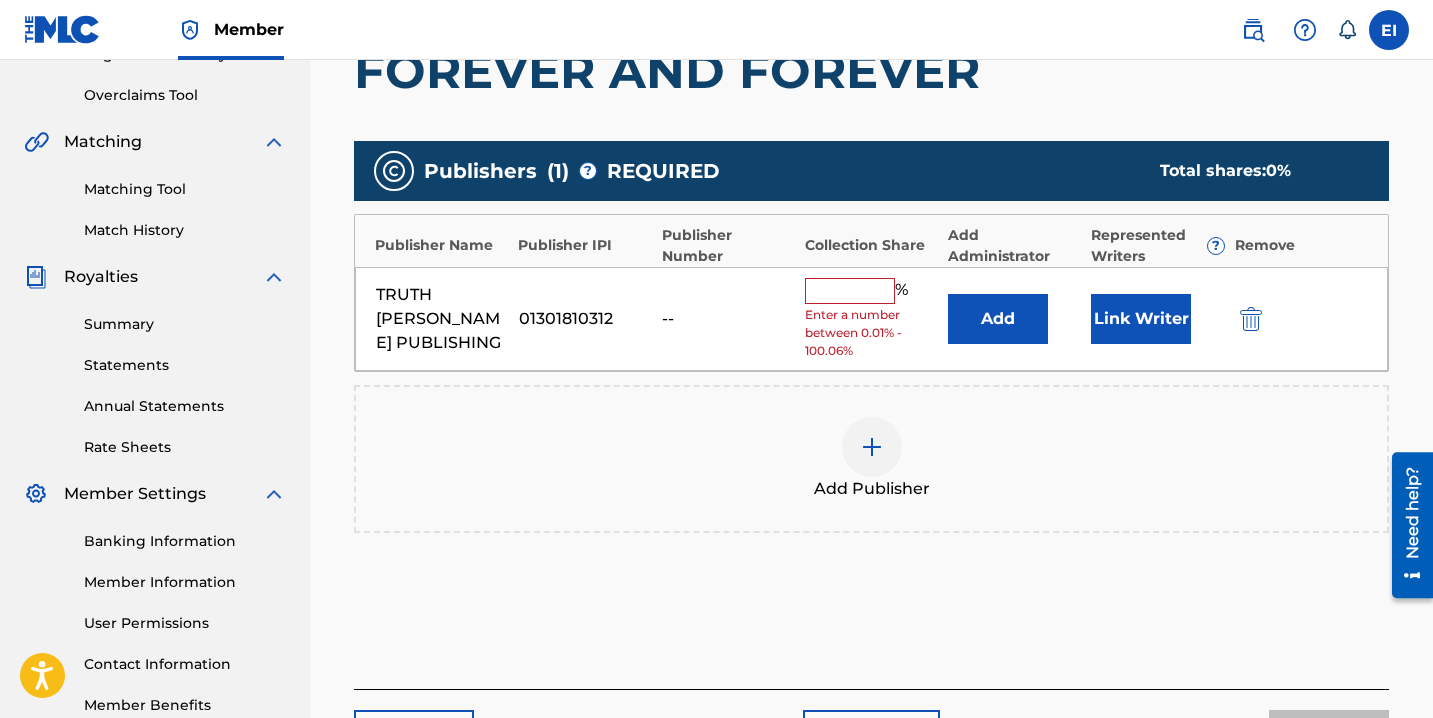 scroll, scrollTop: 421, scrollLeft: 0, axis: vertical 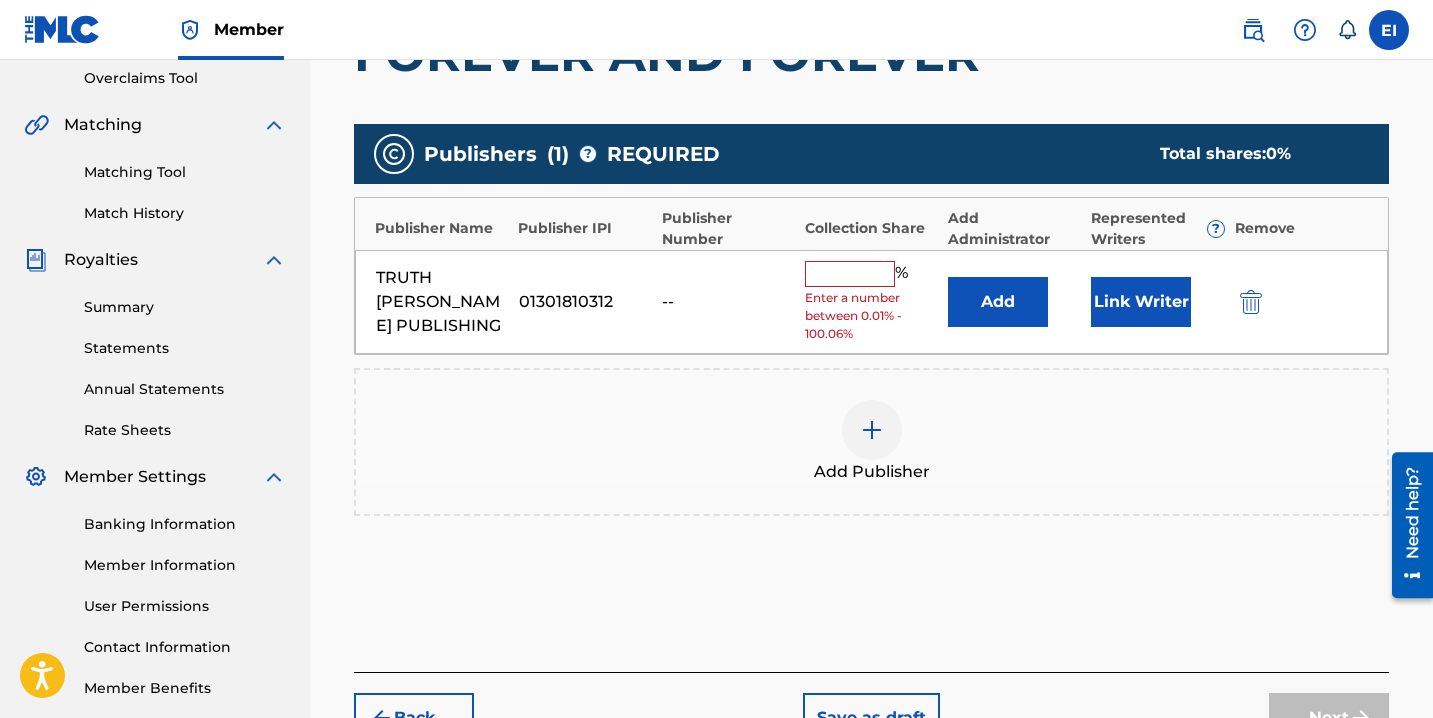 click at bounding box center [850, 274] 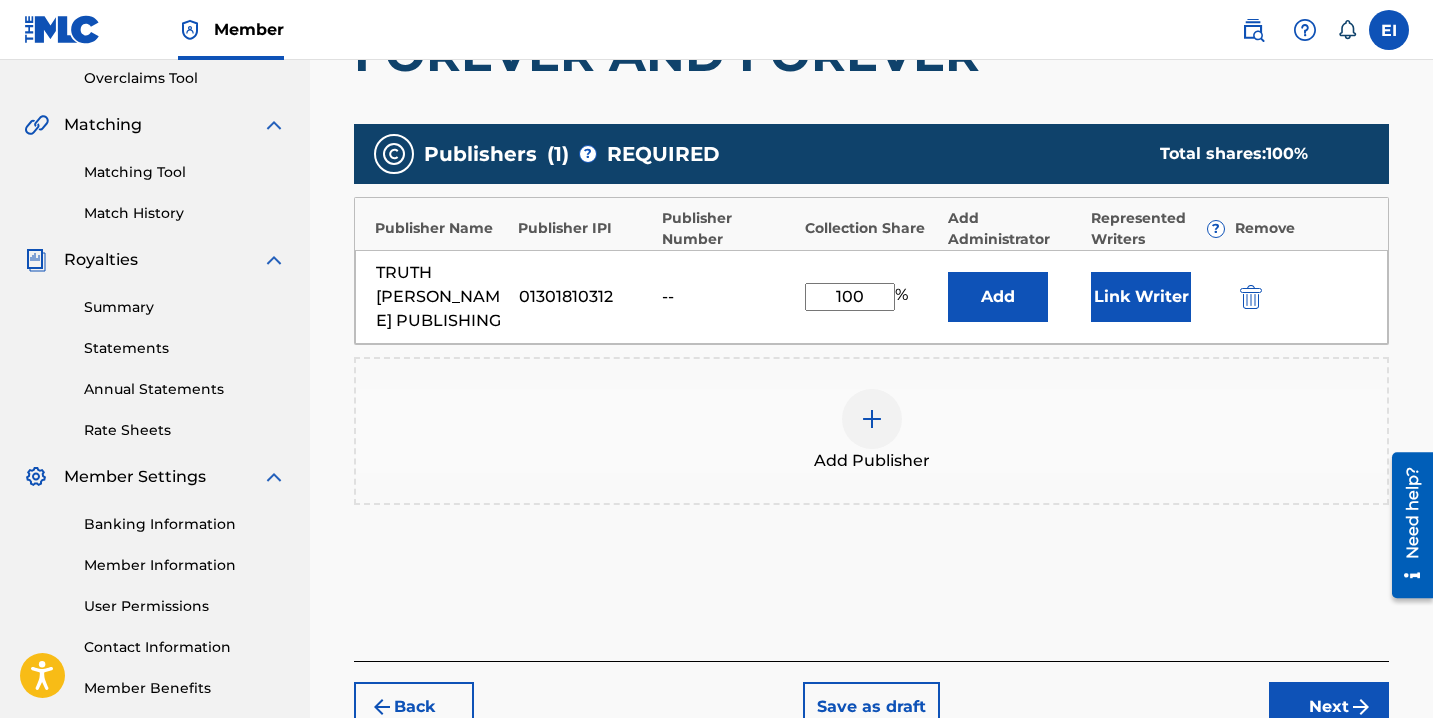 click on "Link Writer" at bounding box center [1141, 297] 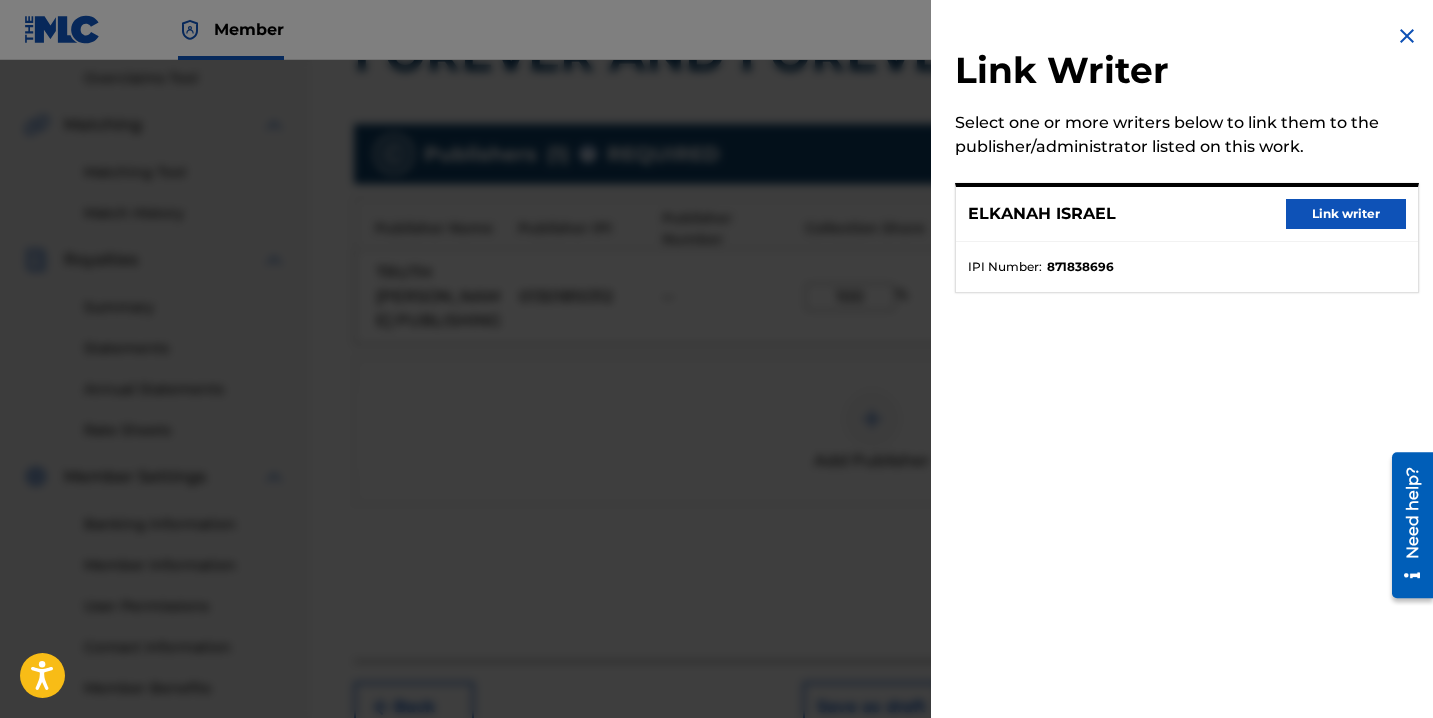 click on "Link writer" at bounding box center (1346, 214) 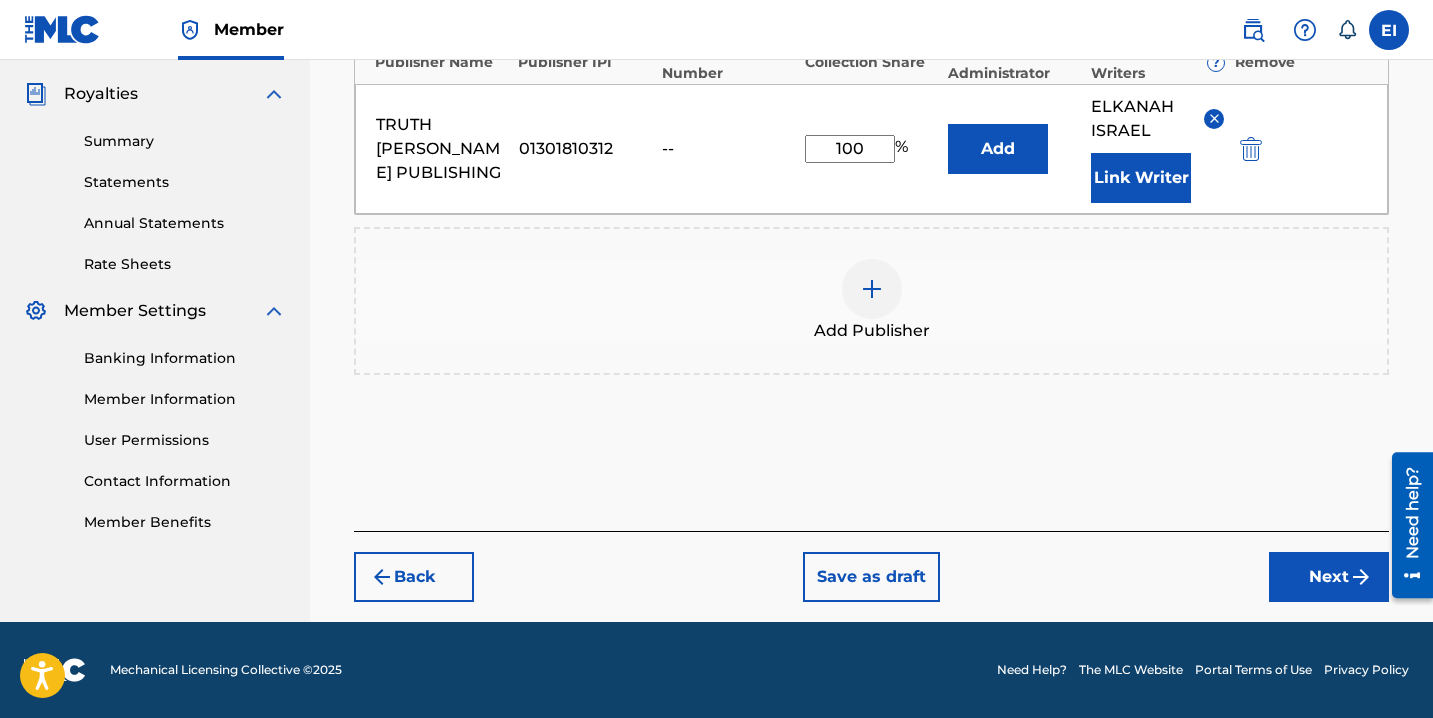 click on "Next" at bounding box center (1329, 577) 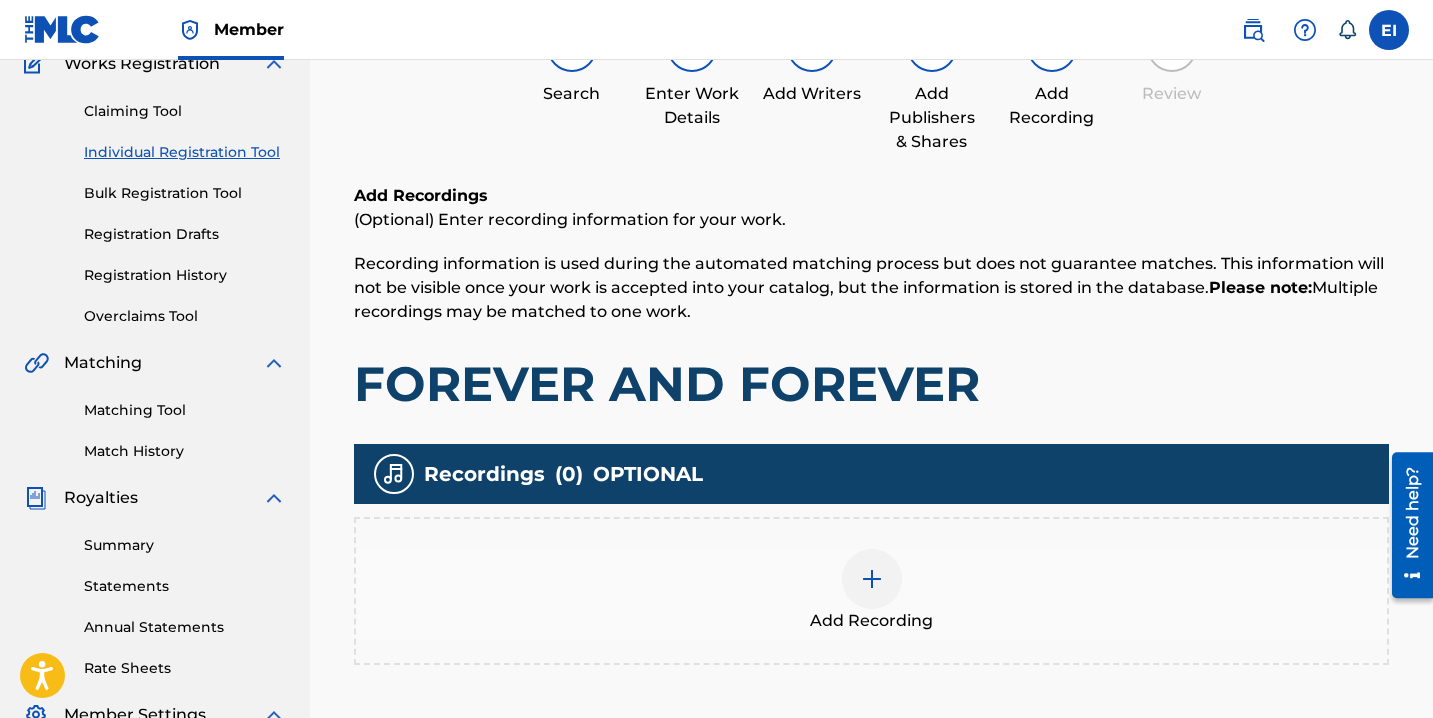 scroll, scrollTop: 204, scrollLeft: 0, axis: vertical 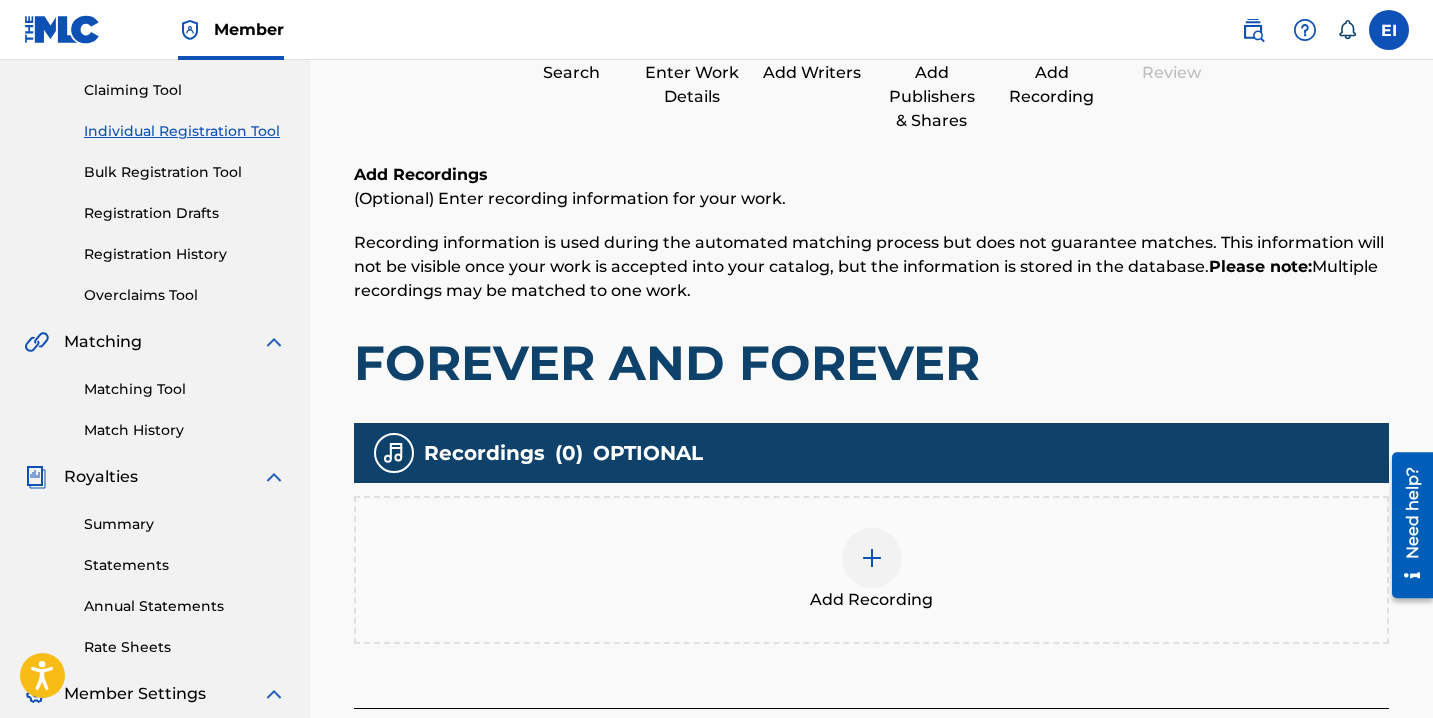 click at bounding box center (872, 558) 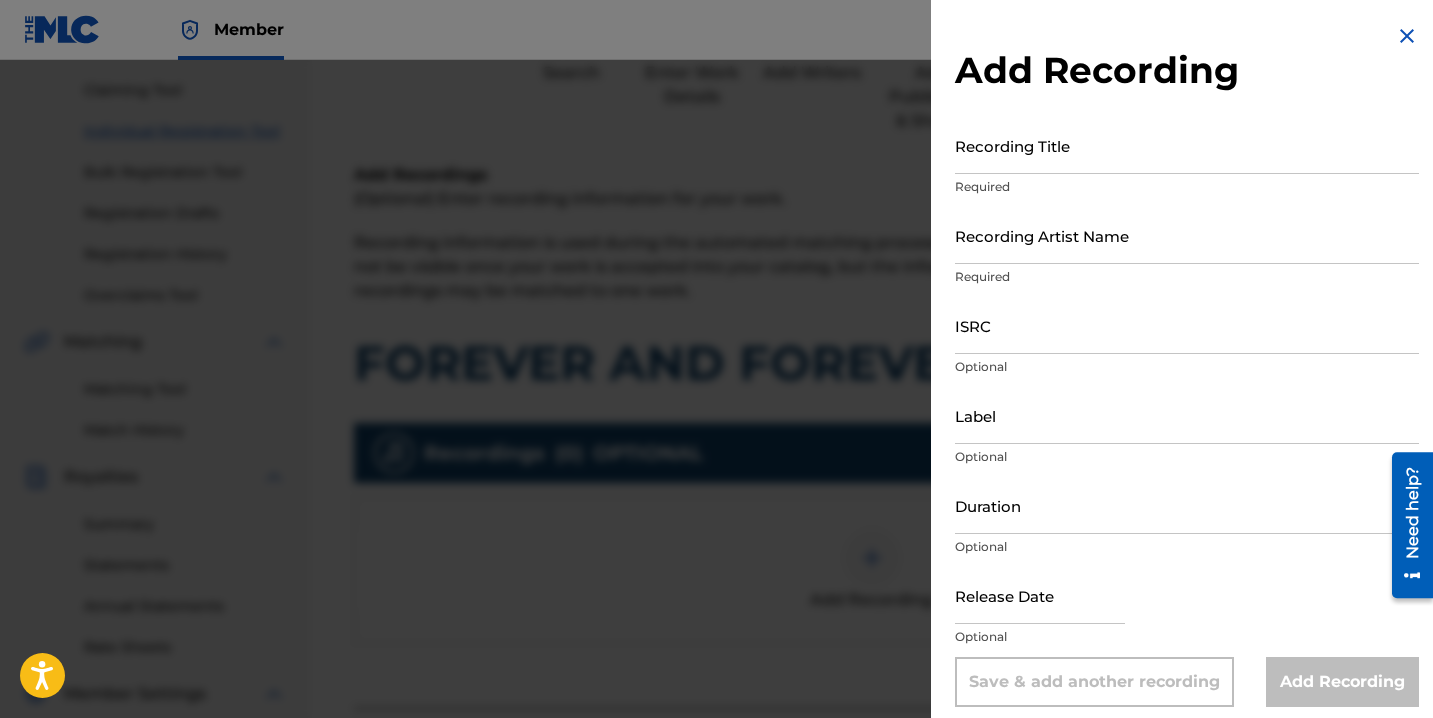 click on "Recording Title" at bounding box center [1187, 145] 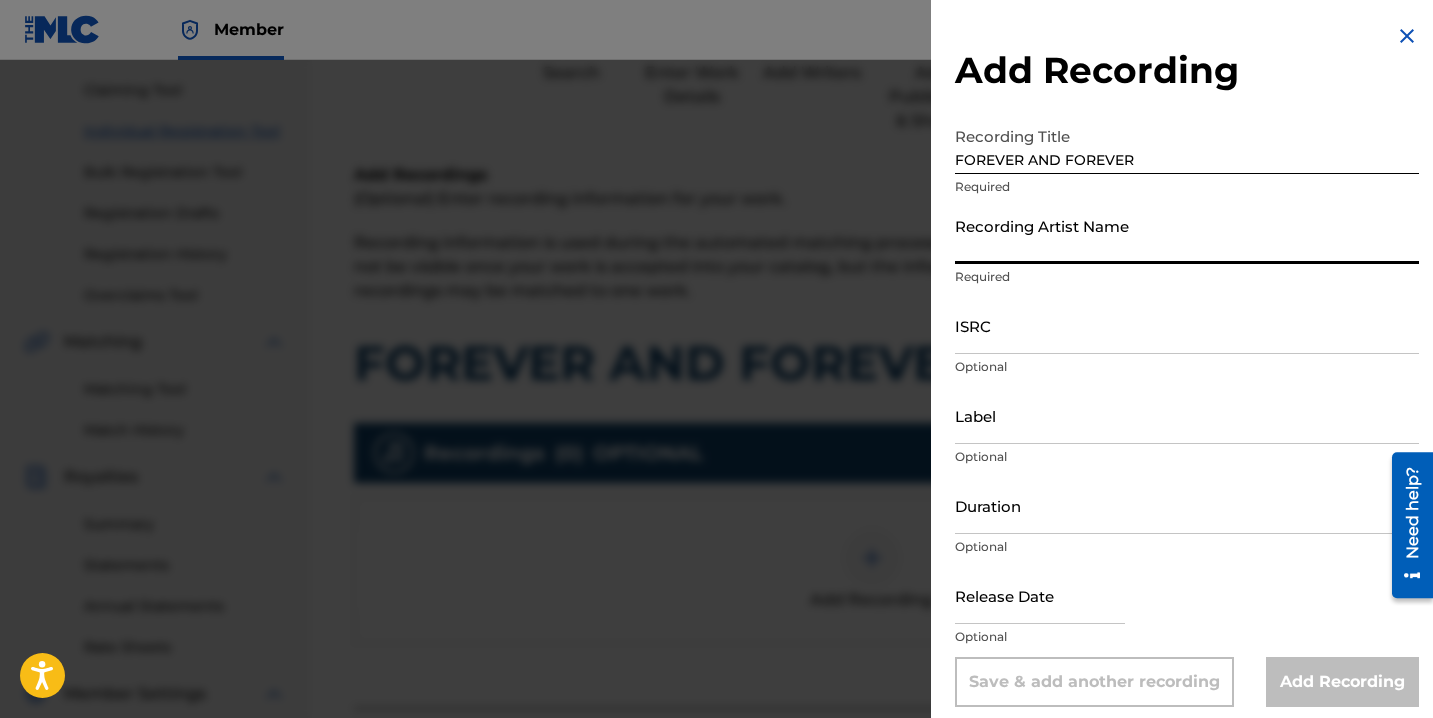 click on "Recording Artist Name" at bounding box center (1187, 235) 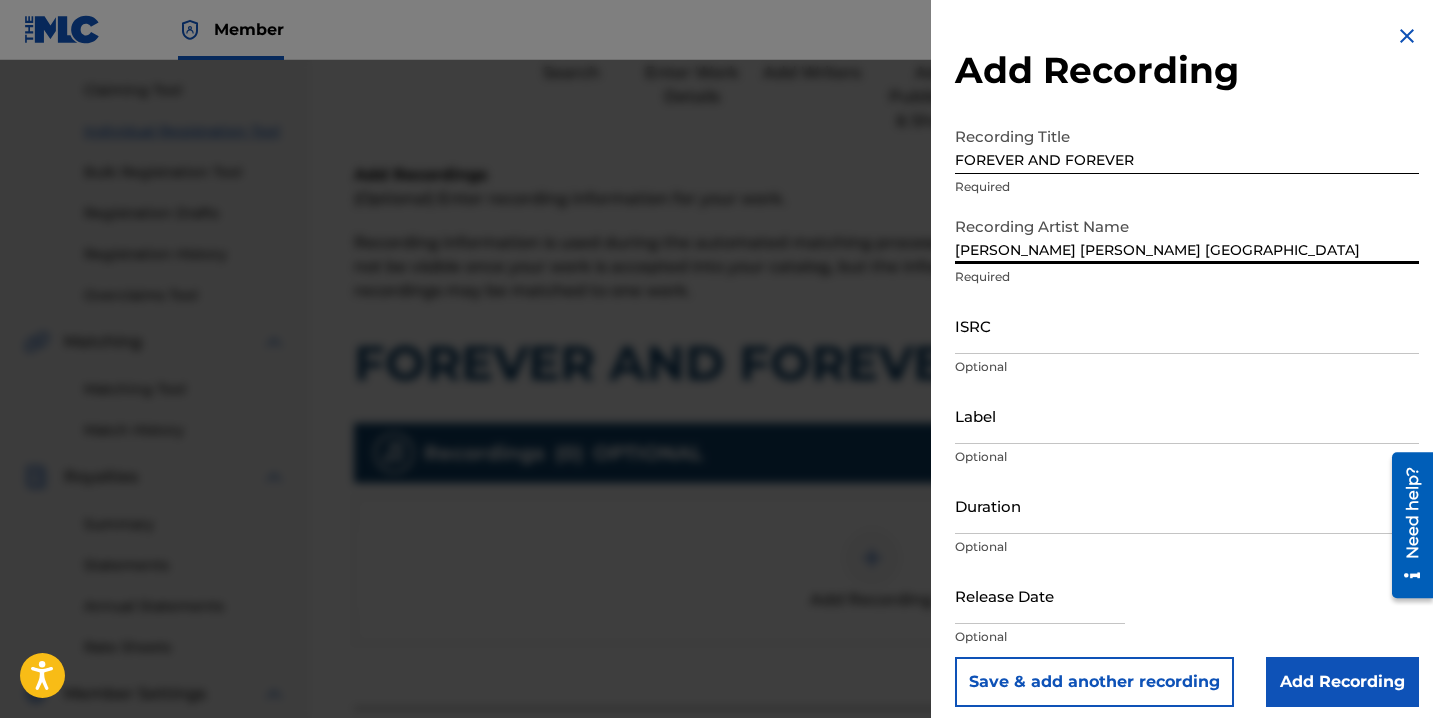 click on "ISRC" at bounding box center (1187, 325) 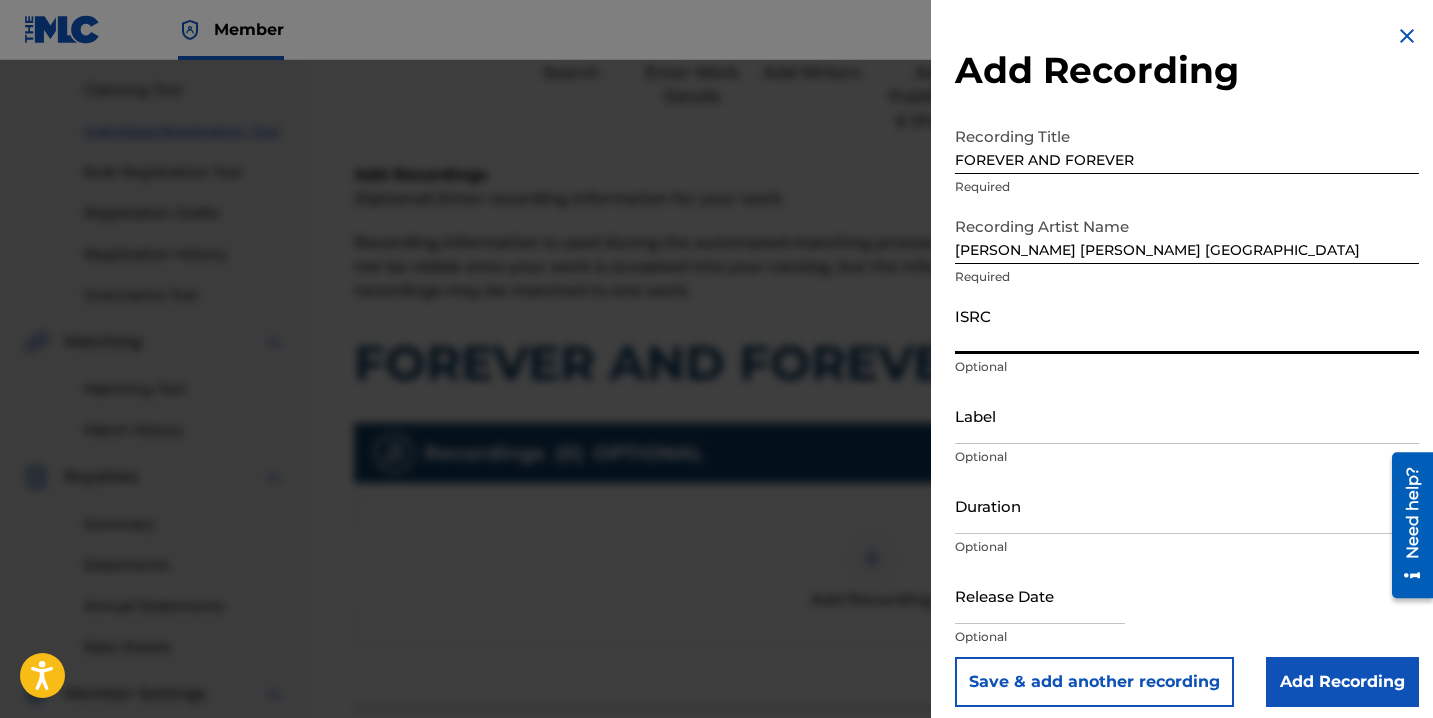 click on "Duration" at bounding box center [1187, 505] 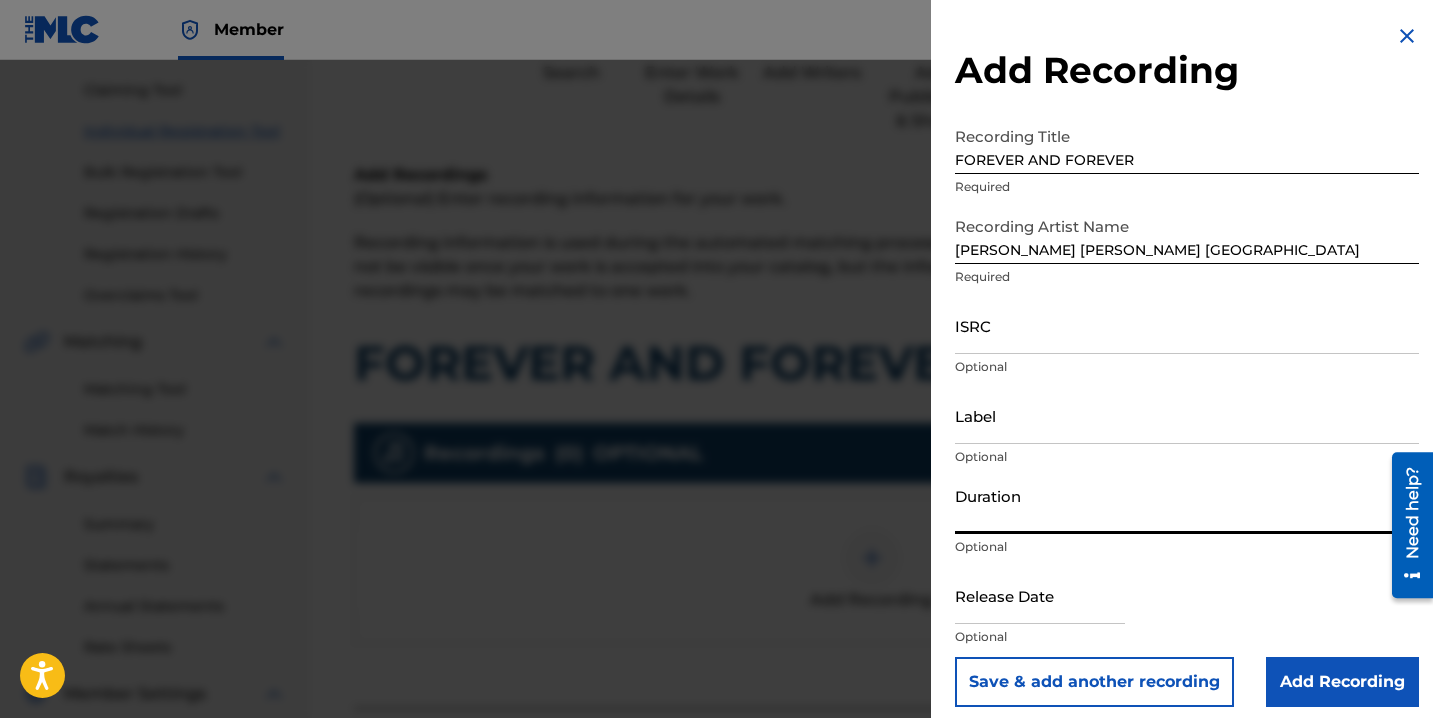 click on "Duration" at bounding box center [1187, 505] 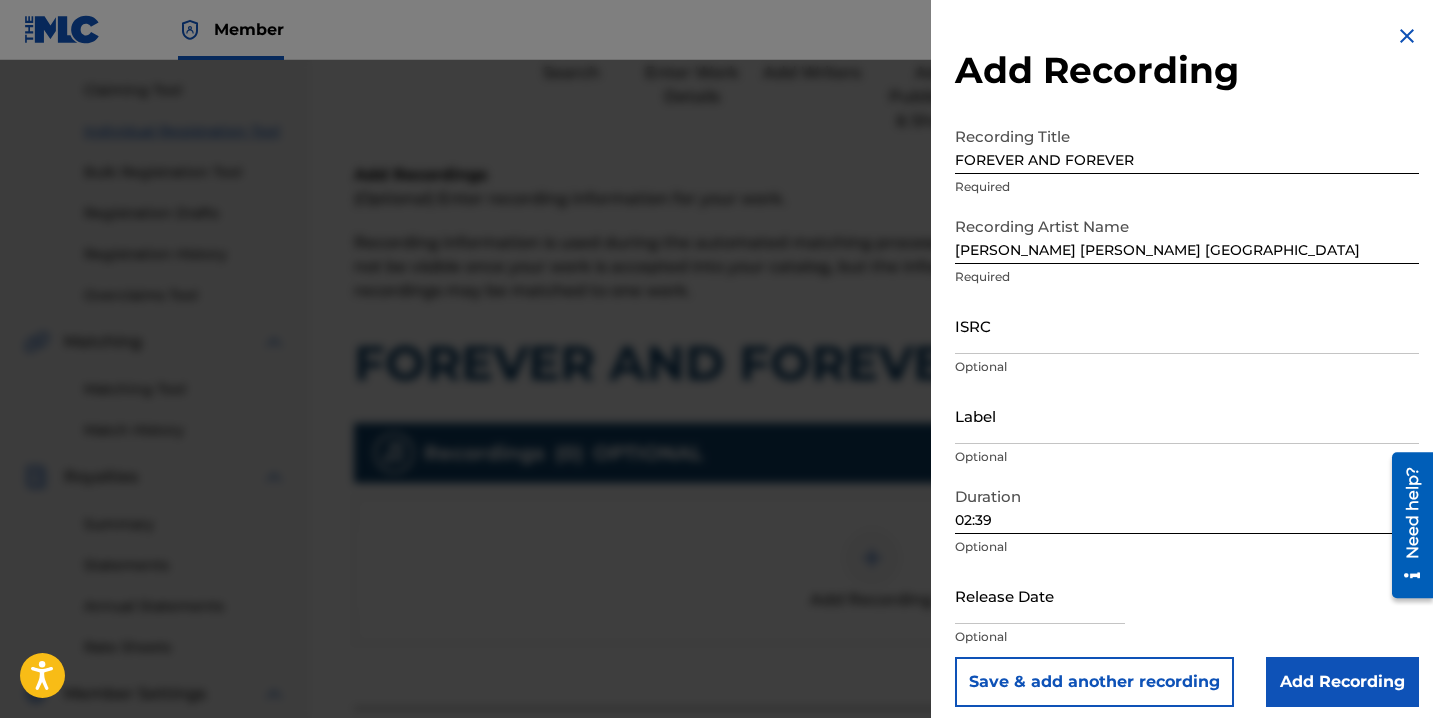click at bounding box center (1040, 595) 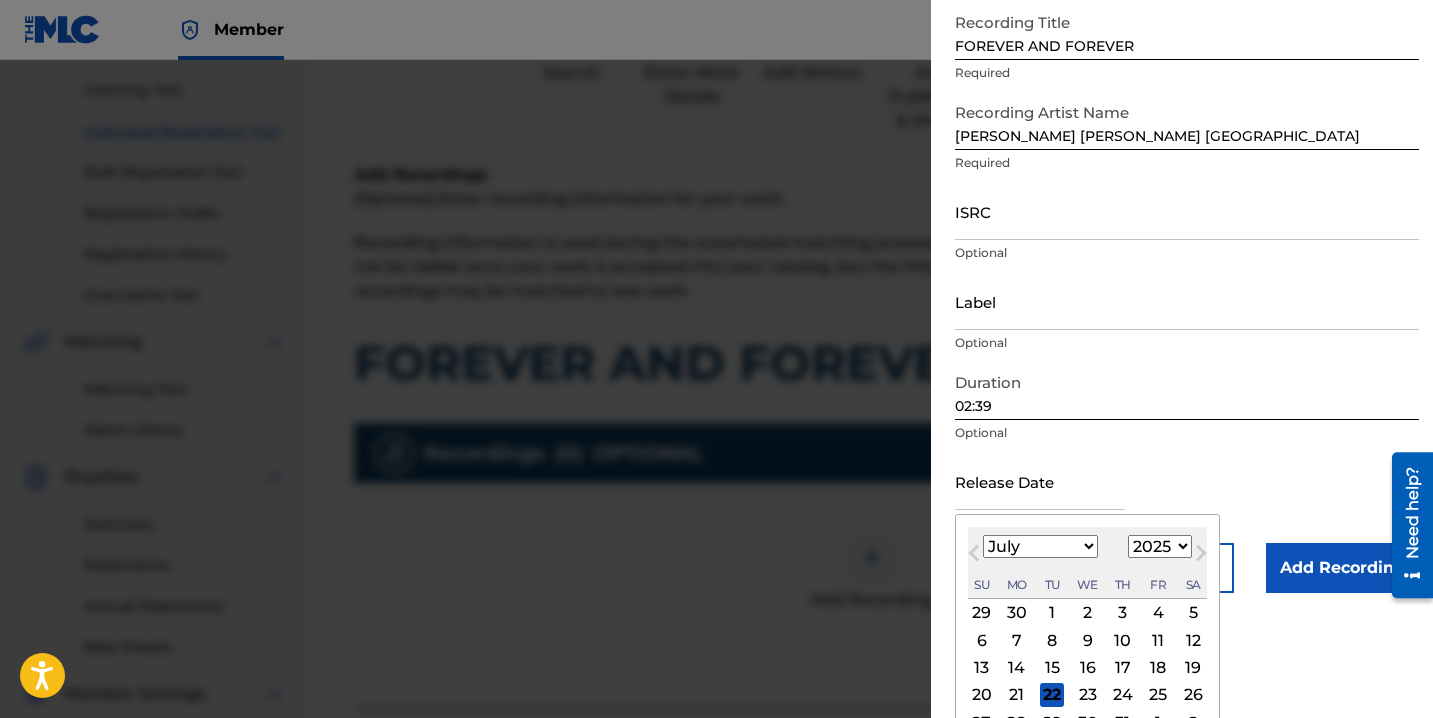 click on "9" at bounding box center (1088, 640) 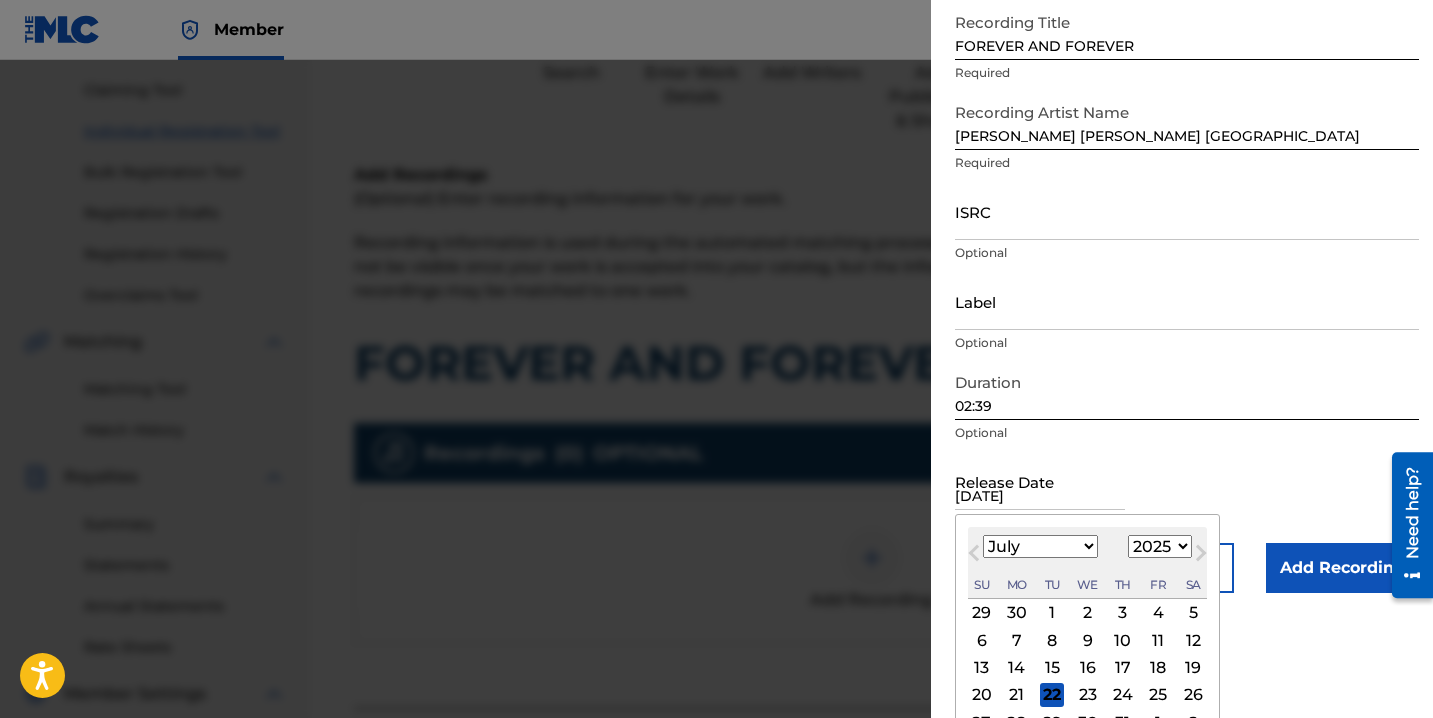 scroll, scrollTop: 13, scrollLeft: 0, axis: vertical 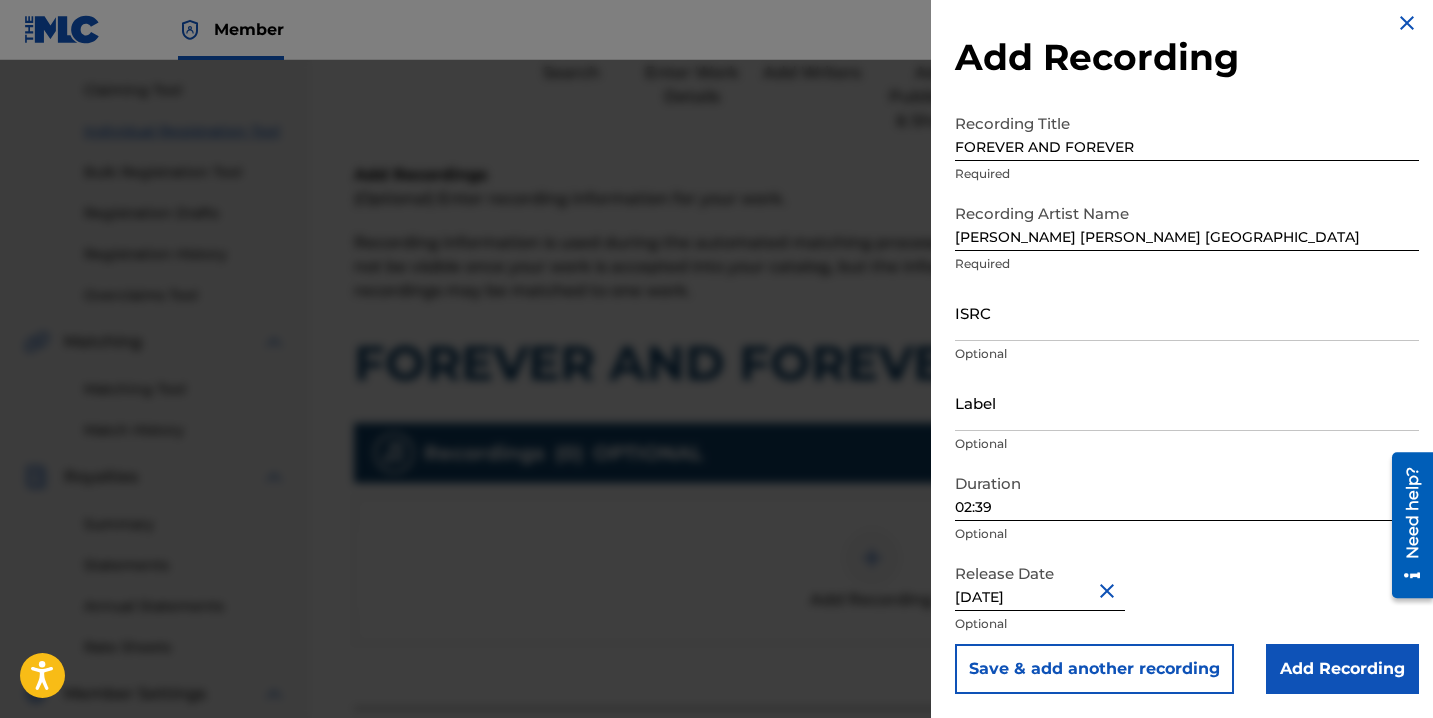 click on "ISRC" at bounding box center (1187, 312) 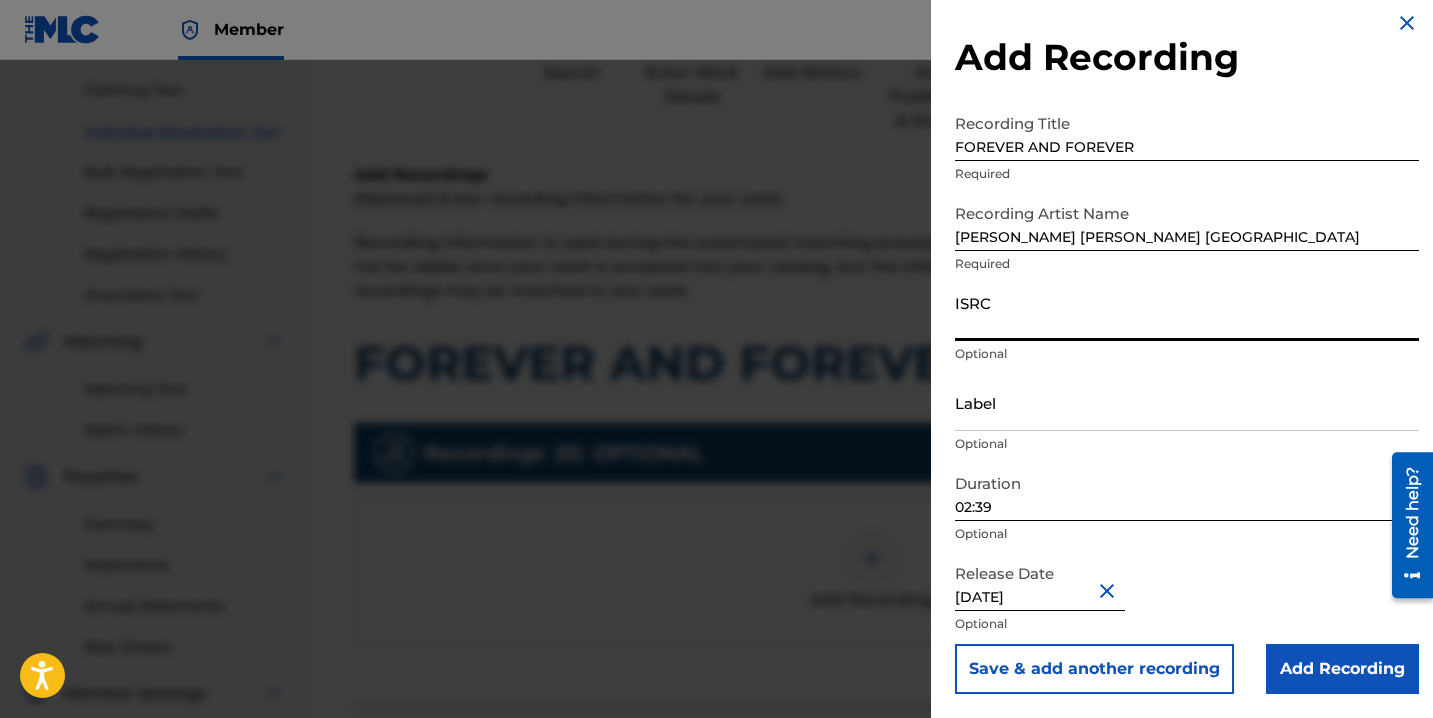 click on "ISRC" at bounding box center (1187, 312) 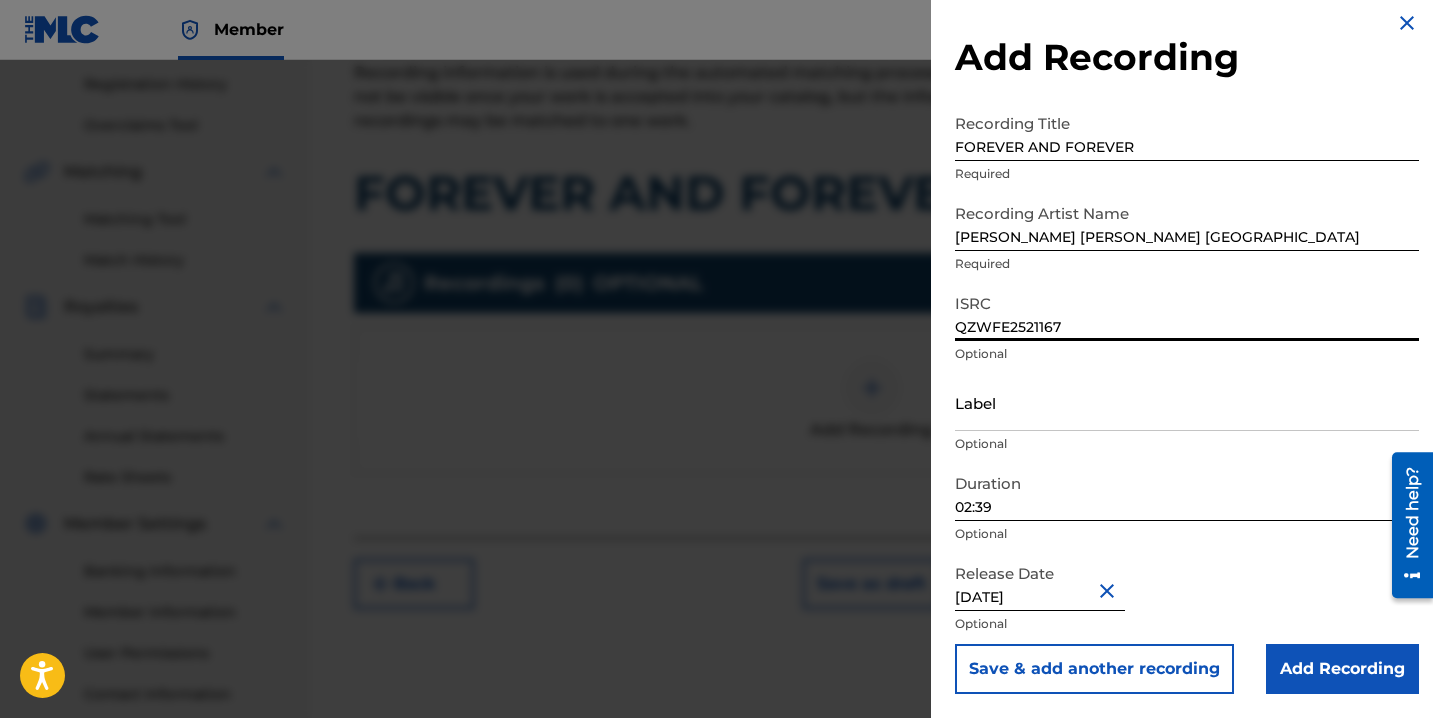 scroll, scrollTop: 407, scrollLeft: 0, axis: vertical 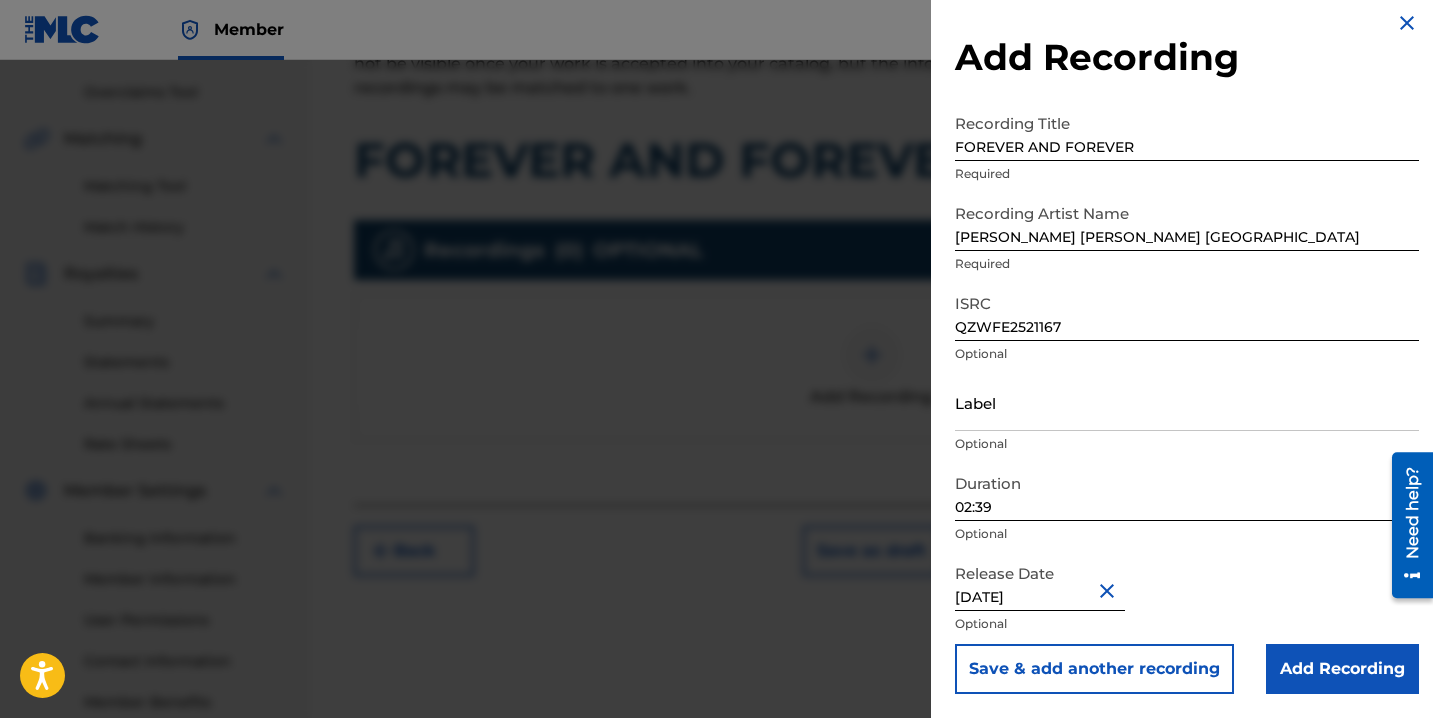 click on "Add Recording" at bounding box center [1342, 669] 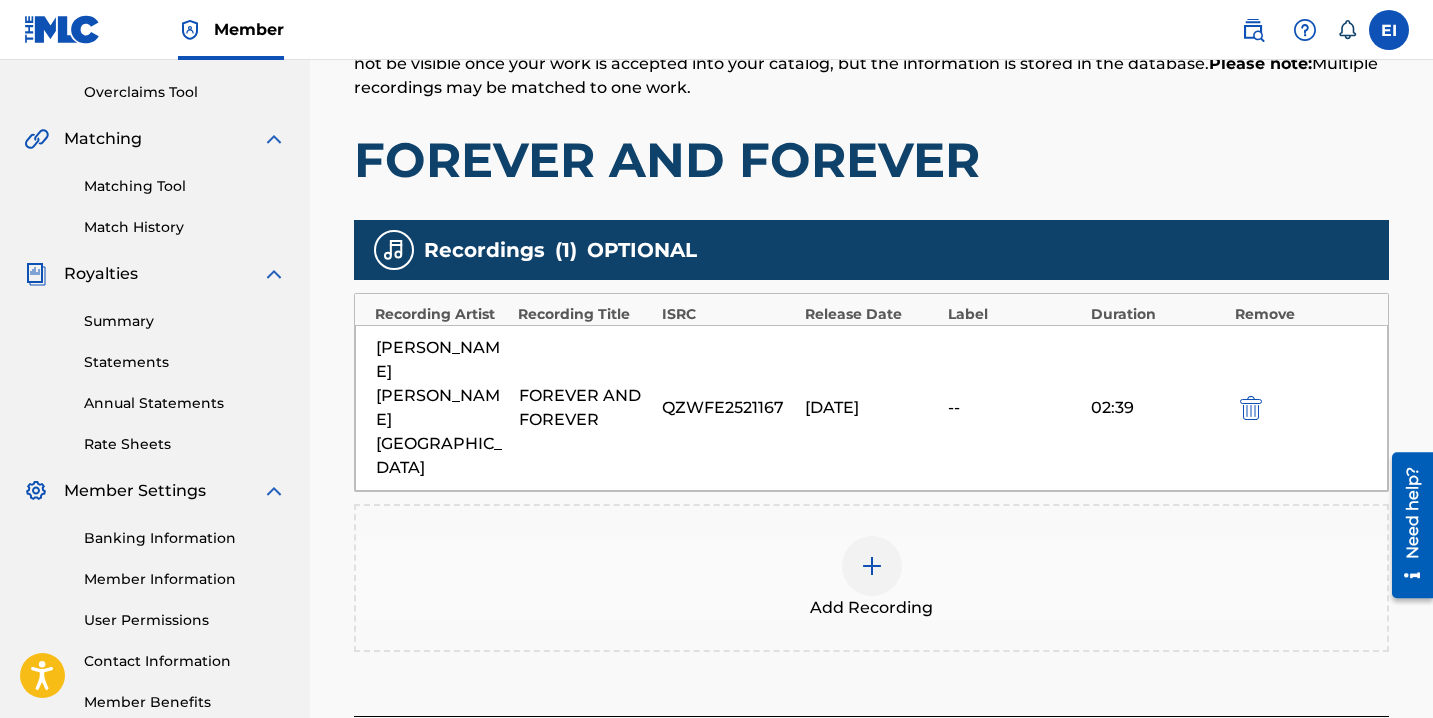 click on "Next" at bounding box center (1329, 762) 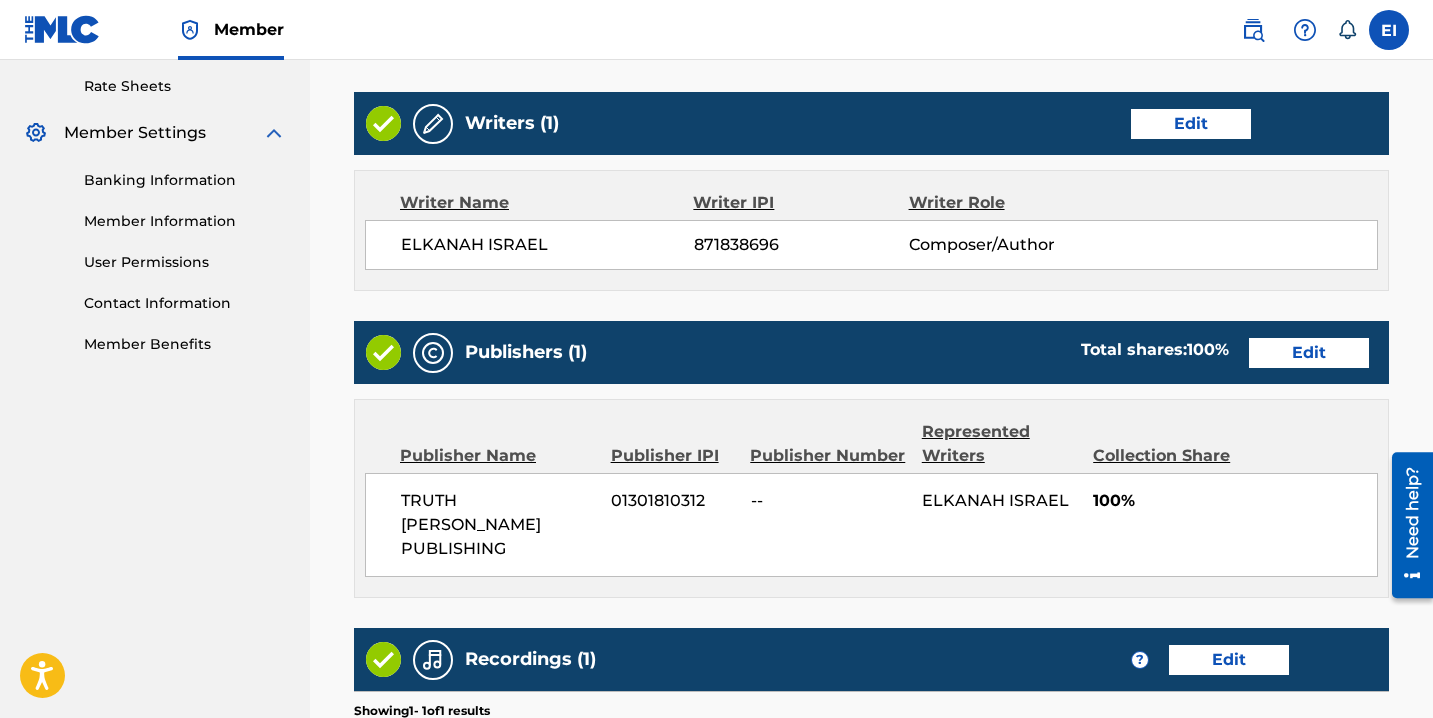 scroll, scrollTop: 1059, scrollLeft: 0, axis: vertical 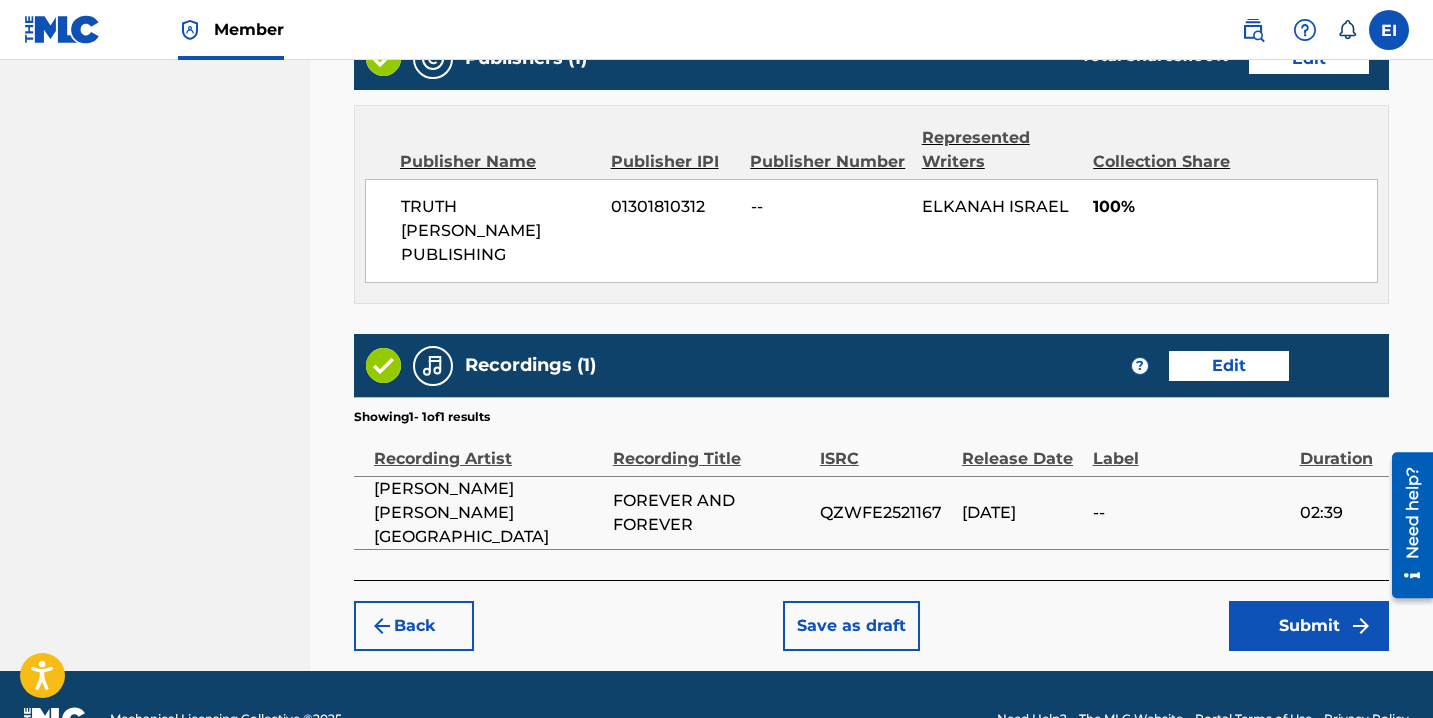 click on "Submit" at bounding box center [1309, 626] 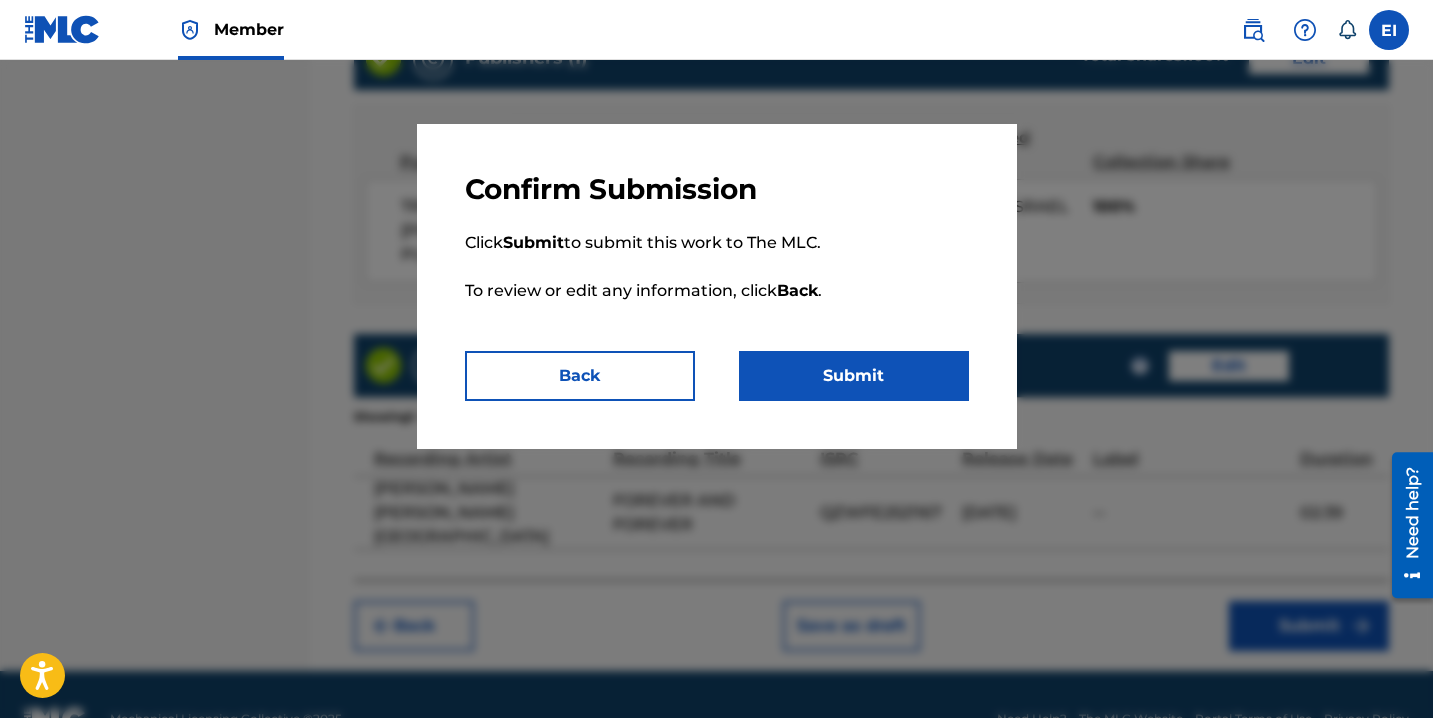 click on "Submit" at bounding box center (854, 376) 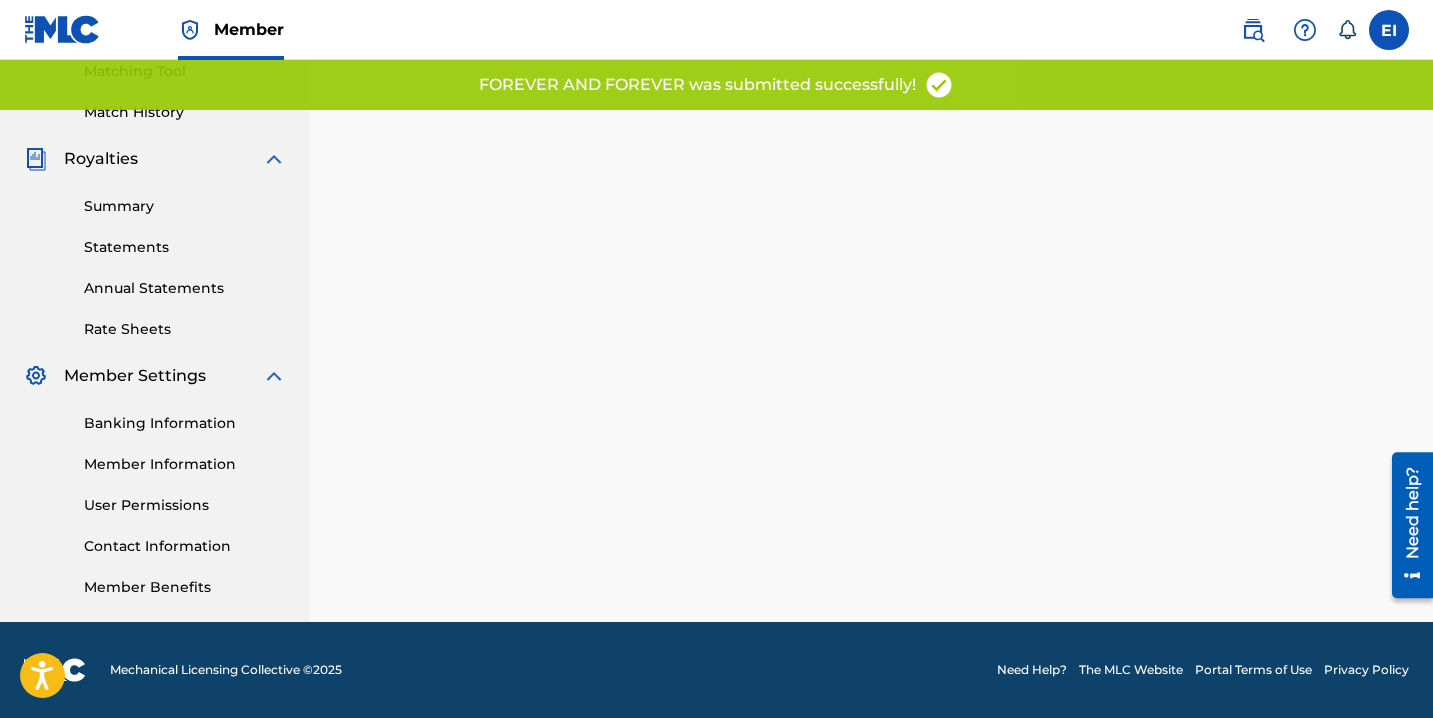 scroll, scrollTop: 0, scrollLeft: 0, axis: both 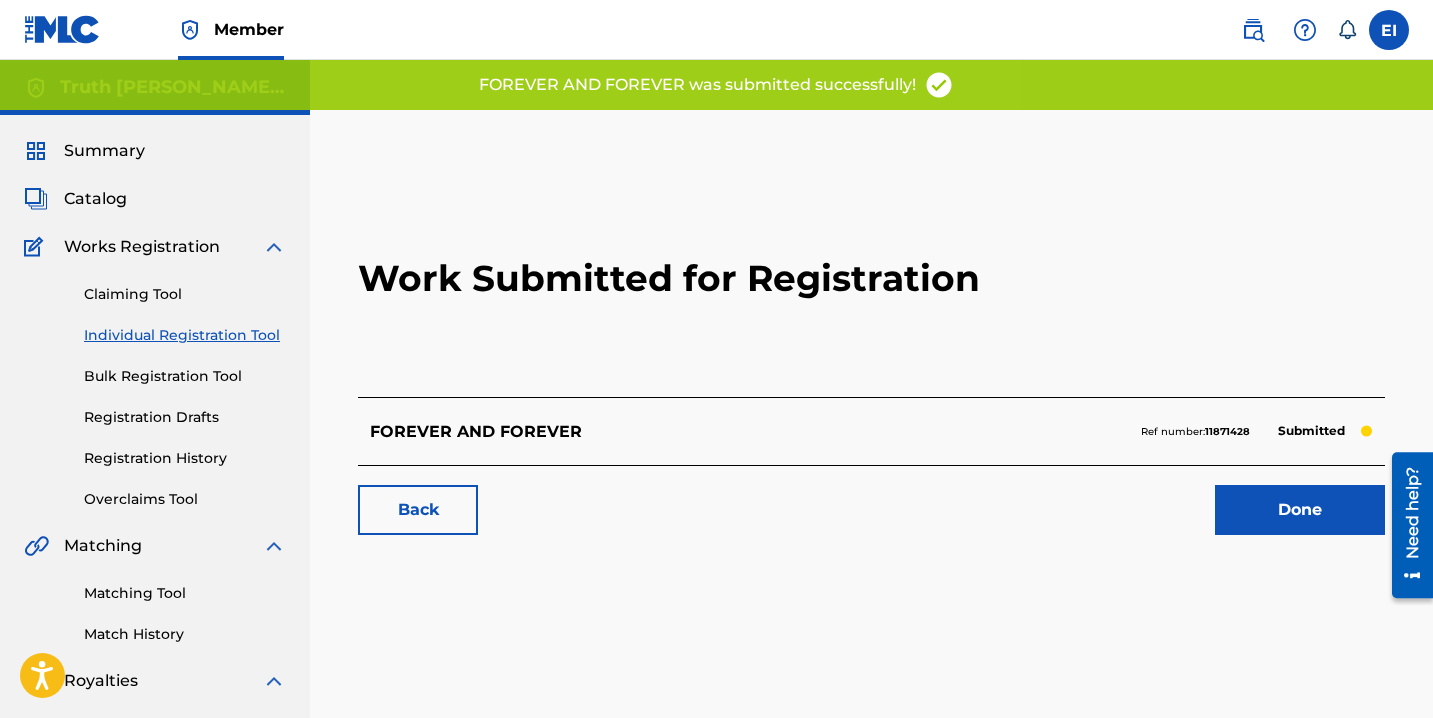 click on "Done" at bounding box center [1300, 510] 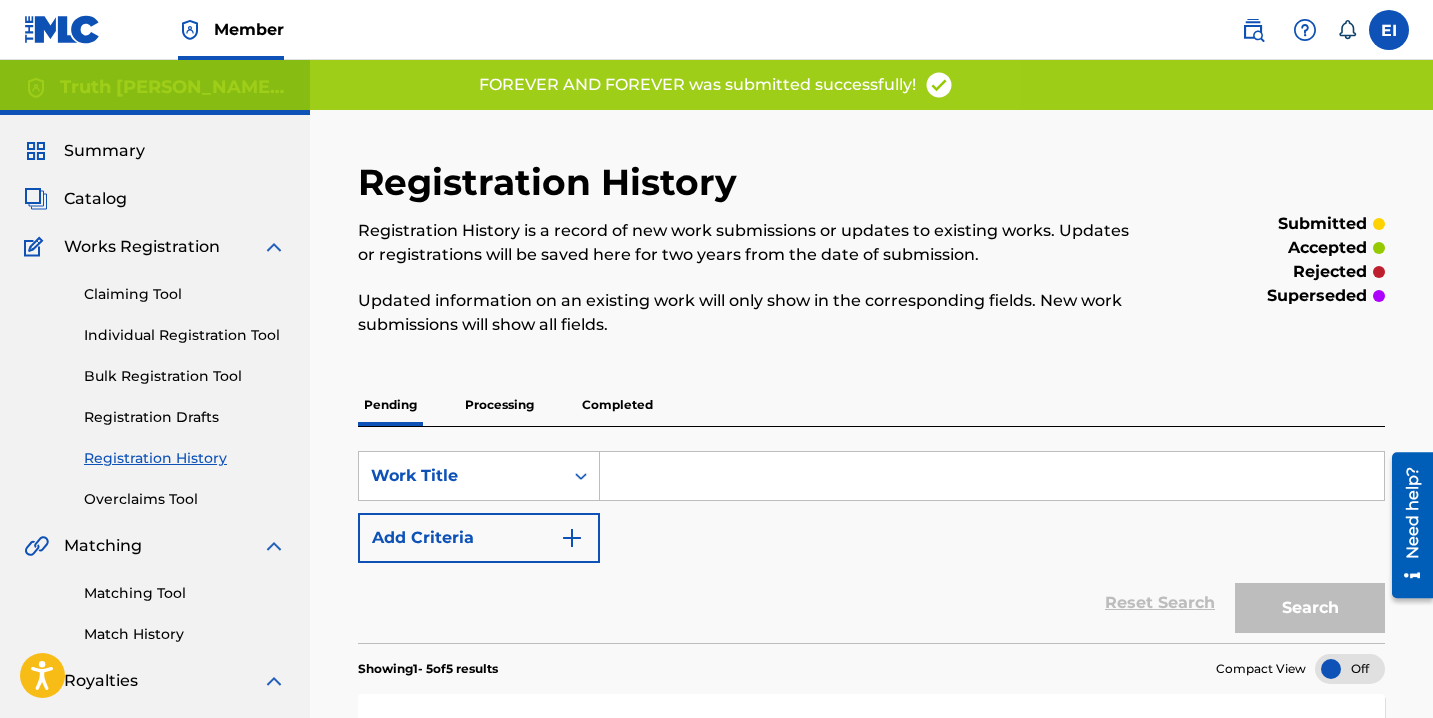 click on "Claiming Tool Individual Registration Tool Bulk Registration Tool Registration Drafts Registration History Overclaims Tool" at bounding box center [155, 384] 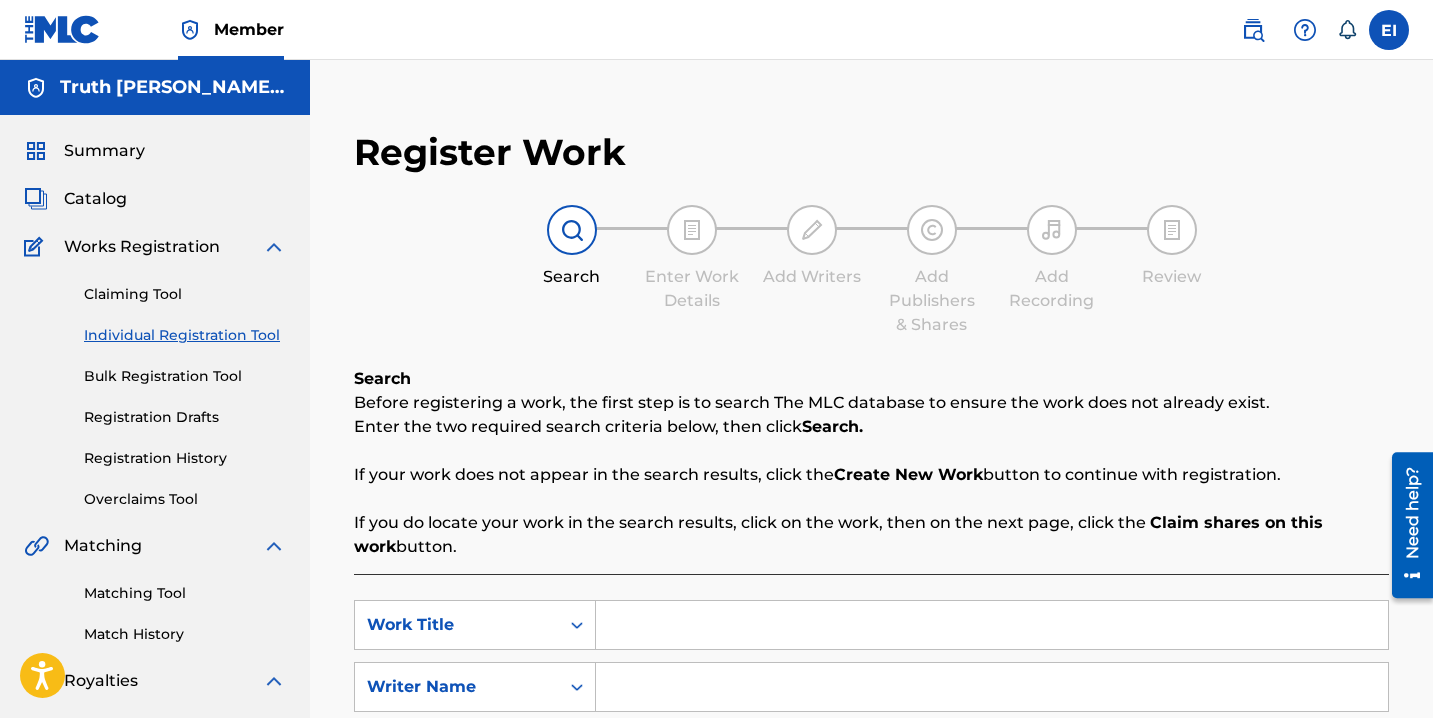 click at bounding box center [992, 625] 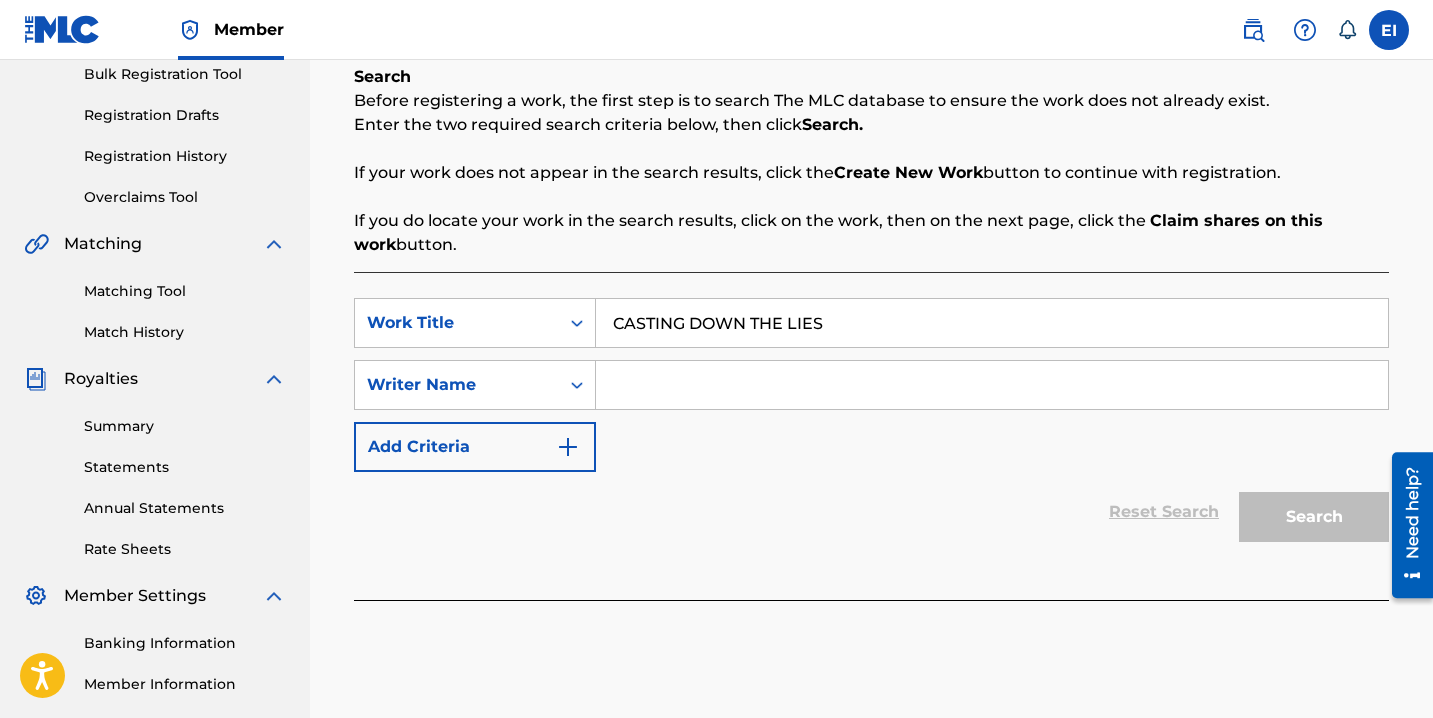 scroll, scrollTop: 304, scrollLeft: 0, axis: vertical 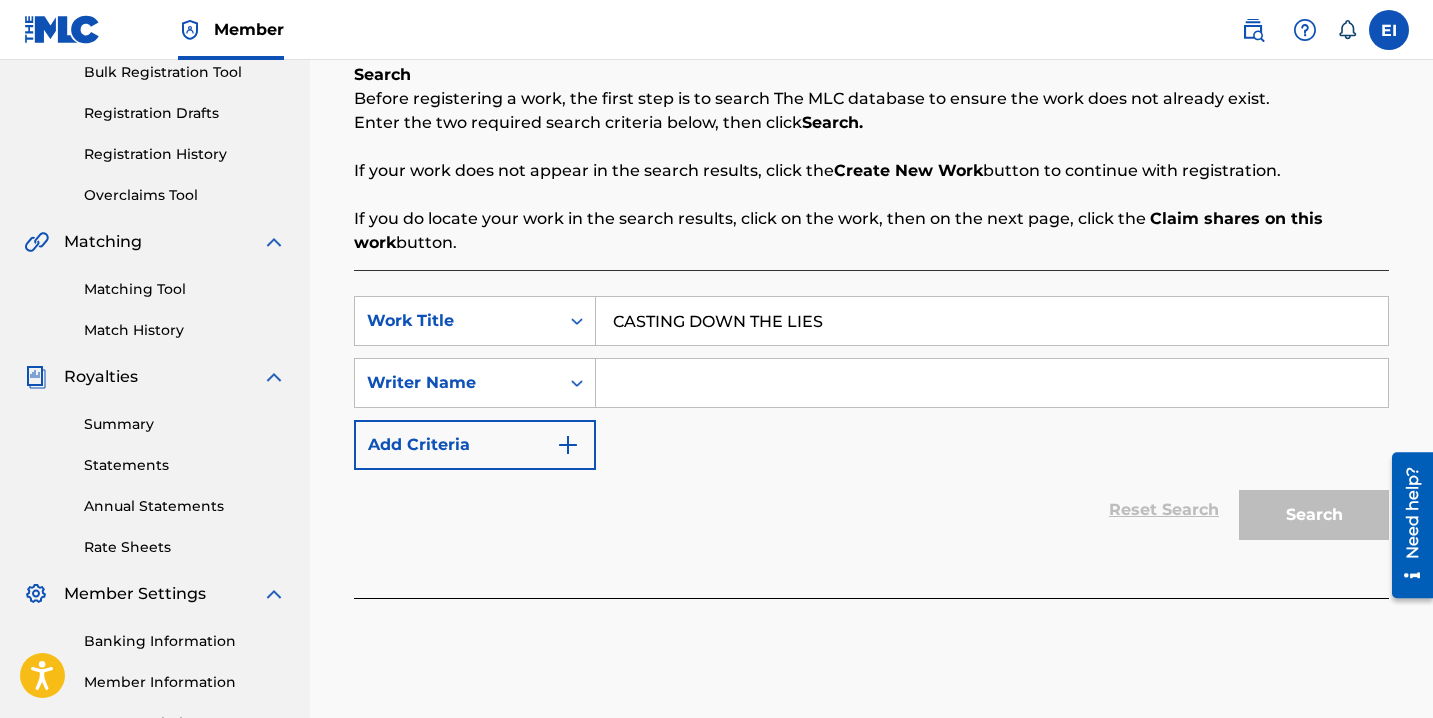 click at bounding box center (992, 383) 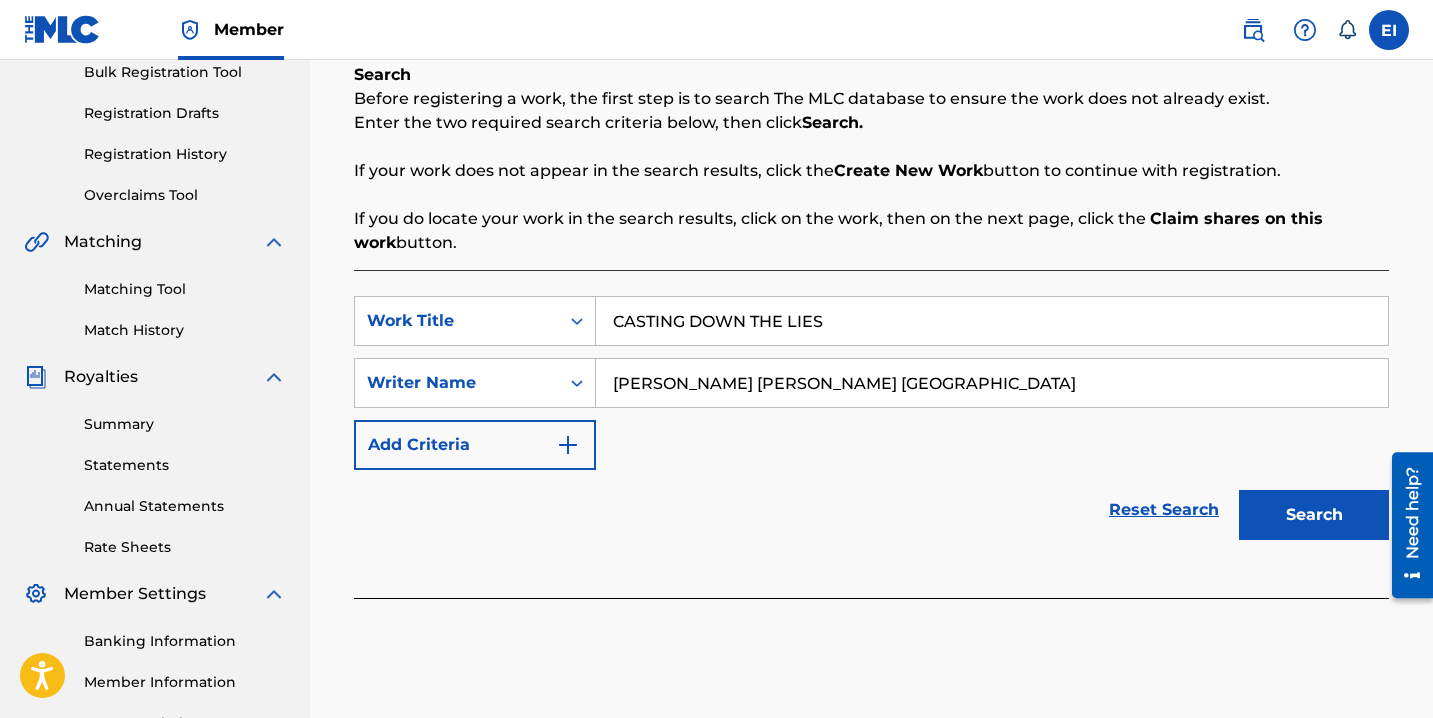 click on "Search" at bounding box center (1314, 515) 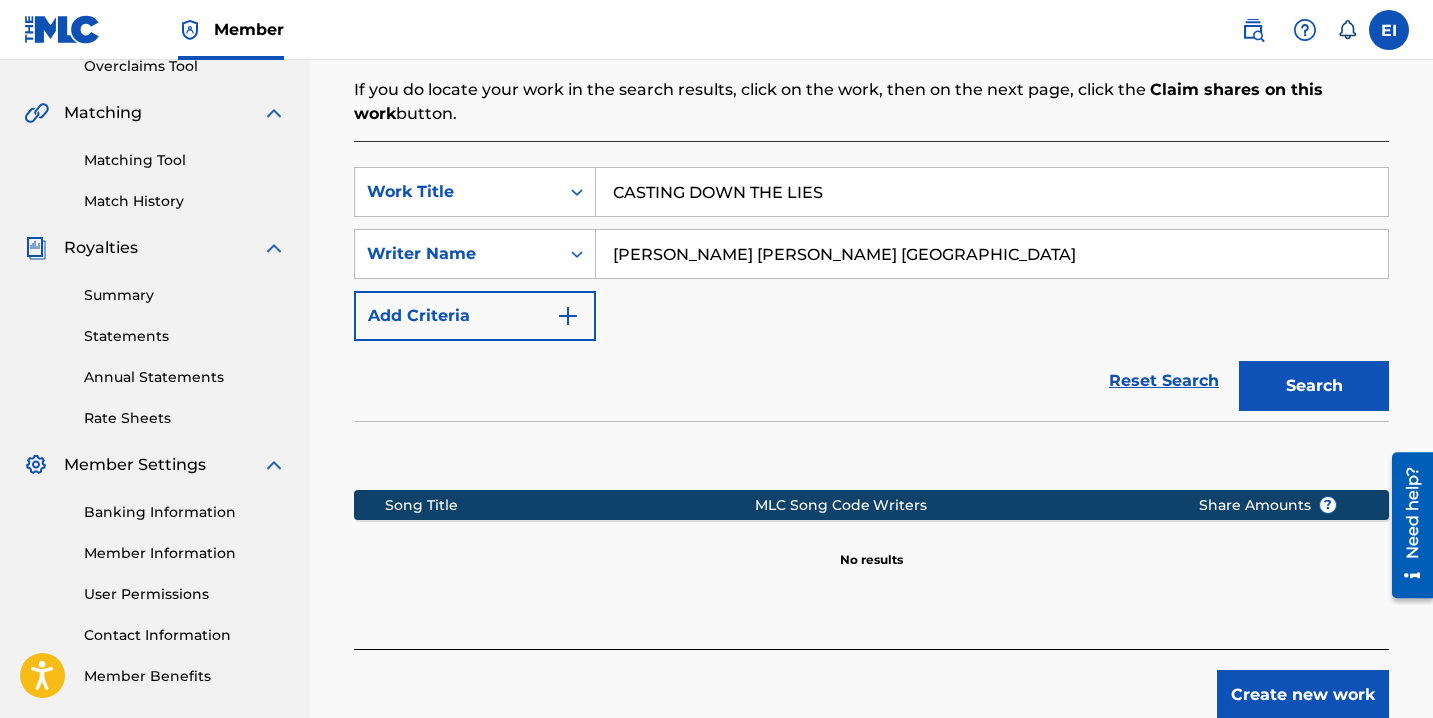 scroll, scrollTop: 551, scrollLeft: 0, axis: vertical 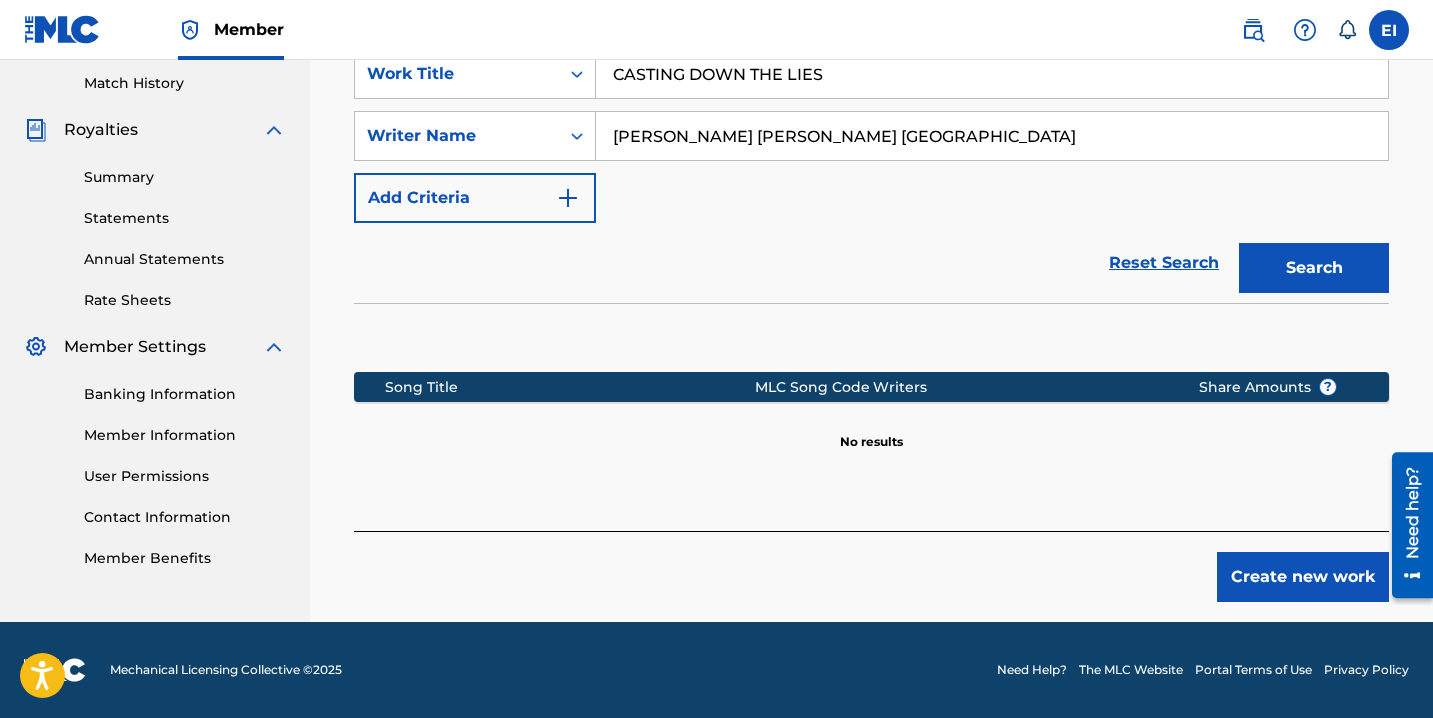 click on "Create new work" at bounding box center (1303, 577) 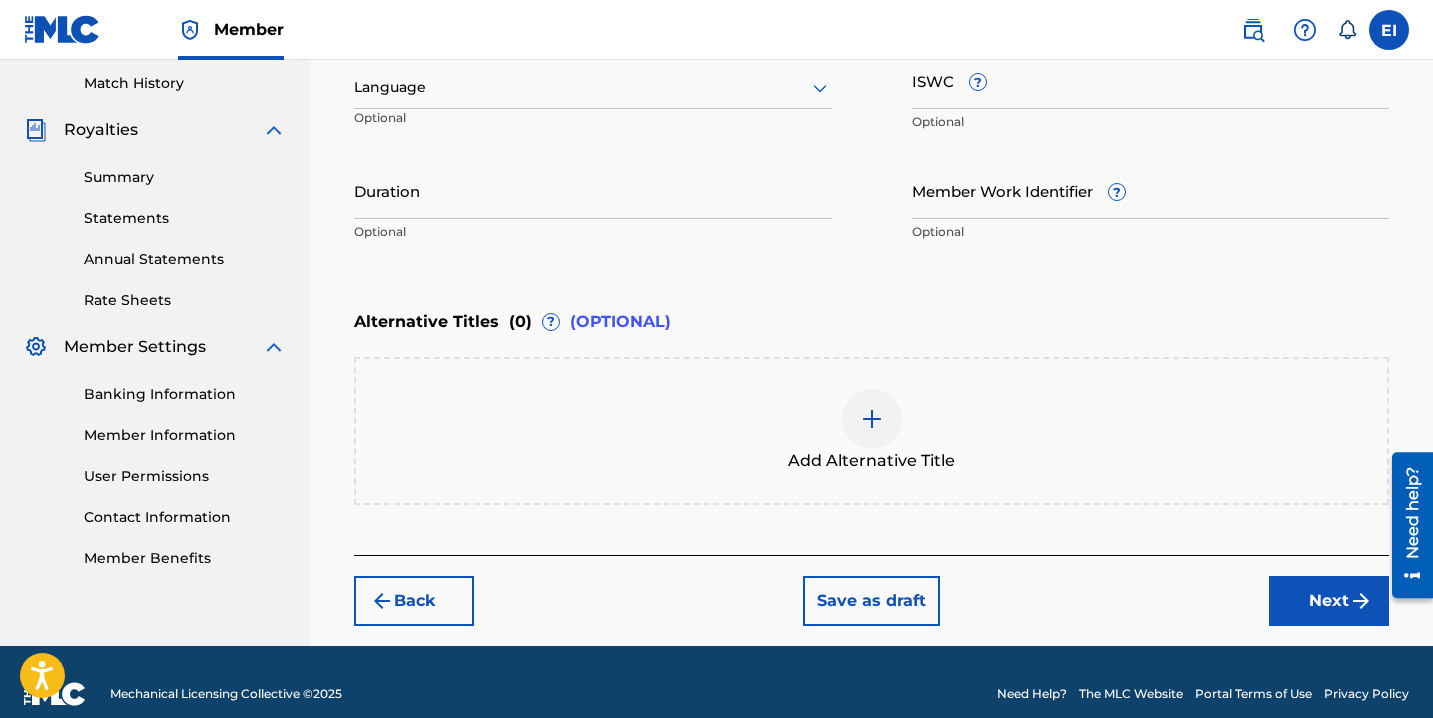 click at bounding box center [593, 87] 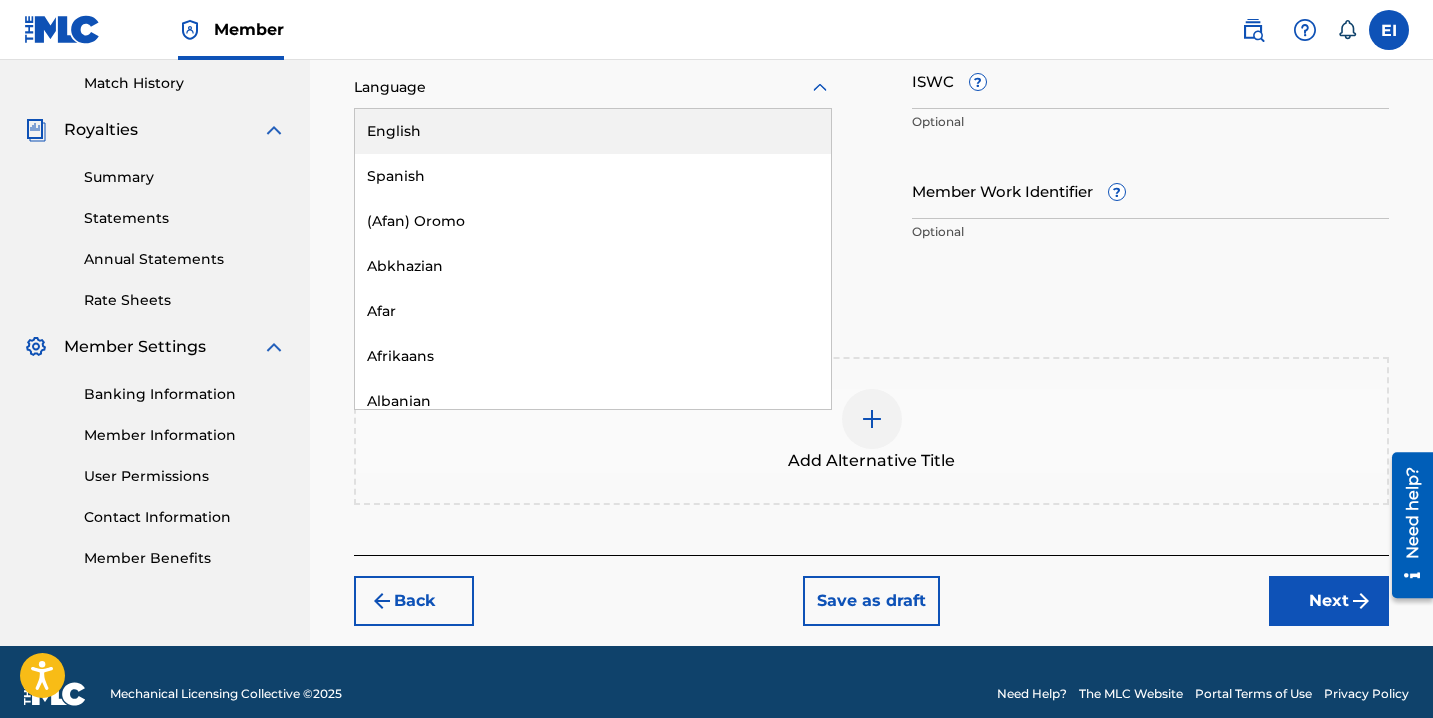 click on "English" at bounding box center [593, 131] 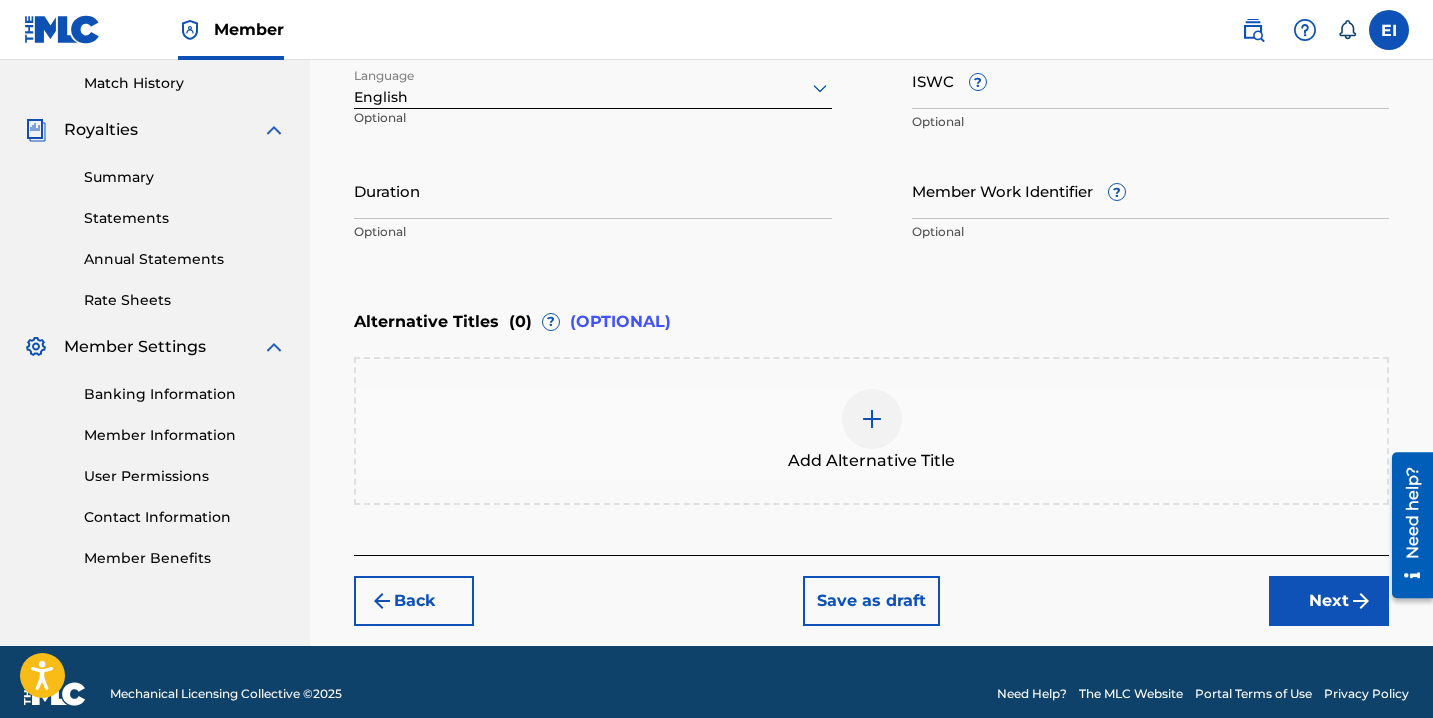 click on "Optional" at bounding box center (593, 232) 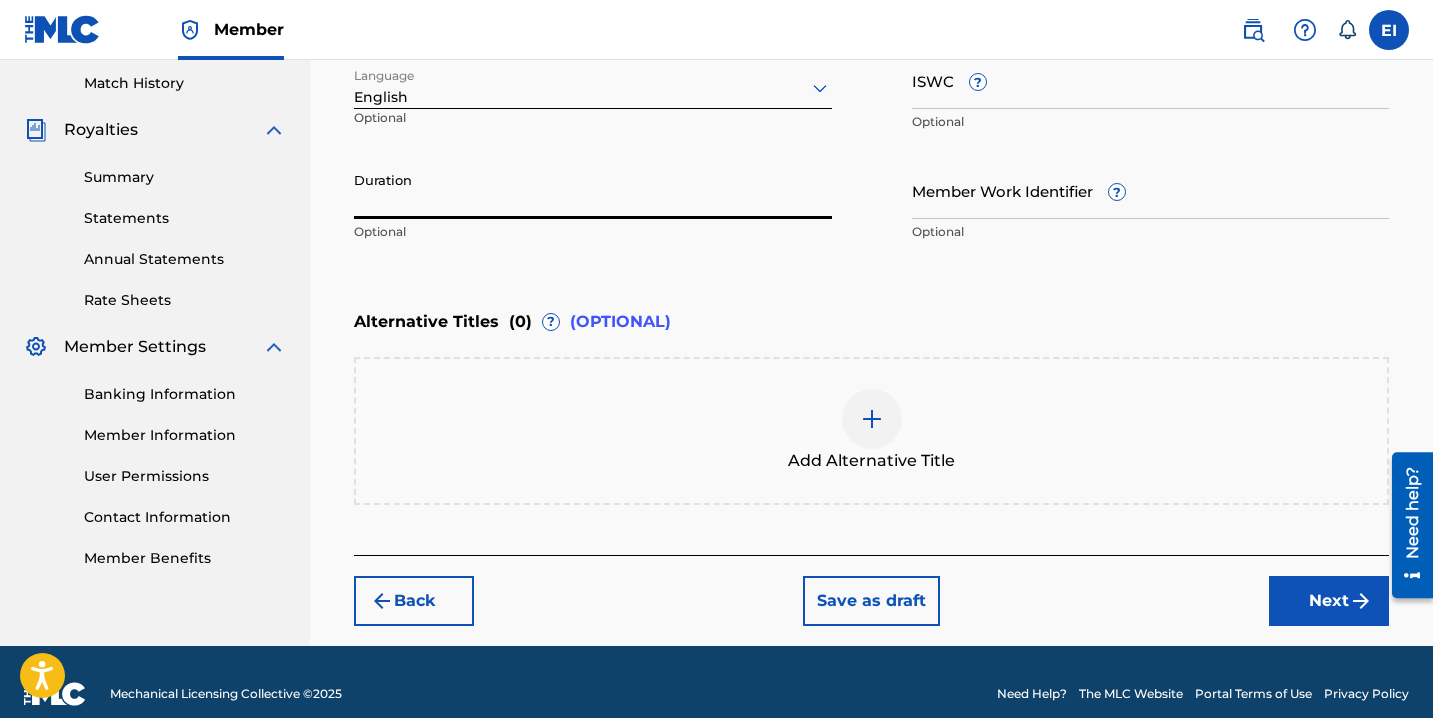 click on "Duration" at bounding box center [593, 190] 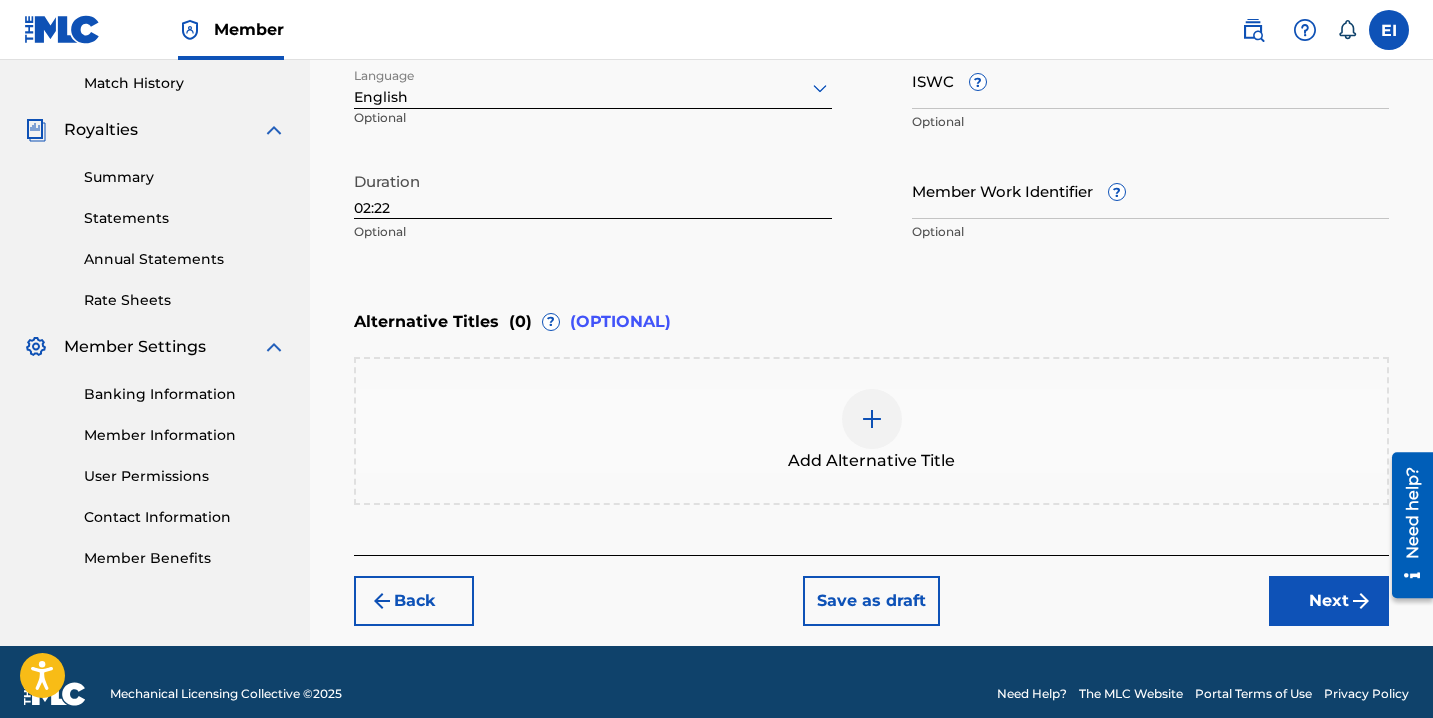click on "ISWC   ? Optional" at bounding box center [1151, 97] 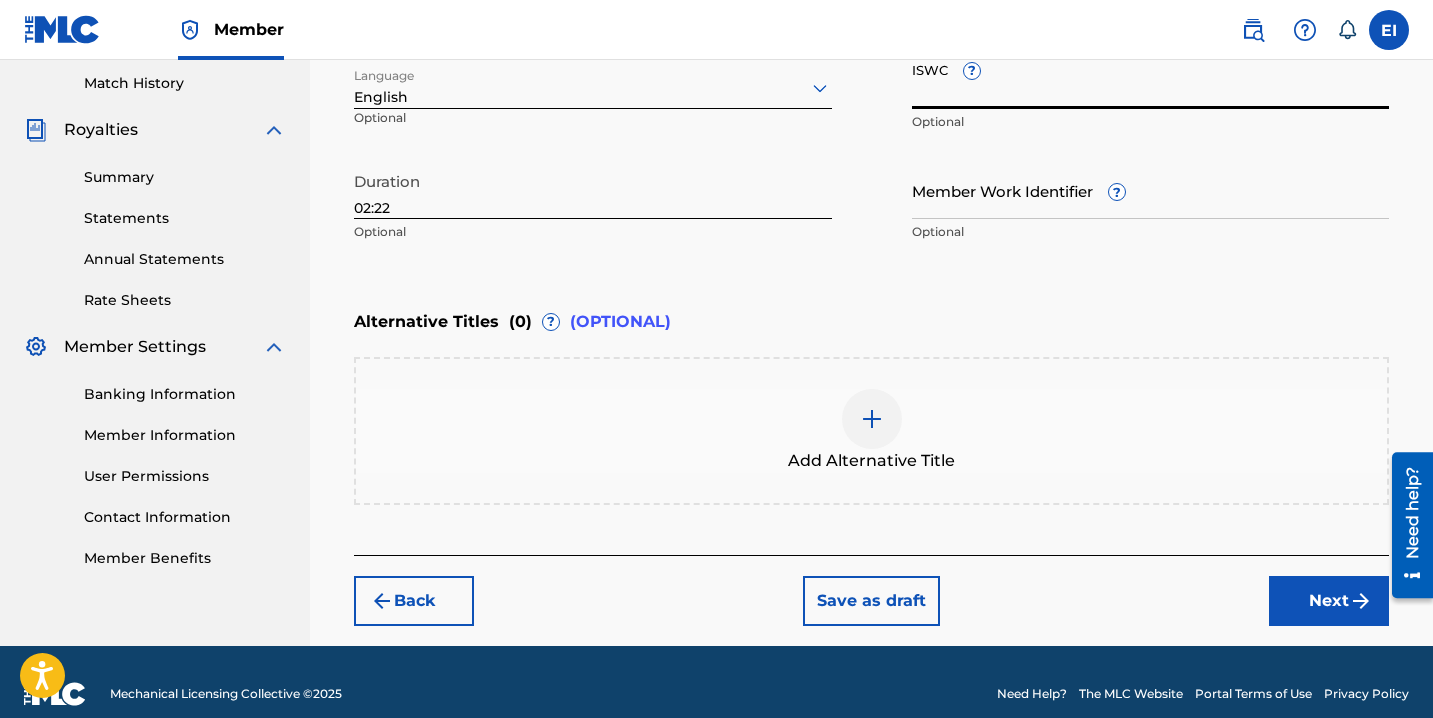 click on "ISWC   ?" at bounding box center [1151, 80] 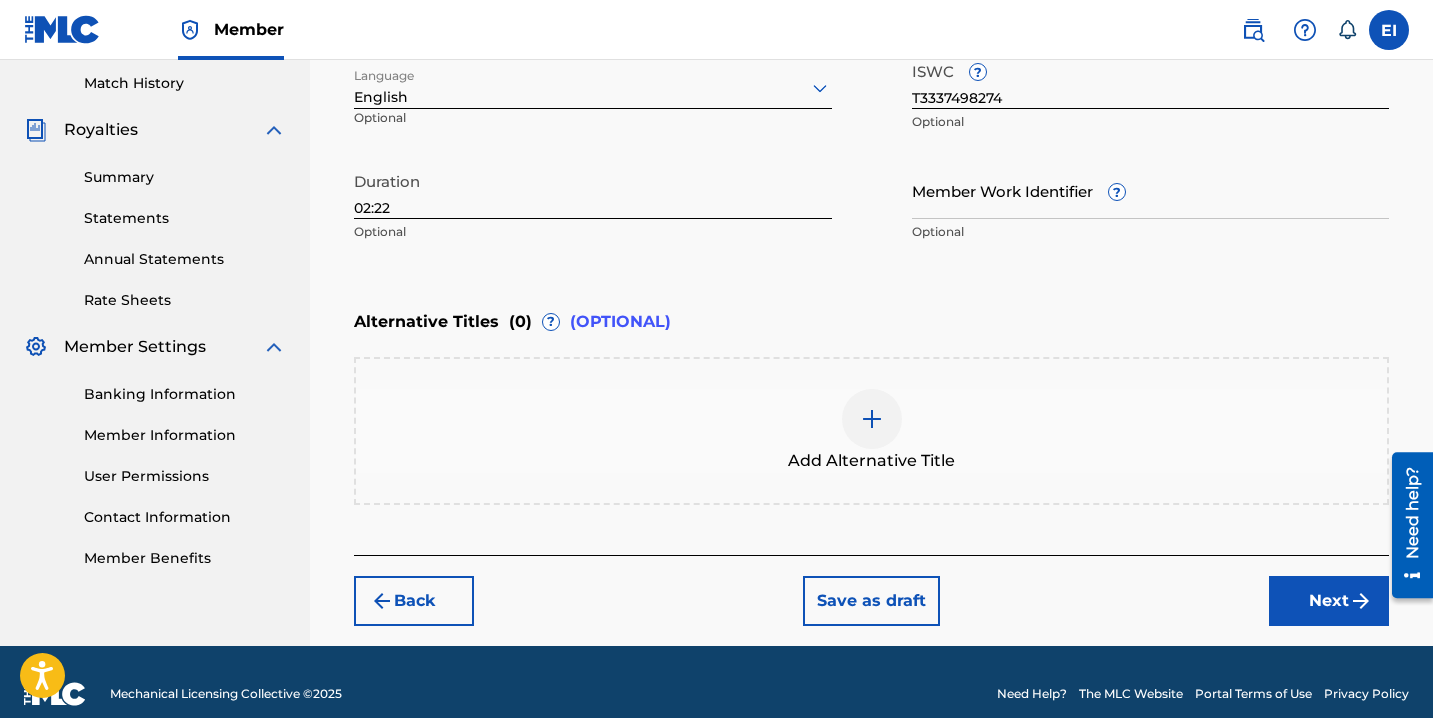 click on "Next" at bounding box center [1329, 601] 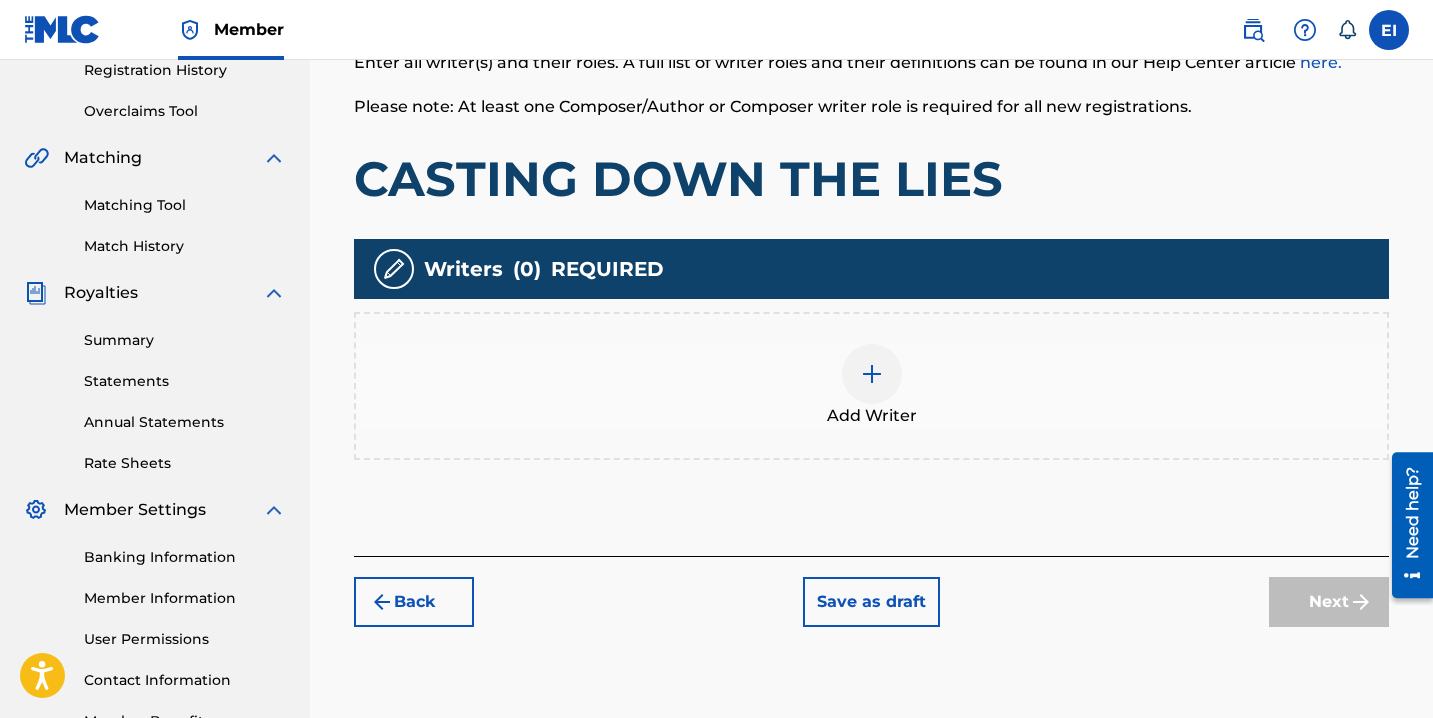 scroll, scrollTop: 394, scrollLeft: 0, axis: vertical 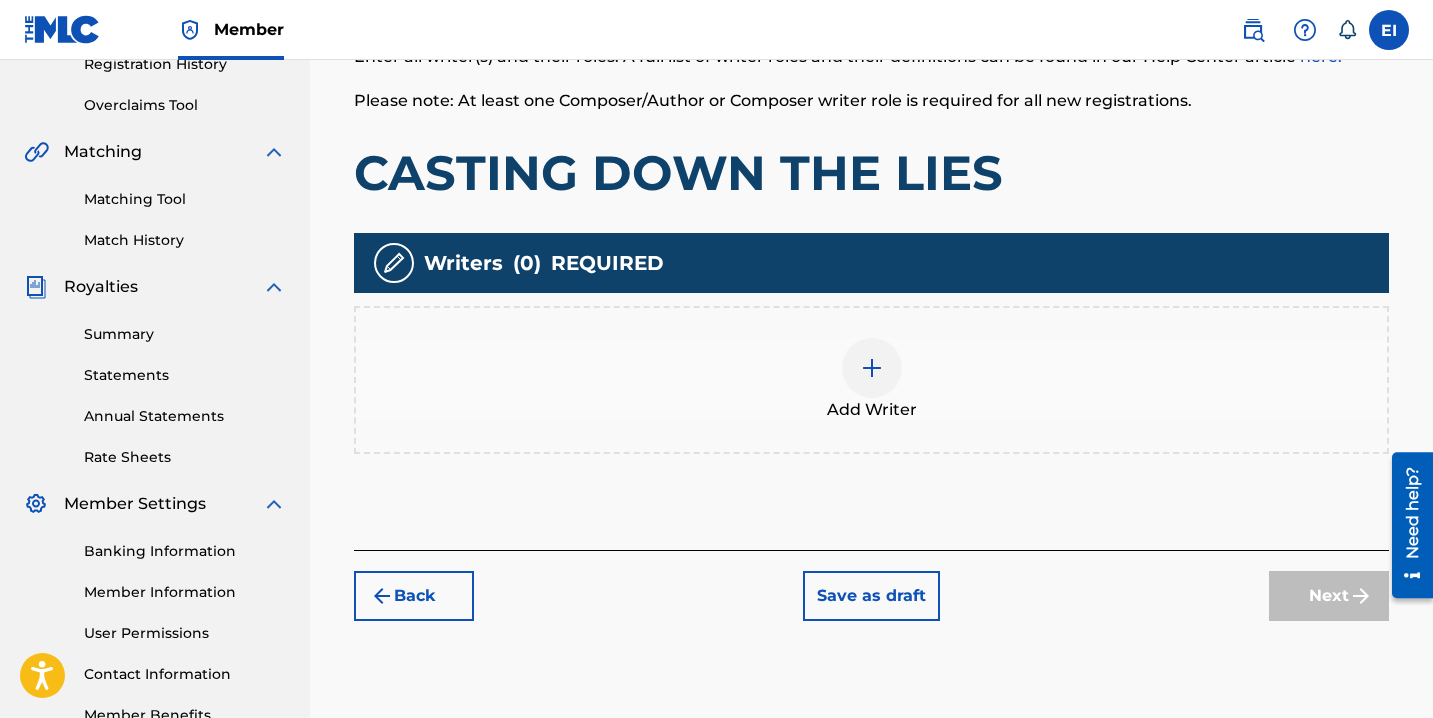 click at bounding box center (872, 368) 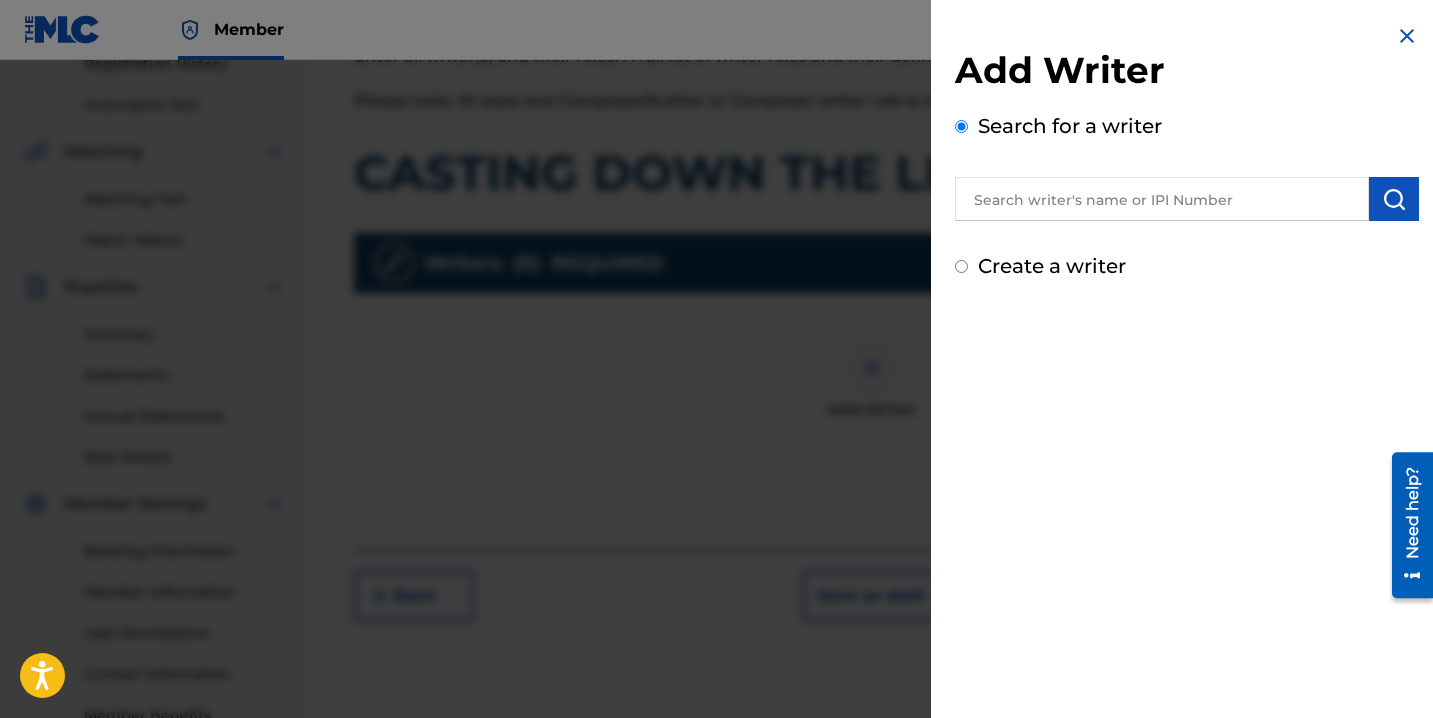 click on "Create a writer" at bounding box center [1052, 266] 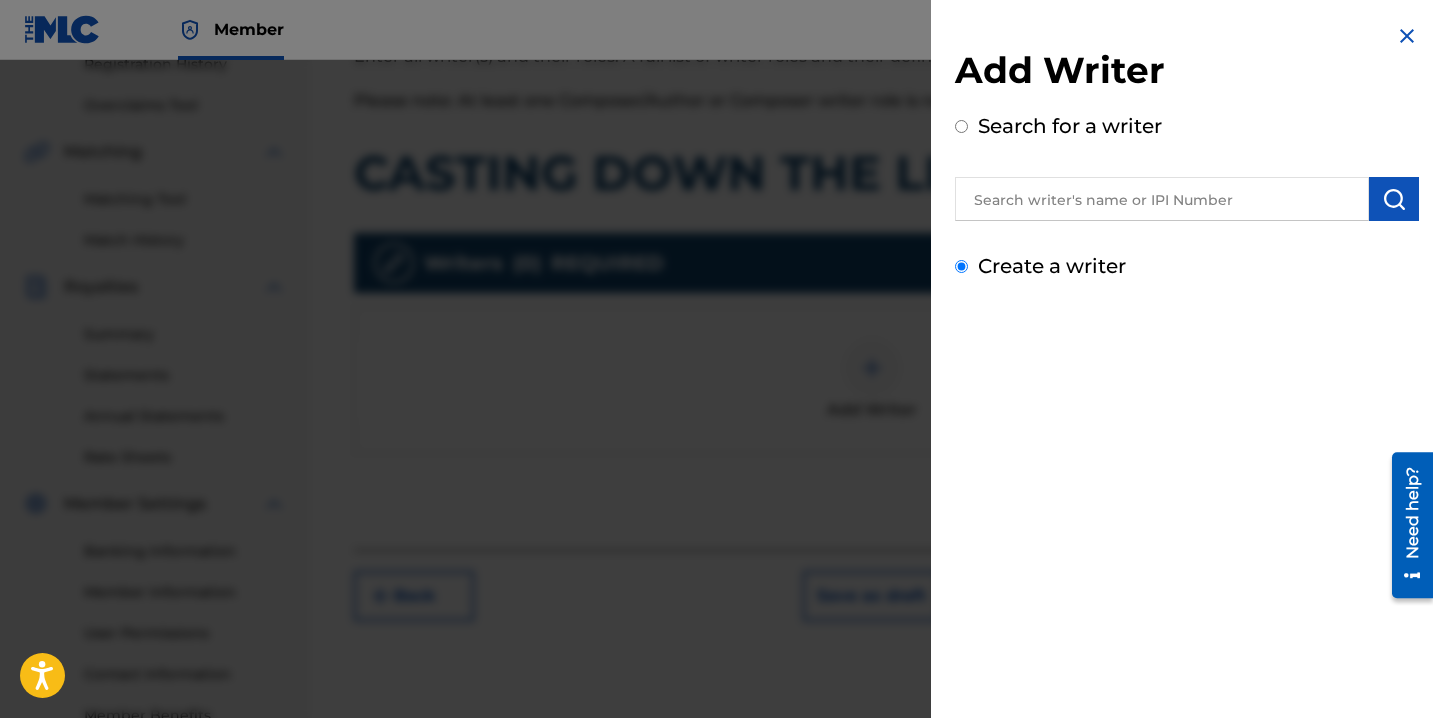 click on "Create a writer" at bounding box center [961, 266] 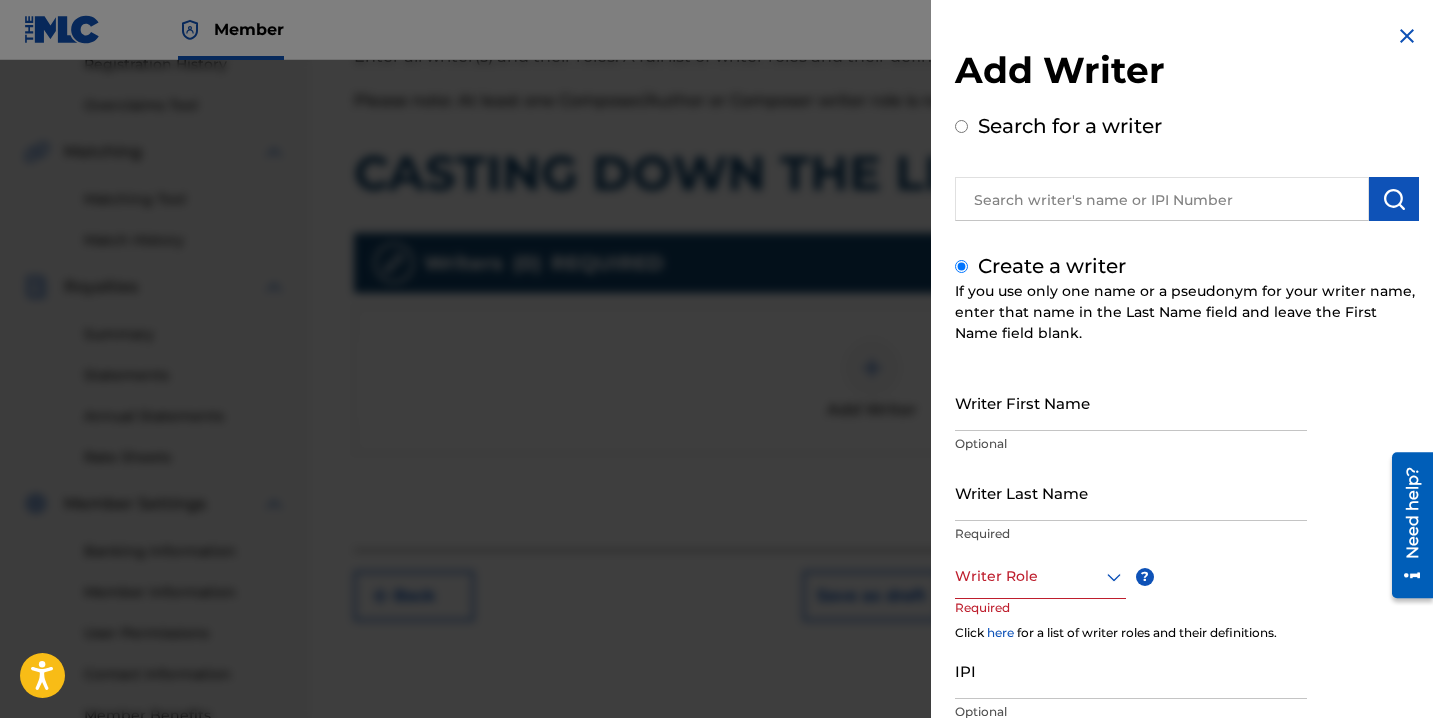 click on "Writer First Name" at bounding box center [1131, 402] 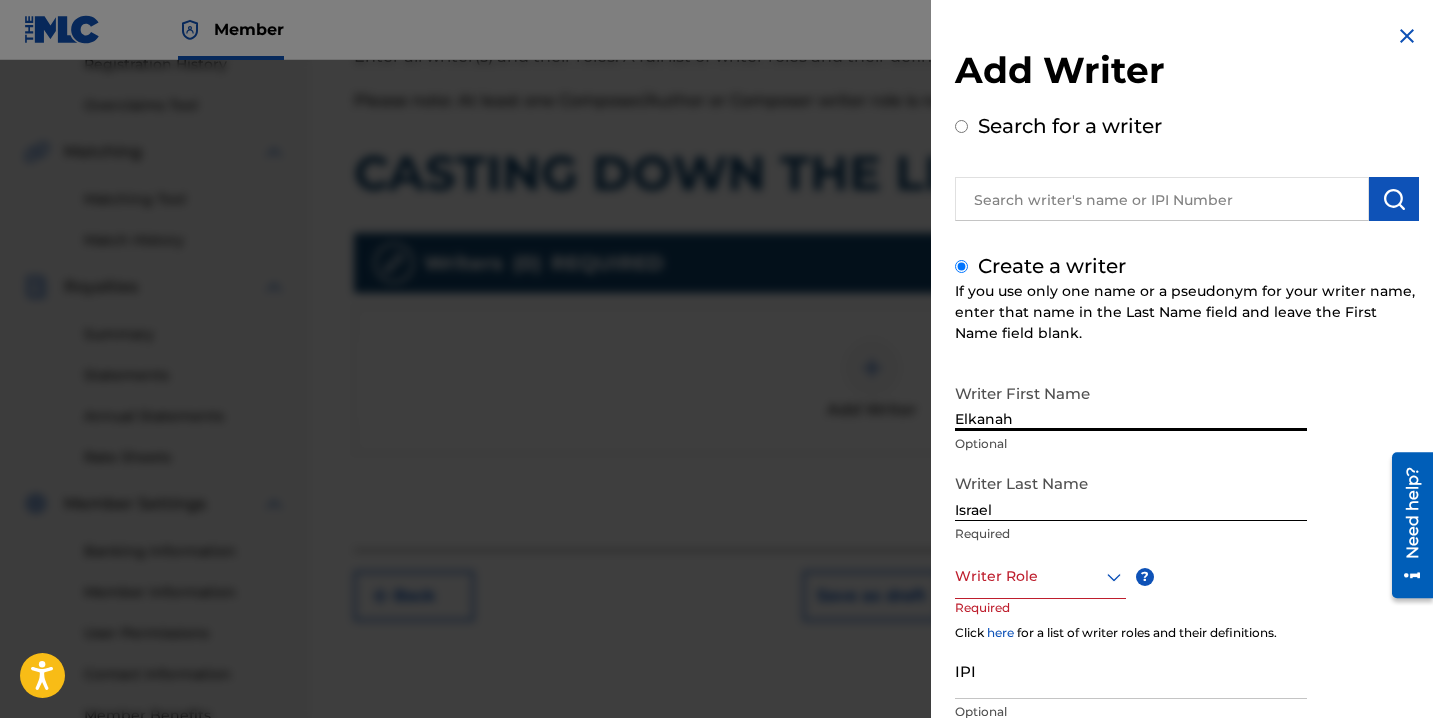 click at bounding box center (1040, 576) 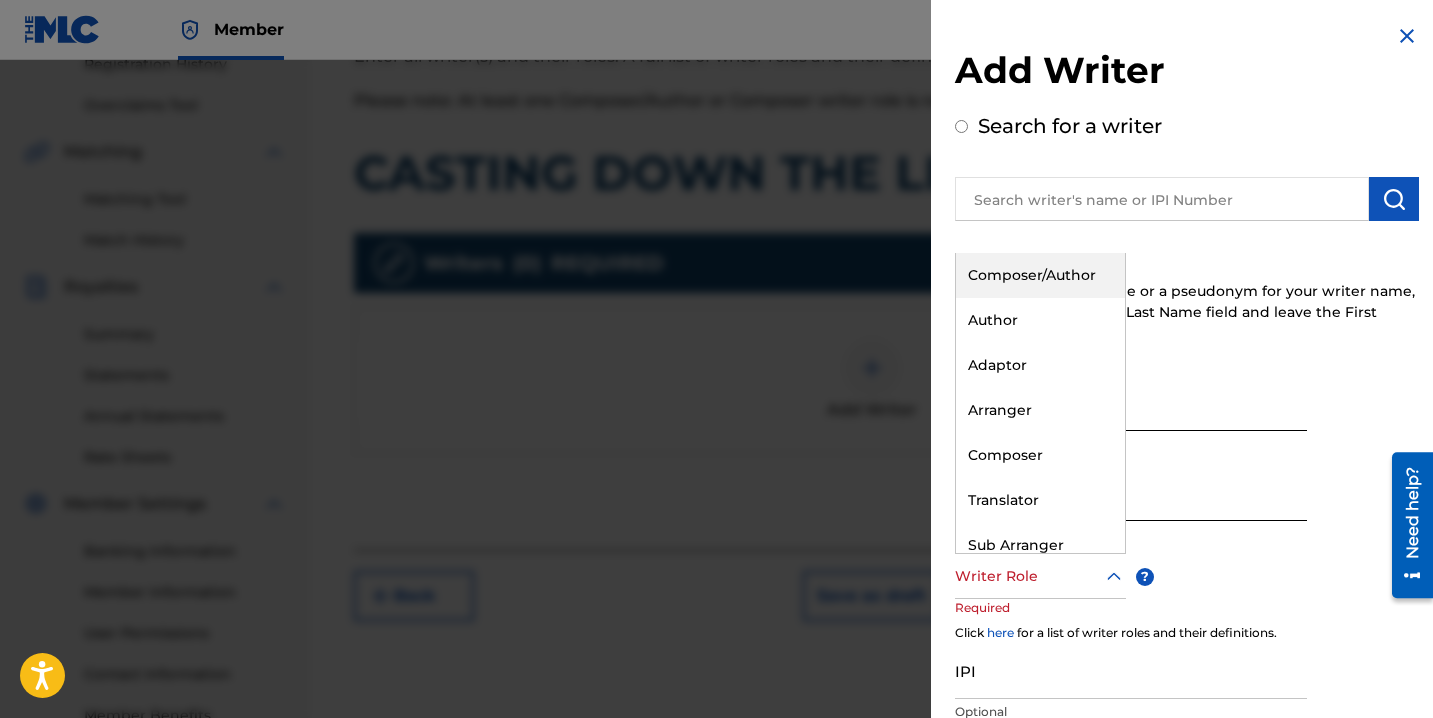 click on "Composer/Author" at bounding box center (1040, 275) 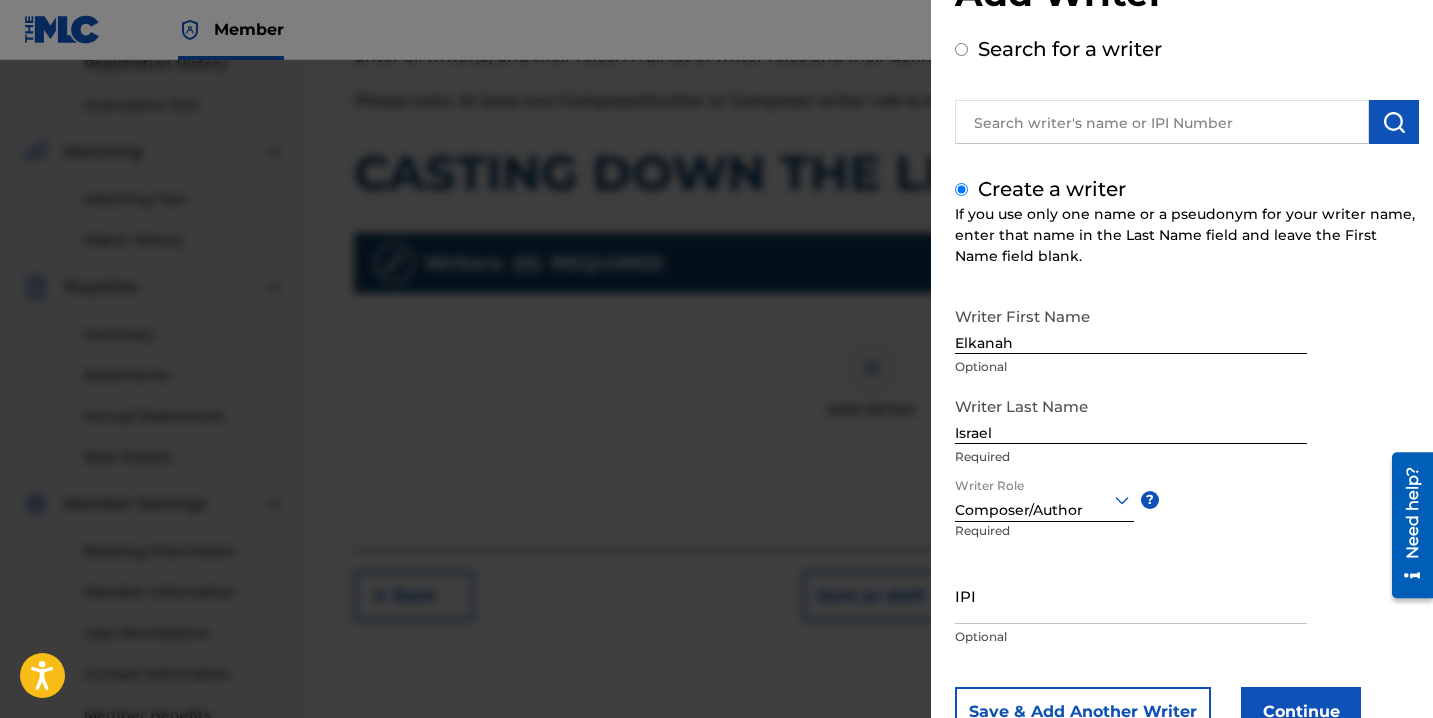 scroll, scrollTop: 150, scrollLeft: 0, axis: vertical 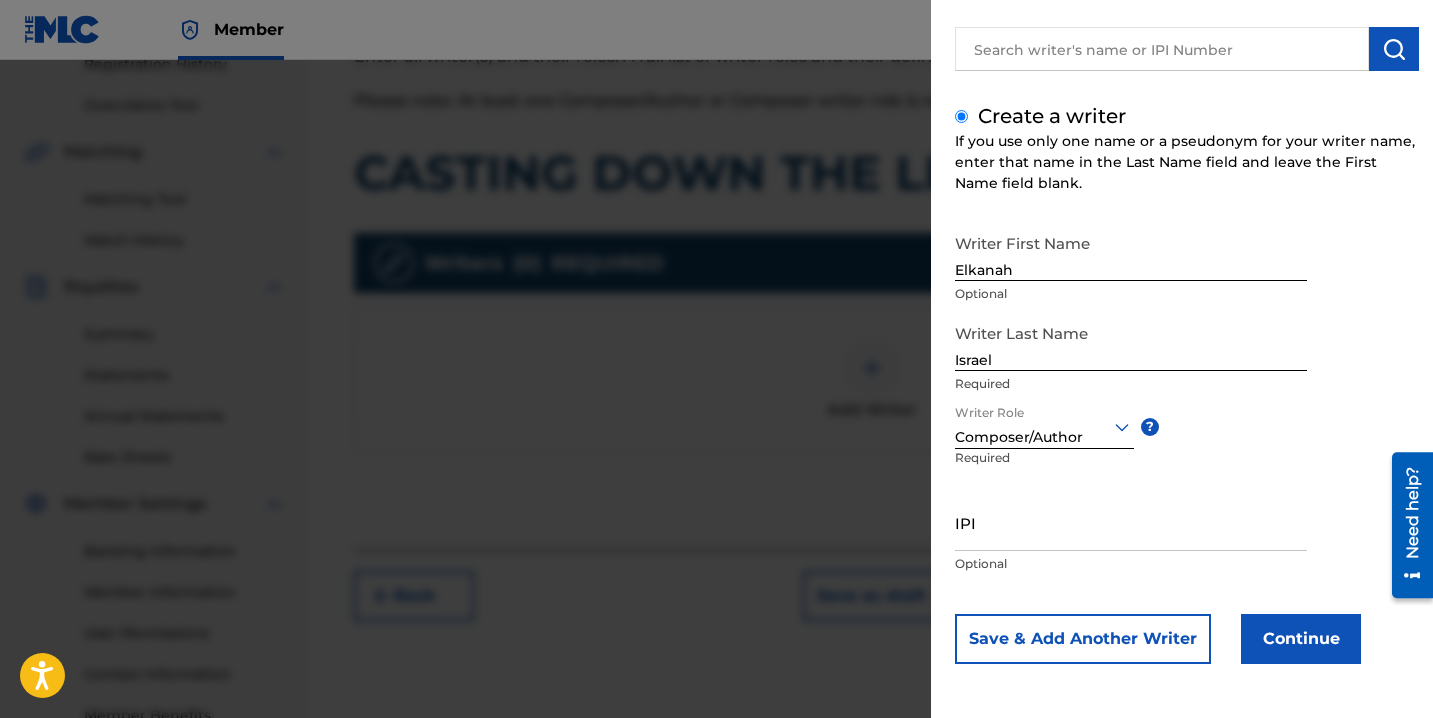 click on "IPI" at bounding box center (1131, 522) 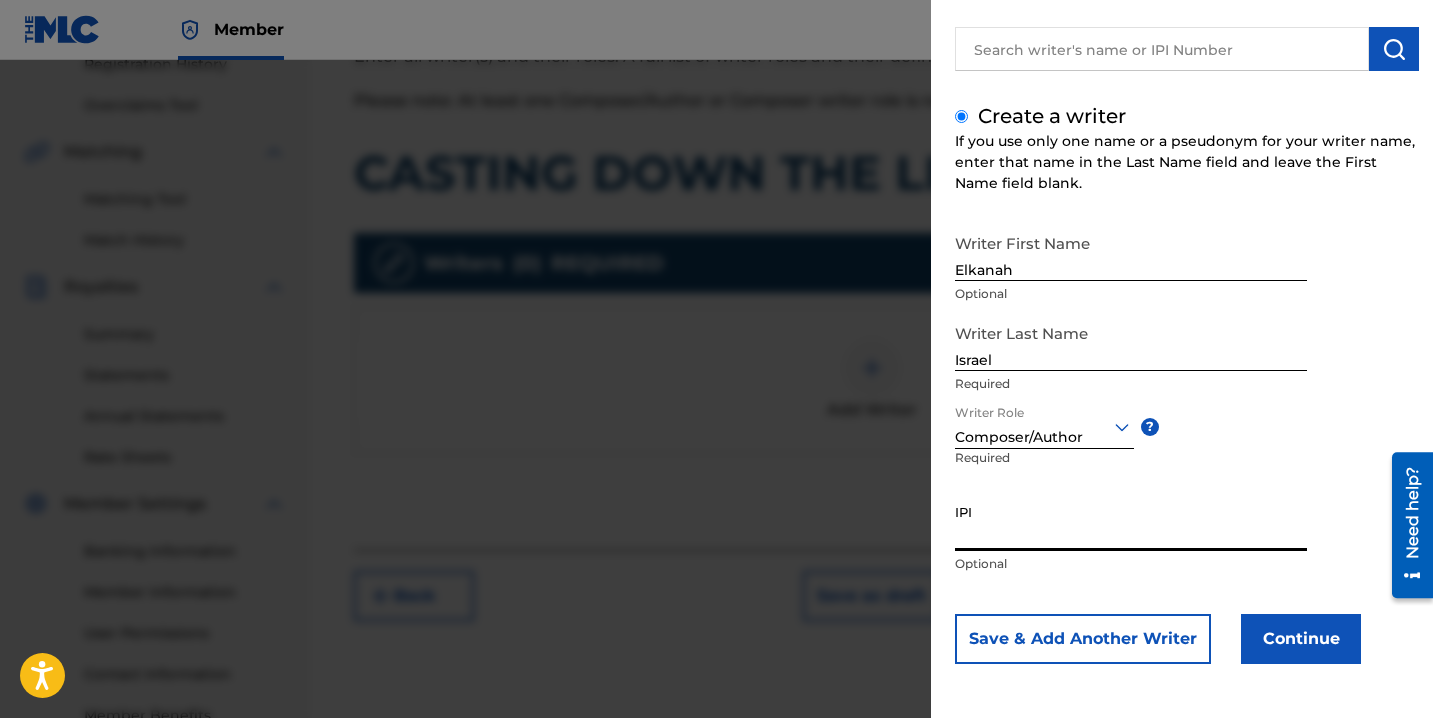 paste on "871838696" 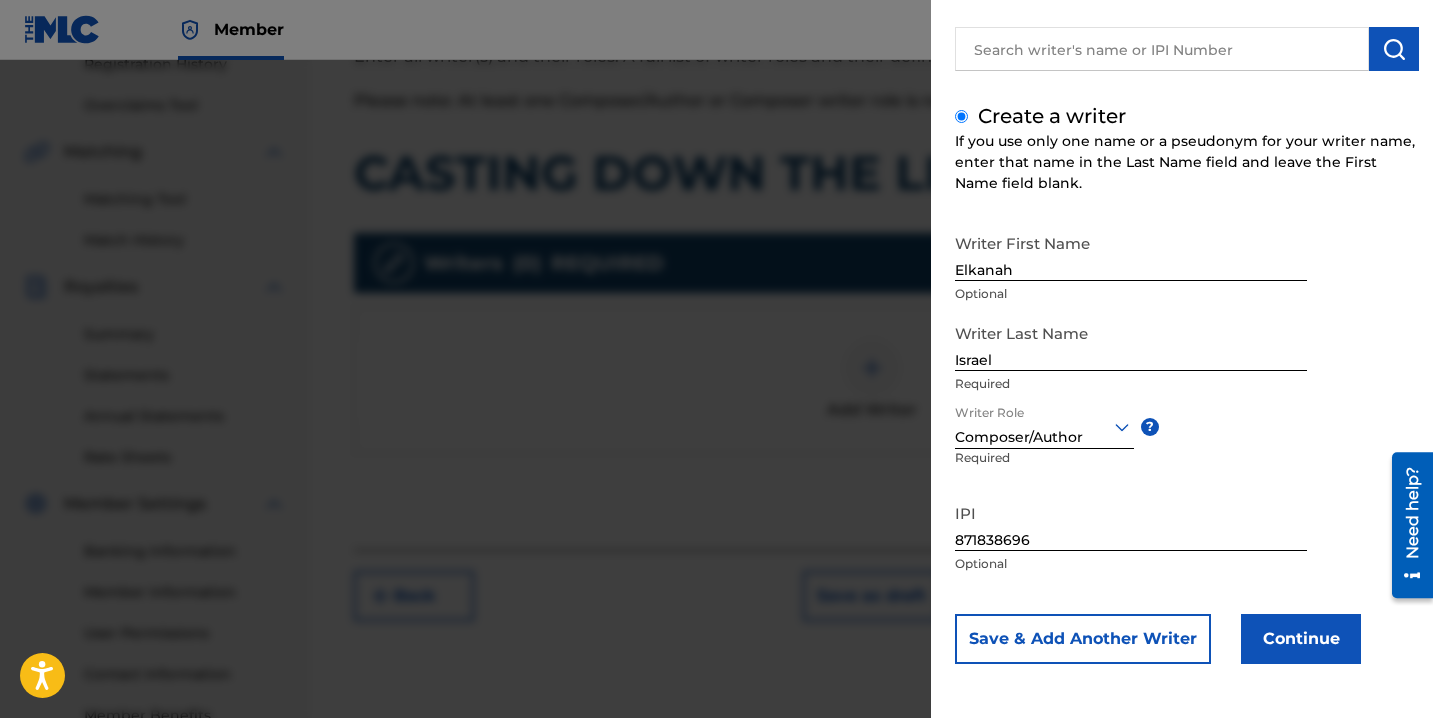 click on "Continue" at bounding box center (1301, 639) 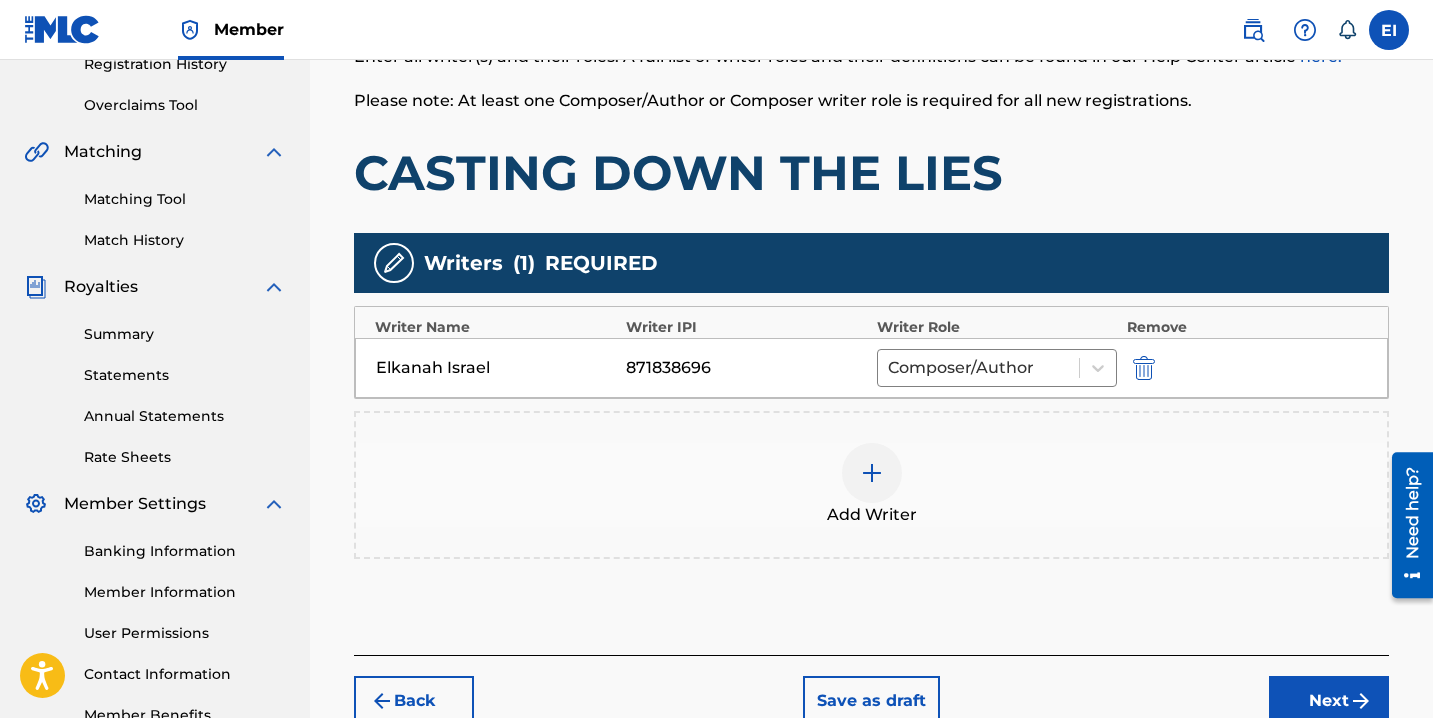click at bounding box center (1361, 701) 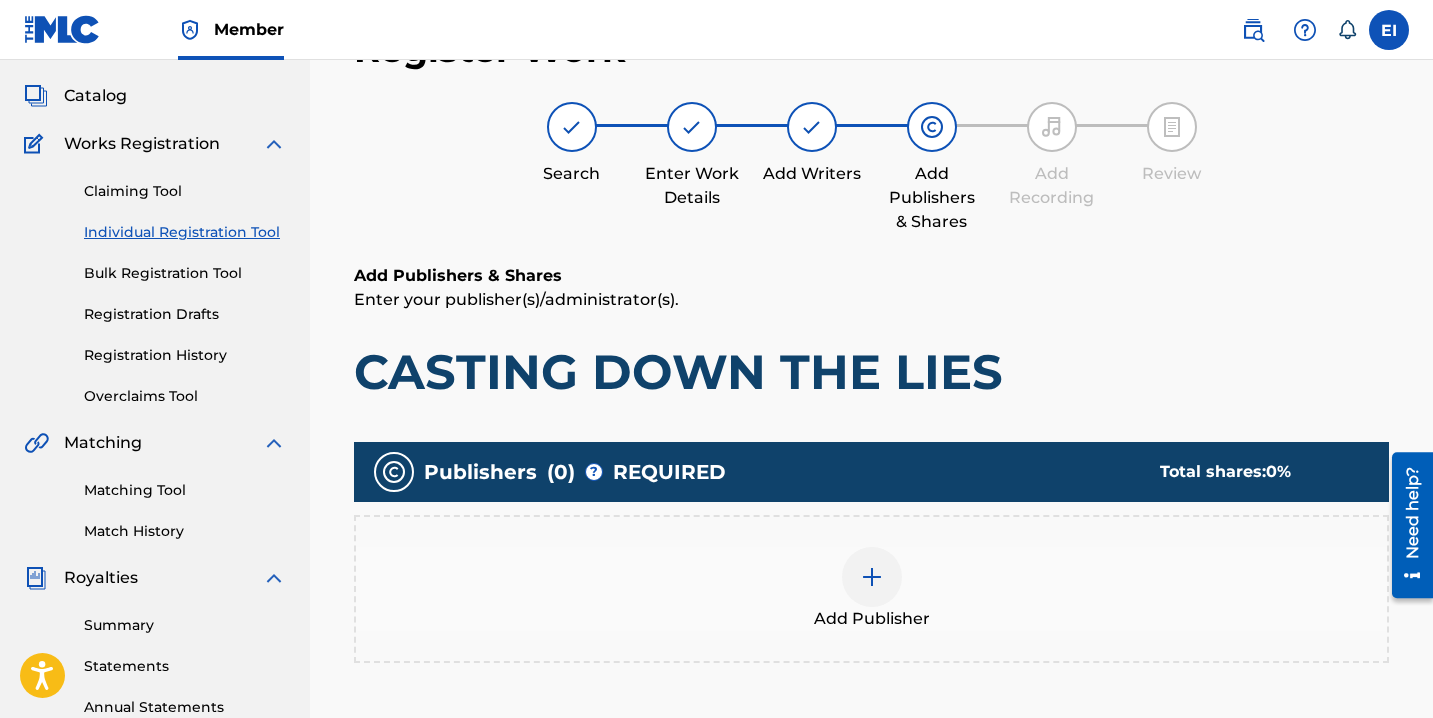 scroll, scrollTop: 90, scrollLeft: 0, axis: vertical 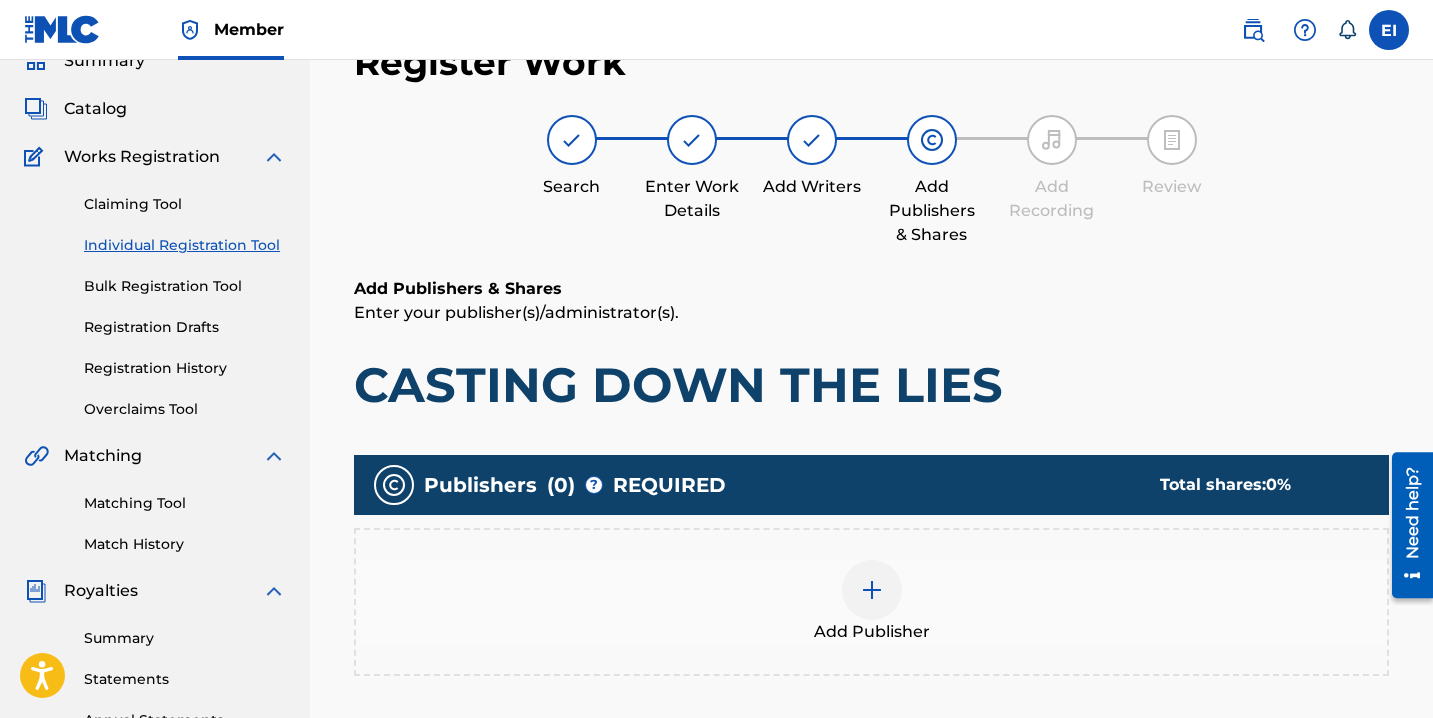 click on "Add Publisher" at bounding box center [871, 602] 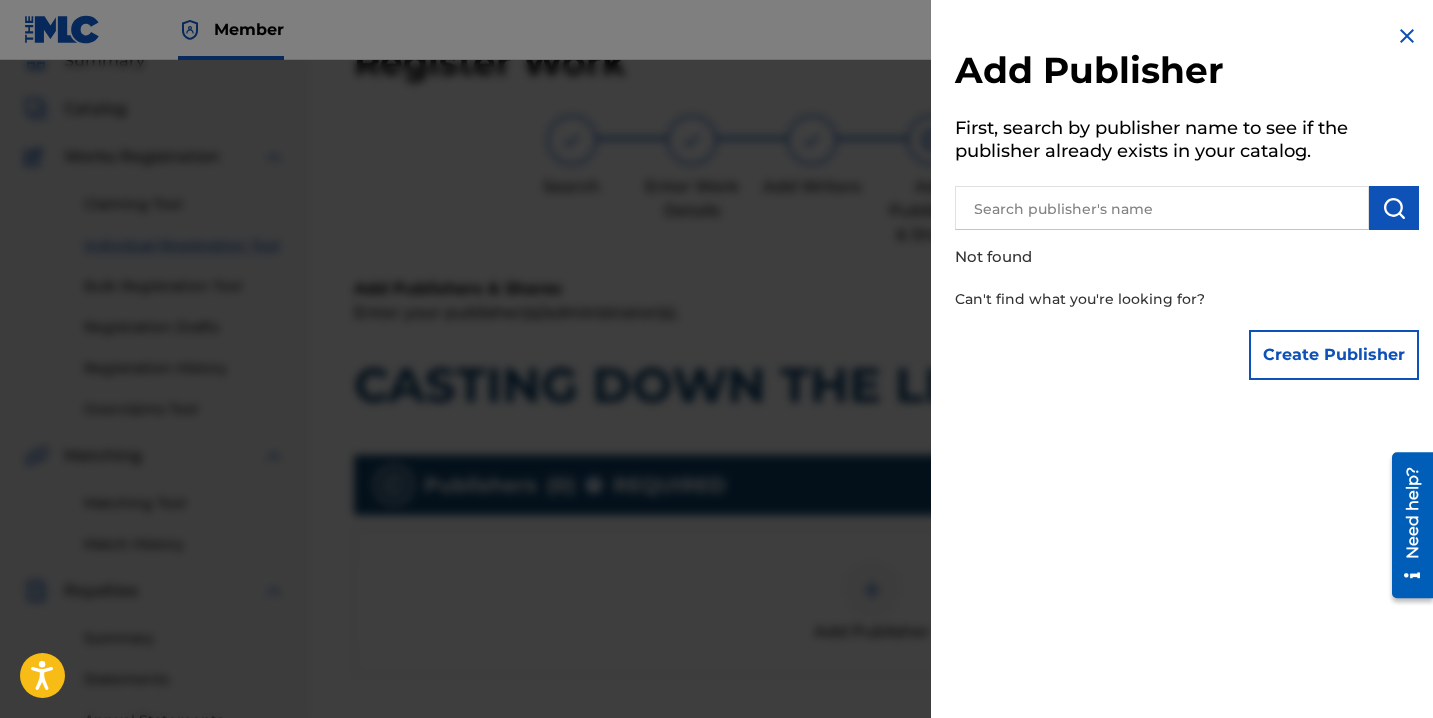 click on "Create Publisher" at bounding box center [1334, 355] 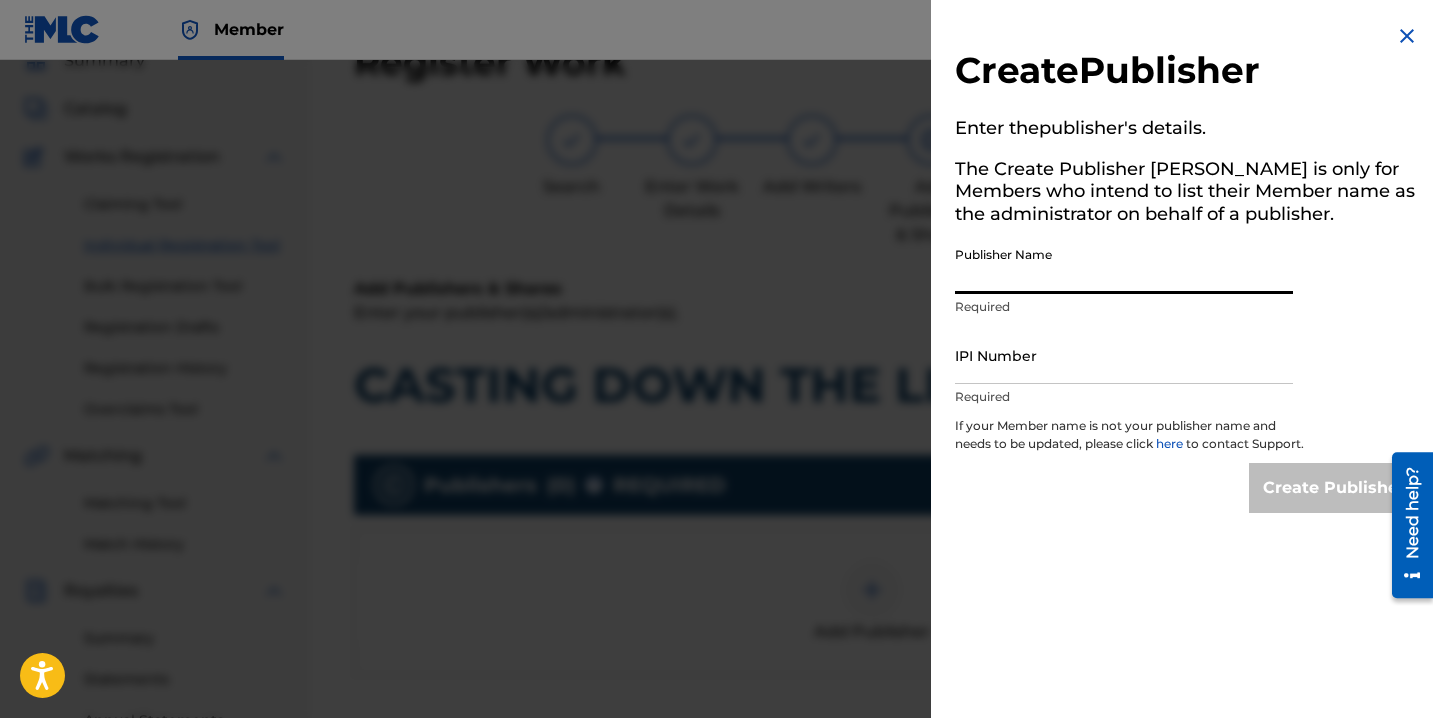 click on "Publisher Name" at bounding box center [1124, 265] 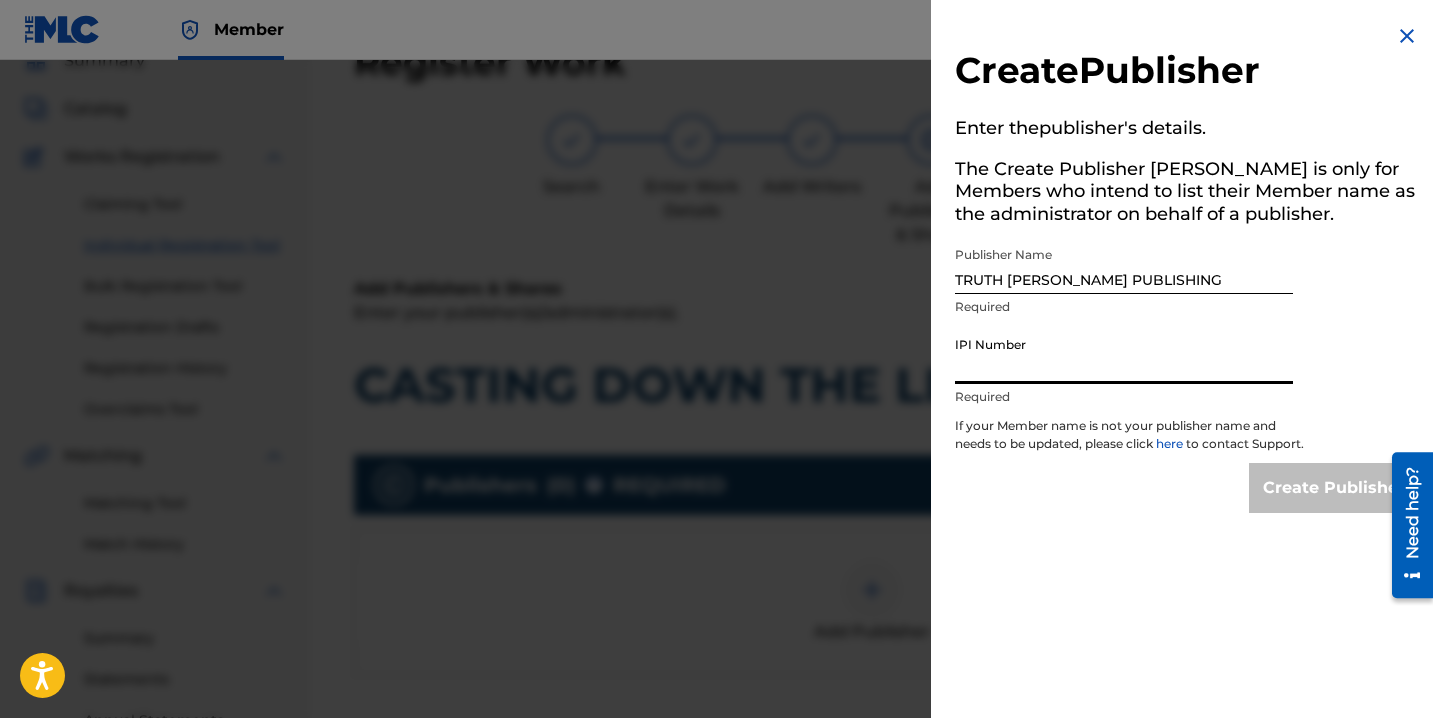 click on "IPI Number" at bounding box center (1124, 355) 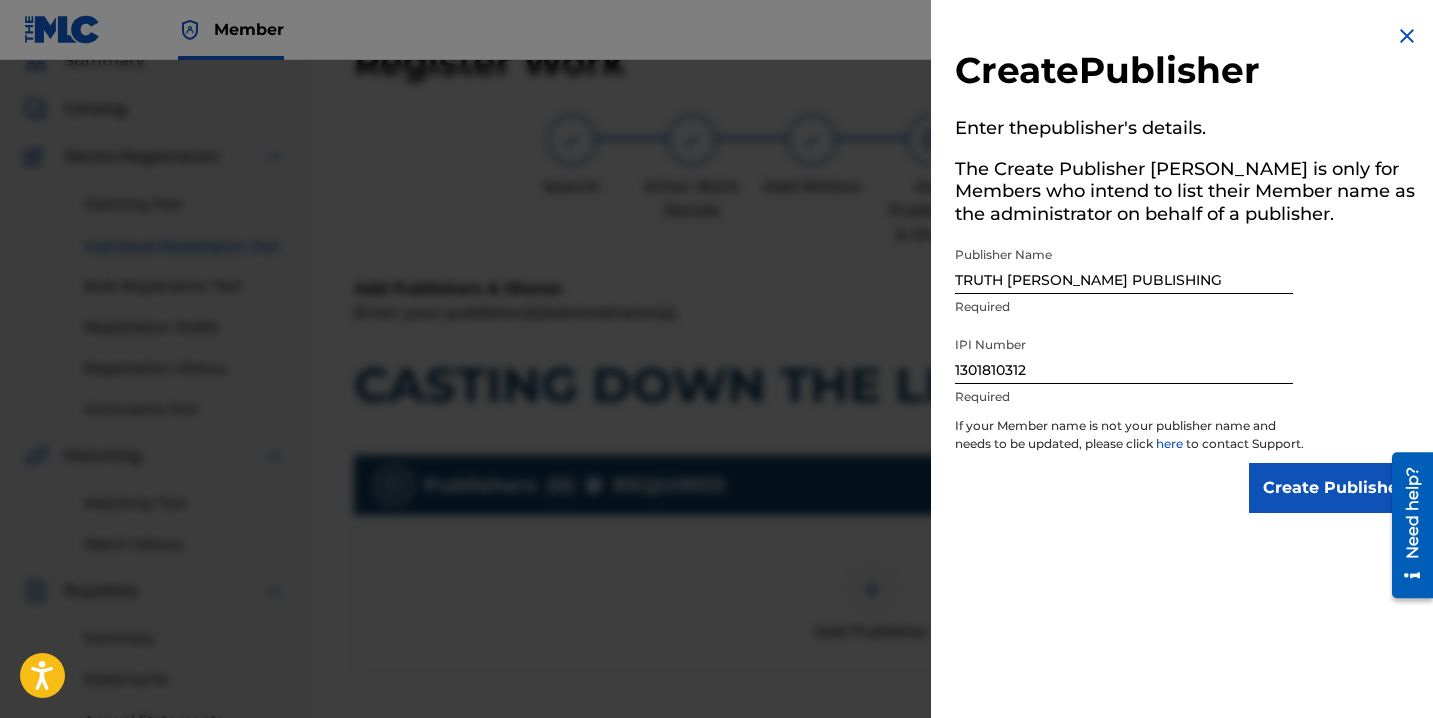 click on "Create Publisher" at bounding box center (1334, 488) 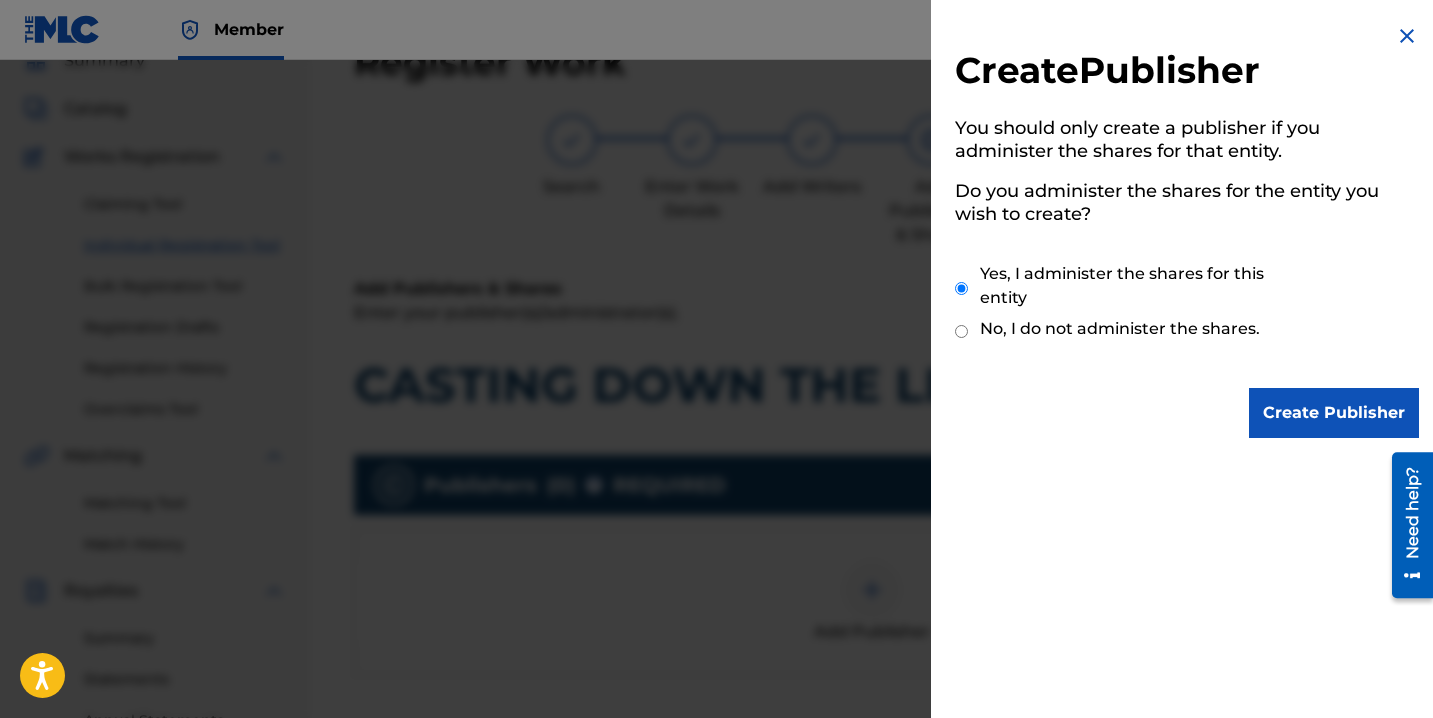 click on "Create Publisher" at bounding box center [1334, 413] 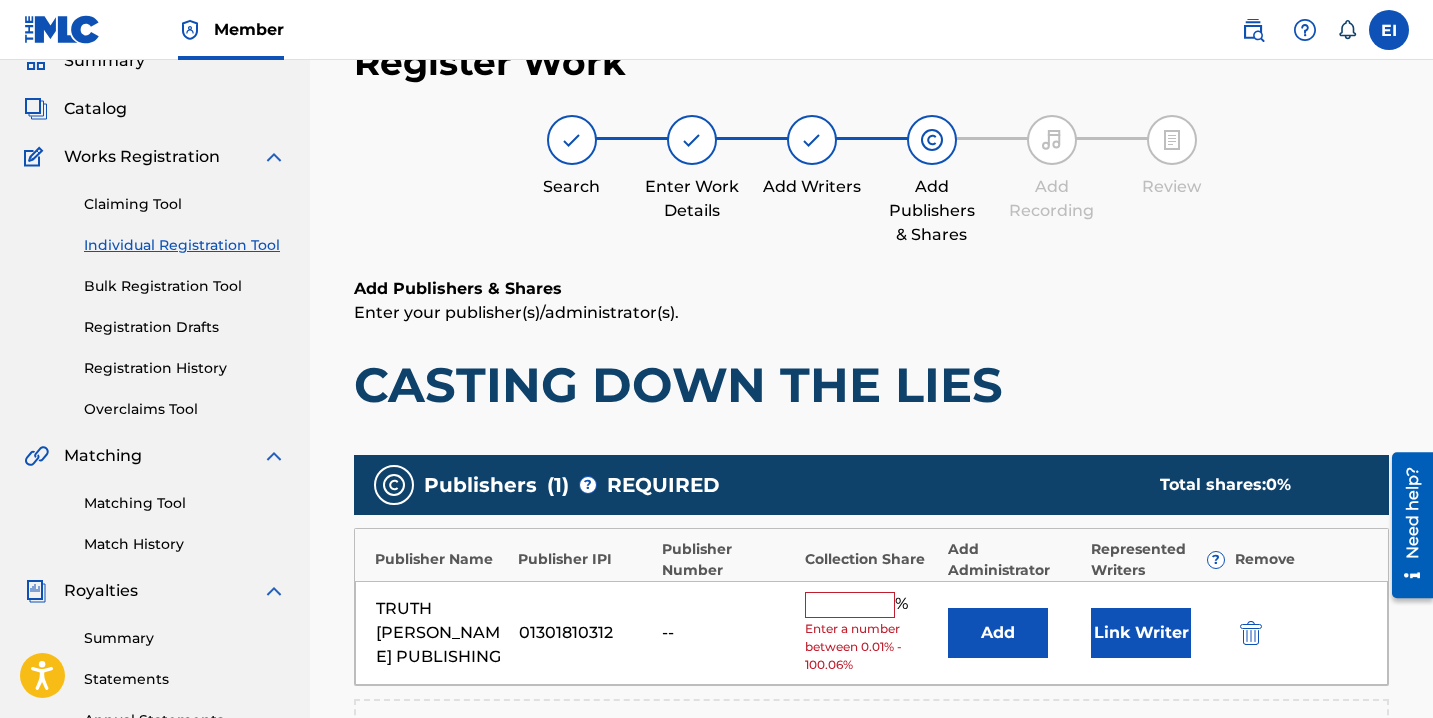 click at bounding box center (850, 605) 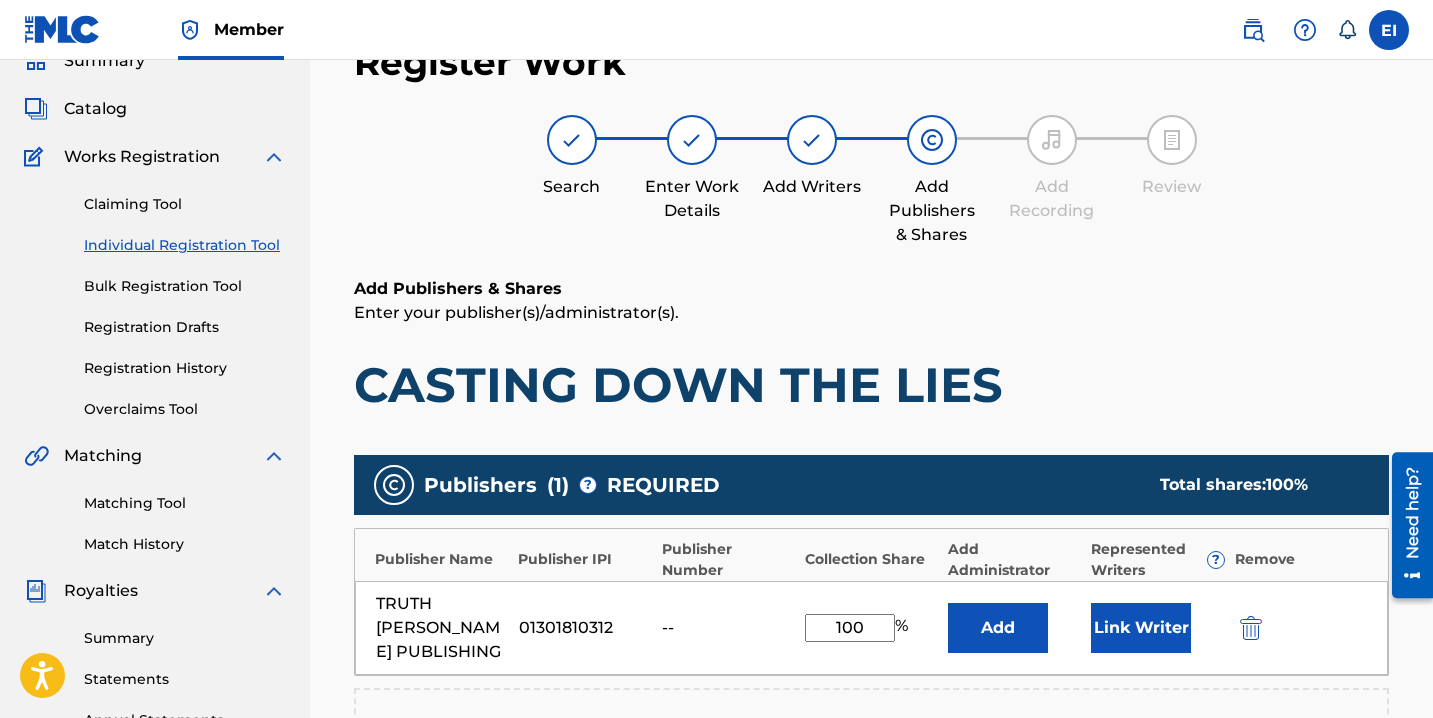 click on "Link Writer" at bounding box center (1141, 628) 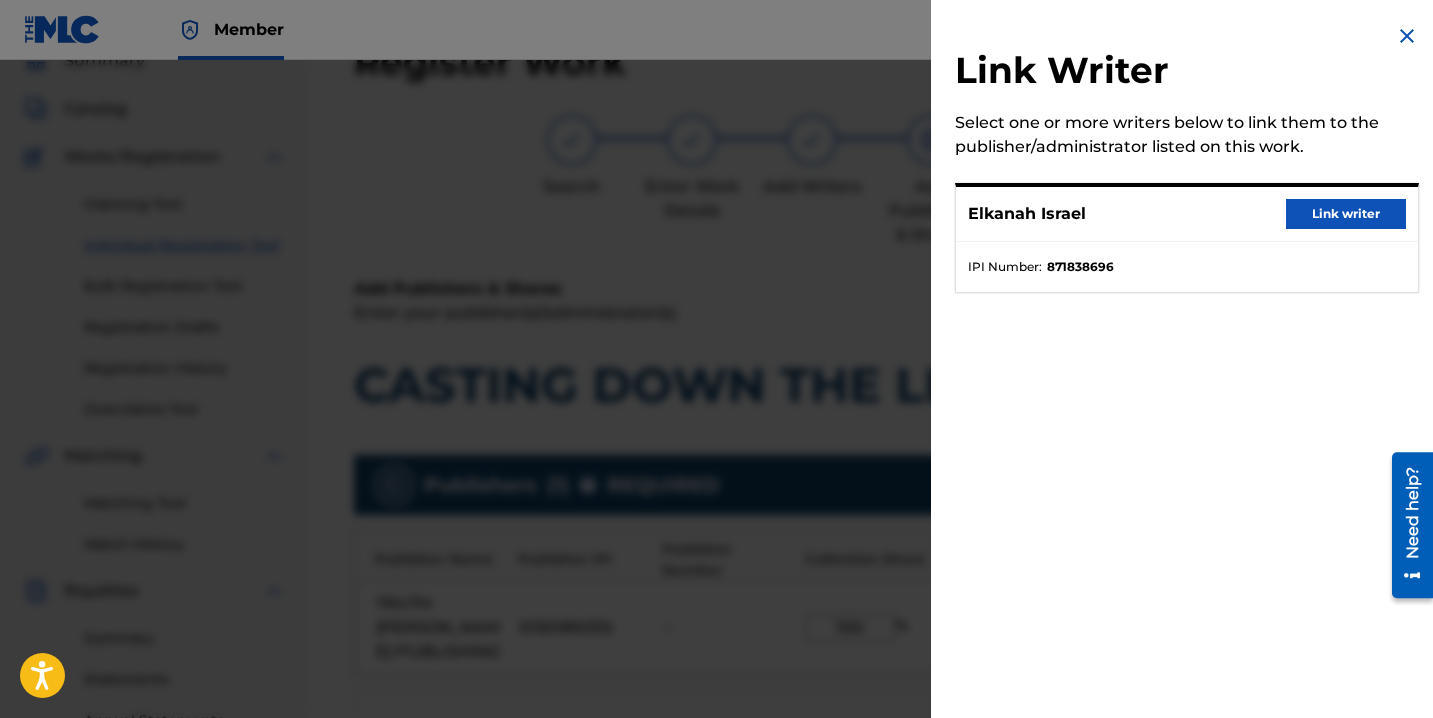 click on "Link writer" at bounding box center [1346, 214] 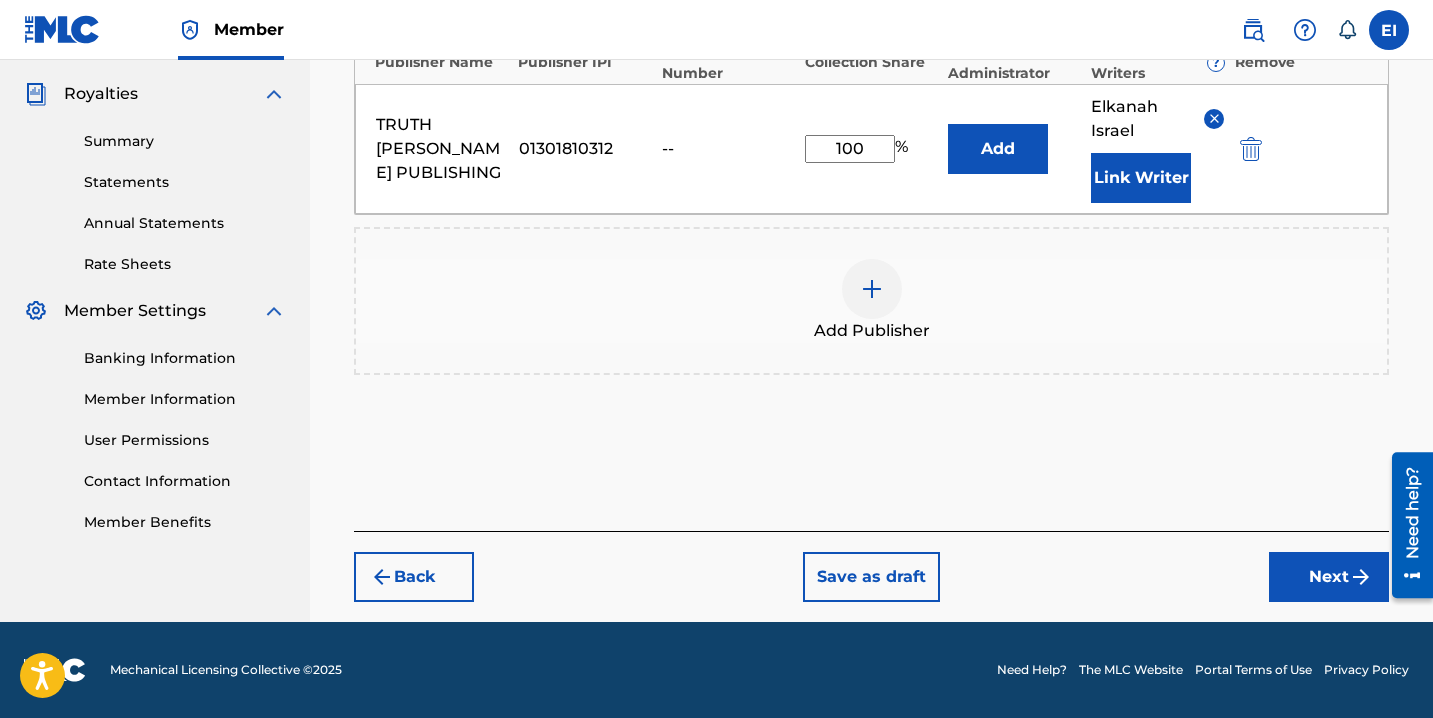 click on "Next" at bounding box center (1329, 577) 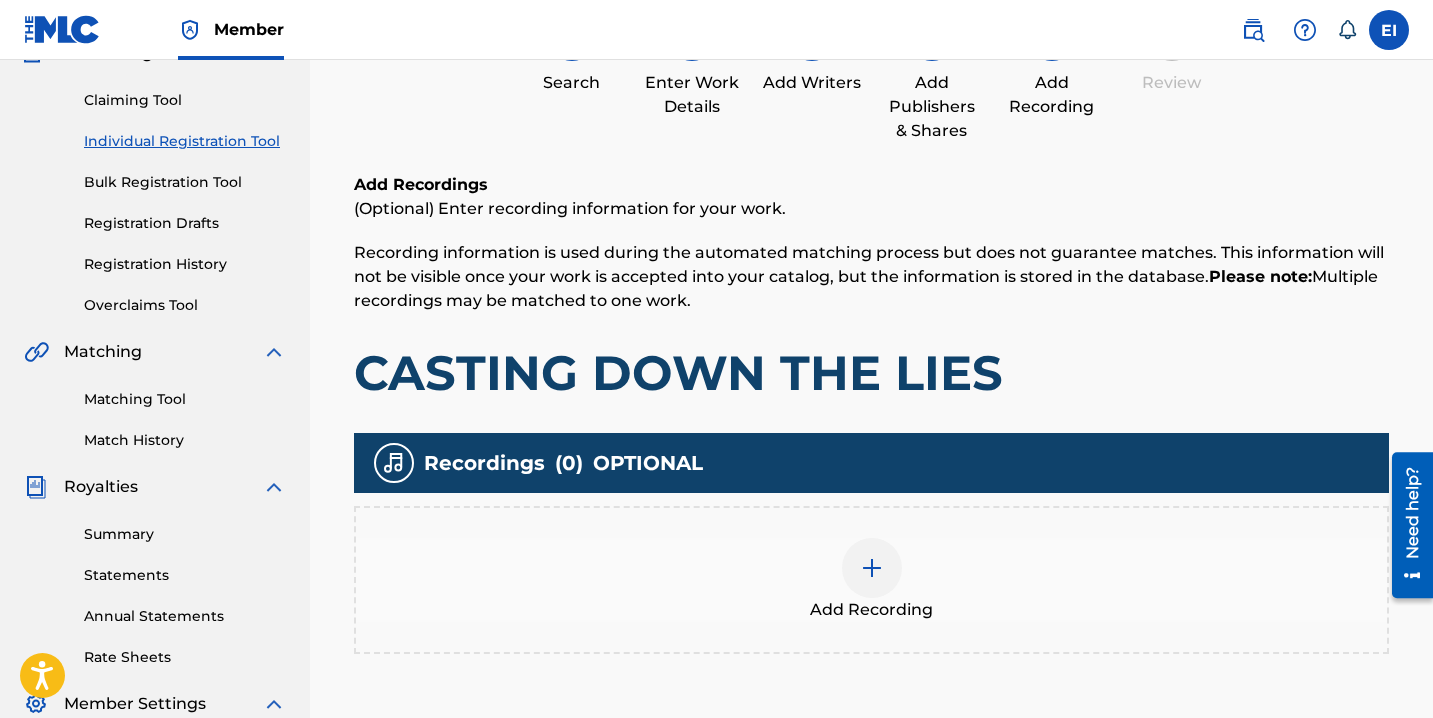 scroll, scrollTop: 223, scrollLeft: 0, axis: vertical 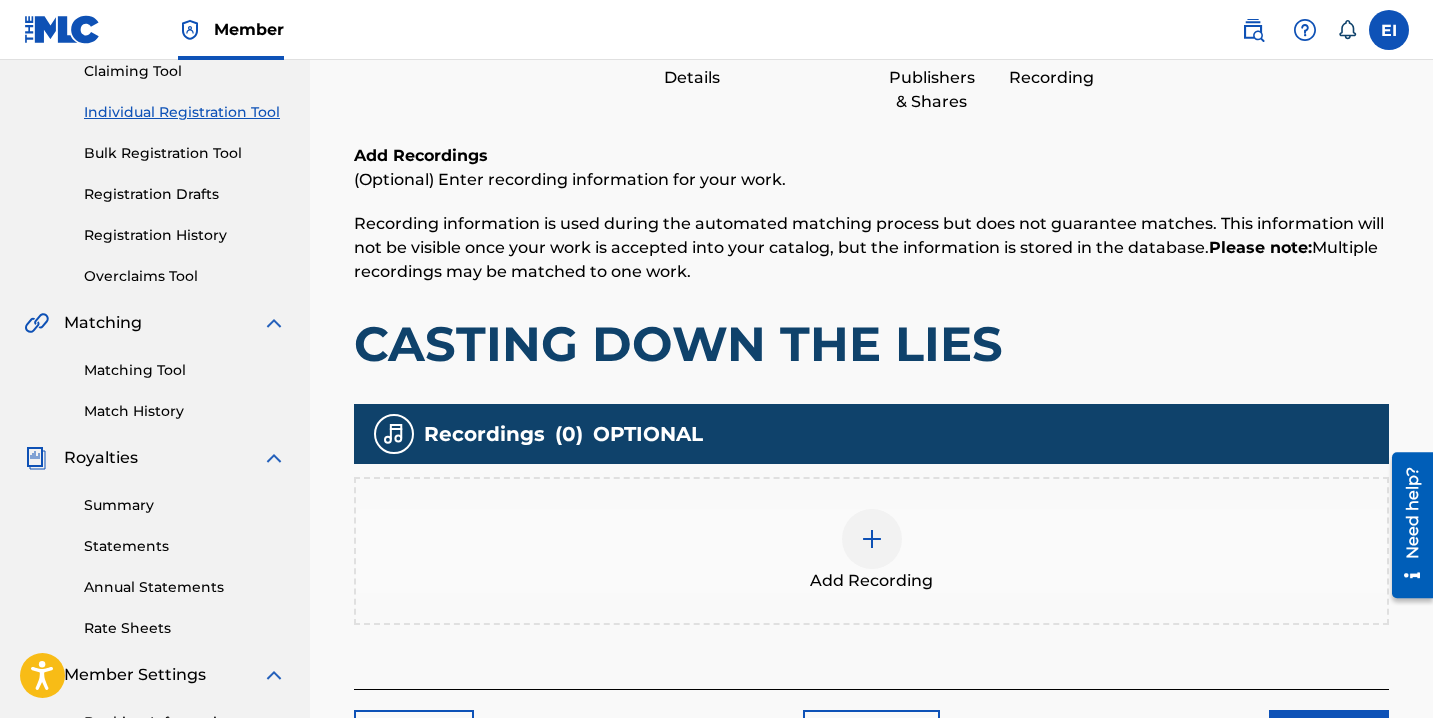 click on "Add Recording" at bounding box center (871, 551) 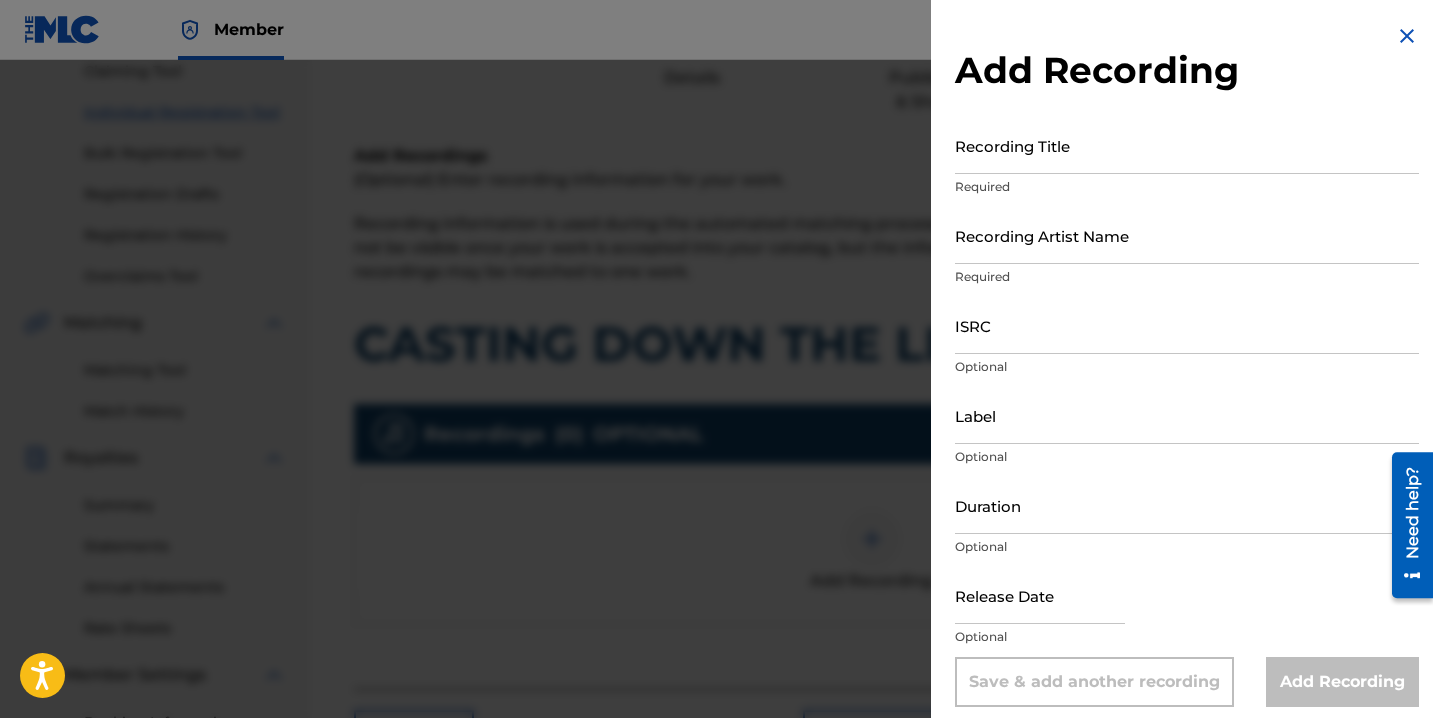 click on "Recording Title" at bounding box center (1187, 145) 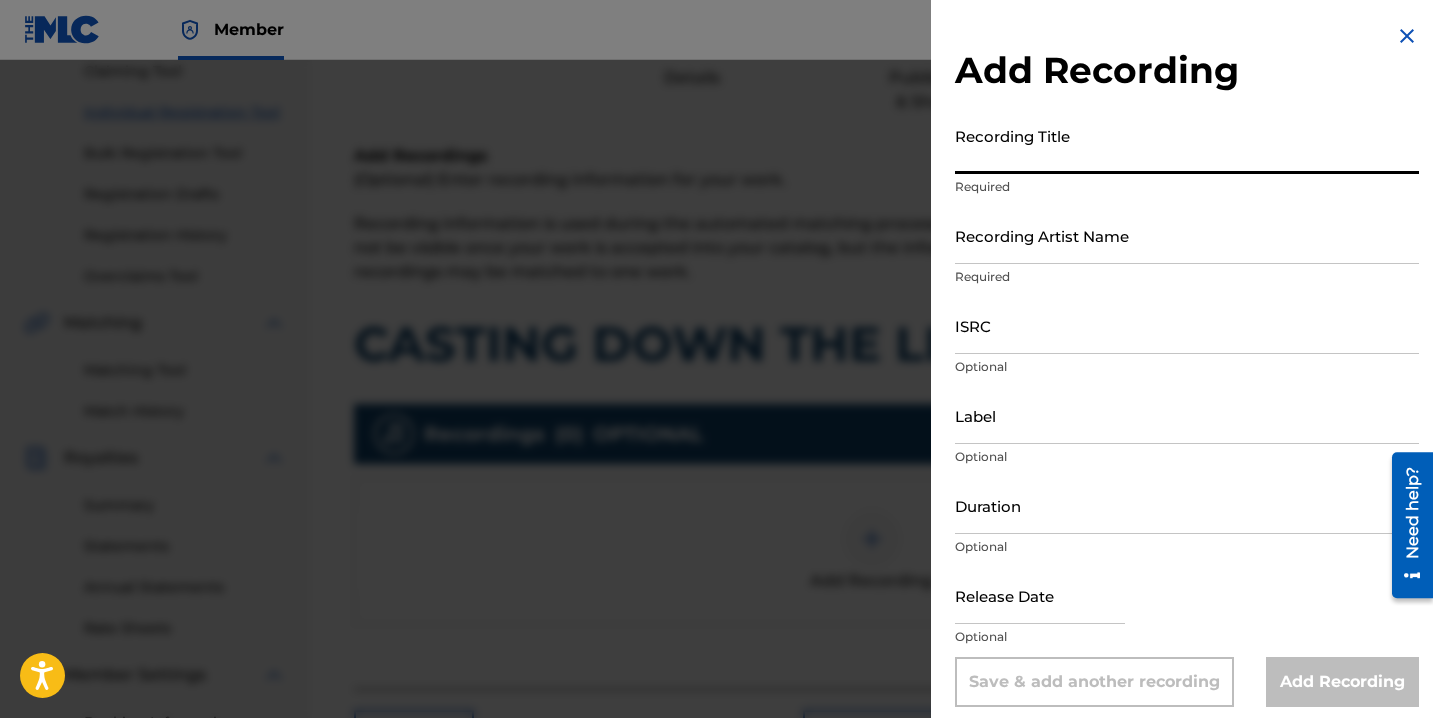 click on "Recording Artist Name" at bounding box center (1187, 235) 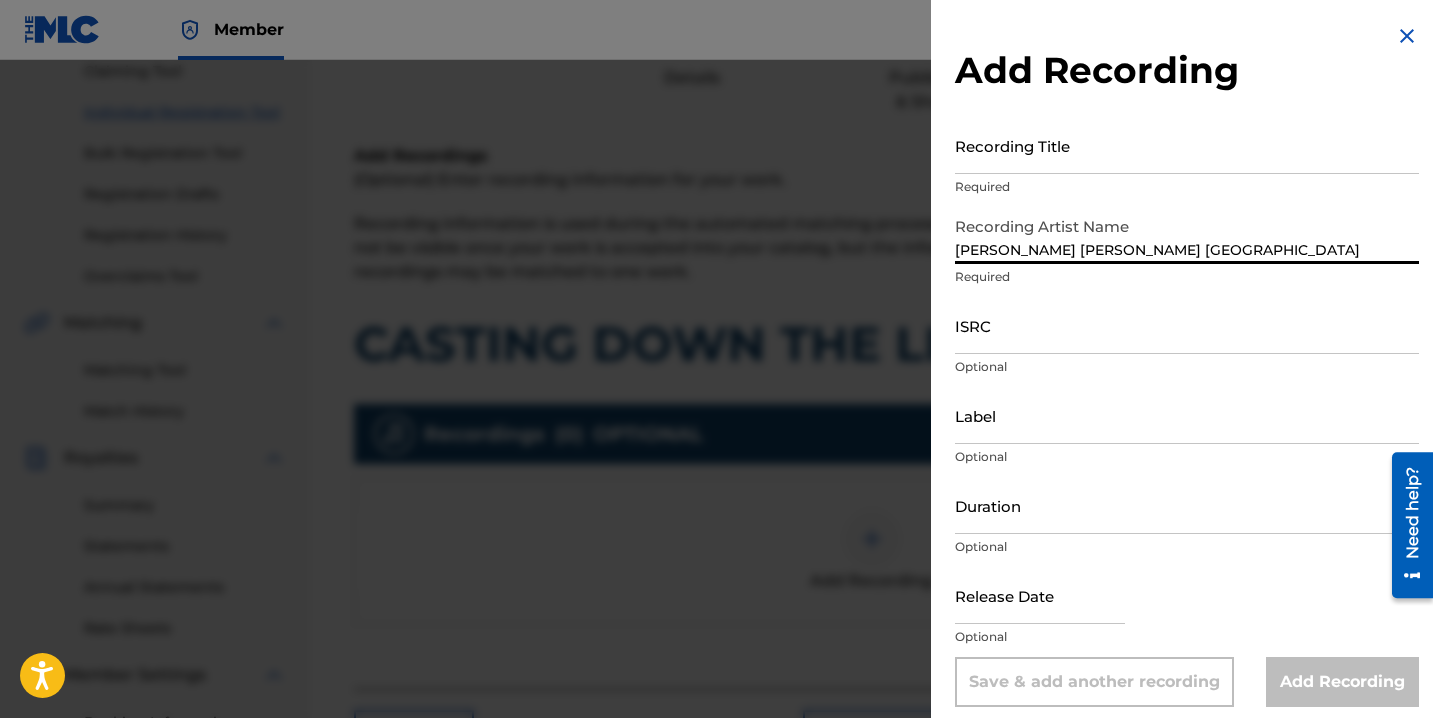click on "Recording Title" at bounding box center (1187, 145) 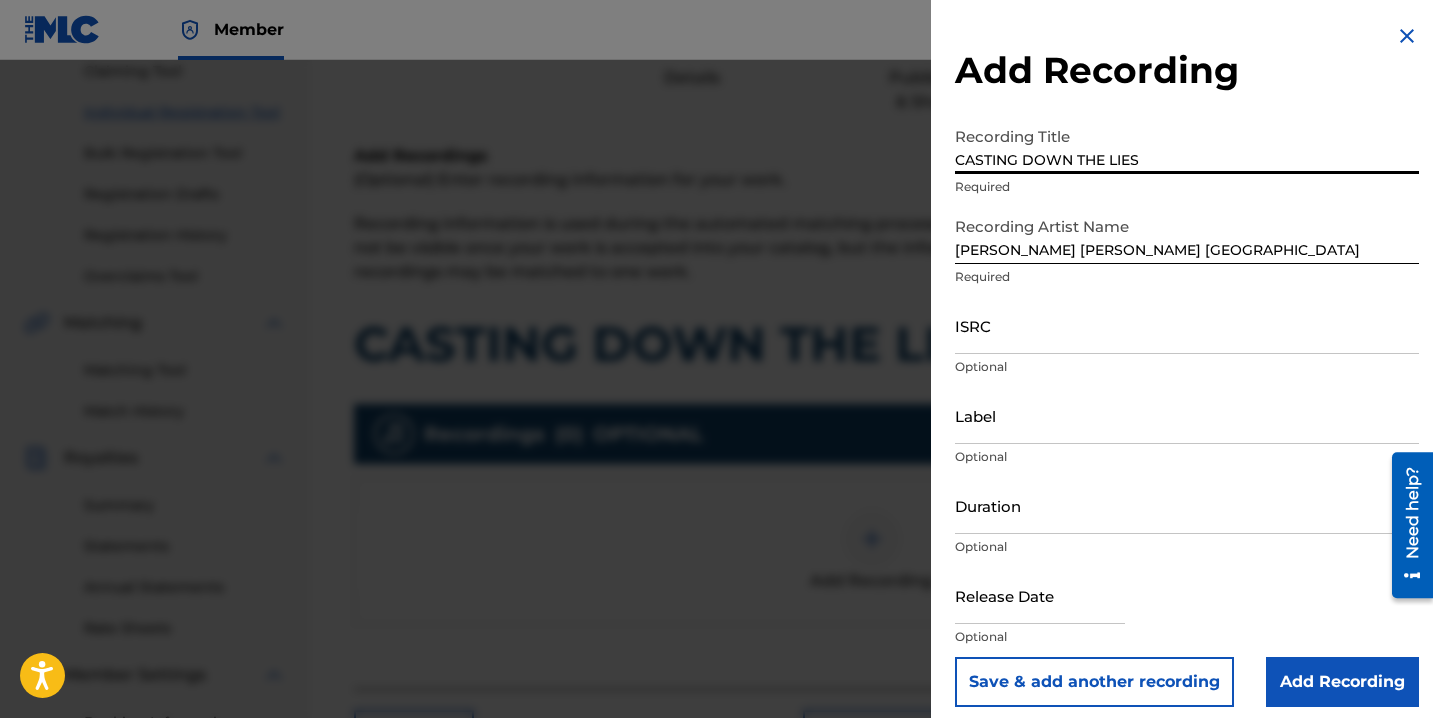 click on "Duration" at bounding box center [1187, 505] 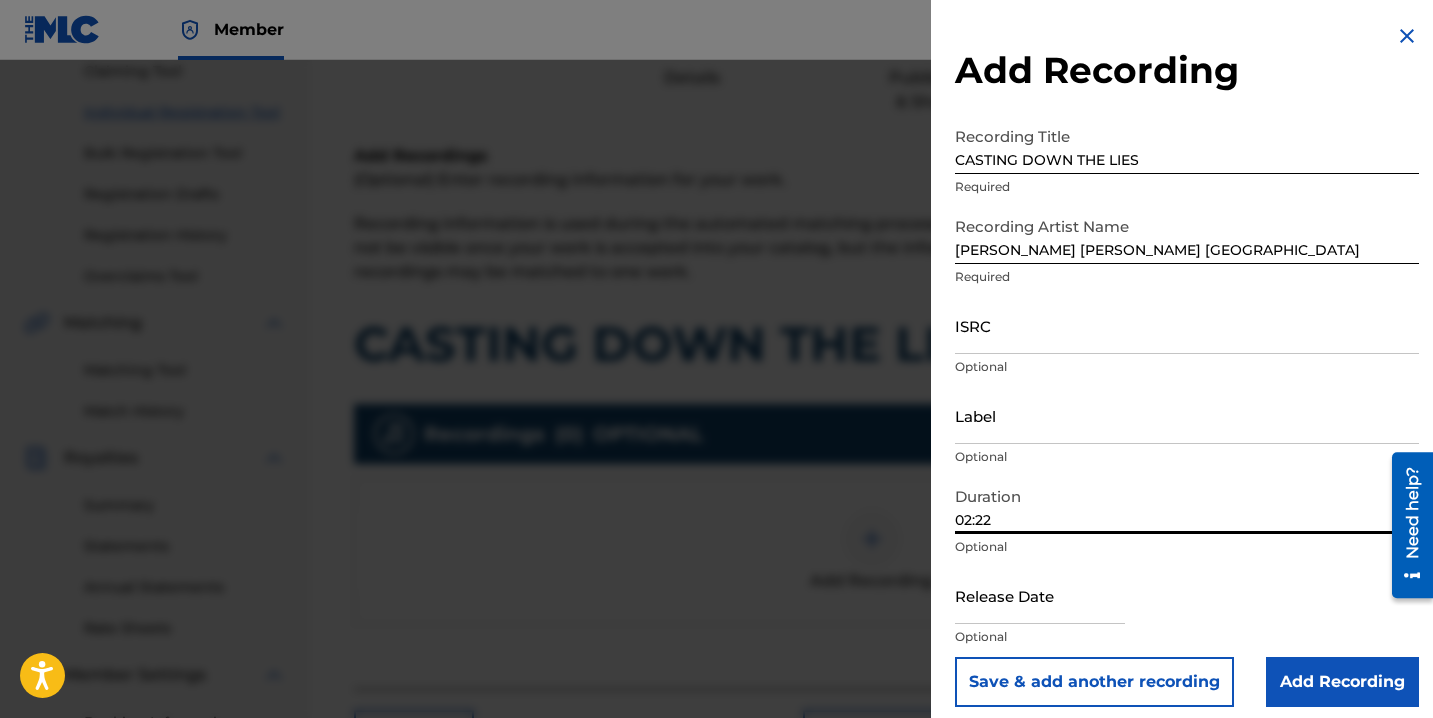 click at bounding box center (1040, 595) 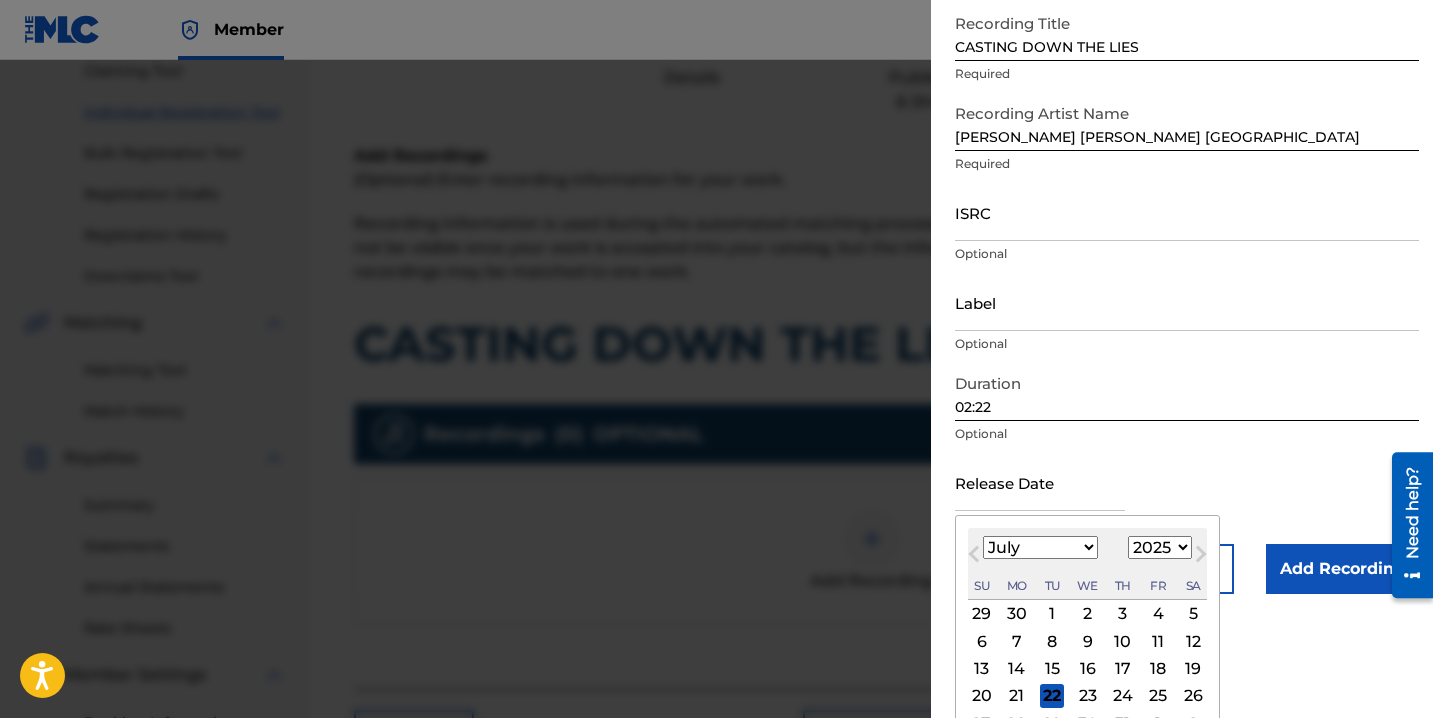 click on "8" at bounding box center [1052, 641] 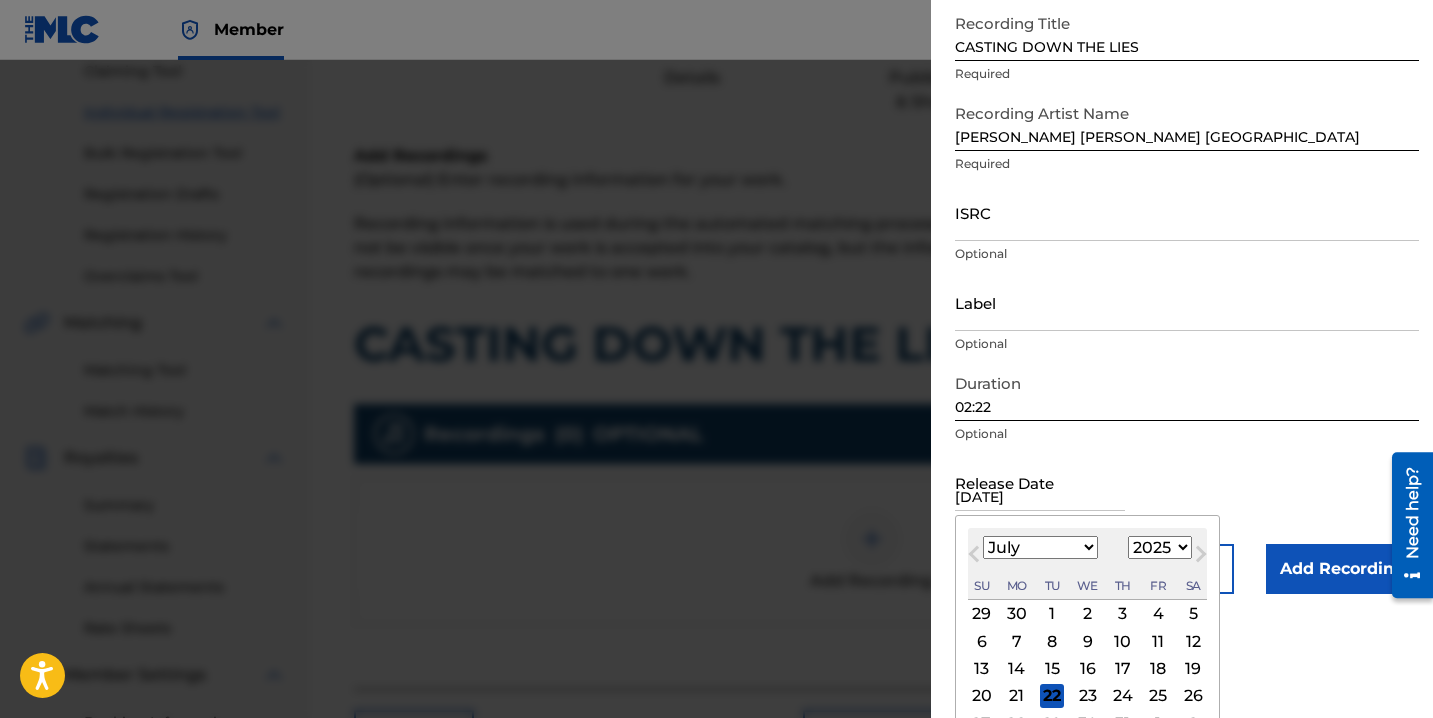 scroll, scrollTop: 13, scrollLeft: 0, axis: vertical 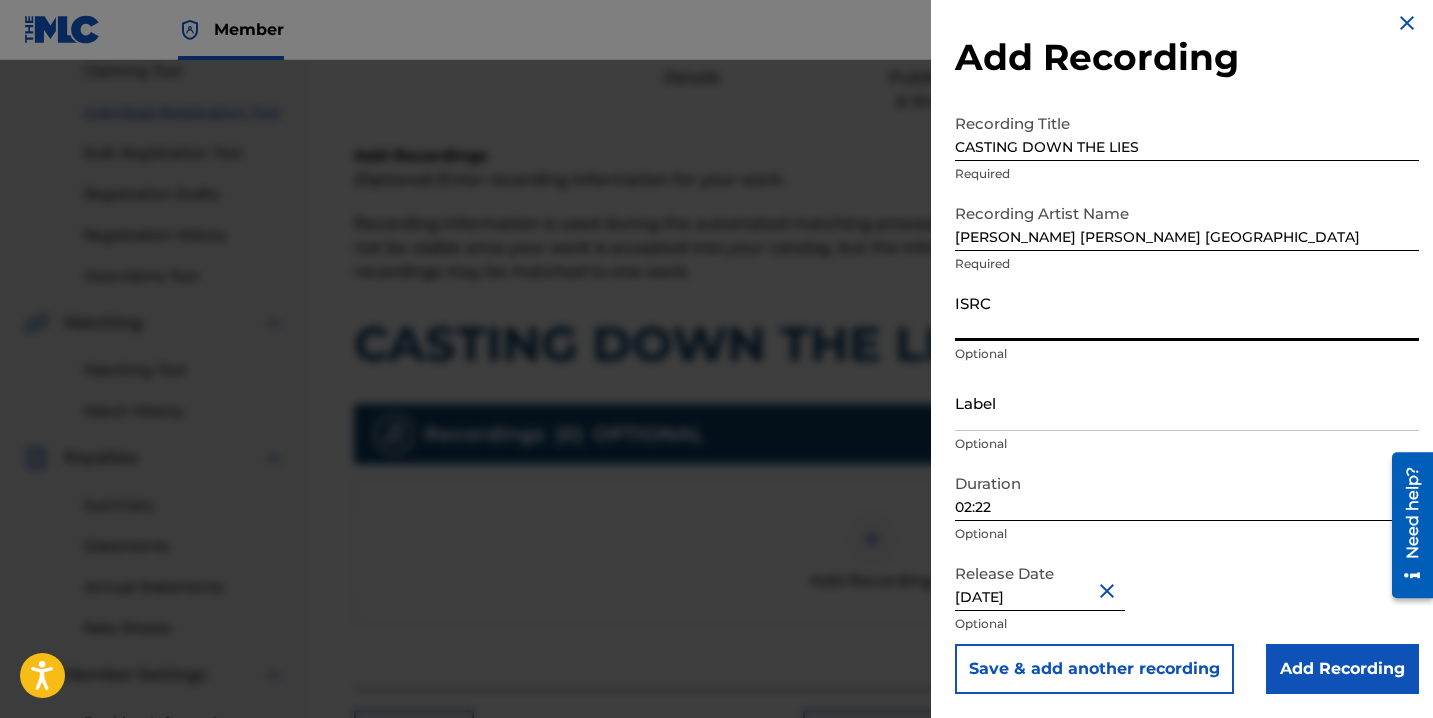 click on "ISRC" at bounding box center (1187, 312) 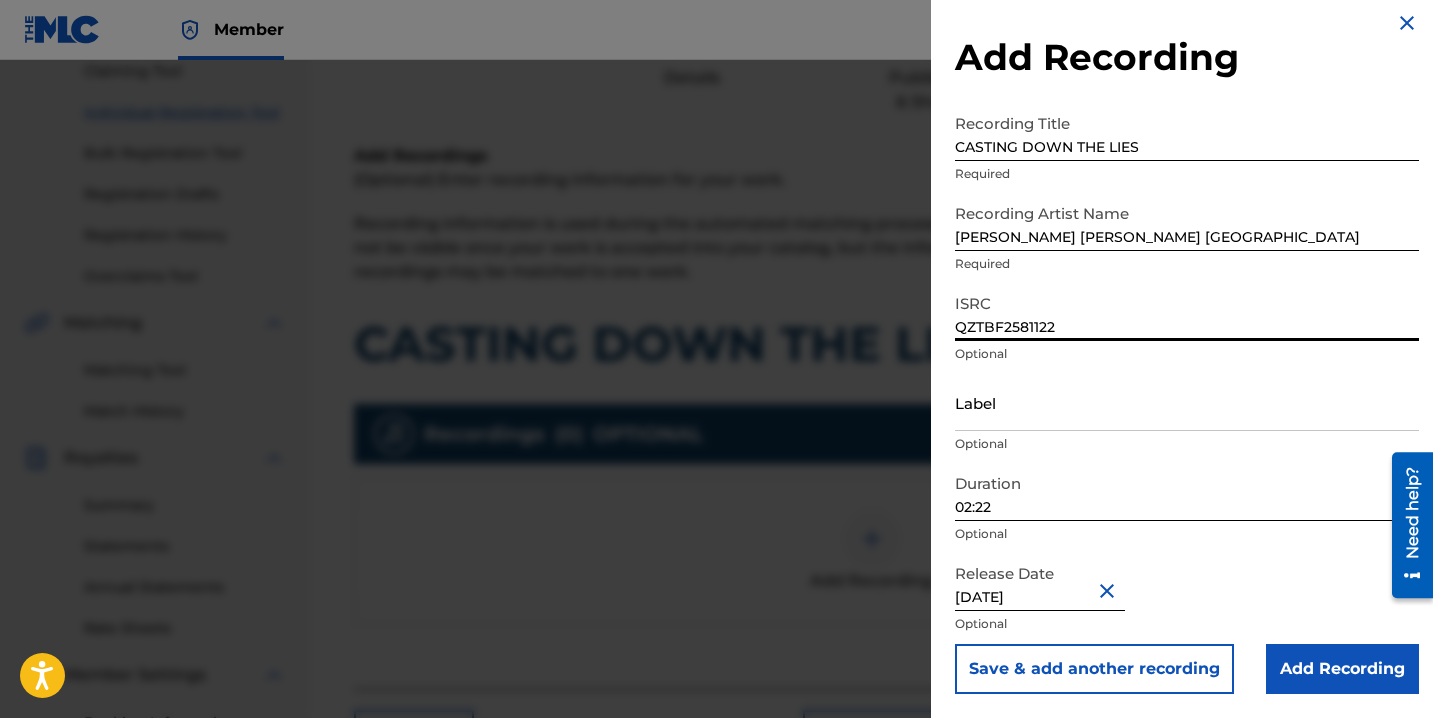click on "Add Recording" at bounding box center (1342, 669) 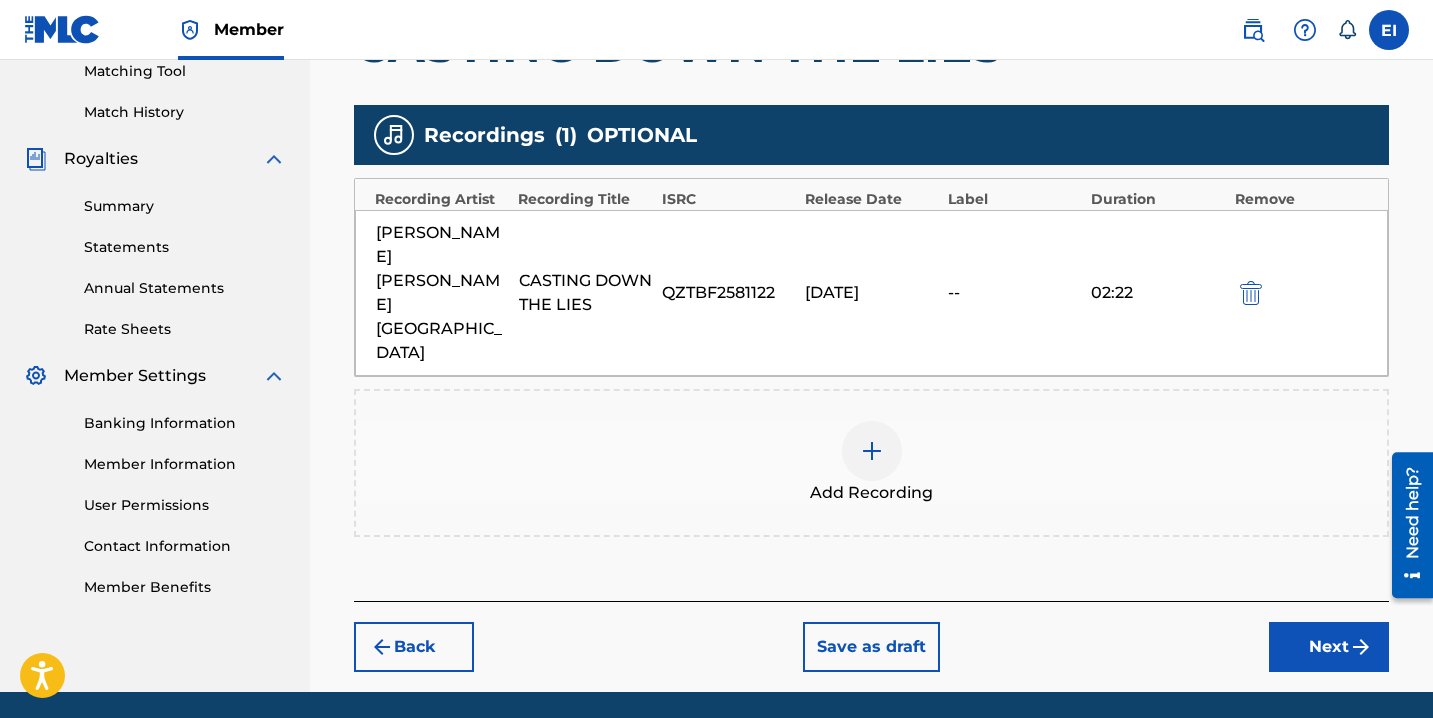 click on "Next" at bounding box center [1329, 647] 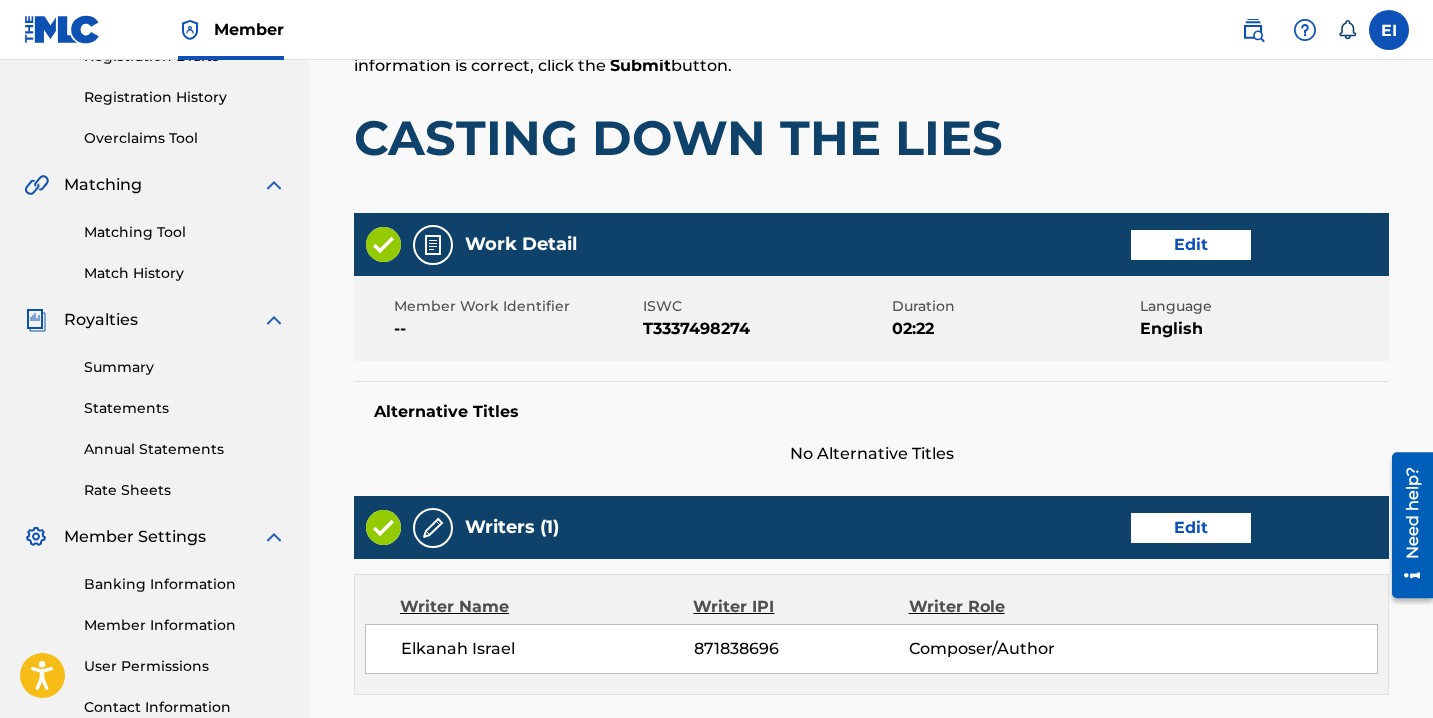 scroll, scrollTop: 1059, scrollLeft: 0, axis: vertical 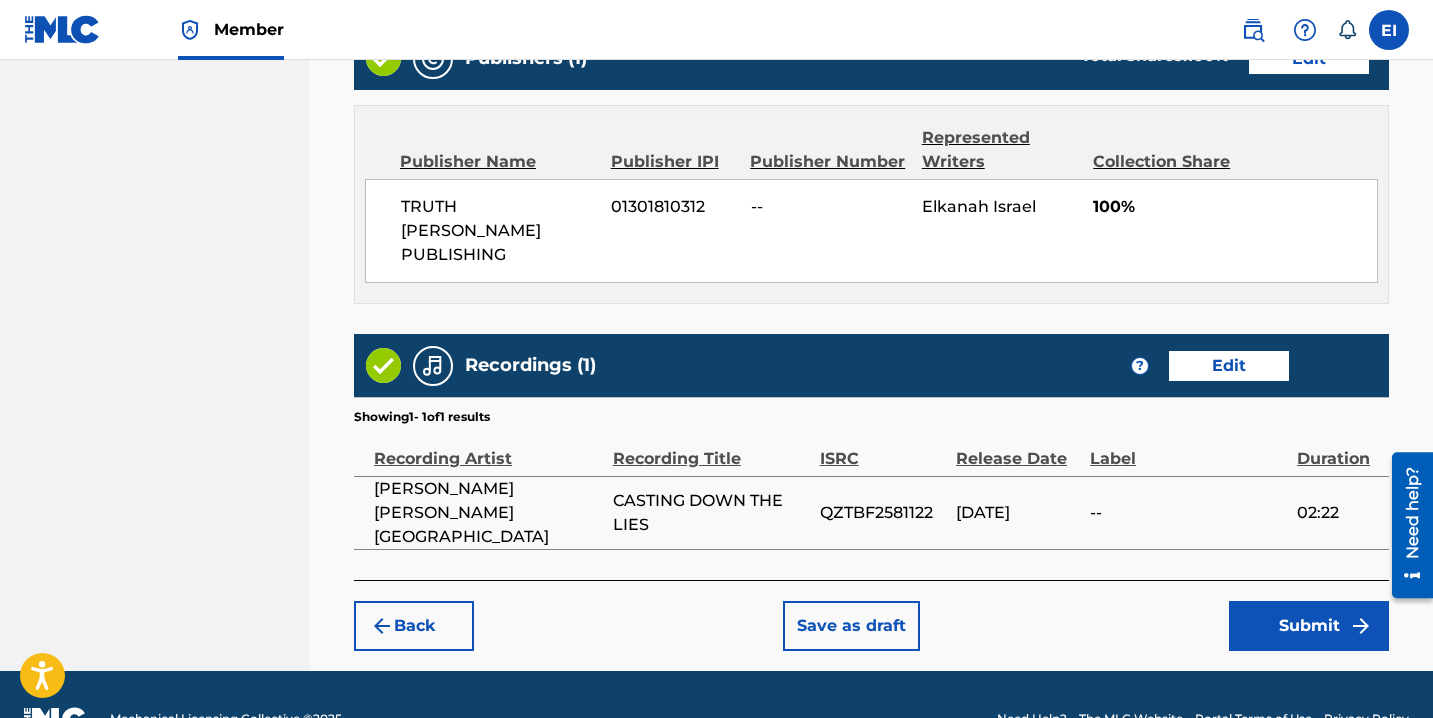 click on "Submit" at bounding box center (1309, 626) 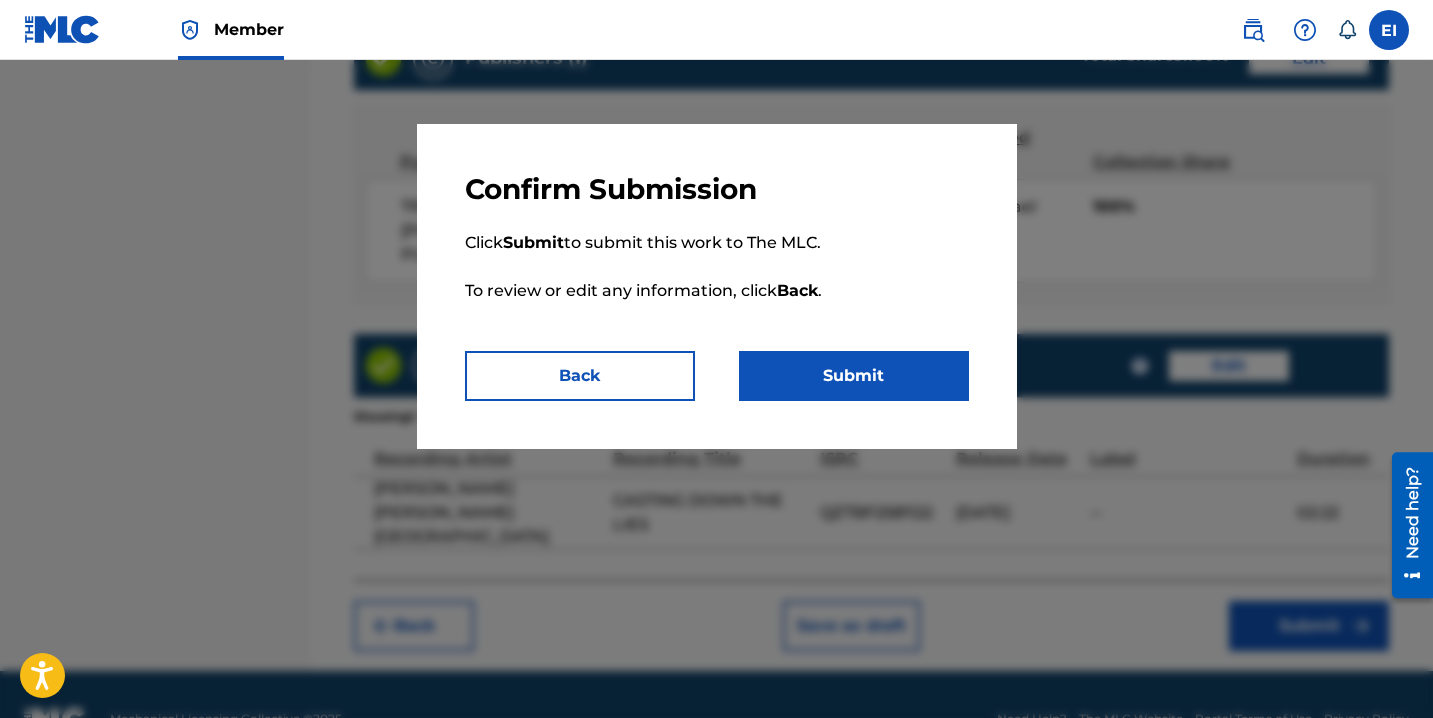 click on "Submit" at bounding box center [854, 376] 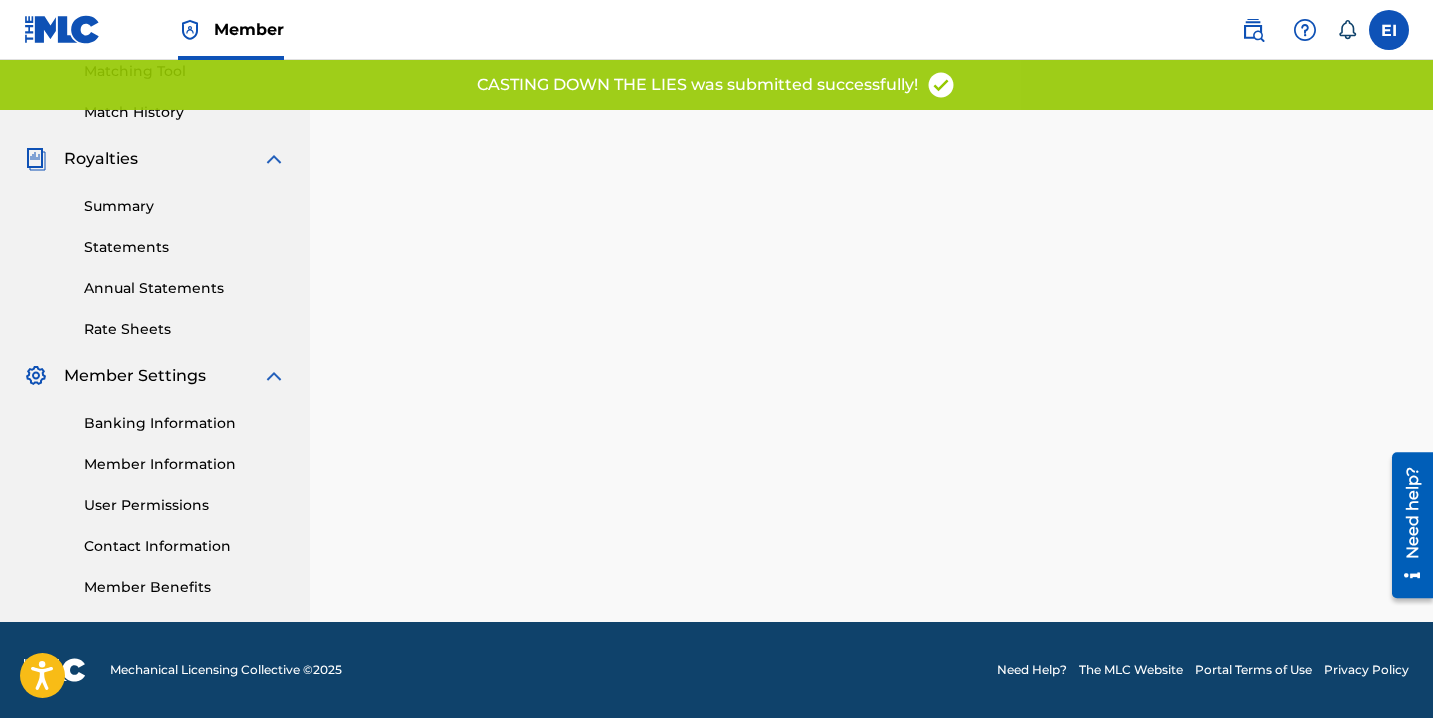 scroll, scrollTop: 0, scrollLeft: 0, axis: both 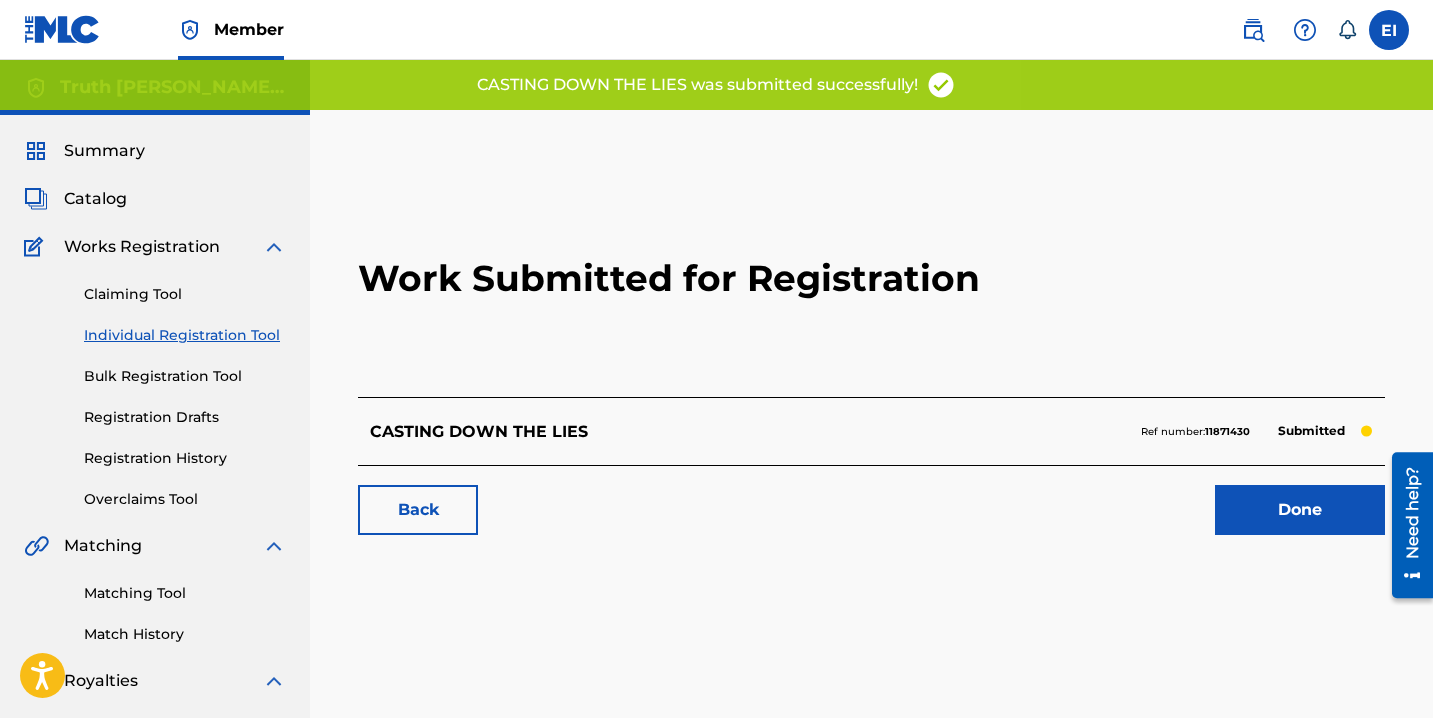 click on "Done" at bounding box center (1300, 510) 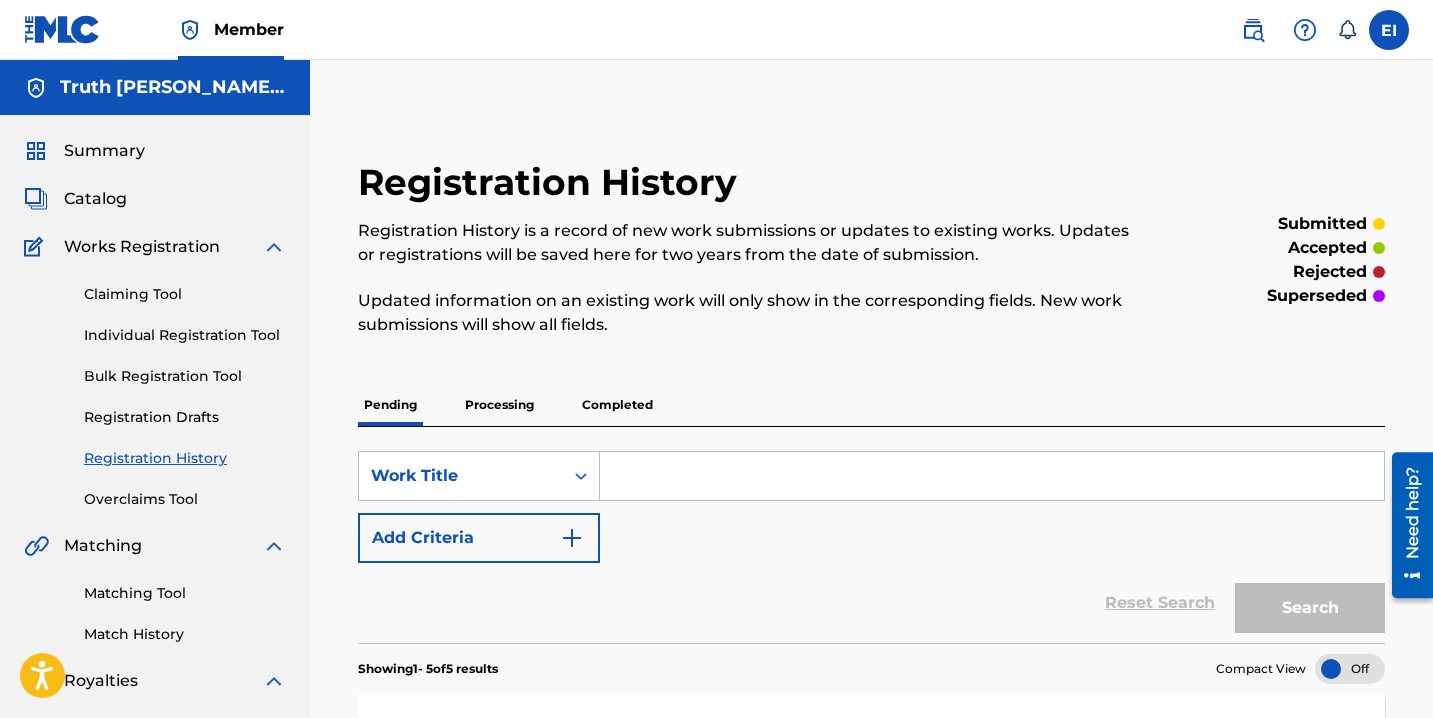 click on "Individual Registration Tool" at bounding box center (185, 335) 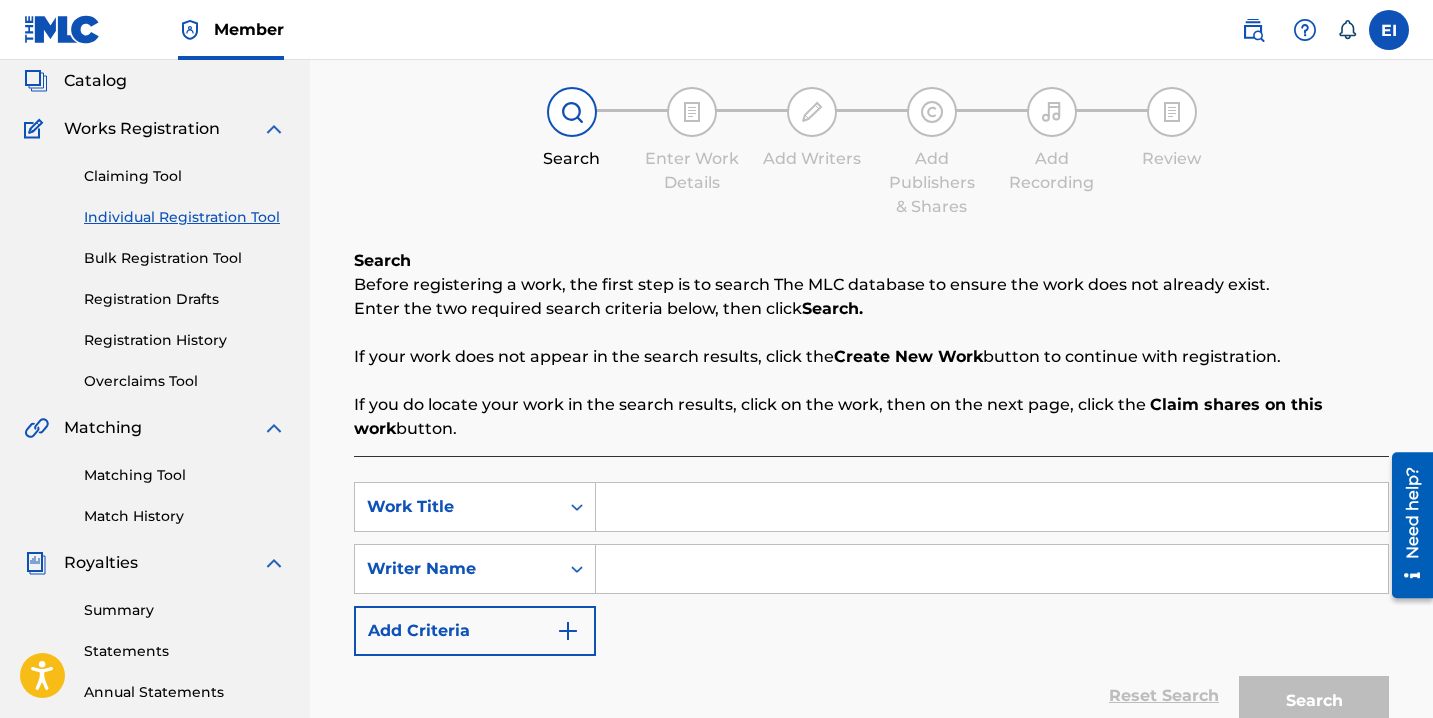 scroll, scrollTop: 131, scrollLeft: 0, axis: vertical 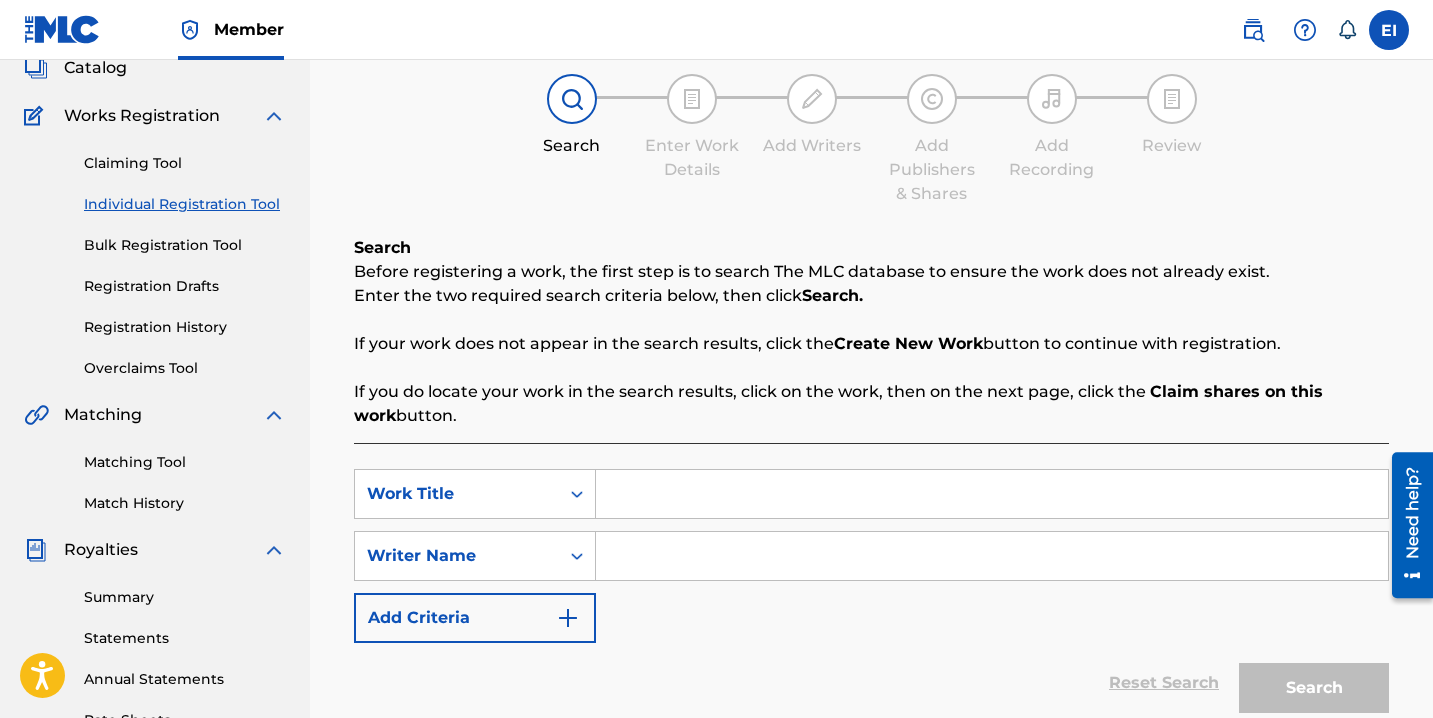 click at bounding box center [992, 494] 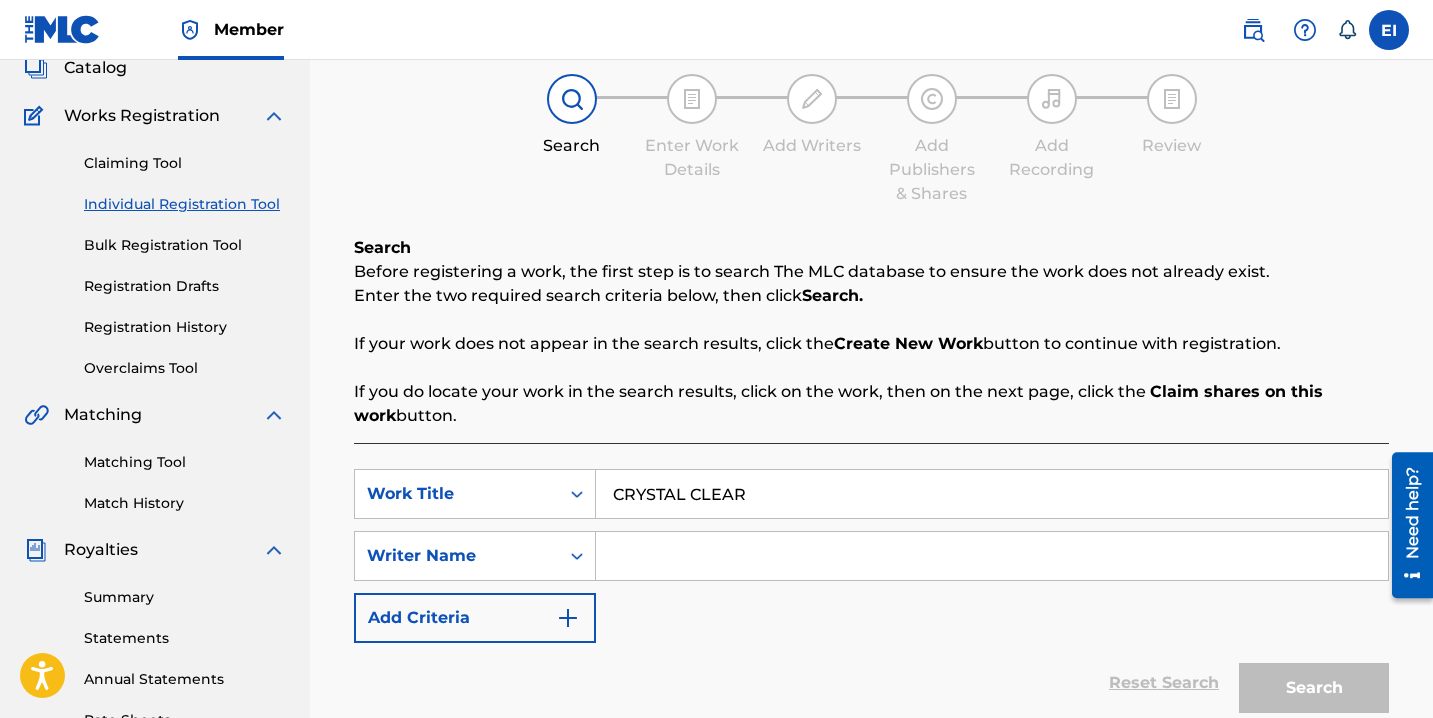 click on "SearchWithCriteria9ebc7594-fe1e-40ae-a0af-59eaca0a651e Work Title CRYSTAL CLEAR SearchWithCriteriaffaa142c-ce75-4e70-b689-04e172d5bfdf Writer Name Add Criteria" at bounding box center (871, 556) 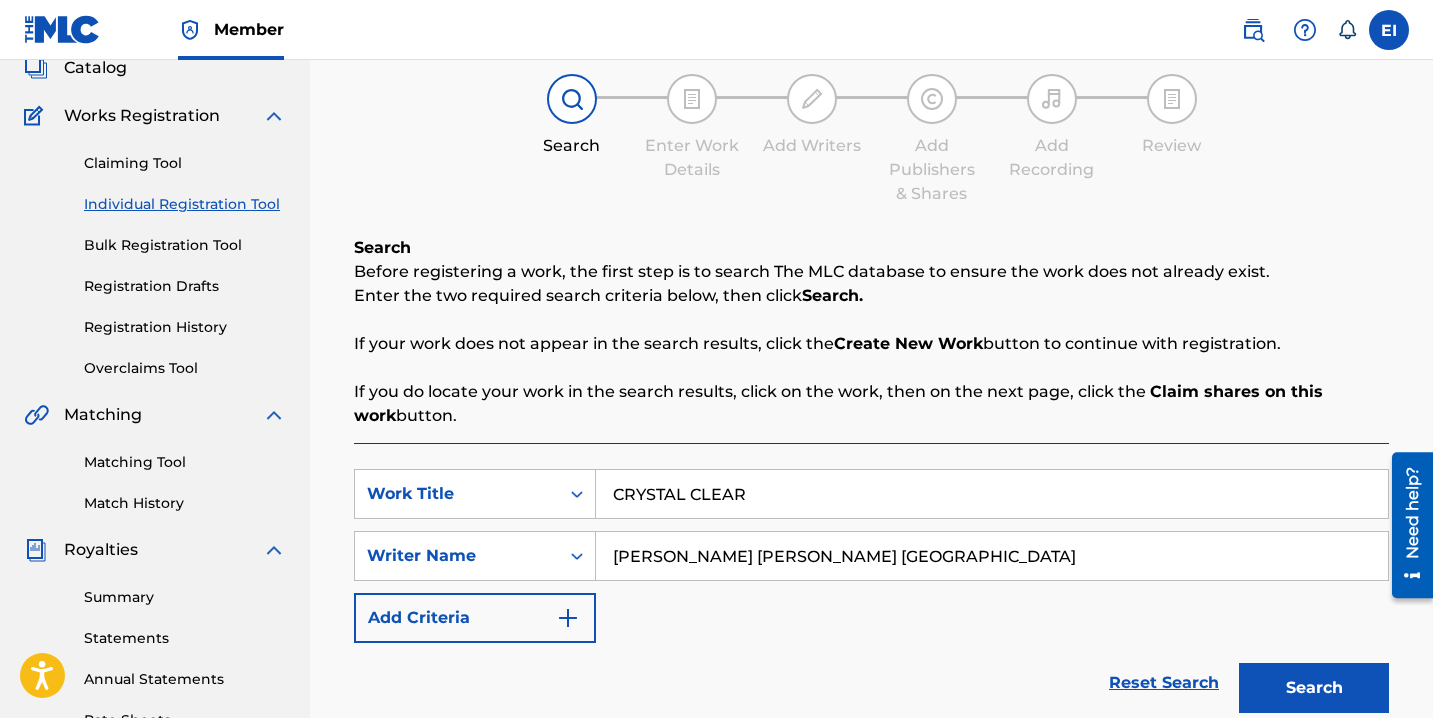 click on "Search" at bounding box center [1314, 688] 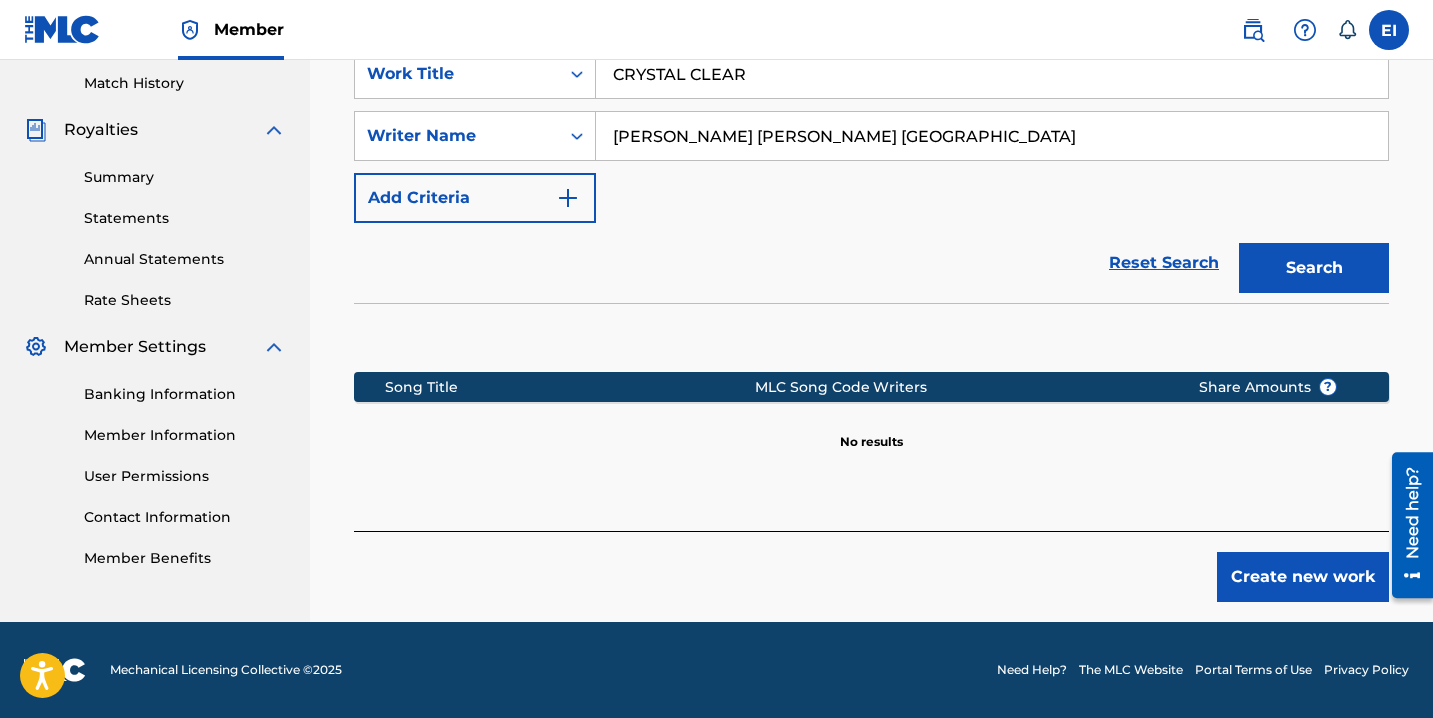 click on "Create new work" at bounding box center [1303, 577] 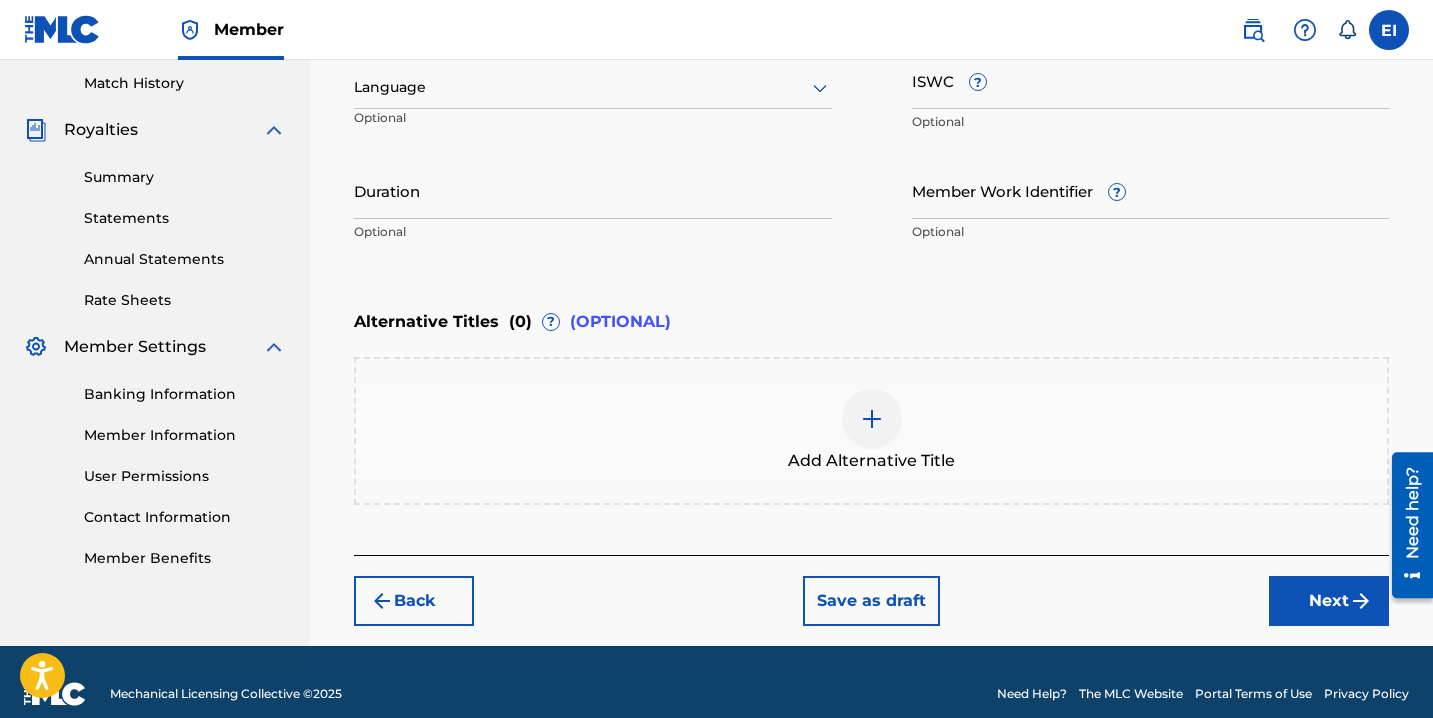 click at bounding box center (593, 87) 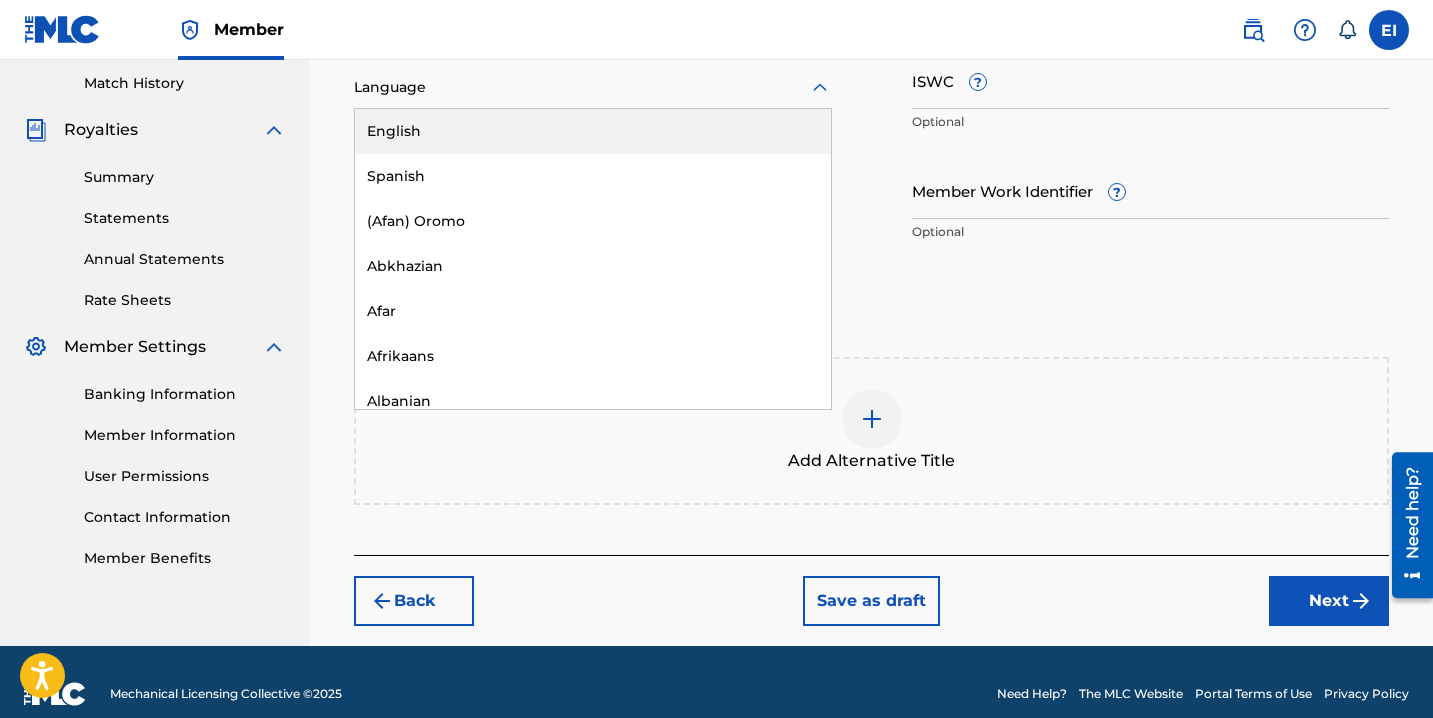 click on "English" at bounding box center [593, 131] 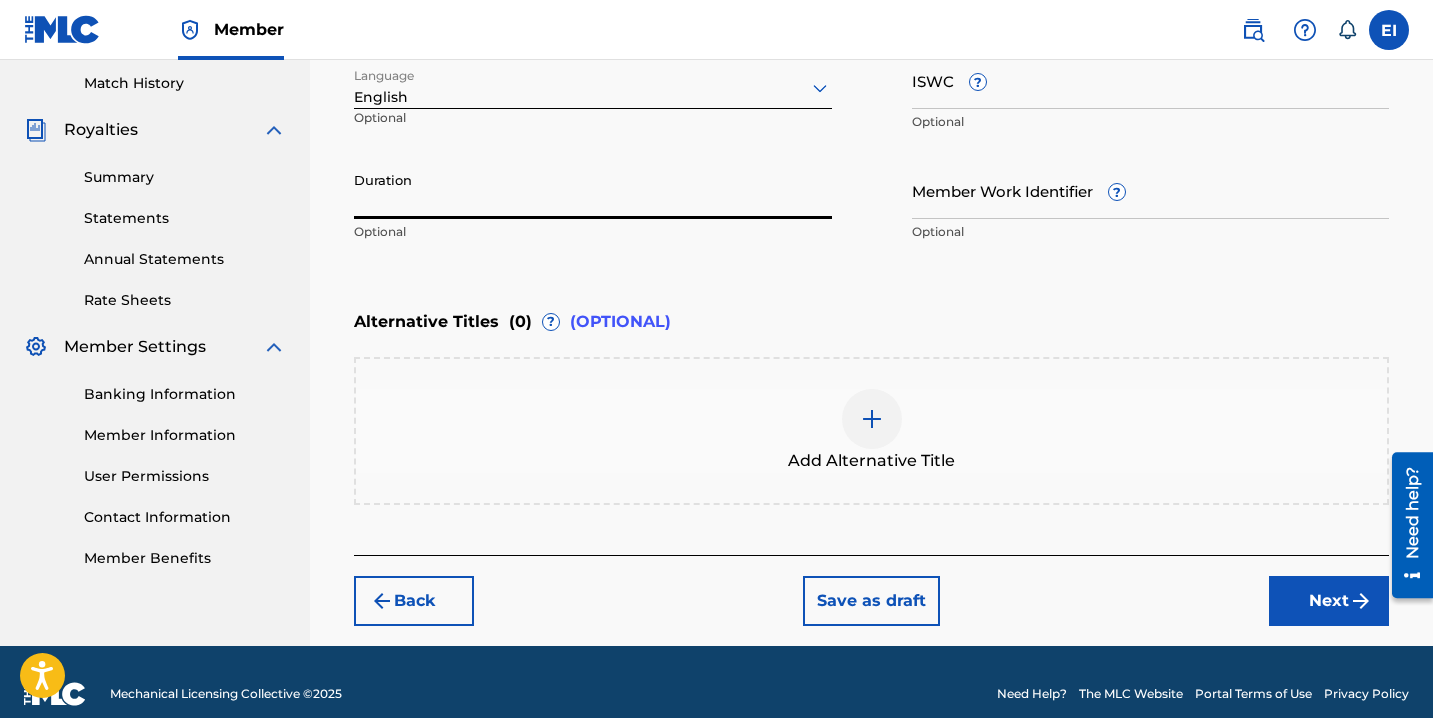 click on "Duration" at bounding box center [593, 190] 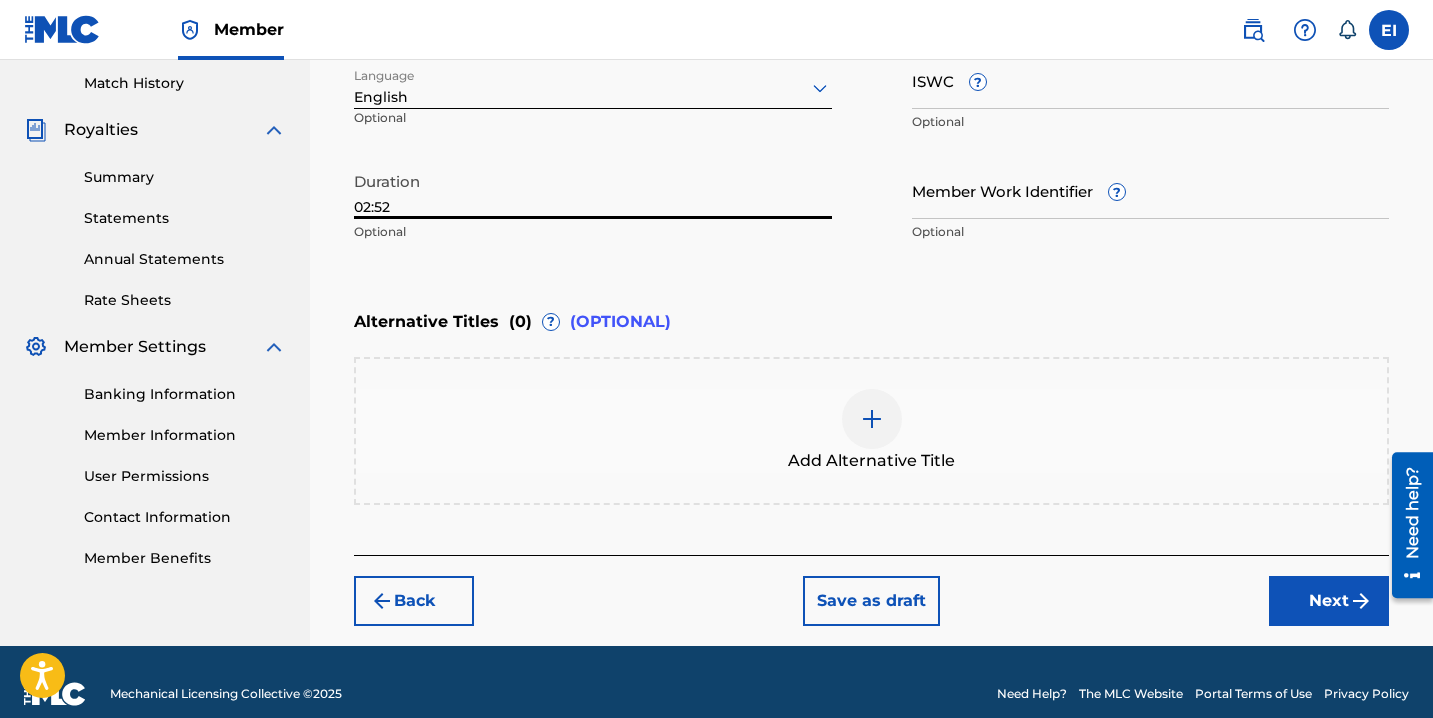 click on "ISWC   ?" at bounding box center [1151, 80] 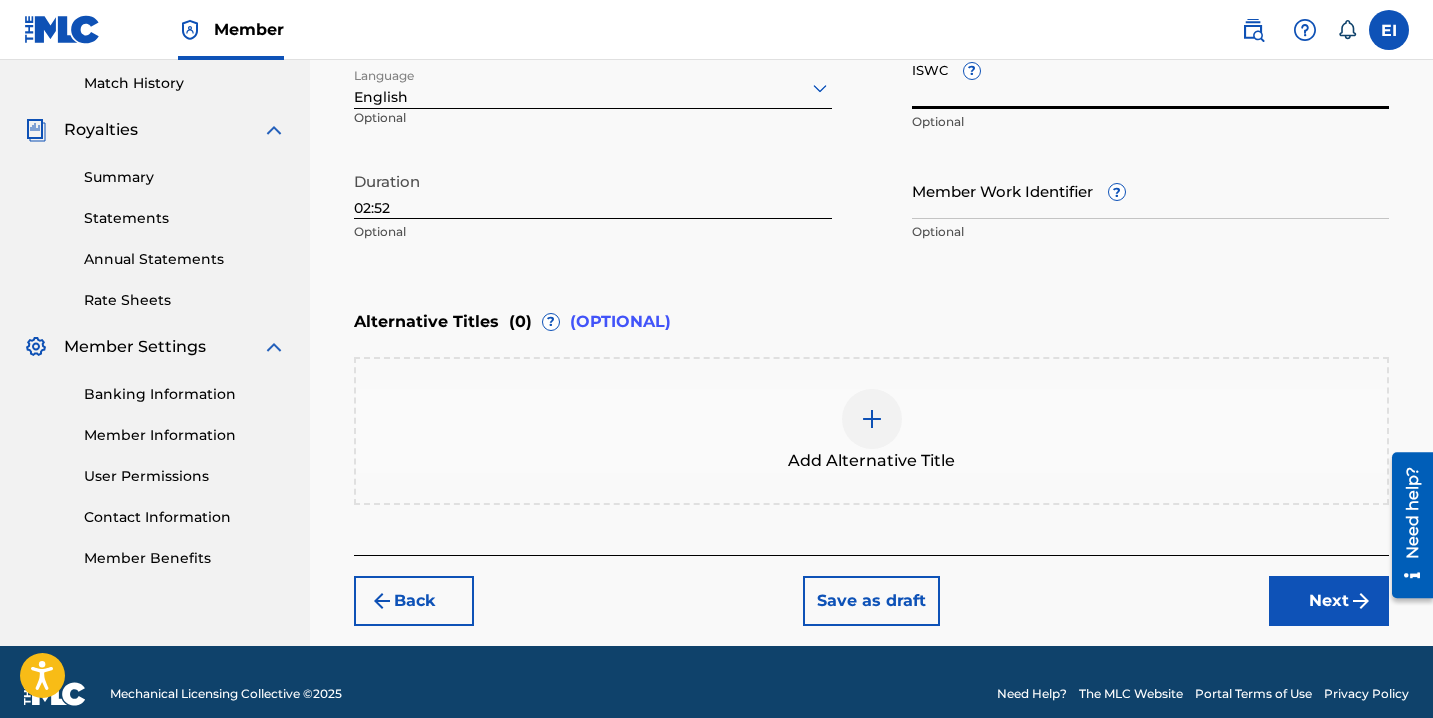 click on "ISWC   ?" at bounding box center (1151, 80) 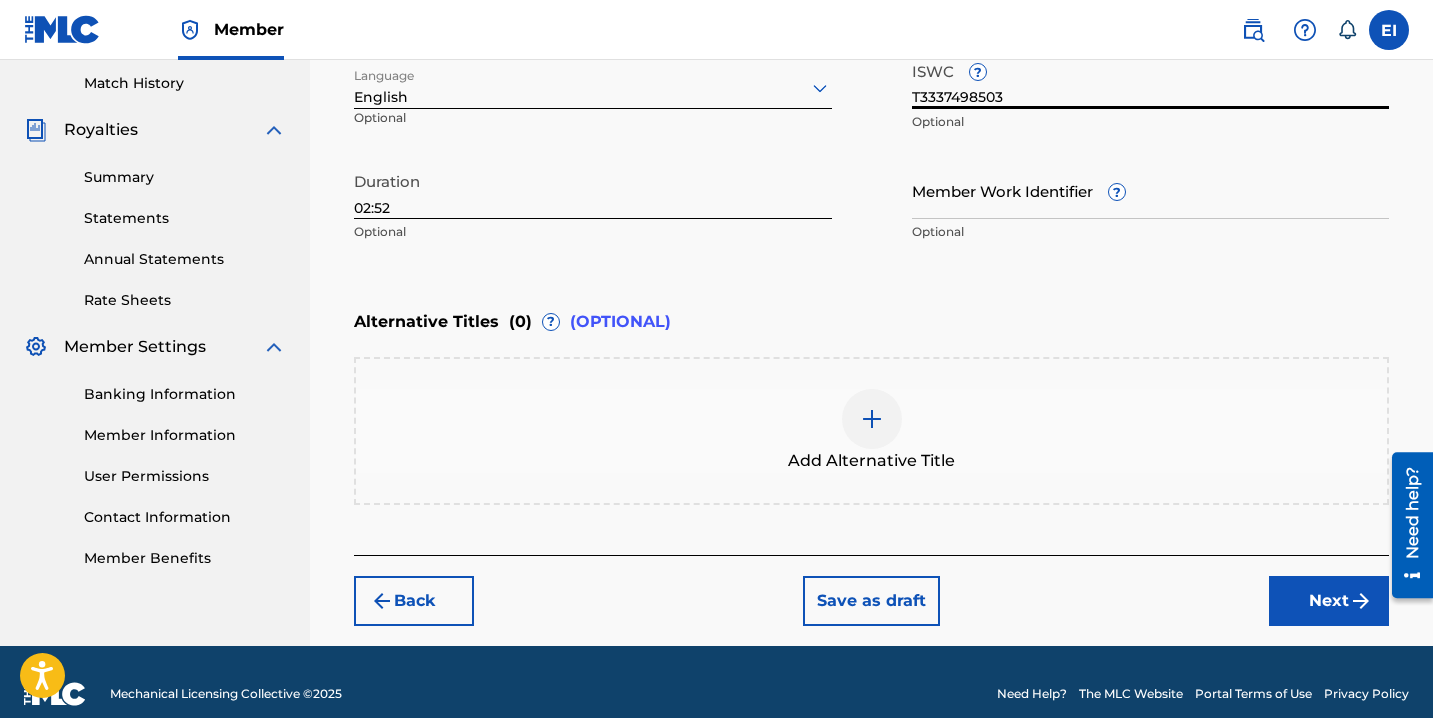 scroll, scrollTop: 574, scrollLeft: 0, axis: vertical 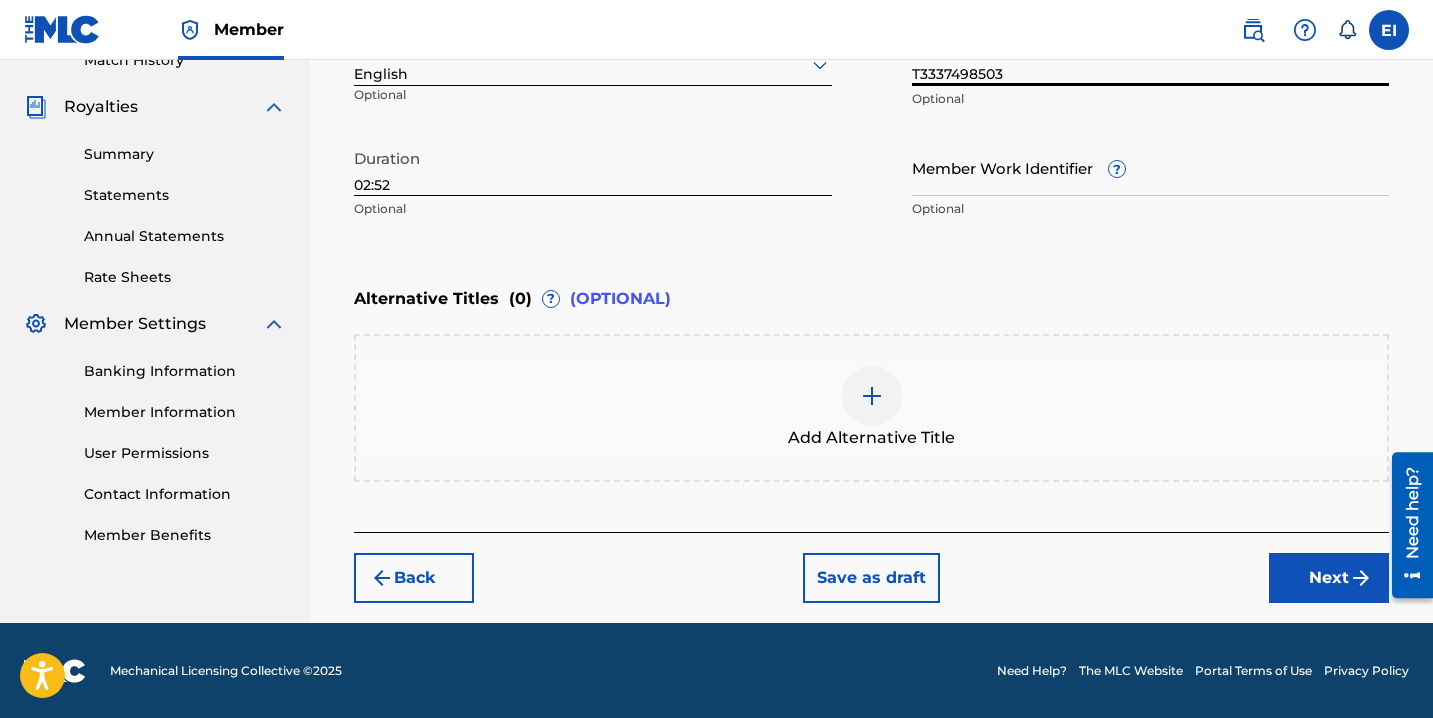 click on "Next" at bounding box center (1329, 578) 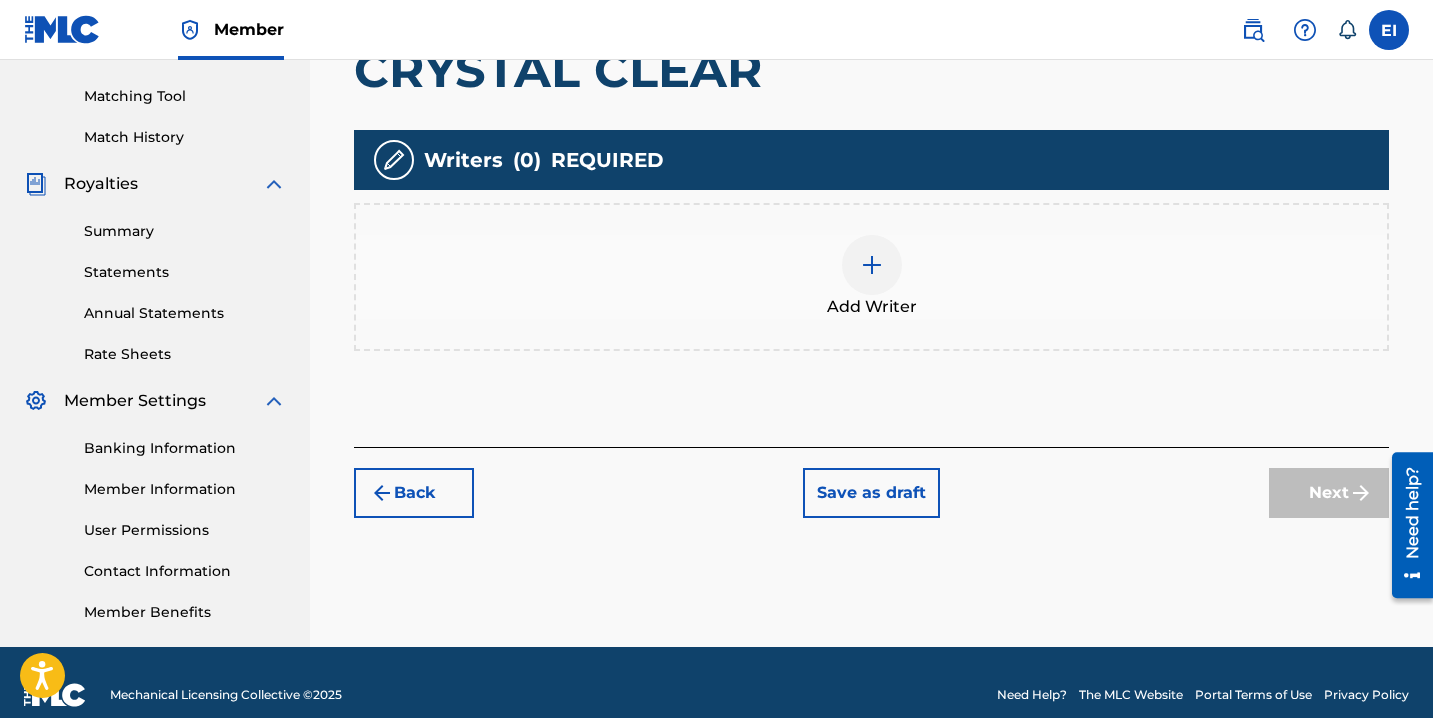 scroll, scrollTop: 522, scrollLeft: 0, axis: vertical 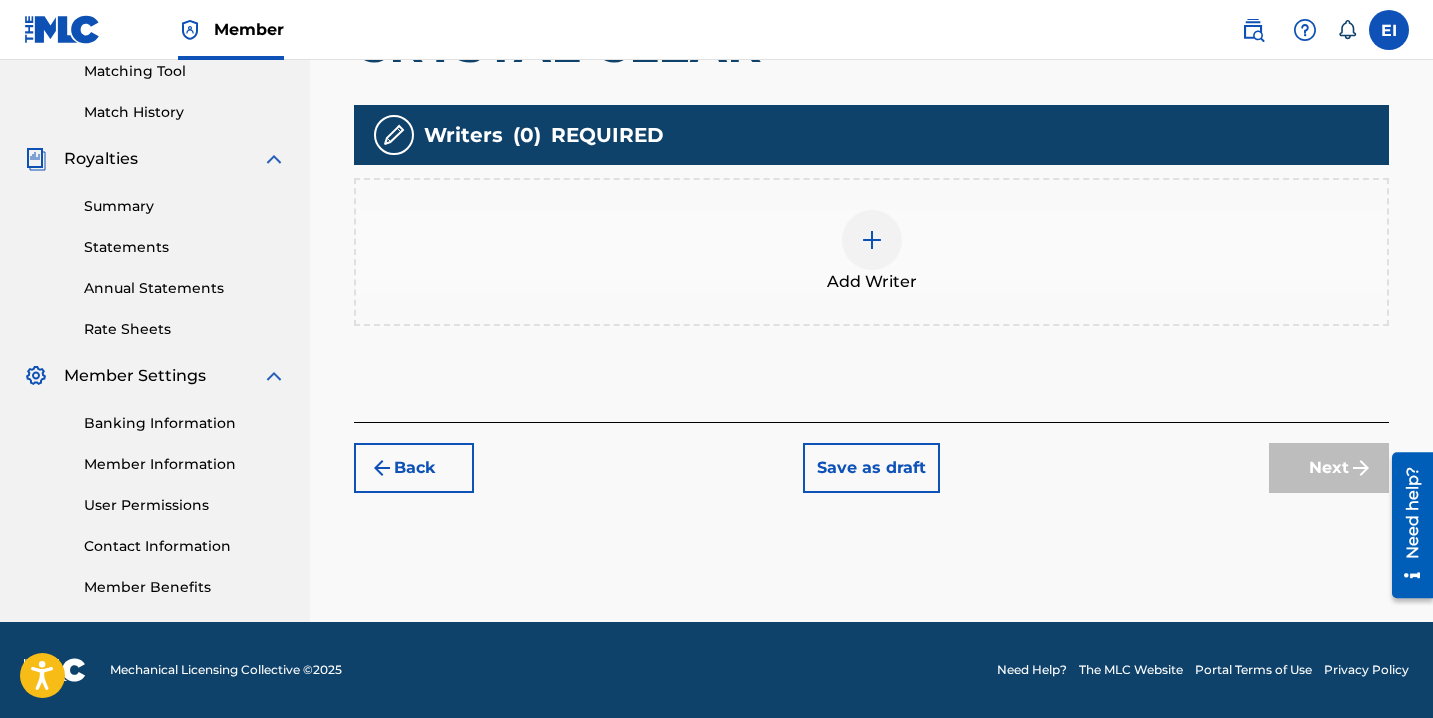 click at bounding box center [872, 240] 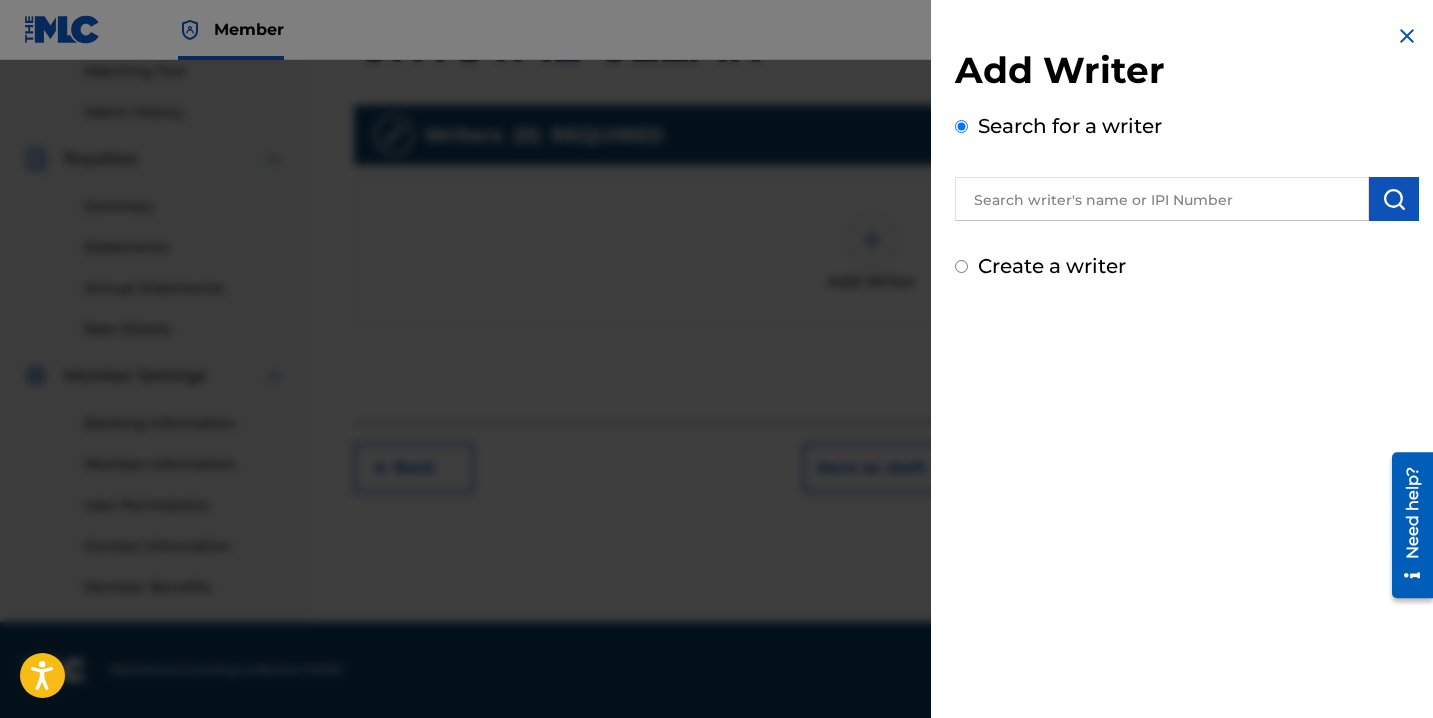 click on "Create a writer" at bounding box center [1052, 266] 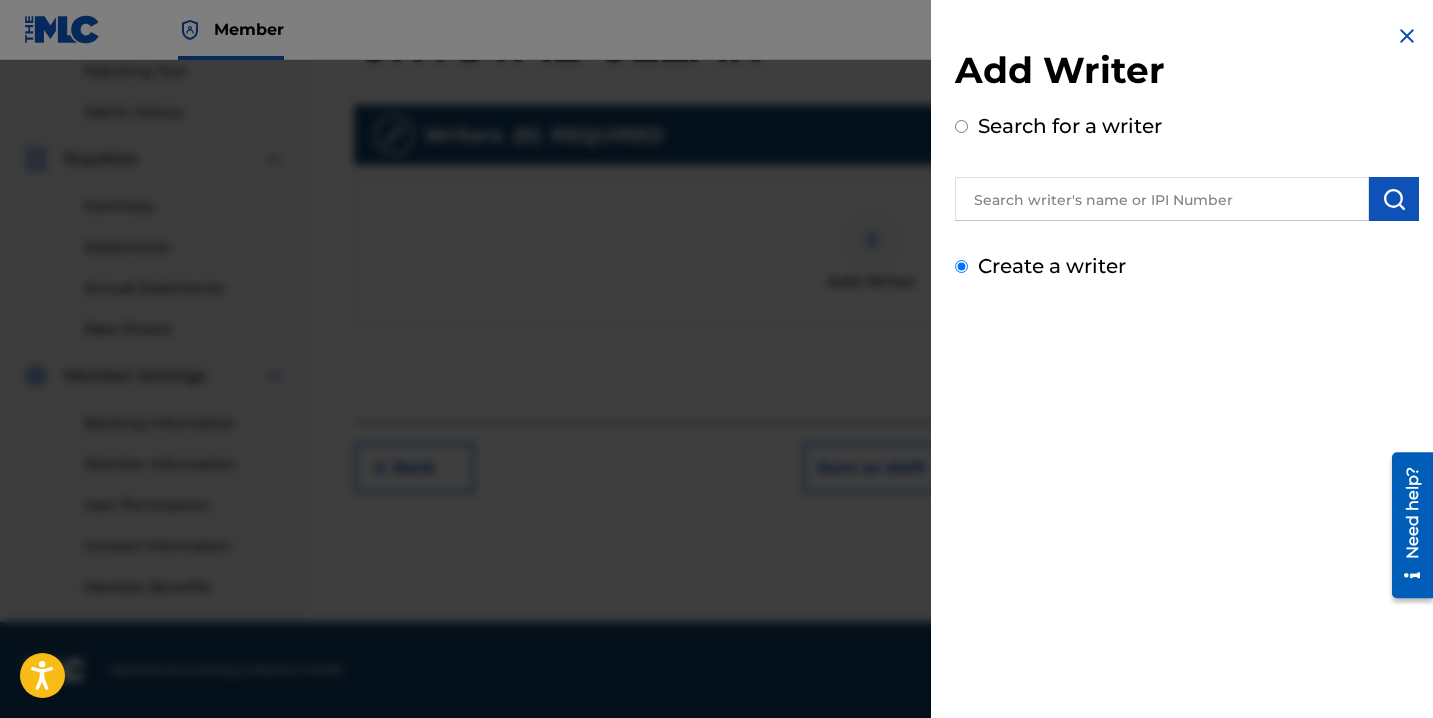 click on "Create a writer" at bounding box center (961, 266) 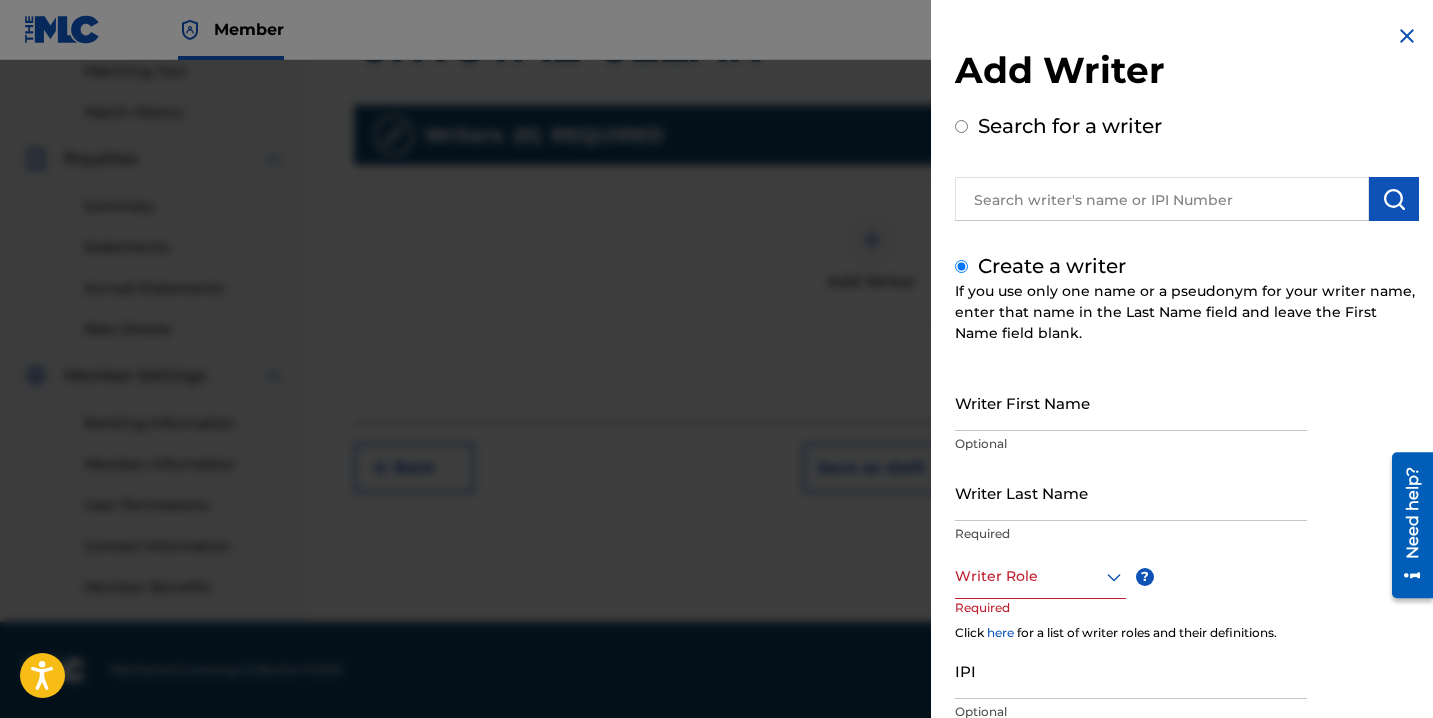 click on "Writer First Name" at bounding box center [1131, 402] 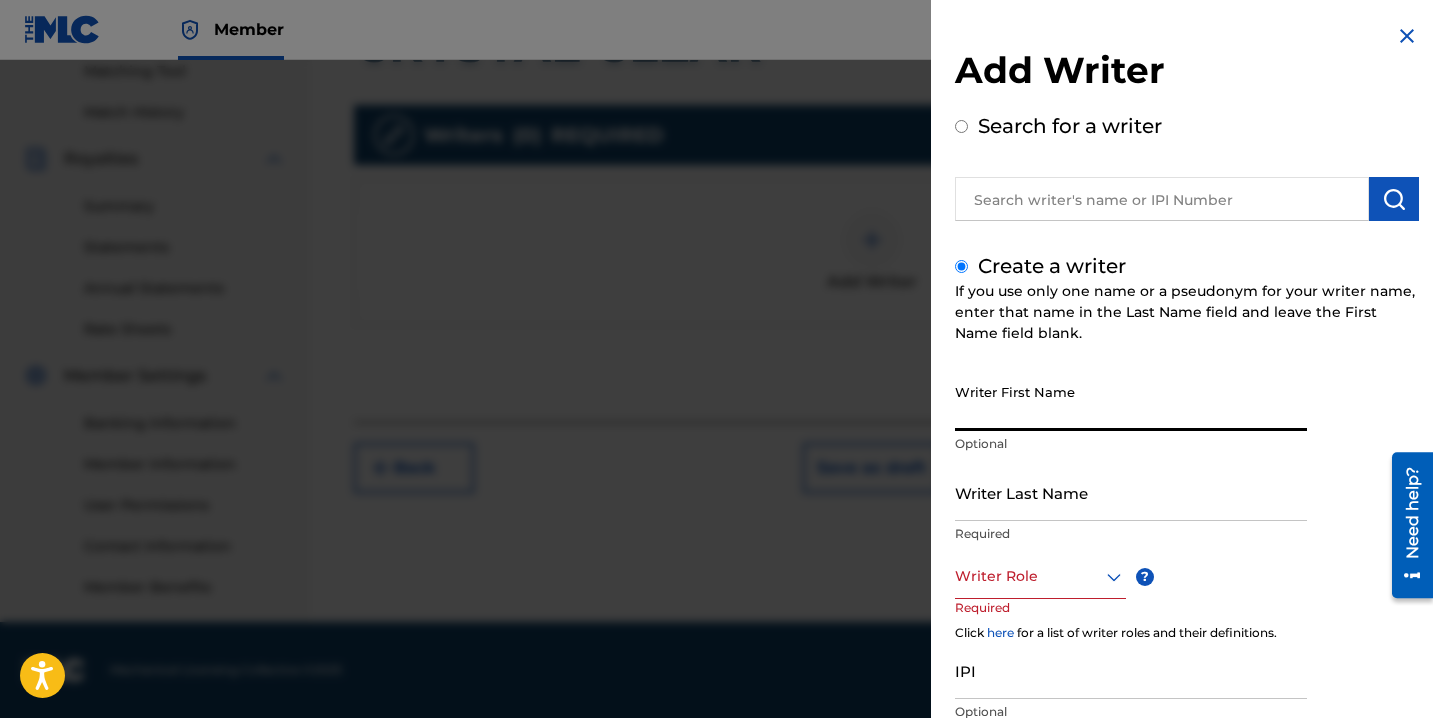 click on "Writer Last Name" at bounding box center [1131, 492] 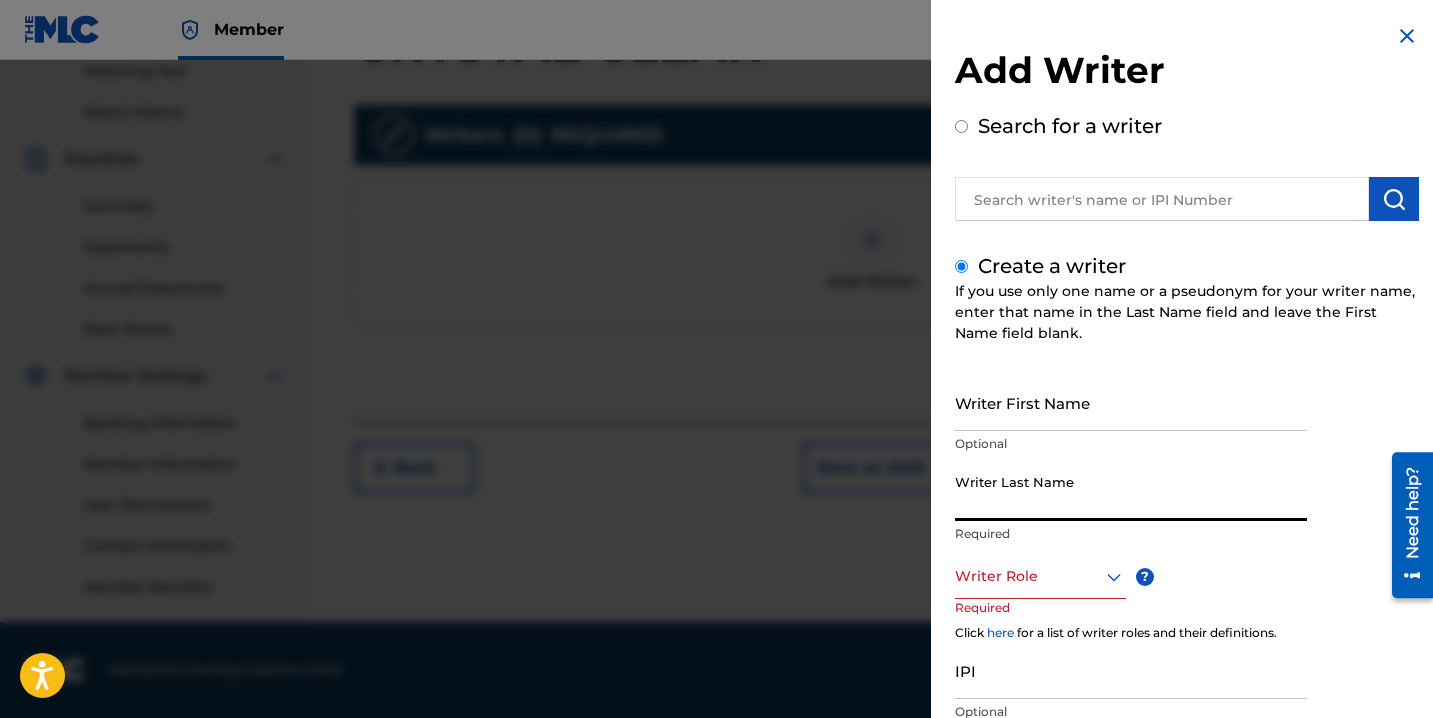click on "Writer First Name" at bounding box center (1131, 402) 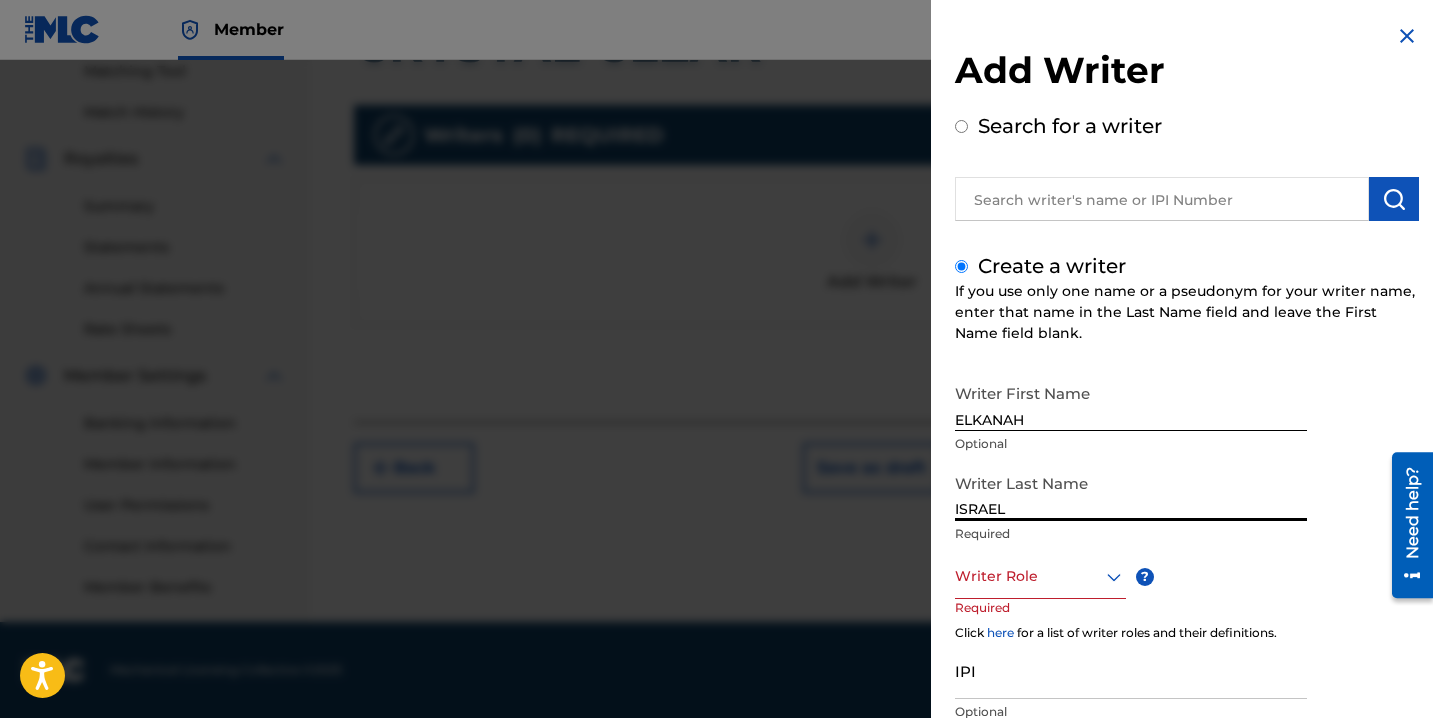 click on "Writer Role" at bounding box center (1040, 576) 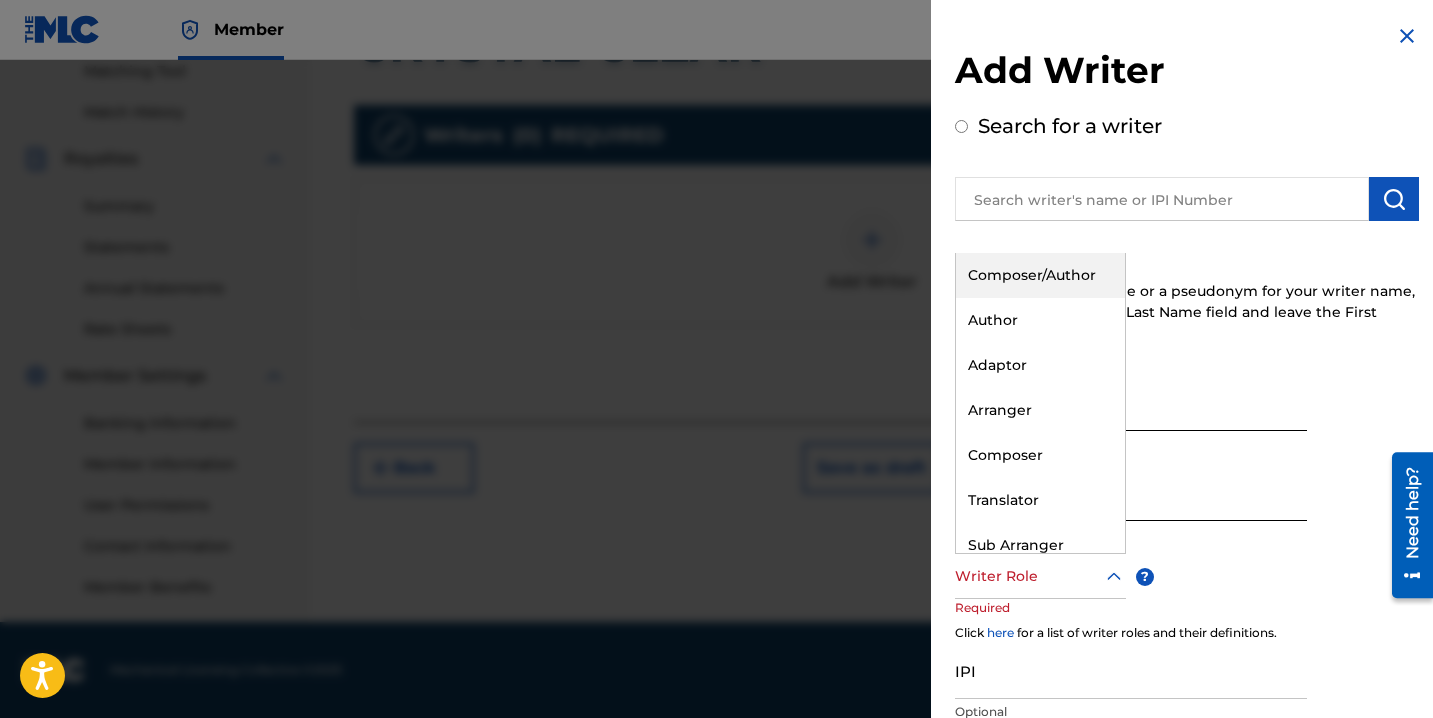 click on "Composer/Author" at bounding box center (1040, 275) 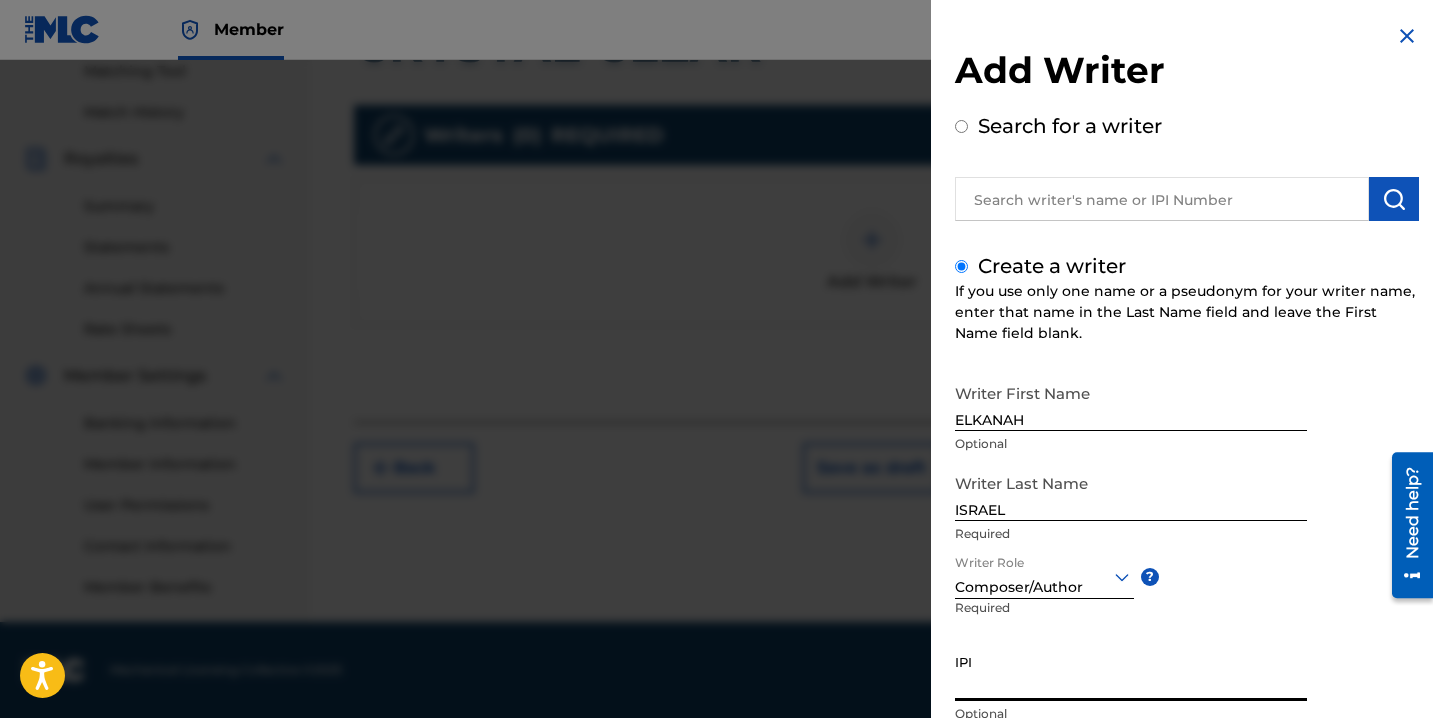 click on "IPI" at bounding box center [1131, 672] 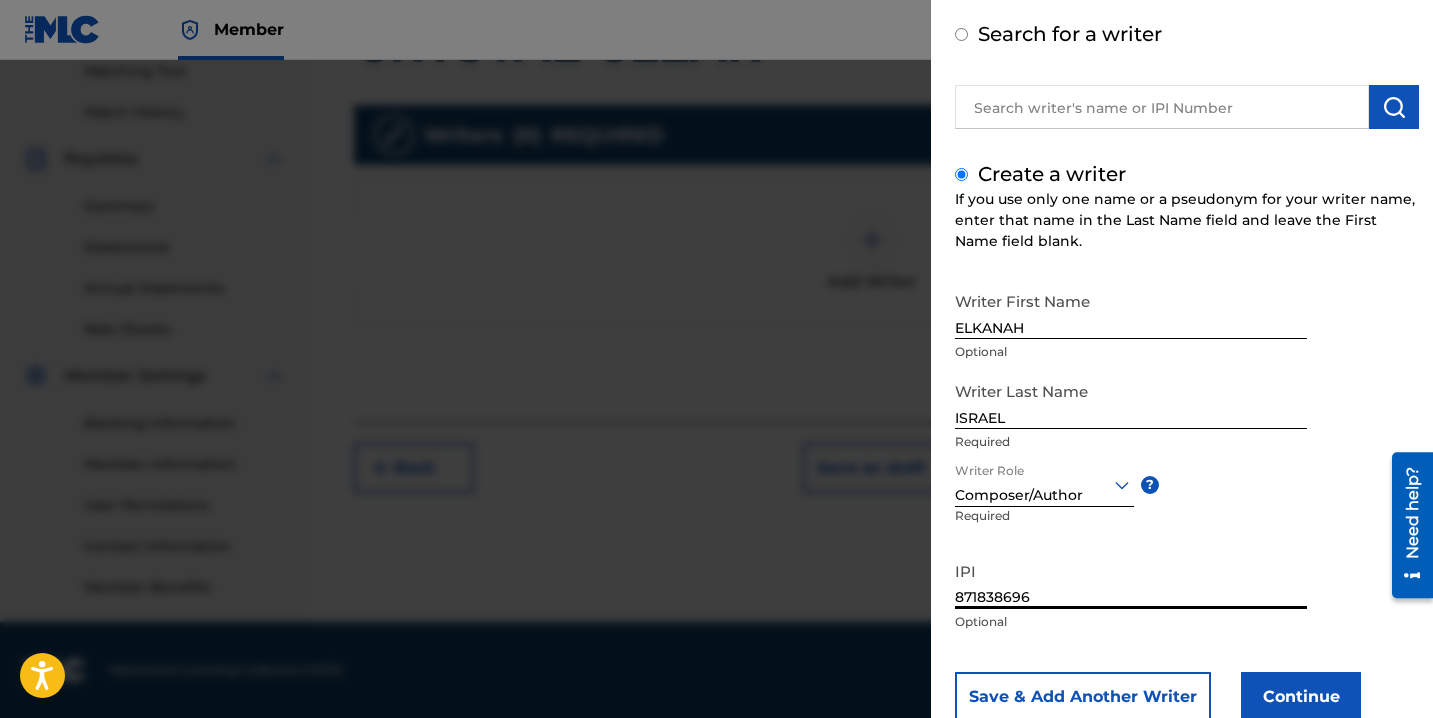 scroll, scrollTop: 150, scrollLeft: 0, axis: vertical 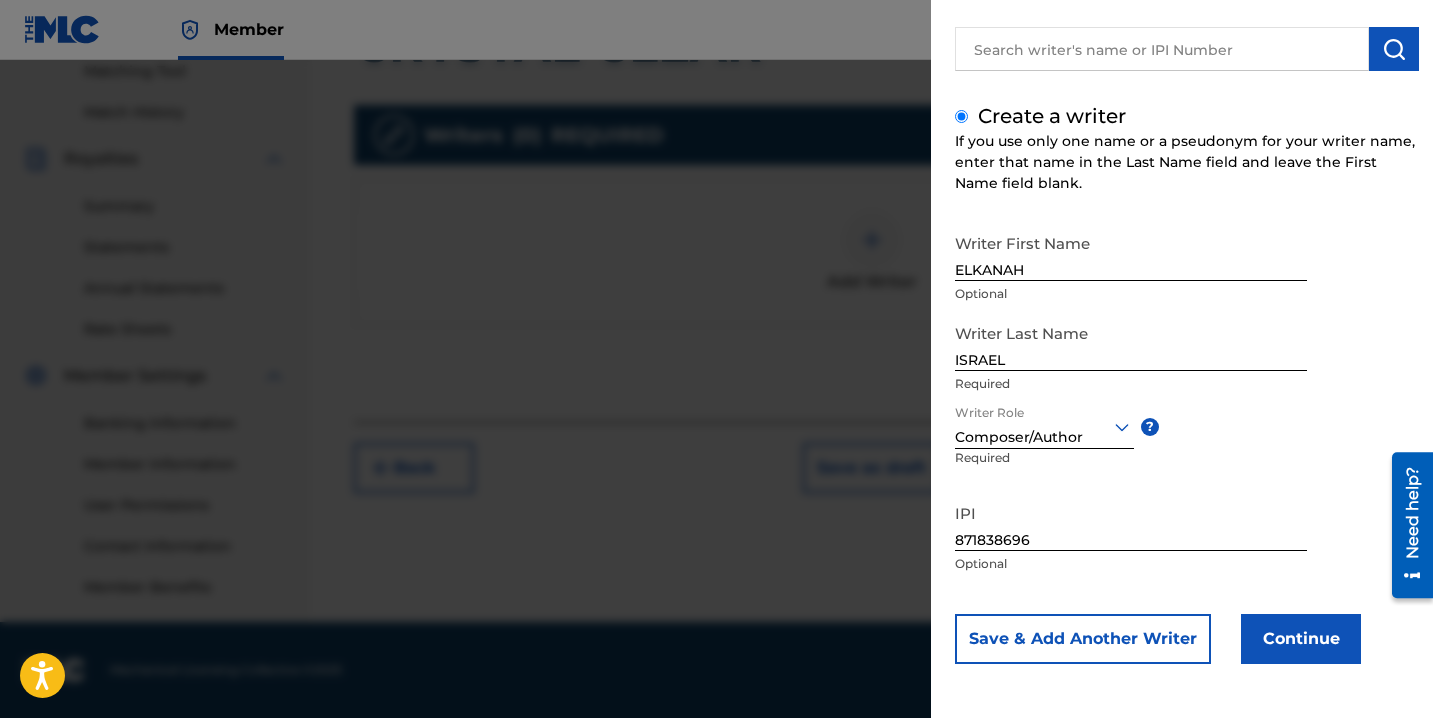 click on "Continue" at bounding box center [1301, 639] 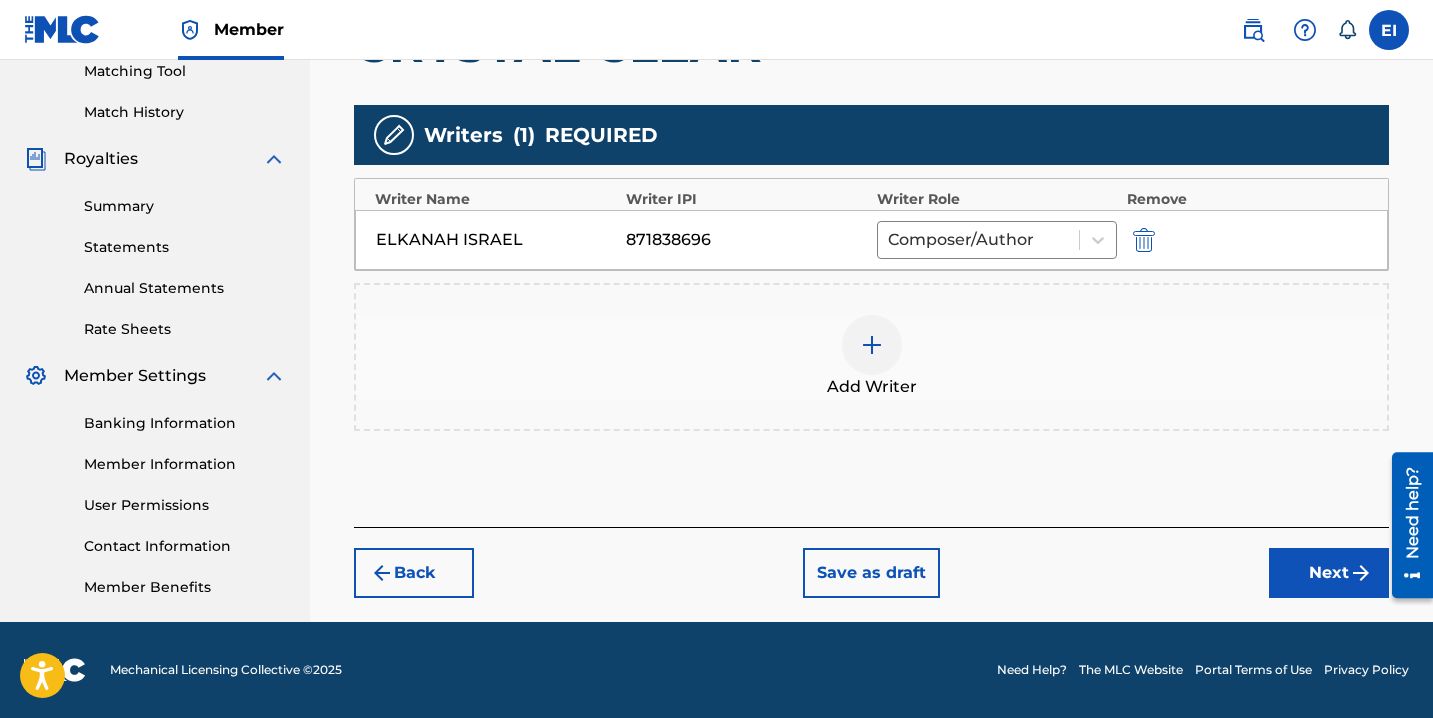 click on "Next" at bounding box center [1329, 573] 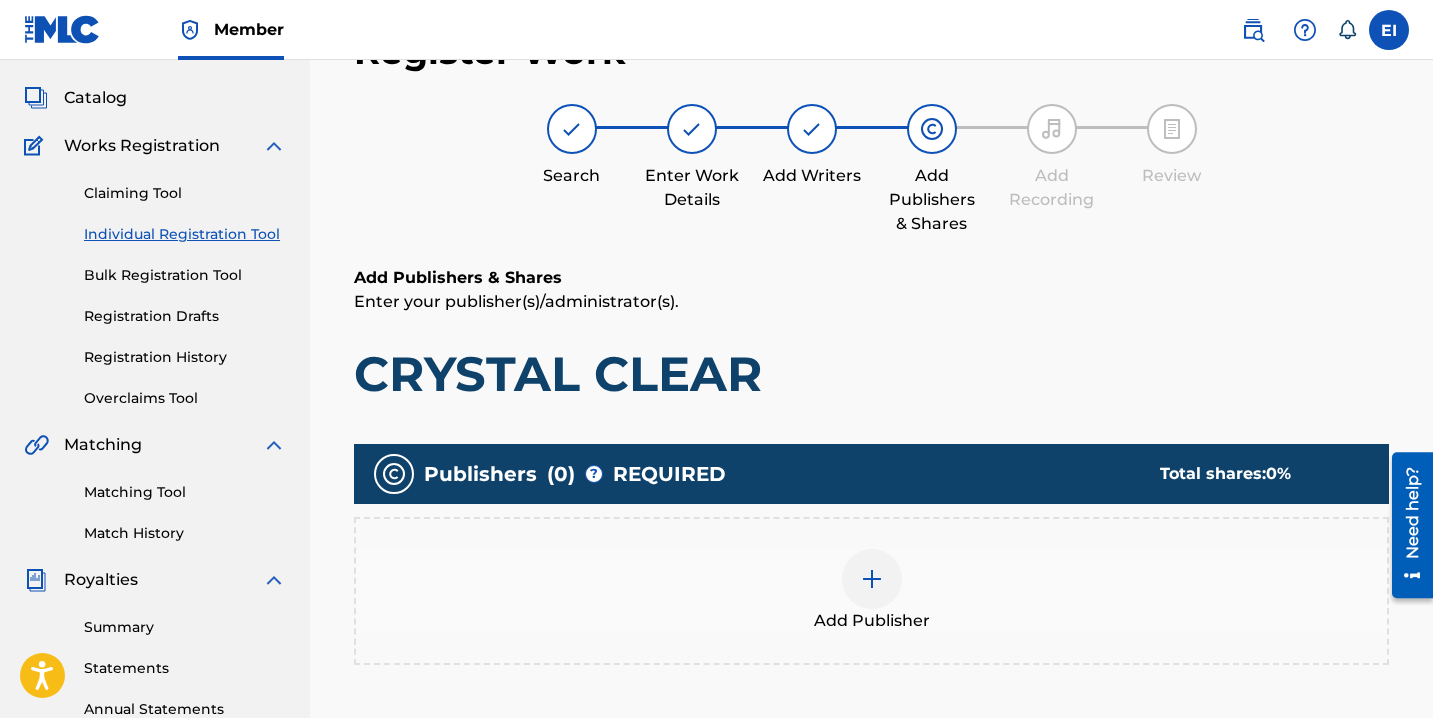 scroll, scrollTop: 90, scrollLeft: 0, axis: vertical 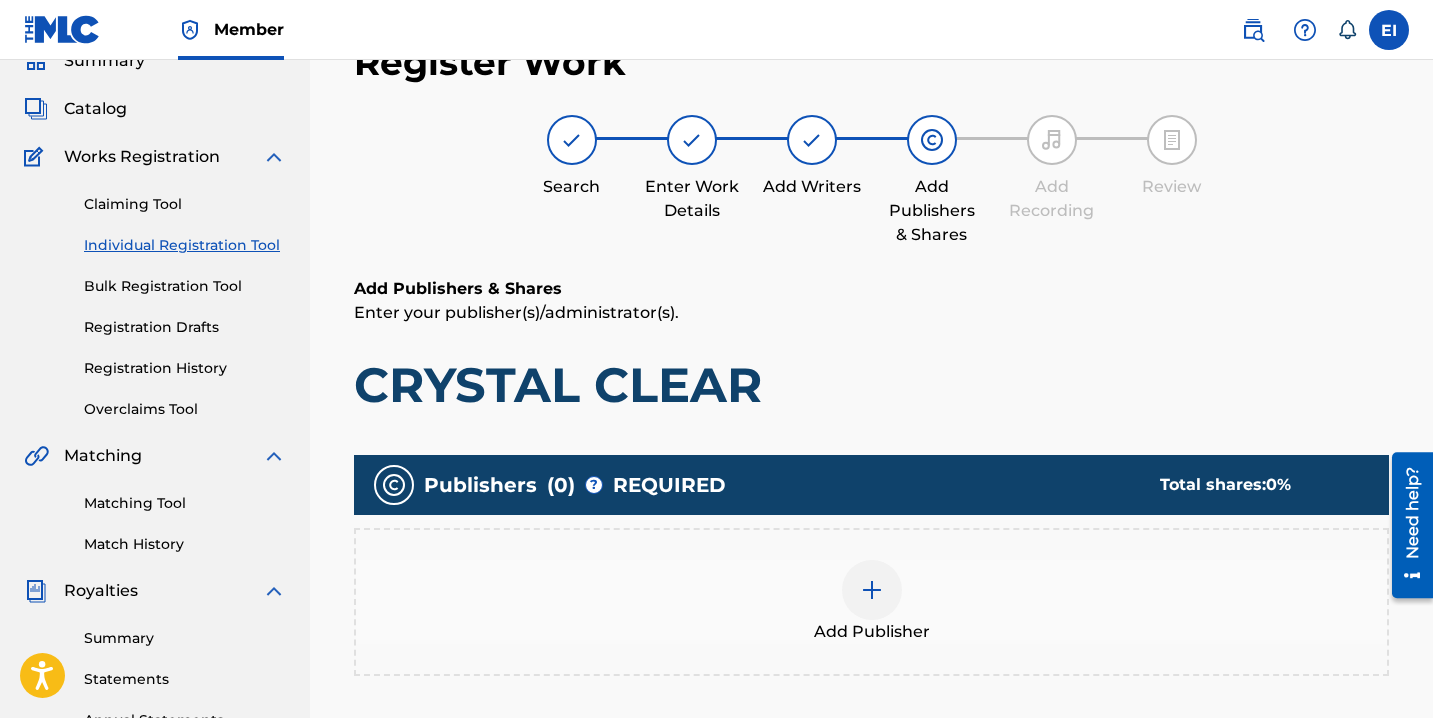click on "Add Publisher" at bounding box center (871, 602) 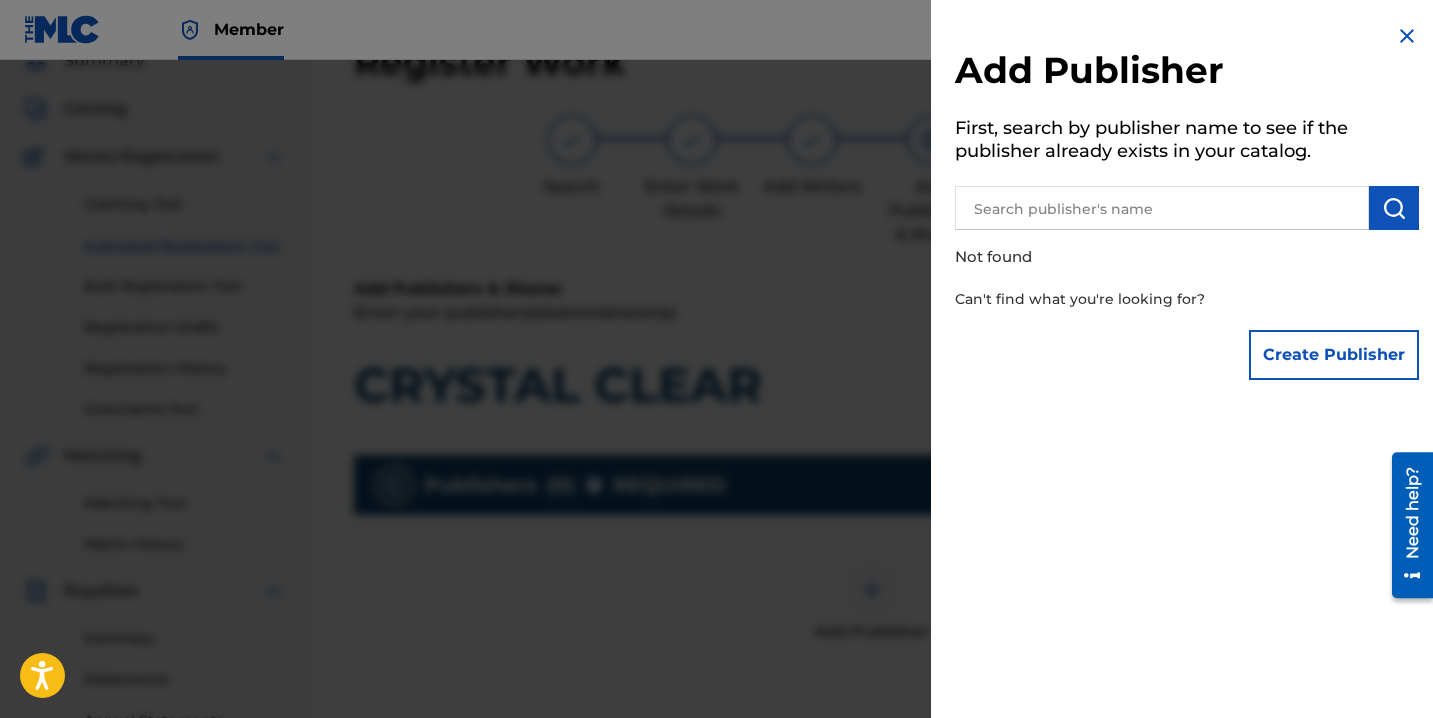 click on "Create Publisher" at bounding box center [1334, 355] 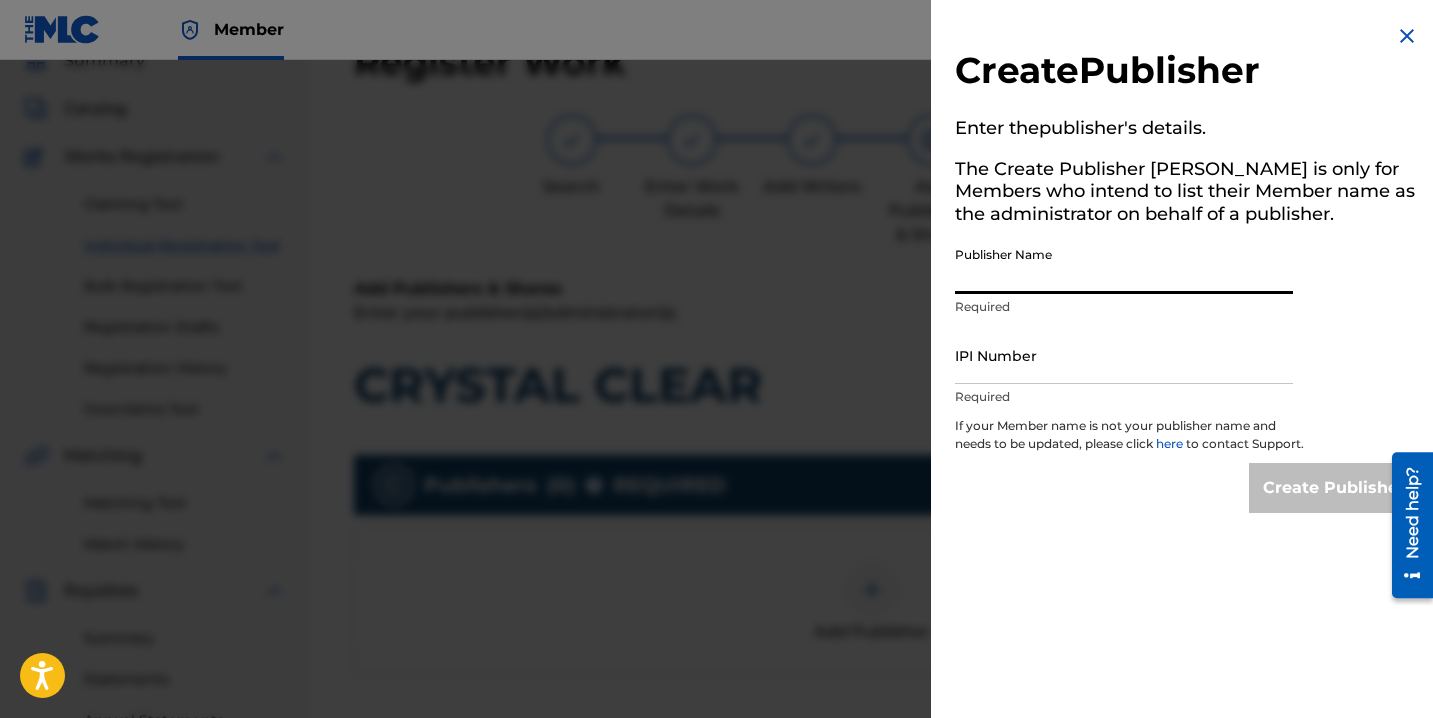 click on "Publisher Name" at bounding box center [1124, 265] 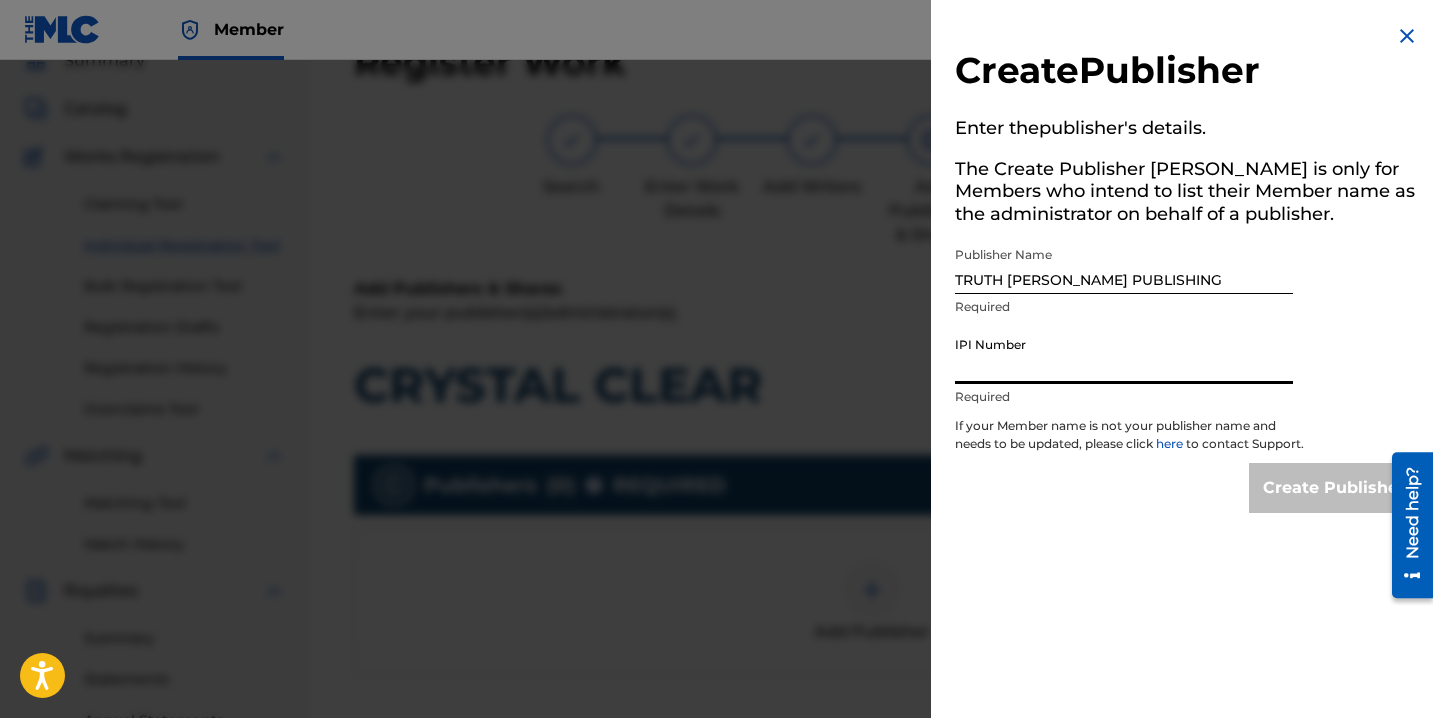click on "IPI Number" at bounding box center [1124, 355] 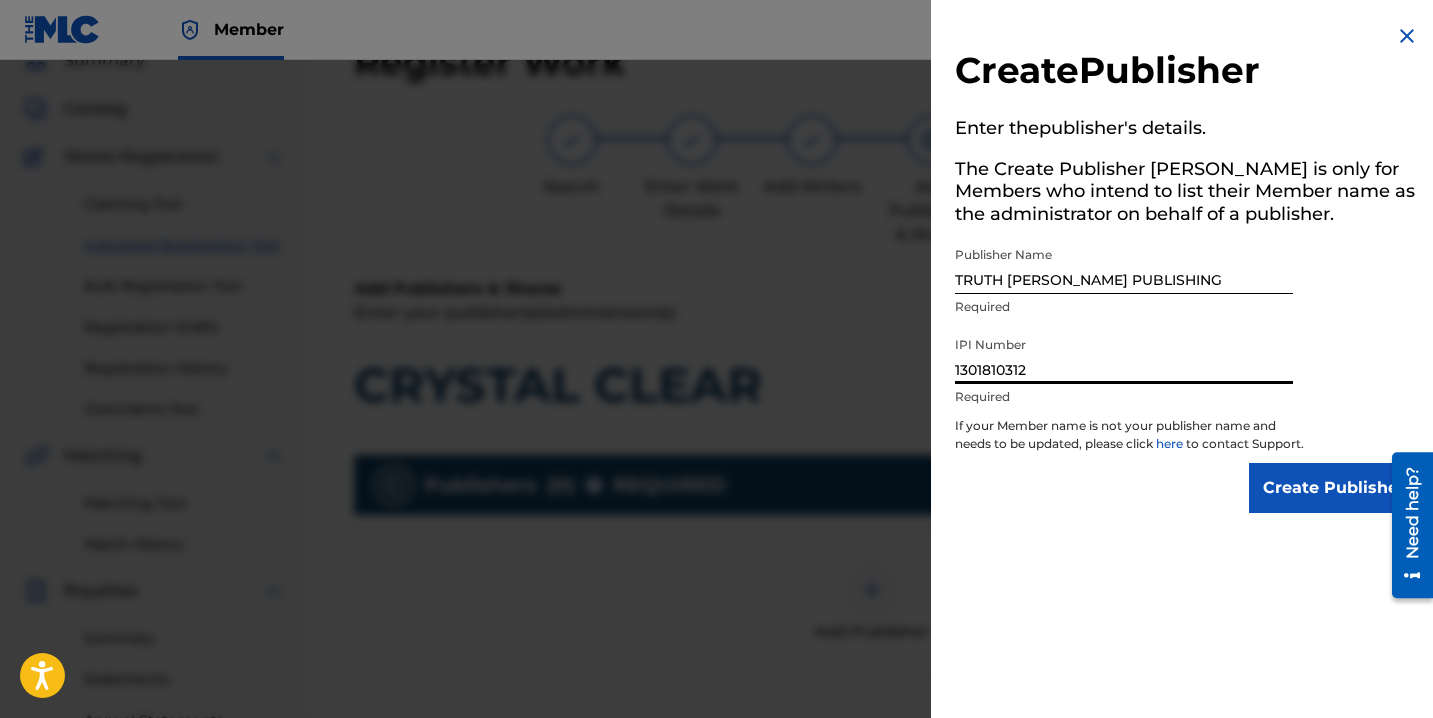 click on "Create Publisher" at bounding box center (1334, 488) 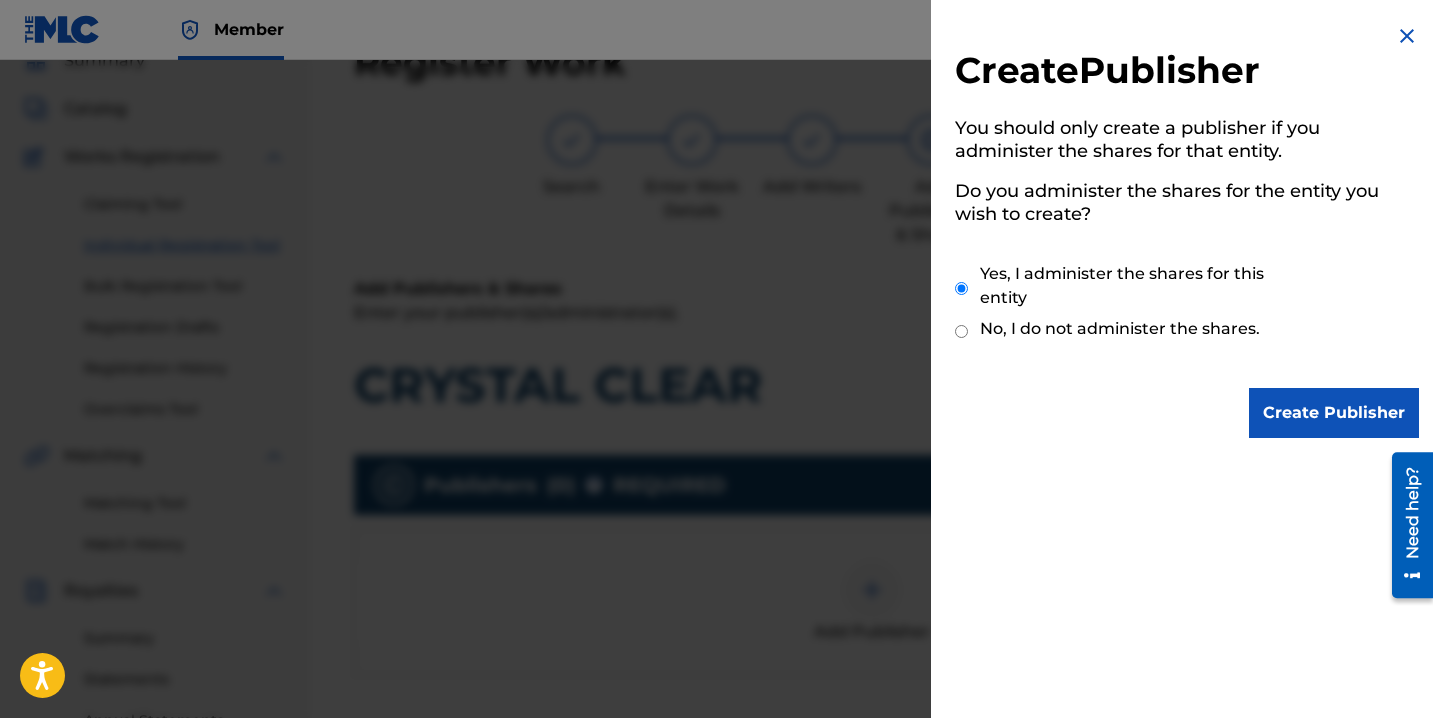 click on "Create Publisher" at bounding box center [1334, 413] 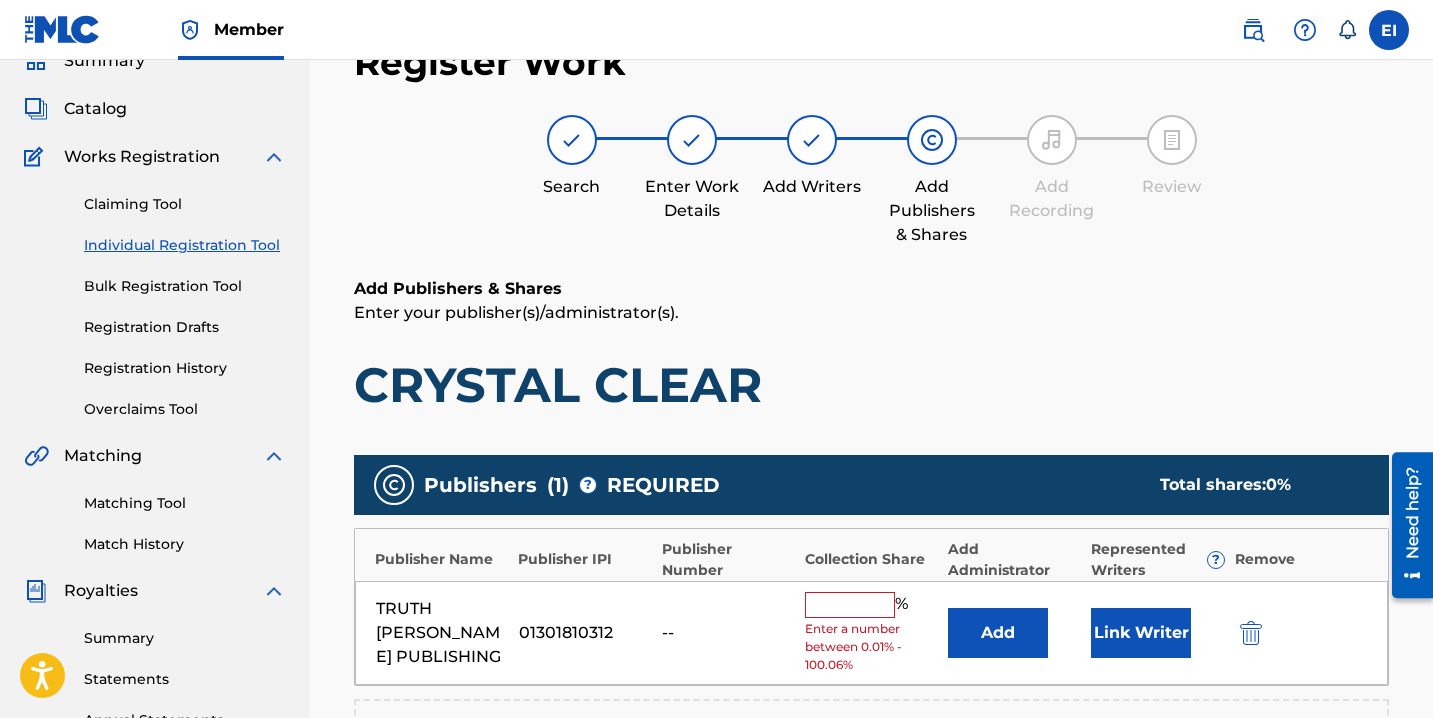 click at bounding box center (850, 605) 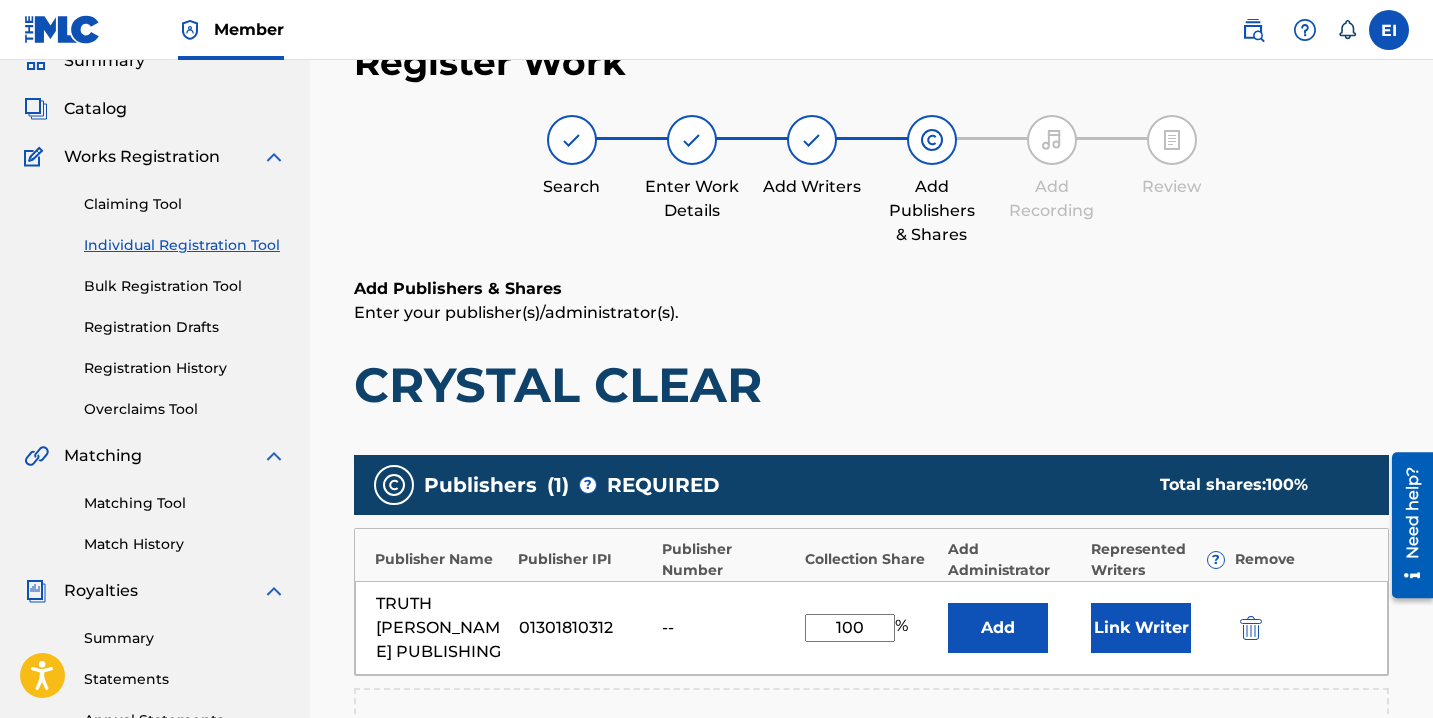 click on "Link Writer" at bounding box center (1141, 628) 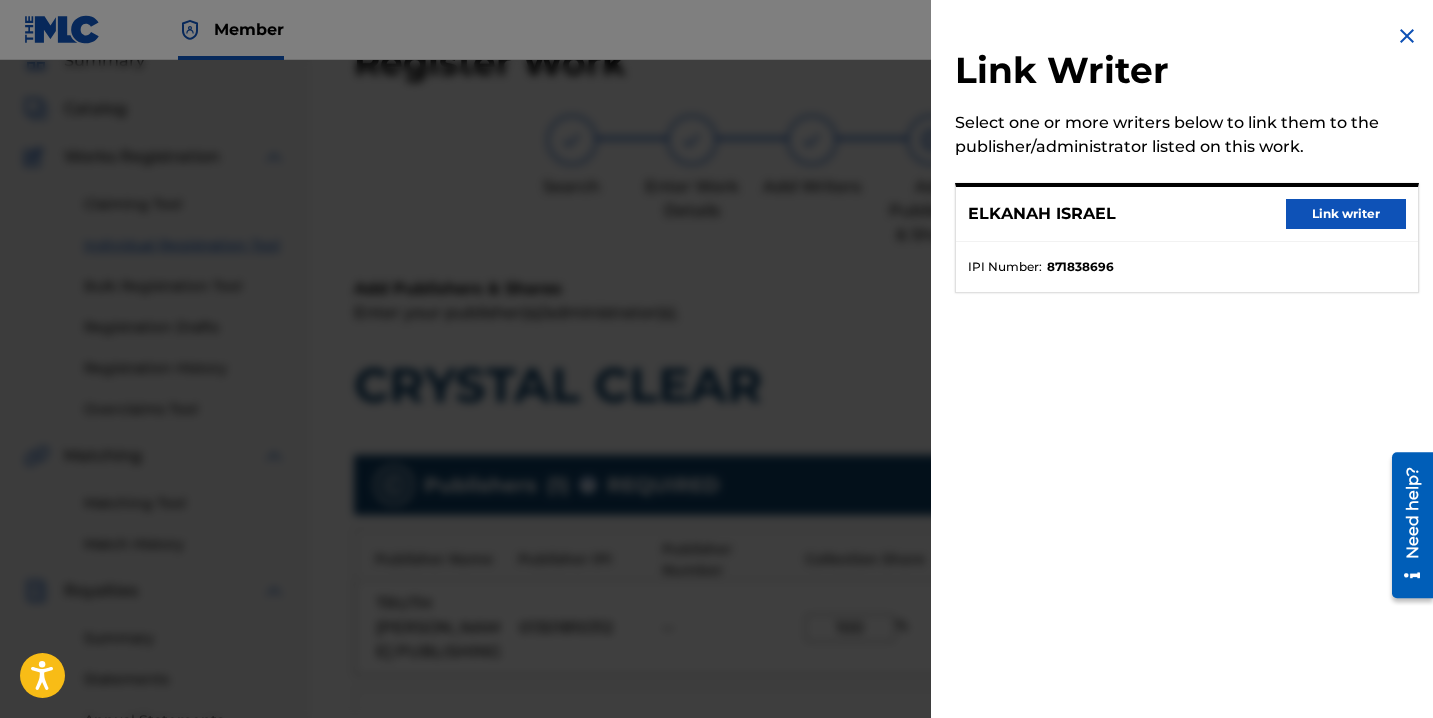 click on "ELKANAH ISRAEL Link writer" at bounding box center [1187, 214] 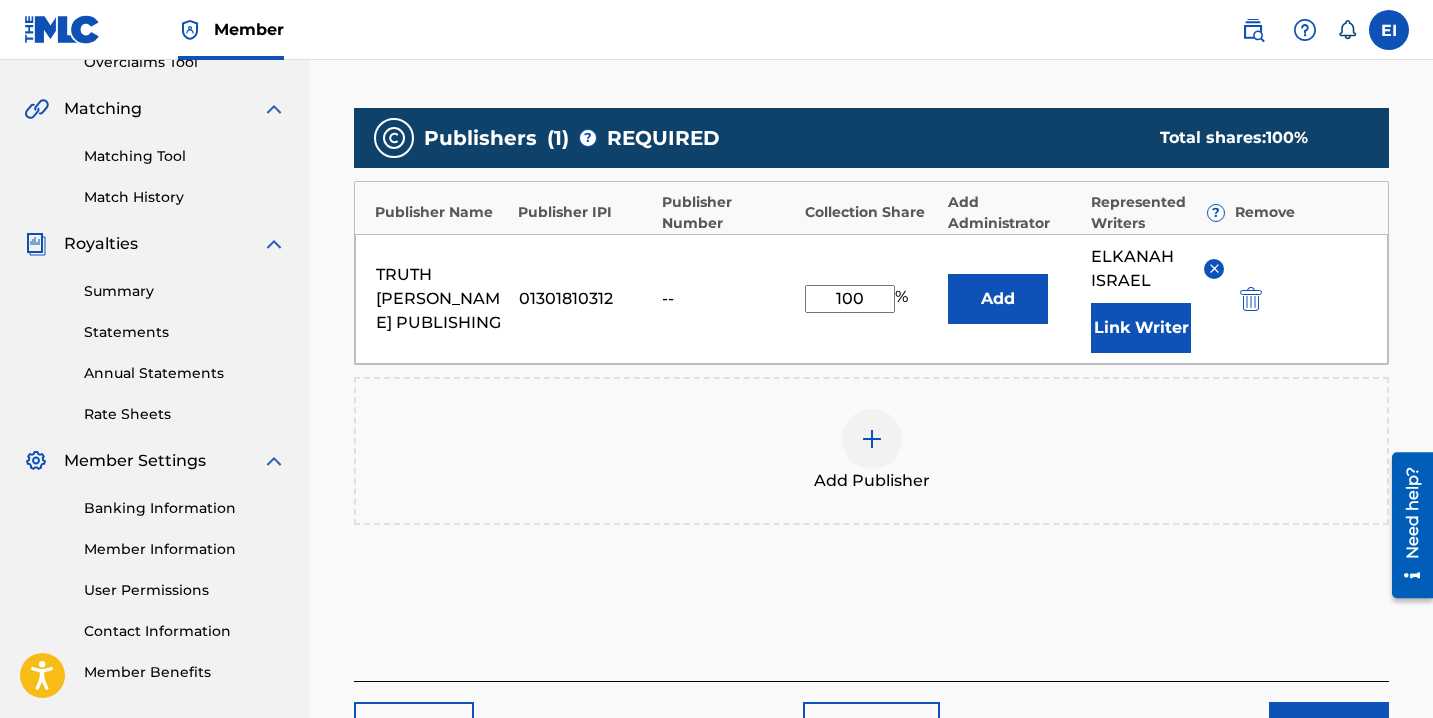 scroll, scrollTop: 587, scrollLeft: 0, axis: vertical 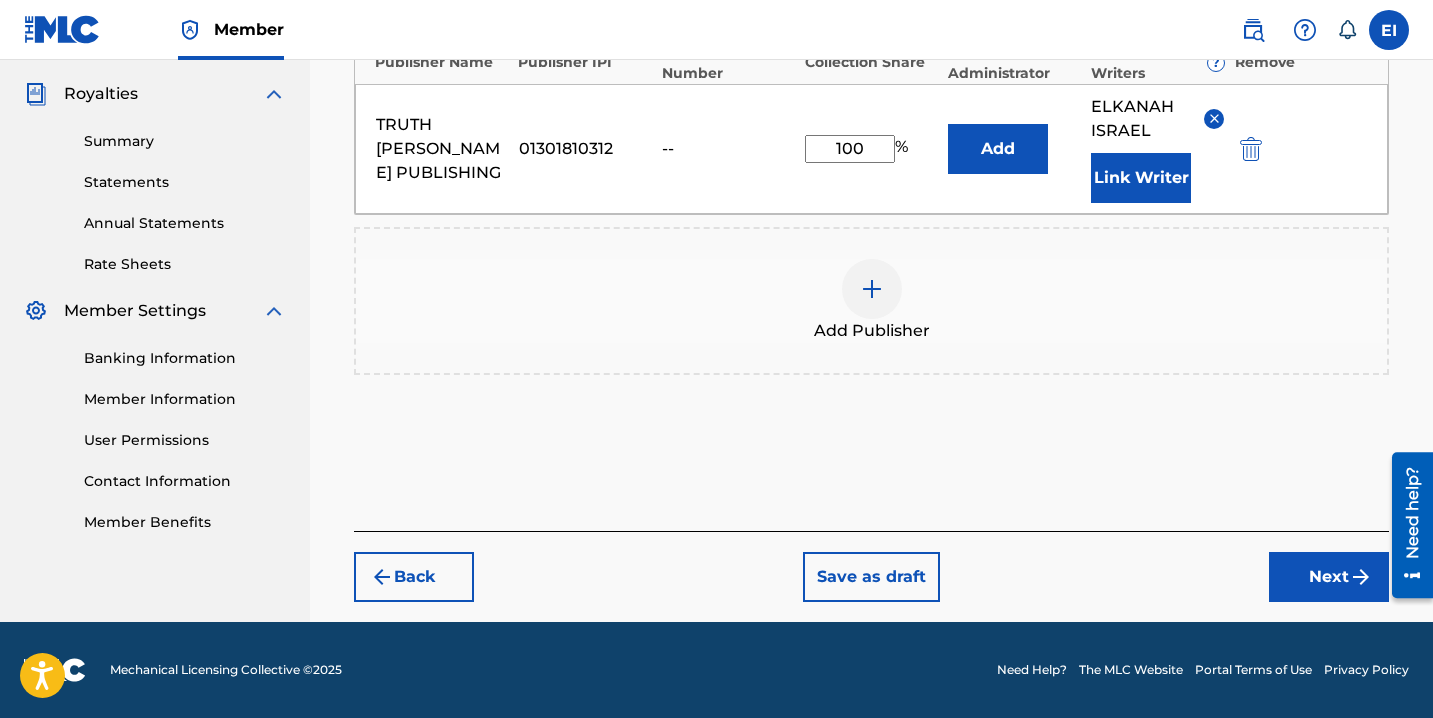 click on "Next" at bounding box center (1329, 577) 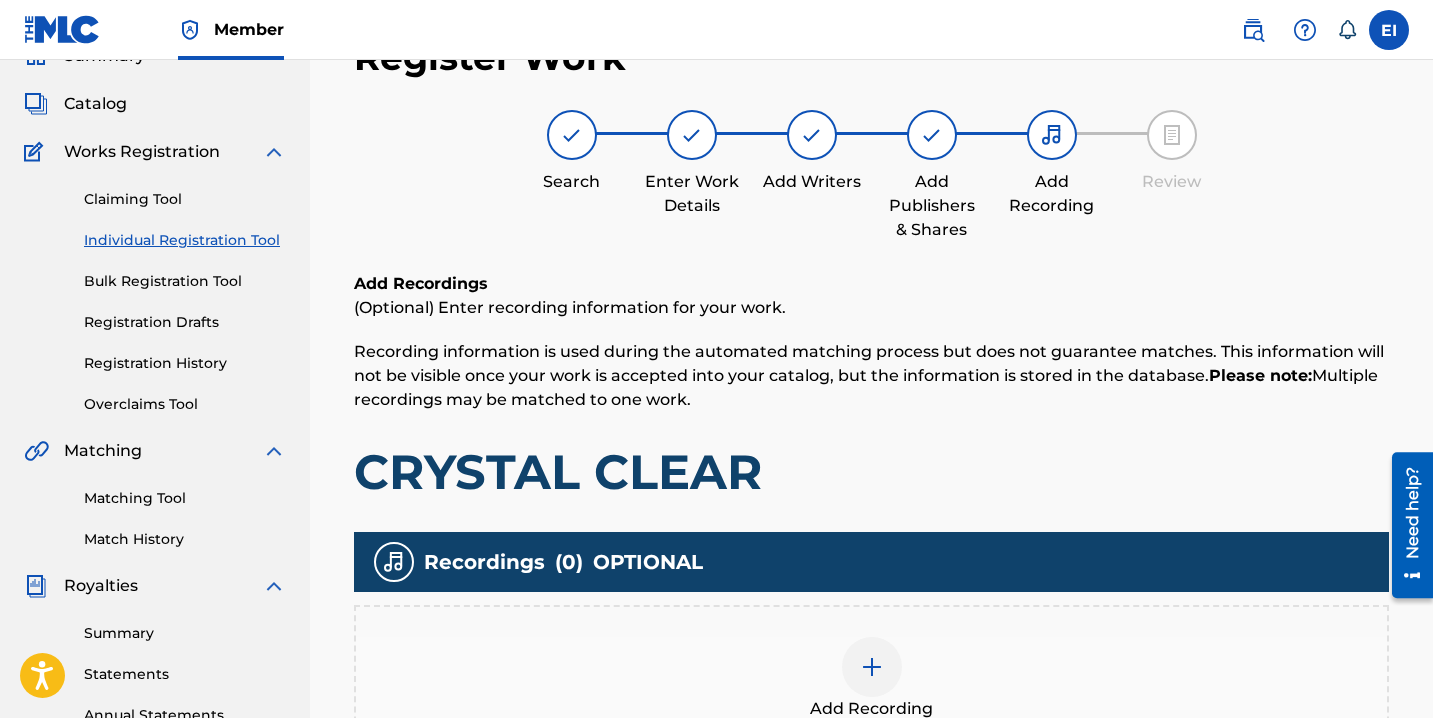 scroll, scrollTop: 90, scrollLeft: 0, axis: vertical 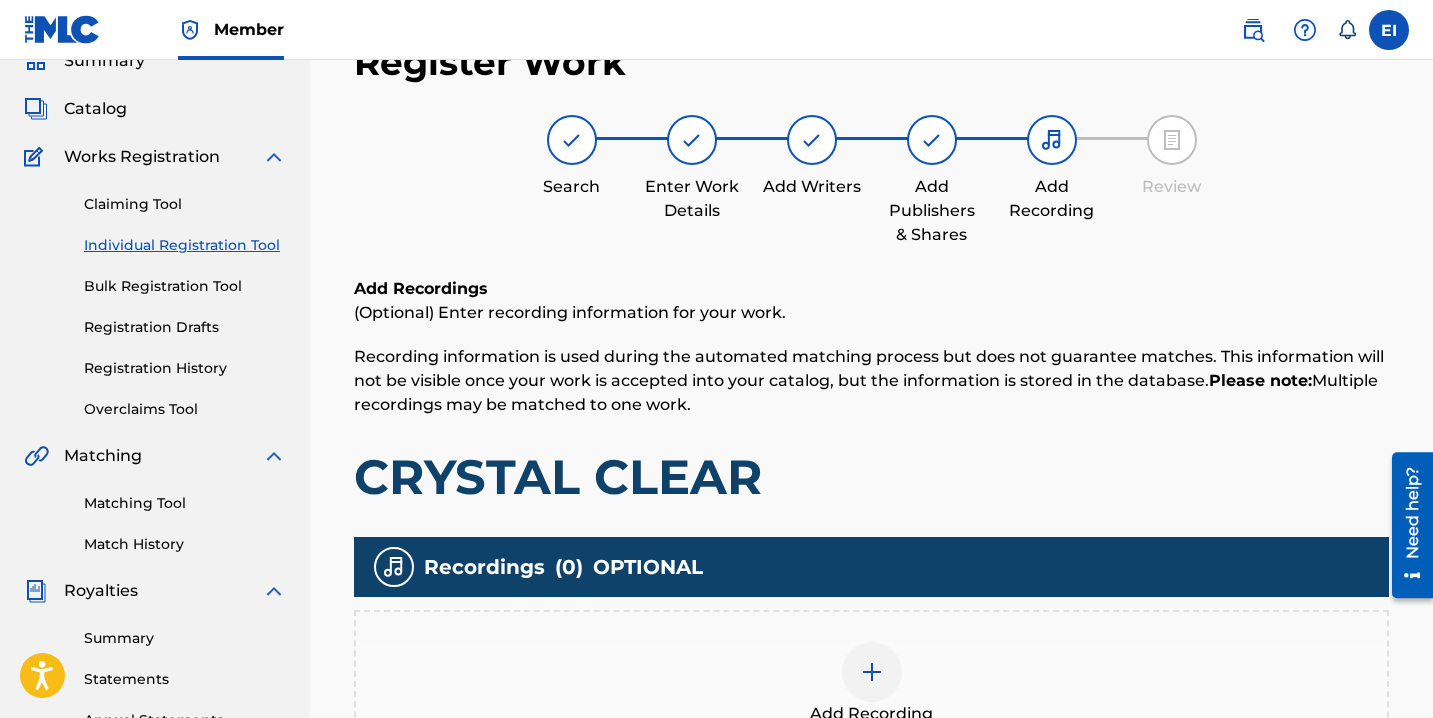 click on "Add Recording" at bounding box center (871, 684) 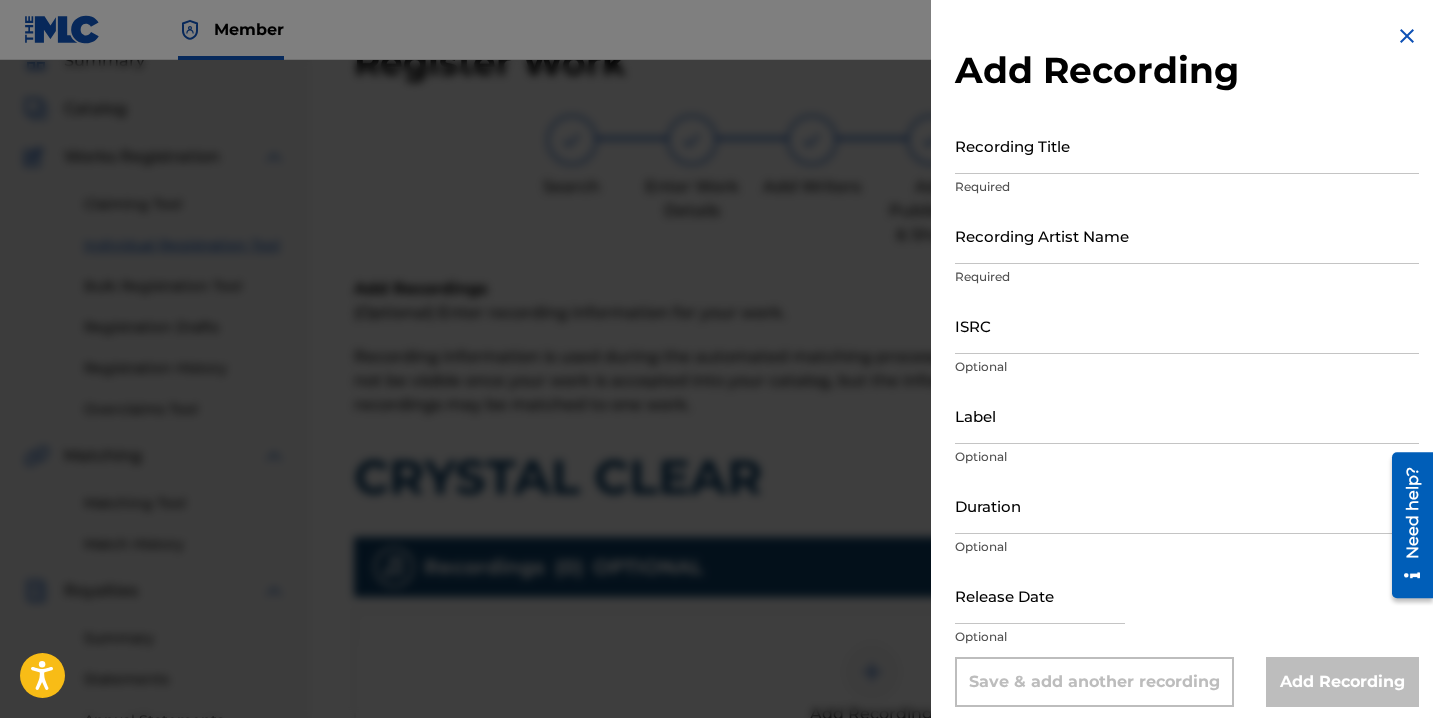click on "Recording Title Required" at bounding box center [1187, 162] 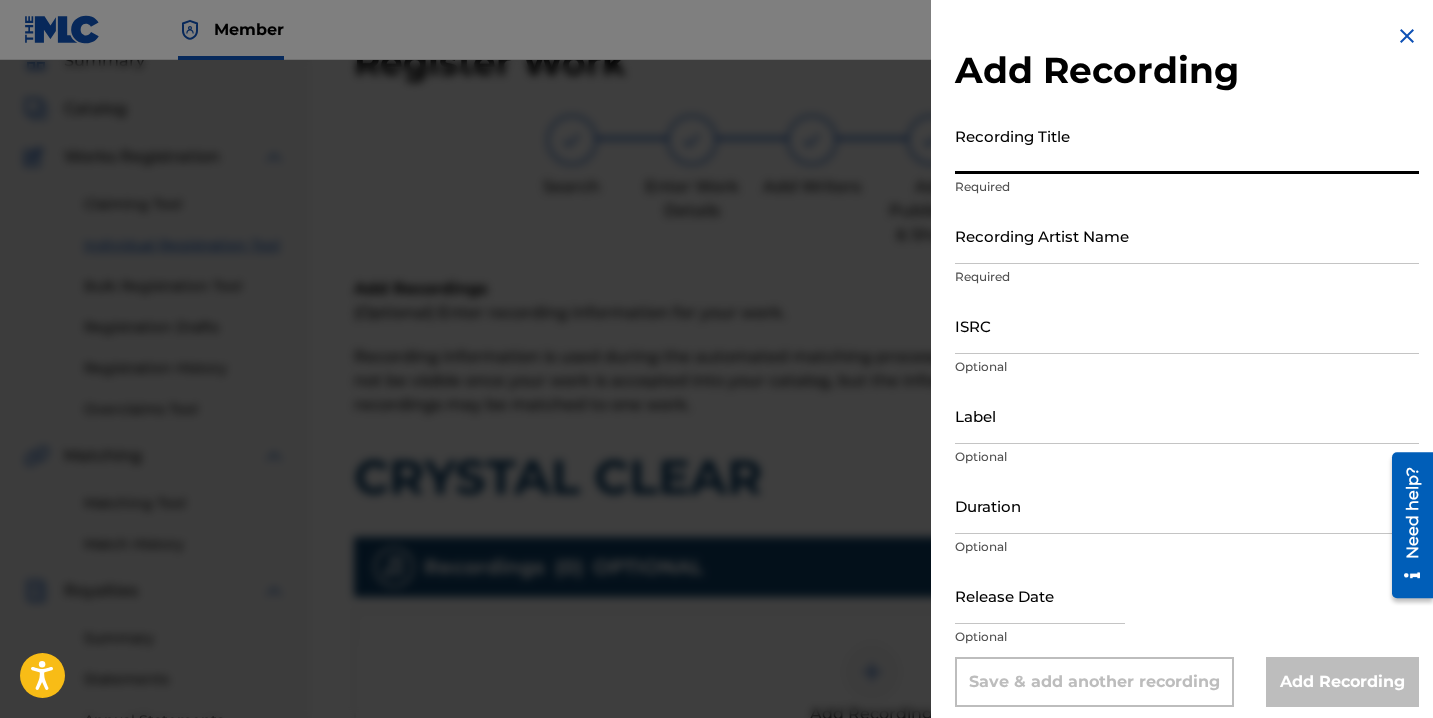 click on "Recording Title" at bounding box center [1187, 145] 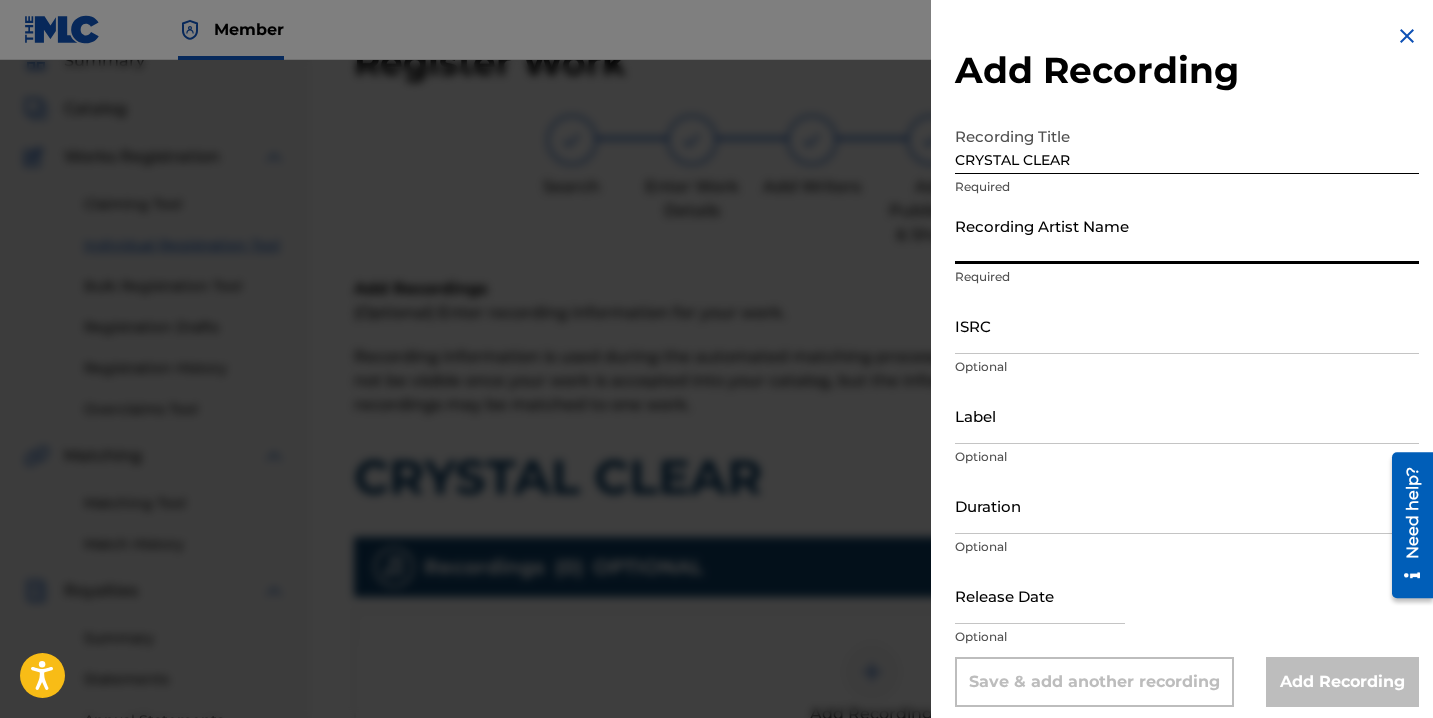 click on "Recording Artist Name" at bounding box center [1187, 235] 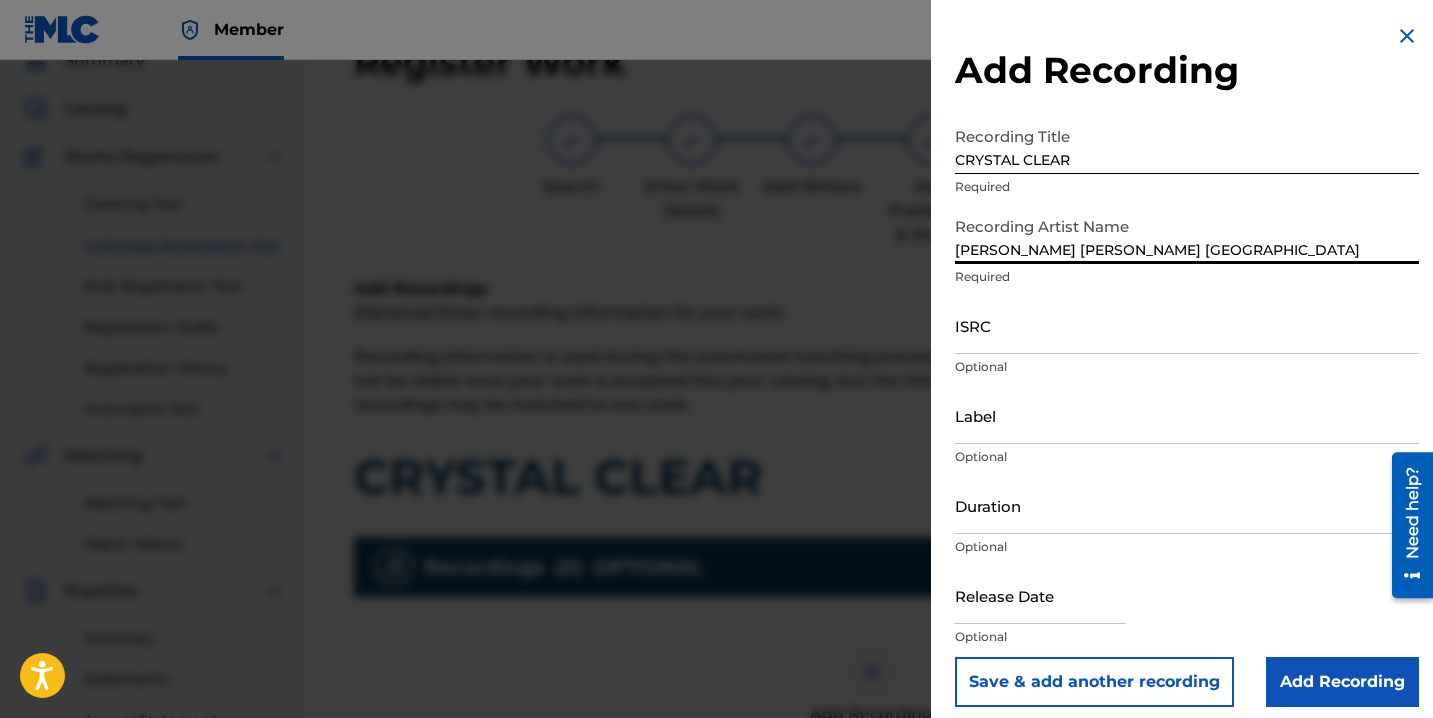 click on "Duration" at bounding box center (1187, 505) 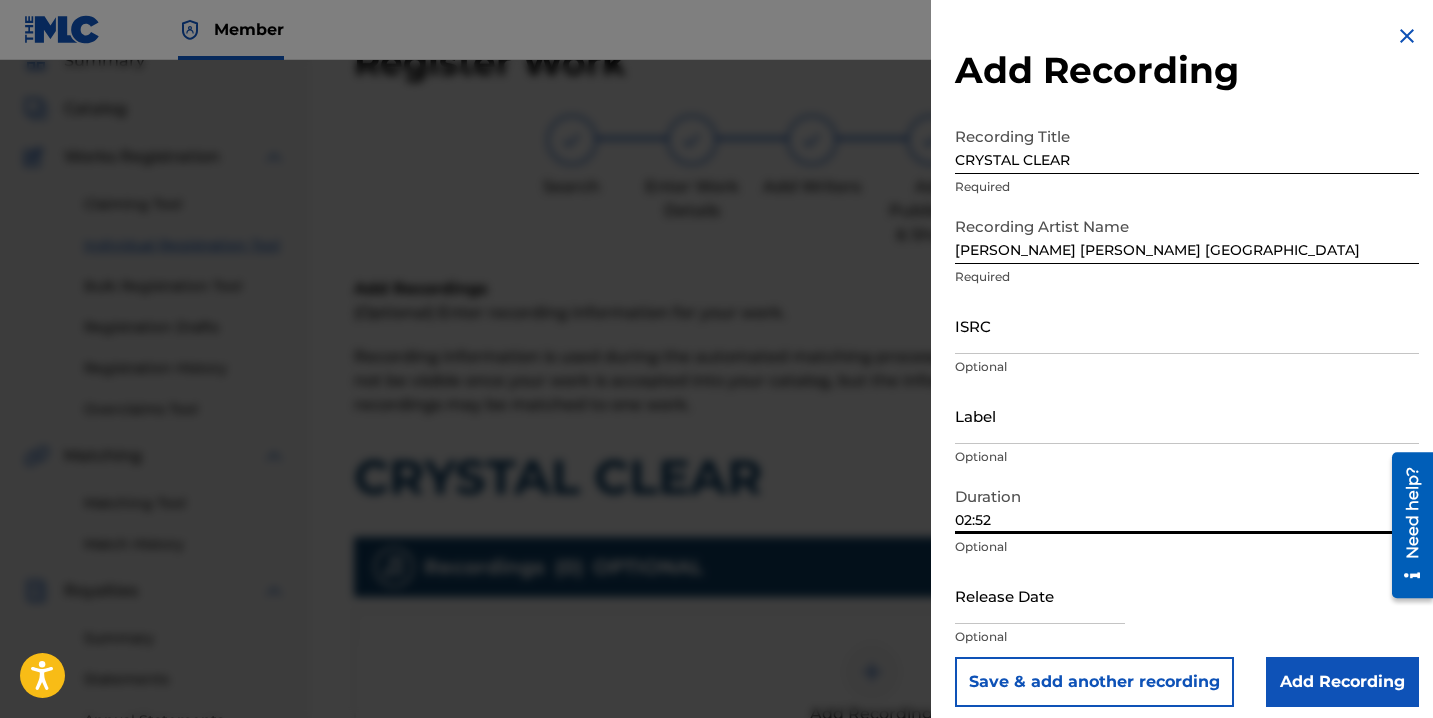 click on "Optional" at bounding box center [1187, 637] 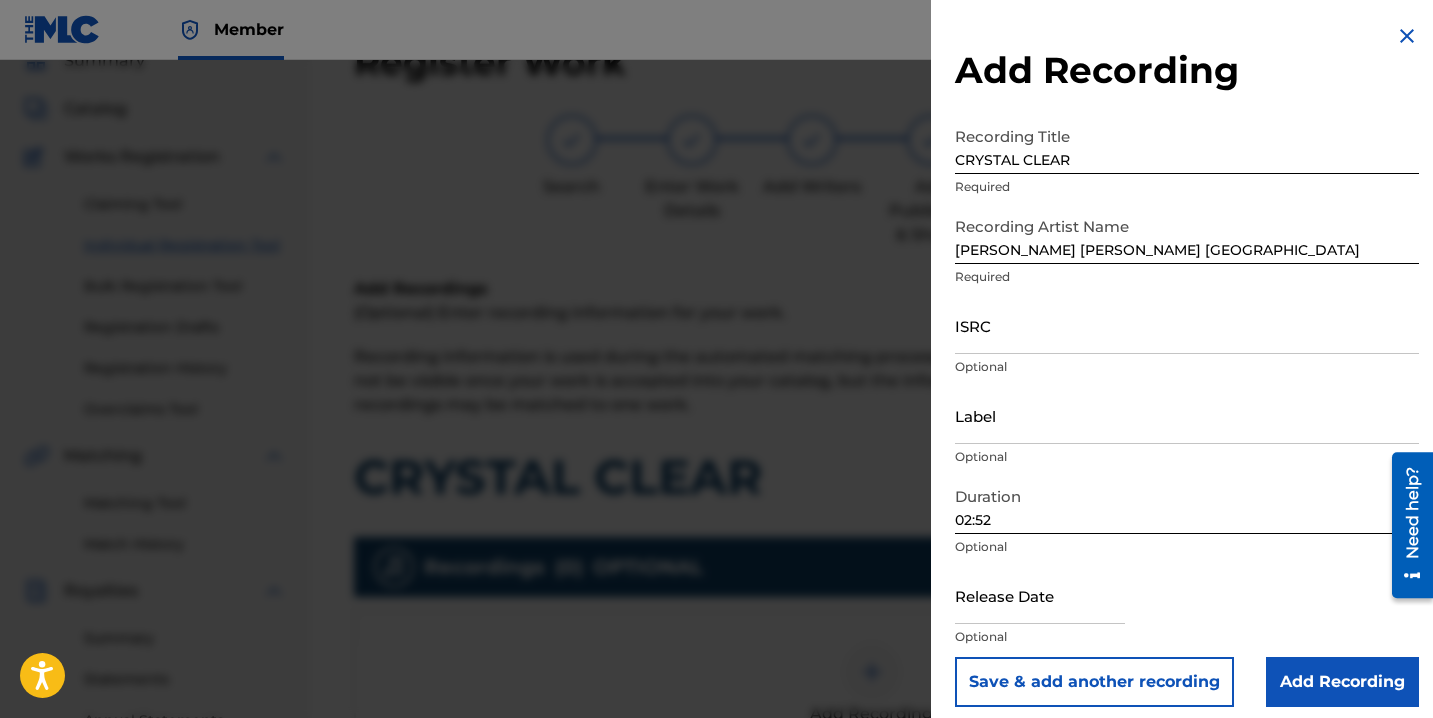 click at bounding box center (1040, 595) 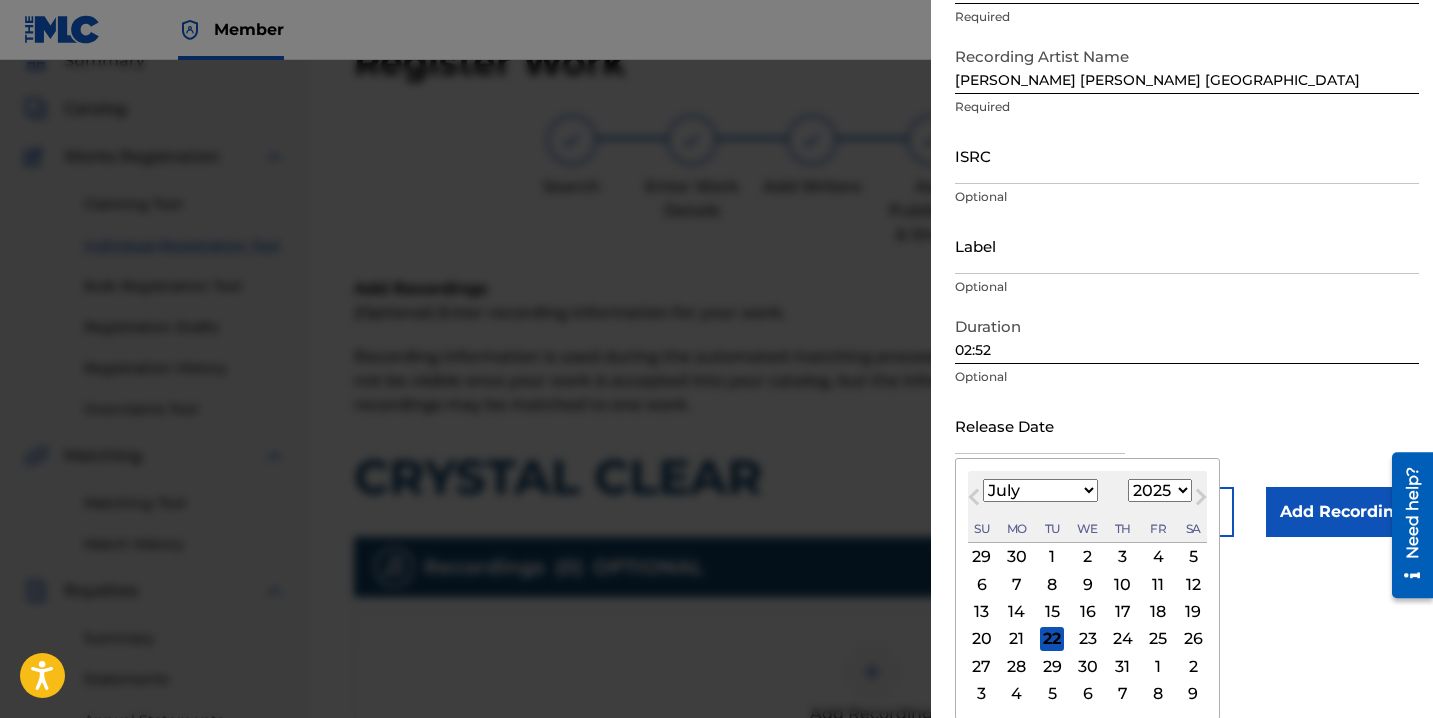 scroll, scrollTop: 172, scrollLeft: 0, axis: vertical 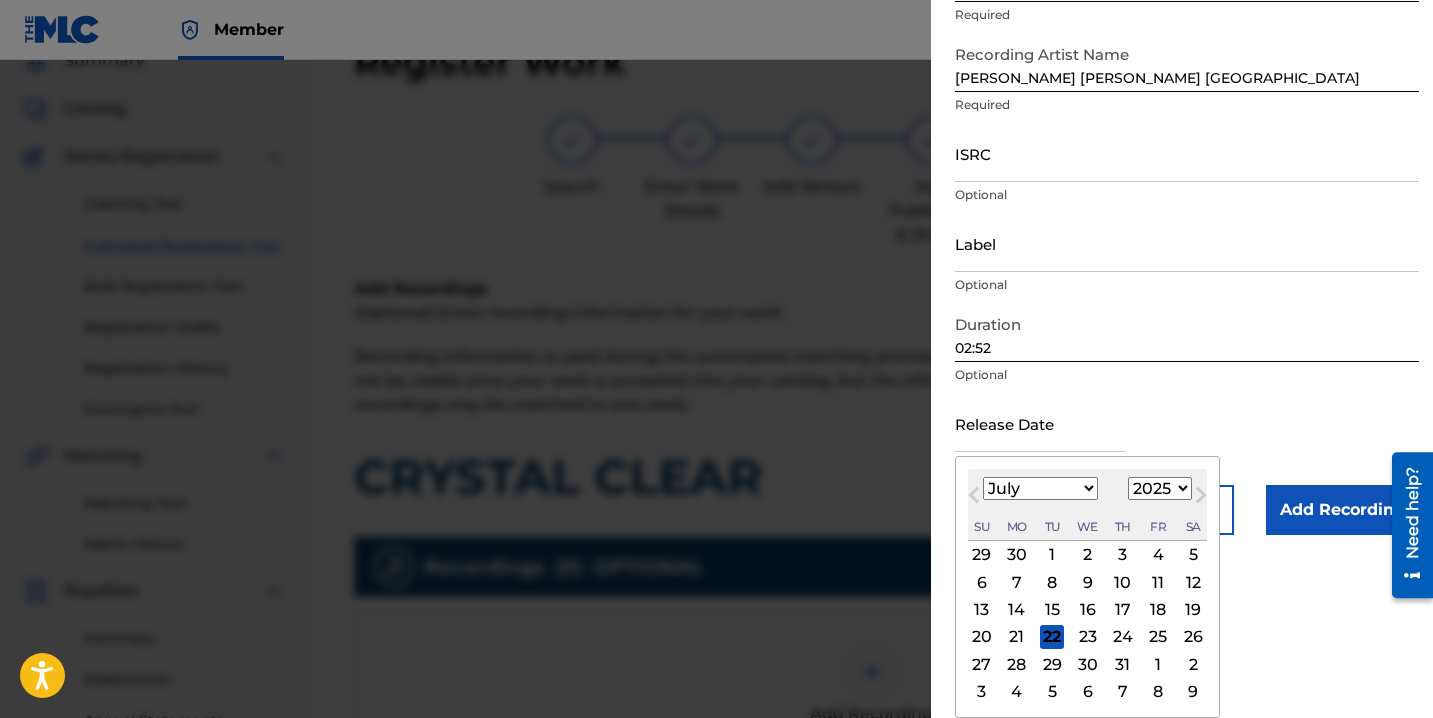 click on "8" at bounding box center [1052, 582] 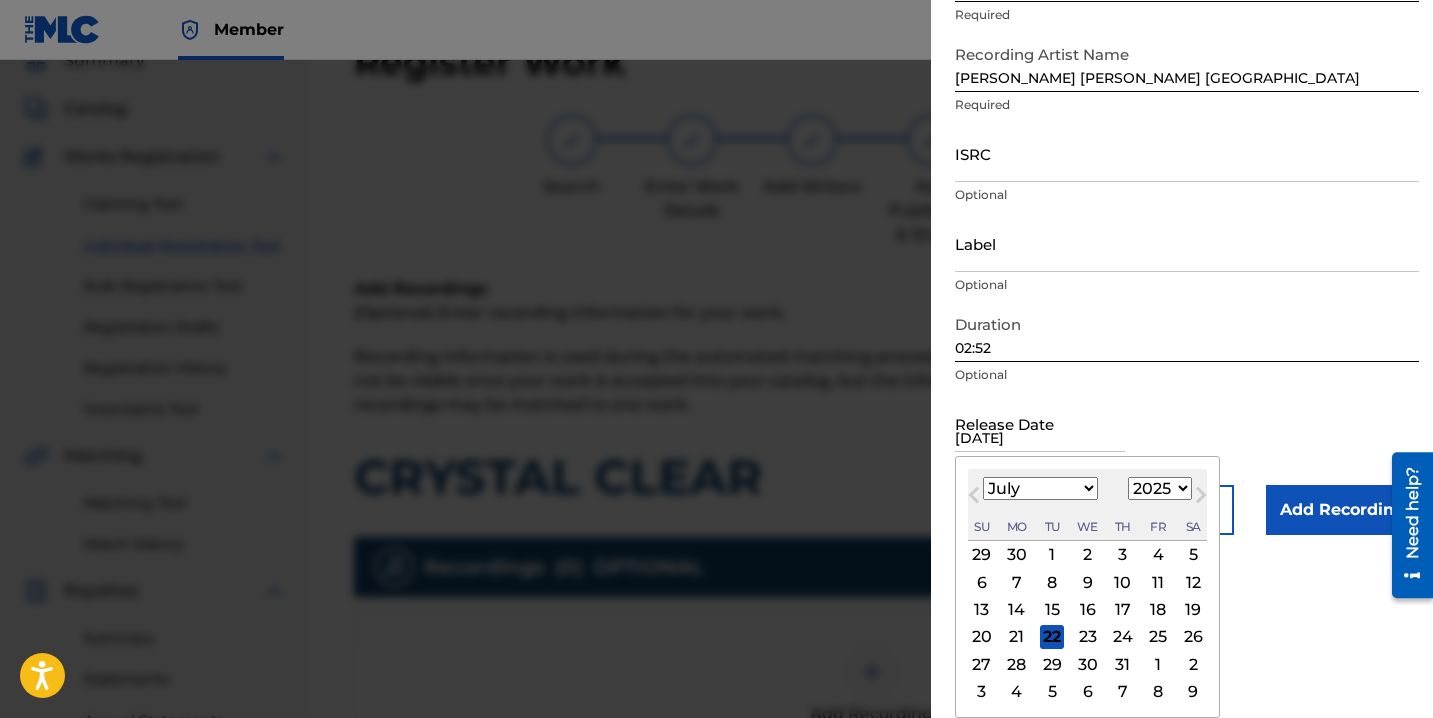 scroll, scrollTop: 13, scrollLeft: 0, axis: vertical 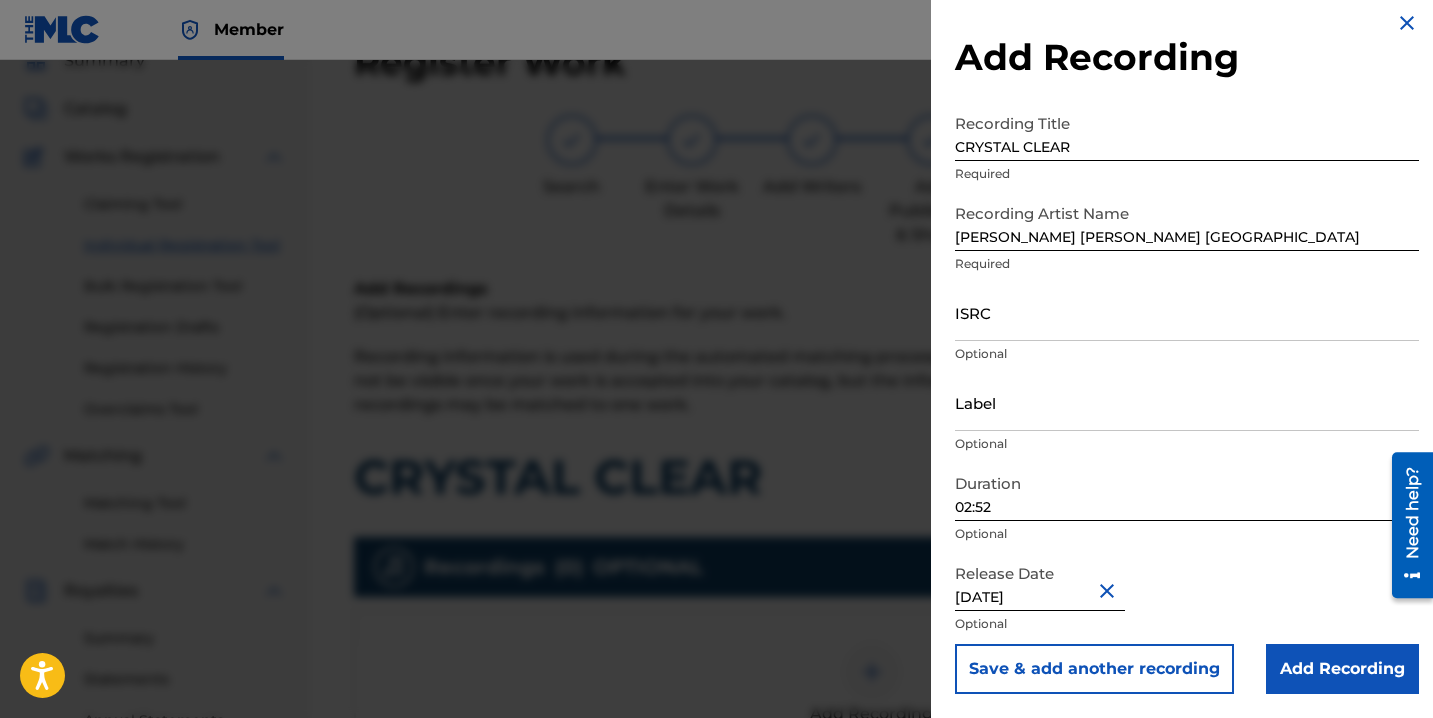 click on "ISRC" at bounding box center [1187, 312] 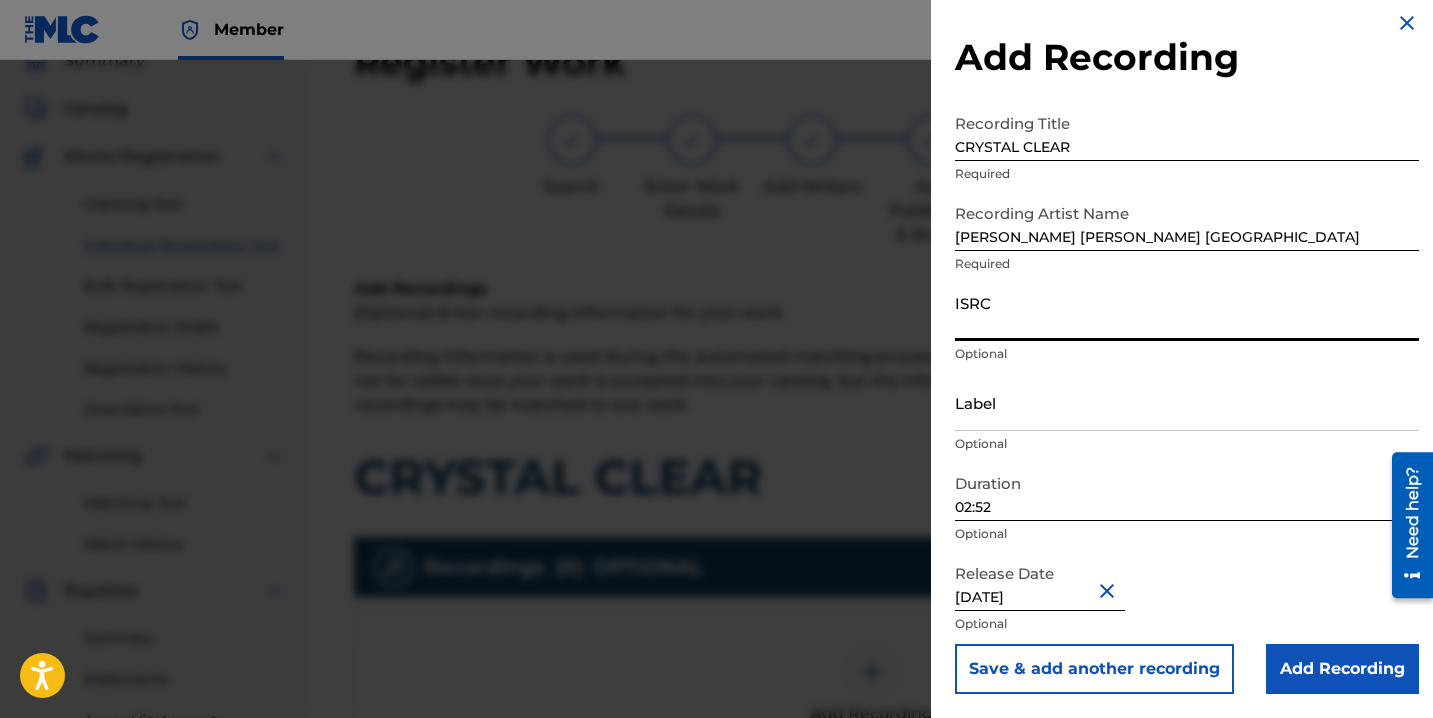 click on "ISRC" at bounding box center [1187, 312] 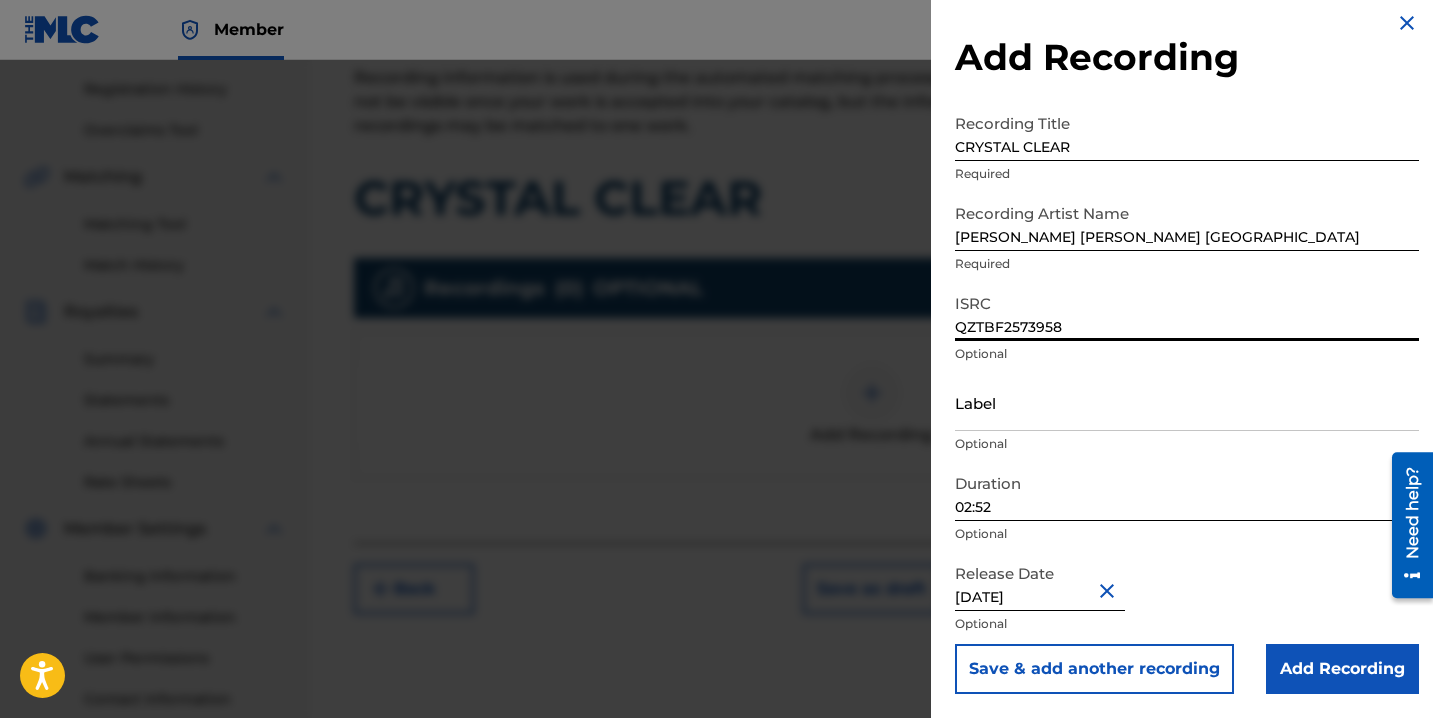 scroll, scrollTop: 396, scrollLeft: 0, axis: vertical 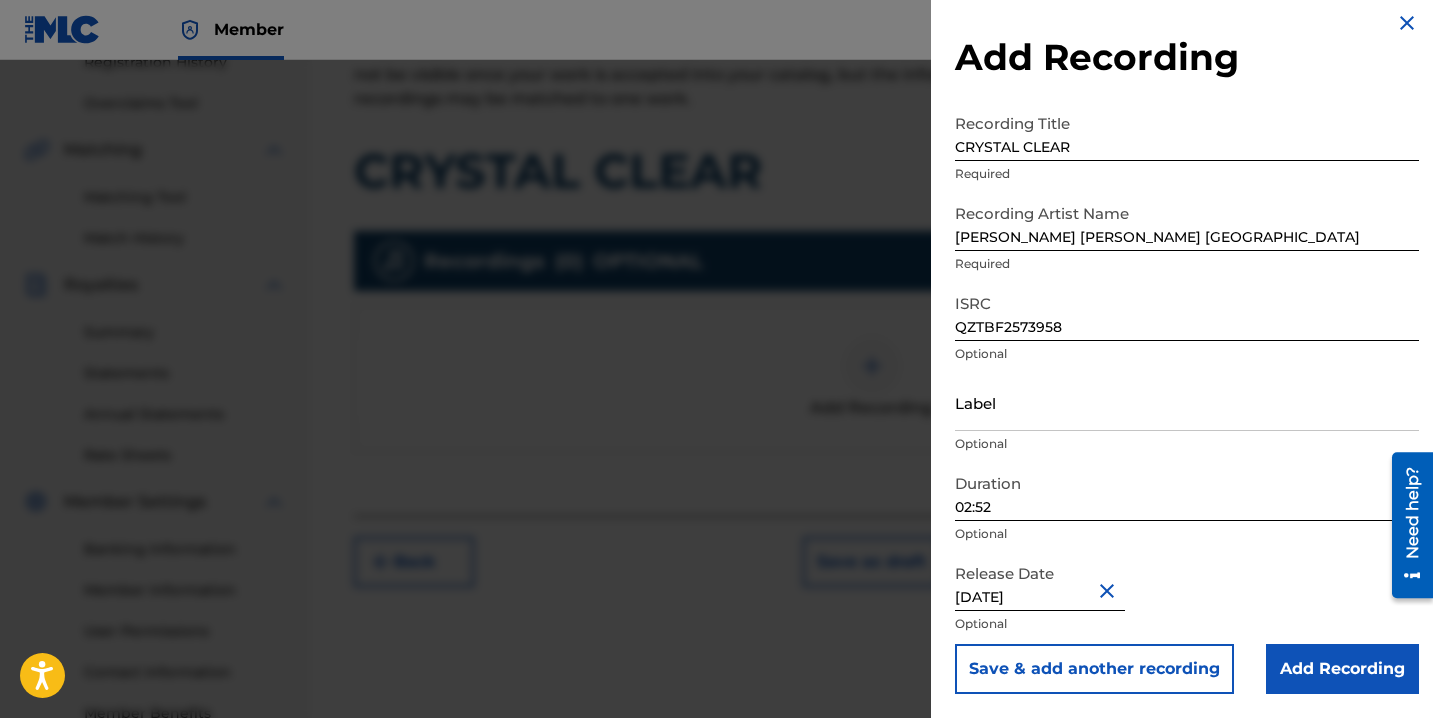 click on "Add Recording" at bounding box center [1342, 669] 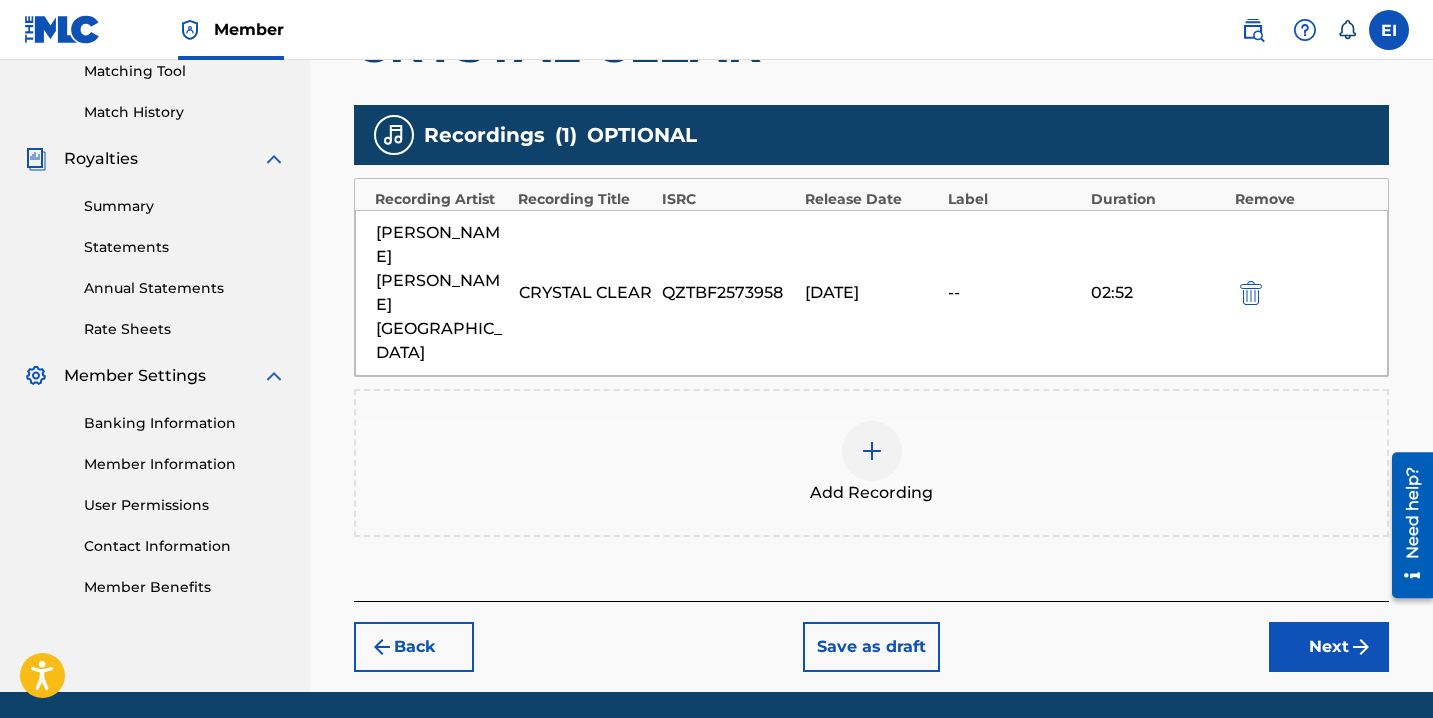 click on "Next" at bounding box center (1329, 647) 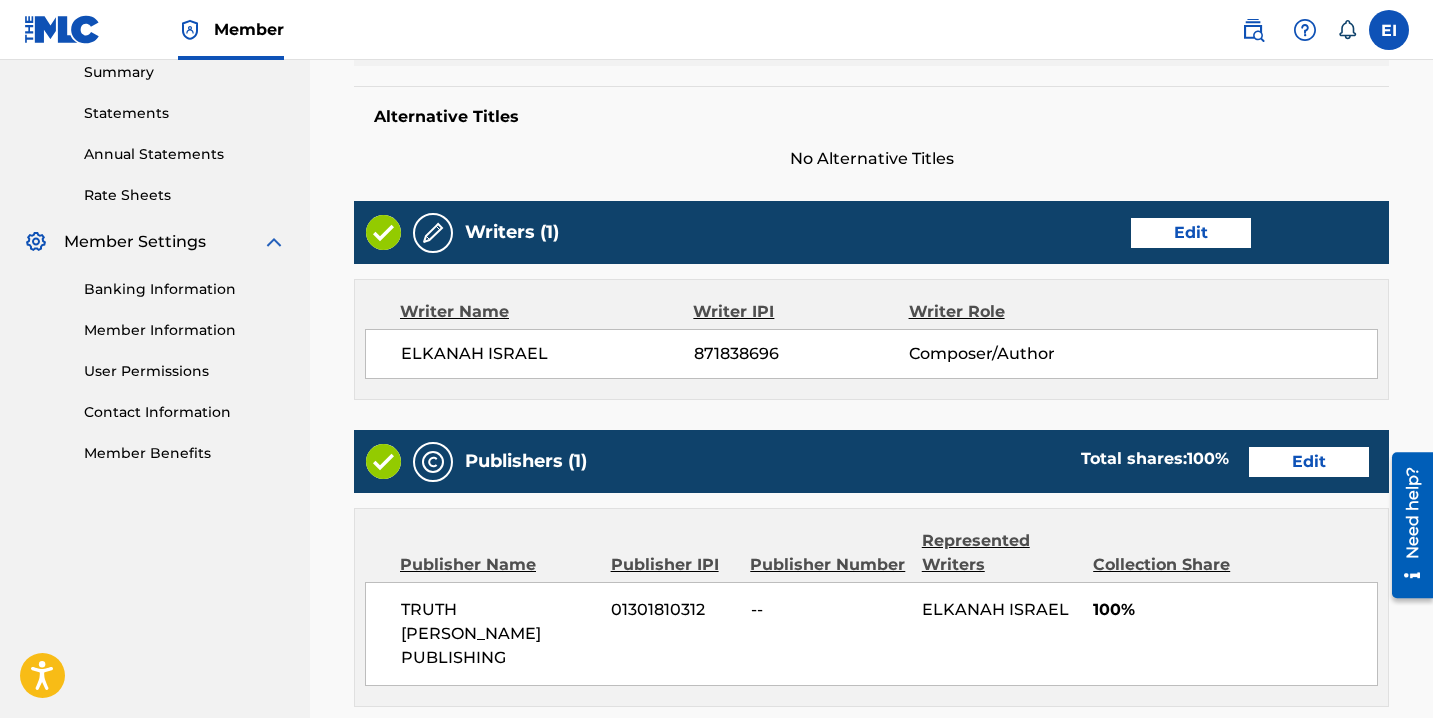 scroll, scrollTop: 1059, scrollLeft: 0, axis: vertical 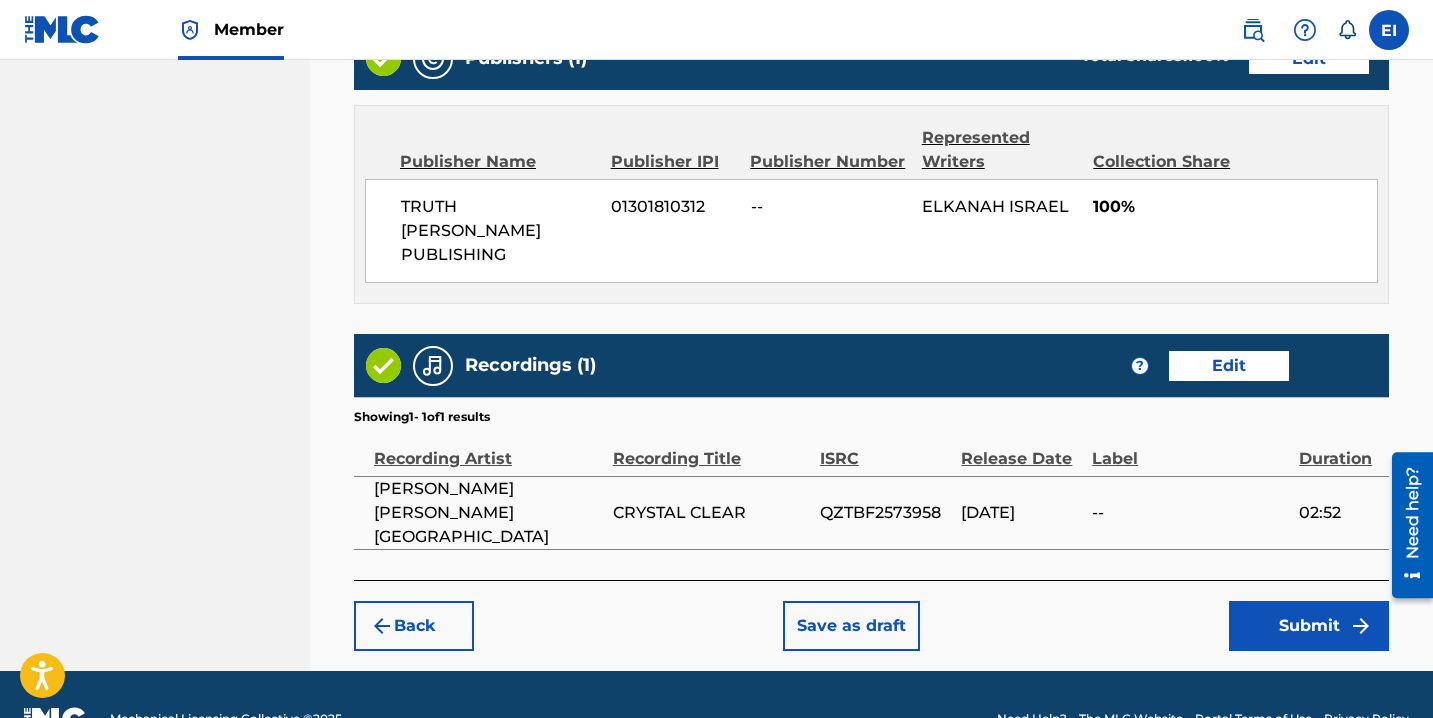 click on "Submit" at bounding box center (1309, 626) 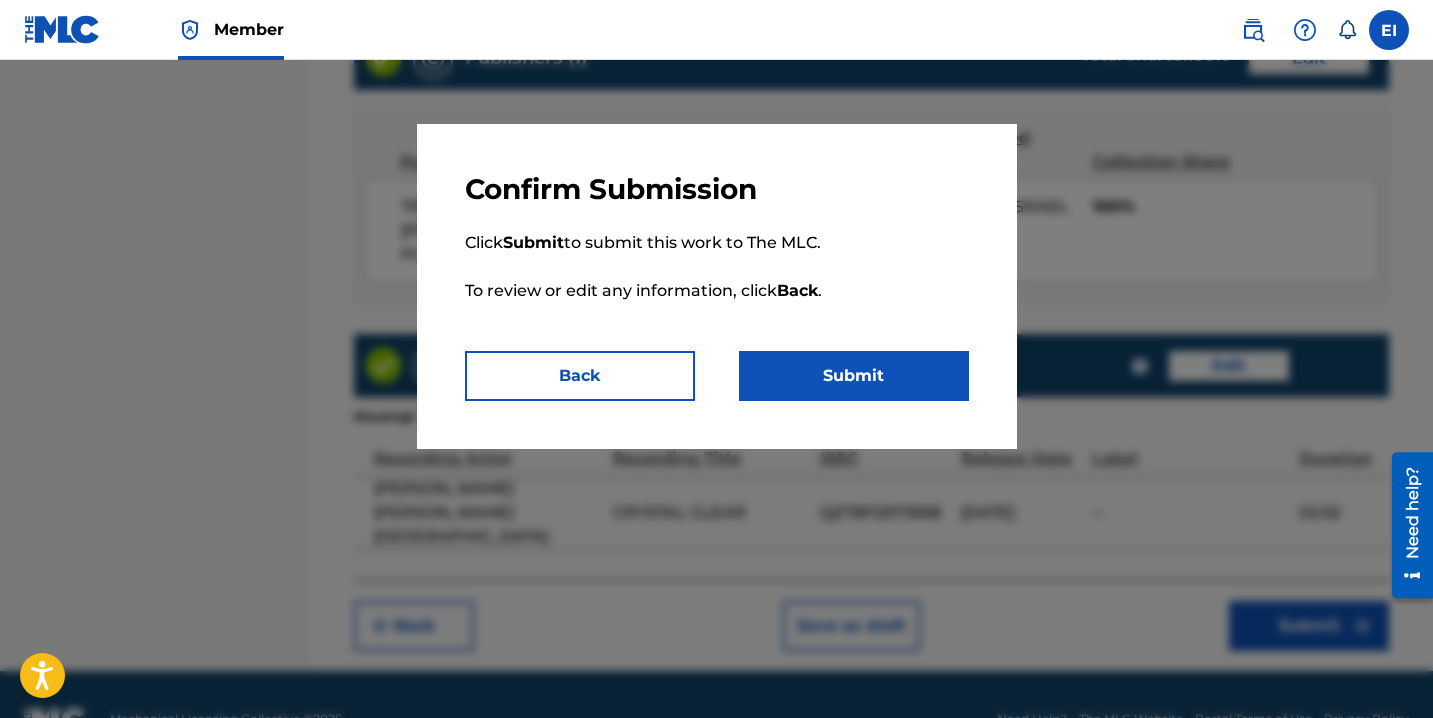 click on "Submit" at bounding box center [854, 376] 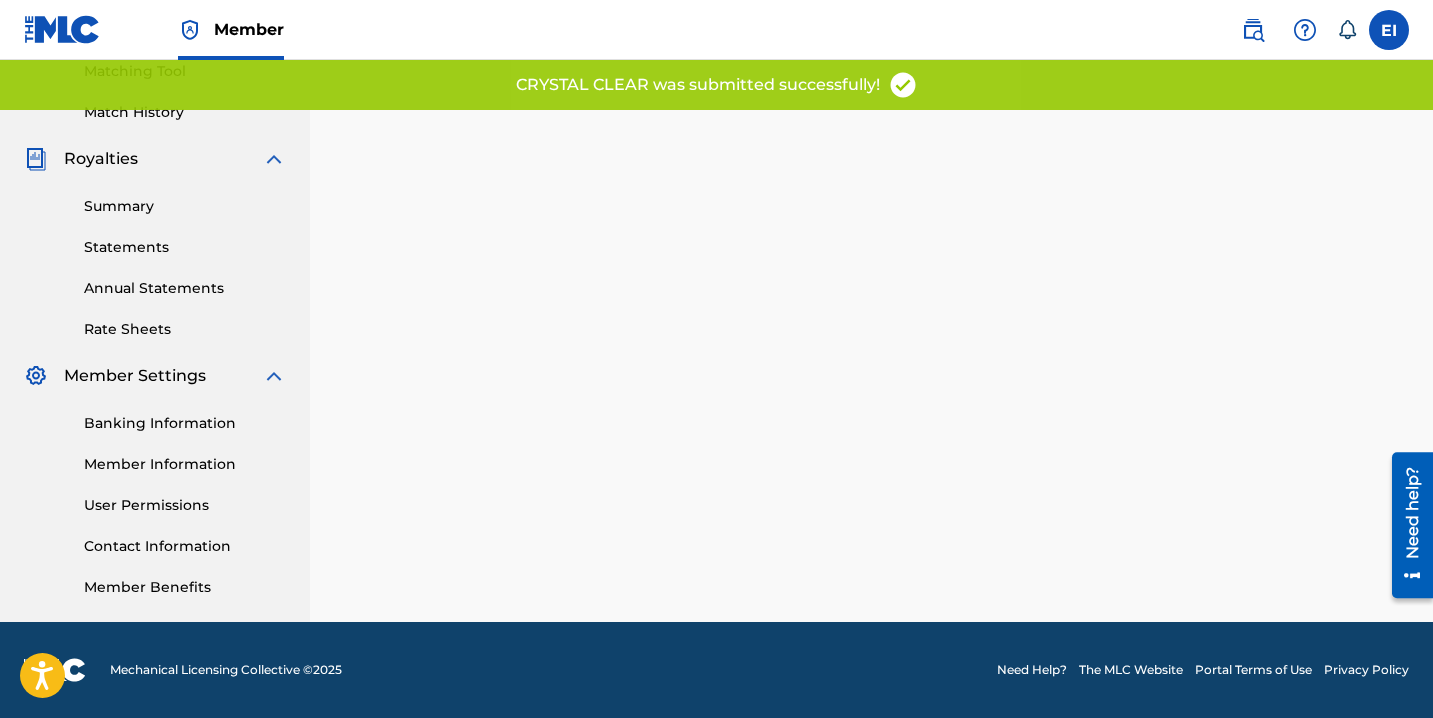 scroll, scrollTop: 0, scrollLeft: 0, axis: both 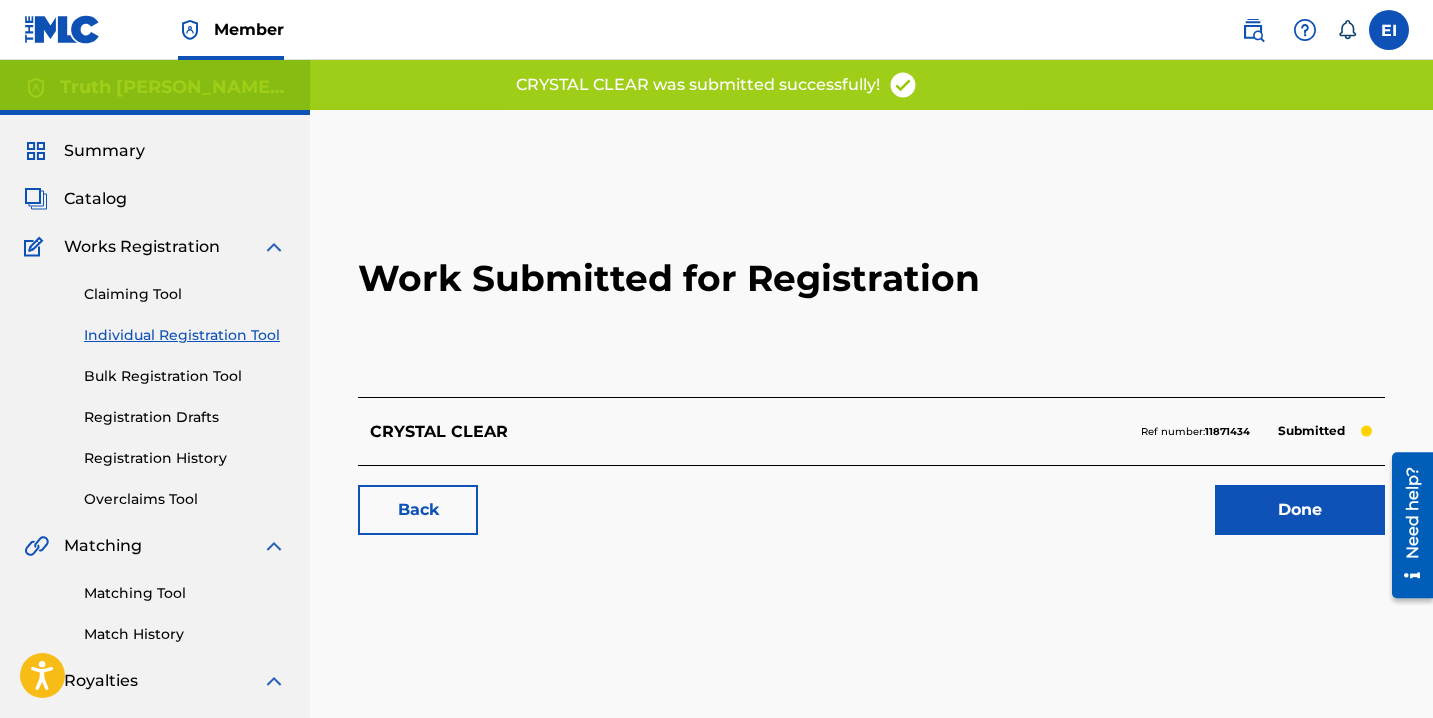 click on "Done" at bounding box center [1300, 510] 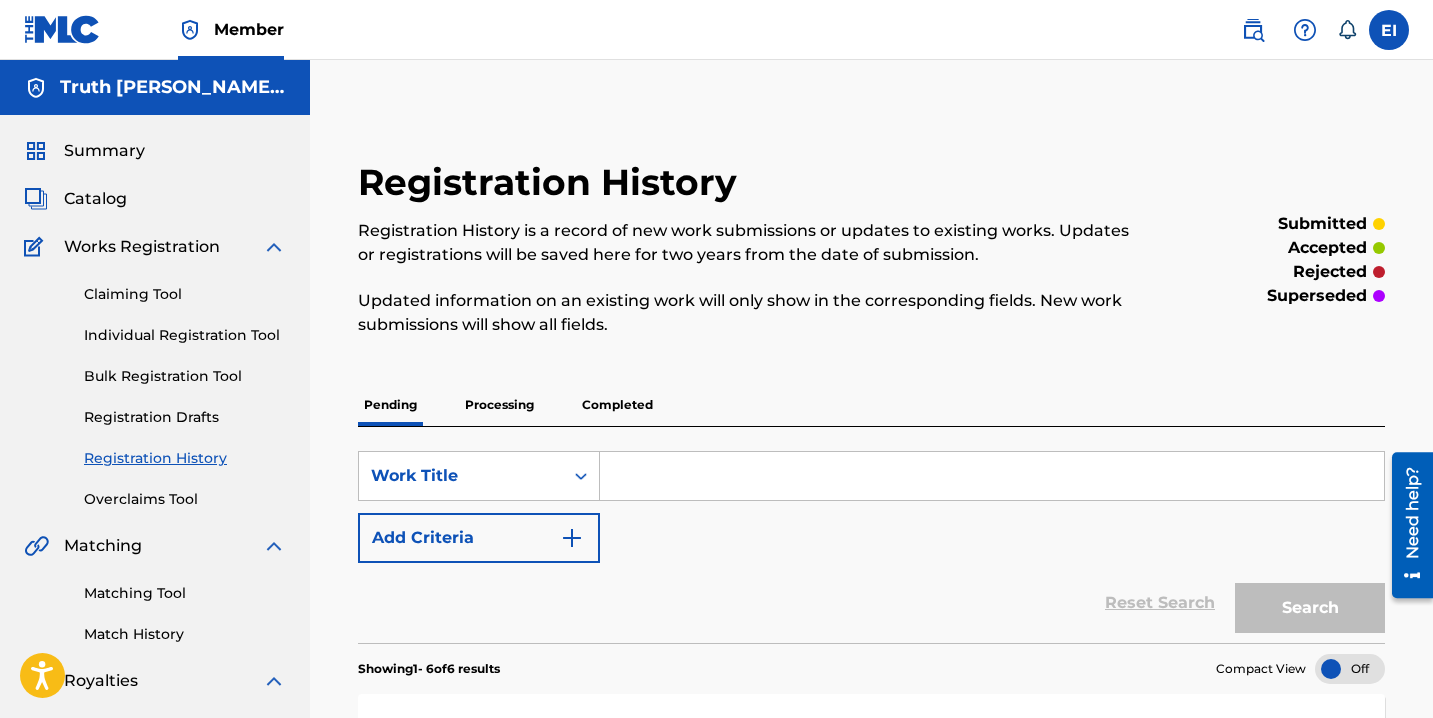 click on "Individual Registration Tool" at bounding box center [185, 335] 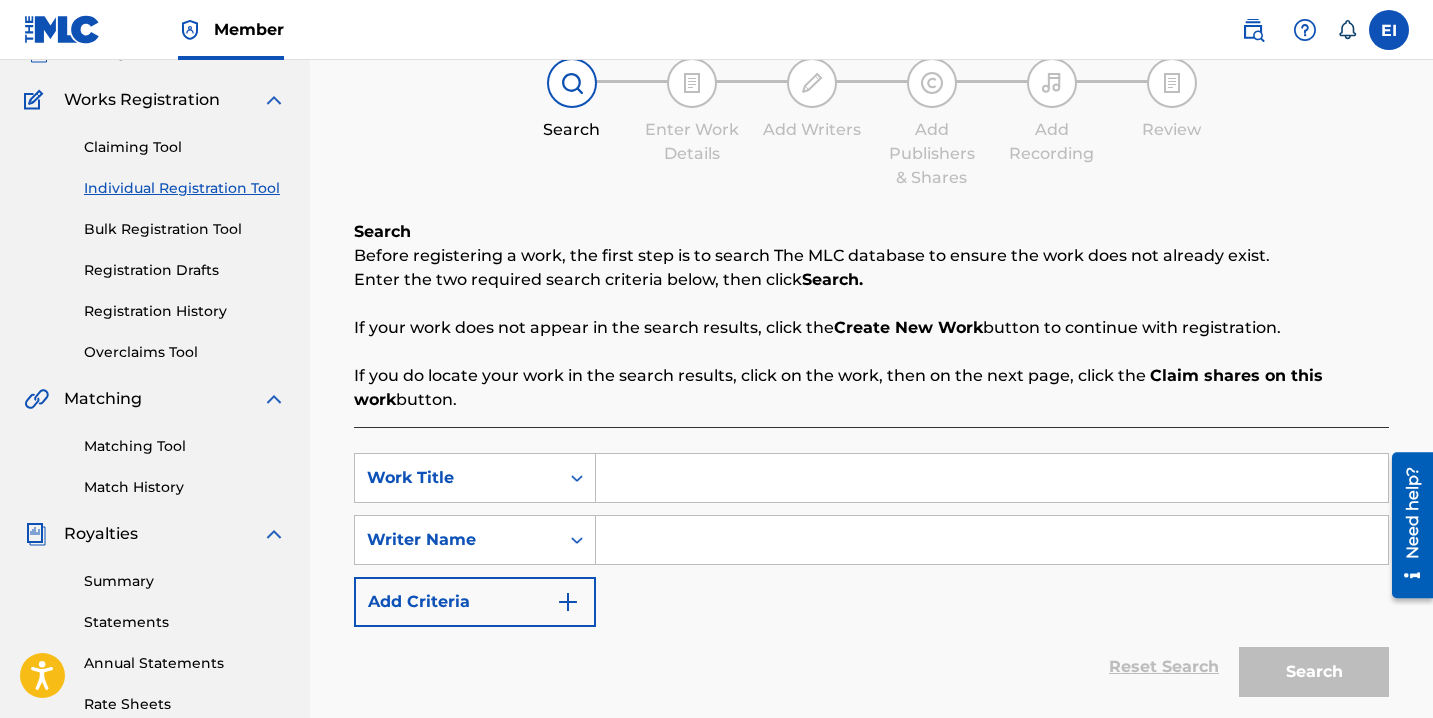 scroll, scrollTop: 148, scrollLeft: 0, axis: vertical 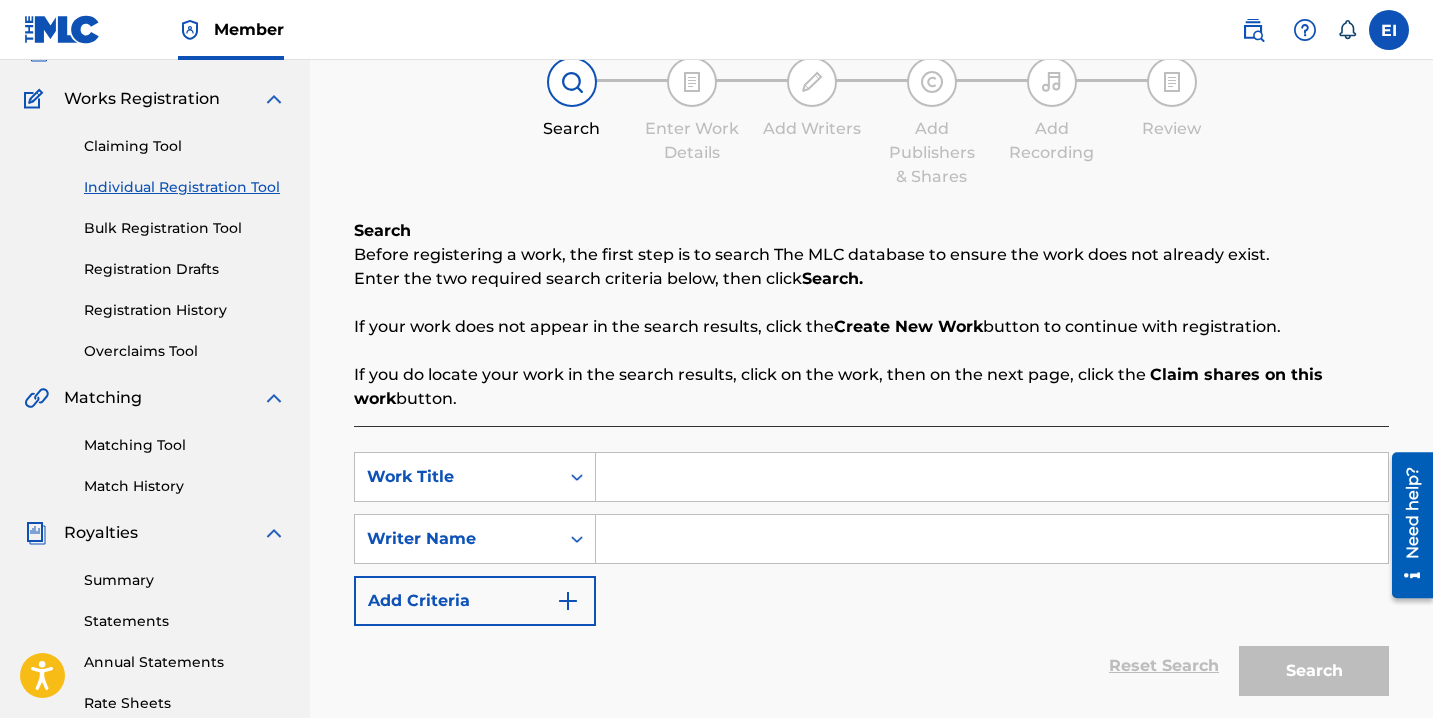 click at bounding box center (992, 477) 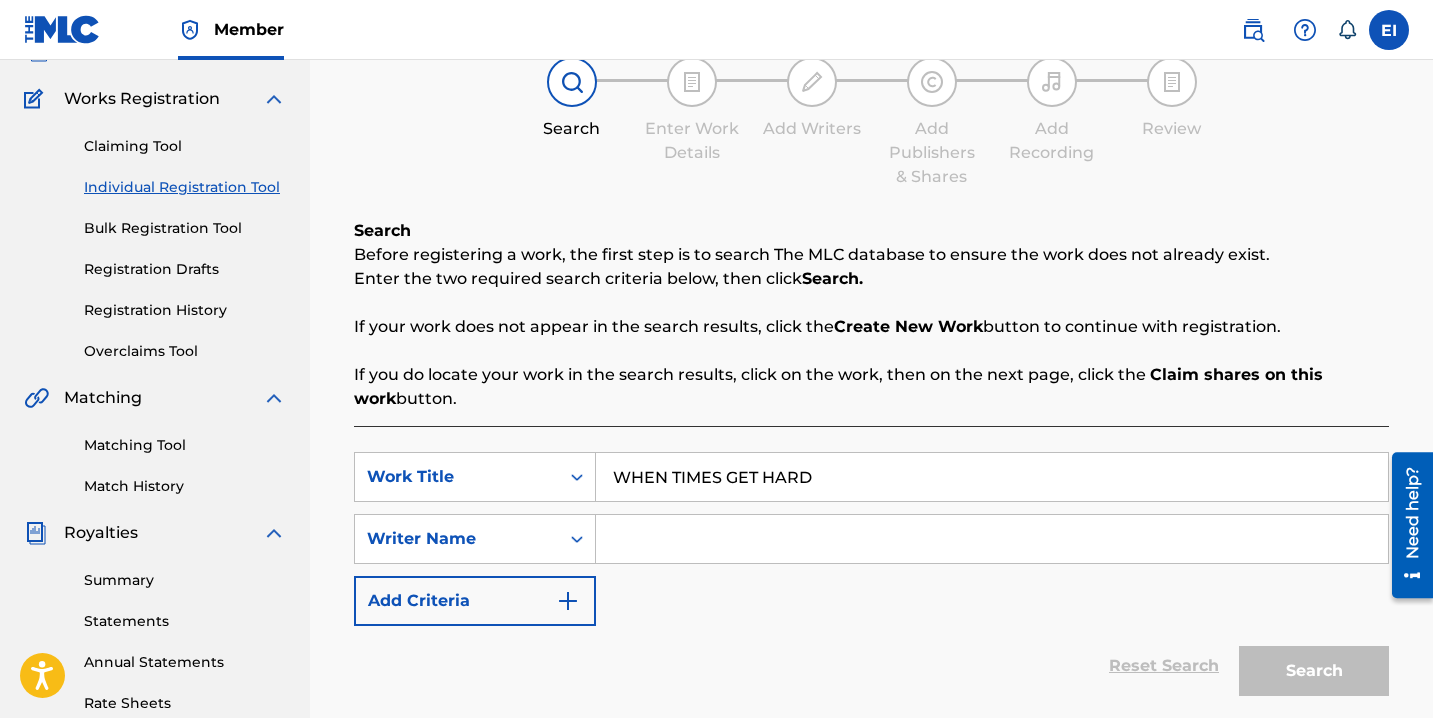 click at bounding box center [992, 539] 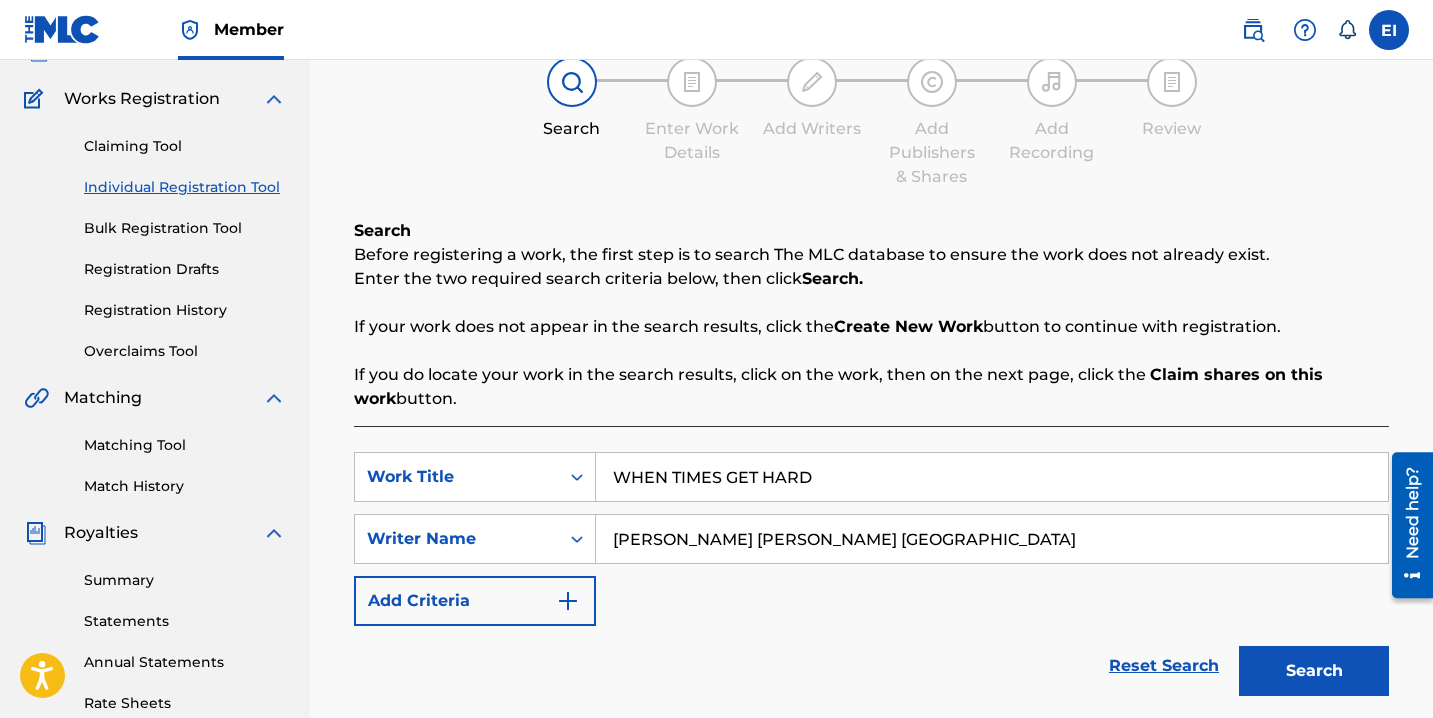click on "Search" at bounding box center (1314, 671) 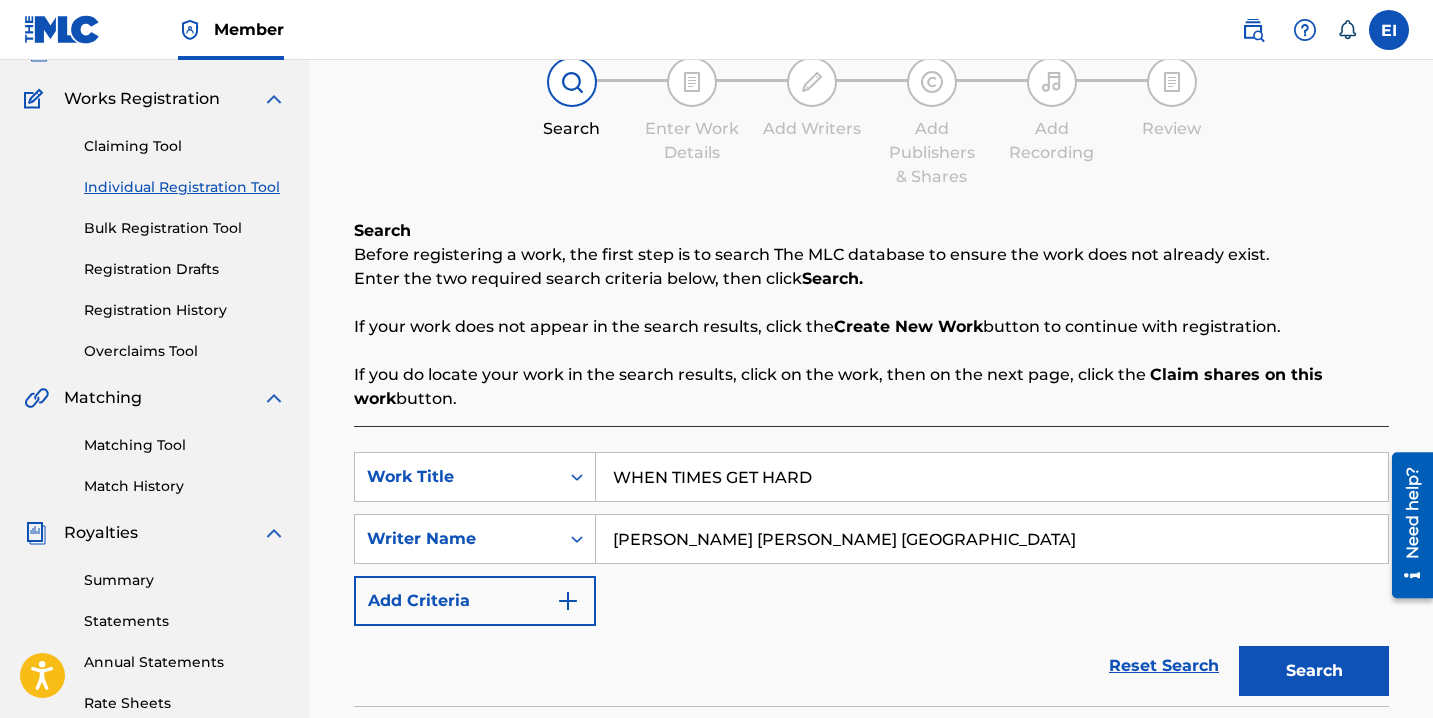 click on "Search" at bounding box center [1314, 671] 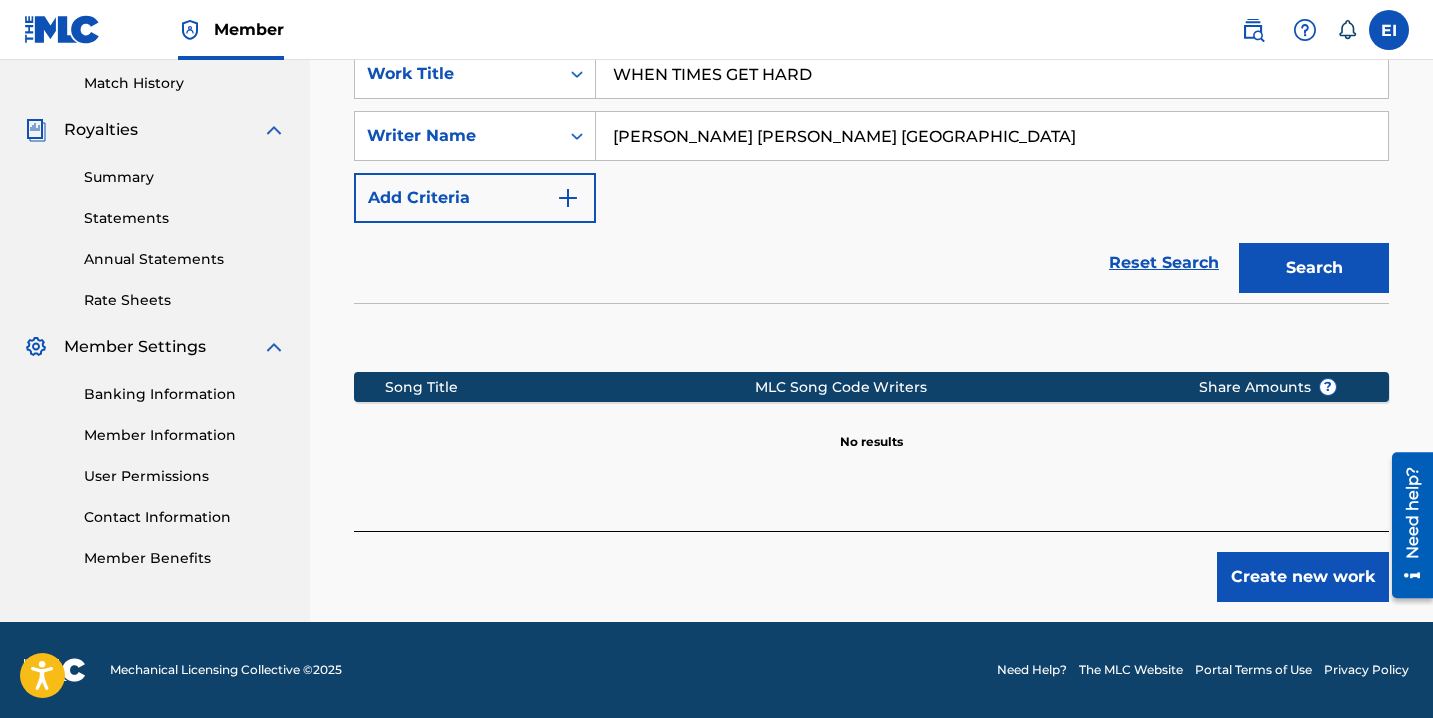 click on "Create new work" at bounding box center (1303, 577) 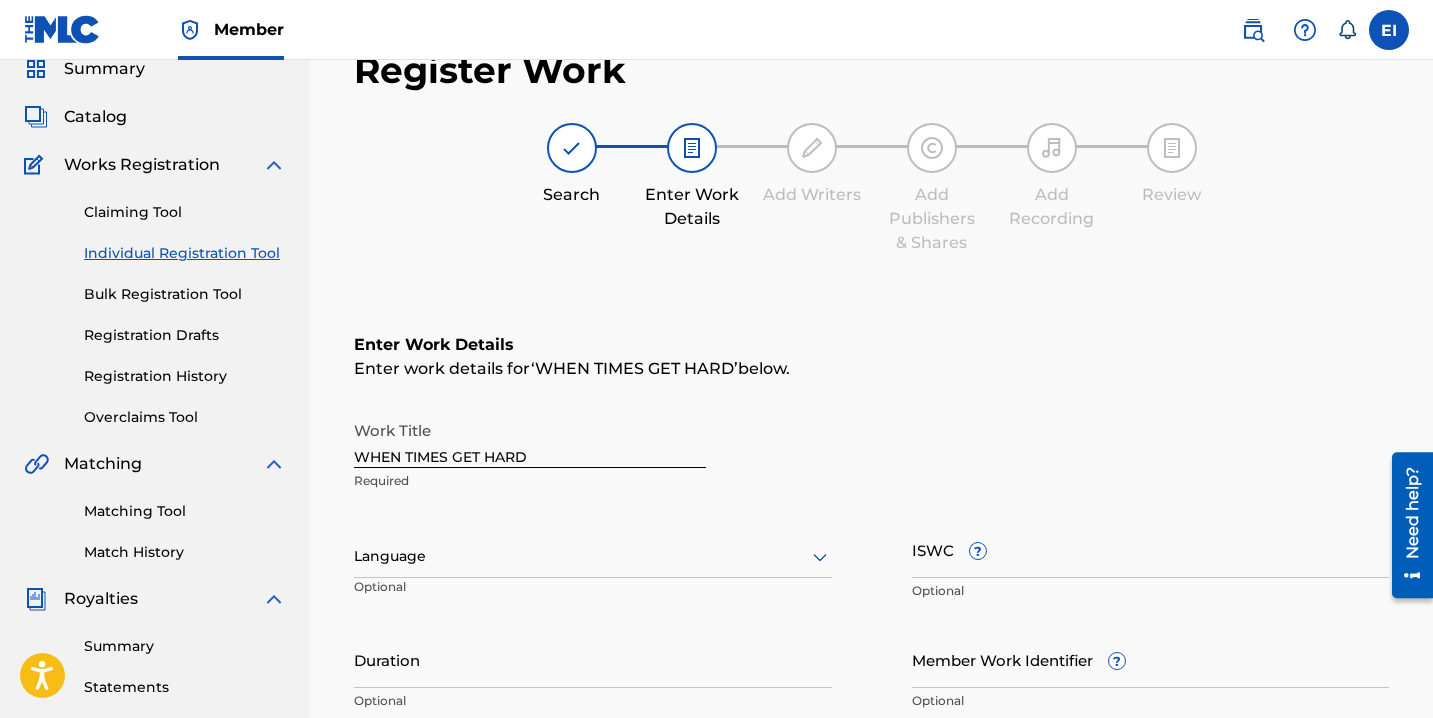 scroll, scrollTop: 83, scrollLeft: 0, axis: vertical 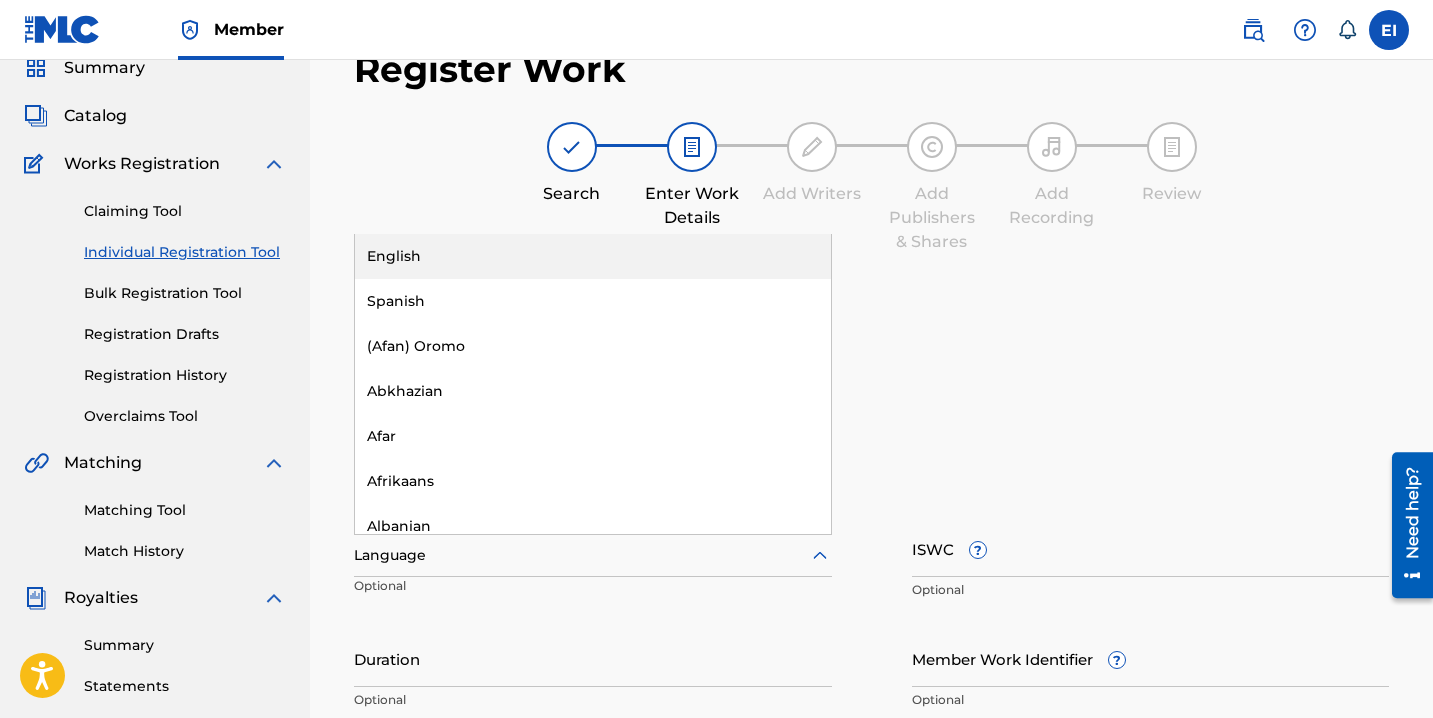 click at bounding box center [593, 555] 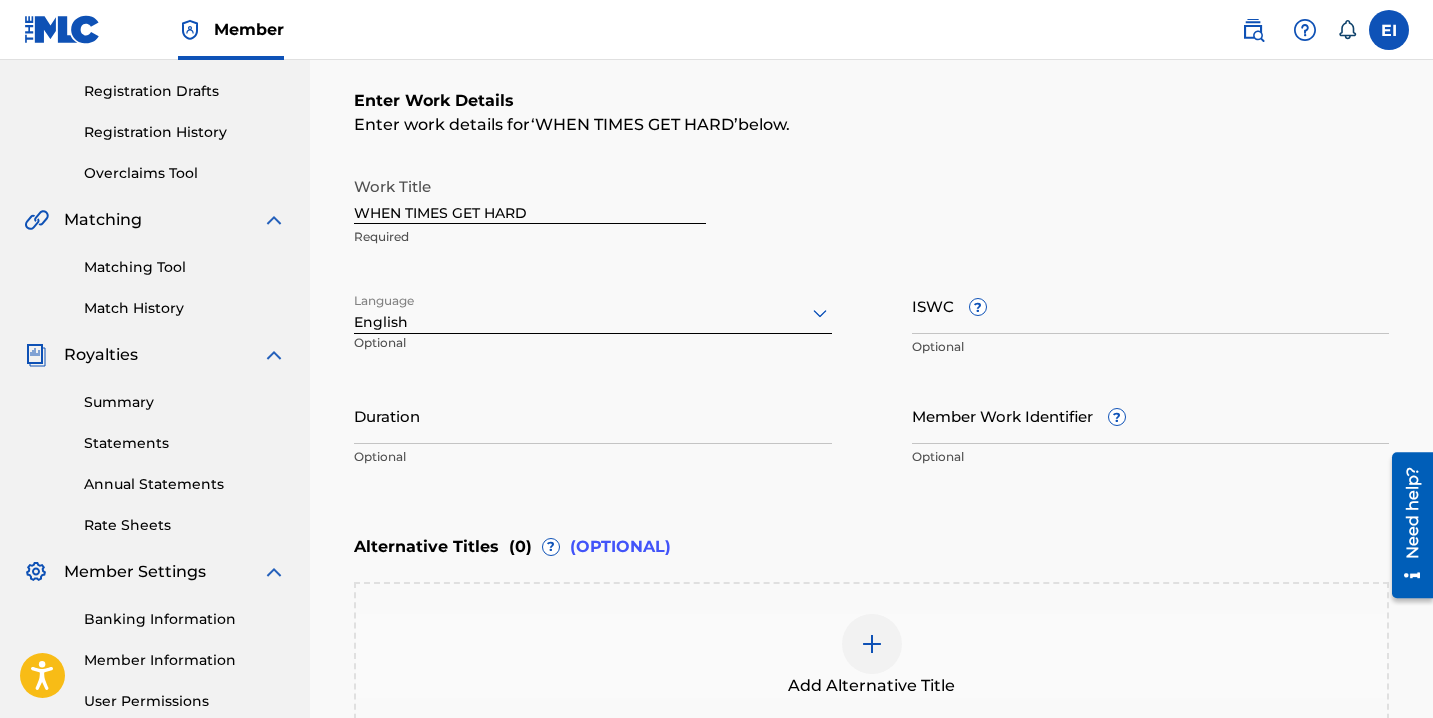 scroll, scrollTop: 348, scrollLeft: 0, axis: vertical 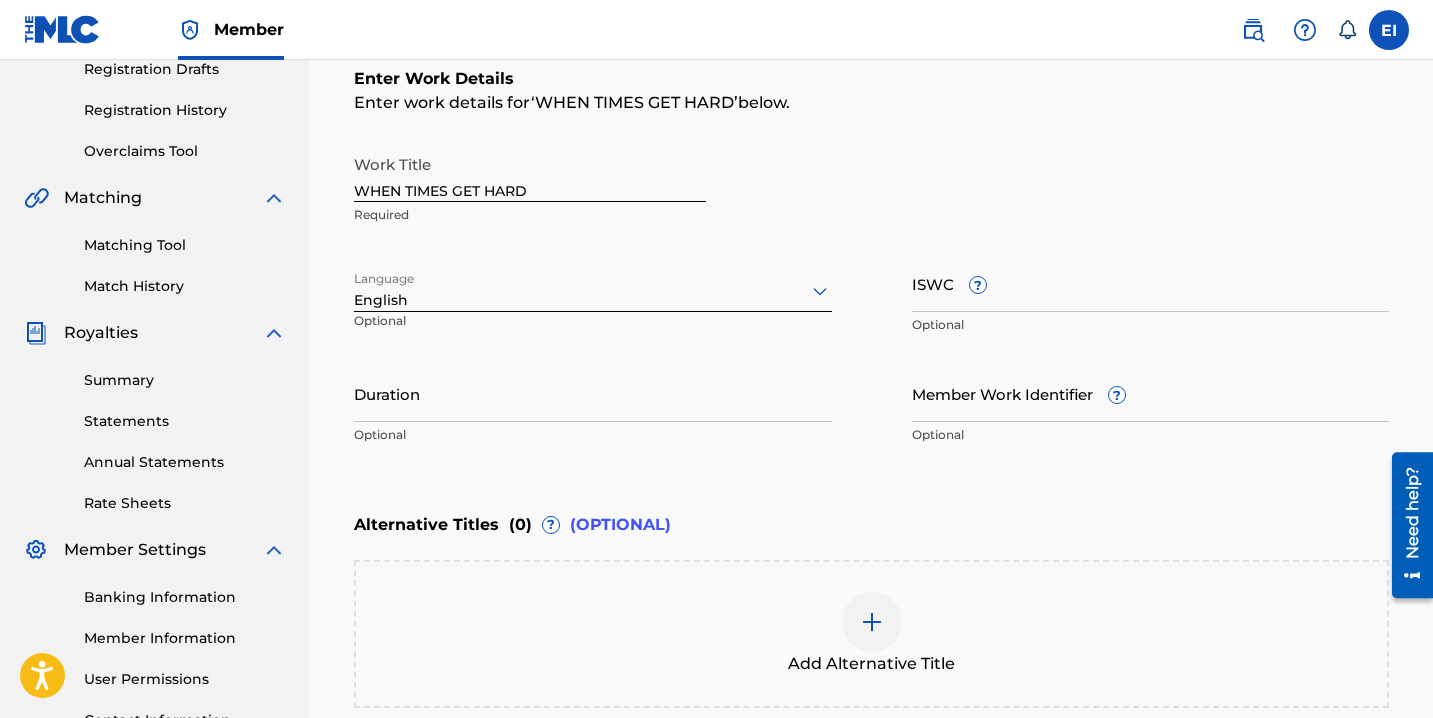 click on "ISWC   ?" at bounding box center (1151, 283) 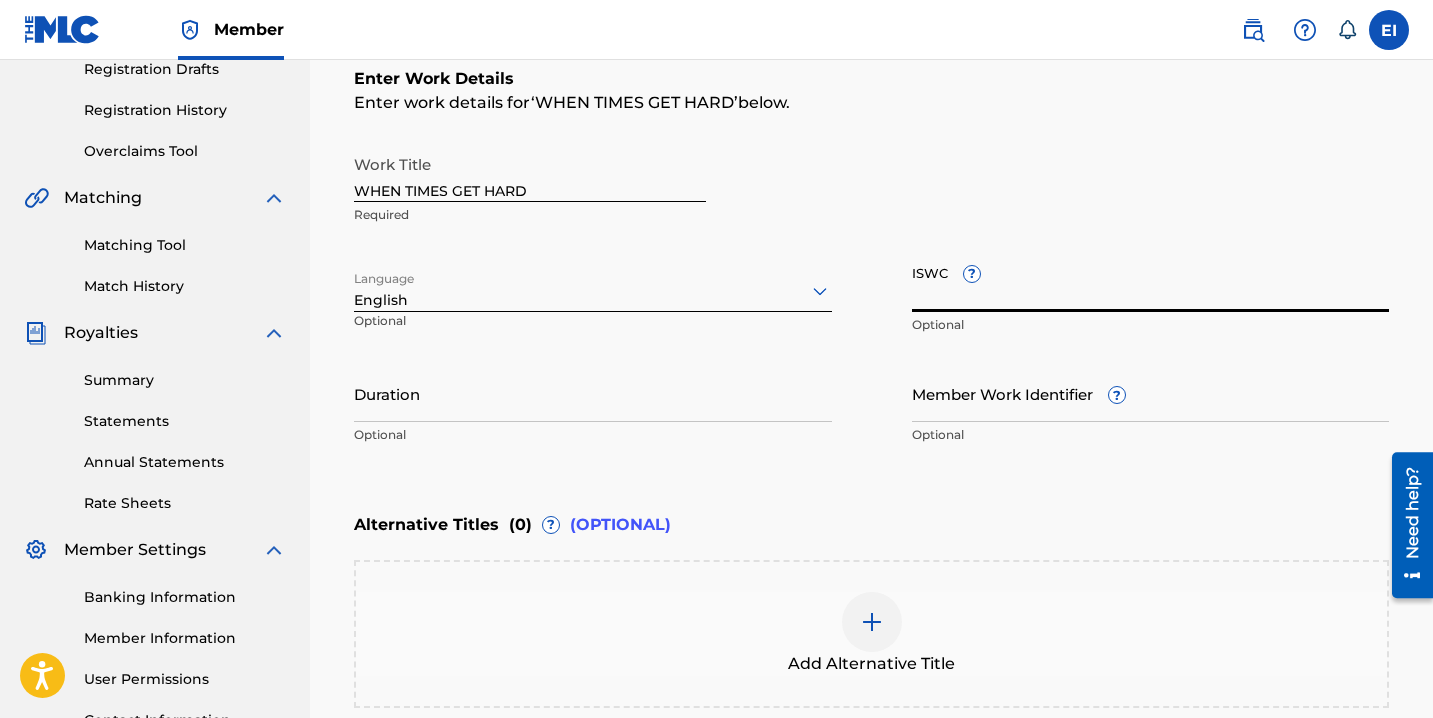 paste on "T3337498138" 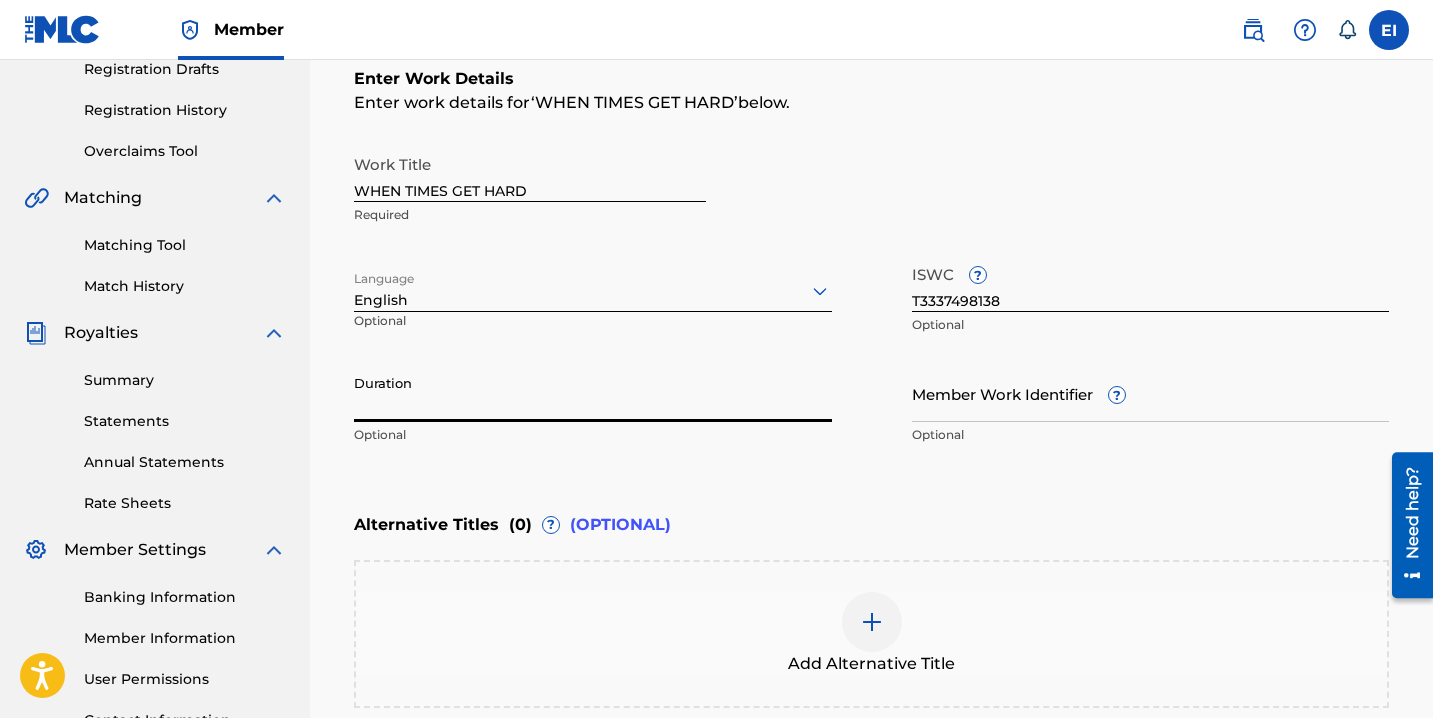 click on "Duration" at bounding box center (593, 393) 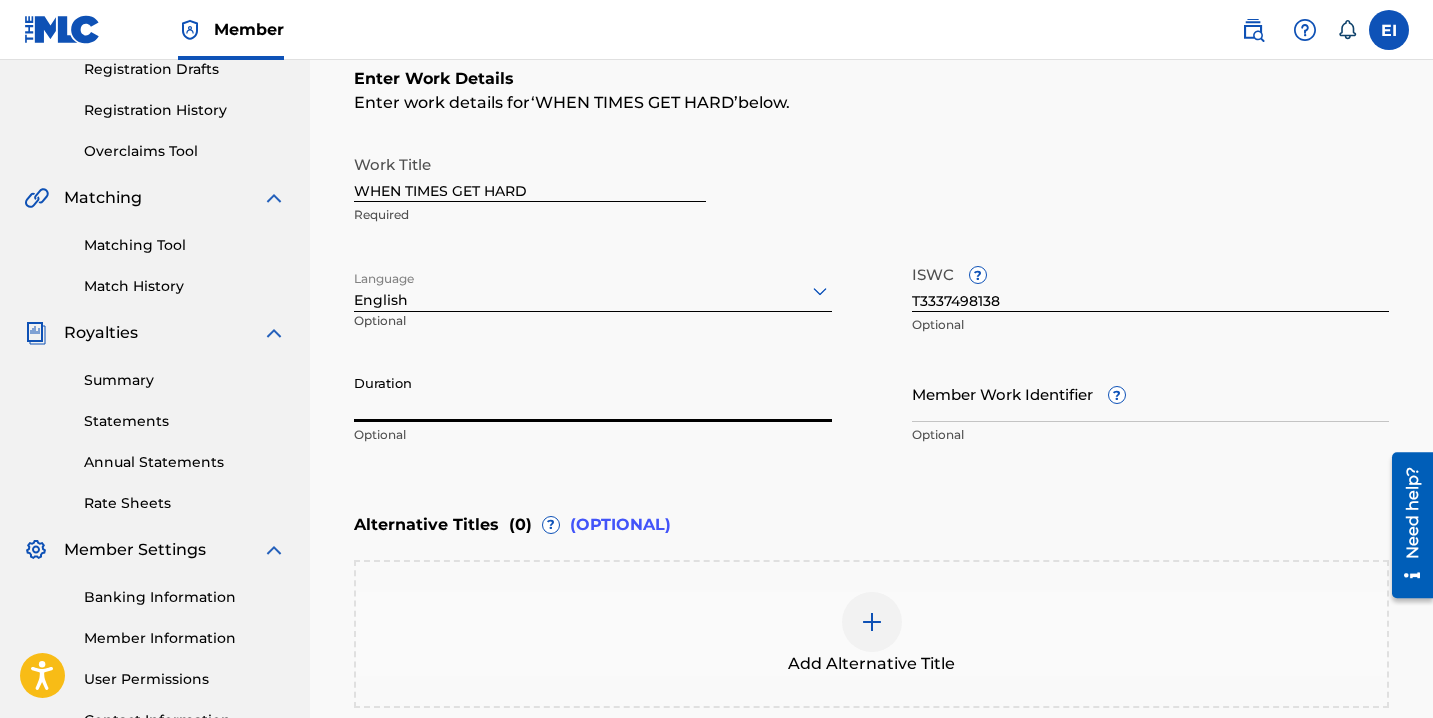 click on "Duration" at bounding box center [593, 393] 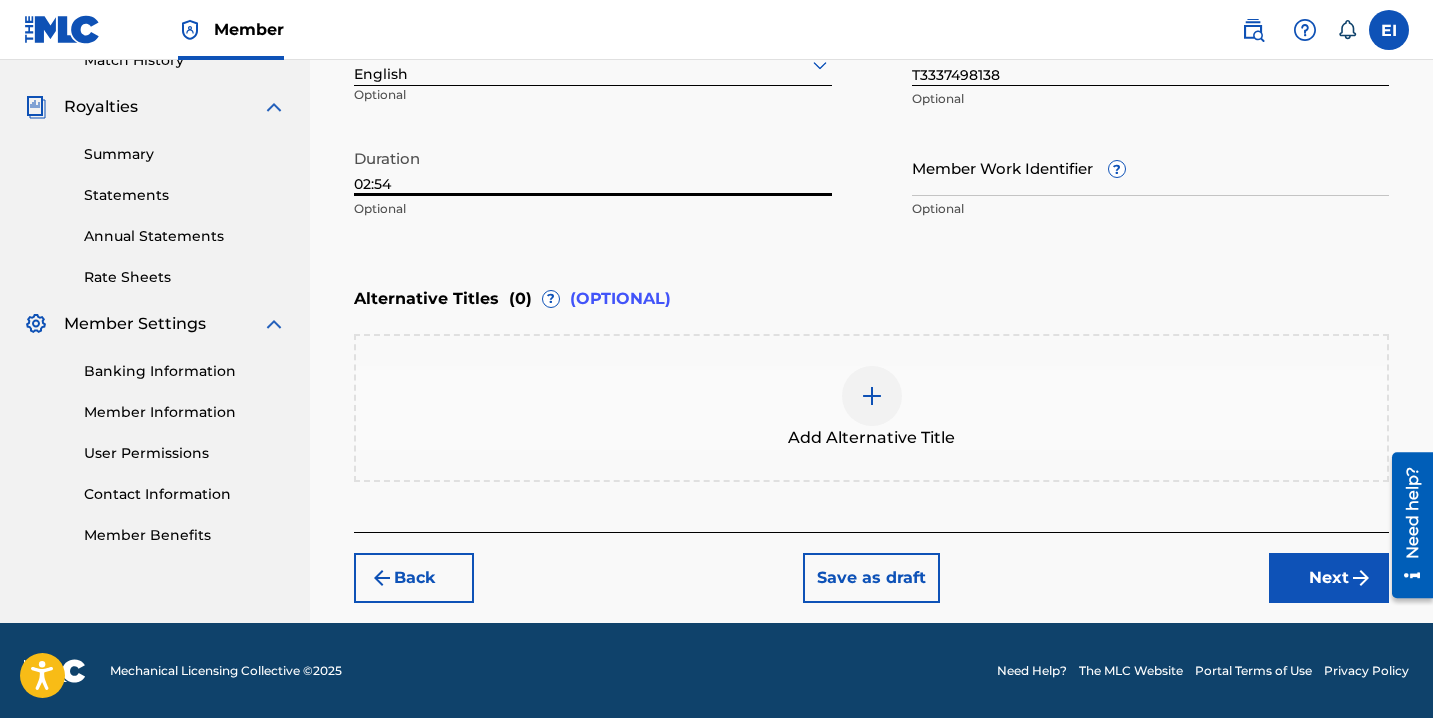 click on "Next" at bounding box center [1329, 578] 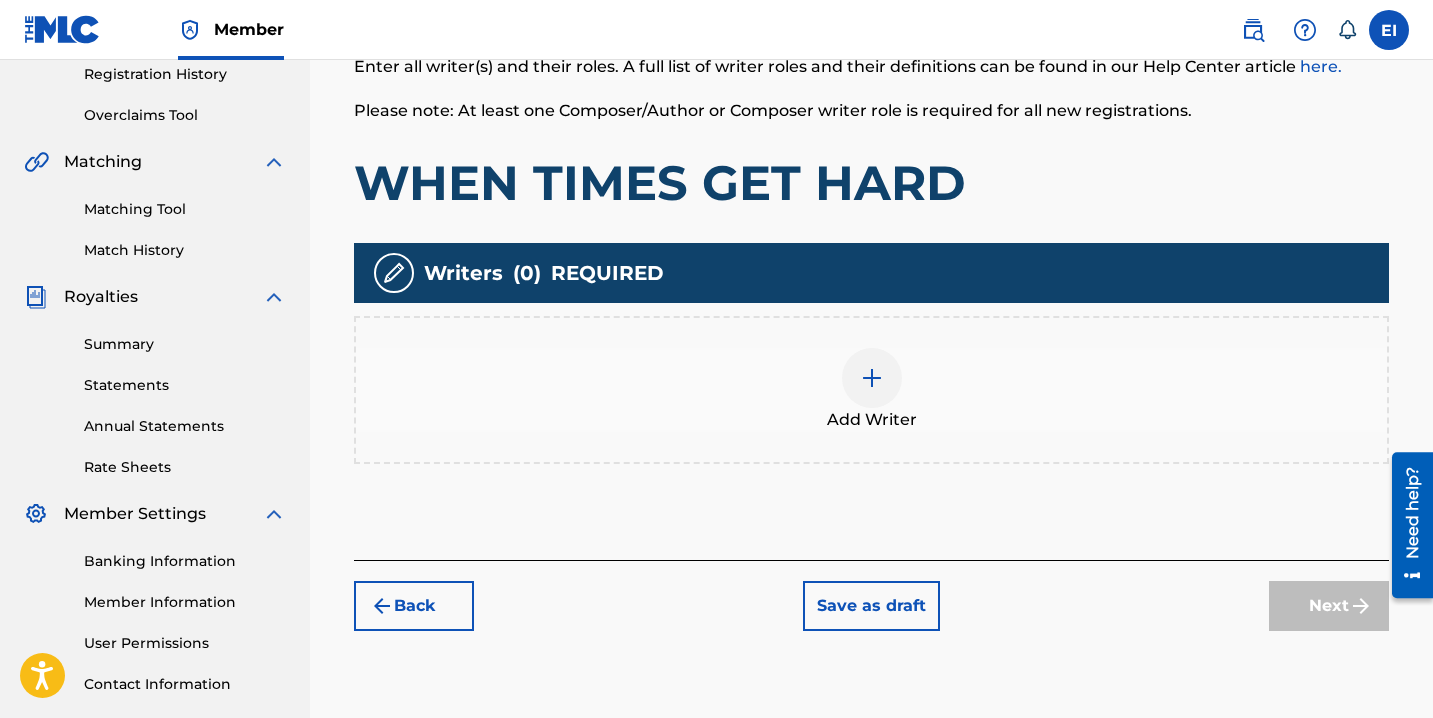 scroll, scrollTop: 388, scrollLeft: 0, axis: vertical 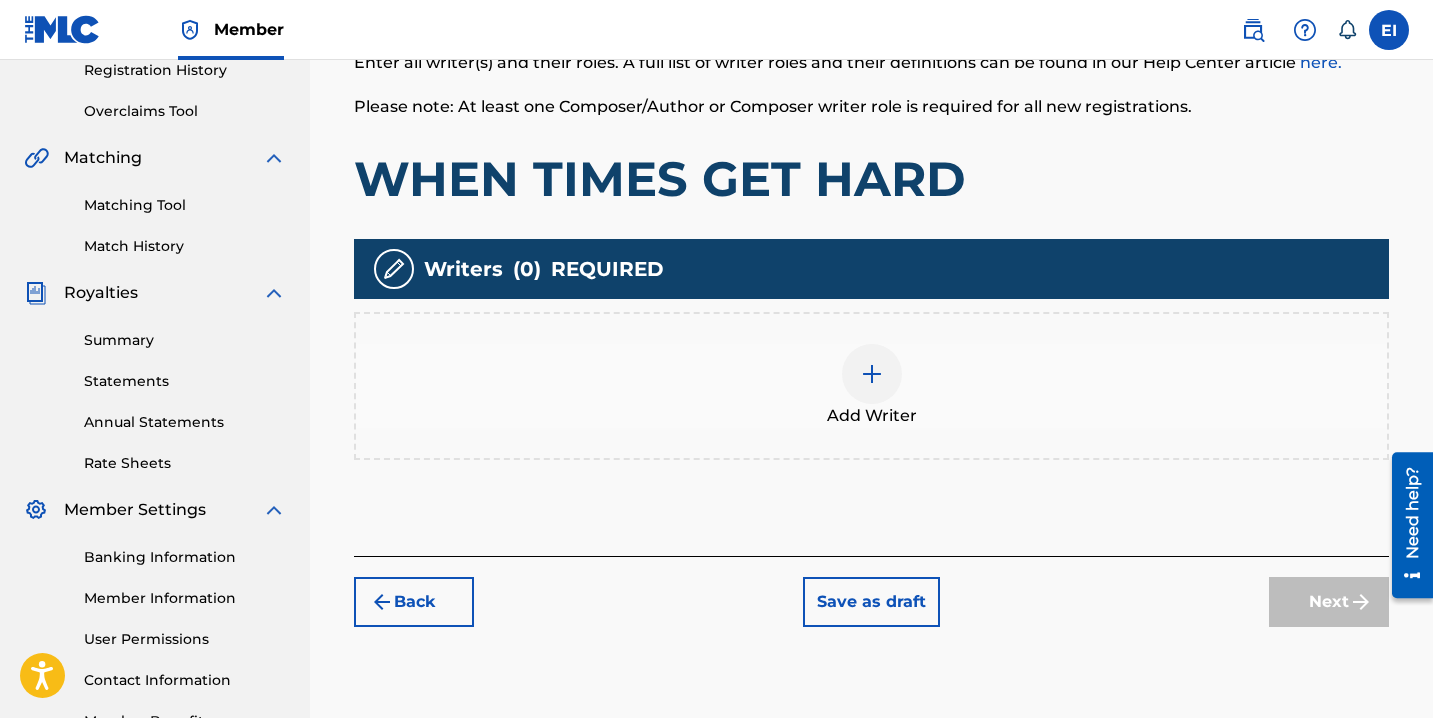 click at bounding box center [872, 374] 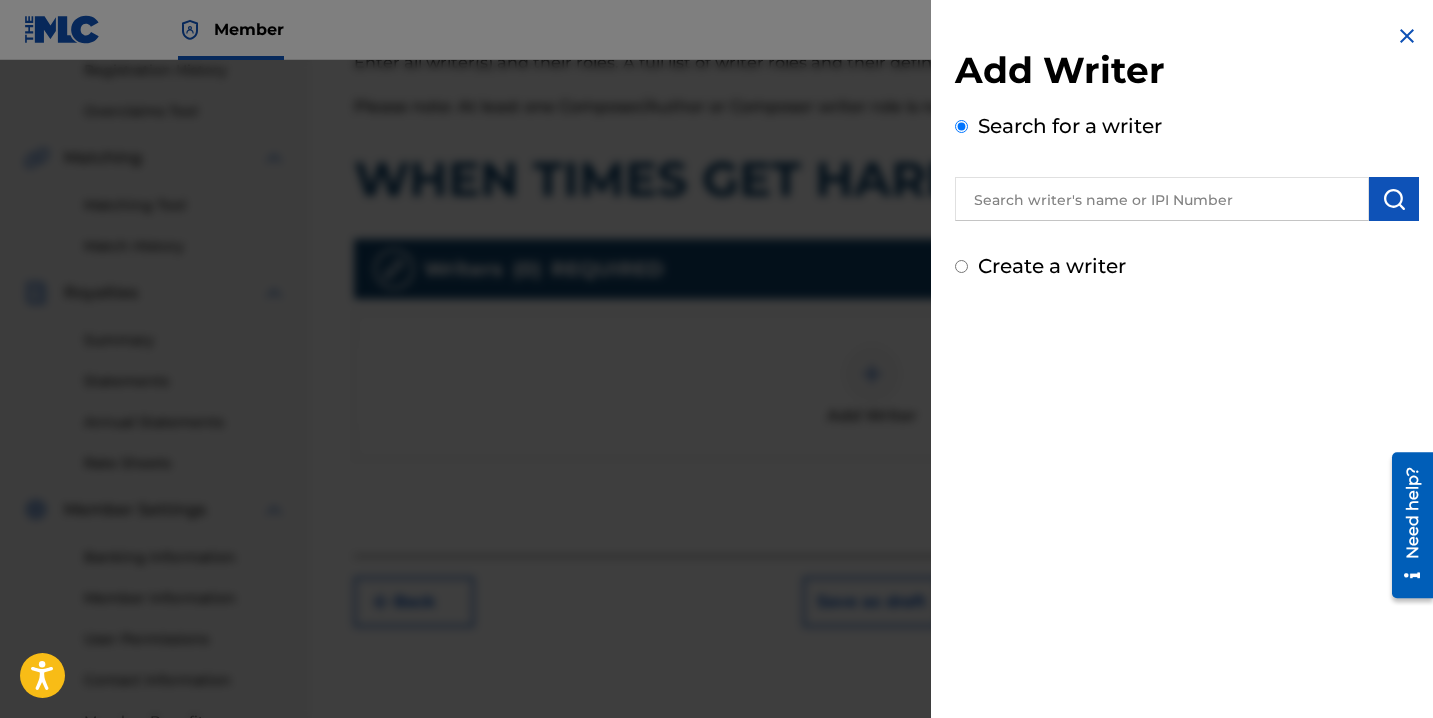 click on "Create a writer" at bounding box center [1052, 266] 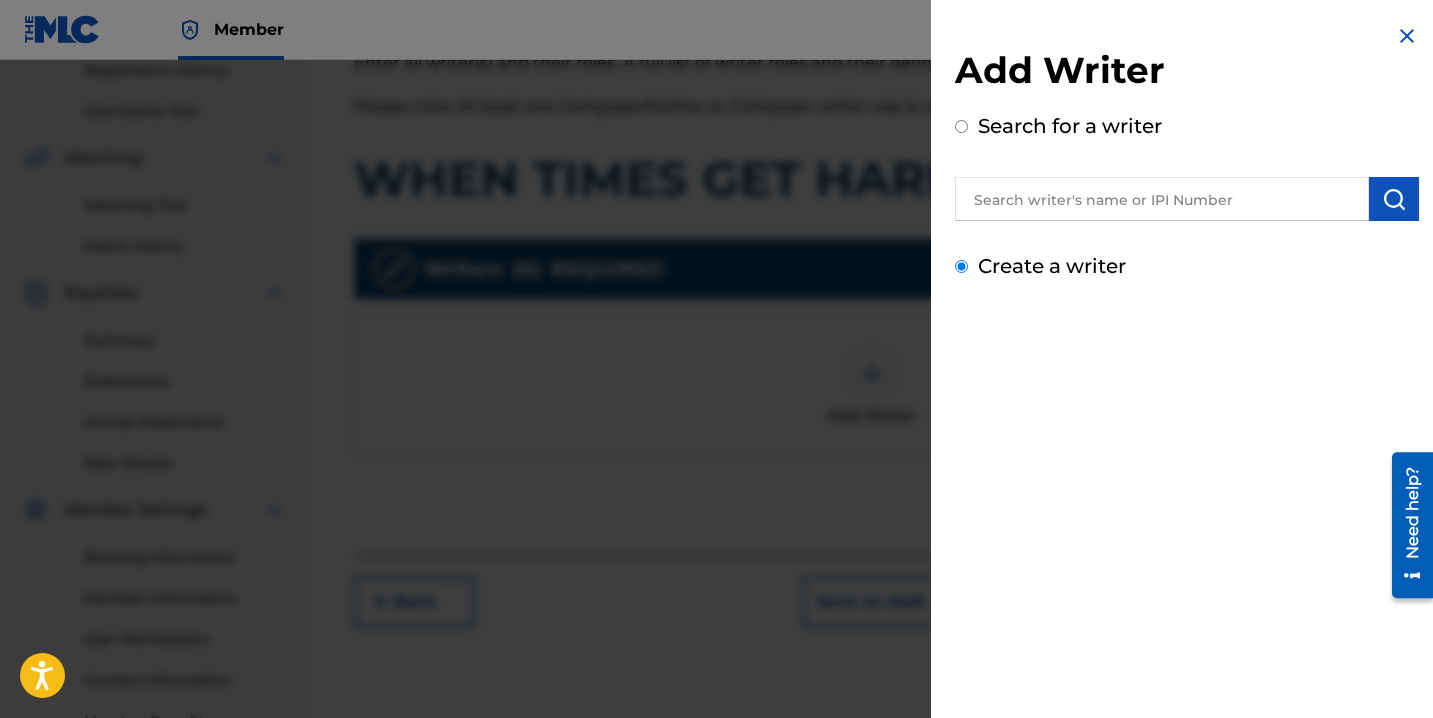 click on "Create a writer" at bounding box center [961, 266] 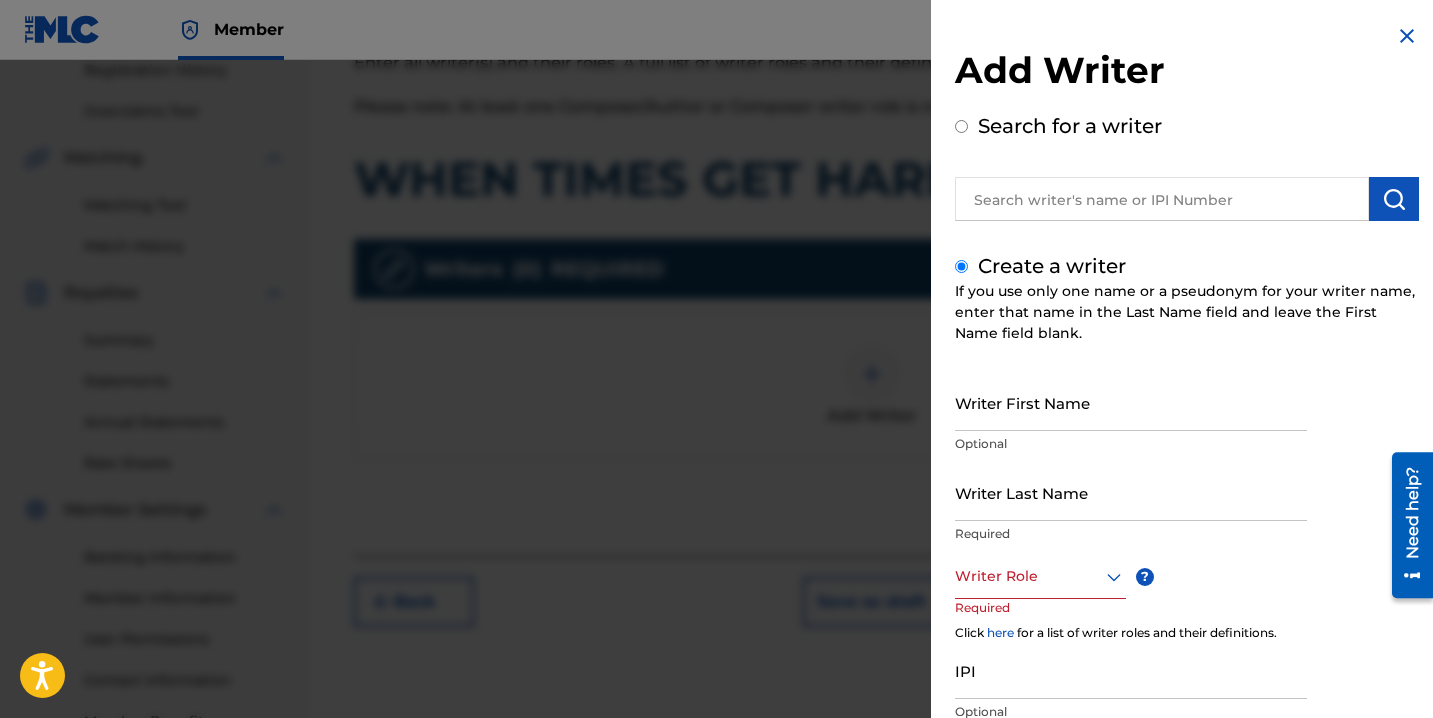 click on "Writer First Name" at bounding box center [1131, 402] 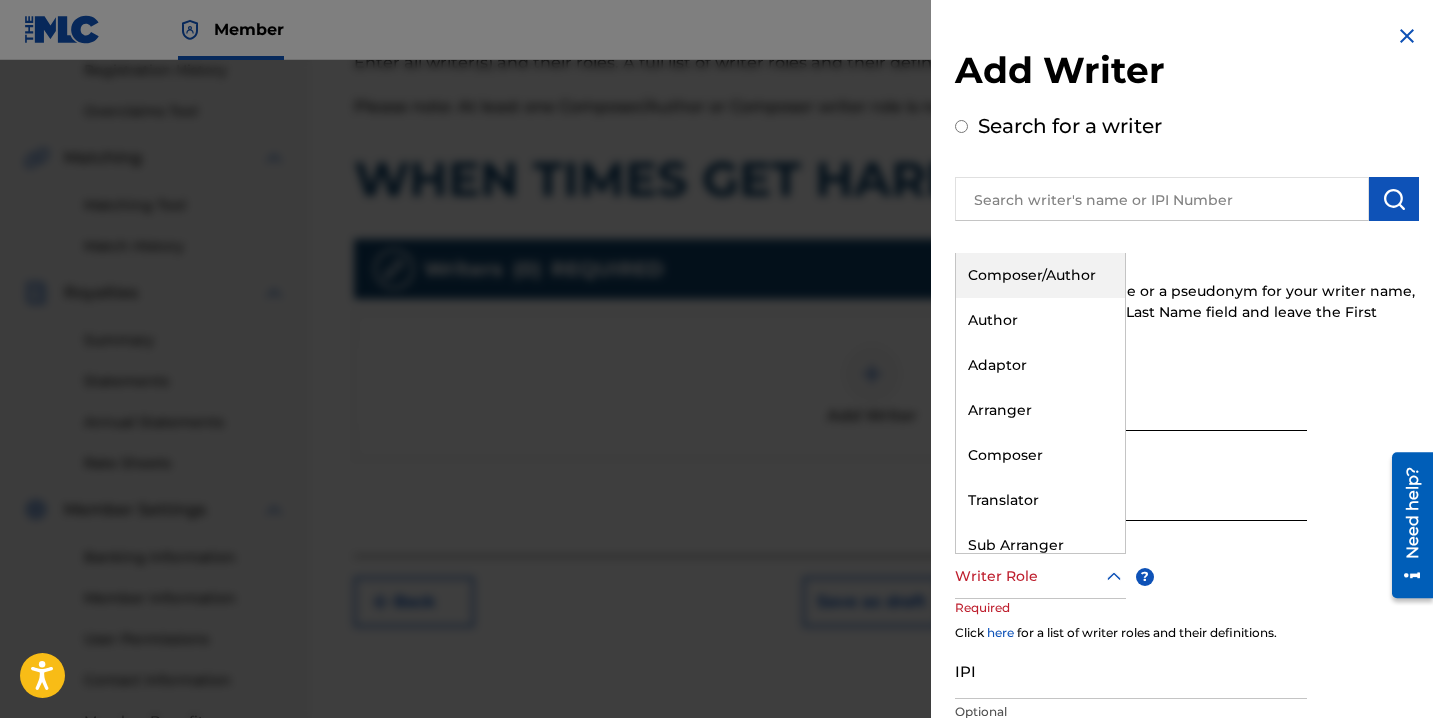 click at bounding box center [1040, 576] 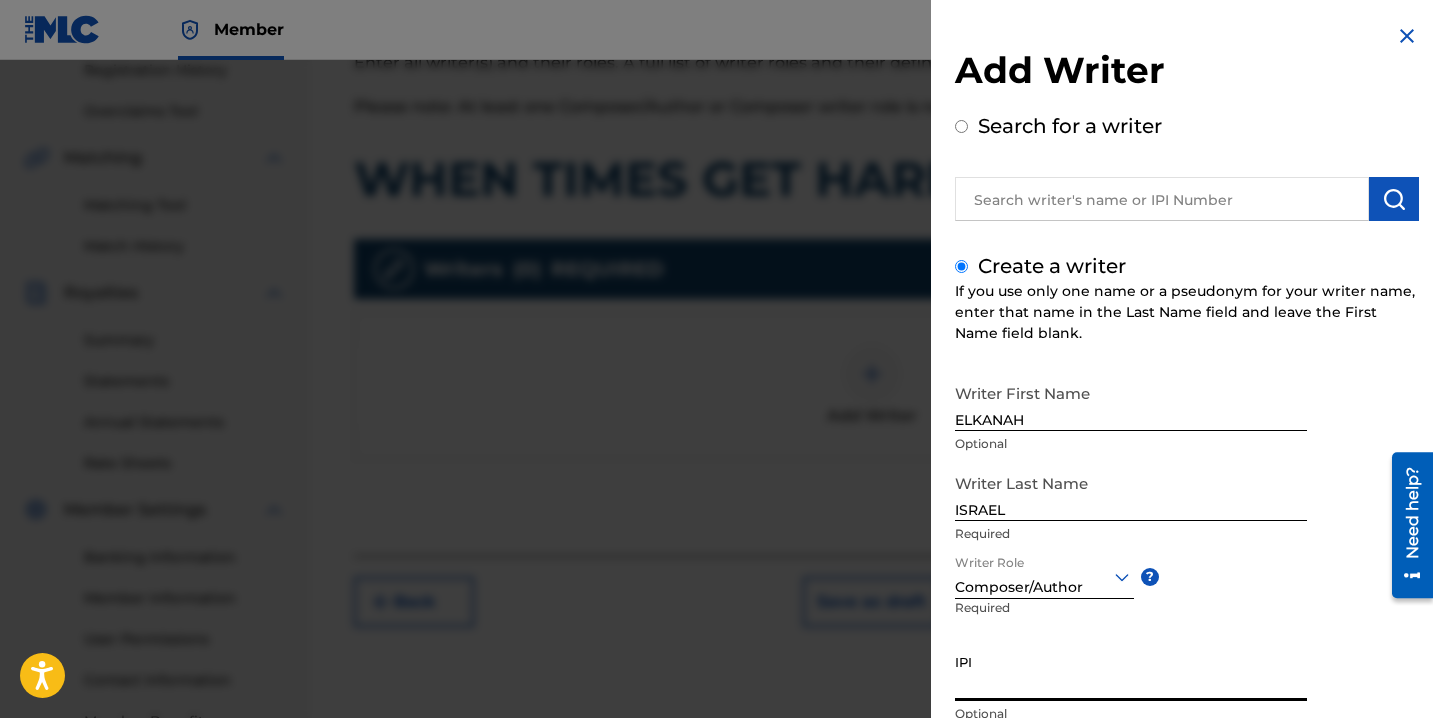 paste on "871838696" 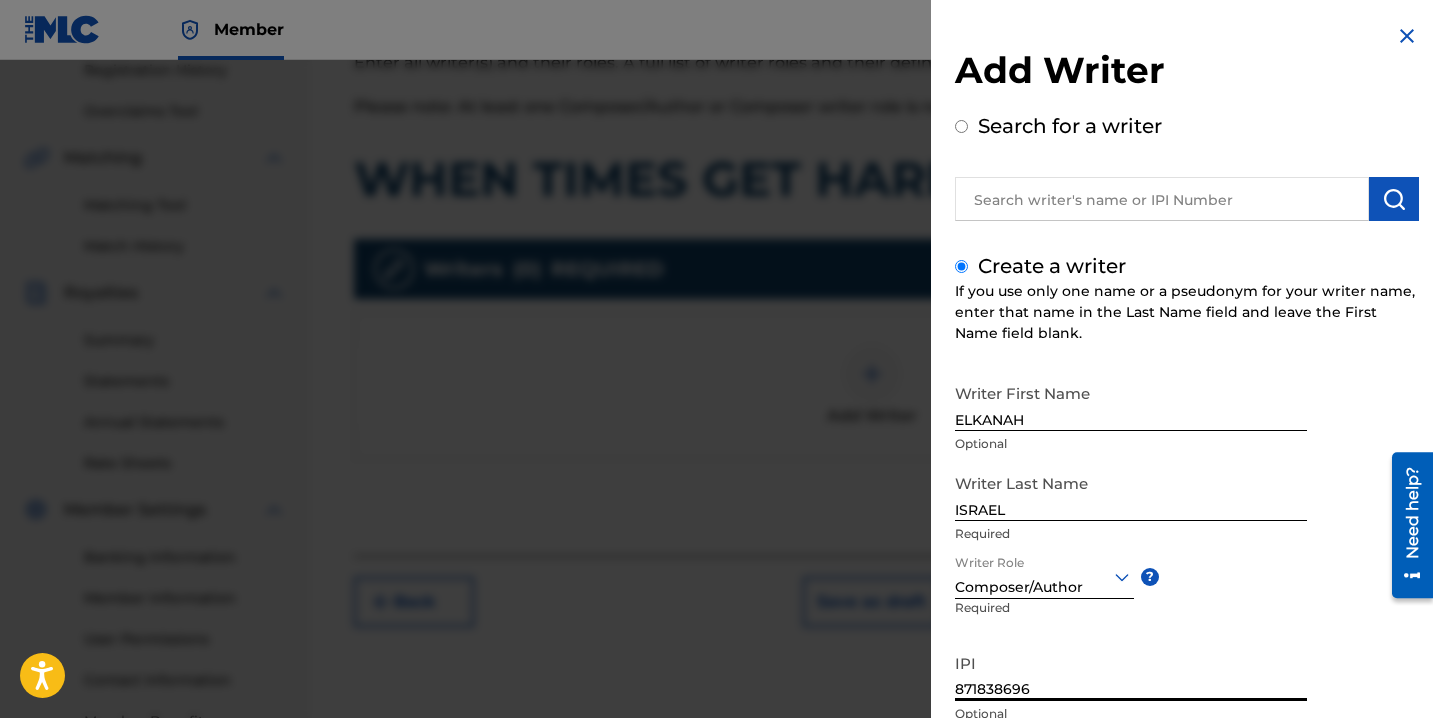 scroll, scrollTop: 150, scrollLeft: 0, axis: vertical 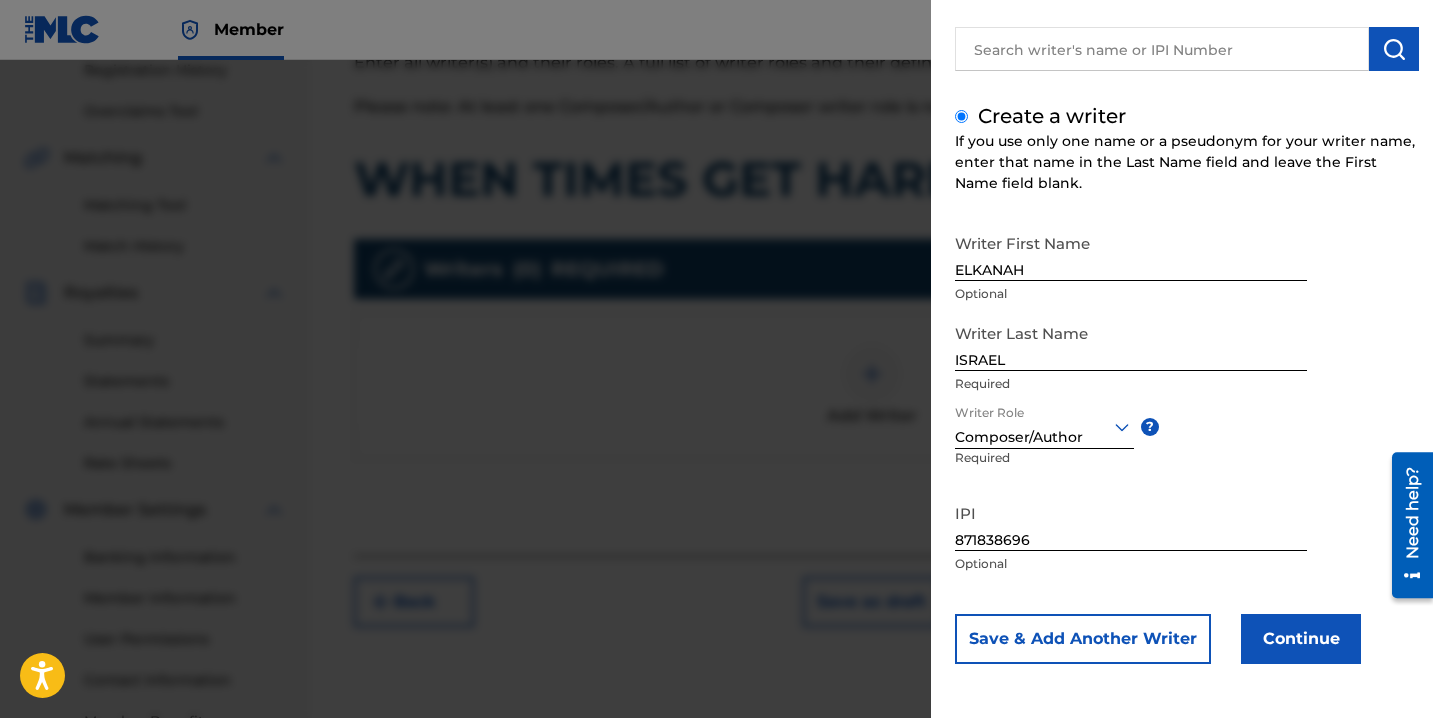 click on "Continue" at bounding box center [1301, 639] 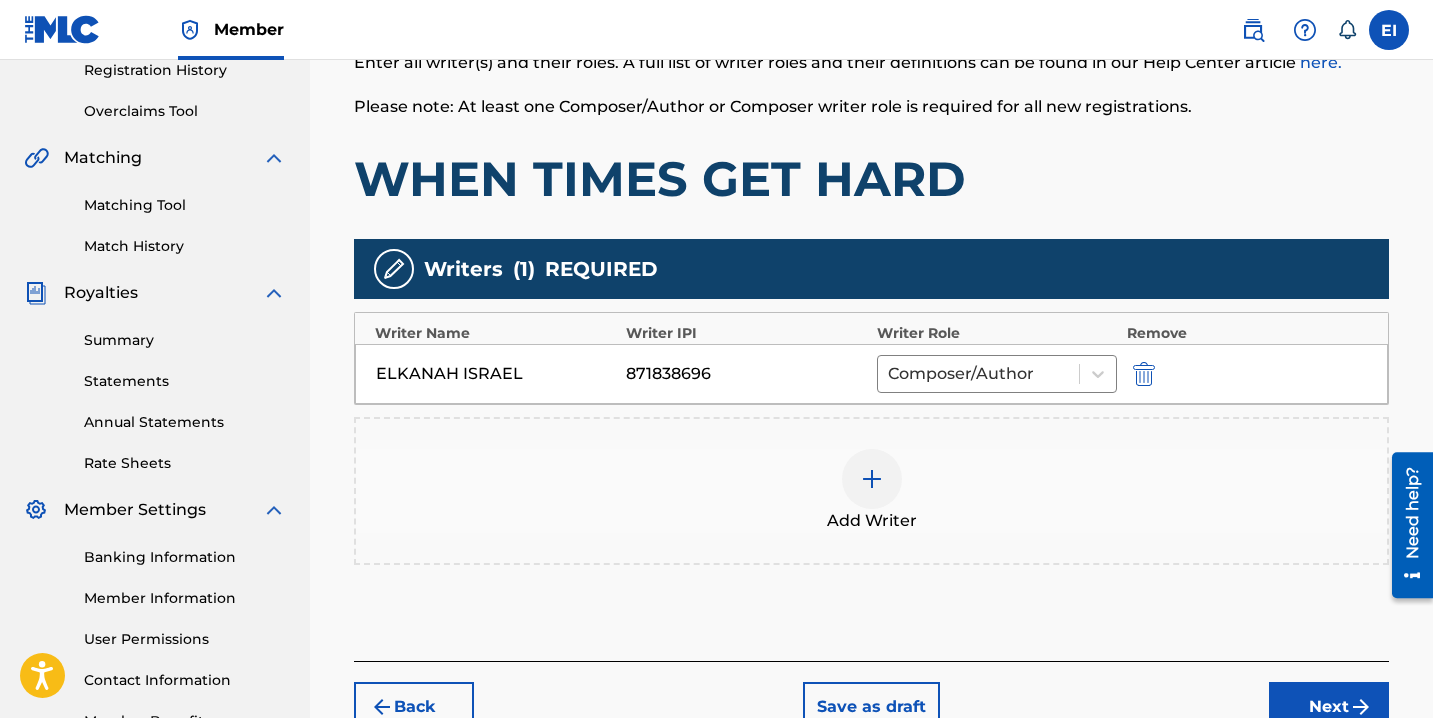 click on "Next" at bounding box center [1329, 707] 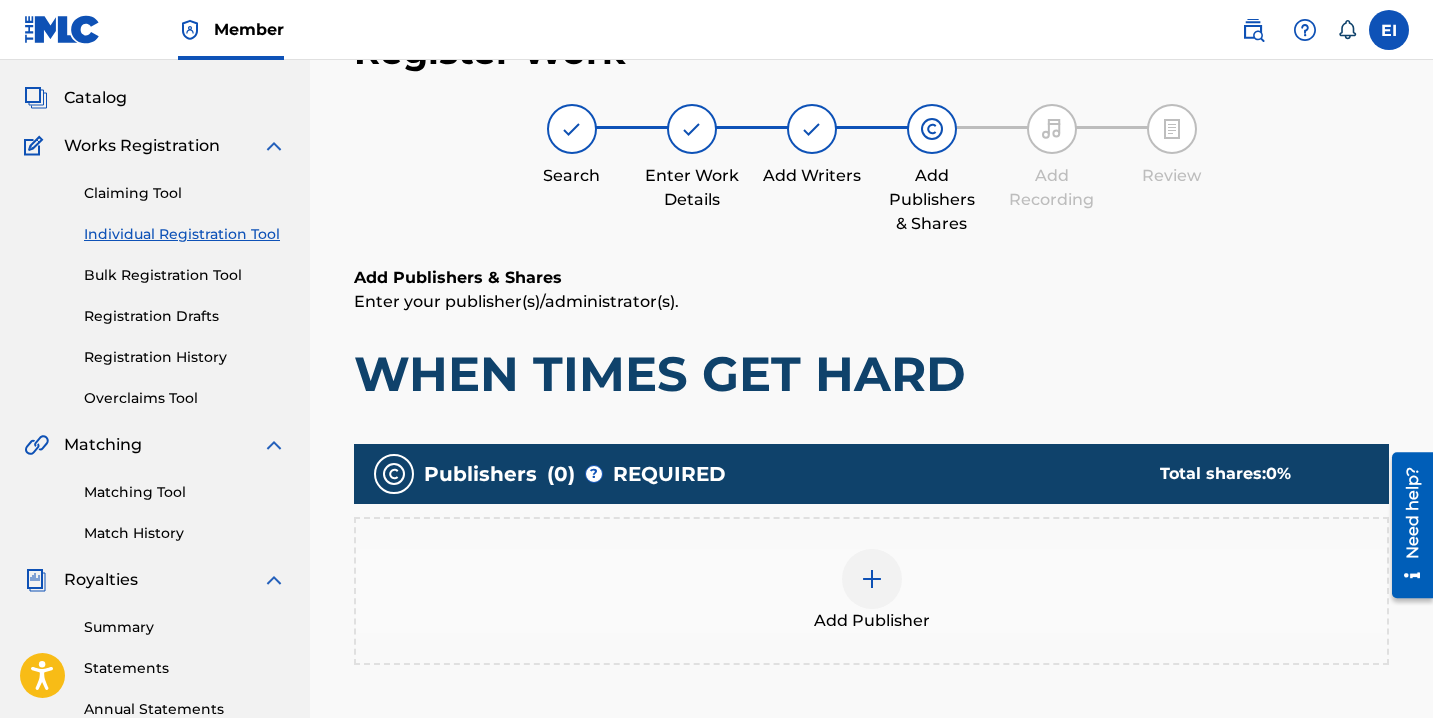 scroll, scrollTop: 90, scrollLeft: 0, axis: vertical 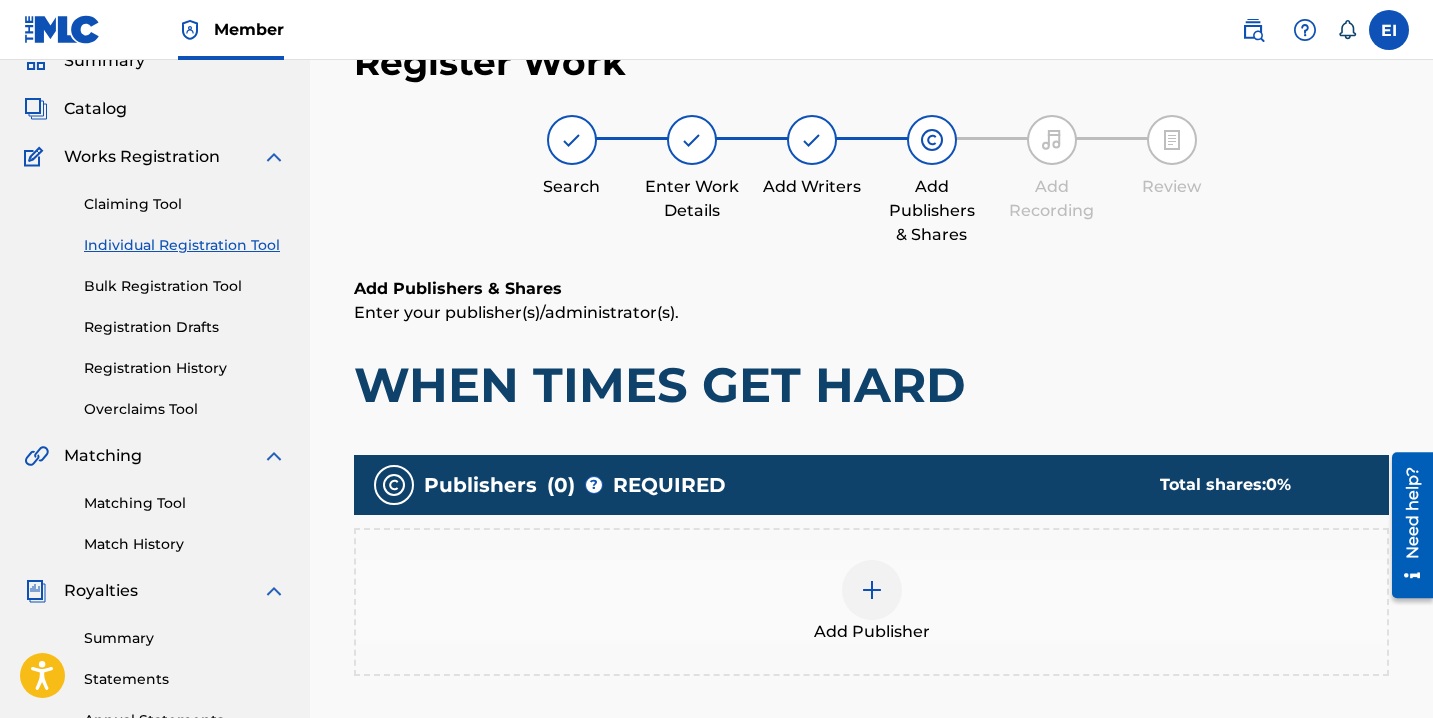 click at bounding box center [872, 590] 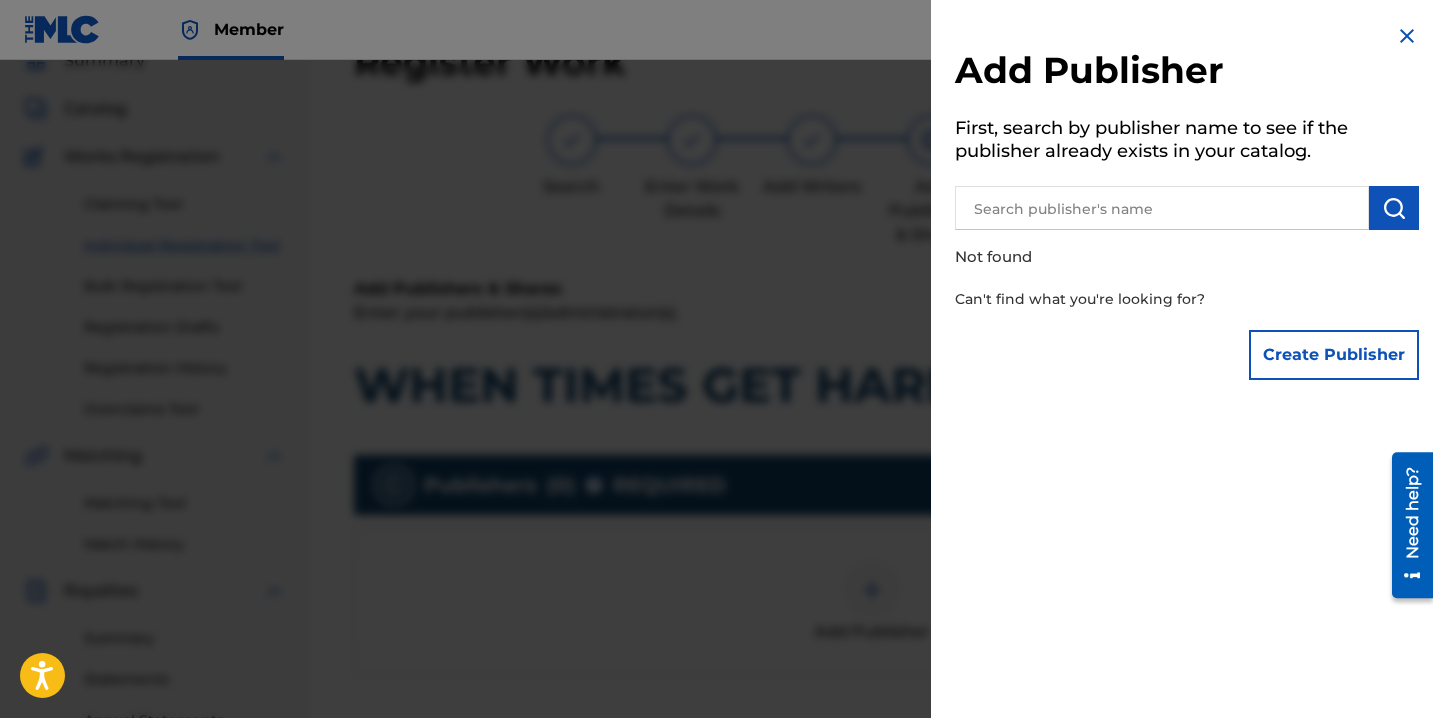 click on "Create Publisher" at bounding box center [1334, 355] 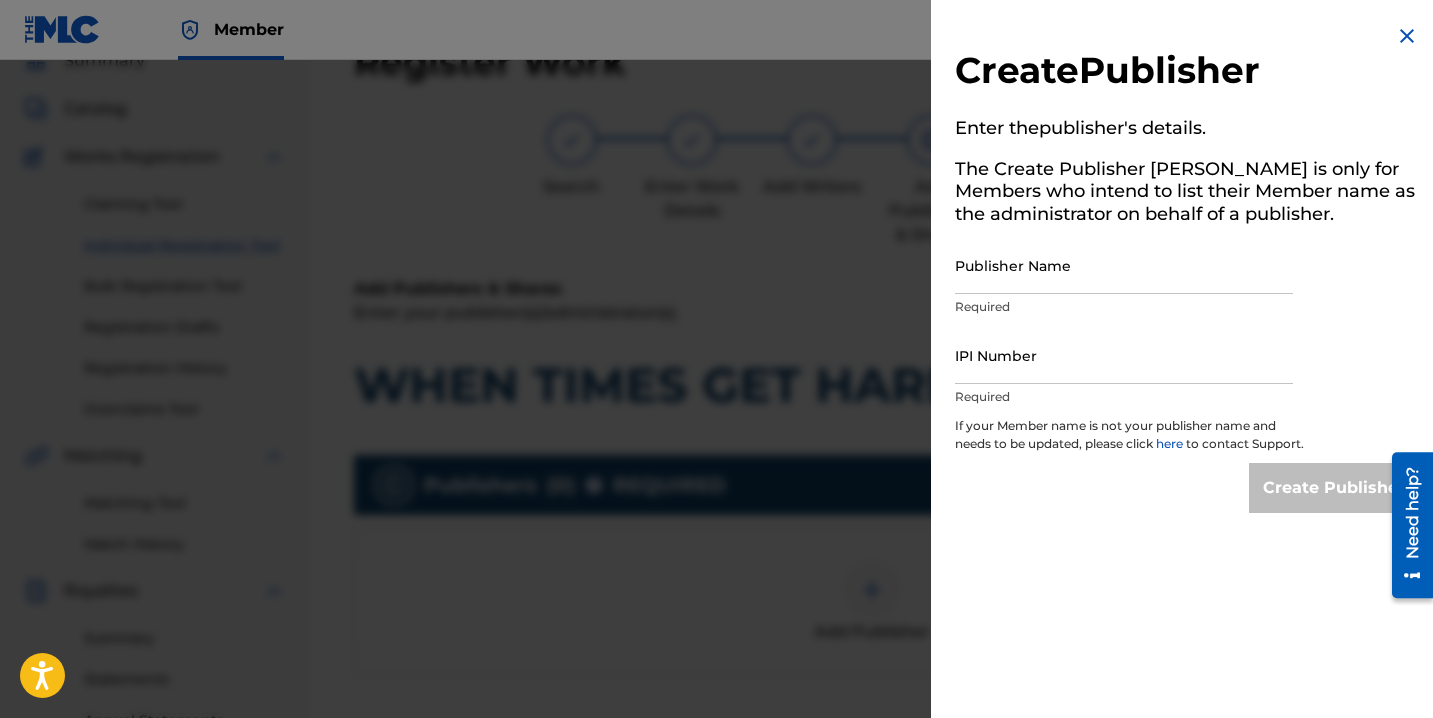 click on "Publisher Name" at bounding box center [1124, 265] 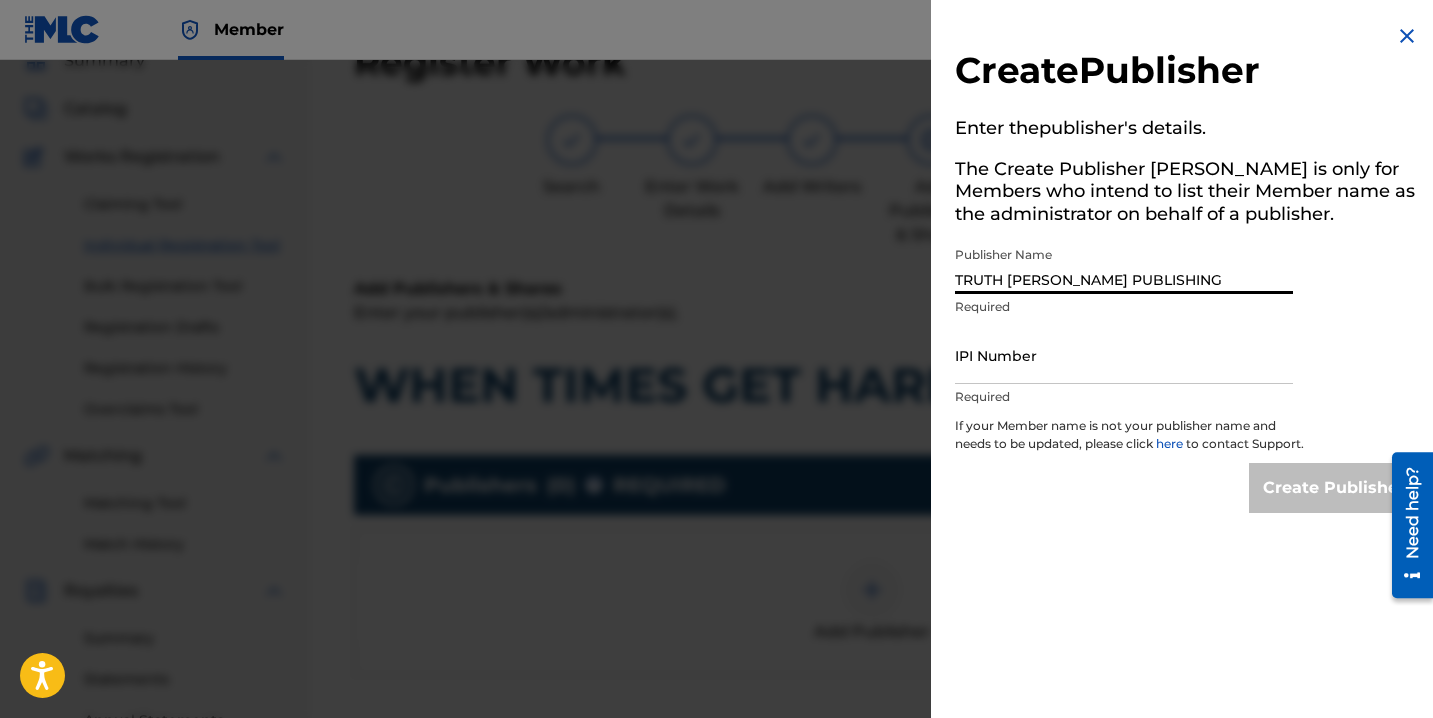 click on "IPI Number" at bounding box center (1124, 355) 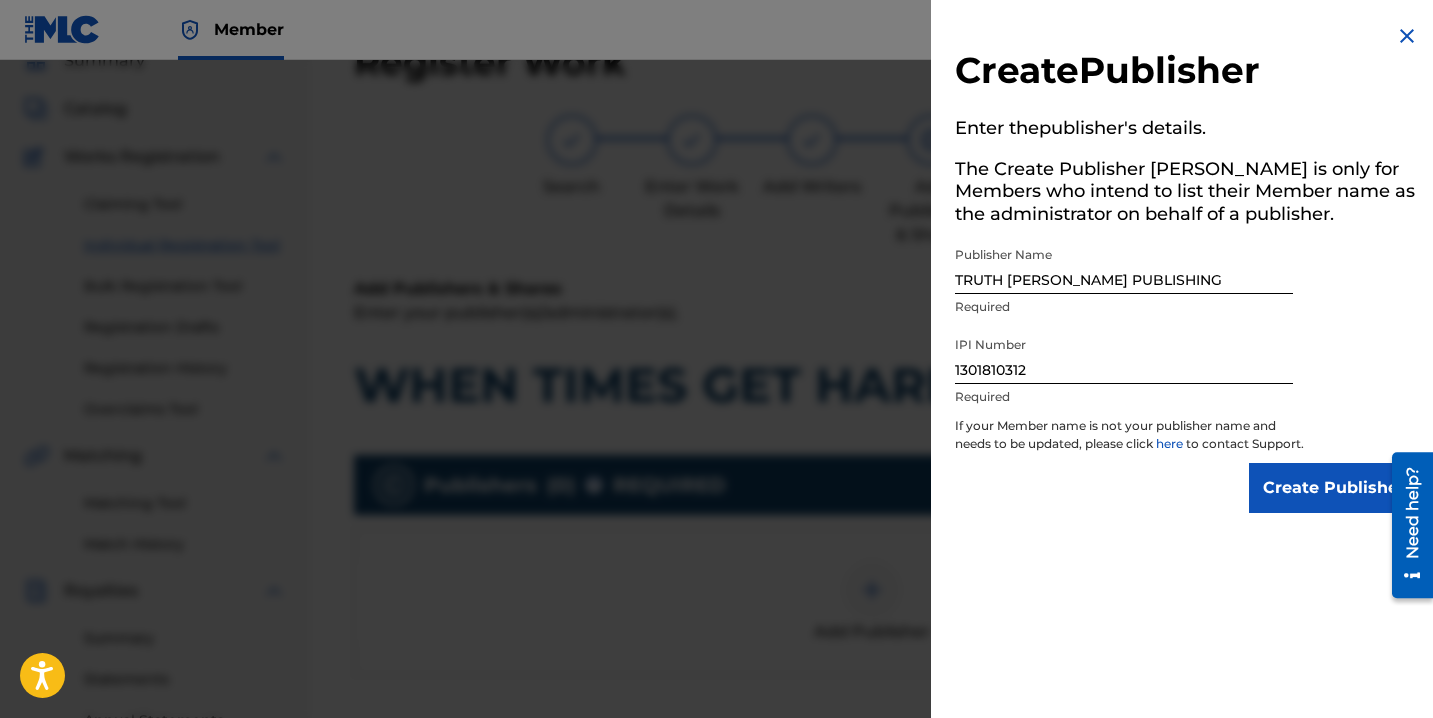 click on "Create Publisher" at bounding box center [1334, 488] 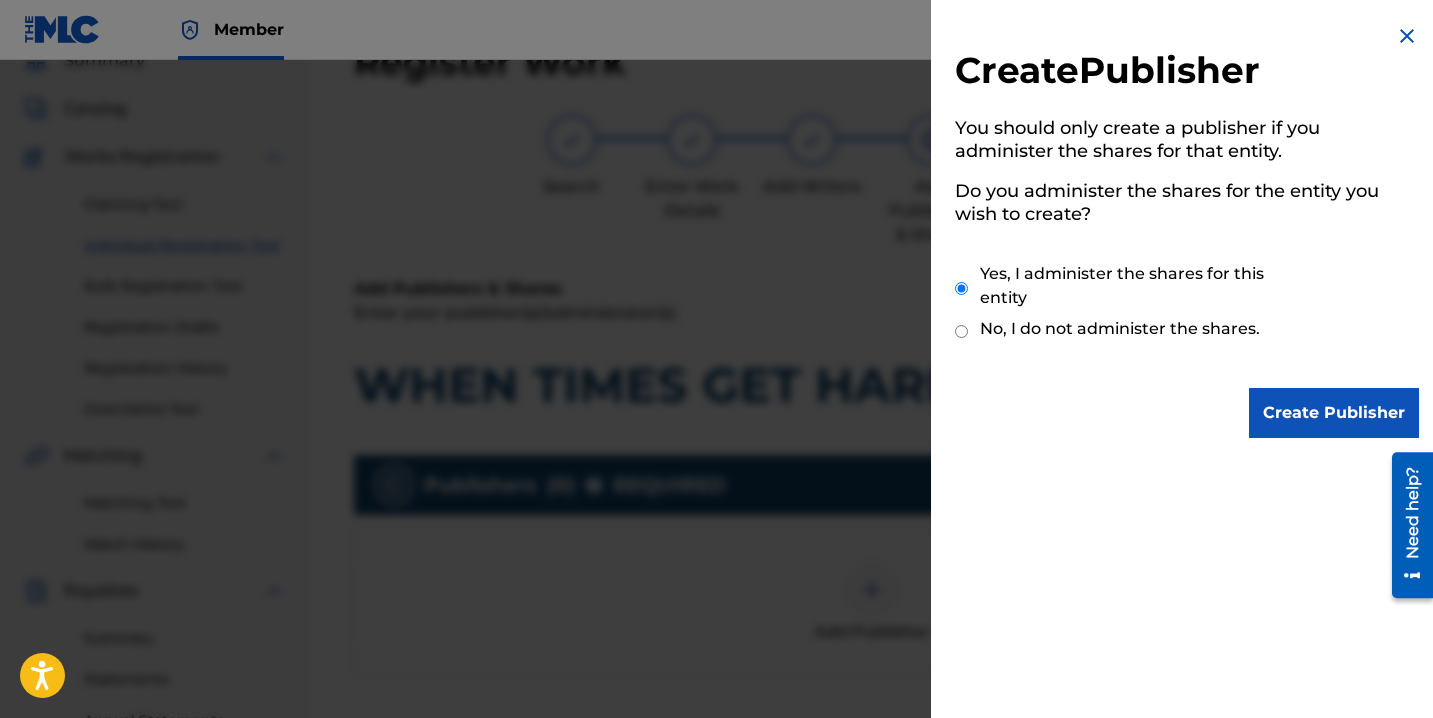 click on "Create Publisher" at bounding box center (1334, 413) 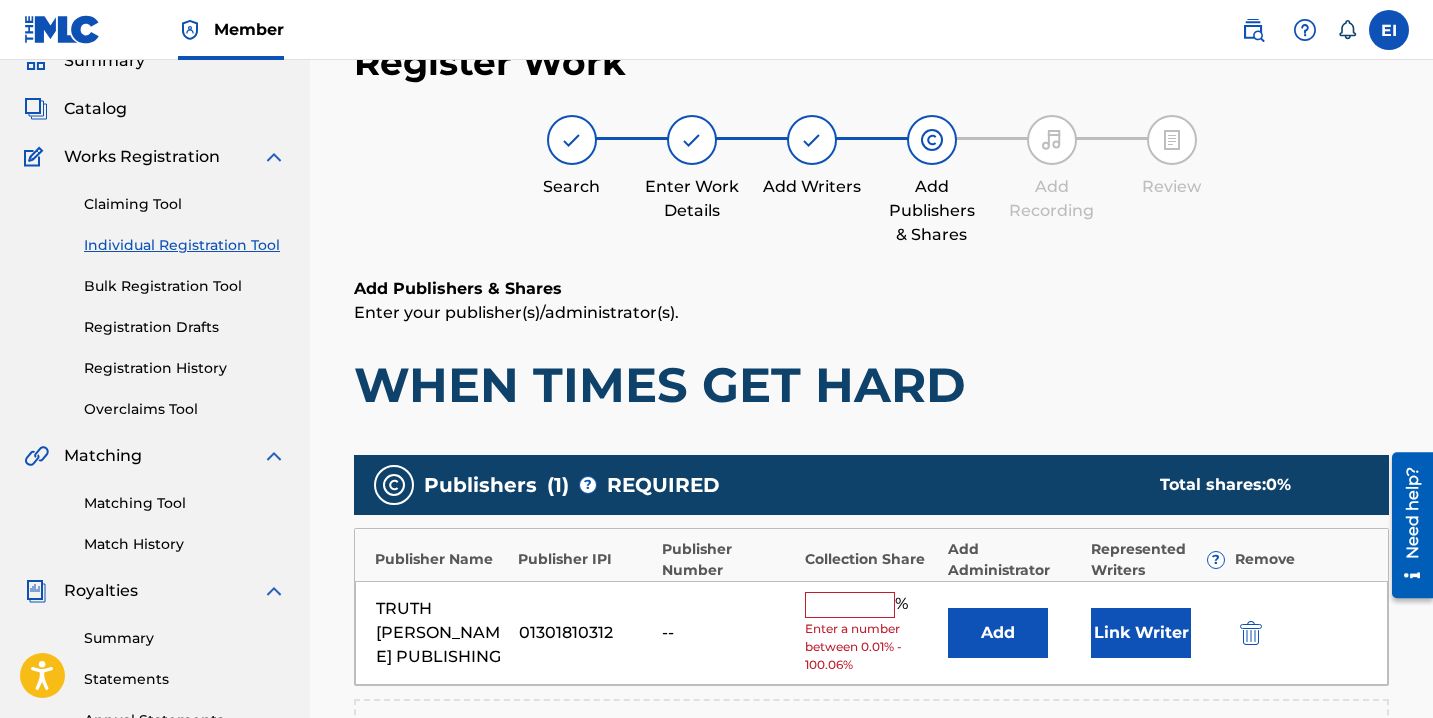 click at bounding box center [850, 605] 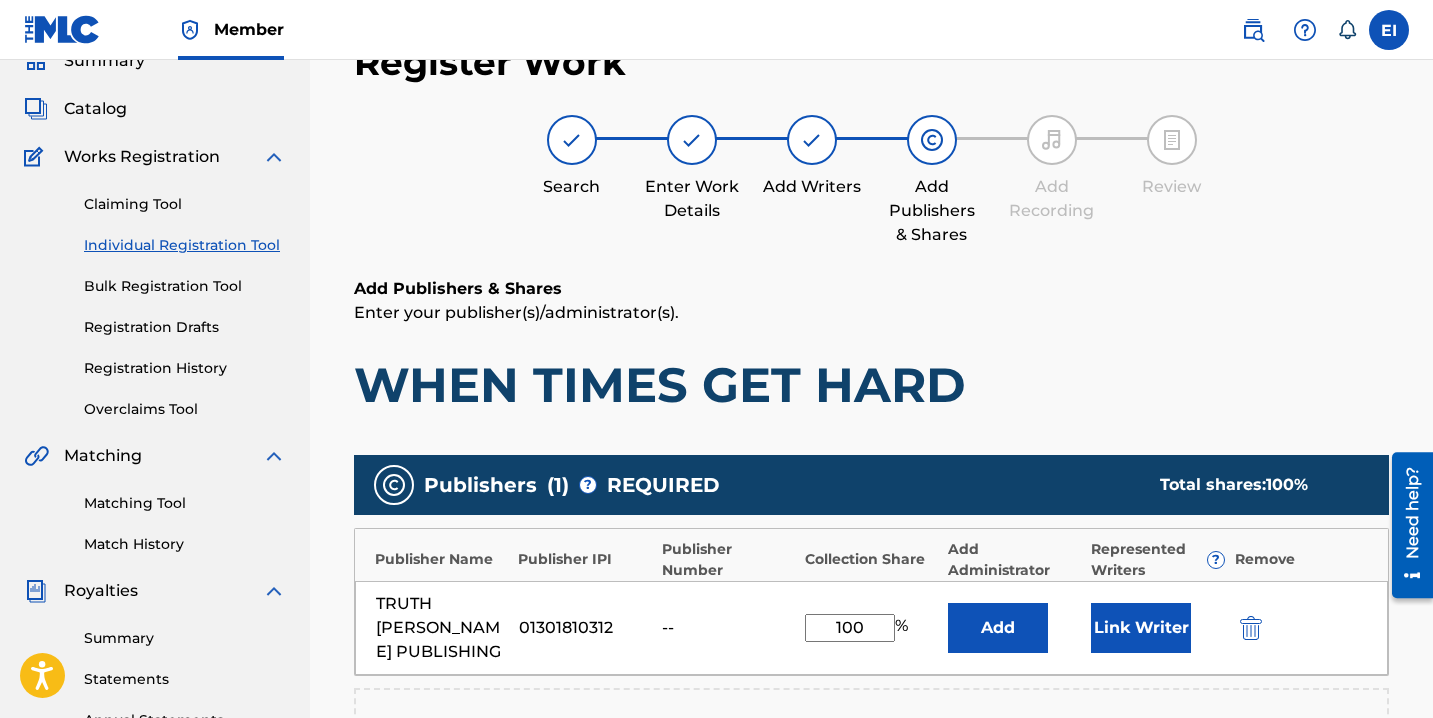 click on "Link Writer" at bounding box center [1141, 628] 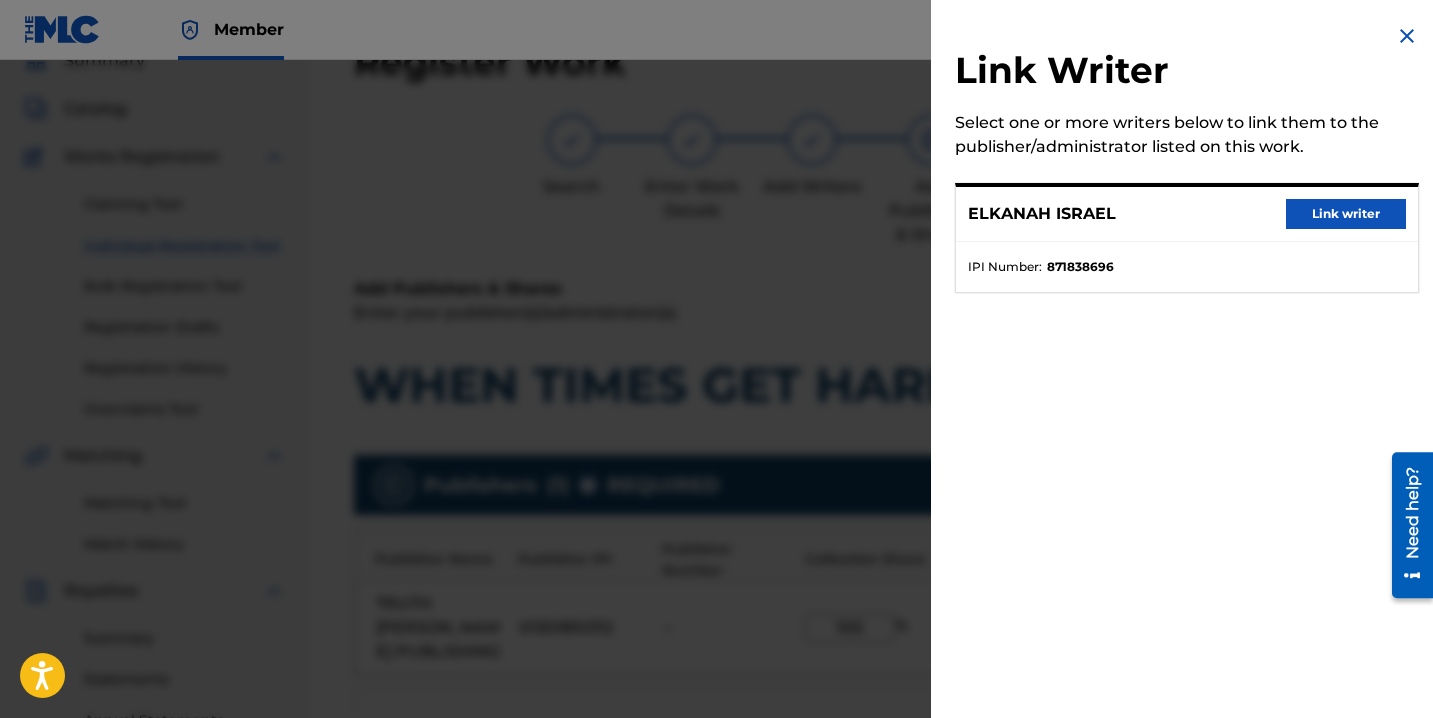 click on "Link writer" at bounding box center [1346, 214] 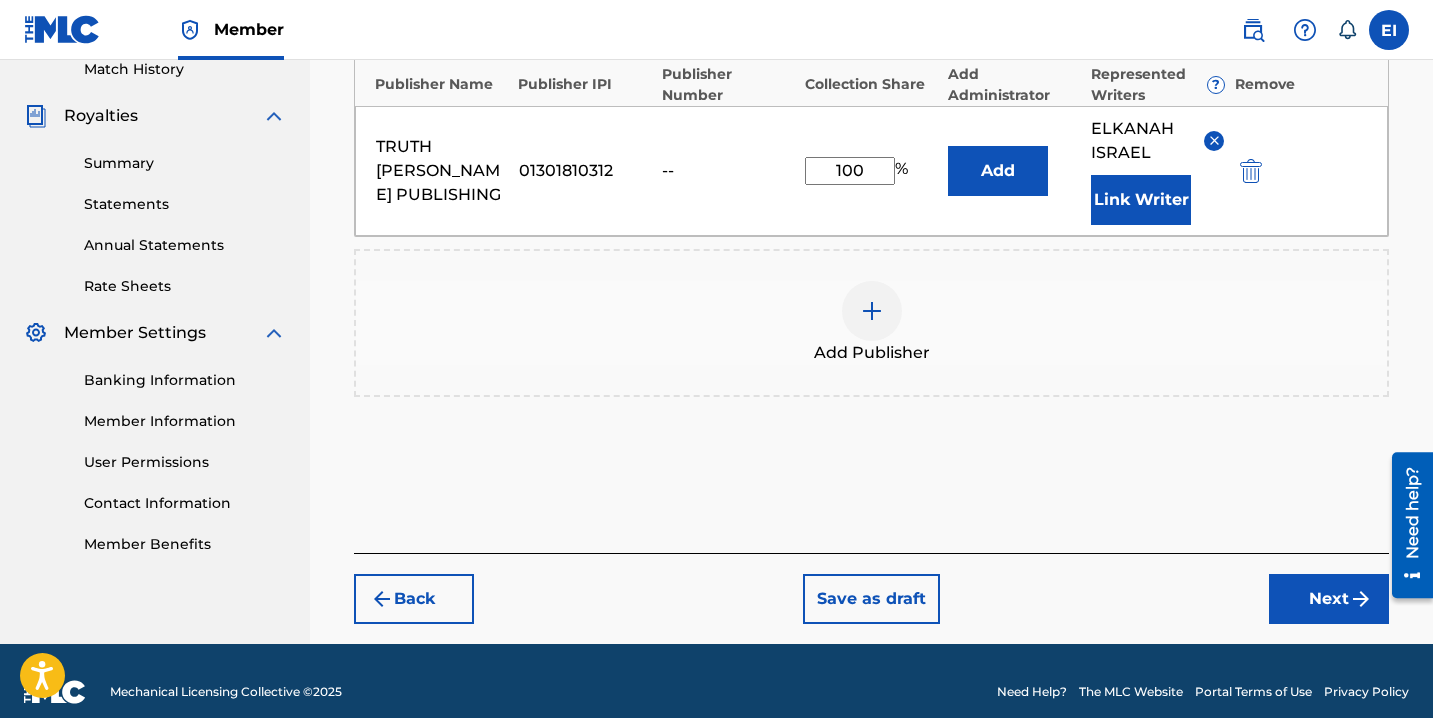 click on "Next" at bounding box center [1329, 599] 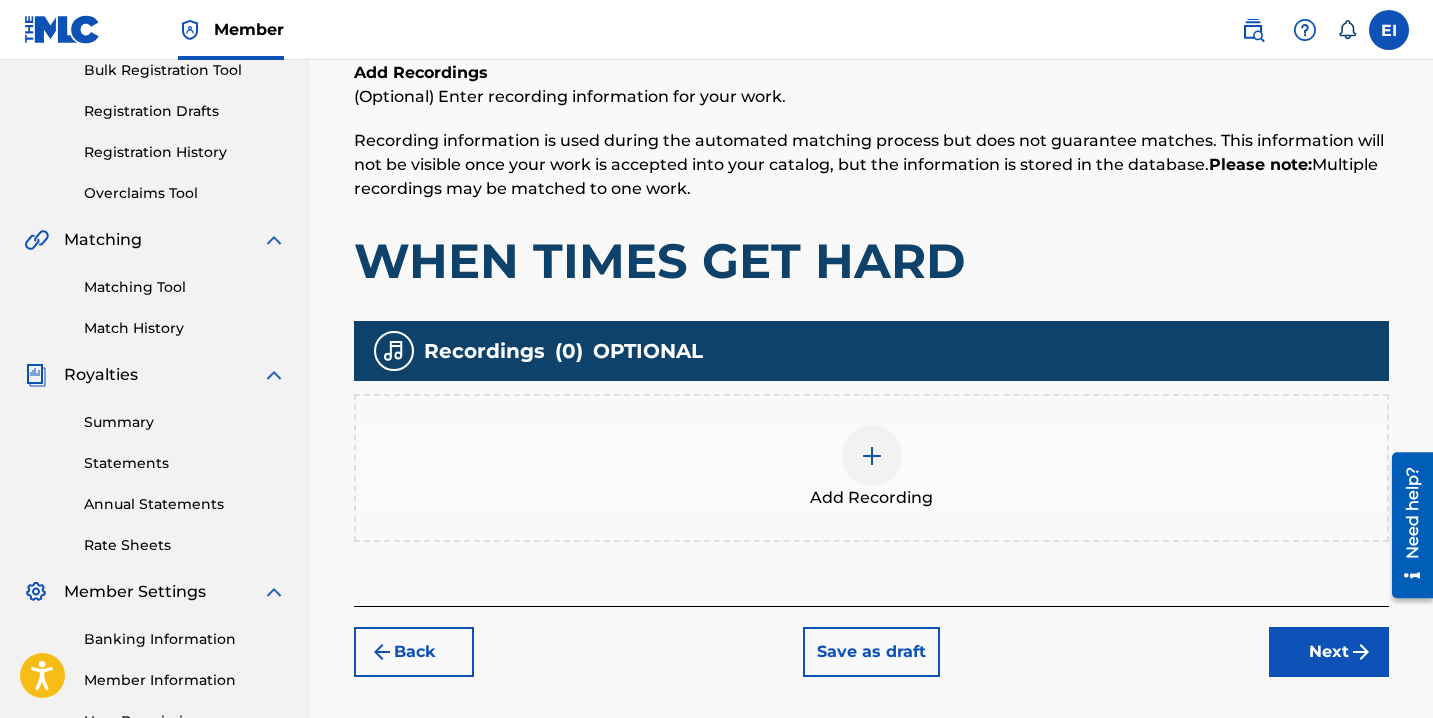 scroll, scrollTop: 351, scrollLeft: 0, axis: vertical 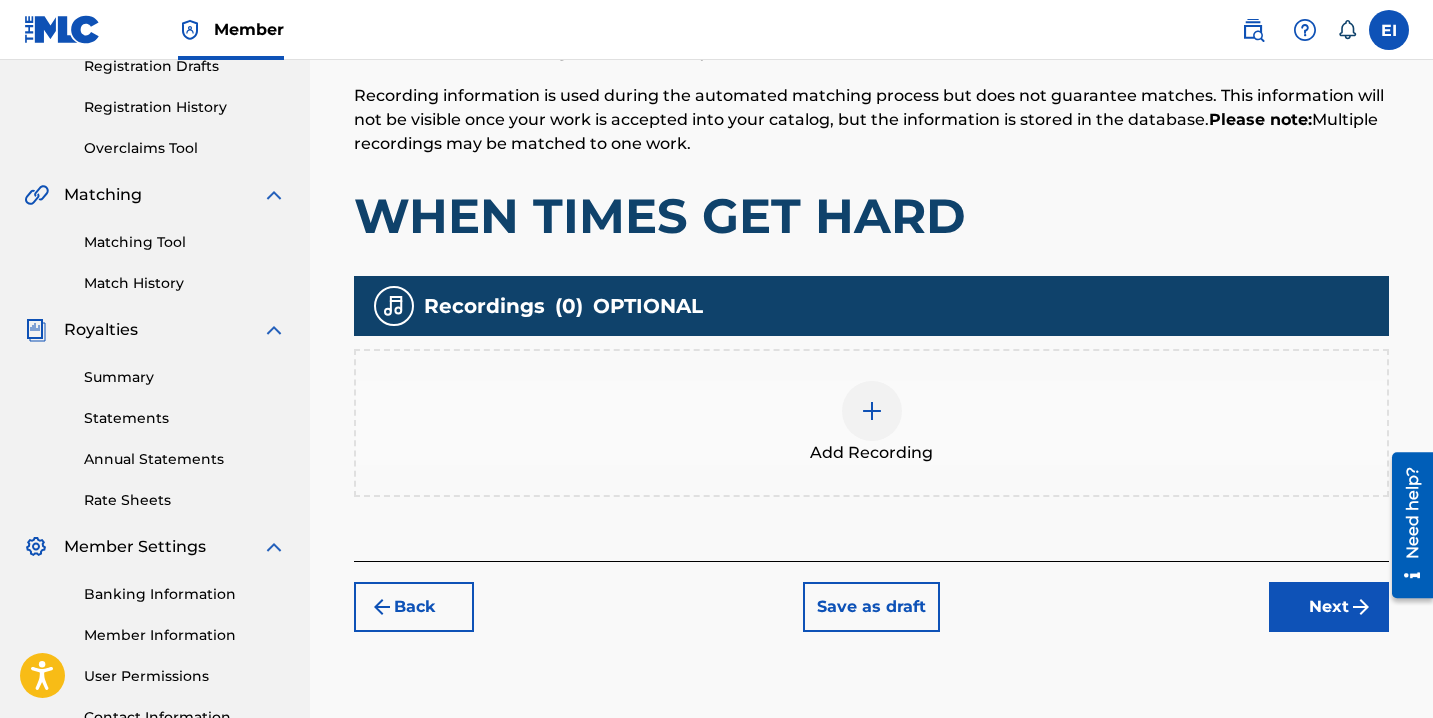 click on "Add Recording" at bounding box center (871, 423) 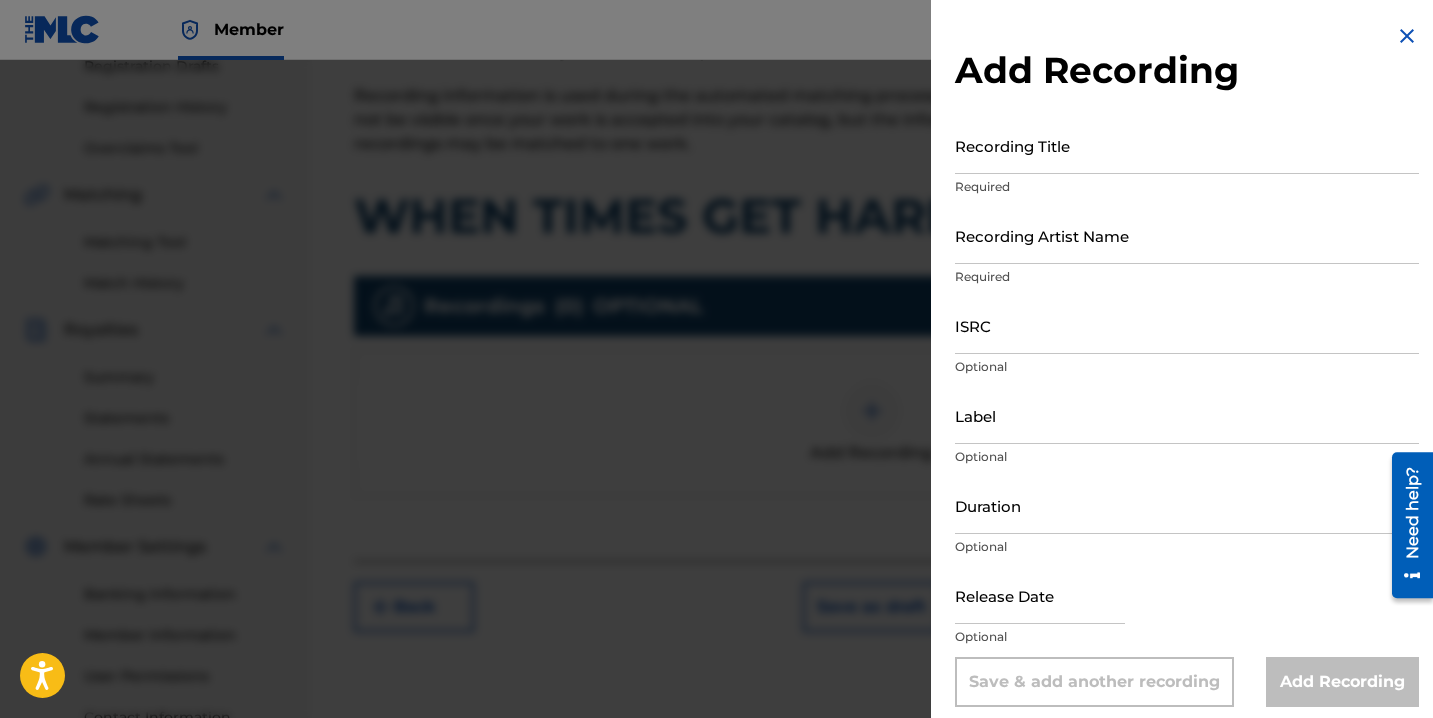 click on "Recording Title" at bounding box center (1187, 145) 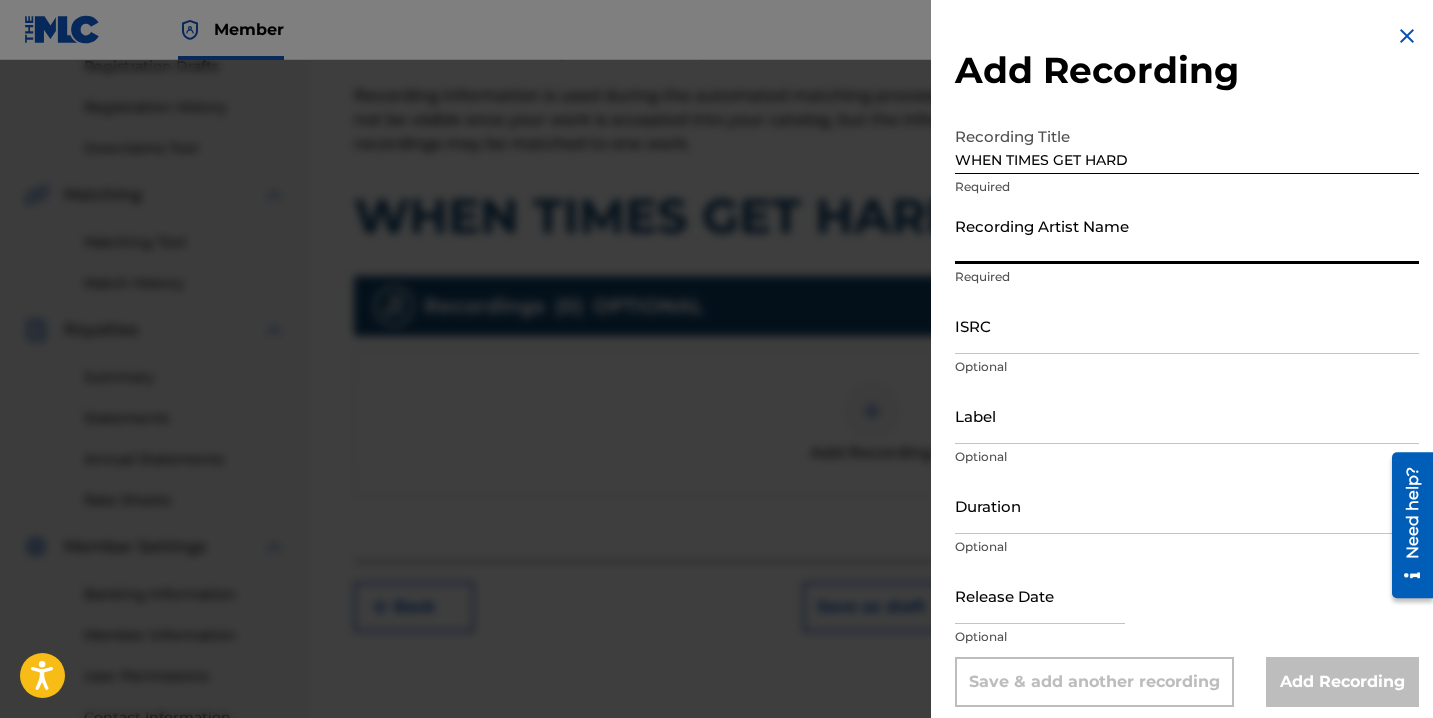 click on "Recording Artist Name" at bounding box center [1187, 235] 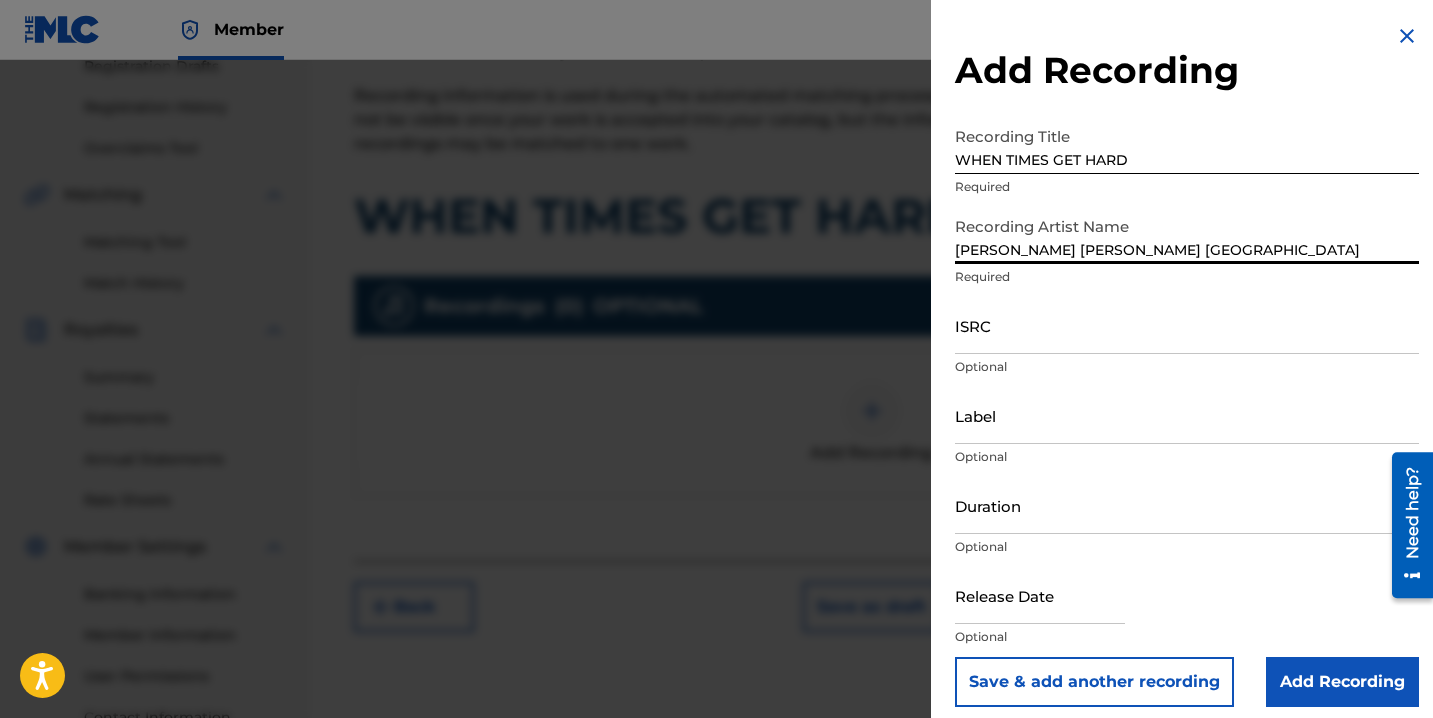 click on "Duration" at bounding box center (1187, 505) 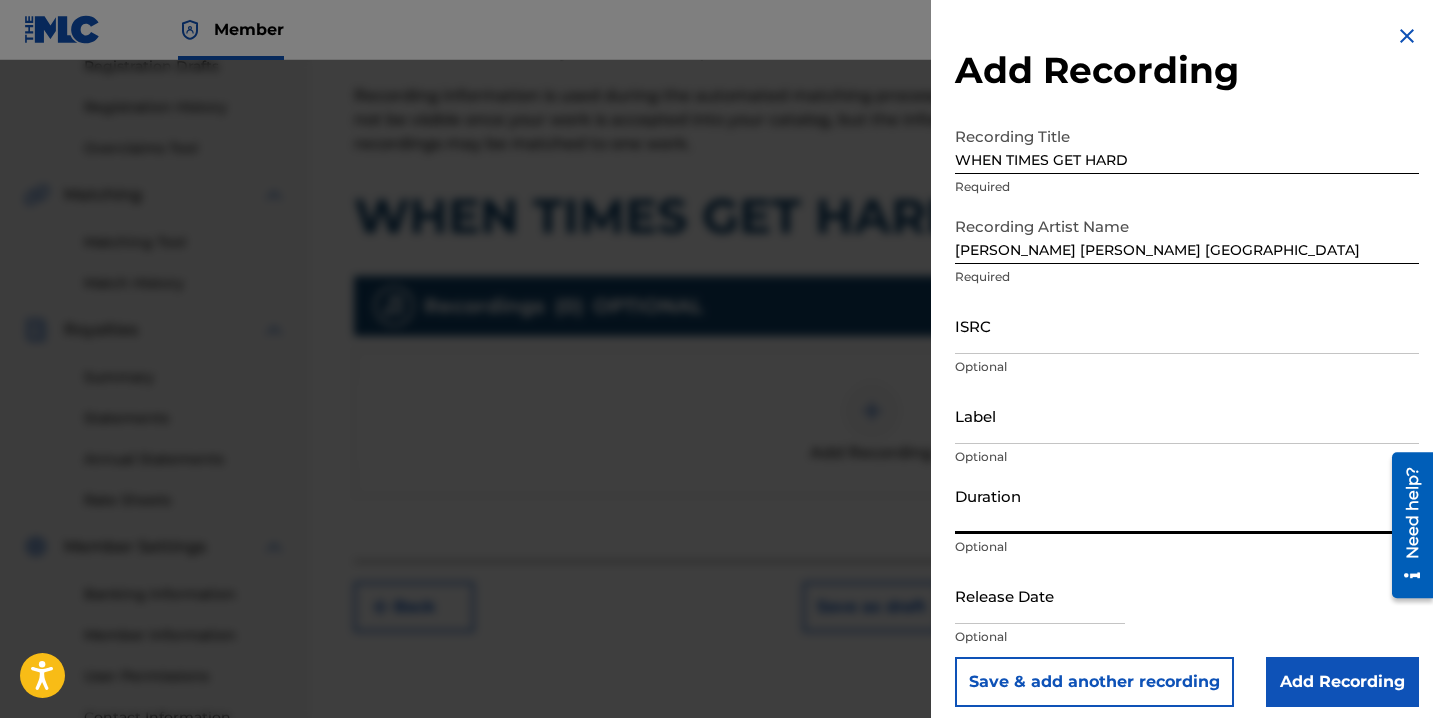 click at bounding box center (1040, 595) 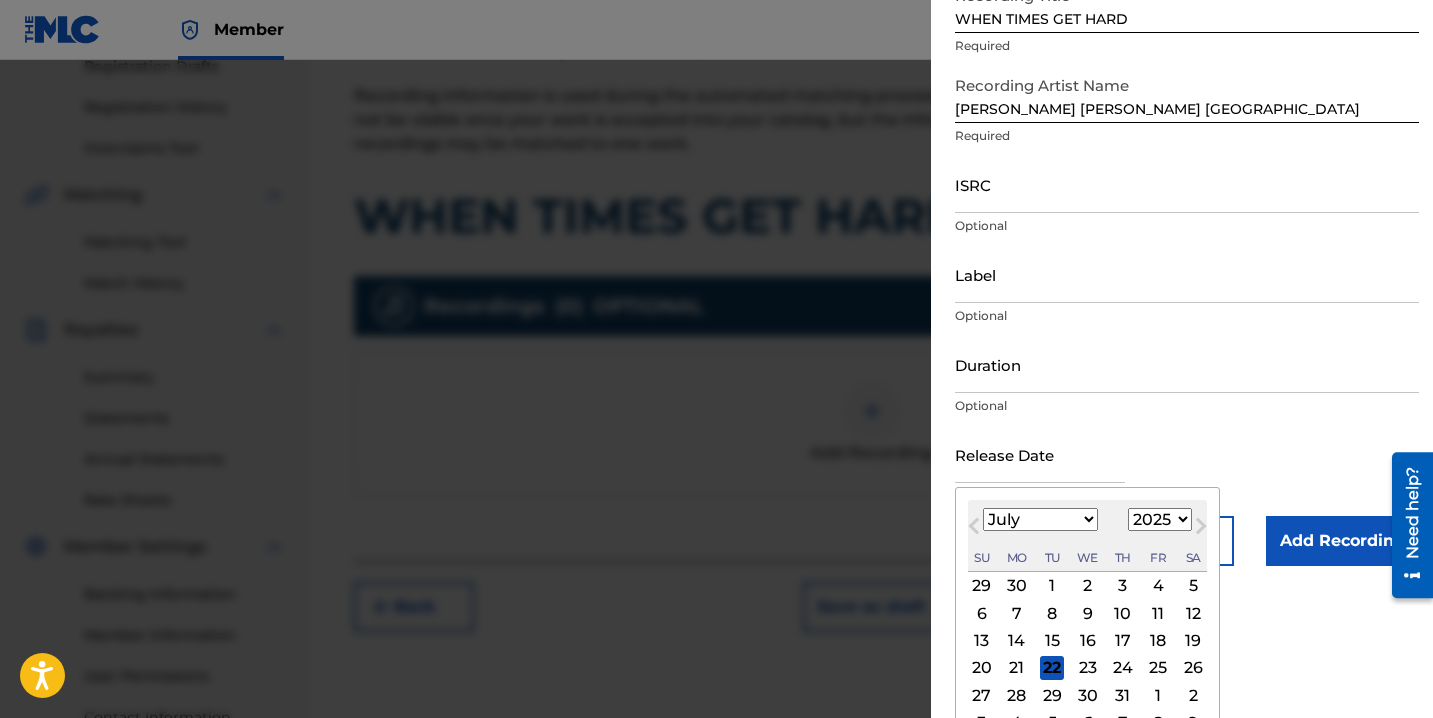 click on "7" at bounding box center [1017, 613] 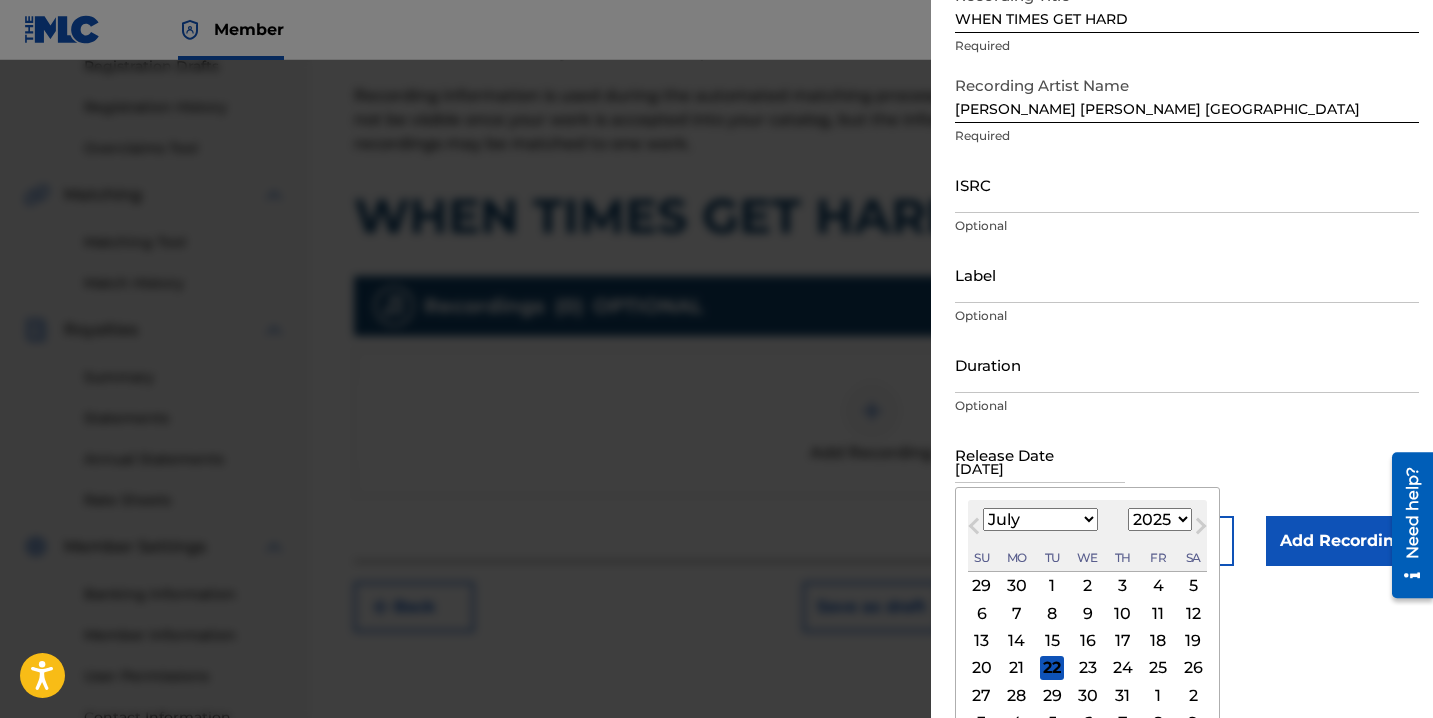 scroll, scrollTop: 13, scrollLeft: 0, axis: vertical 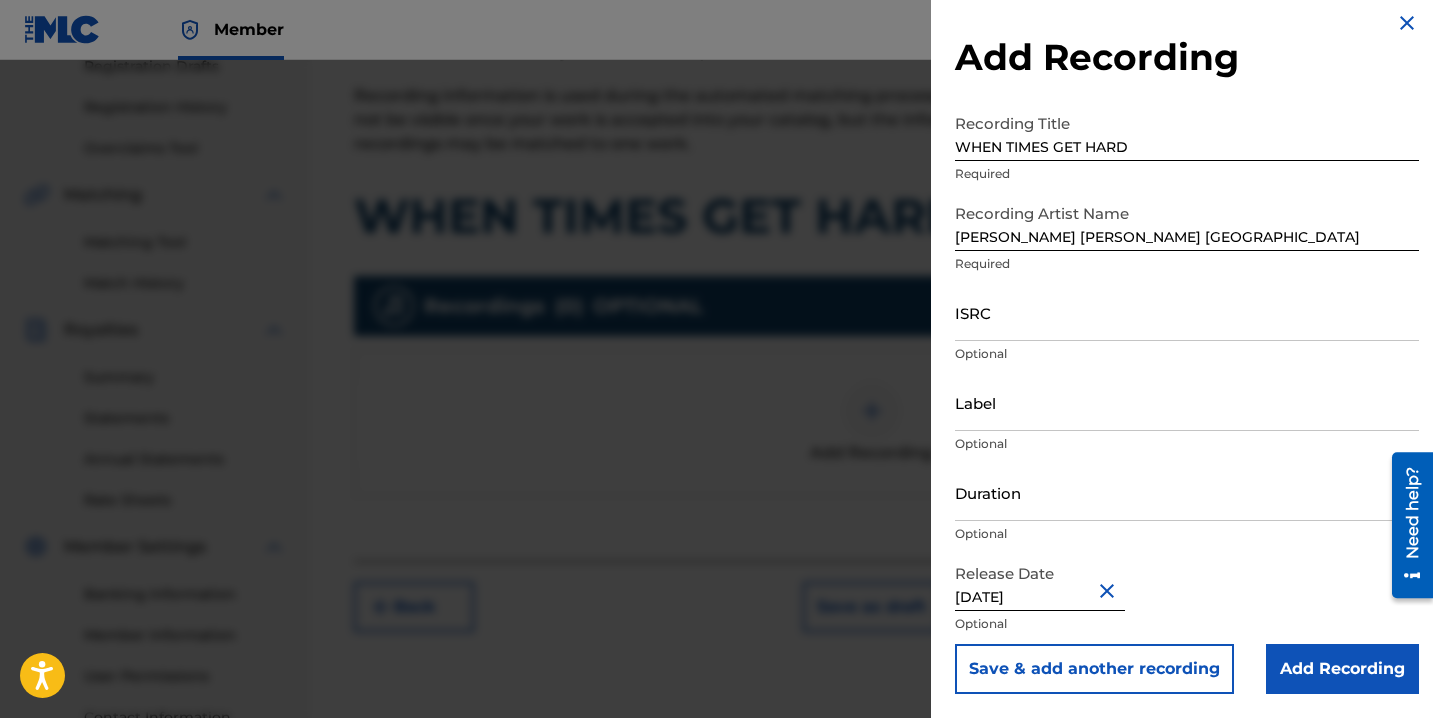 click on "Duration" at bounding box center [1187, 492] 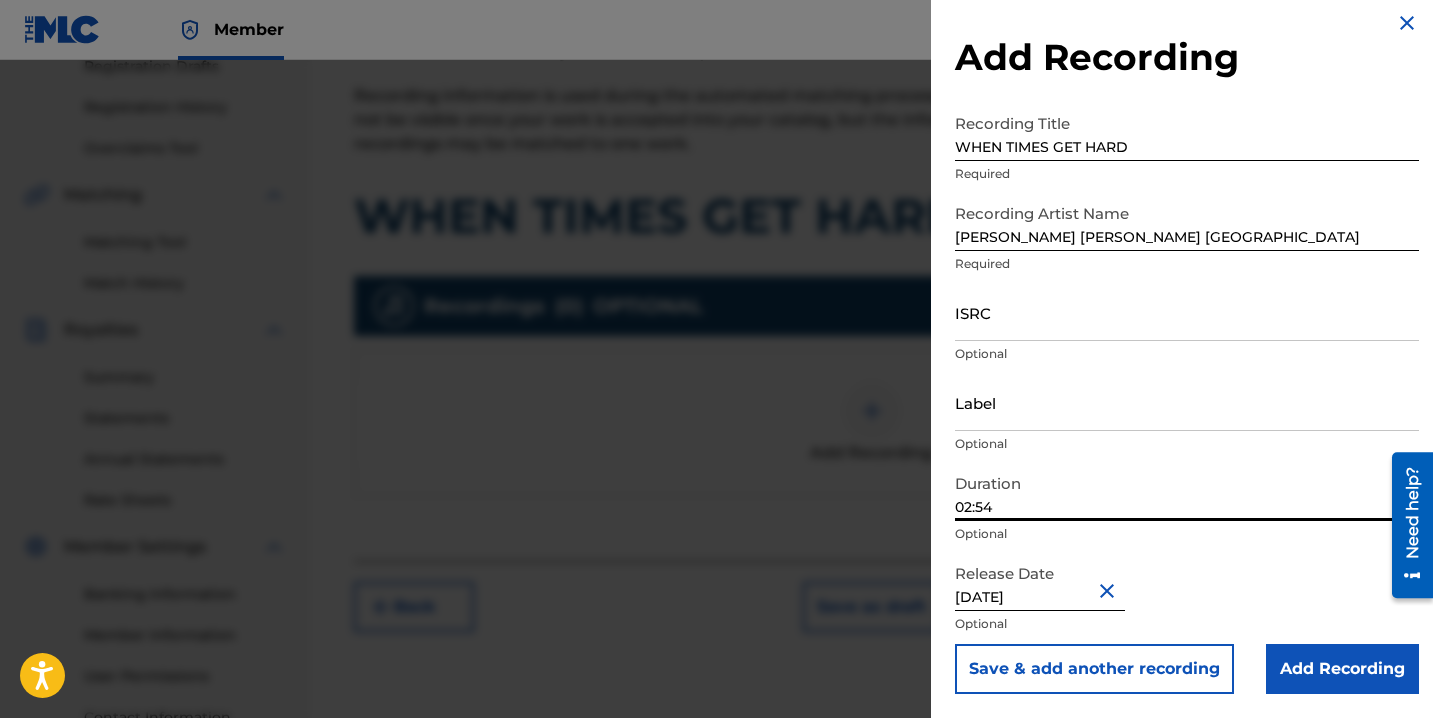 click on "ISRC" at bounding box center [1187, 312] 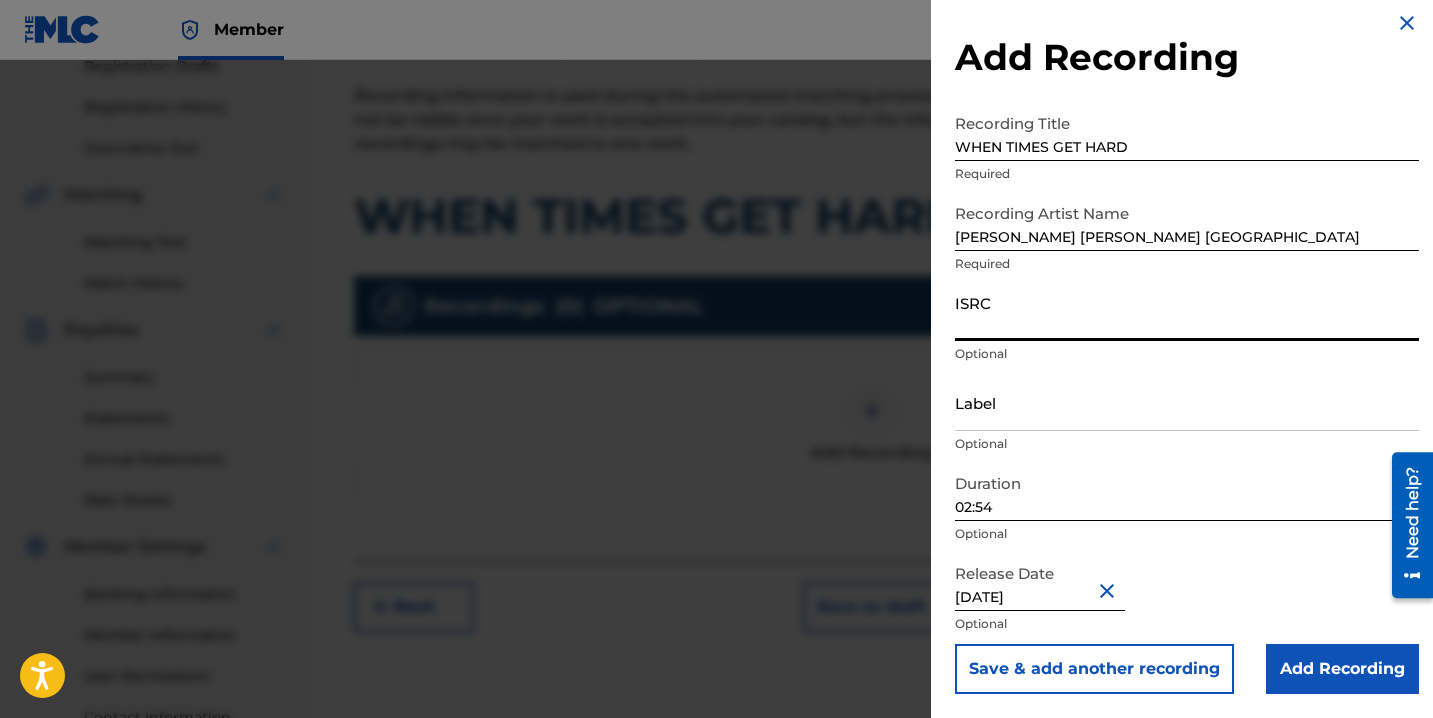 click on "ISRC" at bounding box center [1187, 312] 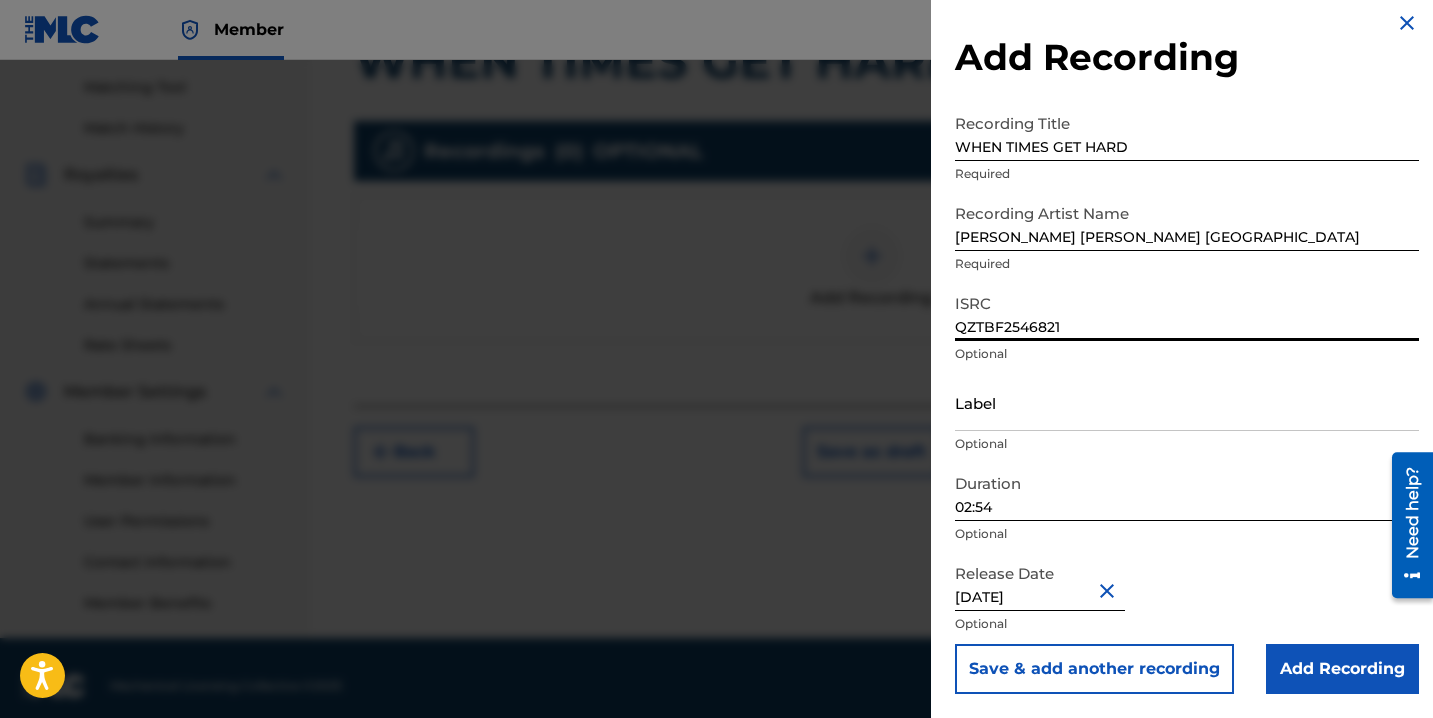 scroll, scrollTop: 522, scrollLeft: 0, axis: vertical 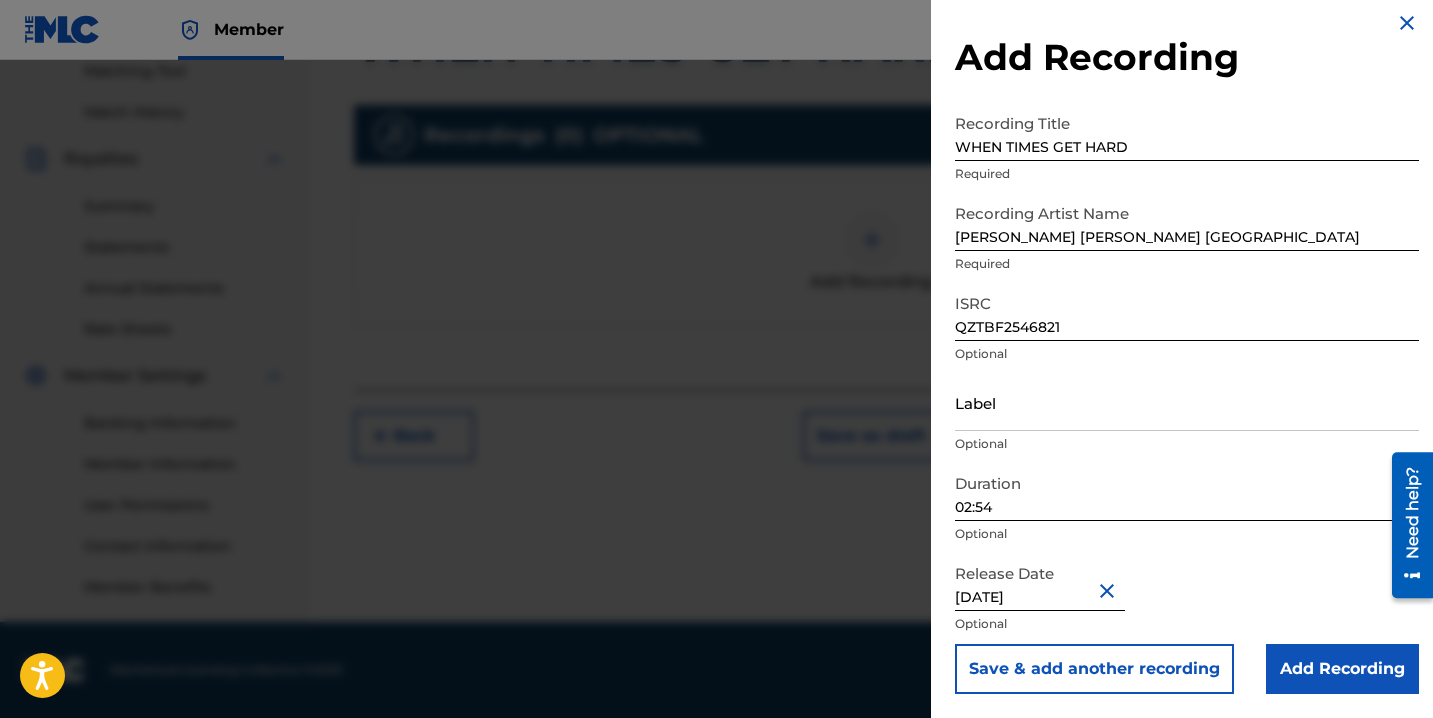 click on "Add Recording" at bounding box center [1342, 669] 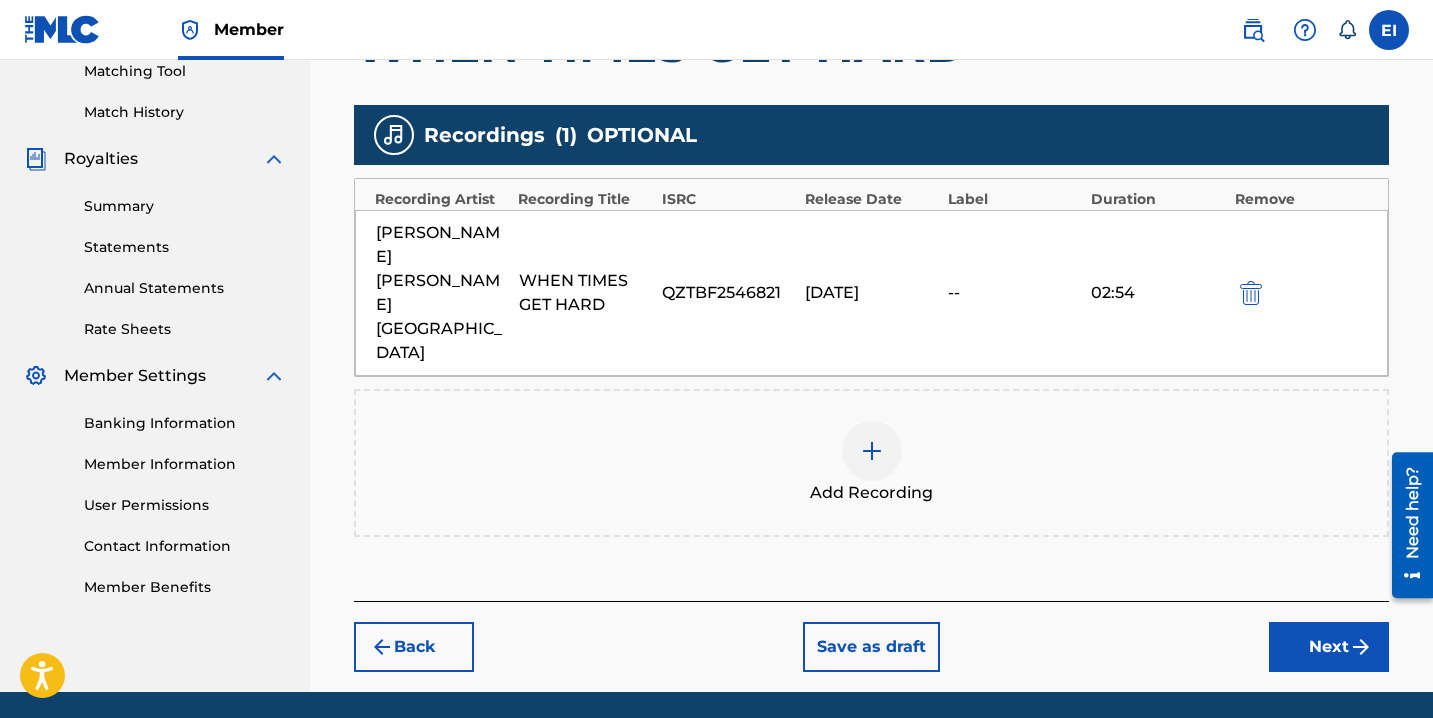 click on "Register Work Search Enter Work Details Add Writers Add Publishers & Shares Add Recording Review Add Recordings (Optional) Enter recording information for your work. Recording information is used during the automated matching process but does not guarantee matches. This information will not be visible once your work is accepted into your catalog, but the information is stored in the database.  Please note:  Multiple recordings may be matched to one work. WHEN TIMES GET HARD Recordings ( 1 ) OPTIONAL Recording Artist Recording Title ISRC Release Date Label Duration Remove [PERSON_NAME] [PERSON_NAME] ISRAEL WHEN TIMES GET HARD QZTBF2546821 [DATE] 02:54 Add Recording Back Save as draft Next" at bounding box center [871, 140] 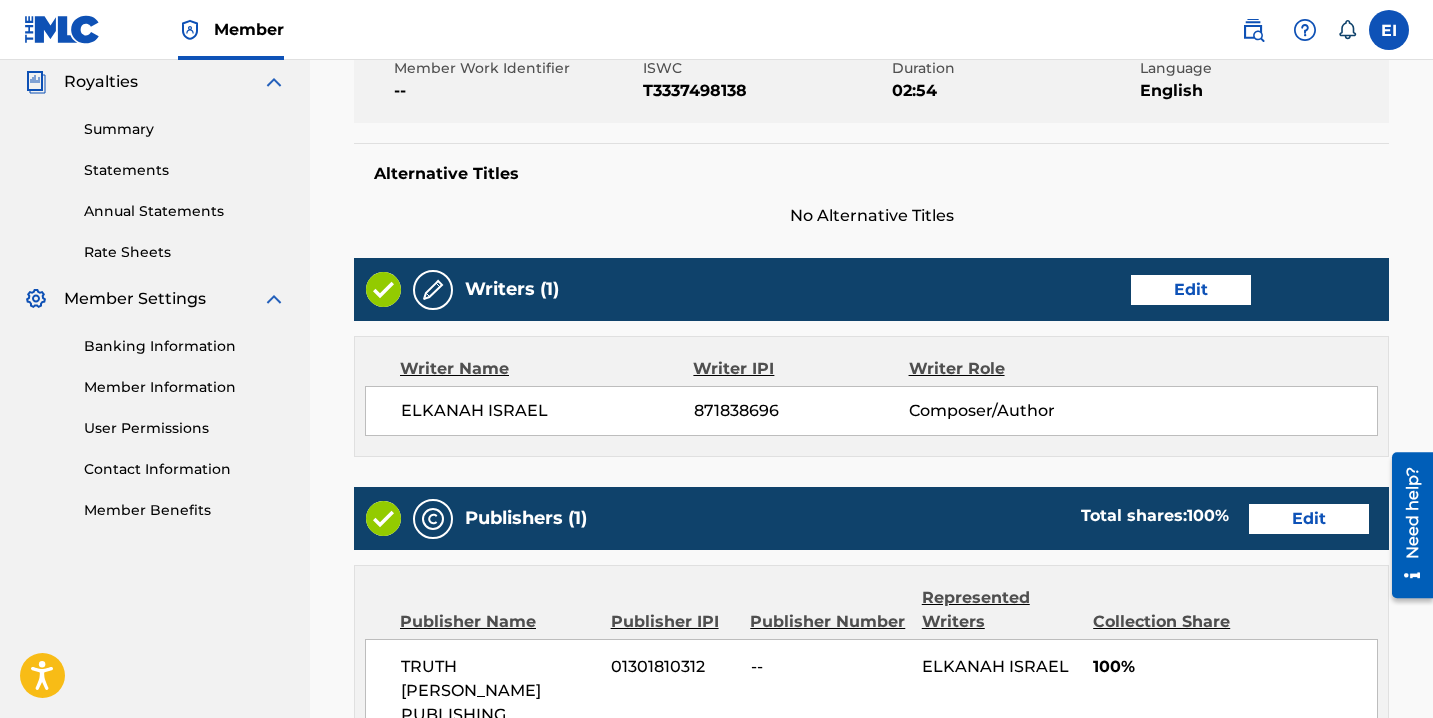 scroll, scrollTop: 1059, scrollLeft: 0, axis: vertical 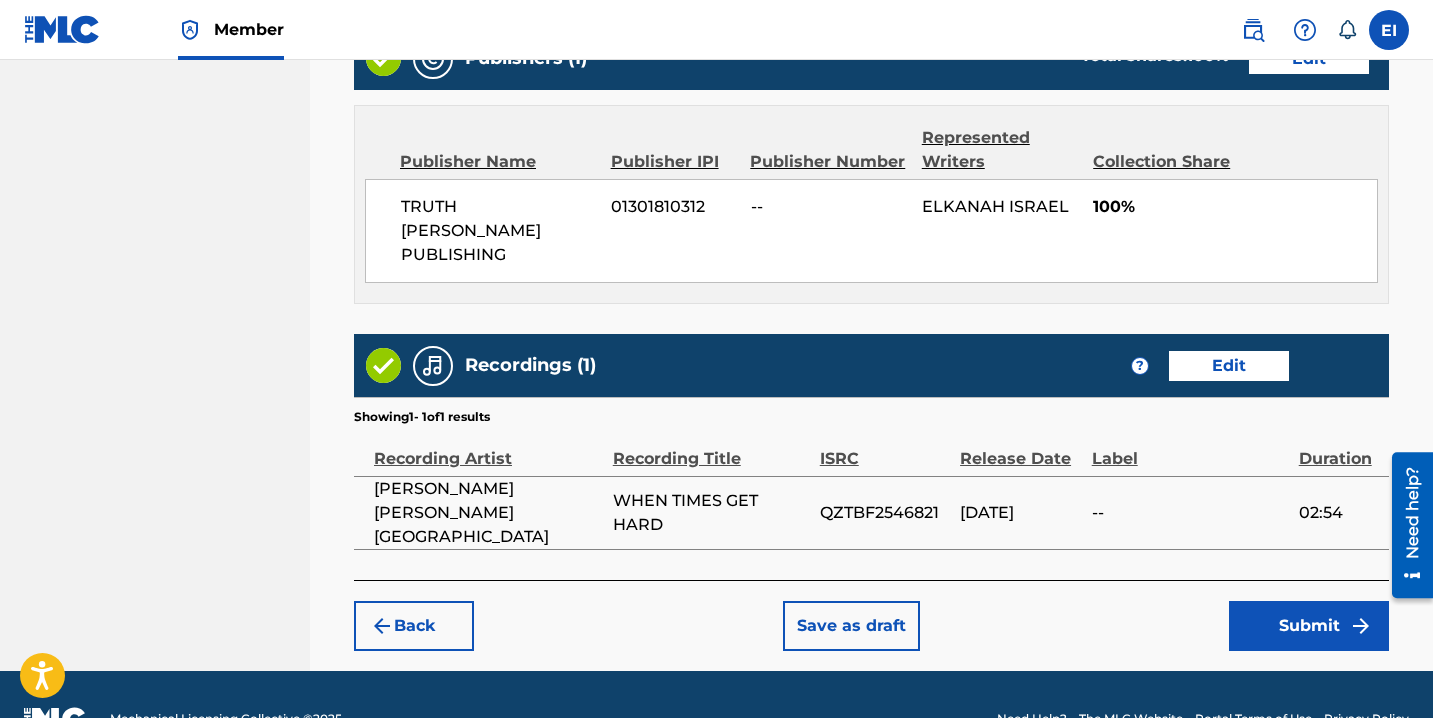 click on "Submit" at bounding box center (1309, 626) 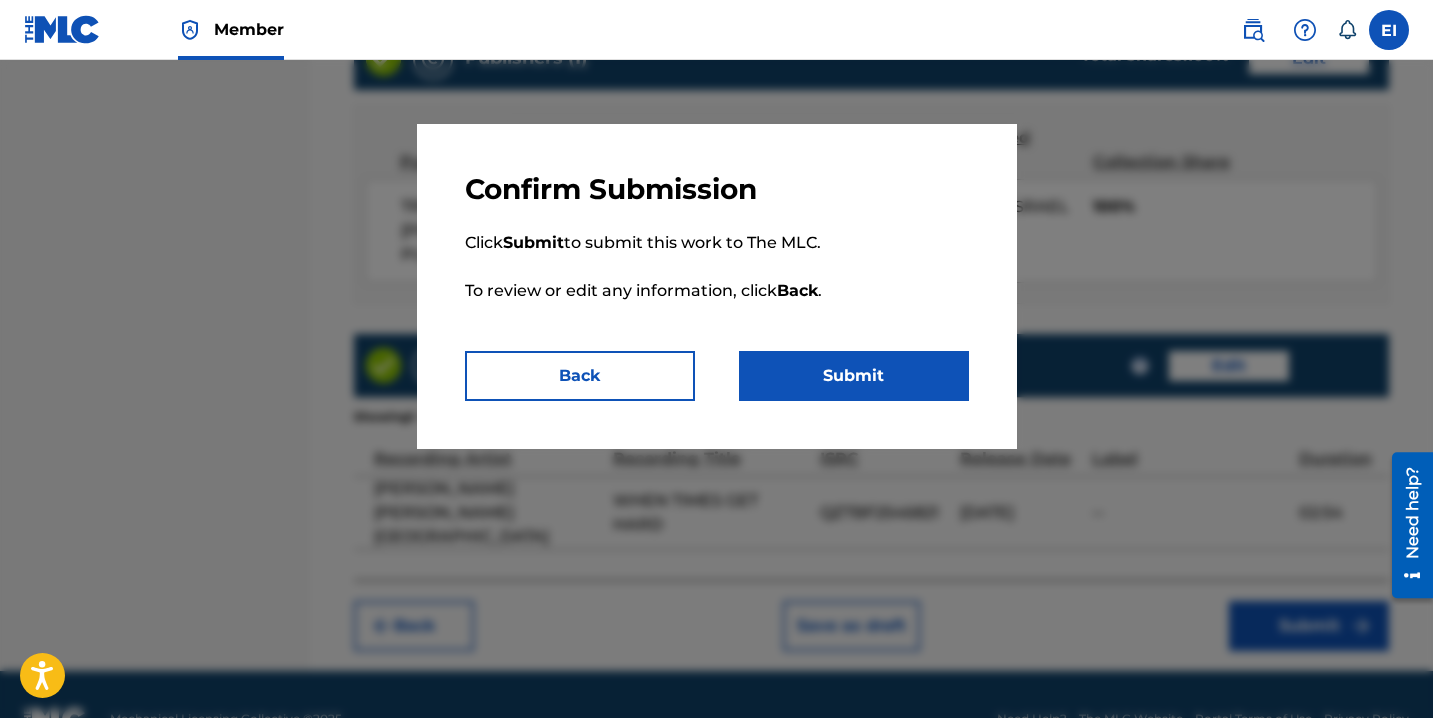 click on "Submit" at bounding box center [854, 376] 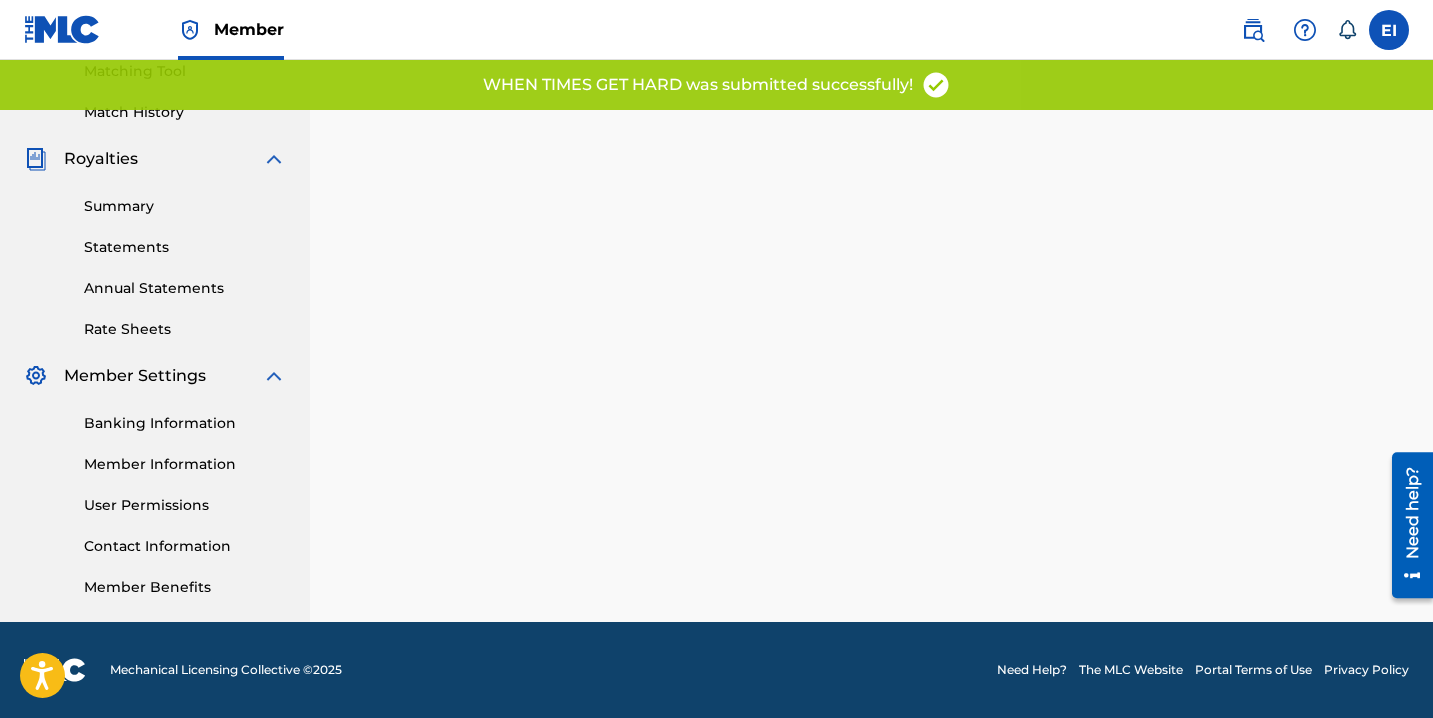 scroll, scrollTop: 0, scrollLeft: 0, axis: both 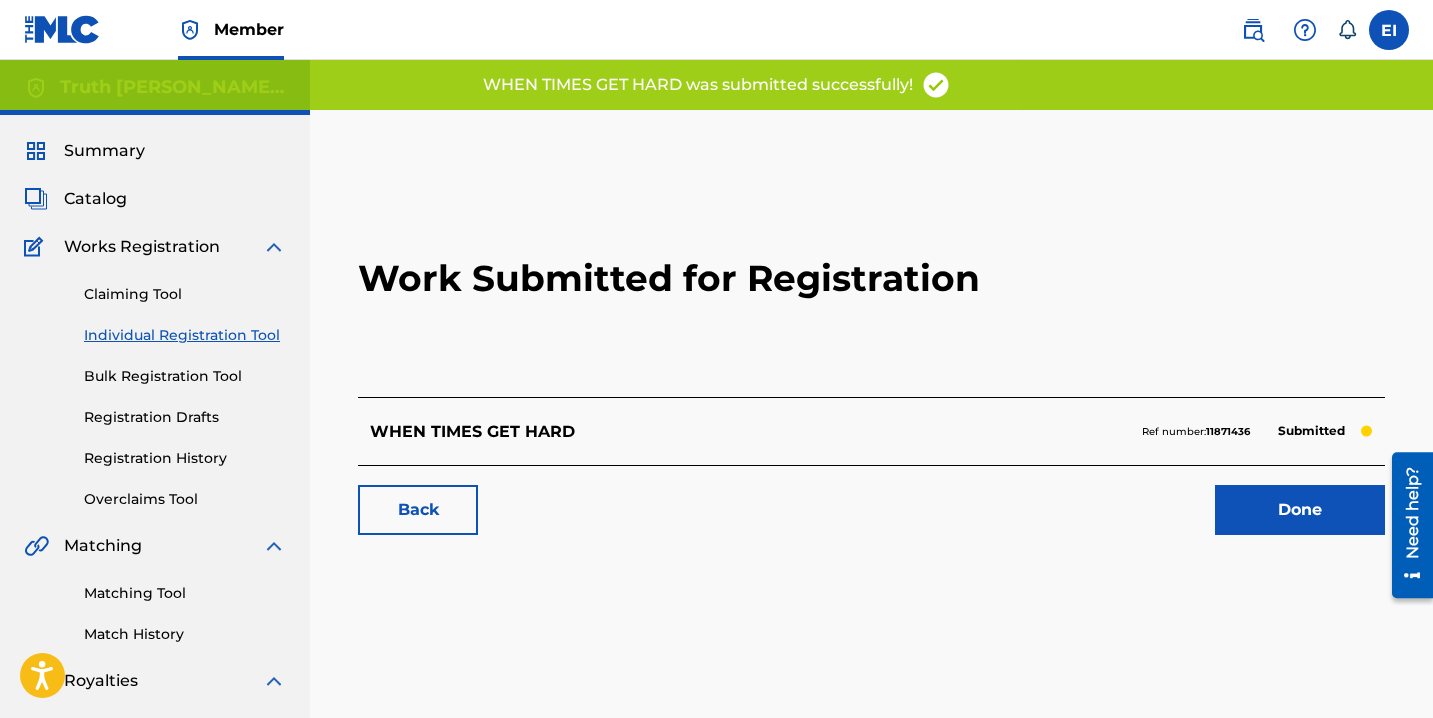 drag, startPoint x: 1276, startPoint y: 546, endPoint x: 1276, endPoint y: 528, distance: 18 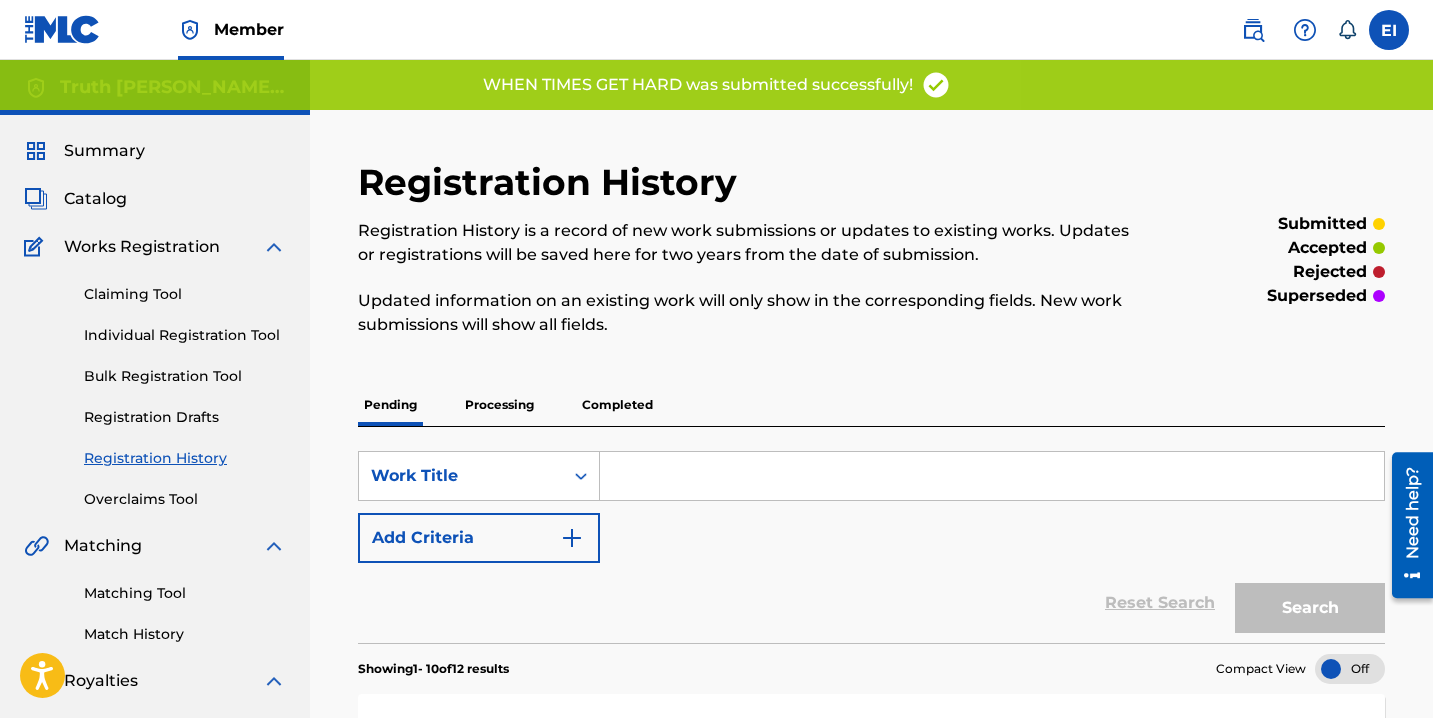 click on "Individual Registration Tool" at bounding box center (185, 335) 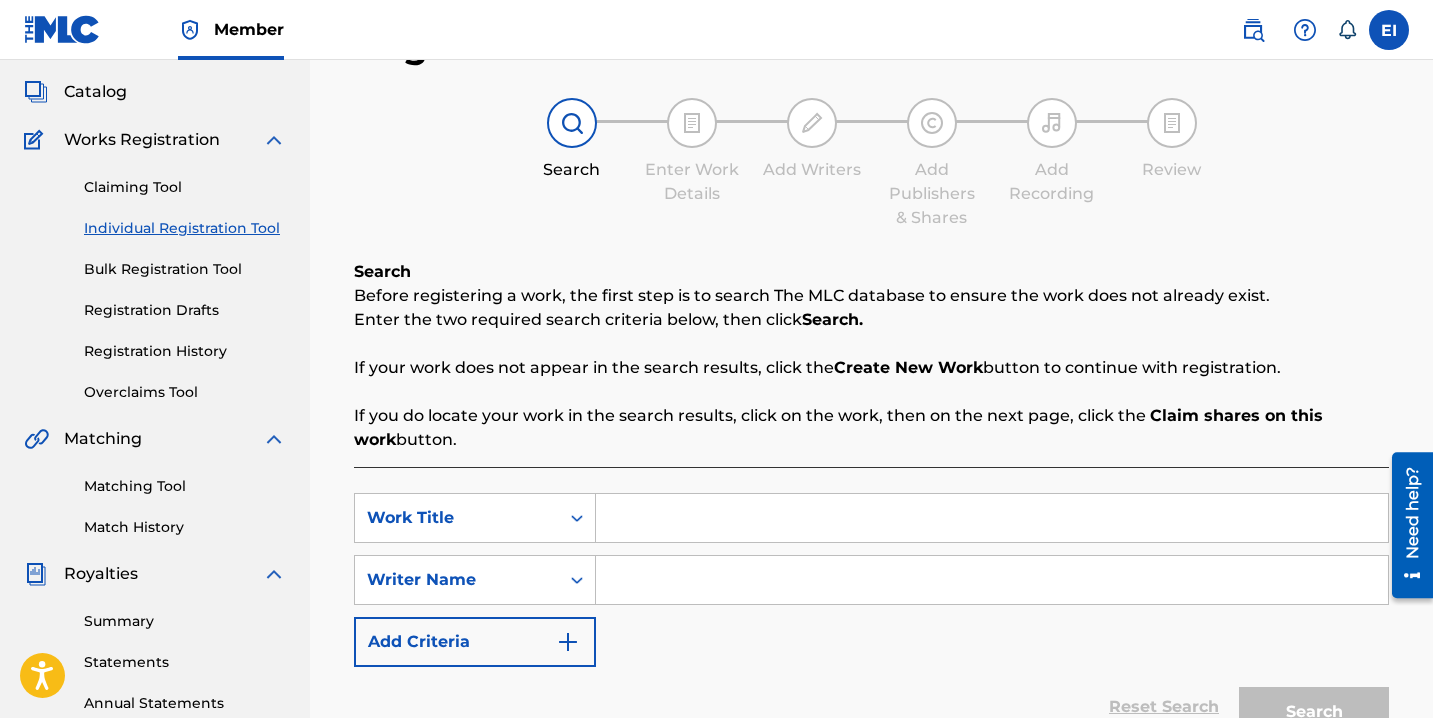 scroll, scrollTop: 108, scrollLeft: 0, axis: vertical 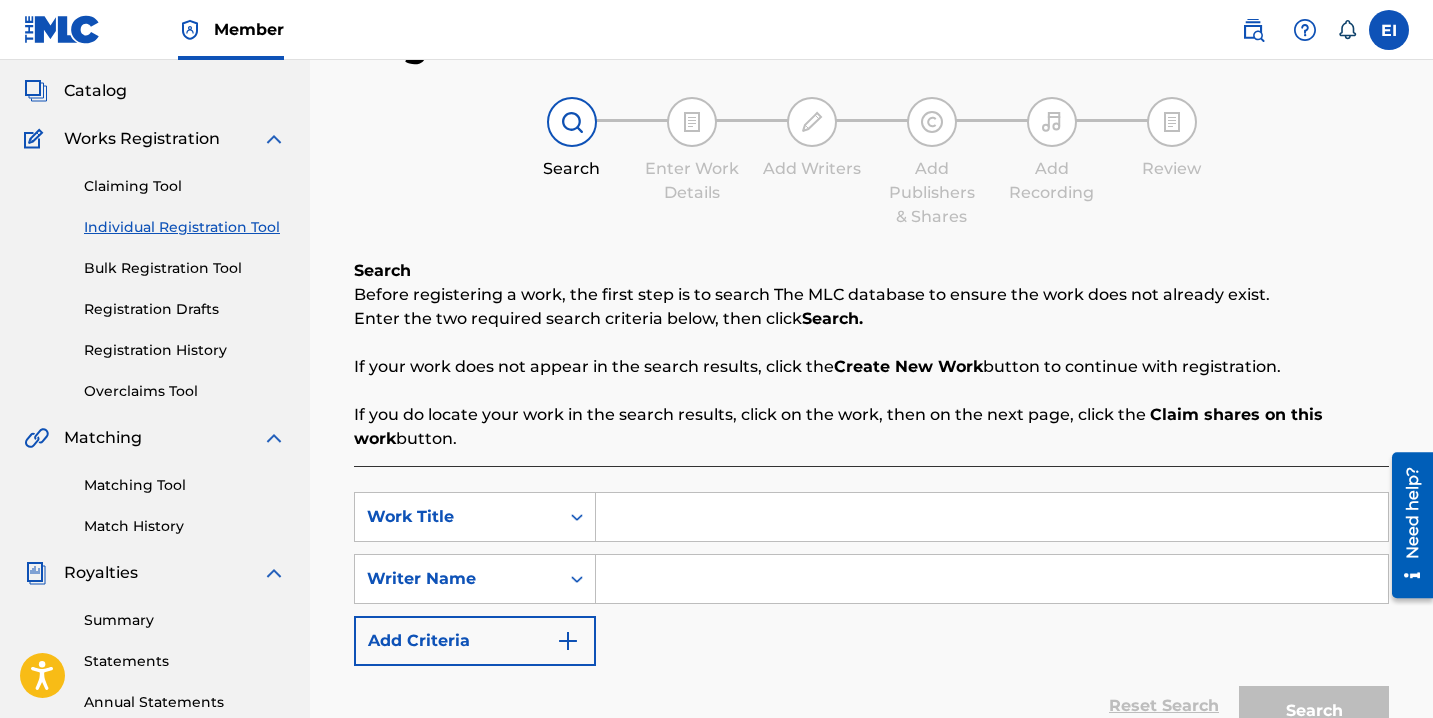 click at bounding box center (992, 517) 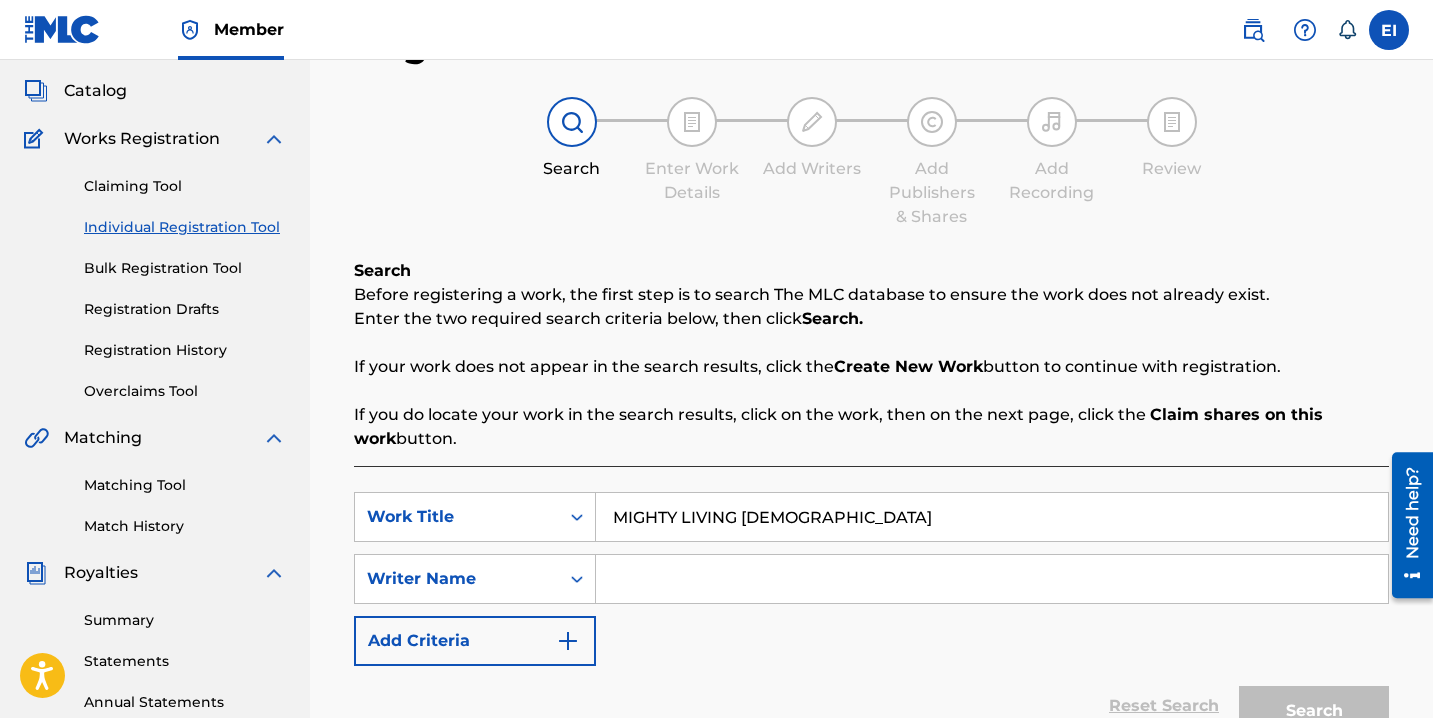 click at bounding box center [992, 579] 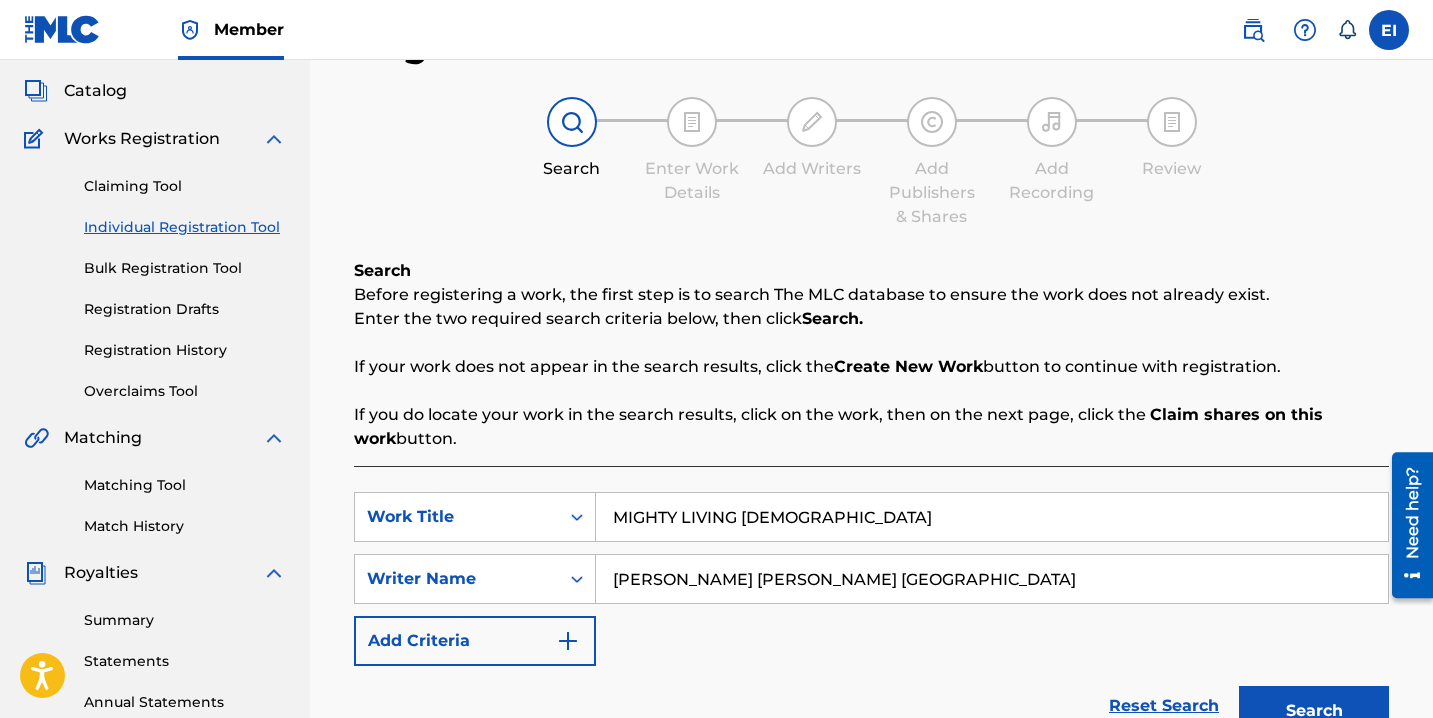 click on "Search" at bounding box center [1314, 711] 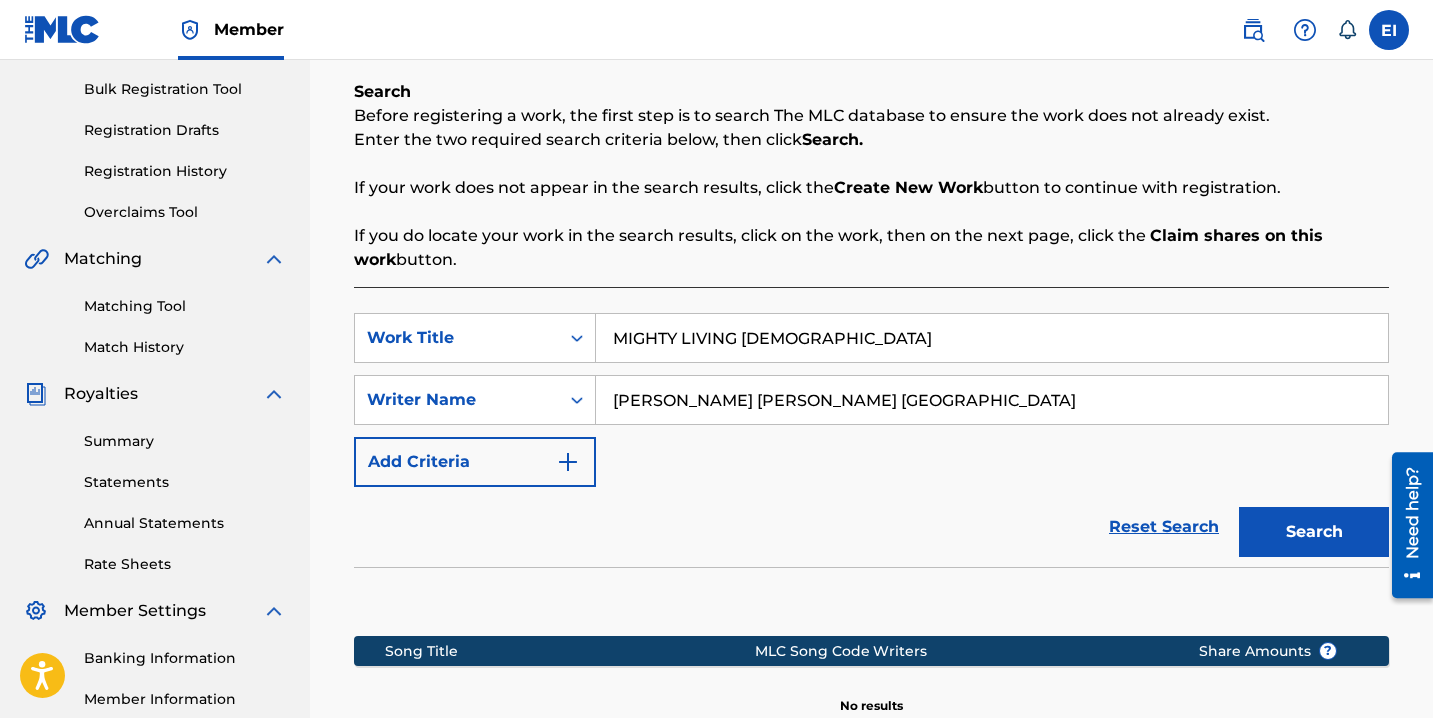 scroll, scrollTop: 551, scrollLeft: 0, axis: vertical 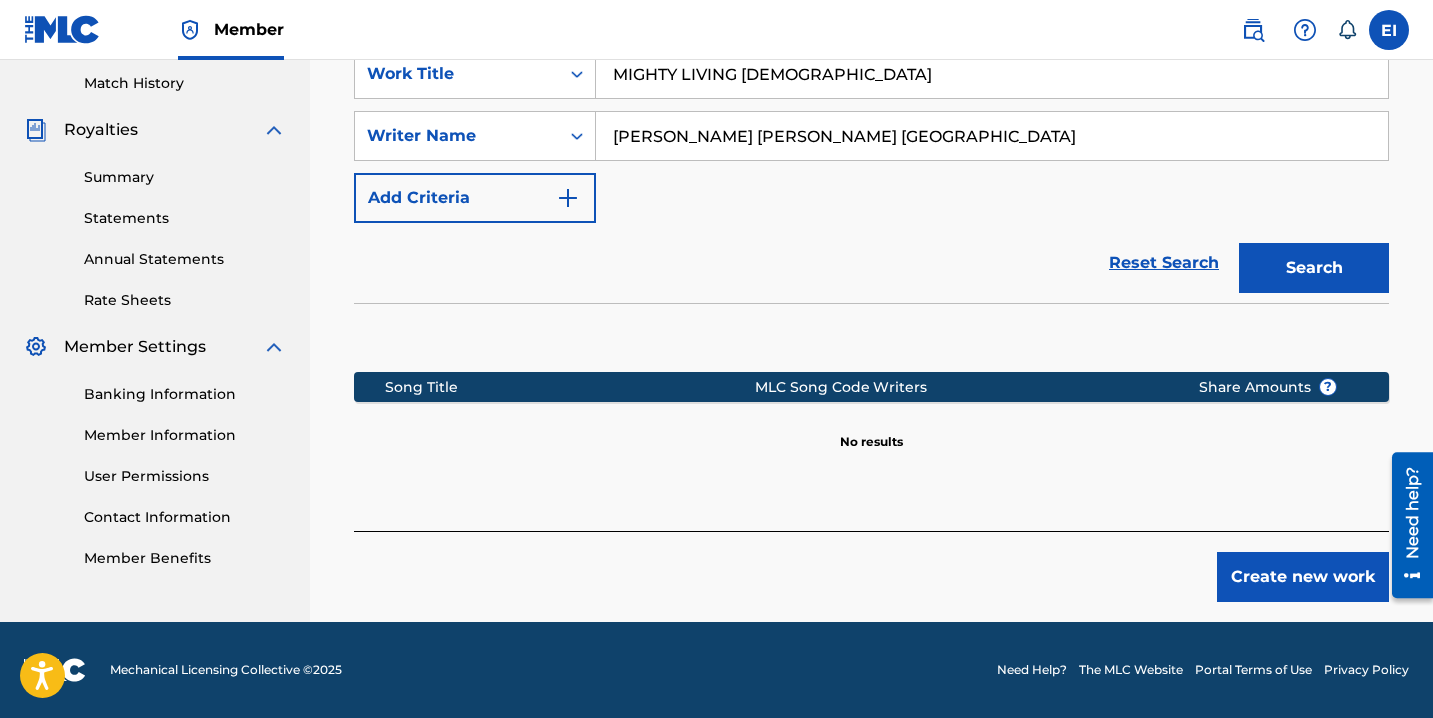 click on "Create new work" at bounding box center [1303, 577] 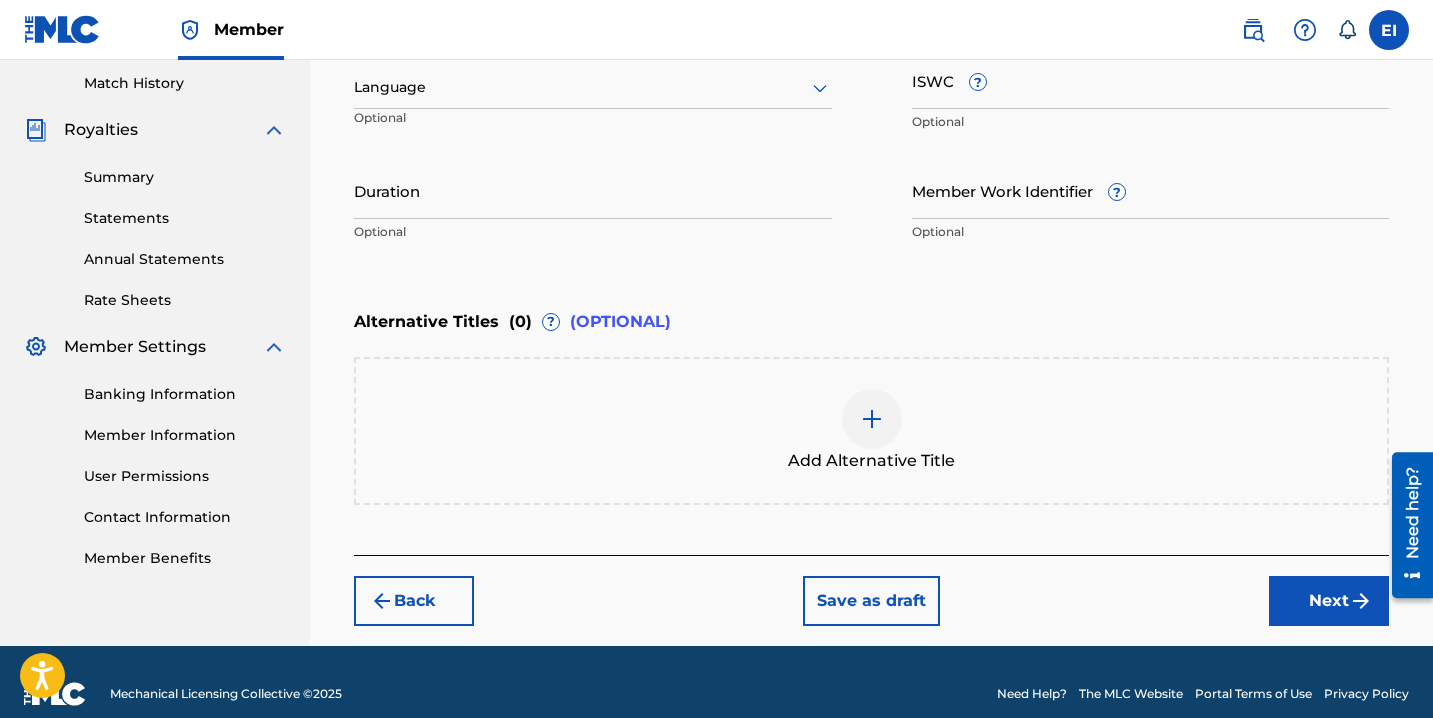 click at bounding box center (593, 87) 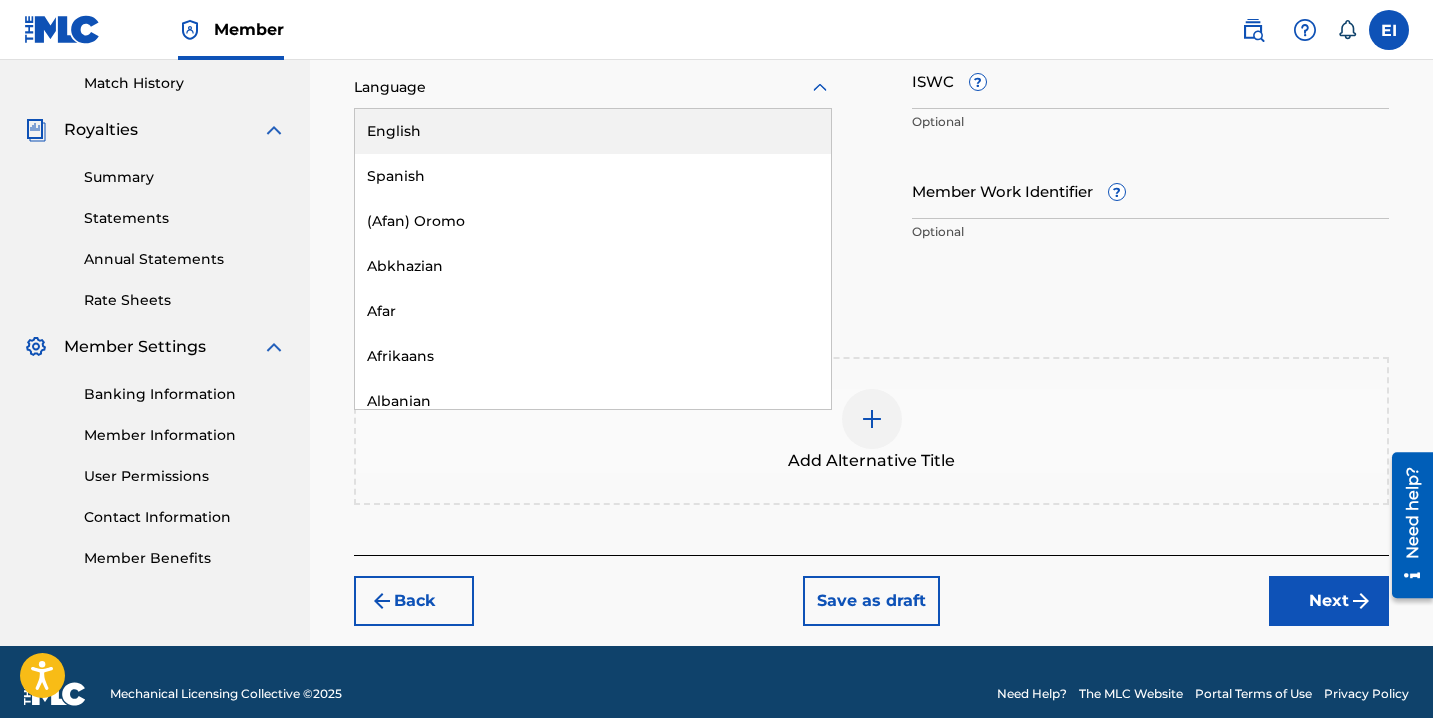 click on "English" at bounding box center (593, 131) 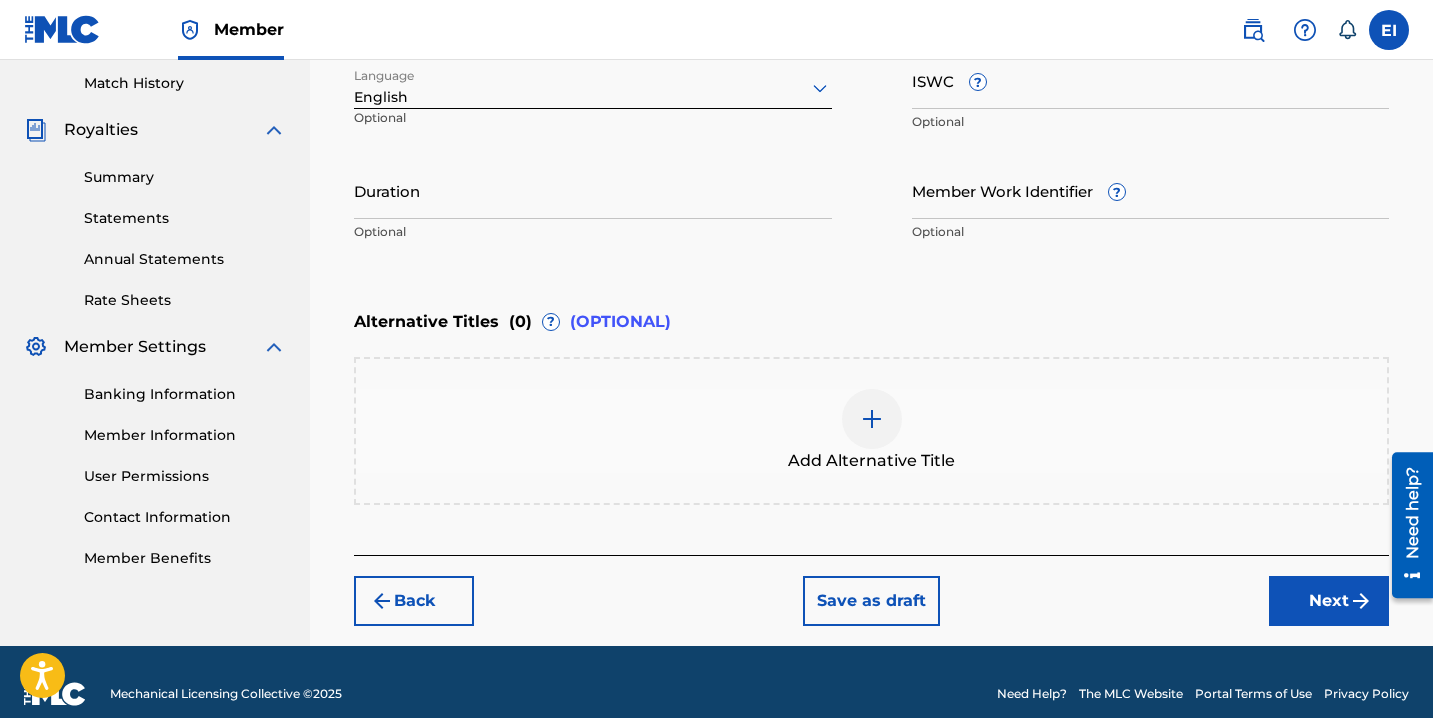 click on "ISWC   ?" at bounding box center (1151, 80) 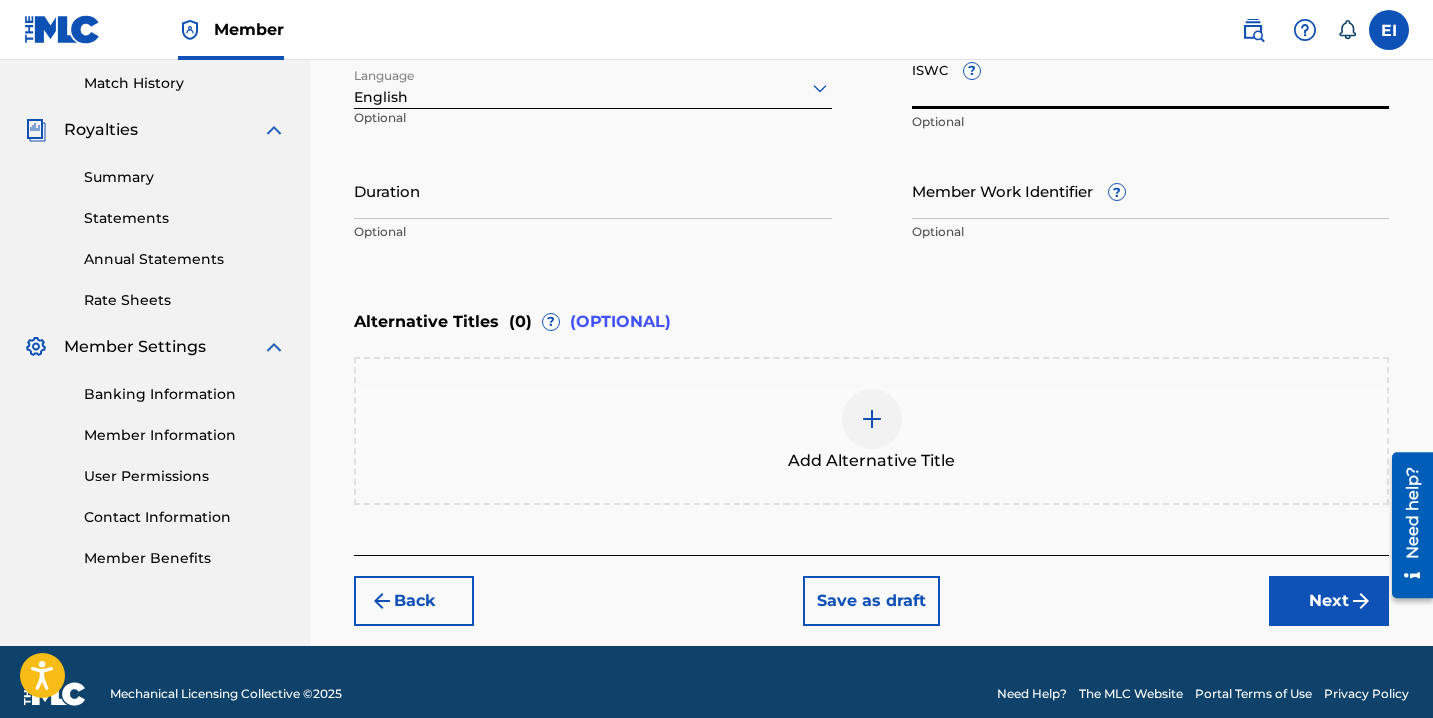 paste on "T3337499437" 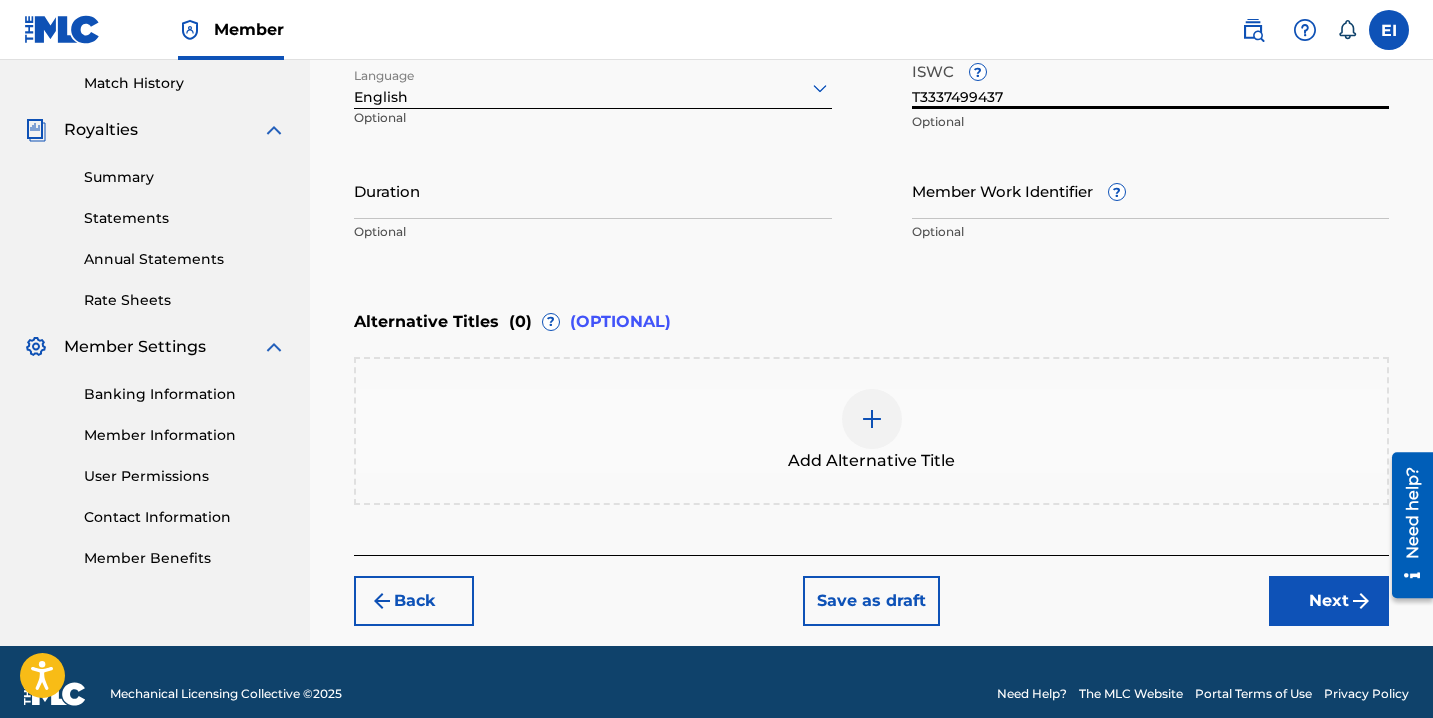 click on "Duration" at bounding box center [593, 190] 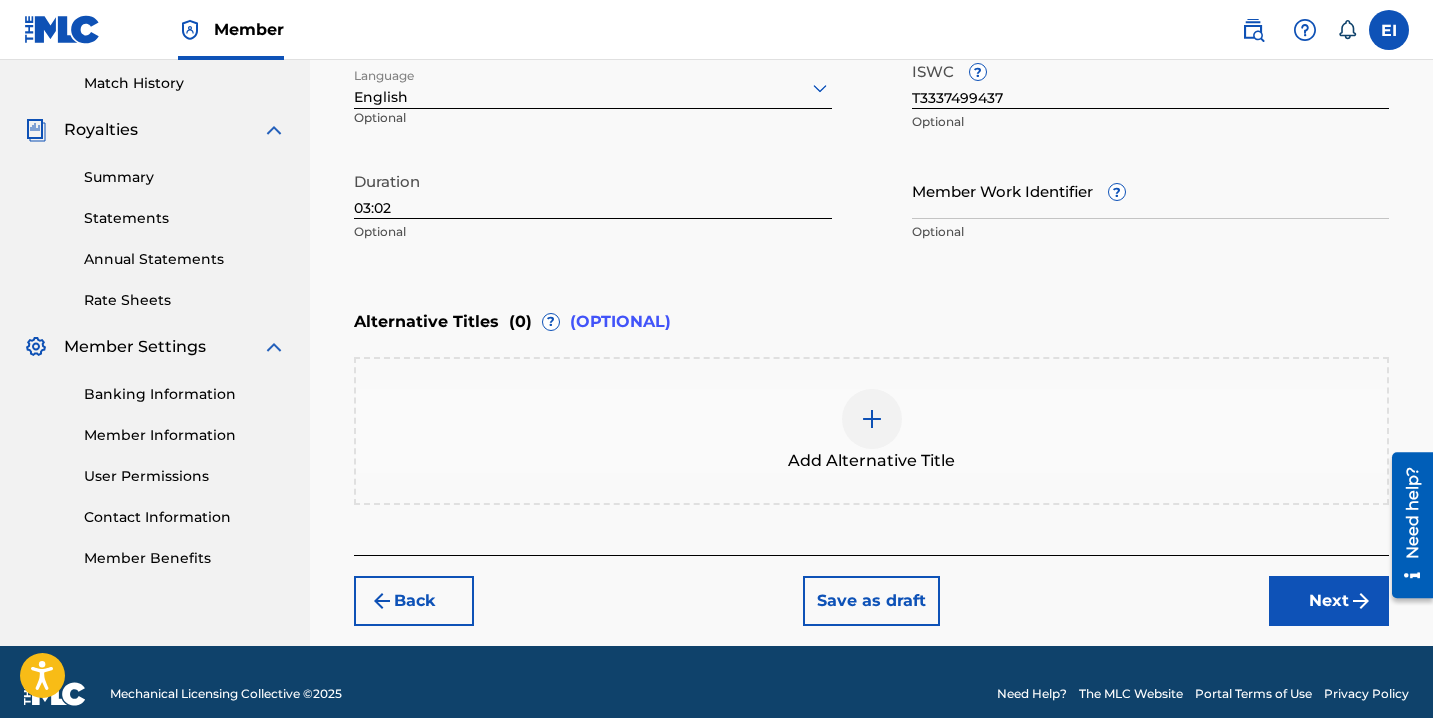 click on "Next" at bounding box center (1329, 601) 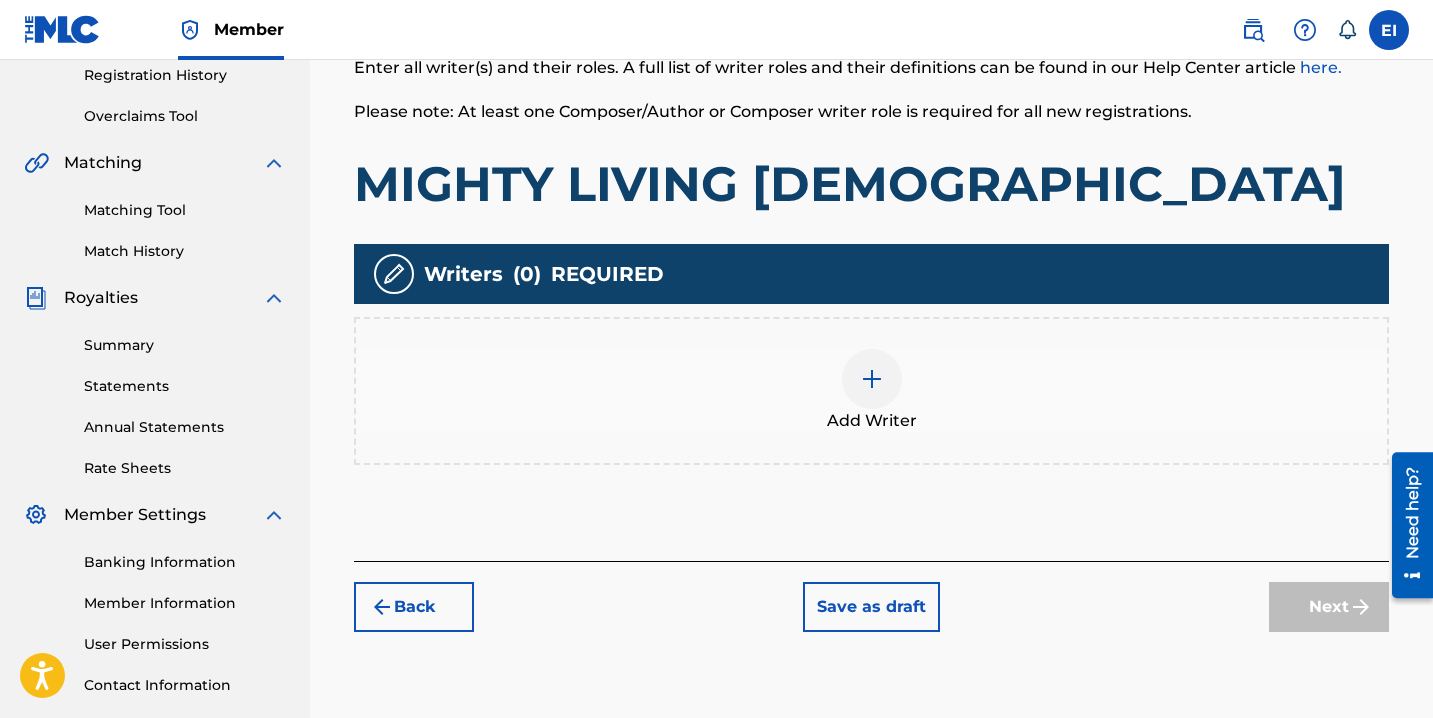 scroll, scrollTop: 386, scrollLeft: 0, axis: vertical 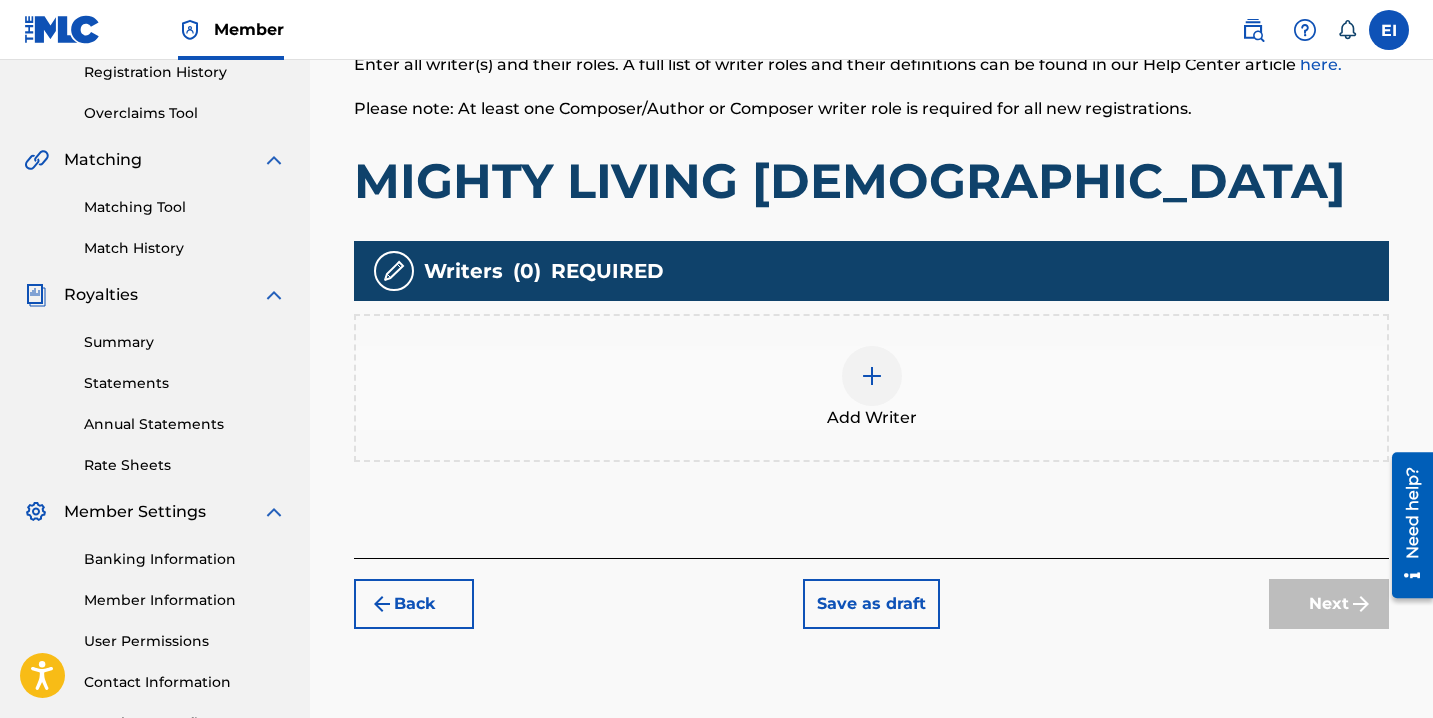 click at bounding box center [872, 376] 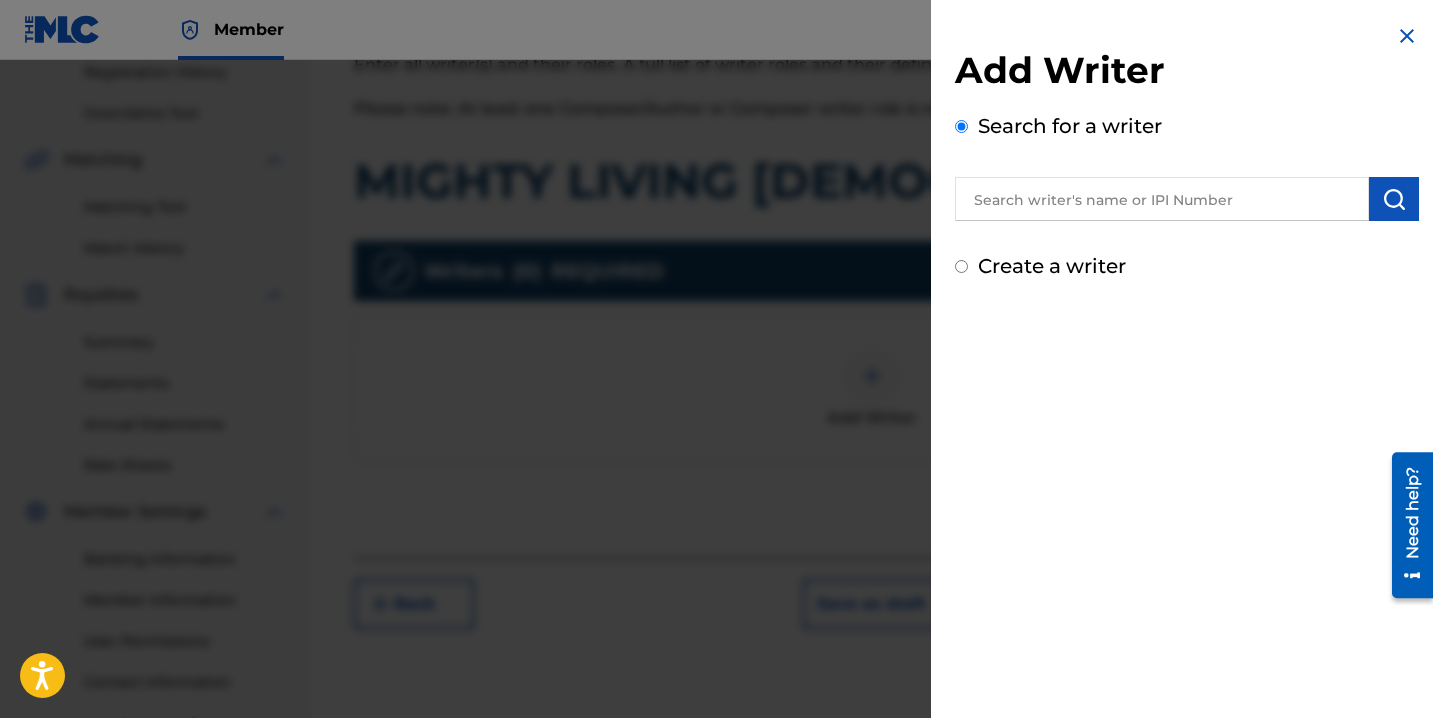 click on "Create a writer" at bounding box center [1052, 266] 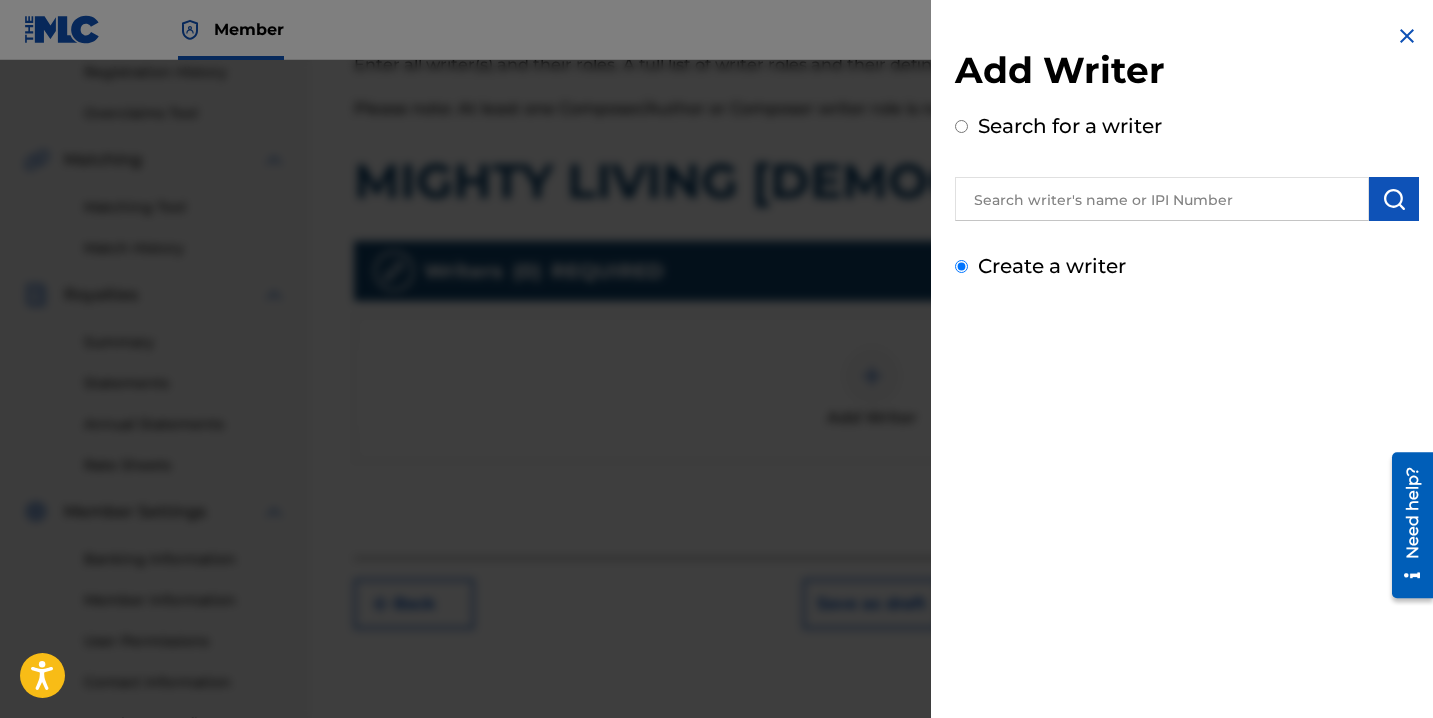 click on "Create a writer" at bounding box center (961, 266) 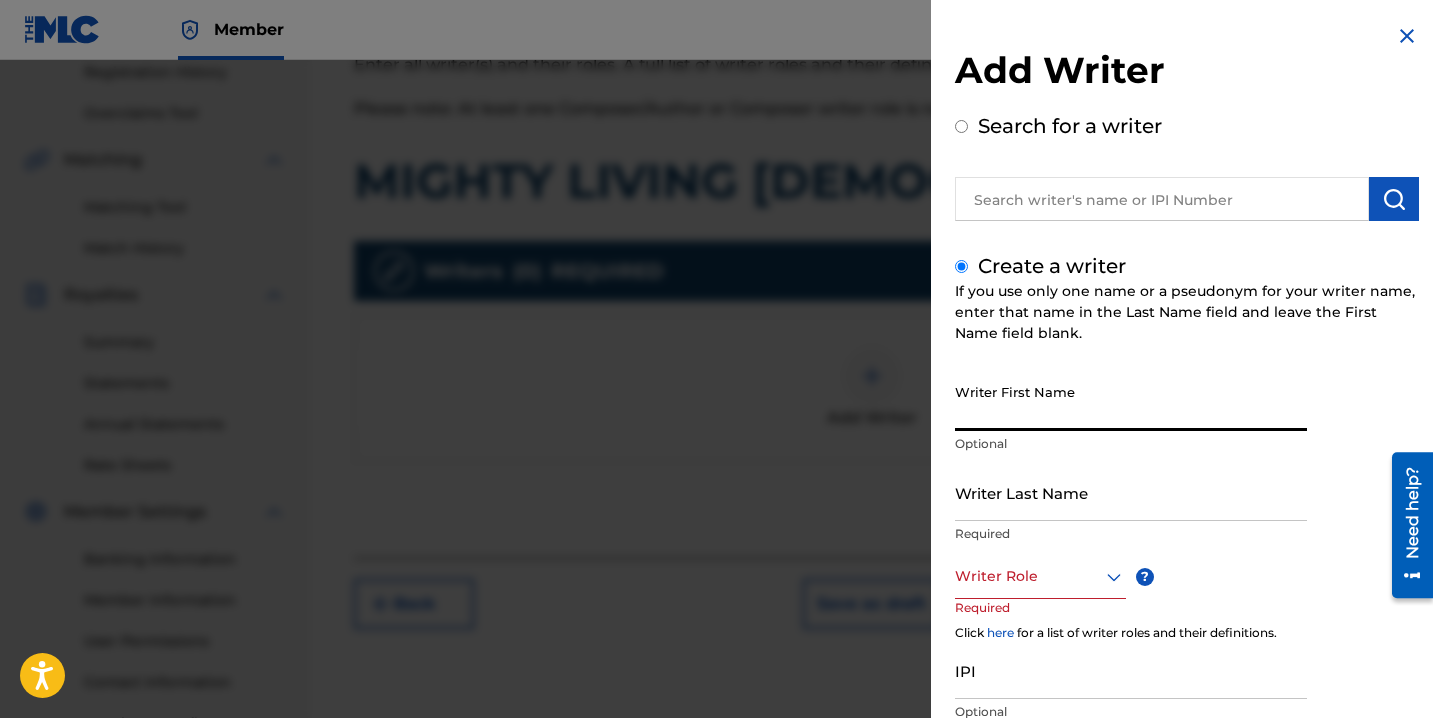 click on "Writer First Name" at bounding box center [1131, 402] 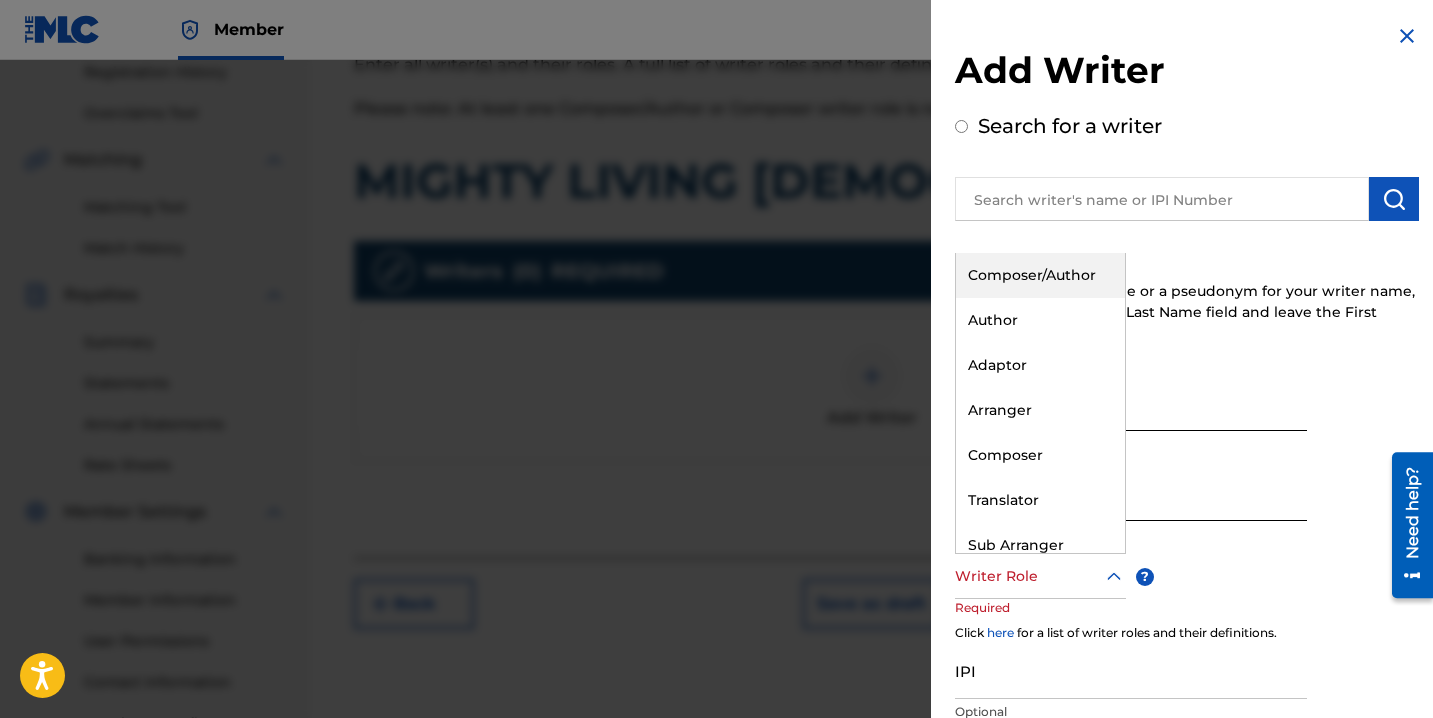 click at bounding box center (1040, 576) 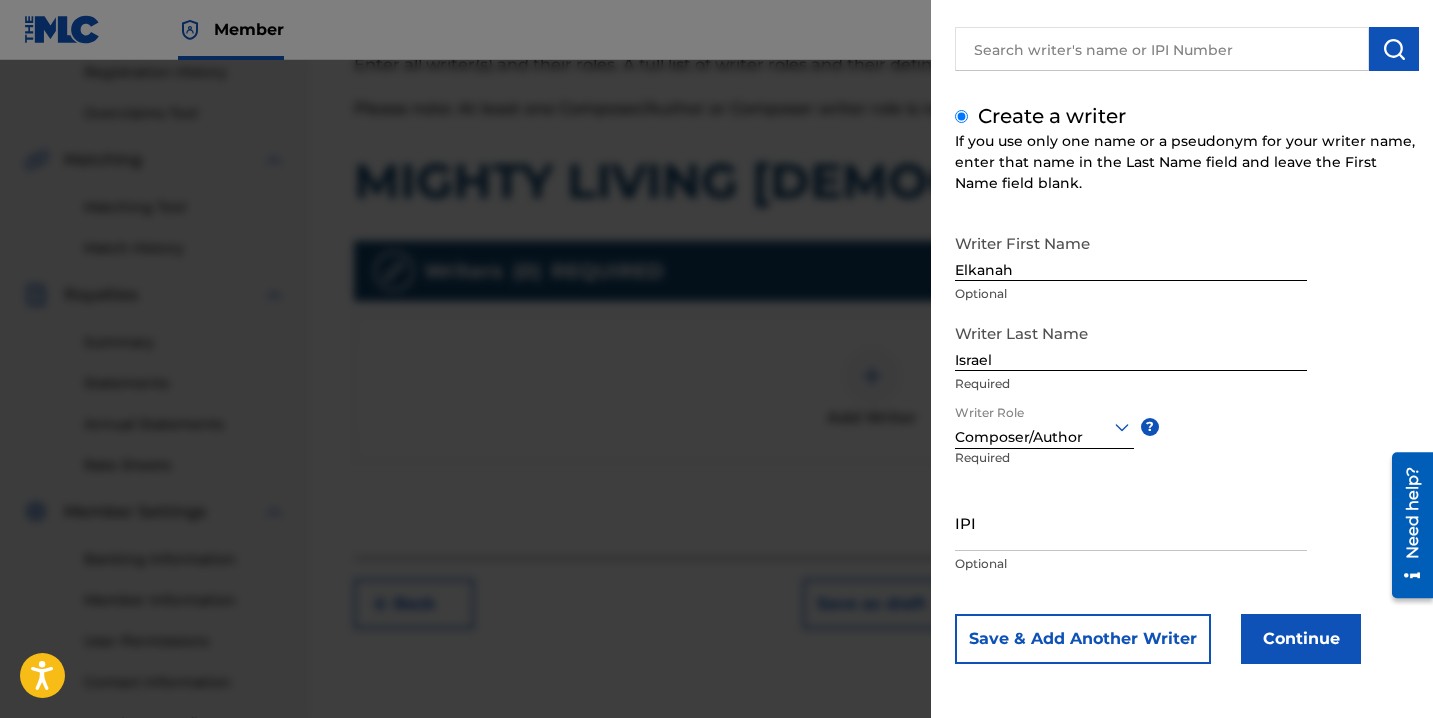scroll, scrollTop: 149, scrollLeft: 0, axis: vertical 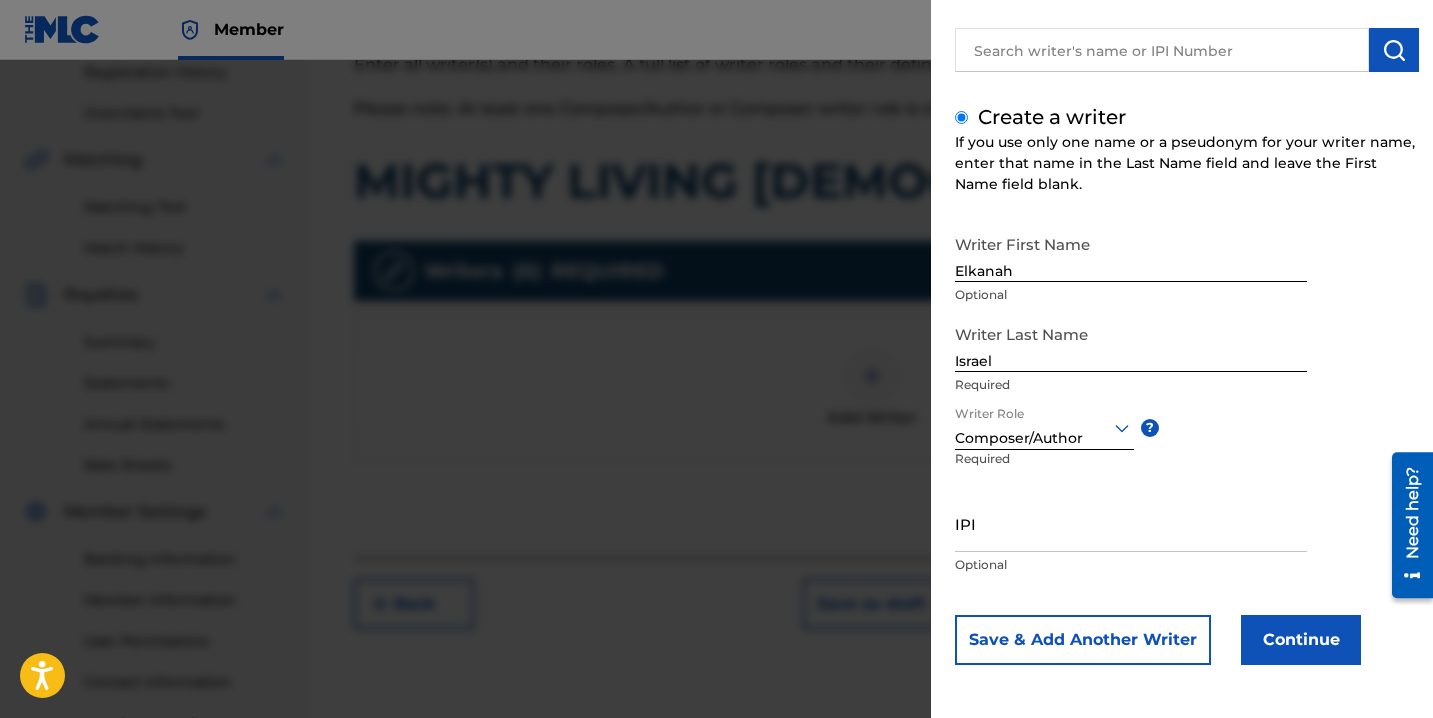 click on "IPI" at bounding box center (1131, 523) 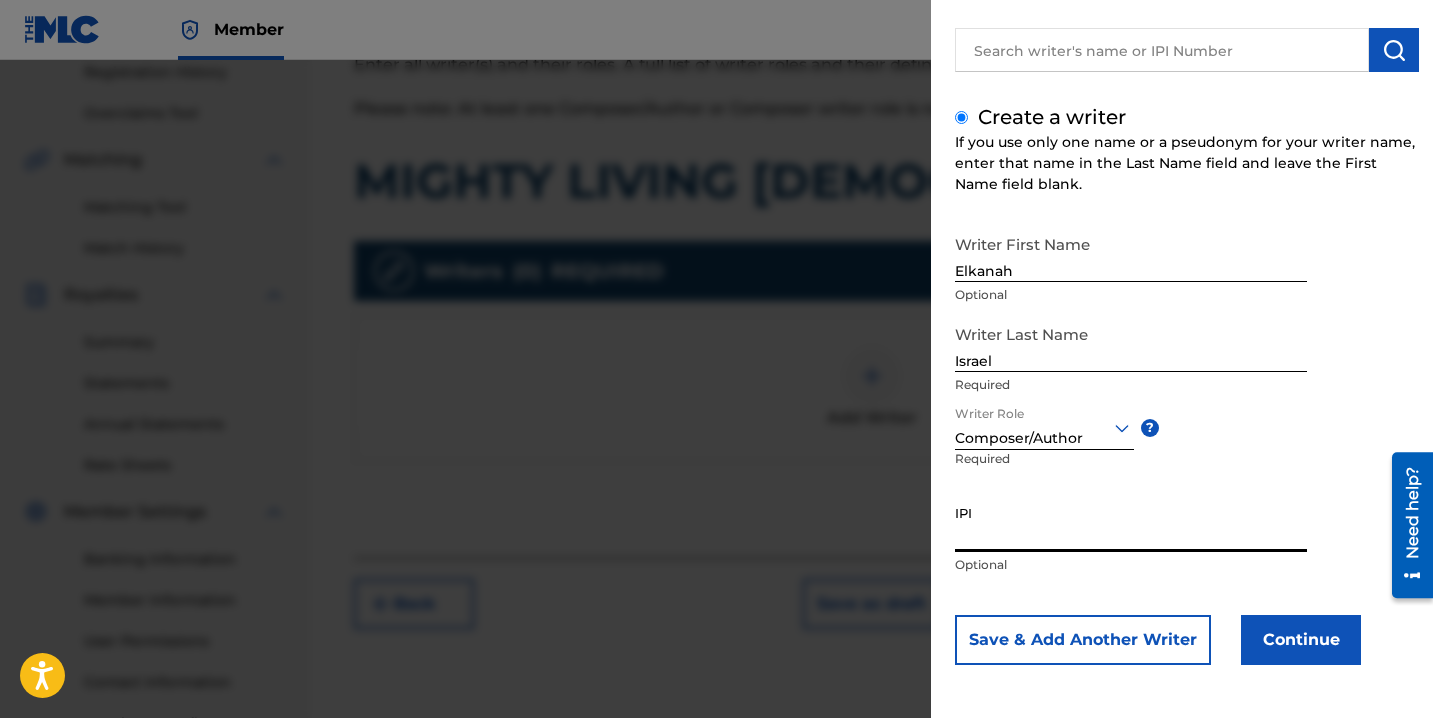 paste on "871838696" 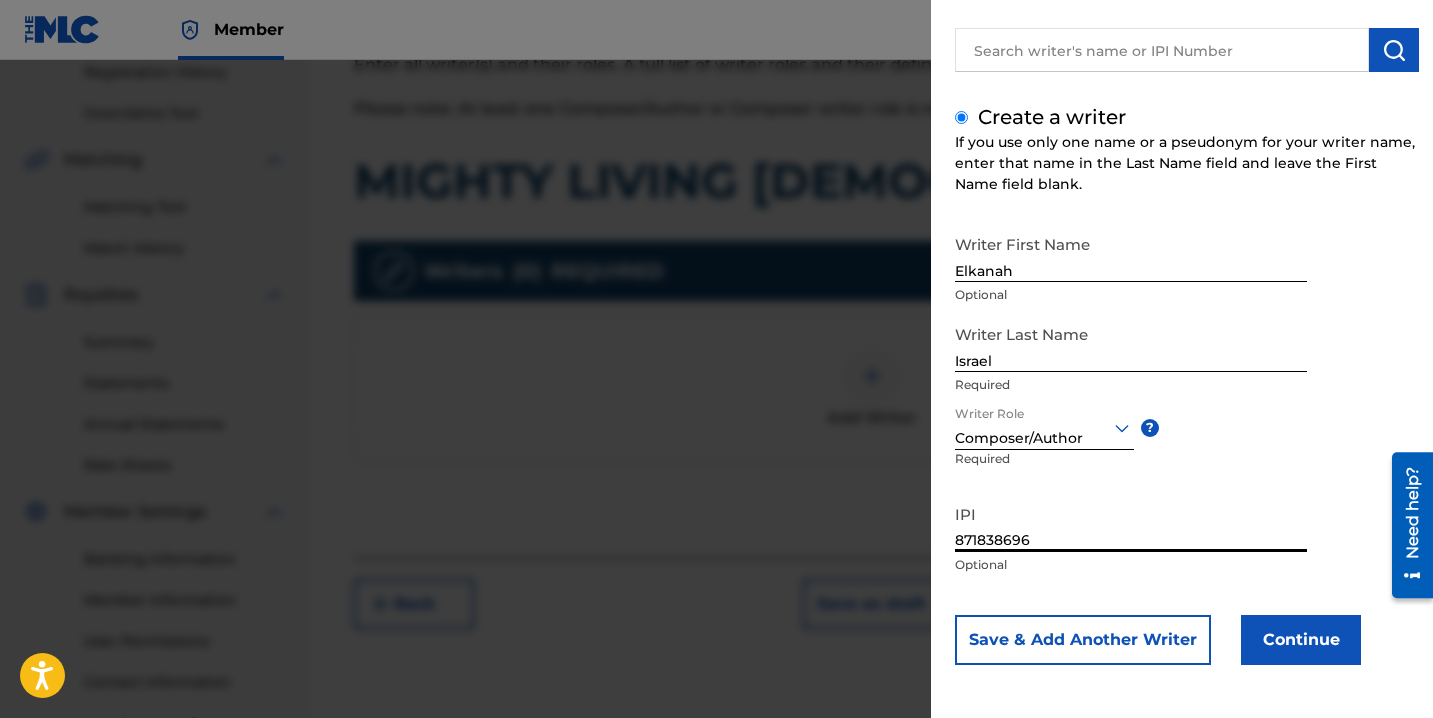 click on "Continue" at bounding box center (1301, 640) 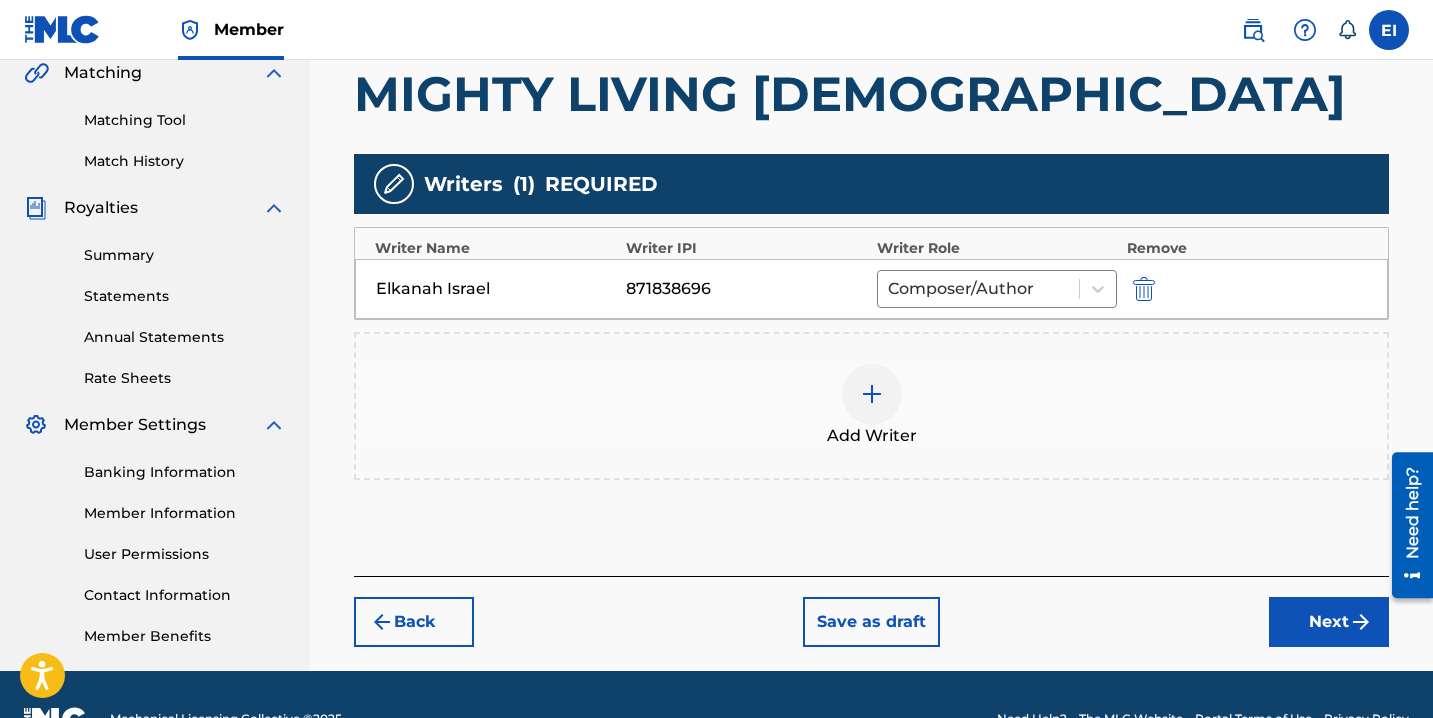 click on "Next" at bounding box center (1329, 622) 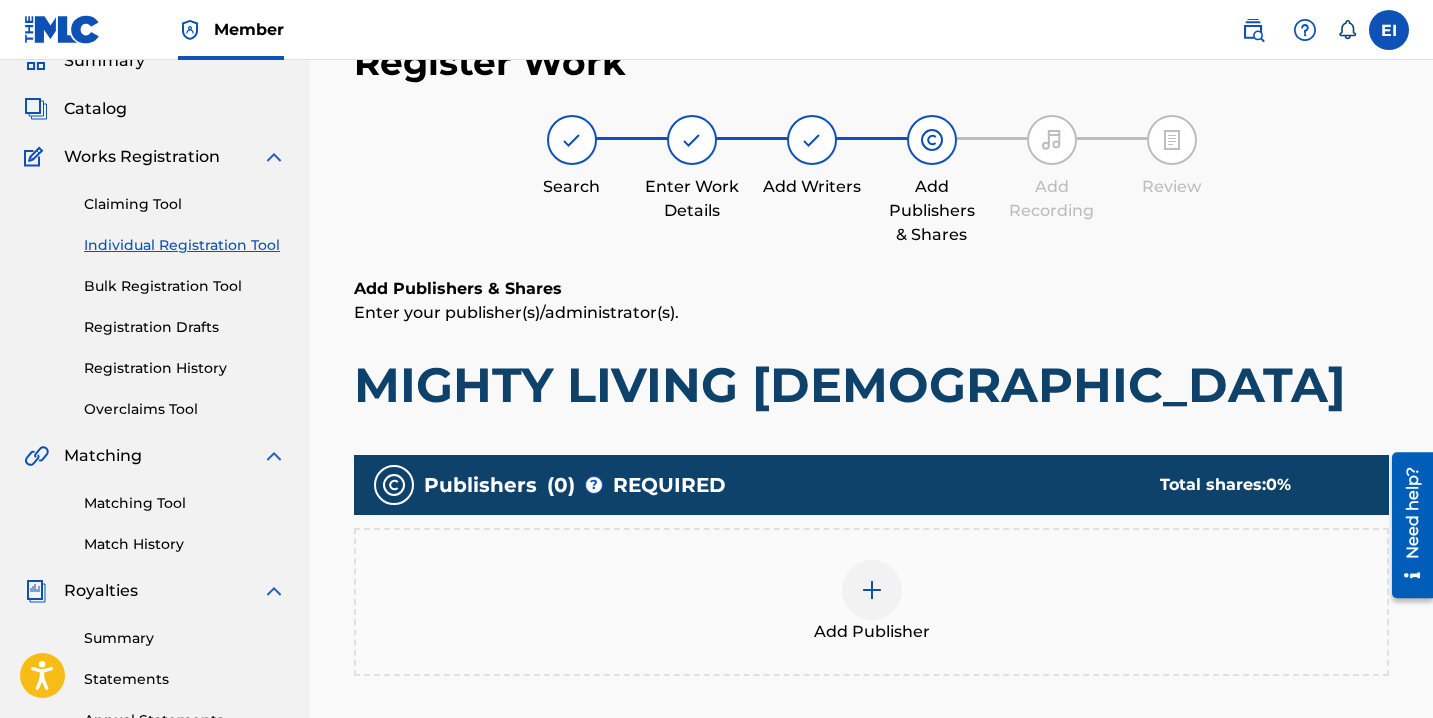 scroll, scrollTop: 127, scrollLeft: 0, axis: vertical 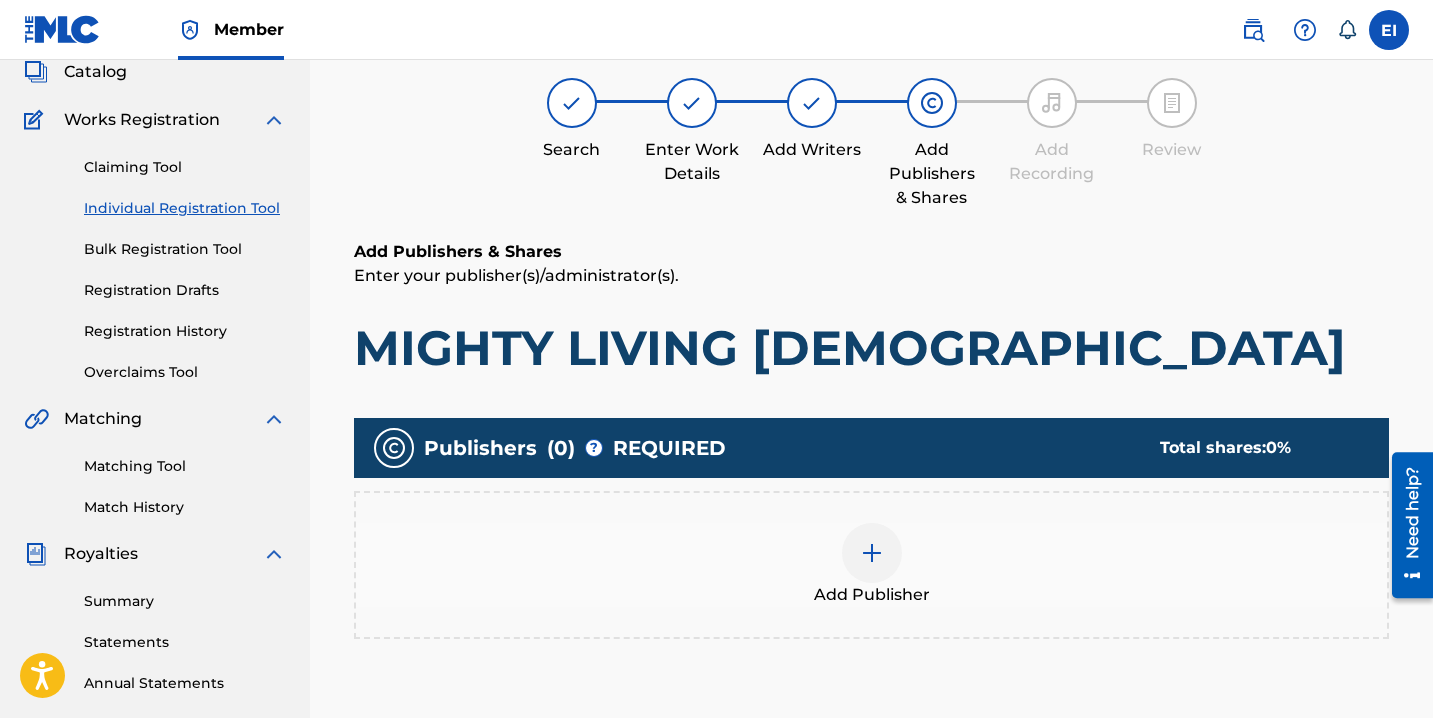 click at bounding box center [872, 553] 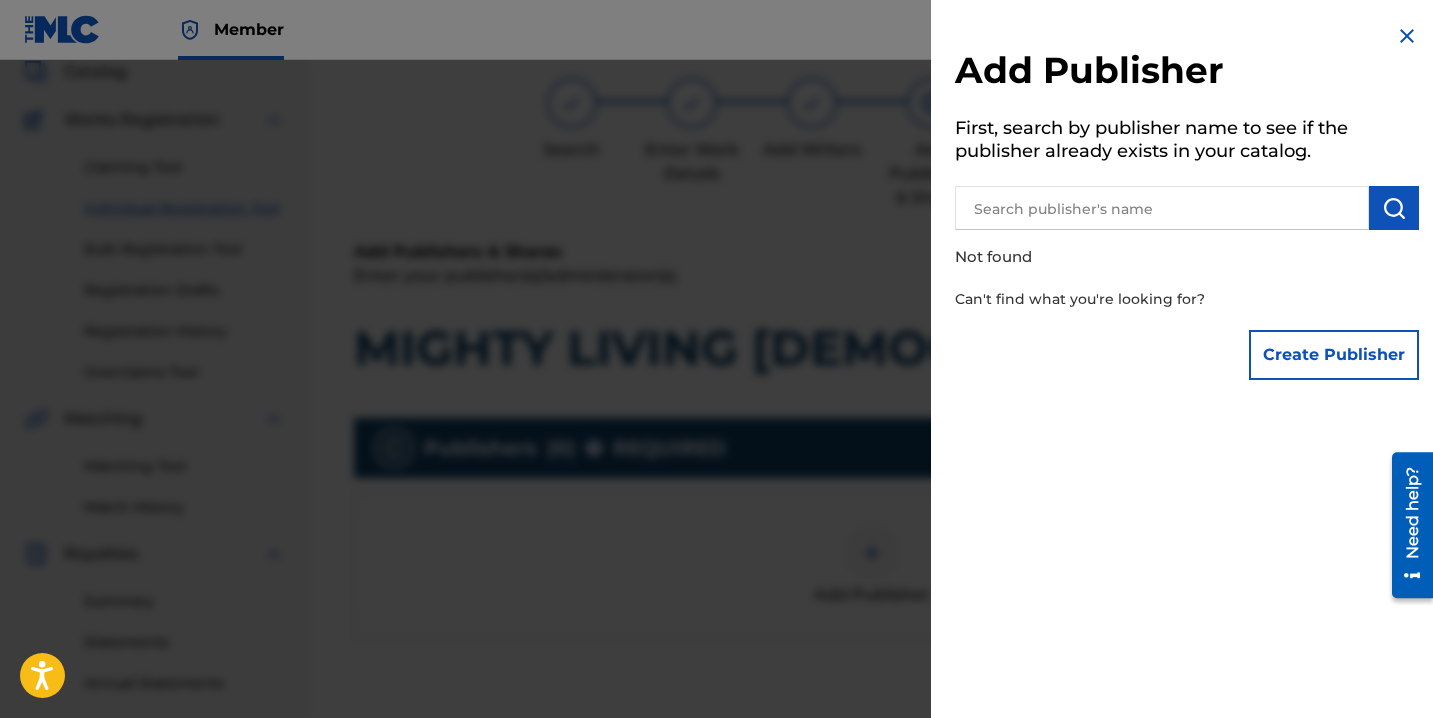 click at bounding box center [1162, 208] 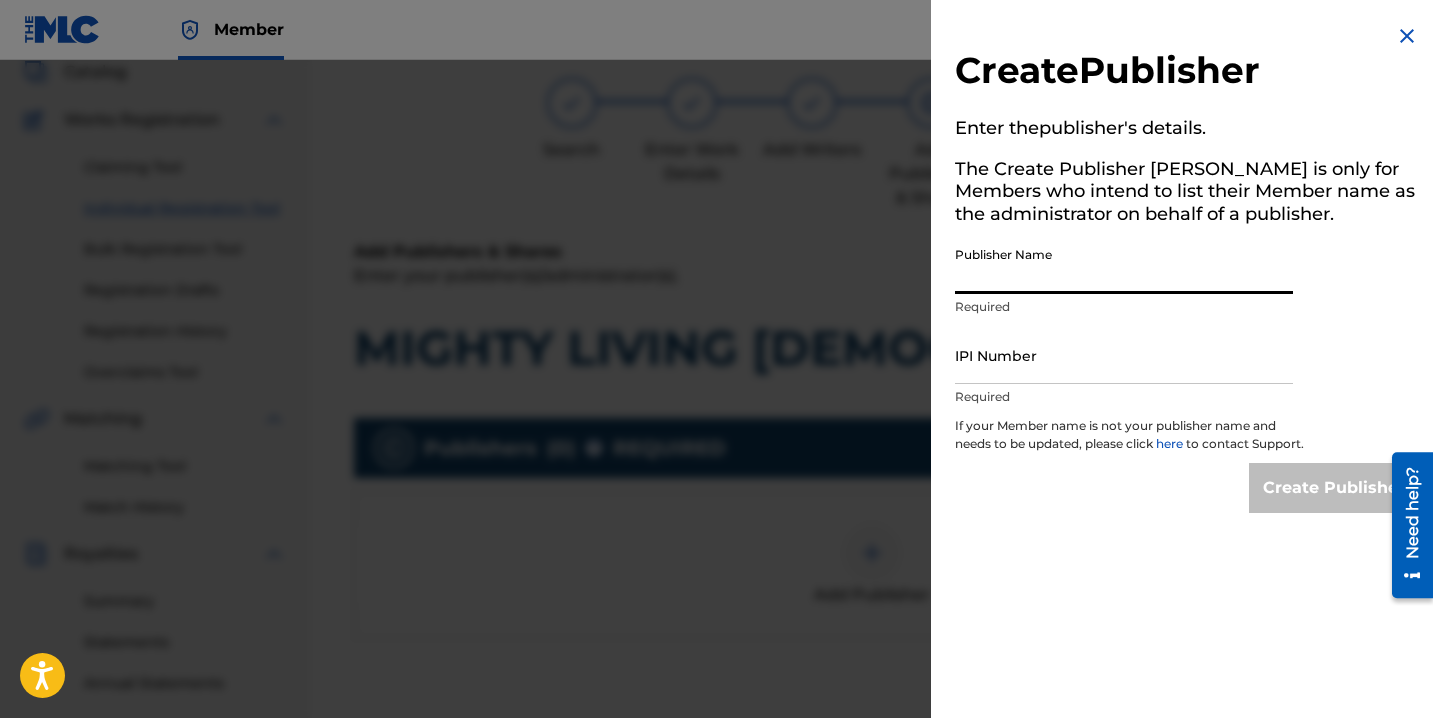 click on "Publisher Name" at bounding box center (1124, 265) 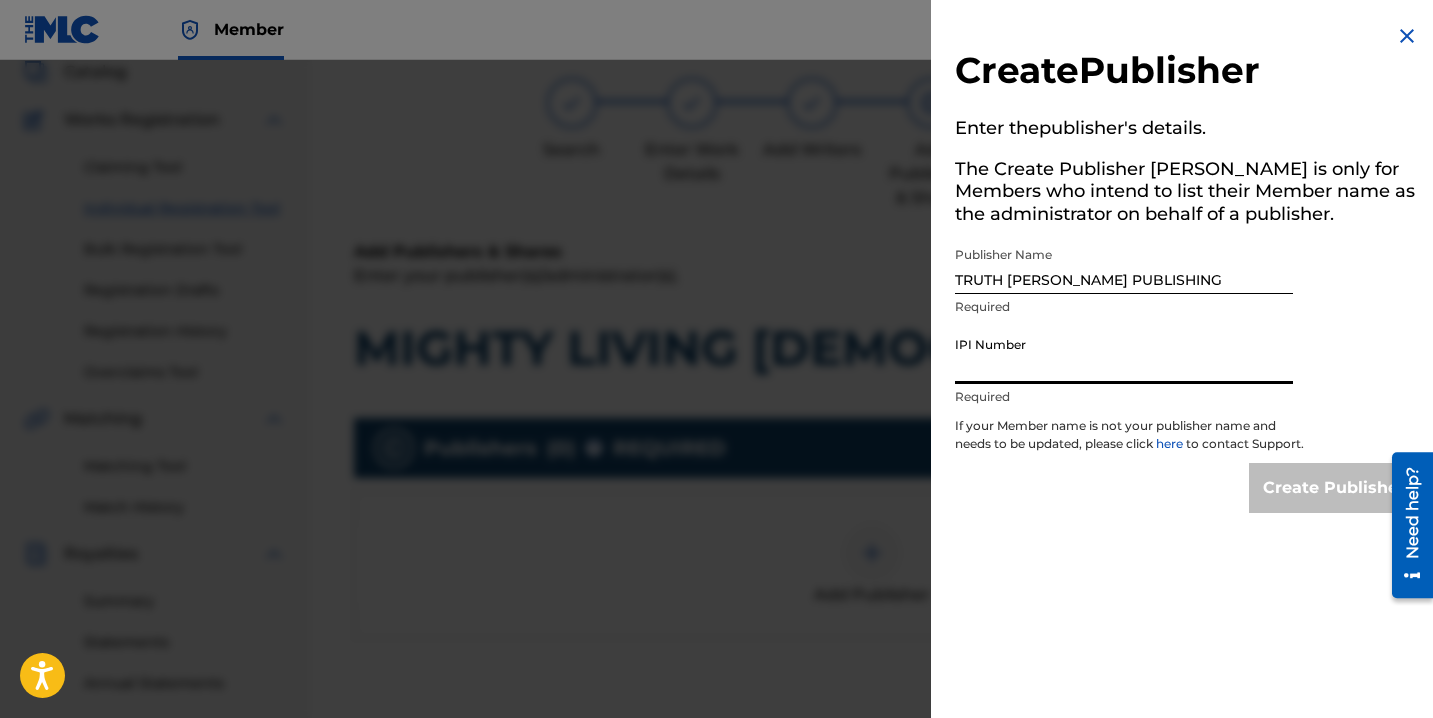click on "IPI Number" at bounding box center [1124, 355] 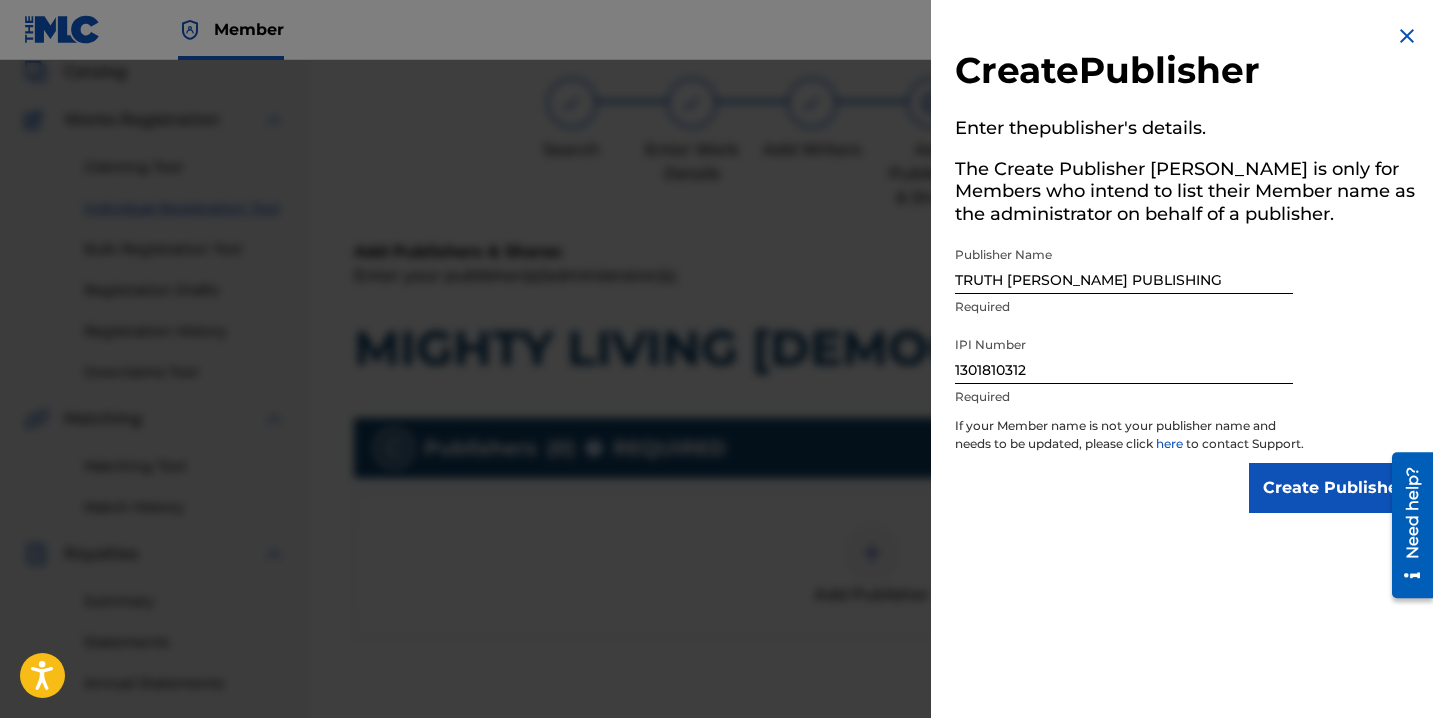 click on "If your Member name is not your publisher name and needs to be updated, please click   here   to contact Support." at bounding box center (1130, 440) 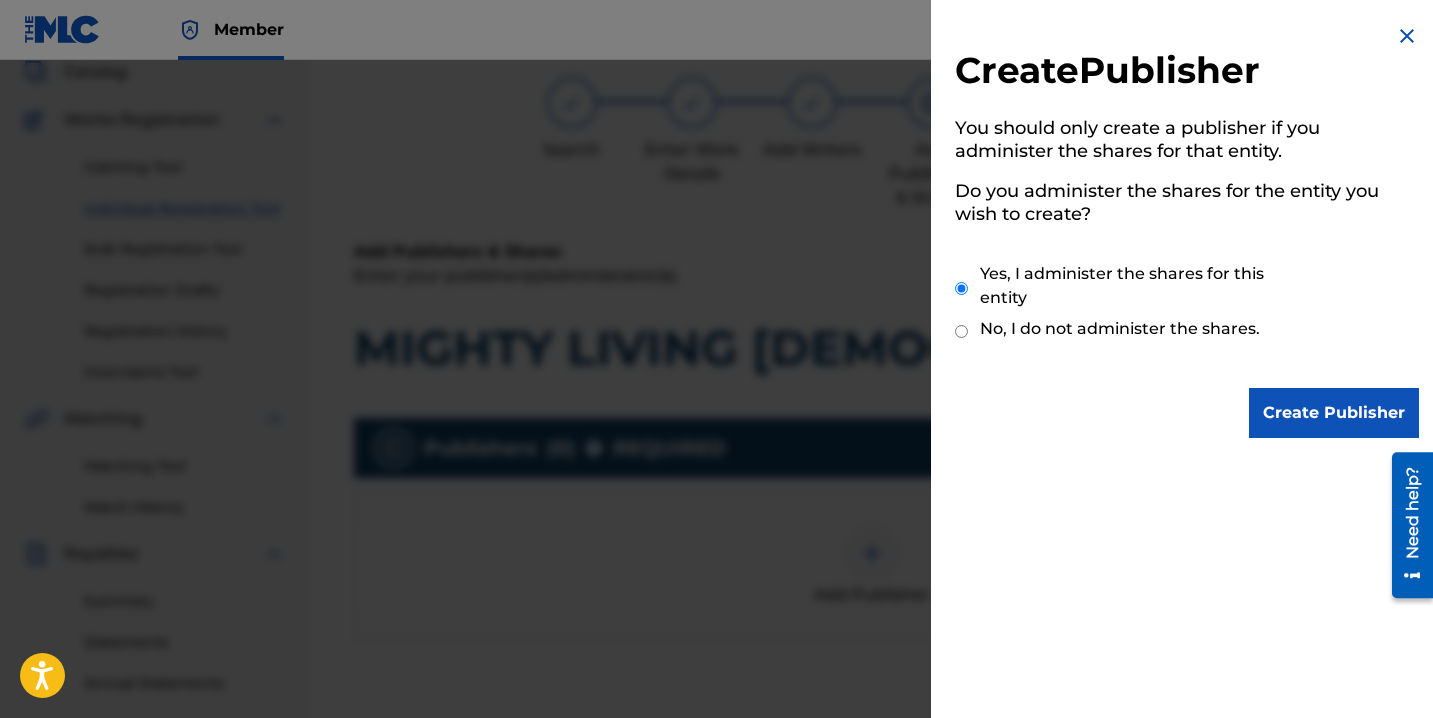 click on "Create  Publisher You should only create a publisher if you administer the shares for that entity. Do you administer the shares for the entity you wish to create? Yes, I administer the shares for this entity No, I do not administer the shares. Create Publisher" at bounding box center (1187, 231) 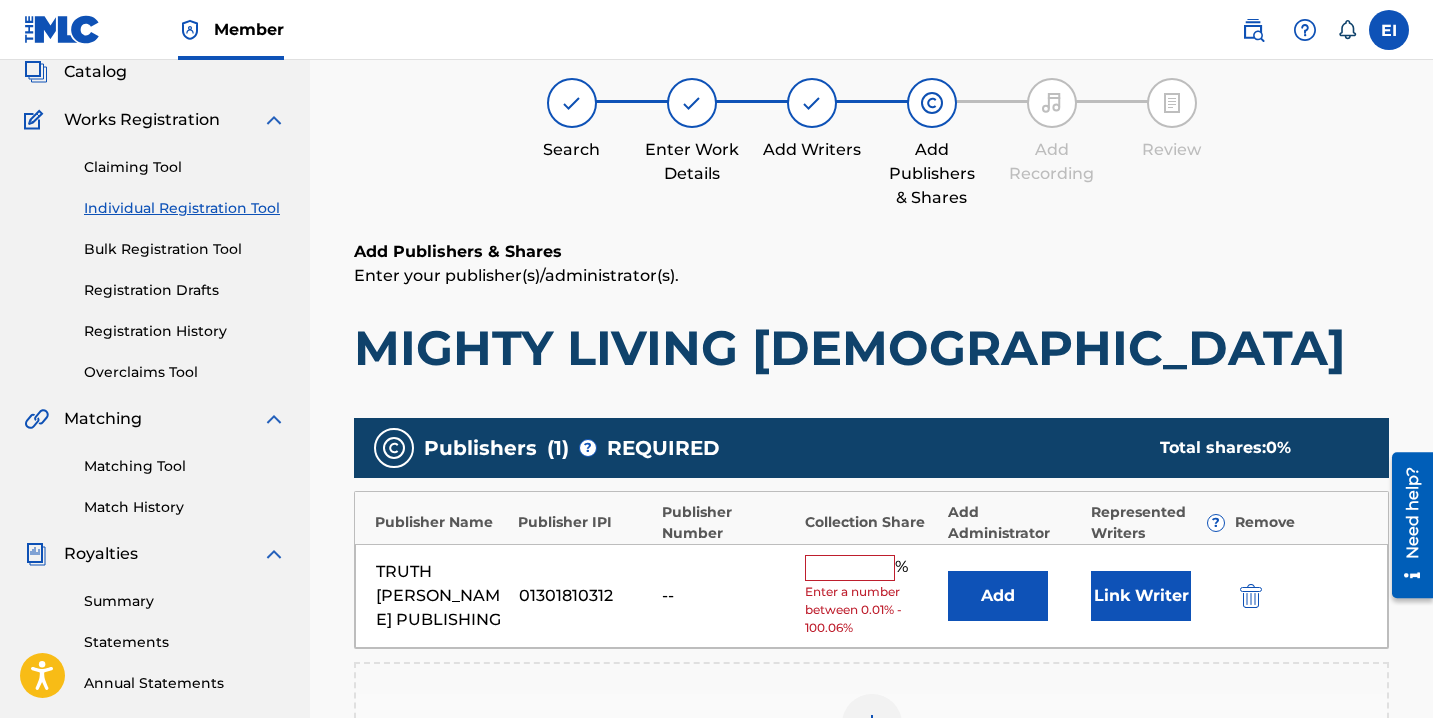 click on "Enter a number between 0.01% - 100.06%" at bounding box center (871, 610) 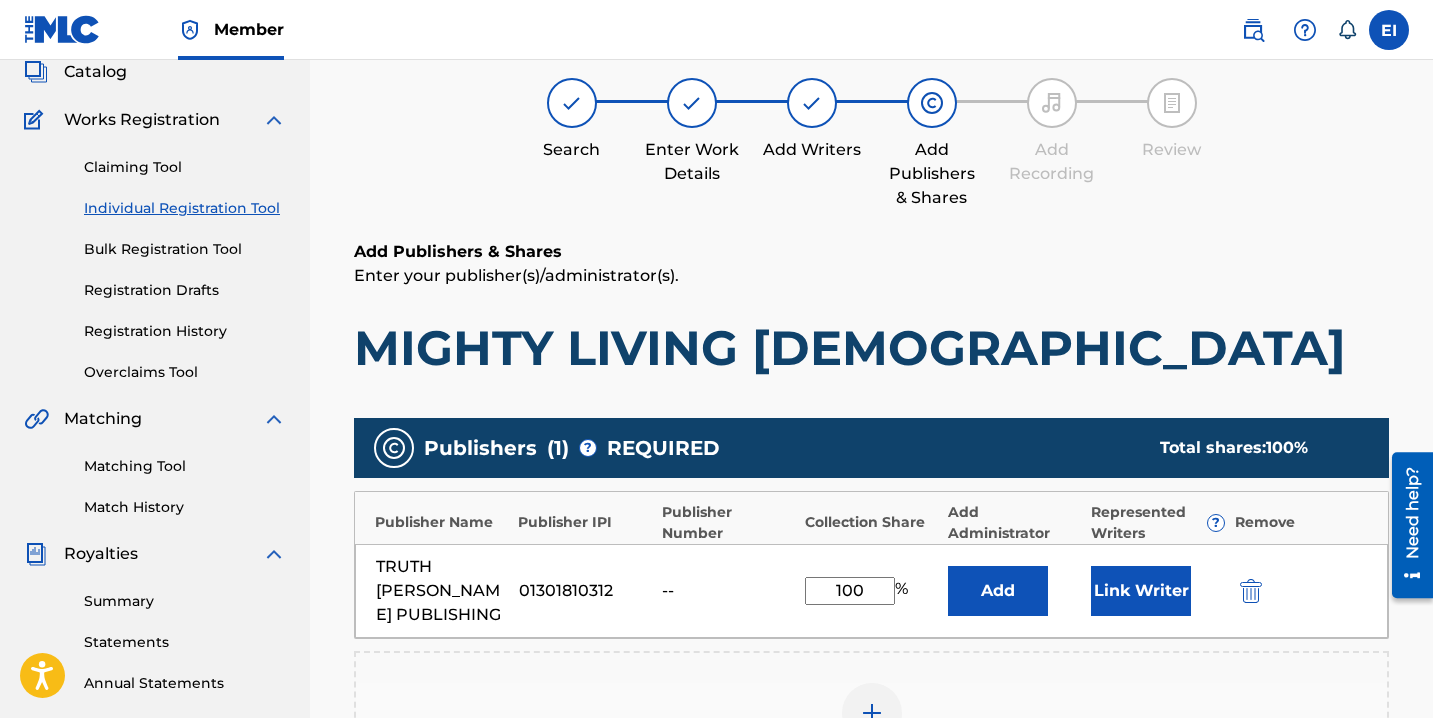 click on "Link Writer" at bounding box center (1141, 591) 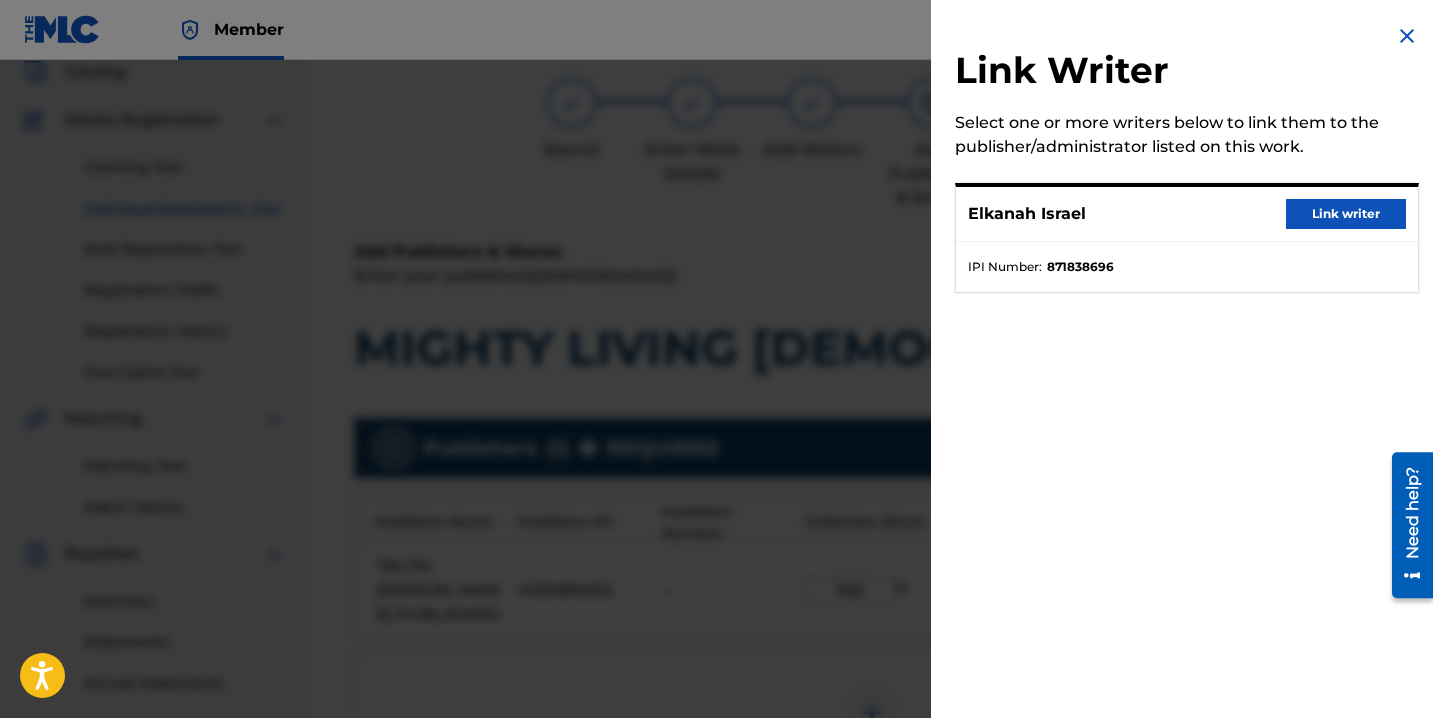 click on "Link writer" at bounding box center (1346, 214) 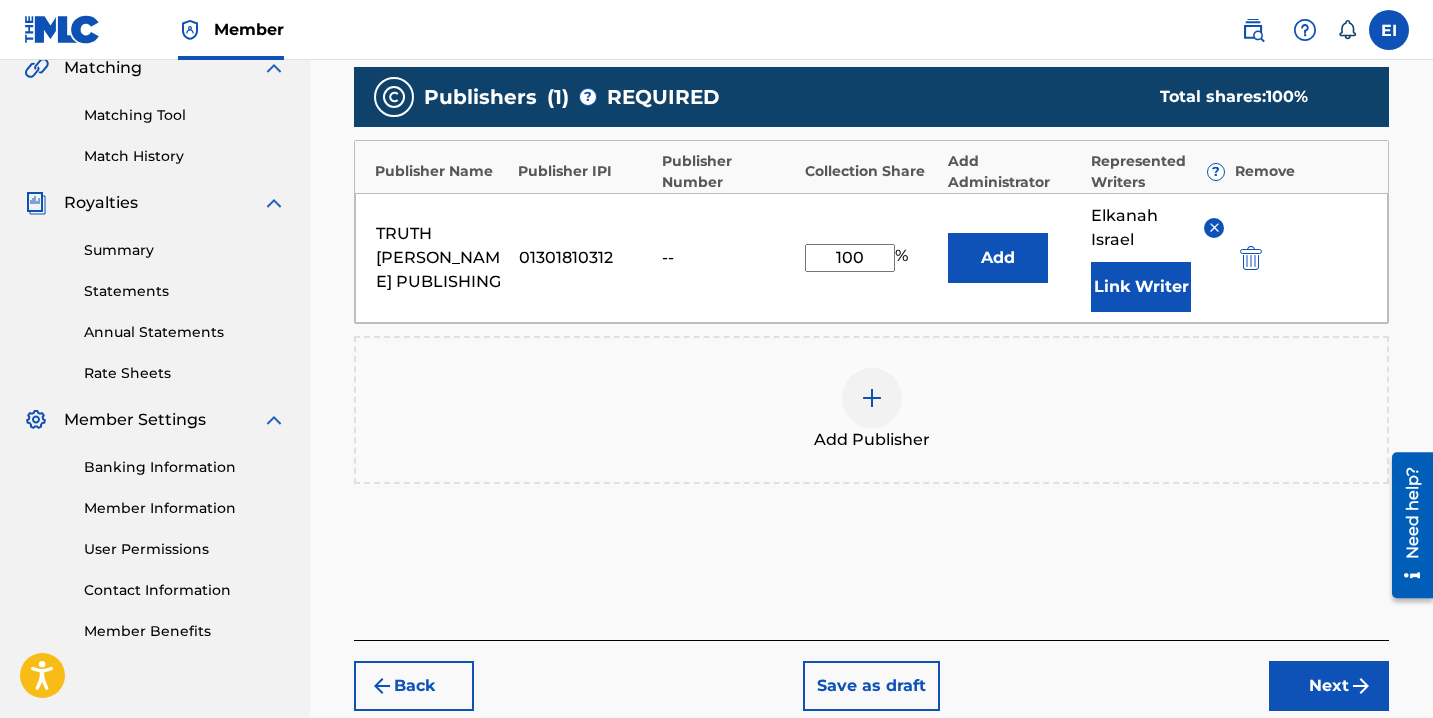 click at bounding box center (1361, 686) 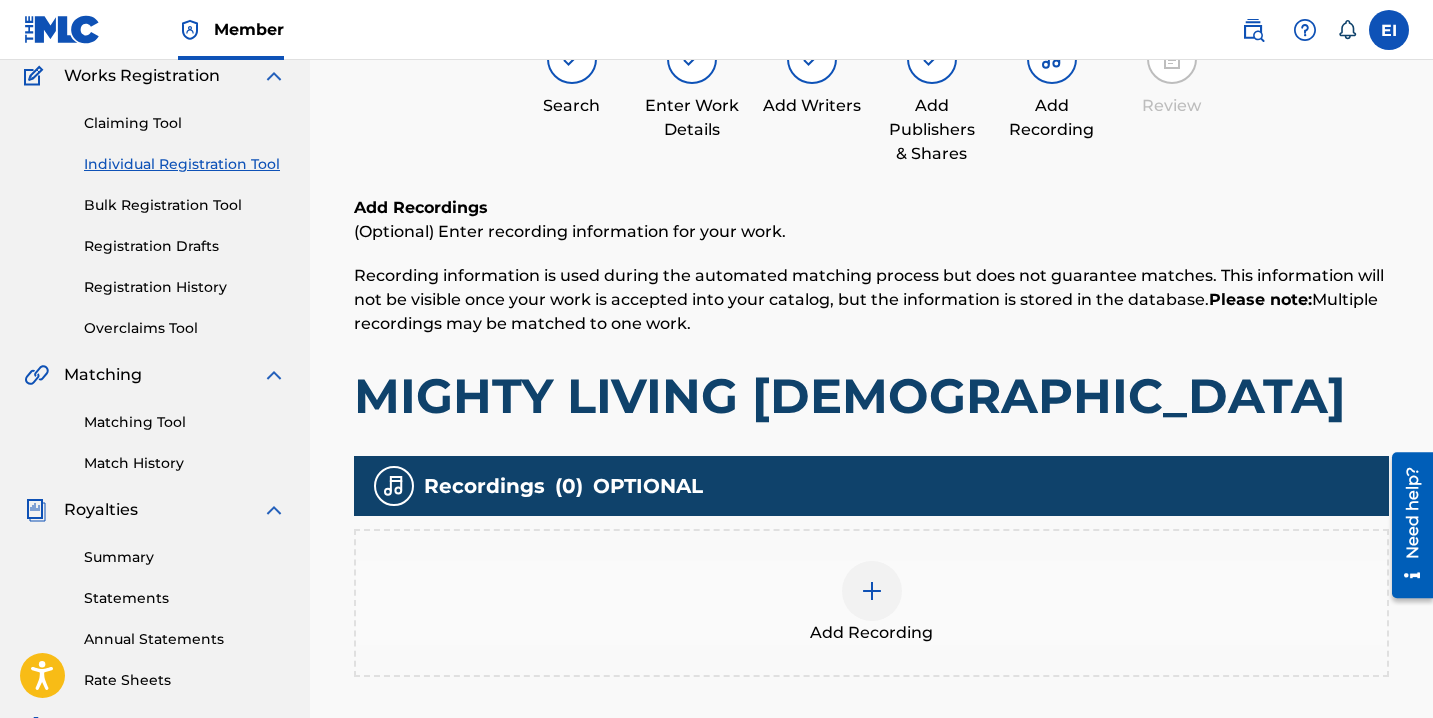 scroll, scrollTop: 255, scrollLeft: 0, axis: vertical 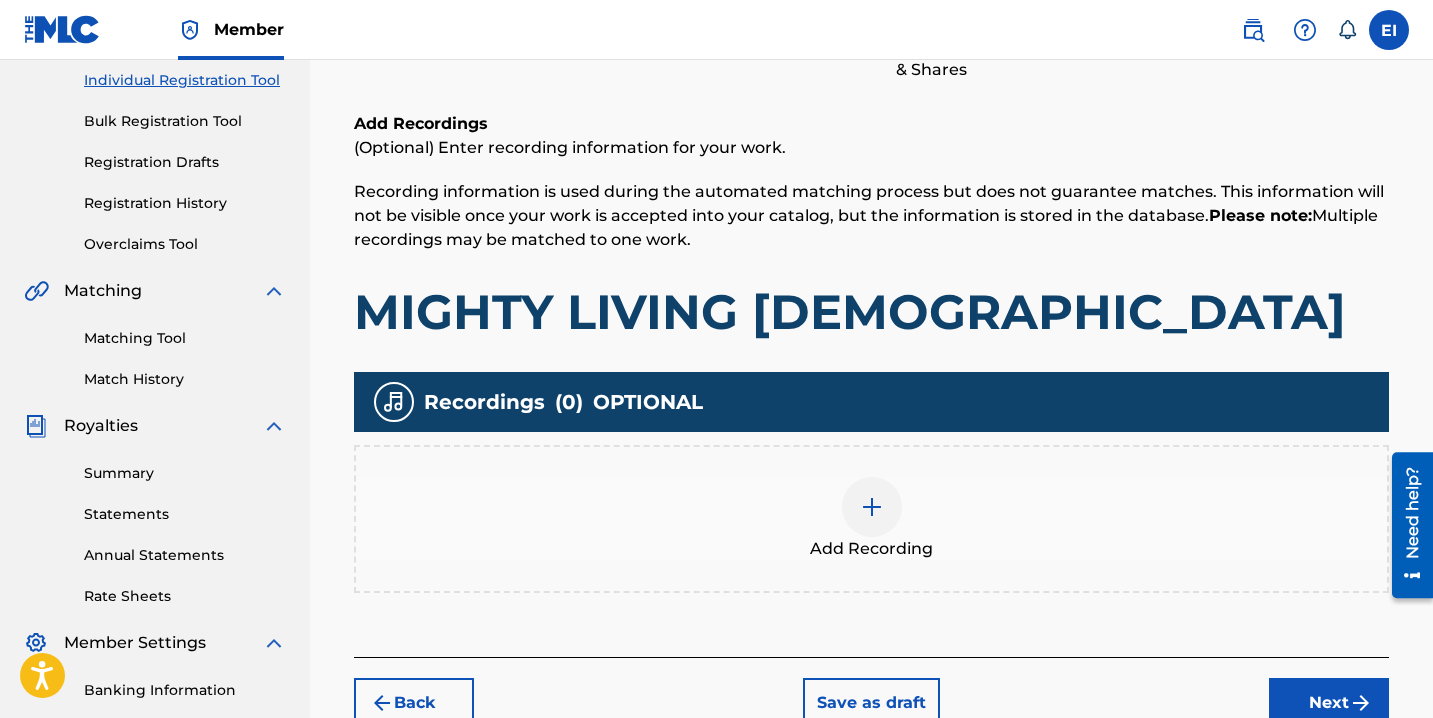 click on "Add Recording" at bounding box center (871, 519) 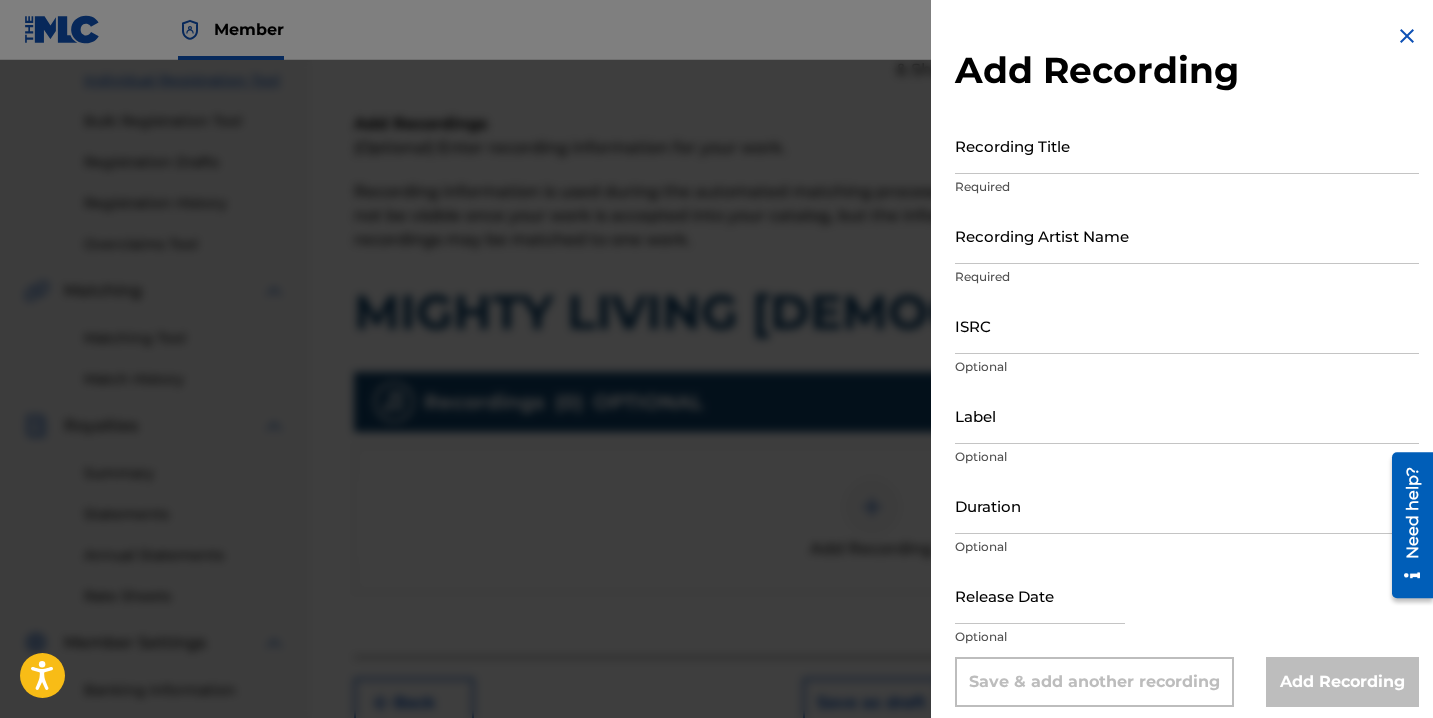 click on "Recording Title" at bounding box center [1187, 145] 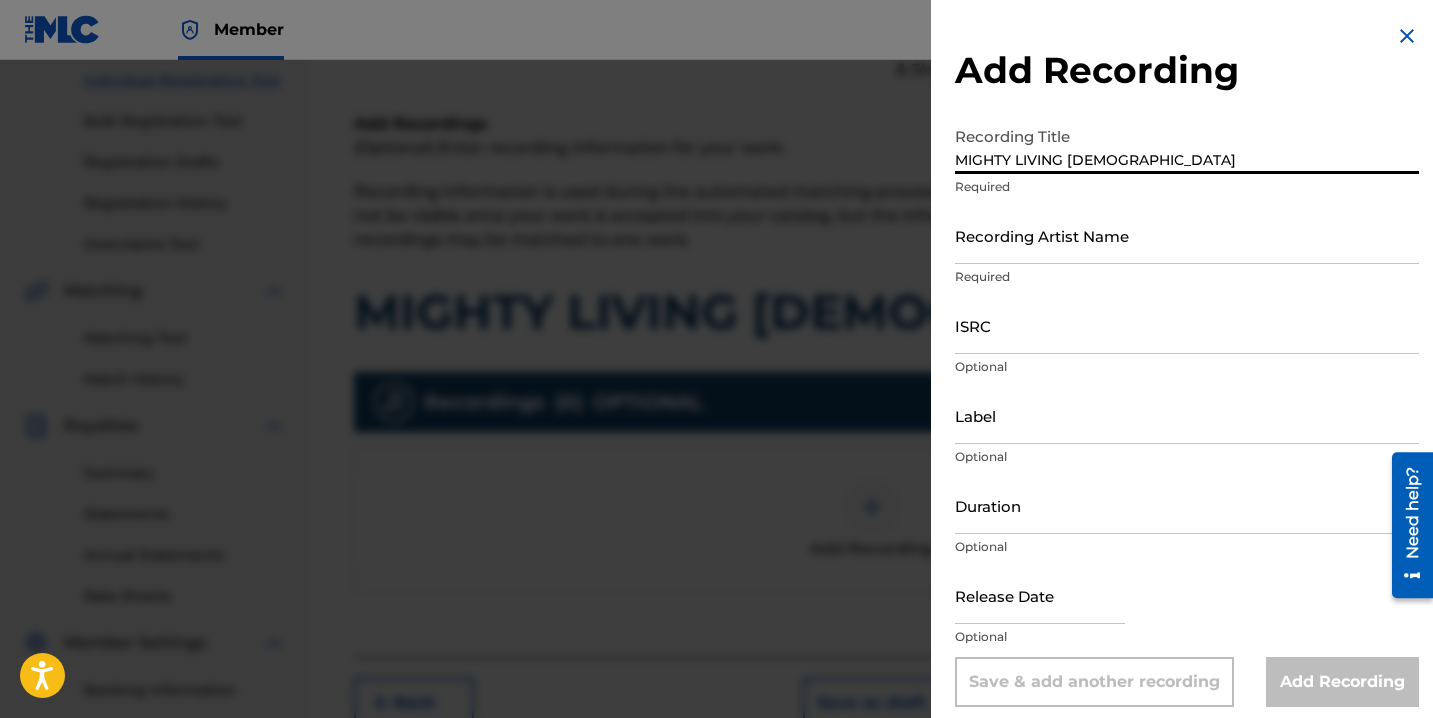 click on "Recording Artist Name" at bounding box center [1187, 235] 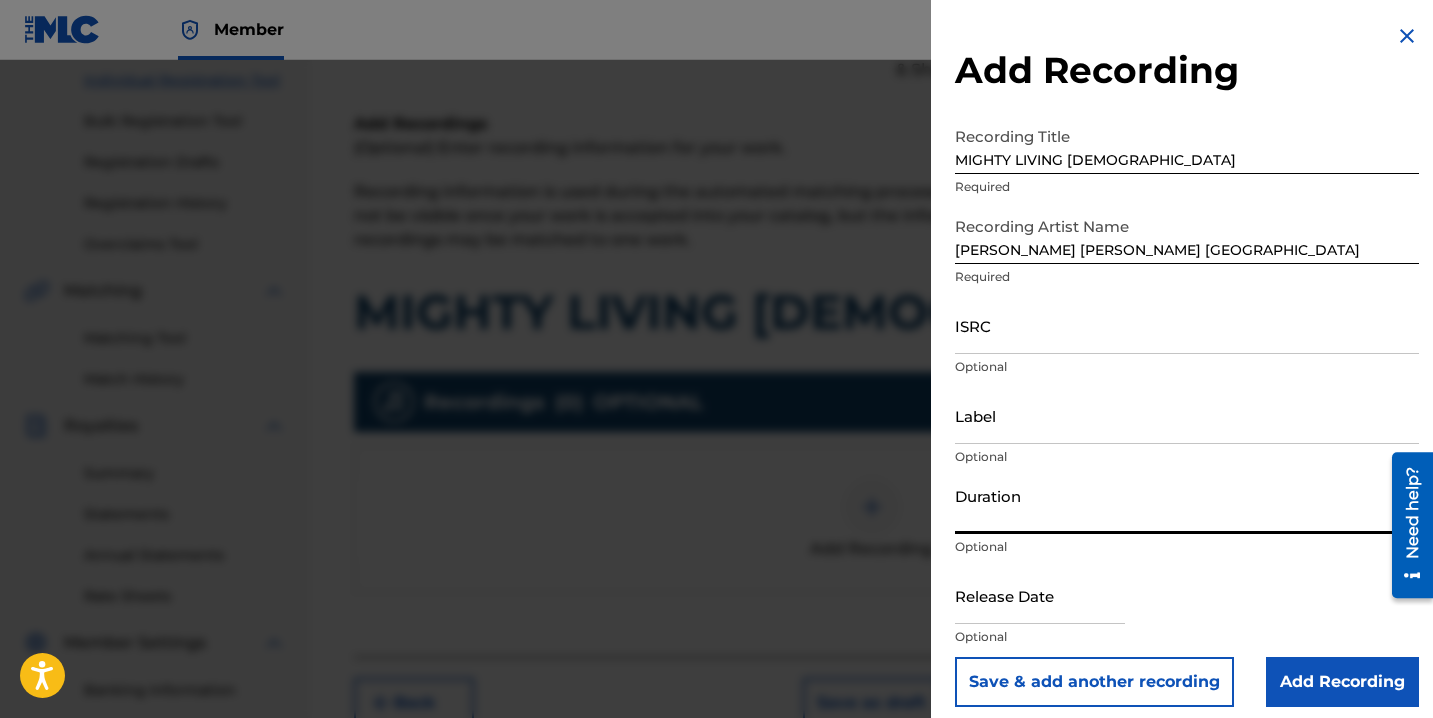 click on "Duration" at bounding box center (1187, 505) 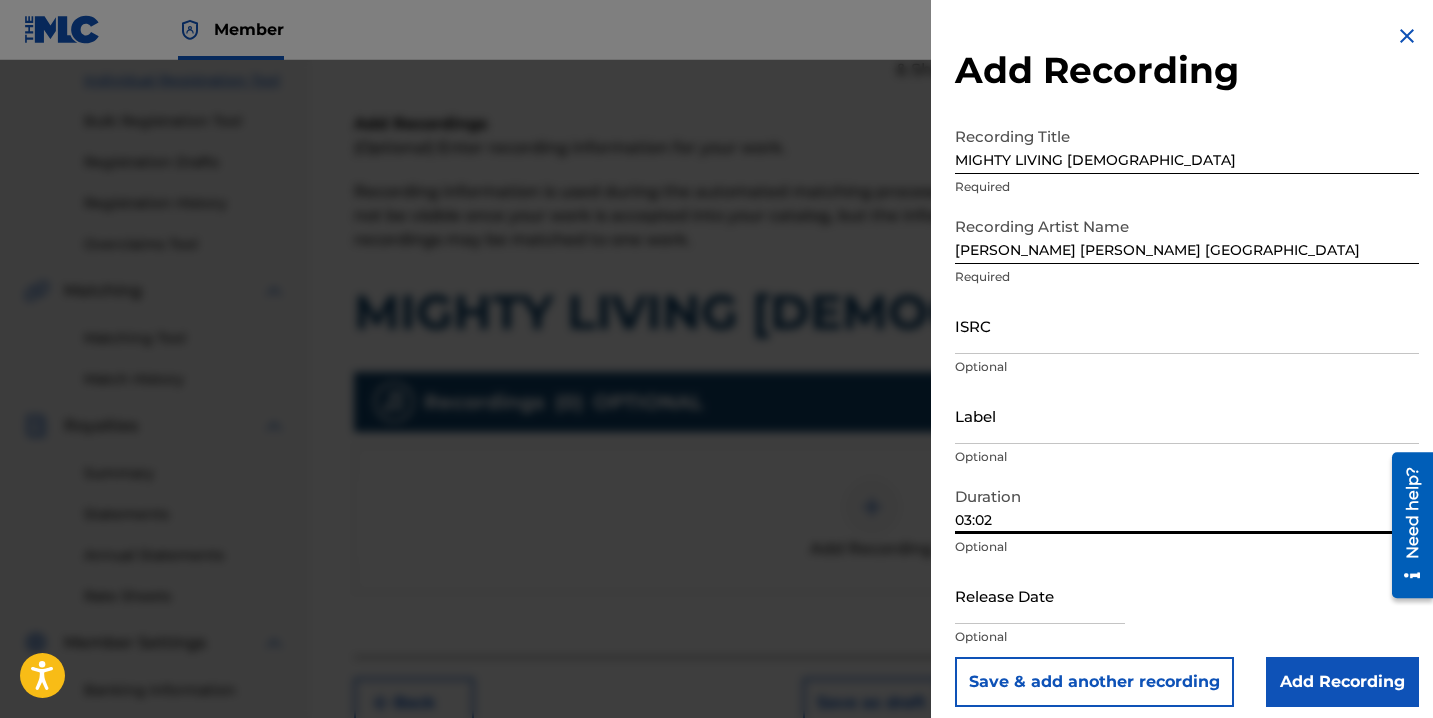 click at bounding box center (1040, 595) 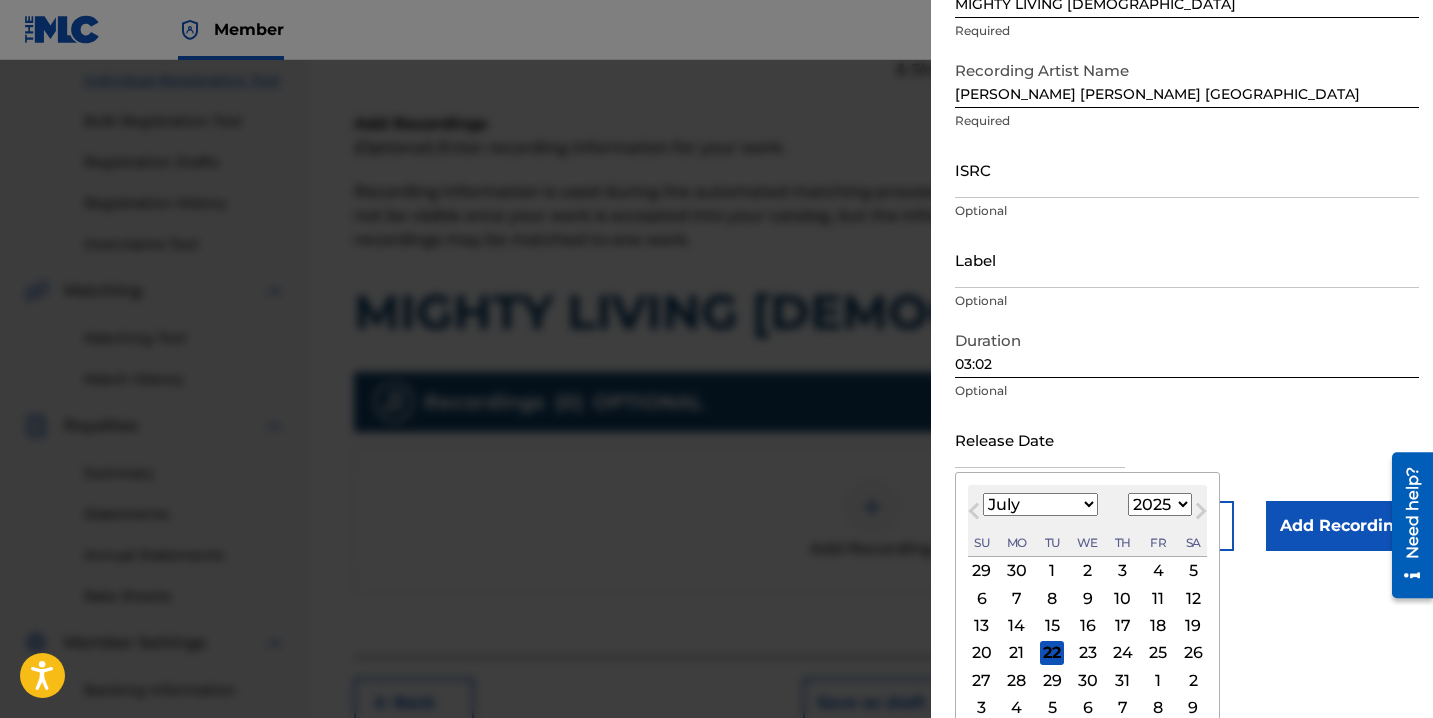 scroll, scrollTop: 158, scrollLeft: 0, axis: vertical 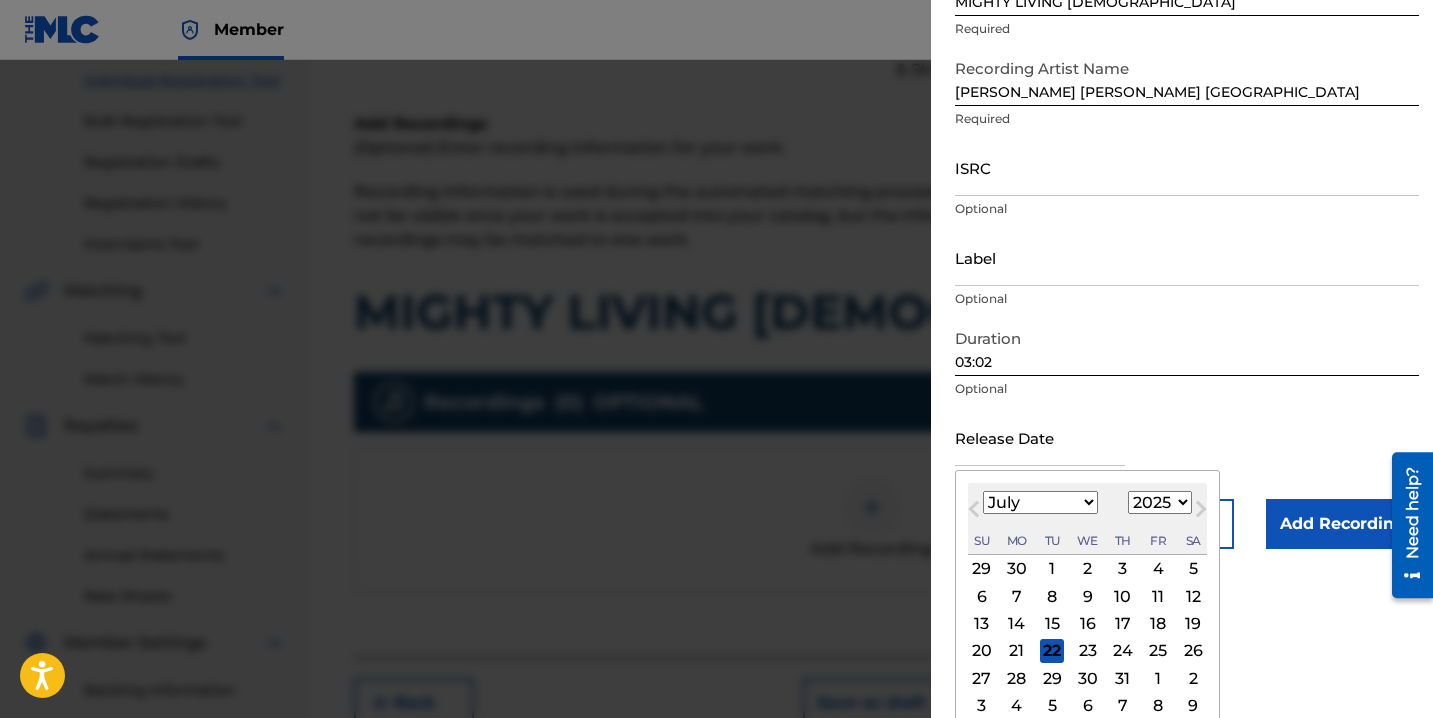 click on "6" at bounding box center (982, 596) 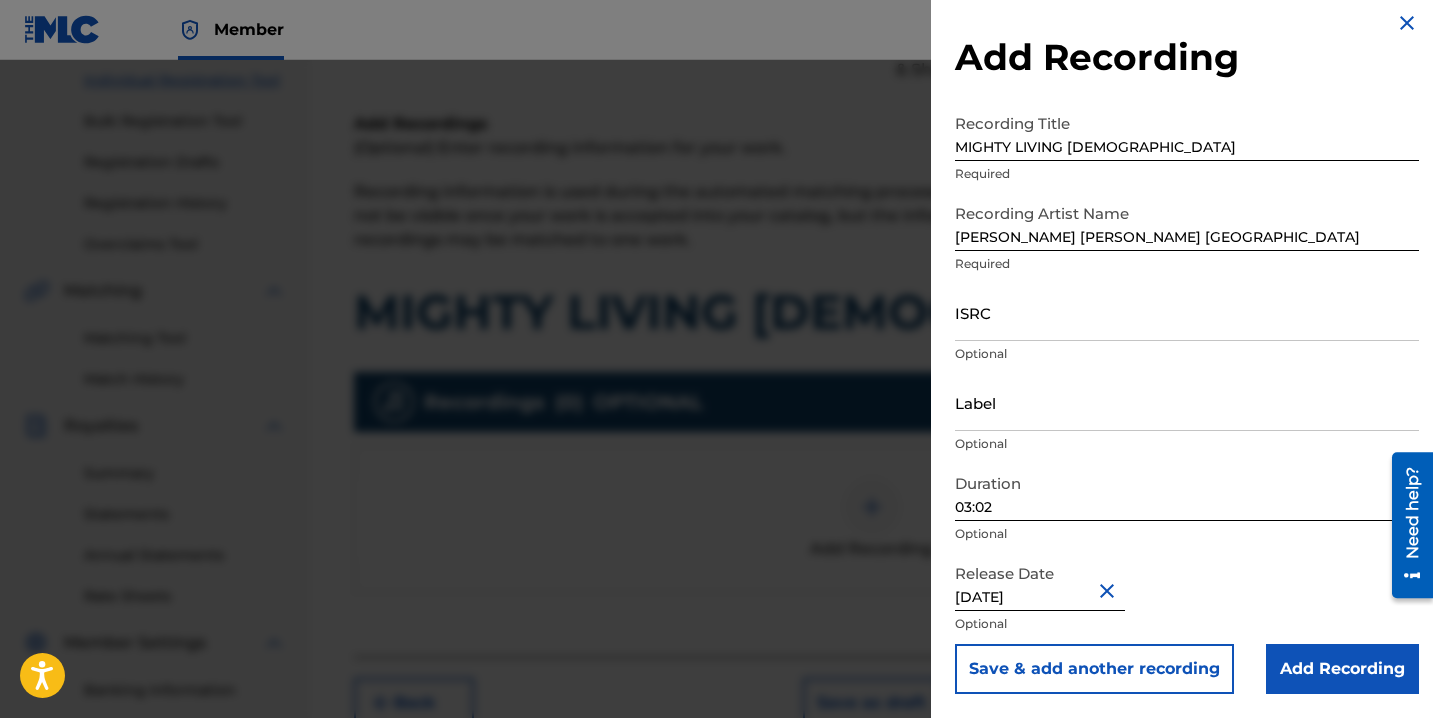 scroll, scrollTop: 13, scrollLeft: 0, axis: vertical 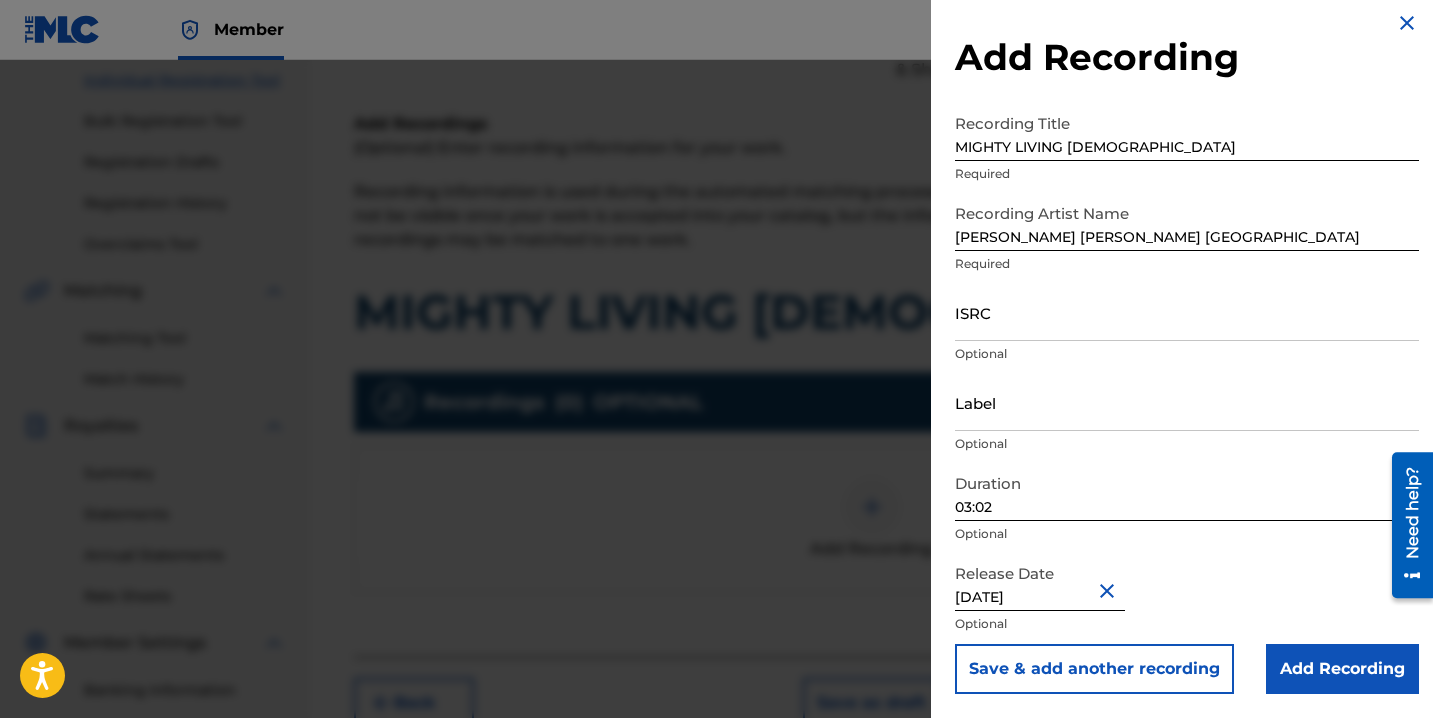 click on "ISRC" at bounding box center (1187, 312) 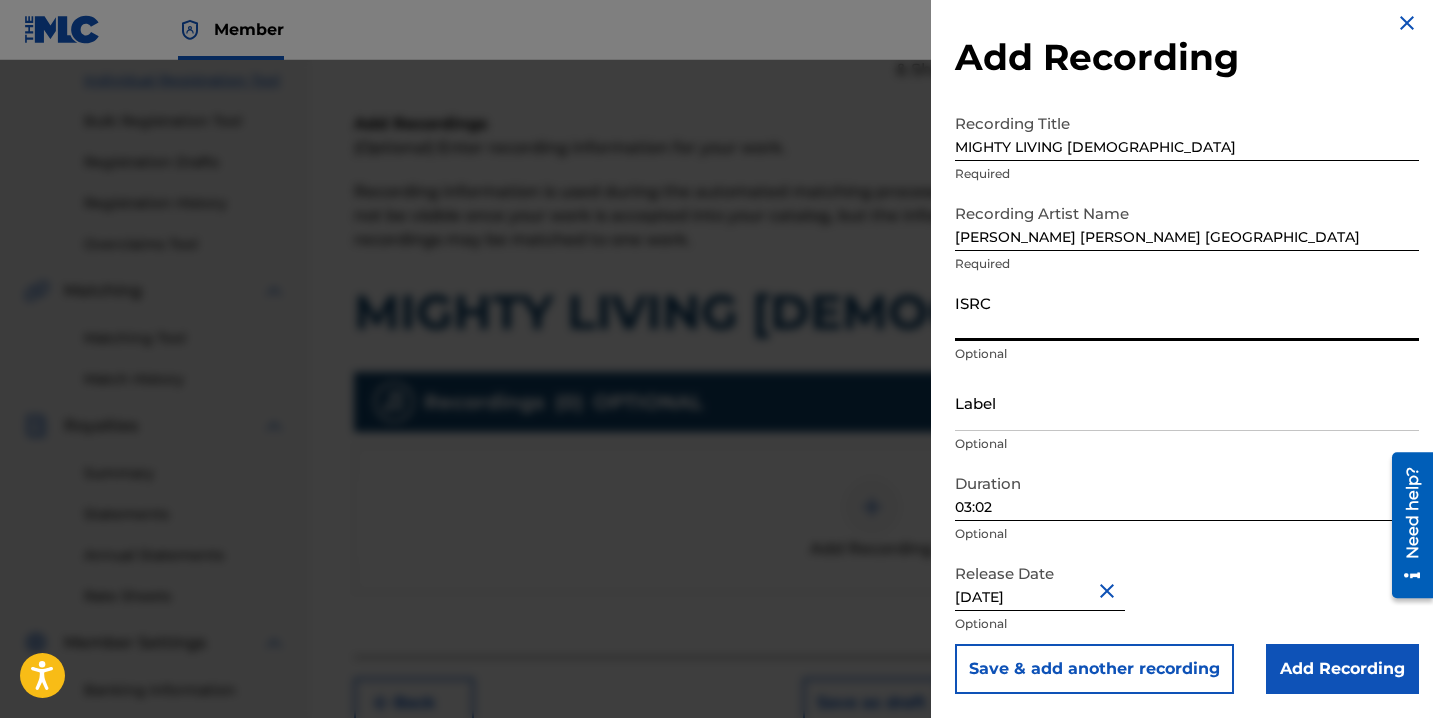 click on "ISRC" at bounding box center (1187, 312) 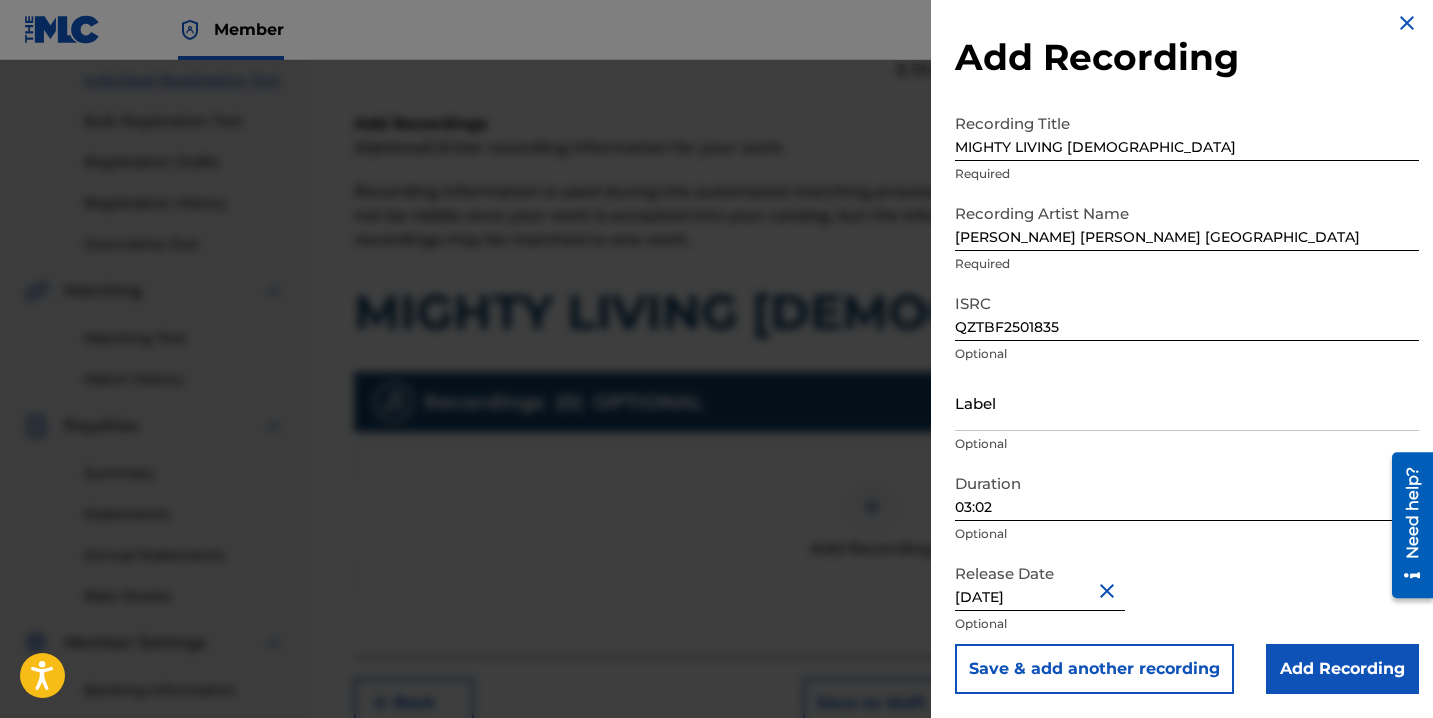 click on "Add Recording" at bounding box center (1342, 669) 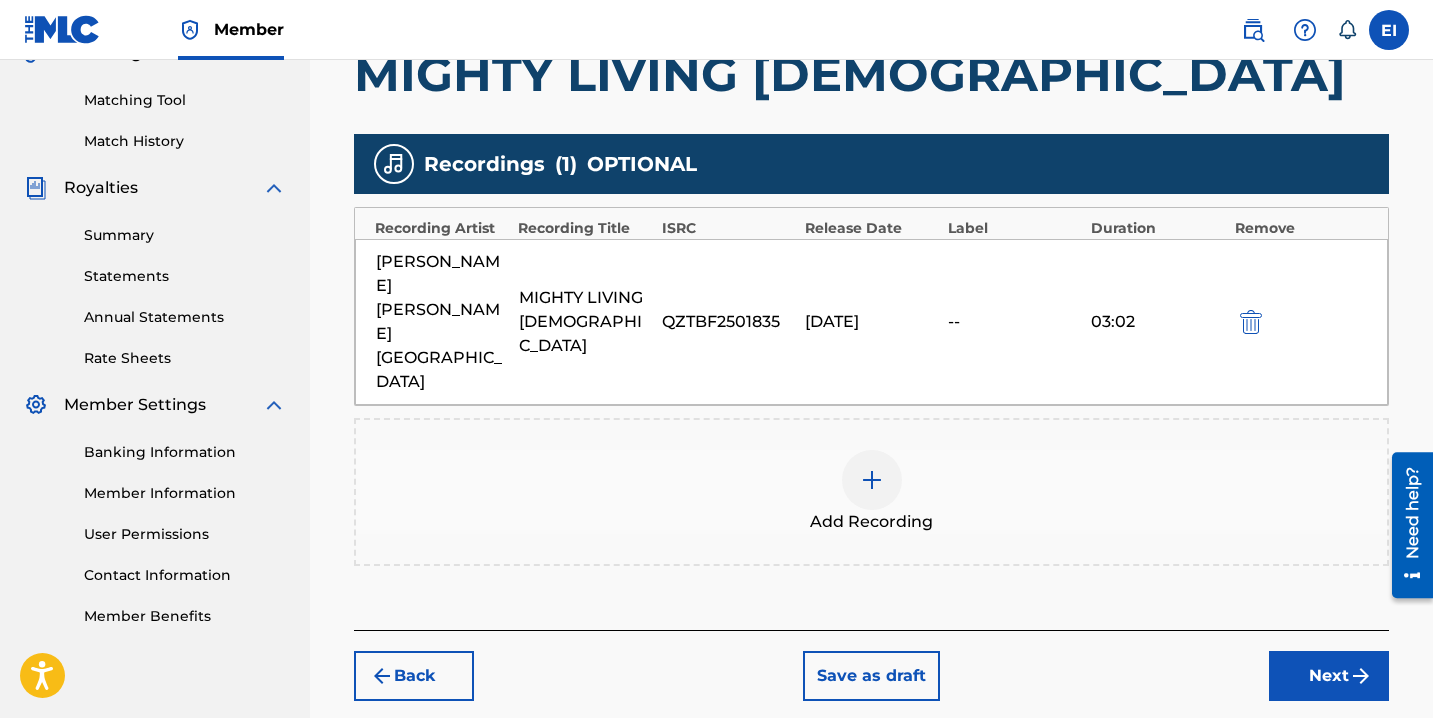 scroll, scrollTop: 522, scrollLeft: 0, axis: vertical 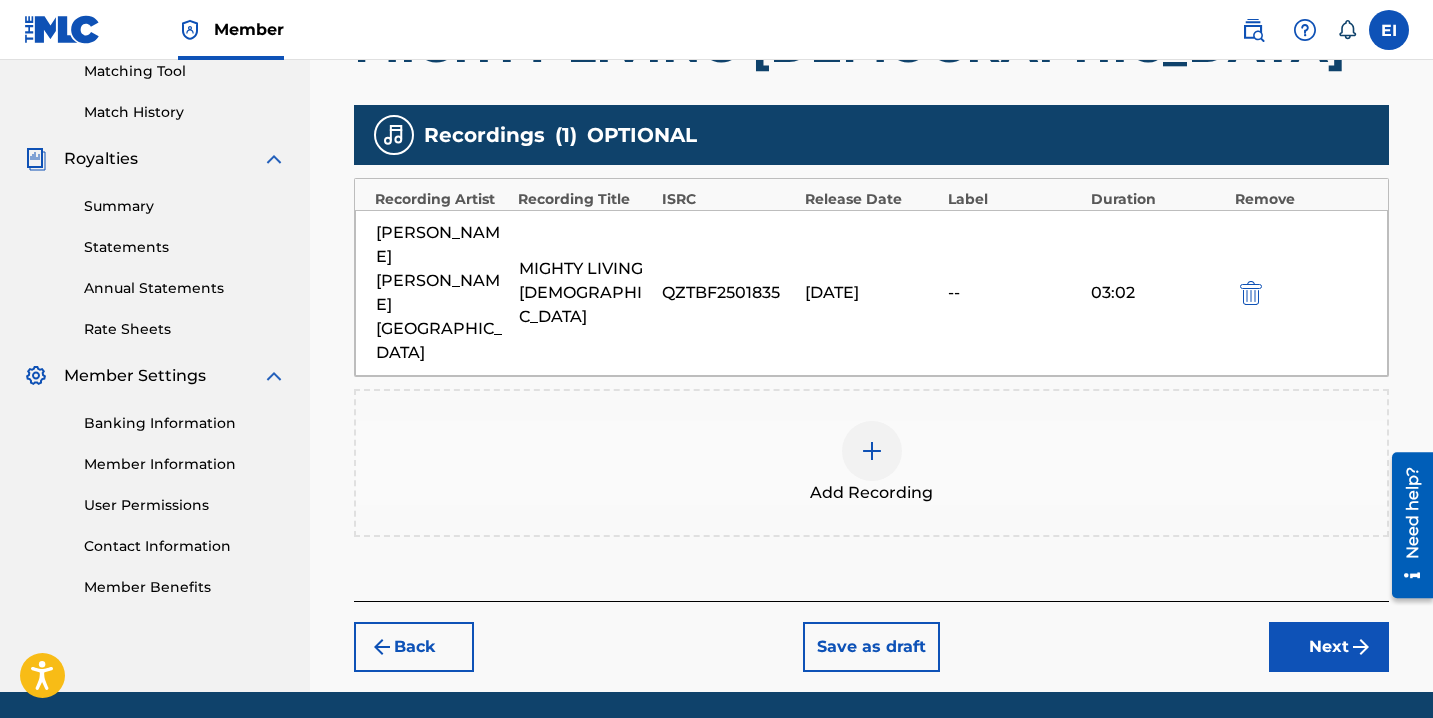 click on "Register Work Search Enter Work Details Add Writers Add Publishers & Shares Add Recording Review Add Recordings (Optional) Enter recording information for your work. Recording information is used during the automated matching process but does not guarantee matches. This information will not be visible once your work is accepted into your catalog, but the information is stored in the database.  Please note:  Multiple recordings may be matched to one work. MIGHTY LIVING GOD Recordings ( 1 ) OPTIONAL Recording Artist Recording Title ISRC Release Date Label Duration Remove [PERSON_NAME] [PERSON_NAME] ISRAEL MIGHTY LIVING GOD QZTBF2501835 [DATE] 03:02 Add Recording Back Save as draft Next" at bounding box center (871, 140) 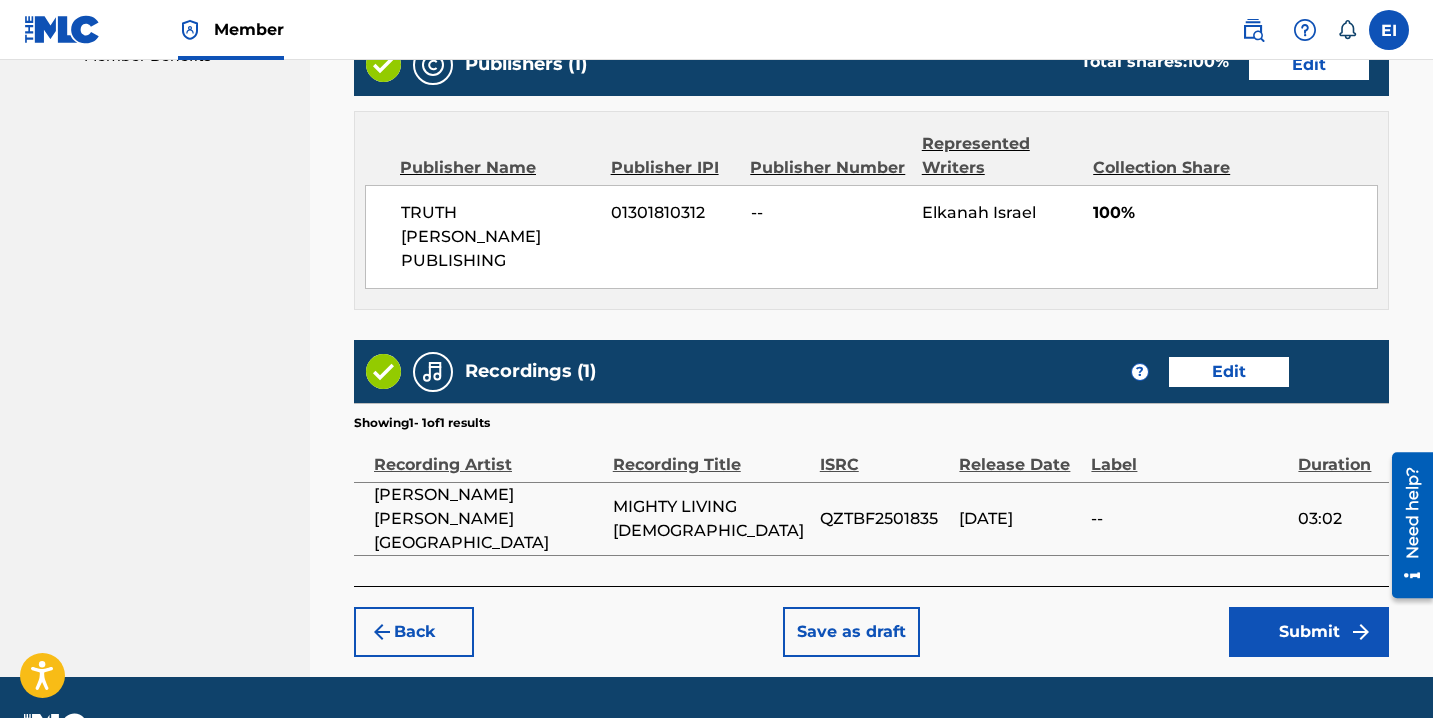 scroll, scrollTop: 1057, scrollLeft: 0, axis: vertical 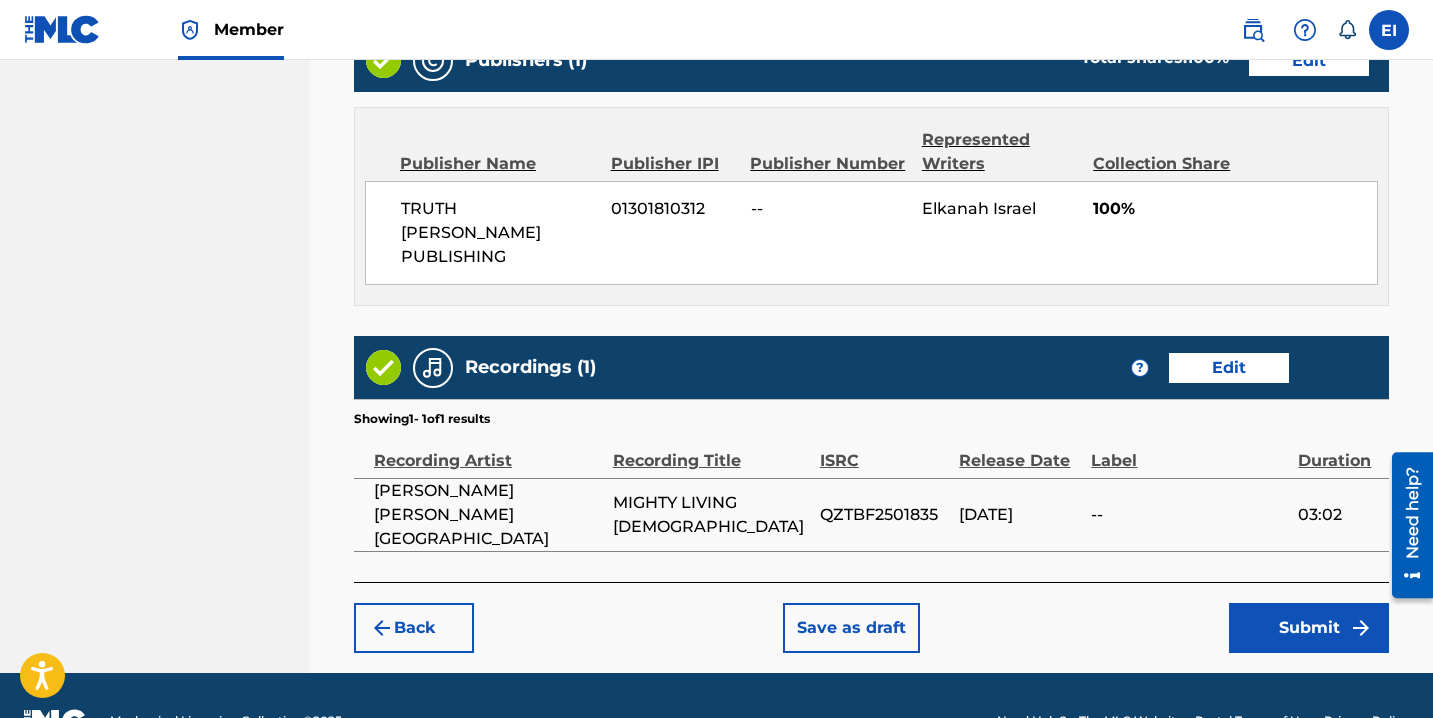 click on "Submit" at bounding box center (1309, 628) 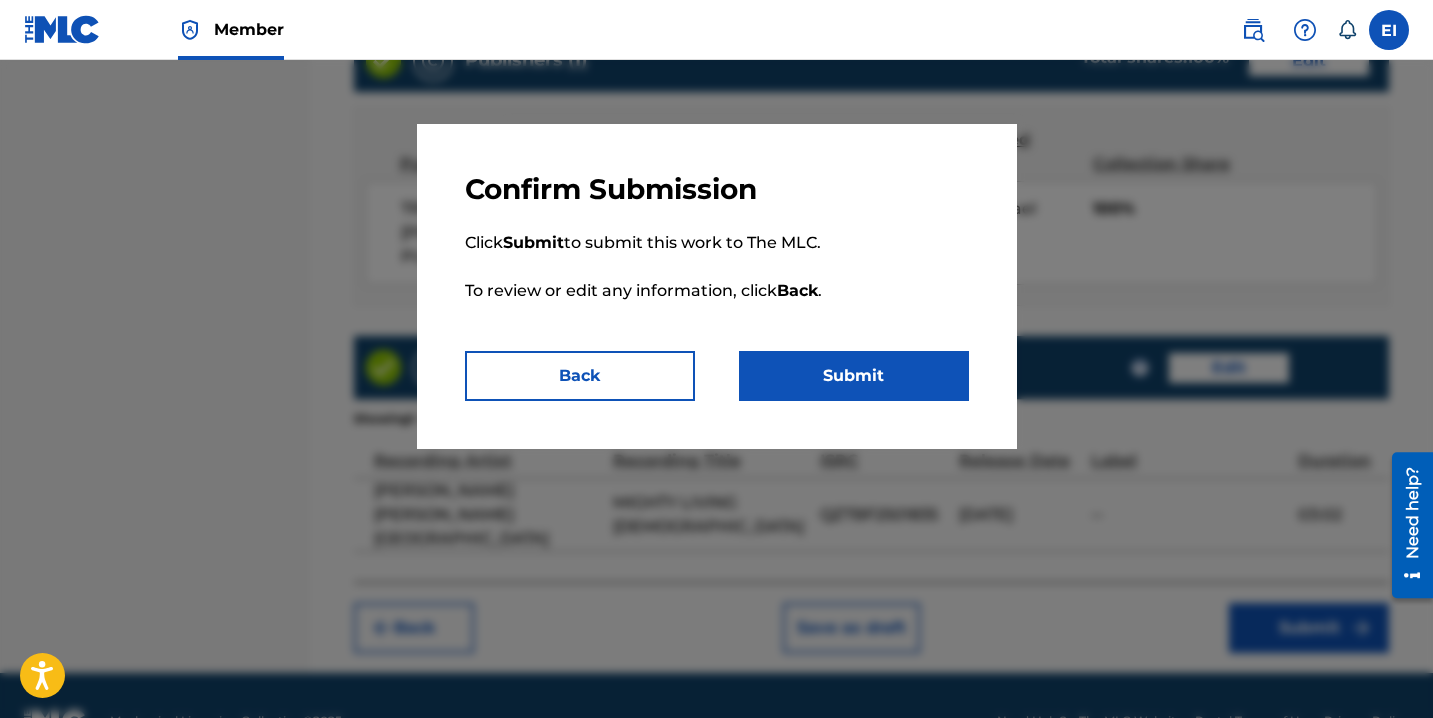 click on "Submit" at bounding box center [854, 376] 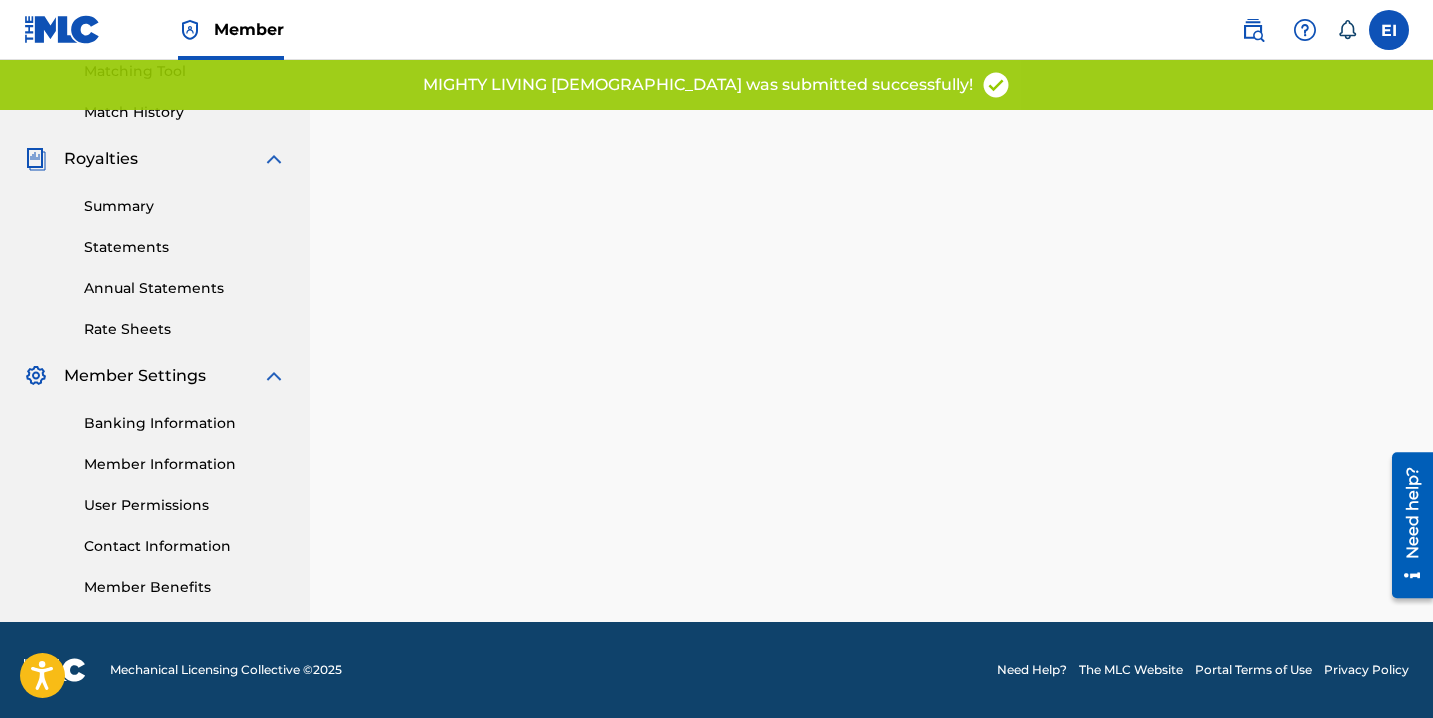 scroll, scrollTop: 0, scrollLeft: 0, axis: both 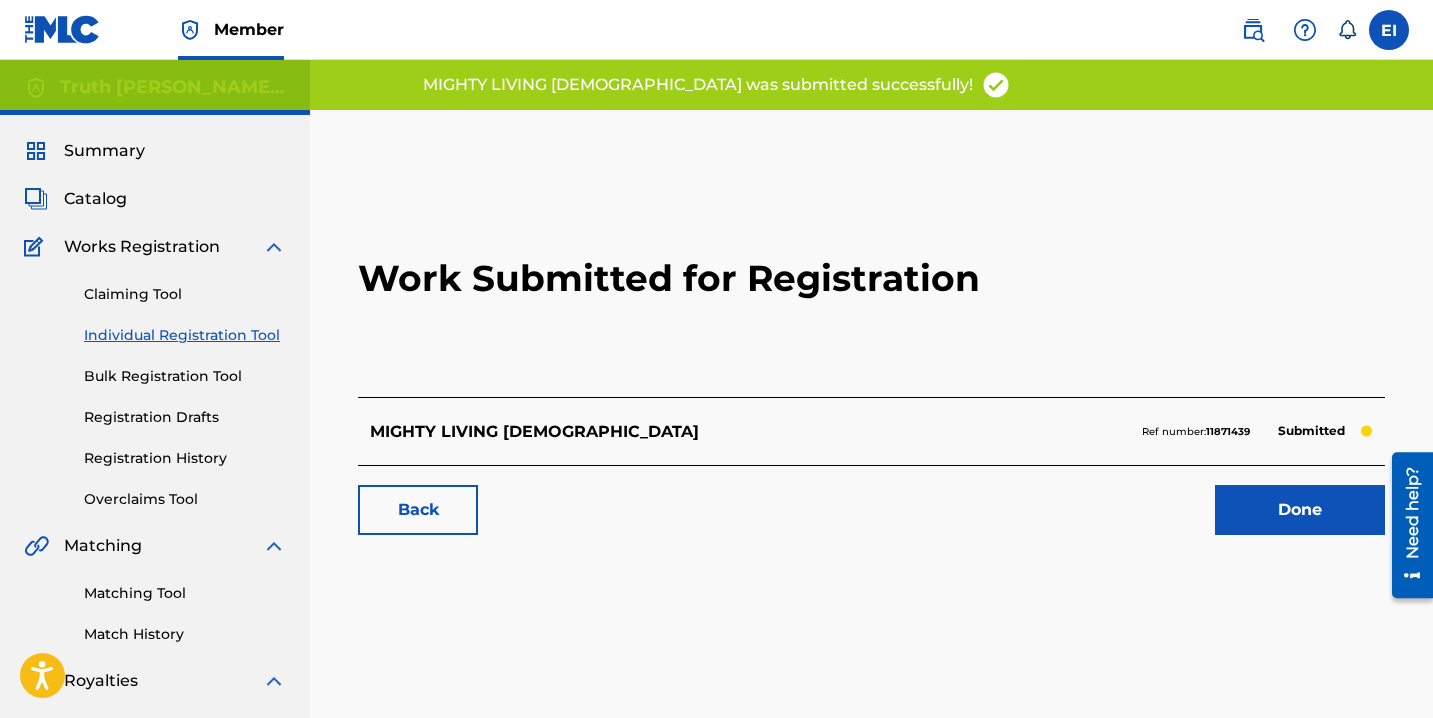 click on "Done" at bounding box center (1300, 510) 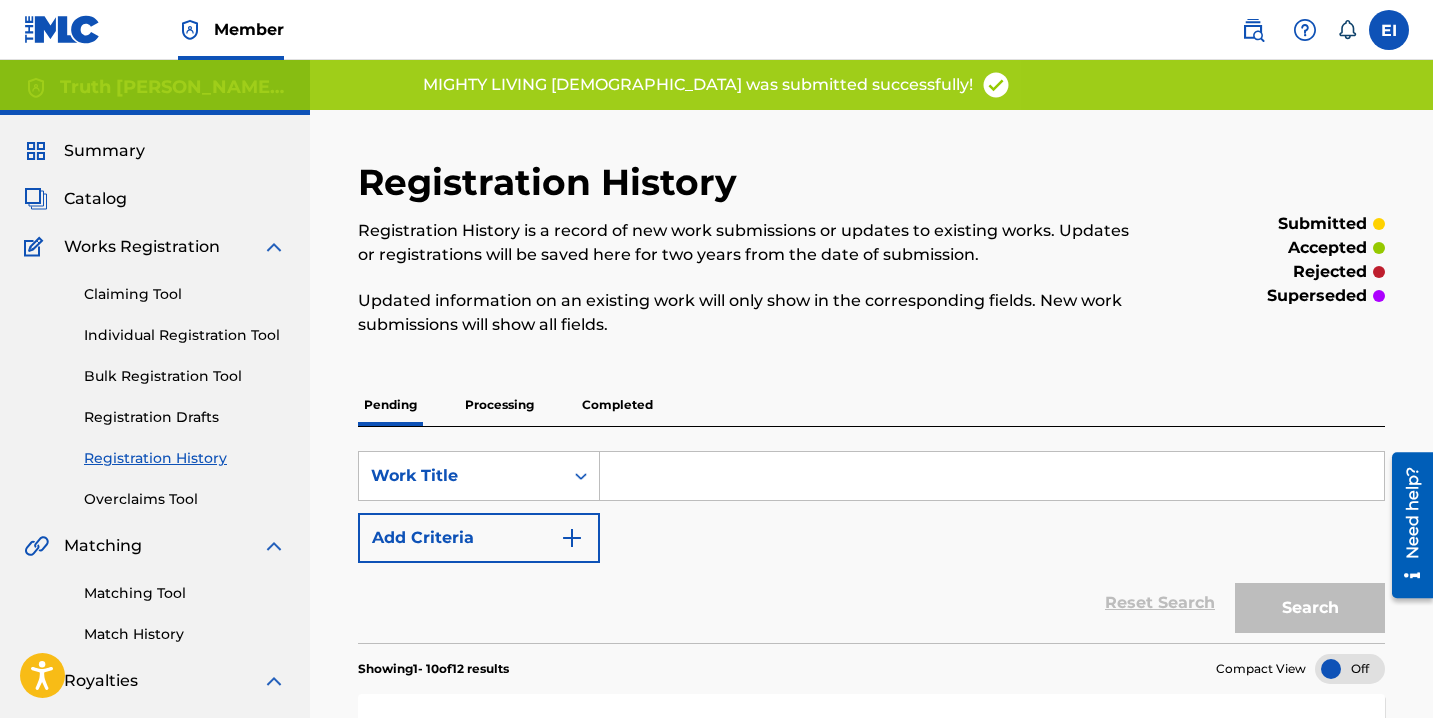 click on "Individual Registration Tool" at bounding box center (185, 335) 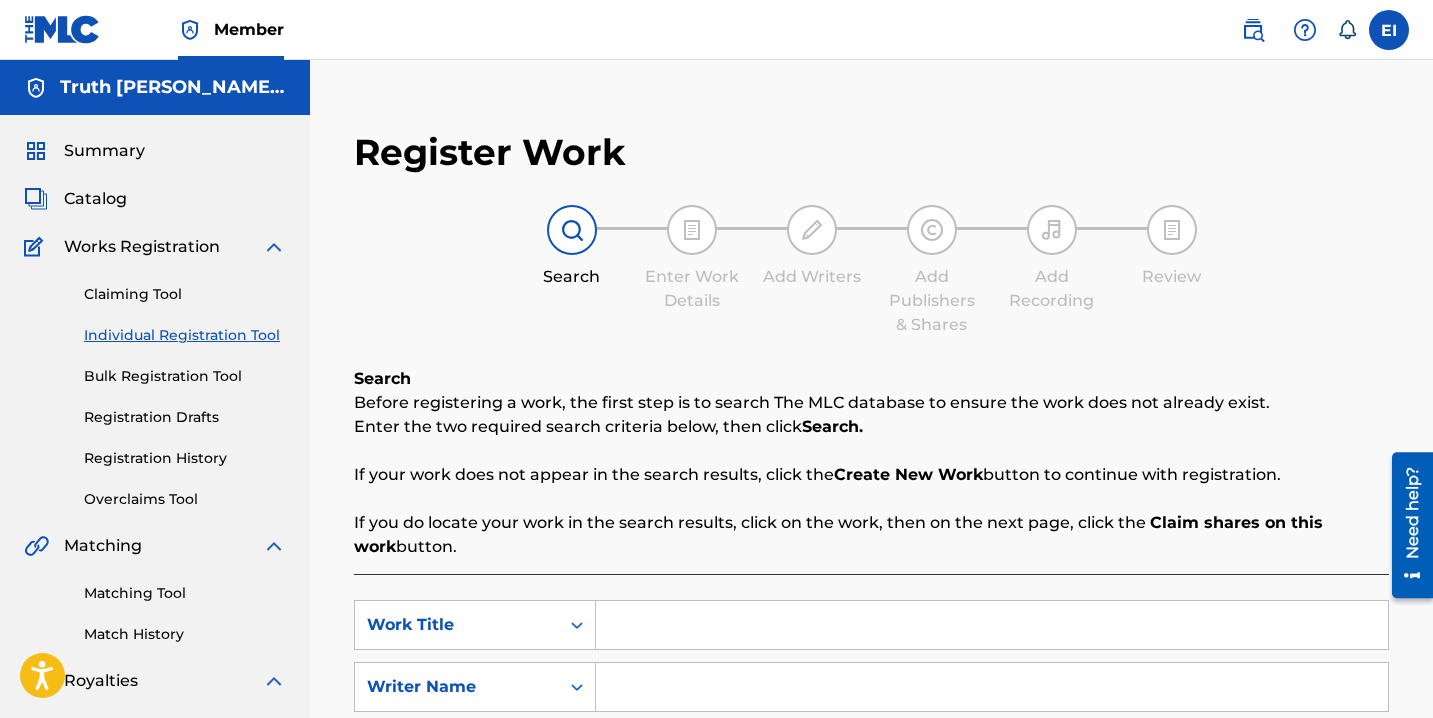 click at bounding box center (992, 625) 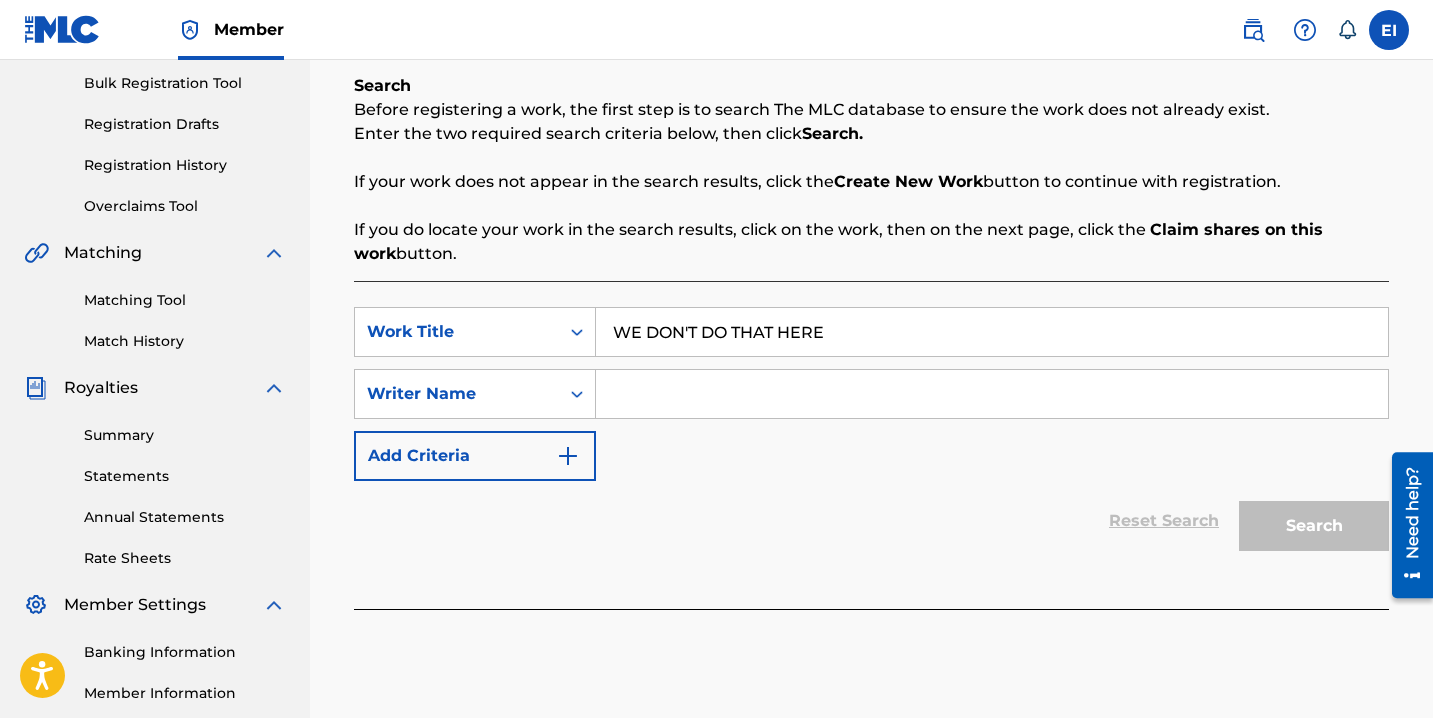 scroll, scrollTop: 316, scrollLeft: 0, axis: vertical 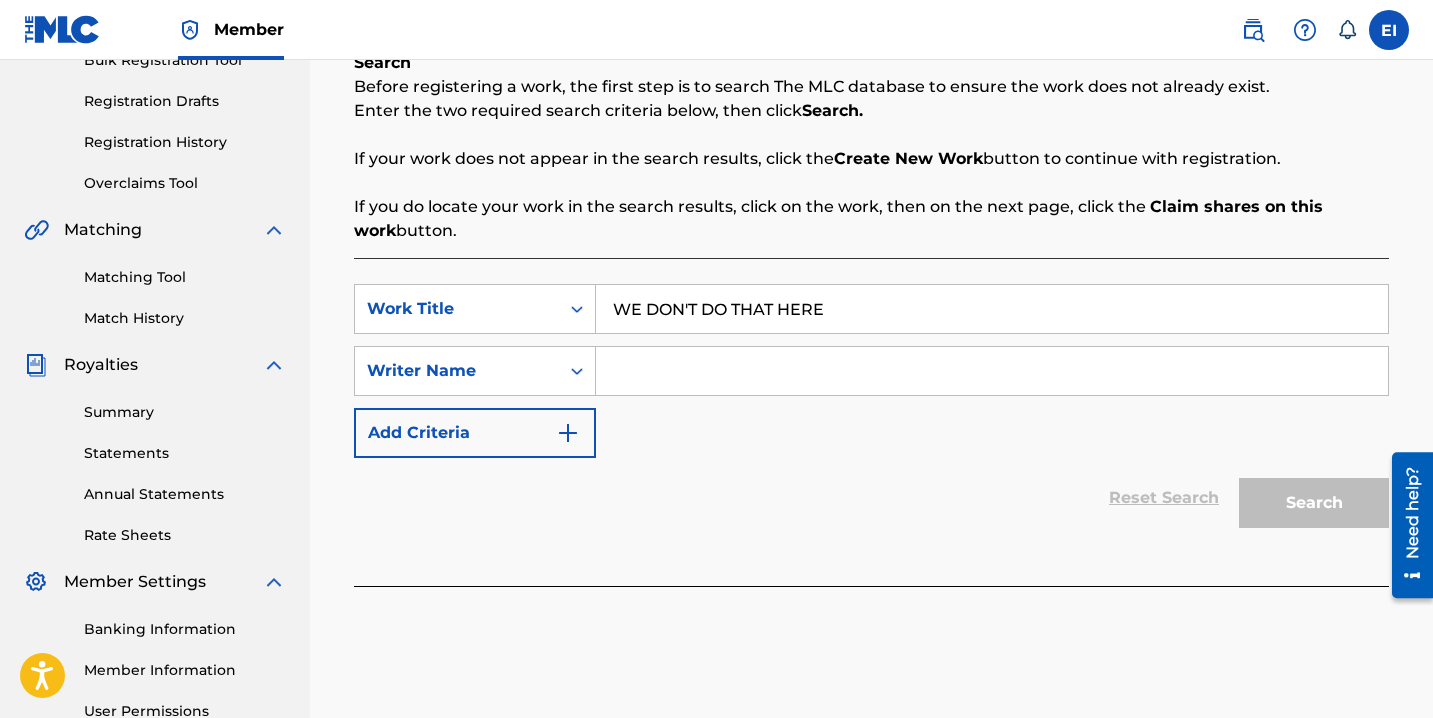 click at bounding box center [992, 371] 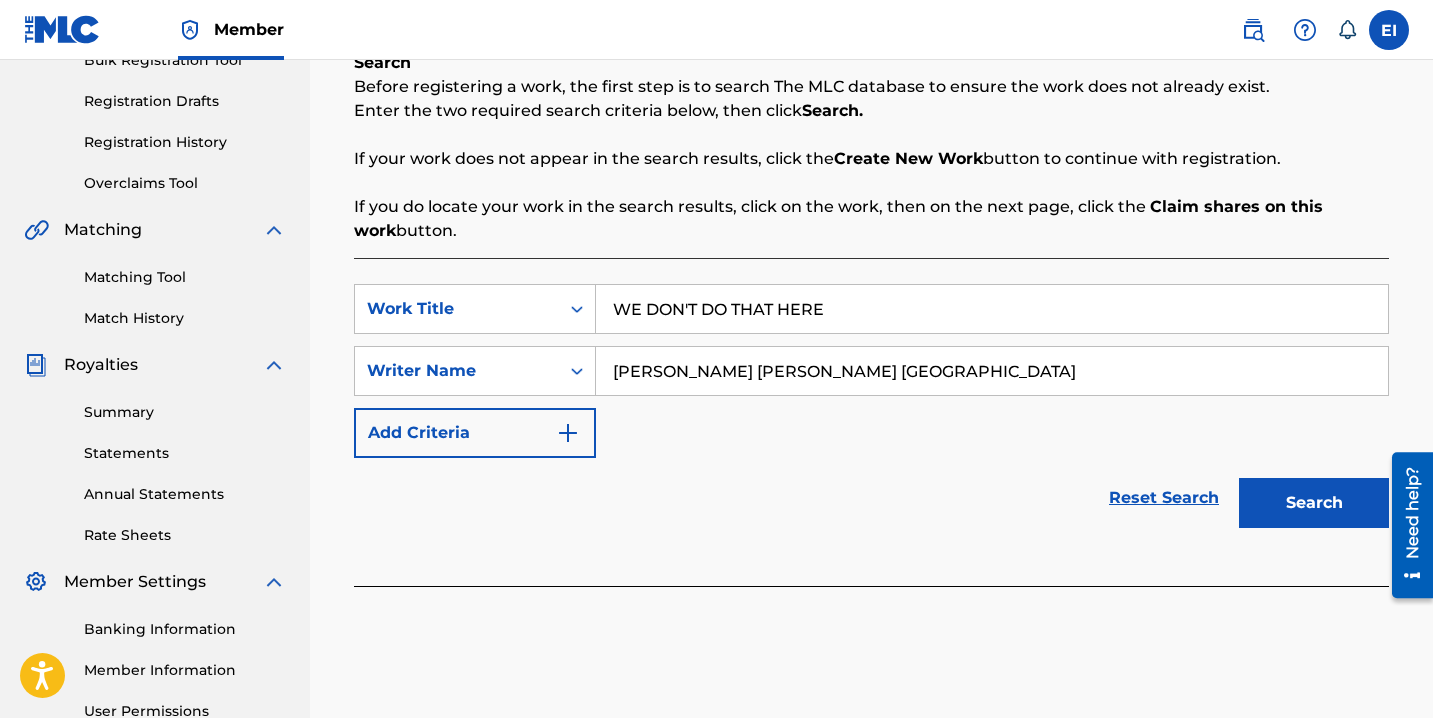 click on "Search" at bounding box center [1314, 503] 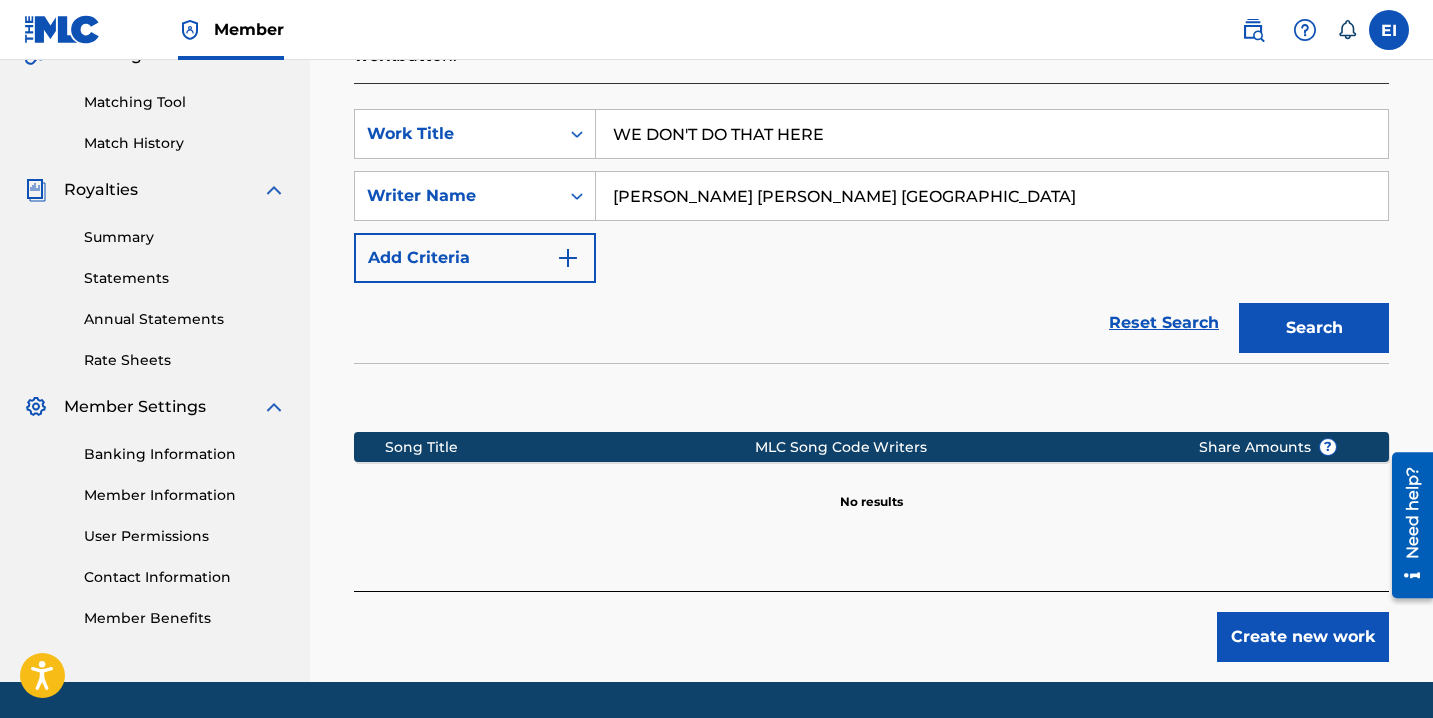scroll, scrollTop: 551, scrollLeft: 0, axis: vertical 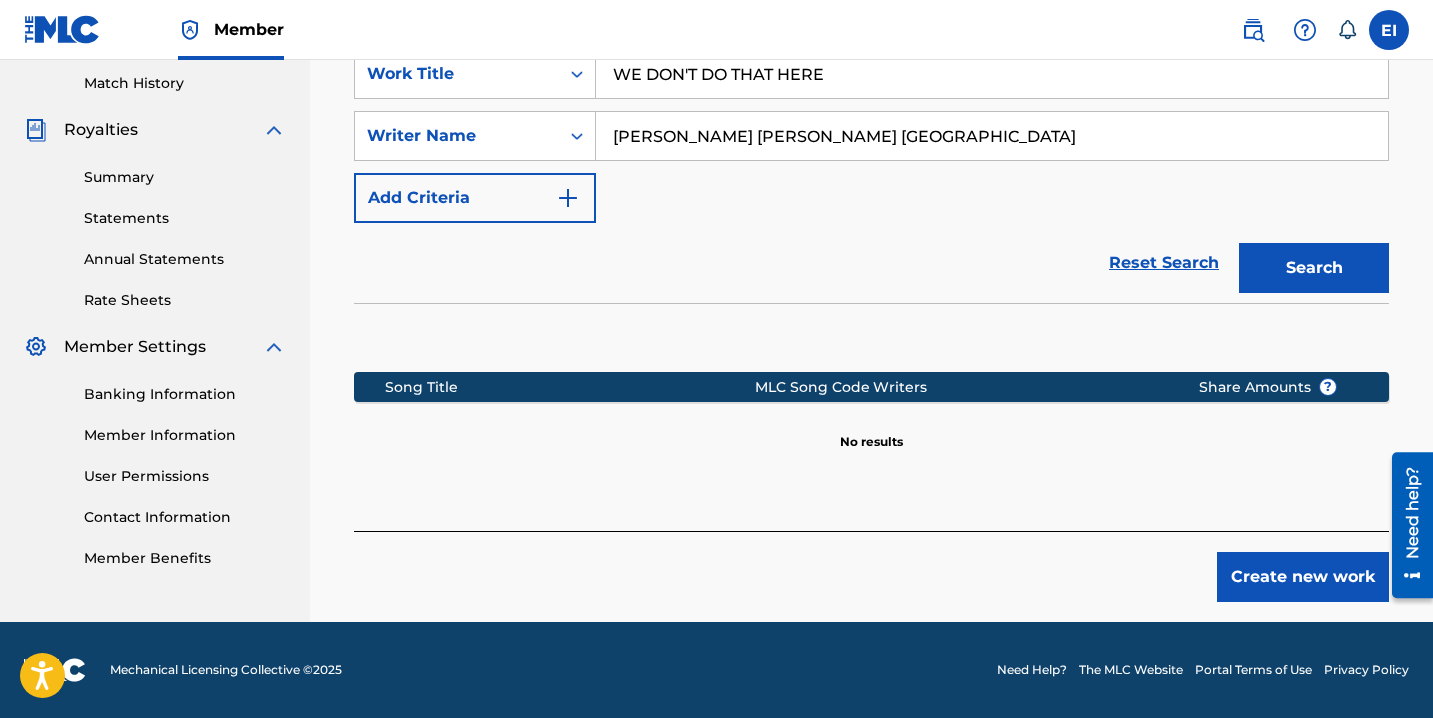 click on "Create new work" at bounding box center [1303, 577] 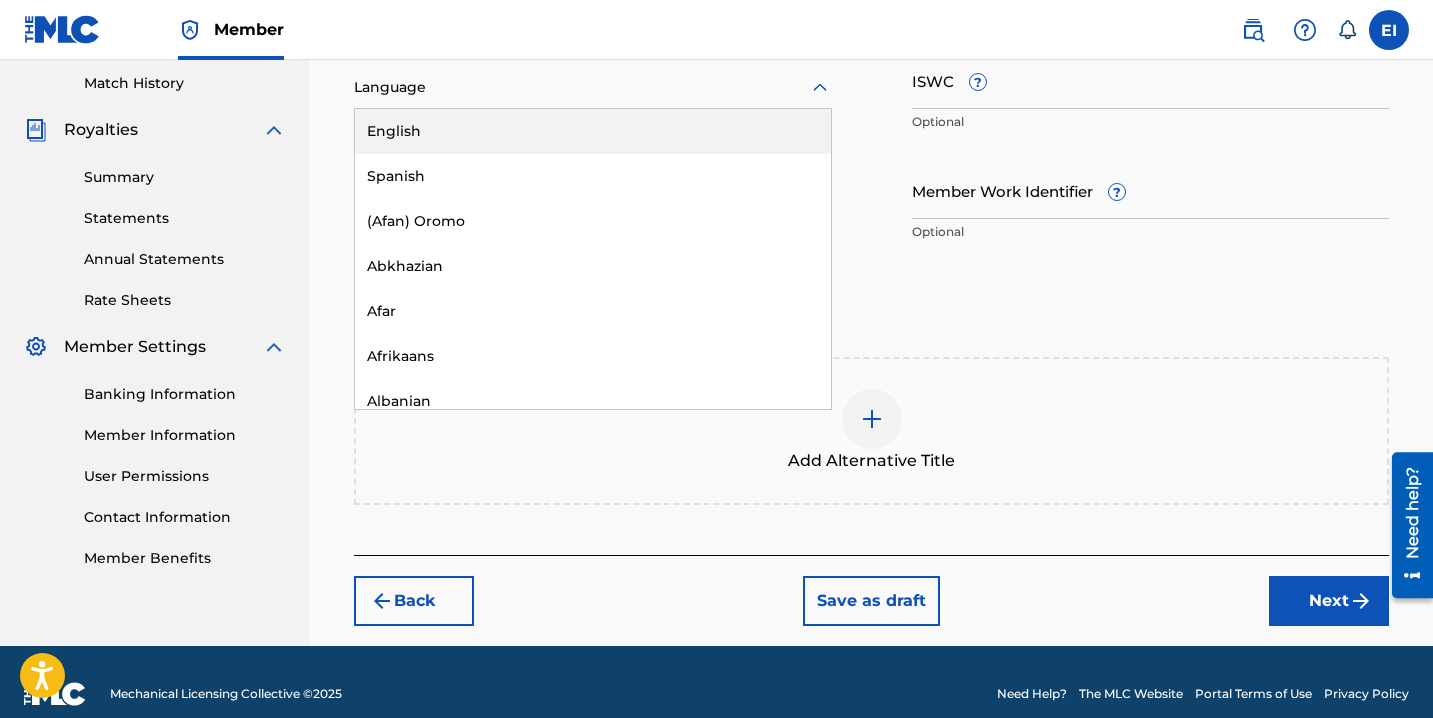 click on "Language" at bounding box center (593, 88) 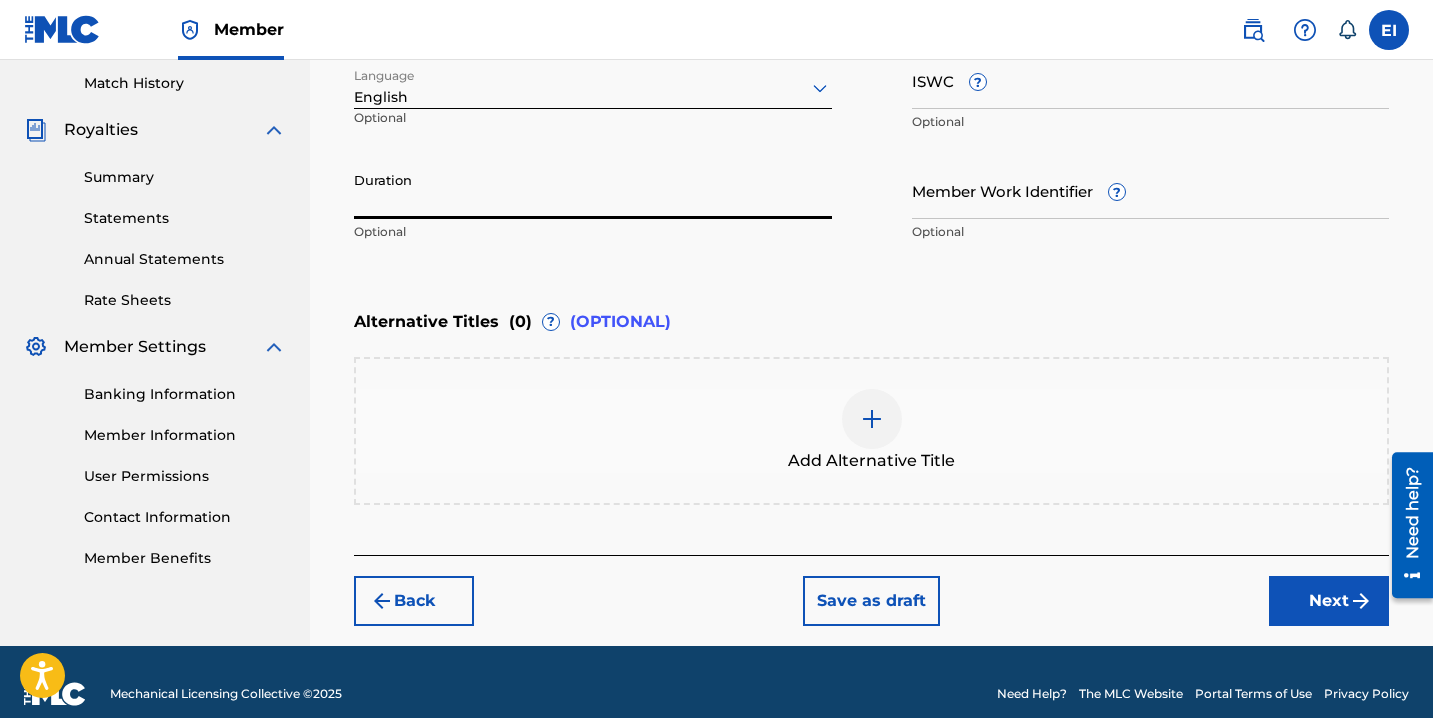 click on "Duration" at bounding box center [593, 190] 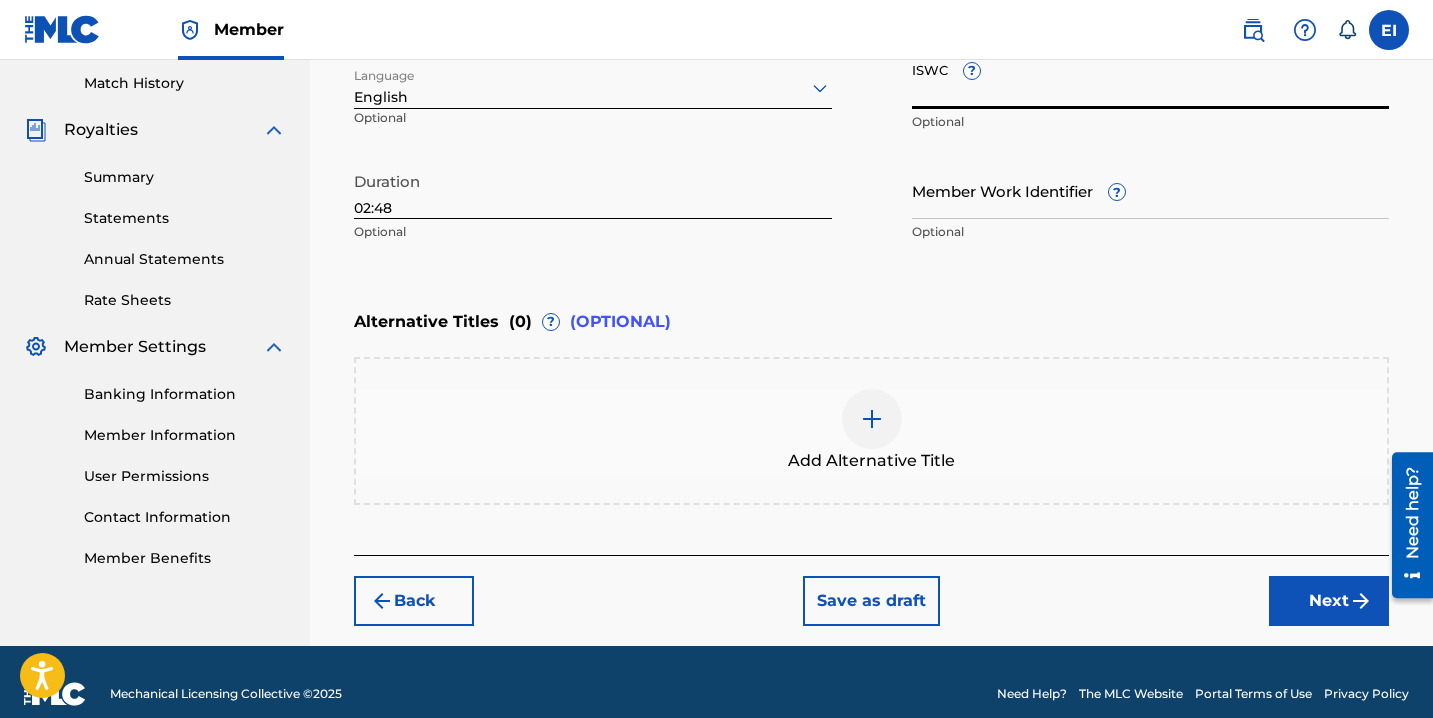 click on "ISWC   ?" at bounding box center [1151, 80] 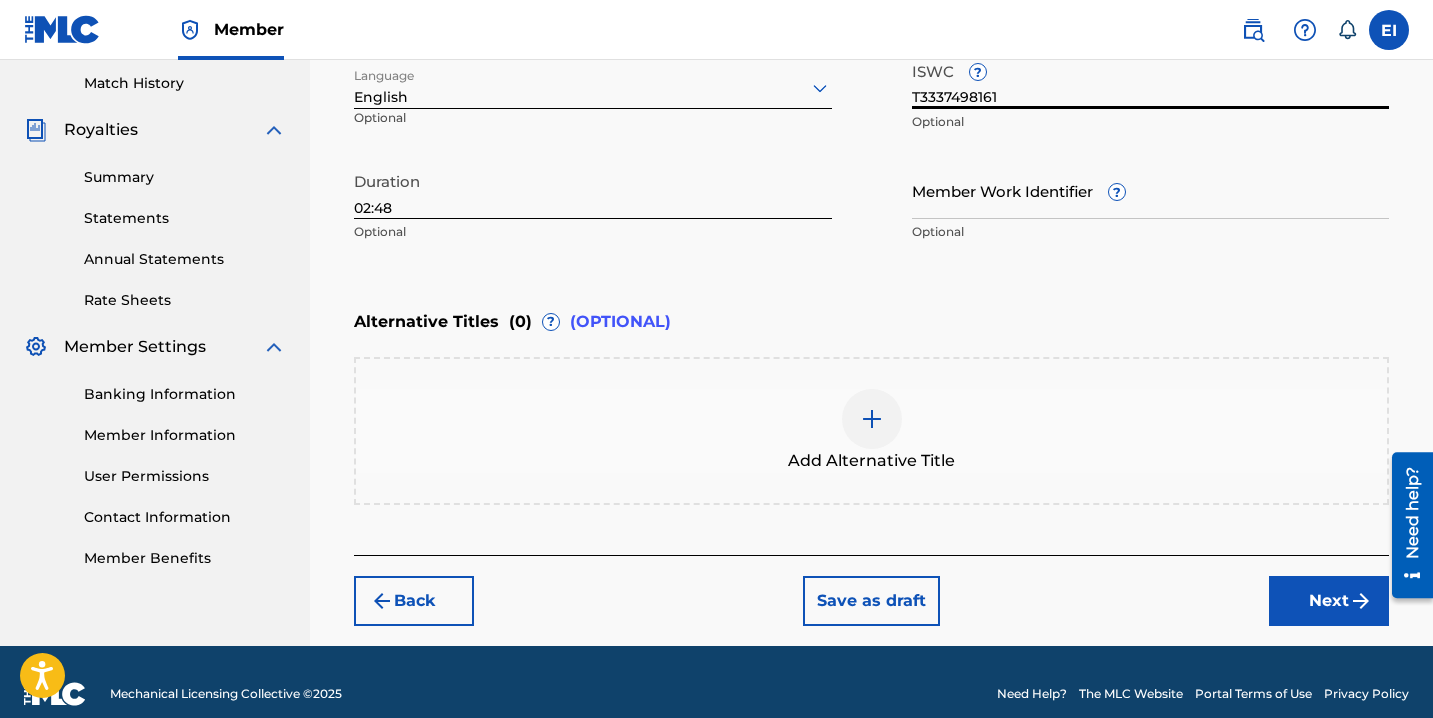click on "Next" at bounding box center (1329, 601) 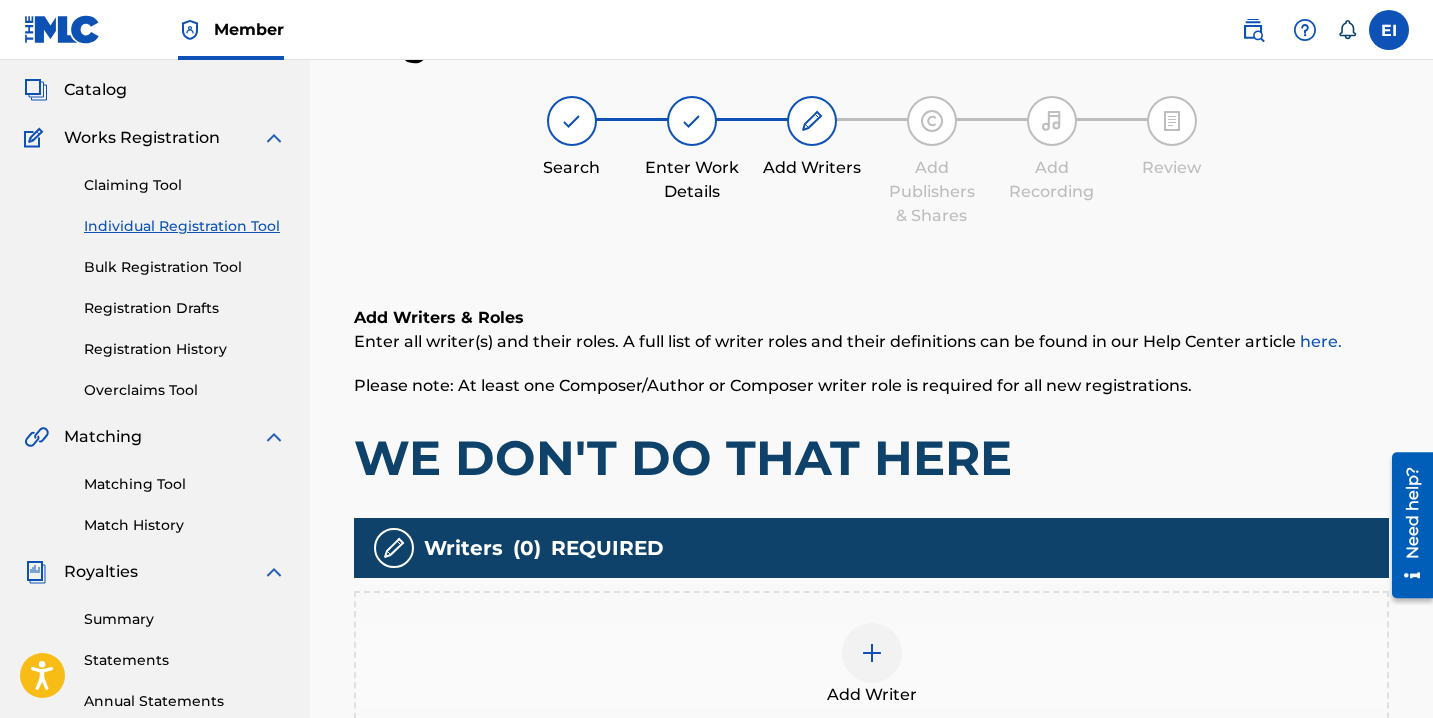 scroll, scrollTop: 90, scrollLeft: 0, axis: vertical 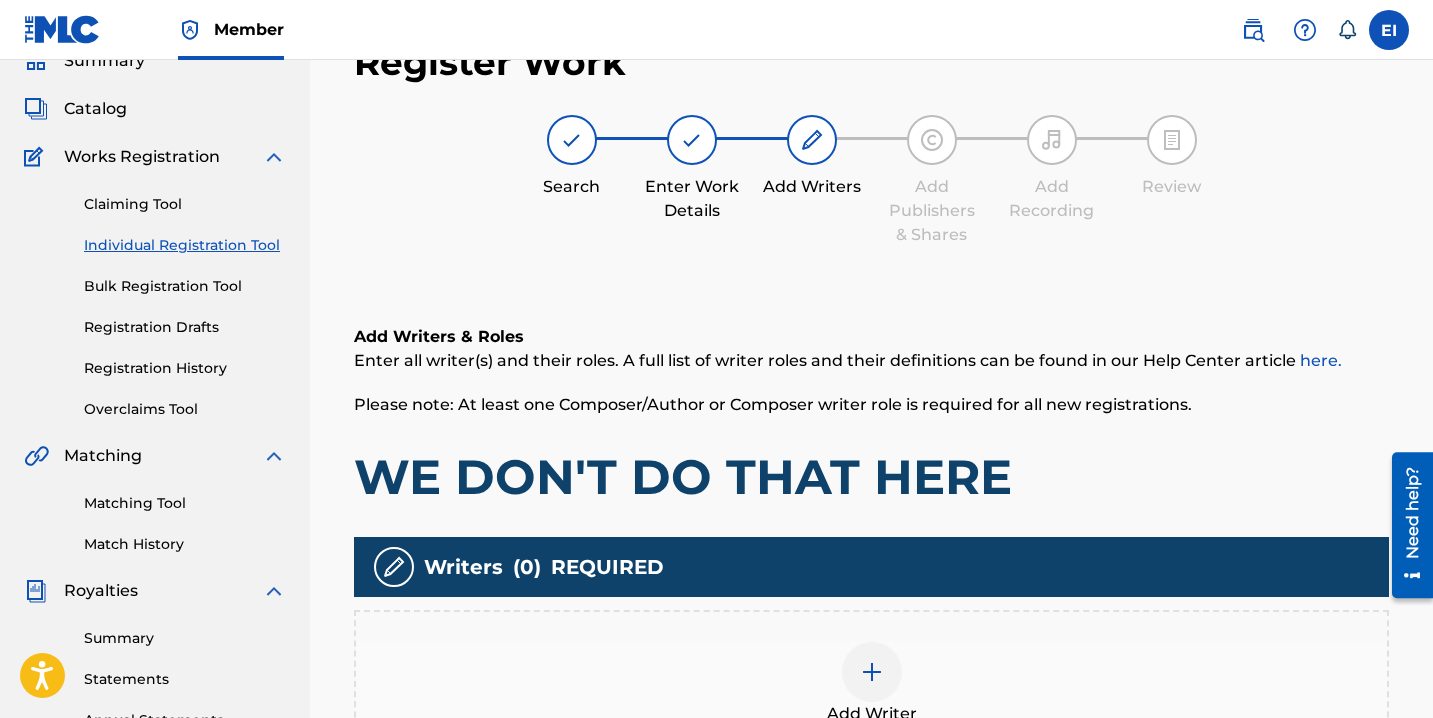 click on "Add Writer" at bounding box center (871, 684) 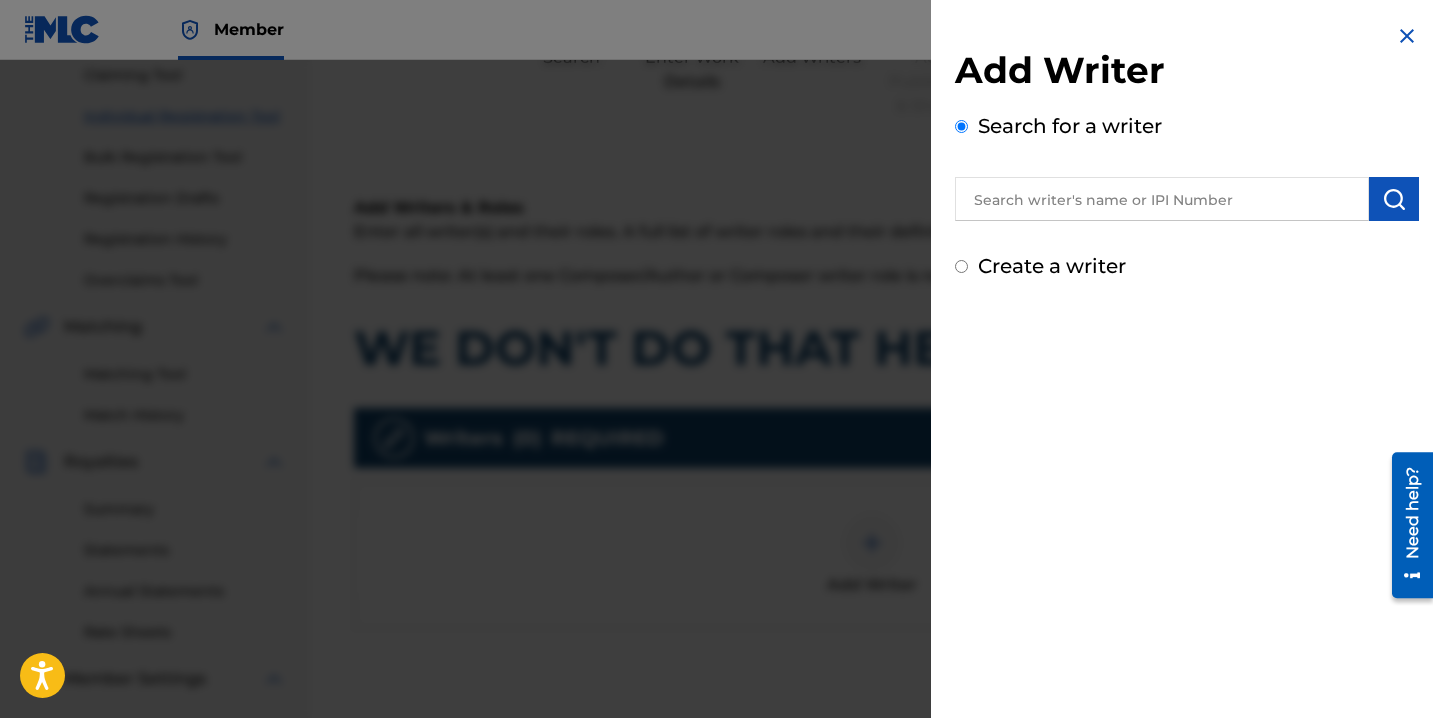 scroll, scrollTop: 221, scrollLeft: 0, axis: vertical 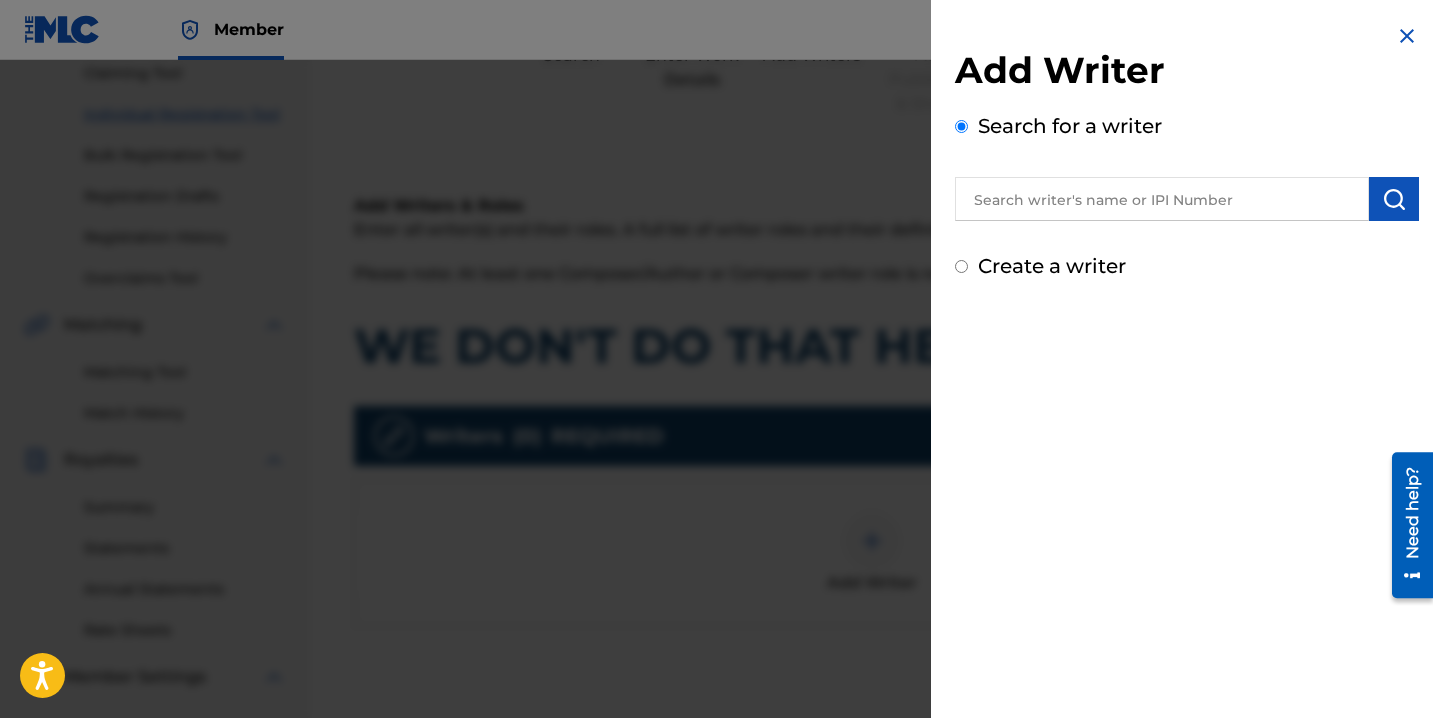 click at bounding box center [1162, 199] 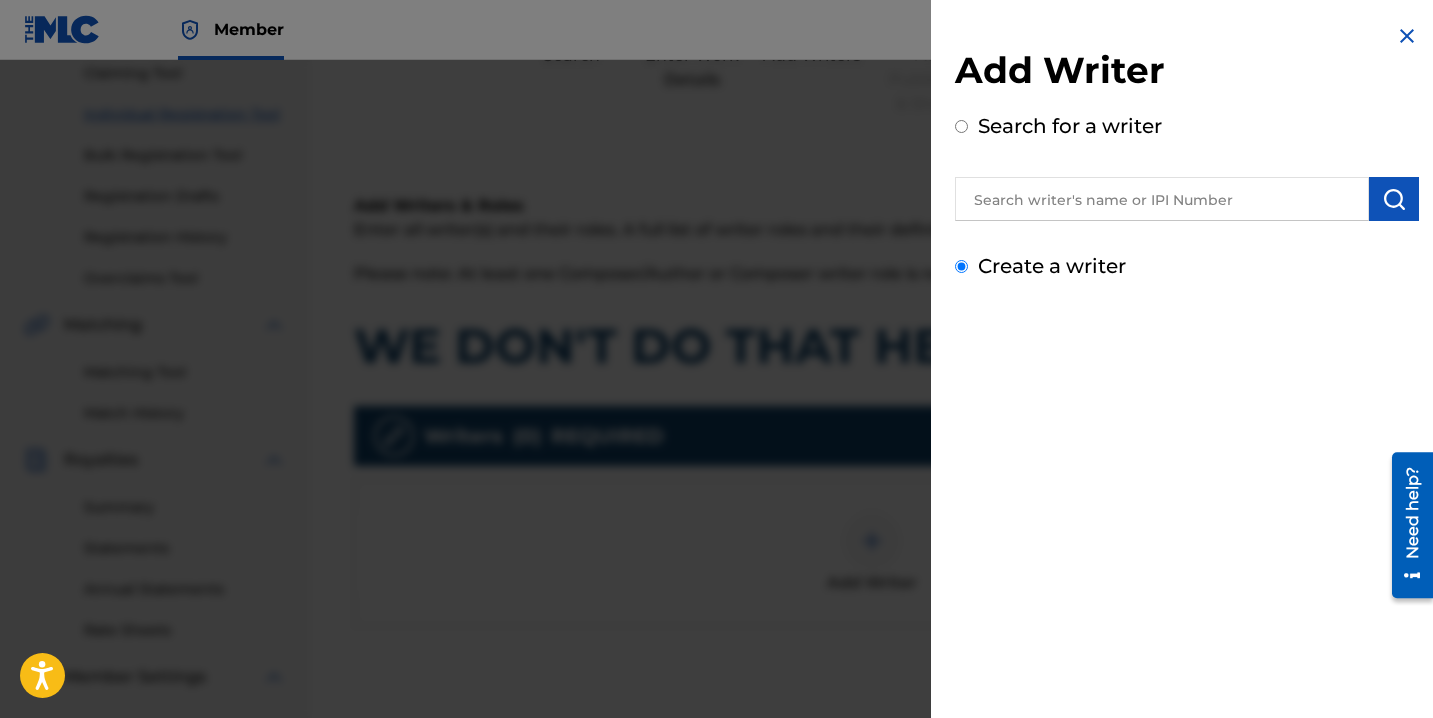 click on "Create a writer" at bounding box center (961, 266) 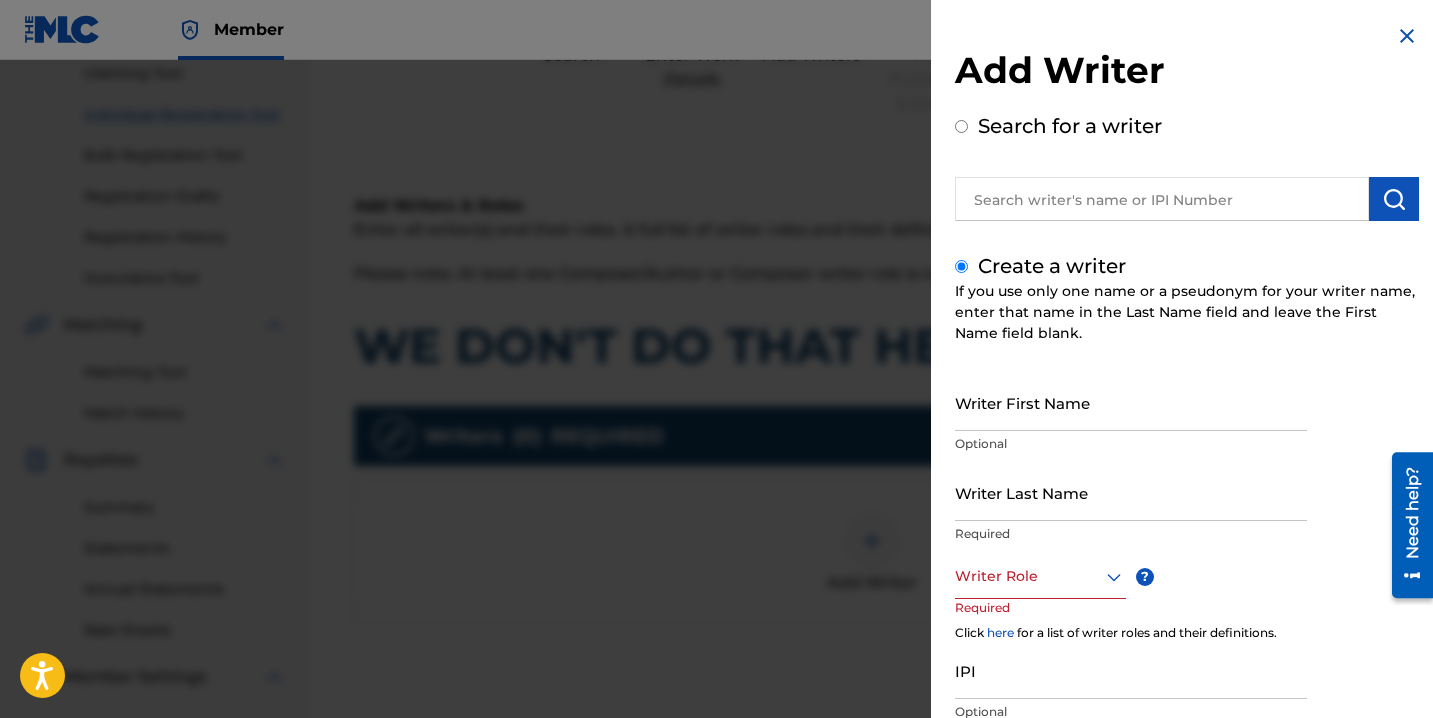 click on "Writer First Name" at bounding box center [1131, 402] 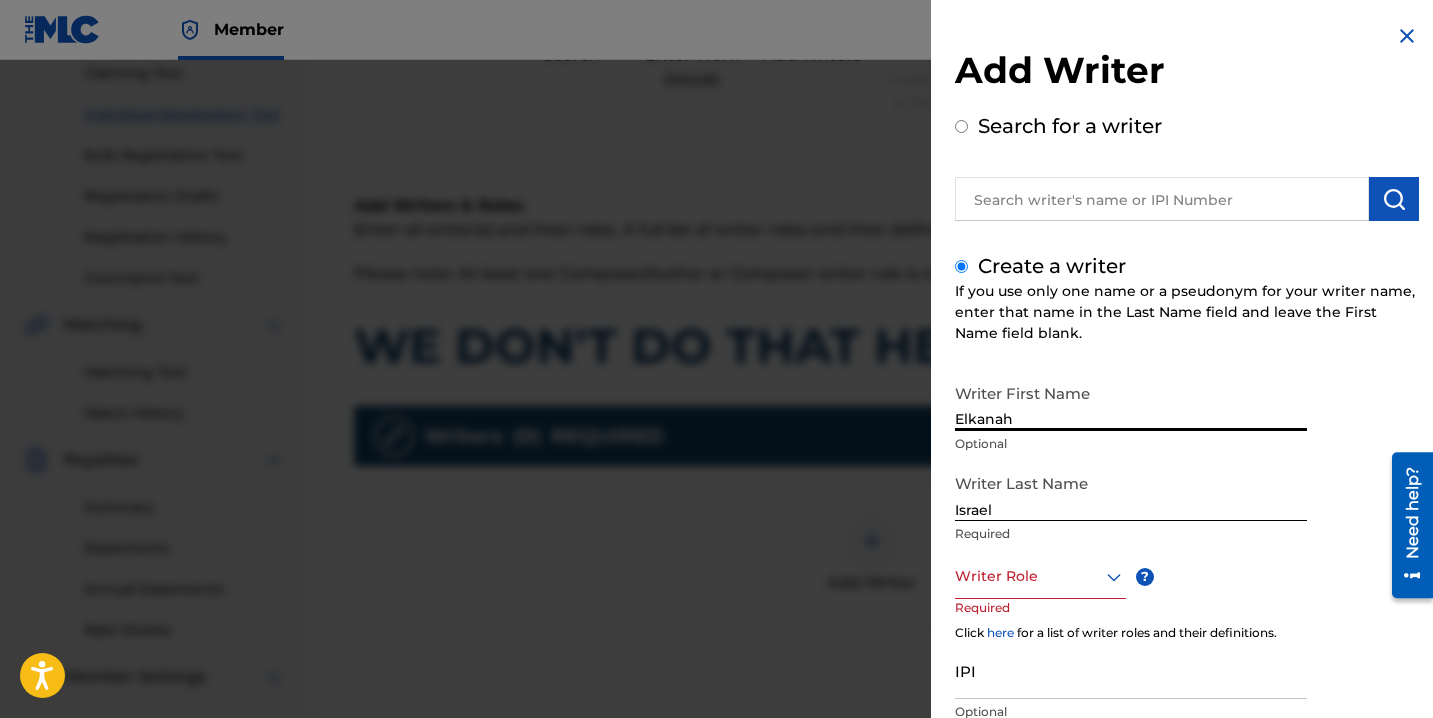 click at bounding box center [1040, 576] 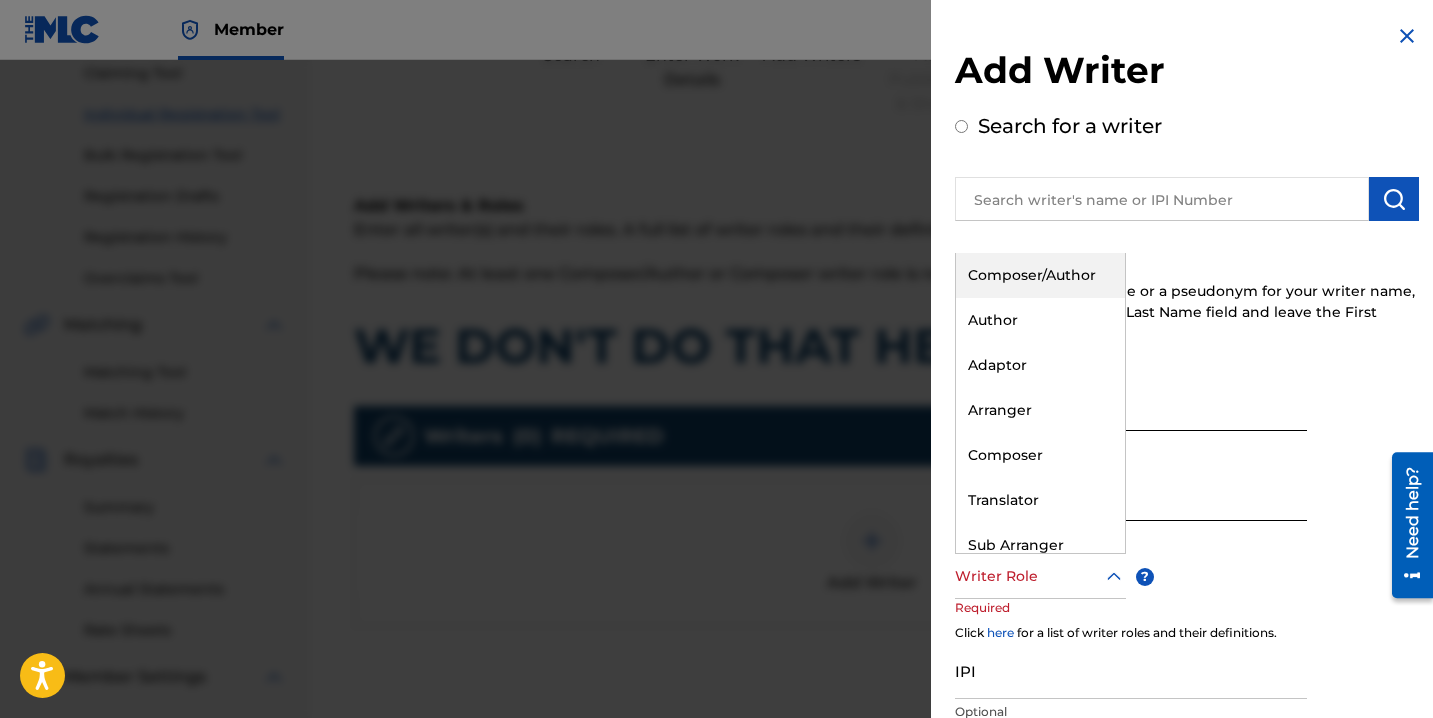 click on "Composer/Author" at bounding box center [1040, 275] 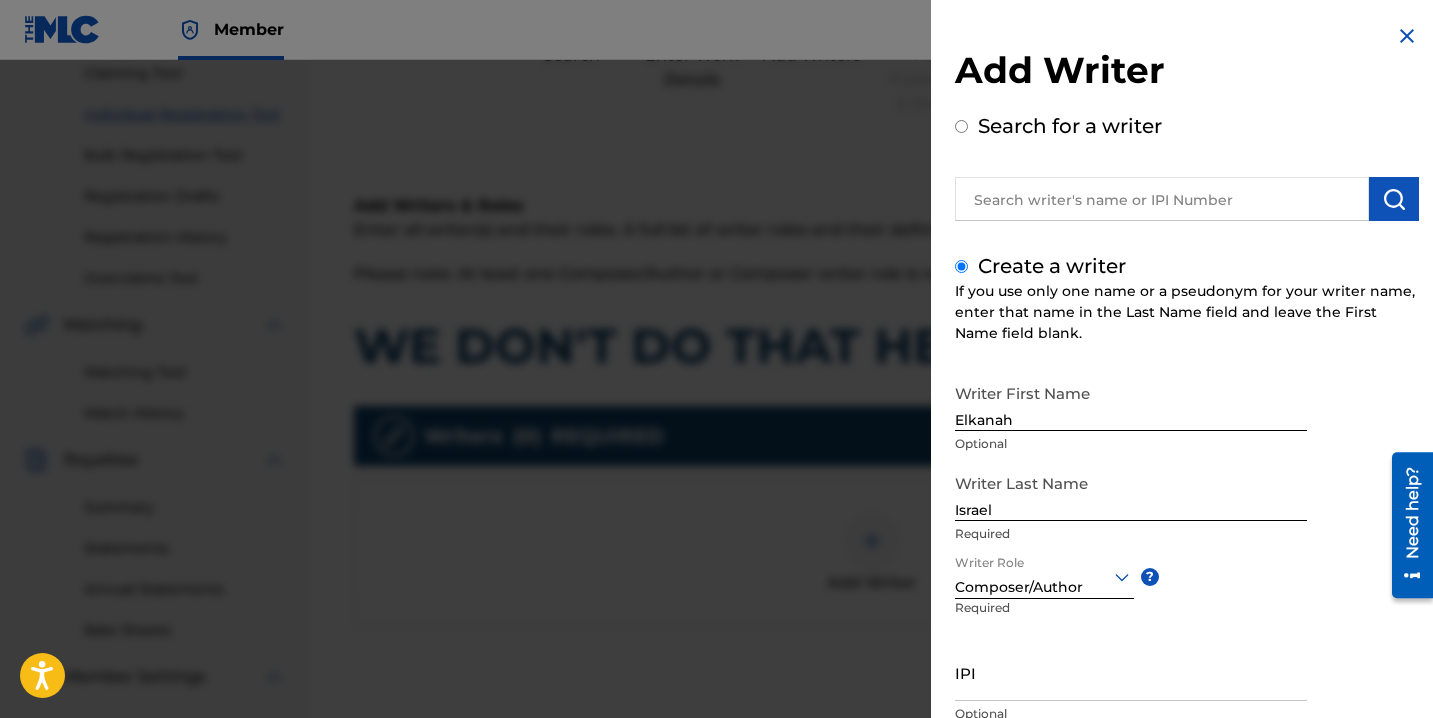 scroll, scrollTop: 150, scrollLeft: 0, axis: vertical 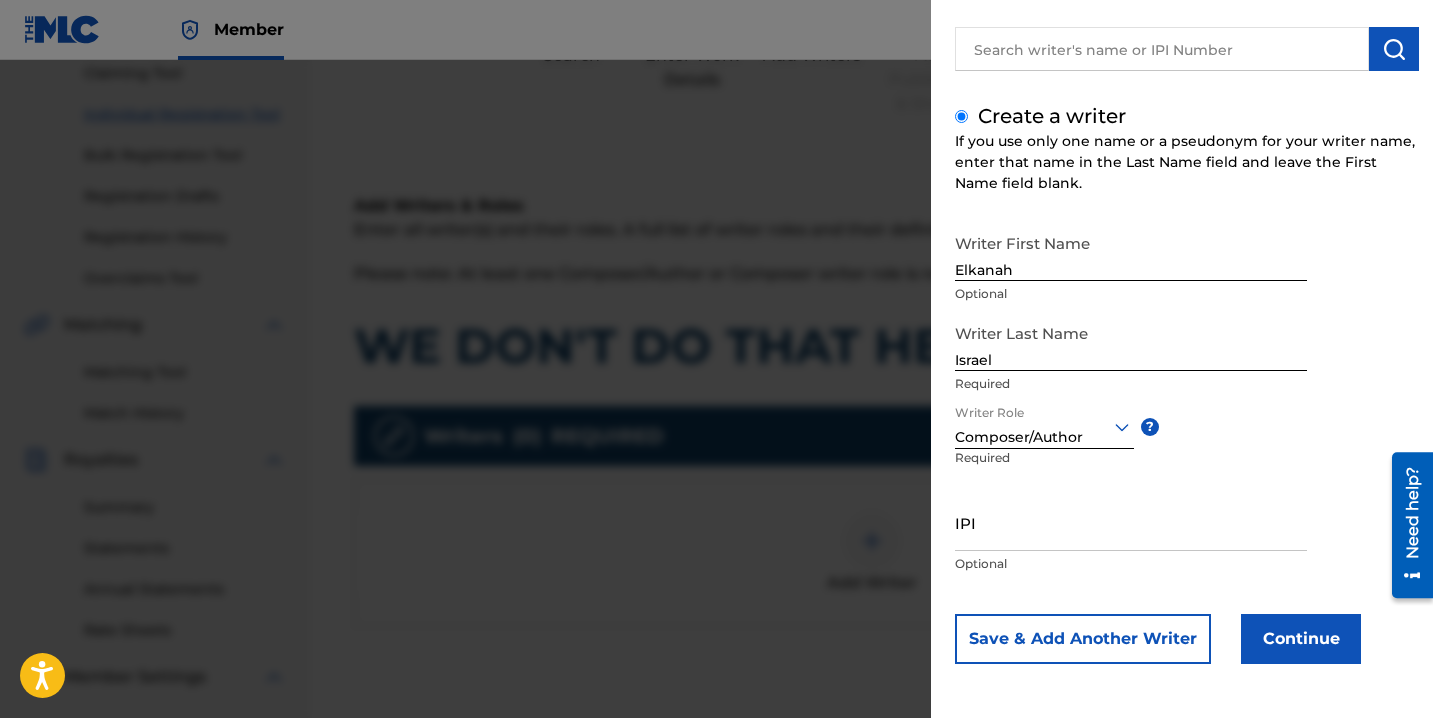 click on "IPI" at bounding box center (1131, 522) 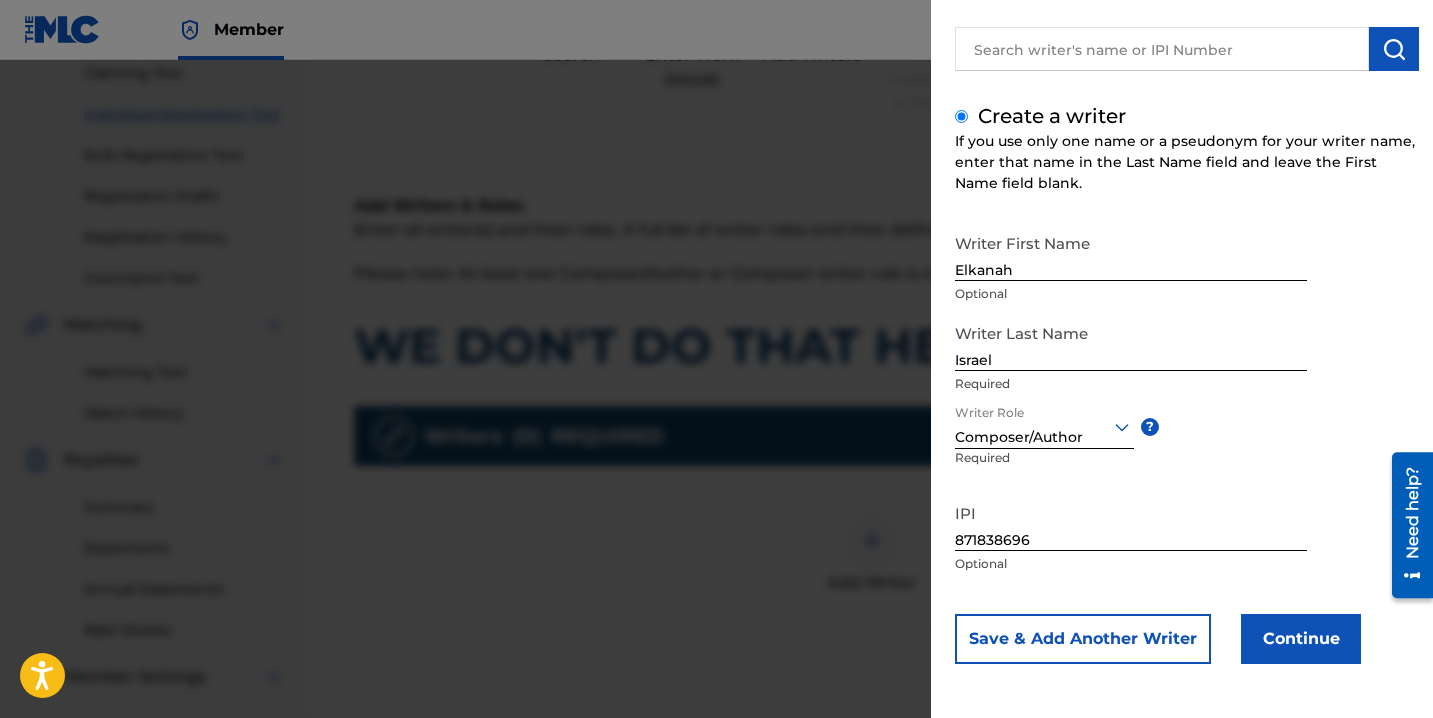 click on "Continue" at bounding box center (1301, 639) 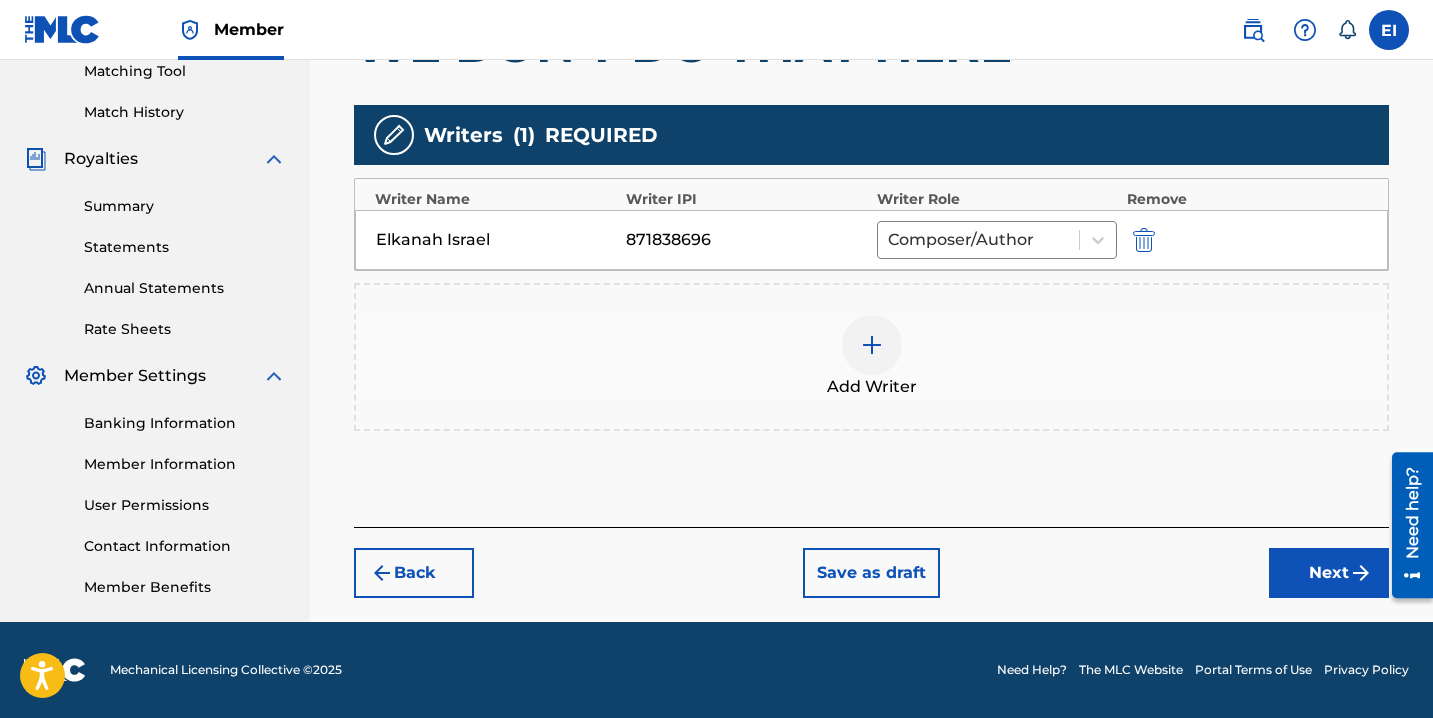 click at bounding box center [1361, 573] 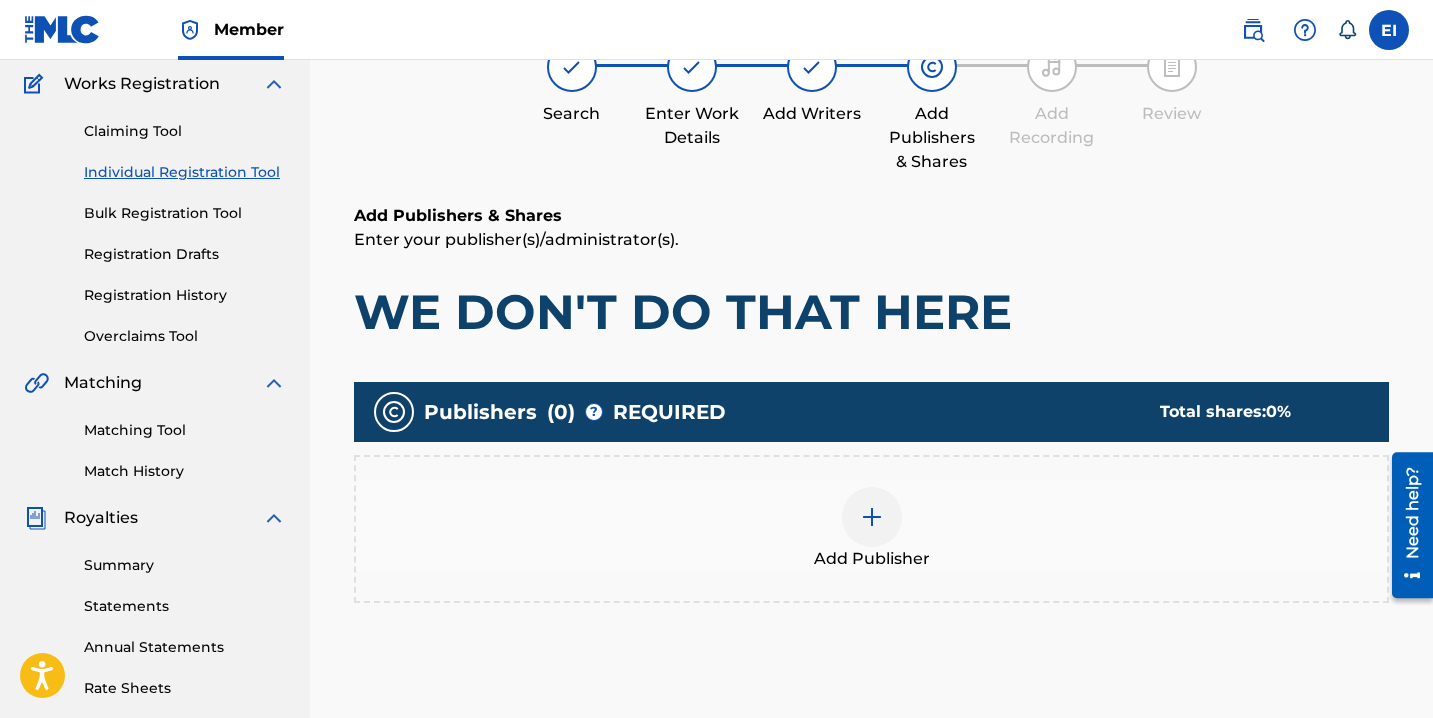 scroll, scrollTop: 90, scrollLeft: 0, axis: vertical 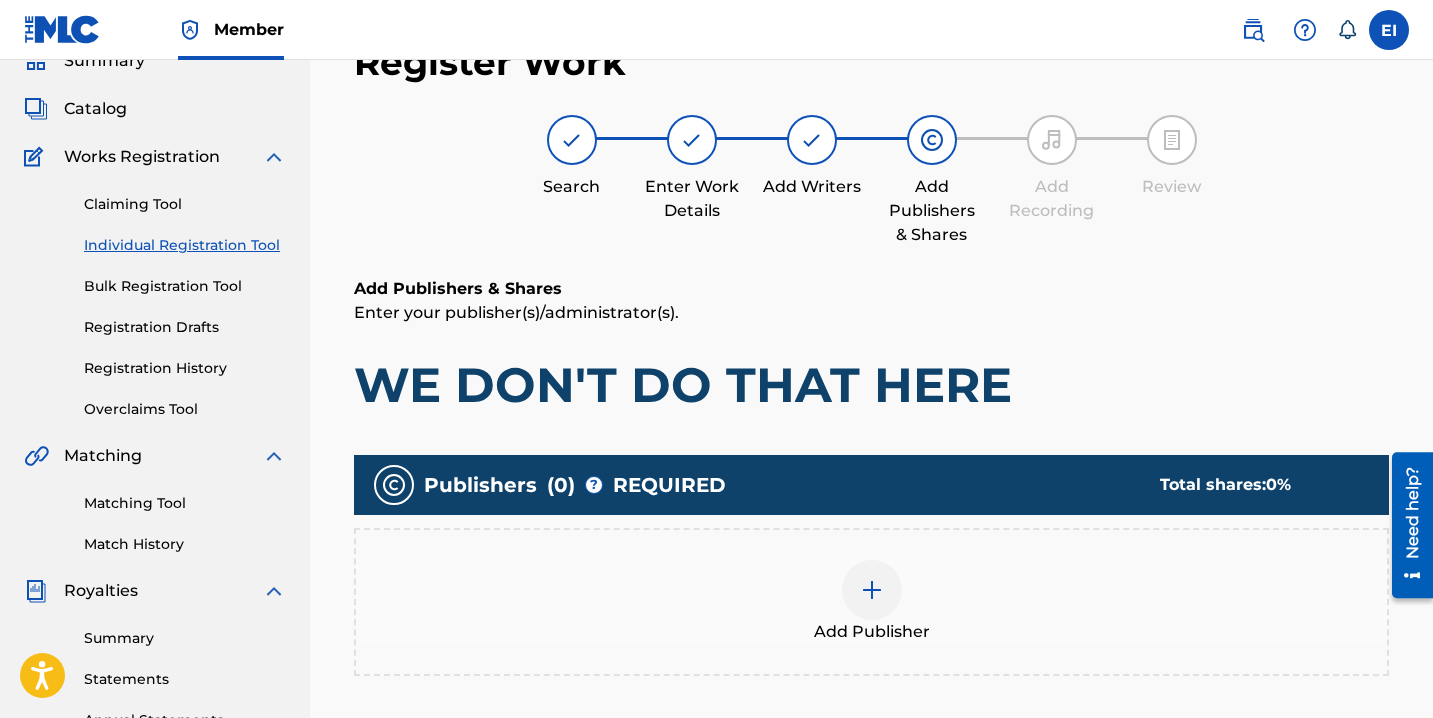click at bounding box center (872, 590) 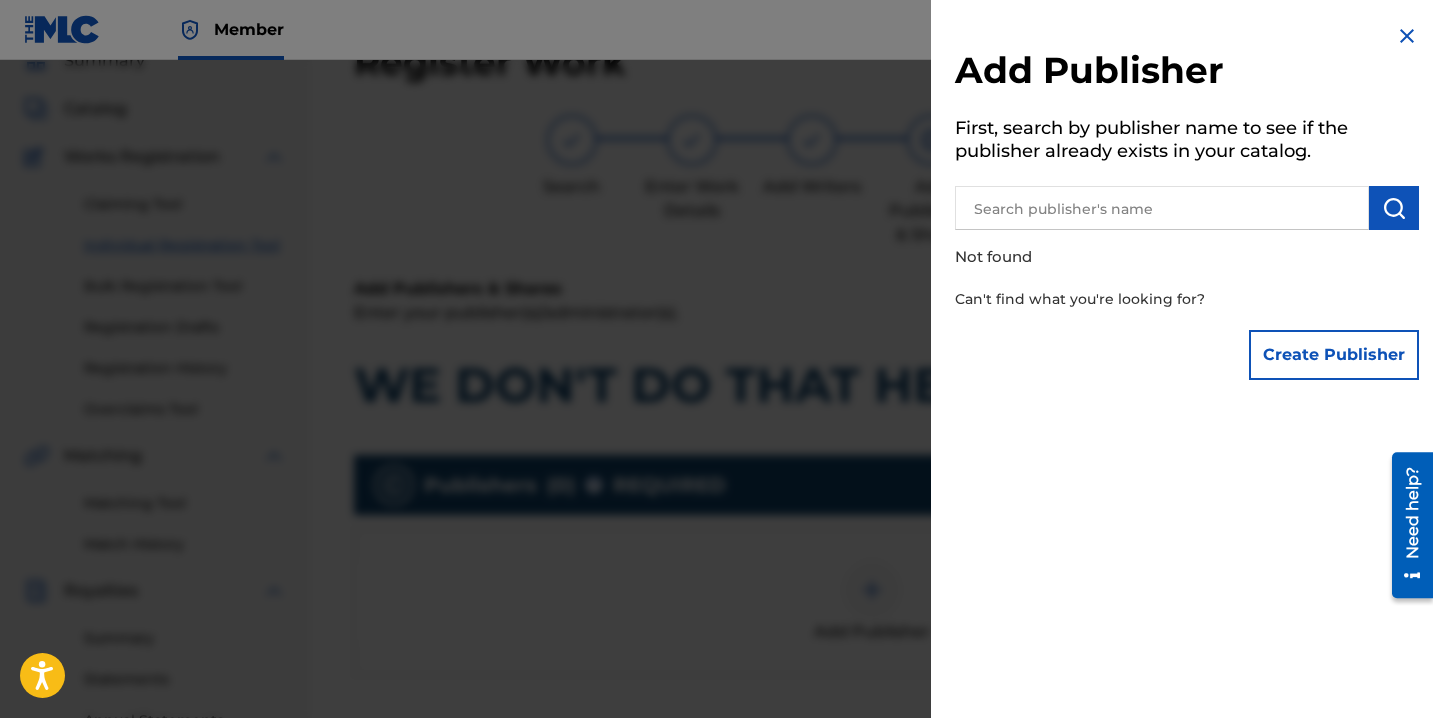 click on "Create Publisher" at bounding box center (1334, 355) 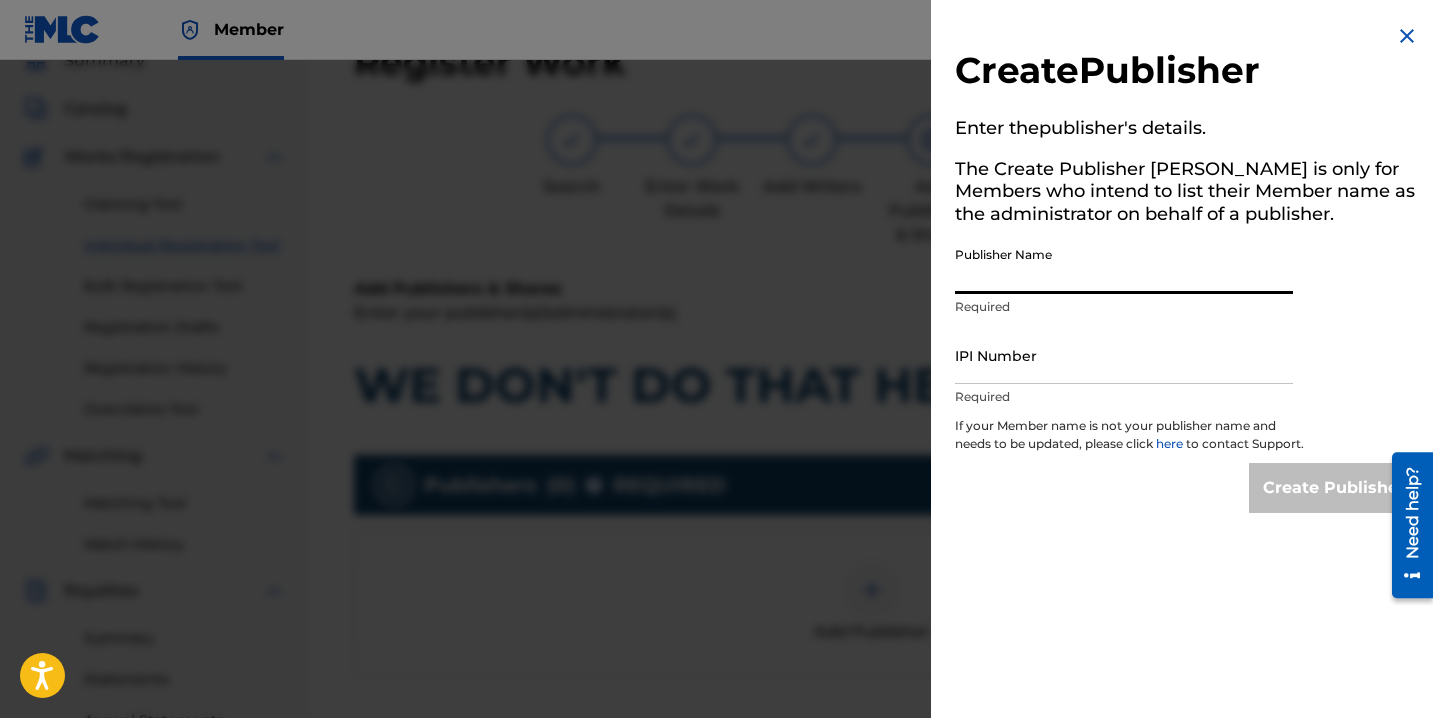 click on "Publisher Name" at bounding box center (1124, 265) 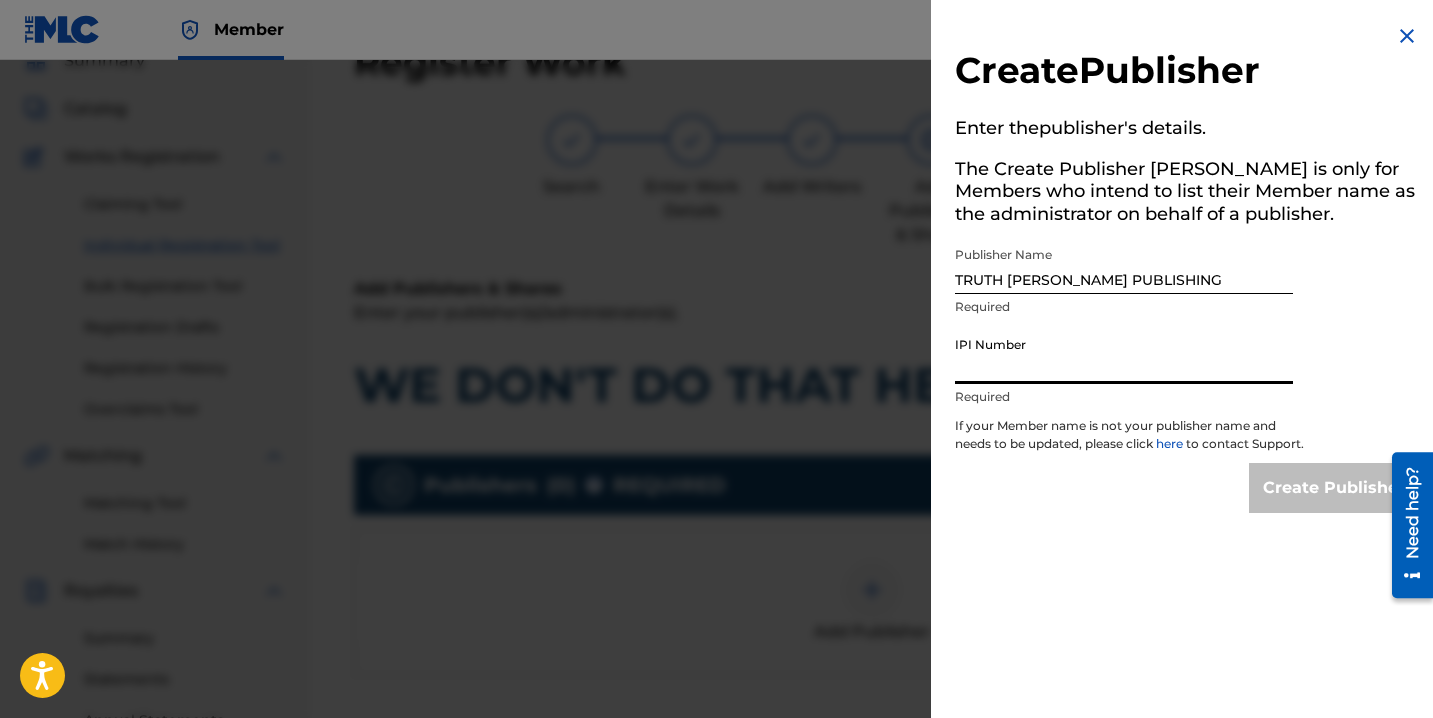 click on "IPI Number" at bounding box center (1124, 355) 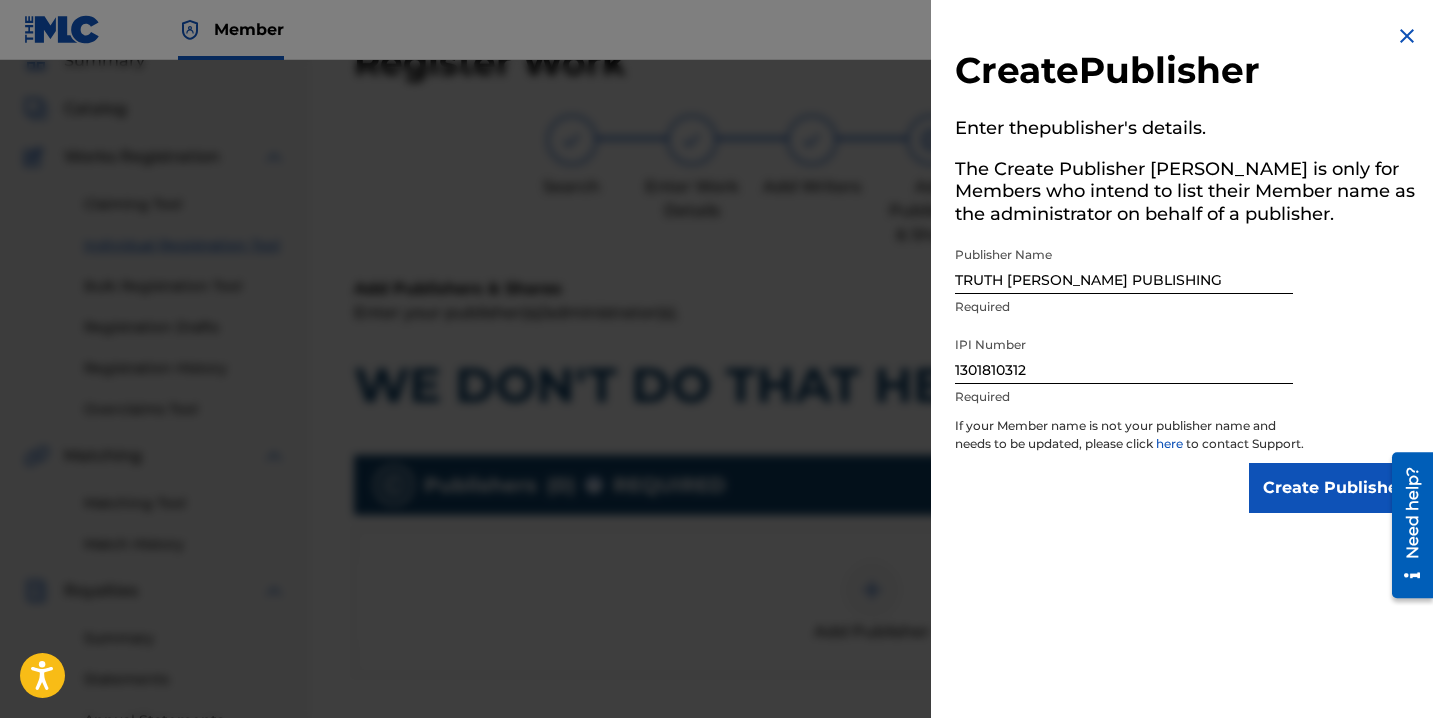 click on "Create Publisher" at bounding box center (1334, 488) 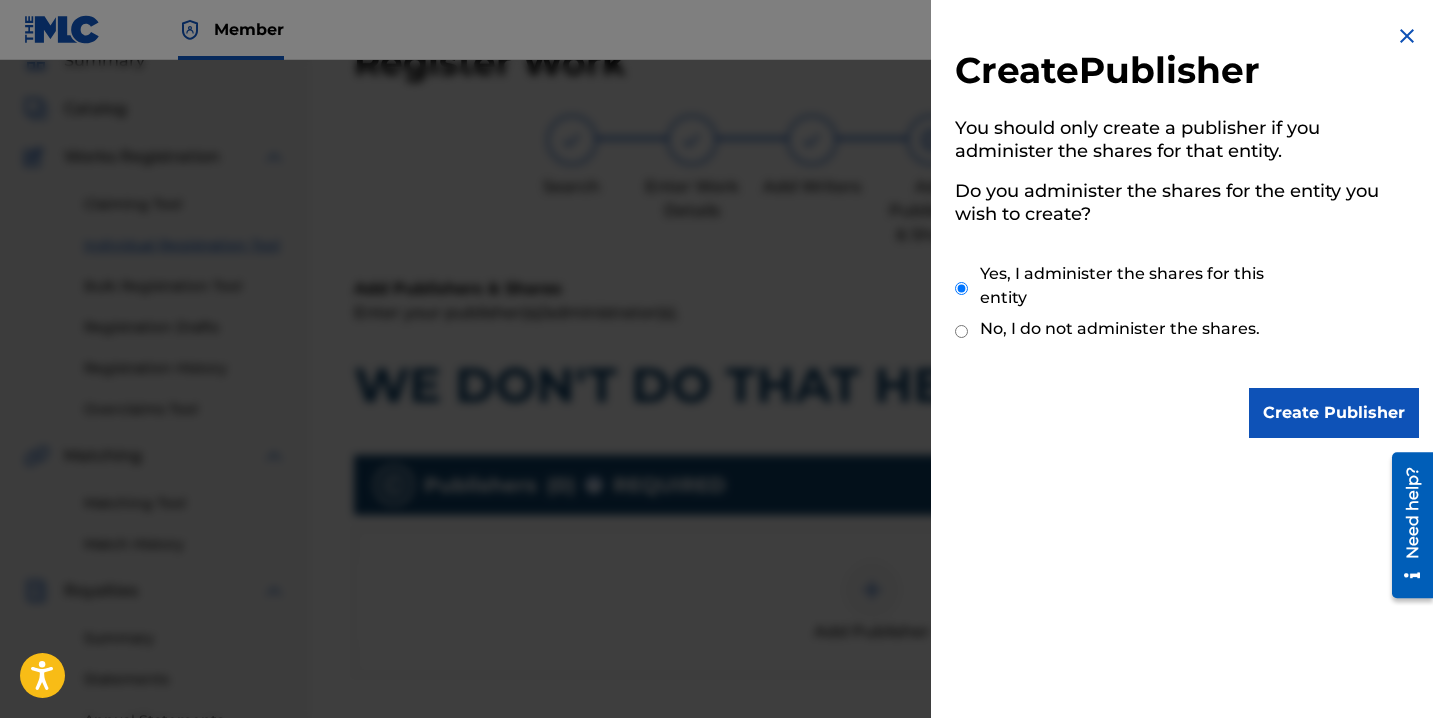 click on "Create Publisher" at bounding box center (1334, 413) 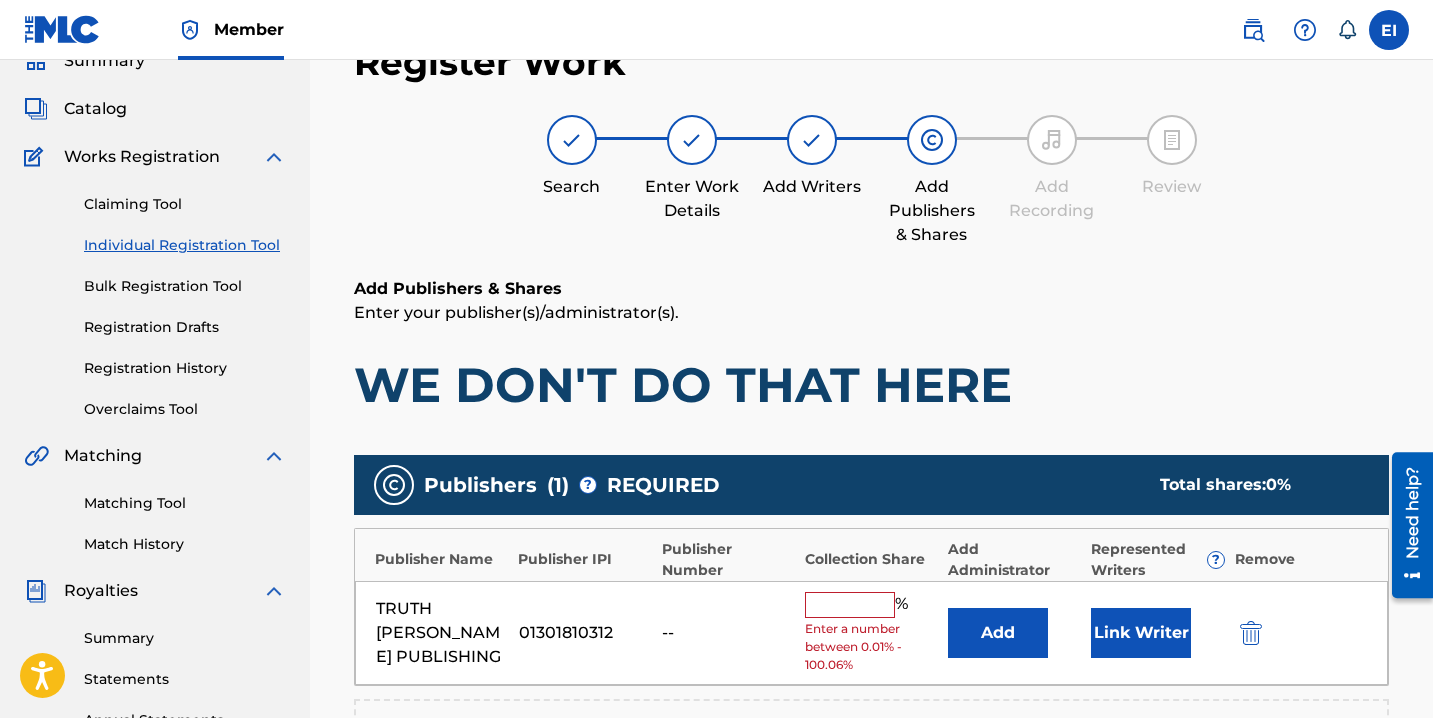 click at bounding box center [850, 605] 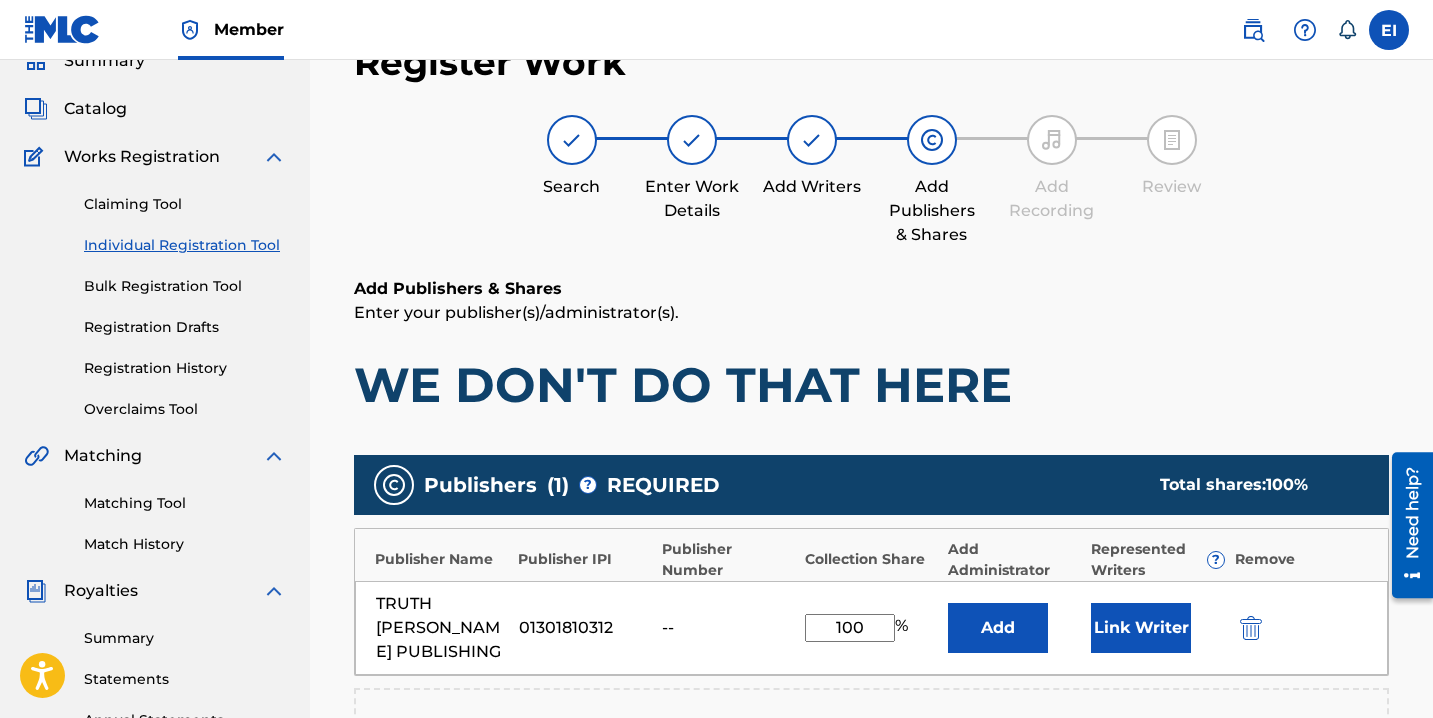 click on "Link Writer" at bounding box center (1141, 628) 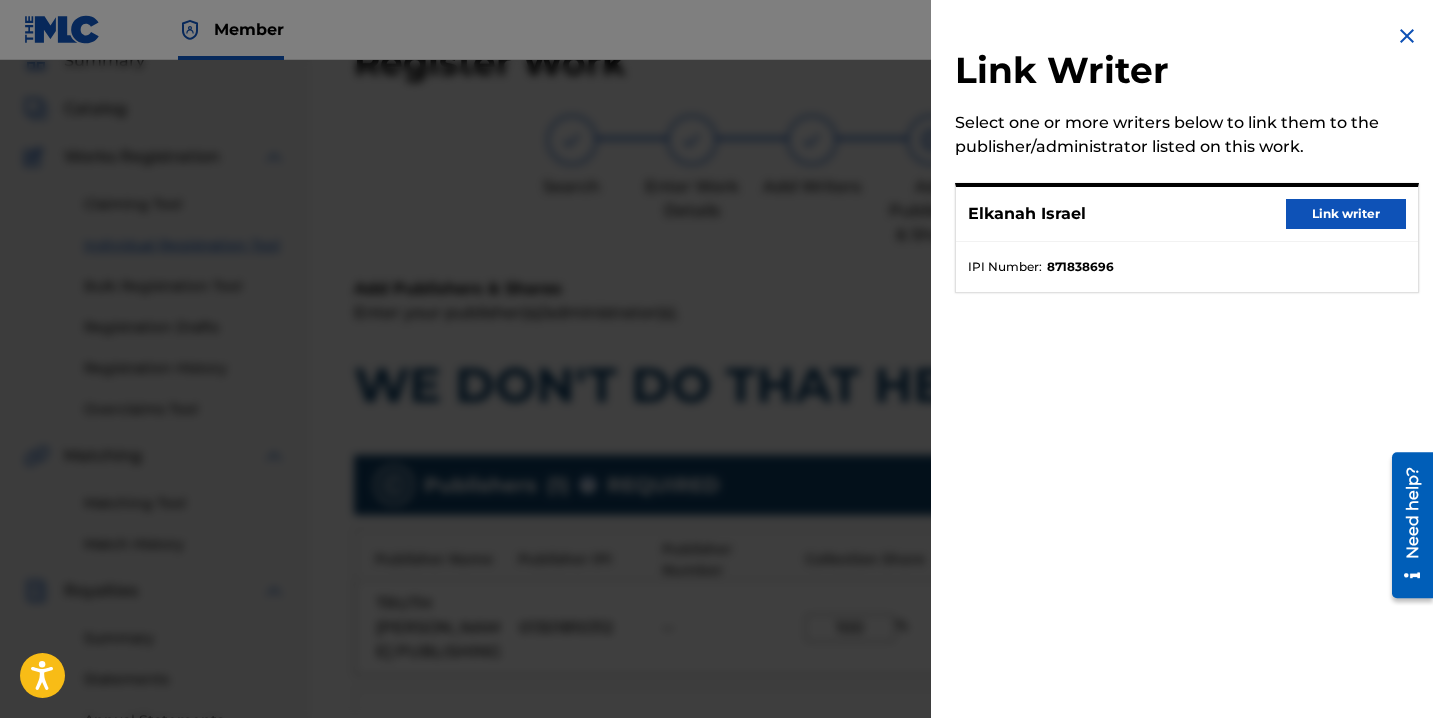 click on "Link writer" at bounding box center (1346, 214) 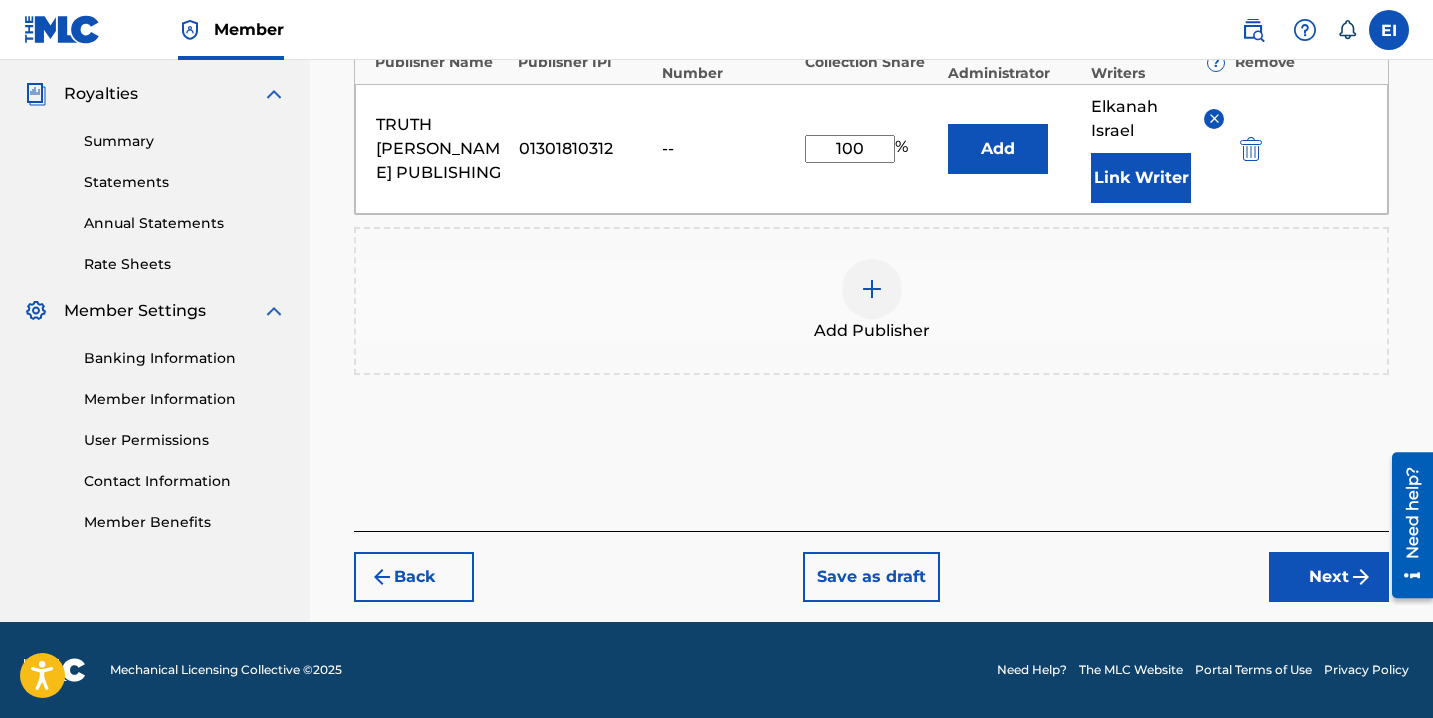 click on "Next" at bounding box center [1329, 577] 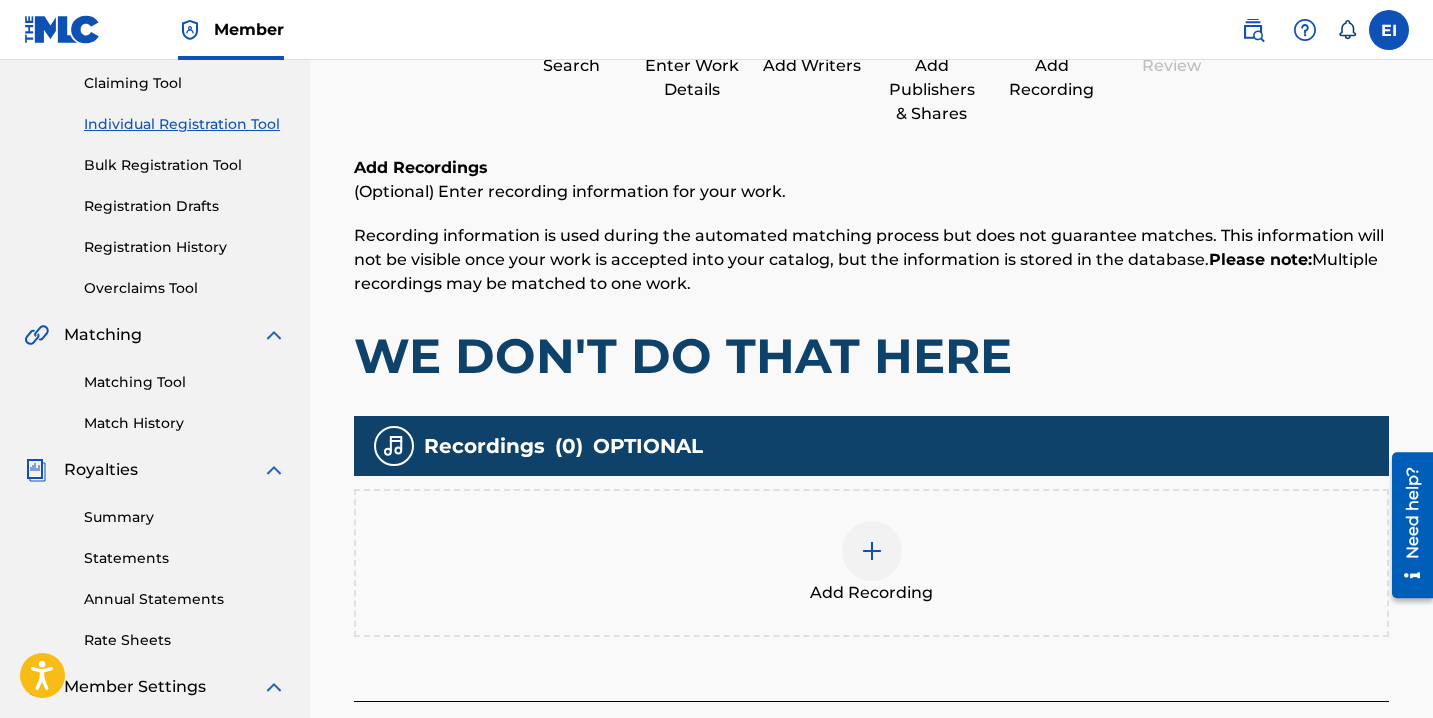 scroll, scrollTop: 225, scrollLeft: 0, axis: vertical 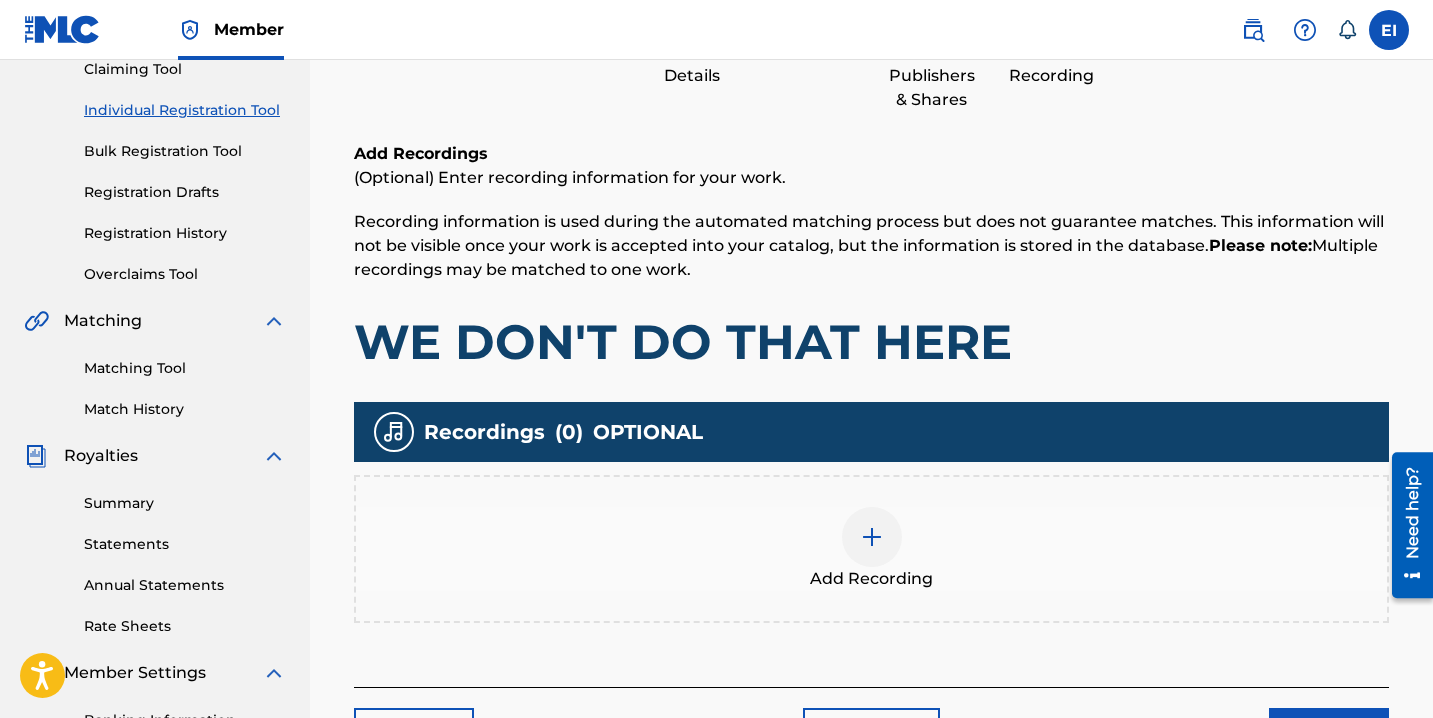 click on "Add Recording" at bounding box center [871, 549] 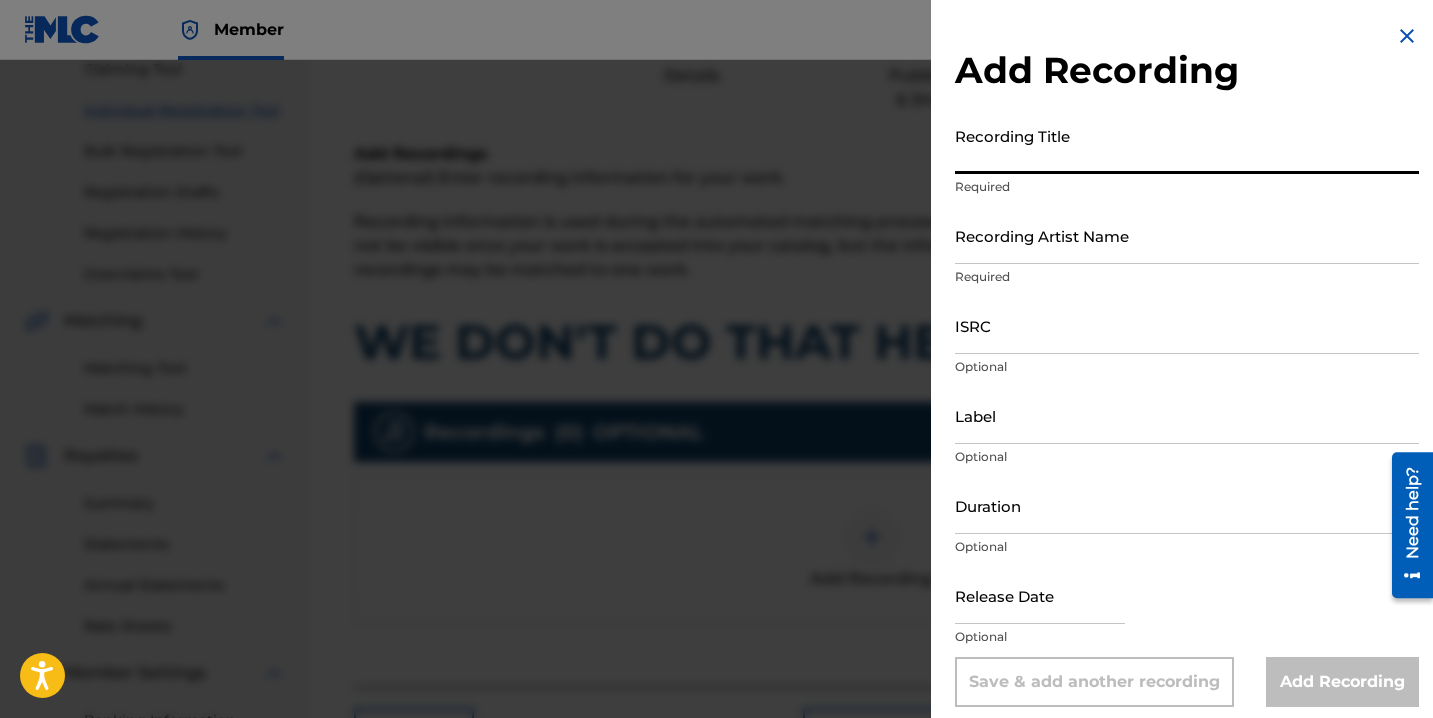 click on "Recording Title" at bounding box center [1187, 145] 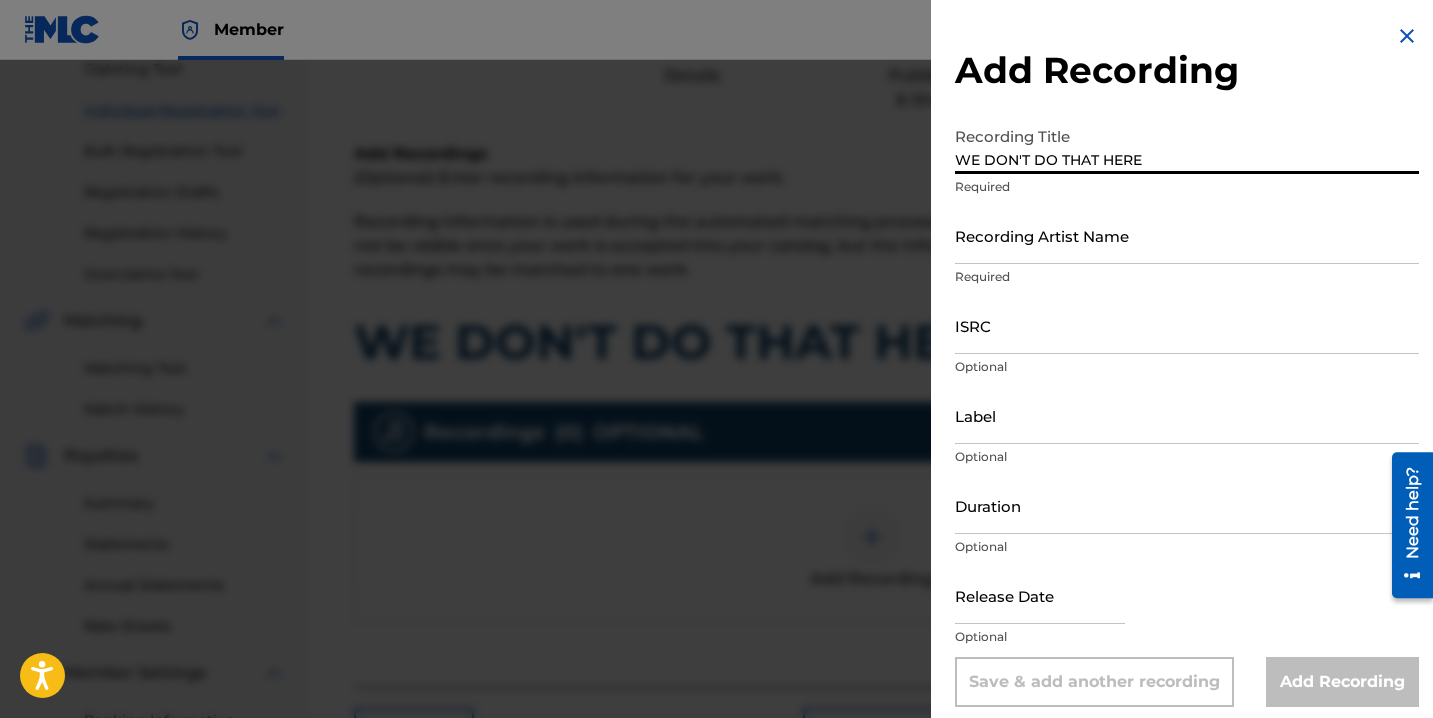 click on "Recording Artist Name" at bounding box center [1187, 235] 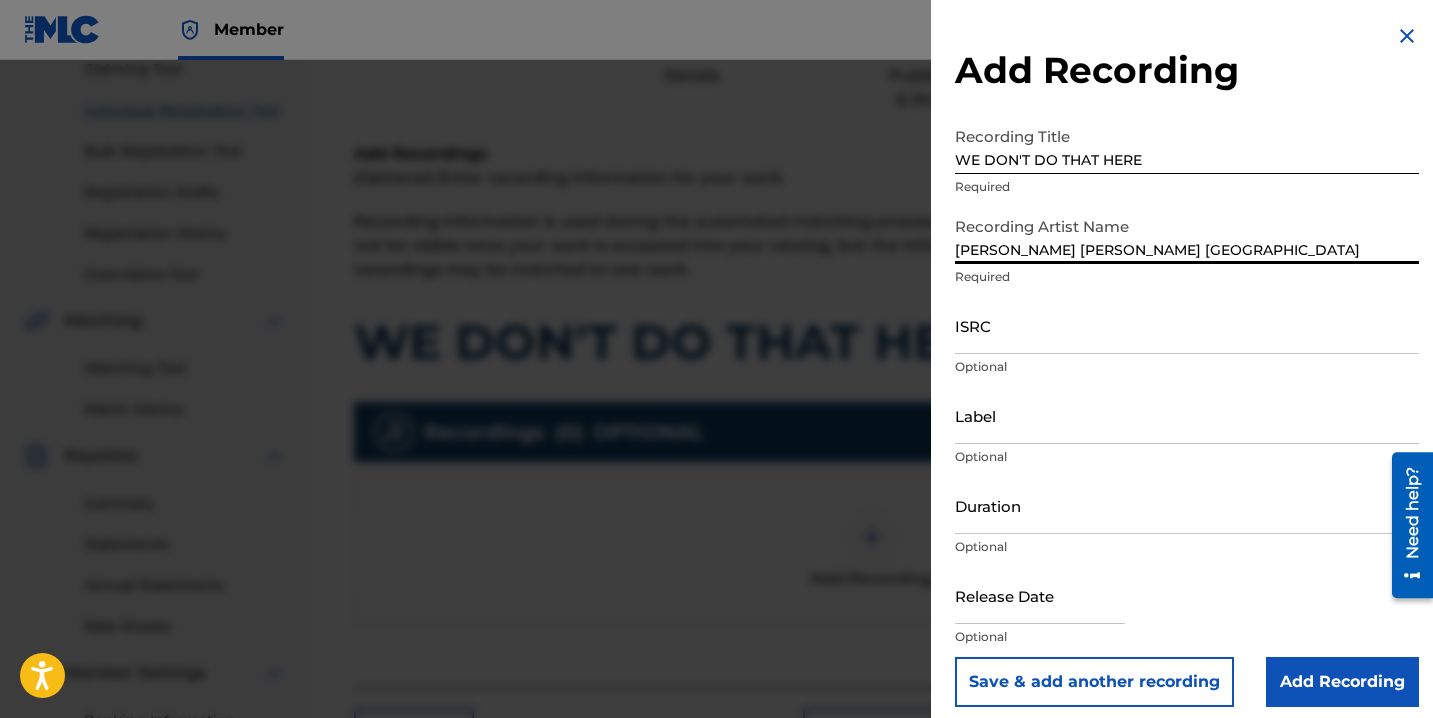 scroll, scrollTop: 13, scrollLeft: 0, axis: vertical 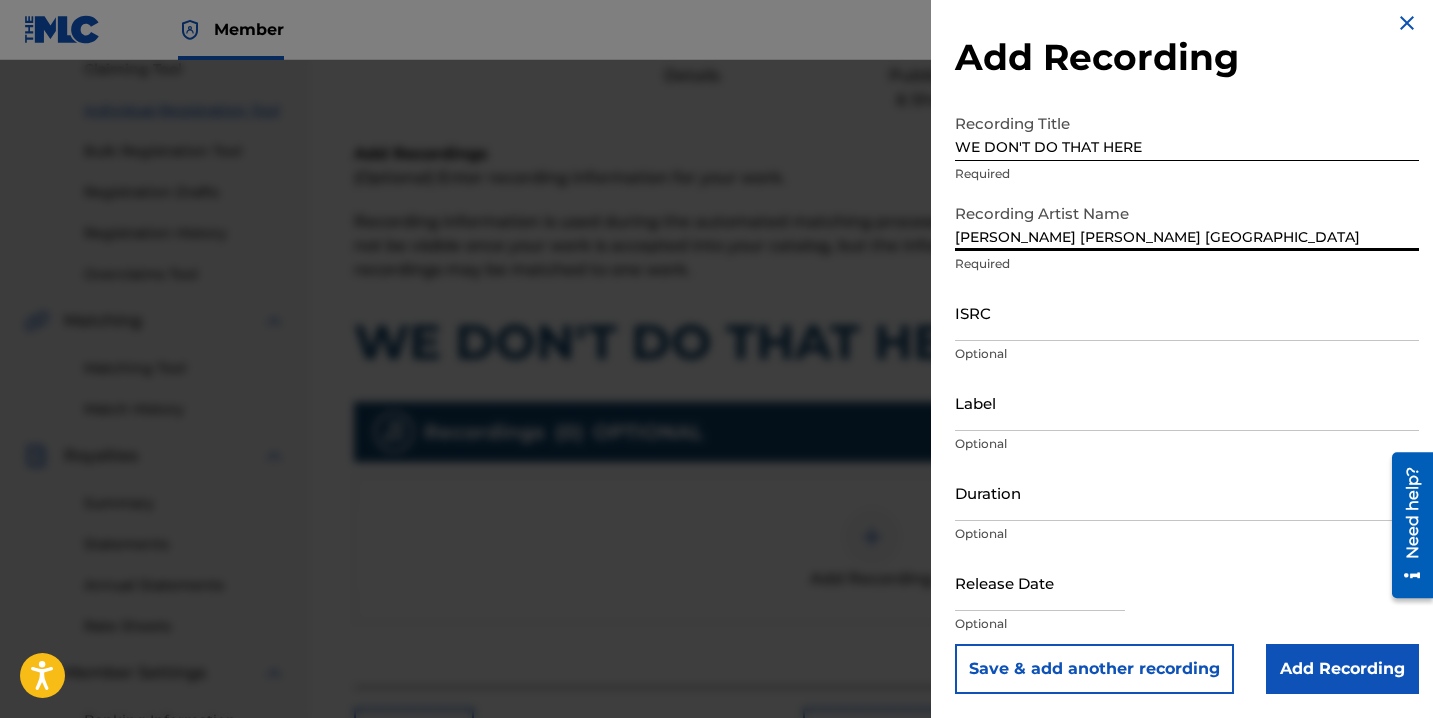 click at bounding box center [1040, 582] 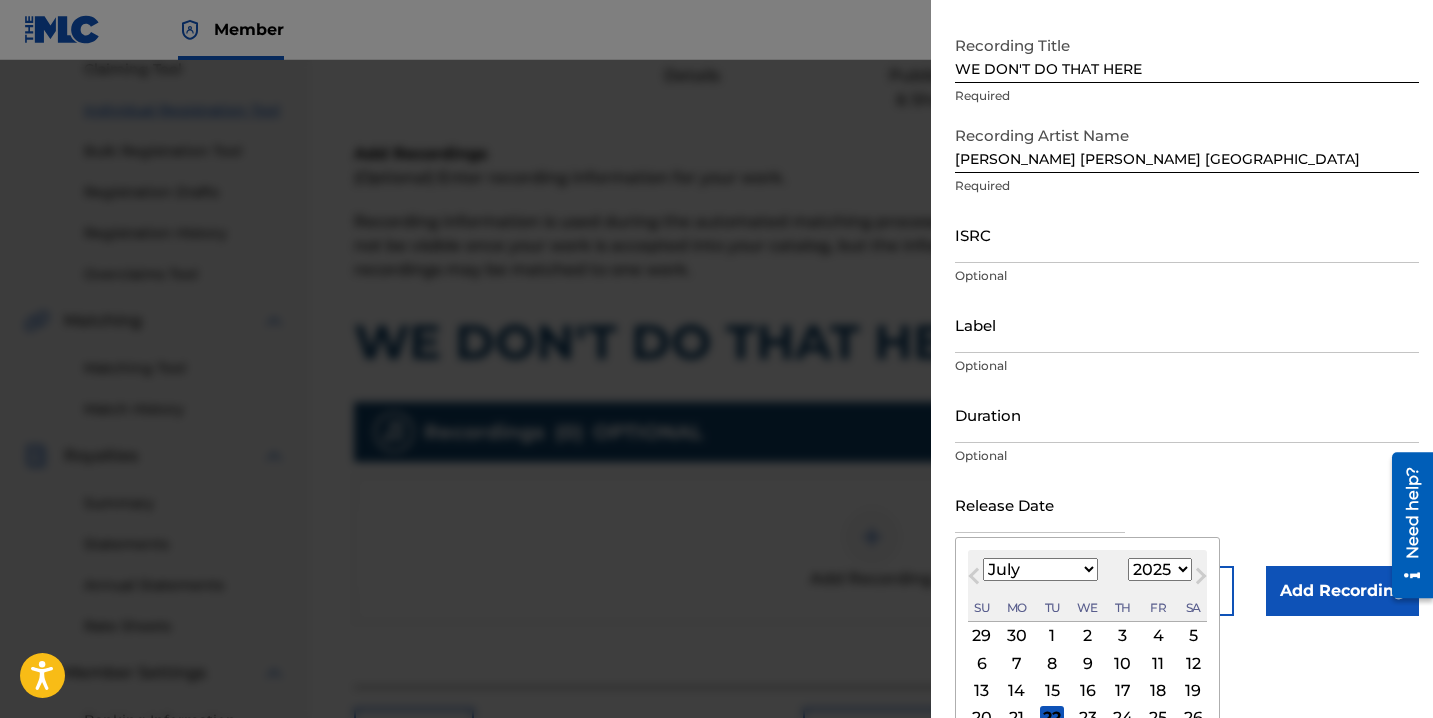 click on "4" at bounding box center (1158, 636) 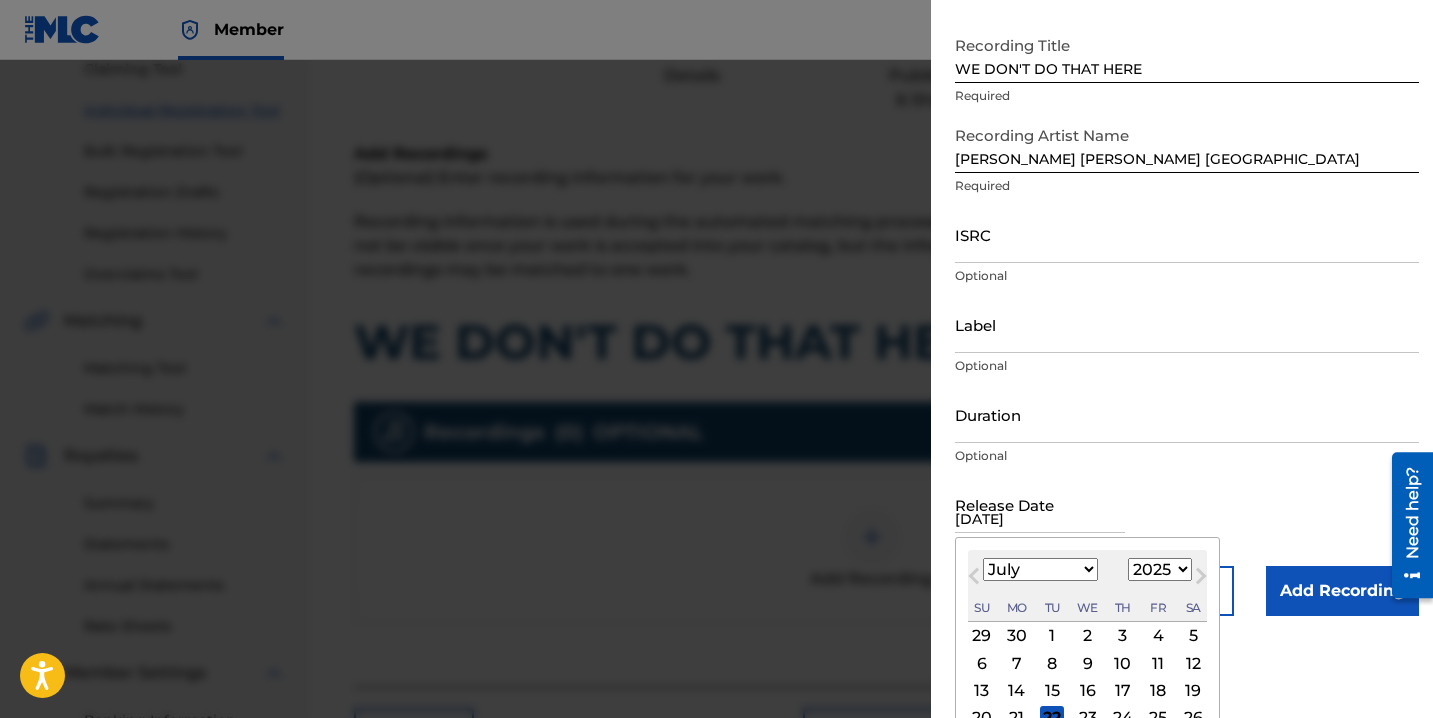 scroll, scrollTop: 13, scrollLeft: 0, axis: vertical 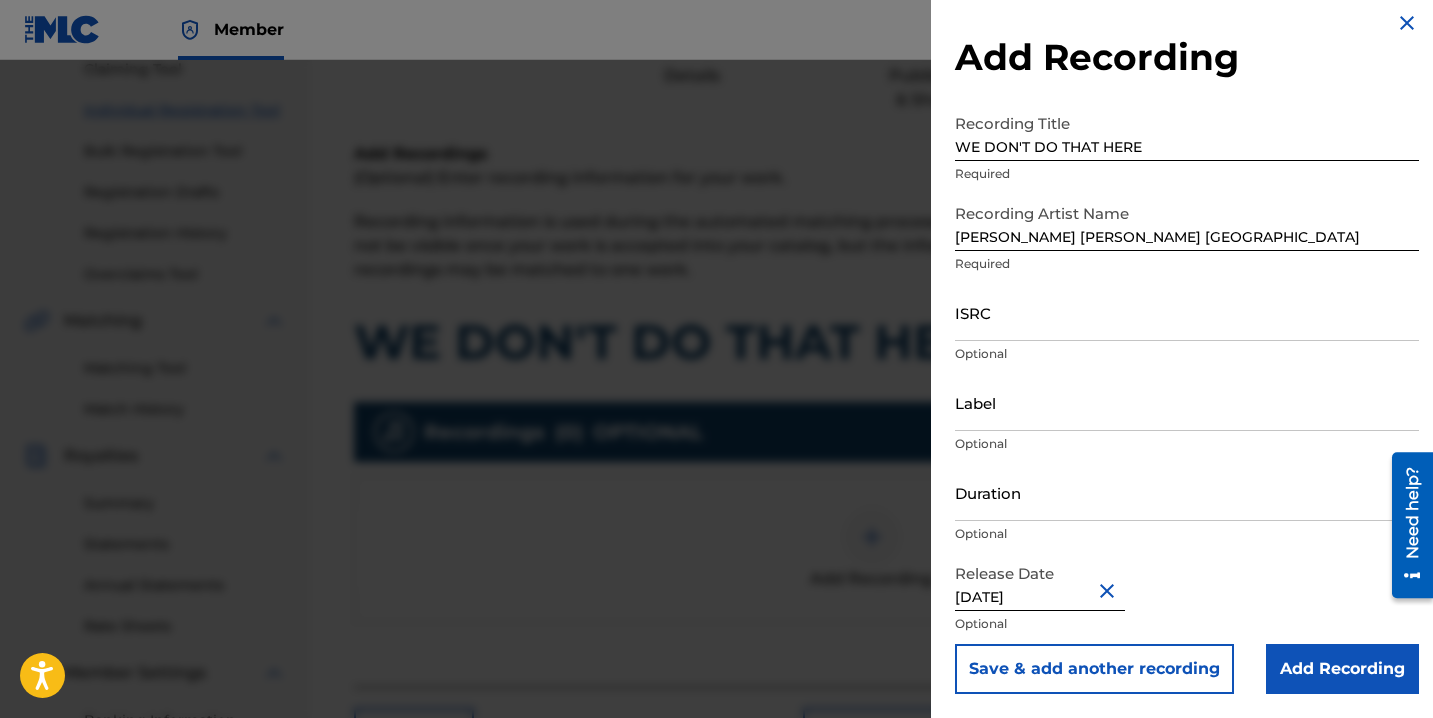click on "Duration" at bounding box center [1187, 492] 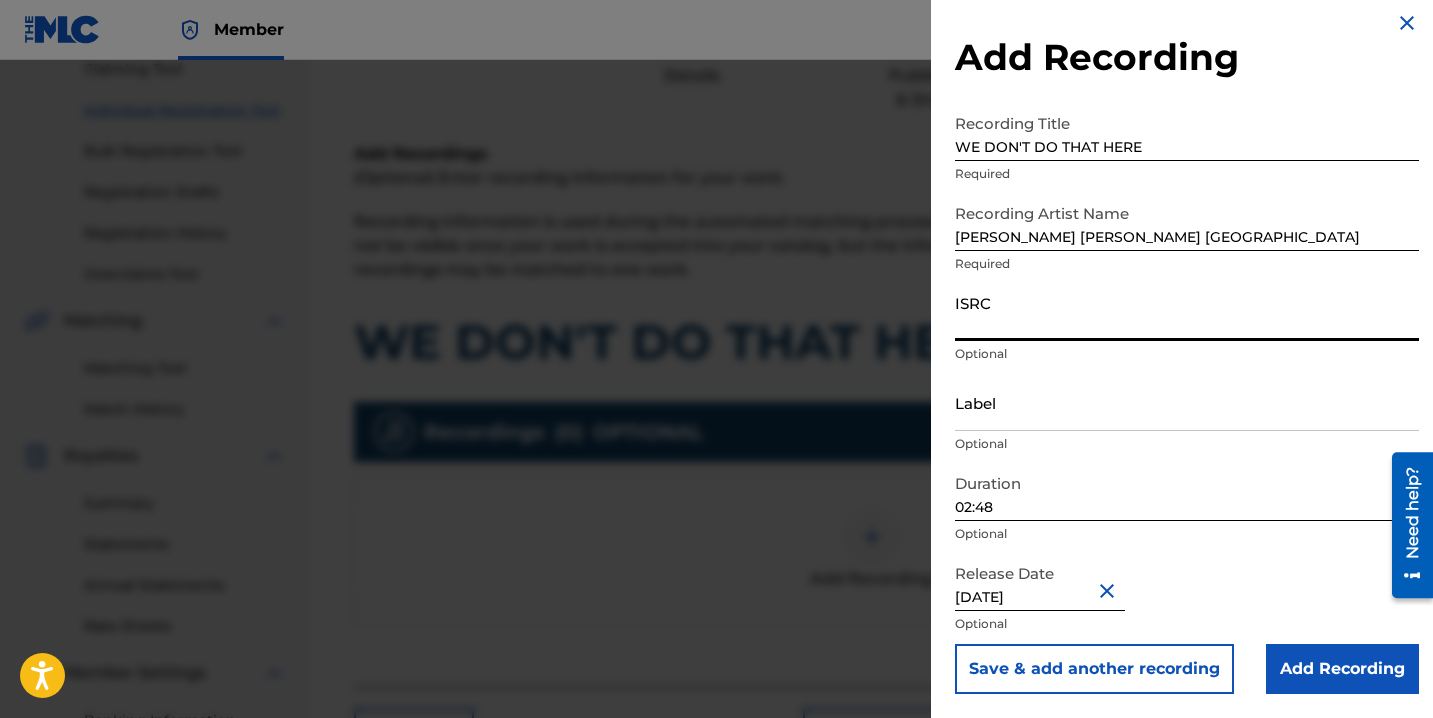 click on "ISRC" at bounding box center [1187, 312] 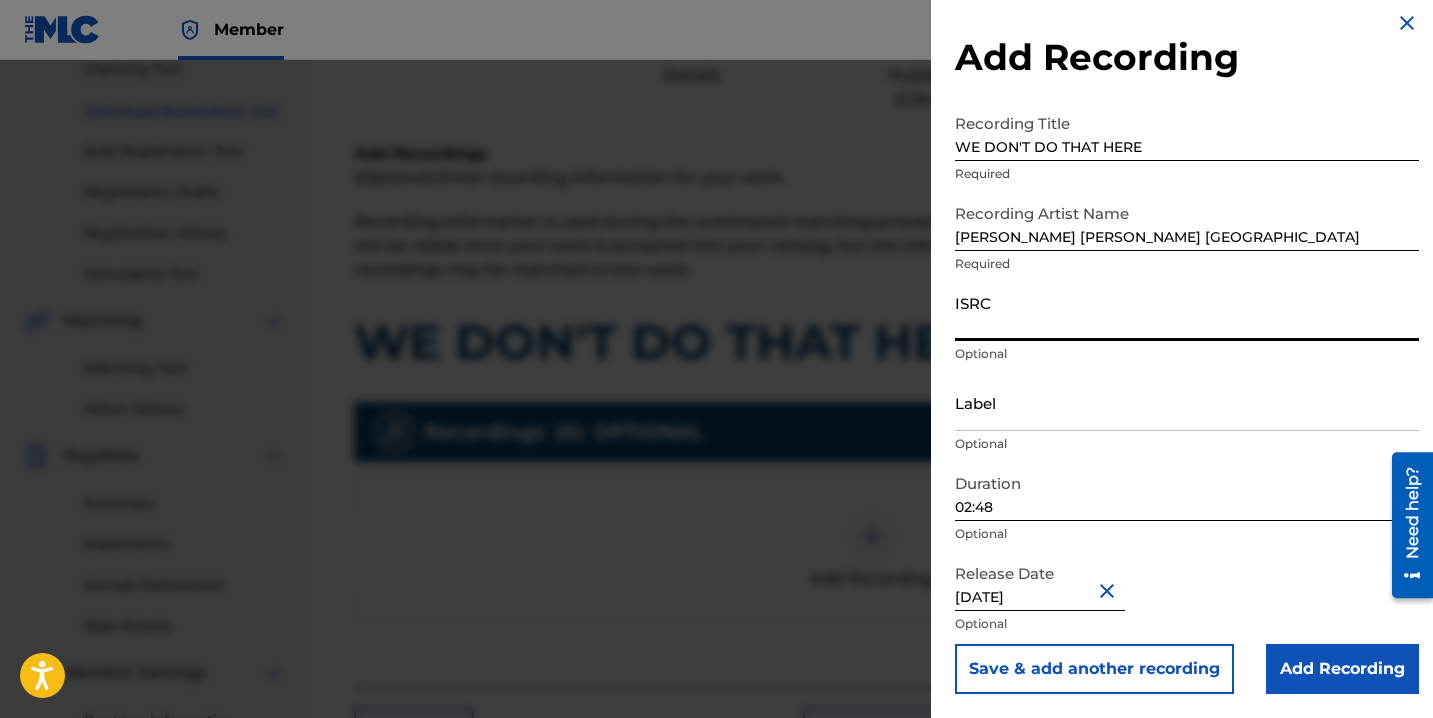 paste on "QZTBD2599468" 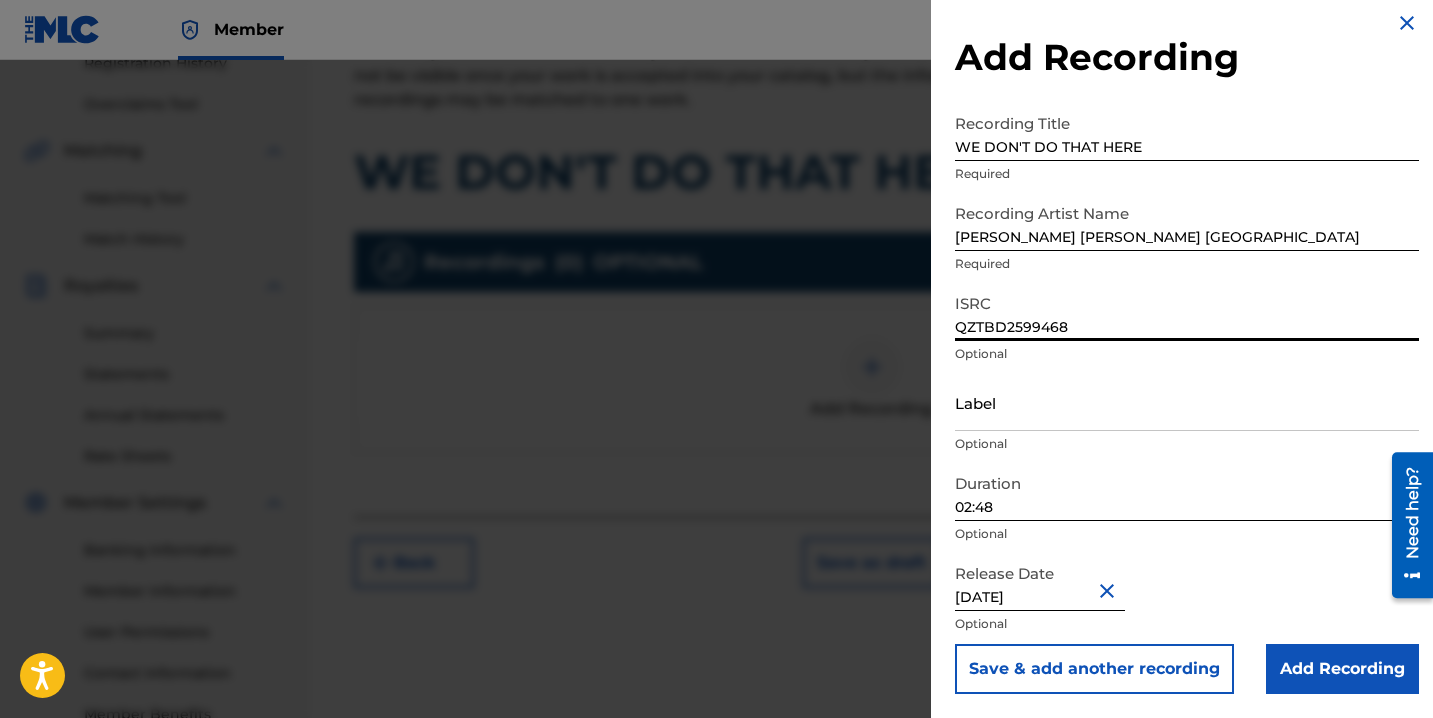 scroll, scrollTop: 422, scrollLeft: 0, axis: vertical 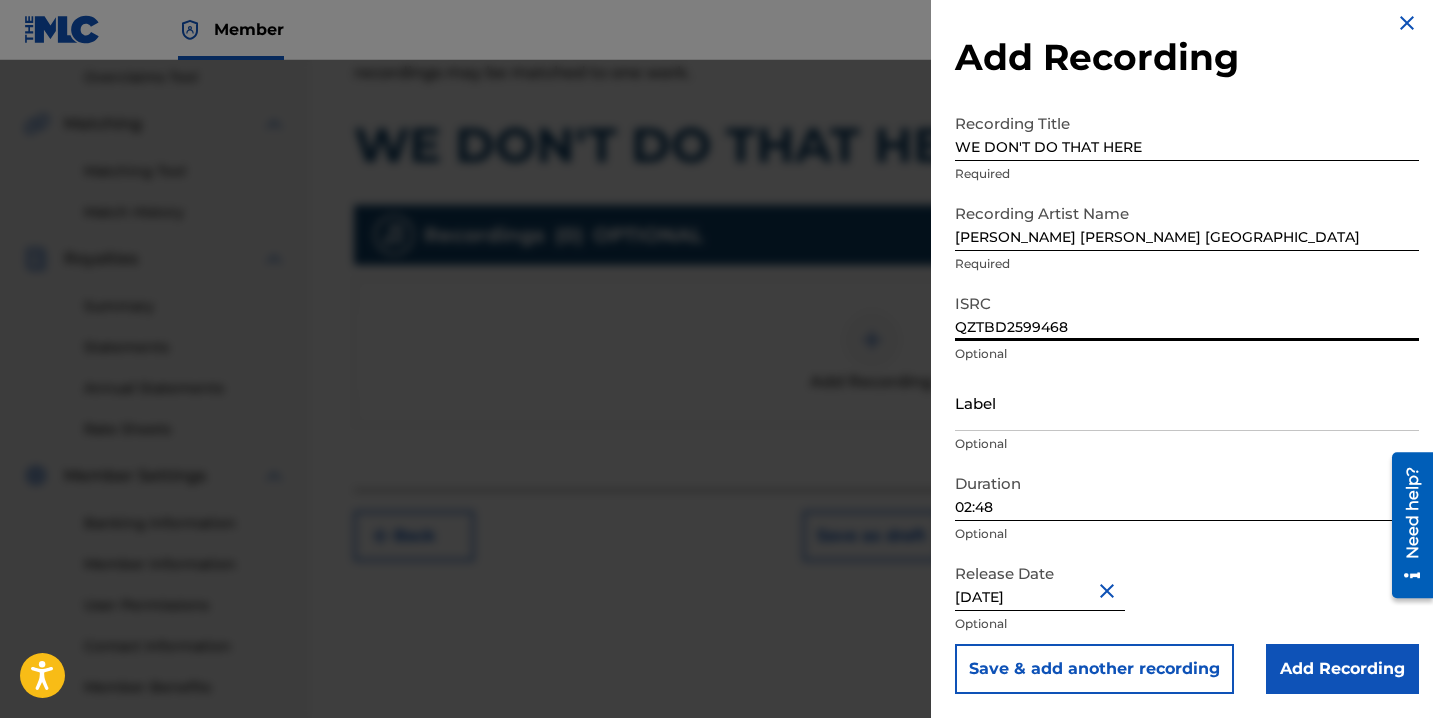 click on "Add Recording" at bounding box center (1342, 669) 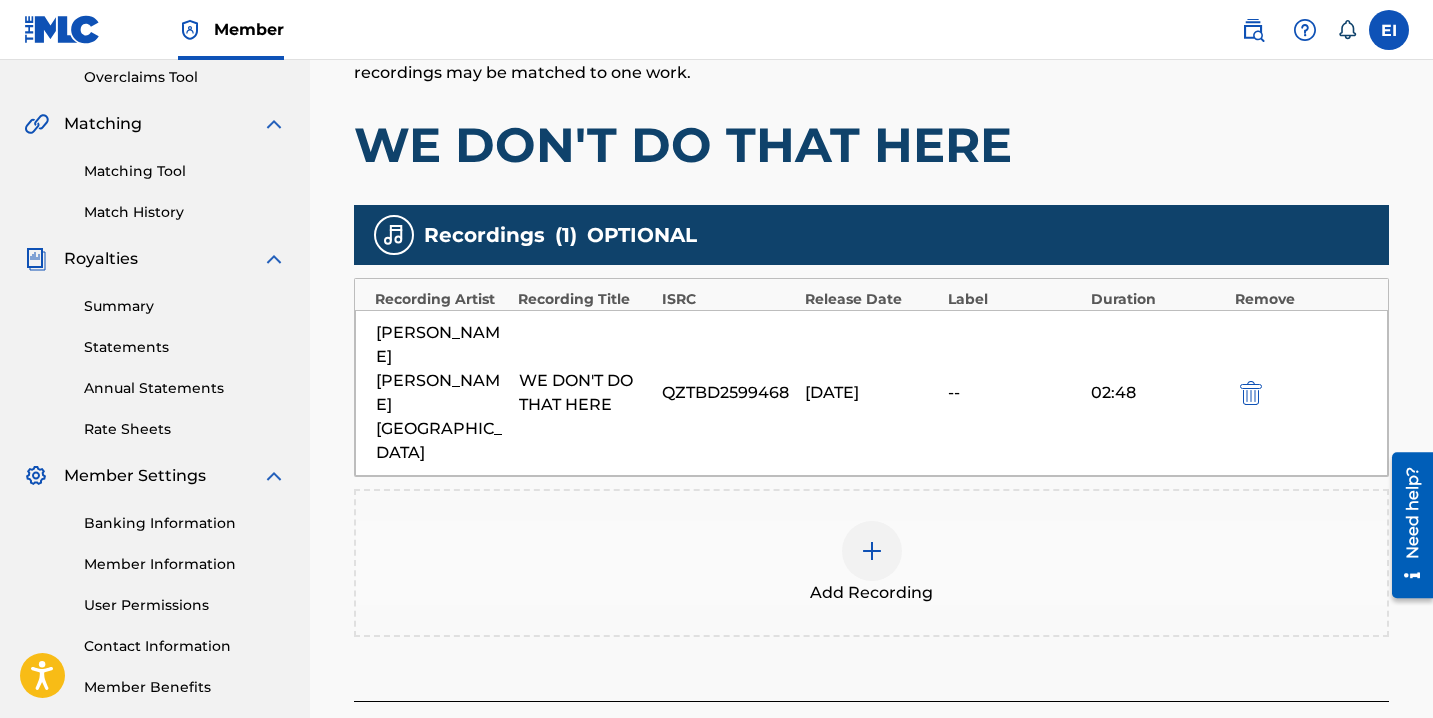 click on "Next" at bounding box center (1329, 747) 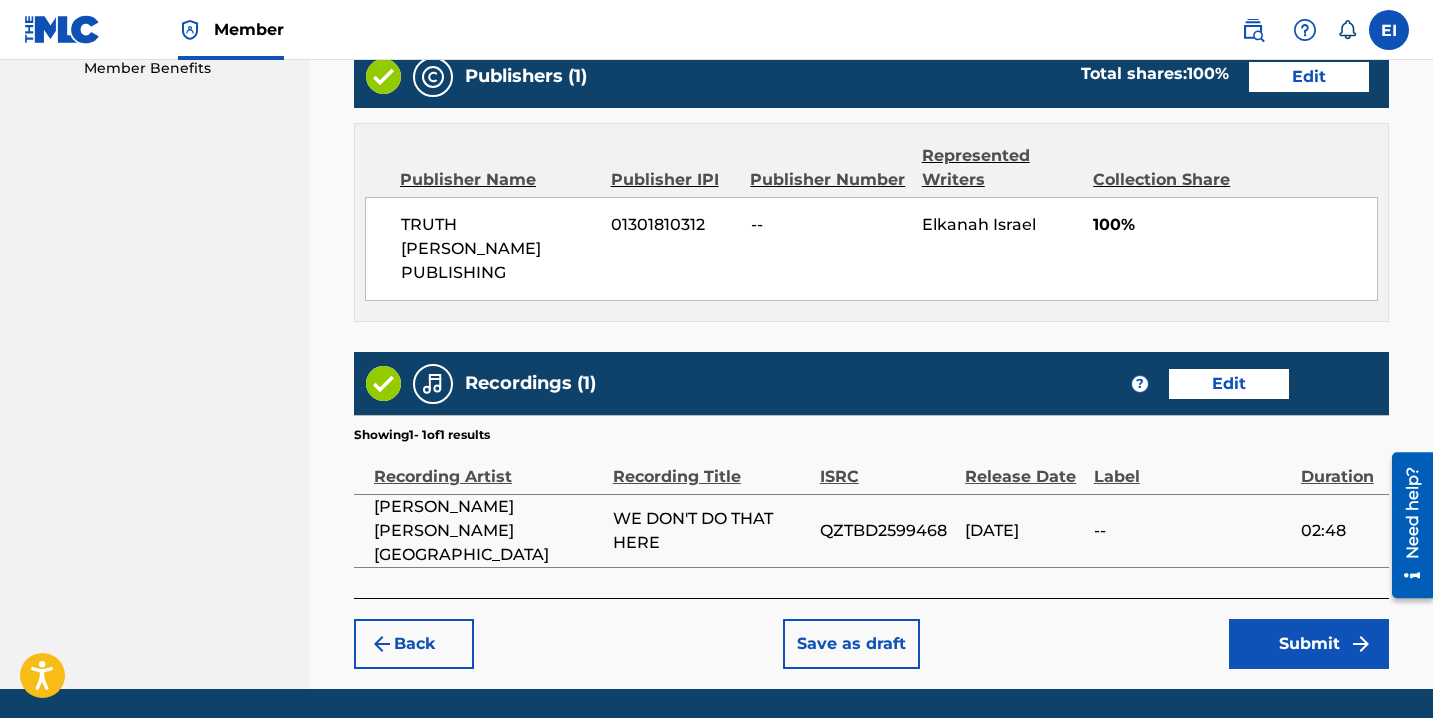 scroll, scrollTop: 1059, scrollLeft: 0, axis: vertical 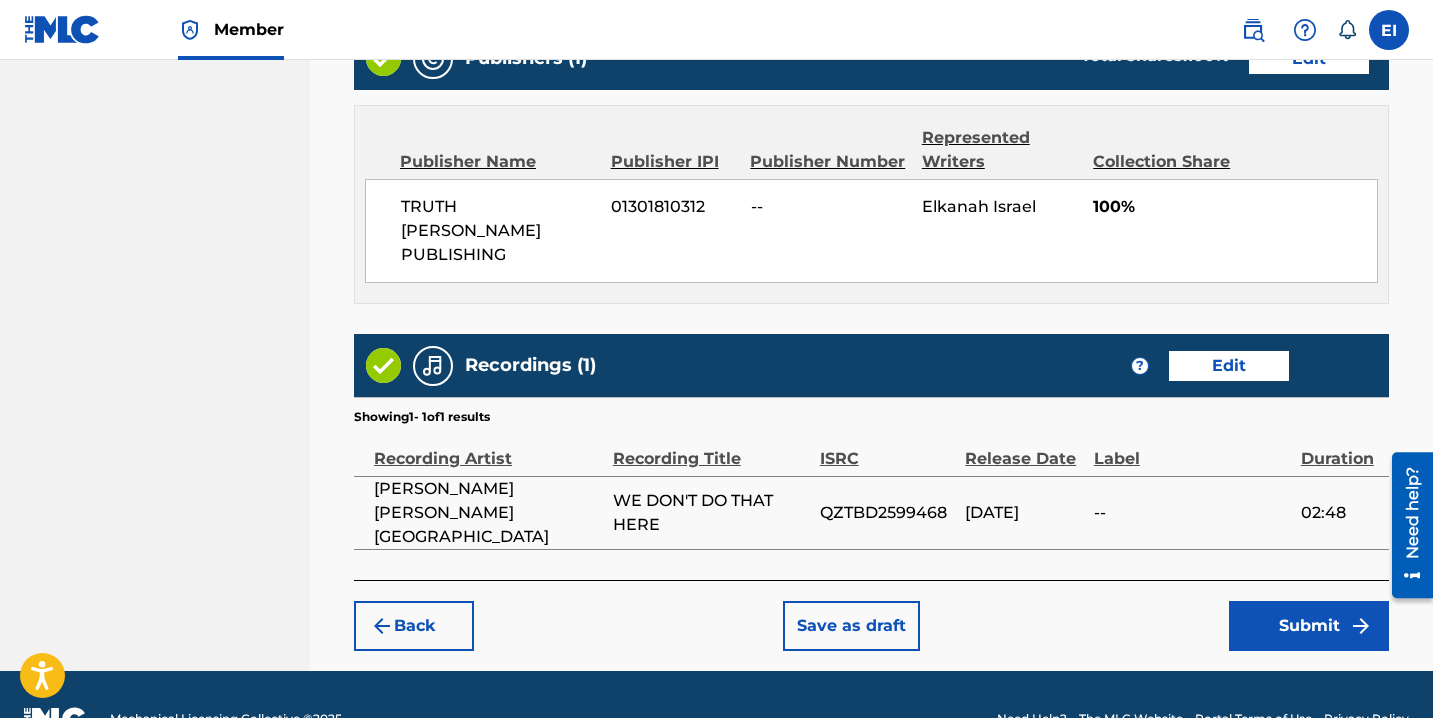 click on "Submit" at bounding box center (1309, 626) 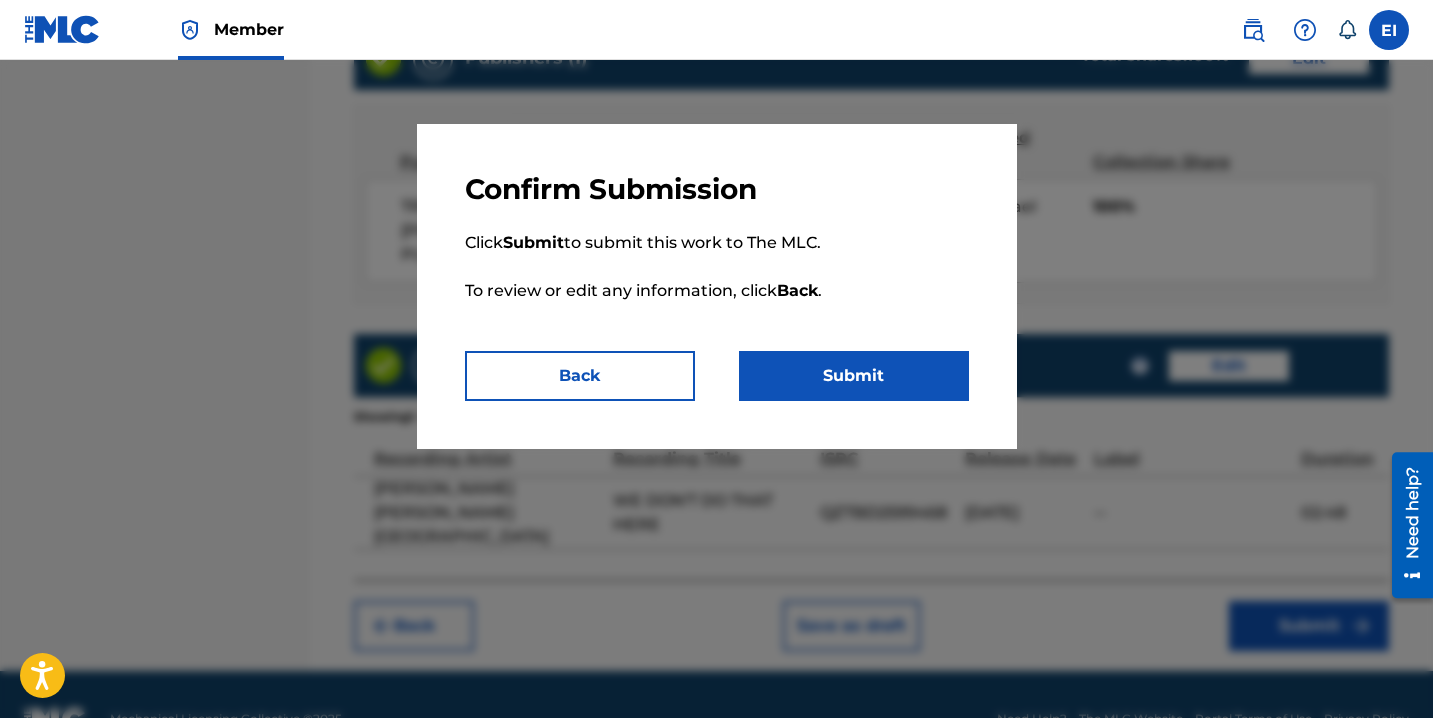 click on "Confirm Submission Click  Submit  to submit this work to The MLC. To review or edit any information, click  Back . Back Submit" at bounding box center [717, 286] 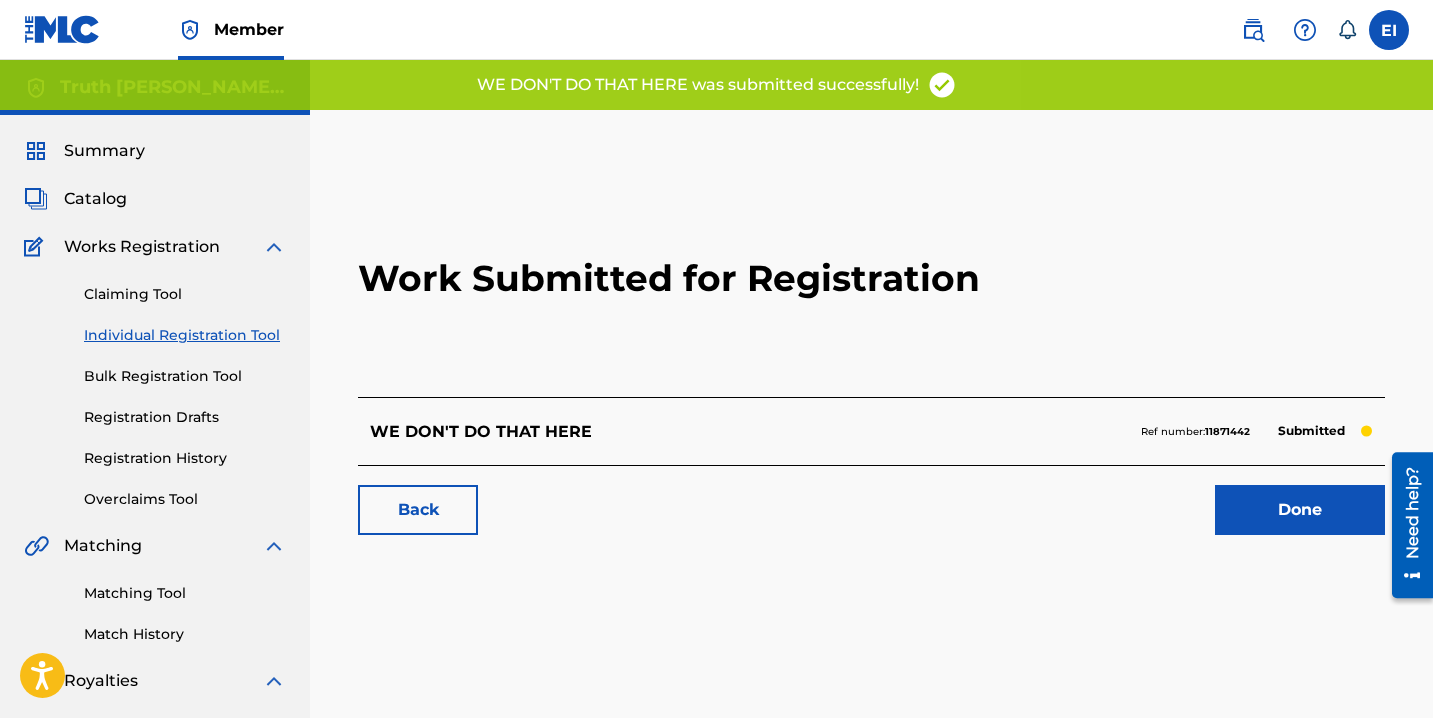 click on "Done" at bounding box center [1300, 510] 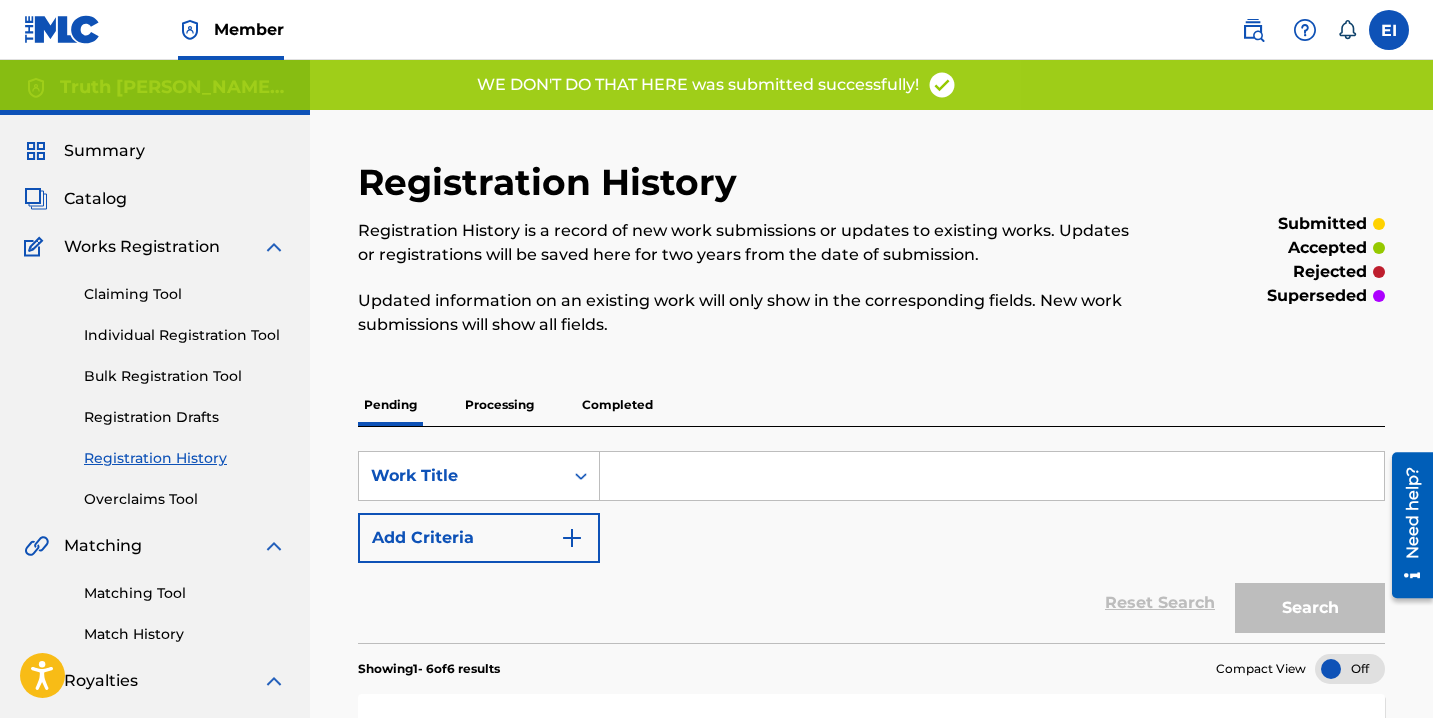 click on "Individual Registration Tool" at bounding box center [185, 335] 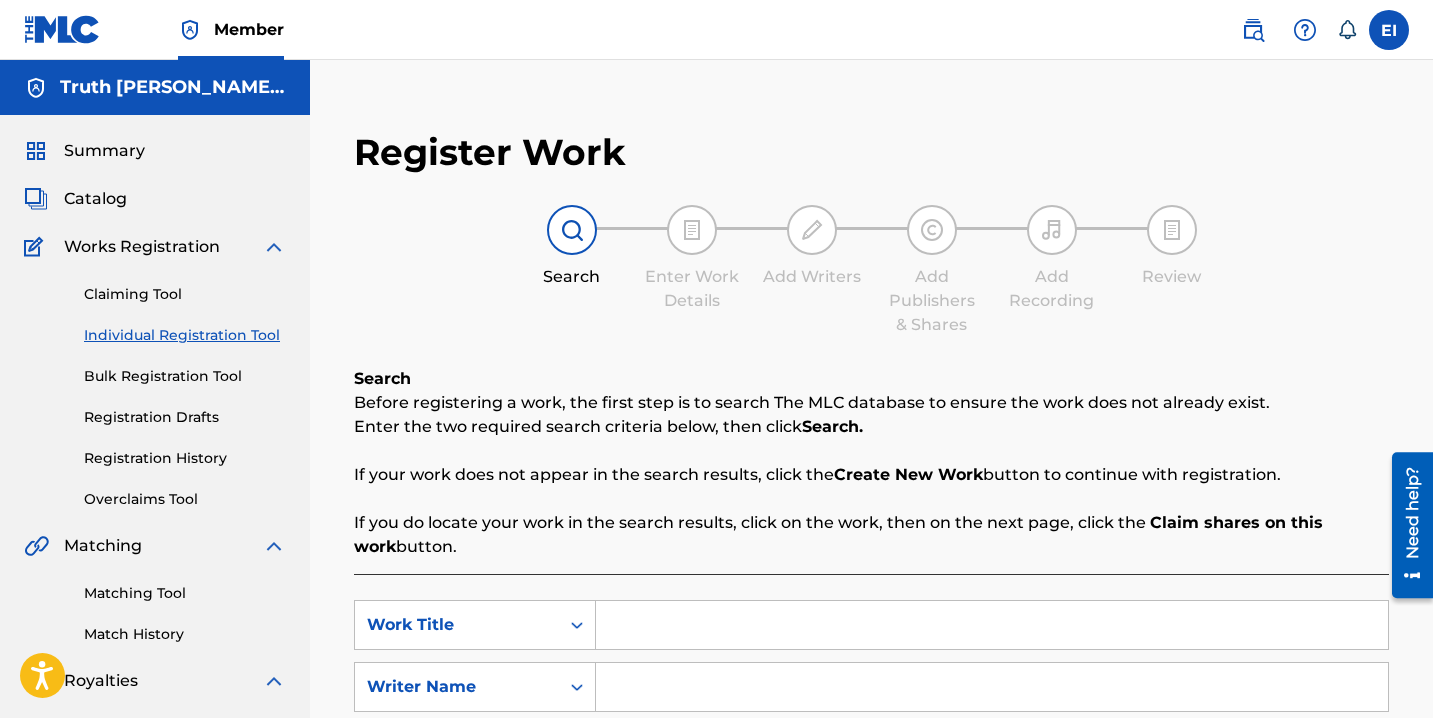 click at bounding box center (992, 625) 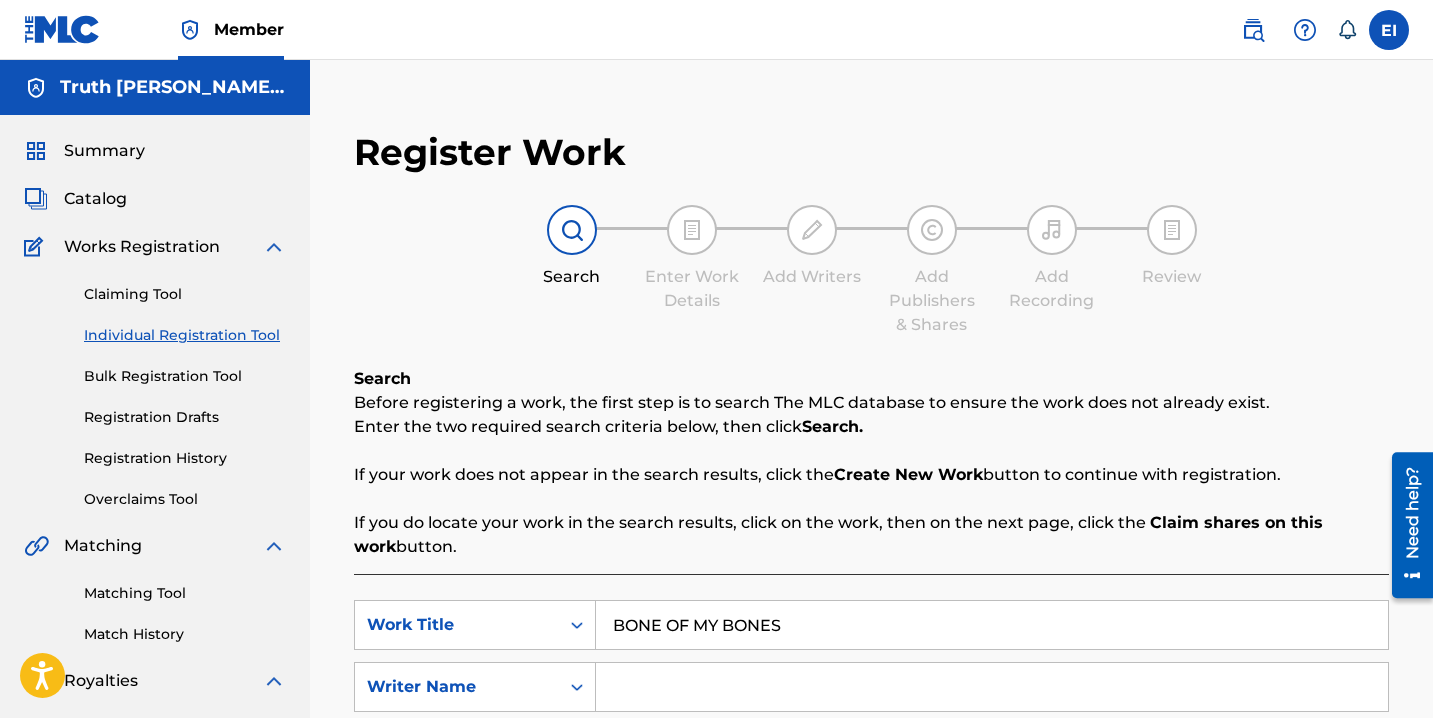 click at bounding box center (992, 687) 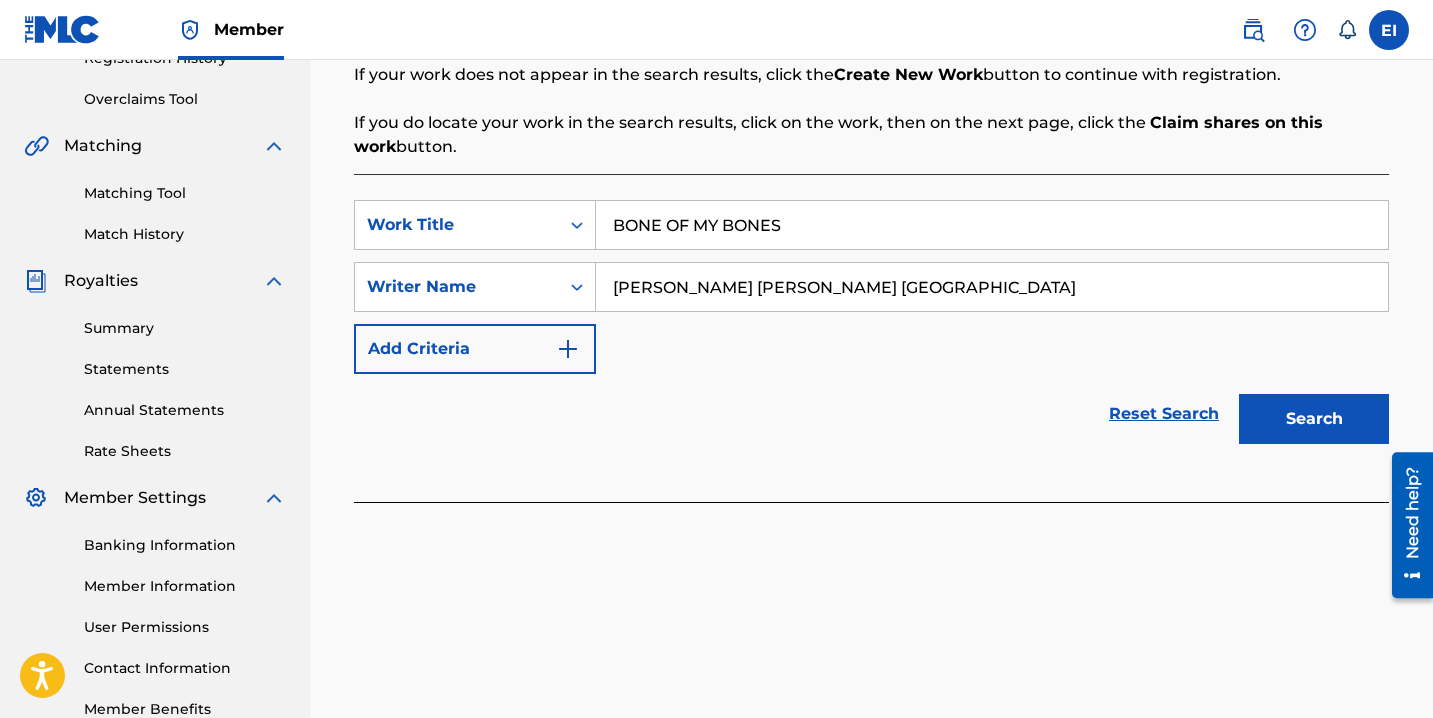 scroll, scrollTop: 522, scrollLeft: 0, axis: vertical 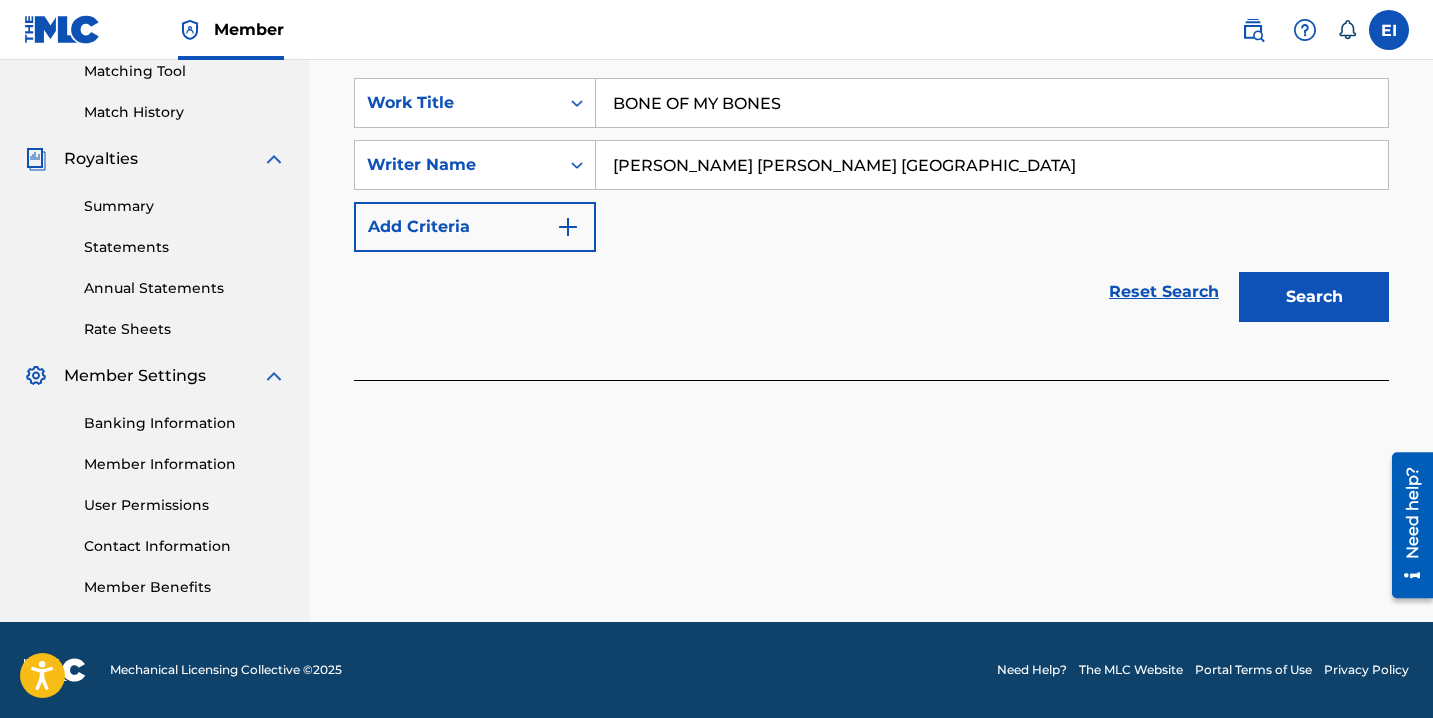 click on "Search" at bounding box center (1314, 297) 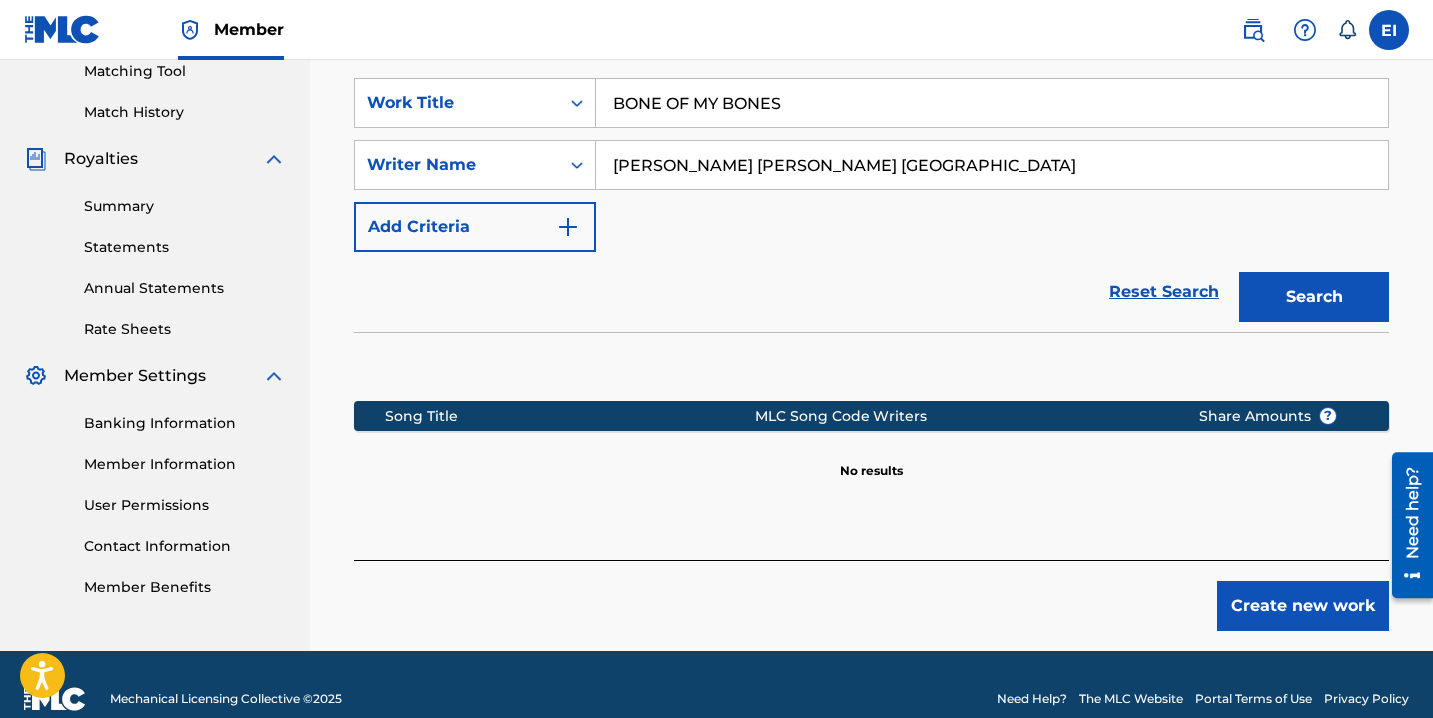 click on "Create new work" at bounding box center (1303, 606) 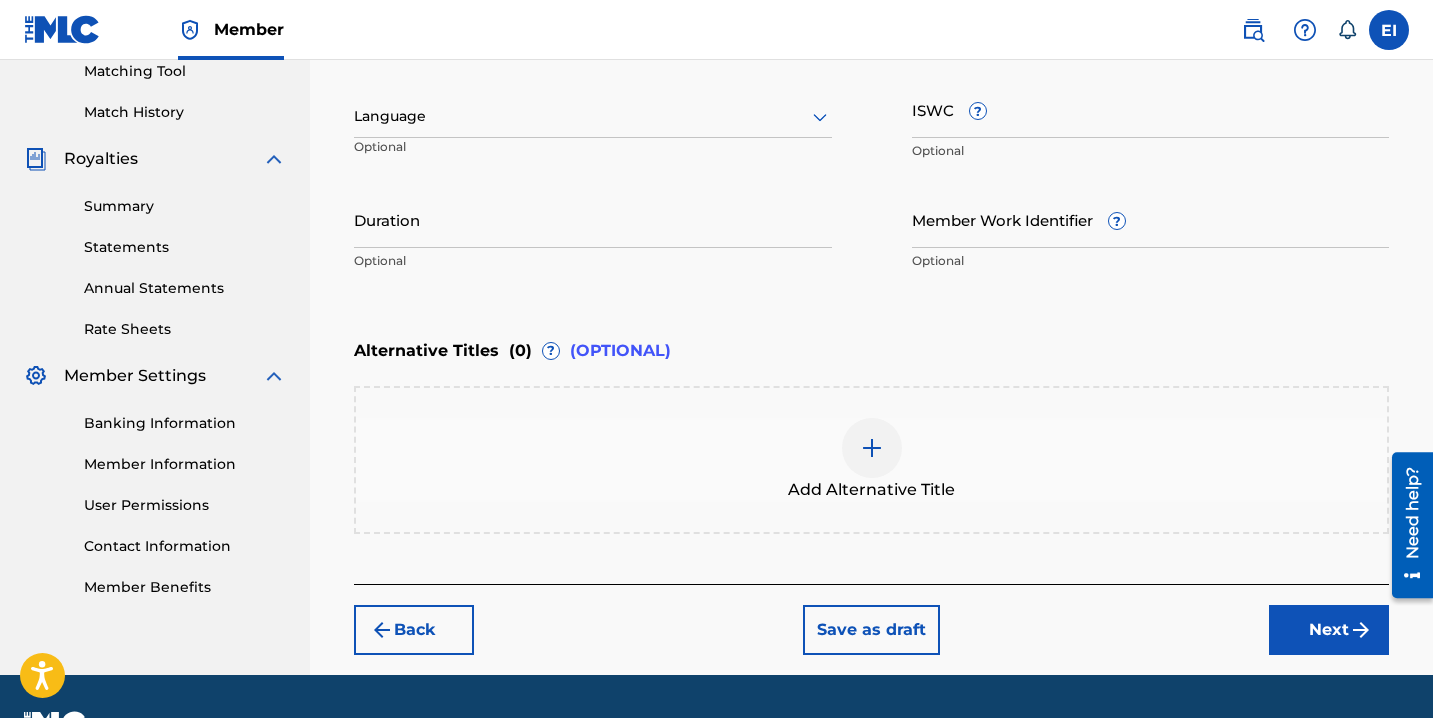click on "ISWC   ?" at bounding box center (1151, 109) 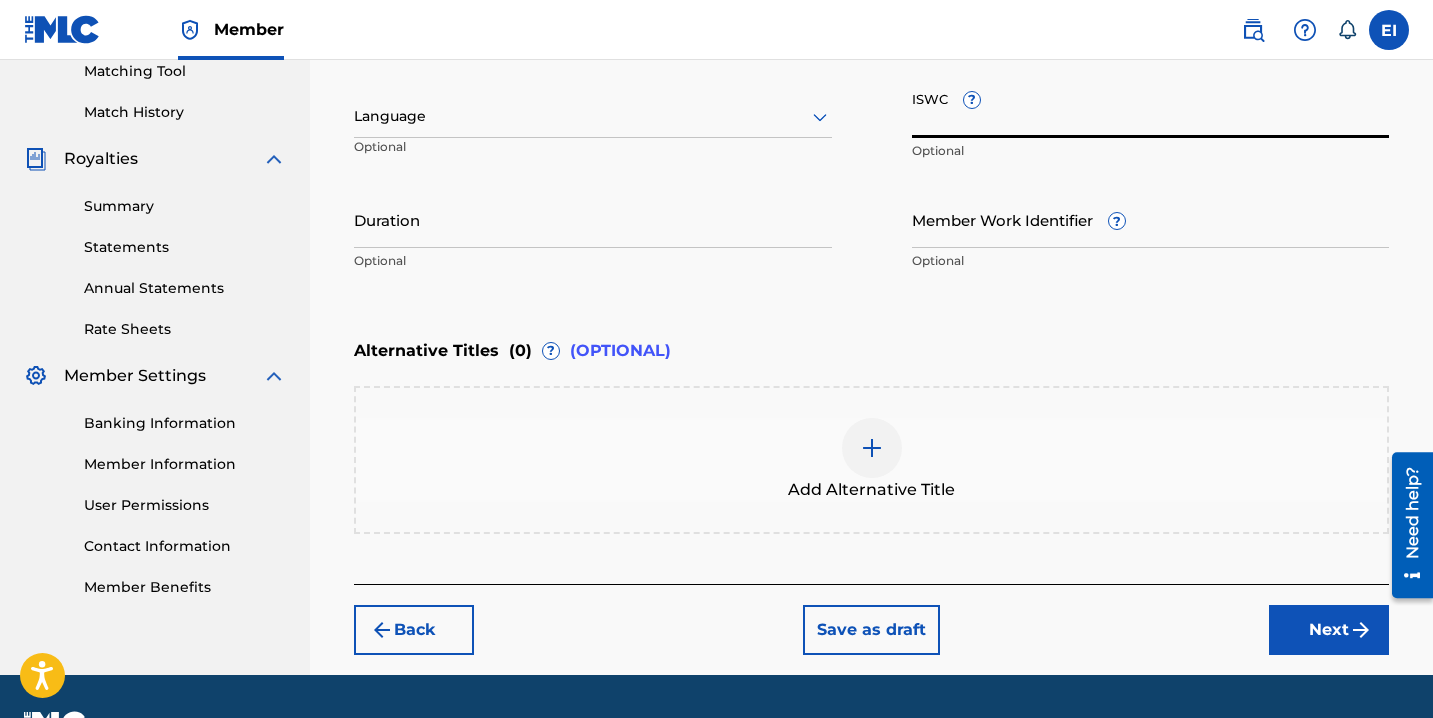 paste on "T3337543025" 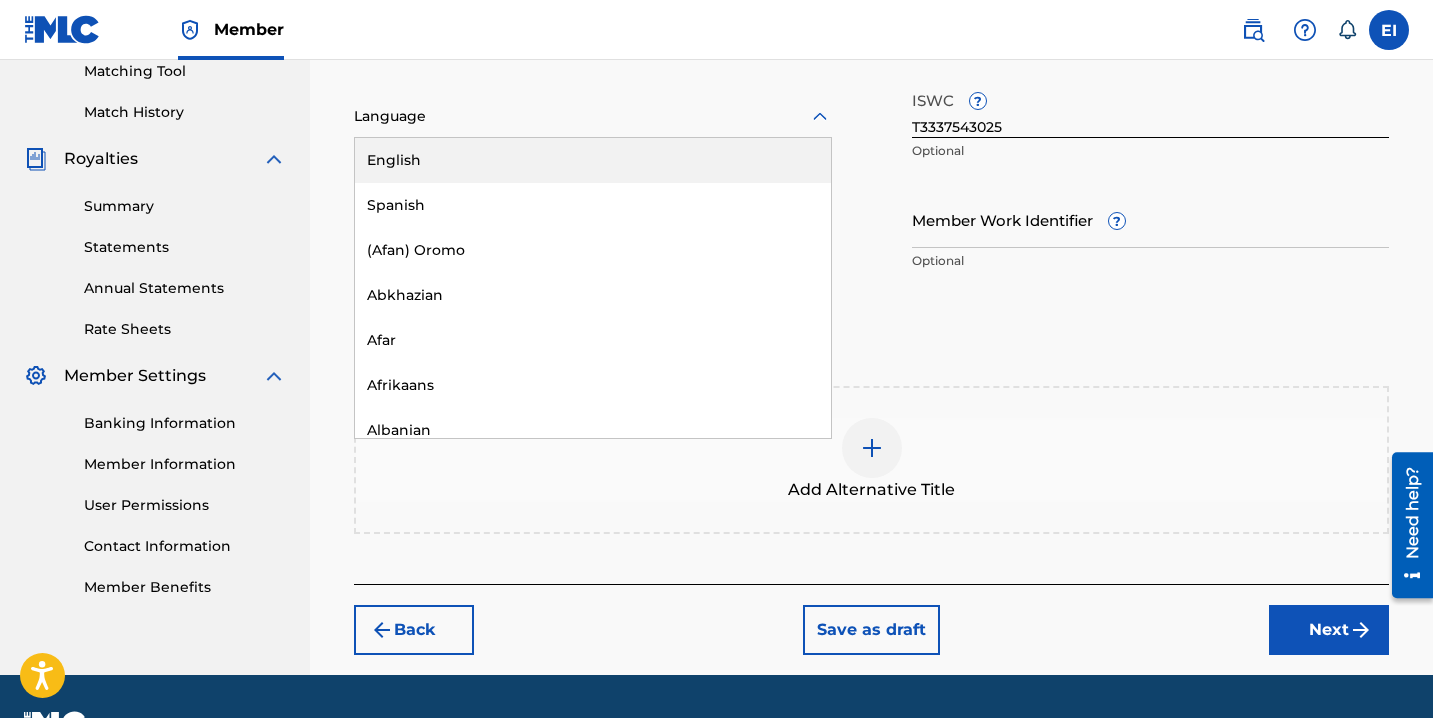 click at bounding box center (593, 116) 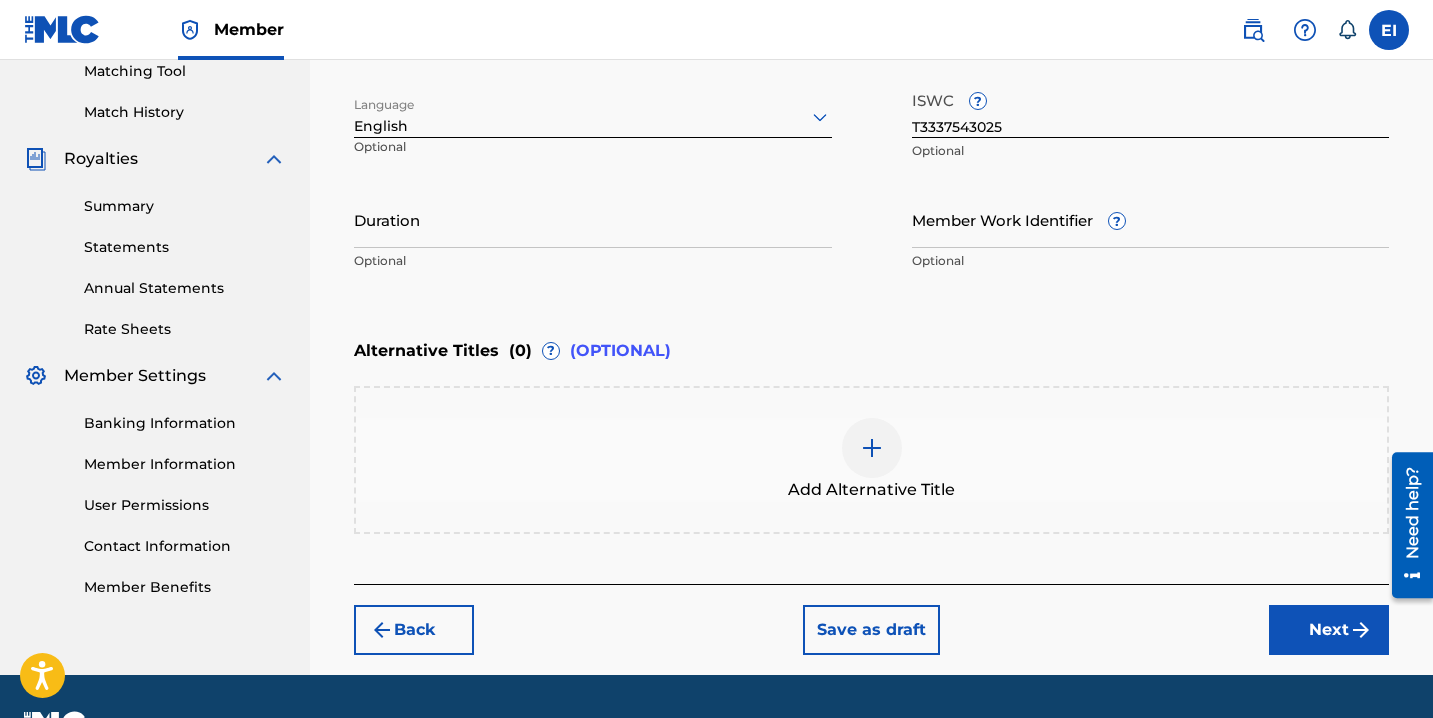 click on "Duration" at bounding box center [593, 219] 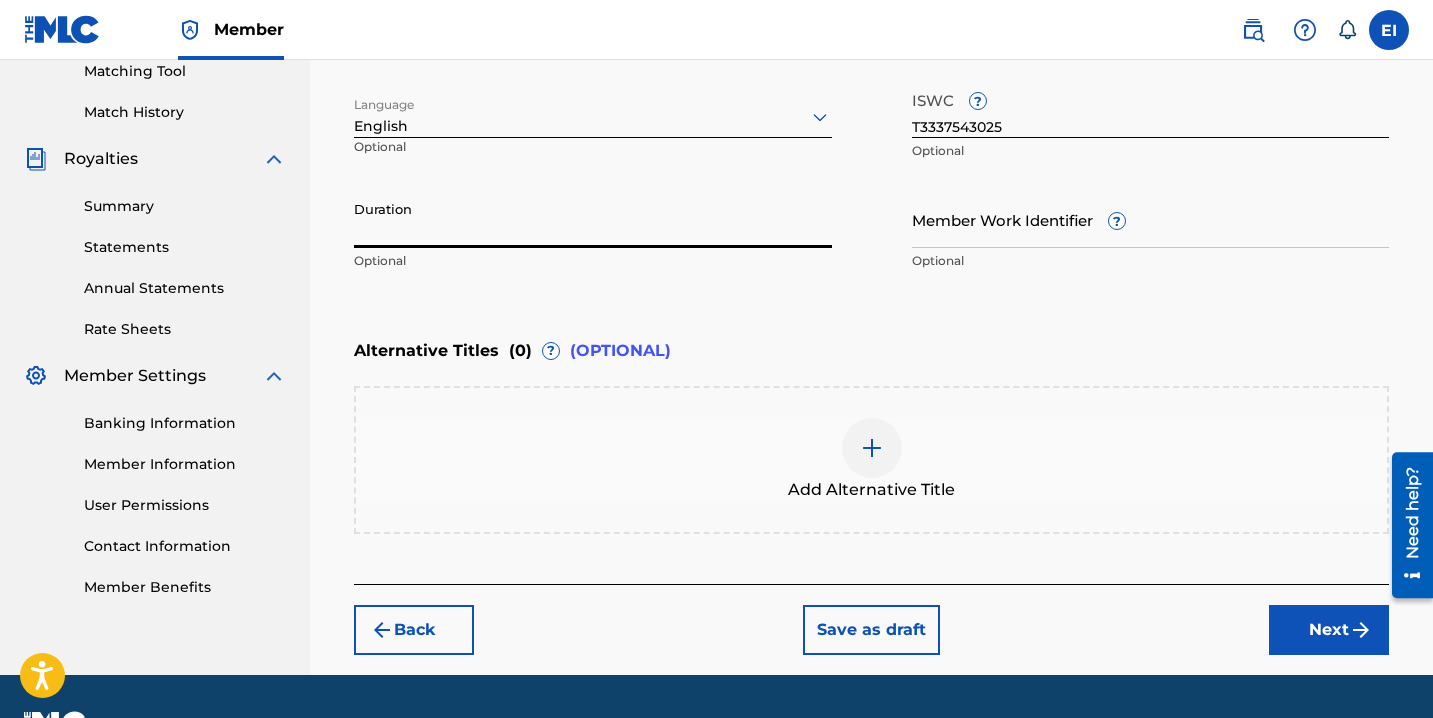 click on "Duration" at bounding box center [593, 219] 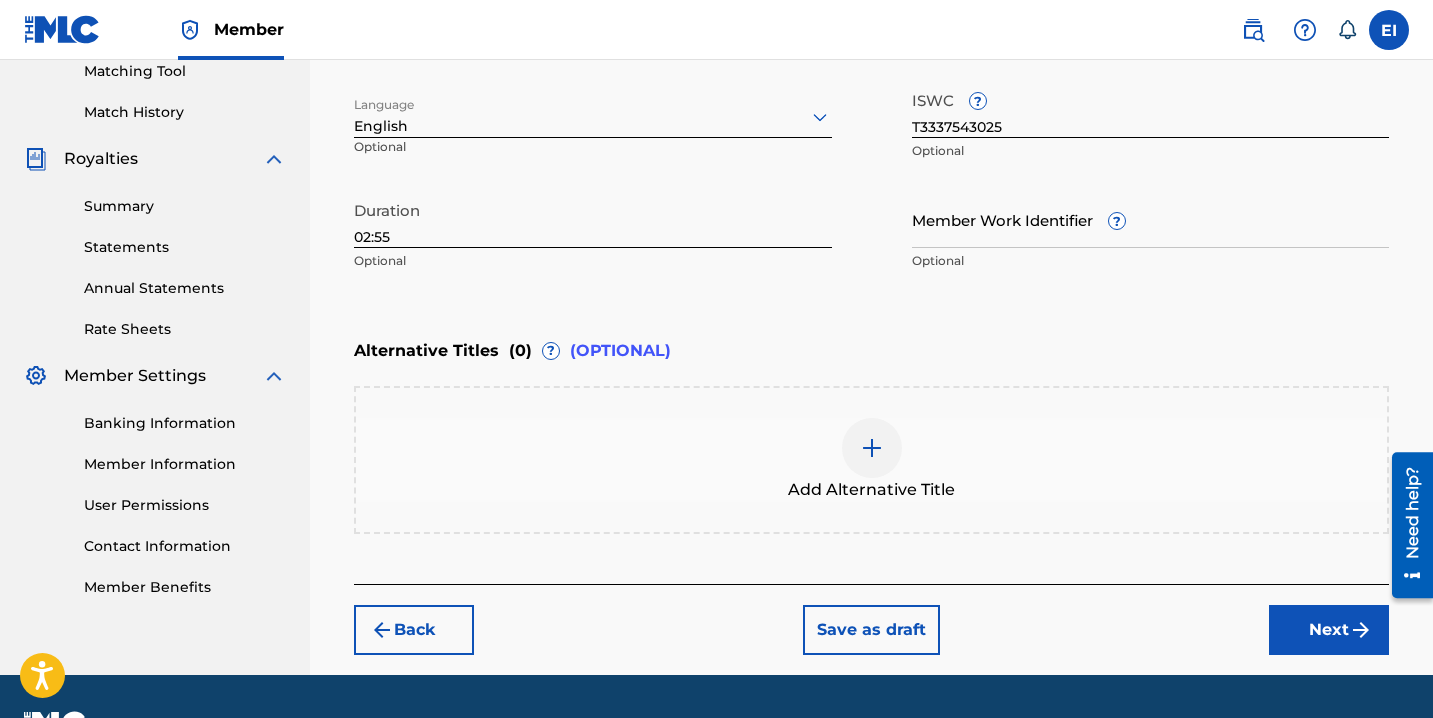 click on "Next" at bounding box center (1329, 630) 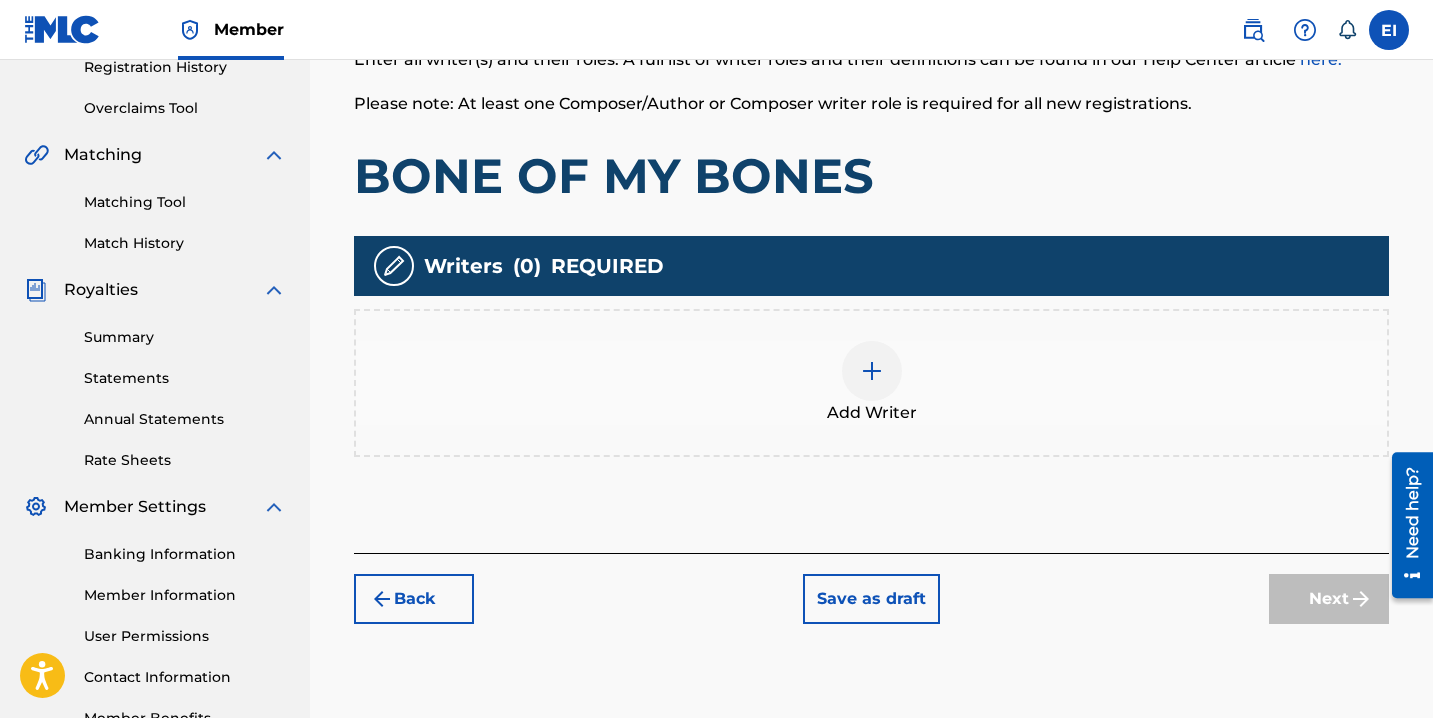 scroll, scrollTop: 404, scrollLeft: 0, axis: vertical 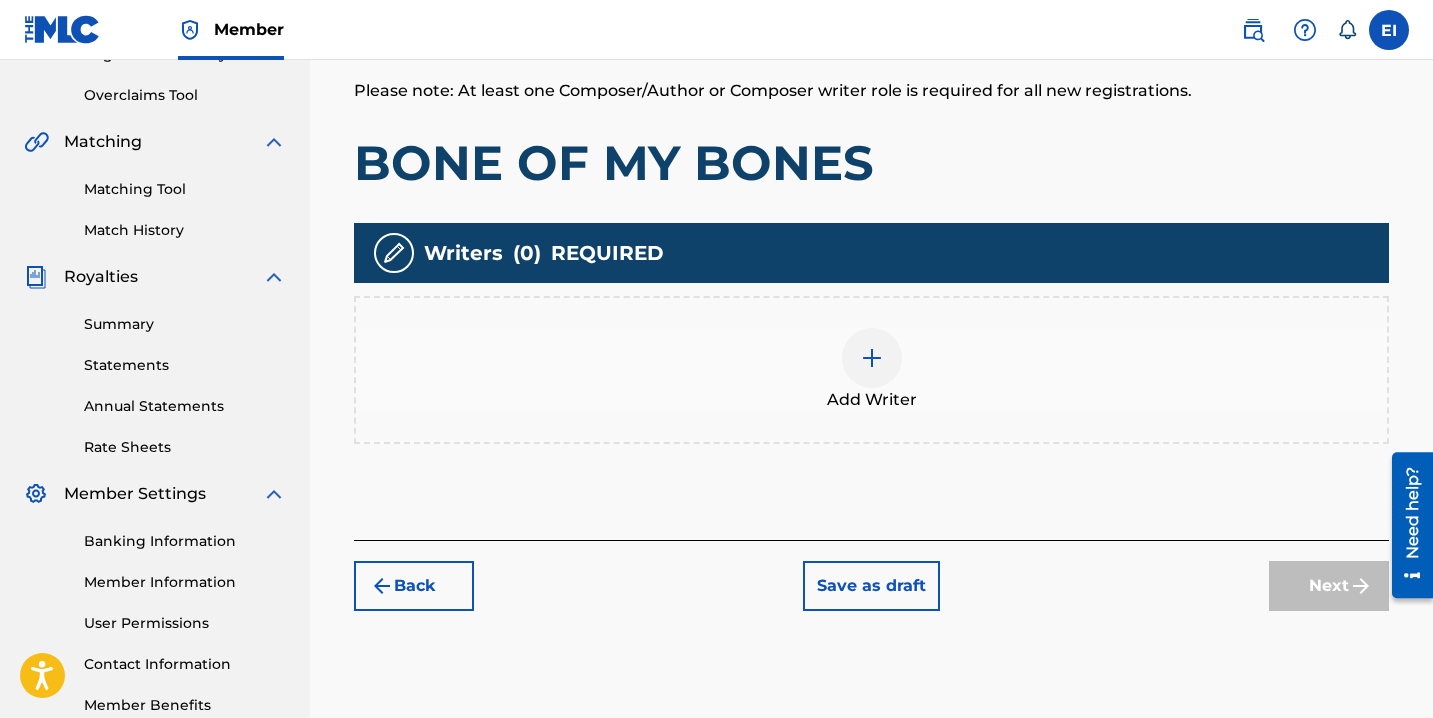 click at bounding box center [872, 358] 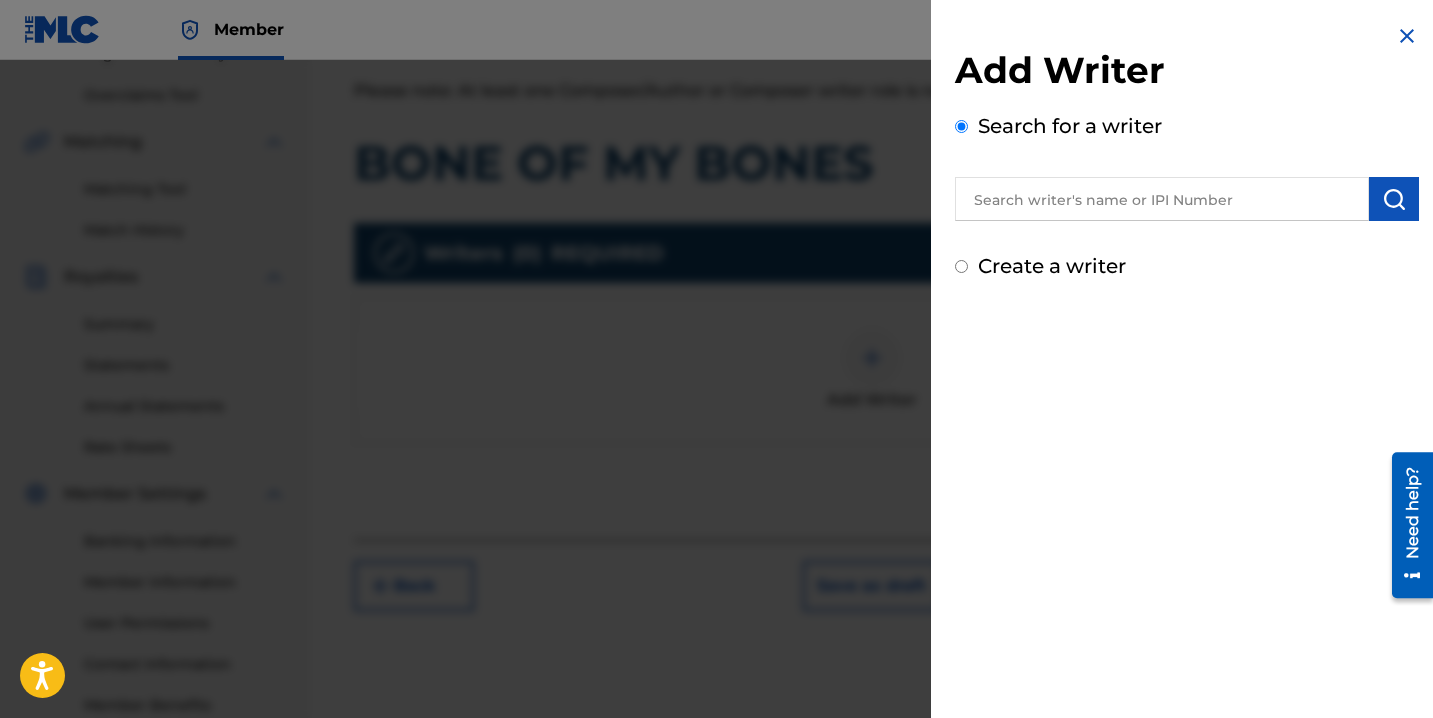 click on "Create a writer" at bounding box center (1052, 266) 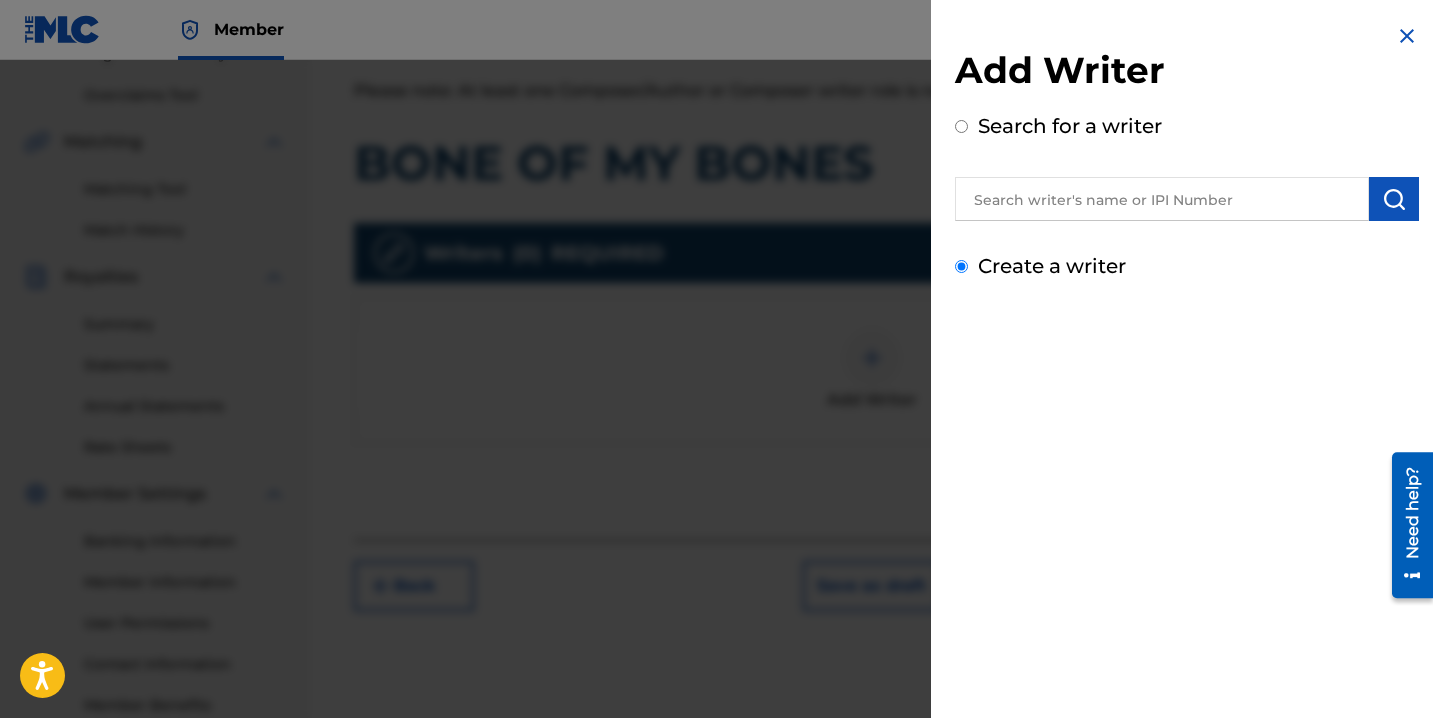 click on "Create a writer" at bounding box center (961, 266) 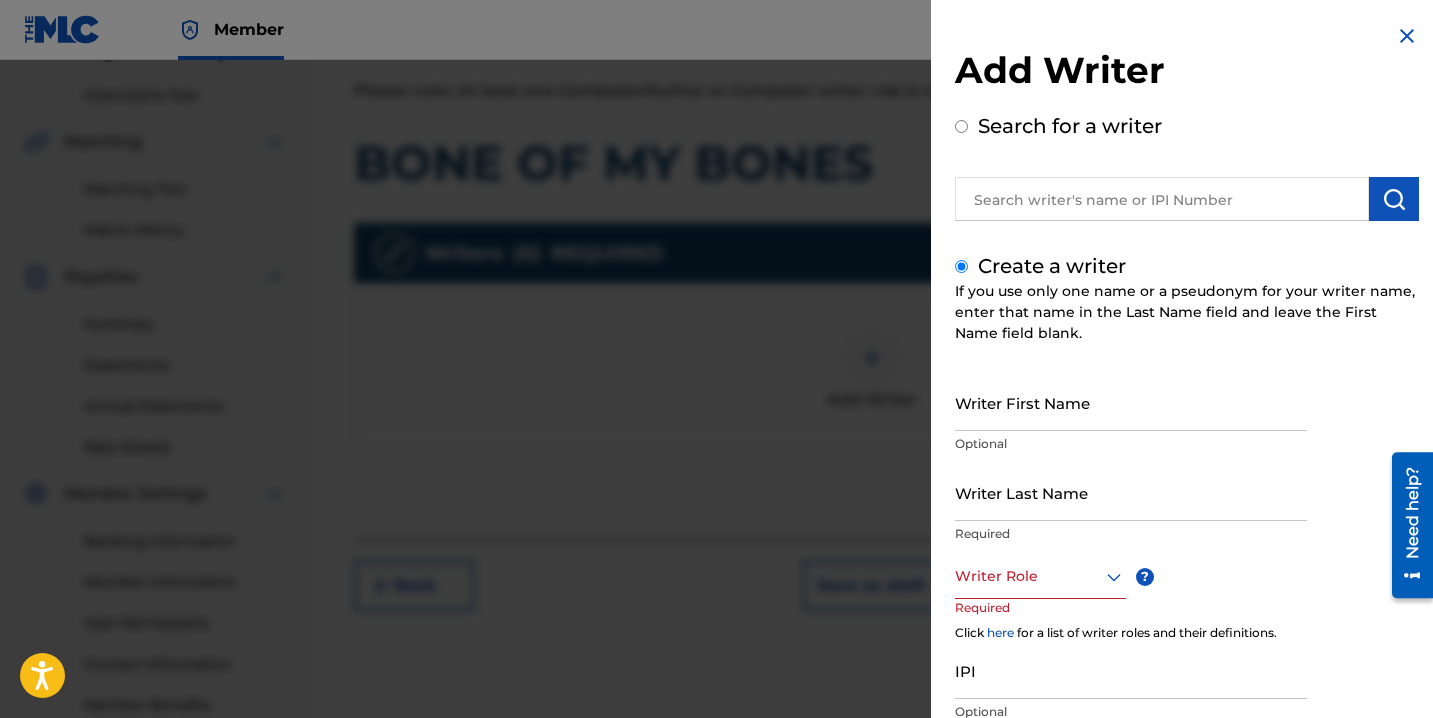 click on "Writer First Name" at bounding box center [1131, 402] 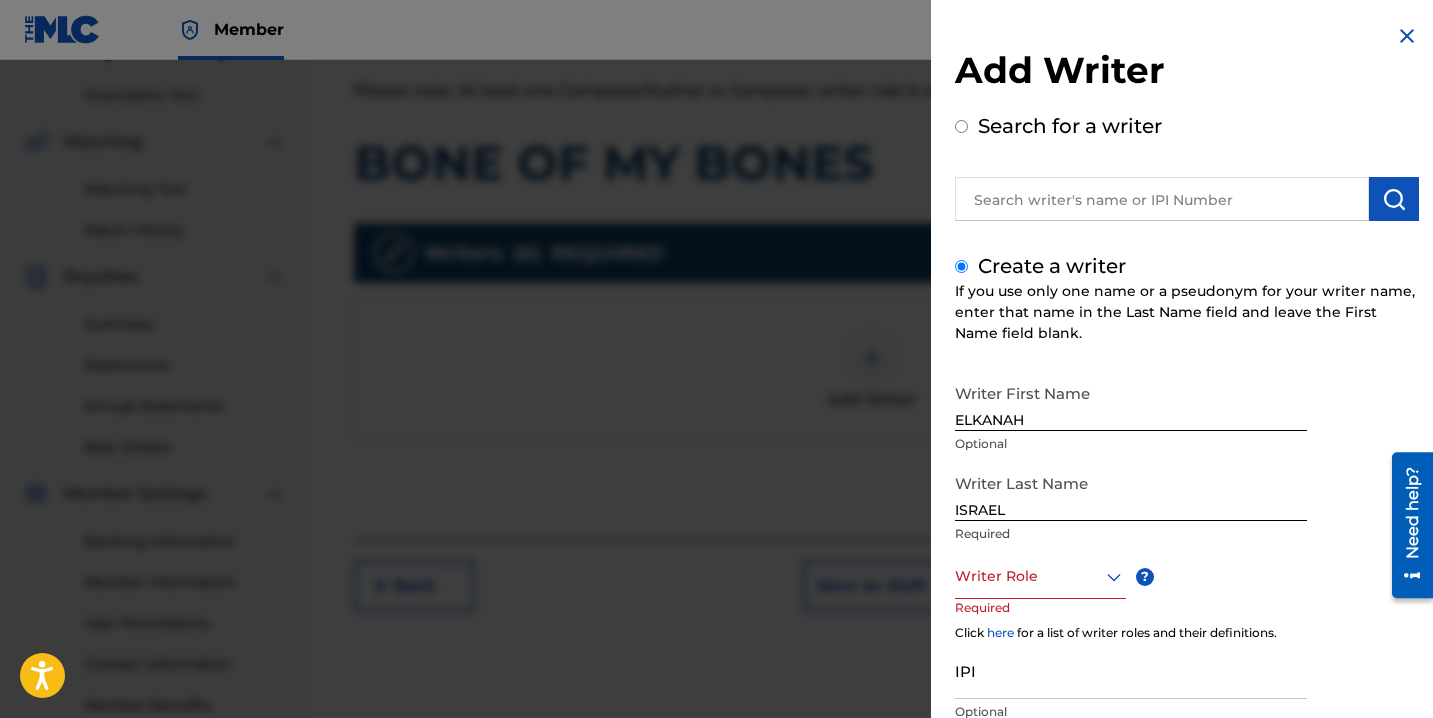 click on "Writer Role" at bounding box center [1040, 576] 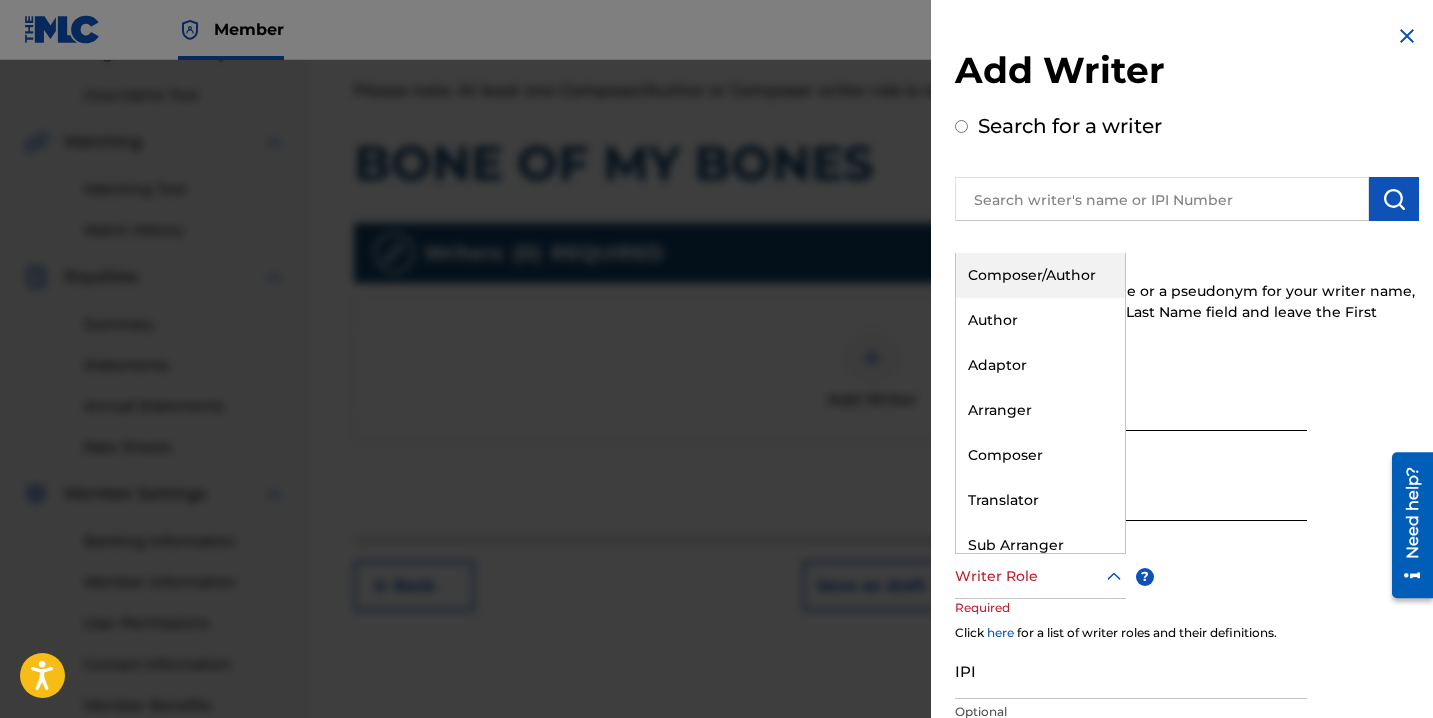 click on "Composer/Author" at bounding box center [1040, 275] 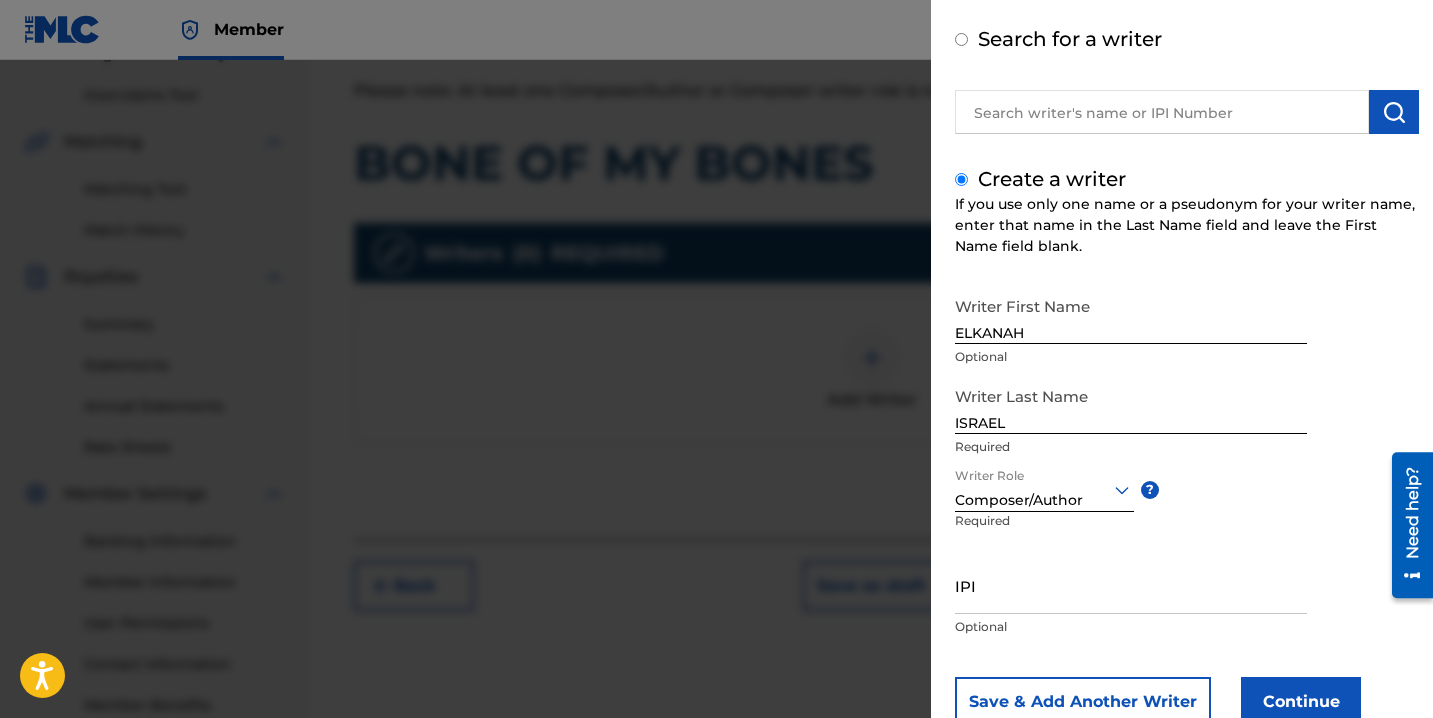 scroll, scrollTop: 150, scrollLeft: 0, axis: vertical 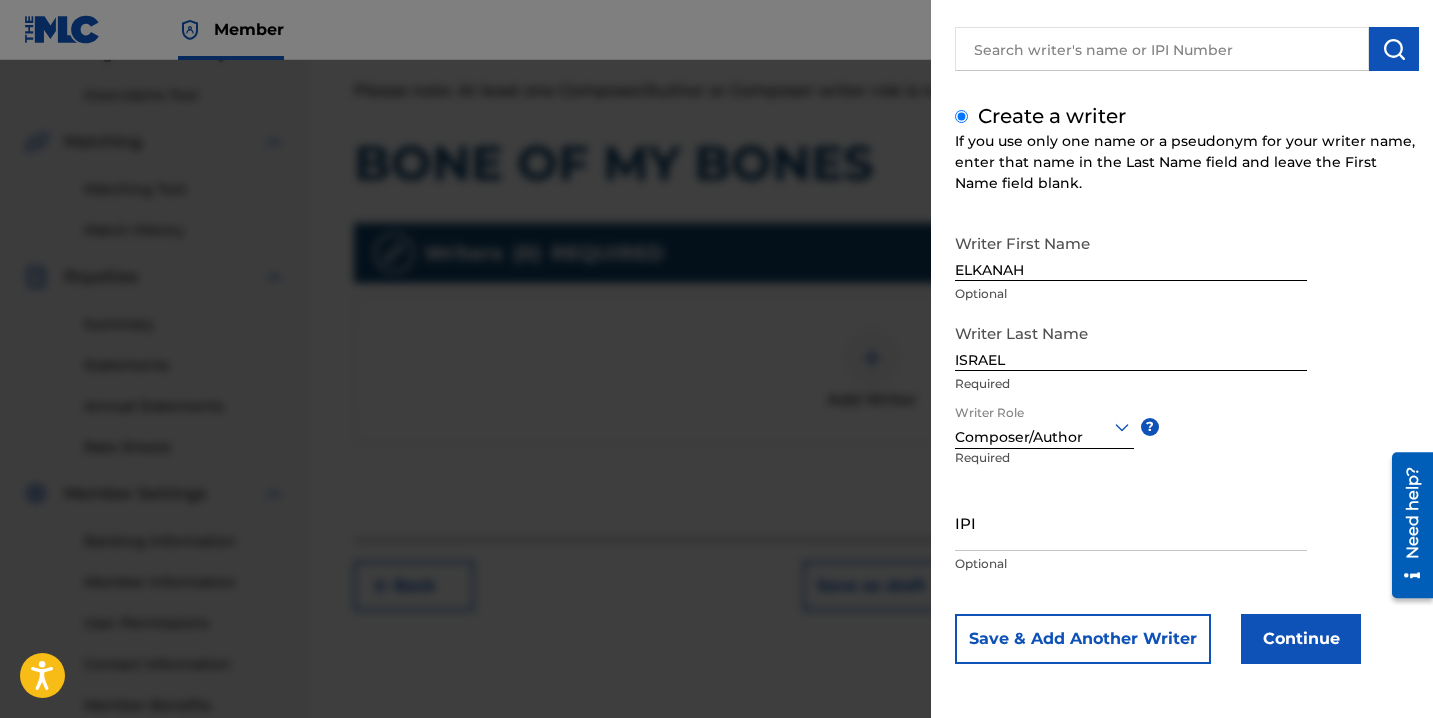 click on "IPI" at bounding box center [1131, 522] 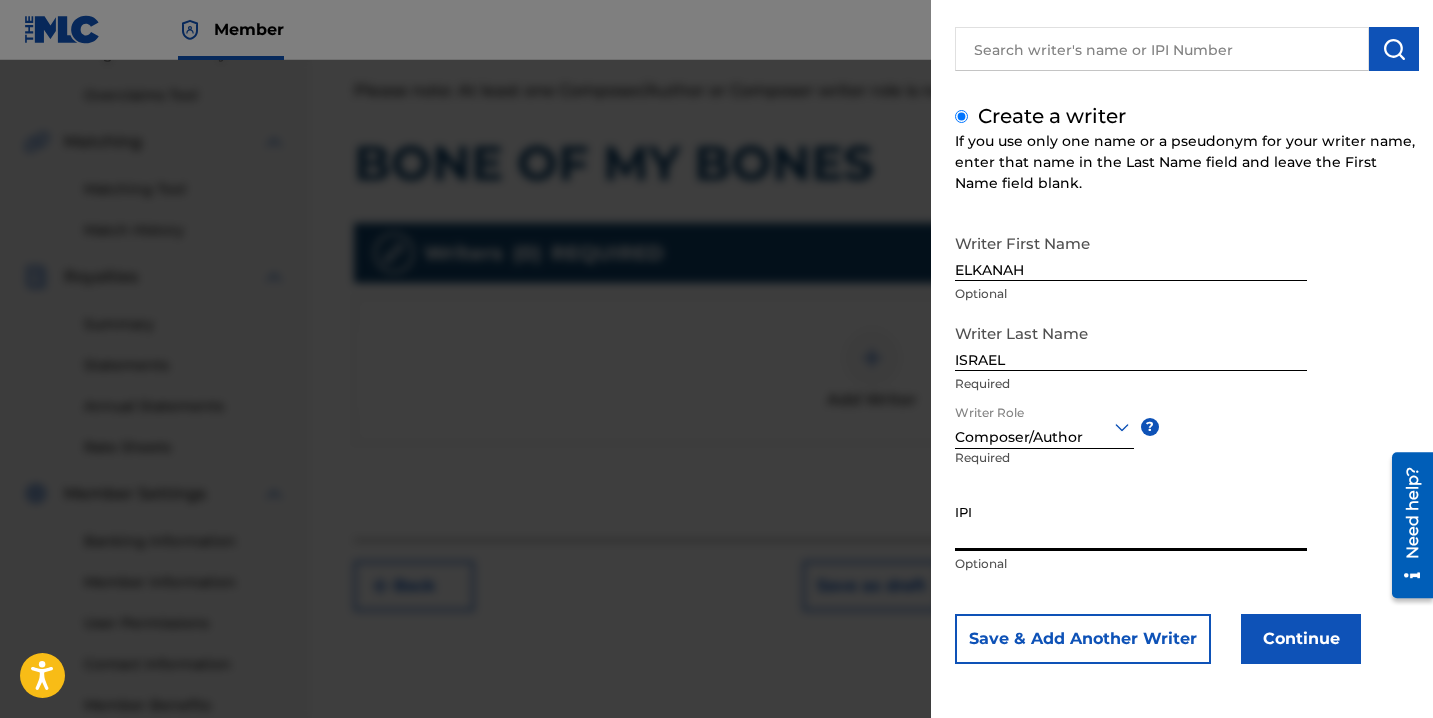 paste on "871838696" 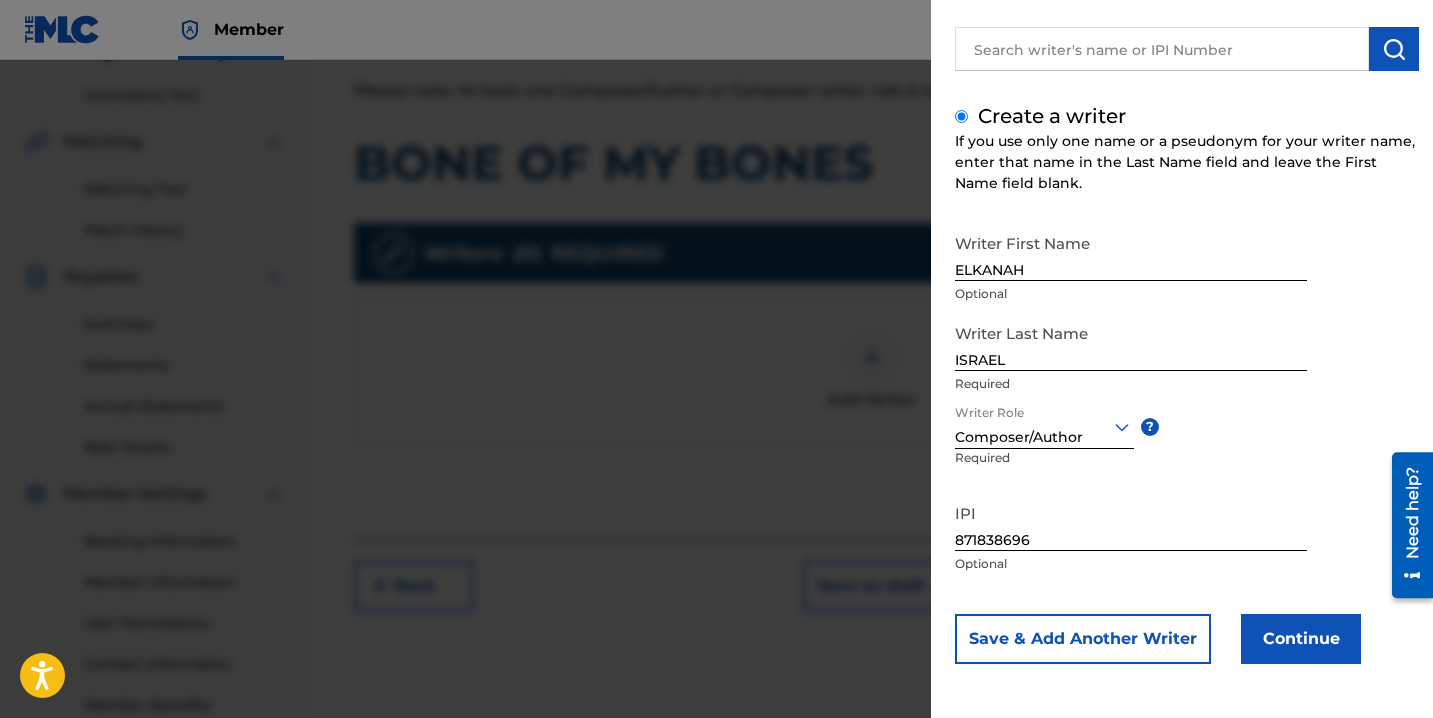 click on "Continue" at bounding box center [1301, 639] 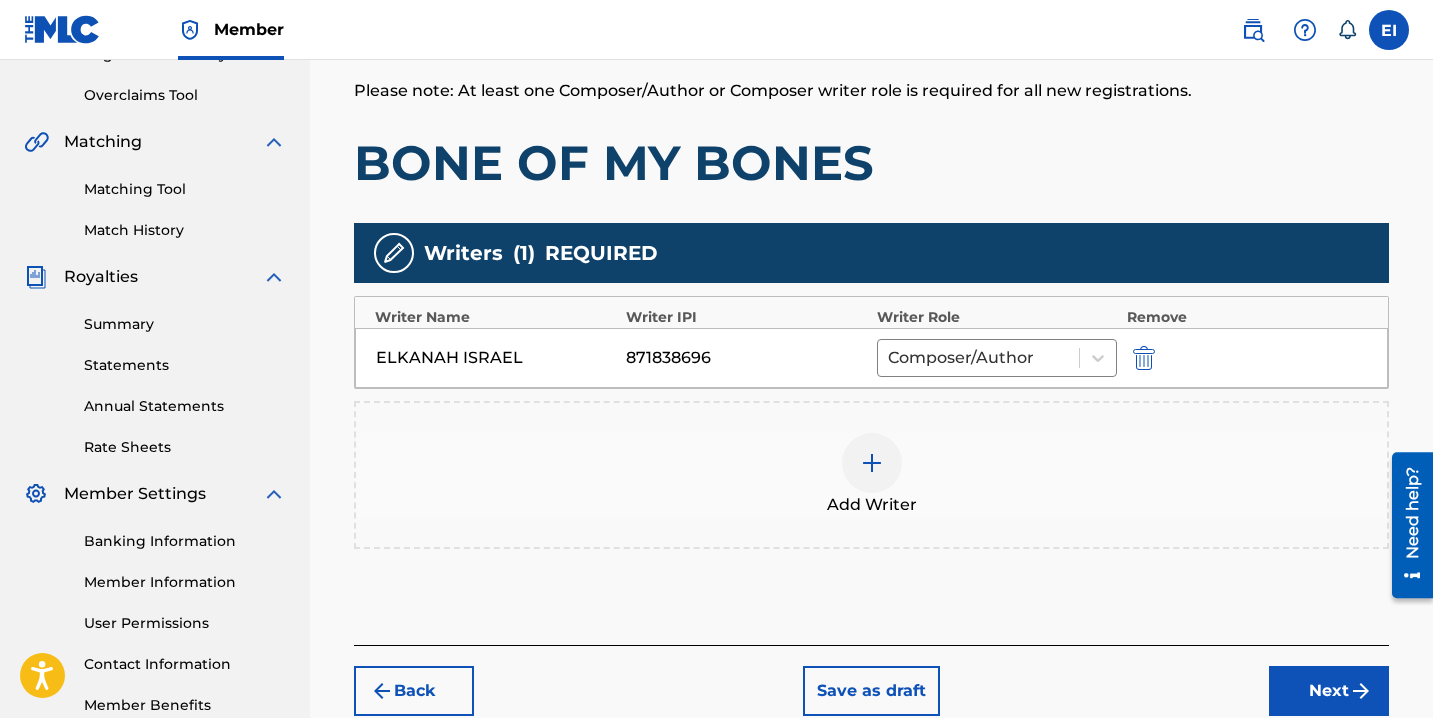 click on "Next" at bounding box center (1329, 691) 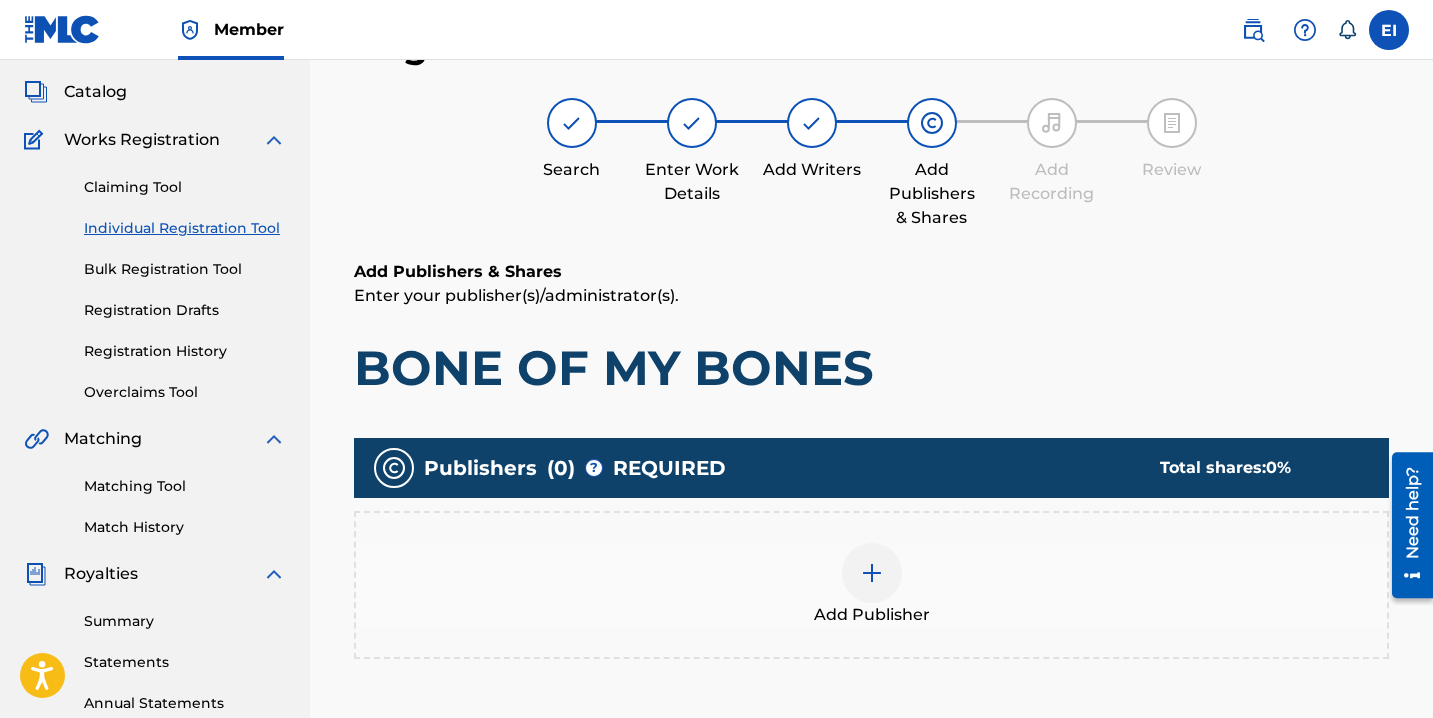 scroll, scrollTop: 90, scrollLeft: 0, axis: vertical 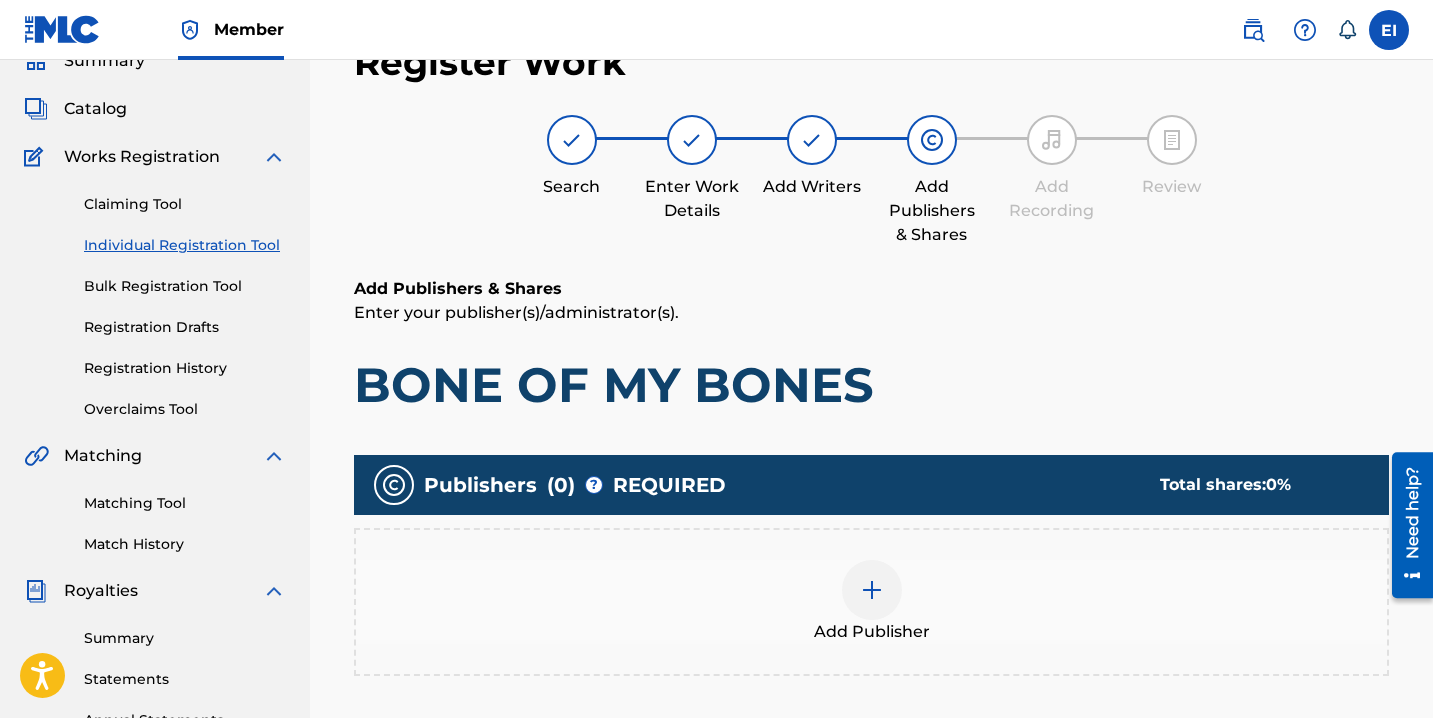 click on "Add Publisher" at bounding box center (871, 602) 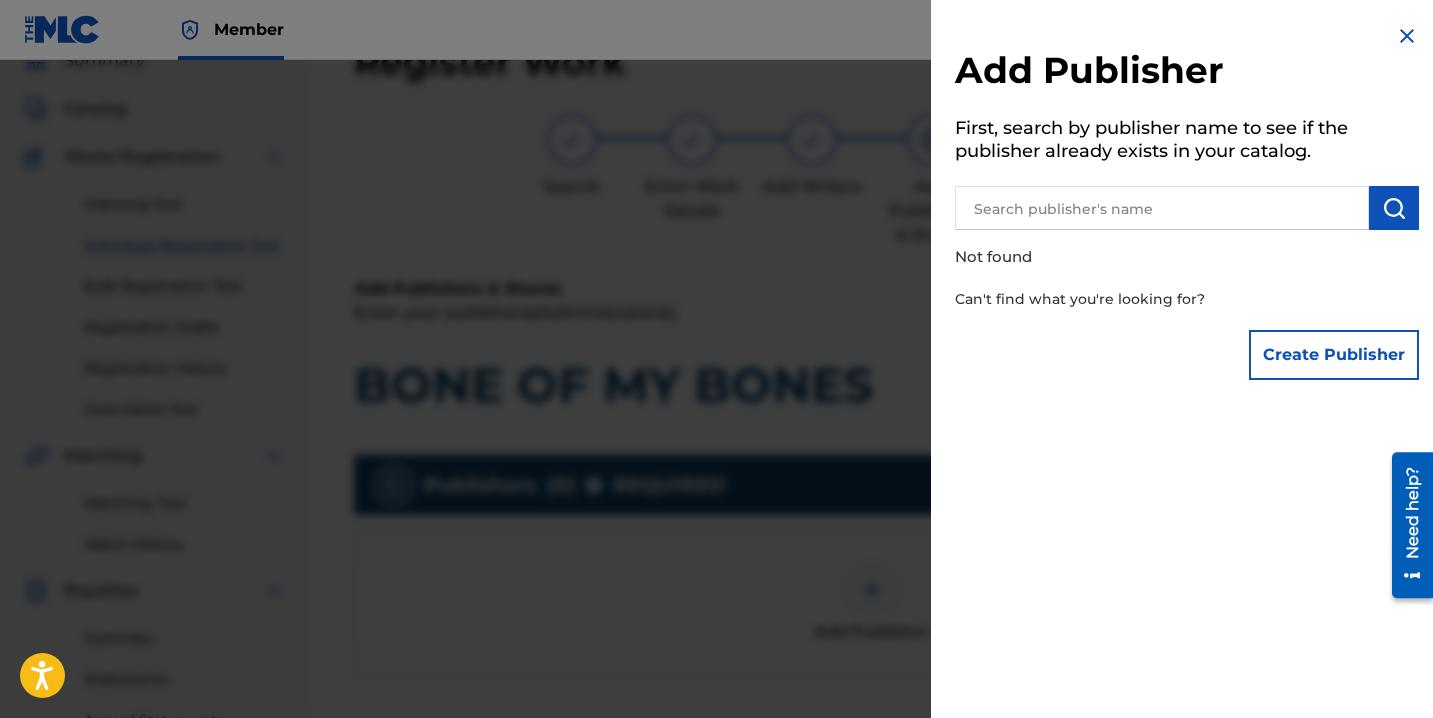 click on "Create Publisher" at bounding box center [1334, 355] 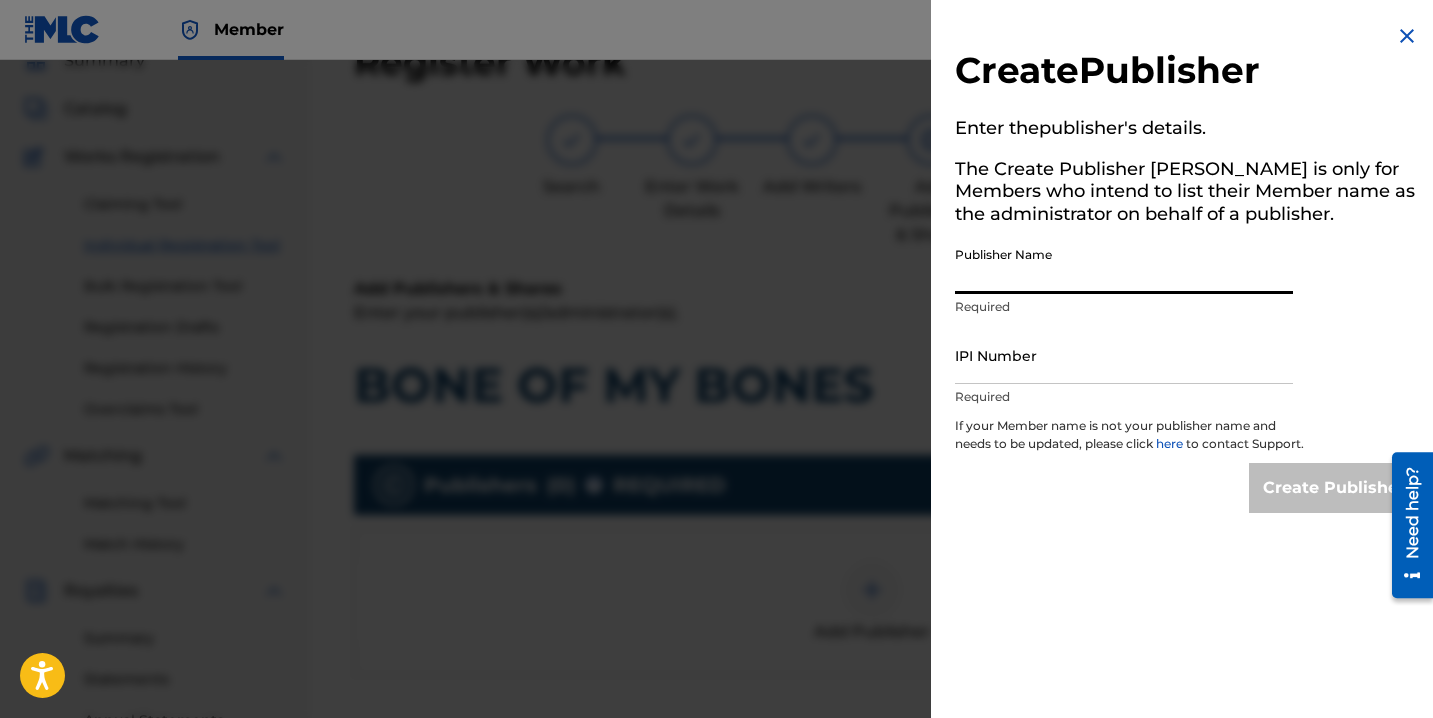 click on "Publisher Name" at bounding box center (1124, 265) 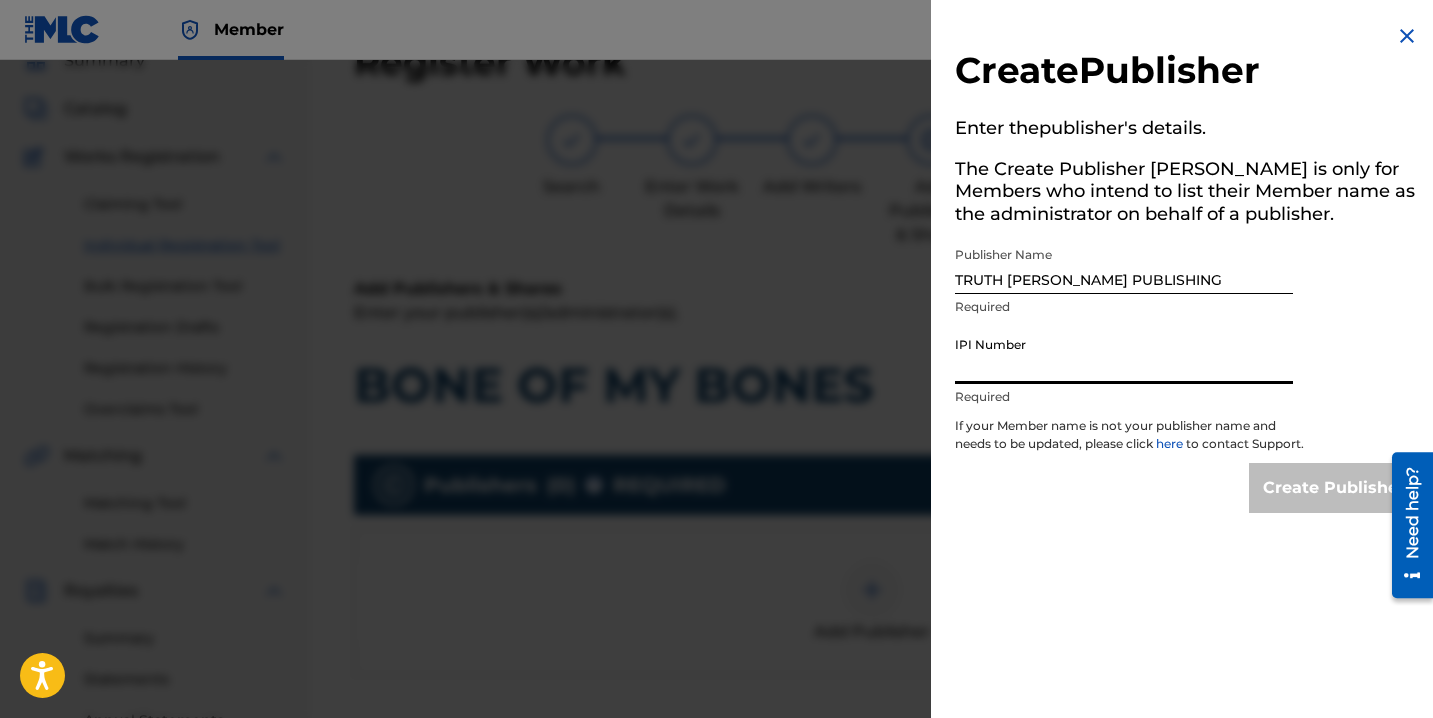 click on "IPI Number" at bounding box center (1124, 355) 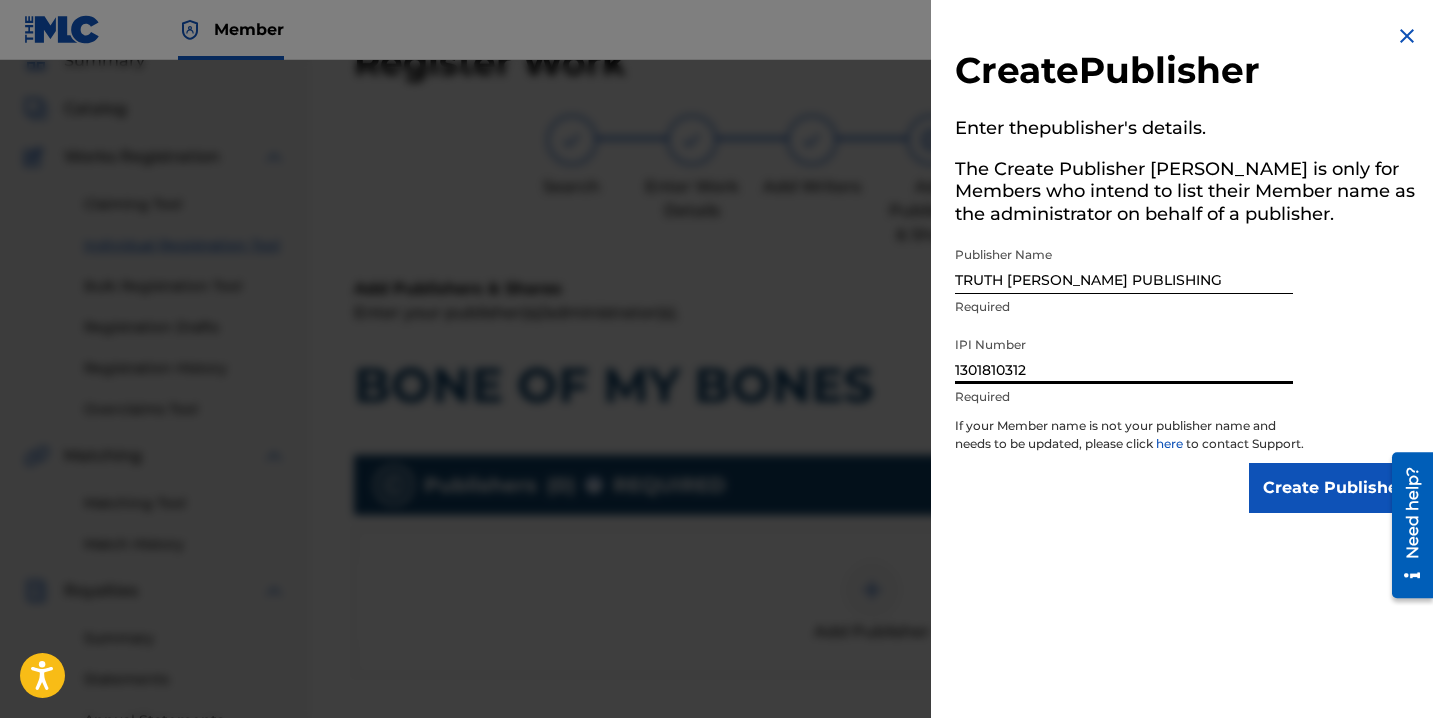 click on "Create Publisher" at bounding box center (1334, 488) 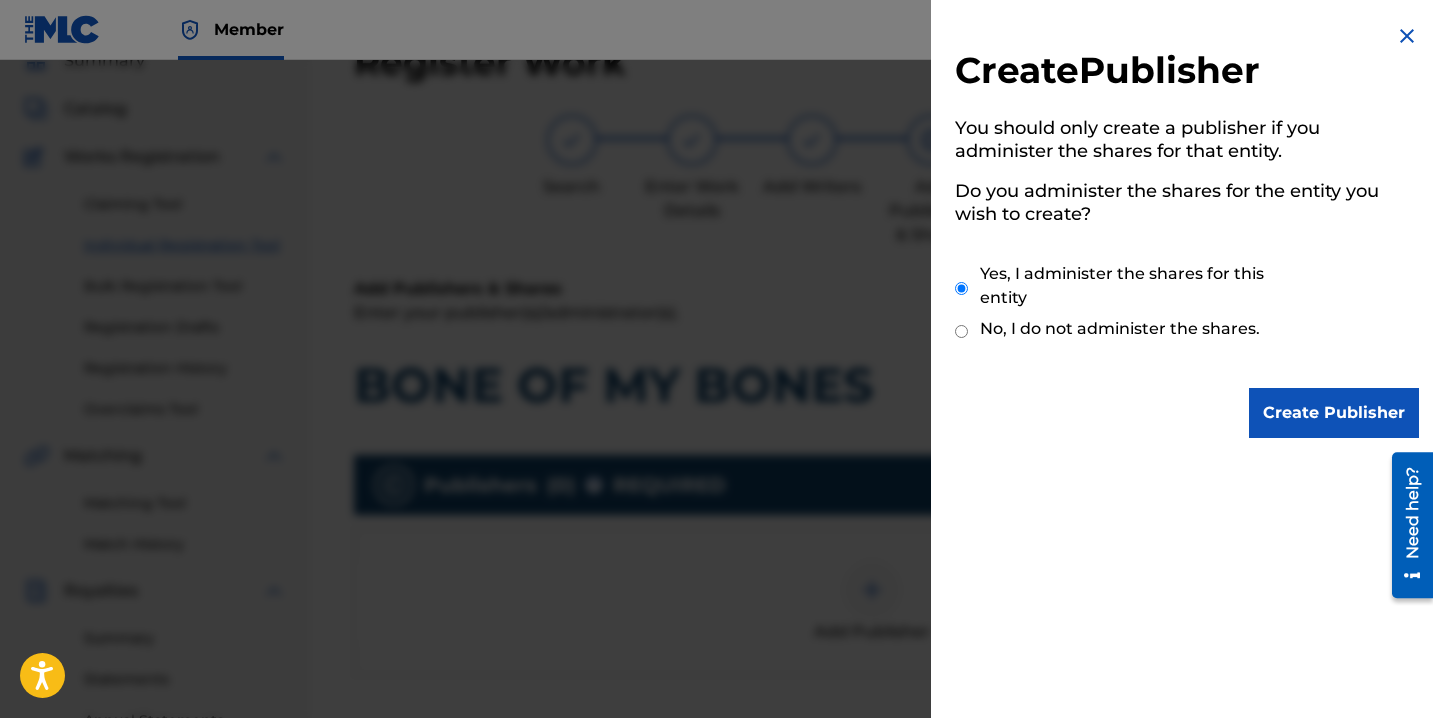 click on "Create Publisher" at bounding box center (1334, 413) 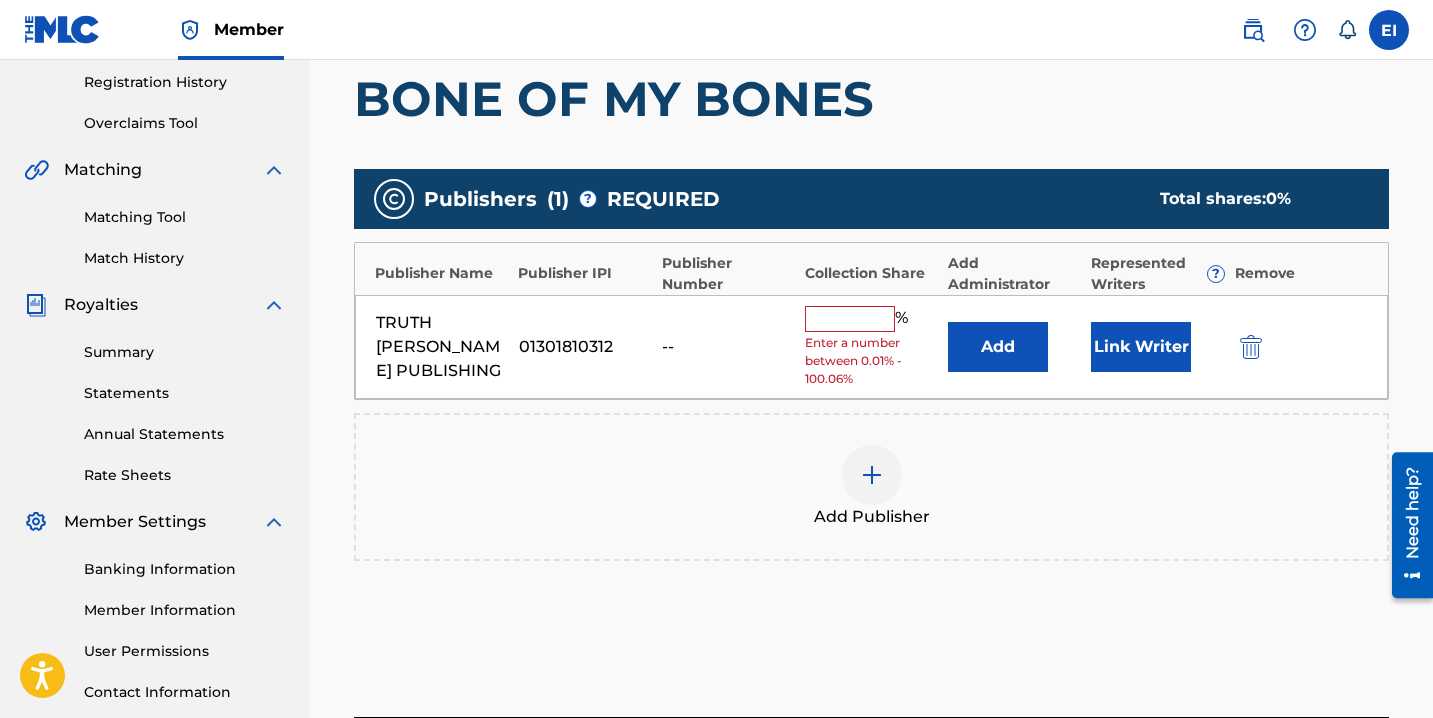scroll, scrollTop: 389, scrollLeft: 0, axis: vertical 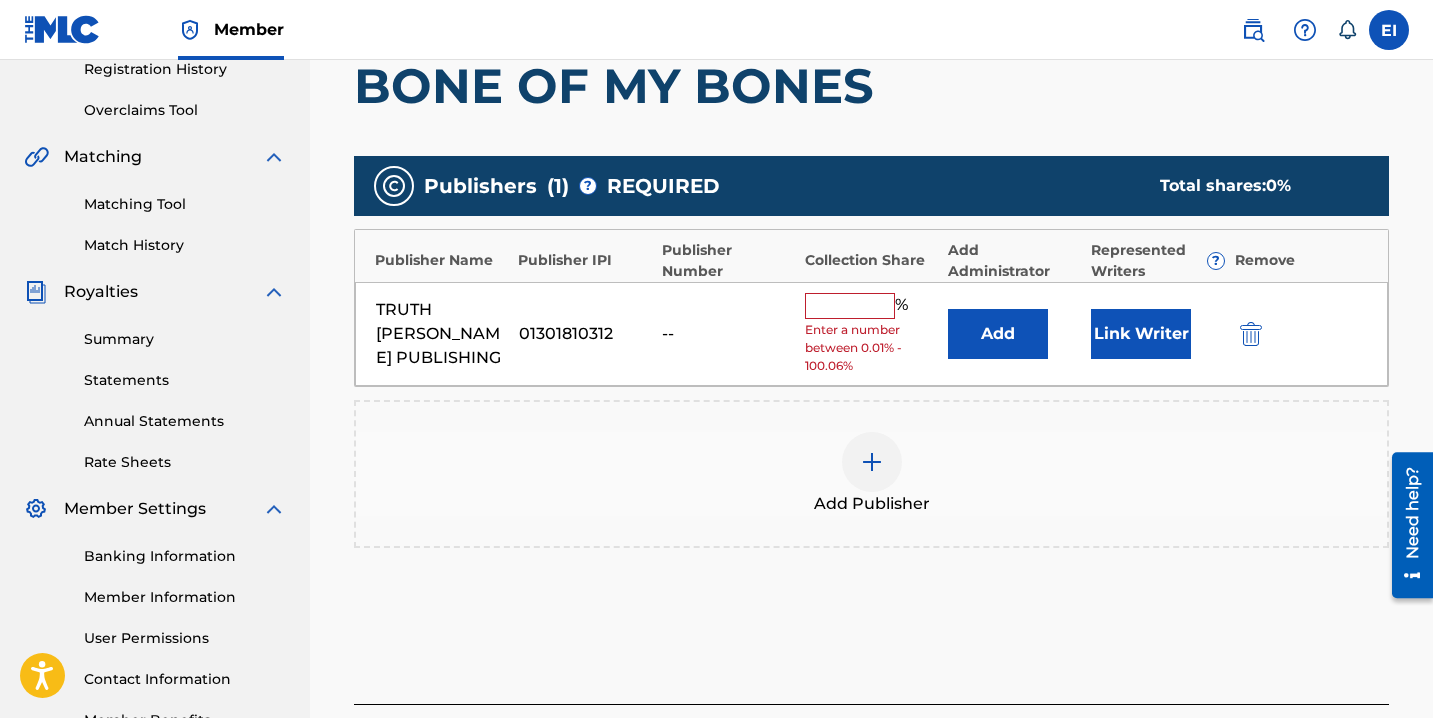 click at bounding box center [850, 306] 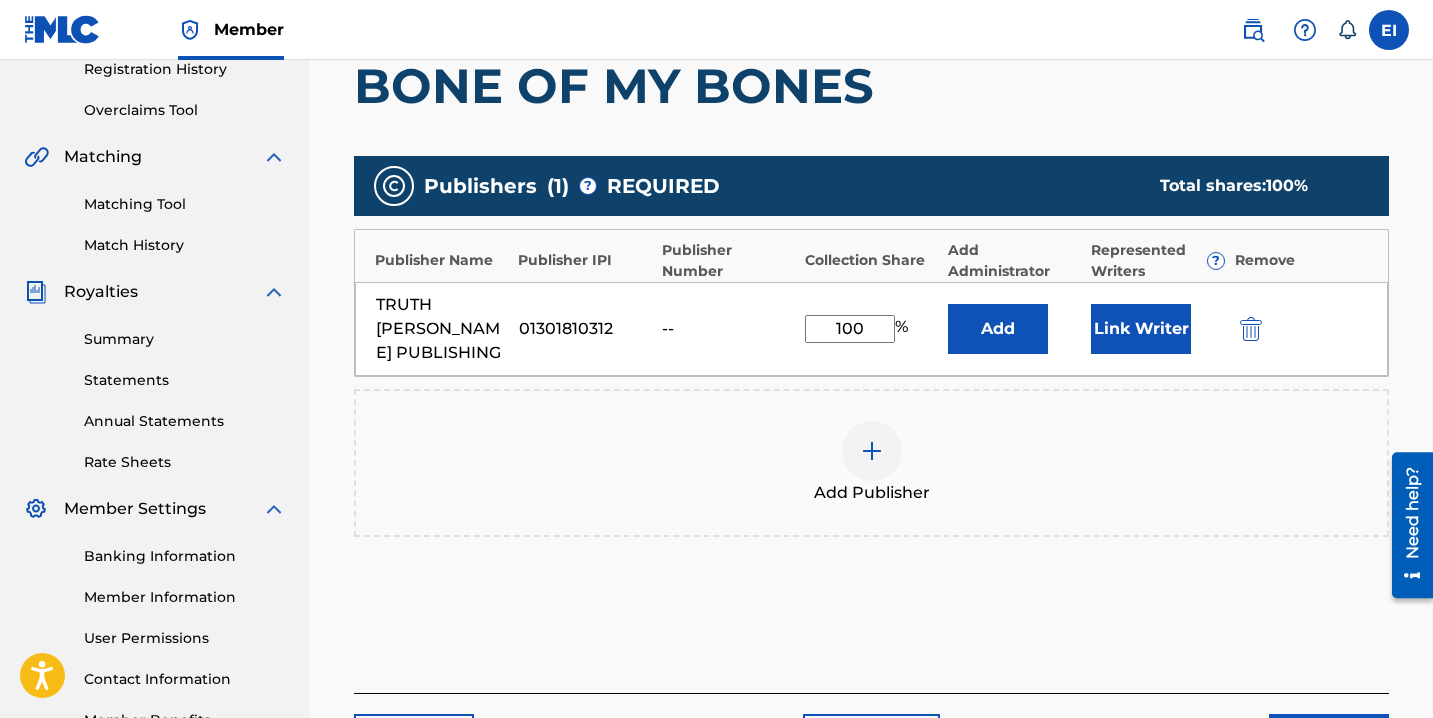 click on "Link Writer" at bounding box center (1141, 329) 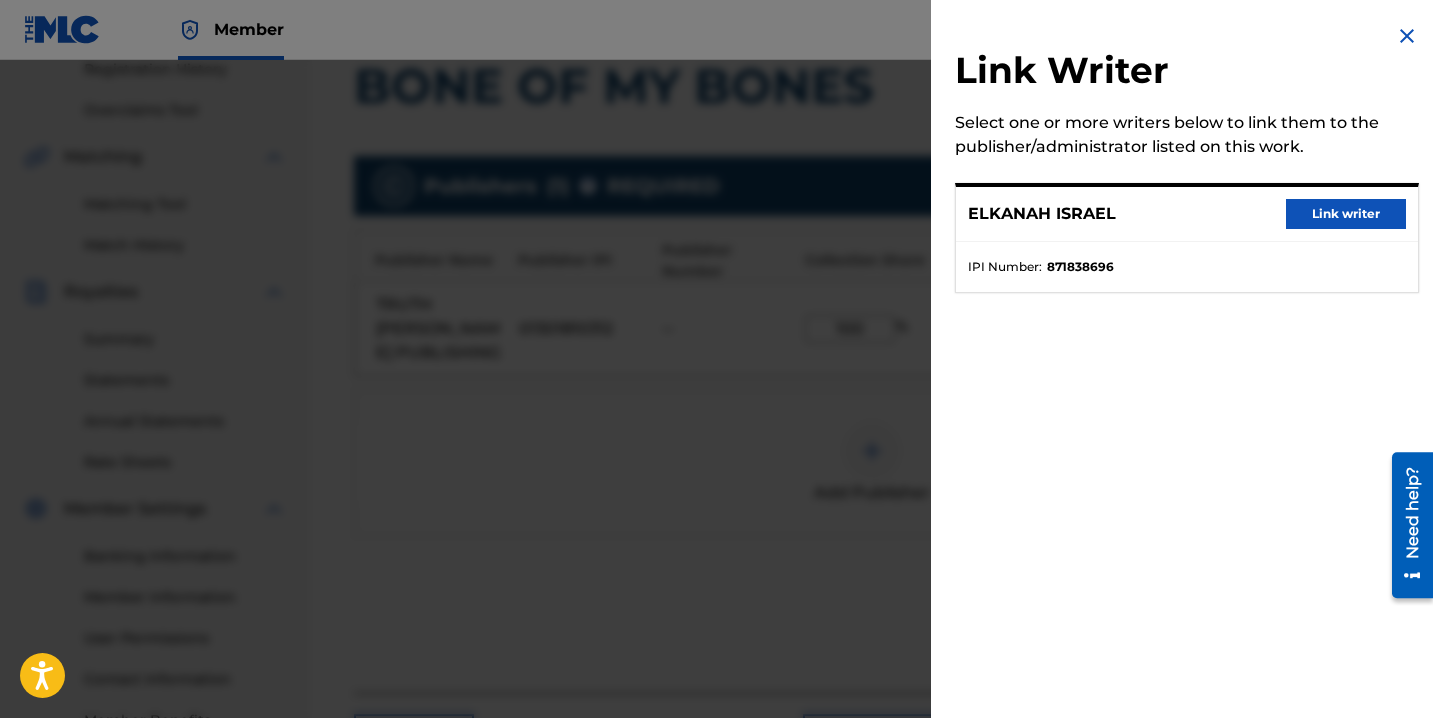 click on "Link writer" at bounding box center [1346, 214] 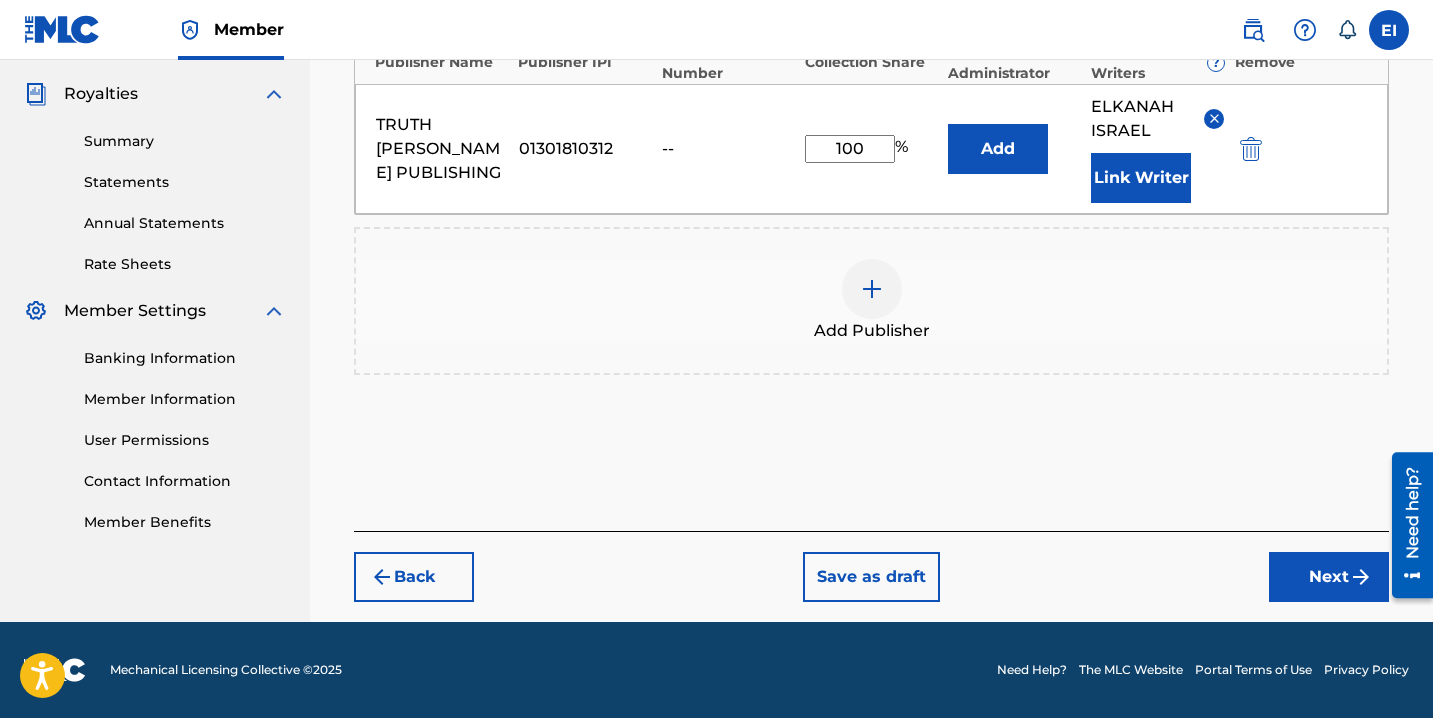 click on "Next" at bounding box center [1329, 577] 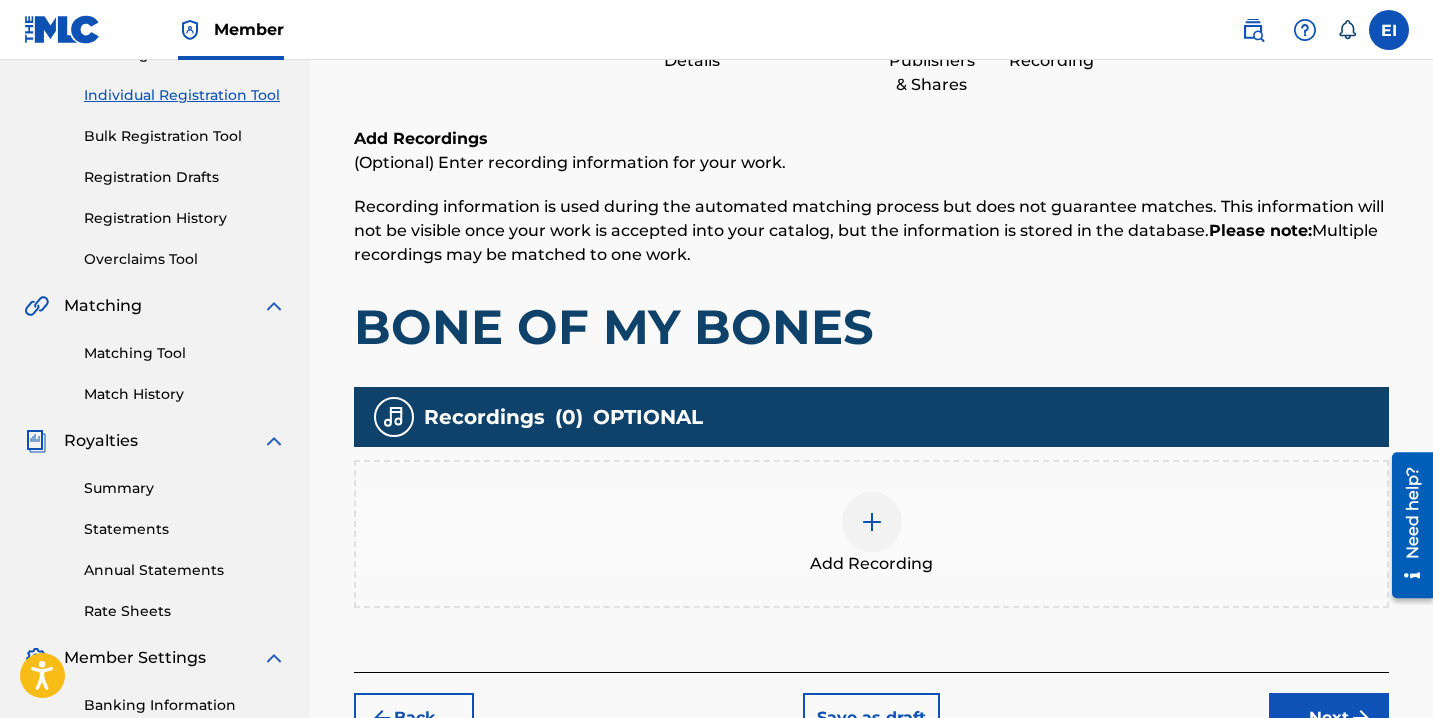 scroll, scrollTop: 308, scrollLeft: 0, axis: vertical 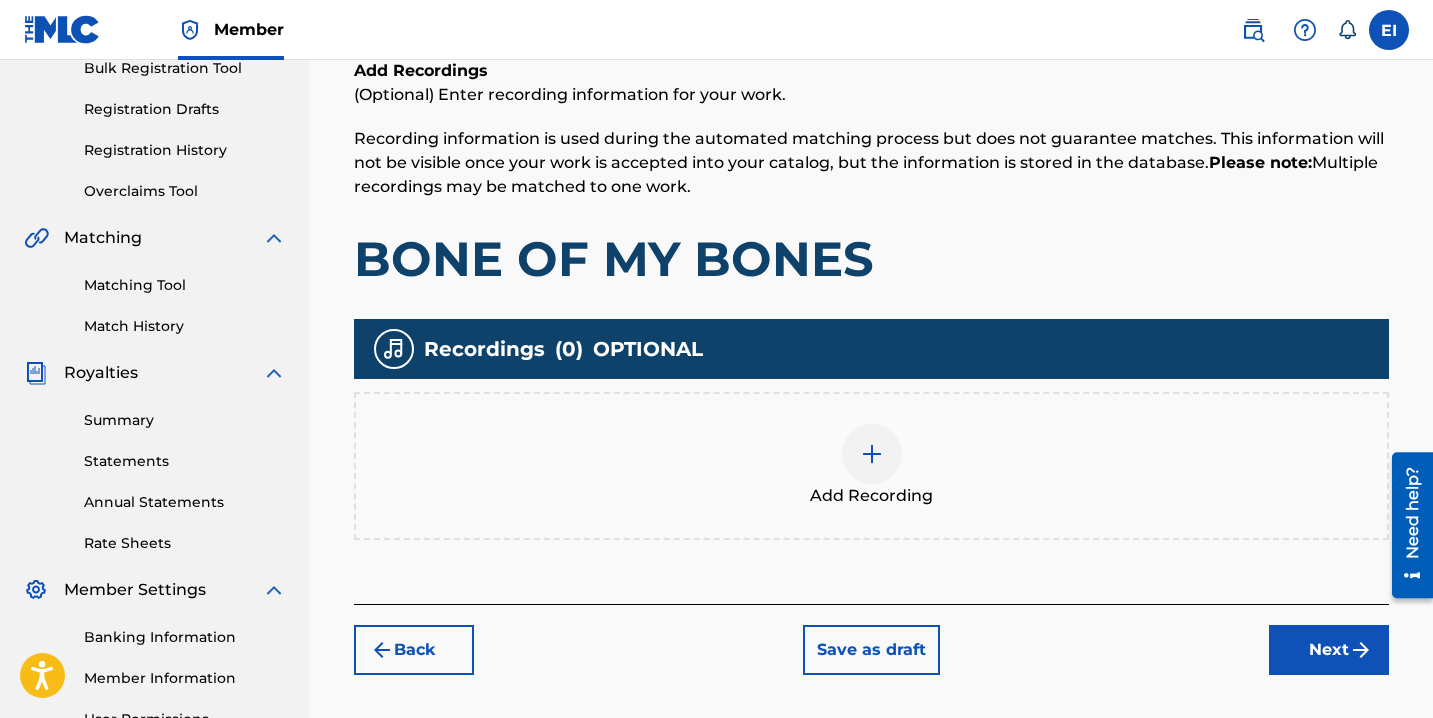 click at bounding box center (872, 454) 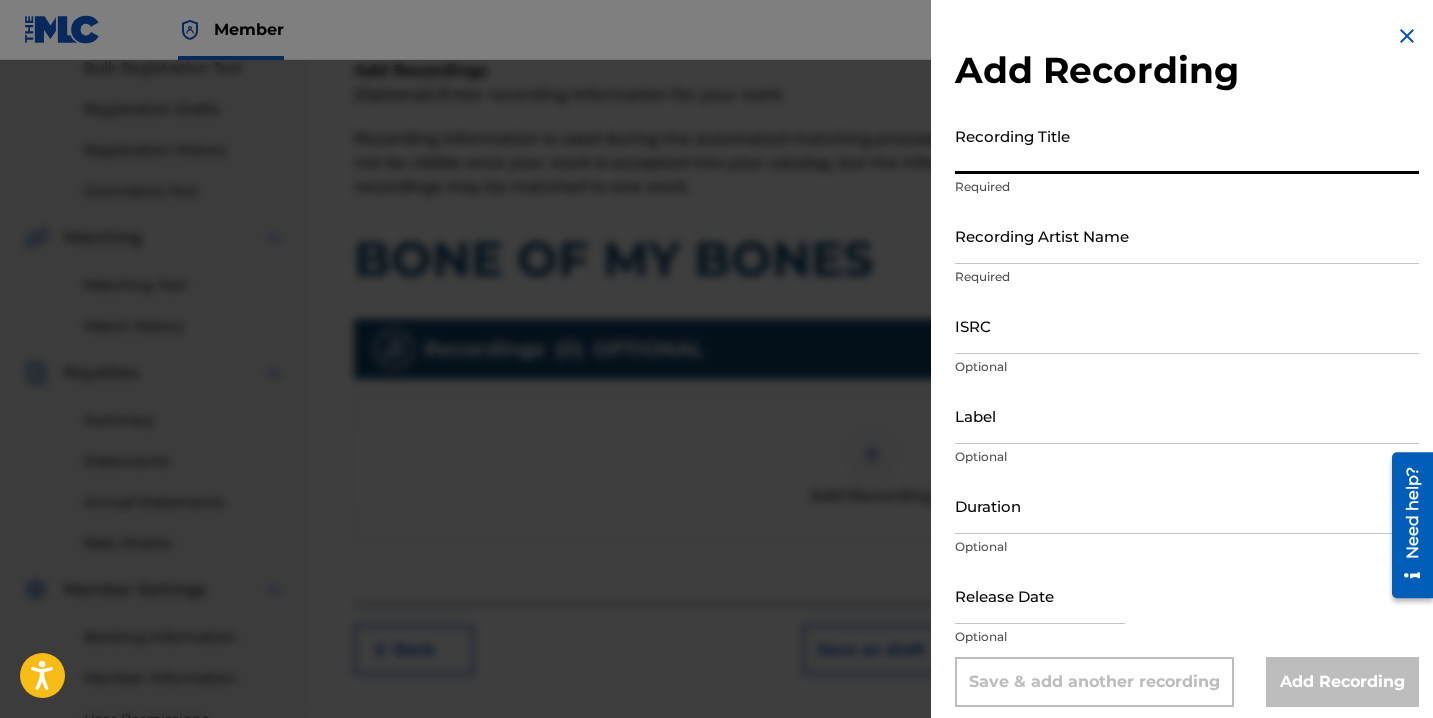click on "Recording Title" at bounding box center (1187, 145) 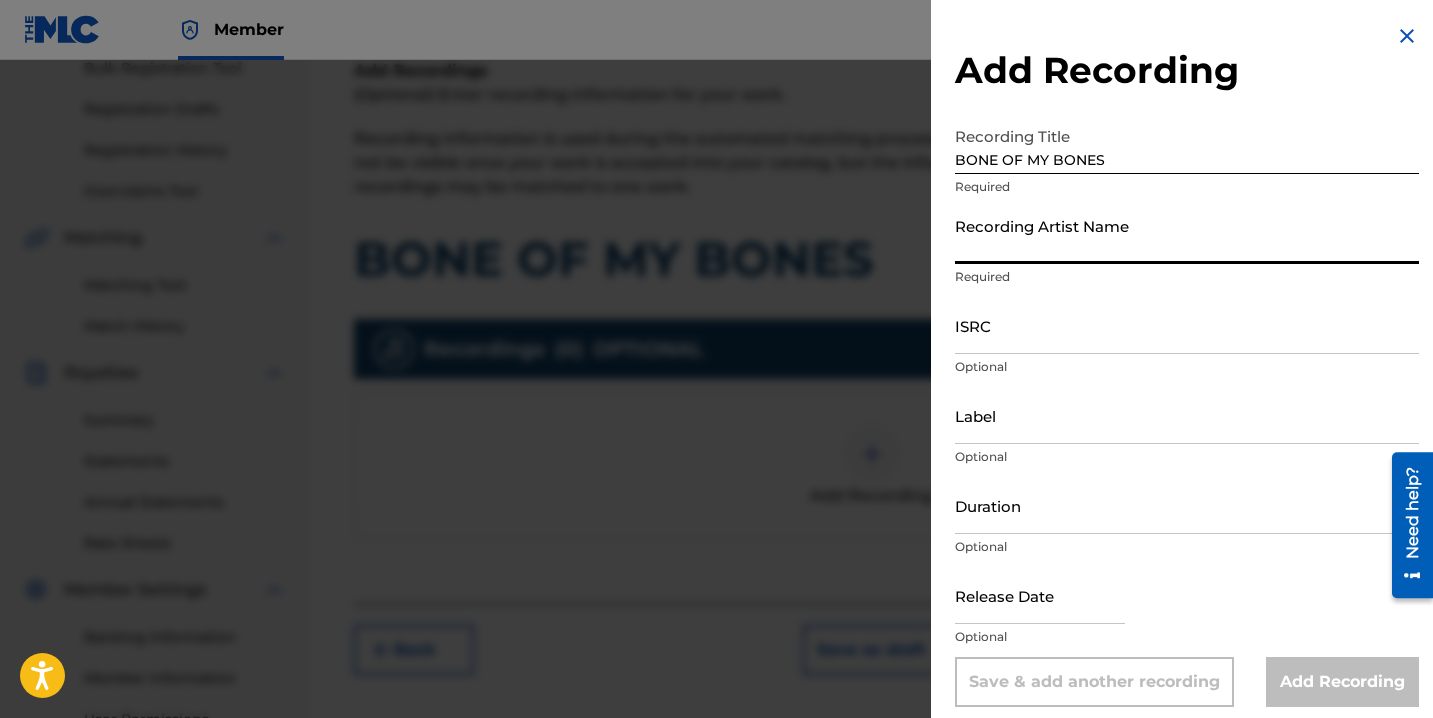 click on "Recording Artist Name" at bounding box center (1187, 235) 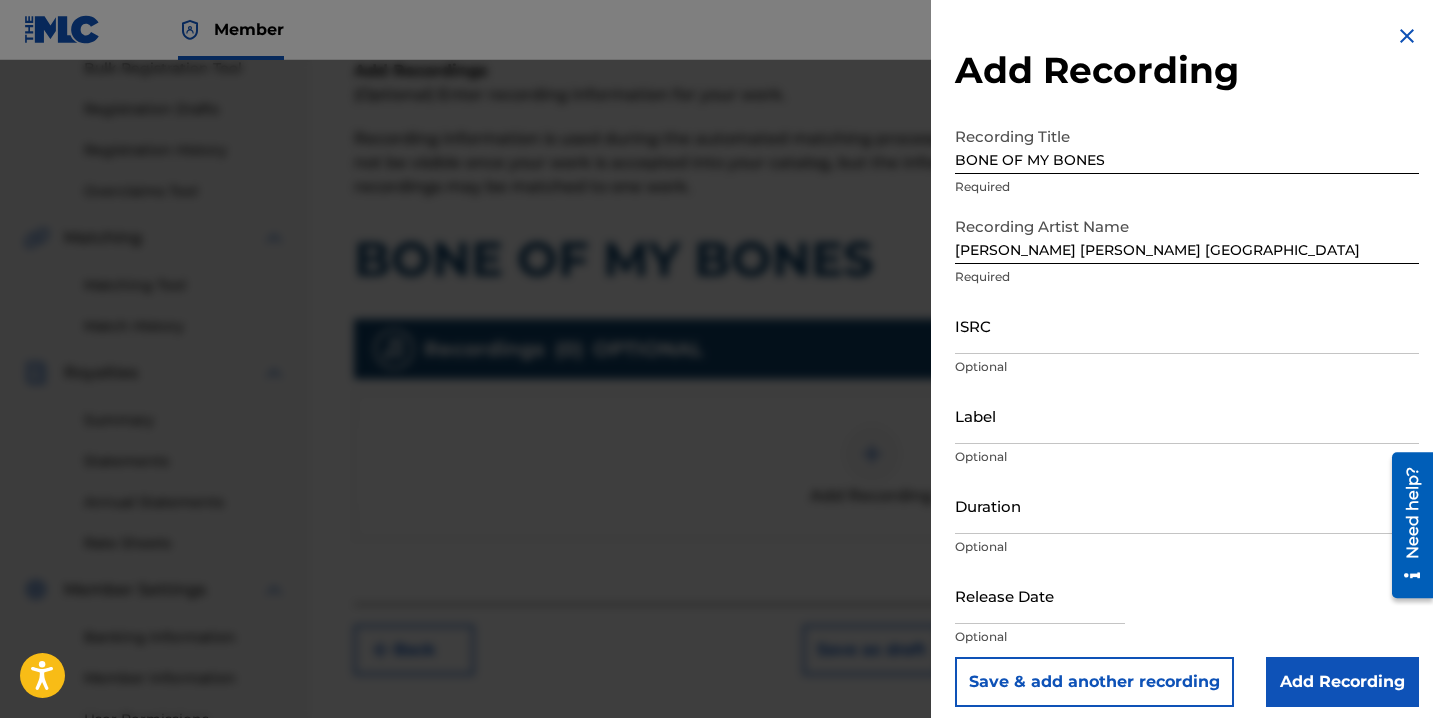 click at bounding box center [1040, 595] 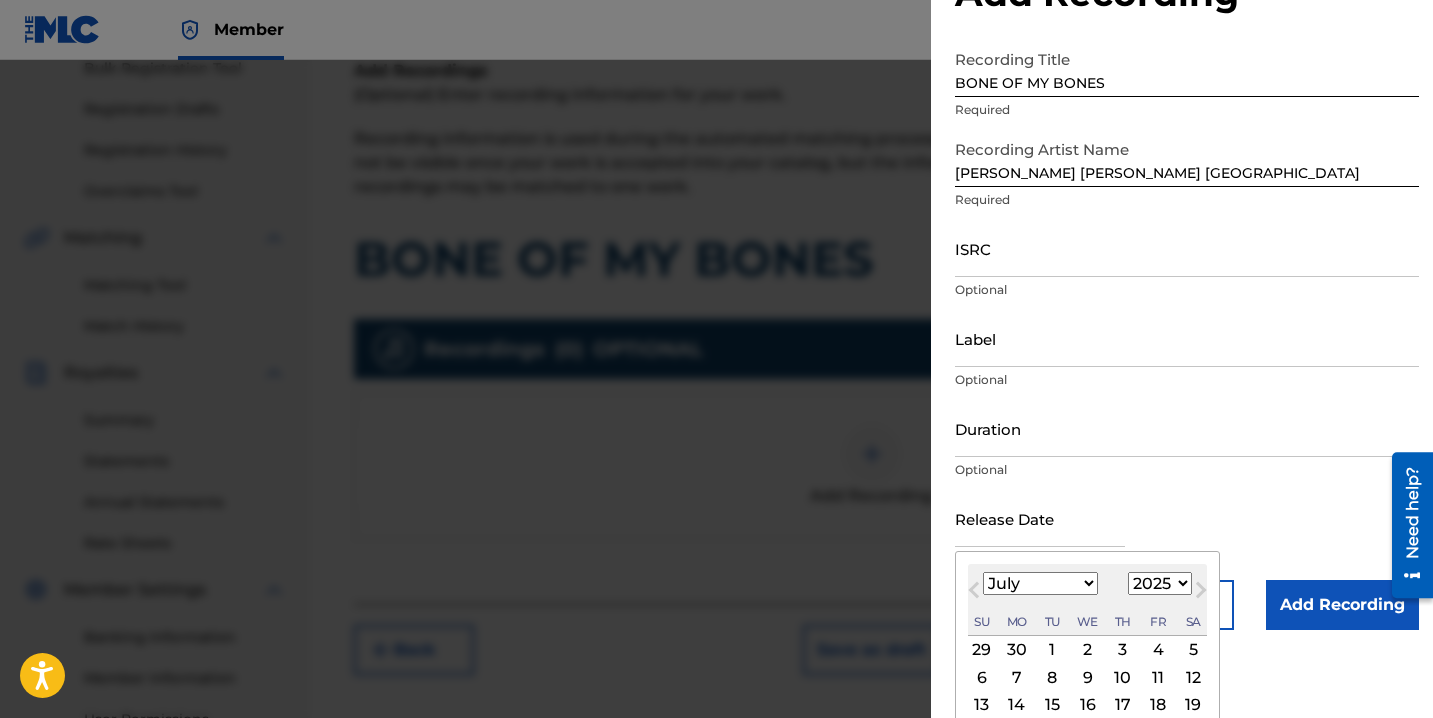 click on "3" at bounding box center [1123, 650] 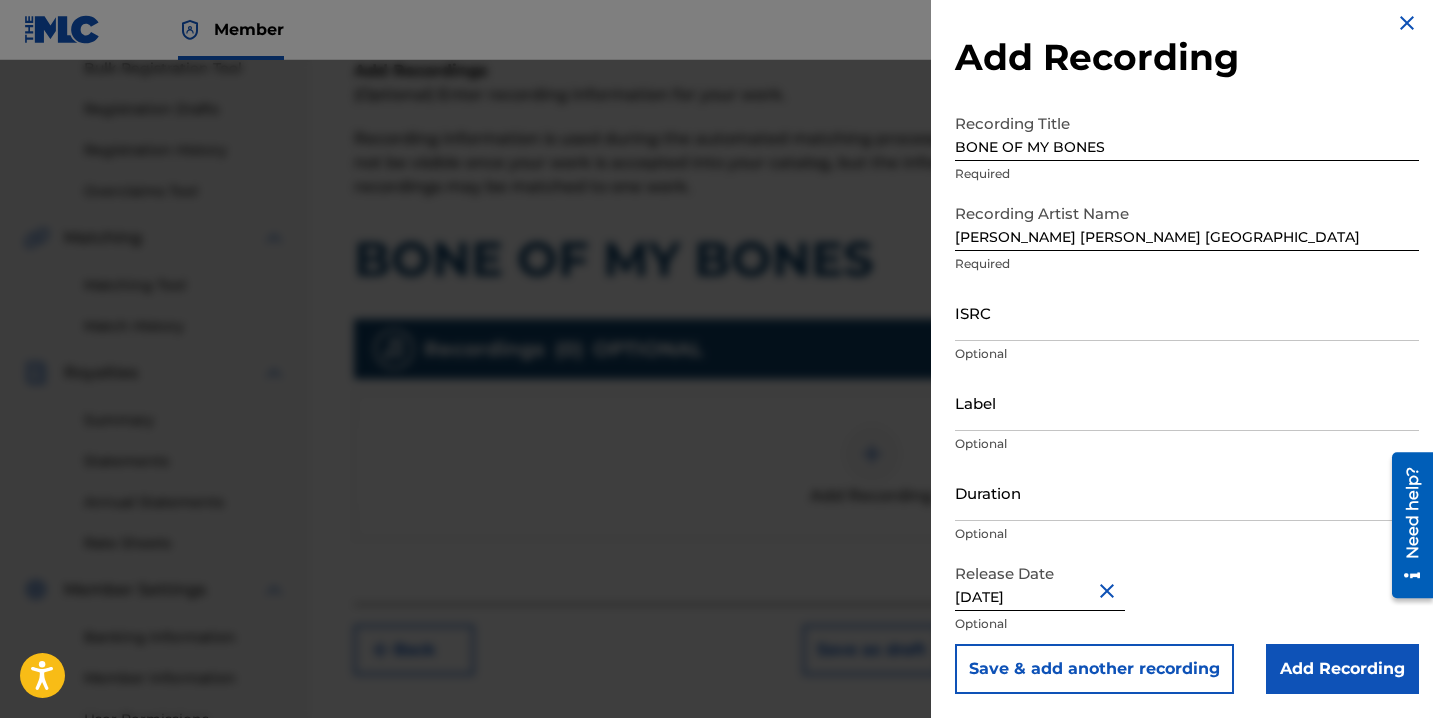 scroll, scrollTop: 13, scrollLeft: 0, axis: vertical 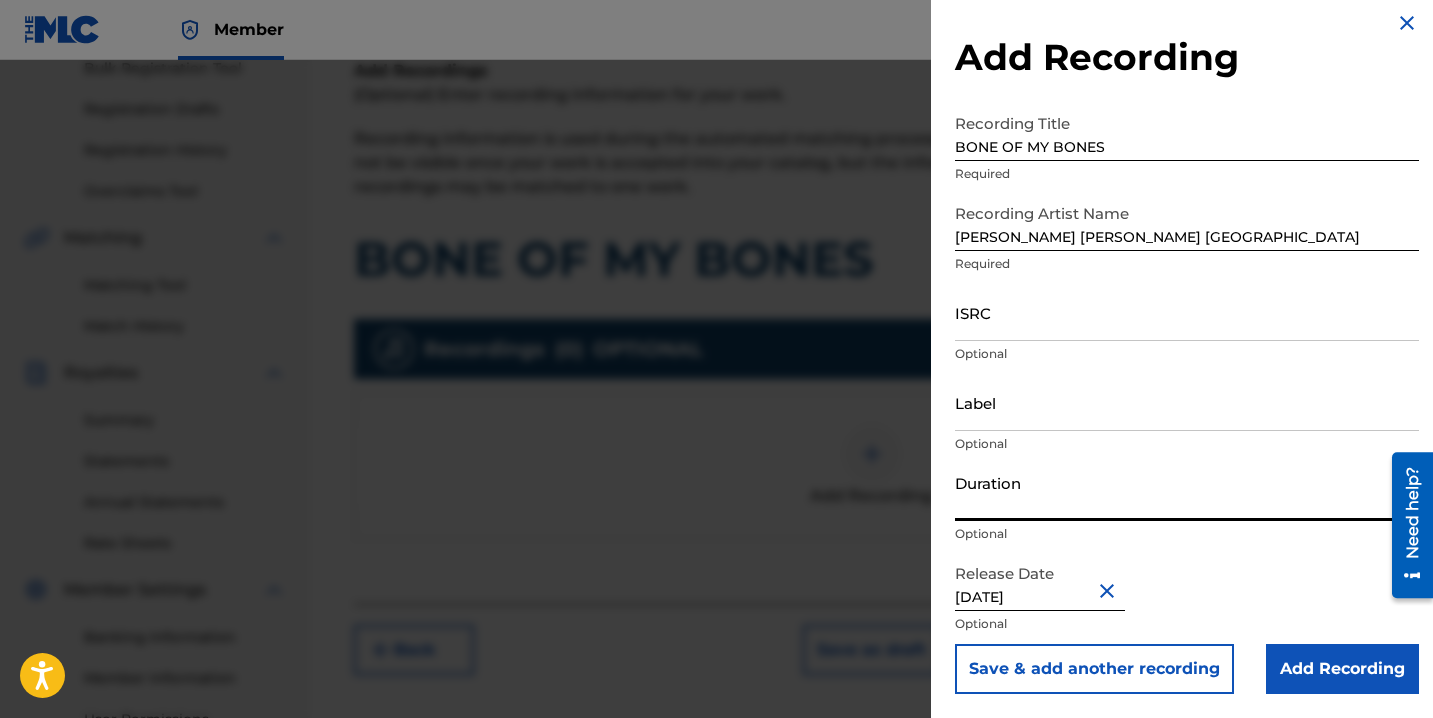 click on "Duration" at bounding box center [1187, 492] 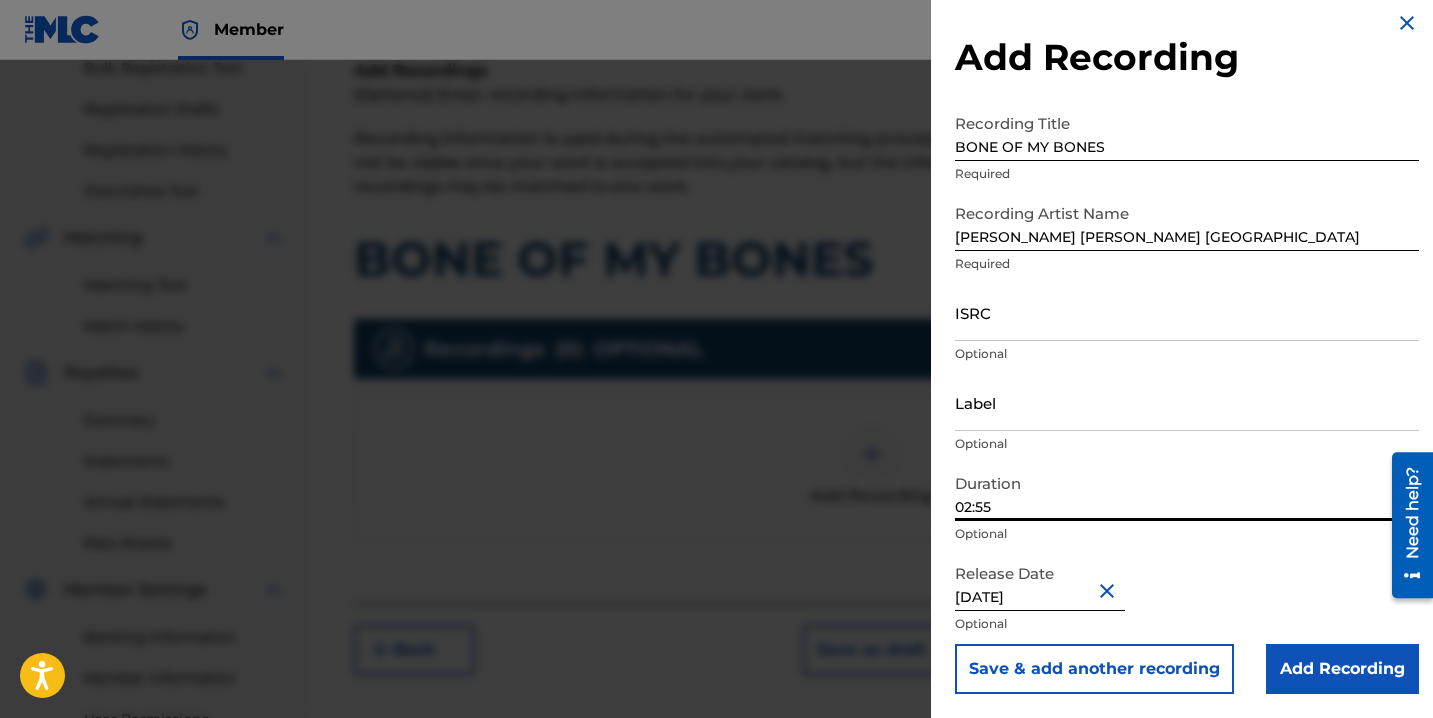click on "ISRC" at bounding box center (1187, 312) 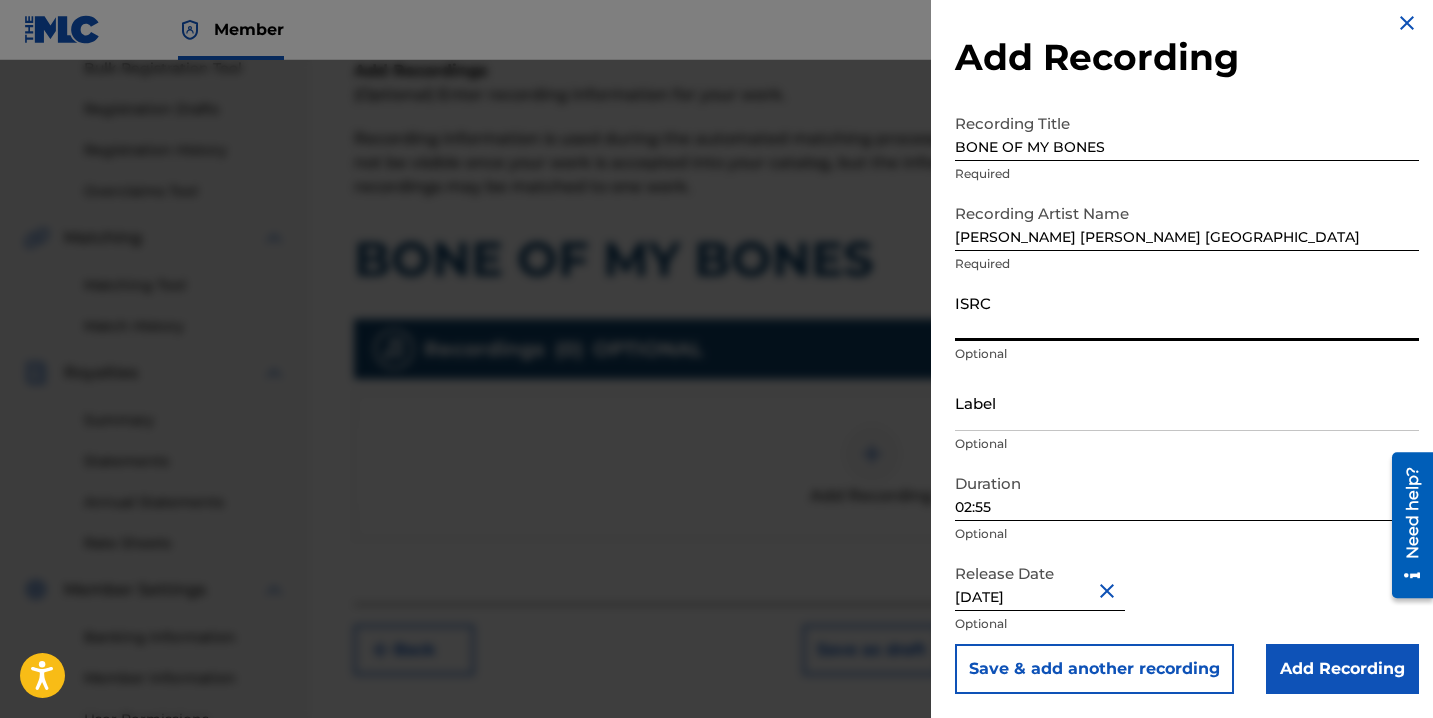 click on "ISRC" at bounding box center [1187, 312] 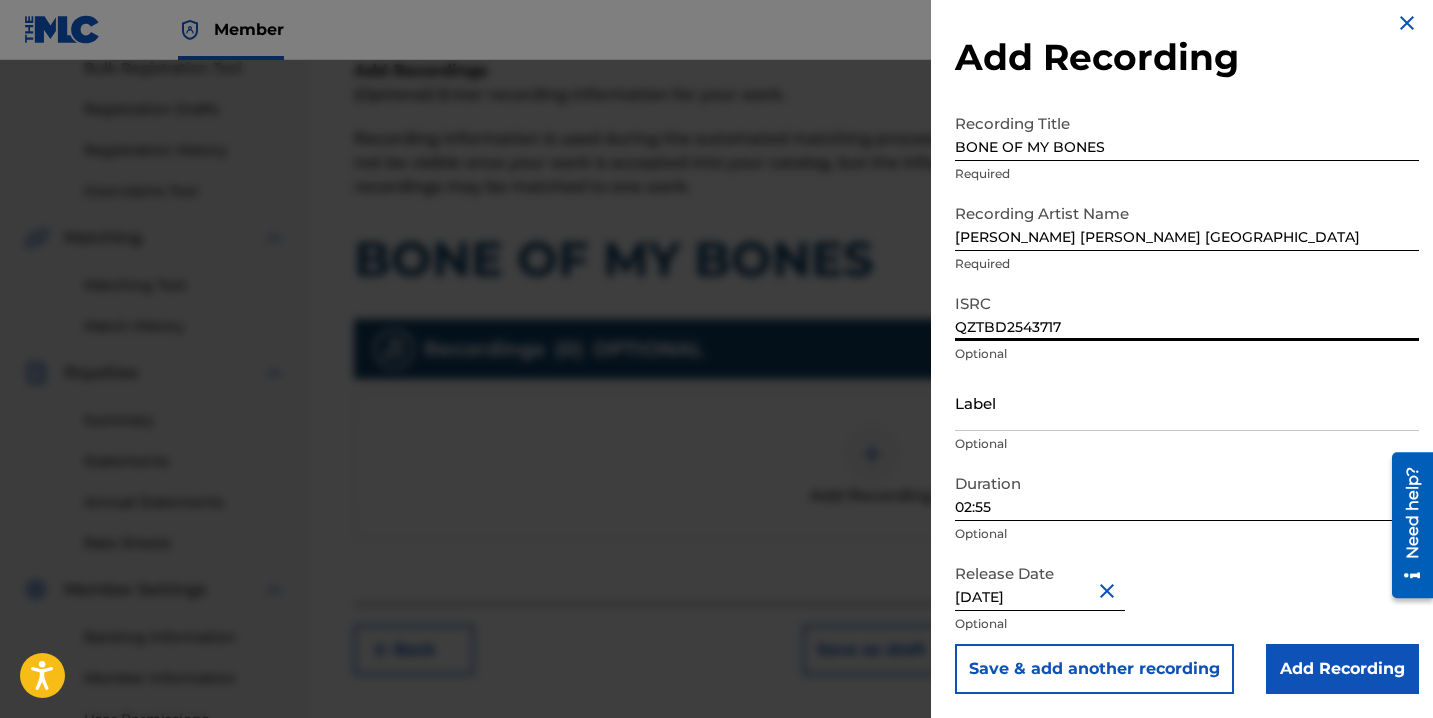 click on "Add Recording" at bounding box center (1342, 669) 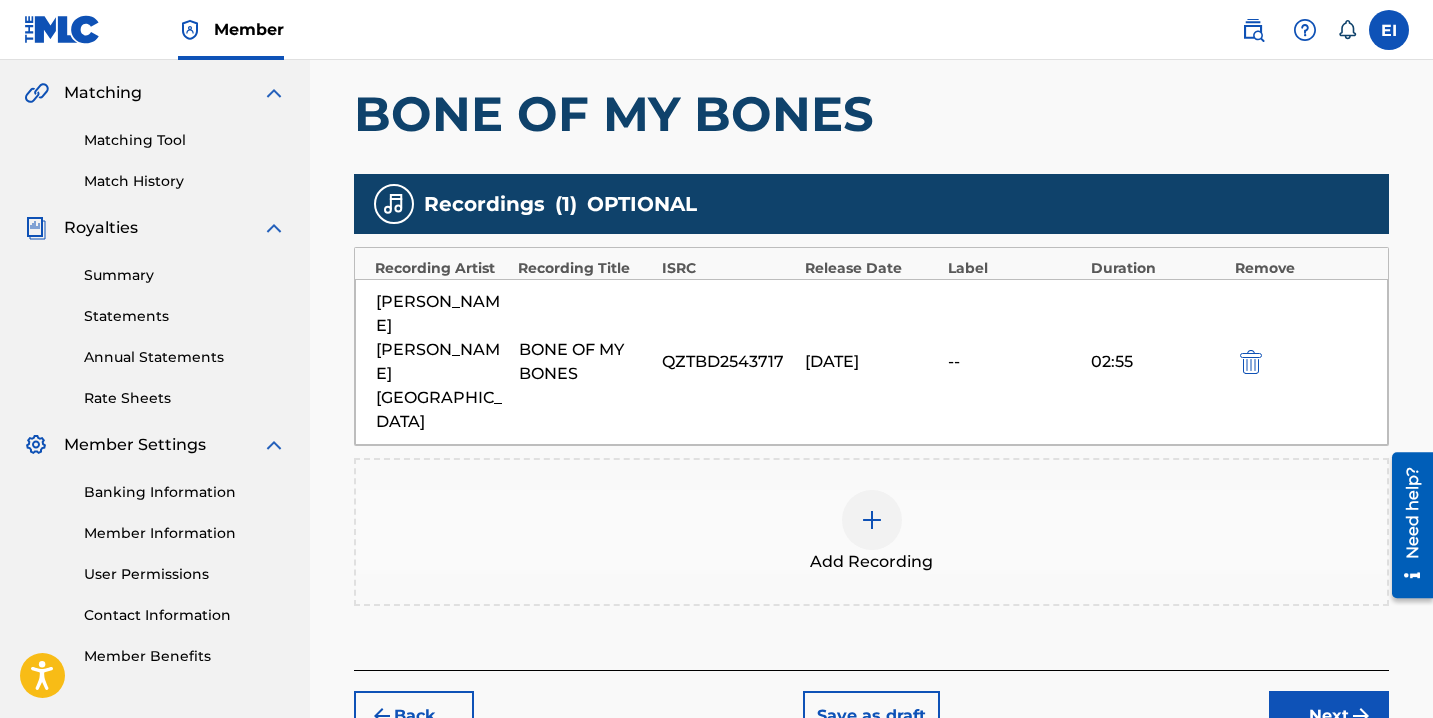 click on "Next" at bounding box center [1329, 716] 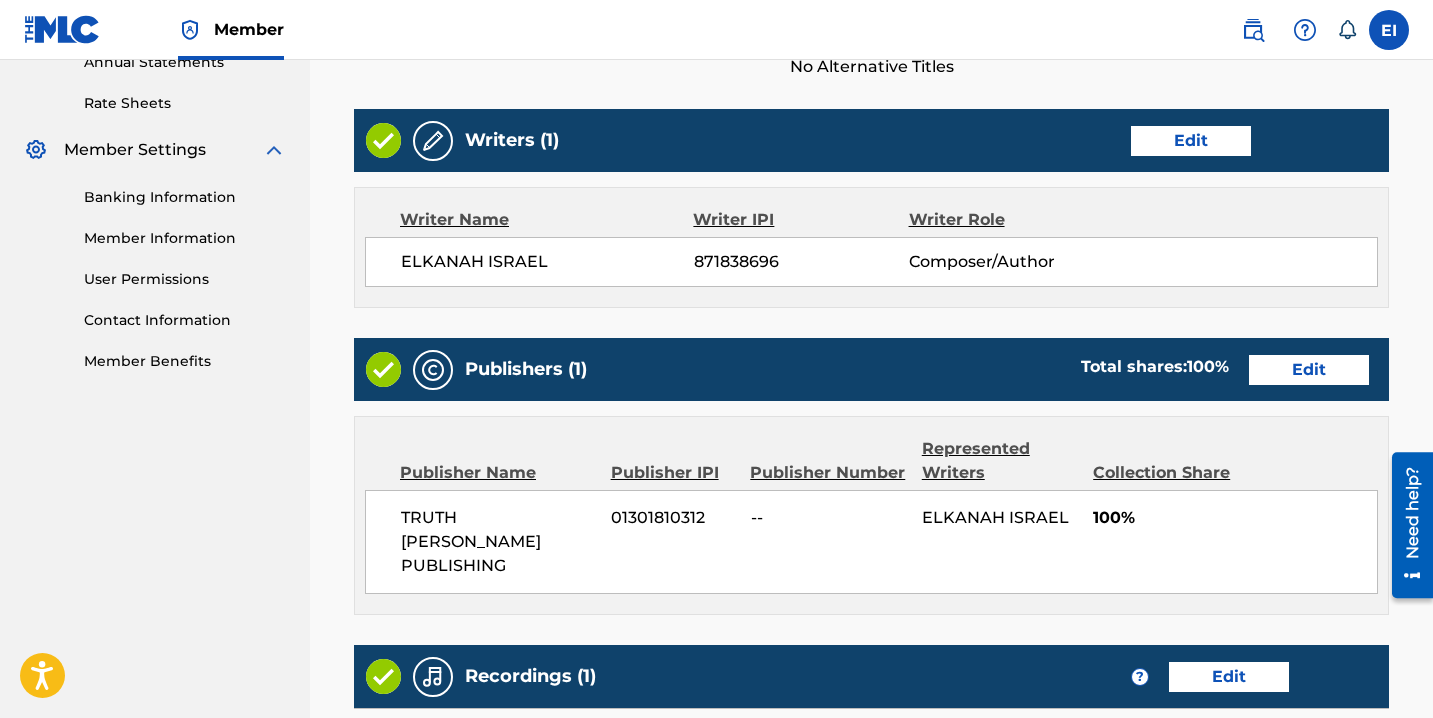 scroll, scrollTop: 1059, scrollLeft: 0, axis: vertical 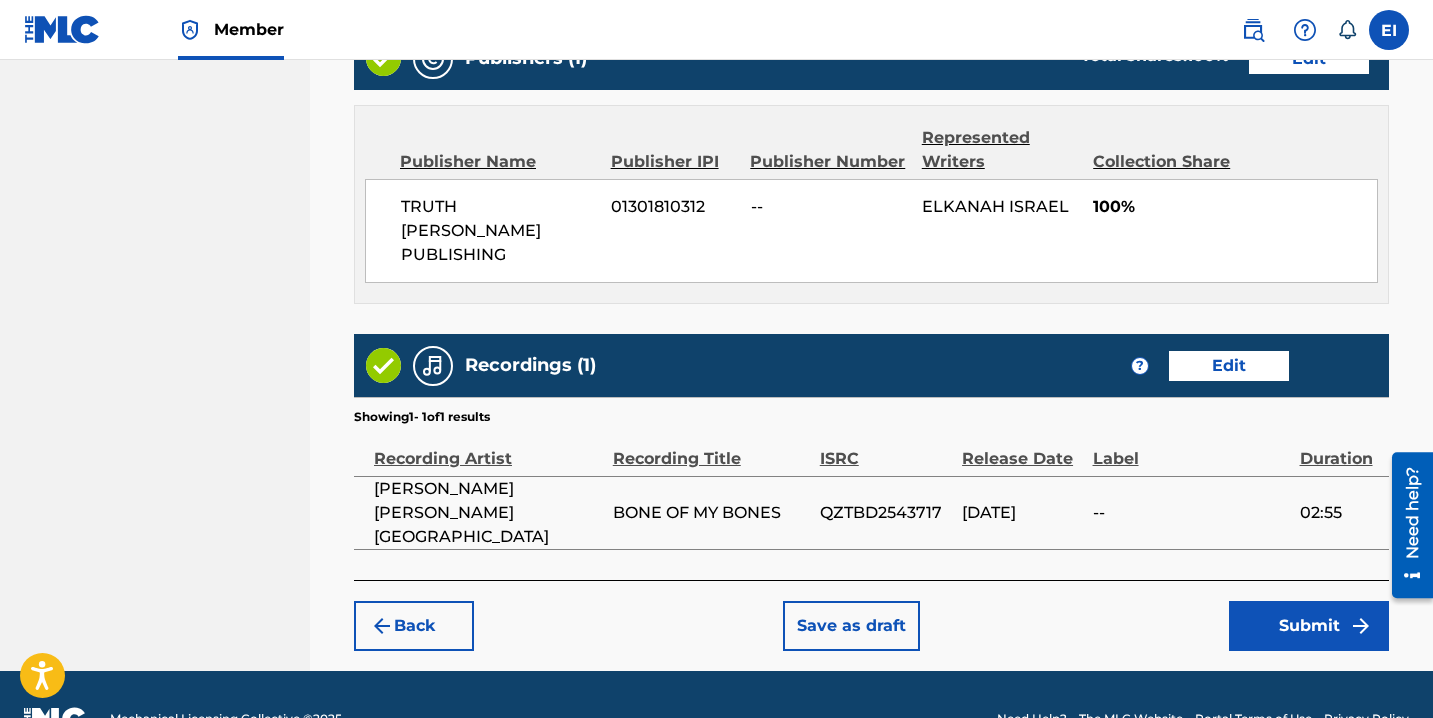 click on "Submit" at bounding box center [1309, 626] 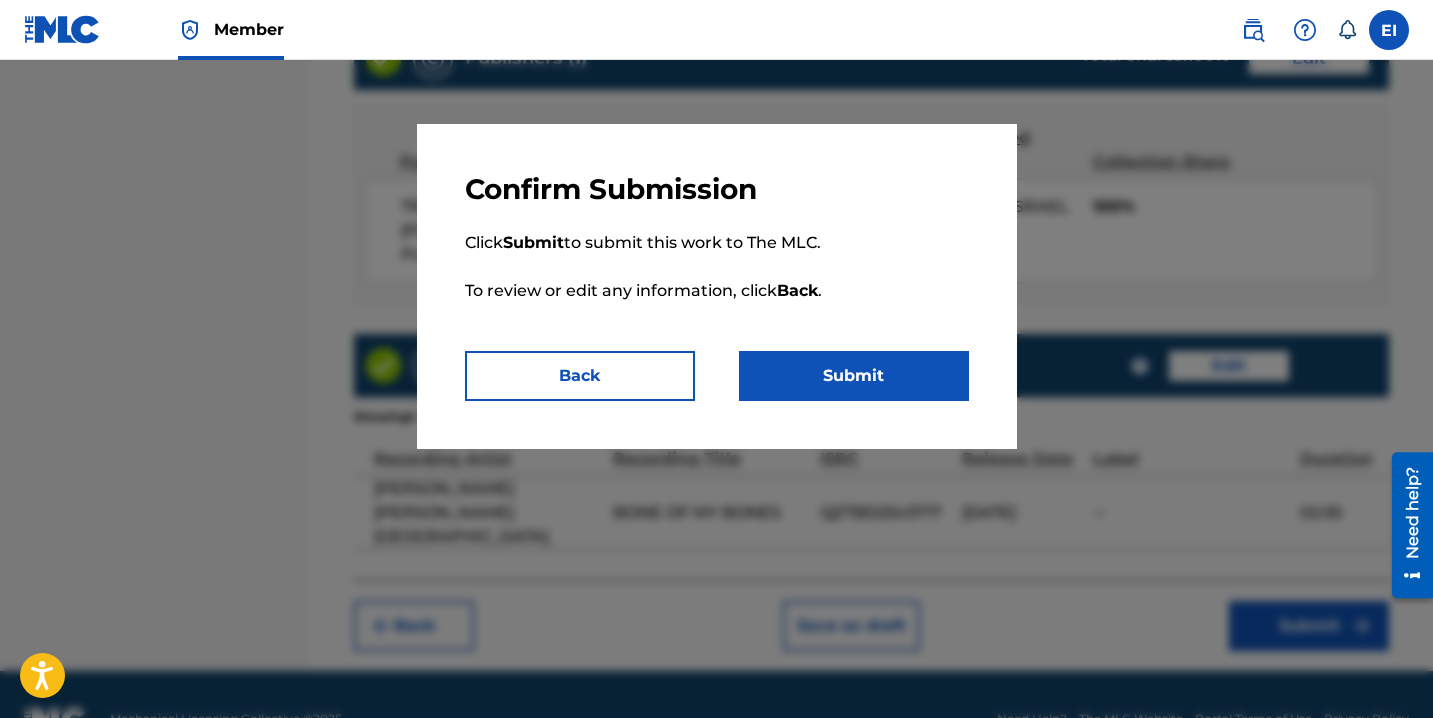 click on "Submit" at bounding box center [854, 376] 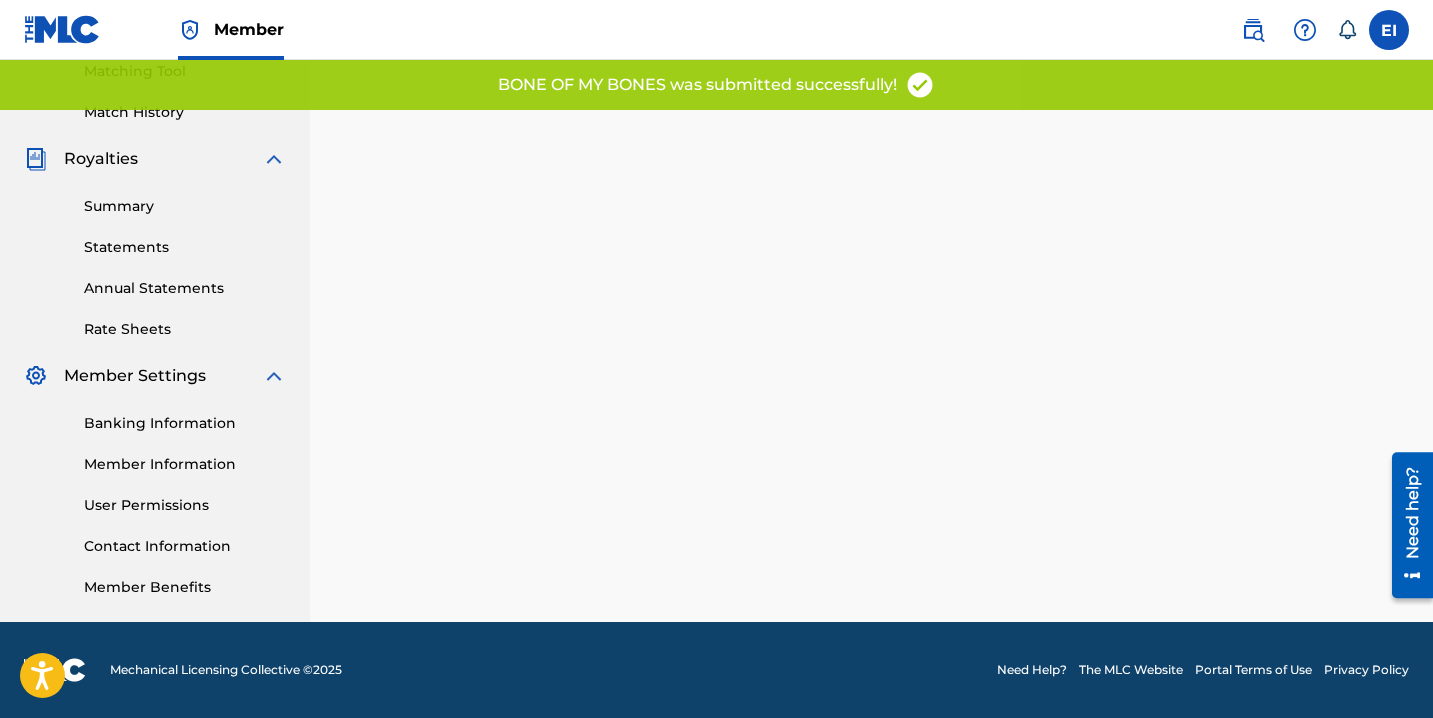 scroll, scrollTop: 0, scrollLeft: 0, axis: both 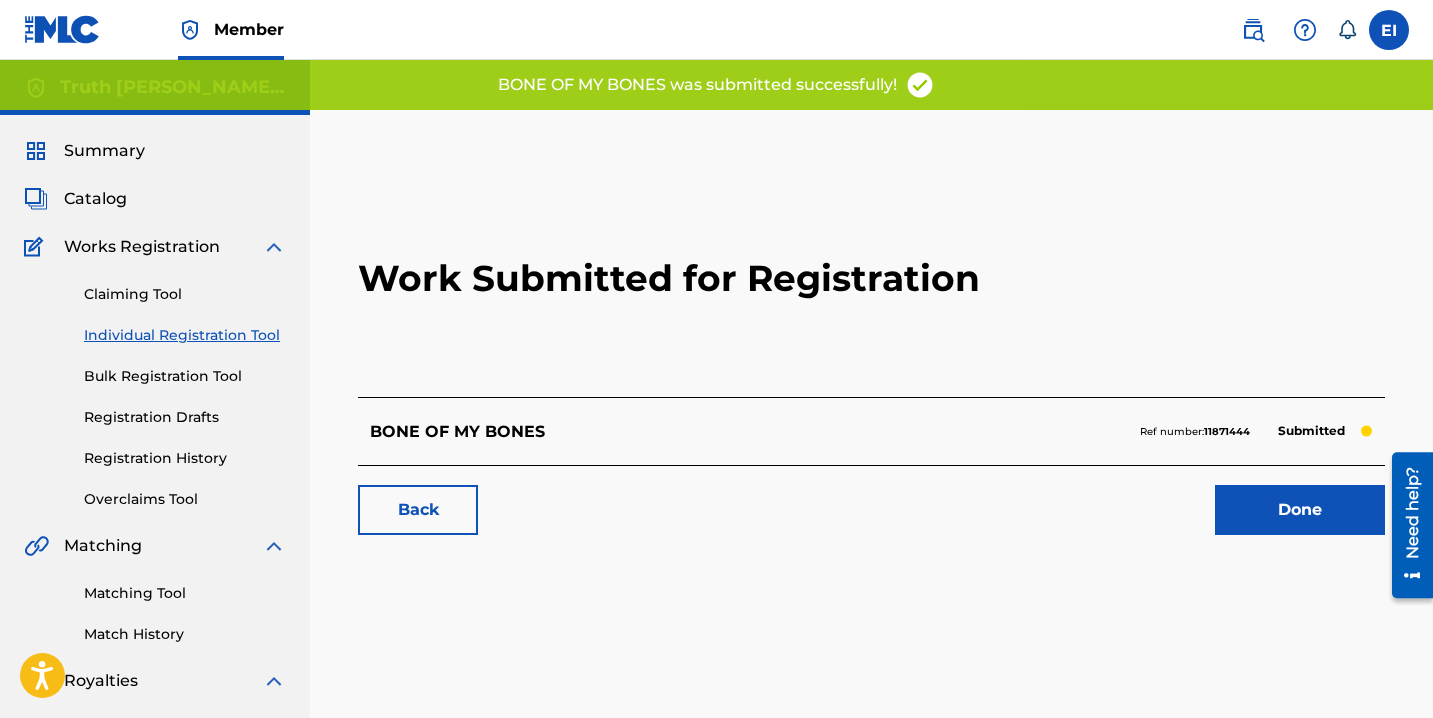 click on "Done" at bounding box center (1300, 510) 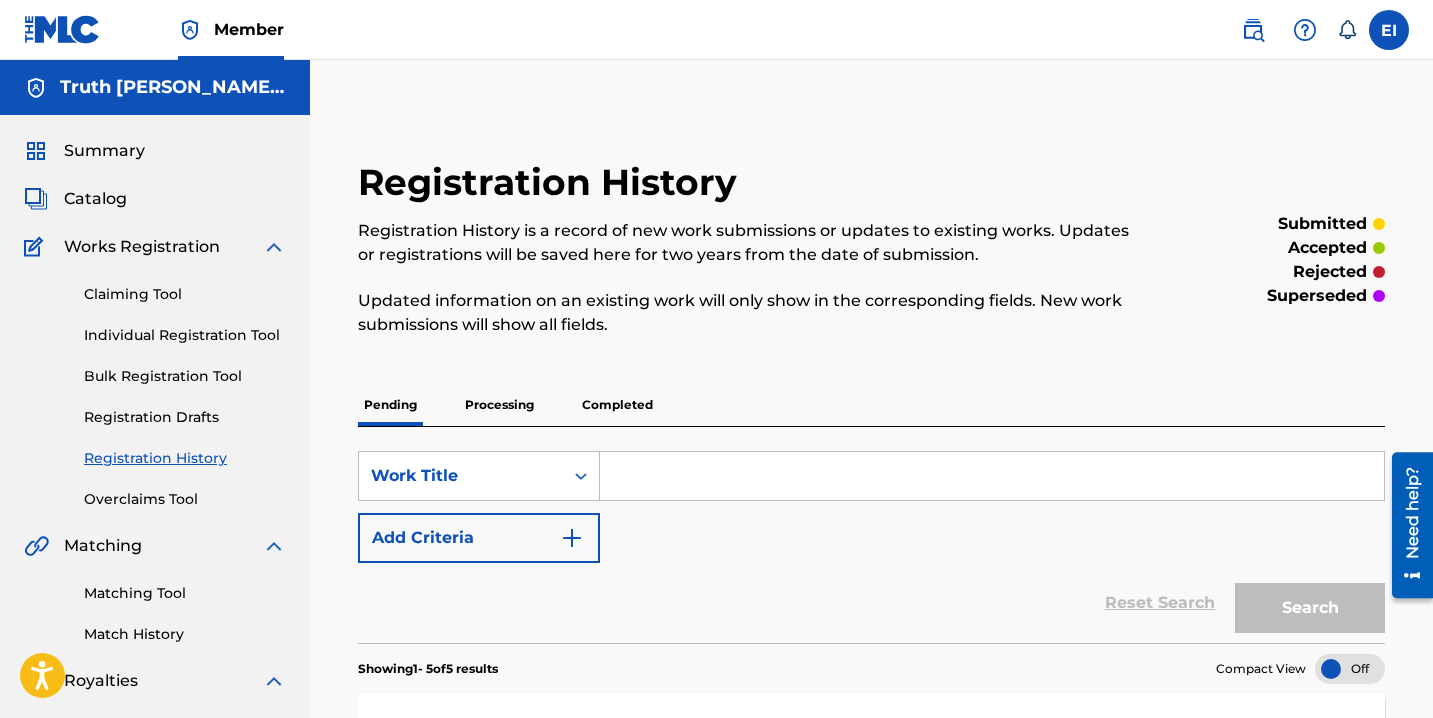 click at bounding box center [992, 476] 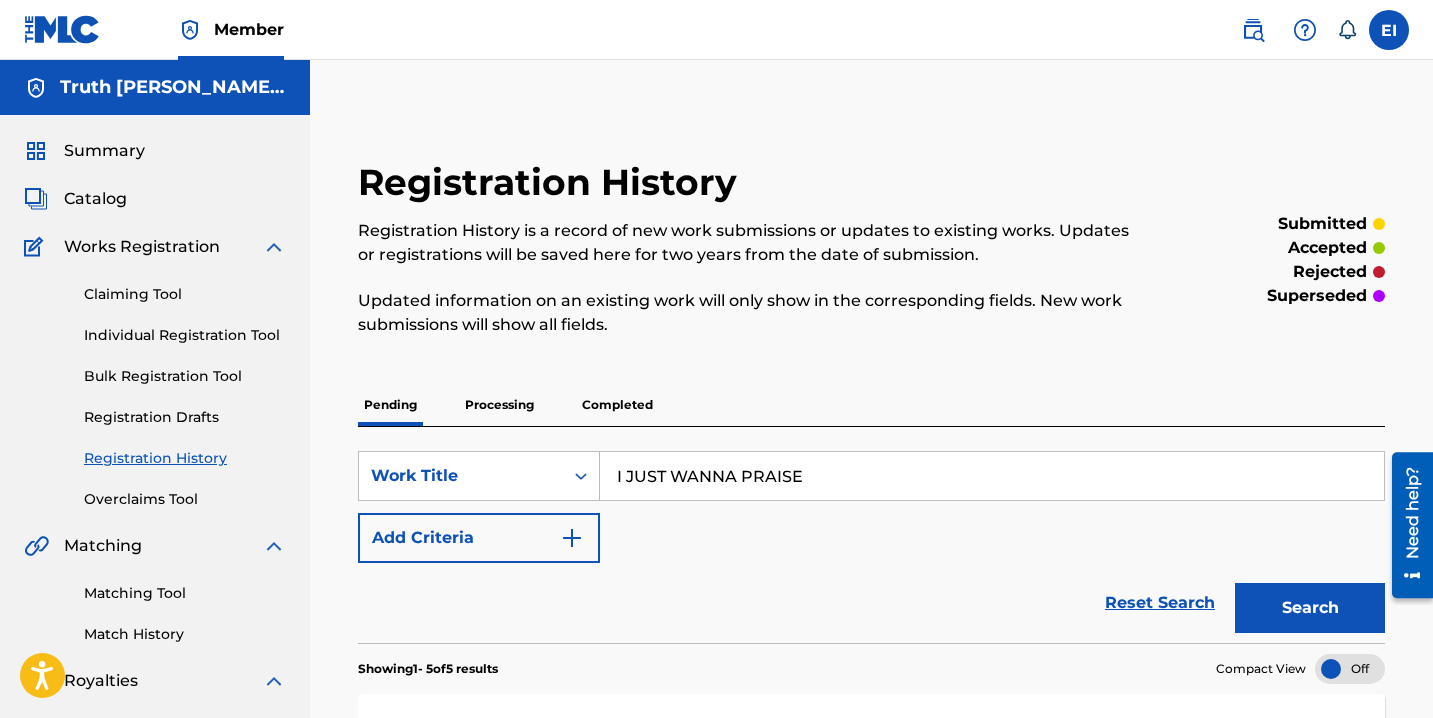 click on "Search" at bounding box center [1310, 608] 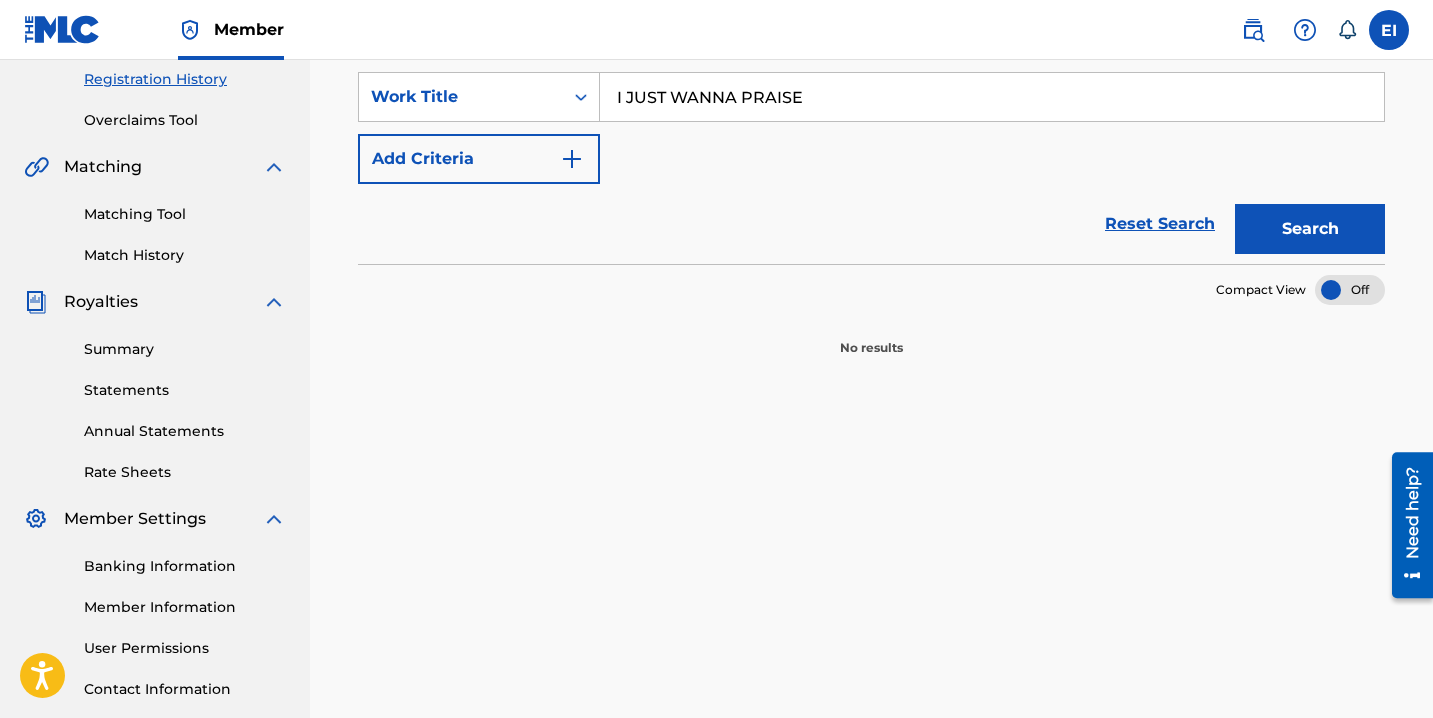 scroll, scrollTop: 300, scrollLeft: 0, axis: vertical 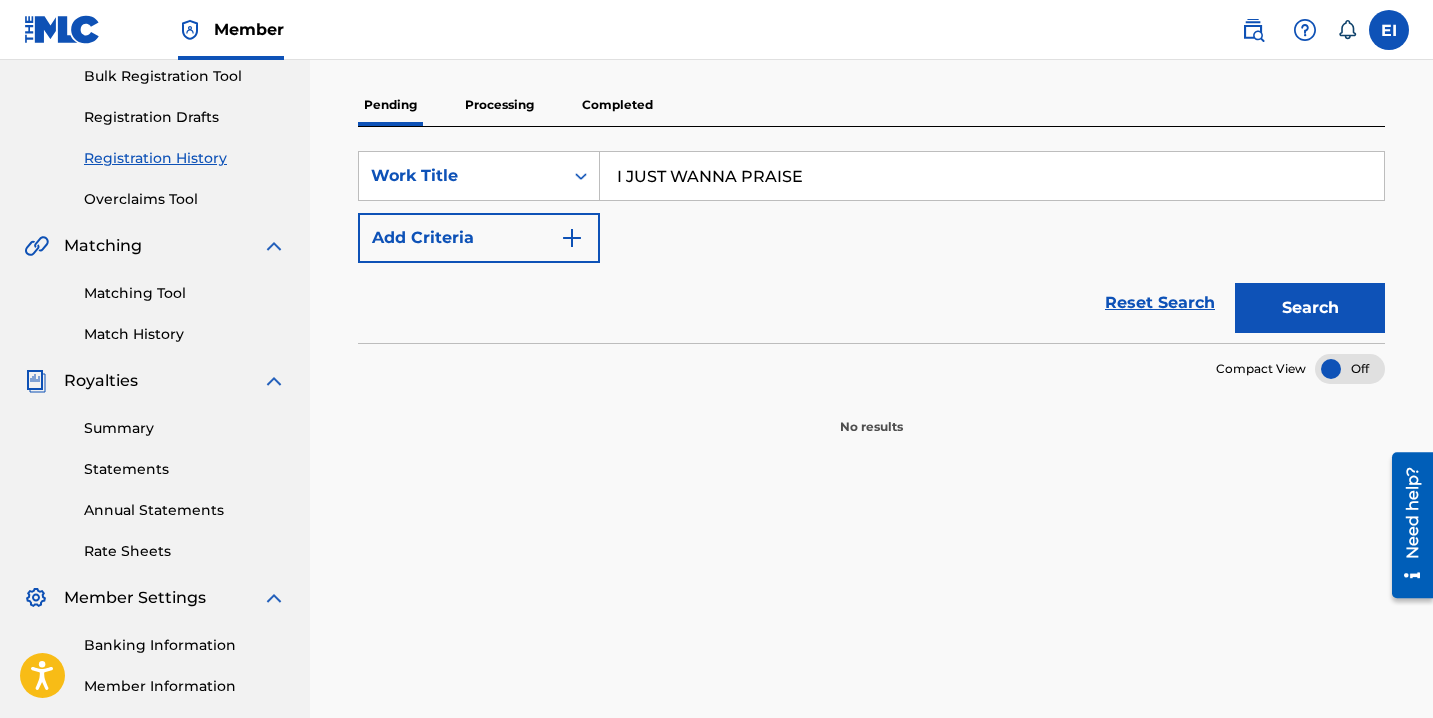 click on "Add Criteria" at bounding box center (479, 238) 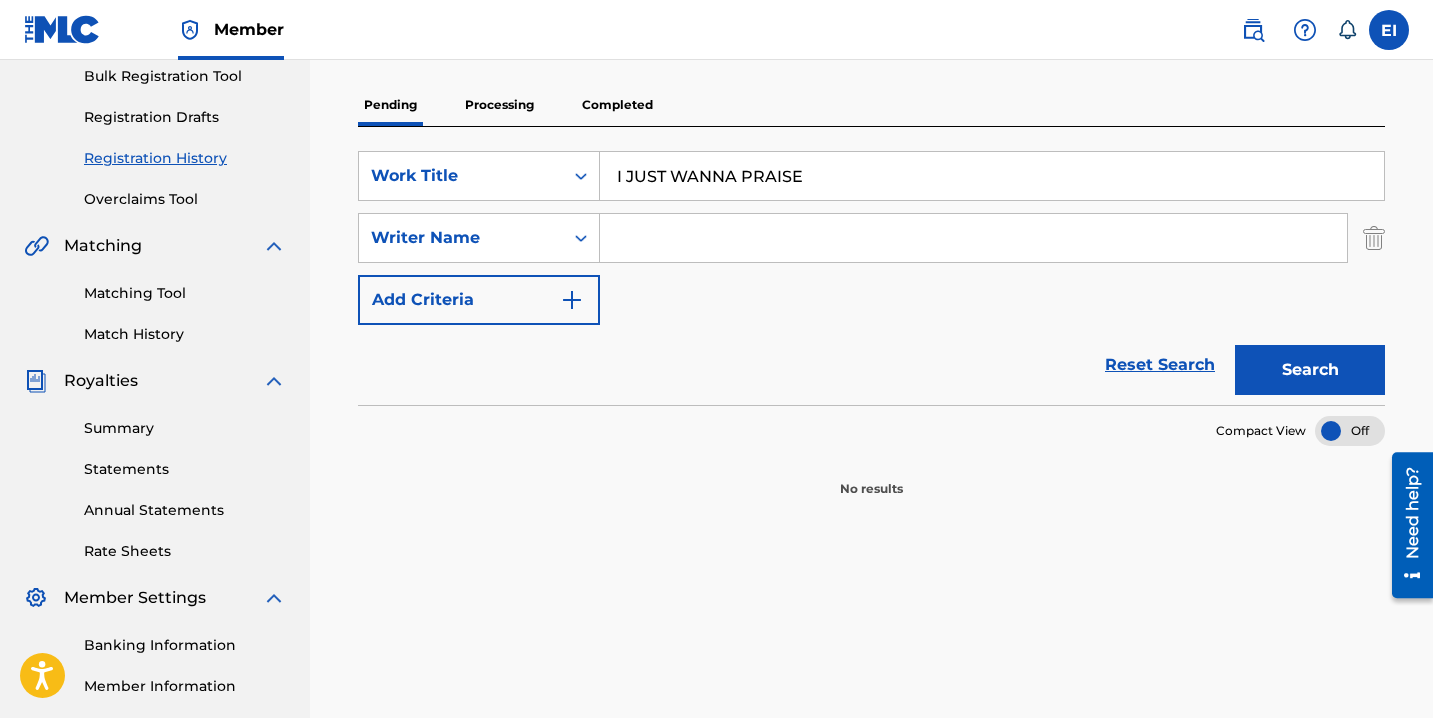 click at bounding box center (973, 238) 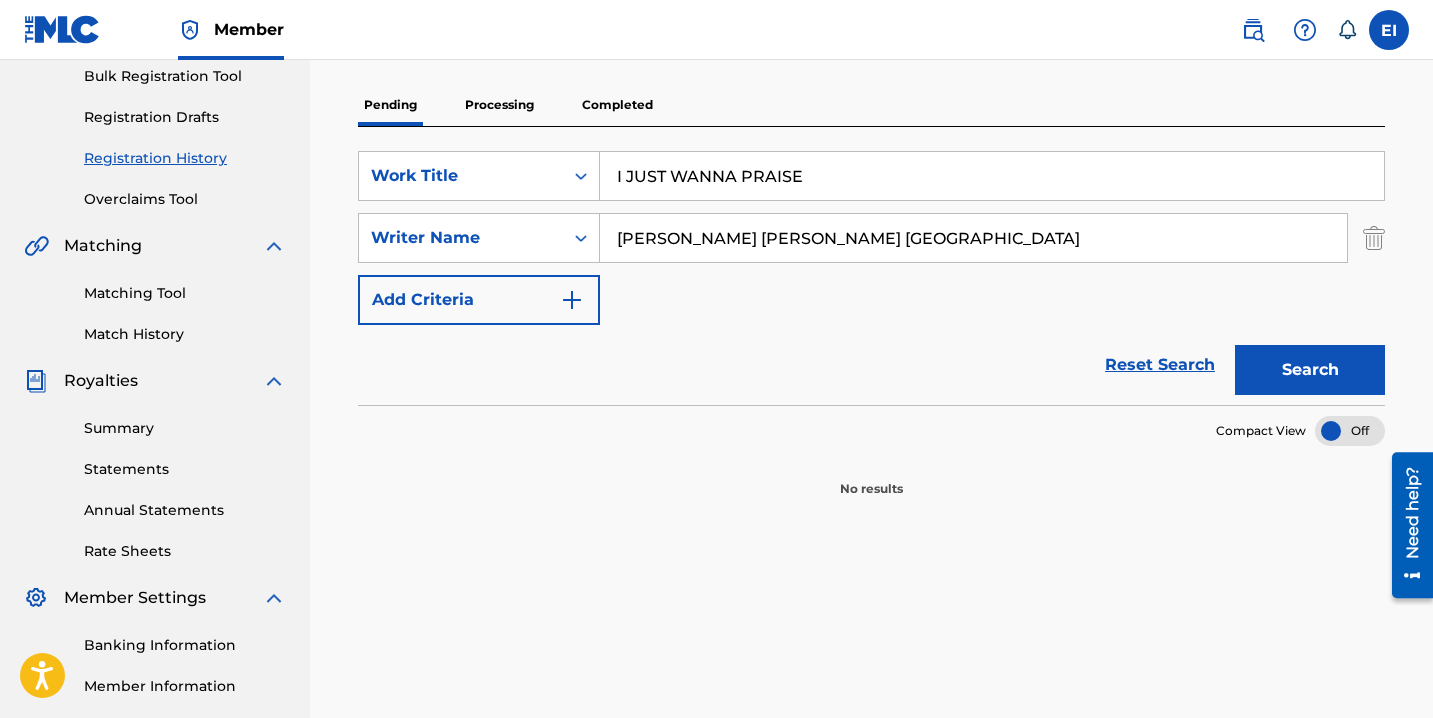 click on "Search" at bounding box center [1310, 370] 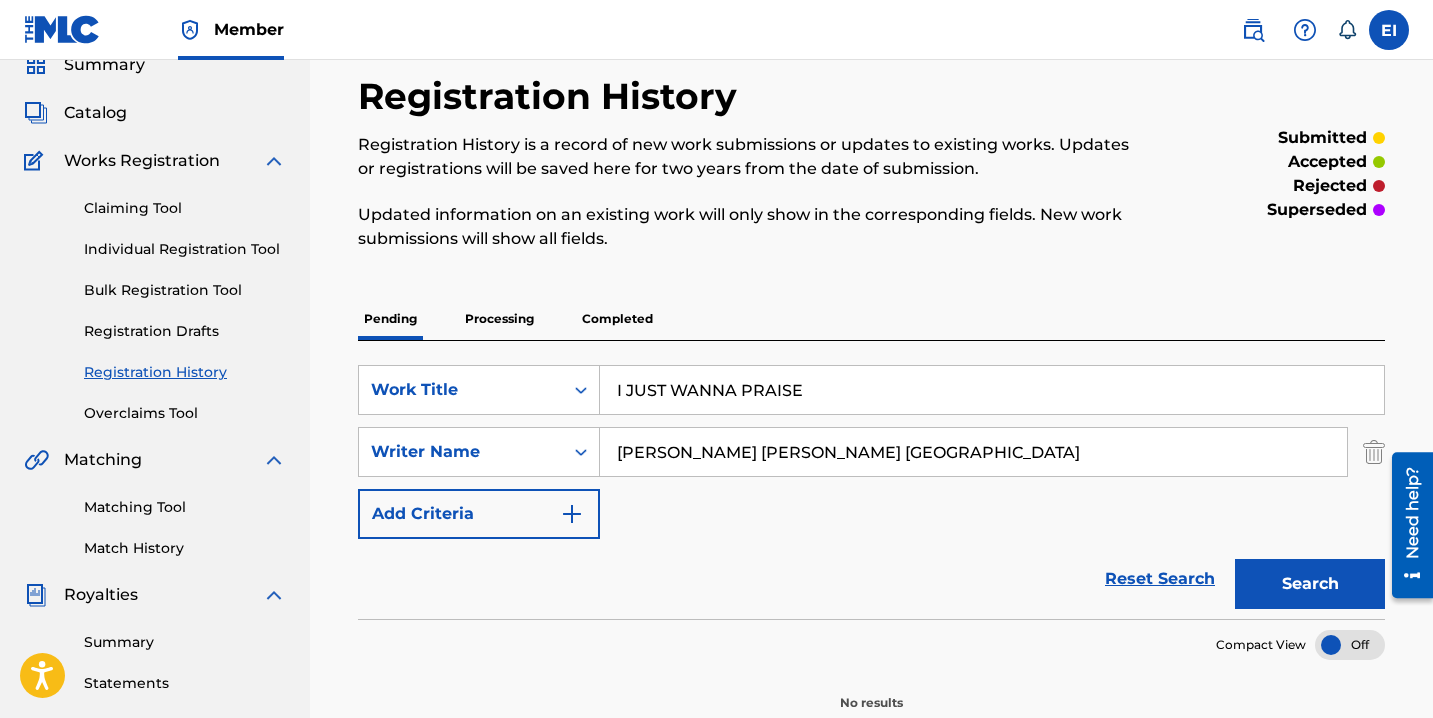 scroll, scrollTop: 83, scrollLeft: 0, axis: vertical 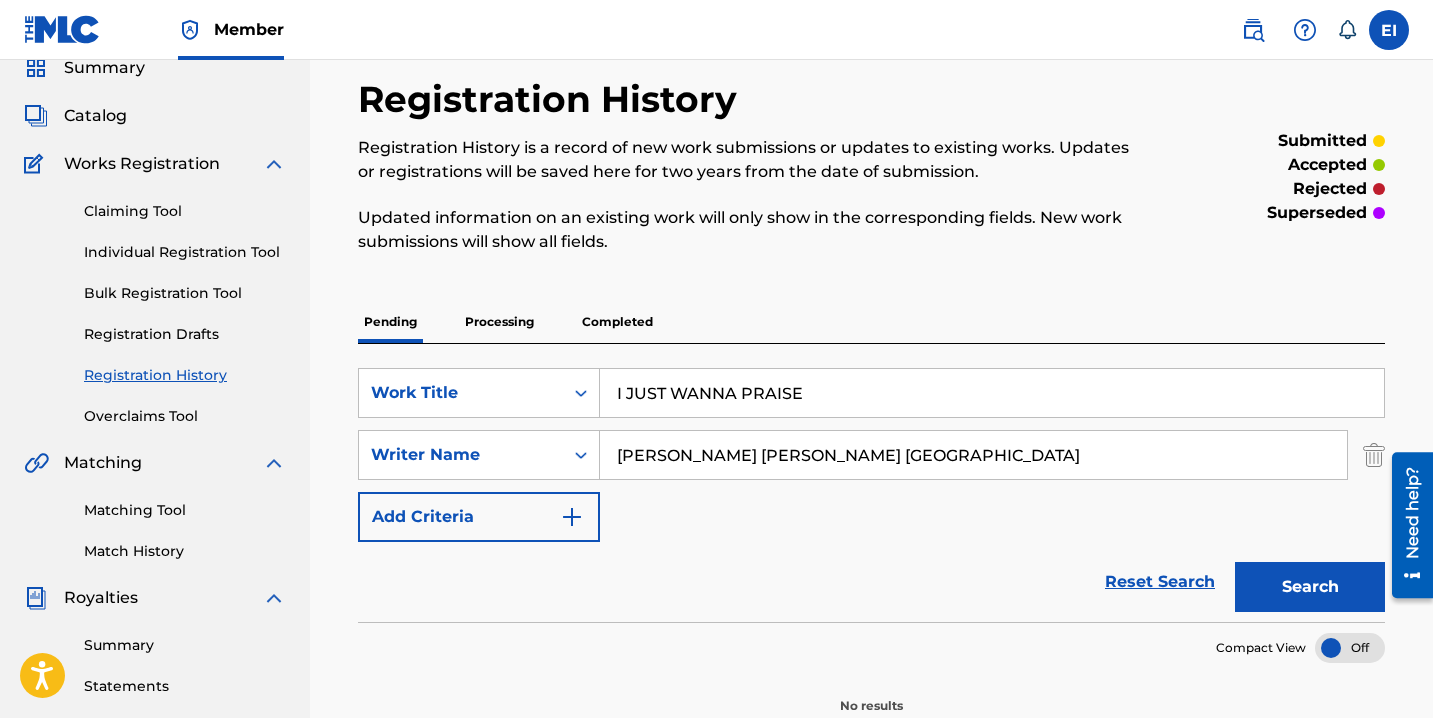 click on "Individual Registration Tool" at bounding box center [185, 252] 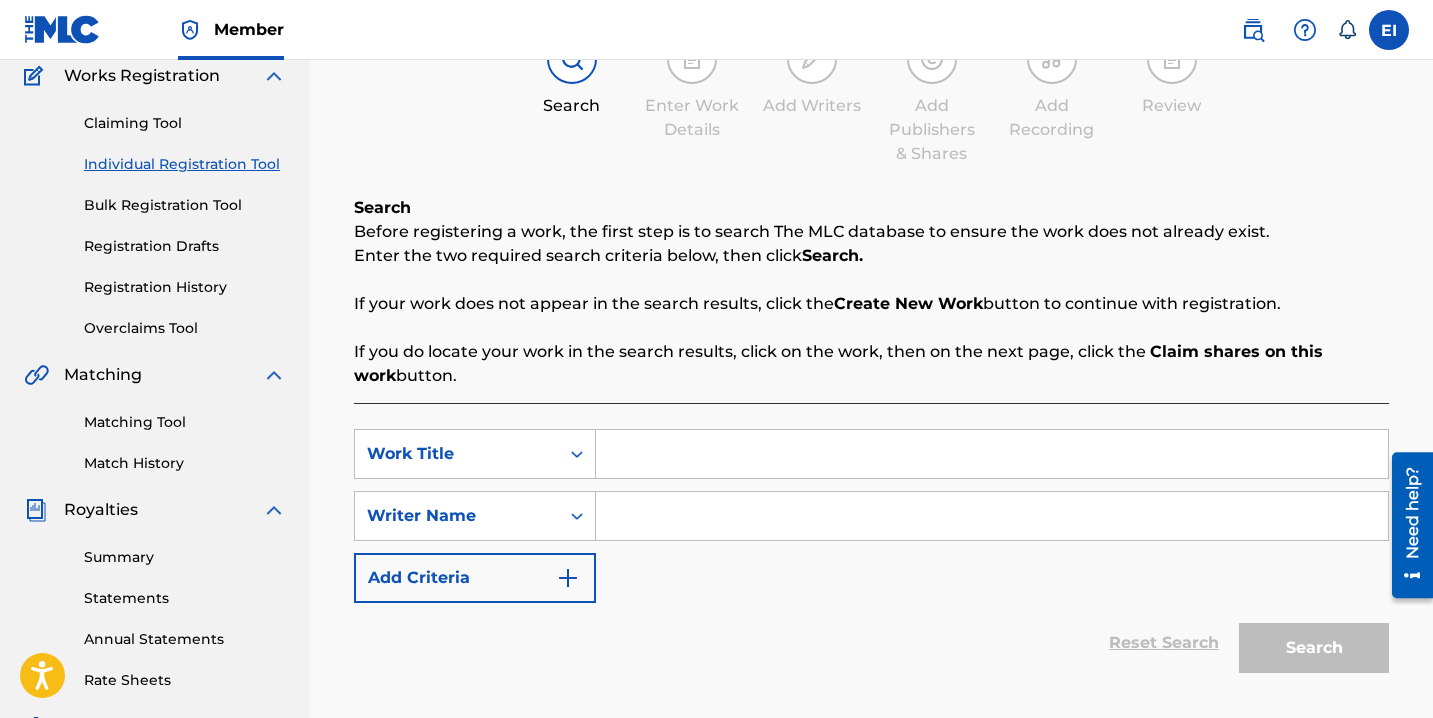 scroll, scrollTop: 174, scrollLeft: 0, axis: vertical 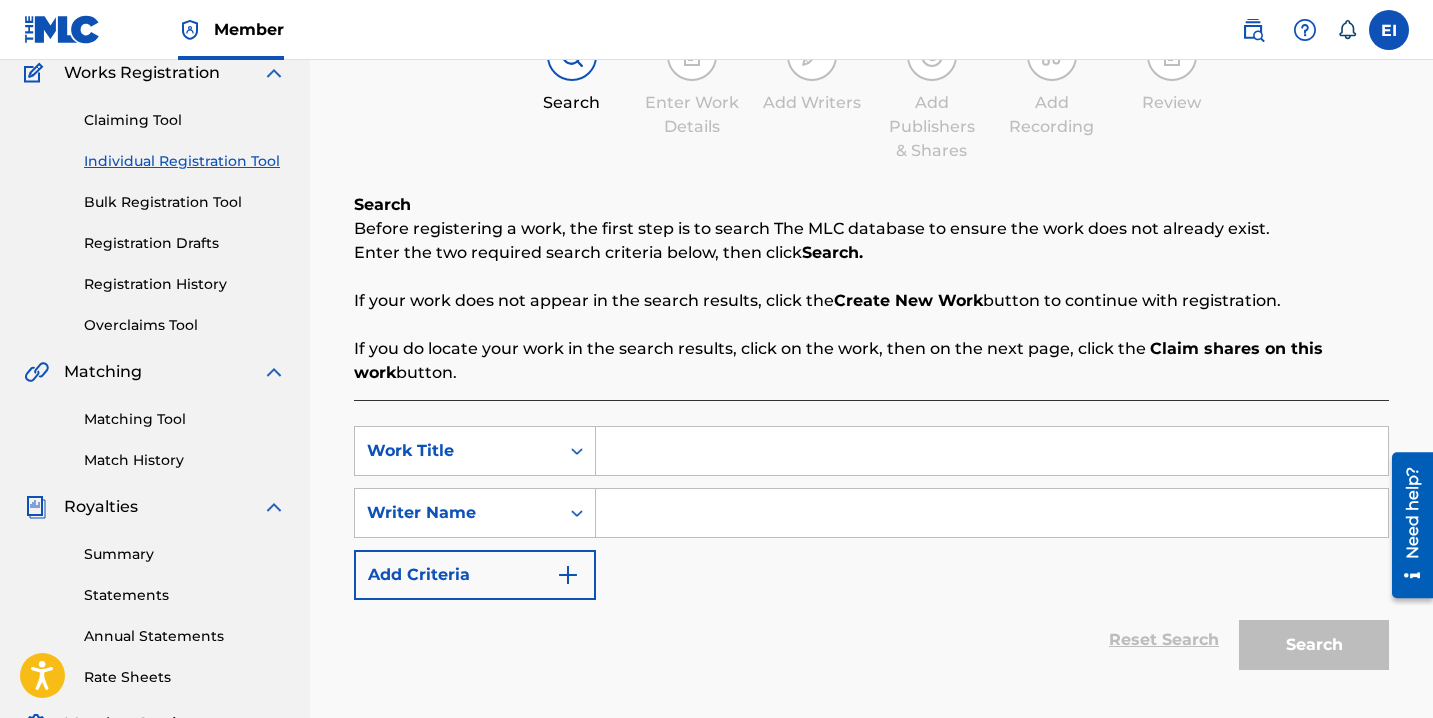 click at bounding box center (992, 451) 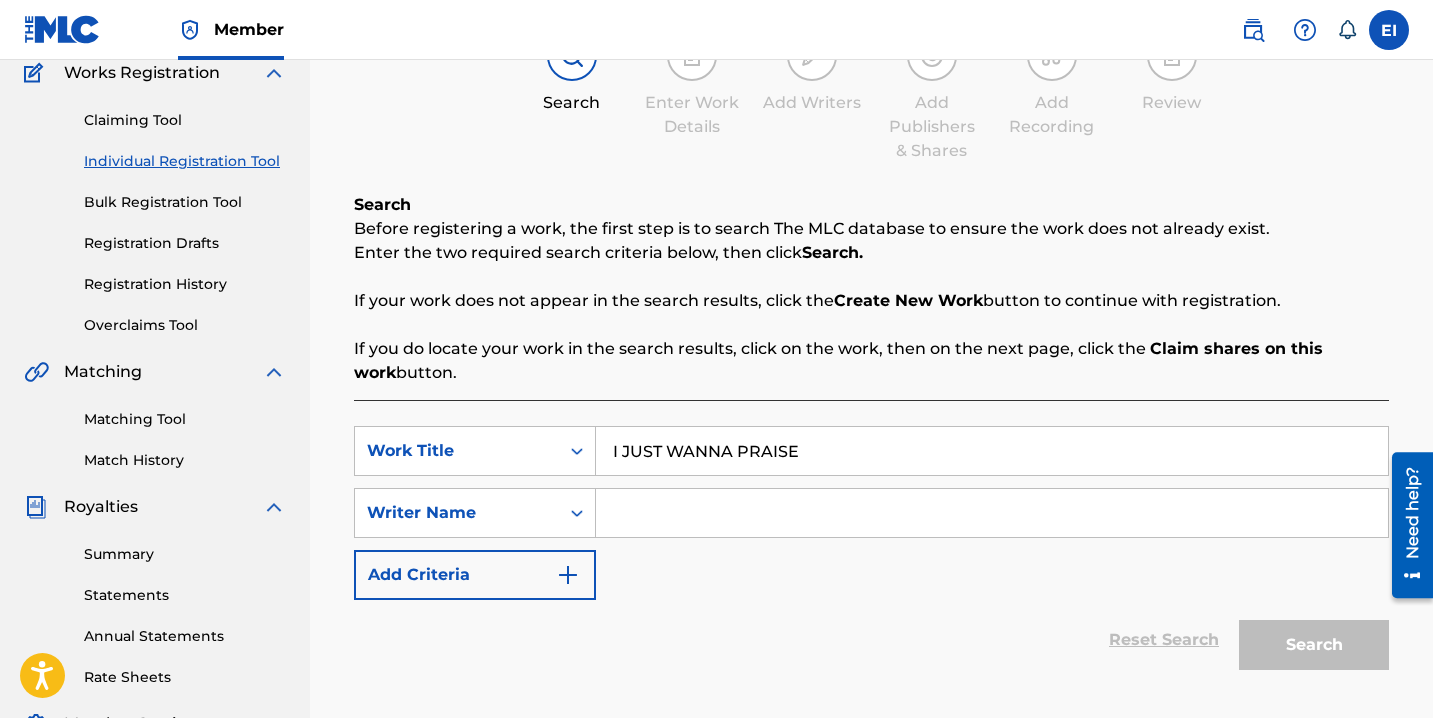 click at bounding box center (992, 513) 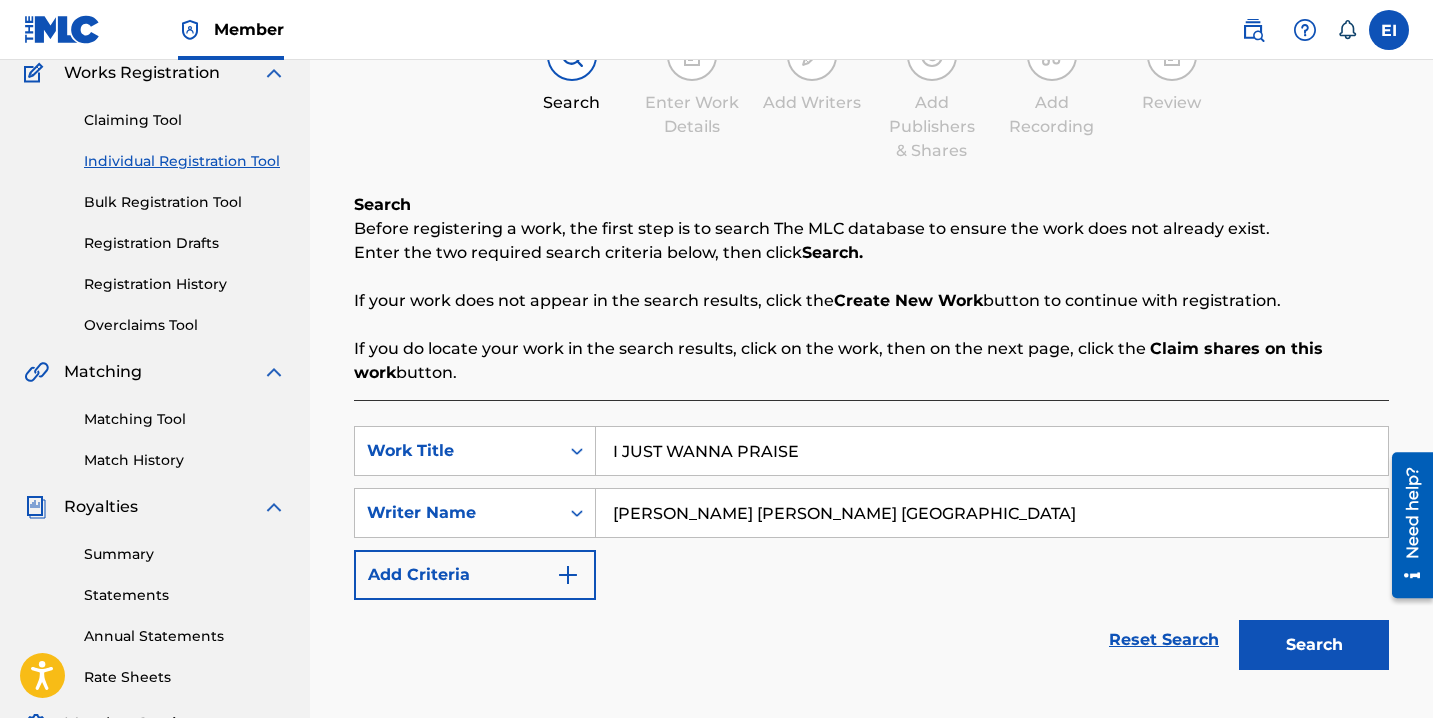 click on "Search" at bounding box center (1309, 640) 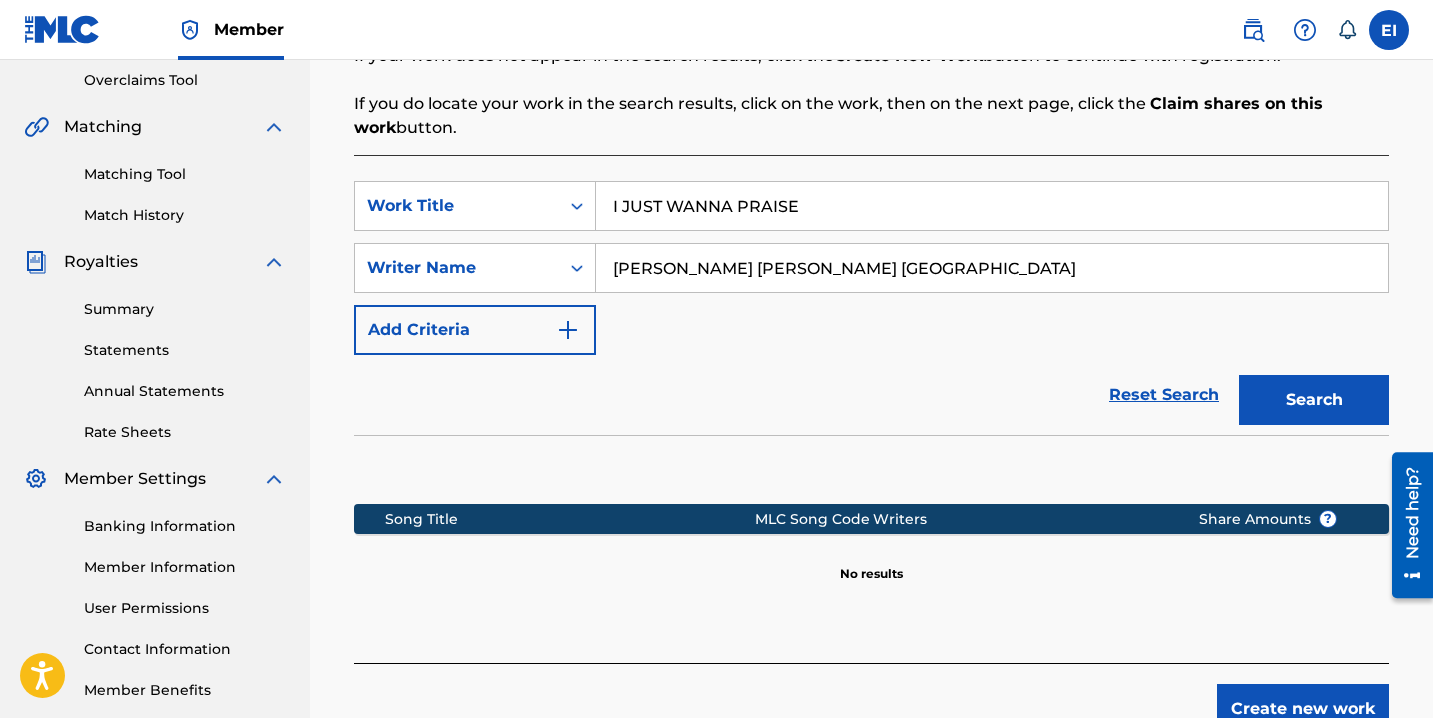 scroll, scrollTop: 551, scrollLeft: 0, axis: vertical 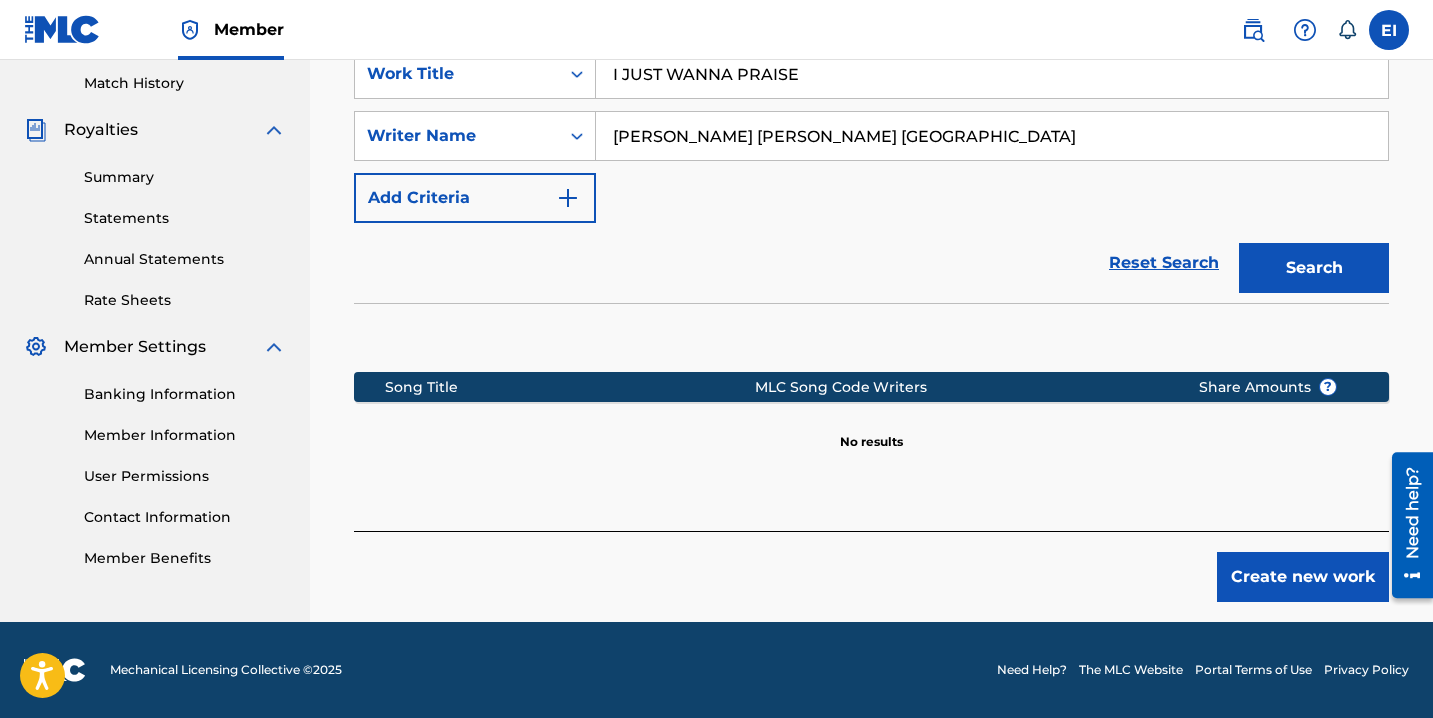 click on "Create new work" at bounding box center (1303, 577) 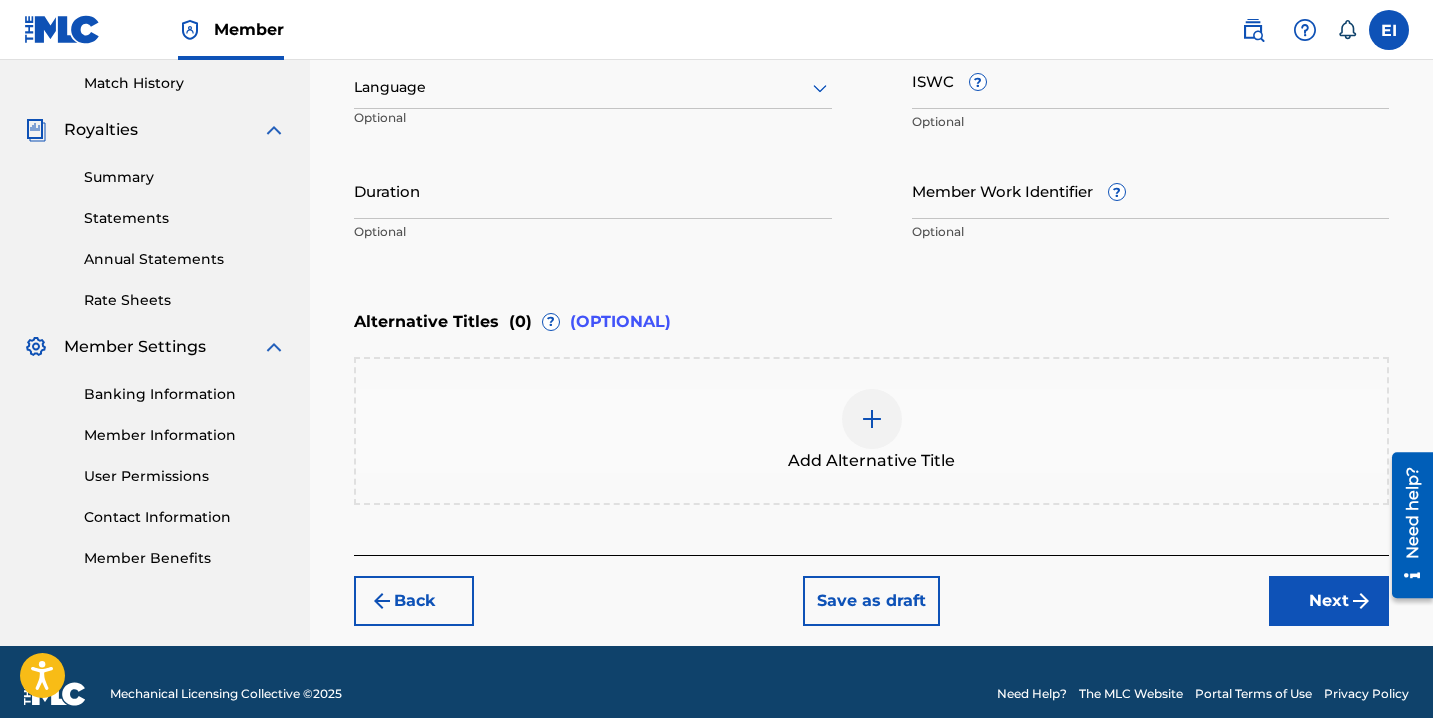 click at bounding box center (593, 87) 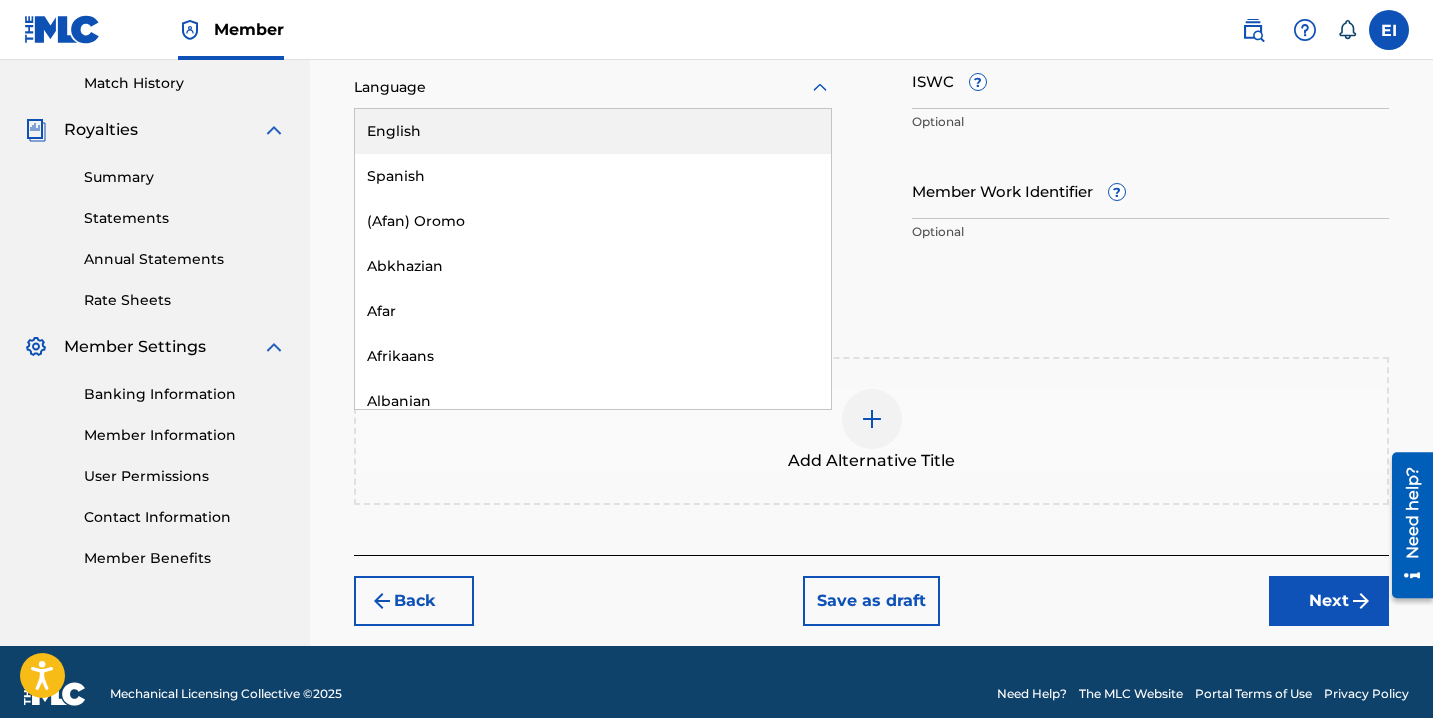 click on "English" at bounding box center [593, 131] 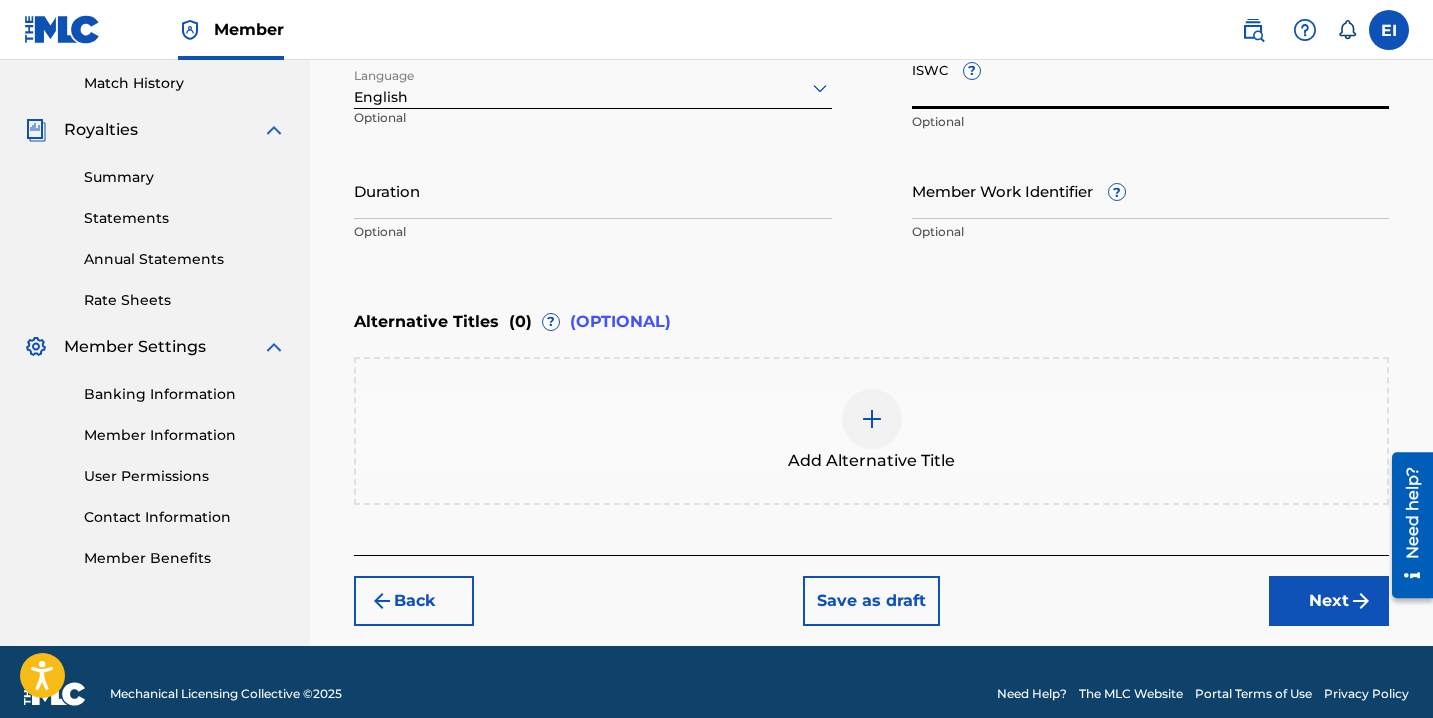 click on "ISWC   ?" at bounding box center (1151, 80) 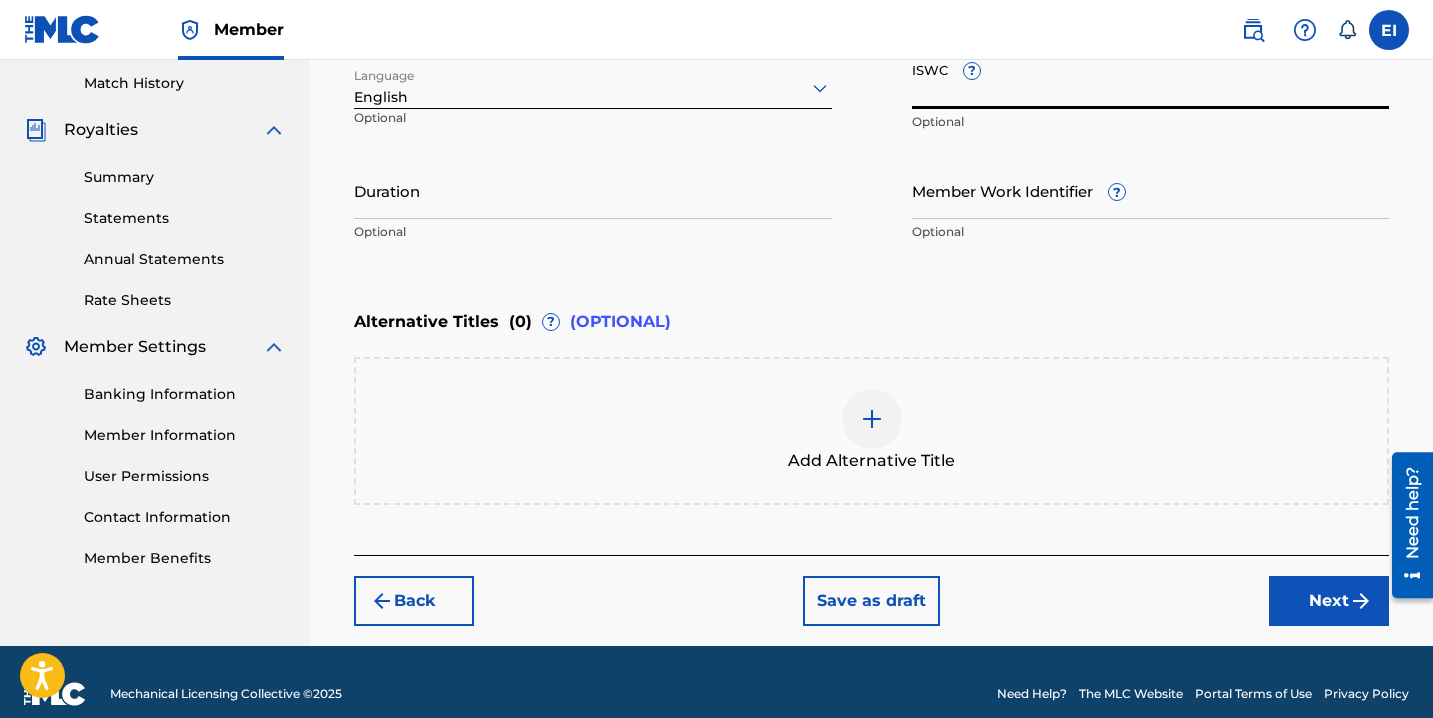 paste on "T3337499697" 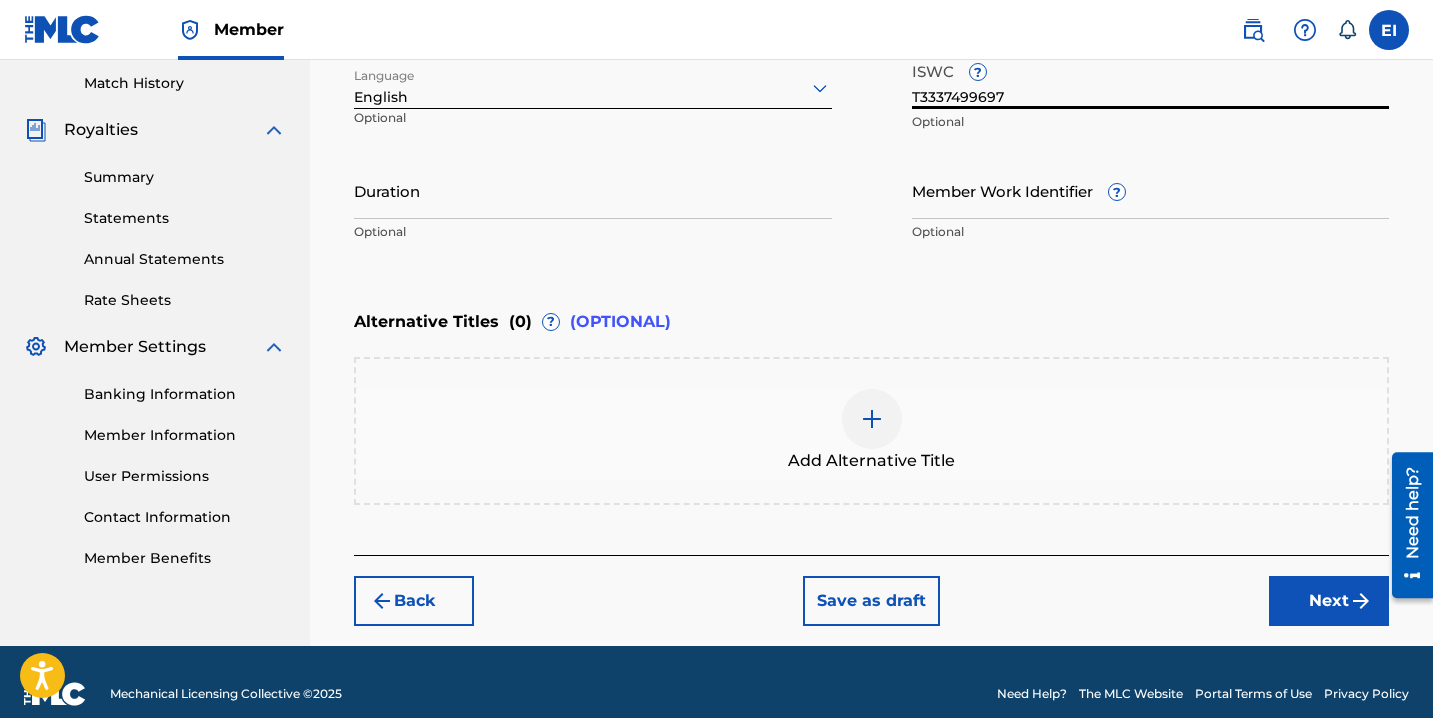 click on "Duration" at bounding box center (593, 190) 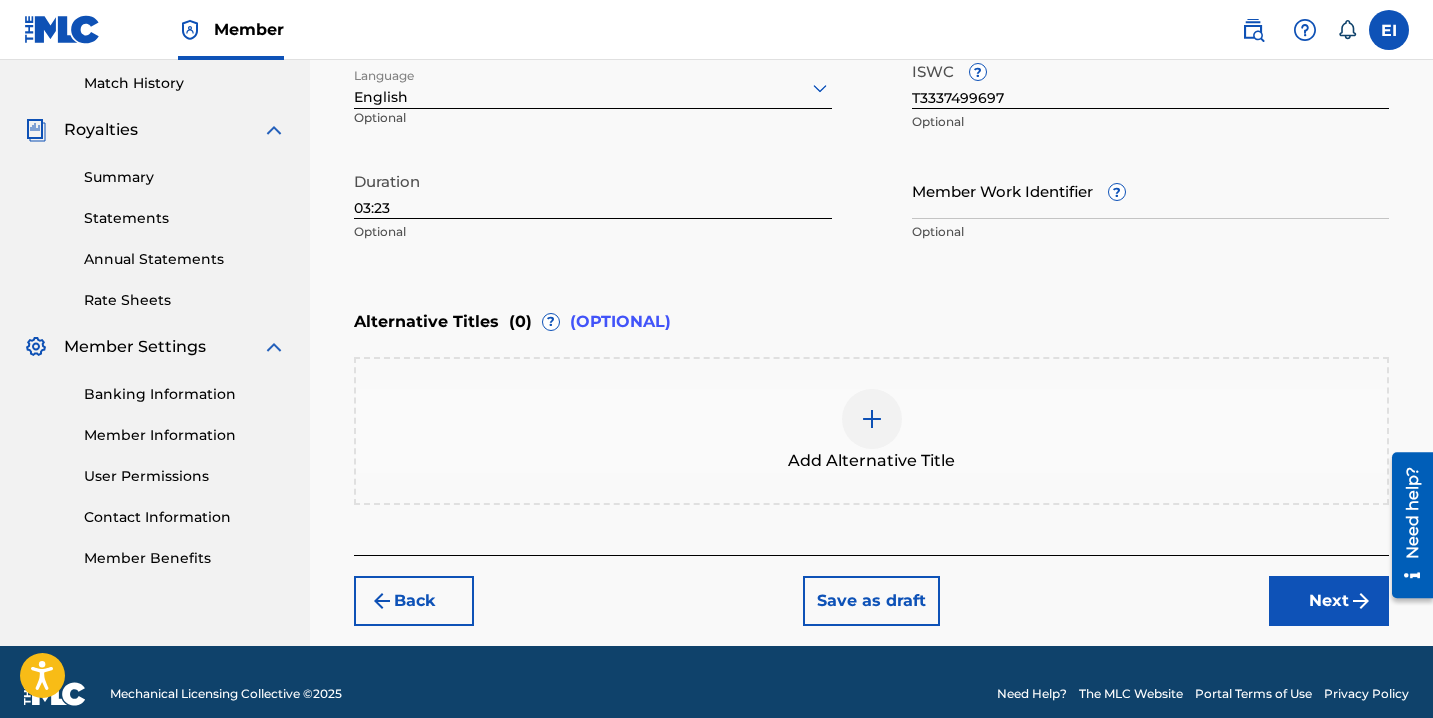 click on "Next" at bounding box center (1329, 601) 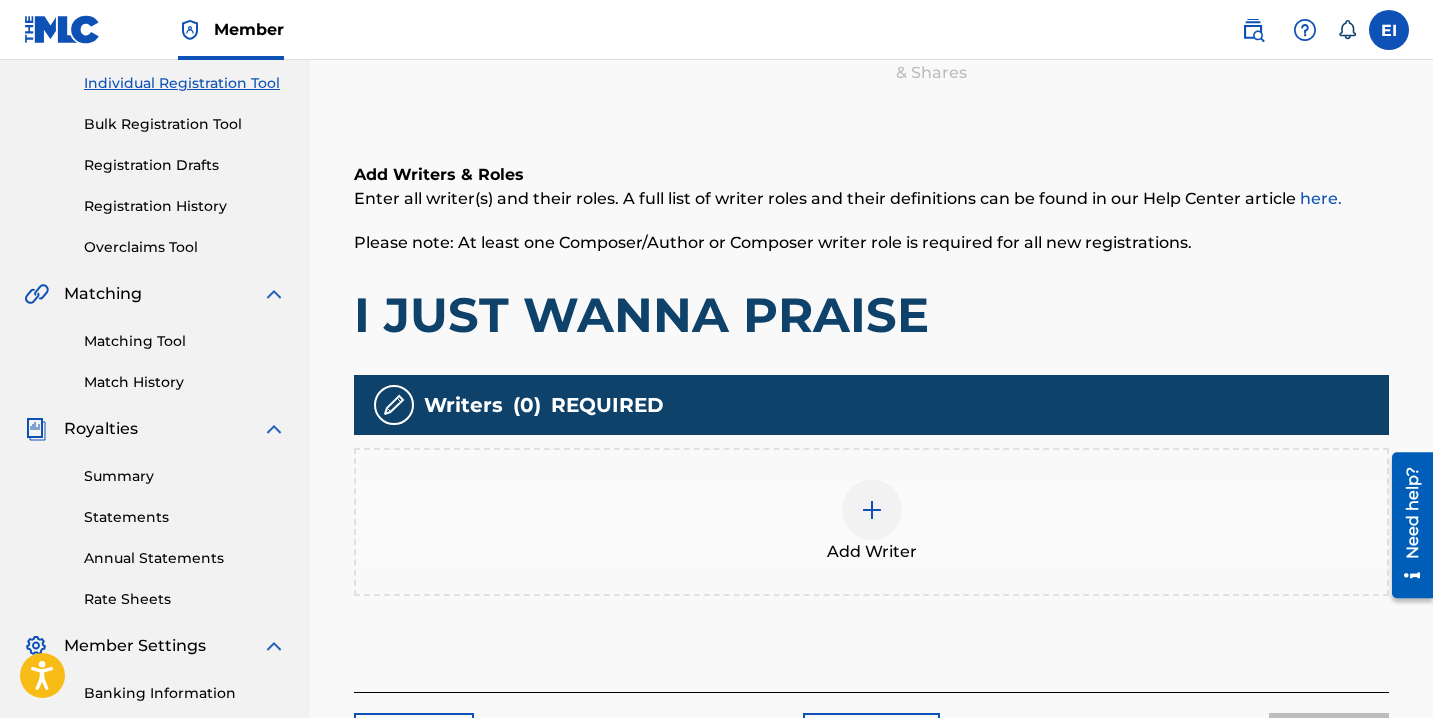 scroll, scrollTop: 332, scrollLeft: 0, axis: vertical 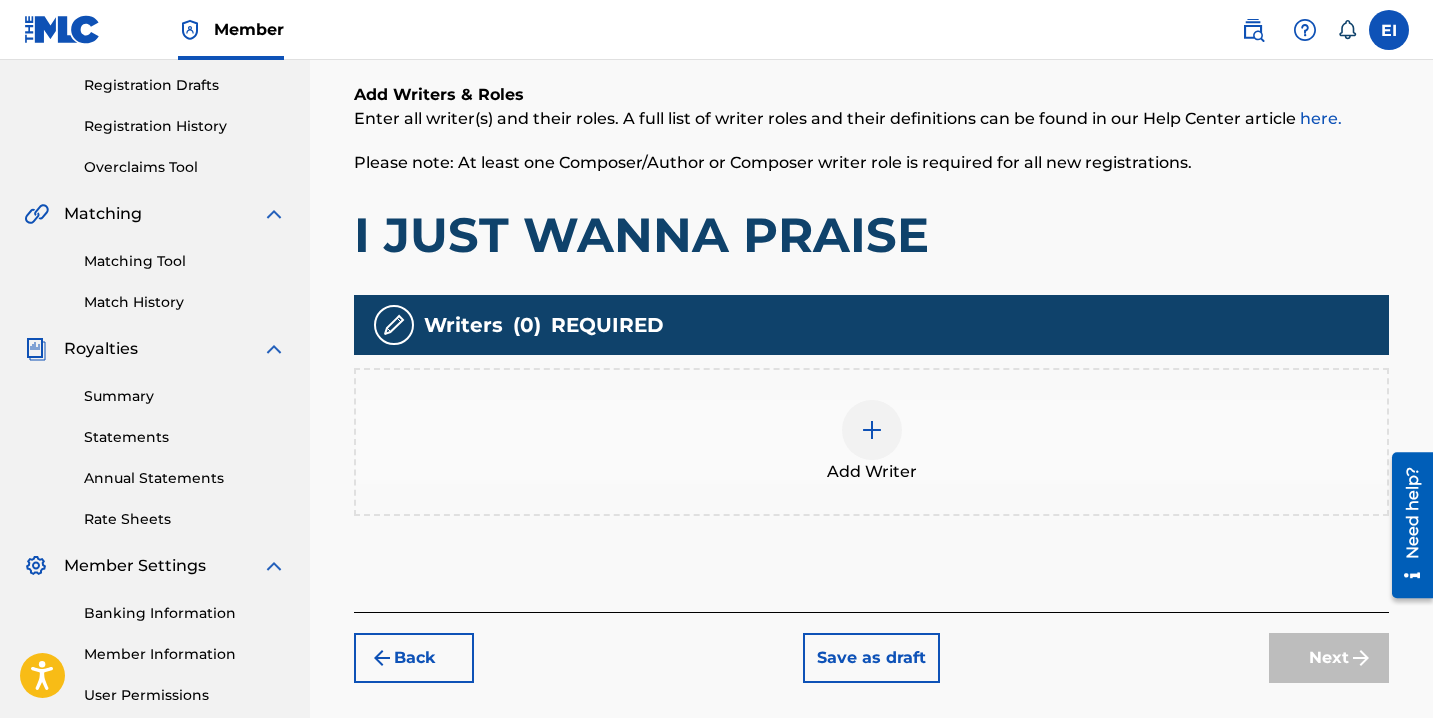 click on "Add Writer" at bounding box center (872, 472) 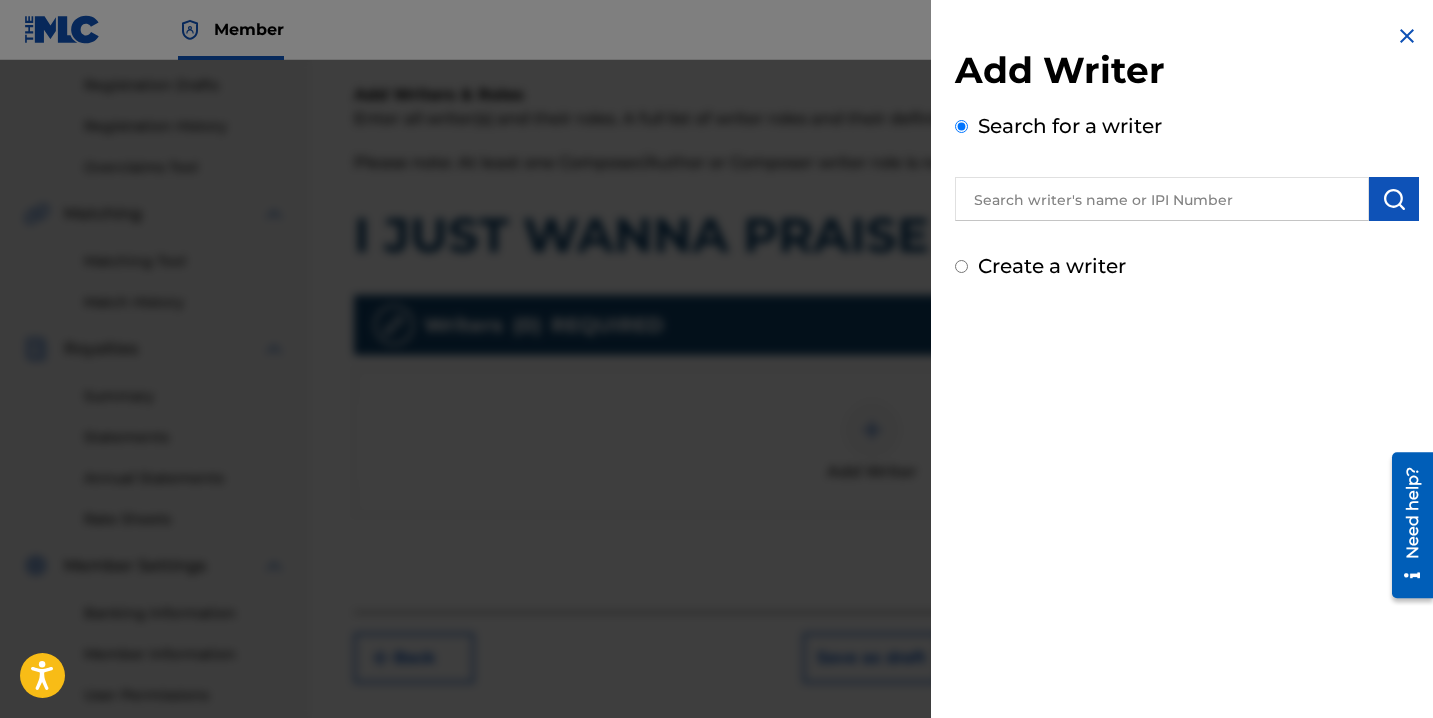 click on "Create a writer" at bounding box center [1052, 266] 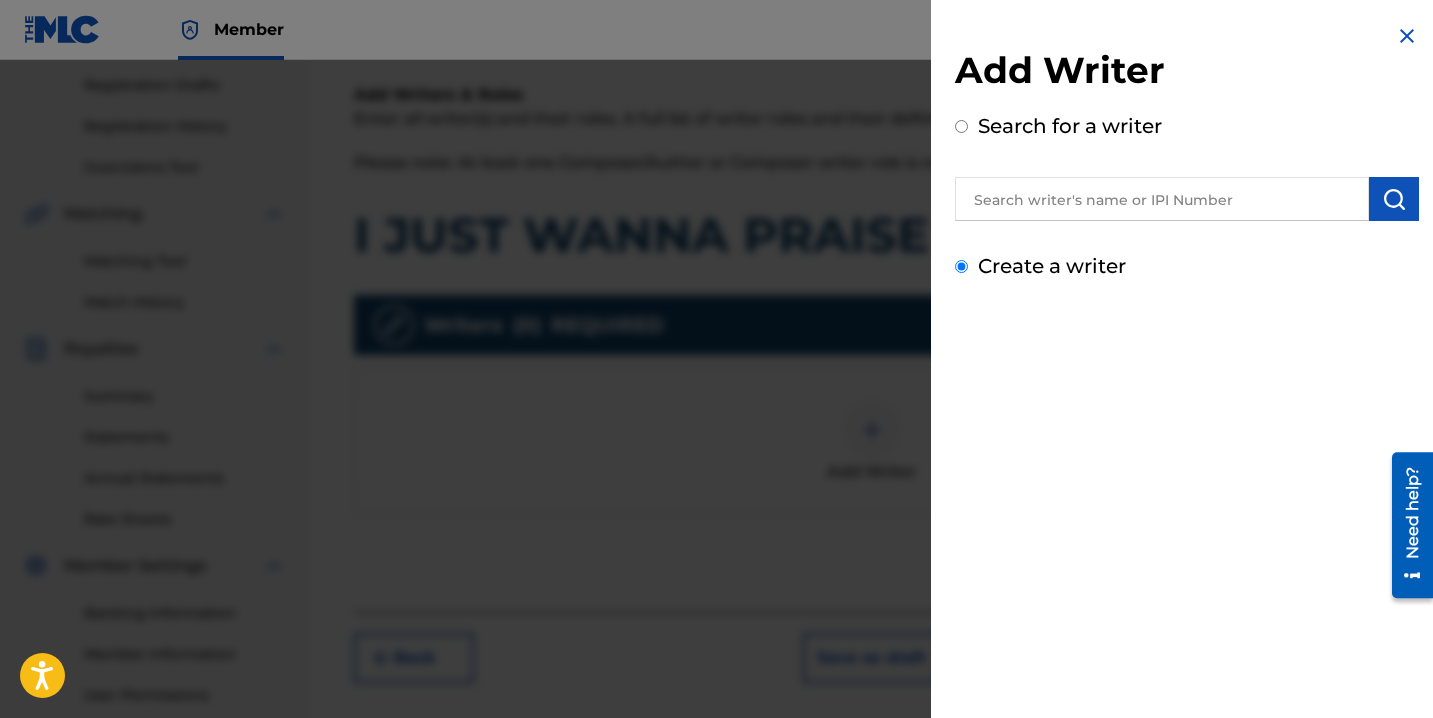 click on "Create a writer" at bounding box center (961, 266) 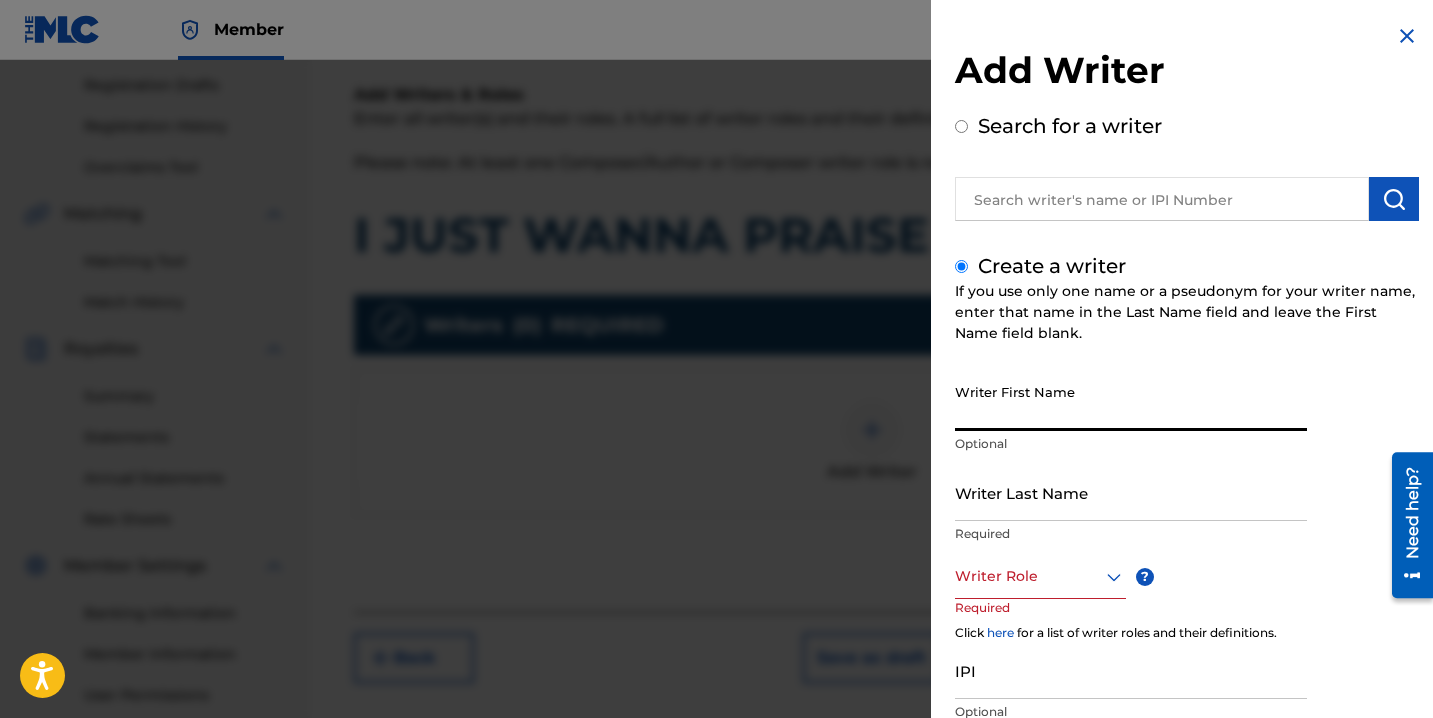 click on "Writer First Name" at bounding box center [1131, 402] 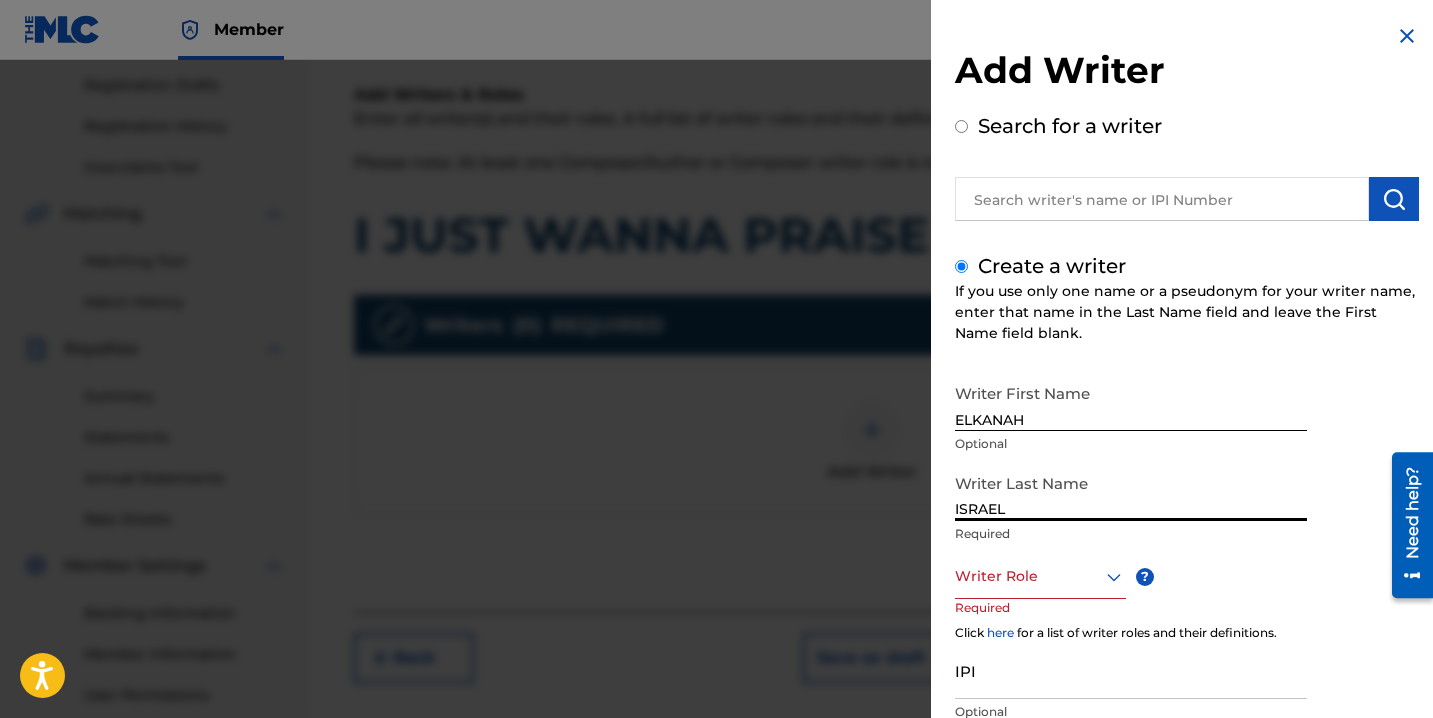 click at bounding box center (1040, 576) 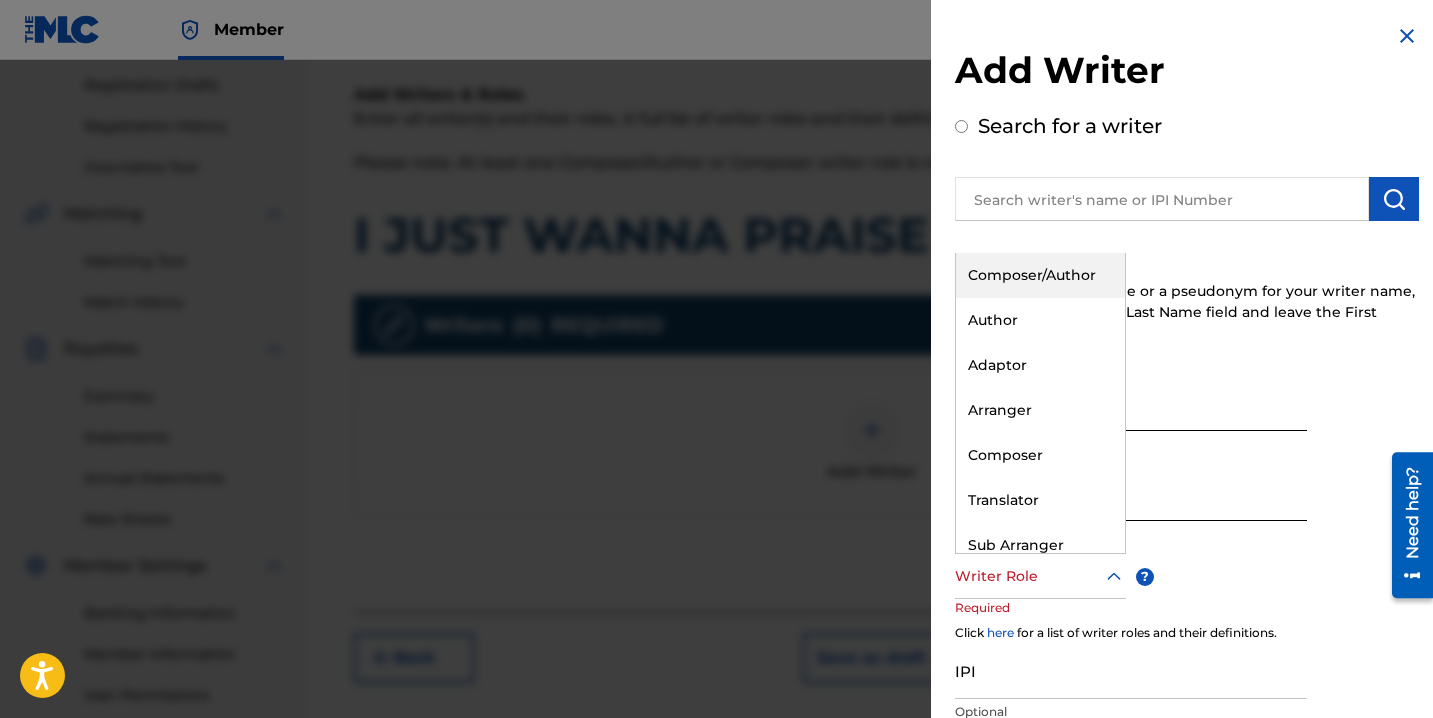 click on "Composer/Author" at bounding box center (1040, 275) 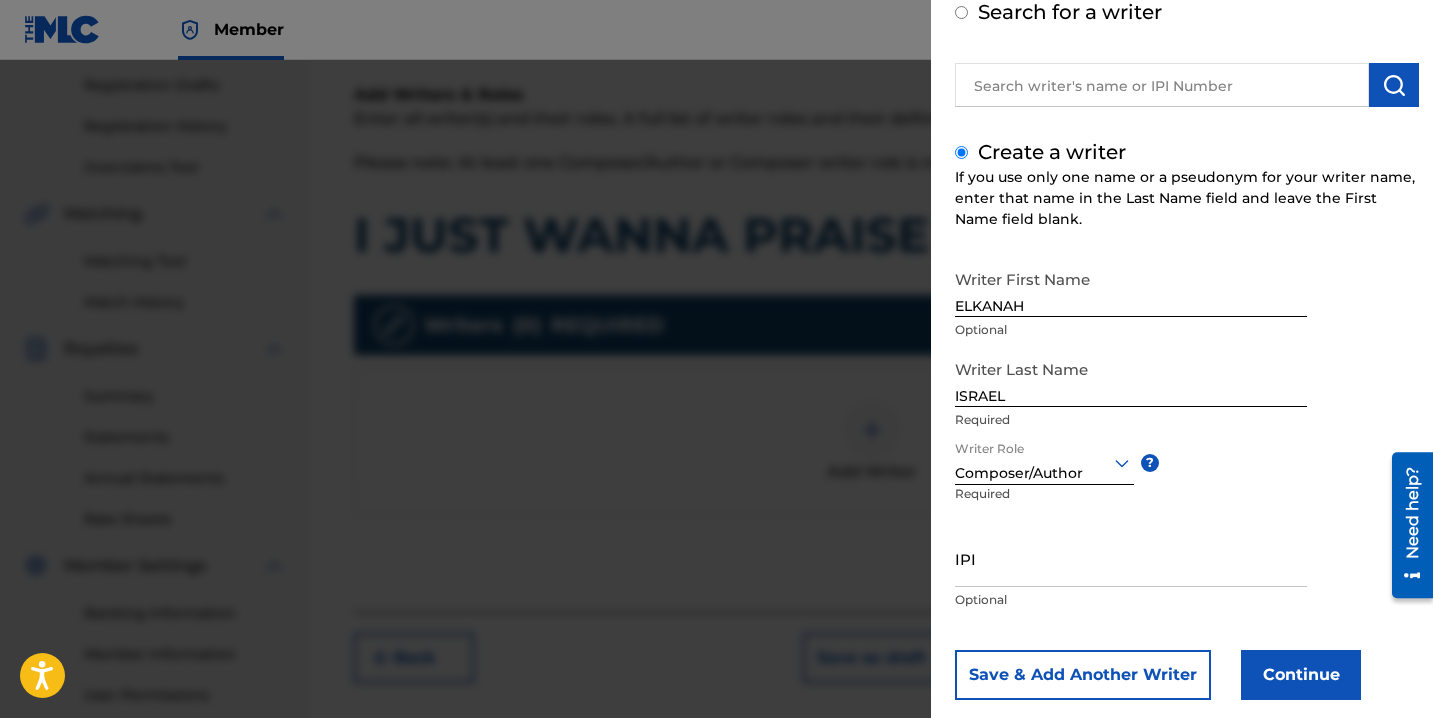 scroll, scrollTop: 150, scrollLeft: 0, axis: vertical 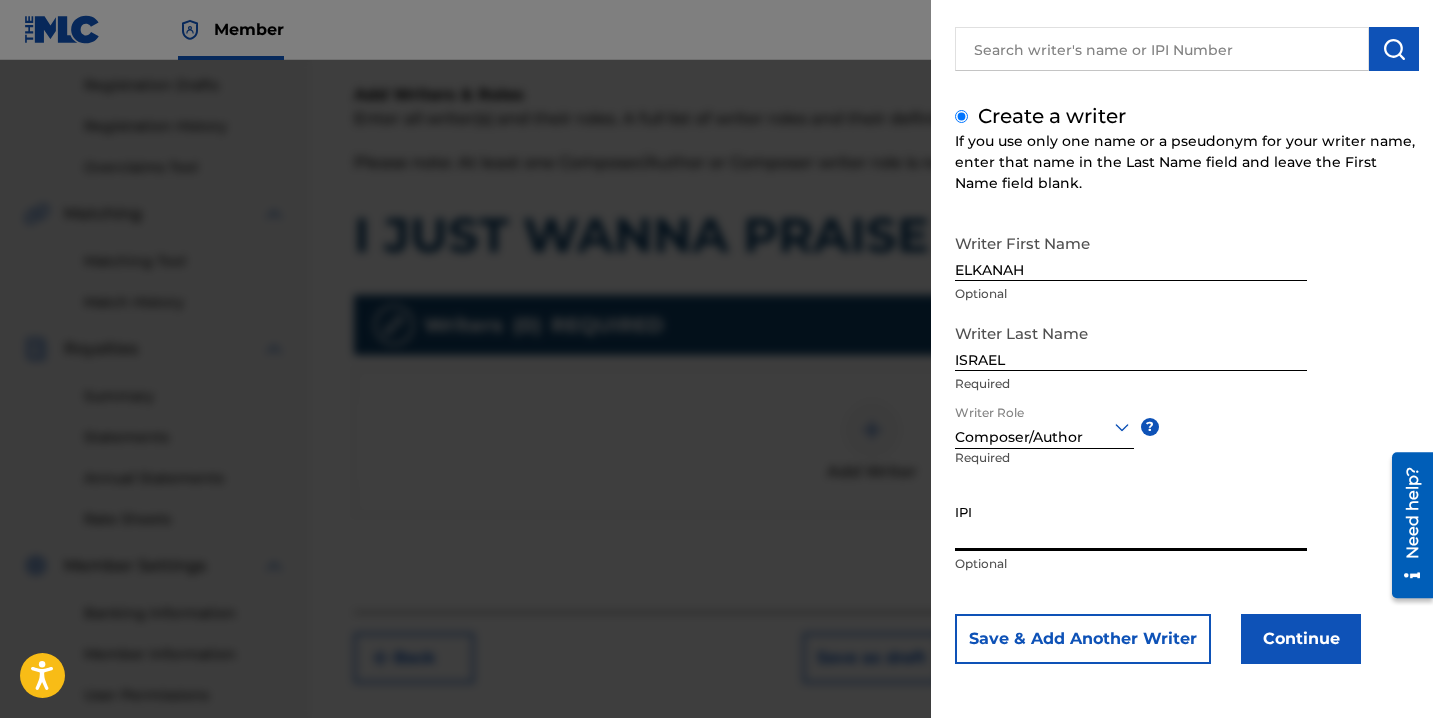 click on "IPI" at bounding box center [1131, 522] 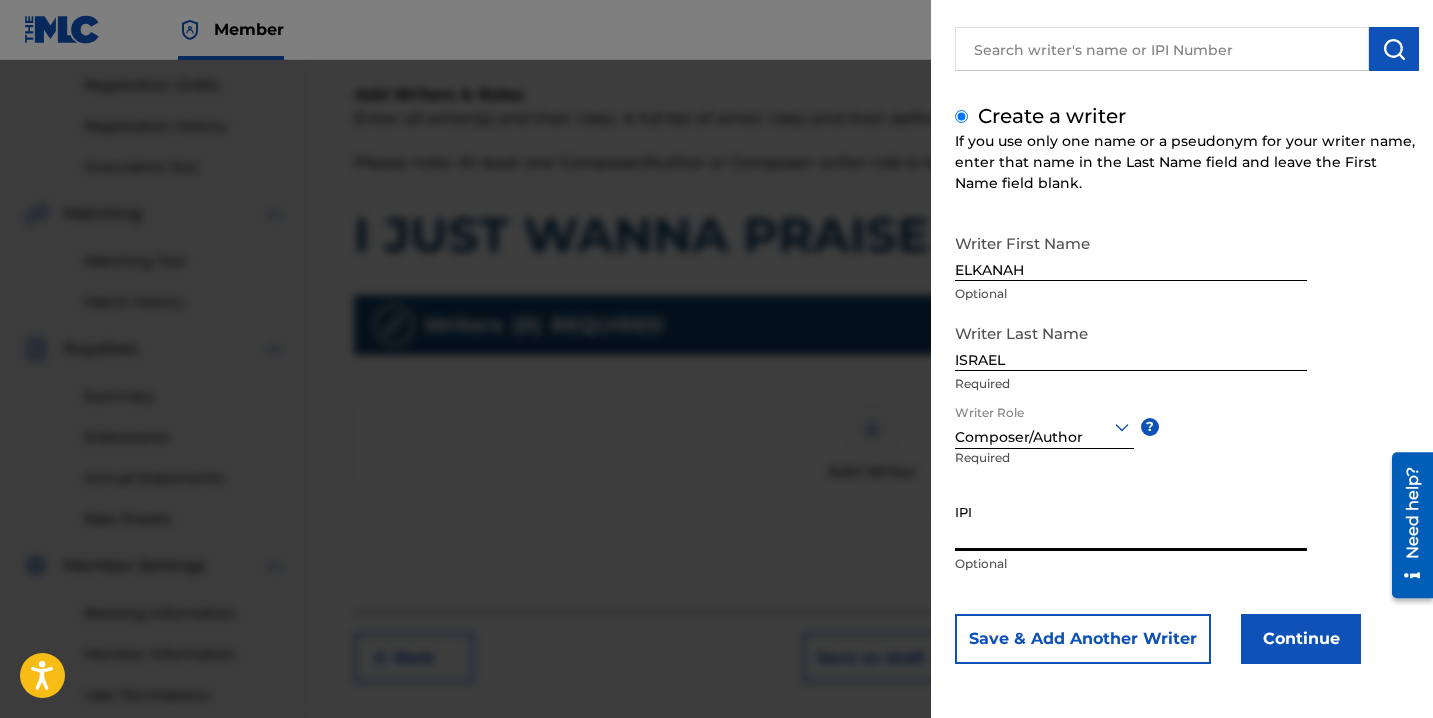 paste on "871838696" 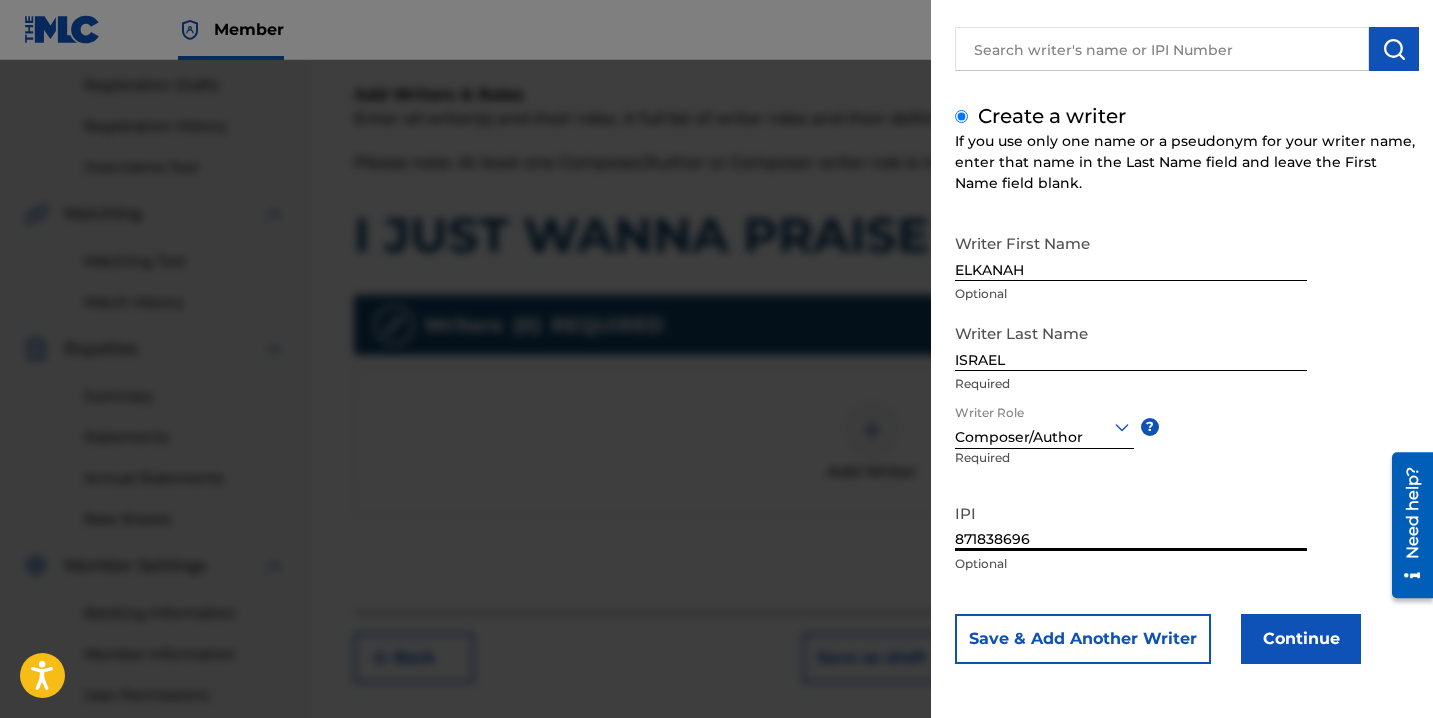 click on "Continue" at bounding box center (1301, 639) 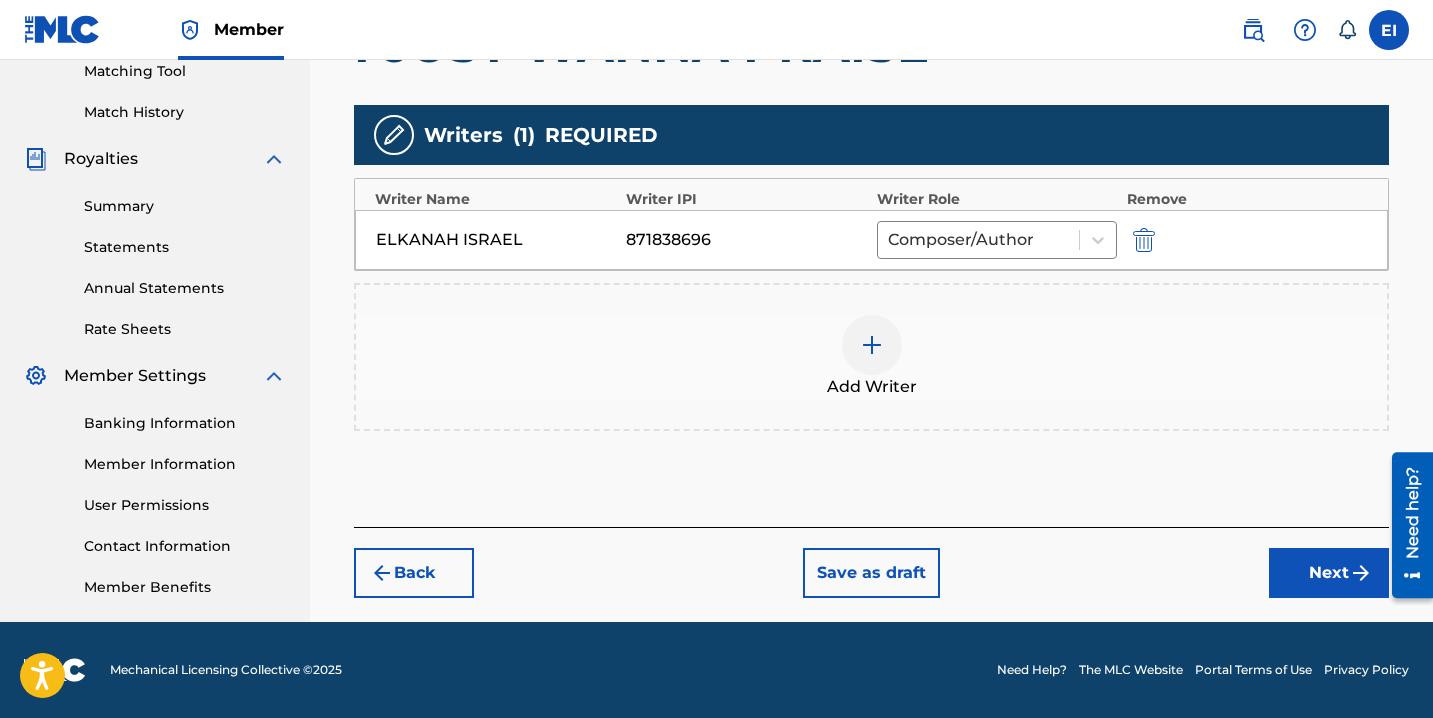 click on "Next" at bounding box center [1329, 573] 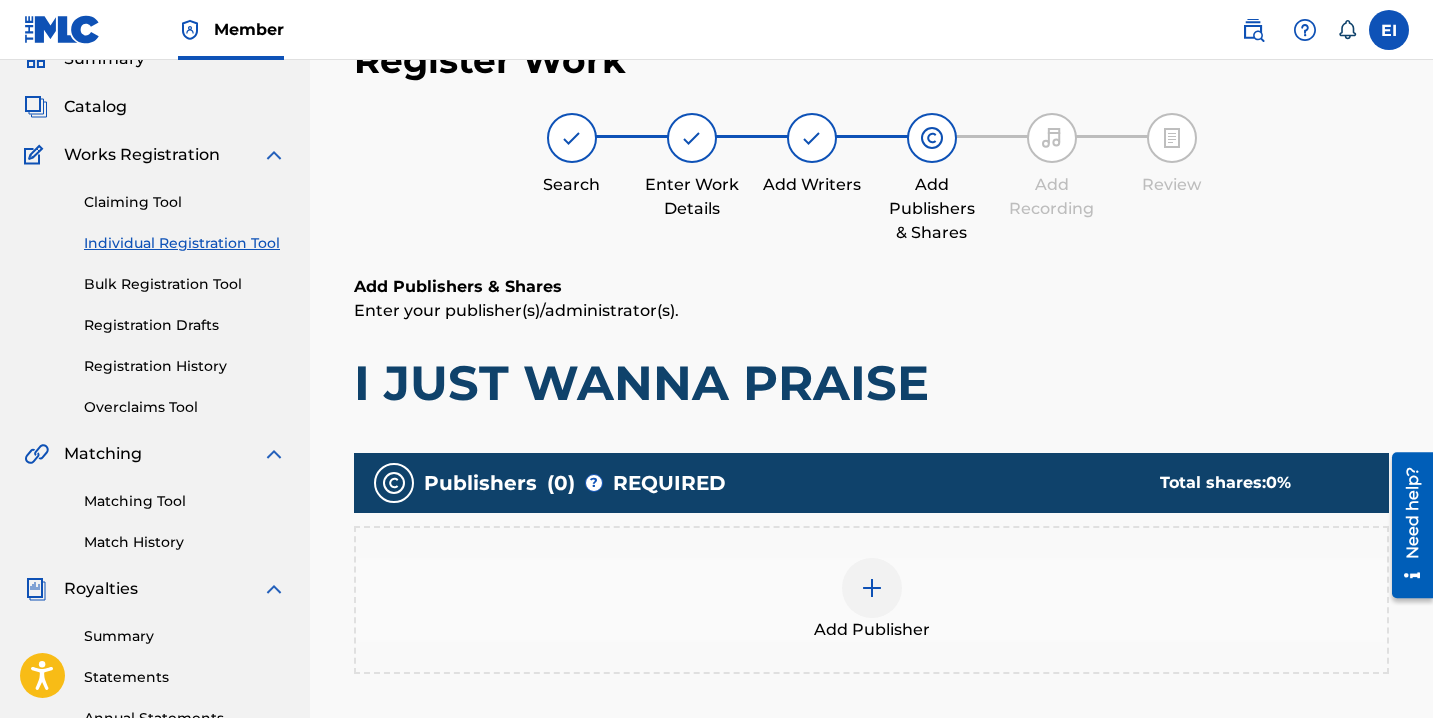 scroll, scrollTop: 90, scrollLeft: 0, axis: vertical 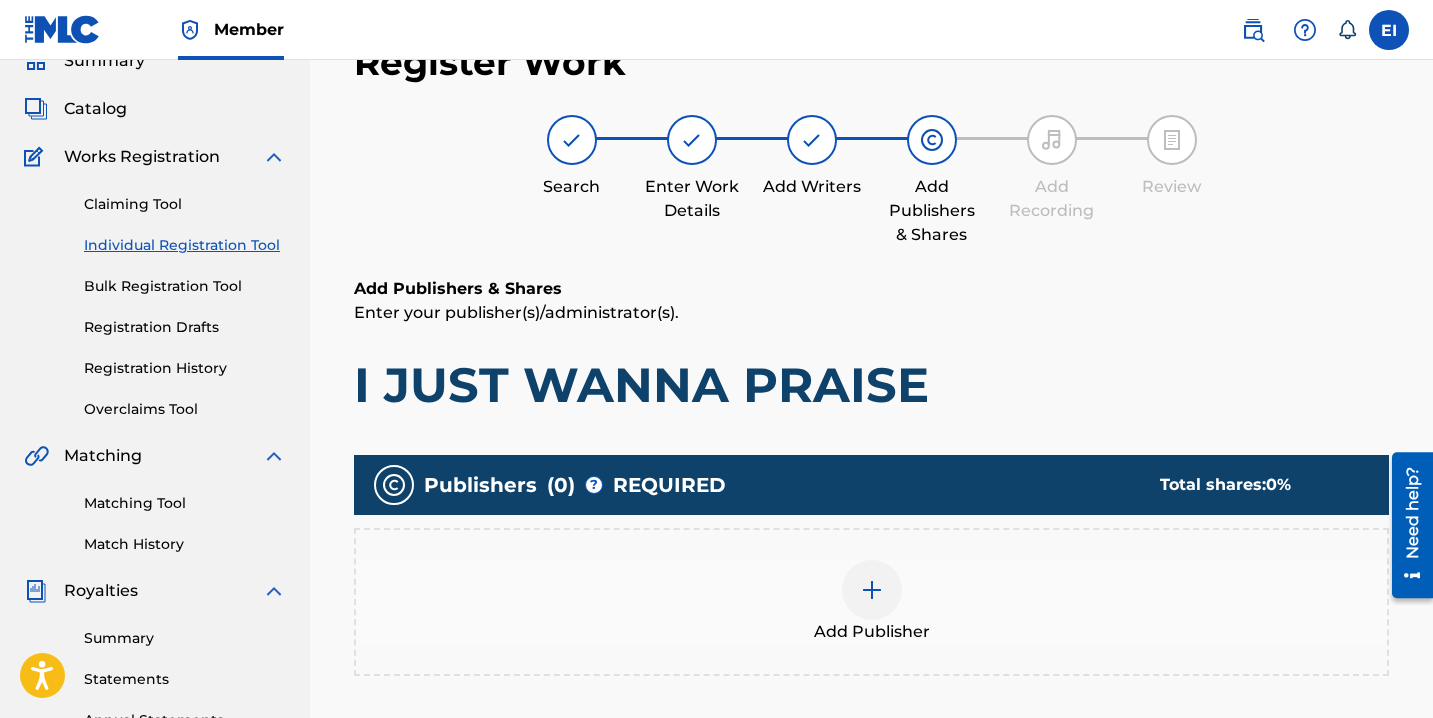 click on "Add Publisher" at bounding box center (871, 602) 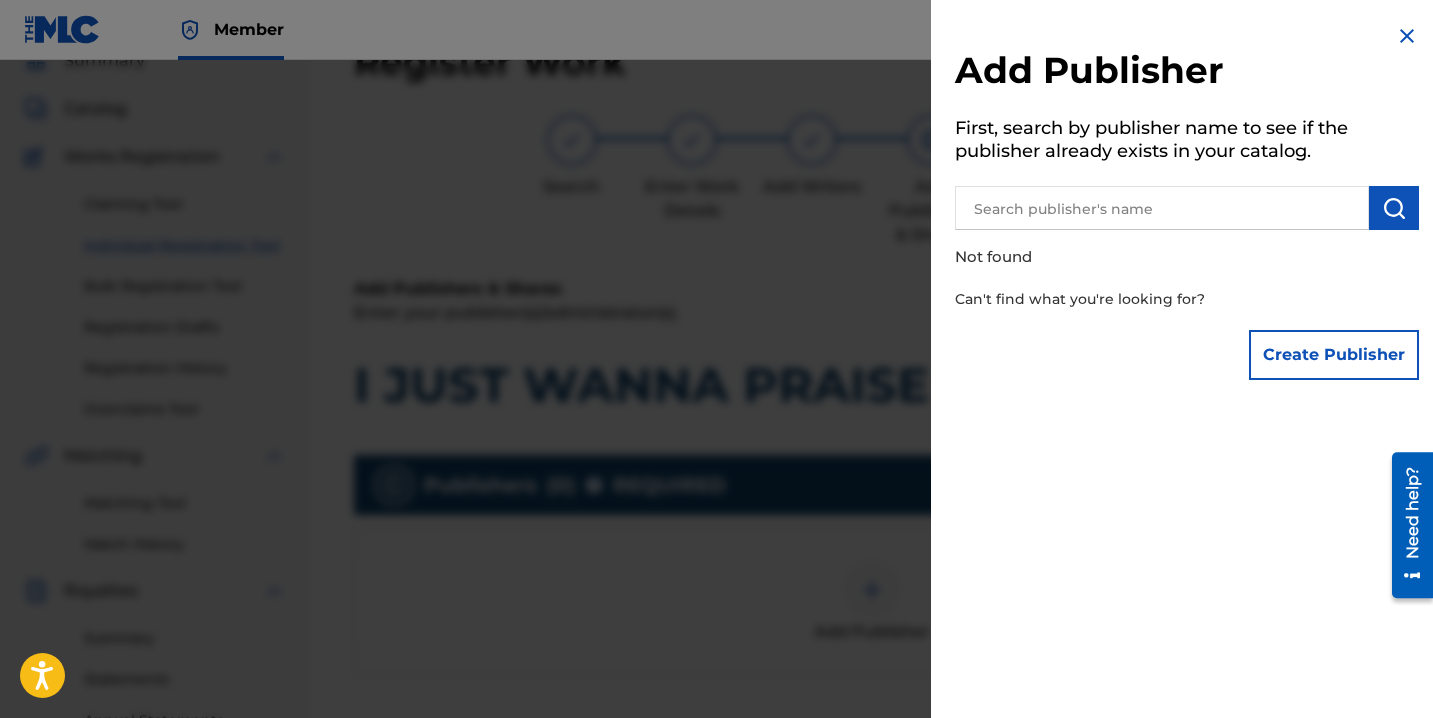 click on "Create Publisher" at bounding box center (1334, 355) 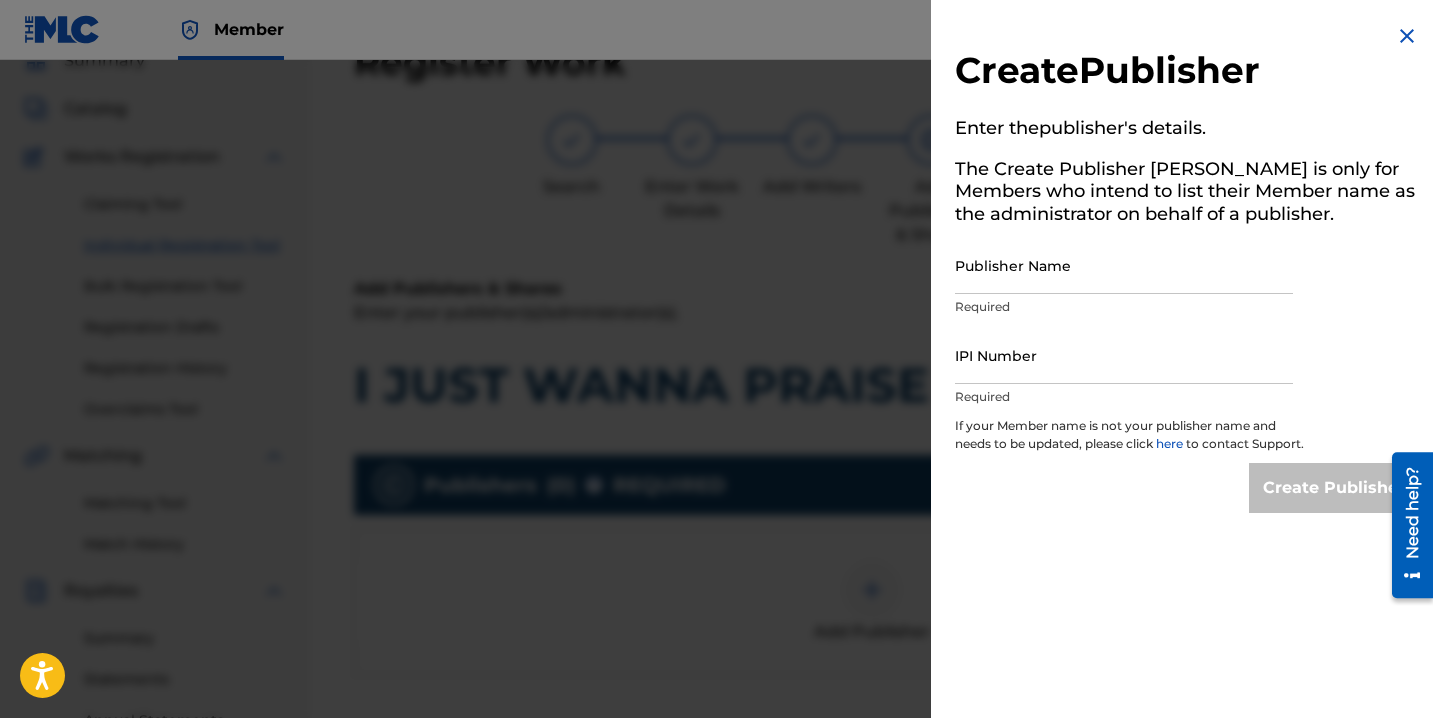 click on "Required" at bounding box center (1124, 307) 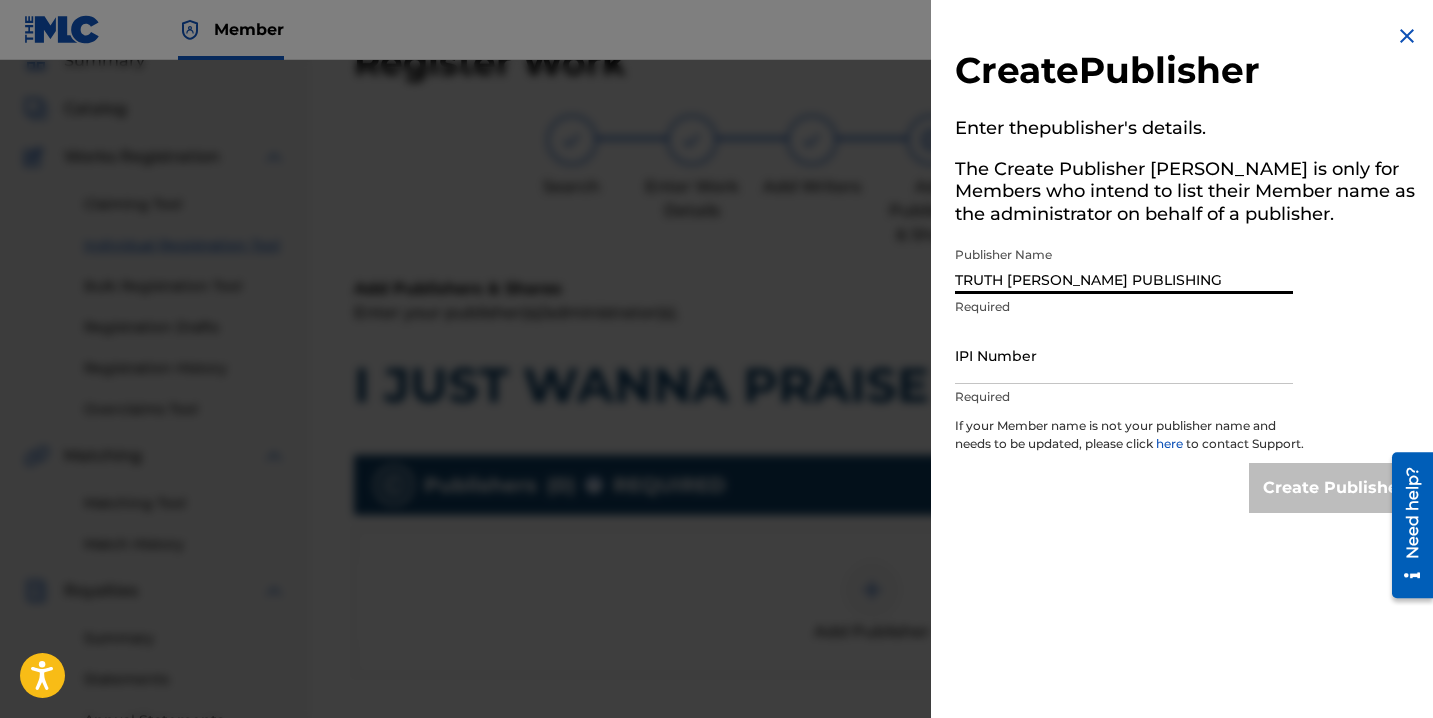 click on "IPI Number" at bounding box center (1124, 355) 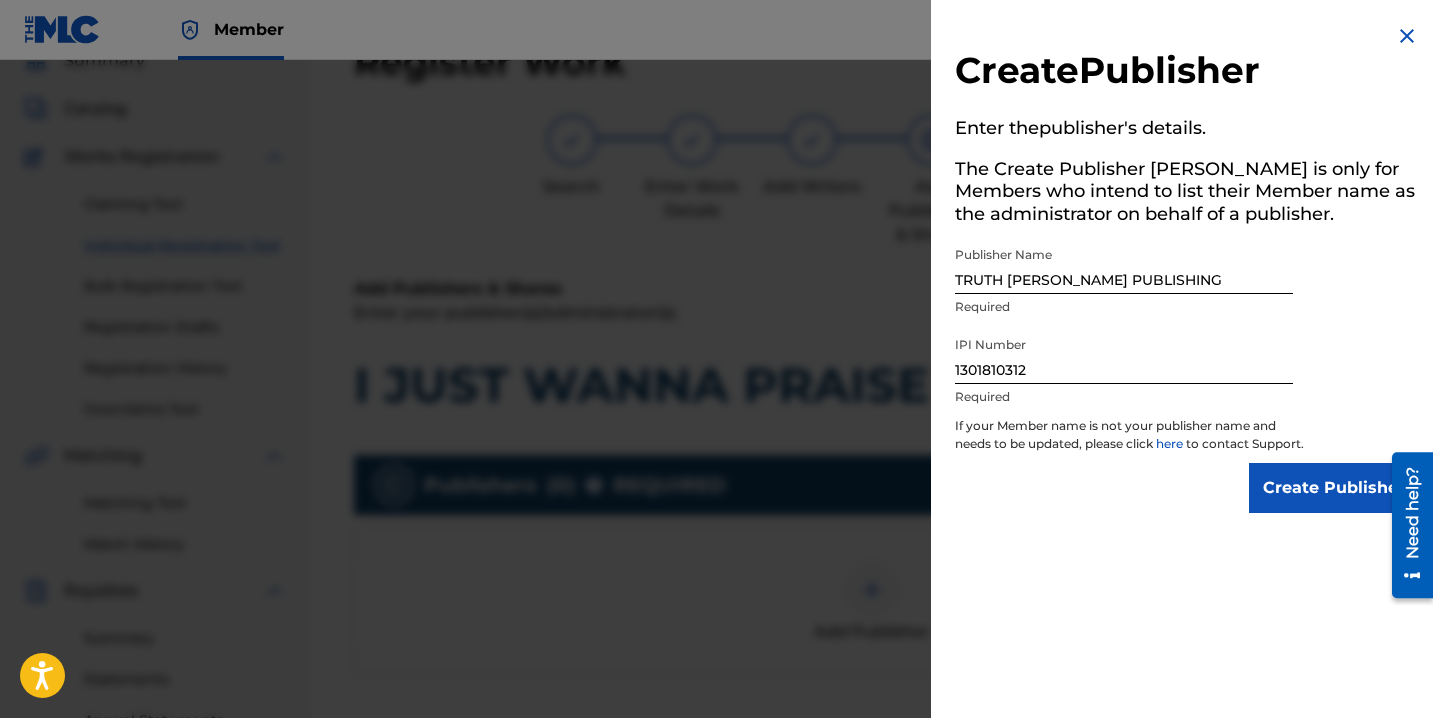 click on "Create Publisher" at bounding box center (1334, 488) 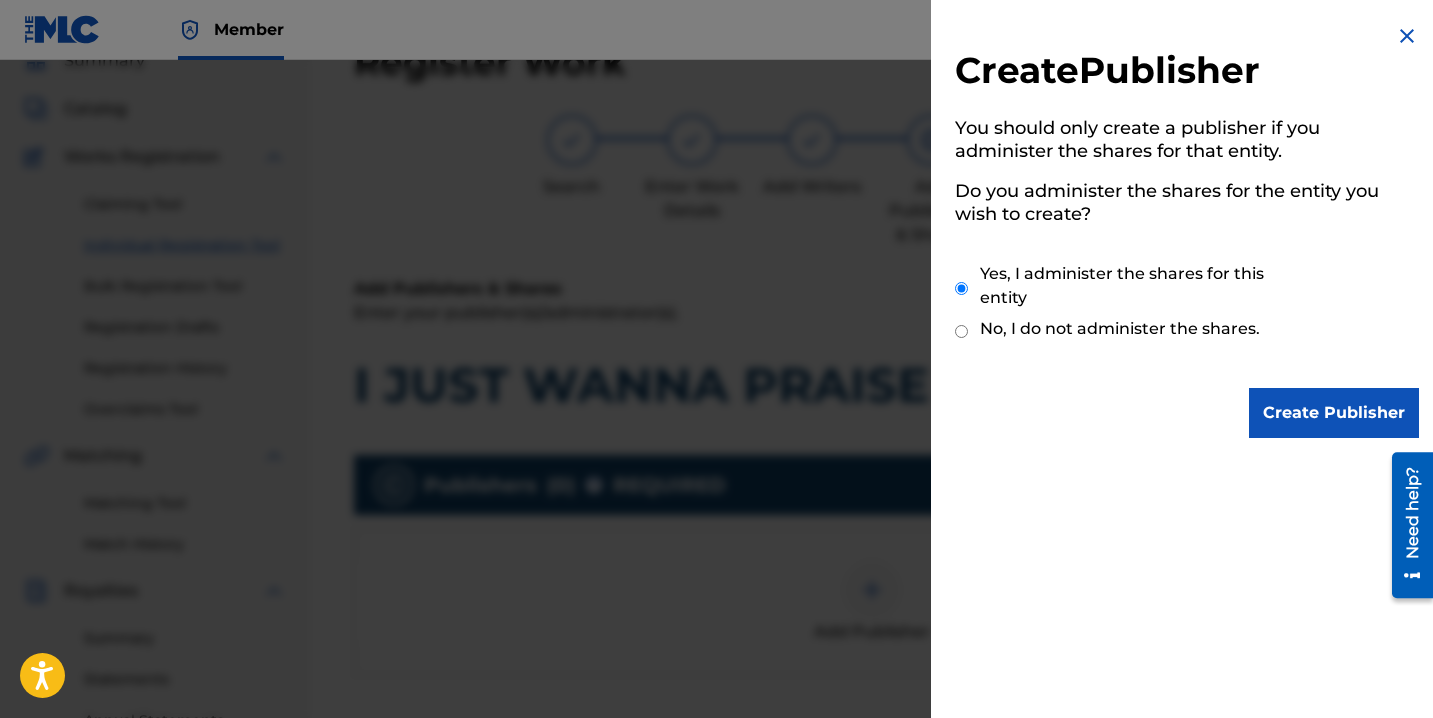 click on "Create Publisher" at bounding box center (1334, 413) 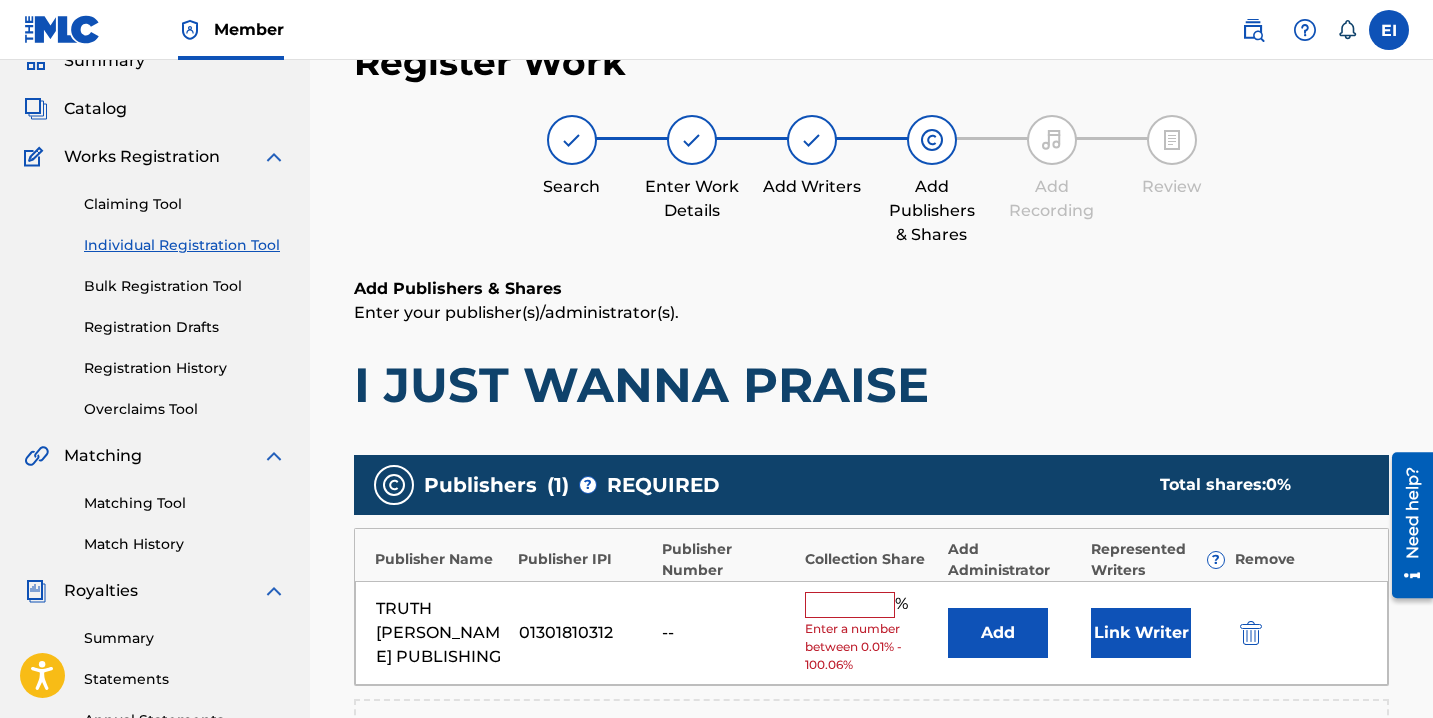 click at bounding box center (850, 605) 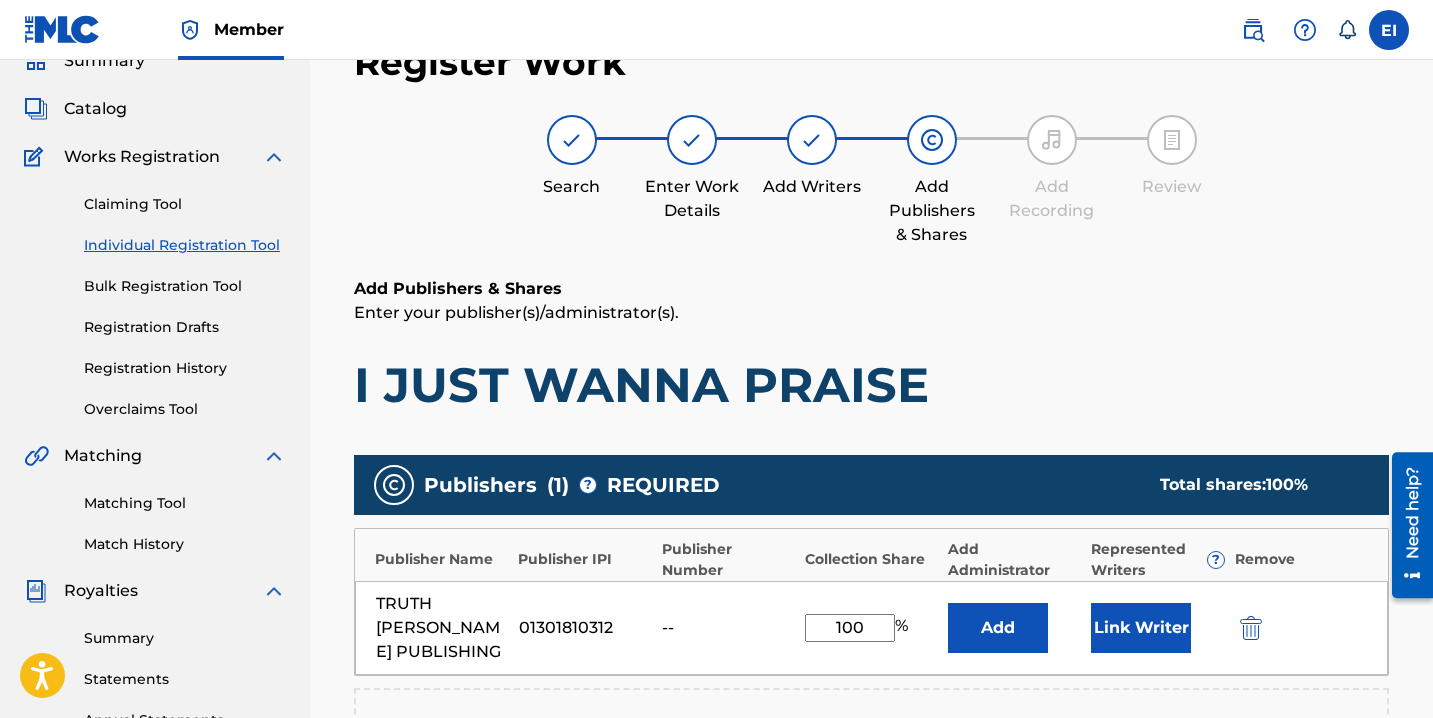 click on "Link Writer" at bounding box center [1141, 628] 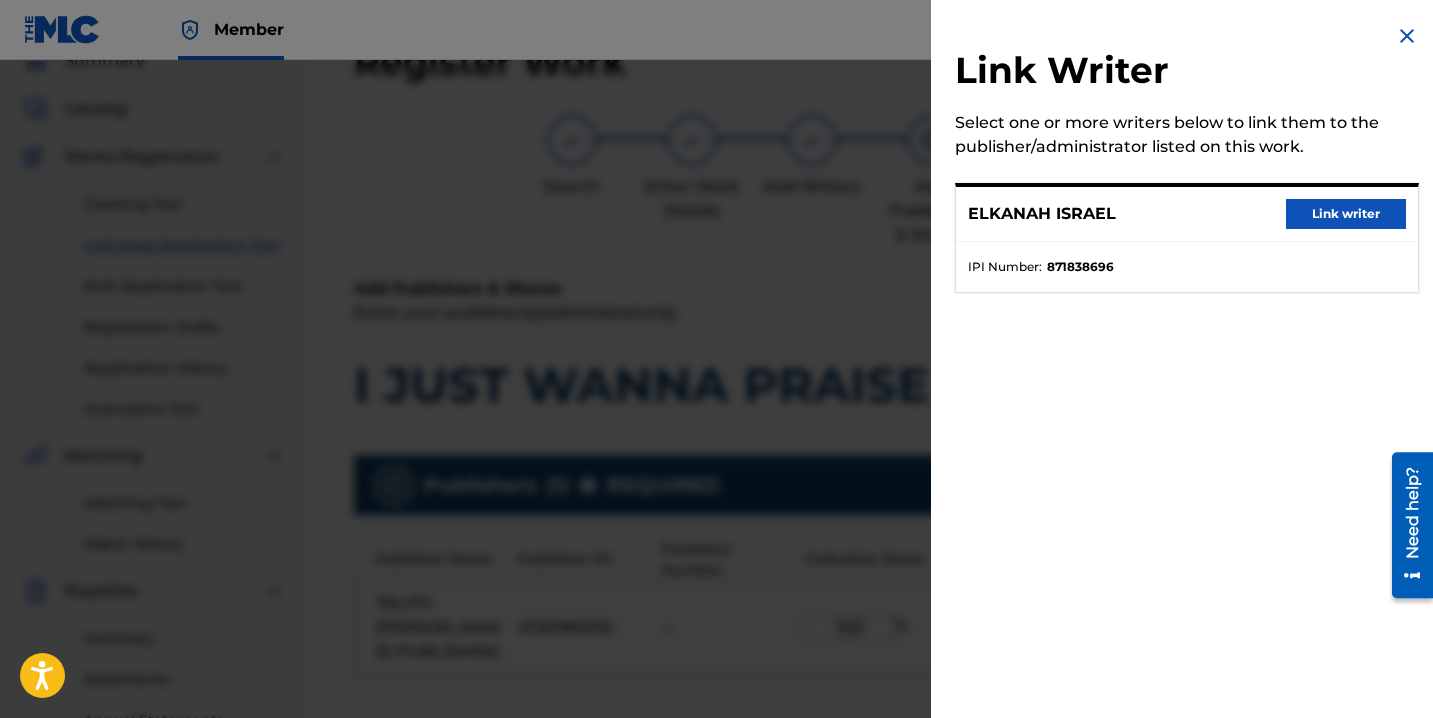 click on "Link writer" at bounding box center (1346, 214) 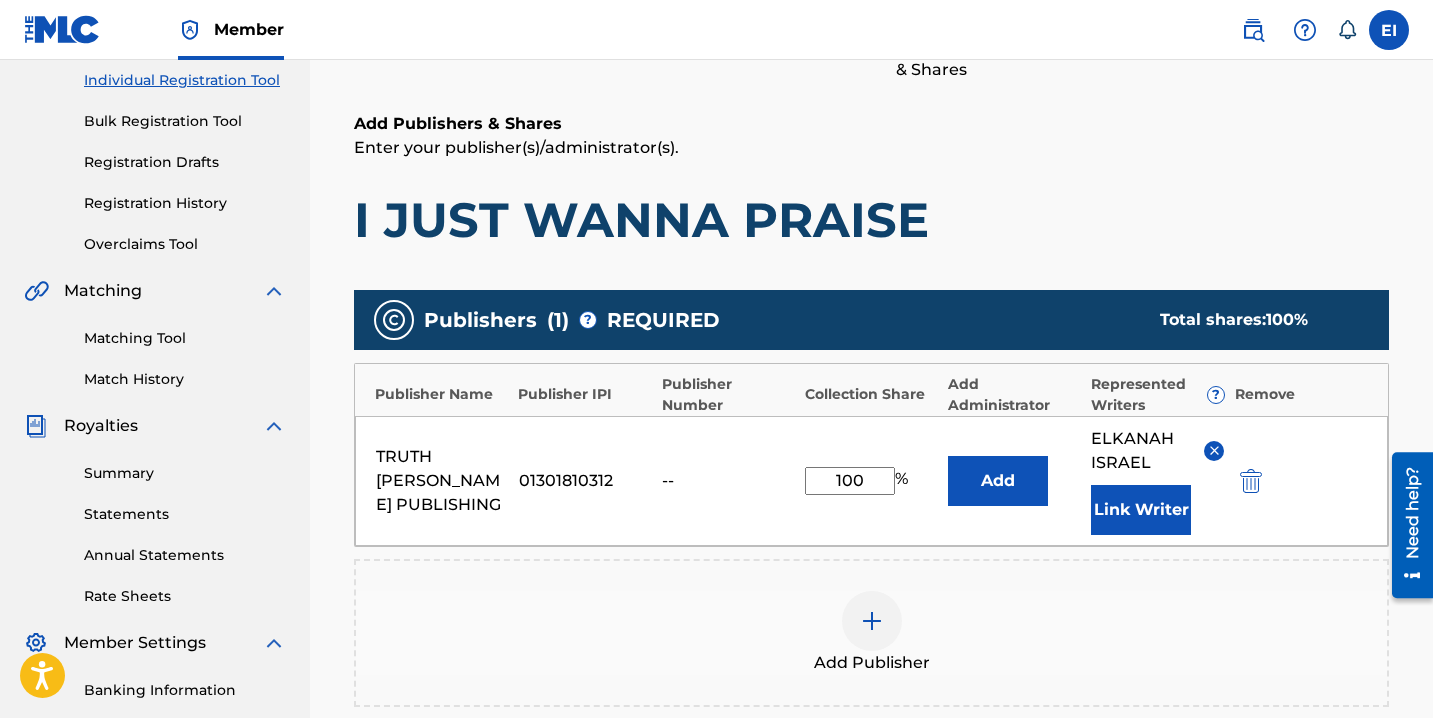 scroll, scrollTop: 587, scrollLeft: 0, axis: vertical 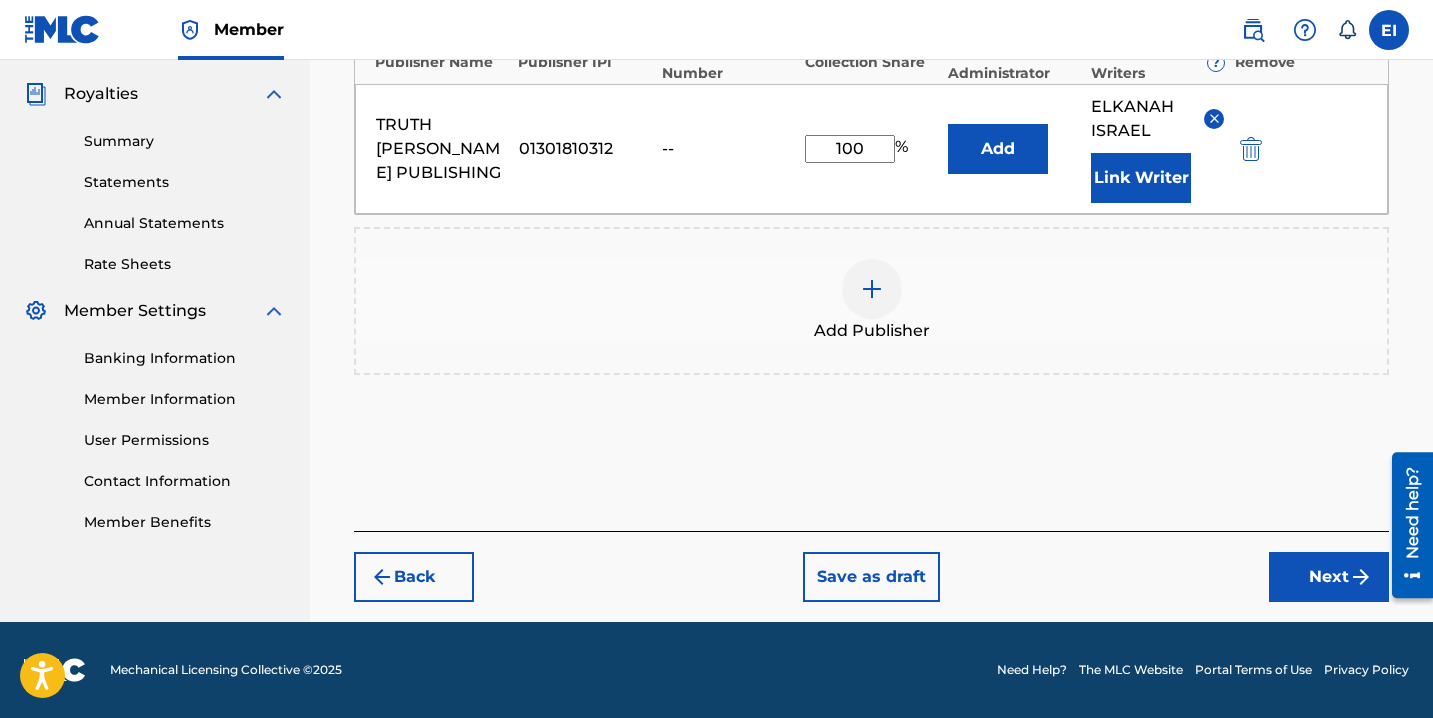 click on "Next" at bounding box center [1329, 577] 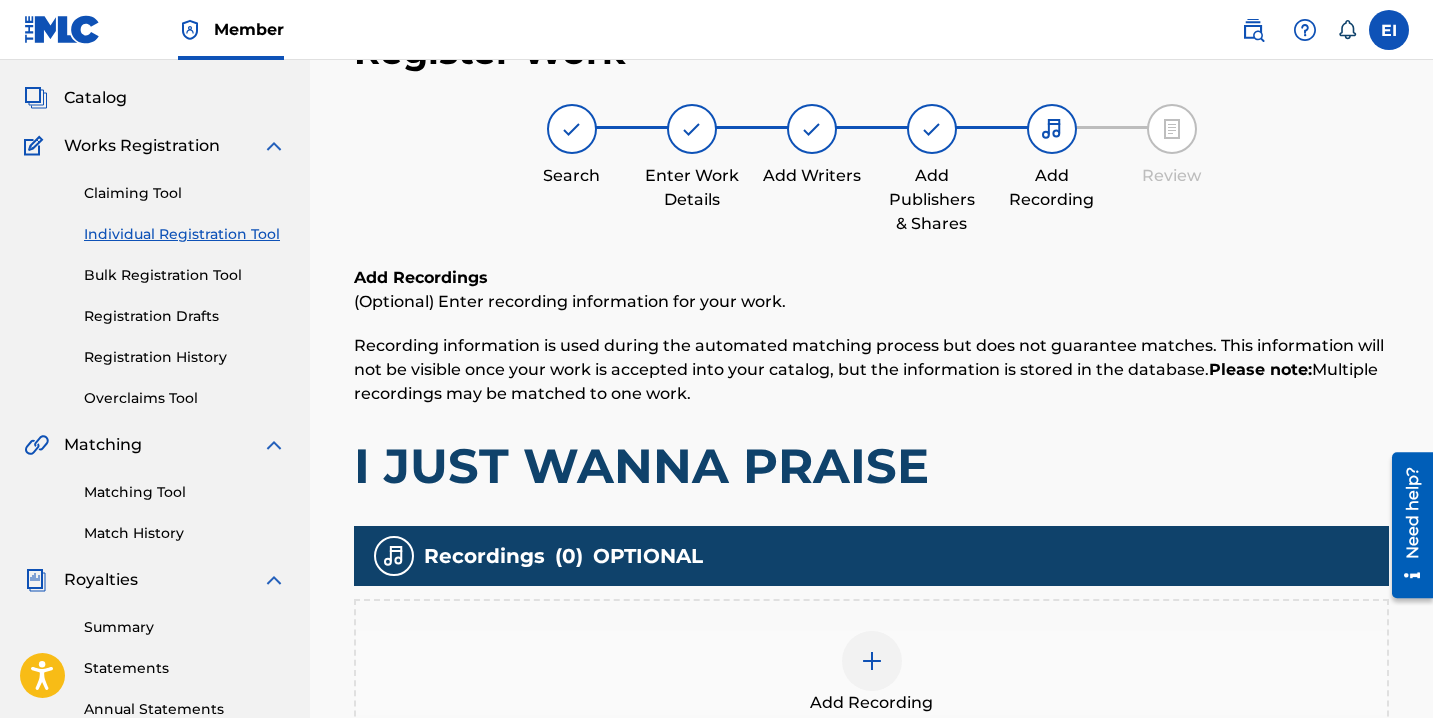 scroll, scrollTop: 90, scrollLeft: 0, axis: vertical 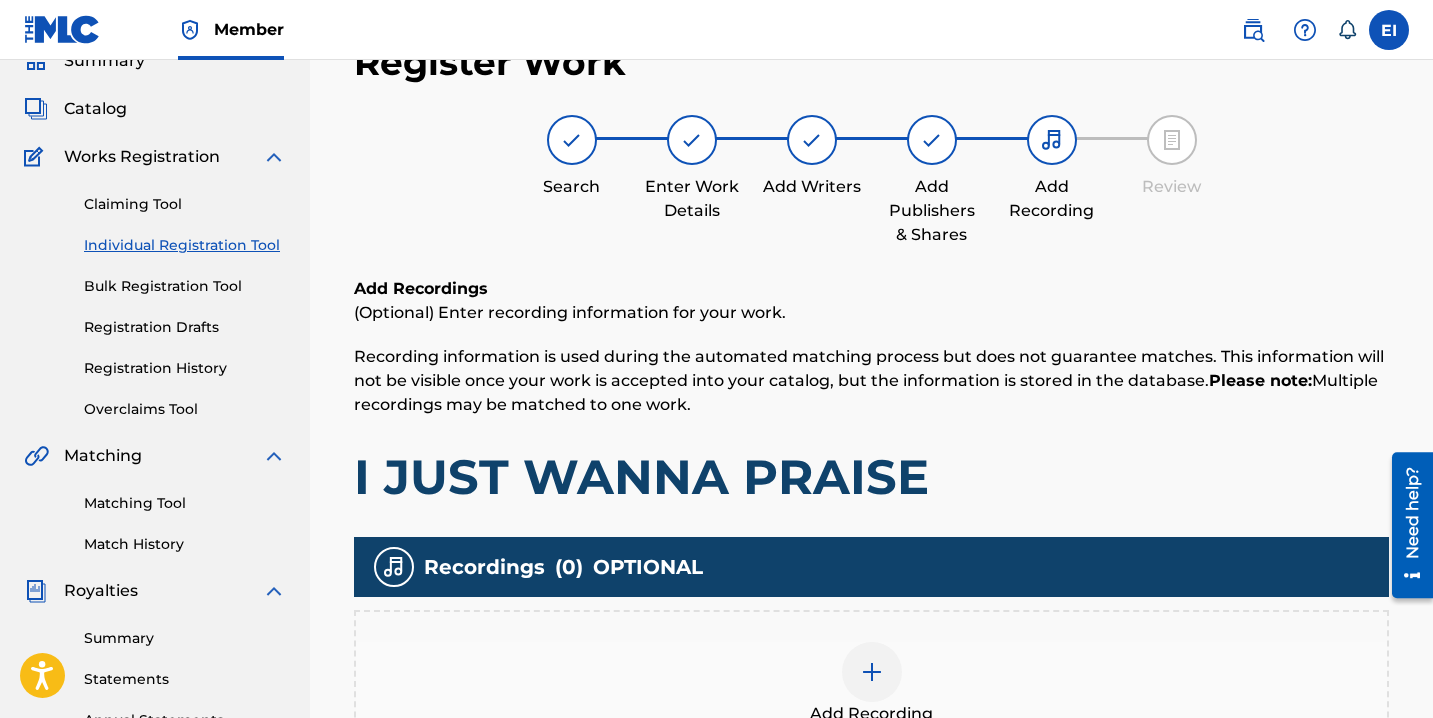 click at bounding box center [872, 672] 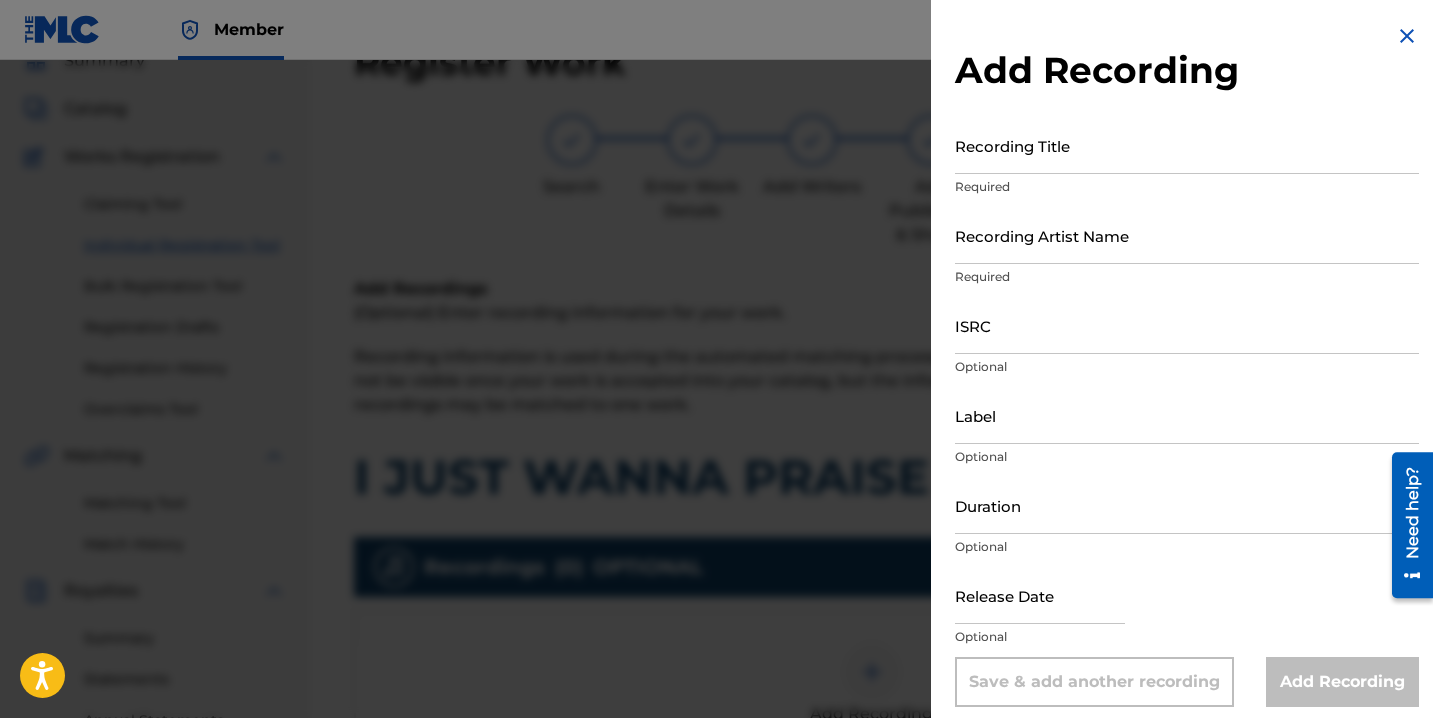 click on "Recording Title" at bounding box center (1187, 145) 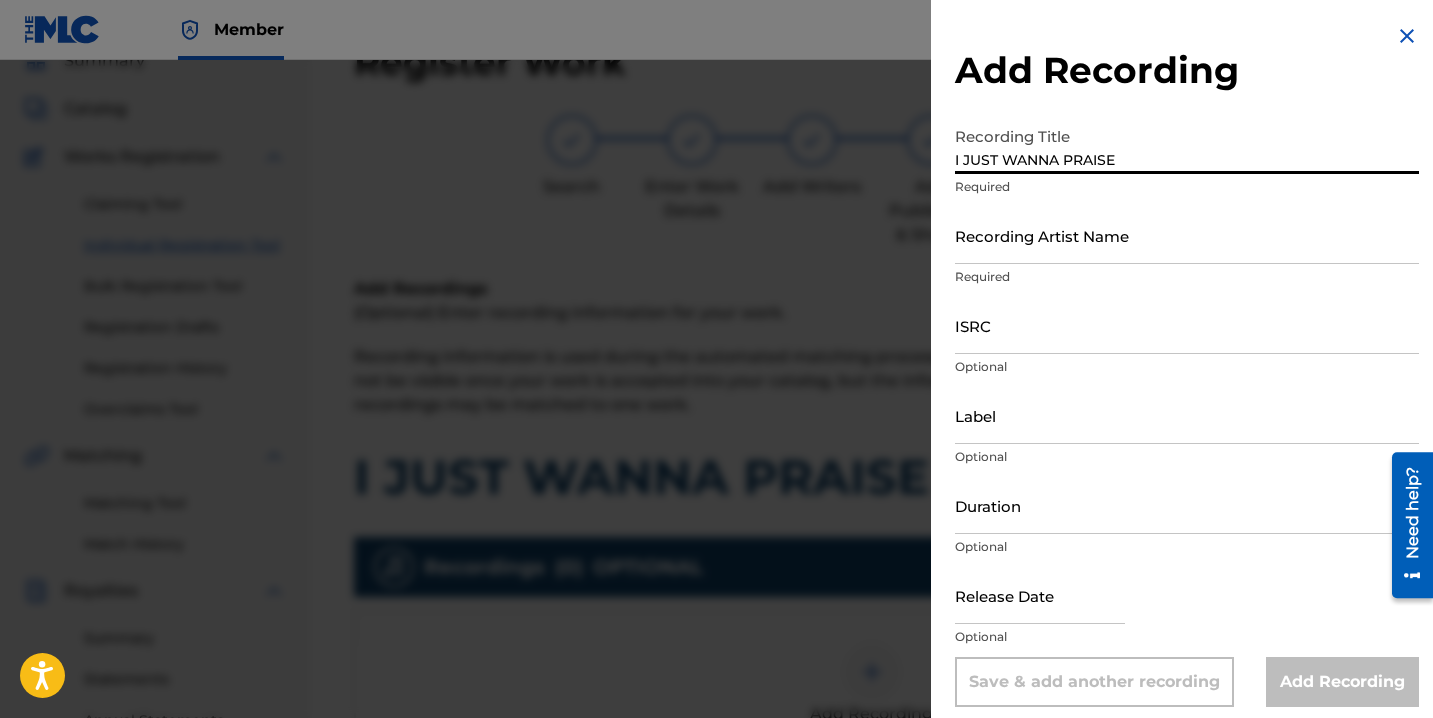 click on "Recording Artist Name" at bounding box center (1187, 235) 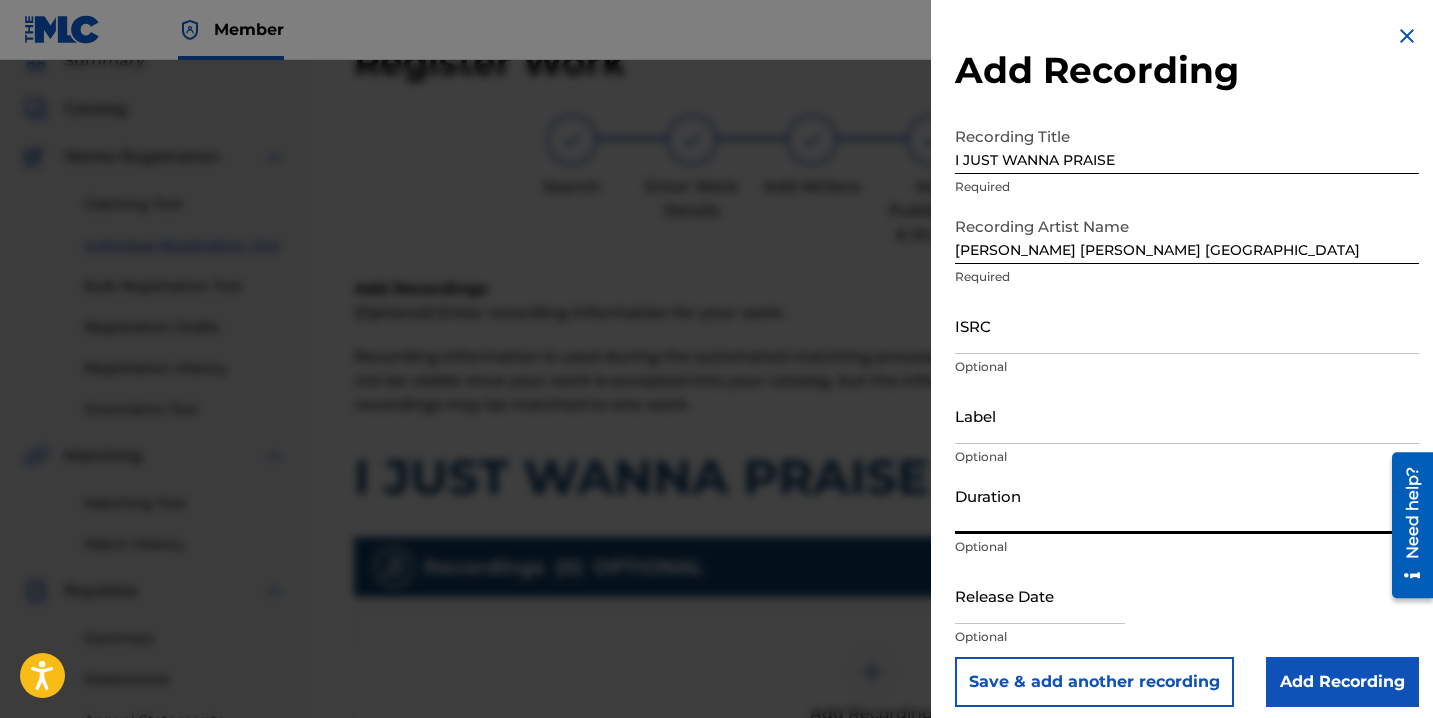 click on "Duration" at bounding box center (1187, 505) 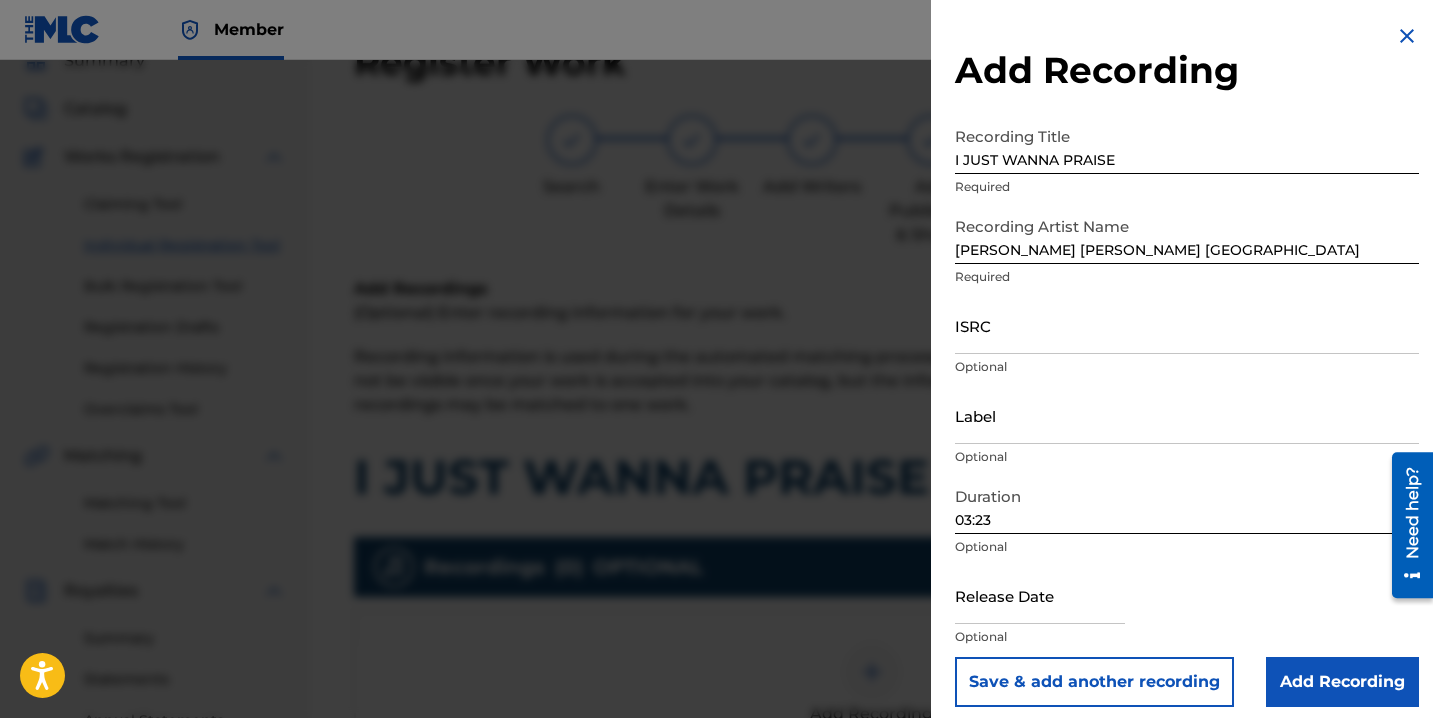 click at bounding box center [1040, 597] 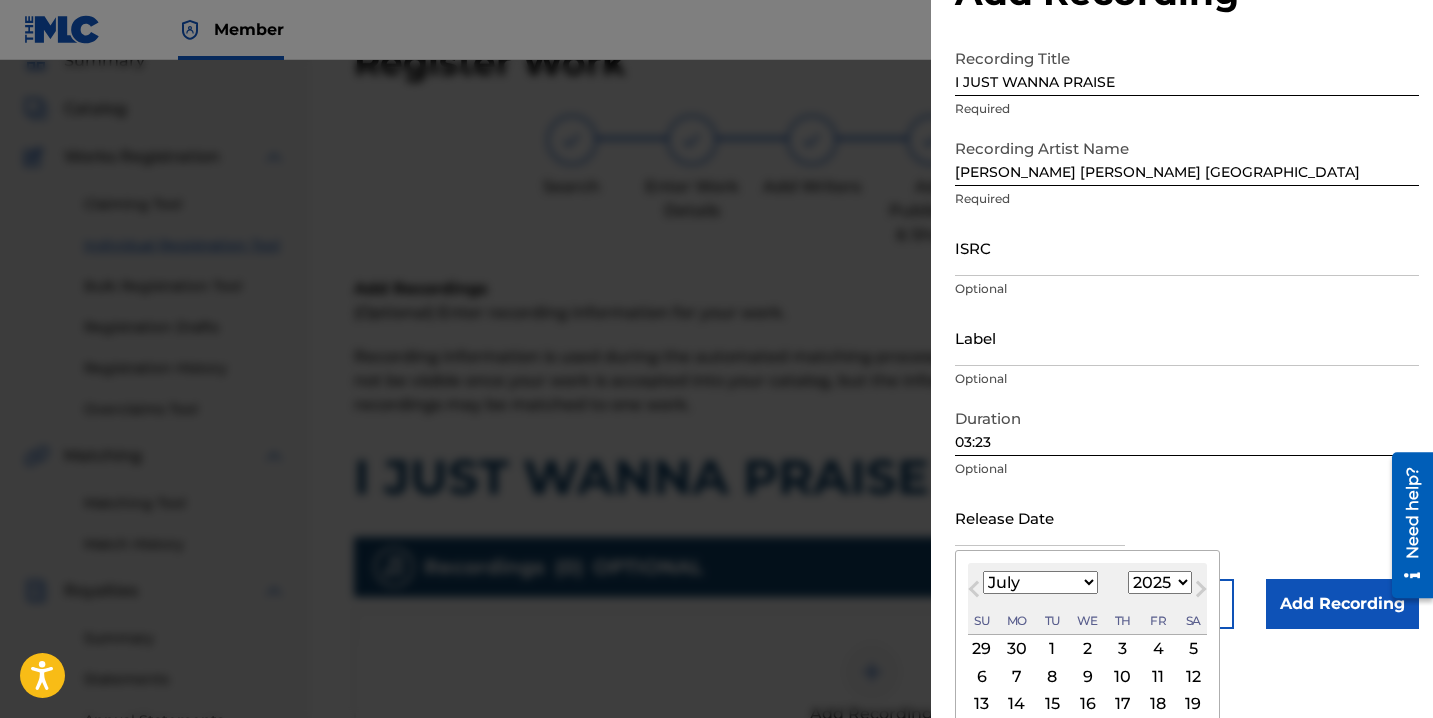 click on "1" at bounding box center [1052, 649] 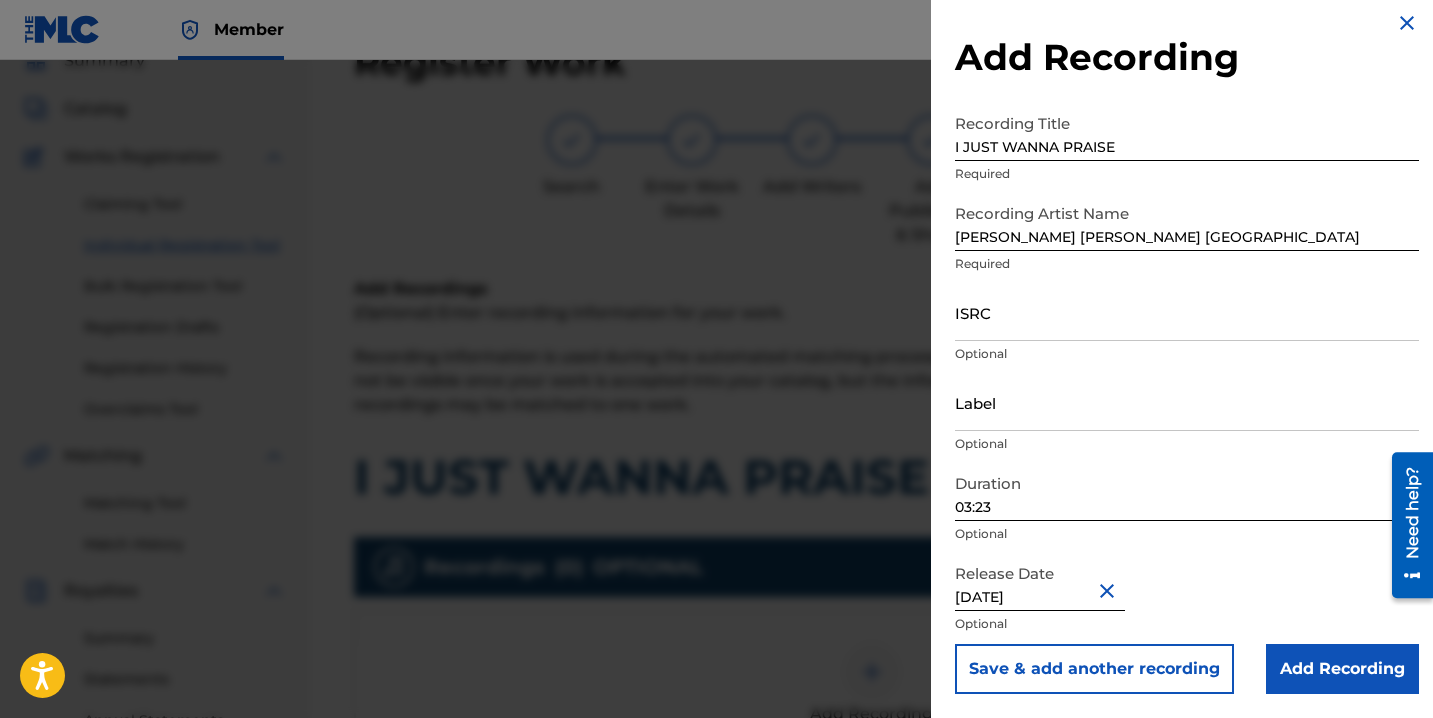 scroll, scrollTop: 13, scrollLeft: 0, axis: vertical 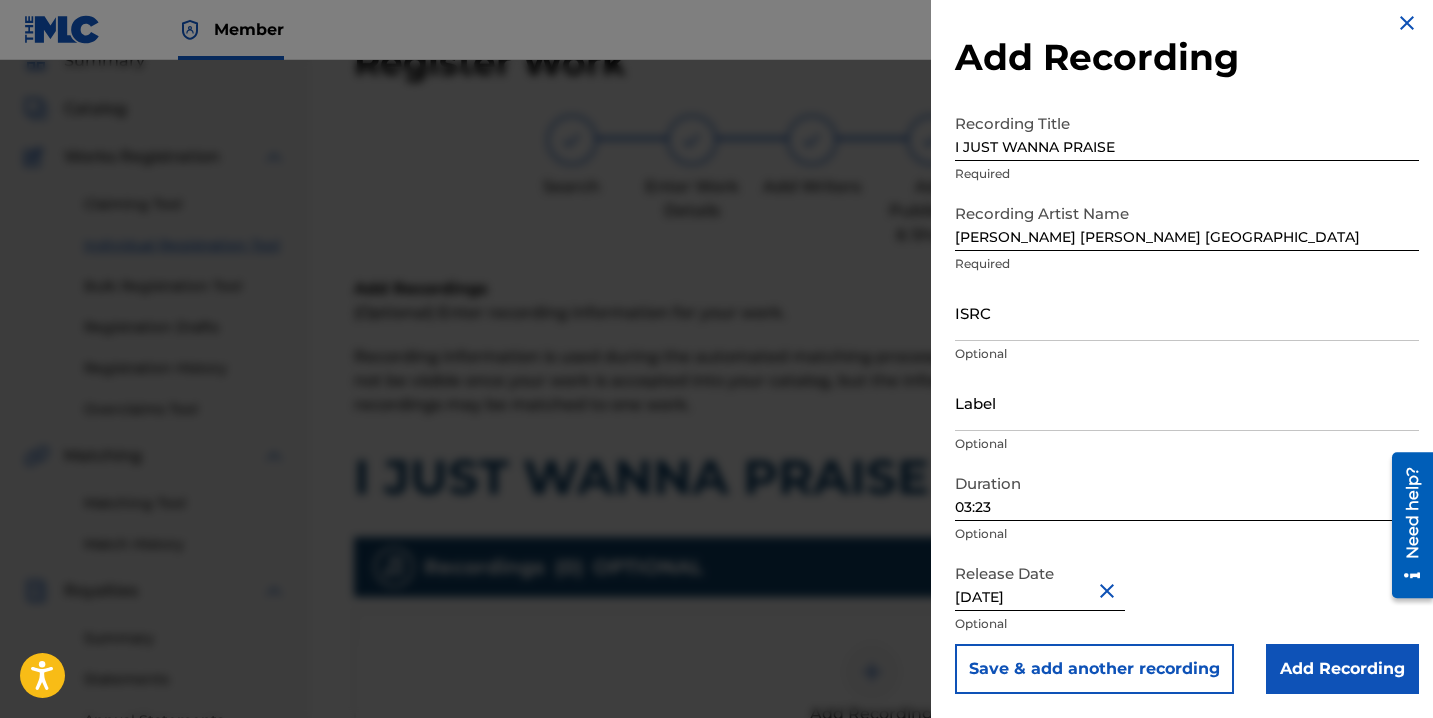 click on "ISRC" at bounding box center [1187, 312] 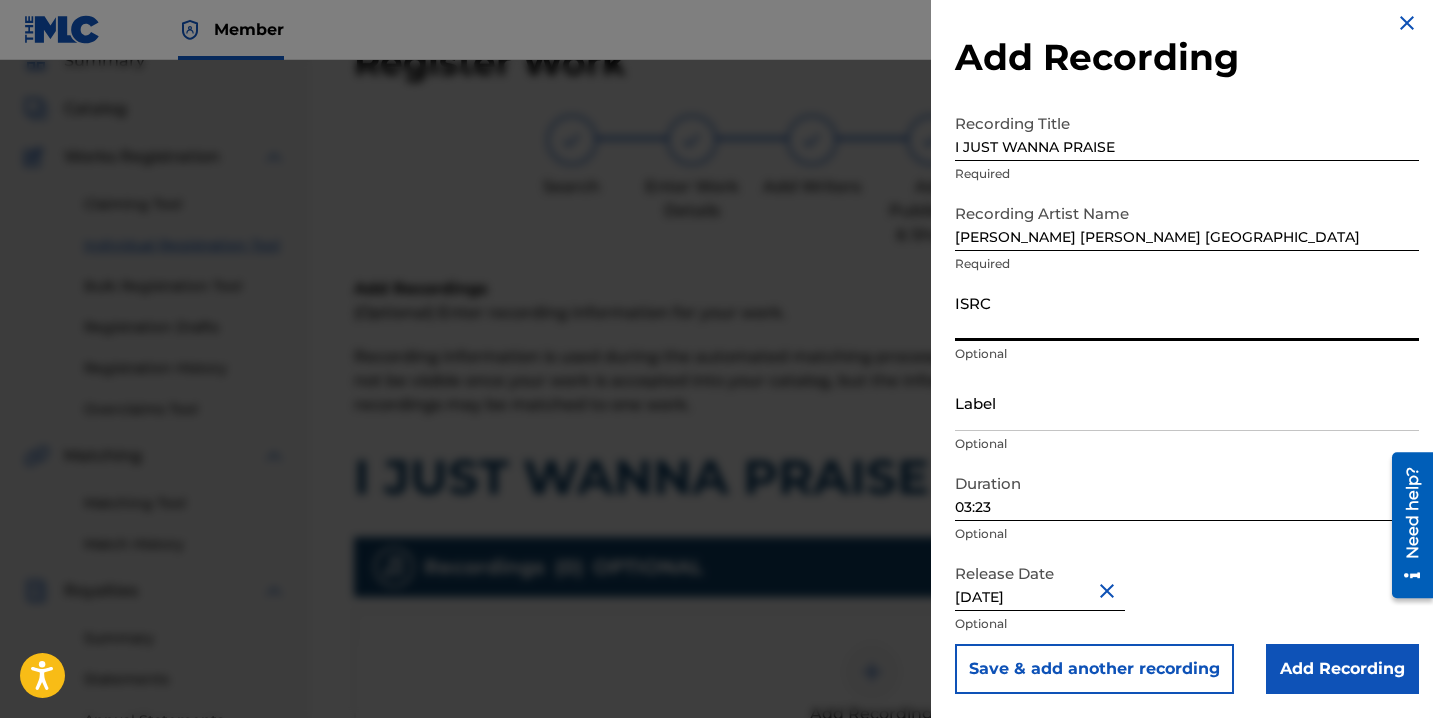 click on "ISRC" at bounding box center [1187, 312] 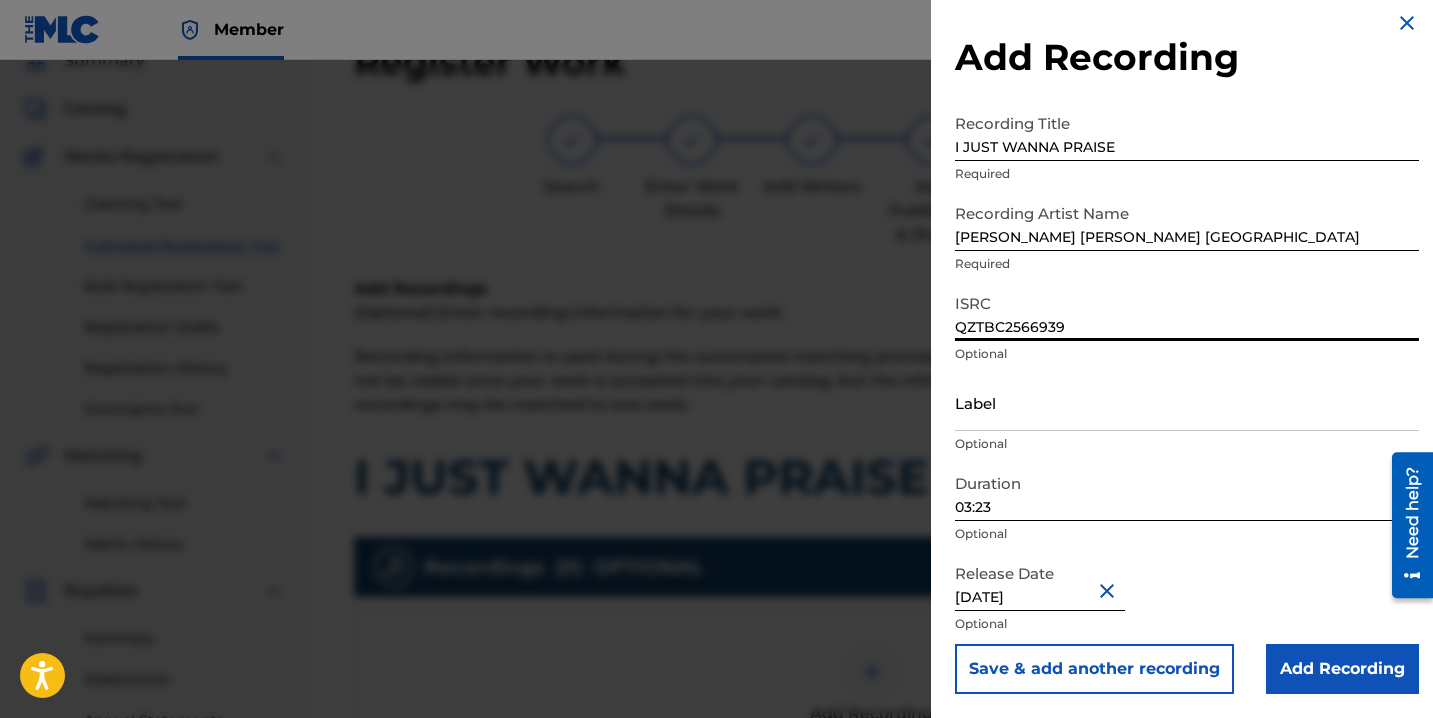 click on "Add Recording" at bounding box center [1342, 669] 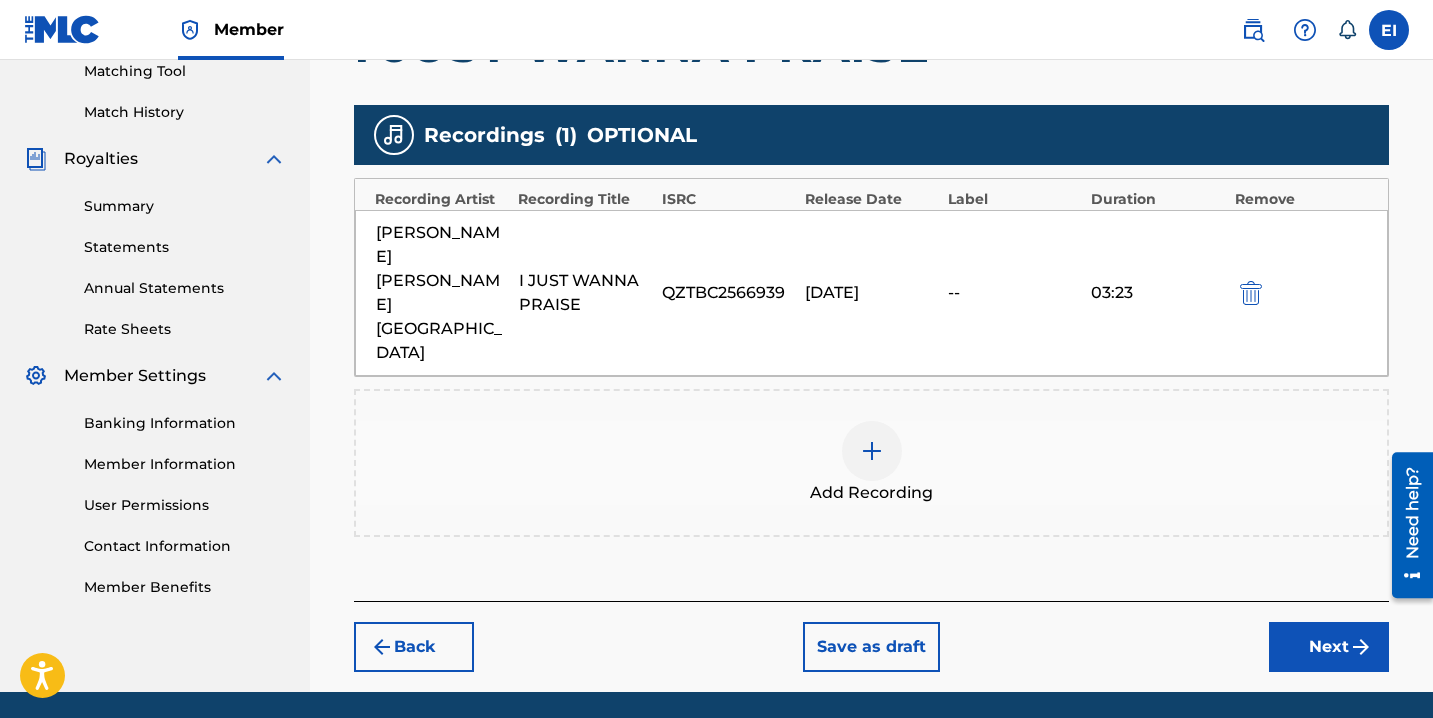 click on "Next" at bounding box center [1329, 647] 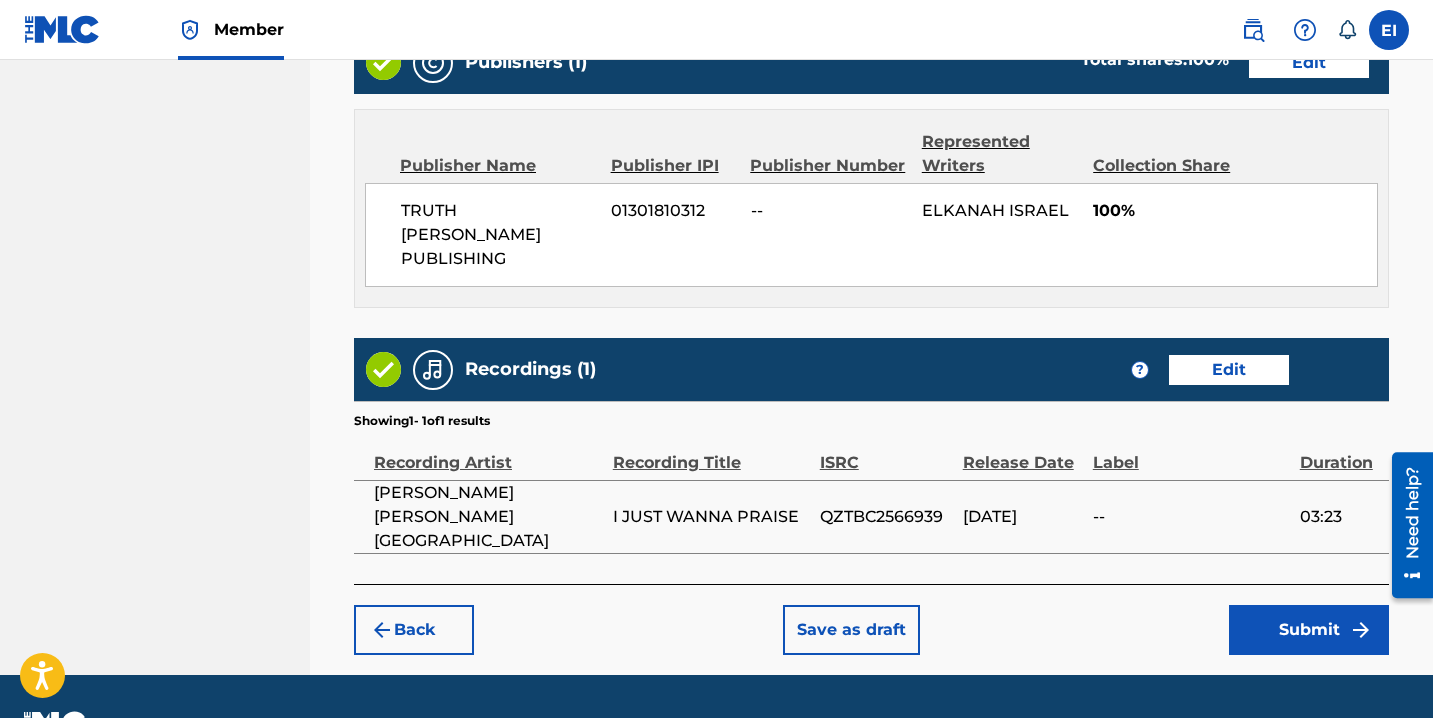 scroll, scrollTop: 1059, scrollLeft: 0, axis: vertical 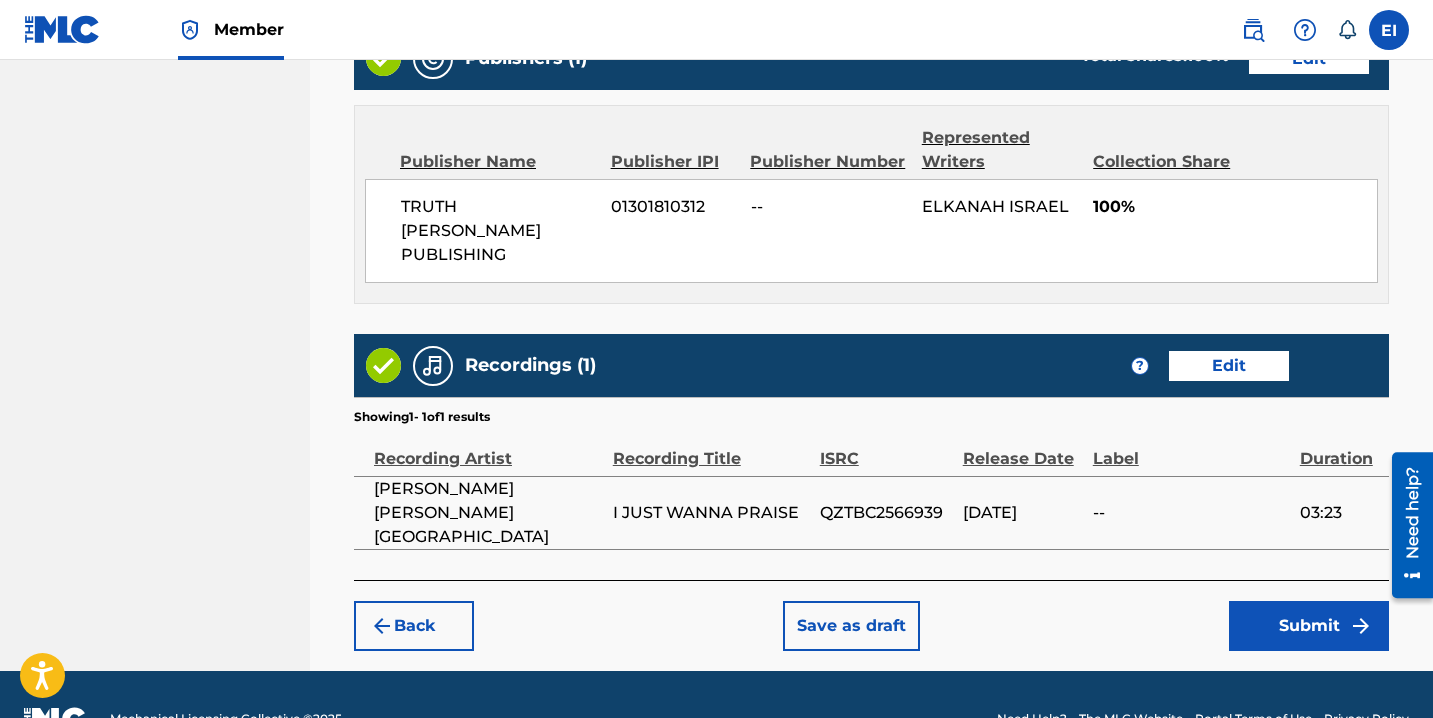 click on "Submit" at bounding box center (1309, 626) 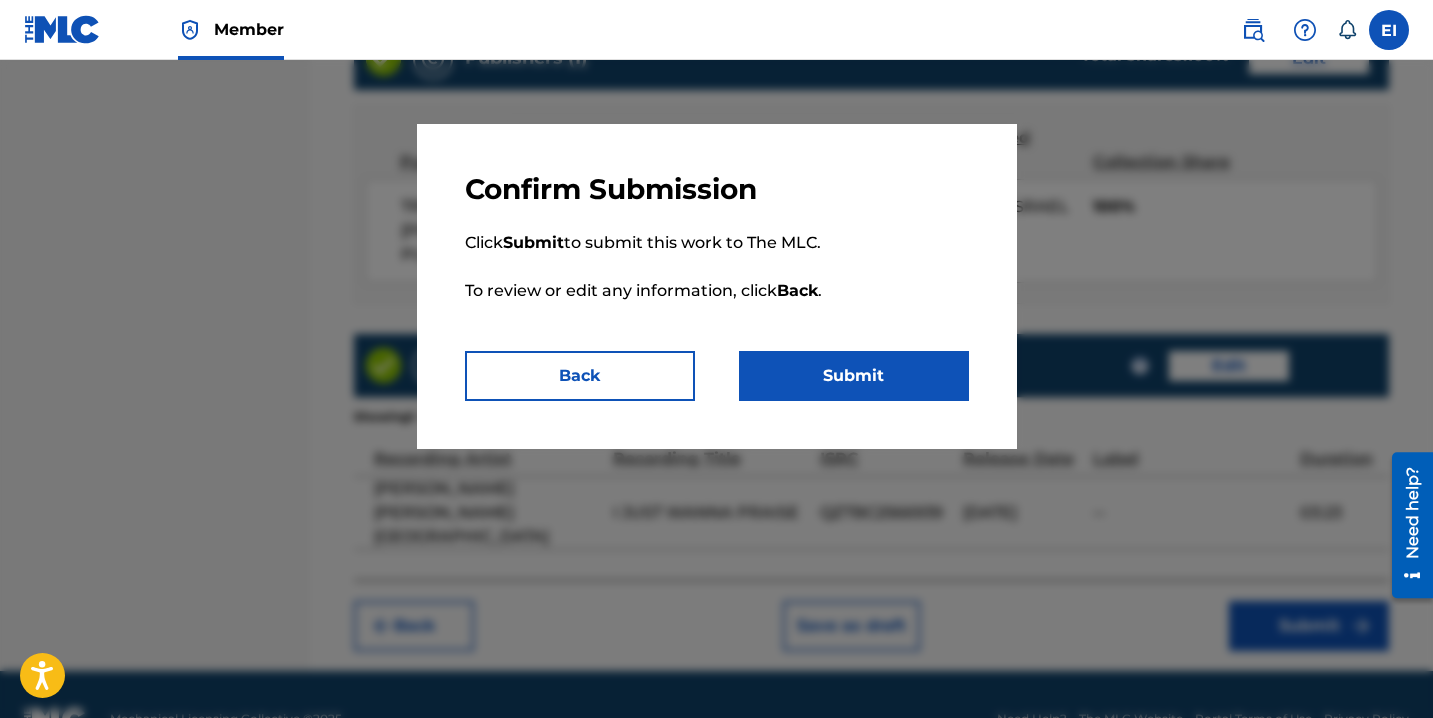 click on "Submit" at bounding box center (854, 376) 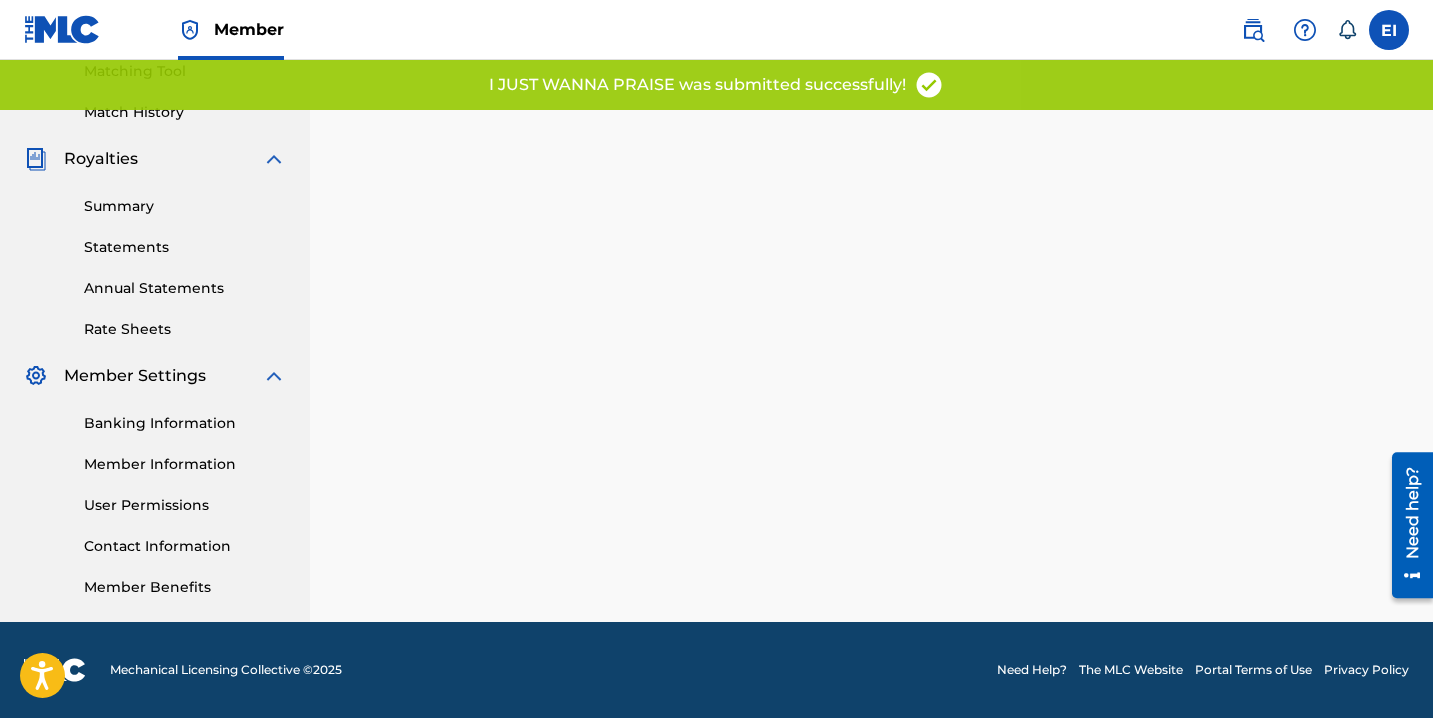 scroll, scrollTop: 0, scrollLeft: 0, axis: both 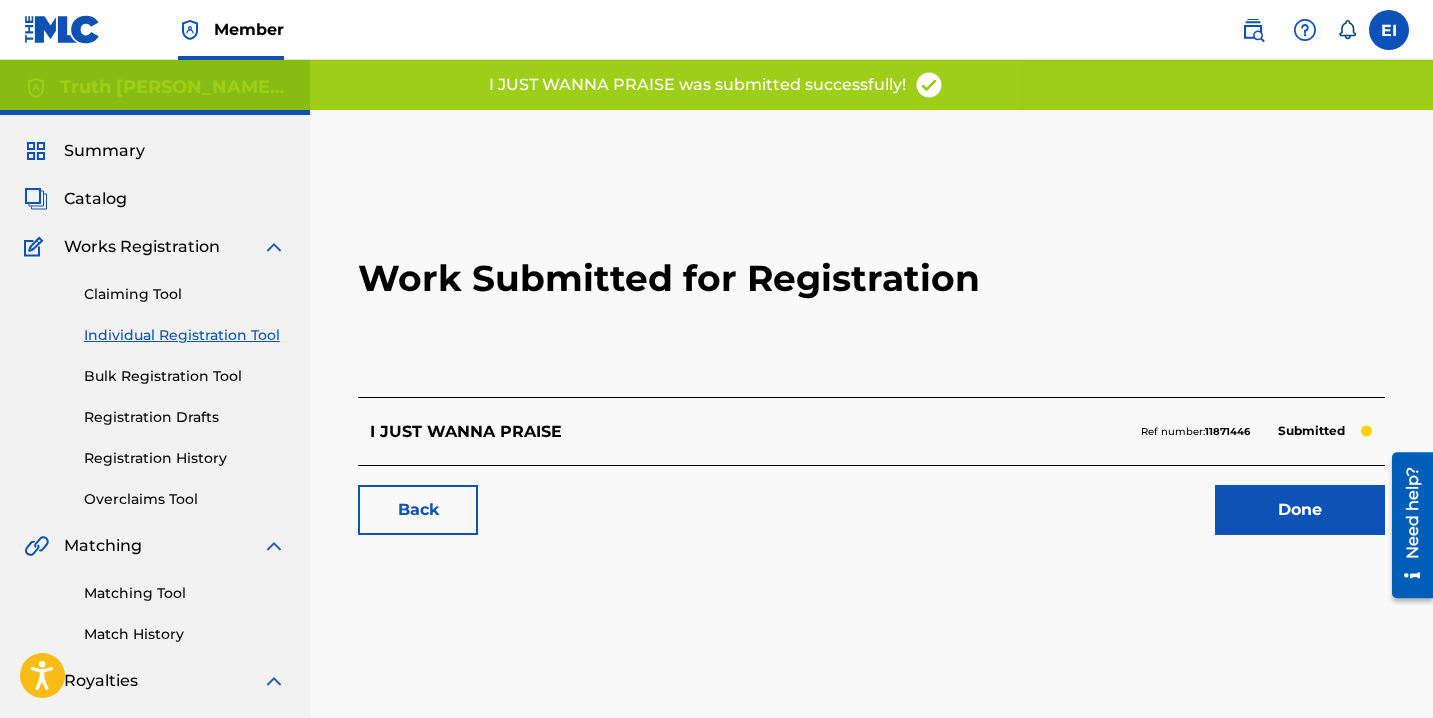 click on "Done" at bounding box center [1300, 510] 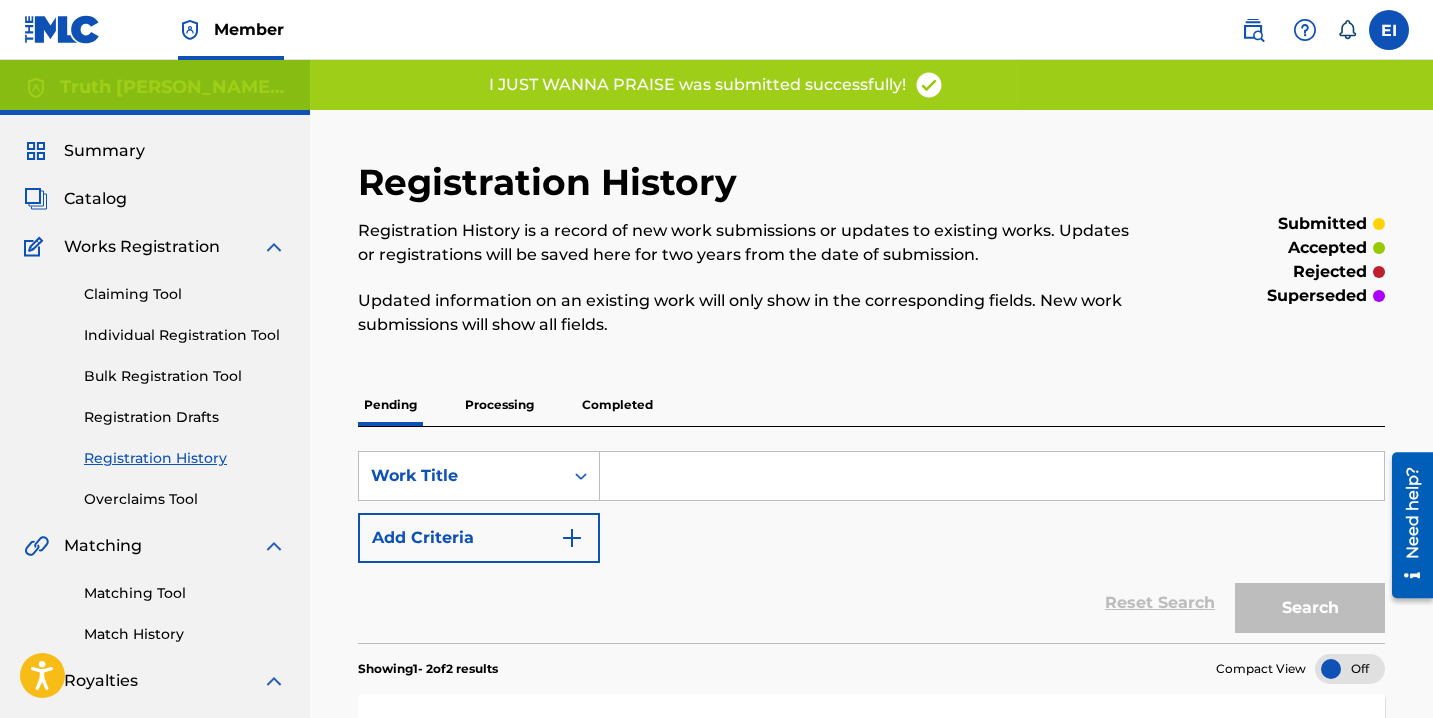 click on "Claiming Tool Individual Registration Tool Bulk Registration Tool Registration Drafts Registration History Overclaims Tool" at bounding box center (155, 384) 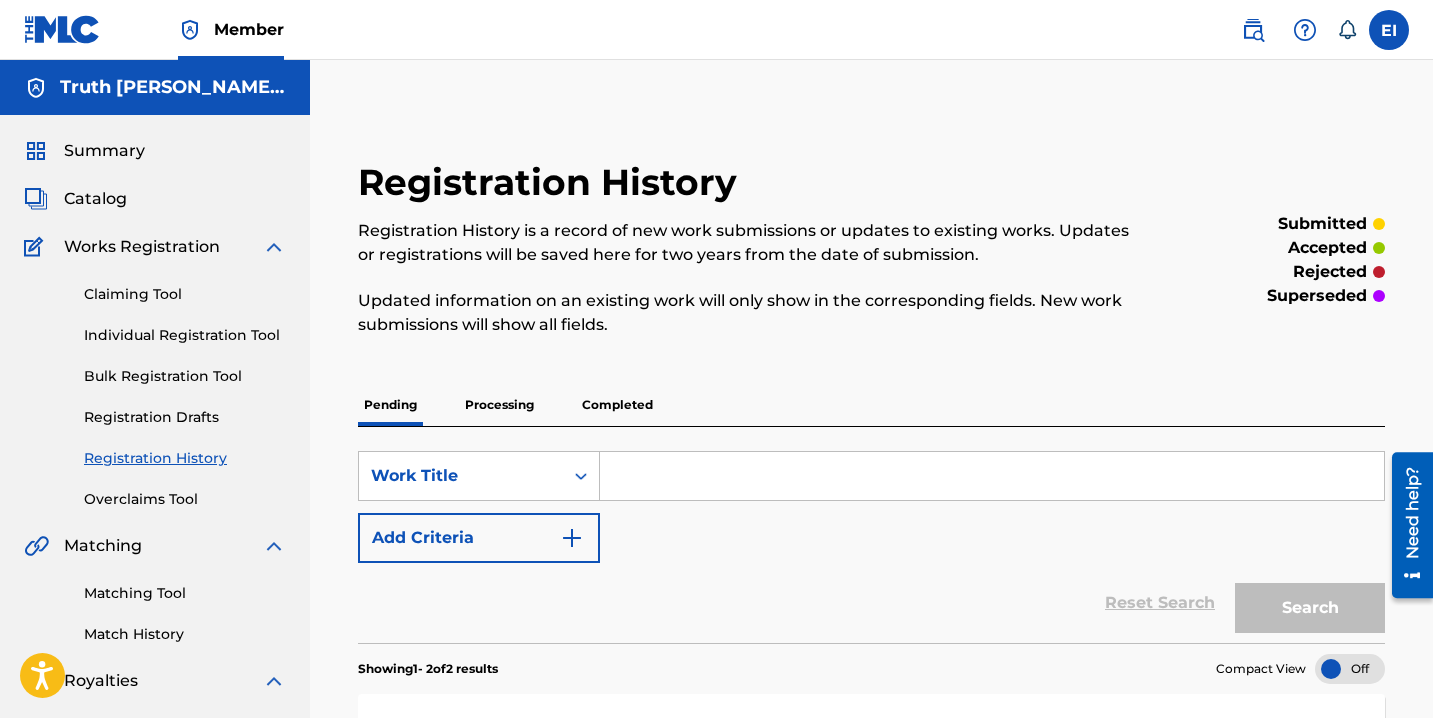 click on "Individual Registration Tool" at bounding box center (185, 335) 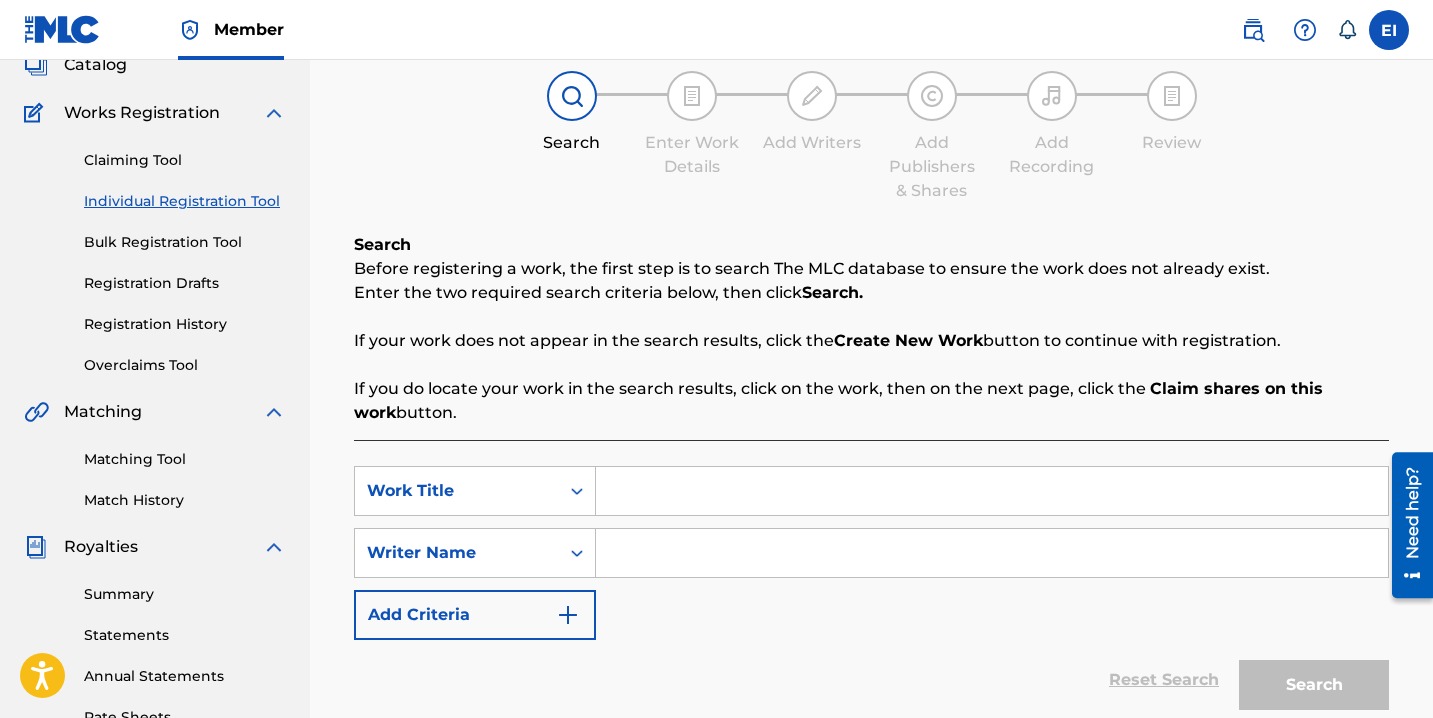 scroll, scrollTop: 151, scrollLeft: 0, axis: vertical 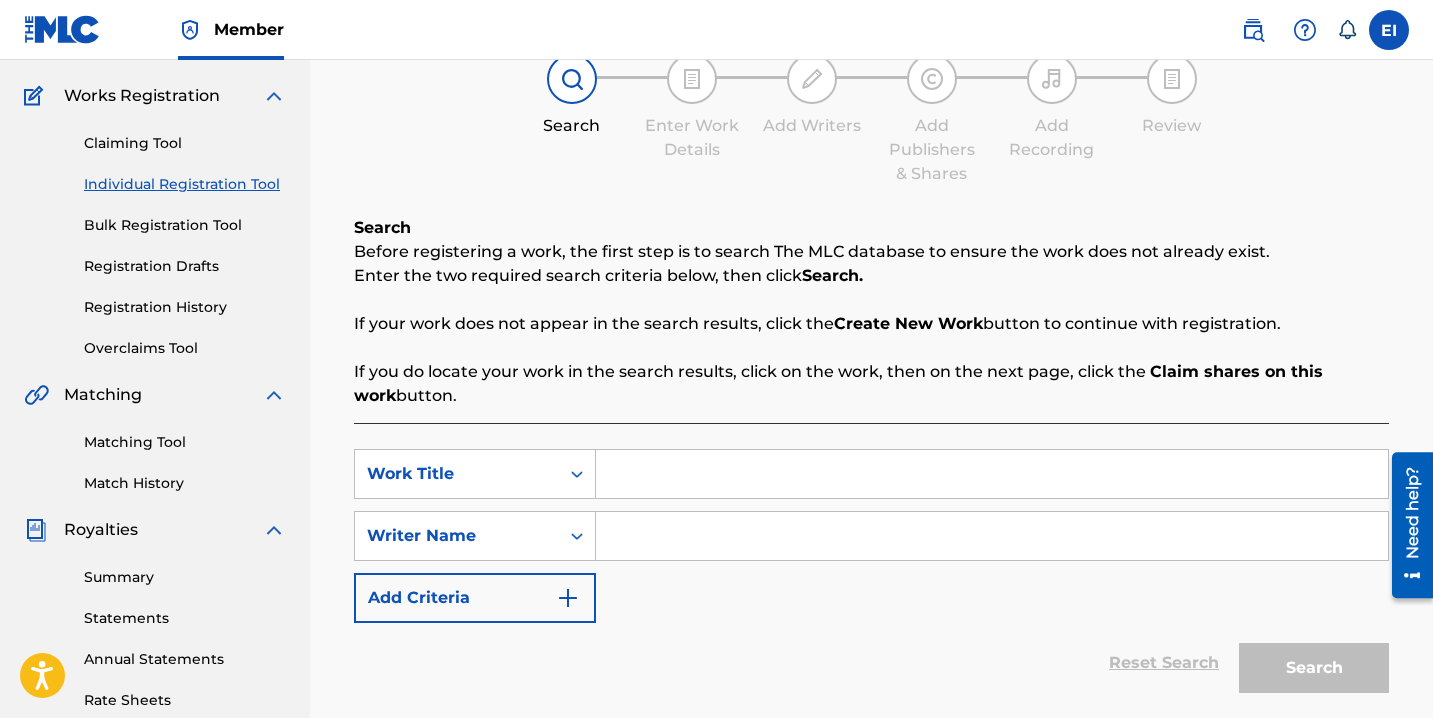 click at bounding box center (992, 474) 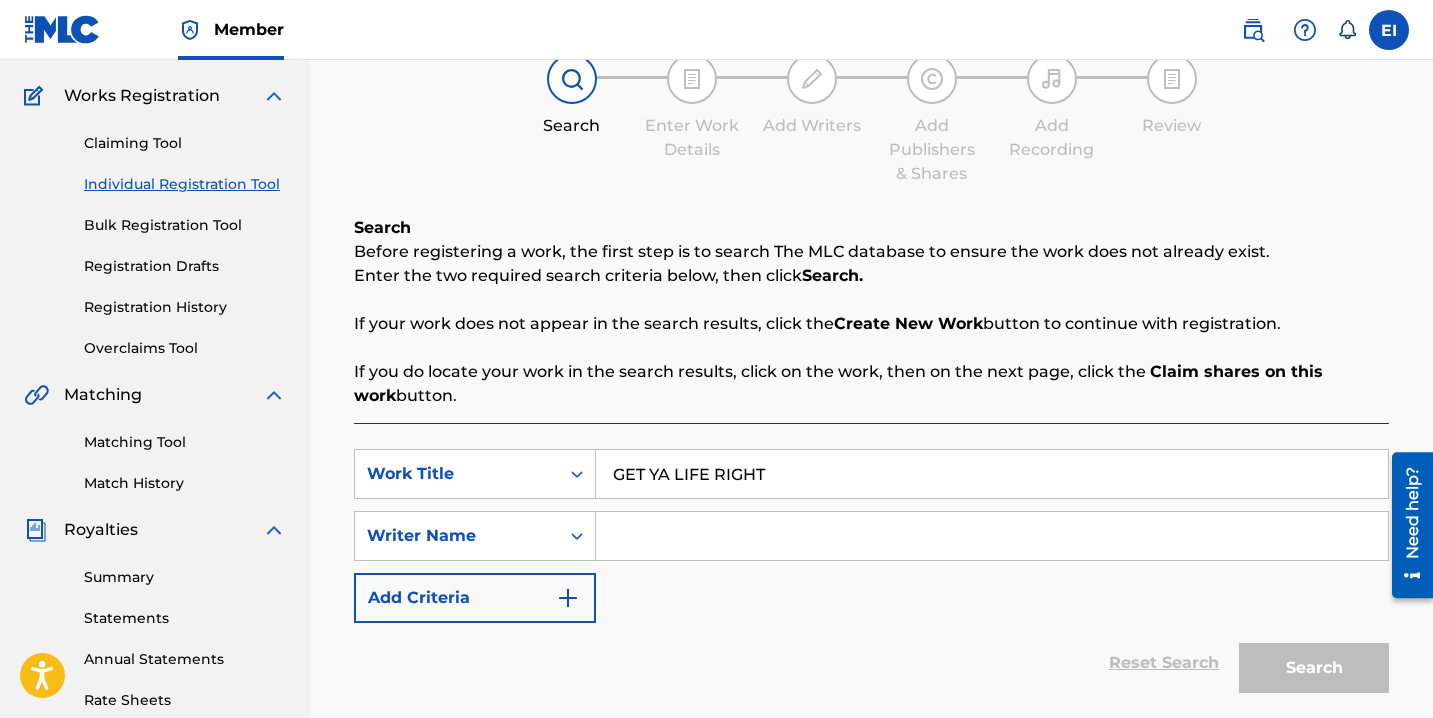click at bounding box center (992, 536) 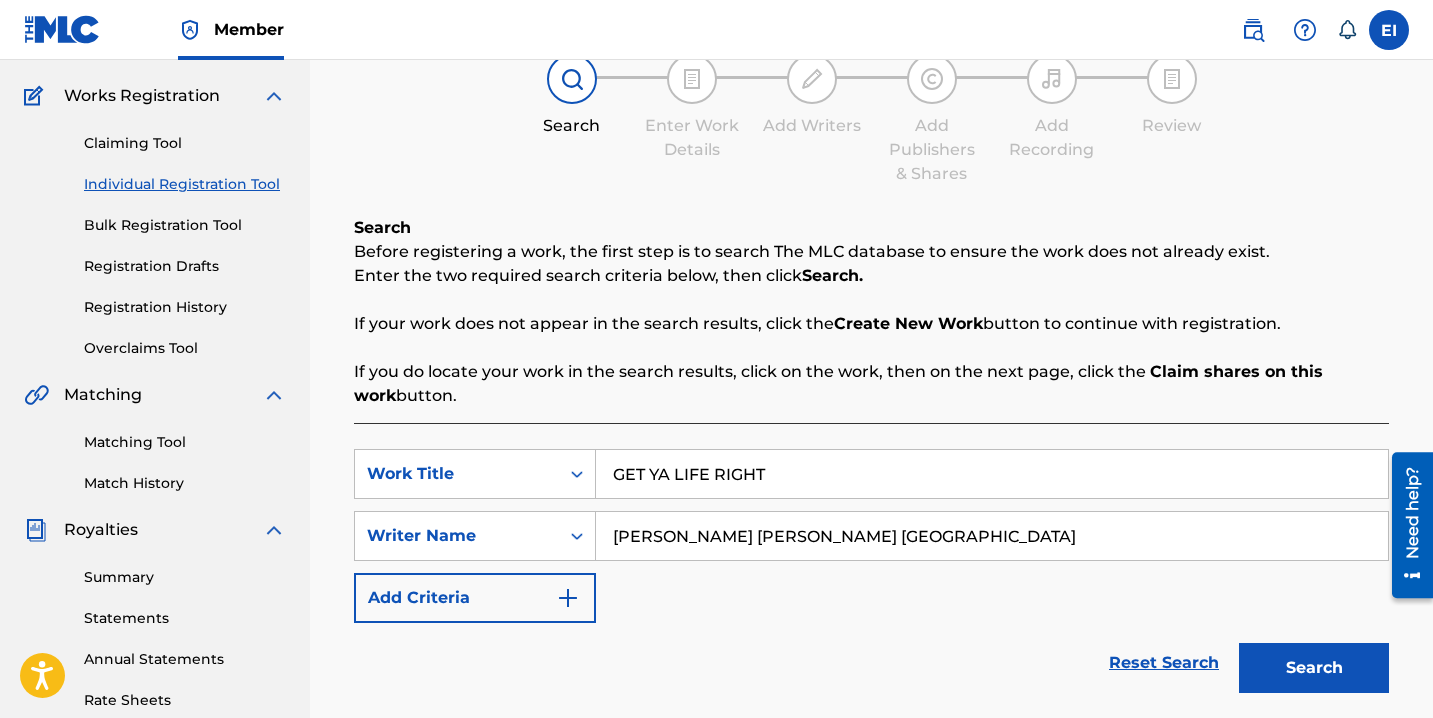 click on "Search" at bounding box center [1314, 668] 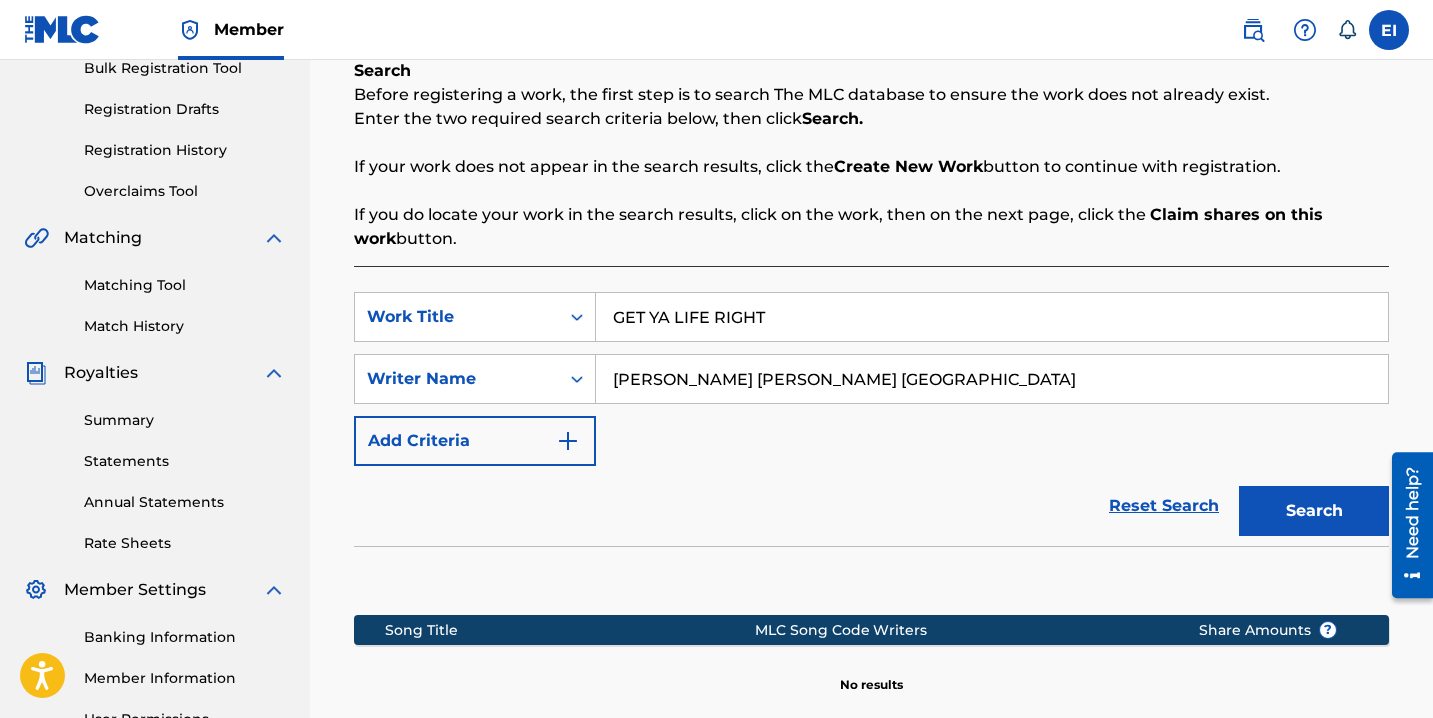 scroll, scrollTop: 551, scrollLeft: 0, axis: vertical 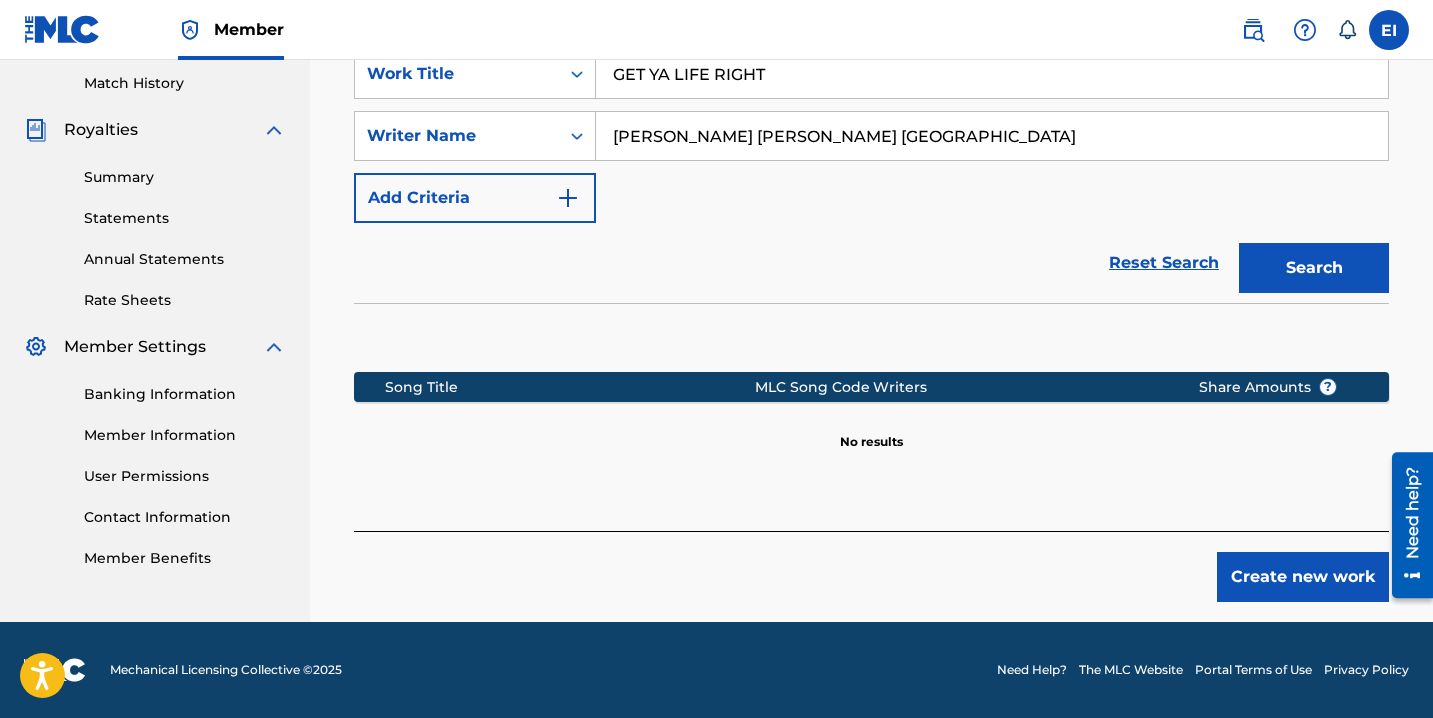 click on "Create new work" at bounding box center [1303, 577] 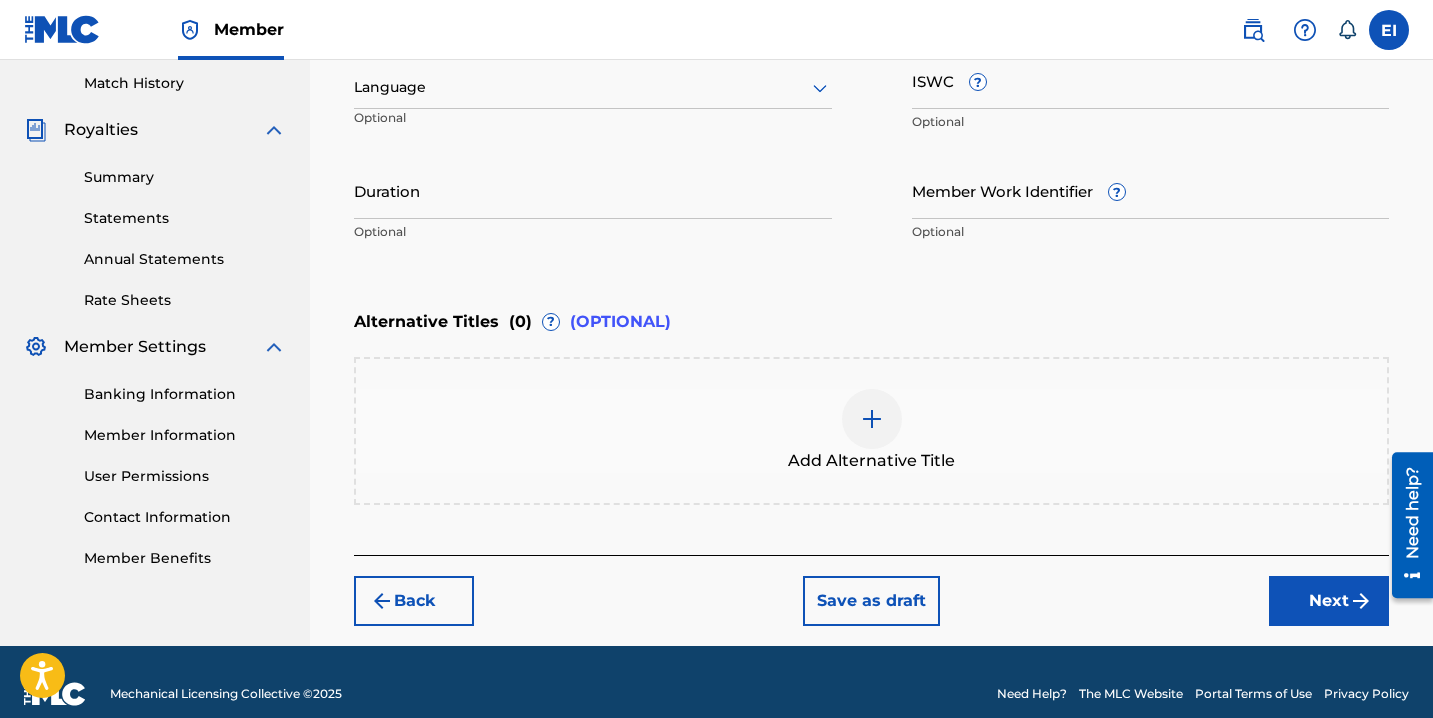 click at bounding box center (593, 87) 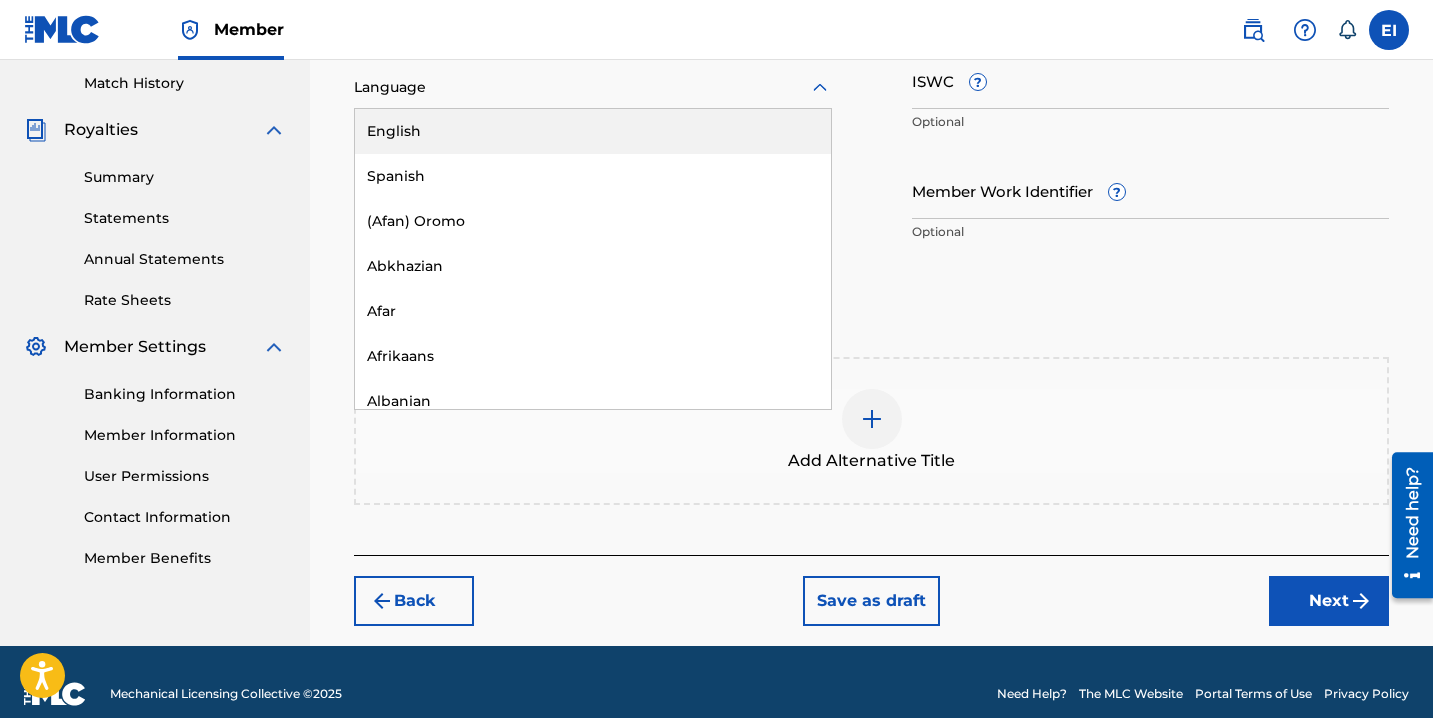 click on "English" at bounding box center [593, 131] 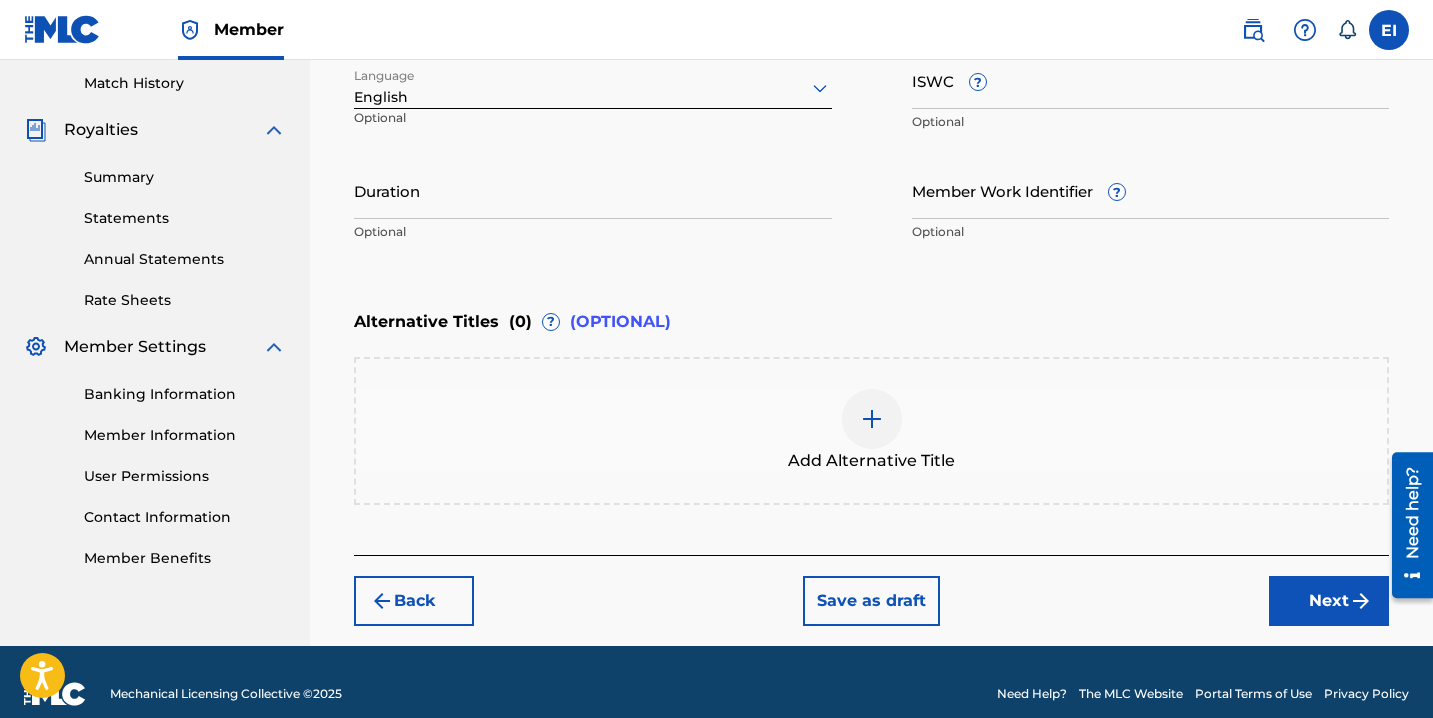 click on "Duration" at bounding box center [593, 190] 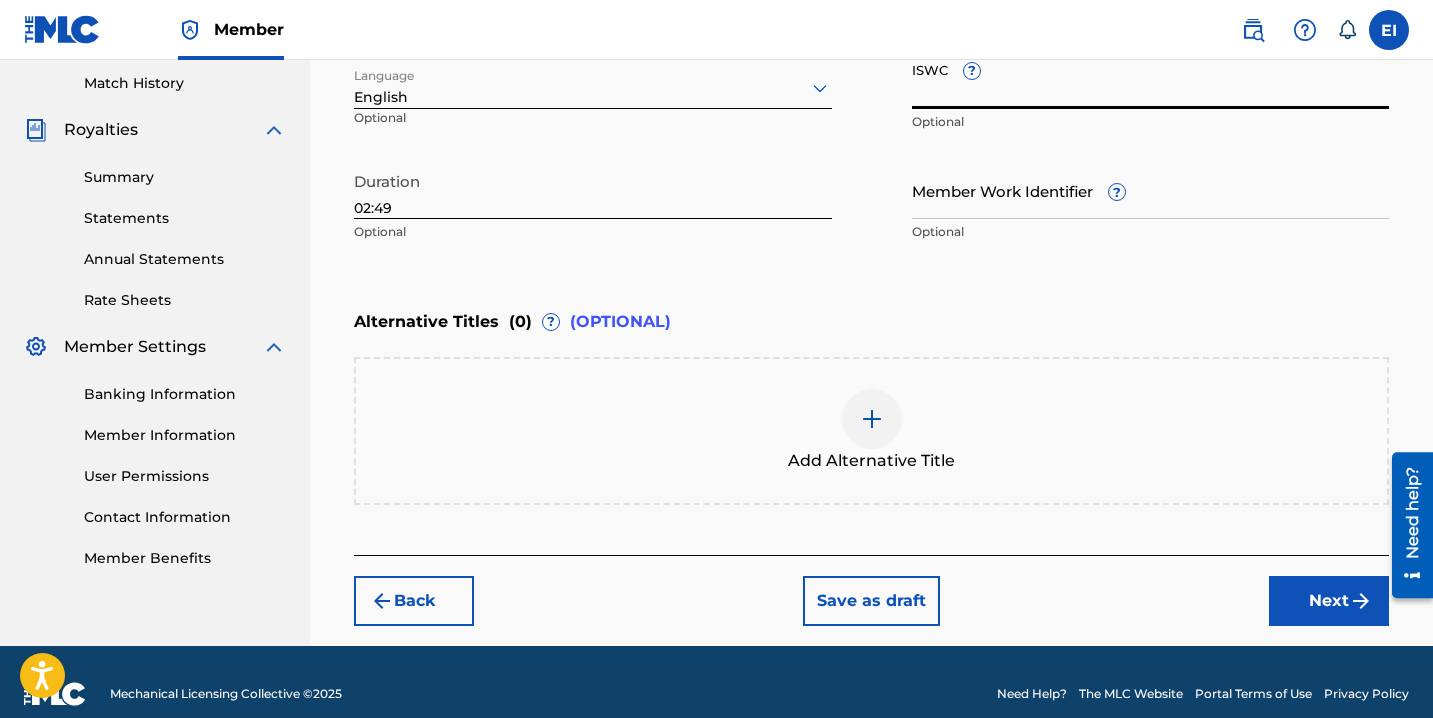 click on "ISWC   ?" at bounding box center [1151, 80] 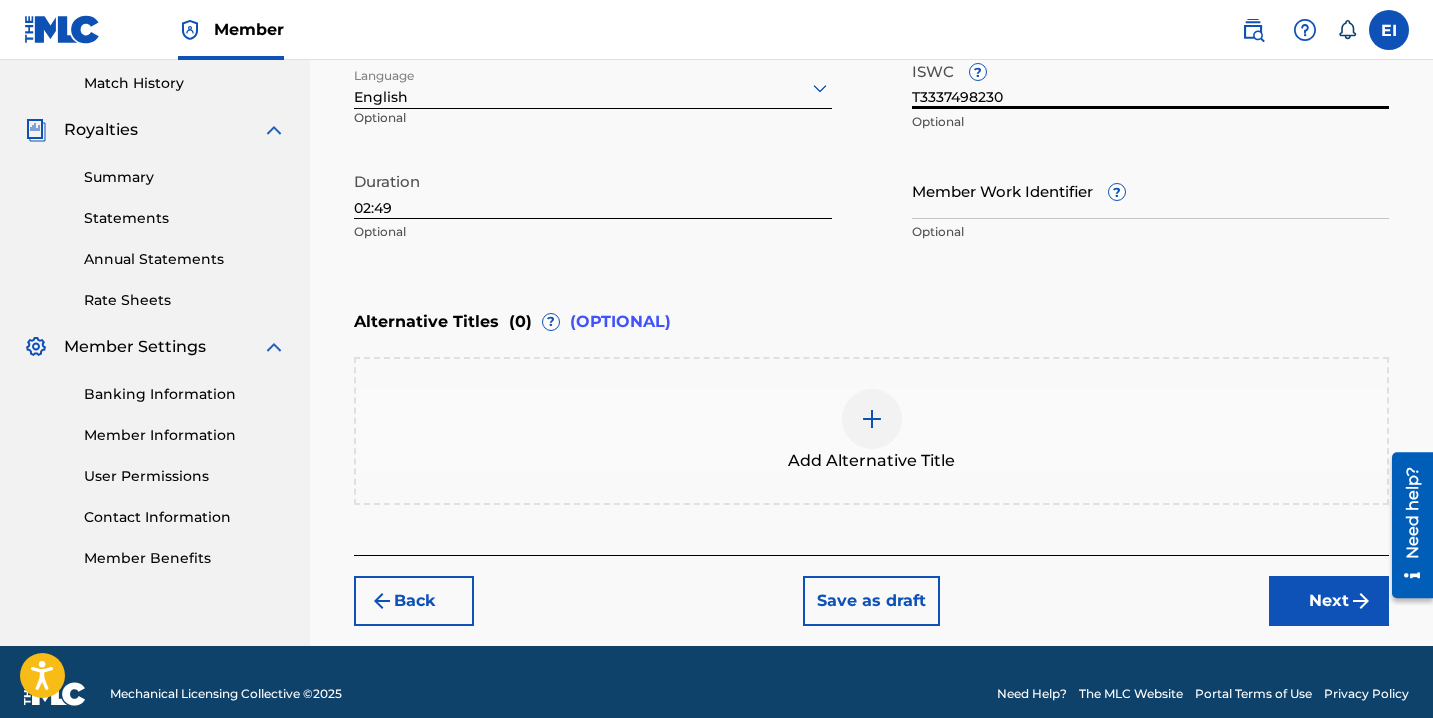 click on "Next" at bounding box center [1329, 601] 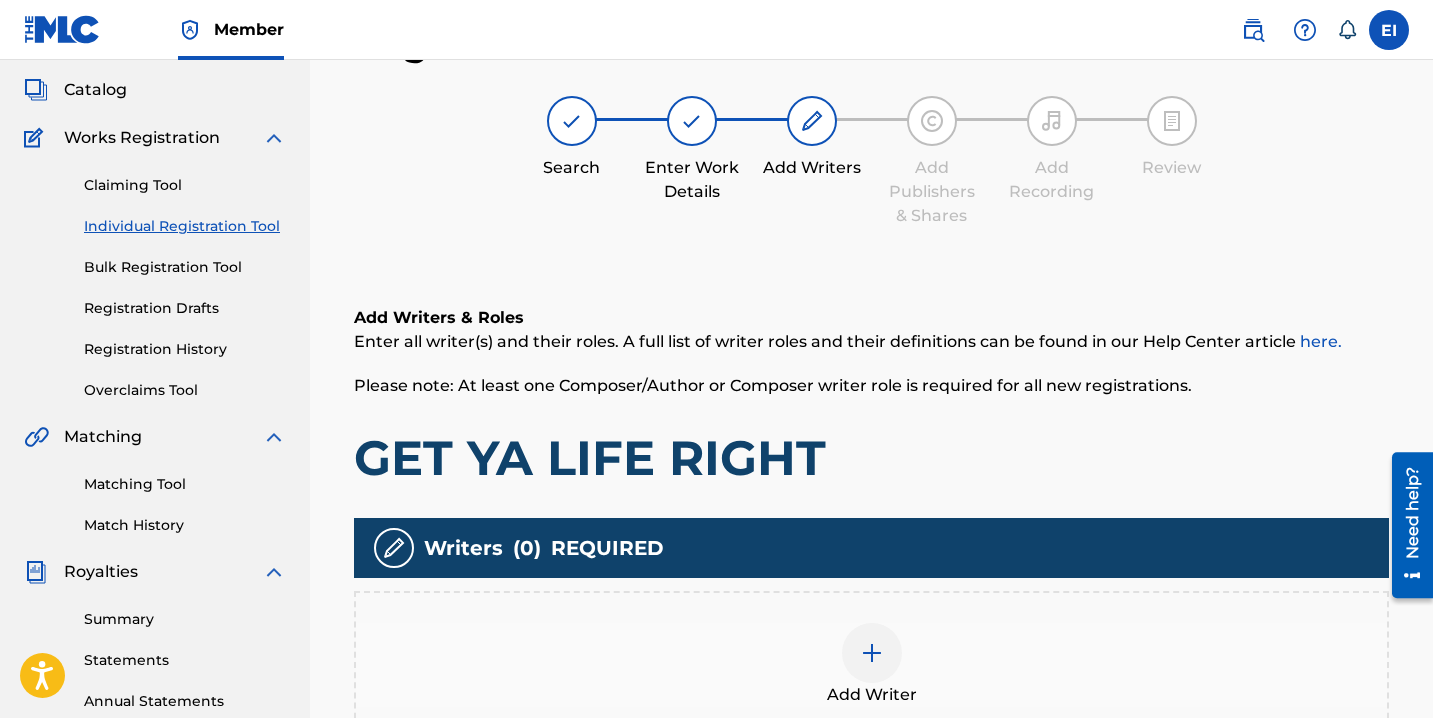 scroll, scrollTop: 90, scrollLeft: 0, axis: vertical 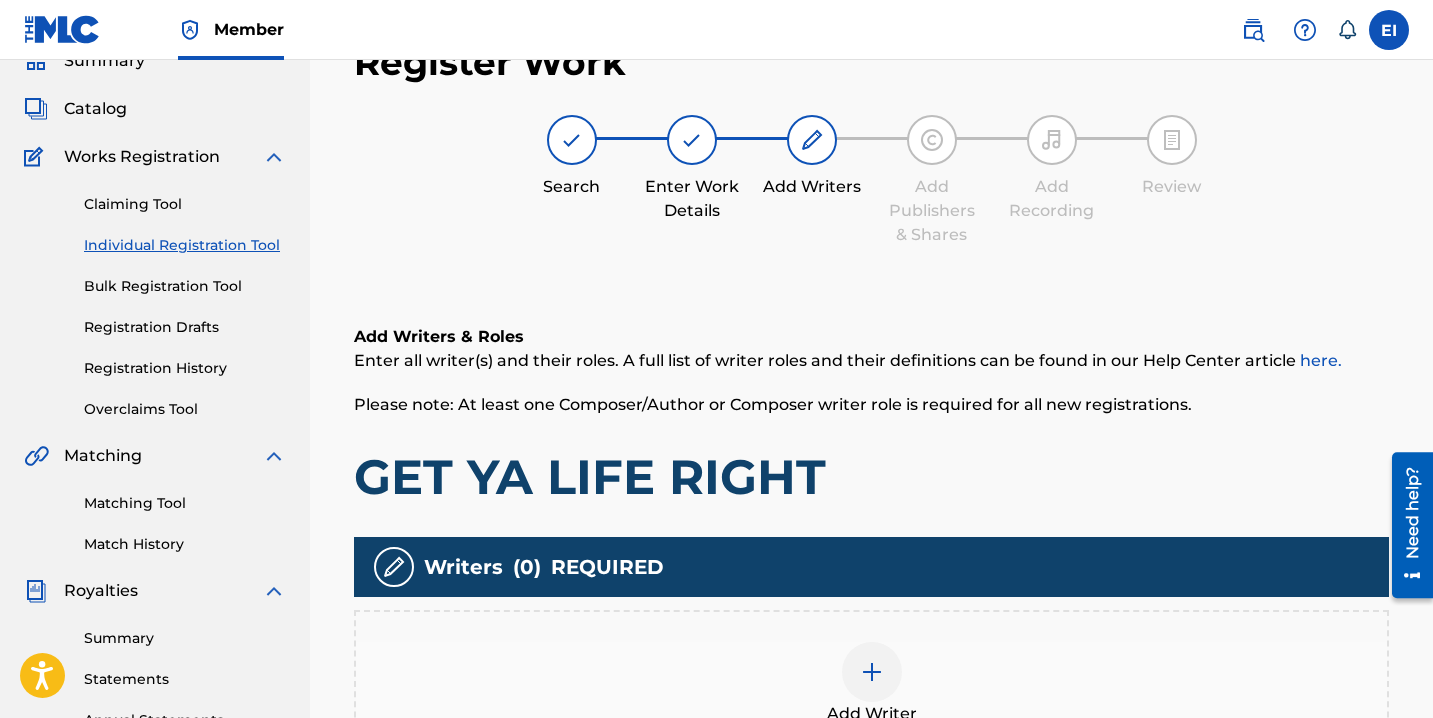 click at bounding box center [872, 672] 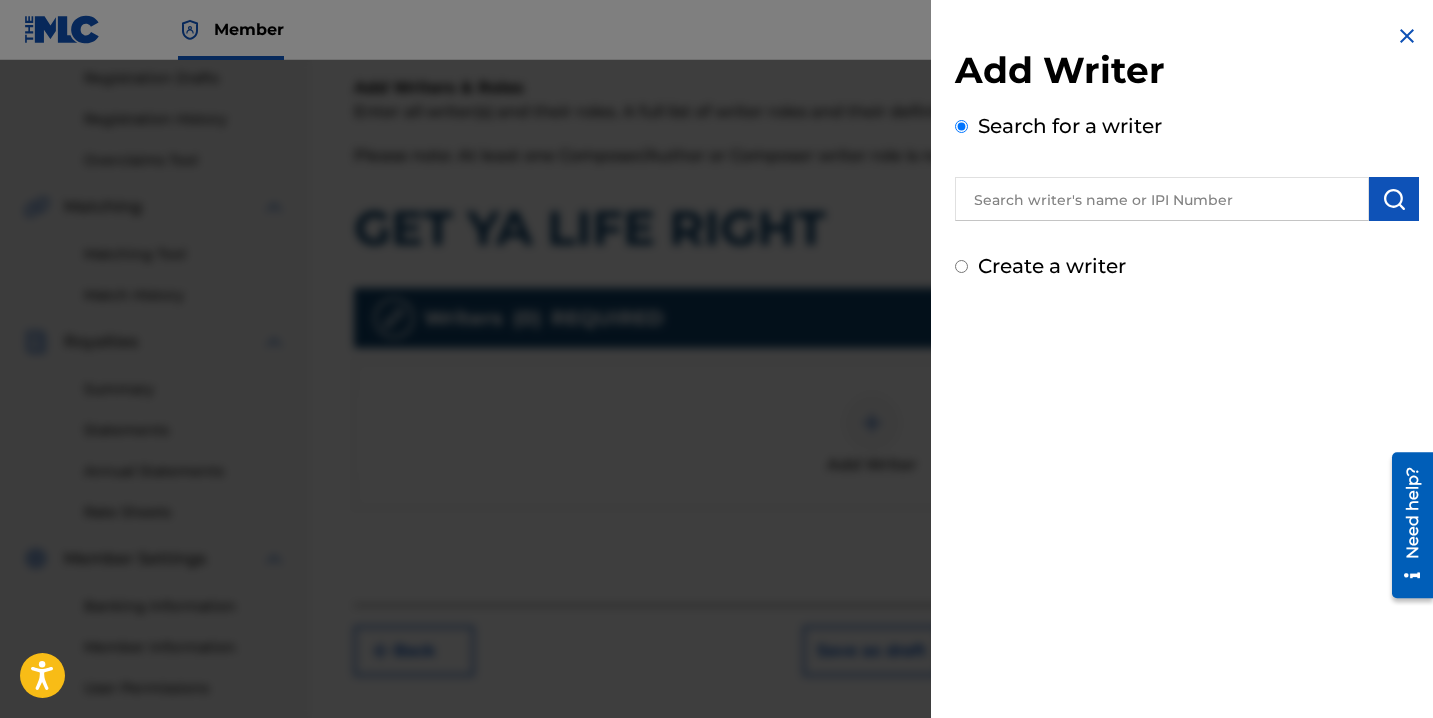scroll, scrollTop: 366, scrollLeft: 0, axis: vertical 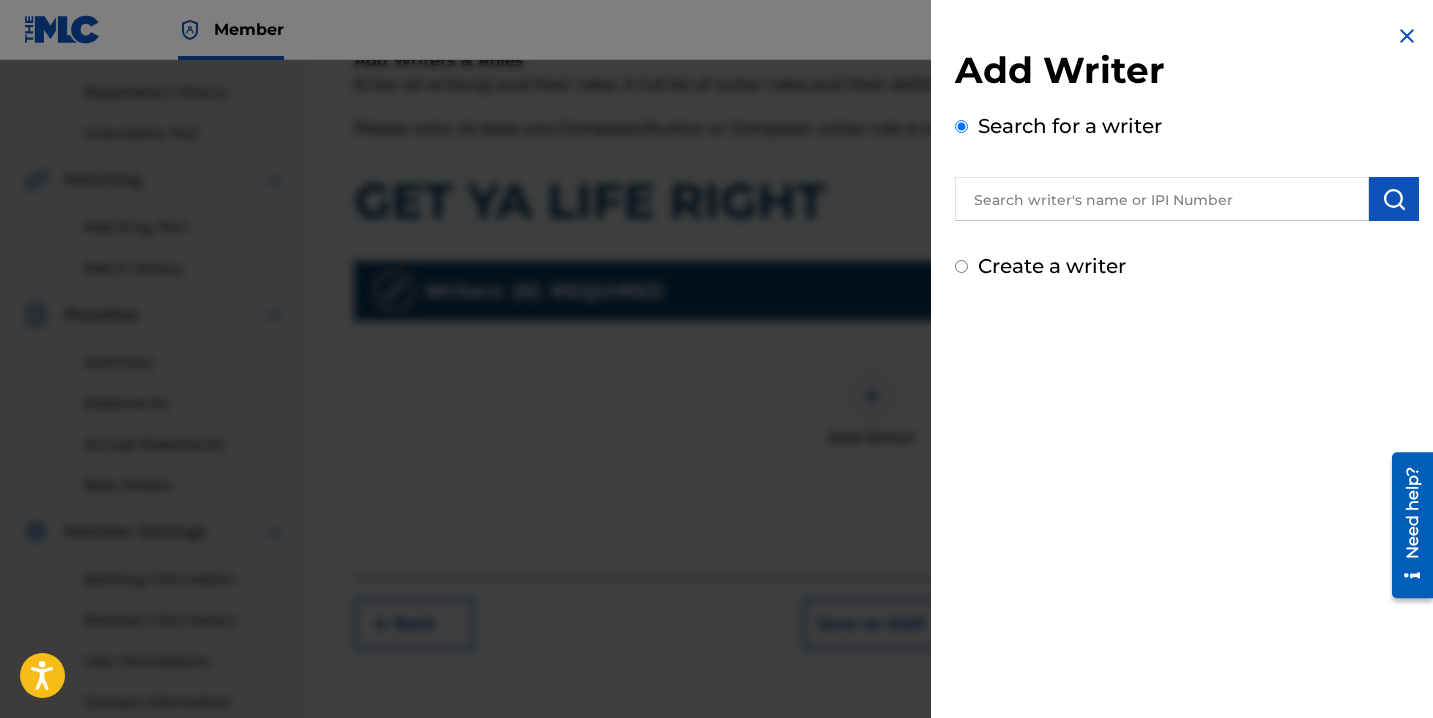 click on "Add Writer Search for a writer Create a writer" at bounding box center [1187, 164] 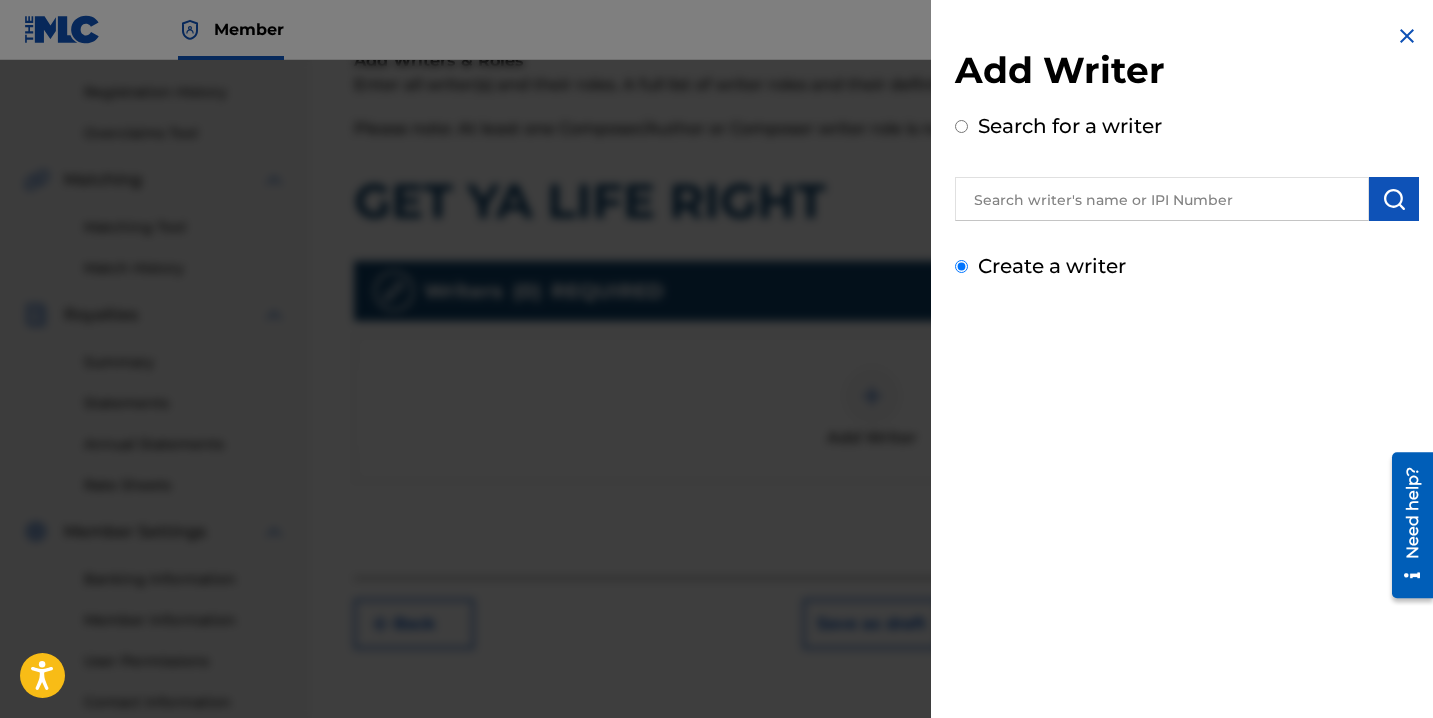 click on "Create a writer" at bounding box center [961, 266] 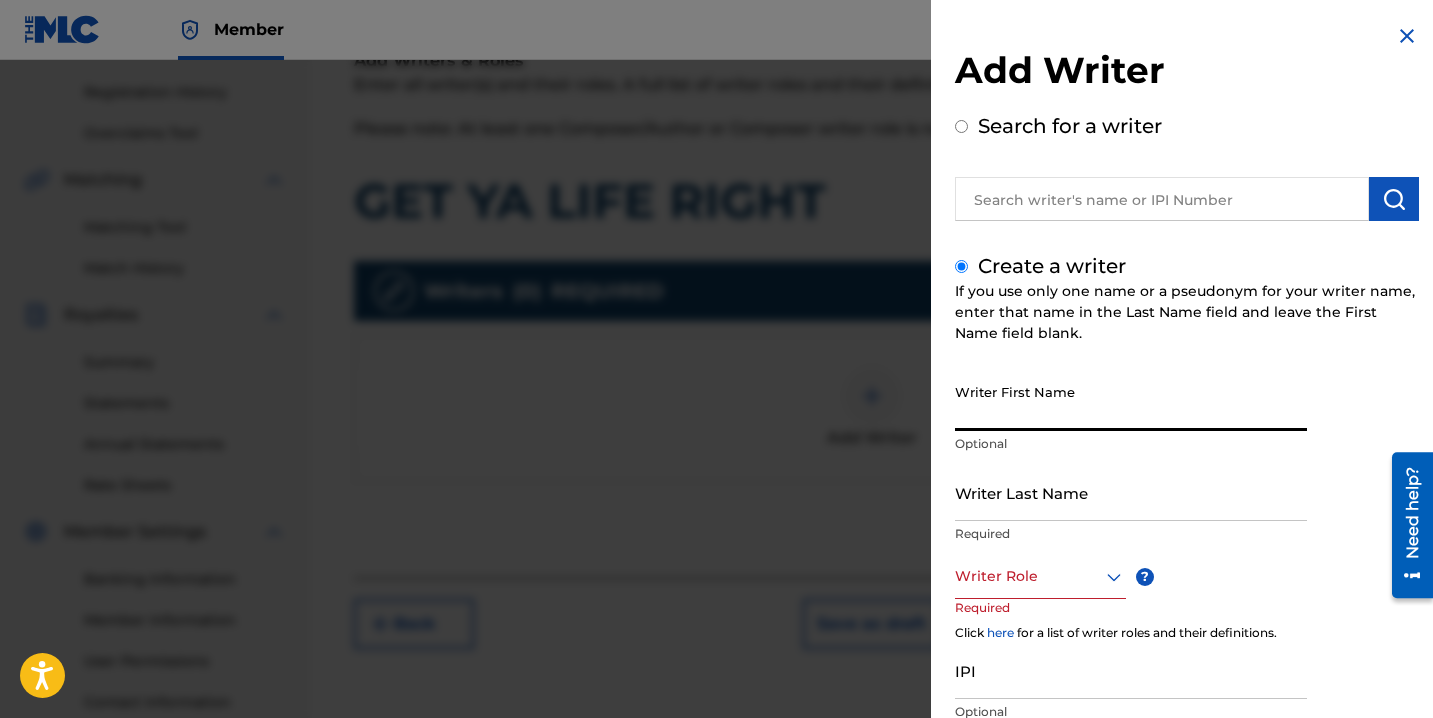 click on "Writer First Name" at bounding box center (1131, 402) 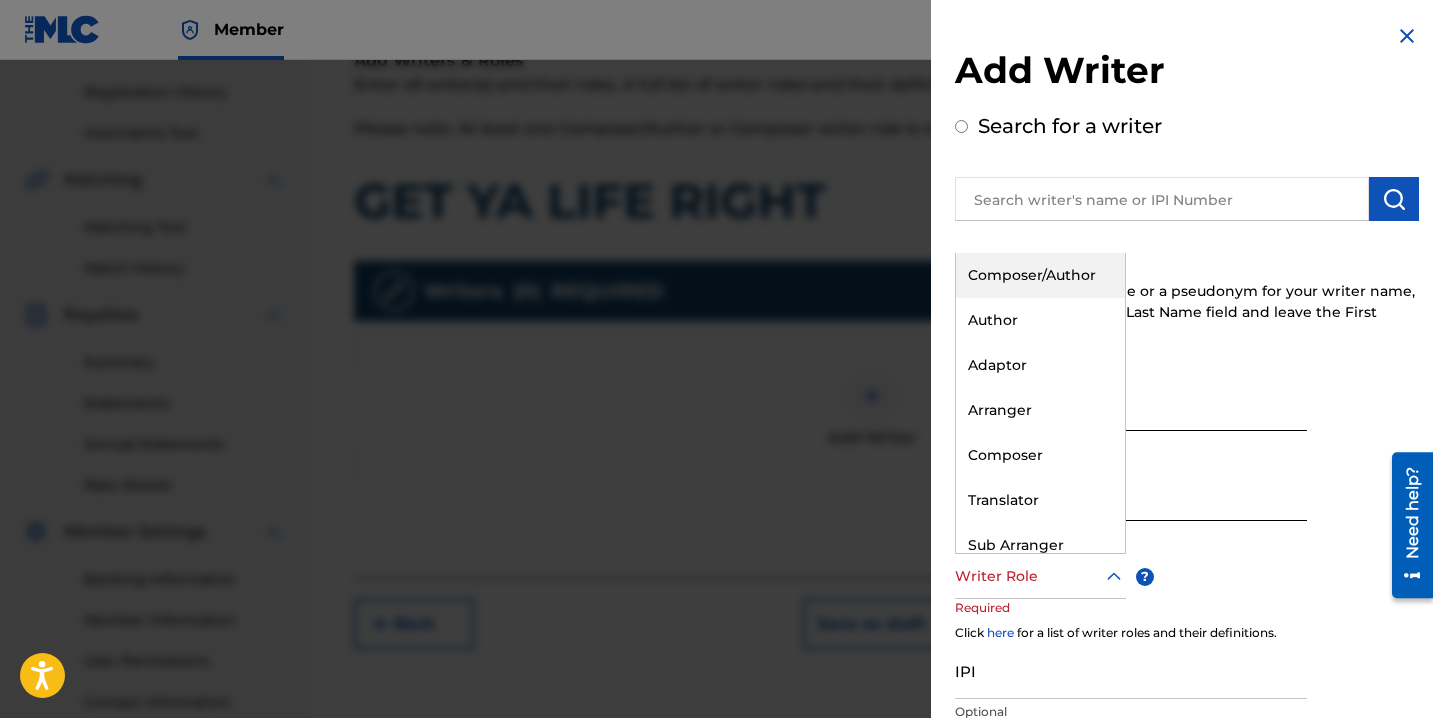 click at bounding box center [1040, 576] 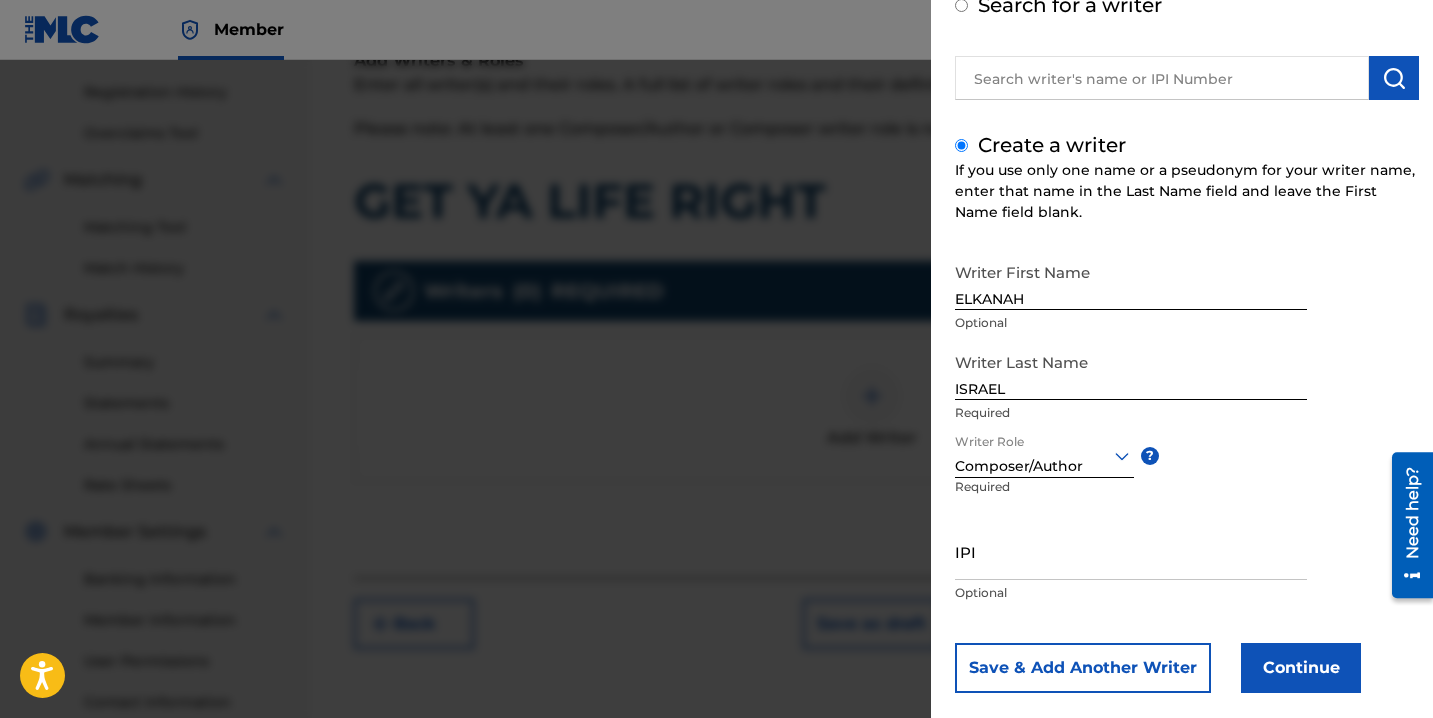 scroll, scrollTop: 150, scrollLeft: 0, axis: vertical 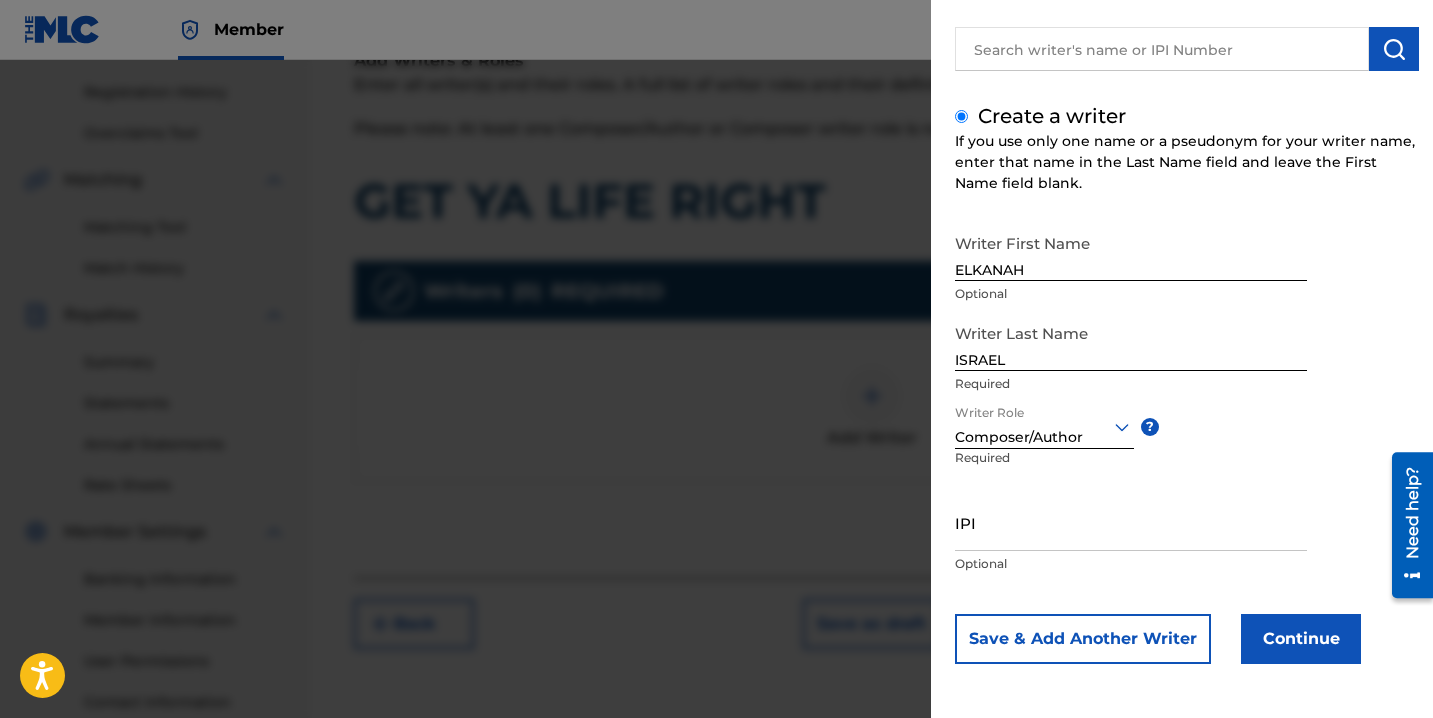 click on "IPI" at bounding box center (1131, 522) 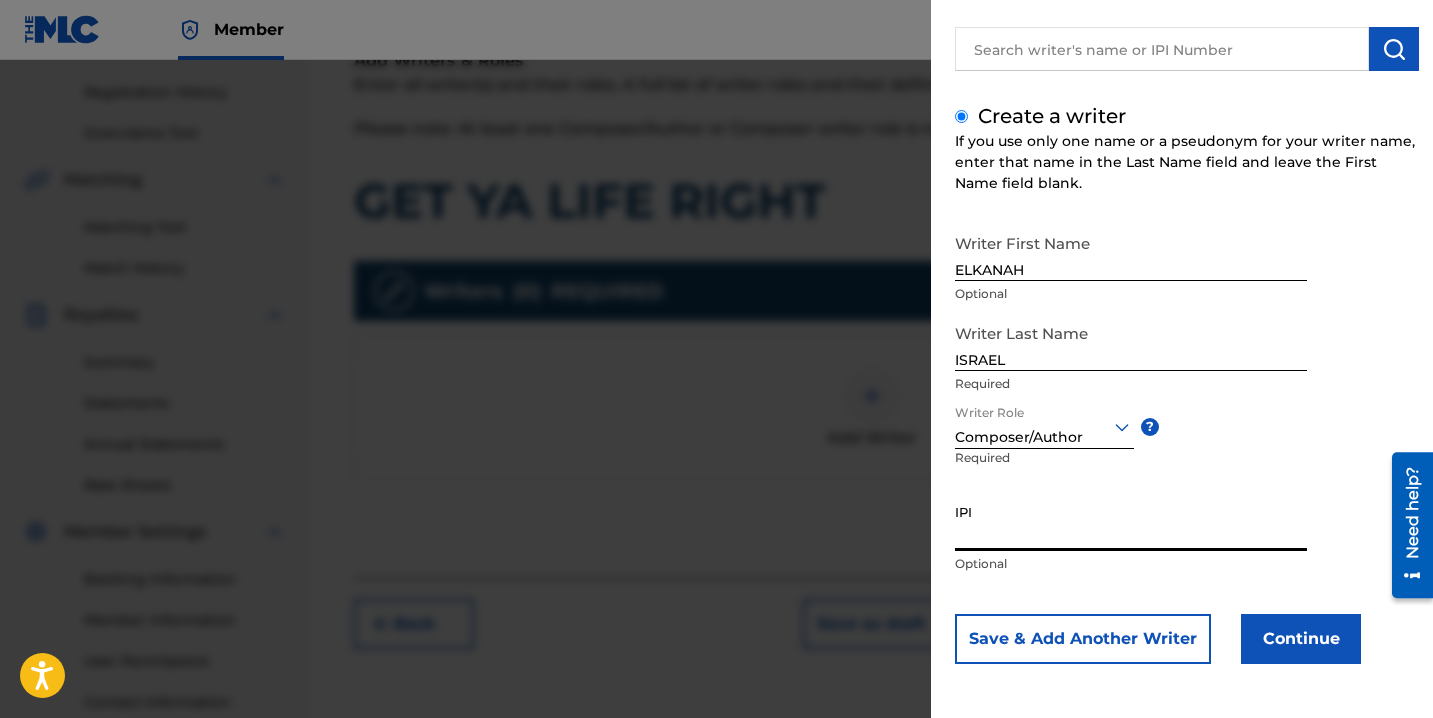 click on "IPI" at bounding box center (1131, 522) 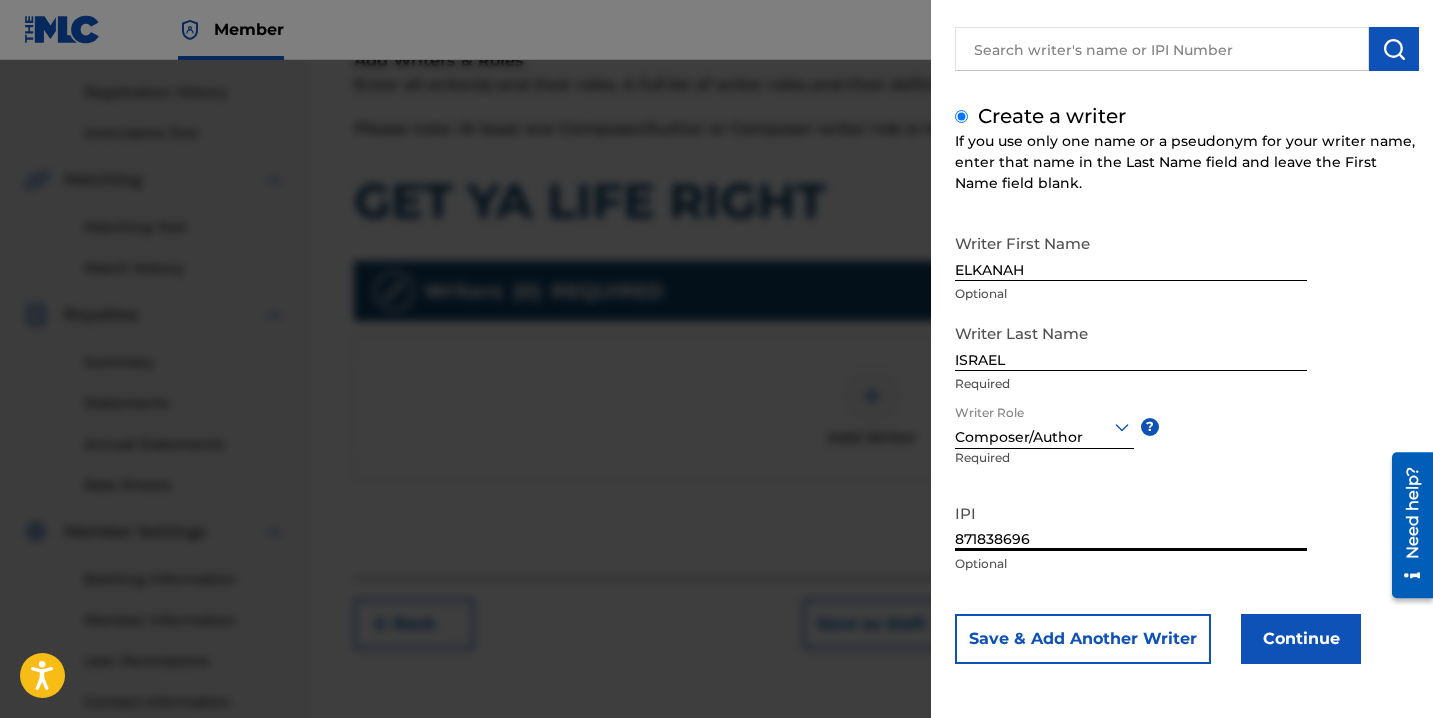 click on "Continue" at bounding box center [1301, 639] 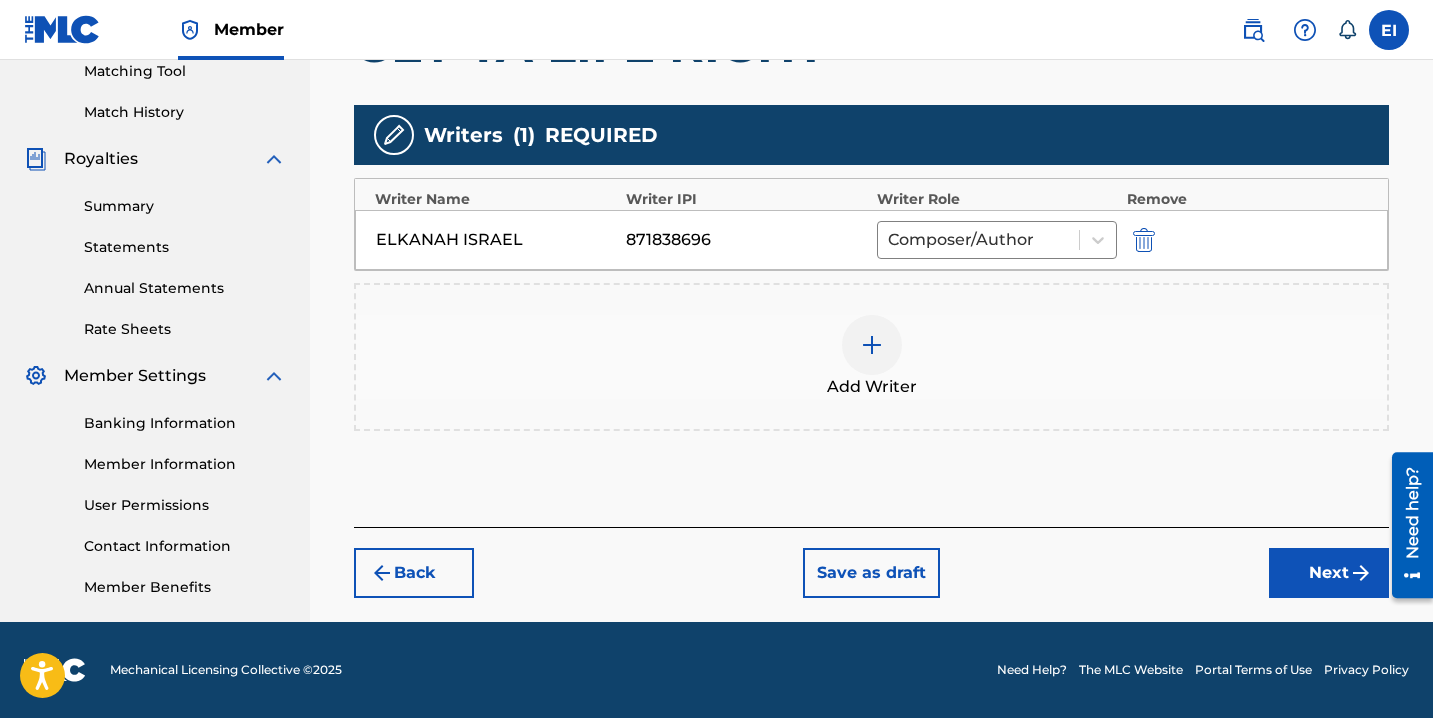 click on "Next" at bounding box center (1329, 573) 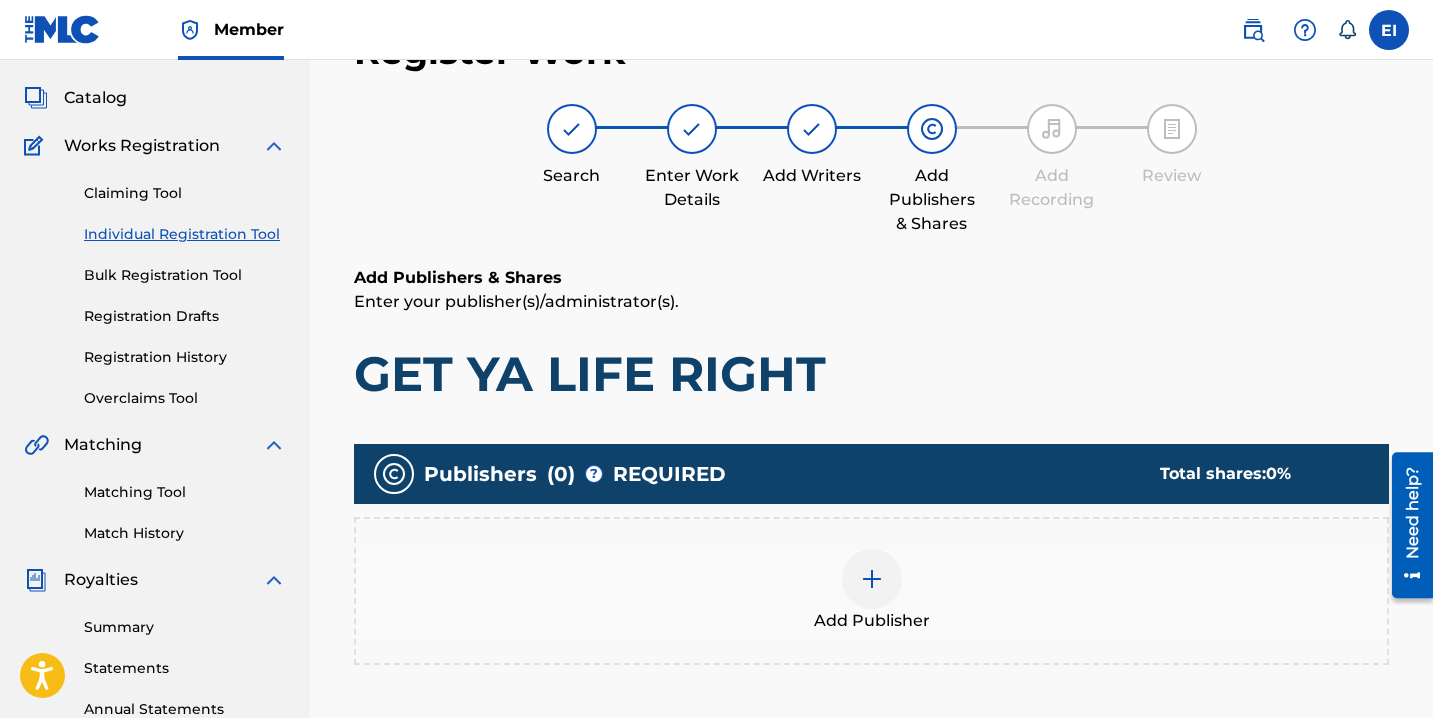 scroll, scrollTop: 90, scrollLeft: 0, axis: vertical 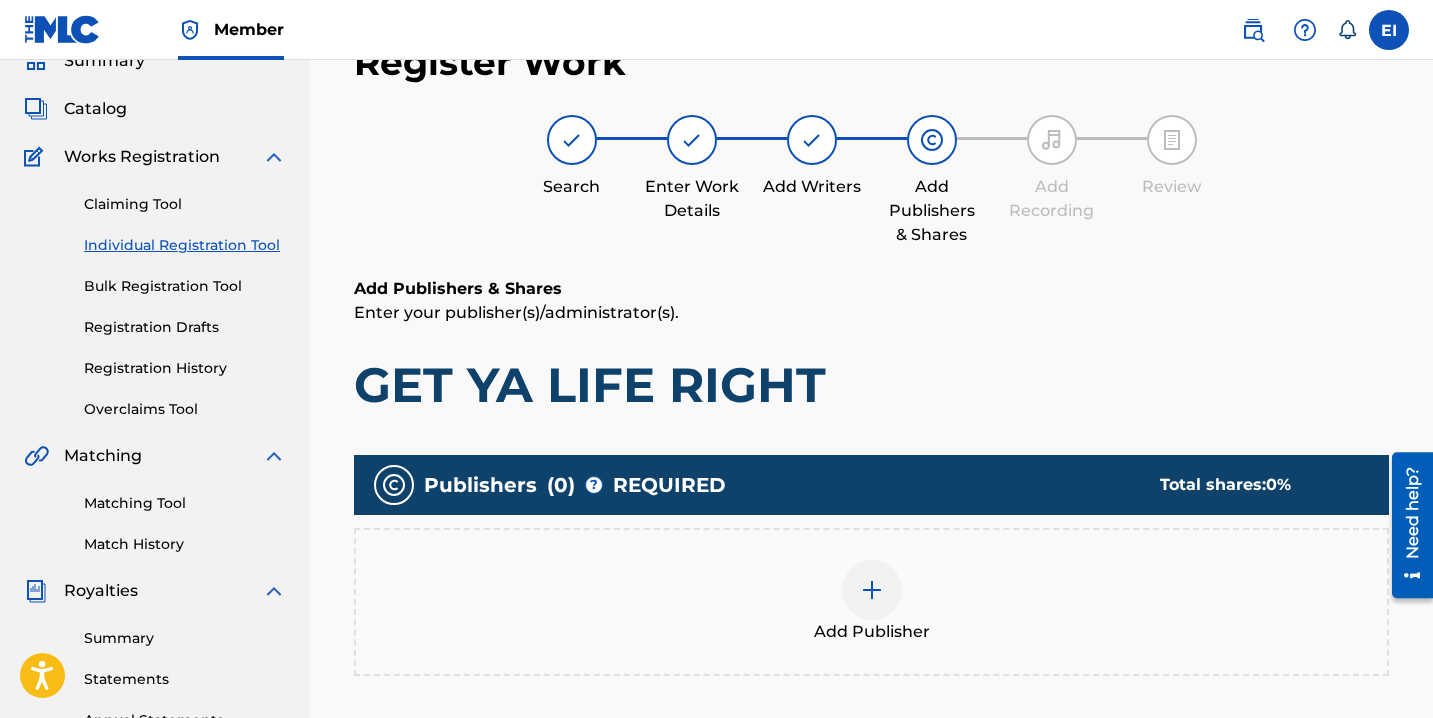 click on "Add Publisher" at bounding box center [871, 602] 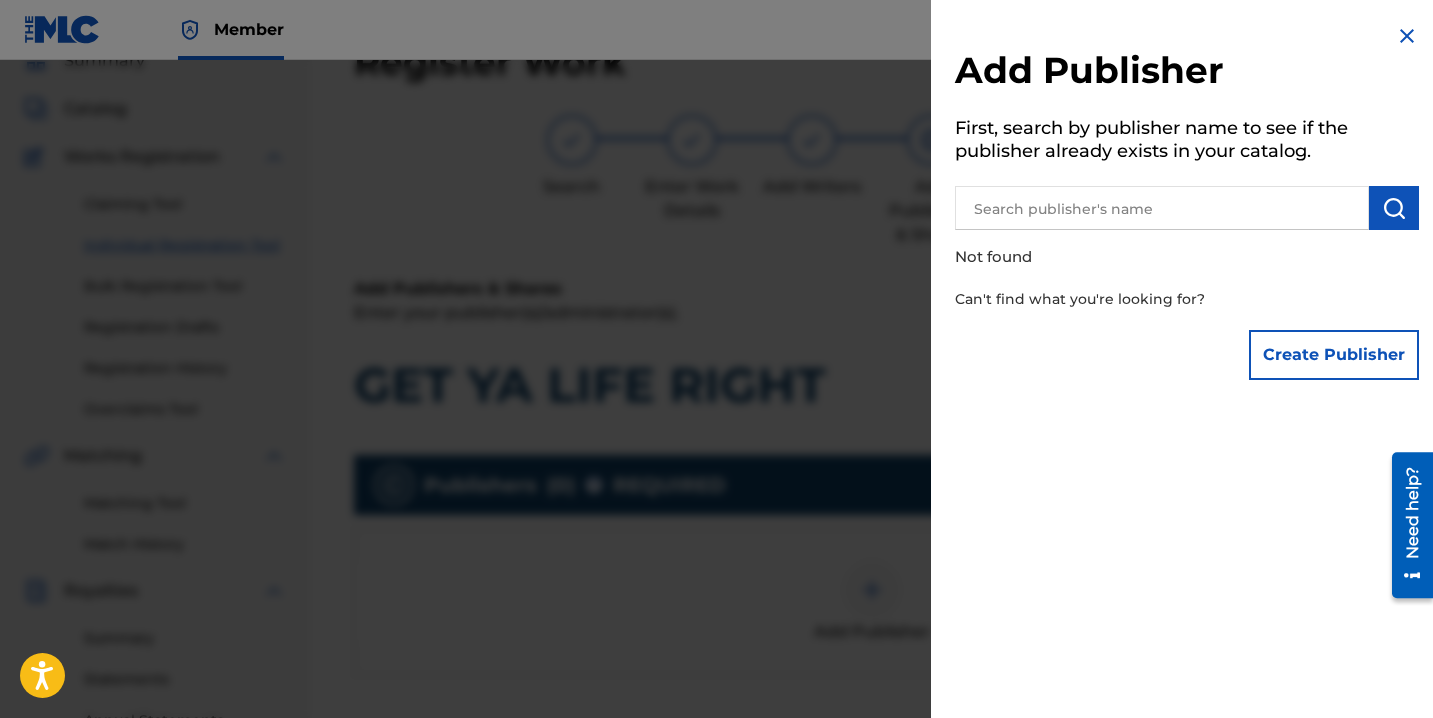 click at bounding box center (1162, 208) 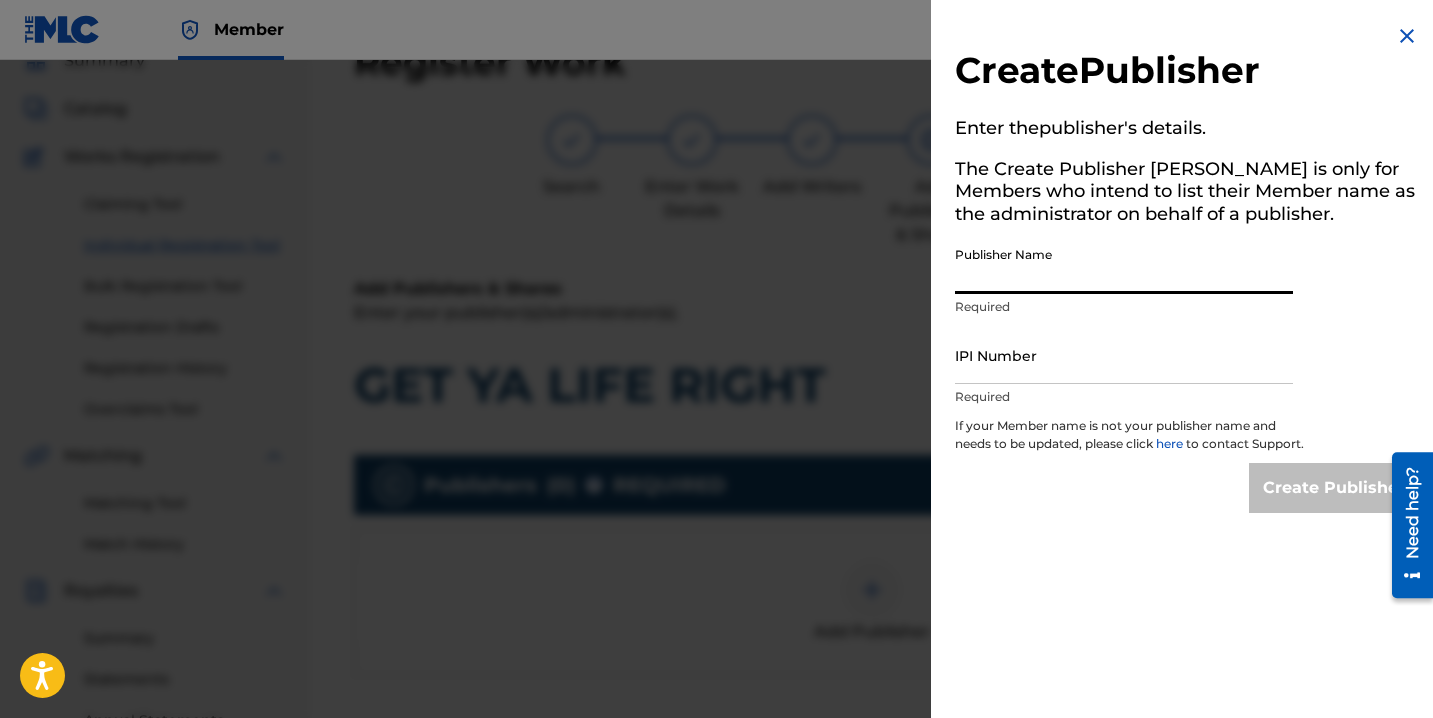 click on "Publisher Name" at bounding box center (1124, 265) 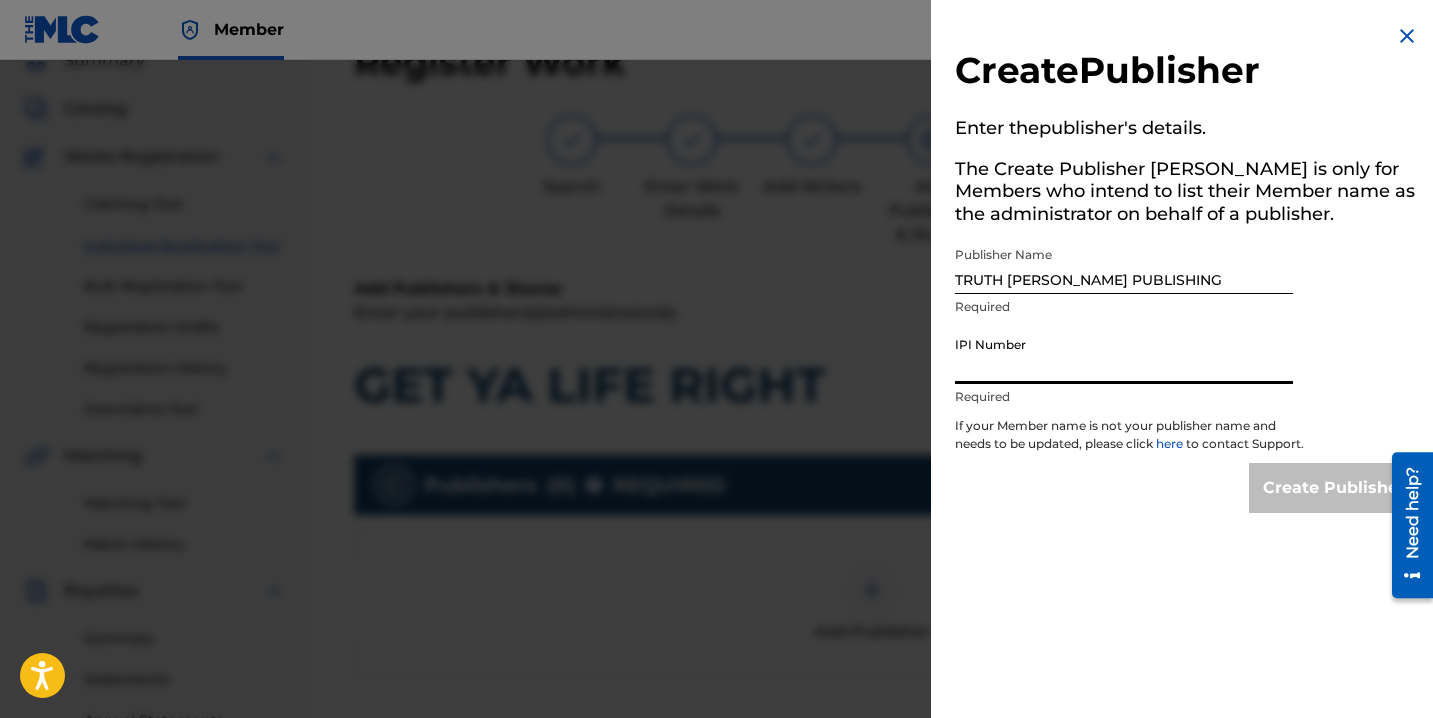 click on "IPI Number" at bounding box center [1124, 355] 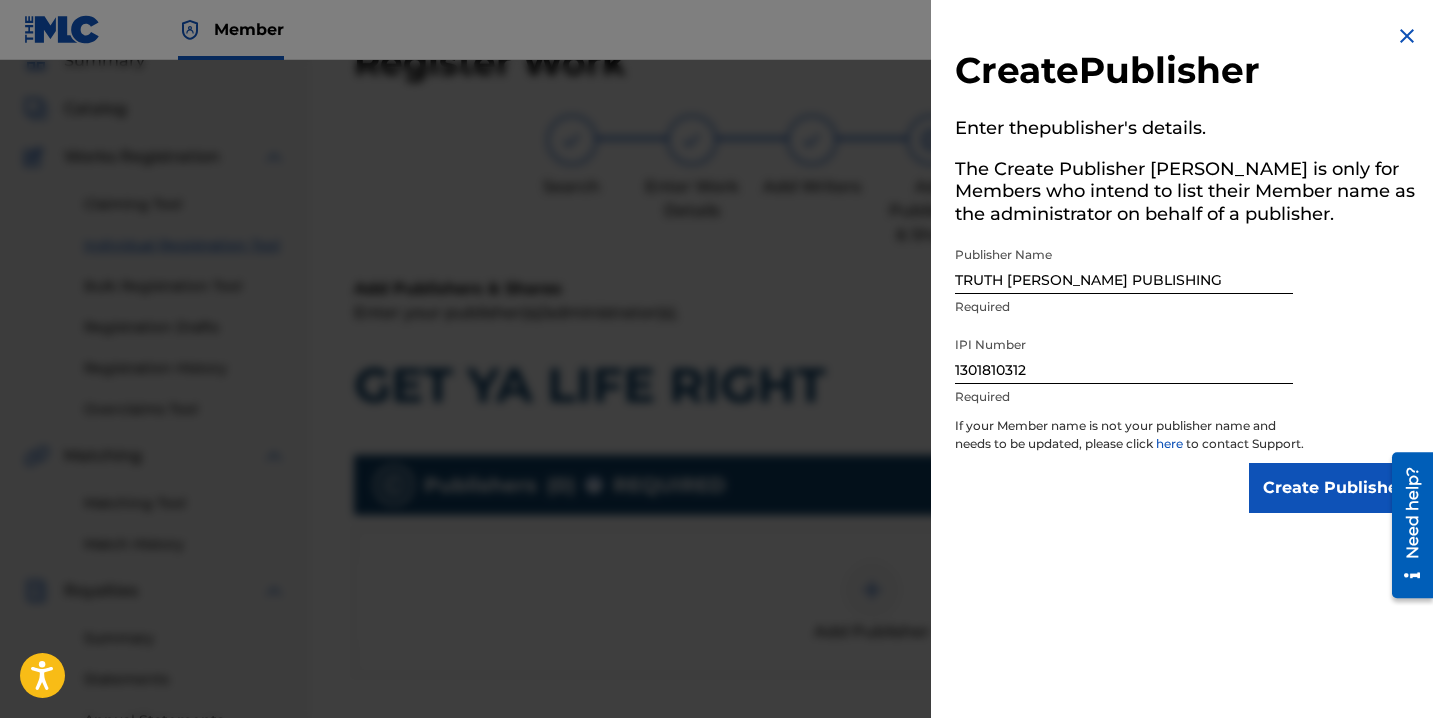 click on "Create Publisher" at bounding box center [1334, 488] 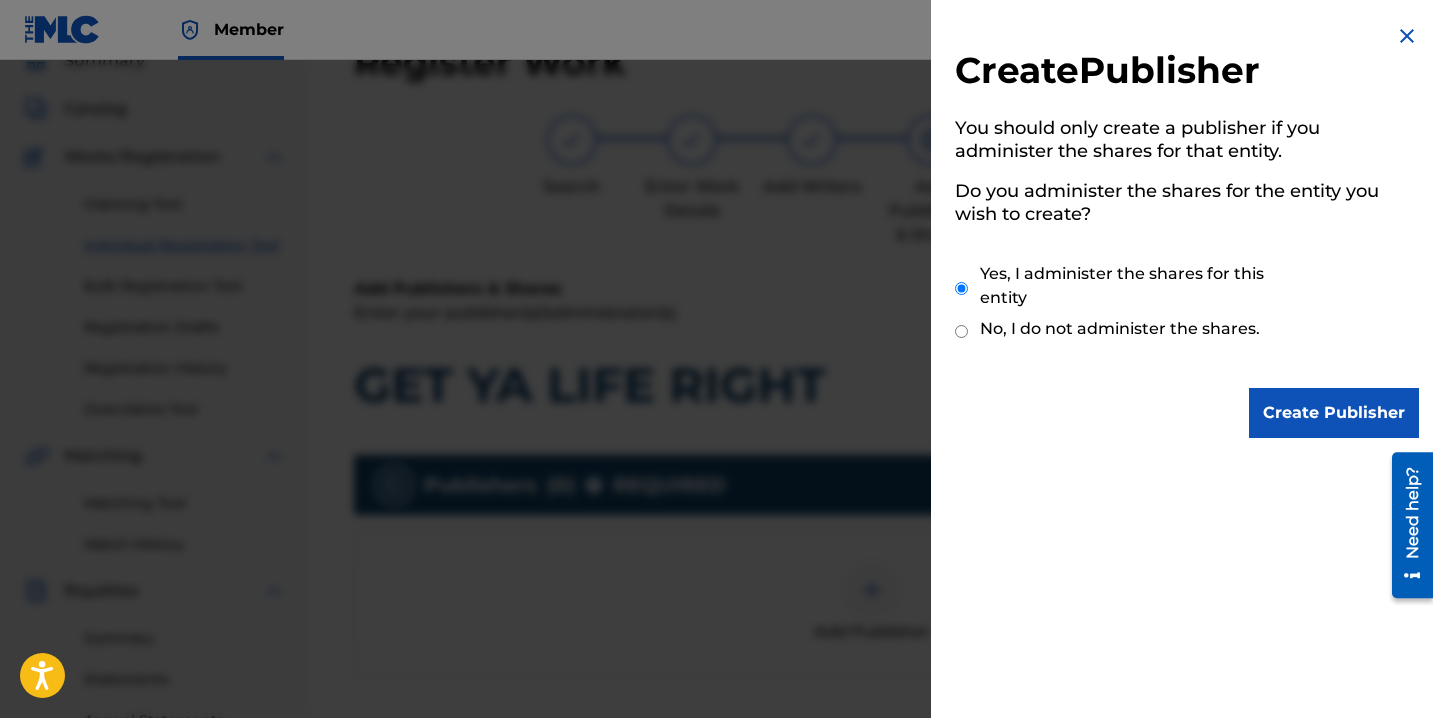 click on "Create Publisher" at bounding box center [1334, 413] 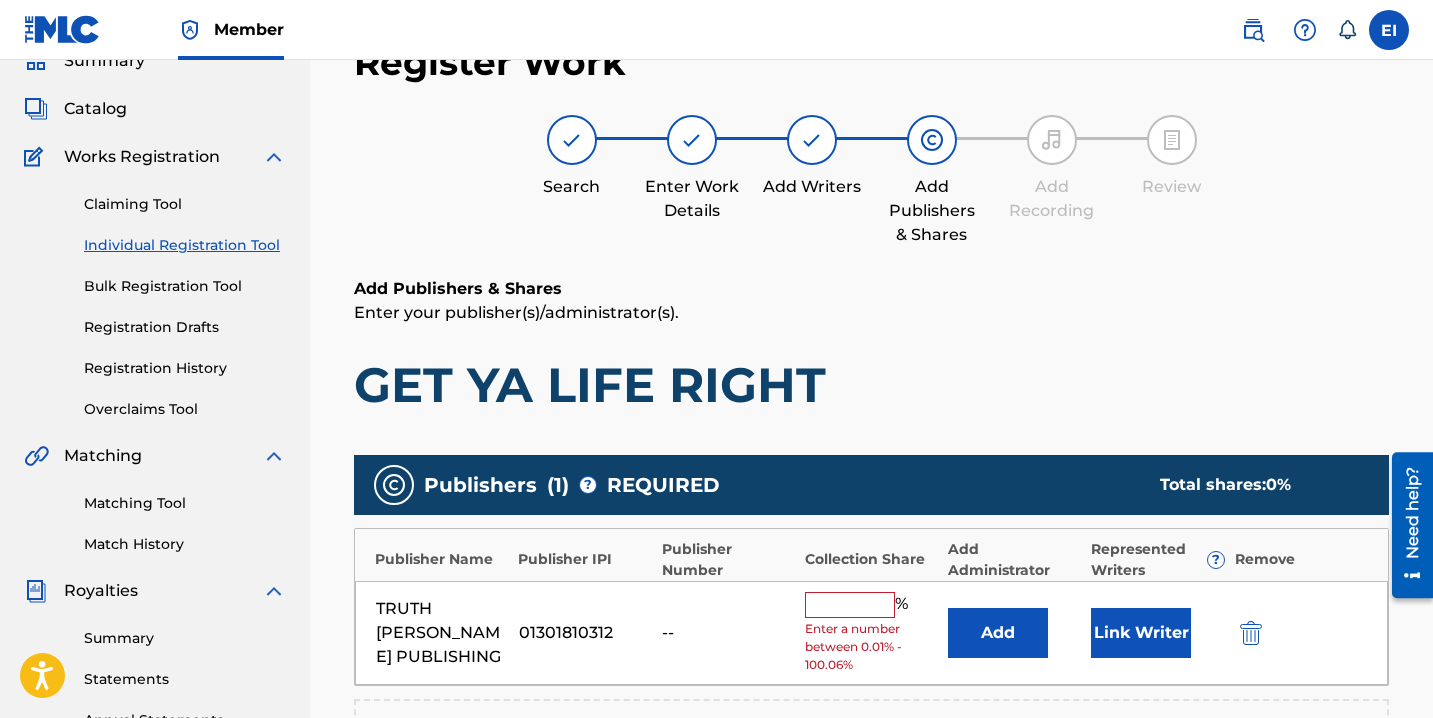click at bounding box center [850, 605] 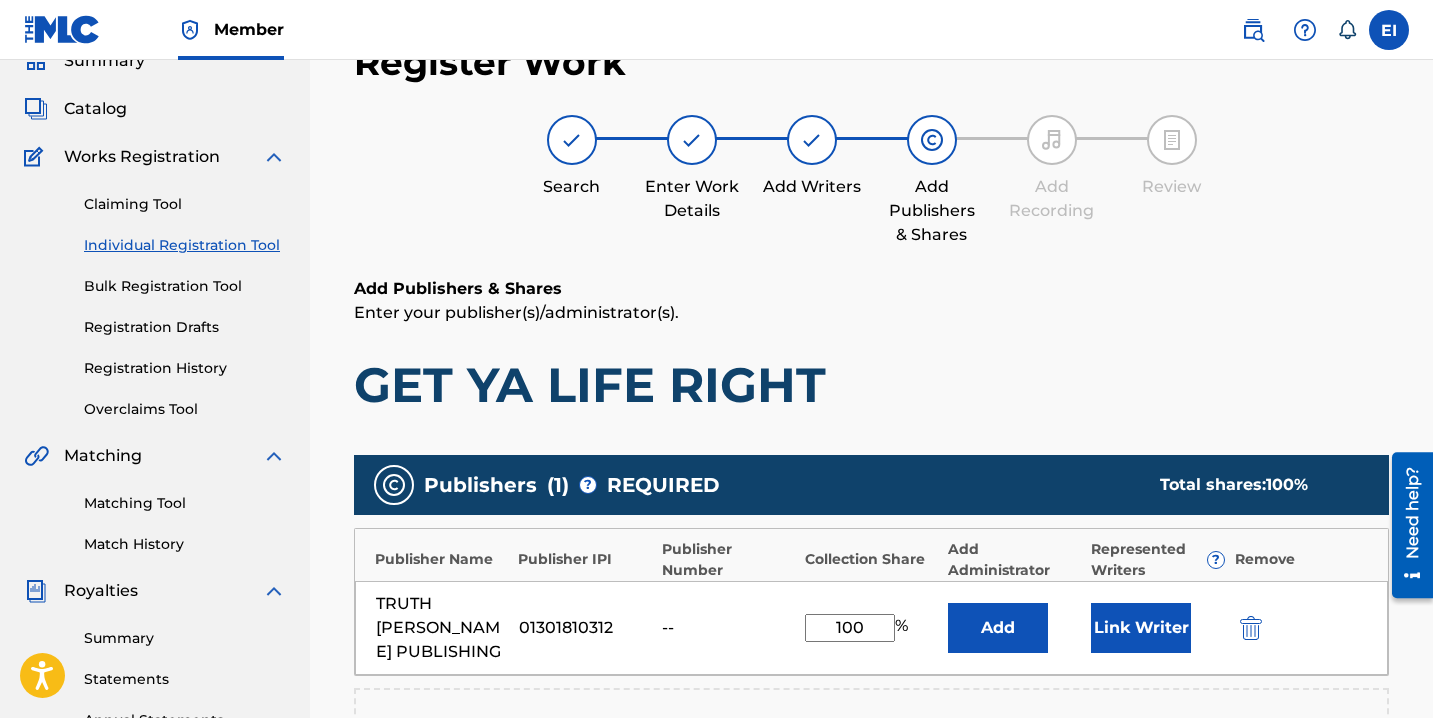 click on "Link Writer" at bounding box center (1141, 628) 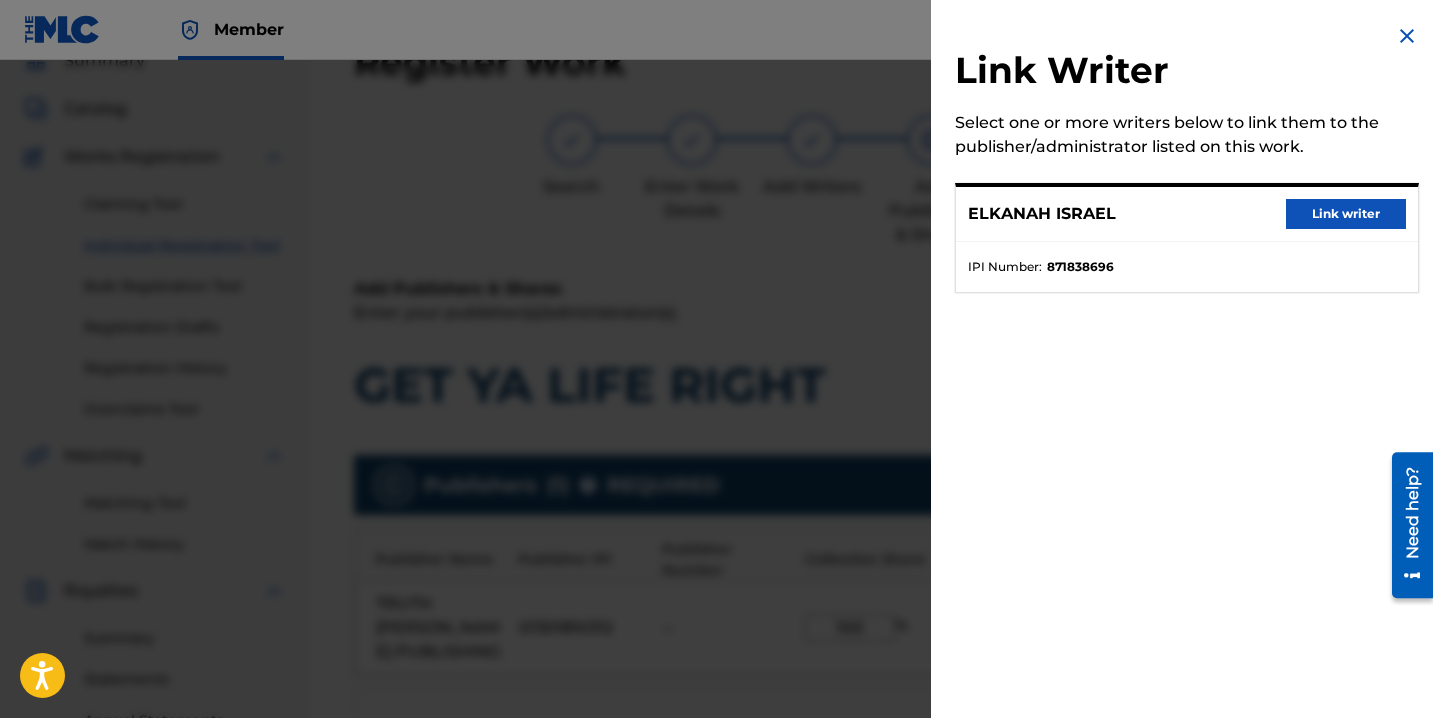 click on "ELKANAH ISRAEL Link writer" at bounding box center (1187, 214) 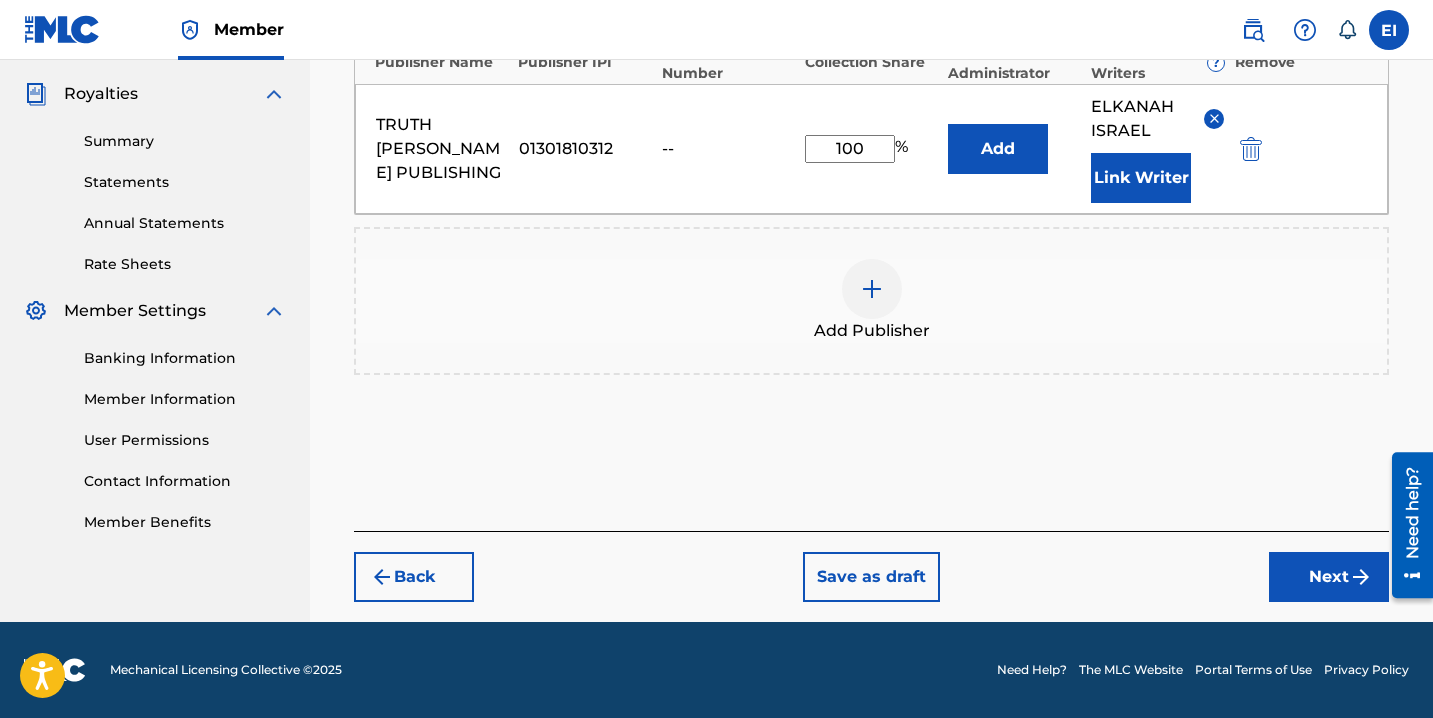 click on "Next" at bounding box center (1329, 577) 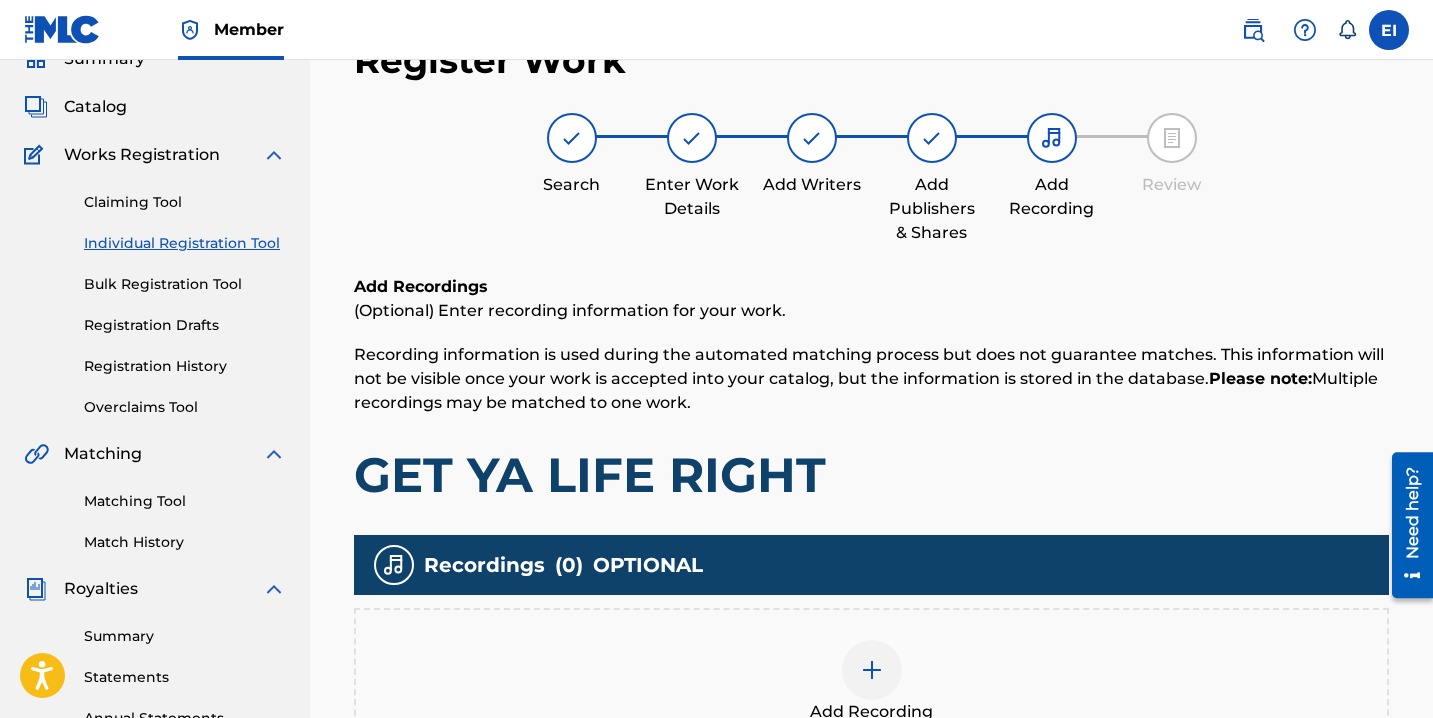 scroll, scrollTop: 90, scrollLeft: 0, axis: vertical 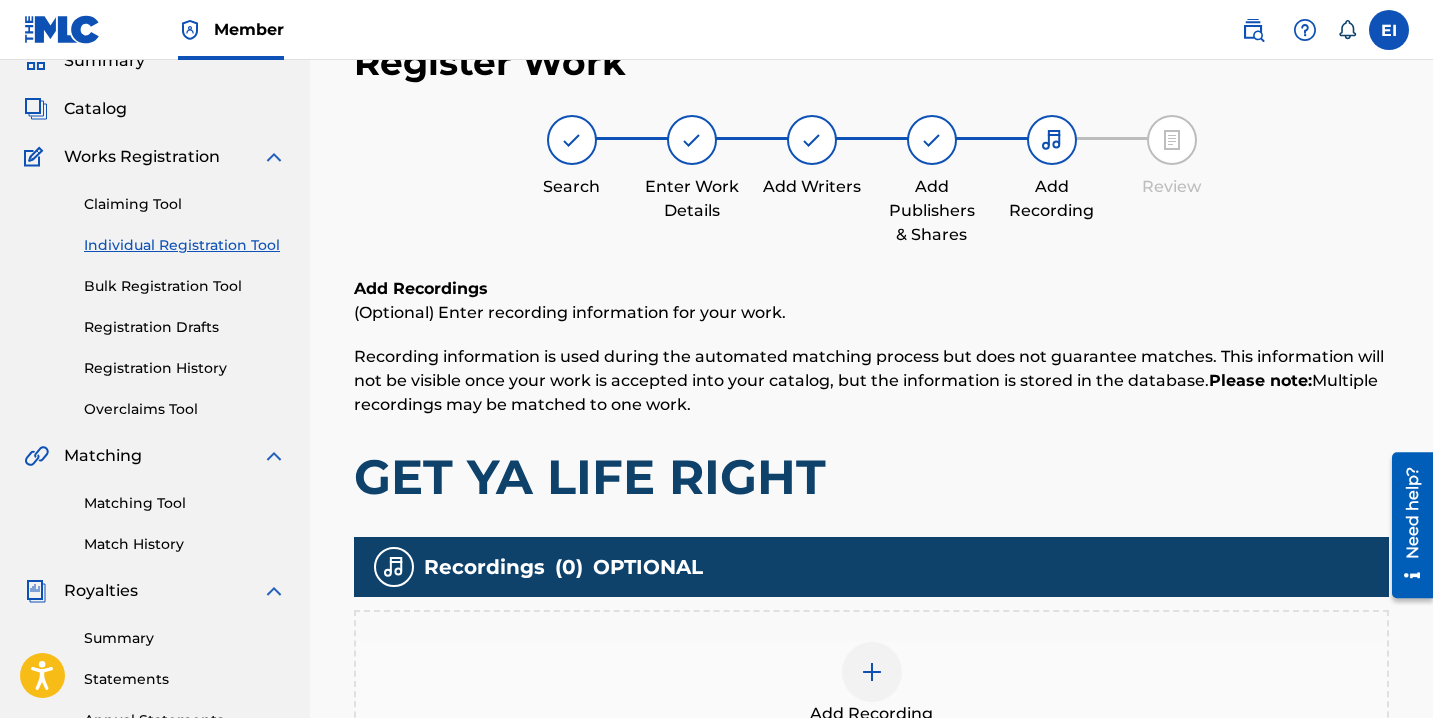 click at bounding box center [872, 672] 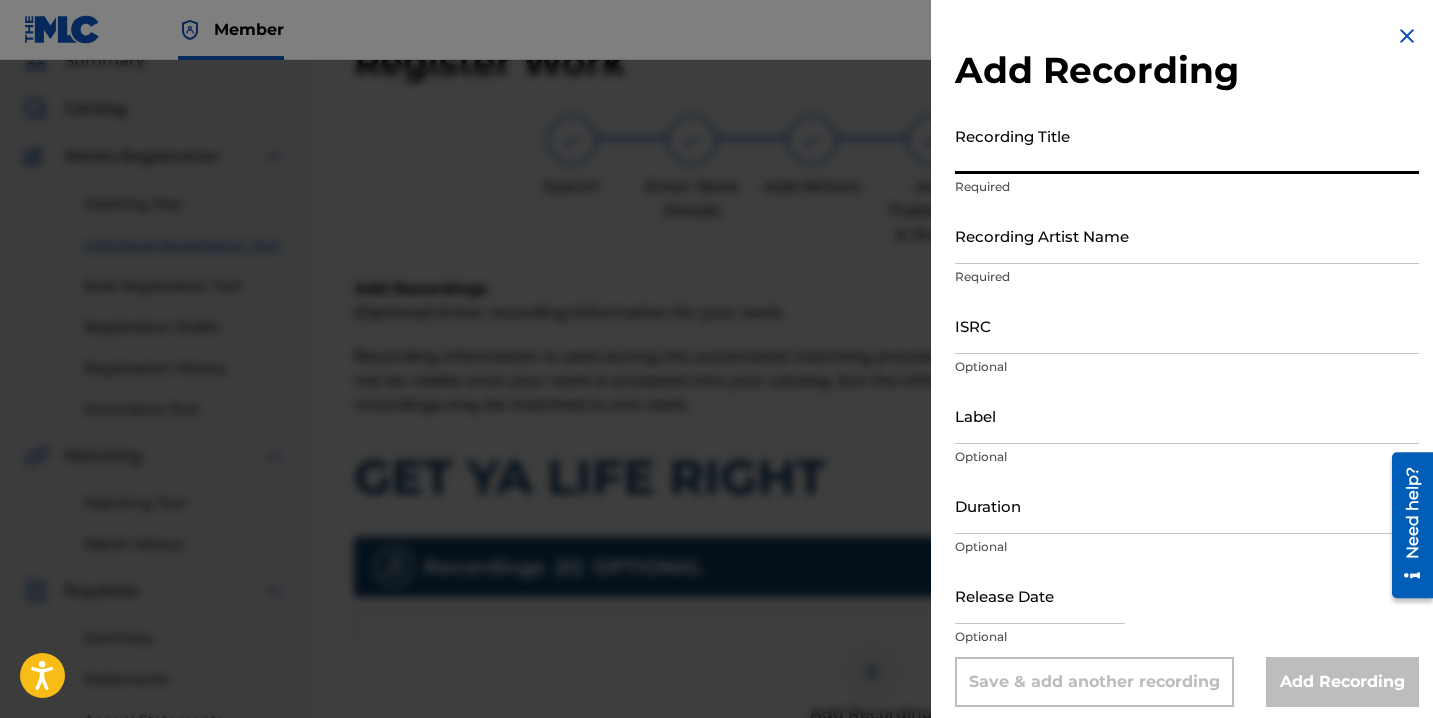 click on "Recording Title" at bounding box center [1187, 145] 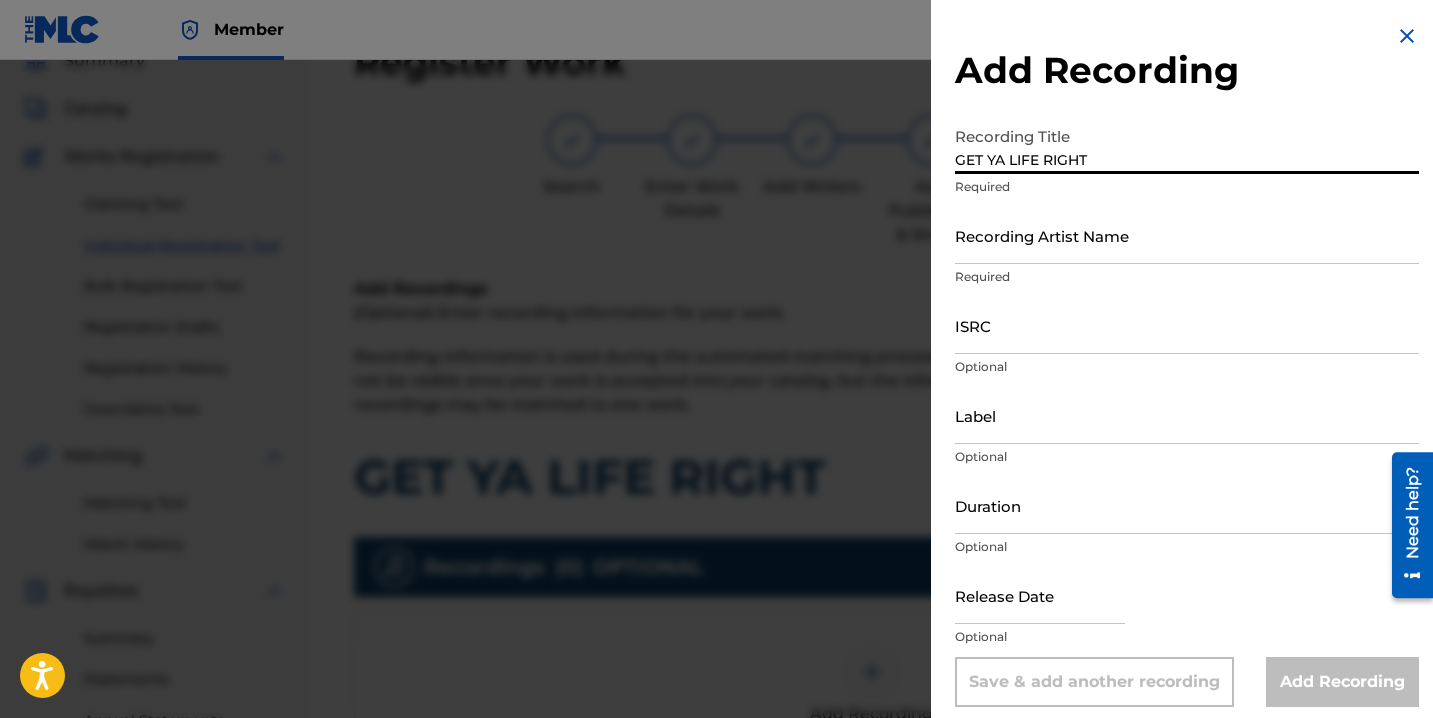 click on "Recording Artist Name" at bounding box center (1187, 235) 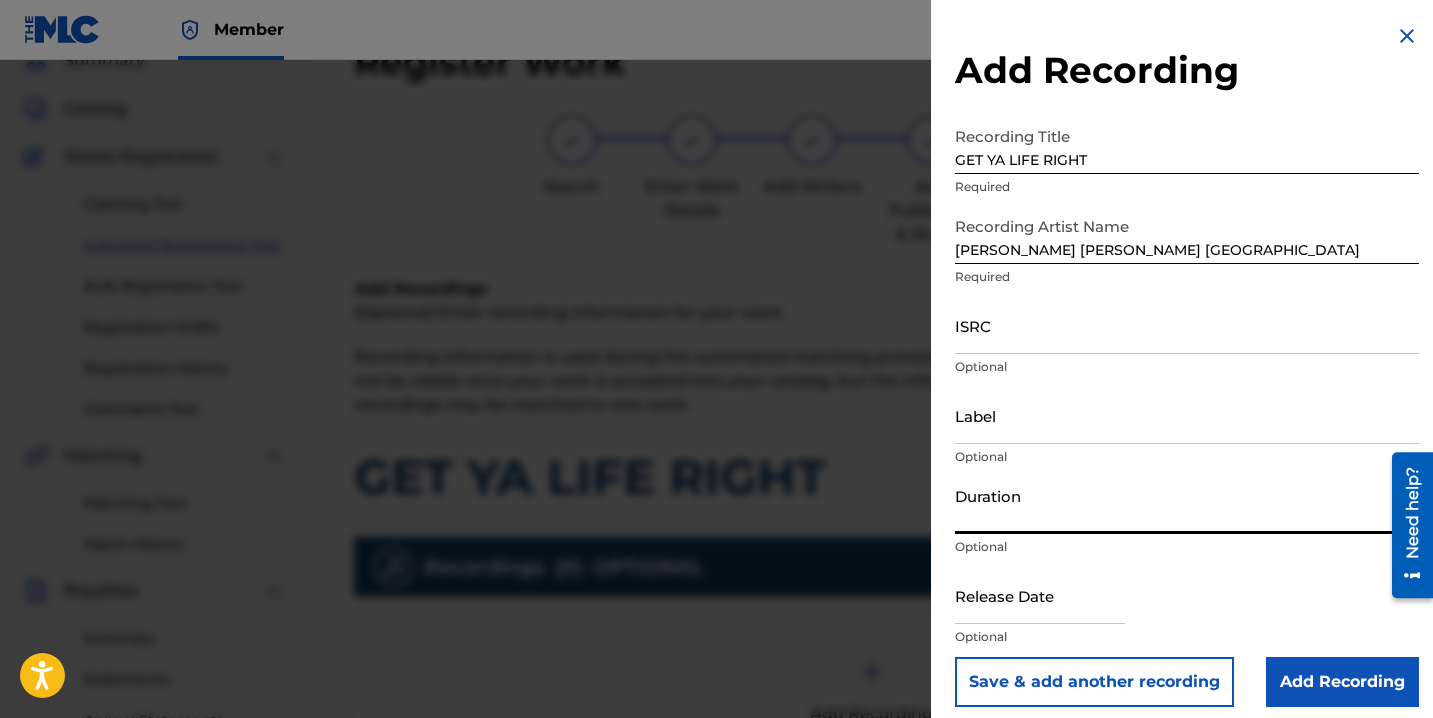 click on "Duration" at bounding box center [1187, 505] 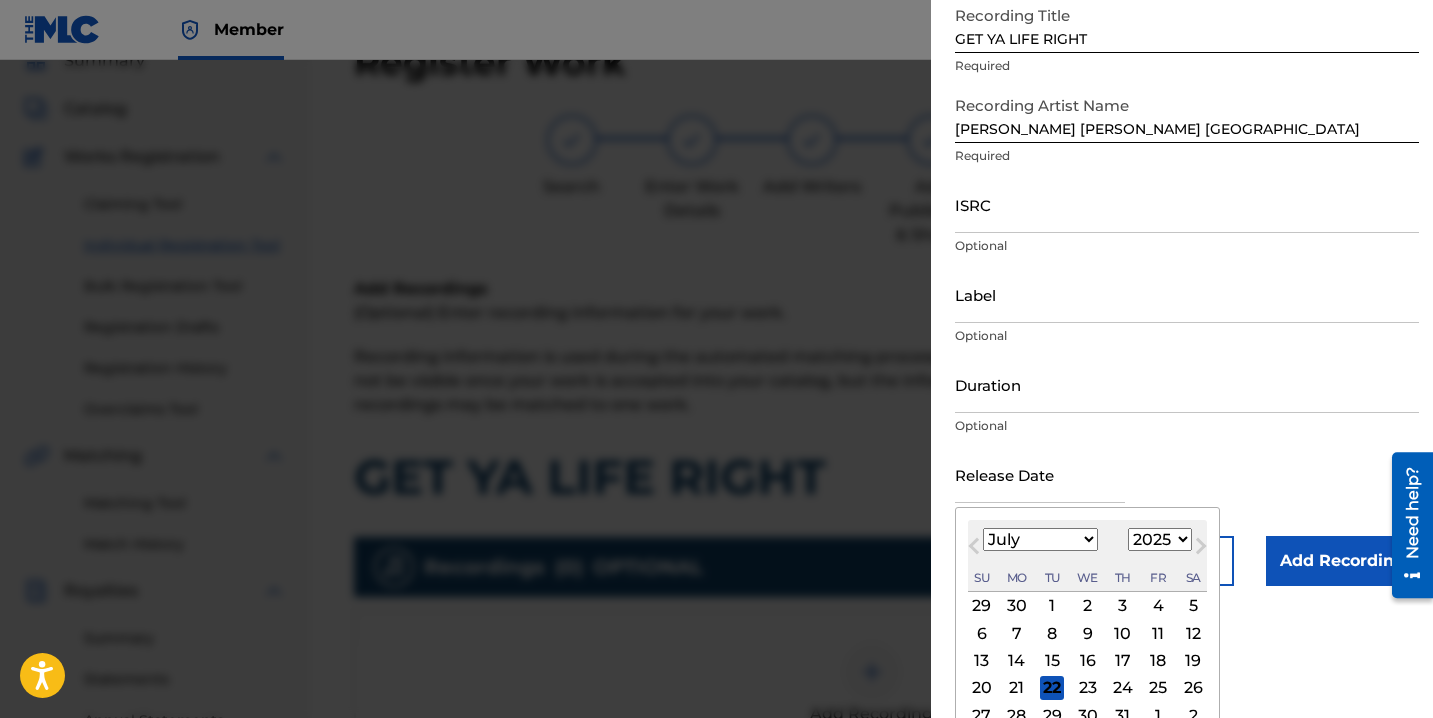 click on "1" at bounding box center (1052, 606) 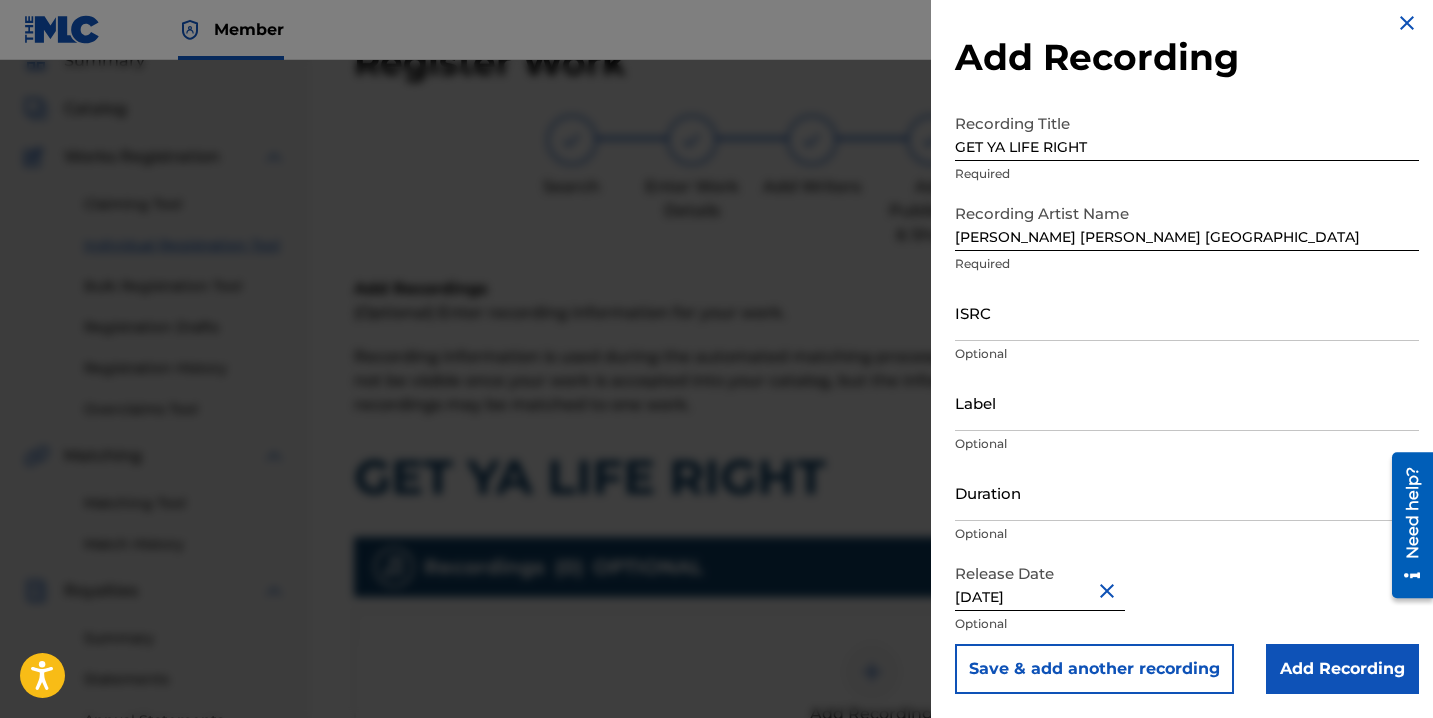 scroll, scrollTop: 13, scrollLeft: 0, axis: vertical 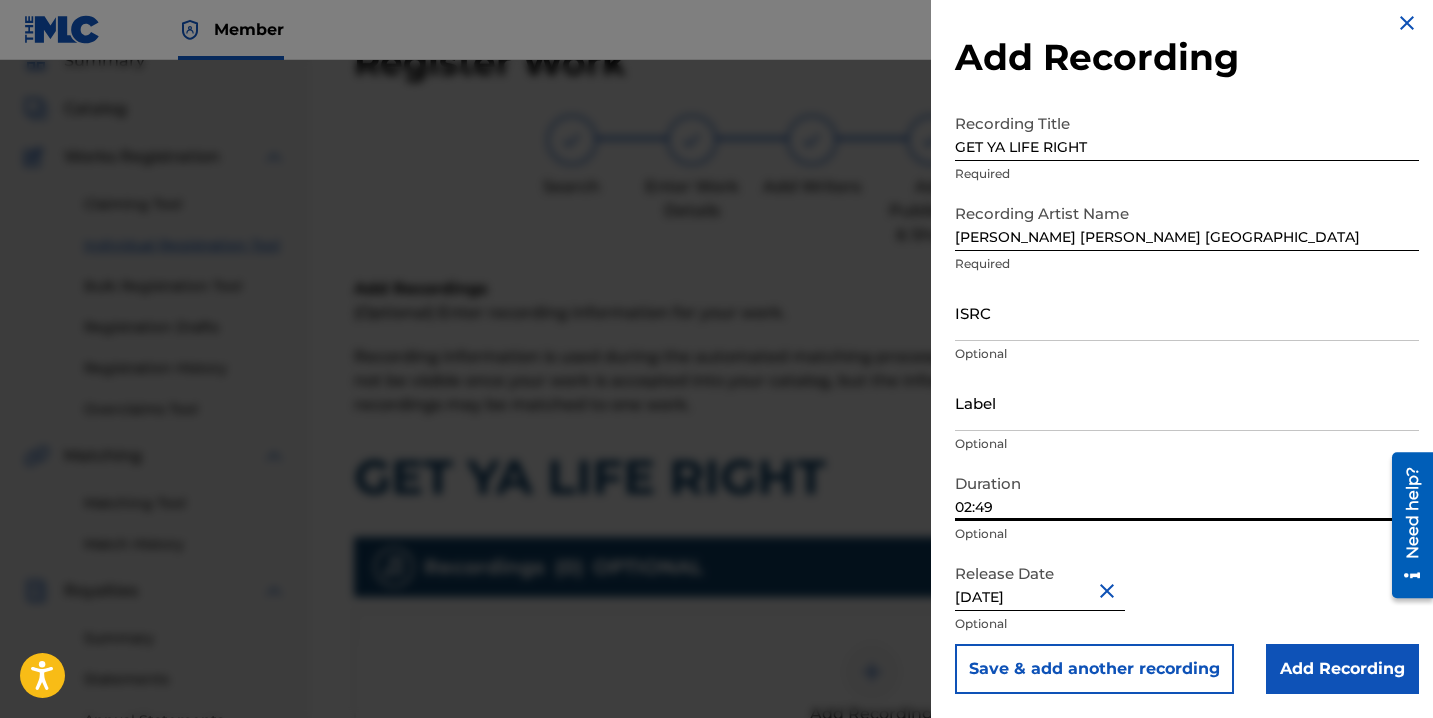 click on "ISRC" at bounding box center [1187, 312] 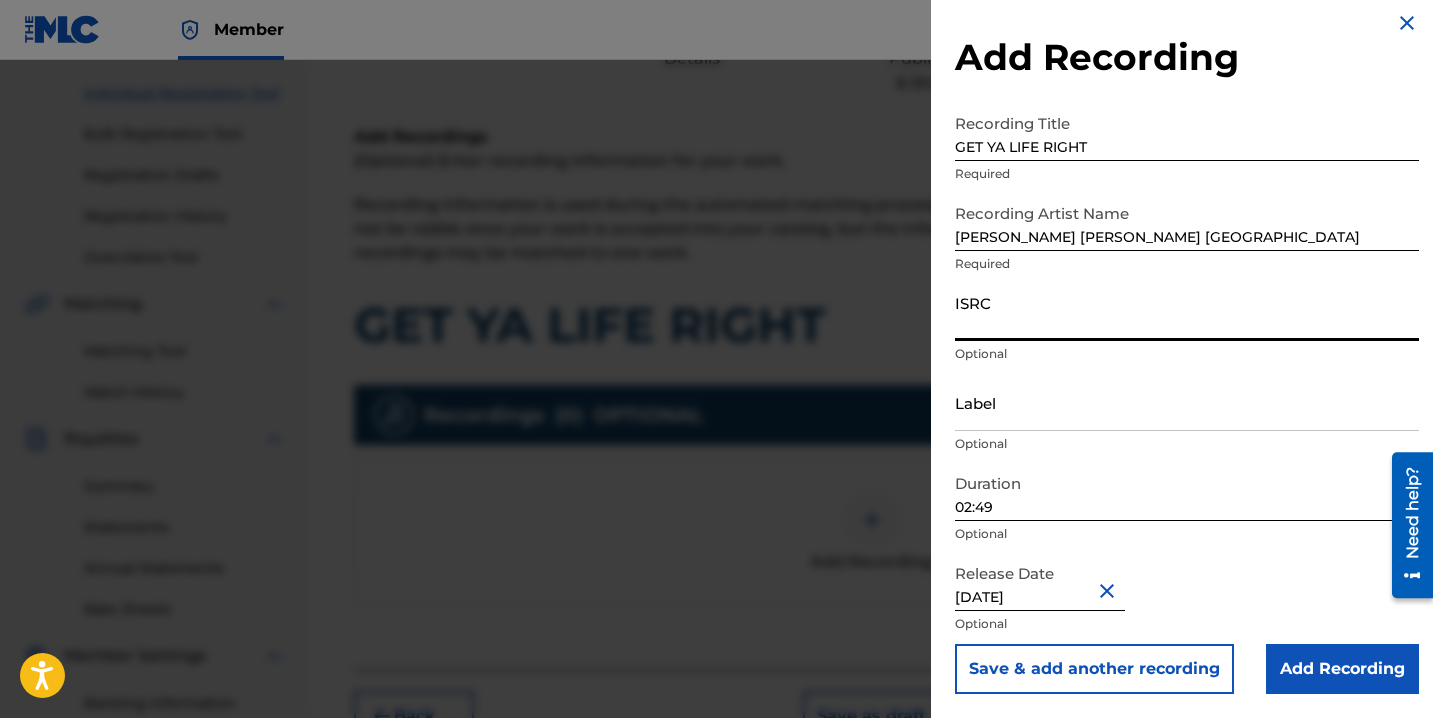 scroll, scrollTop: 266, scrollLeft: 0, axis: vertical 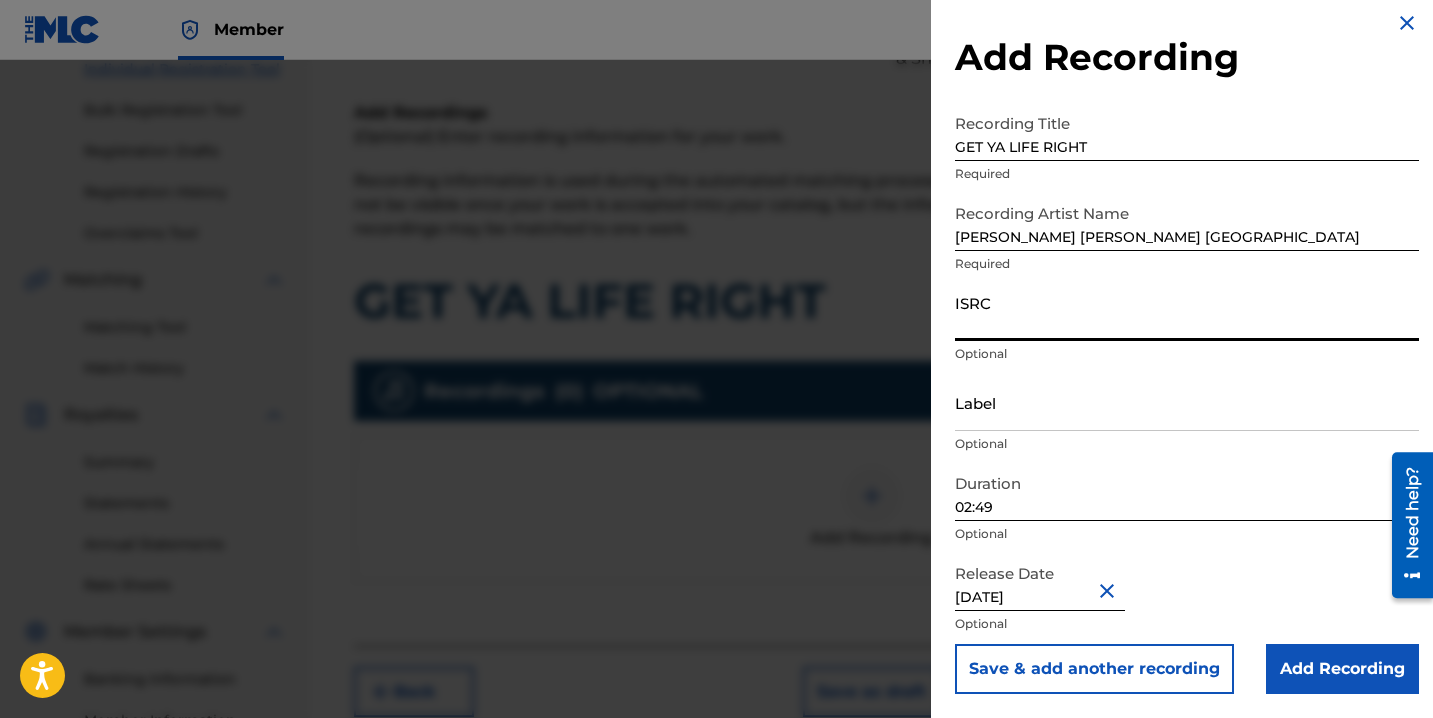 click on "ISRC" at bounding box center [1187, 312] 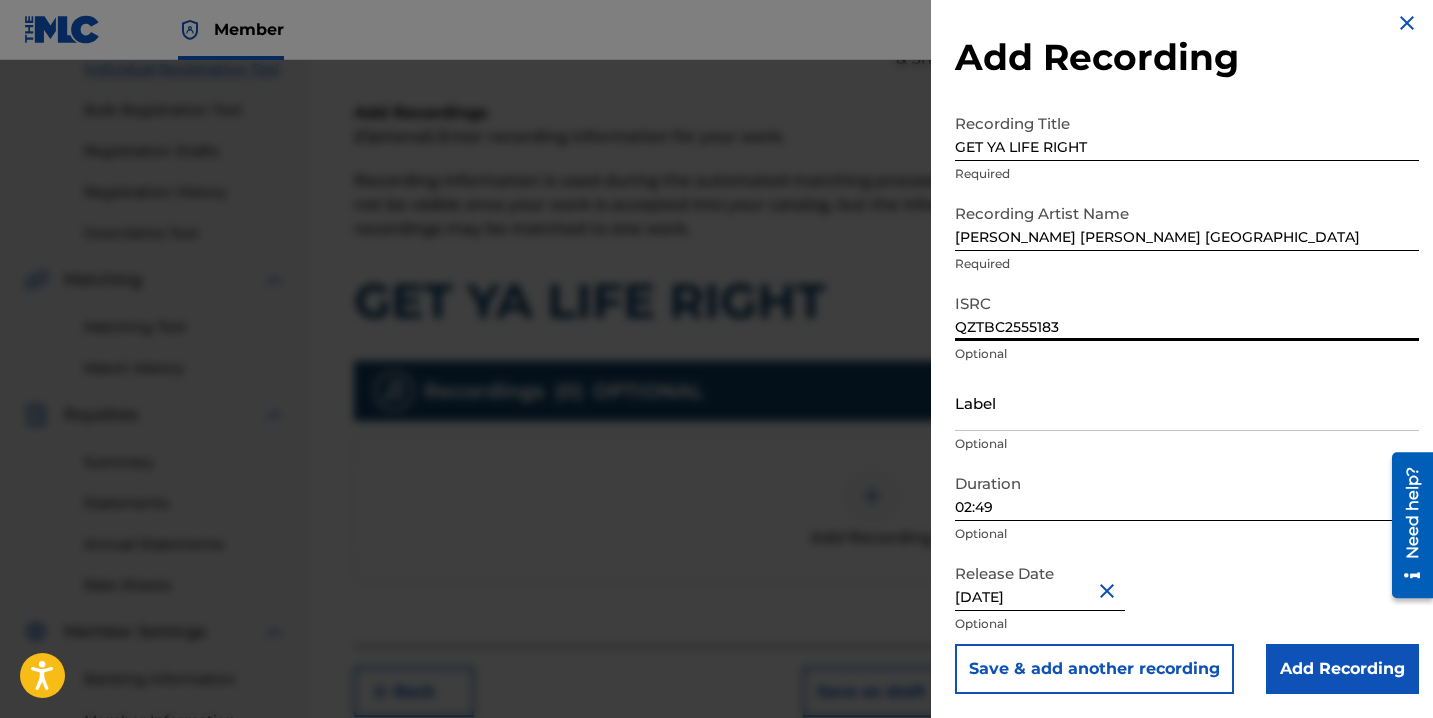 click on "Add Recording" at bounding box center (1342, 669) 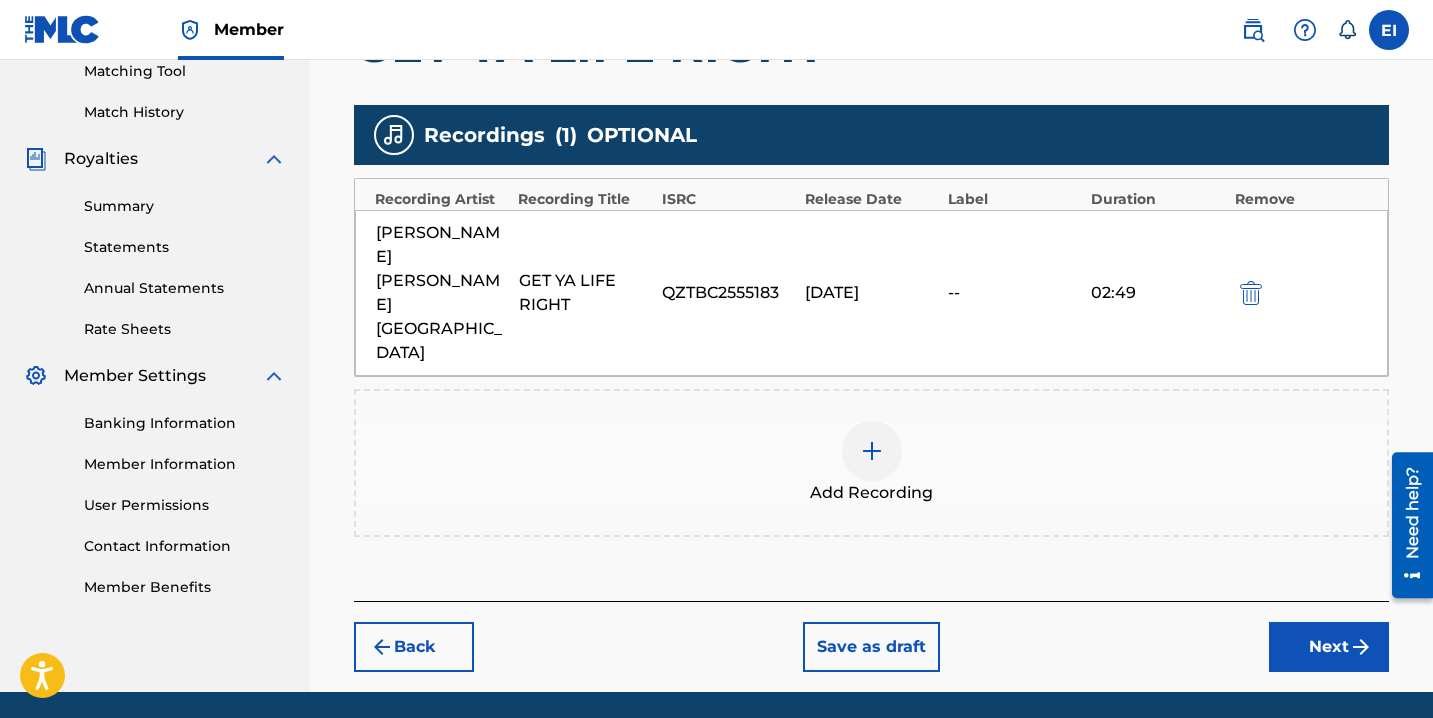 click on "Next" at bounding box center [1329, 647] 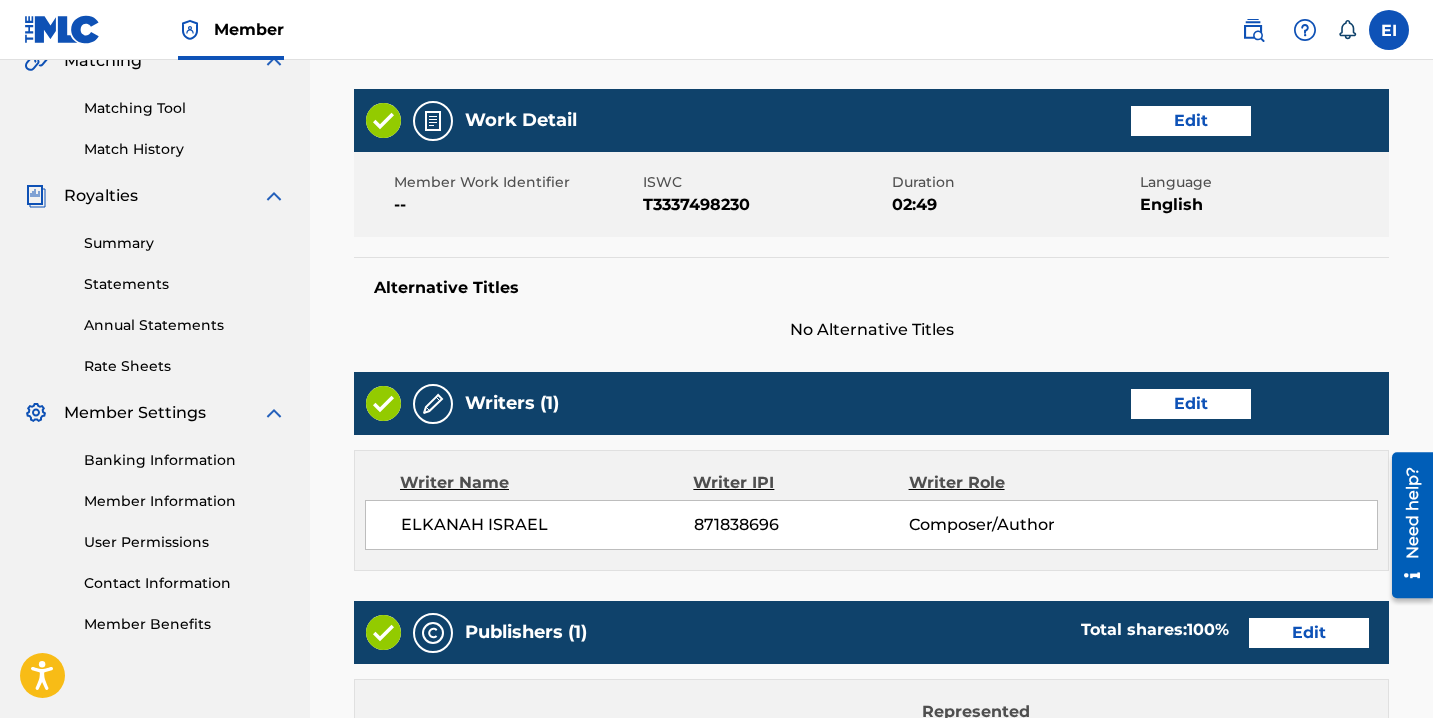 scroll, scrollTop: 1059, scrollLeft: 0, axis: vertical 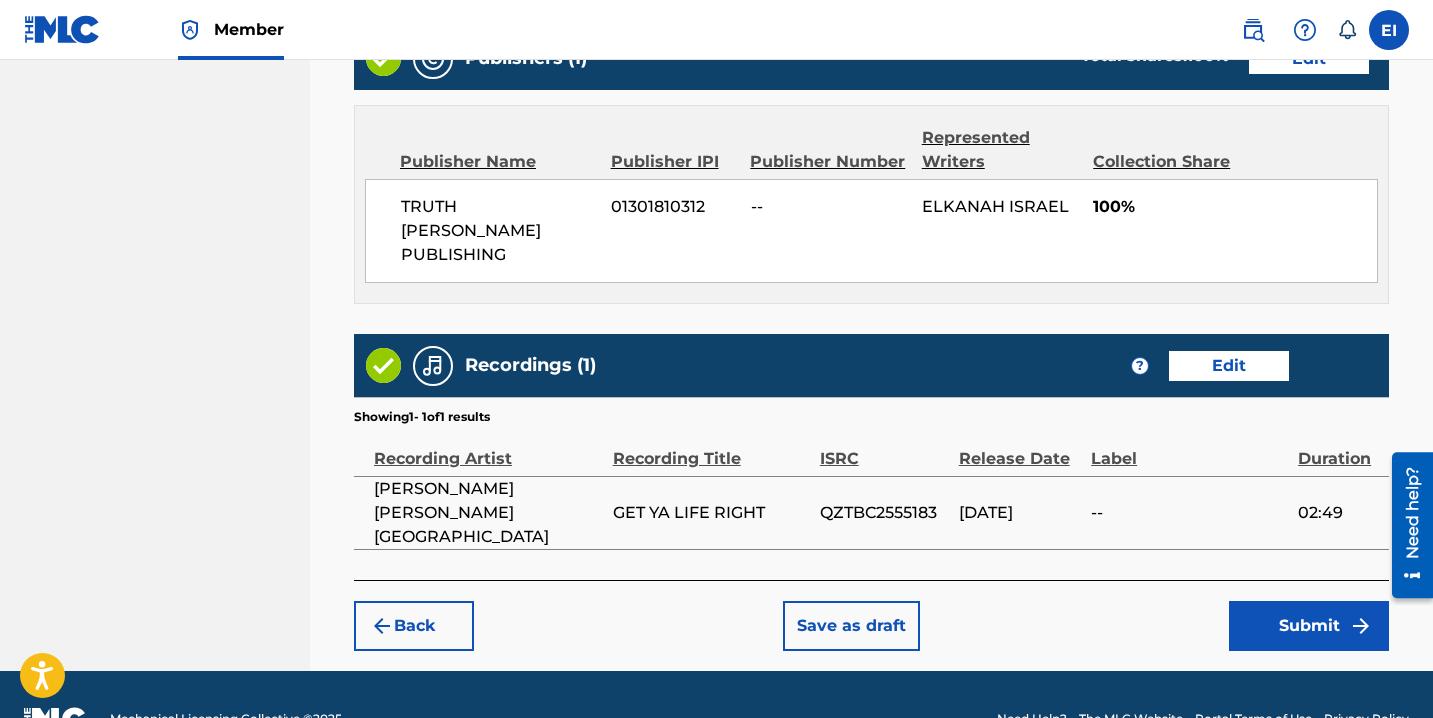click on "Submit" at bounding box center (1309, 626) 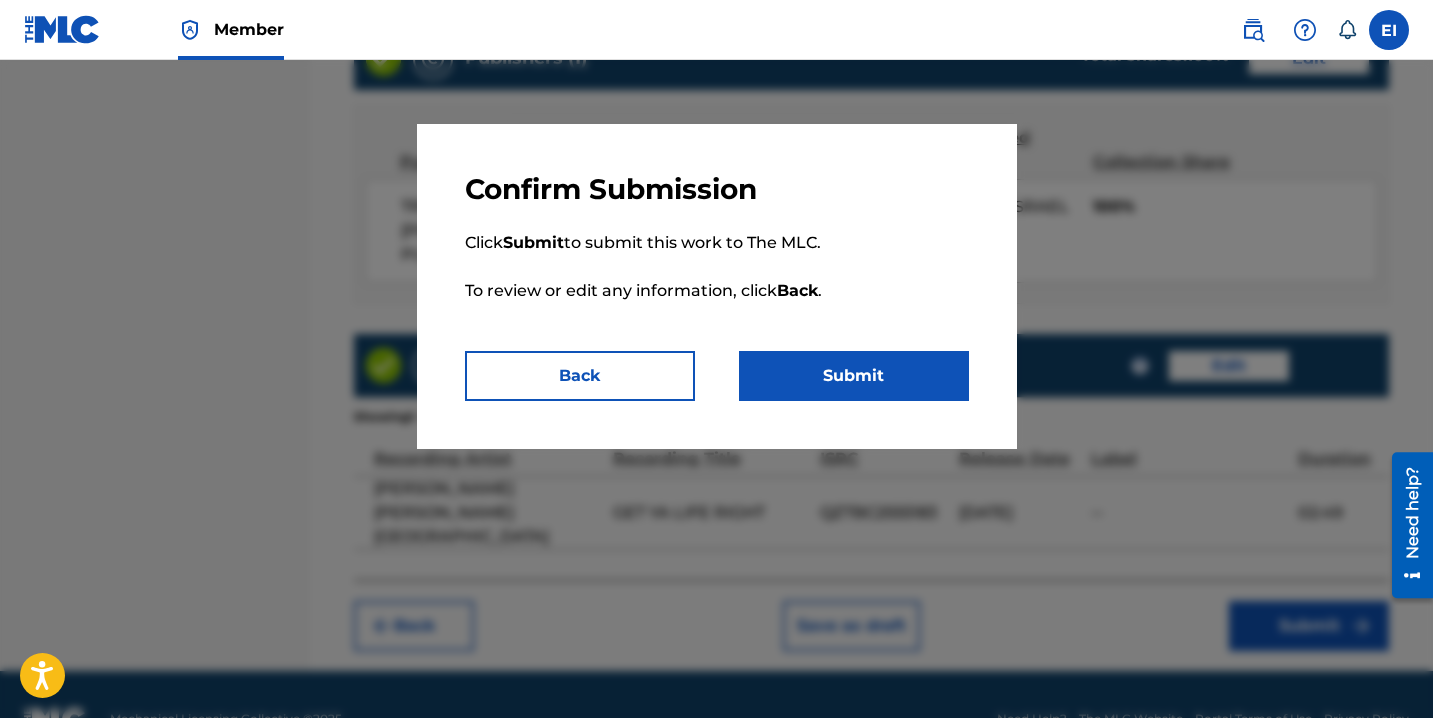 click on "Submit" at bounding box center [854, 376] 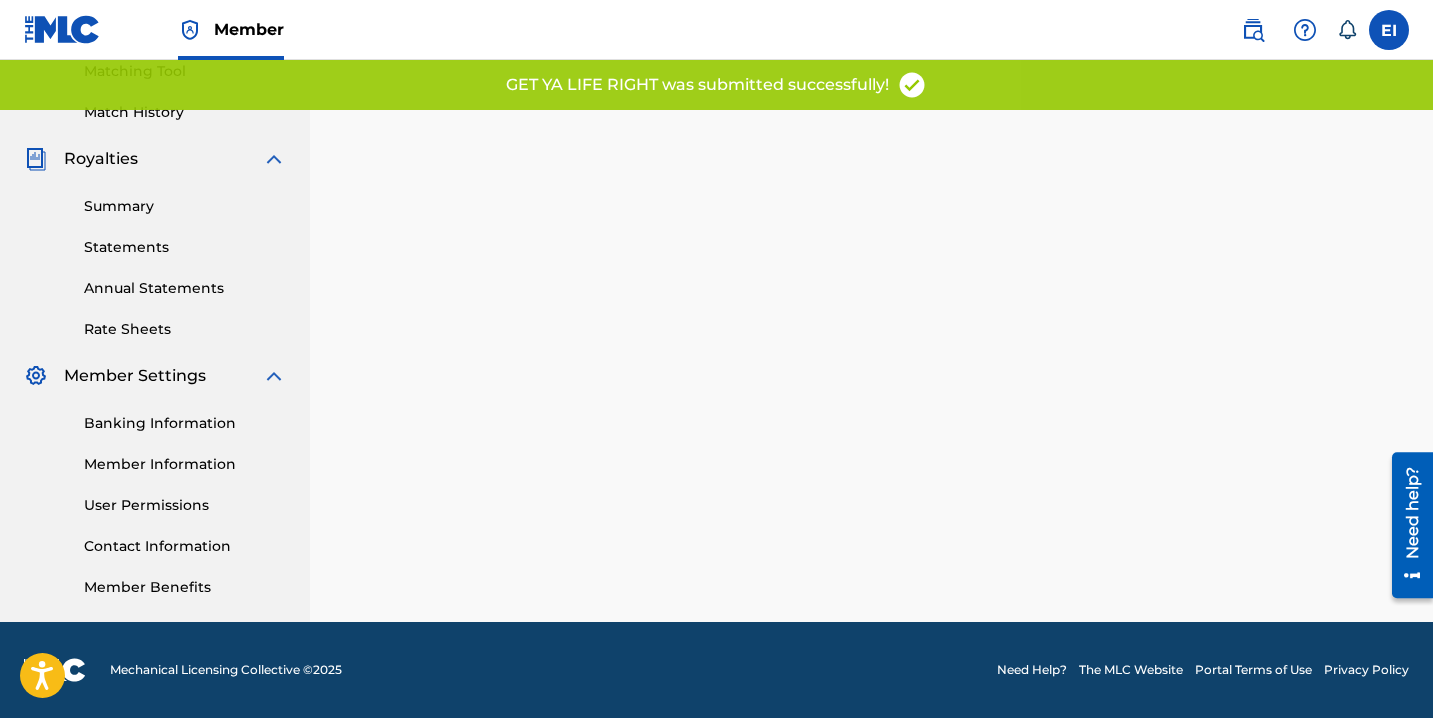 scroll, scrollTop: 0, scrollLeft: 0, axis: both 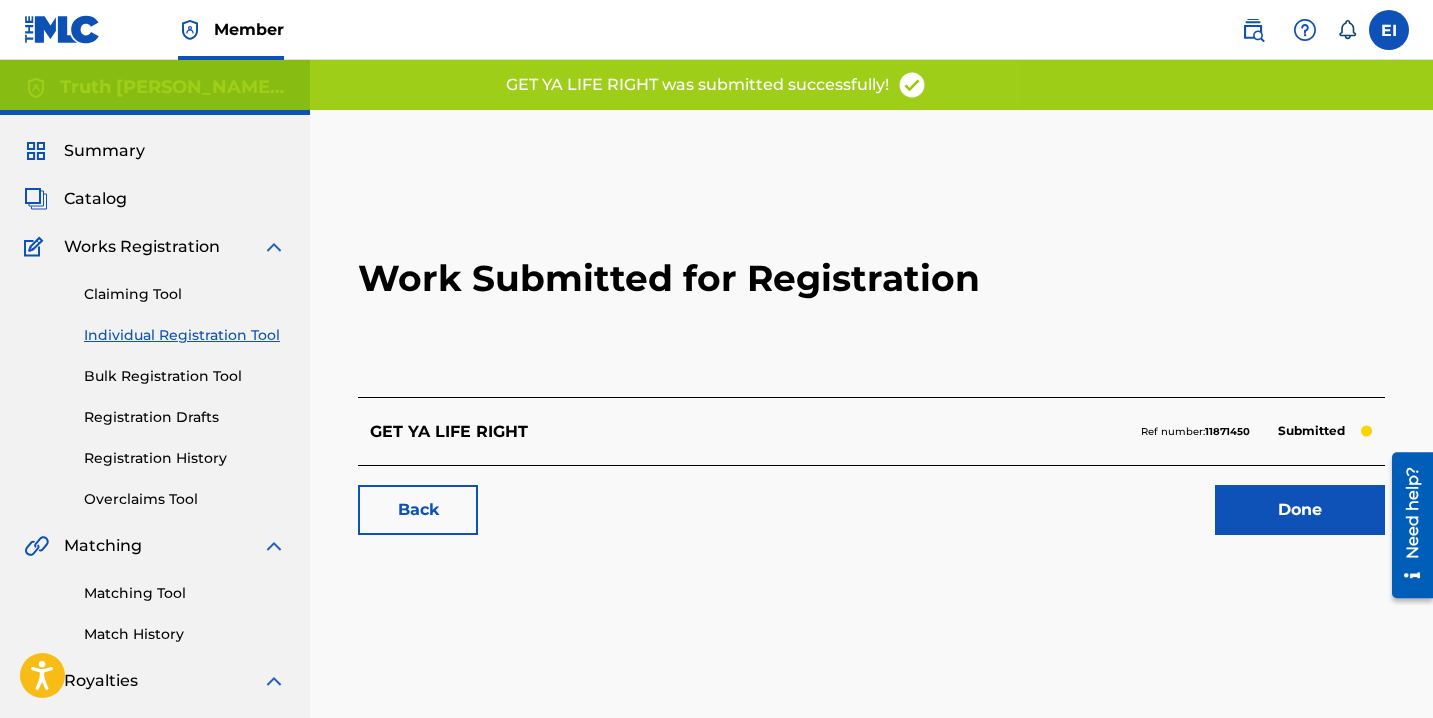 click on "Done" at bounding box center (1300, 510) 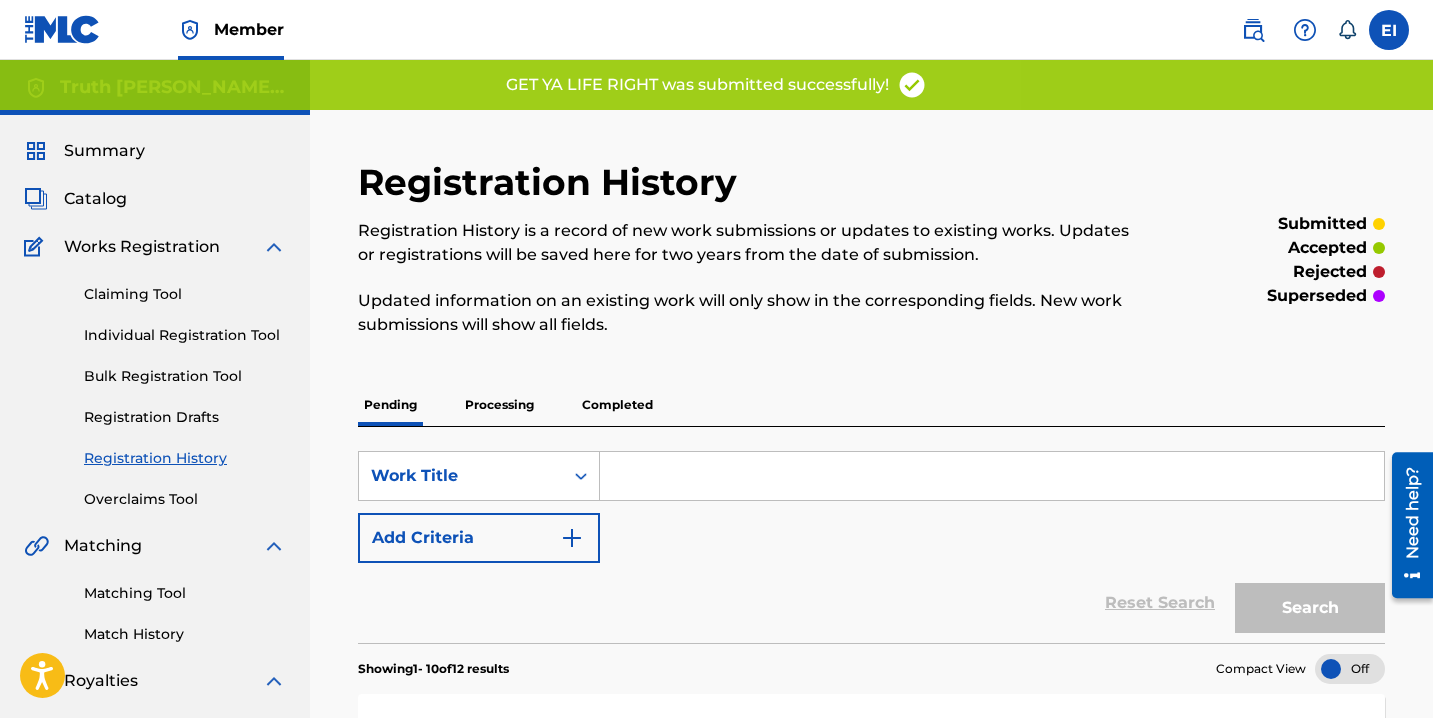 click on "Individual Registration Tool" at bounding box center (185, 335) 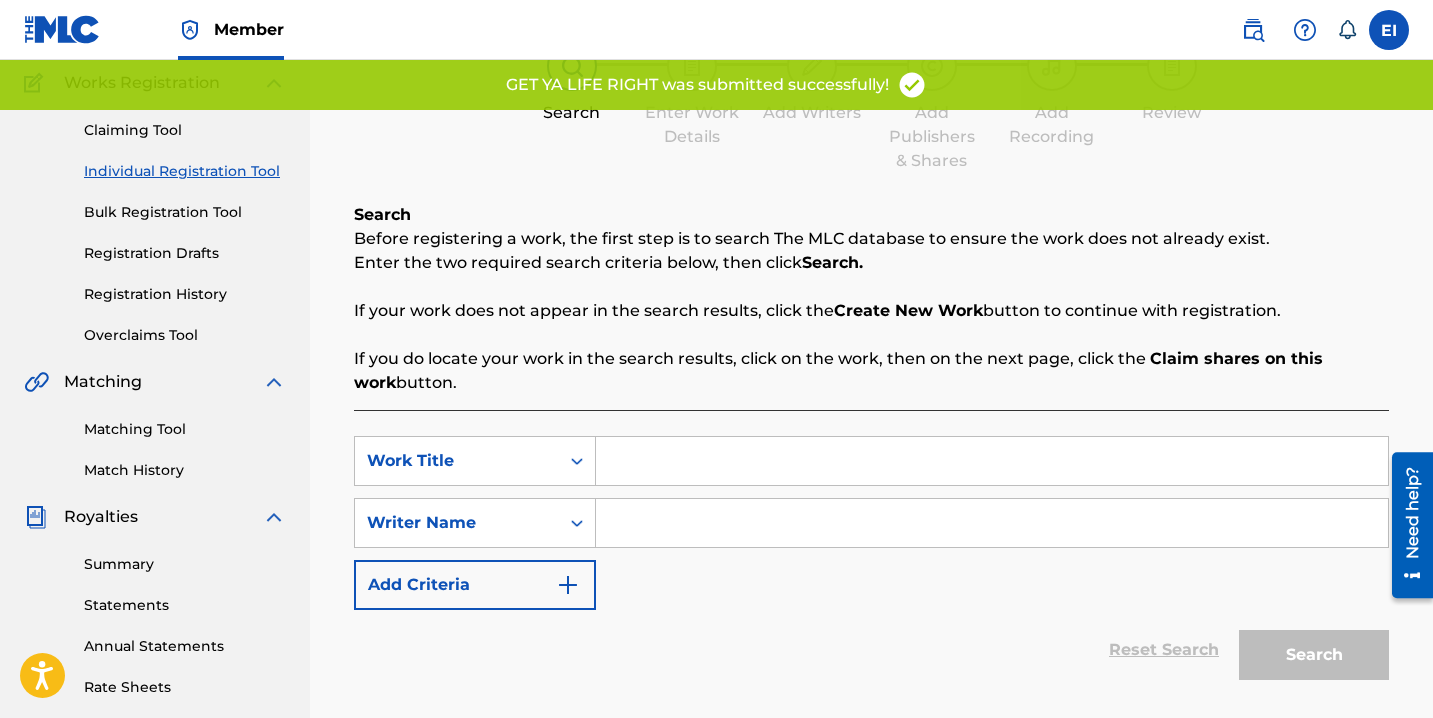 scroll, scrollTop: 175, scrollLeft: 0, axis: vertical 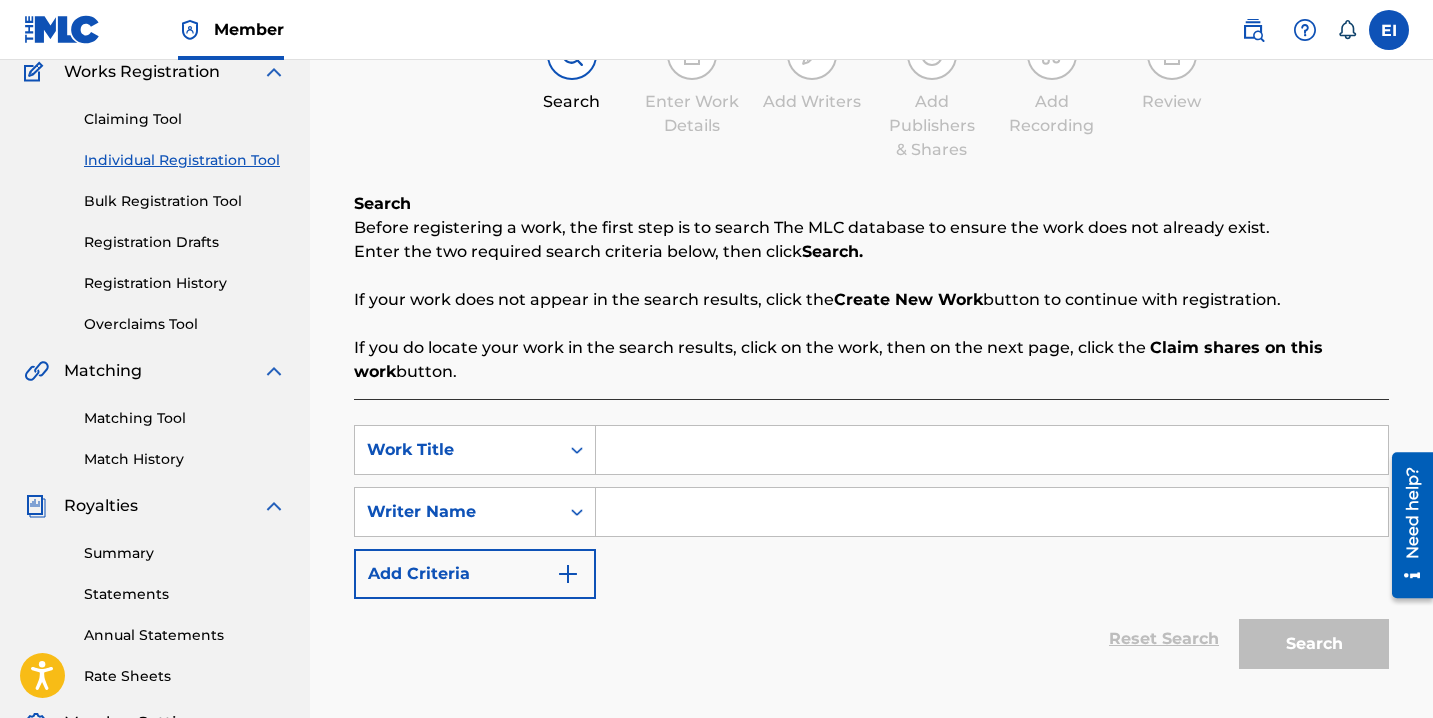 click at bounding box center [992, 450] 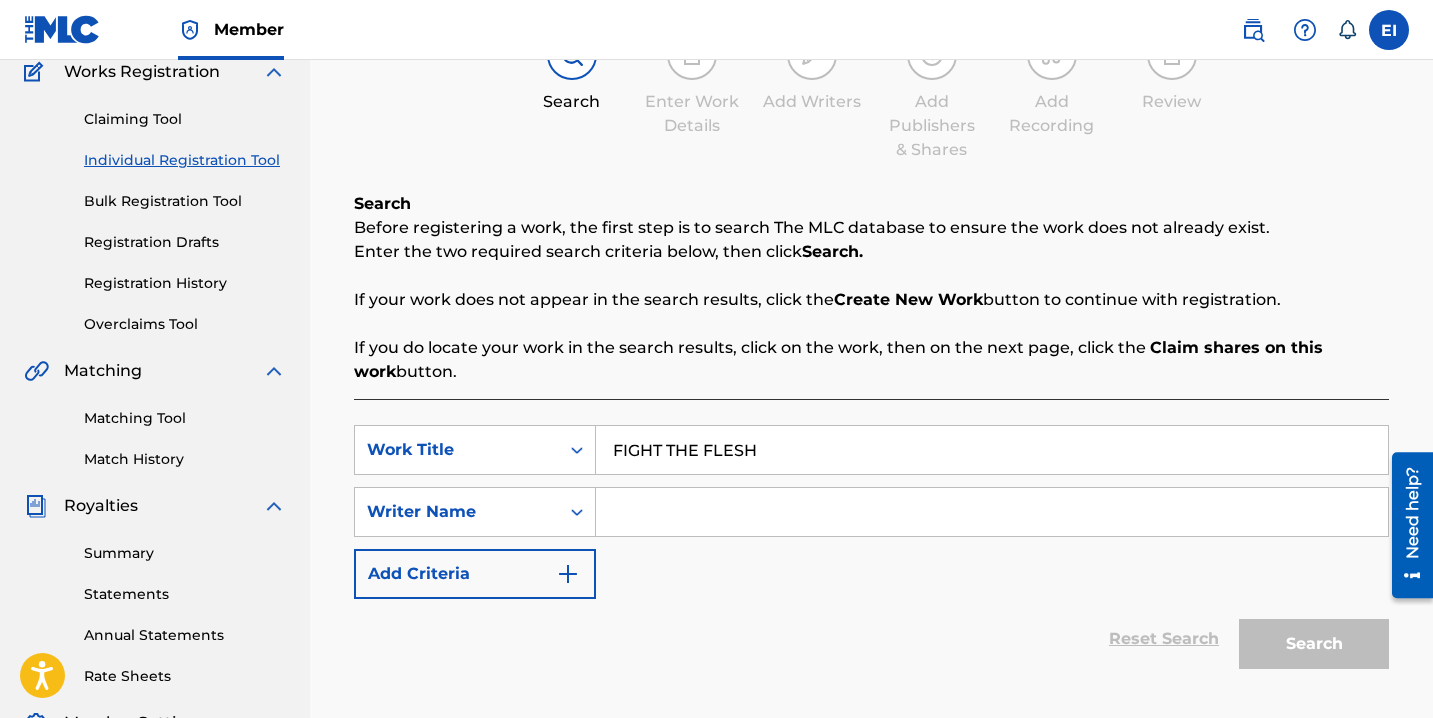click at bounding box center (992, 512) 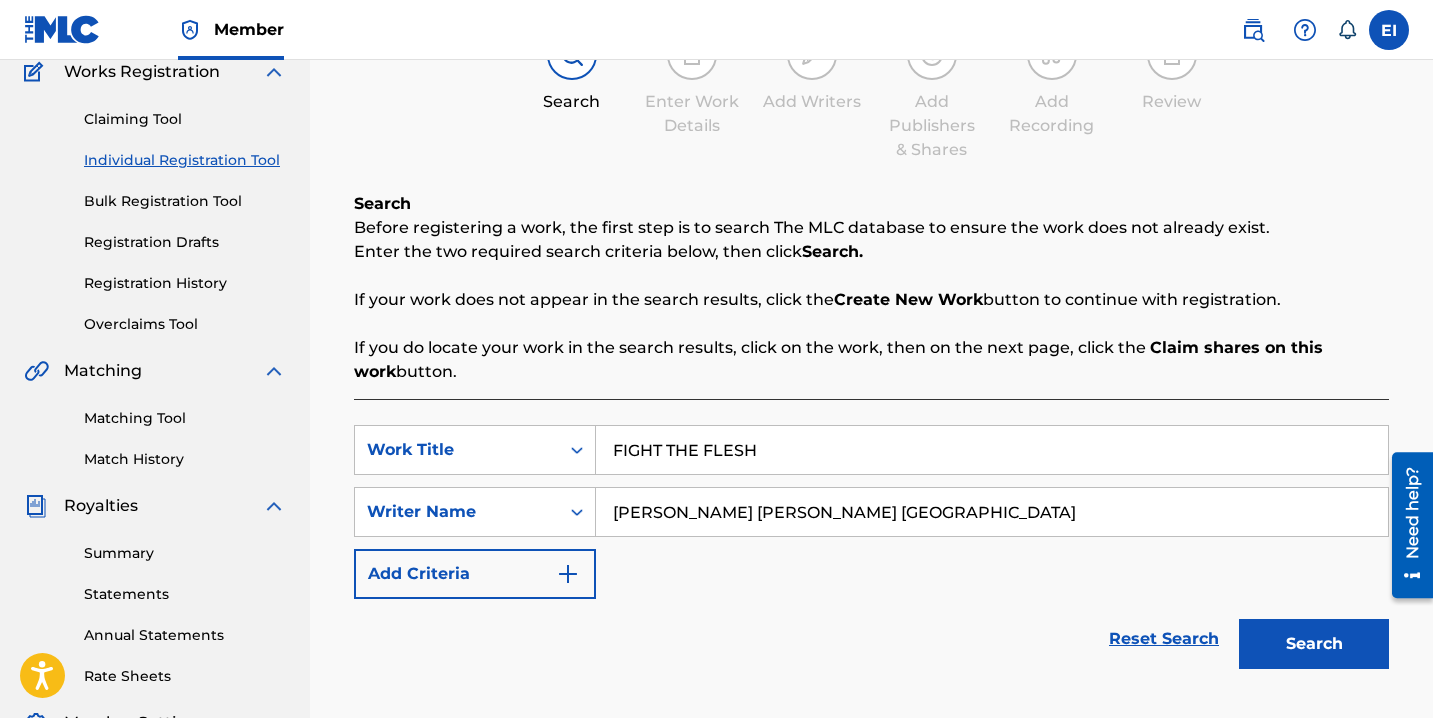 click on "Search" at bounding box center (1314, 644) 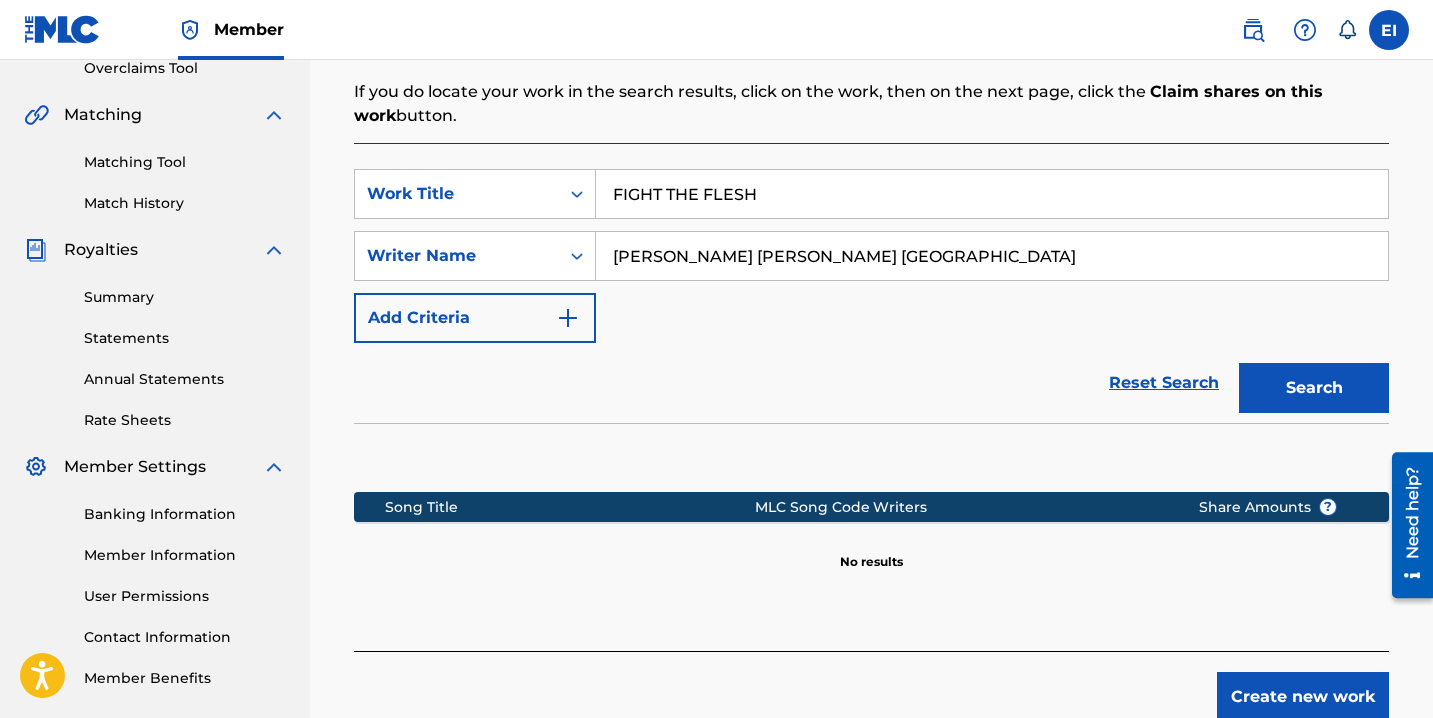 scroll, scrollTop: 485, scrollLeft: 0, axis: vertical 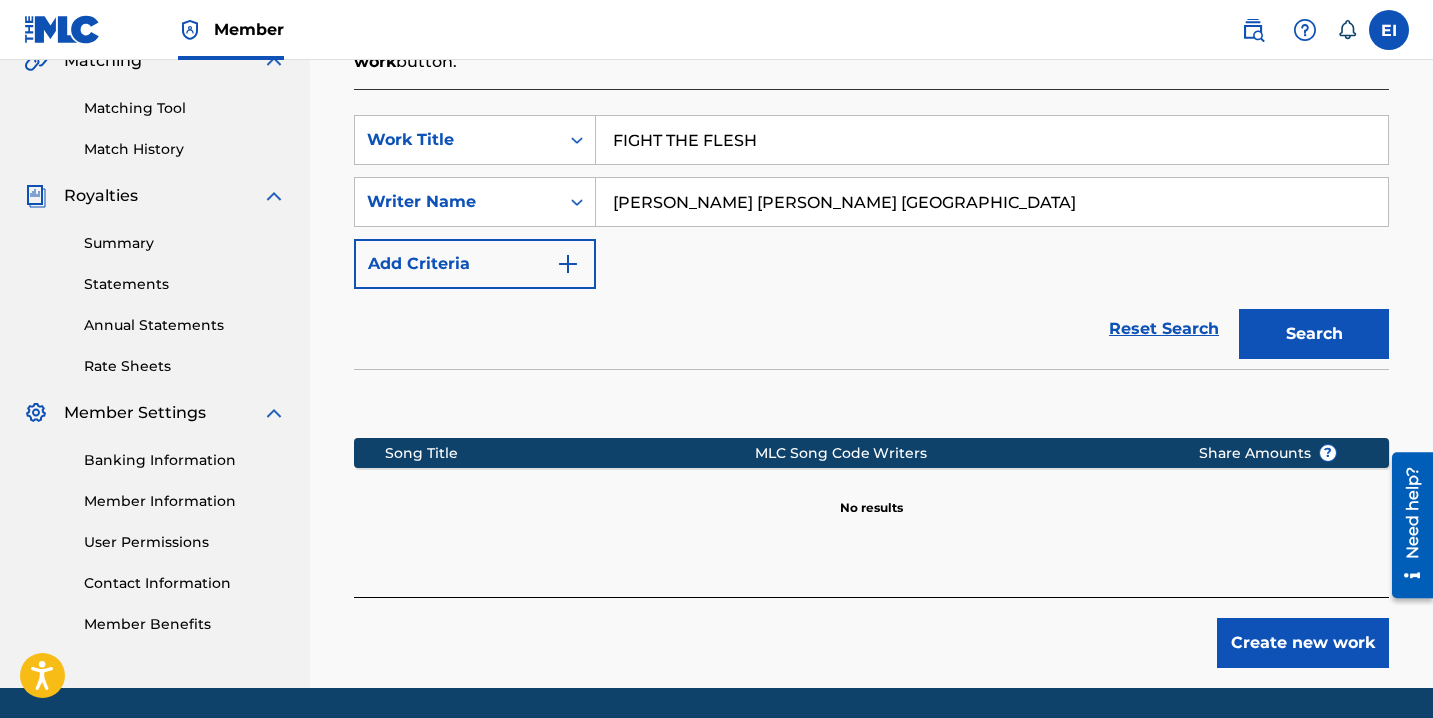 click on "Create new work" at bounding box center (1303, 643) 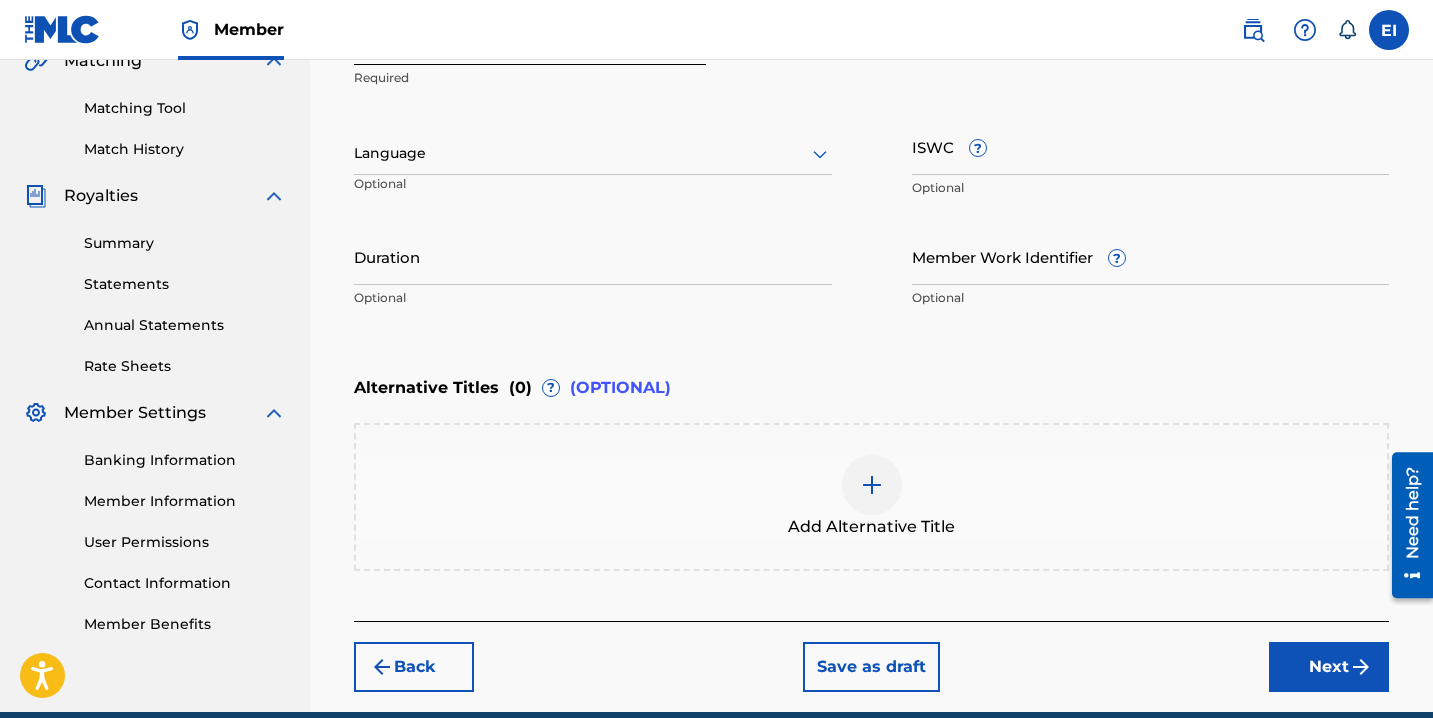 click at bounding box center [593, 153] 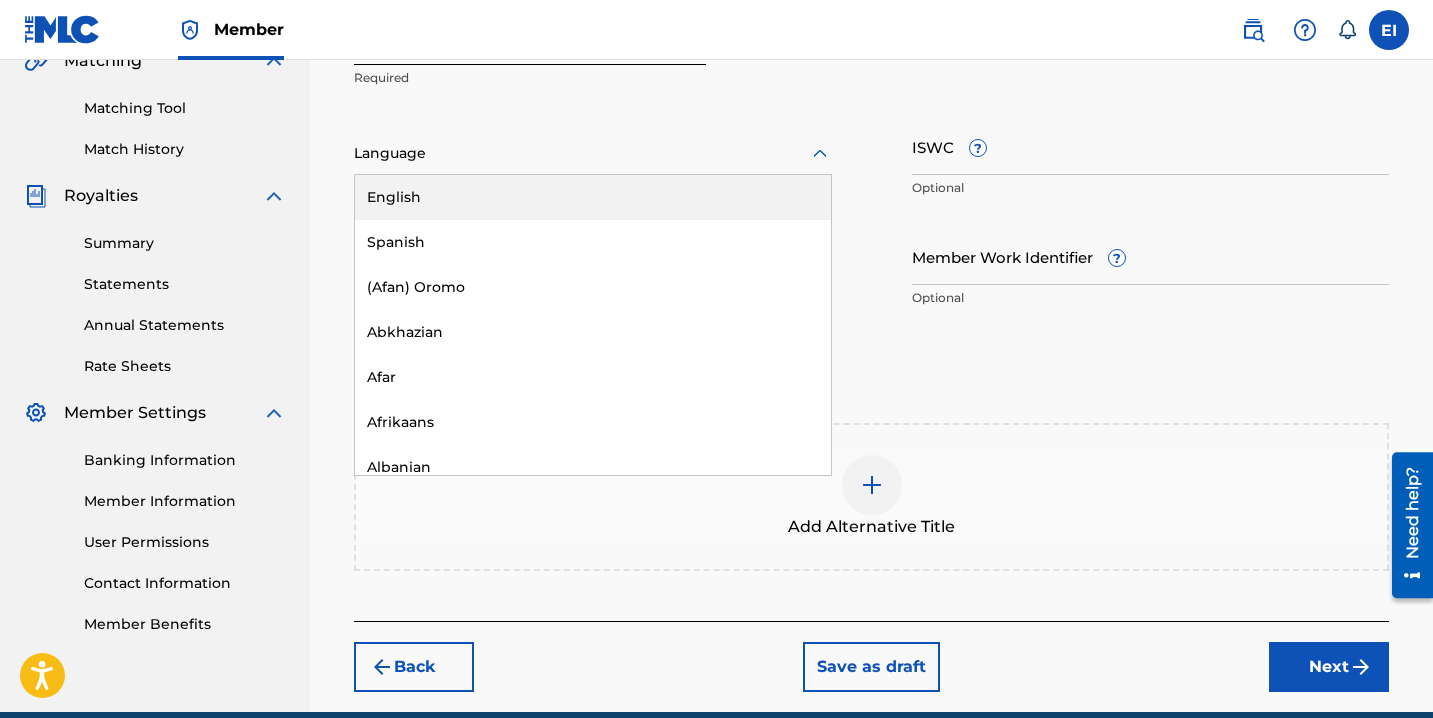 drag, startPoint x: 569, startPoint y: 230, endPoint x: 571, endPoint y: 203, distance: 27.073973 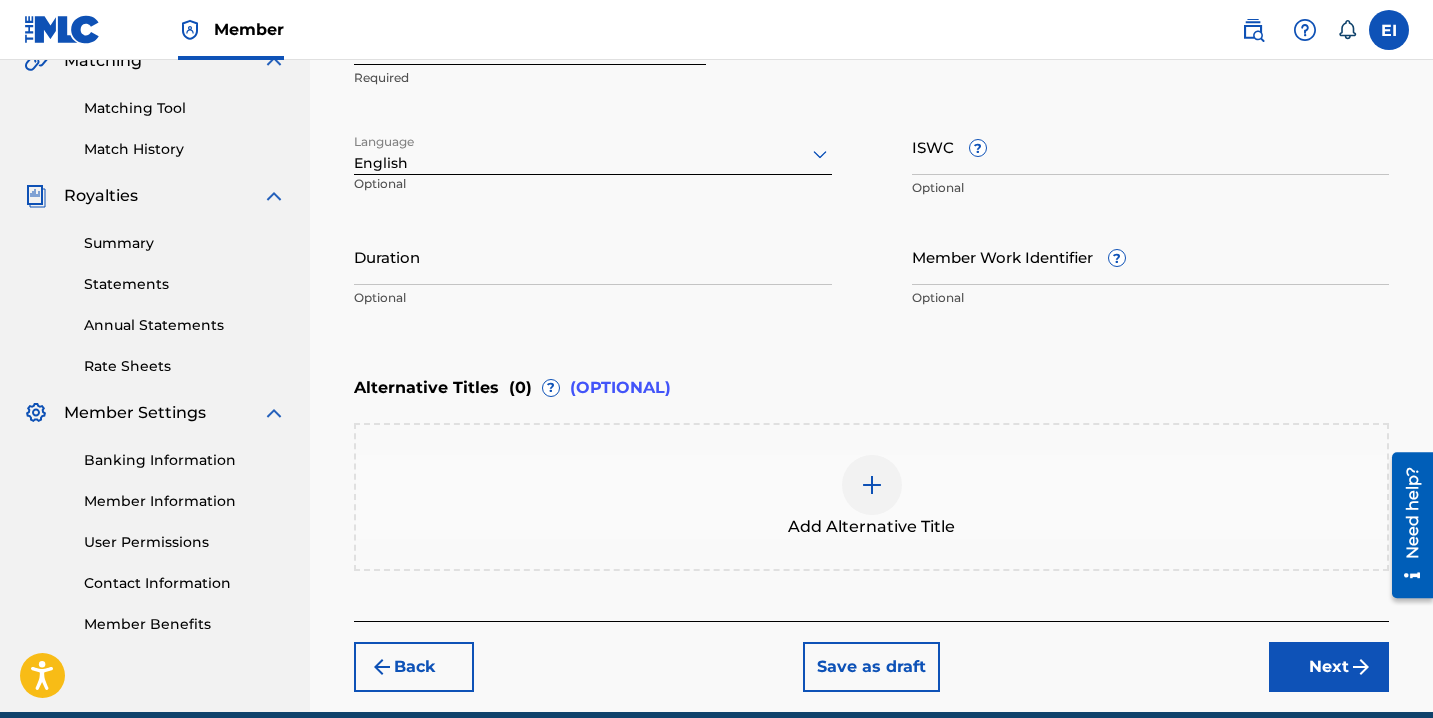 click on "ISWC   ?" at bounding box center (1151, 146) 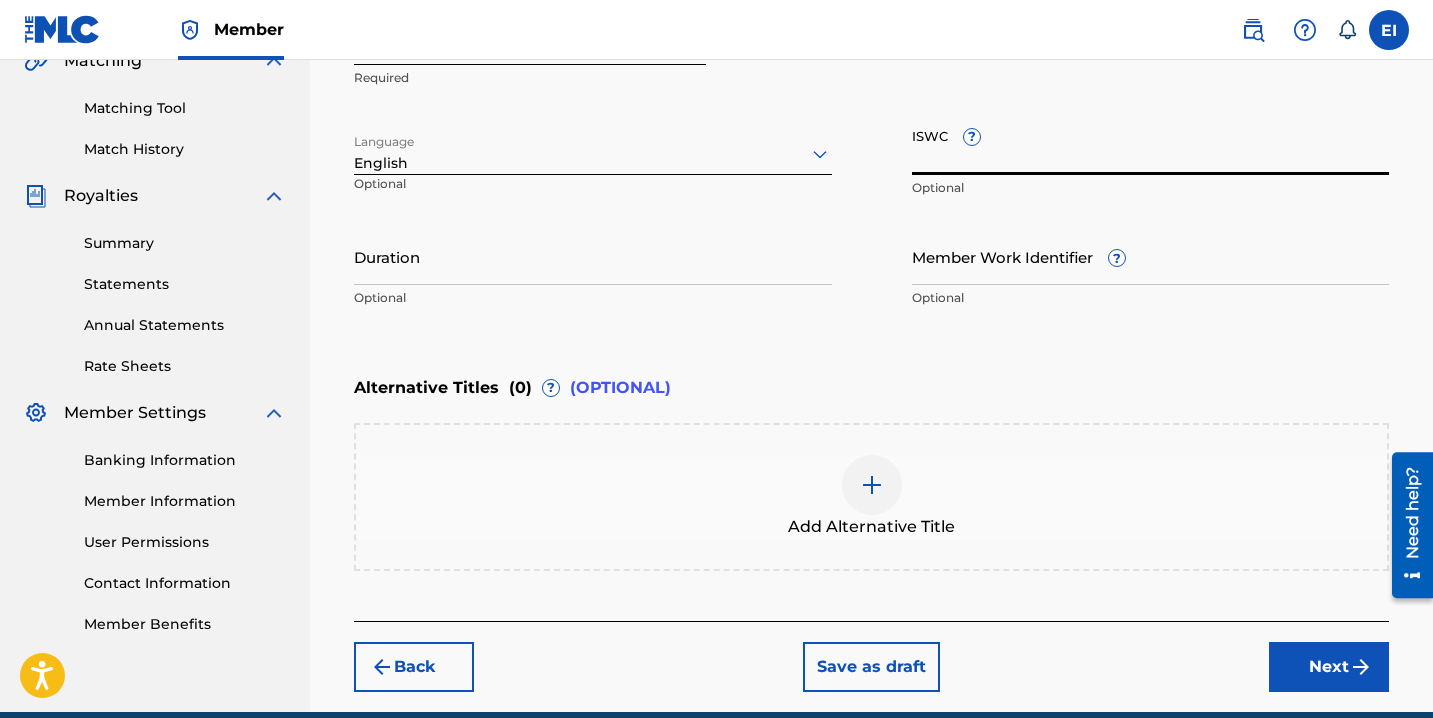 paste on "T3337499517" 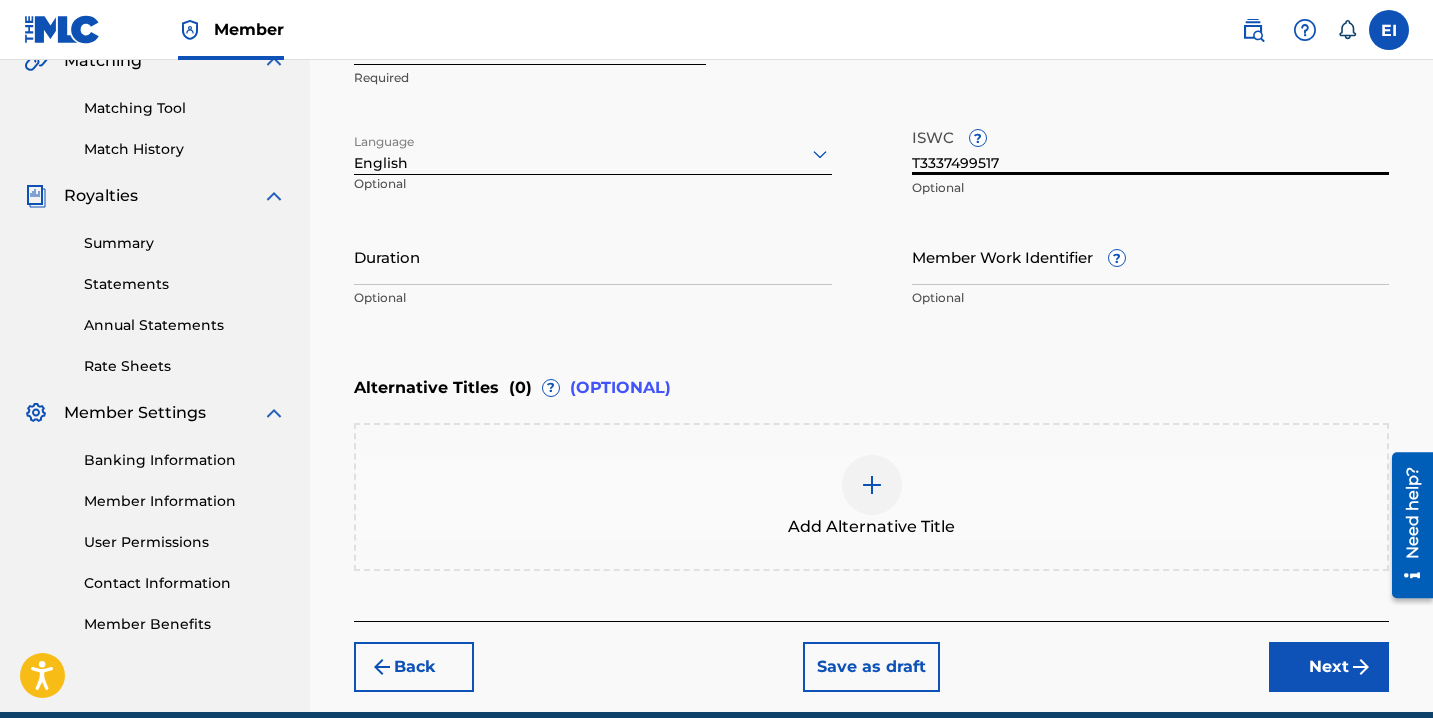 click on "Duration" at bounding box center [593, 256] 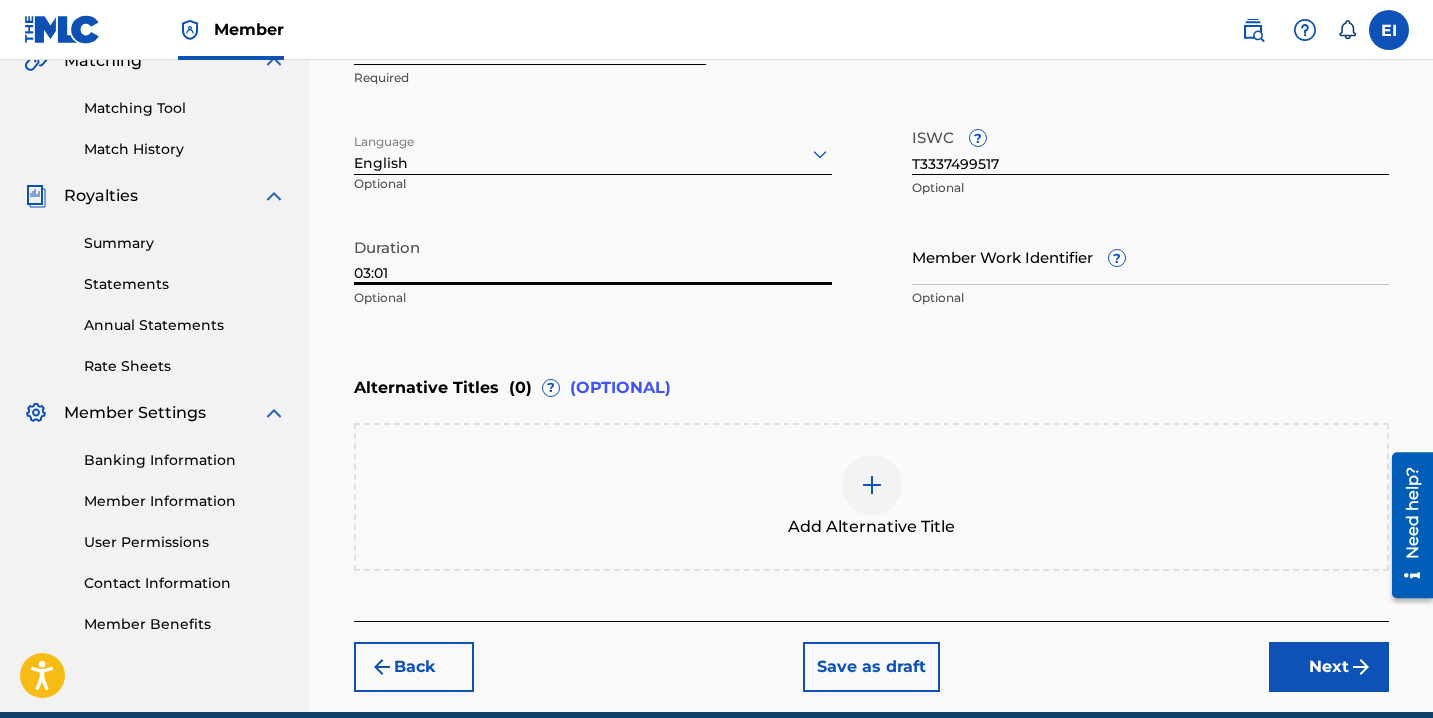 click on "Back Save as draft Next" at bounding box center (871, 656) 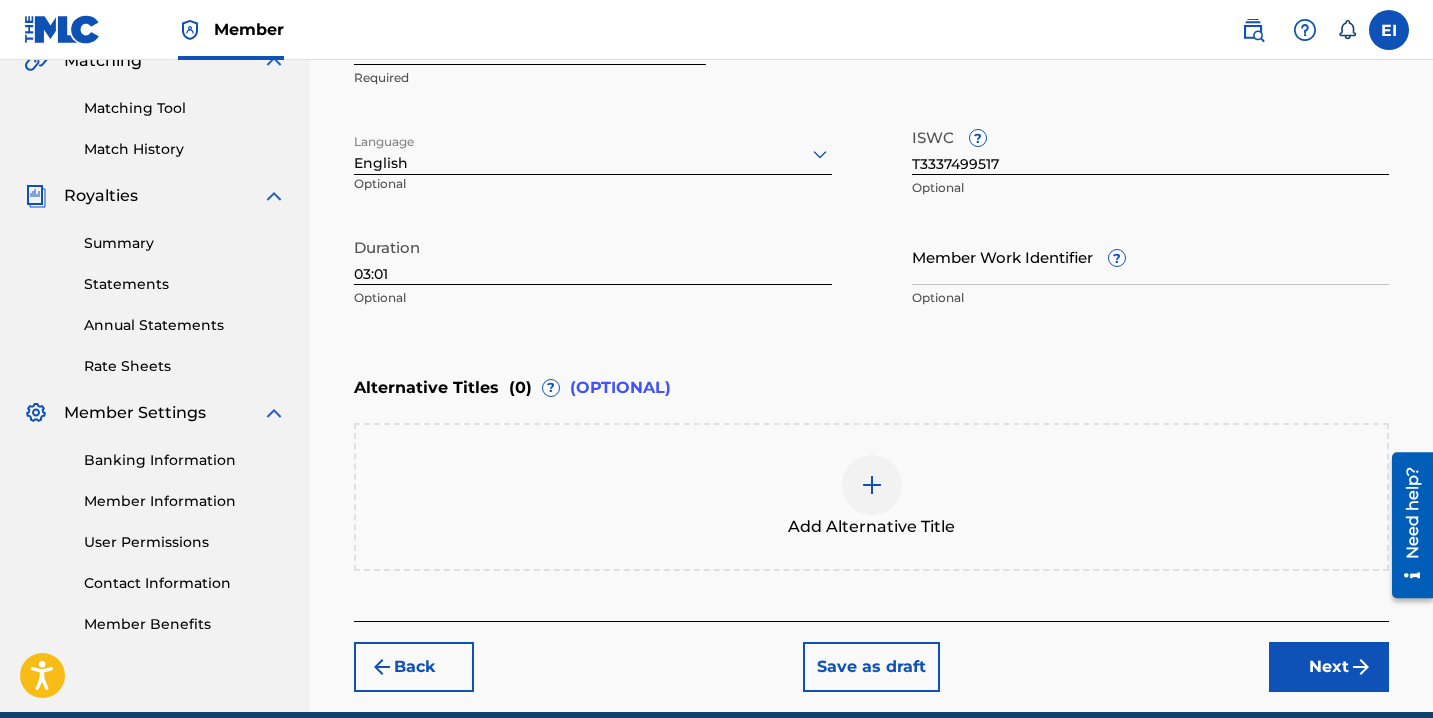 click on "Next" at bounding box center [1329, 667] 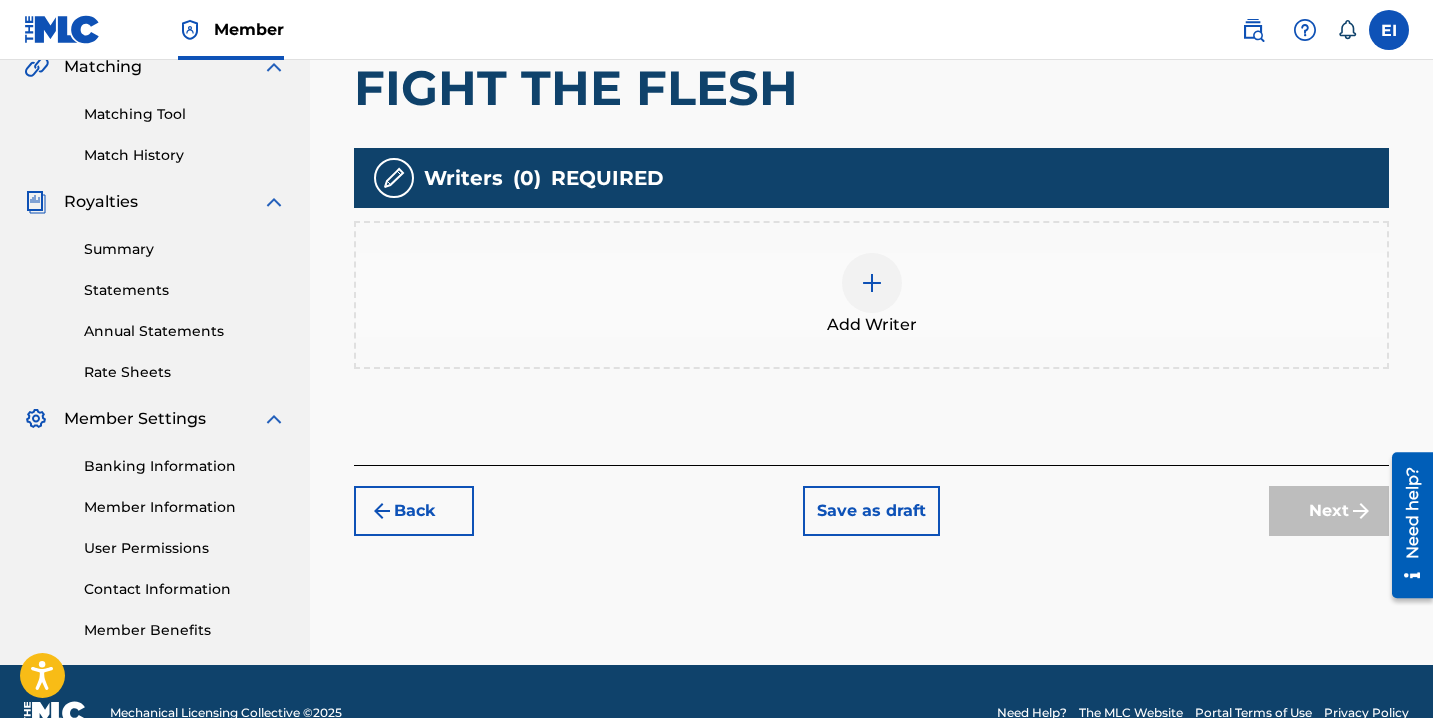 scroll, scrollTop: 493, scrollLeft: 0, axis: vertical 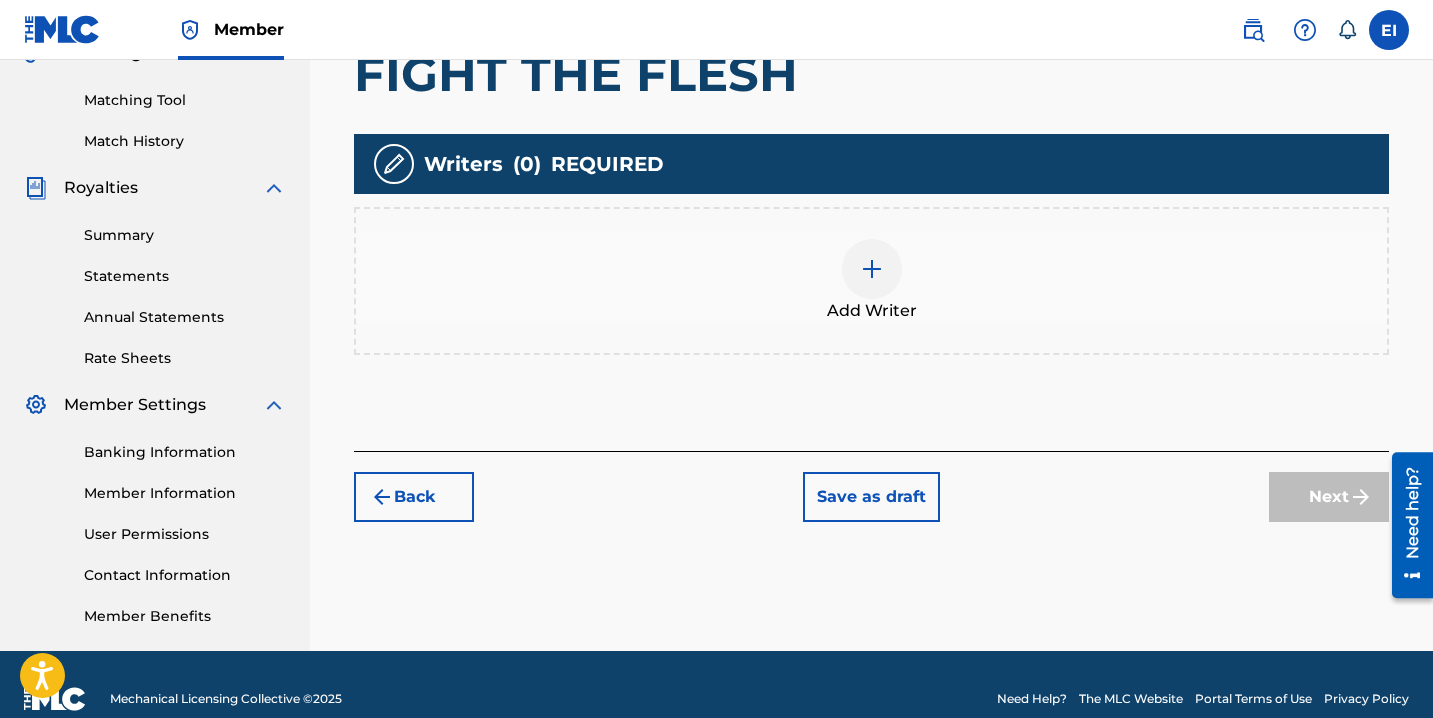click at bounding box center (872, 269) 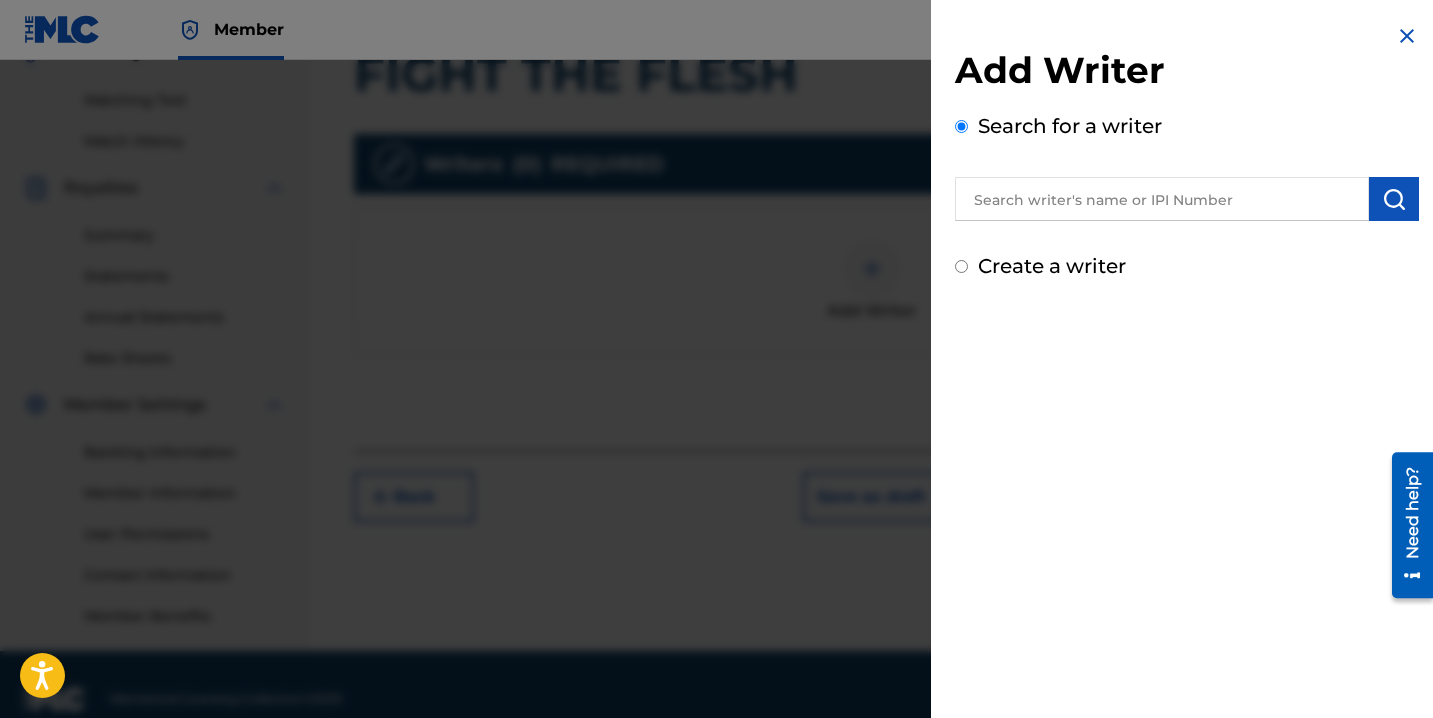 click on "Create a writer" at bounding box center [1052, 266] 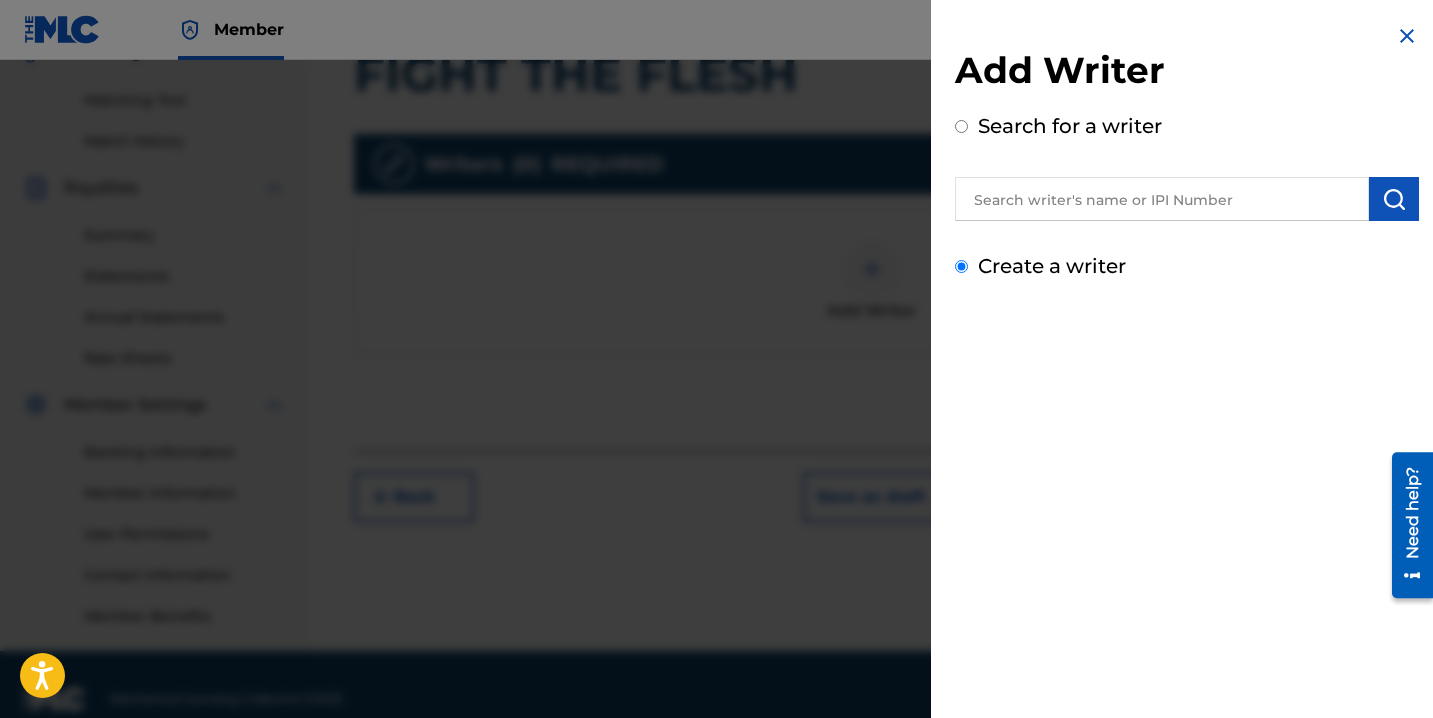click on "Create a writer" at bounding box center [961, 266] 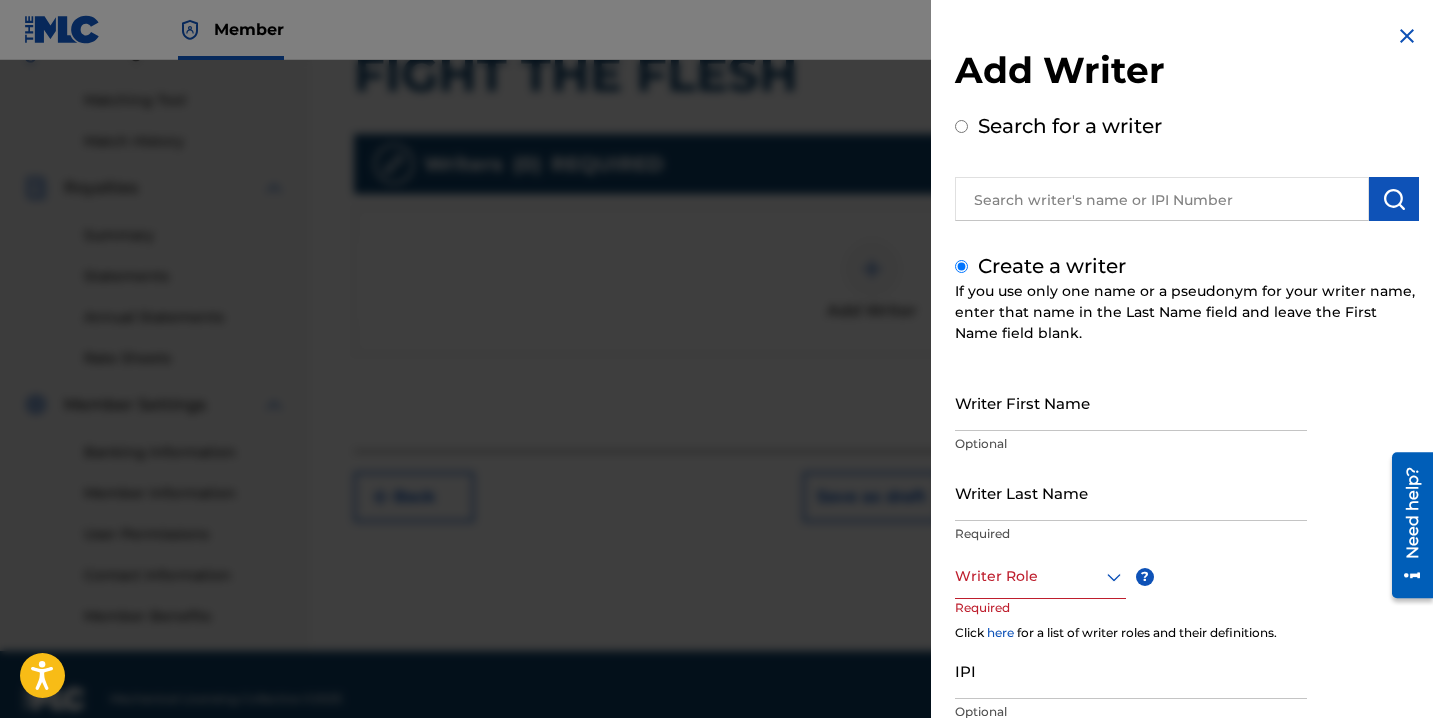 click on "Writer First Name" at bounding box center (1131, 402) 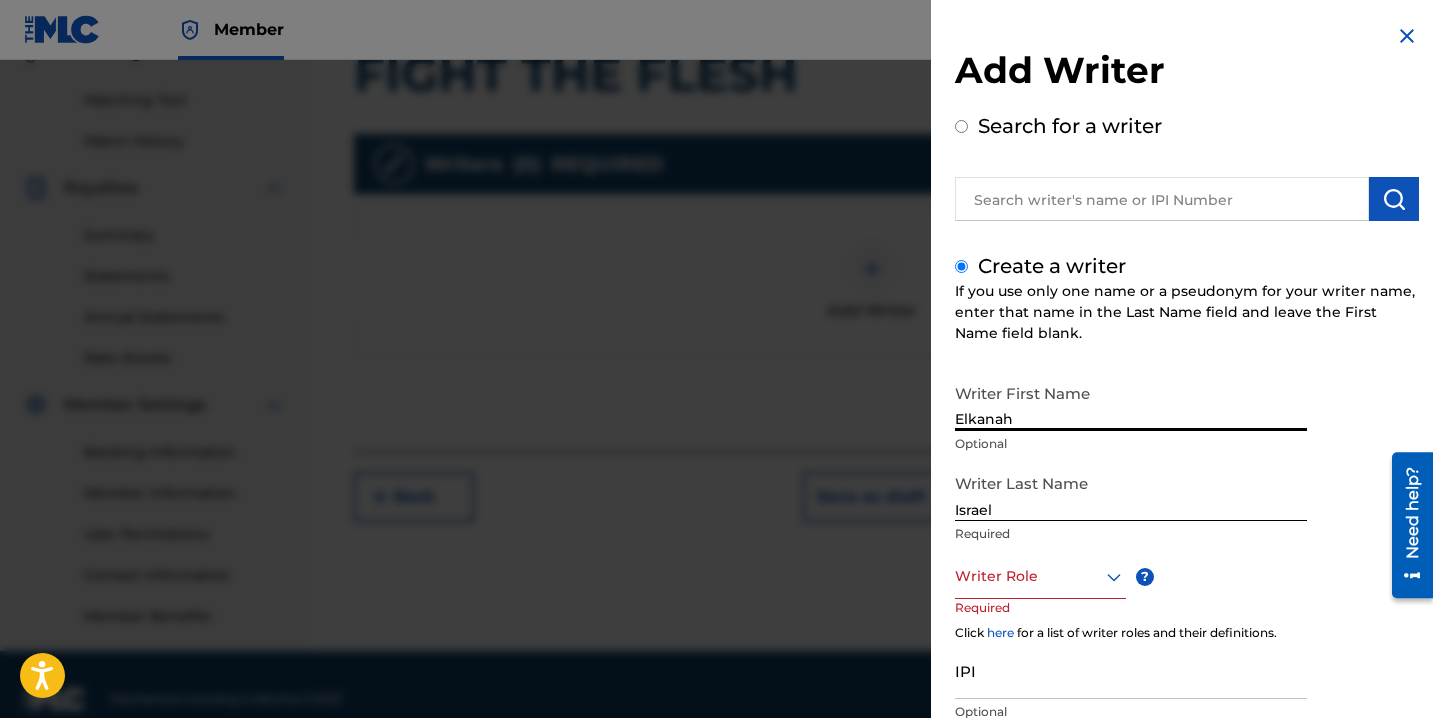 click at bounding box center [1040, 576] 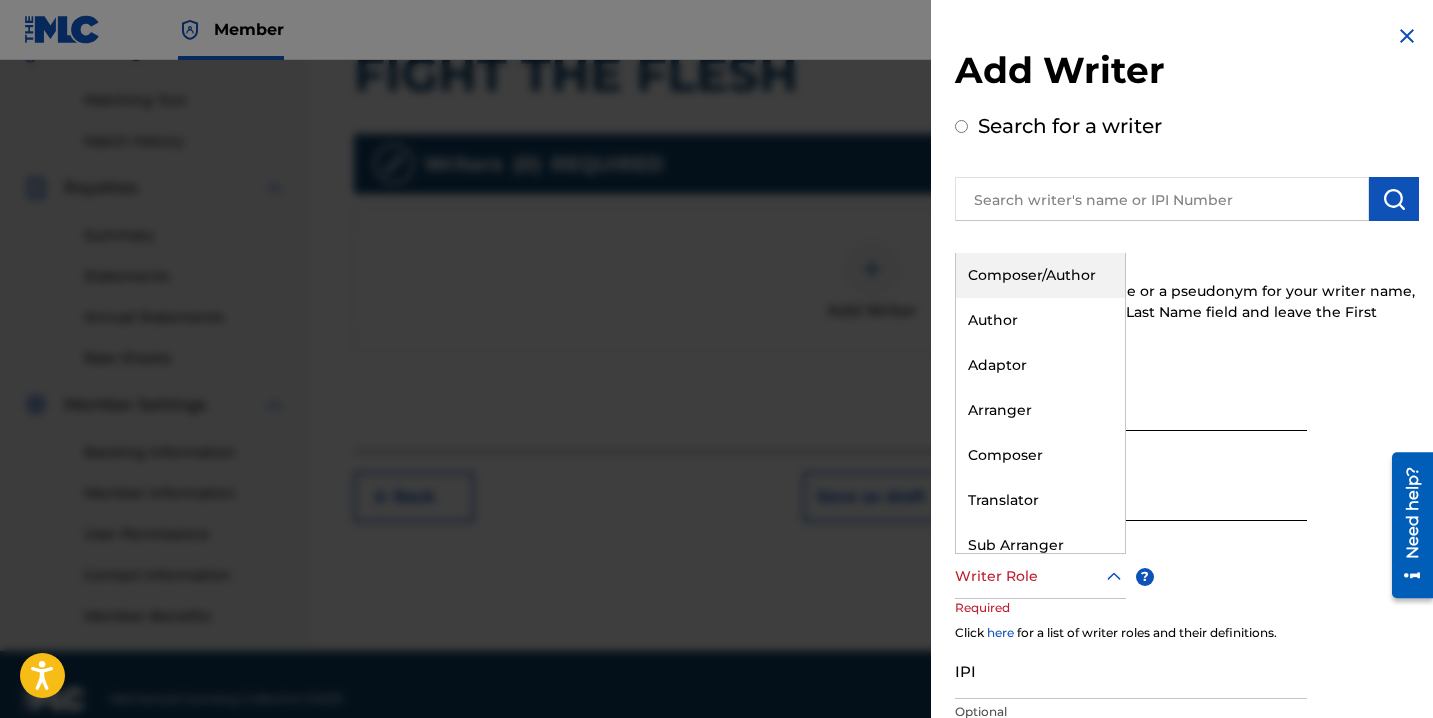 click on "Composer/Author" at bounding box center (1040, 275) 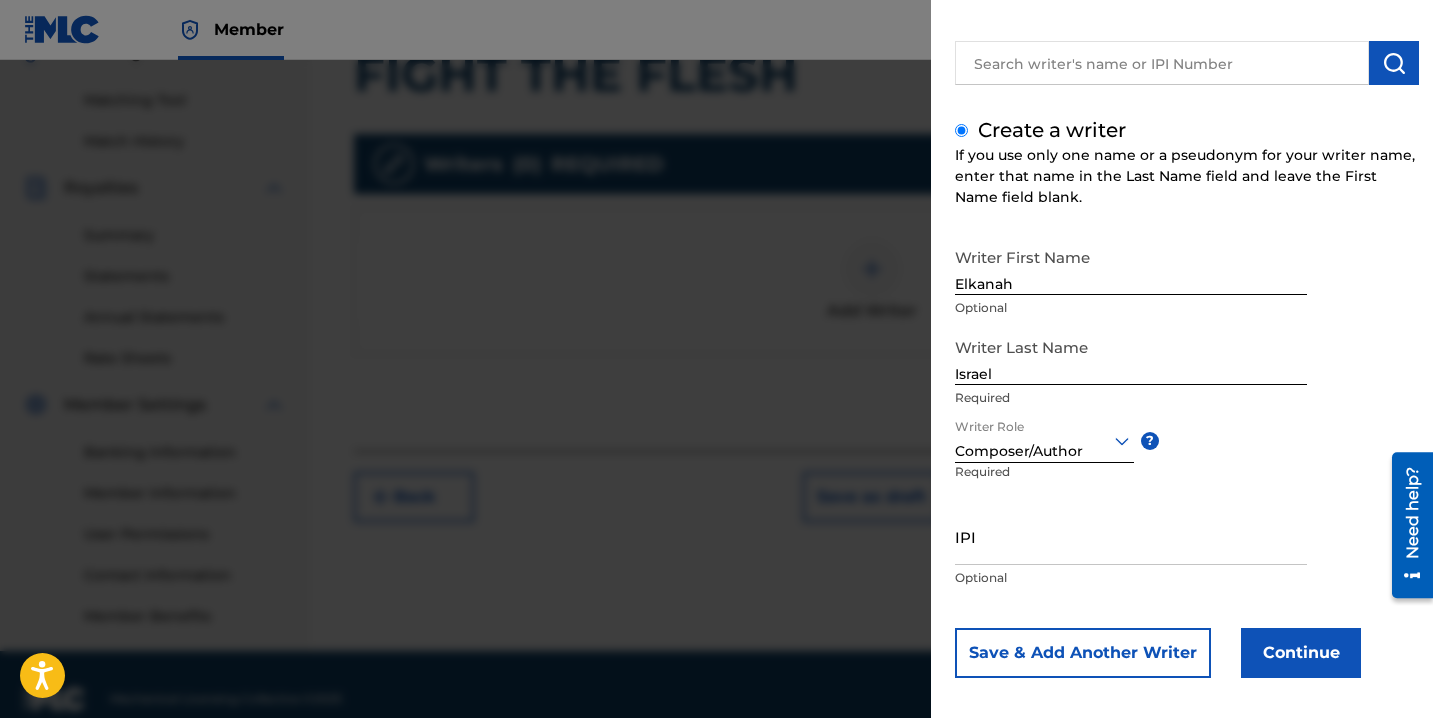 scroll, scrollTop: 150, scrollLeft: 0, axis: vertical 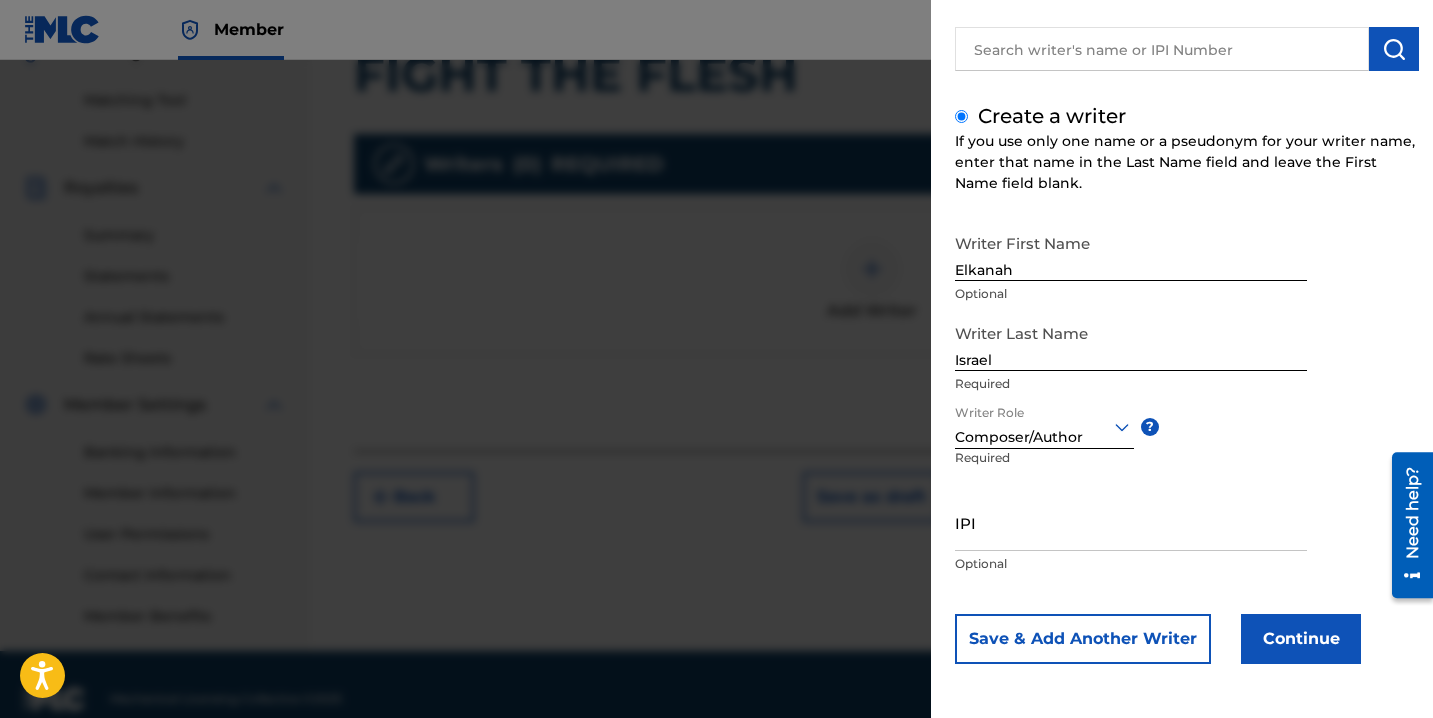 click on "IPI" at bounding box center (1131, 522) 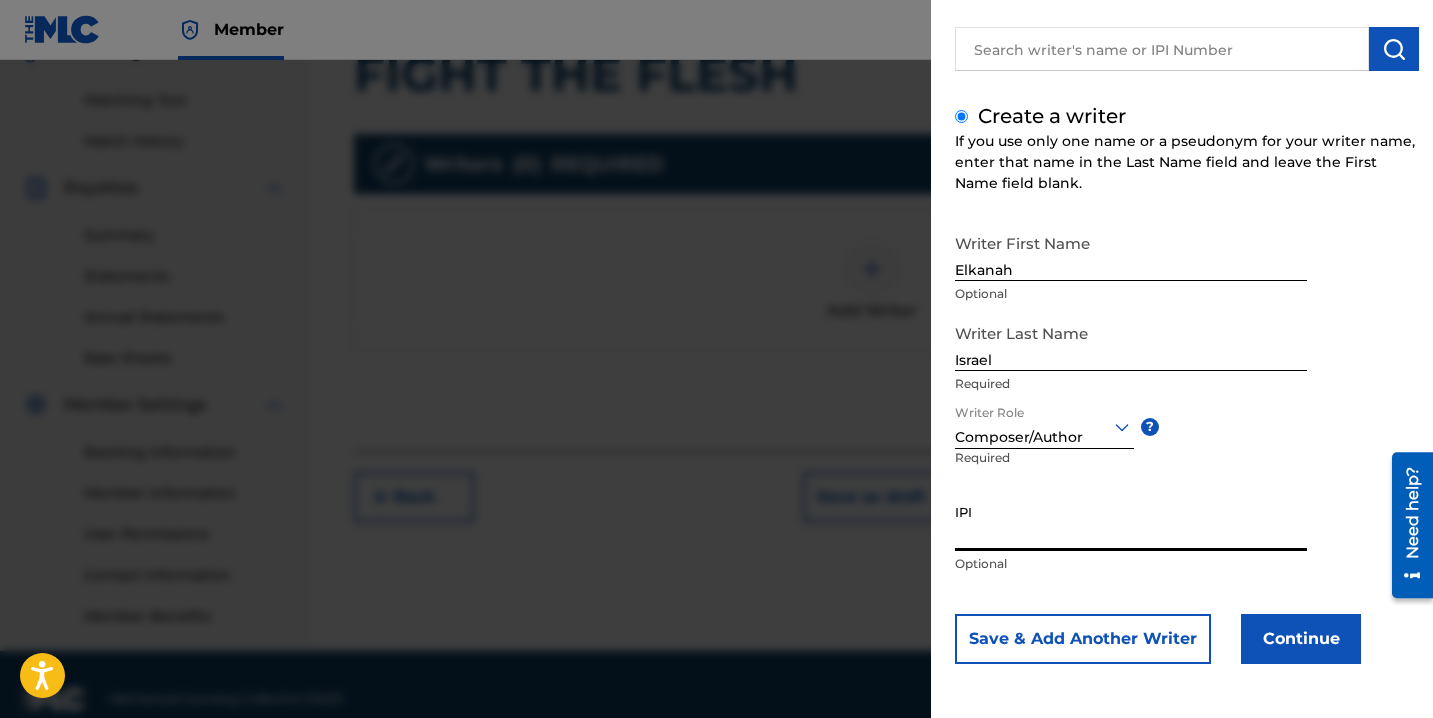 paste on "871838696" 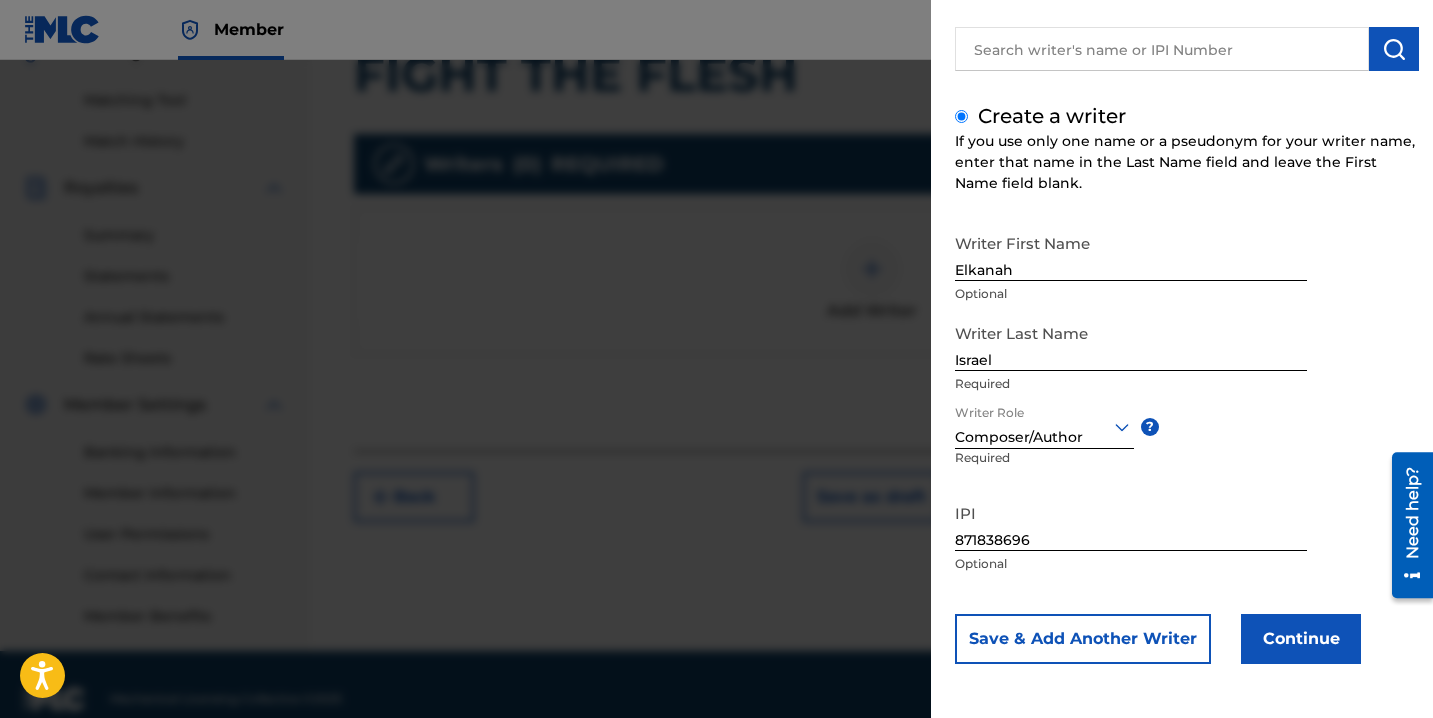 click on "Add Writer Search for a writer Create a writer If you use only one name or a pseudonym for your writer name, enter that name in the Last Name field and leave the First Name field blank. Writer First Name   [PERSON_NAME] Optional Writer Last Name   Israel Required Writer Role Composer/Author ? Required IPI   871838696 Optional Save & Add Another Writer Continue" at bounding box center (1187, 284) 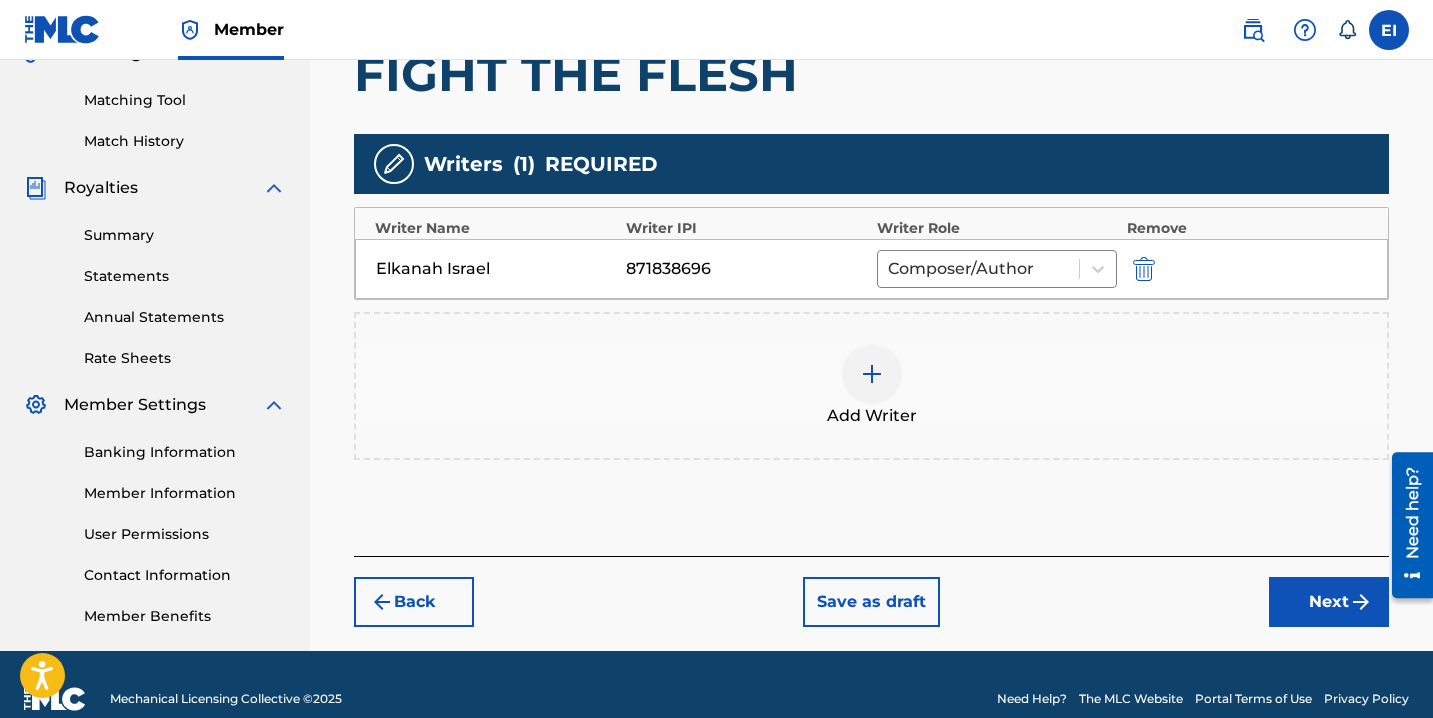 click on "Next" at bounding box center (1329, 602) 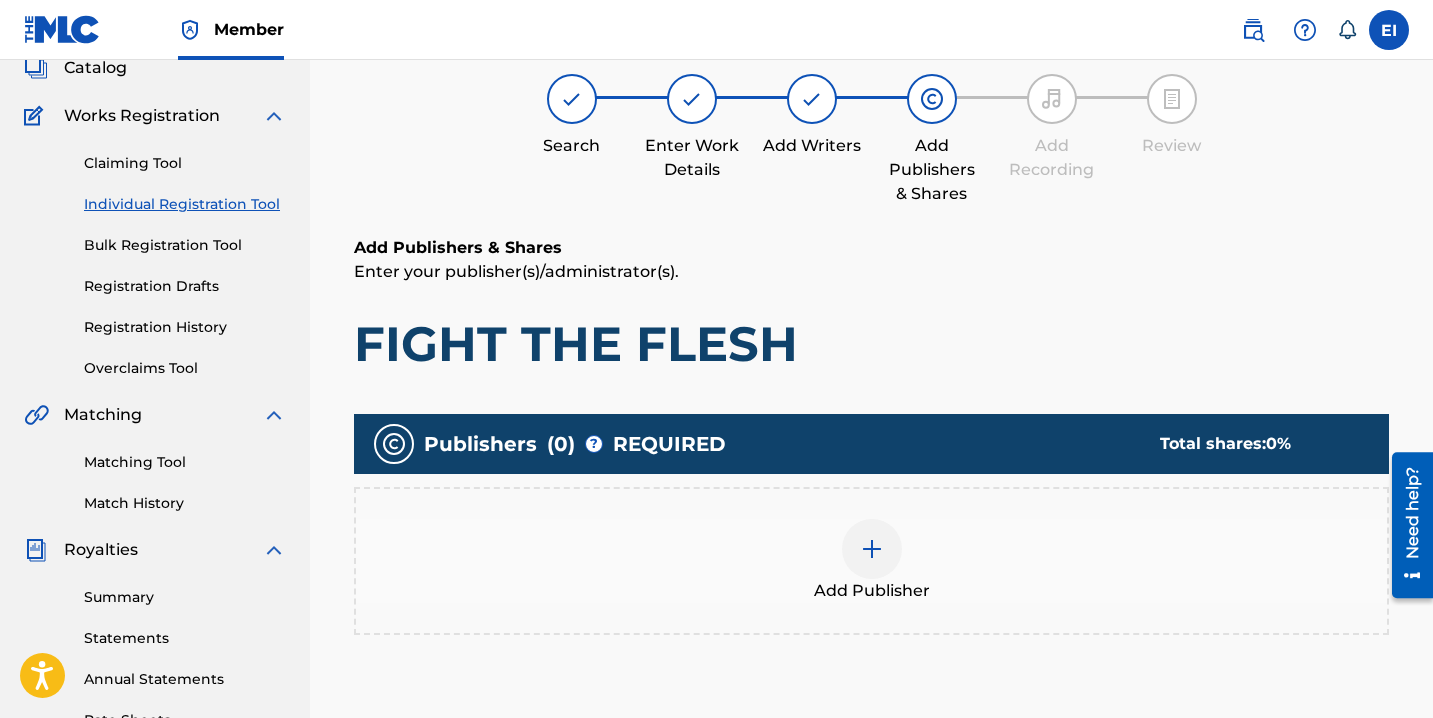 scroll, scrollTop: 90, scrollLeft: 0, axis: vertical 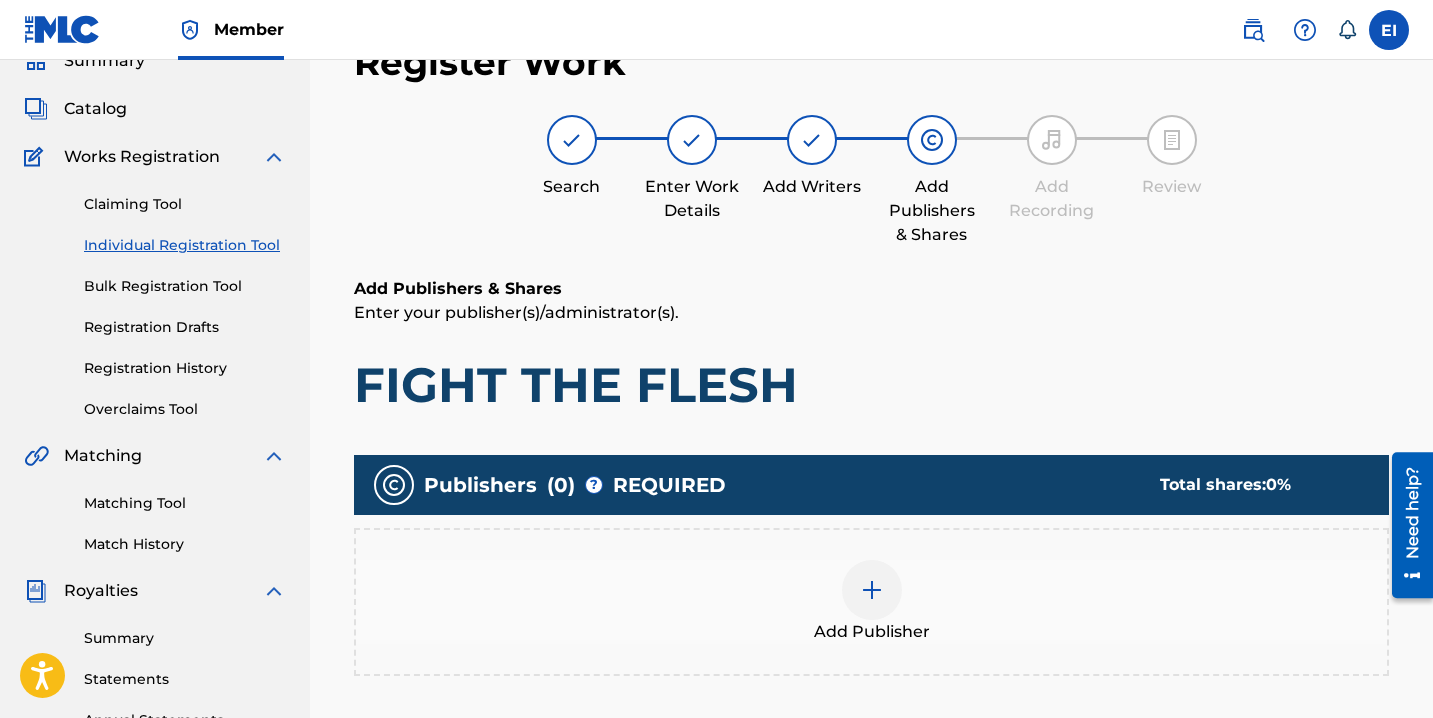 click on "Add Publisher" at bounding box center [871, 602] 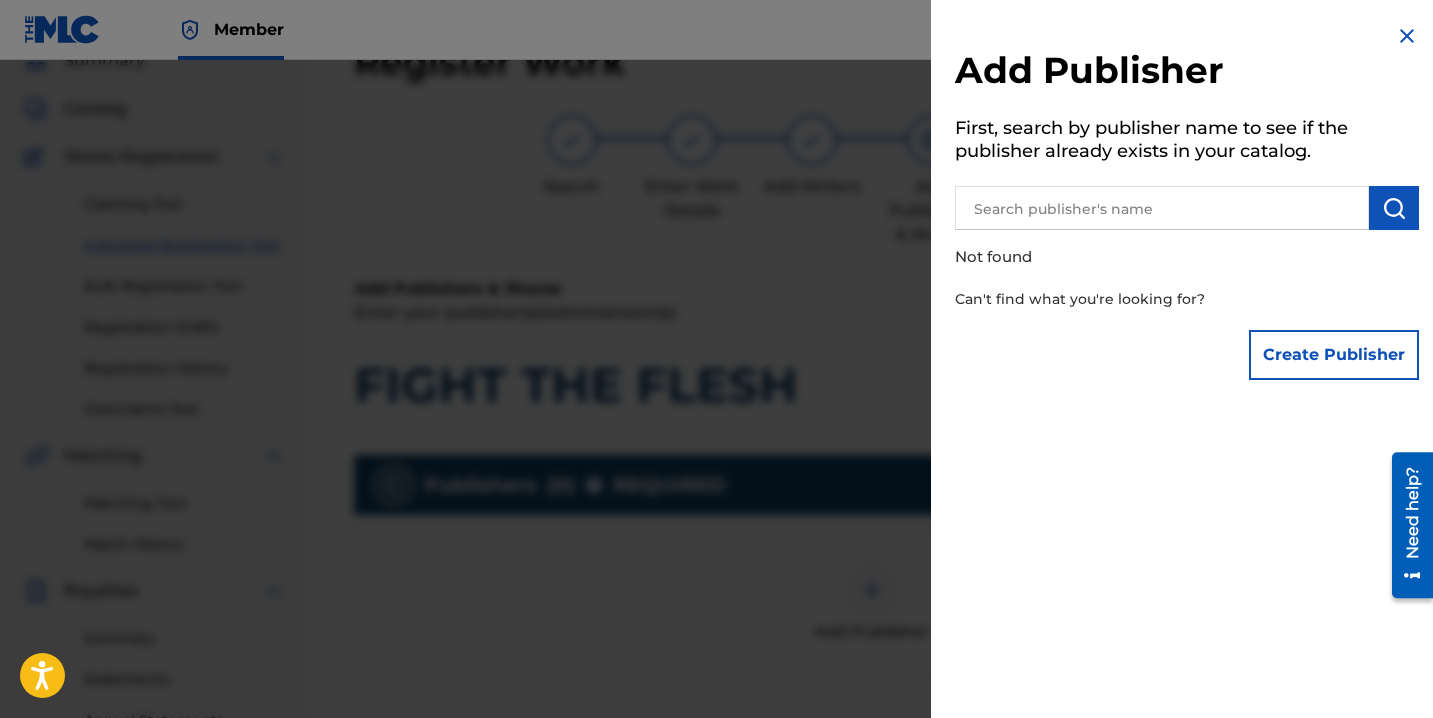 click on "Create Publisher" at bounding box center (1334, 355) 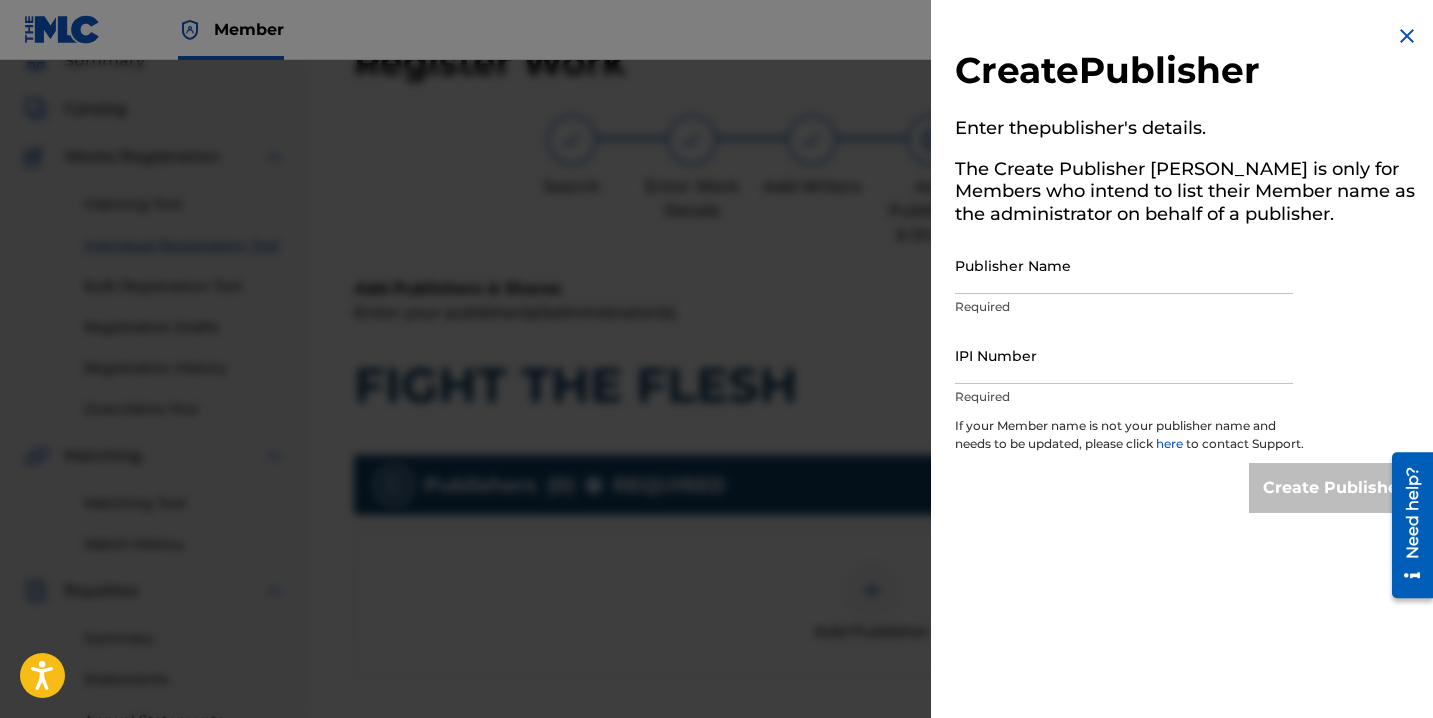 click on "Publisher Name" at bounding box center [1124, 265] 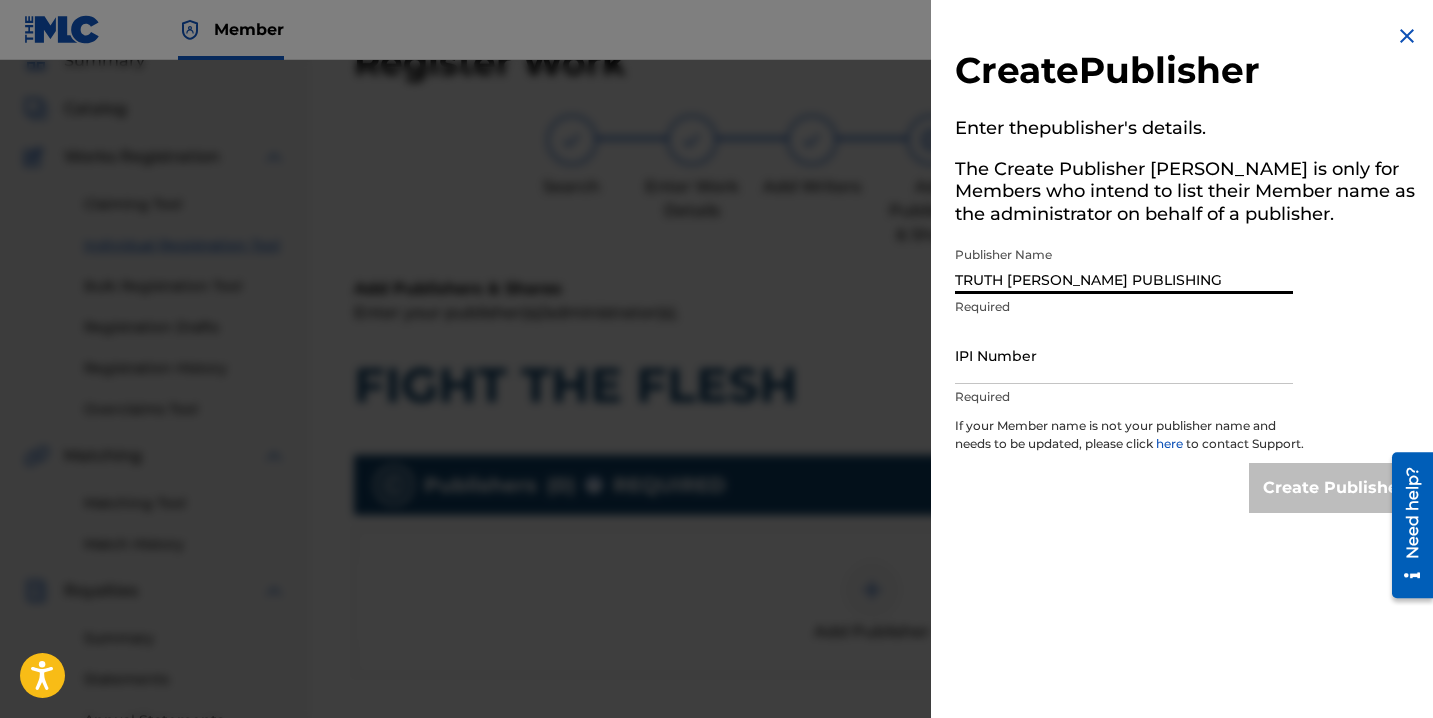 click on "IPI Number" at bounding box center [1124, 355] 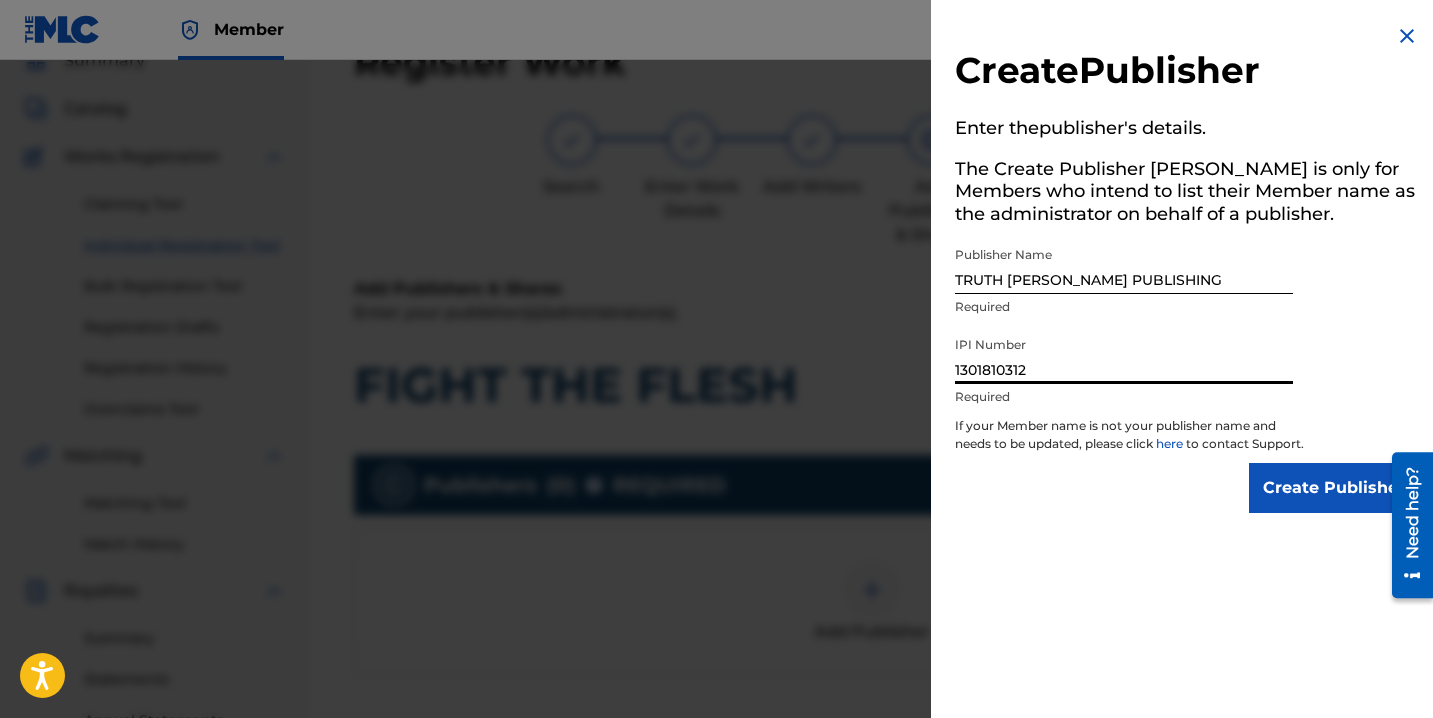 click on "Create Publisher" at bounding box center (1334, 488) 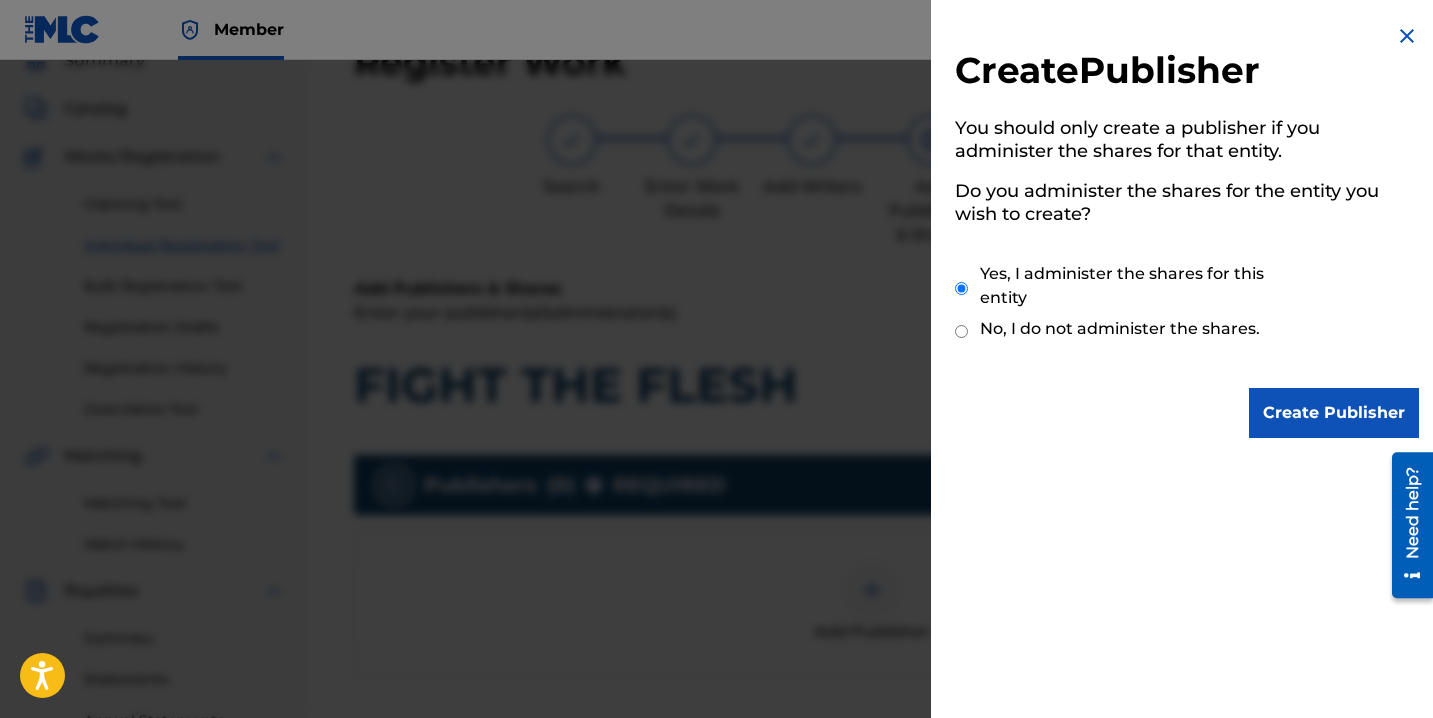 click on "Create Publisher" at bounding box center [1334, 413] 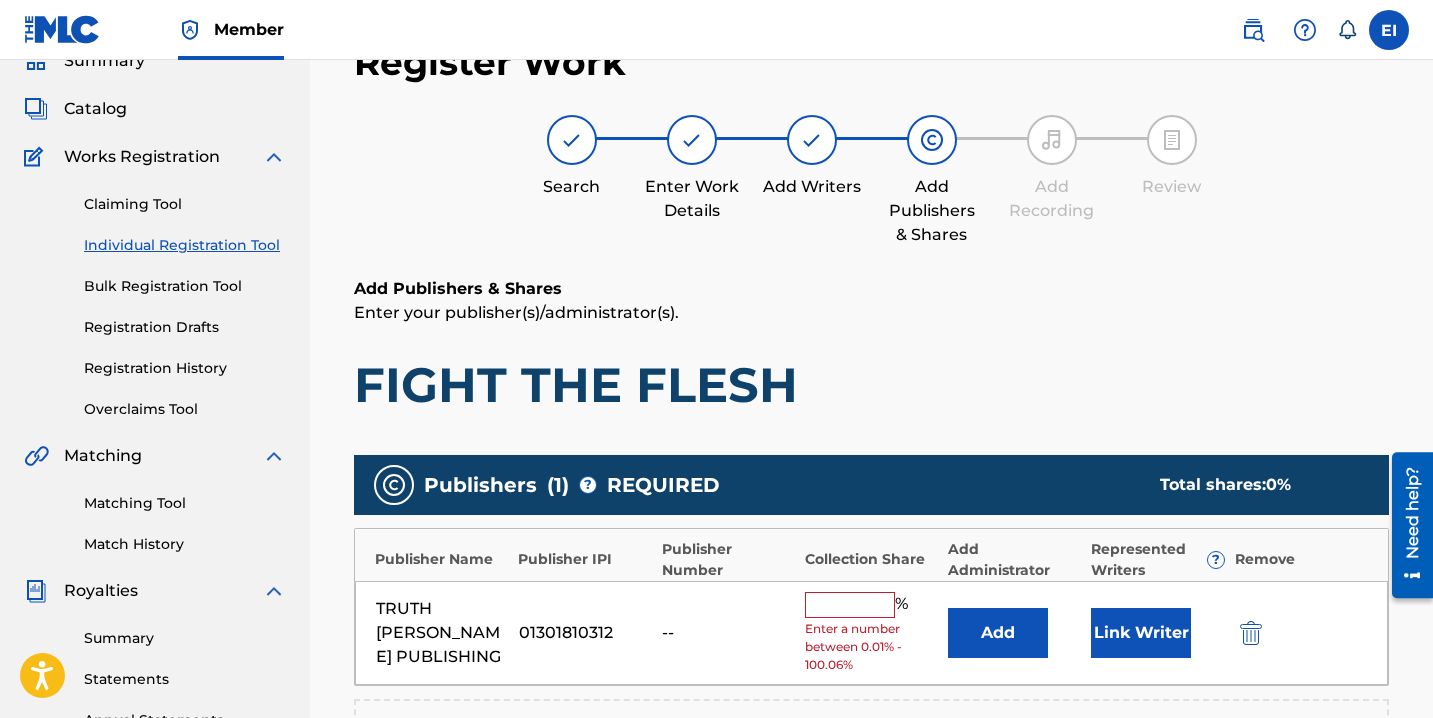 click at bounding box center [850, 605] 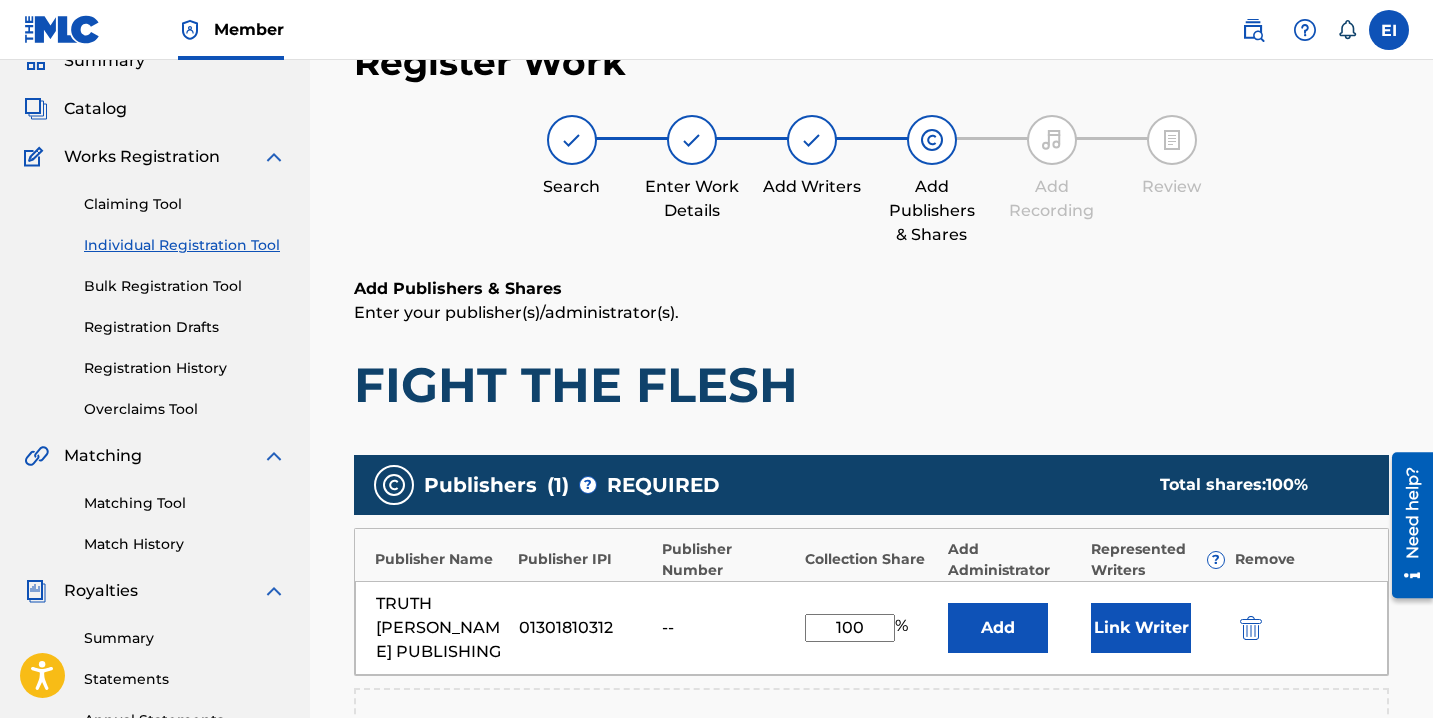 click on "Link Writer" at bounding box center [1141, 628] 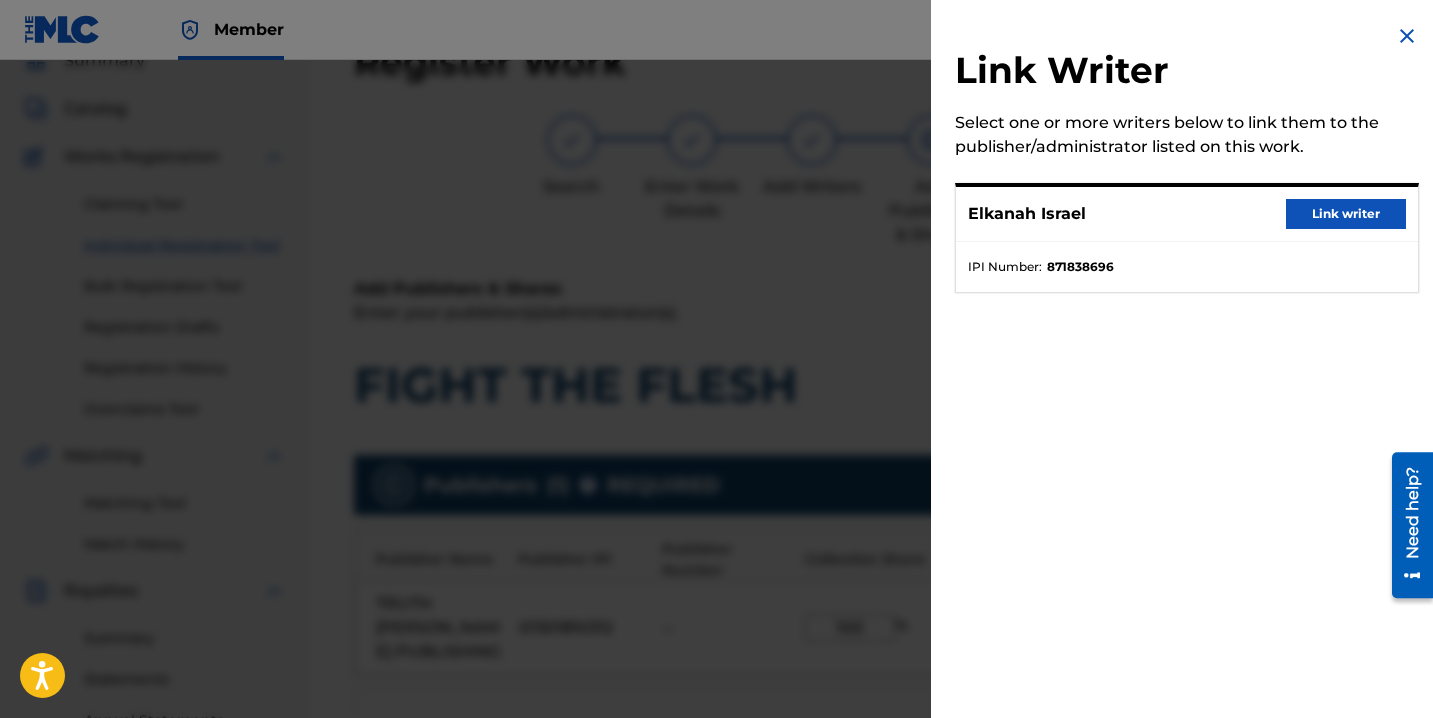 click on "Link writer" at bounding box center (1346, 214) 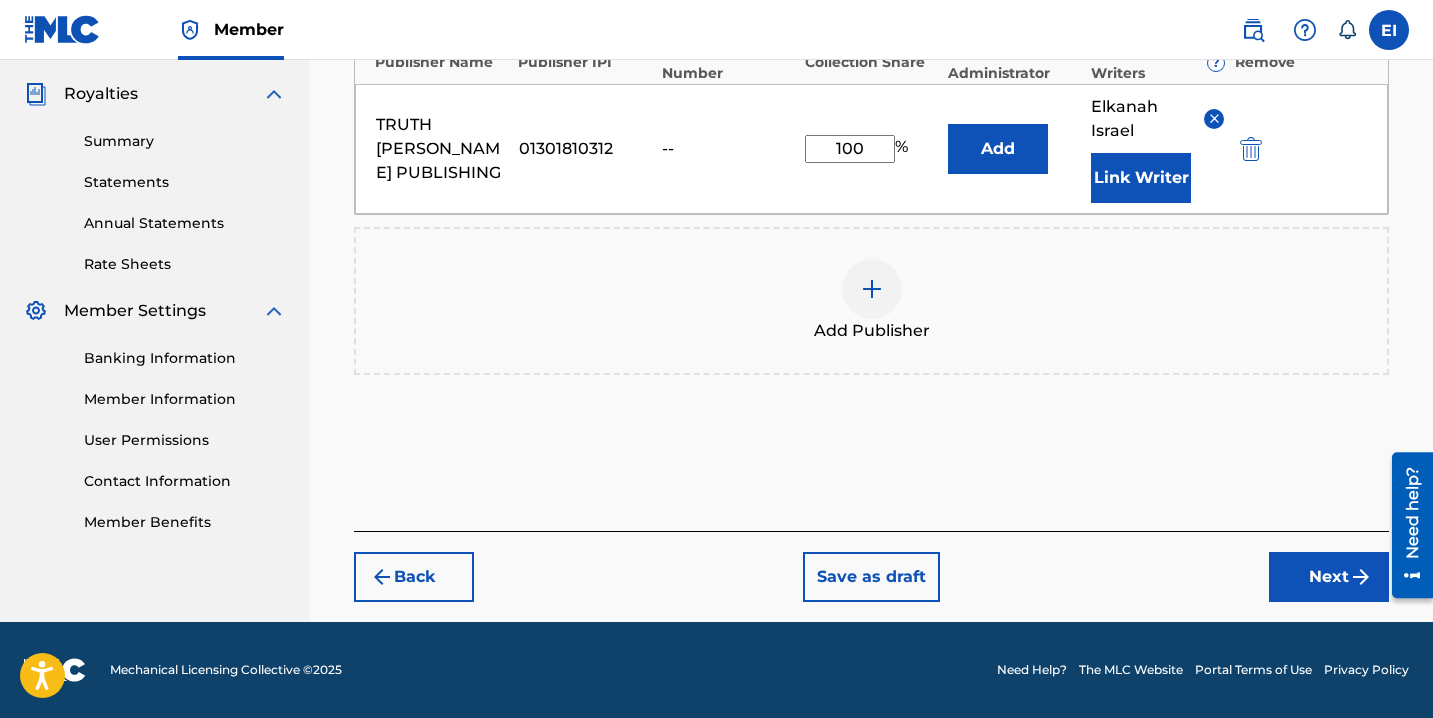 click on "Next" at bounding box center [1329, 577] 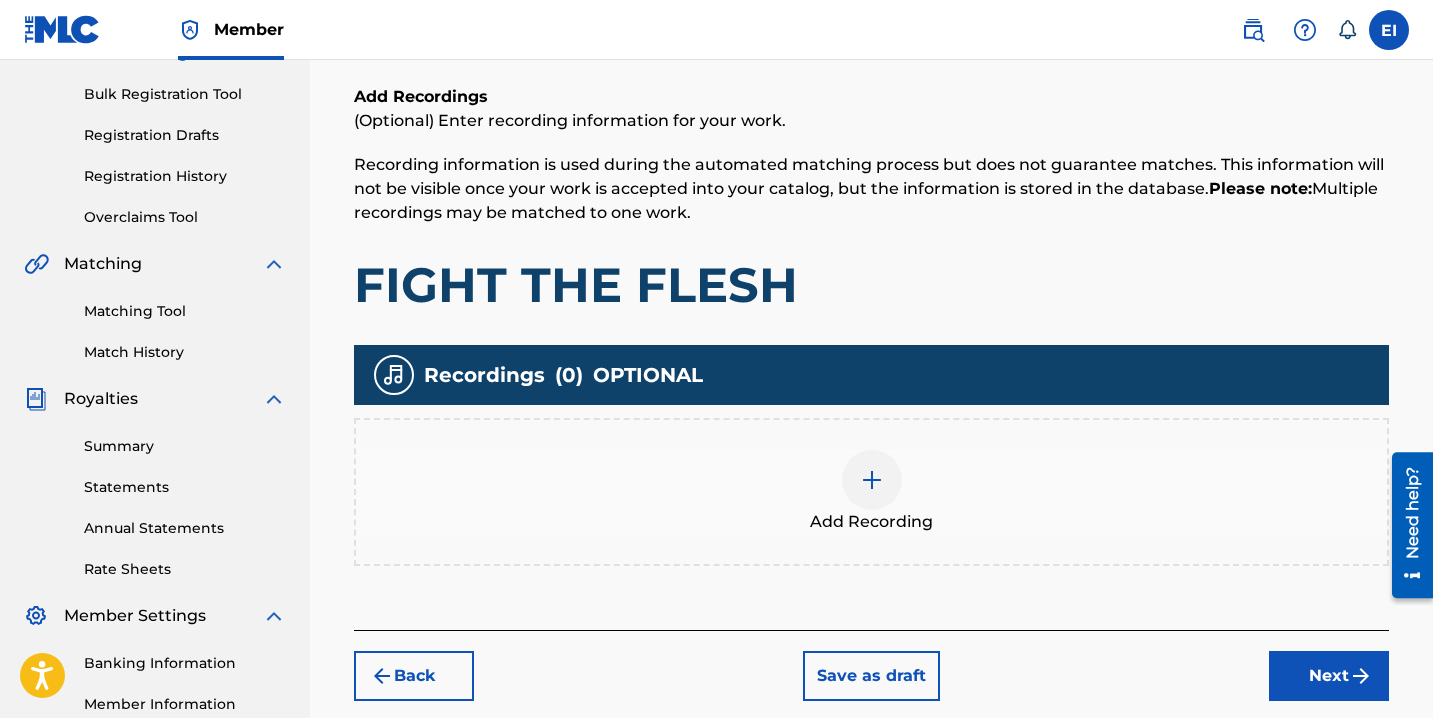 scroll, scrollTop: 284, scrollLeft: 0, axis: vertical 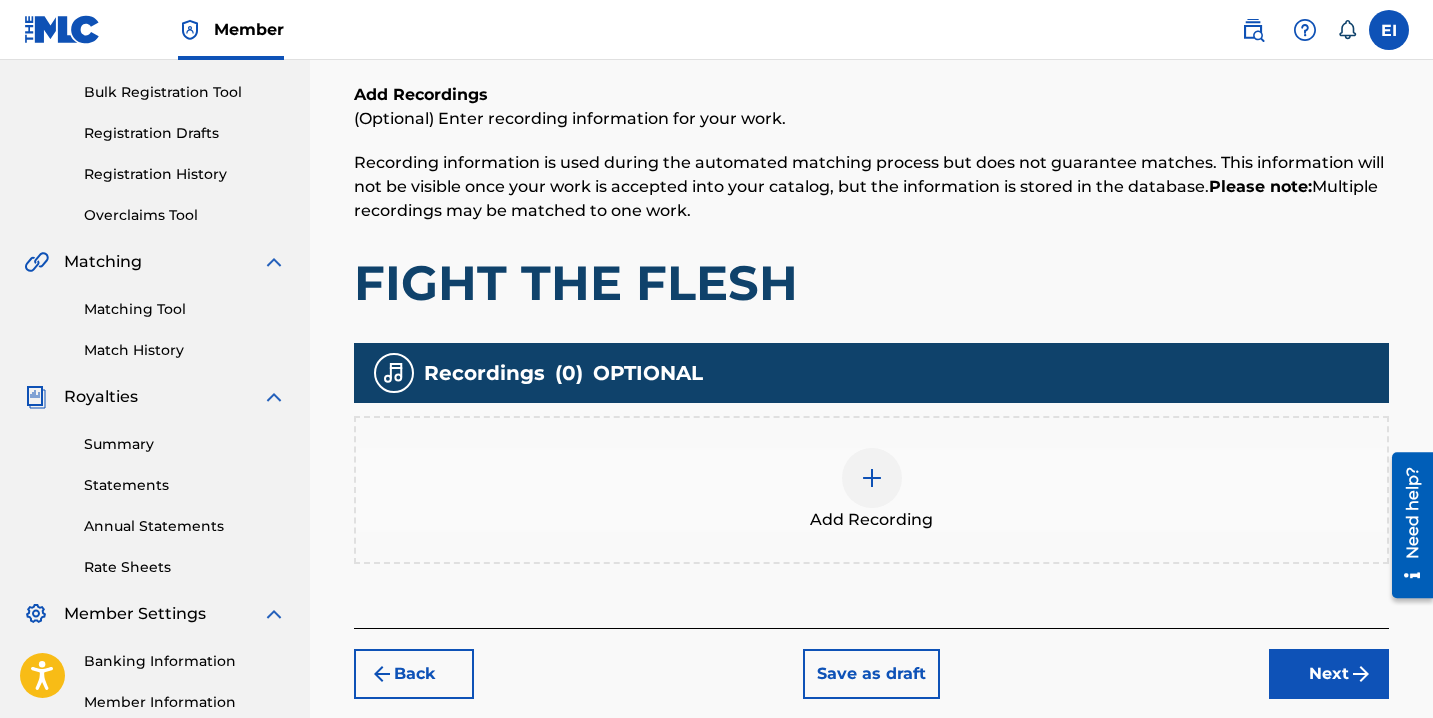 click at bounding box center (872, 478) 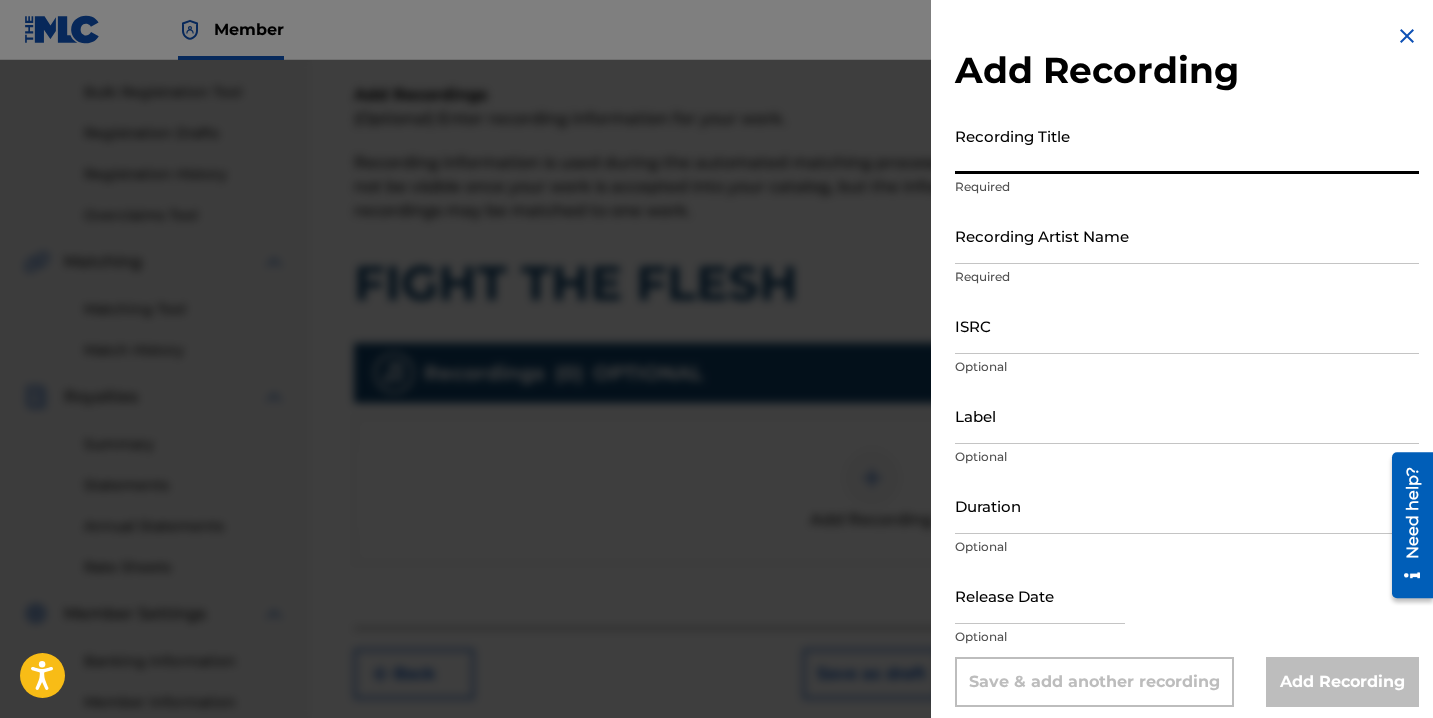 click on "Recording Title" at bounding box center (1187, 145) 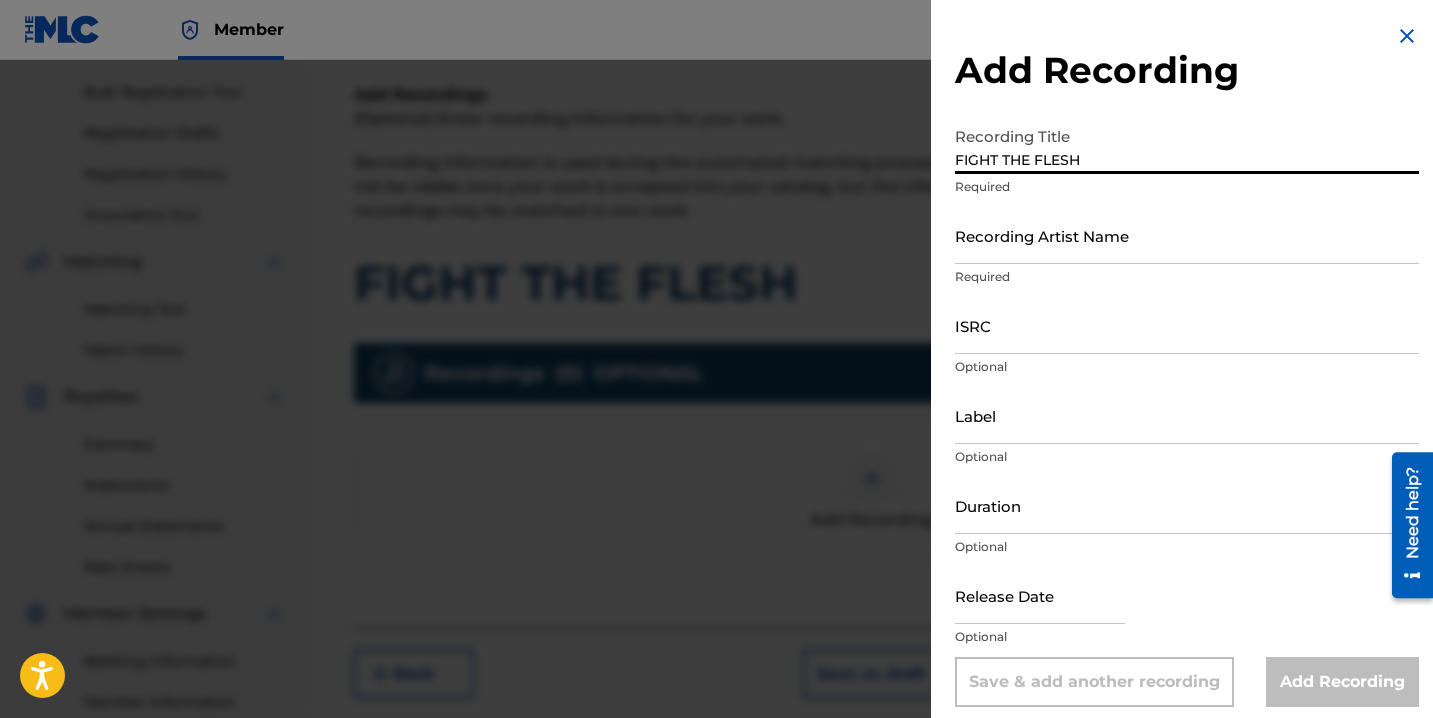 click on "Recording Artist Name" at bounding box center (1187, 235) 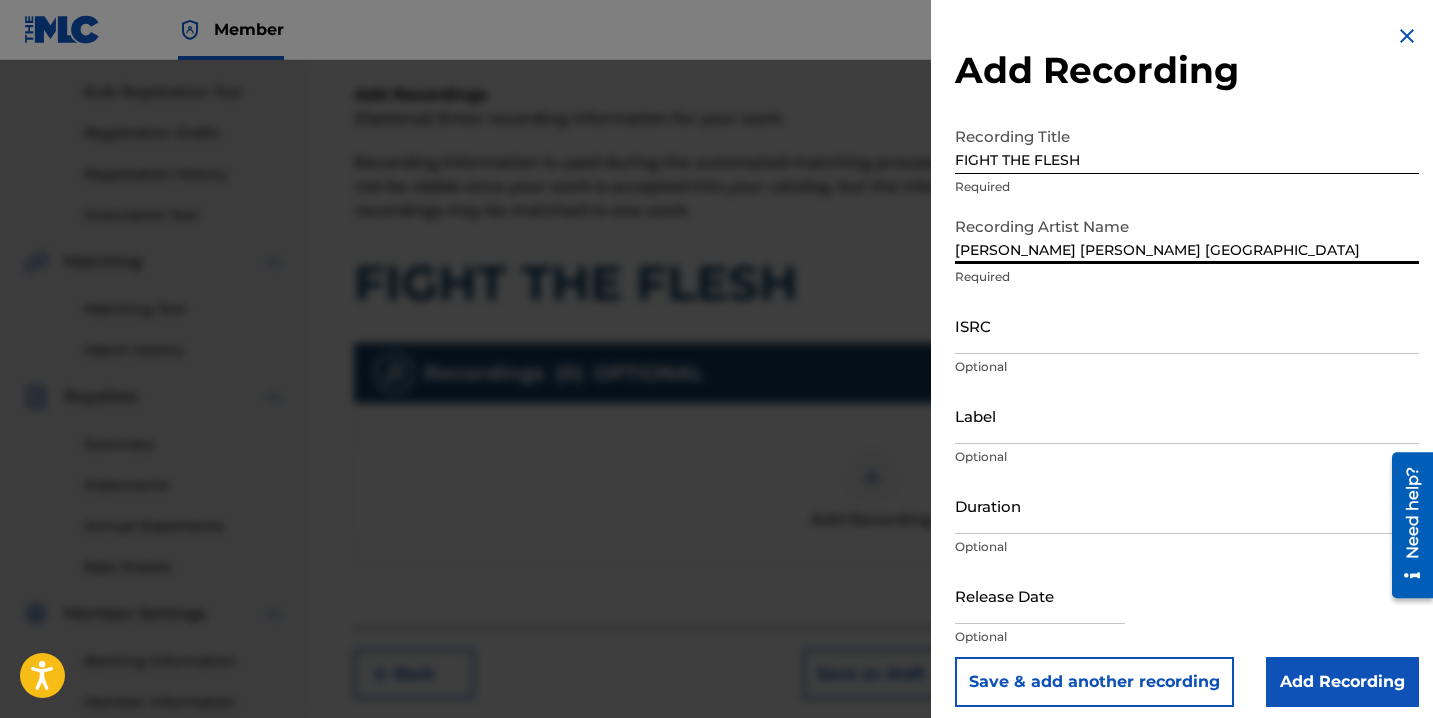 click on "Duration" at bounding box center [1187, 505] 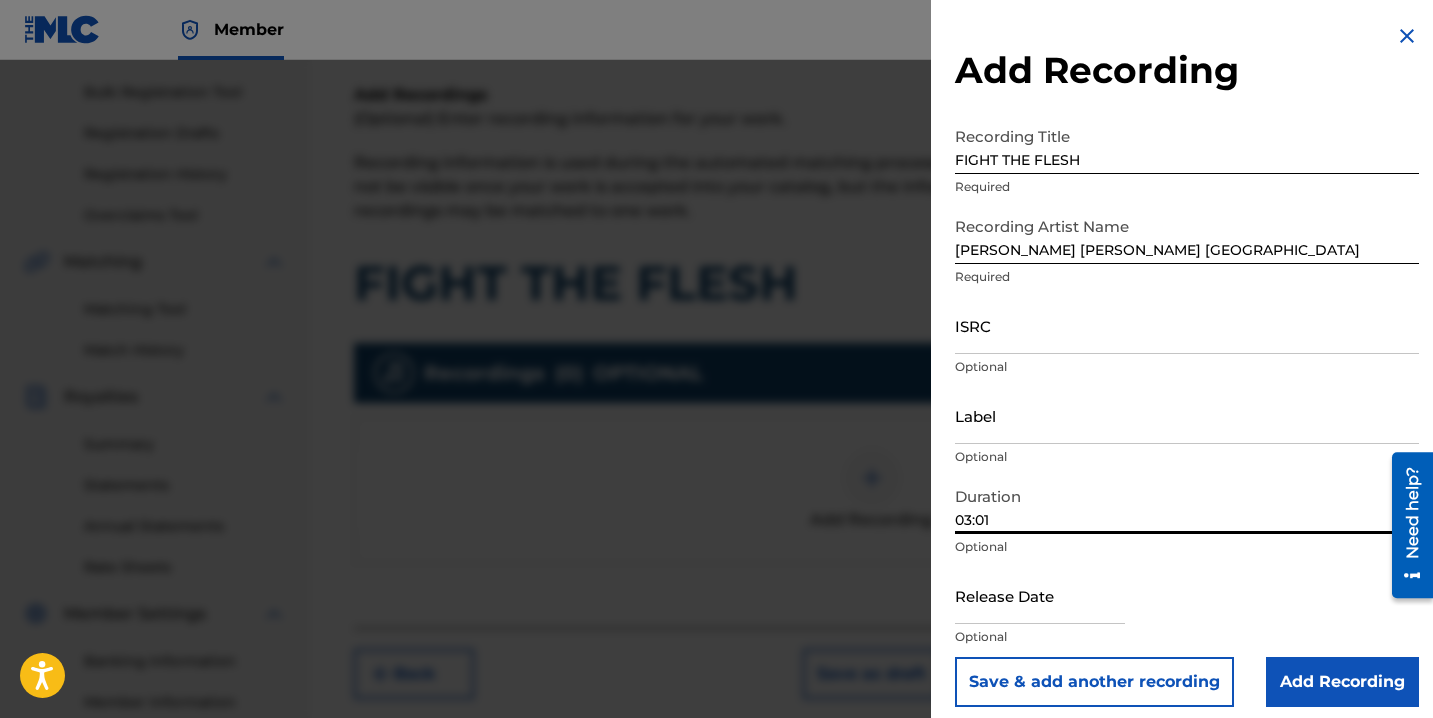 click at bounding box center (1040, 595) 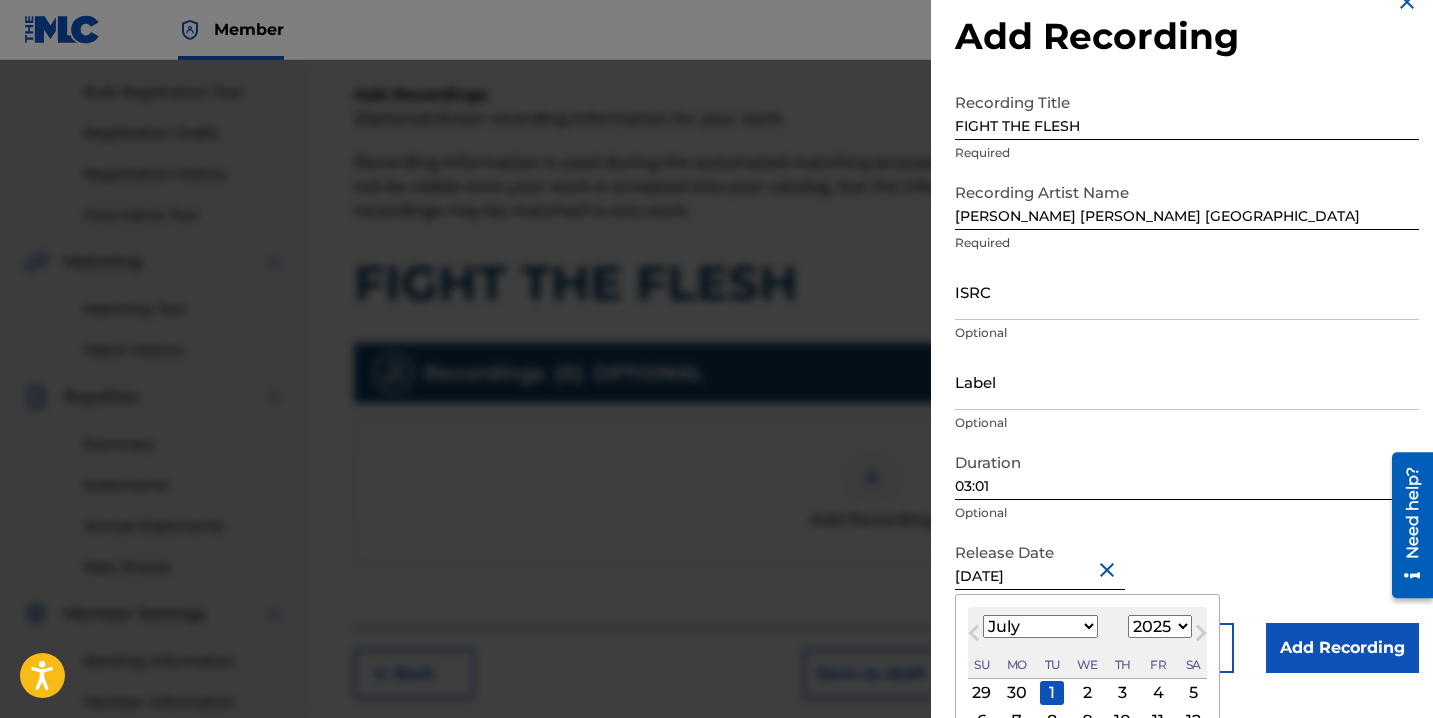 scroll, scrollTop: 13, scrollLeft: 0, axis: vertical 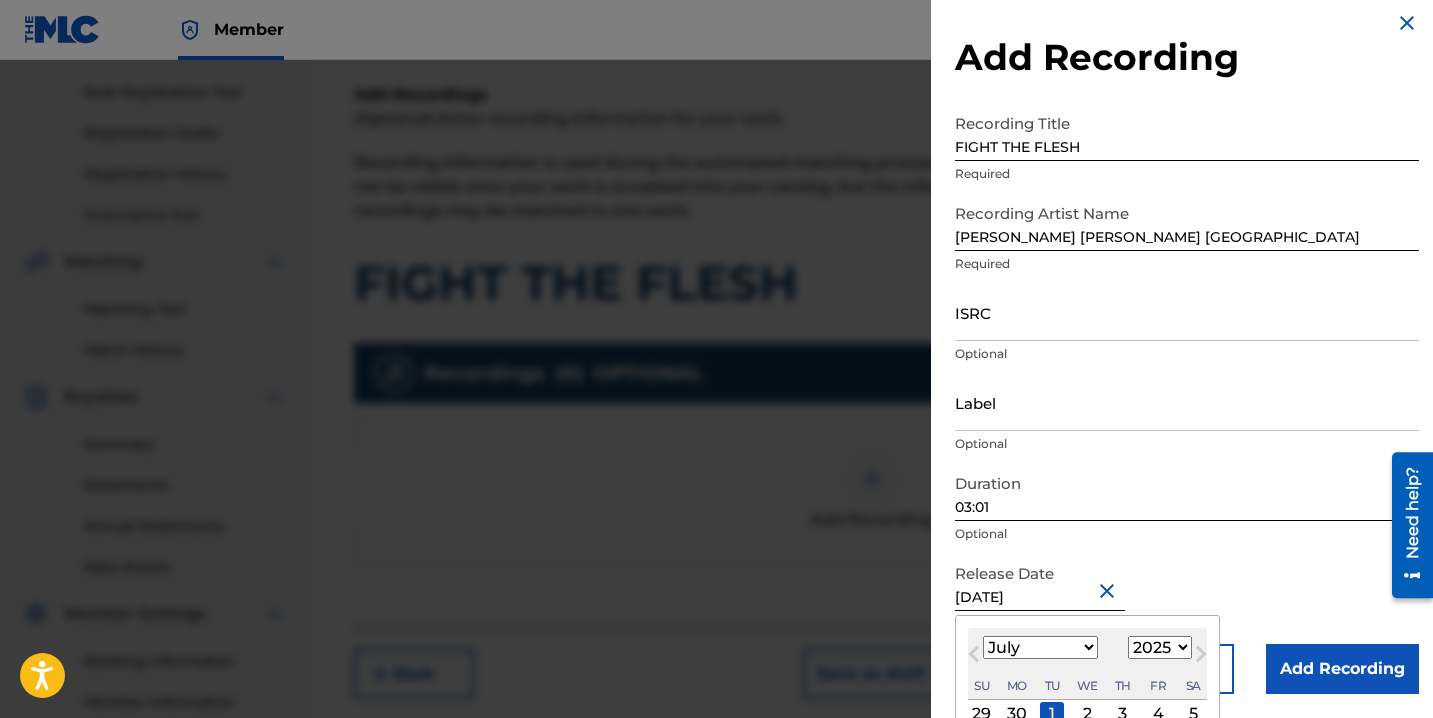 click on "ISRC" at bounding box center (1187, 312) 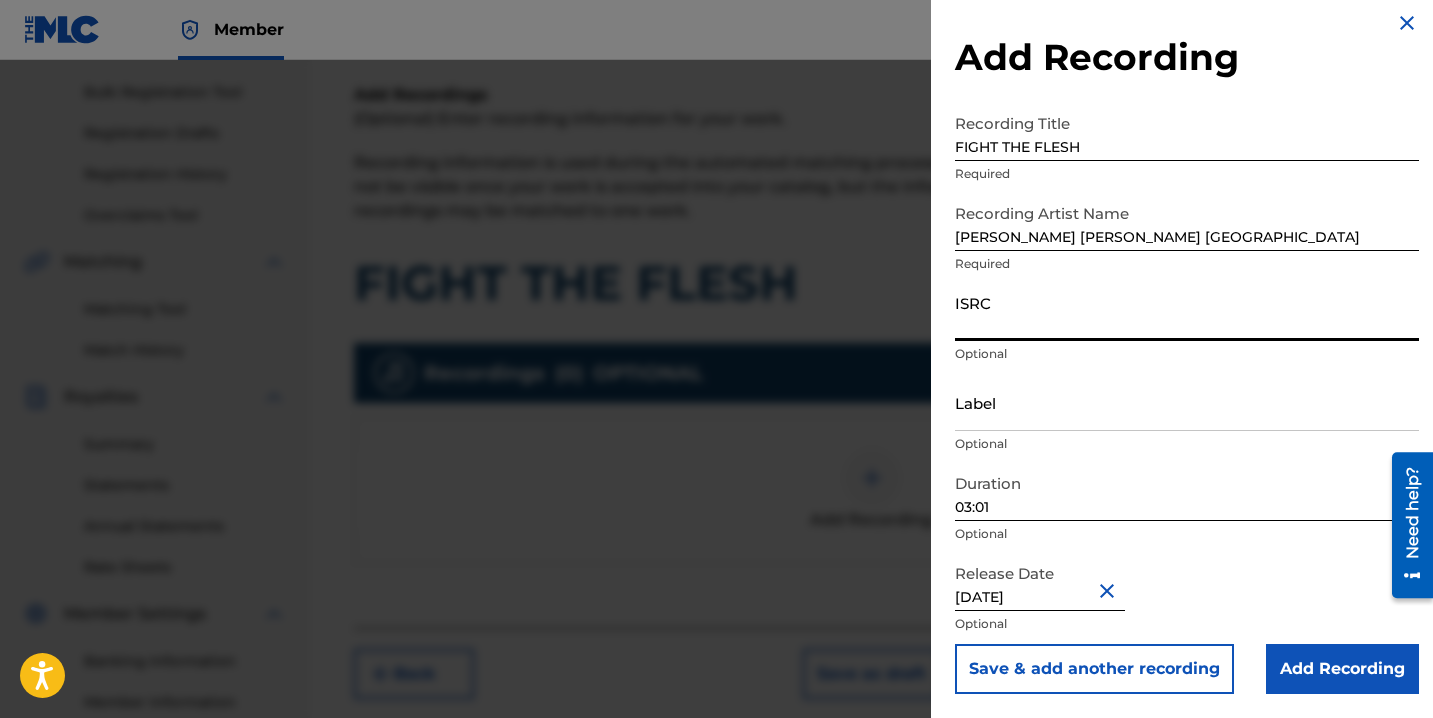 click on "ISRC" at bounding box center [1187, 312] 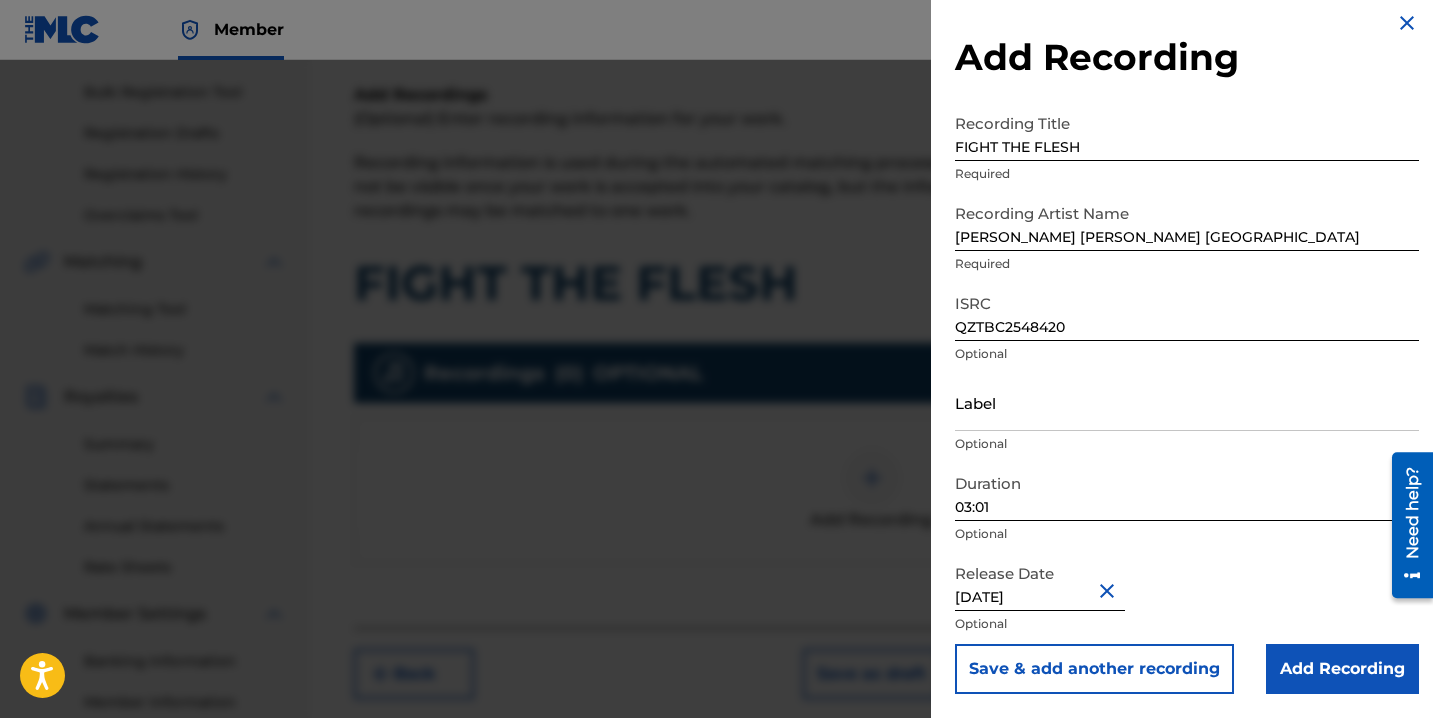 click on "Add Recording" at bounding box center (1342, 669) 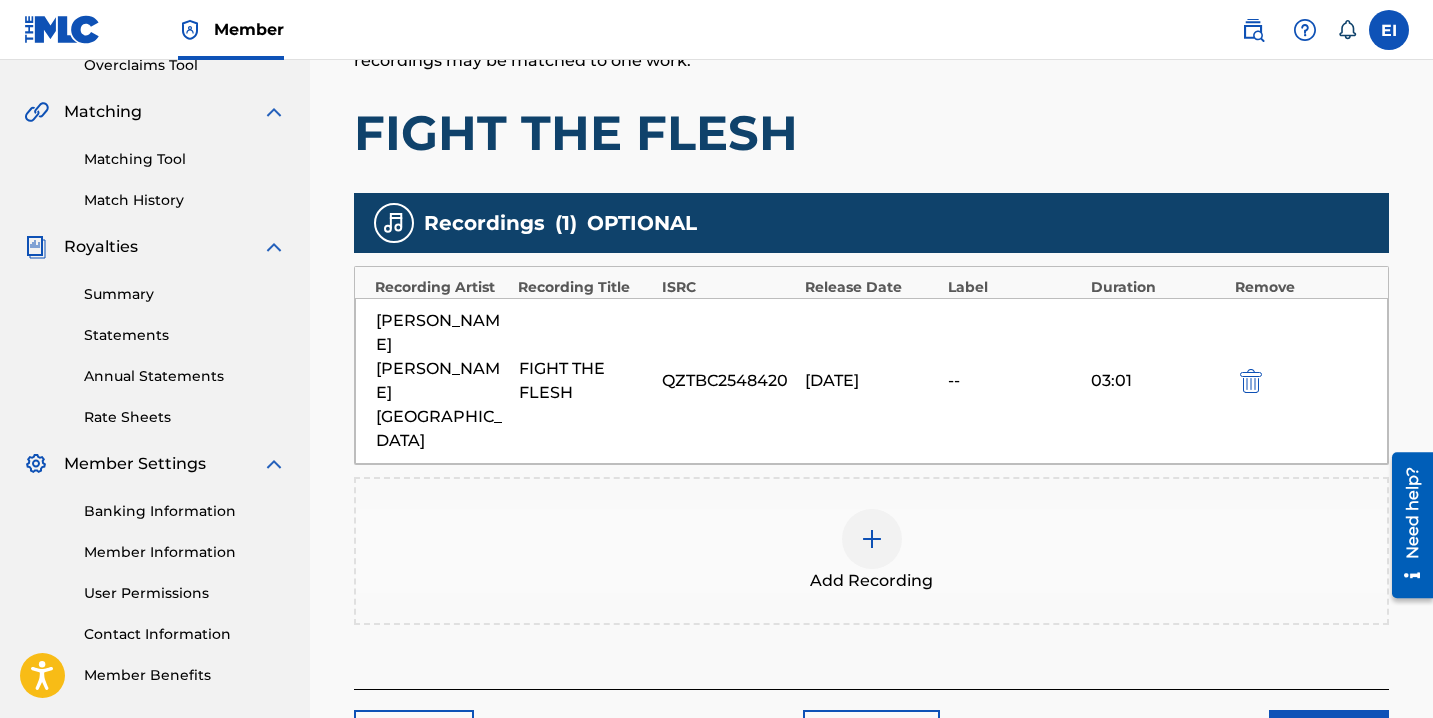 scroll, scrollTop: 522, scrollLeft: 0, axis: vertical 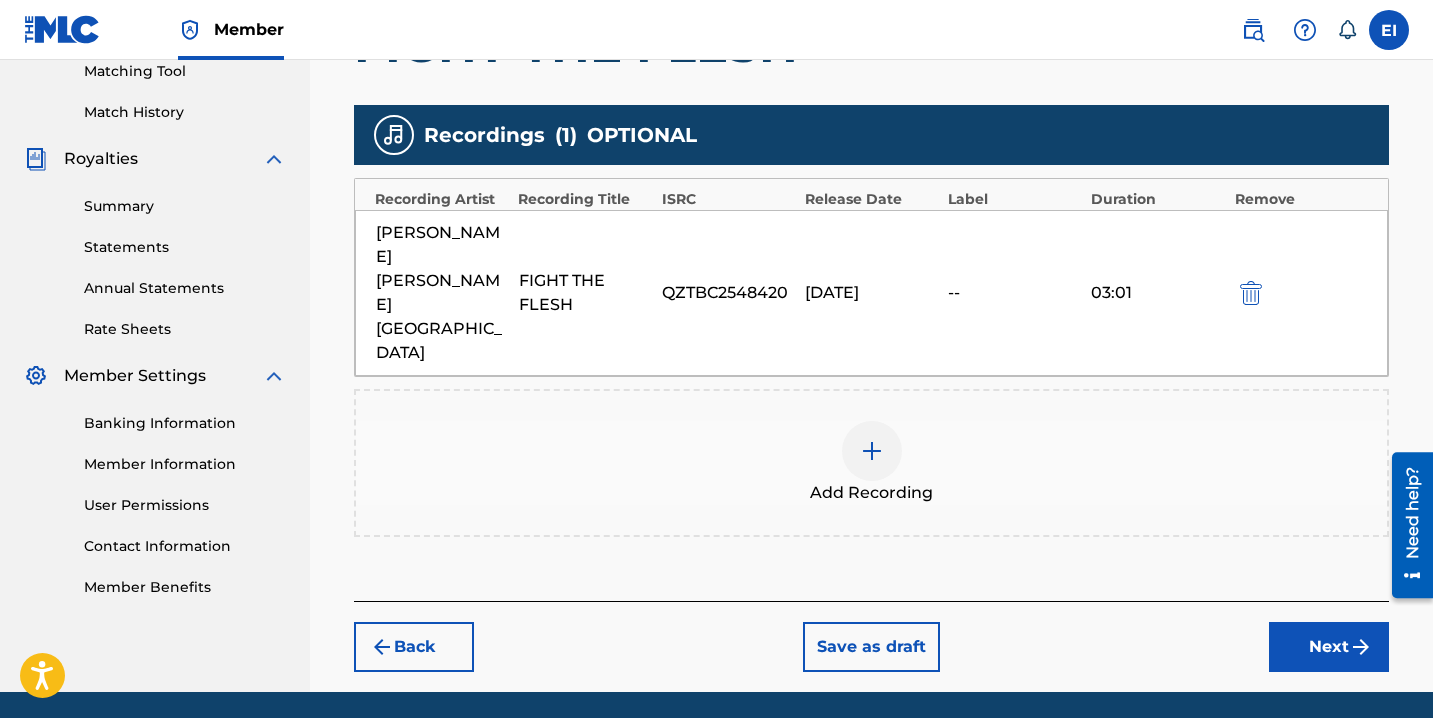 click on "Back Save as draft Next" at bounding box center (871, 636) 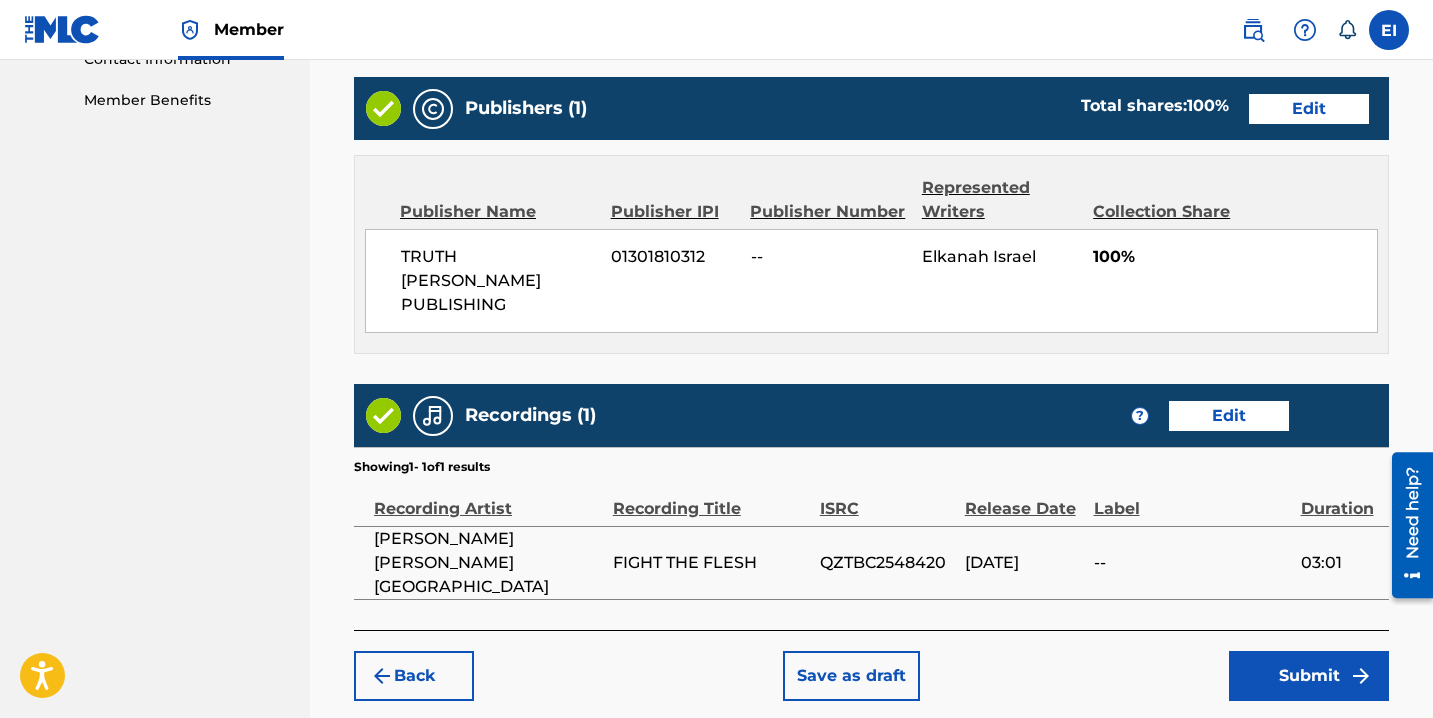 scroll, scrollTop: 1059, scrollLeft: 0, axis: vertical 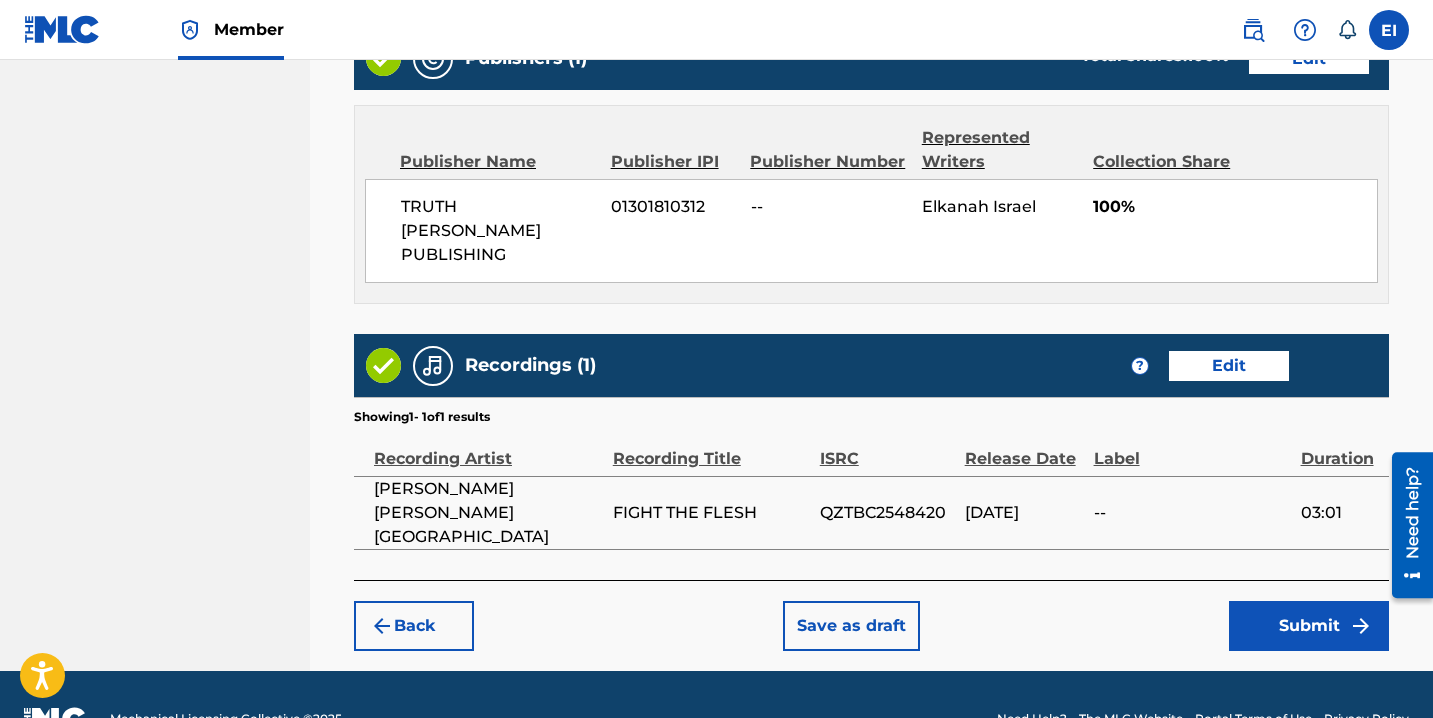 click on "Submit" at bounding box center [1309, 626] 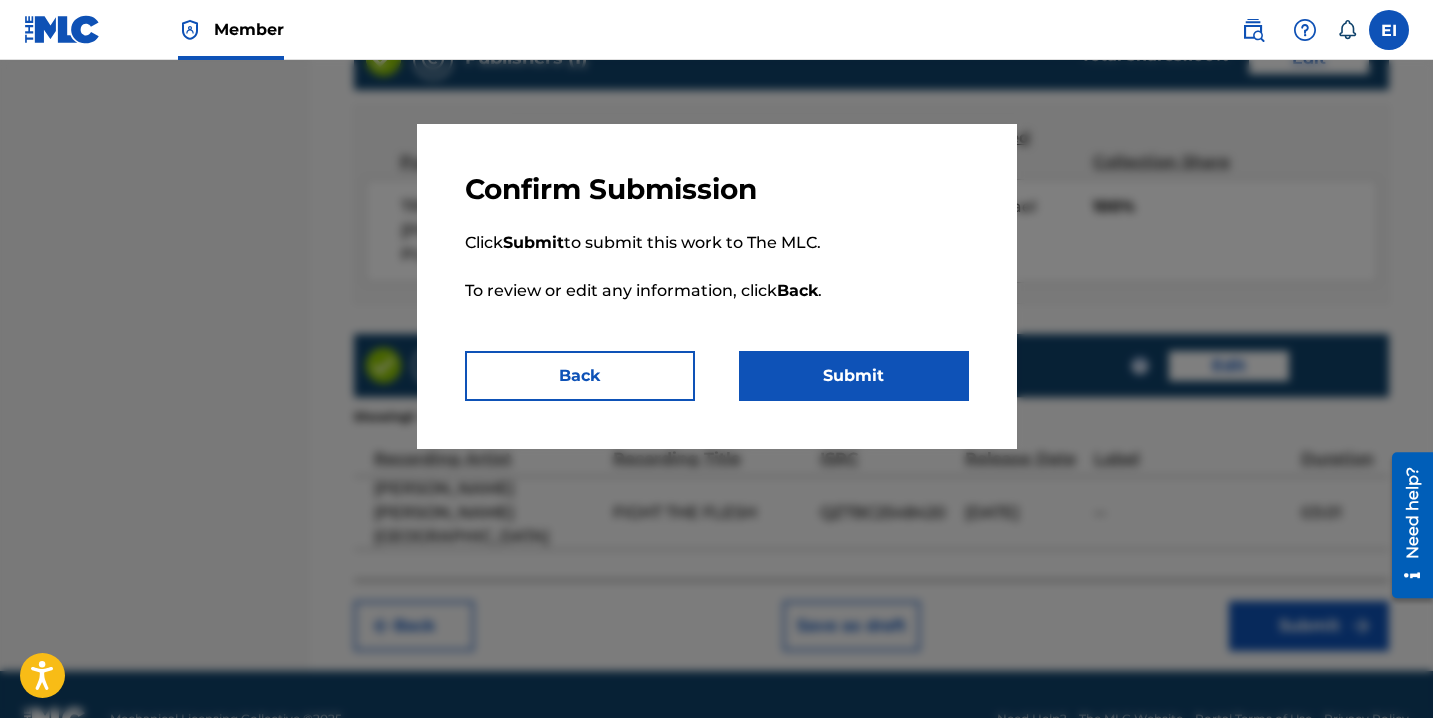 click on "Submit" at bounding box center [854, 376] 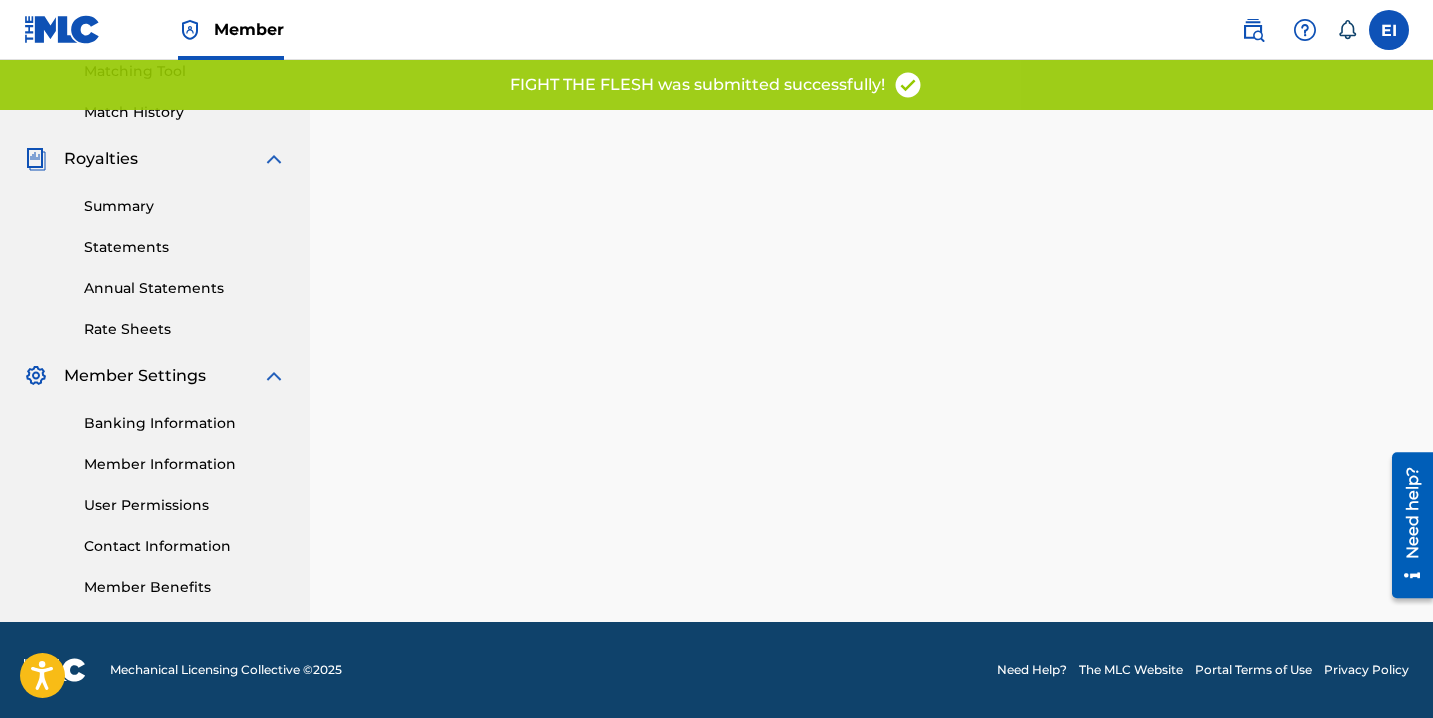 scroll, scrollTop: 0, scrollLeft: 0, axis: both 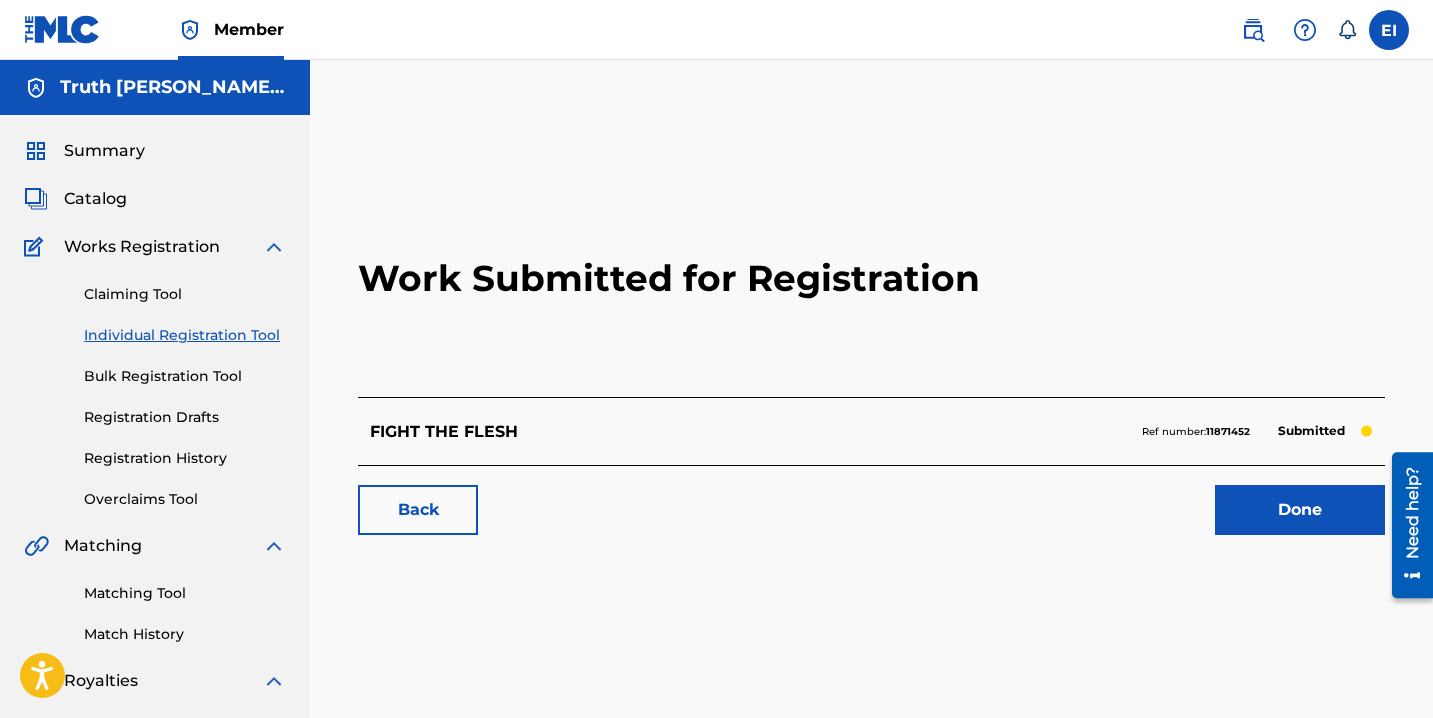 click on "Done" at bounding box center (1300, 510) 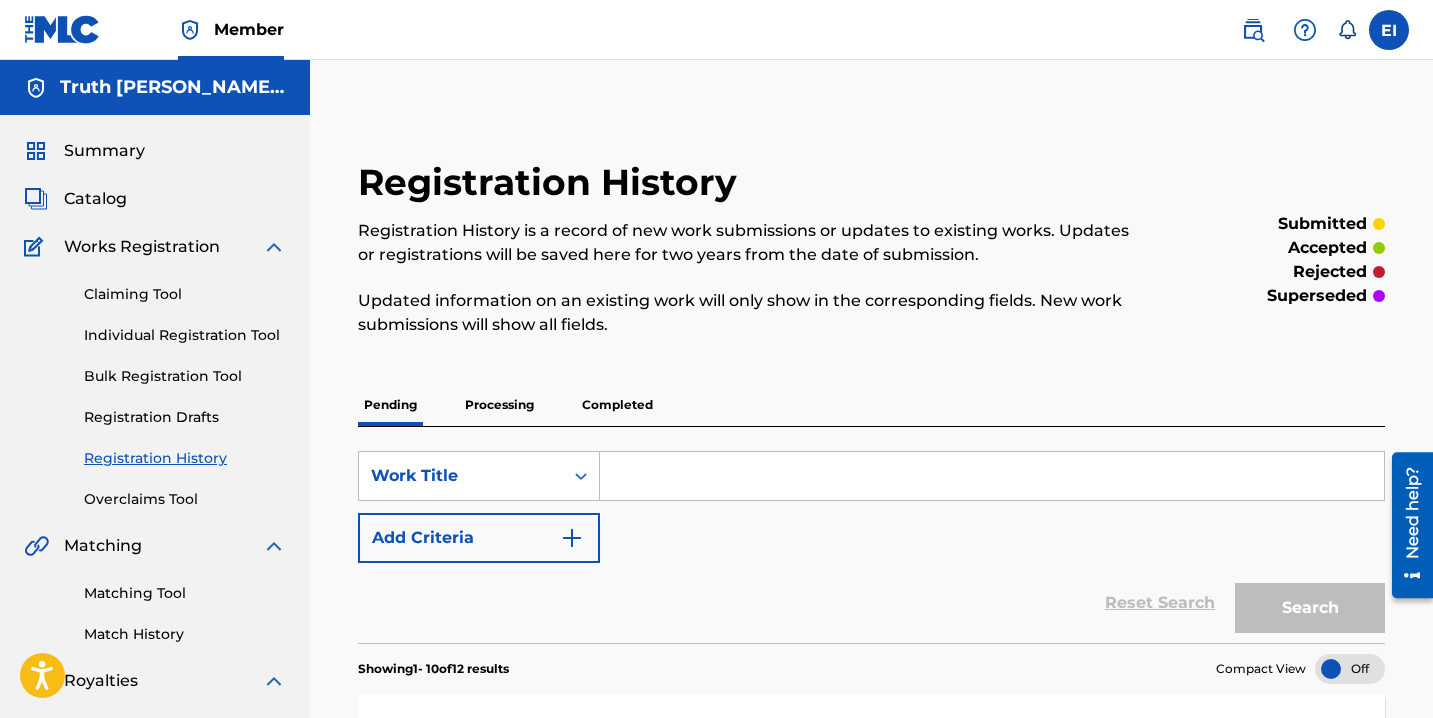 click on "Individual Registration Tool" at bounding box center [185, 335] 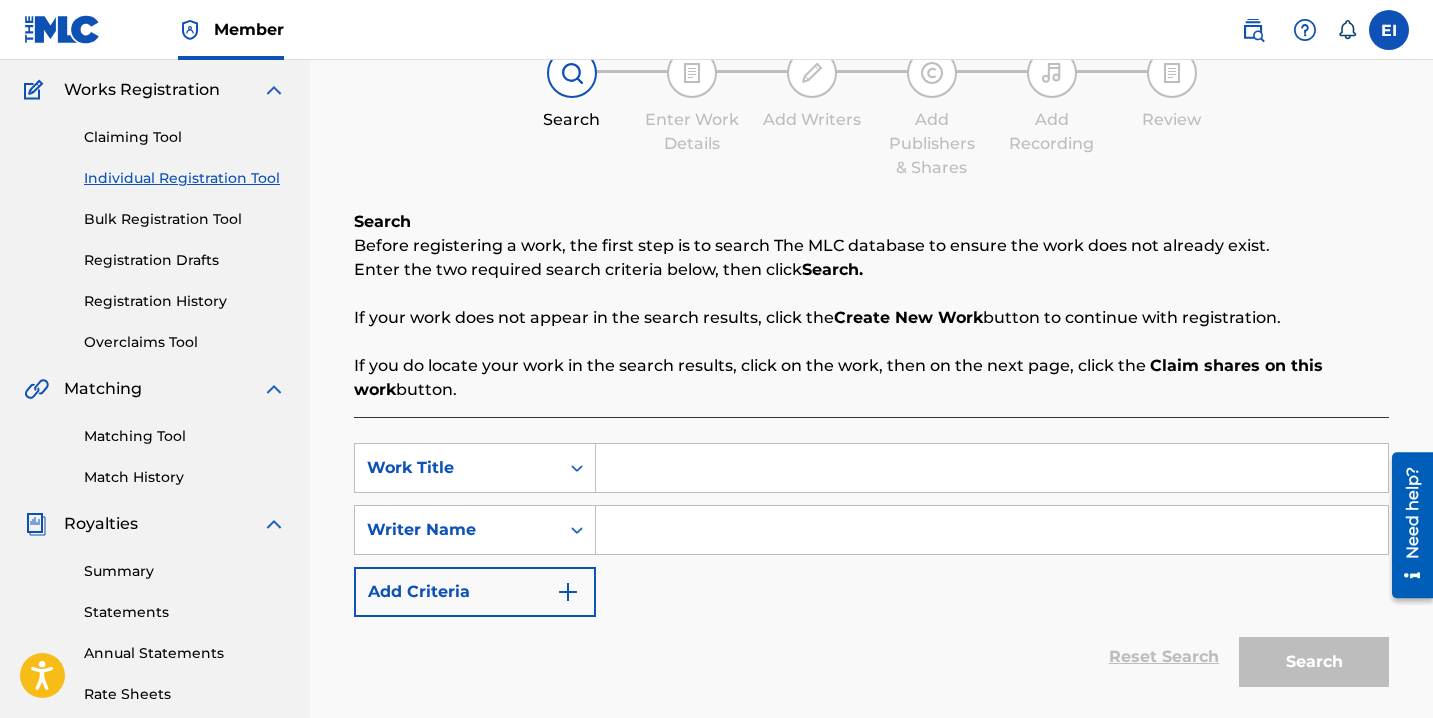 scroll, scrollTop: 162, scrollLeft: 0, axis: vertical 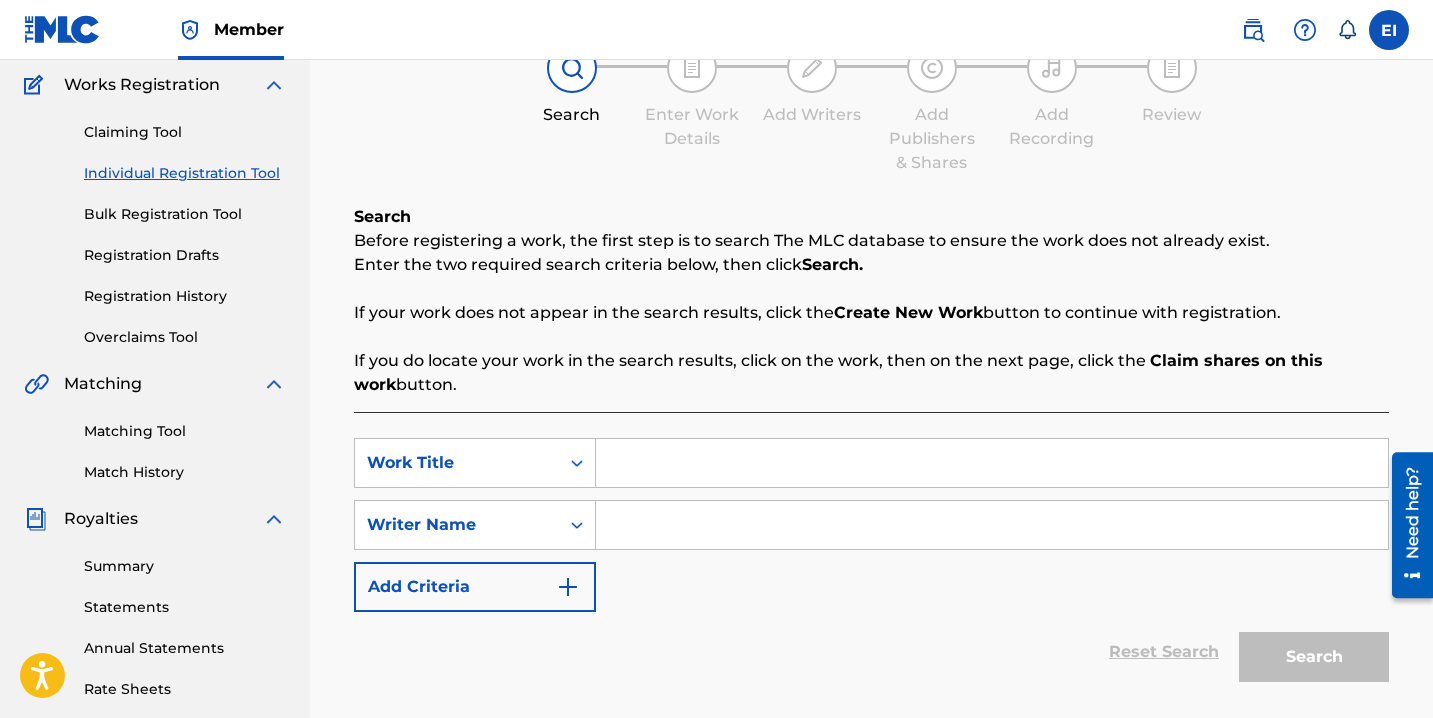 click at bounding box center (992, 463) 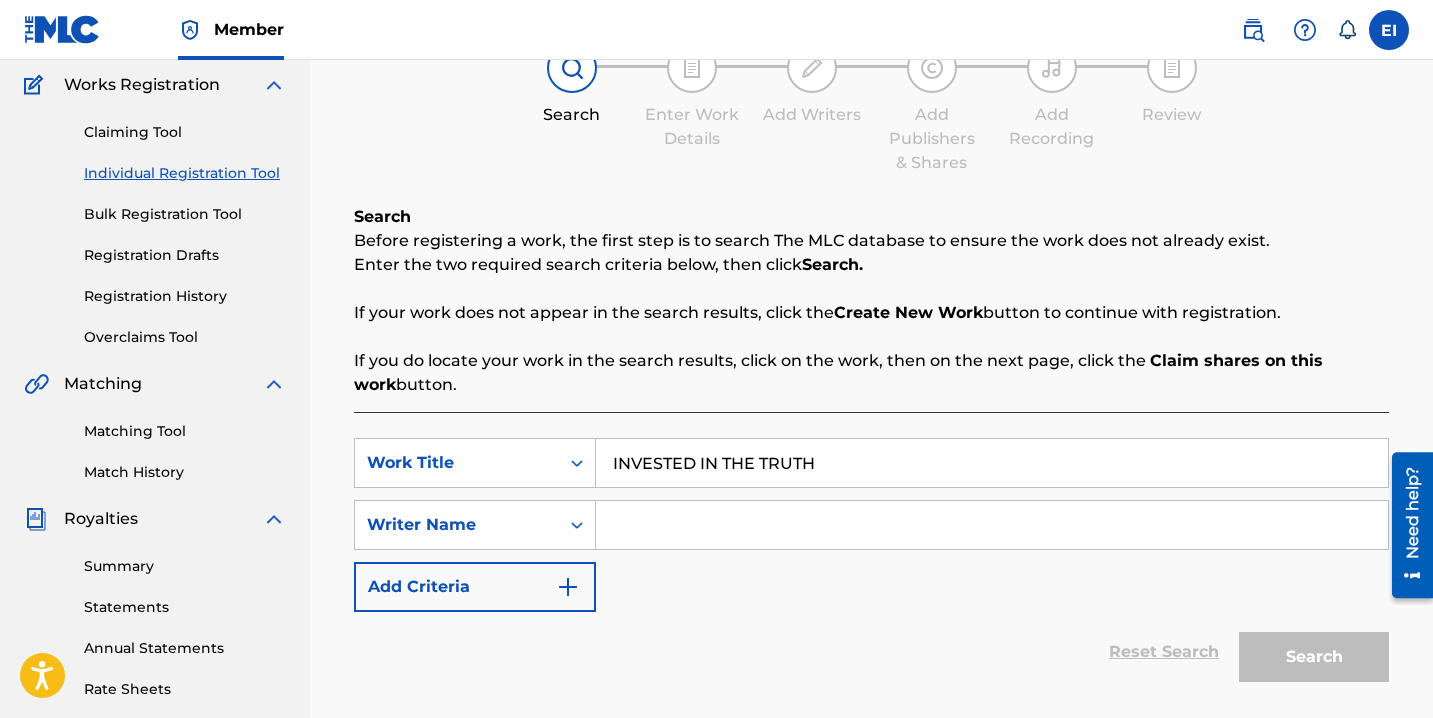 click at bounding box center (992, 525) 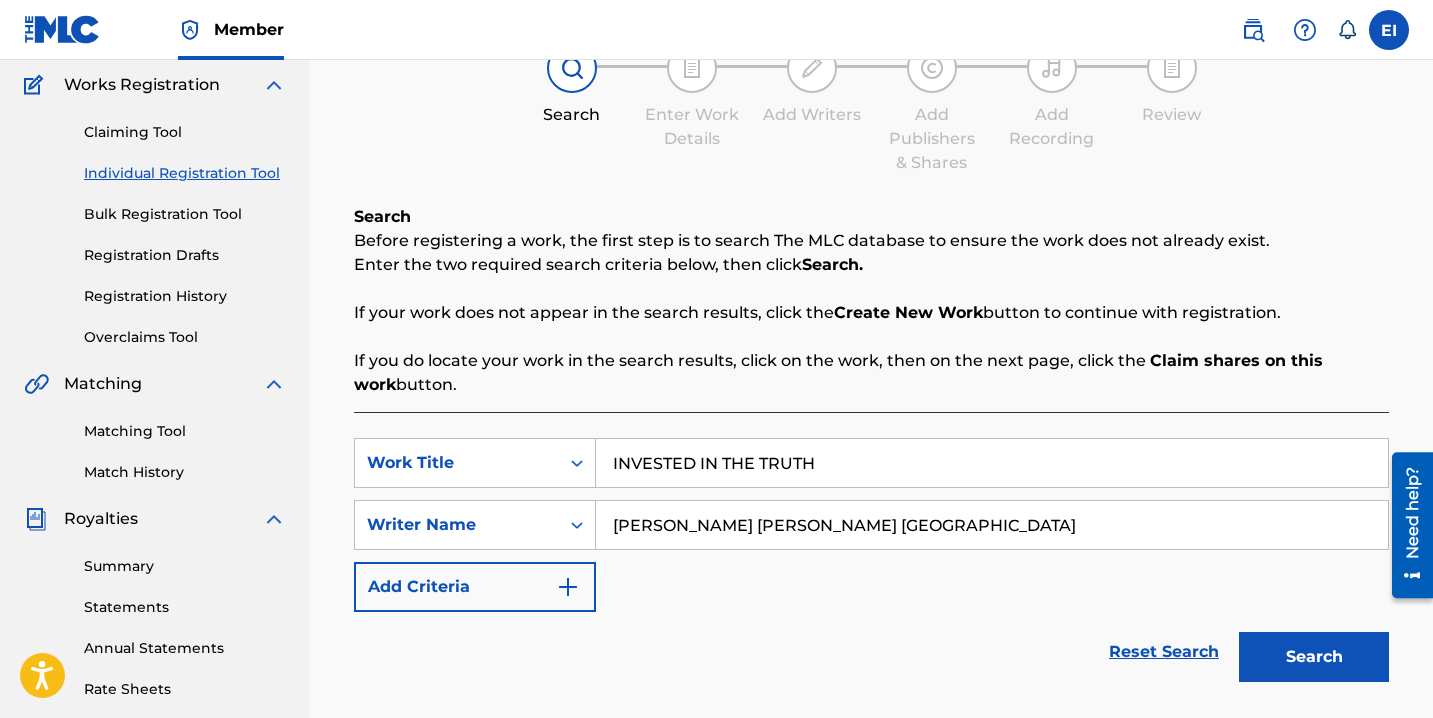 click on "Search" at bounding box center [1314, 657] 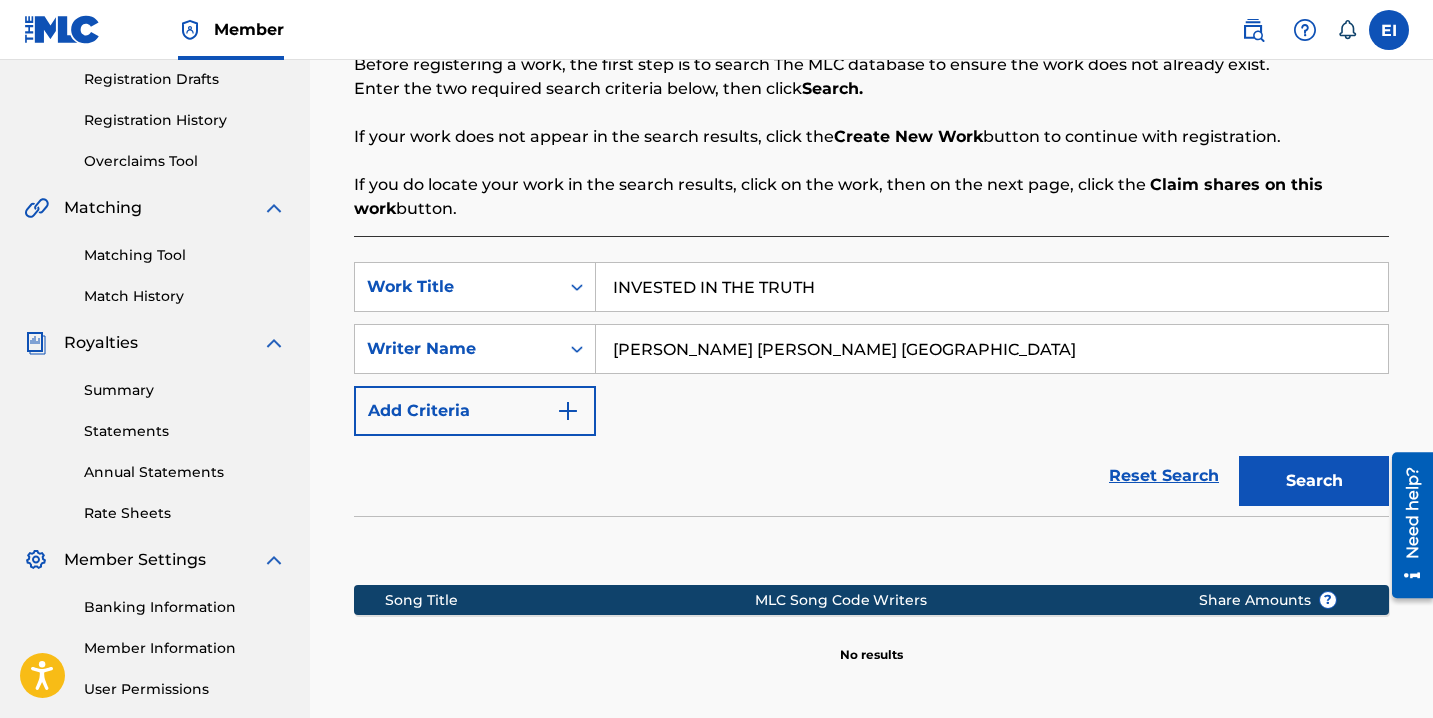 scroll, scrollTop: 551, scrollLeft: 0, axis: vertical 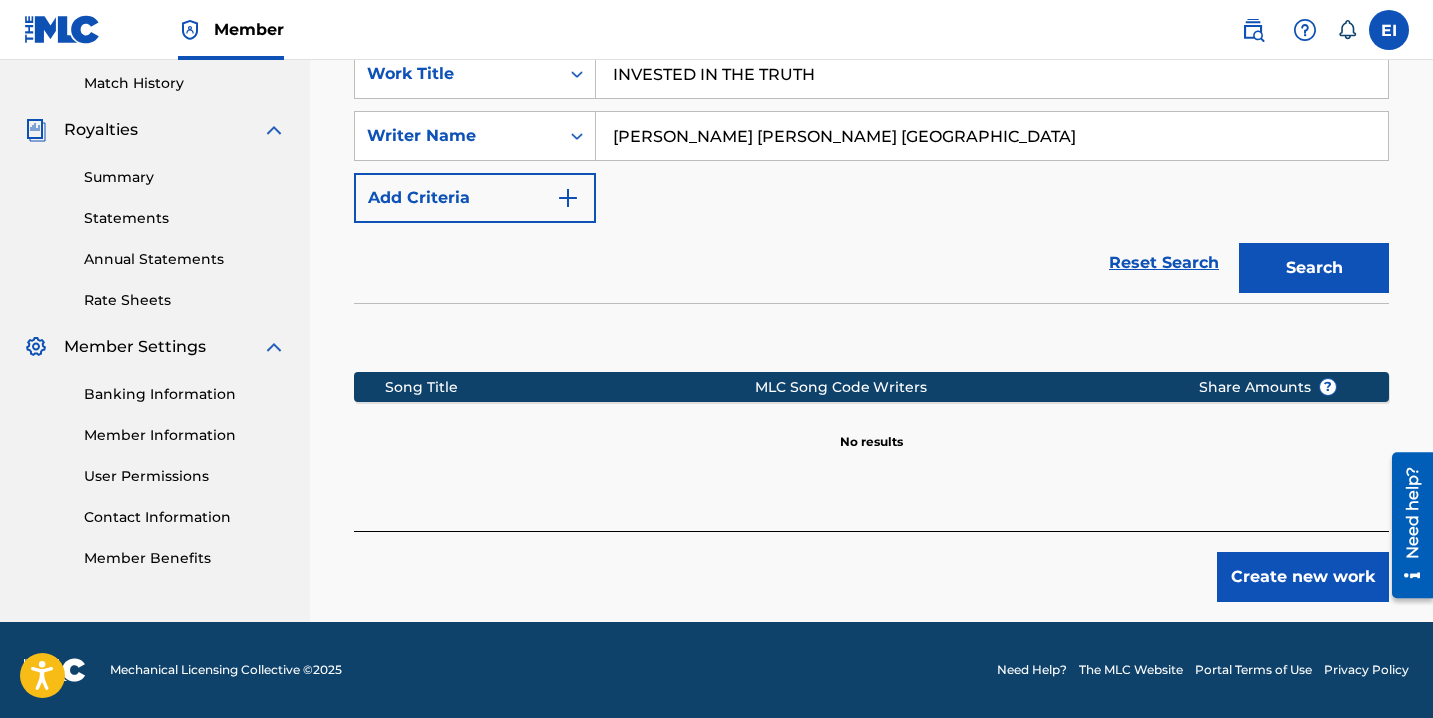 click on "Create new work" at bounding box center [1303, 577] 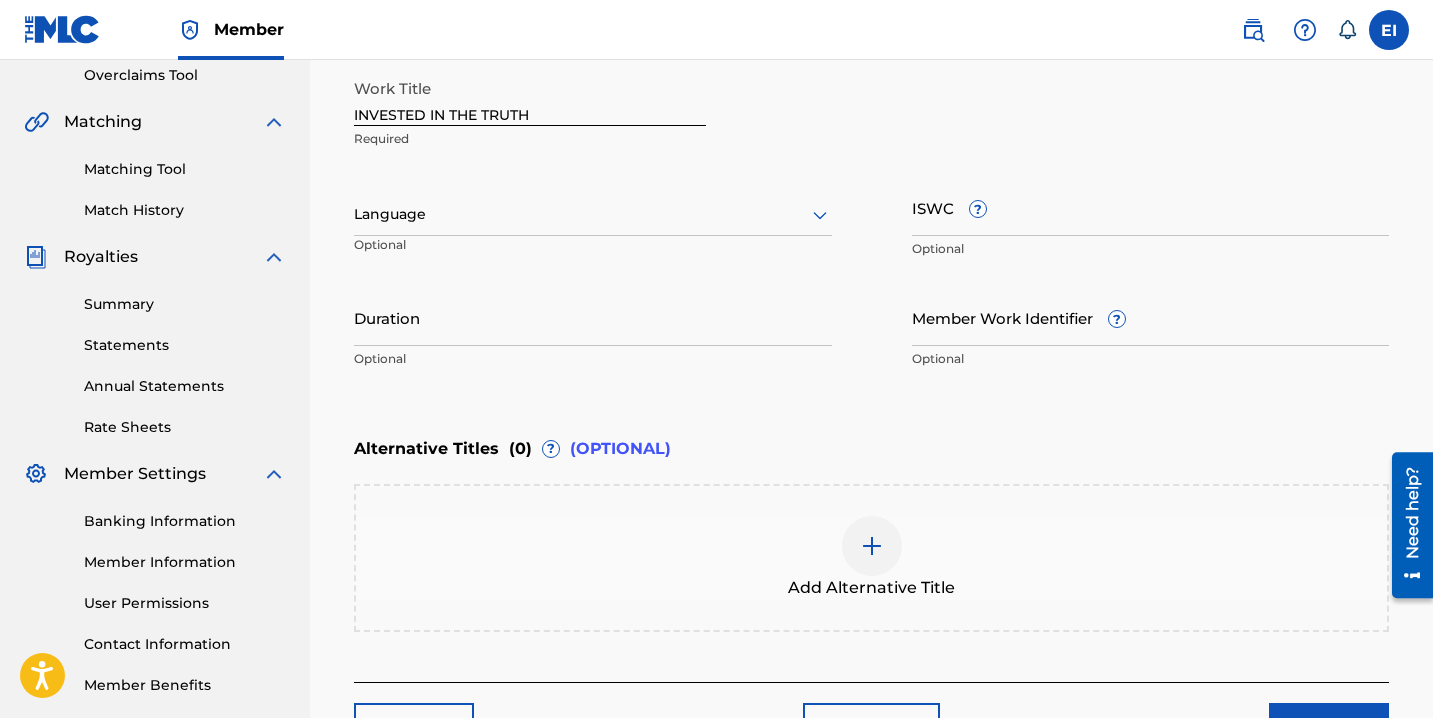 scroll, scrollTop: 421, scrollLeft: 0, axis: vertical 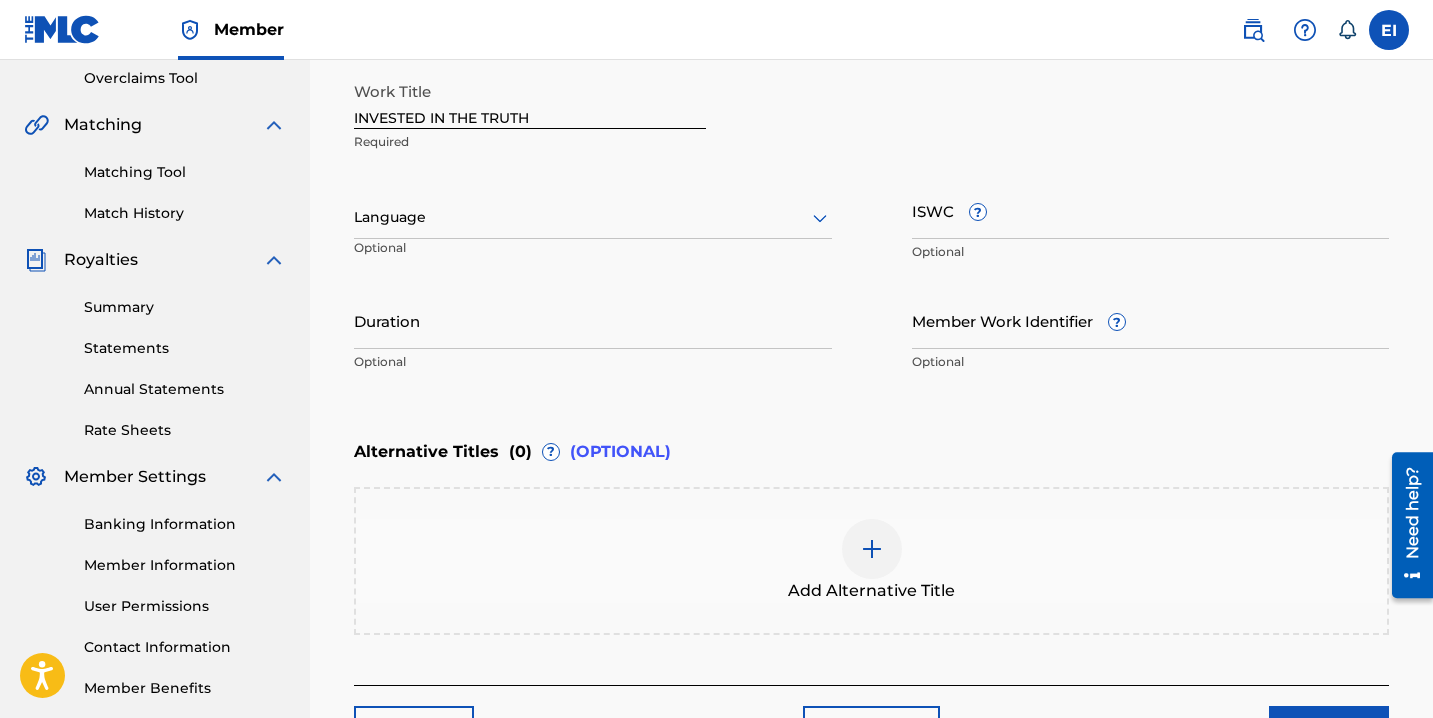 click on "ISWC   ?" at bounding box center [1151, 210] 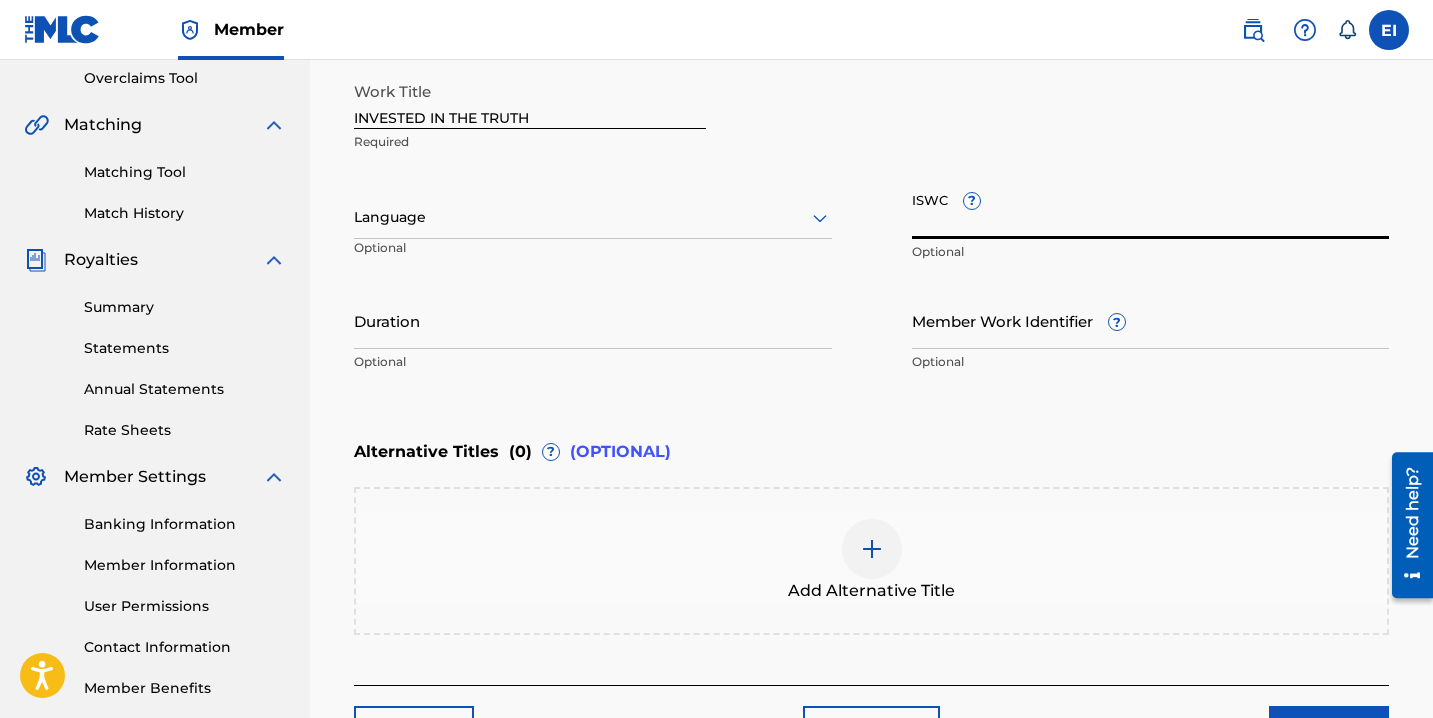 paste on "T3337497931" 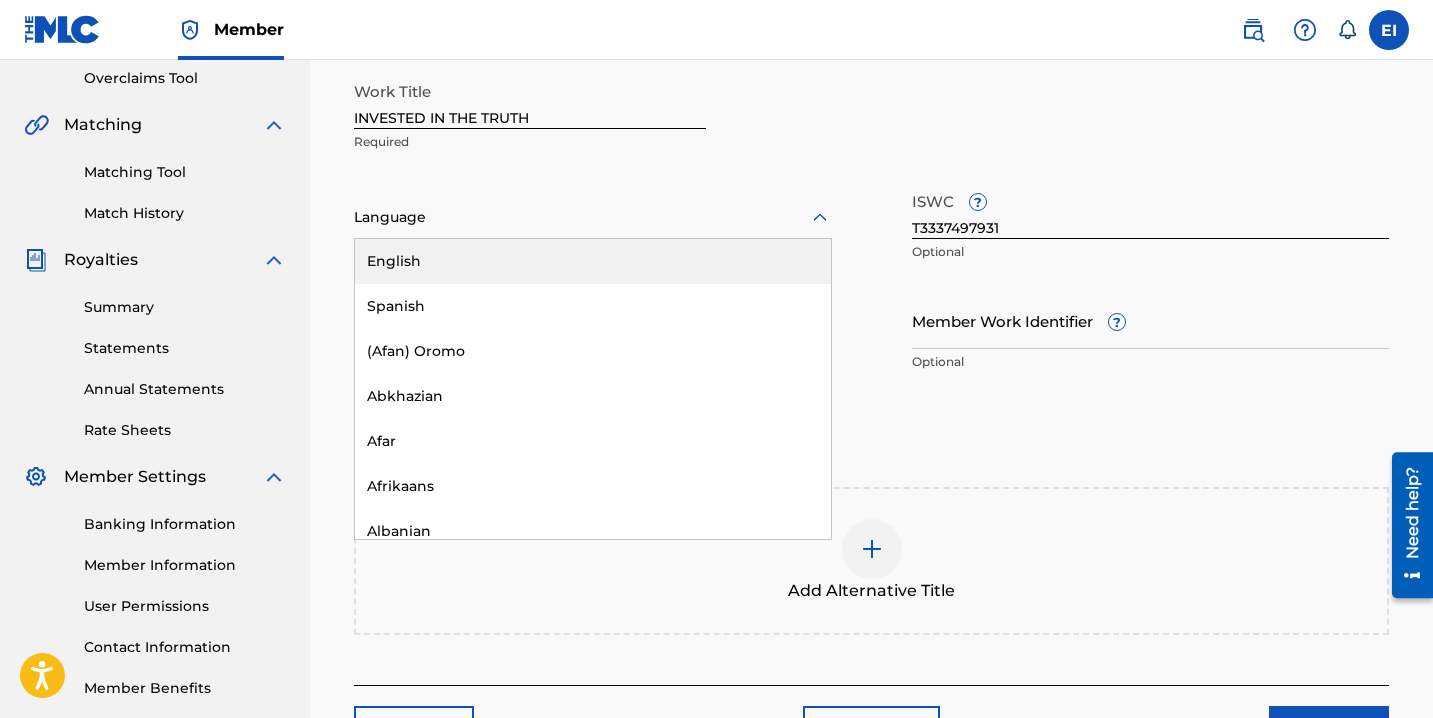 click on "Language" at bounding box center [593, 218] 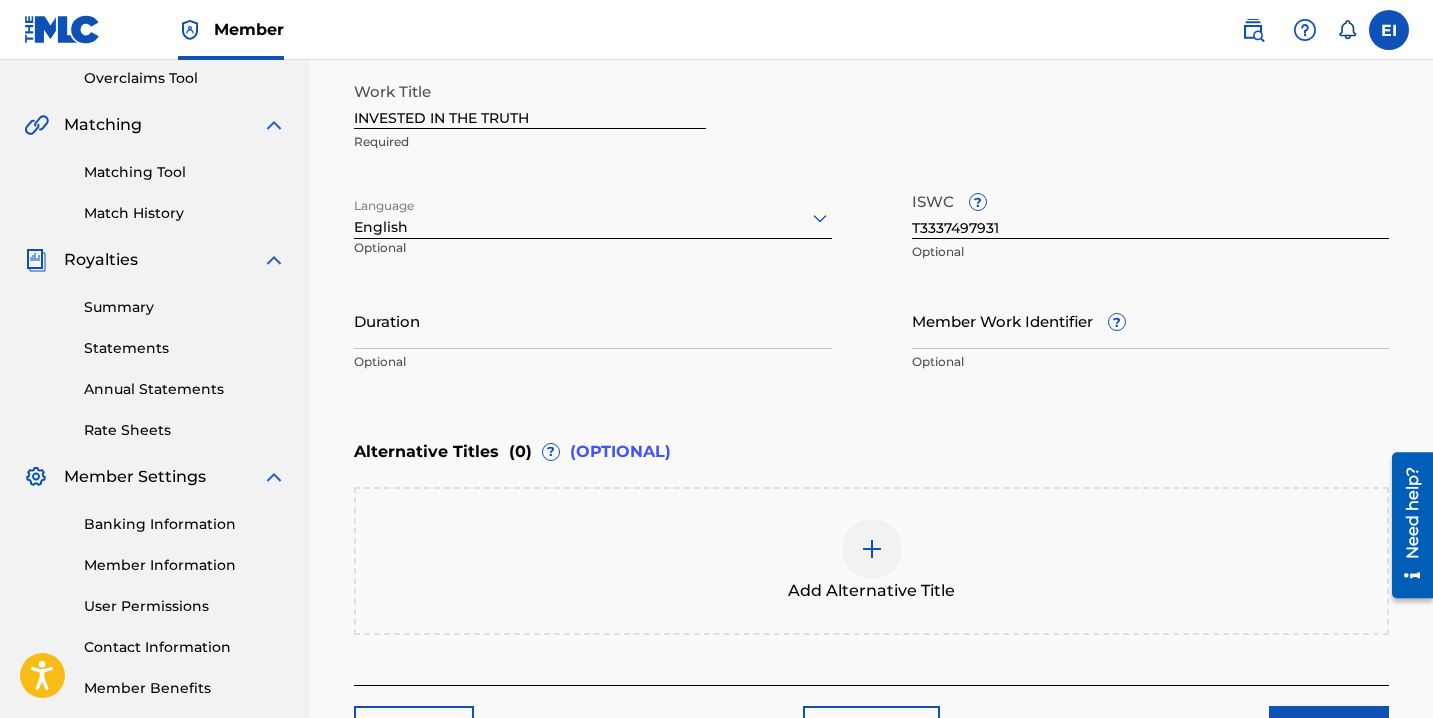 click on "Duration" at bounding box center [593, 320] 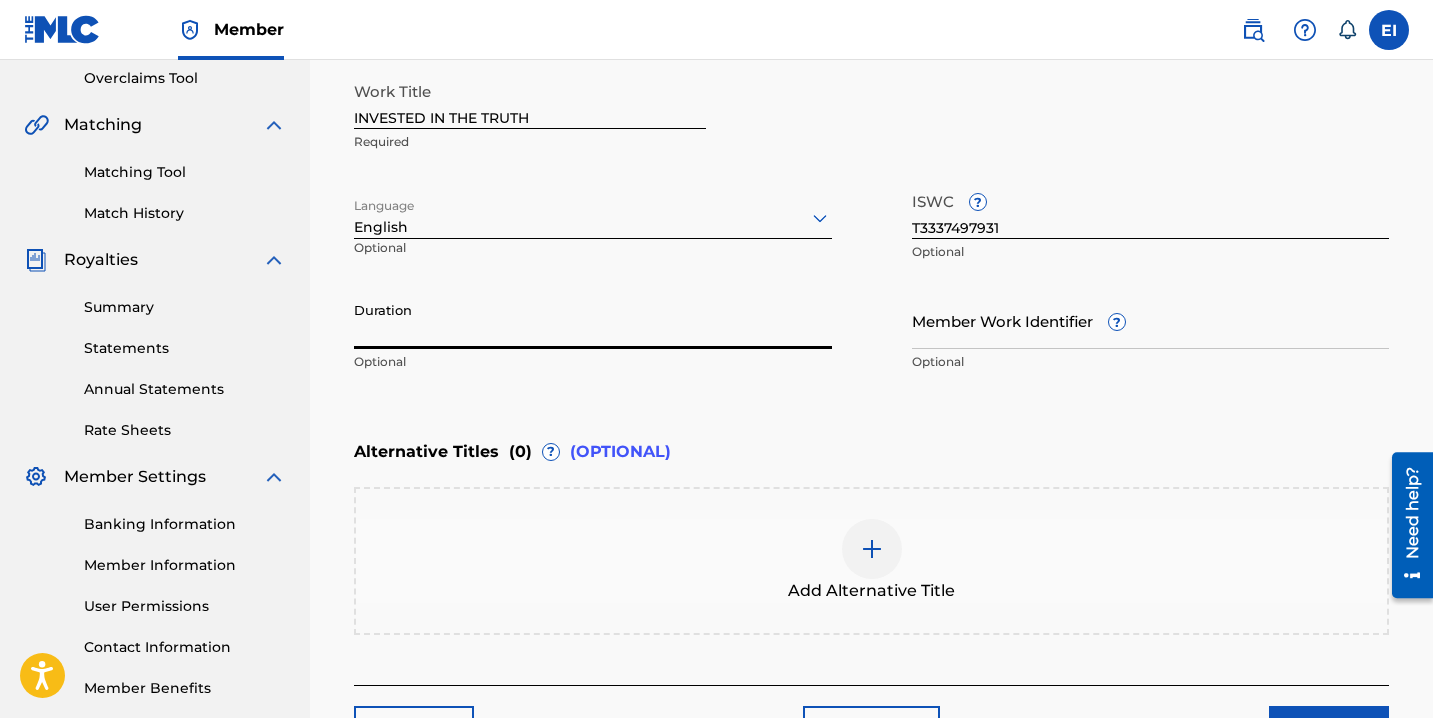 click on "Duration" at bounding box center [593, 320] 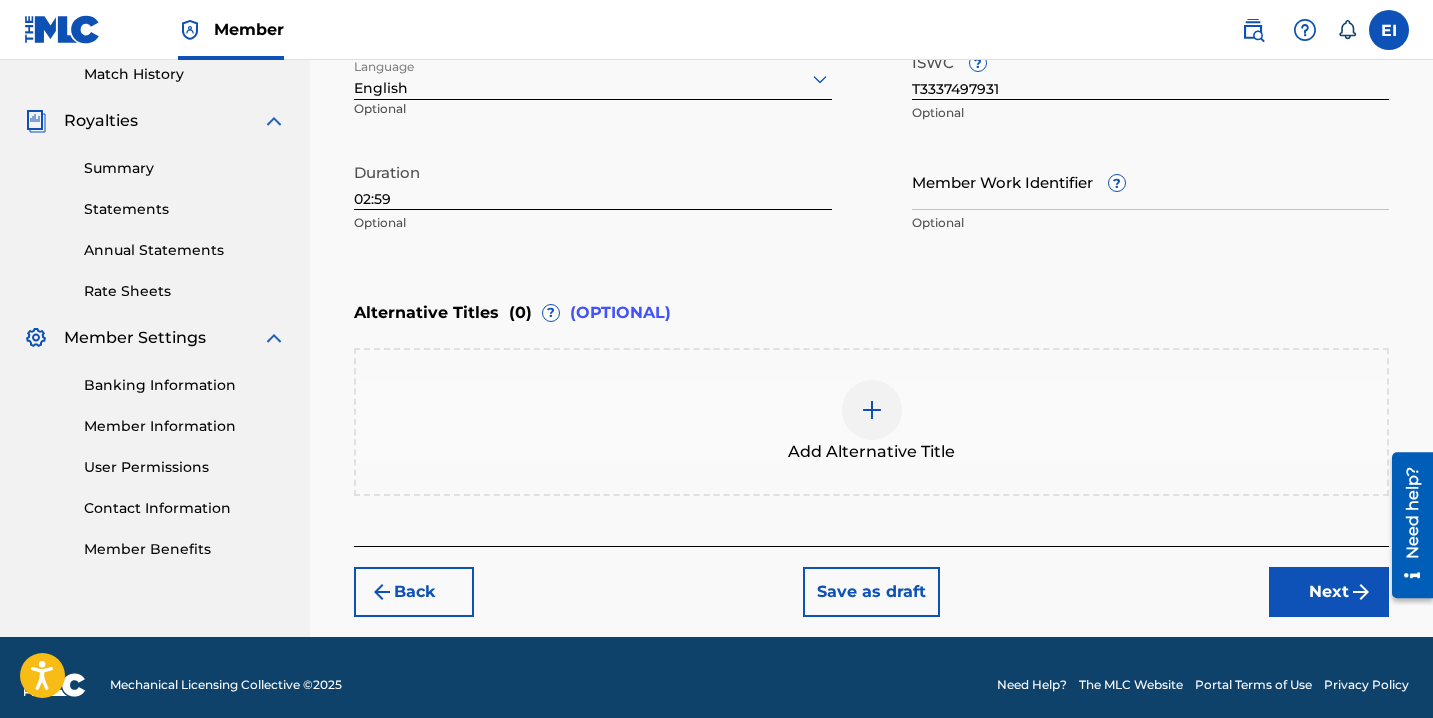 click on "Next" at bounding box center [1329, 592] 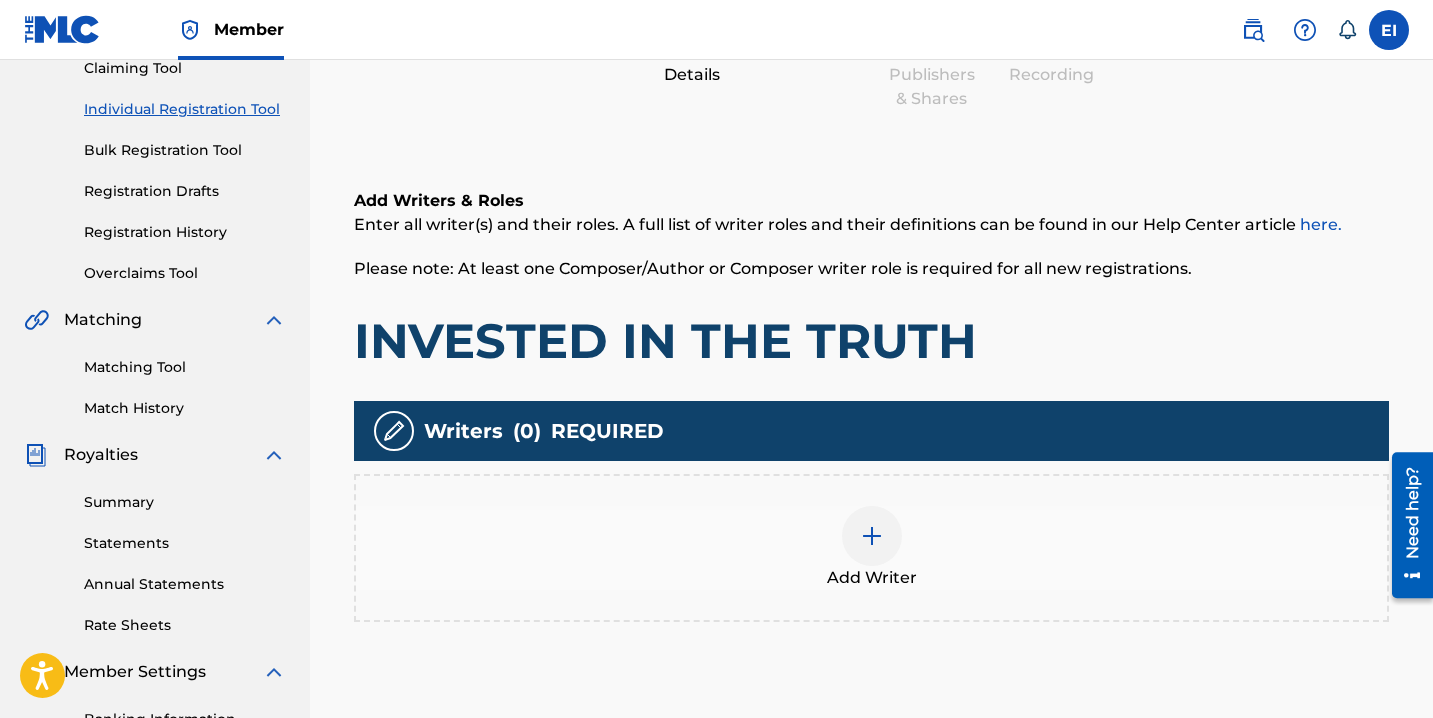 scroll, scrollTop: 218, scrollLeft: 0, axis: vertical 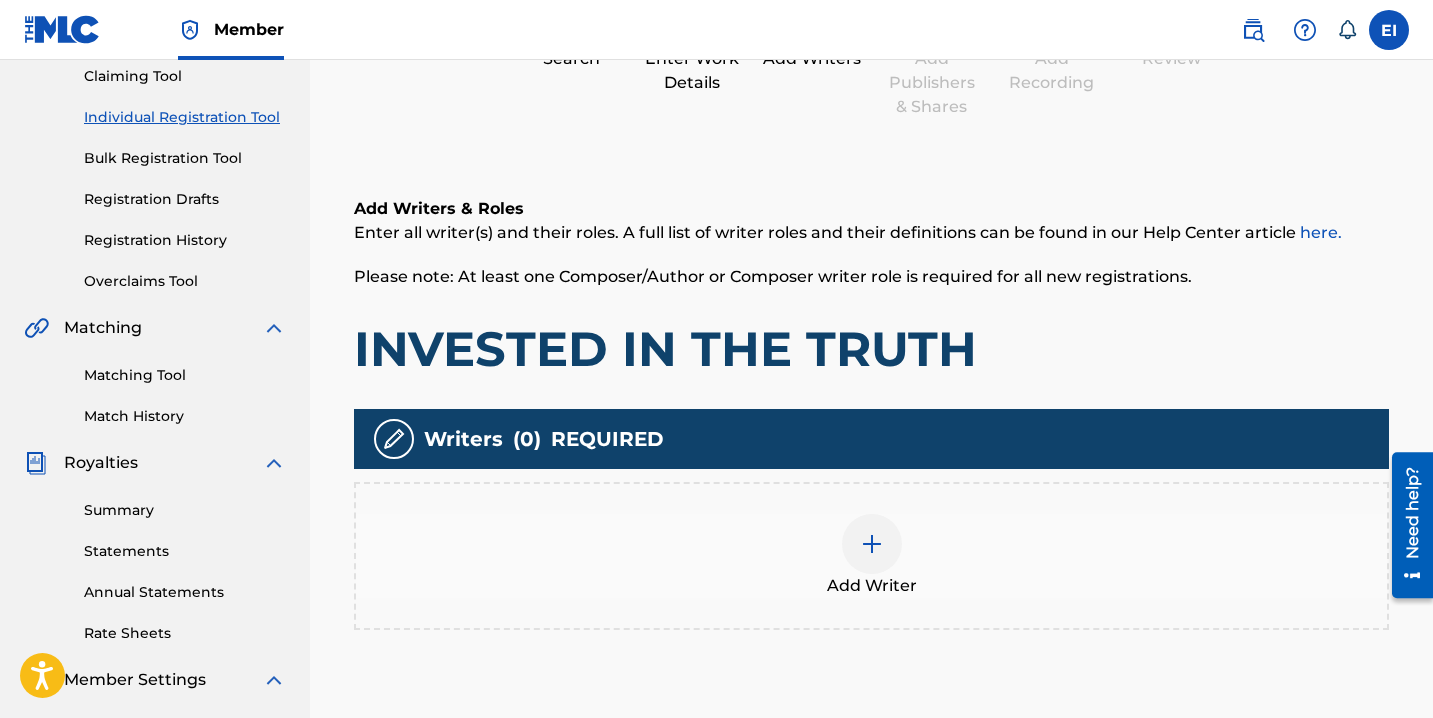 click at bounding box center (872, 544) 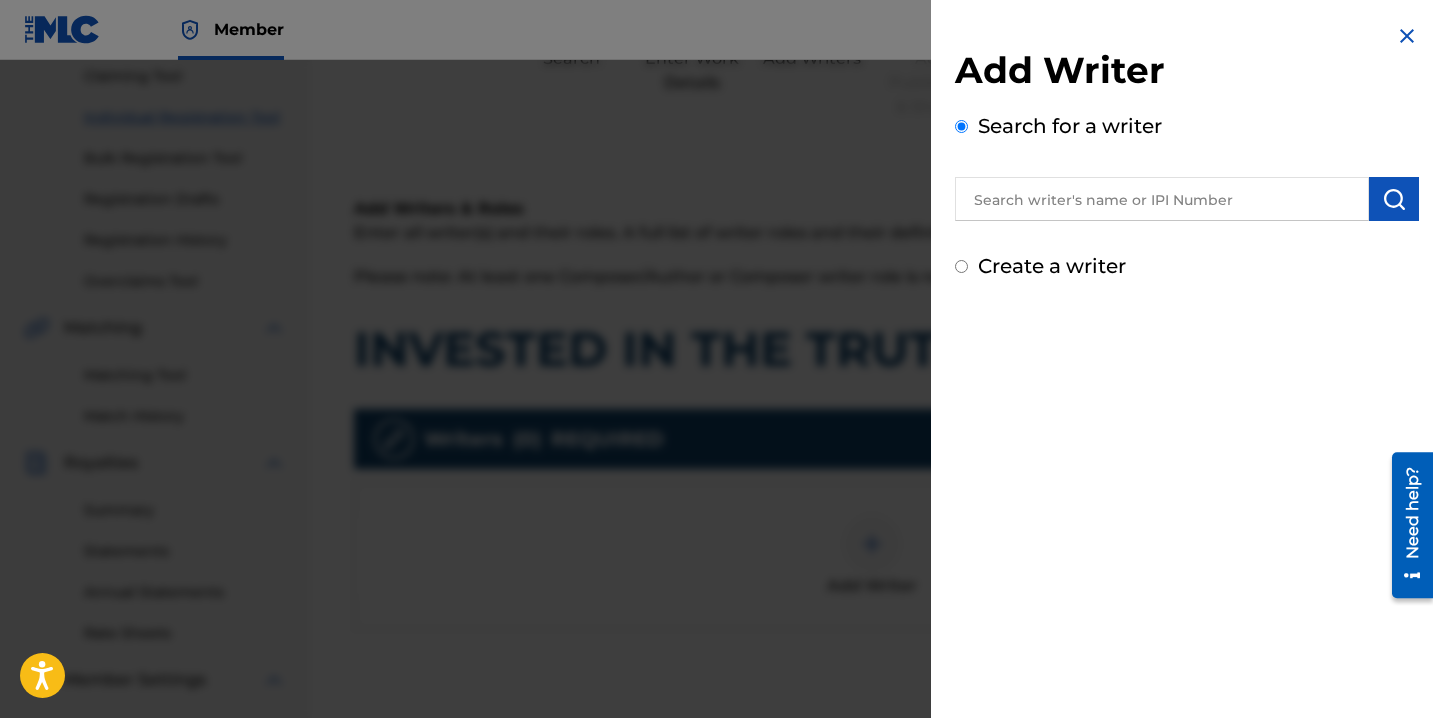 click at bounding box center [1162, 199] 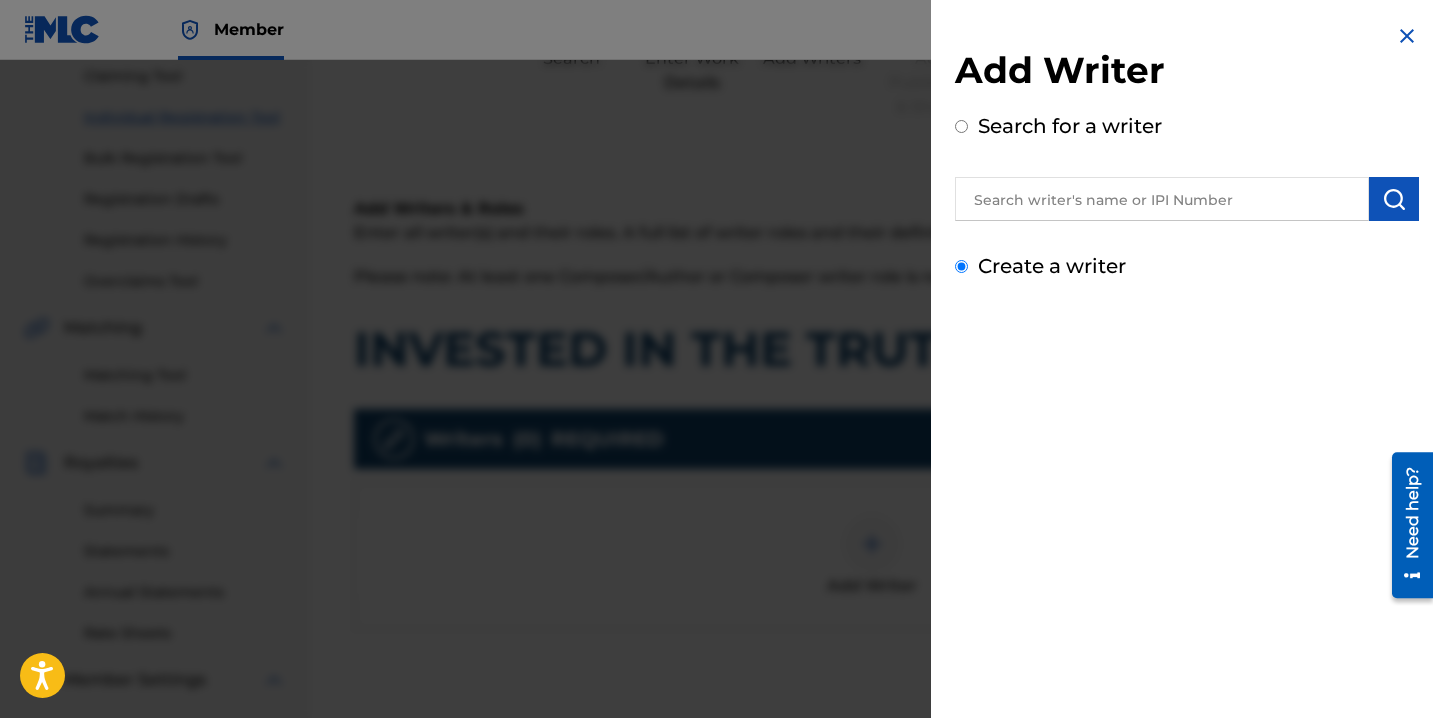 click on "Create a writer" at bounding box center [961, 266] 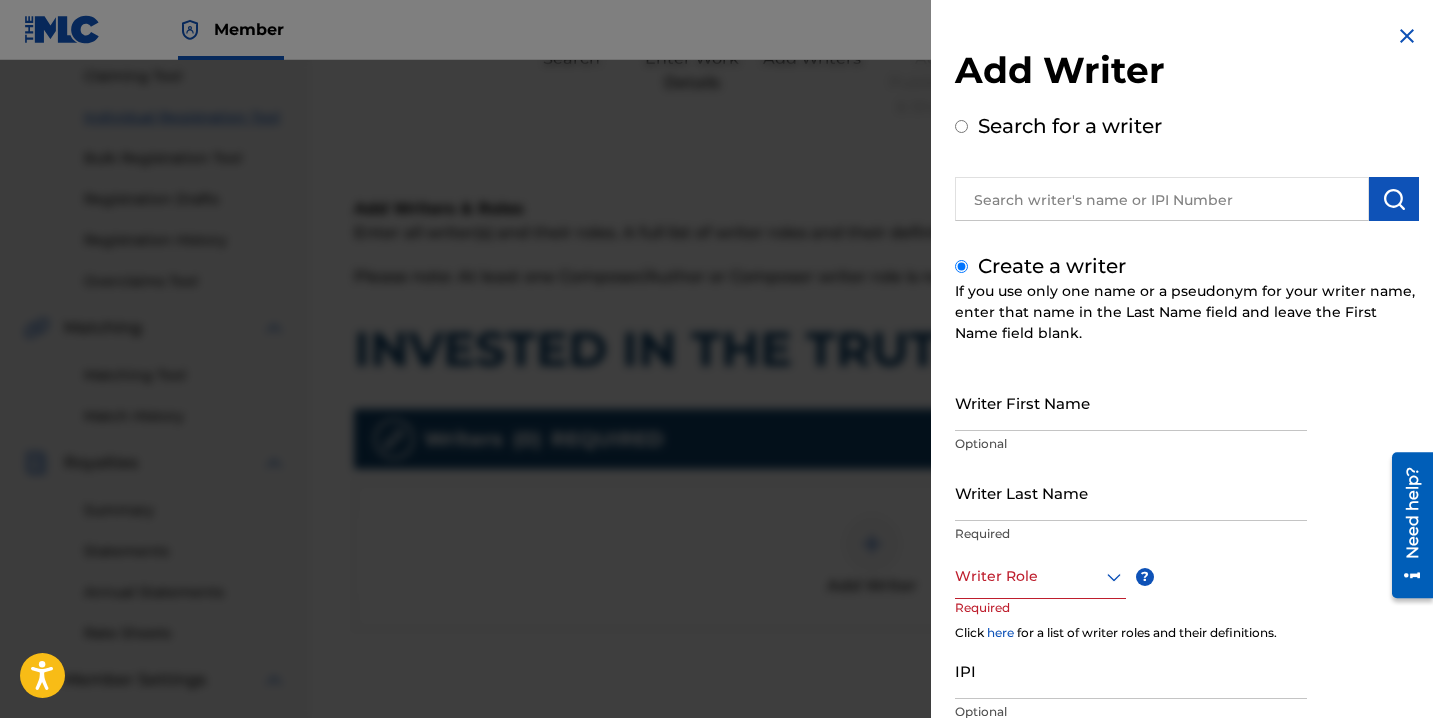 click on "Writer First Name" at bounding box center [1131, 402] 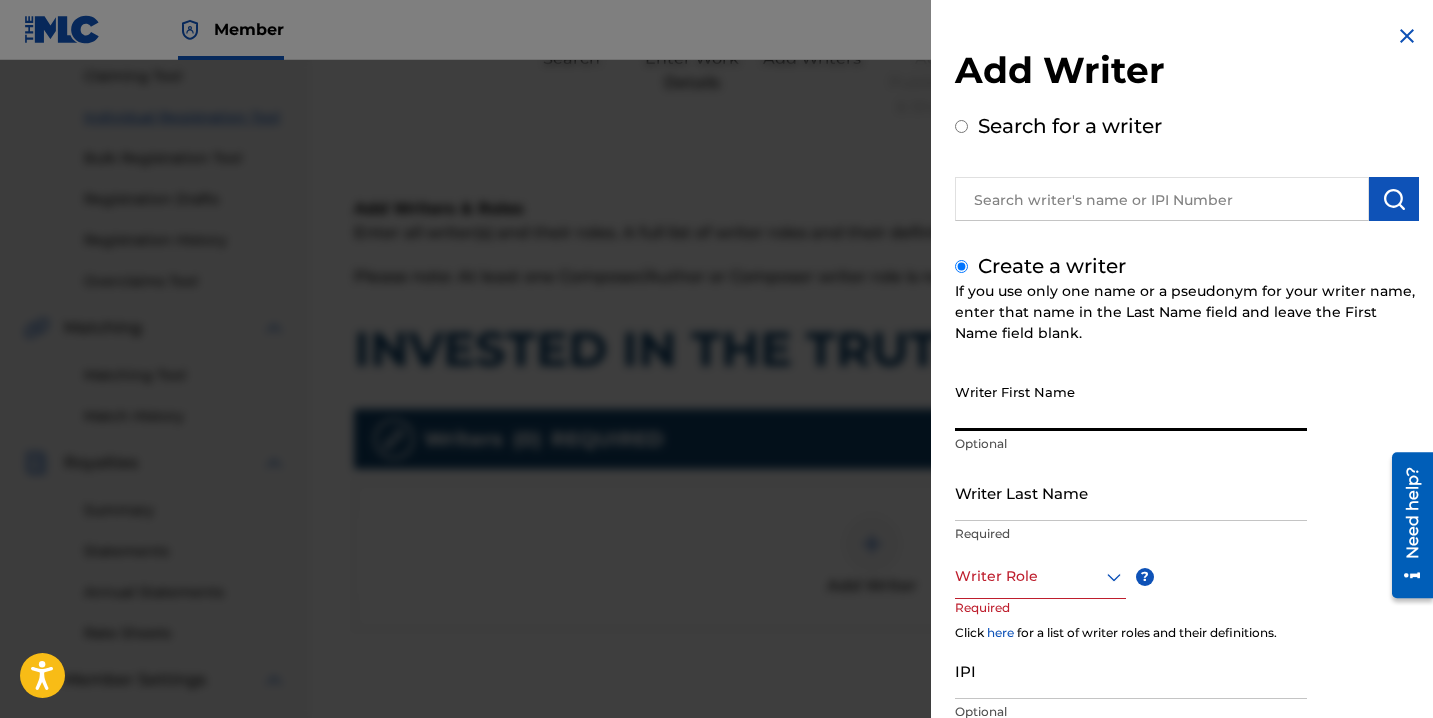 click on "Writer First Name" at bounding box center (1131, 402) 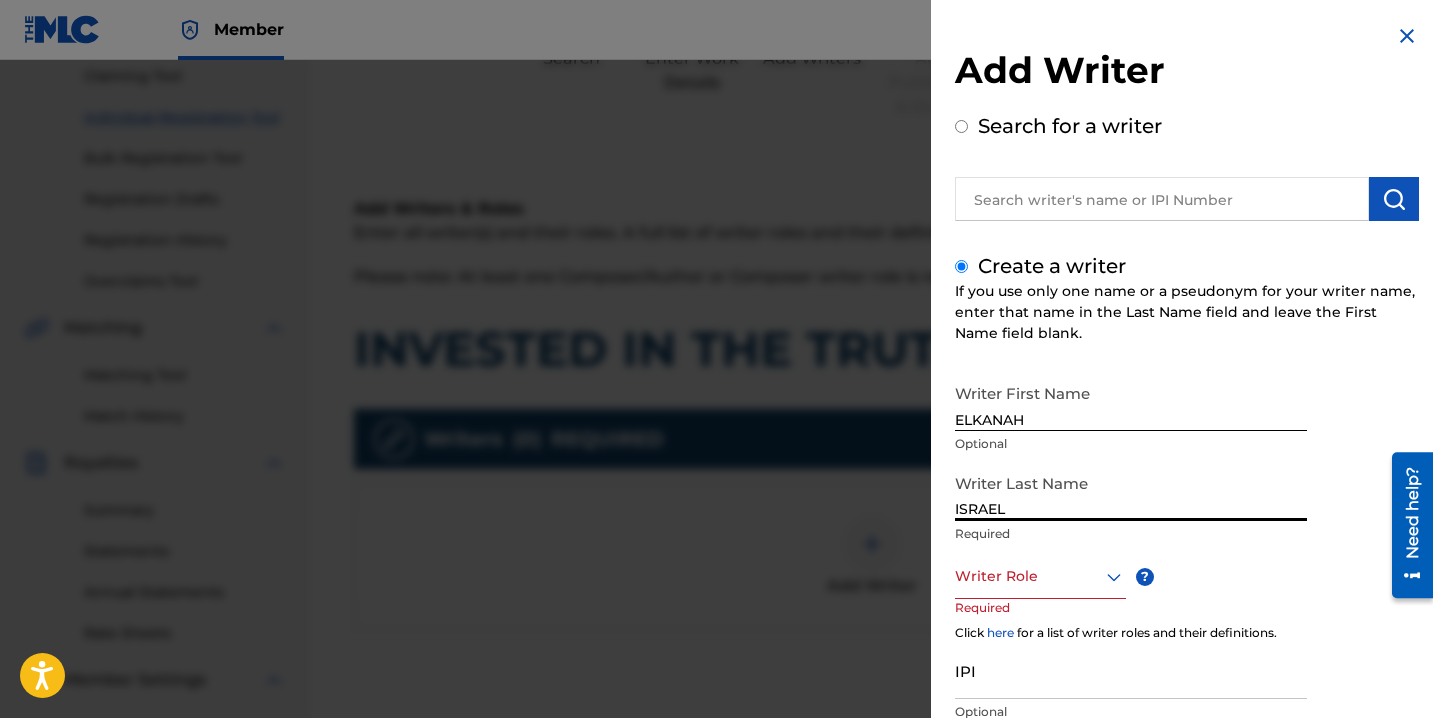 click at bounding box center [1040, 576] 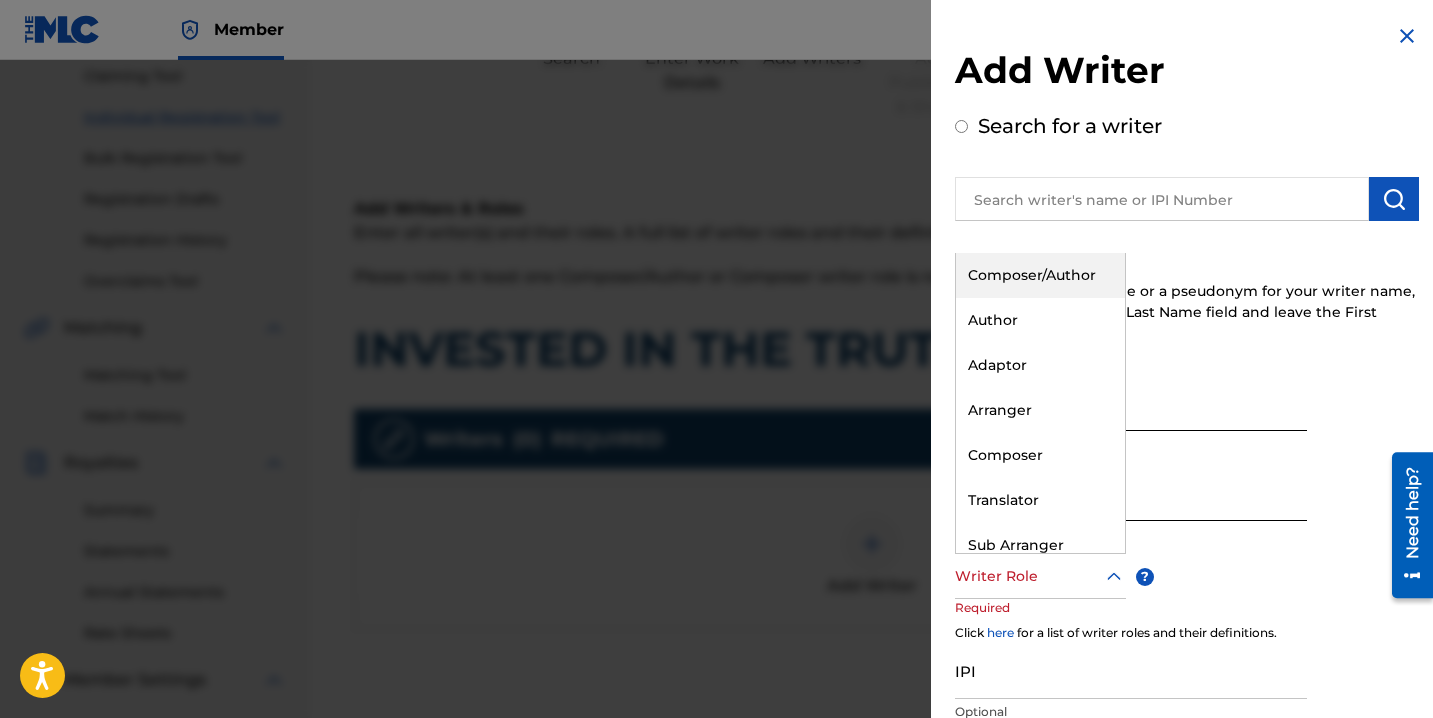 click on "Composer/Author" at bounding box center (1040, 275) 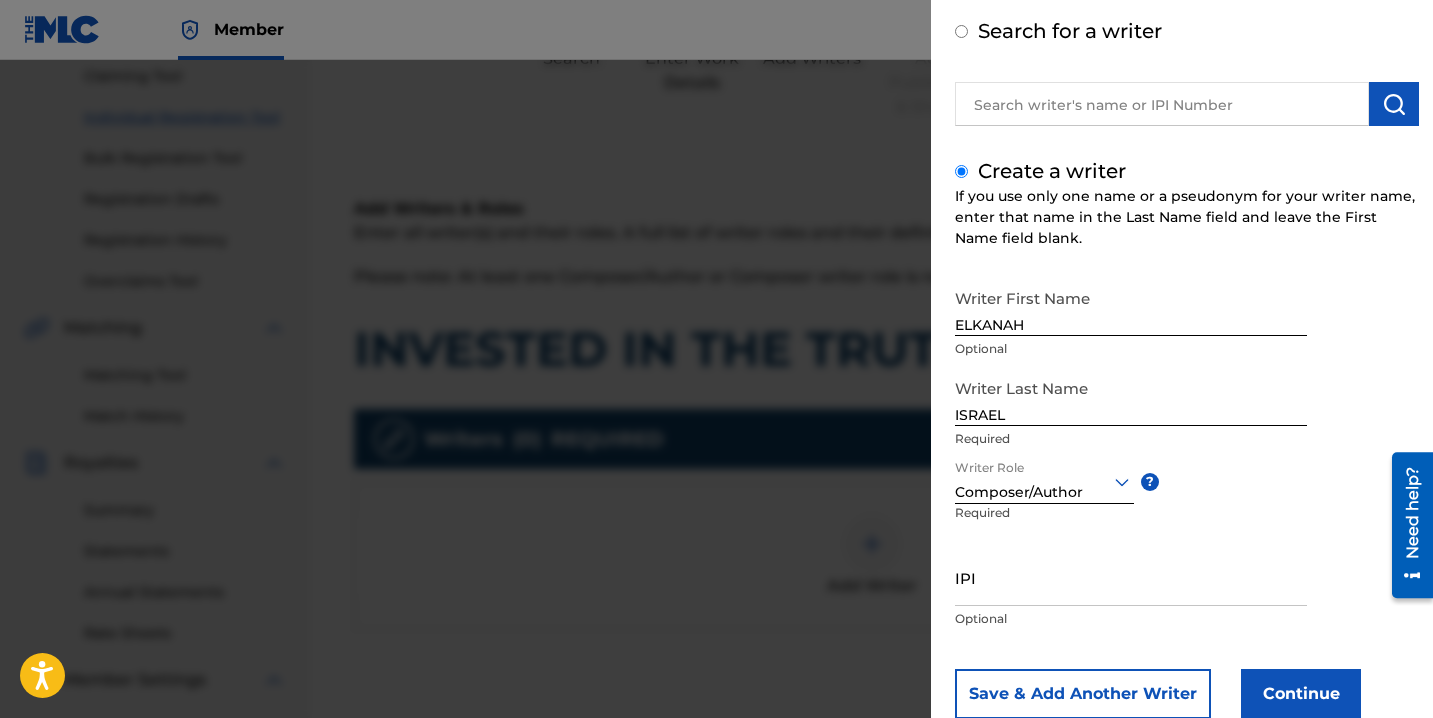 scroll, scrollTop: 150, scrollLeft: 0, axis: vertical 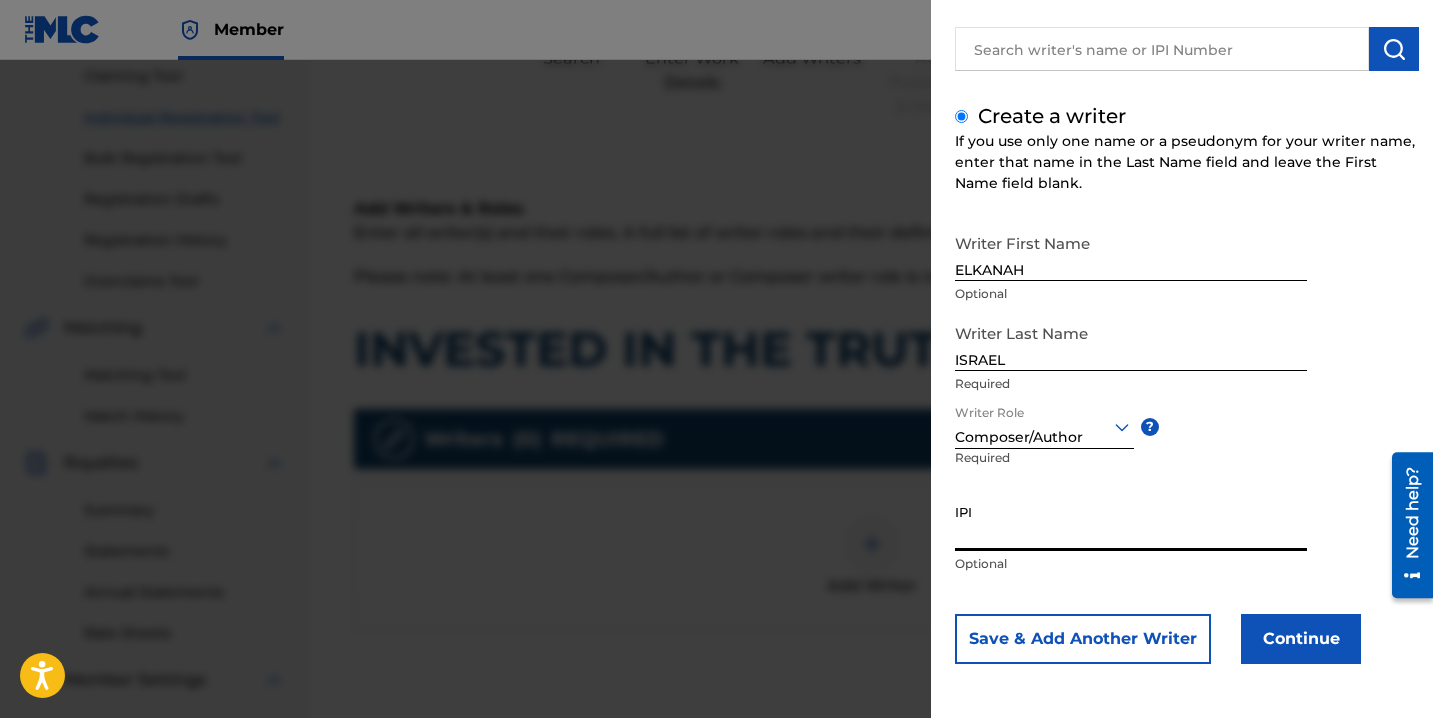 paste on "871838696" 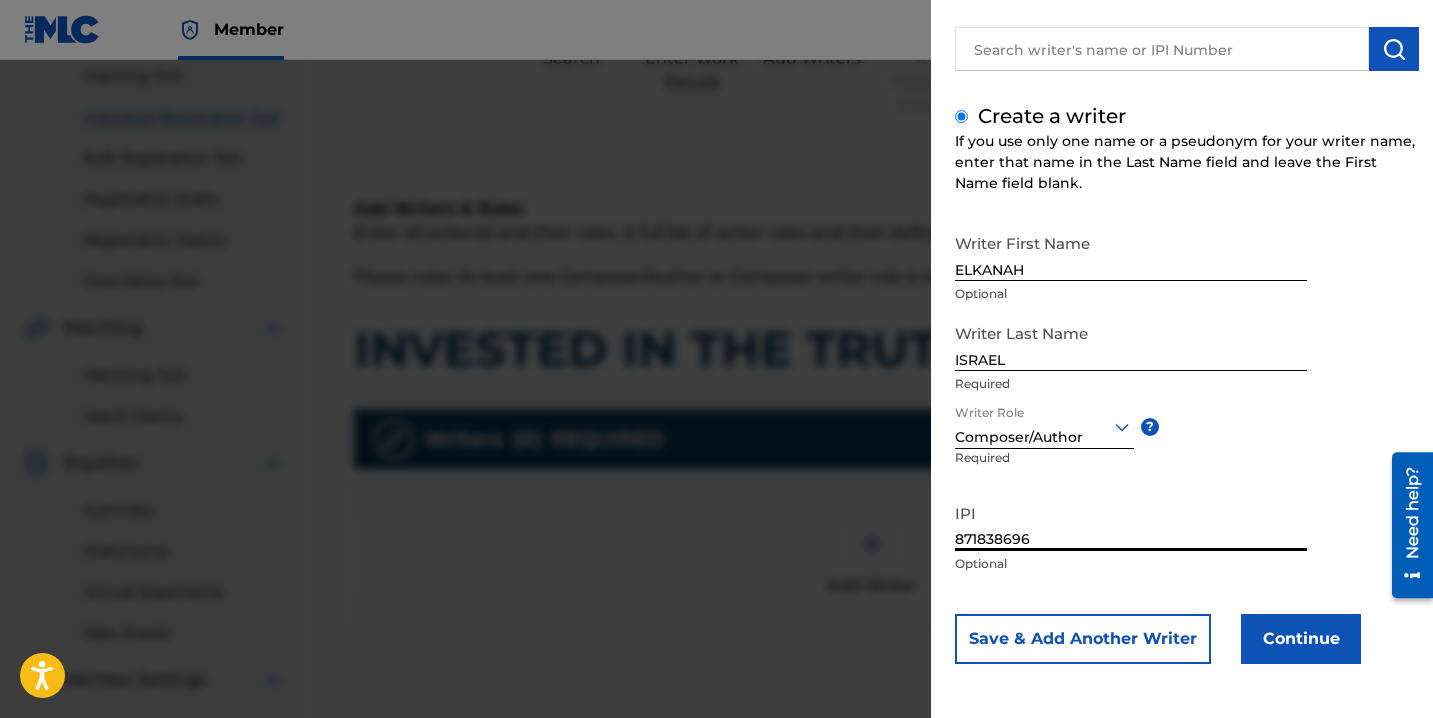 click on "Continue" at bounding box center (1301, 639) 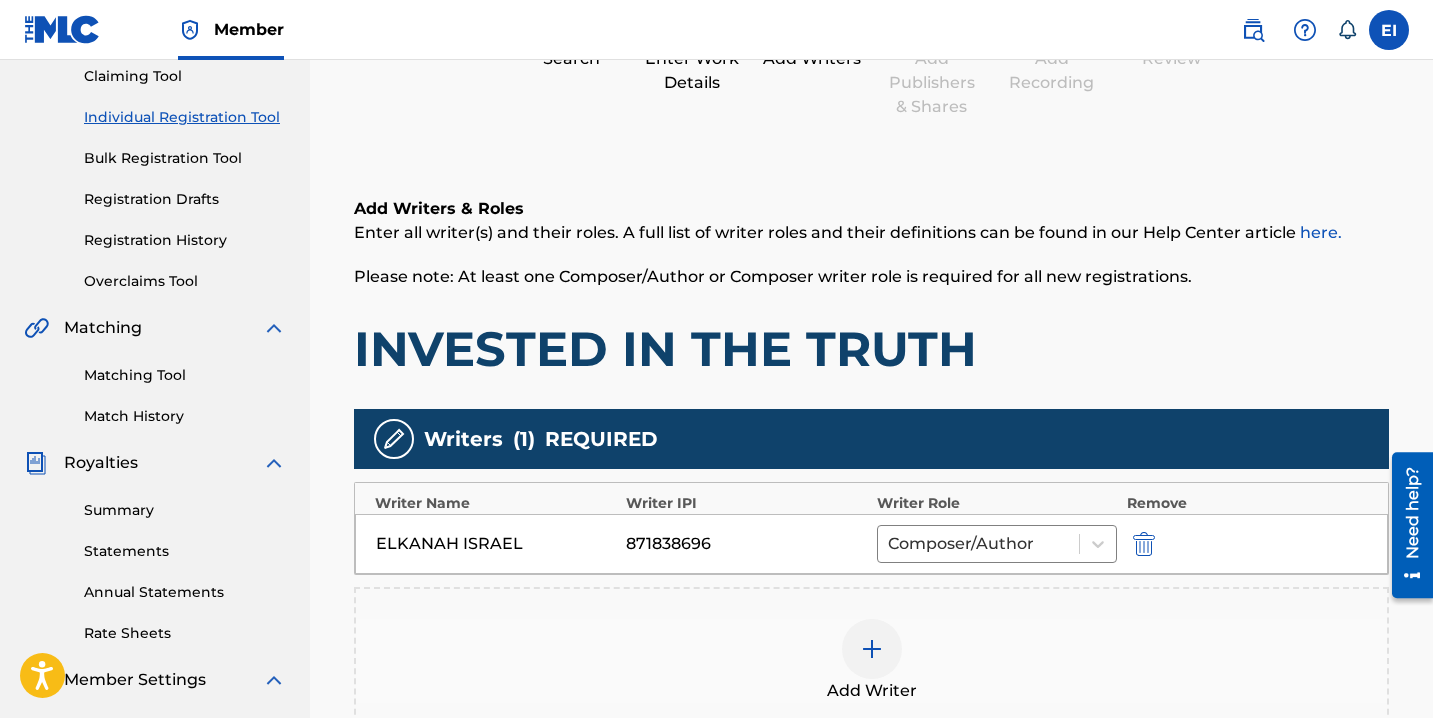 scroll, scrollTop: 522, scrollLeft: 0, axis: vertical 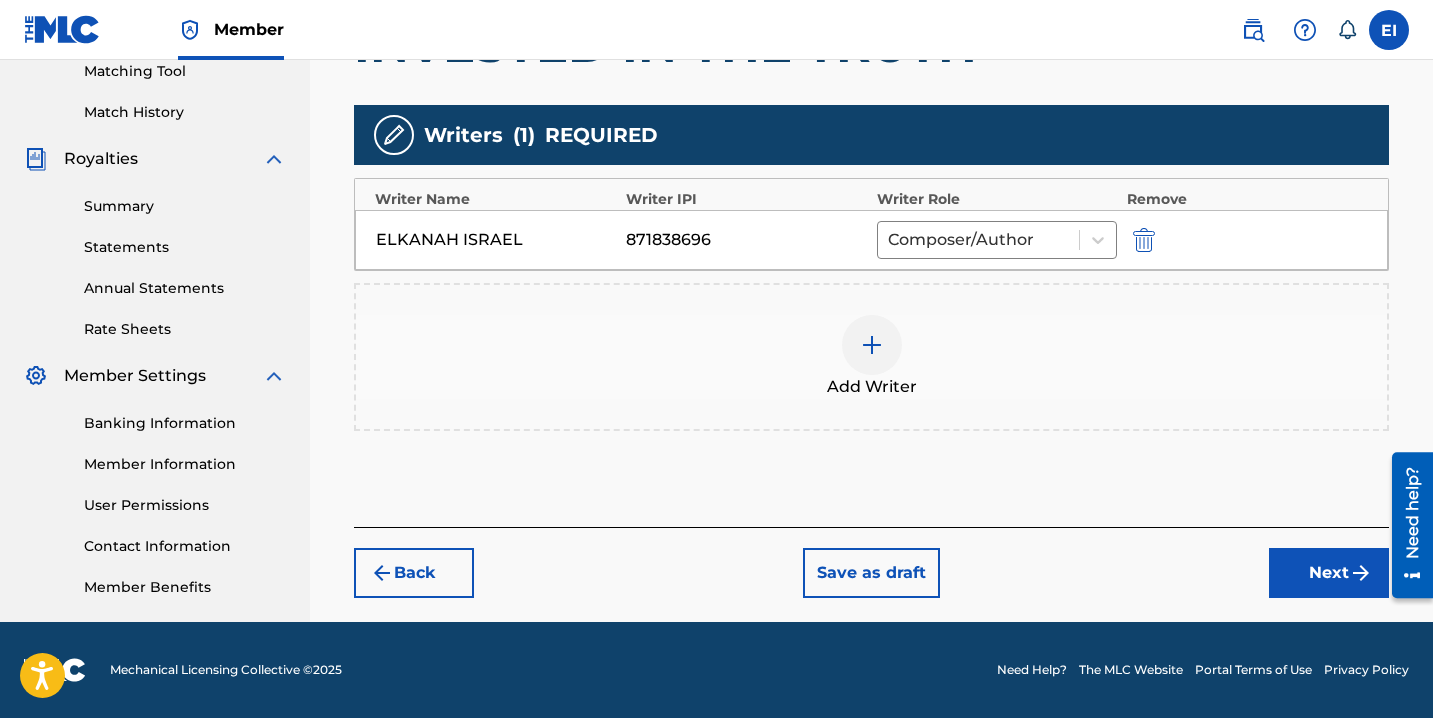 click on "Next" at bounding box center [1329, 573] 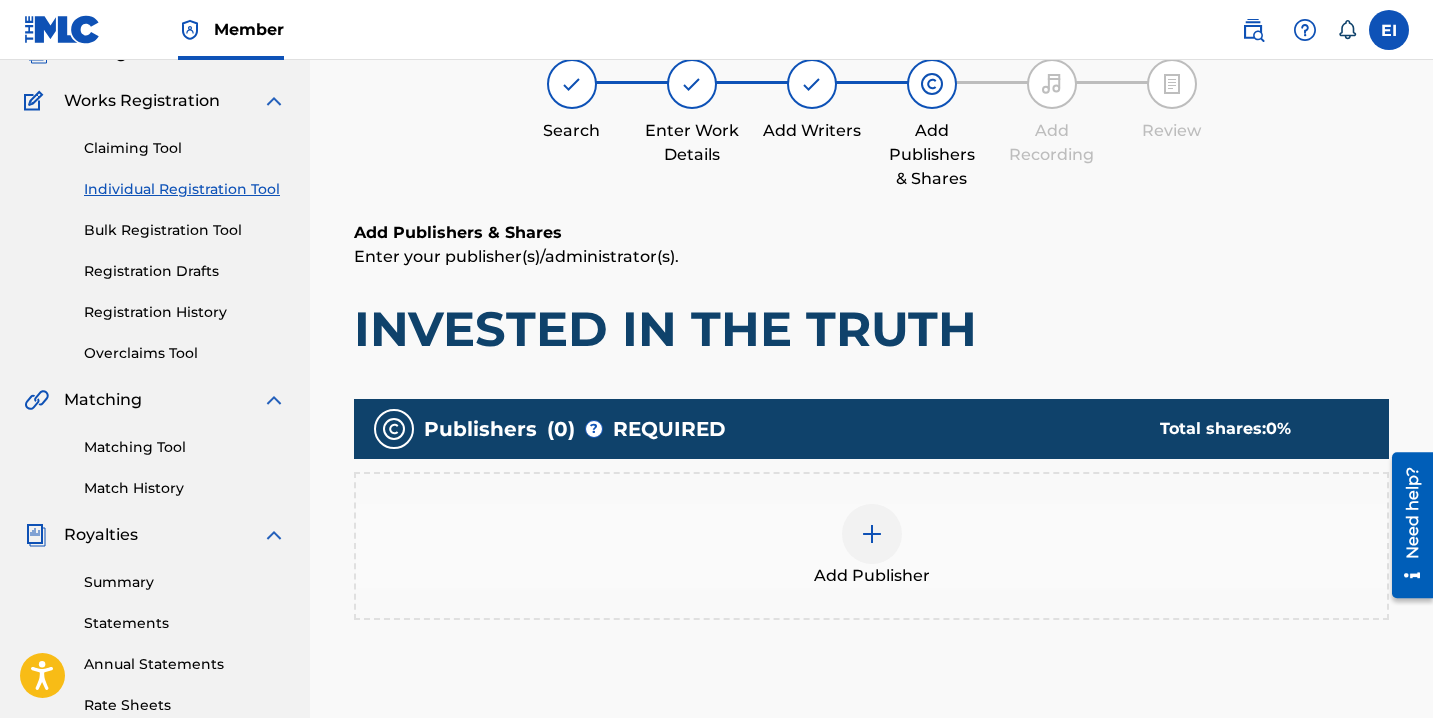 scroll, scrollTop: 90, scrollLeft: 0, axis: vertical 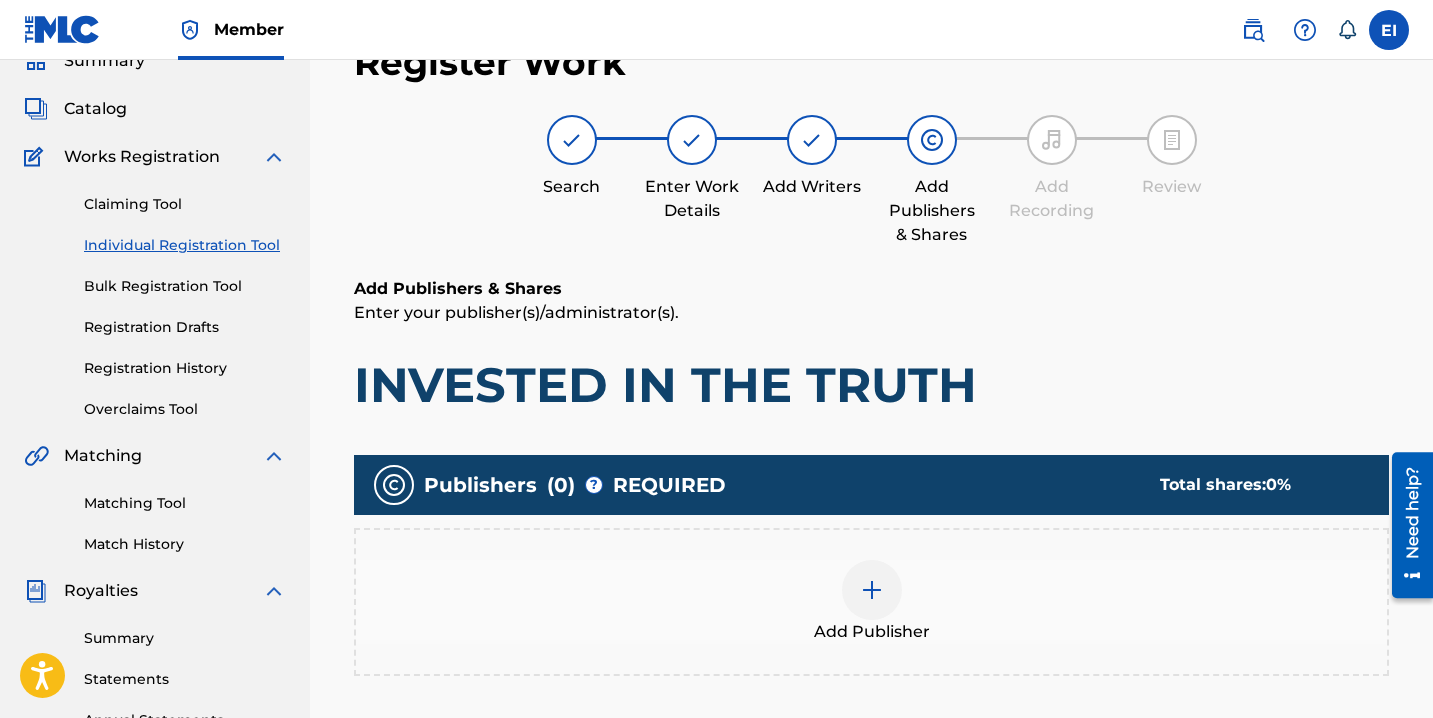 click on "Add Publisher" at bounding box center [871, 602] 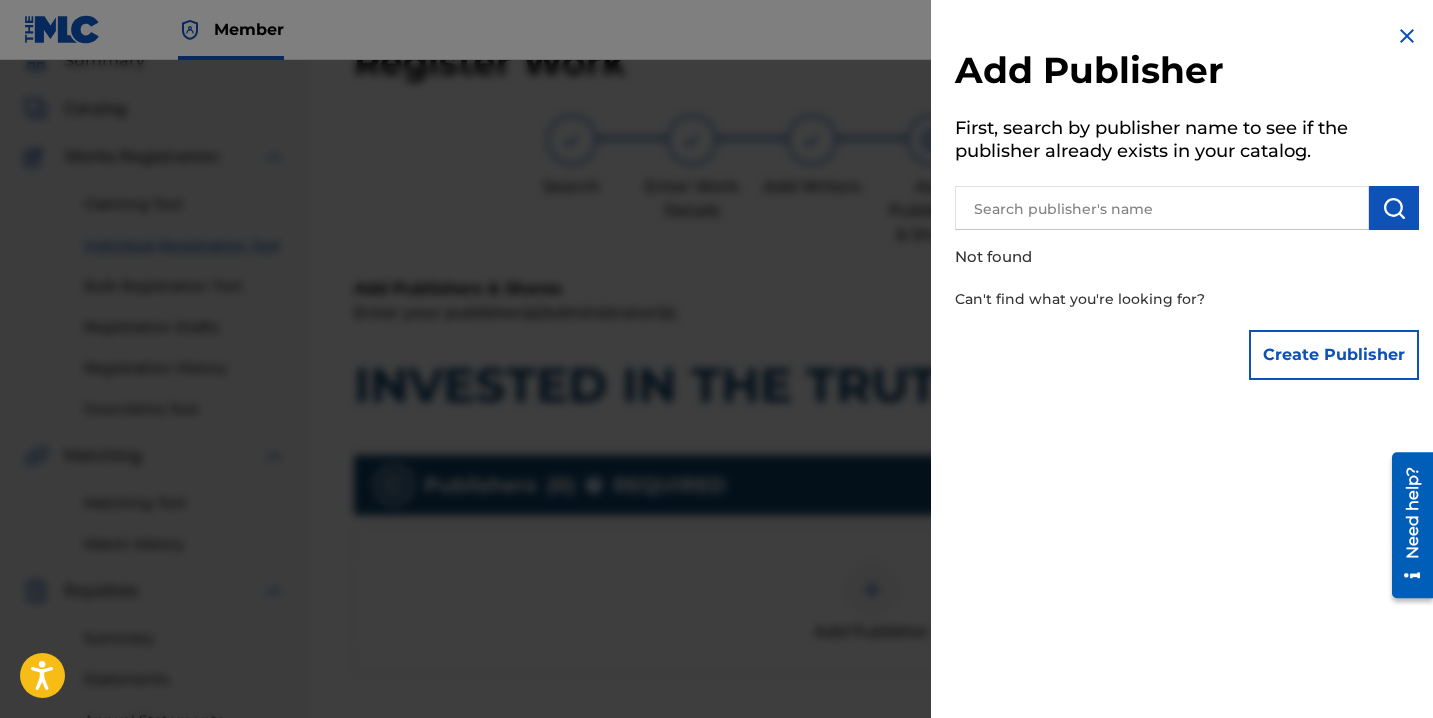 click on "Create Publisher" at bounding box center [1334, 355] 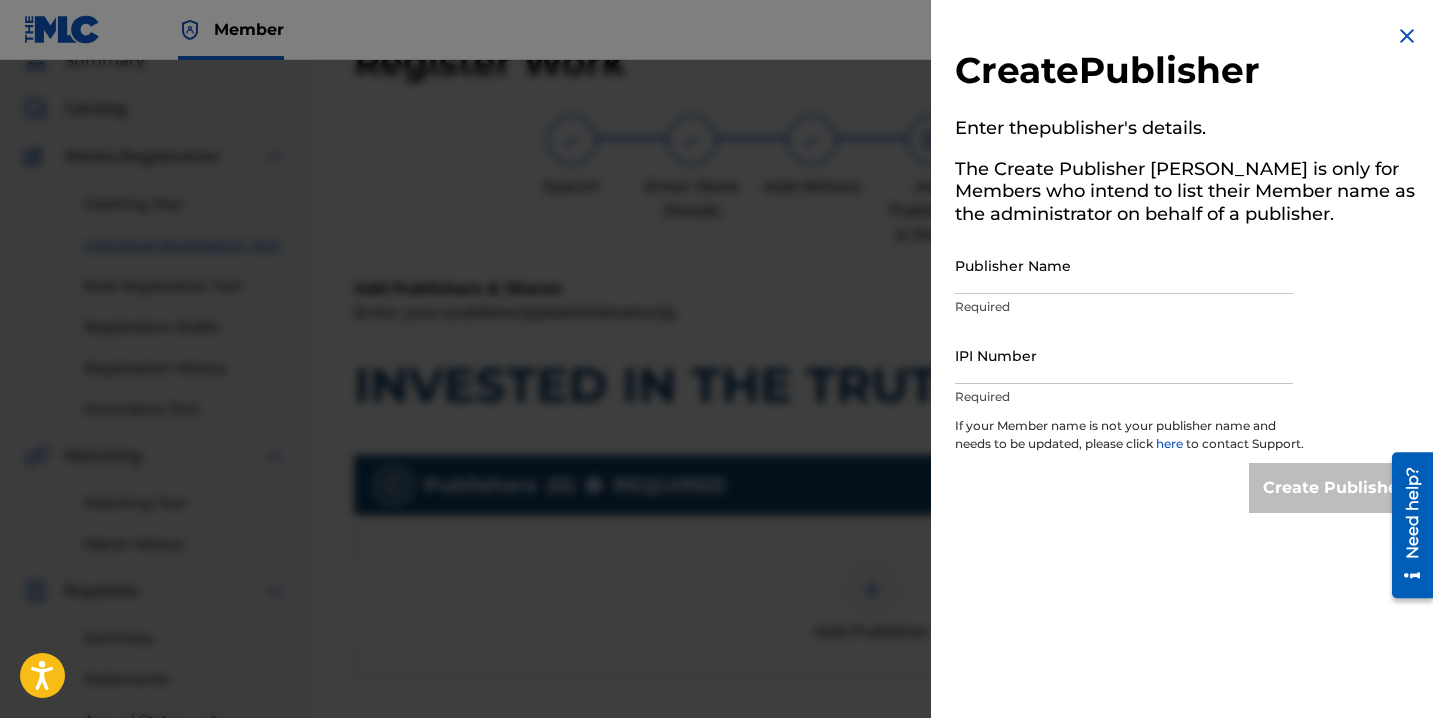 click on "Publisher Name" at bounding box center [1124, 265] 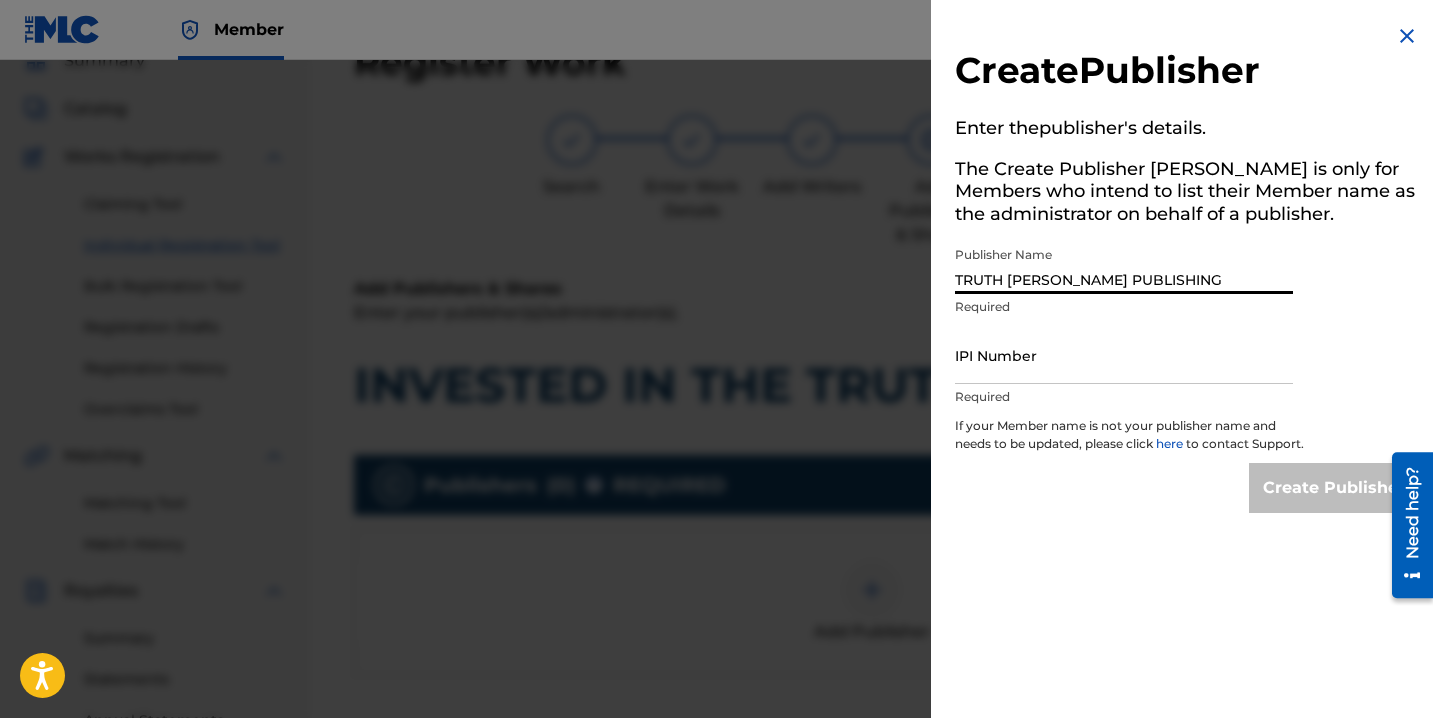 click on "IPI Number" at bounding box center (1124, 355) 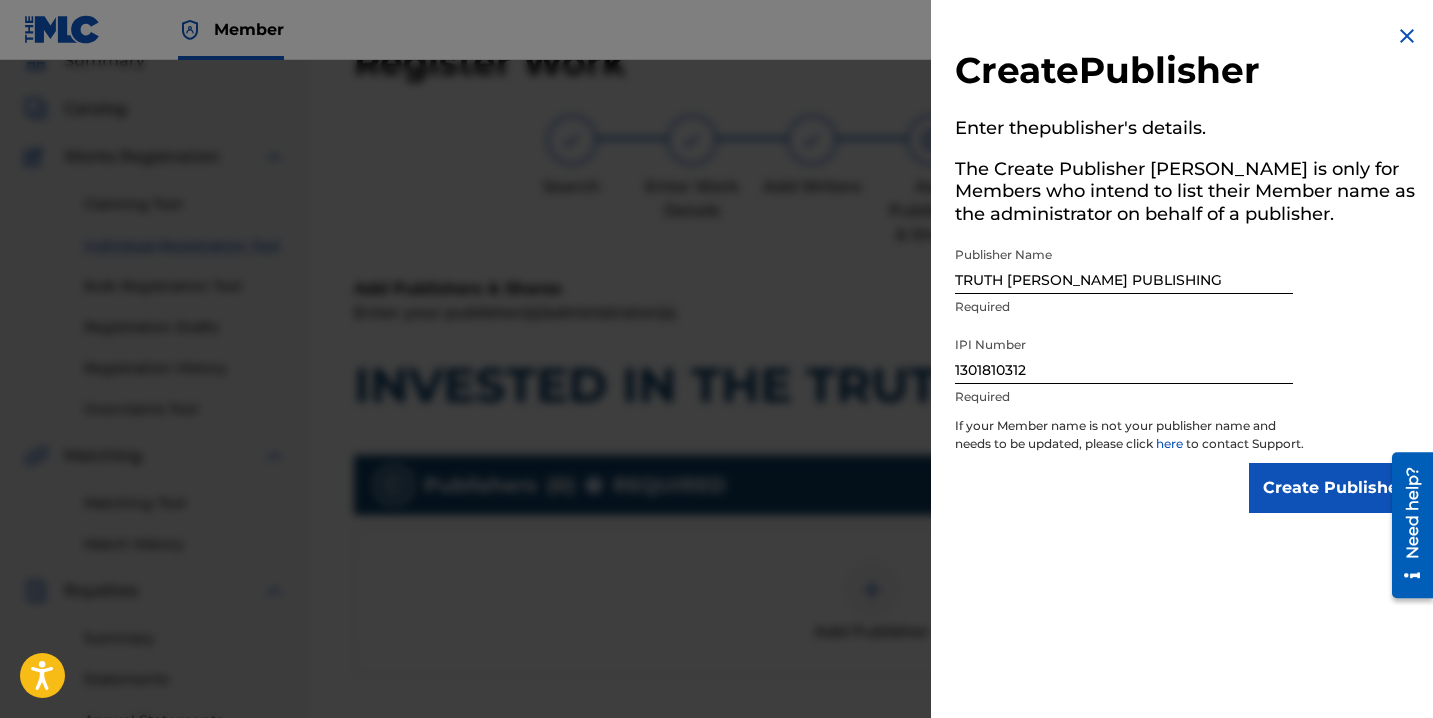 click on "Create Publisher" at bounding box center [1334, 488] 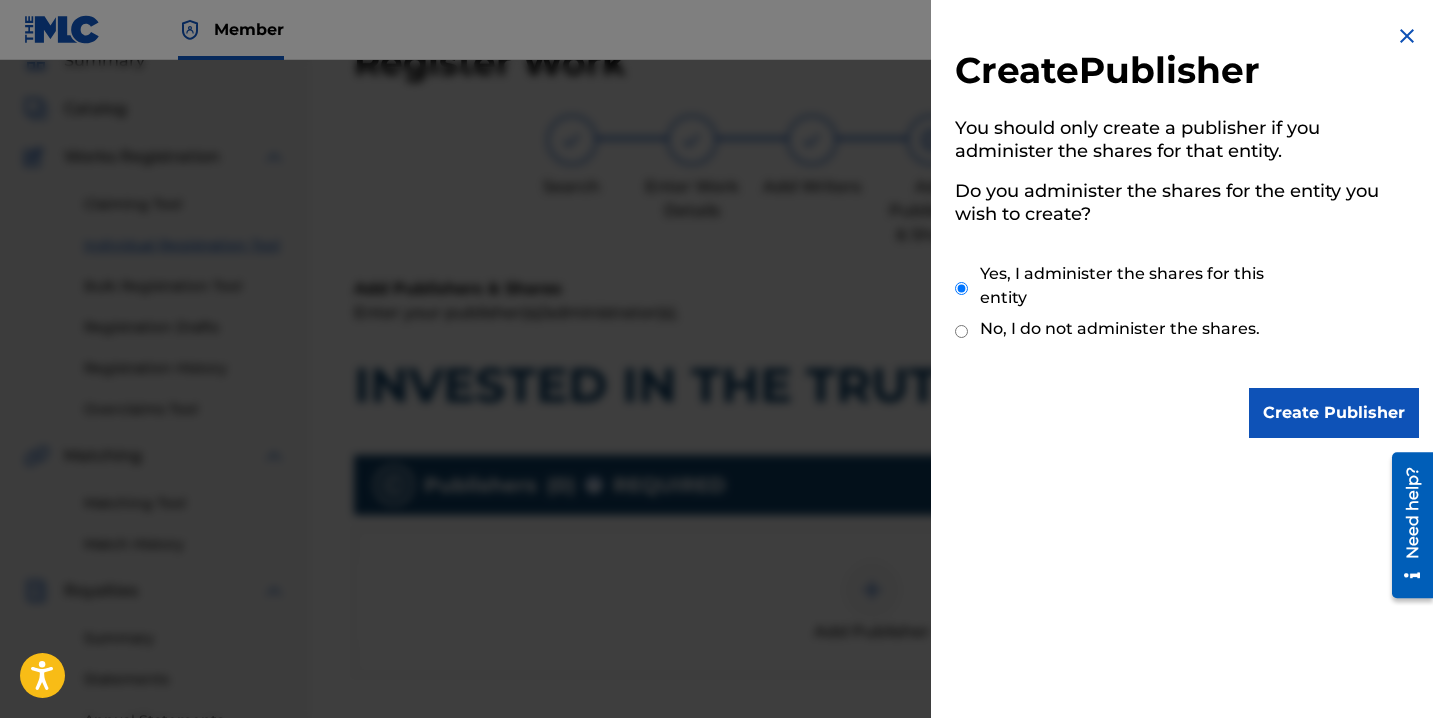 click on "Create Publisher" at bounding box center (1334, 413) 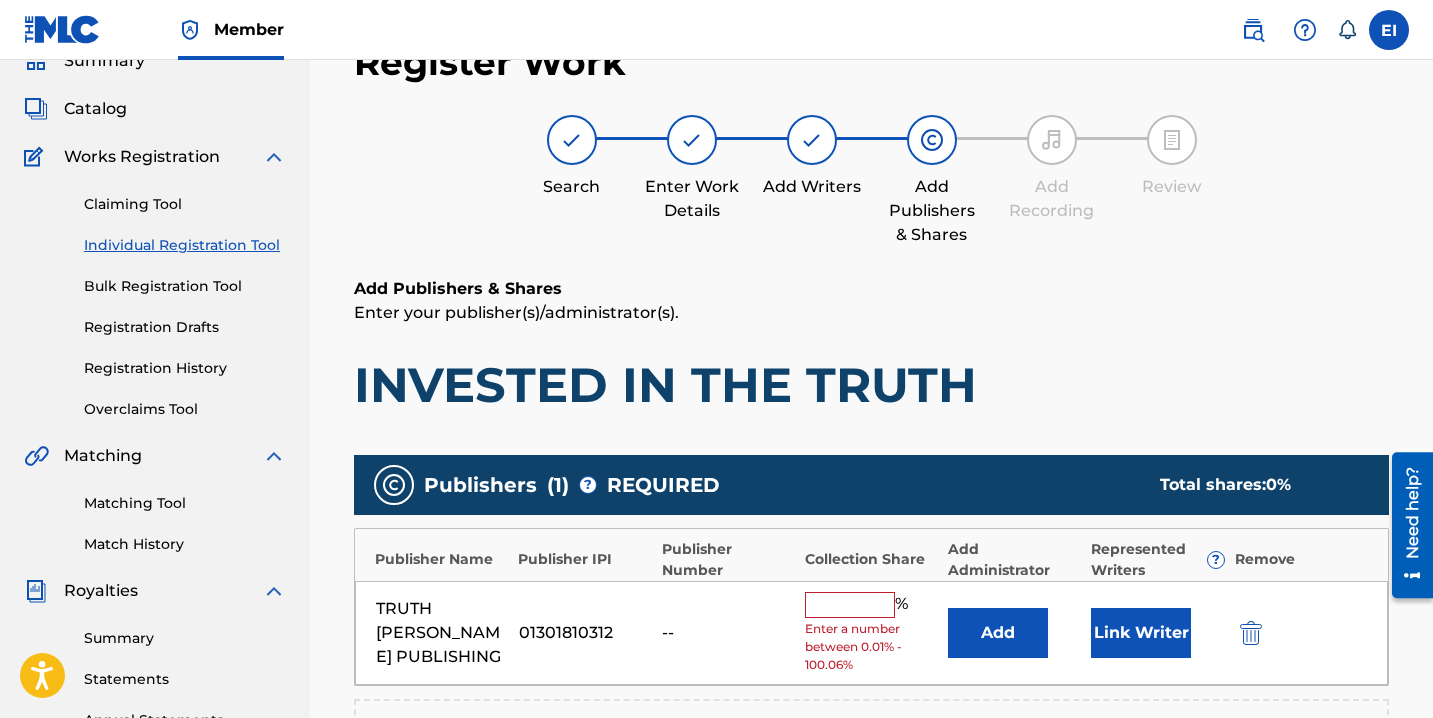 click at bounding box center [850, 605] 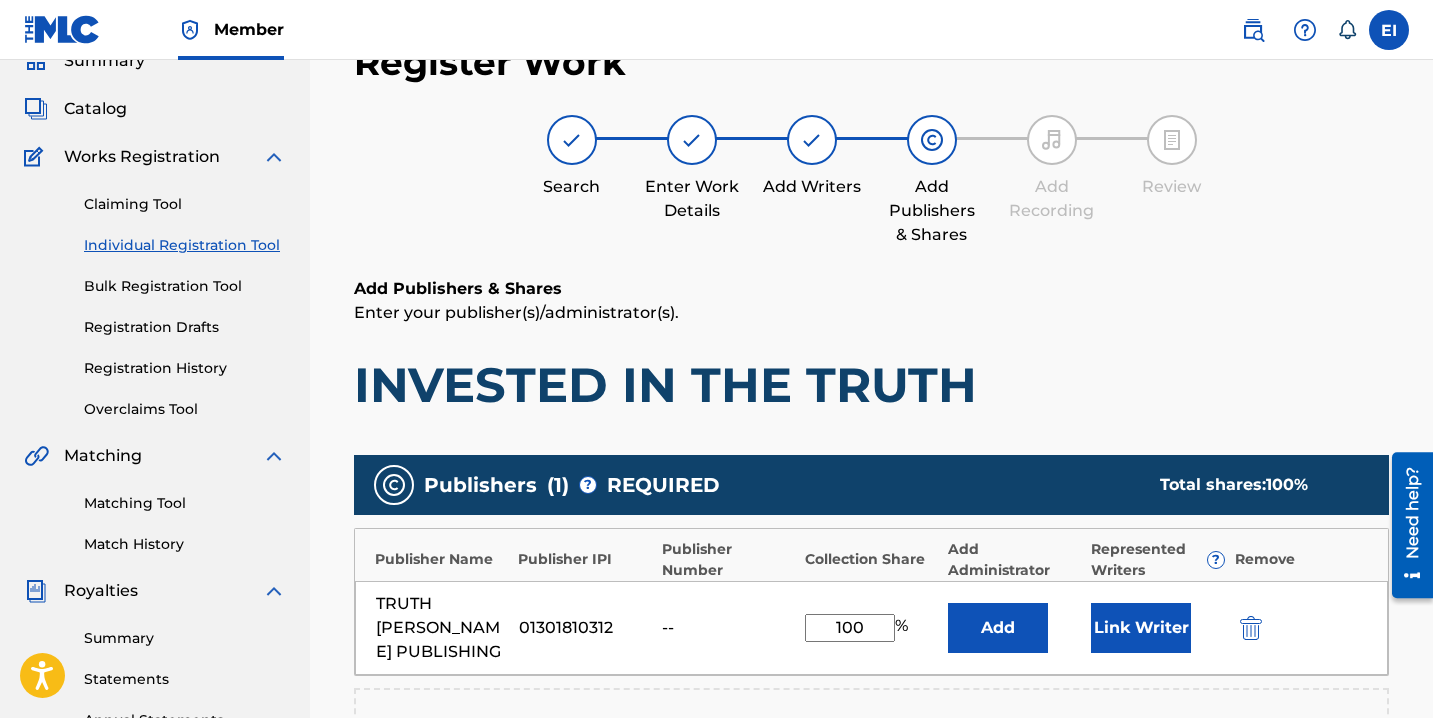 click on "Link Writer" at bounding box center [1141, 628] 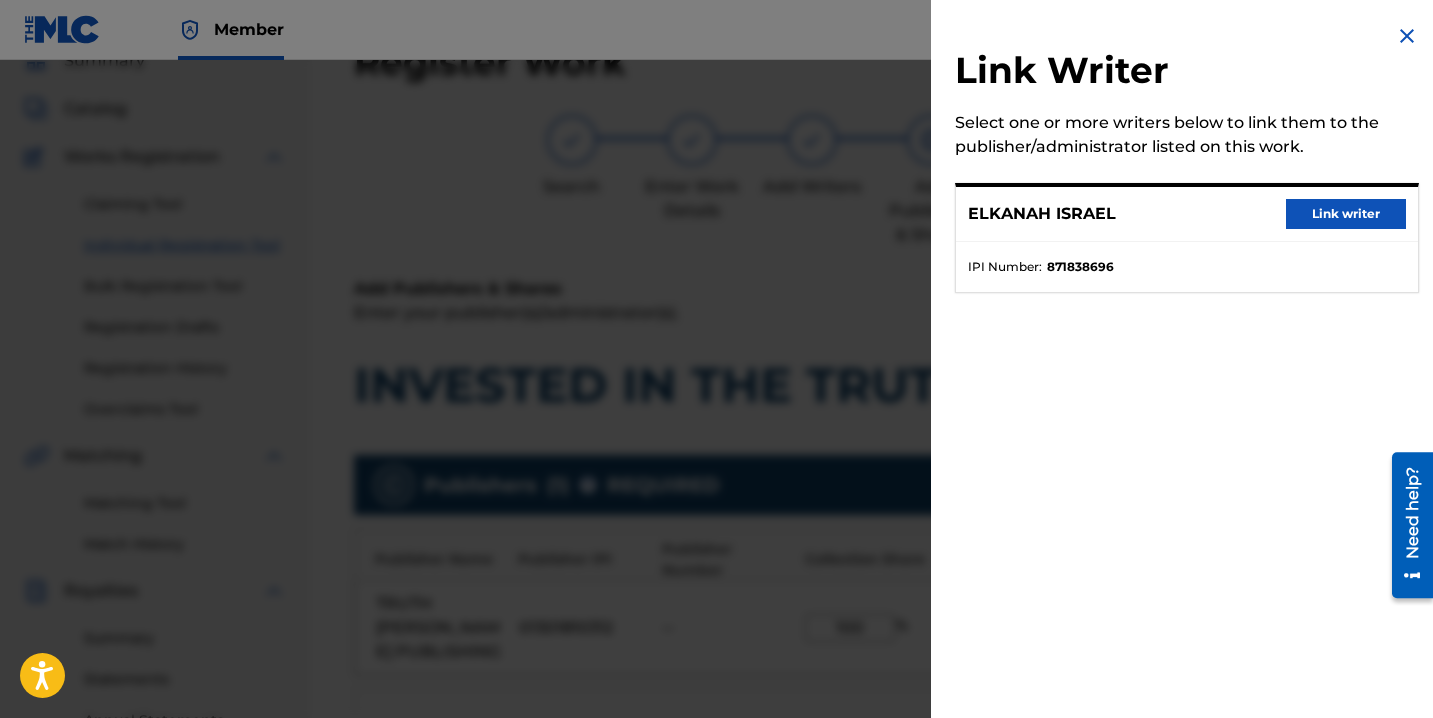 click on "Link writer" at bounding box center (1346, 214) 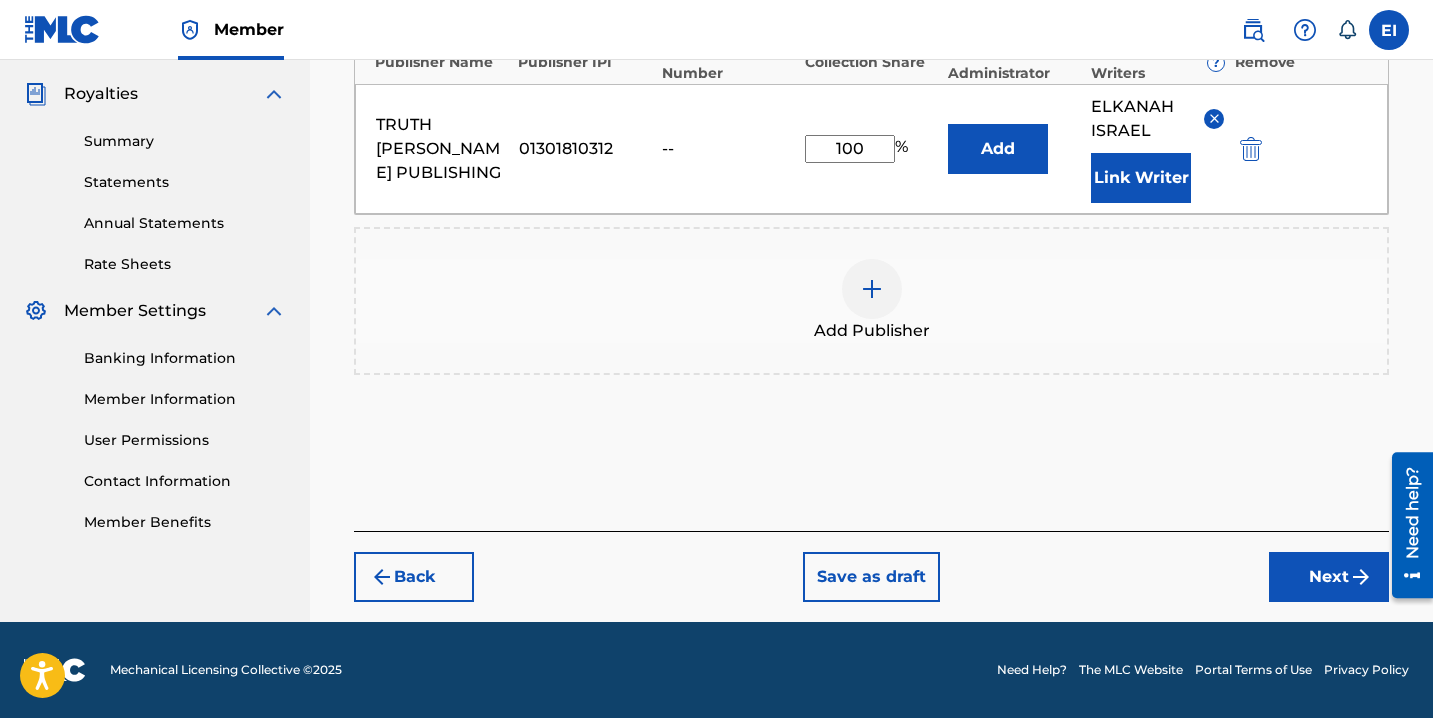 click on "Next" at bounding box center (1329, 577) 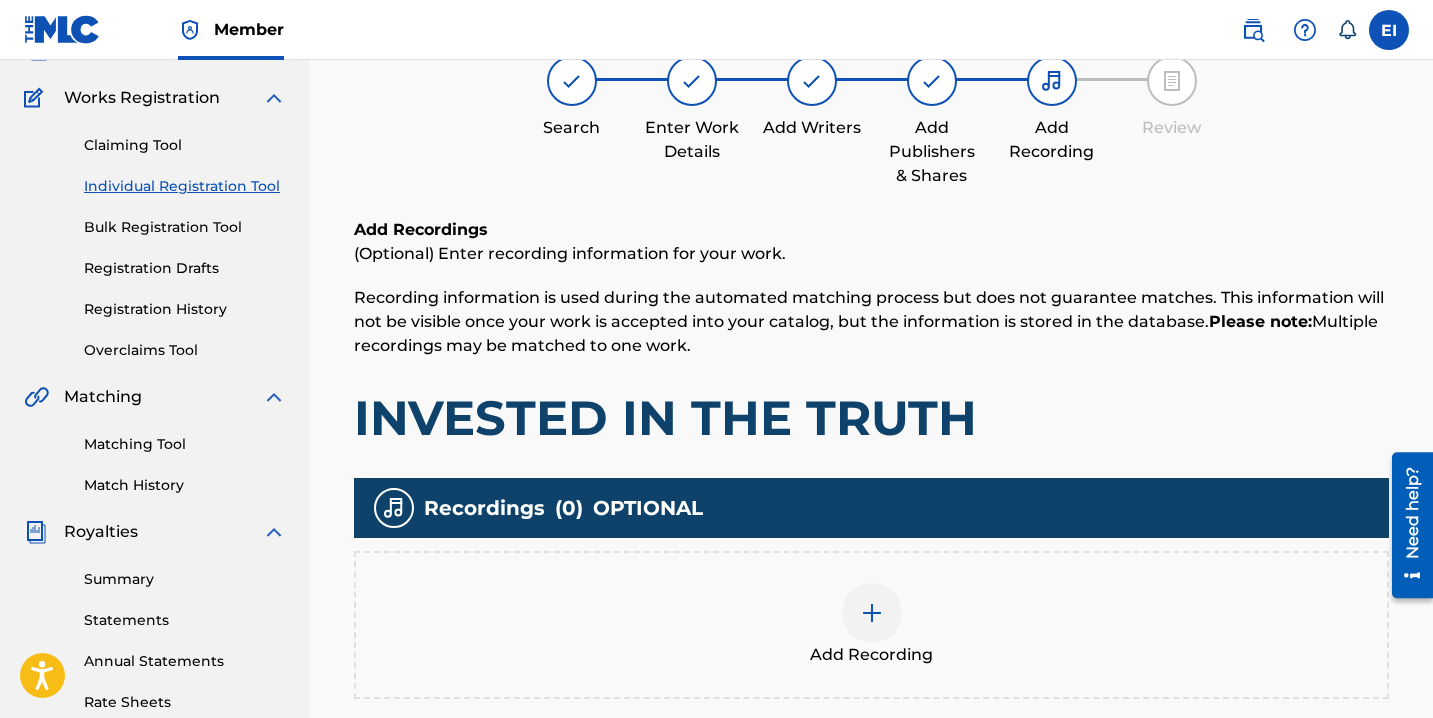 scroll, scrollTop: 181, scrollLeft: 0, axis: vertical 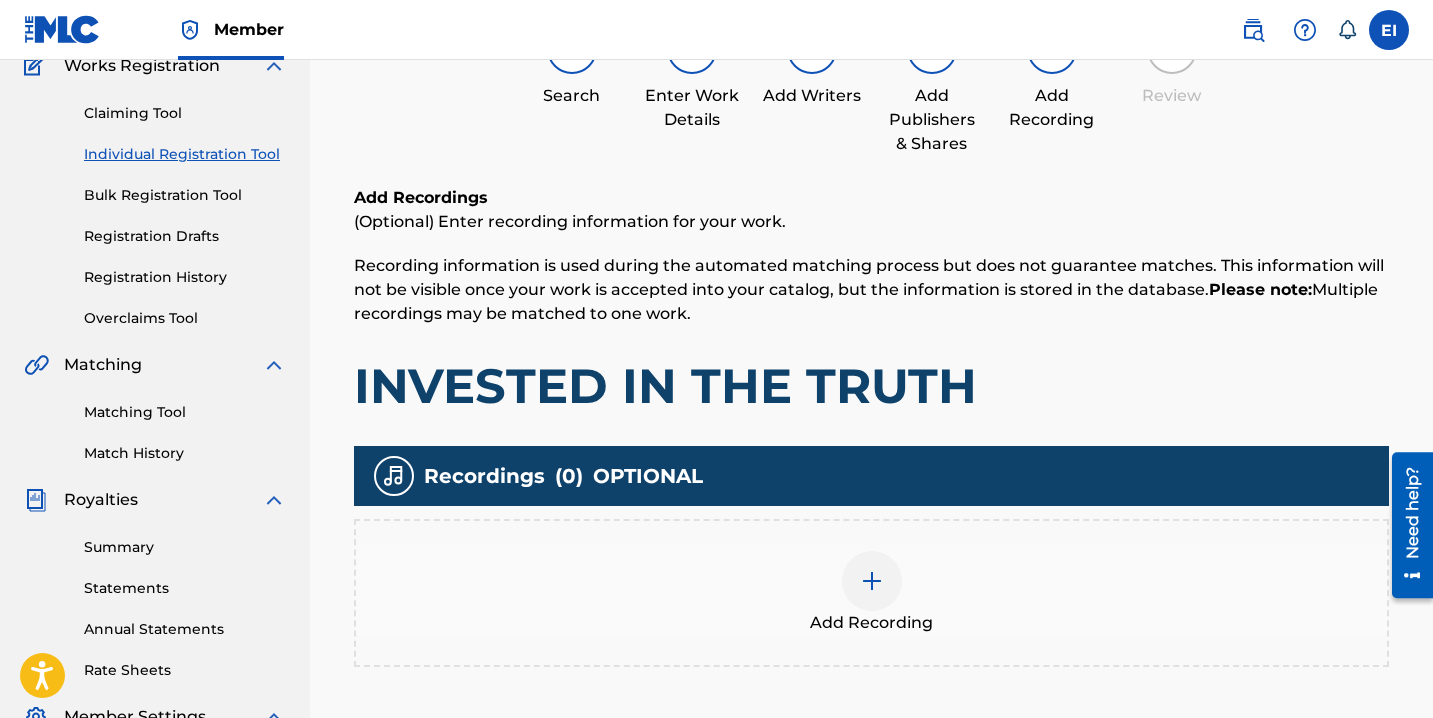 click on "Add Recording" at bounding box center [871, 593] 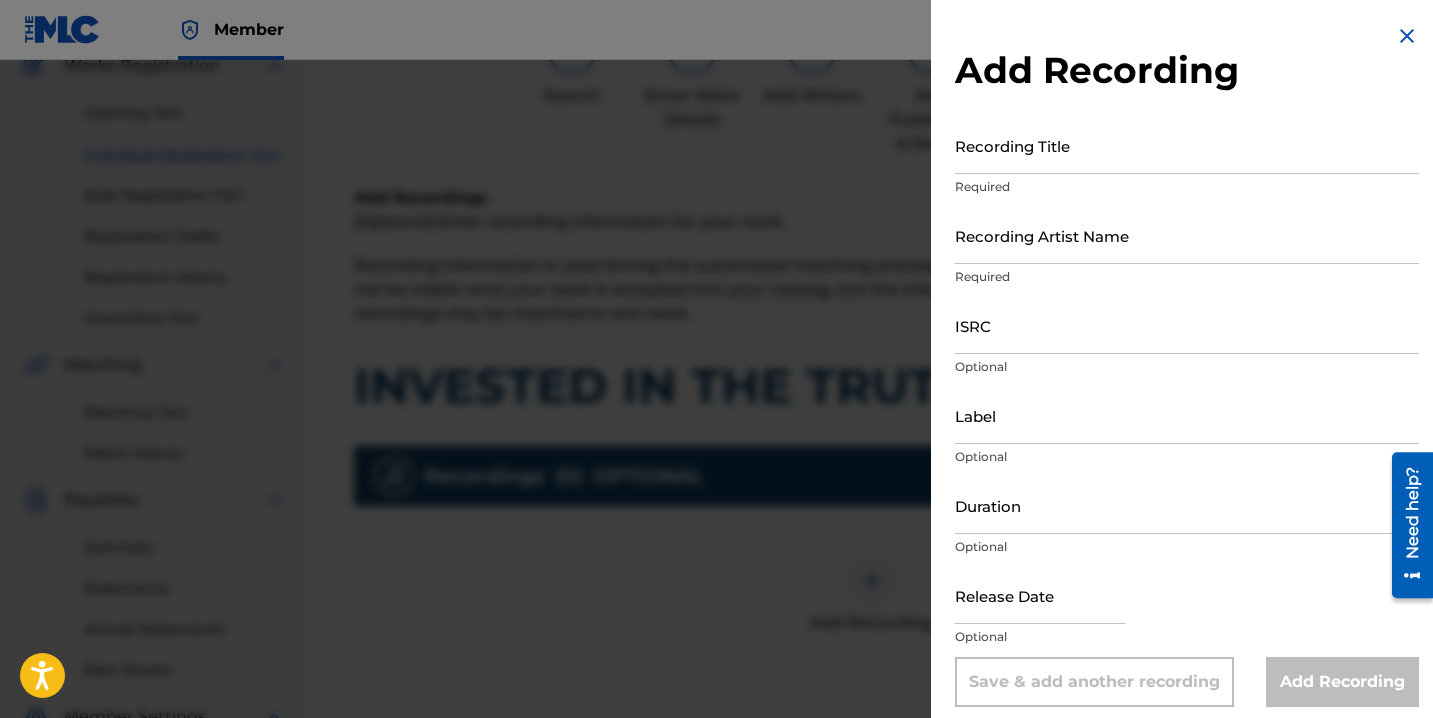 click on "Recording Title" at bounding box center [1187, 145] 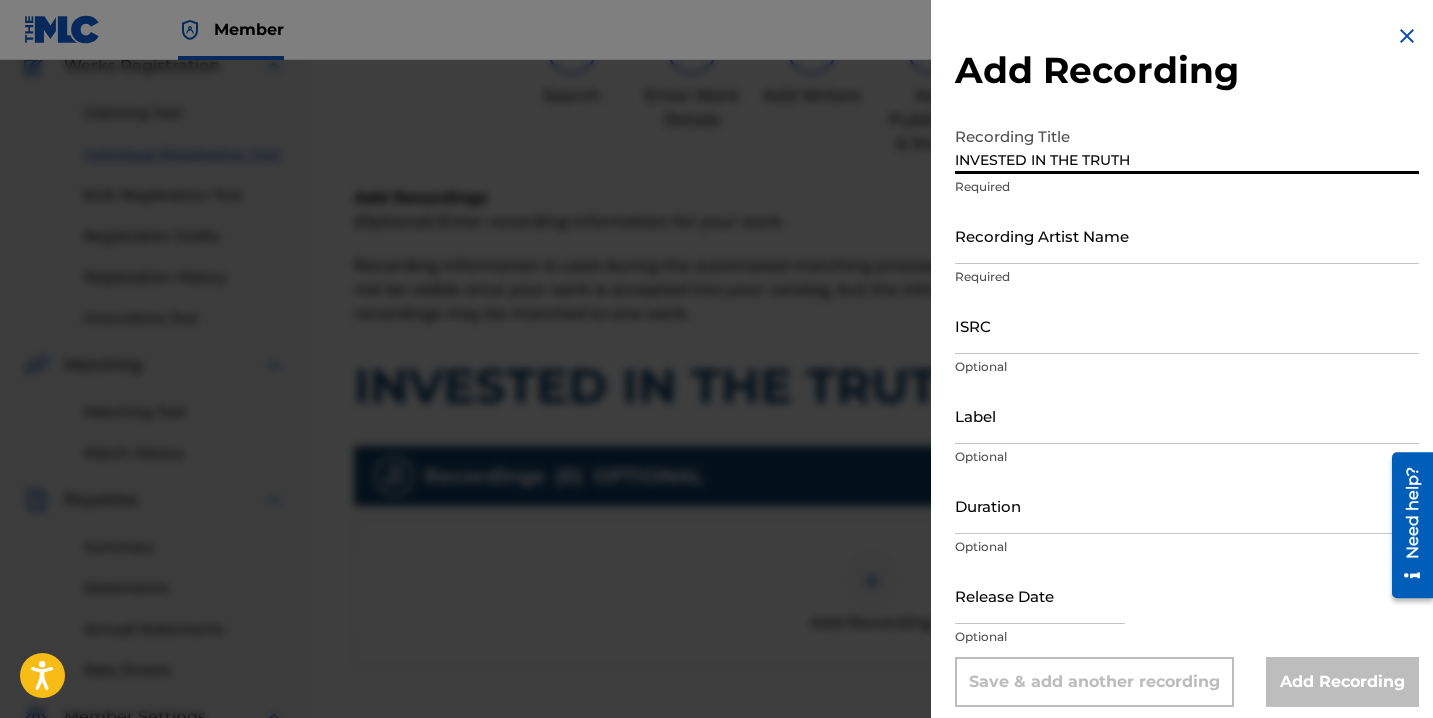 click on "Recording Artist Name" at bounding box center (1187, 235) 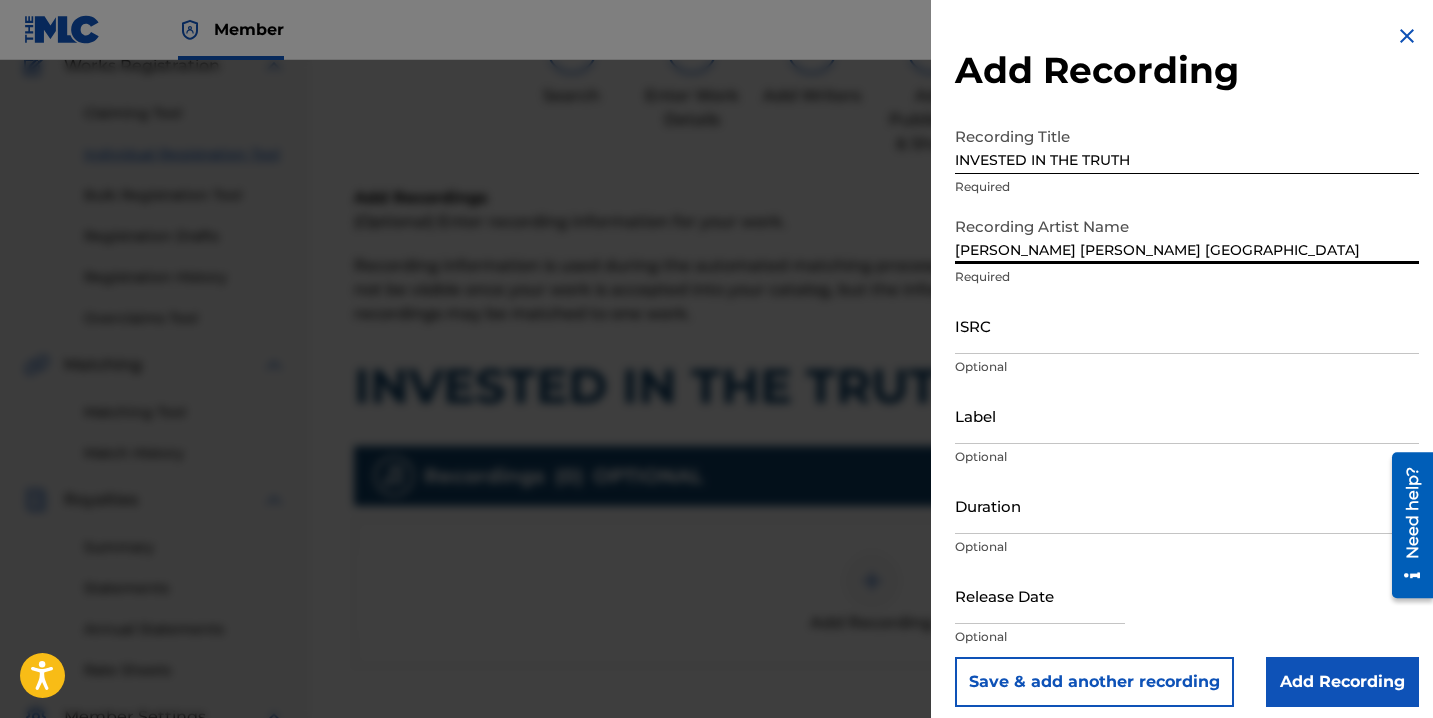 click at bounding box center (1040, 595) 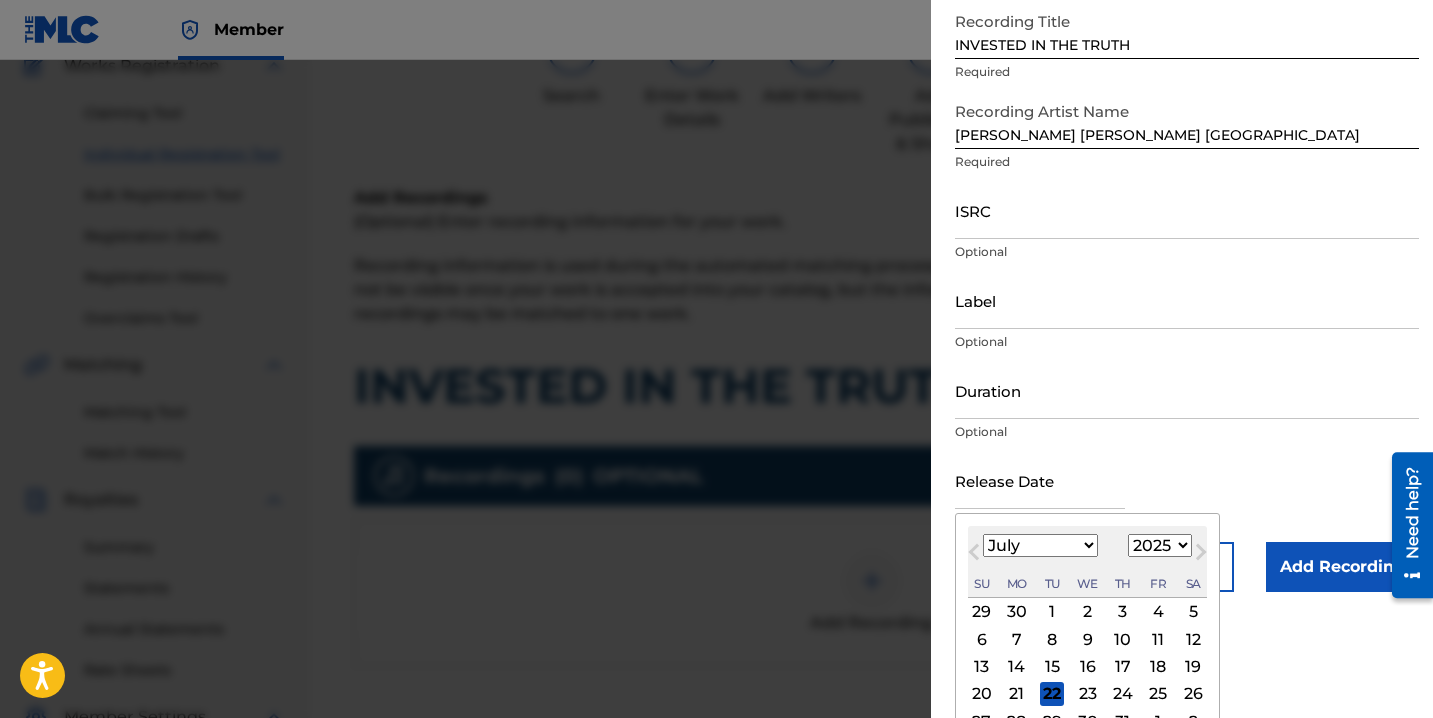 click on "30" at bounding box center (1017, 612) 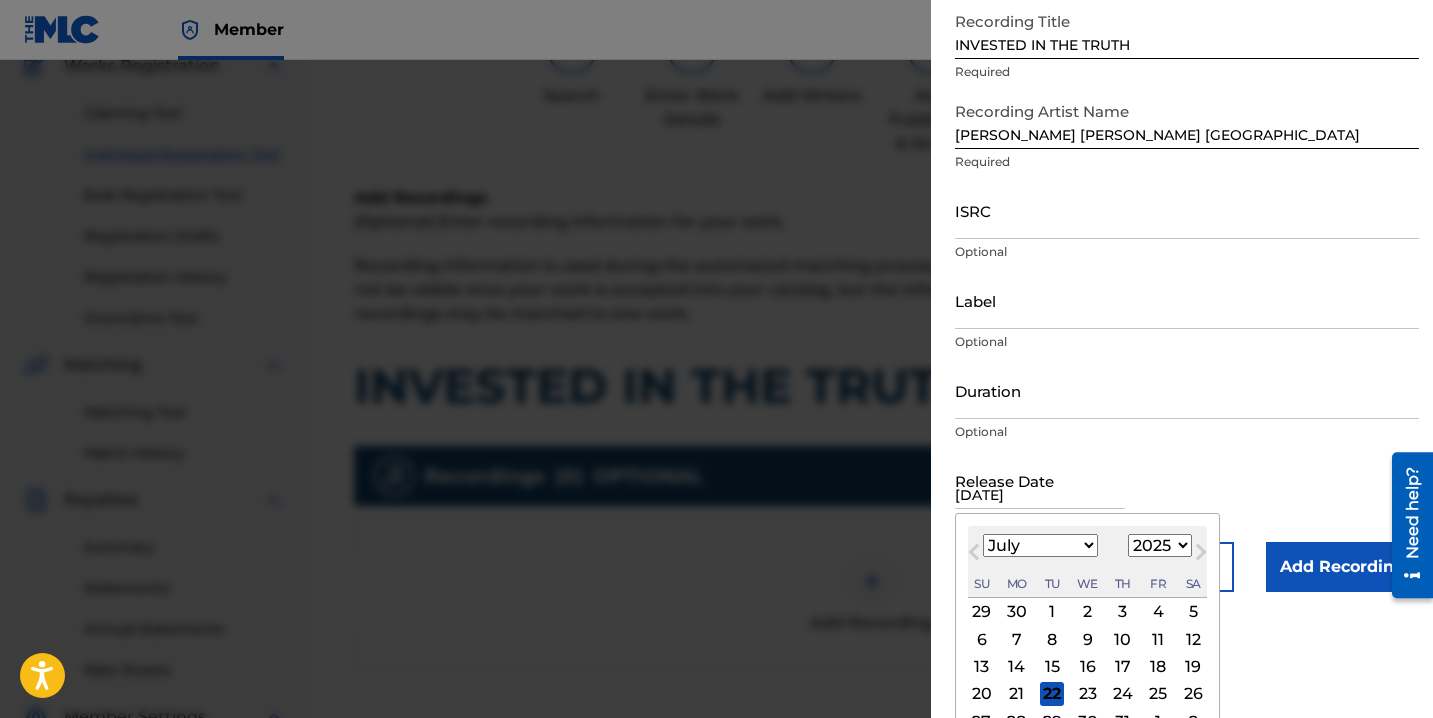 scroll, scrollTop: 13, scrollLeft: 0, axis: vertical 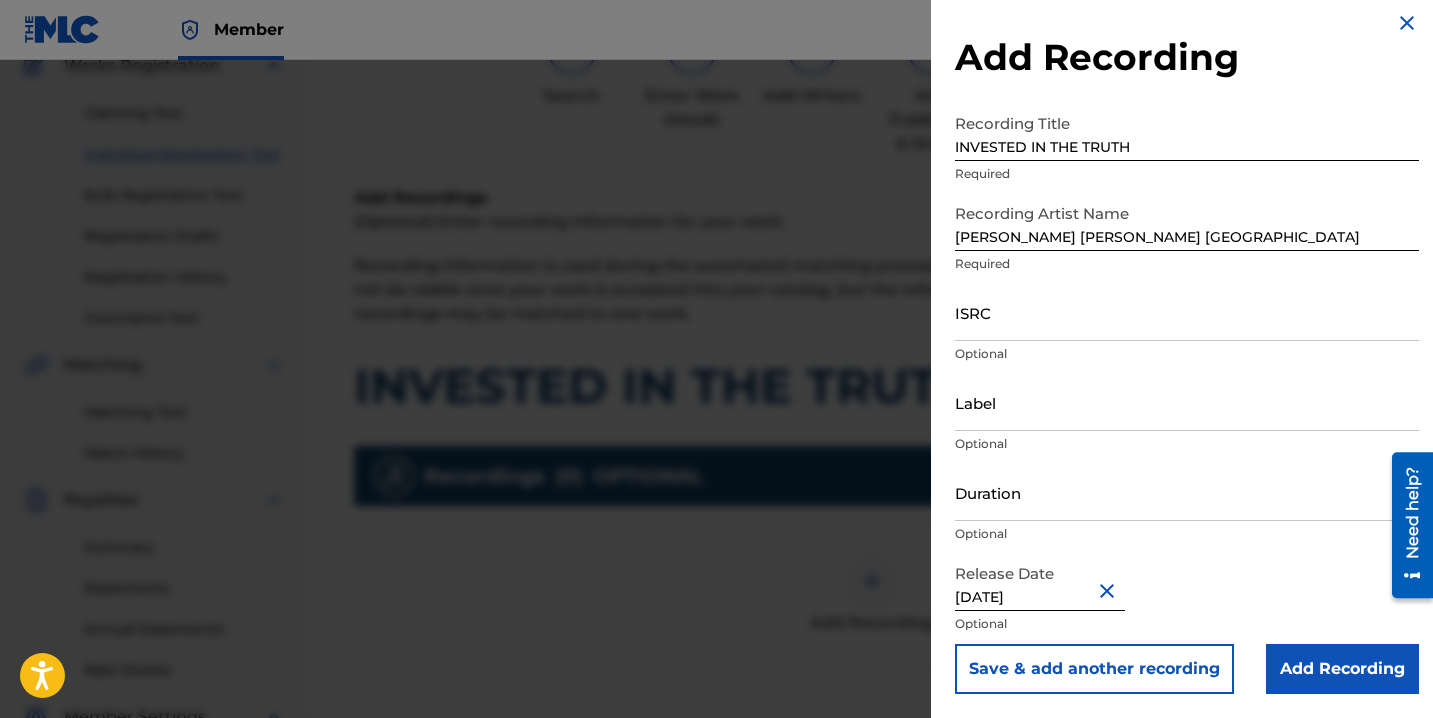 click on "Duration" at bounding box center (1187, 492) 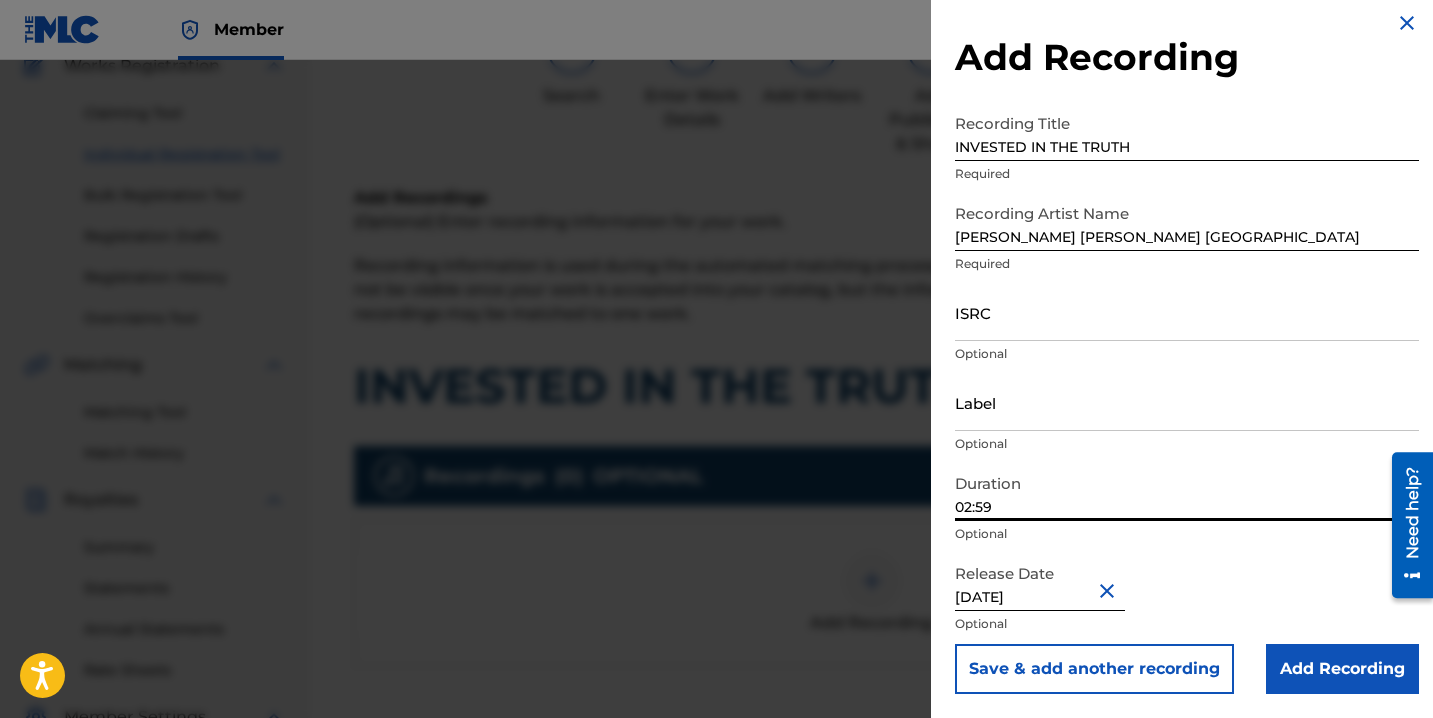 click on "ISRC" at bounding box center [1187, 312] 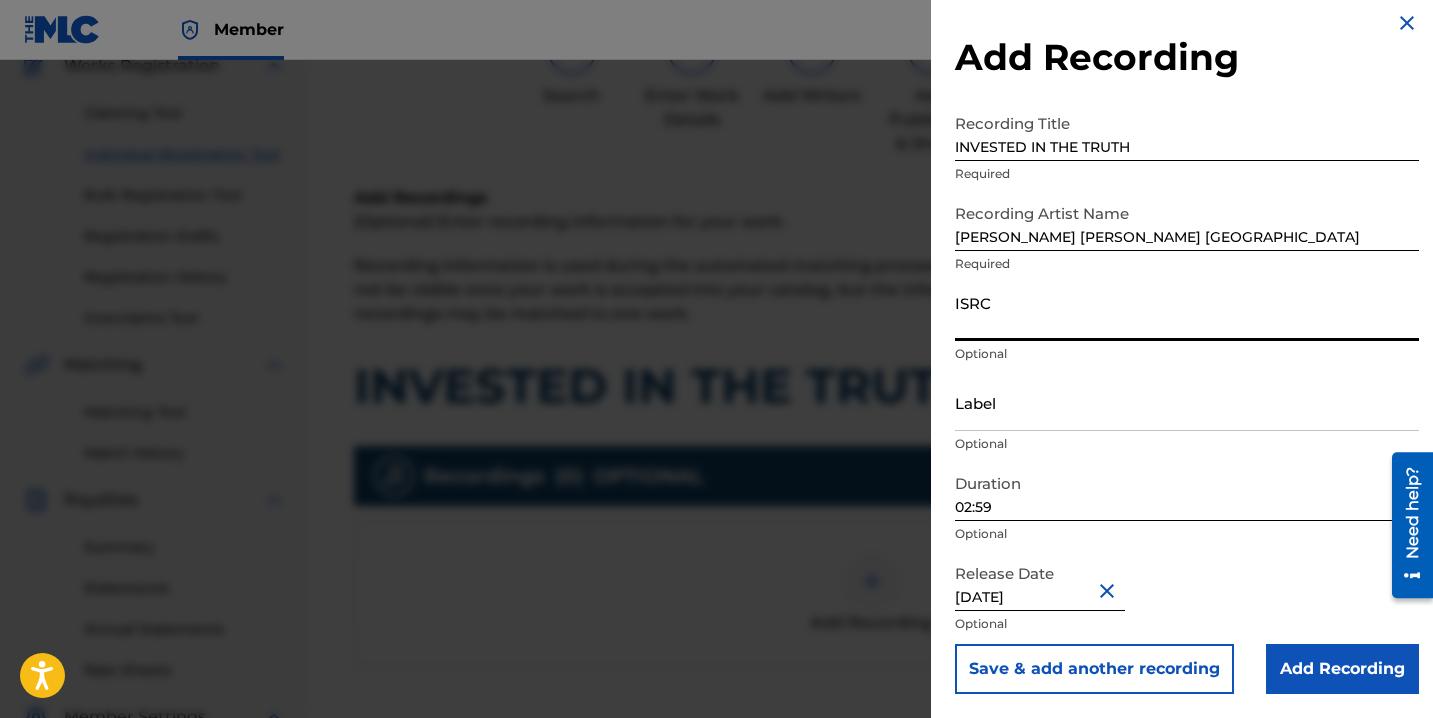 click on "ISRC" at bounding box center [1187, 312] 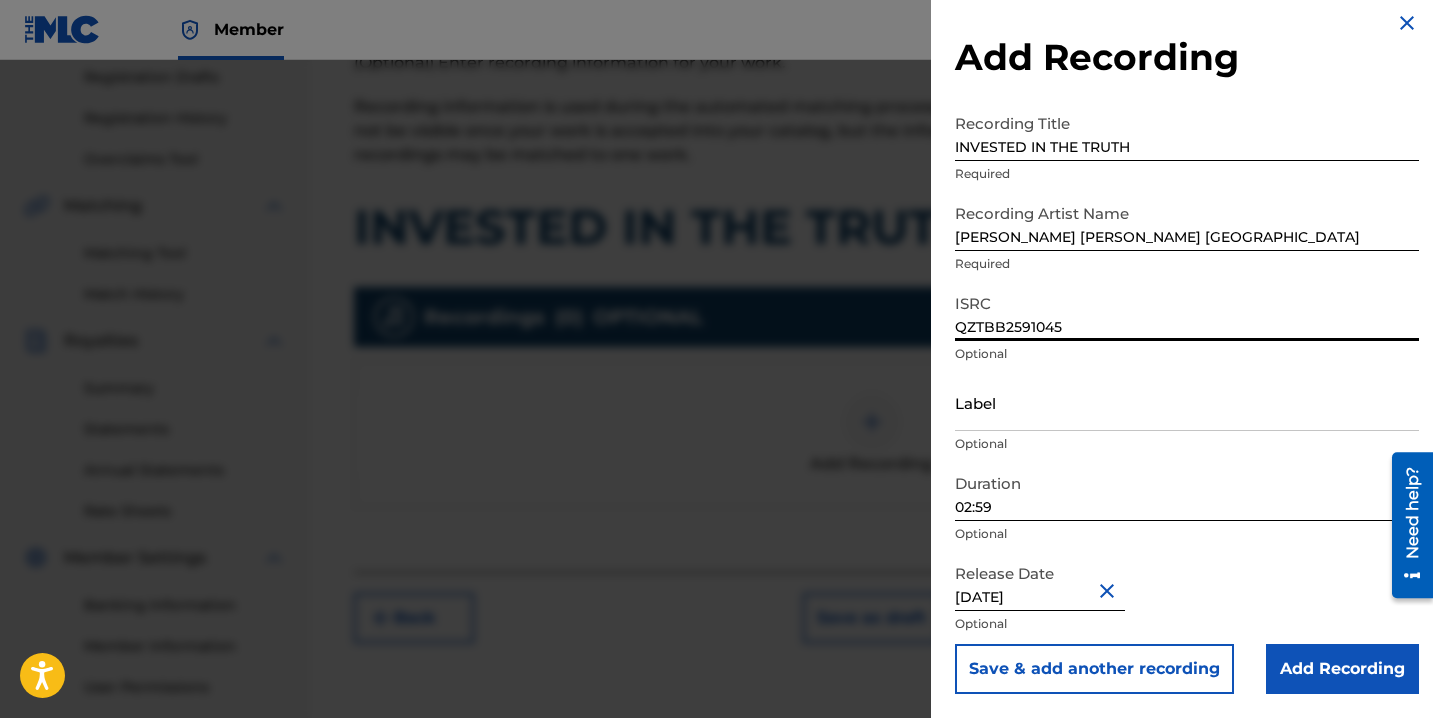 scroll, scrollTop: 342, scrollLeft: 0, axis: vertical 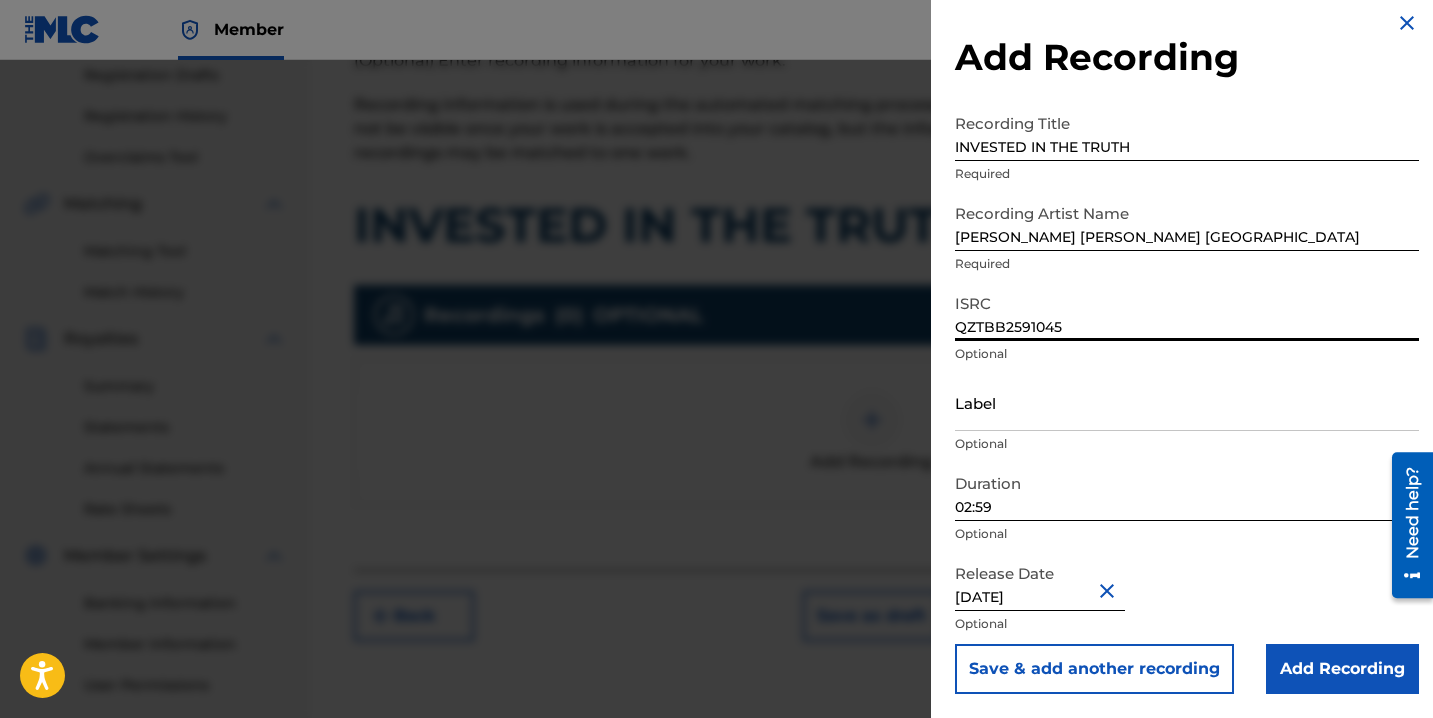 click on "Add Recording" at bounding box center [1342, 669] 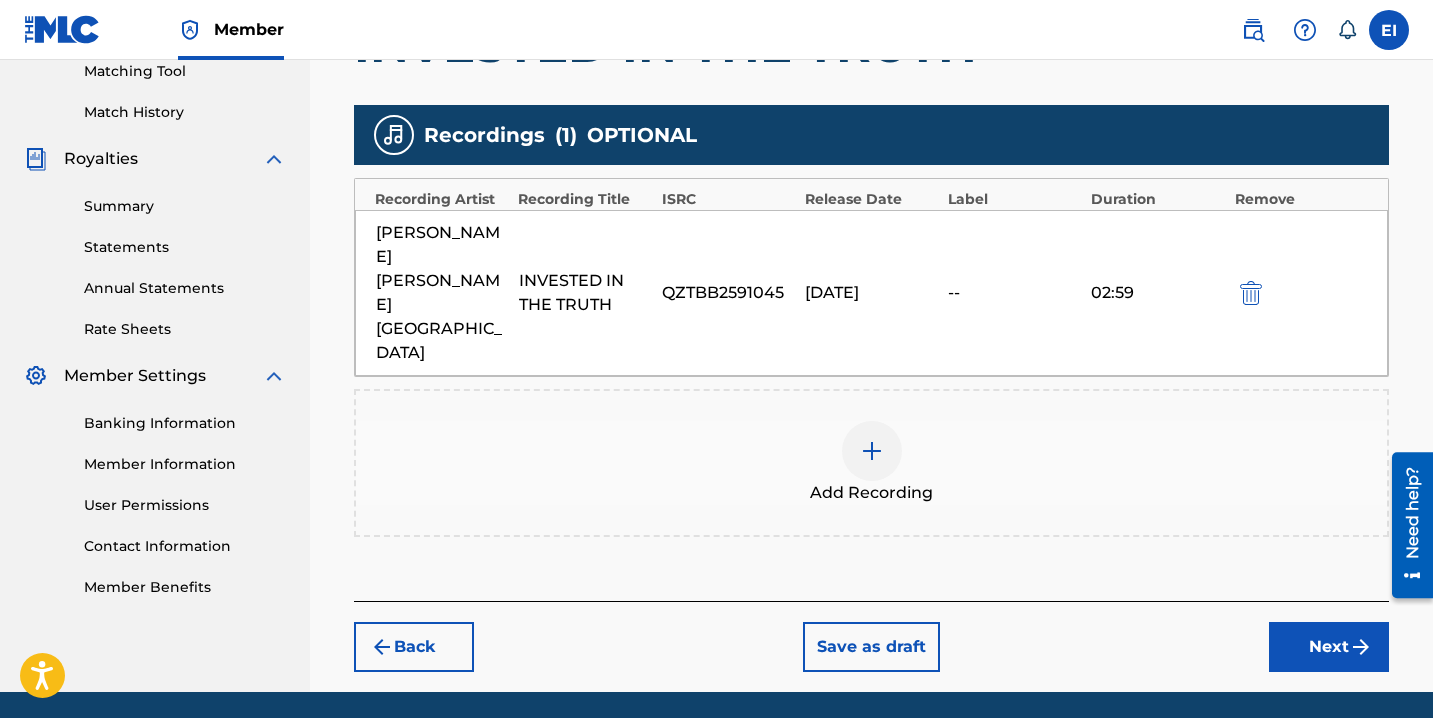 click on "Next" at bounding box center [1329, 647] 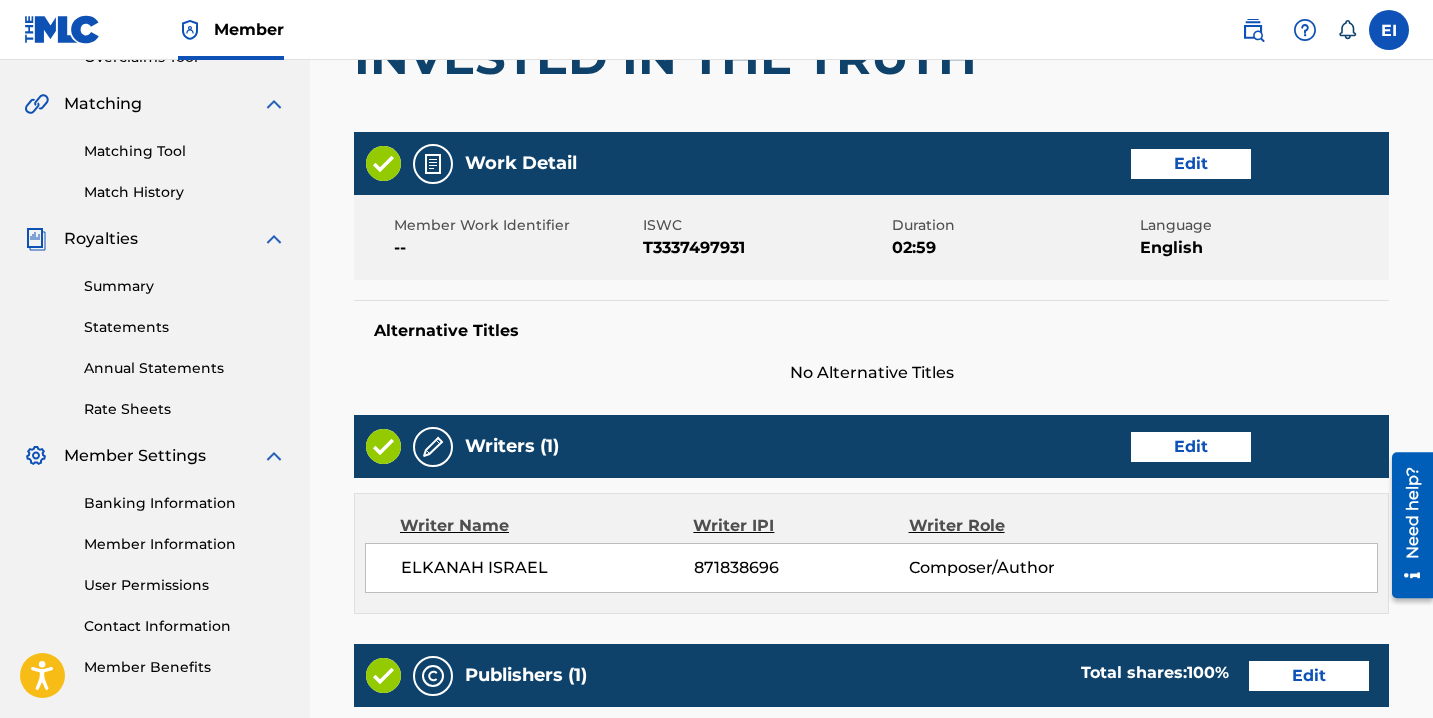 scroll, scrollTop: 1059, scrollLeft: 0, axis: vertical 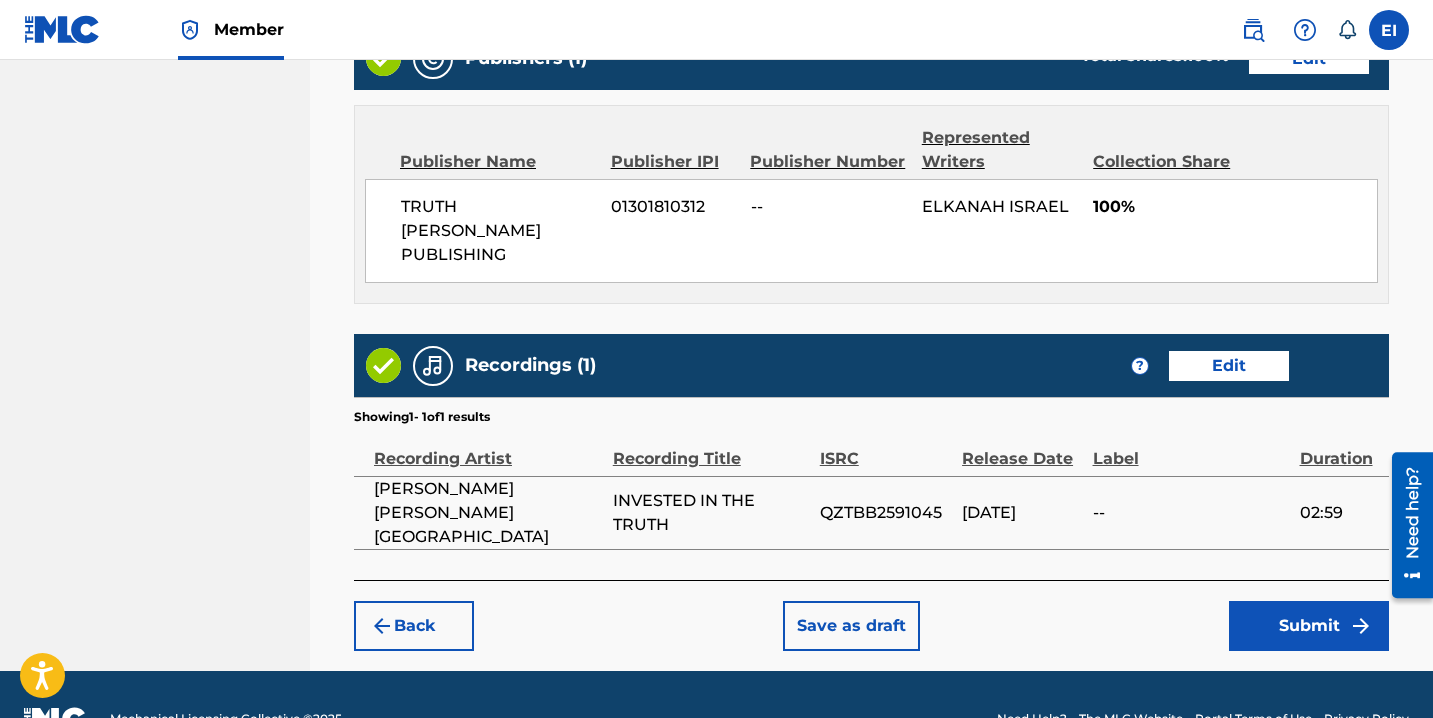 click on "Submit" at bounding box center (1309, 626) 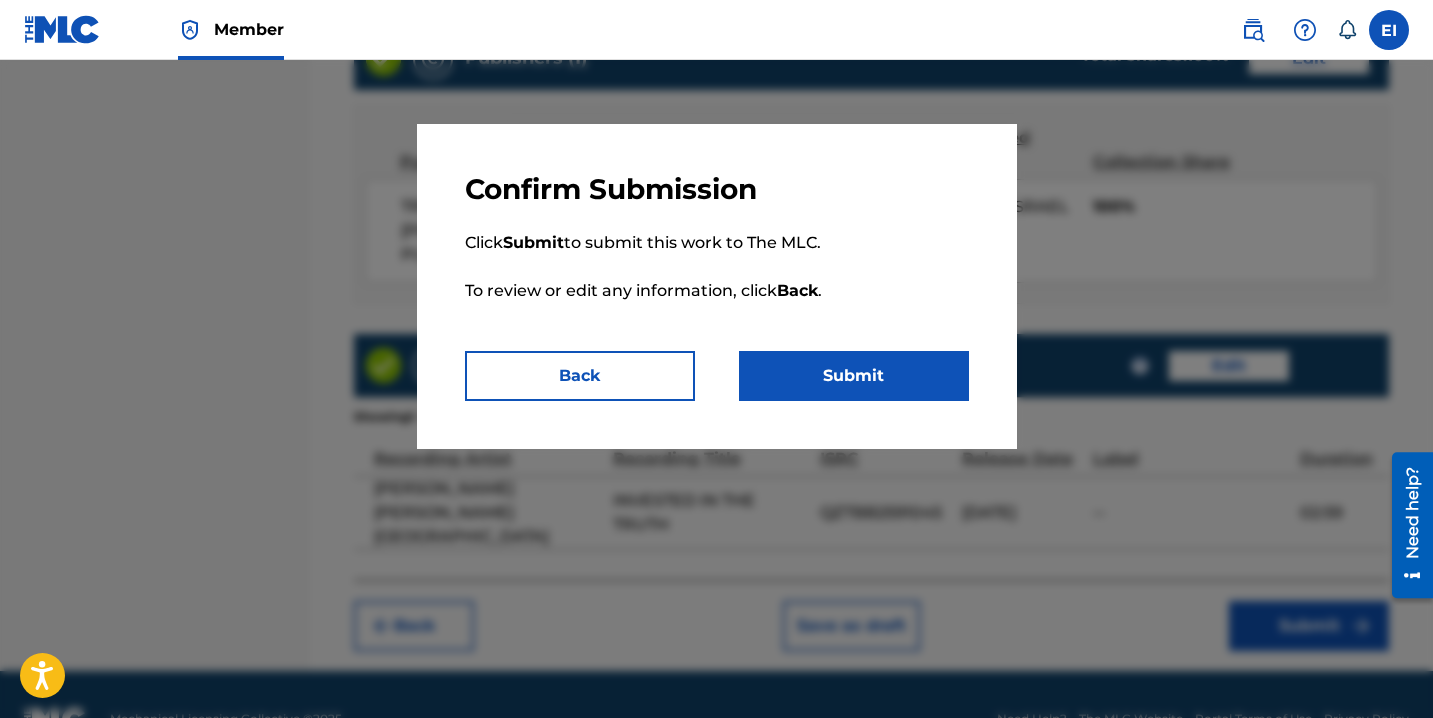 click on "Submit" at bounding box center [854, 376] 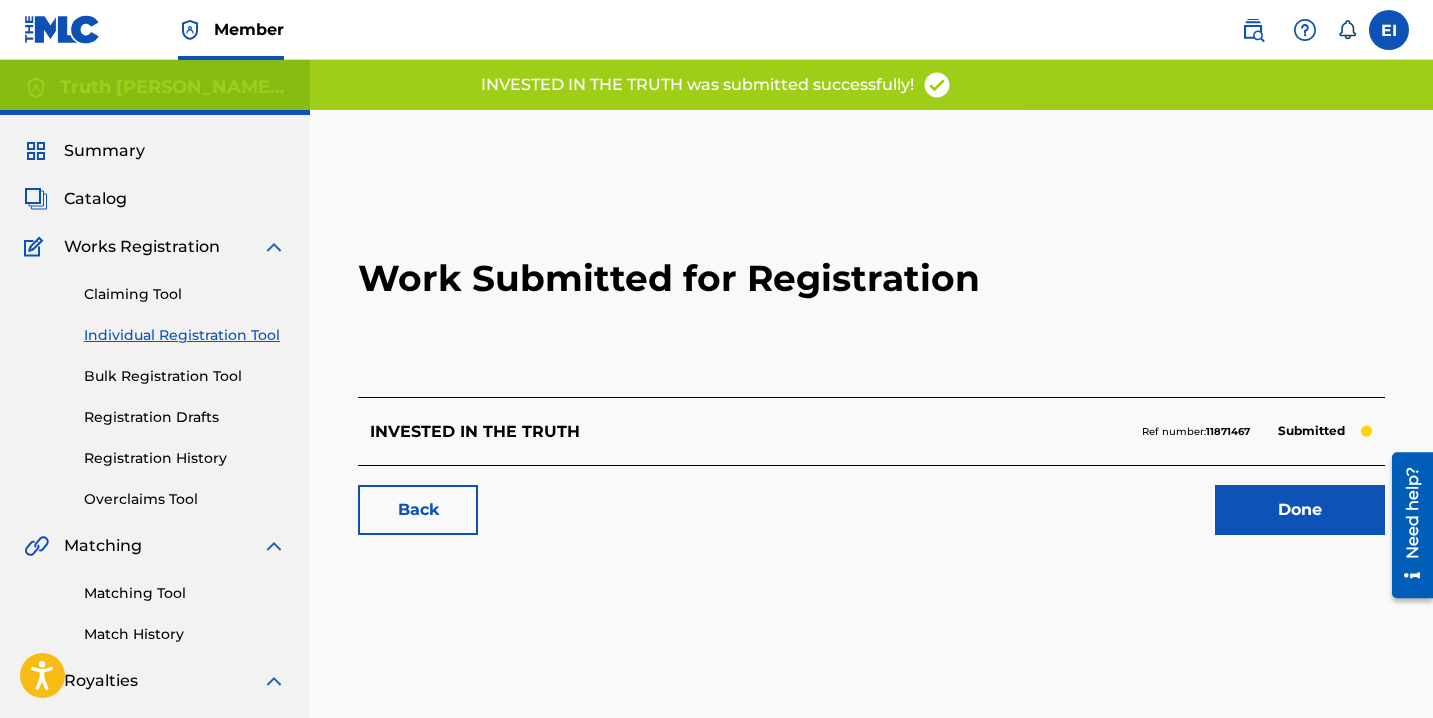 click on "Done" at bounding box center [1300, 510] 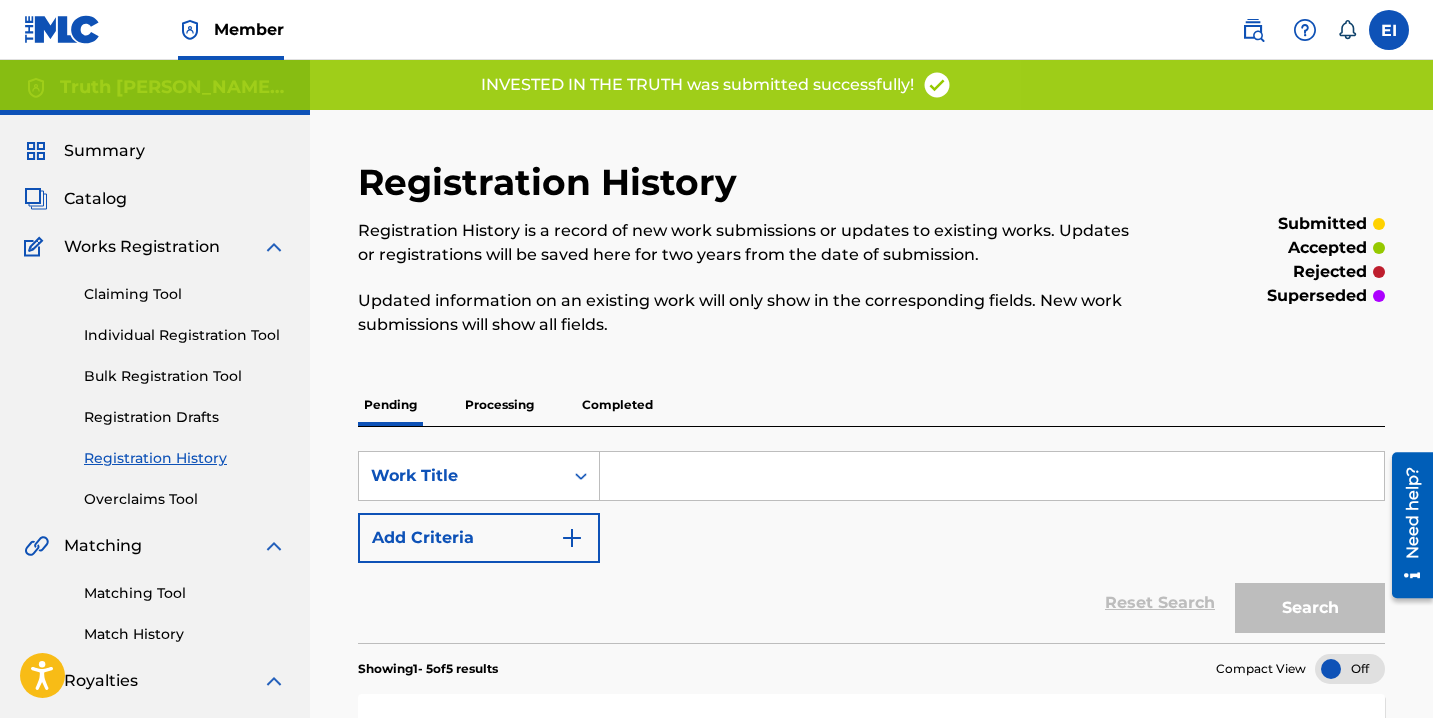 click on "Individual Registration Tool" at bounding box center (185, 335) 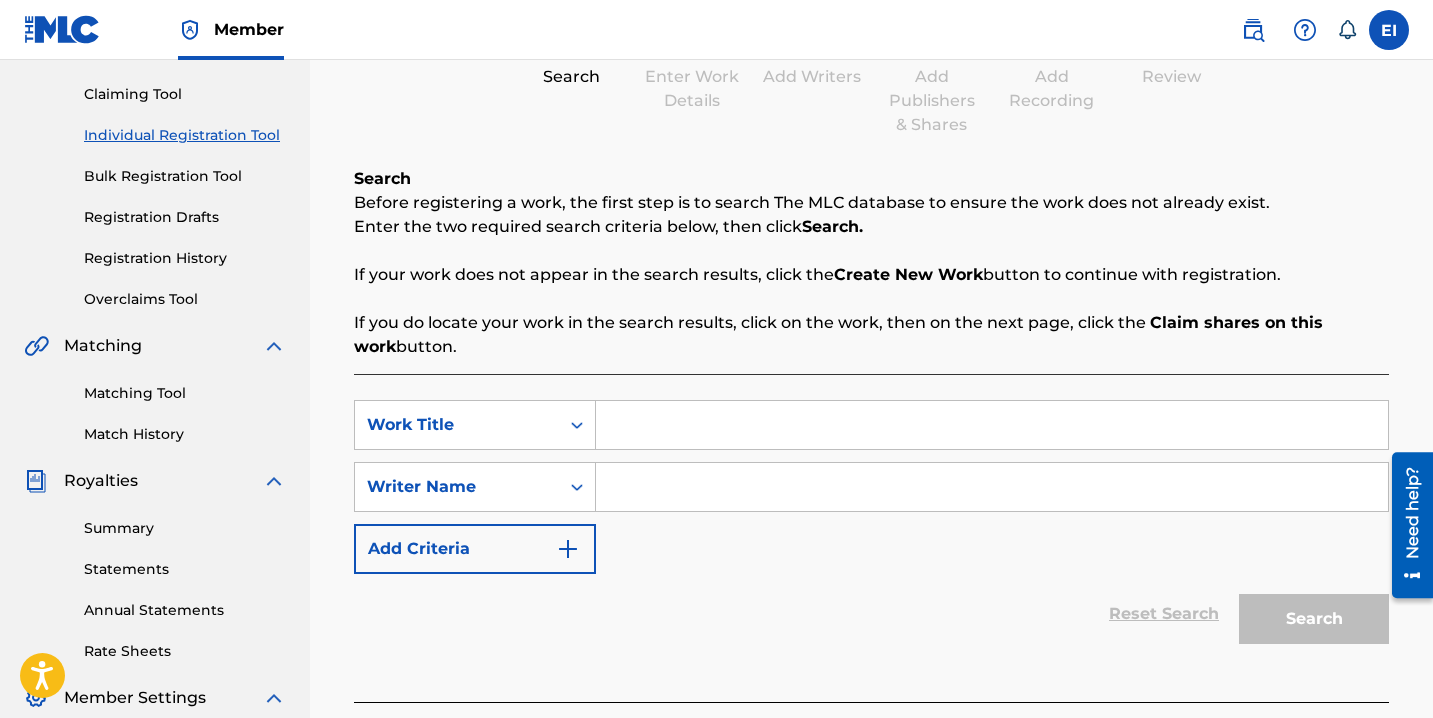 scroll, scrollTop: 522, scrollLeft: 0, axis: vertical 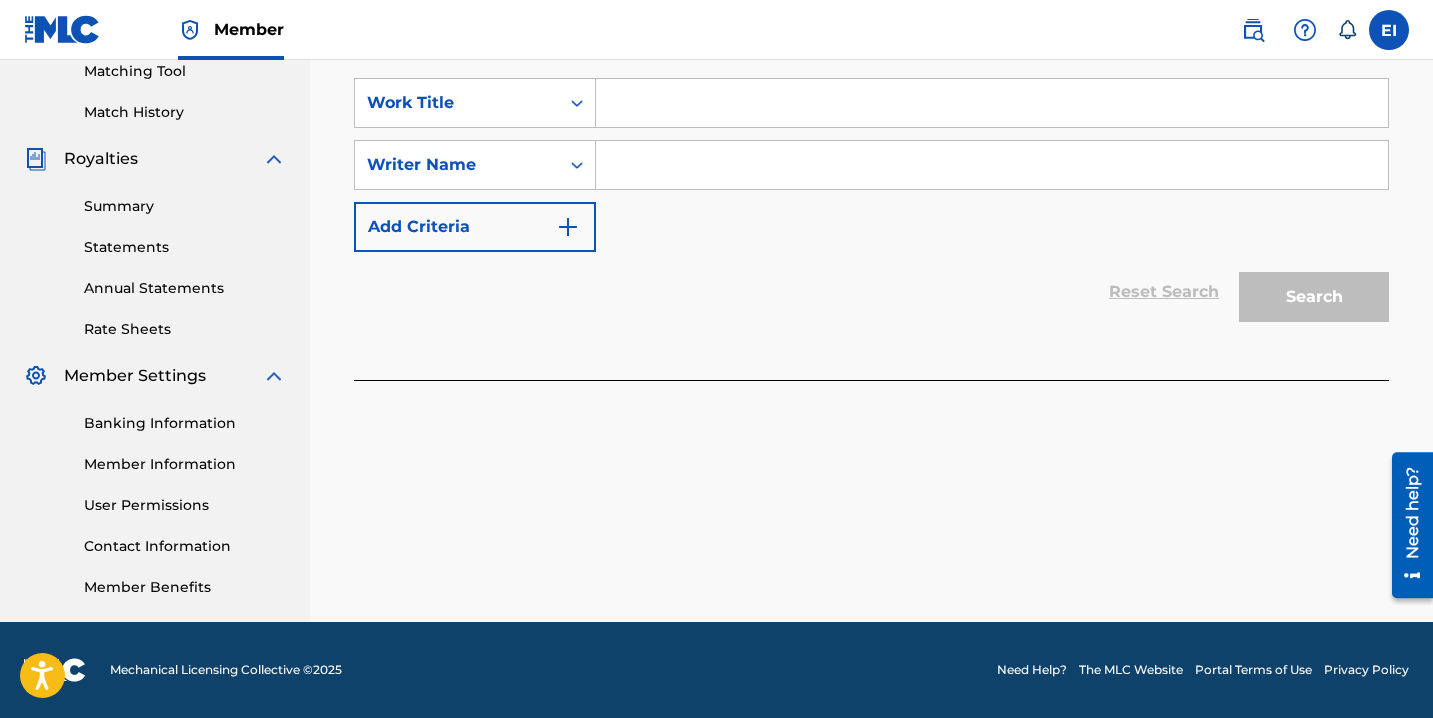 click at bounding box center [992, 103] 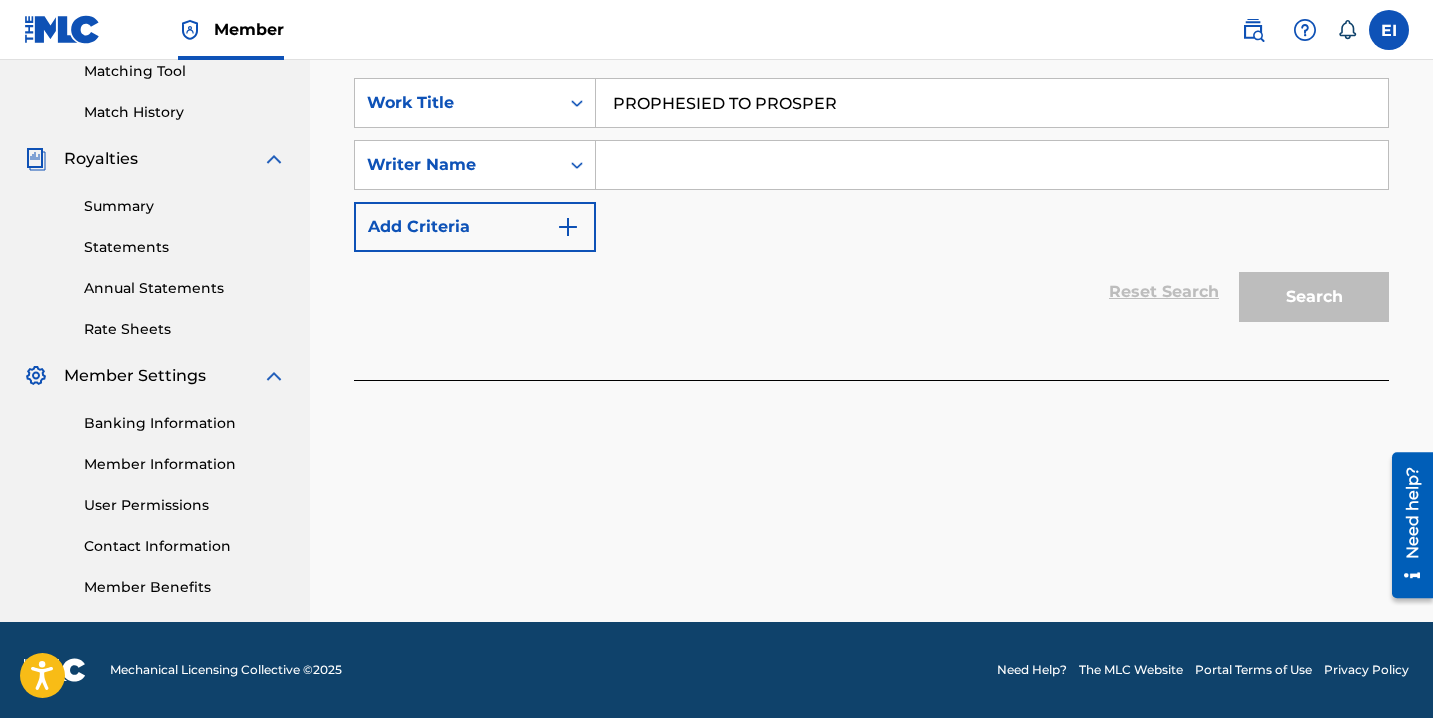 click at bounding box center (992, 165) 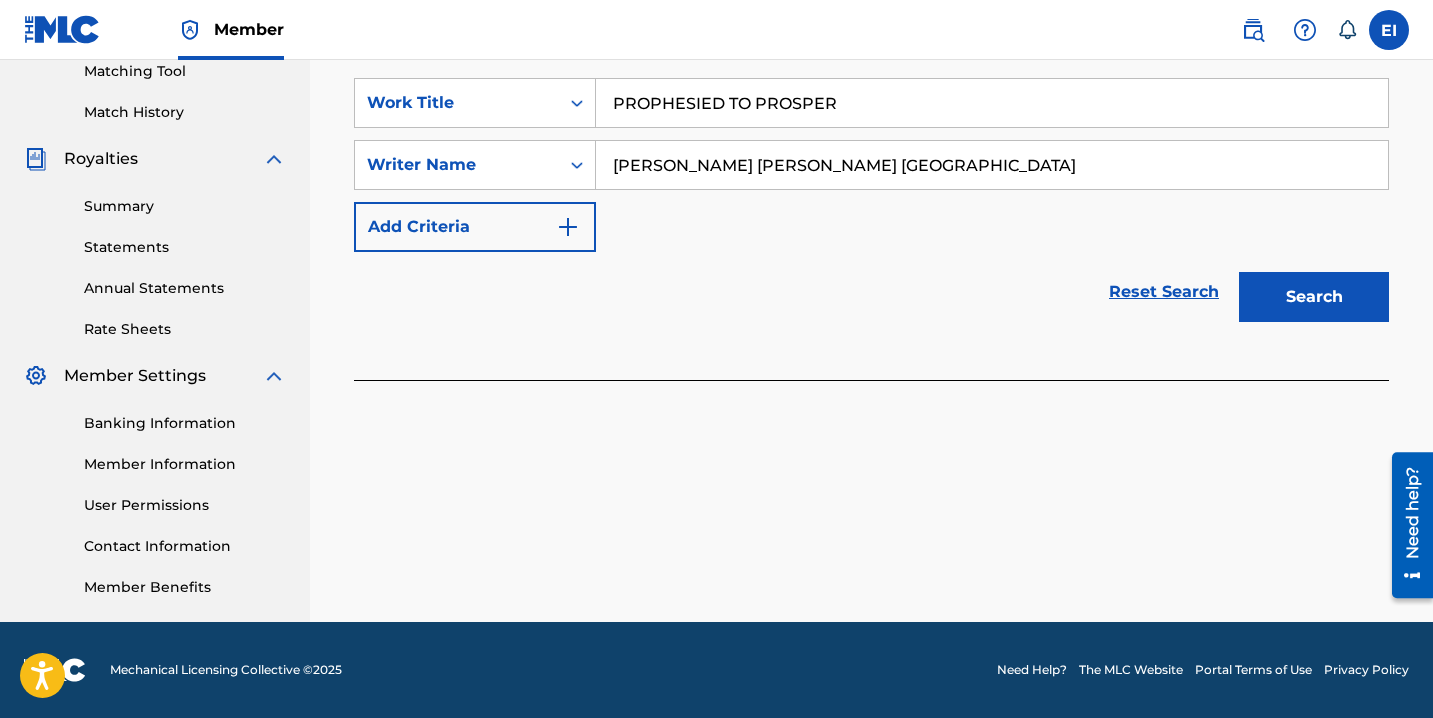 click on "Search" at bounding box center [1309, 292] 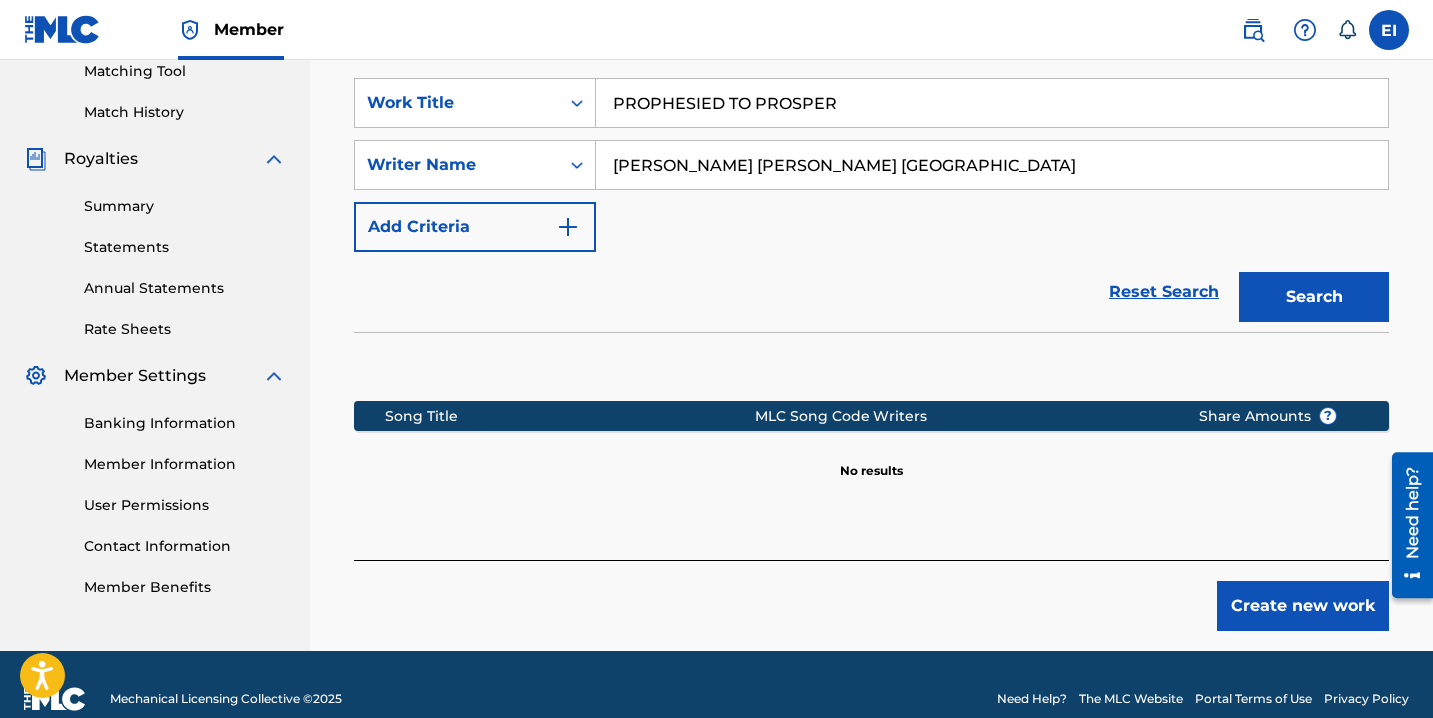 click on "Create new work" at bounding box center (1303, 606) 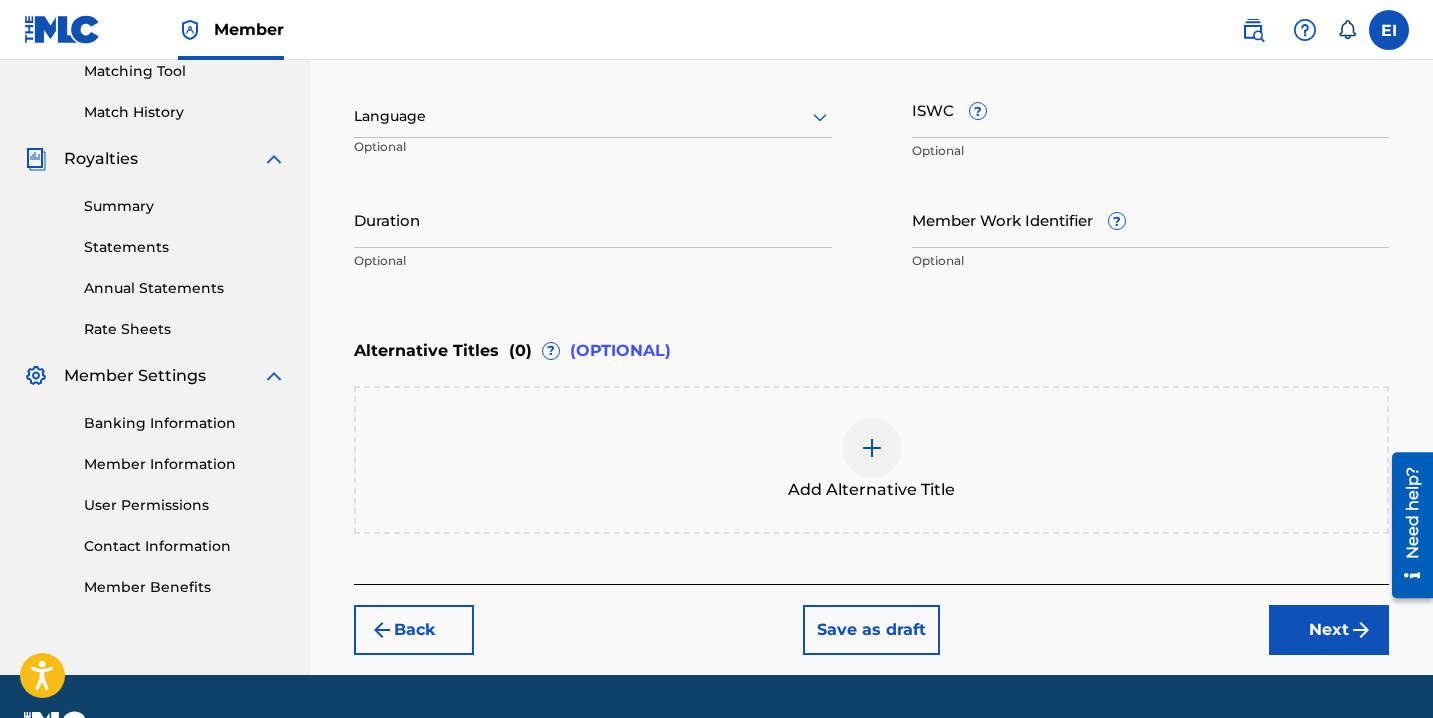 click at bounding box center (593, 116) 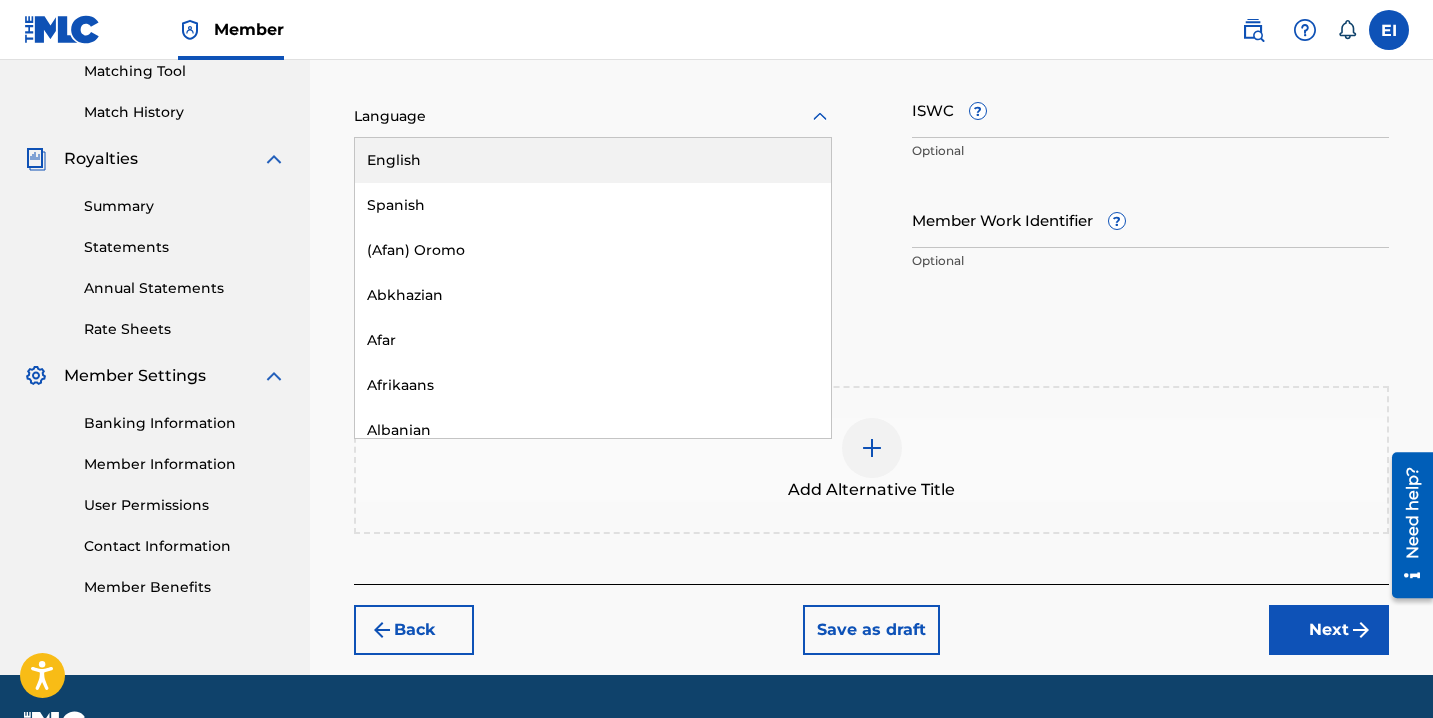 click on "English" at bounding box center (593, 160) 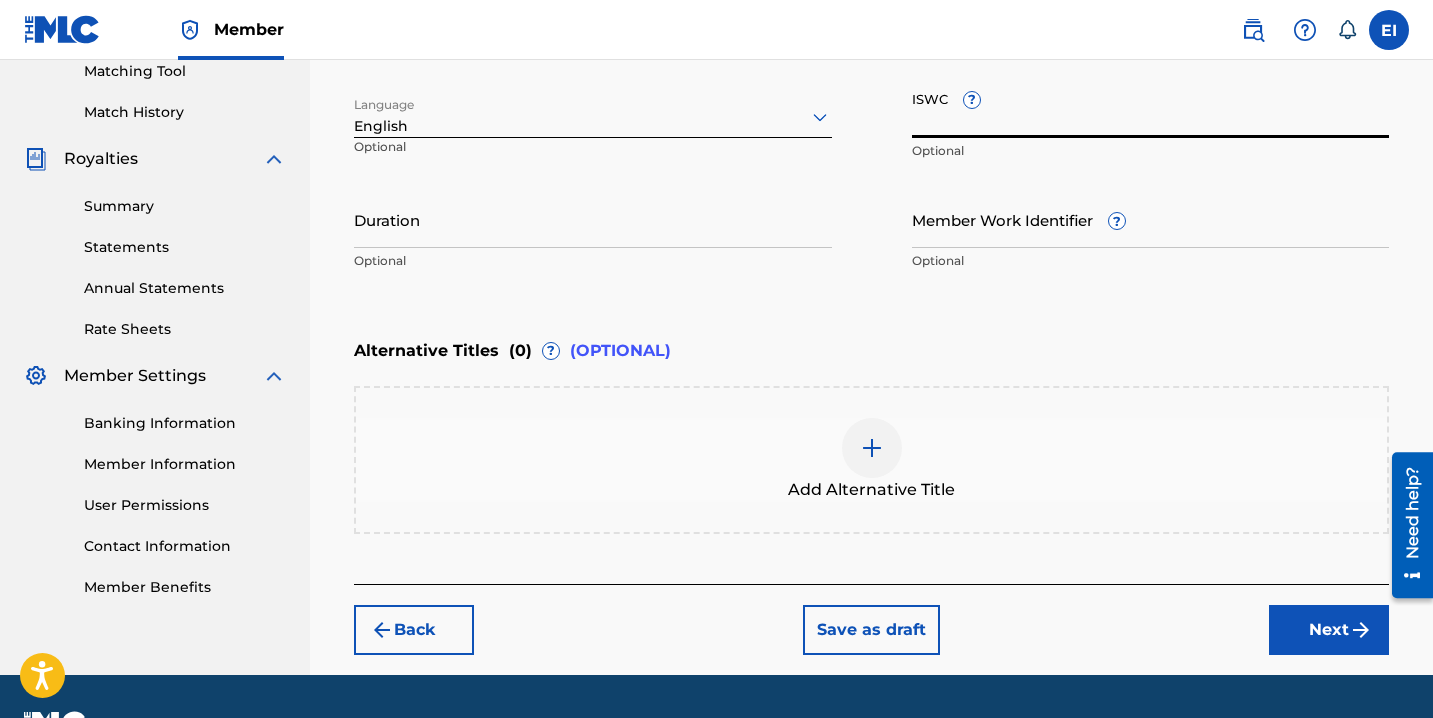 click on "ISWC   ?" at bounding box center [1151, 109] 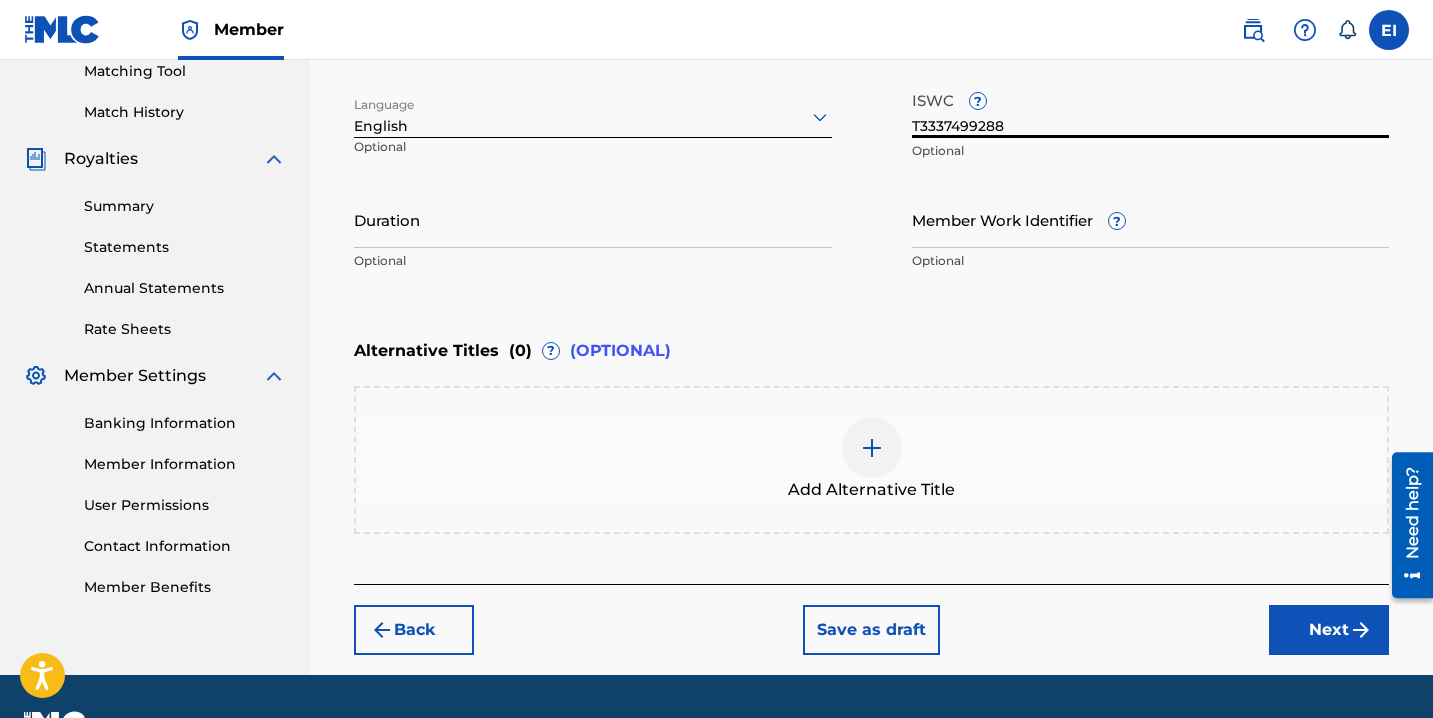 click on "Duration" at bounding box center (593, 219) 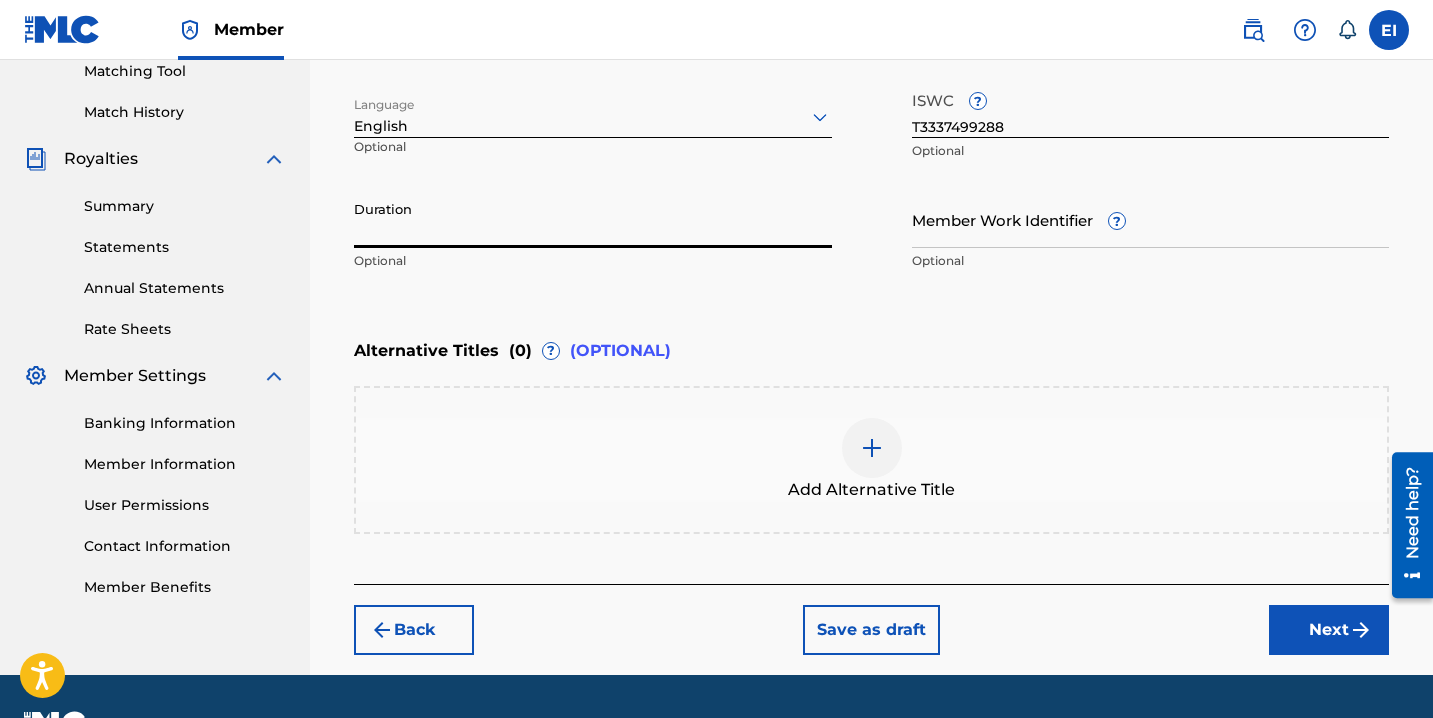 click on "Duration" at bounding box center (593, 219) 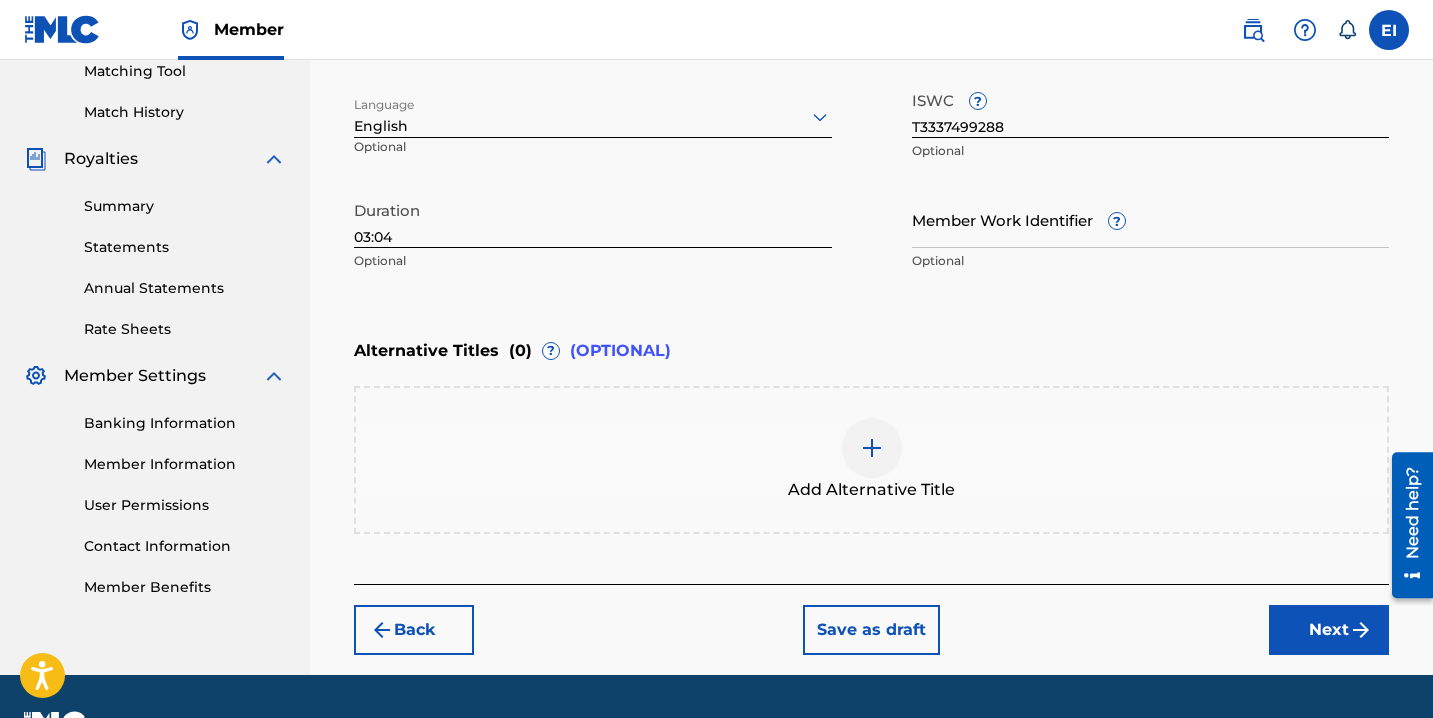 click on "Next" at bounding box center (1329, 630) 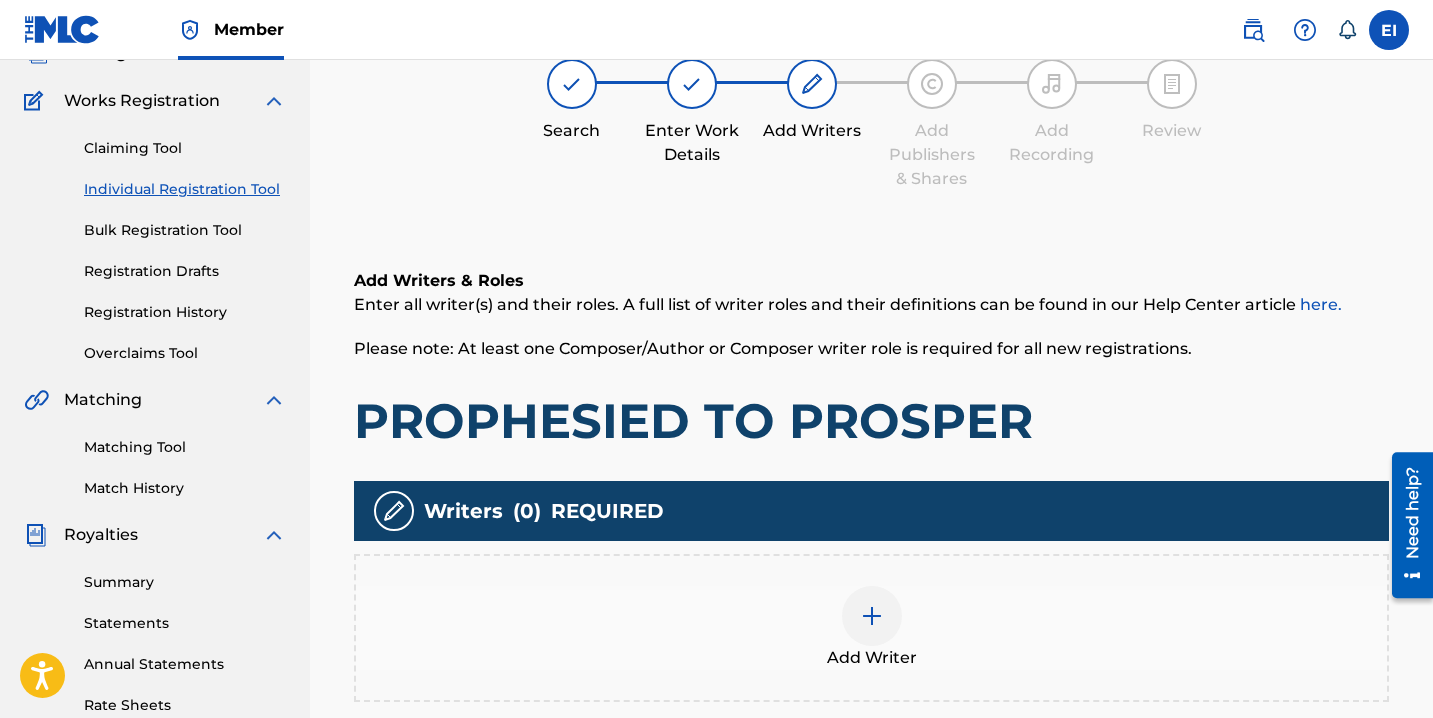 scroll, scrollTop: 90, scrollLeft: 0, axis: vertical 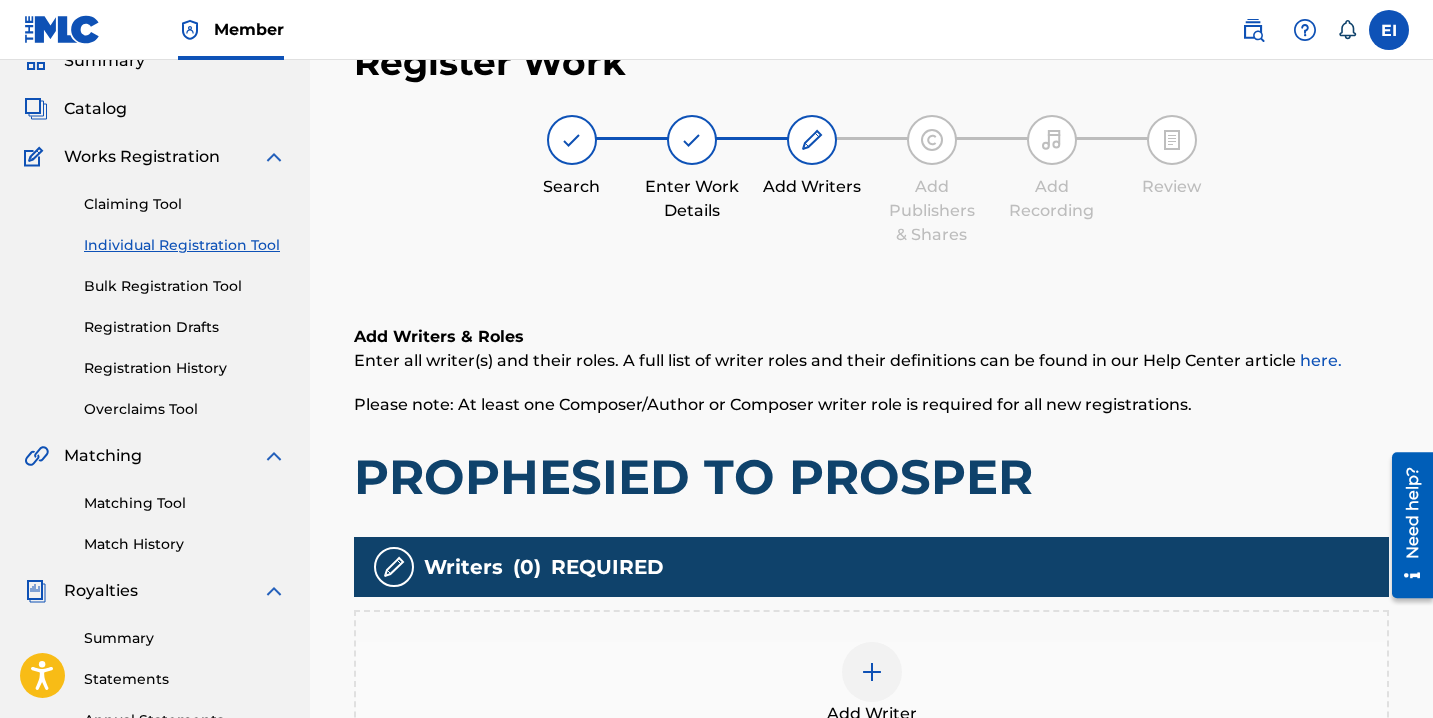 click at bounding box center [872, 672] 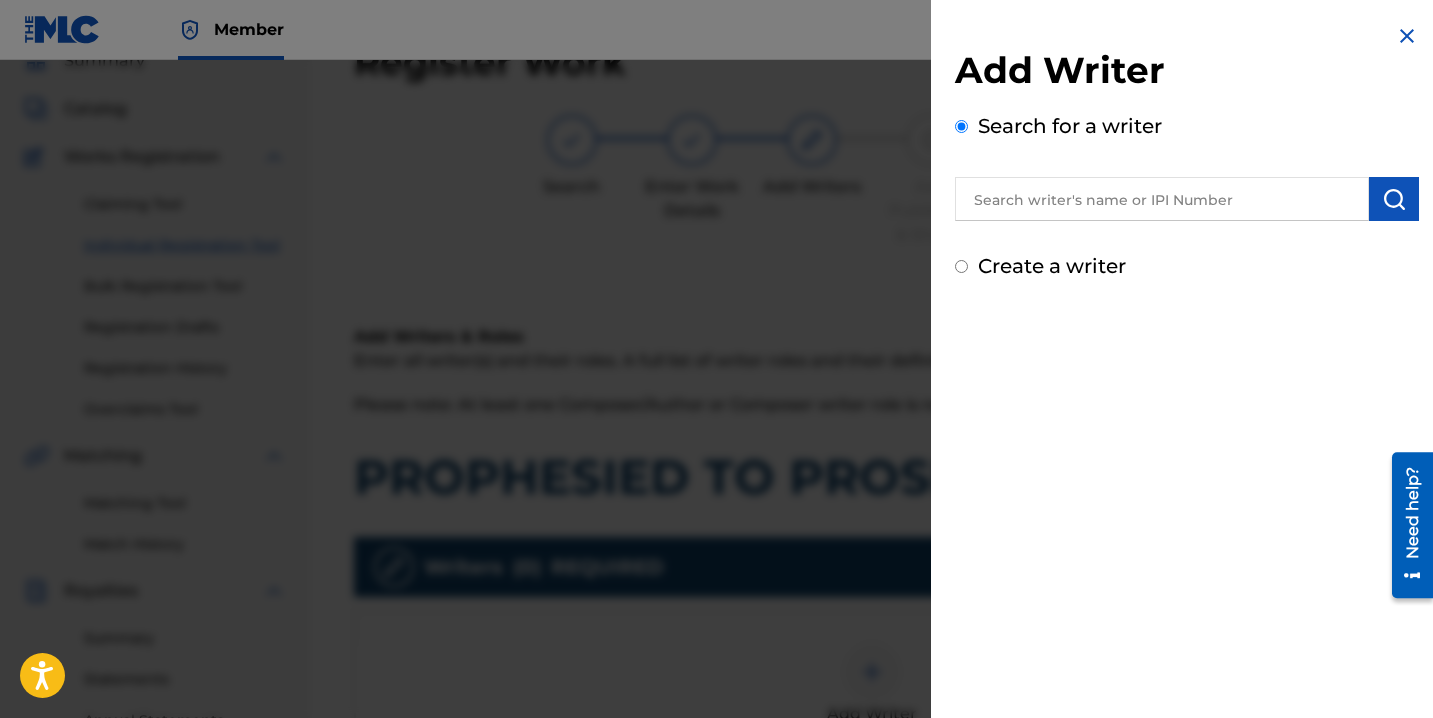 click on "Create a writer" at bounding box center (1187, 266) 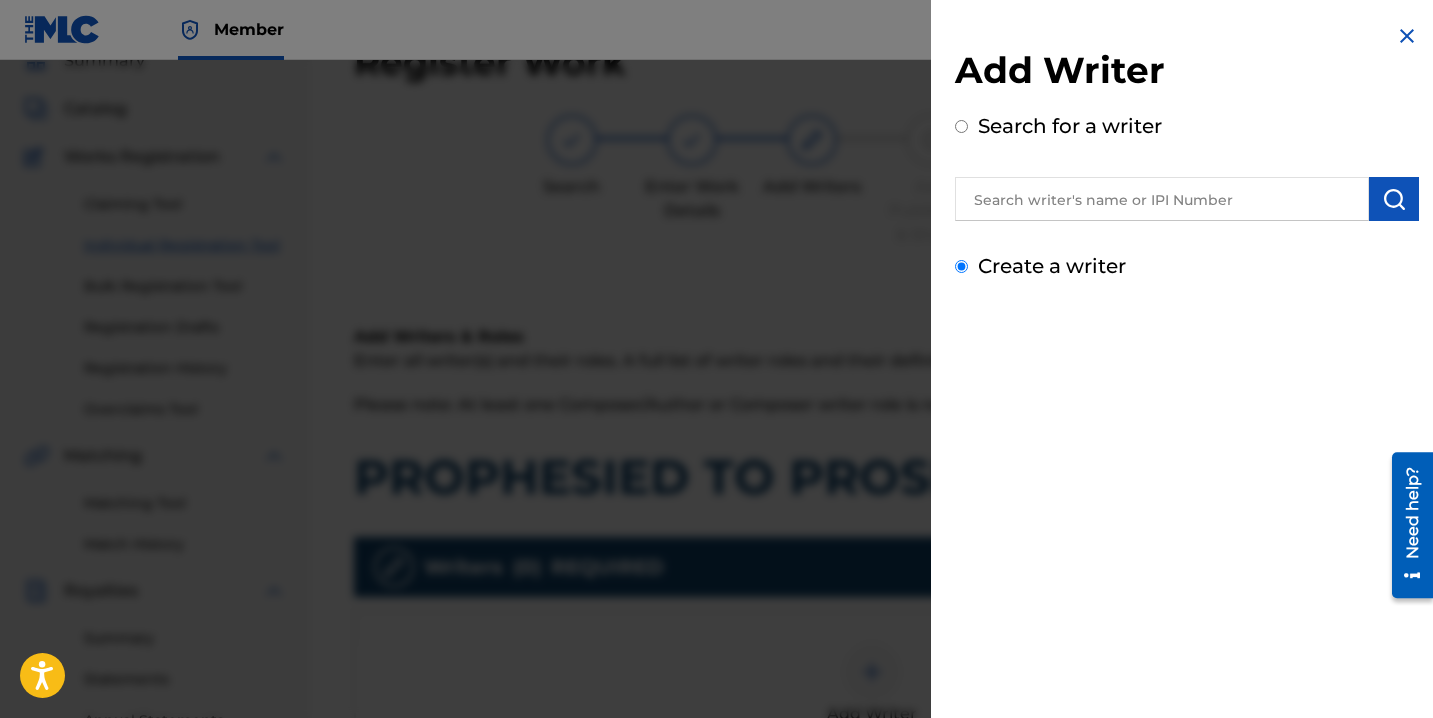 click on "Create a writer" at bounding box center [961, 266] 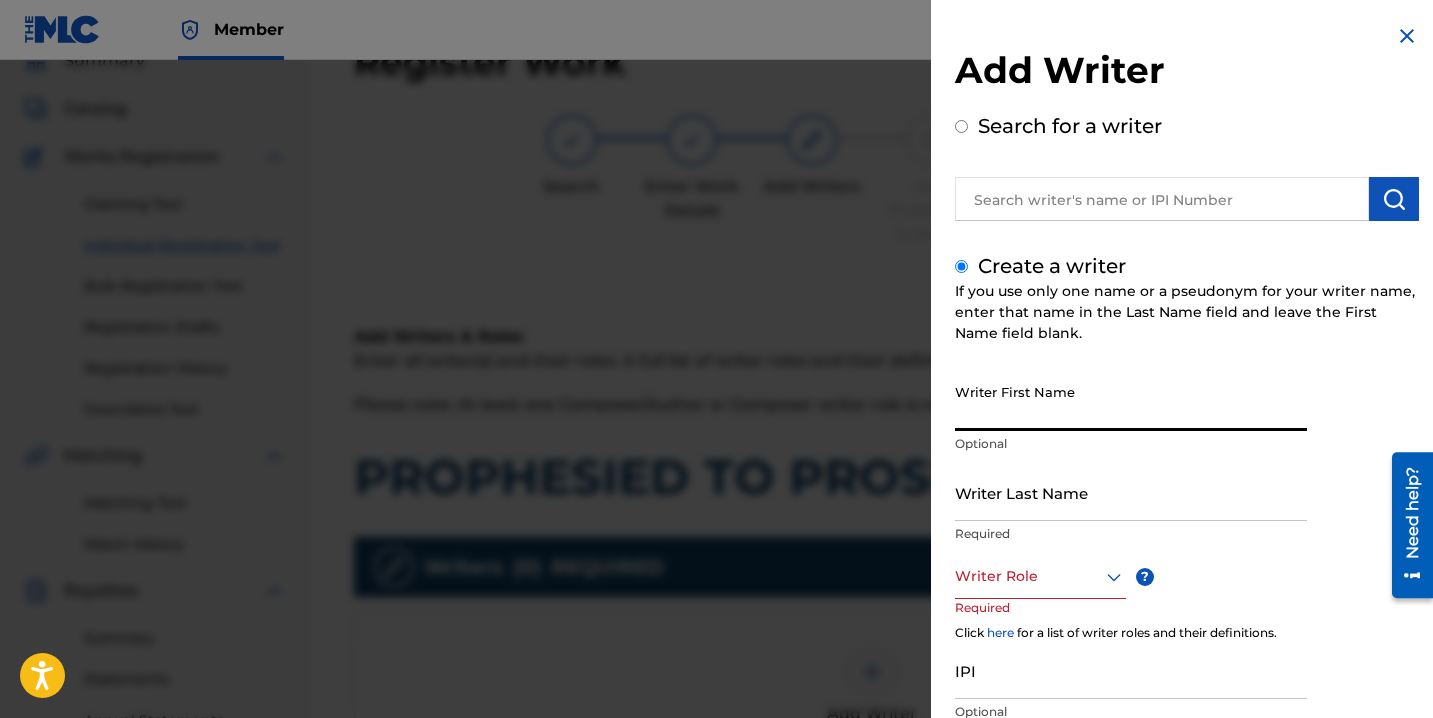 click on "Writer First Name" at bounding box center (1131, 402) 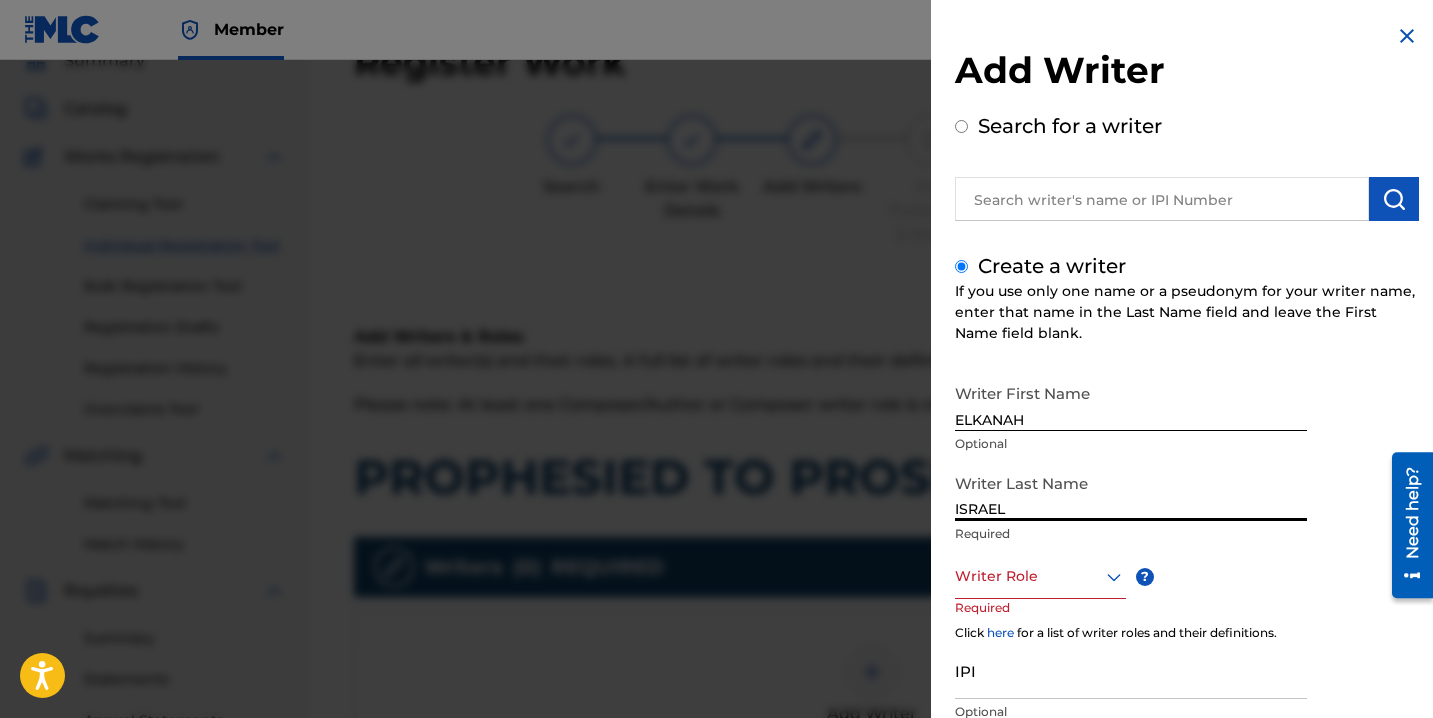 click at bounding box center (1040, 576) 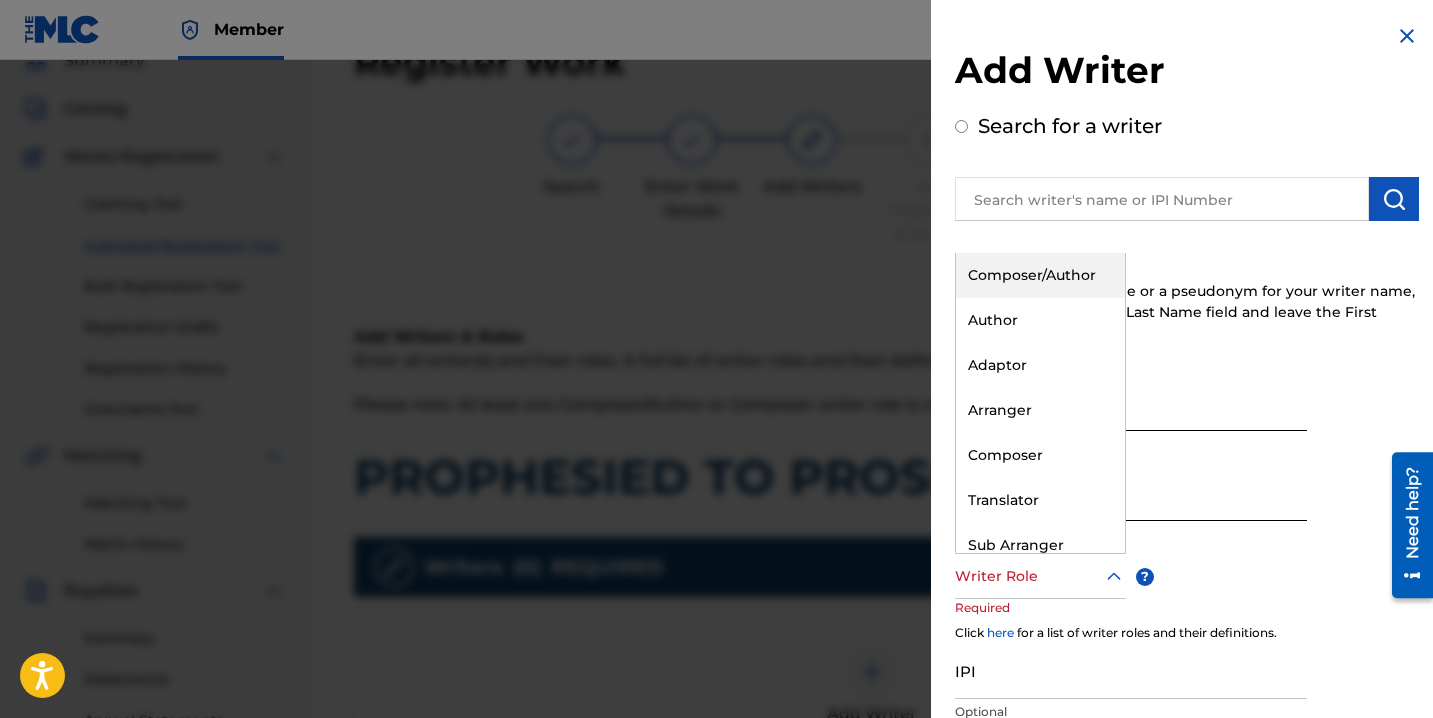 click on "Composer/Author" at bounding box center (1040, 275) 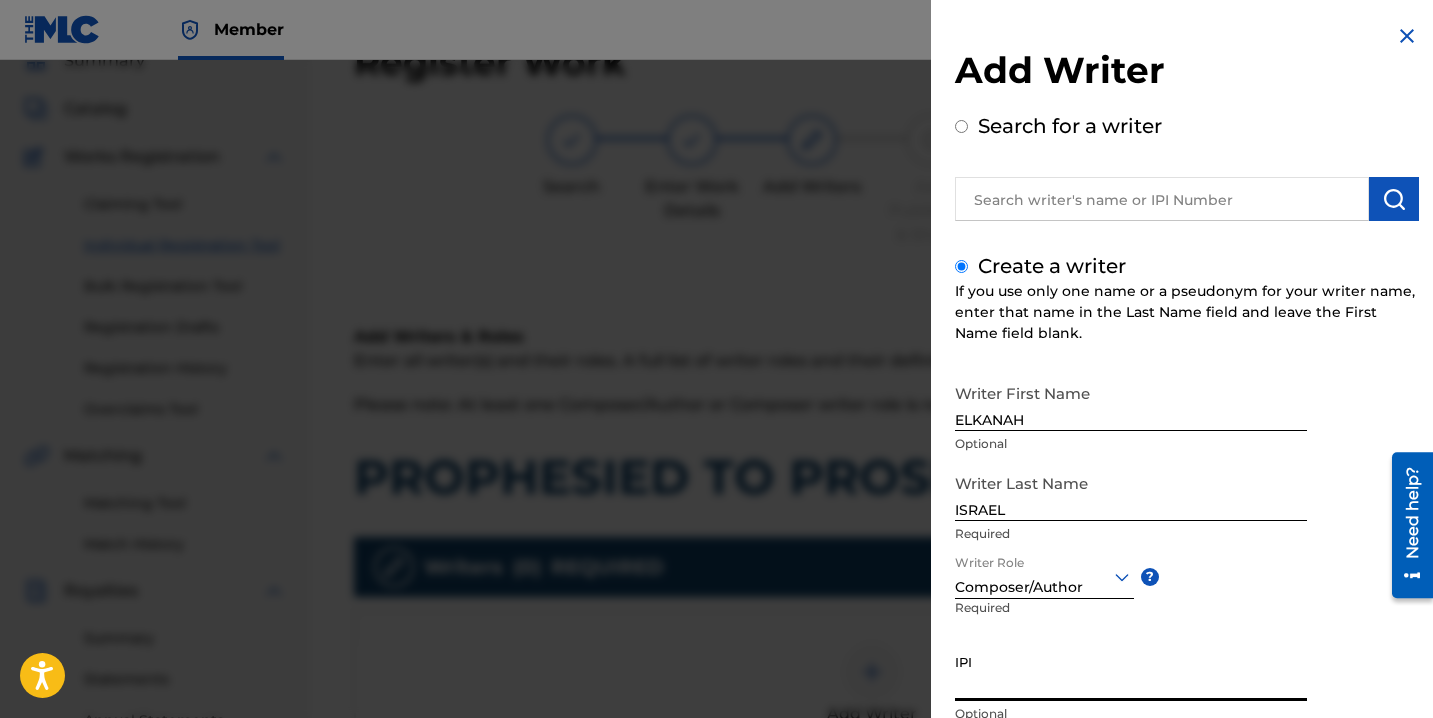 click on "IPI" at bounding box center [1131, 672] 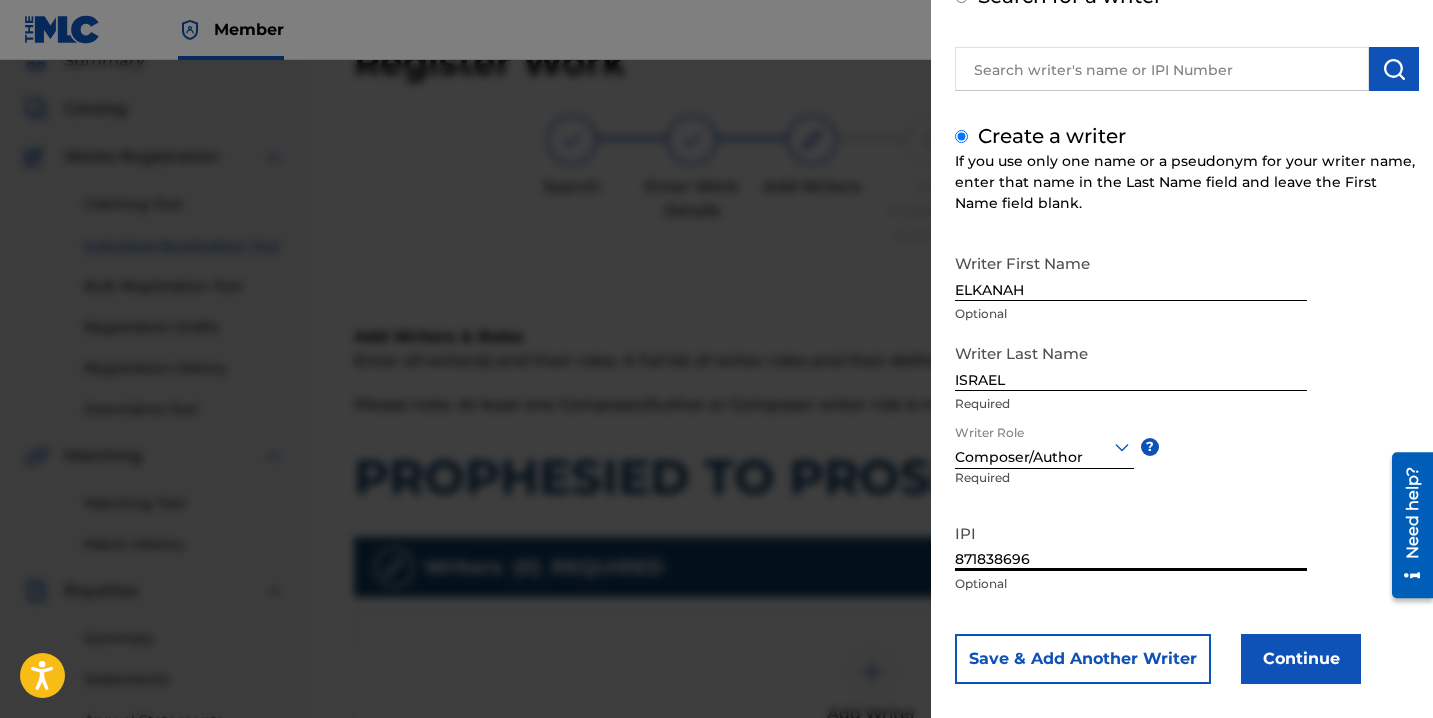 scroll, scrollTop: 150, scrollLeft: 0, axis: vertical 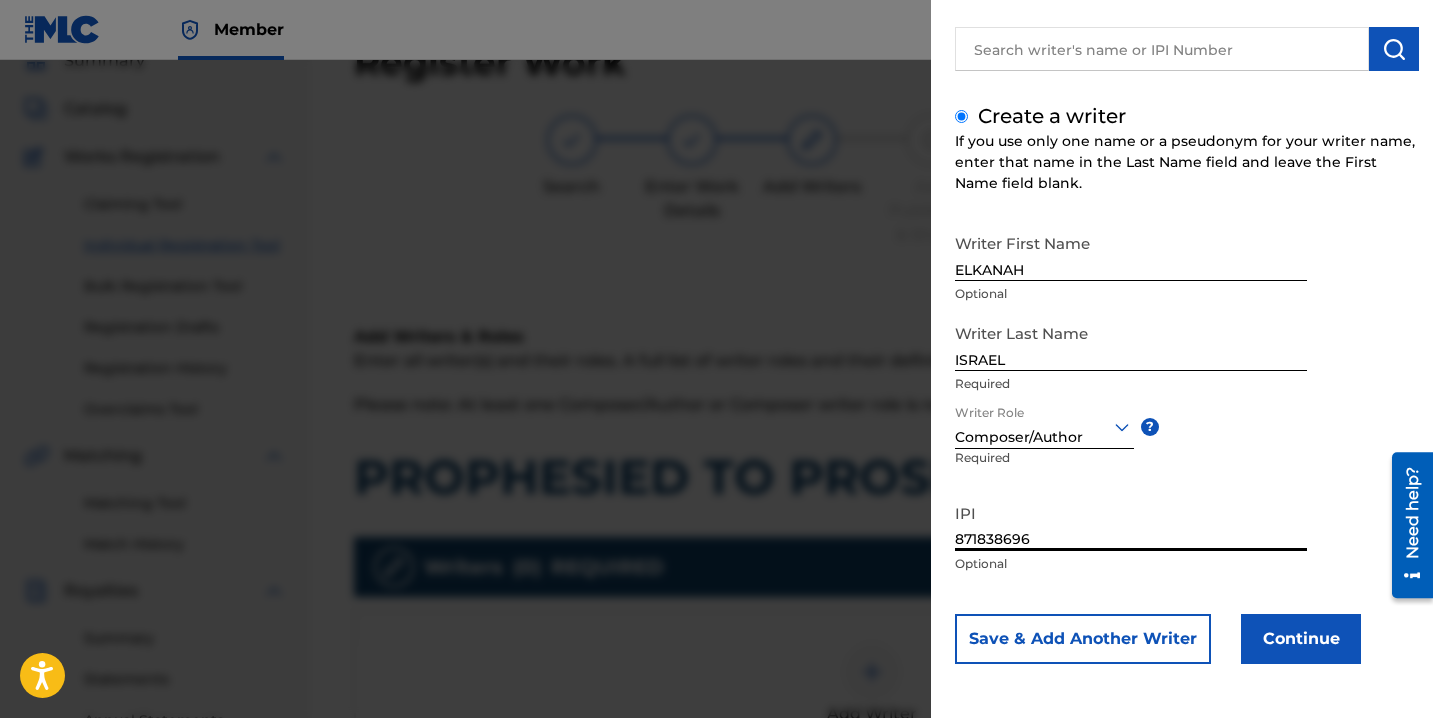 click on "Continue" at bounding box center [1301, 639] 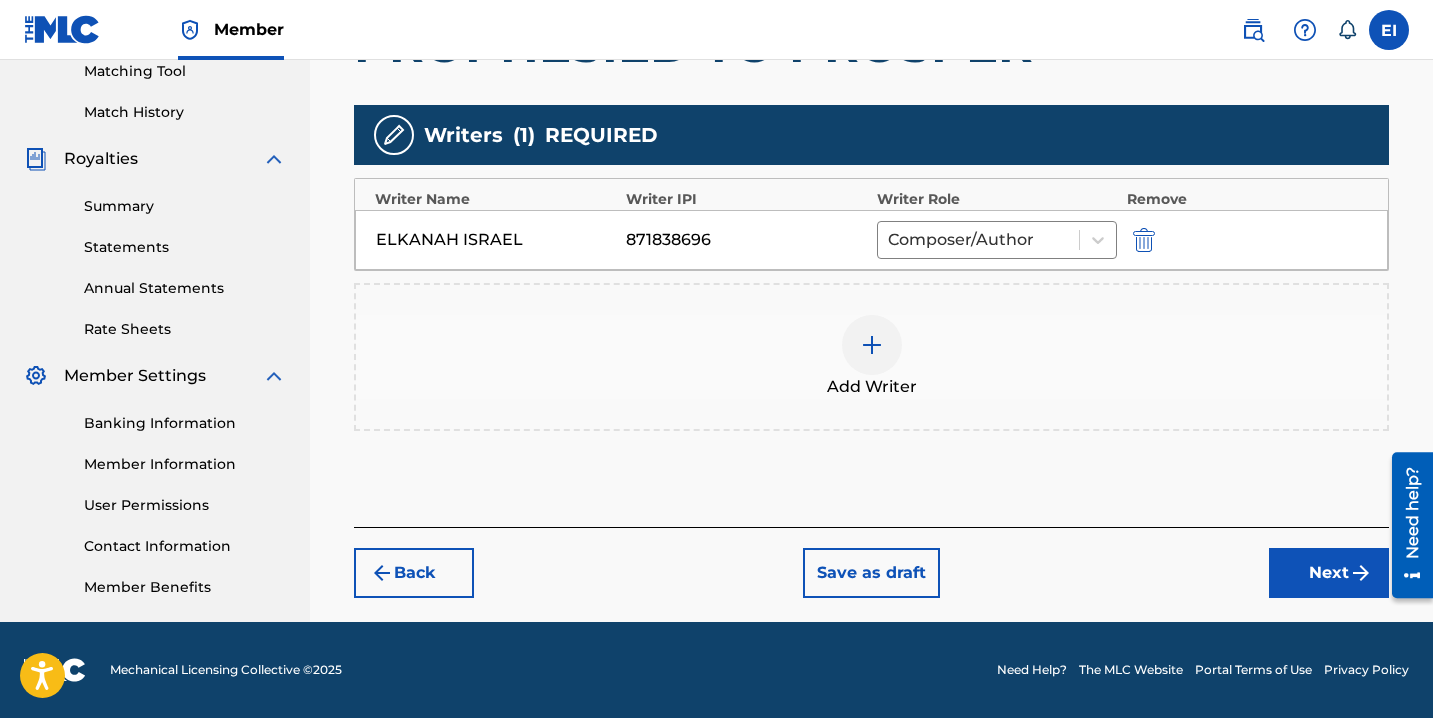 click on "Next" at bounding box center [1329, 573] 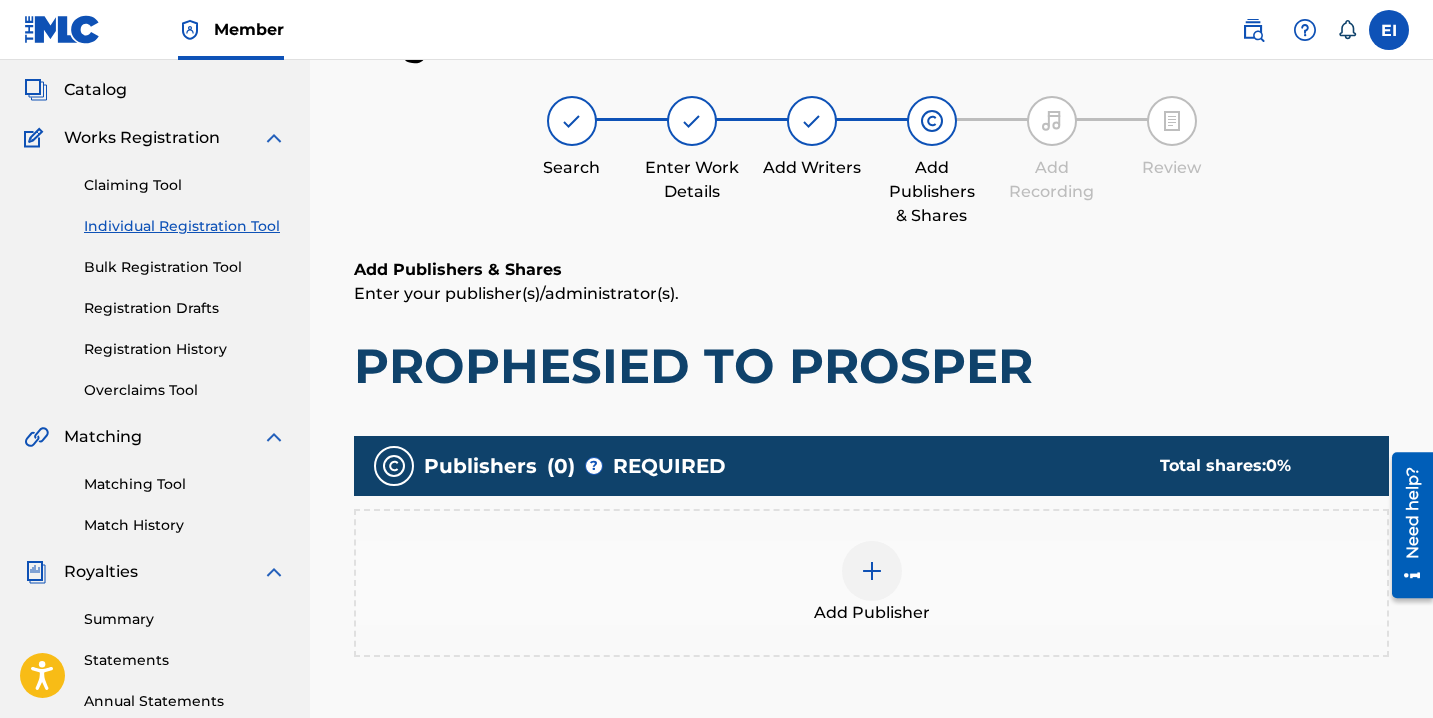 scroll, scrollTop: 90, scrollLeft: 0, axis: vertical 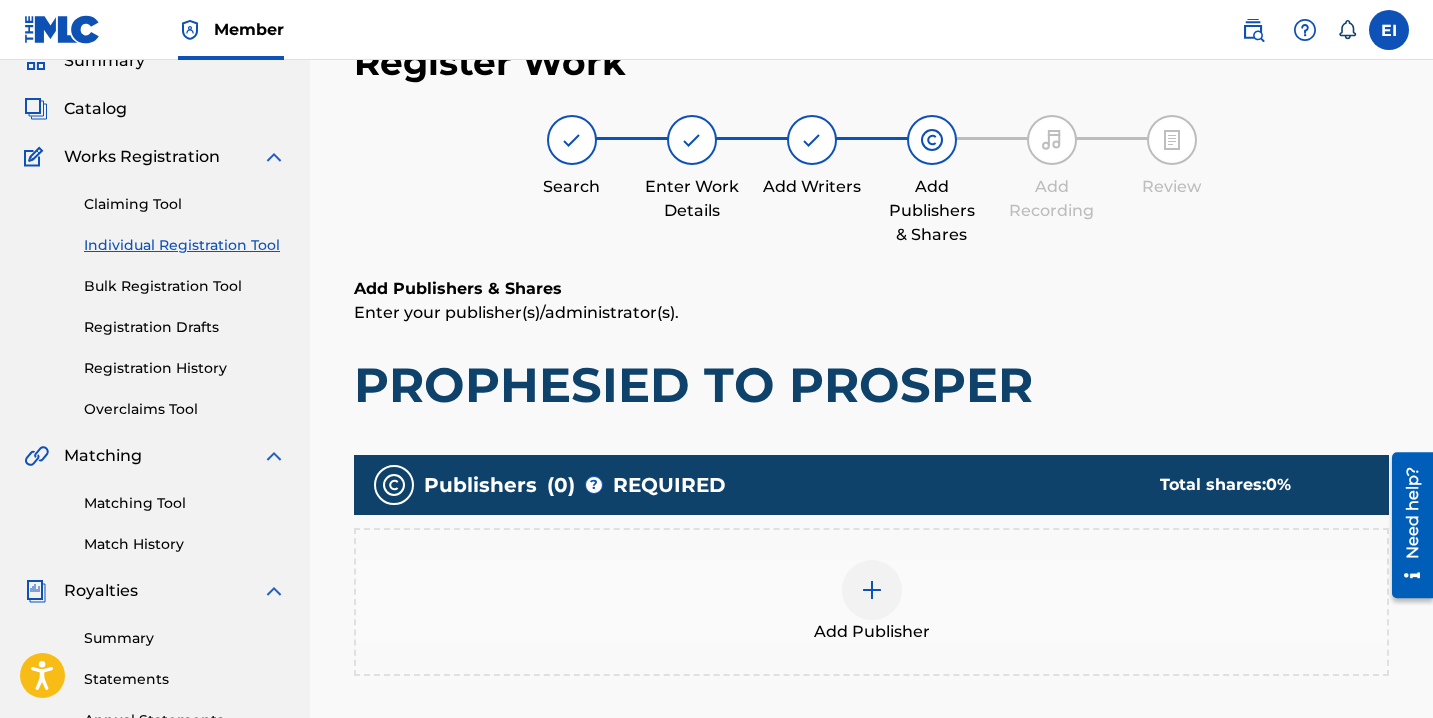 click on "Add Publisher" at bounding box center (871, 602) 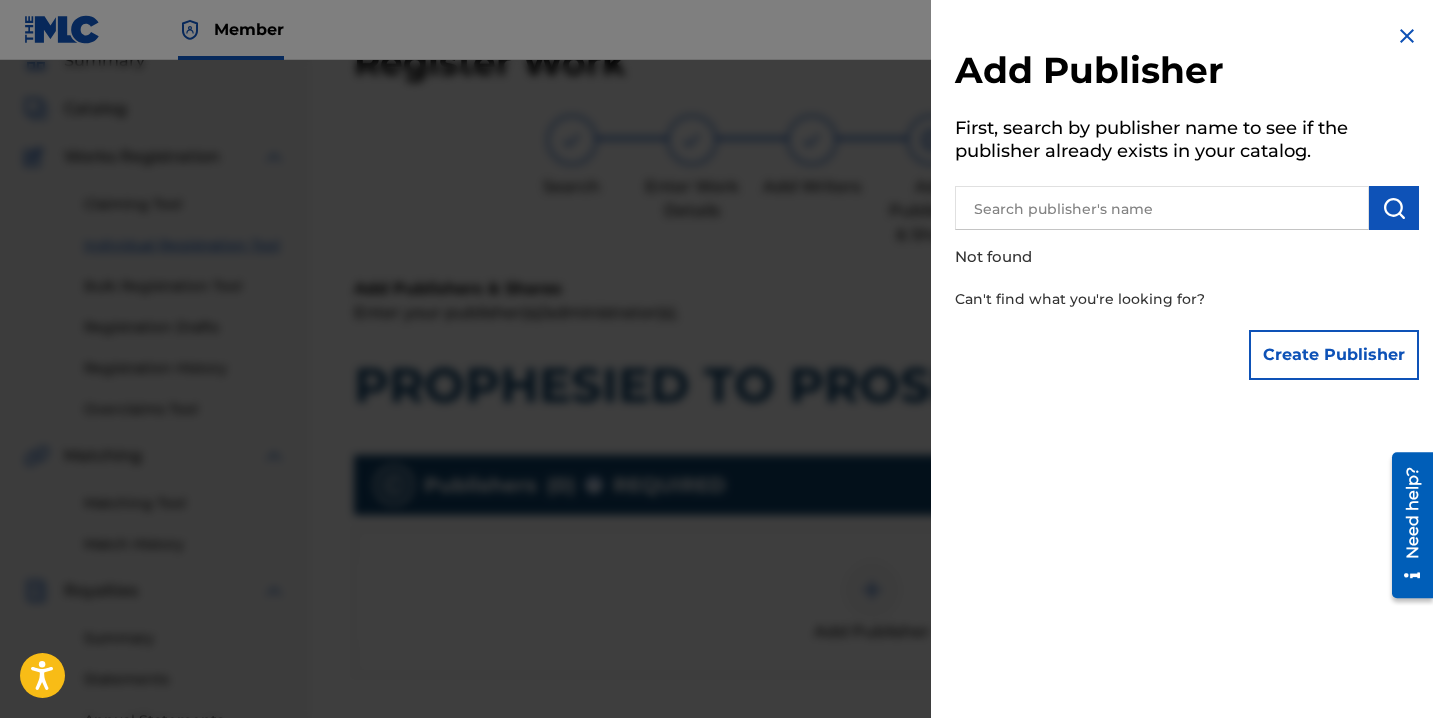 click on "Create Publisher" at bounding box center [1334, 355] 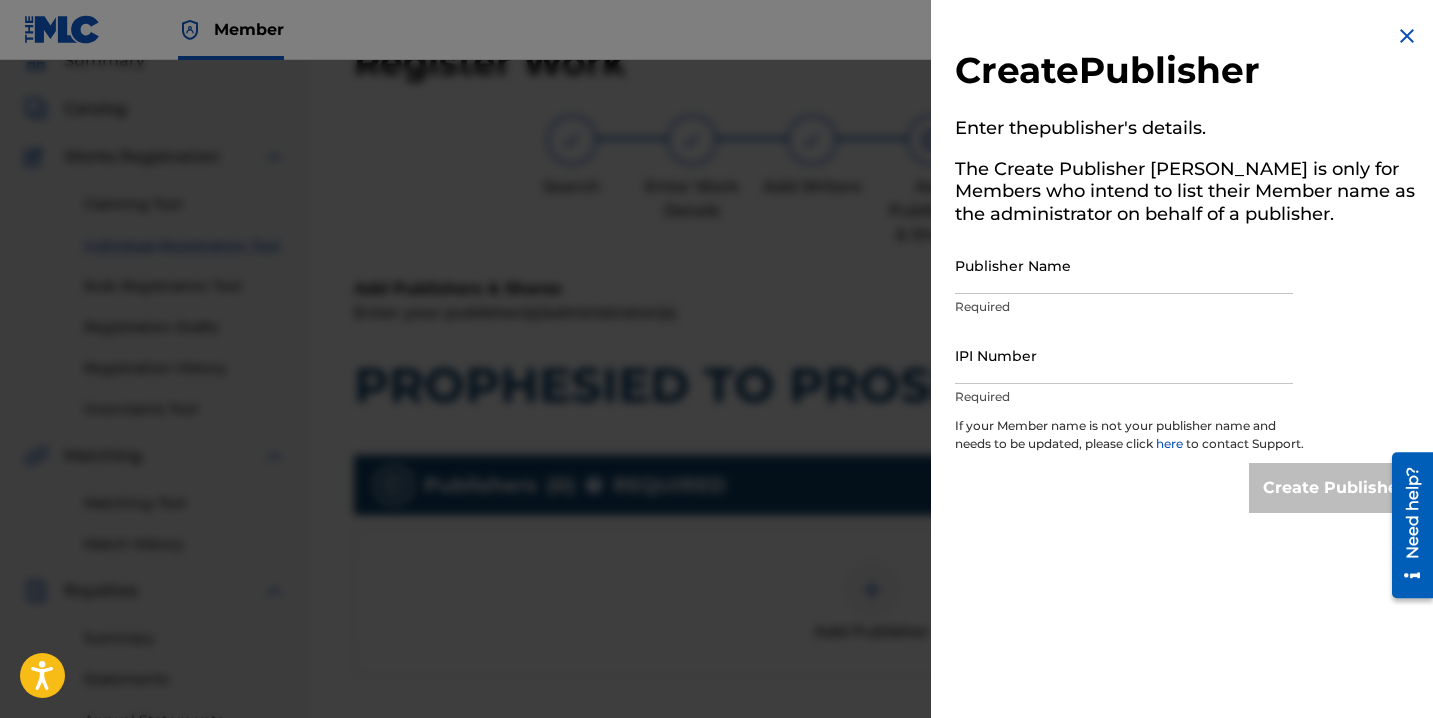 click on "IPI Number" at bounding box center (1124, 355) 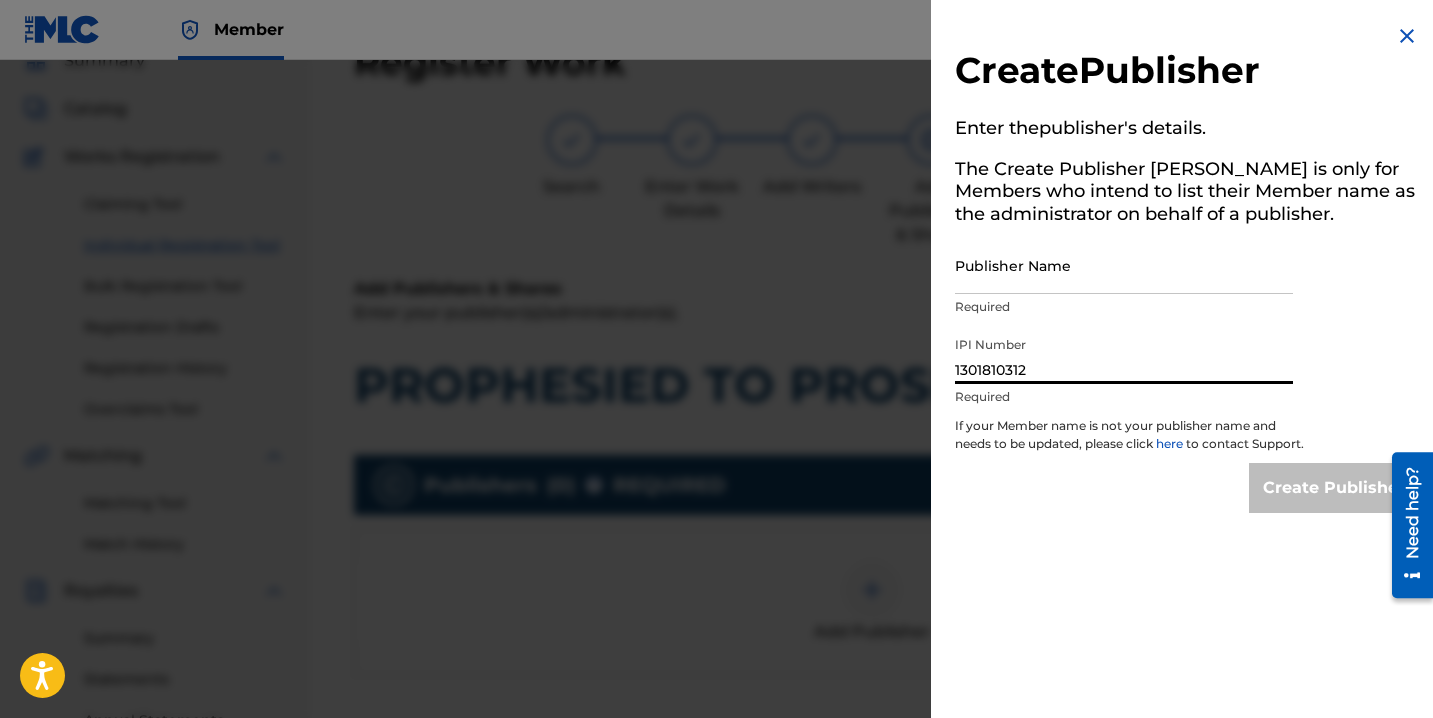 click on "Publisher Name" at bounding box center [1124, 265] 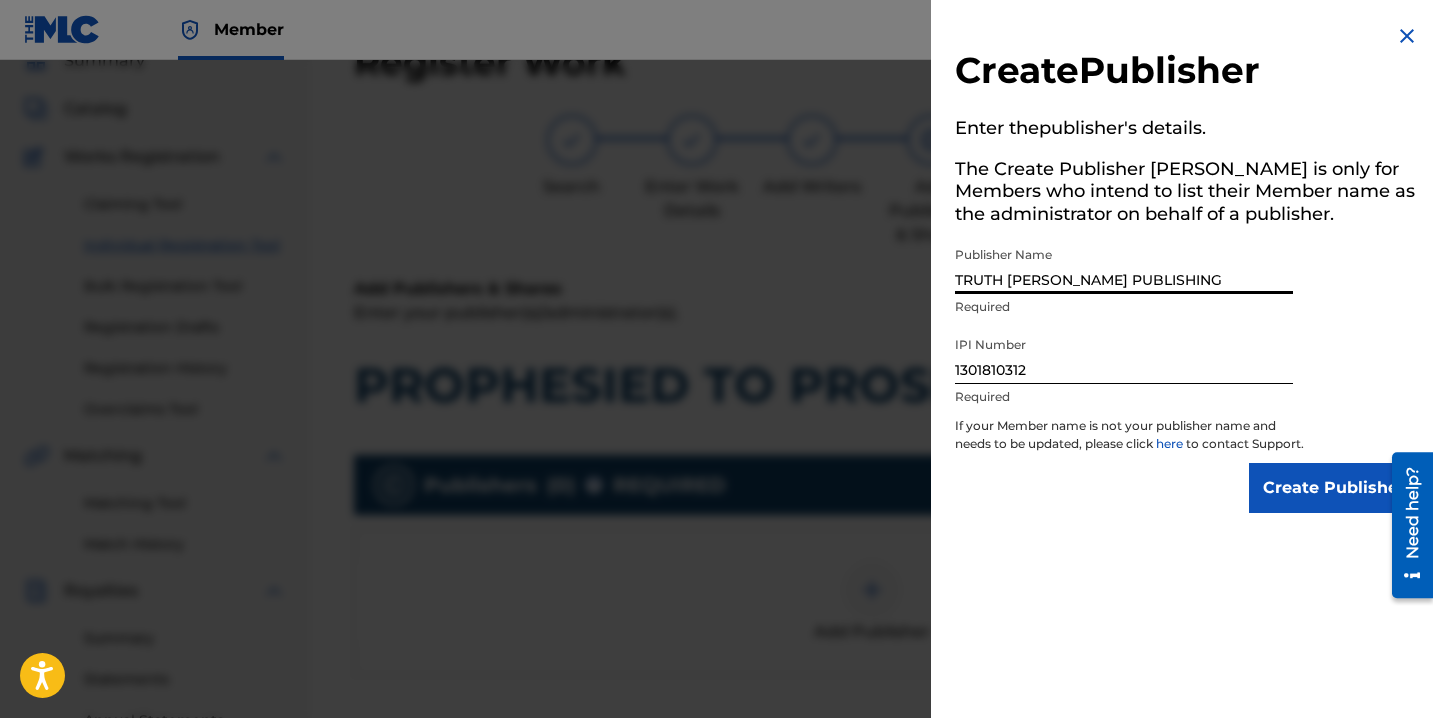 click on "Create Publisher" at bounding box center [1334, 488] 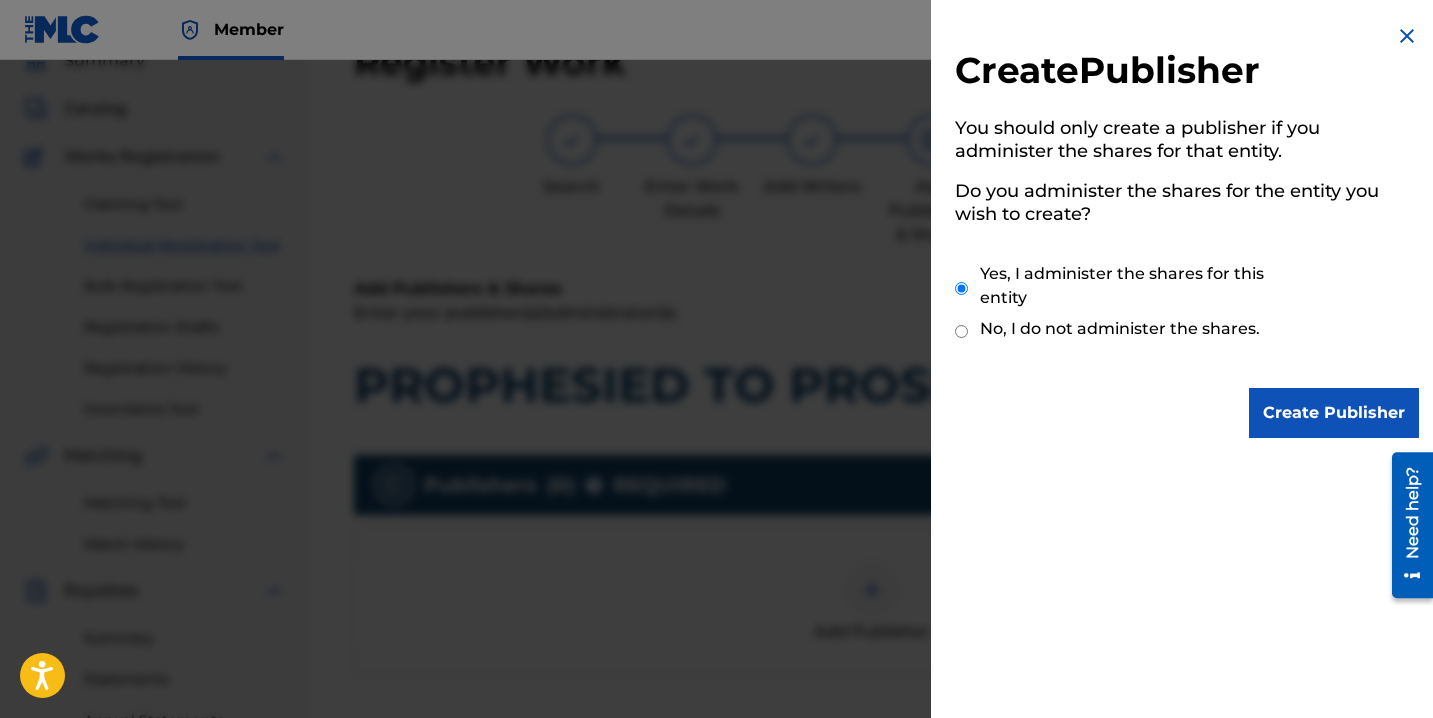 click on "Create Publisher" at bounding box center (1334, 413) 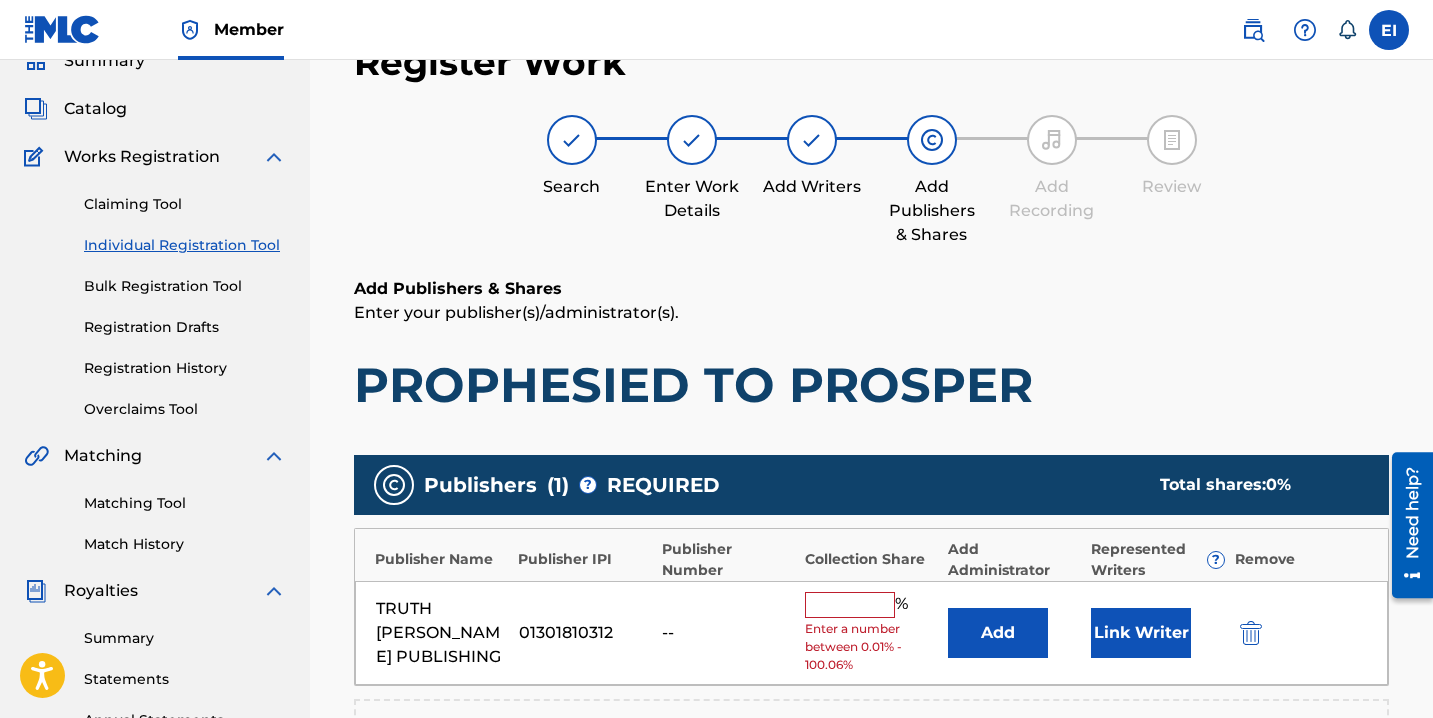click at bounding box center [850, 605] 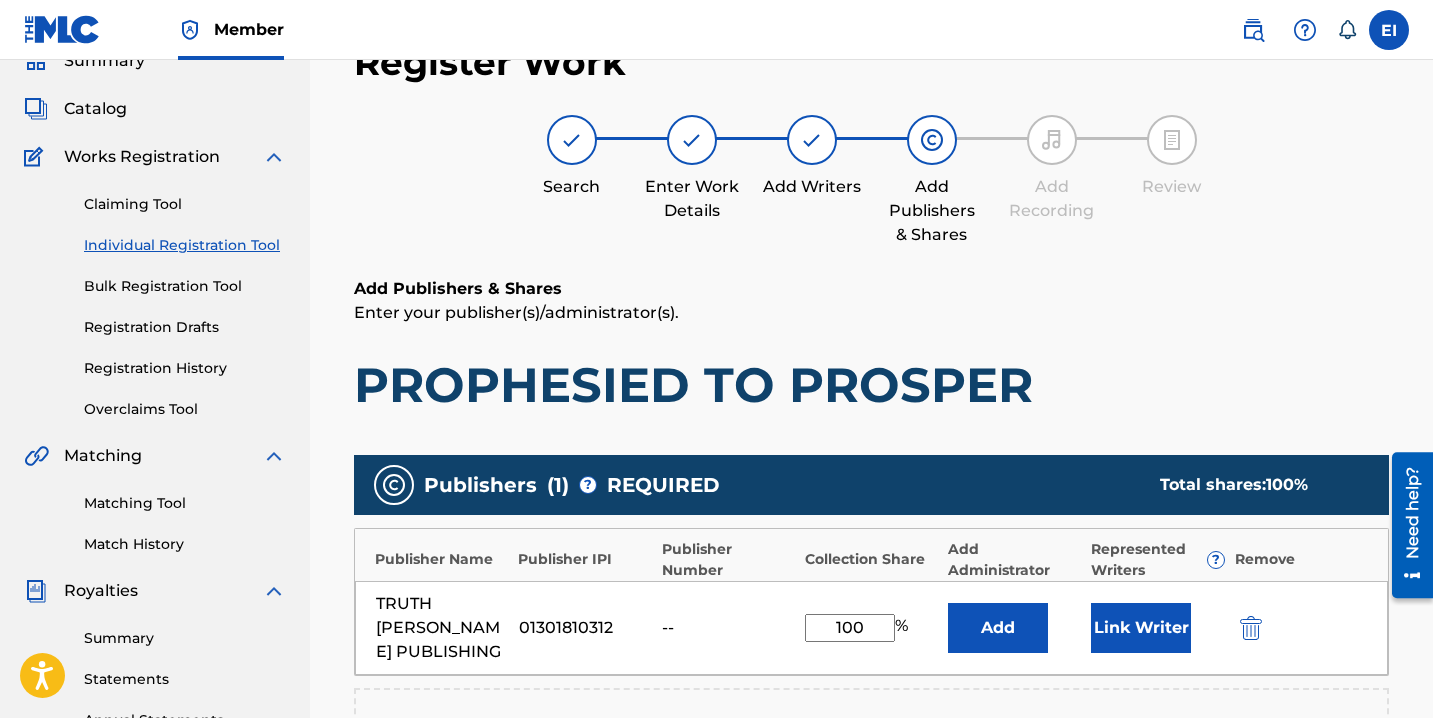click on "Link Writer" at bounding box center [1141, 628] 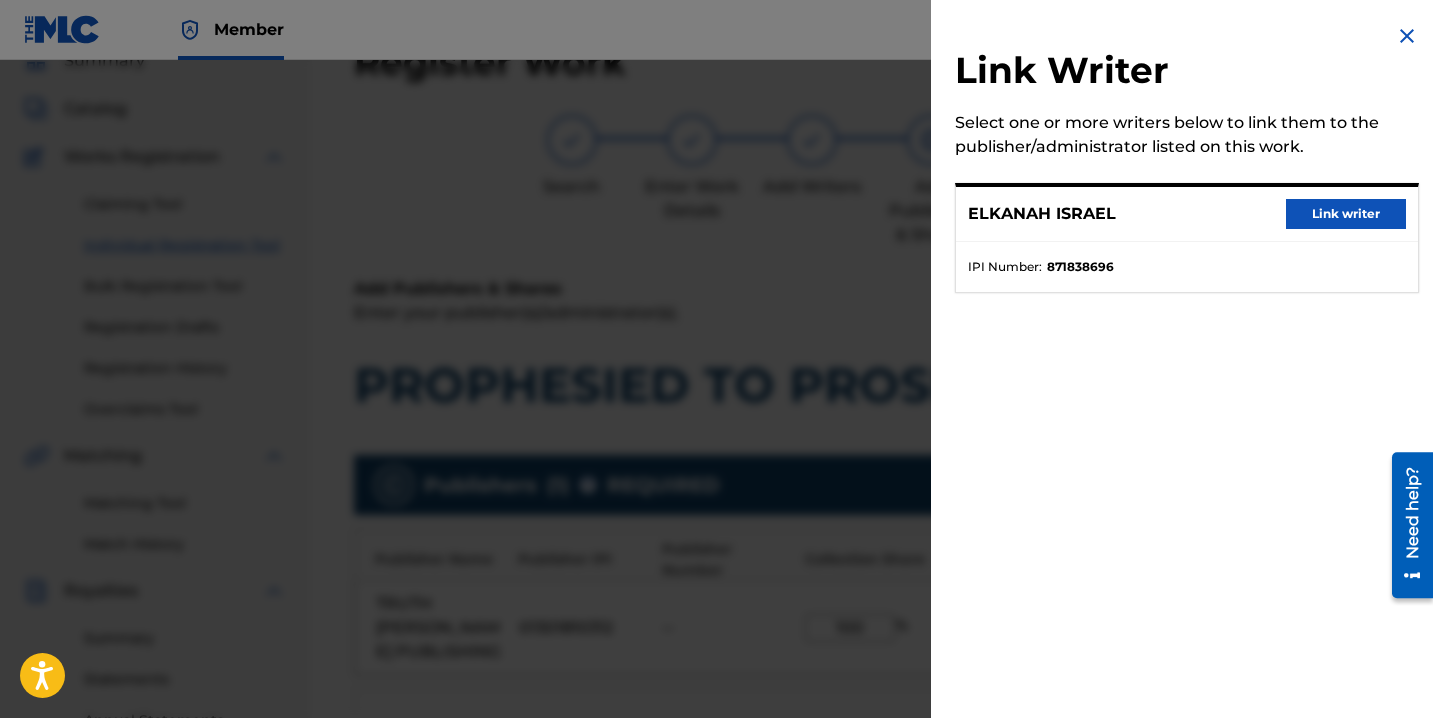 click on "Link writer" at bounding box center [1346, 214] 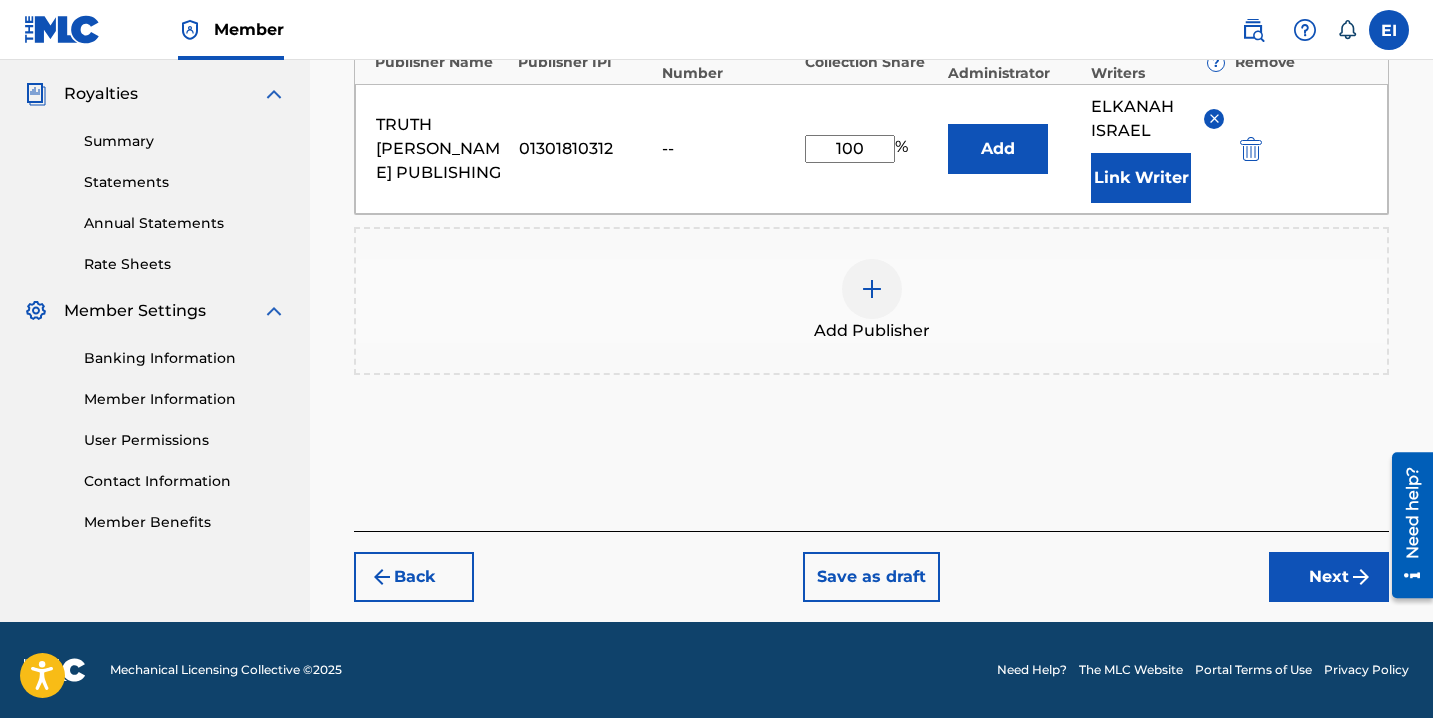click on "Next" at bounding box center [1329, 577] 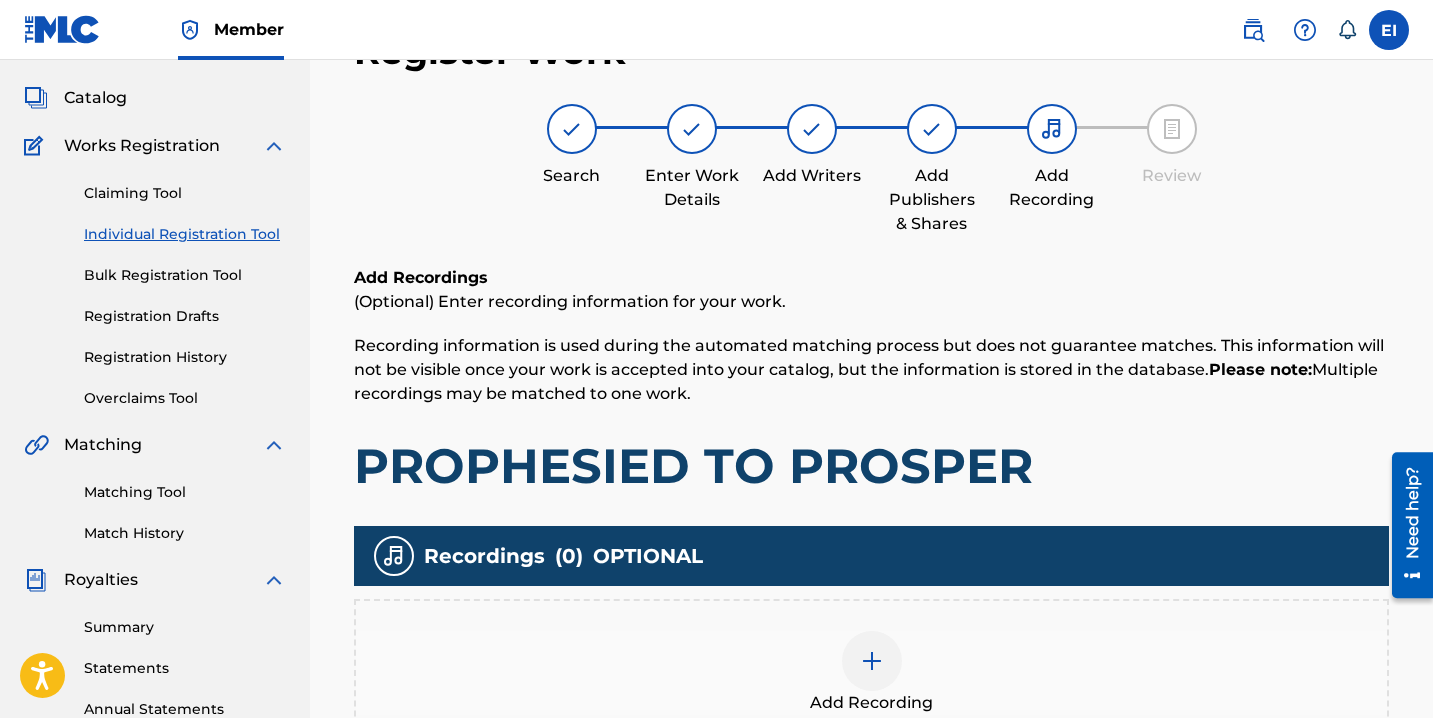 scroll, scrollTop: 90, scrollLeft: 0, axis: vertical 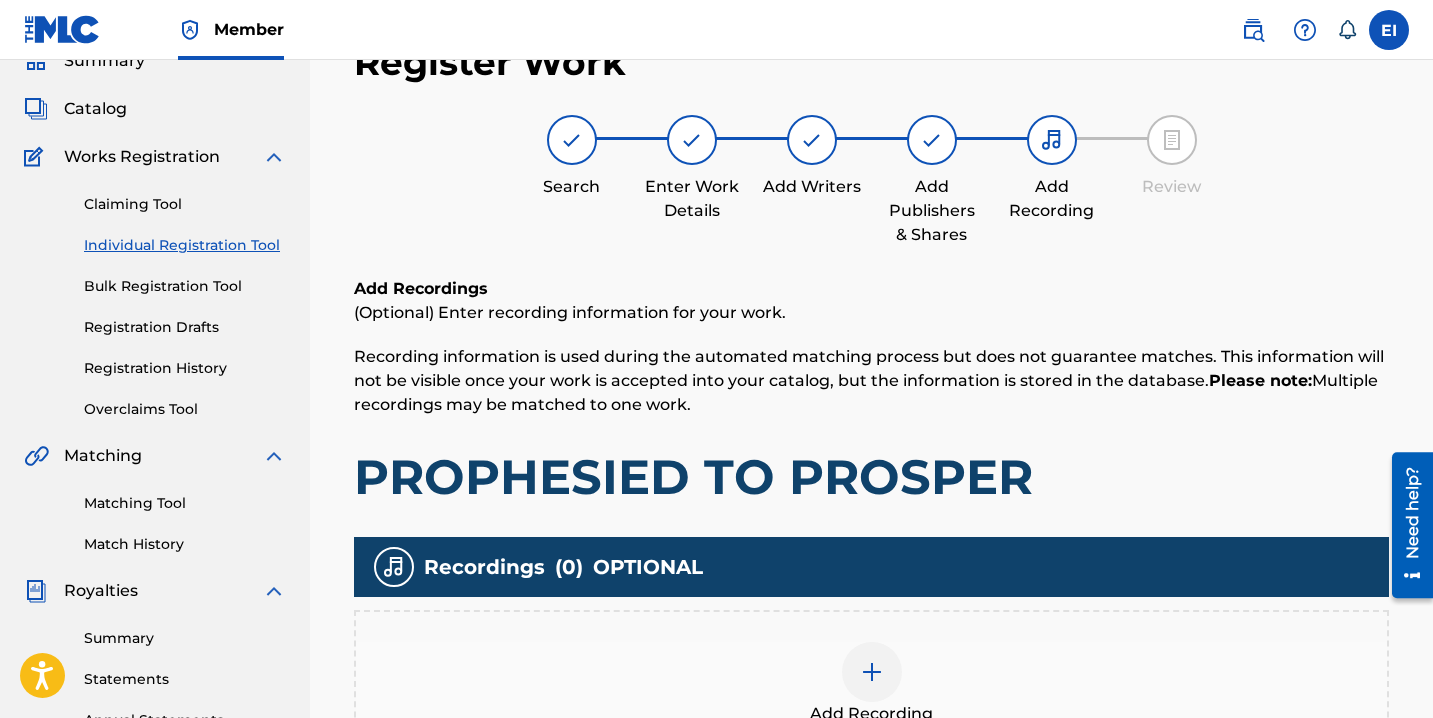 click on "Add Recording" at bounding box center (871, 684) 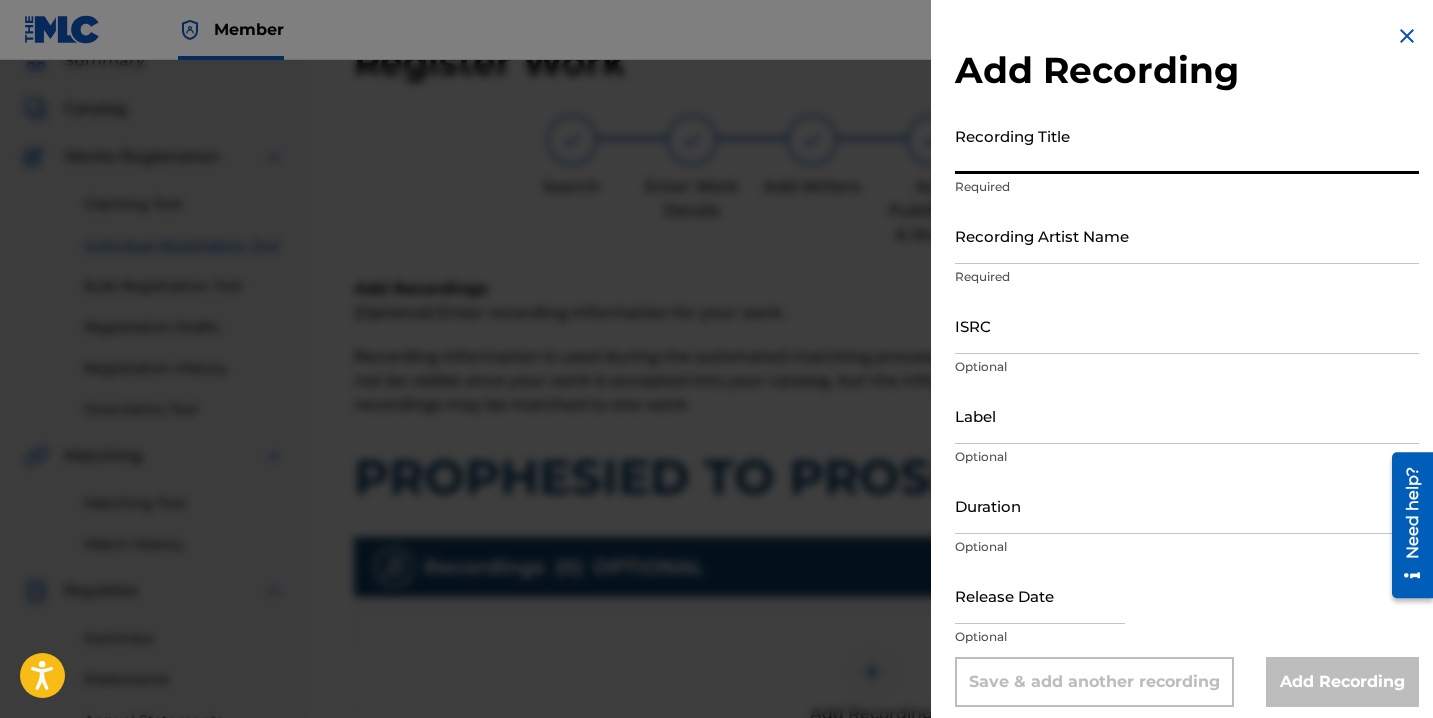 click on "Recording Title" at bounding box center [1187, 145] 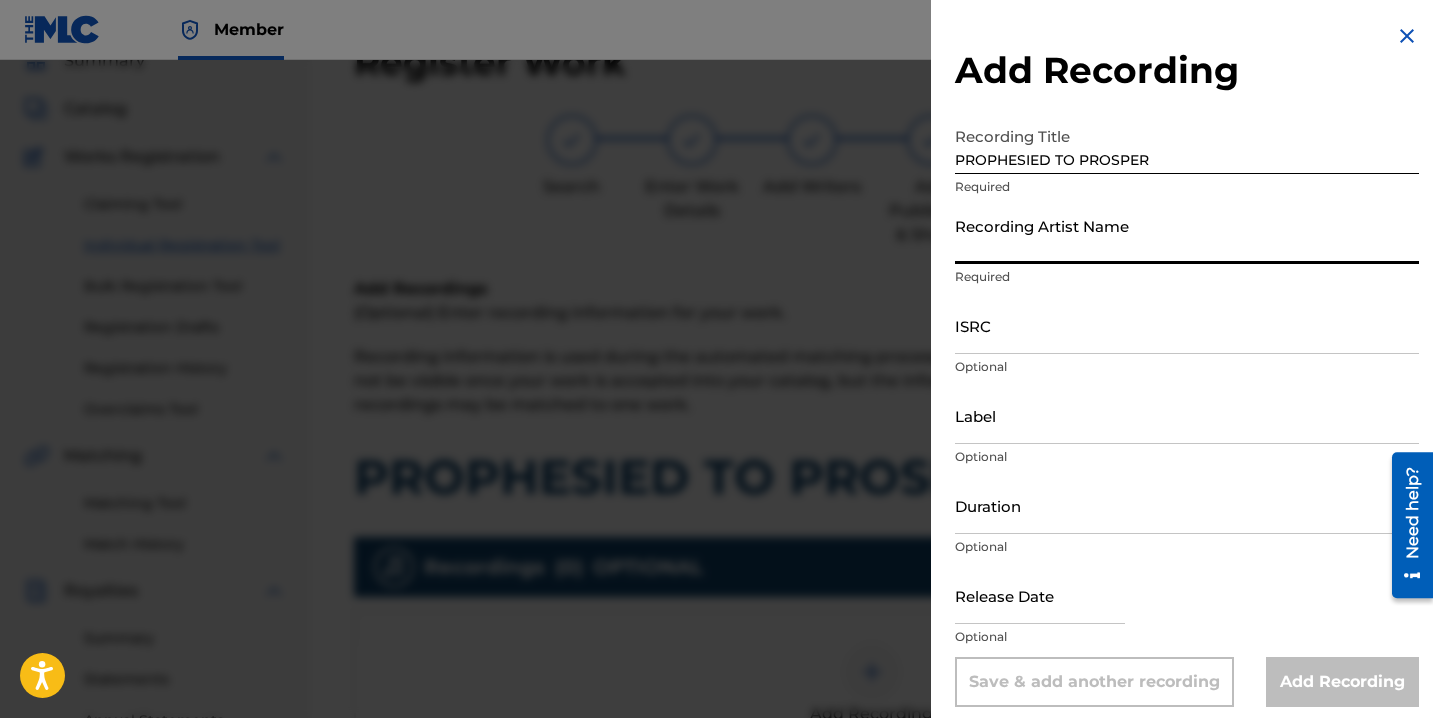 click on "Recording Artist Name" at bounding box center [1187, 235] 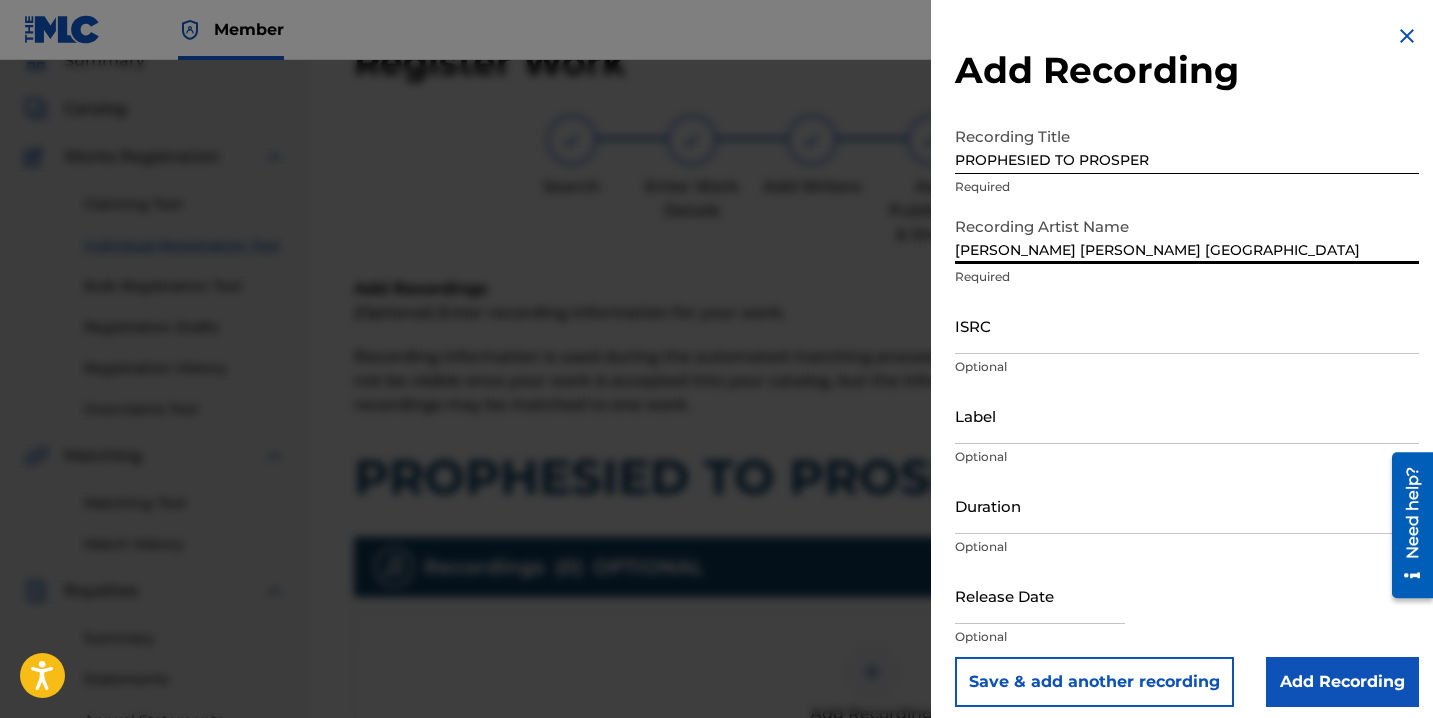 click on "Duration" at bounding box center (1187, 505) 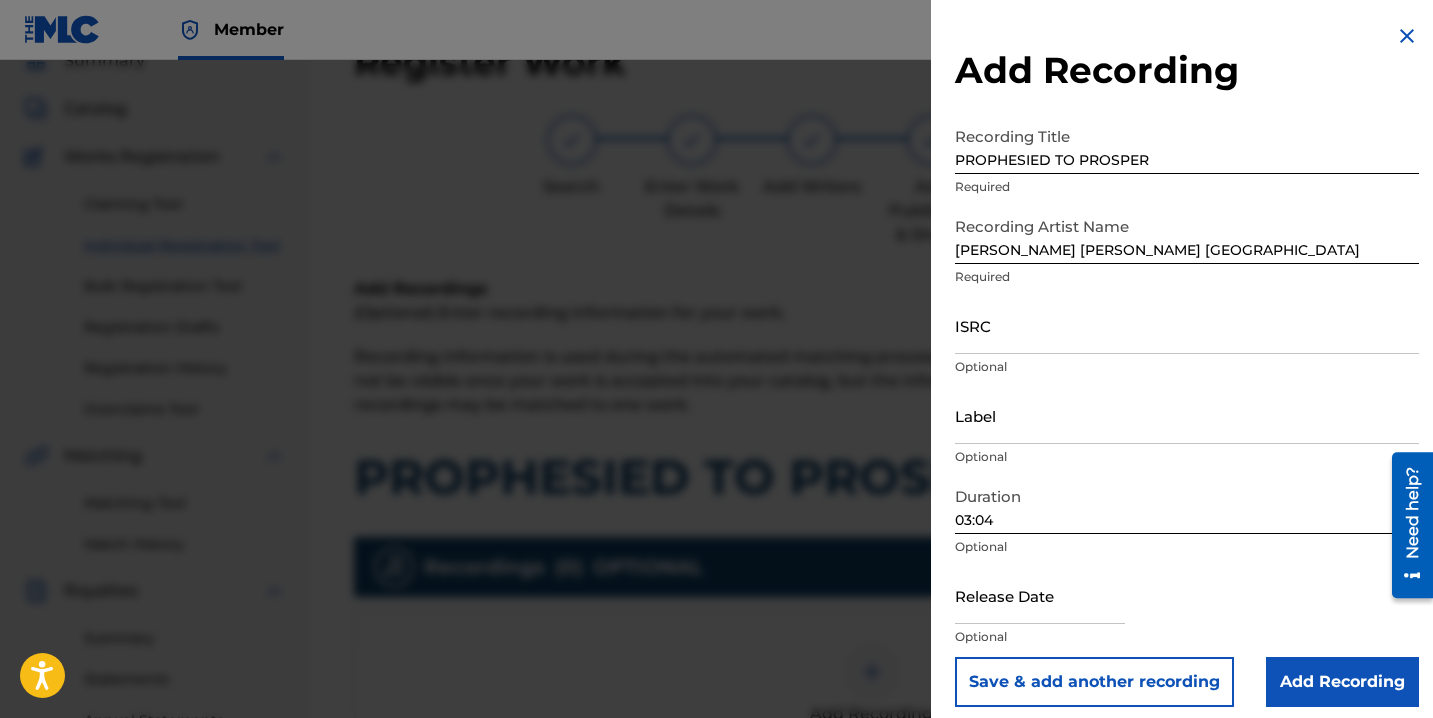 click at bounding box center [1040, 595] 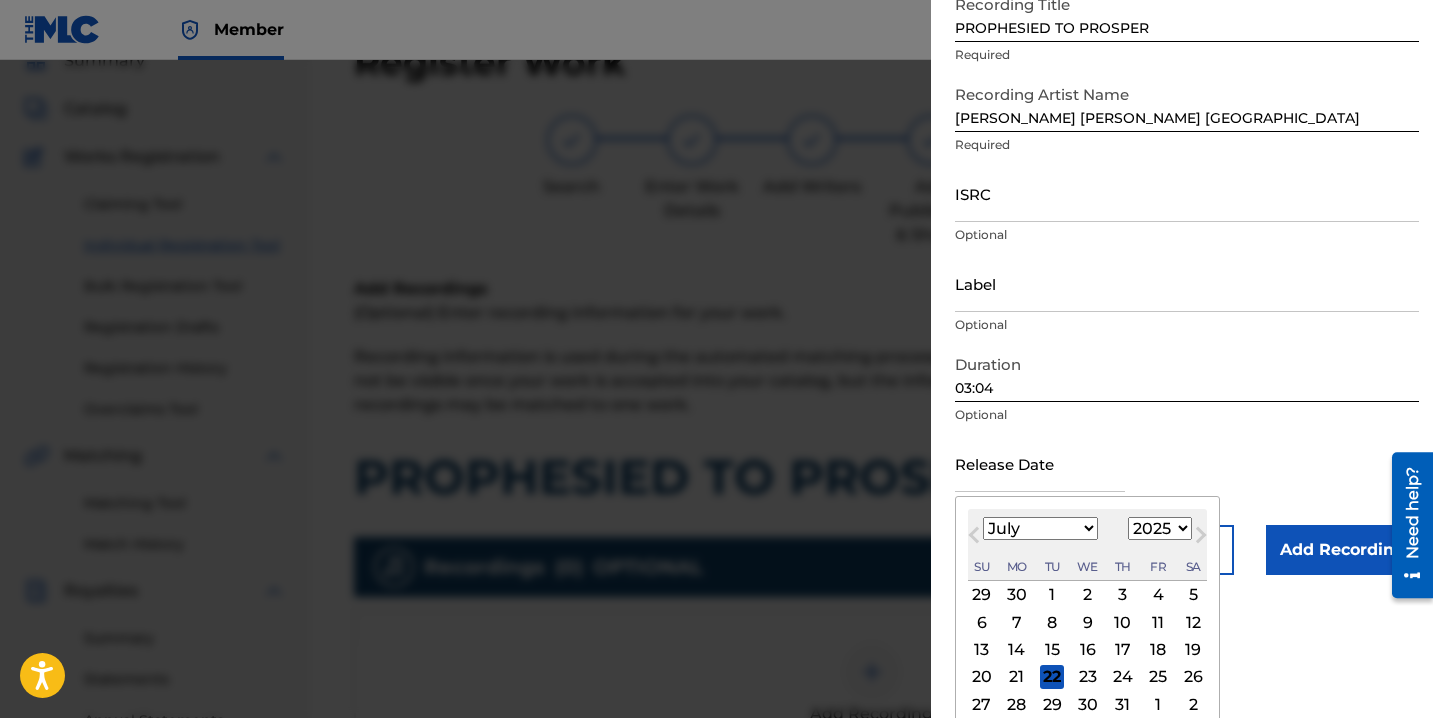 click on "29" at bounding box center [982, 595] 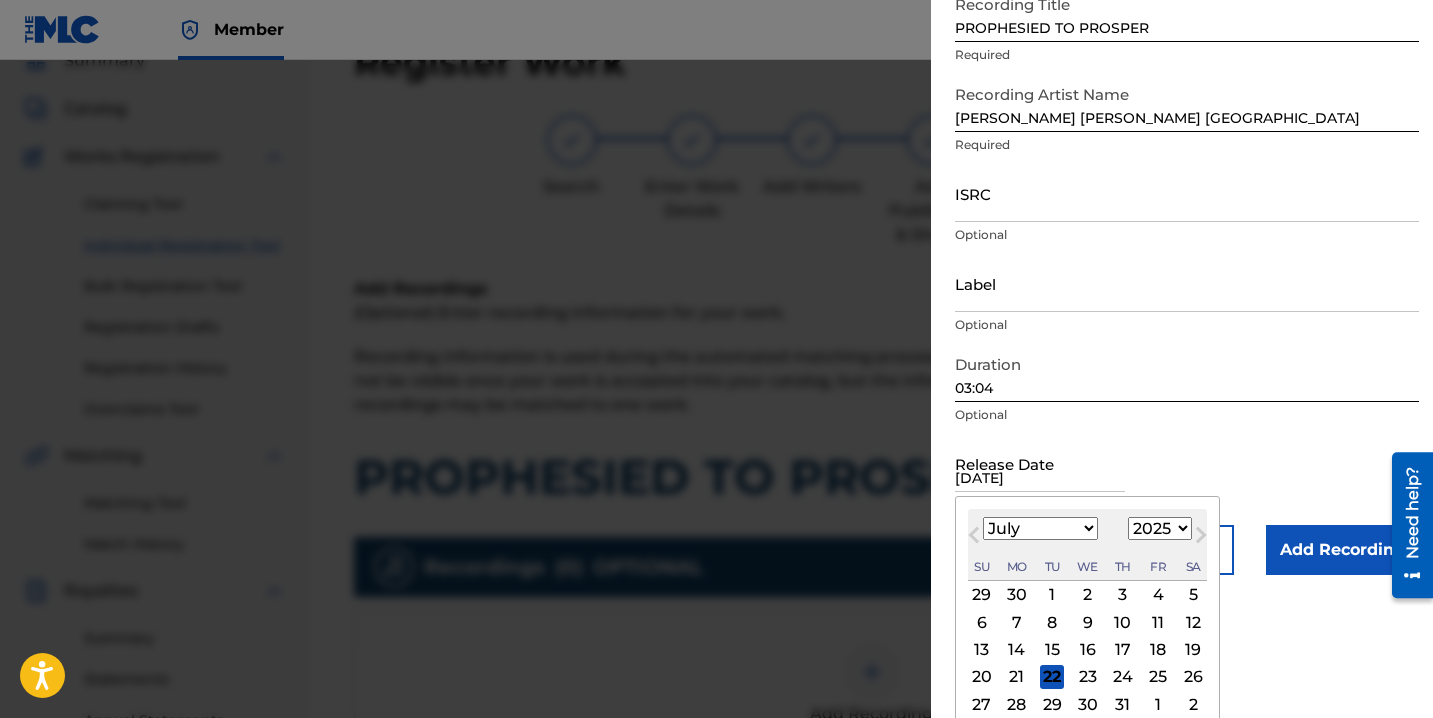 scroll, scrollTop: 13, scrollLeft: 0, axis: vertical 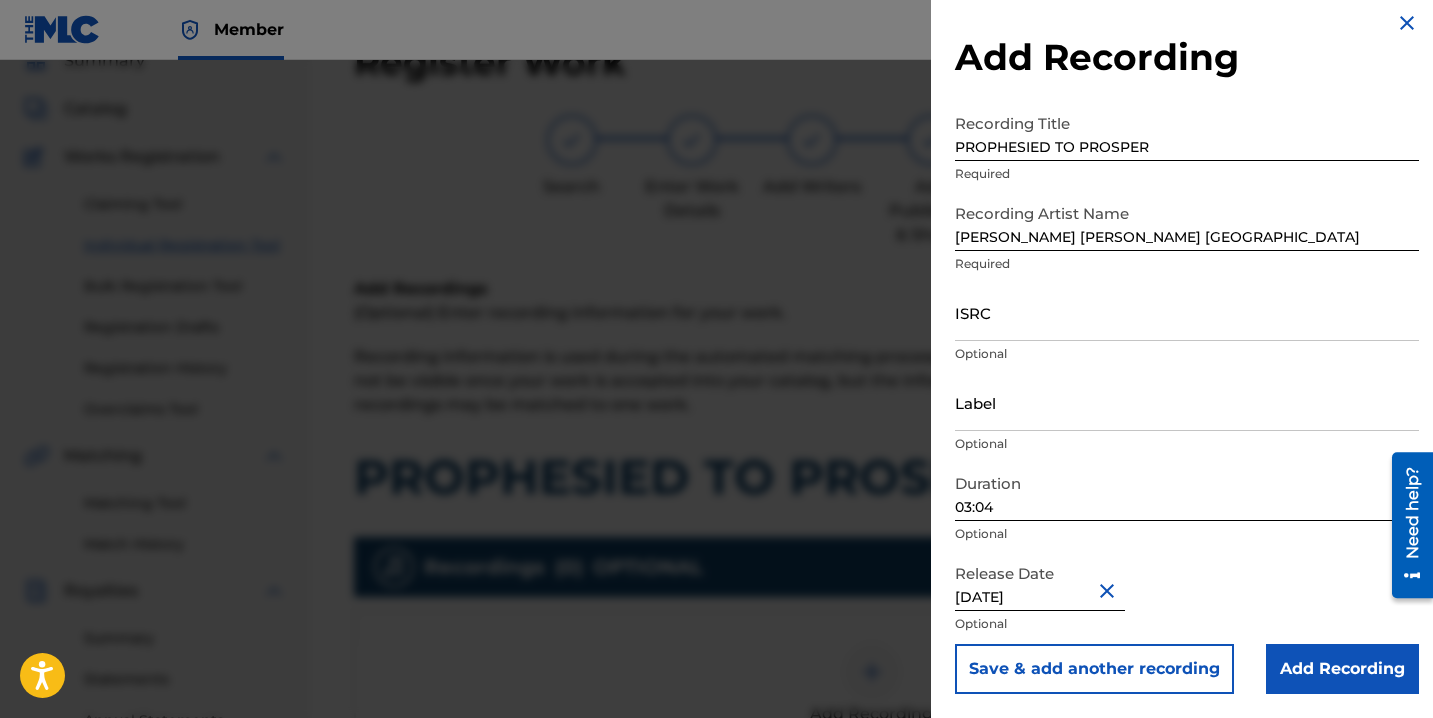 click on "ISRC" at bounding box center (1187, 312) 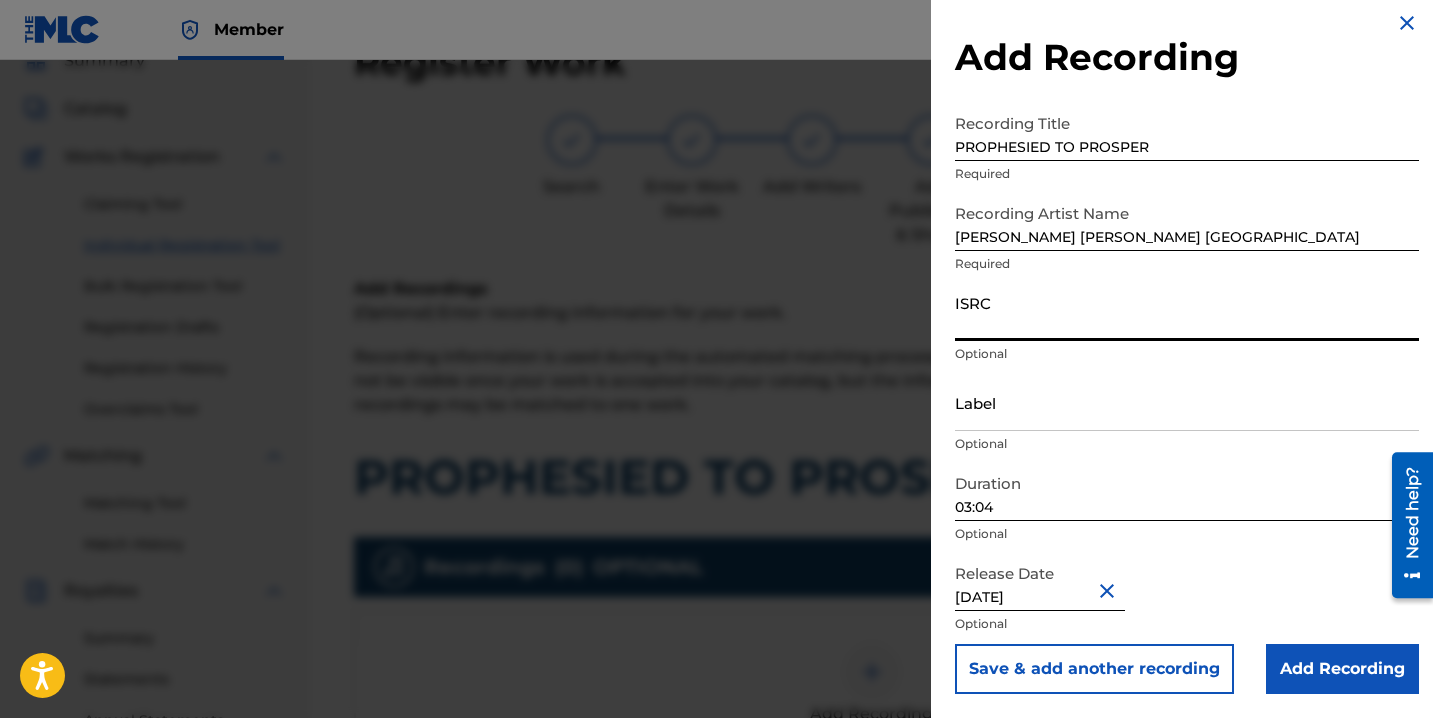 click on "ISRC" at bounding box center (1187, 312) 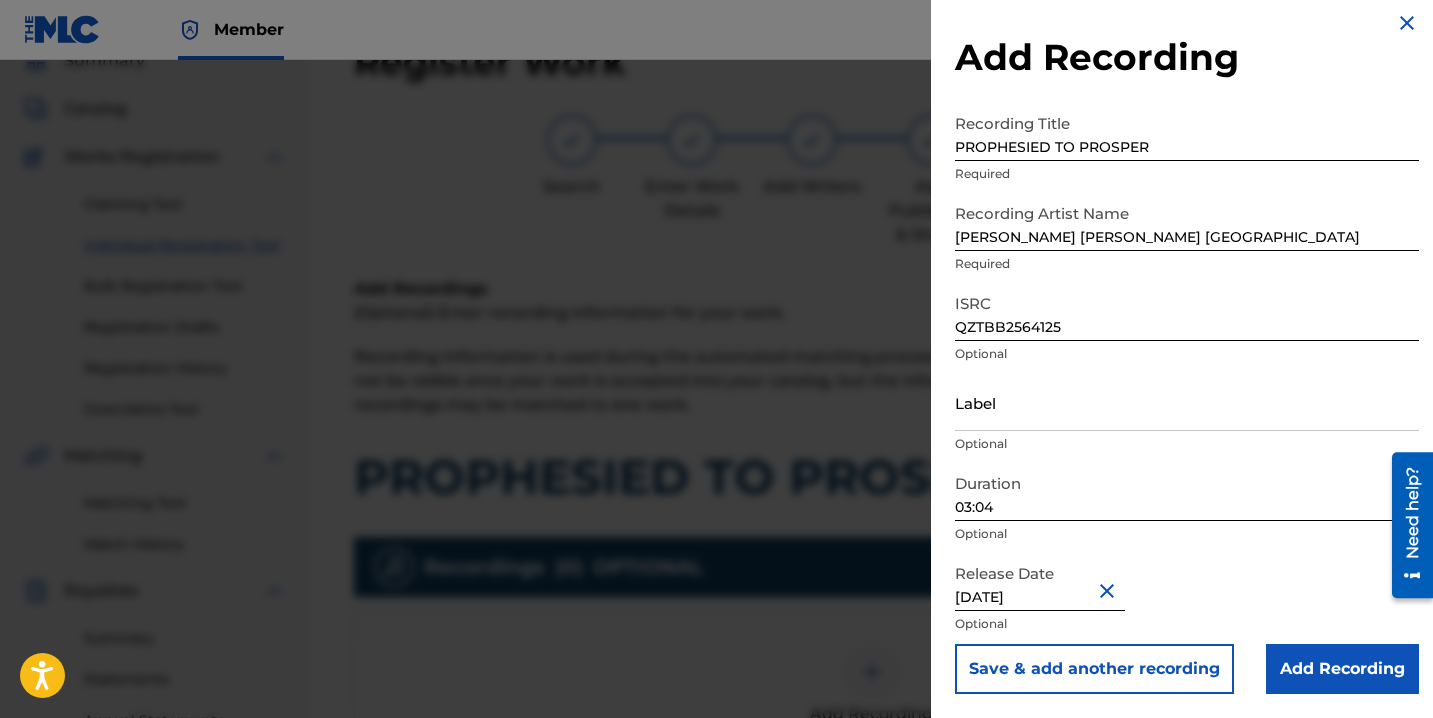 click on "Add Recording" at bounding box center (1342, 669) 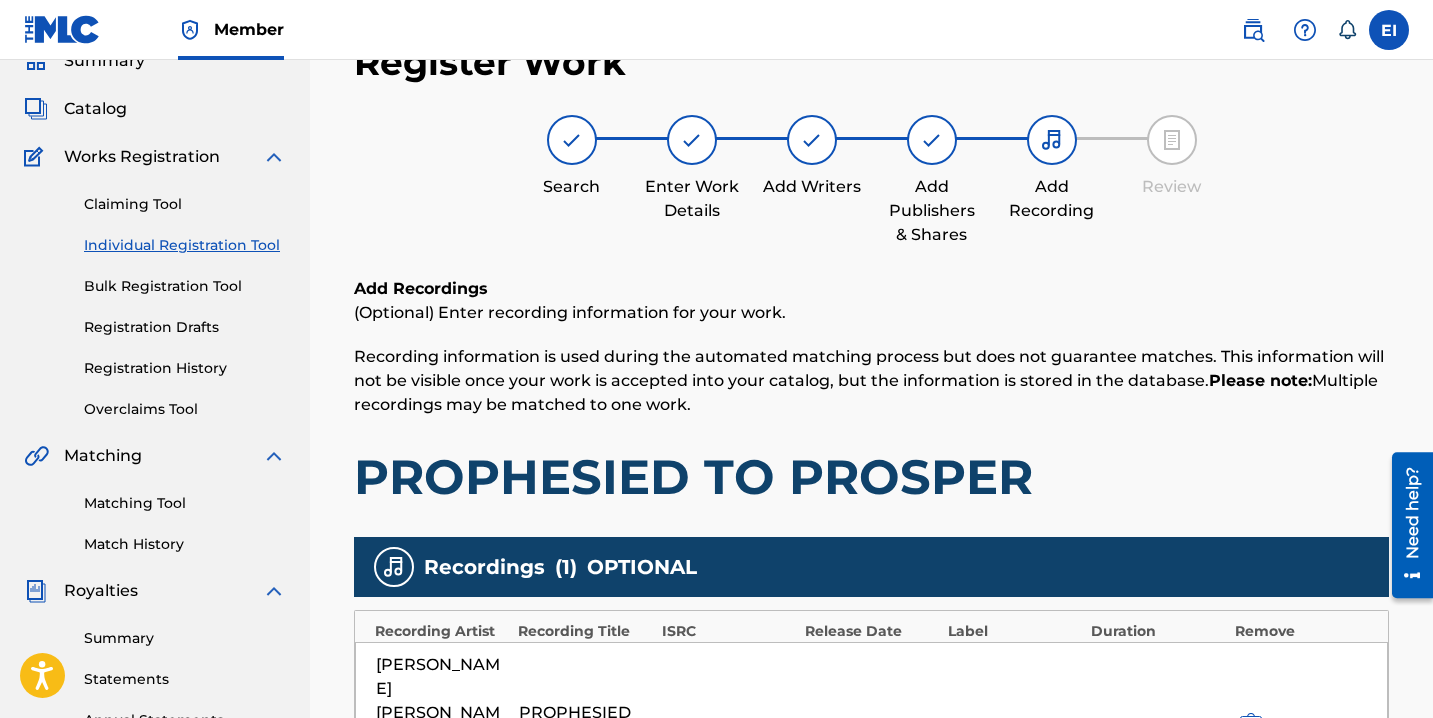 scroll, scrollTop: 522, scrollLeft: 0, axis: vertical 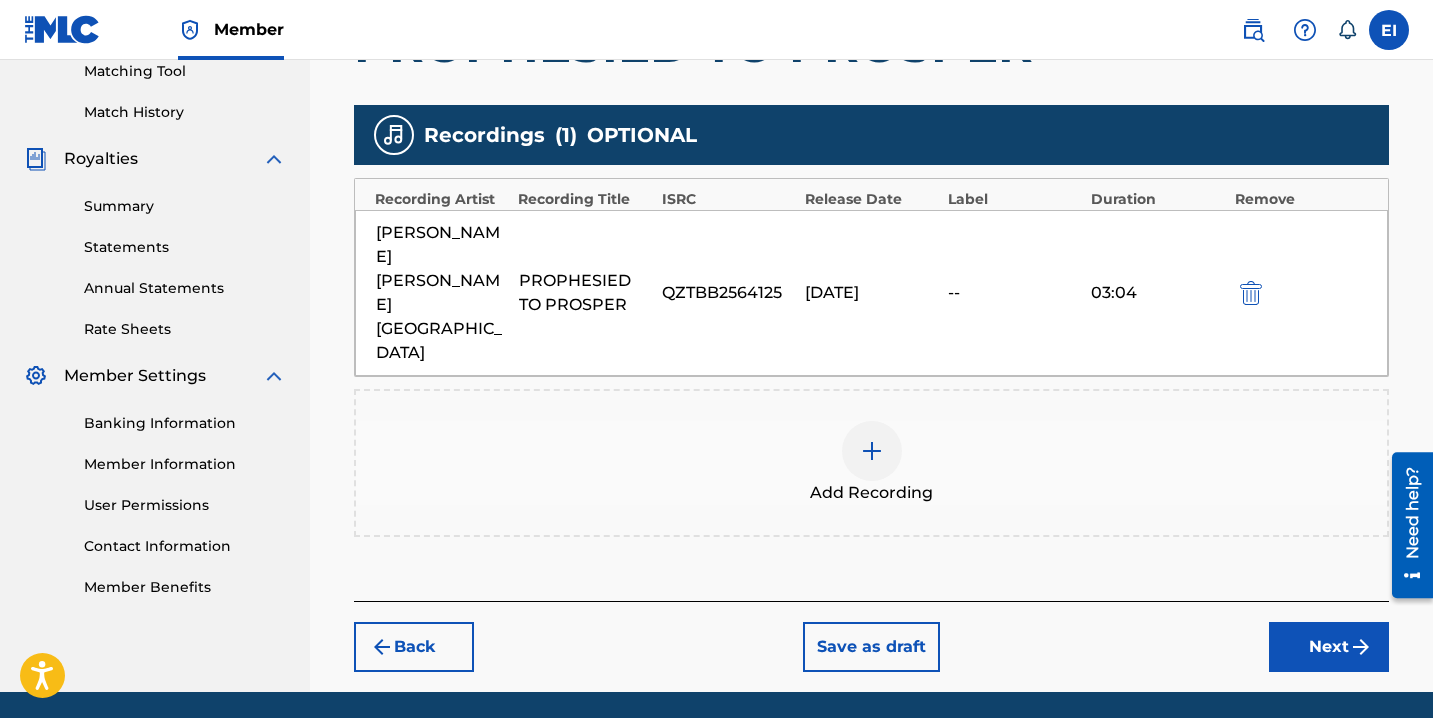 click on "Next" at bounding box center [1329, 647] 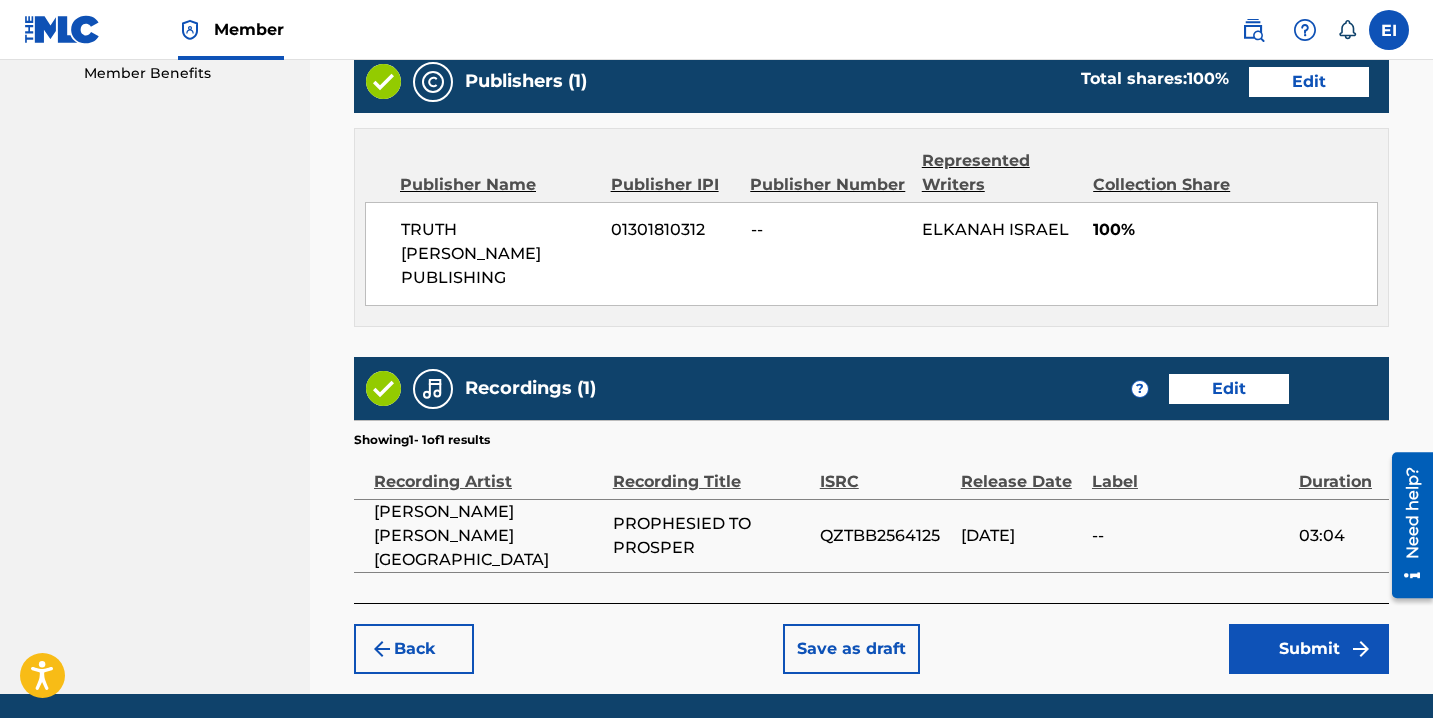 scroll, scrollTop: 1059, scrollLeft: 0, axis: vertical 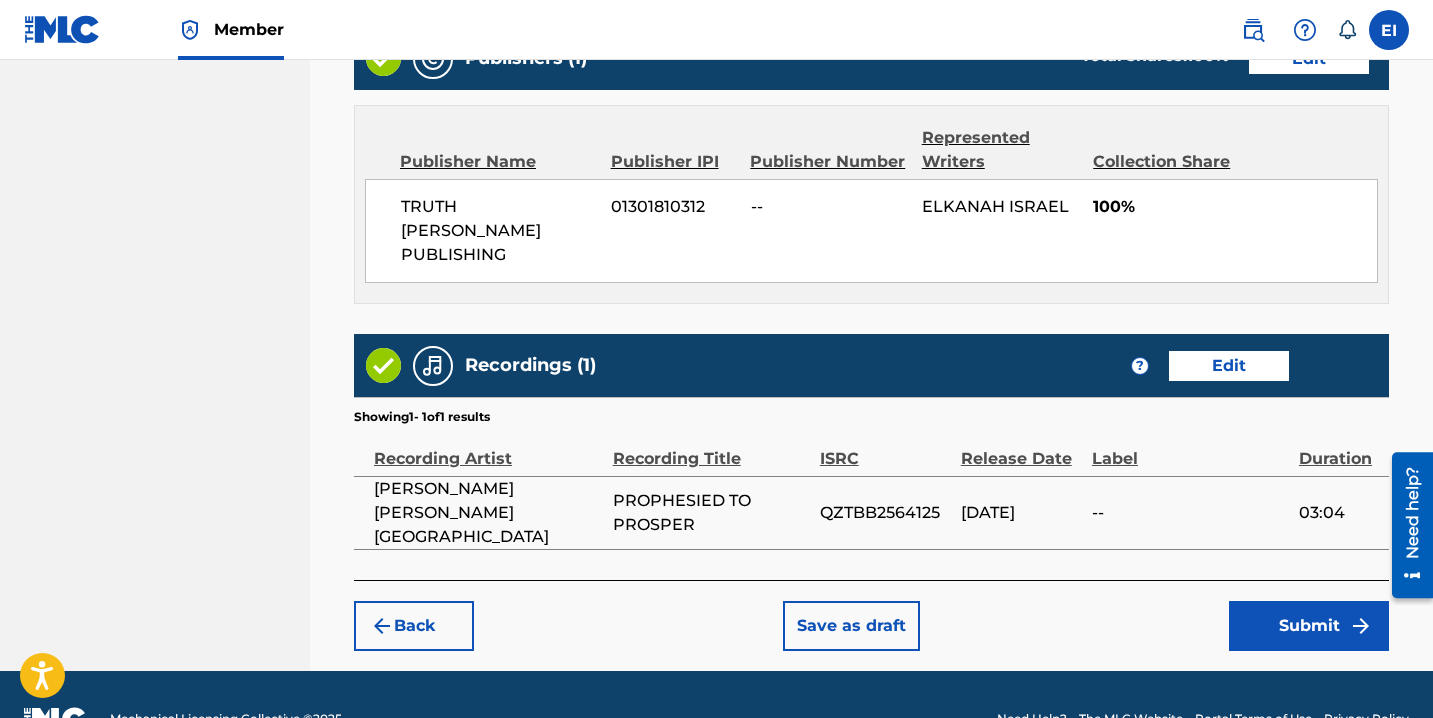 click on "Submit" at bounding box center (1309, 626) 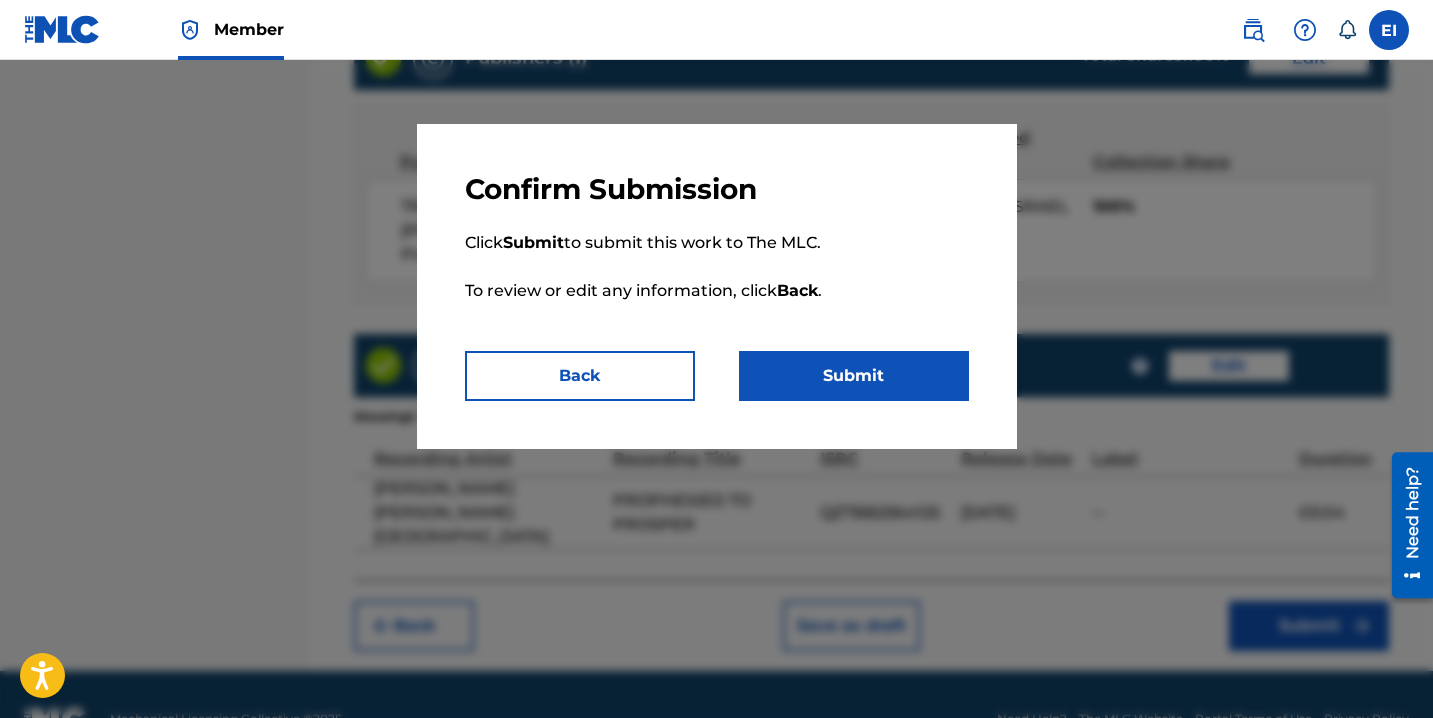 click on "Submit" at bounding box center [854, 376] 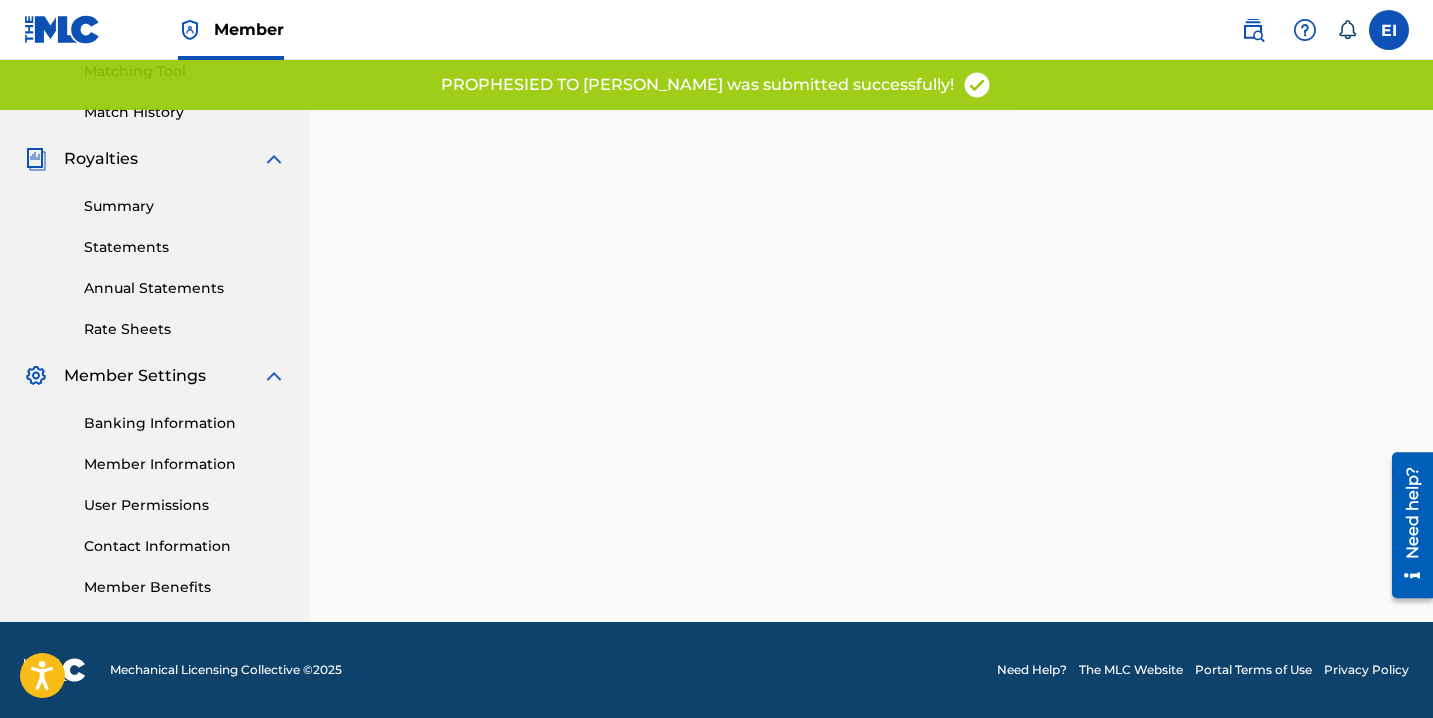 scroll, scrollTop: 0, scrollLeft: 0, axis: both 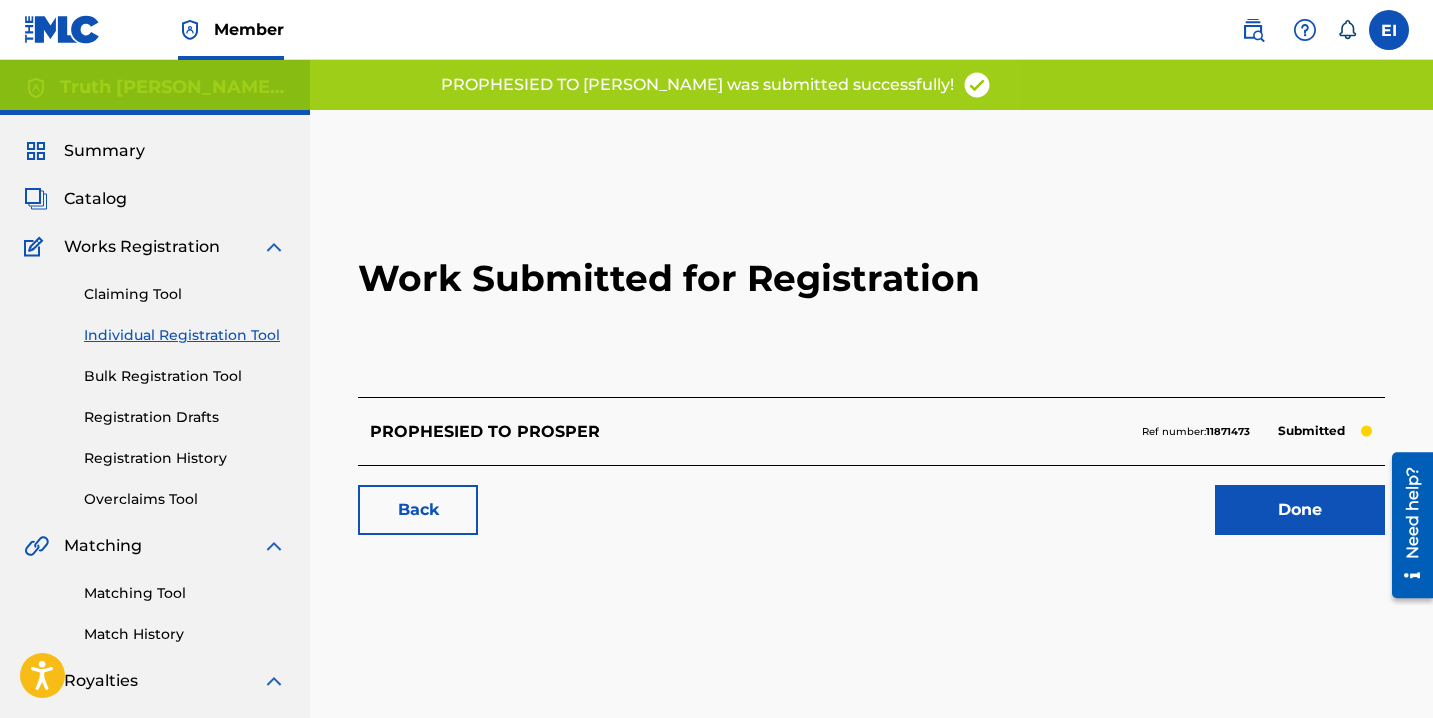 click on "Done" at bounding box center [1300, 510] 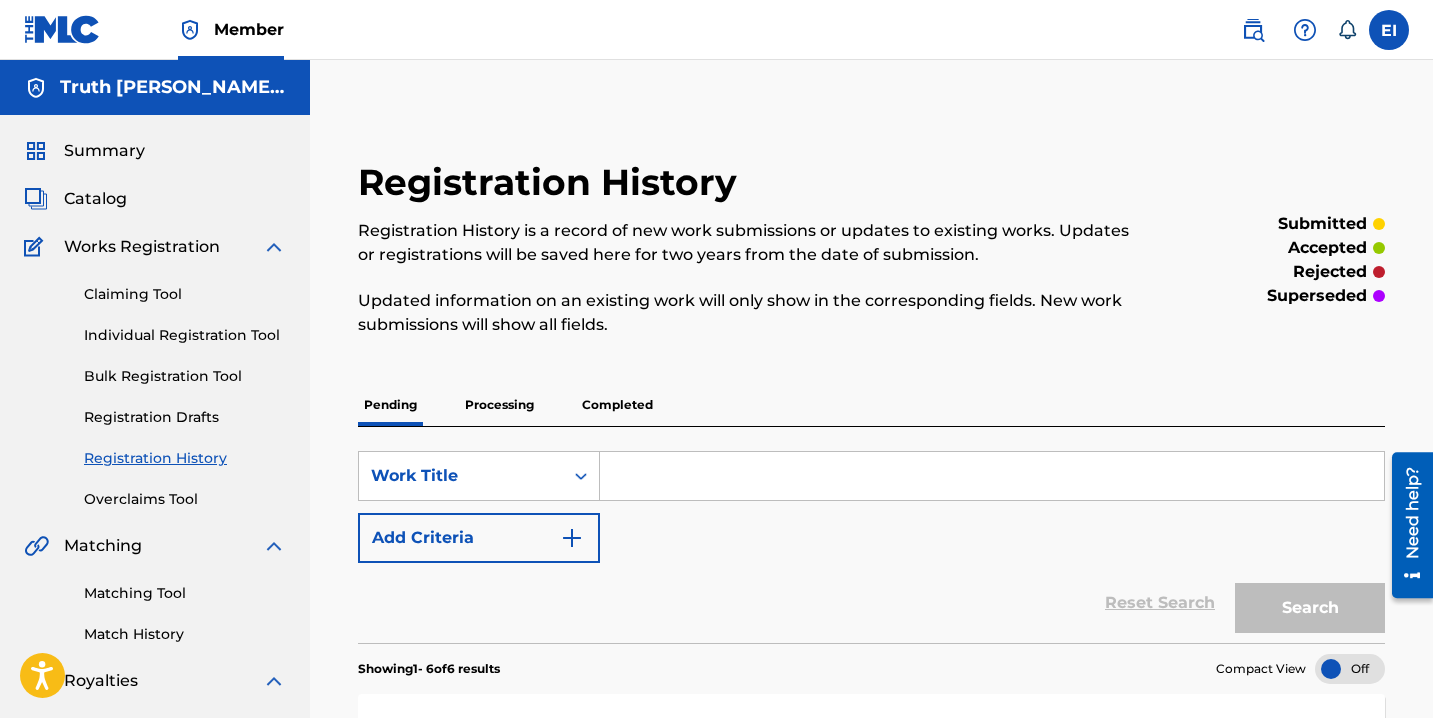 click on "Individual Registration Tool" at bounding box center [185, 335] 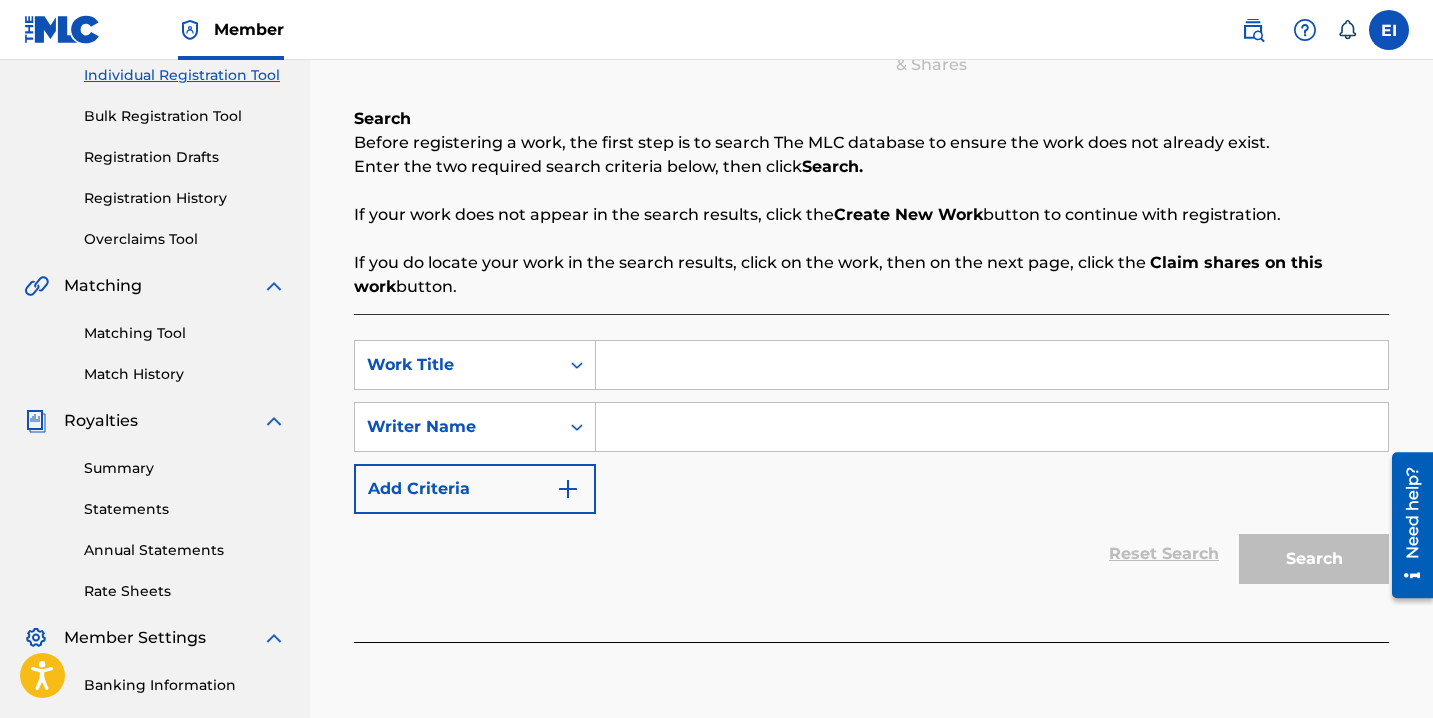 scroll, scrollTop: 261, scrollLeft: 0, axis: vertical 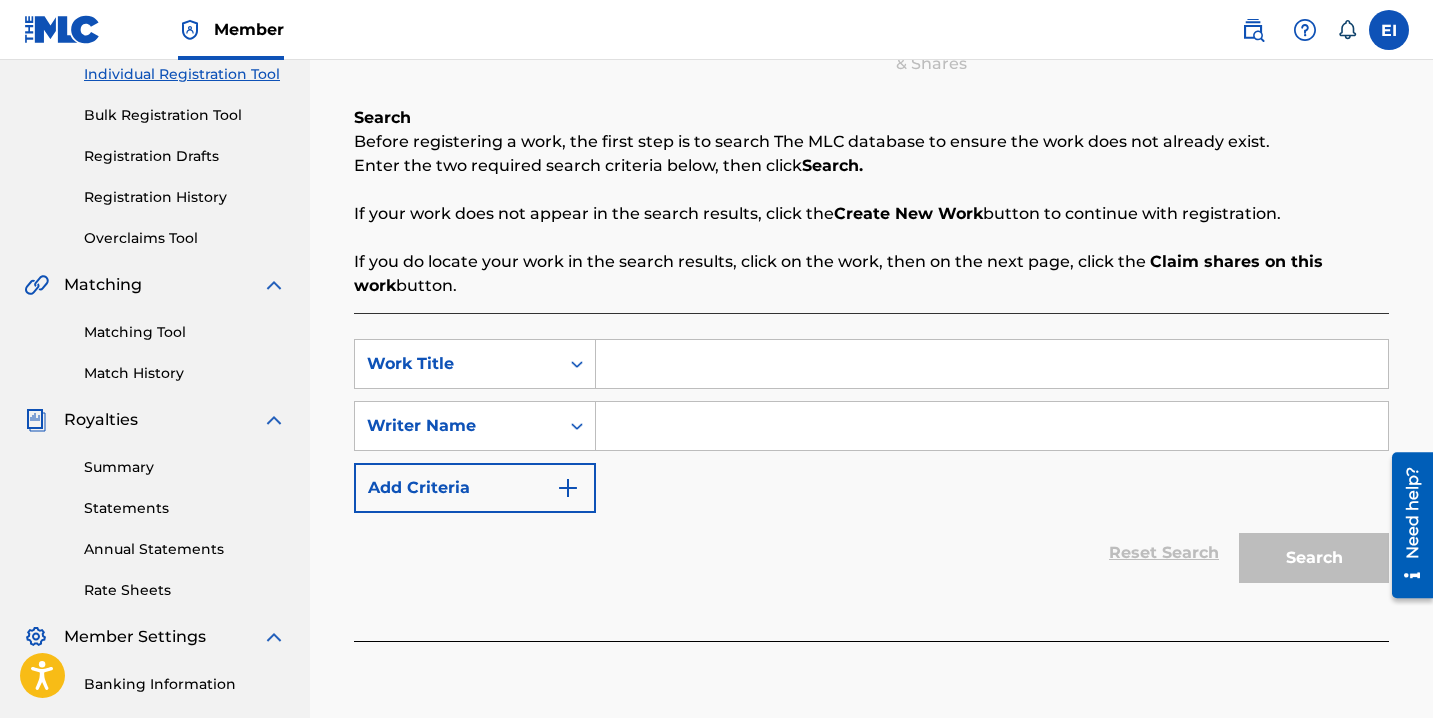 click at bounding box center (992, 364) 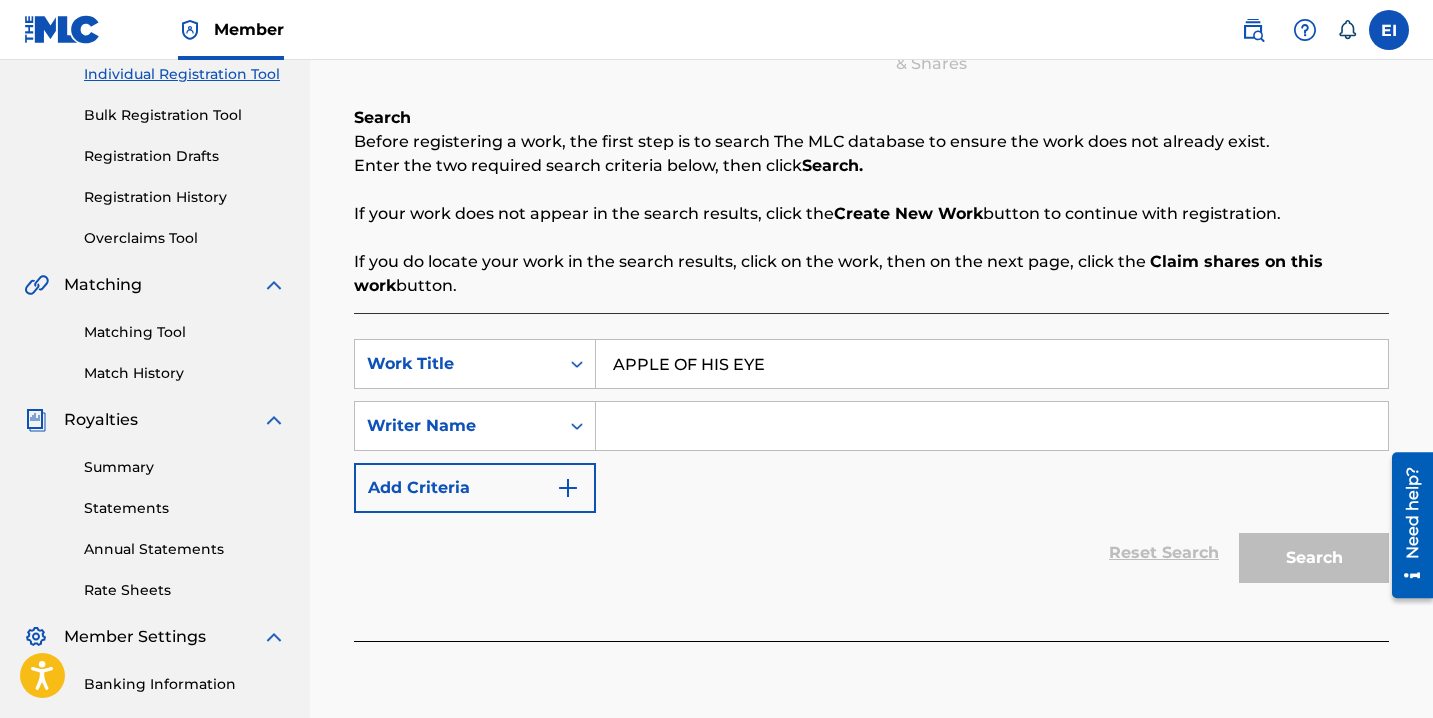 click at bounding box center (992, 426) 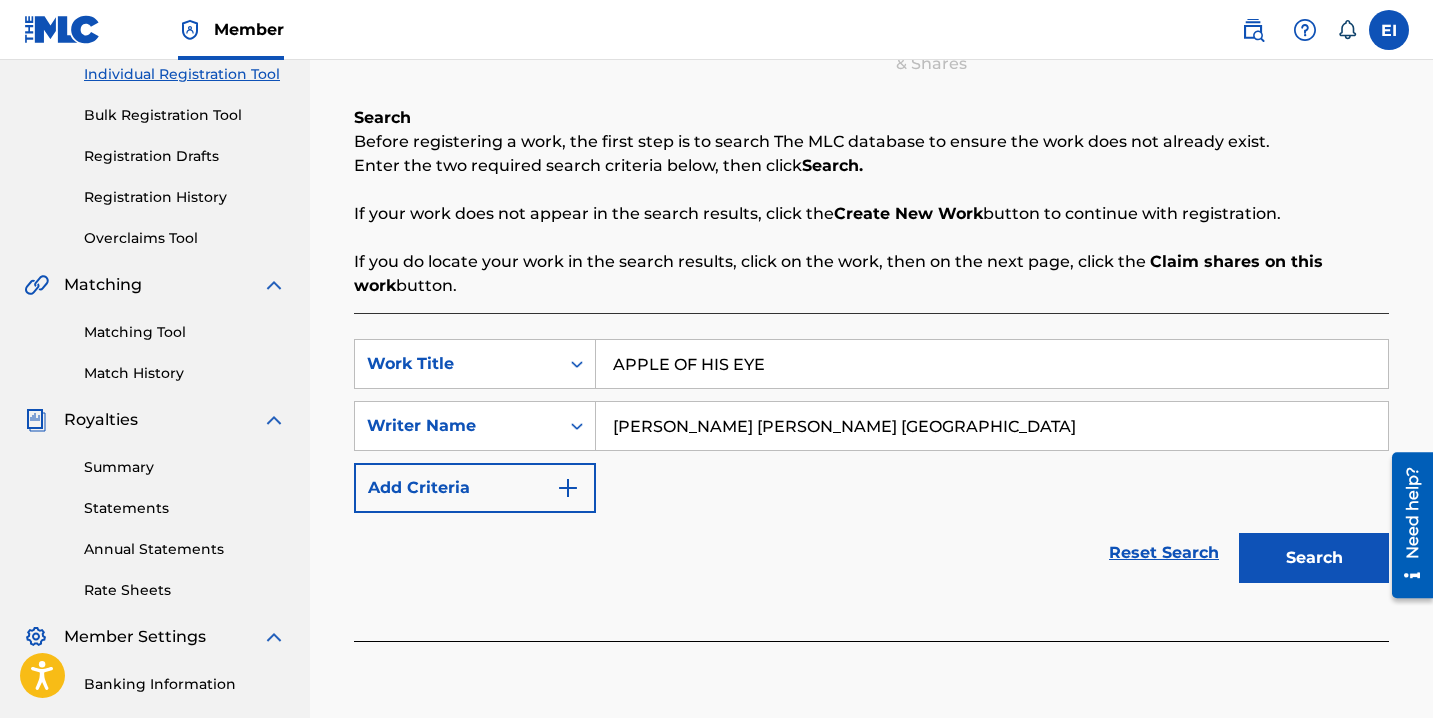 click on "Search" at bounding box center (1314, 558) 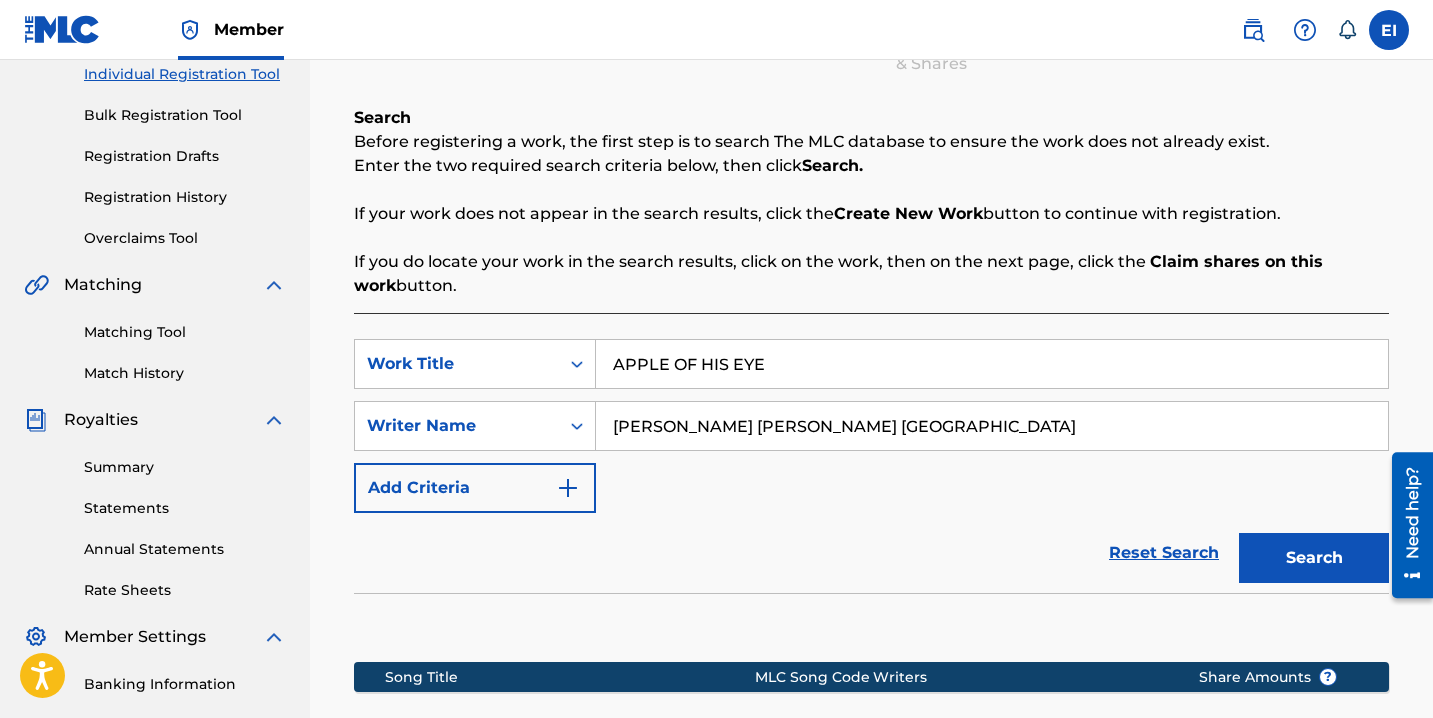 scroll, scrollTop: 551, scrollLeft: 0, axis: vertical 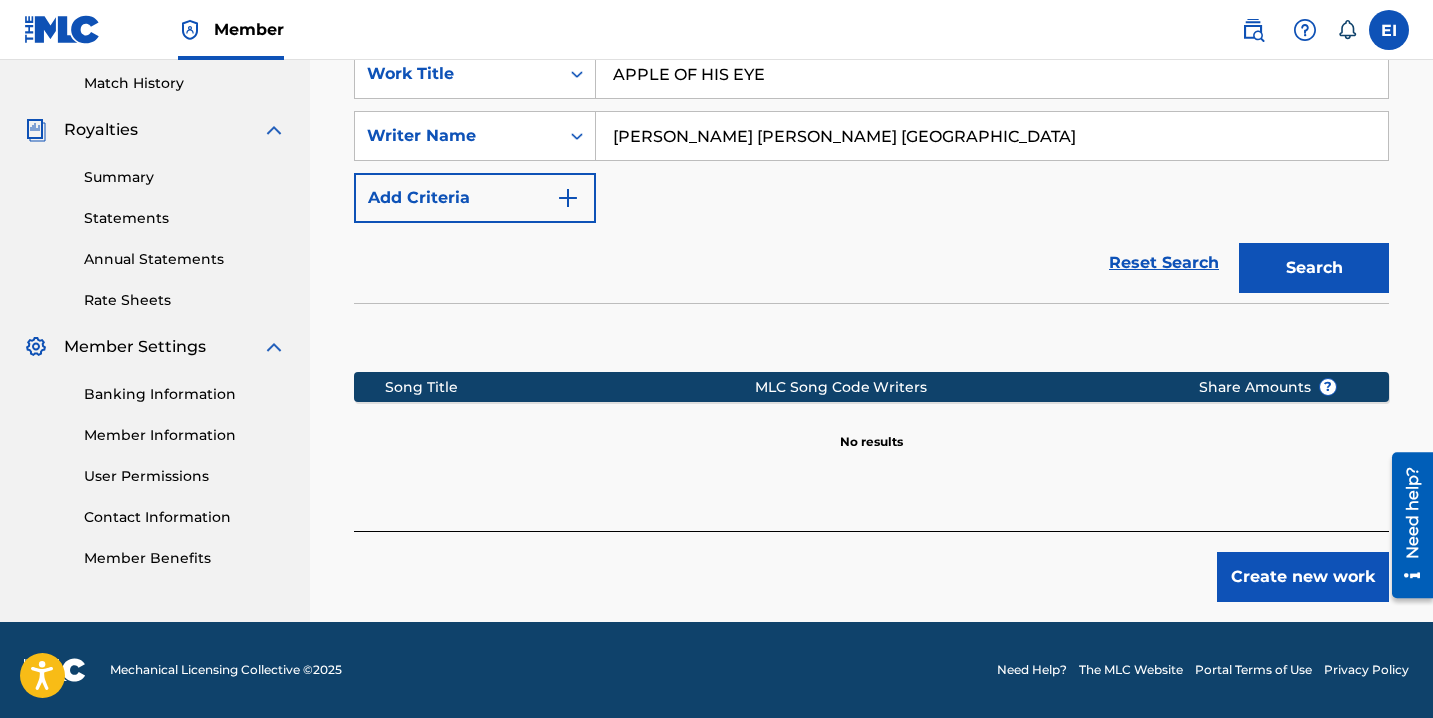 click on "Create new work" at bounding box center [1303, 577] 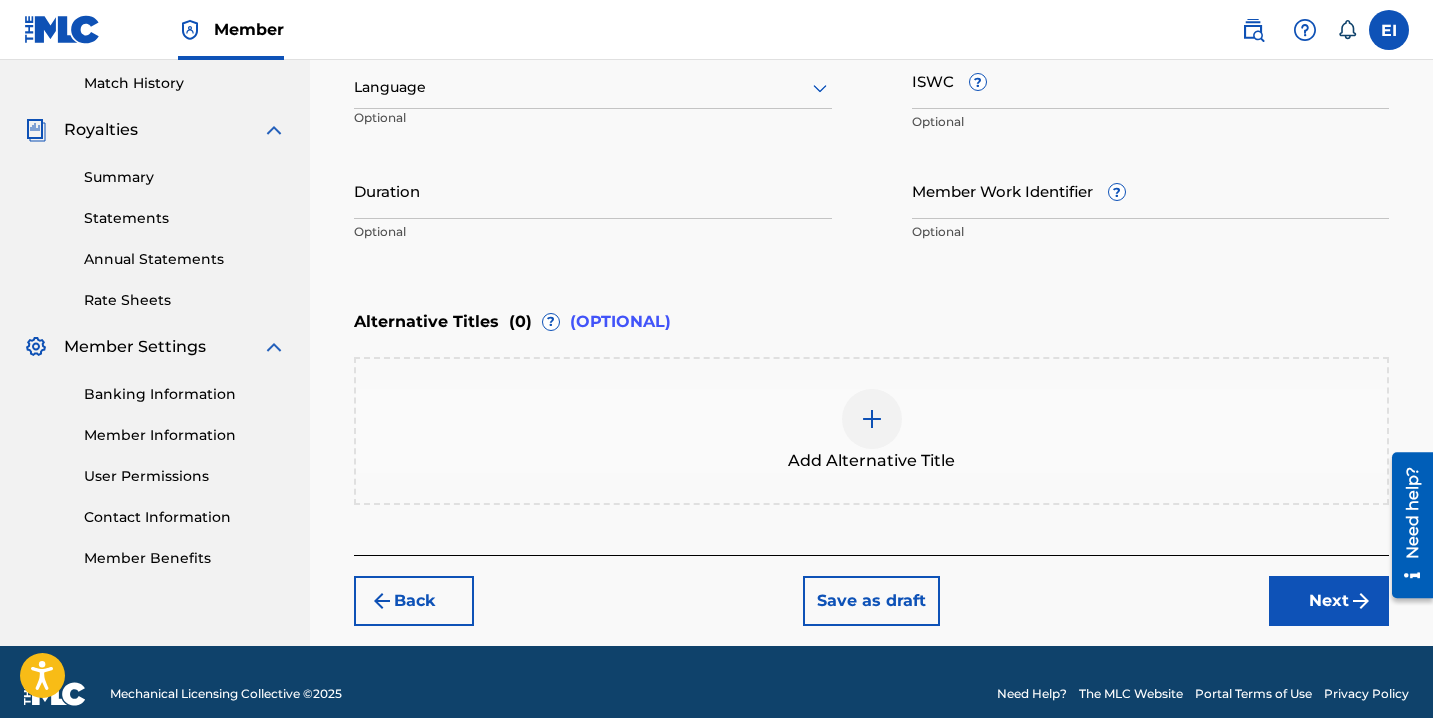 click at bounding box center [593, 87] 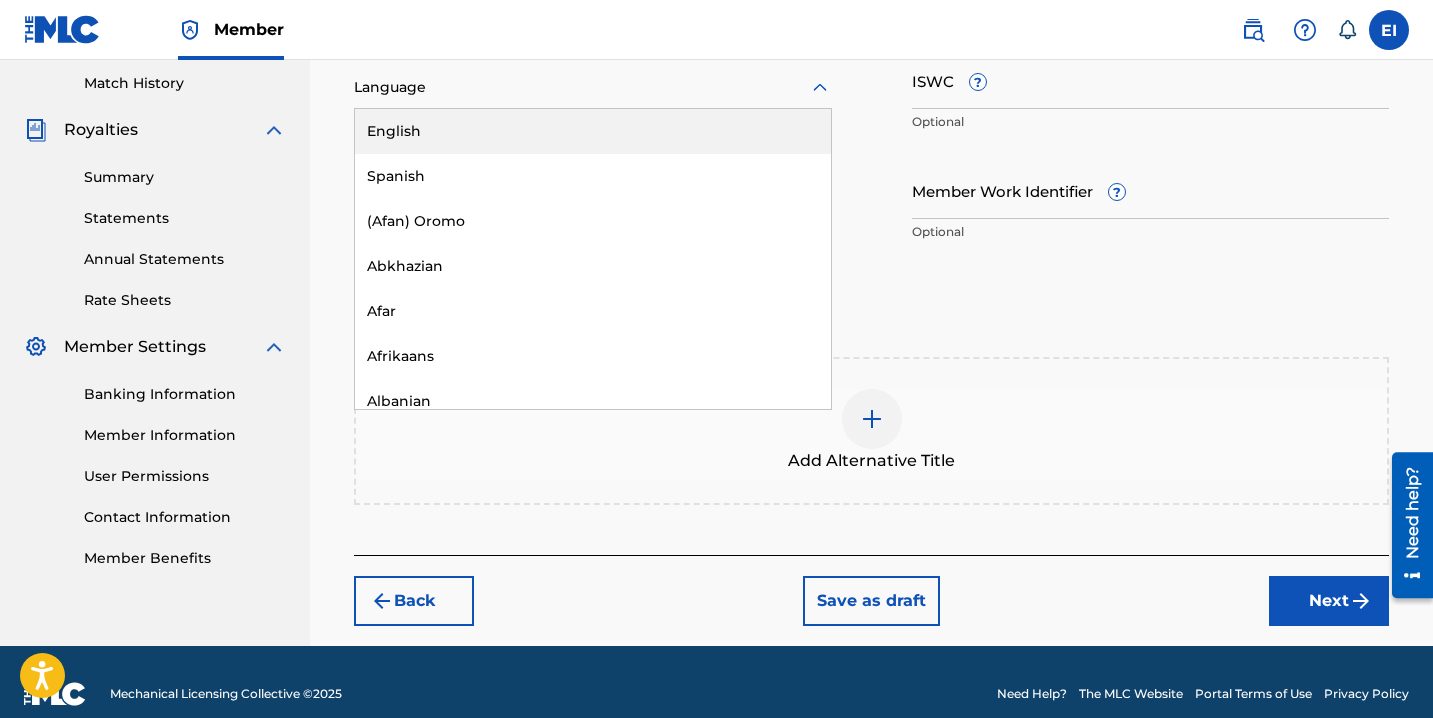 click on "English" at bounding box center [593, 131] 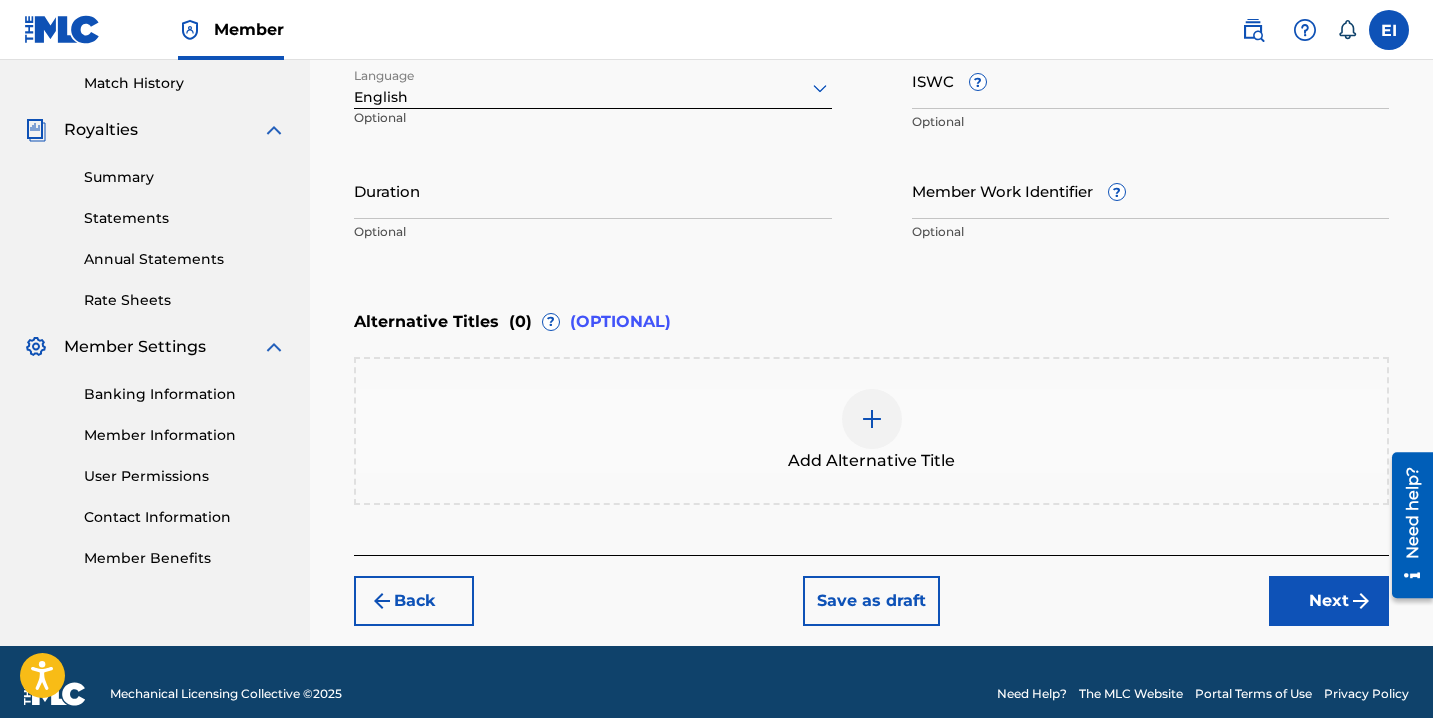 click on "Member Work Identifier   ?" at bounding box center [1151, 190] 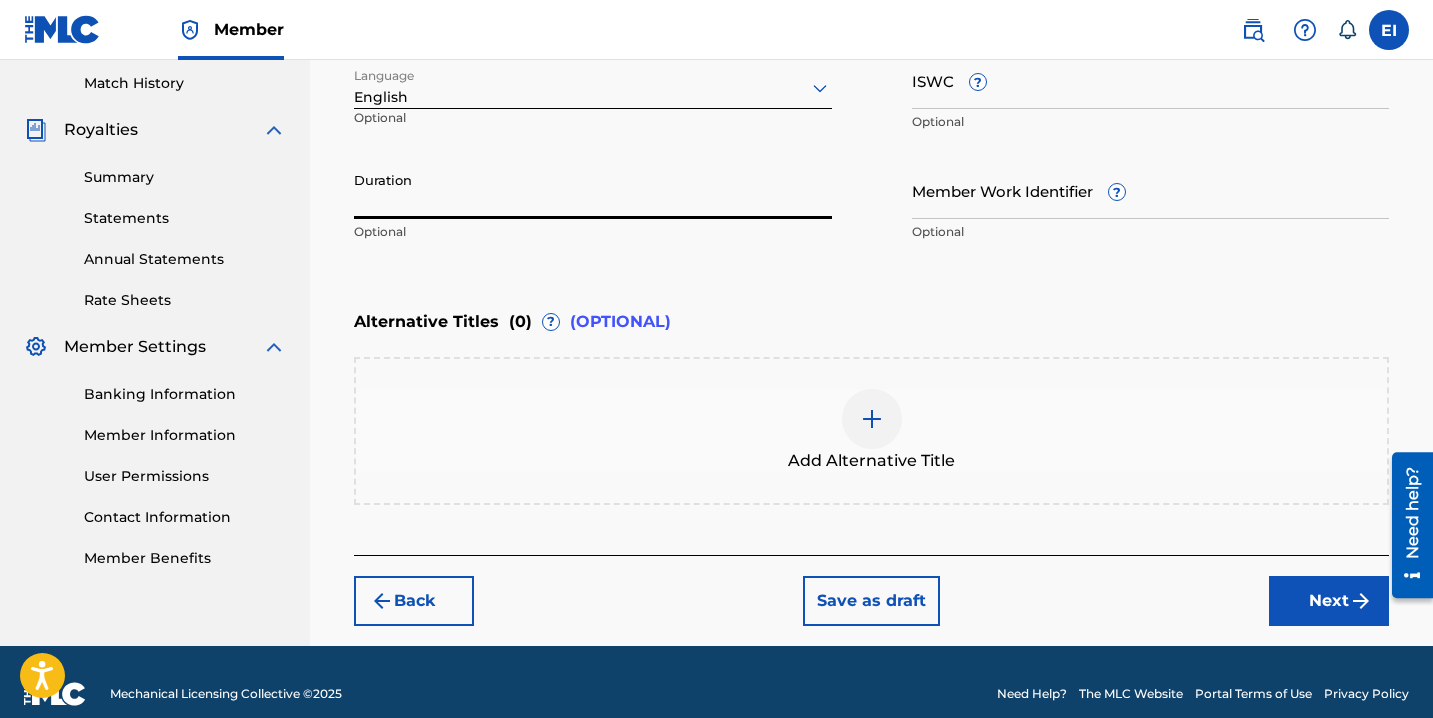 click on "Duration" at bounding box center (593, 190) 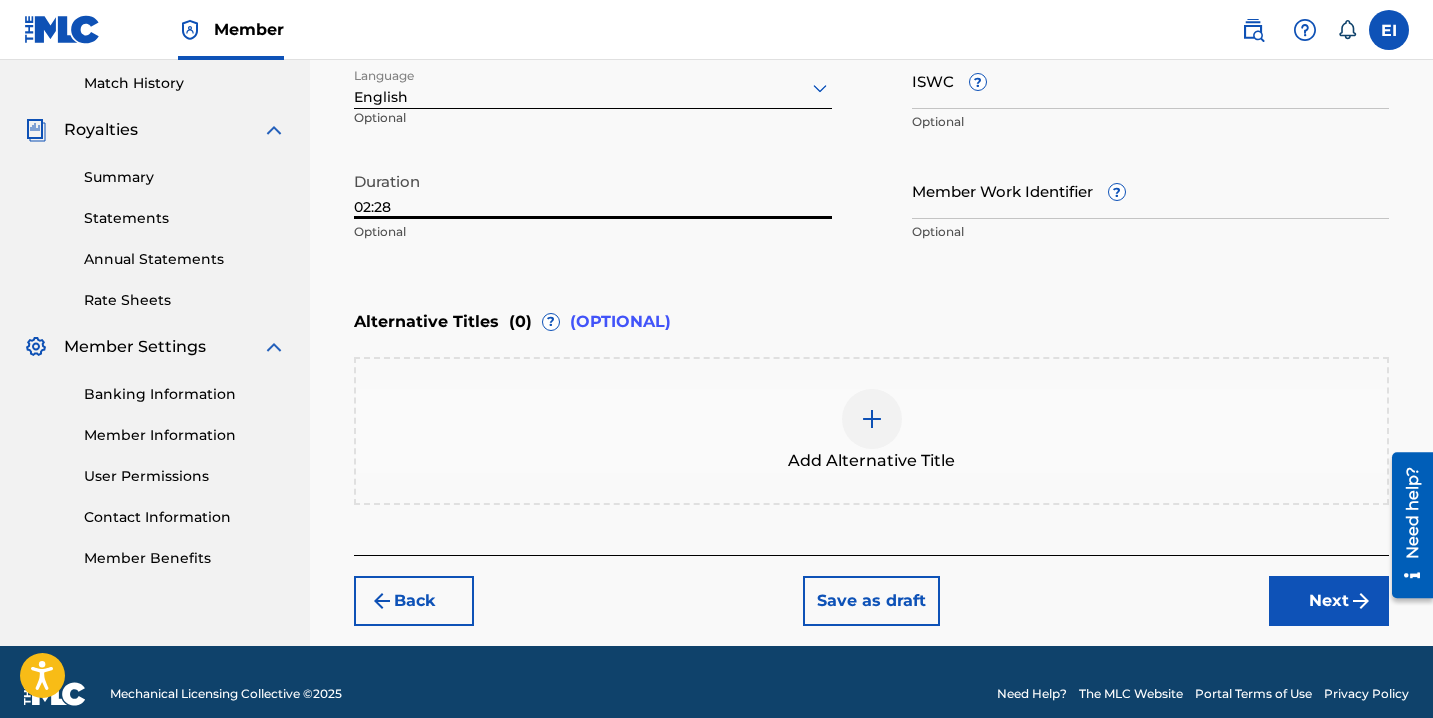 click on "Next" at bounding box center (1329, 601) 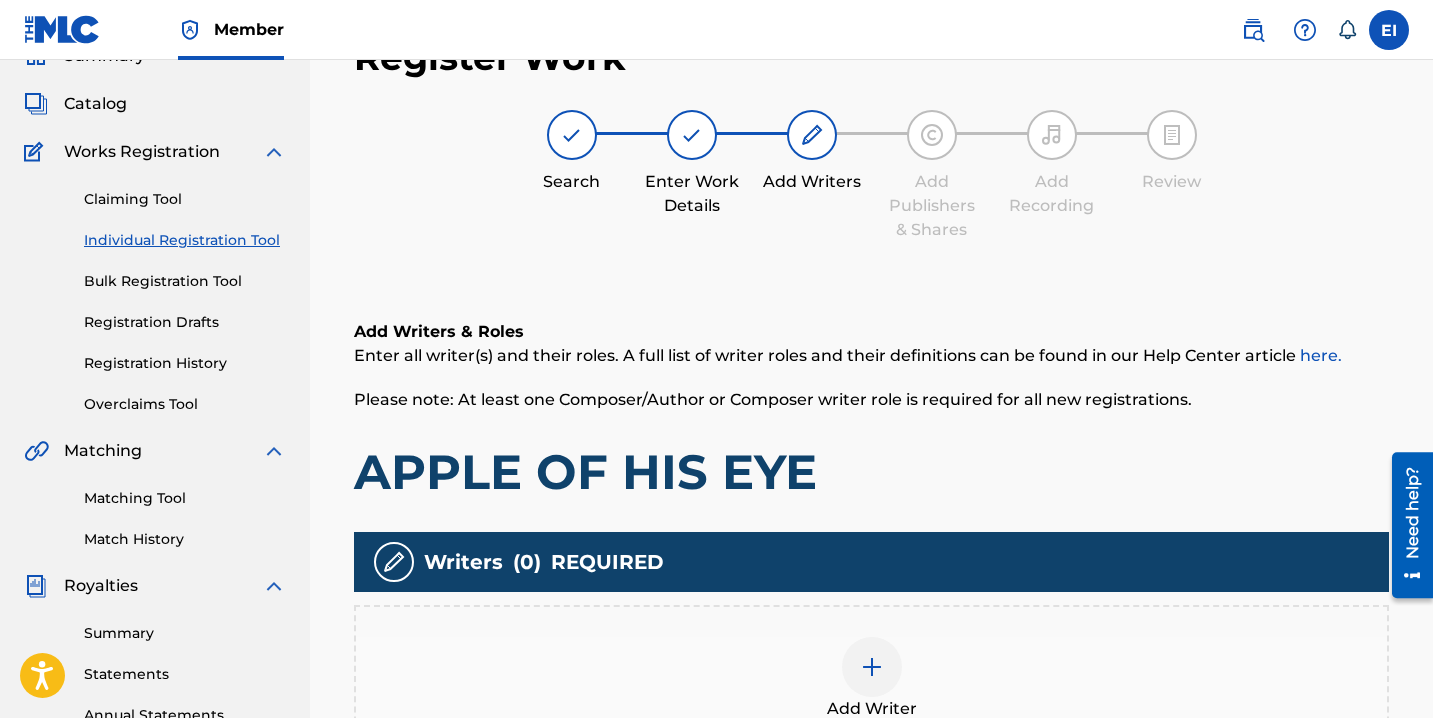 scroll, scrollTop: 90, scrollLeft: 0, axis: vertical 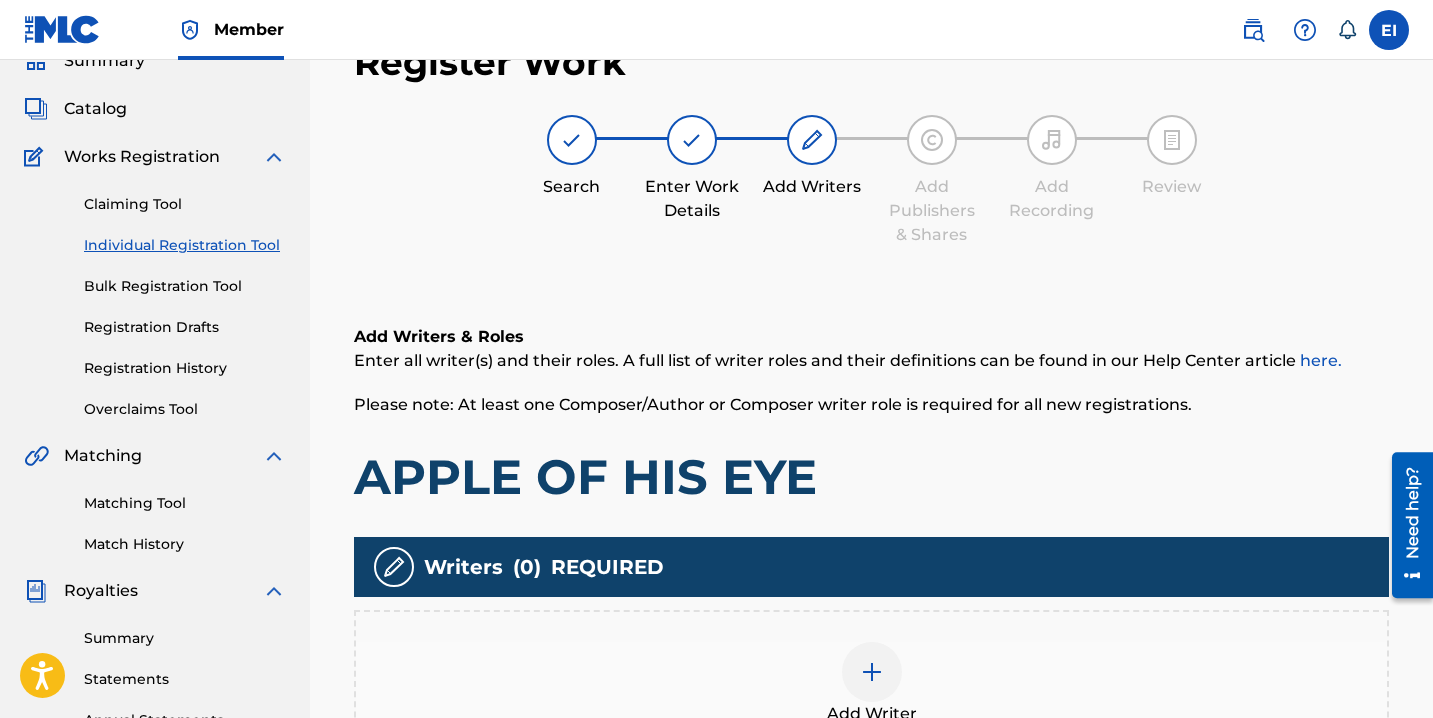 click on "Add Writer" at bounding box center (871, 684) 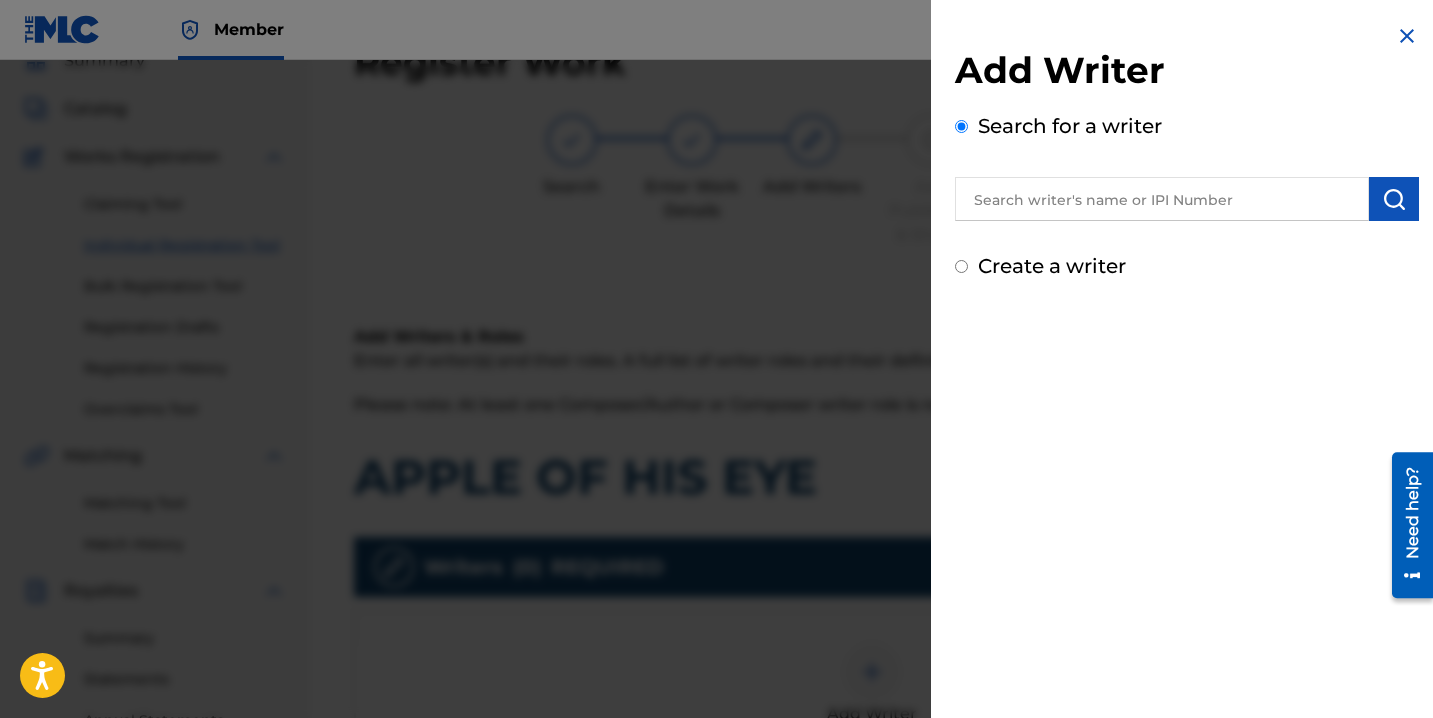 click on "Add Writer Search for a writer Create a writer" at bounding box center (1187, 152) 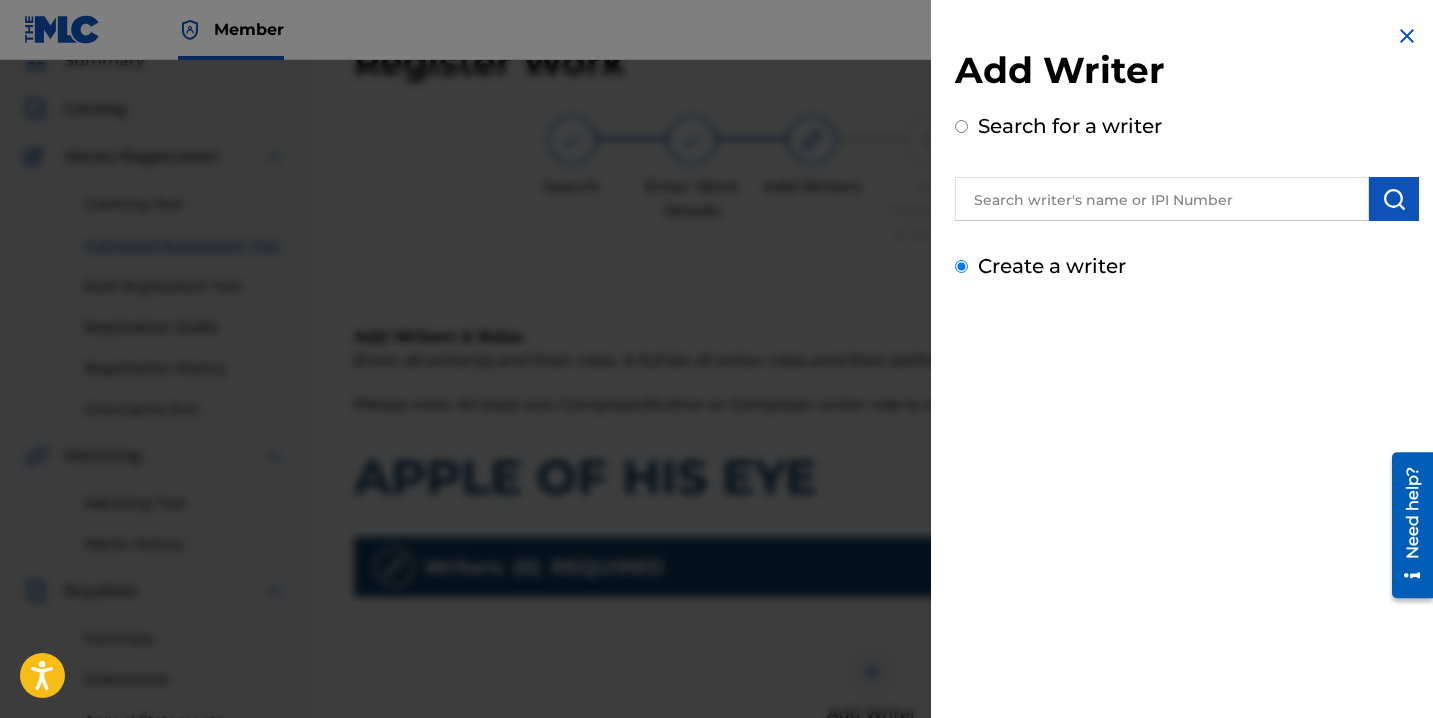 click on "Create a writer" at bounding box center (961, 266) 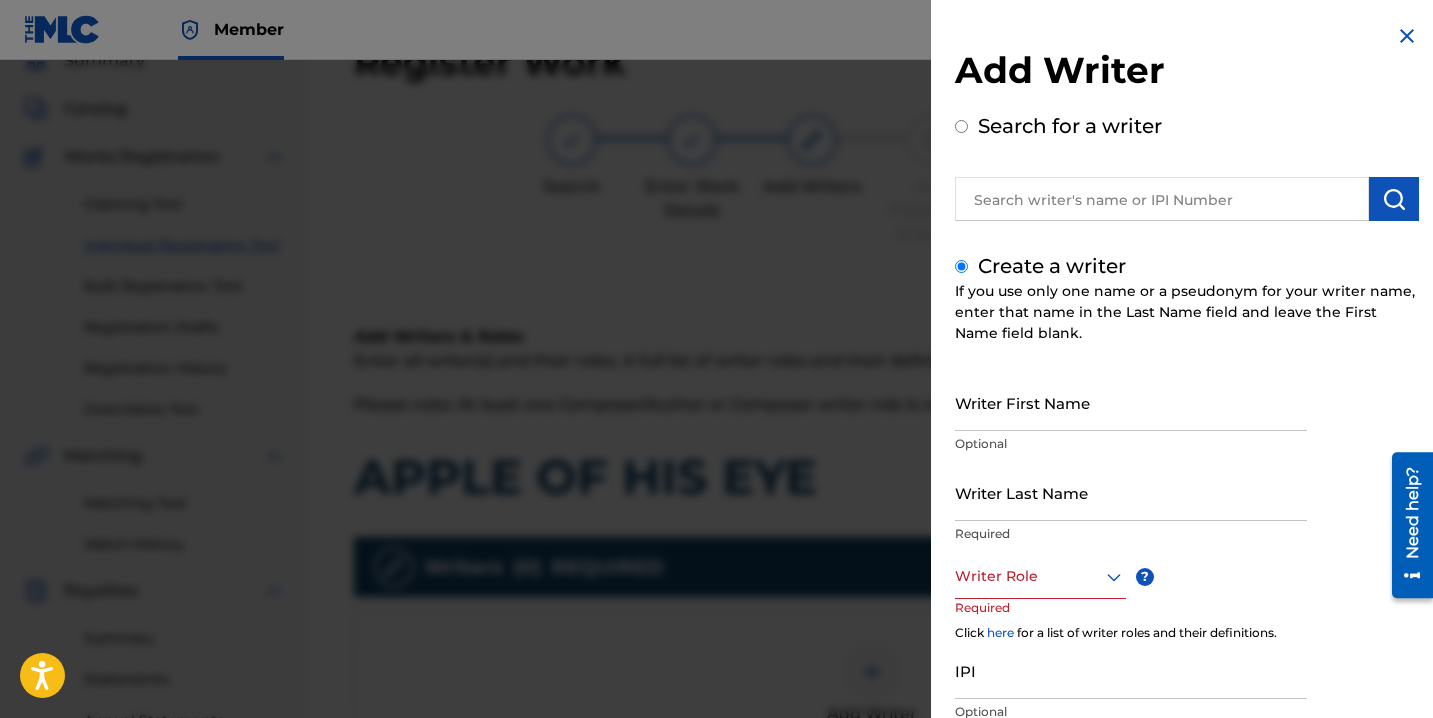 click on "Writer First Name" at bounding box center [1131, 402] 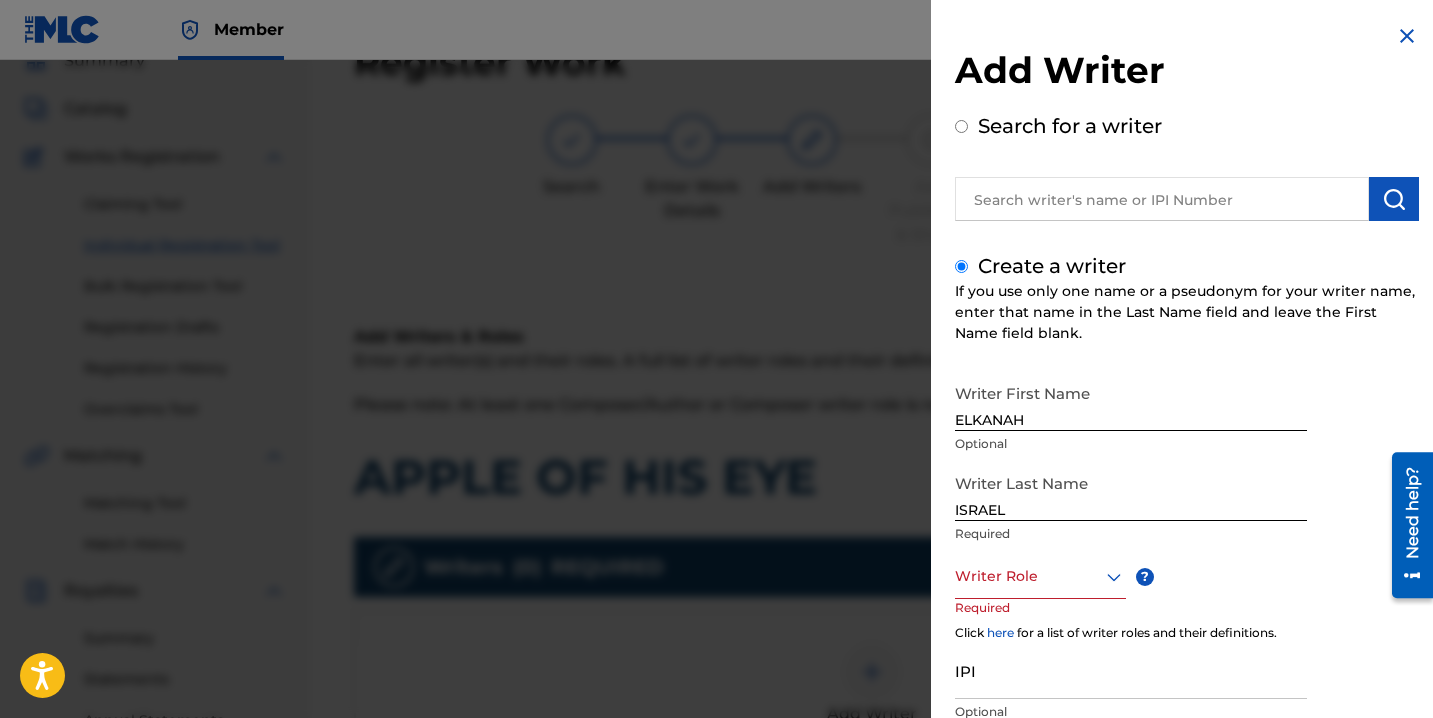 click on "Required" at bounding box center (993, 621) 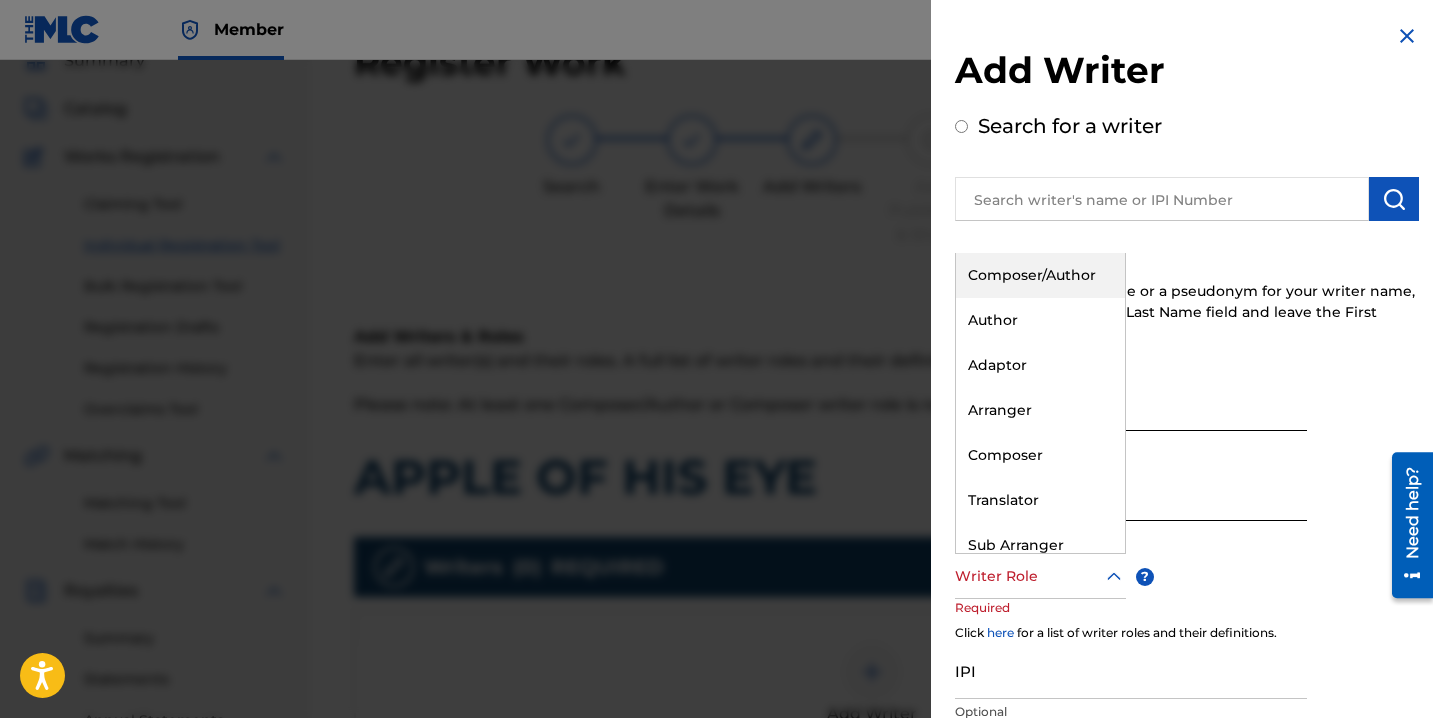 click on "Composer/Author" at bounding box center [1040, 275] 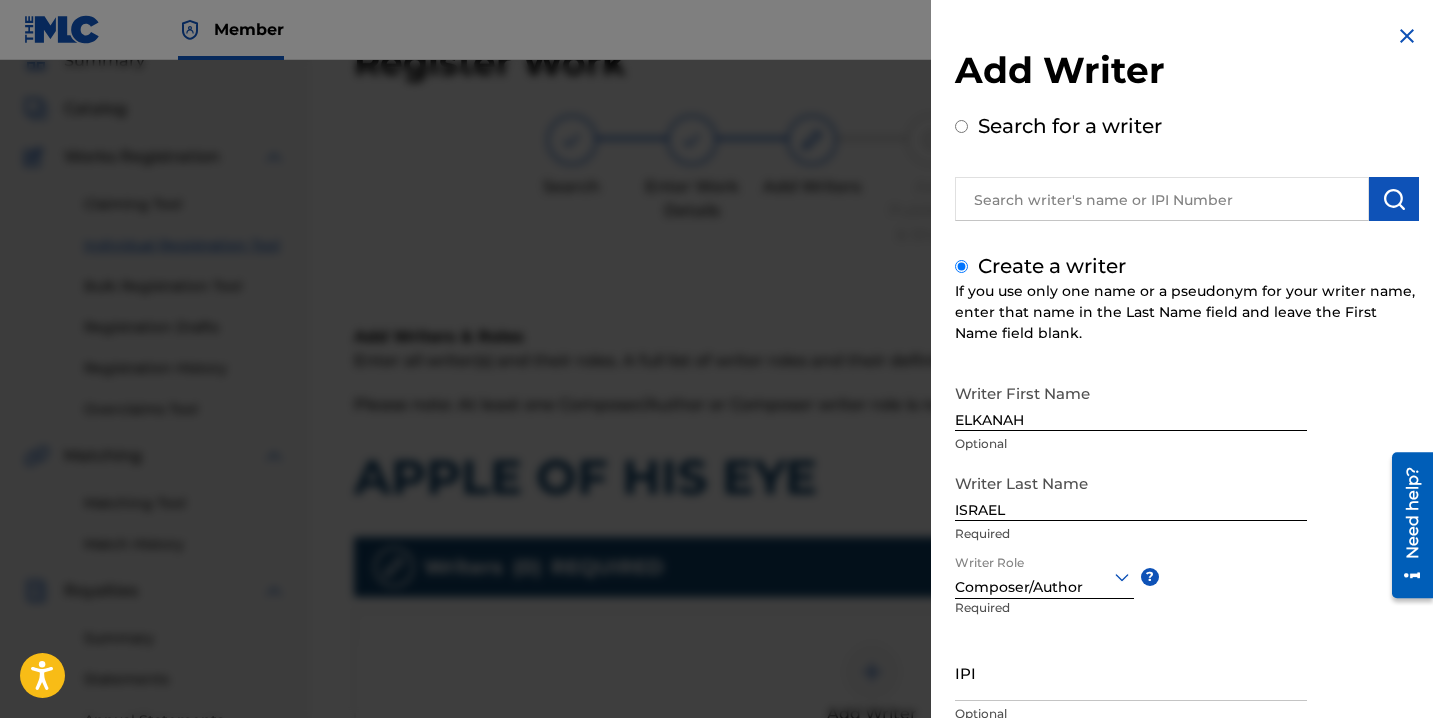 scroll, scrollTop: 150, scrollLeft: 0, axis: vertical 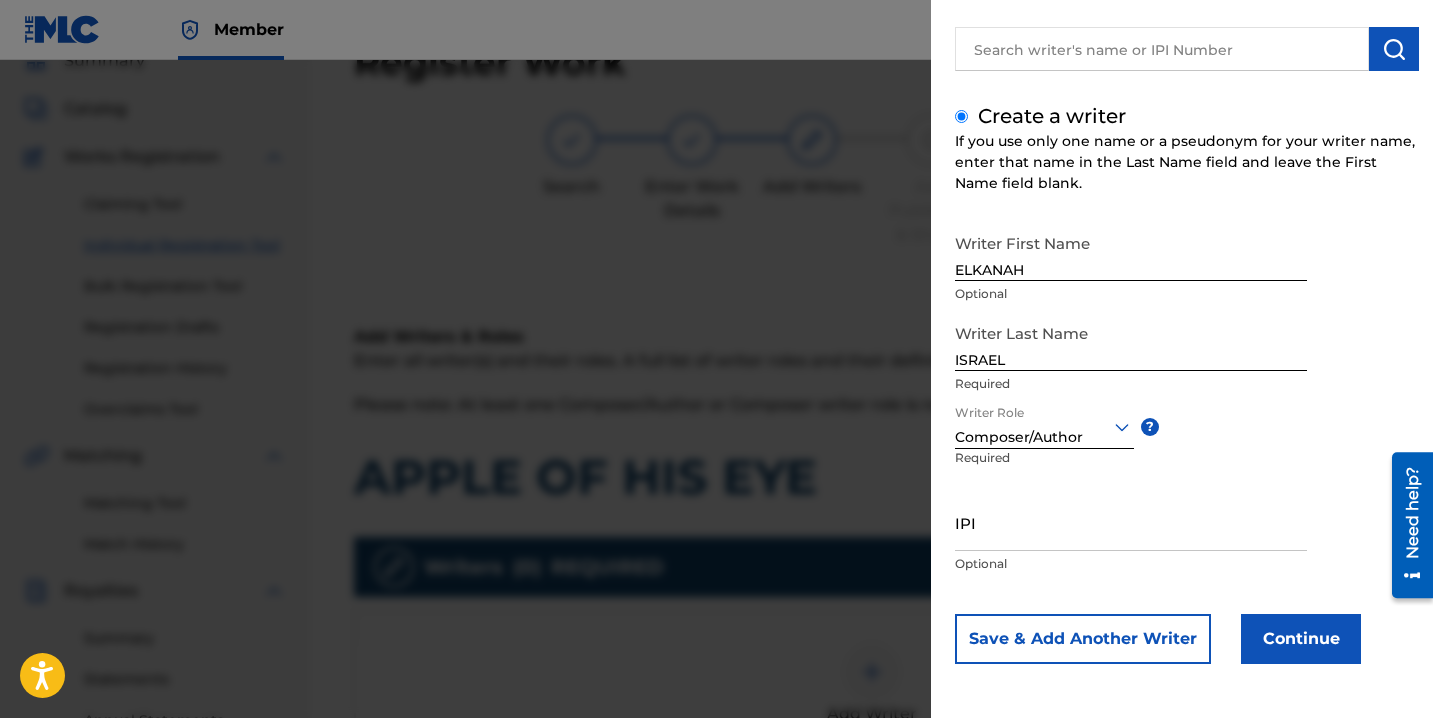 click on "IPI   Optional" at bounding box center [1131, 539] 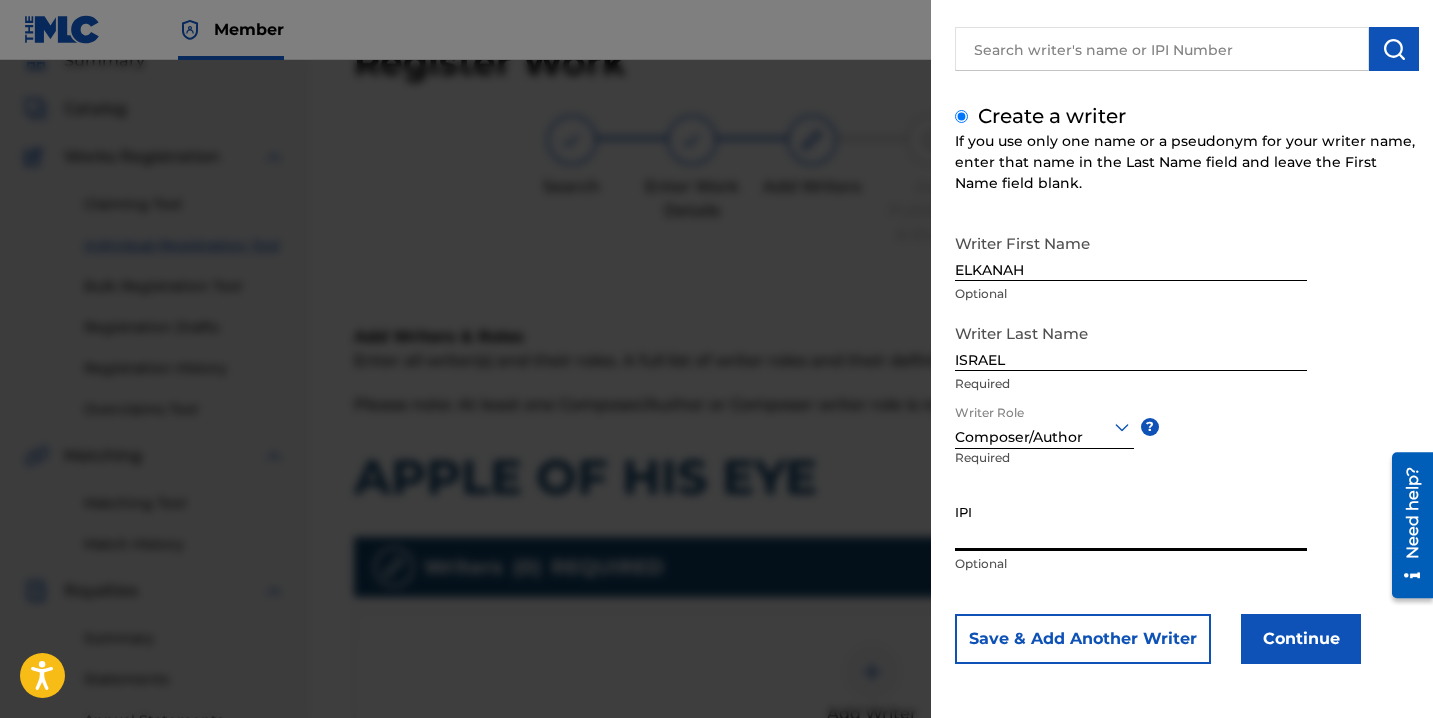 paste on "871838696" 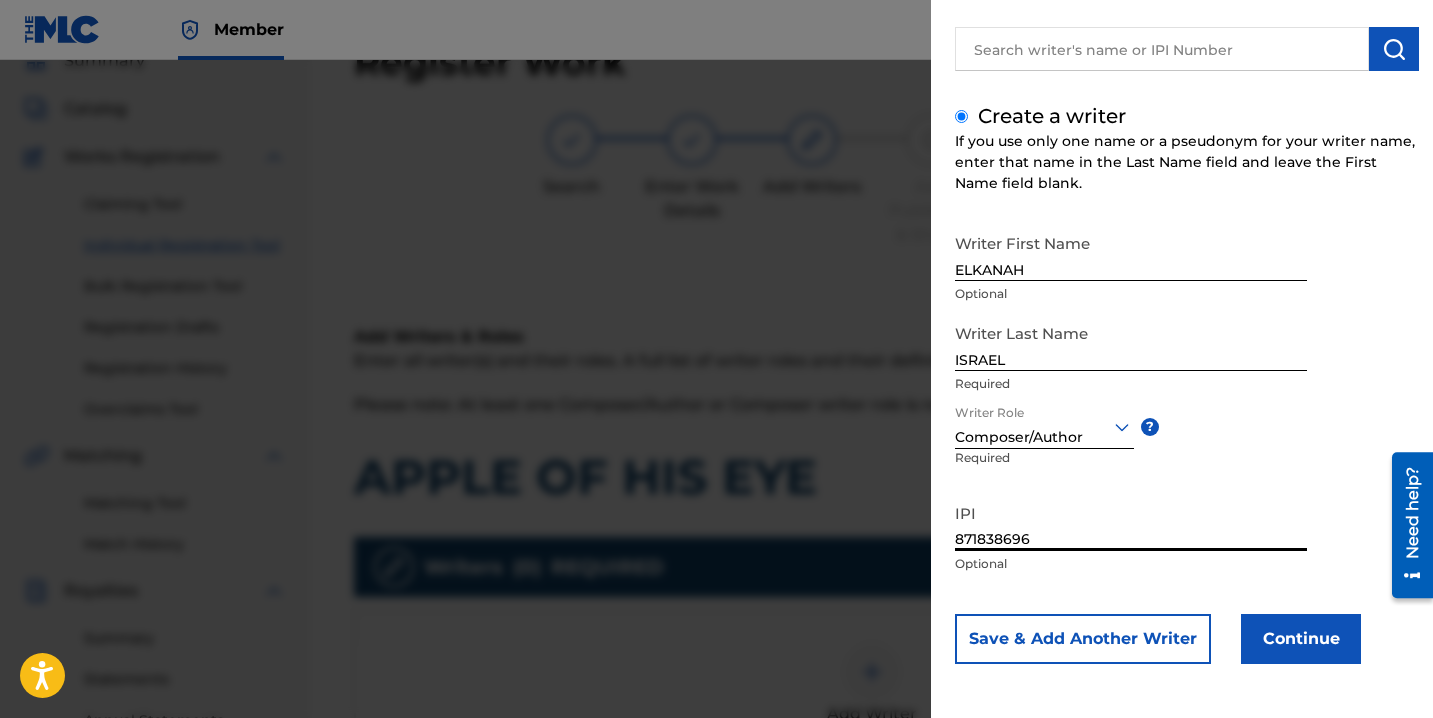 click on "Continue" at bounding box center [1301, 639] 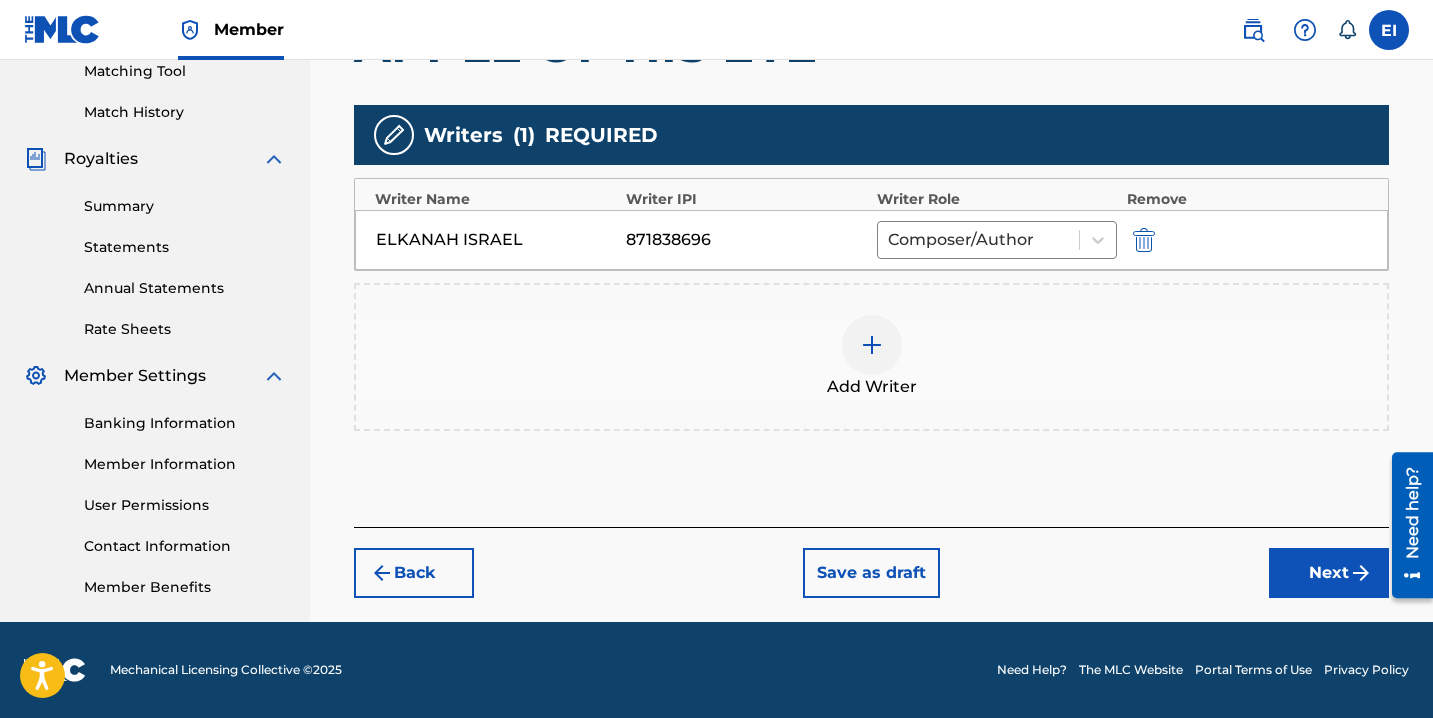 click on "Next" at bounding box center (1329, 573) 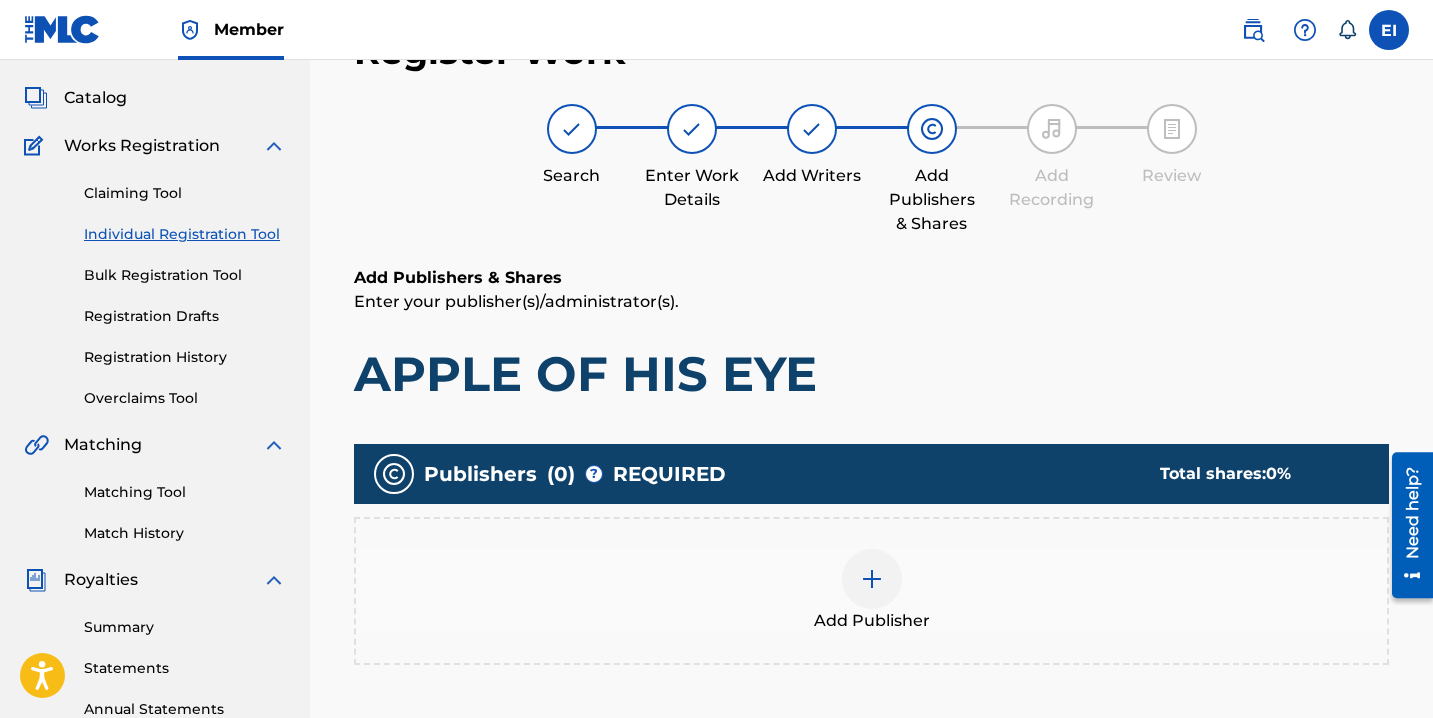 scroll, scrollTop: 90, scrollLeft: 0, axis: vertical 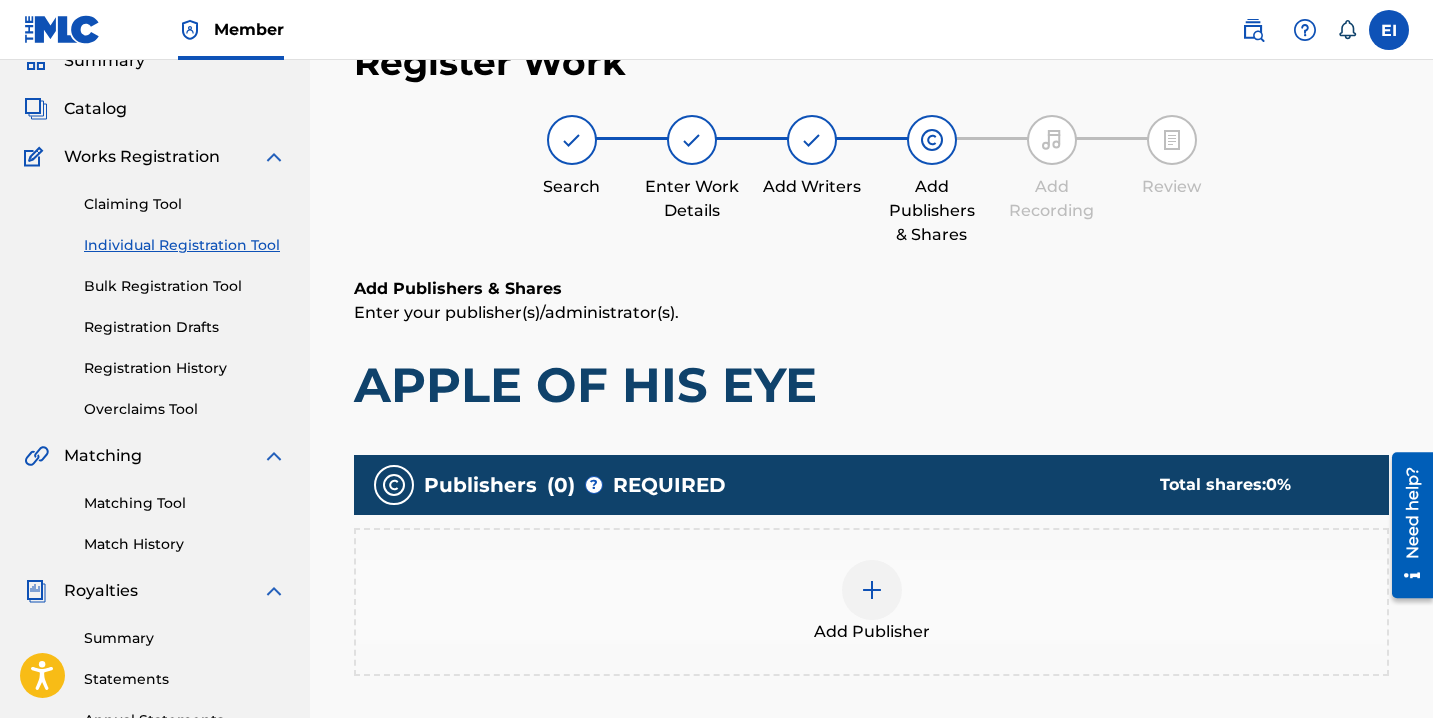 click on "Add Publisher" at bounding box center (871, 602) 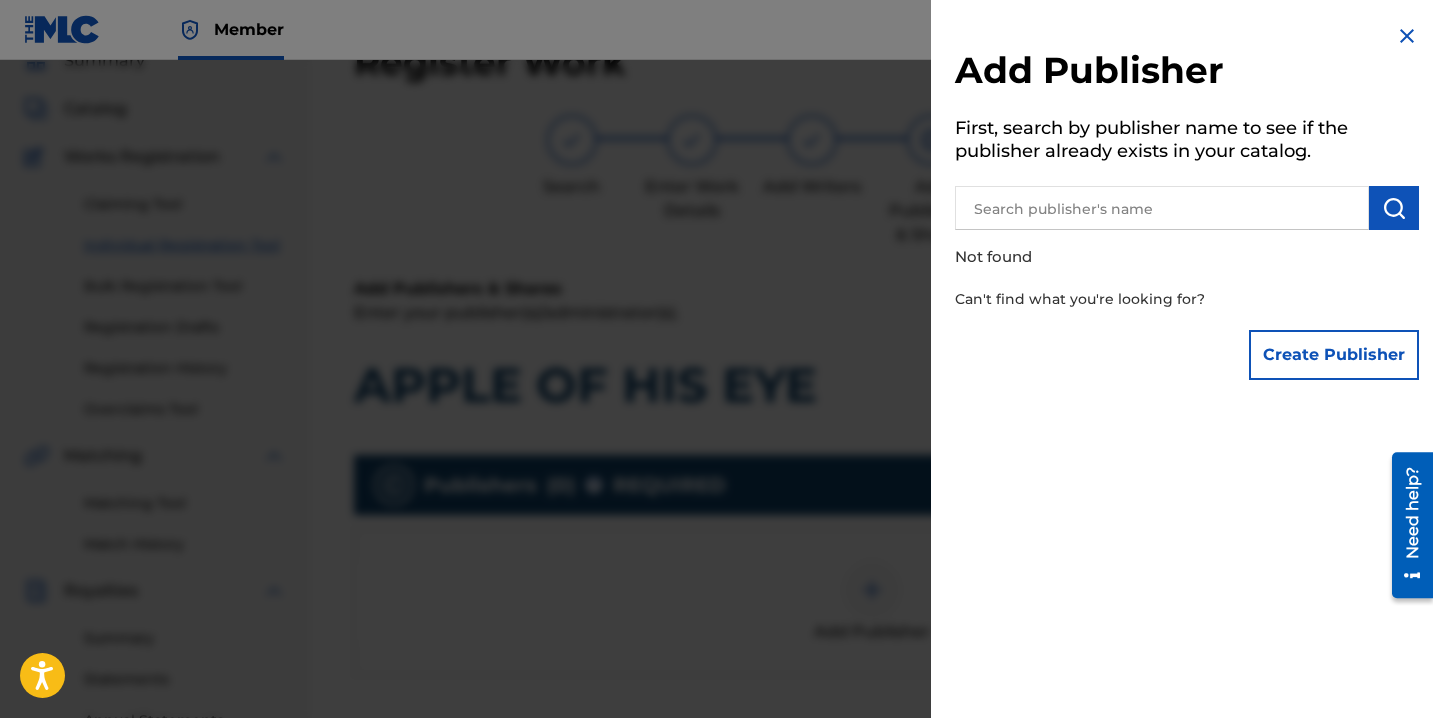 click on "Create Publisher" at bounding box center (1334, 355) 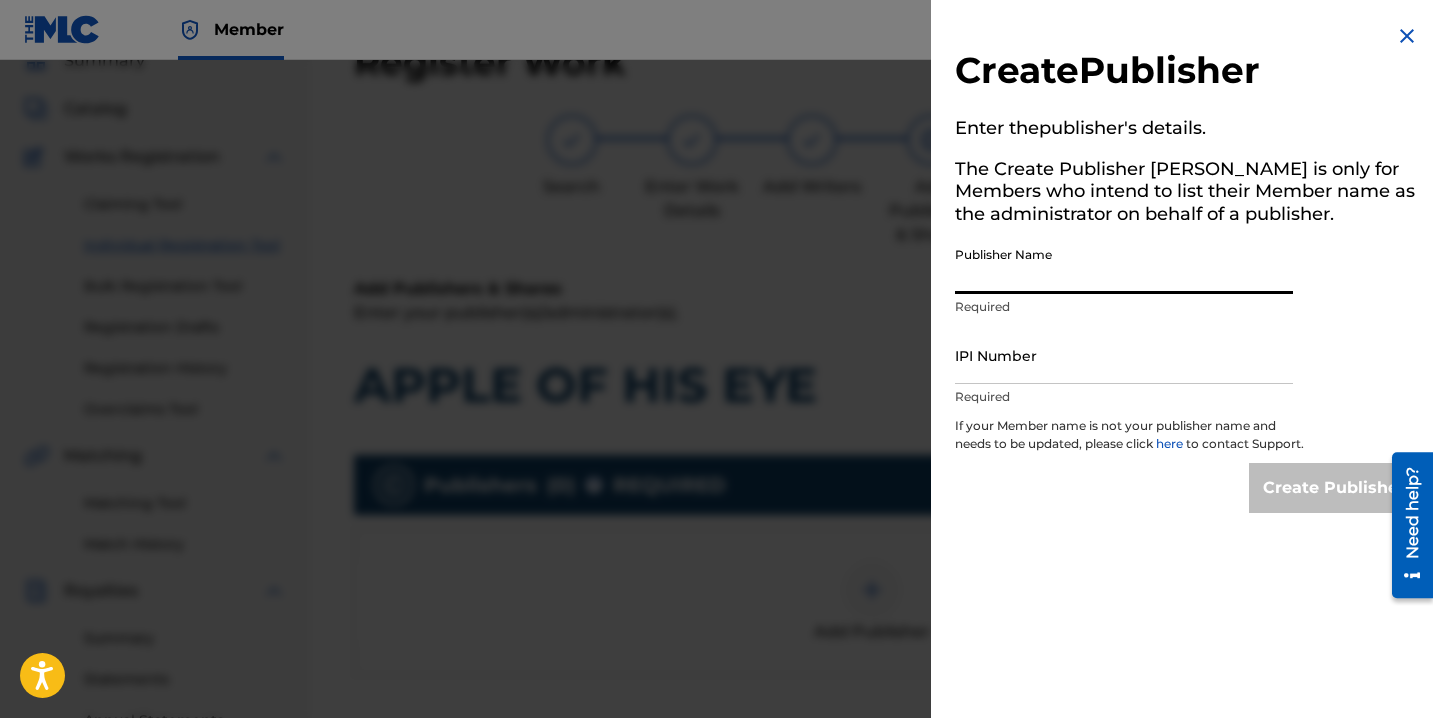 click on "Publisher Name" at bounding box center [1124, 265] 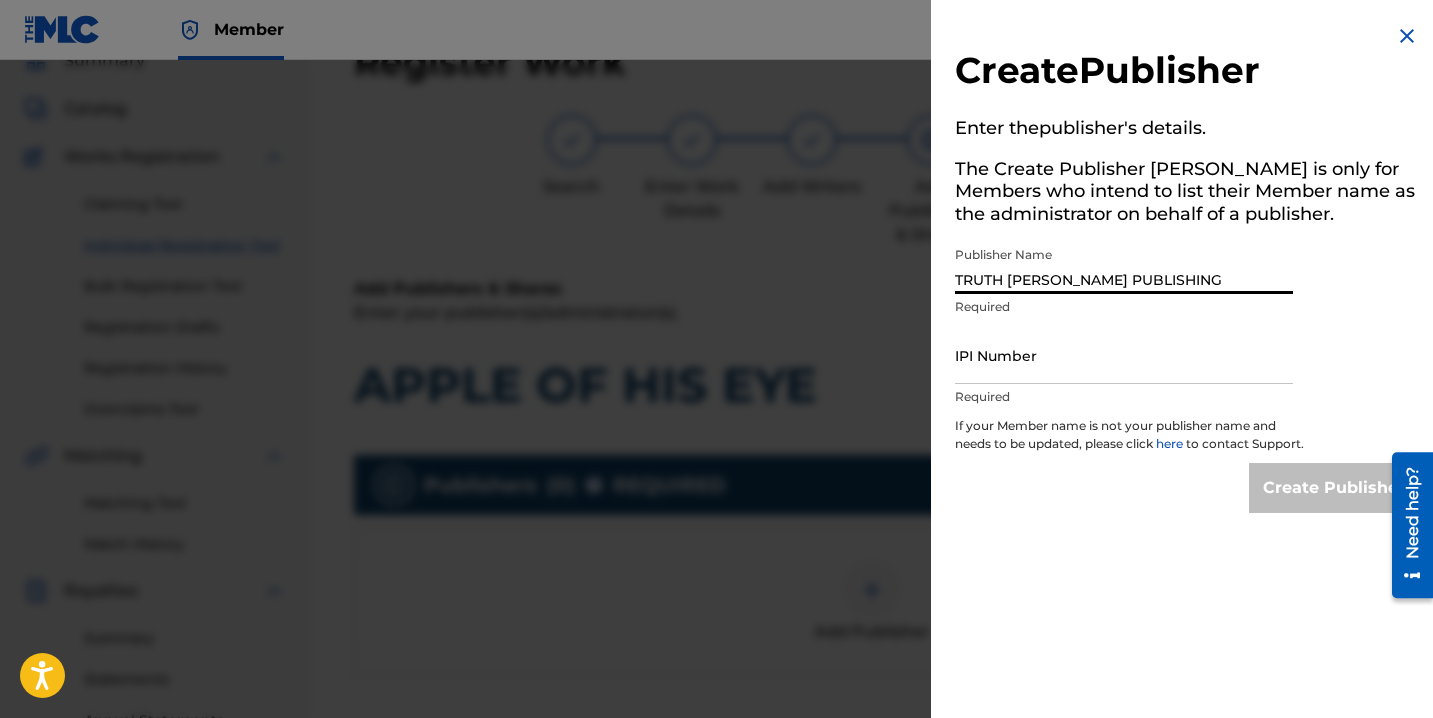 click on "IPI Number" at bounding box center [1124, 355] 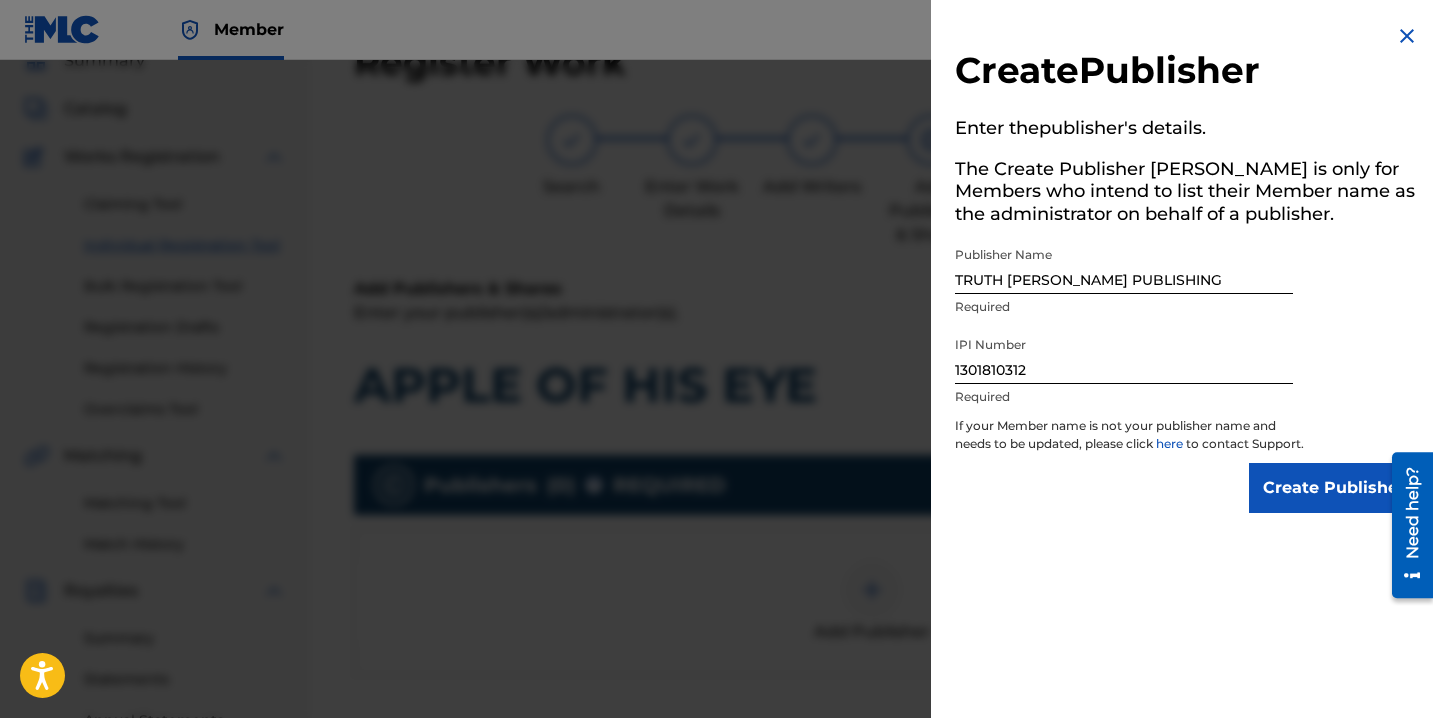 click on "Create Publisher" at bounding box center [1334, 488] 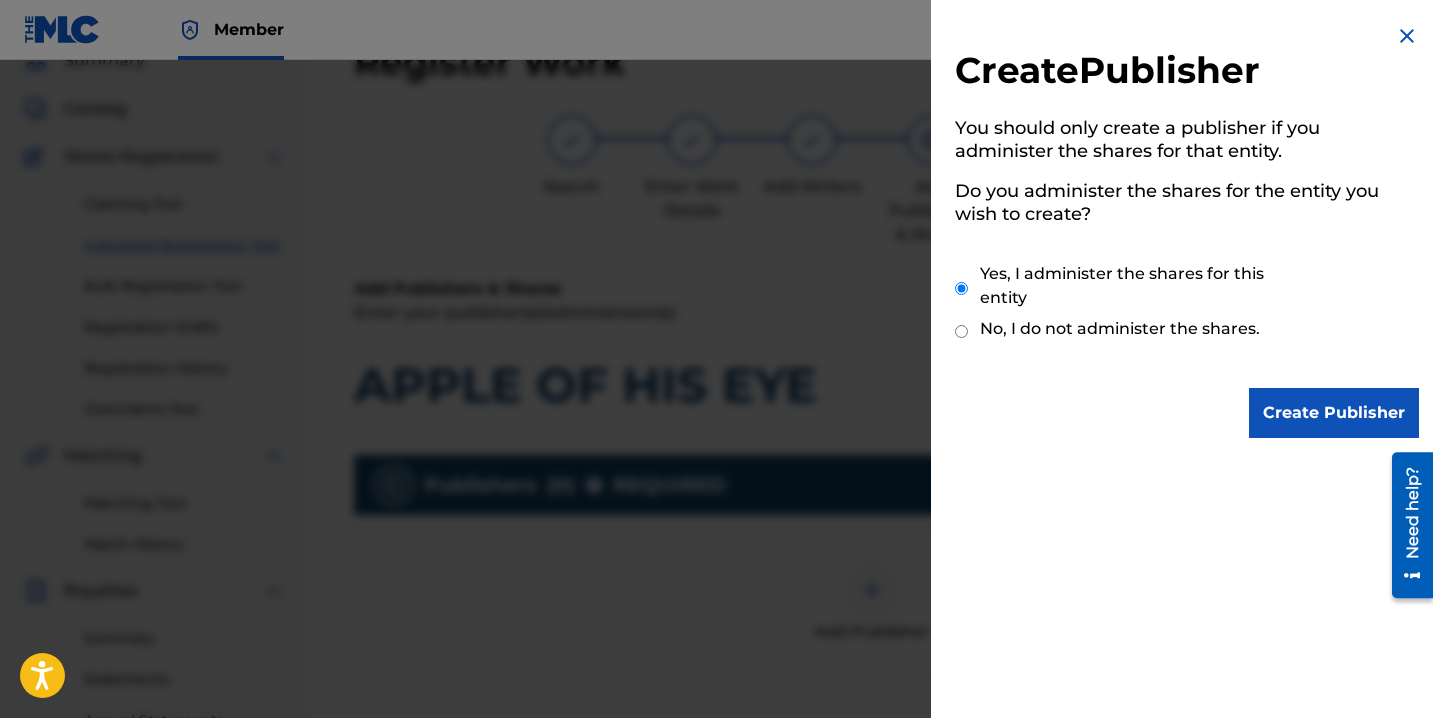 click on "Create Publisher" at bounding box center (1334, 413) 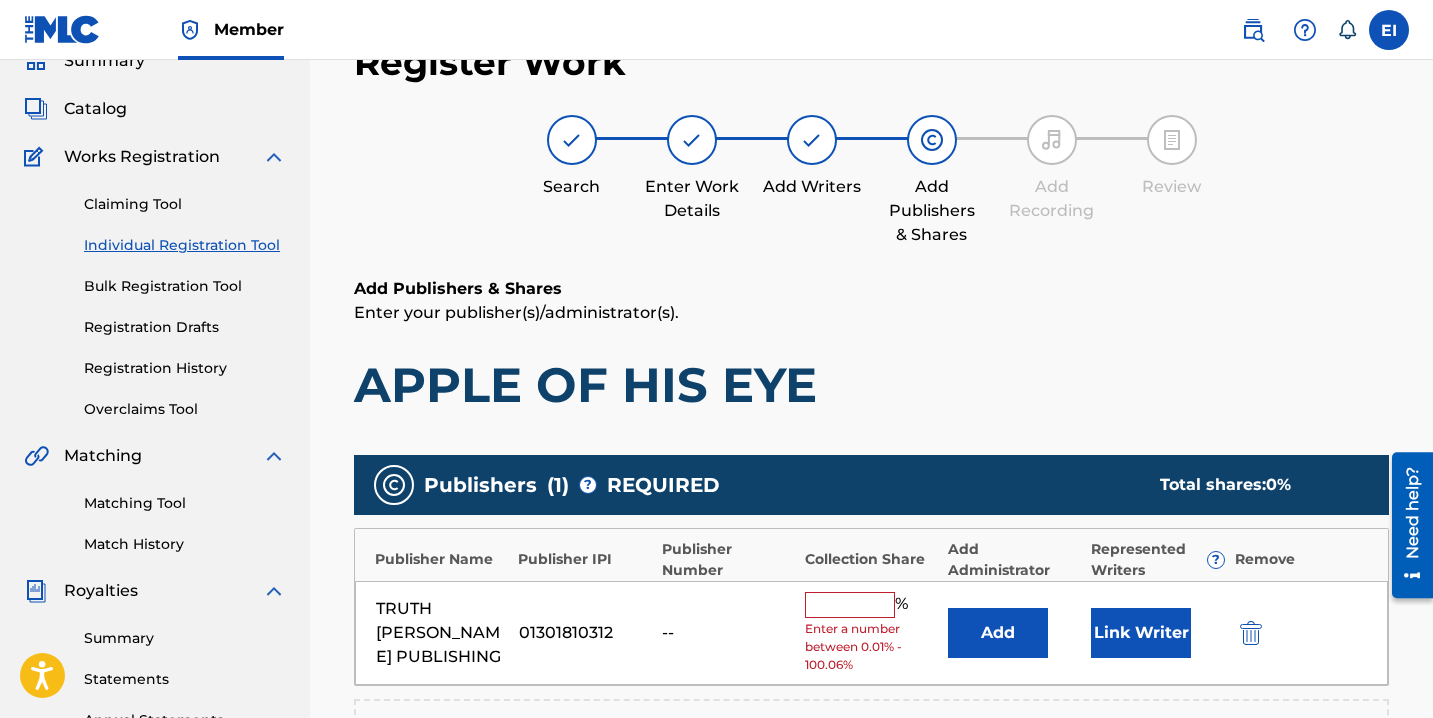 click at bounding box center (850, 605) 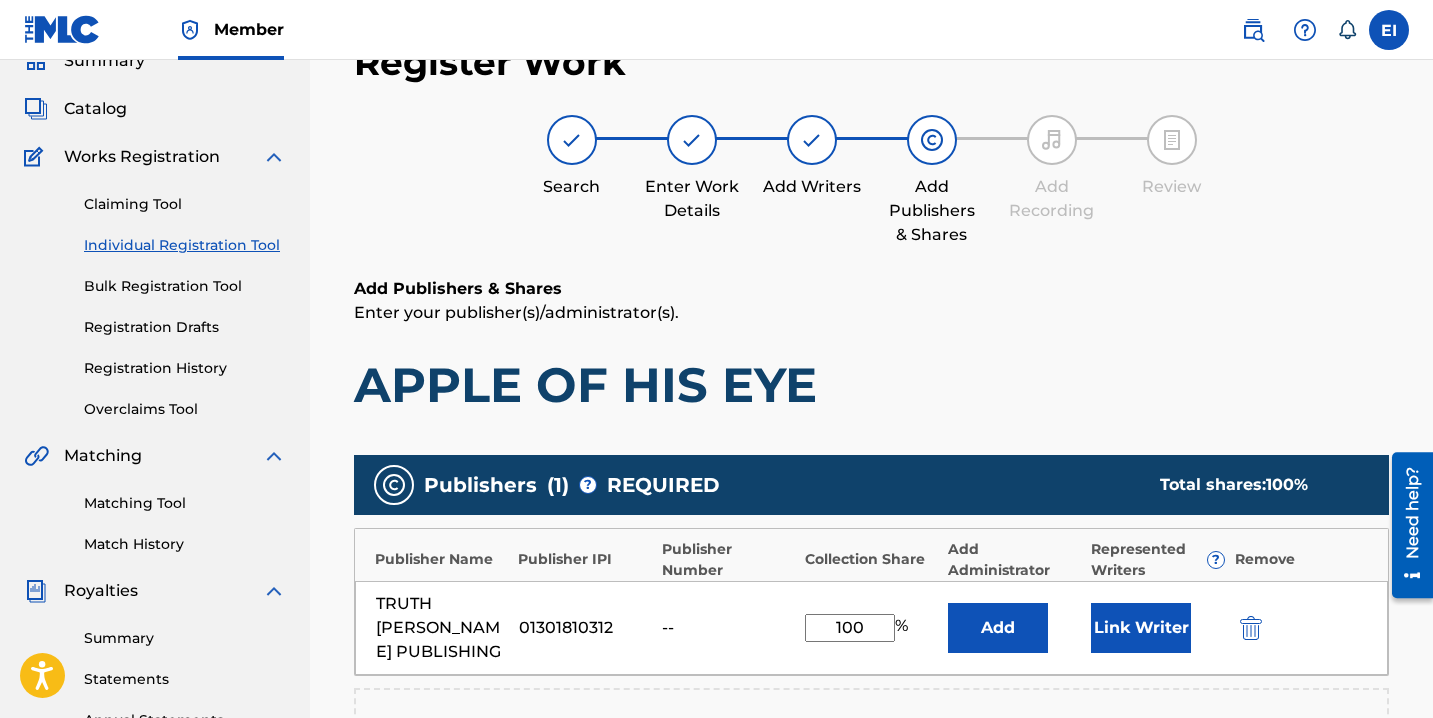 click on "Link Writer" at bounding box center [1141, 628] 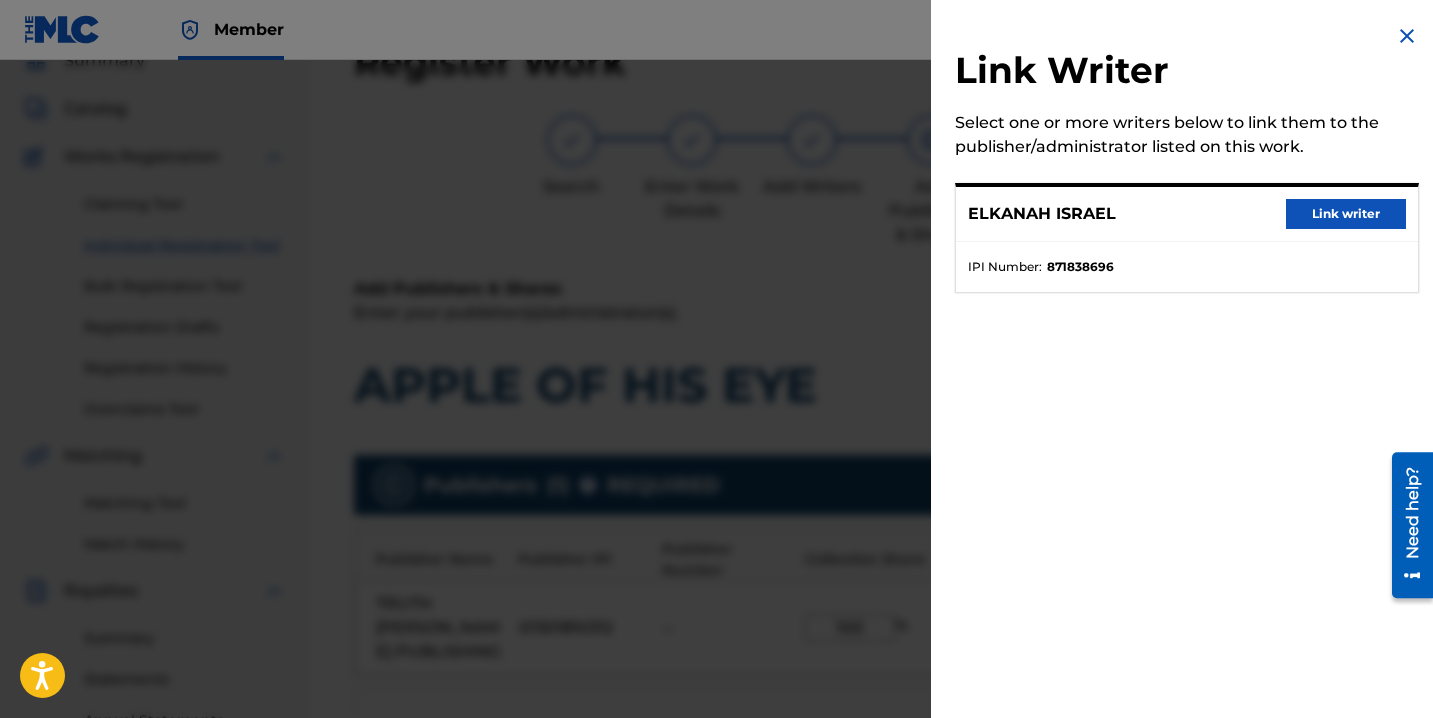 click on "Link writer" at bounding box center (1346, 214) 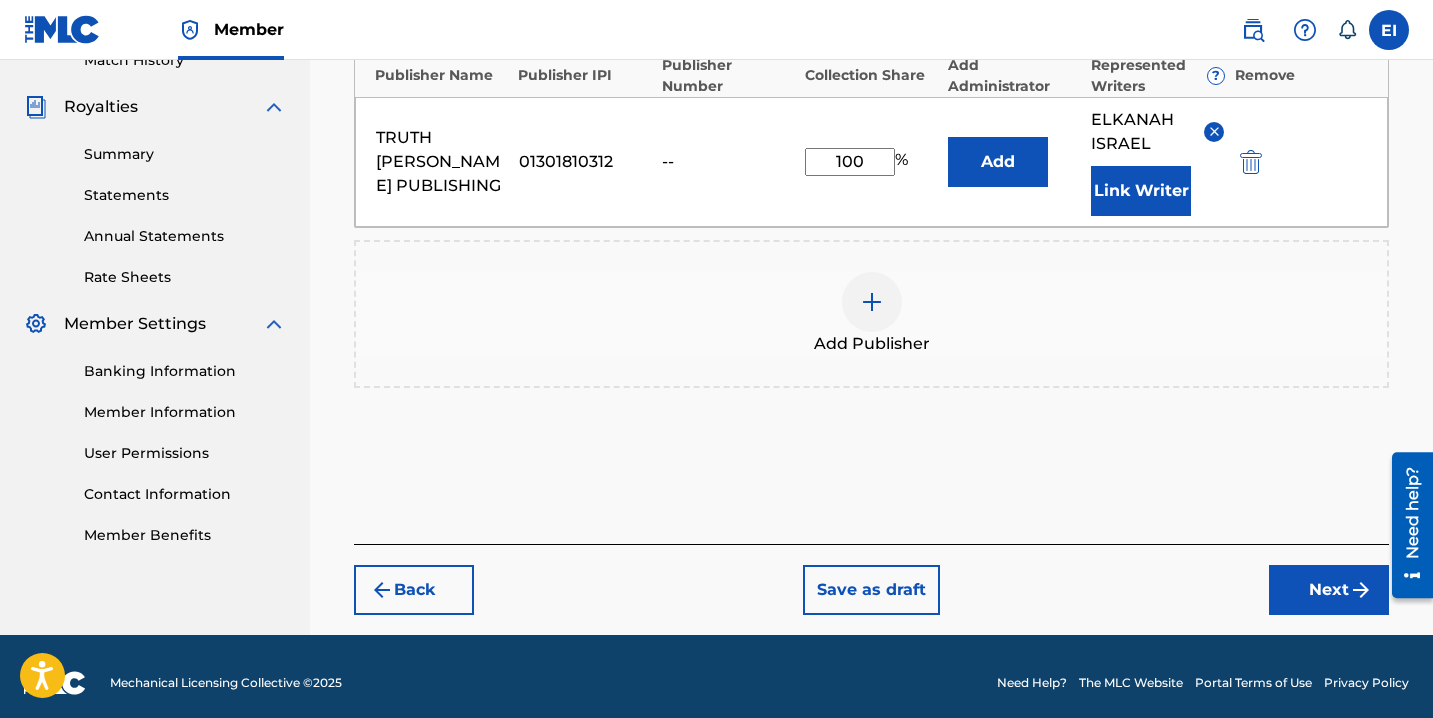 scroll, scrollTop: 587, scrollLeft: 0, axis: vertical 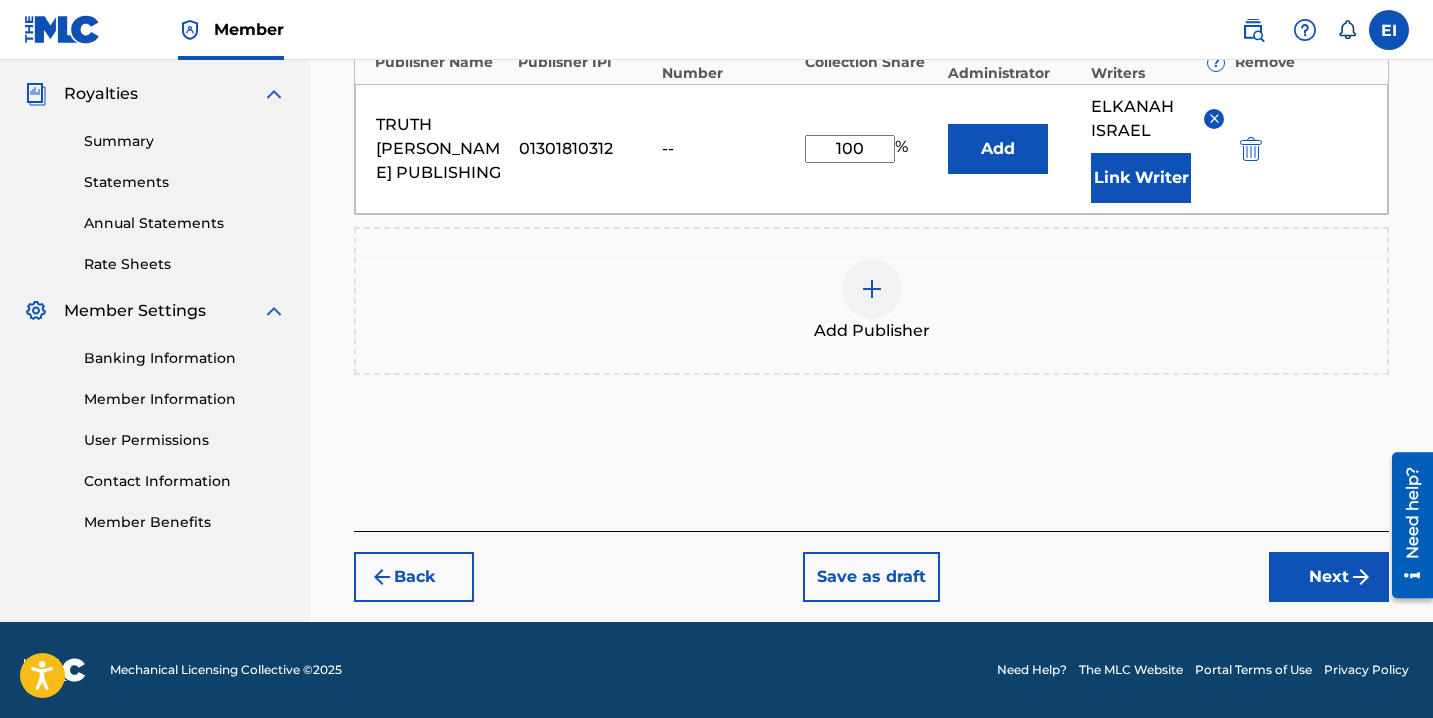 click on "Next" at bounding box center (1329, 577) 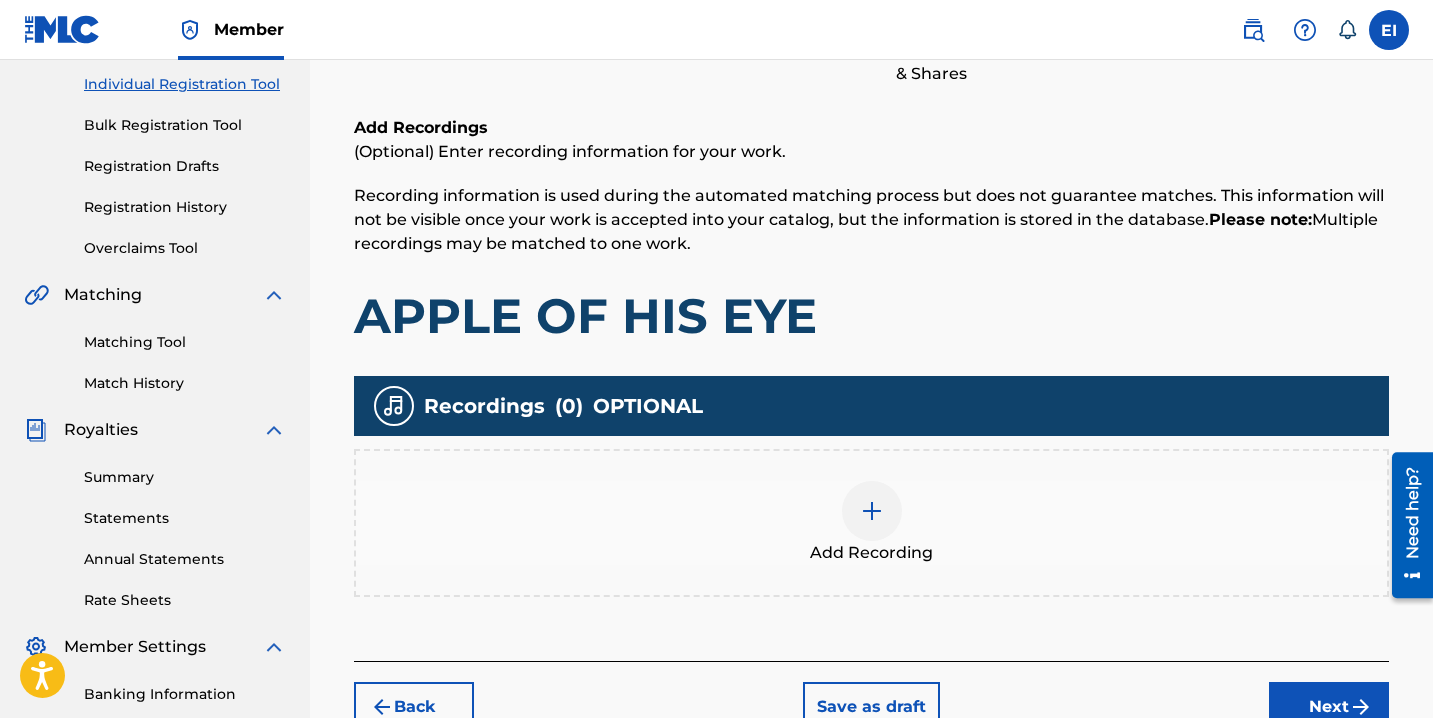 scroll, scrollTop: 254, scrollLeft: 0, axis: vertical 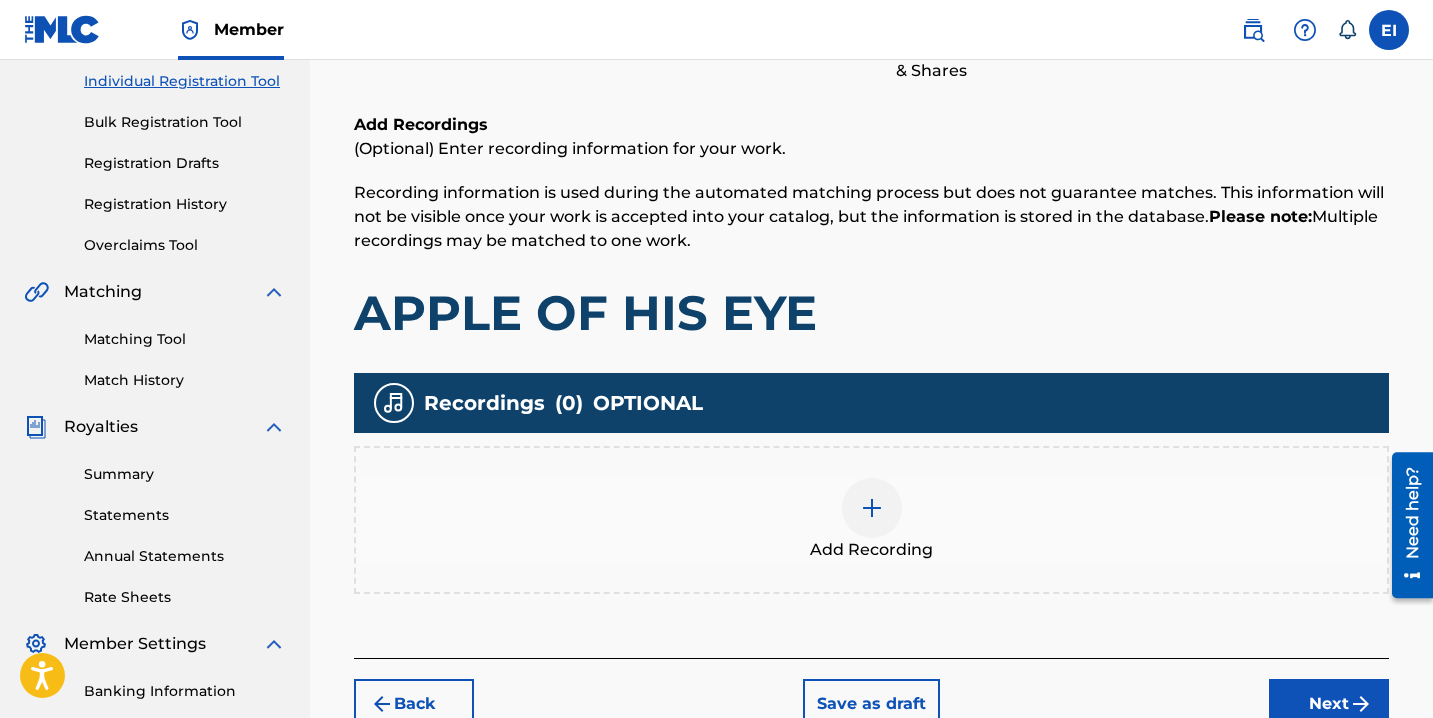 click on "Add Recording" at bounding box center (871, 520) 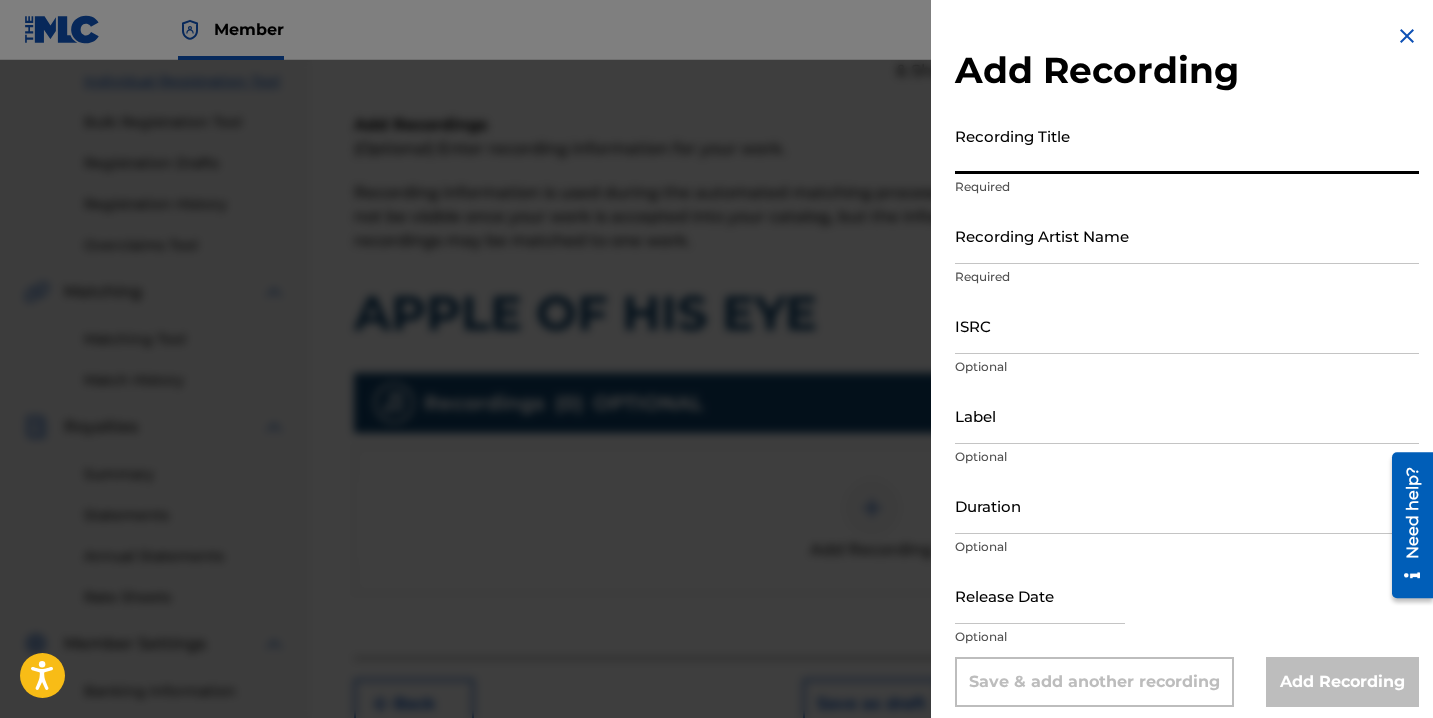 click on "Recording Title" at bounding box center (1187, 145) 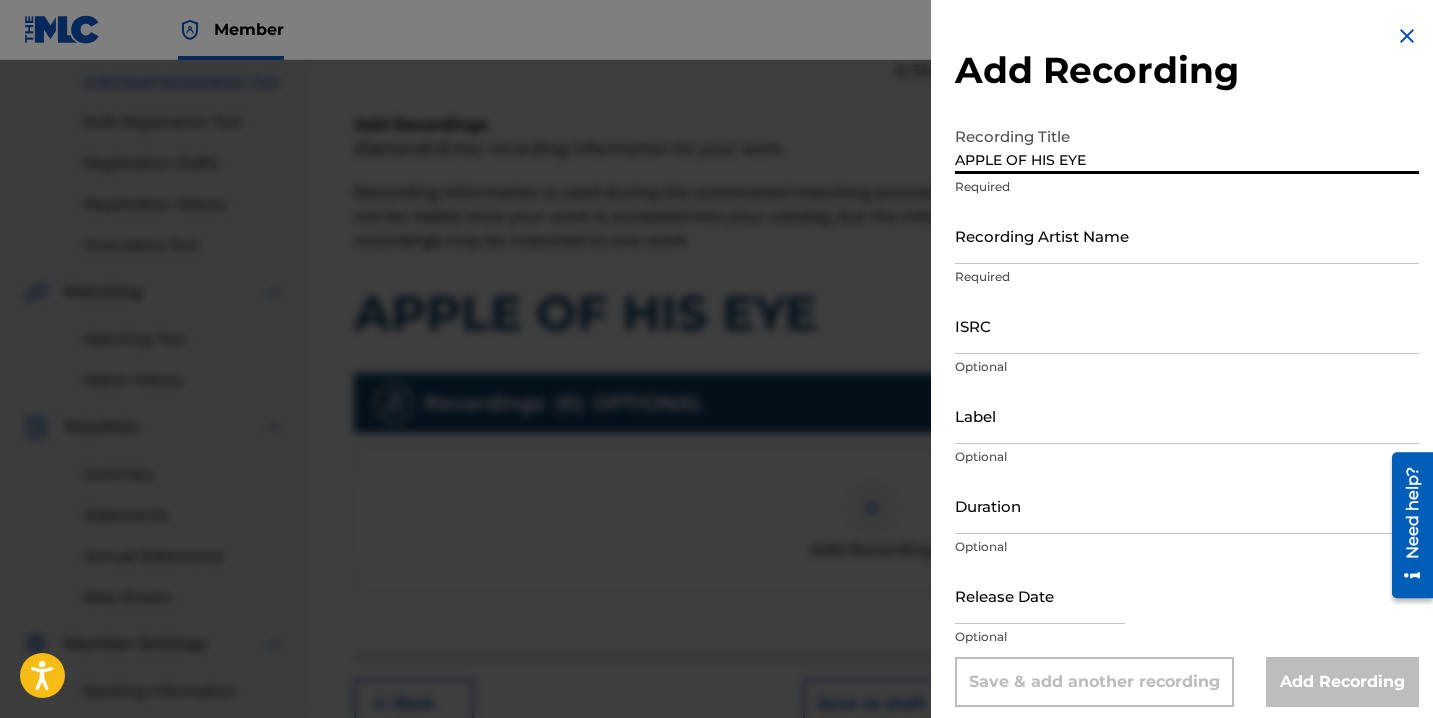 click on "Recording Artist Name" at bounding box center [1187, 235] 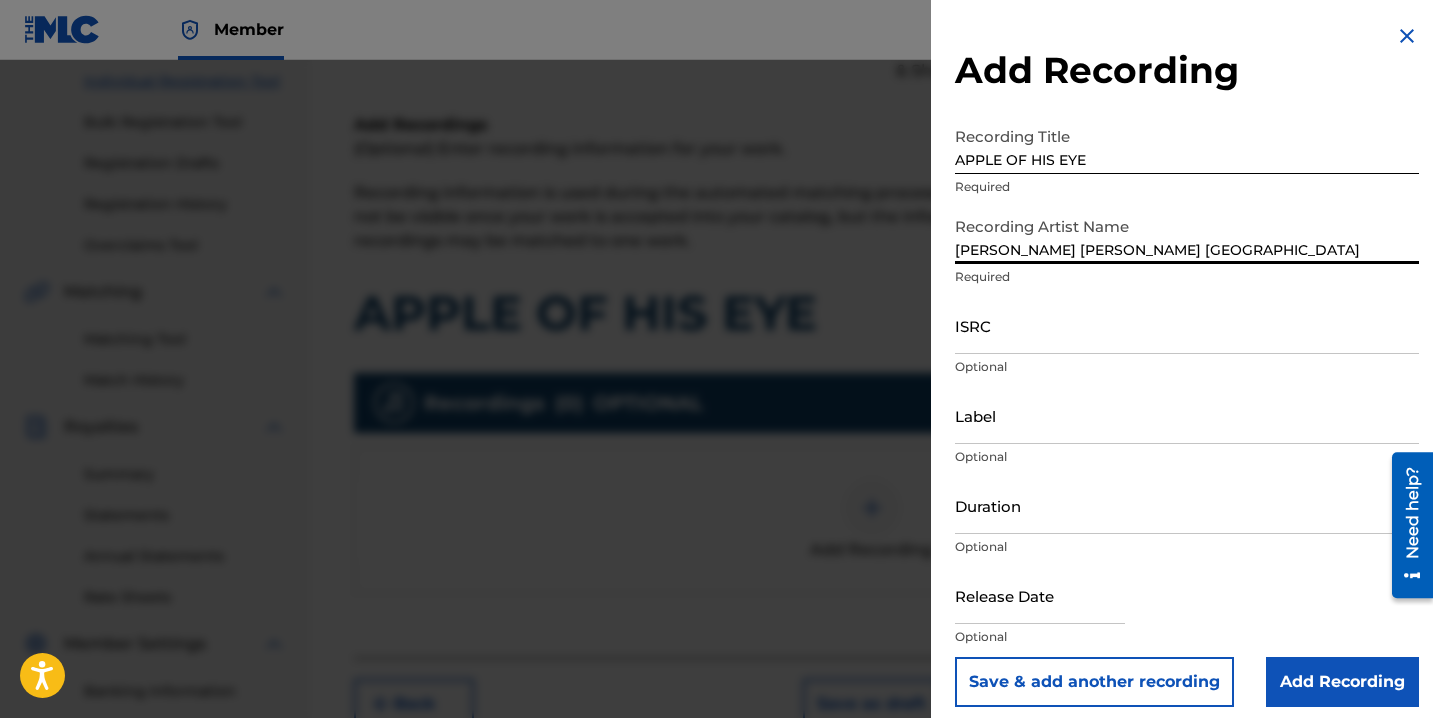 click on "ISRC" at bounding box center [1187, 325] 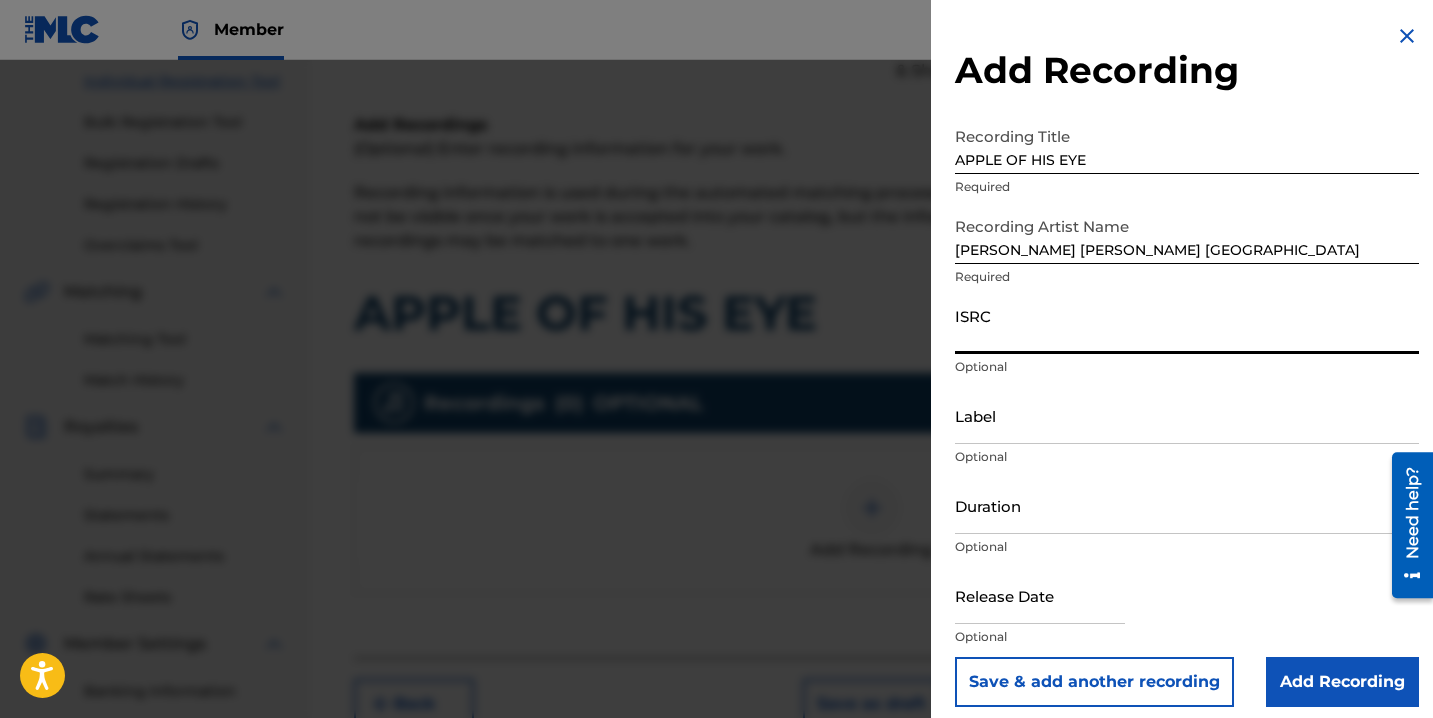 click on "ISRC" at bounding box center (1187, 325) 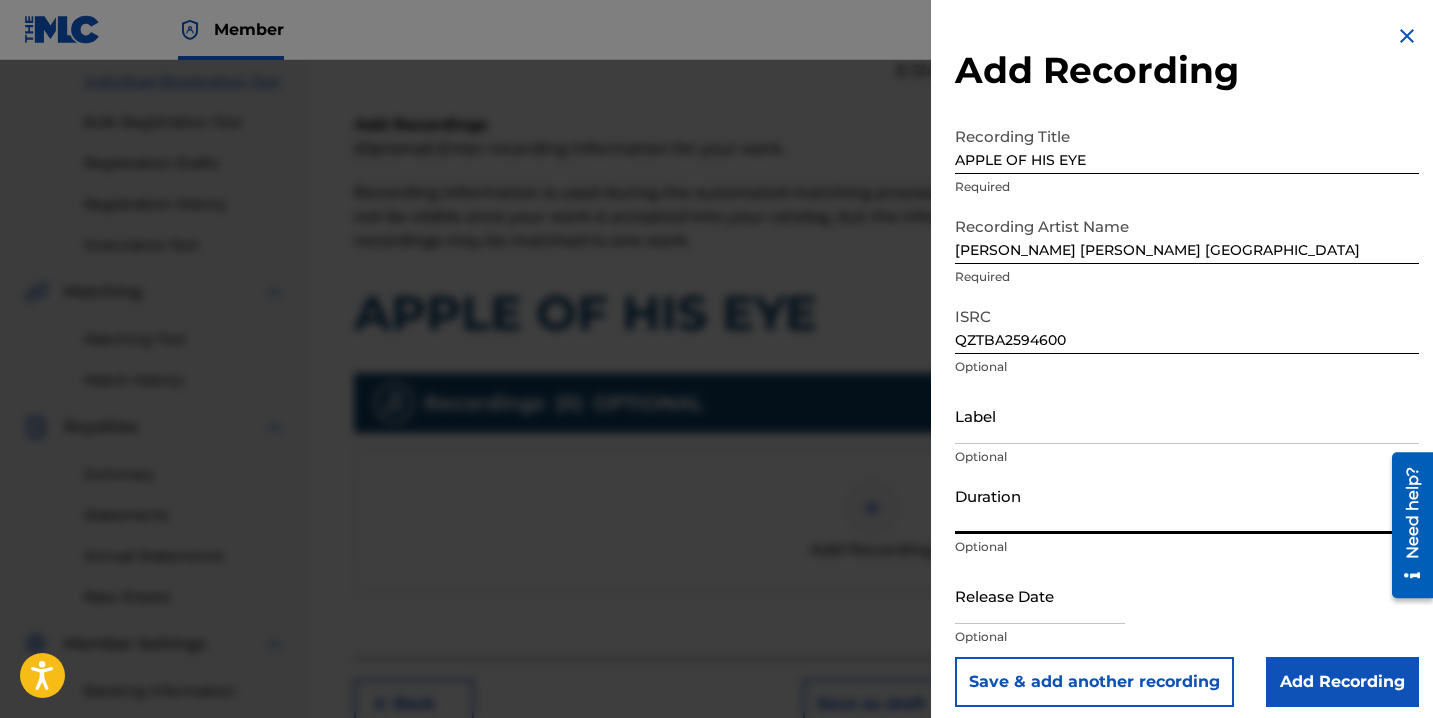 click on "Duration" at bounding box center [1187, 505] 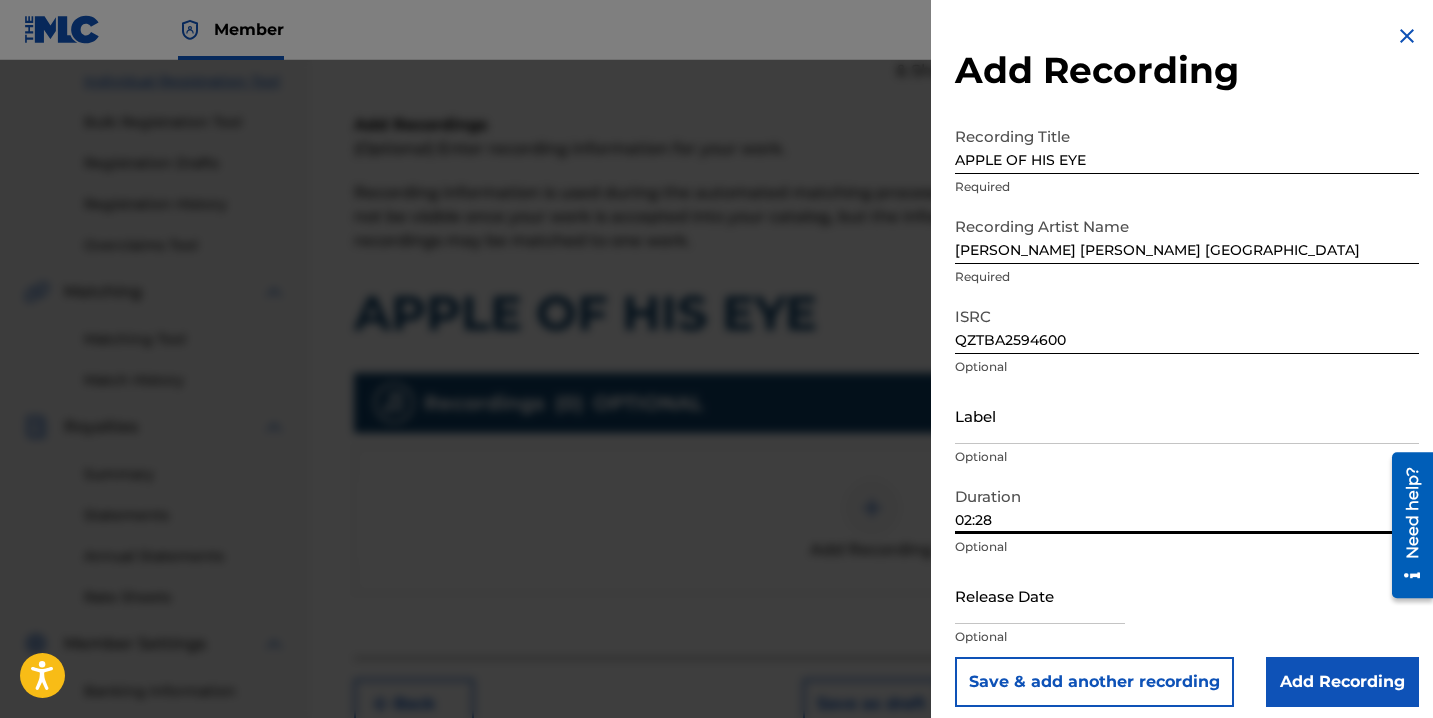 click at bounding box center (1040, 595) 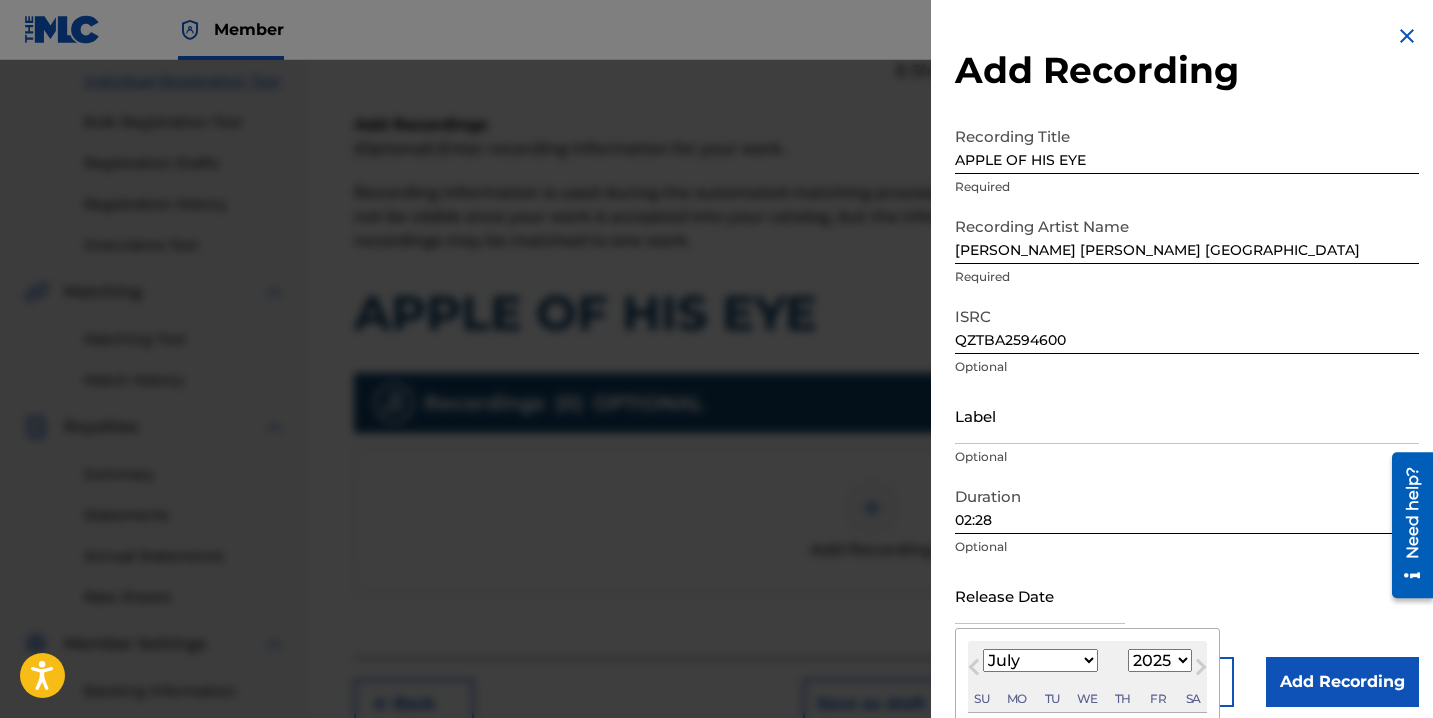 click on "Previous Month" at bounding box center [974, 671] 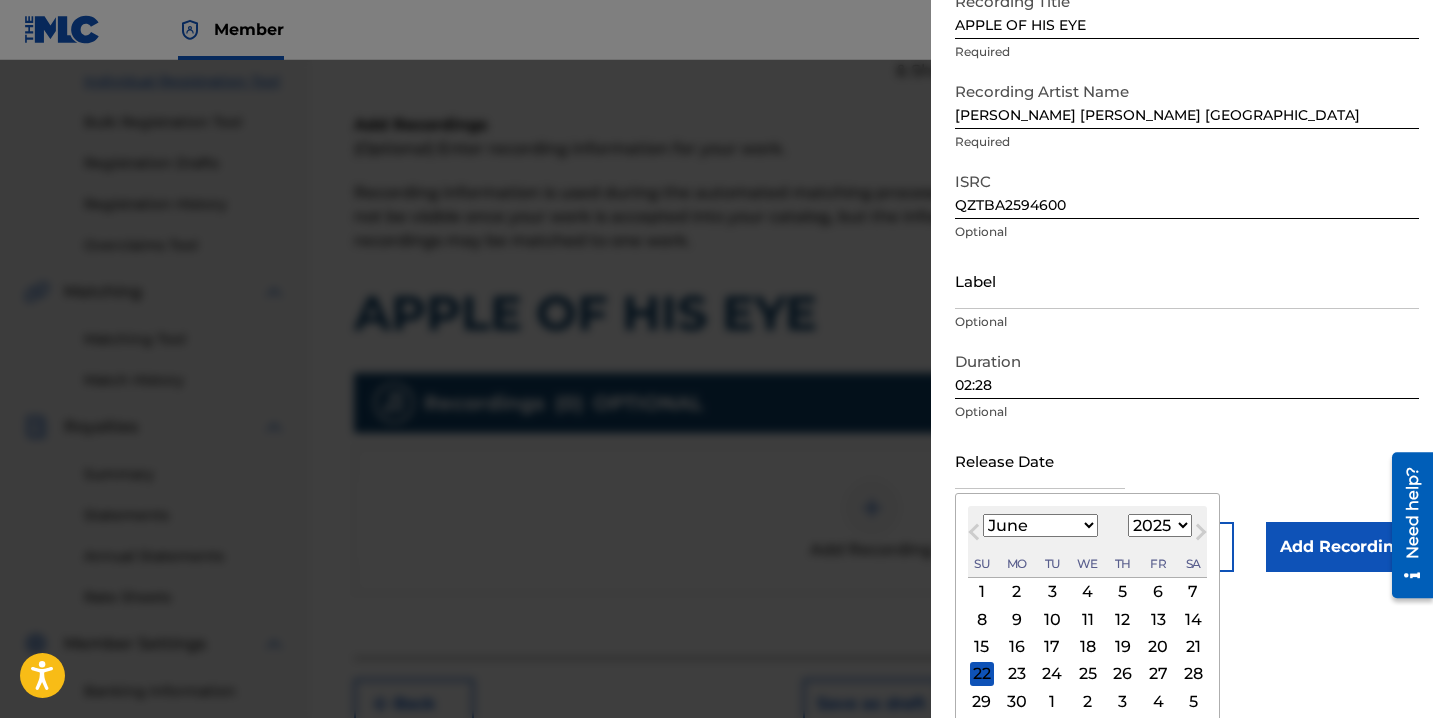 scroll, scrollTop: 139, scrollLeft: 0, axis: vertical 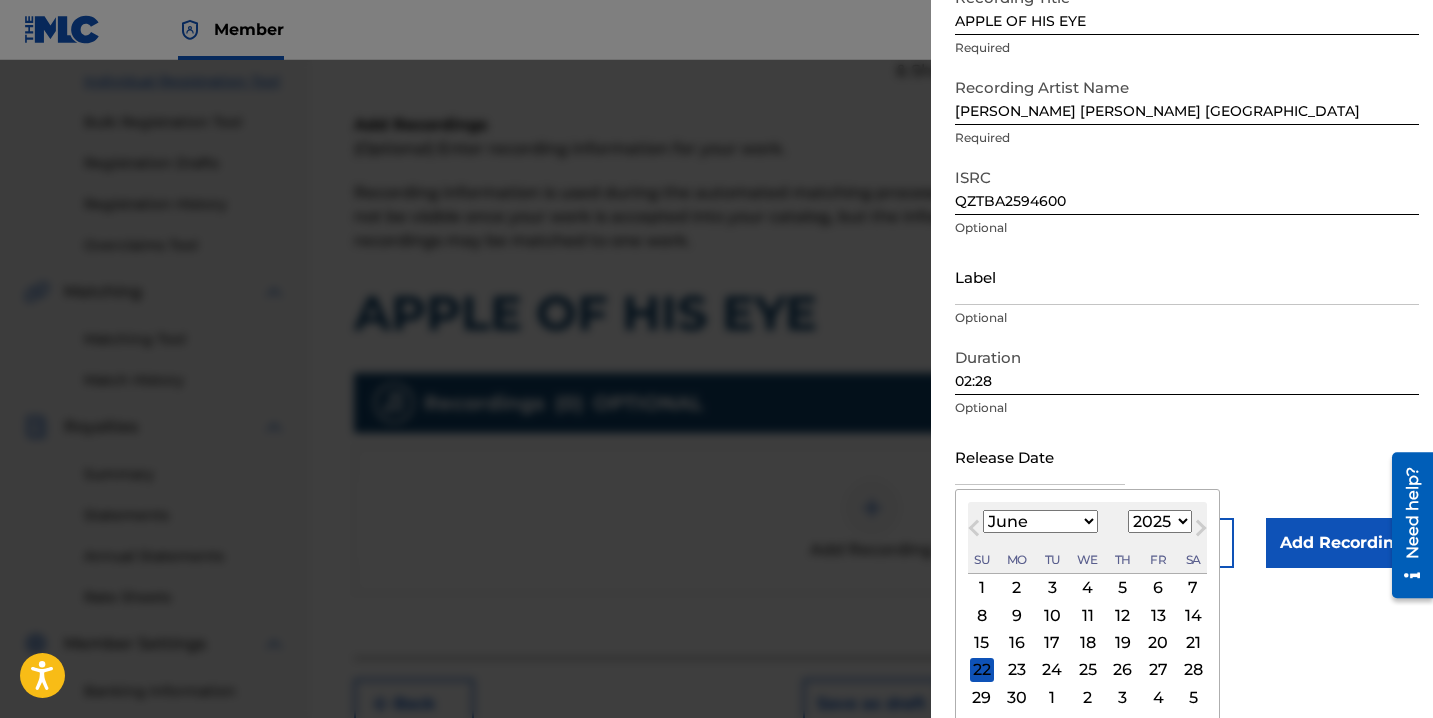 click on "27" at bounding box center [1158, 670] 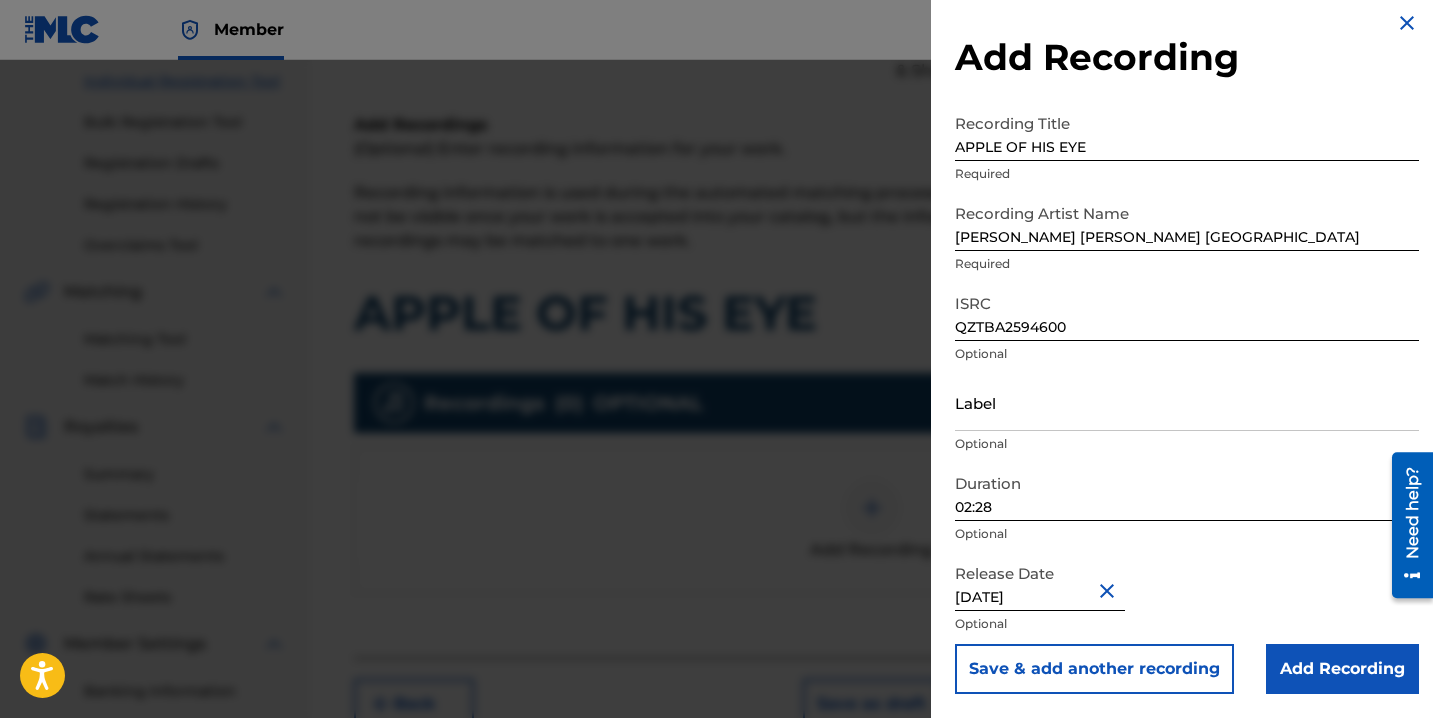 scroll, scrollTop: 13, scrollLeft: 0, axis: vertical 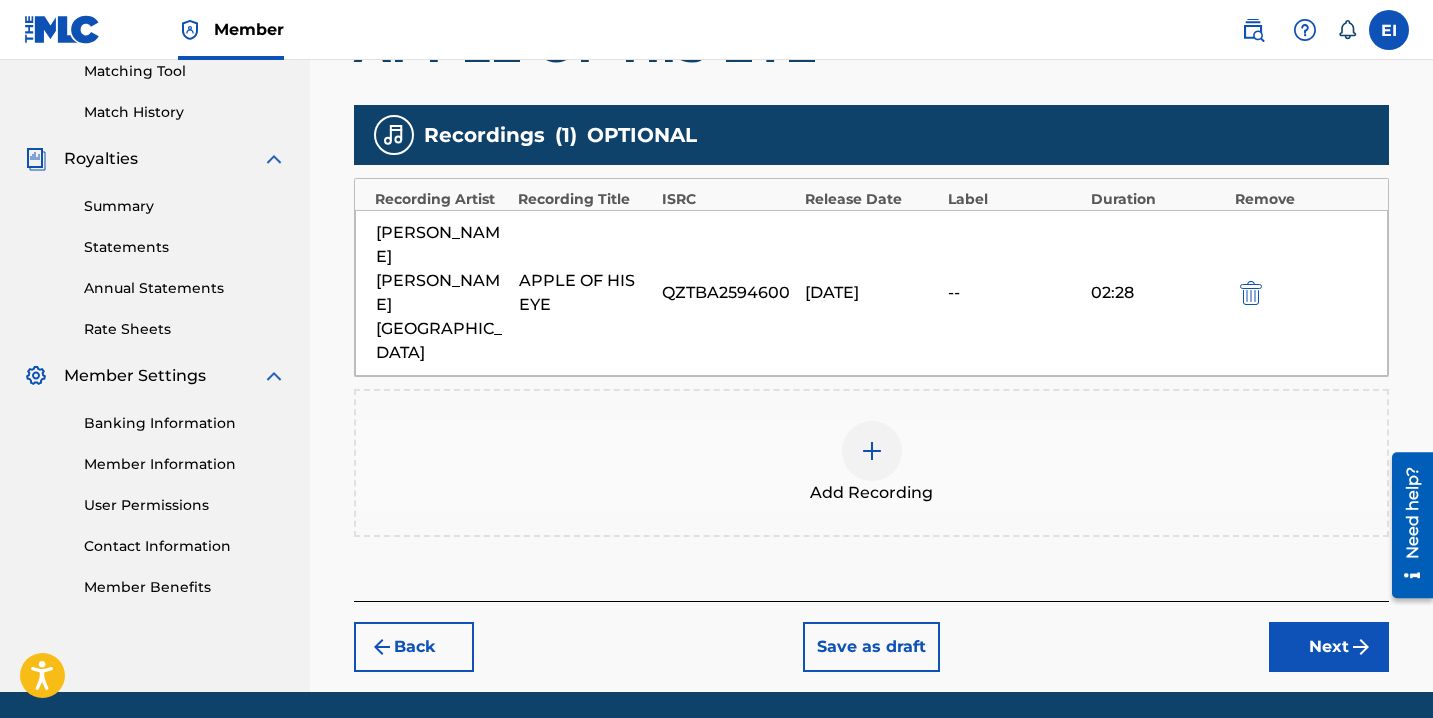 click on "Next" at bounding box center (1329, 647) 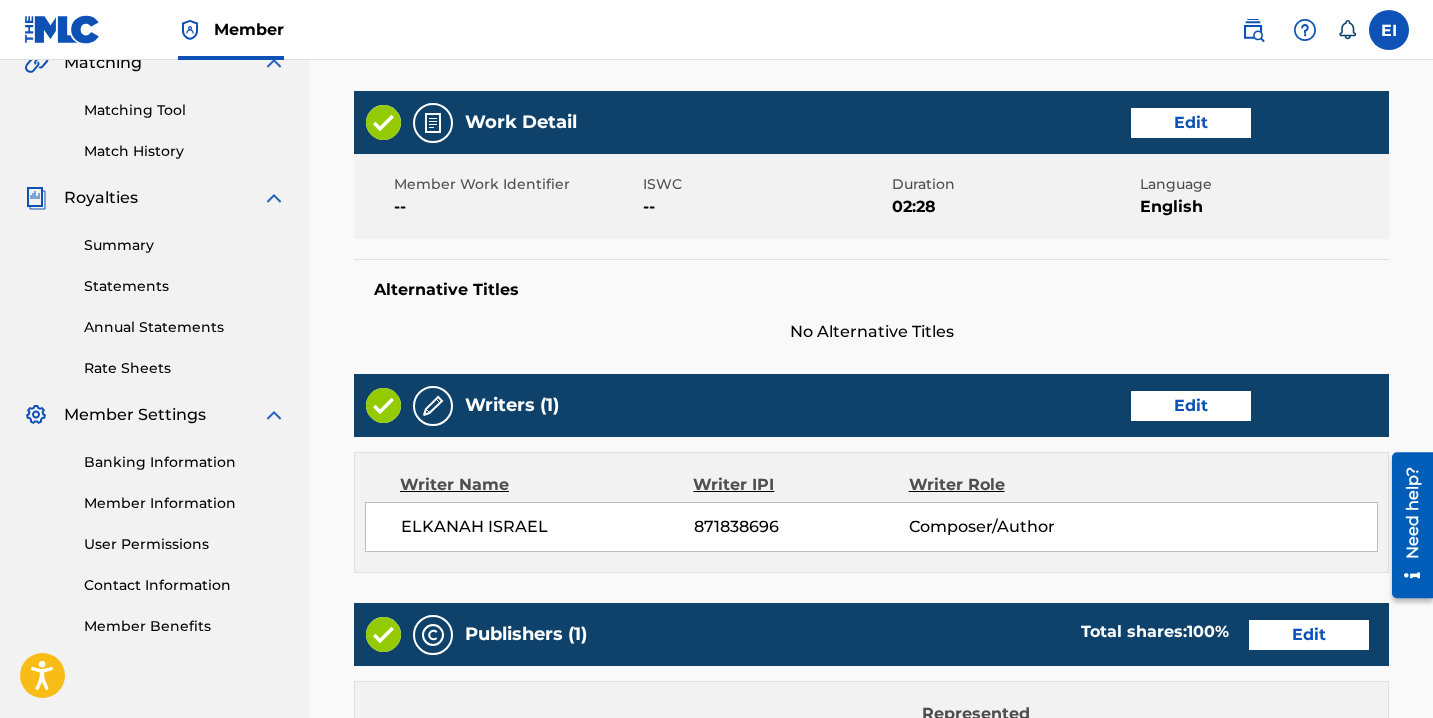 scroll, scrollTop: 1059, scrollLeft: 0, axis: vertical 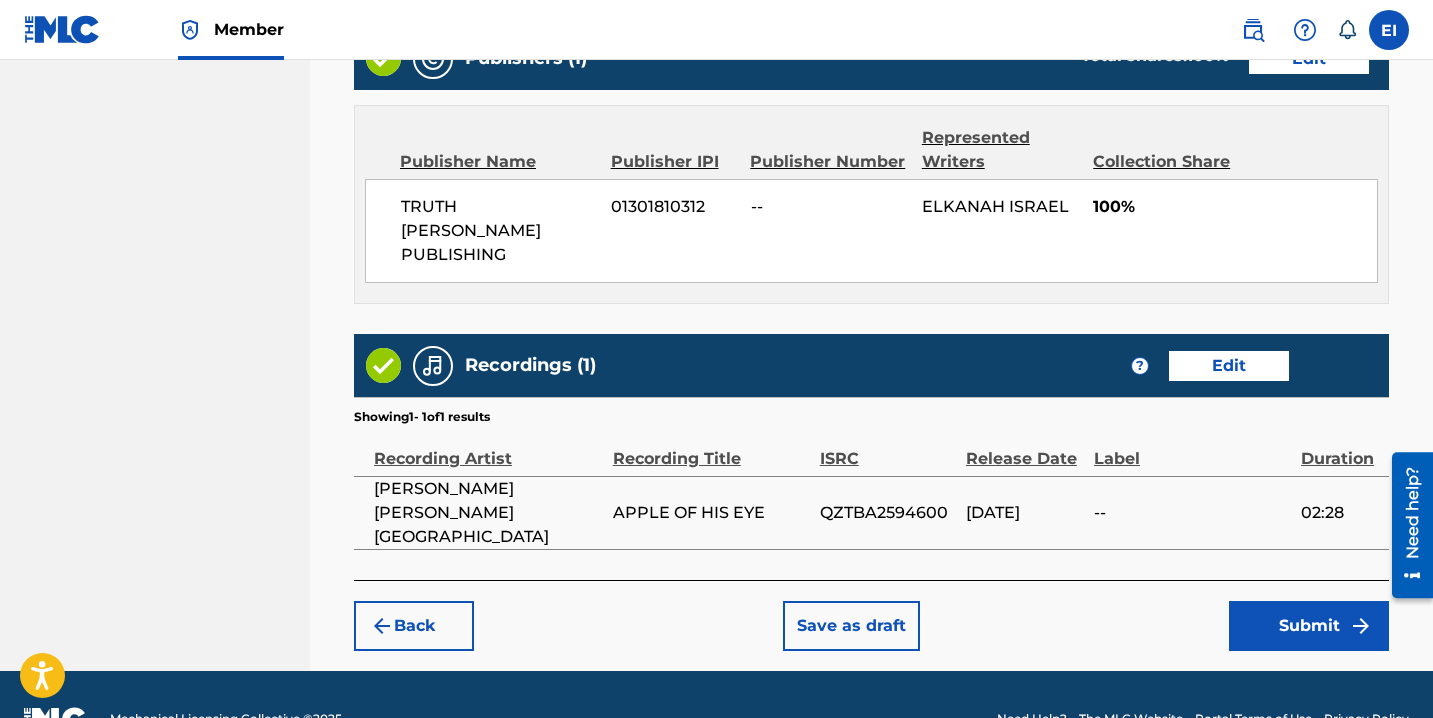 click on "Submit" at bounding box center (1309, 626) 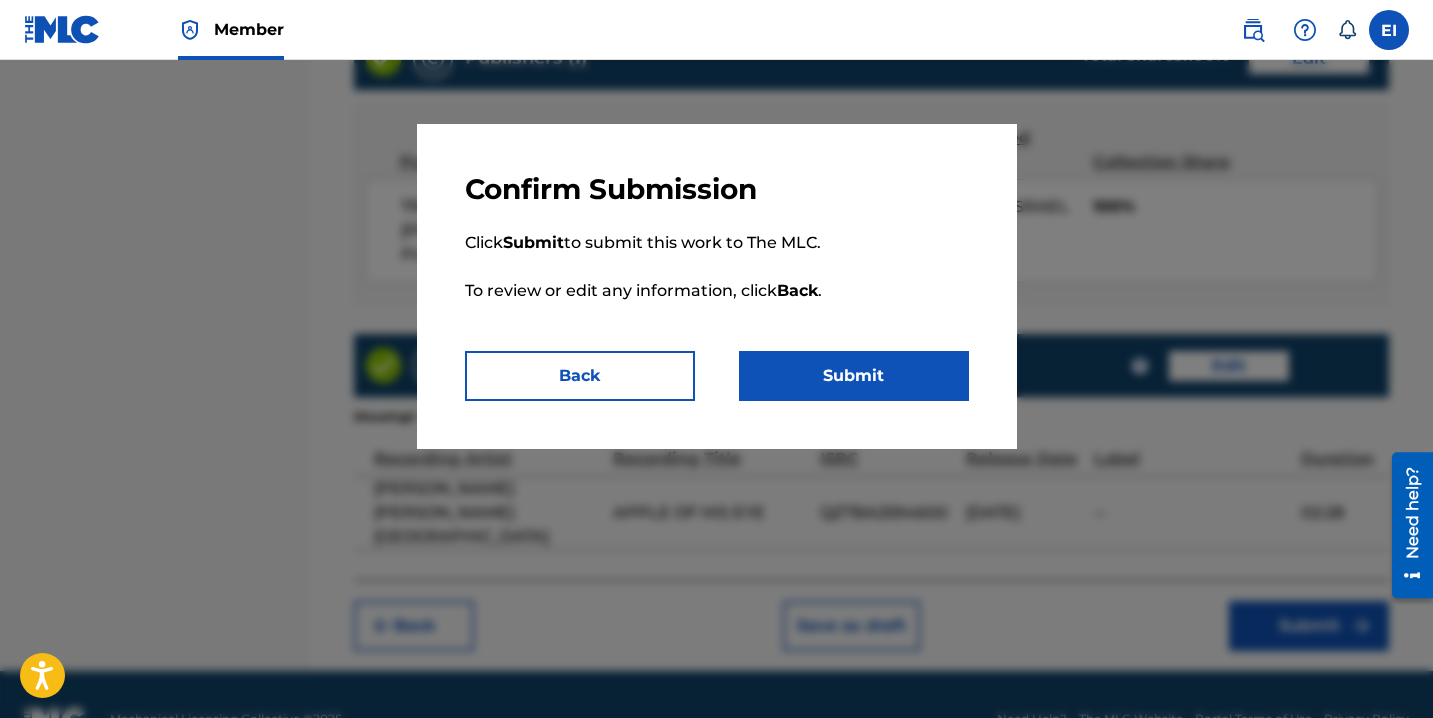click on "Submit" at bounding box center [854, 376] 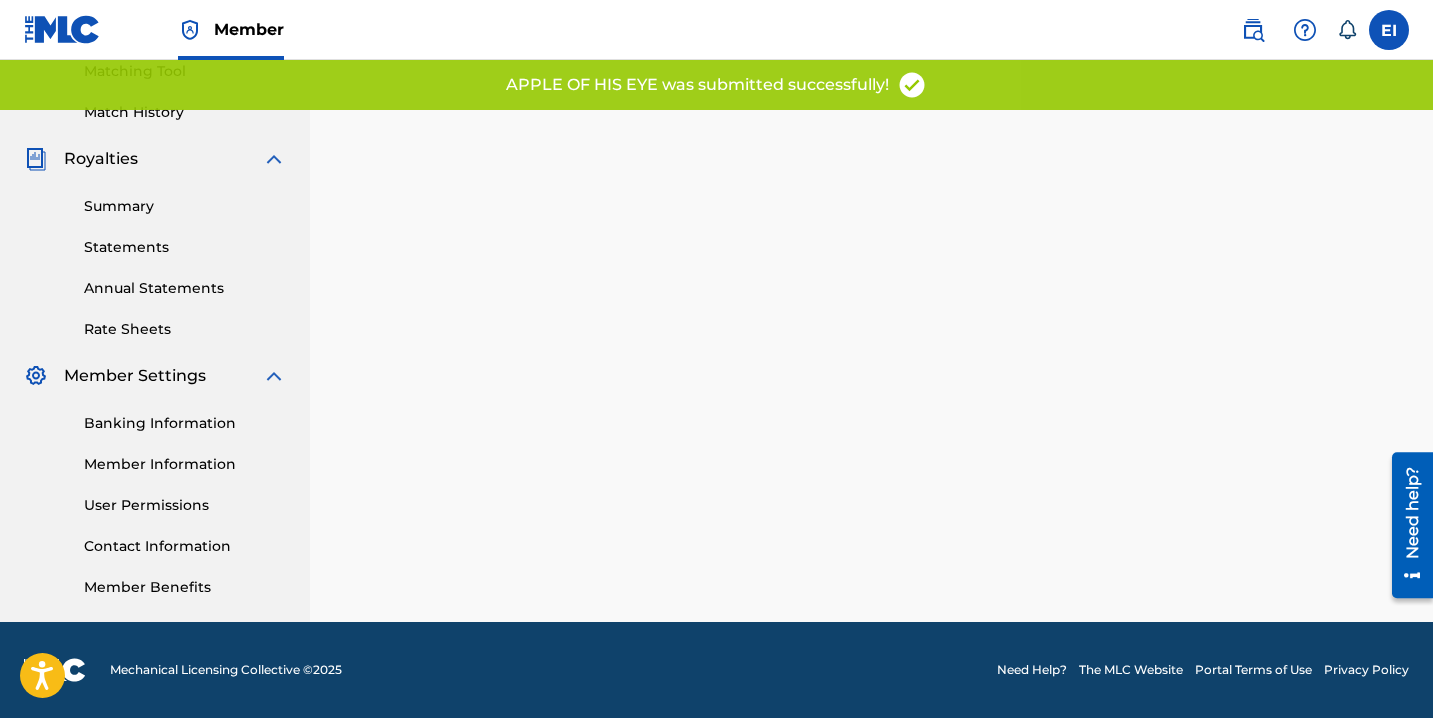 scroll, scrollTop: 0, scrollLeft: 0, axis: both 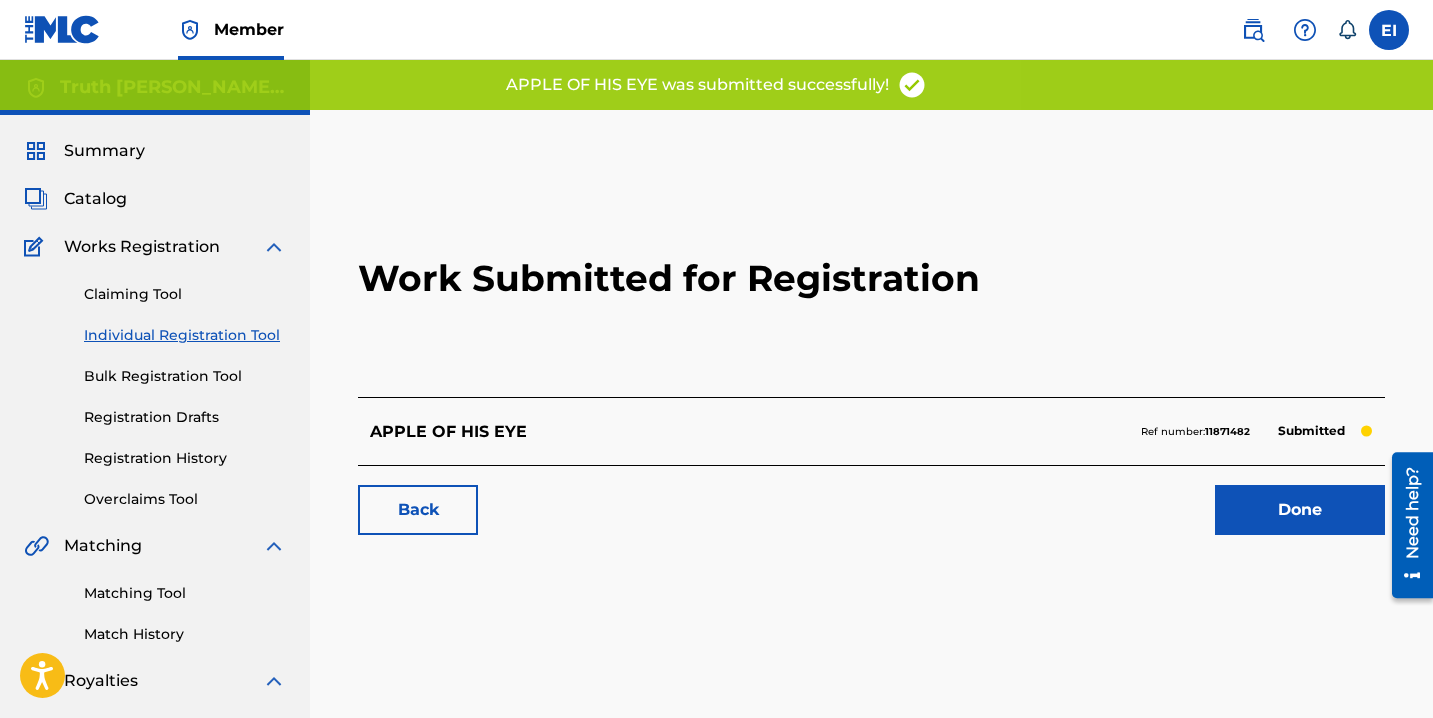 click on "Done" at bounding box center (1300, 510) 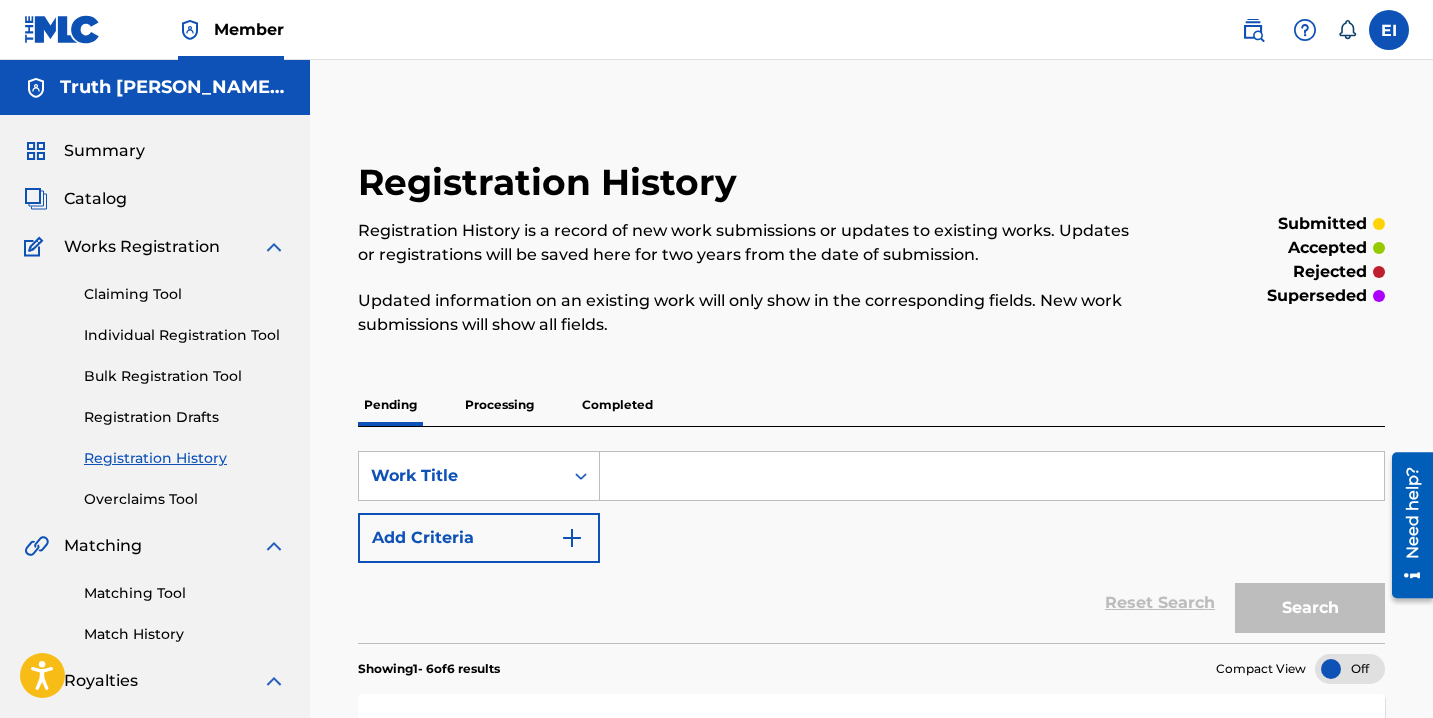 click on "Individual Registration Tool" at bounding box center [185, 335] 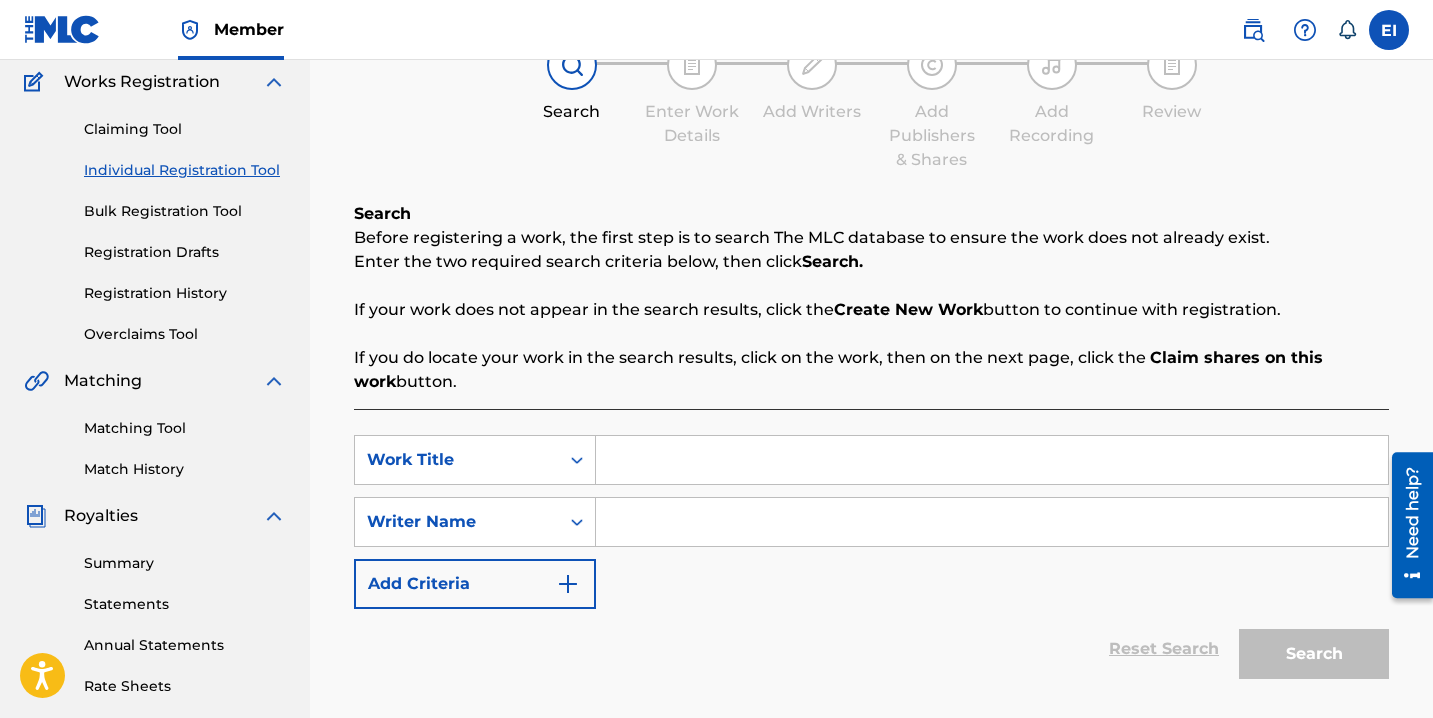 scroll, scrollTop: 365, scrollLeft: 0, axis: vertical 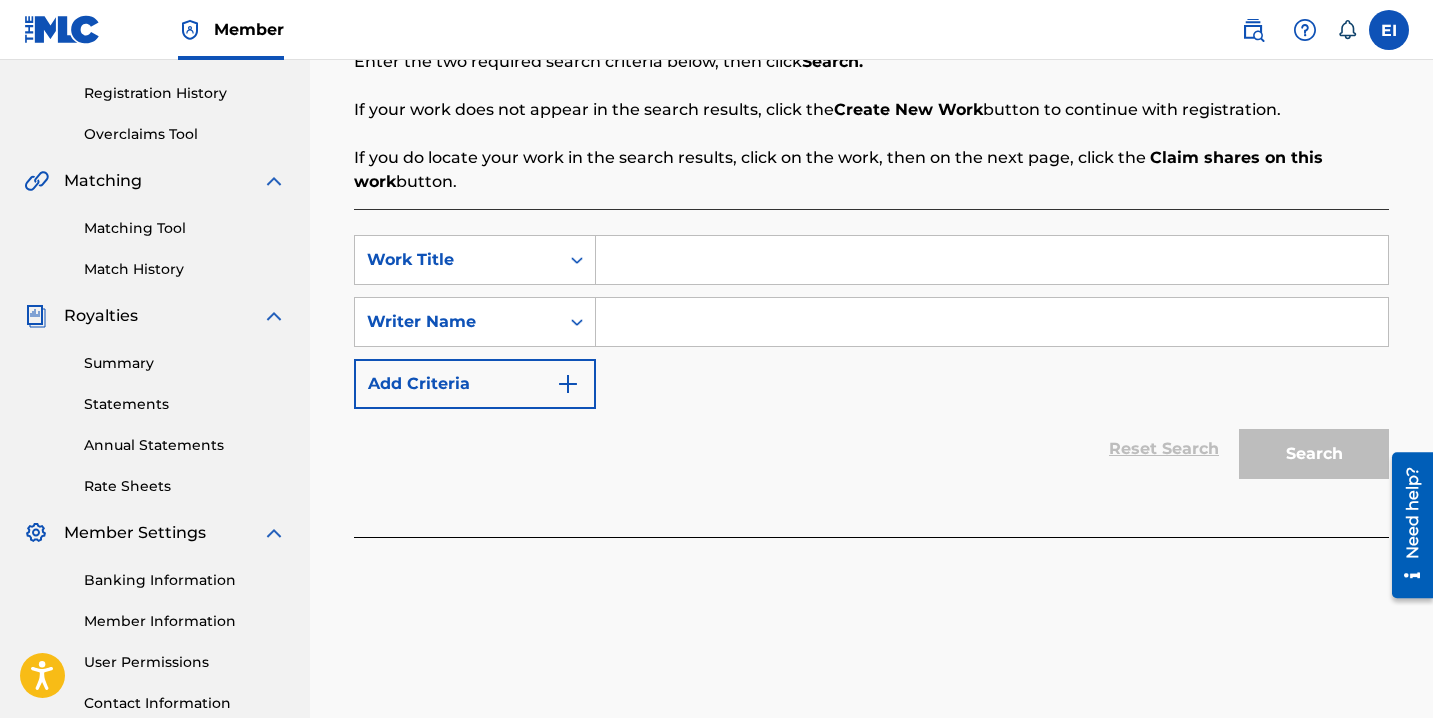 click at bounding box center [992, 260] 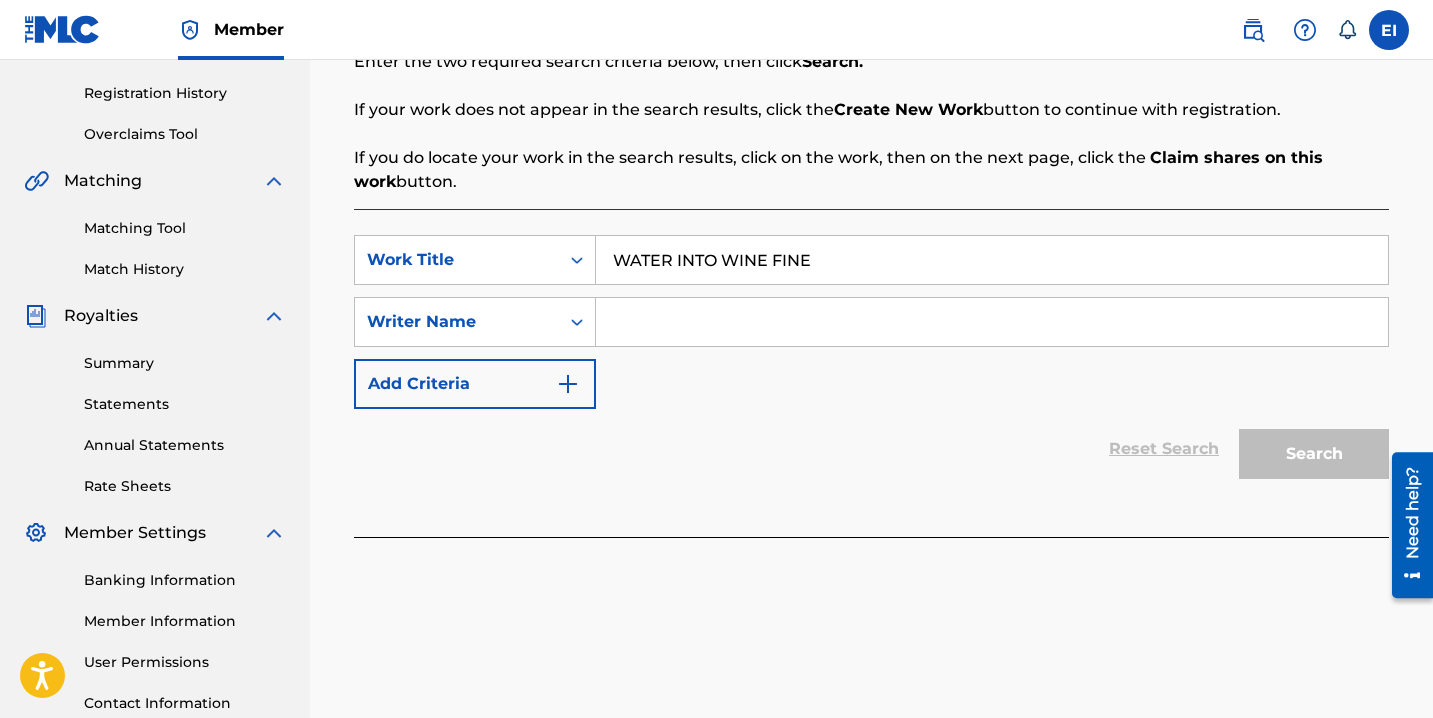 click at bounding box center (992, 322) 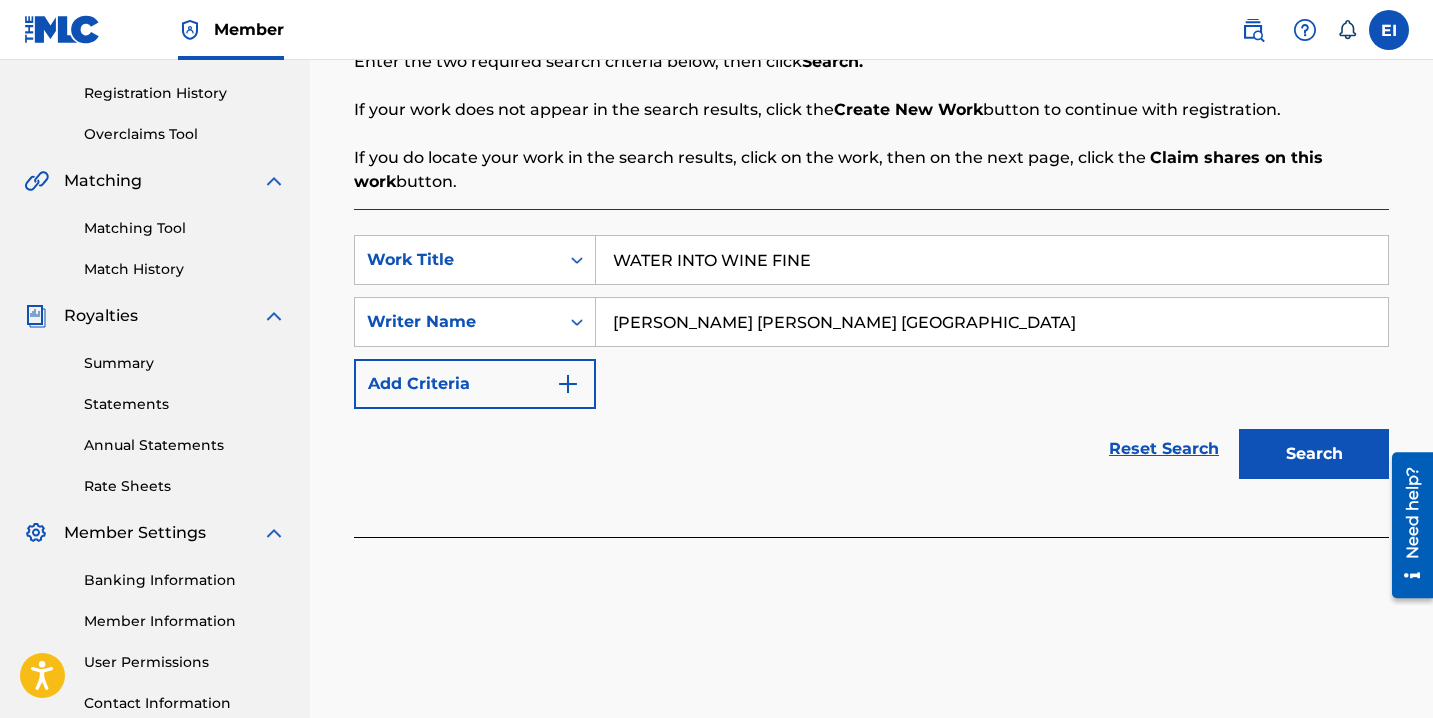 click on "Search" at bounding box center (1314, 454) 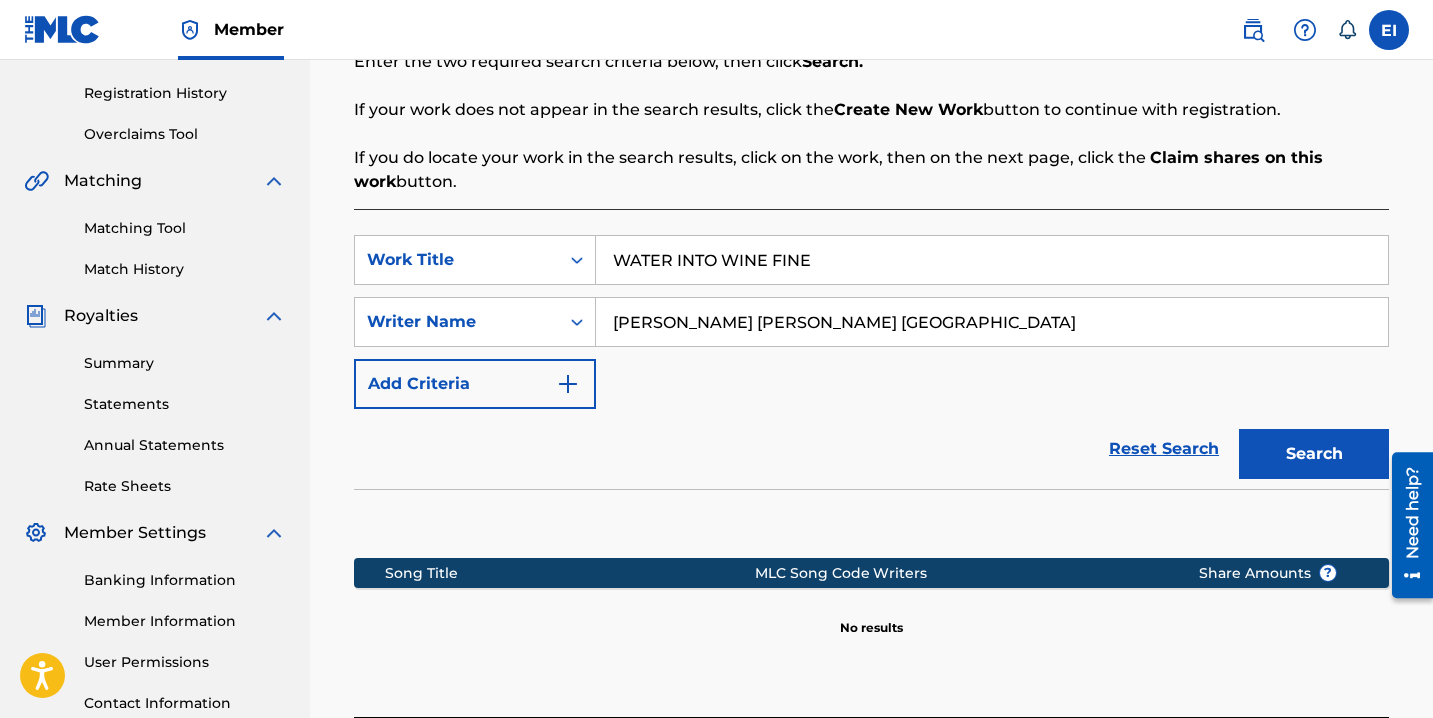 scroll, scrollTop: 551, scrollLeft: 0, axis: vertical 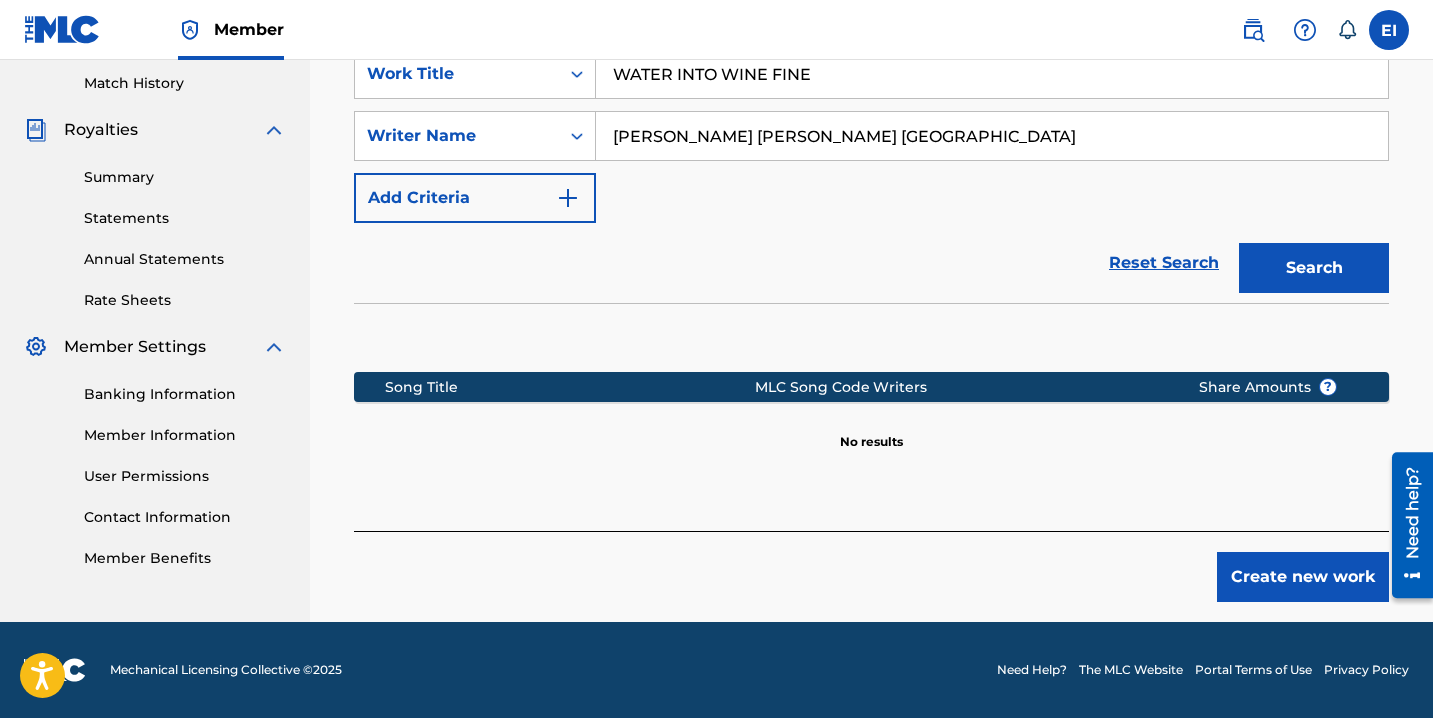 click on "Create new work" at bounding box center [1303, 577] 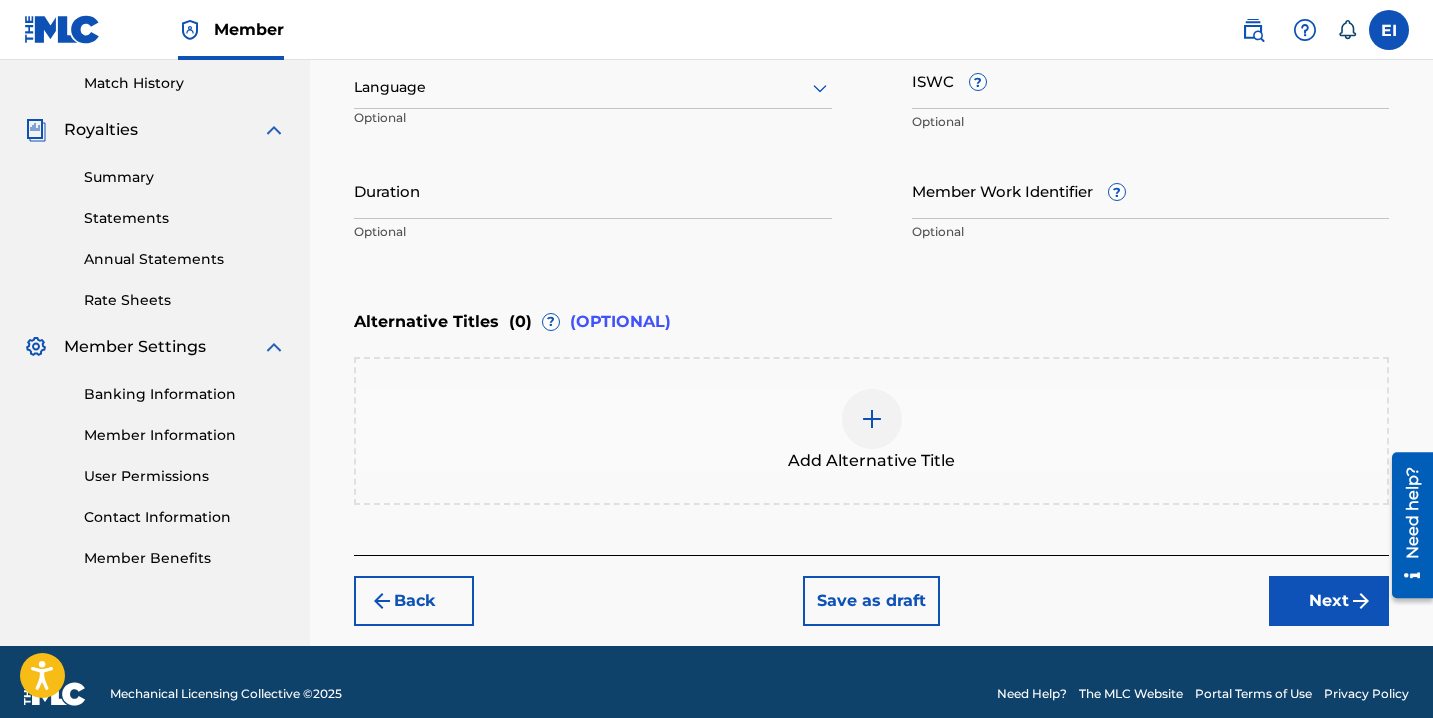 click on "ISWC   ?" at bounding box center (1151, 80) 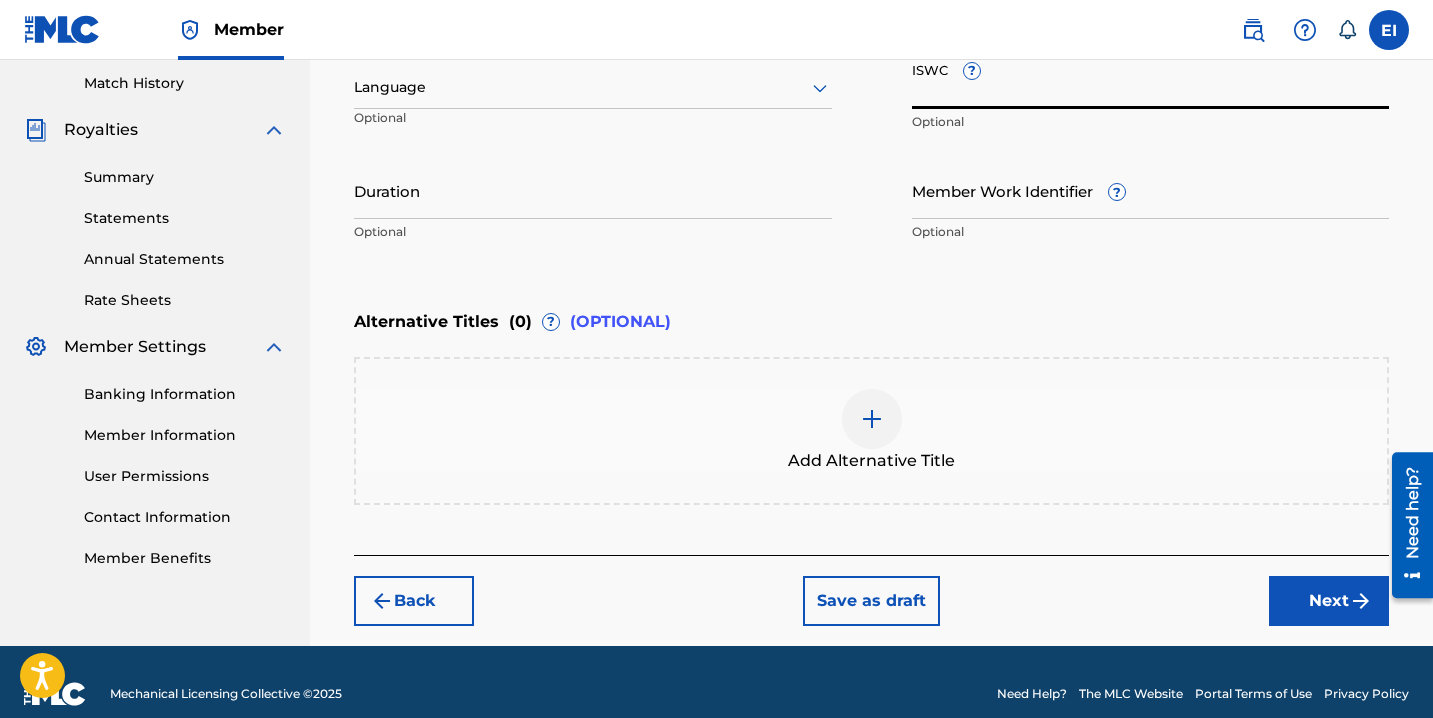 paste on "T3337498172" 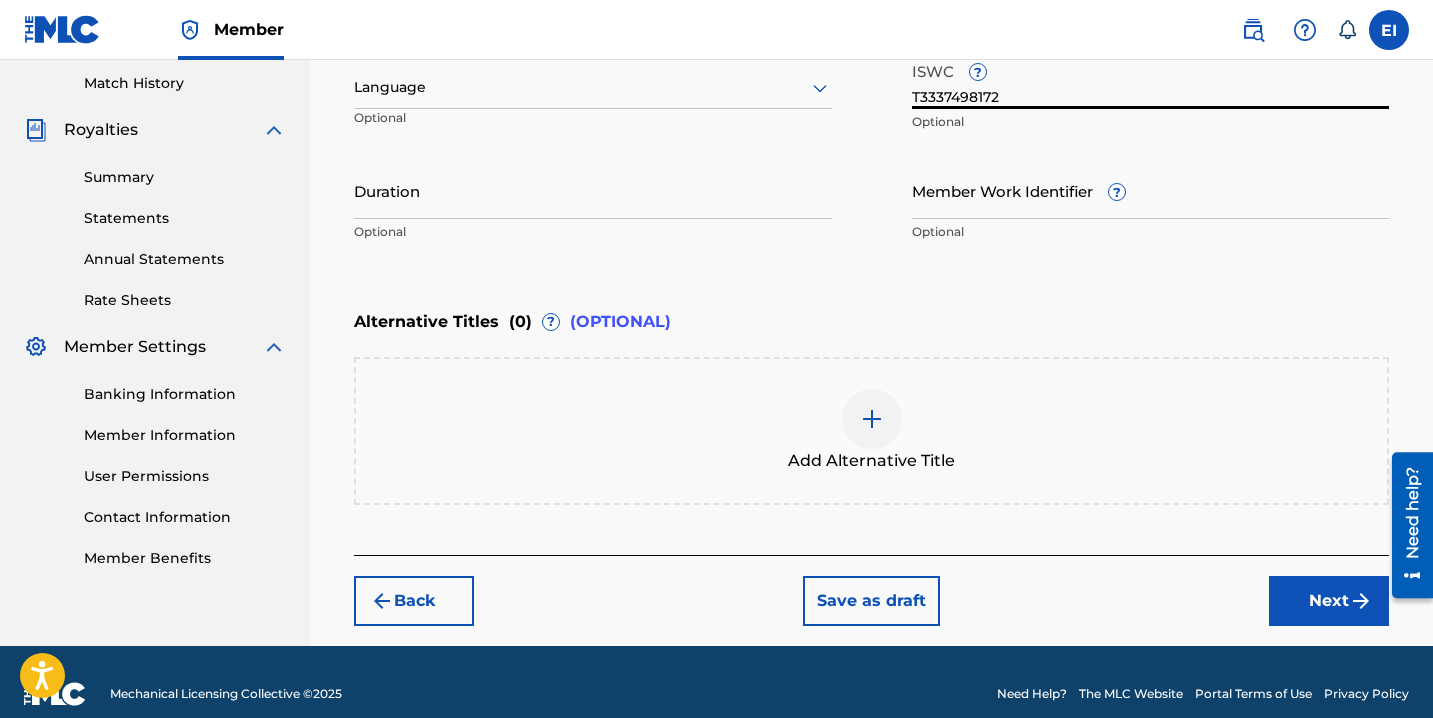 click at bounding box center (593, 87) 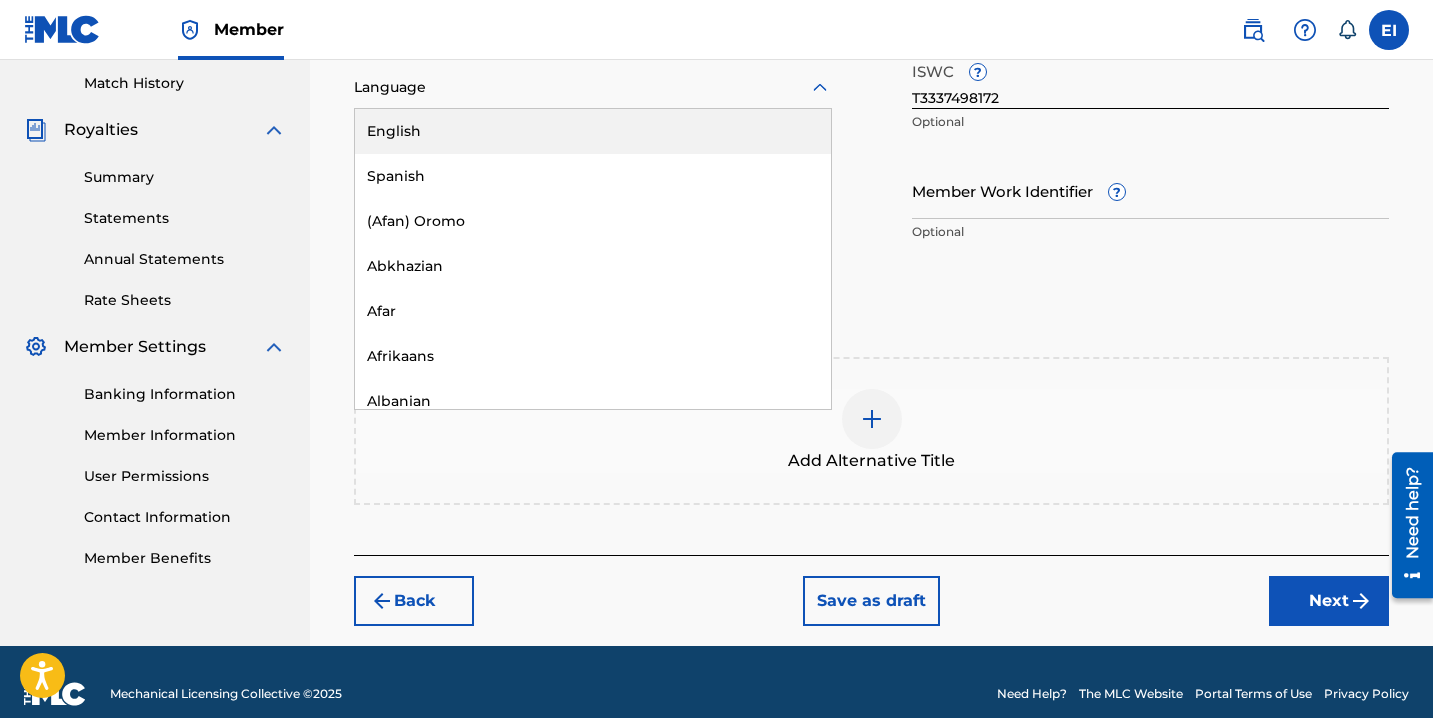 click on "English" at bounding box center (593, 131) 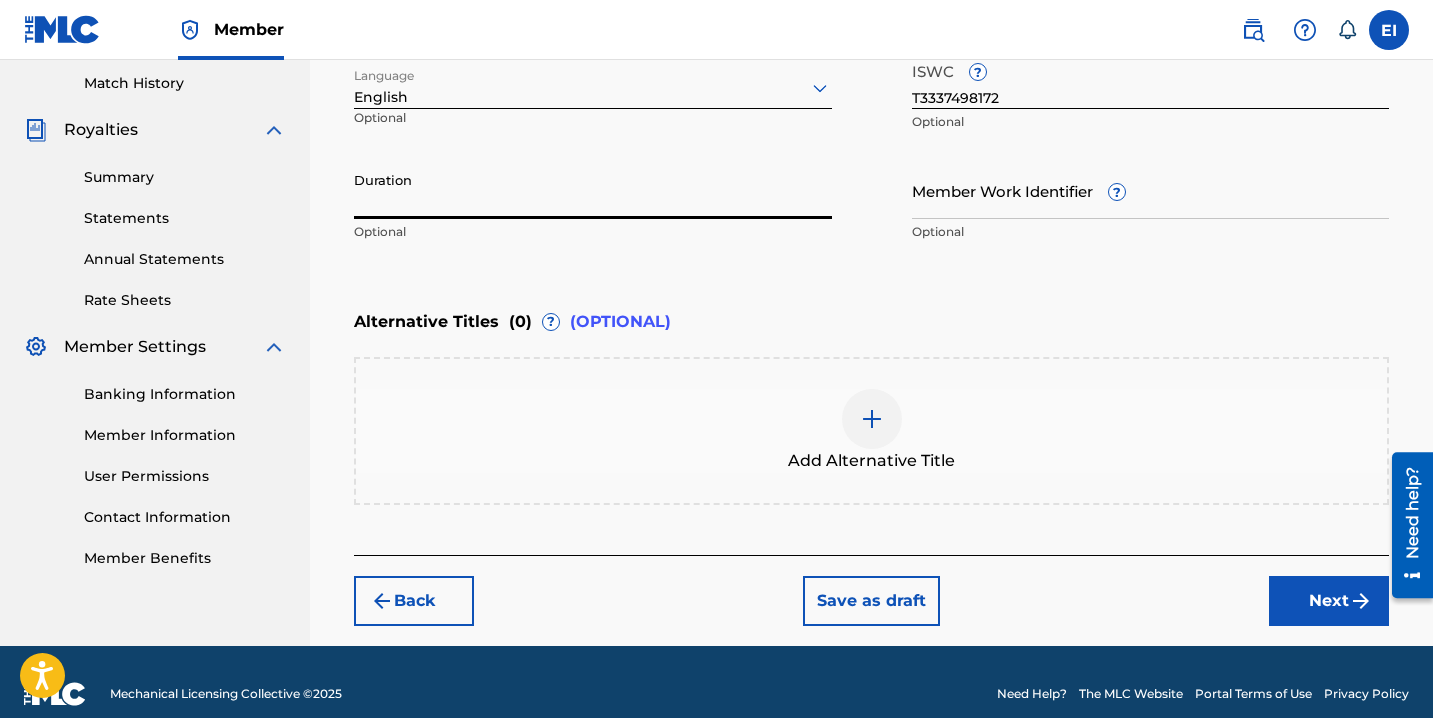 click on "Duration" at bounding box center (593, 190) 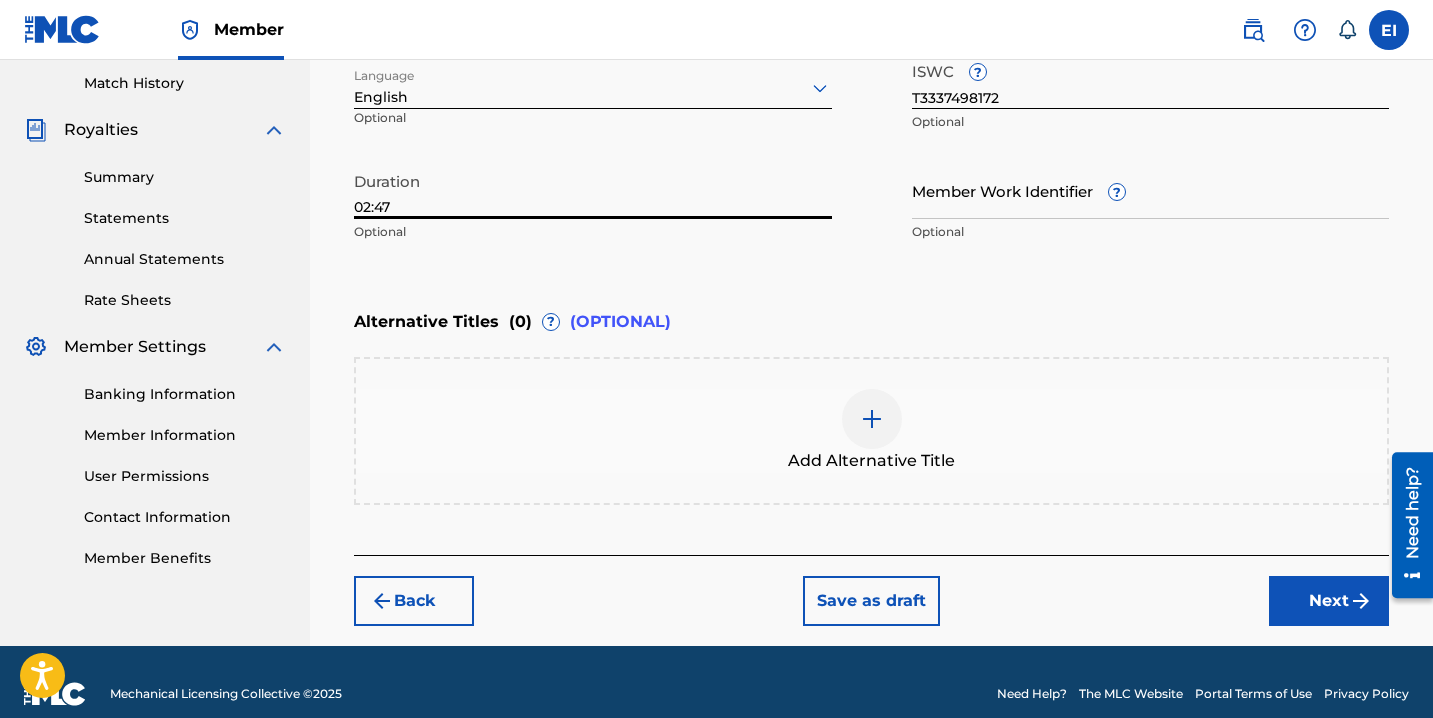 click on "Next" at bounding box center (1329, 601) 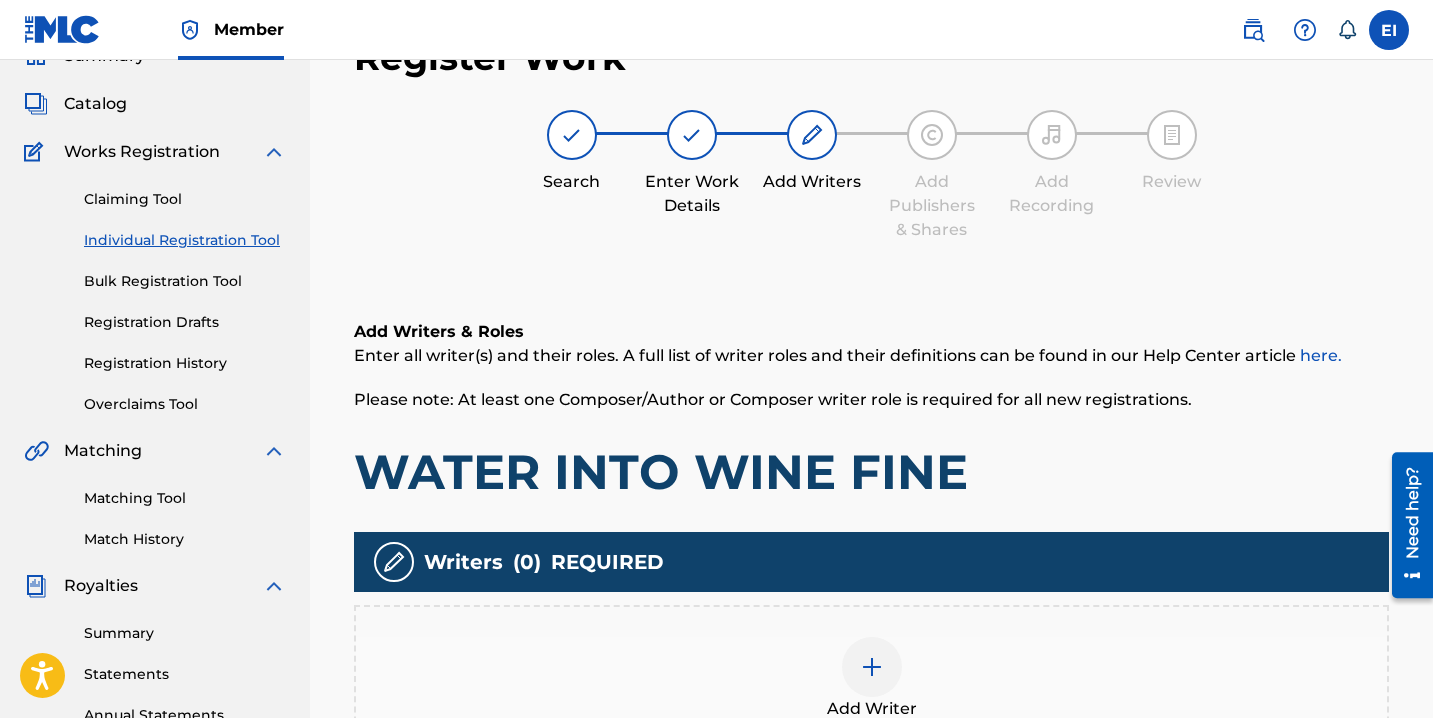 scroll, scrollTop: 90, scrollLeft: 0, axis: vertical 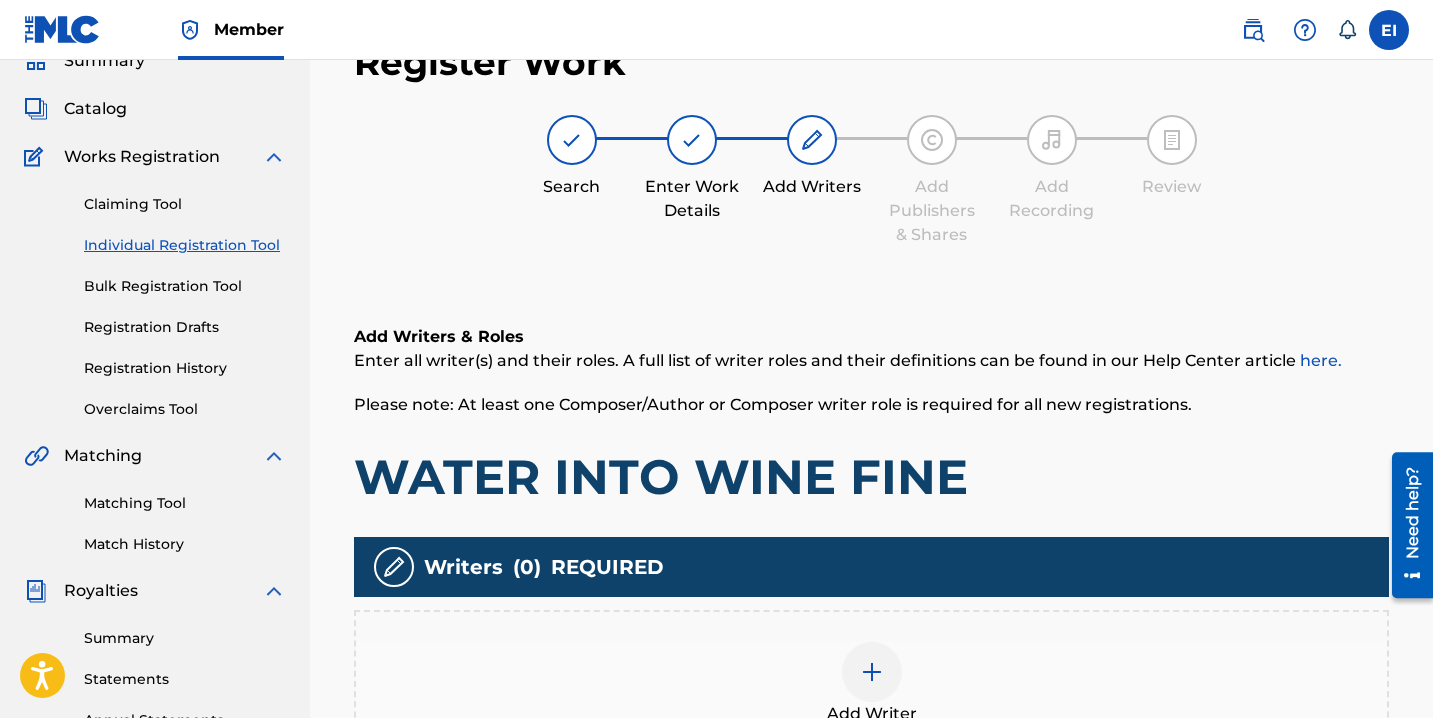 click on "Add Writer" at bounding box center [871, 684] 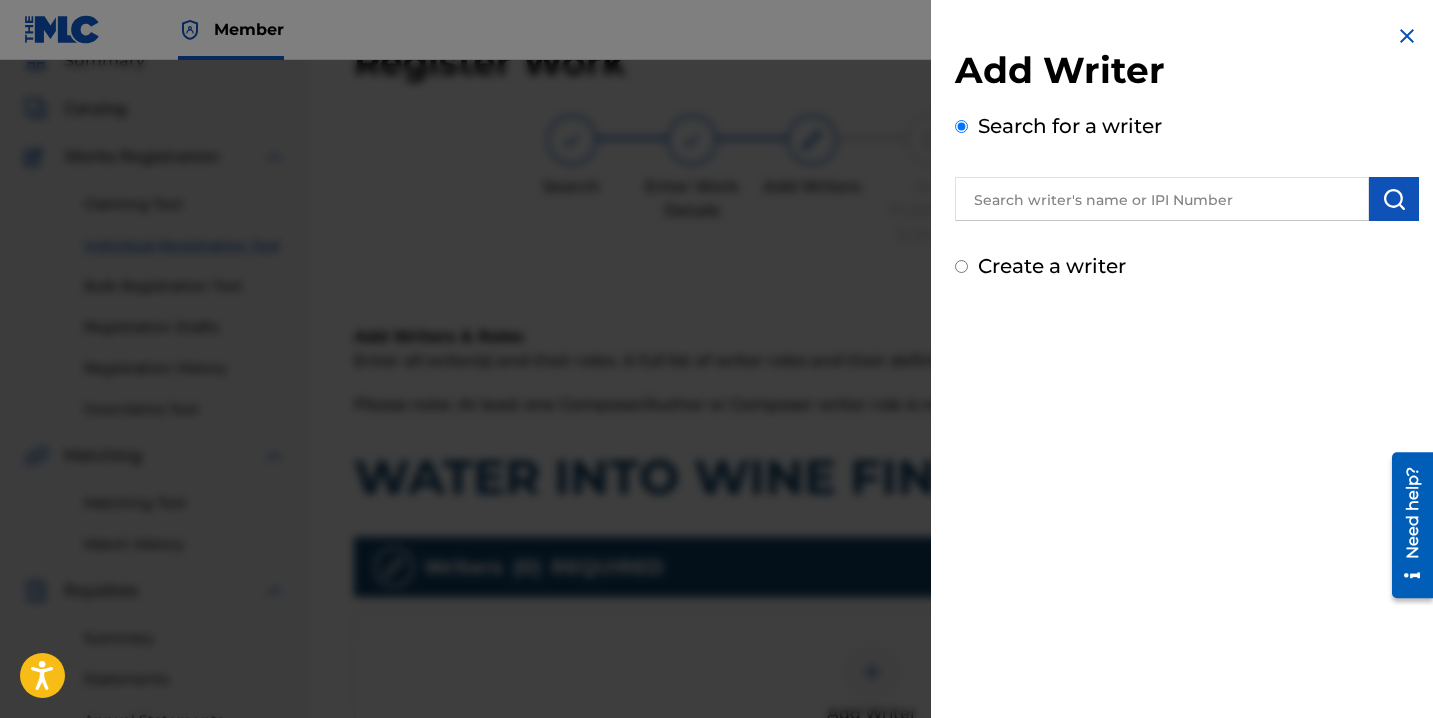 click on "Add Writer Search for a writer Create a writer" at bounding box center (1187, 164) 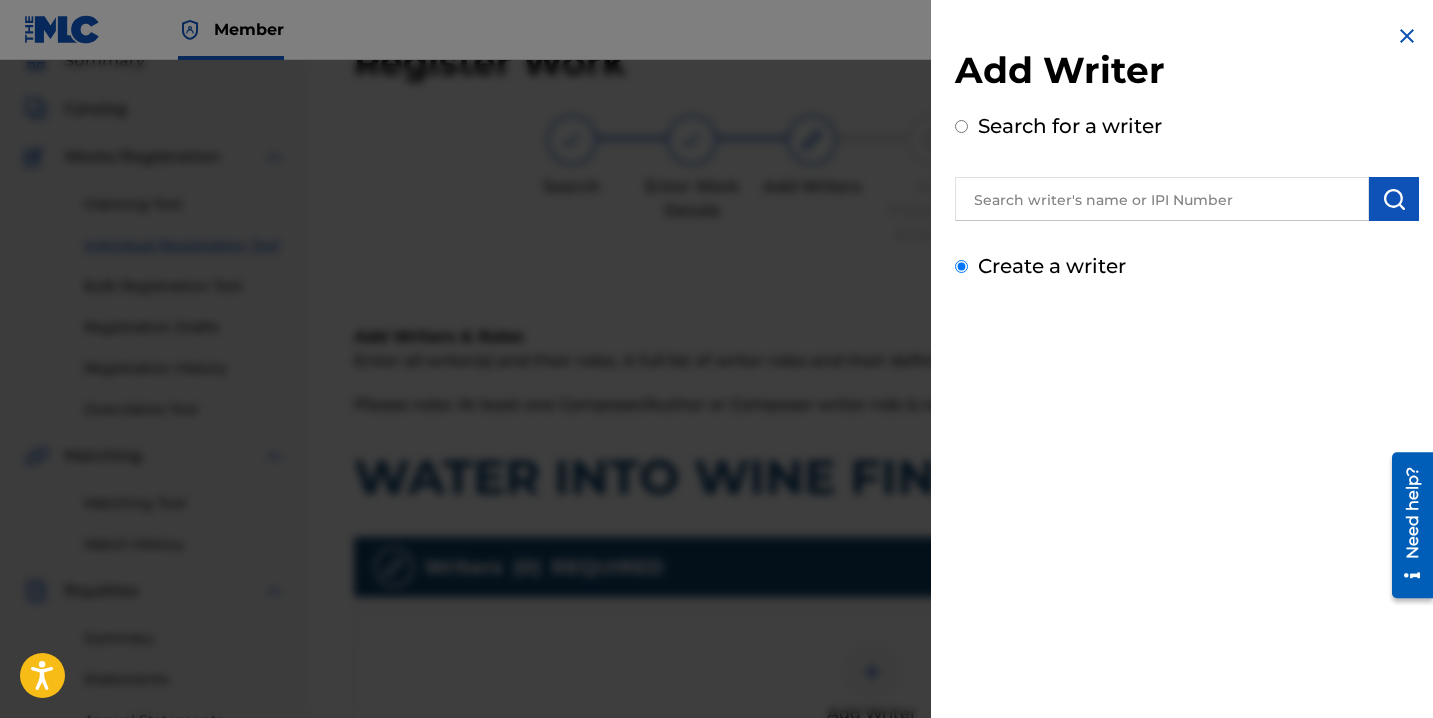 click on "Create a writer" at bounding box center [961, 266] 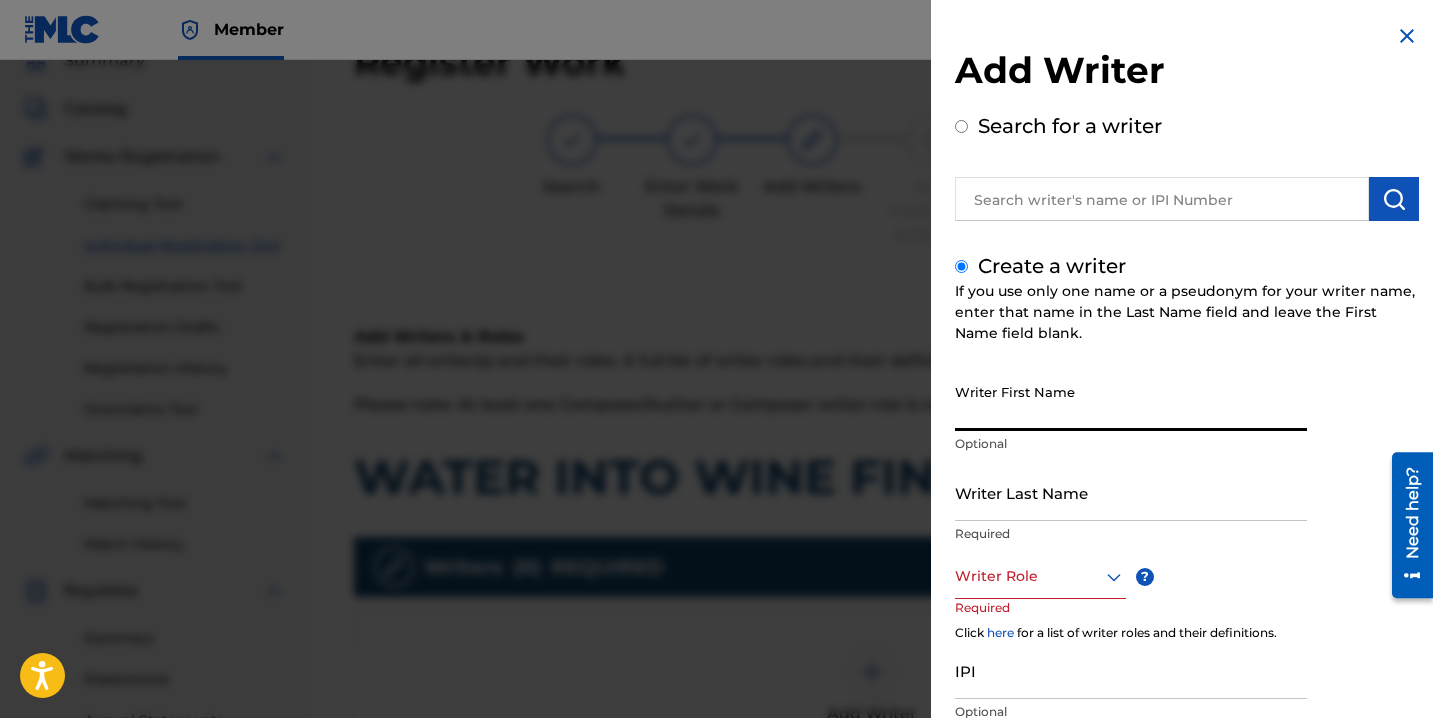 click on "Writer First Name" at bounding box center [1131, 402] 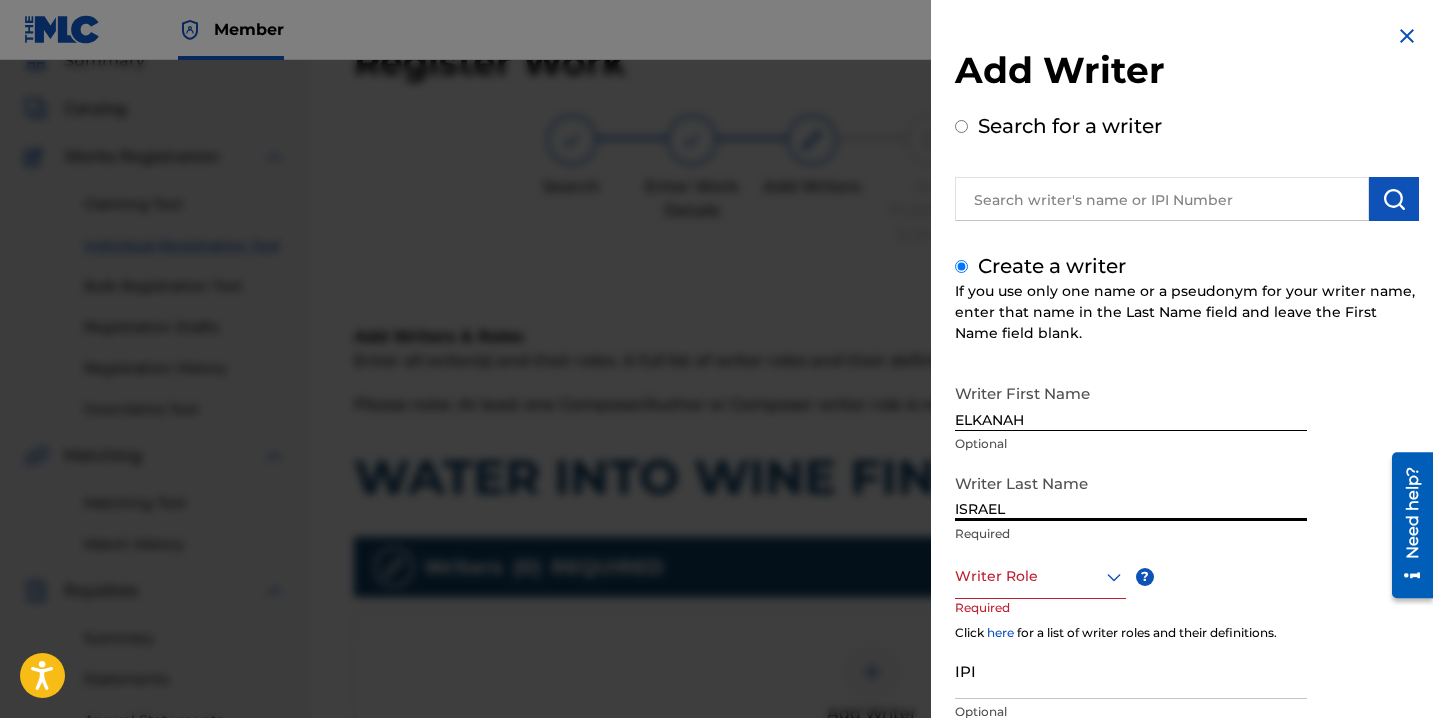 click at bounding box center [1040, 576] 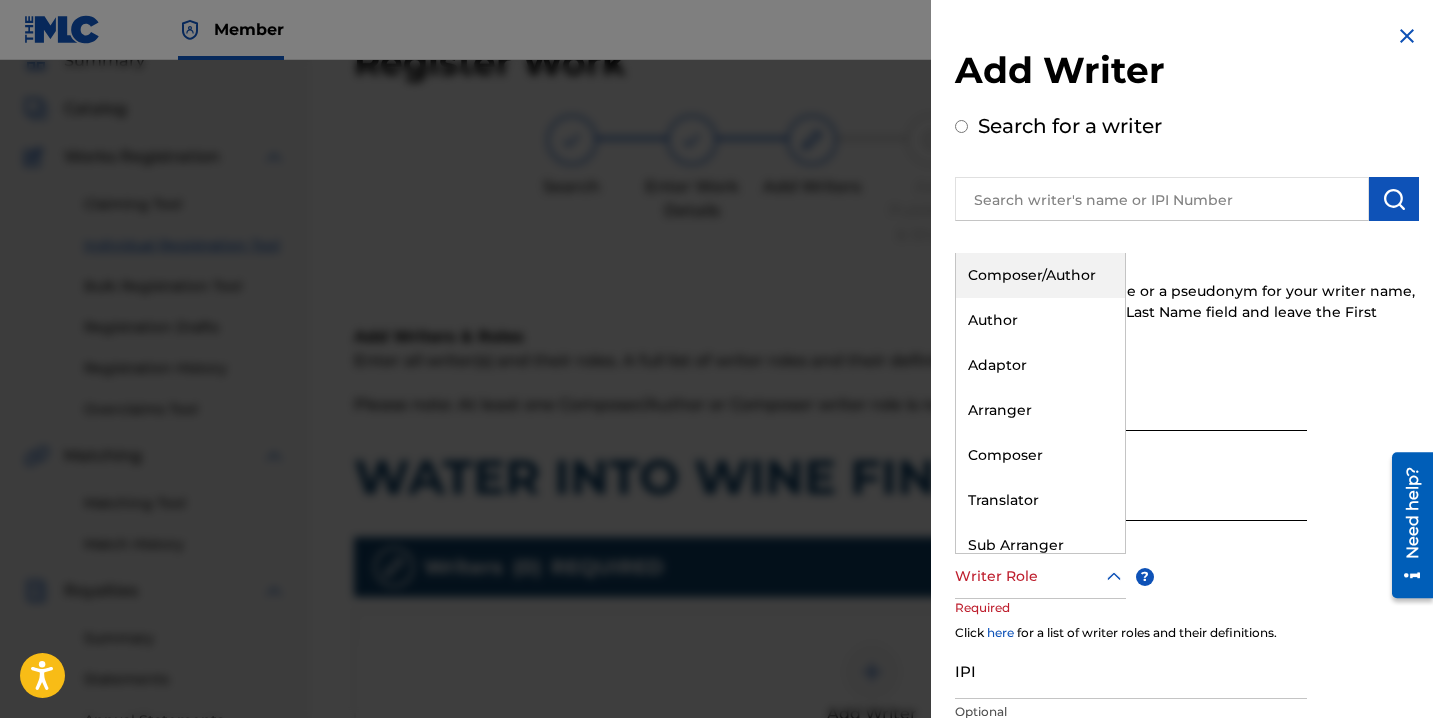 click on "Composer/Author" at bounding box center [1040, 275] 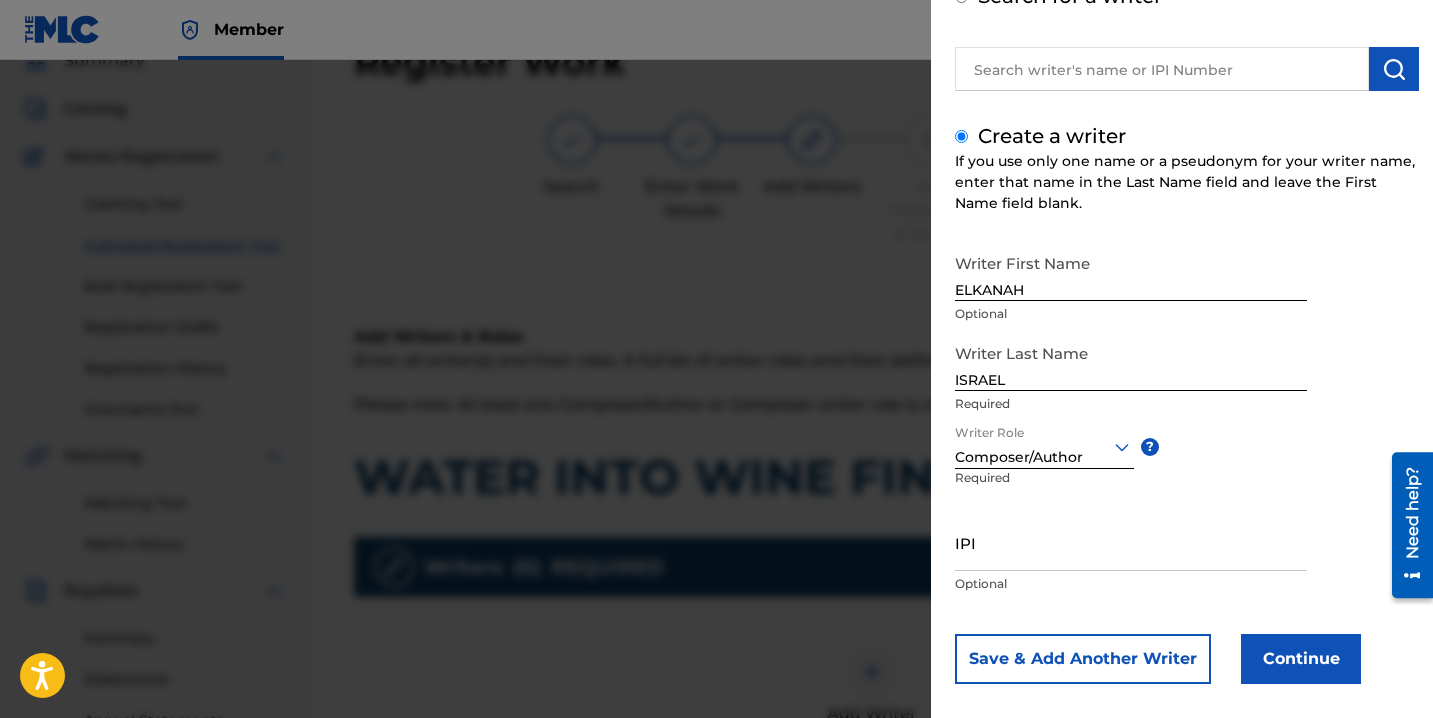 scroll, scrollTop: 150, scrollLeft: 0, axis: vertical 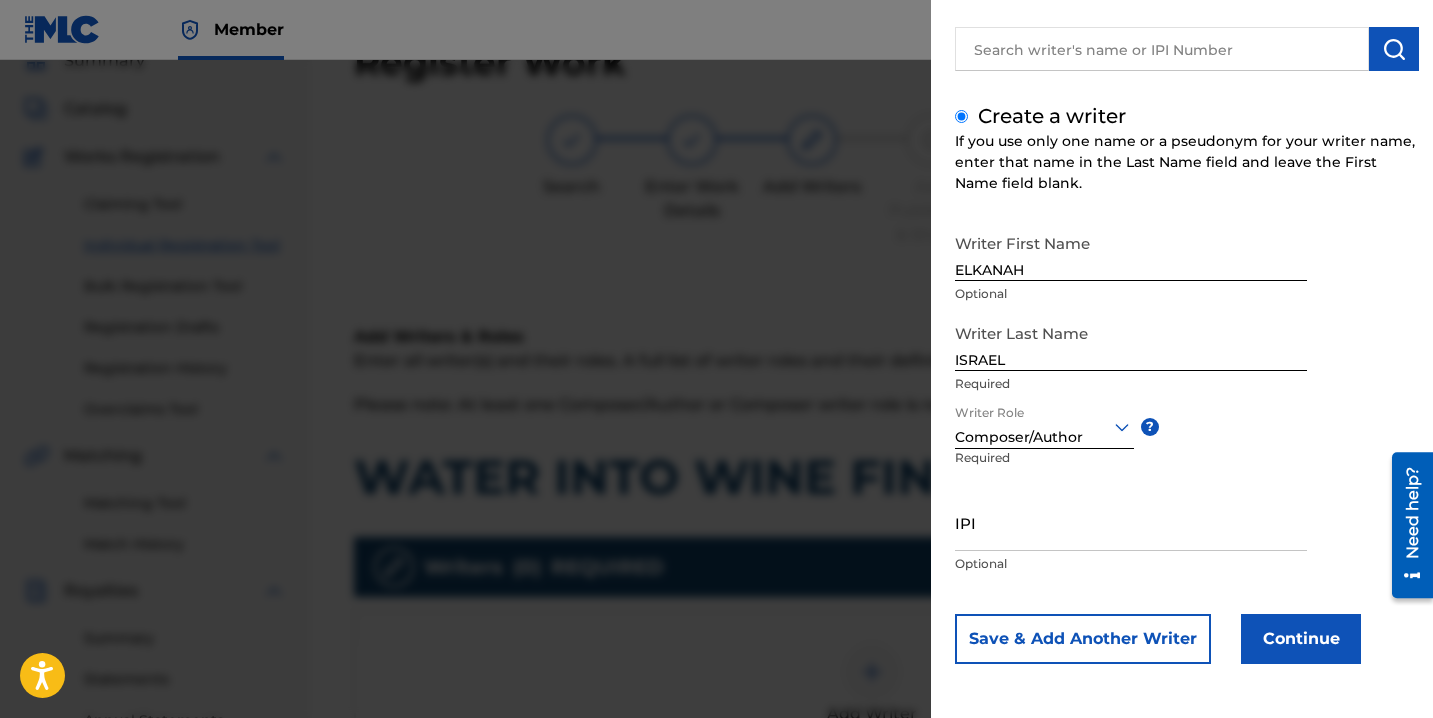 click on "IPI" at bounding box center (1131, 522) 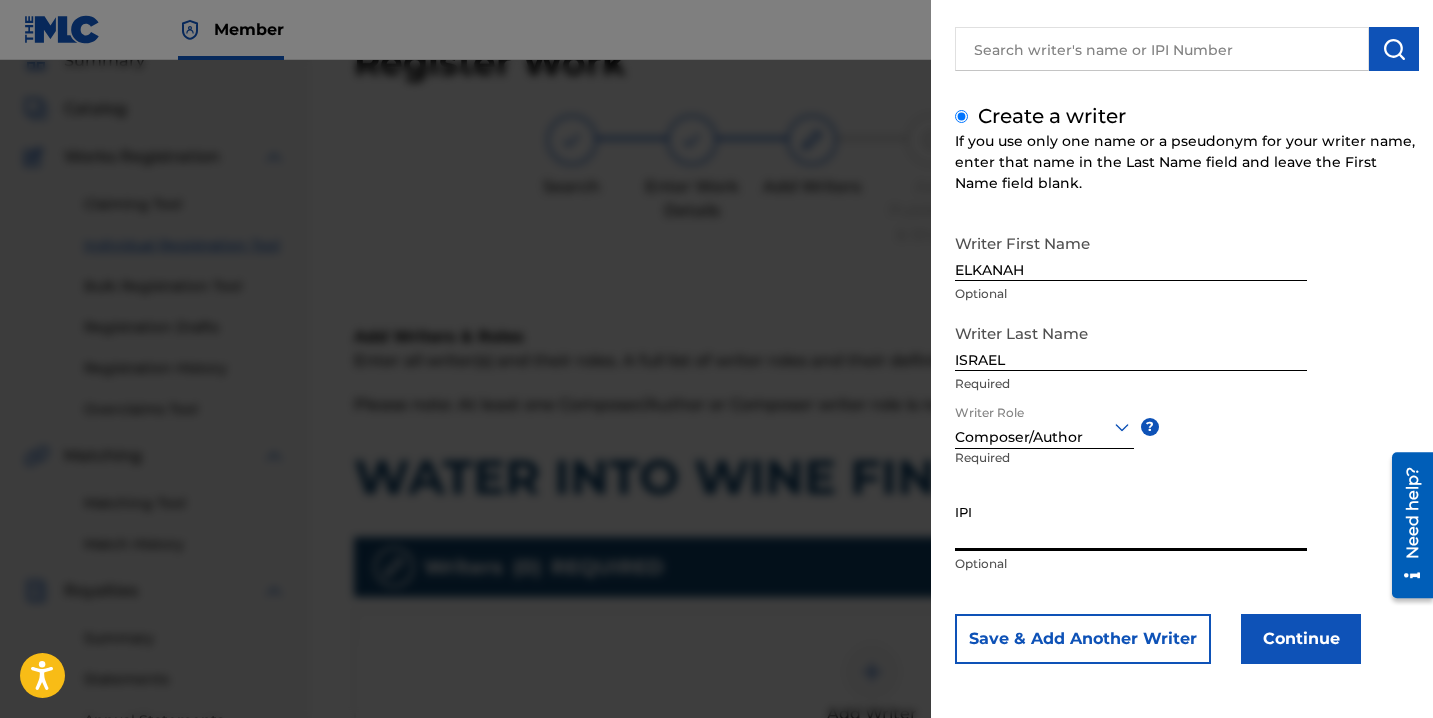 paste on "871838696" 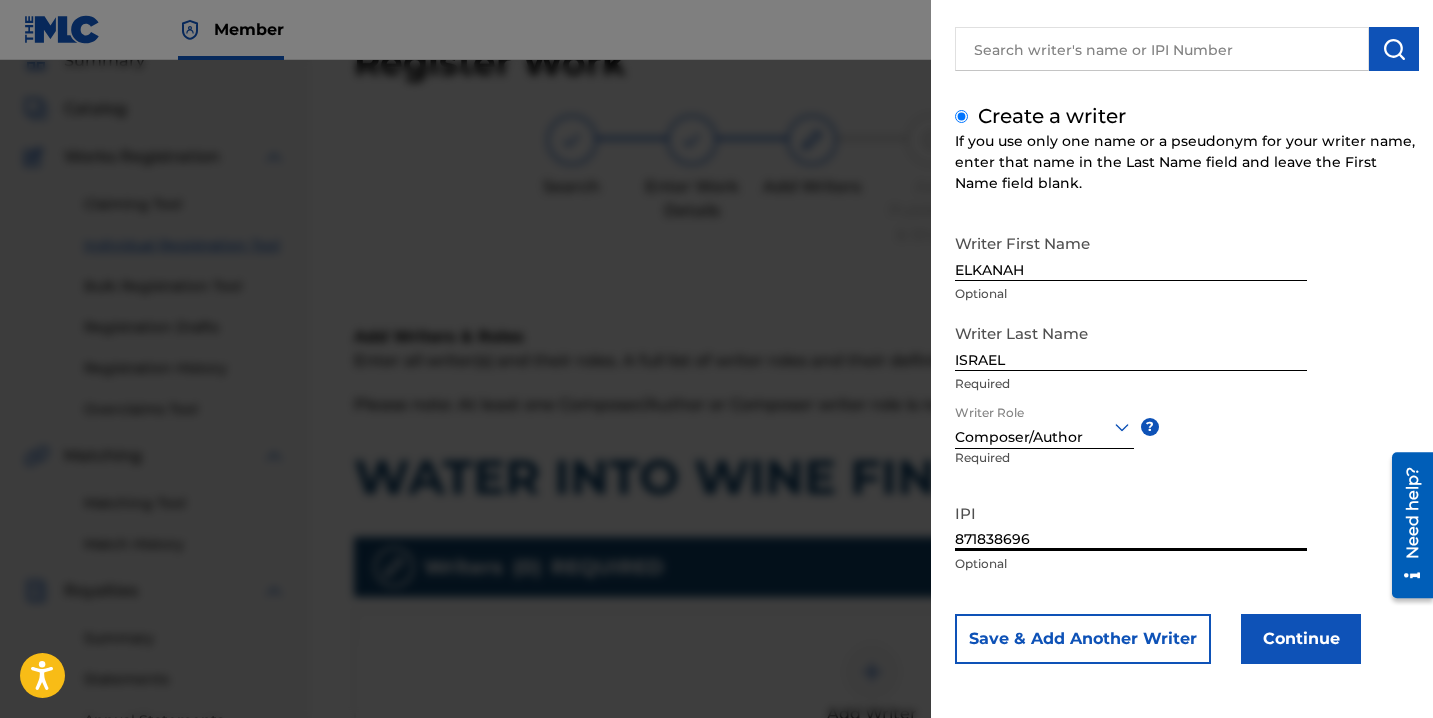 click on "Continue" at bounding box center (1301, 639) 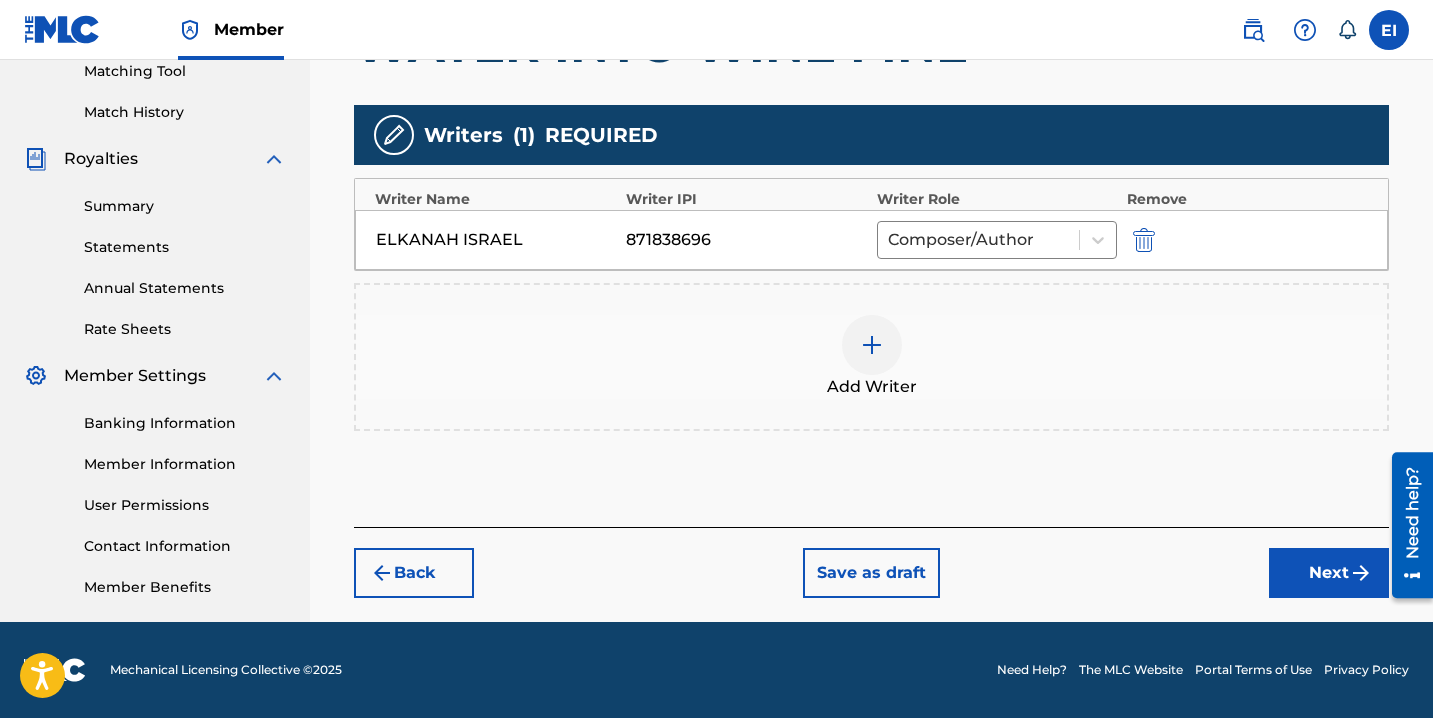 click on "Next" at bounding box center (1329, 573) 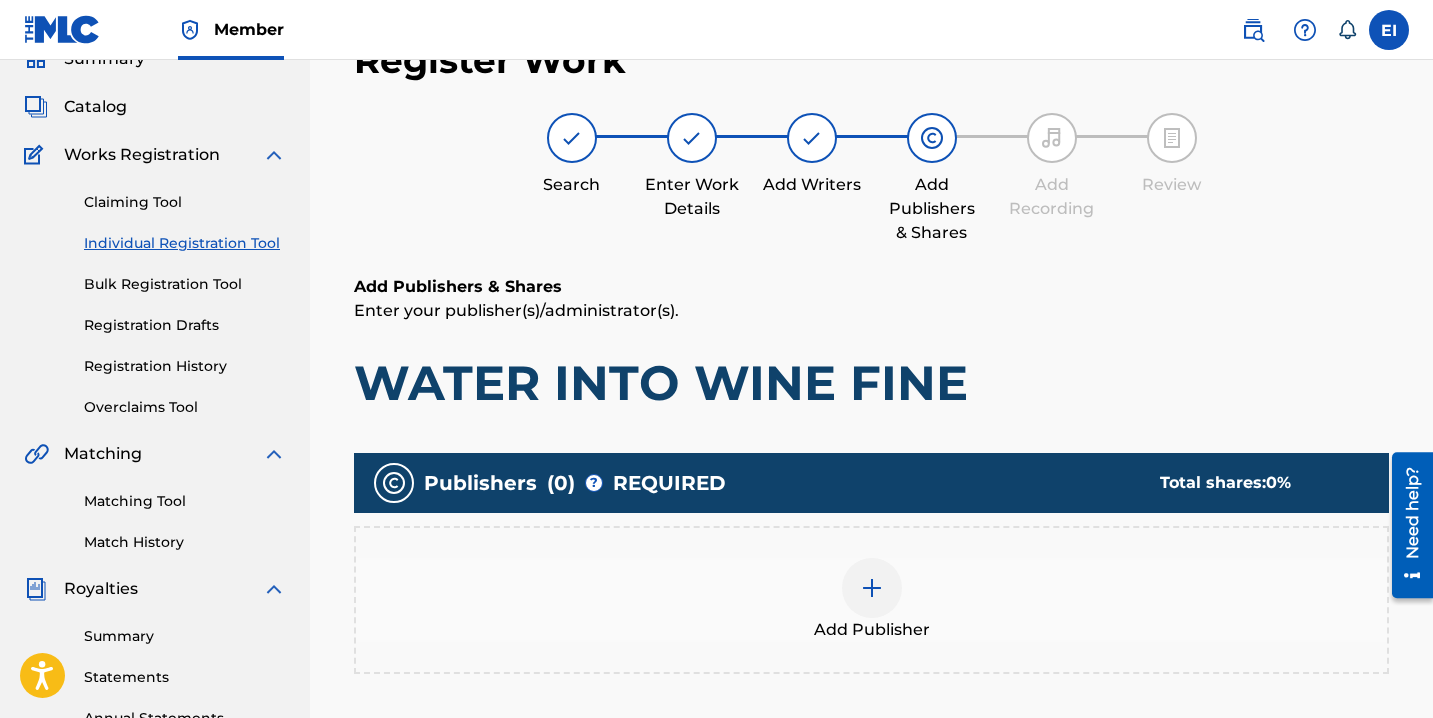 scroll, scrollTop: 90, scrollLeft: 0, axis: vertical 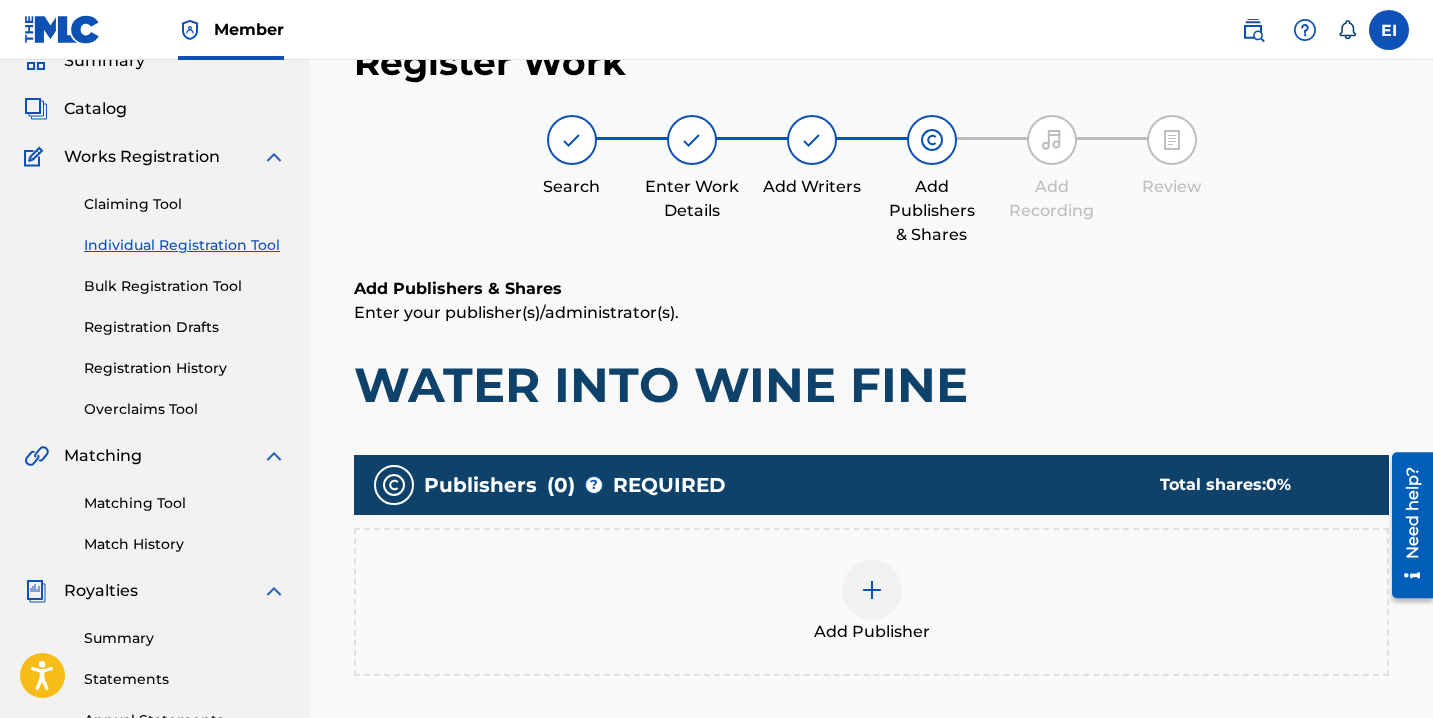 click on "Add Publisher" at bounding box center (871, 602) 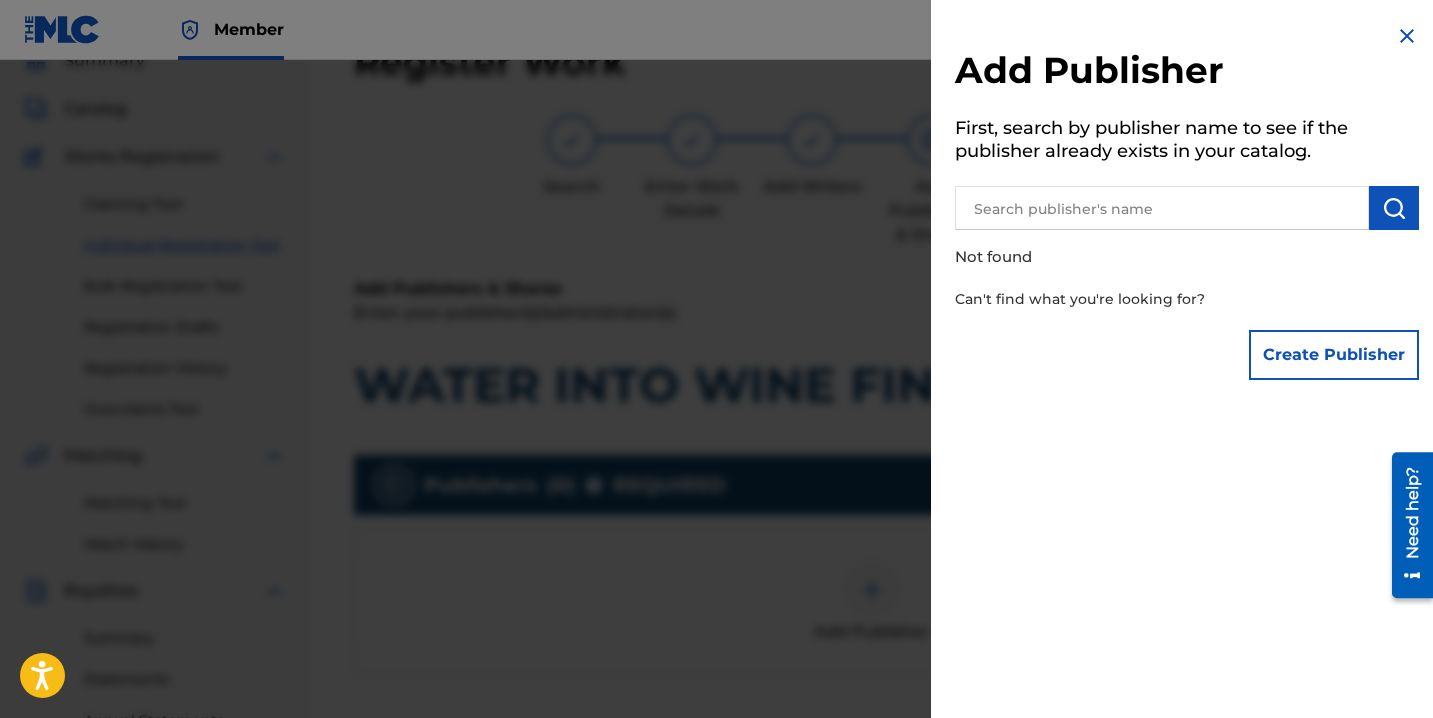 click on "Create Publisher" at bounding box center (1334, 355) 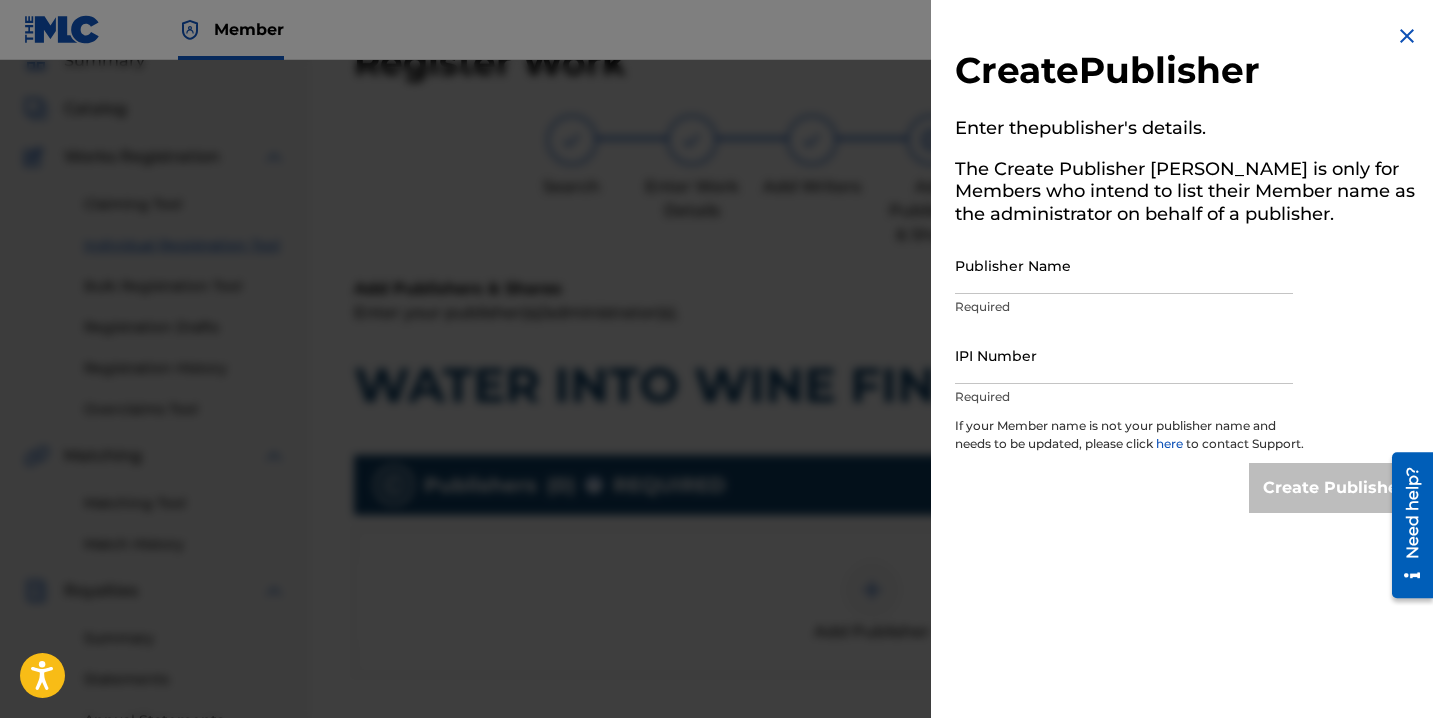 click on "Required" at bounding box center (1124, 307) 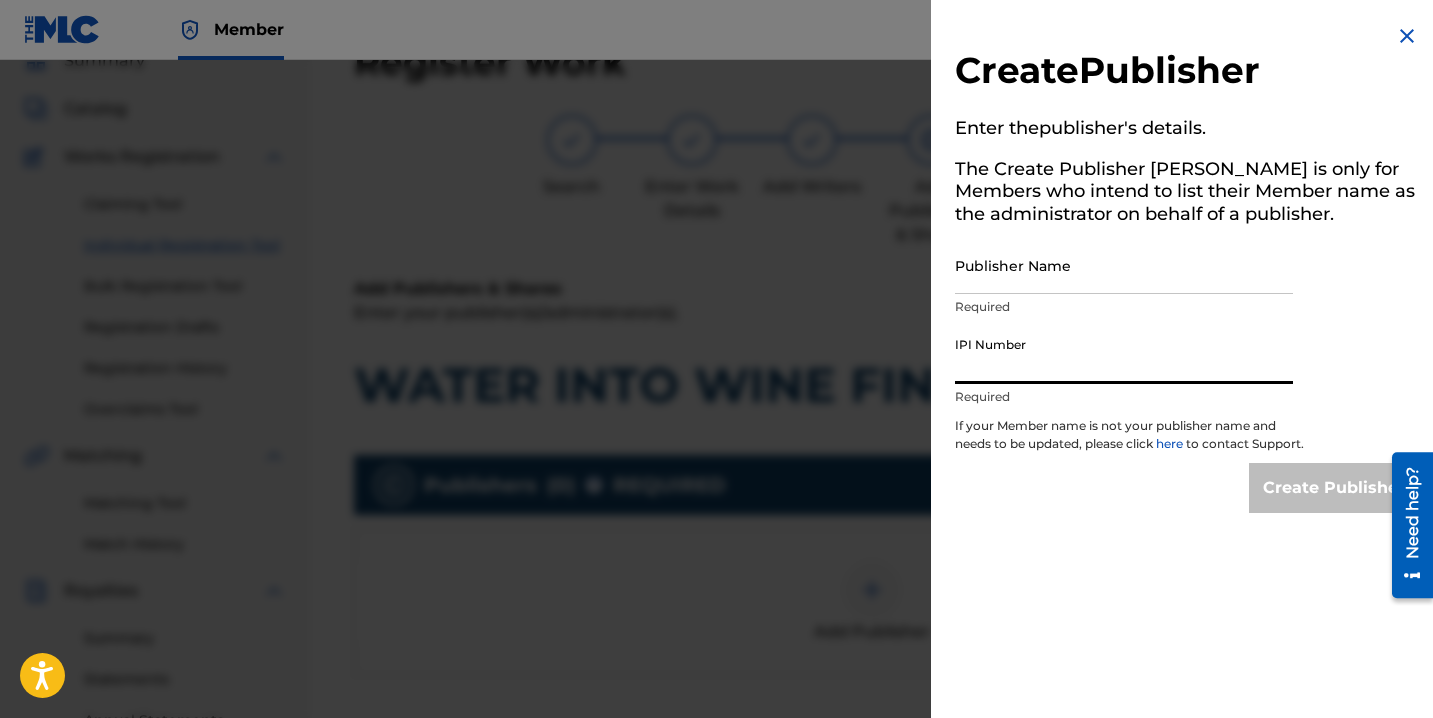 click on "IPI Number" at bounding box center [1124, 355] 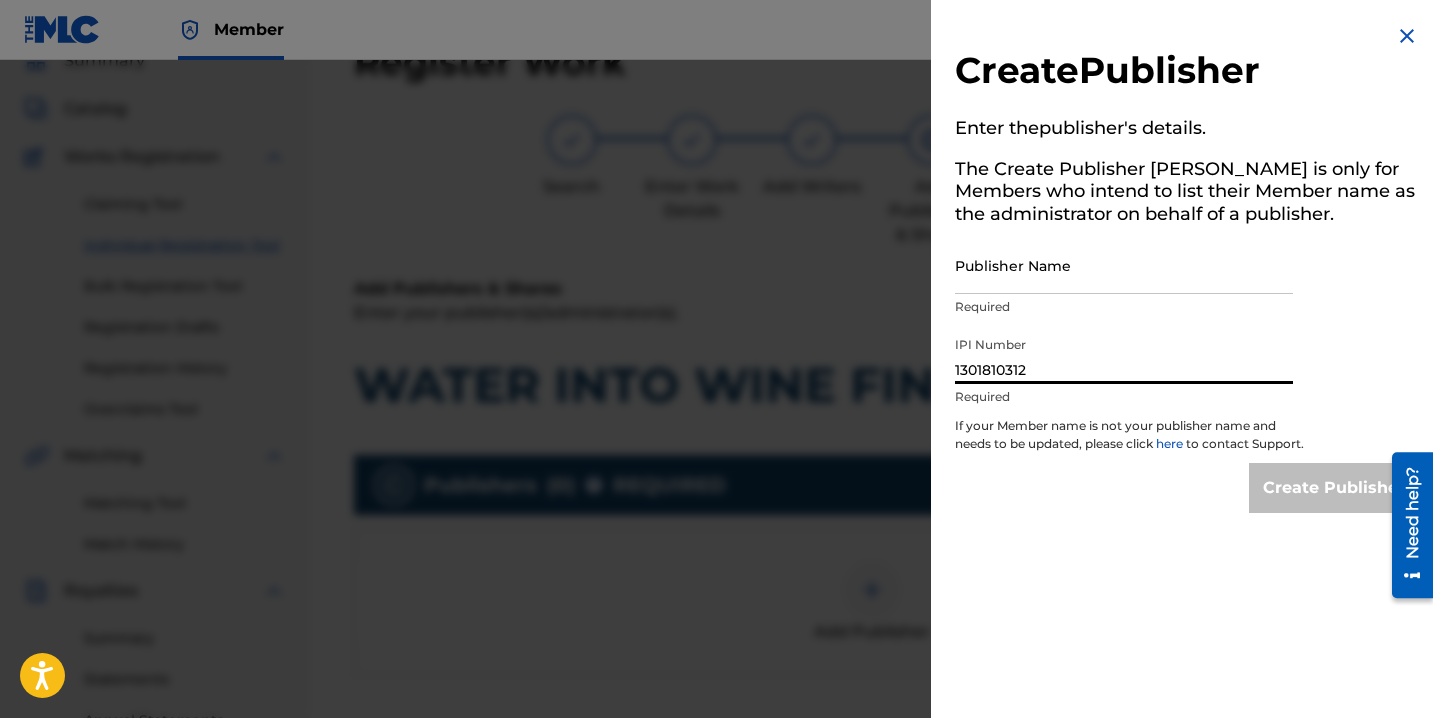 click on "Publisher Name" at bounding box center (1124, 265) 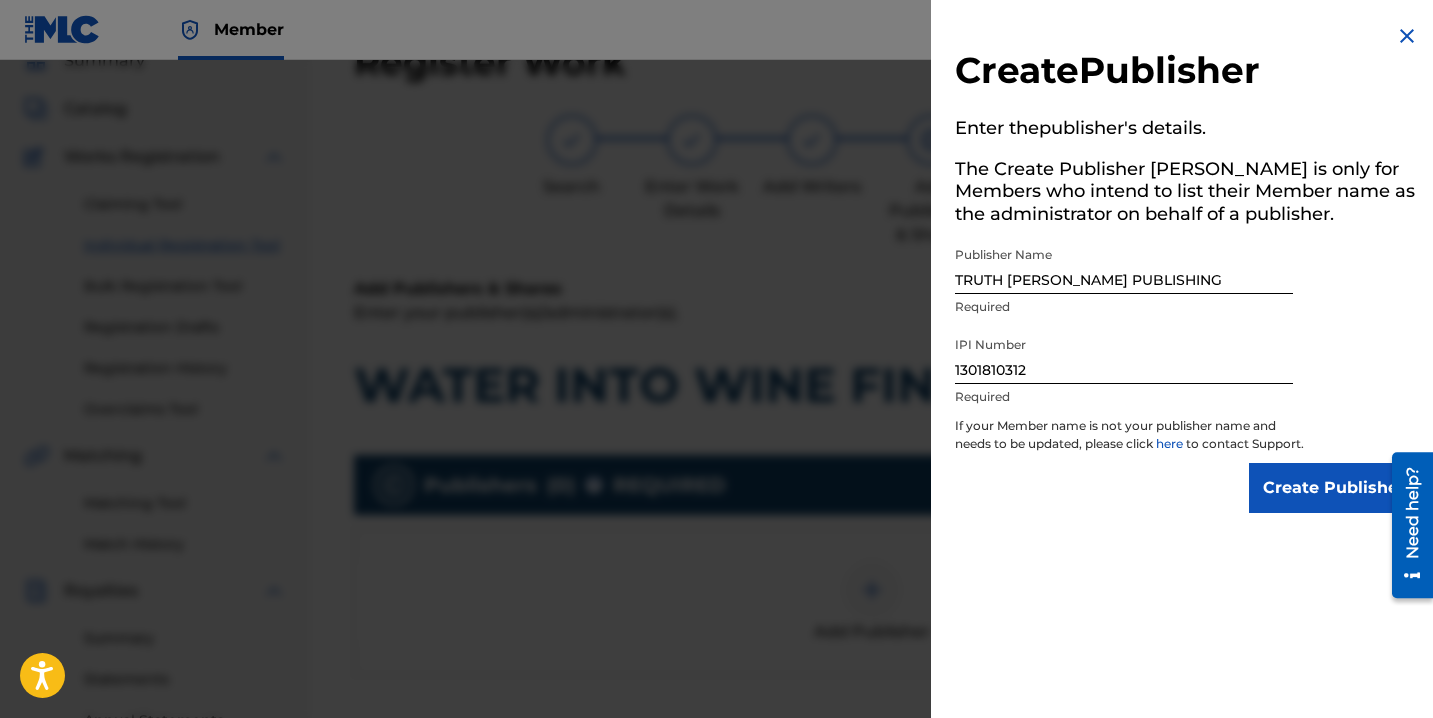 click on "Create Publisher" at bounding box center (1334, 488) 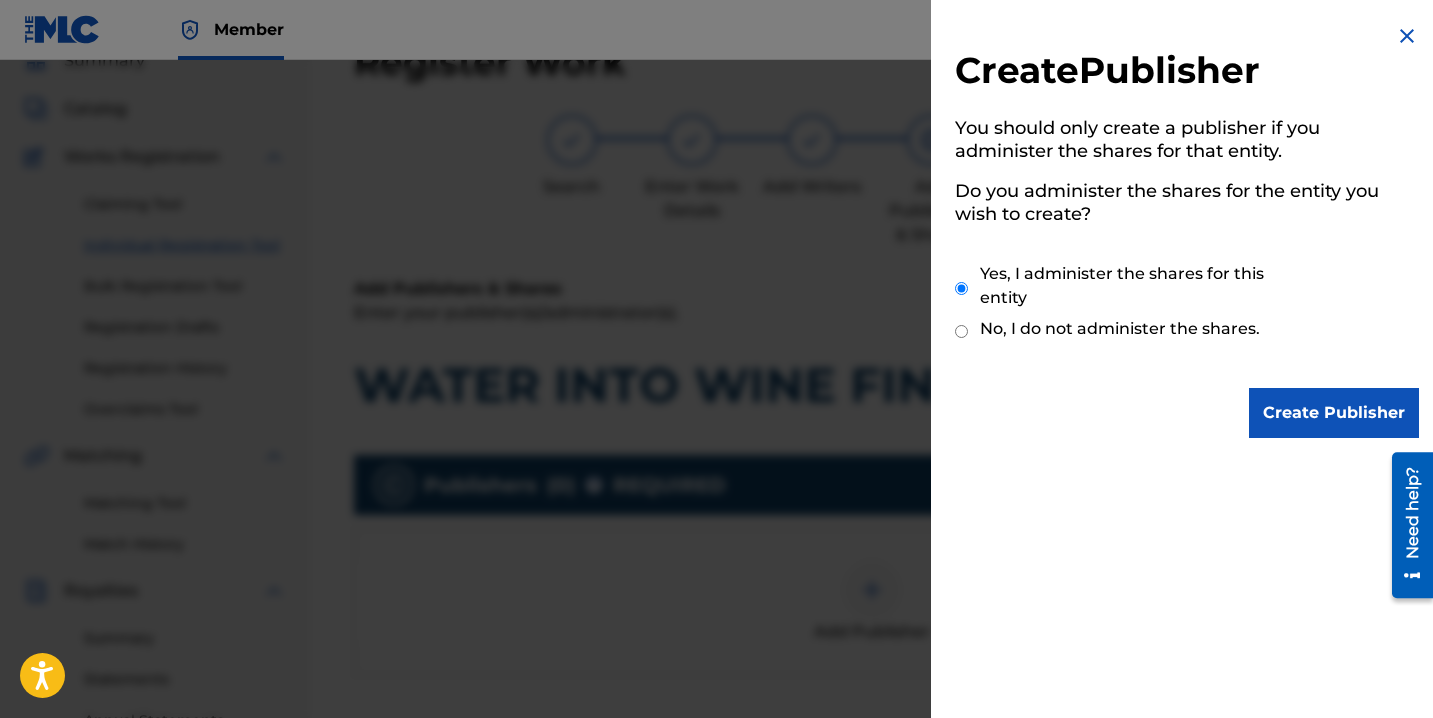 click on "Create Publisher" at bounding box center (1334, 413) 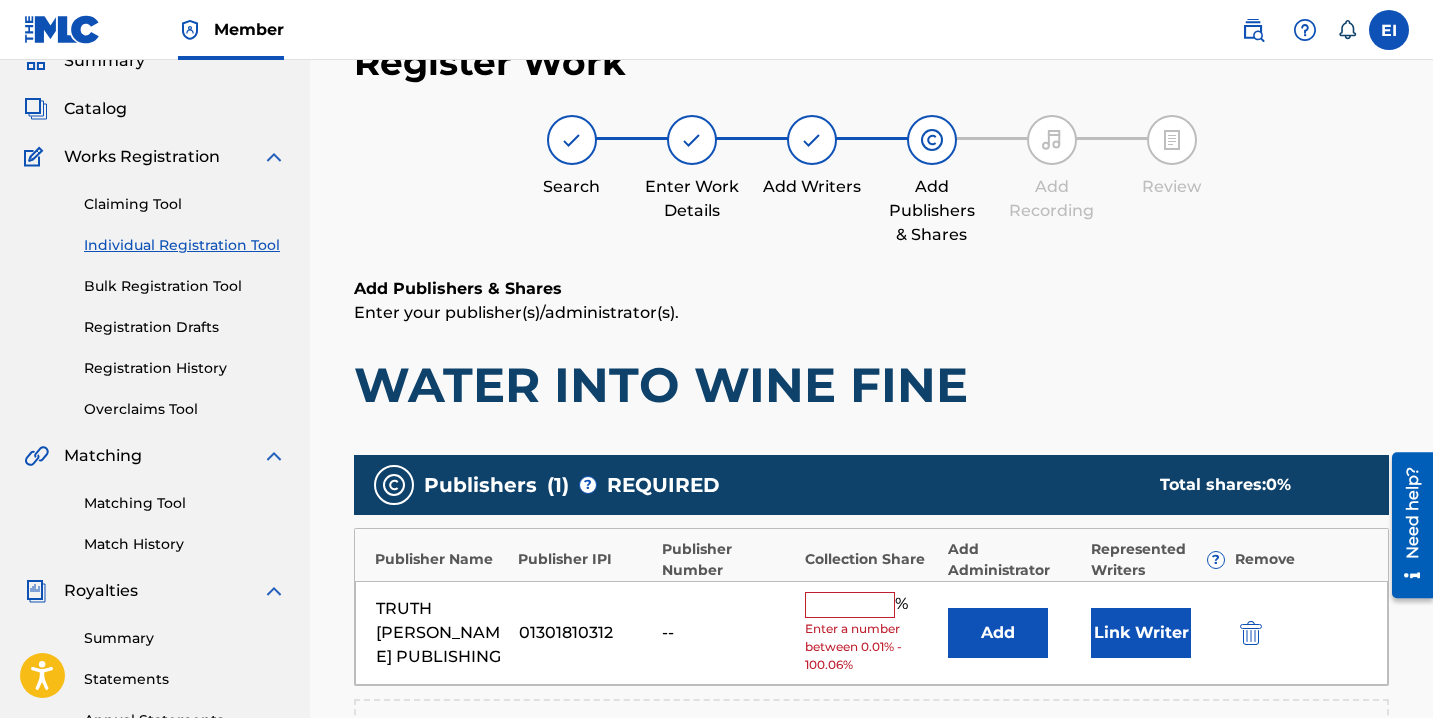 click at bounding box center (850, 605) 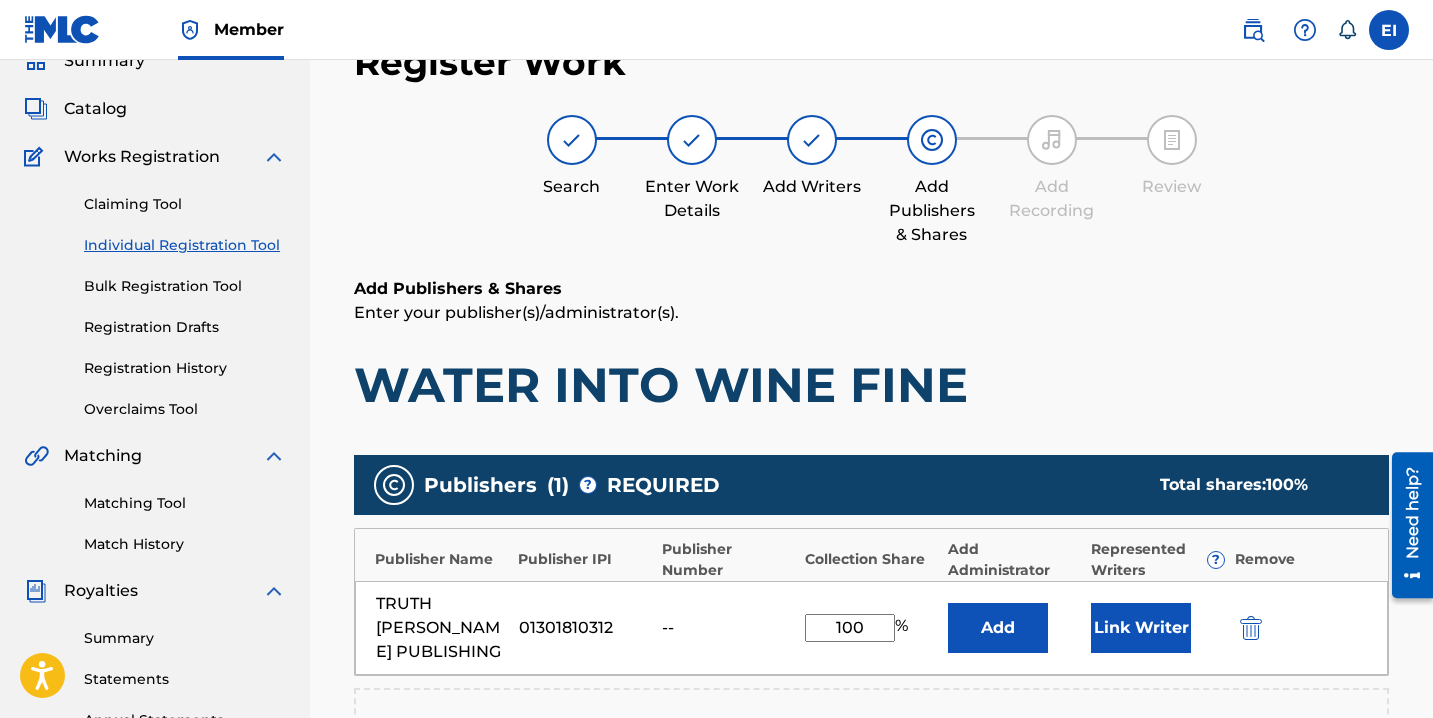 click on "Link Writer" at bounding box center [1141, 628] 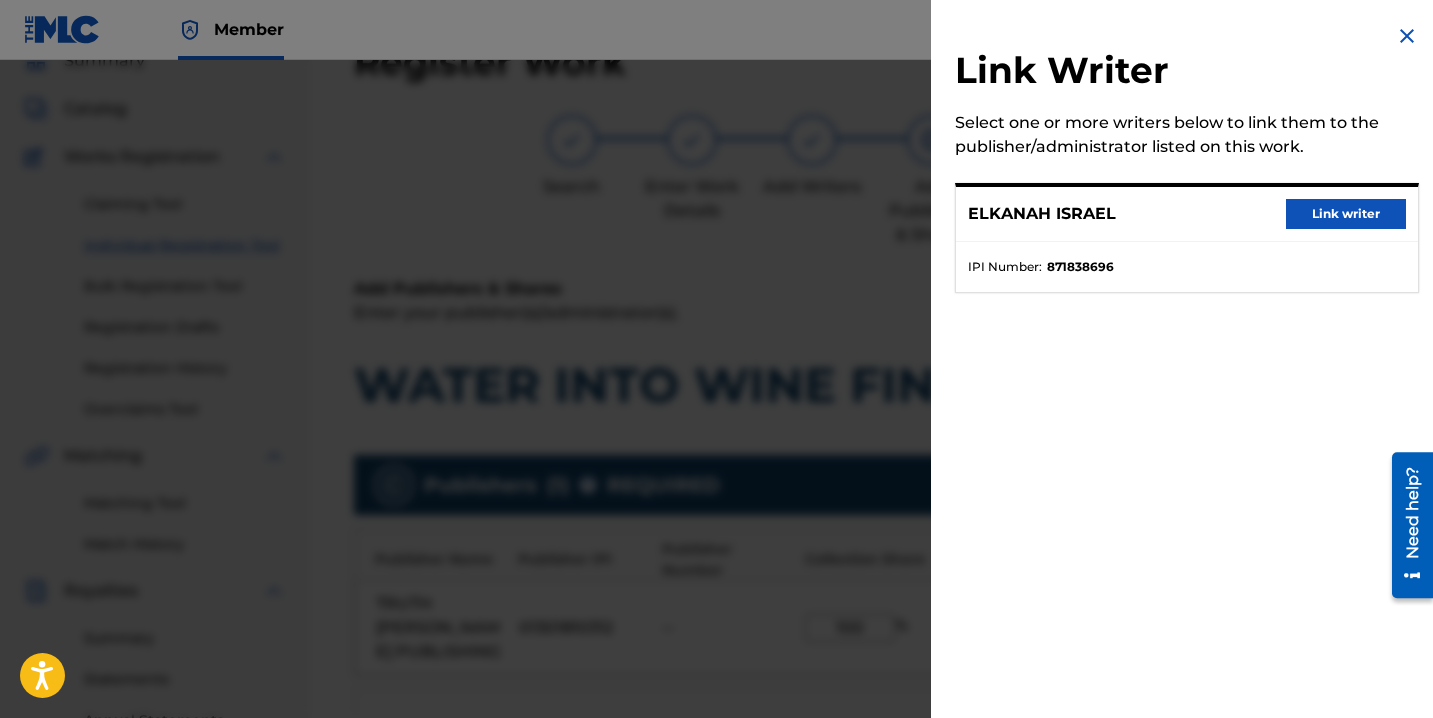 click on "Link writer" at bounding box center (1346, 214) 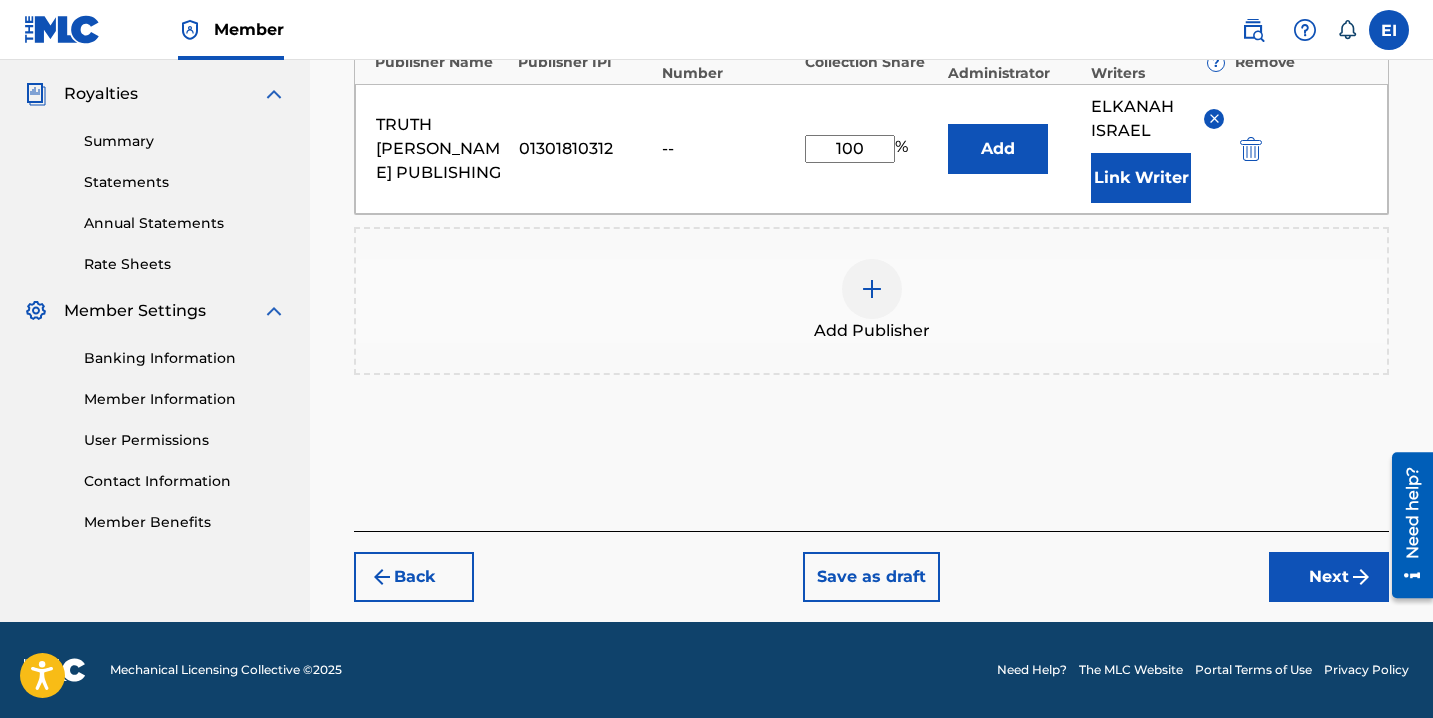 click on "Next" at bounding box center [1329, 577] 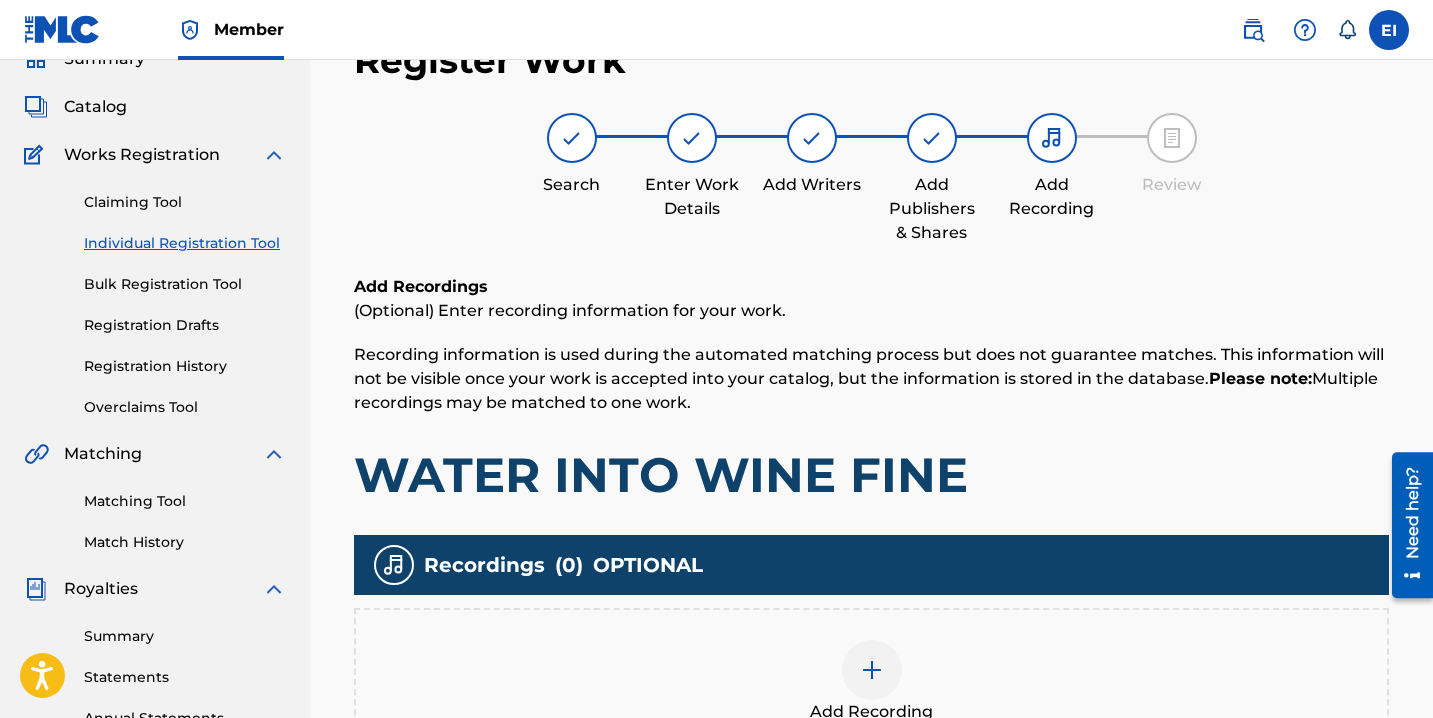 scroll, scrollTop: 90, scrollLeft: 0, axis: vertical 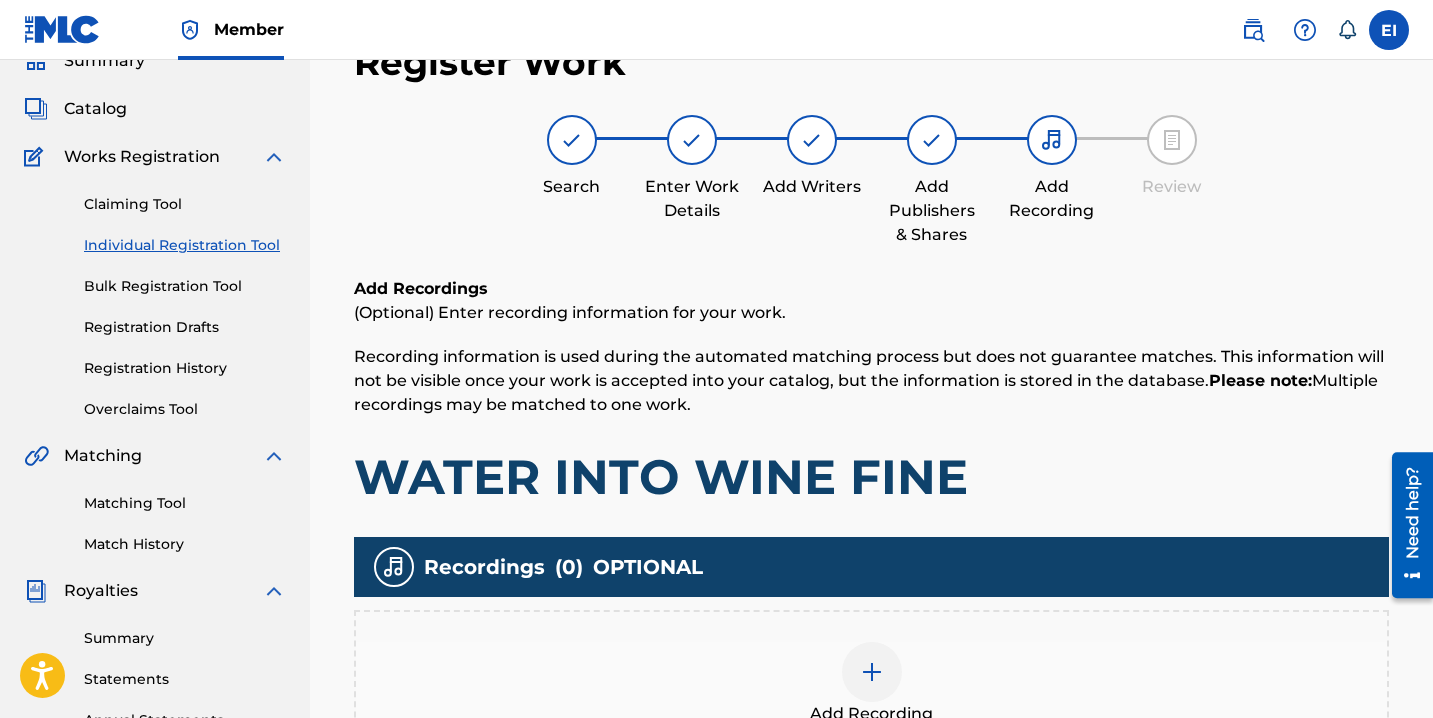 click on "Add Recording" at bounding box center [871, 684] 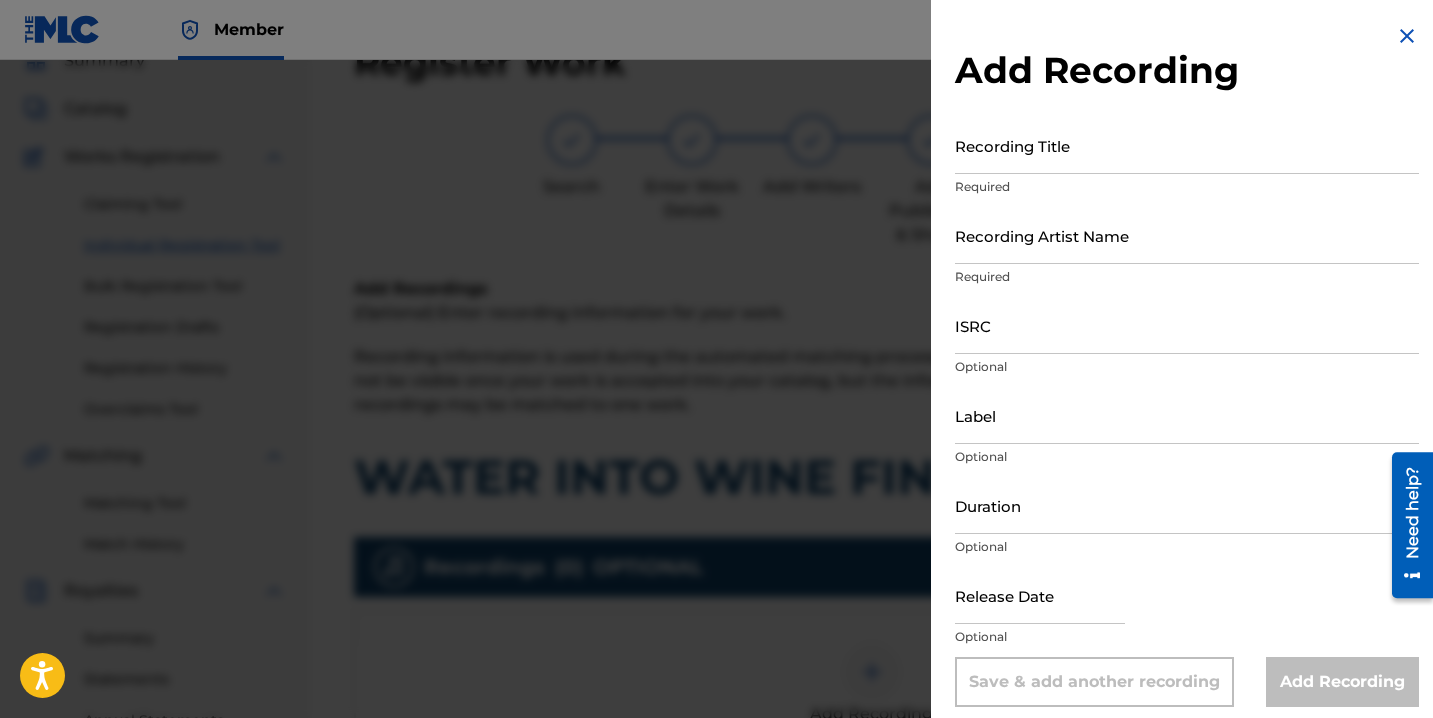 click on "Recording Title" at bounding box center [1187, 145] 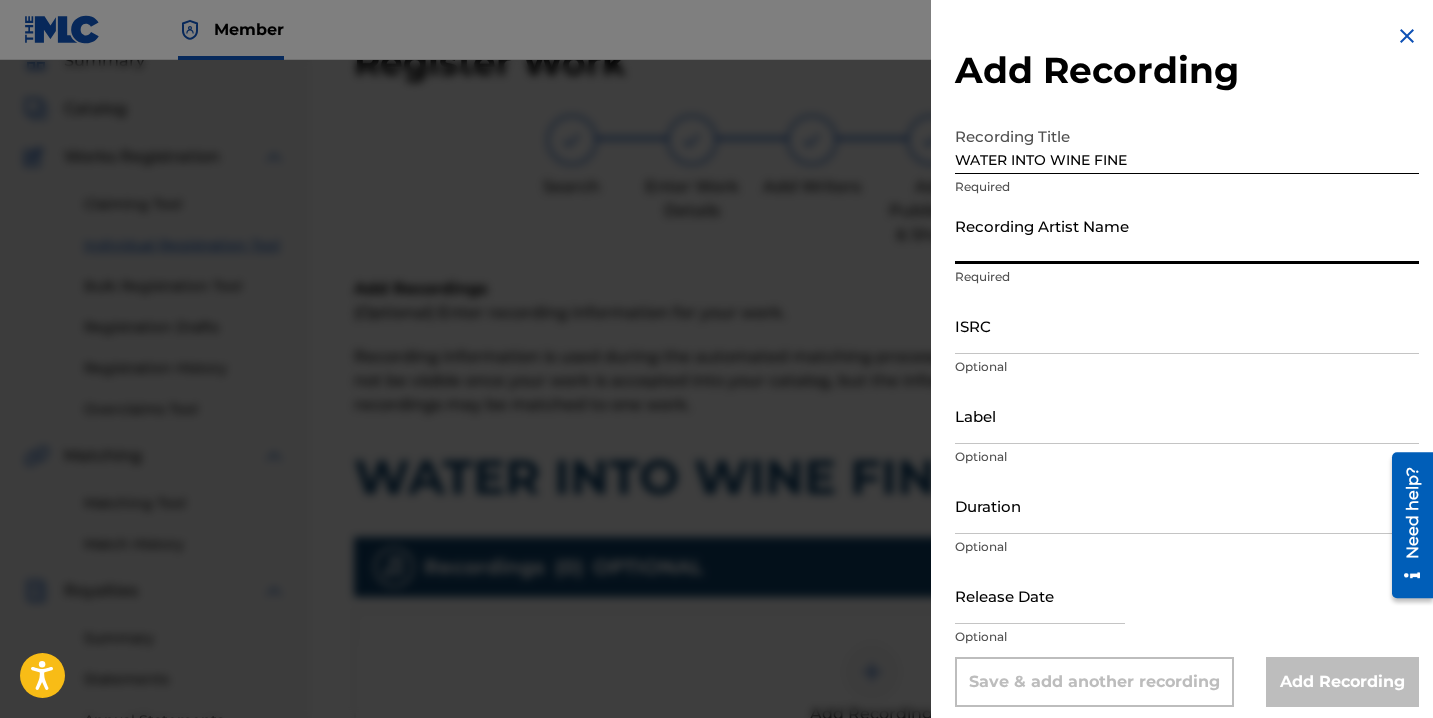 click on "Recording Artist Name" at bounding box center (1187, 235) 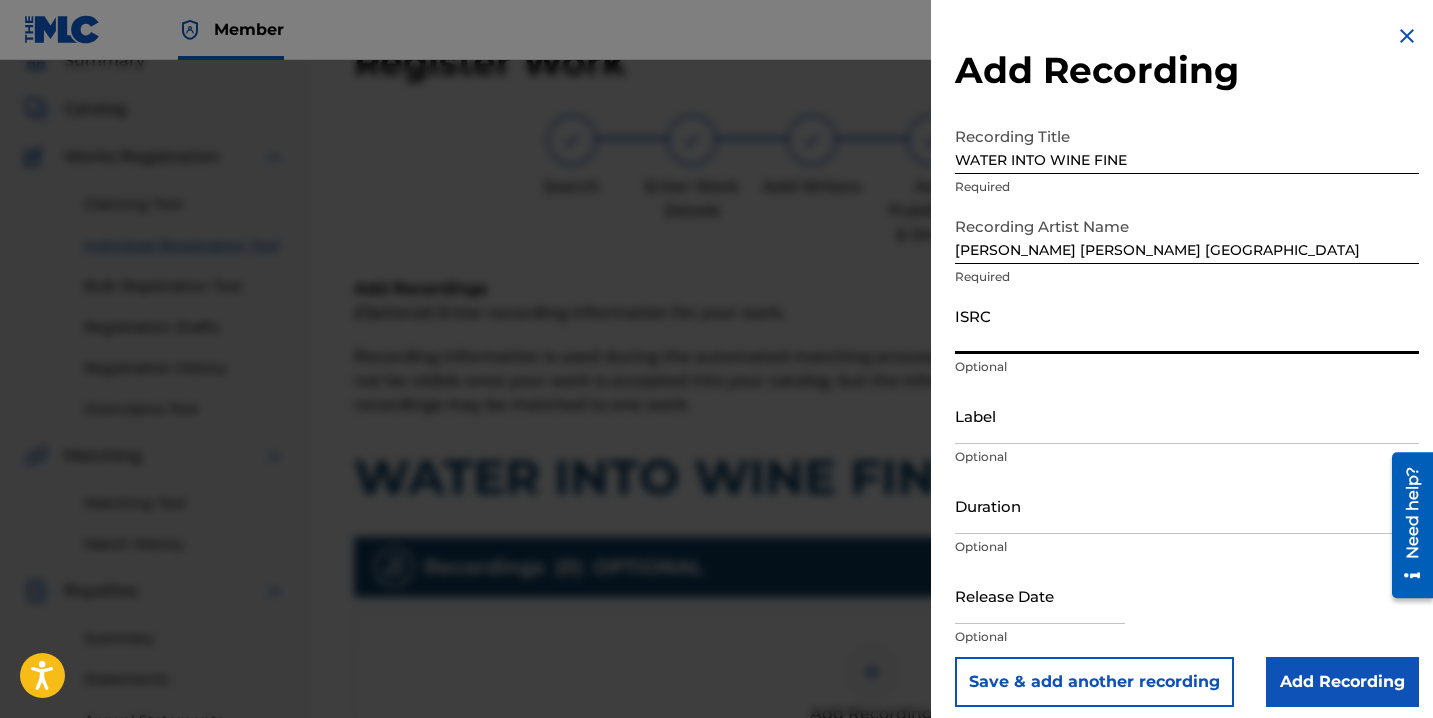 click on "ISRC" at bounding box center (1187, 325) 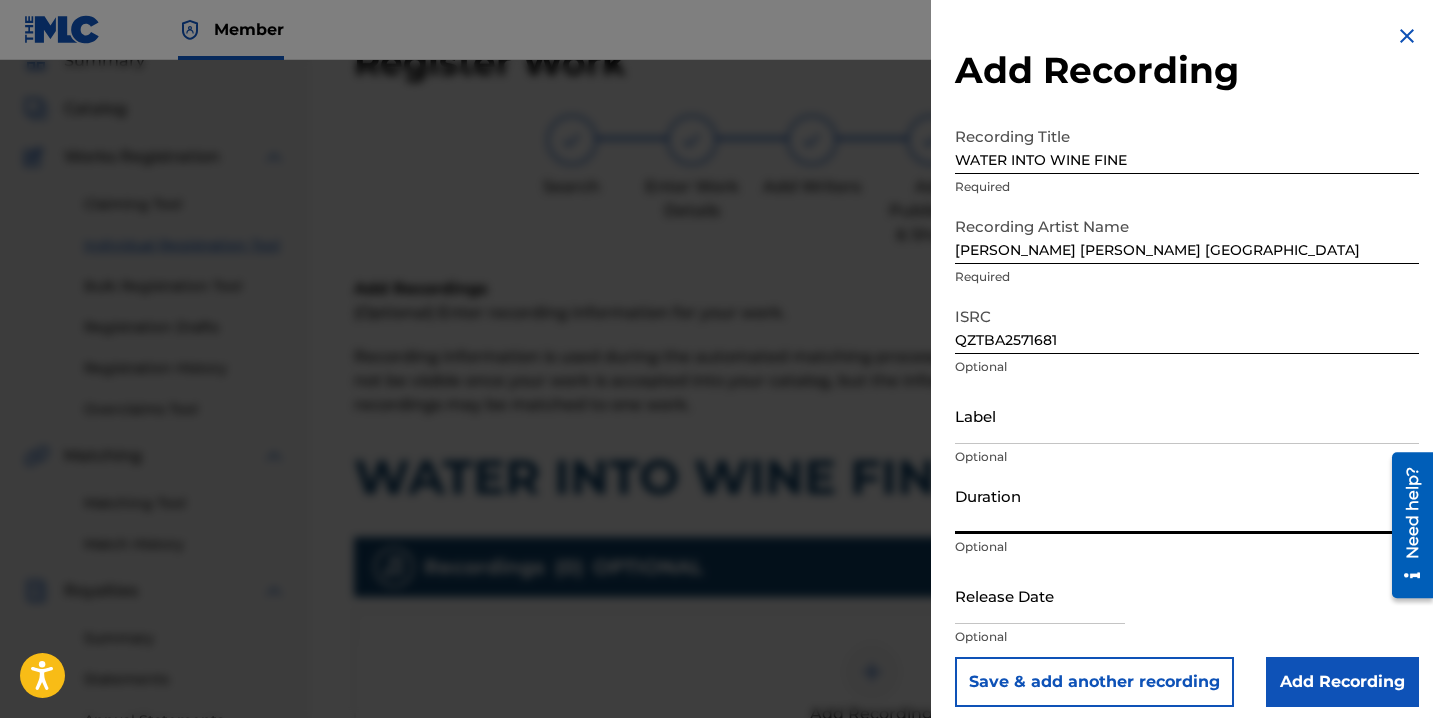 click on "Duration" at bounding box center (1187, 505) 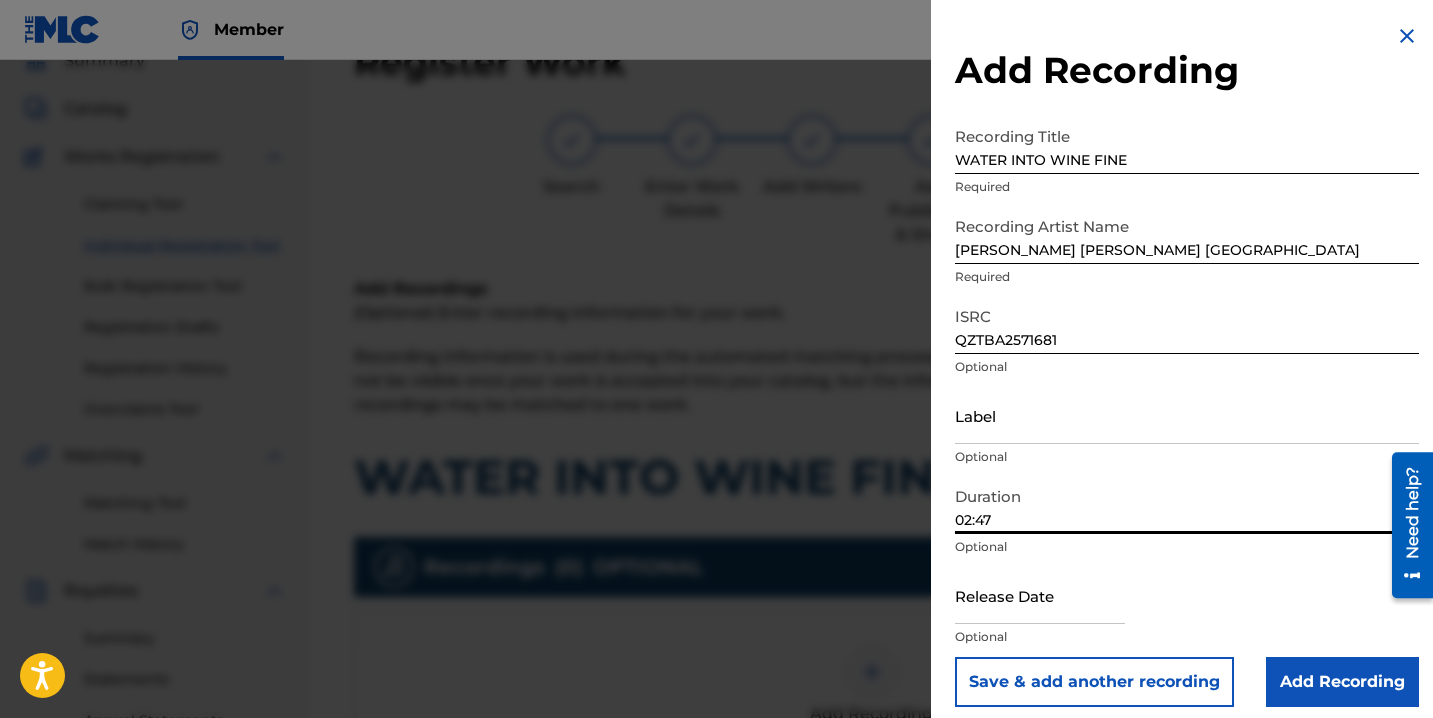 click at bounding box center [1040, 595] 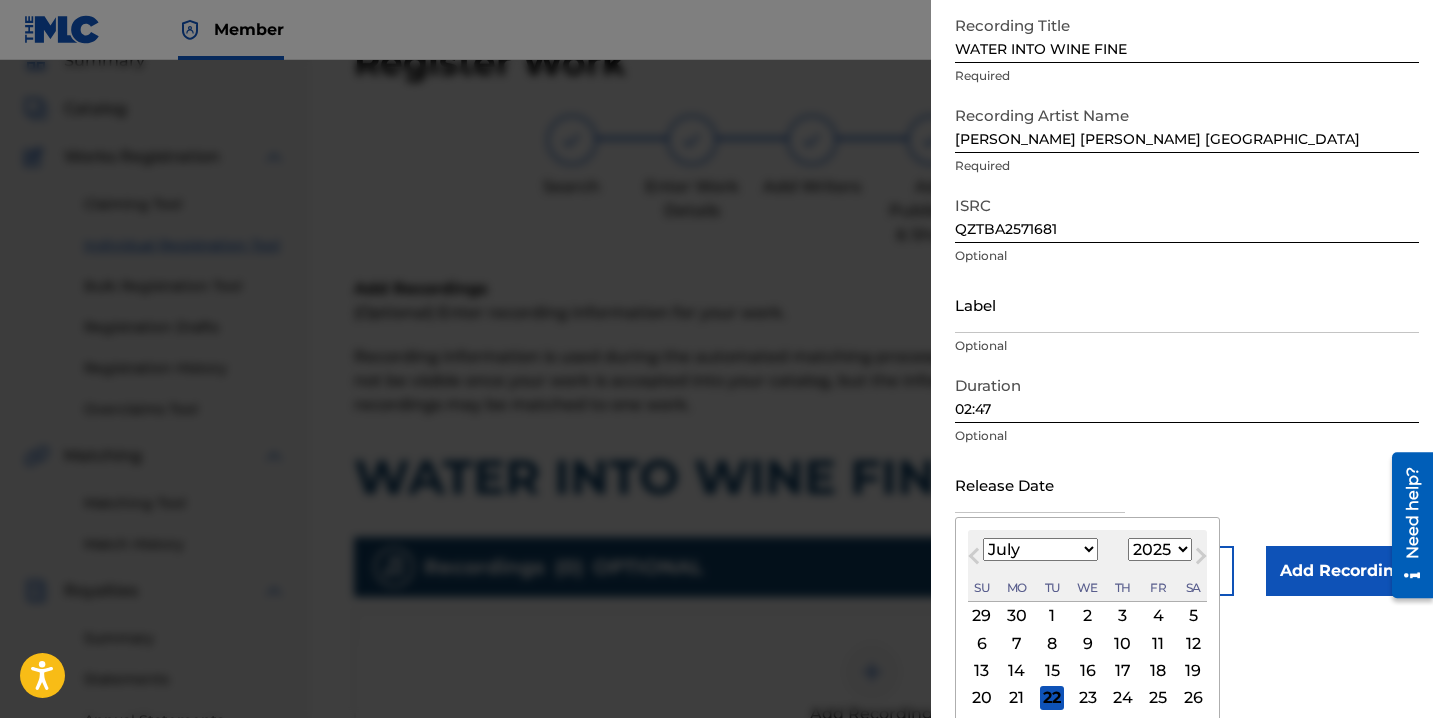 scroll, scrollTop: 114, scrollLeft: 0, axis: vertical 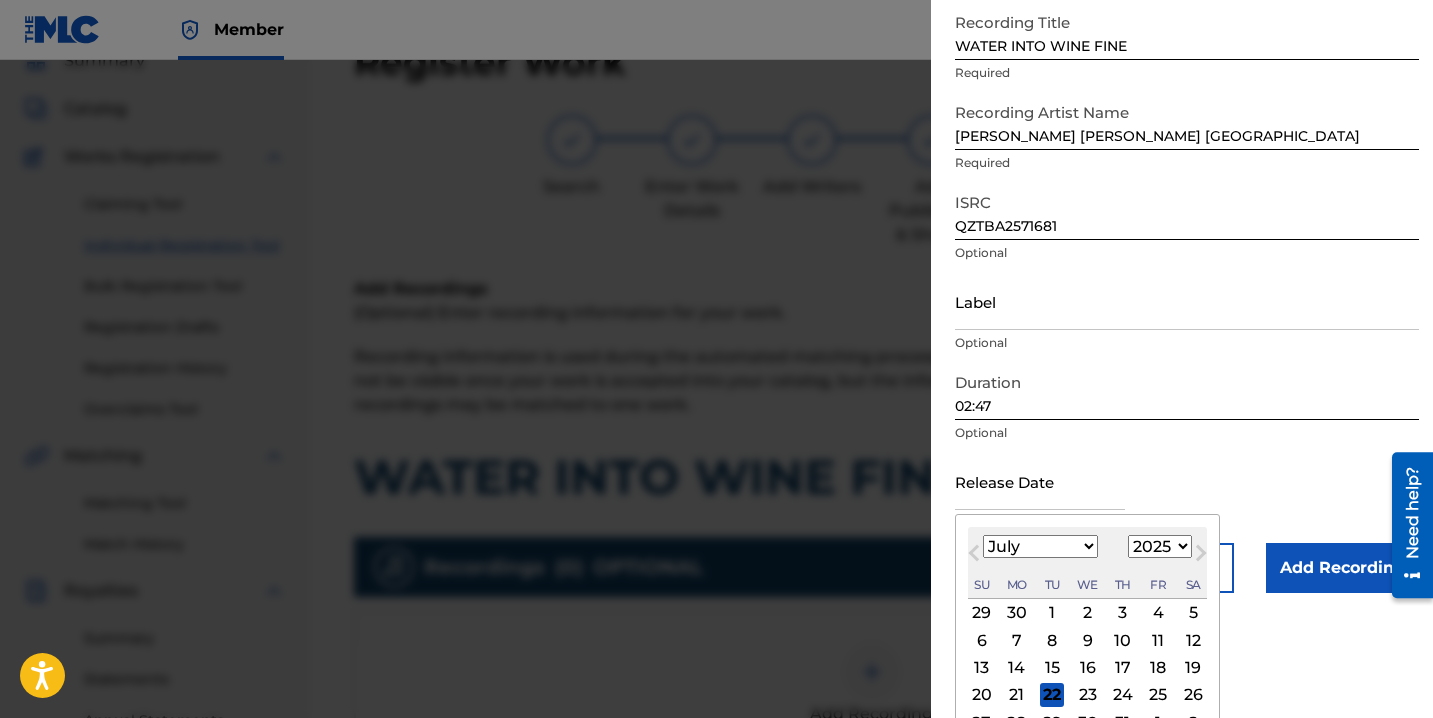 click on "Previous Month" at bounding box center (976, 556) 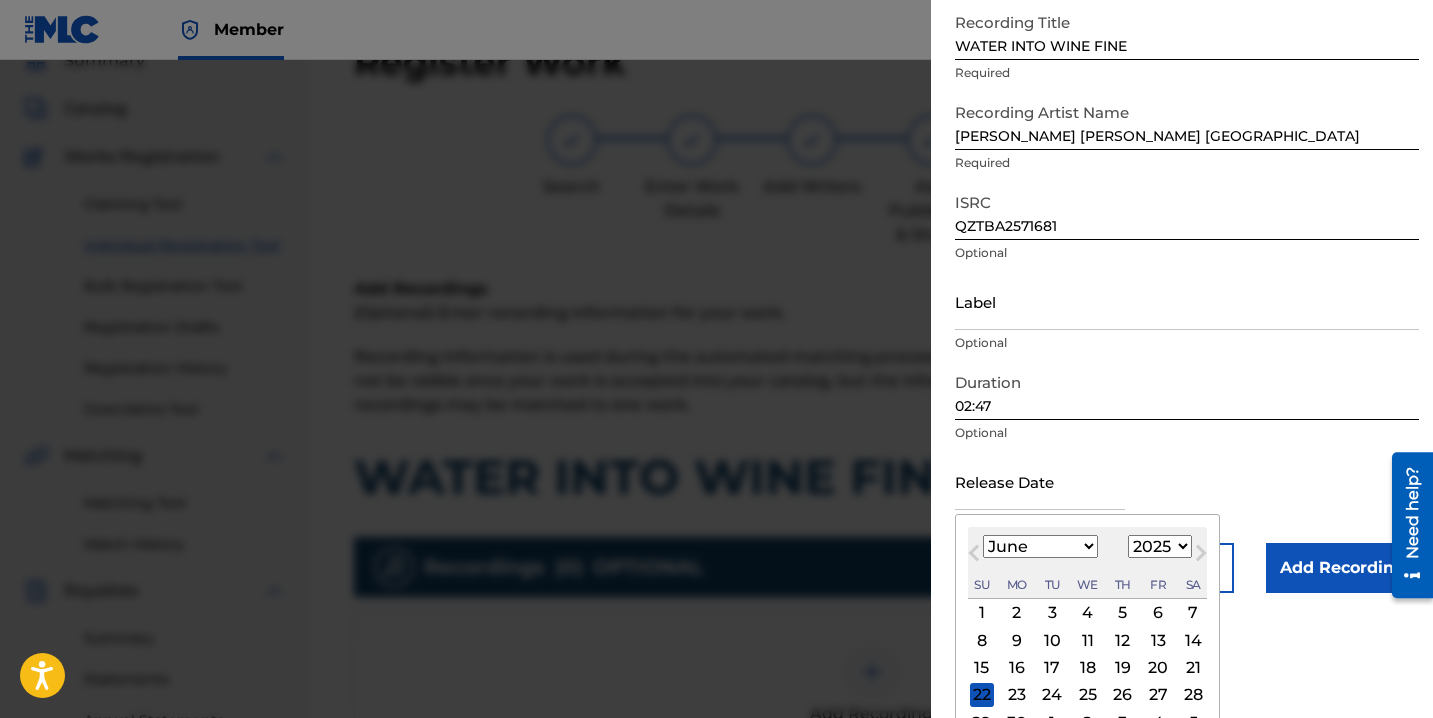 click on "27" at bounding box center (1158, 695) 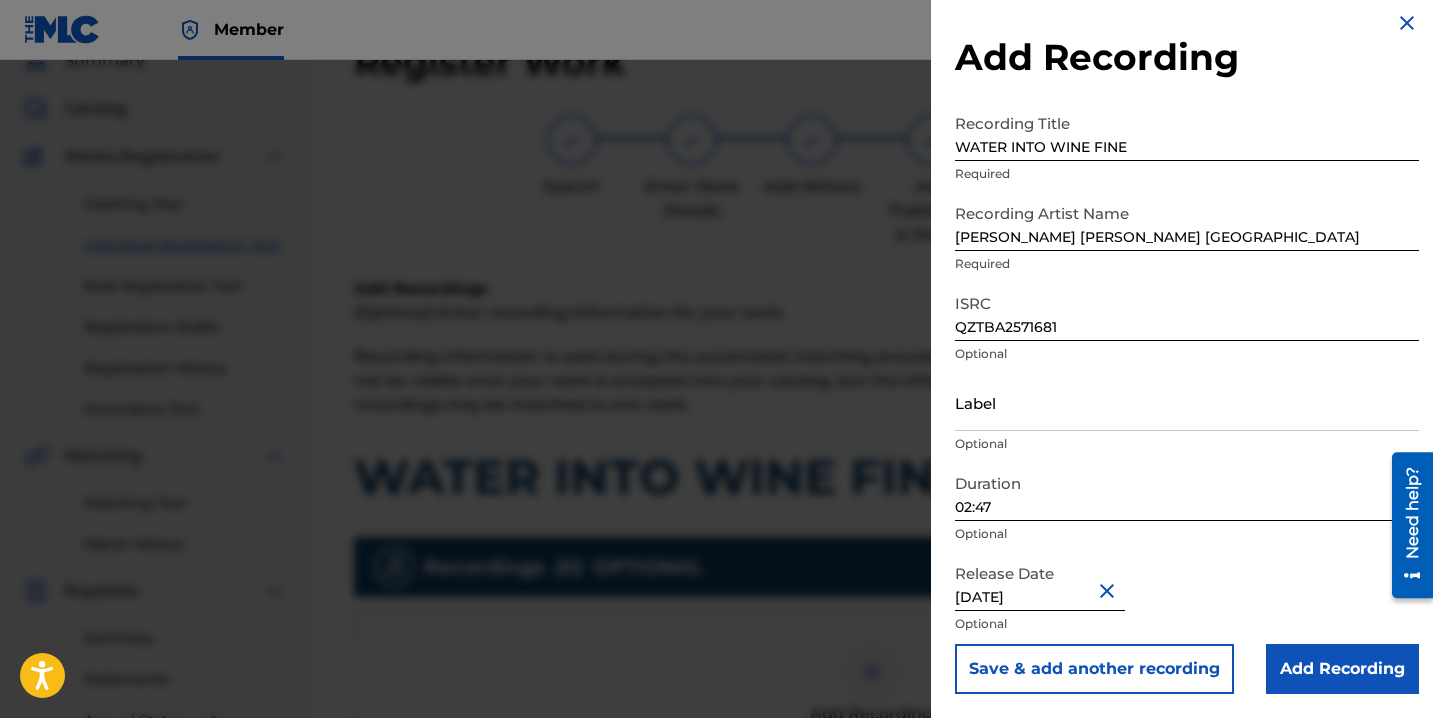 scroll, scrollTop: 13, scrollLeft: 0, axis: vertical 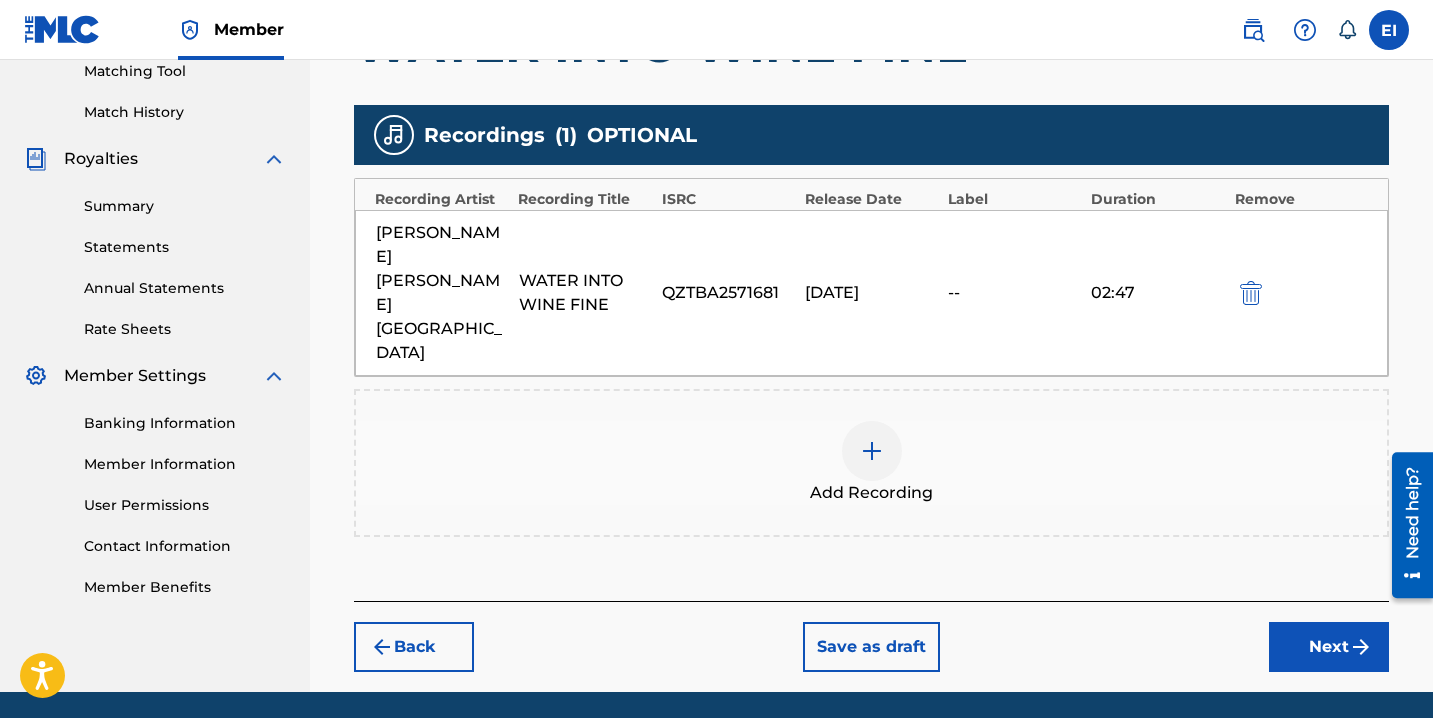 click on "Next" at bounding box center (1329, 647) 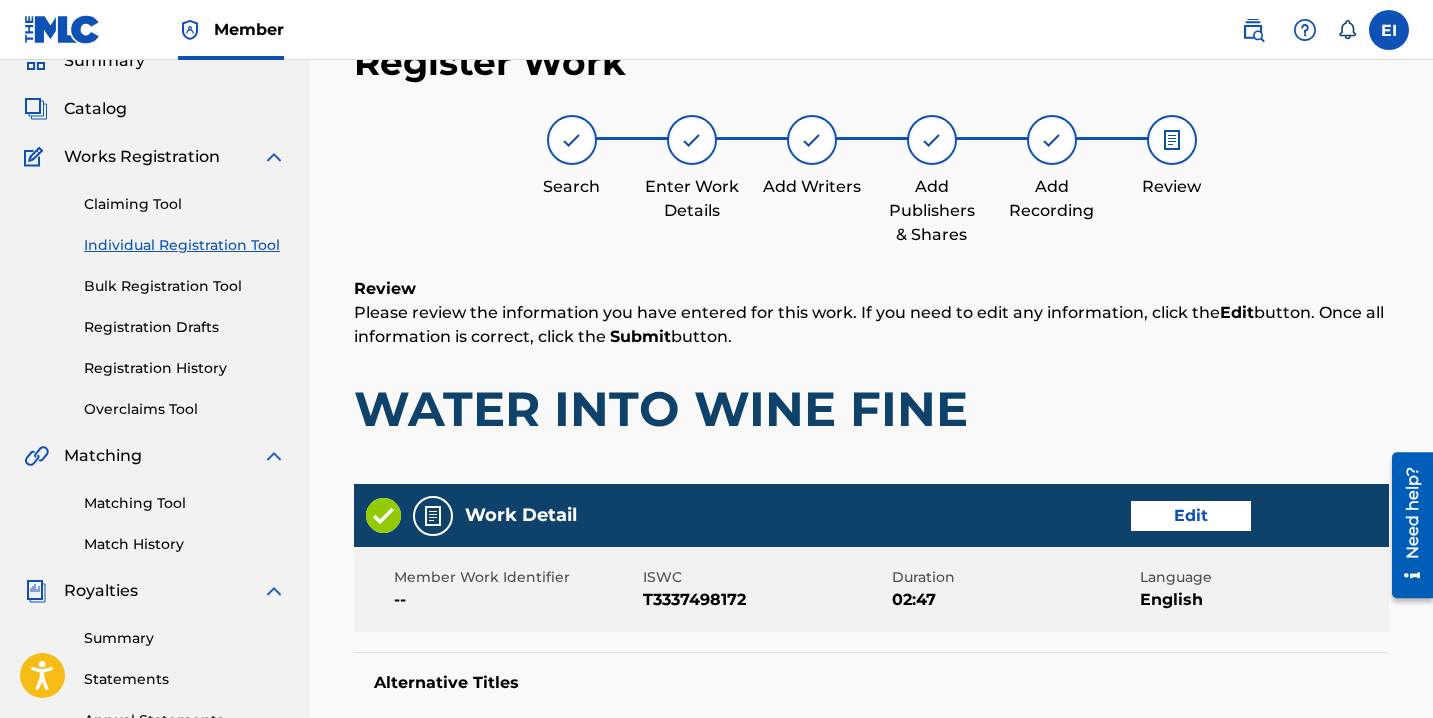scroll, scrollTop: 1059, scrollLeft: 0, axis: vertical 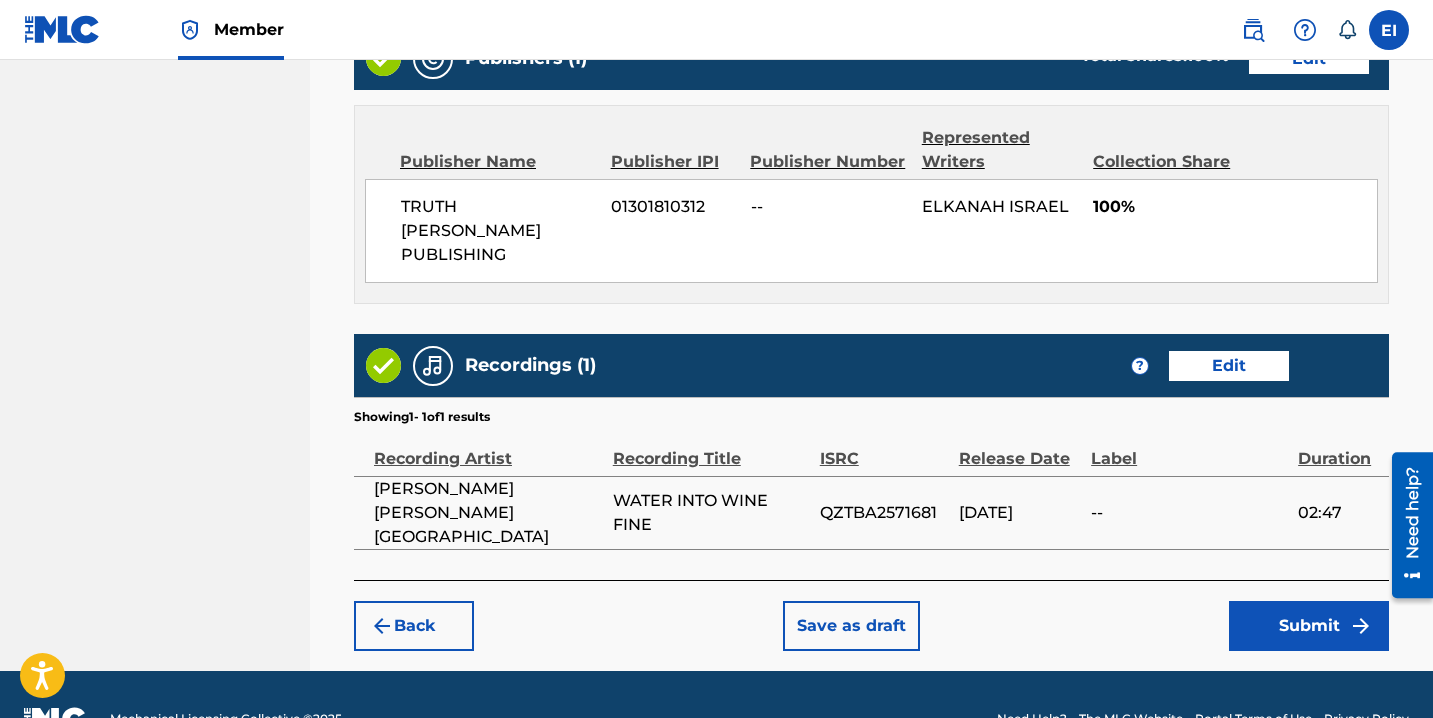 click on "Submit" at bounding box center (1309, 626) 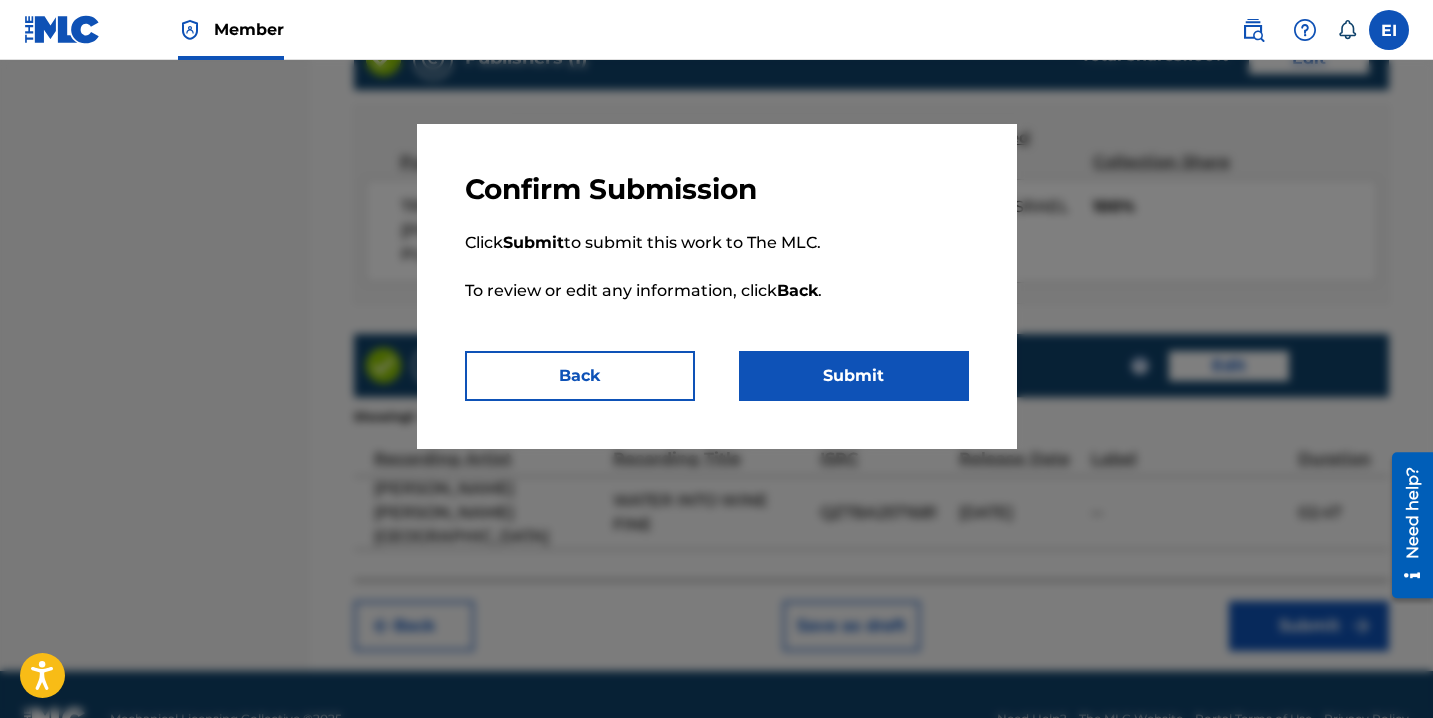 click on "Submit" at bounding box center (854, 376) 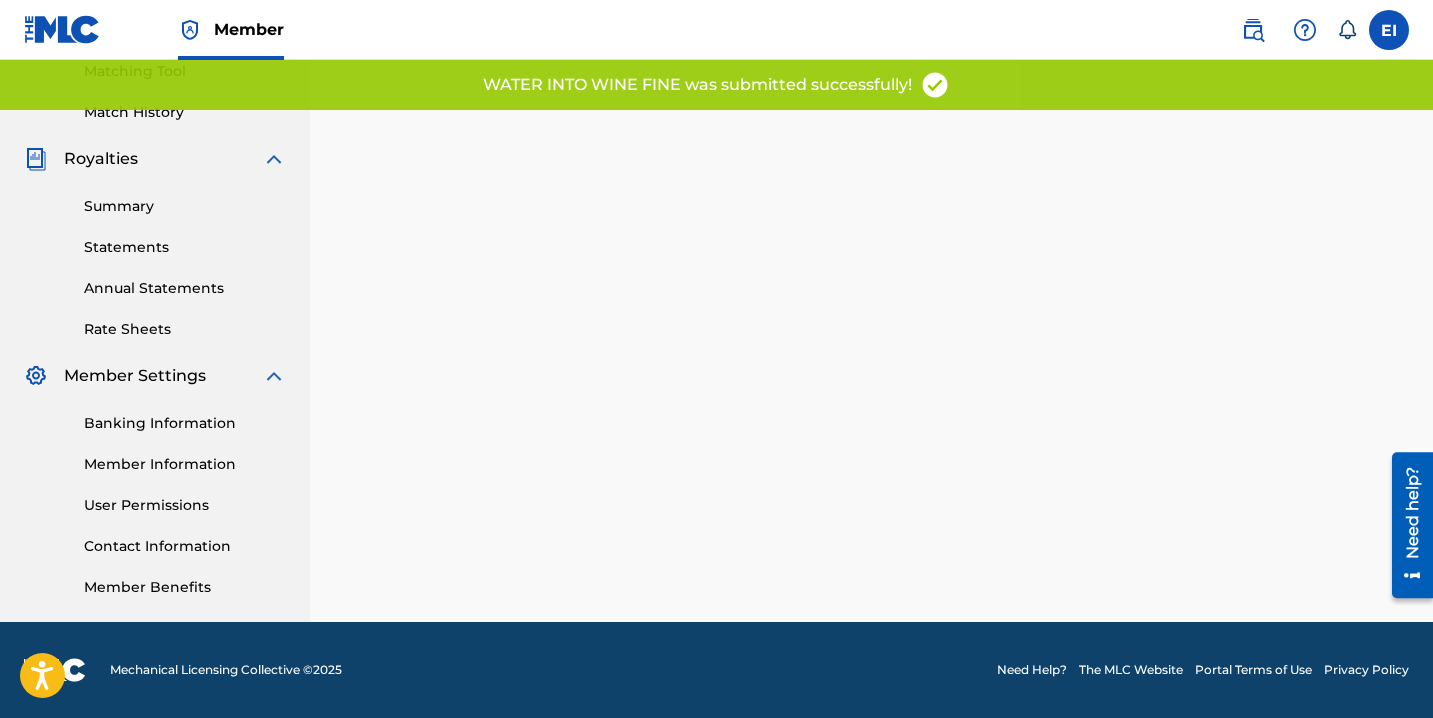 scroll, scrollTop: 0, scrollLeft: 0, axis: both 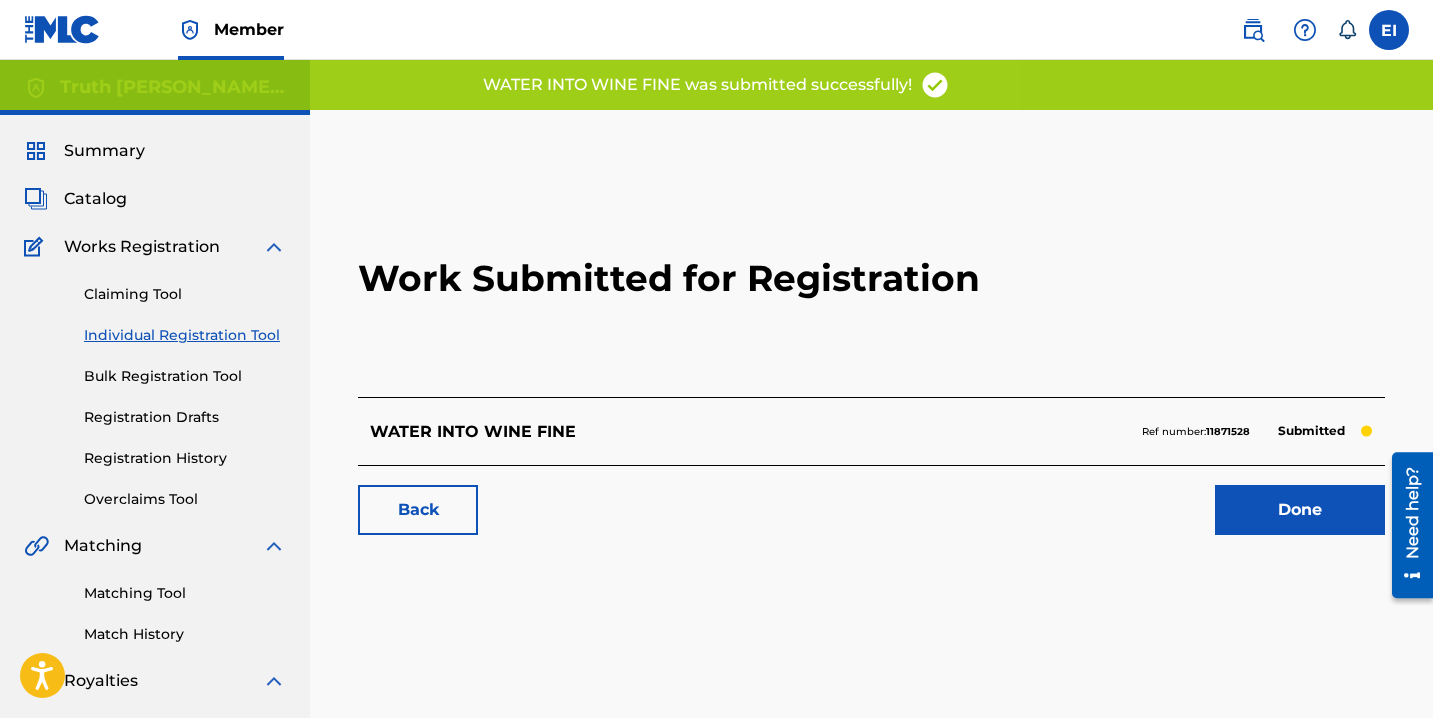 click on "Individual Registration Tool" at bounding box center [185, 335] 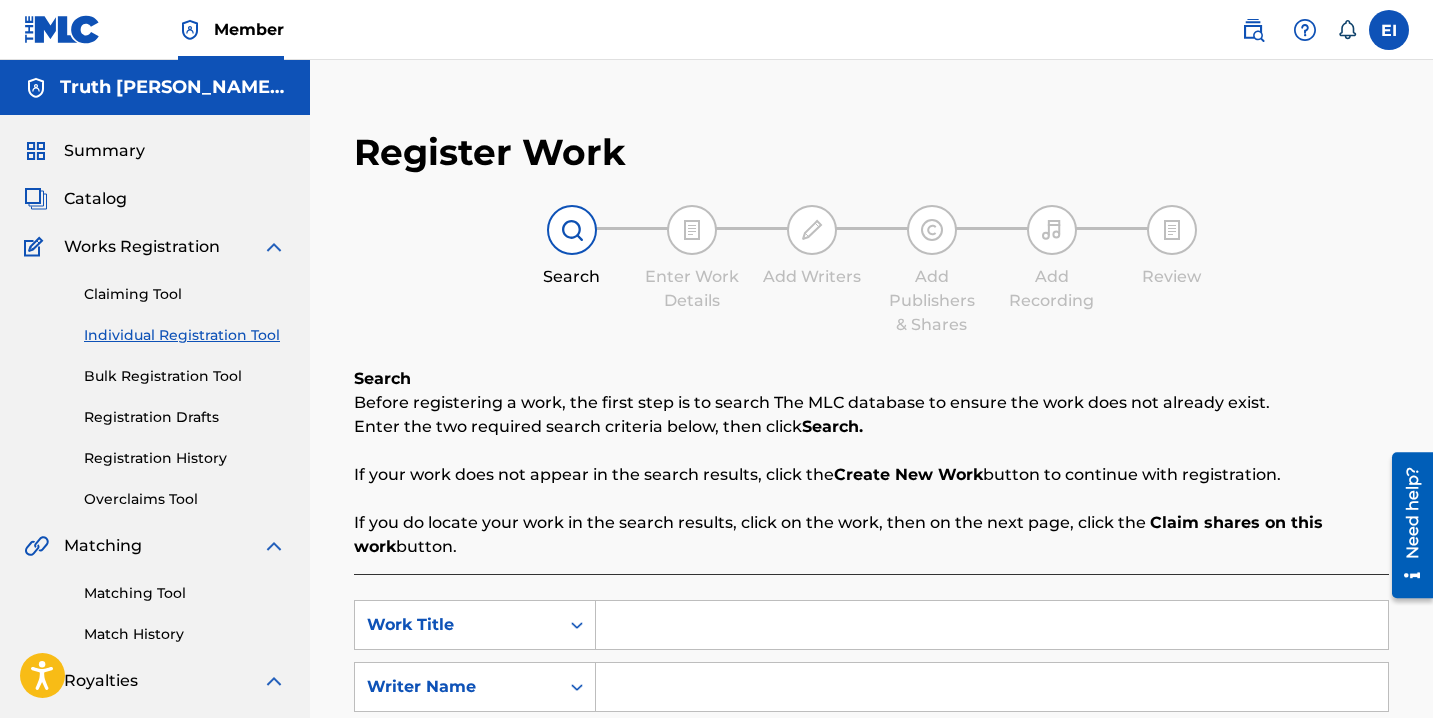 click at bounding box center [992, 625] 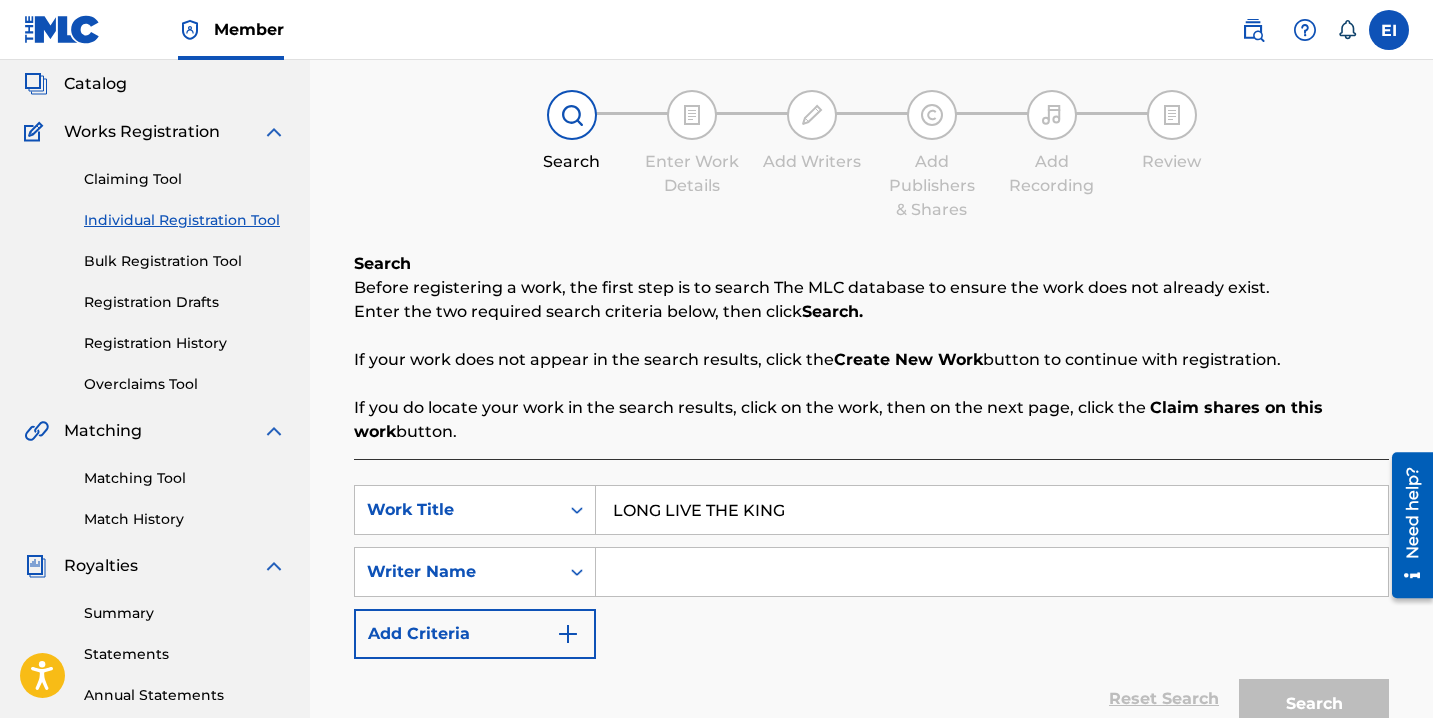 scroll, scrollTop: 116, scrollLeft: 0, axis: vertical 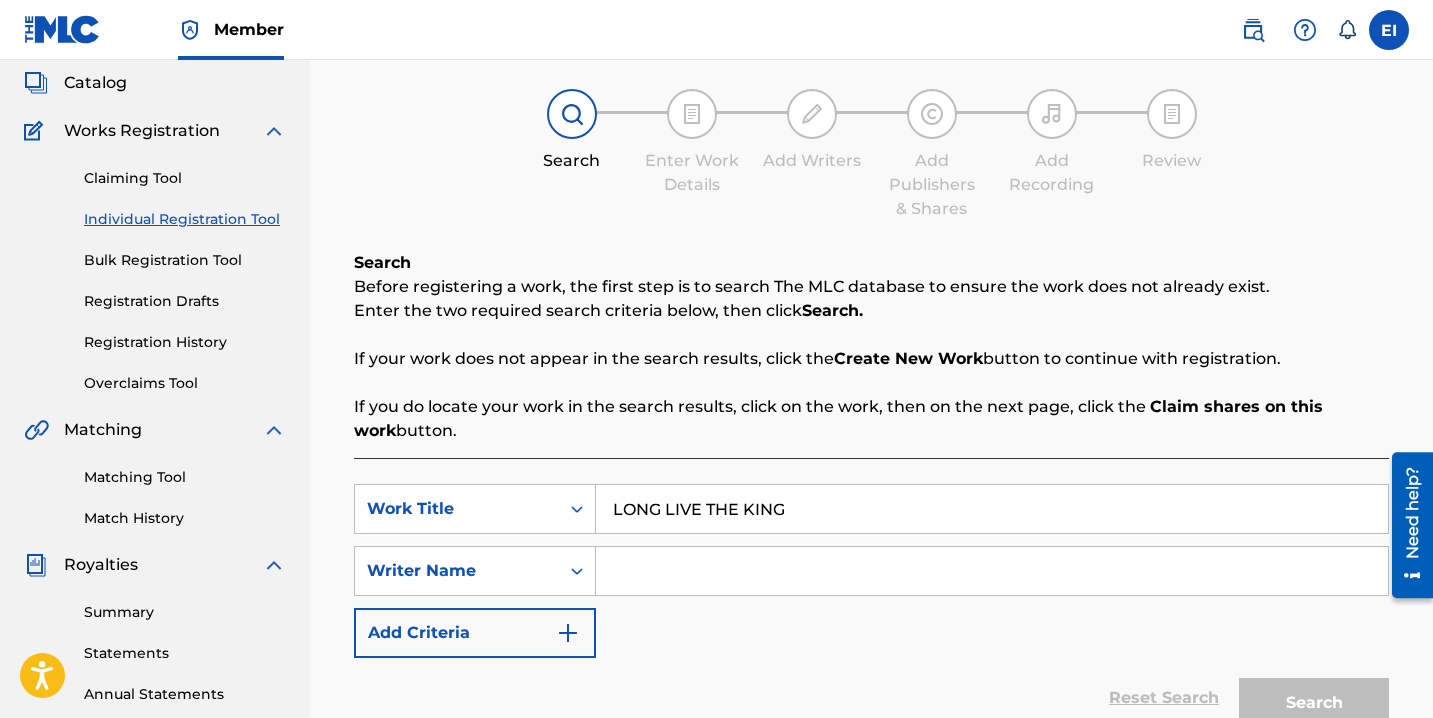 click on "SearchWithCriteria9ebc7594-fe1e-40ae-a0af-59eaca0a651e Work Title LONG LIVE THE KING SearchWithCriteriaffaa142c-ce75-4e70-b689-04e172d5bfdf Writer Name Add Criteria" at bounding box center [871, 571] 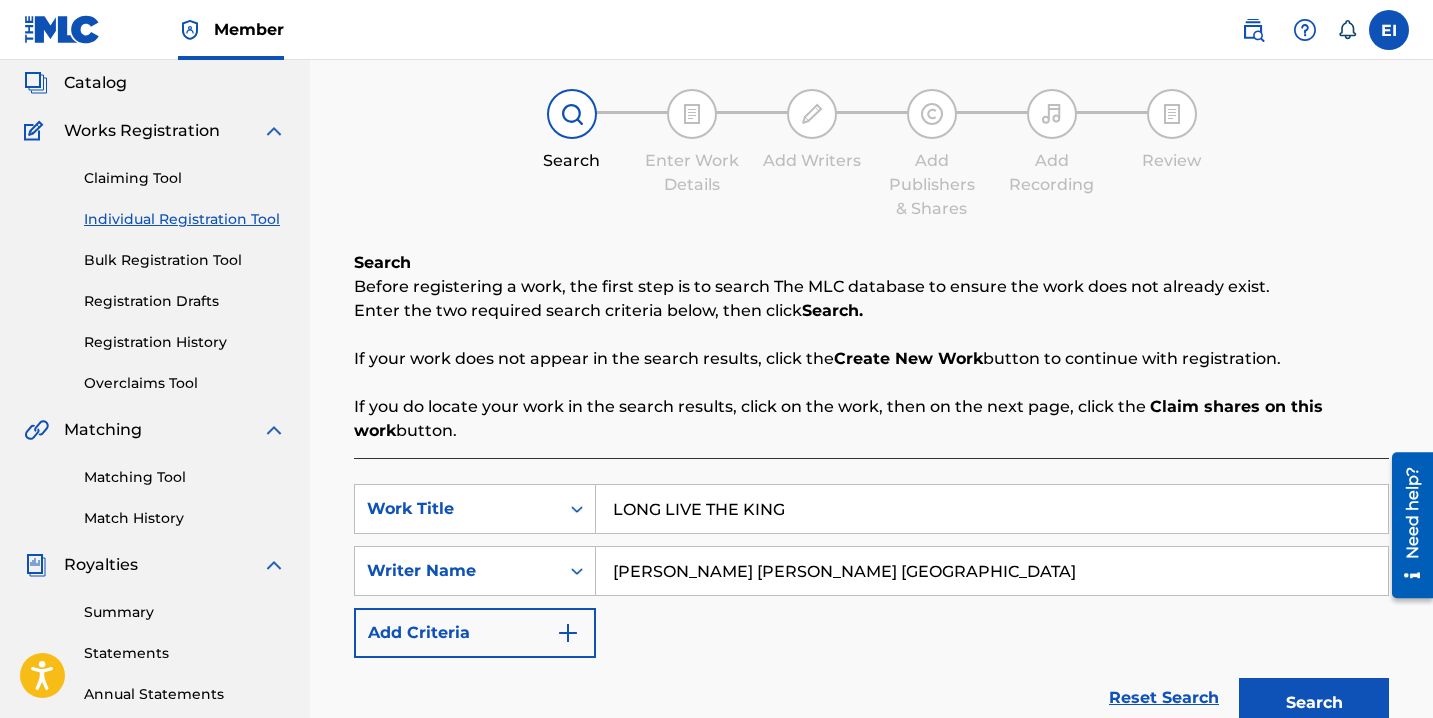 click on "Search" at bounding box center (1314, 703) 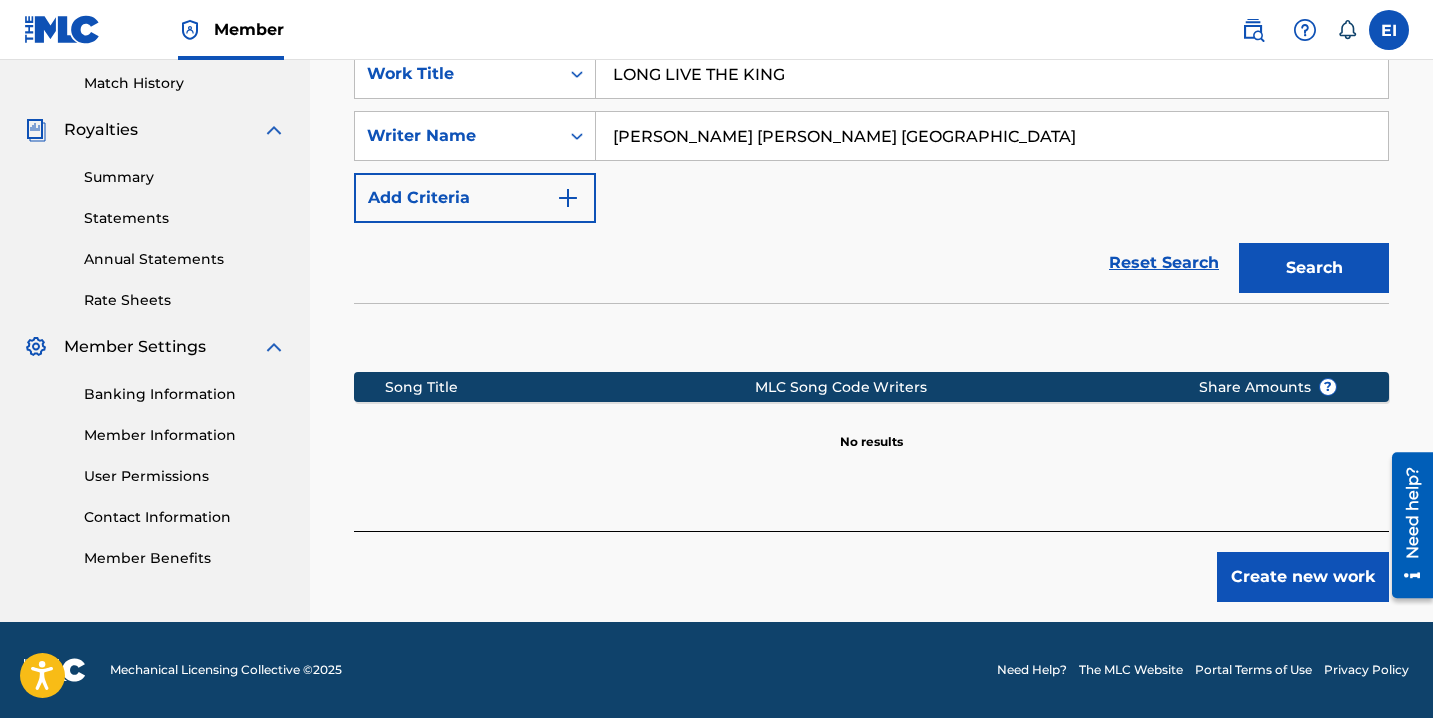 click on "Create new work" at bounding box center [1303, 577] 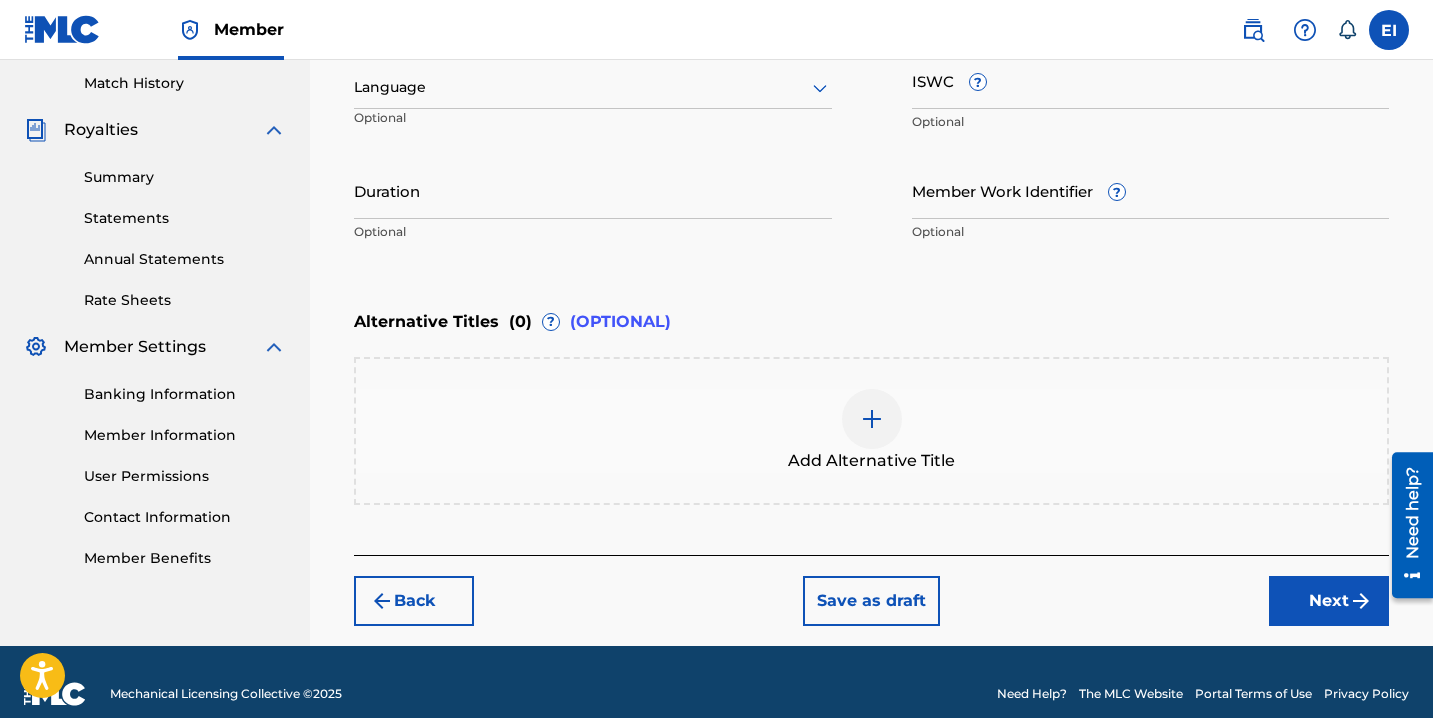 click on "Language" at bounding box center (593, 88) 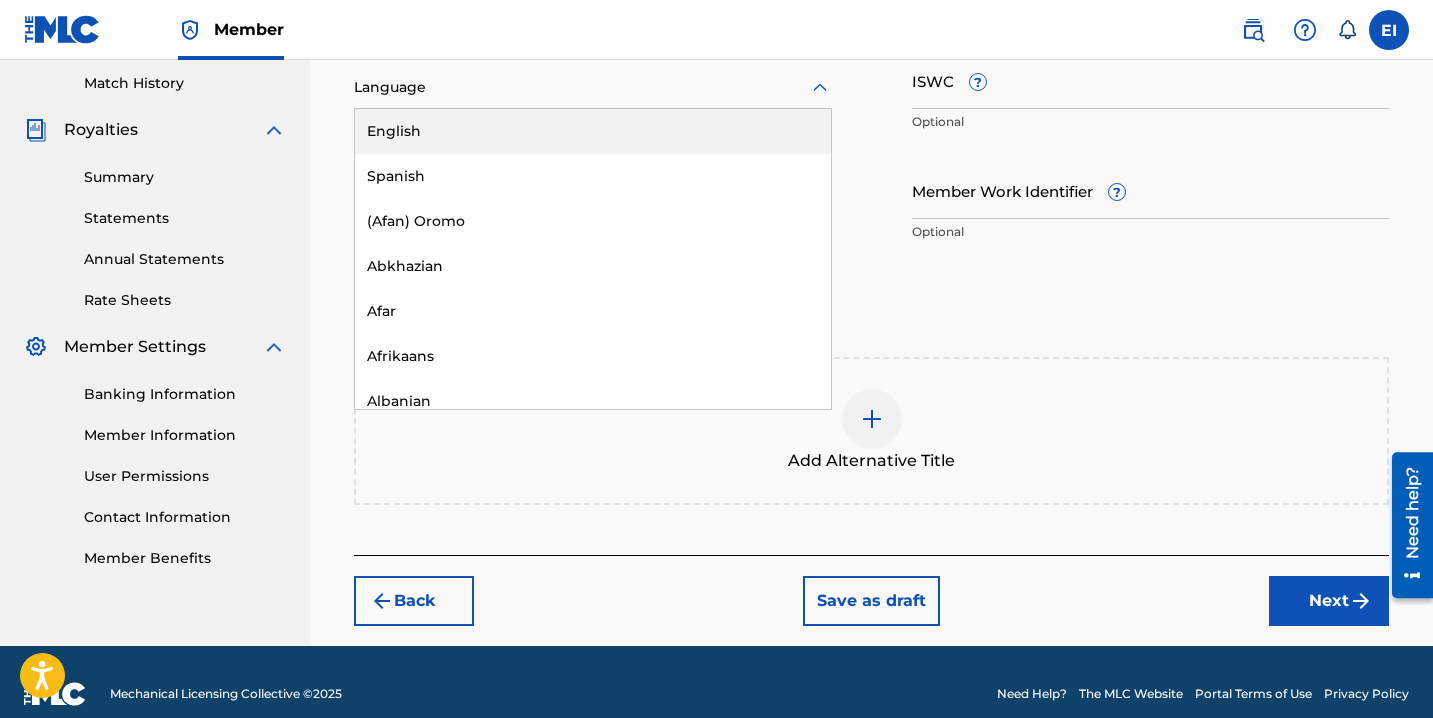 click on "English" at bounding box center (593, 131) 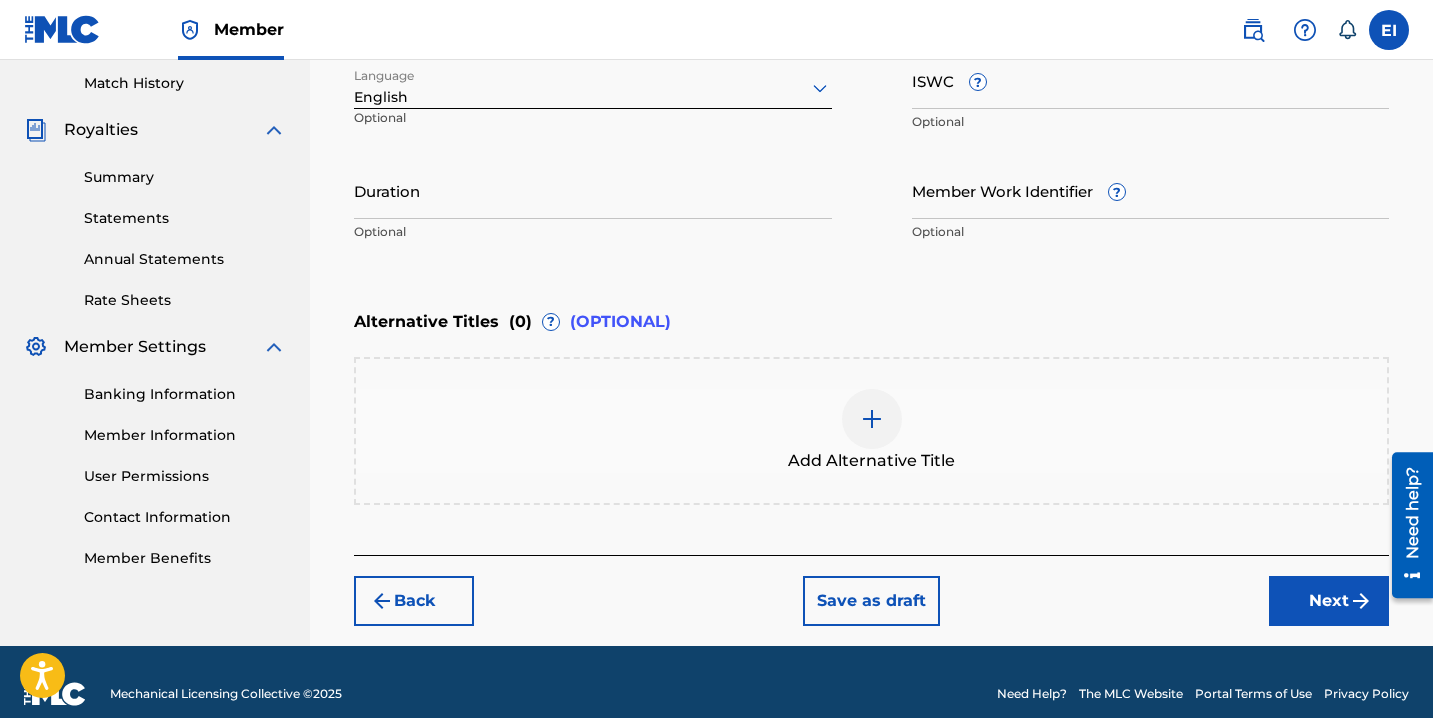 click on "ISWC   ? Optional" at bounding box center [1151, 97] 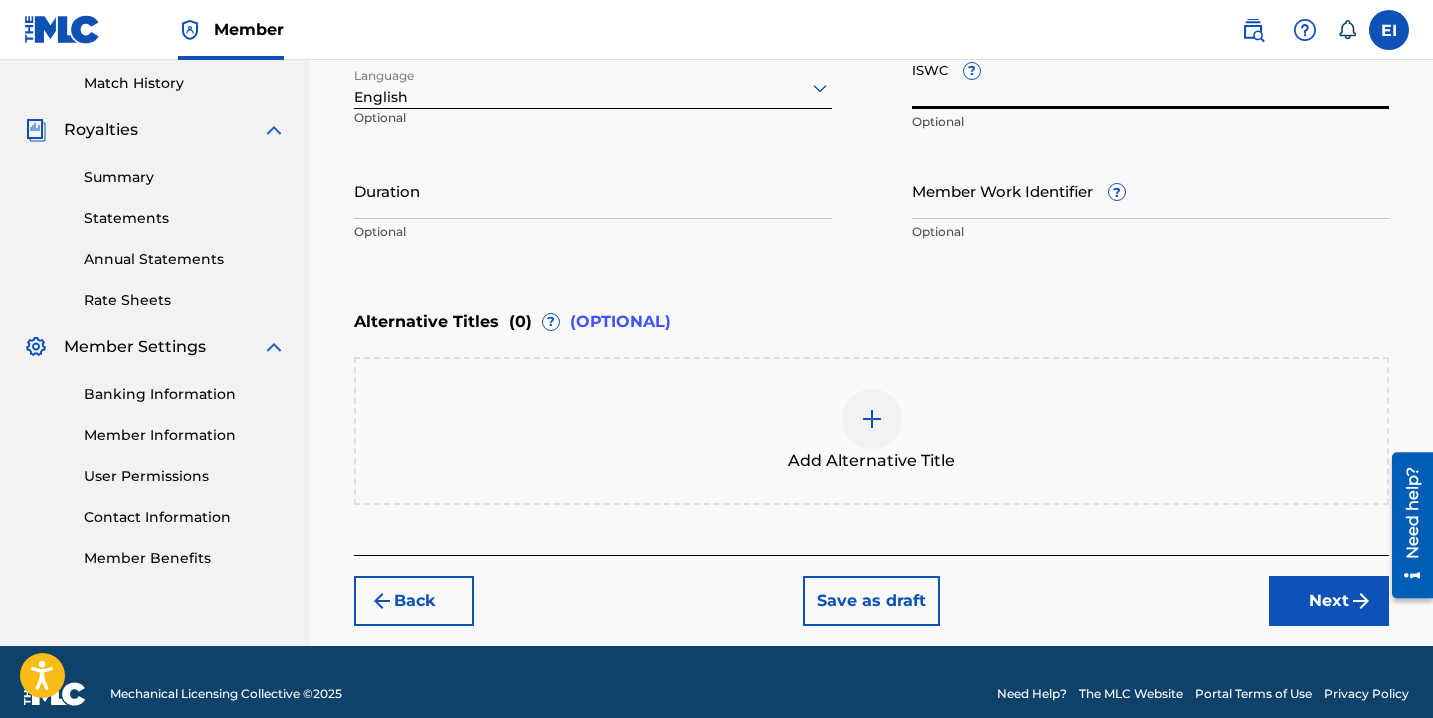 click on "ISWC   ?" at bounding box center [1151, 80] 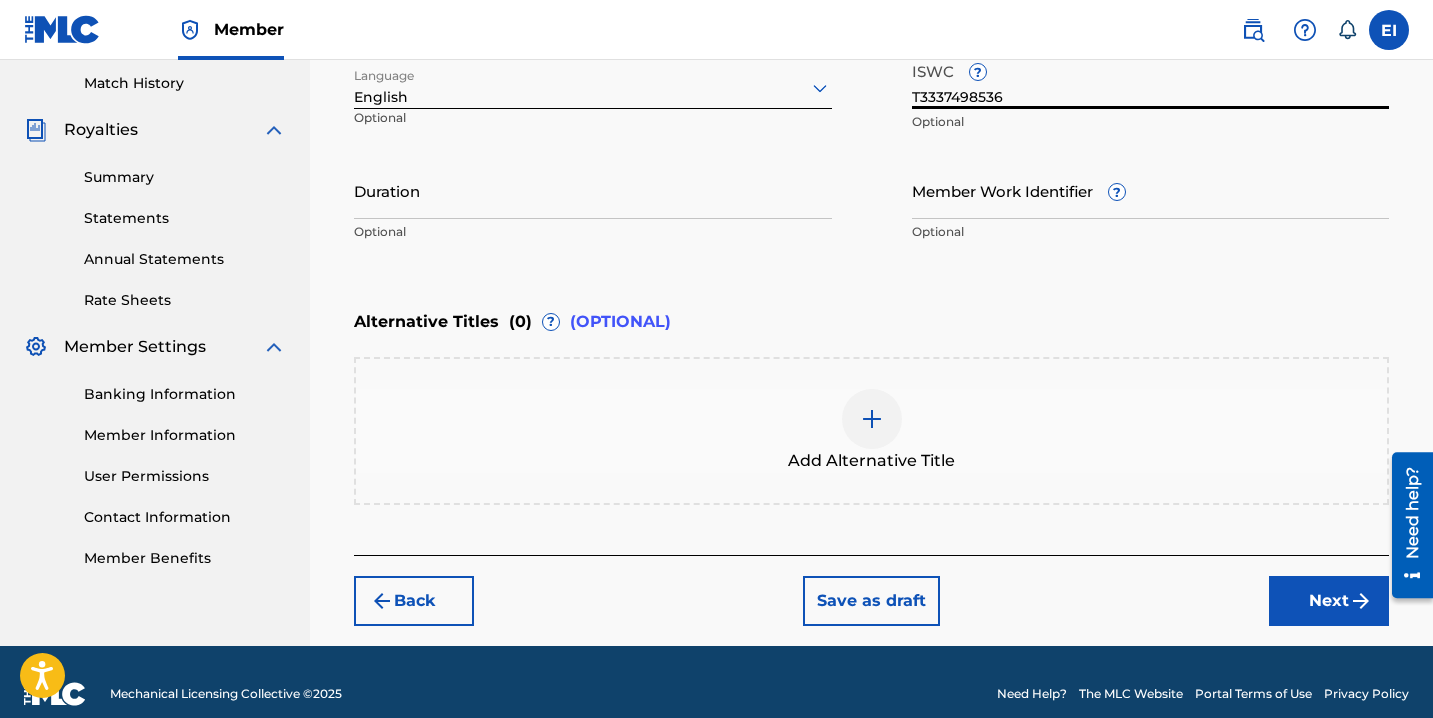 click on "Duration" at bounding box center [593, 190] 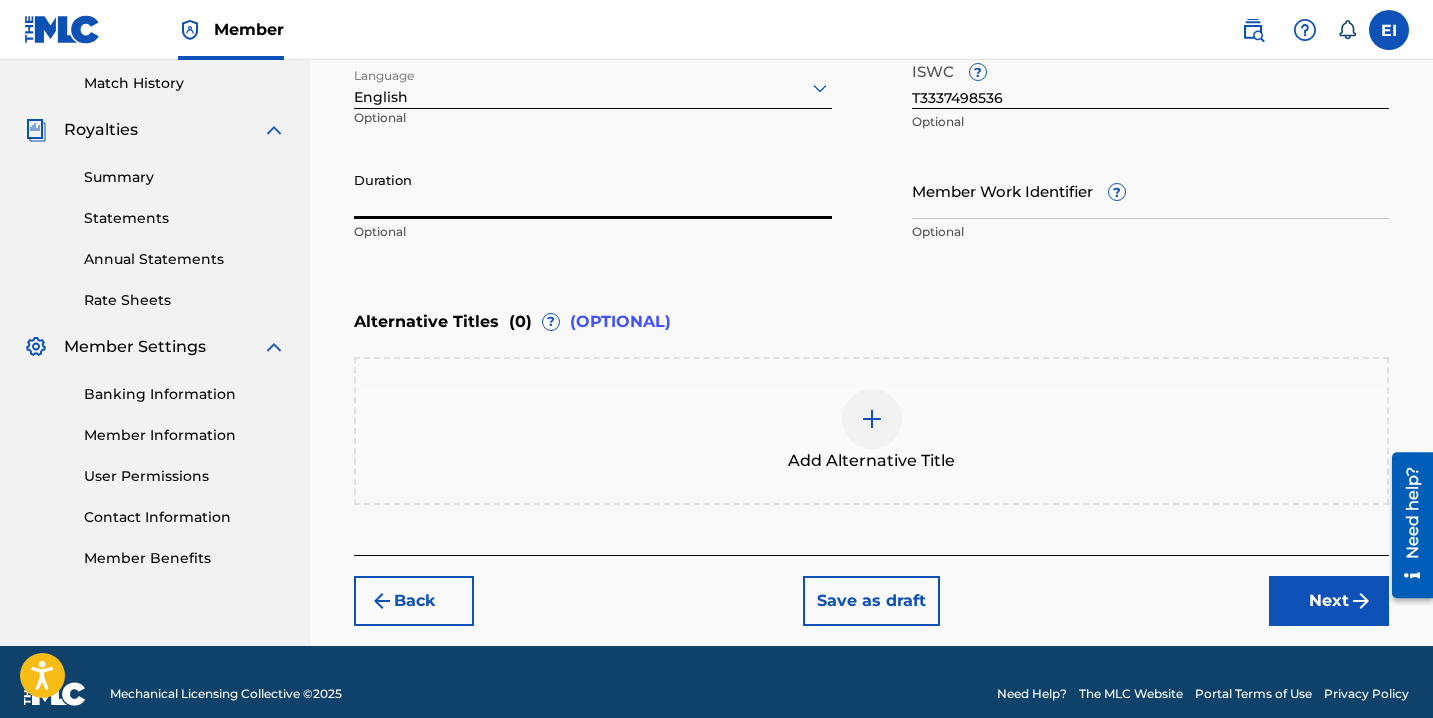 click on "Duration" at bounding box center [593, 190] 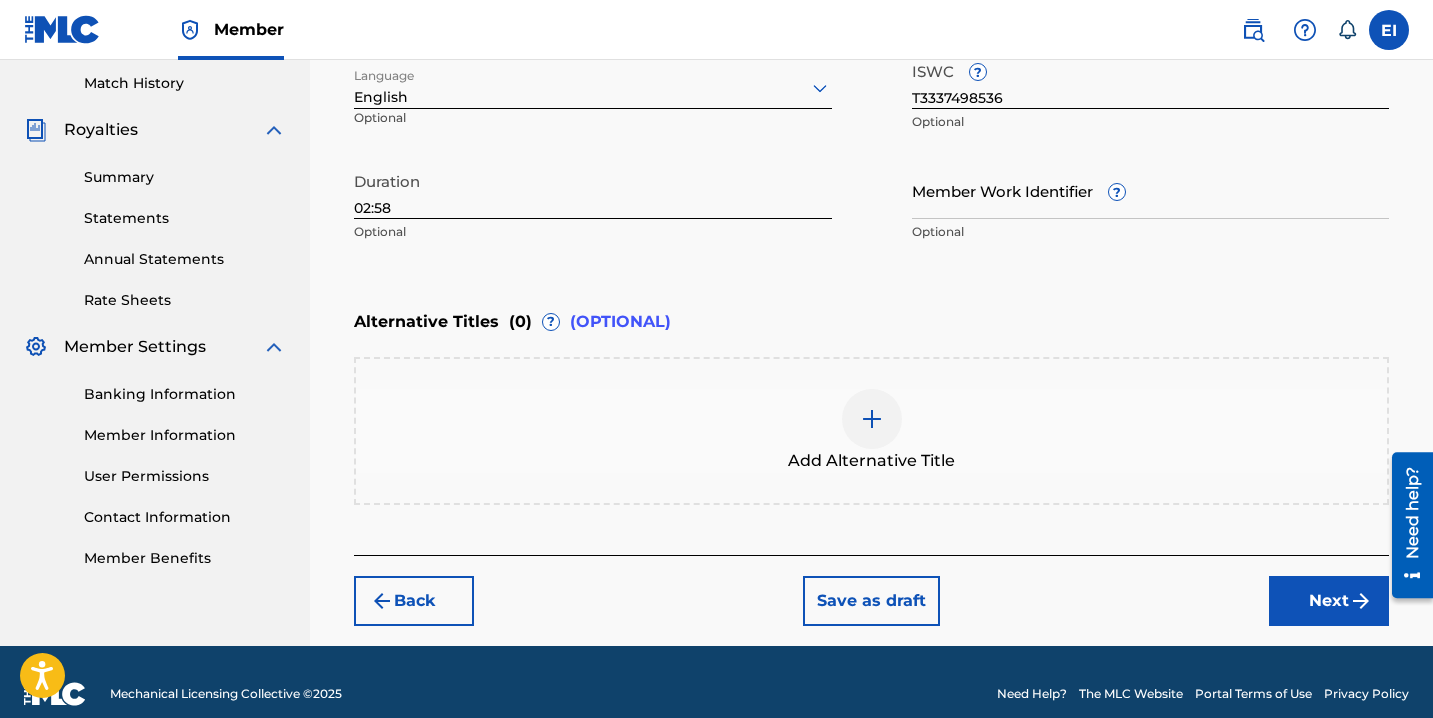 click on "Next" at bounding box center [1329, 601] 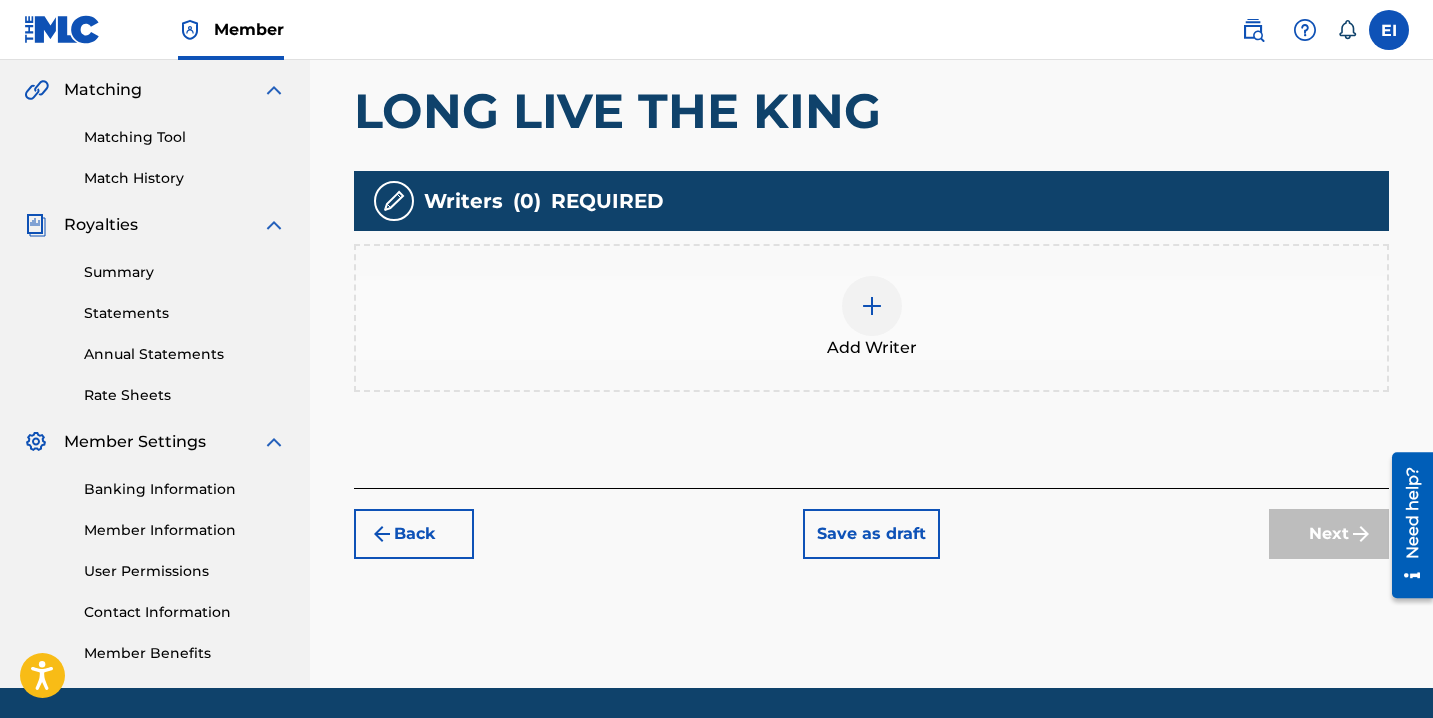 scroll, scrollTop: 458, scrollLeft: 0, axis: vertical 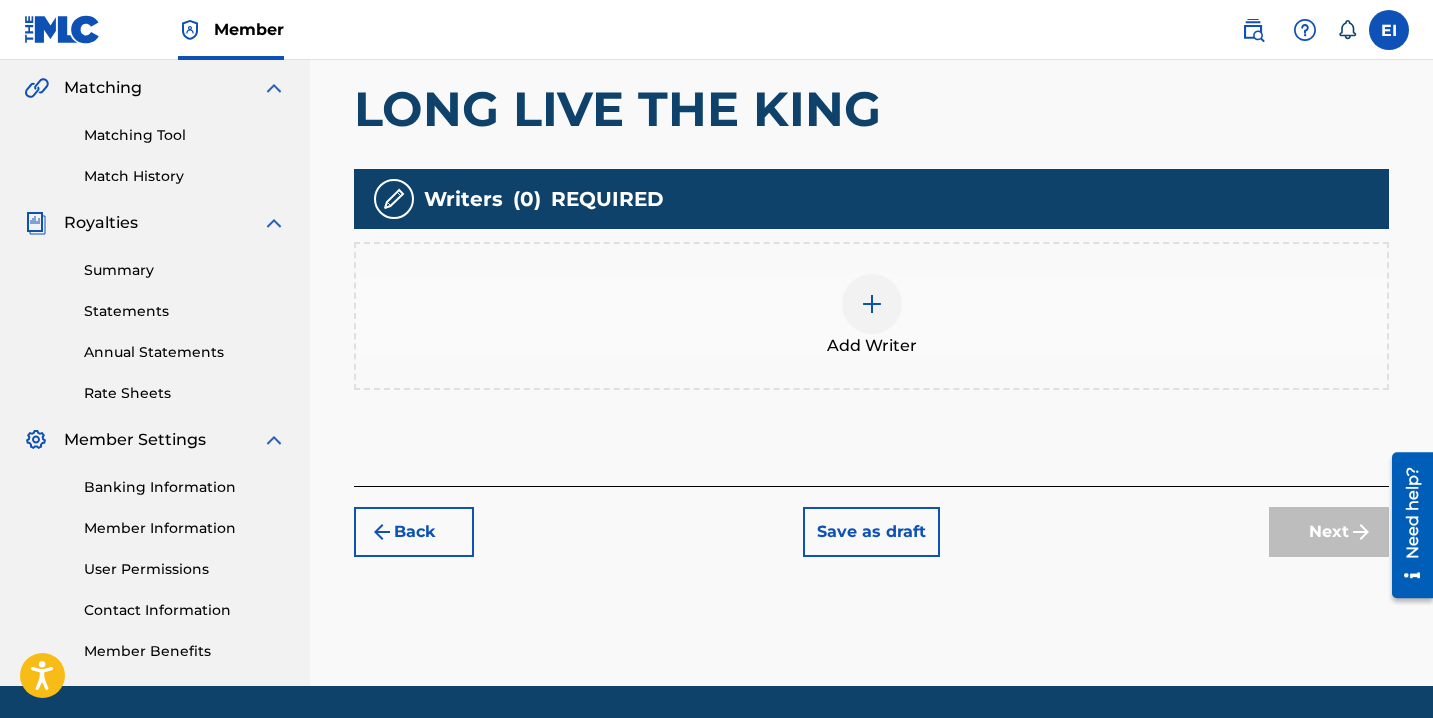 click at bounding box center (872, 304) 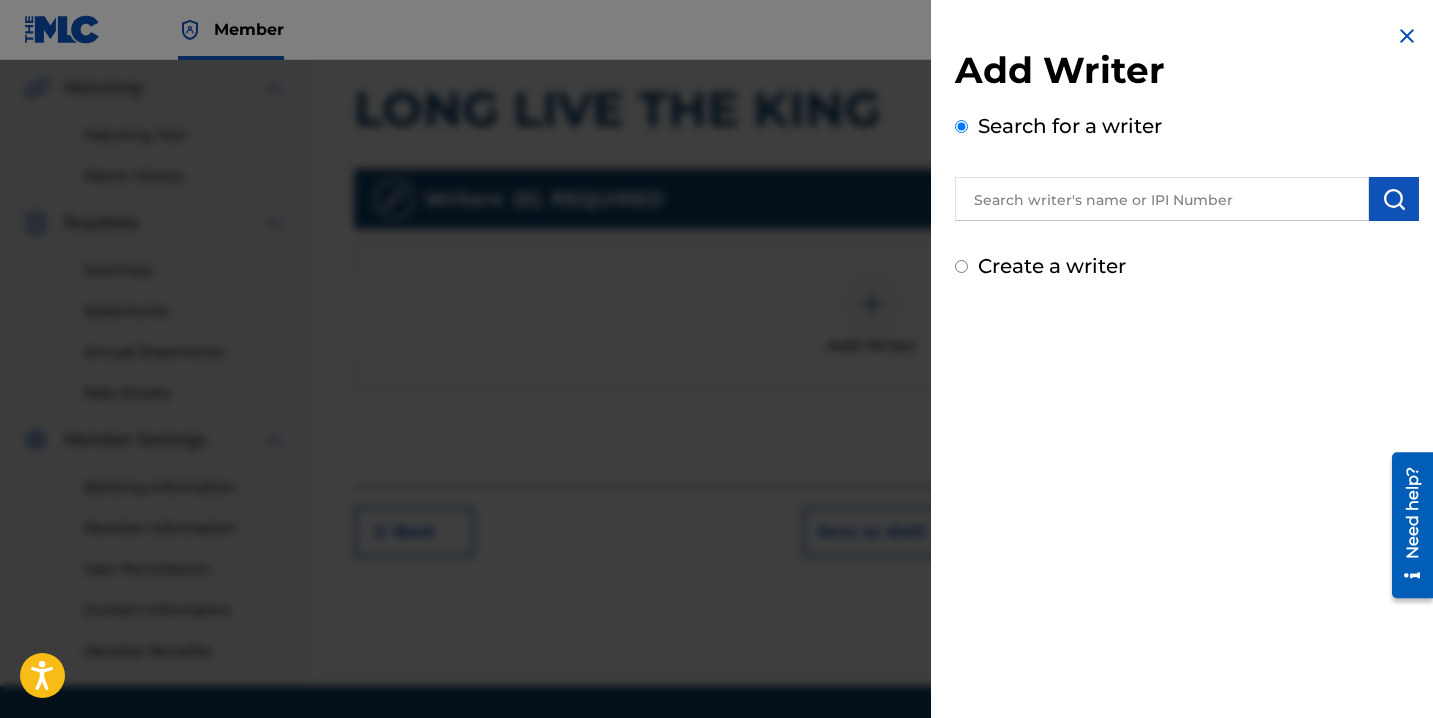 click on "Create a writer" at bounding box center [1052, 266] 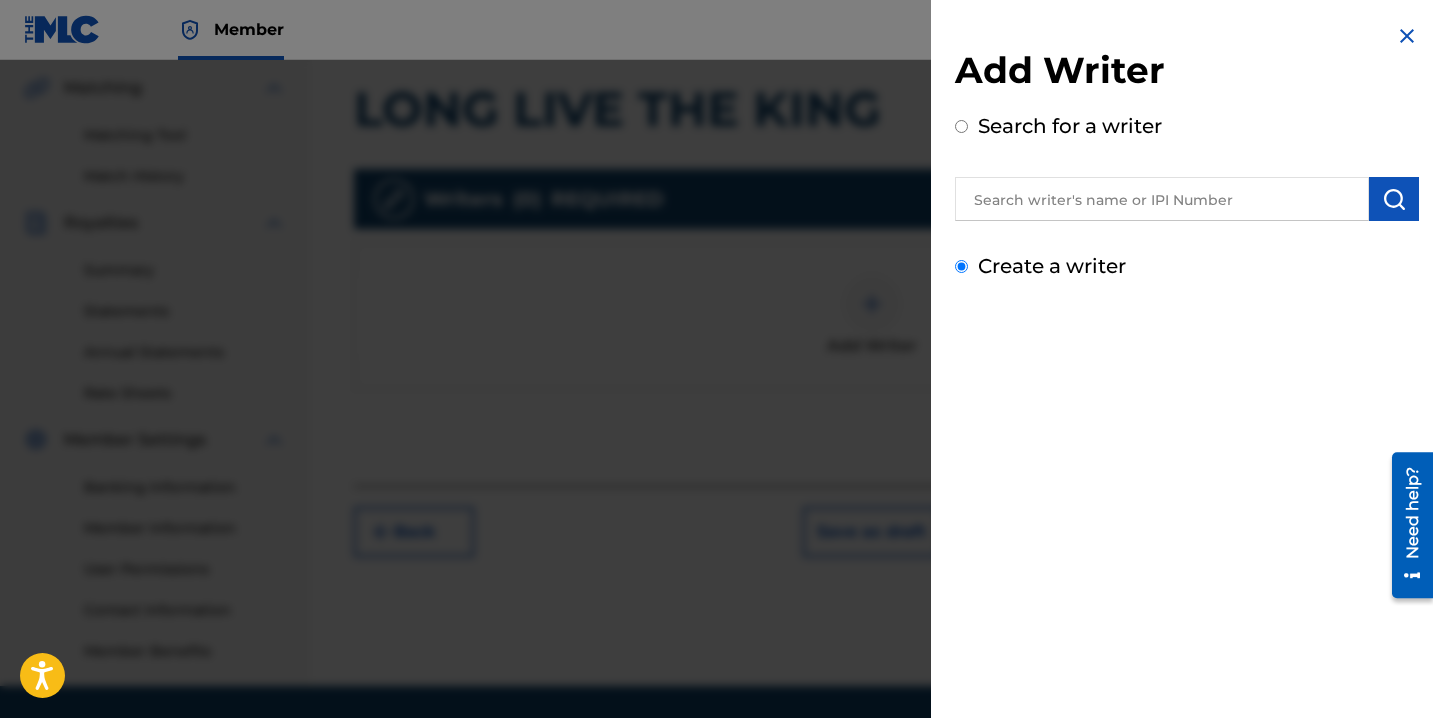 click on "Create a writer" at bounding box center [961, 266] 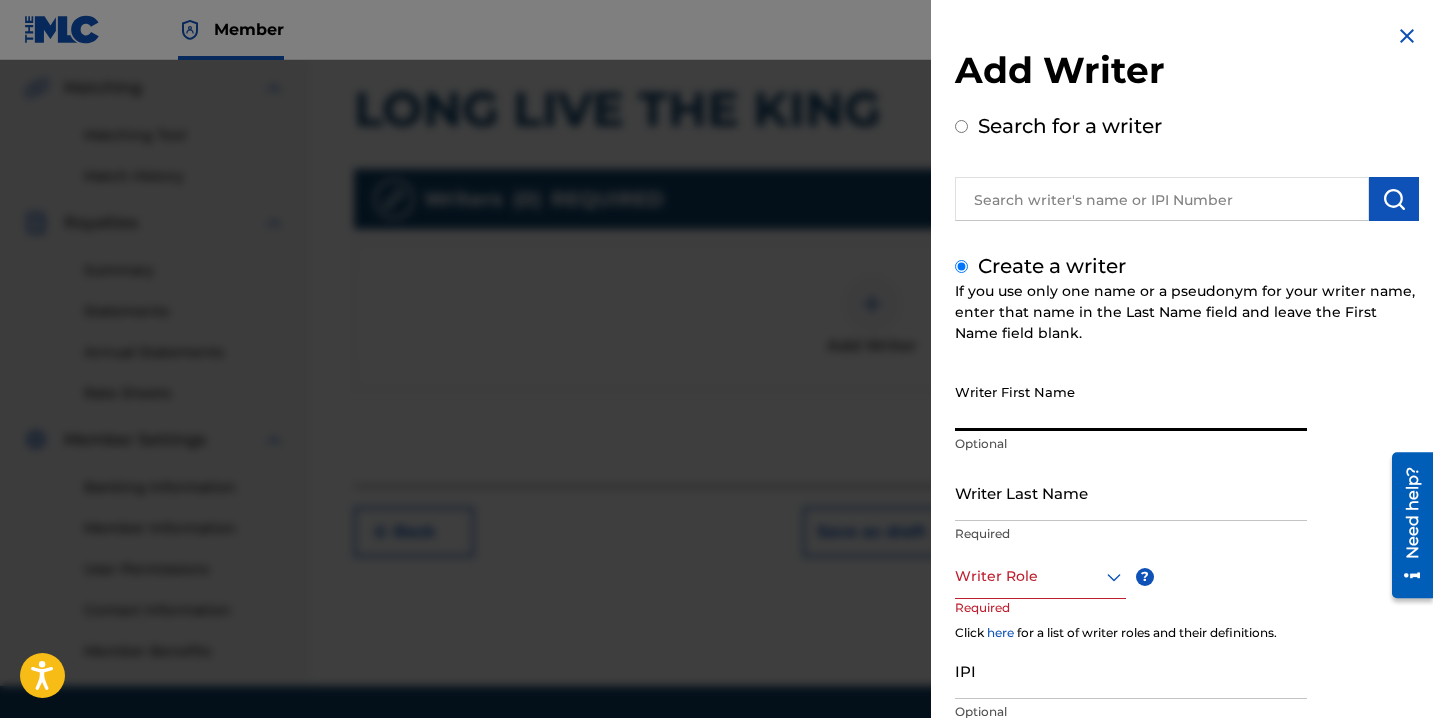 click on "Writer First Name" at bounding box center (1131, 402) 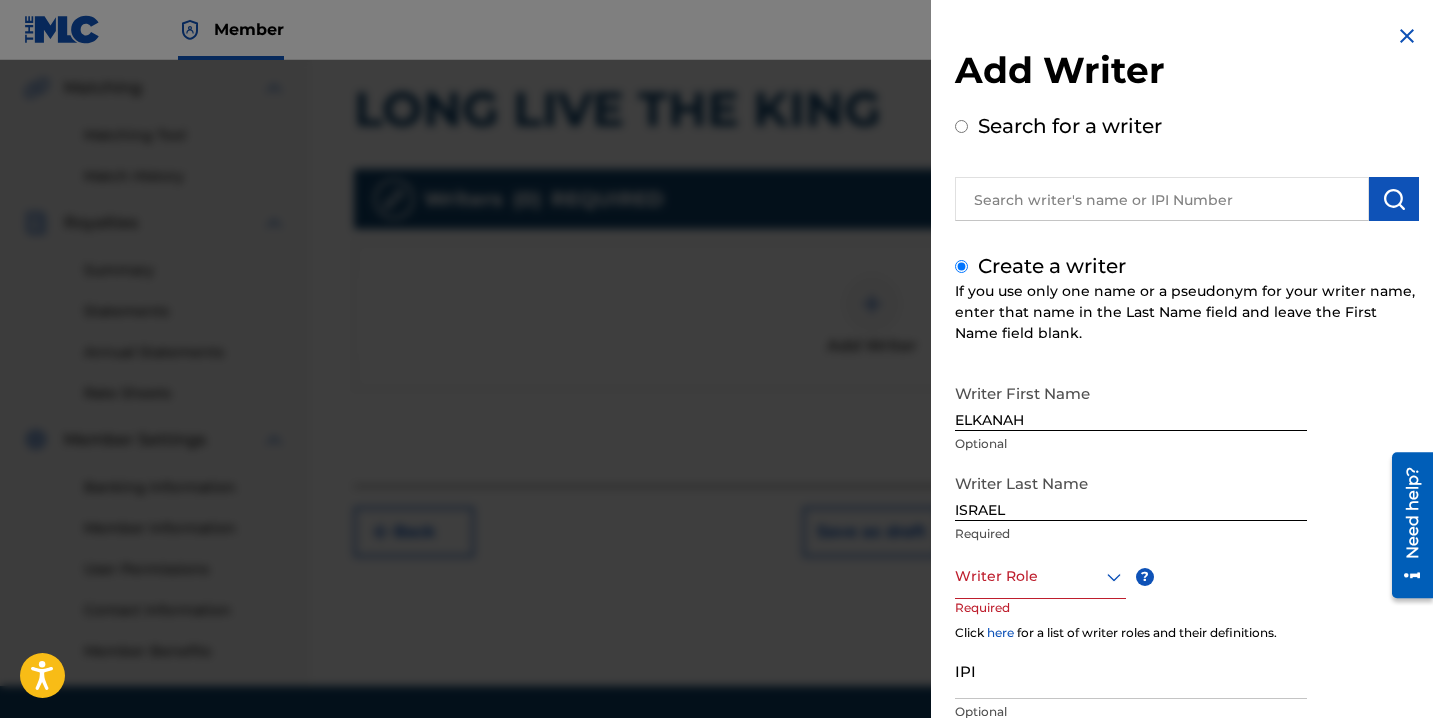 click at bounding box center [1040, 576] 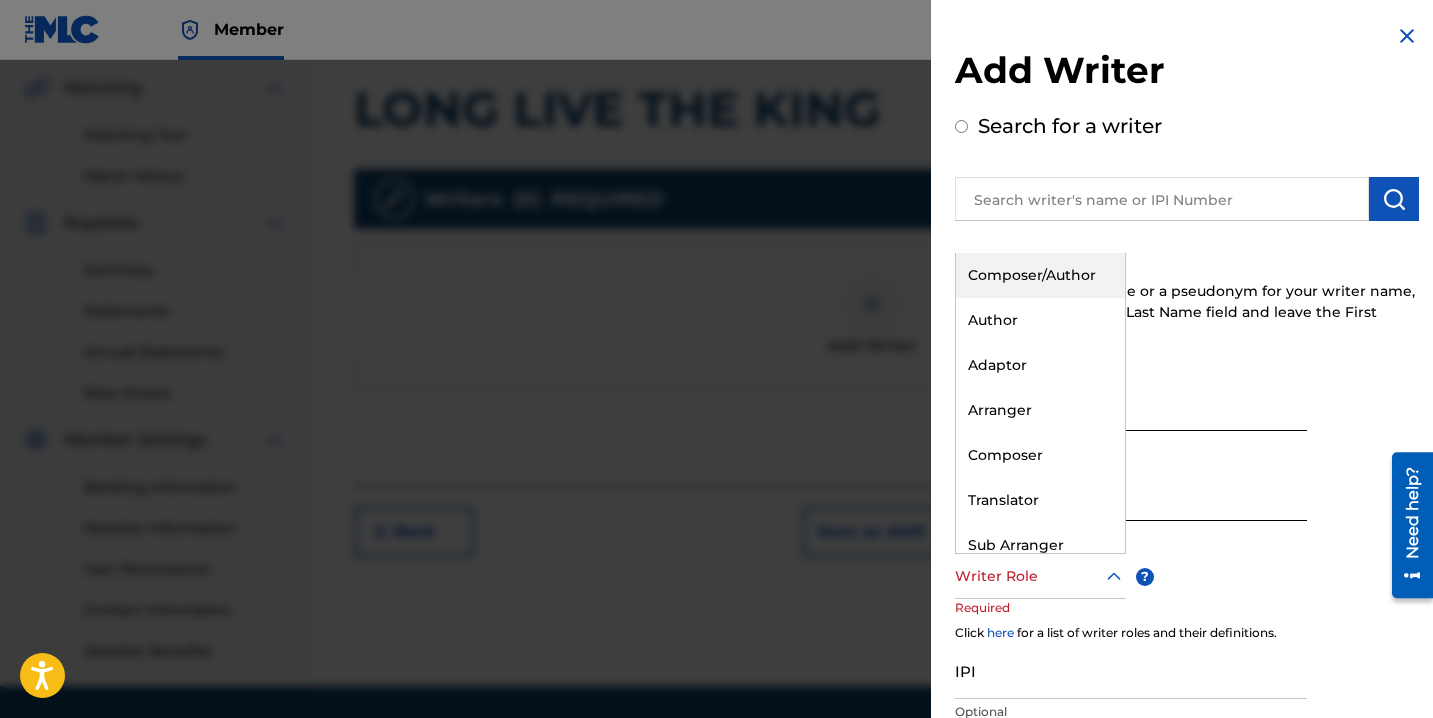 click on "Composer/Author" at bounding box center (1040, 275) 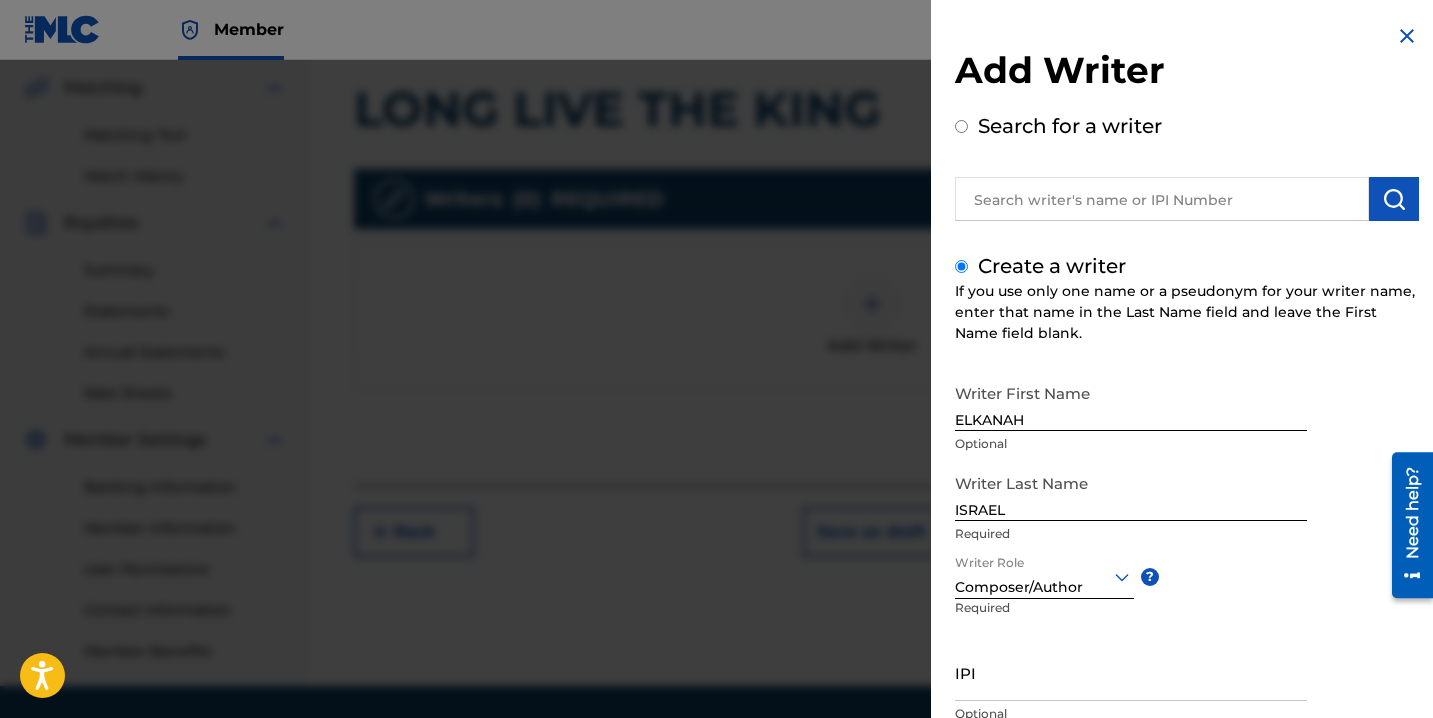 scroll, scrollTop: 150, scrollLeft: 0, axis: vertical 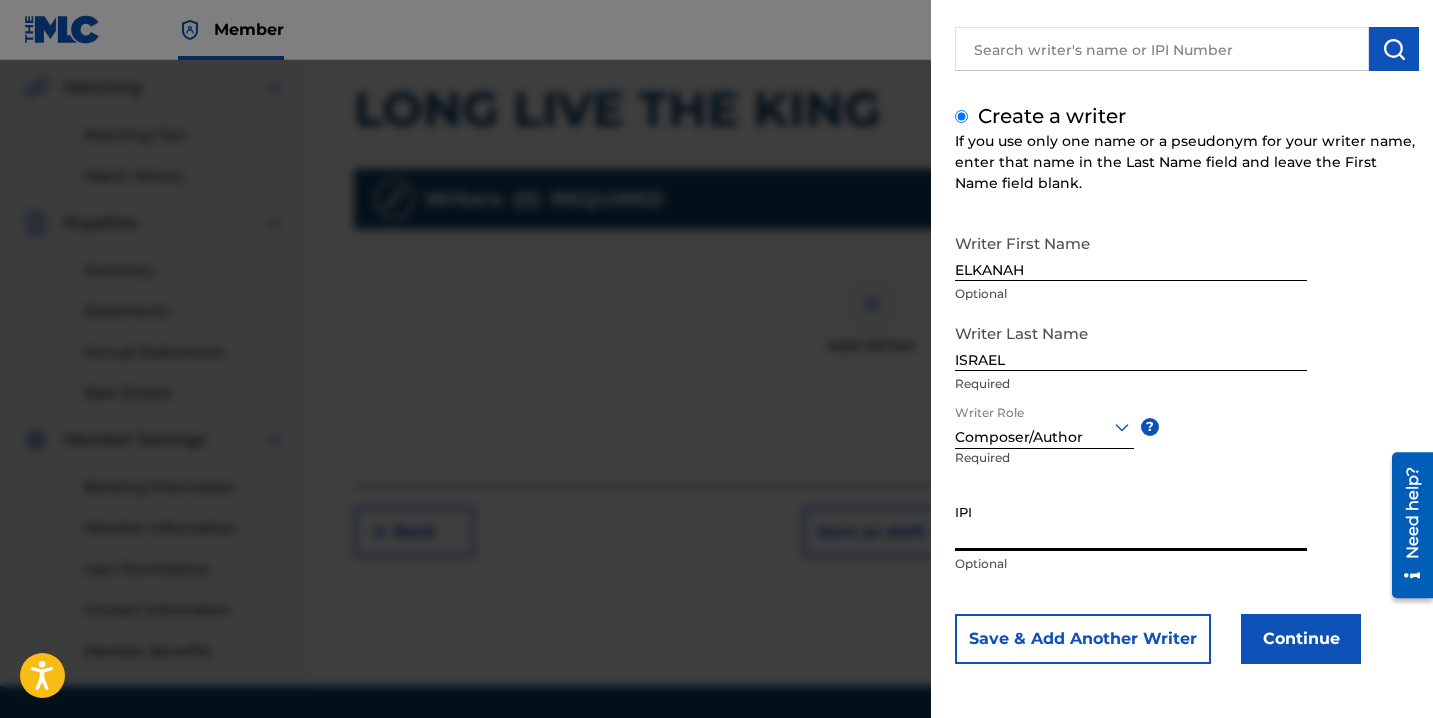 click on "IPI" at bounding box center [1131, 522] 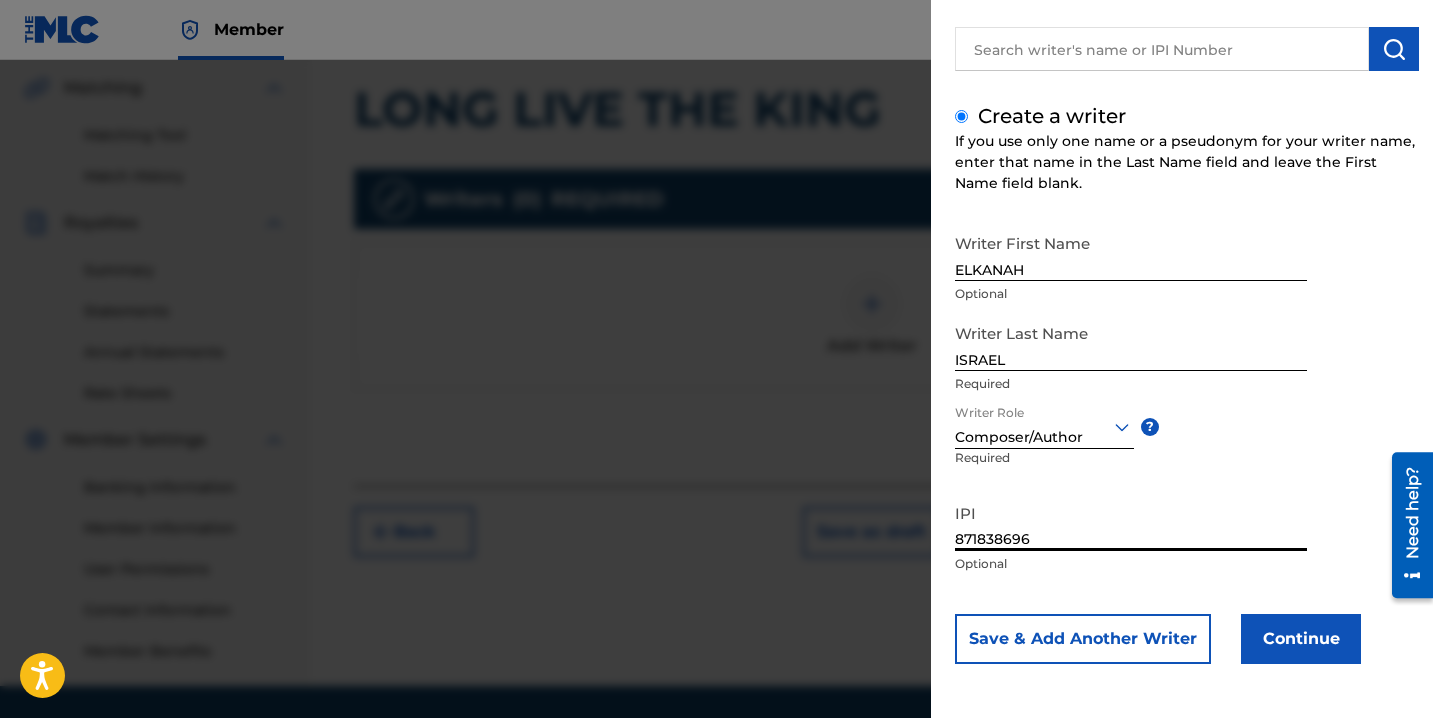 click on "Continue" at bounding box center [1301, 639] 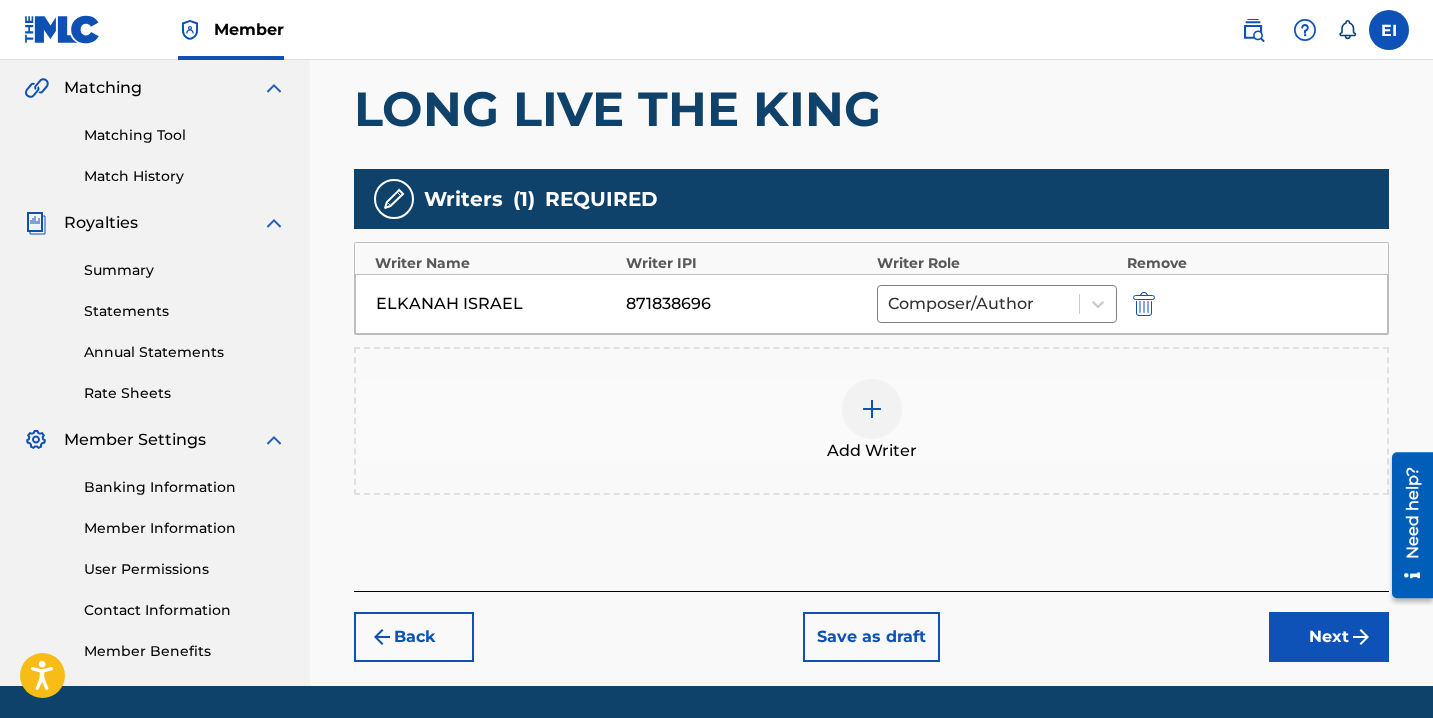 click on "Next" at bounding box center [1329, 637] 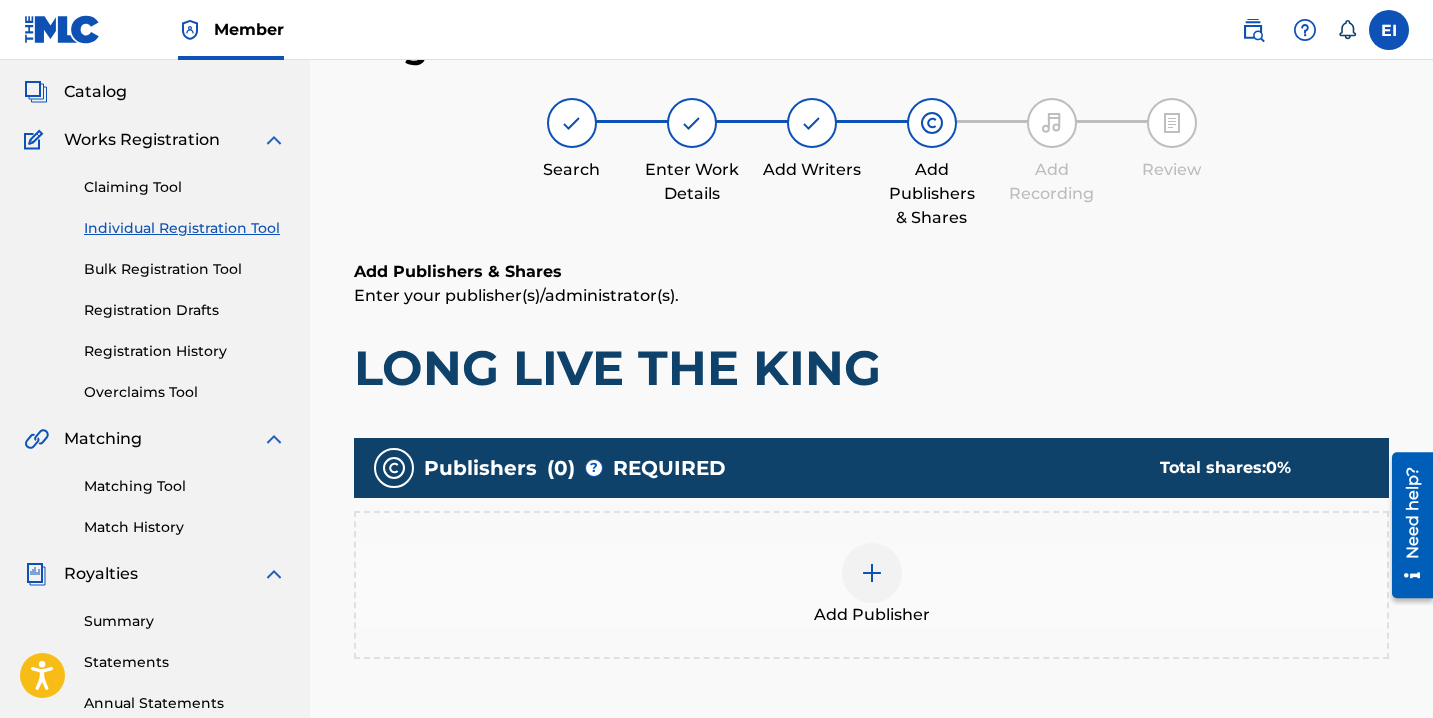 scroll, scrollTop: 90, scrollLeft: 0, axis: vertical 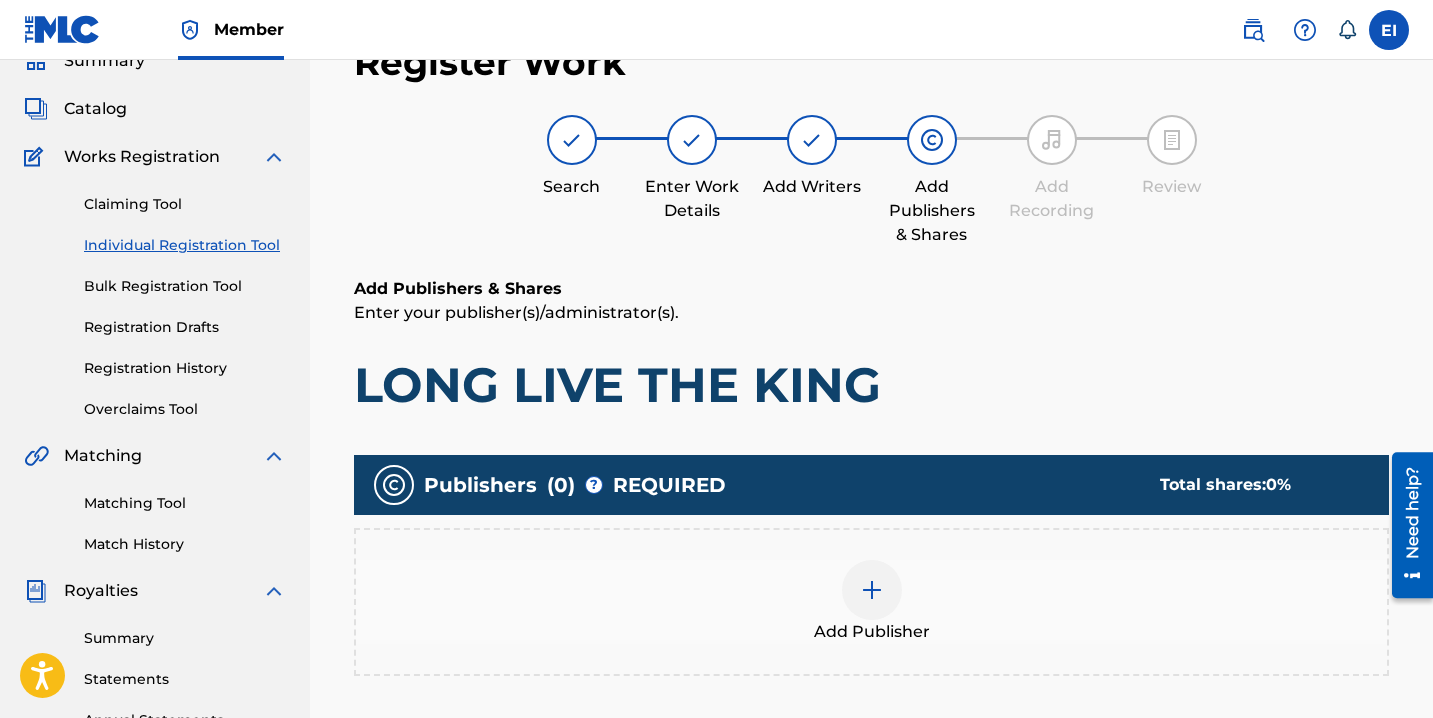 click at bounding box center [872, 590] 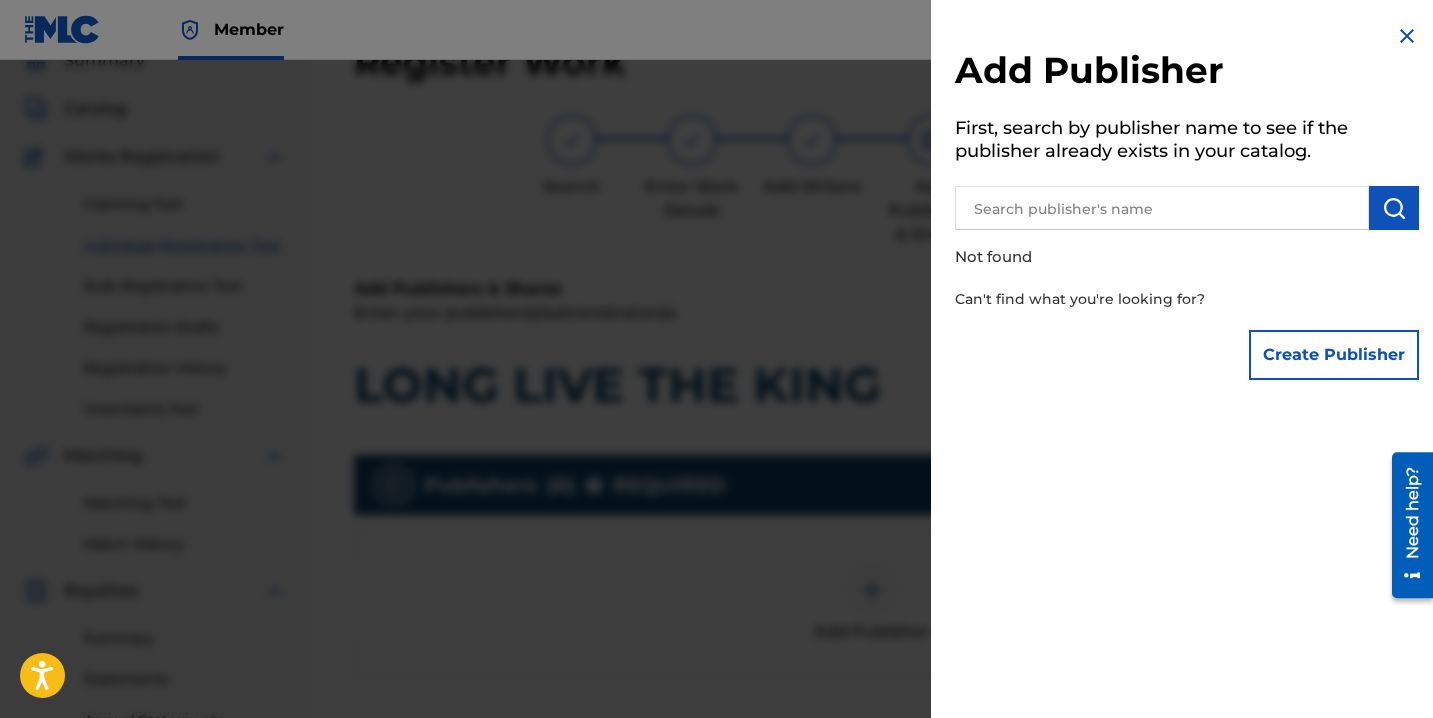 click on "Create Publisher" at bounding box center [1334, 355] 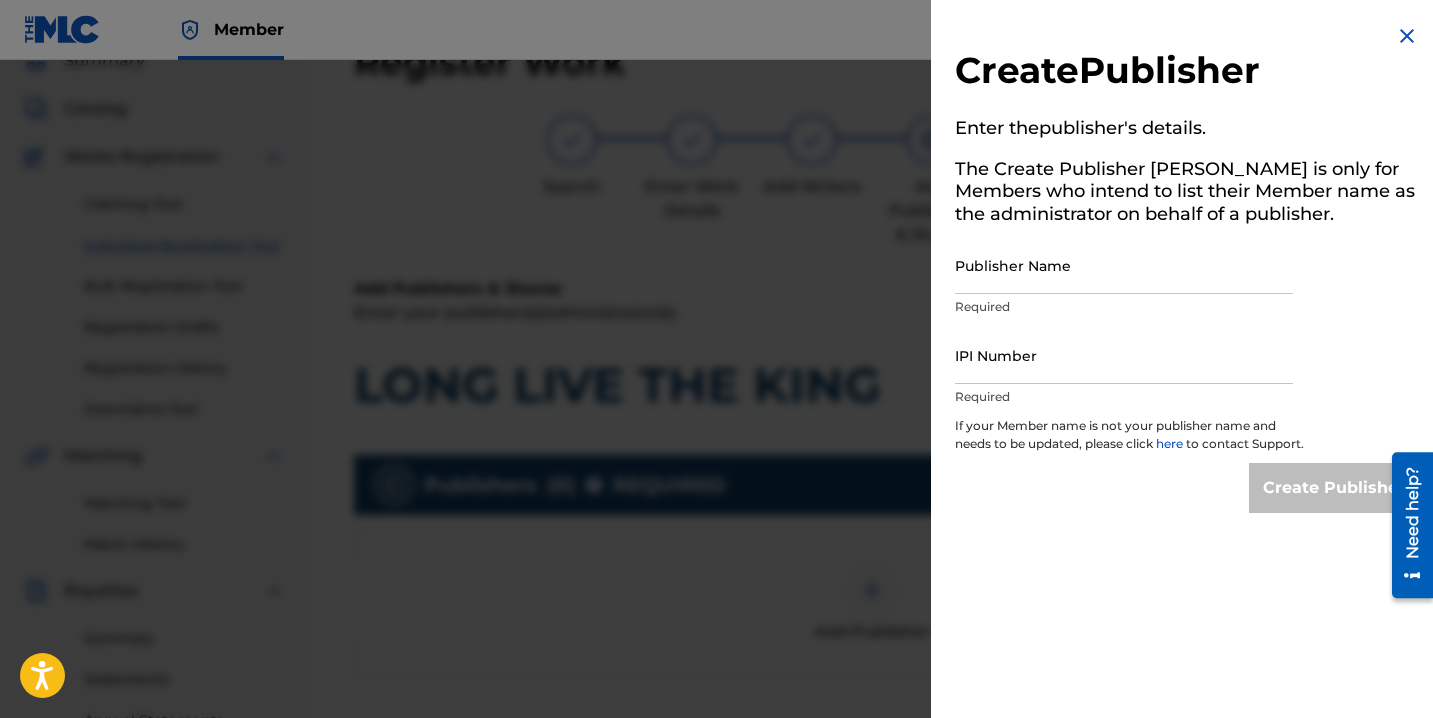 click on "Publisher Name Required" at bounding box center (1124, 282) 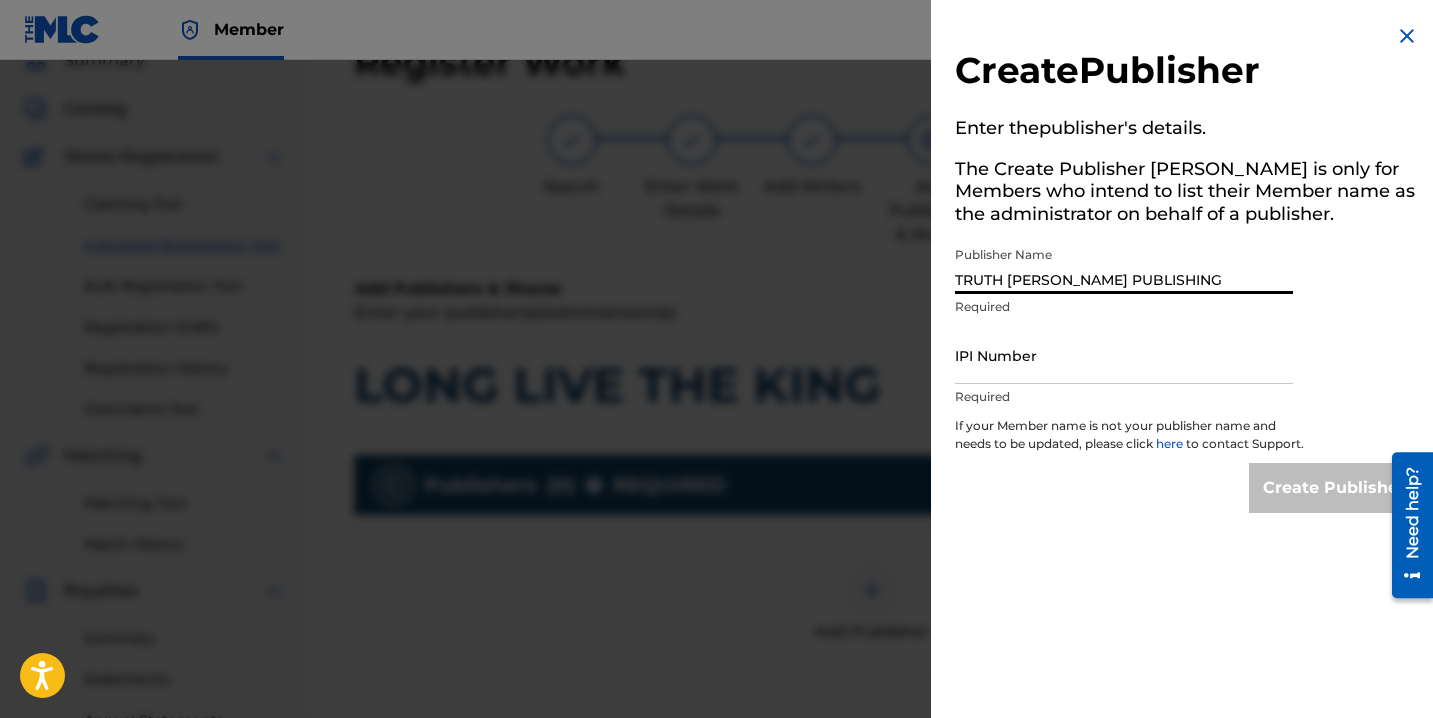 click on "IPI Number" at bounding box center (1124, 355) 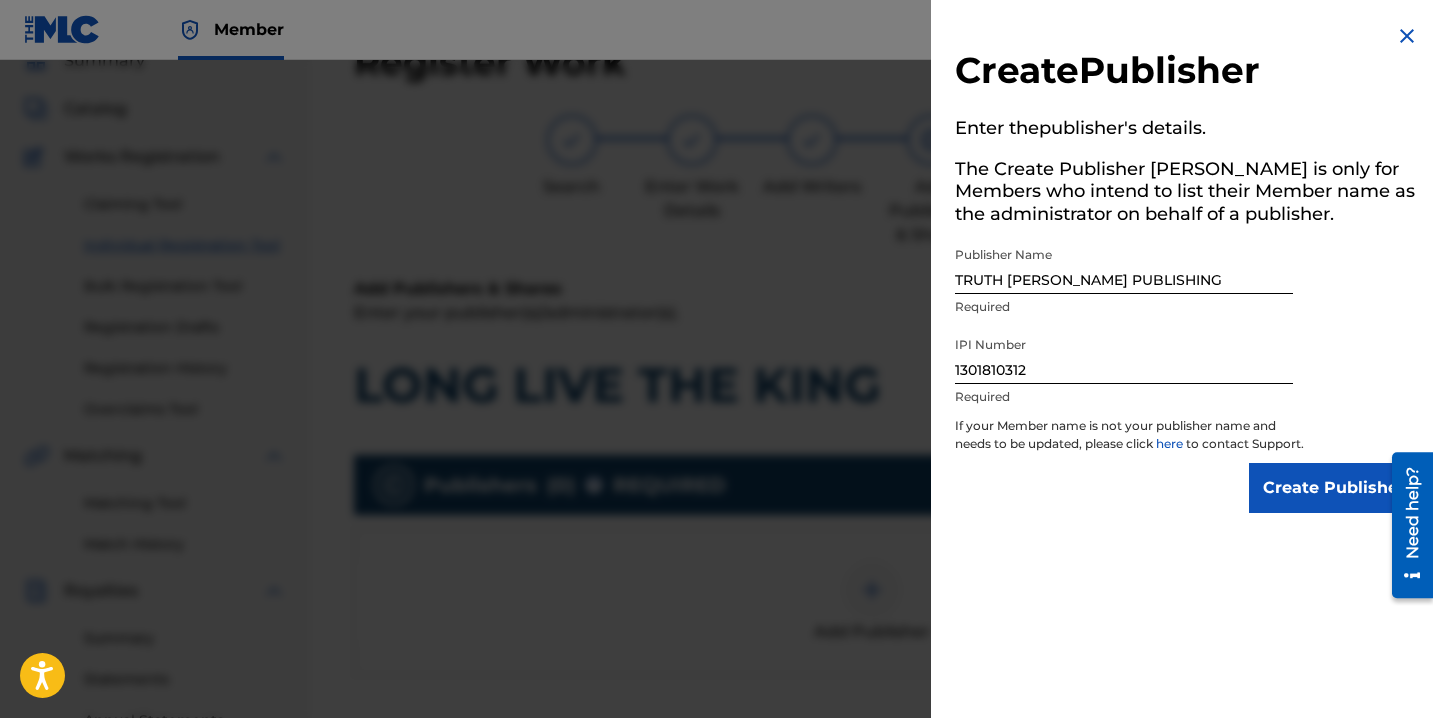 click on "Create Publisher" at bounding box center [1334, 488] 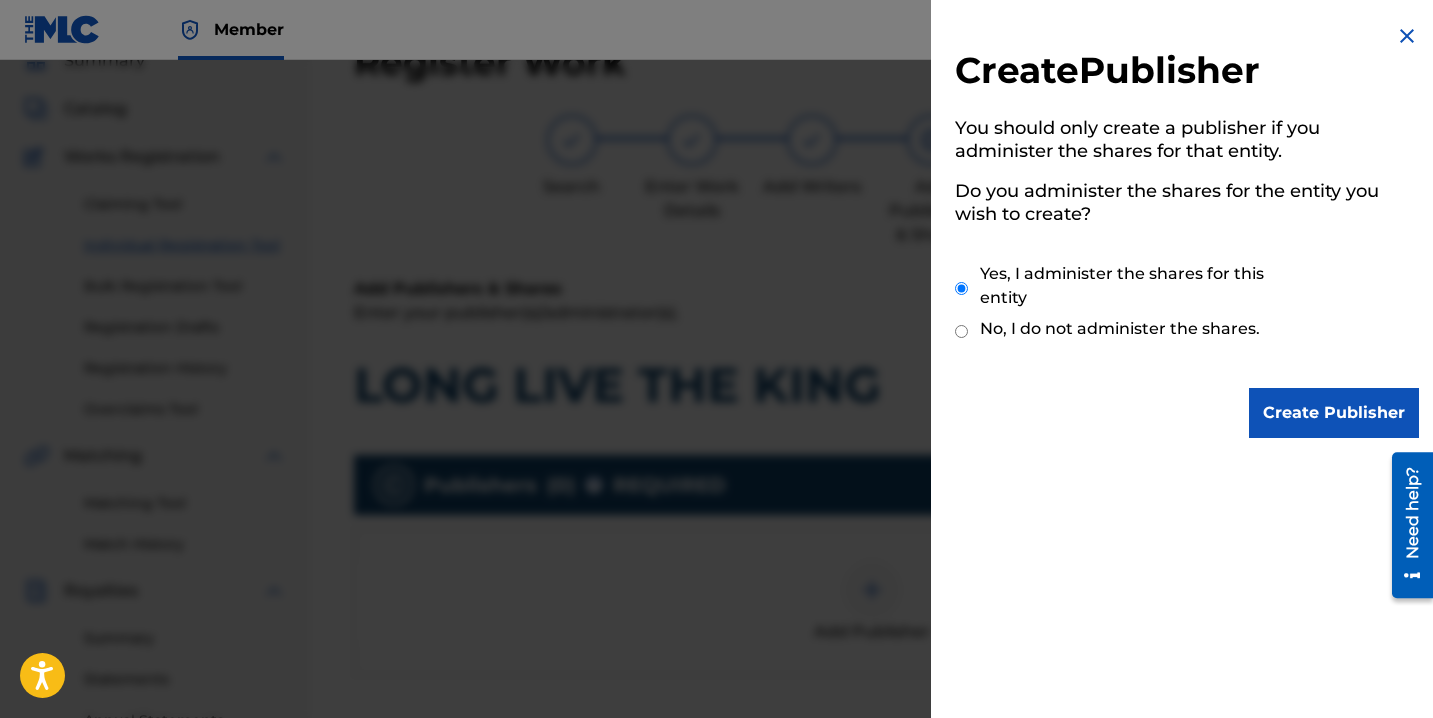 click on "Create Publisher" at bounding box center [1334, 413] 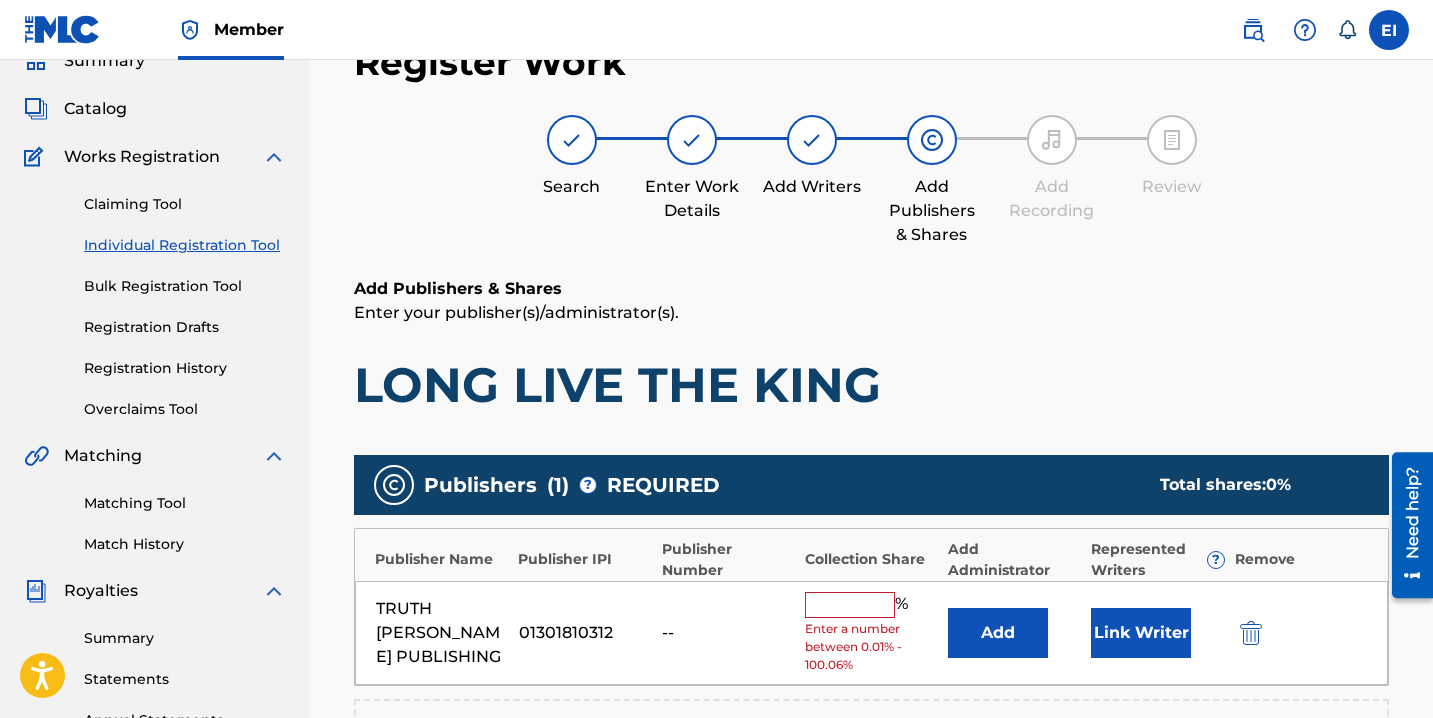 click at bounding box center (850, 605) 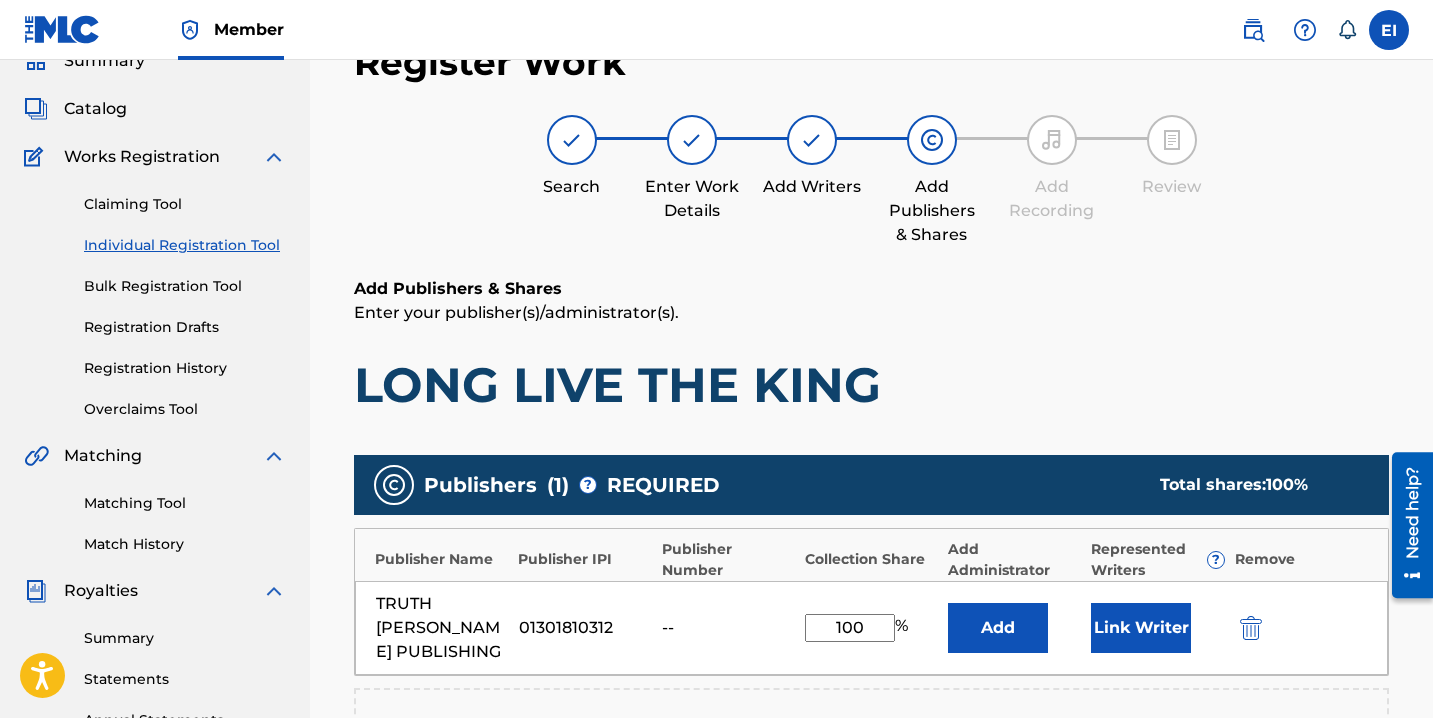 click on "Link Writer" at bounding box center (1141, 628) 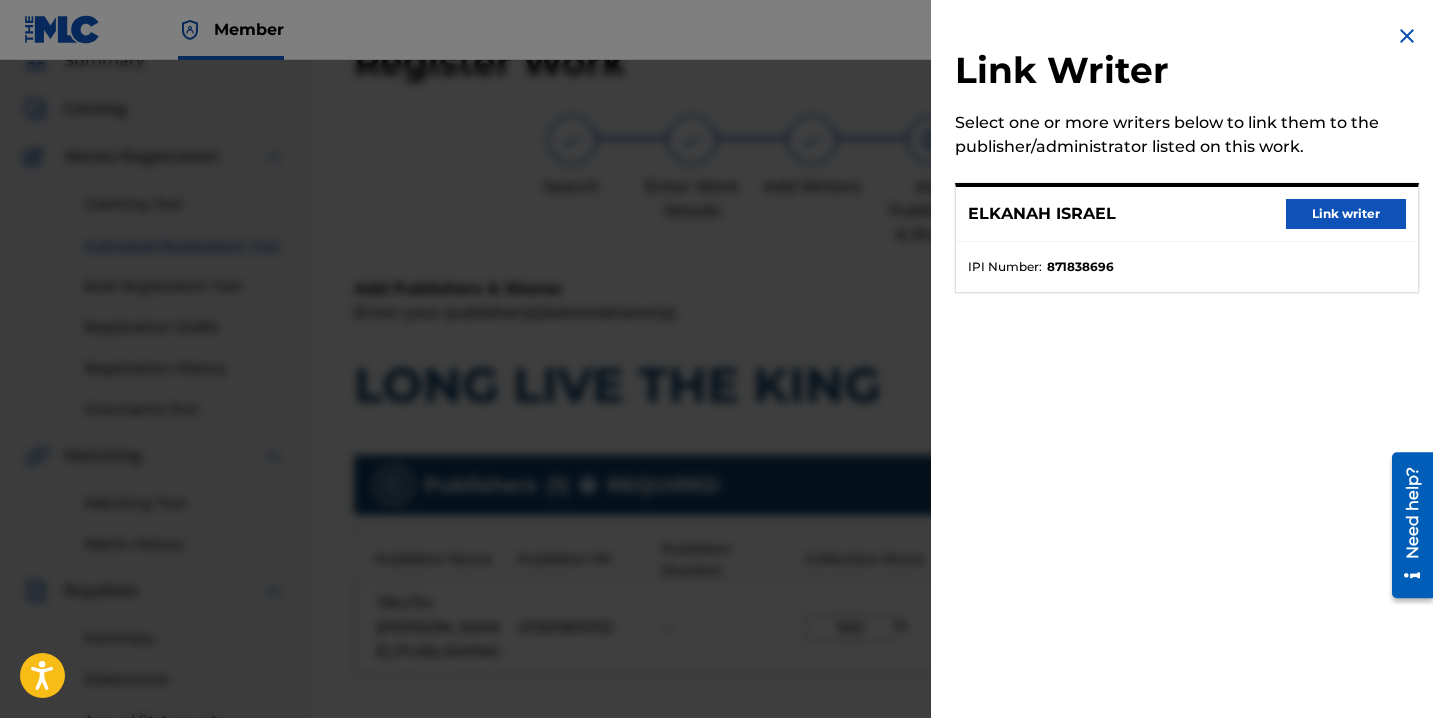 click on "Link writer" at bounding box center (1346, 214) 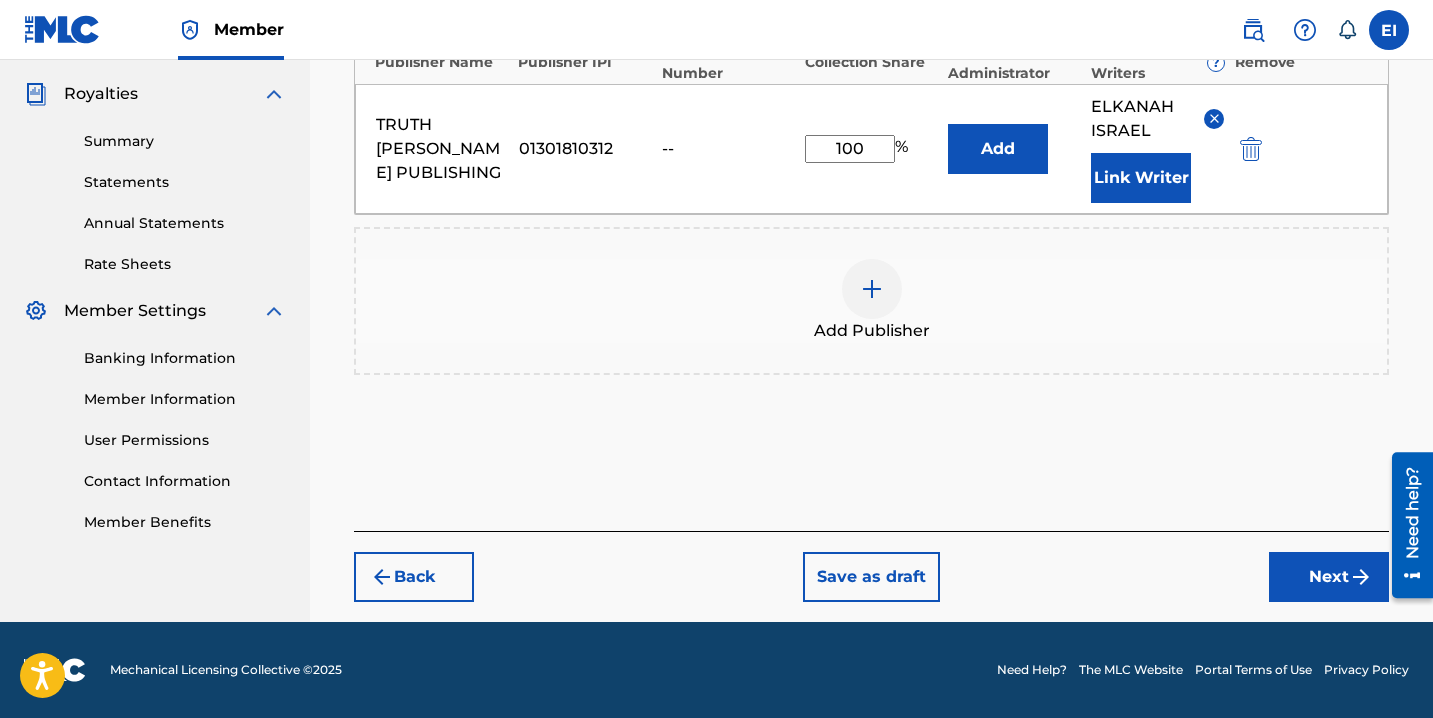click on "Next" at bounding box center (1329, 577) 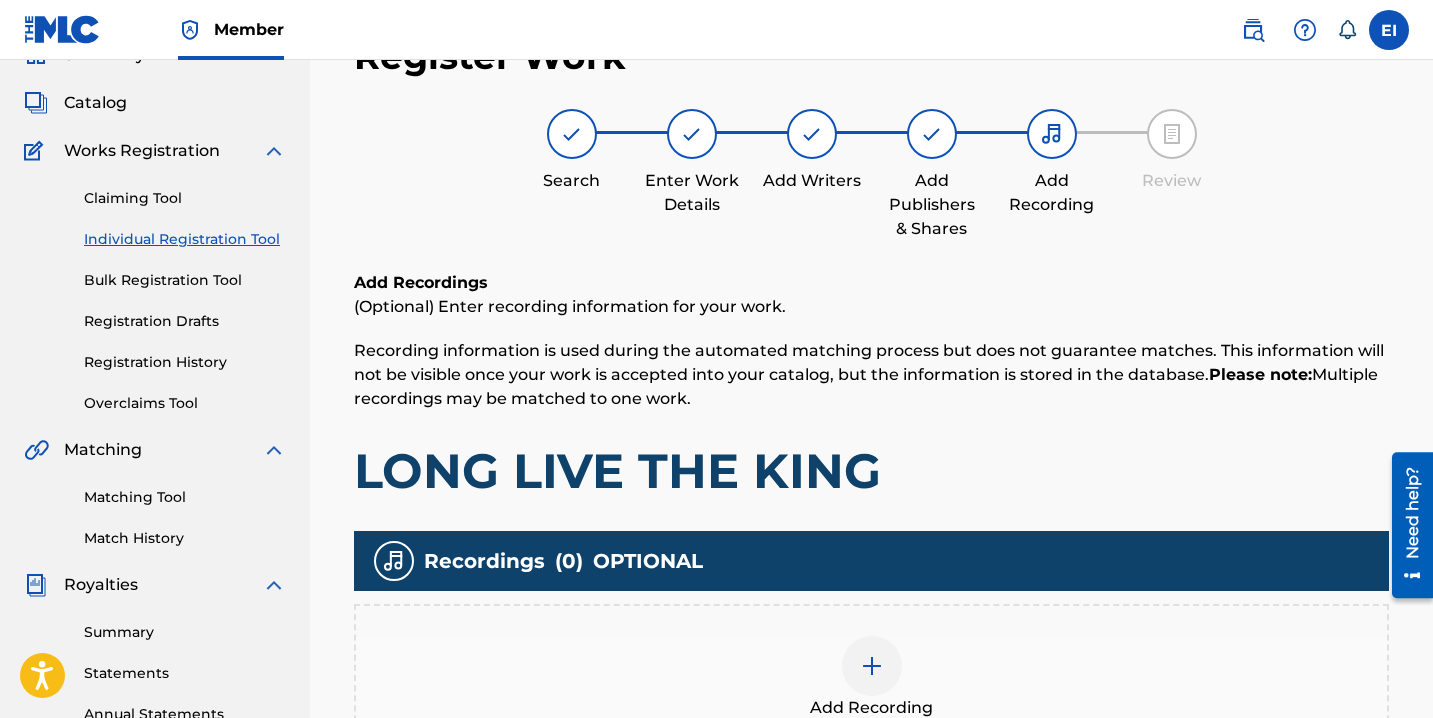 scroll, scrollTop: 90, scrollLeft: 0, axis: vertical 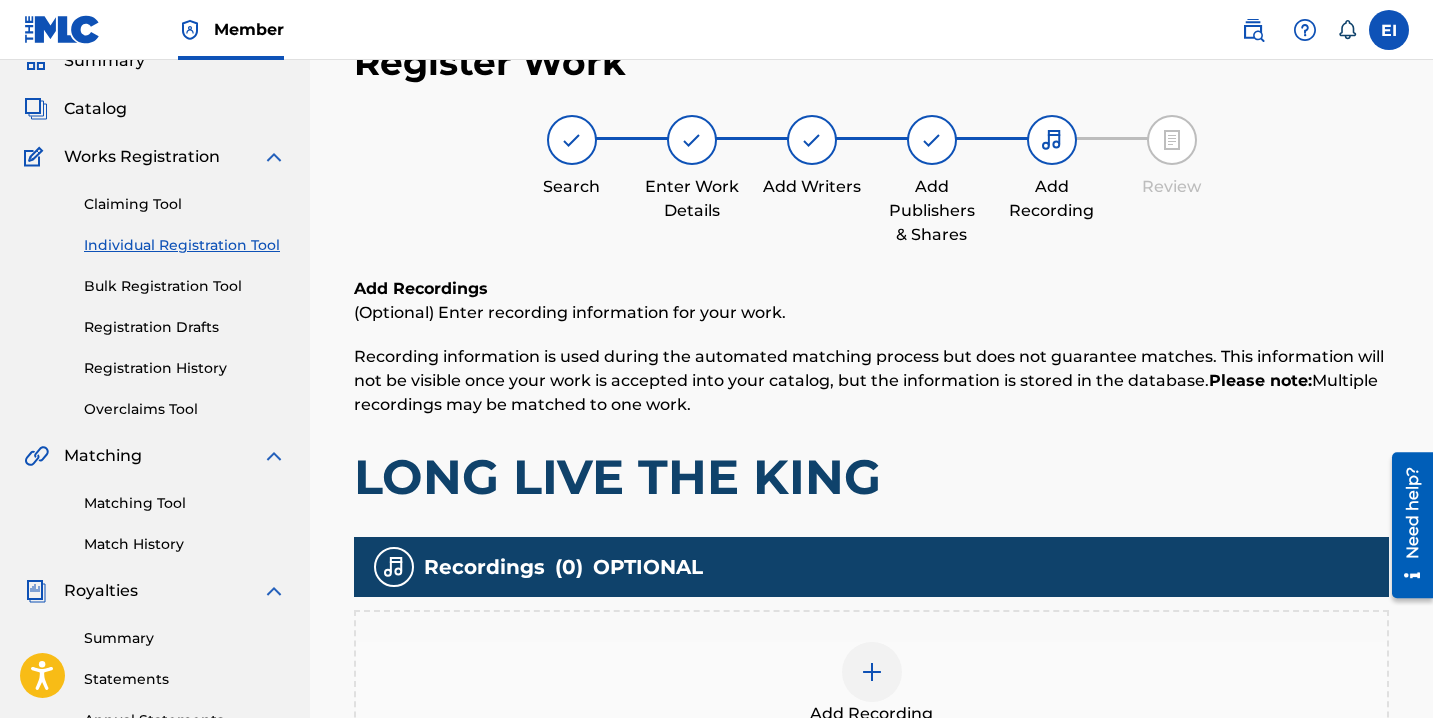 click on "Add Recording" at bounding box center [871, 684] 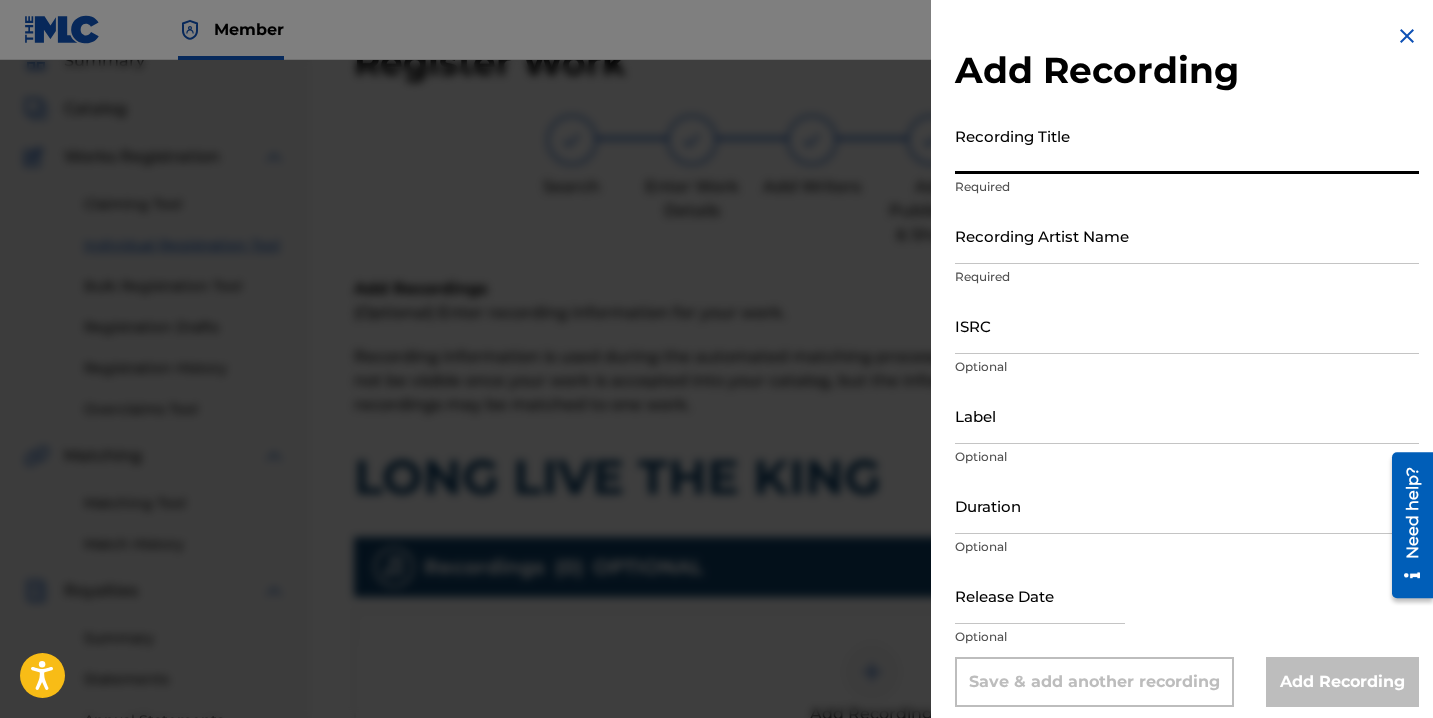 click on "Recording Title" at bounding box center (1187, 145) 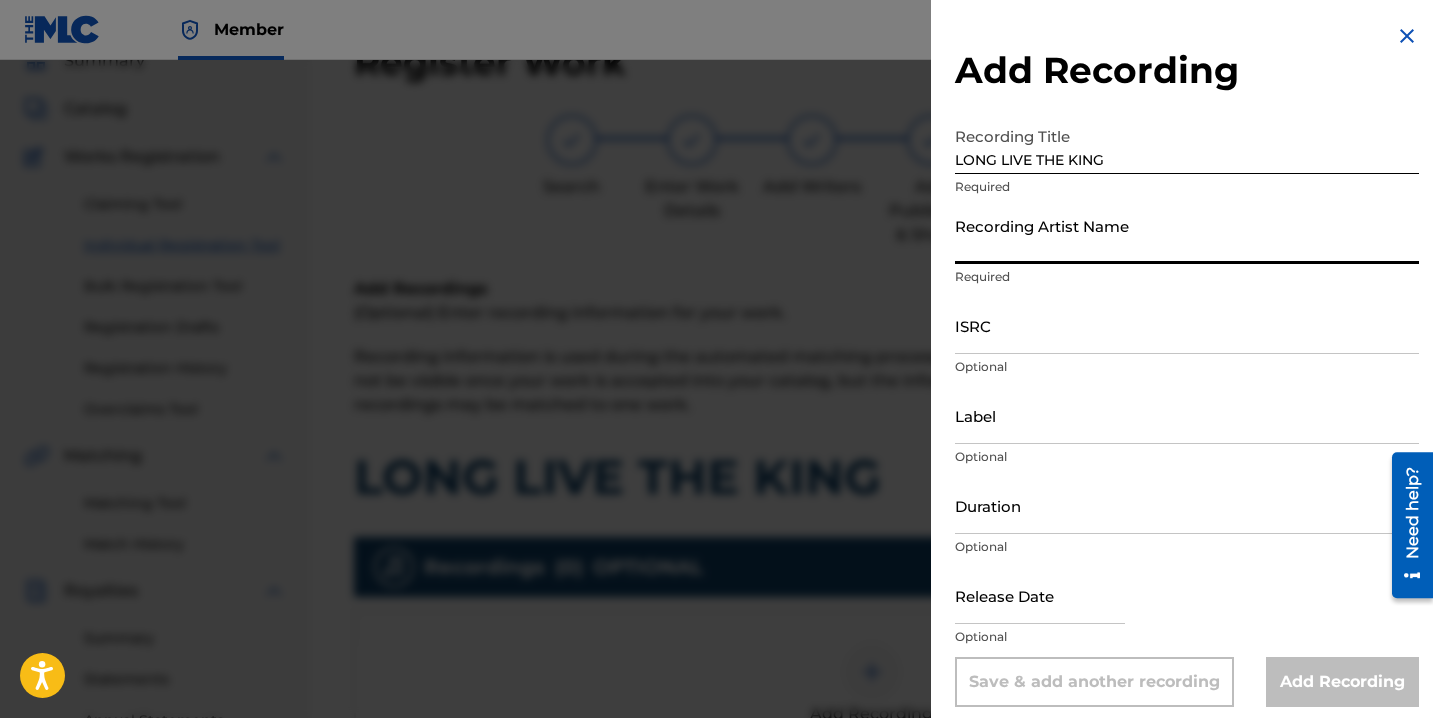 click on "Recording Artist Name" at bounding box center (1187, 235) 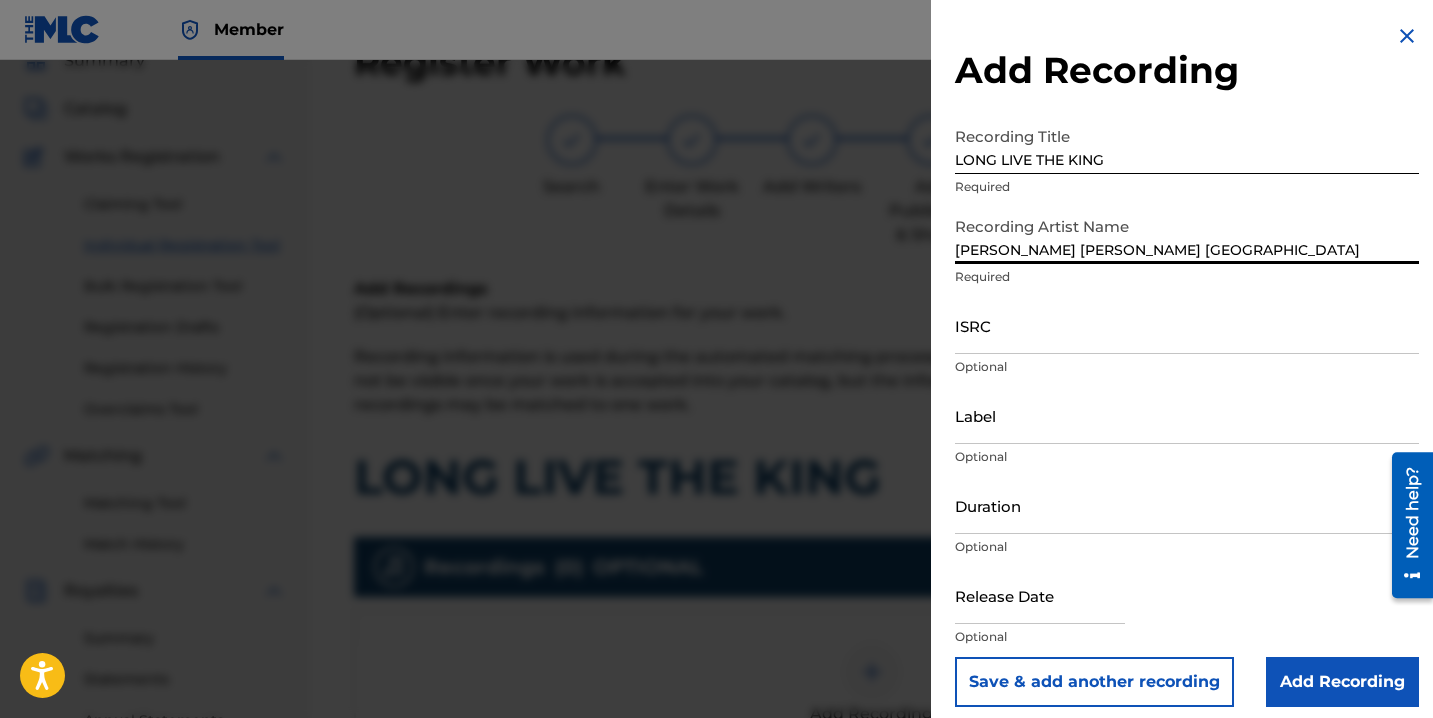 click on "Duration" at bounding box center (1187, 505) 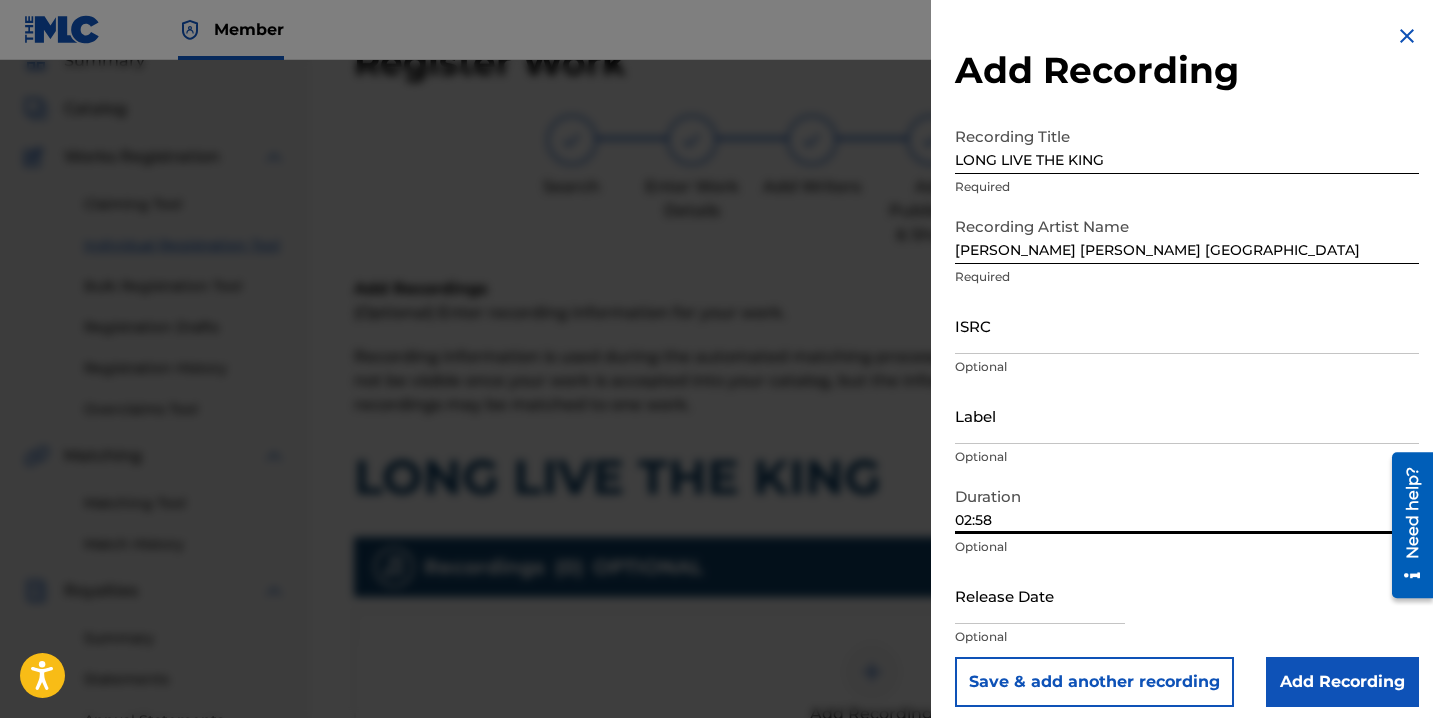 click at bounding box center (1040, 595) 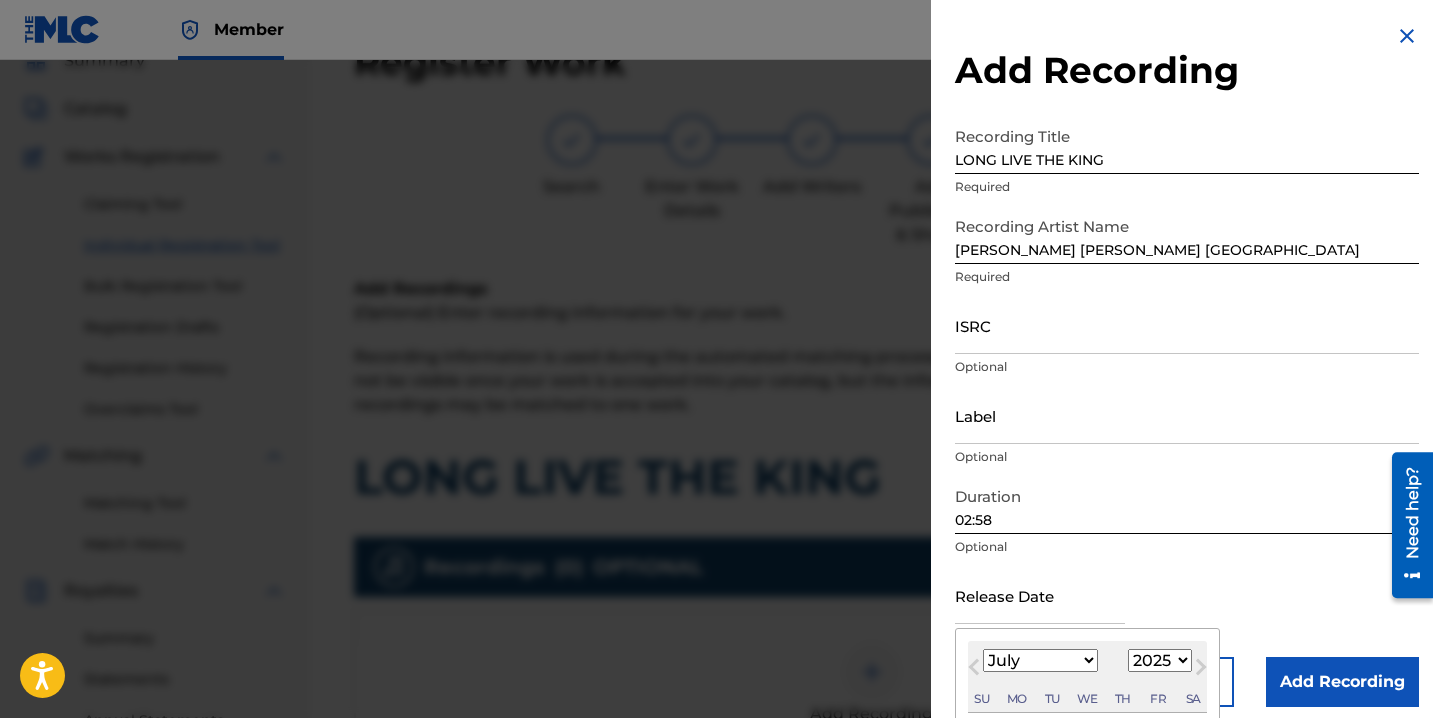 click on "Previous Month" at bounding box center (974, 671) 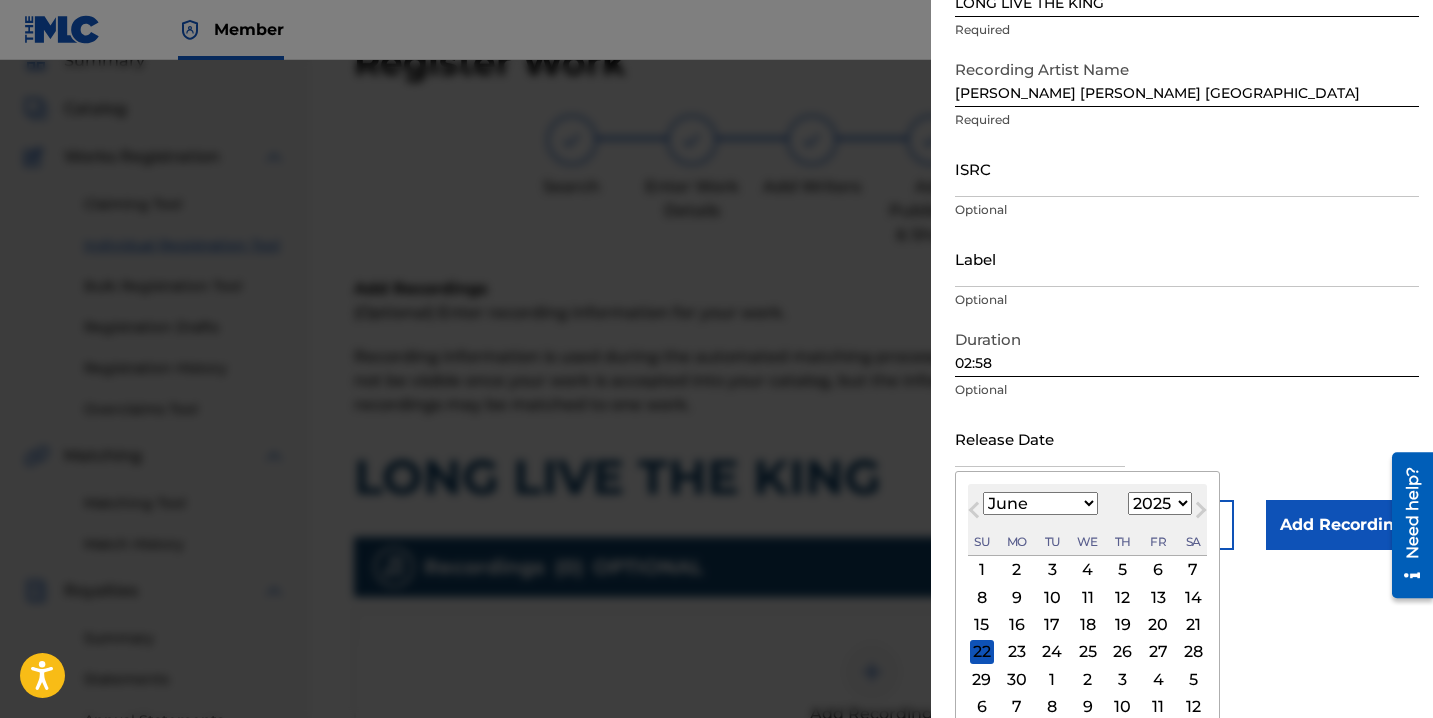 scroll, scrollTop: 159, scrollLeft: 0, axis: vertical 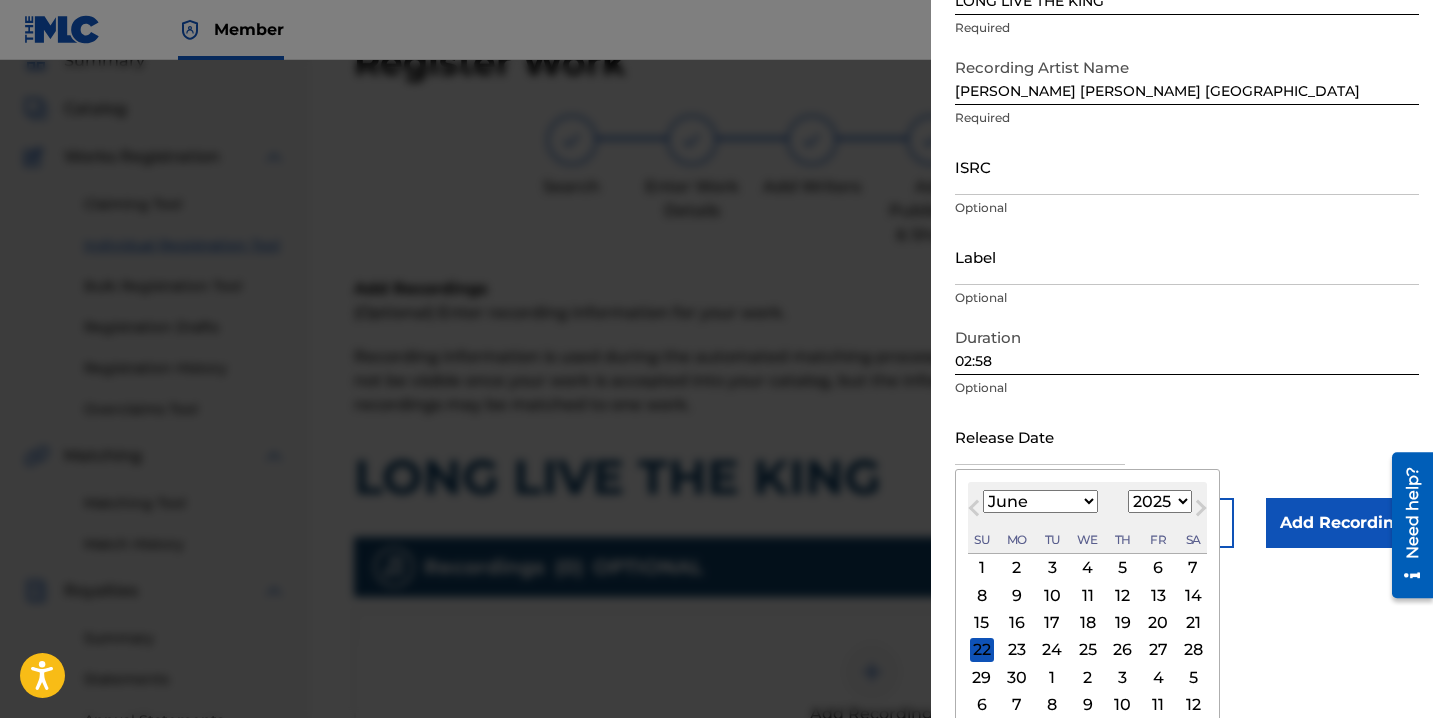click on "25" at bounding box center (1088, 650) 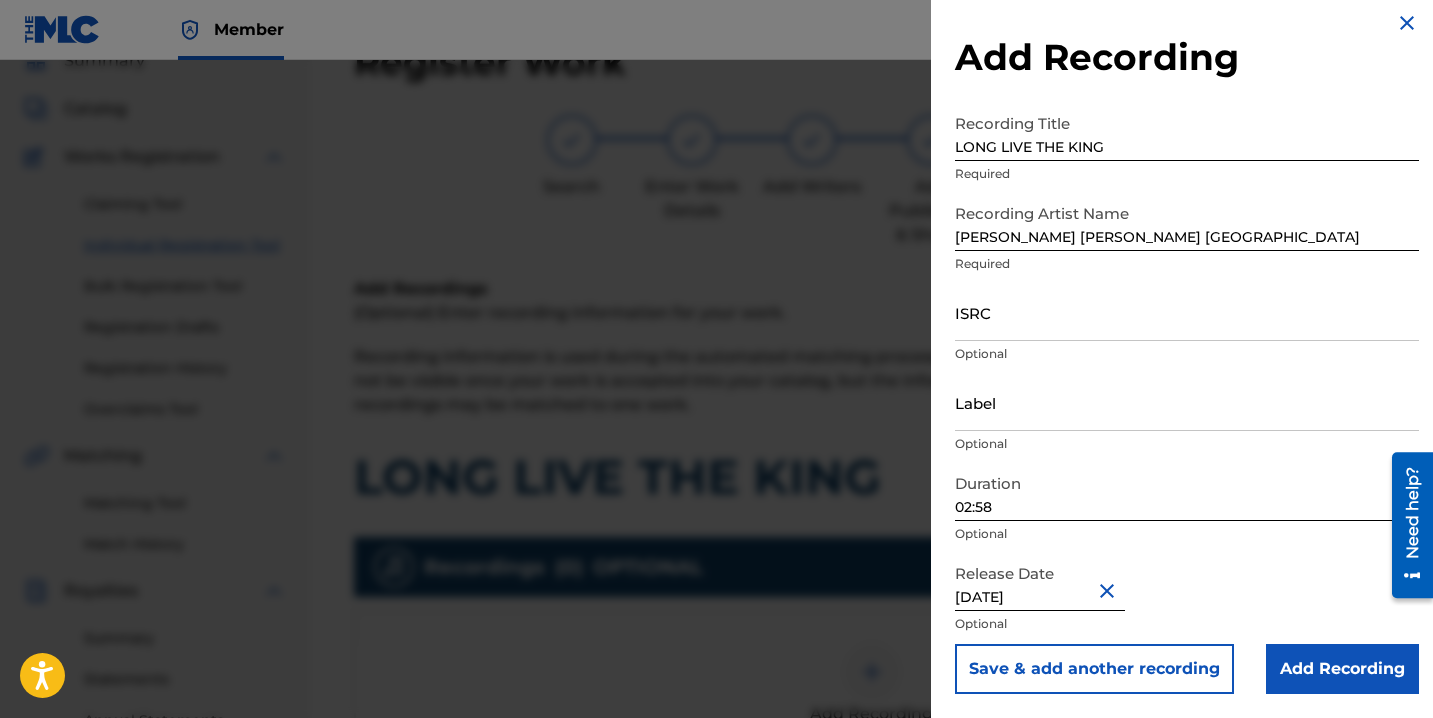 scroll, scrollTop: 13, scrollLeft: 0, axis: vertical 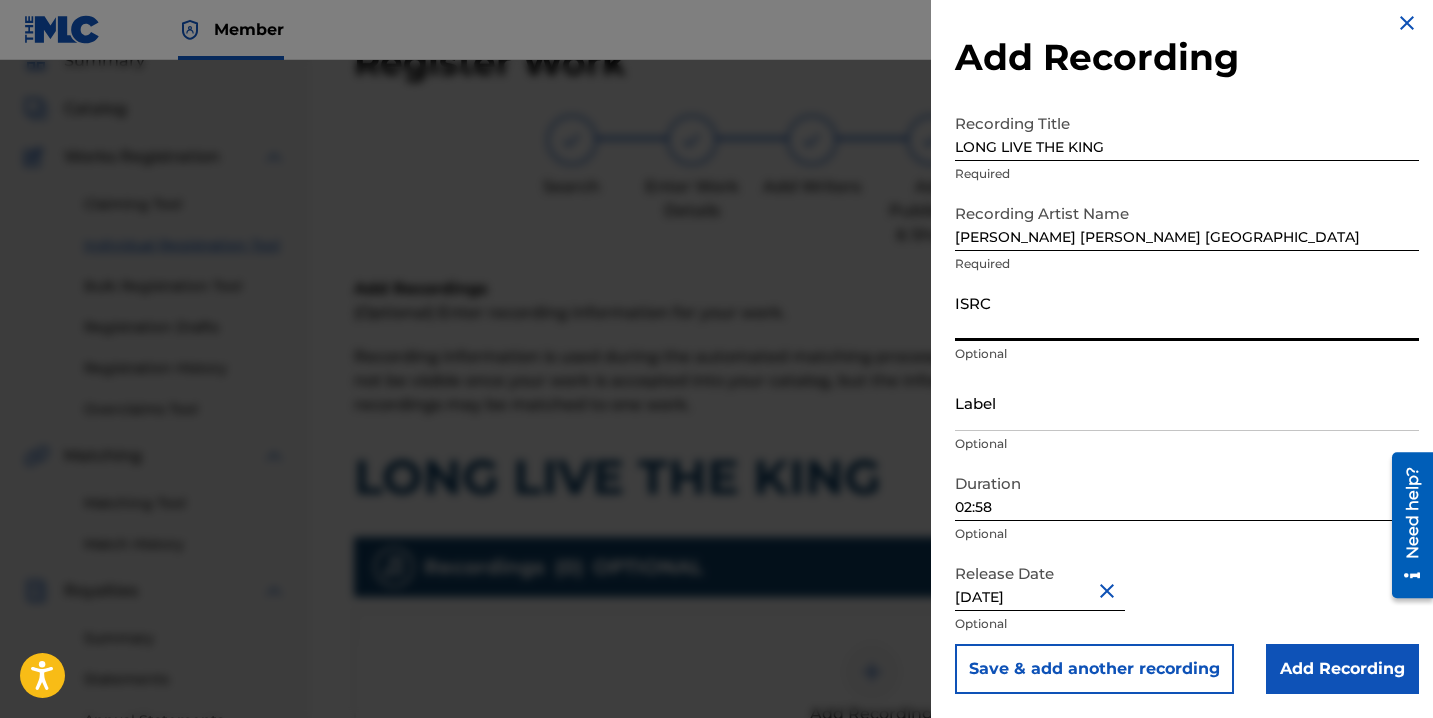click on "ISRC" at bounding box center (1187, 312) 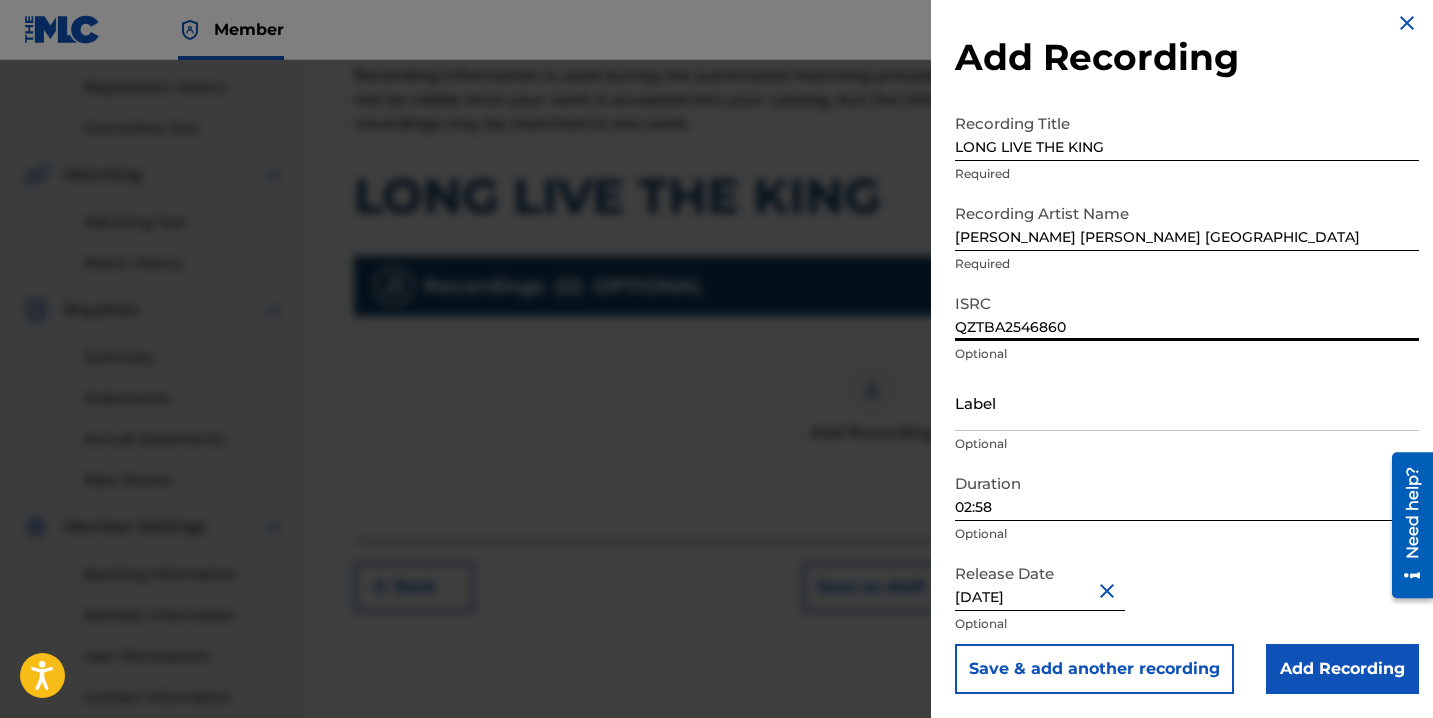 scroll, scrollTop: 518, scrollLeft: 0, axis: vertical 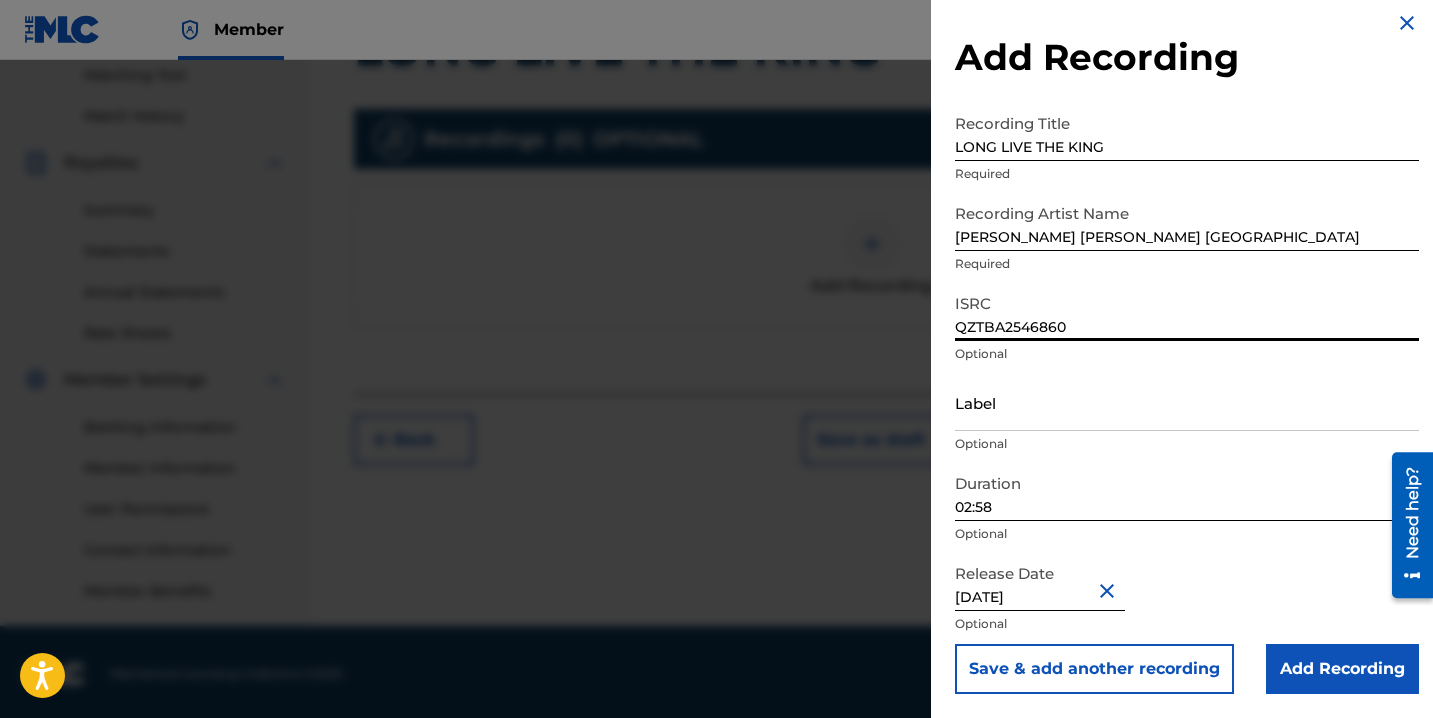click on "Add Recording" at bounding box center [1342, 669] 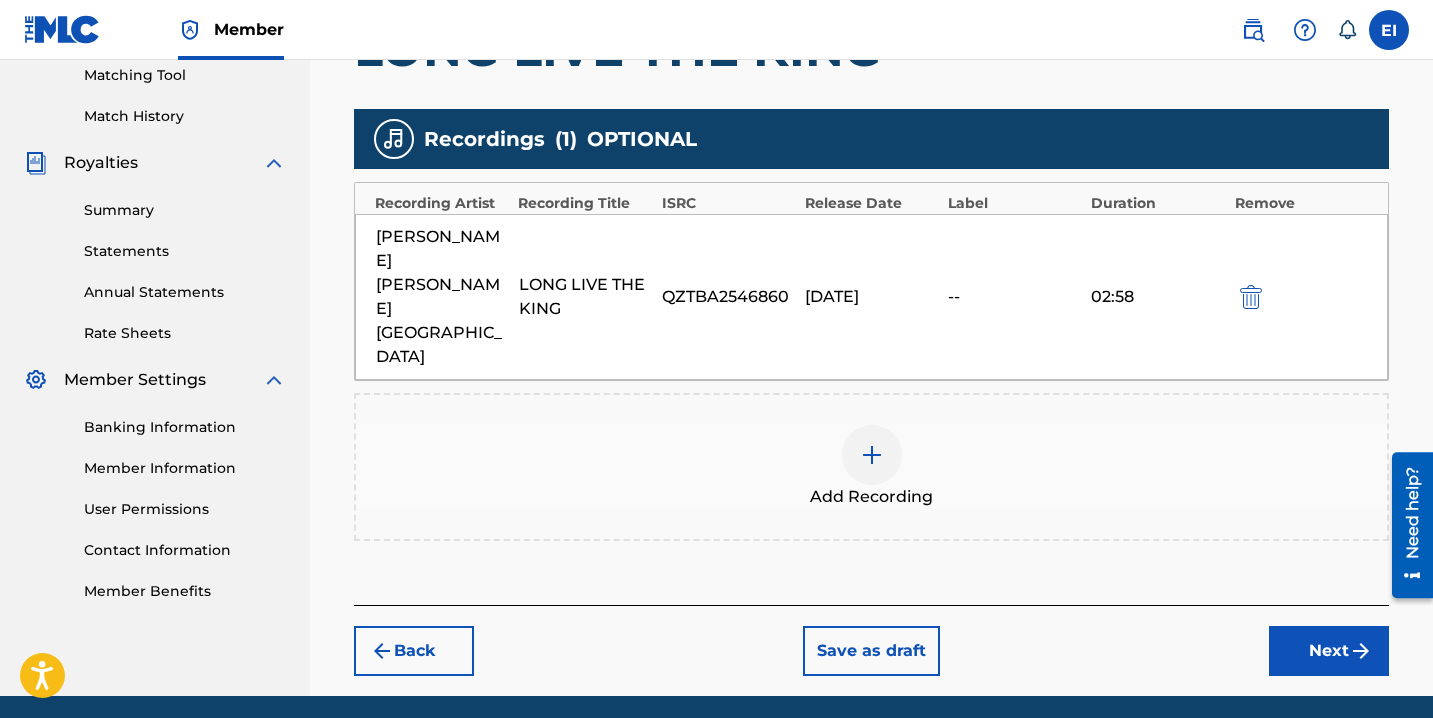 click on "Next" at bounding box center (1329, 651) 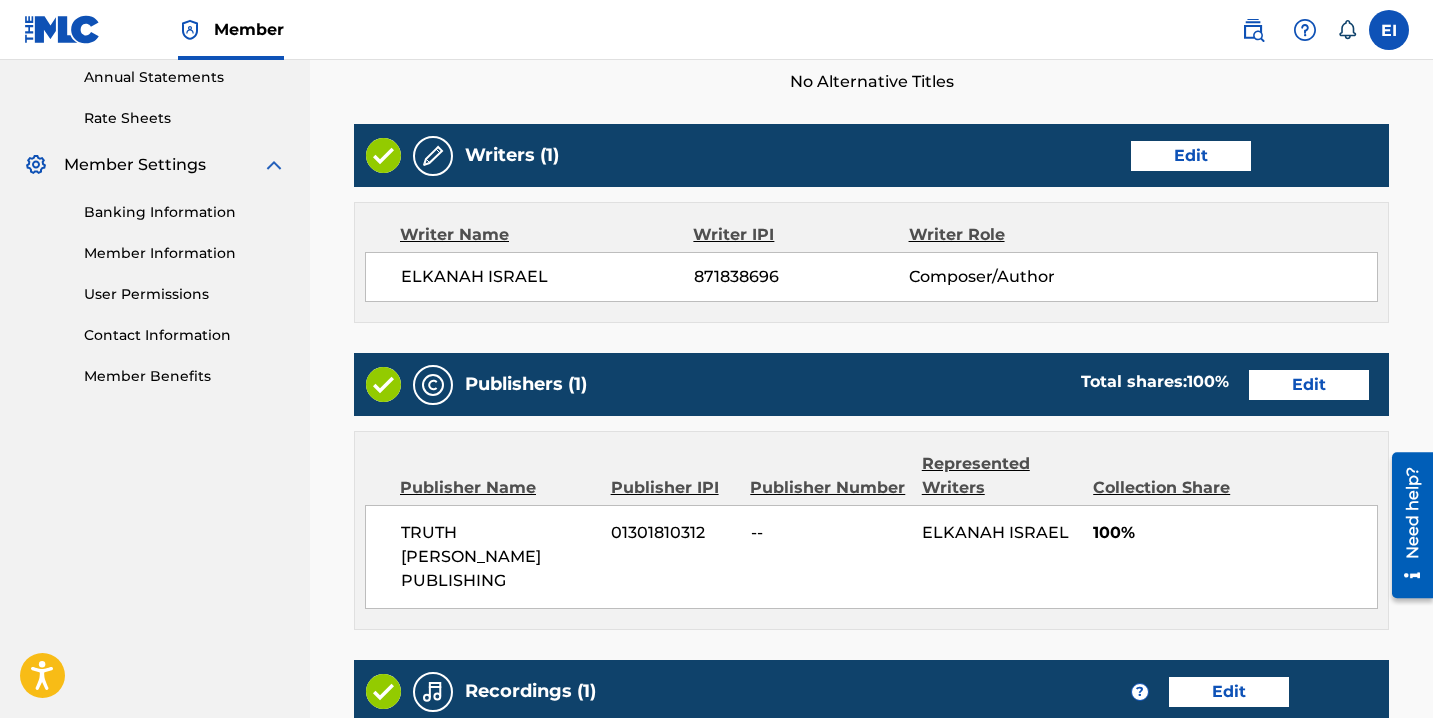 scroll, scrollTop: 1059, scrollLeft: 0, axis: vertical 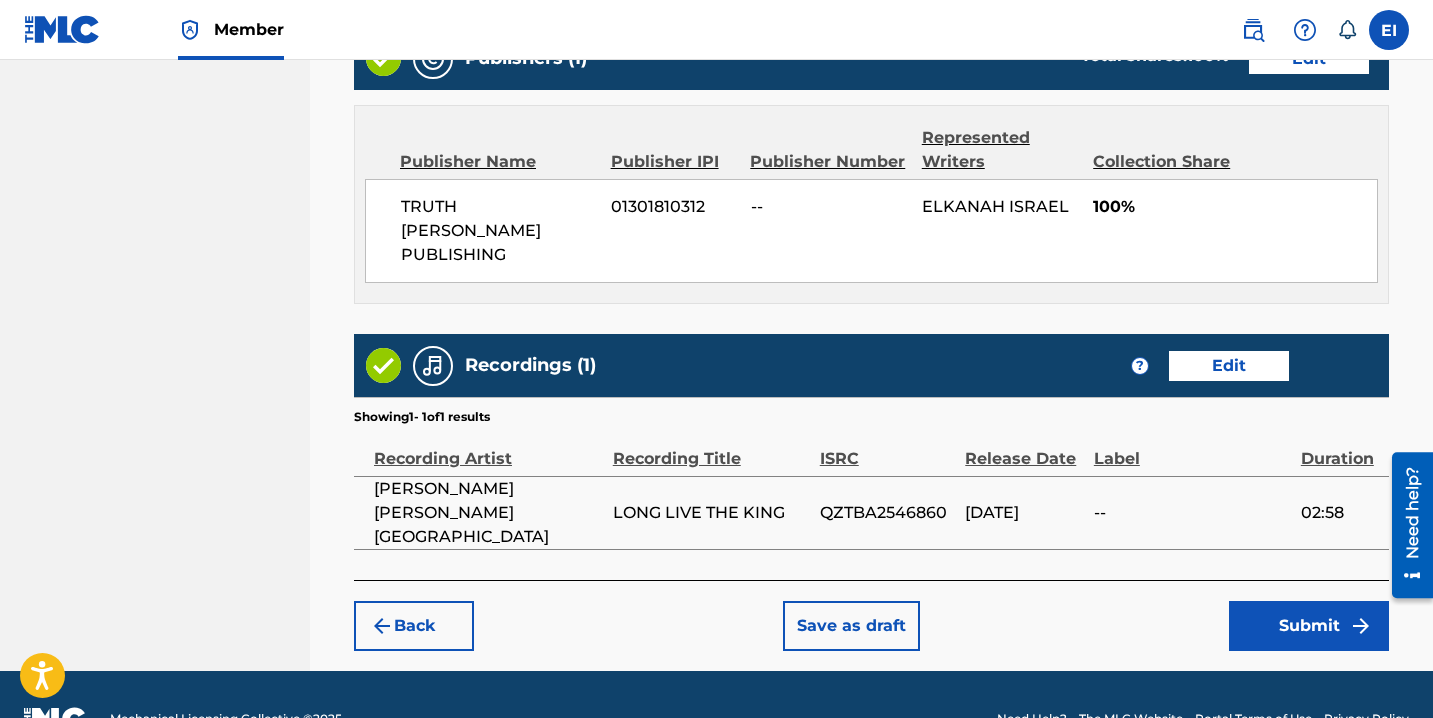 click on "Submit" at bounding box center [1309, 626] 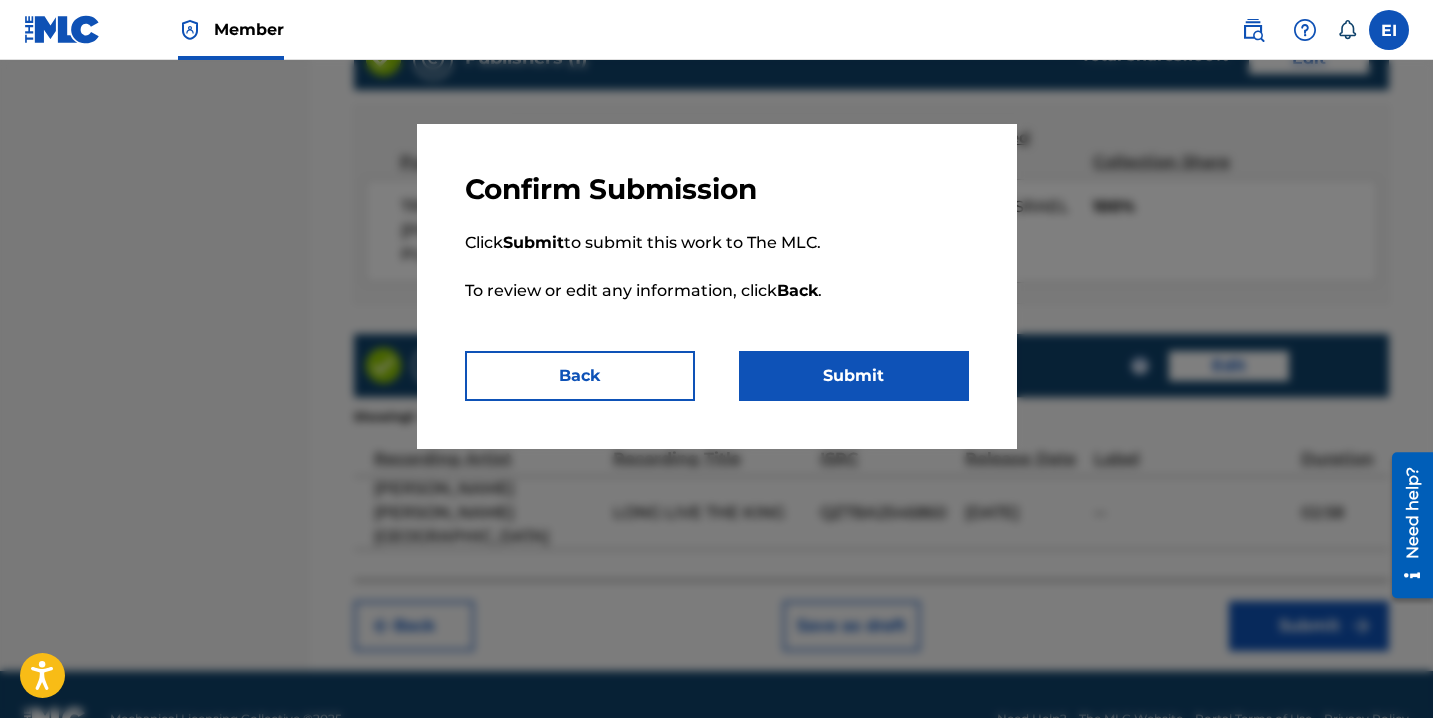 click on "Submit" at bounding box center (854, 376) 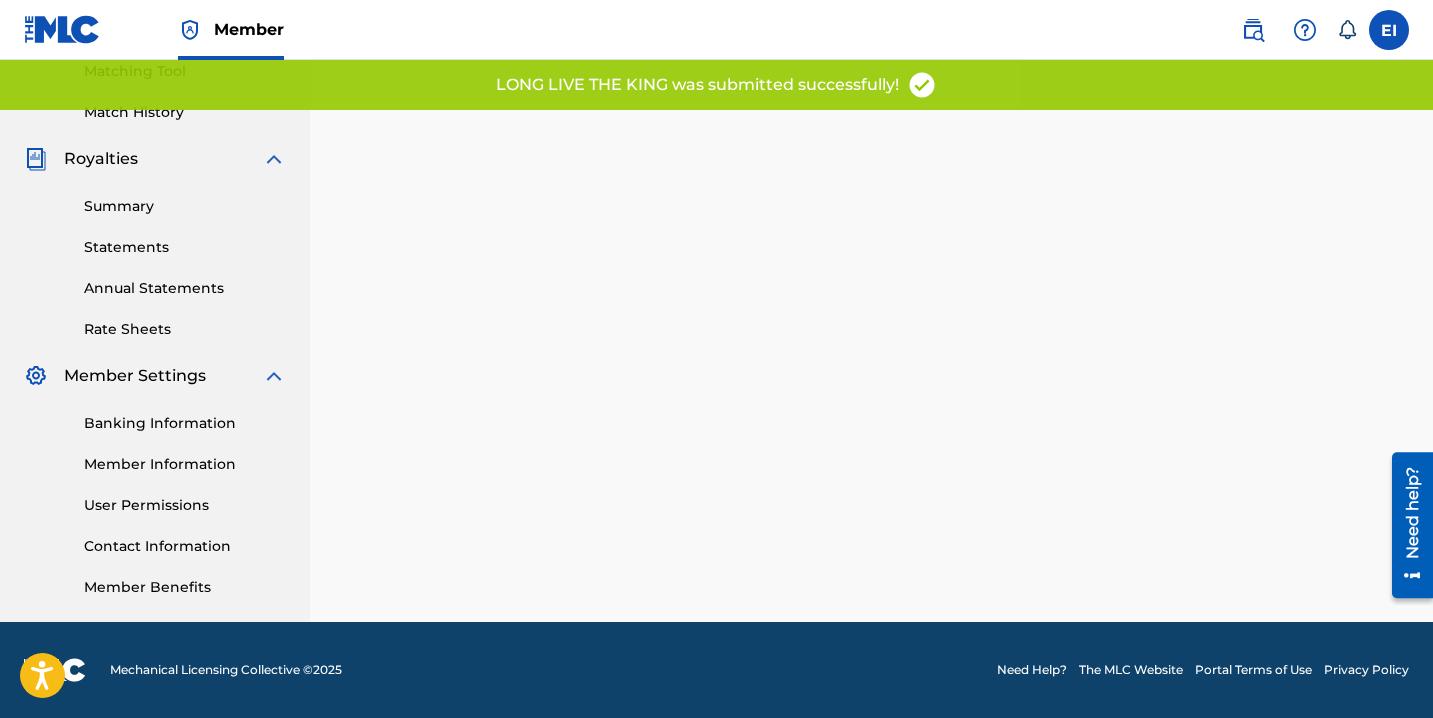 scroll, scrollTop: 0, scrollLeft: 0, axis: both 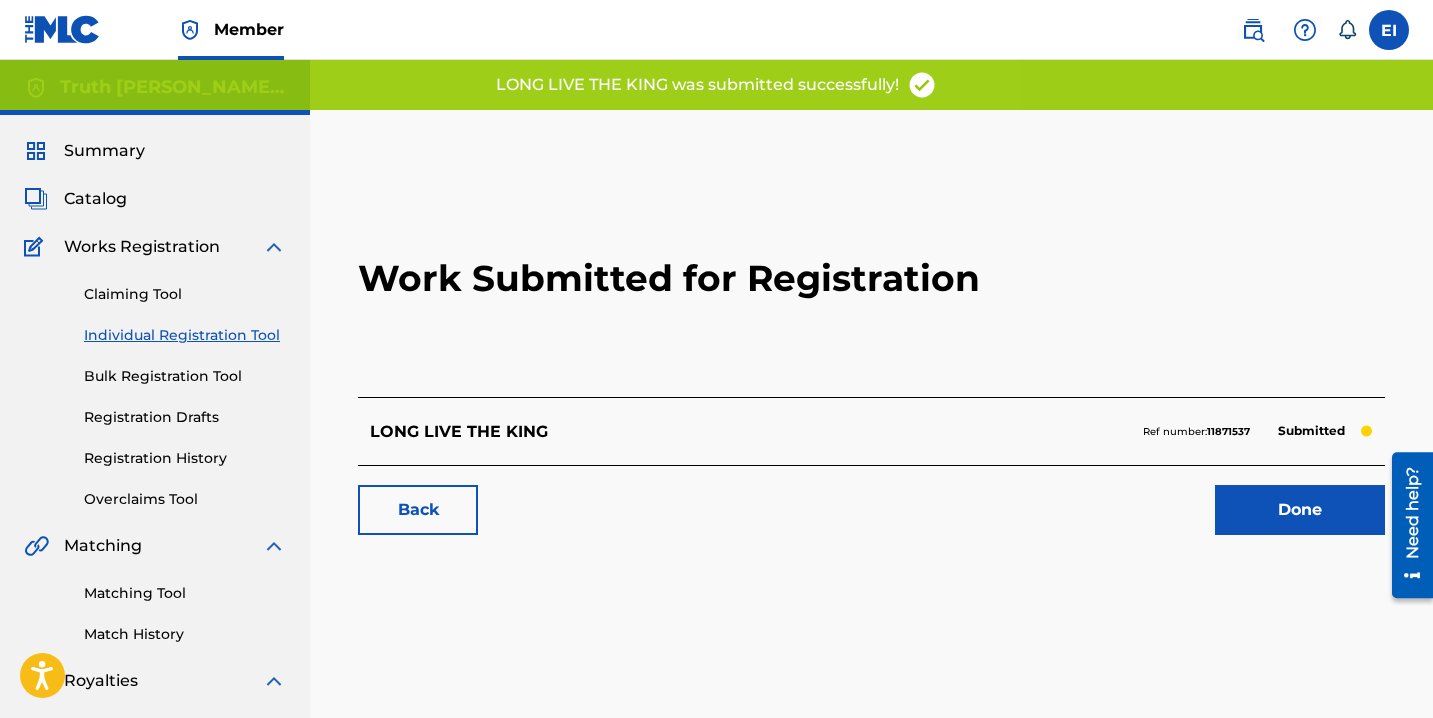 click on "Done" at bounding box center (1300, 510) 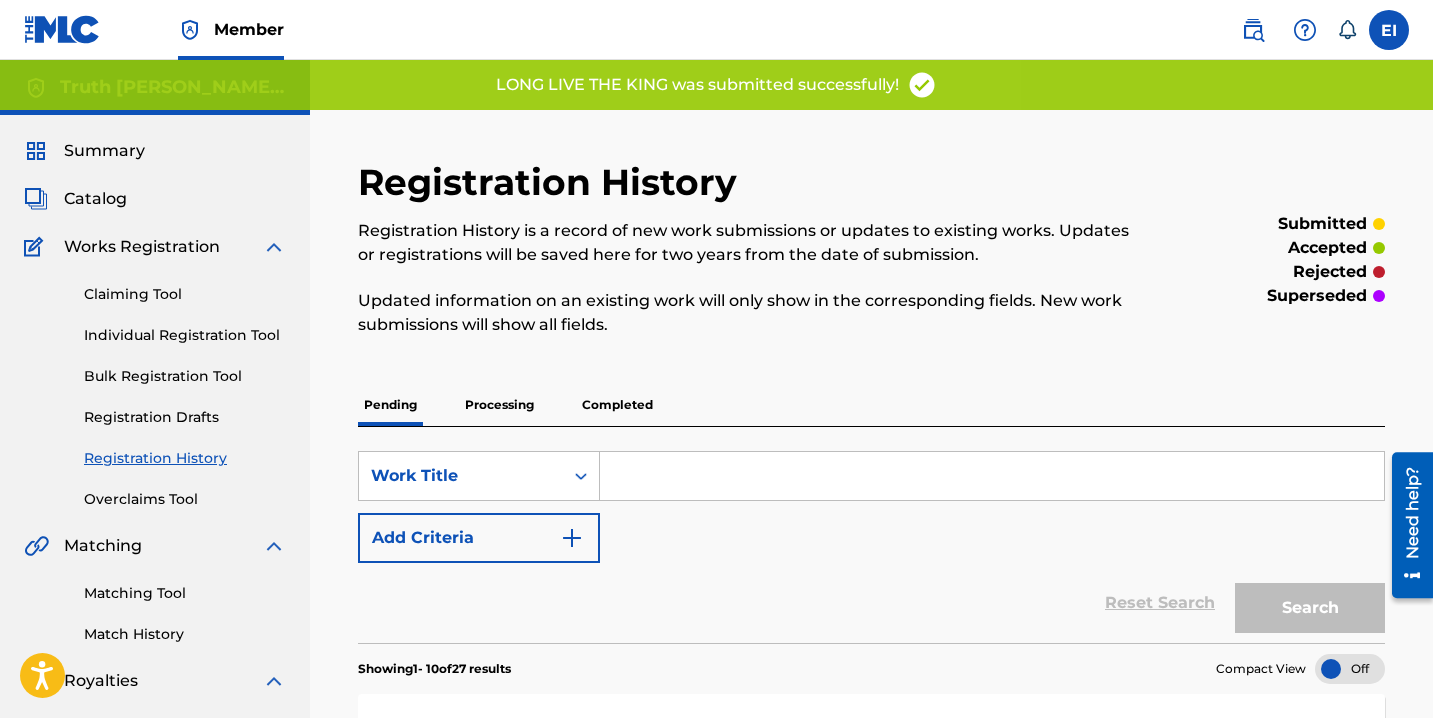 click on "Individual Registration Tool" at bounding box center [185, 335] 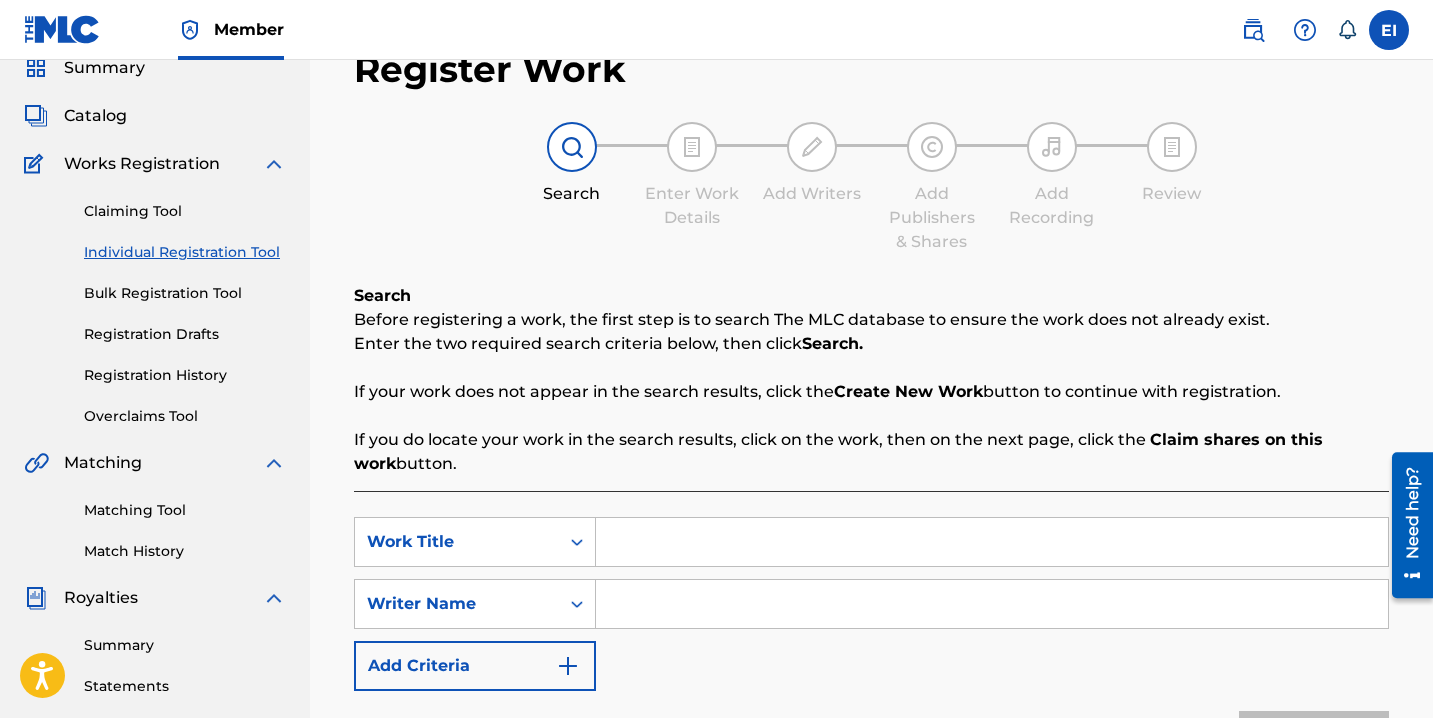 scroll, scrollTop: 109, scrollLeft: 0, axis: vertical 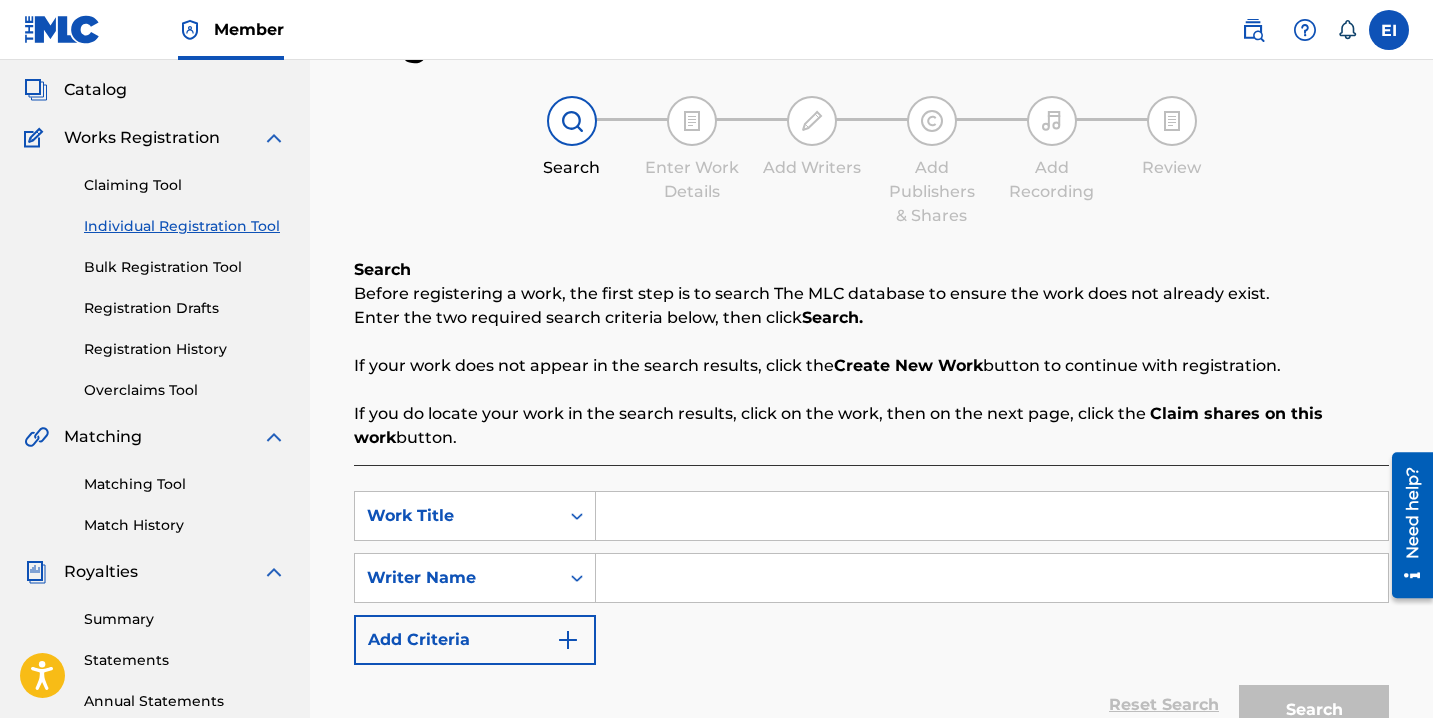 click at bounding box center [992, 516] 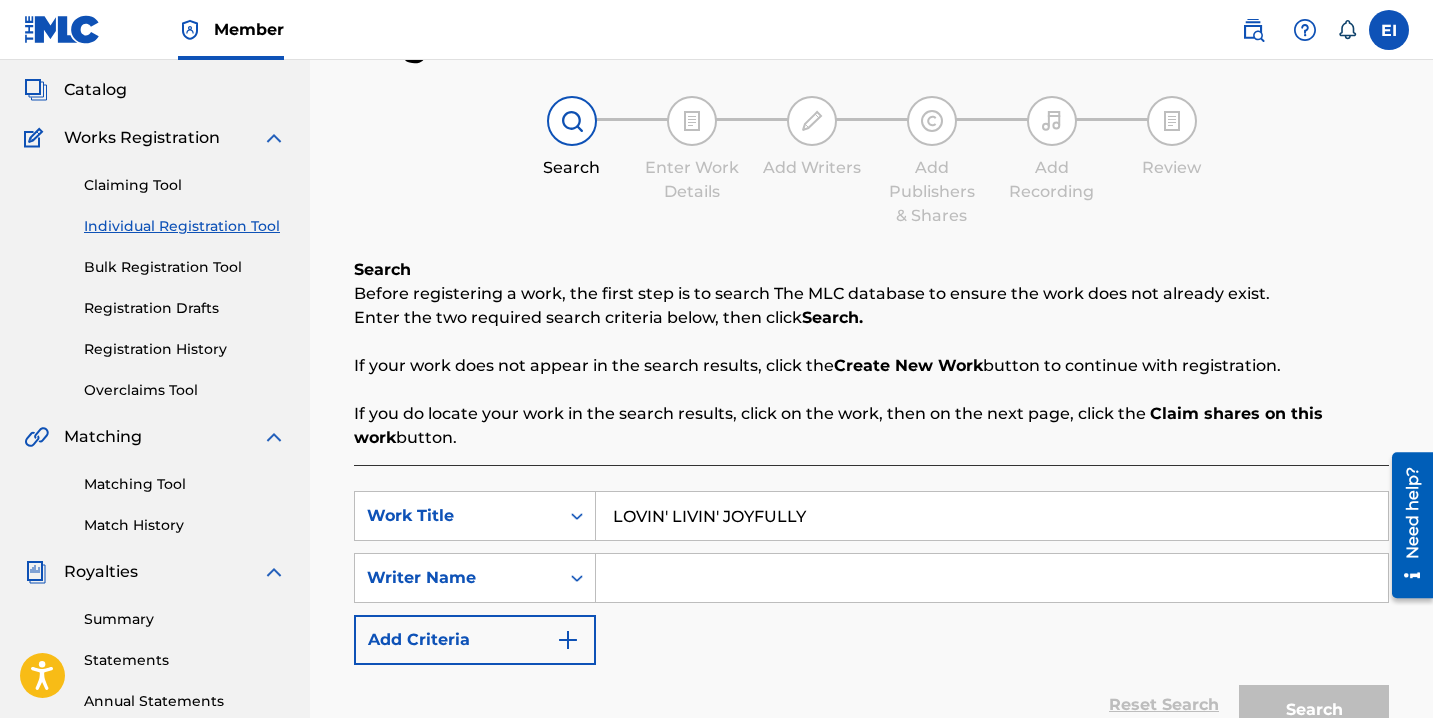 click at bounding box center [992, 578] 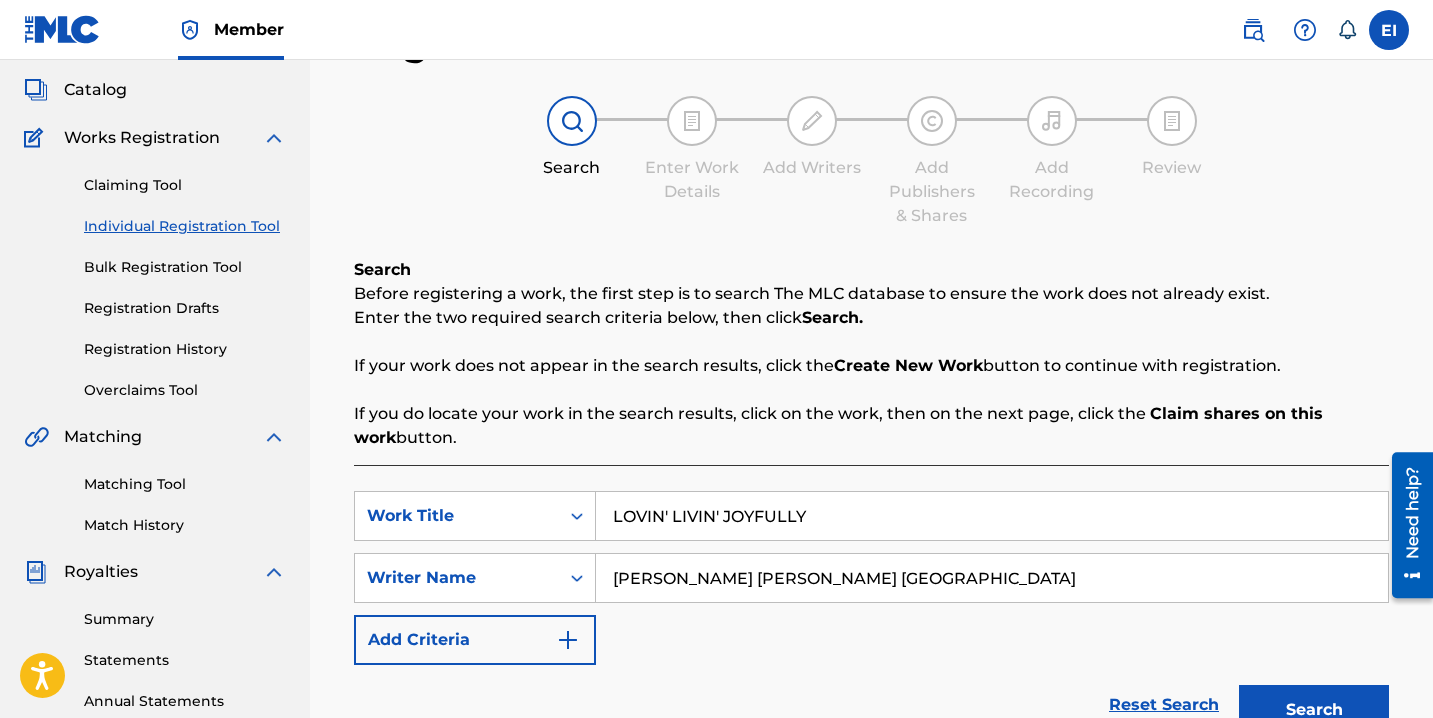 click on "Search" at bounding box center (1314, 710) 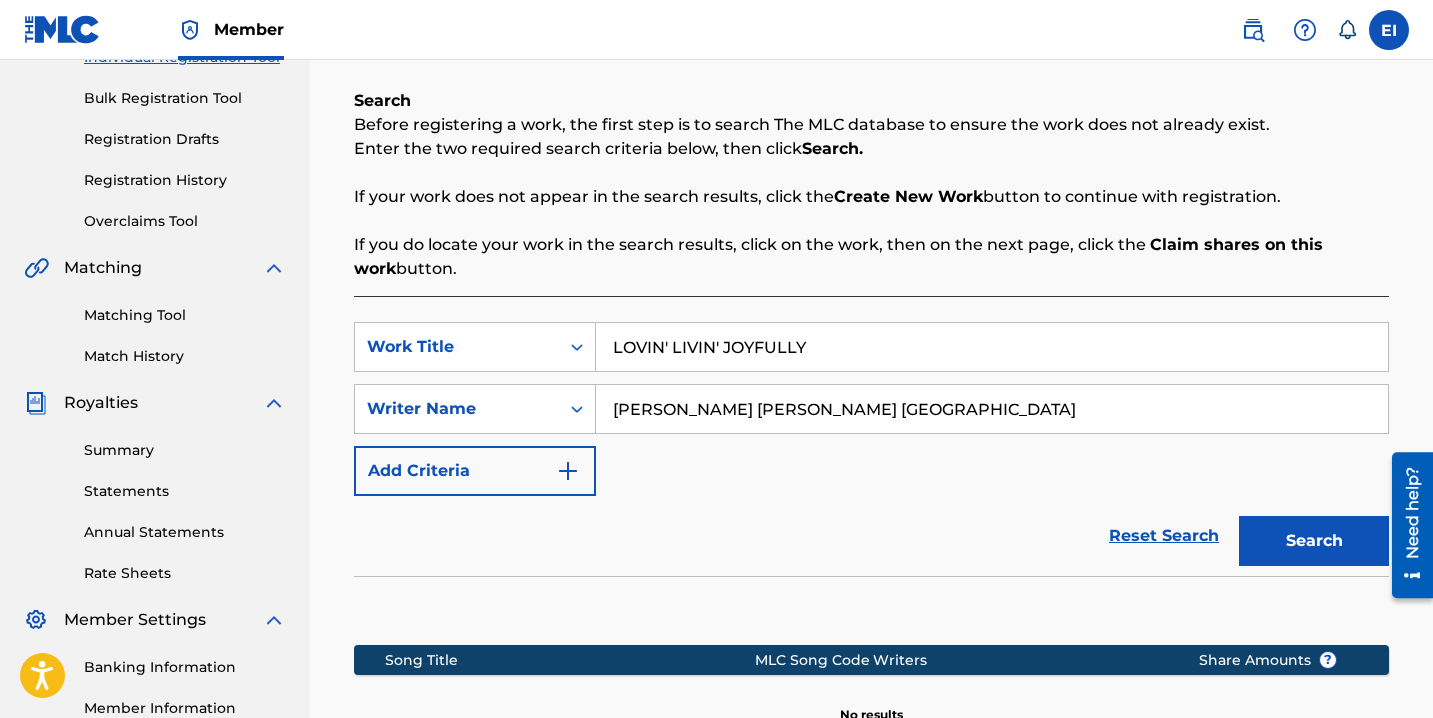 scroll, scrollTop: 551, scrollLeft: 0, axis: vertical 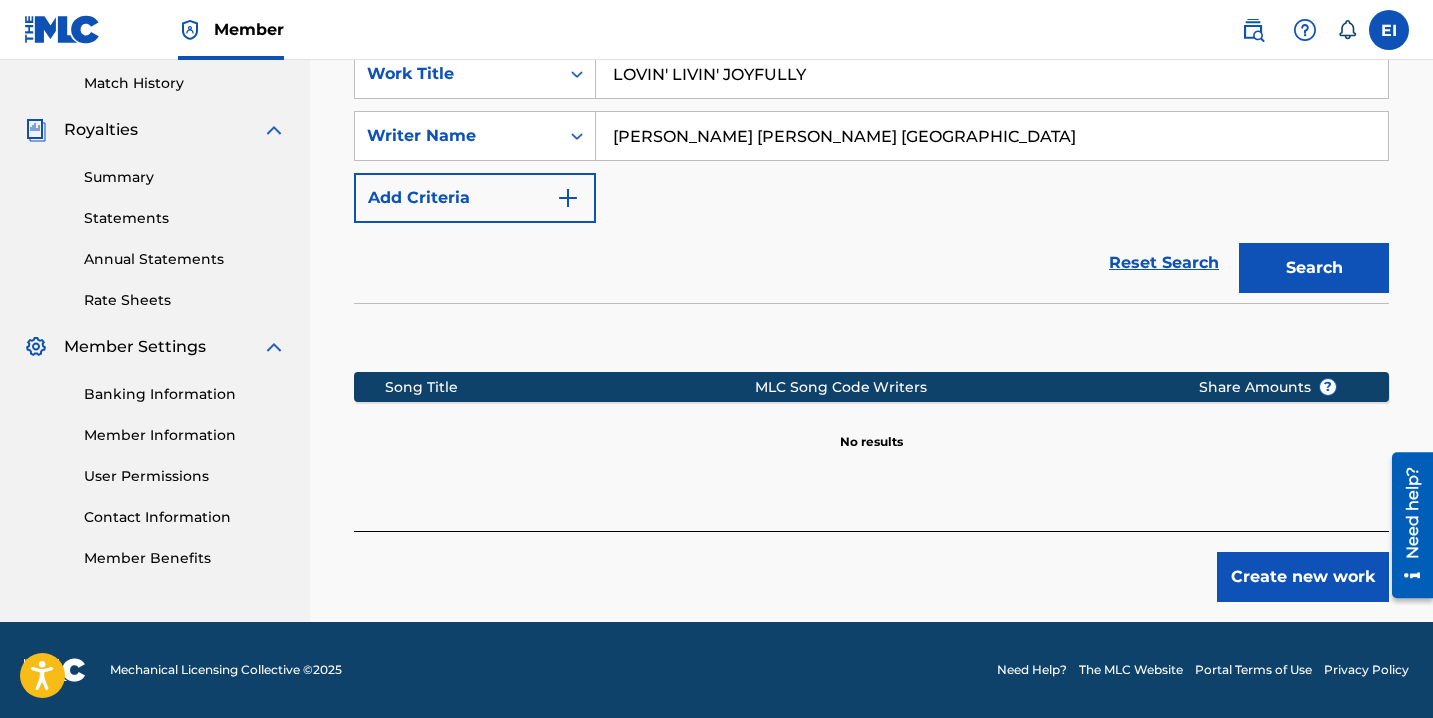 click on "Create new work" at bounding box center [1303, 577] 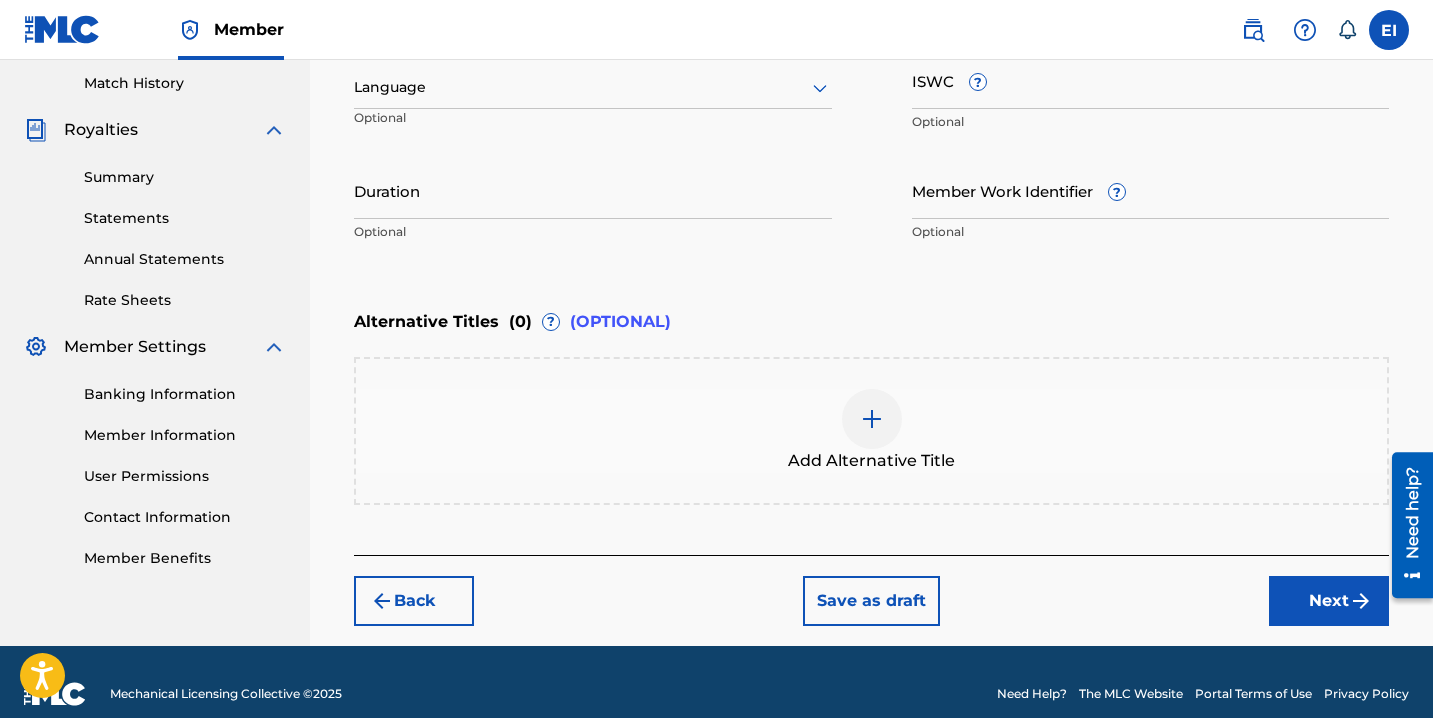 click at bounding box center [593, 87] 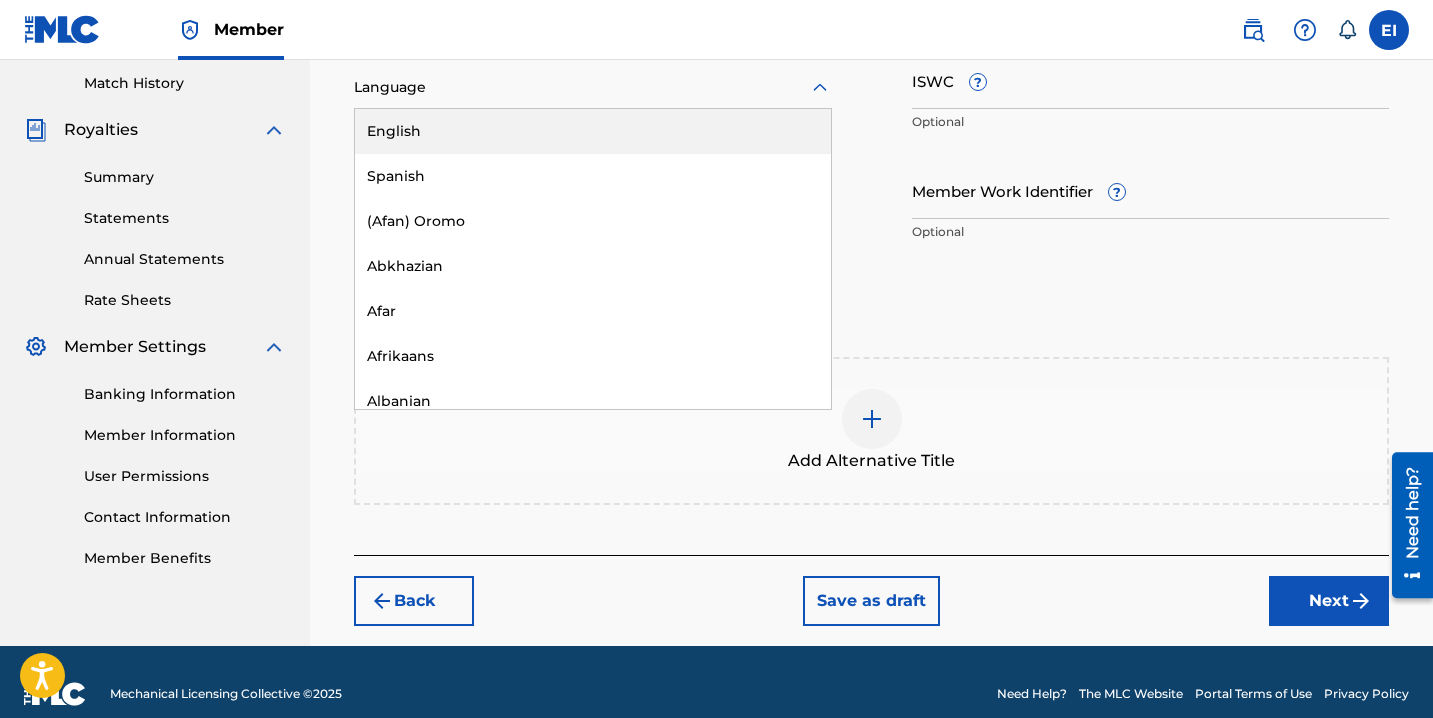 click on "English" at bounding box center [593, 131] 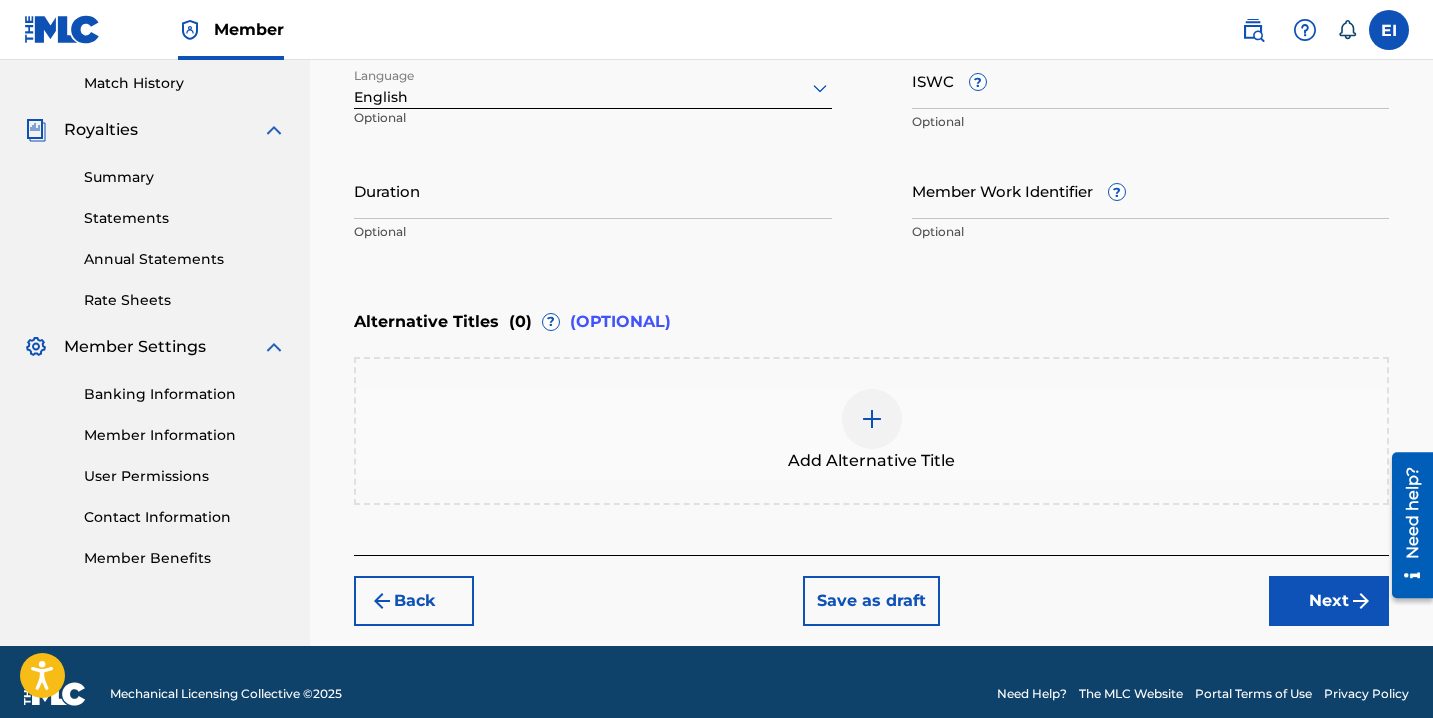 click on "ISWC   ? Optional" at bounding box center [1151, 97] 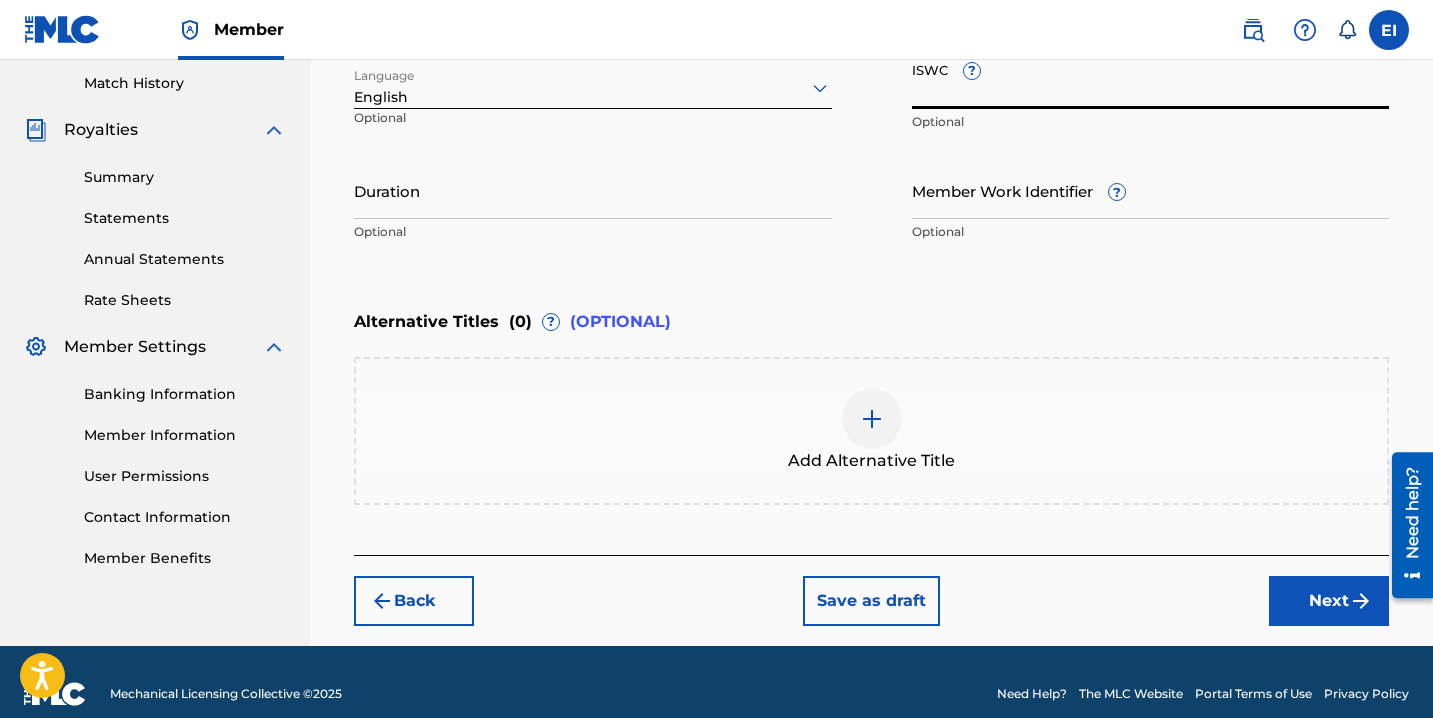 click on "ISWC   ?" at bounding box center [1151, 80] 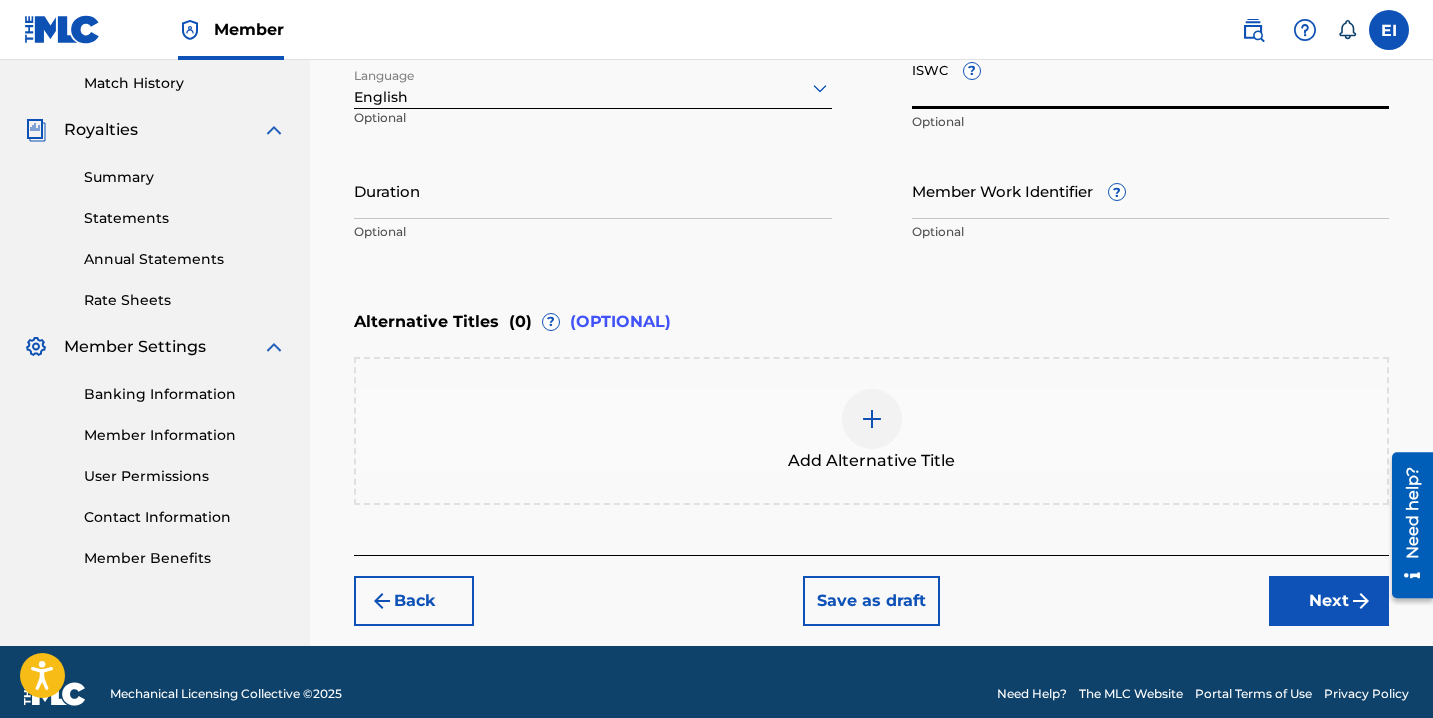 paste on "T3337498241" 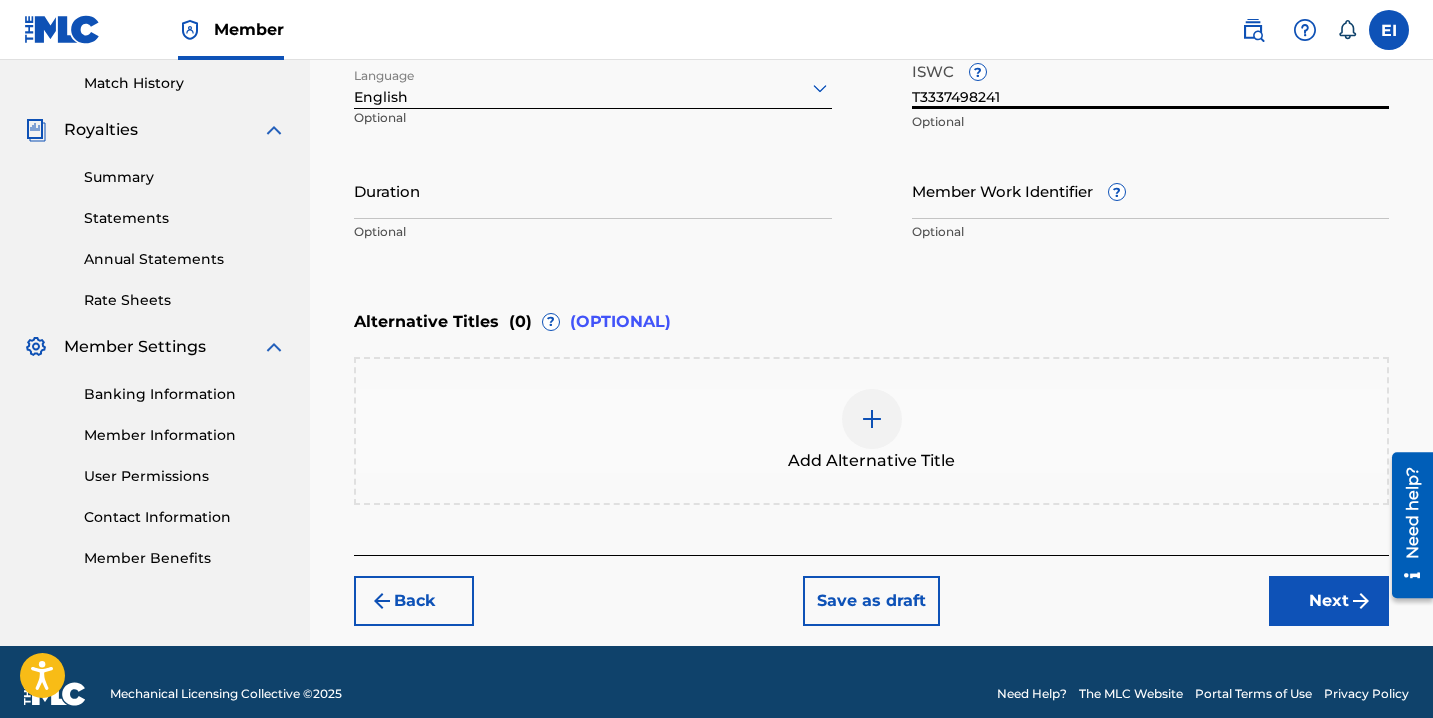 click on "Duration" at bounding box center (593, 190) 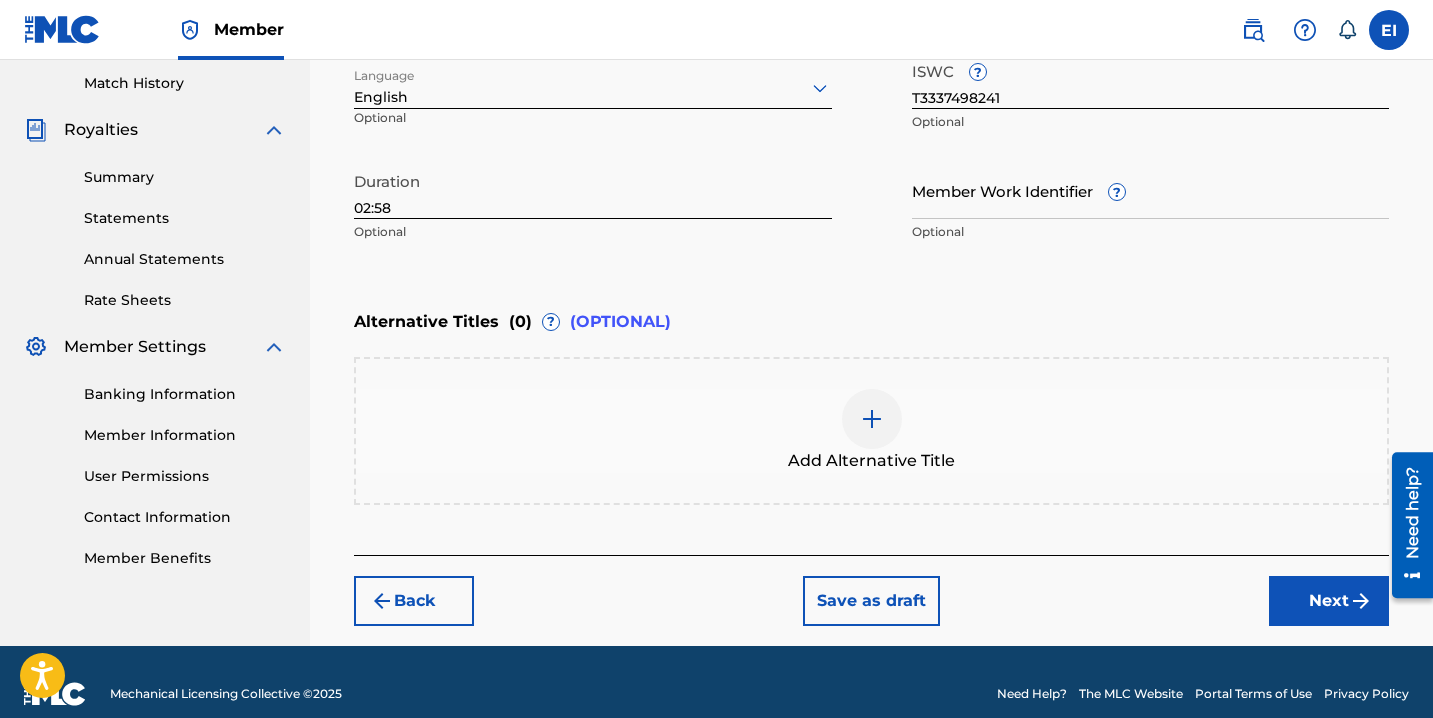 click on "Next" at bounding box center (1329, 601) 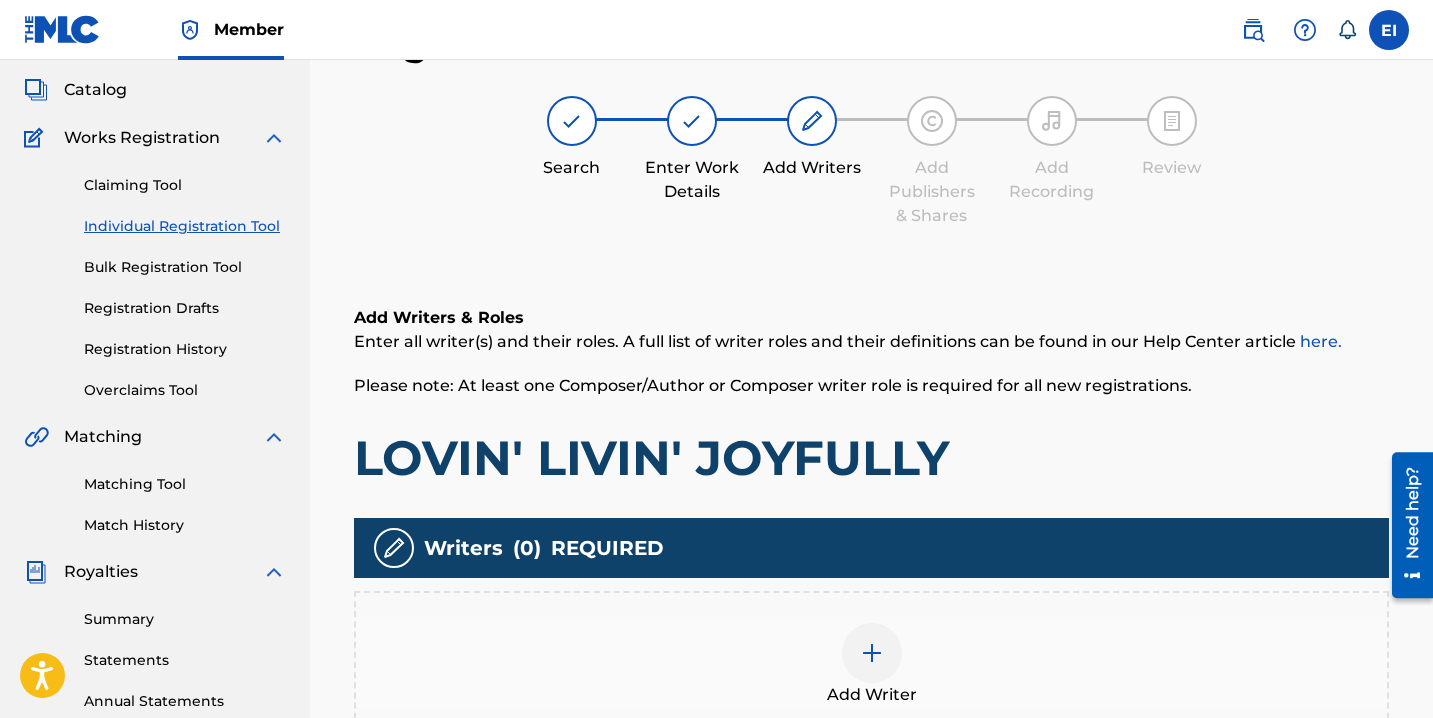 scroll, scrollTop: 90, scrollLeft: 0, axis: vertical 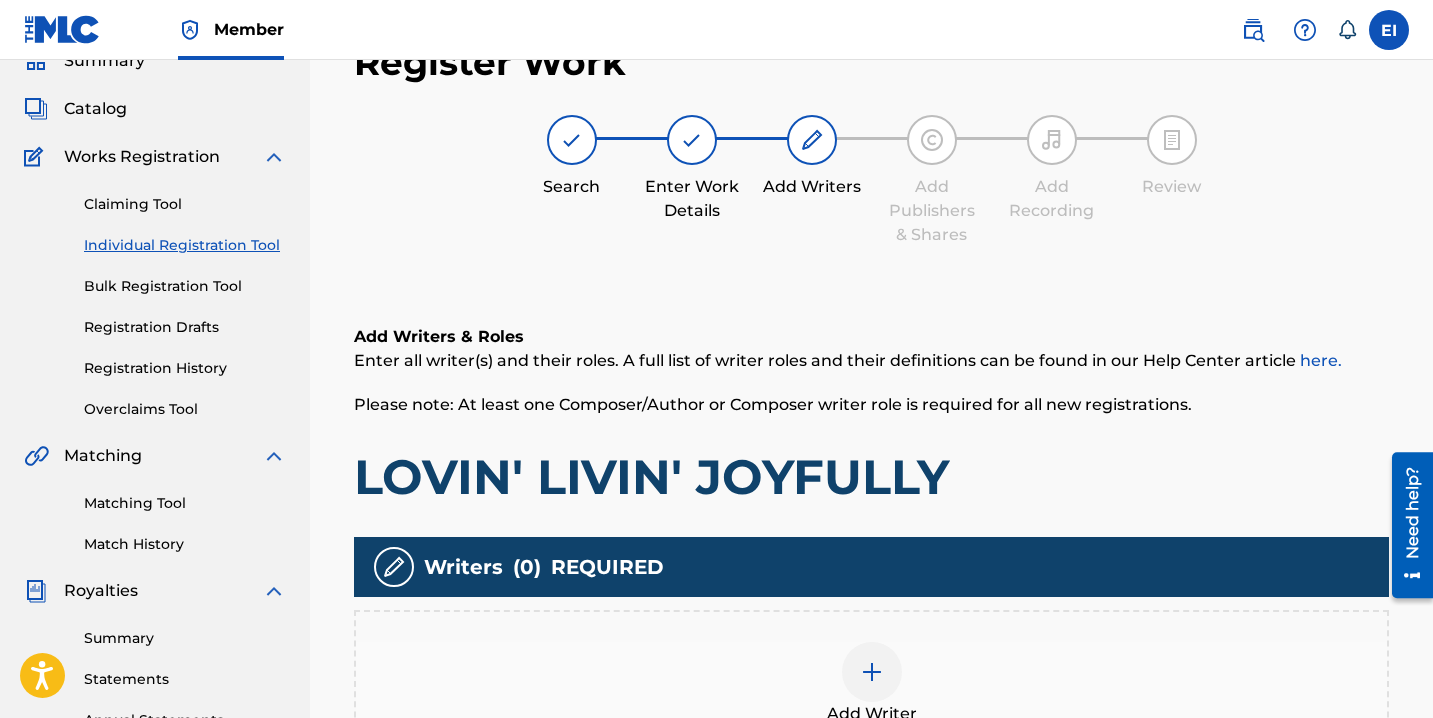 click at bounding box center [872, 672] 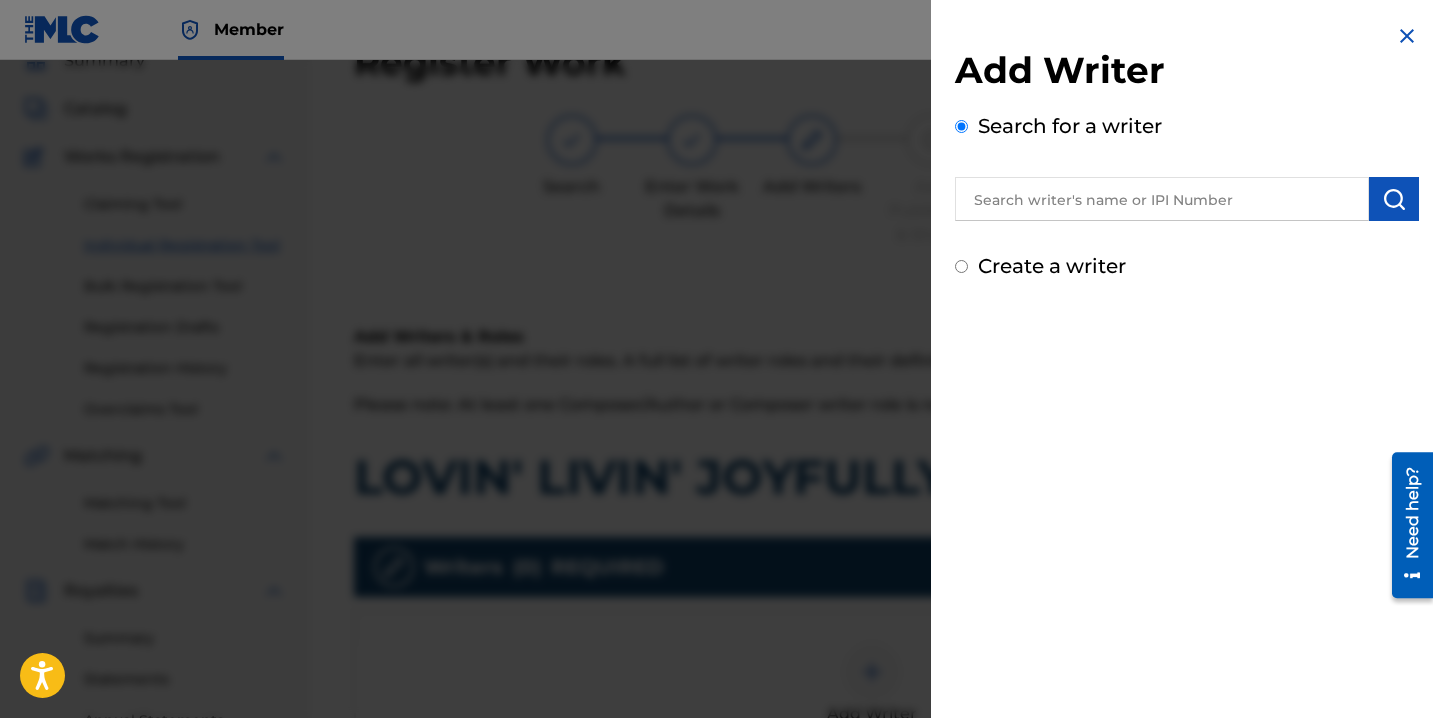 click on "Create a writer" at bounding box center (1052, 266) 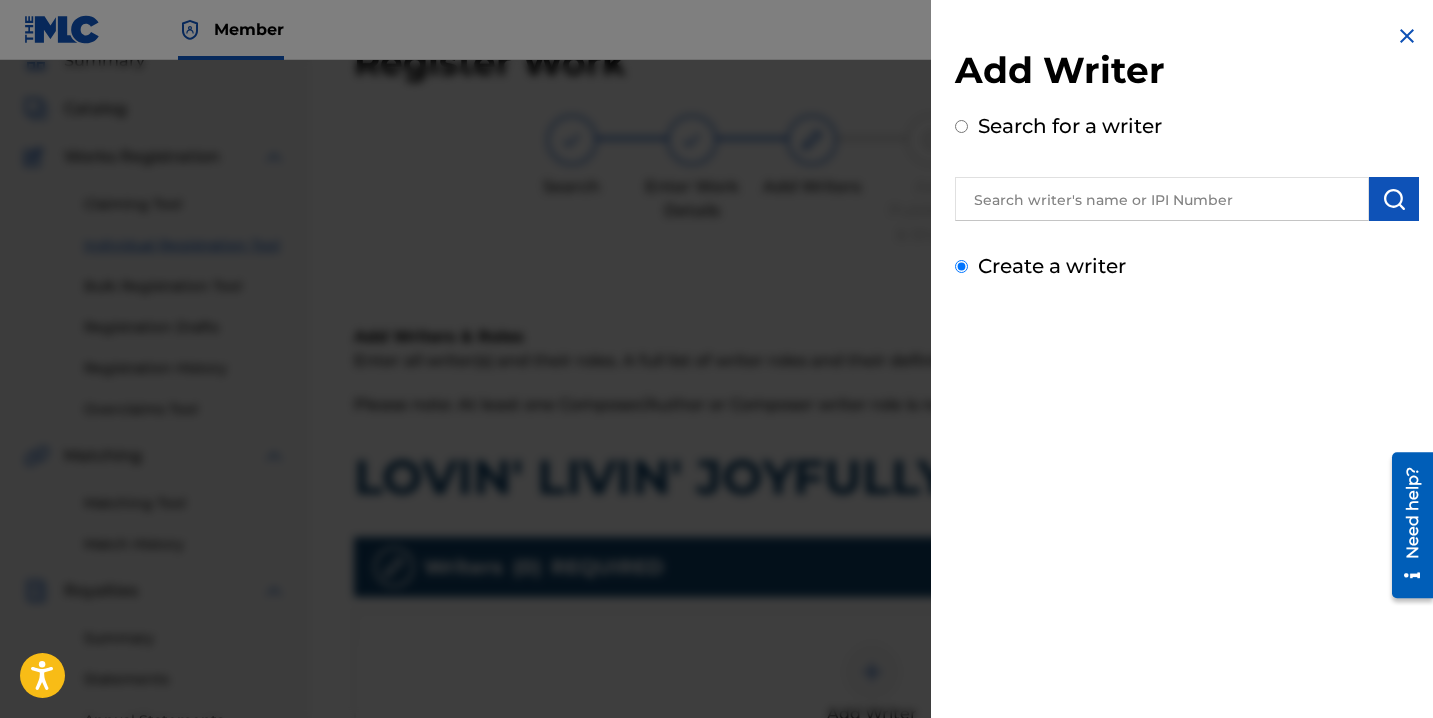 click on "Create a writer" at bounding box center (961, 266) 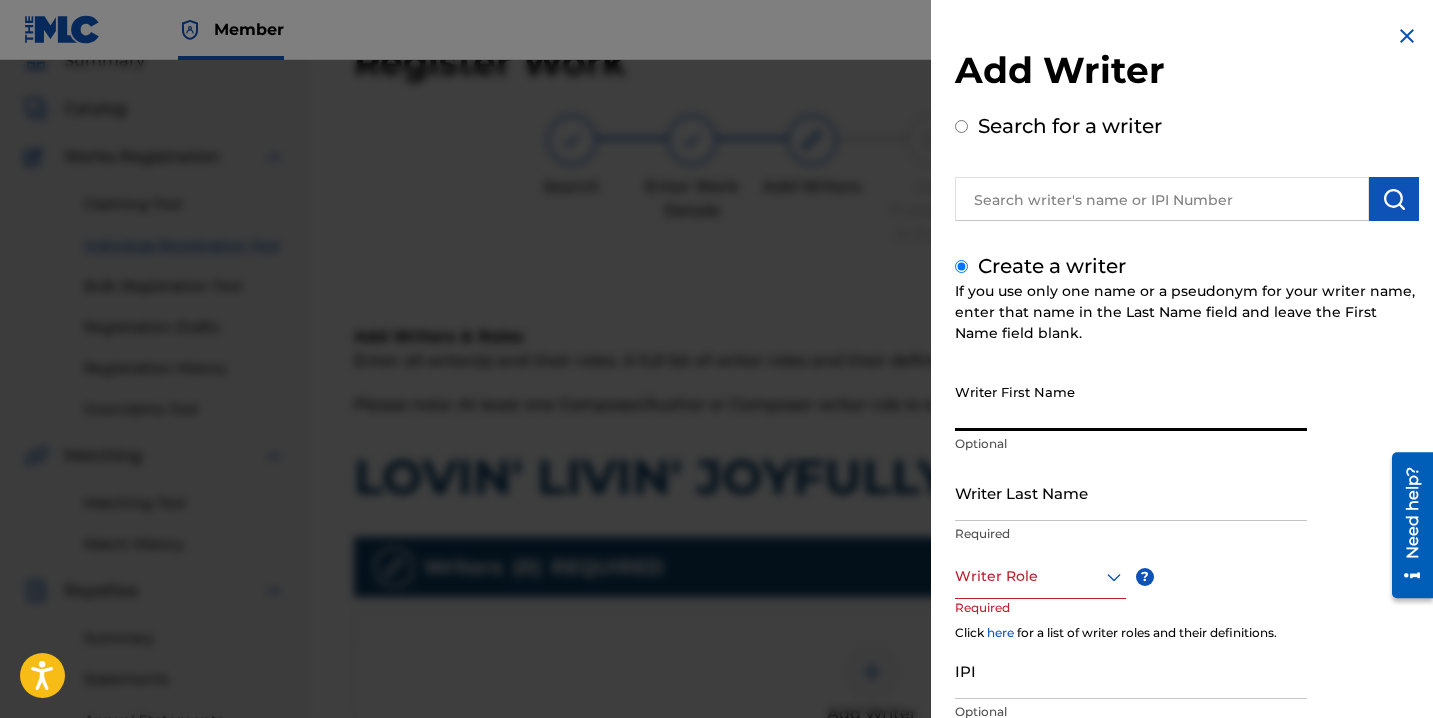click on "Writer First Name" at bounding box center [1131, 402] 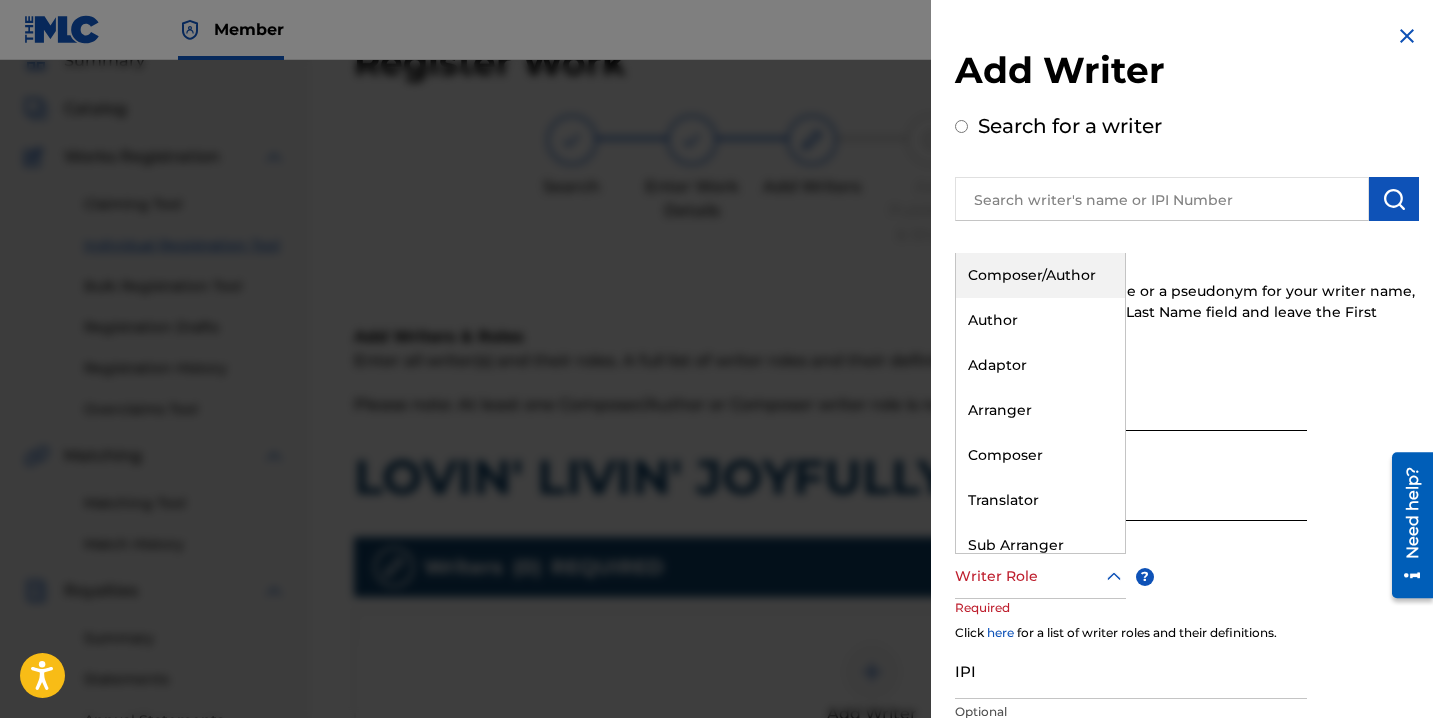 click on "Writer Role" at bounding box center (1040, 576) 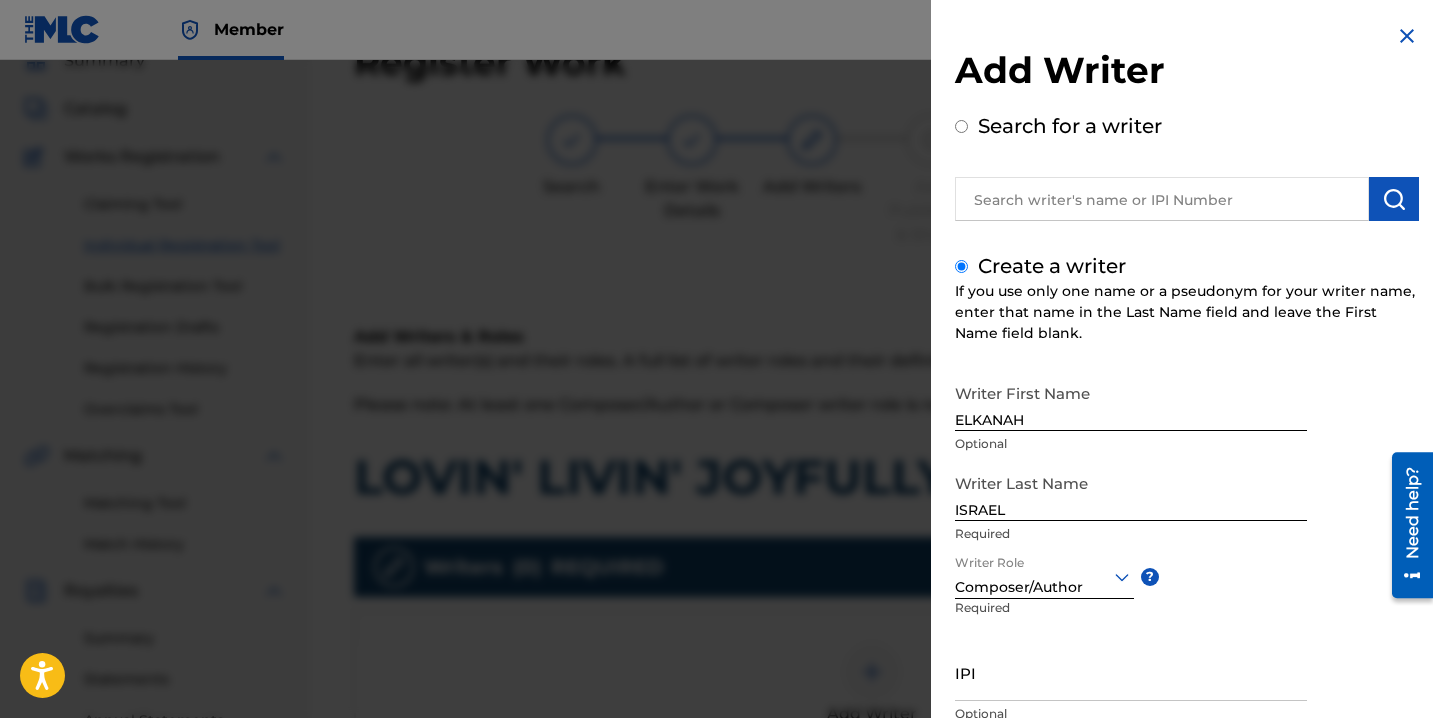 scroll, scrollTop: 150, scrollLeft: 0, axis: vertical 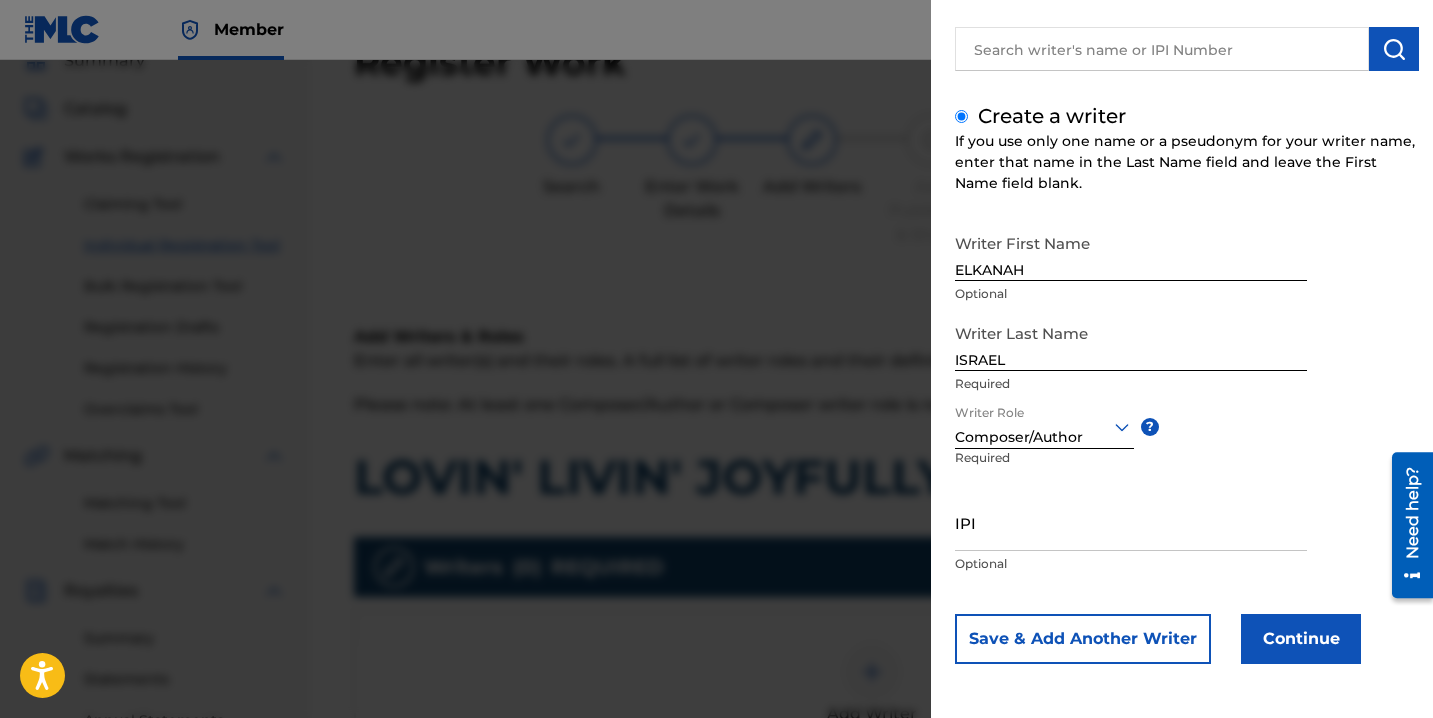 click on "IPI" at bounding box center (1131, 522) 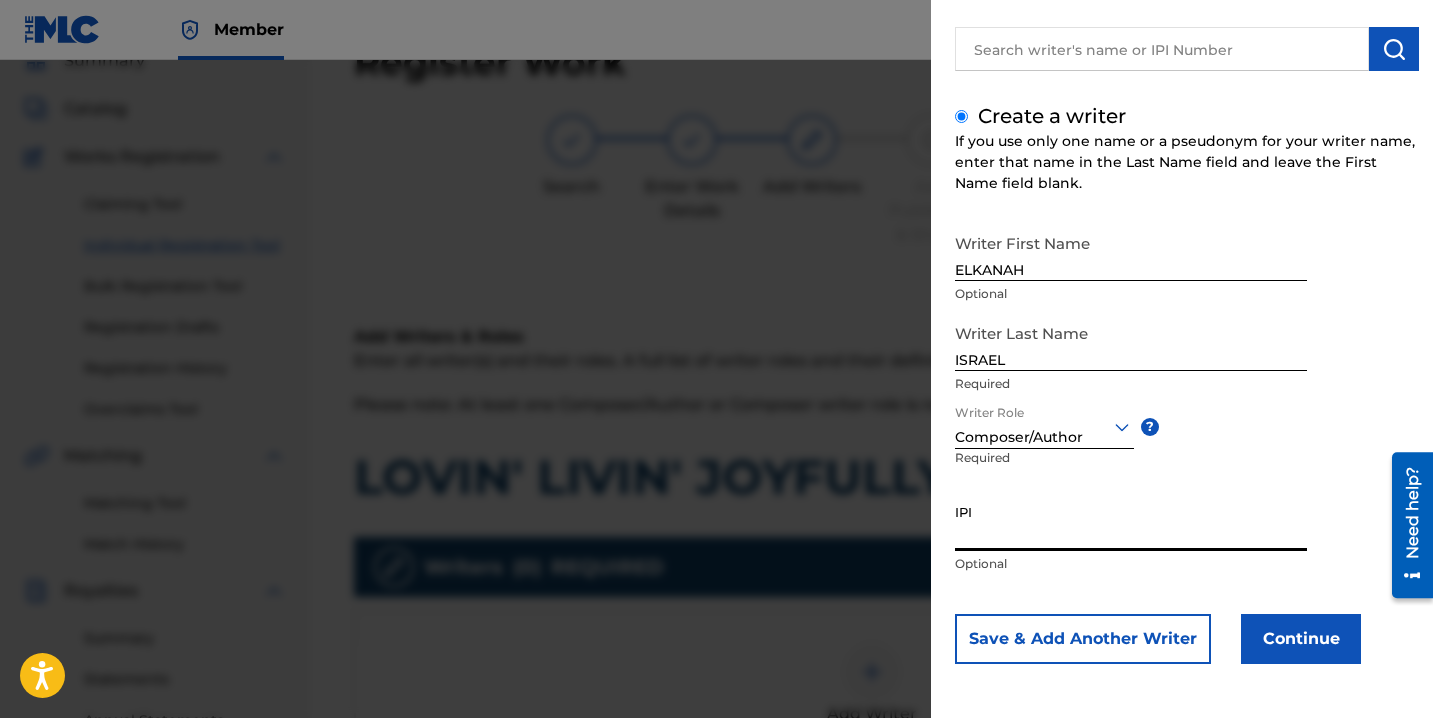 paste on "871838696" 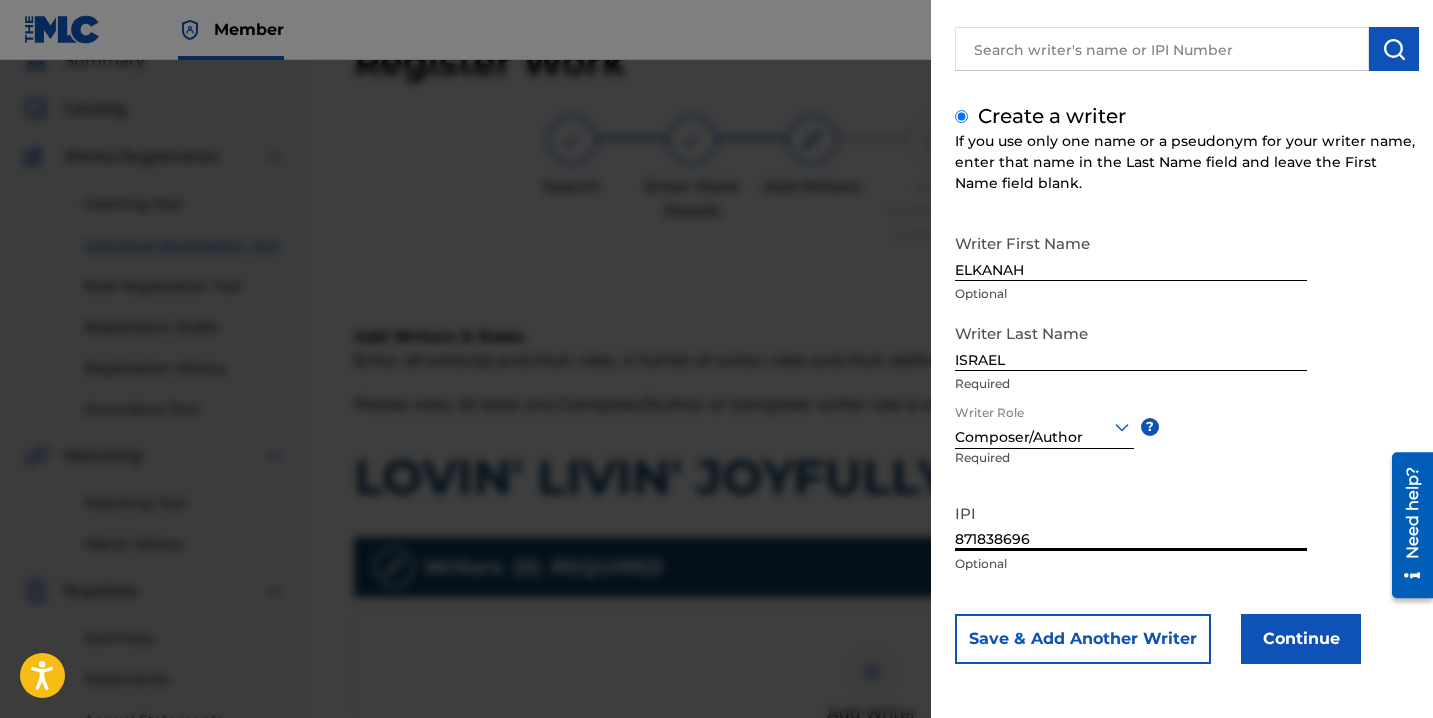 click on "Continue" at bounding box center (1301, 639) 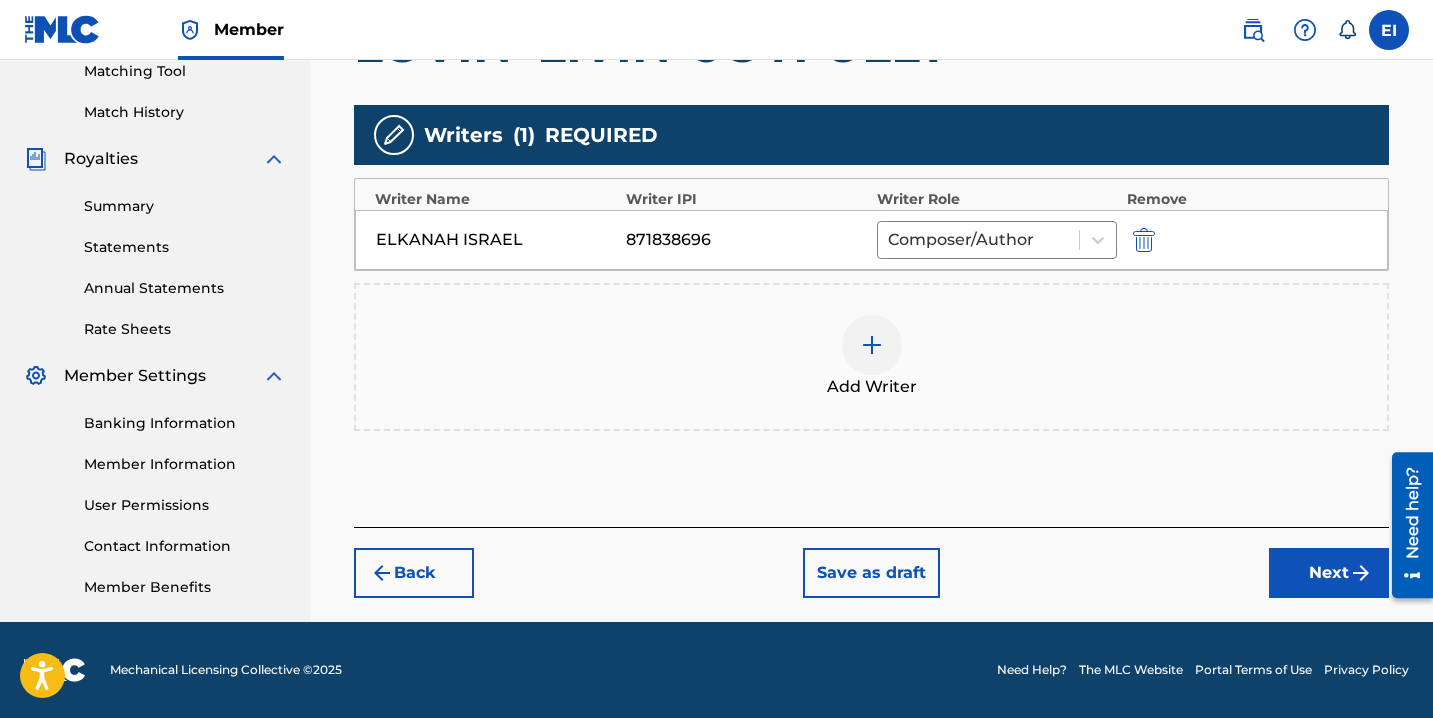 click on "Next" at bounding box center (1329, 573) 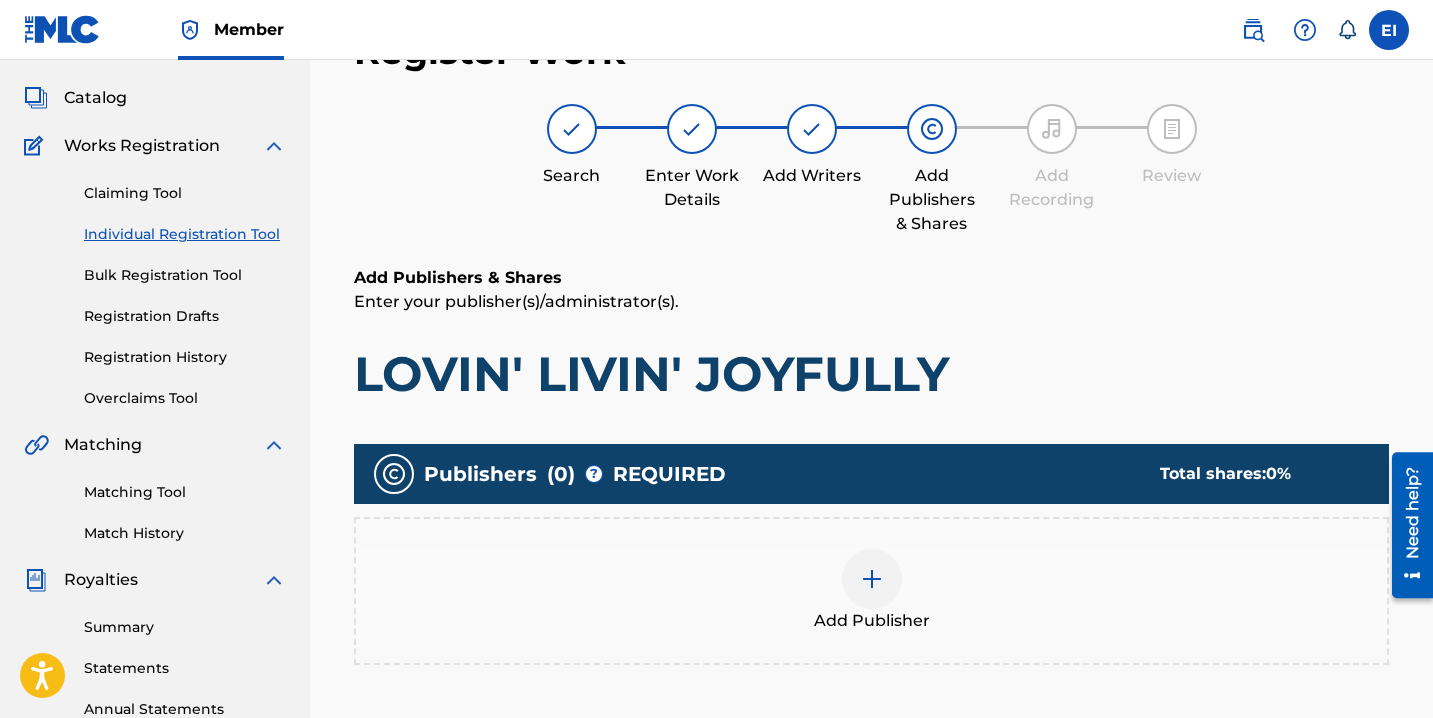 scroll, scrollTop: 90, scrollLeft: 0, axis: vertical 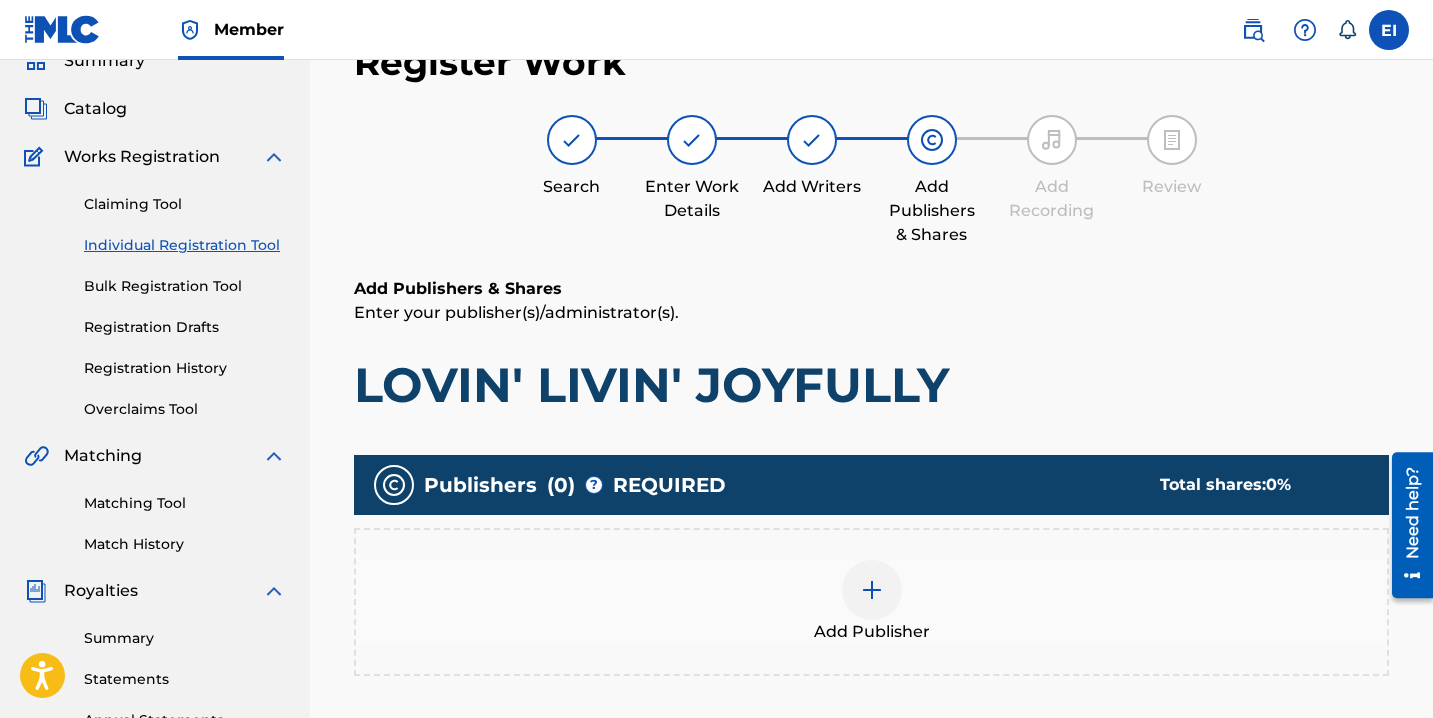 click at bounding box center (872, 590) 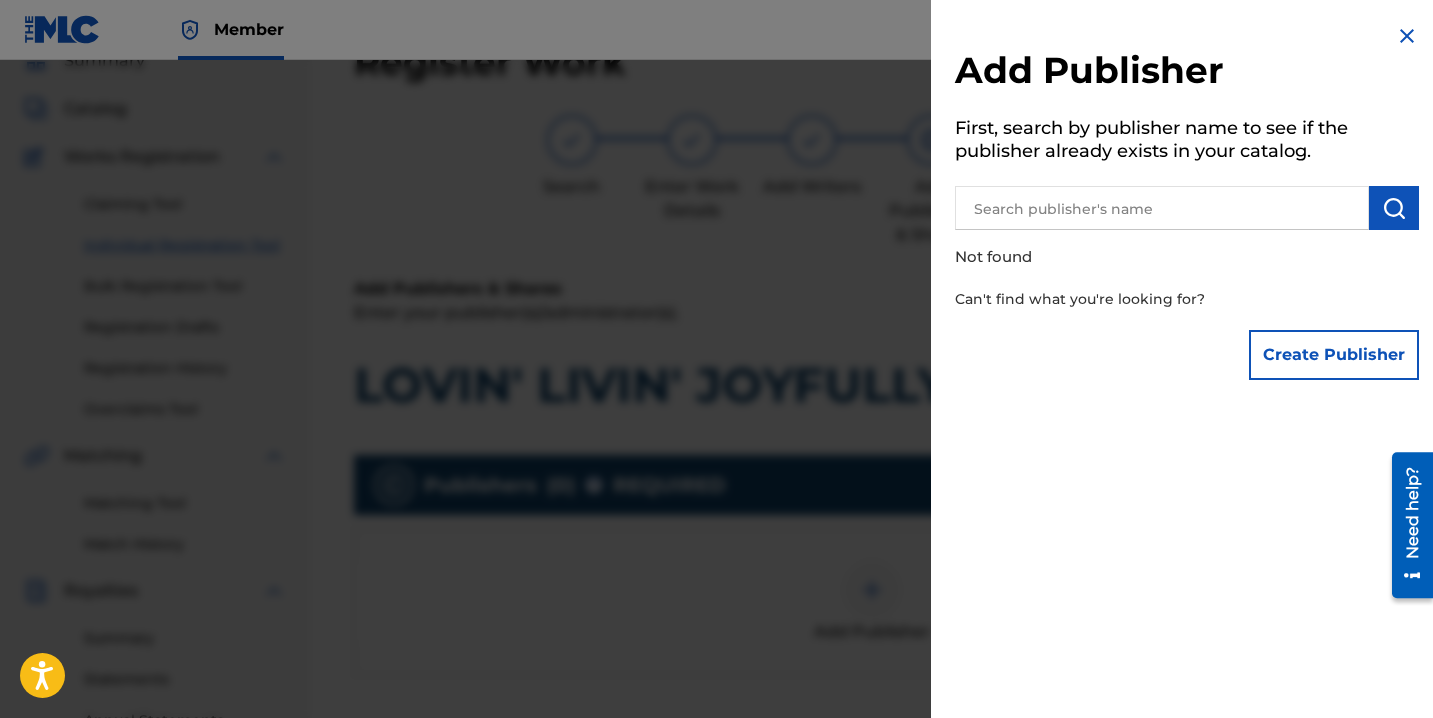 click on "Create Publisher" at bounding box center (1334, 355) 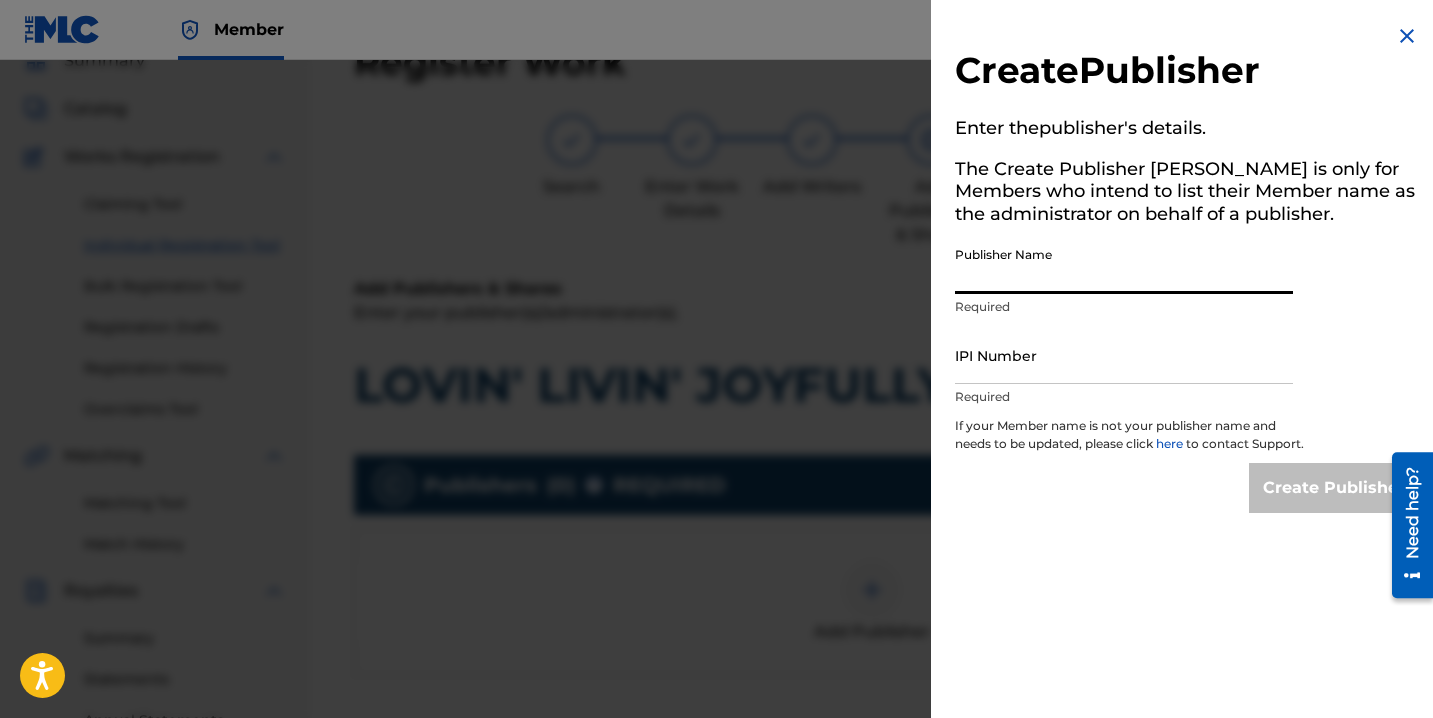 click on "Publisher Name" at bounding box center (1124, 265) 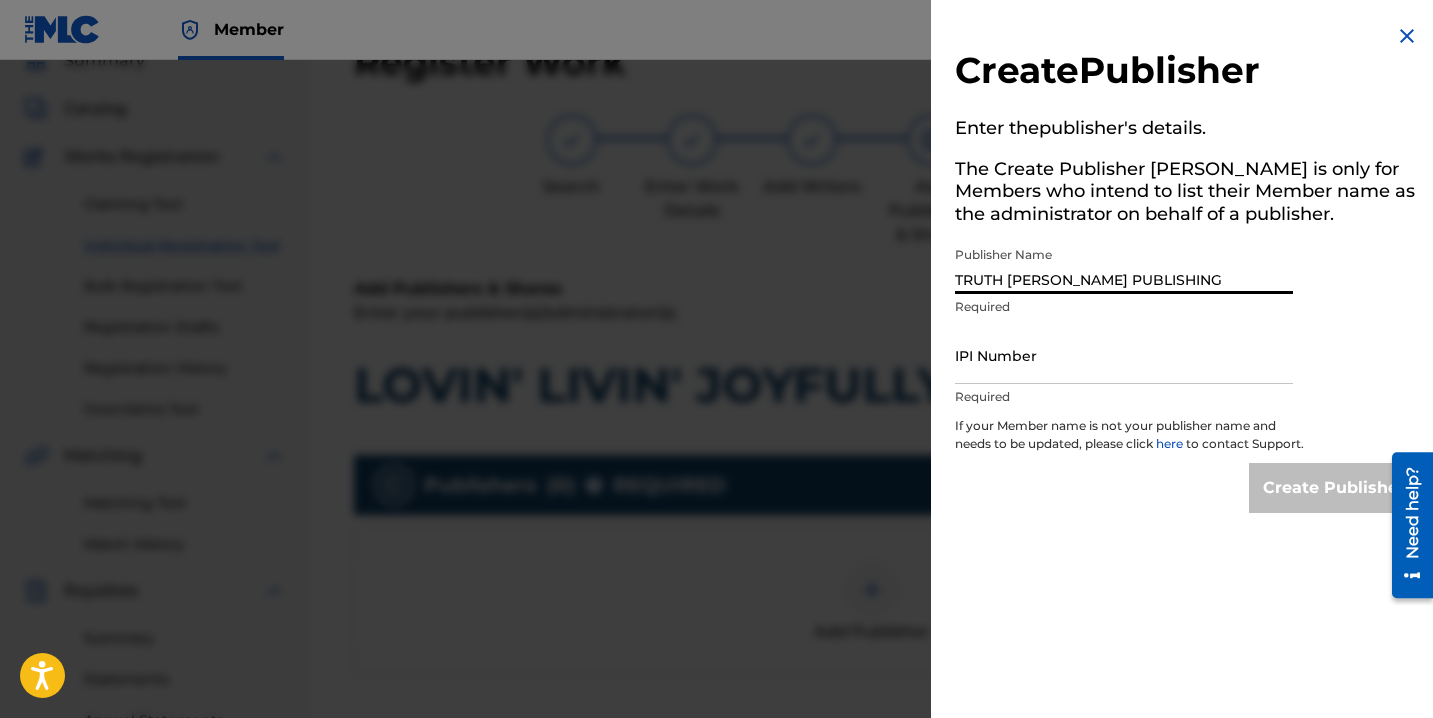 click on "IPI Number" at bounding box center [1124, 355] 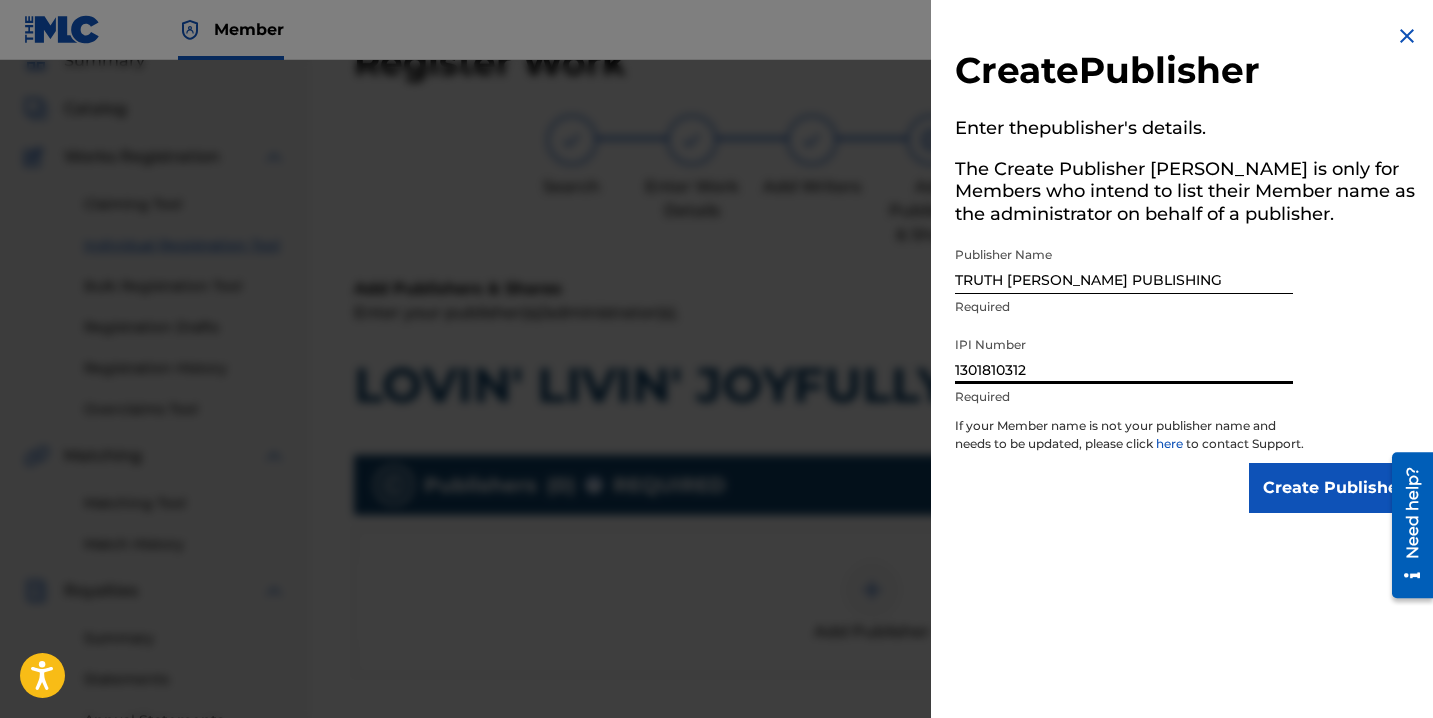click on "Create Publisher" at bounding box center [1334, 488] 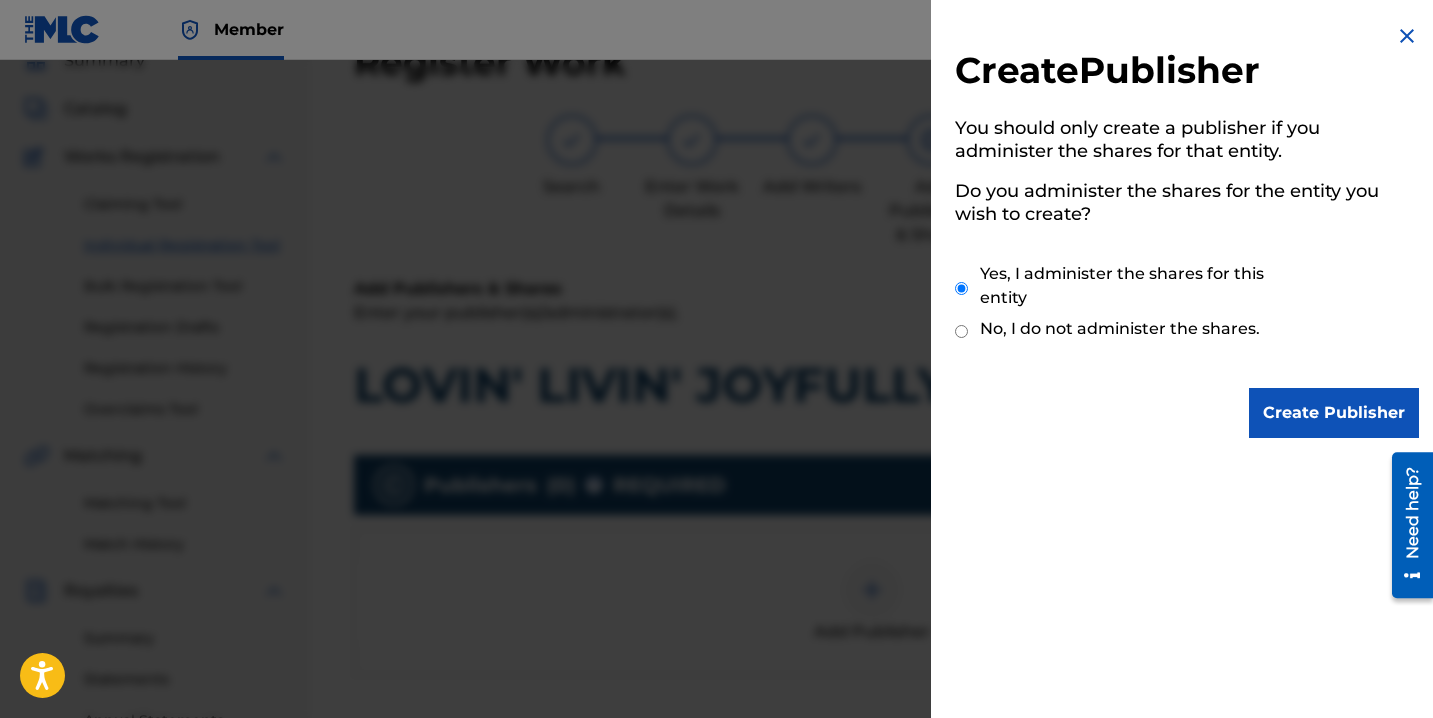 click on "Create Publisher" at bounding box center [1334, 413] 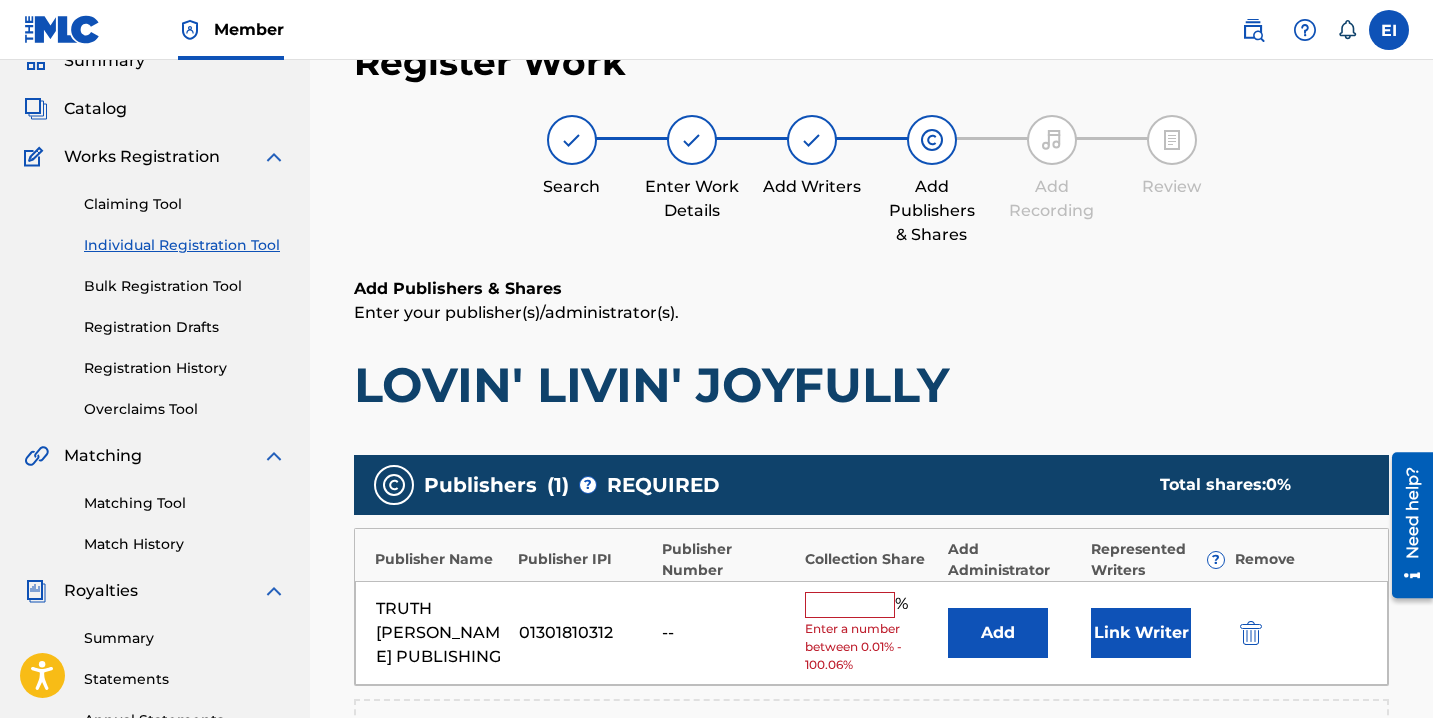 click at bounding box center (850, 605) 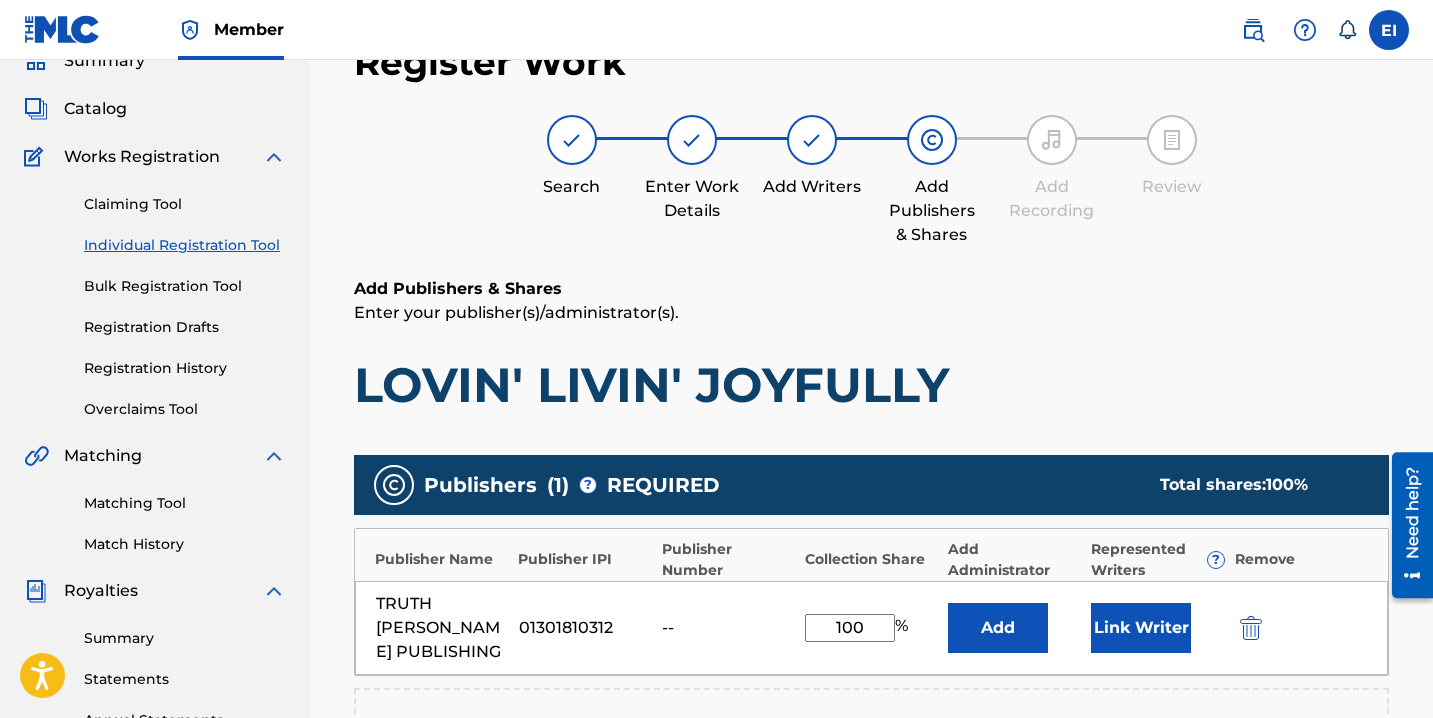 click on "Link Writer" at bounding box center [1141, 628] 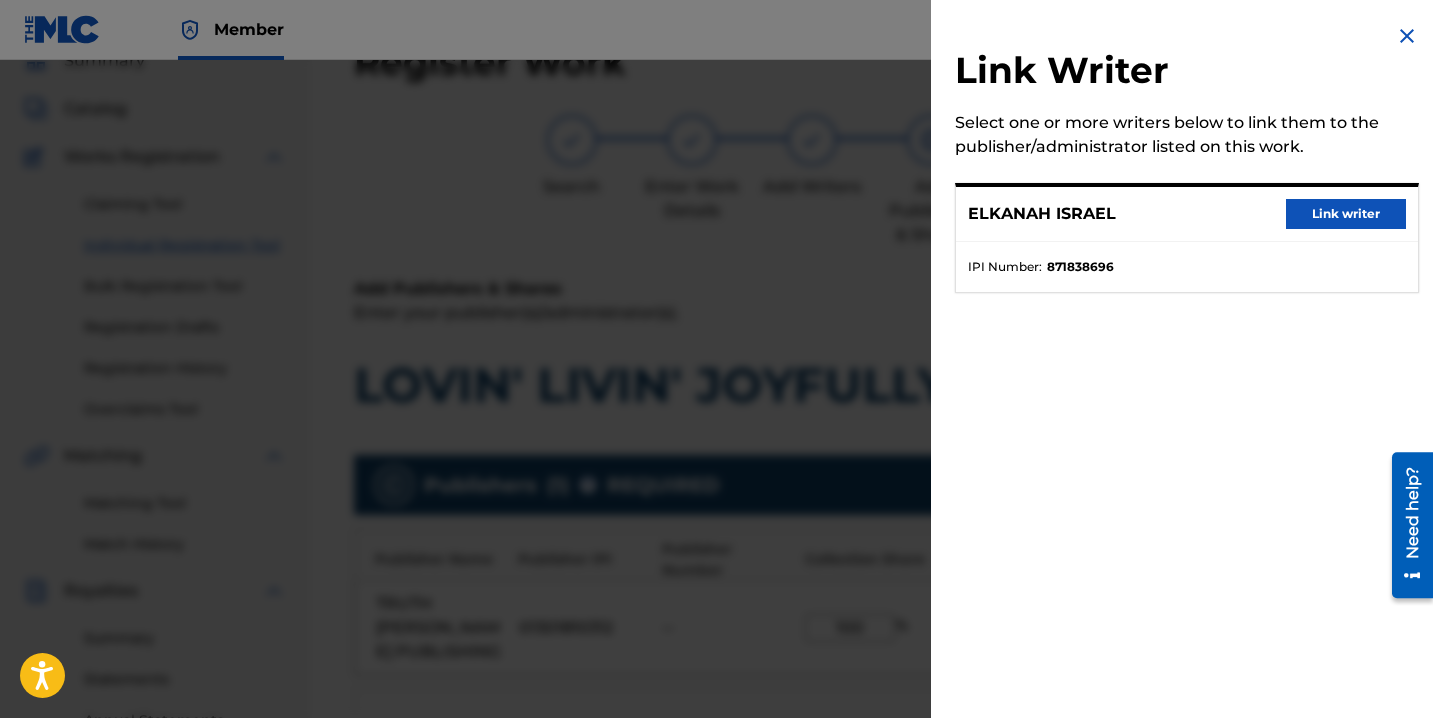 click on "Link writer" at bounding box center (1346, 214) 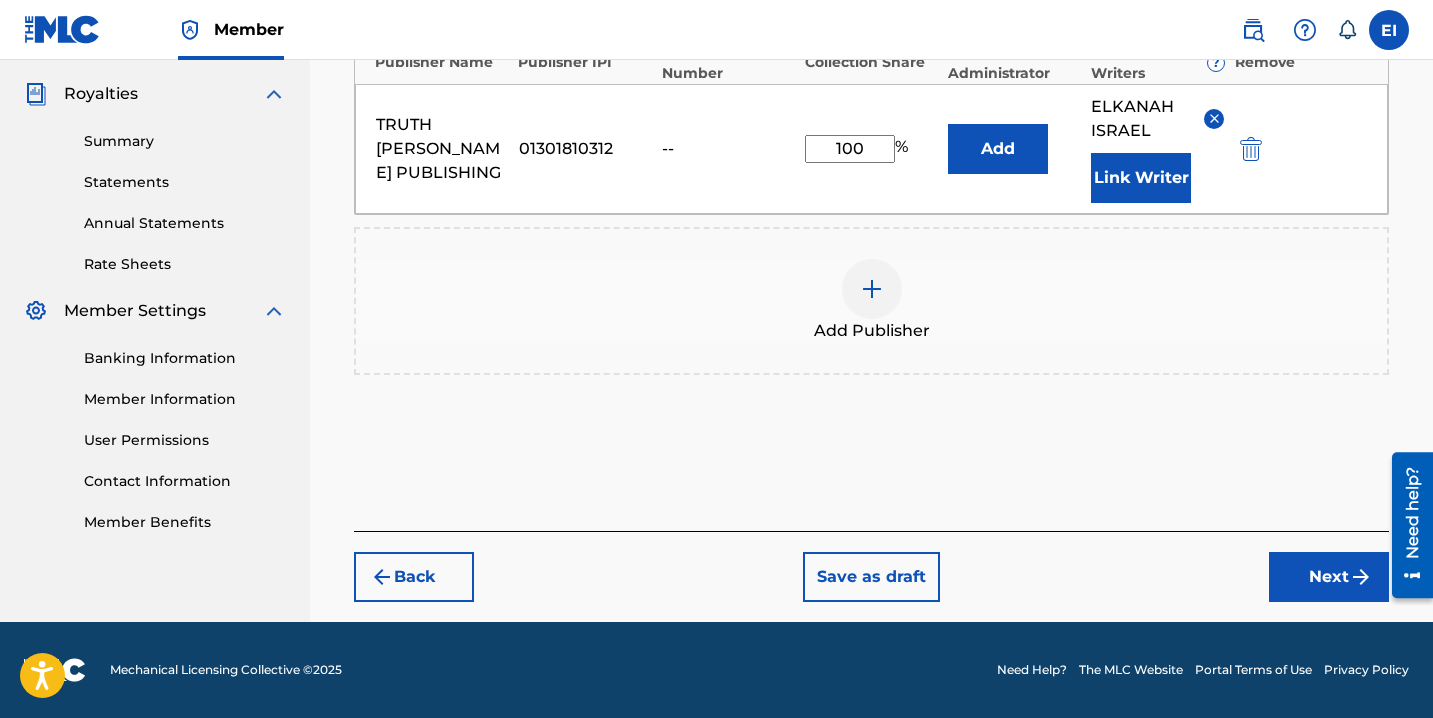click on "Next" at bounding box center (1329, 577) 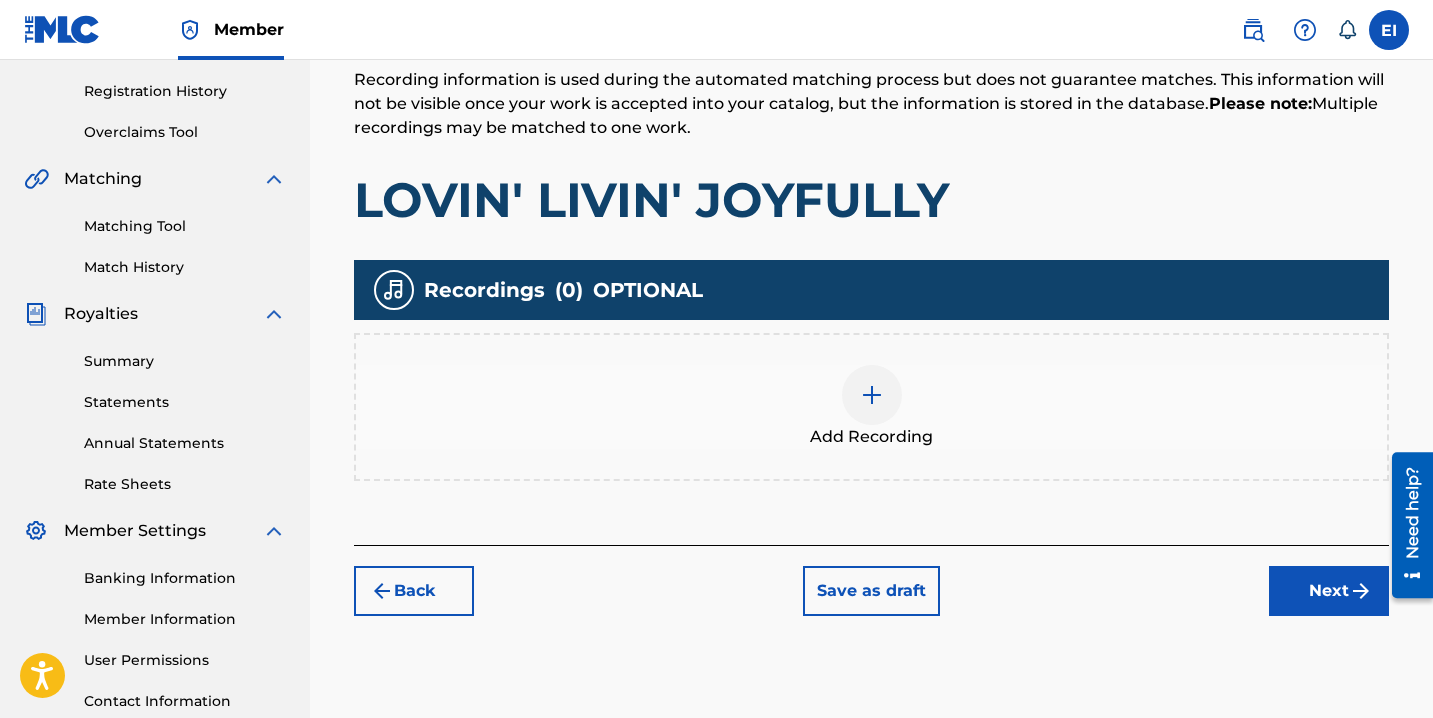 scroll, scrollTop: 424, scrollLeft: 0, axis: vertical 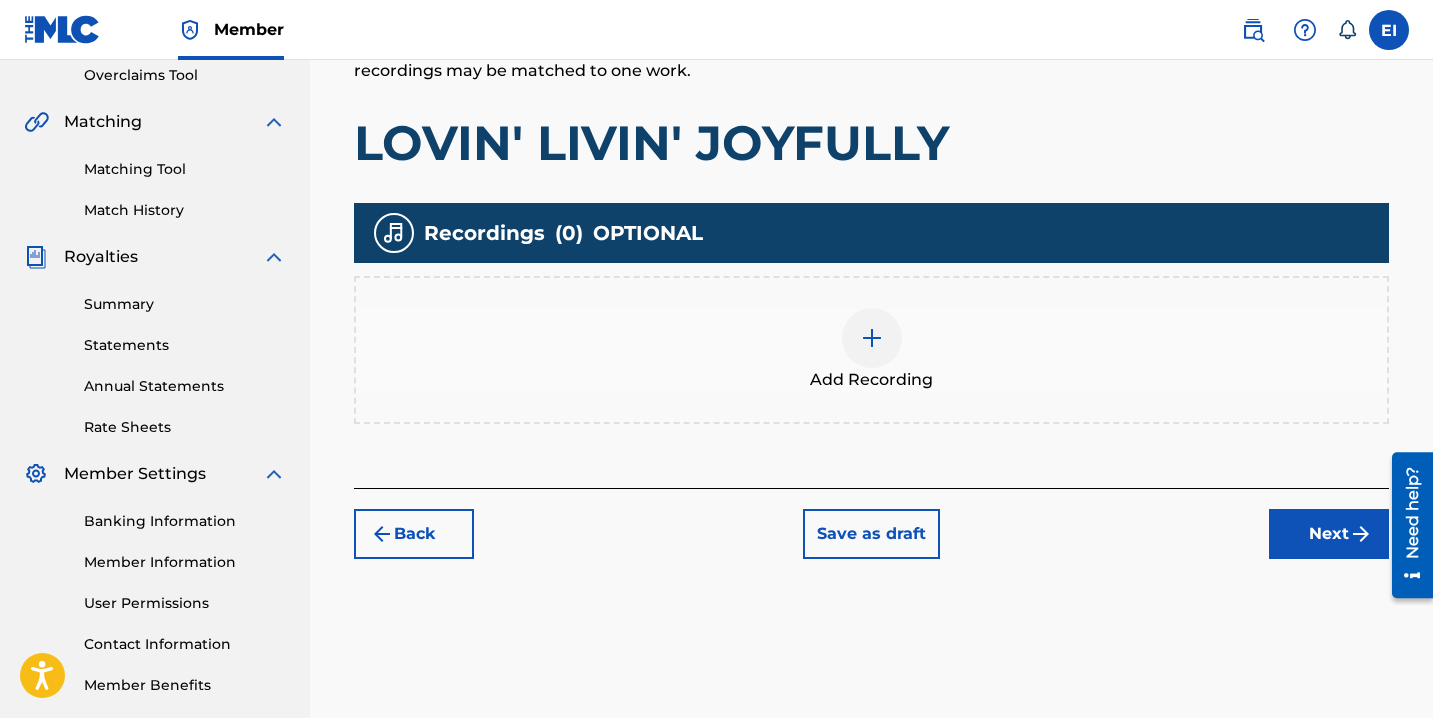 click on "Add Recording" at bounding box center [871, 350] 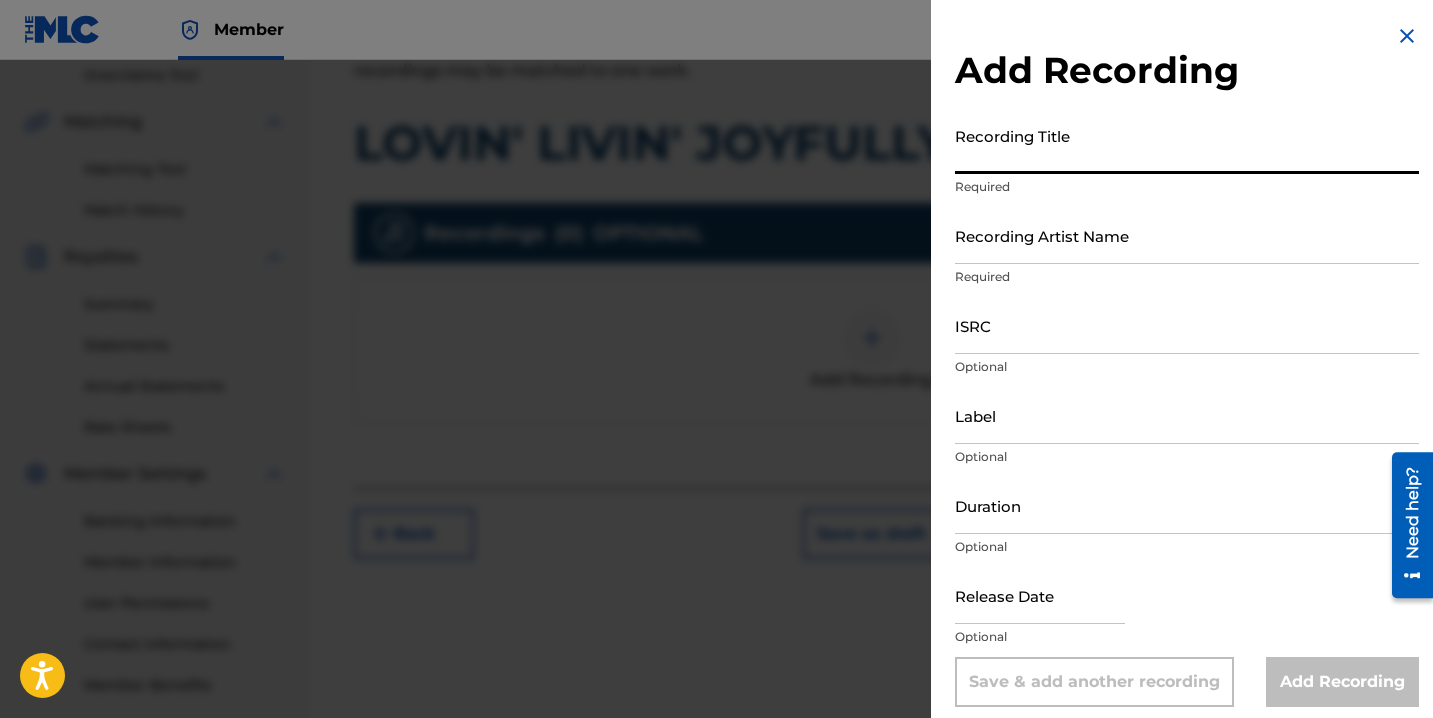 click on "Recording Title" at bounding box center [1187, 145] 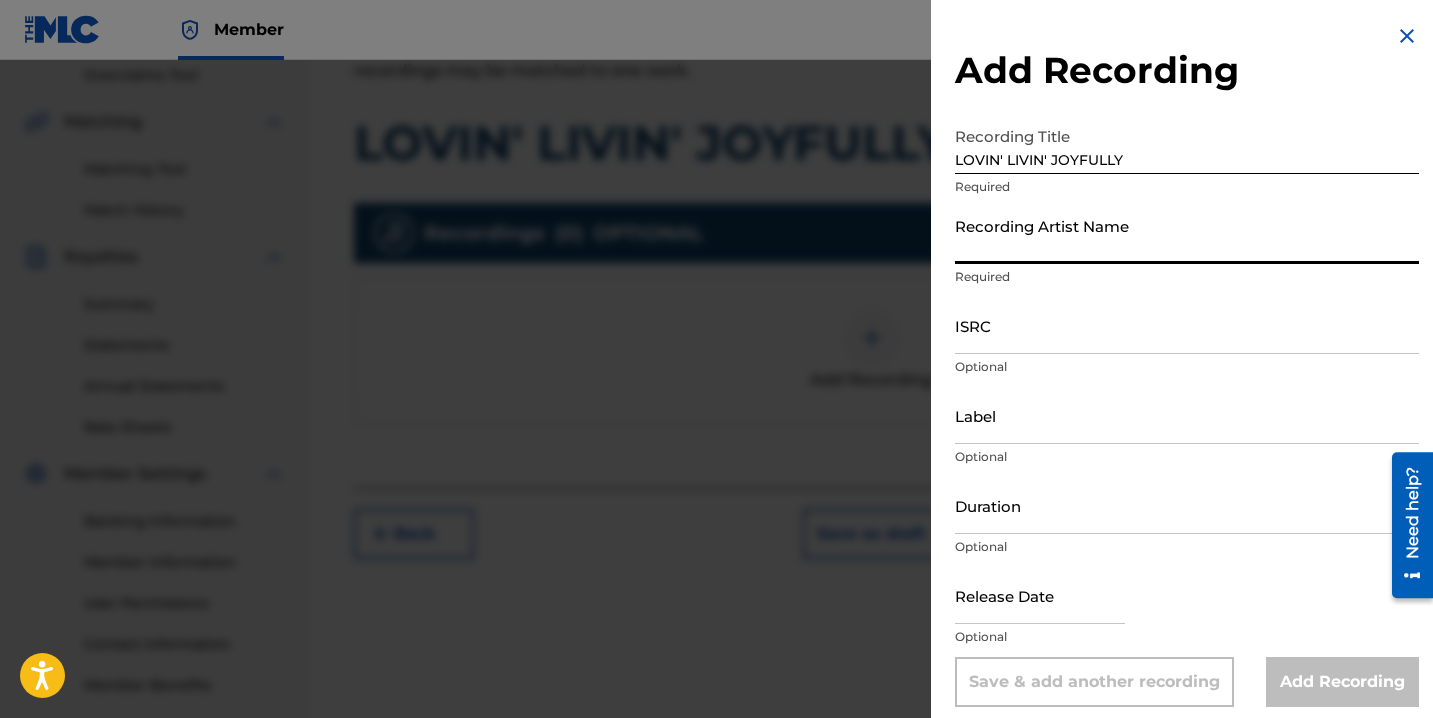 click on "Recording Artist Name" at bounding box center [1187, 235] 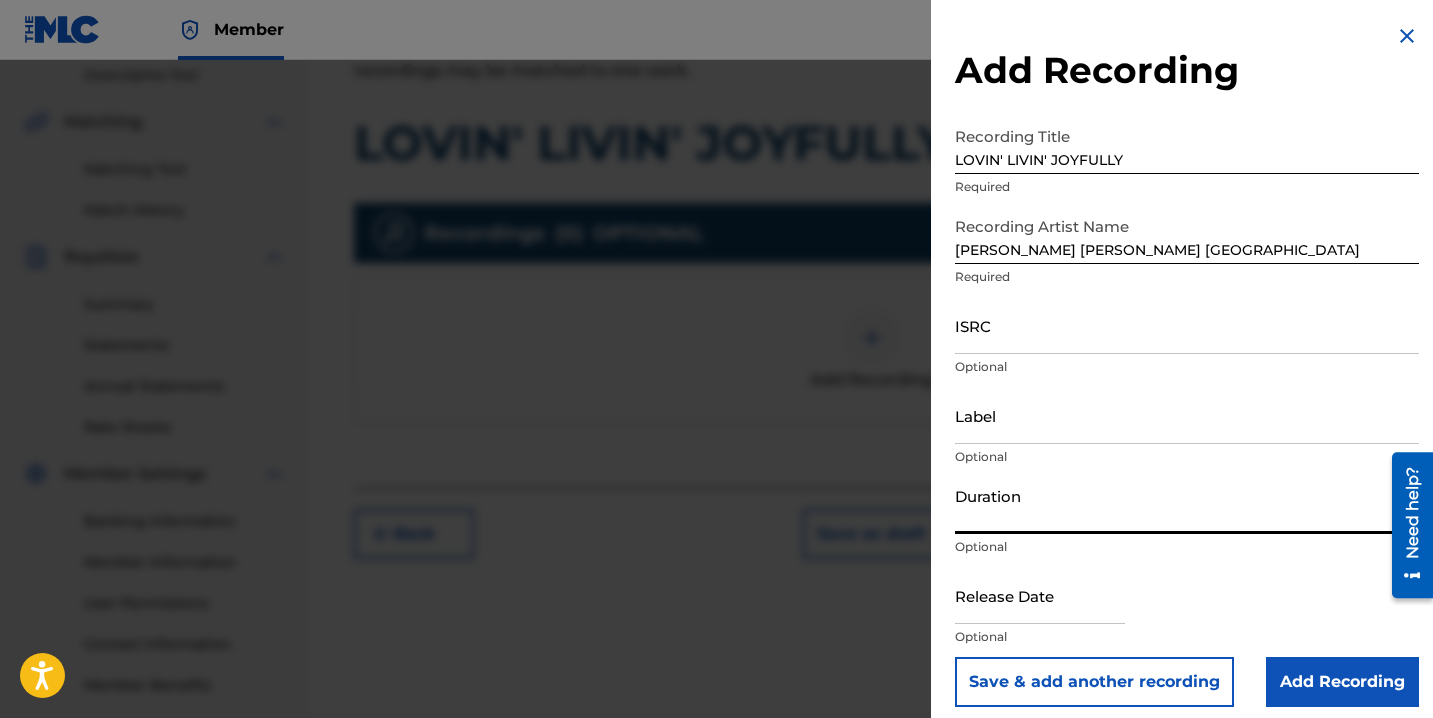 click on "Duration" at bounding box center (1187, 505) 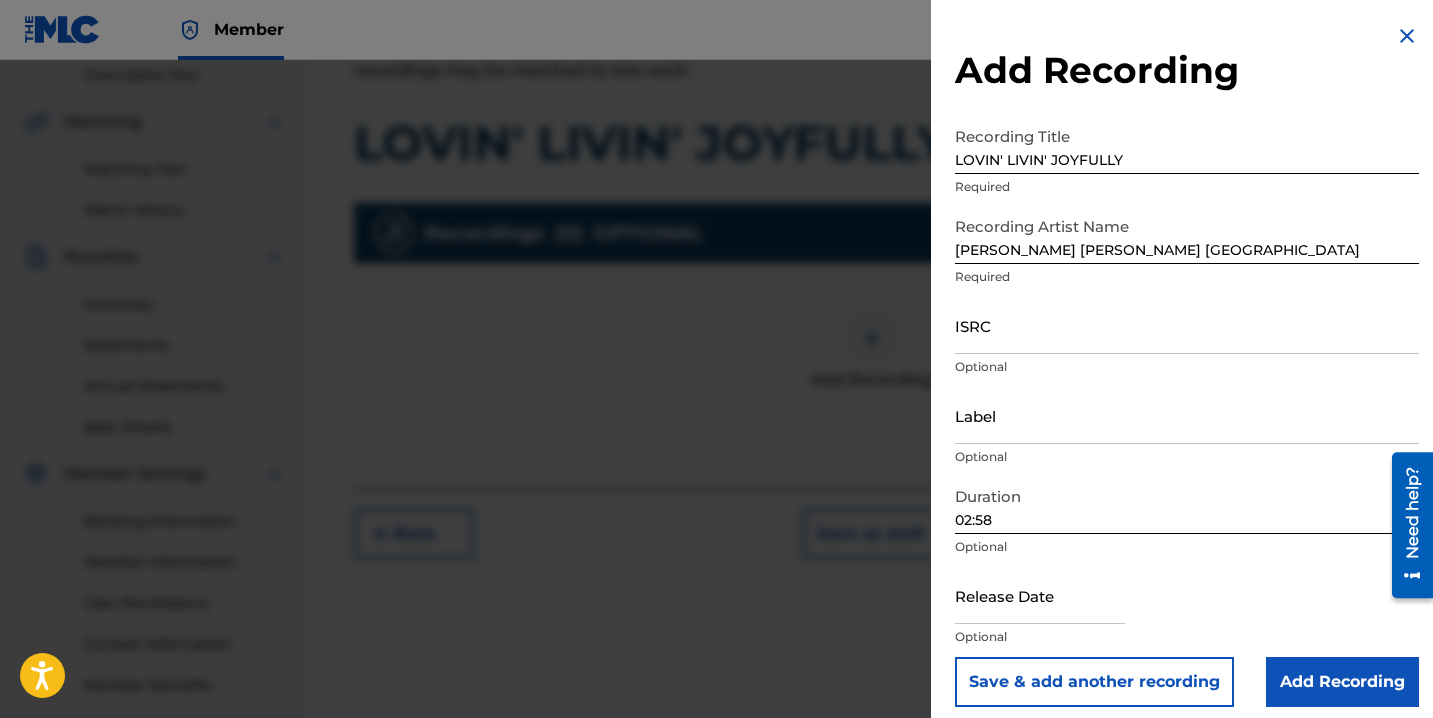 click at bounding box center [1040, 595] 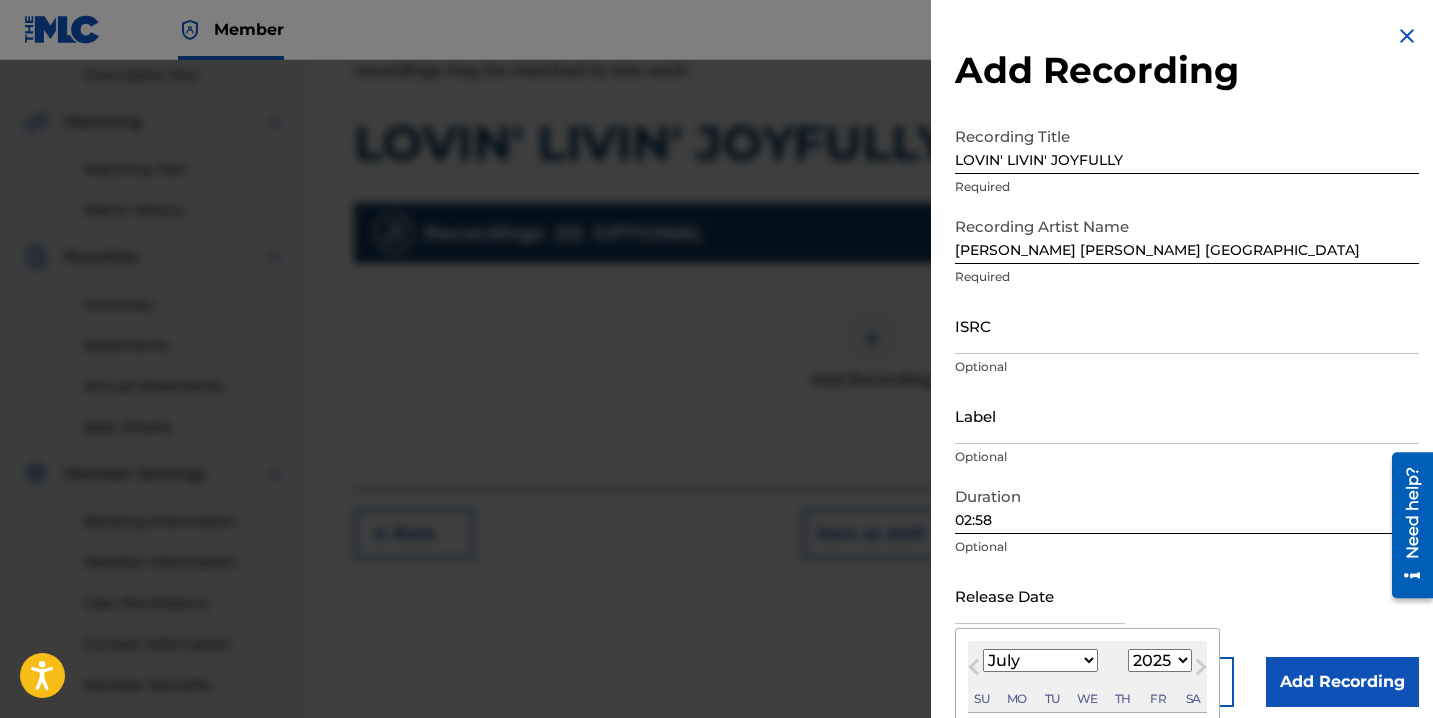 click on "Previous Month" at bounding box center (976, 670) 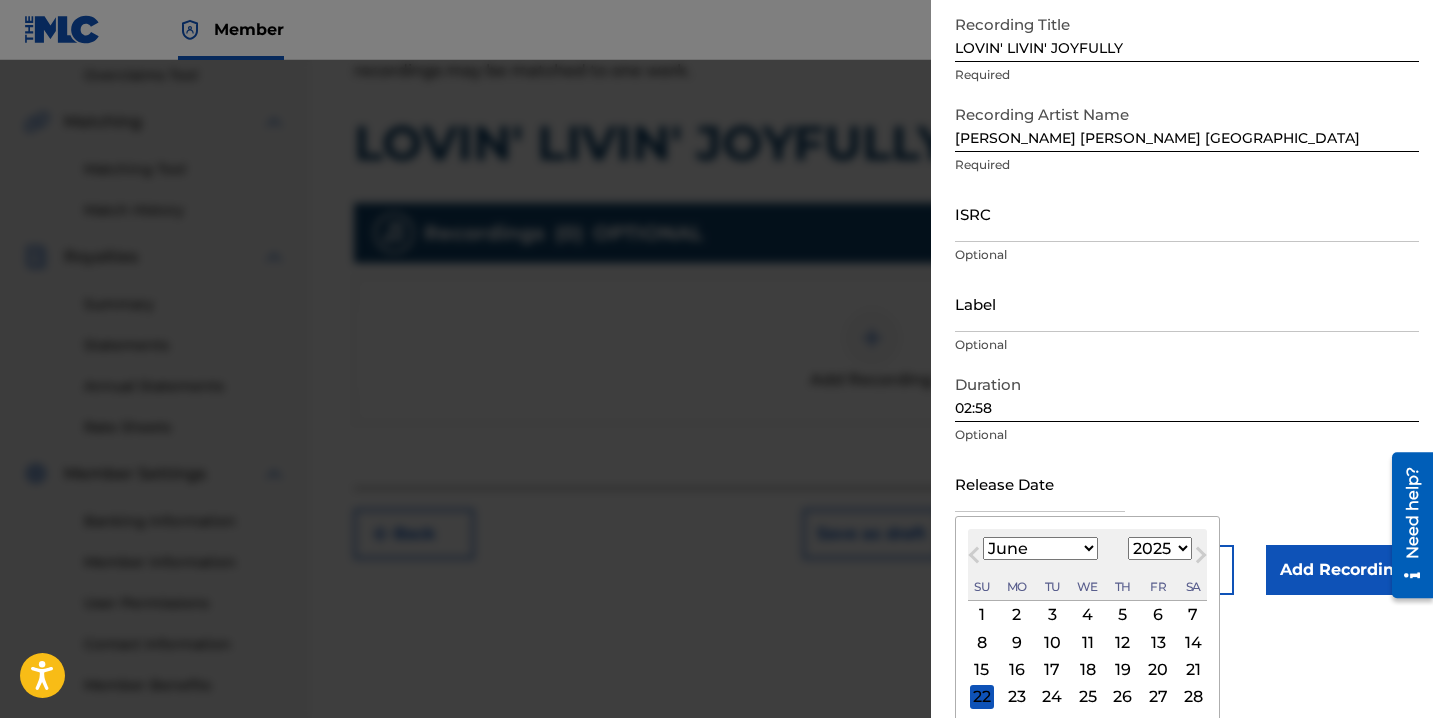 scroll, scrollTop: 138, scrollLeft: 0, axis: vertical 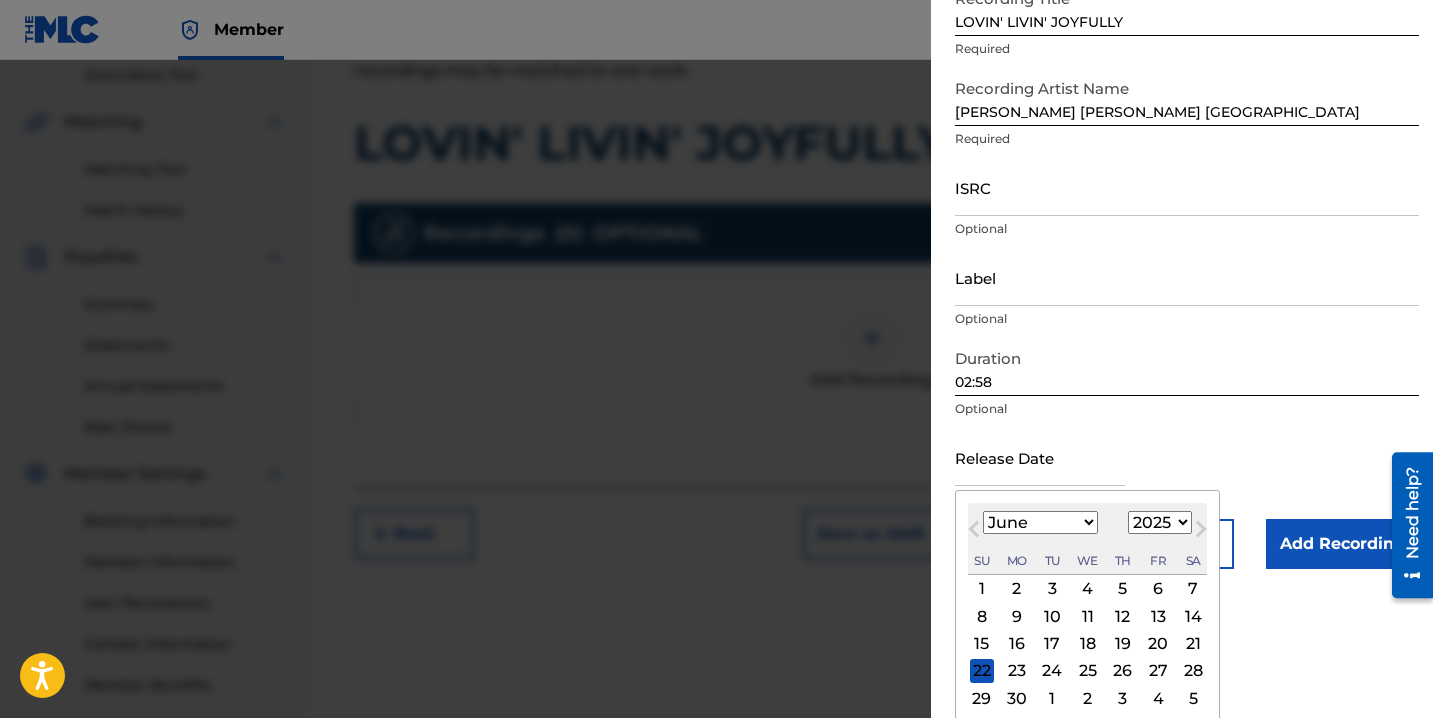 click on "25" at bounding box center (1088, 671) 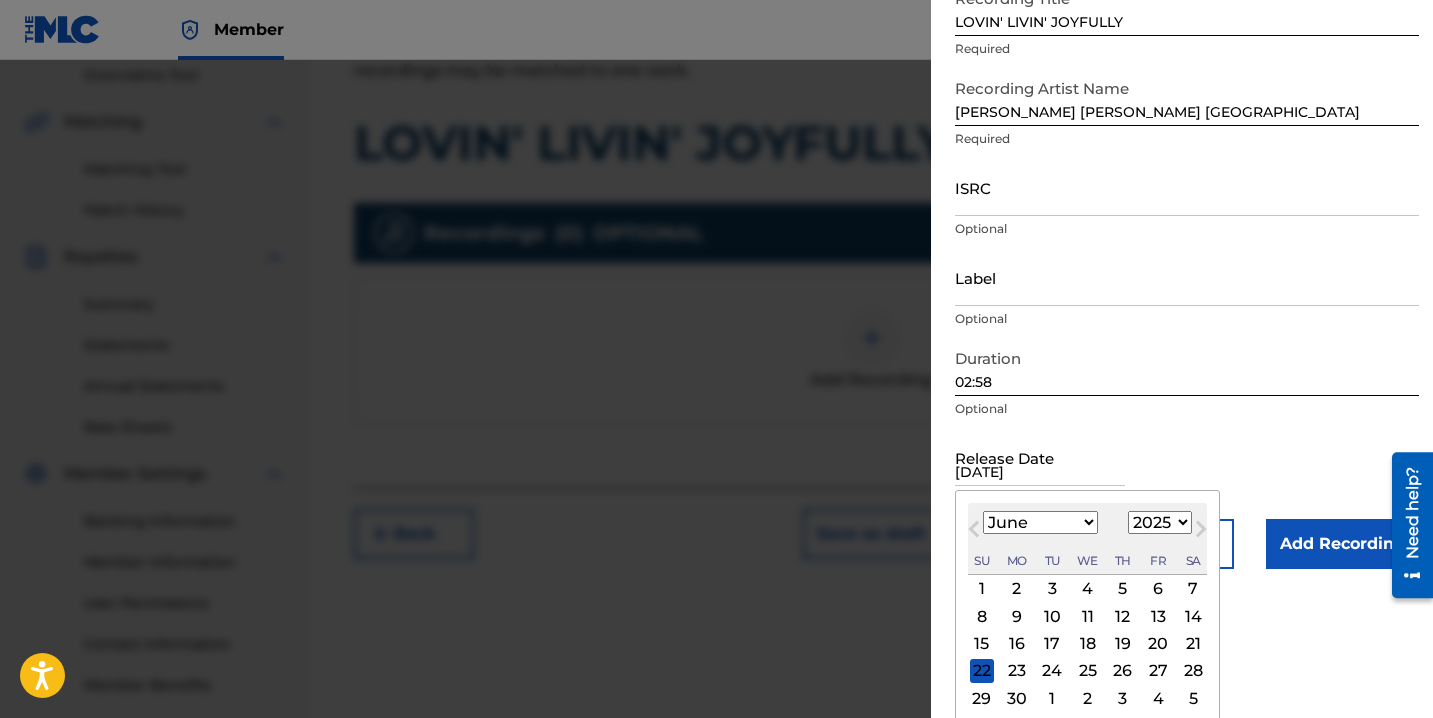 scroll, scrollTop: 13, scrollLeft: 0, axis: vertical 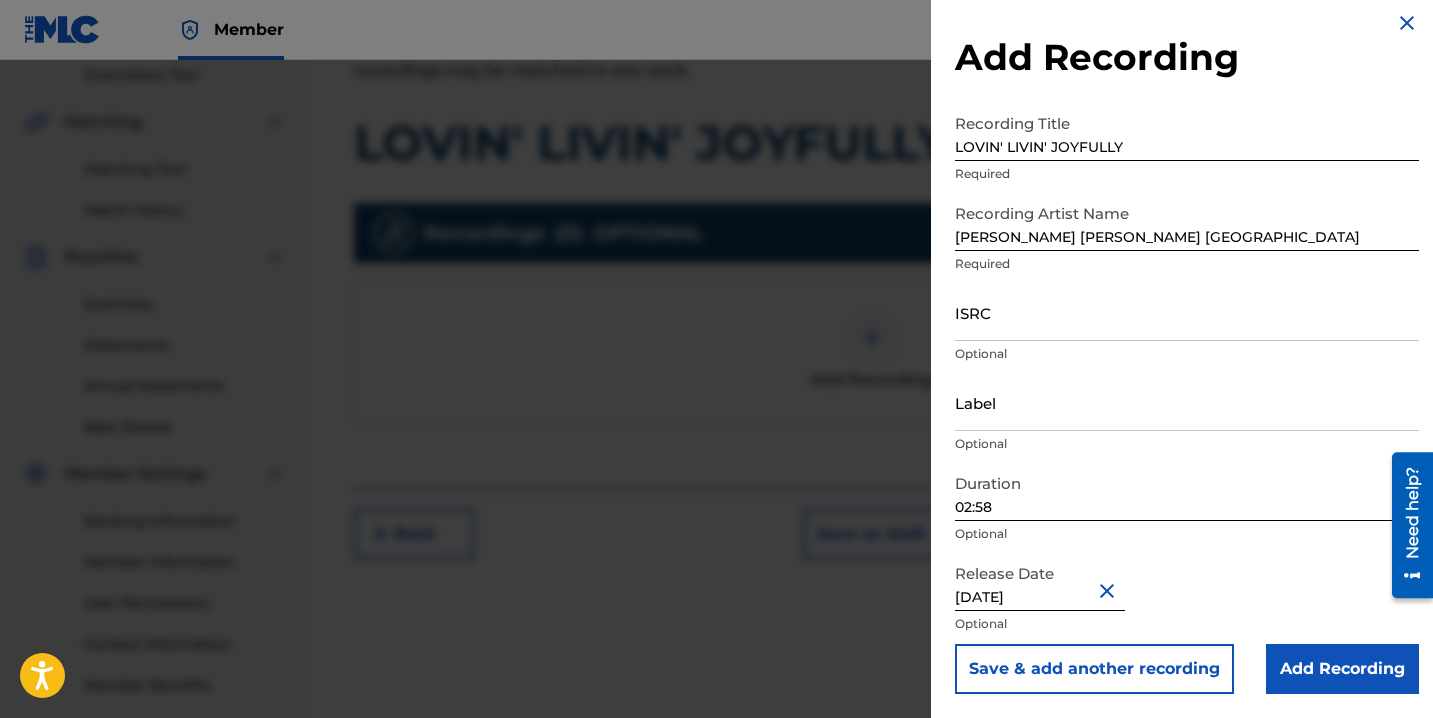 click on "ISRC" at bounding box center [1187, 312] 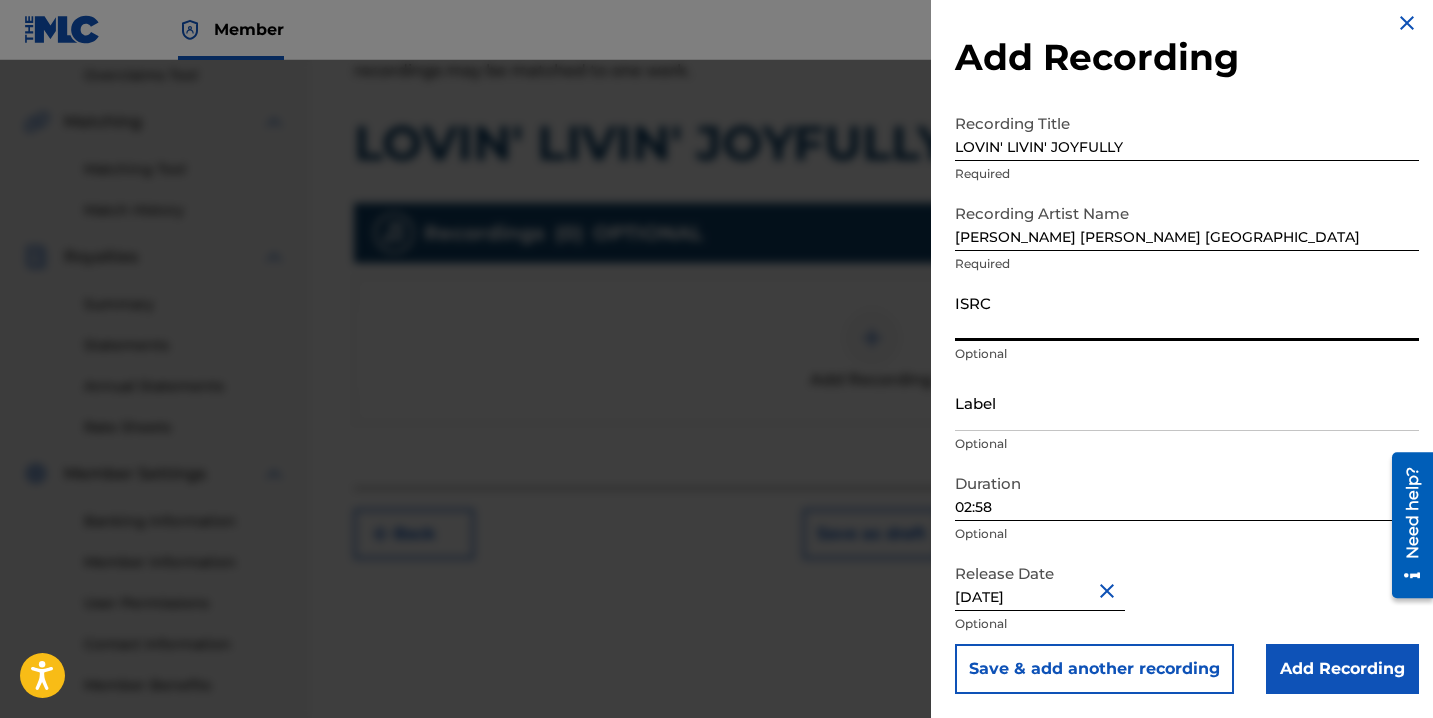 click on "ISRC" at bounding box center (1187, 312) 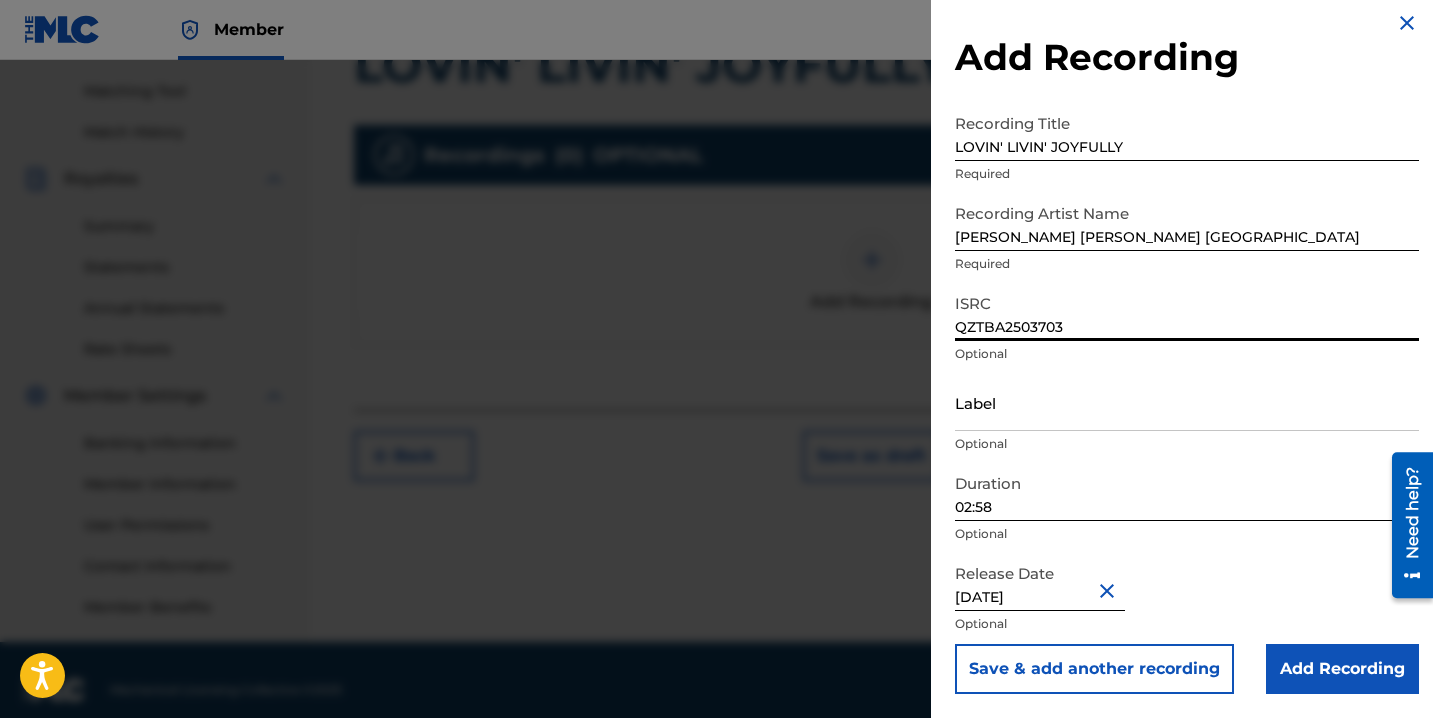 scroll, scrollTop: 522, scrollLeft: 0, axis: vertical 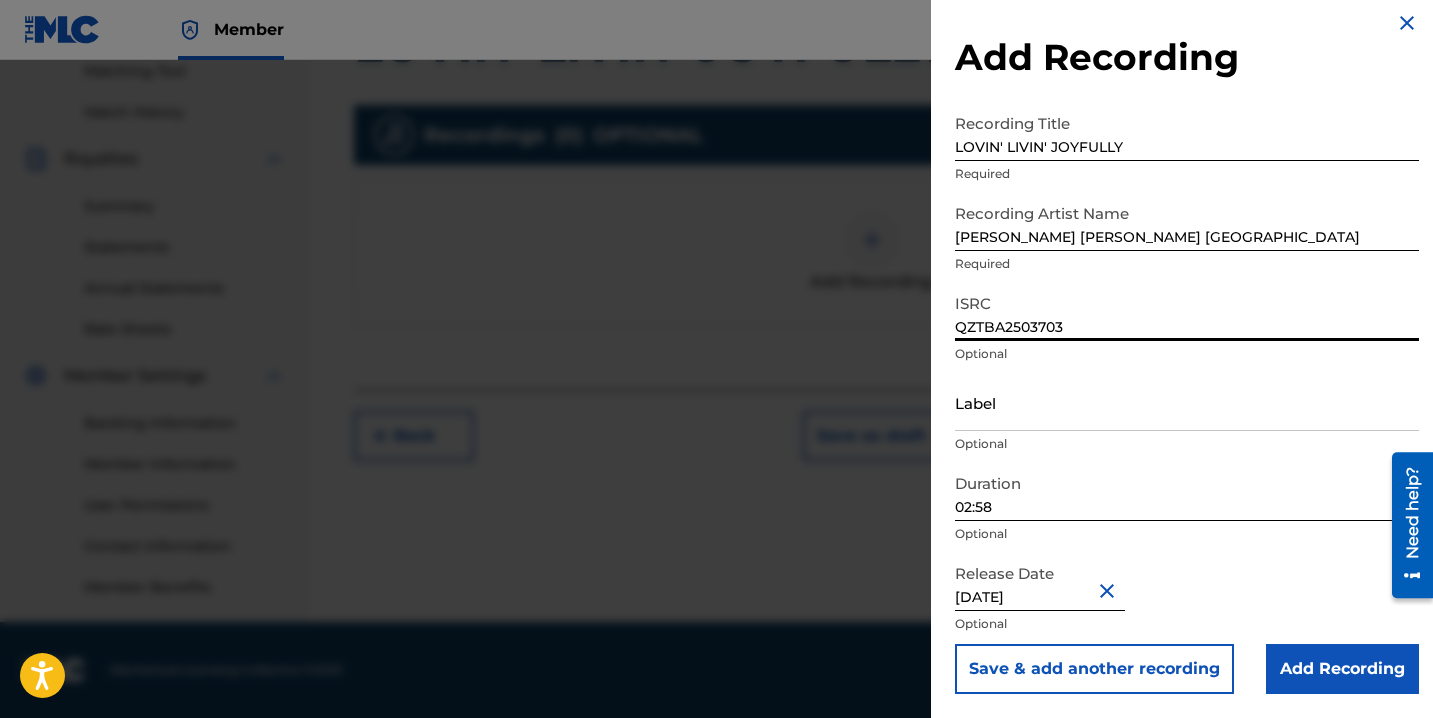 click on "Add Recording" at bounding box center (1342, 669) 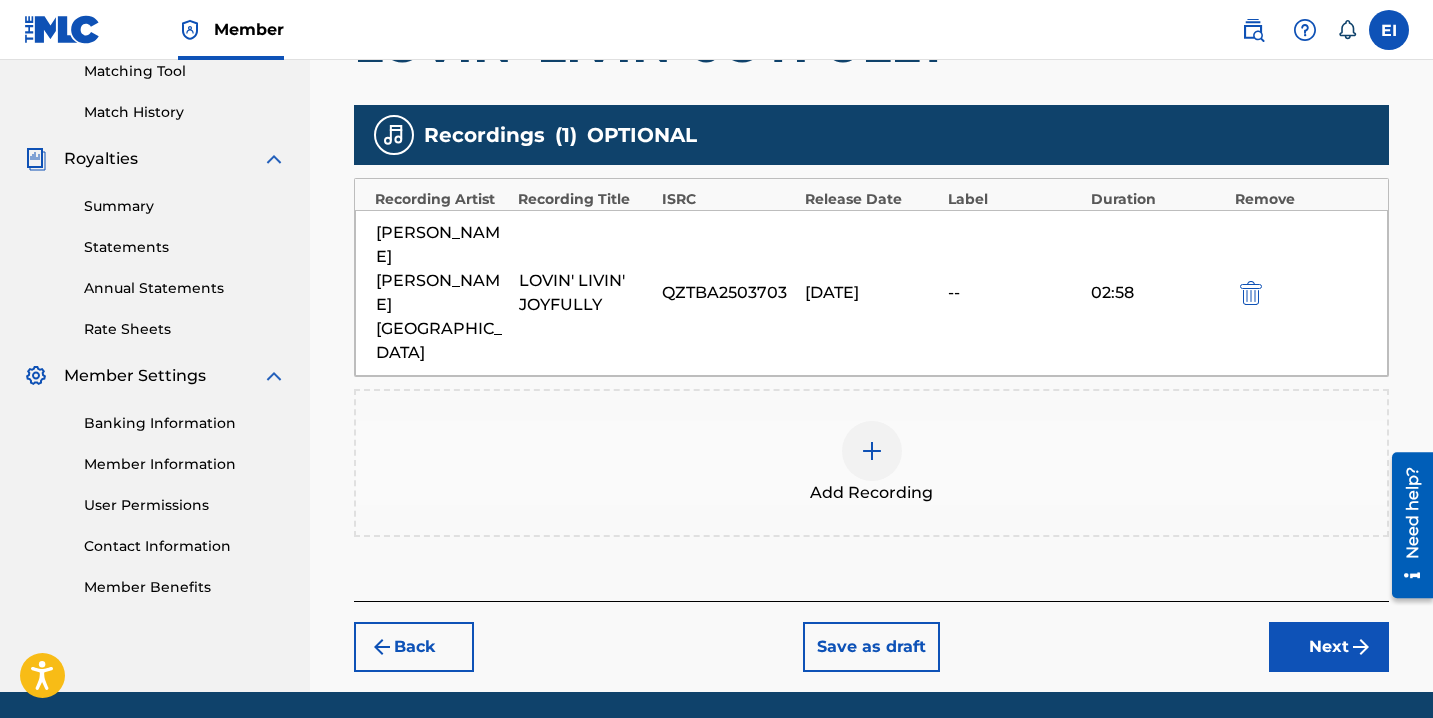 click on "Next" at bounding box center [1329, 647] 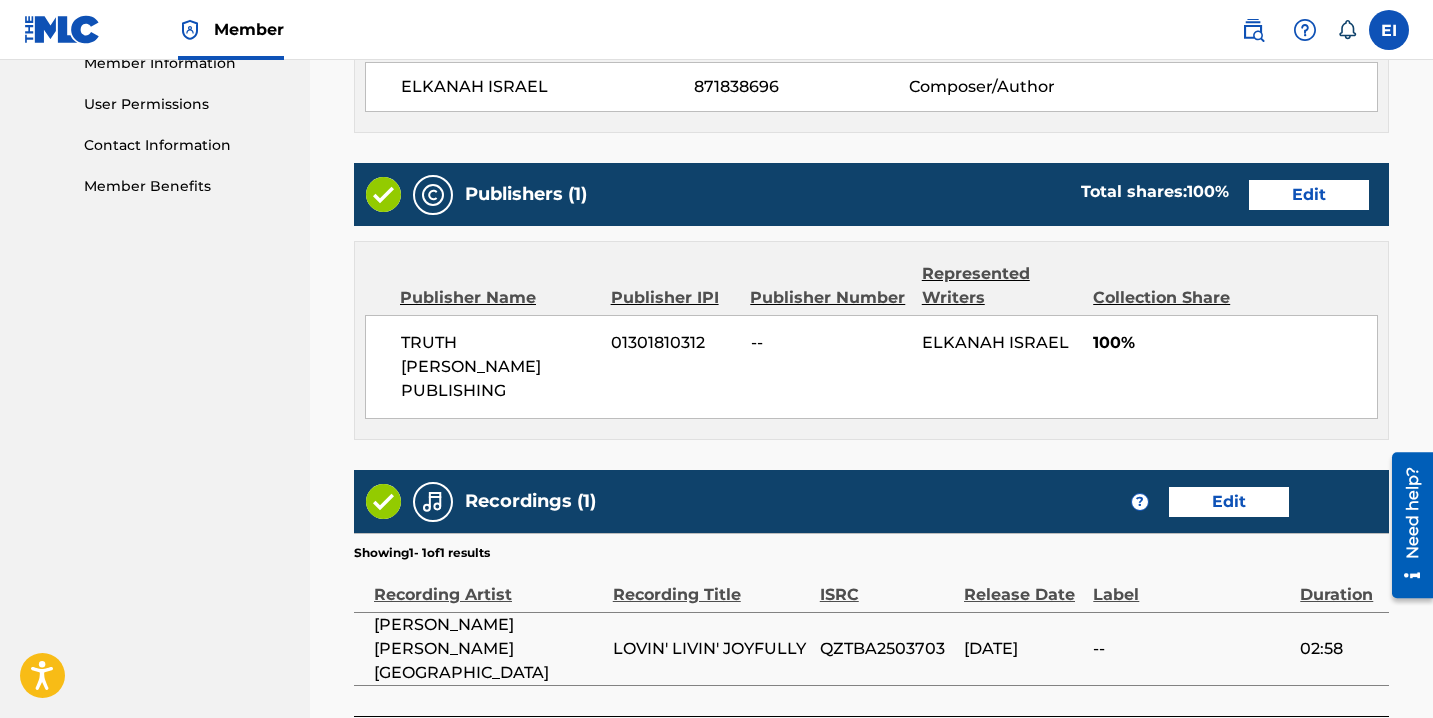 scroll, scrollTop: 1059, scrollLeft: 0, axis: vertical 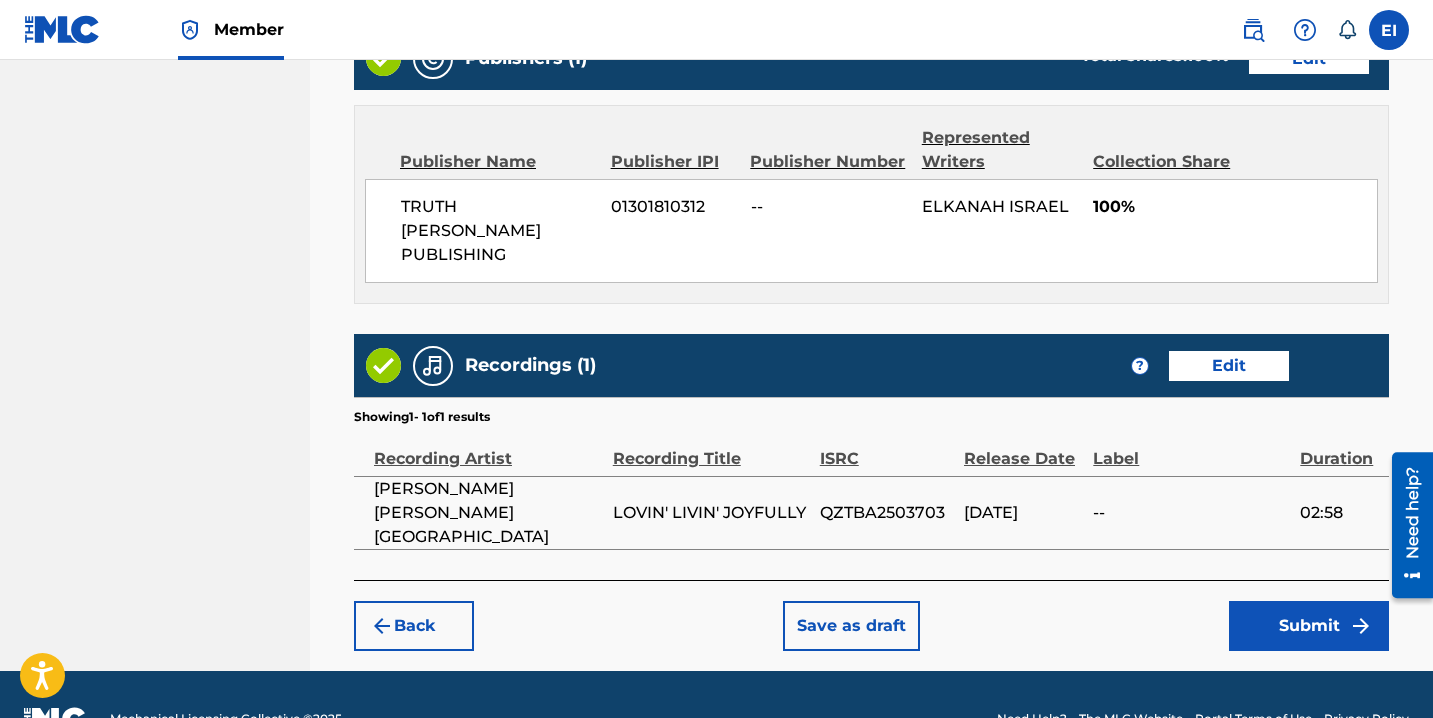 click on "Submit" at bounding box center (1309, 626) 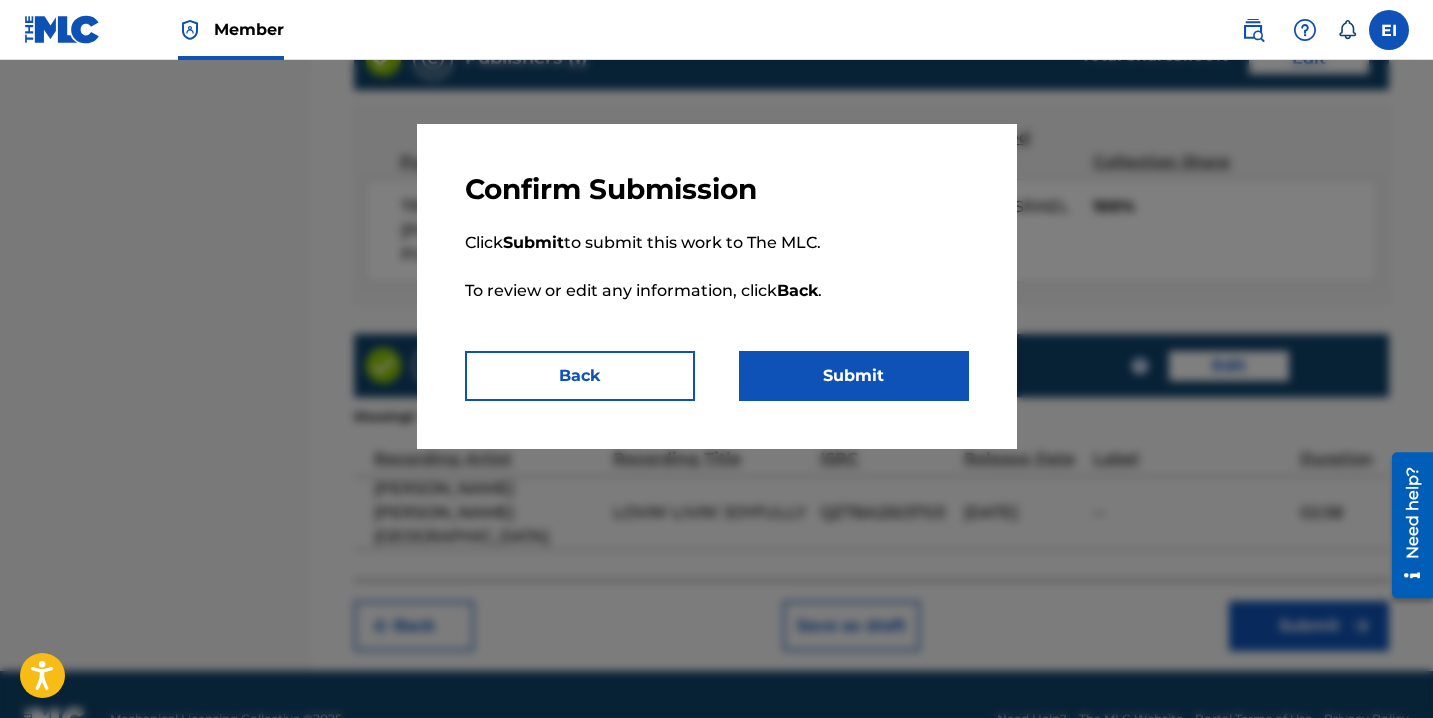 click on "Submit" at bounding box center [854, 376] 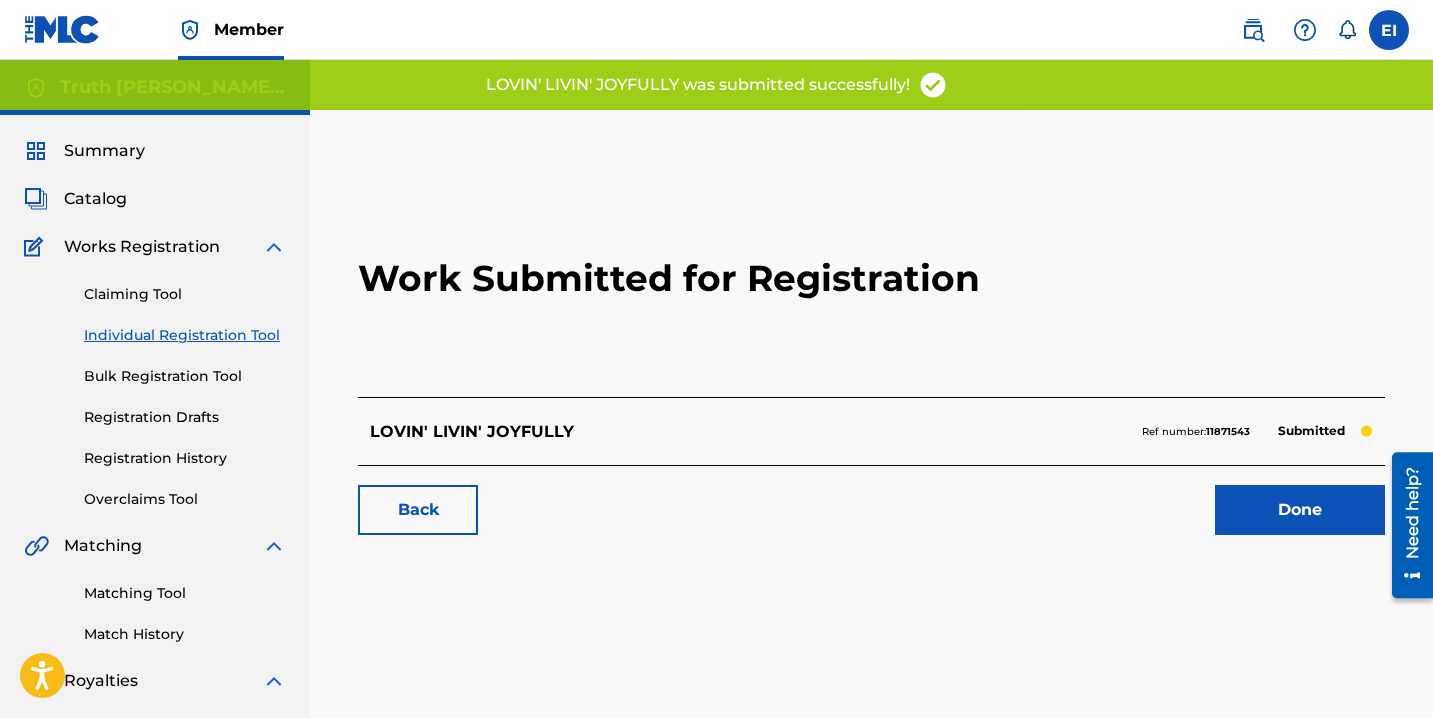 click on "Done" at bounding box center [1300, 510] 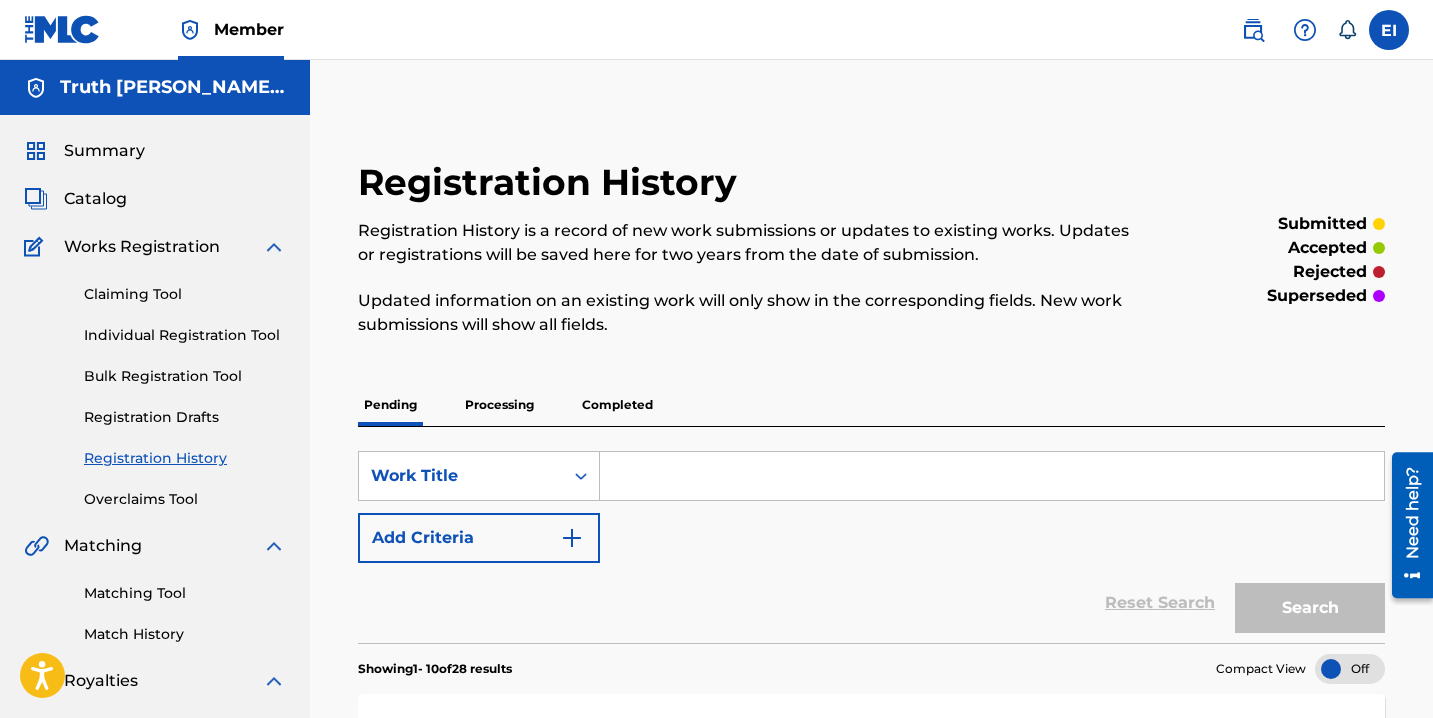 click on "SearchWithCriteria01cdb462-1121-4b88-af76-8a4c1962a084 Work Title Add Criteria" at bounding box center [871, 507] 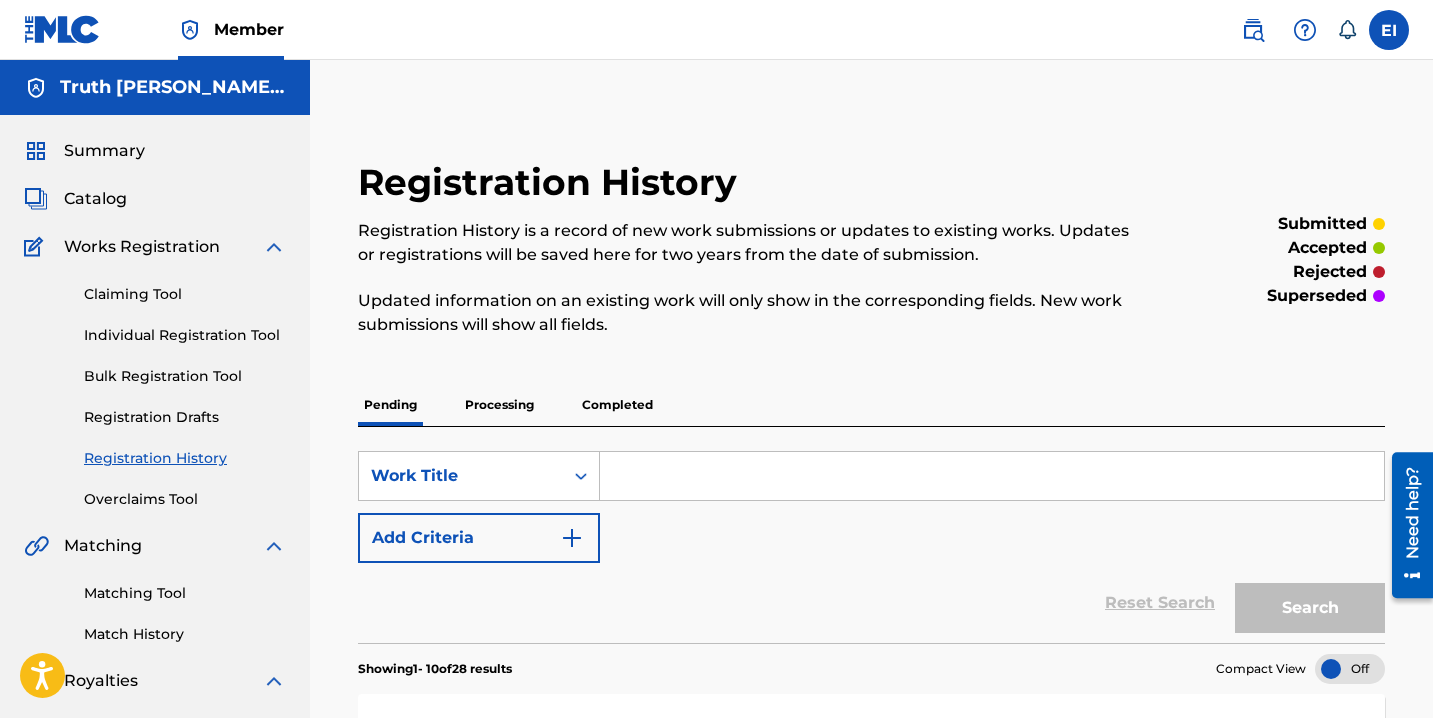 click at bounding box center [992, 476] 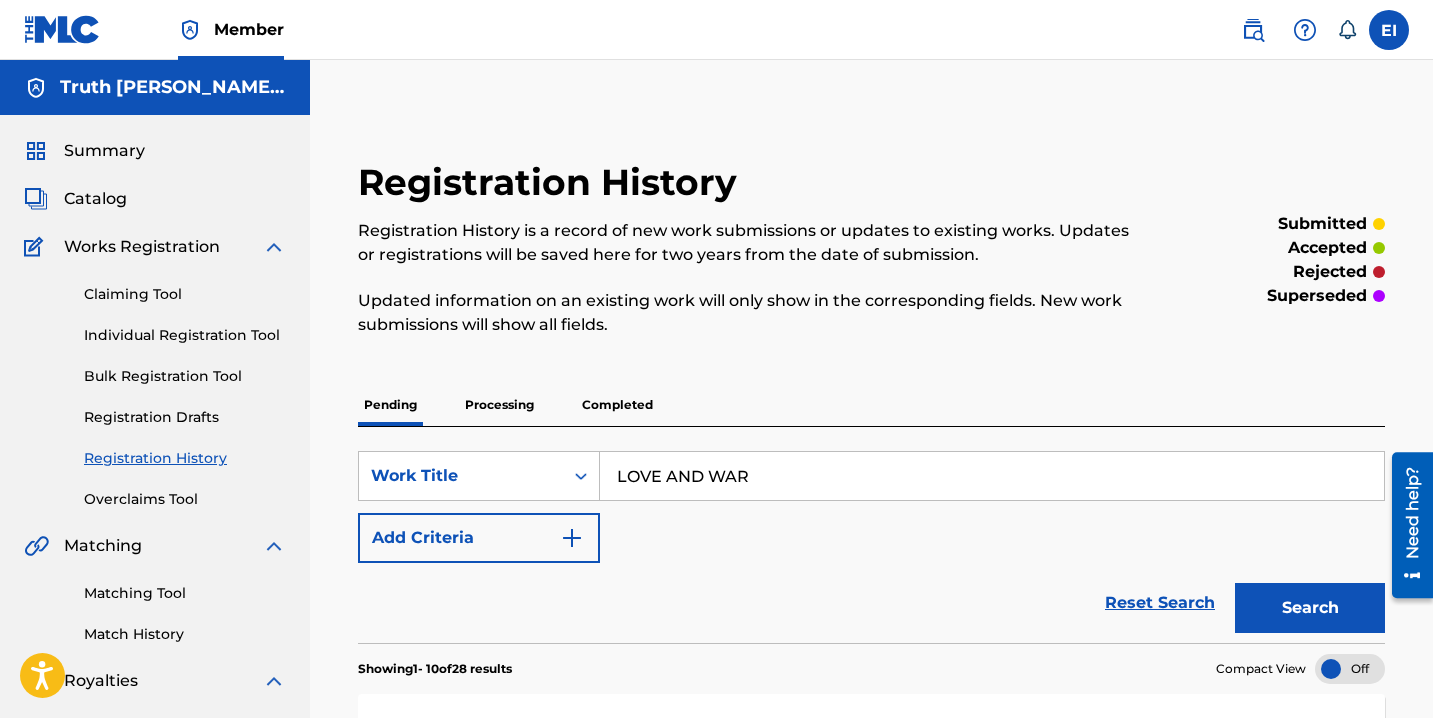 click on "Add Criteria" at bounding box center [479, 538] 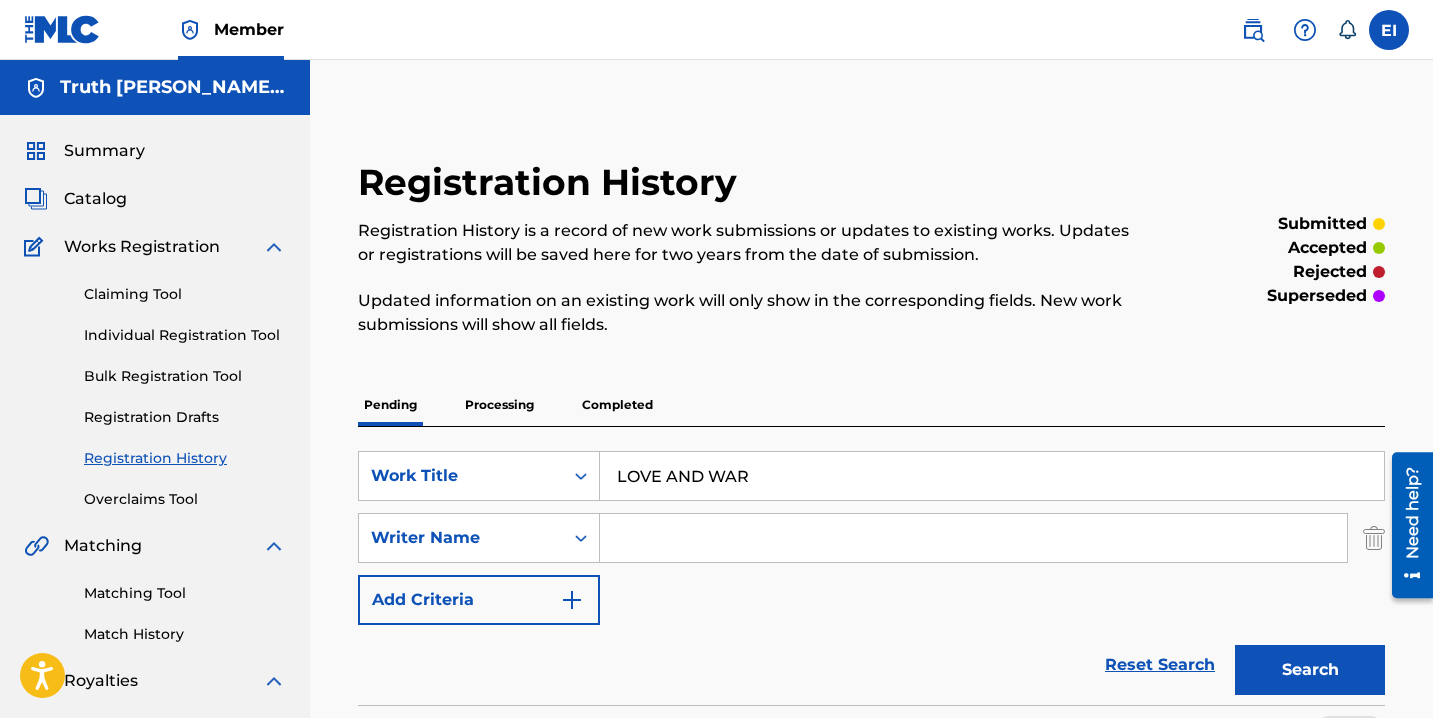 click on "Individual Registration Tool" at bounding box center (185, 335) 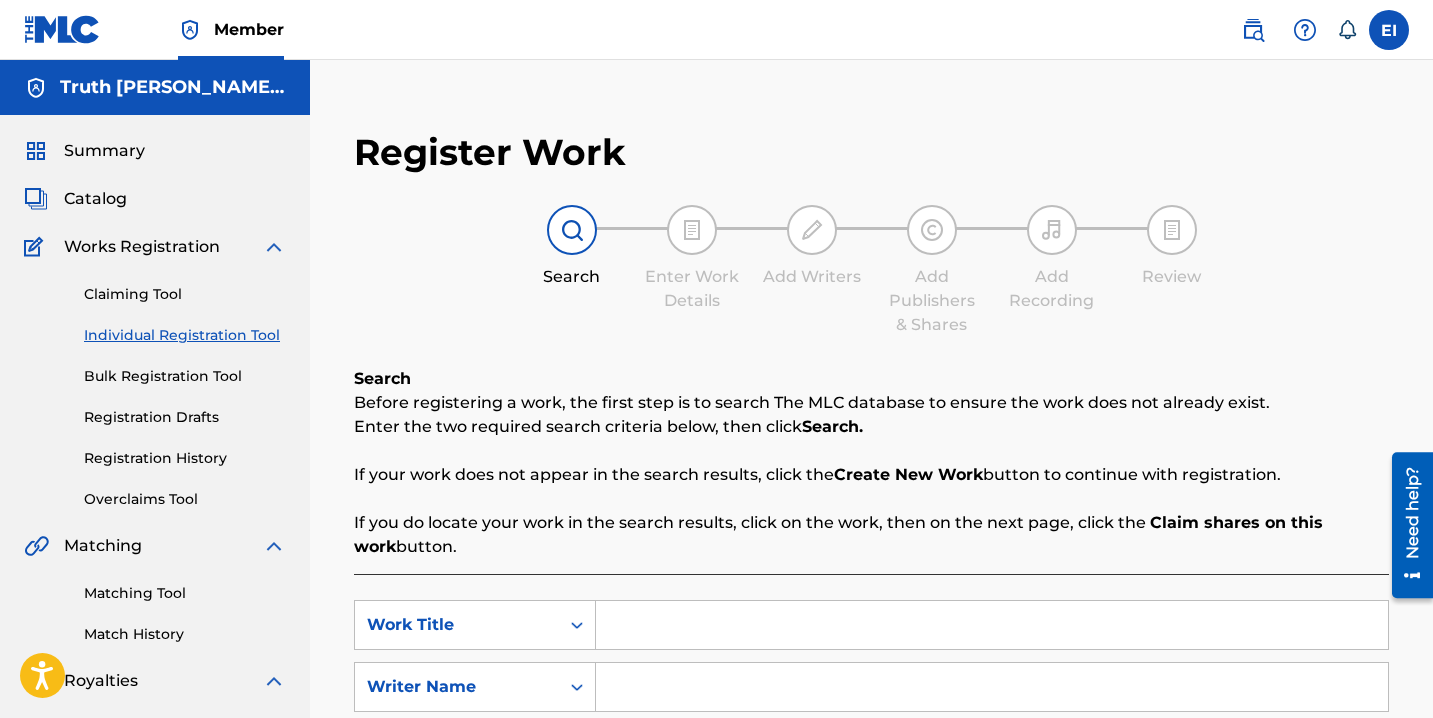 click at bounding box center (992, 625) 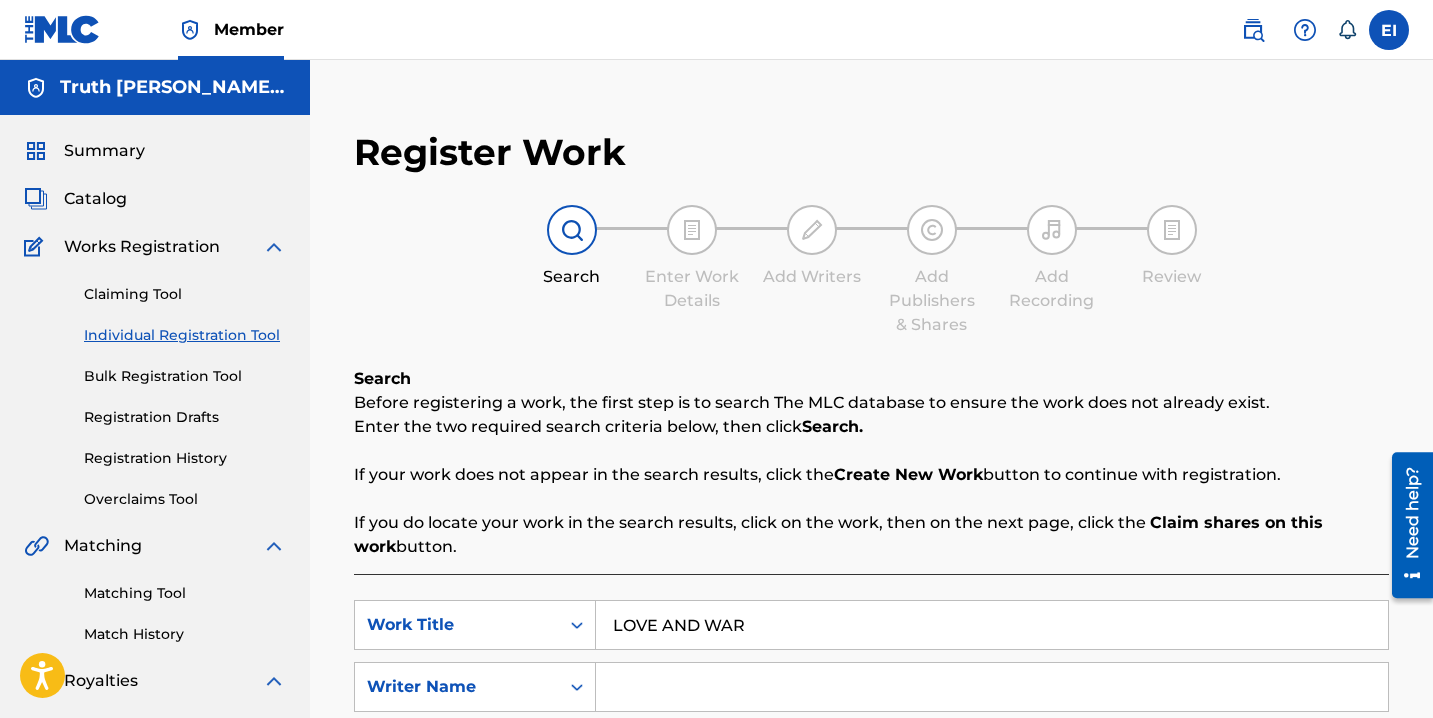 click at bounding box center (992, 687) 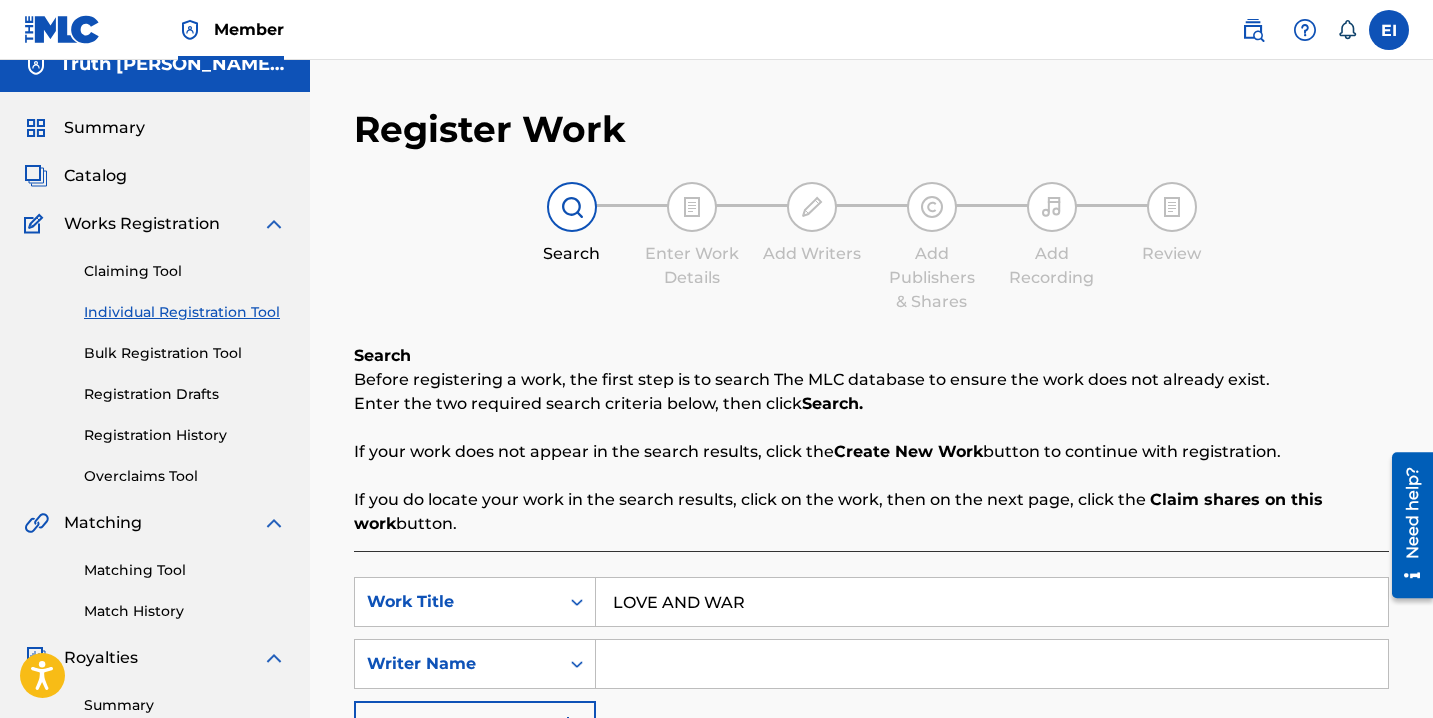 scroll, scrollTop: 29, scrollLeft: 0, axis: vertical 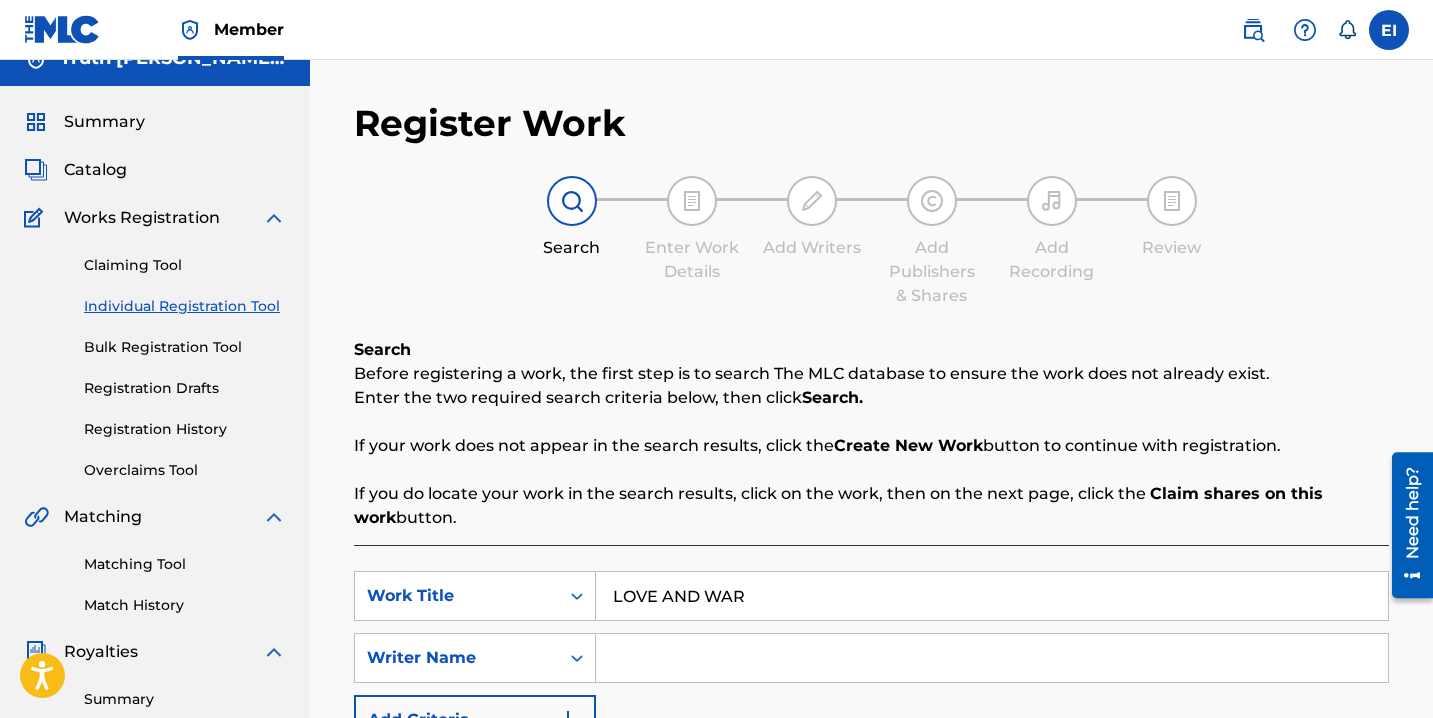 click at bounding box center (992, 658) 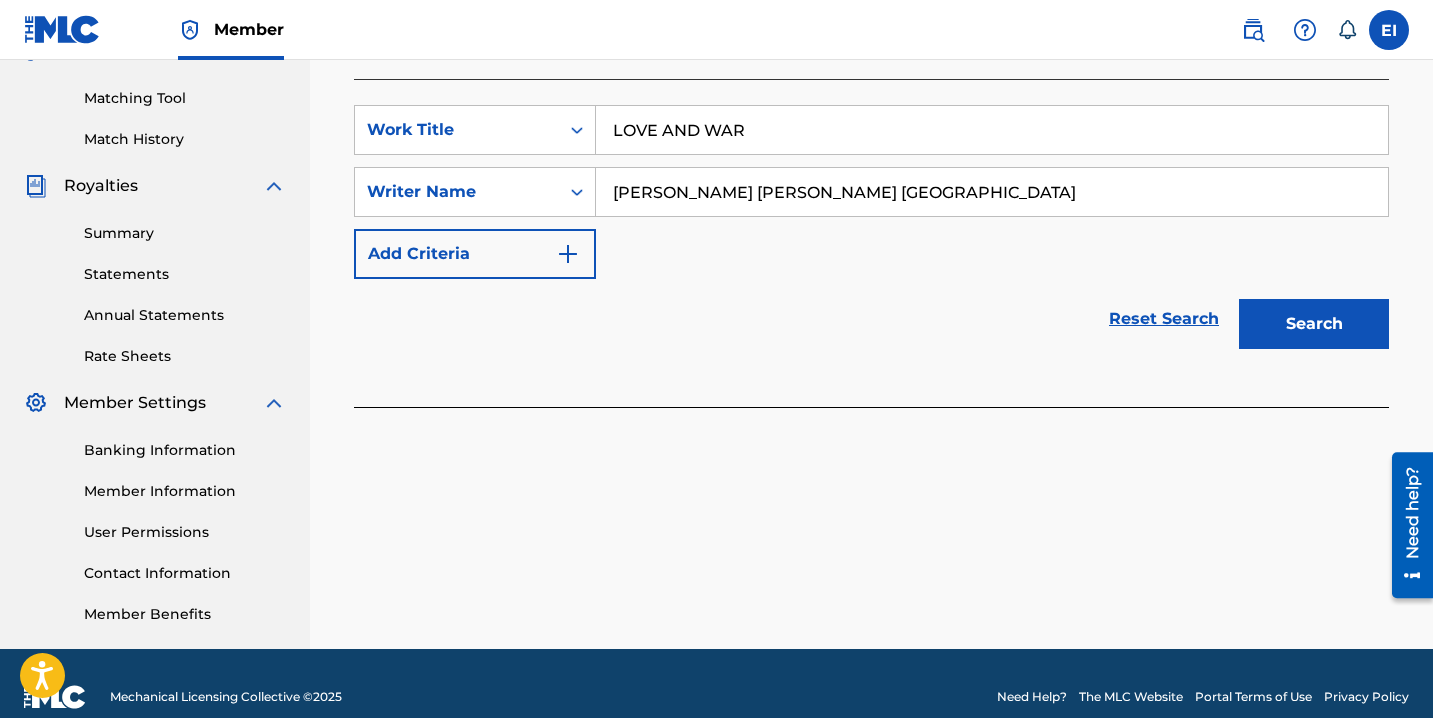 scroll, scrollTop: 522, scrollLeft: 0, axis: vertical 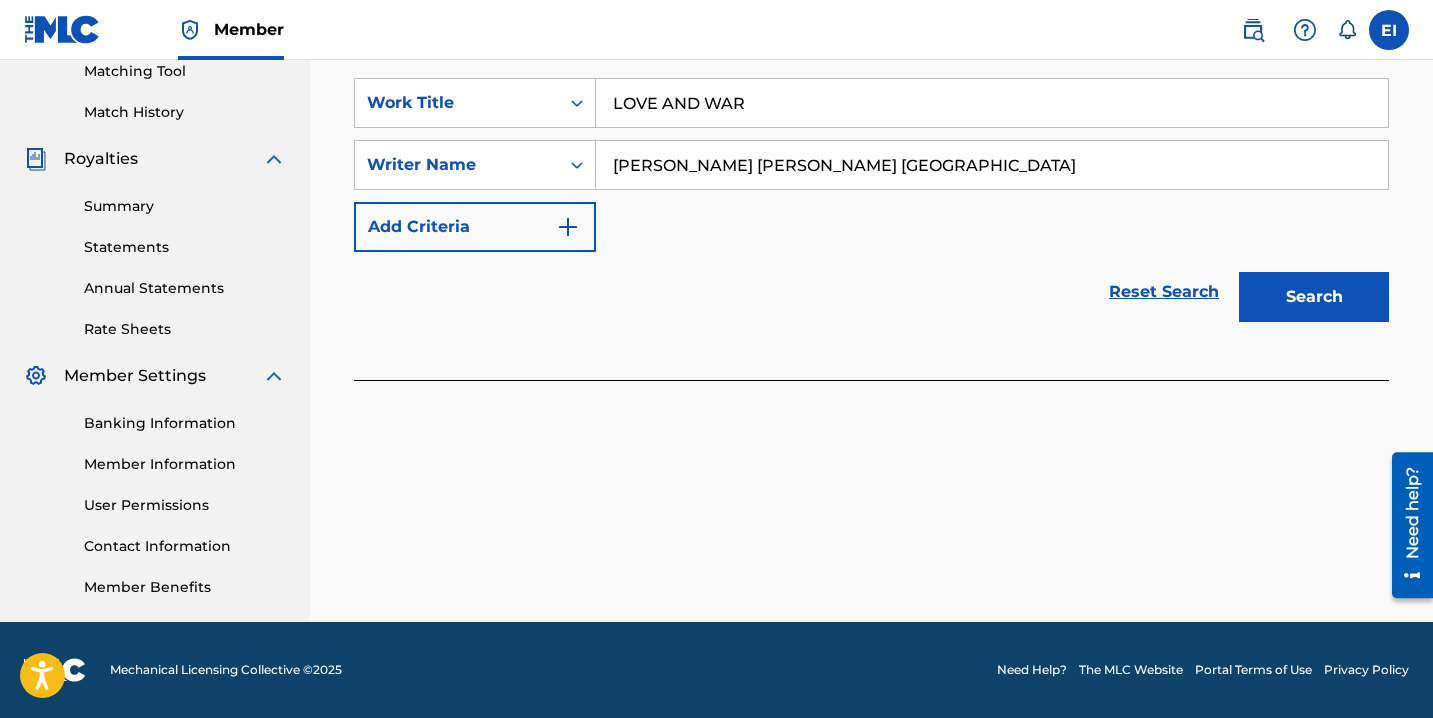 click on "Search" at bounding box center (1314, 297) 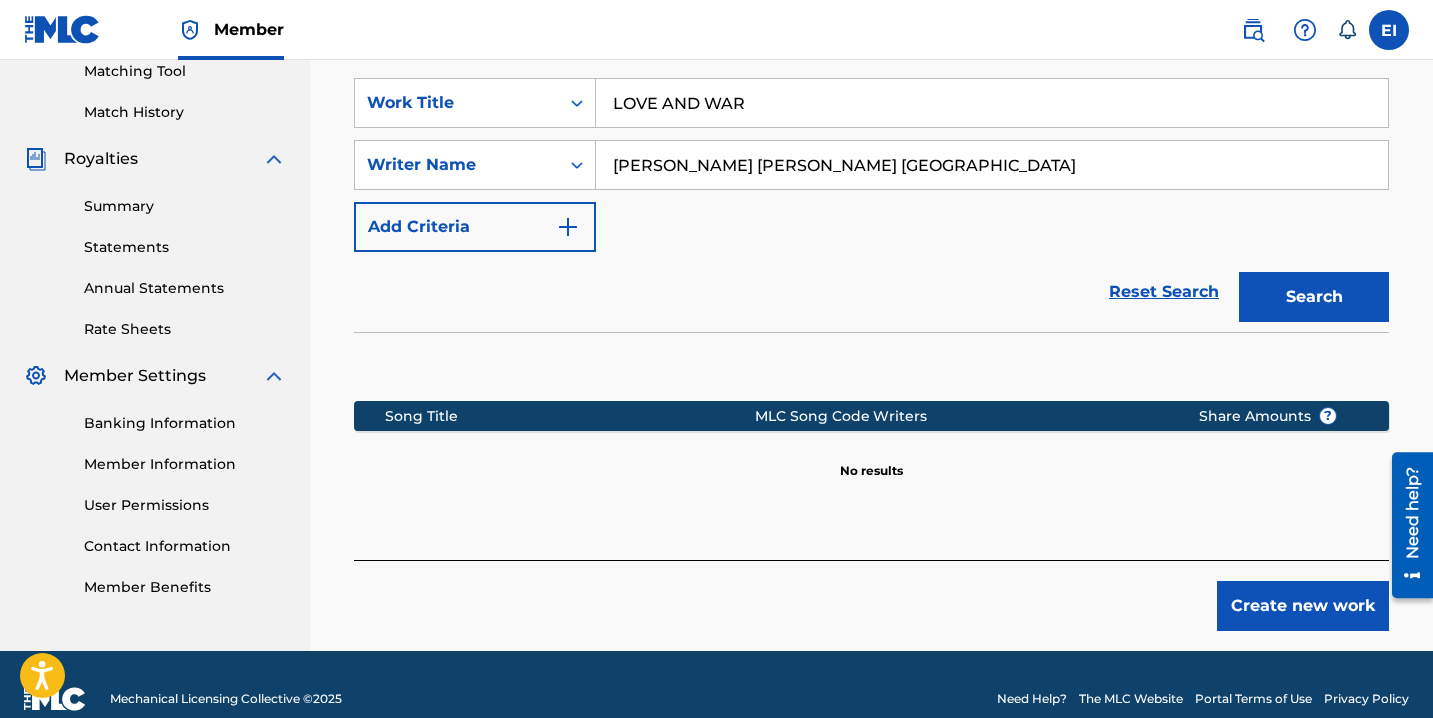 click on "Create new work" at bounding box center [1303, 606] 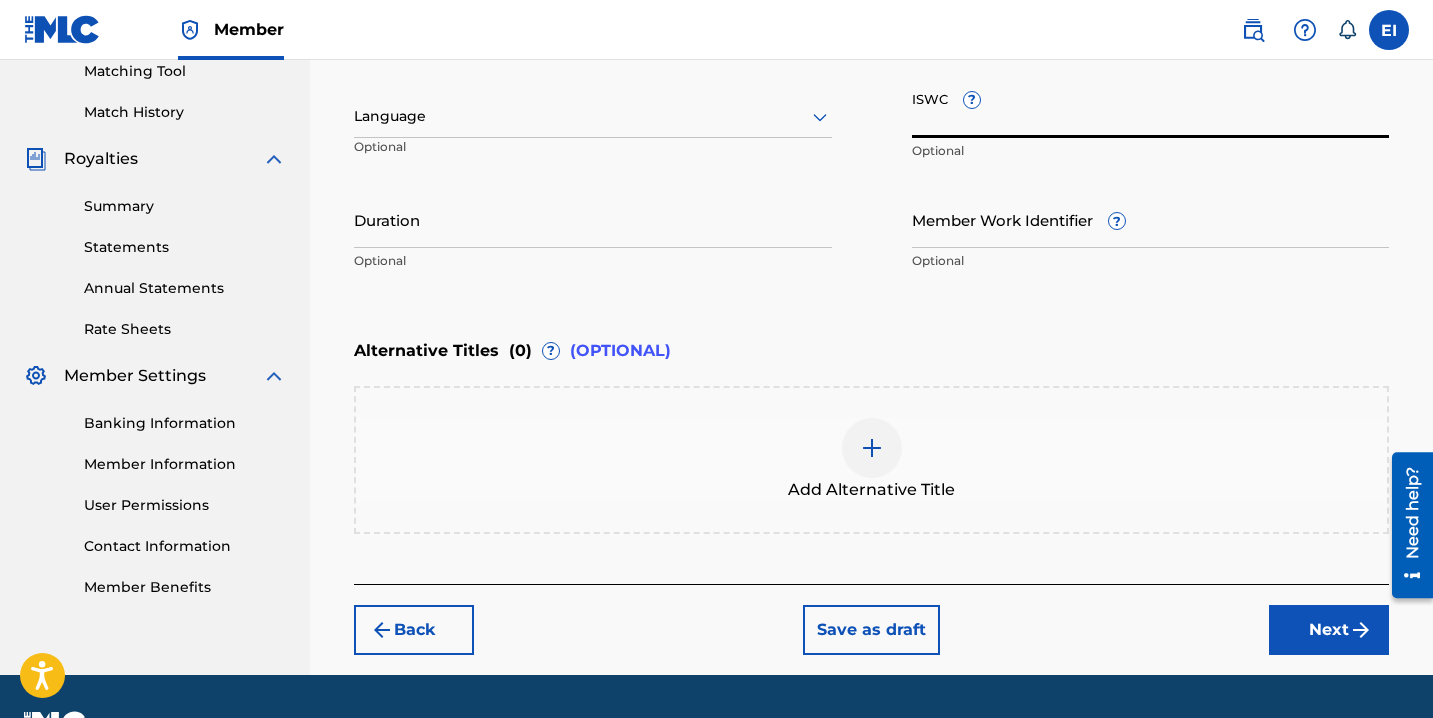click on "ISWC   ?" at bounding box center [1151, 109] 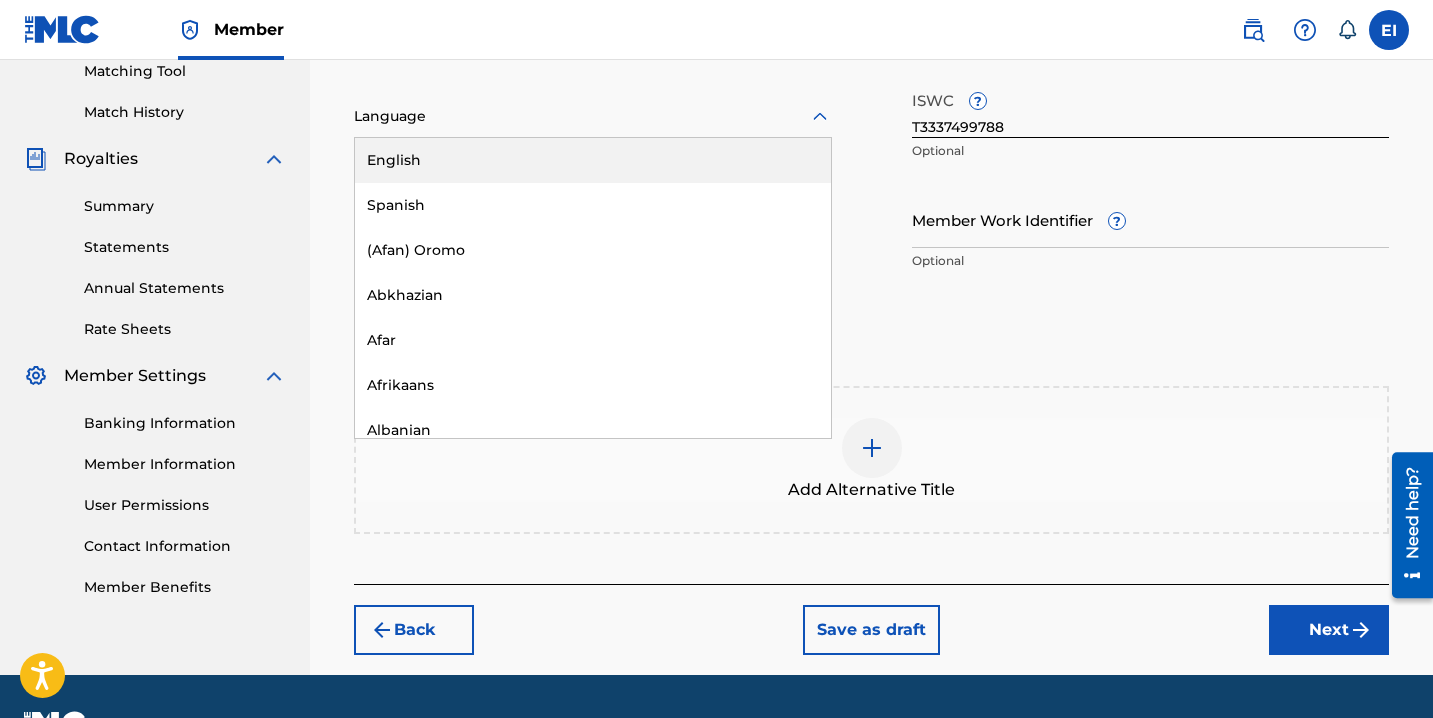 click at bounding box center (593, 116) 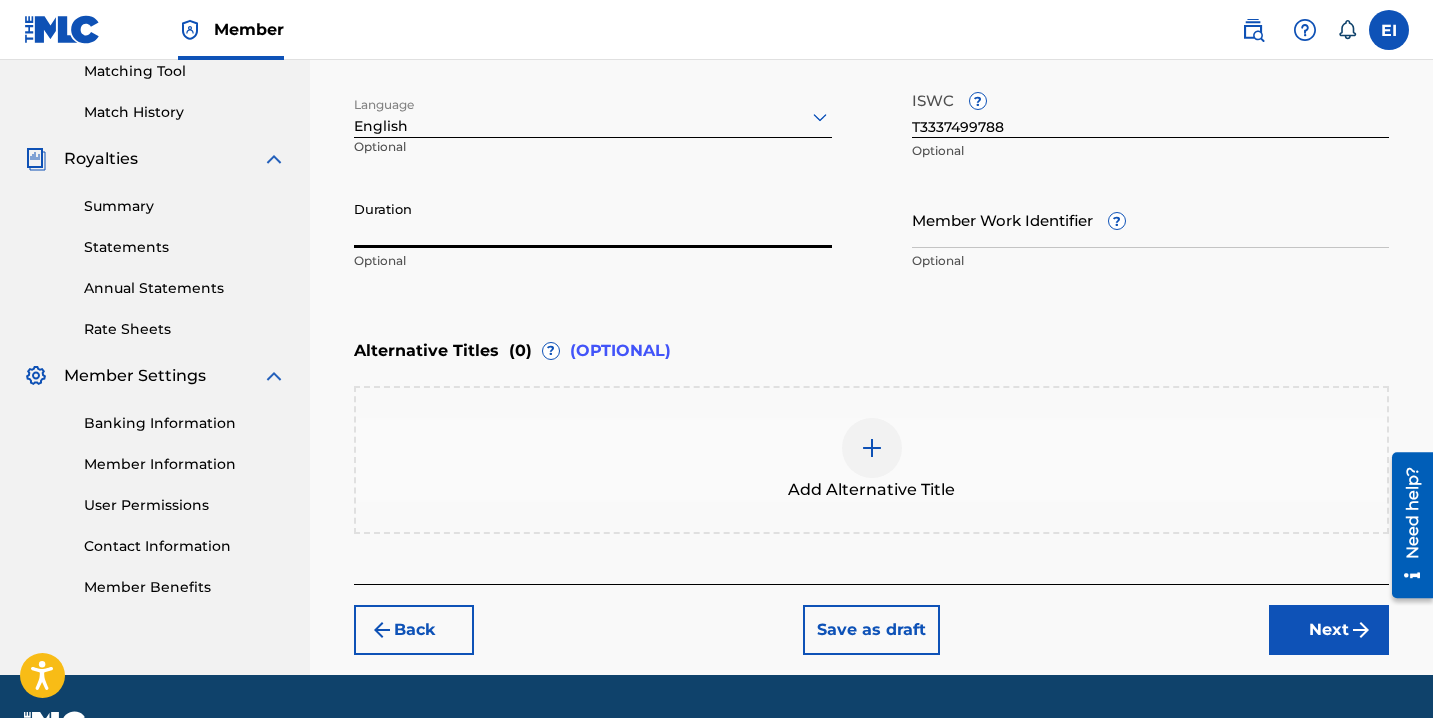 click on "Duration" at bounding box center (593, 219) 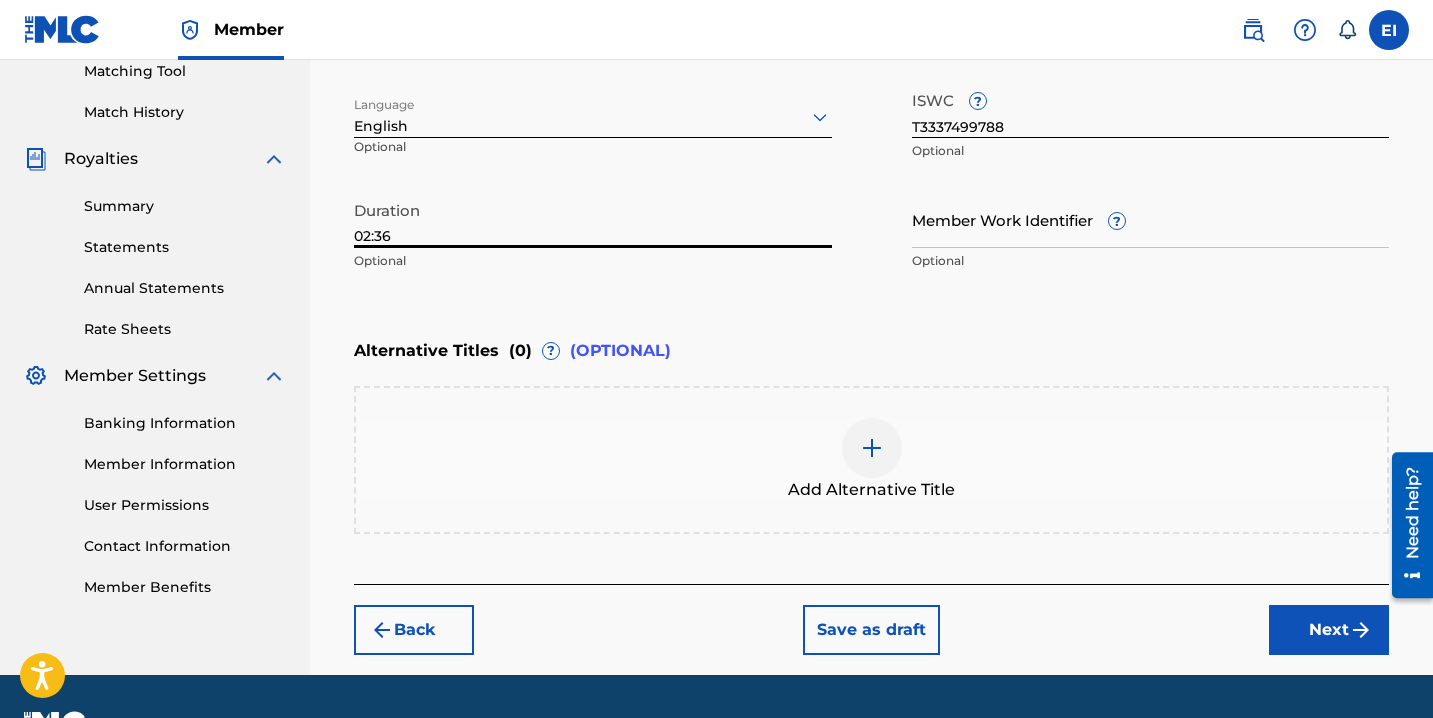 click on "Next" at bounding box center [1329, 630] 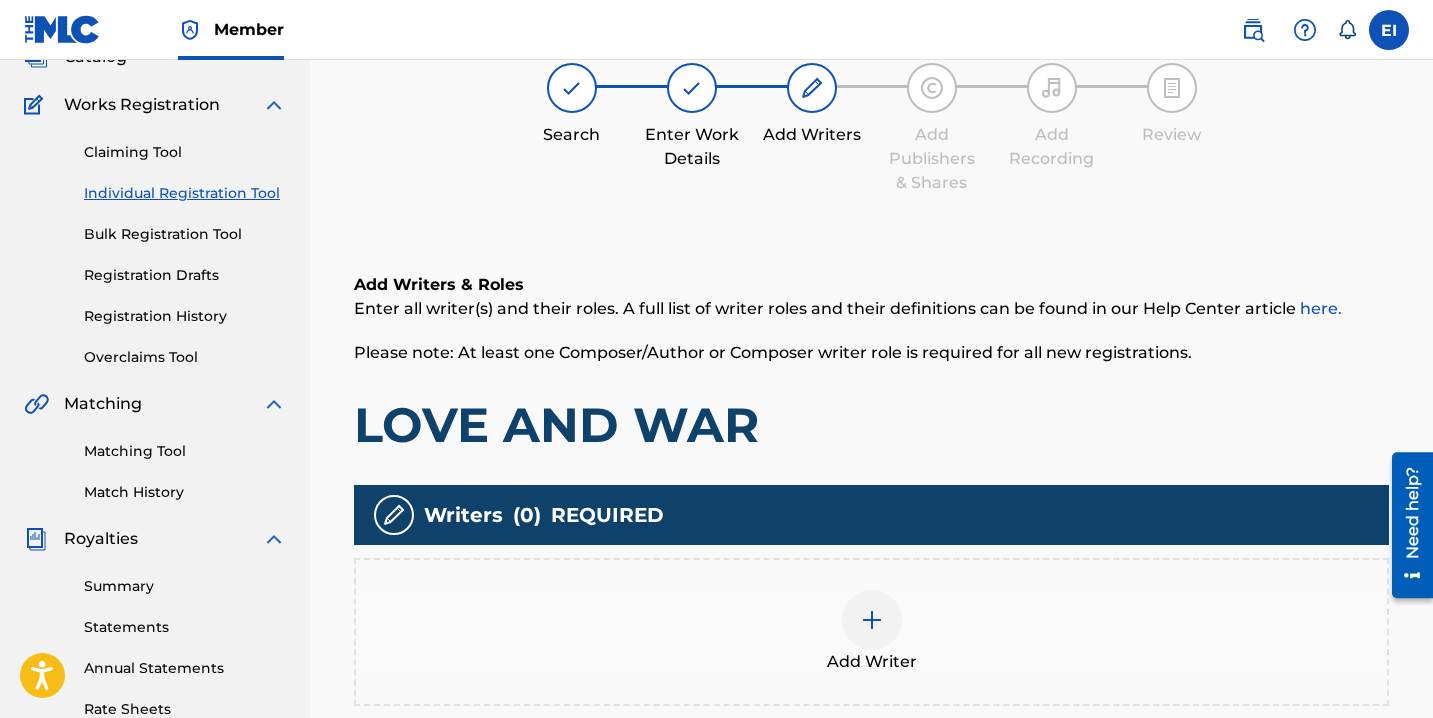scroll, scrollTop: 163, scrollLeft: 0, axis: vertical 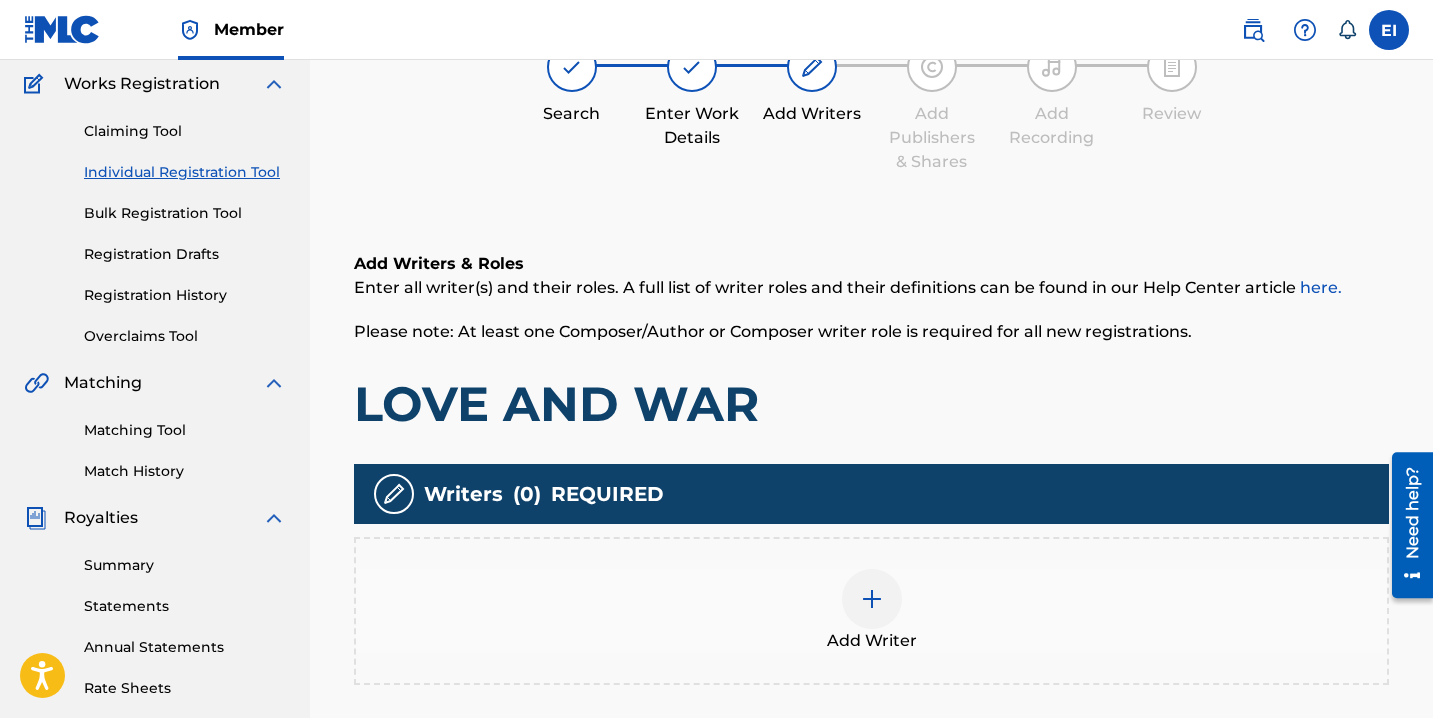 click on "Add Writer" at bounding box center (872, 641) 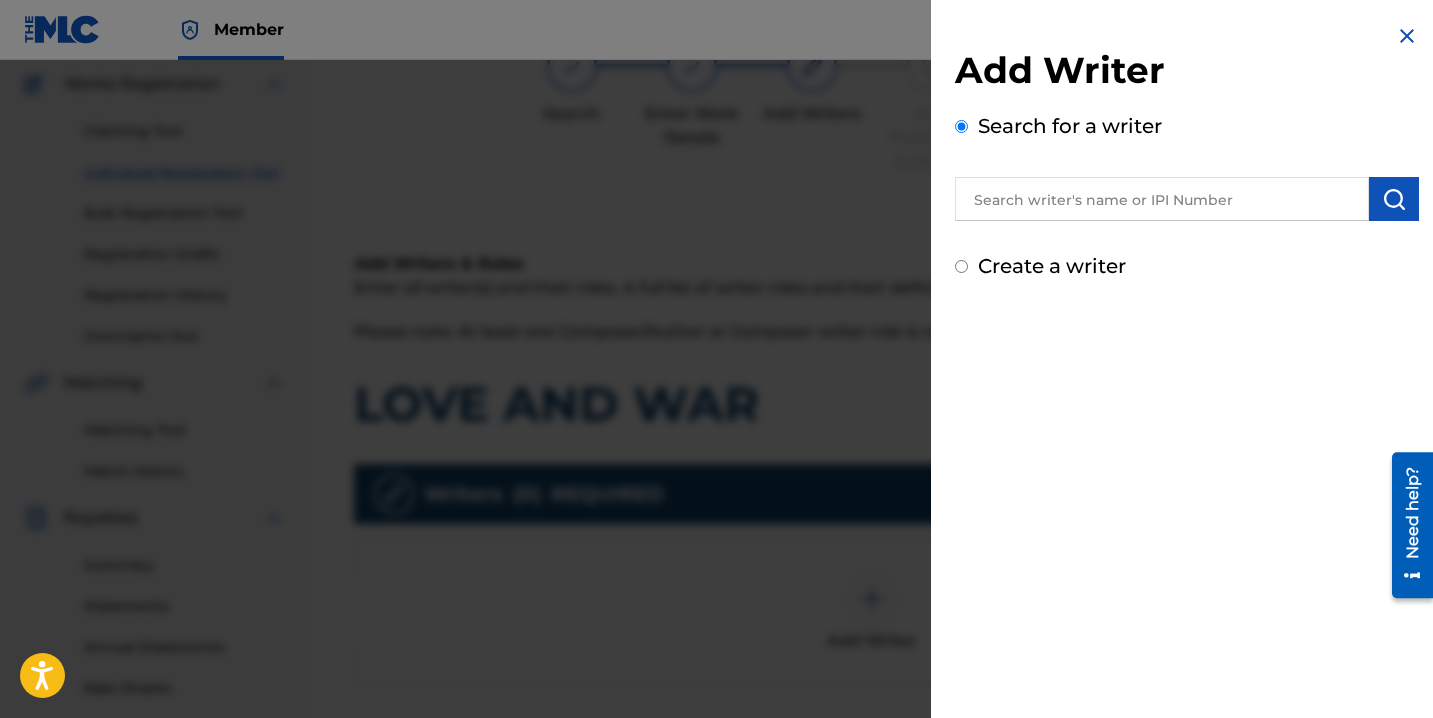 click on "Create a writer" at bounding box center (1187, 266) 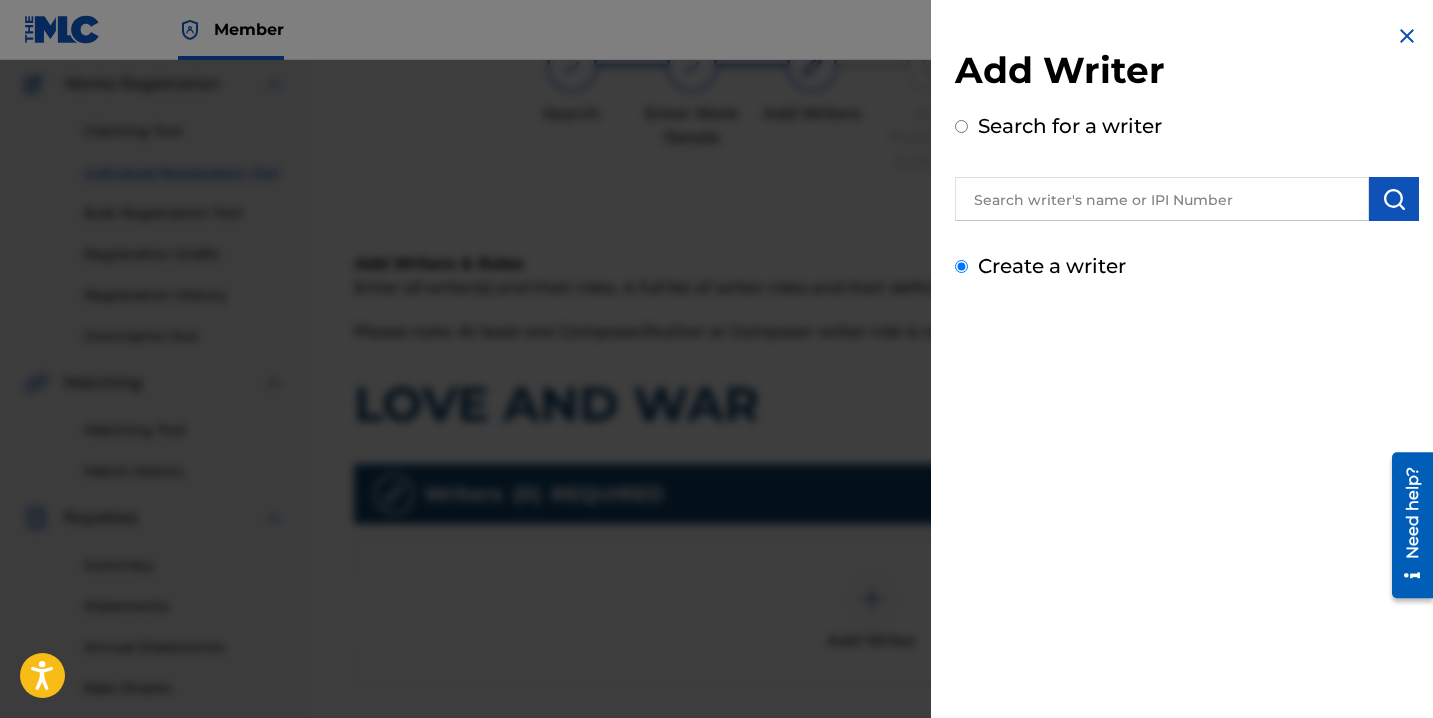 click on "Create a writer" at bounding box center [961, 266] 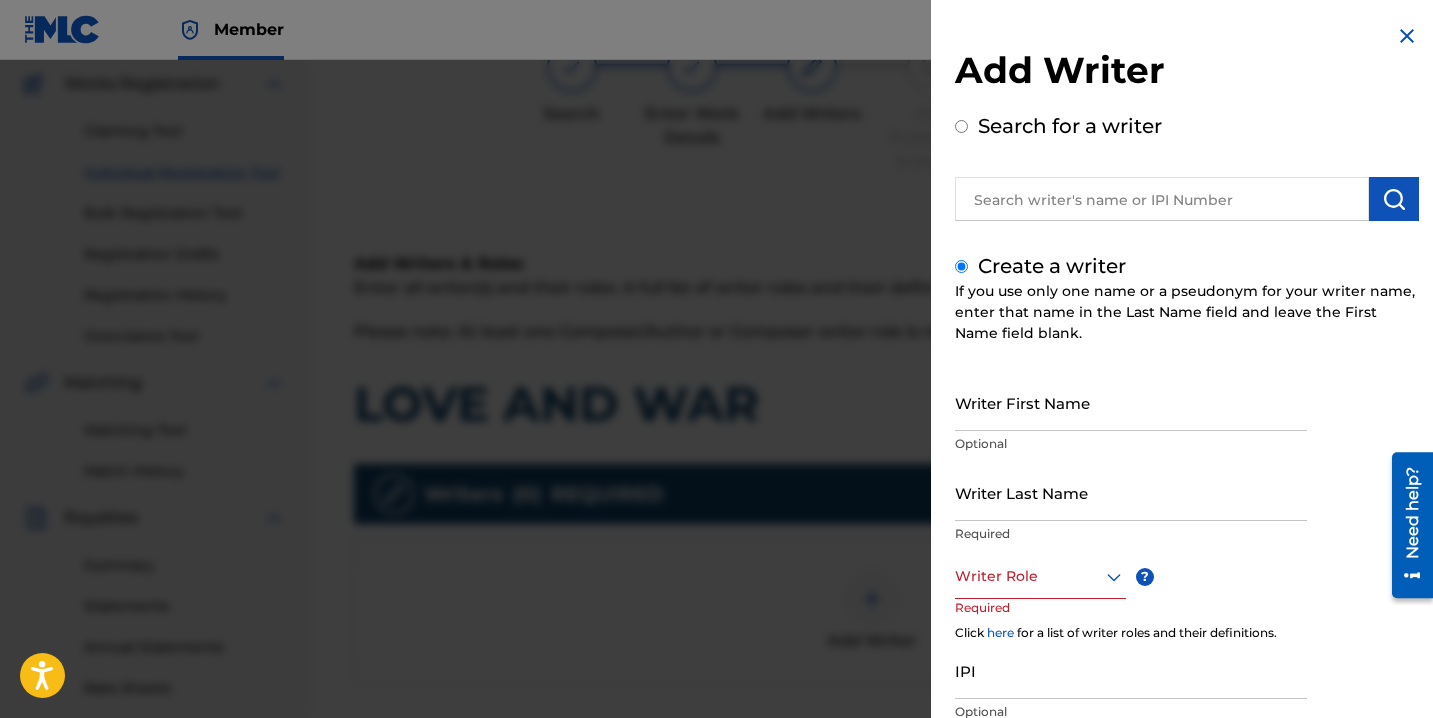 click on "Writer First Name" at bounding box center (1131, 402) 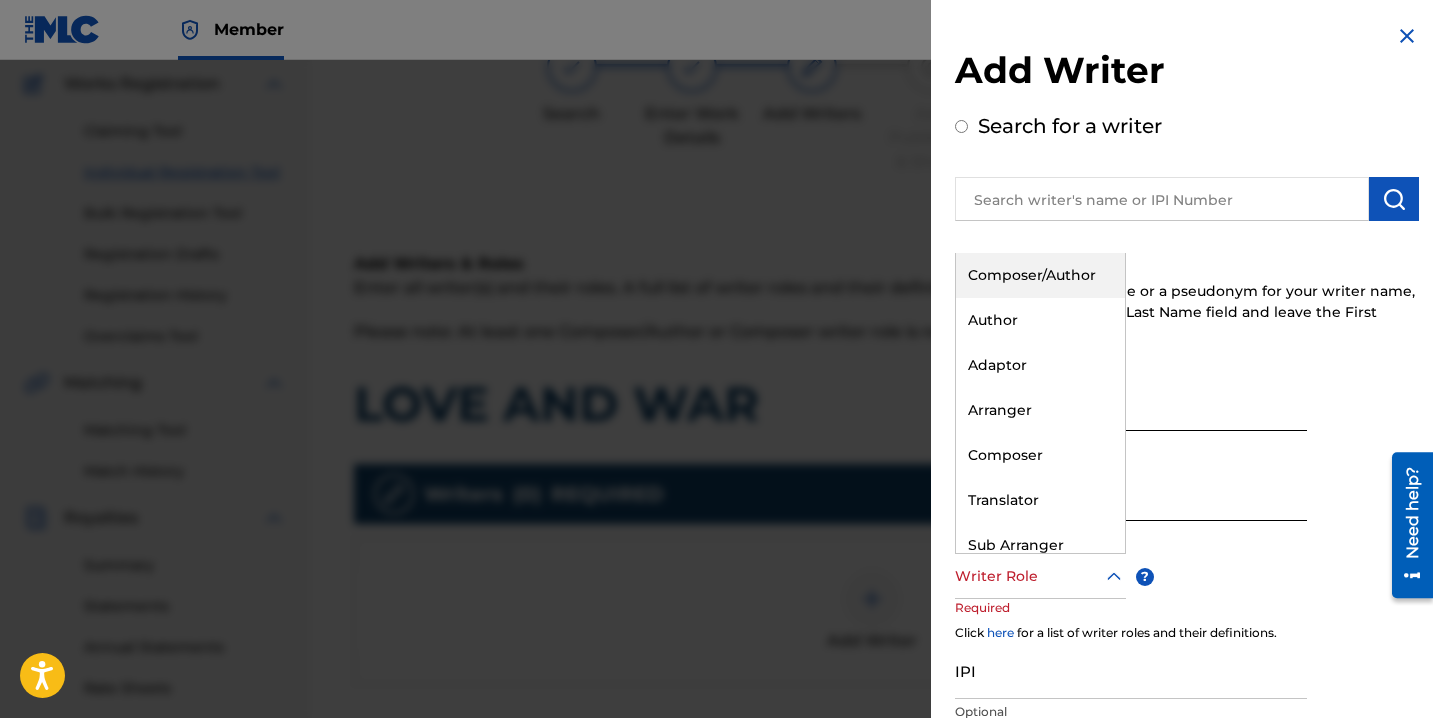 click on "Writer Role" at bounding box center [1040, 576] 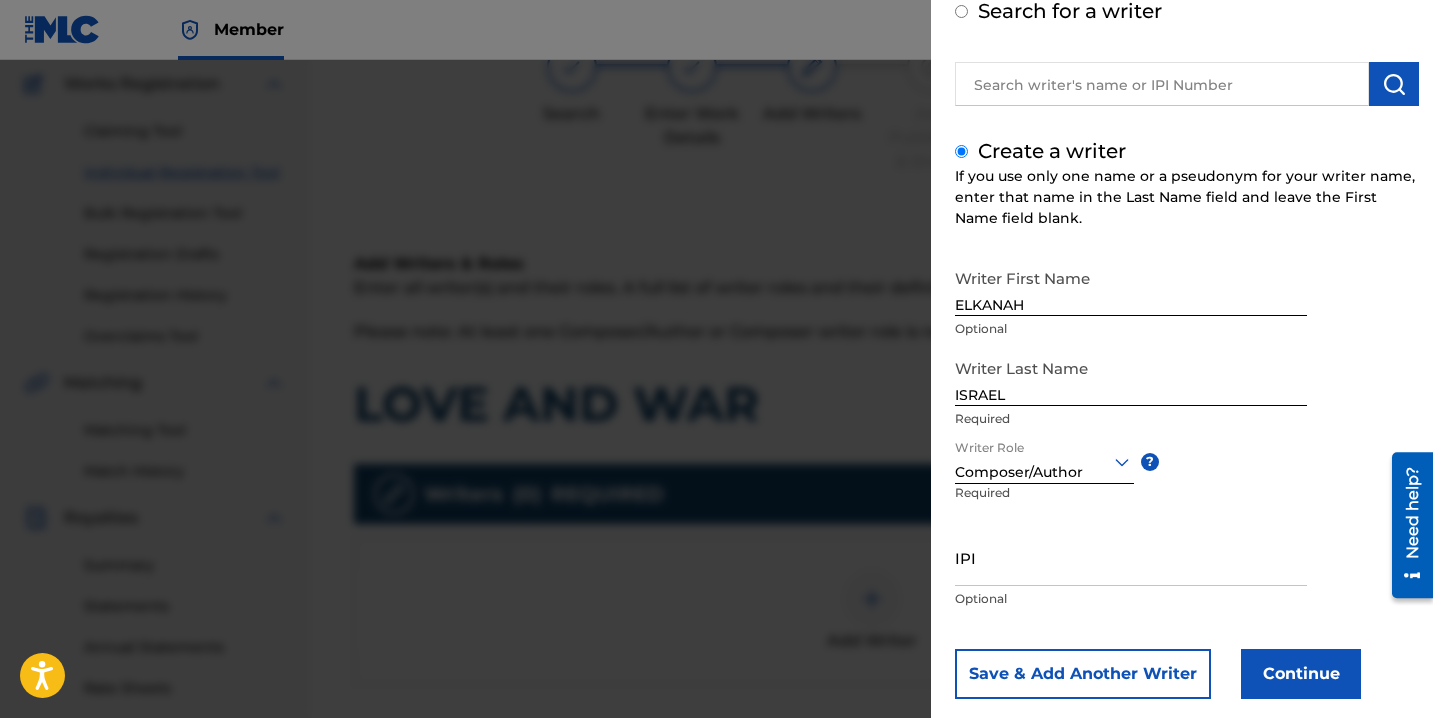 scroll, scrollTop: 150, scrollLeft: 0, axis: vertical 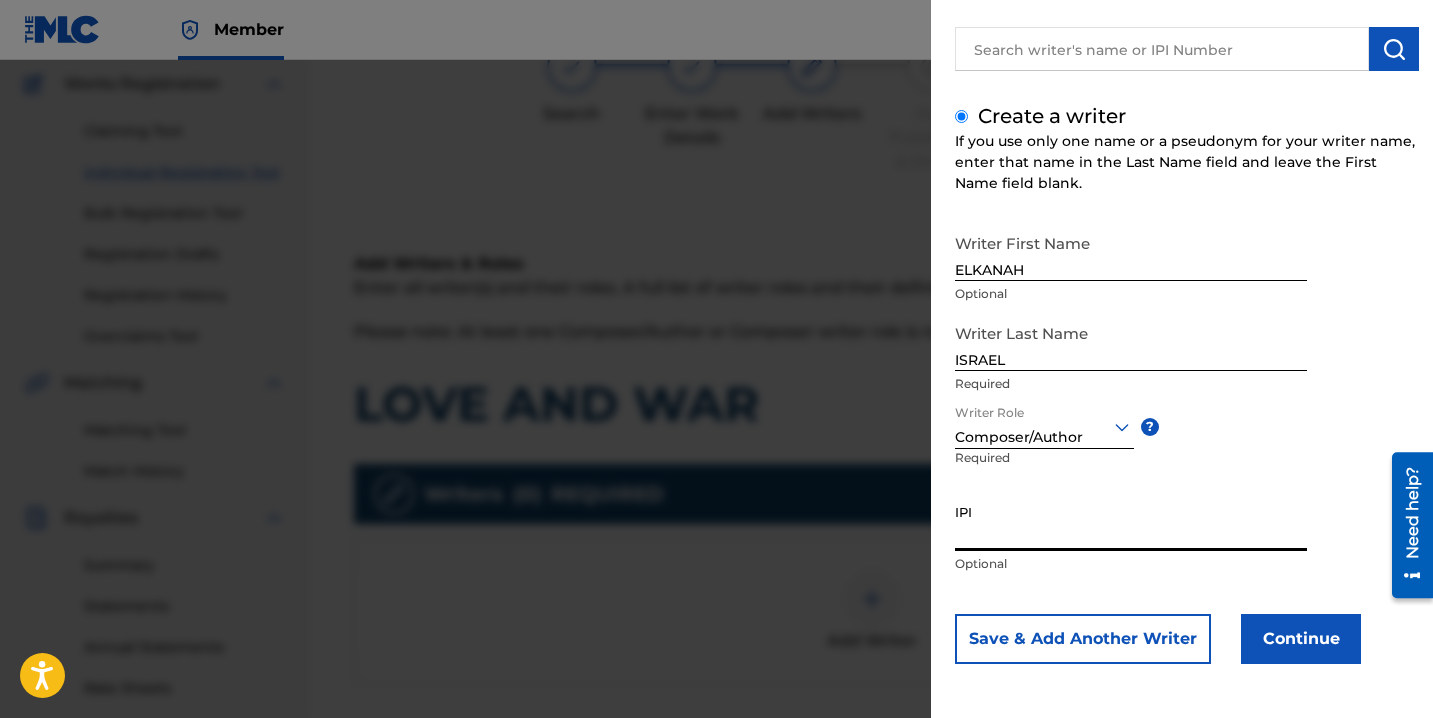 click on "IPI" at bounding box center (1131, 522) 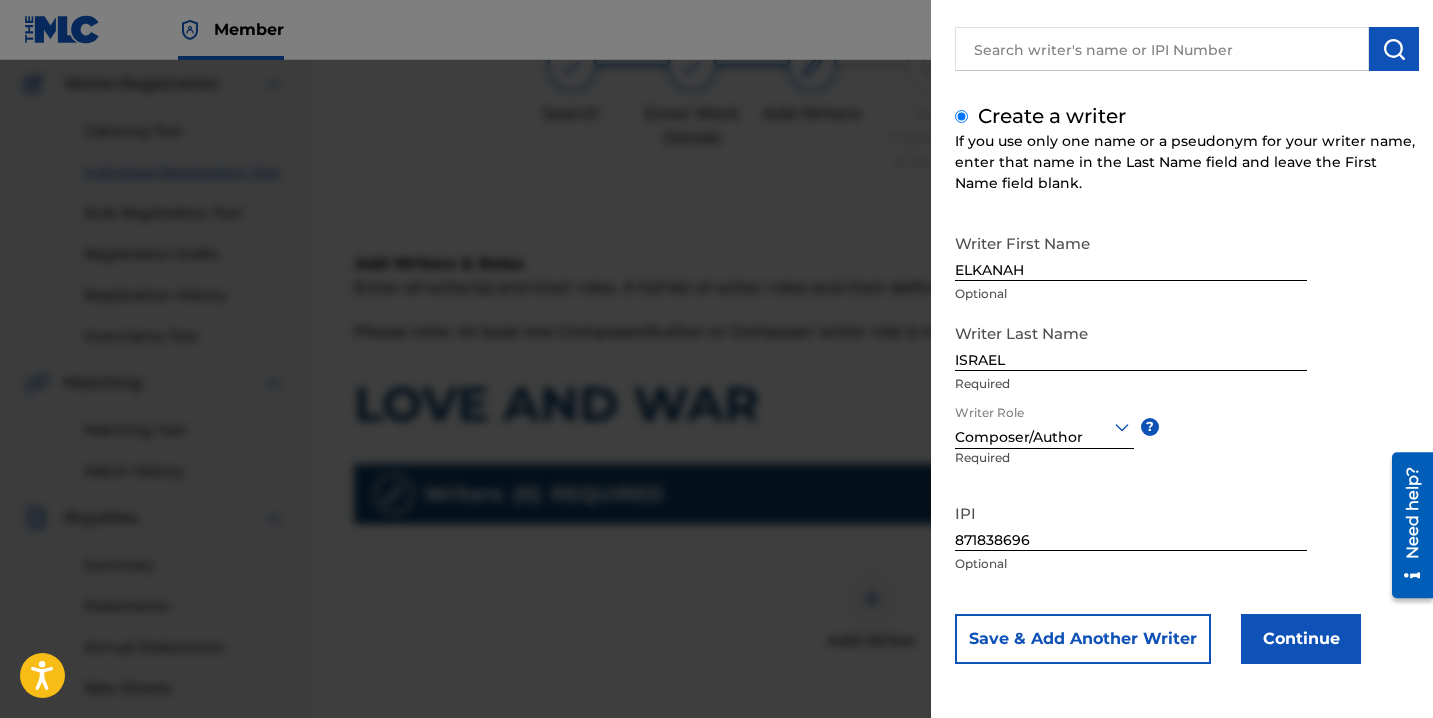 click on "Continue" at bounding box center [1301, 639] 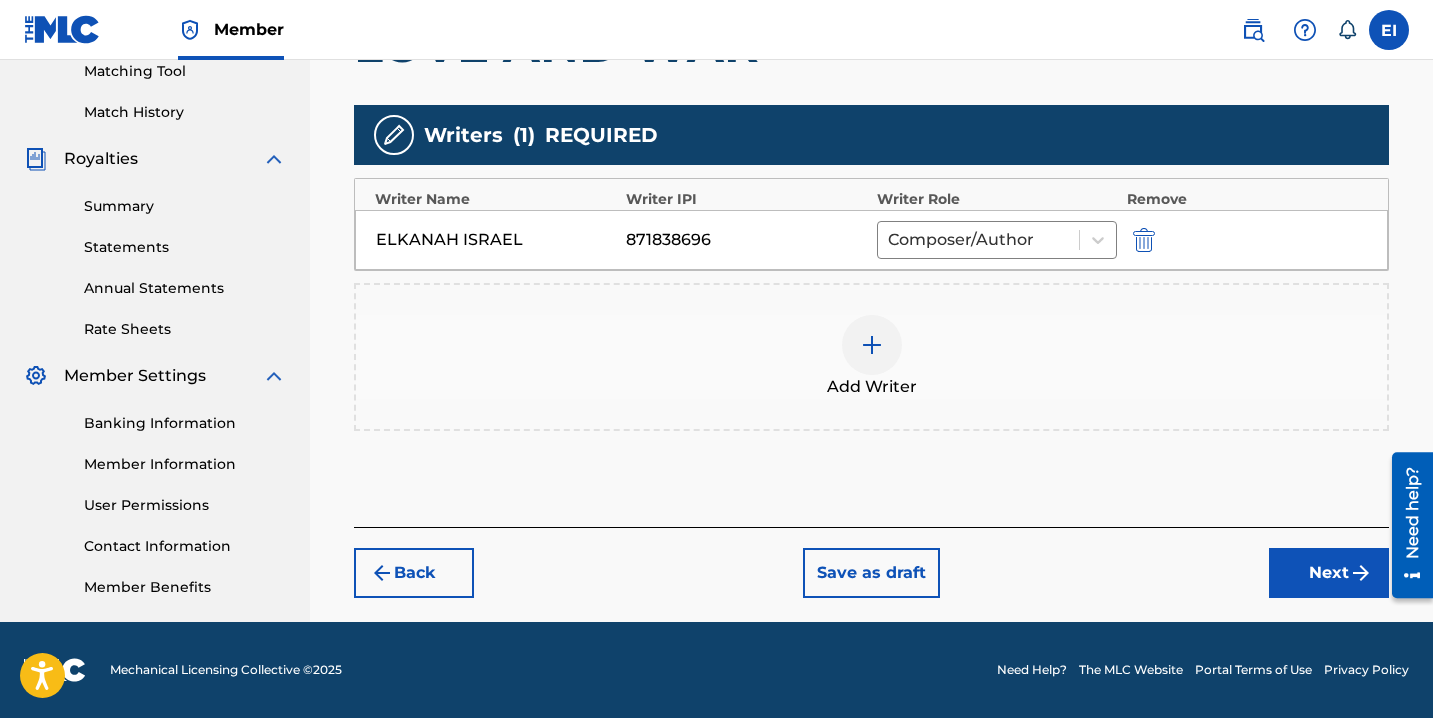 click on "Next" at bounding box center (1329, 573) 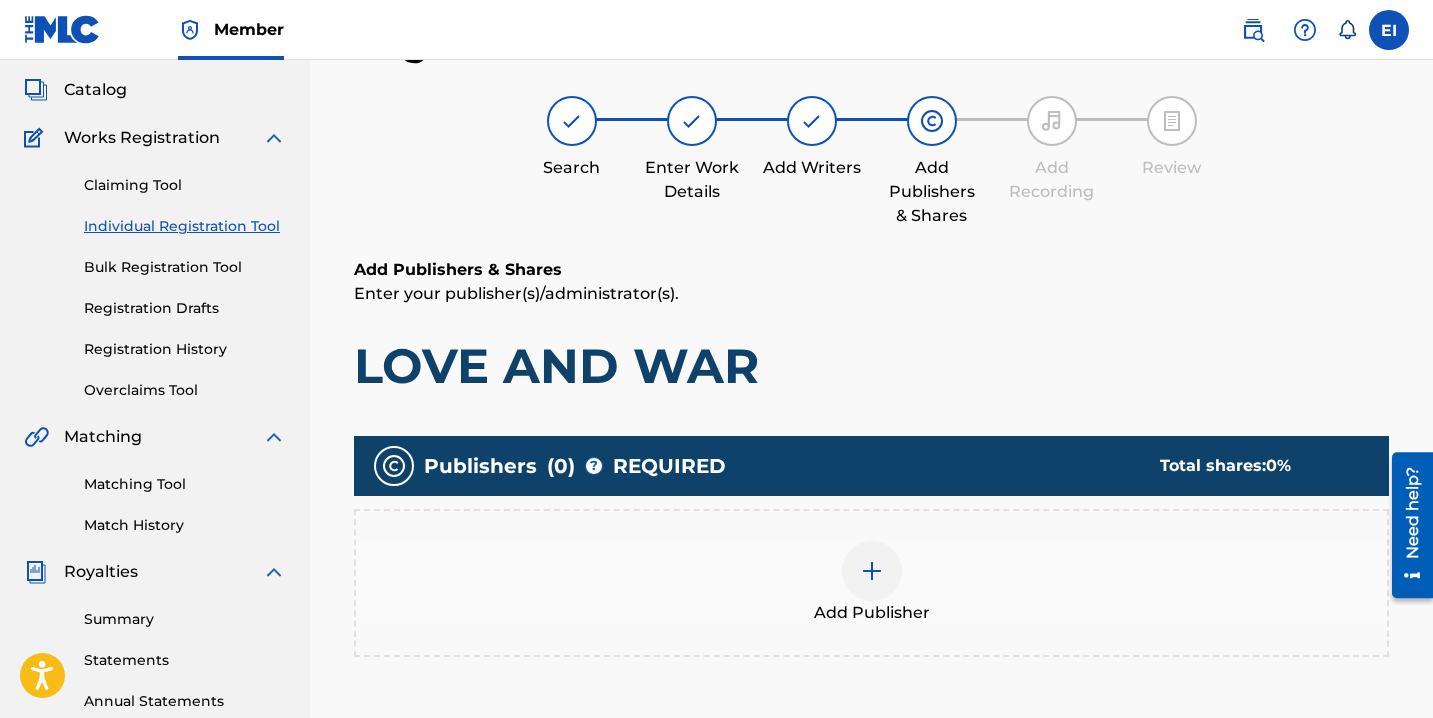 scroll, scrollTop: 90, scrollLeft: 0, axis: vertical 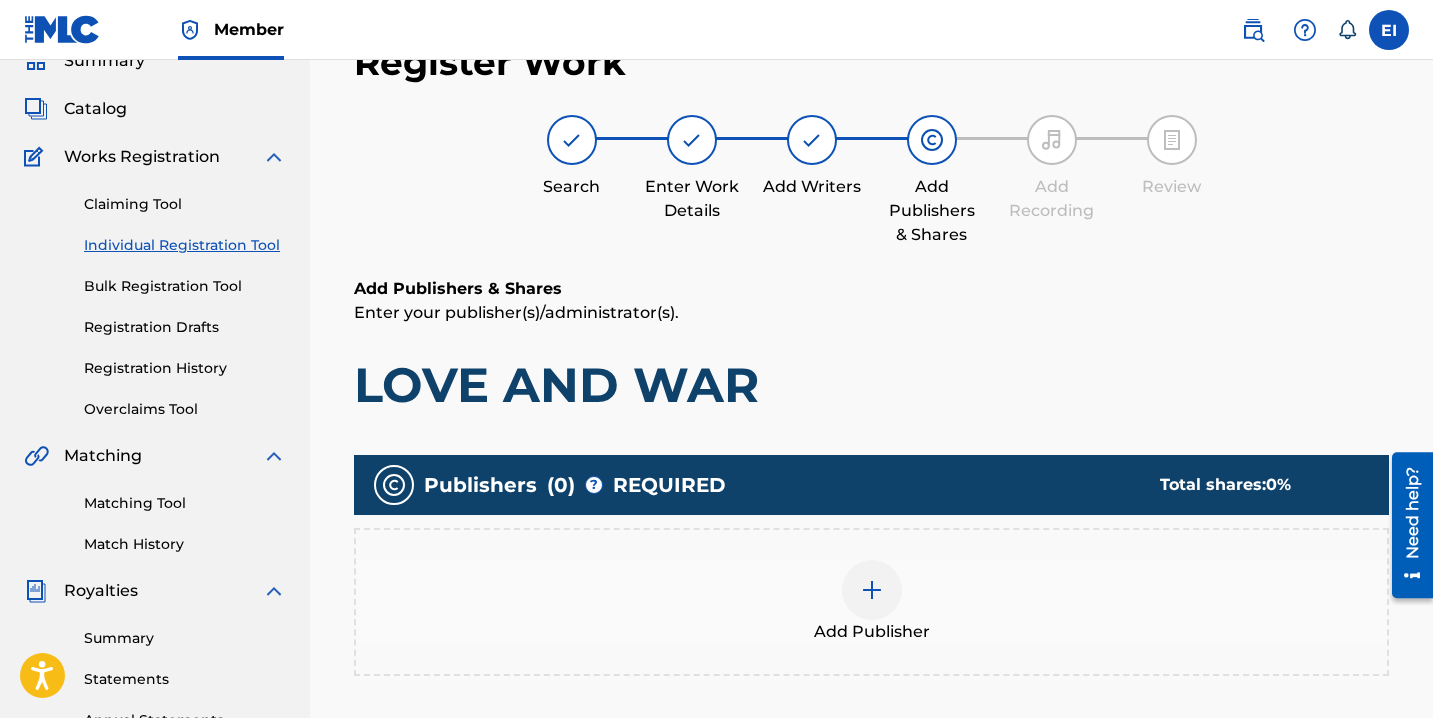 click at bounding box center [872, 590] 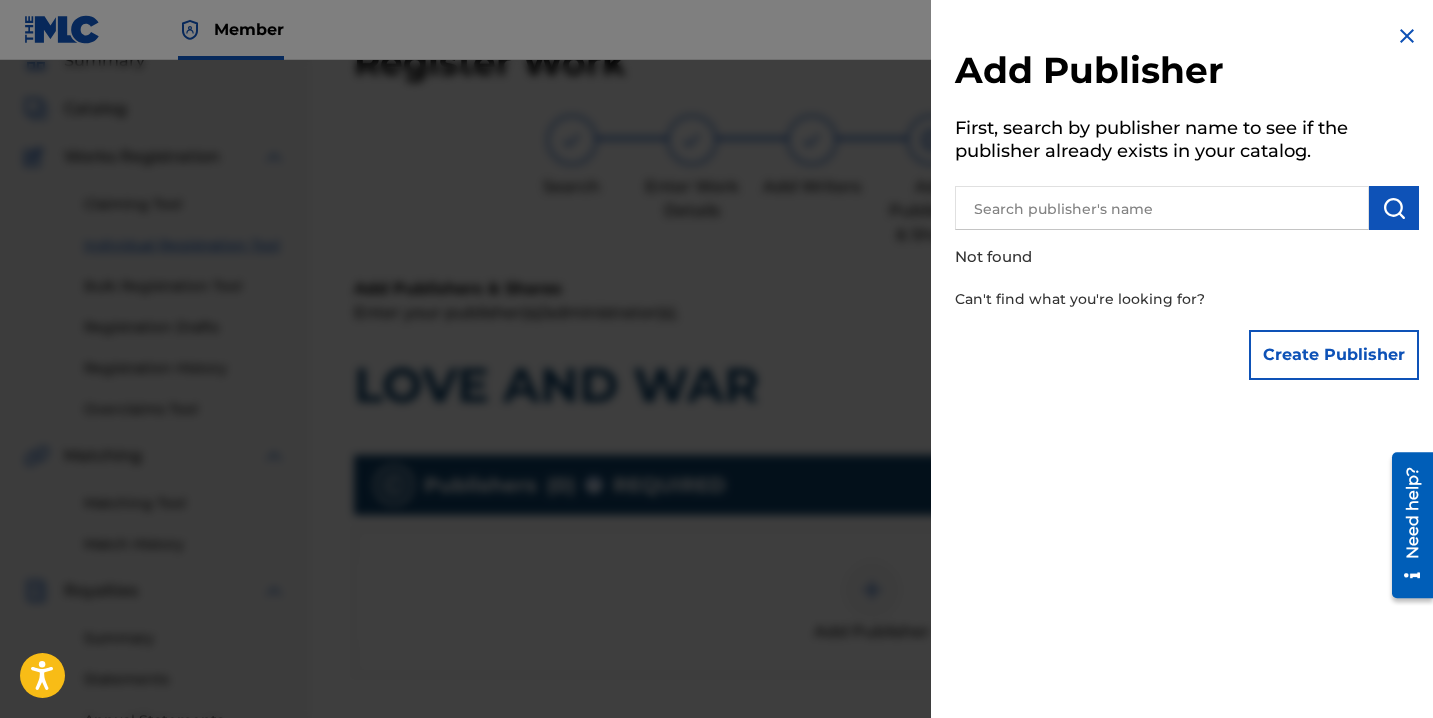 click on "Create Publisher" at bounding box center (1334, 355) 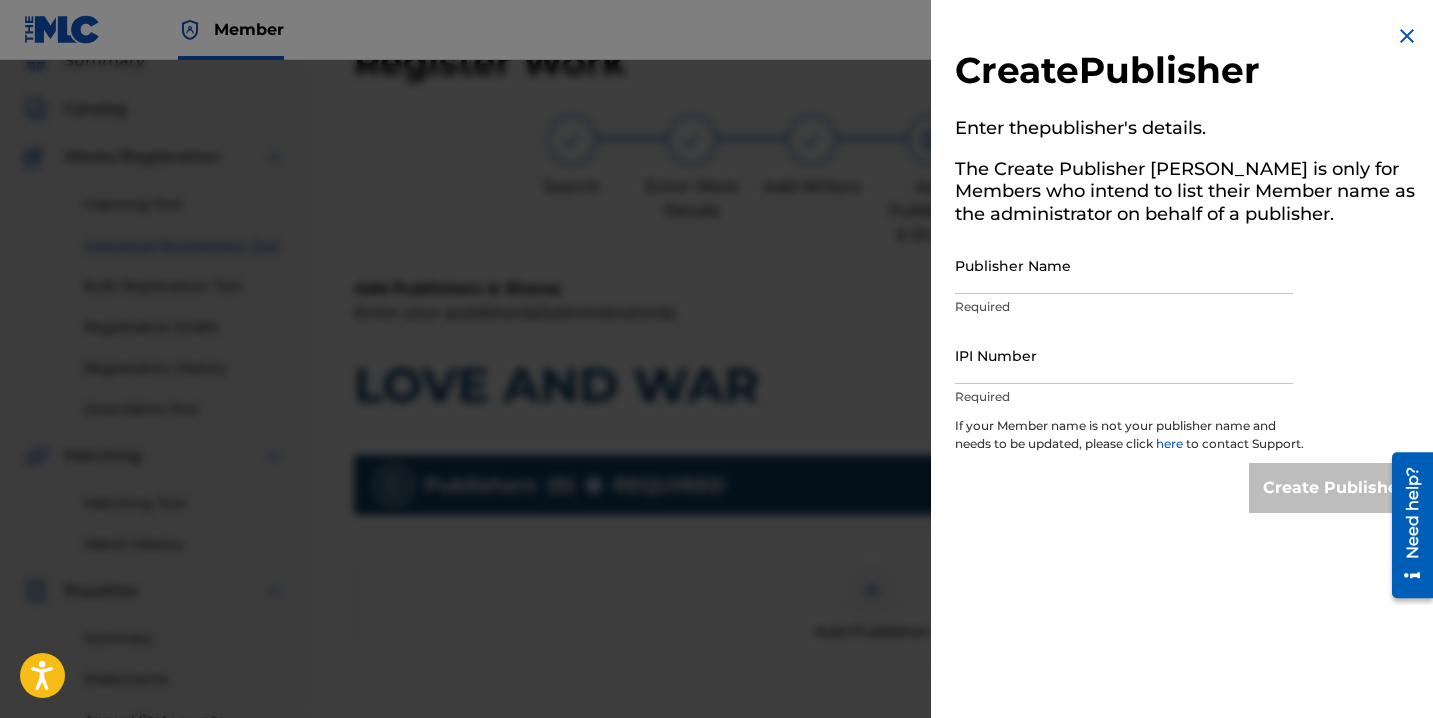 click on "Publisher Name" at bounding box center [1124, 265] 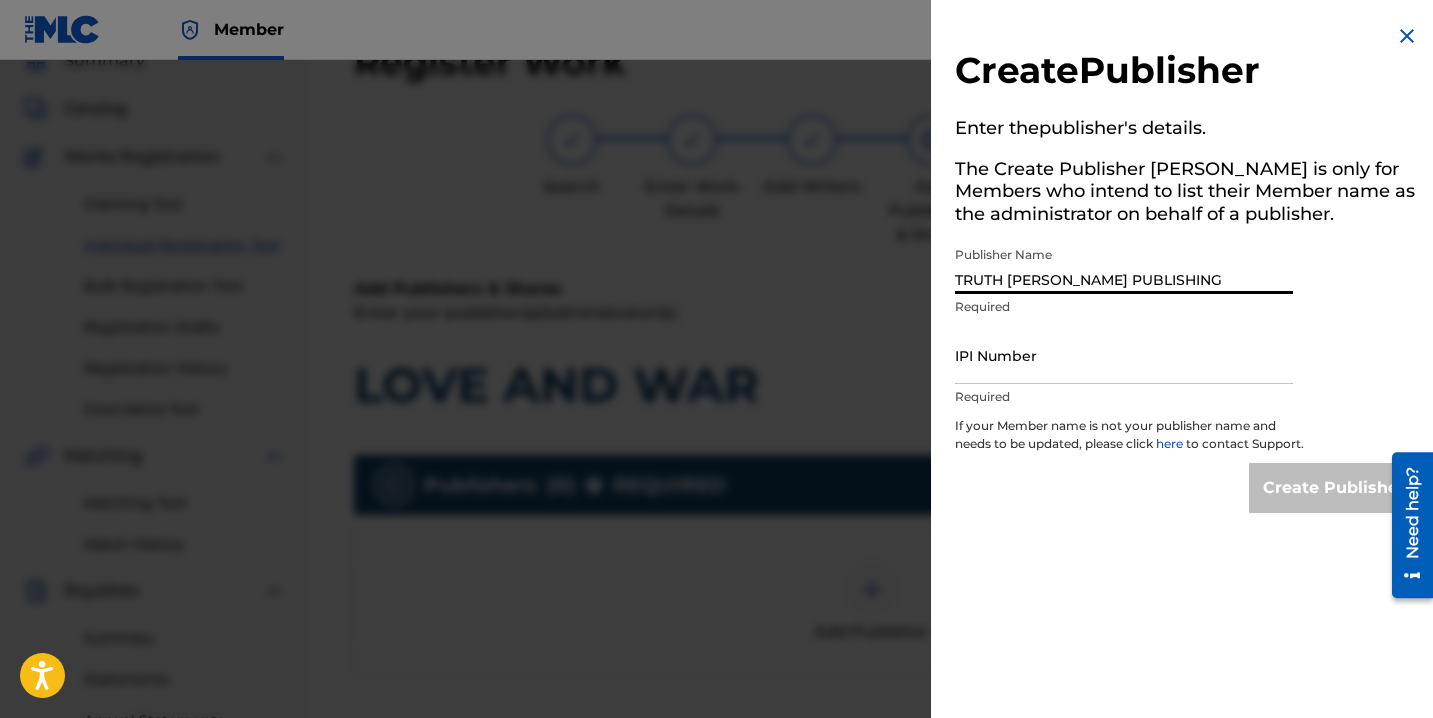 click on "IPI Number" at bounding box center [1124, 355] 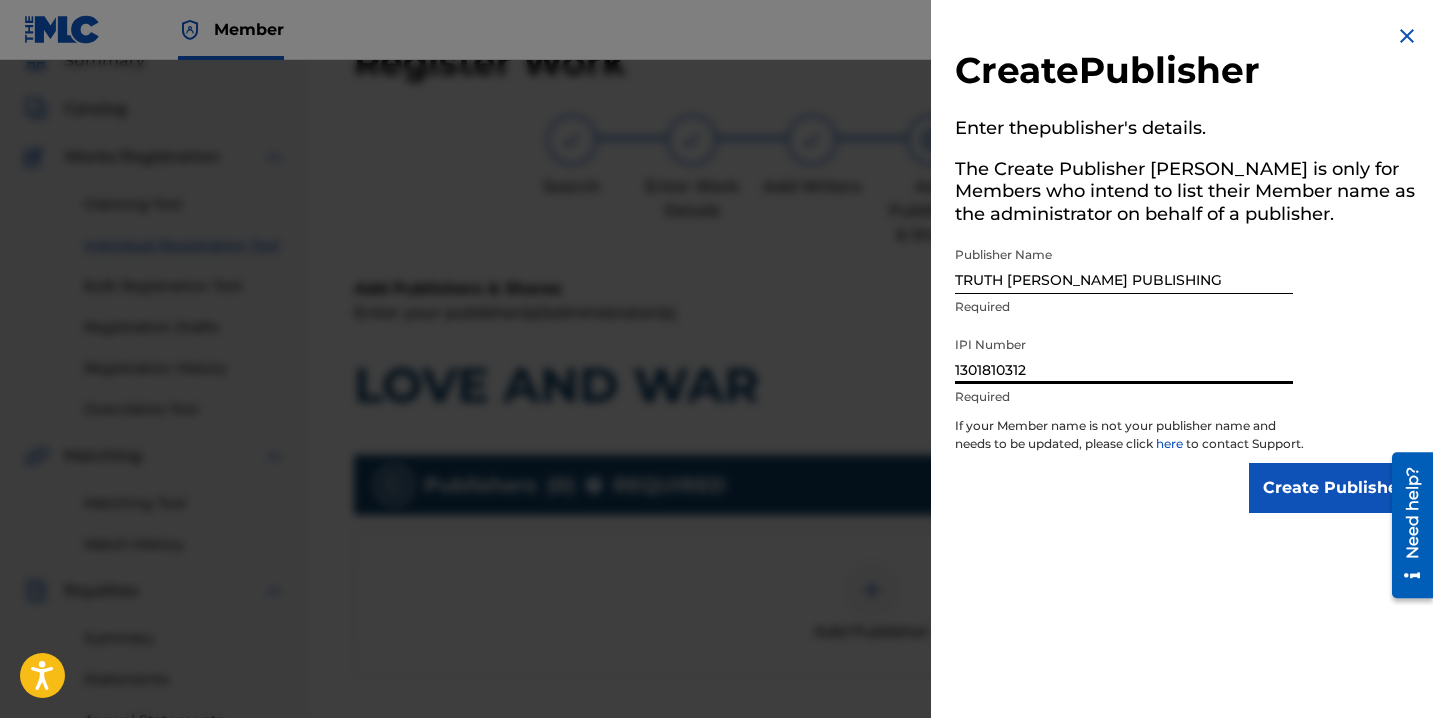 click on "Create Publisher" at bounding box center [1334, 488] 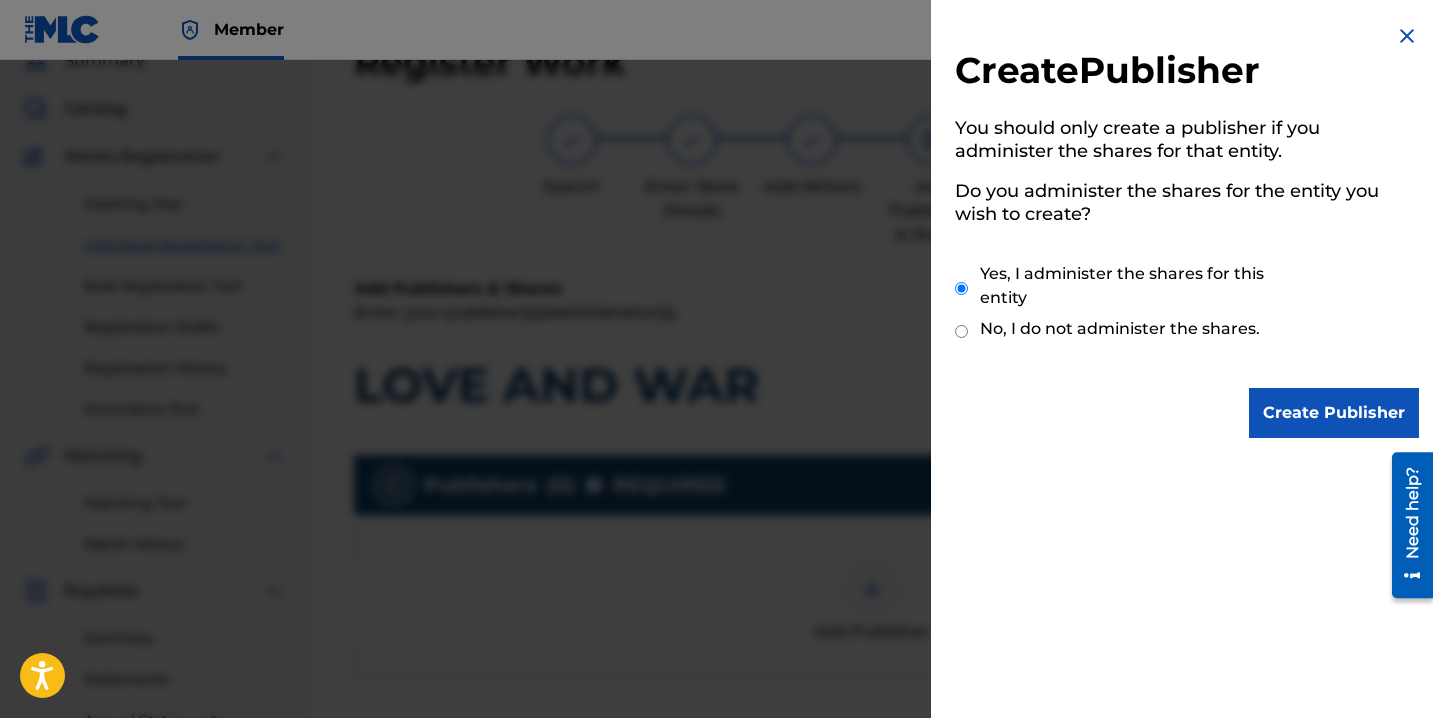 click on "Create Publisher" at bounding box center [1334, 413] 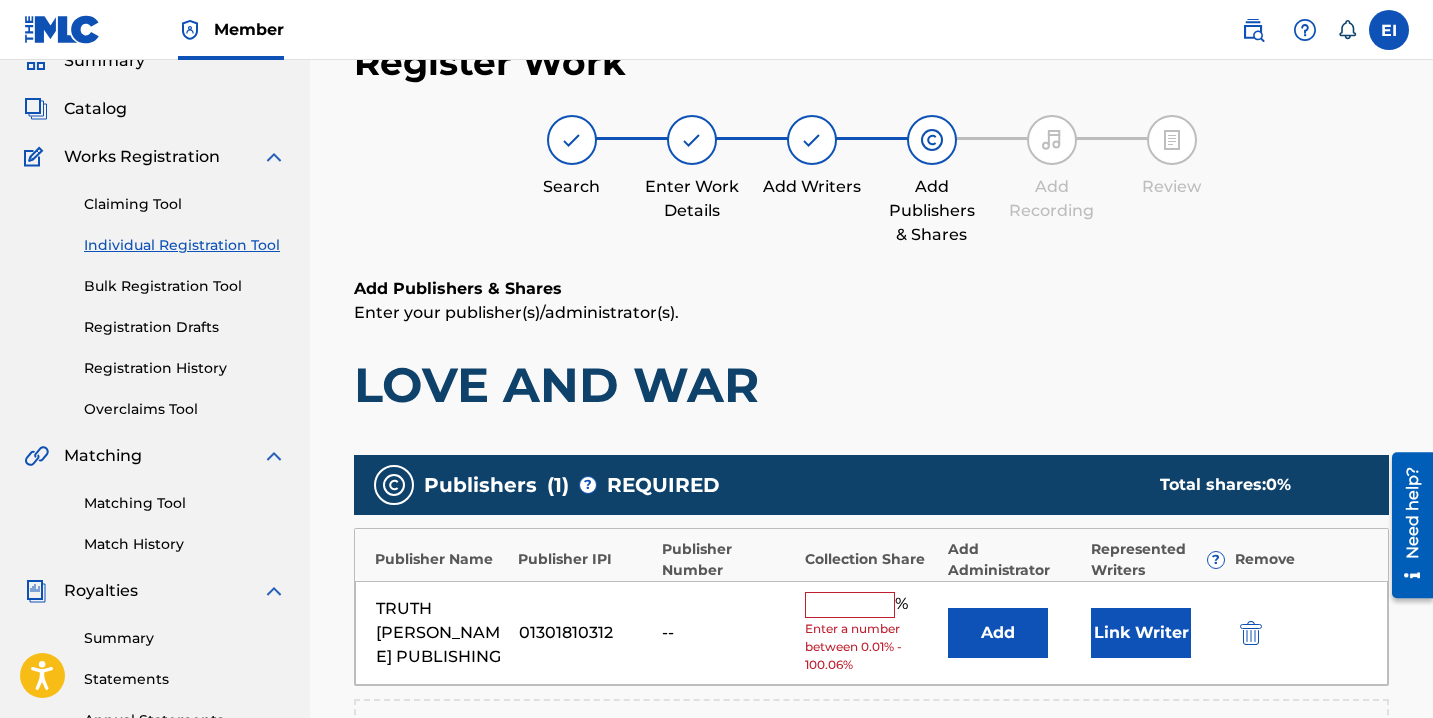click at bounding box center [850, 605] 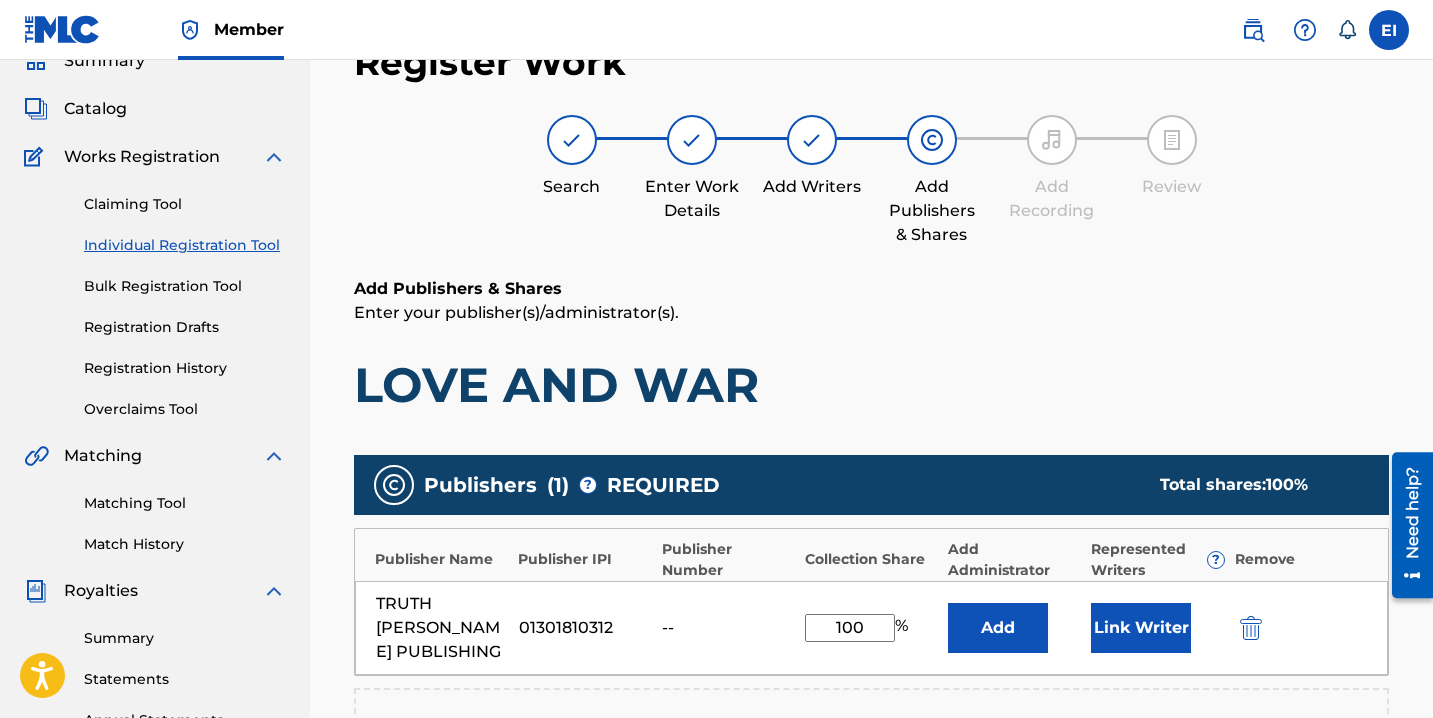 click on "Link Writer" at bounding box center (1141, 628) 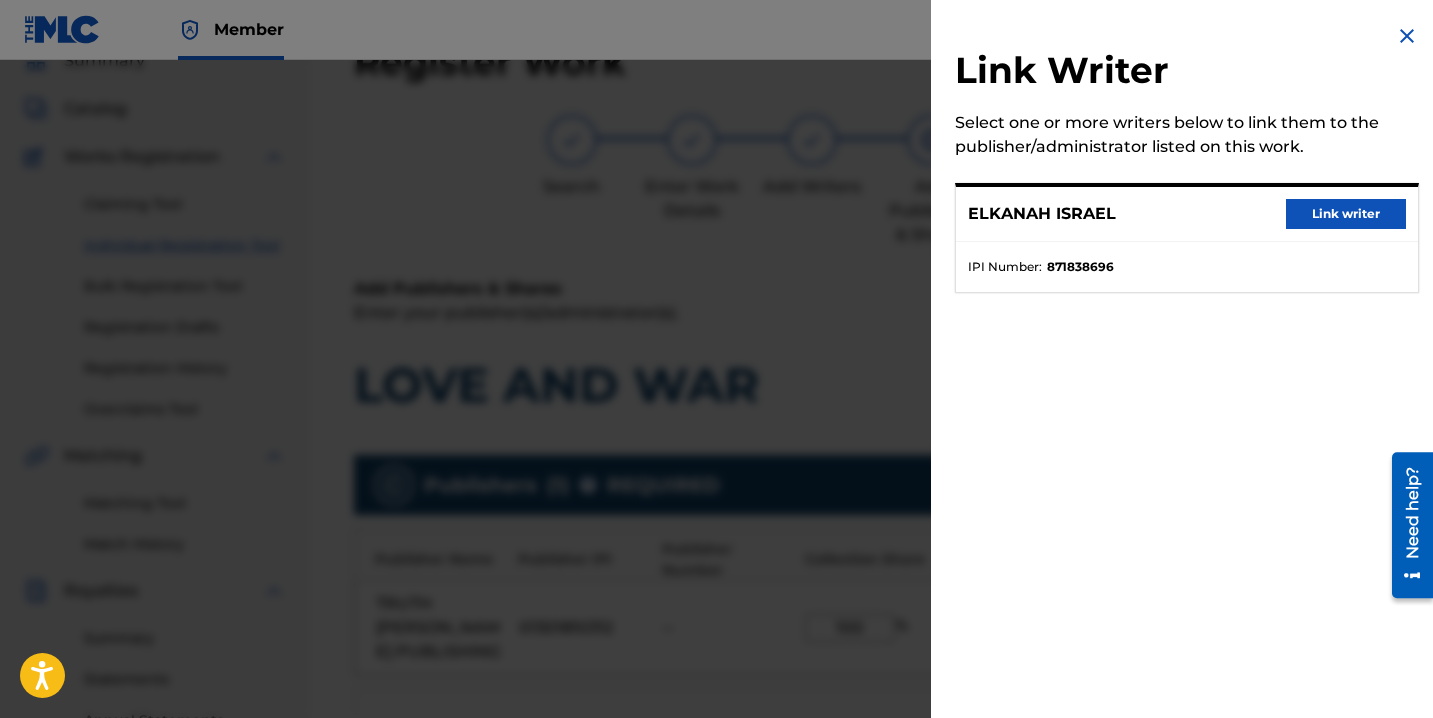click on "Link writer" at bounding box center (1346, 214) 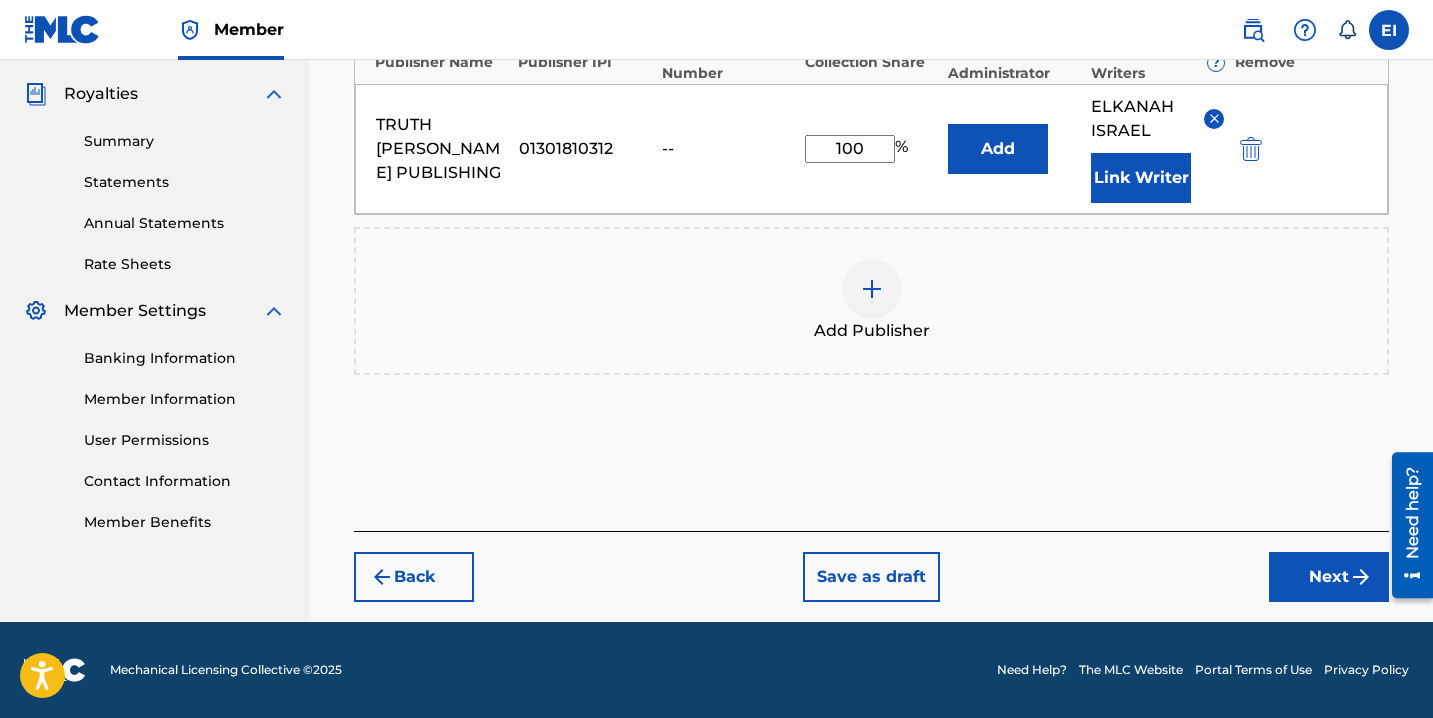 click on "Next" at bounding box center (1329, 577) 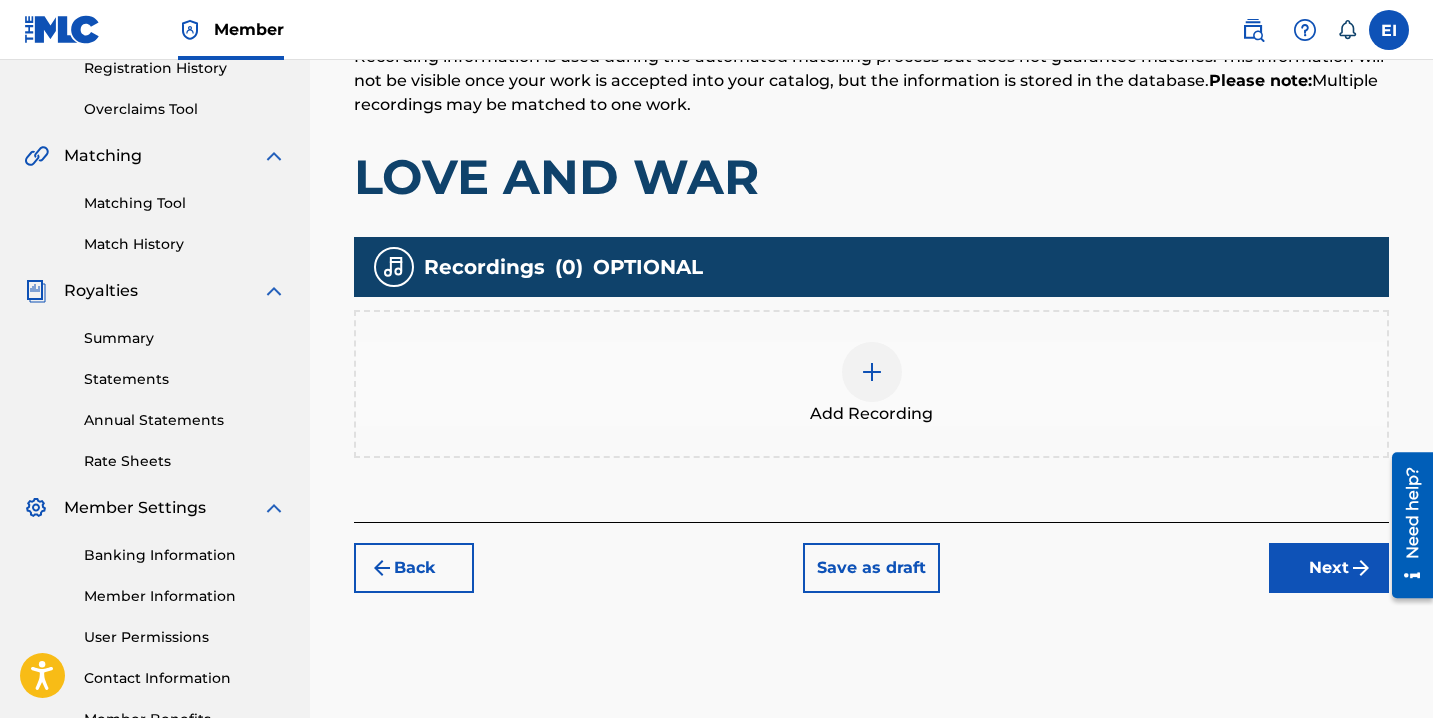 scroll, scrollTop: 409, scrollLeft: 0, axis: vertical 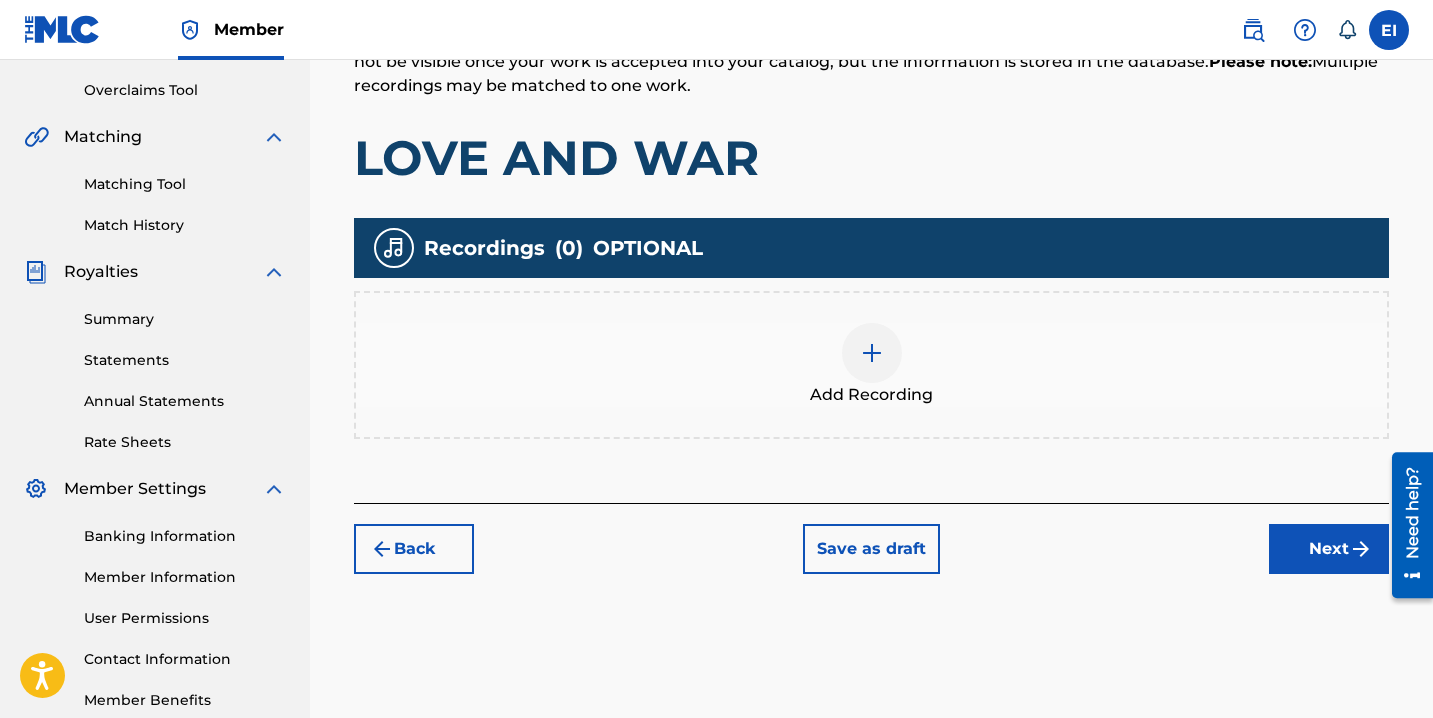 click at bounding box center (872, 353) 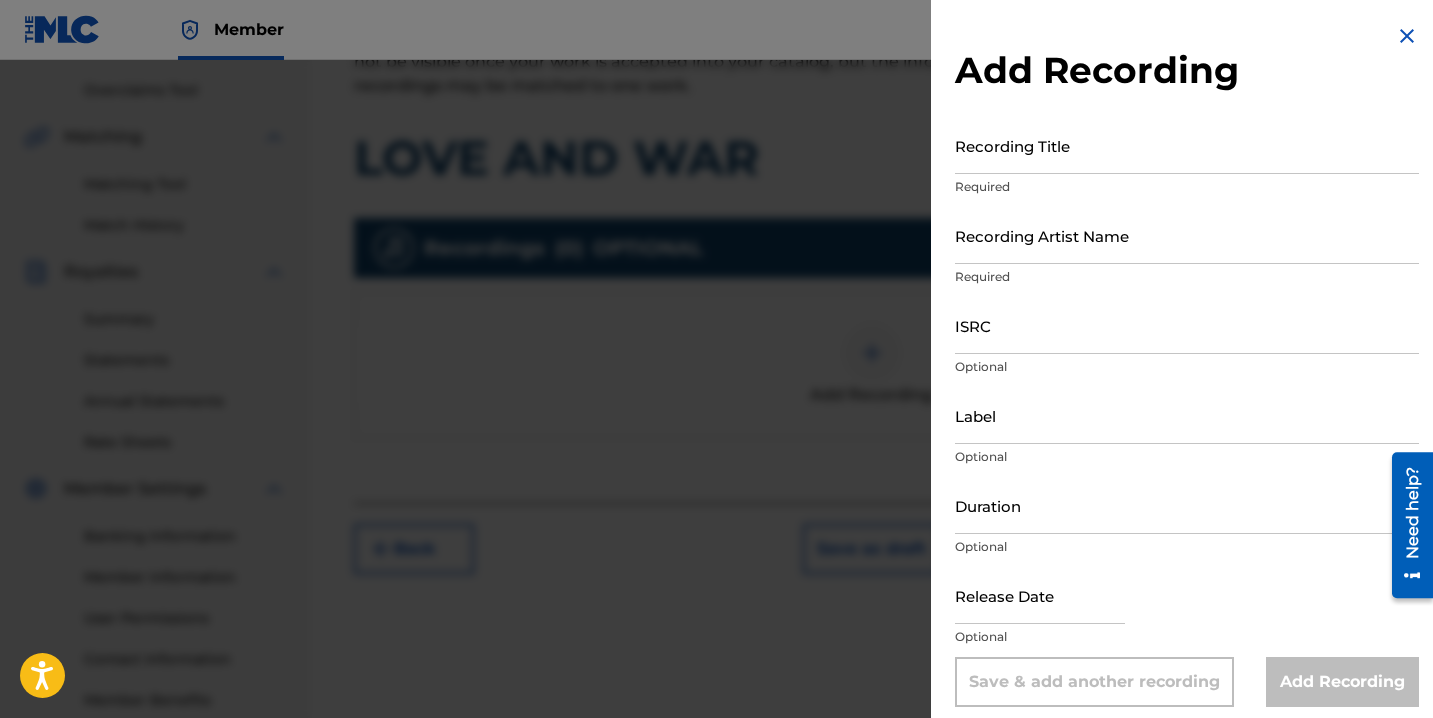 click on "Recording Title" at bounding box center (1187, 145) 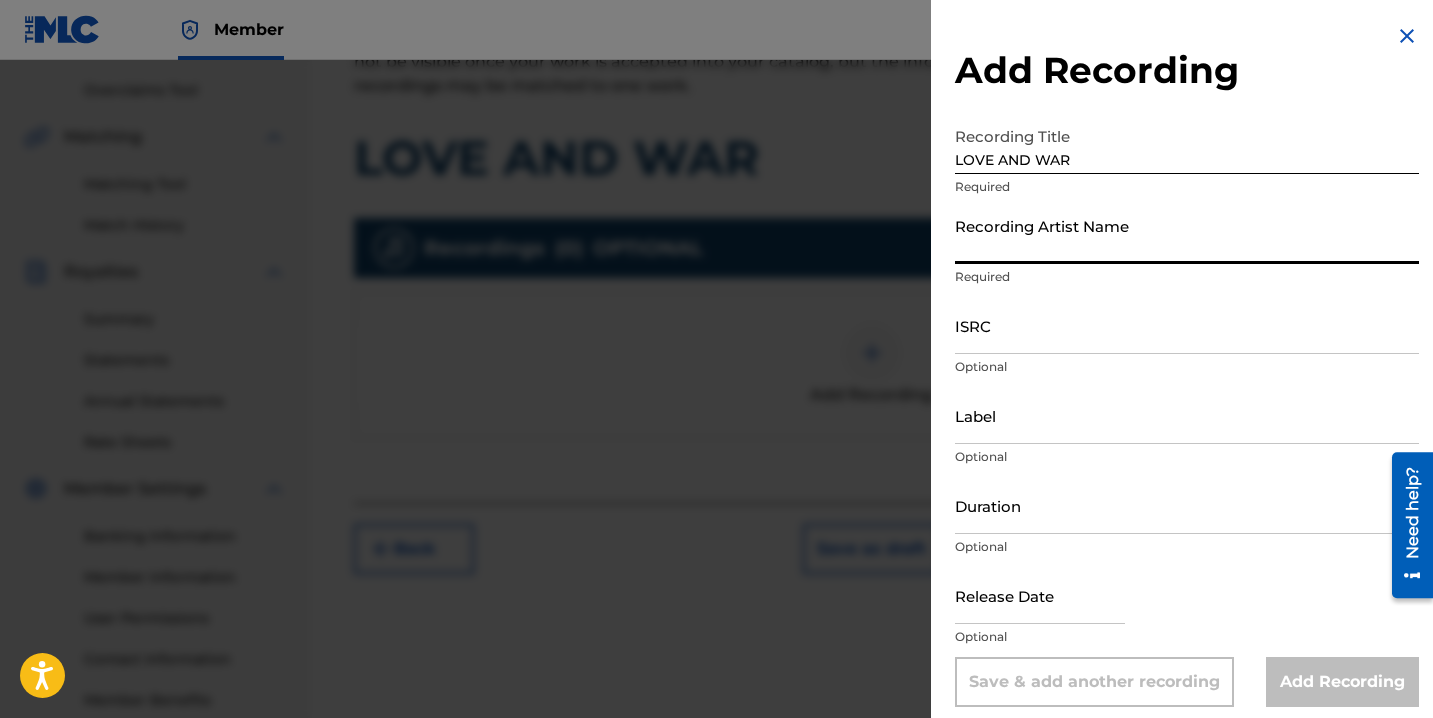 click on "Recording Artist Name" at bounding box center [1187, 235] 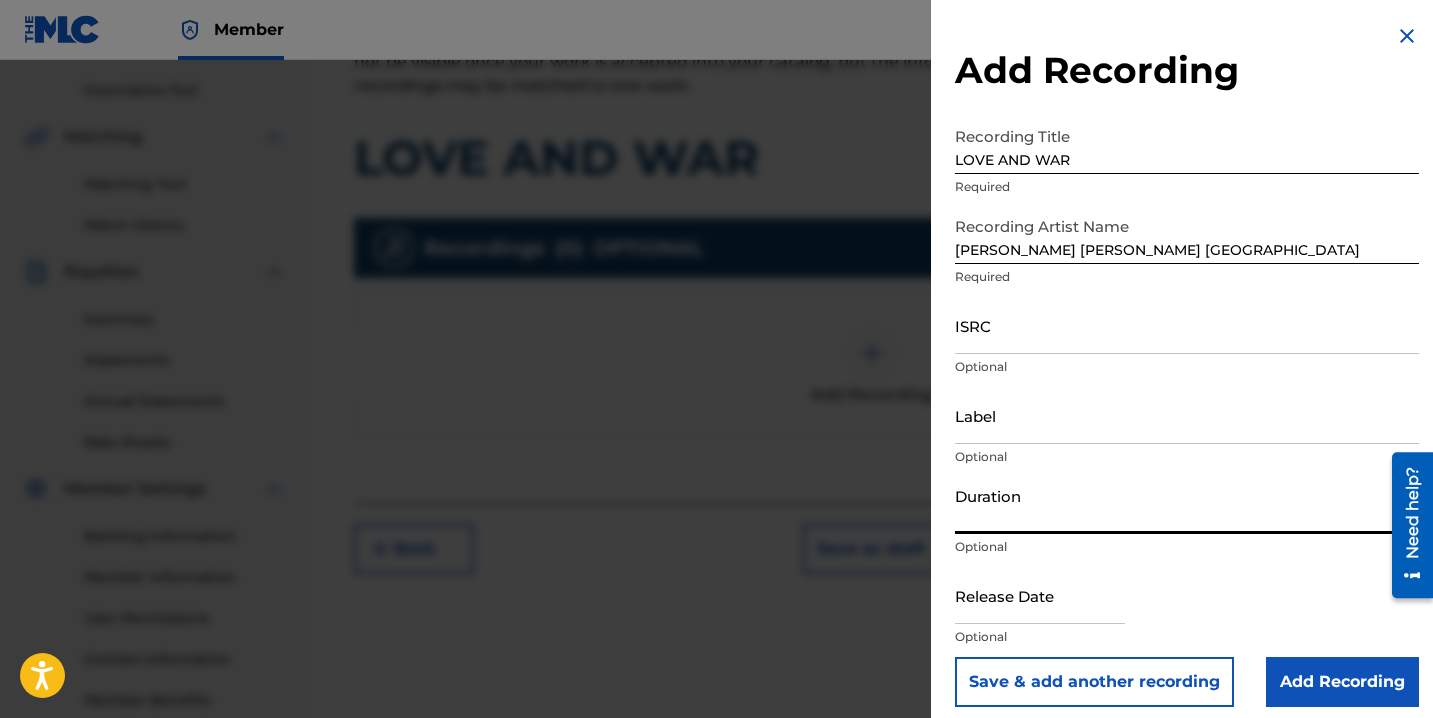 click on "Duration" at bounding box center [1187, 505] 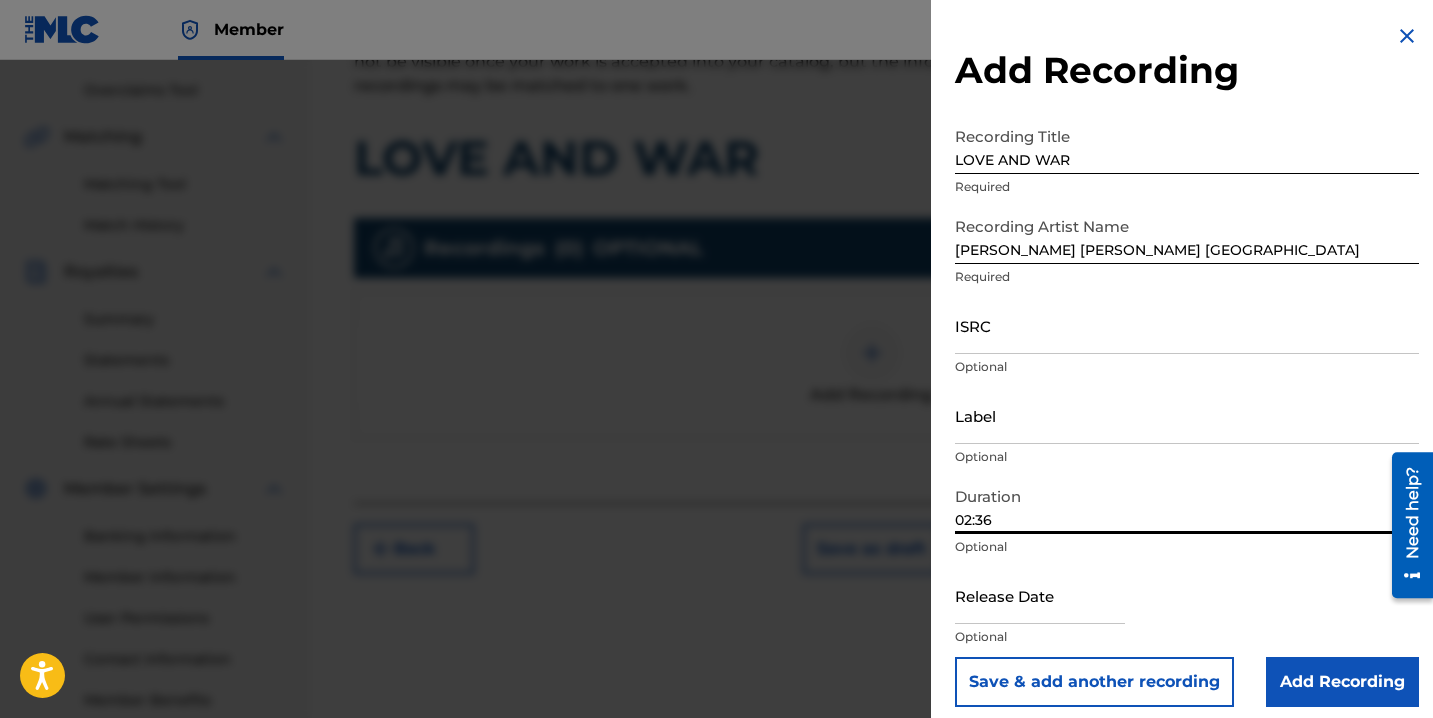 click at bounding box center (1040, 595) 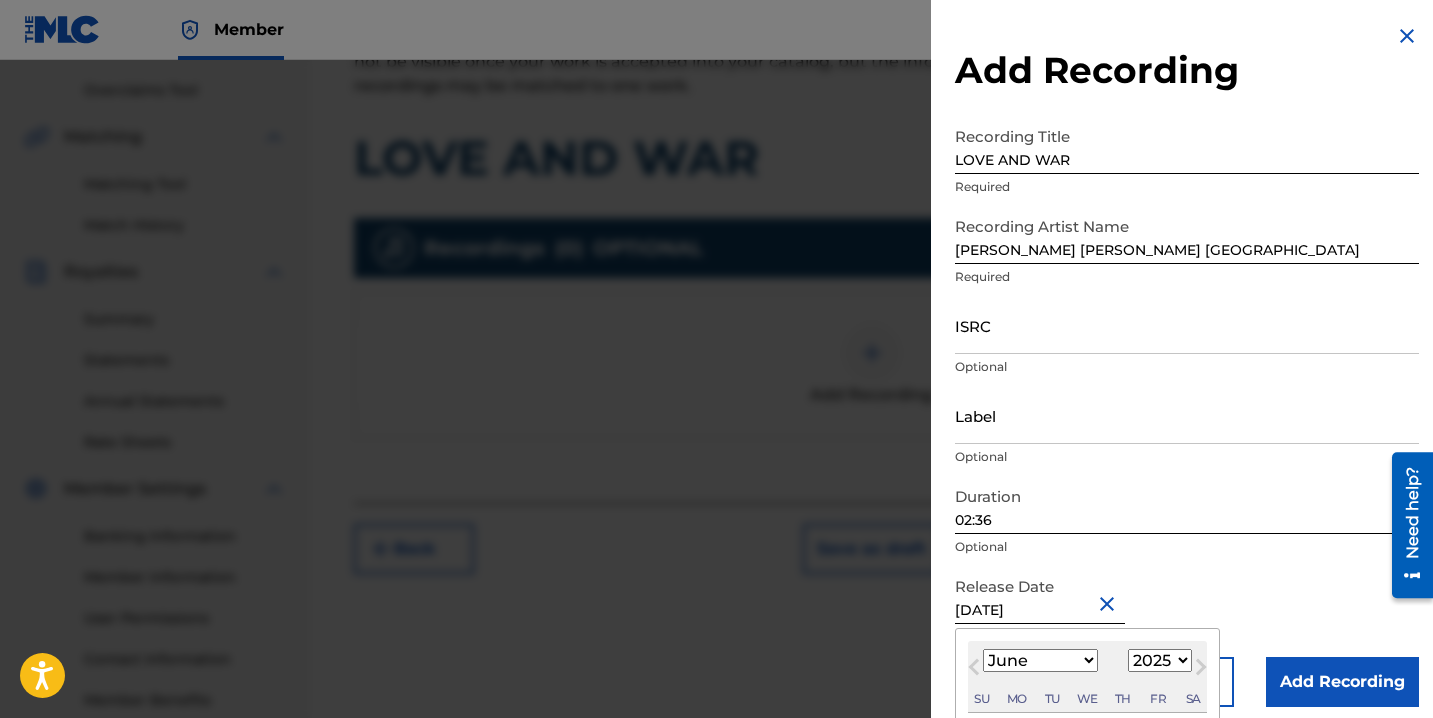 click on "ISRC" at bounding box center (1187, 325) 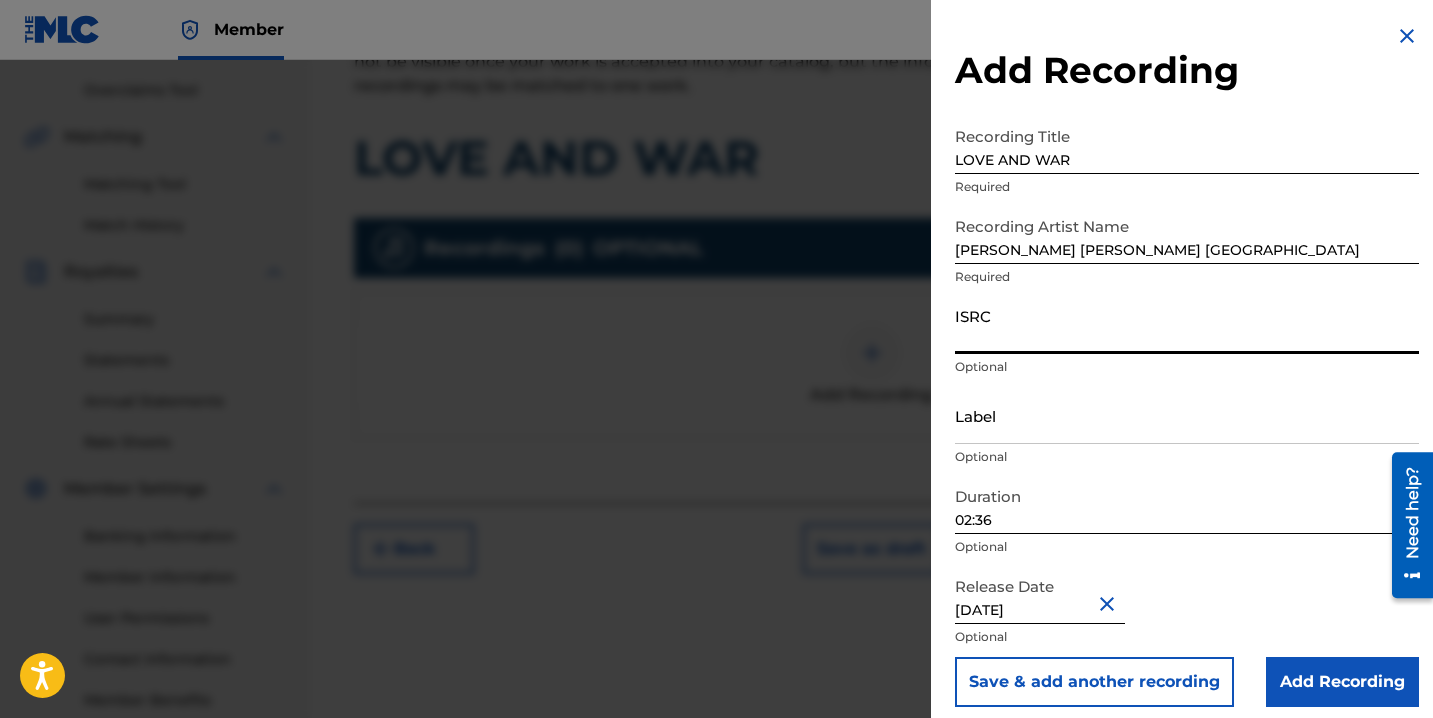 click on "ISRC" at bounding box center (1187, 325) 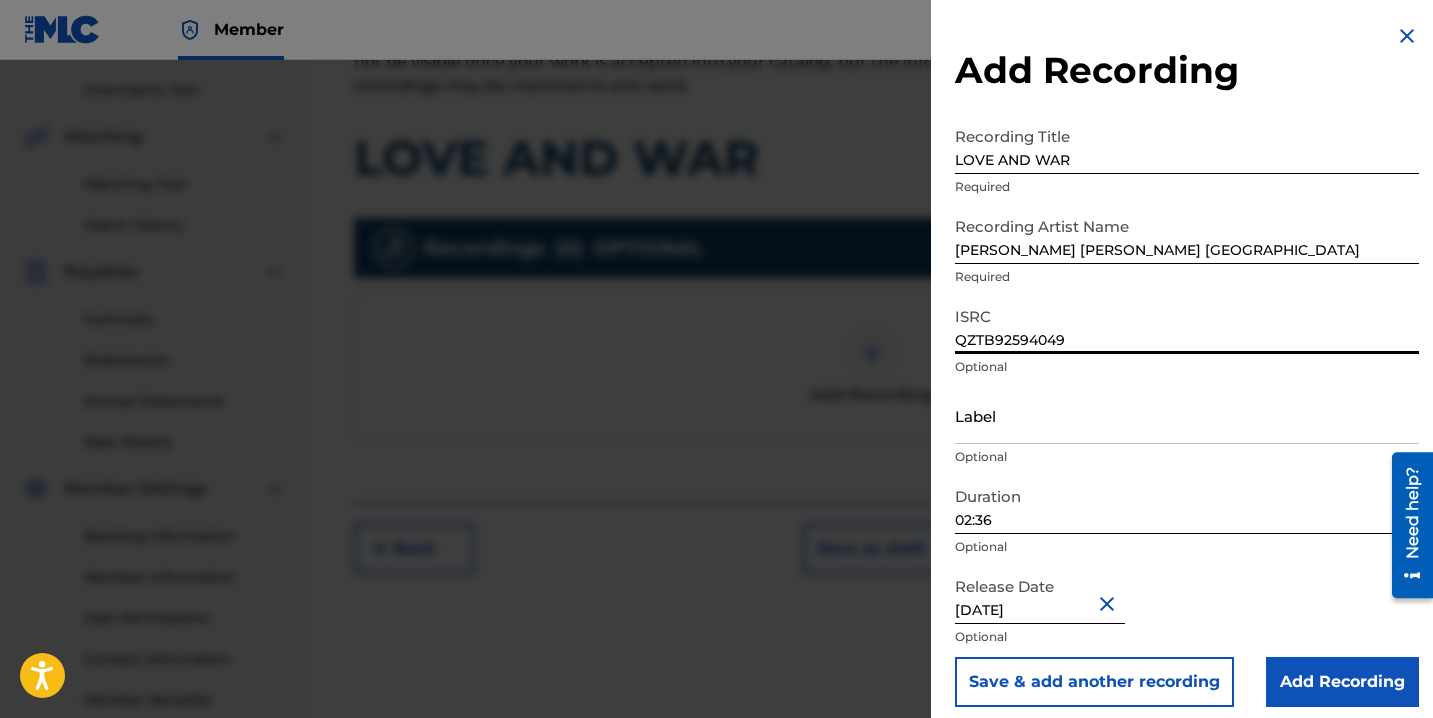 scroll, scrollTop: 13, scrollLeft: 0, axis: vertical 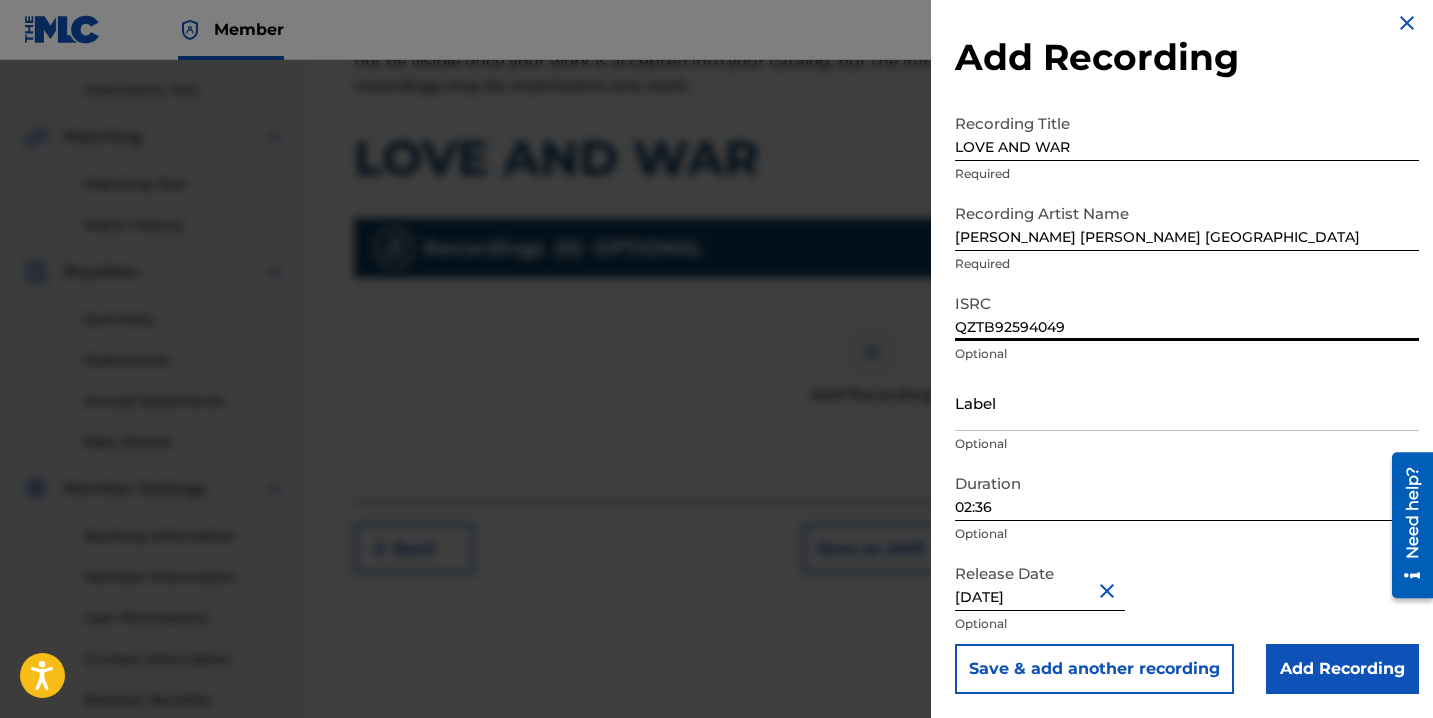 click on "Add Recording" at bounding box center [1342, 669] 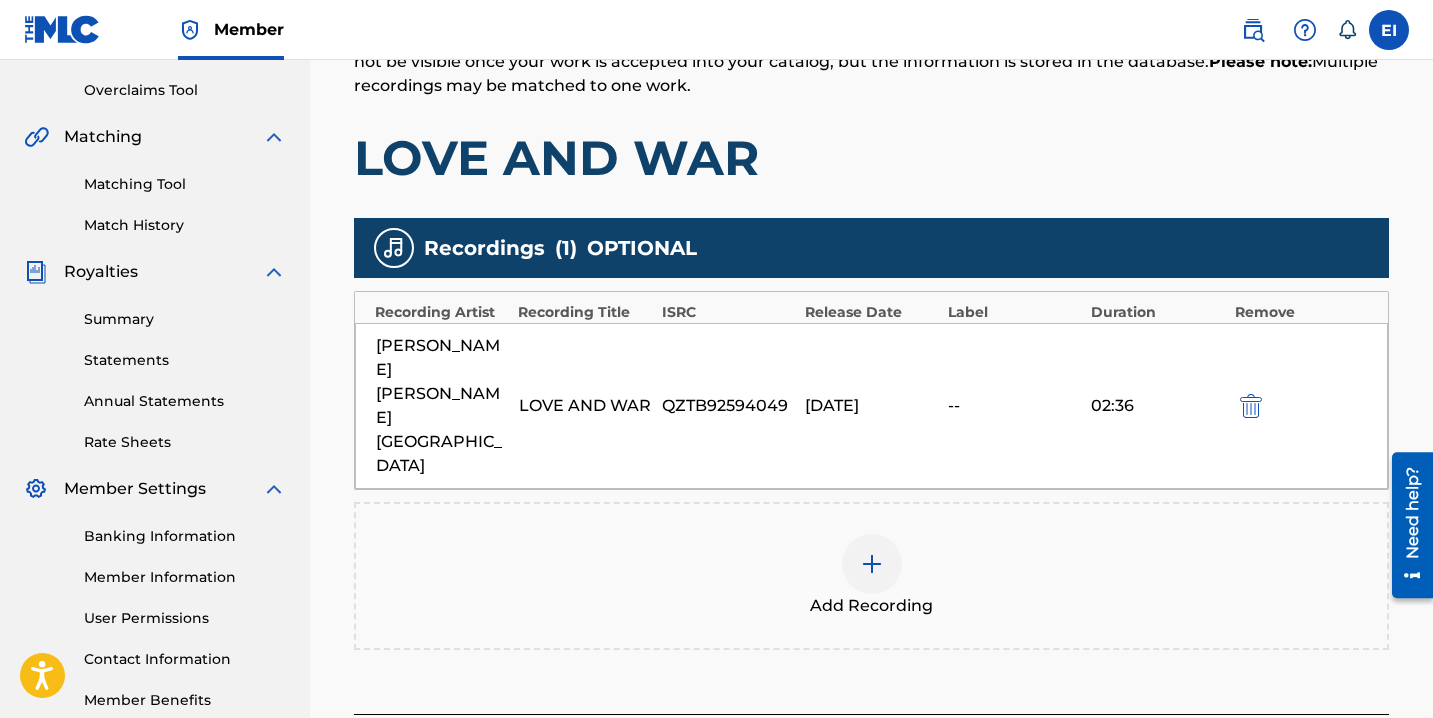 click on "Next" at bounding box center (1329, 760) 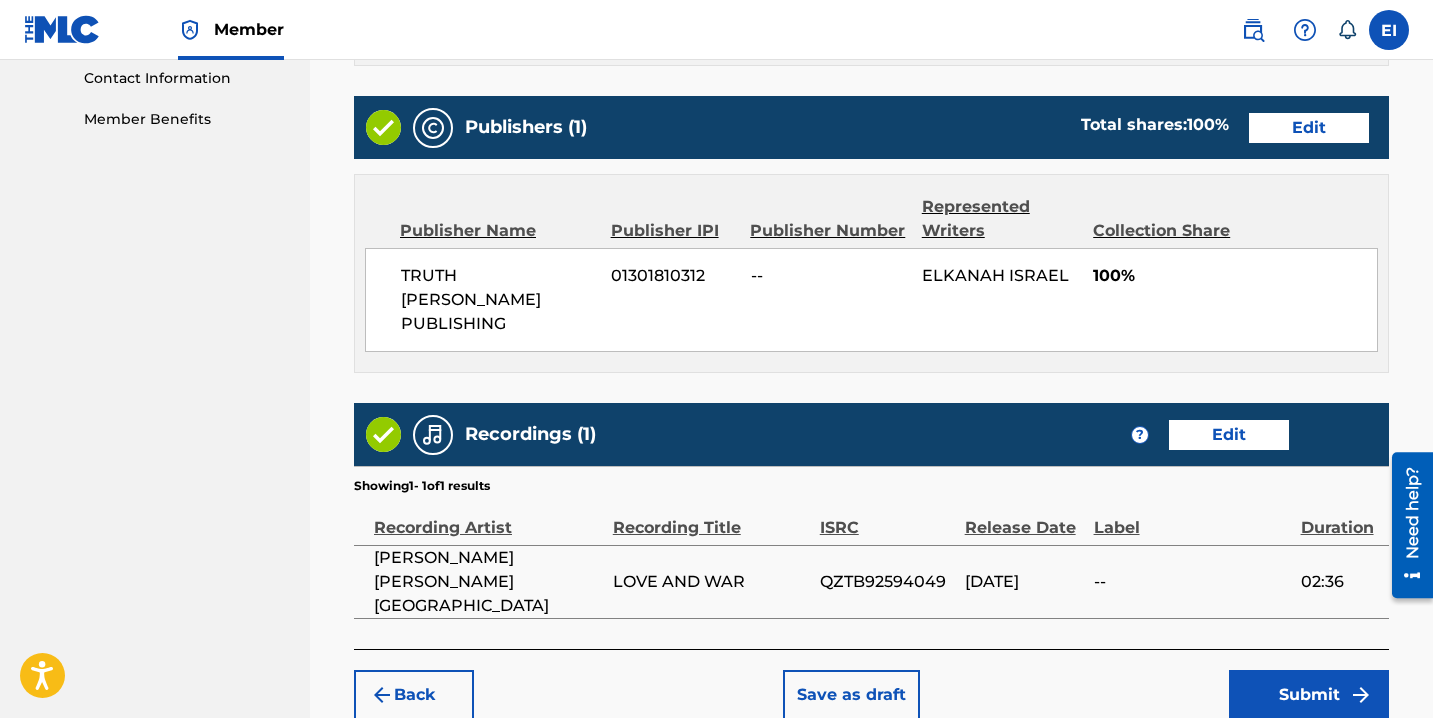 scroll, scrollTop: 1059, scrollLeft: 0, axis: vertical 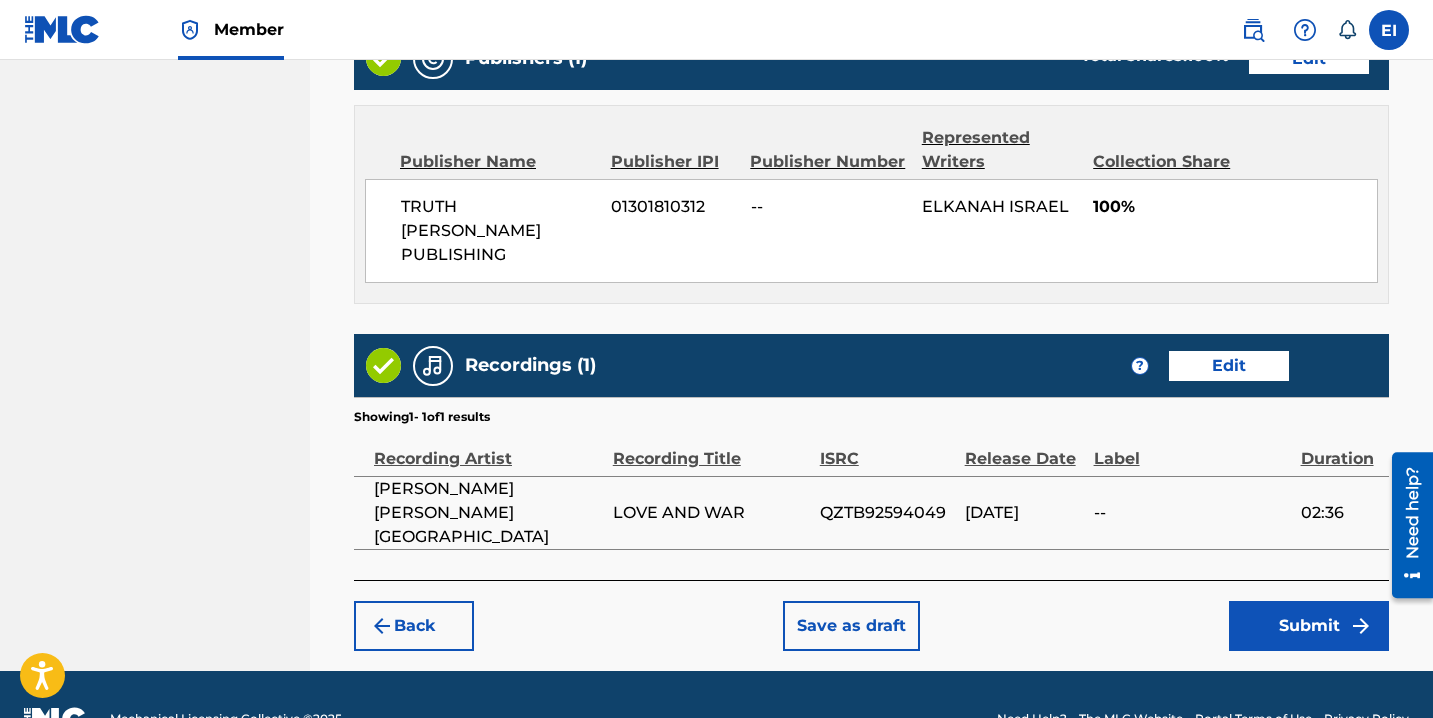 click on "Back Save as draft Submit" at bounding box center (871, 615) 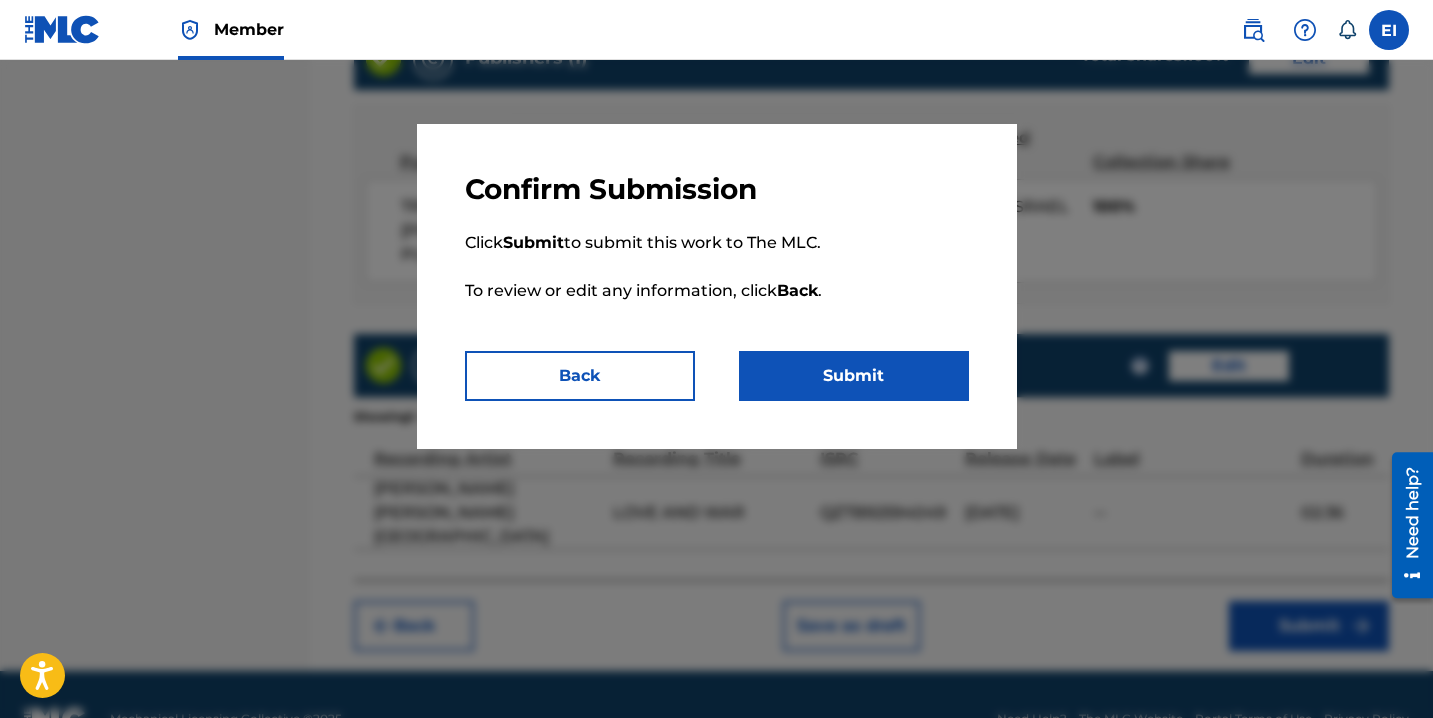 click on "Submit" at bounding box center [854, 376] 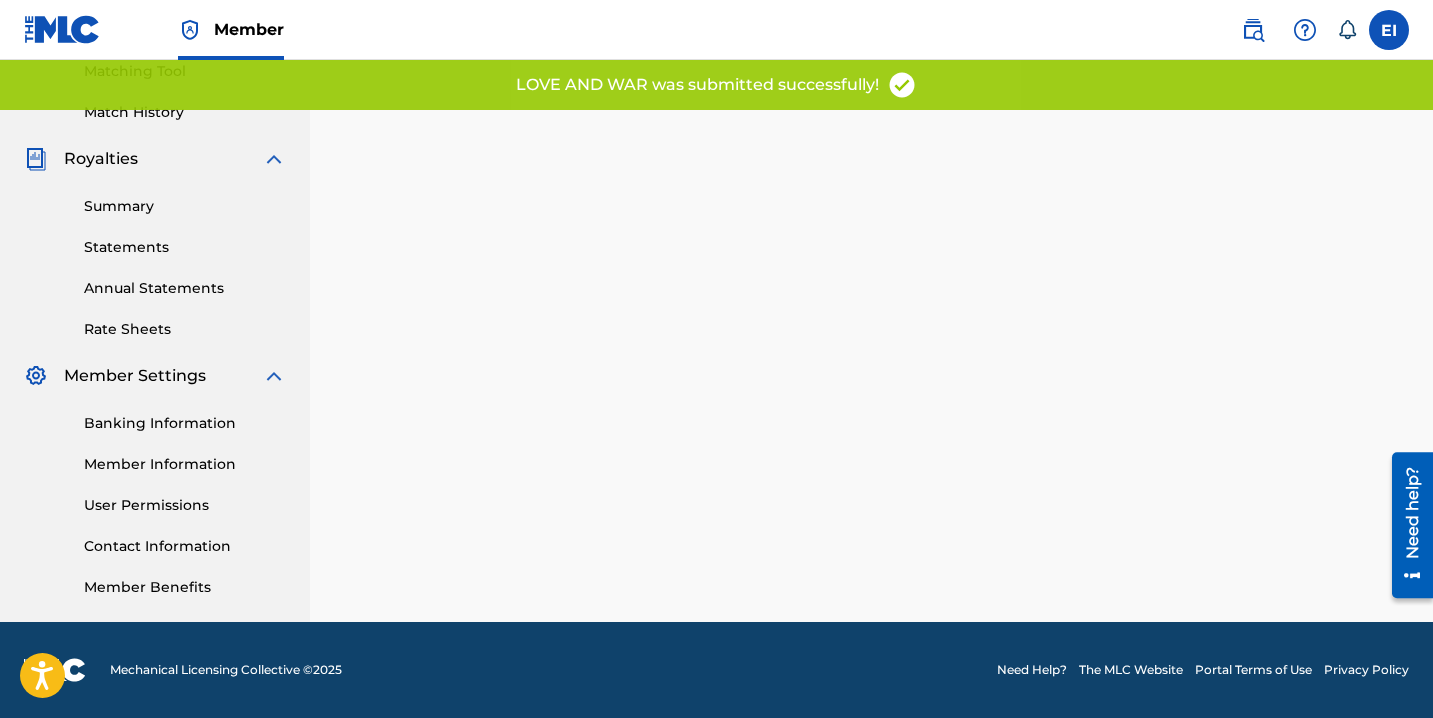 scroll, scrollTop: 0, scrollLeft: 0, axis: both 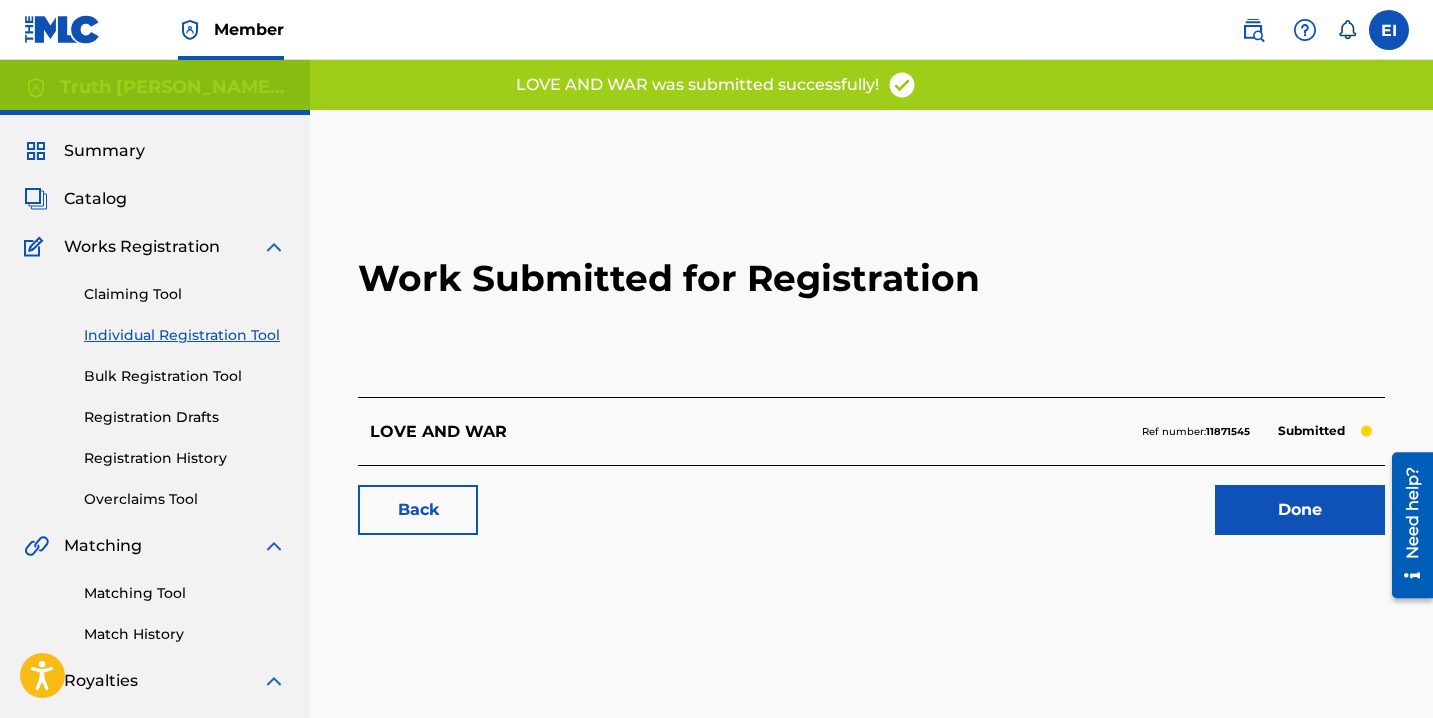 click on "Done" at bounding box center (1300, 510) 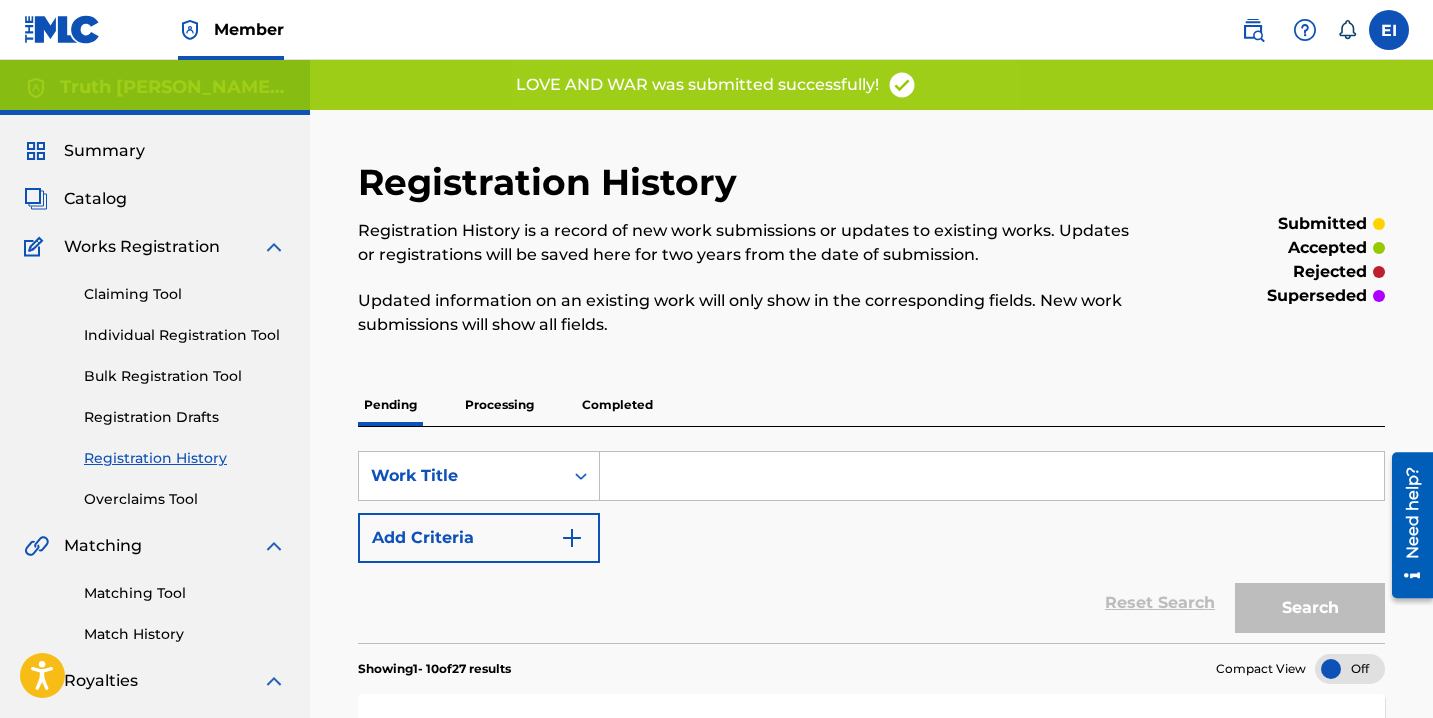 click on "Individual Registration Tool" at bounding box center (185, 335) 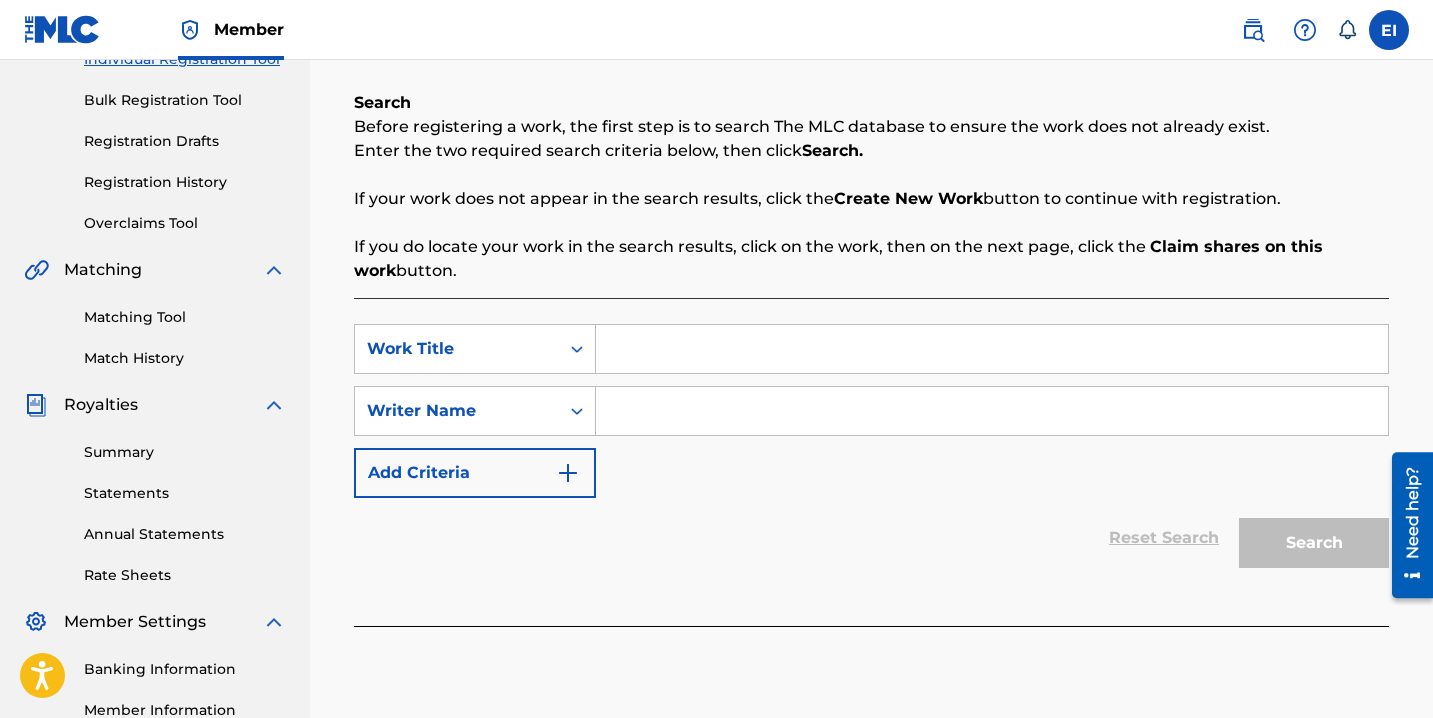scroll, scrollTop: 283, scrollLeft: 0, axis: vertical 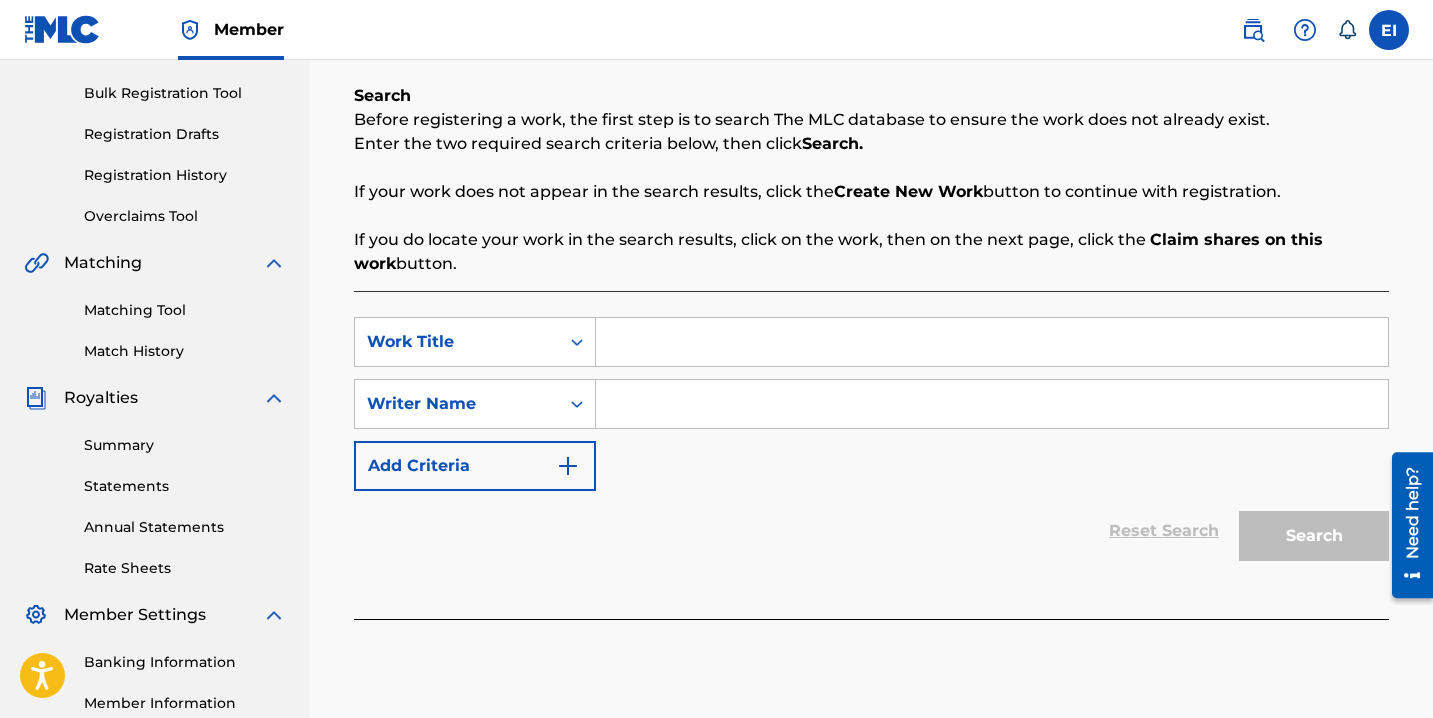 click at bounding box center (992, 342) 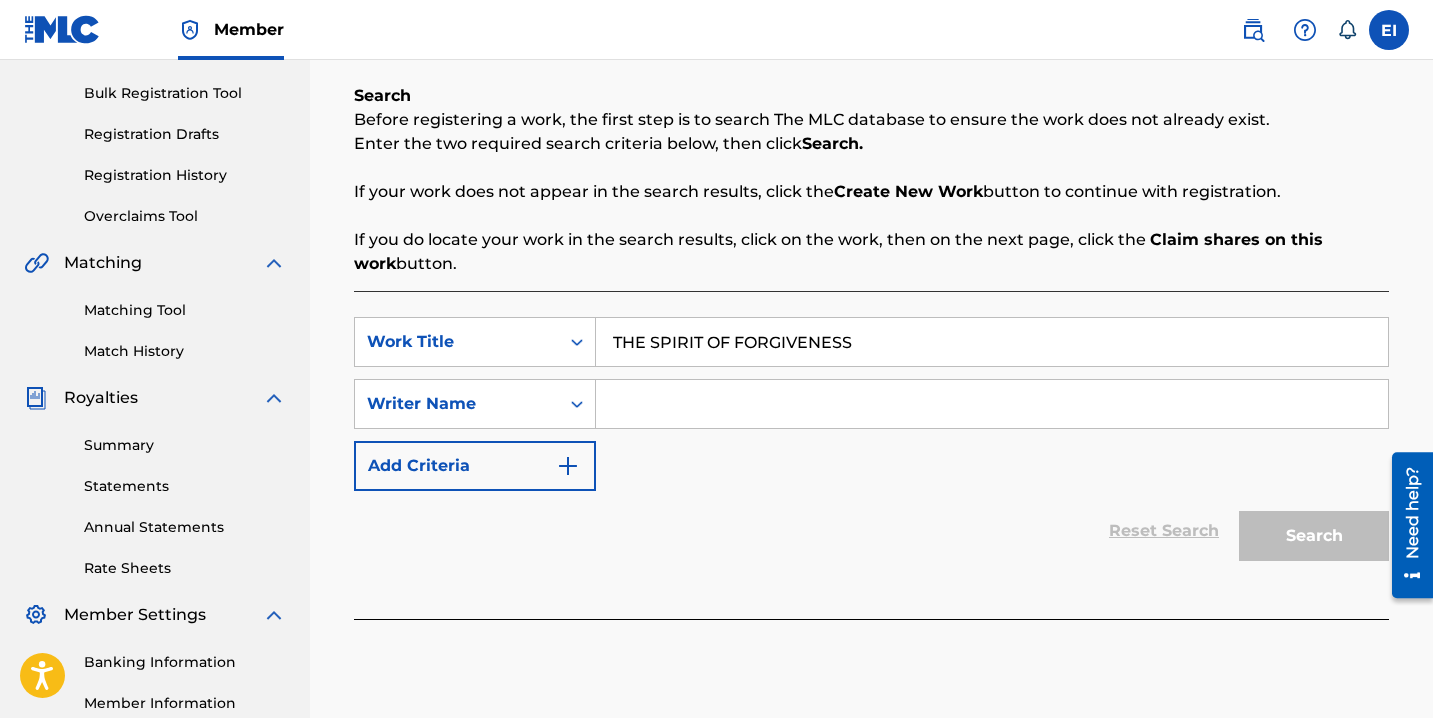 click on "SearchWithCriteria9ebc7594-fe1e-40ae-a0af-59eaca0a651e Work Title THE SPIRIT OF FORGIVENESS SearchWithCriteriaffaa142c-ce75-4e70-b689-04e172d5bfdf Writer Name Add Criteria" at bounding box center (871, 404) 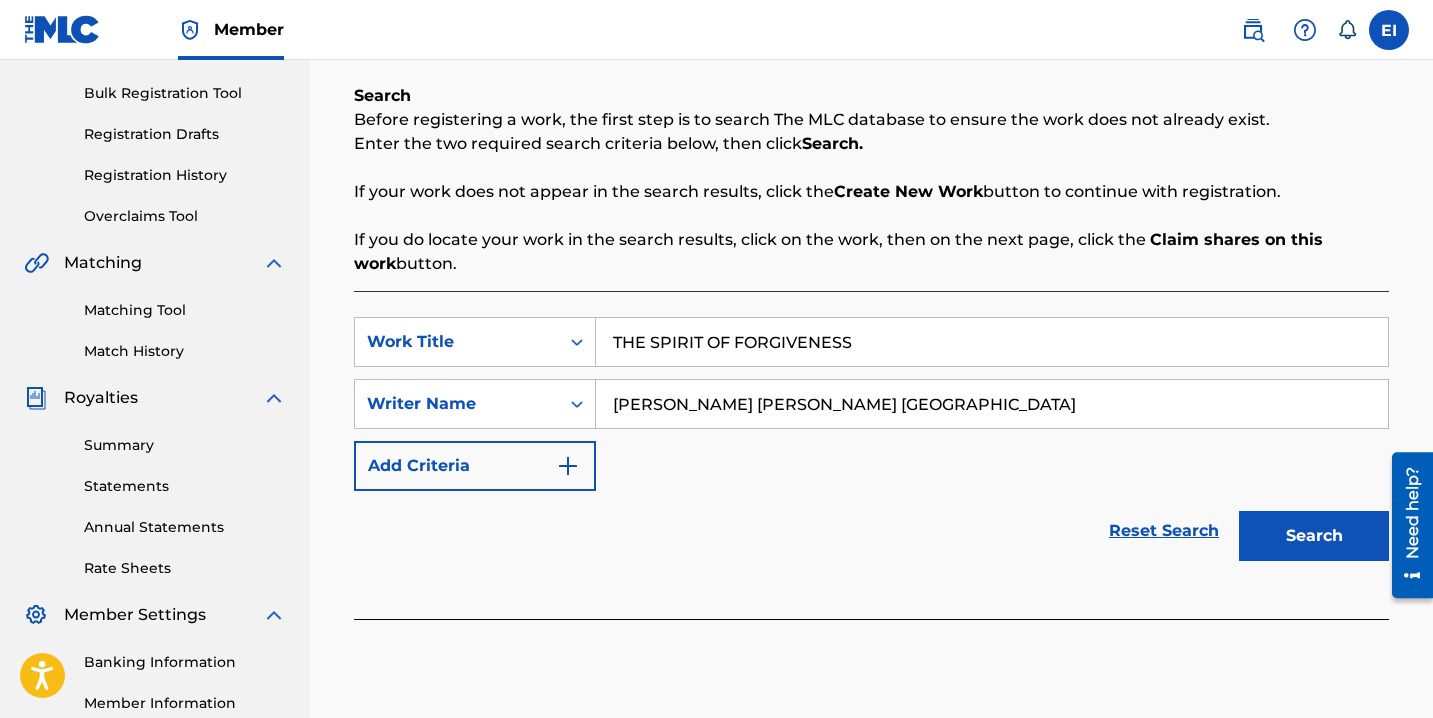 click on "Search" at bounding box center (1314, 536) 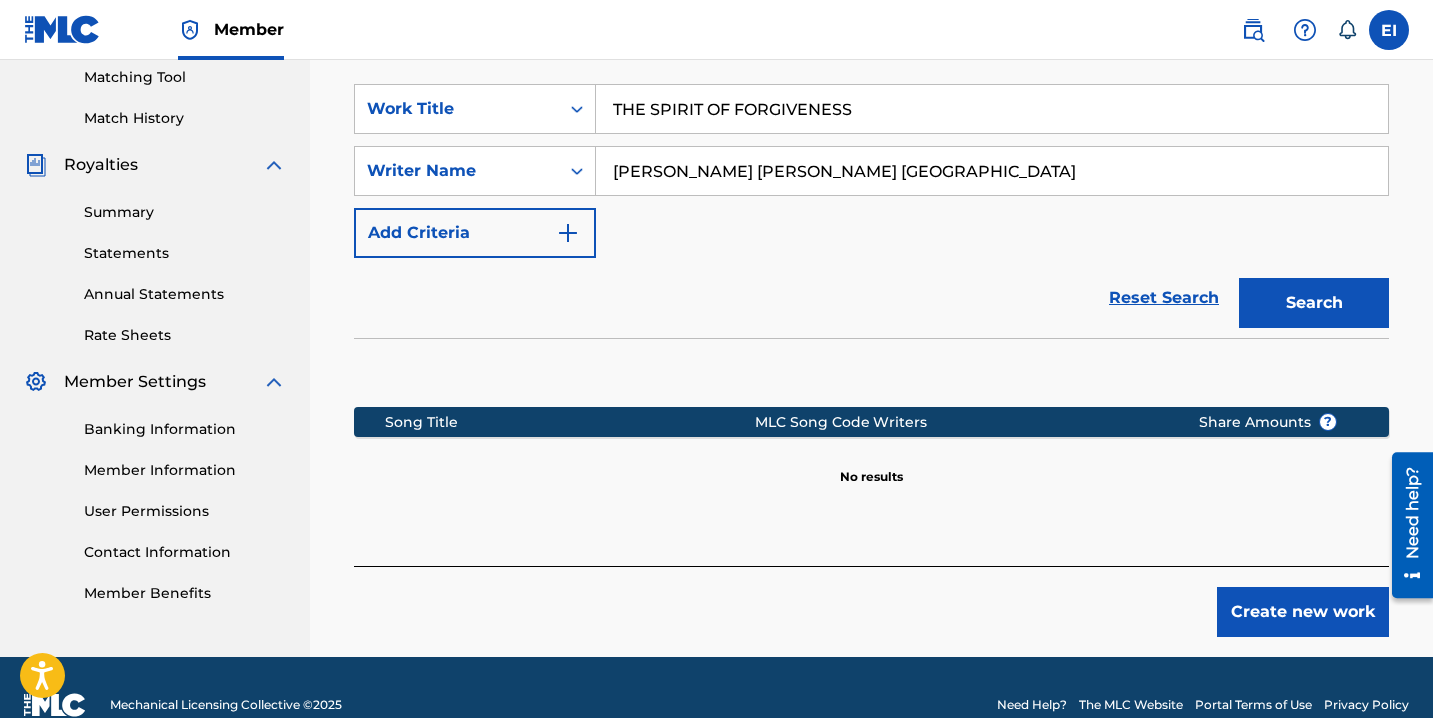 scroll, scrollTop: 551, scrollLeft: 0, axis: vertical 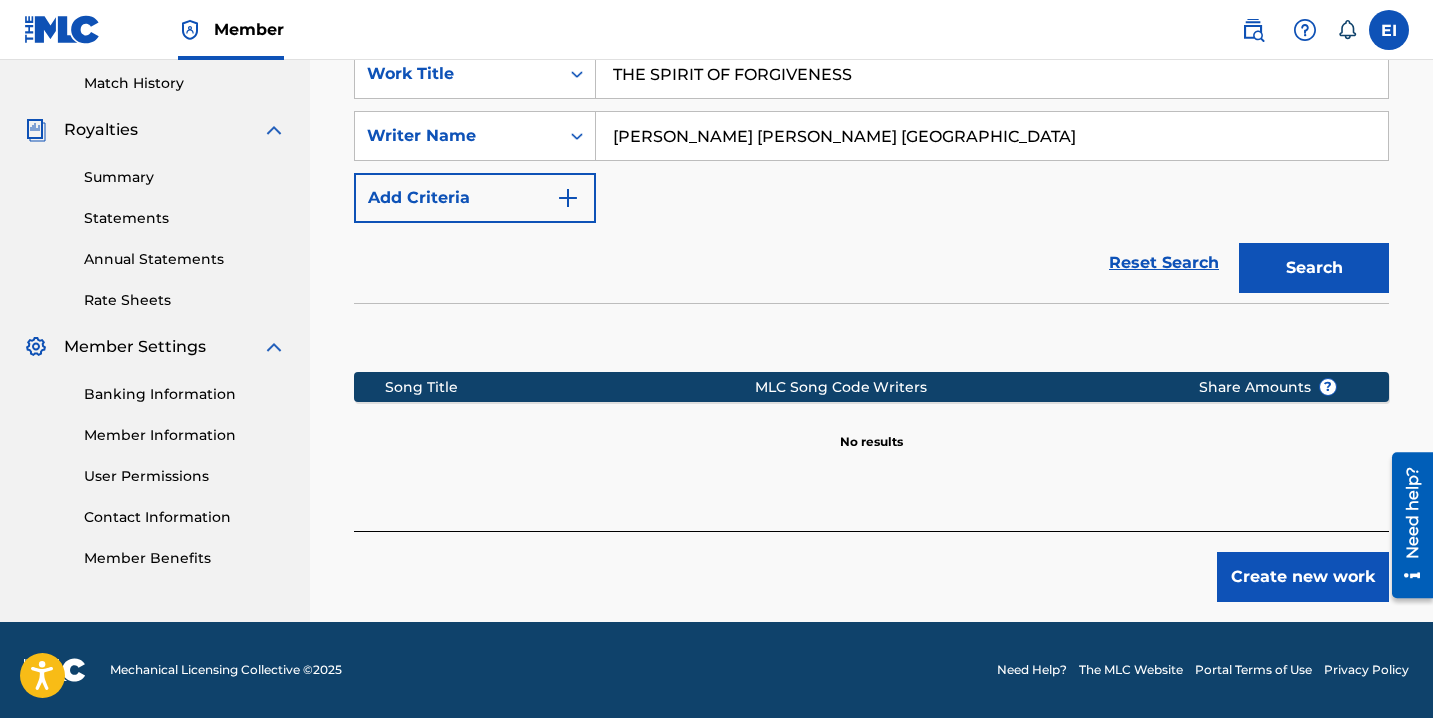 click on "Register Work Search Enter Work Details Add Writers Add Publishers & Shares Add Recording Review Search Before registering a work, the first step is to search The MLC database to ensure the work does not already exist. Enter the two required search criteria below, then click   Search.  If your work does not appear in the search results, click the  Create New Work   button to continue with registration. If you do locate your work in the search results, click on the work, then on the next page, click the   Claim shares on this work  button. SearchWithCriteria9ebc7594-fe1e-40ae-a0af-59eaca0a651e Work Title THE SPIRIT OF FORGIVENESS SearchWithCriteriaffaa142c-ce75-4e70-b689-04e172d5bfdf Writer Name [PERSON_NAME] [PERSON_NAME] ISRAEL Add Criteria Reset Search Search Song Title MLC Song Code Writers Share Amounts ? No results Create new work" at bounding box center (871, 90) 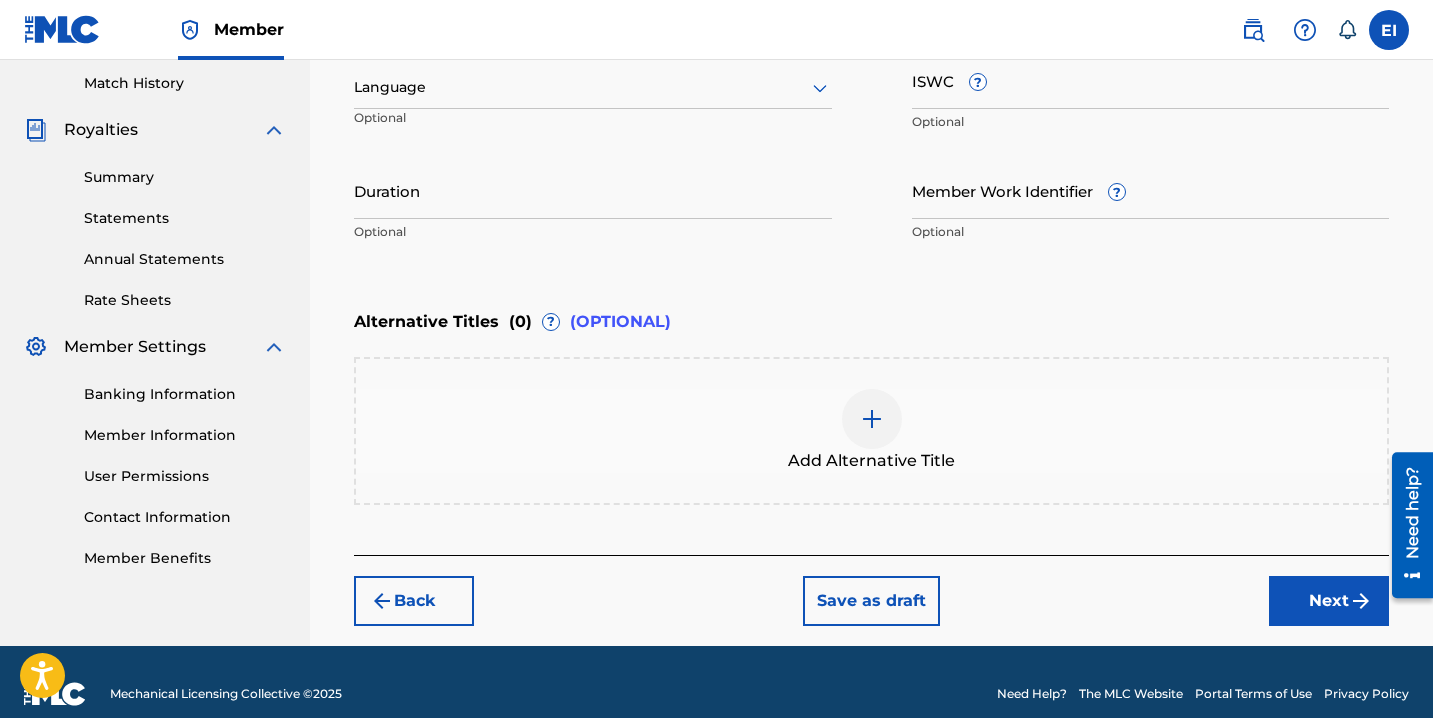 click on "Language Optional" at bounding box center [593, 97] 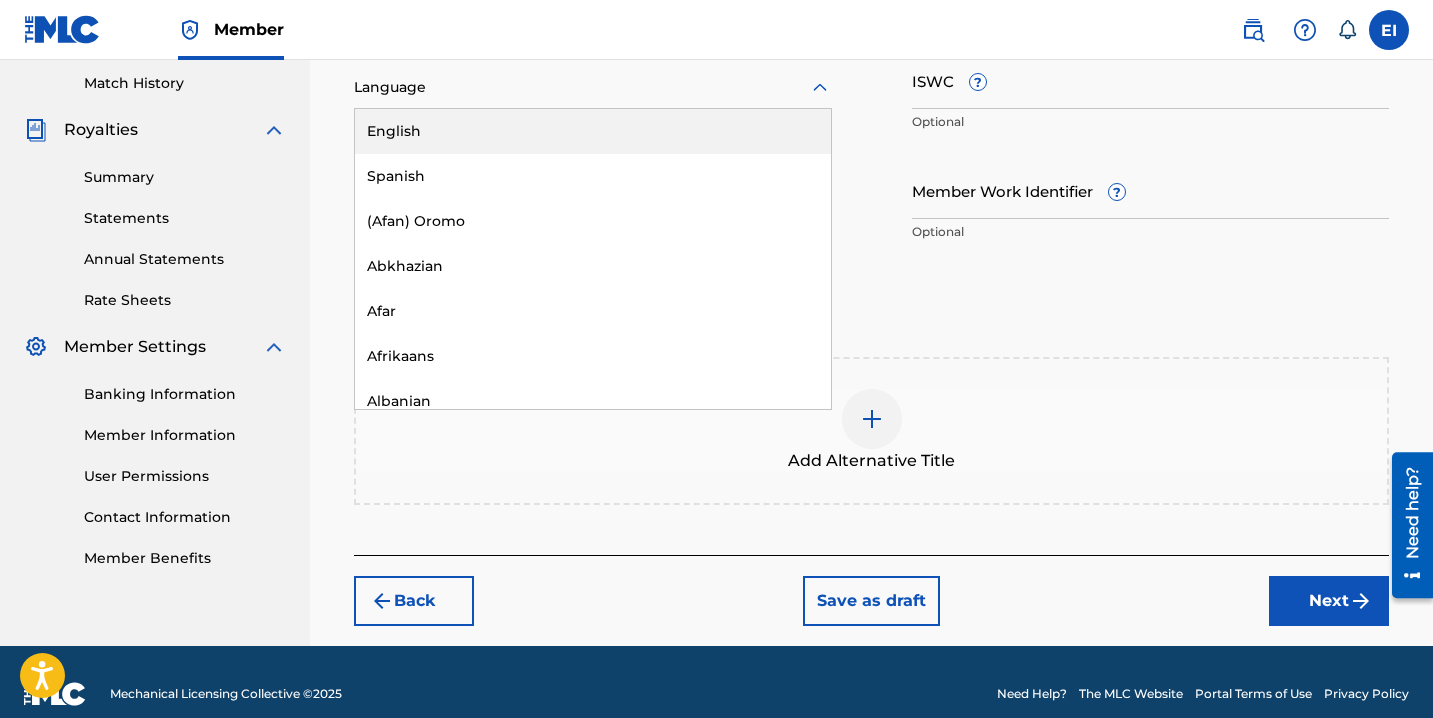 click on "English" at bounding box center (593, 131) 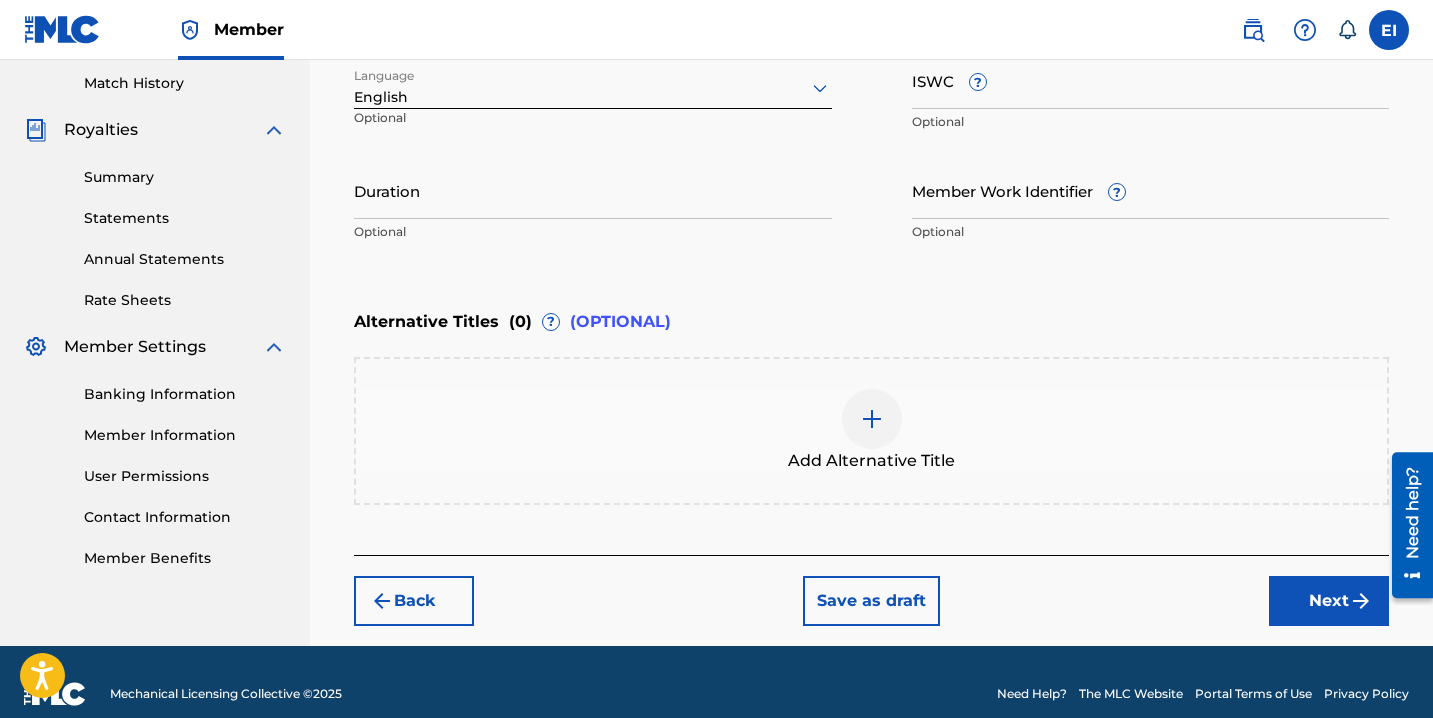 click on "Duration" at bounding box center (593, 190) 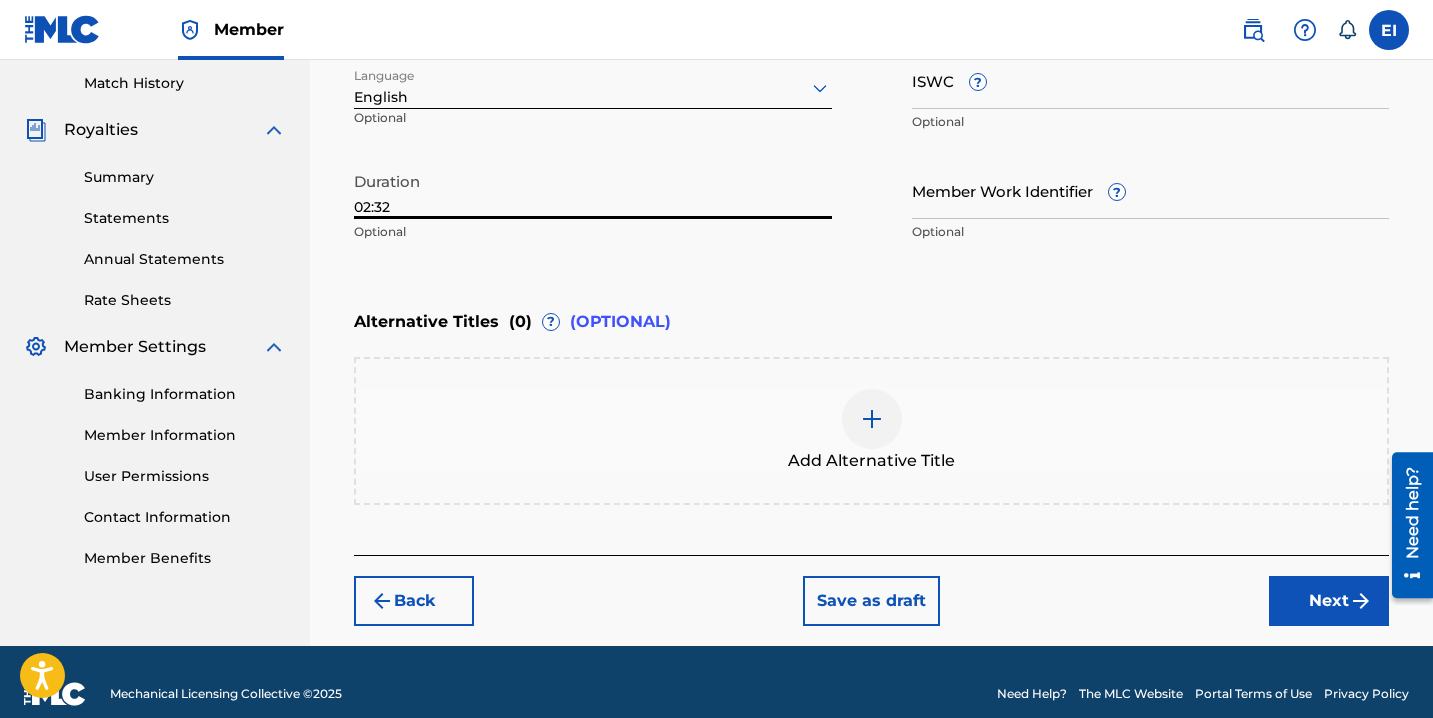 click on "ISWC   ?" at bounding box center [1151, 80] 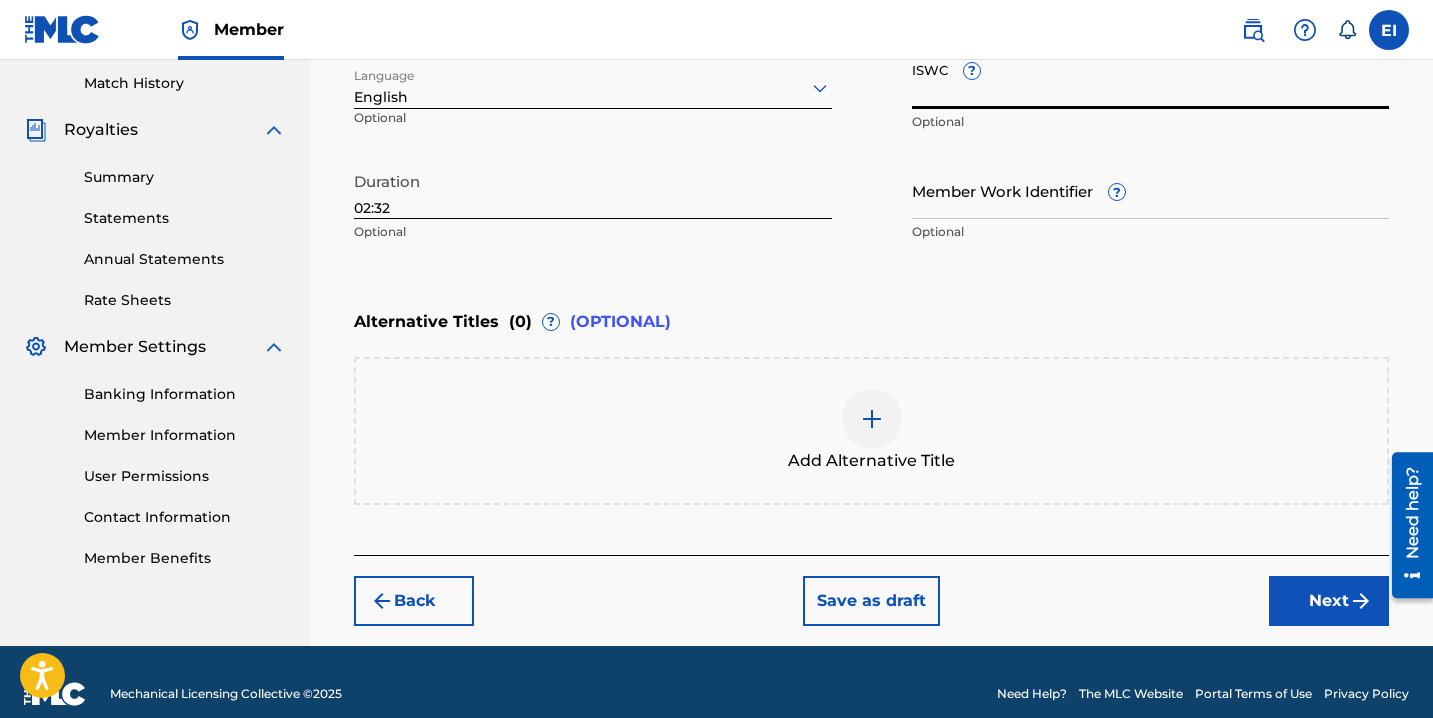 paste on "T3337499620" 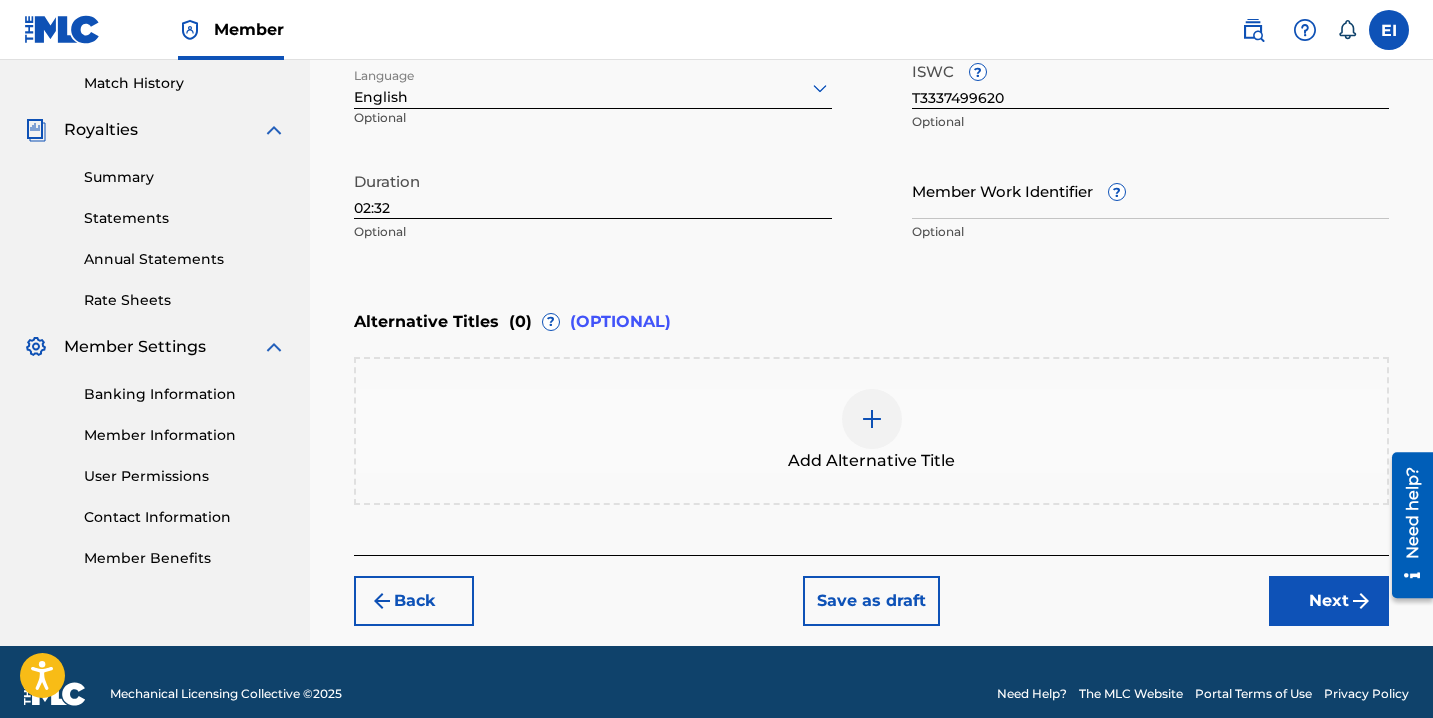 click on "Next" at bounding box center [1329, 601] 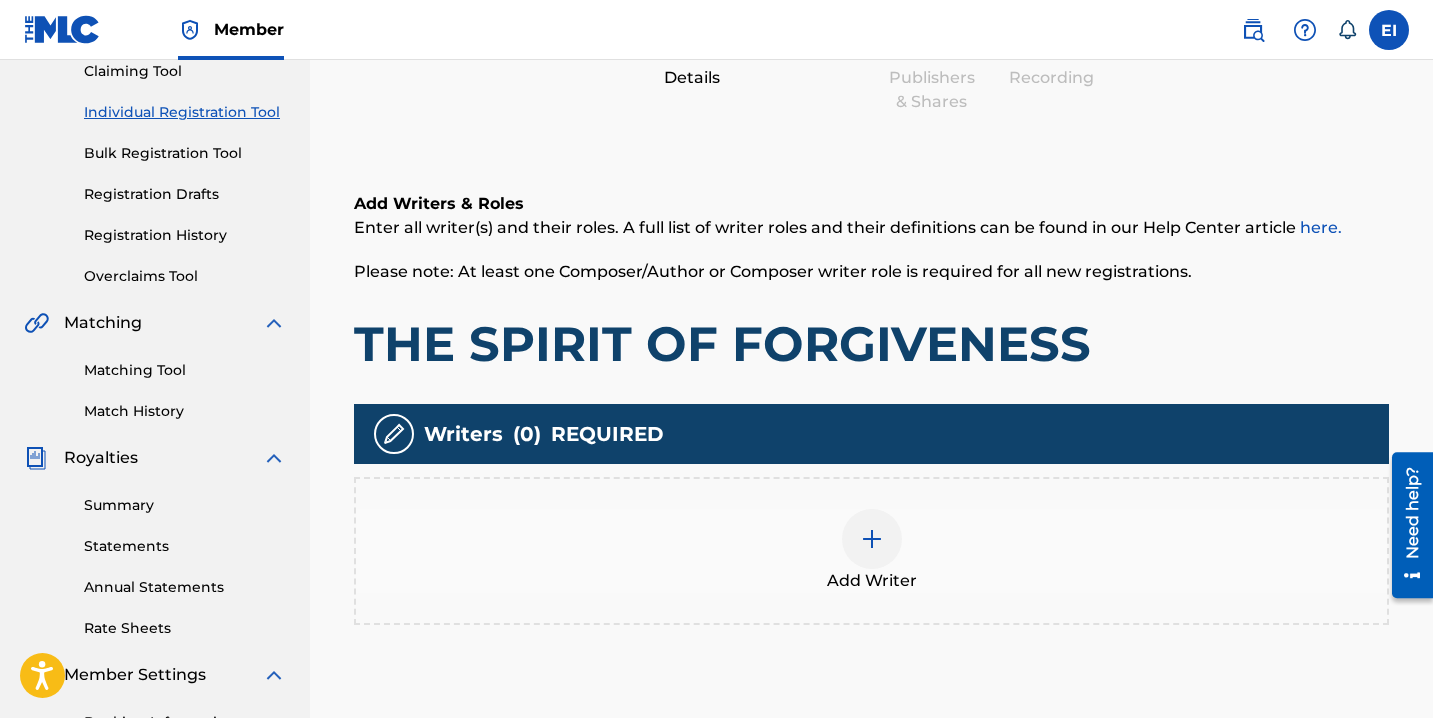 scroll, scrollTop: 300, scrollLeft: 0, axis: vertical 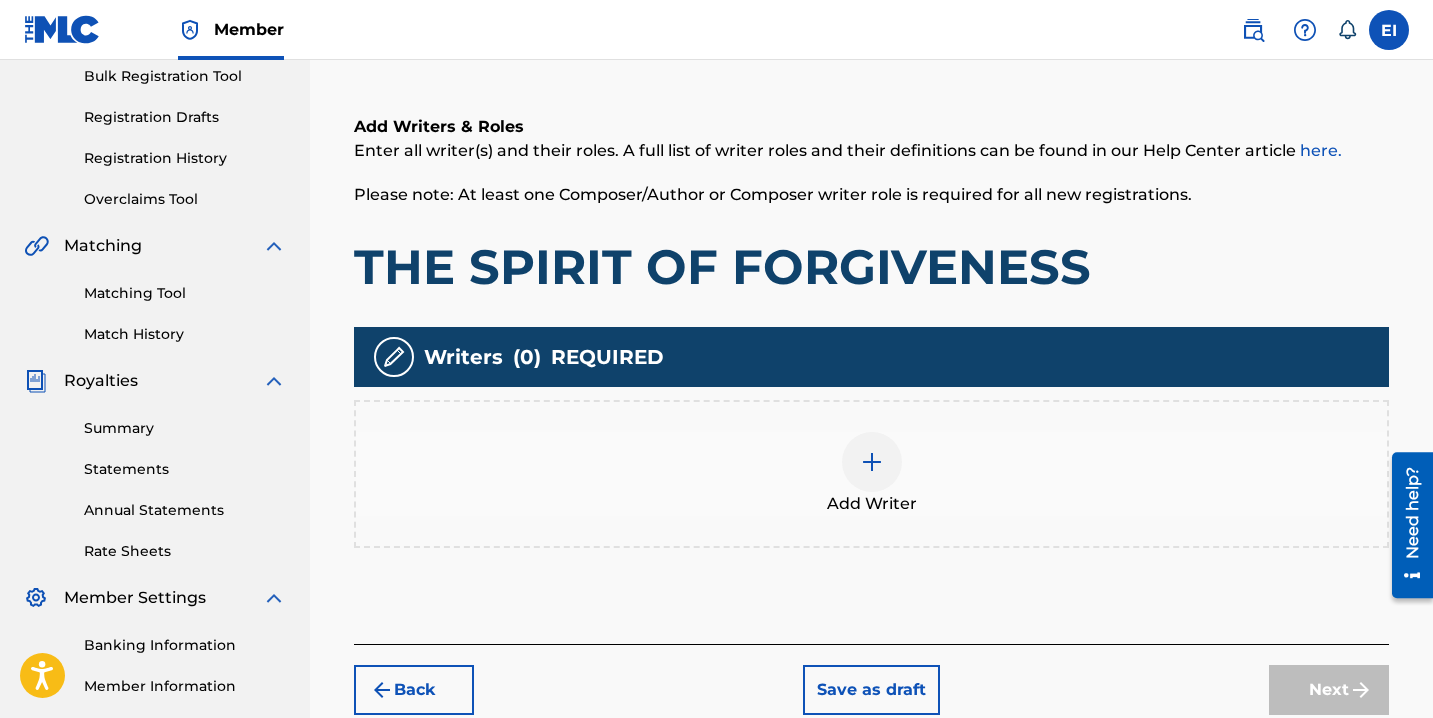 click on "Add Writers & Roles Enter all writer(s) and their roles. A full list of writer roles and their definitions can be found in our Help Center article   here. Please note: At least one Composer/Author or Composer writer role is required for all new registrations. THE SPIRIT OF FORGIVENESS Writers ( 0 ) REQUIRED Add Writer" at bounding box center (871, 355) 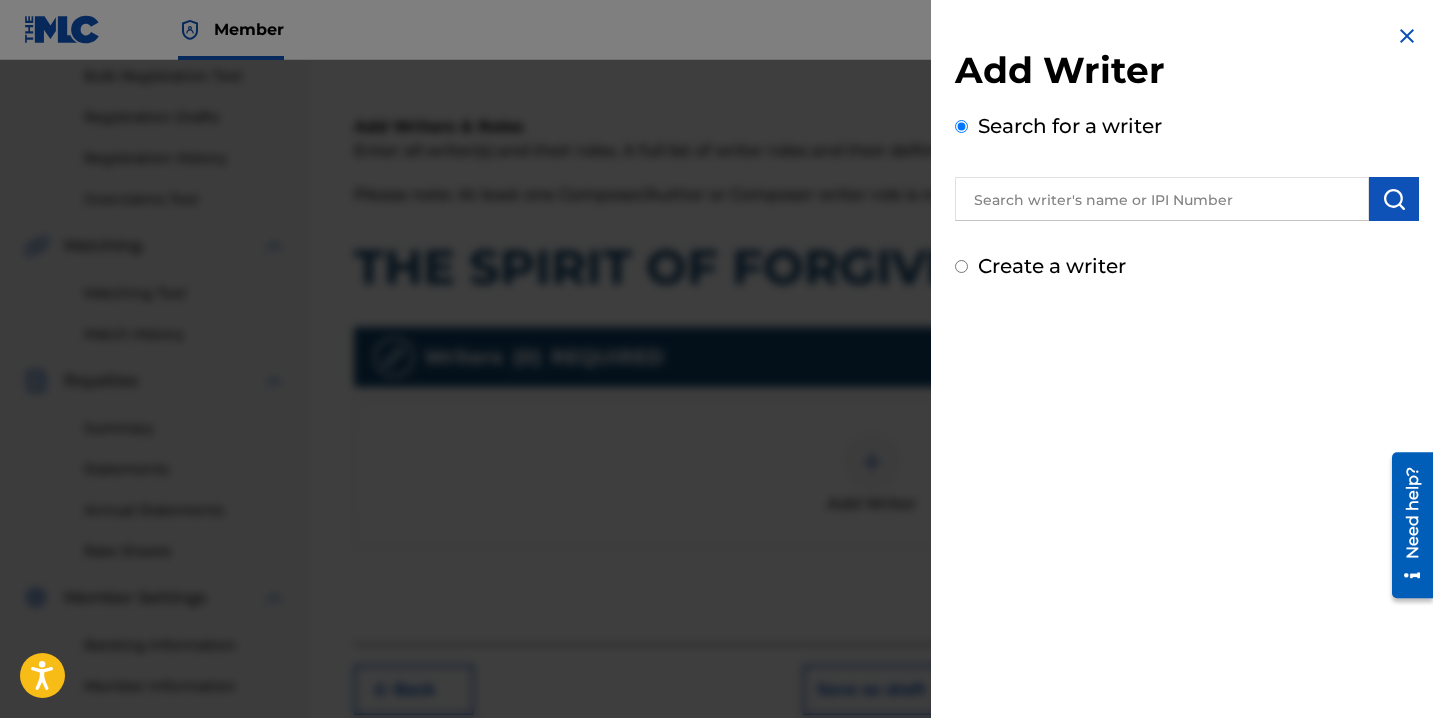 click on "Create a writer" at bounding box center [1052, 266] 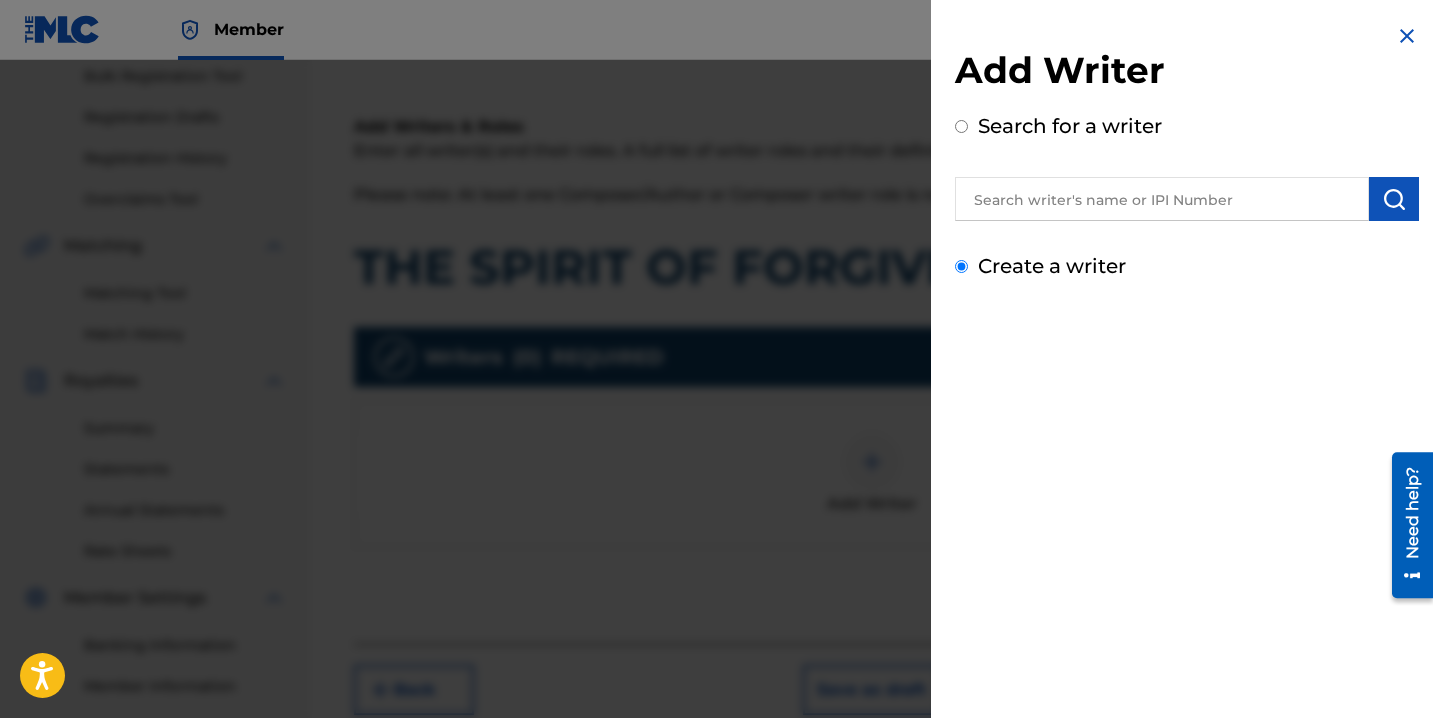 click on "Create a writer" at bounding box center [961, 266] 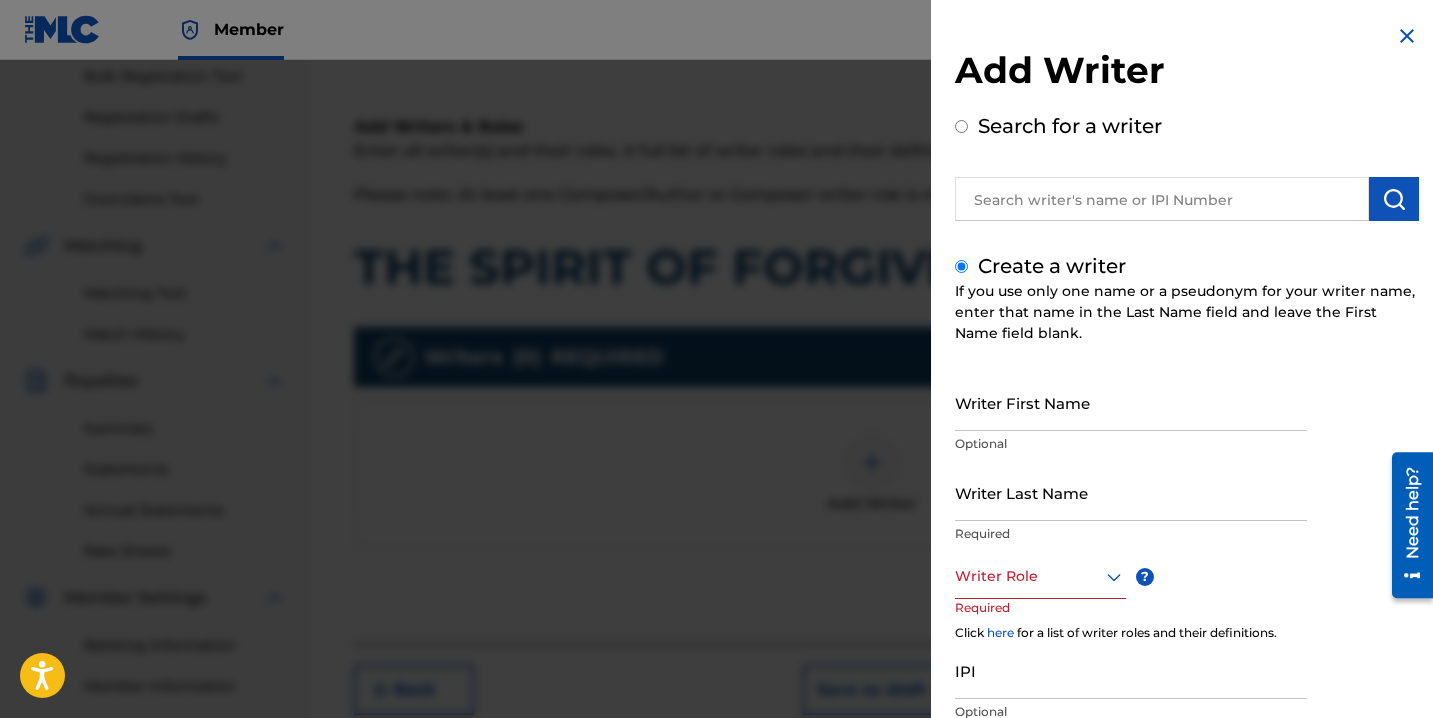 click on "Writer First Name" at bounding box center [1131, 402] 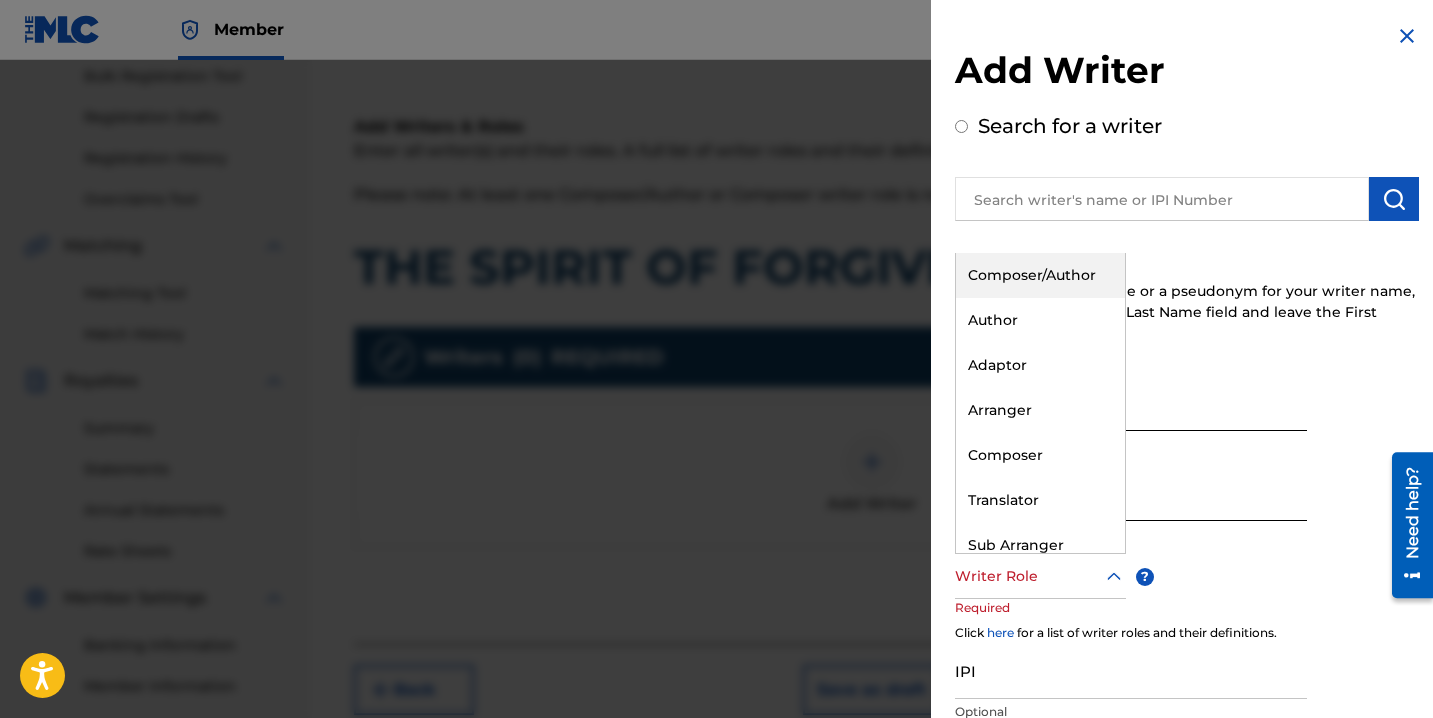 click at bounding box center (1040, 576) 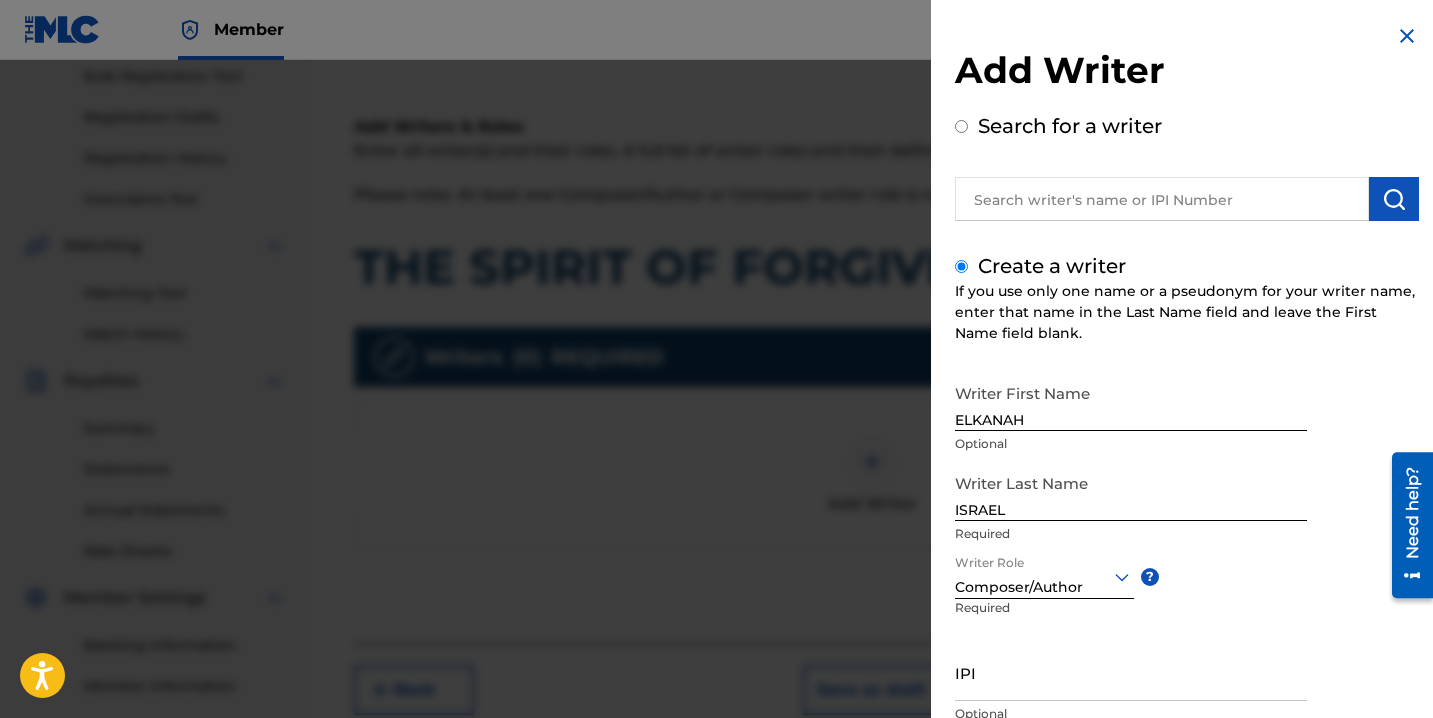scroll, scrollTop: 150, scrollLeft: 0, axis: vertical 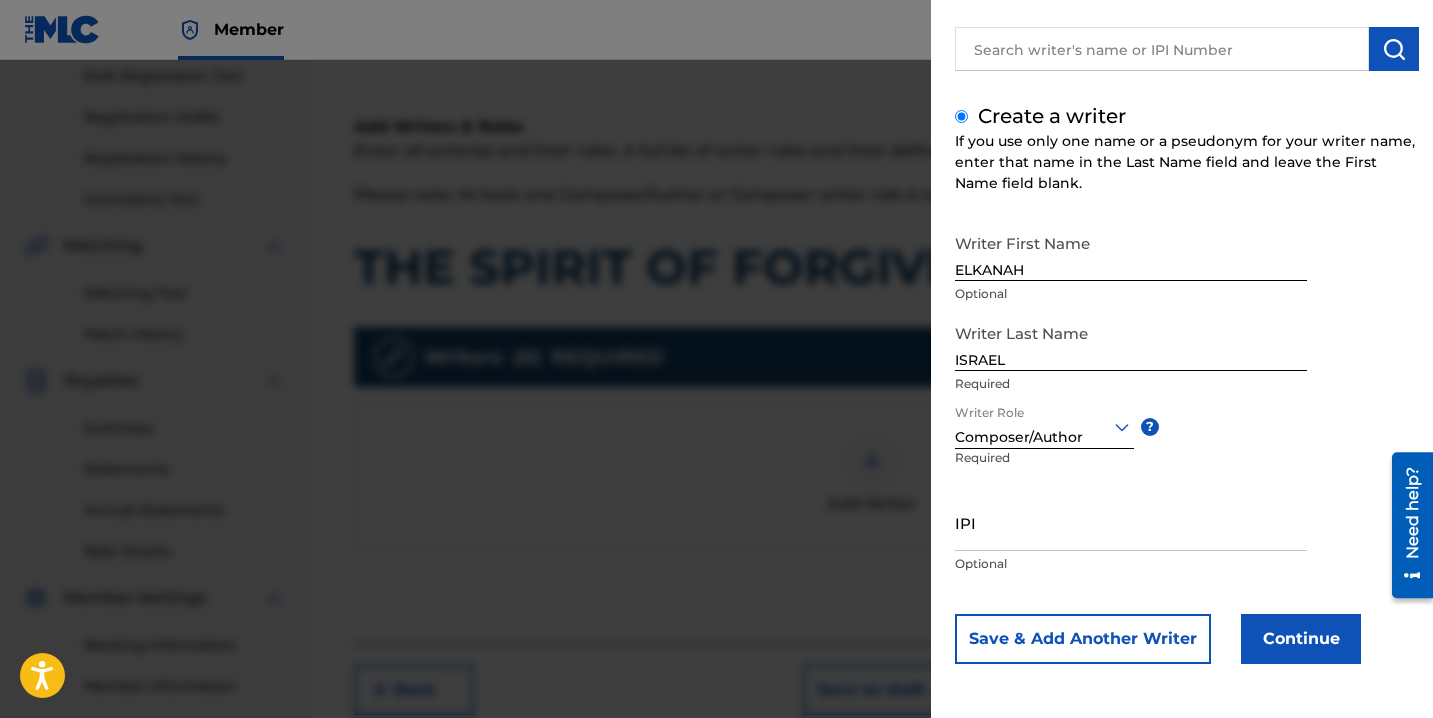 click on "Optional" at bounding box center (1131, 564) 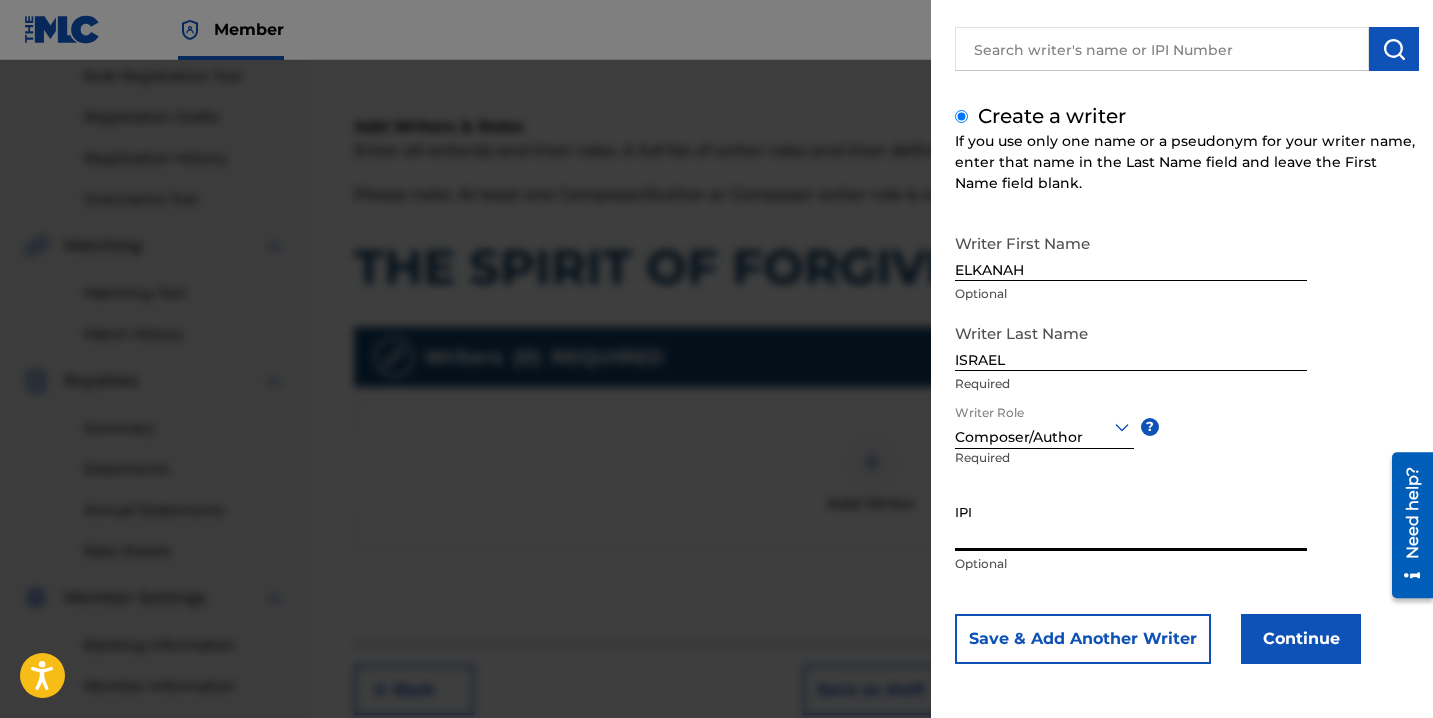 paste on "871838696" 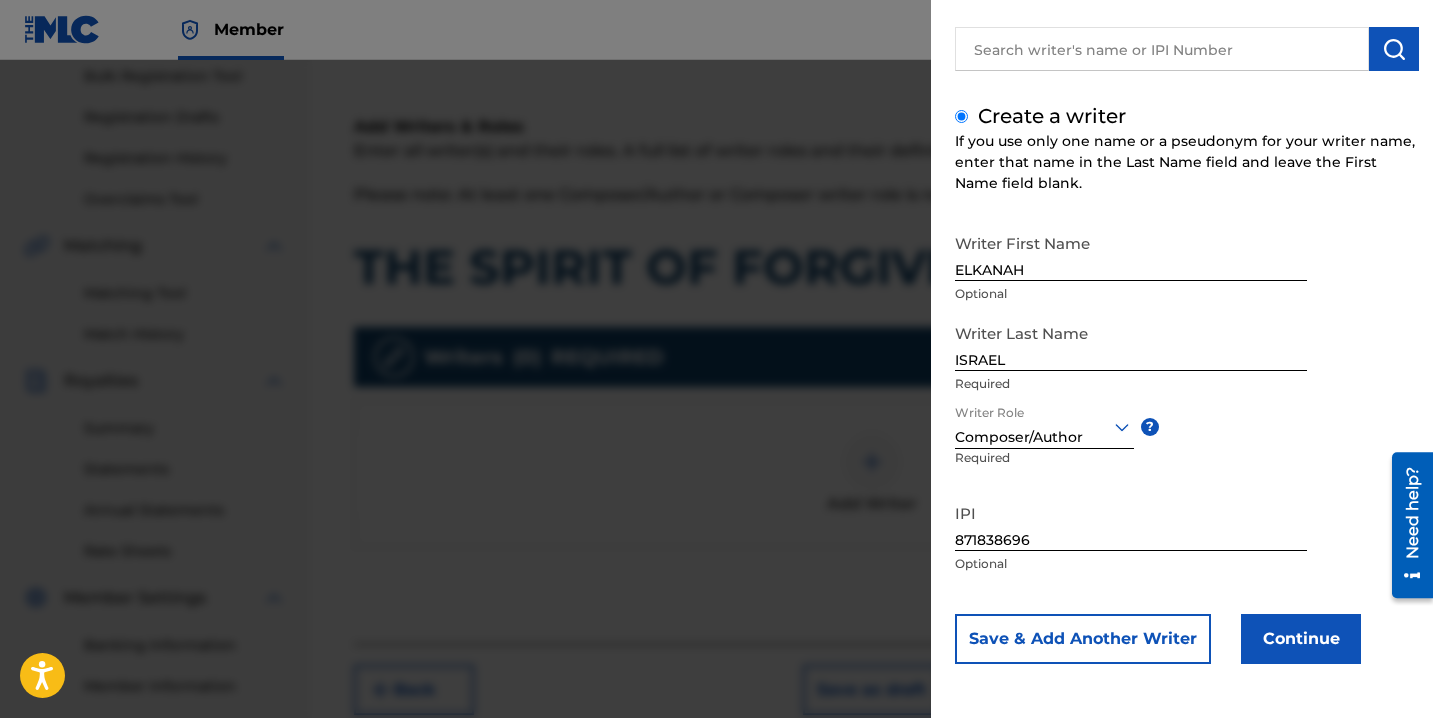 click on "Continue" at bounding box center [1301, 639] 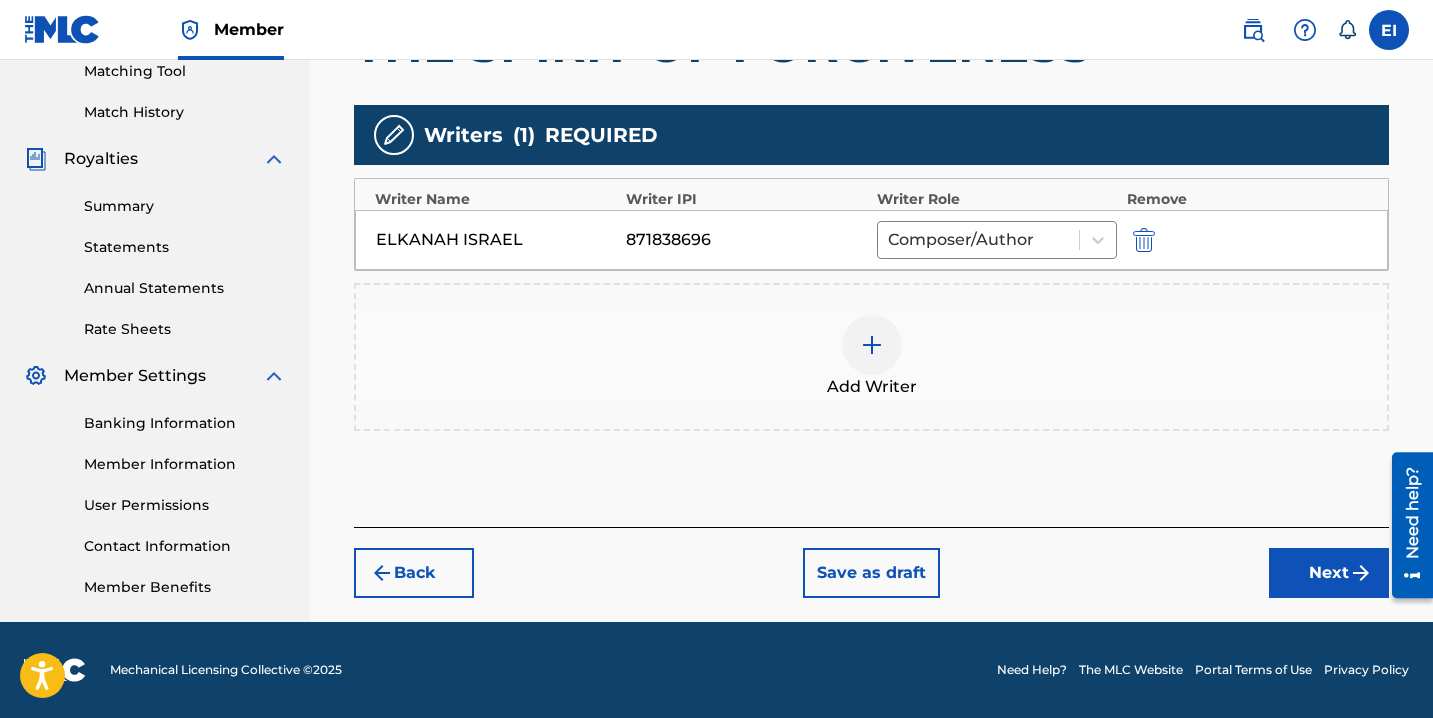 click on "Next" at bounding box center (1329, 573) 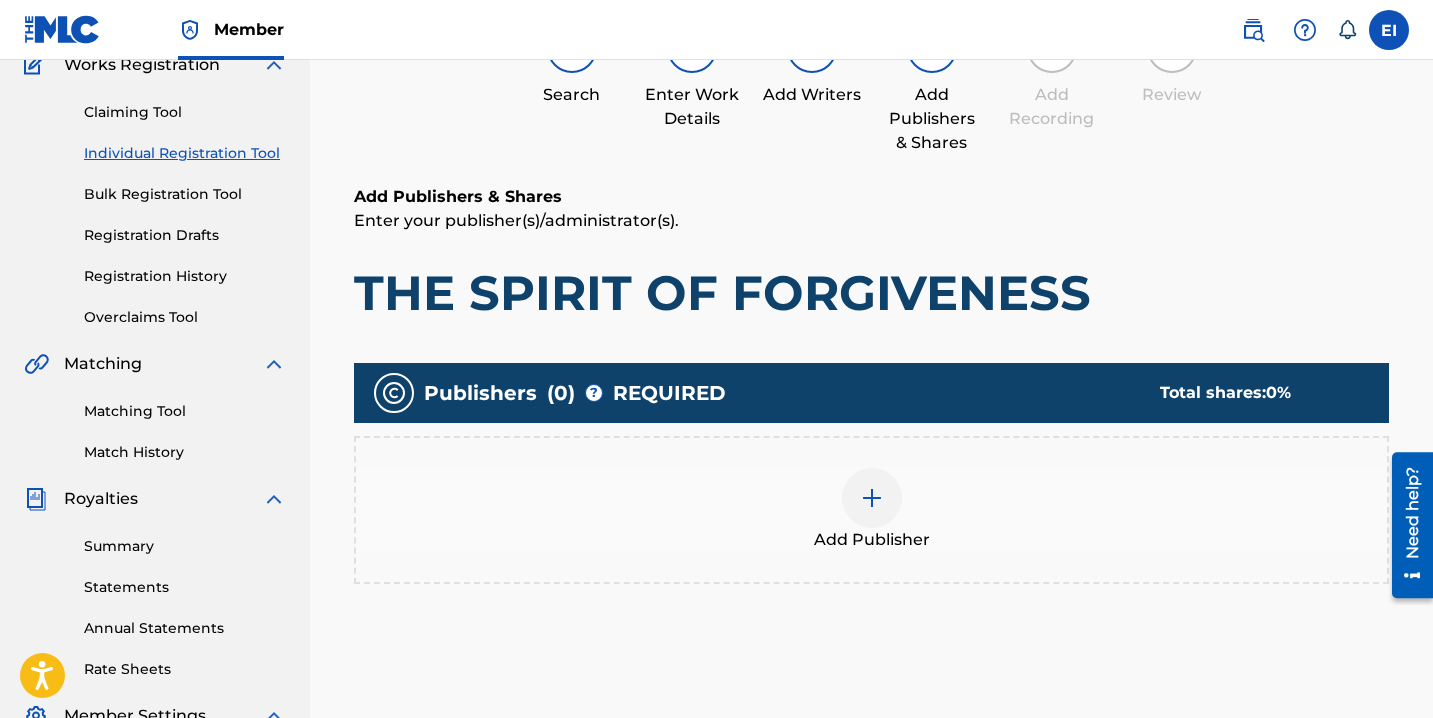 scroll, scrollTop: 90, scrollLeft: 0, axis: vertical 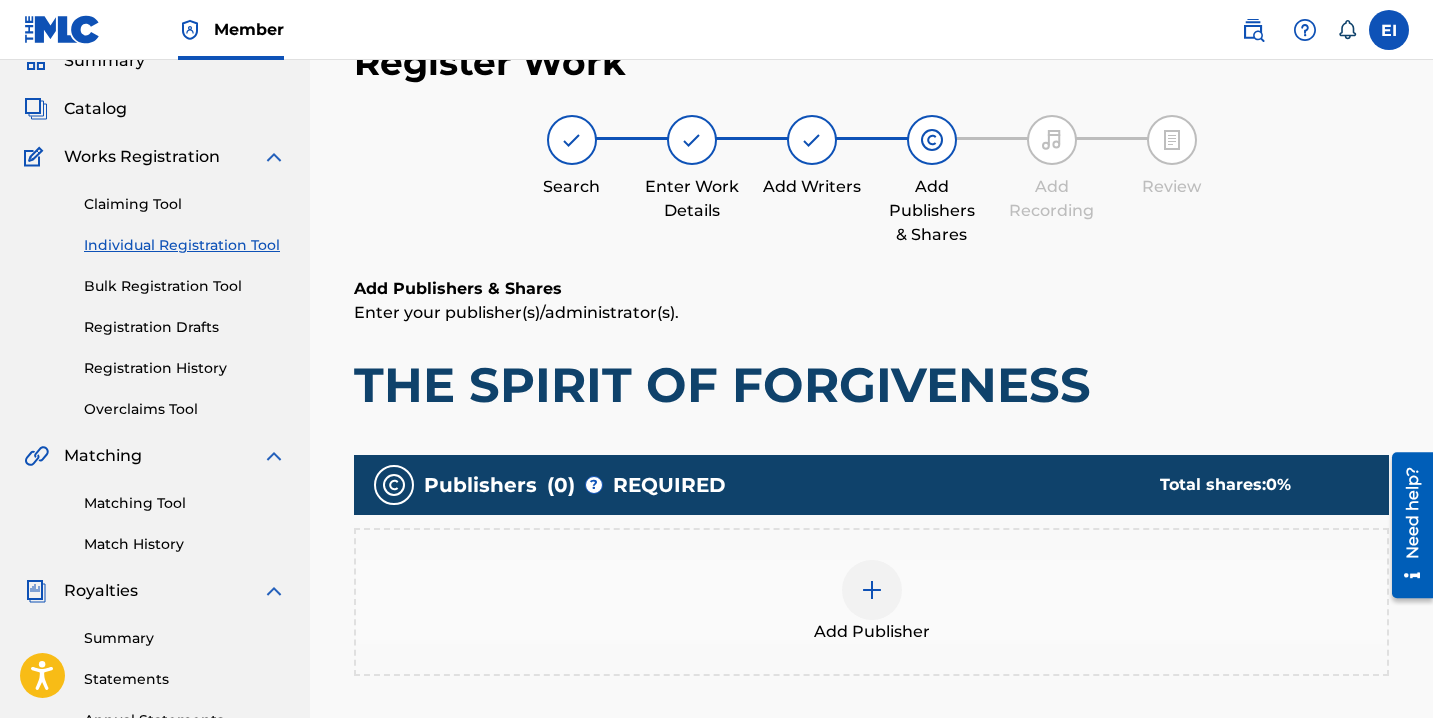click on "Add Publisher" at bounding box center [871, 602] 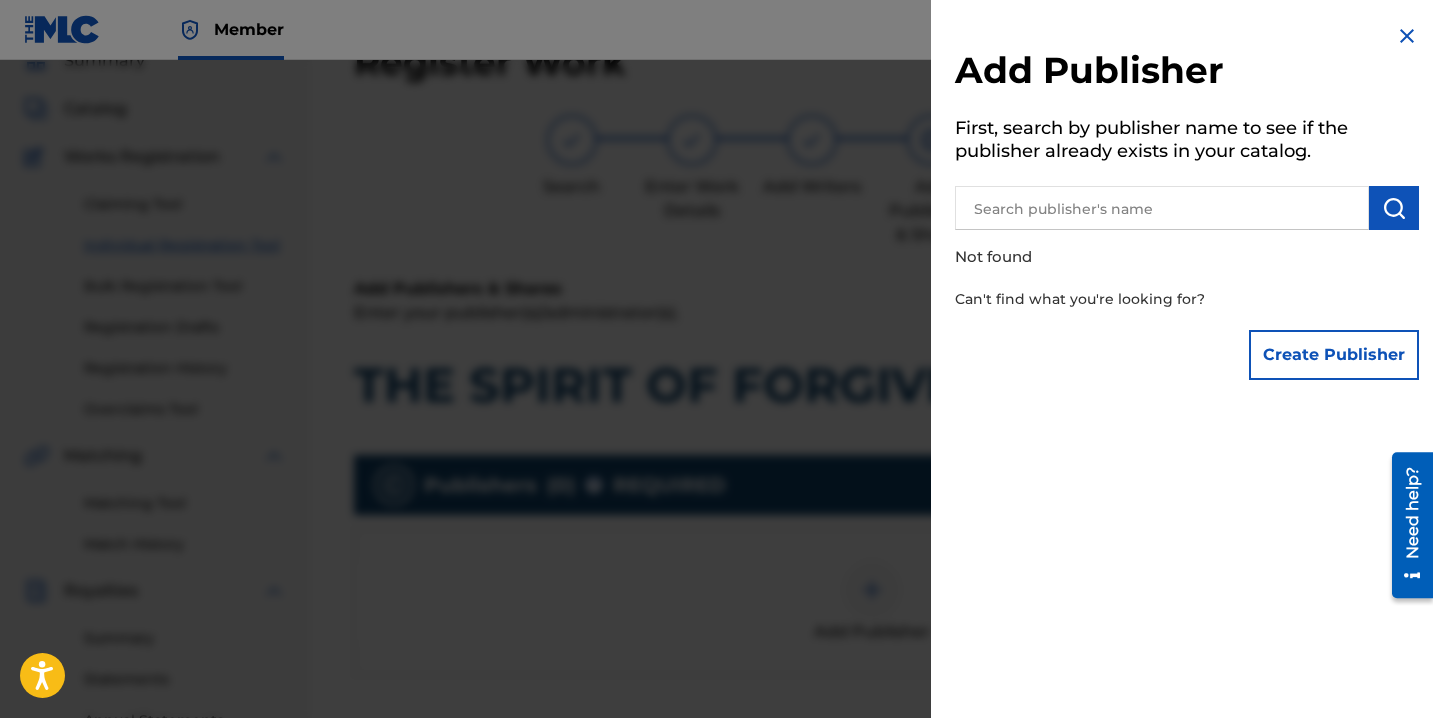 click at bounding box center (1394, 208) 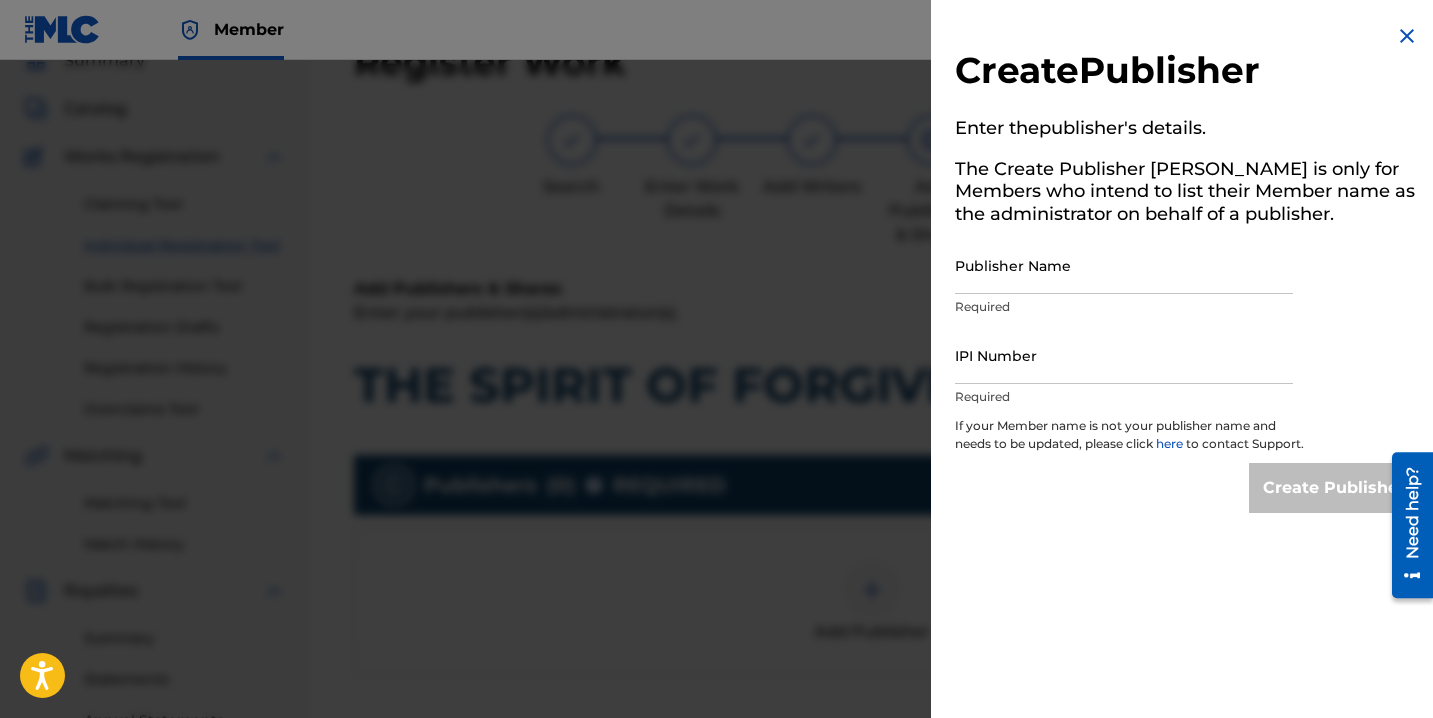 click on "Publisher Name" at bounding box center (1124, 265) 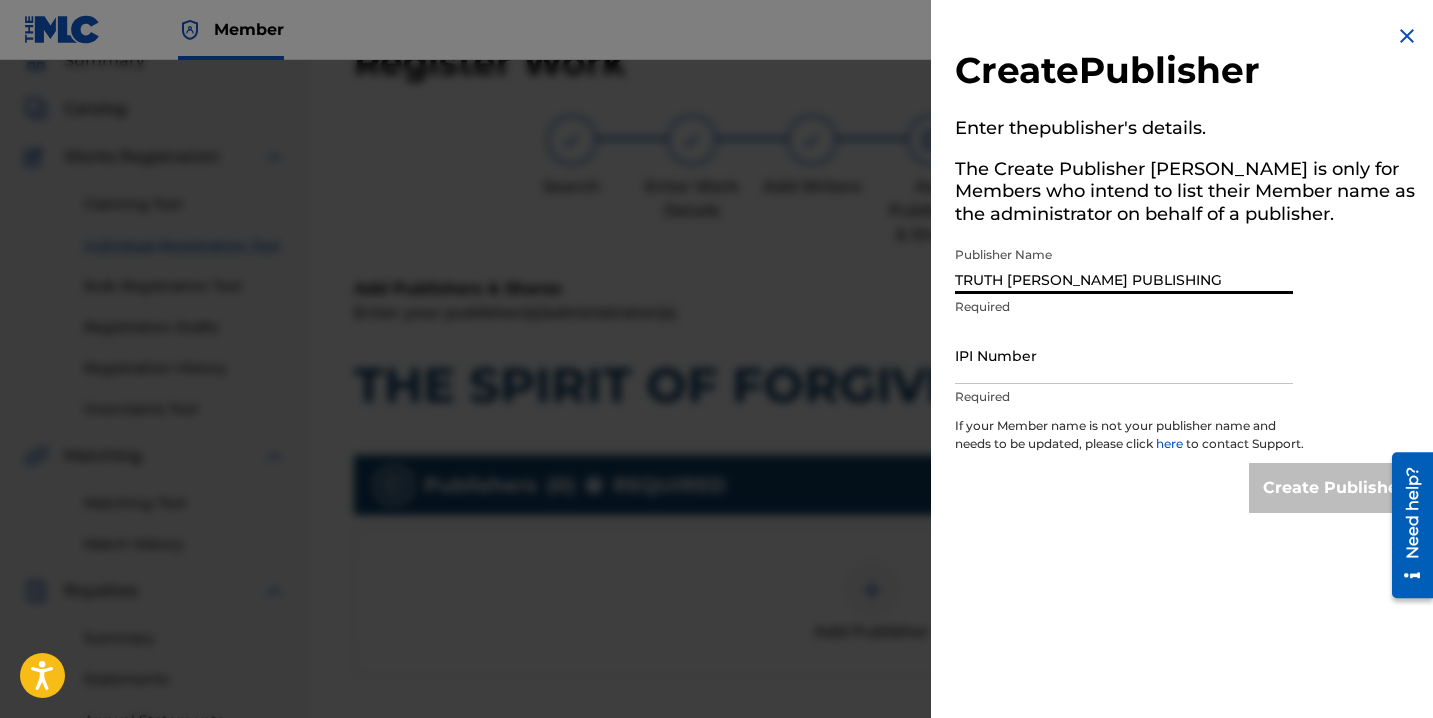 click on "IPI Number" at bounding box center [1124, 355] 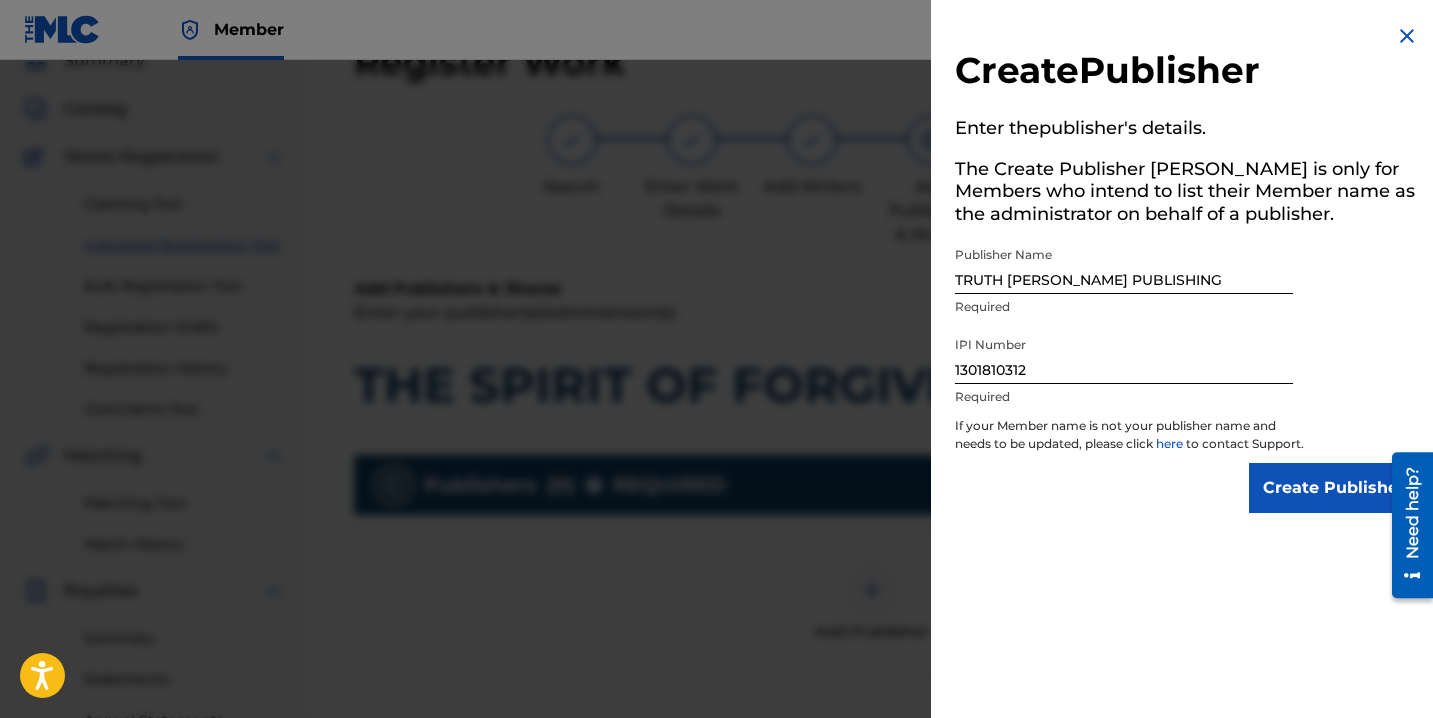 click on "If your Member name is not your publisher name and needs to be updated, please click   here   to contact Support." at bounding box center [1130, 440] 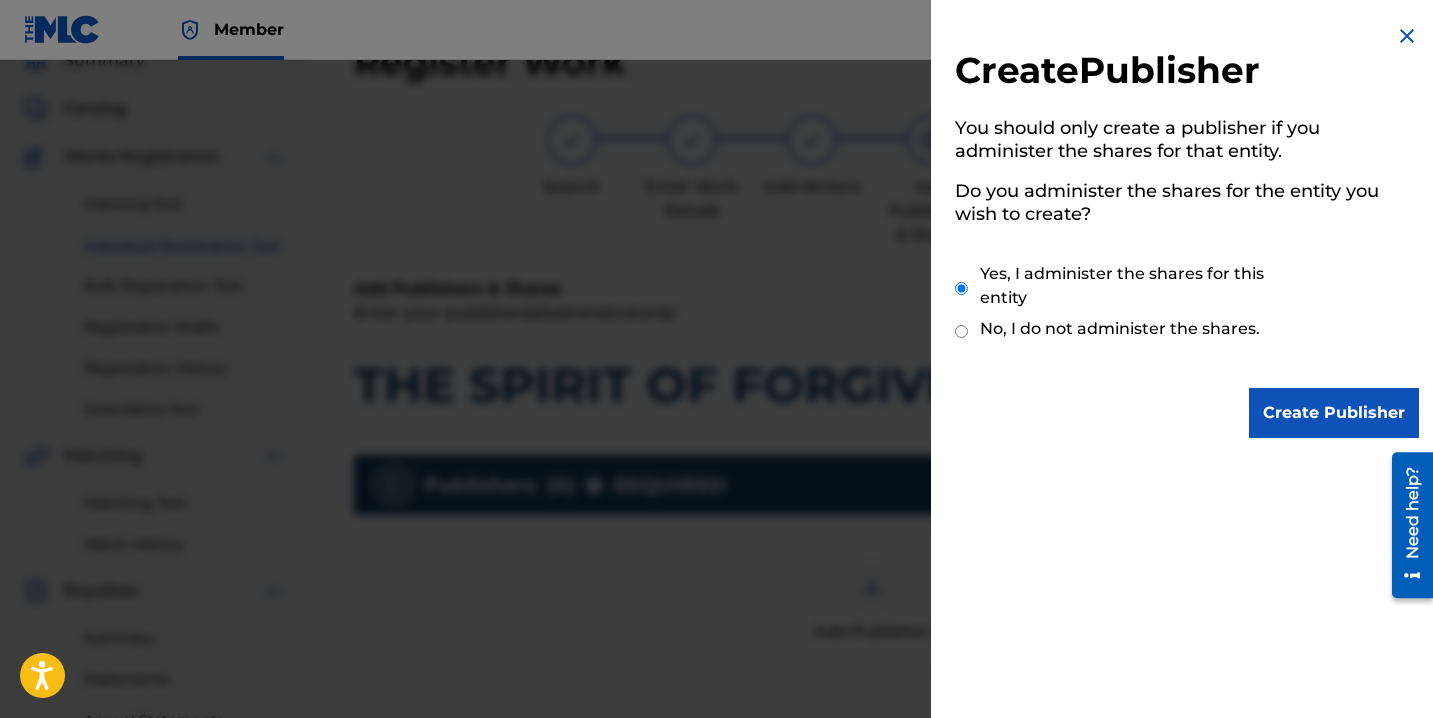 click on "Create Publisher" at bounding box center (1334, 413) 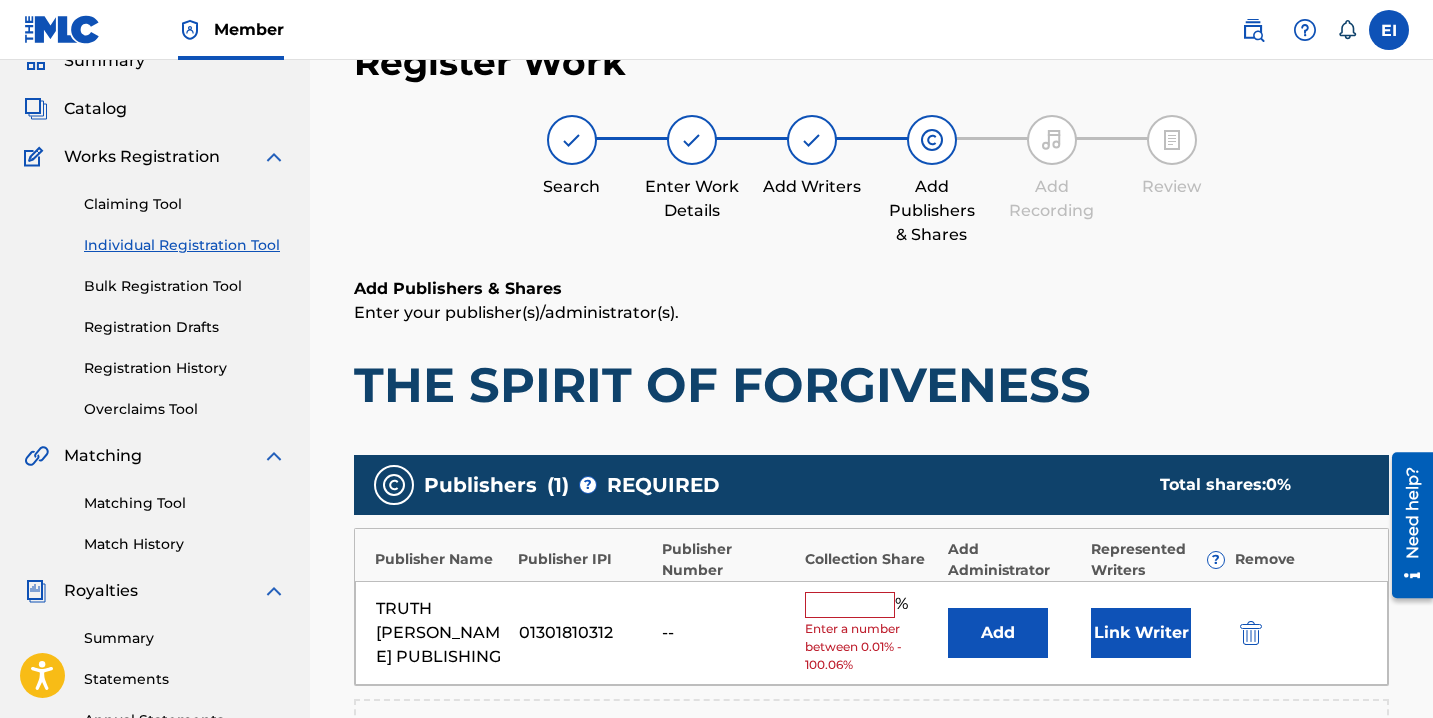 click at bounding box center [850, 605] 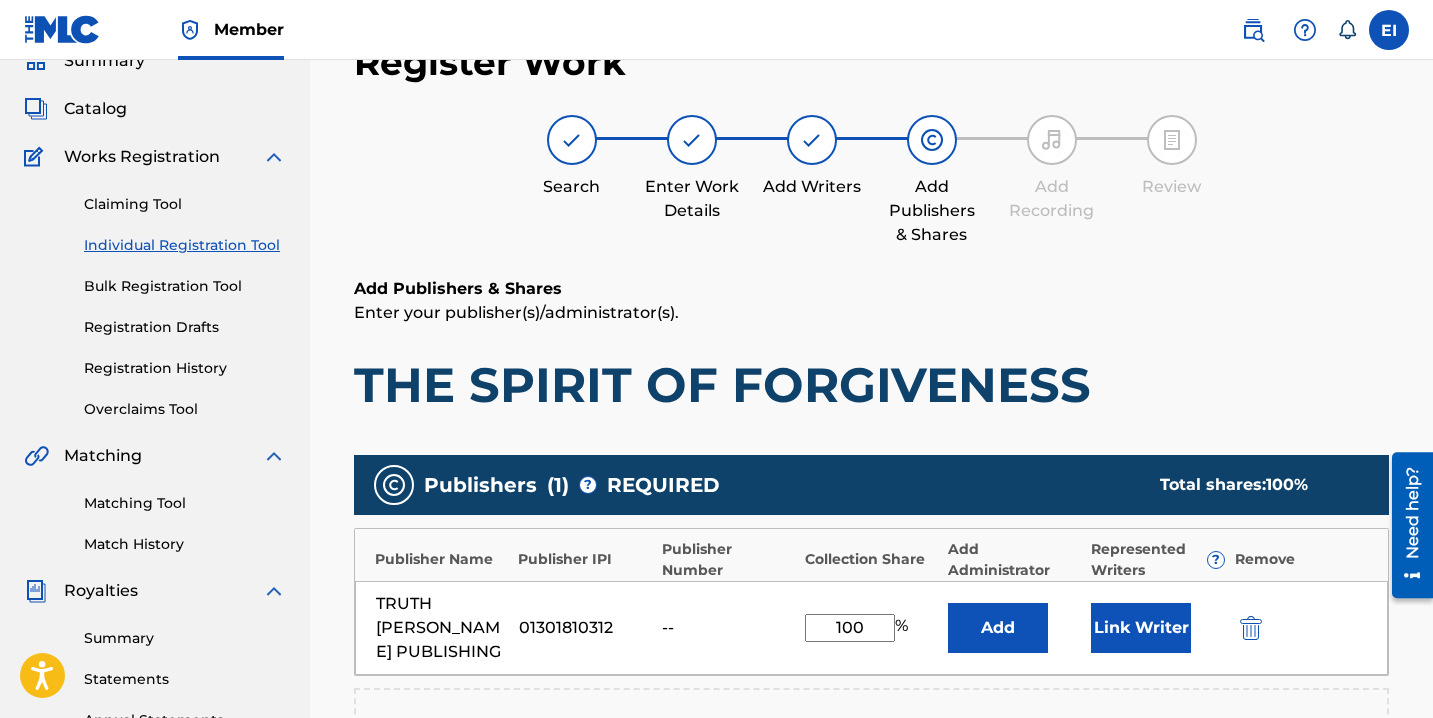 click on "Link Writer" at bounding box center (1141, 628) 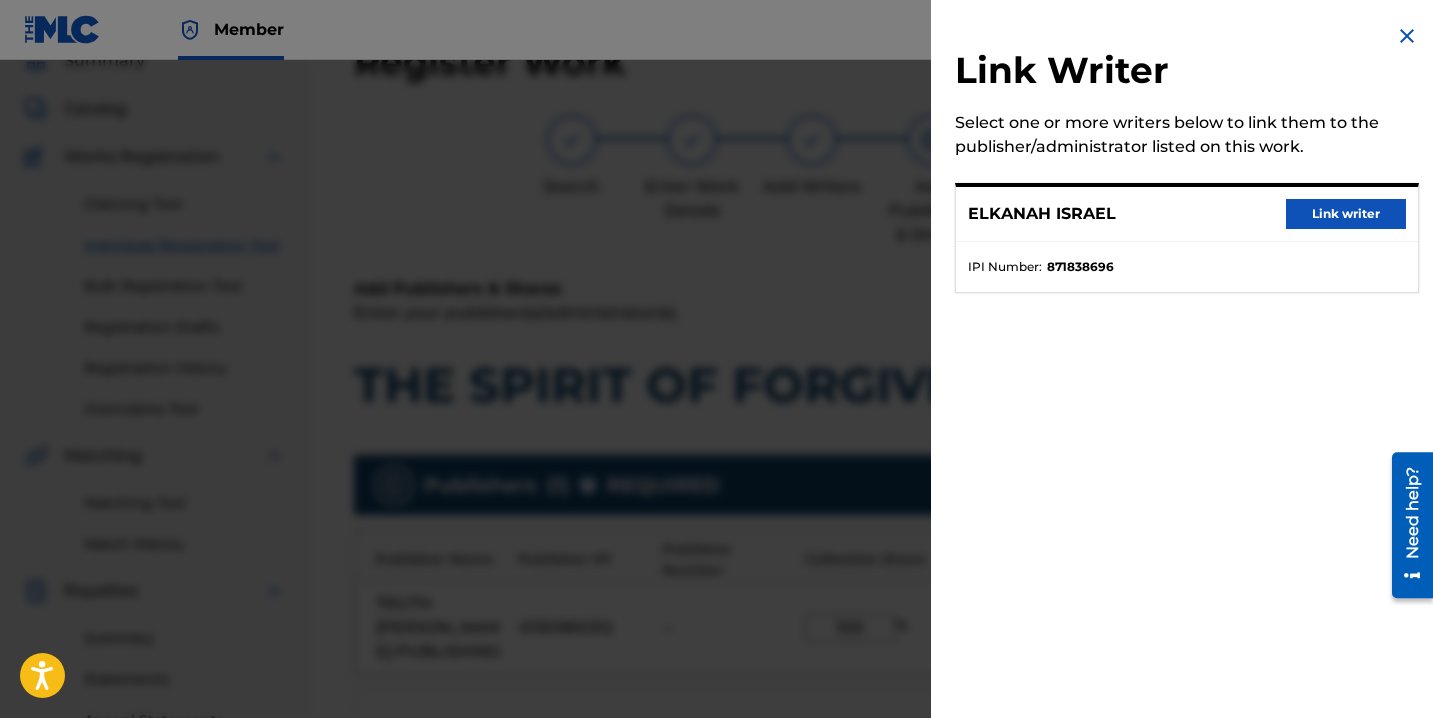click on "Link writer" at bounding box center [1346, 214] 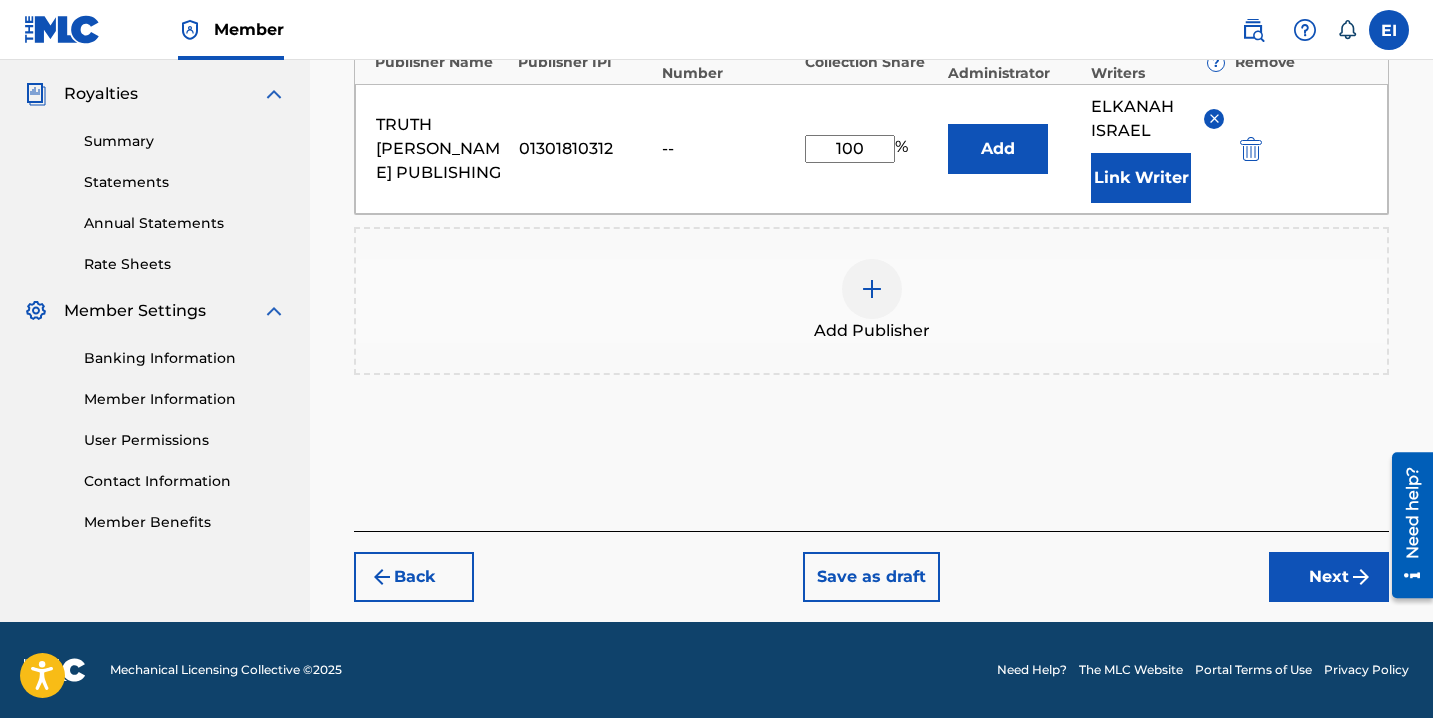 click on "Next" at bounding box center [1329, 577] 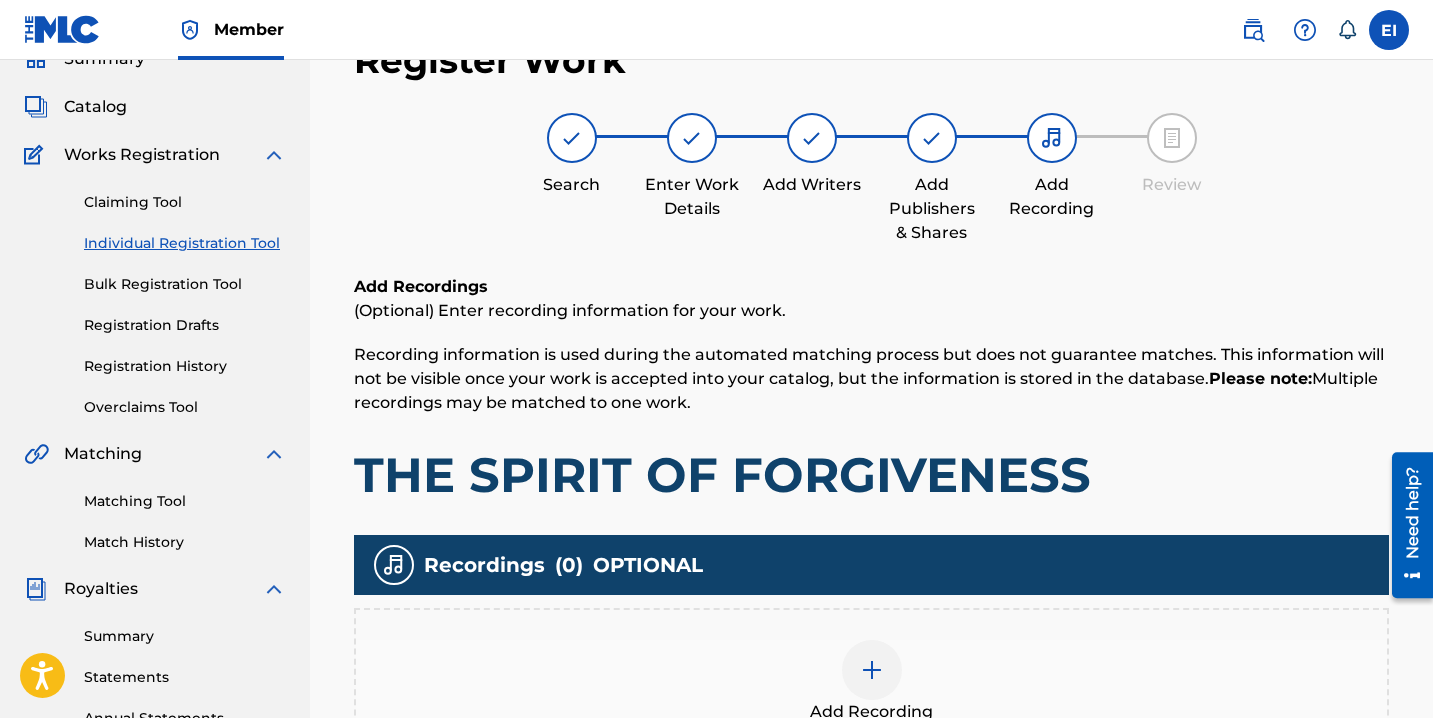 scroll, scrollTop: 90, scrollLeft: 0, axis: vertical 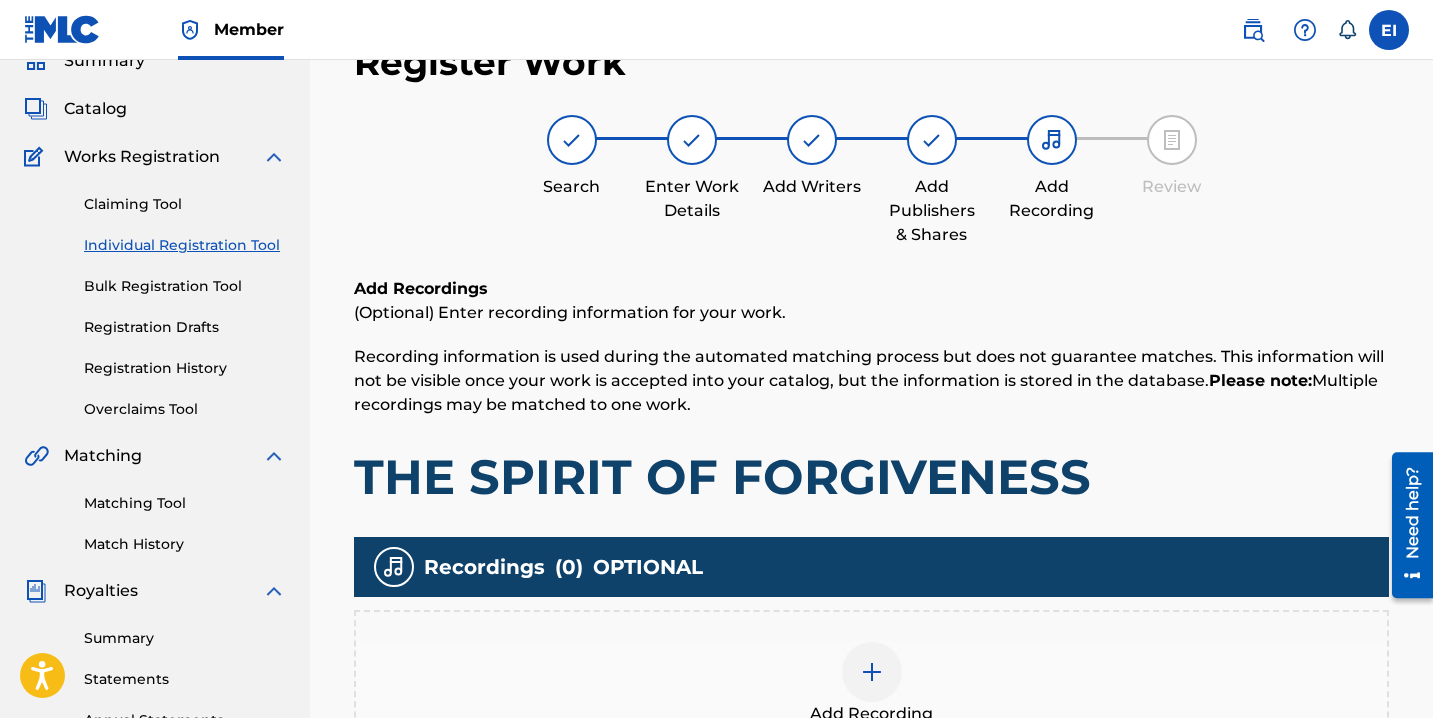 click at bounding box center (872, 672) 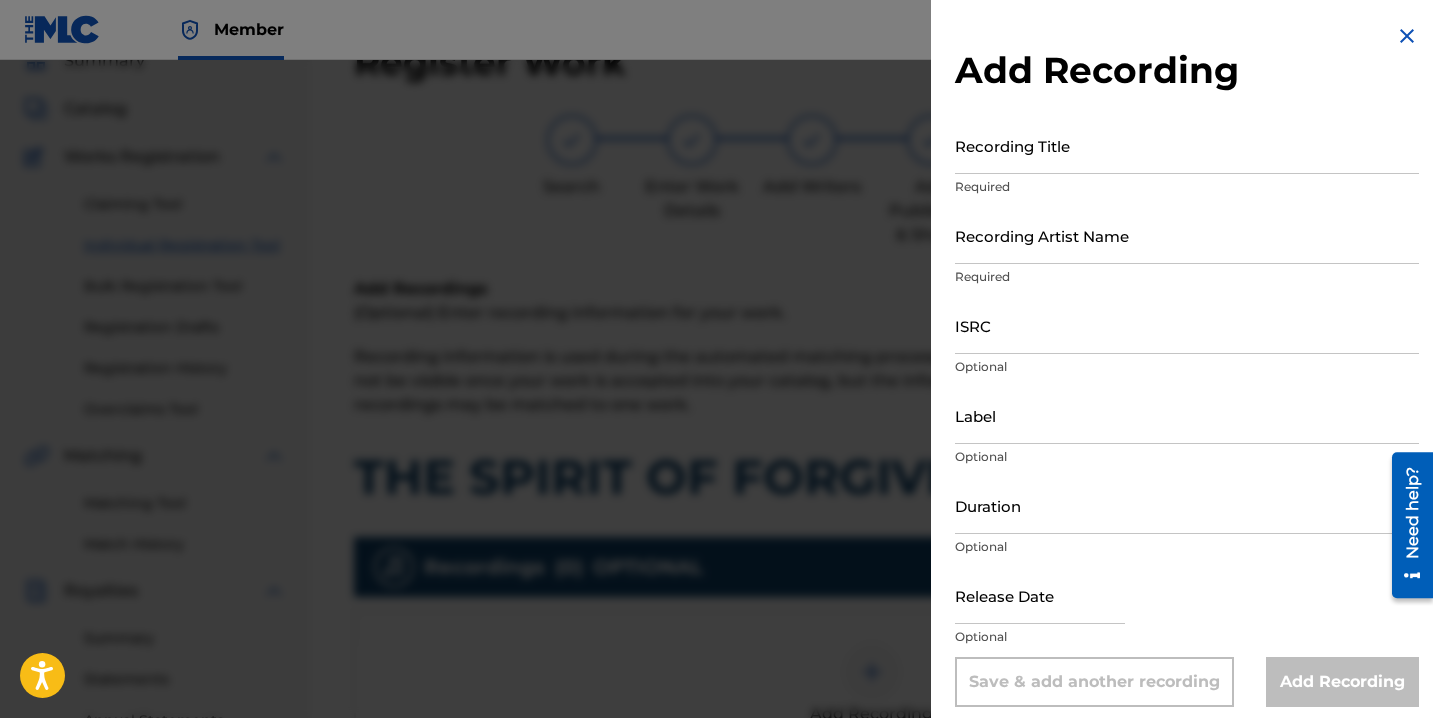 click on "Recording Title" at bounding box center (1187, 145) 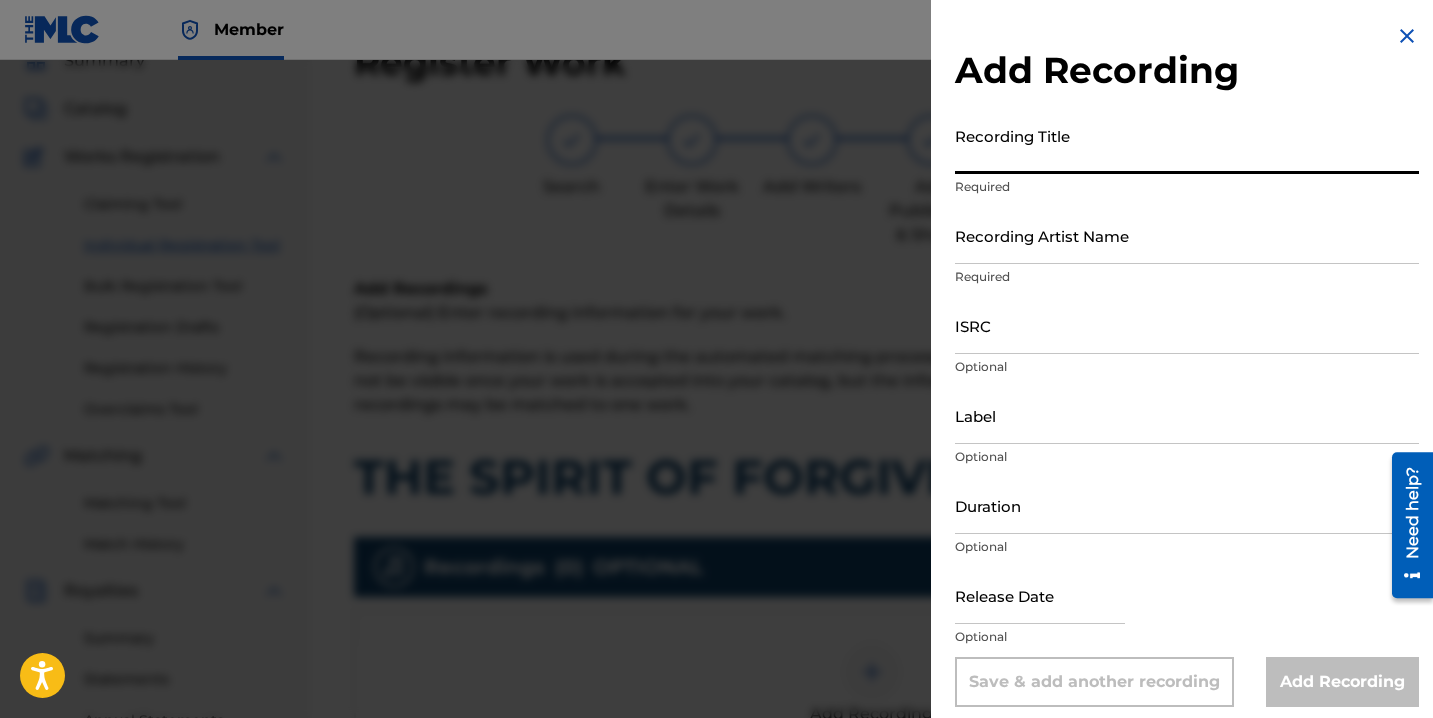 click on "Recording Title" at bounding box center (1187, 145) 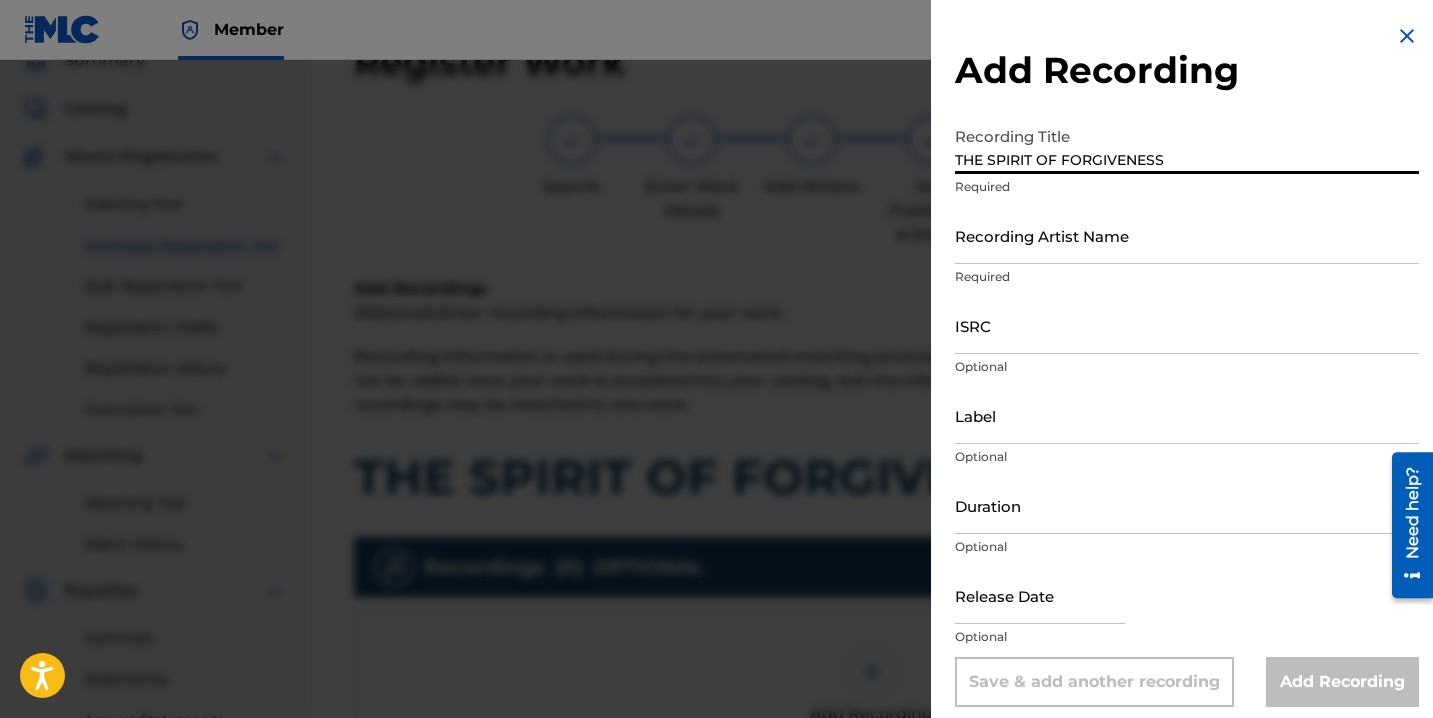 click on "Recording Artist Name" at bounding box center [1187, 235] 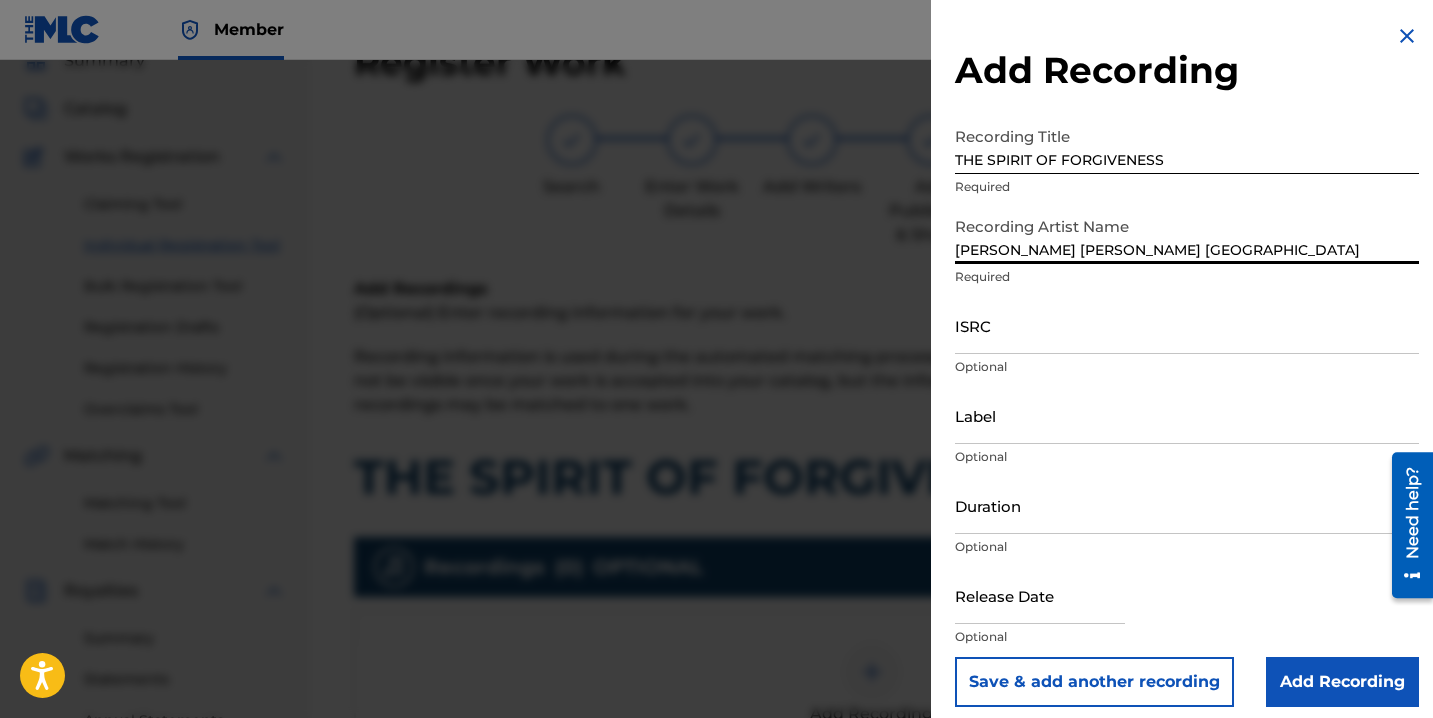 click on "Duration" at bounding box center (1187, 505) 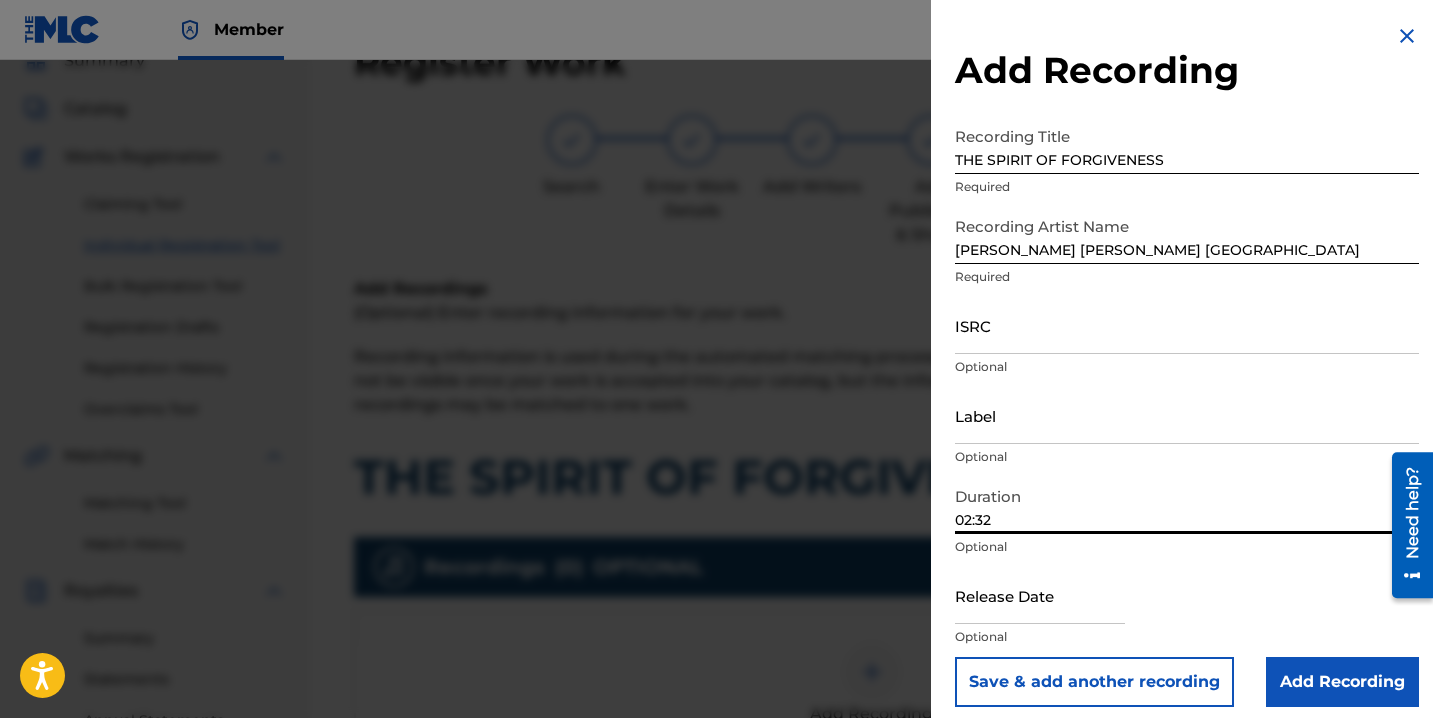 click at bounding box center [1040, 595] 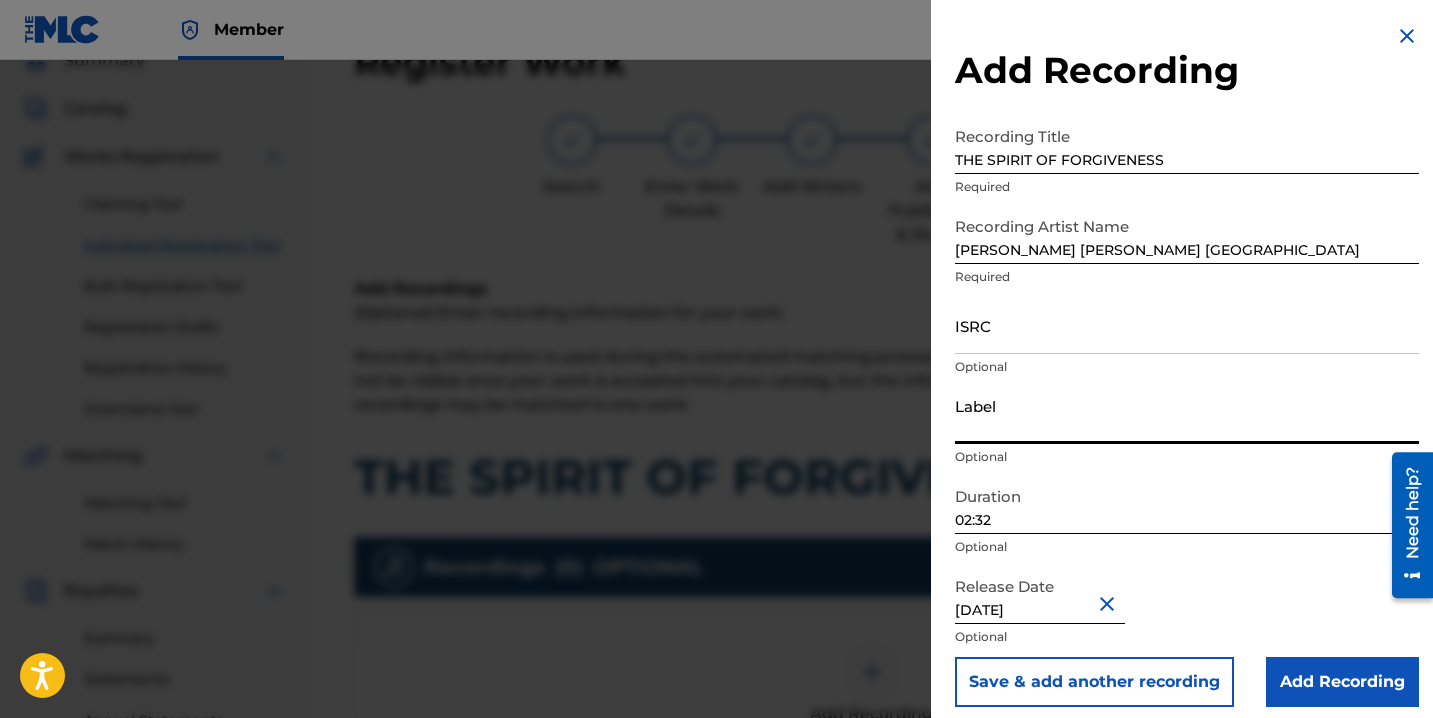 click on "Label" at bounding box center [1187, 415] 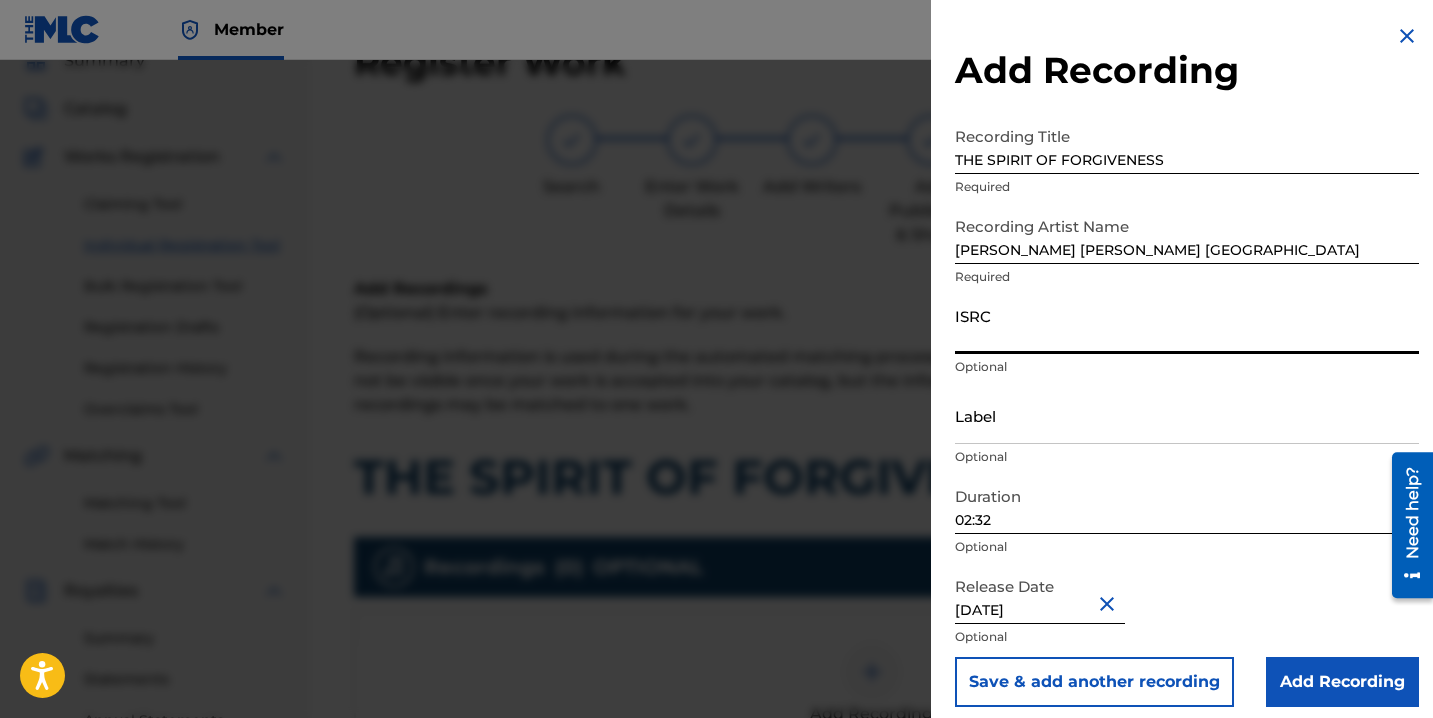 paste on "QZTB92580836" 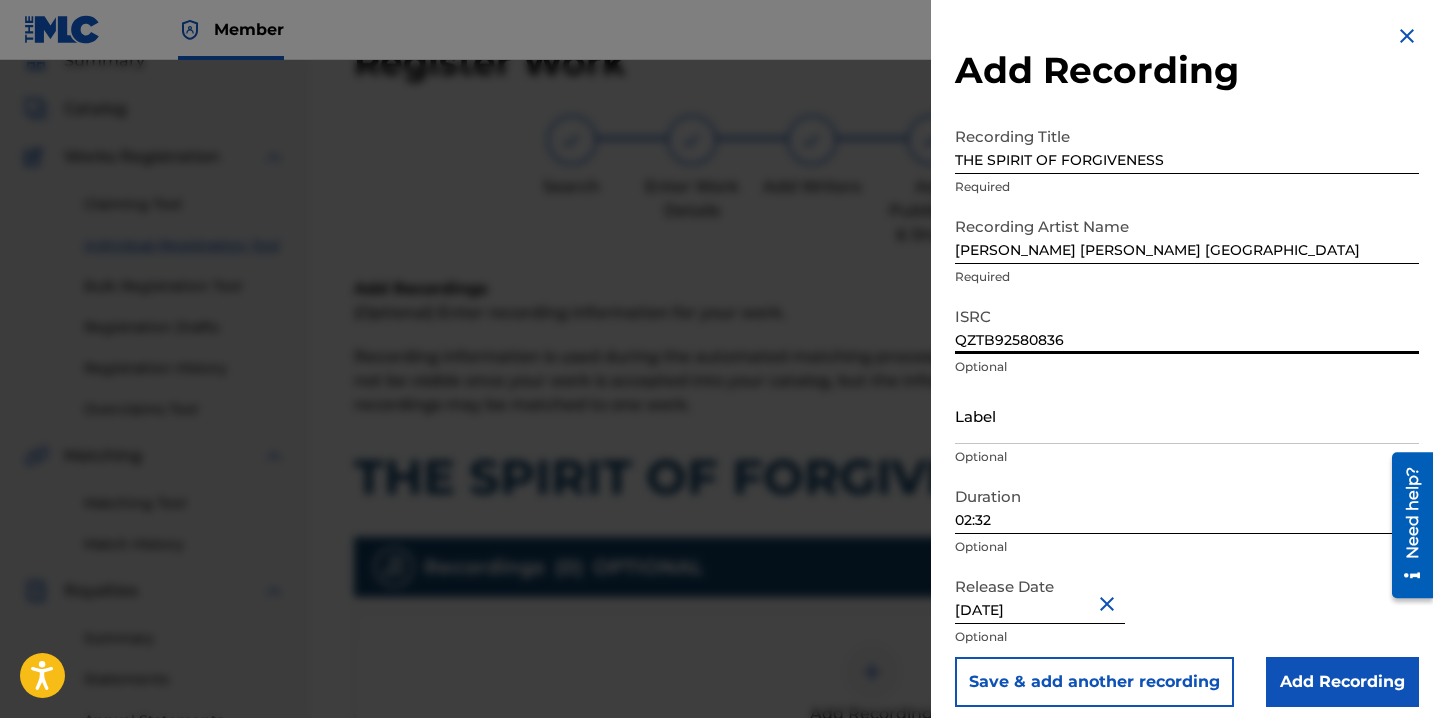 click on "Add Recording" at bounding box center (1342, 682) 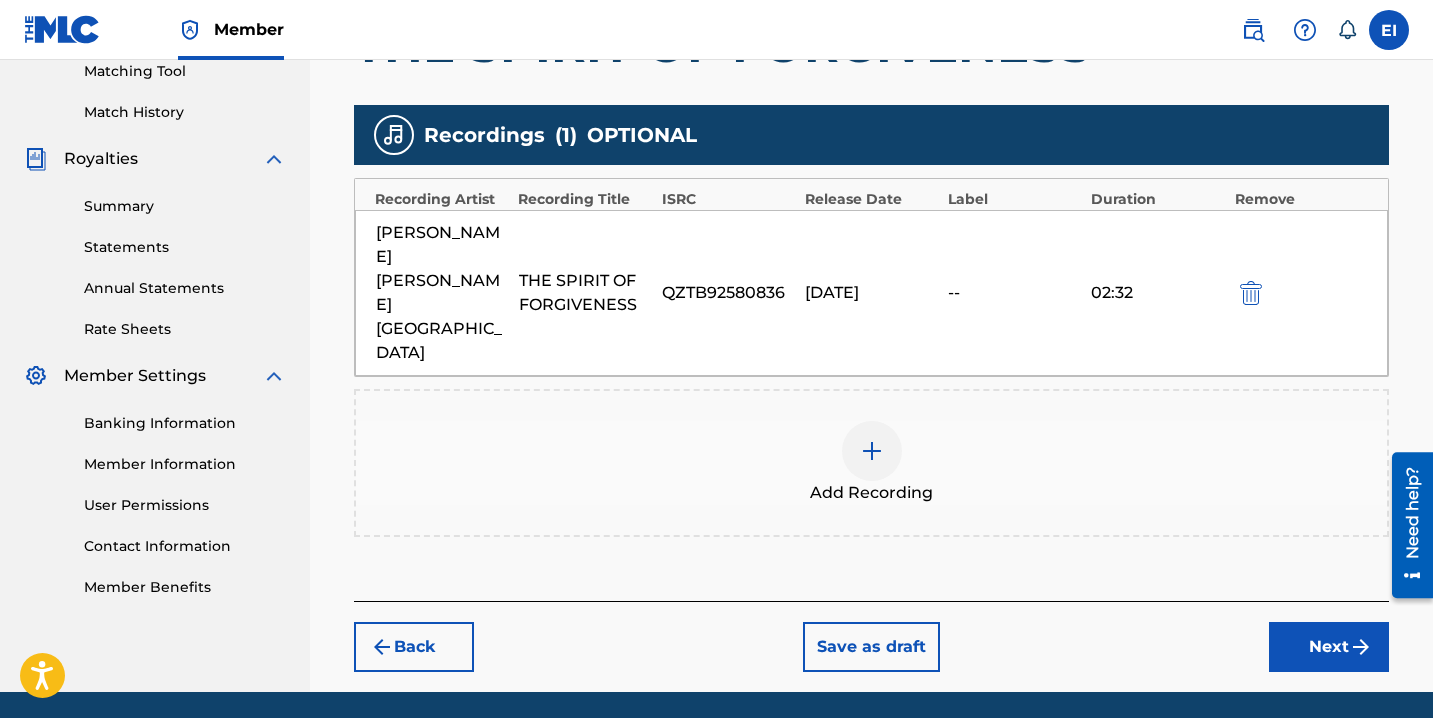 click on "Next" at bounding box center (1329, 647) 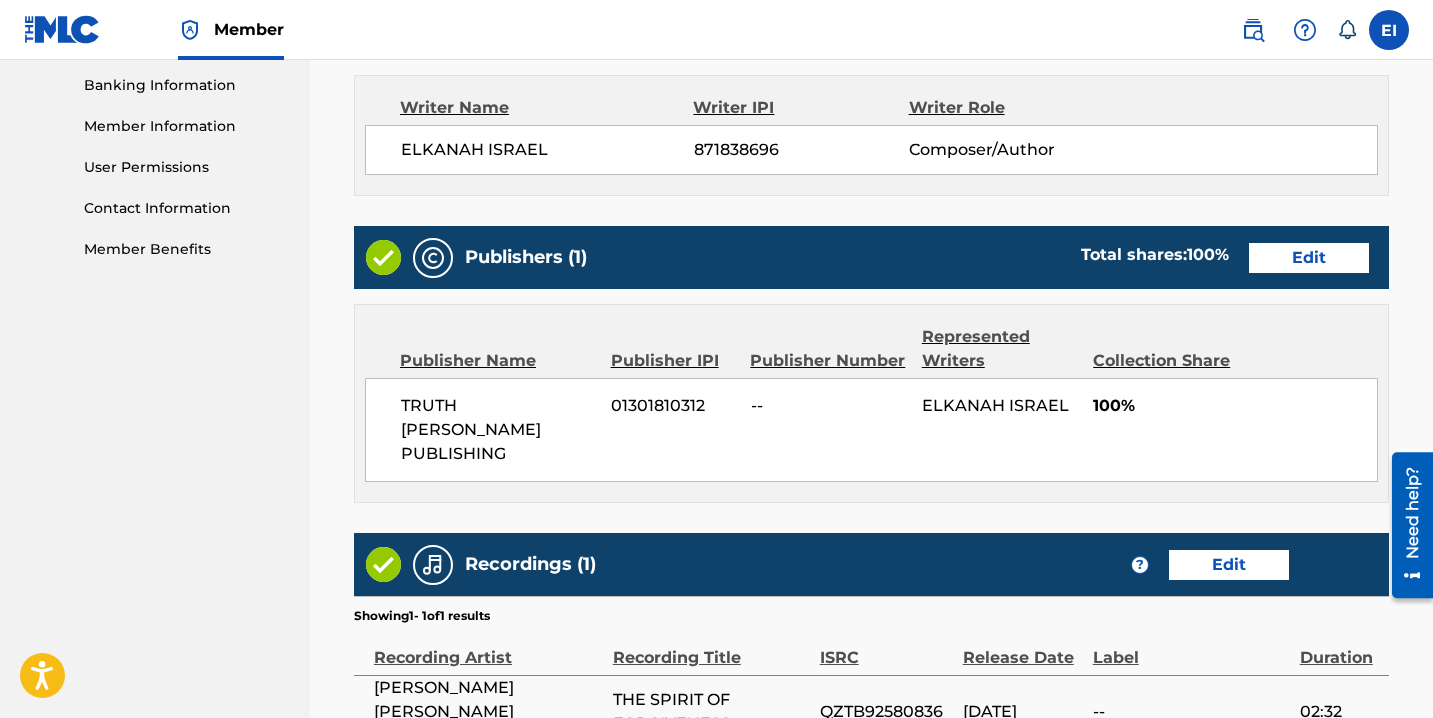 scroll, scrollTop: 1059, scrollLeft: 0, axis: vertical 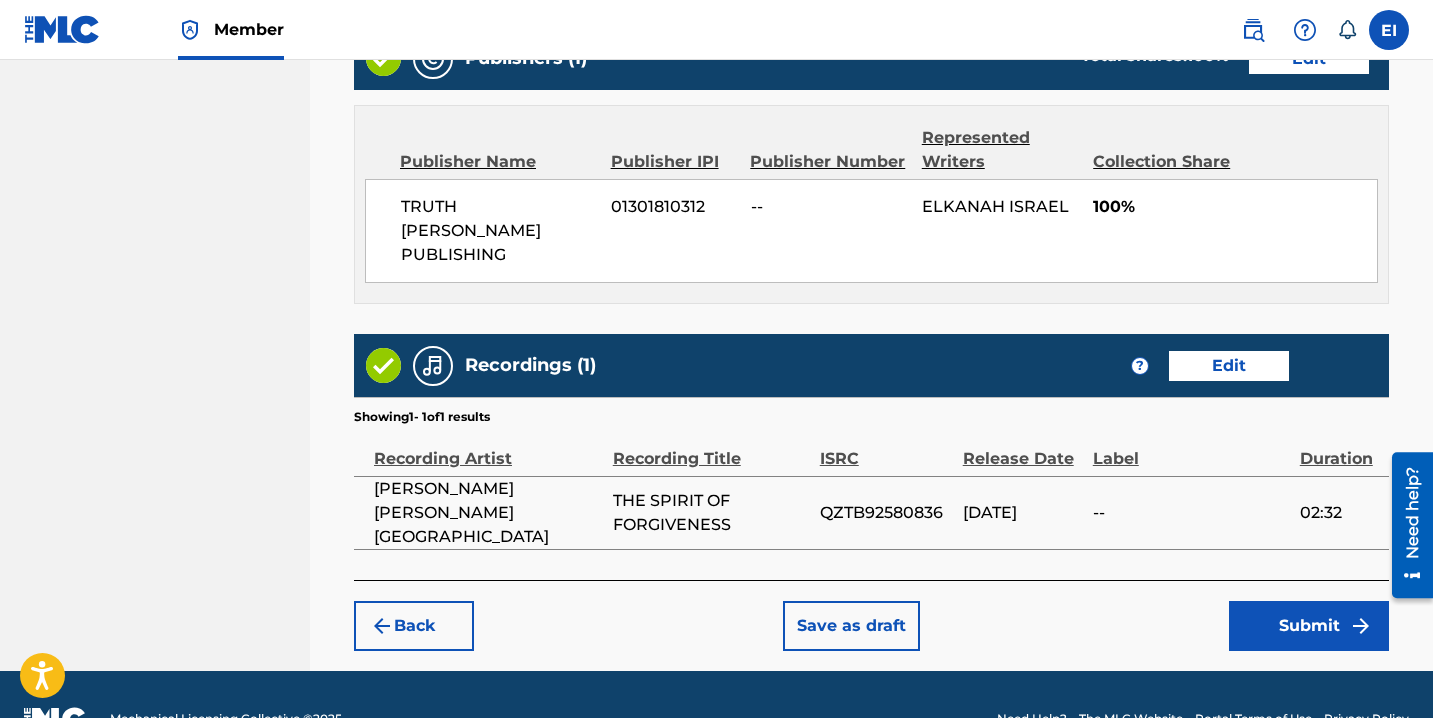 click on "Submit" at bounding box center (1309, 626) 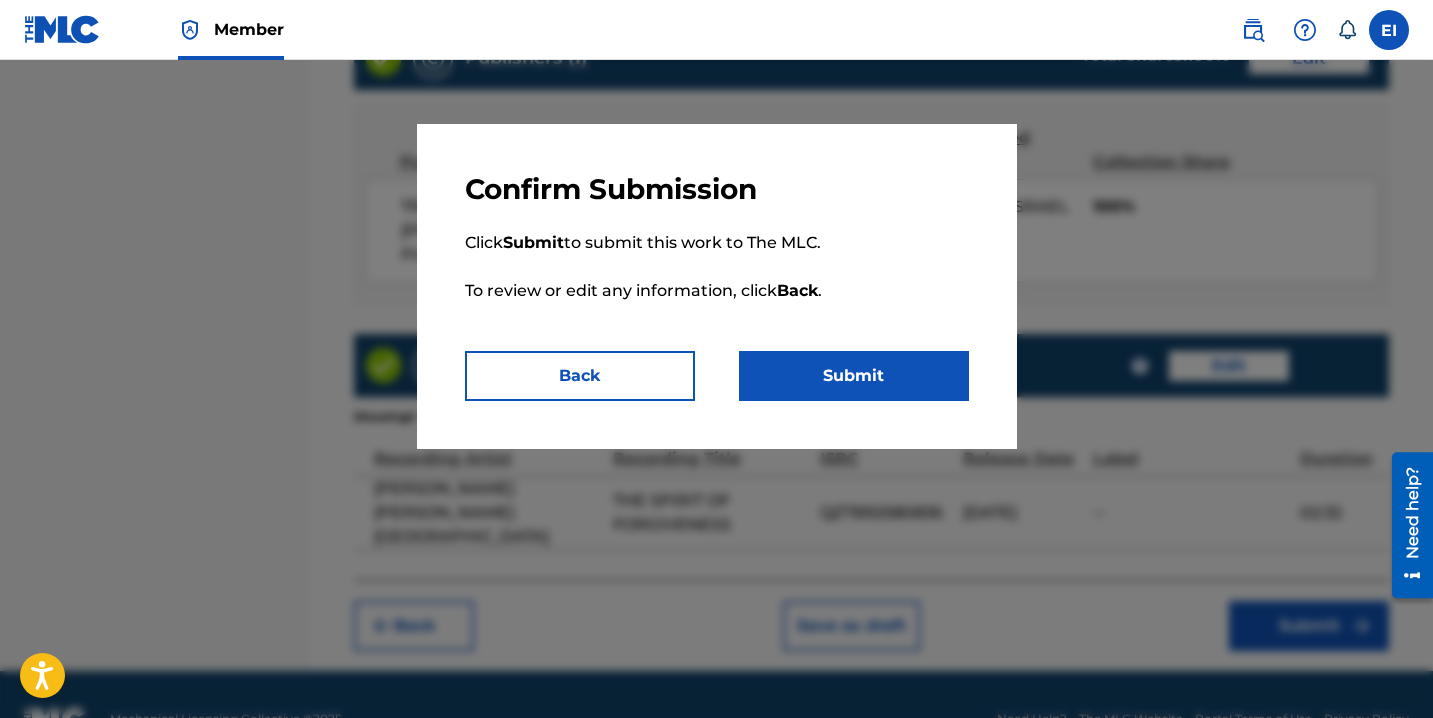 click on "Submit" at bounding box center [854, 376] 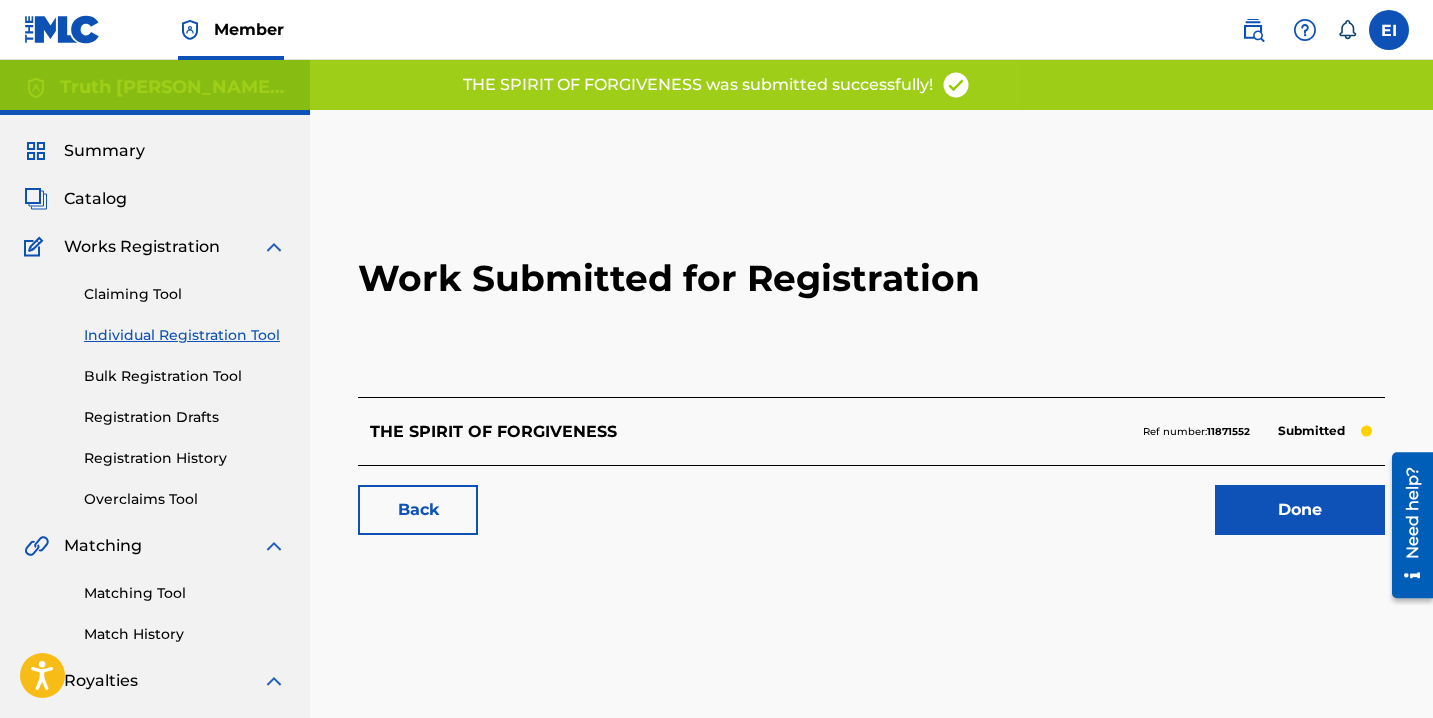 click on "Done" at bounding box center [1300, 510] 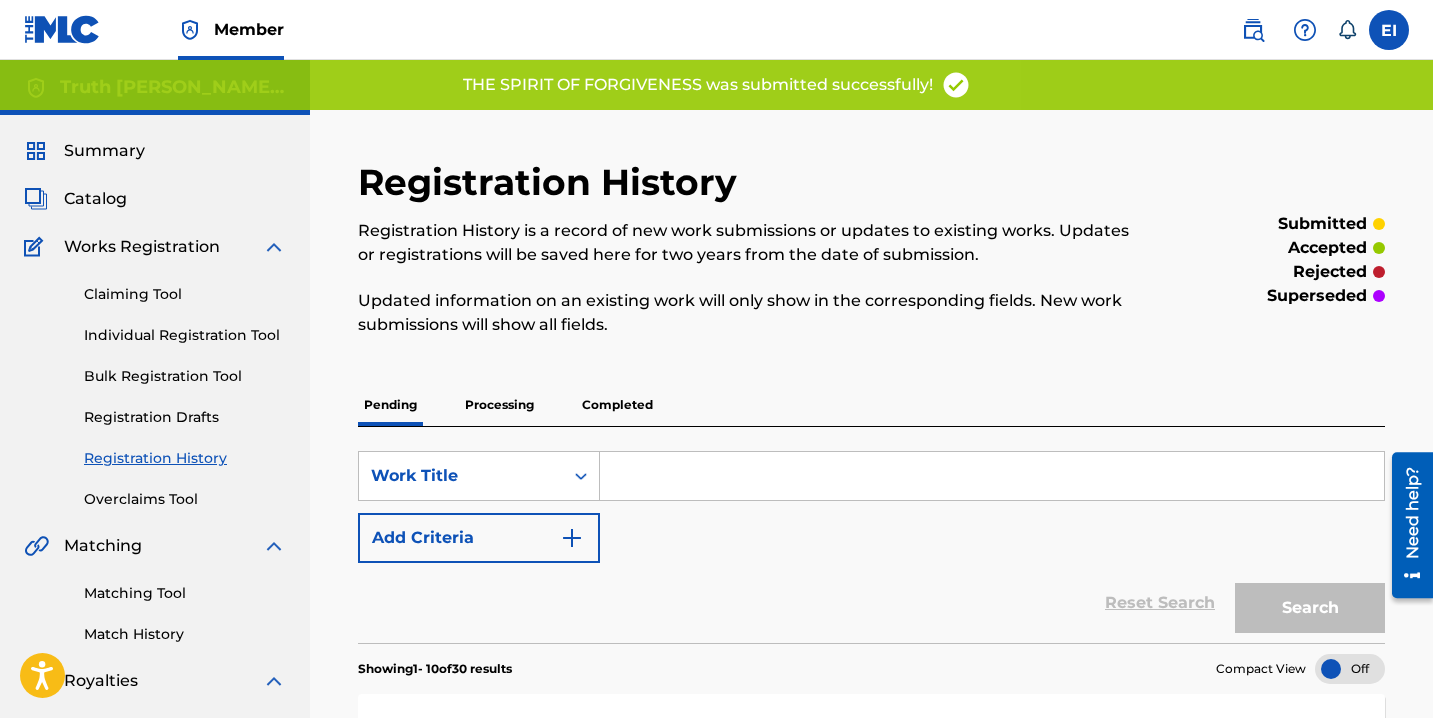click on "Individual Registration Tool" at bounding box center (185, 335) 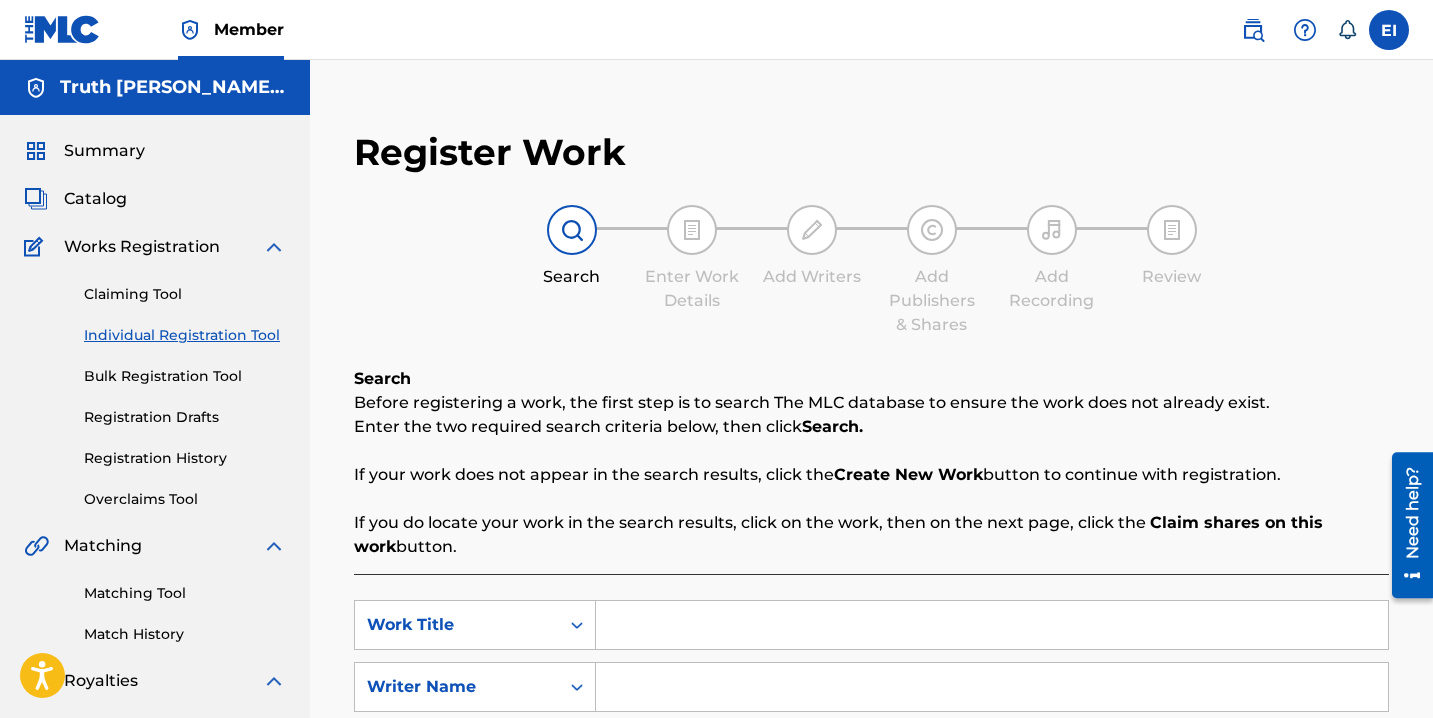 click at bounding box center [992, 625] 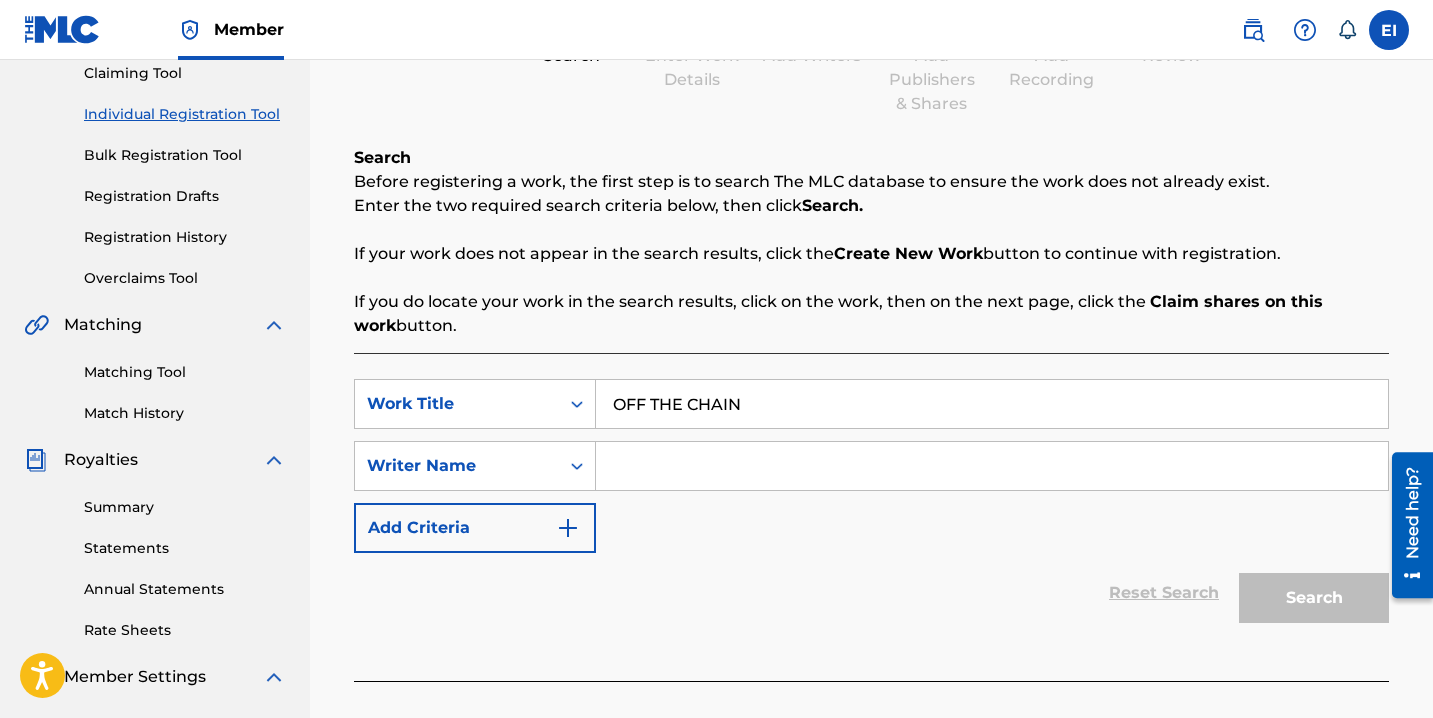 scroll, scrollTop: 256, scrollLeft: 0, axis: vertical 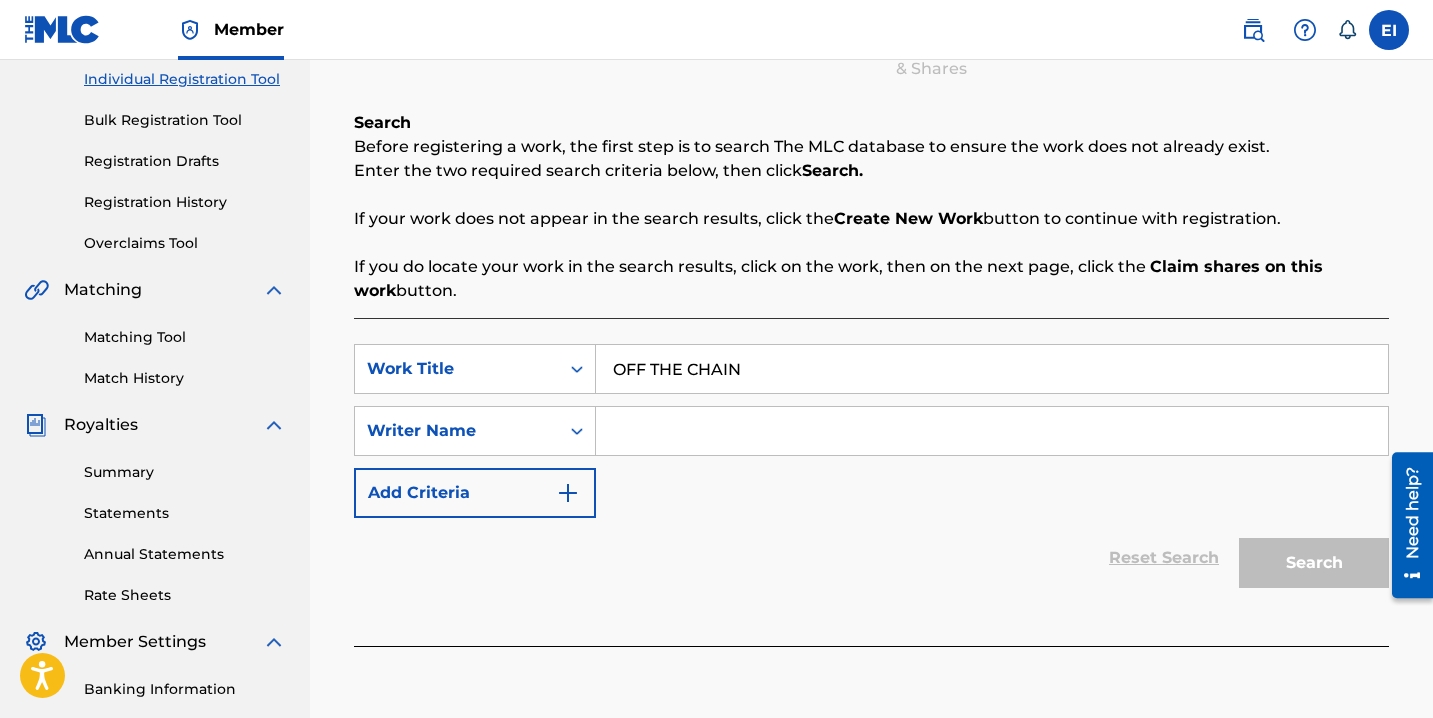 click at bounding box center (992, 431) 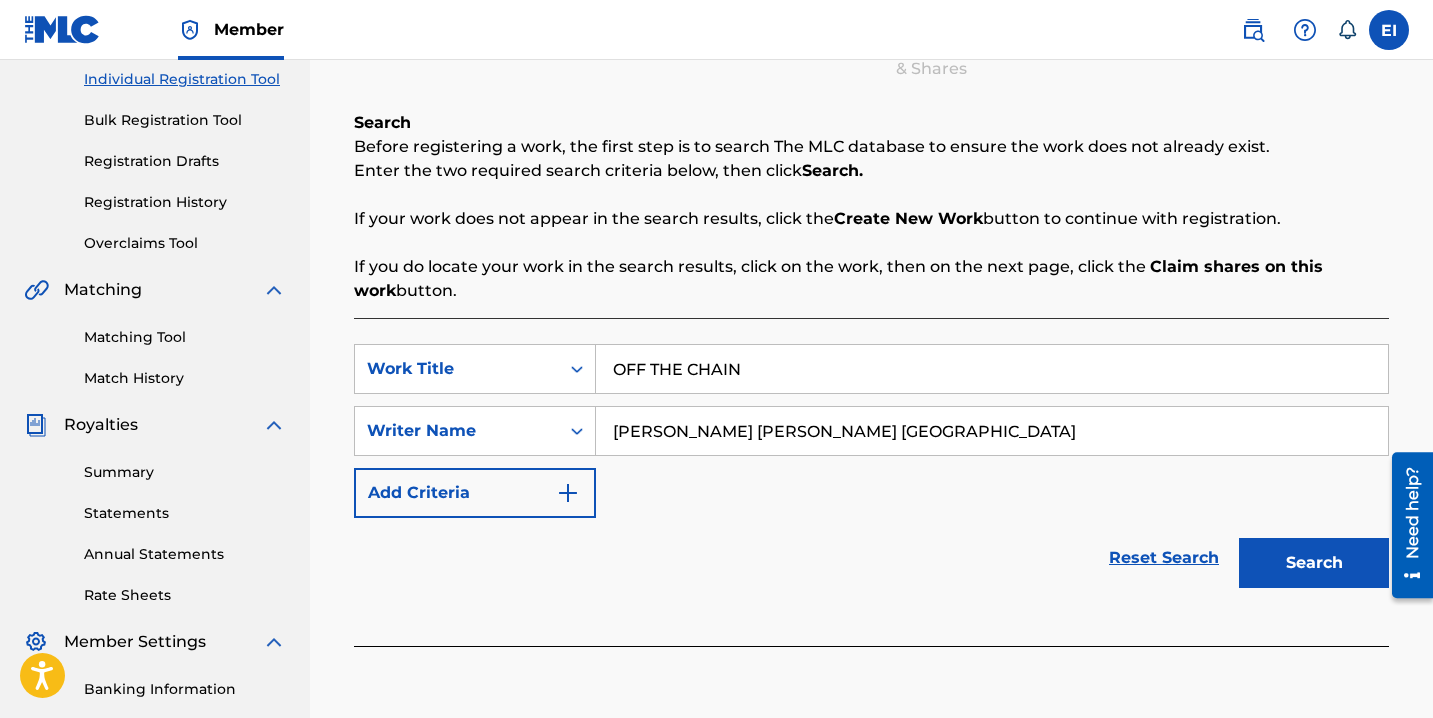 click on "Search" at bounding box center (1314, 563) 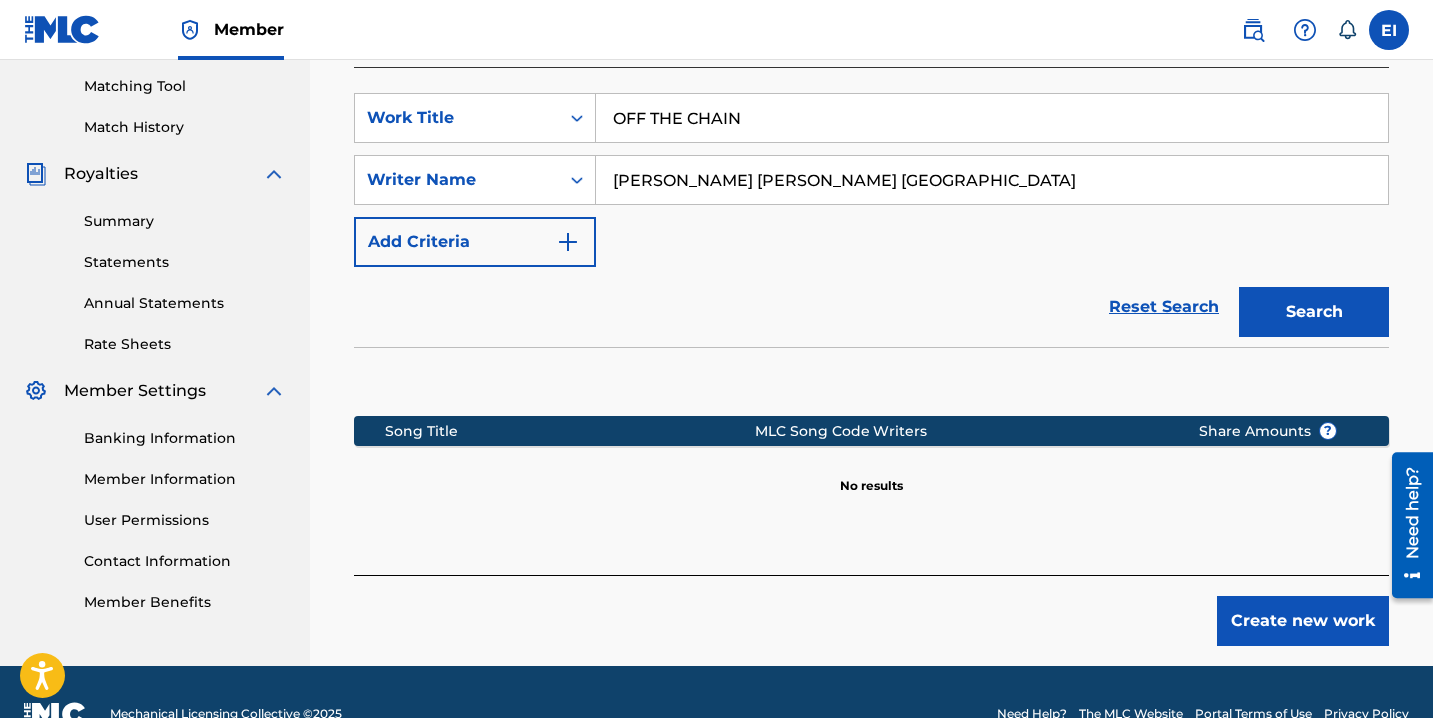 scroll, scrollTop: 551, scrollLeft: 0, axis: vertical 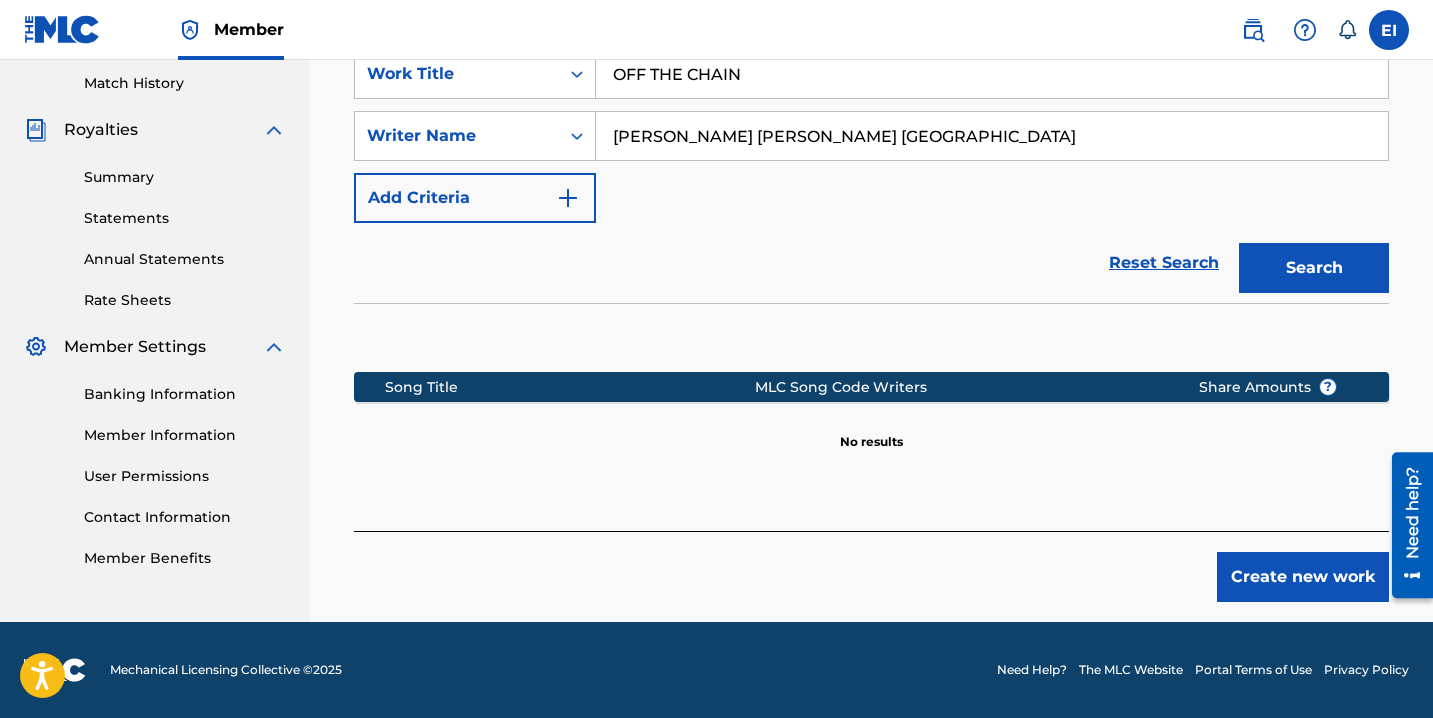 click on "Create new work" at bounding box center (1303, 577) 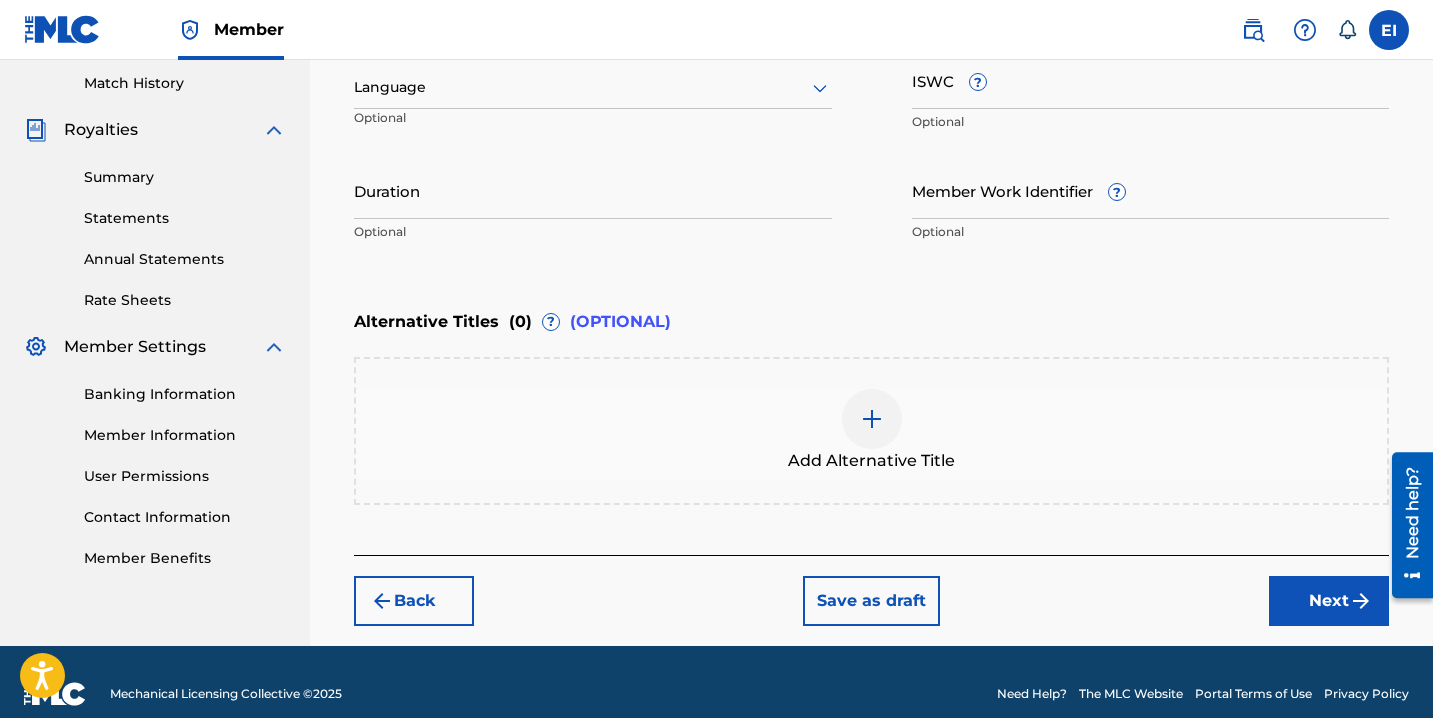 click on "Language" at bounding box center [593, 88] 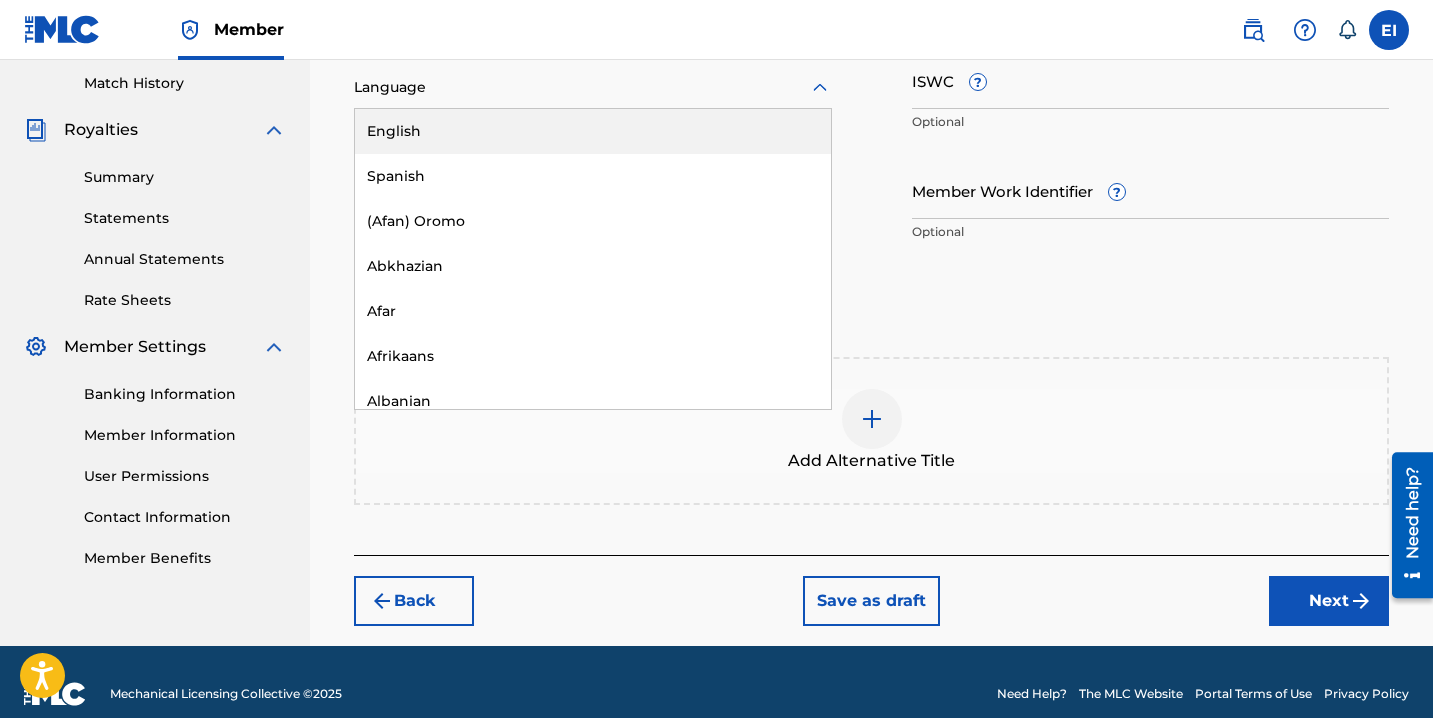 click on "English" at bounding box center [593, 131] 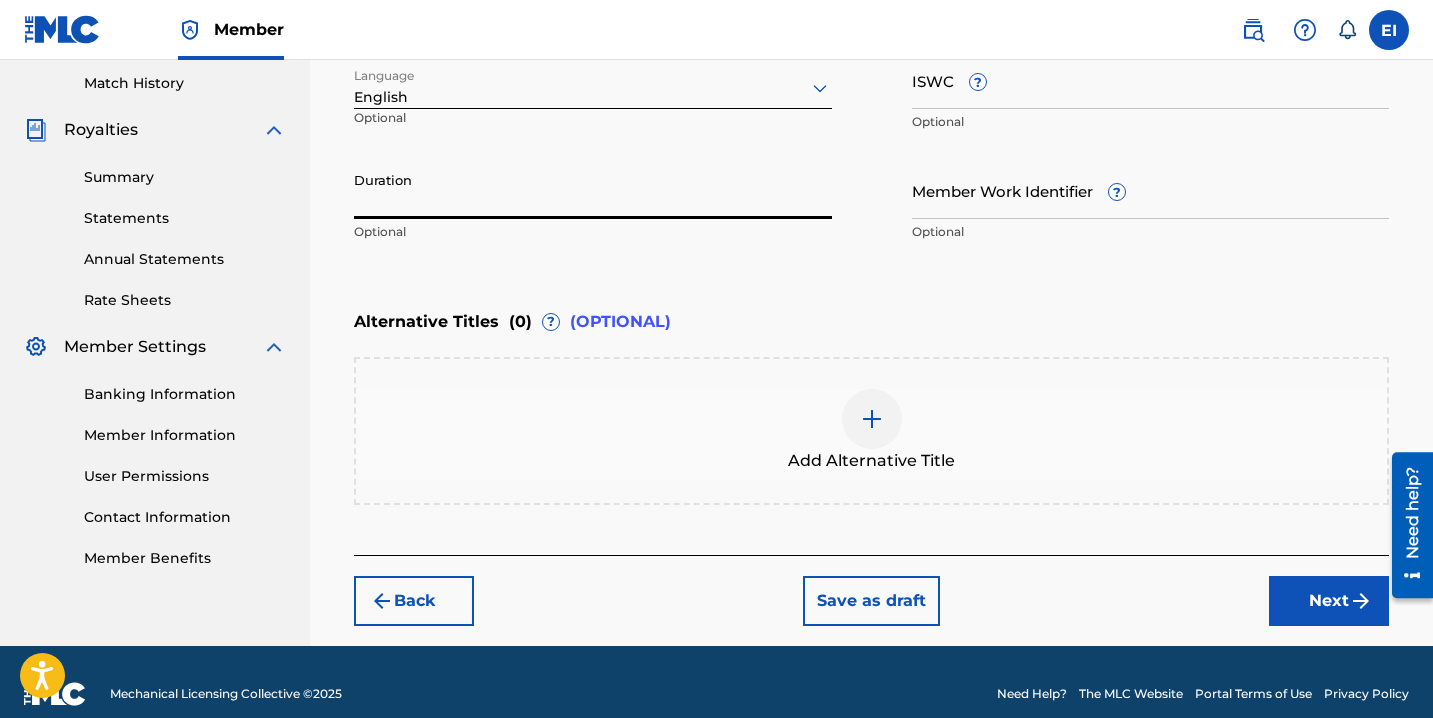 click on "Duration" at bounding box center [593, 190] 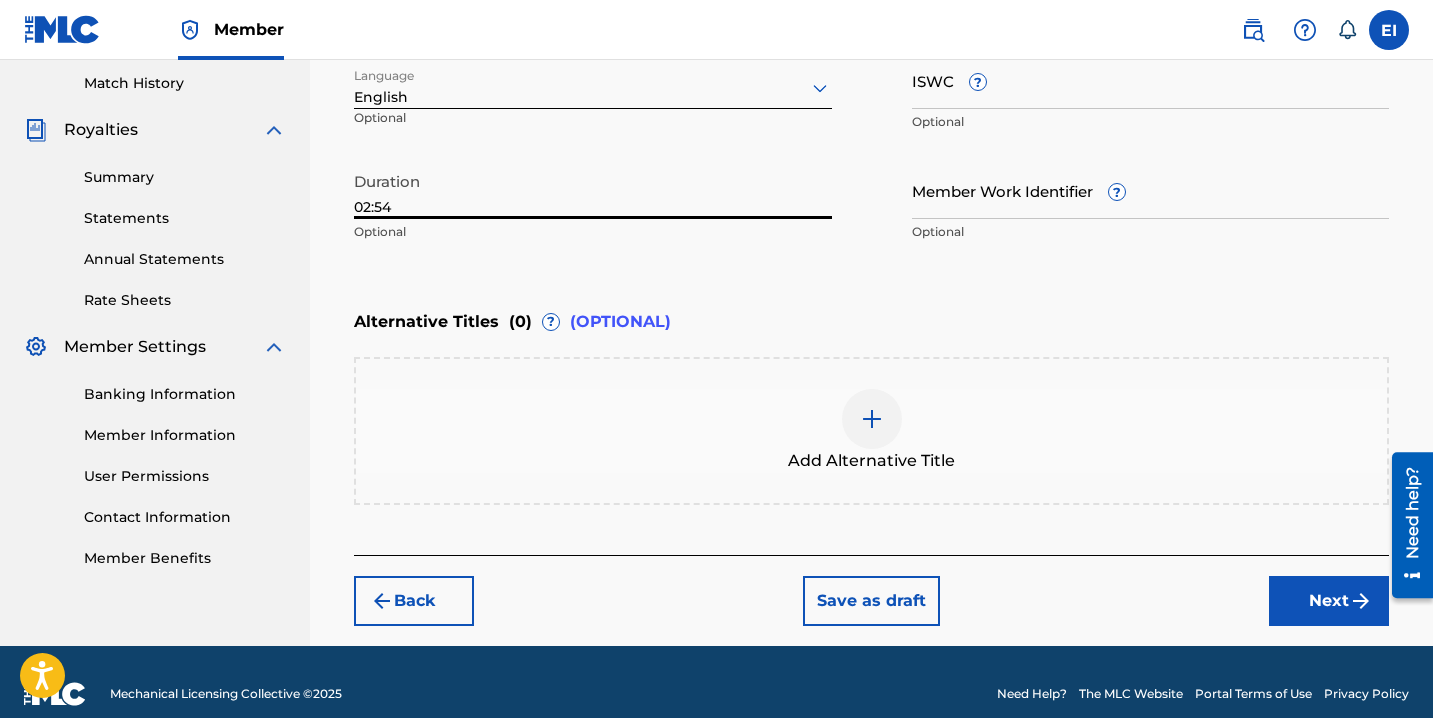 click on "ISWC   ?" at bounding box center [1151, 80] 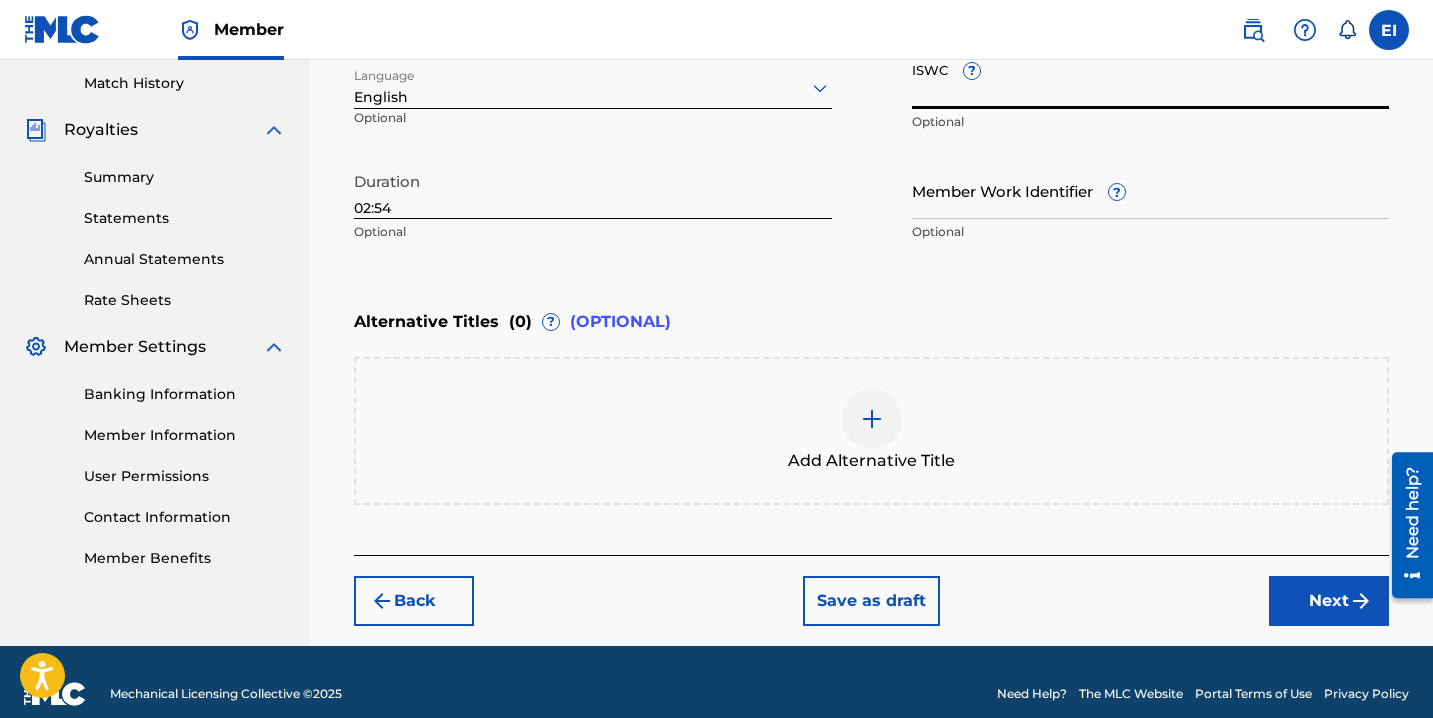 paste on "T3337499346" 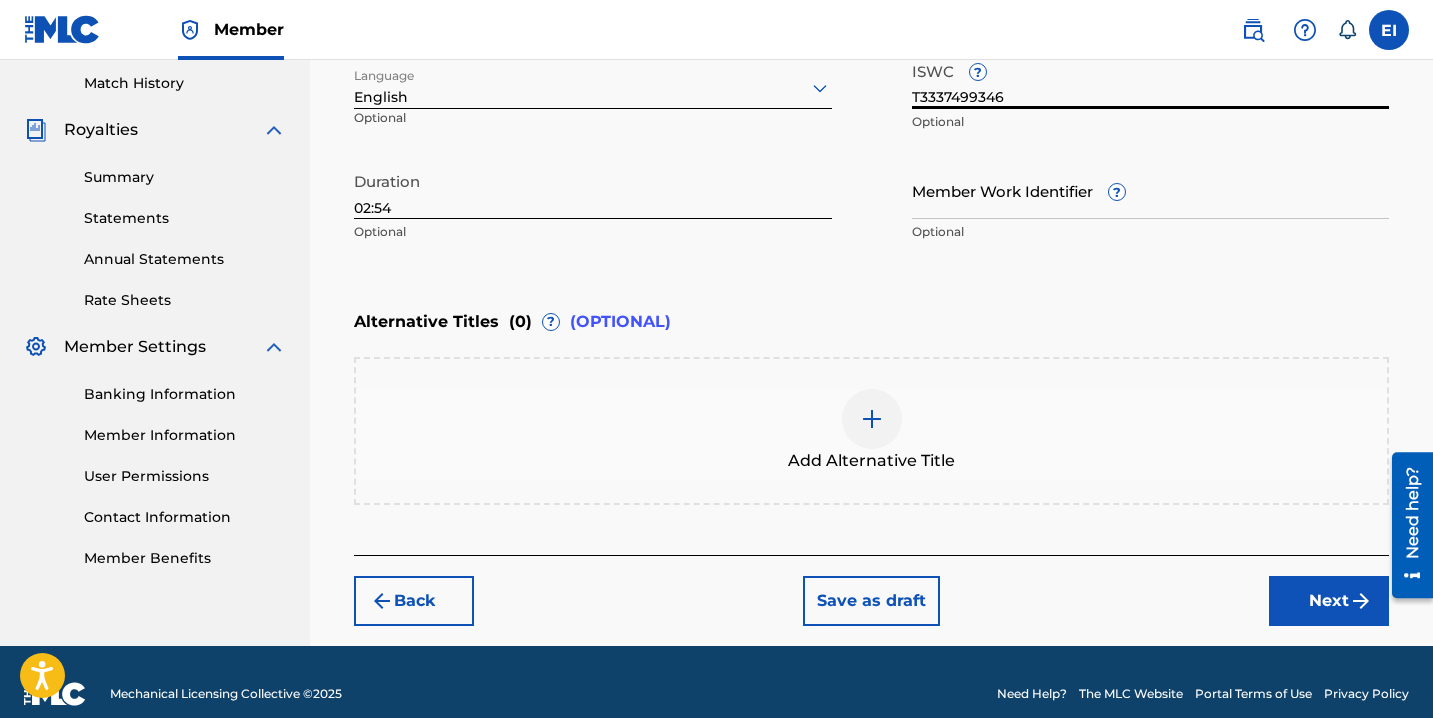 click on "Next" at bounding box center (1329, 601) 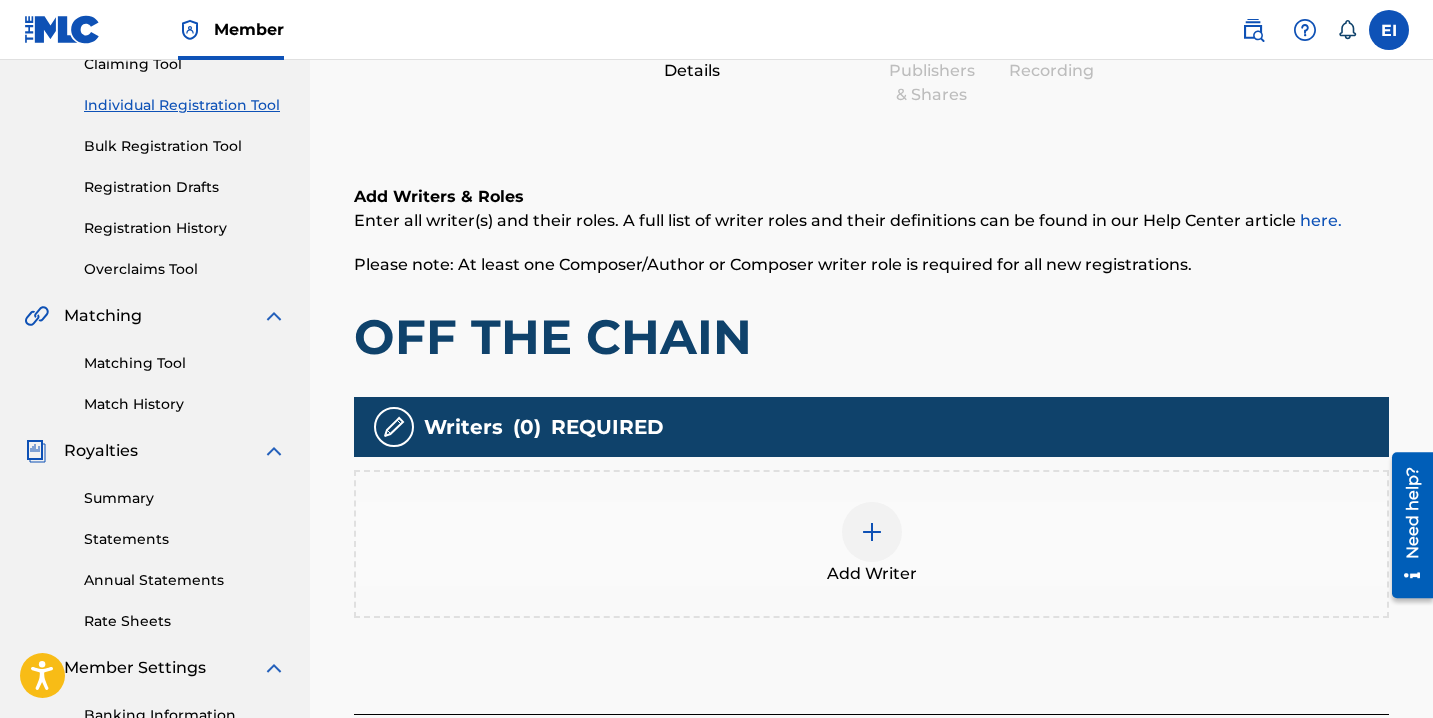 scroll, scrollTop: 234, scrollLeft: 0, axis: vertical 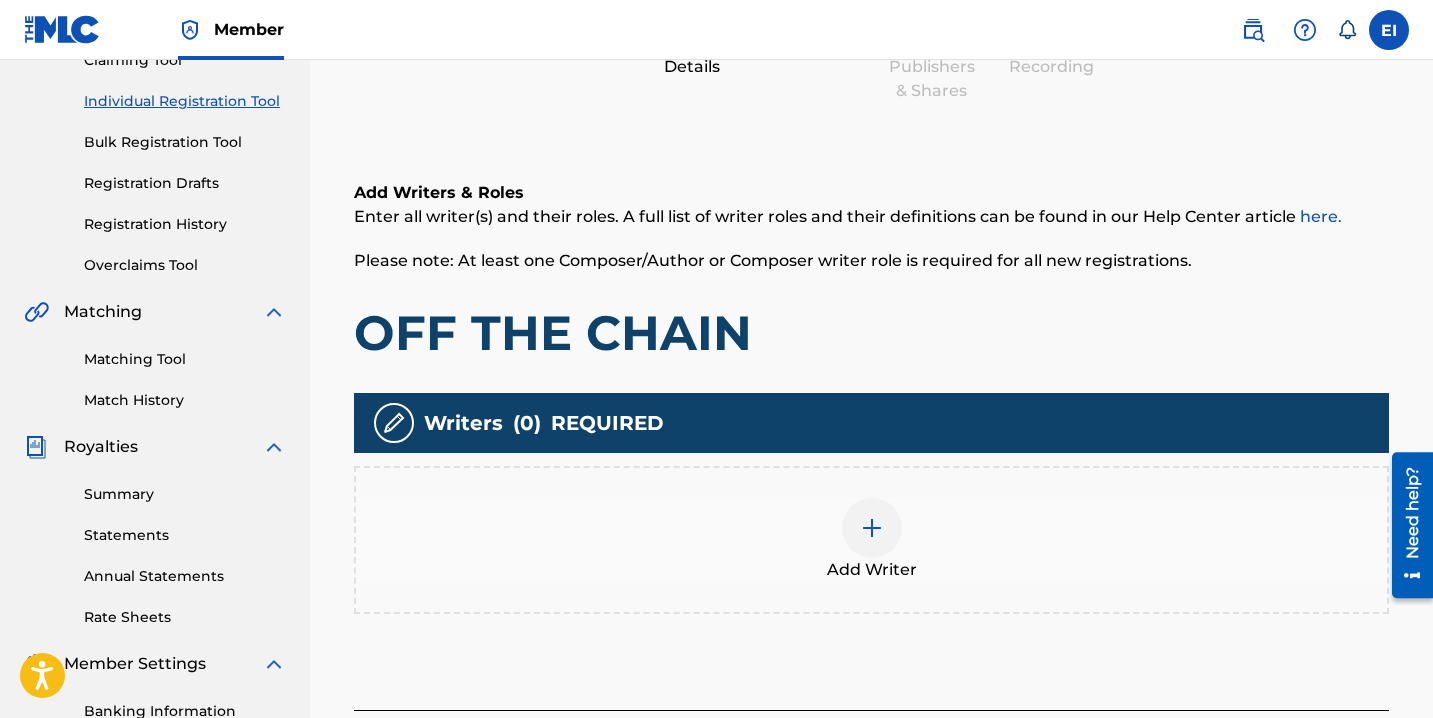click at bounding box center [872, 528] 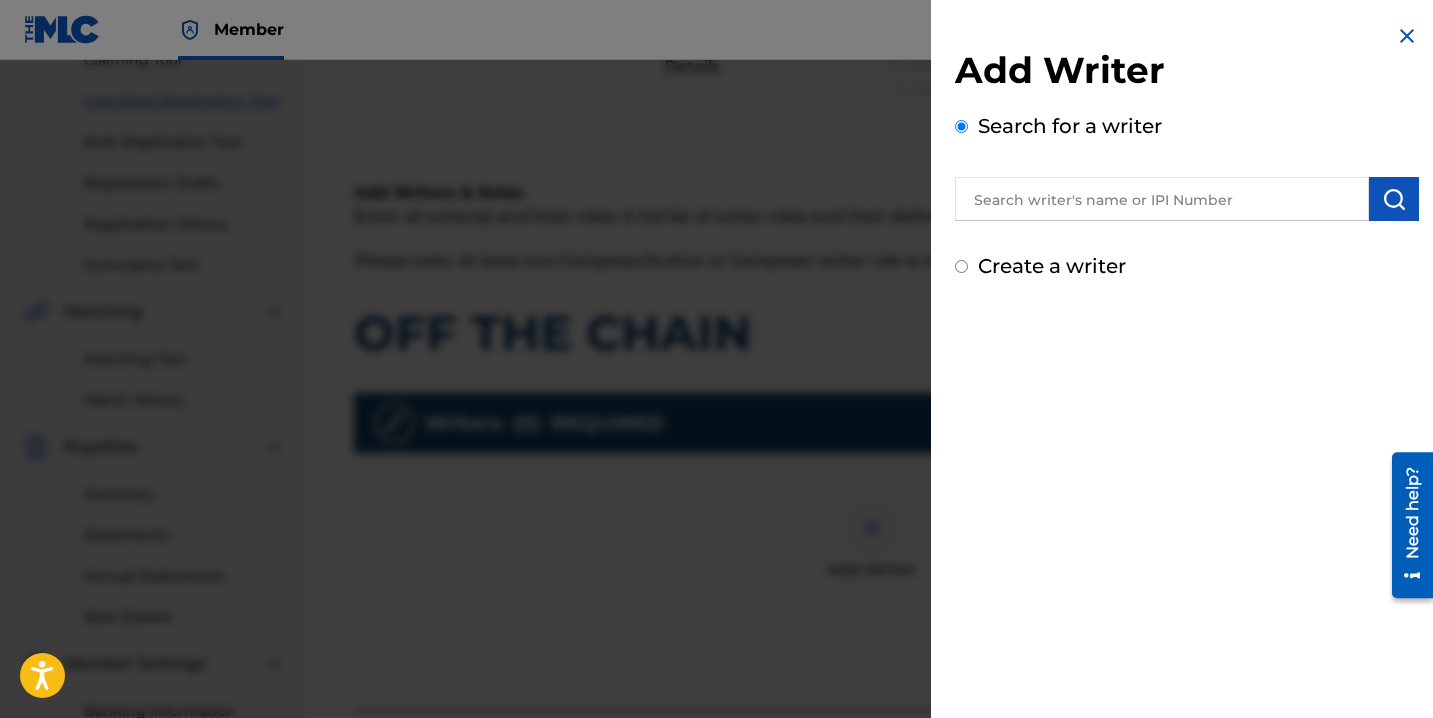 click on "Add Writer Search for a writer Create a writer" at bounding box center (1187, 152) 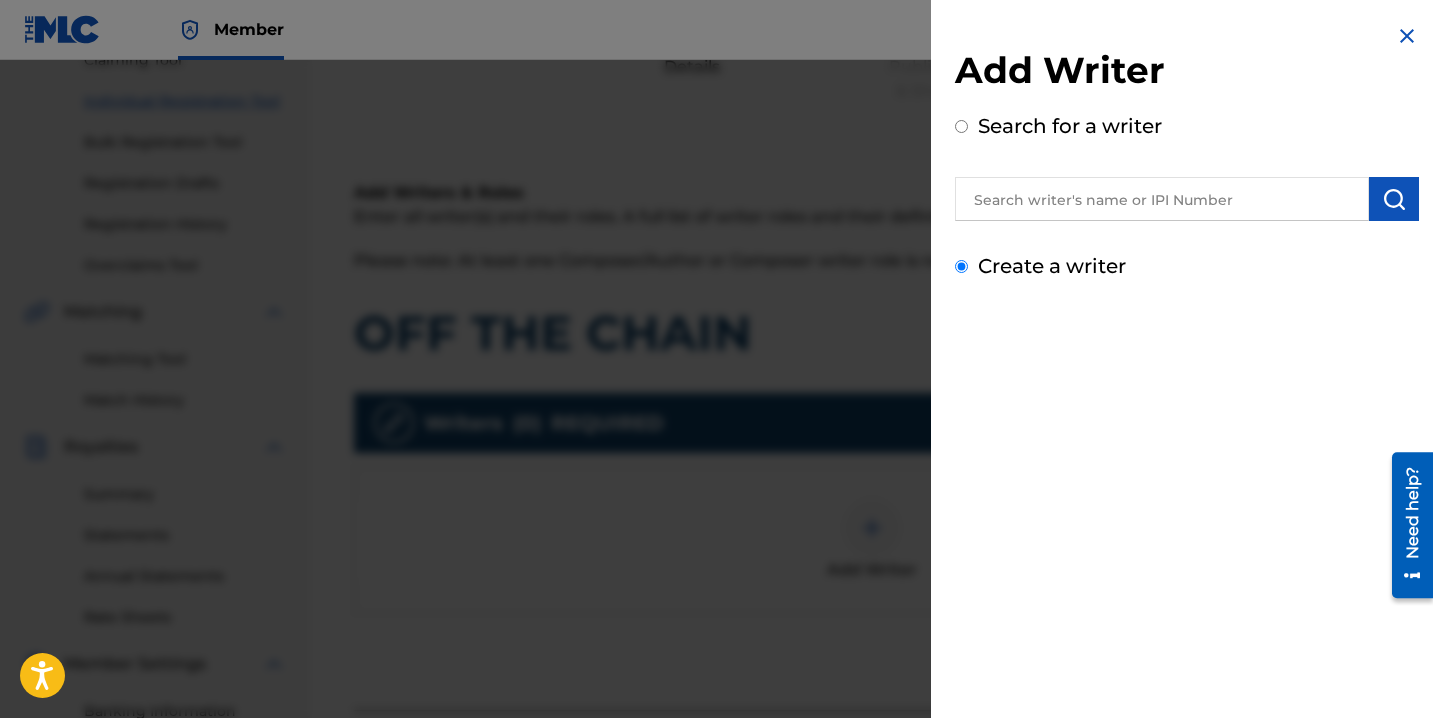 click on "Create a writer" at bounding box center [961, 266] 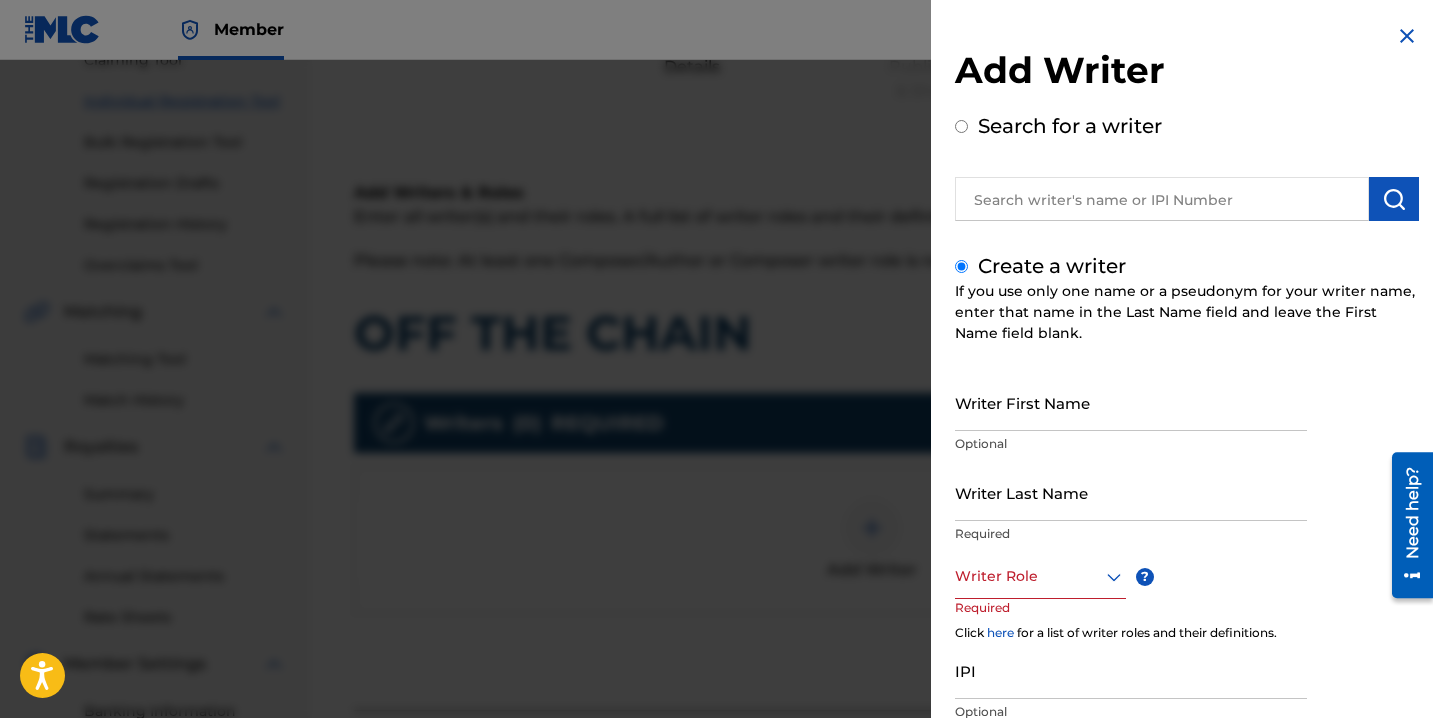 click on "Writer First Name" at bounding box center [1131, 402] 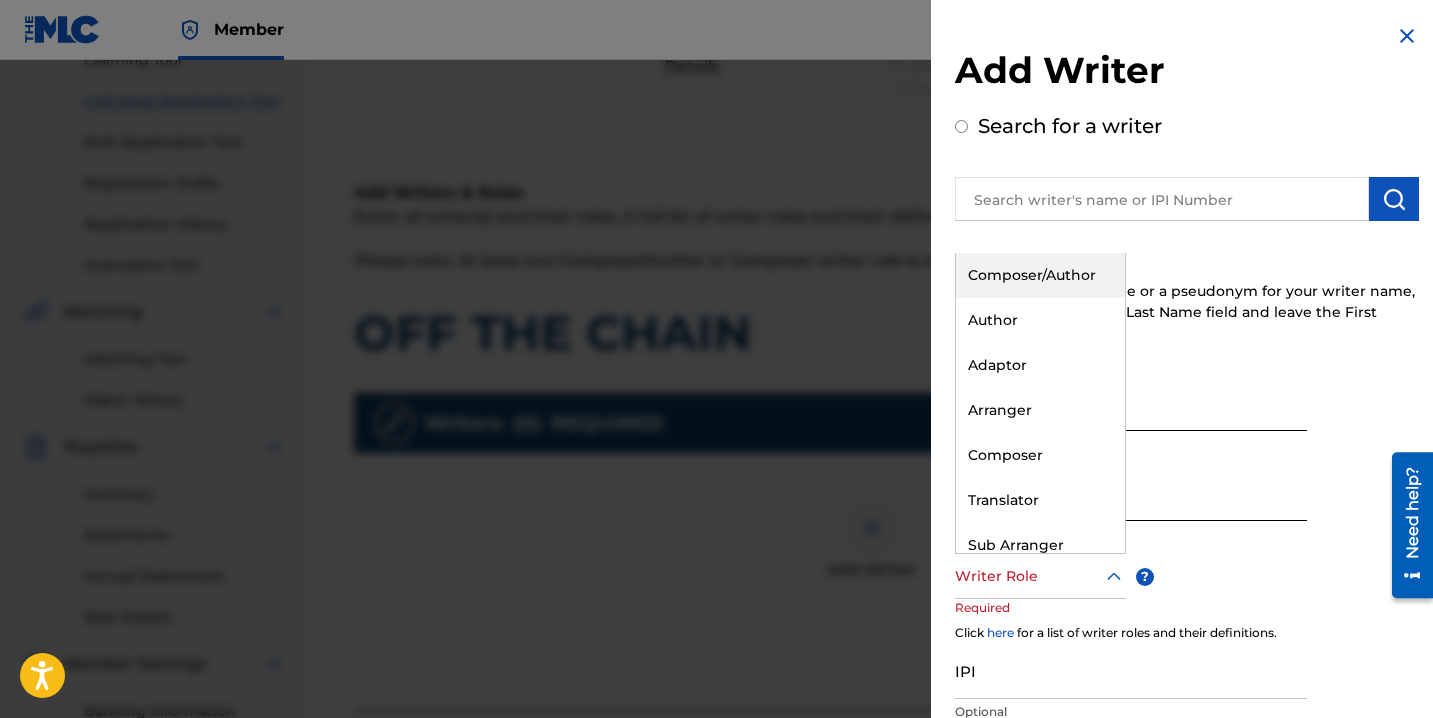 click on "Writer Role" at bounding box center [1040, 576] 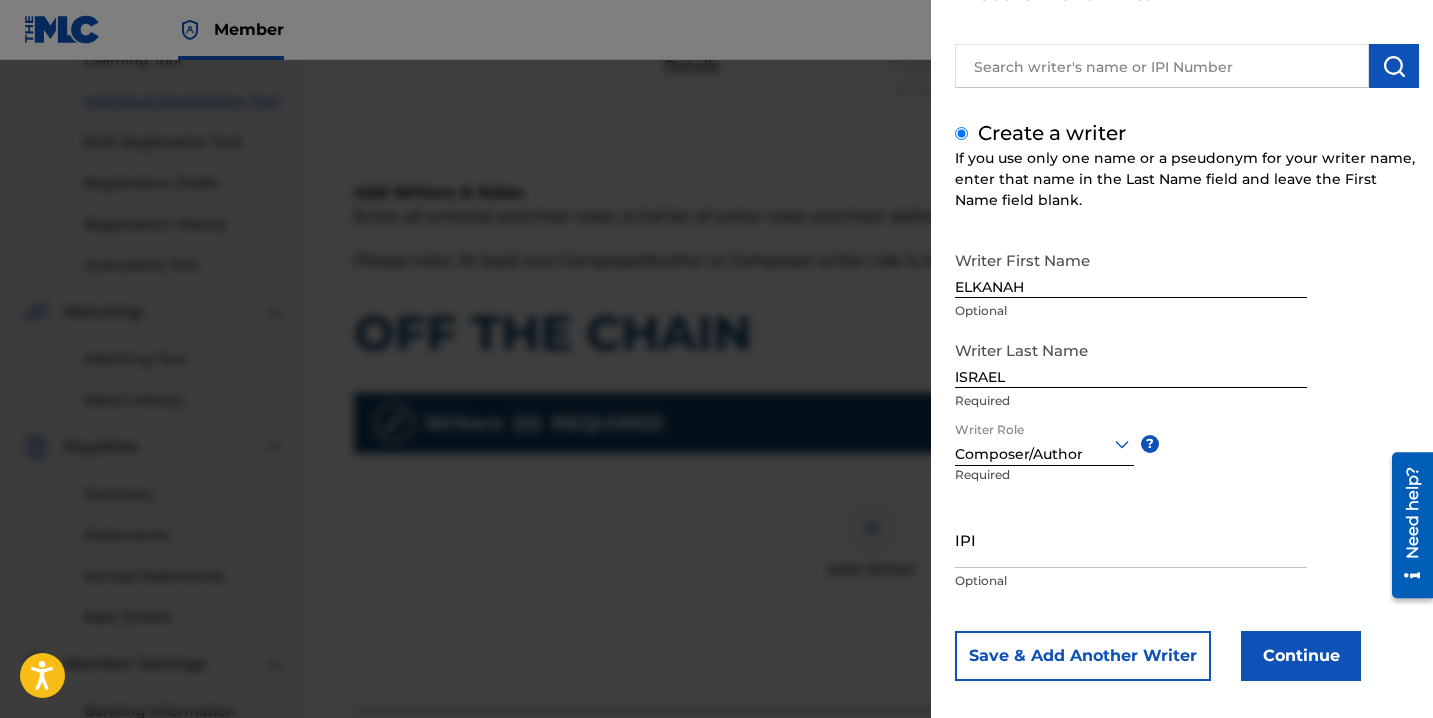scroll, scrollTop: 150, scrollLeft: 0, axis: vertical 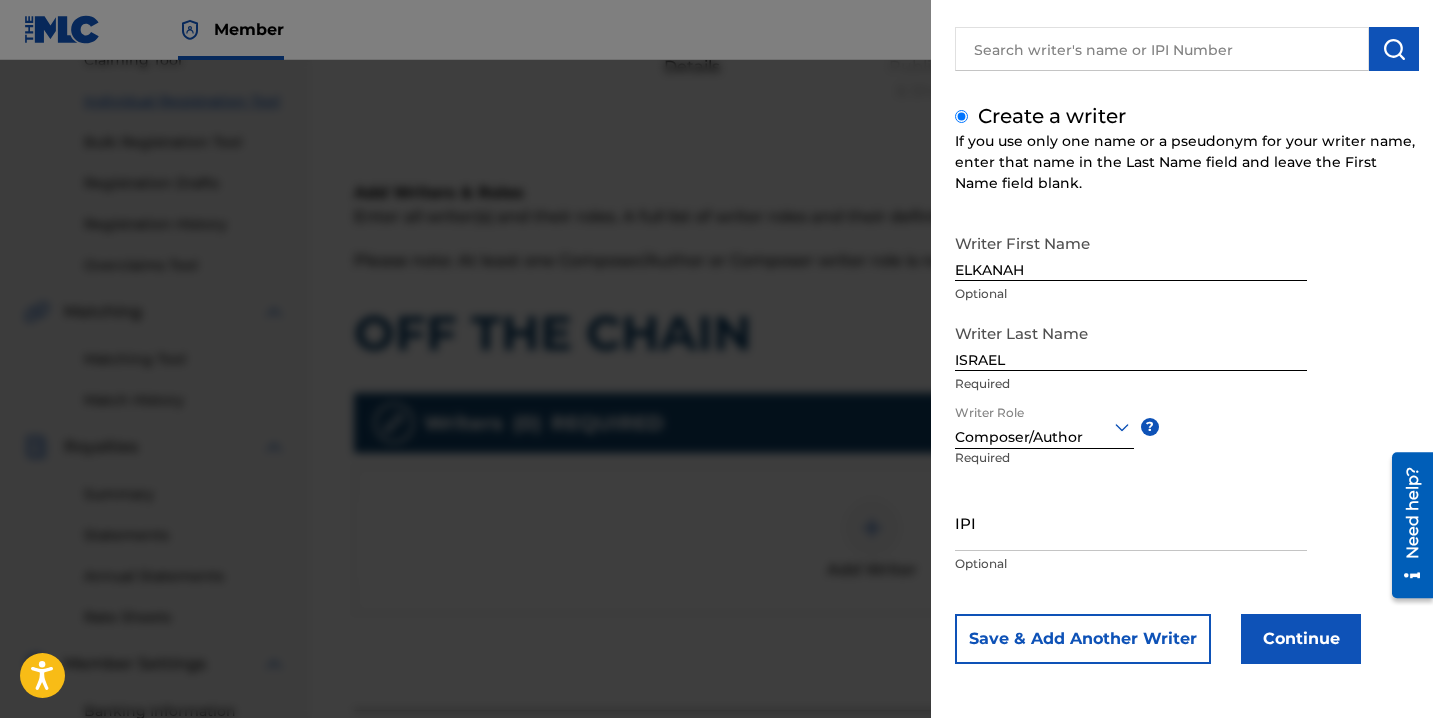 click on "IPI" at bounding box center (1131, 522) 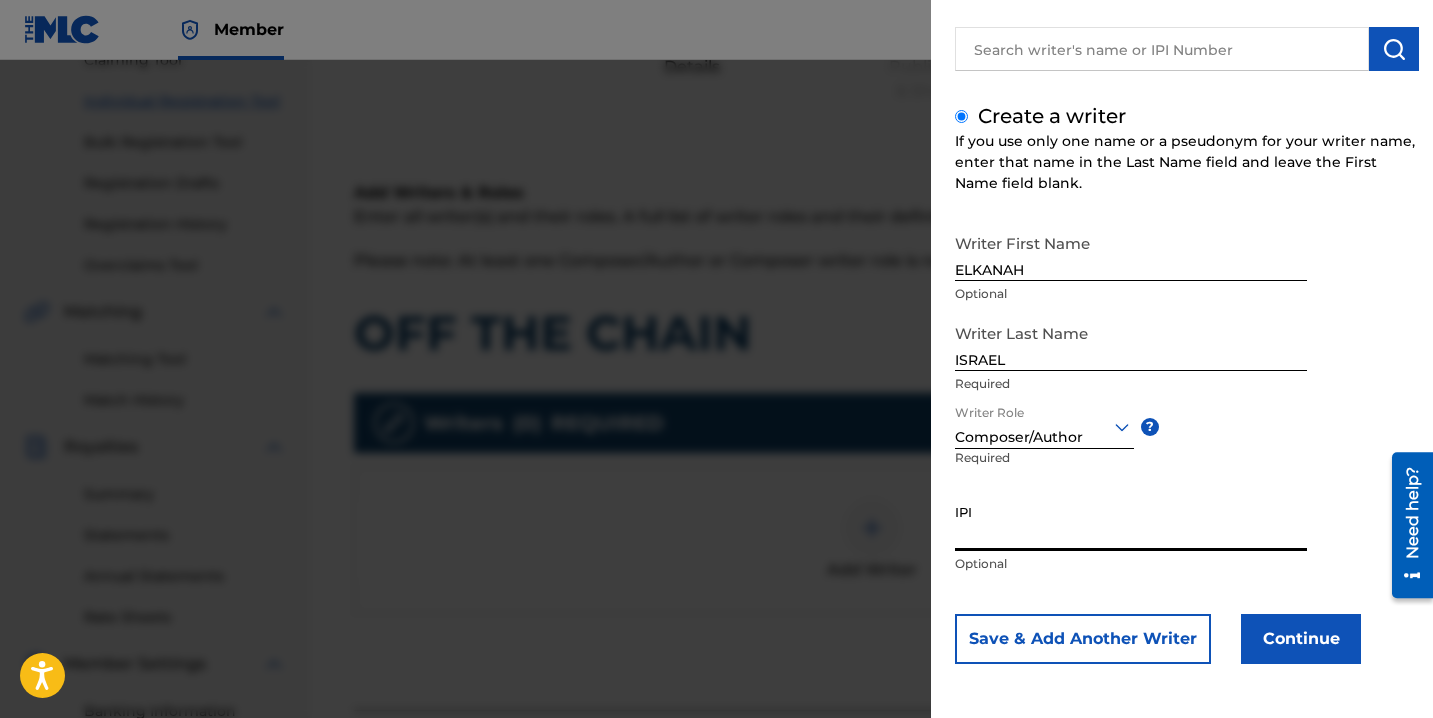 paste on "871838696" 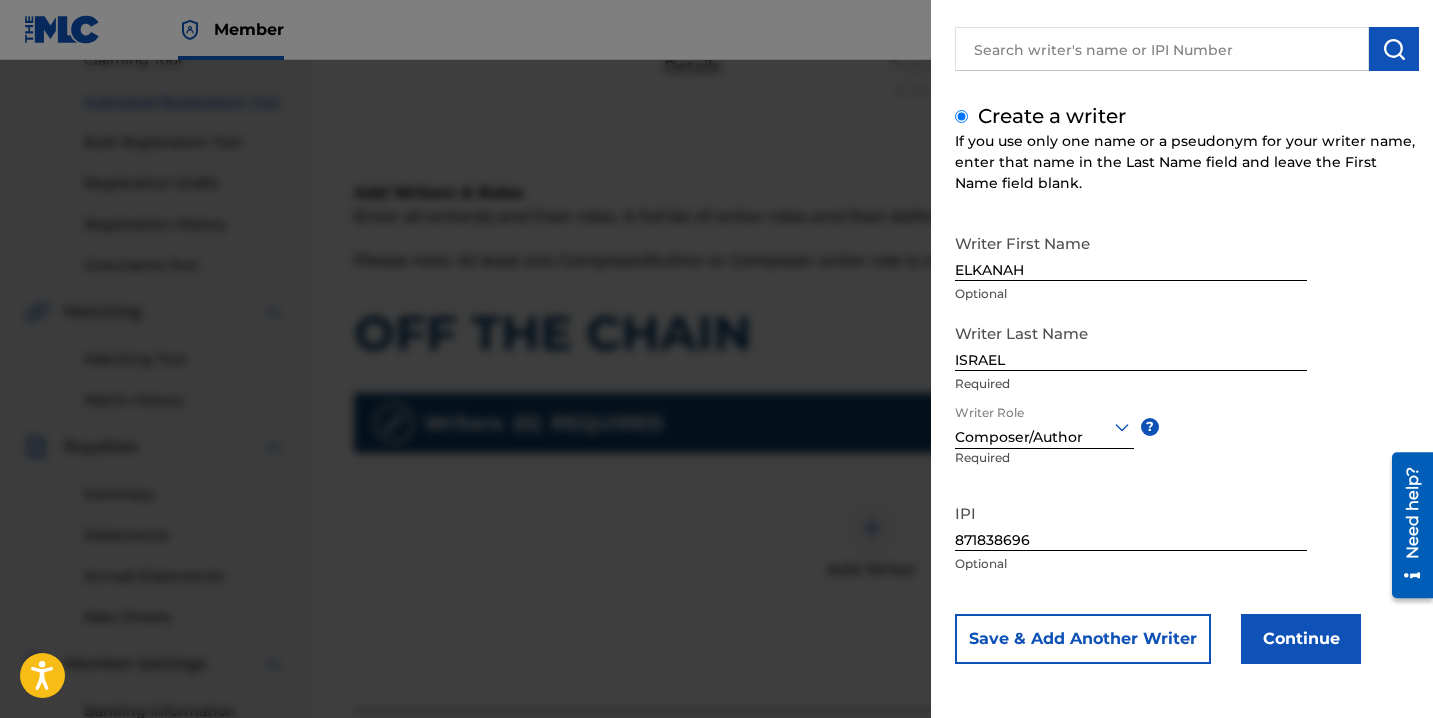 click on "Continue" at bounding box center [1301, 639] 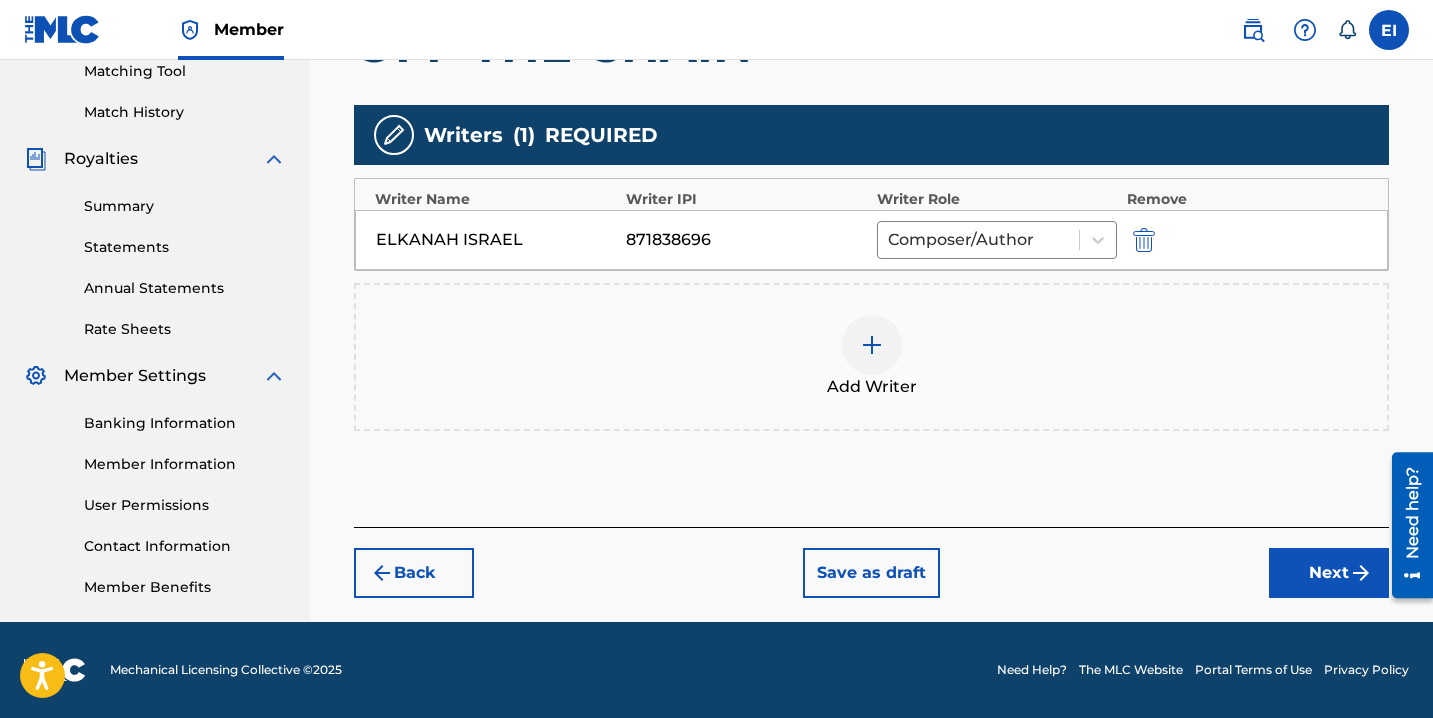 click on "Next" at bounding box center (1329, 573) 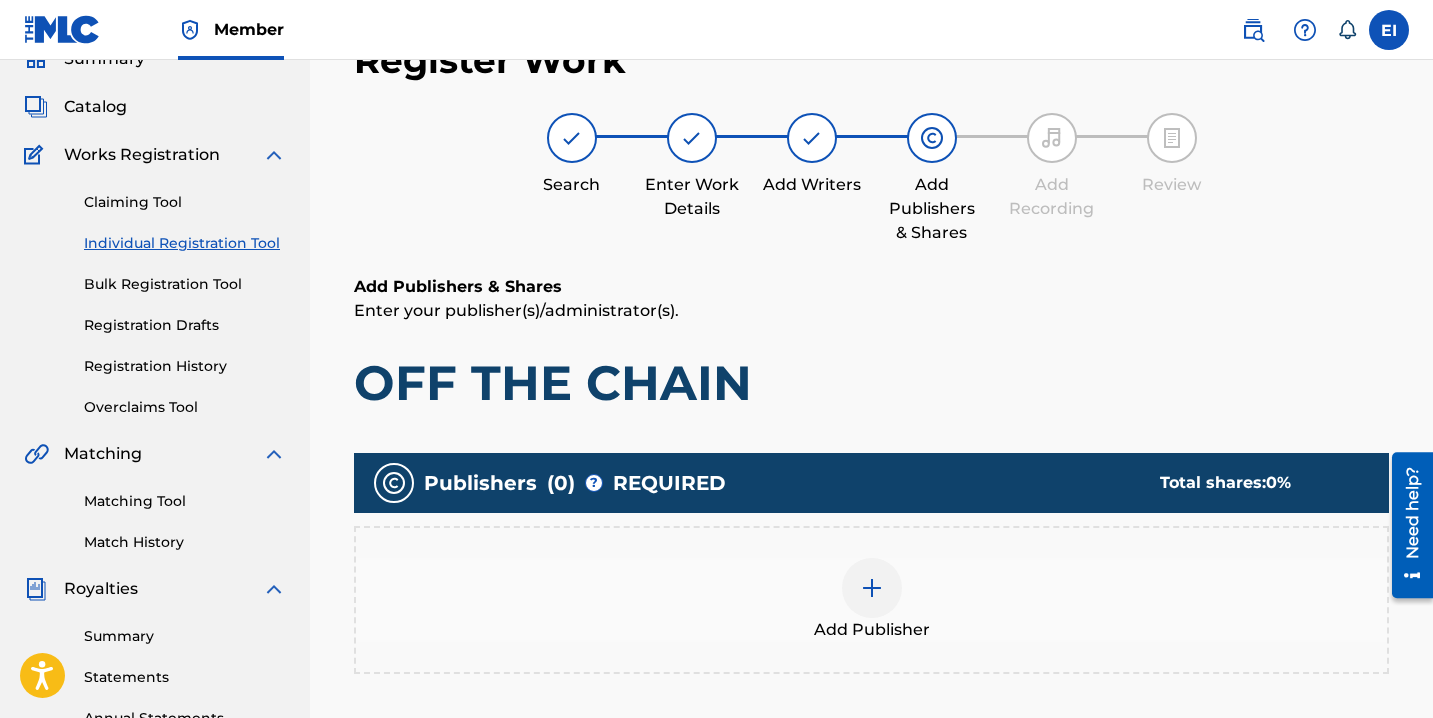 scroll, scrollTop: 90, scrollLeft: 0, axis: vertical 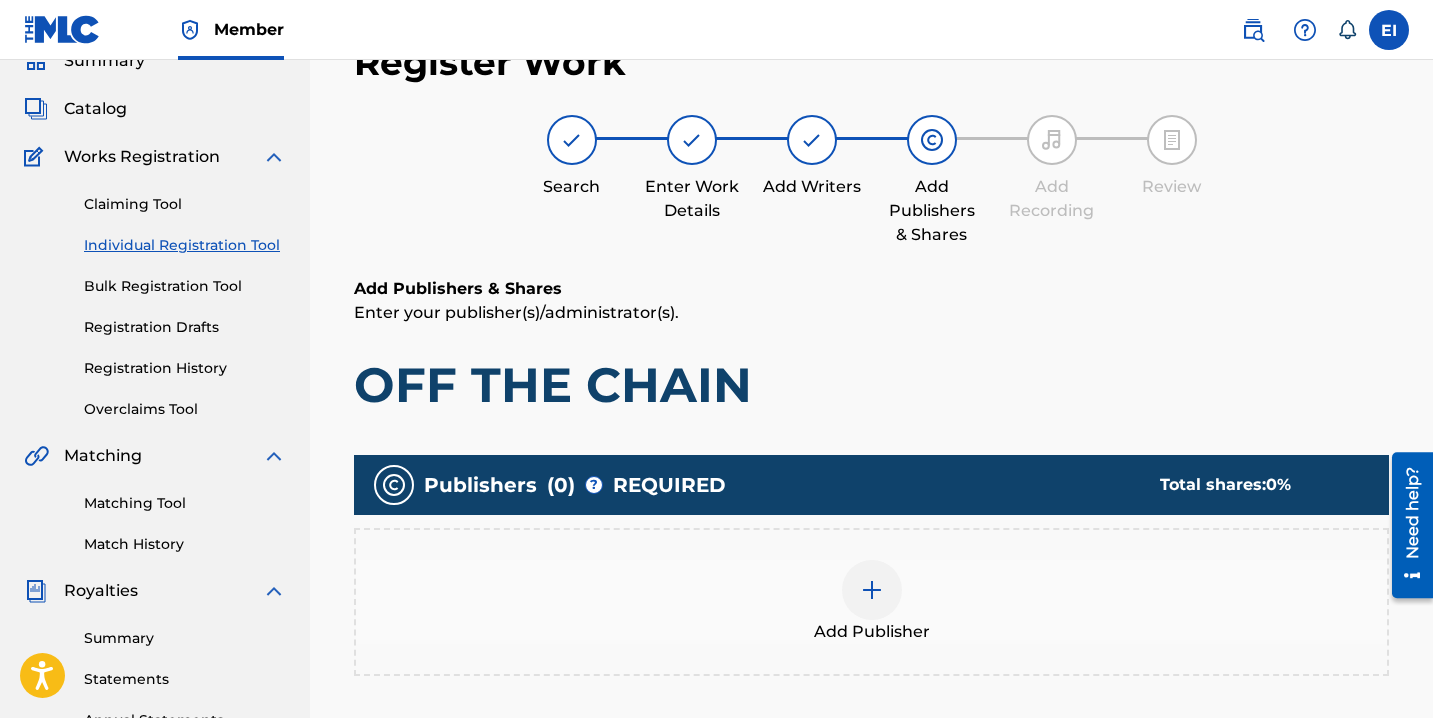 click on "Add Publisher" at bounding box center (871, 602) 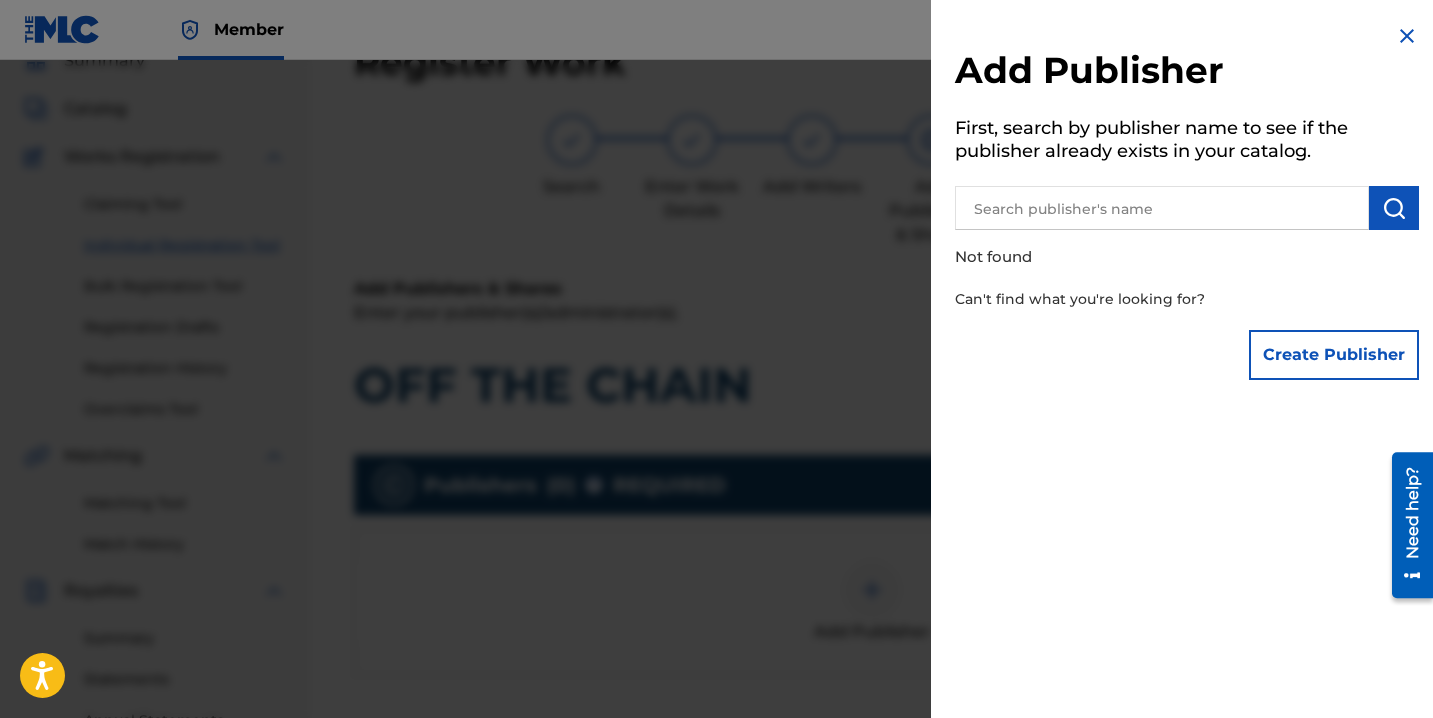 click on "Create Publisher" at bounding box center [1334, 355] 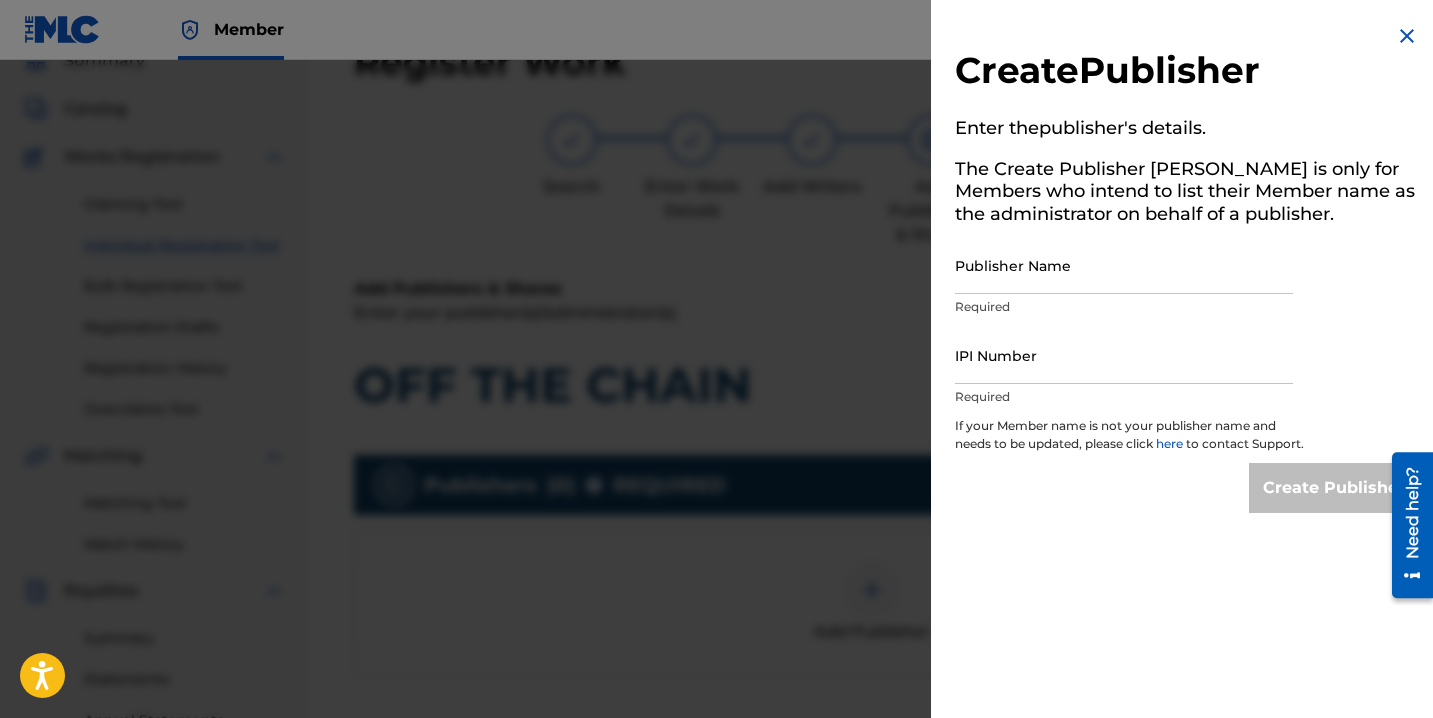 click on "Publisher Name" at bounding box center [1124, 265] 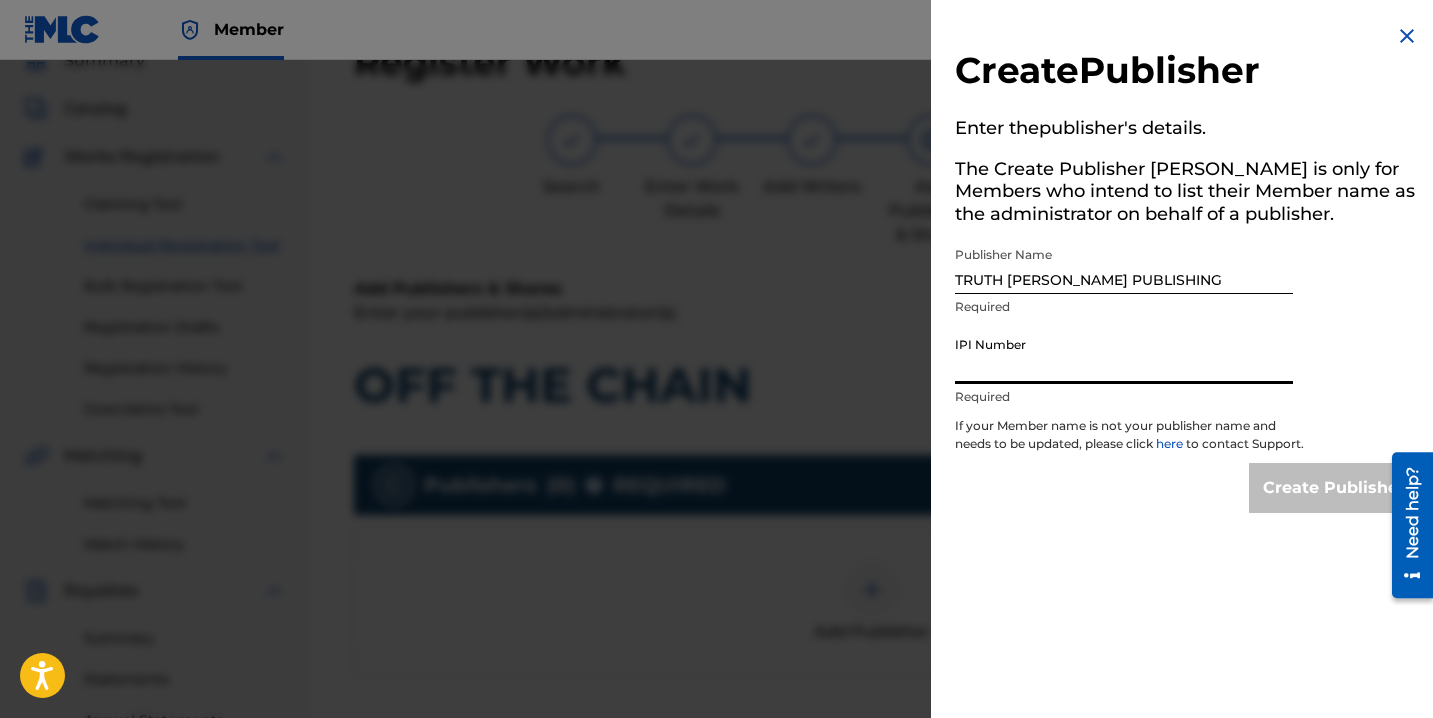 click on "IPI Number" at bounding box center [1124, 355] 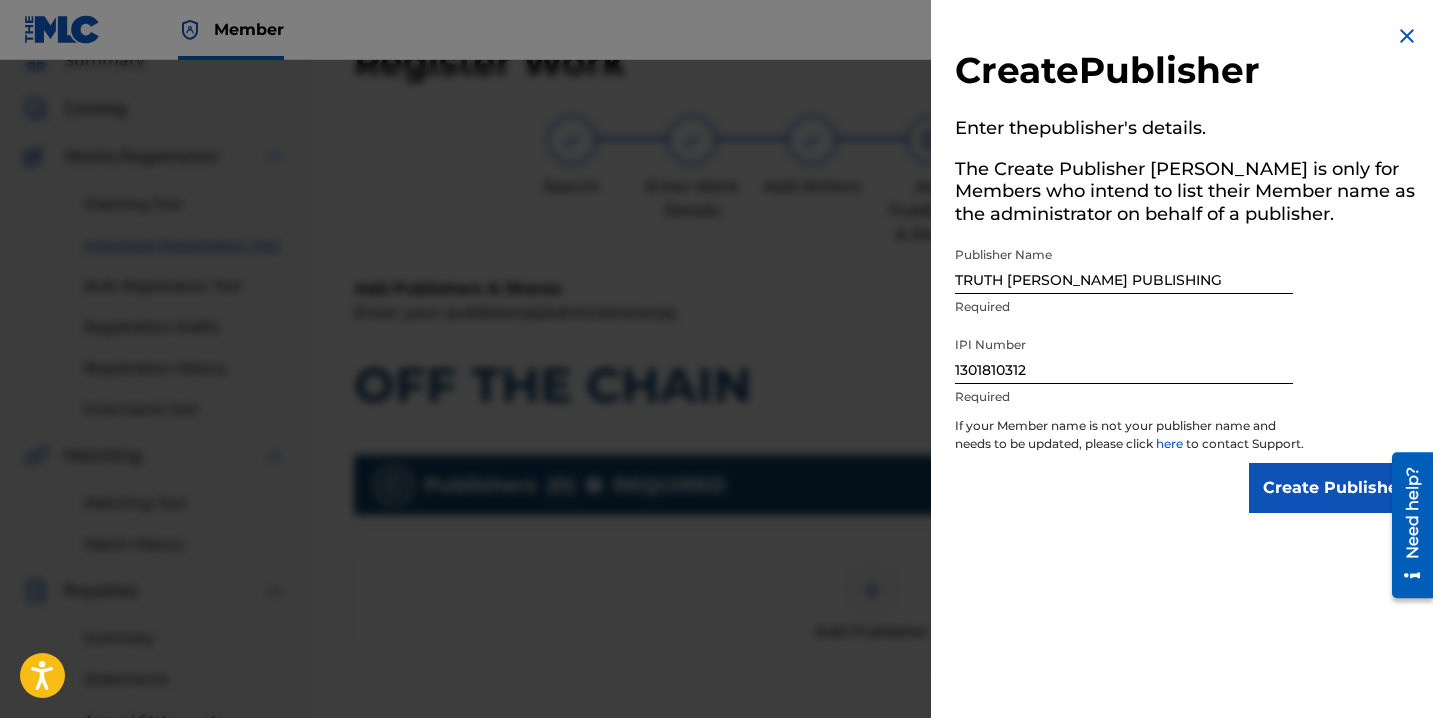click on "Create Publisher" at bounding box center (1334, 488) 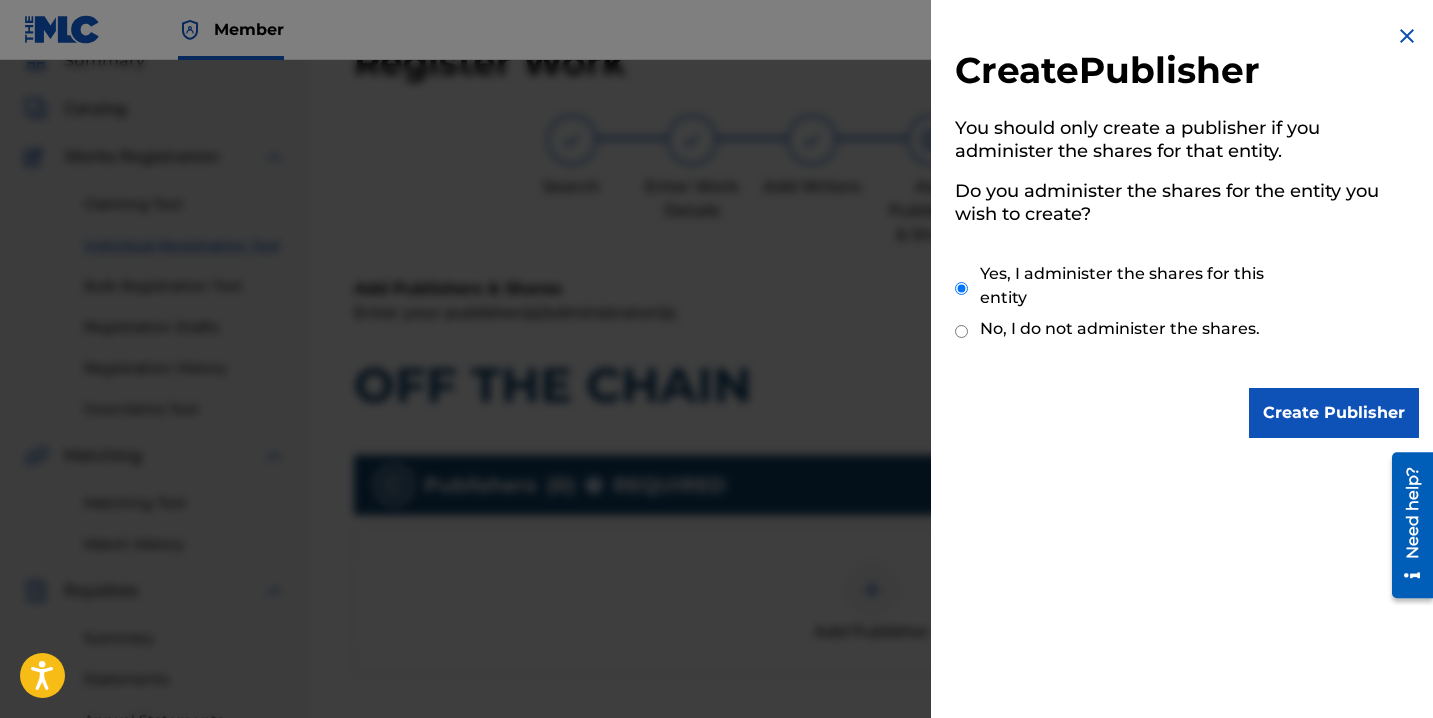 click on "Create Publisher" at bounding box center (1334, 413) 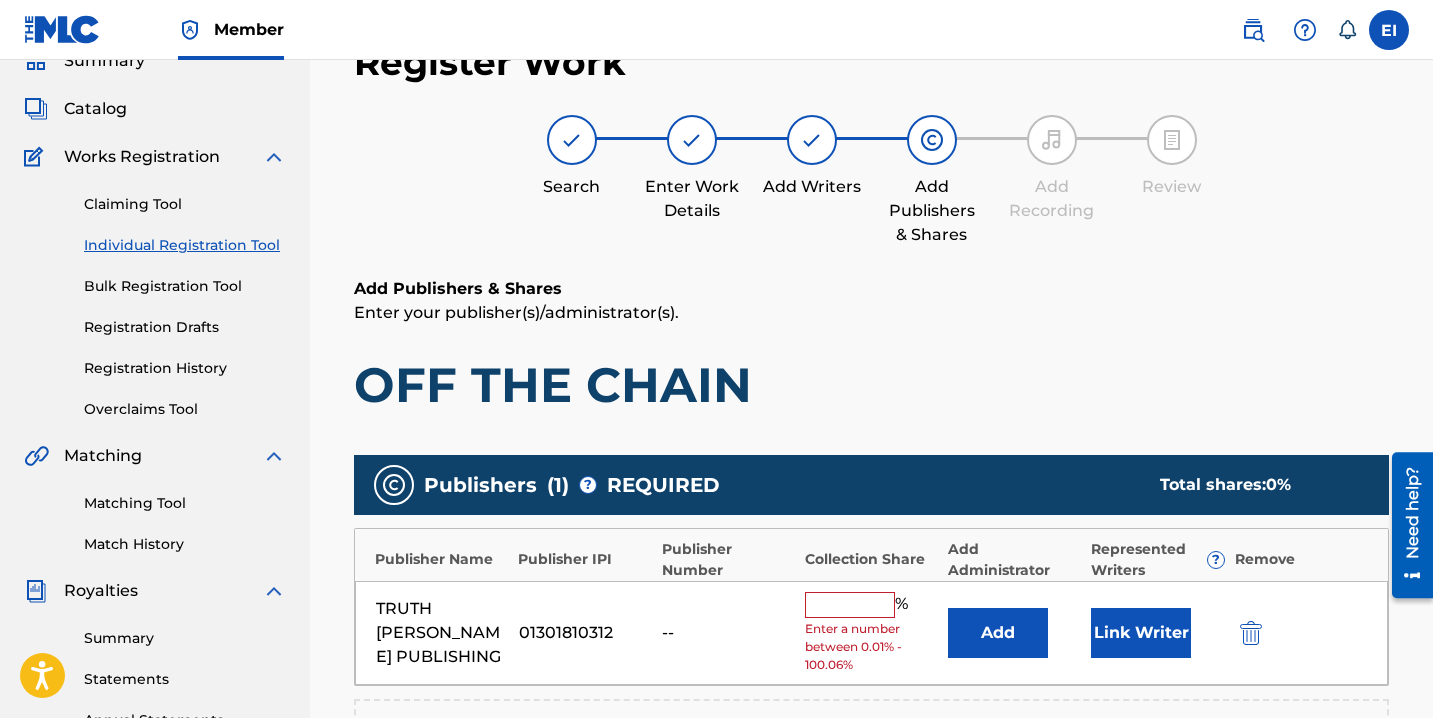 click at bounding box center (850, 605) 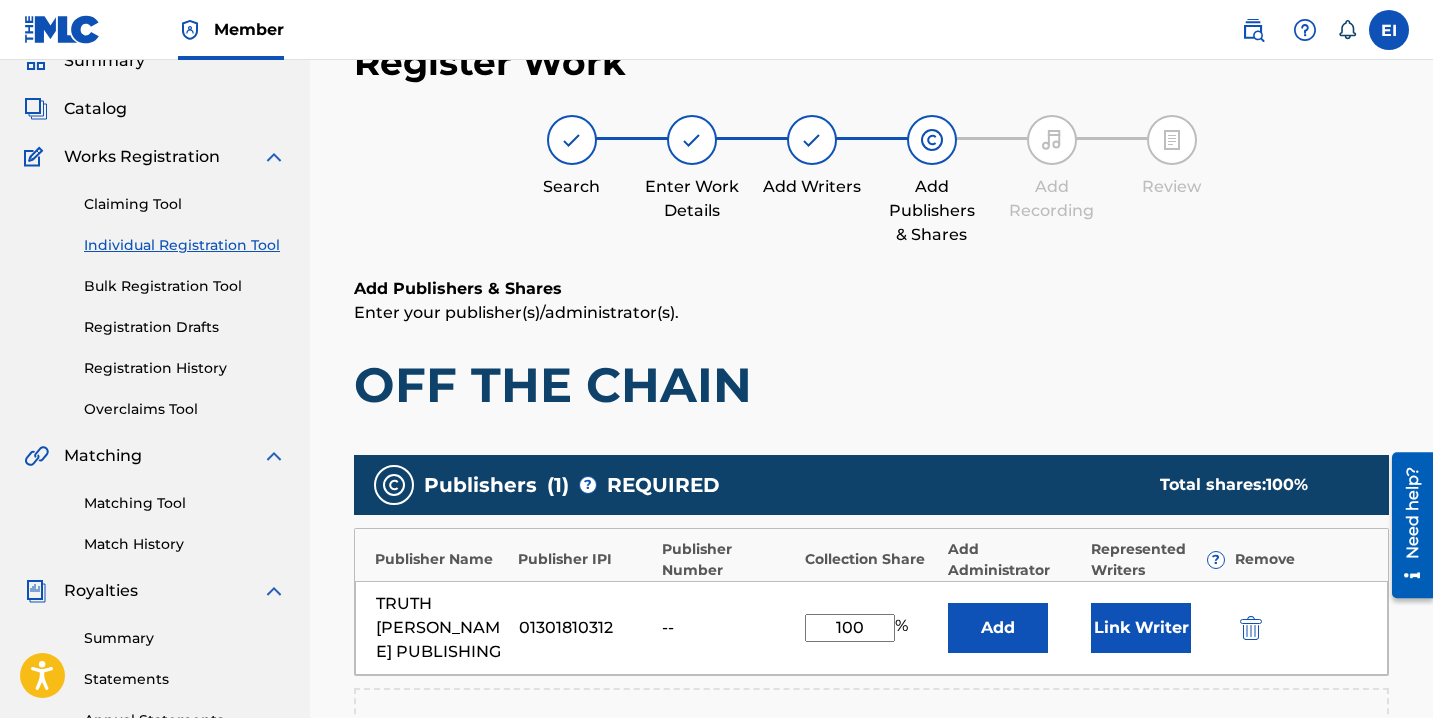 click on "Link Writer" at bounding box center [1141, 628] 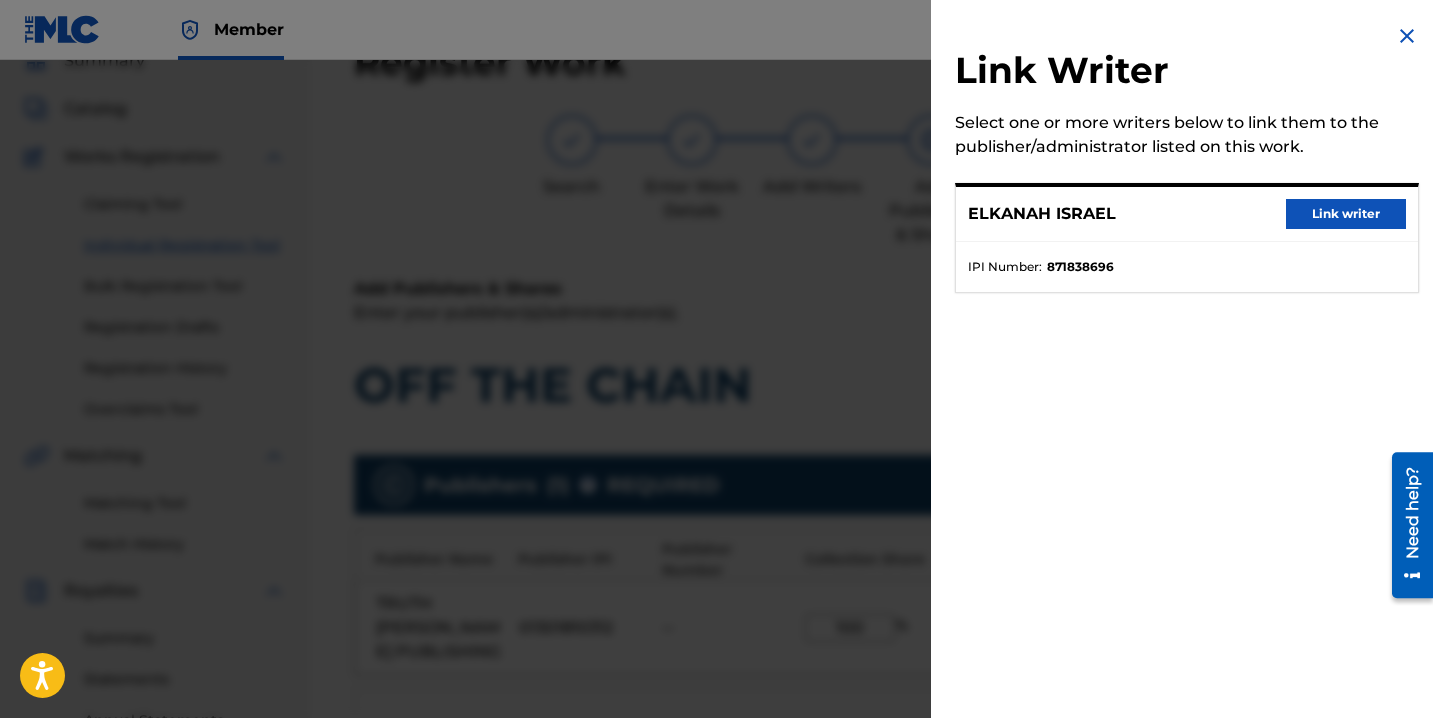 click on "ELKANAH ISRAEL Link writer" at bounding box center [1187, 214] 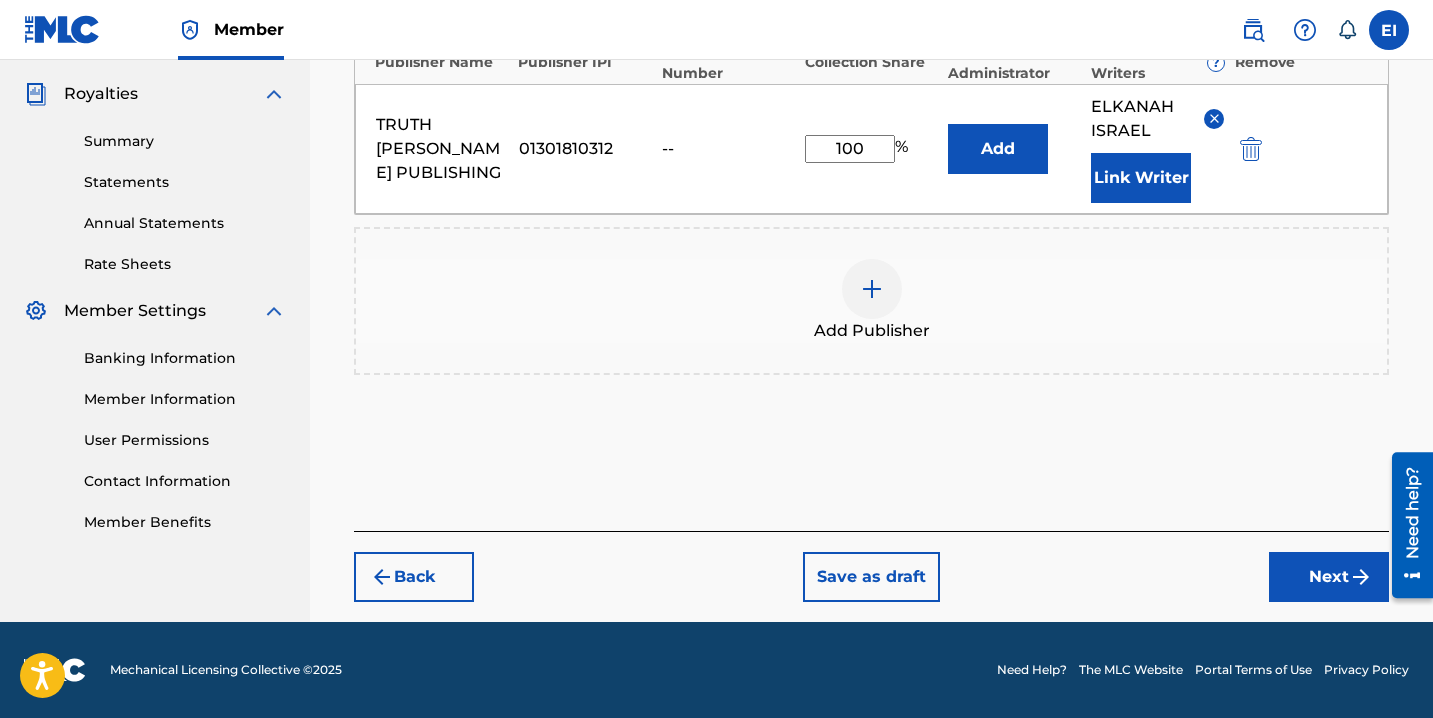 click on "Next" at bounding box center [1329, 577] 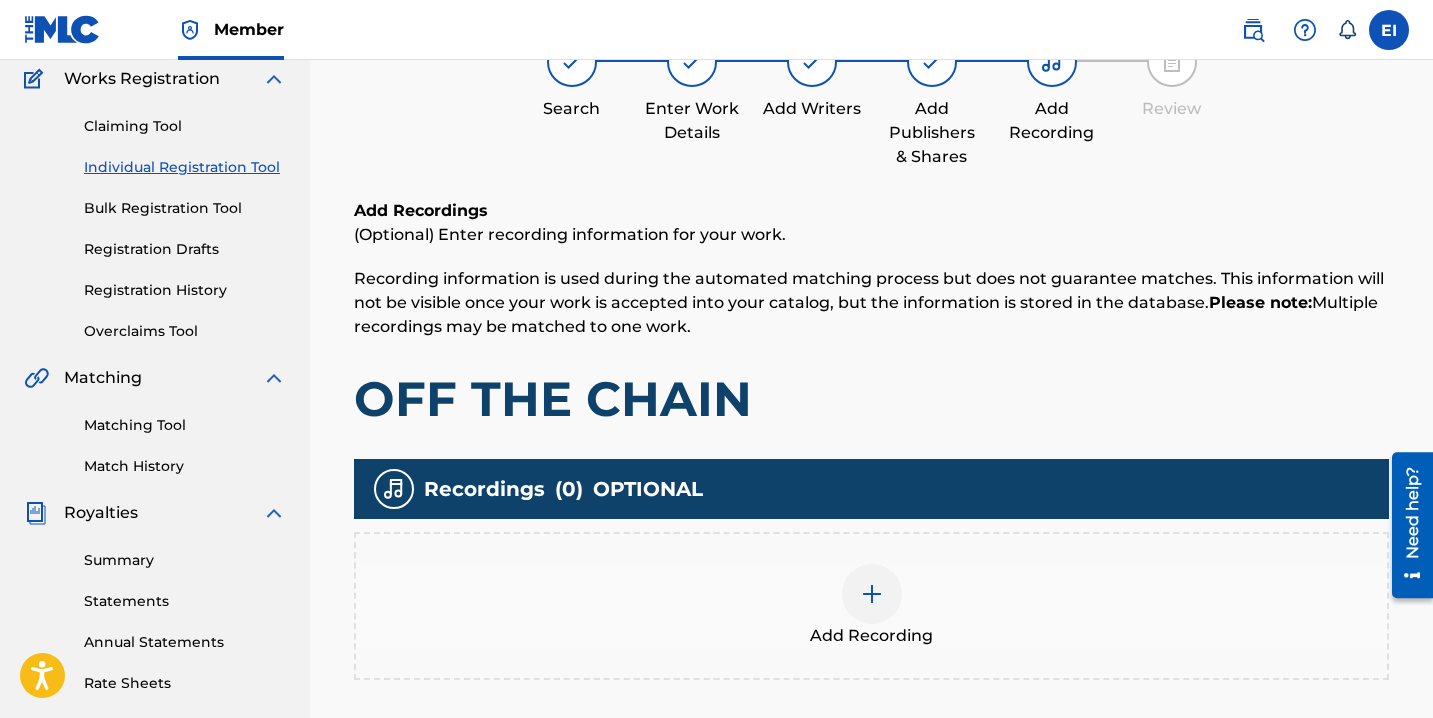 scroll, scrollTop: 231, scrollLeft: 0, axis: vertical 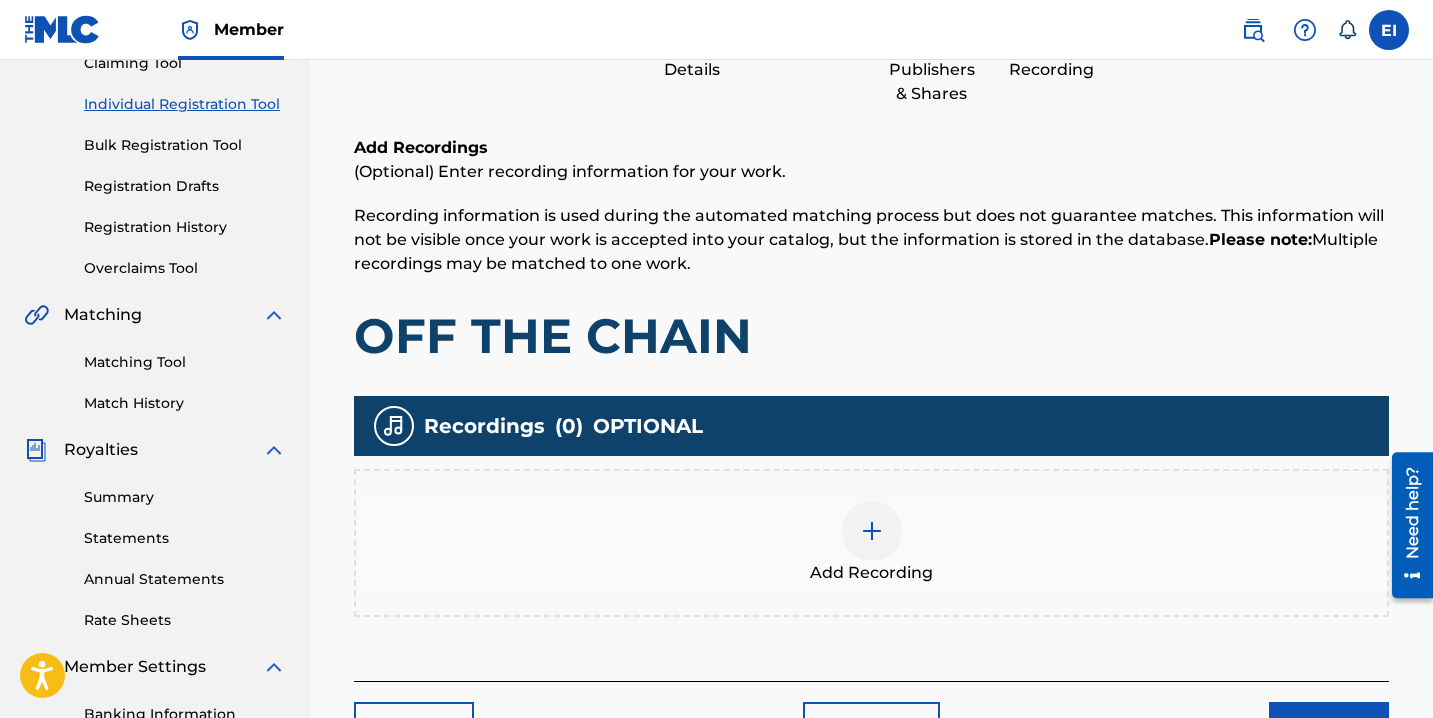 click on "Add Recording" at bounding box center (871, 543) 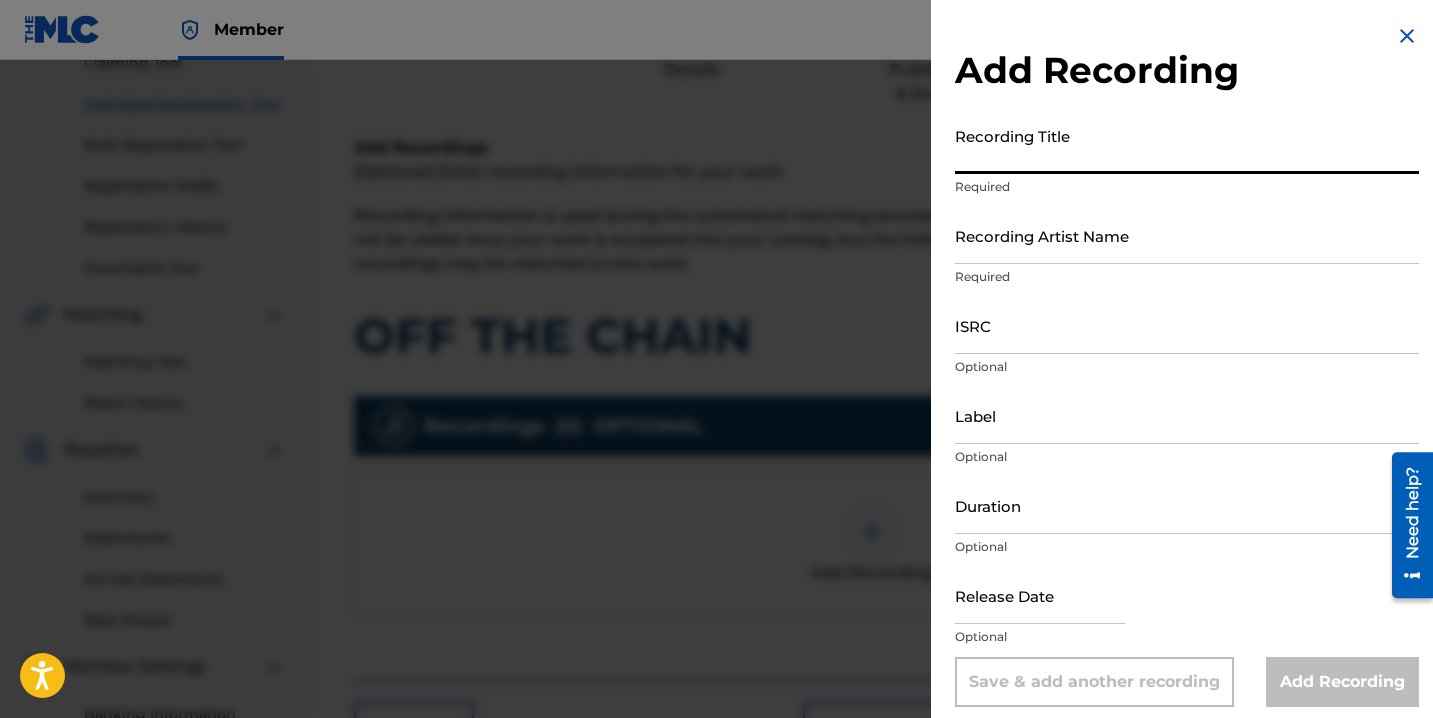 click on "Recording Title" at bounding box center [1187, 145] 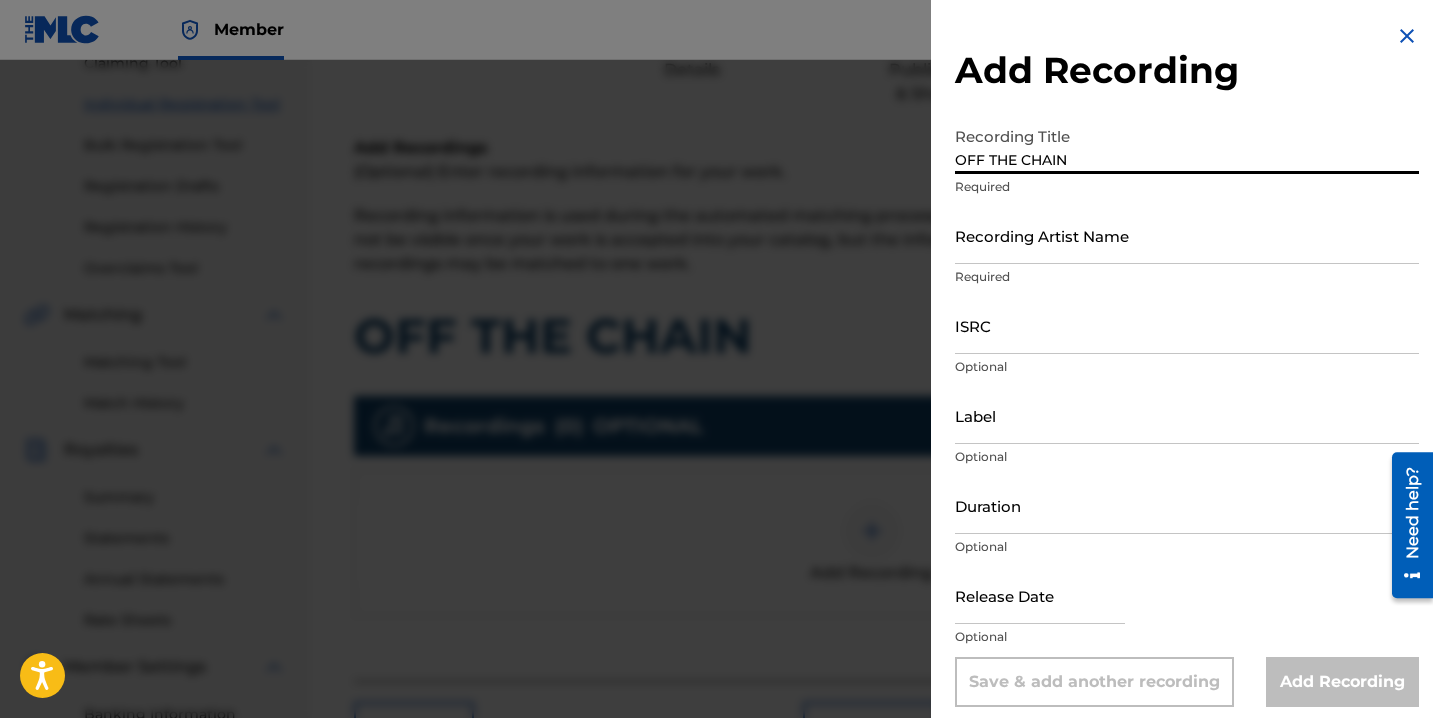 click on "Recording Artist Name" at bounding box center [1187, 235] 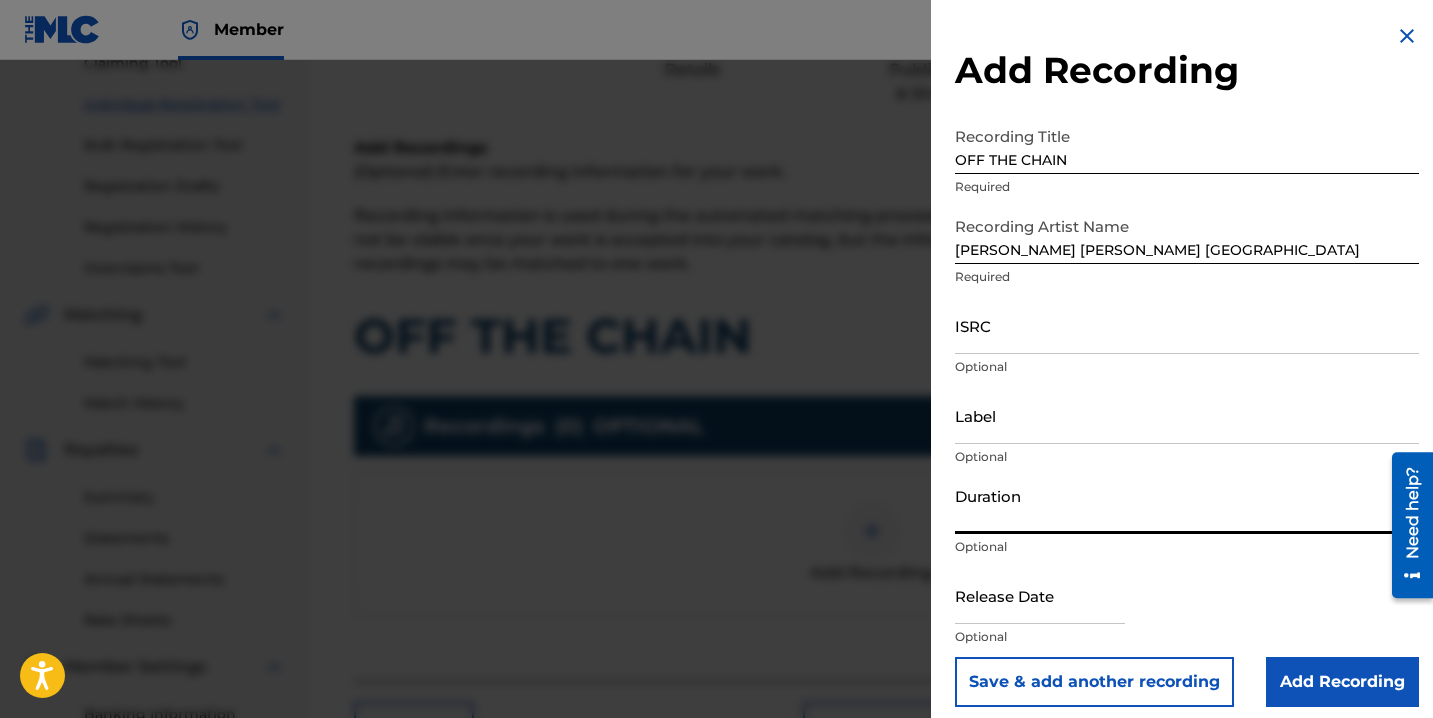 click on "Duration" at bounding box center [1187, 505] 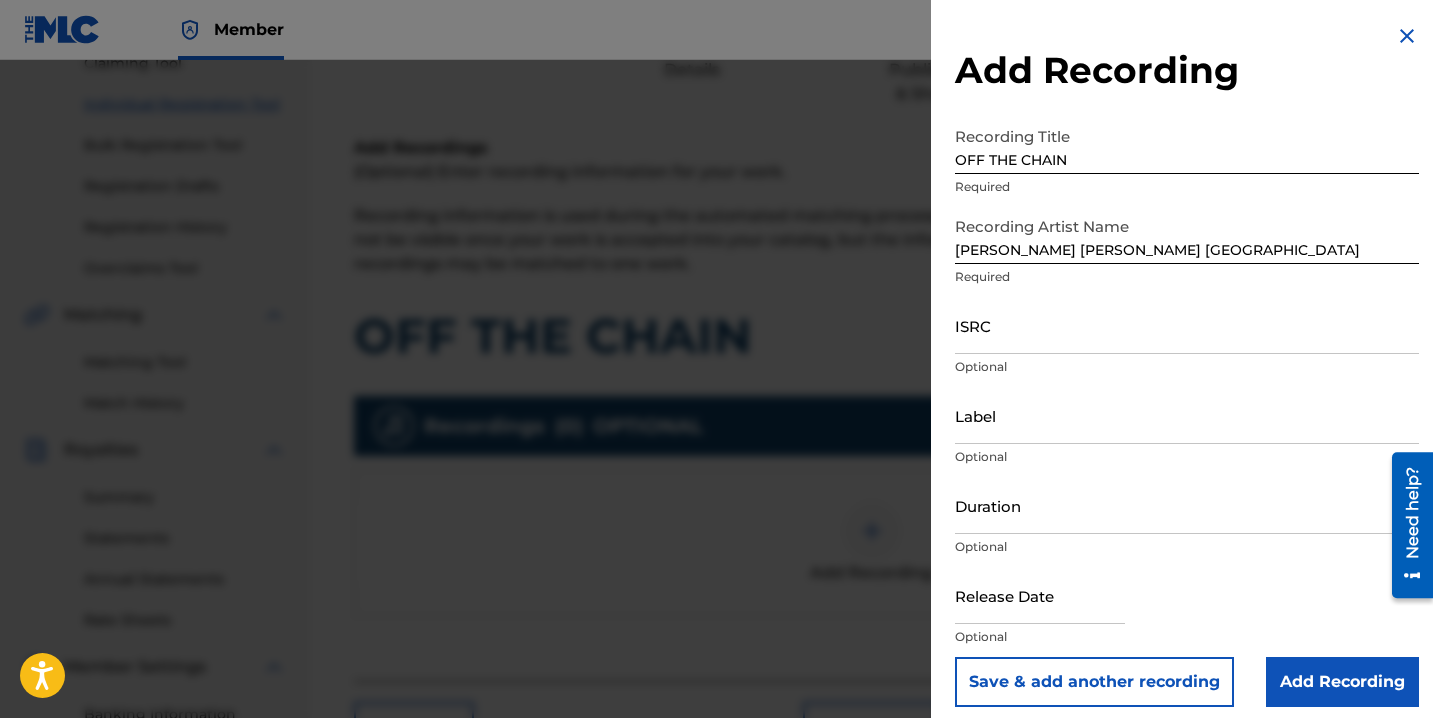 click at bounding box center (1040, 595) 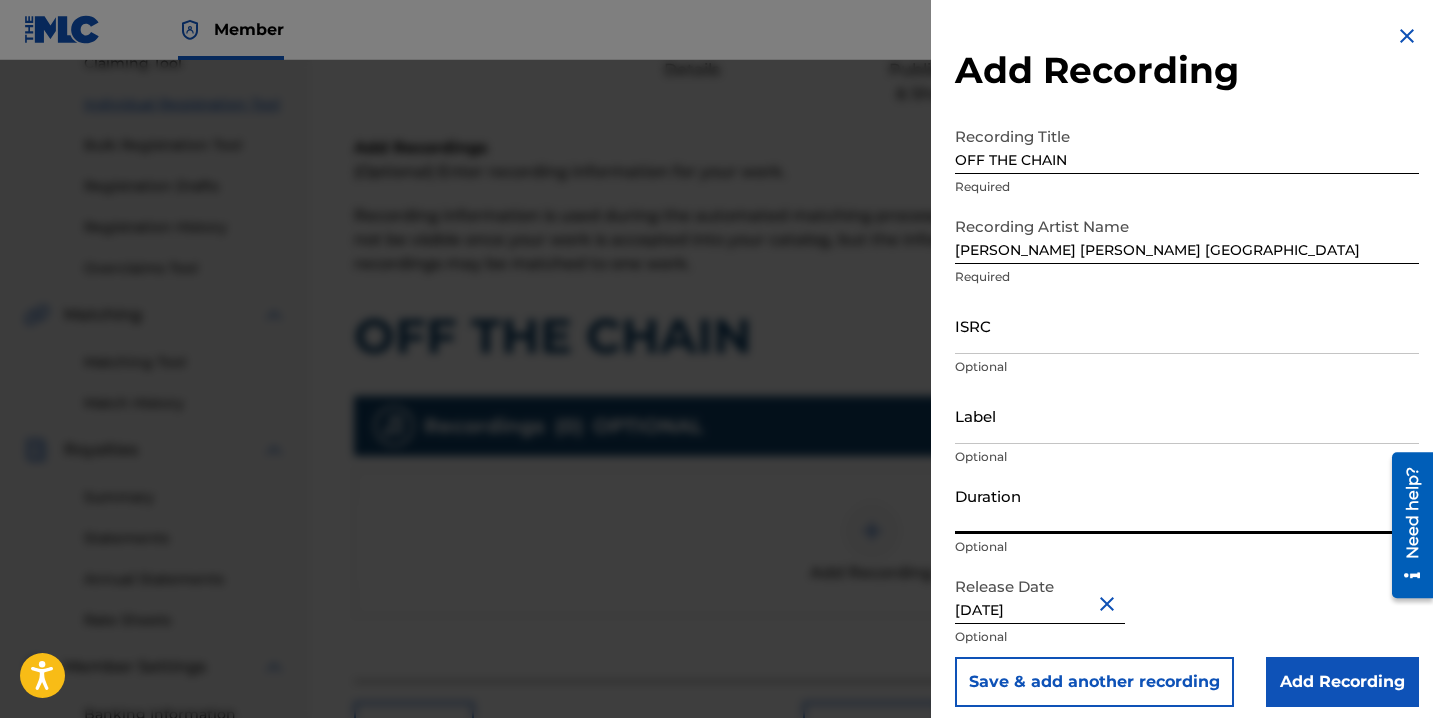 click on "Duration" at bounding box center [1187, 505] 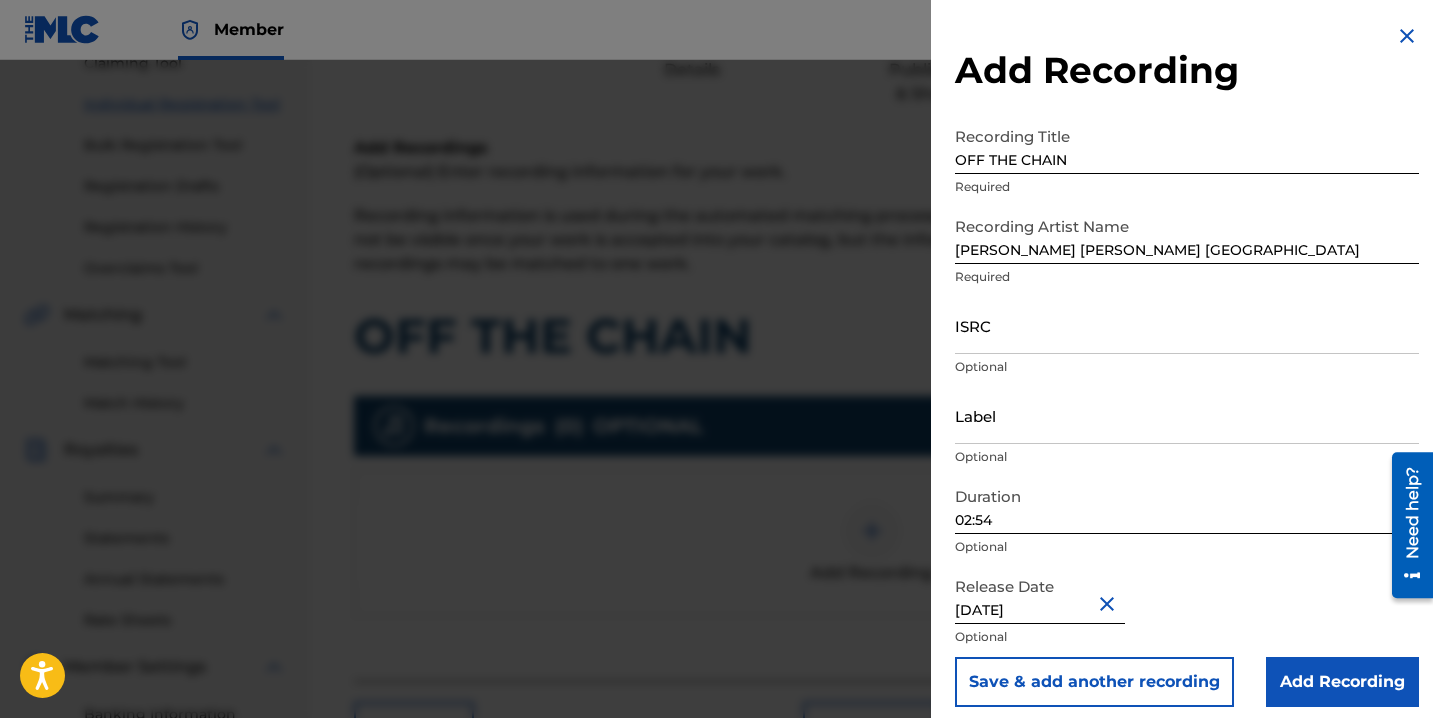 click on "Add Recording" at bounding box center (1342, 682) 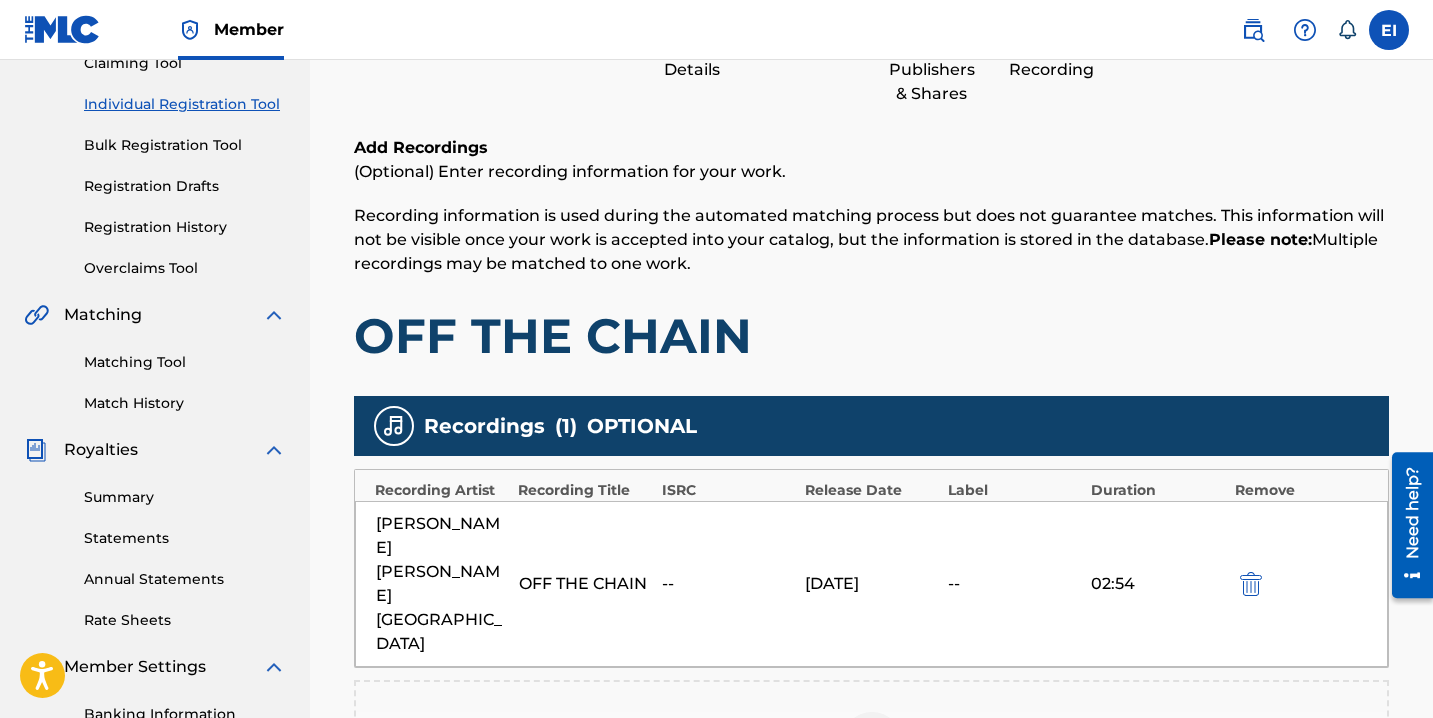 scroll, scrollTop: 522, scrollLeft: 0, axis: vertical 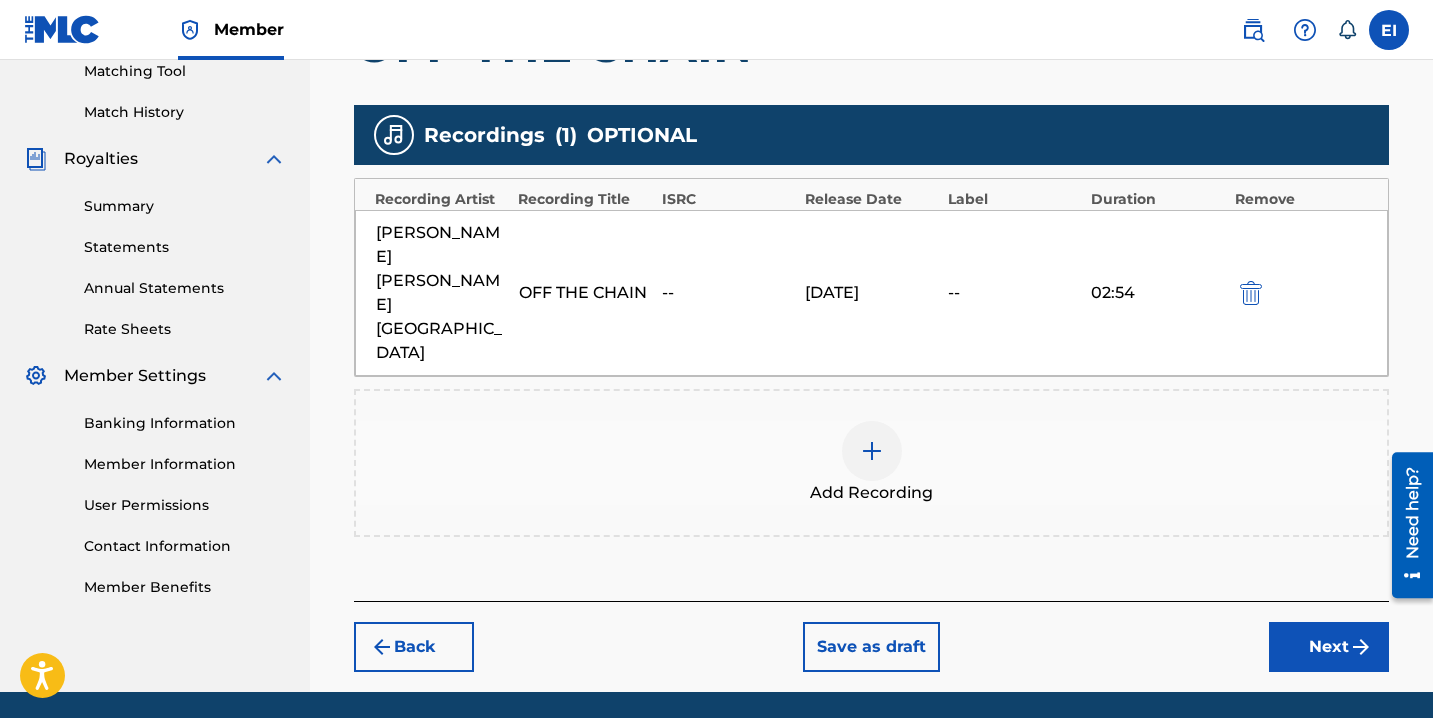 click on "Next" at bounding box center [1329, 647] 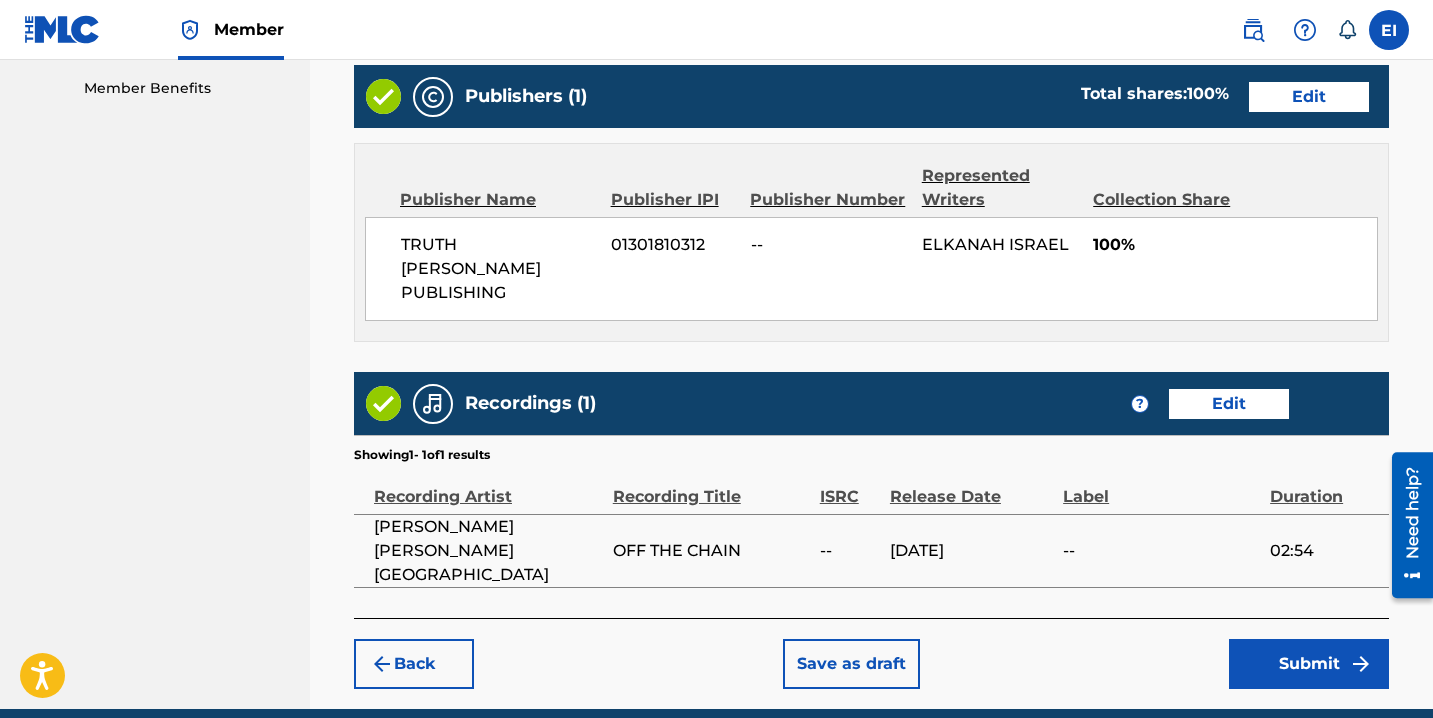 scroll, scrollTop: 1059, scrollLeft: 0, axis: vertical 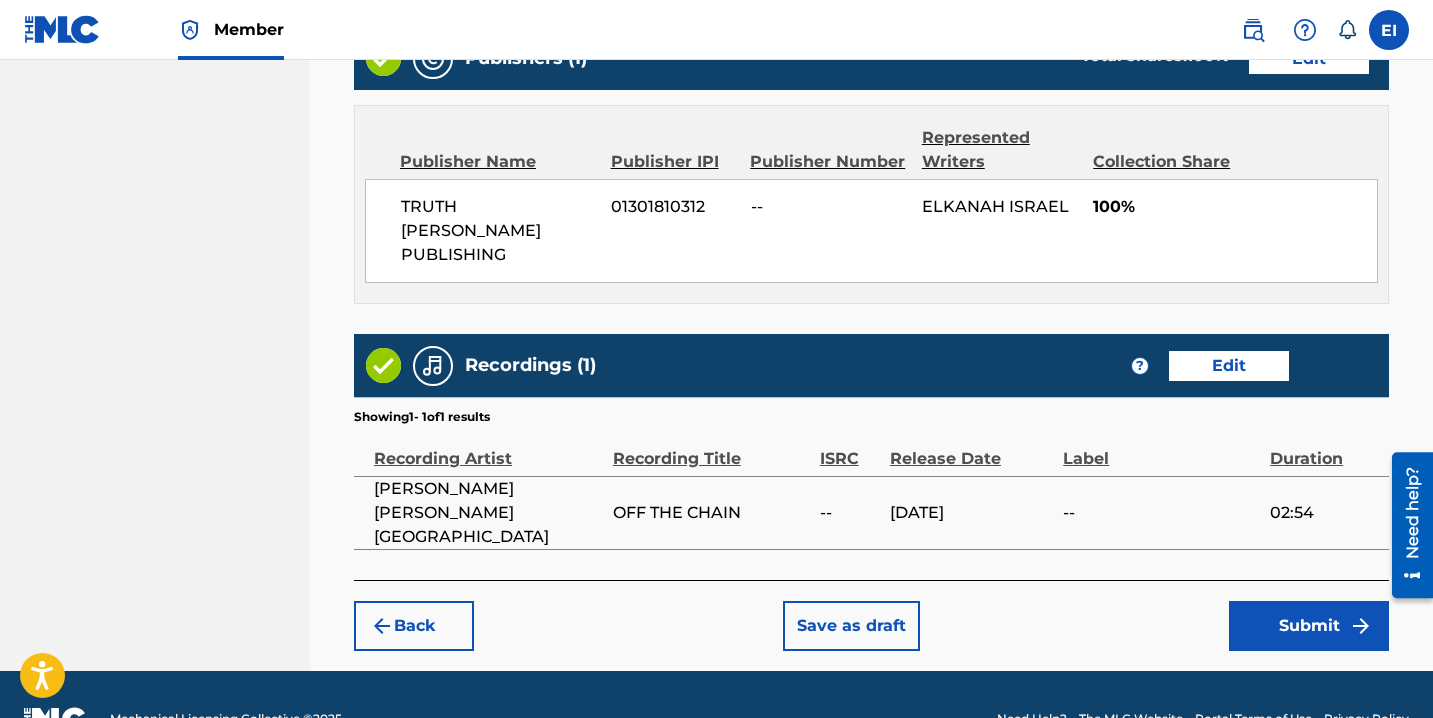 click on "Submit" at bounding box center [1309, 626] 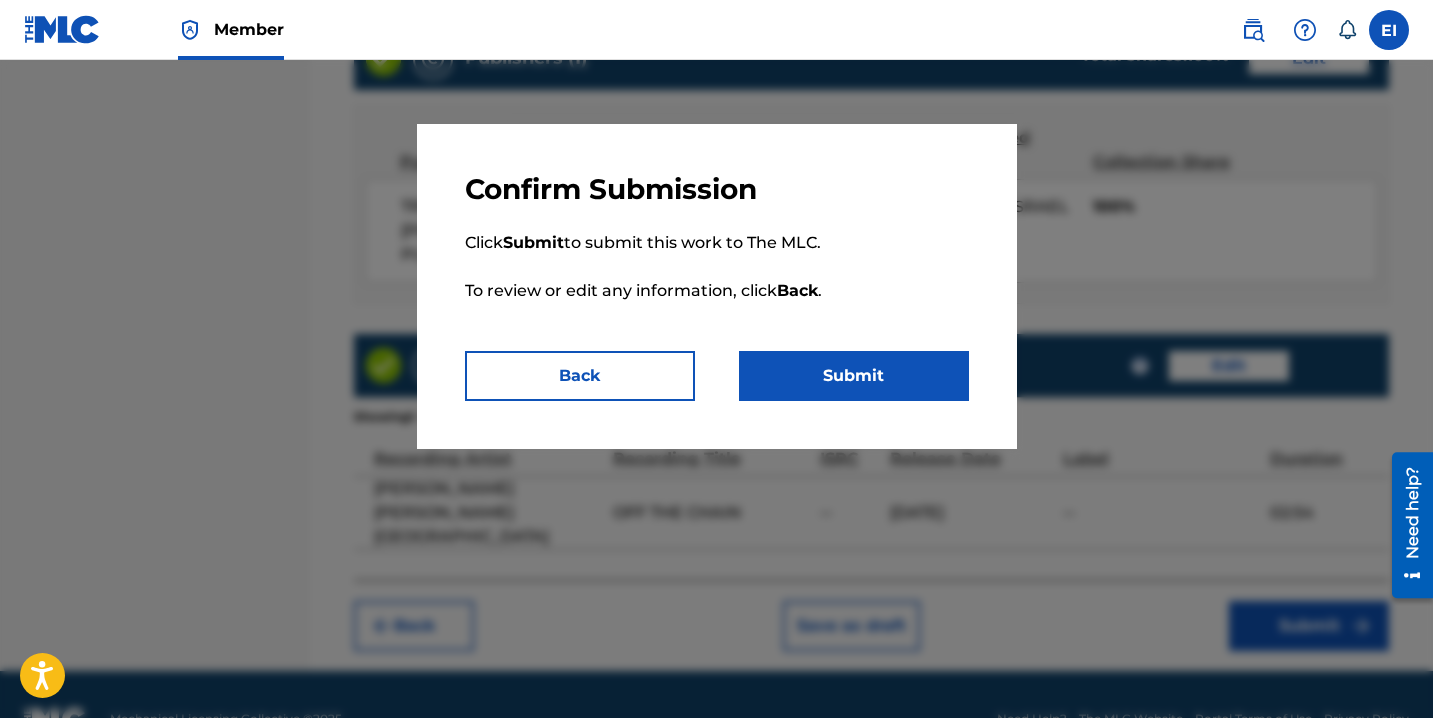 click on "Submit" at bounding box center [854, 376] 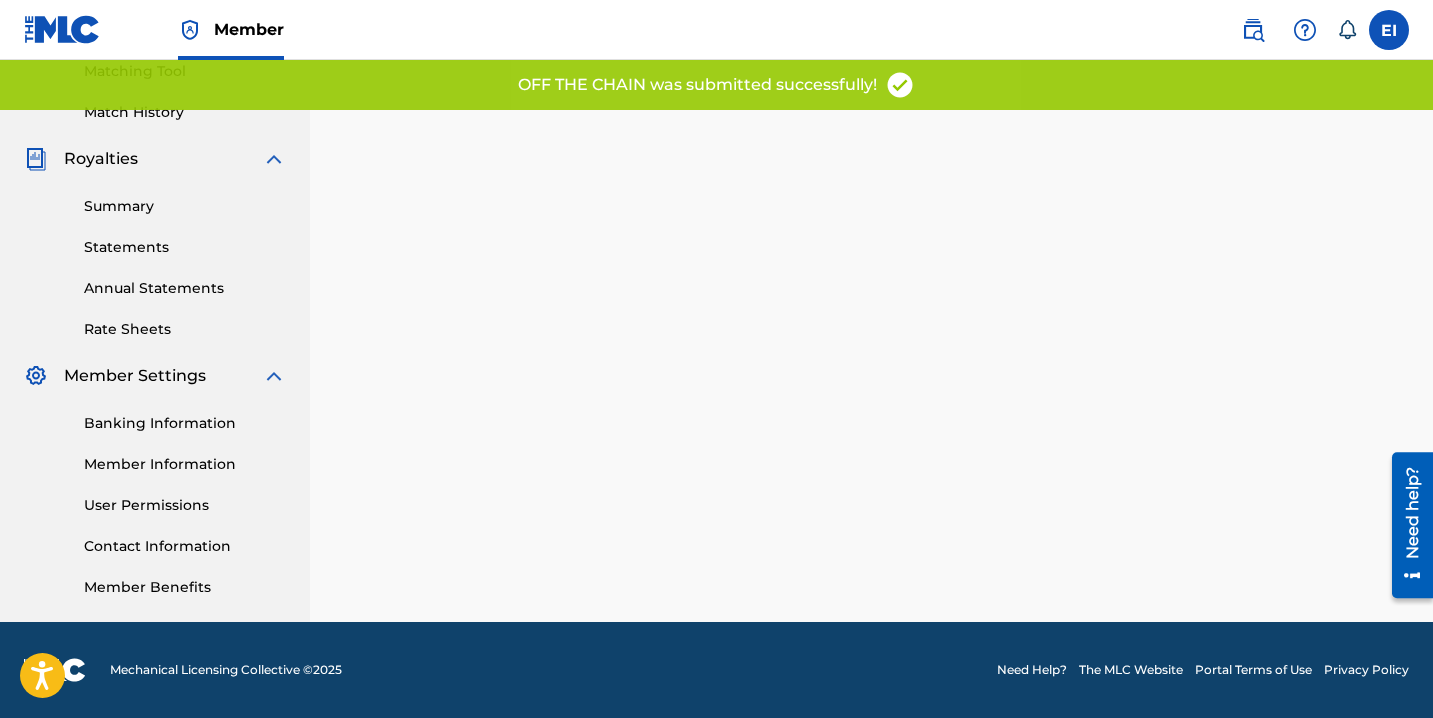 scroll, scrollTop: 0, scrollLeft: 0, axis: both 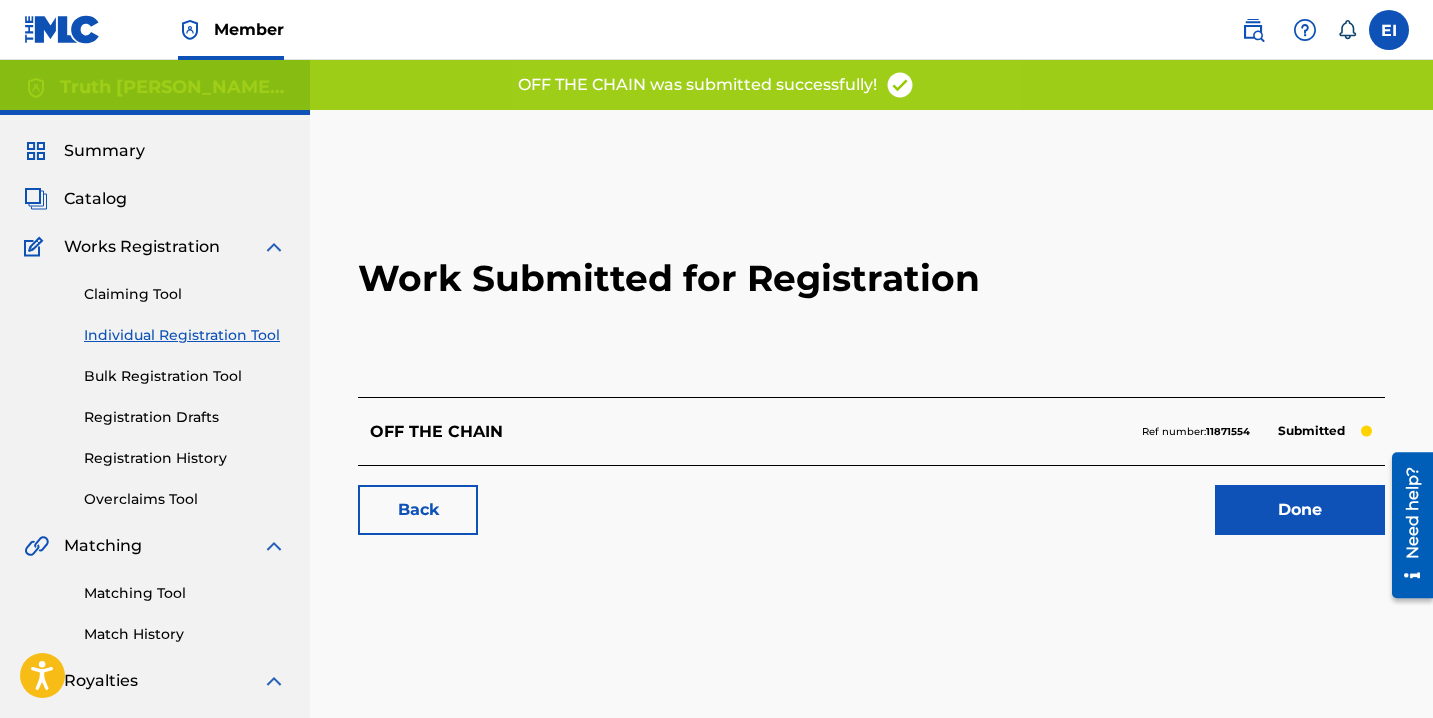 click on "Done" at bounding box center [1300, 510] 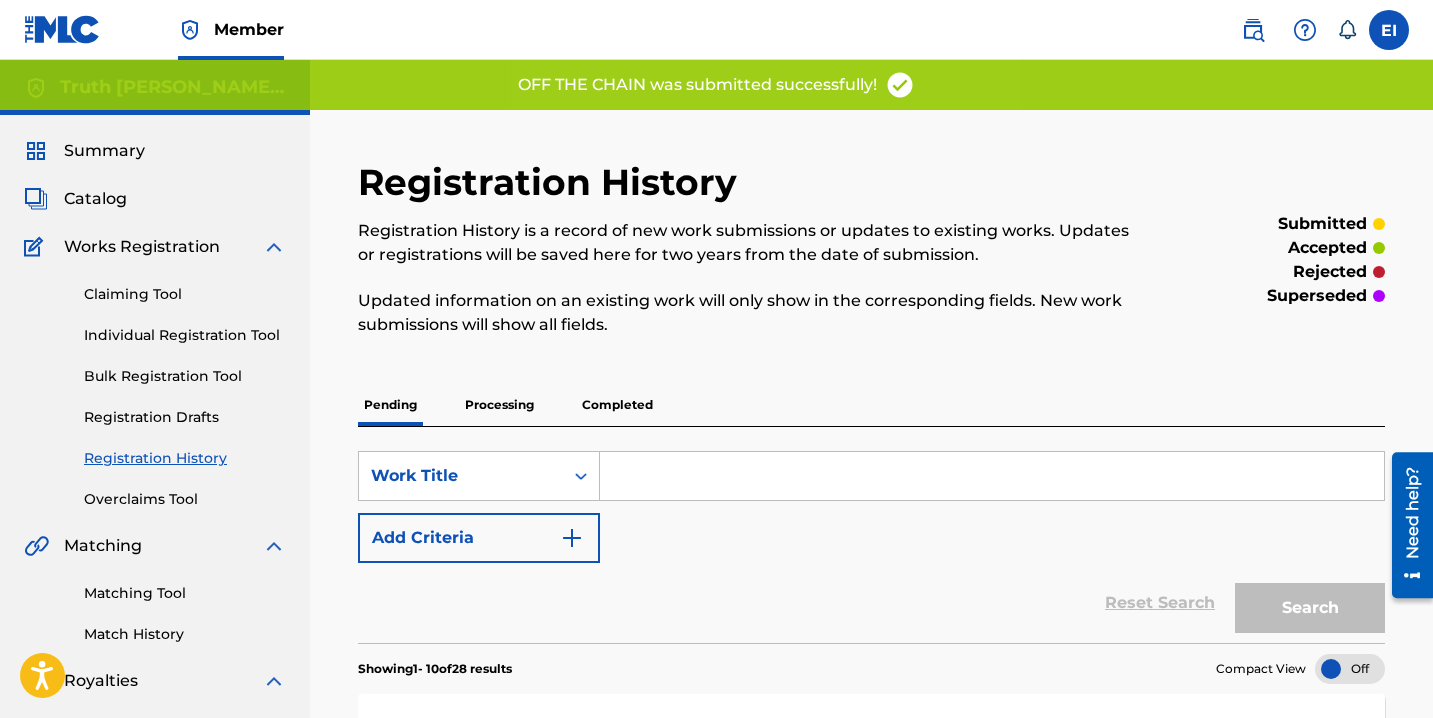 click on "Individual Registration Tool" at bounding box center [185, 335] 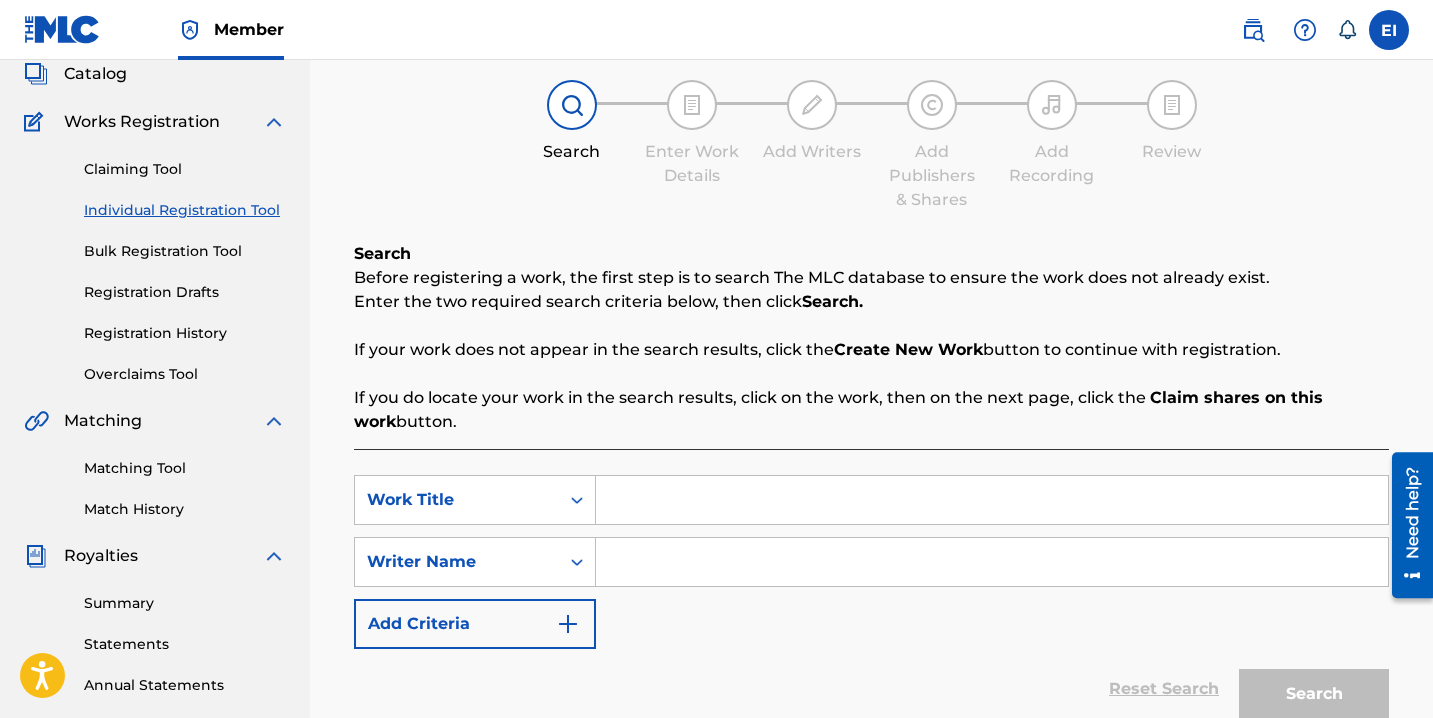 scroll, scrollTop: 136, scrollLeft: 0, axis: vertical 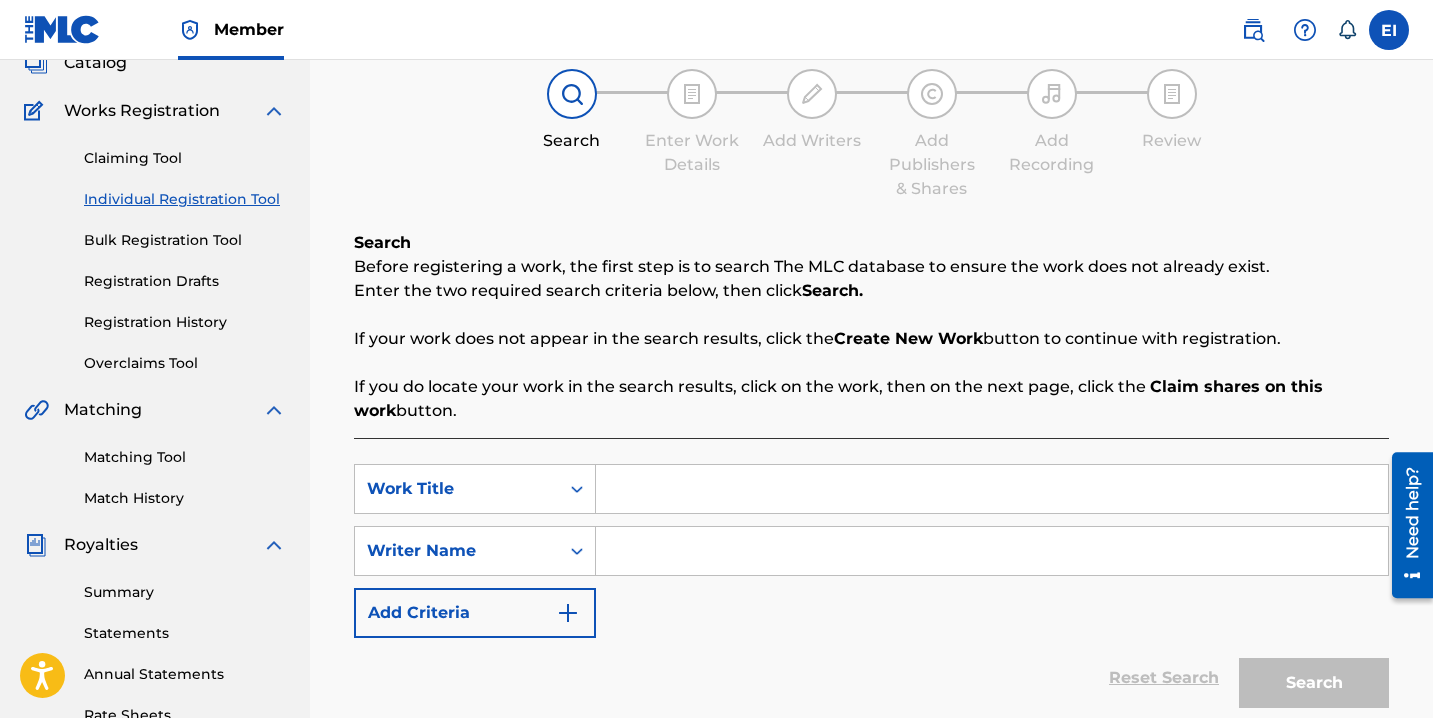 click at bounding box center (992, 489) 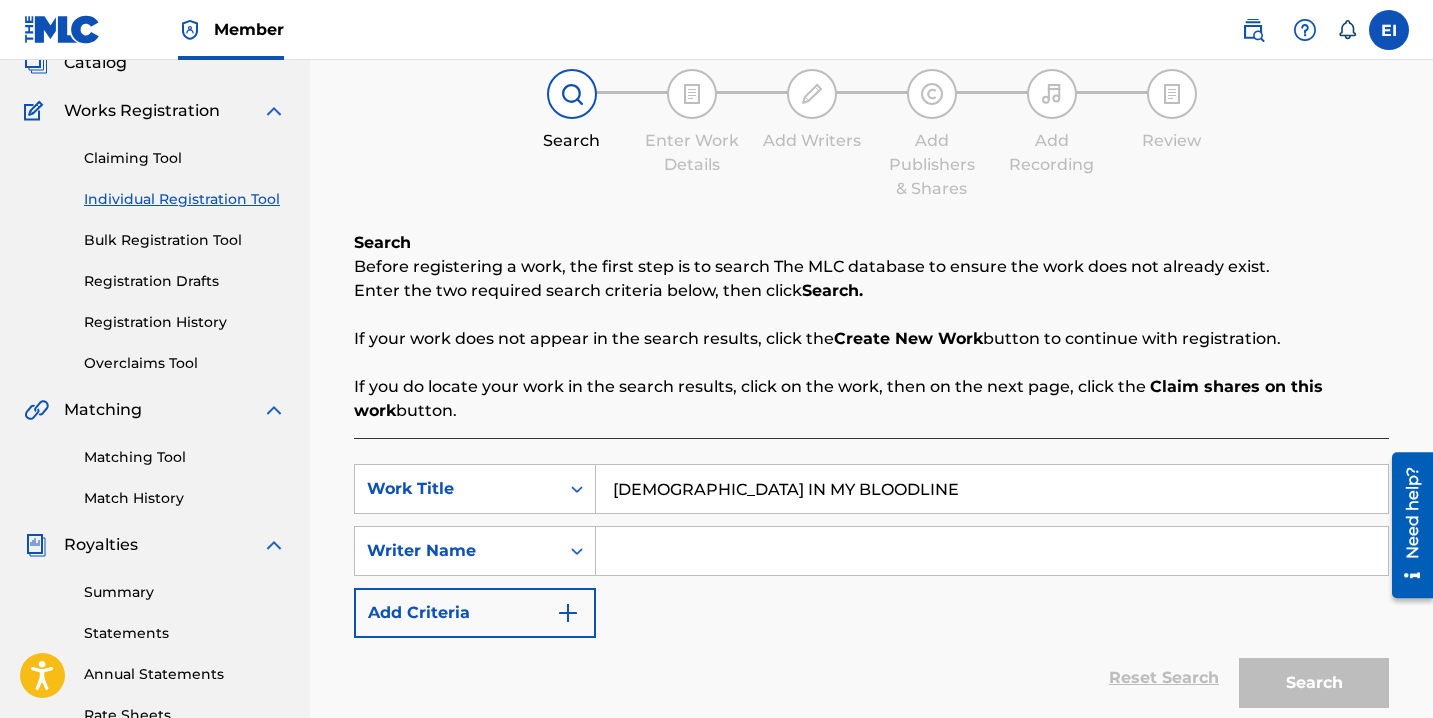 click at bounding box center [992, 551] 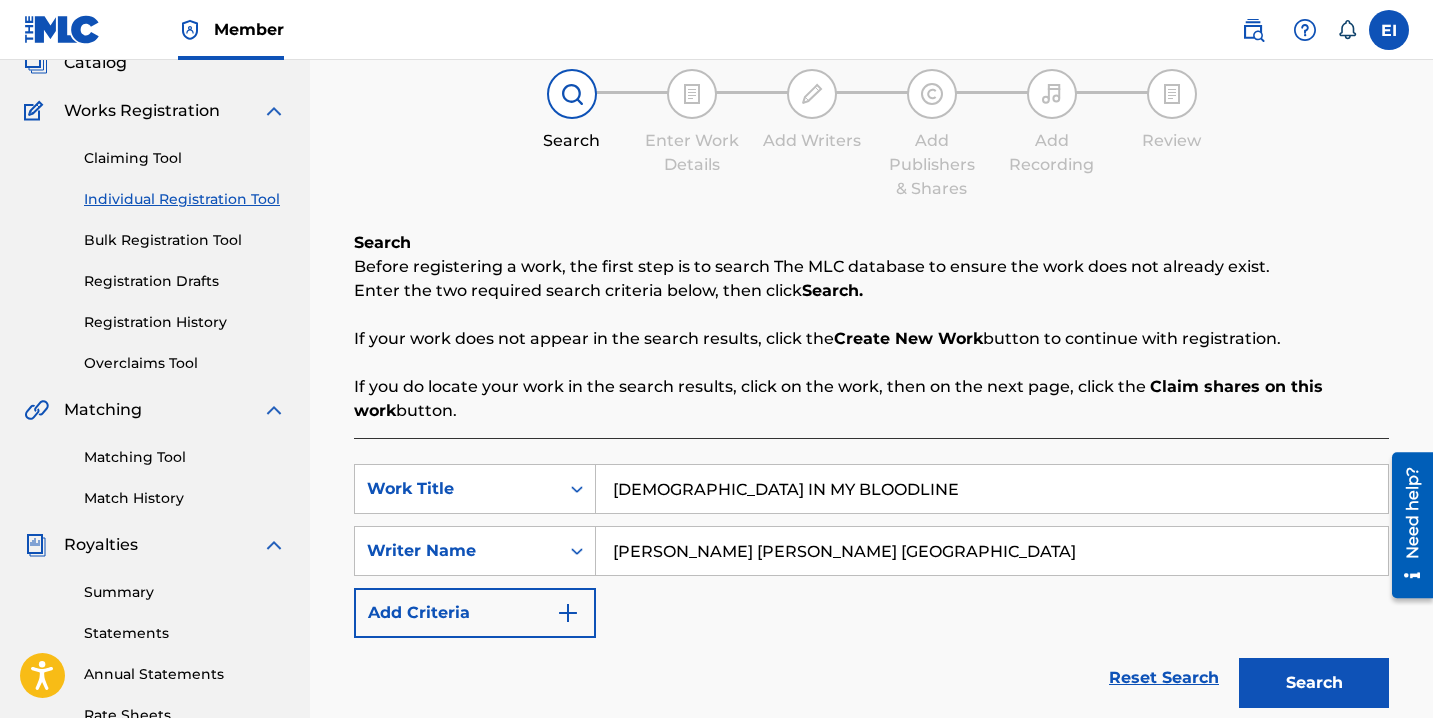 click on "Search" at bounding box center (1314, 683) 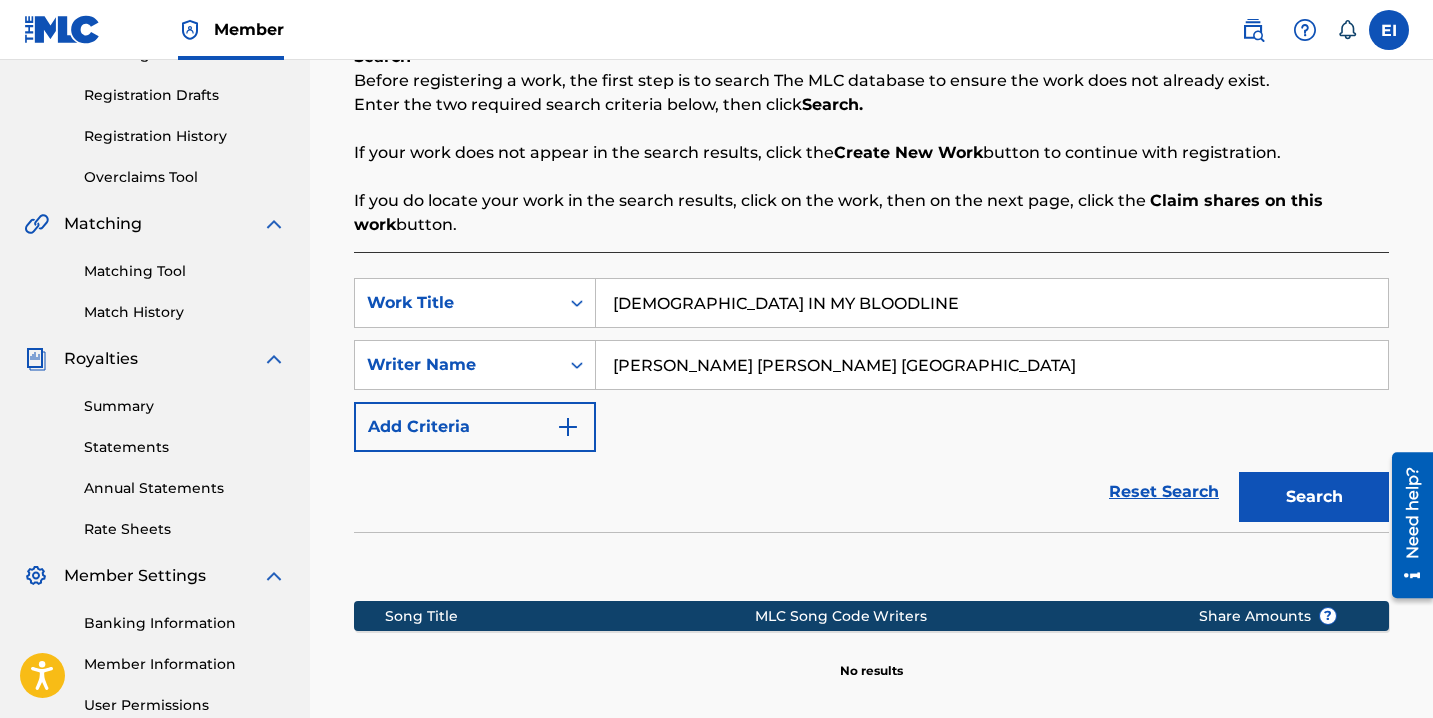 scroll, scrollTop: 551, scrollLeft: 0, axis: vertical 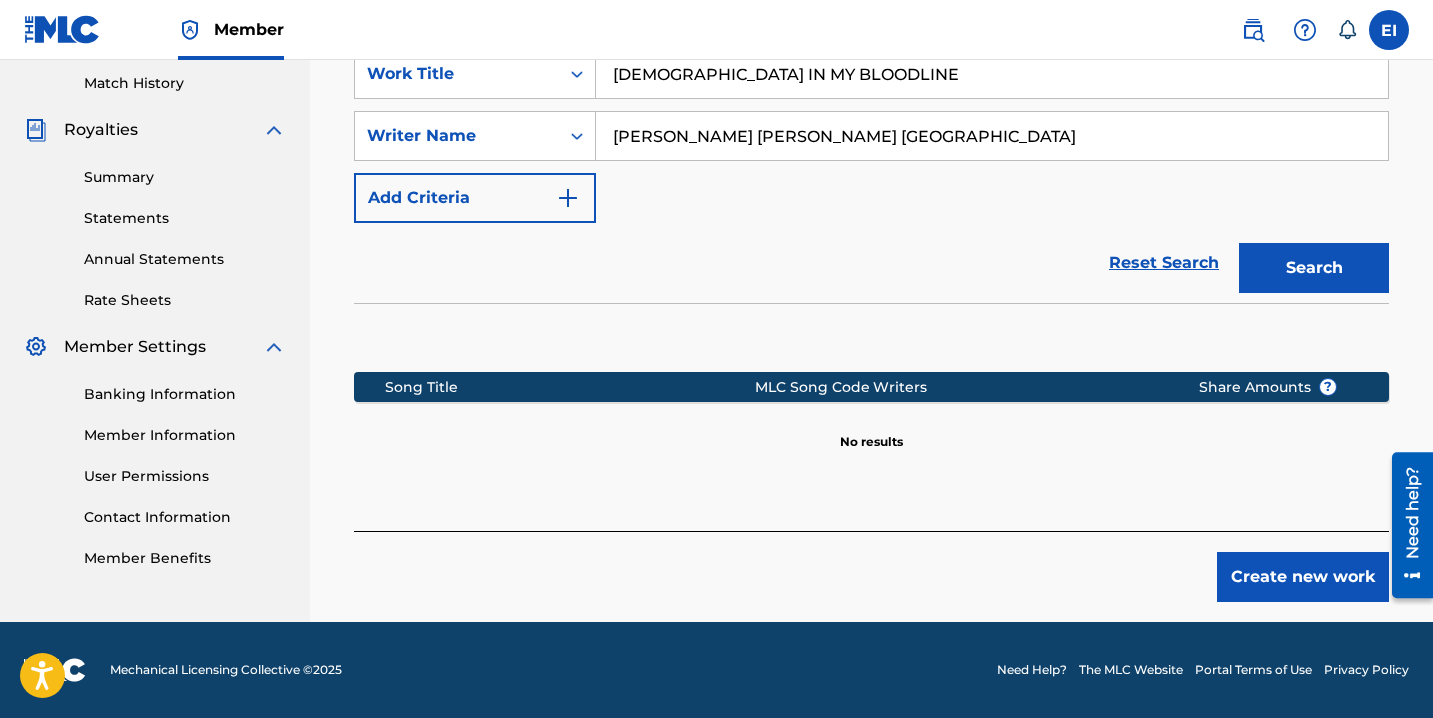 click on "Create new work" at bounding box center [1303, 577] 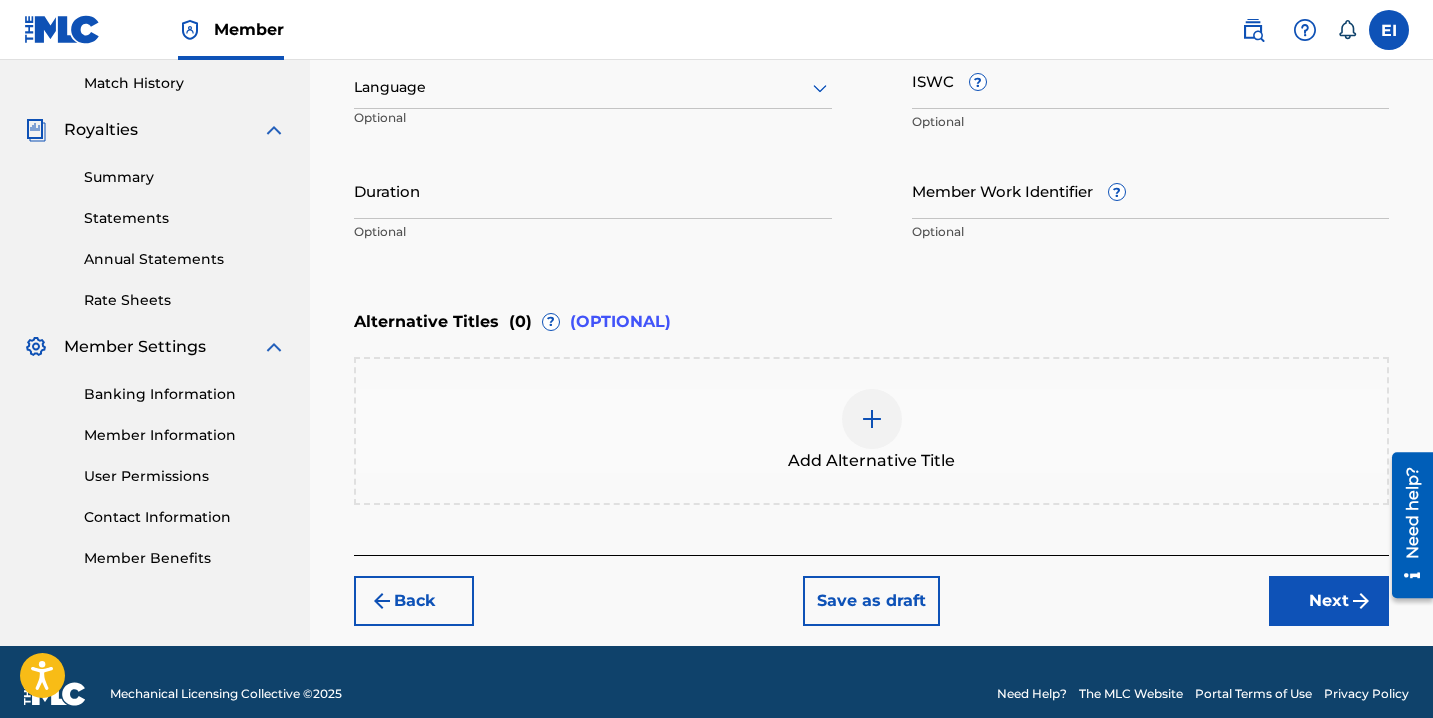 click on "ISWC   ?" at bounding box center [1151, 80] 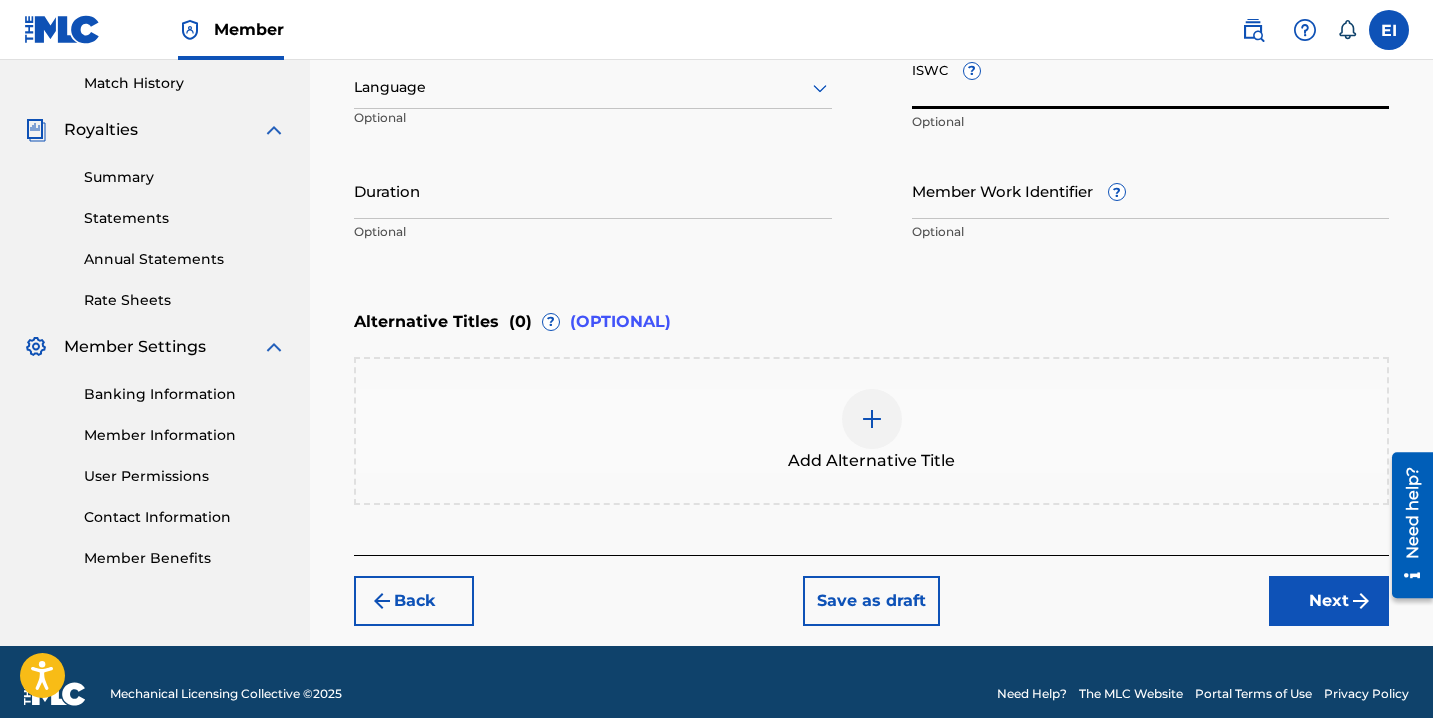 paste on "T3337498672" 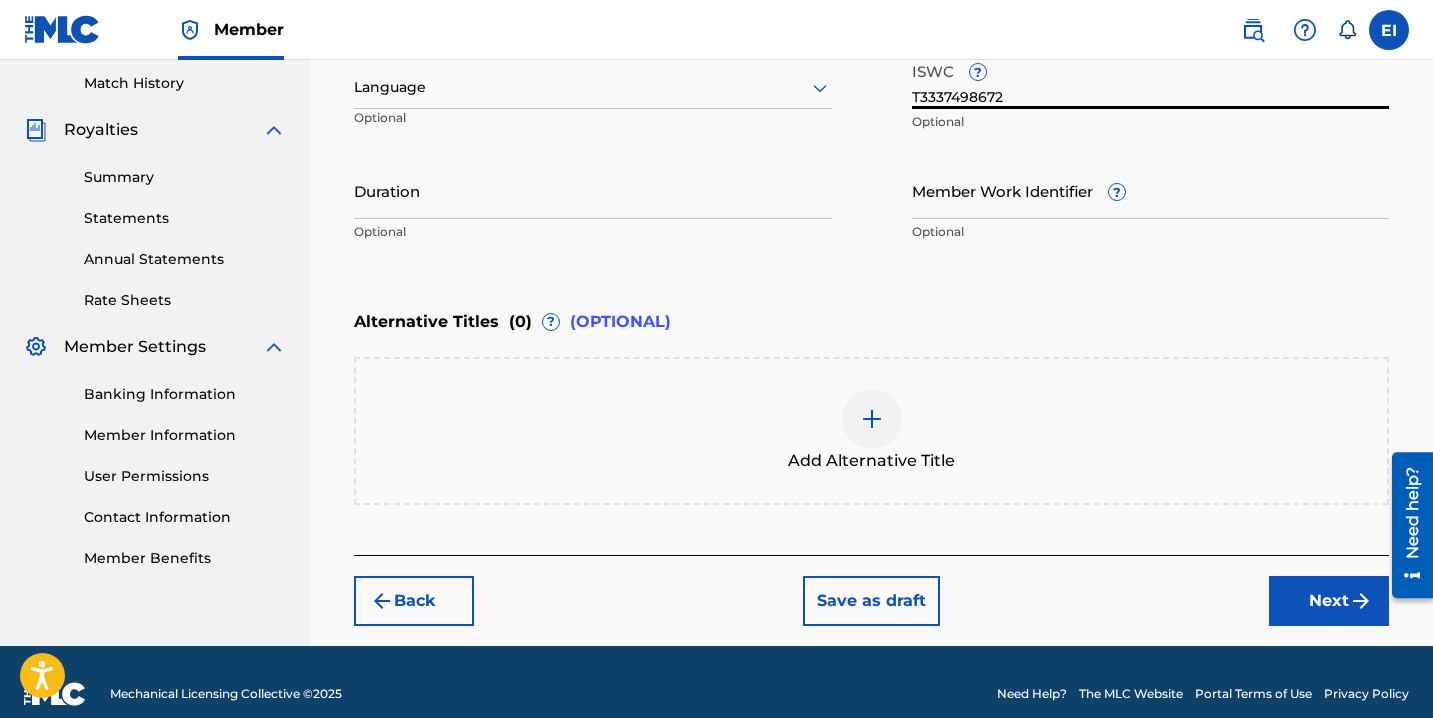 click on "Duration" at bounding box center [593, 190] 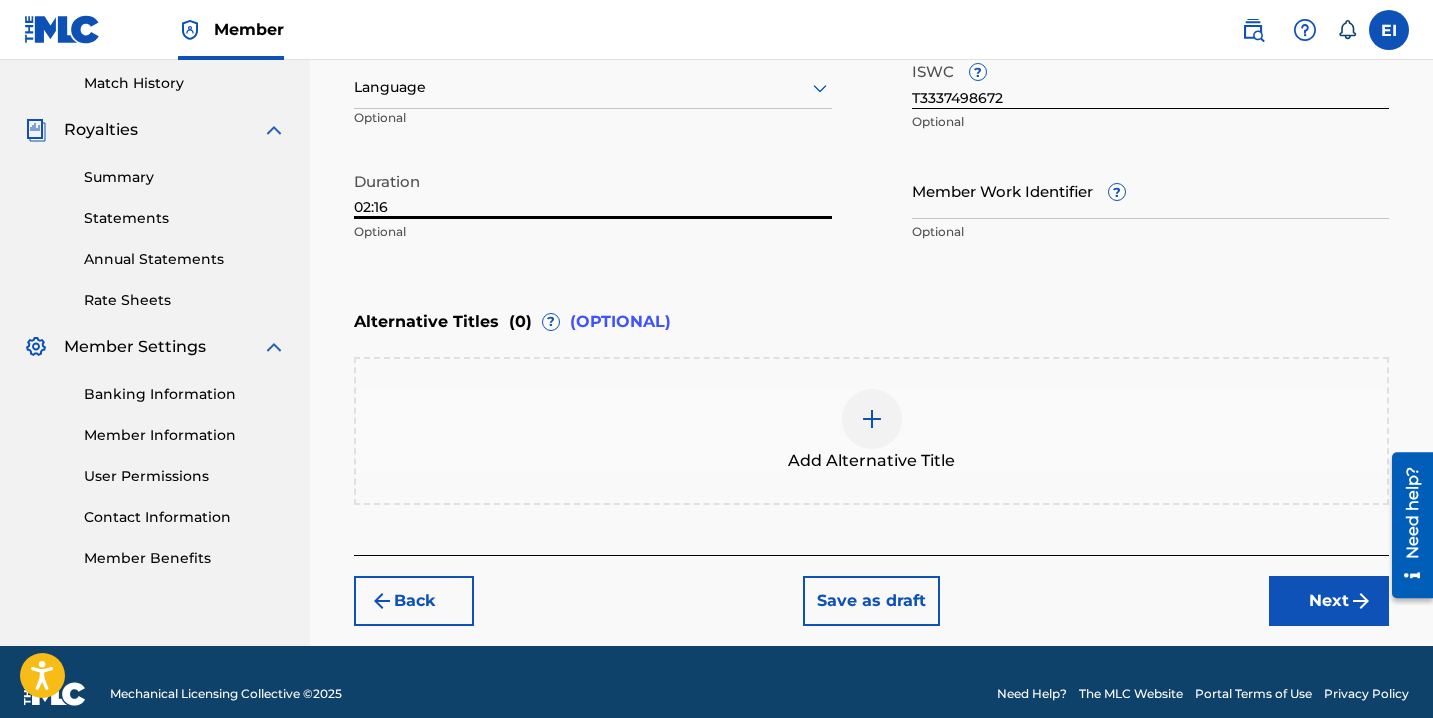 click on "Language" at bounding box center (593, 88) 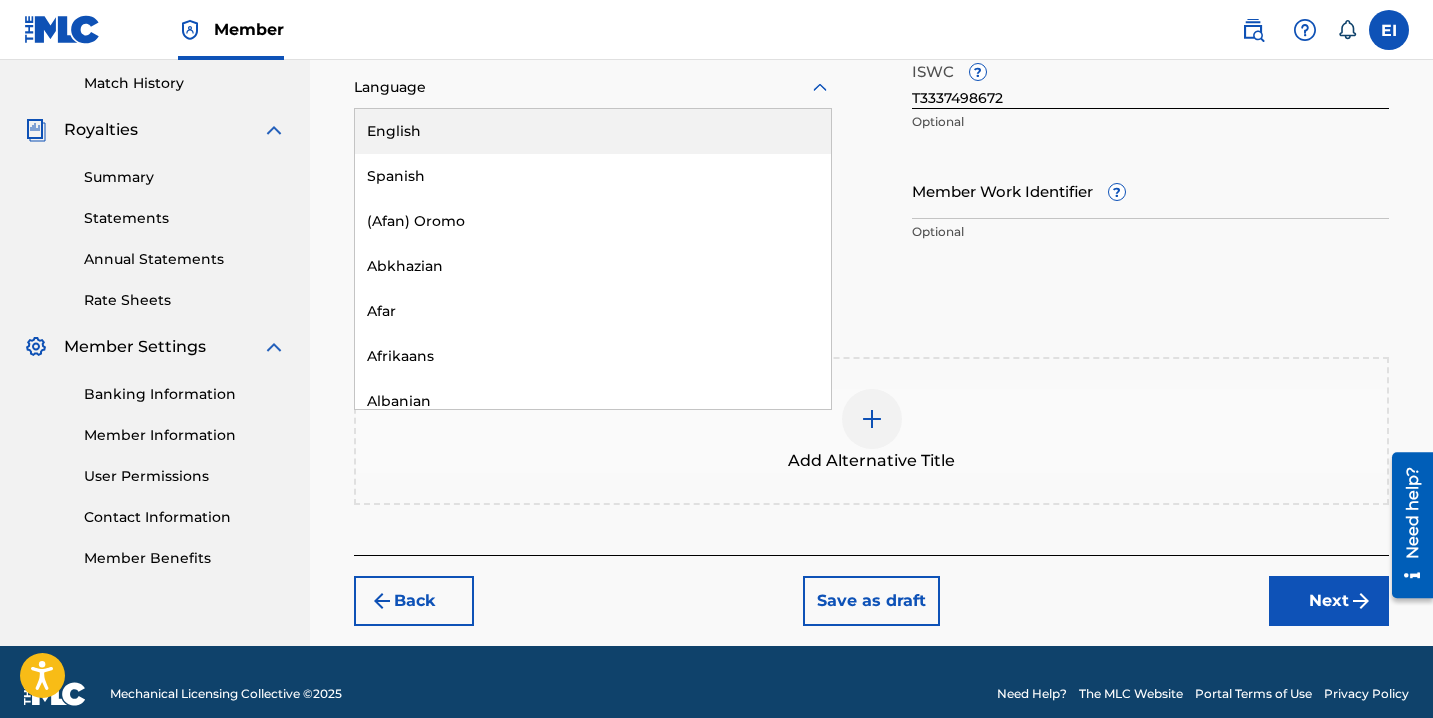 click on "English" at bounding box center (593, 131) 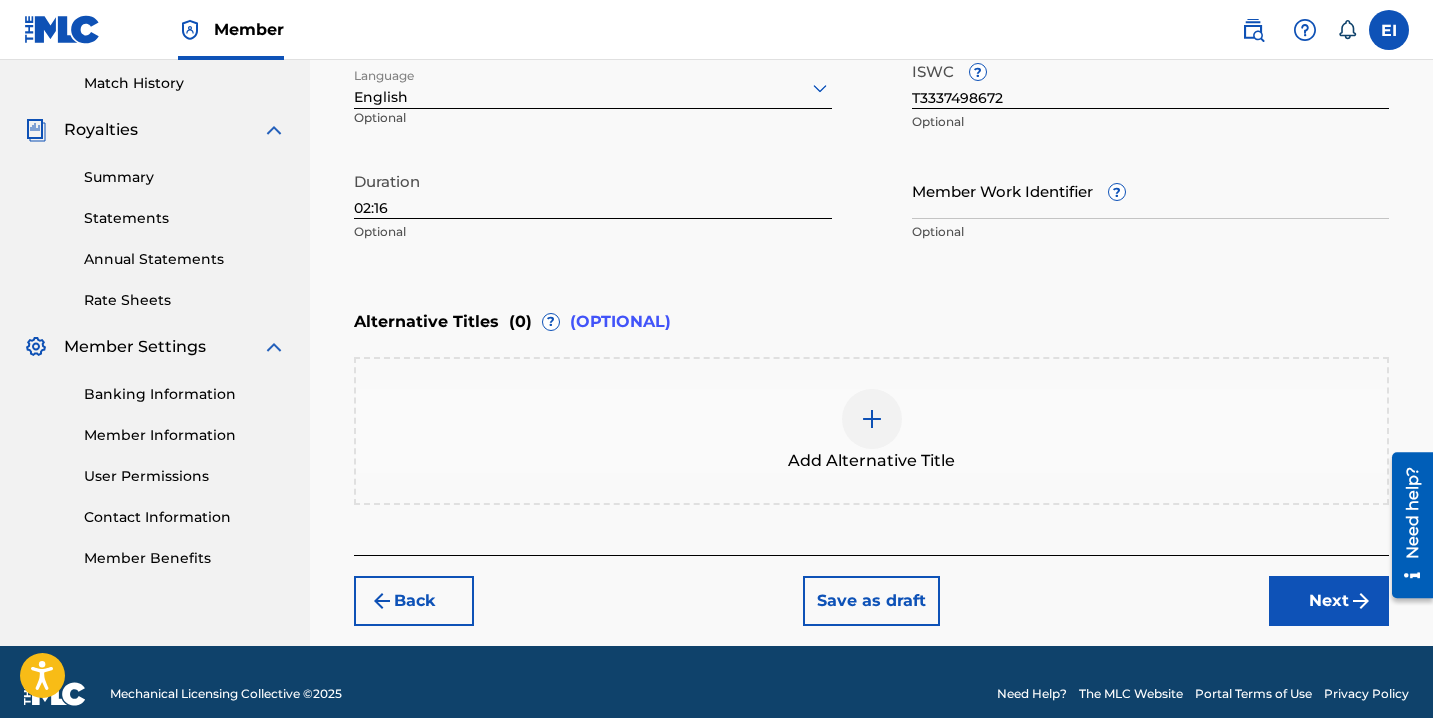 click on "Next" at bounding box center [1329, 601] 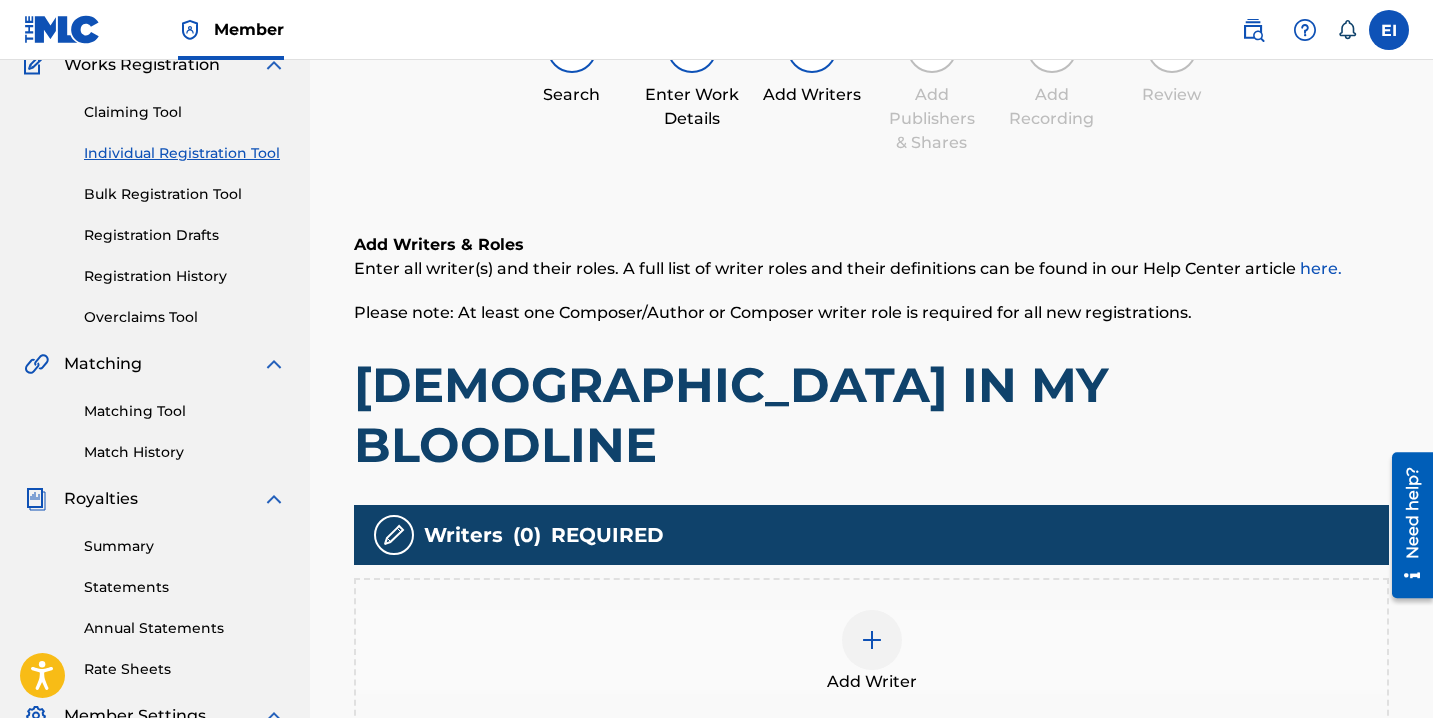 scroll, scrollTop: 90, scrollLeft: 0, axis: vertical 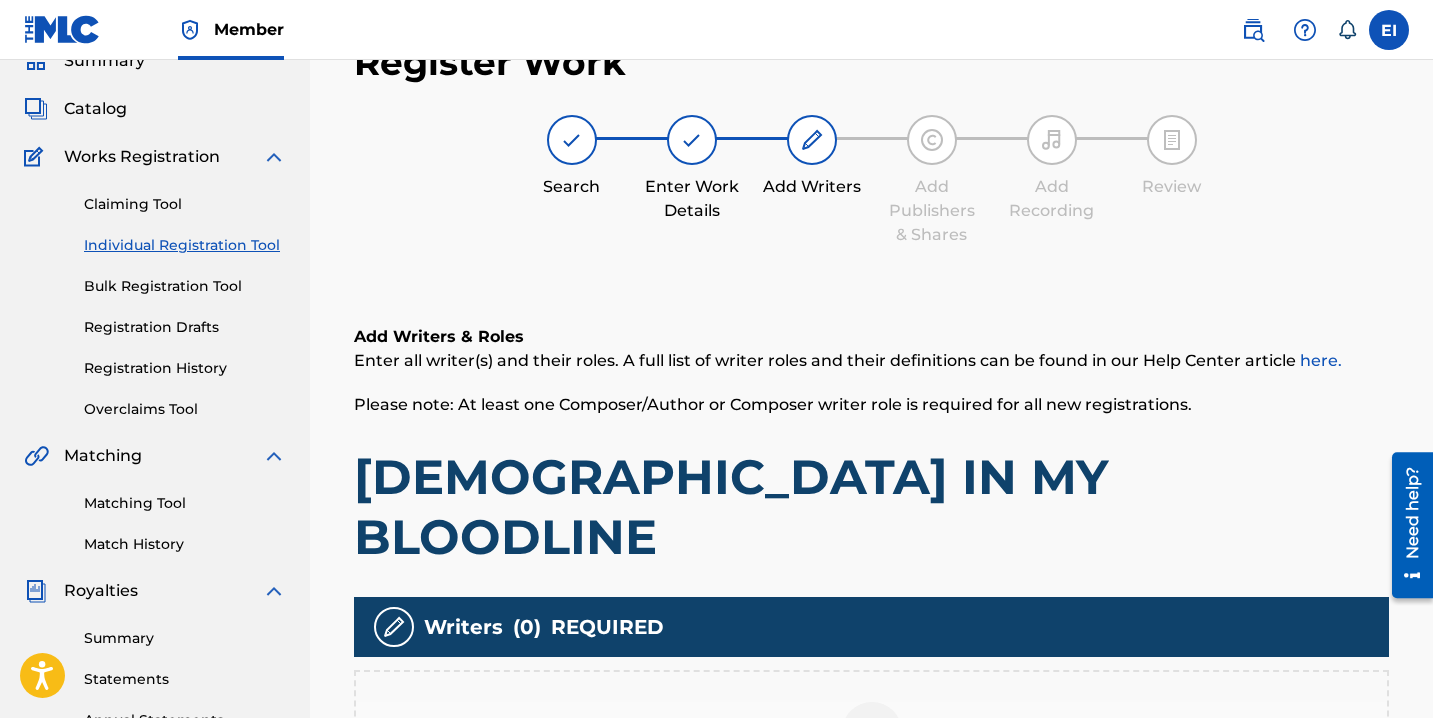 click on "Add Writer" at bounding box center [871, 744] 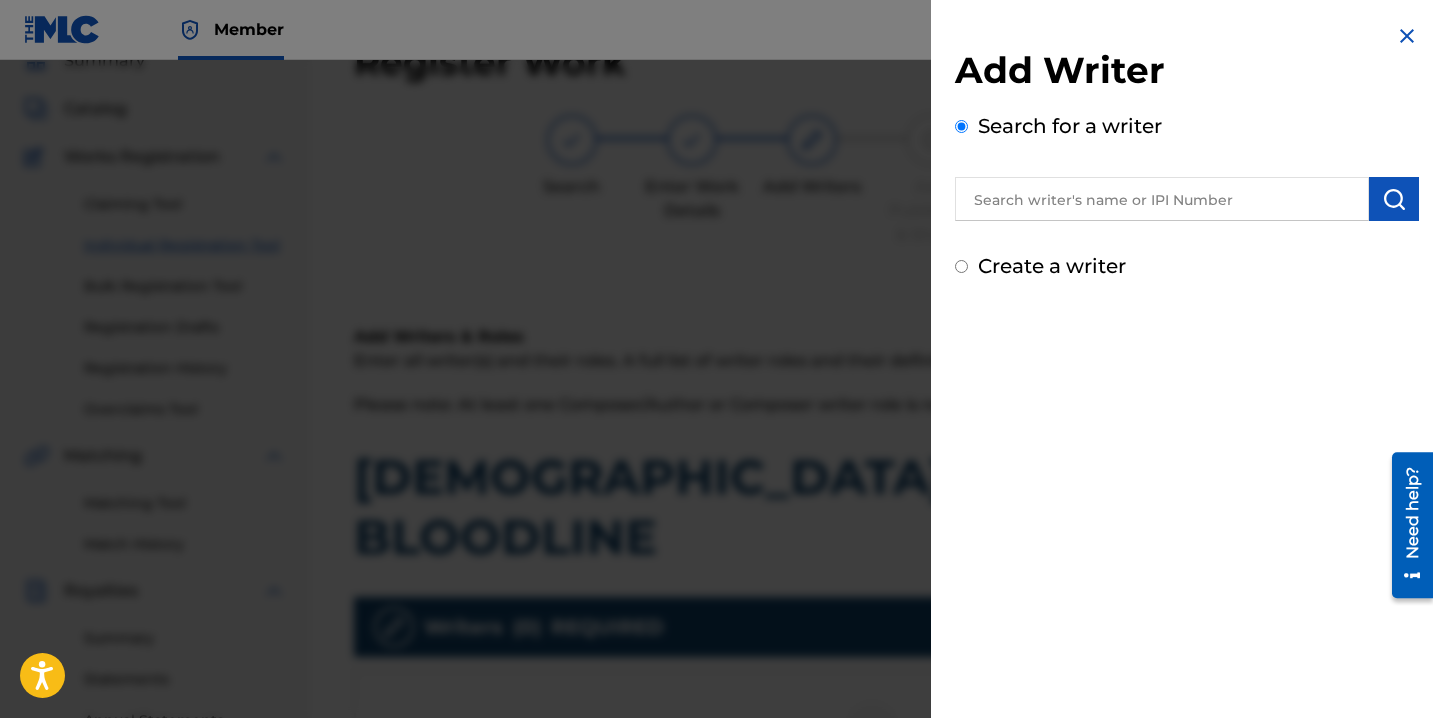 click on "Create a writer" at bounding box center [1187, 266] 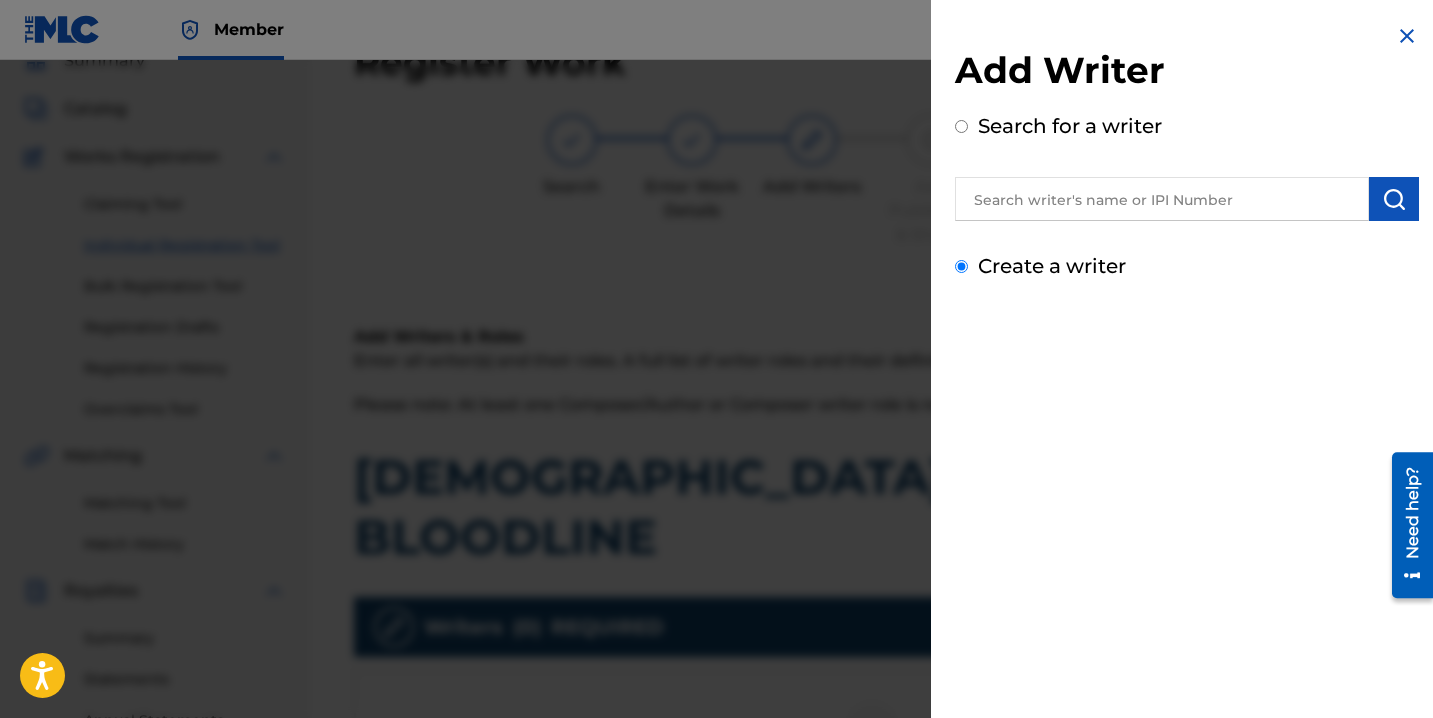 click on "Create a writer" at bounding box center (961, 266) 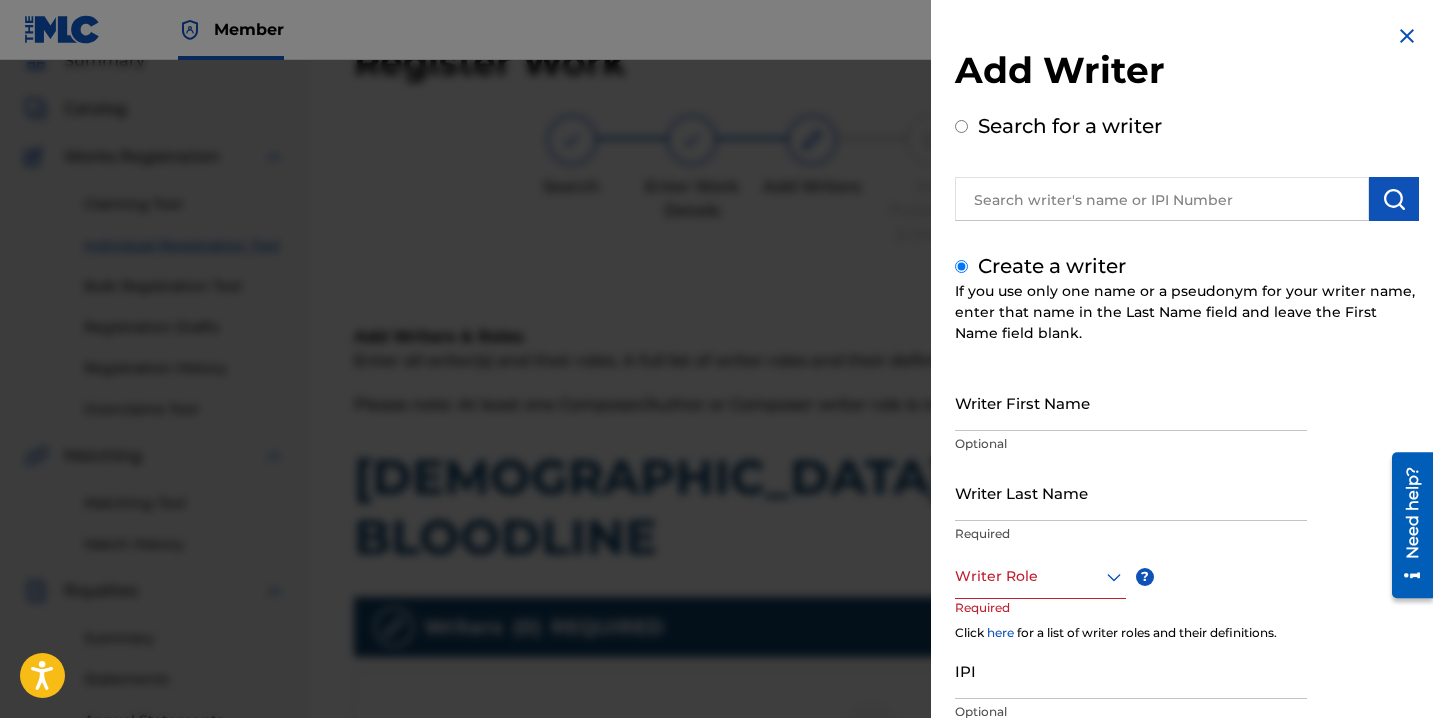 click on "Writer First Name" at bounding box center (1131, 402) 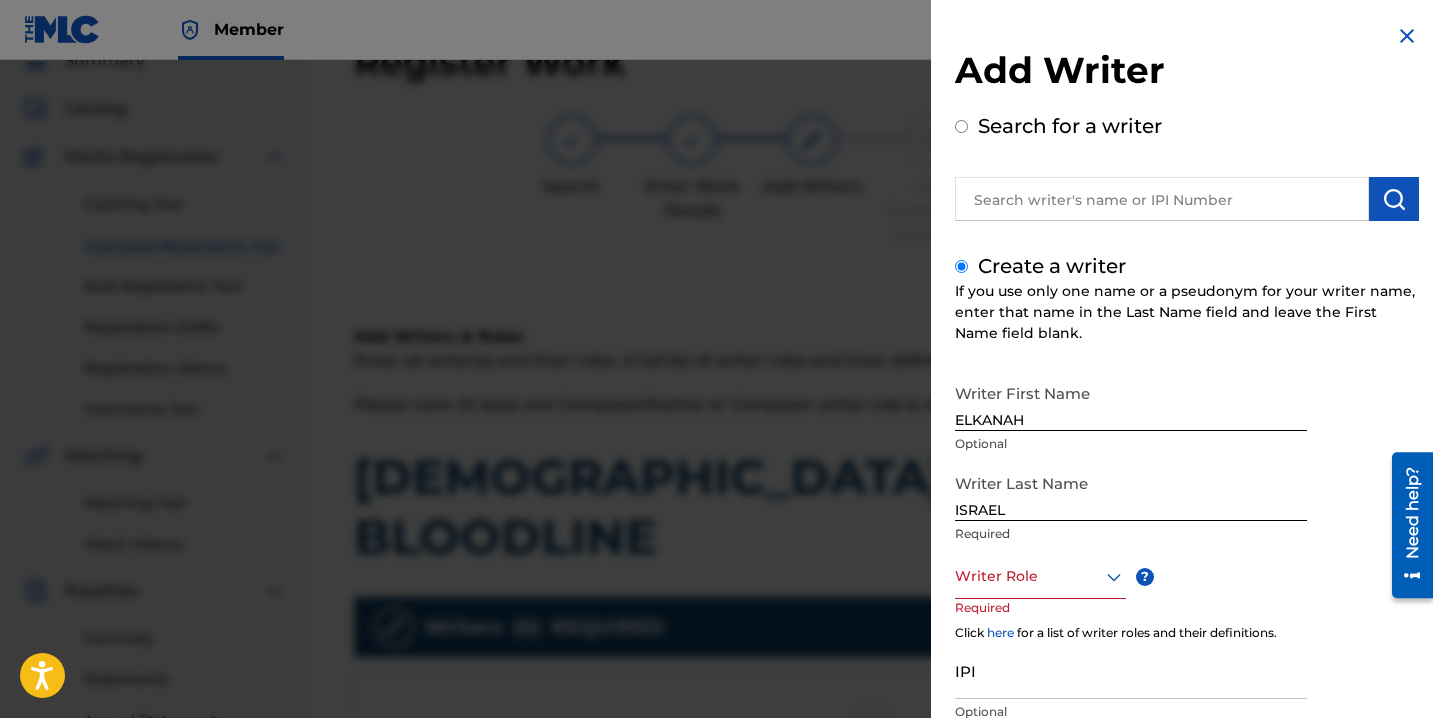 click on "Writer Role" at bounding box center (1040, 576) 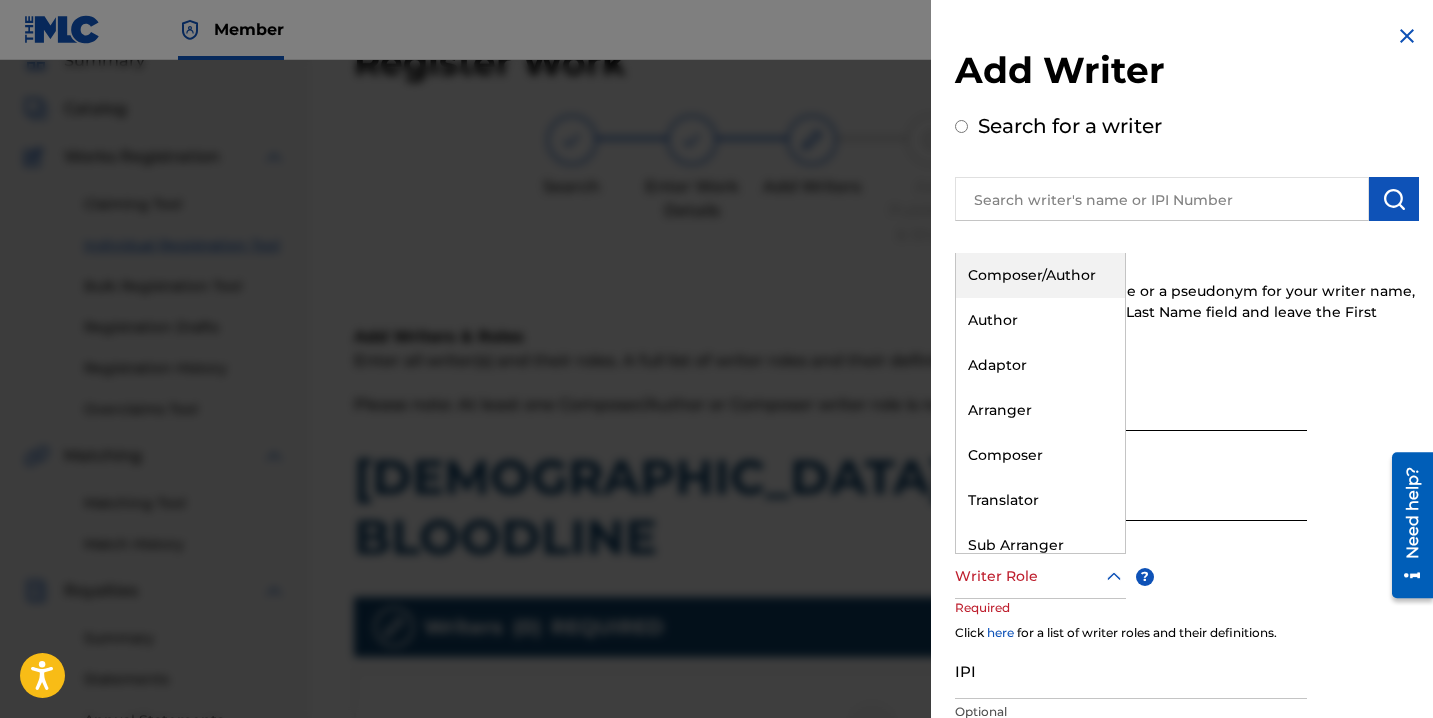 click on "Composer/Author" at bounding box center (1040, 275) 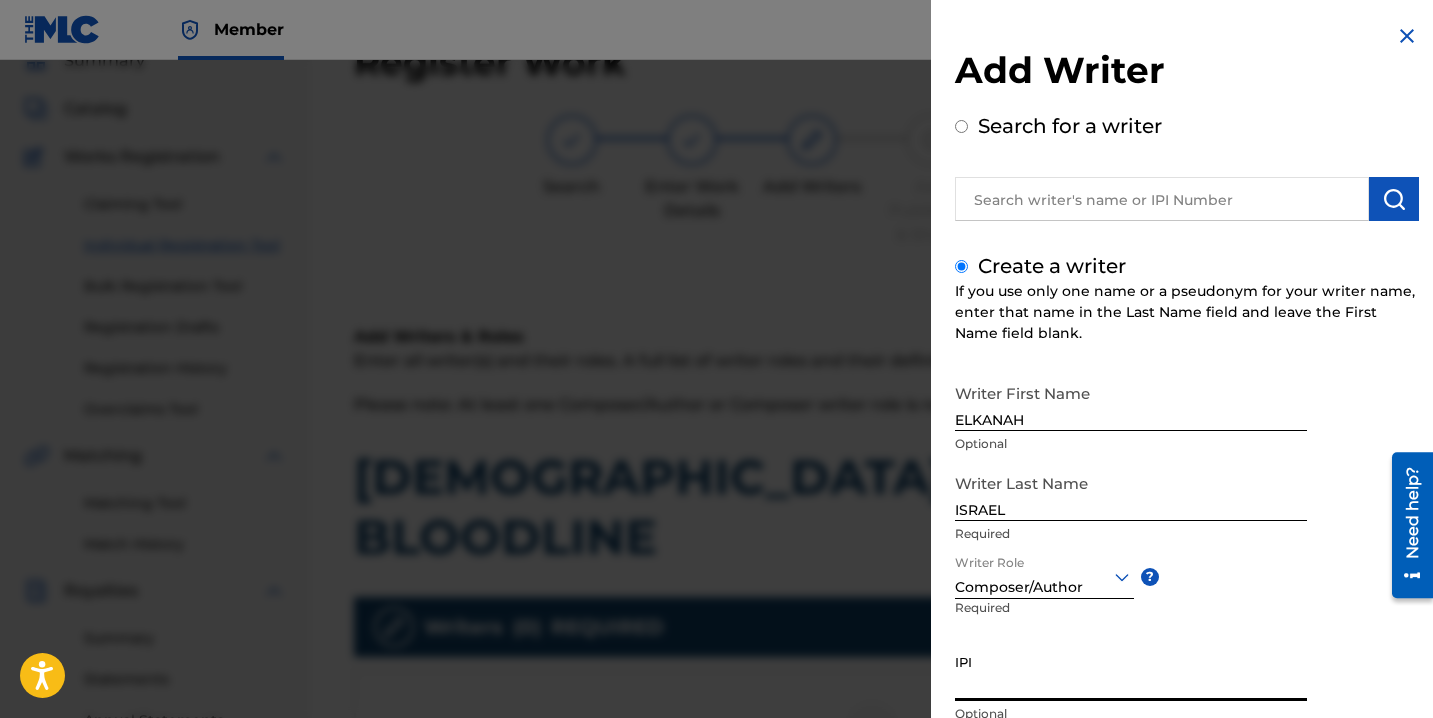 paste on "871838696" 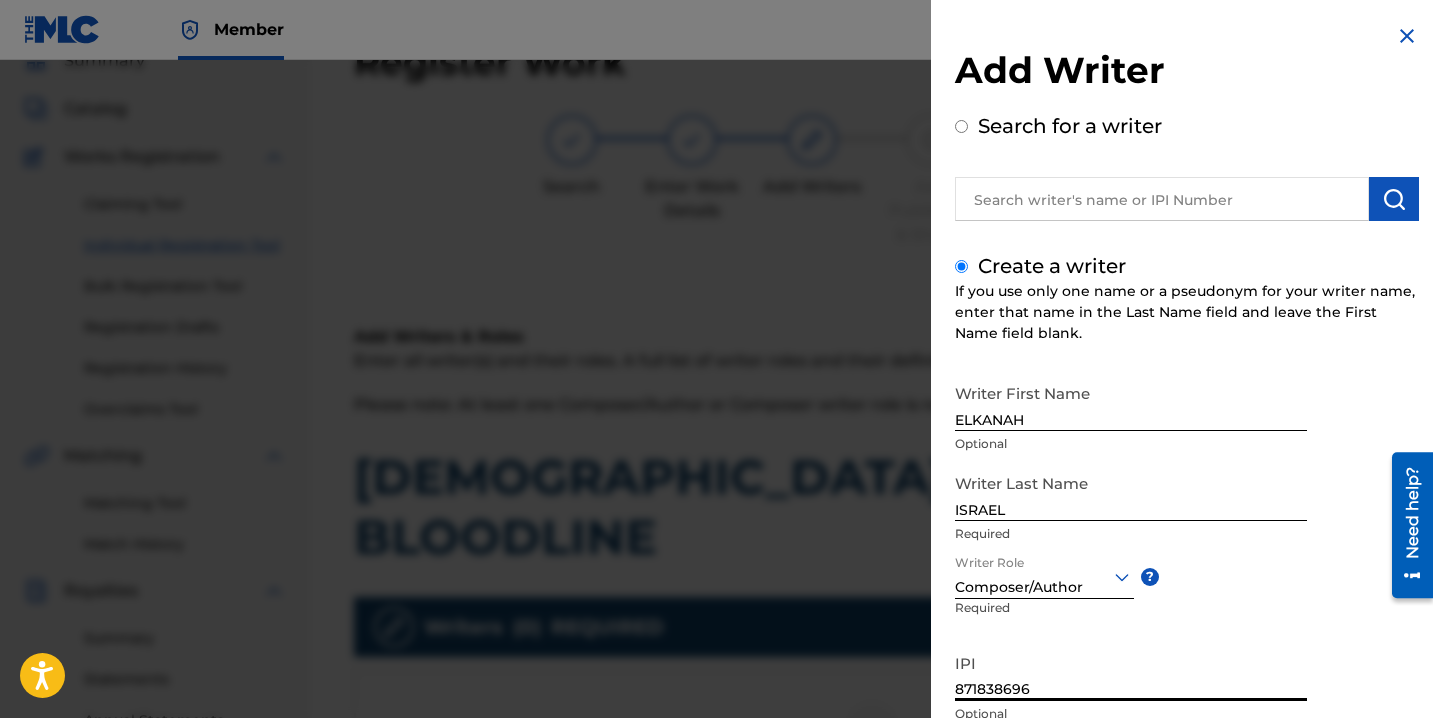 scroll, scrollTop: 150, scrollLeft: 0, axis: vertical 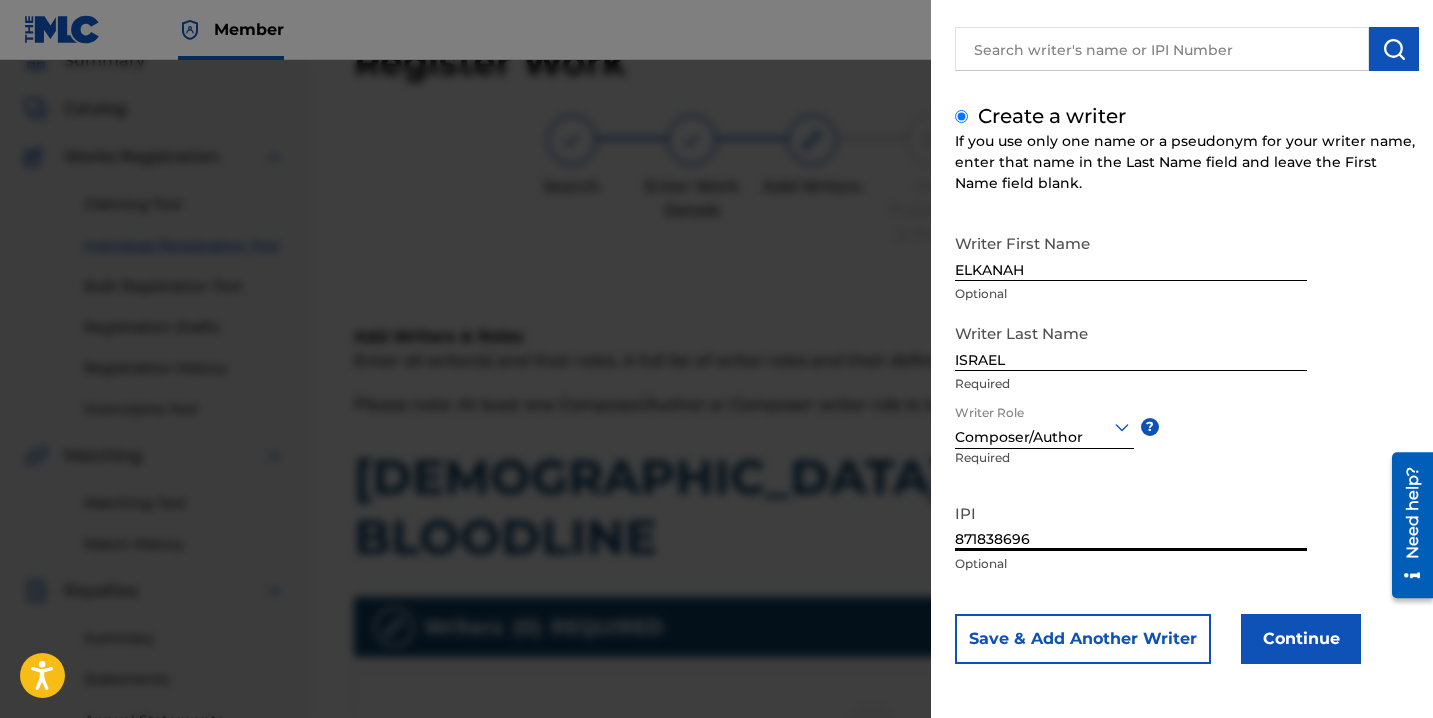 click on "Continue" at bounding box center (1301, 639) 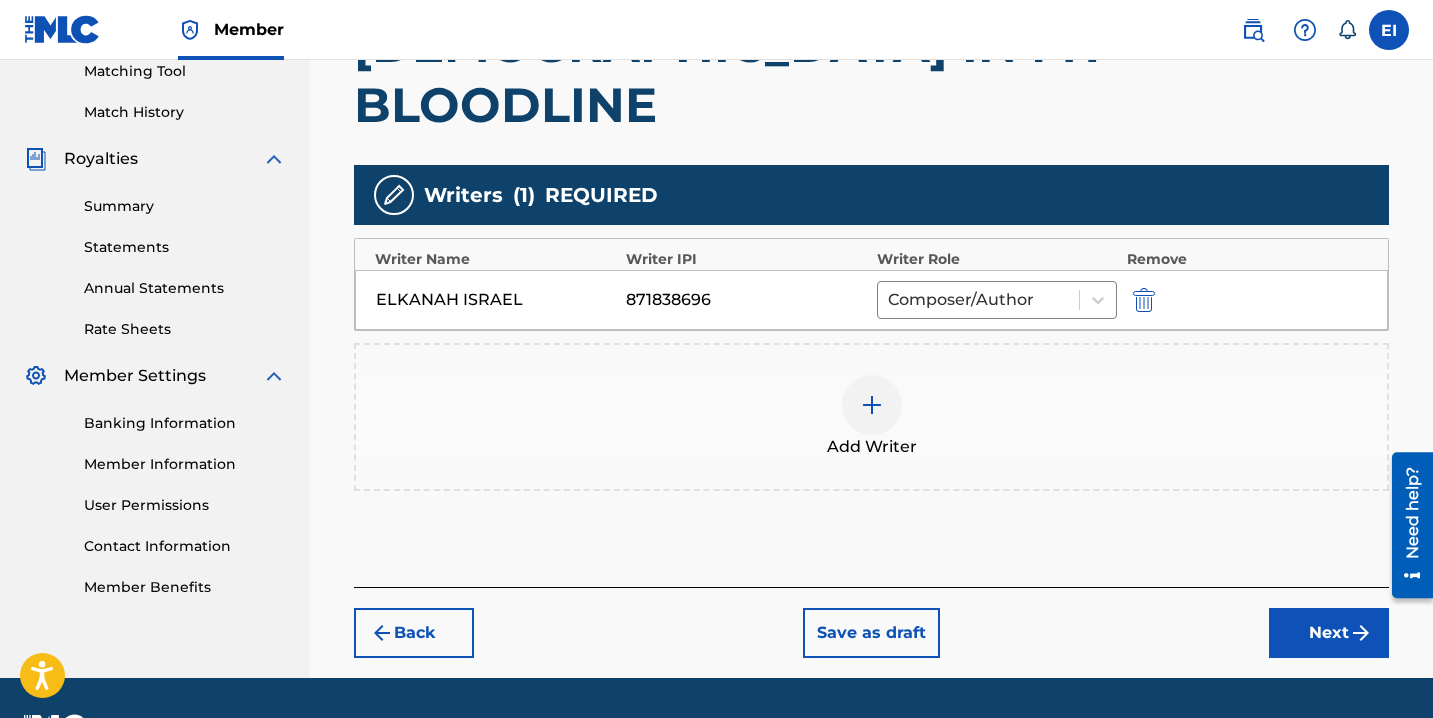 click on "Next" at bounding box center [1329, 633] 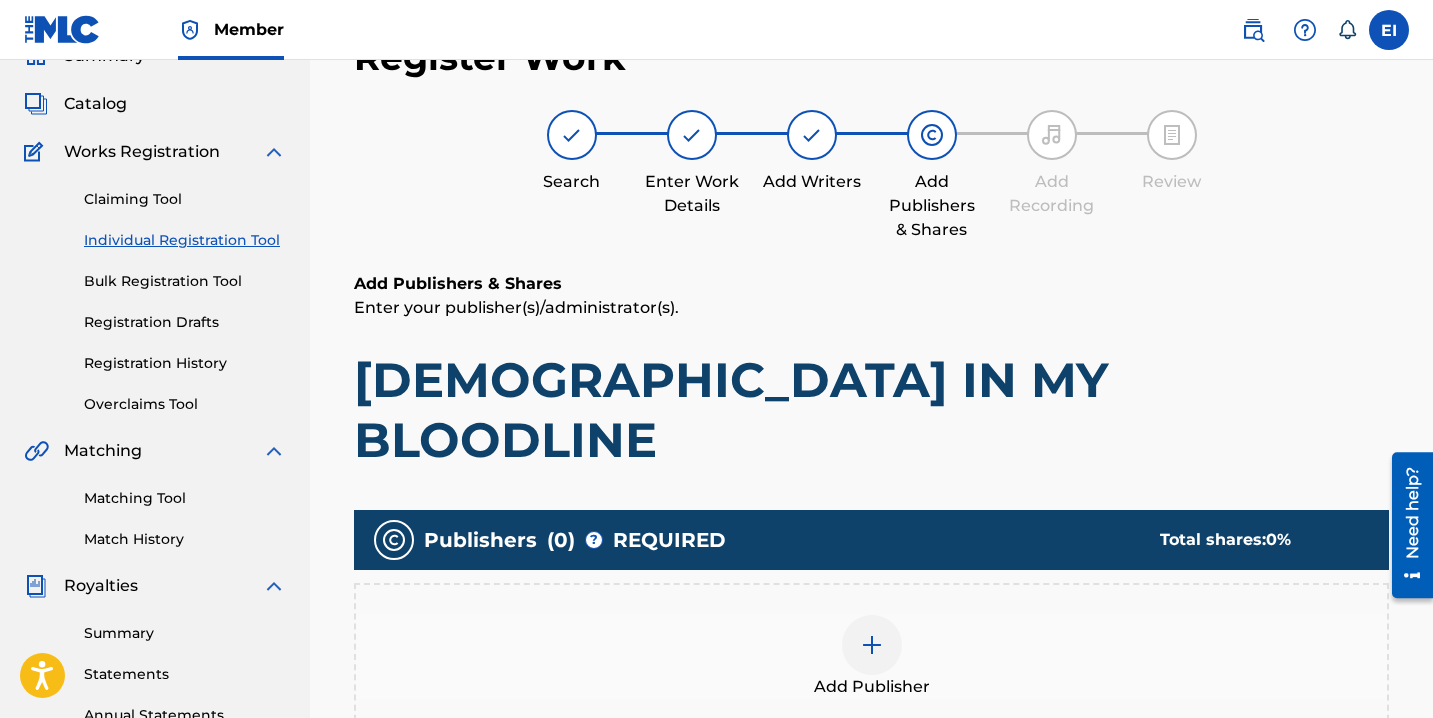 scroll, scrollTop: 90, scrollLeft: 0, axis: vertical 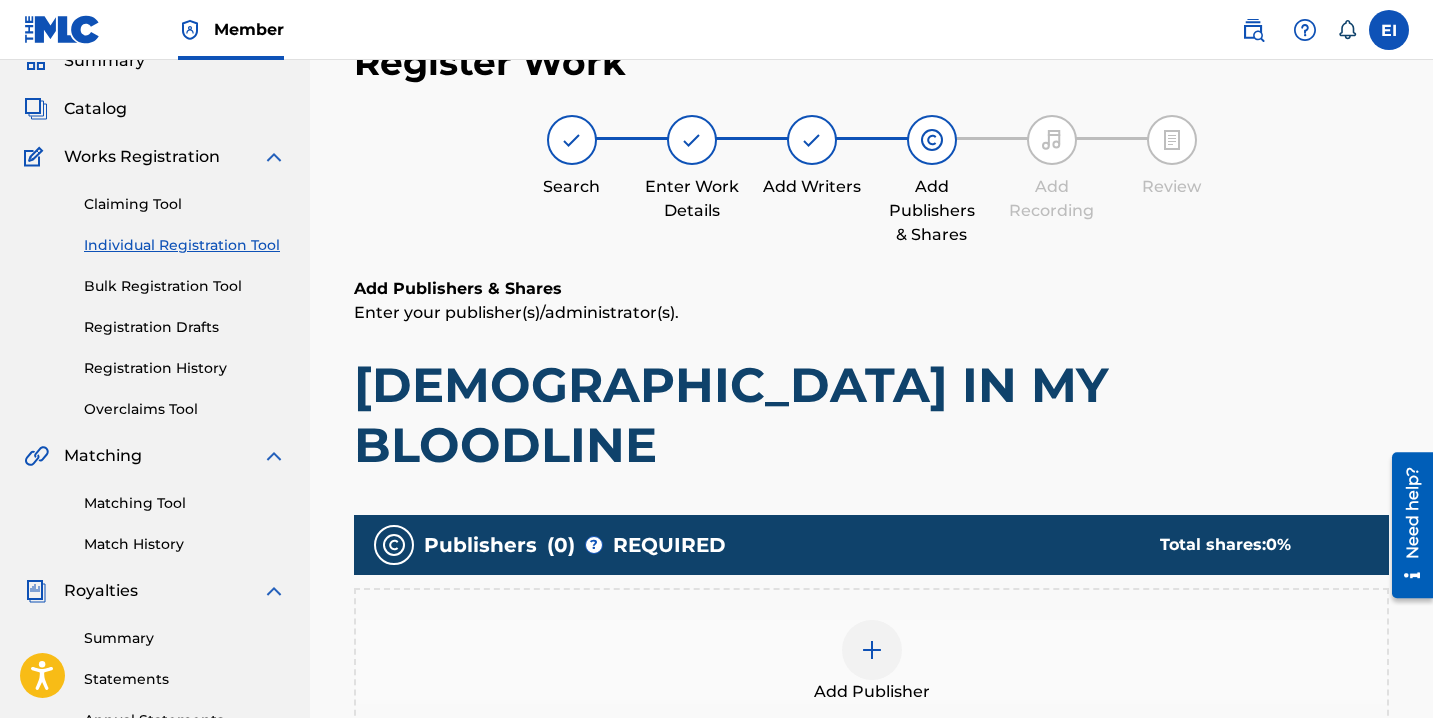 click on "Add Publisher" at bounding box center [871, 662] 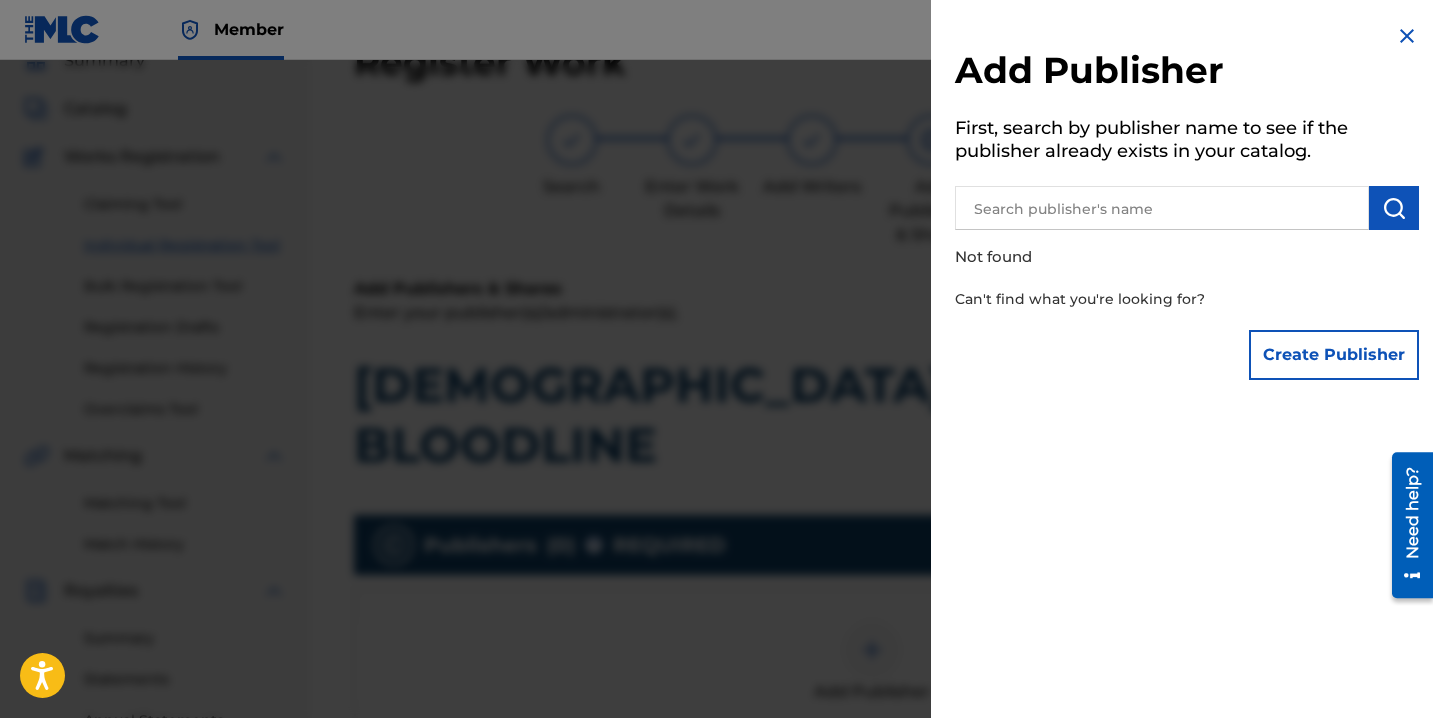 click on "Create Publisher" at bounding box center (1334, 355) 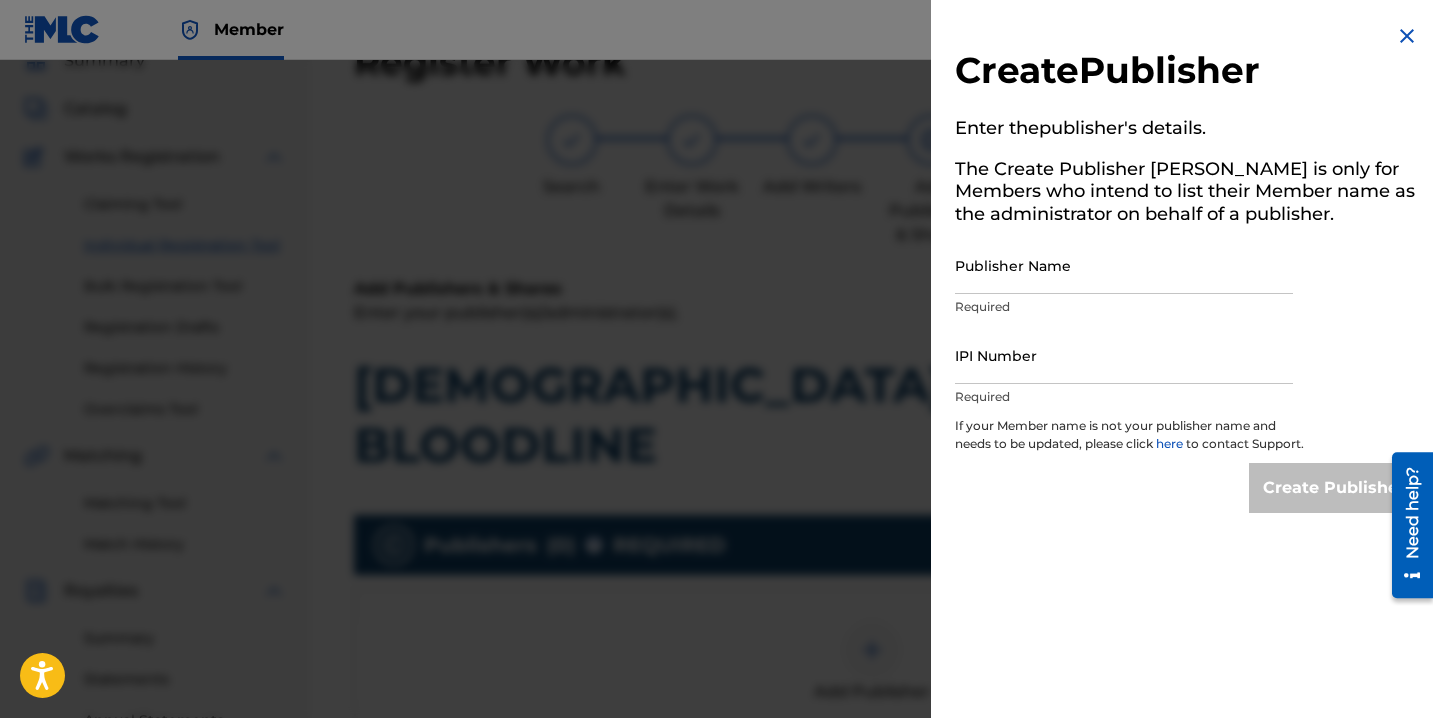 click on "IPI Number" at bounding box center (1124, 355) 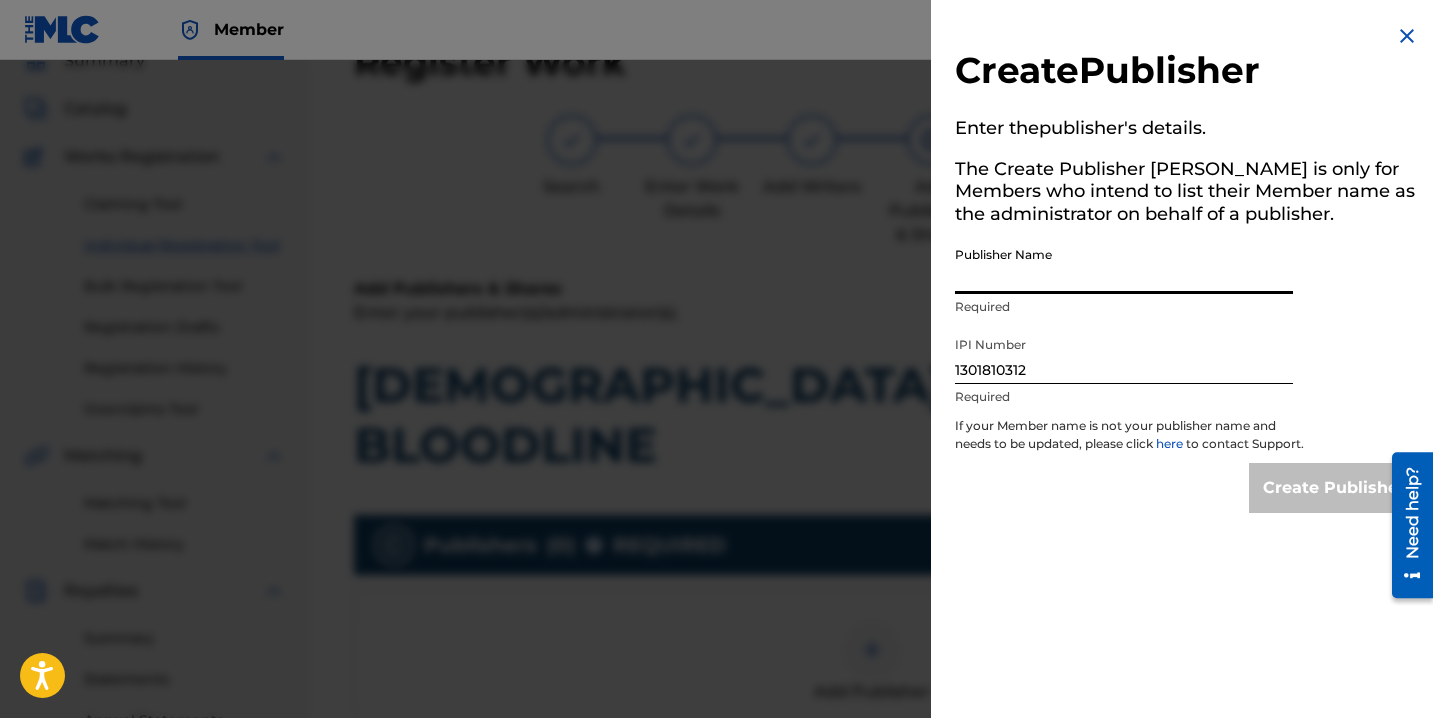 click on "Publisher Name" at bounding box center (1124, 265) 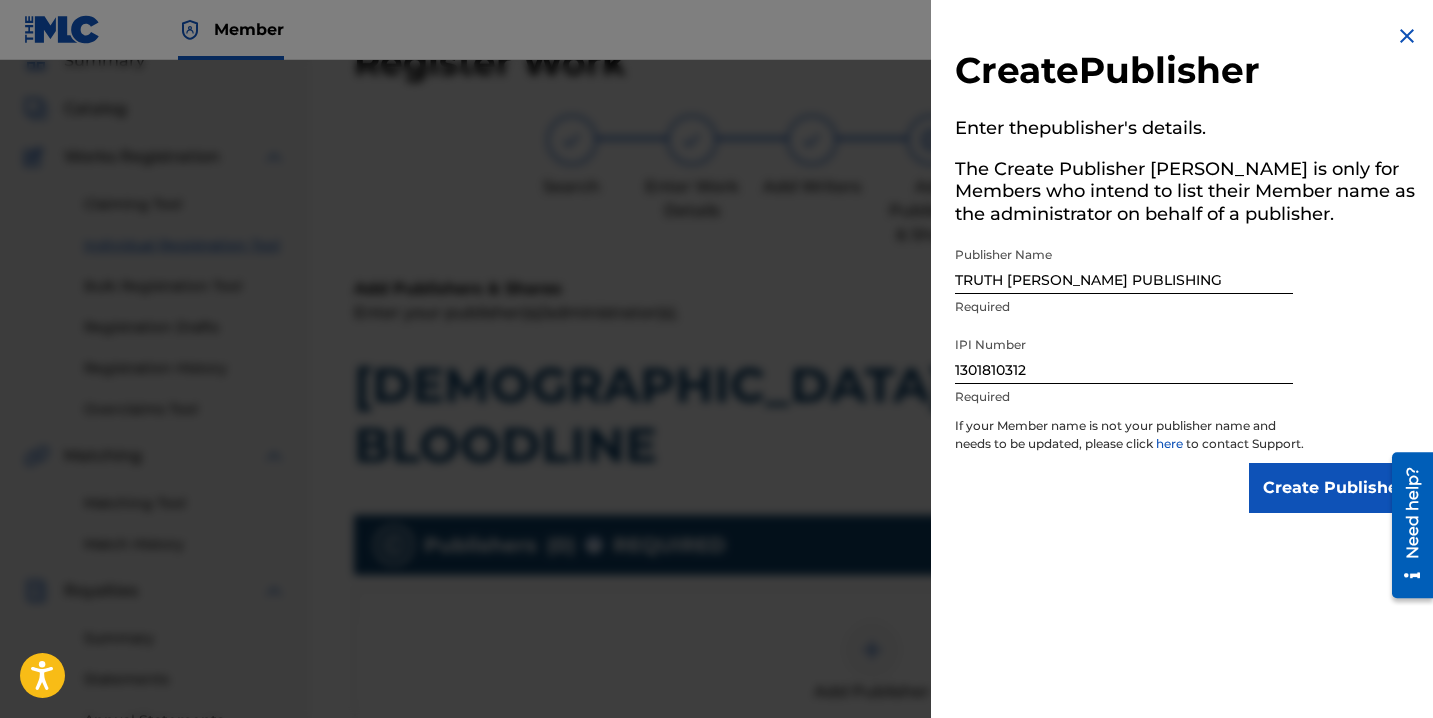 click on "Create Publisher" at bounding box center (1334, 488) 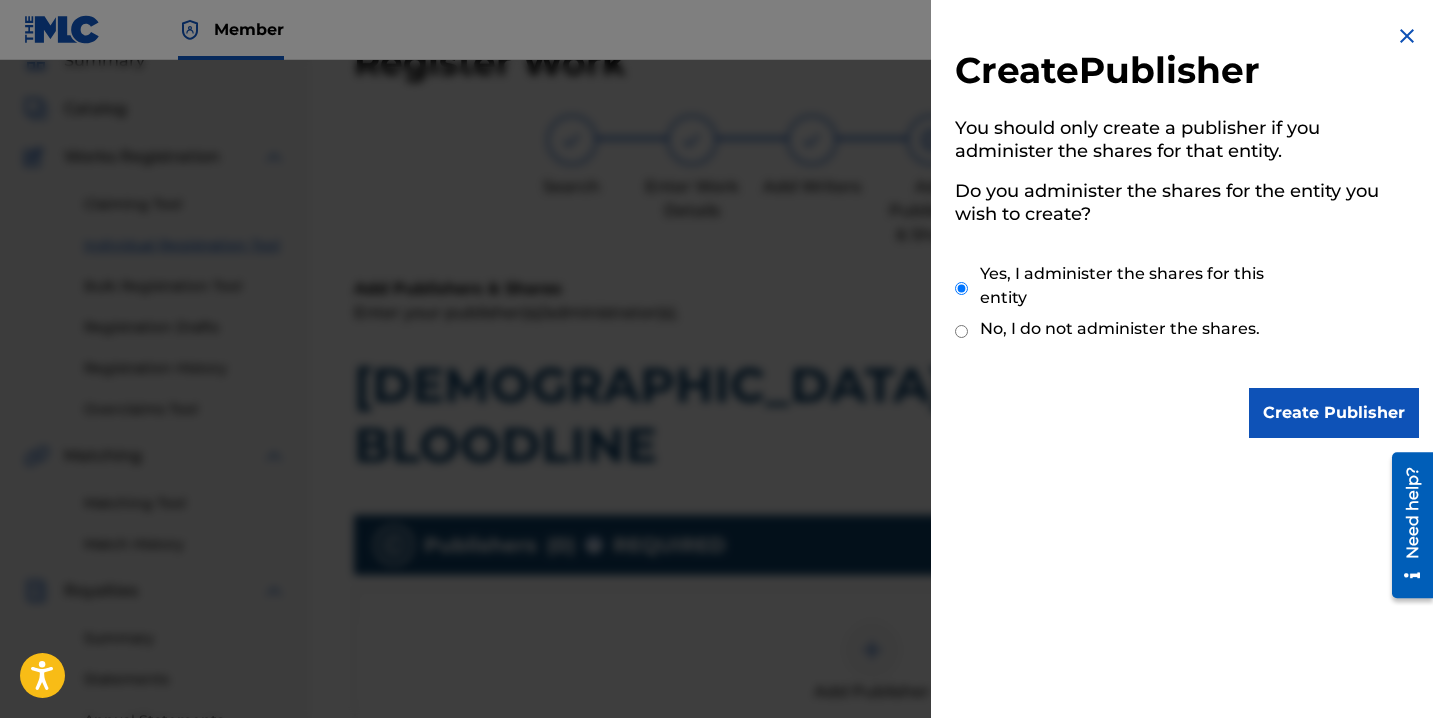 scroll, scrollTop: 522, scrollLeft: 0, axis: vertical 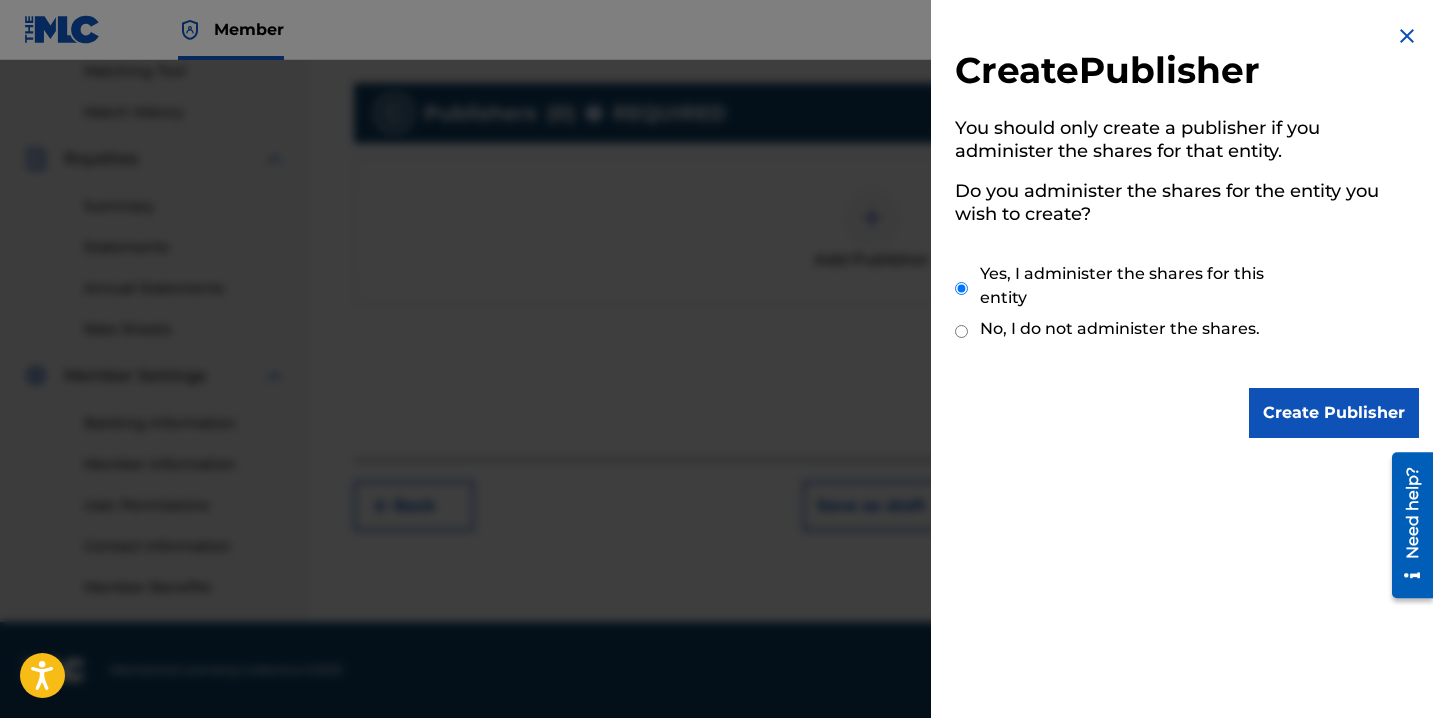 click on "Create Publisher" at bounding box center (1334, 413) 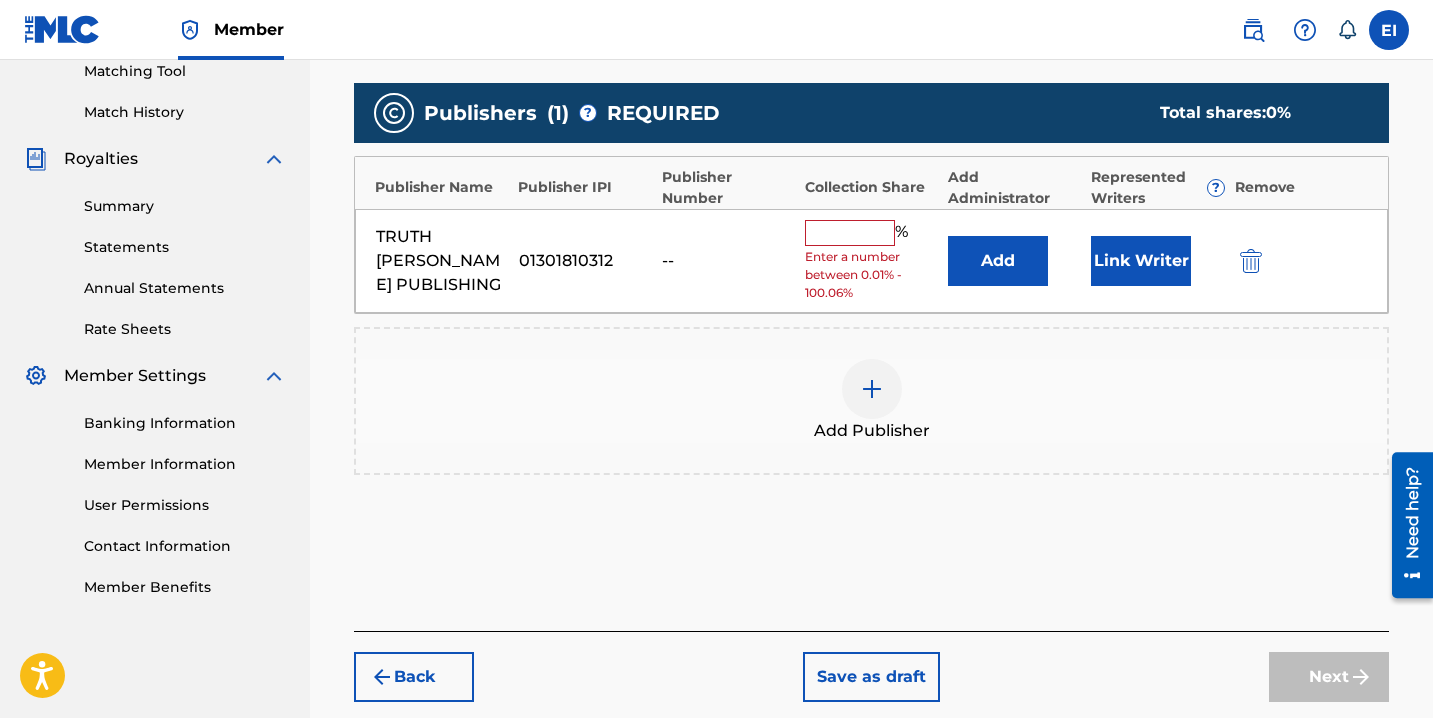 click at bounding box center [850, 233] 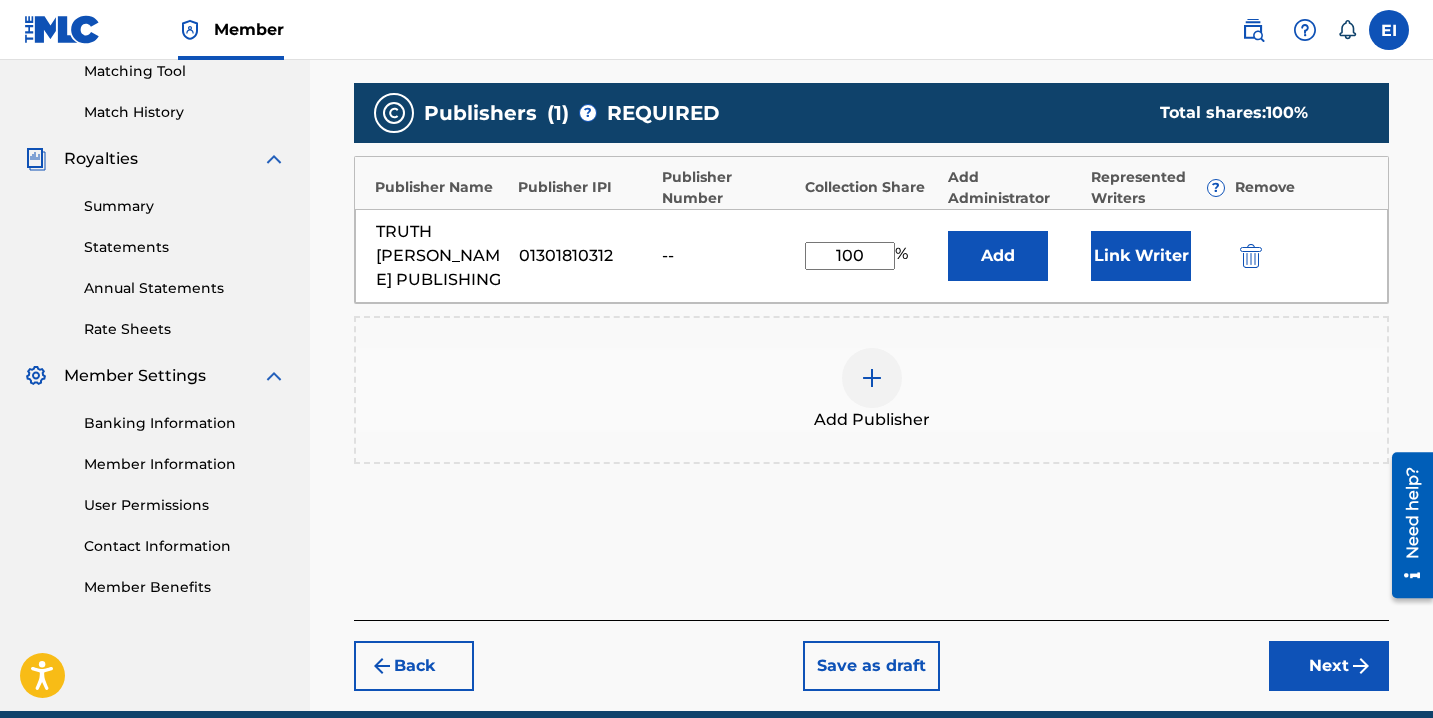 click on "Link Writer" at bounding box center [1141, 256] 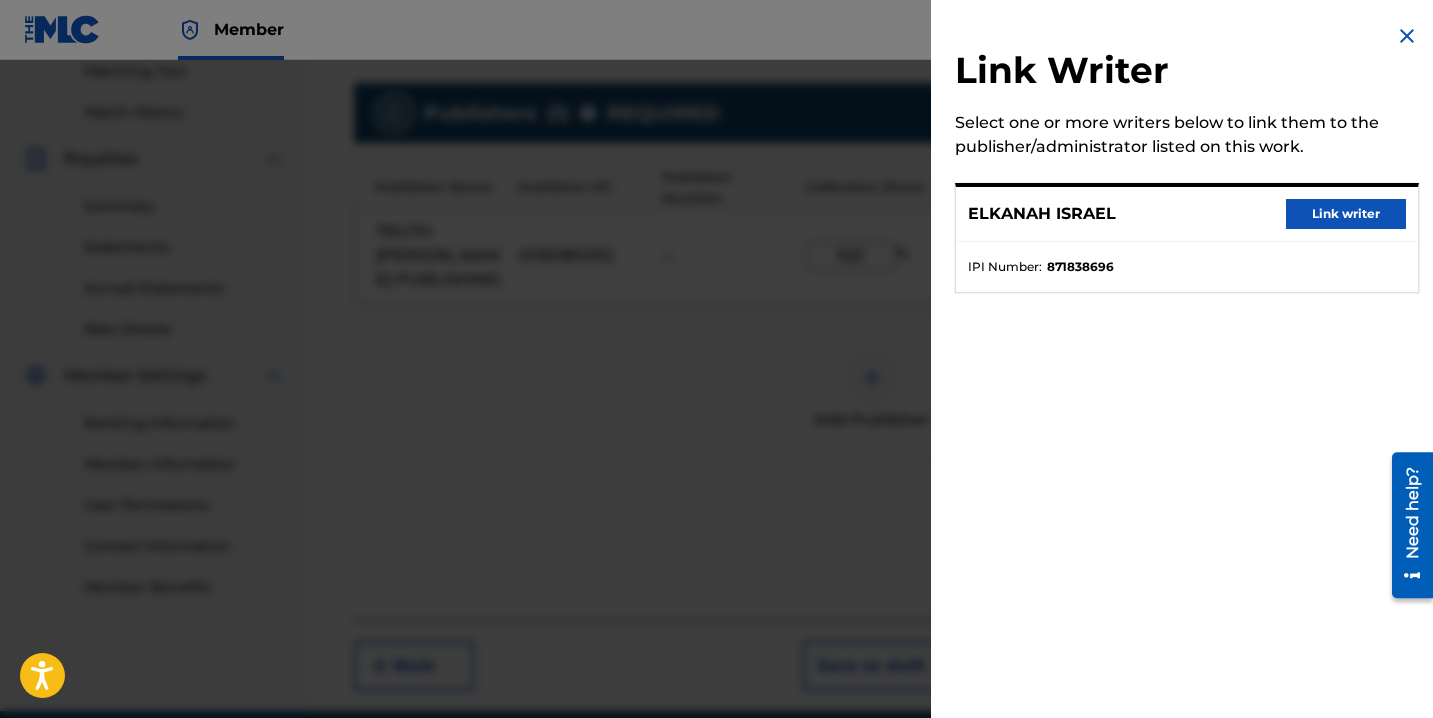 click on "Link writer" at bounding box center (1346, 214) 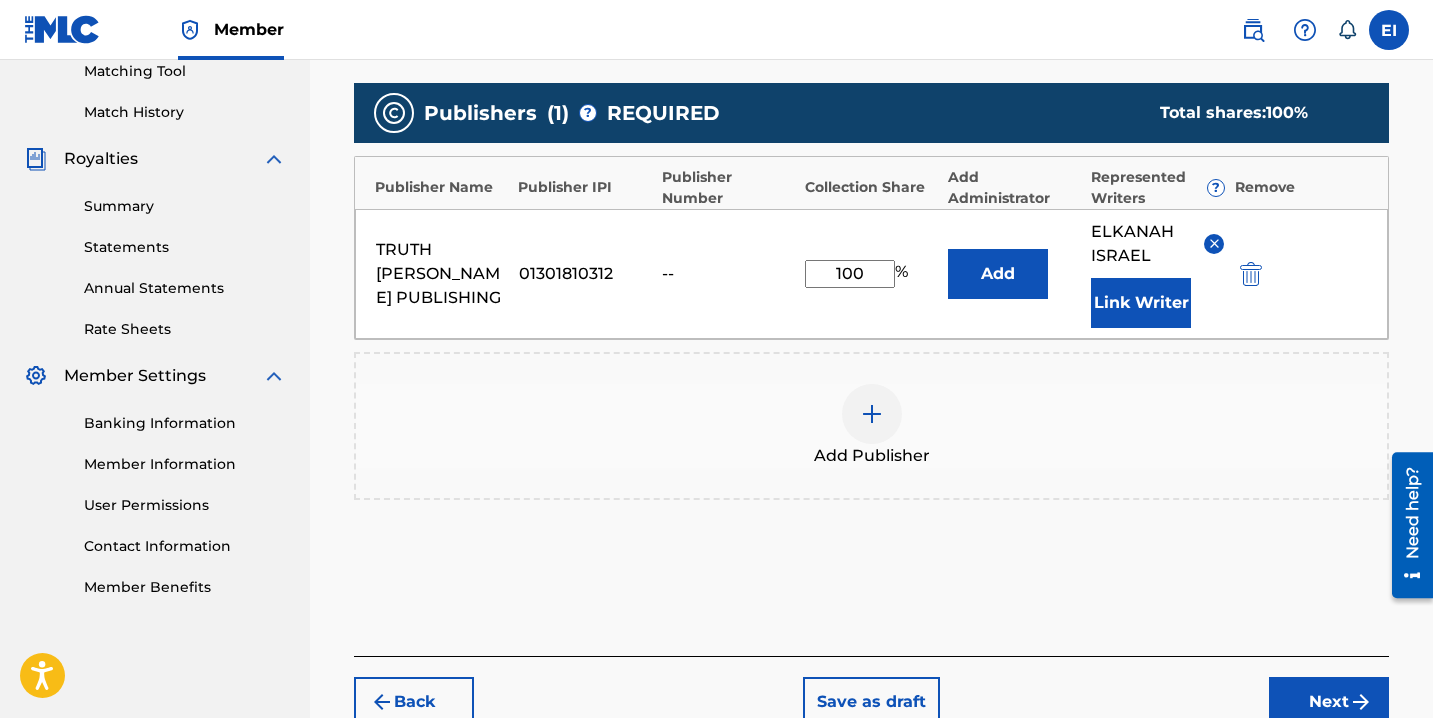click on "Next" at bounding box center (1329, 702) 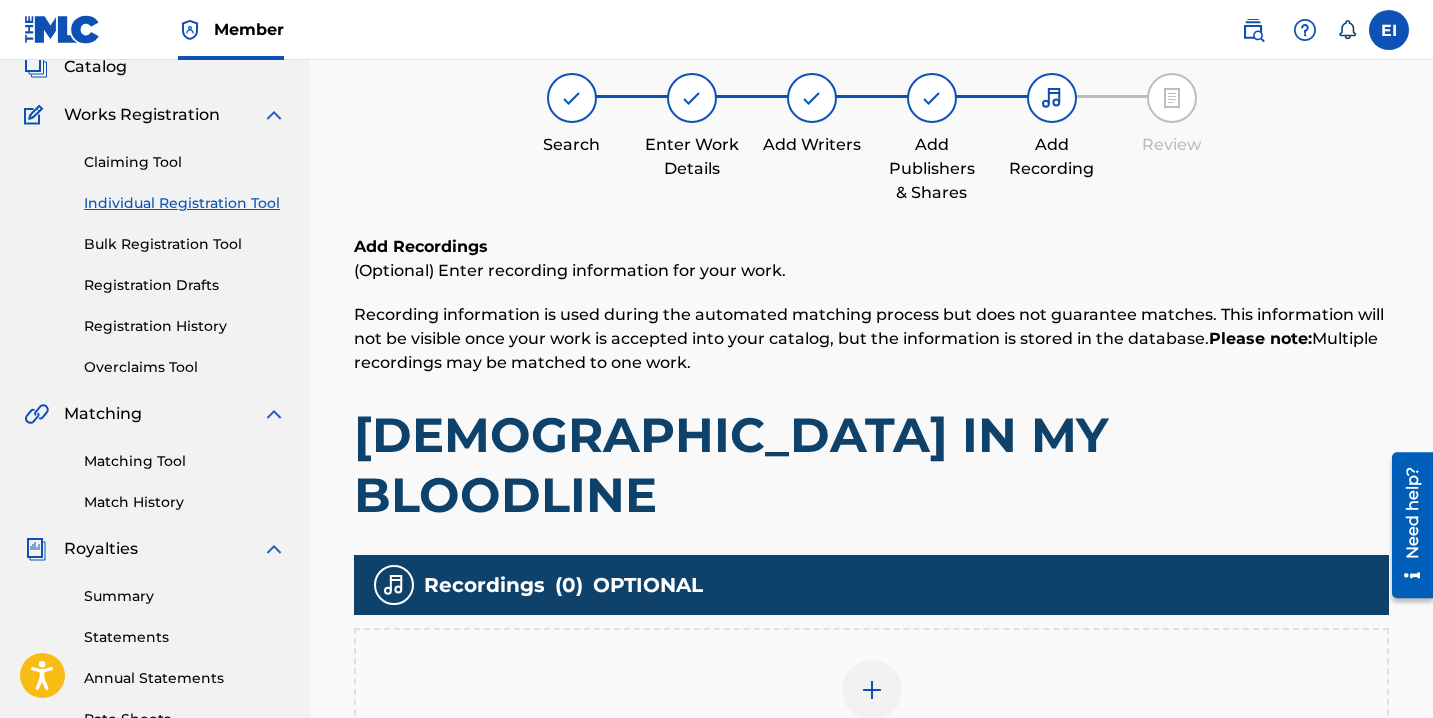 scroll, scrollTop: 90, scrollLeft: 0, axis: vertical 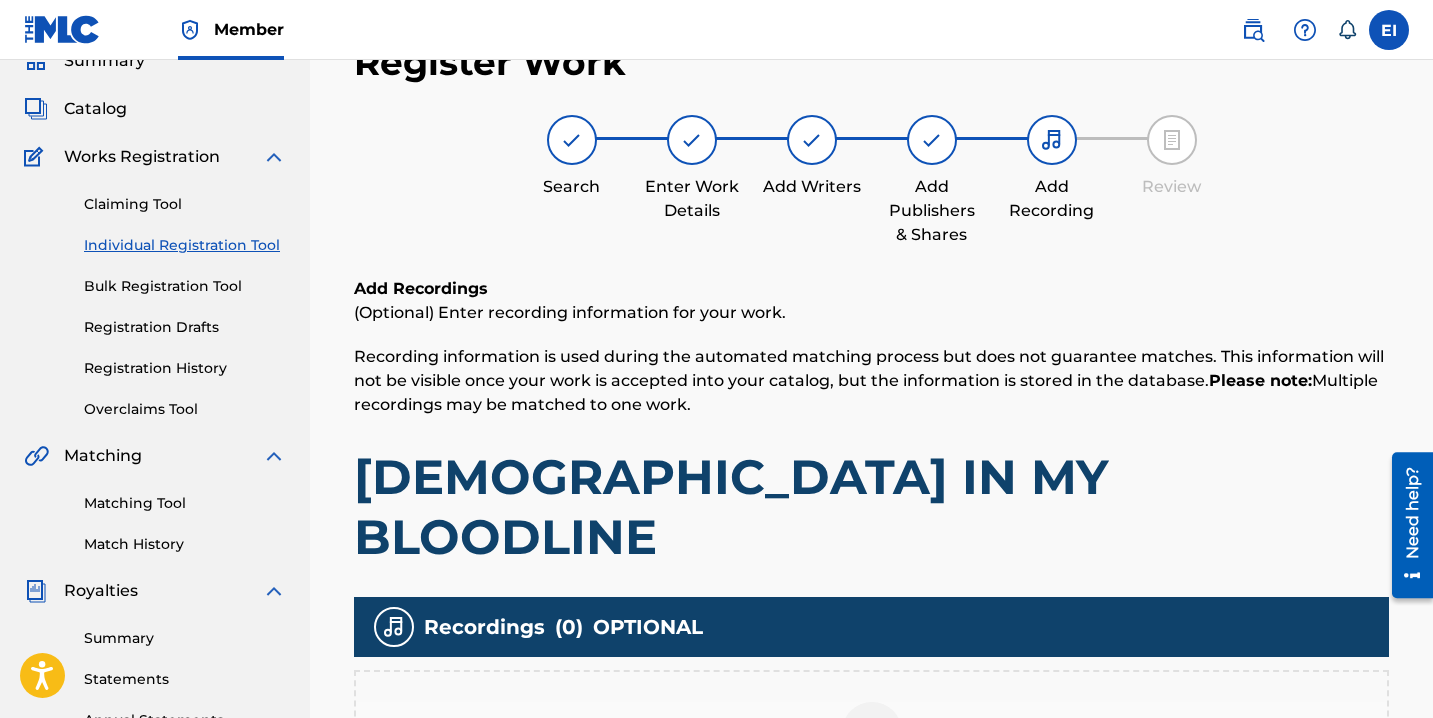 click on "Add Recording" at bounding box center (871, 744) 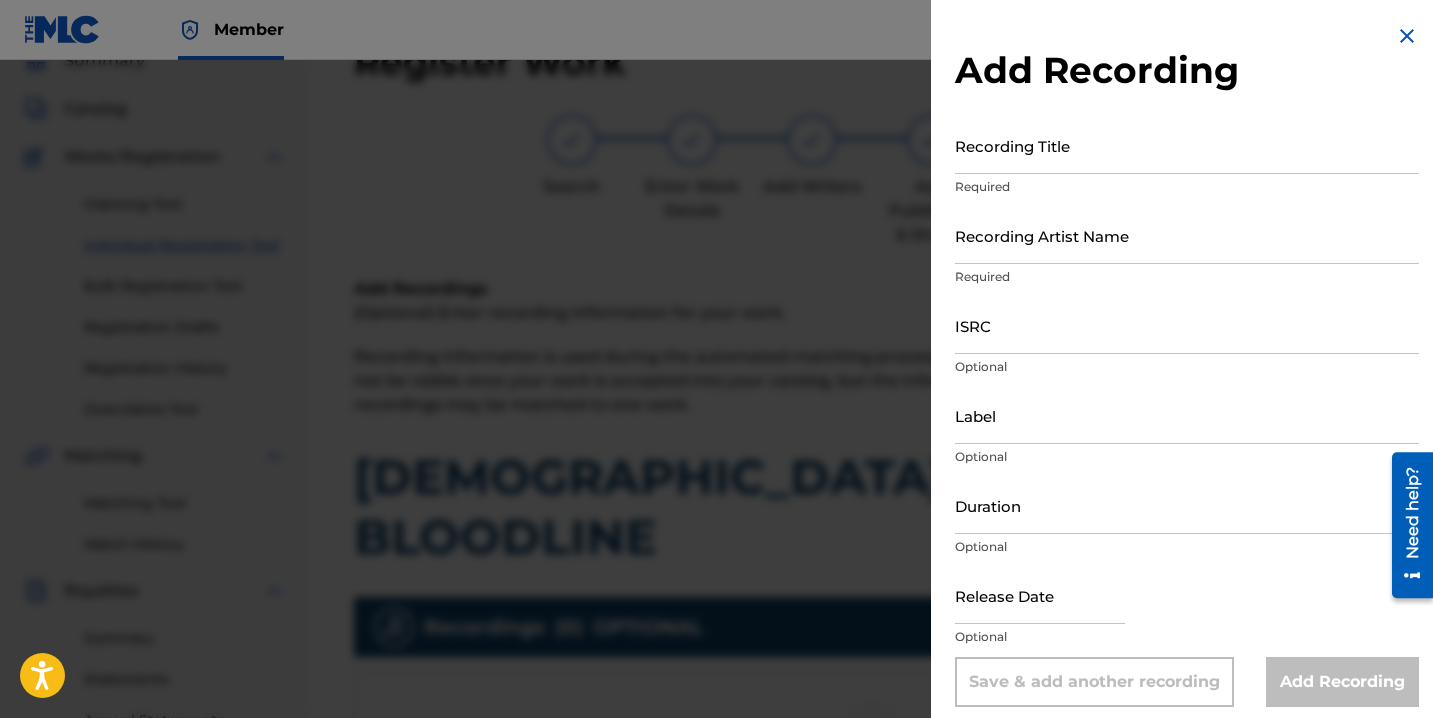 click on "Recording Title" at bounding box center (1187, 145) 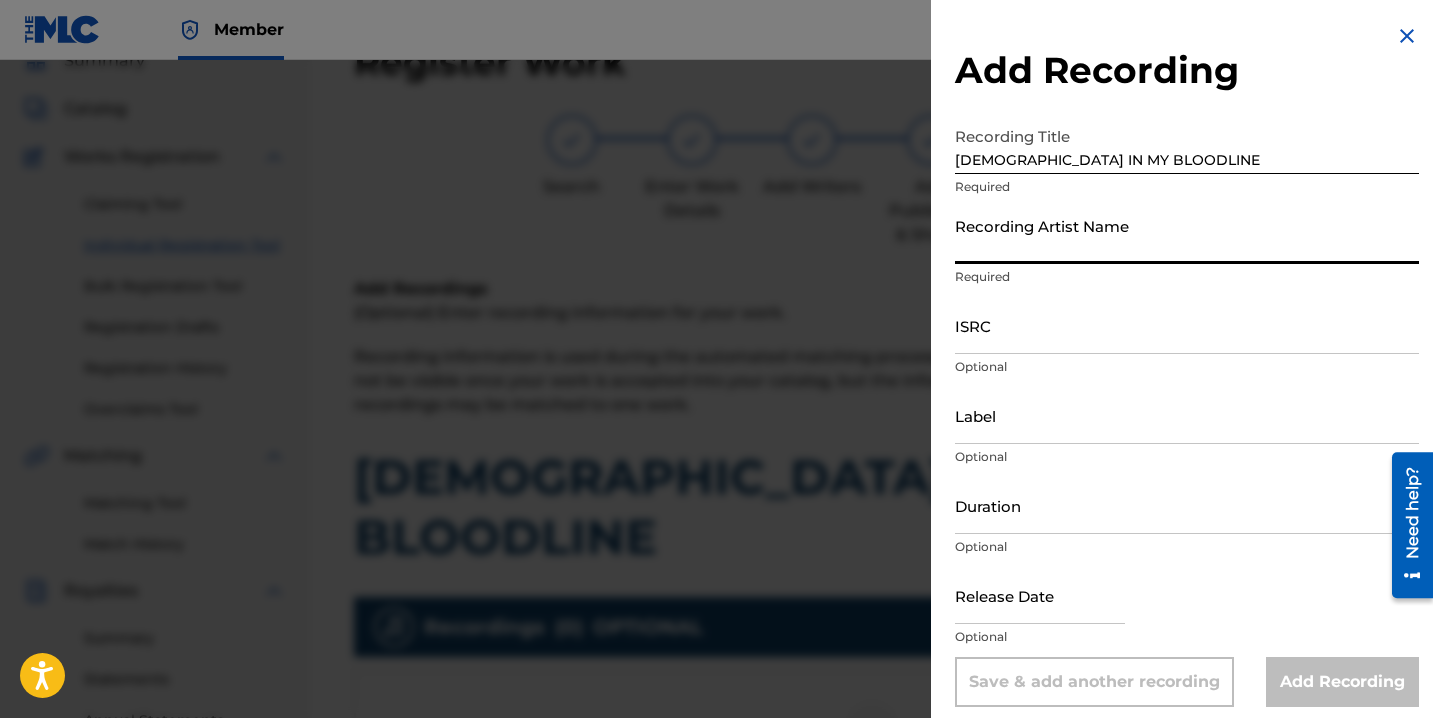 click on "Recording Artist Name" at bounding box center [1187, 235] 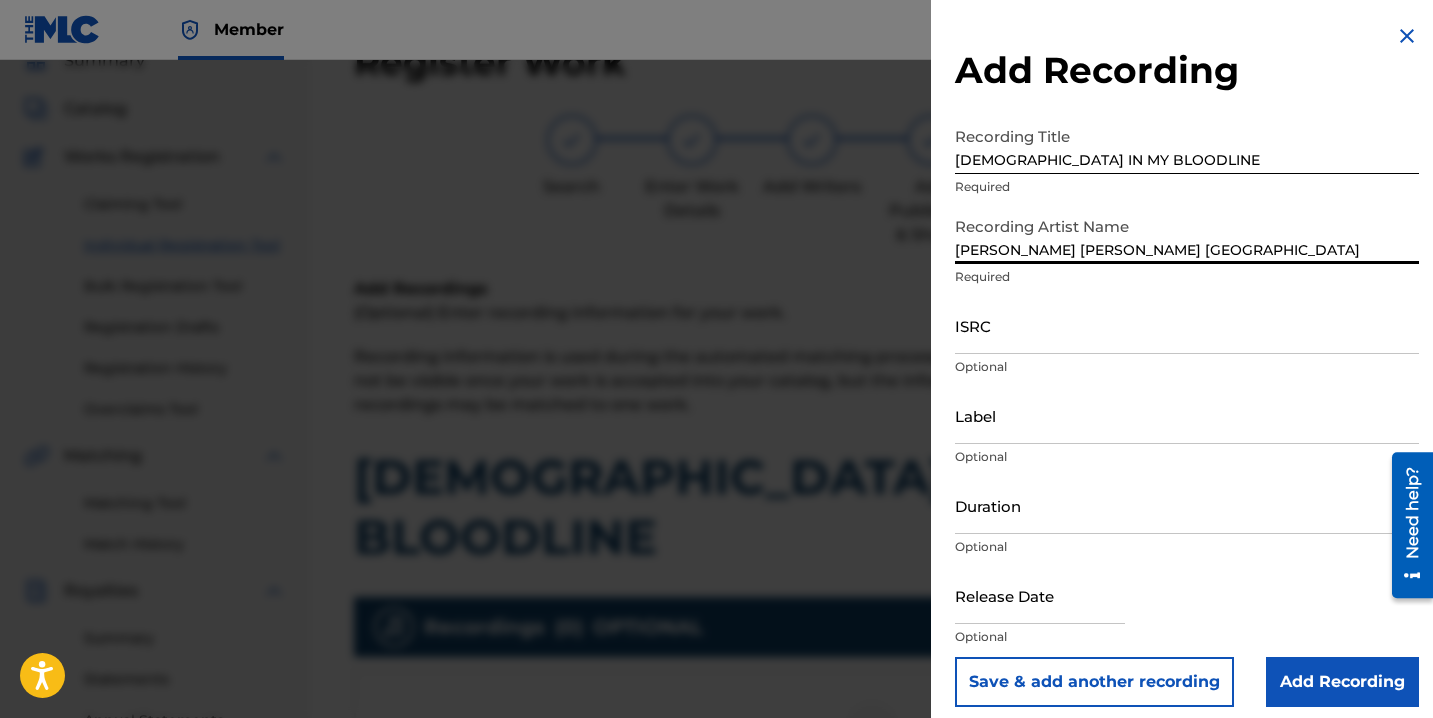 click on "Duration" at bounding box center [1187, 505] 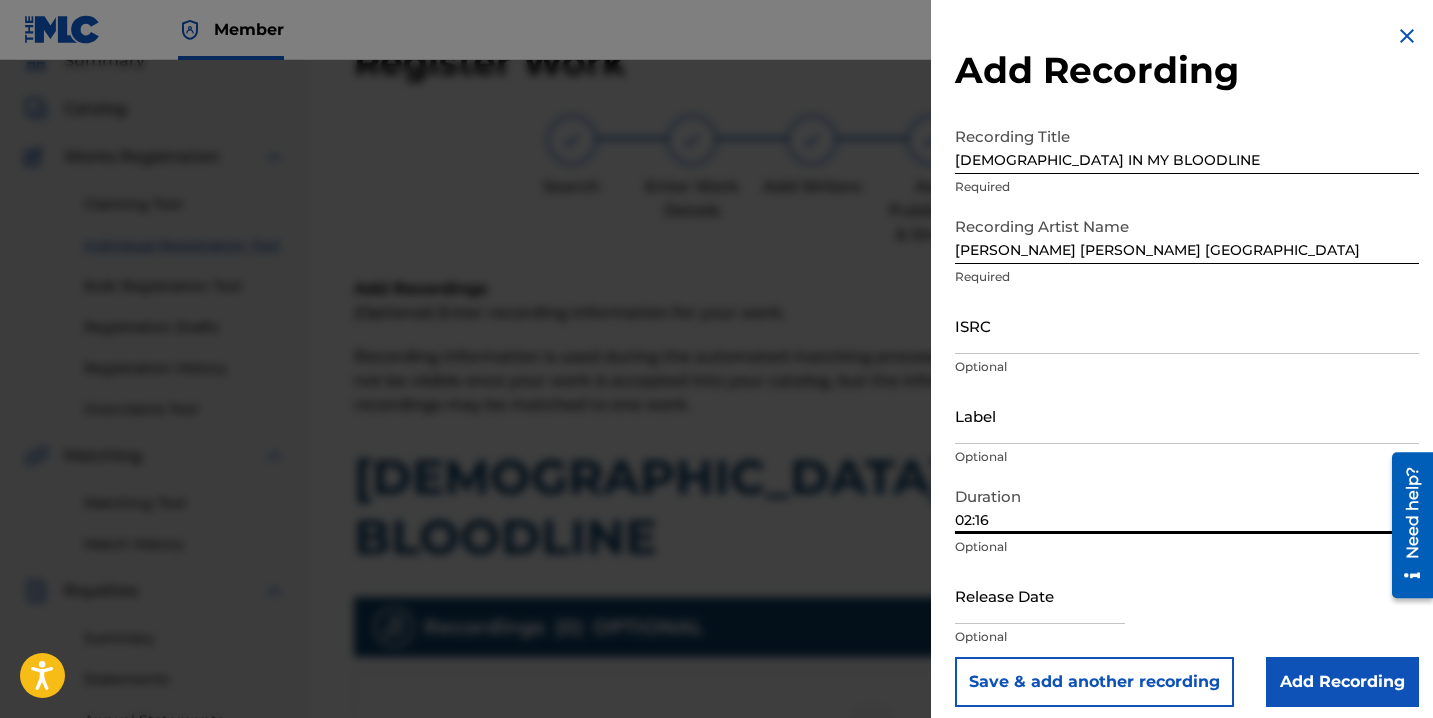 click at bounding box center [1040, 595] 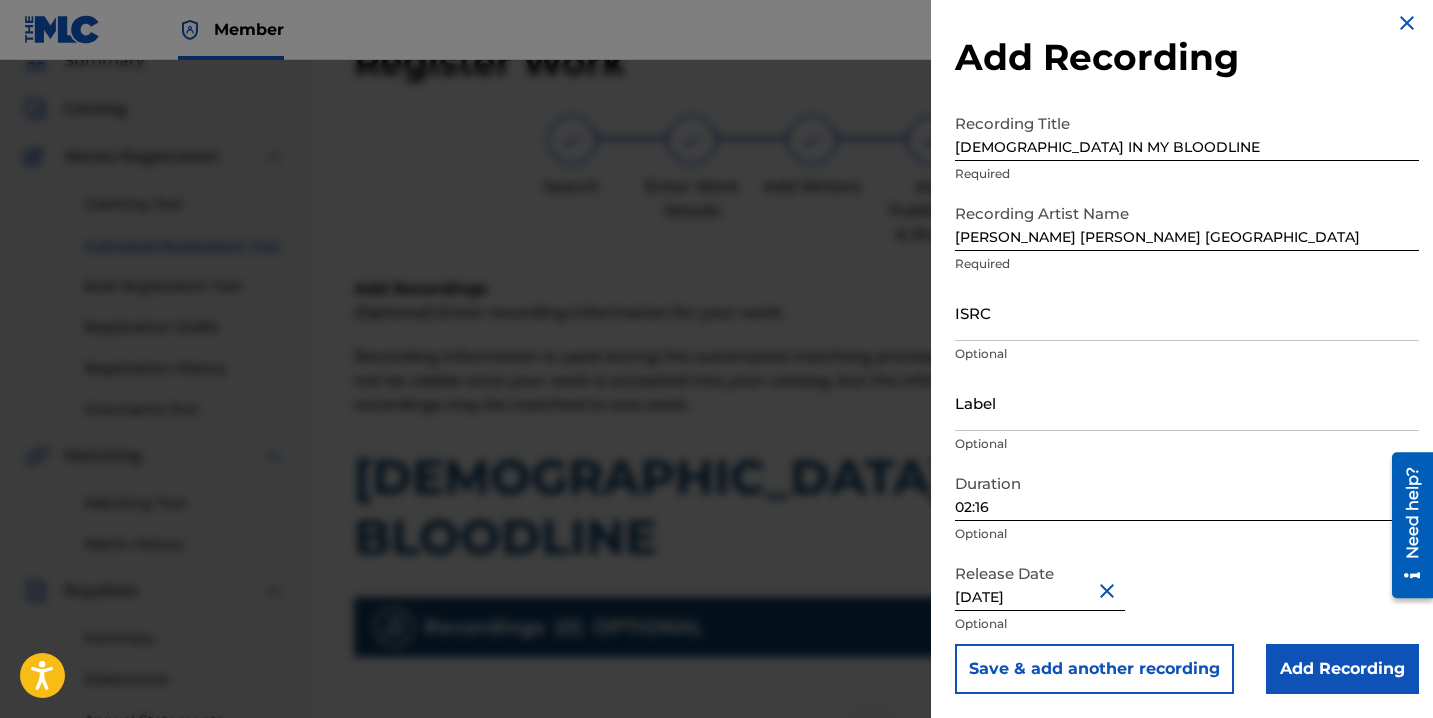 scroll, scrollTop: 13, scrollLeft: 0, axis: vertical 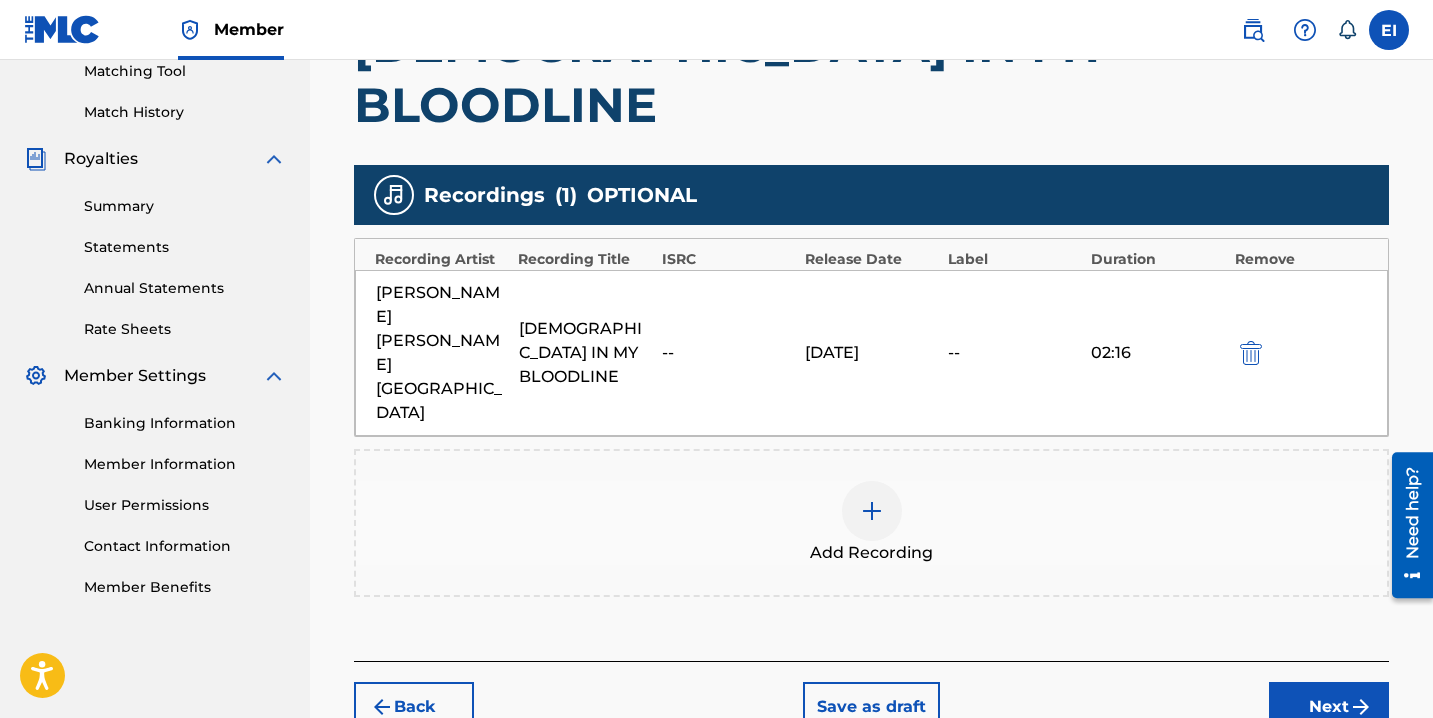 click on "Next" at bounding box center (1329, 707) 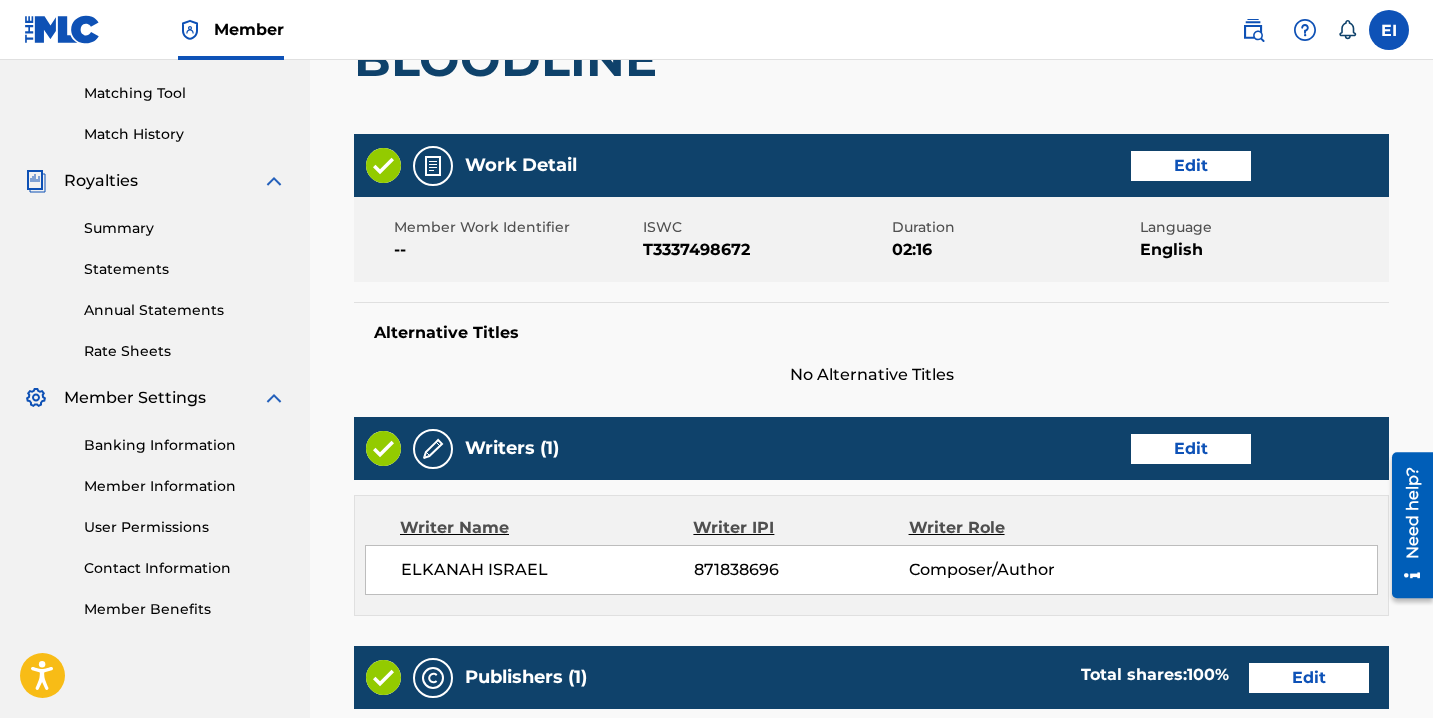 scroll, scrollTop: 1059, scrollLeft: 0, axis: vertical 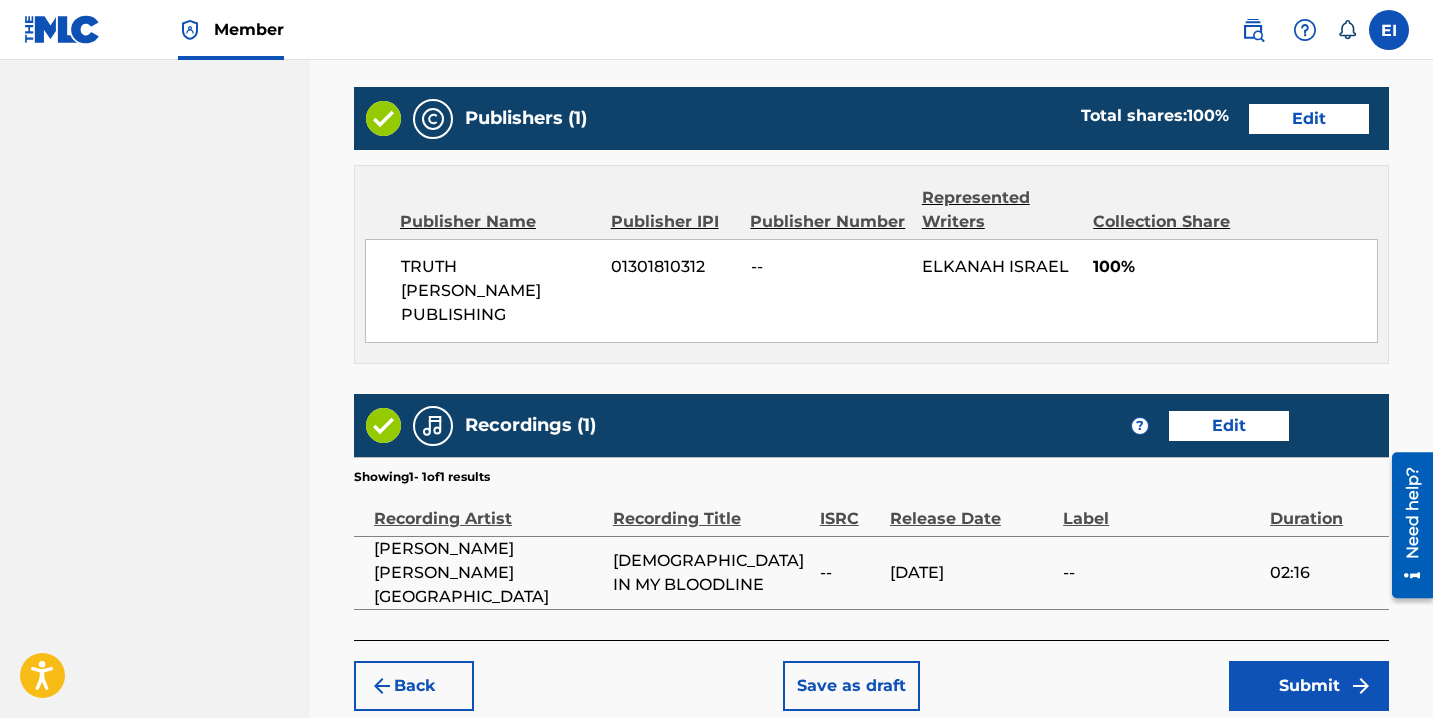 click on "Submit" at bounding box center (1309, 686) 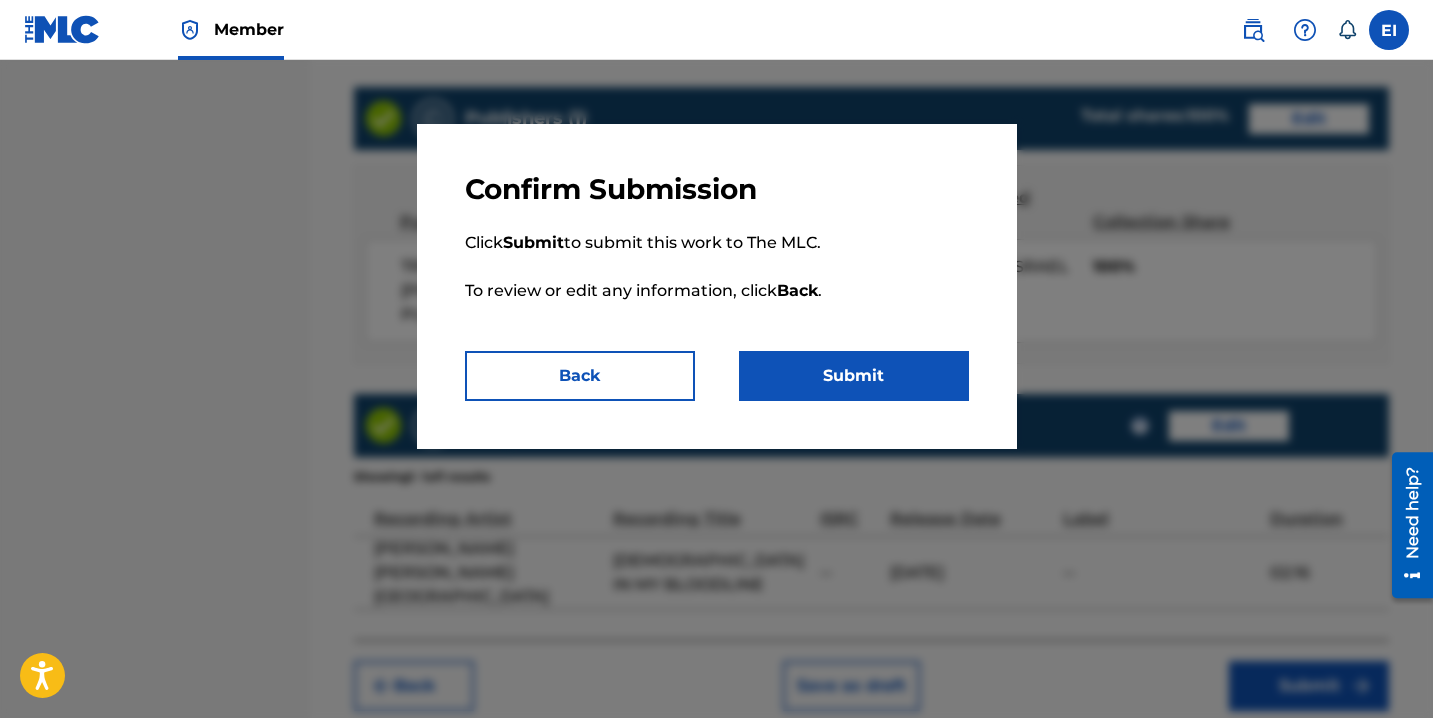 click on "Submit" at bounding box center (854, 376) 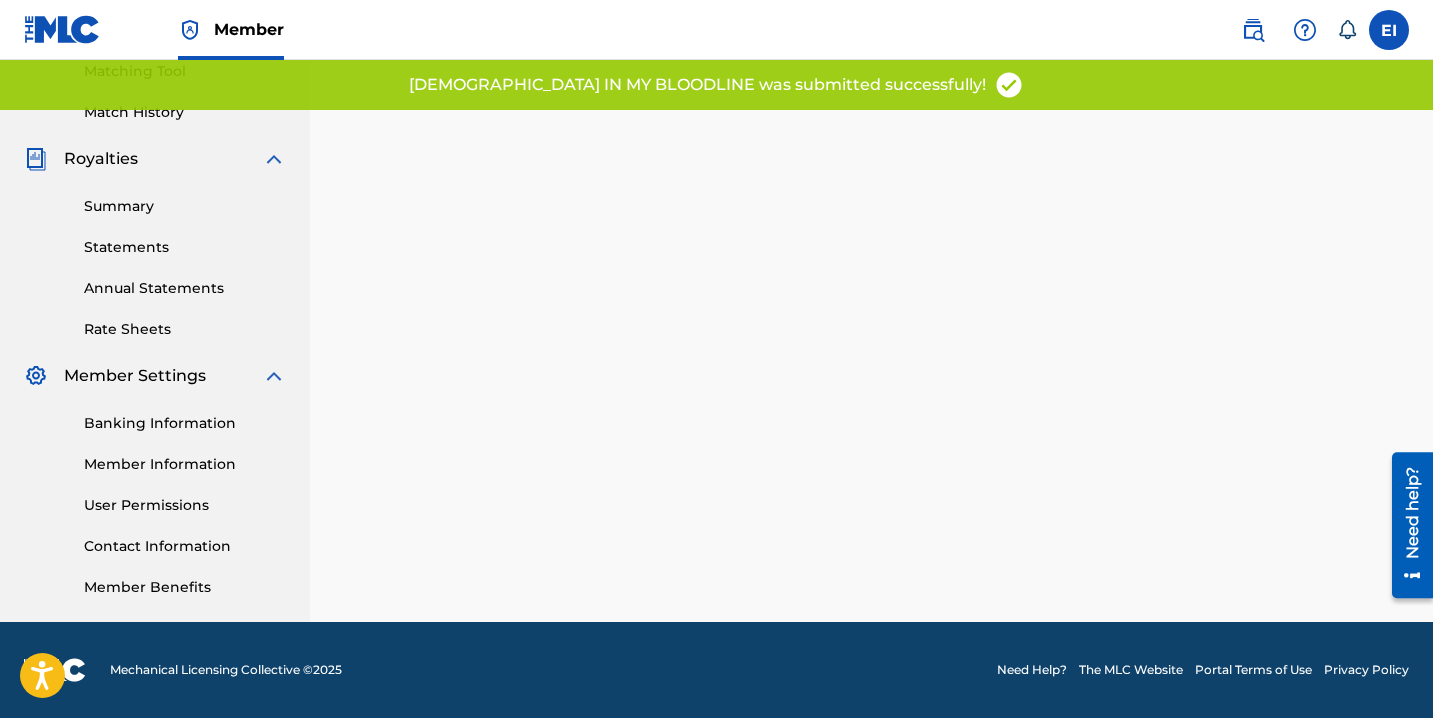 scroll, scrollTop: 0, scrollLeft: 0, axis: both 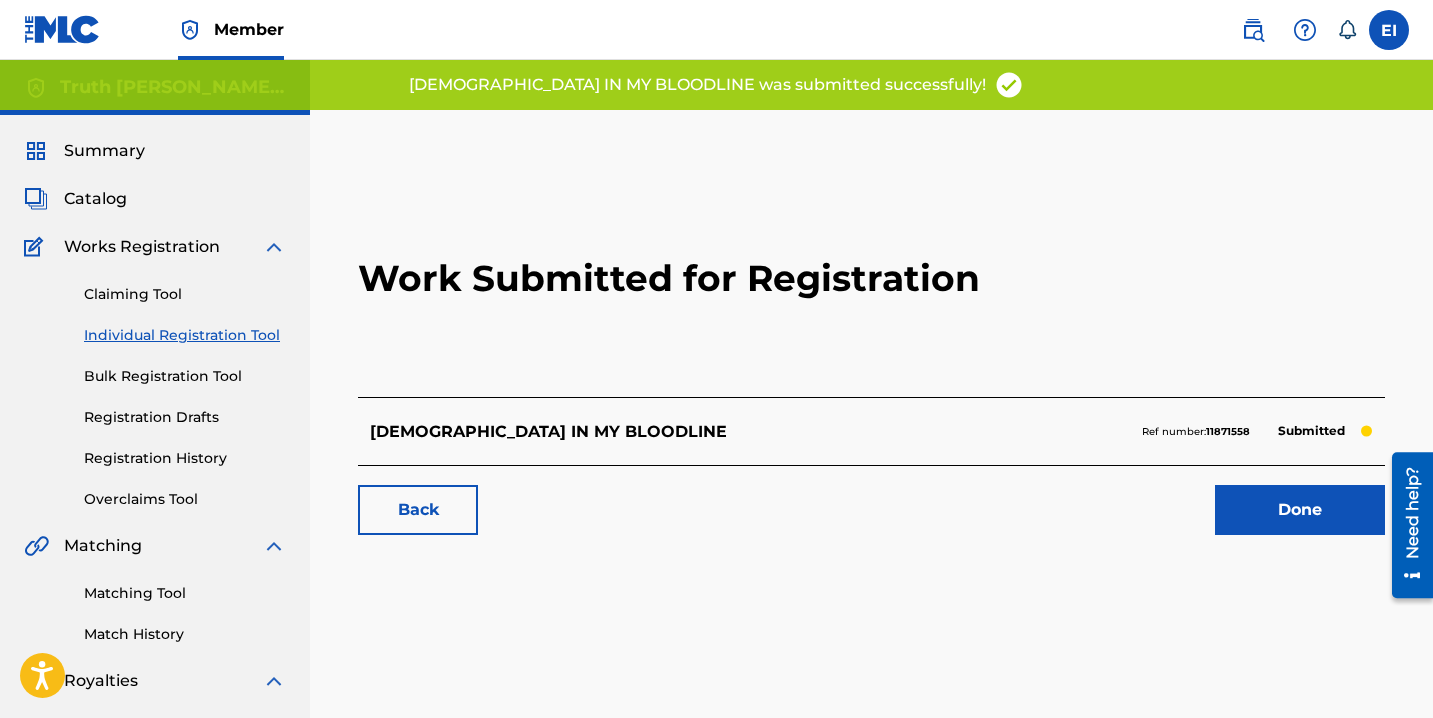 click on "Done" at bounding box center [1300, 510] 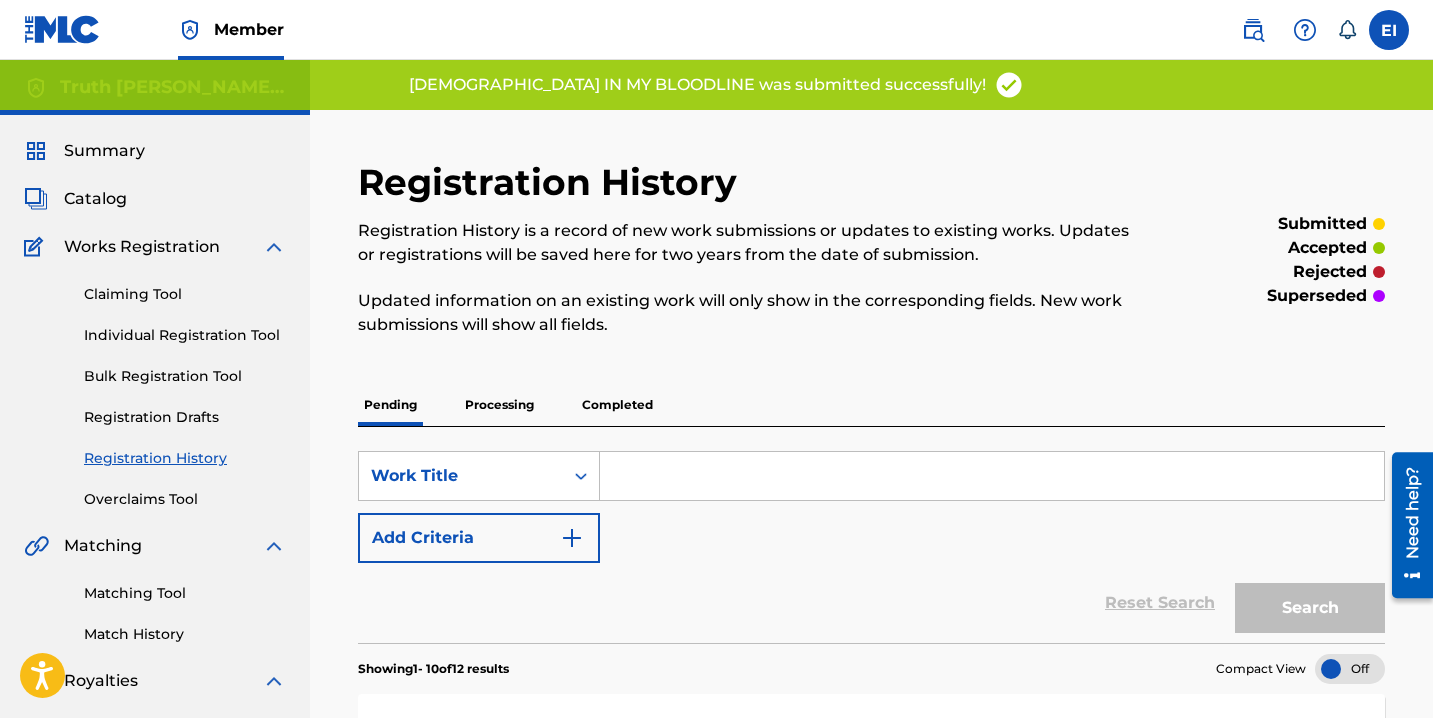 click on "Individual Registration Tool" at bounding box center [185, 335] 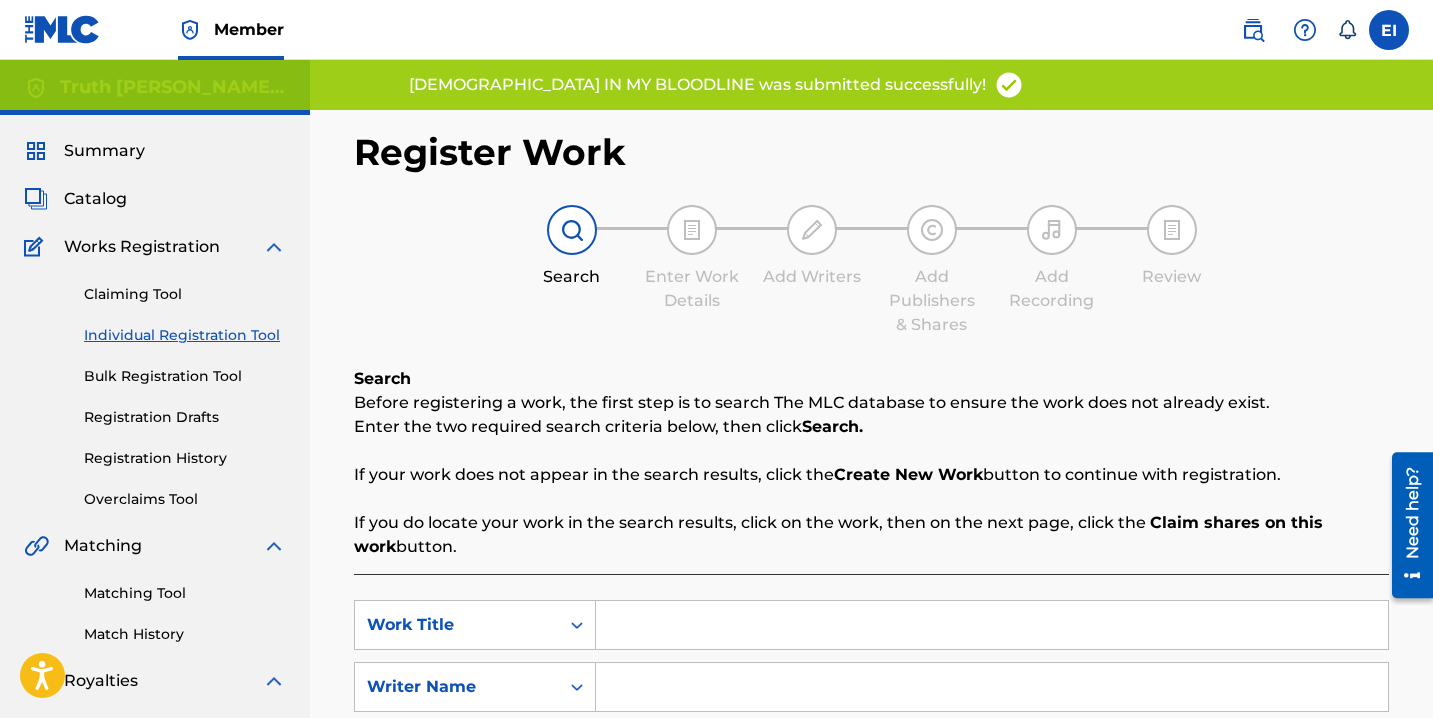 click at bounding box center (992, 625) 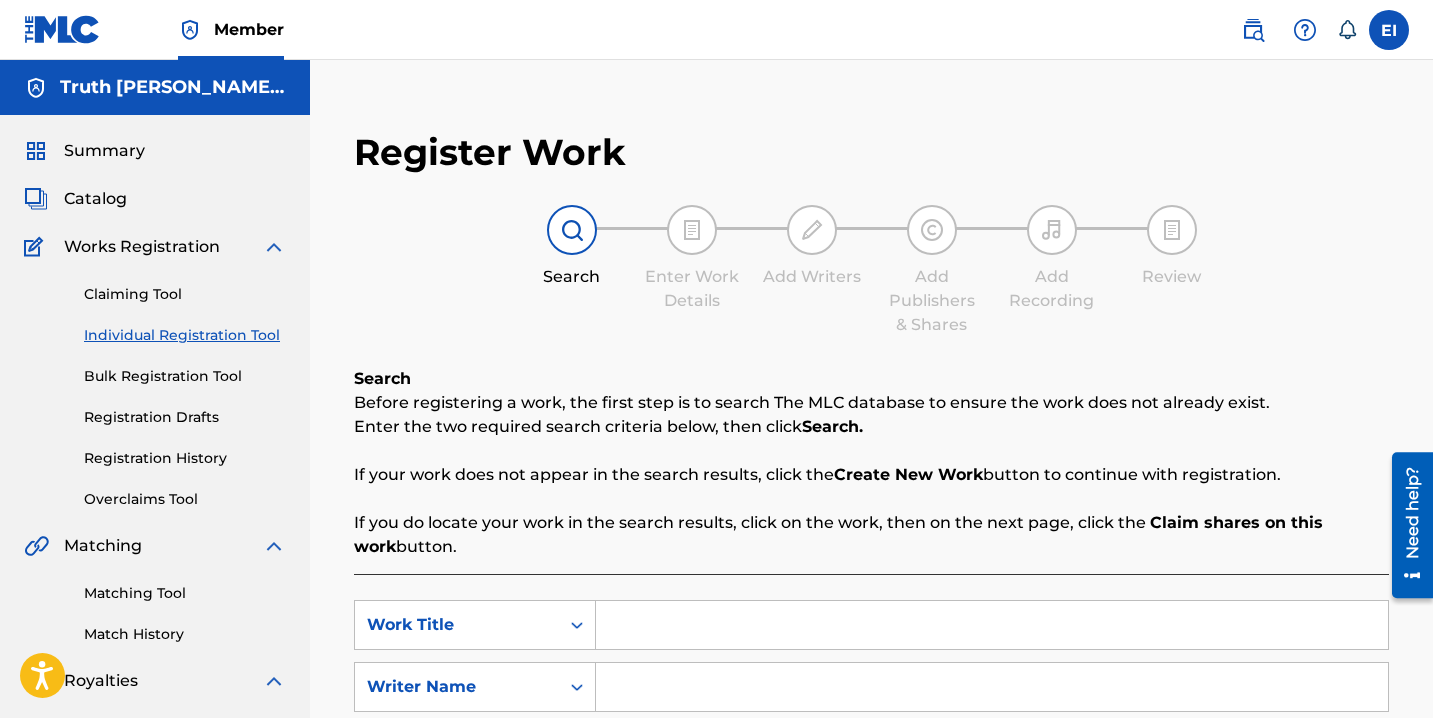 click at bounding box center (992, 625) 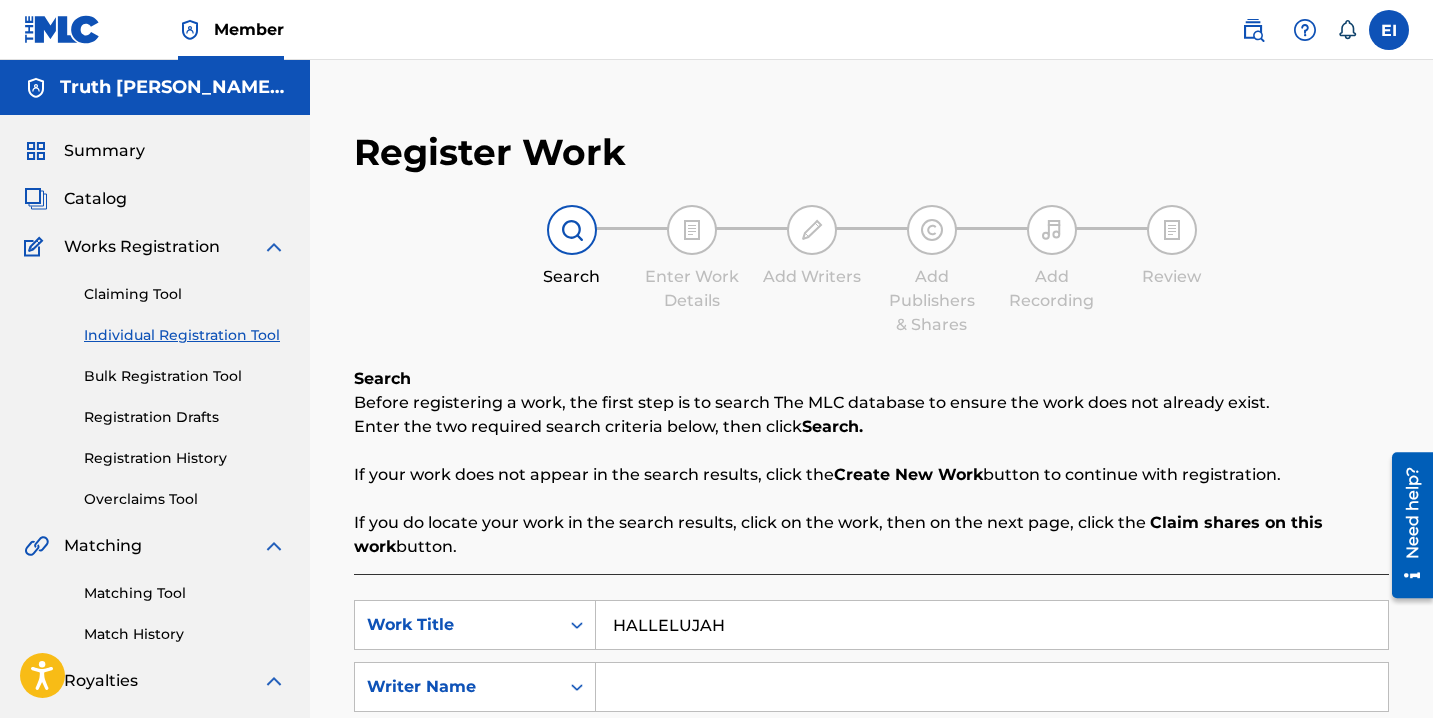 click at bounding box center [992, 687] 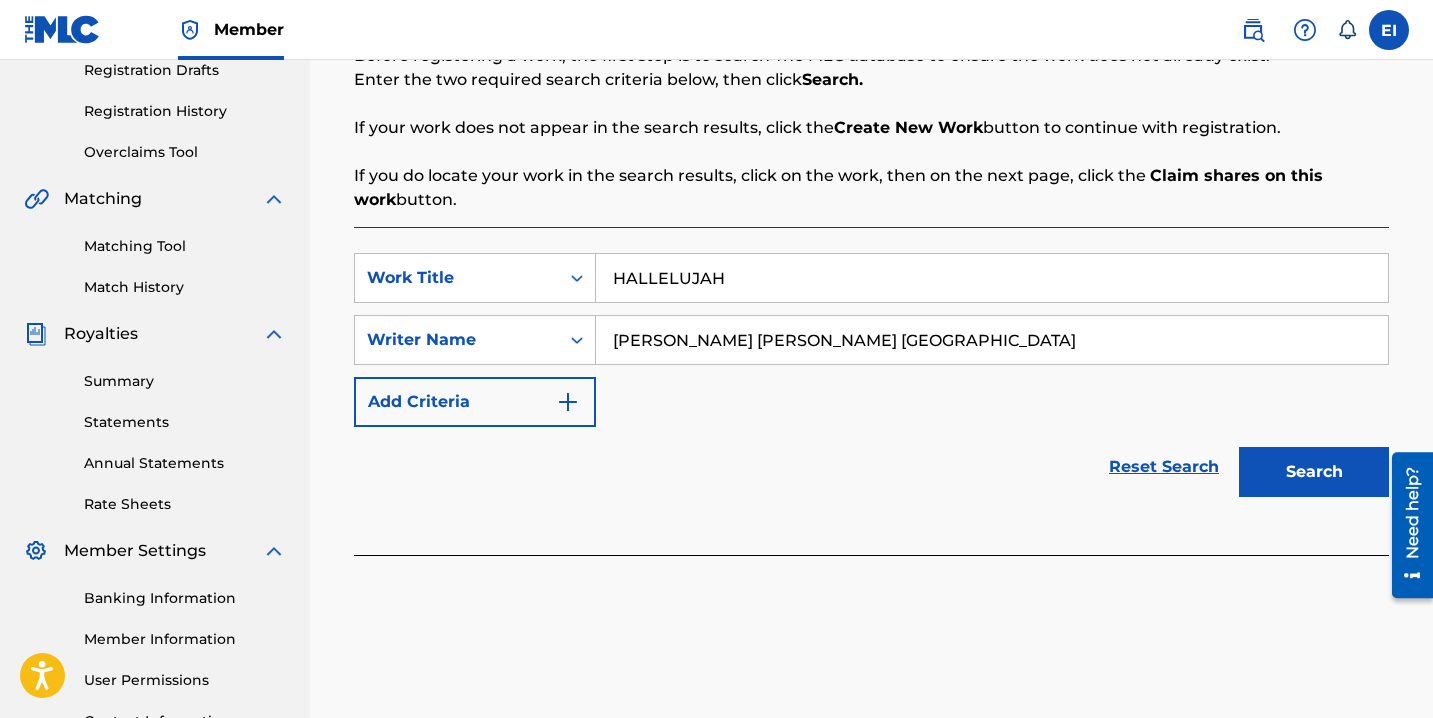 scroll, scrollTop: 522, scrollLeft: 0, axis: vertical 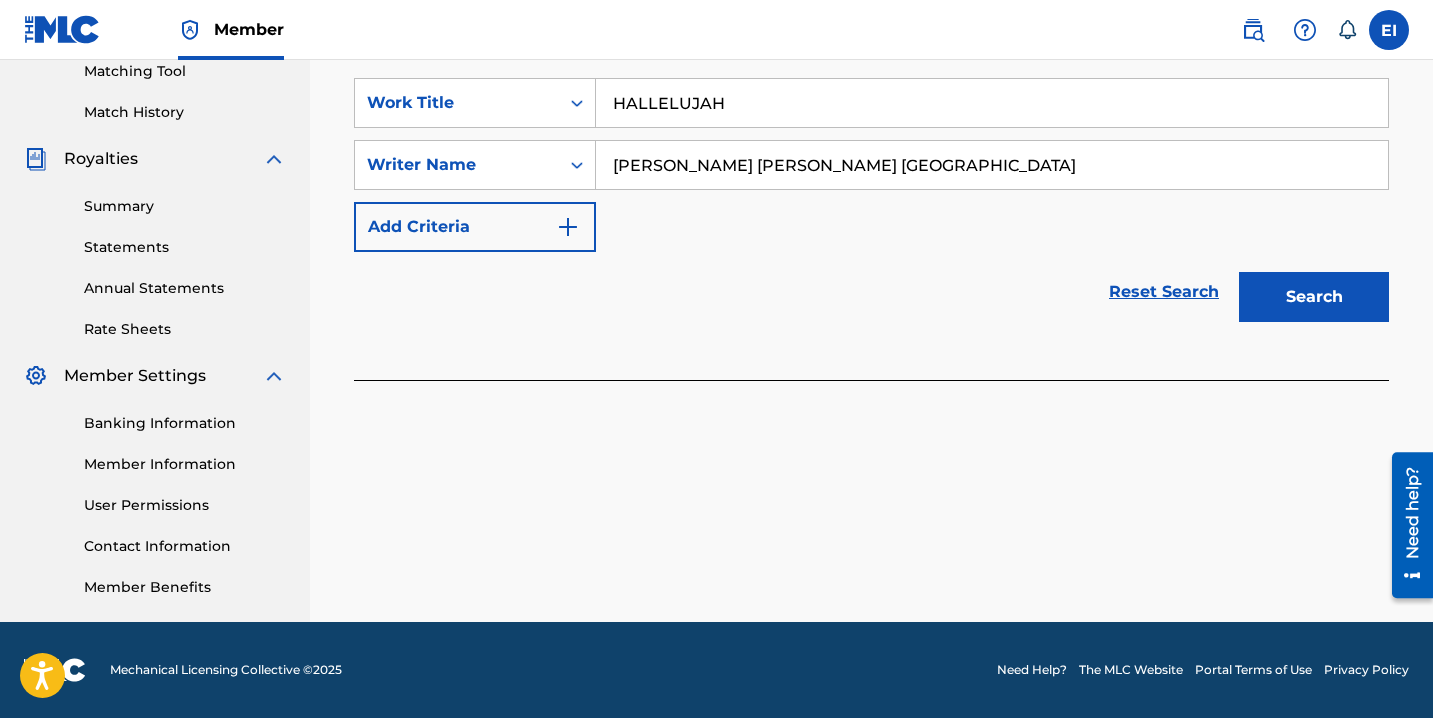 click on "Search" at bounding box center (1314, 297) 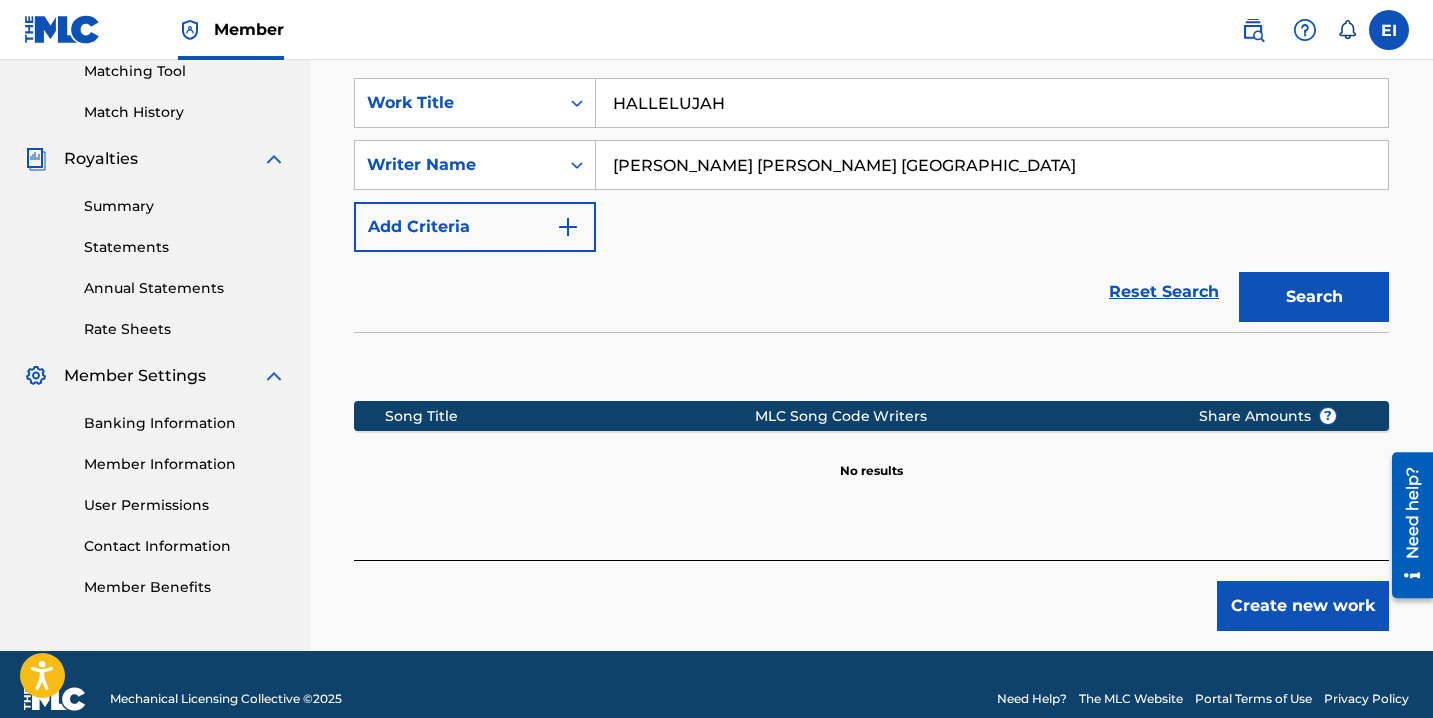 click on "Create new work" at bounding box center (1303, 606) 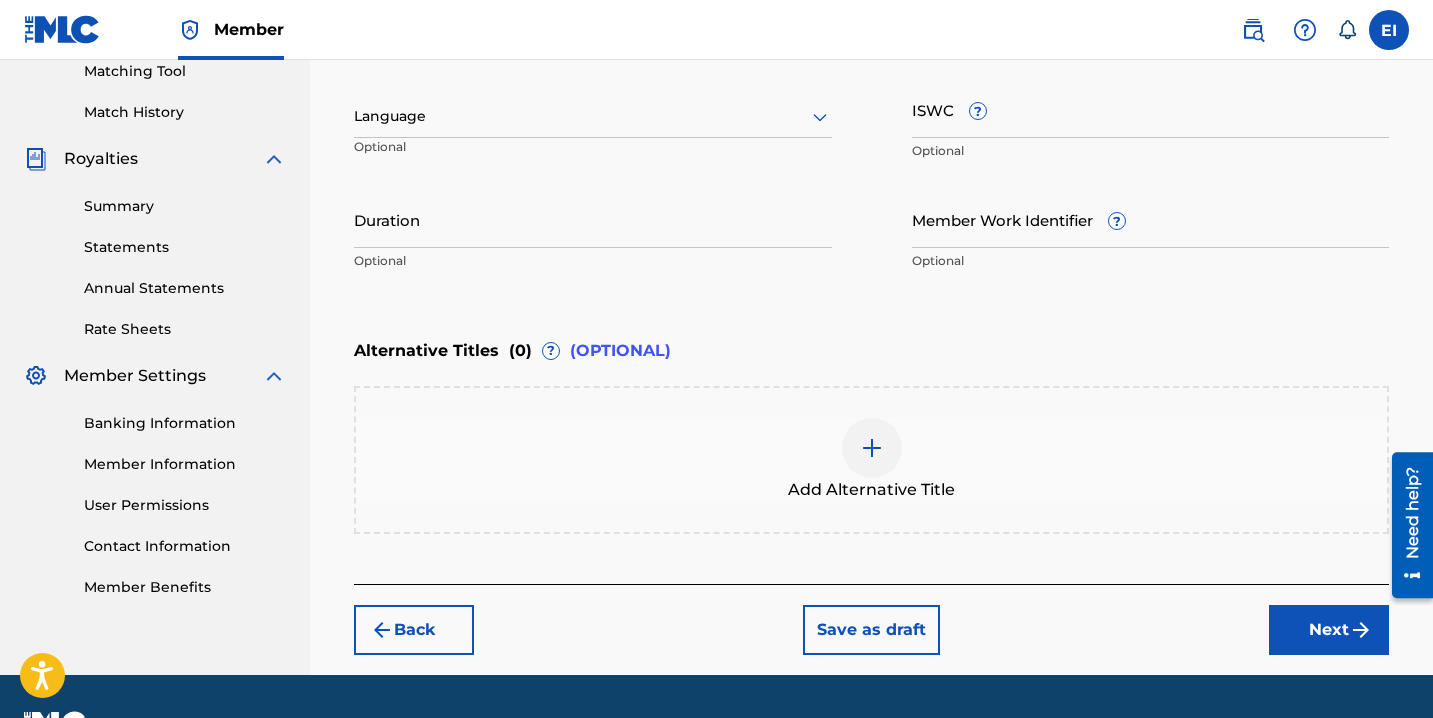 click at bounding box center [593, 116] 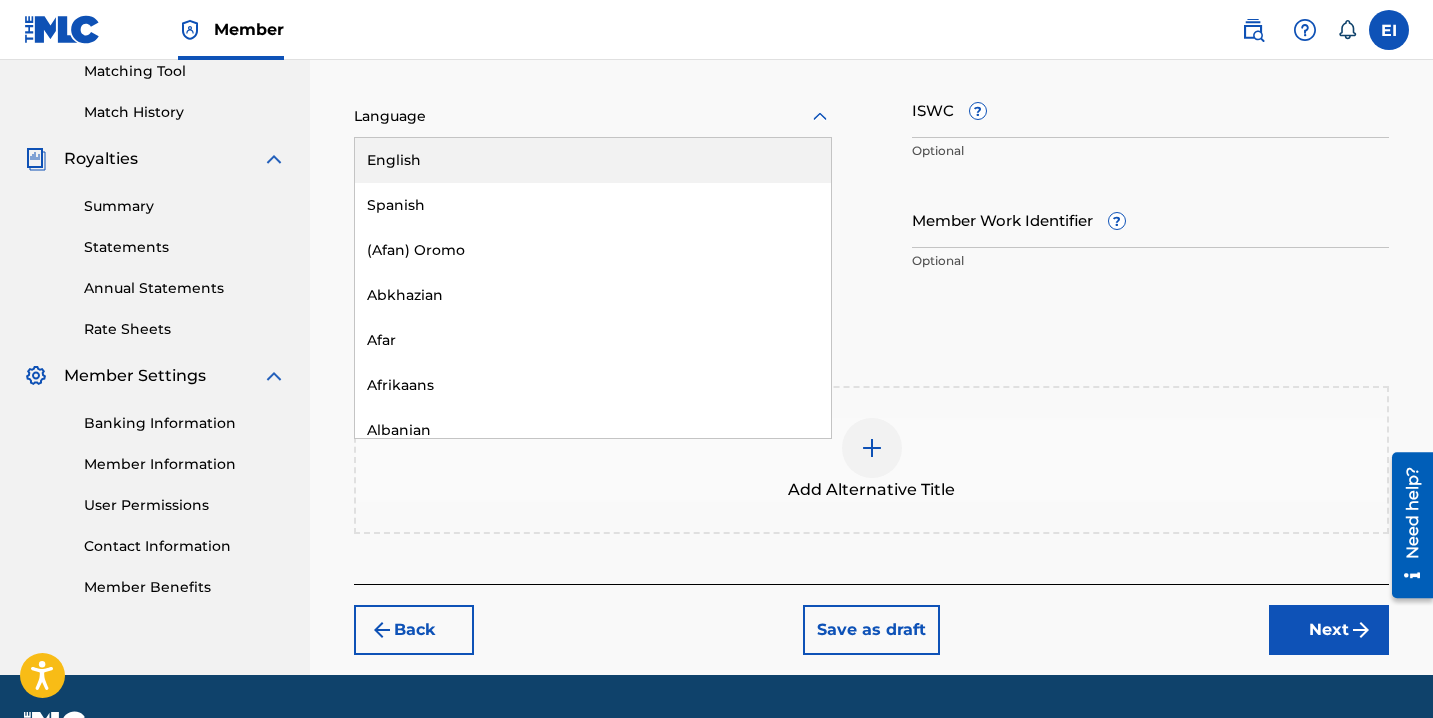 click on "English" at bounding box center (593, 160) 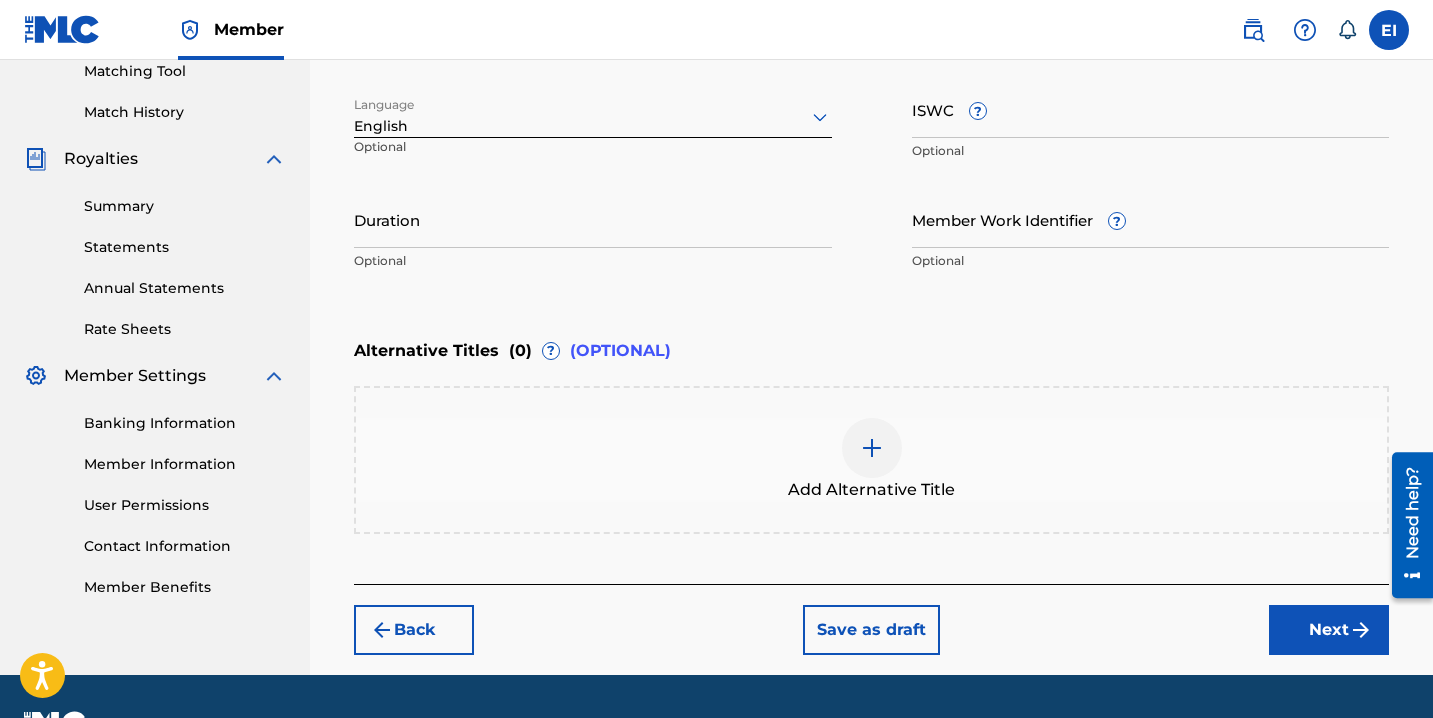 click on "ISWC   ?" at bounding box center (1151, 109) 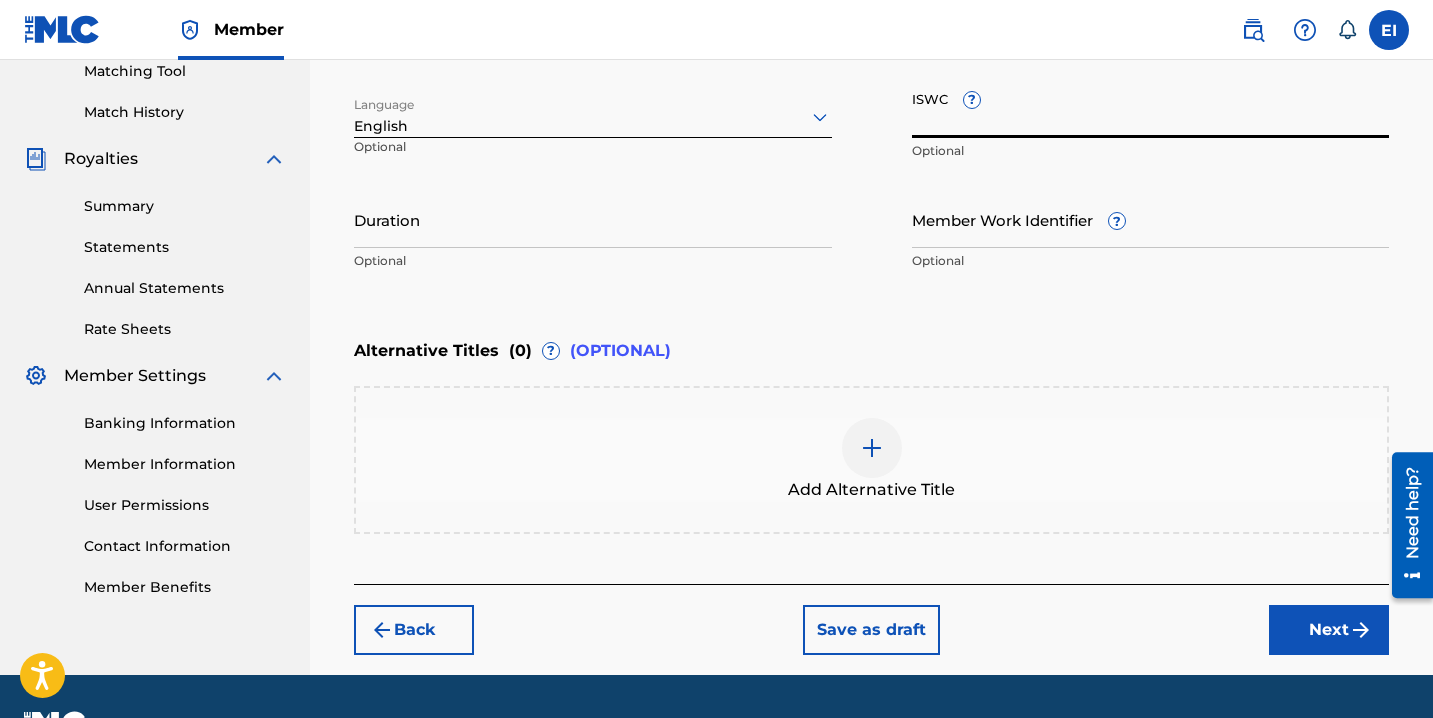 paste on "T3337499799" 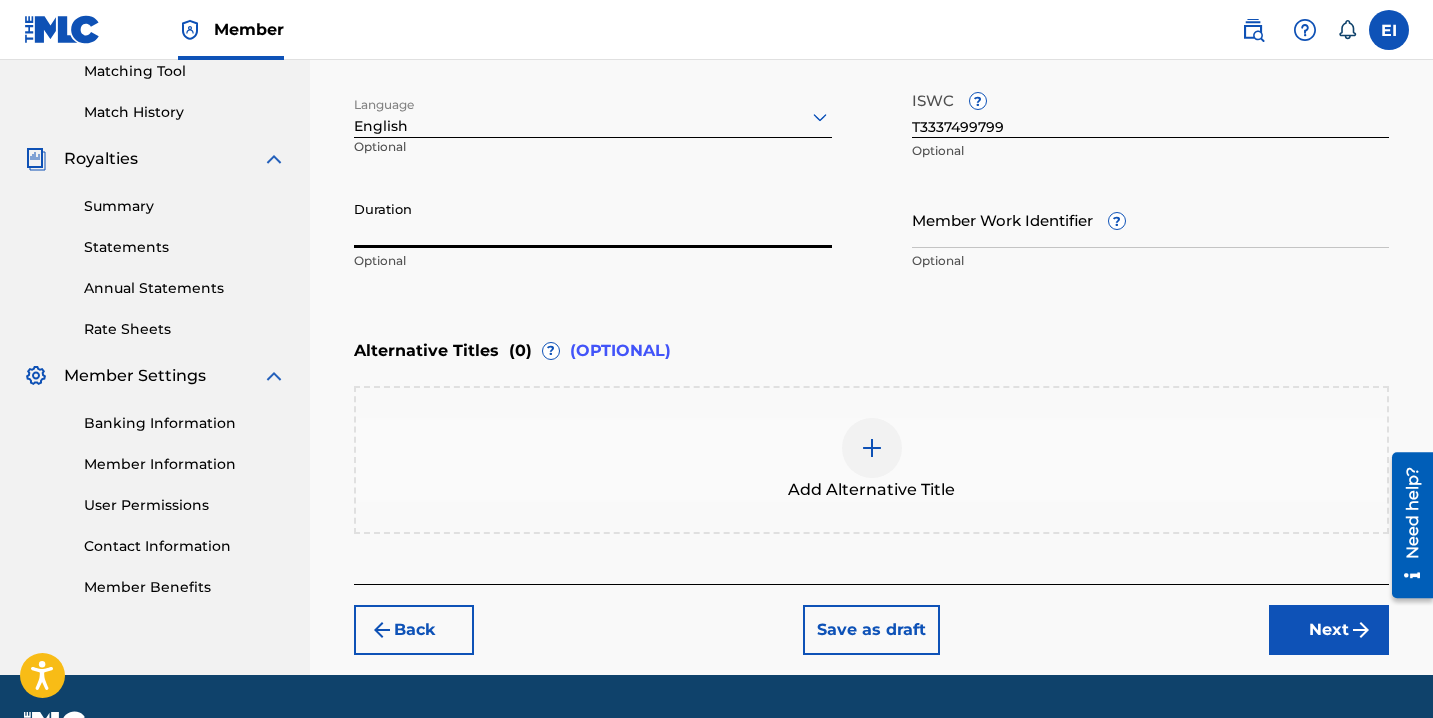 click on "Duration" at bounding box center [593, 219] 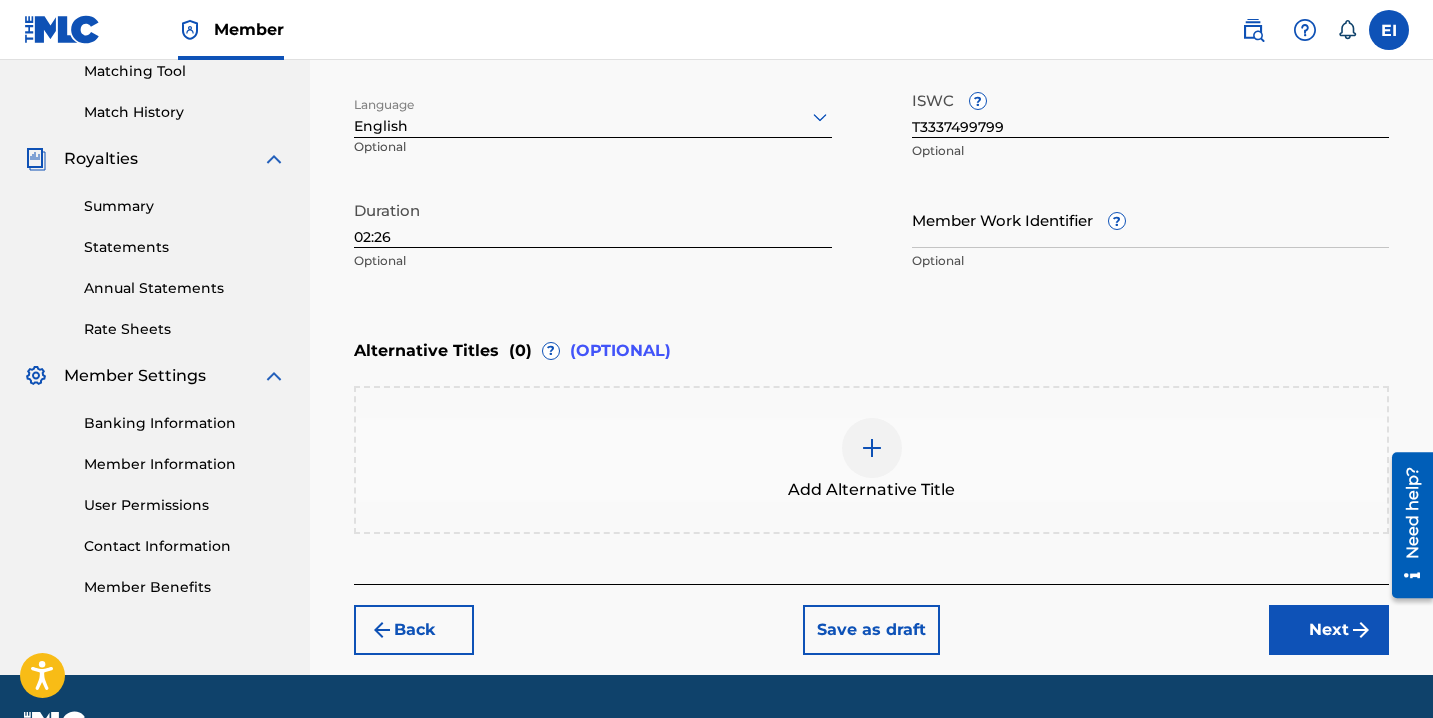 click on "Next" at bounding box center [1329, 630] 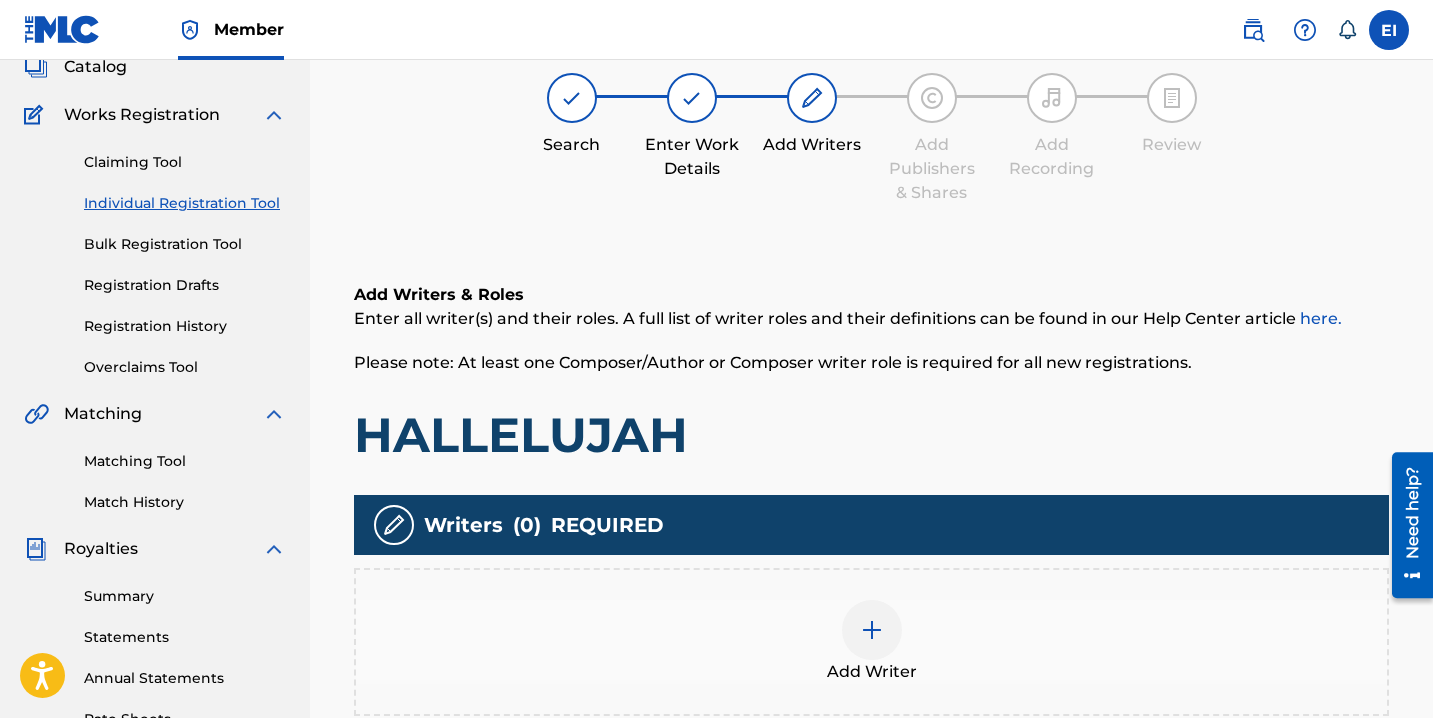 scroll, scrollTop: 90, scrollLeft: 0, axis: vertical 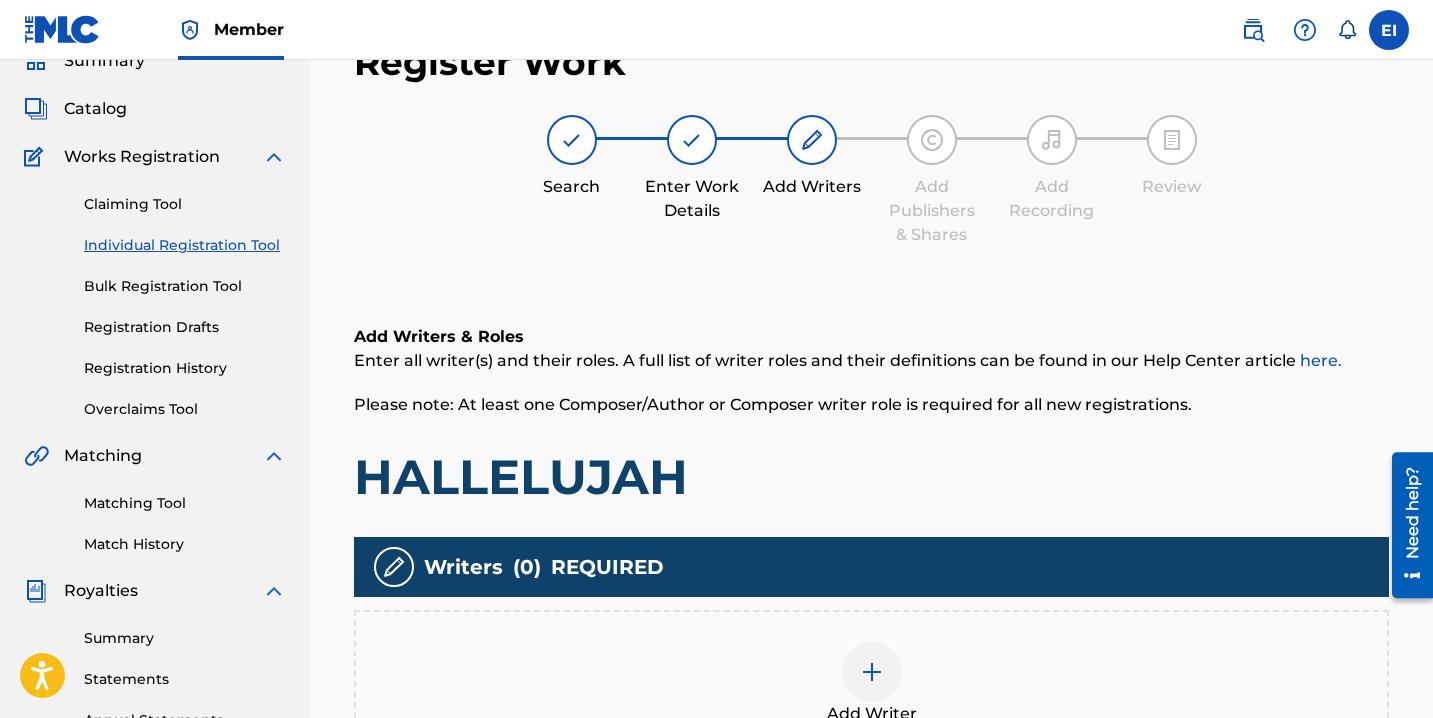 click on "Add Writer" at bounding box center (871, 684) 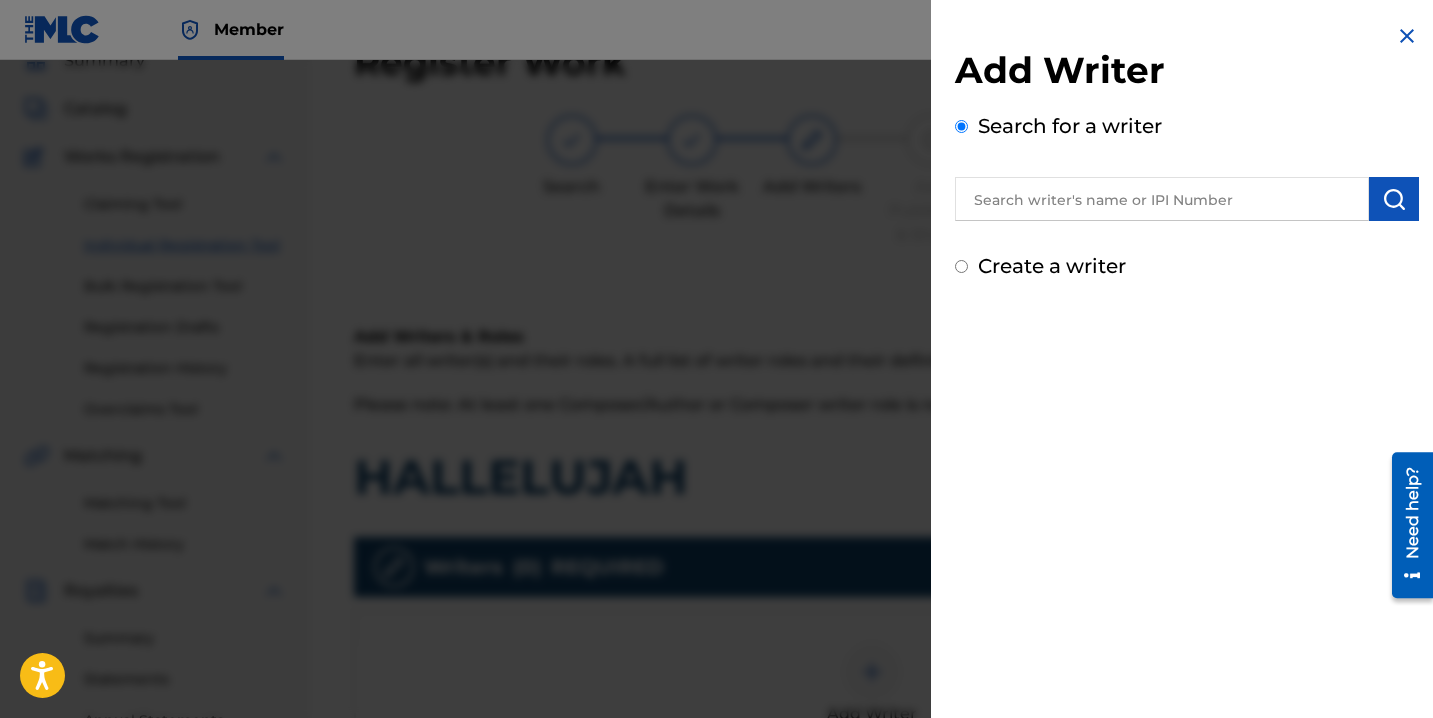 click on "Create a writer" at bounding box center [1187, 266] 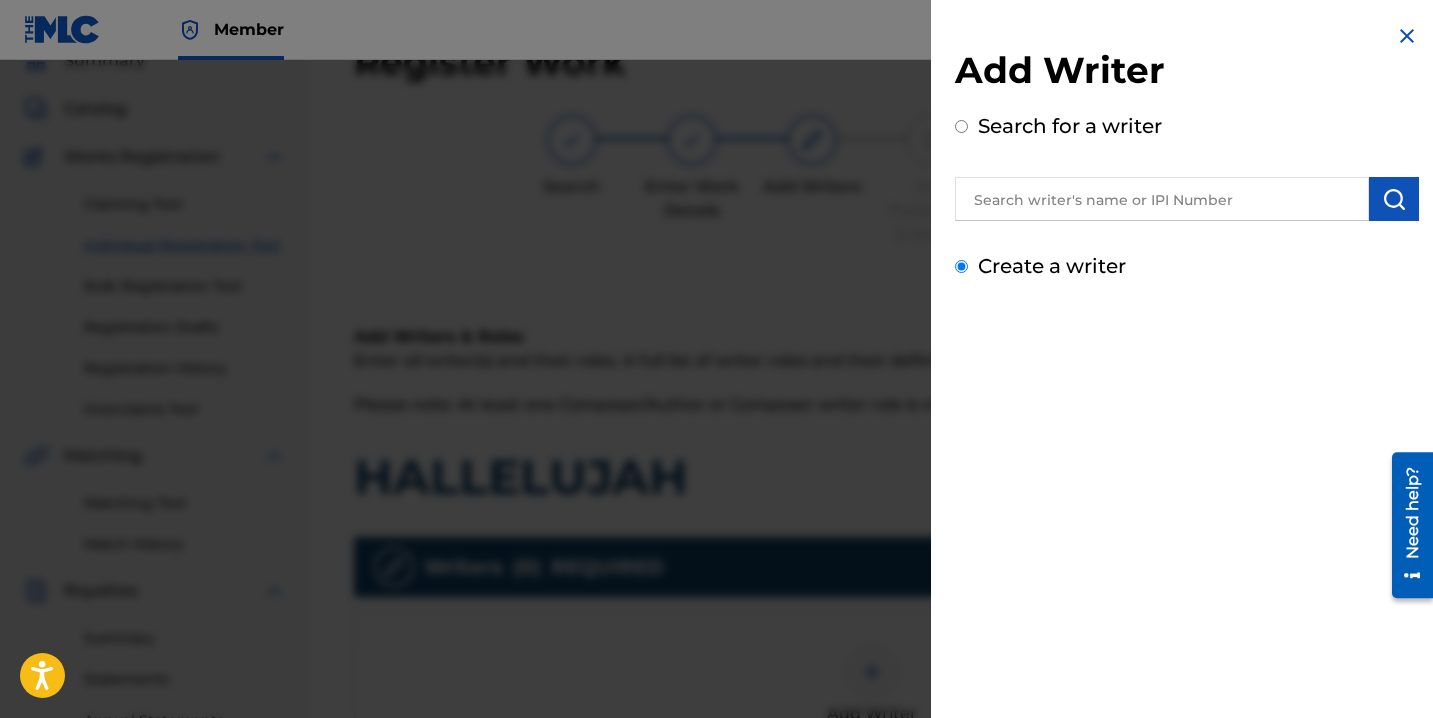click on "Create a writer" at bounding box center [961, 266] 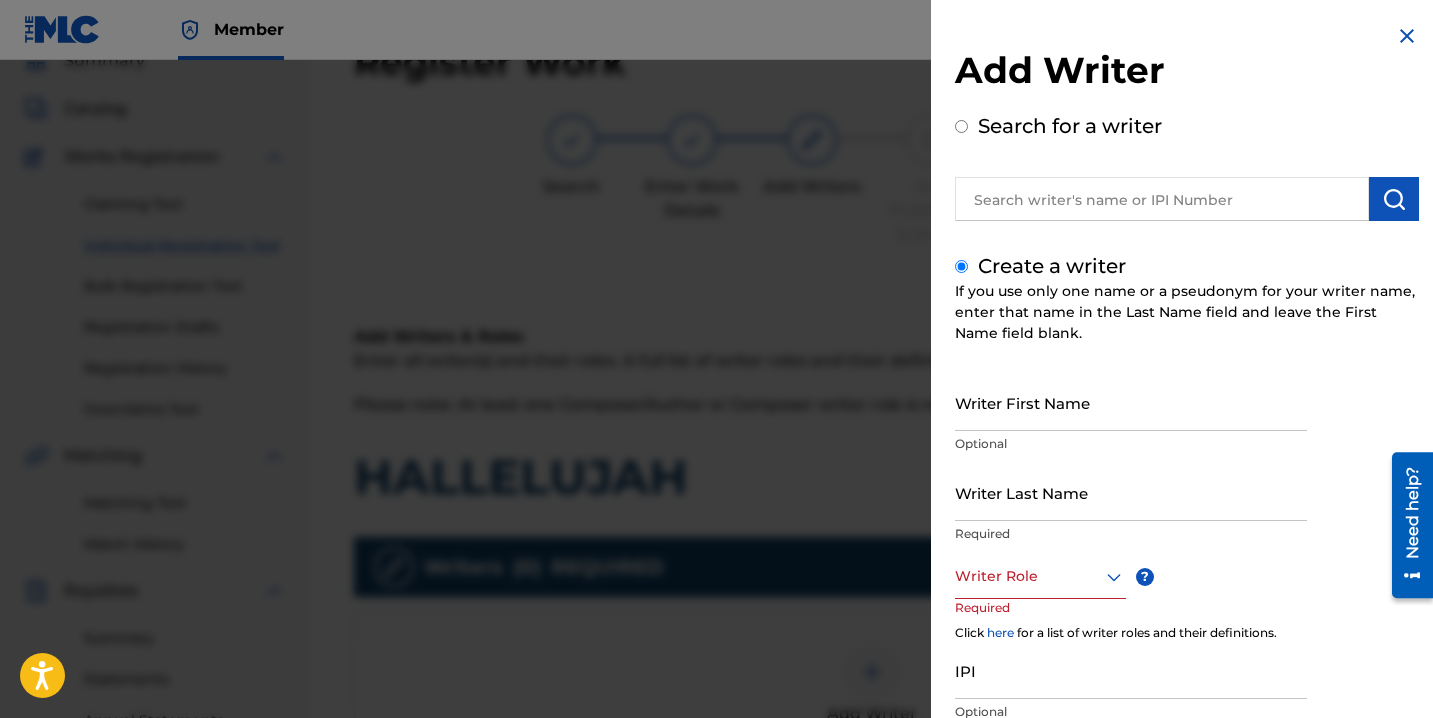 click on "Writer First Name" at bounding box center (1131, 402) 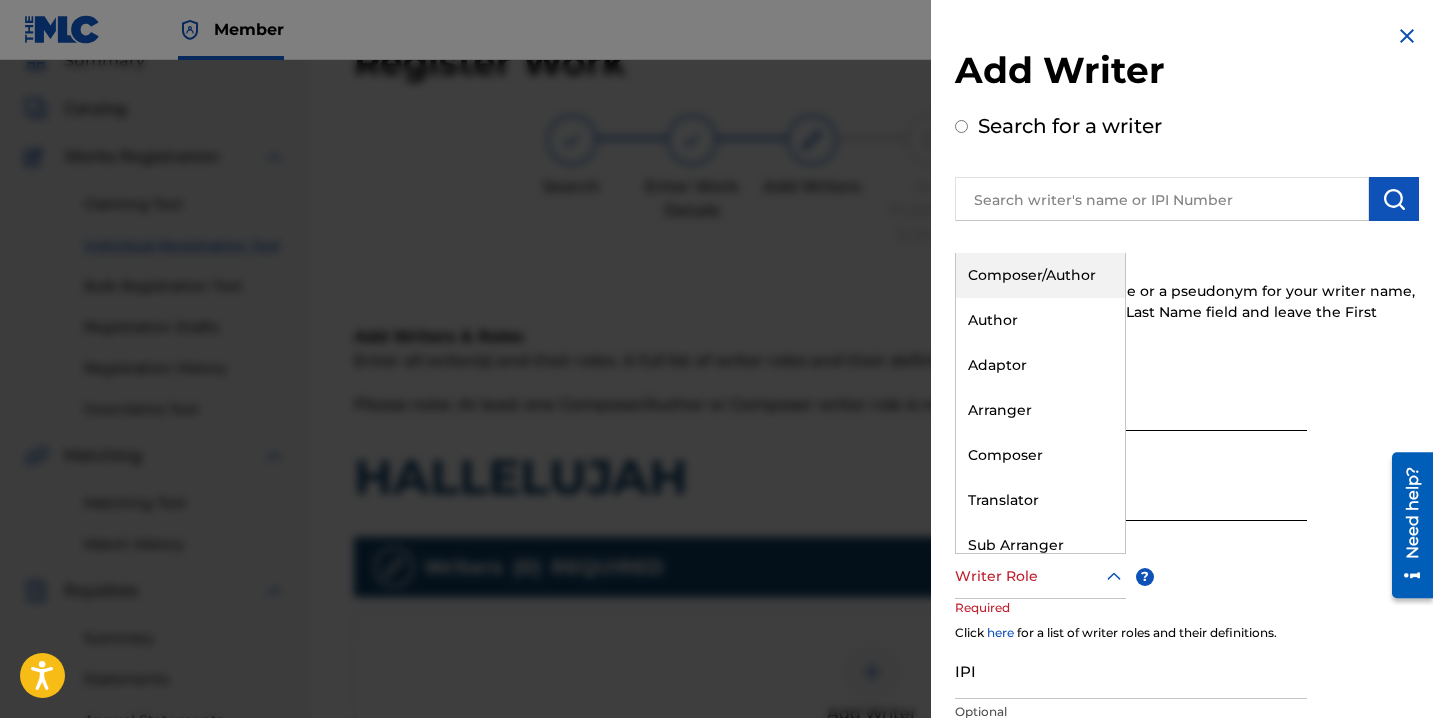click at bounding box center (1040, 576) 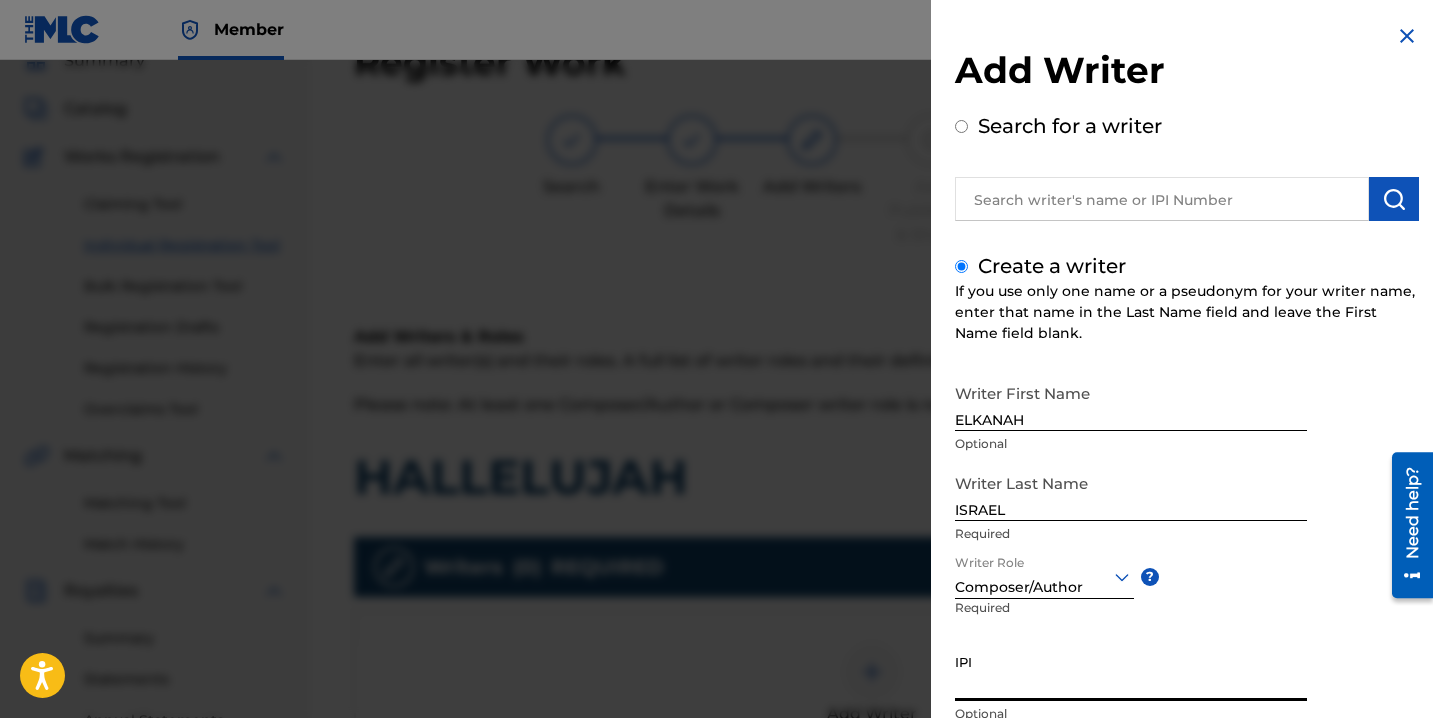 click on "IPI" at bounding box center [1131, 672] 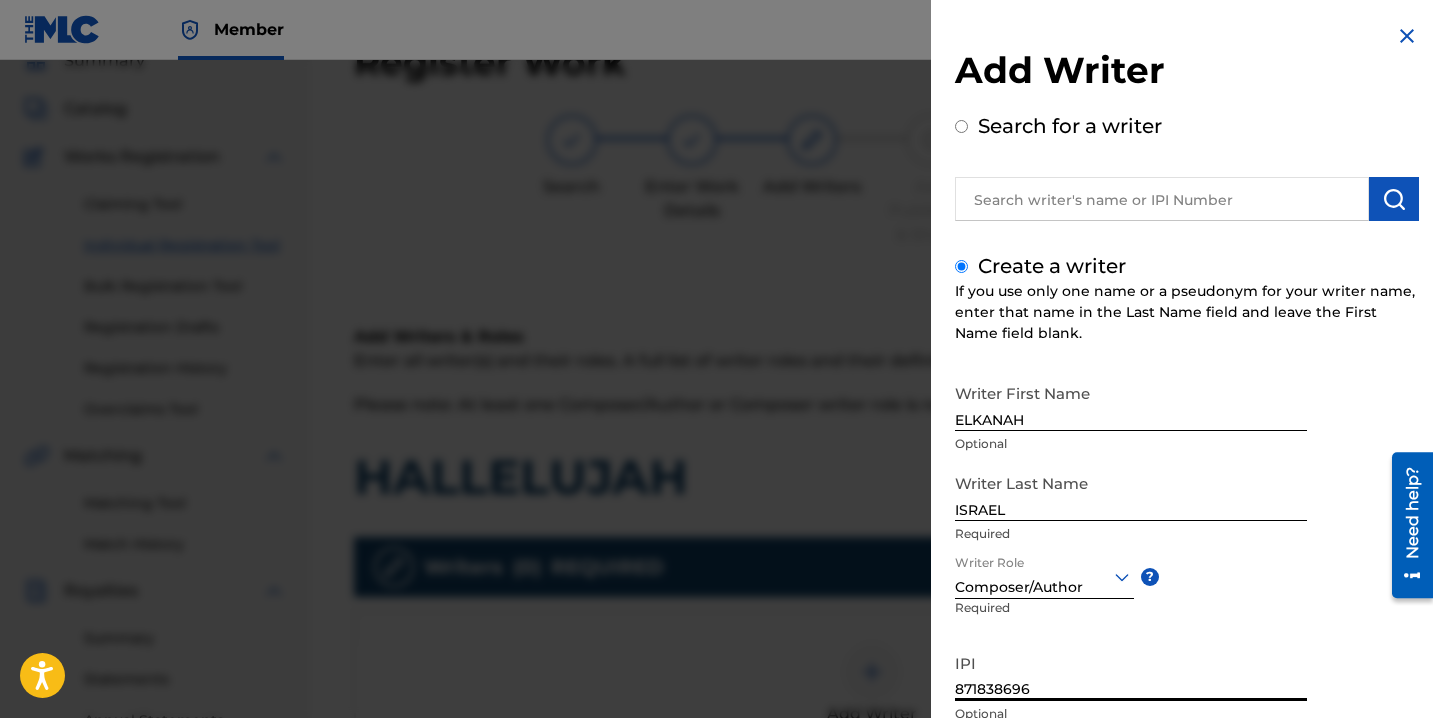 scroll, scrollTop: 150, scrollLeft: 0, axis: vertical 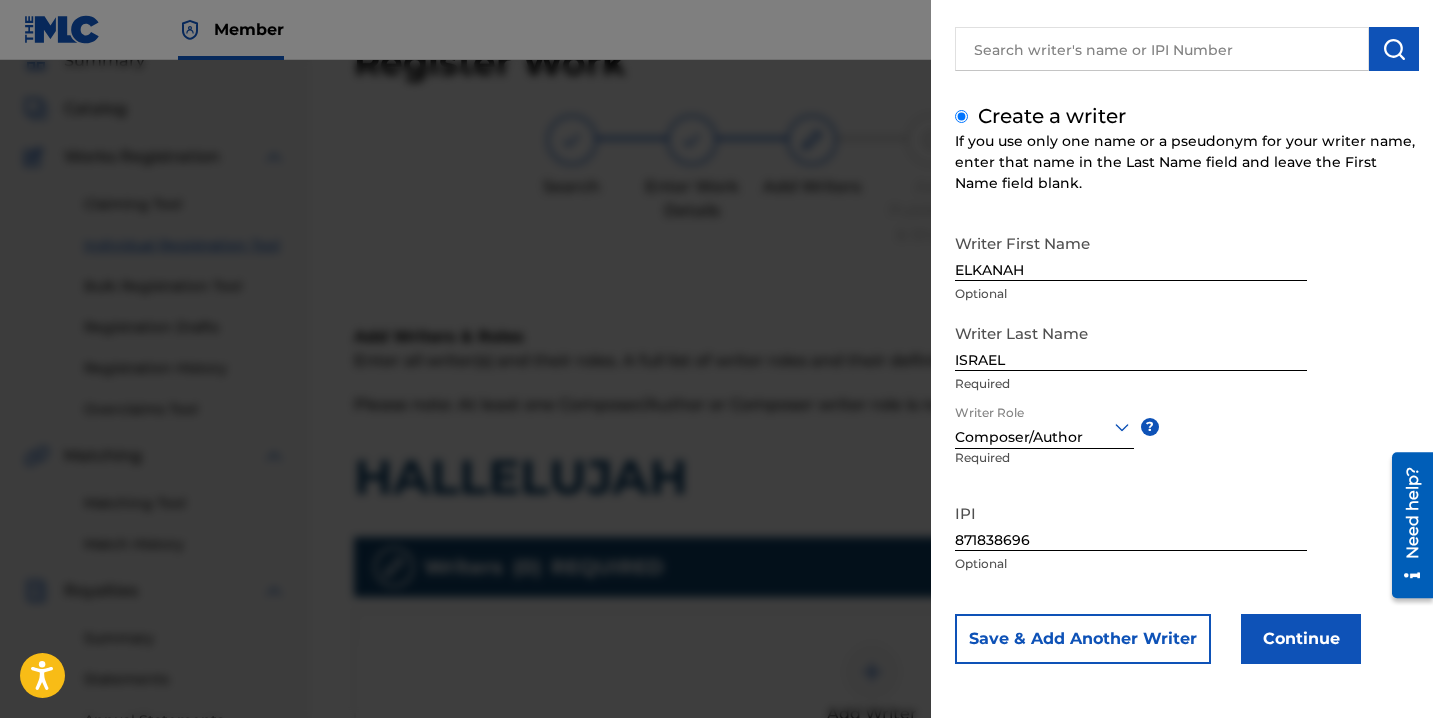 click on "Continue" at bounding box center (1301, 639) 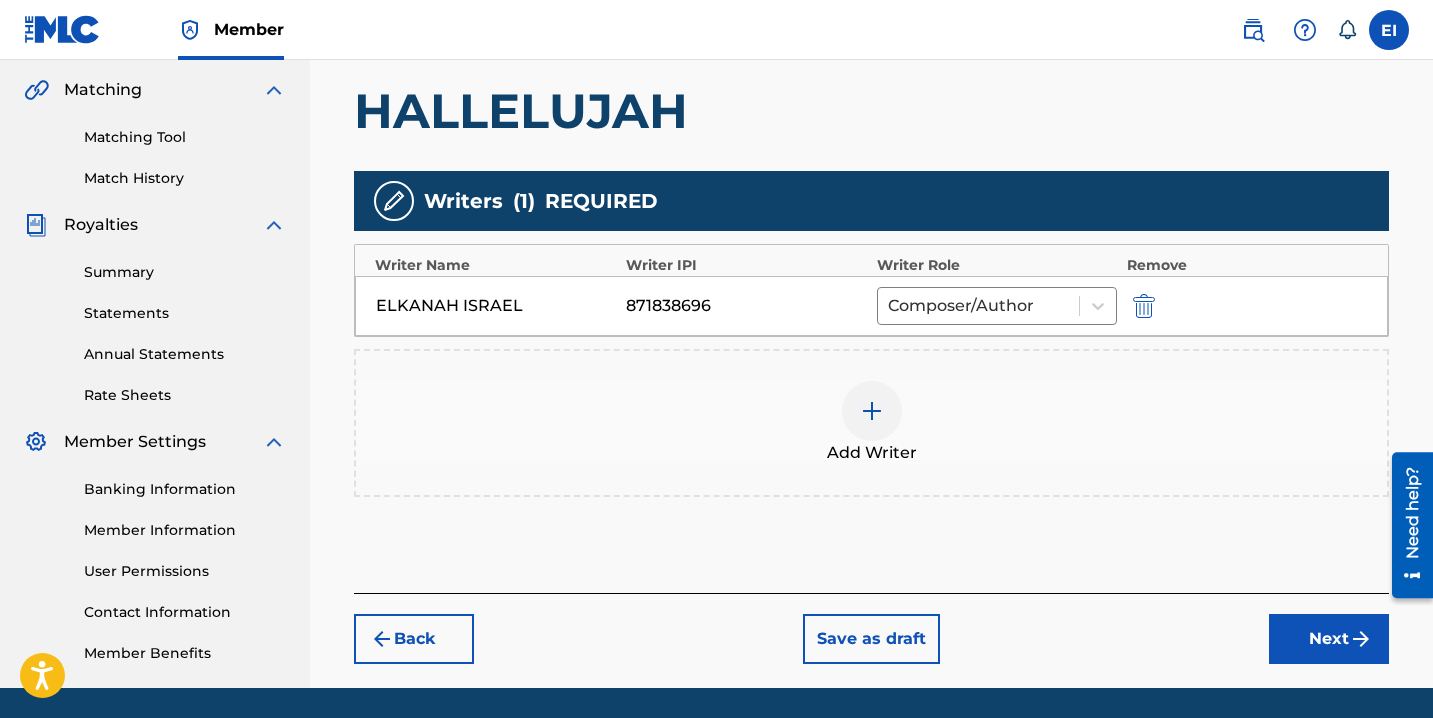 scroll, scrollTop: 522, scrollLeft: 0, axis: vertical 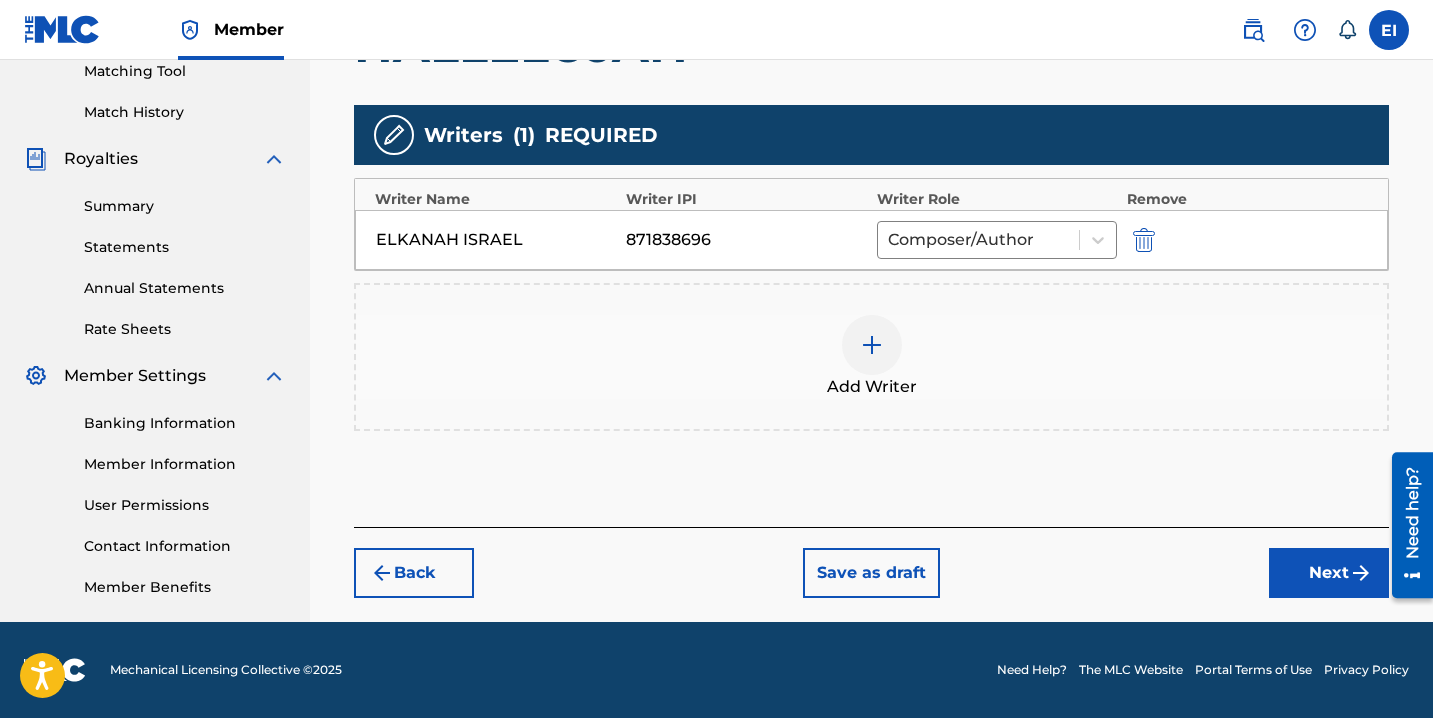 click on "Back Save as draft Next" at bounding box center (871, 562) 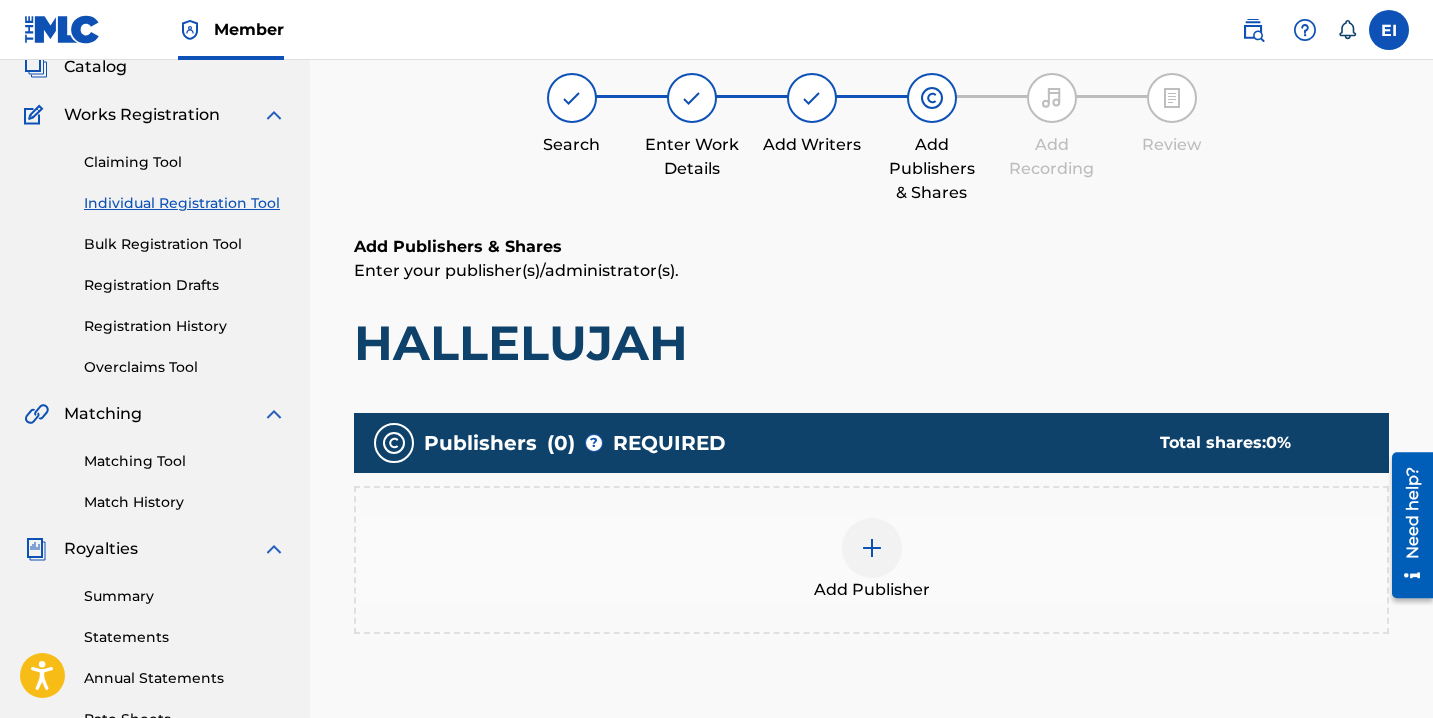 scroll, scrollTop: 90, scrollLeft: 0, axis: vertical 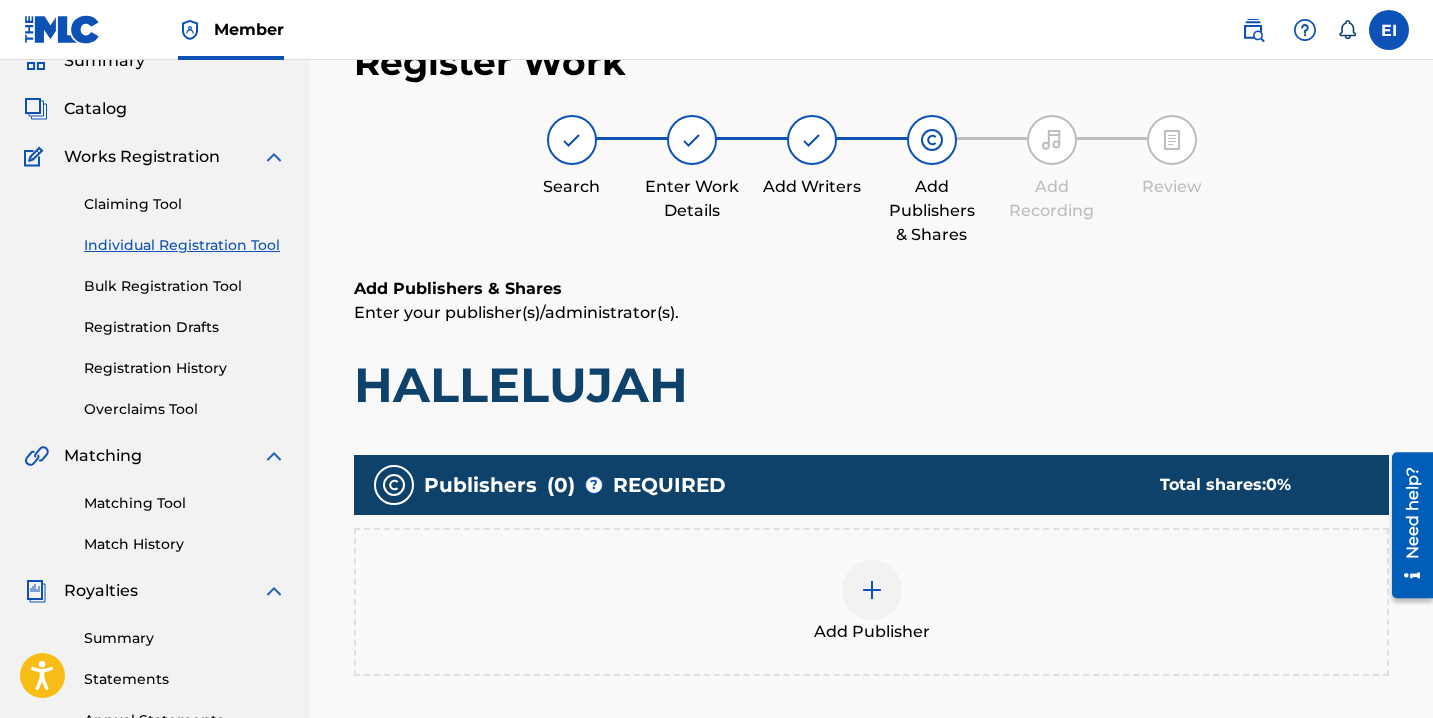 click on "Add Publisher" at bounding box center (871, 602) 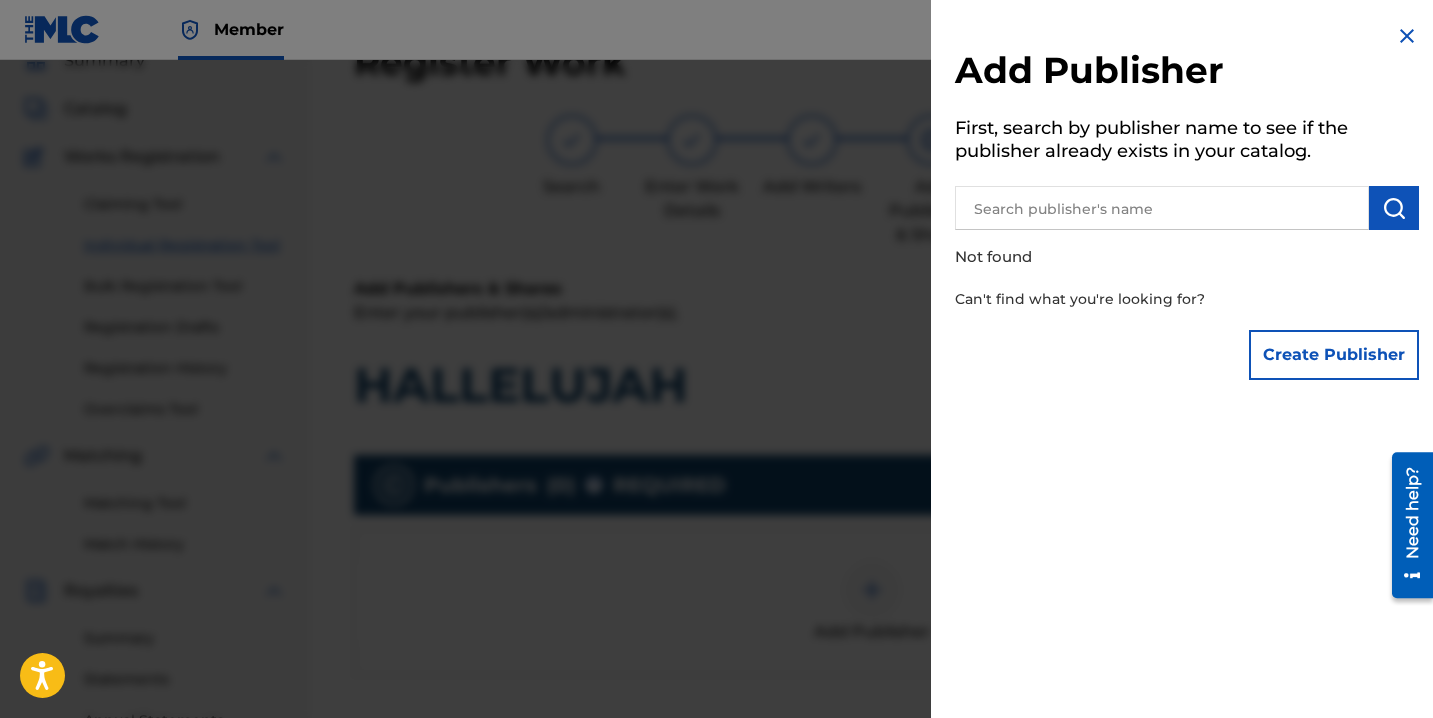 click on "Create Publisher" at bounding box center [1334, 355] 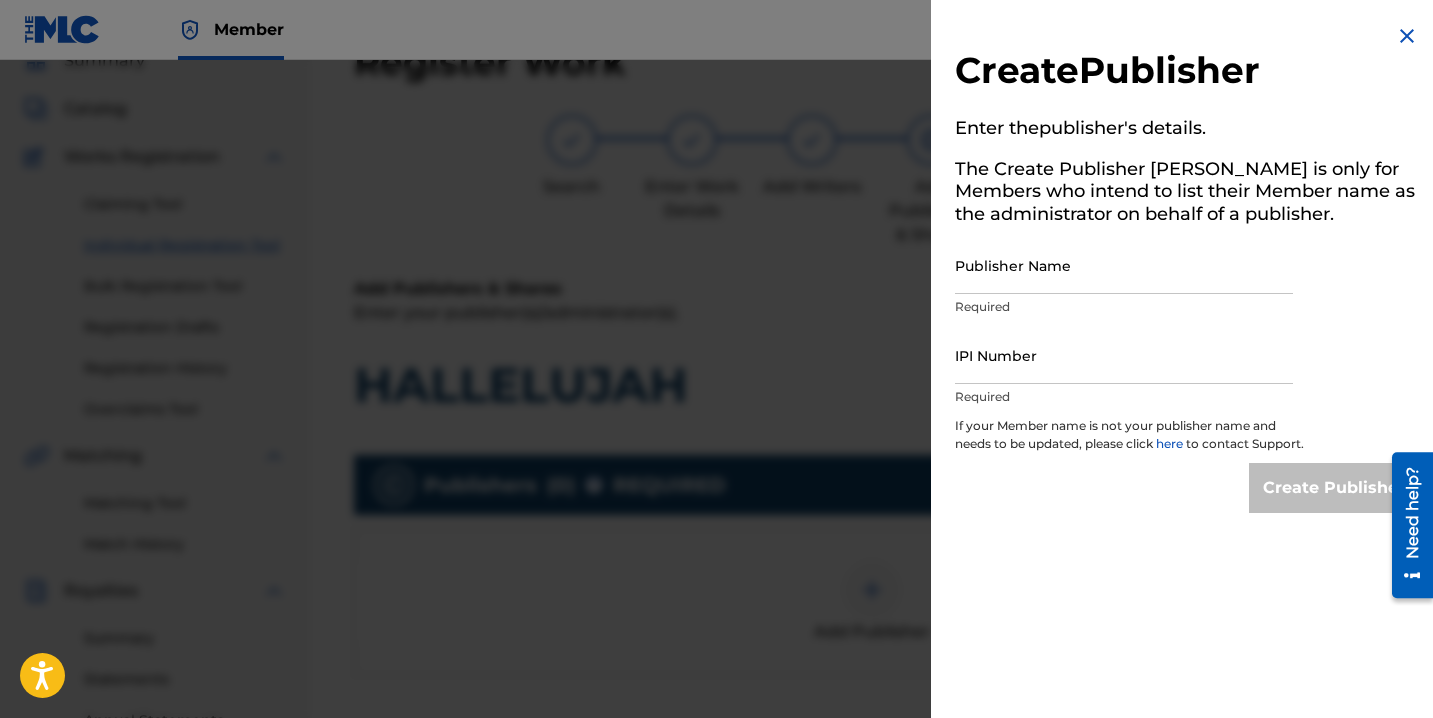 click on "Publisher Name" at bounding box center (1124, 265) 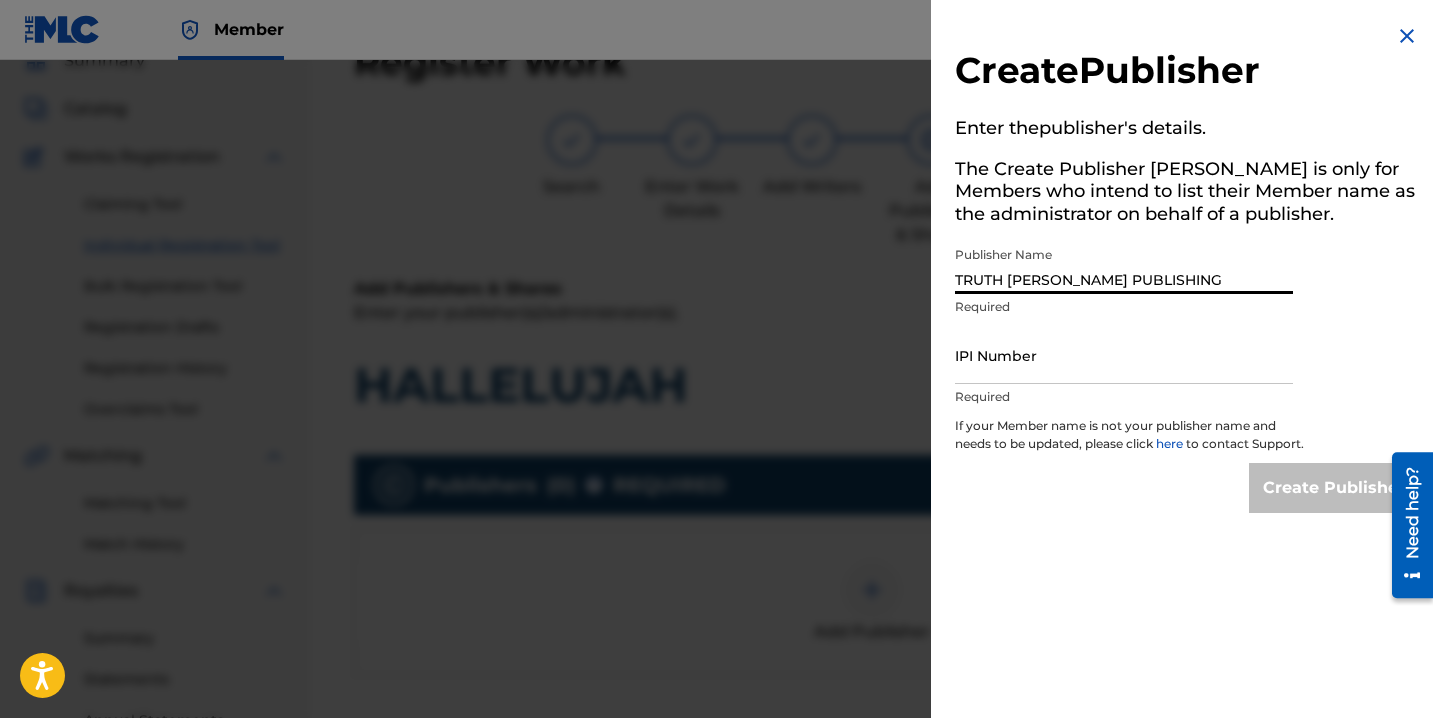 click on "IPI Number" at bounding box center (1124, 355) 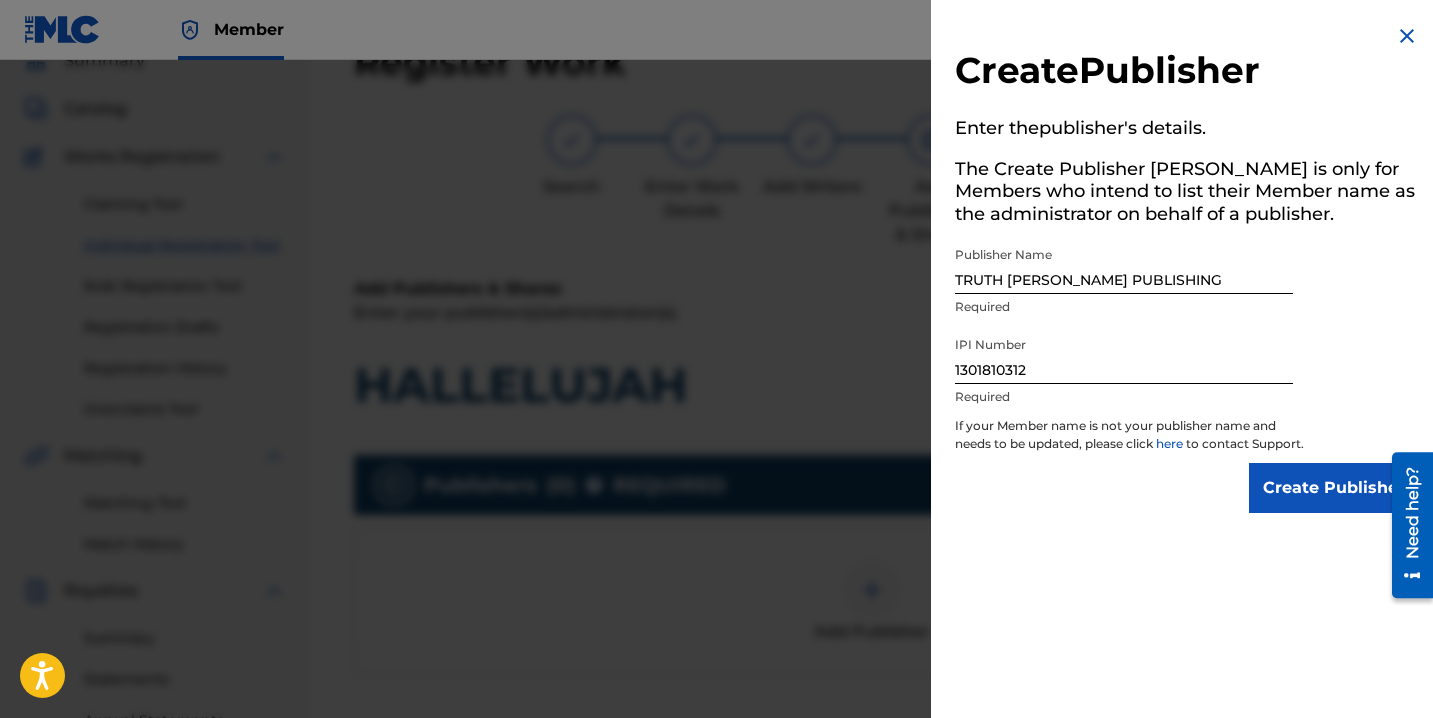 click on "Create Publisher" at bounding box center [1334, 488] 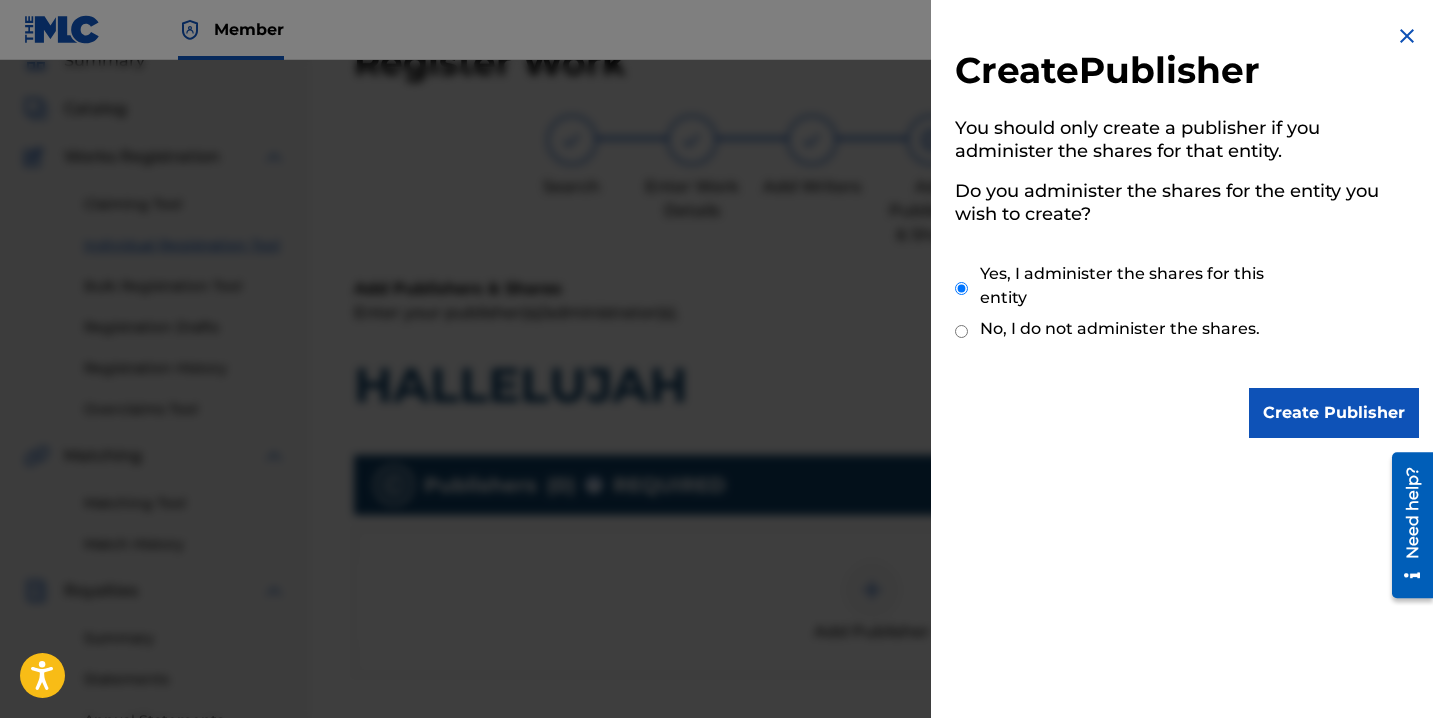 click on "Create Publisher" at bounding box center [1334, 413] 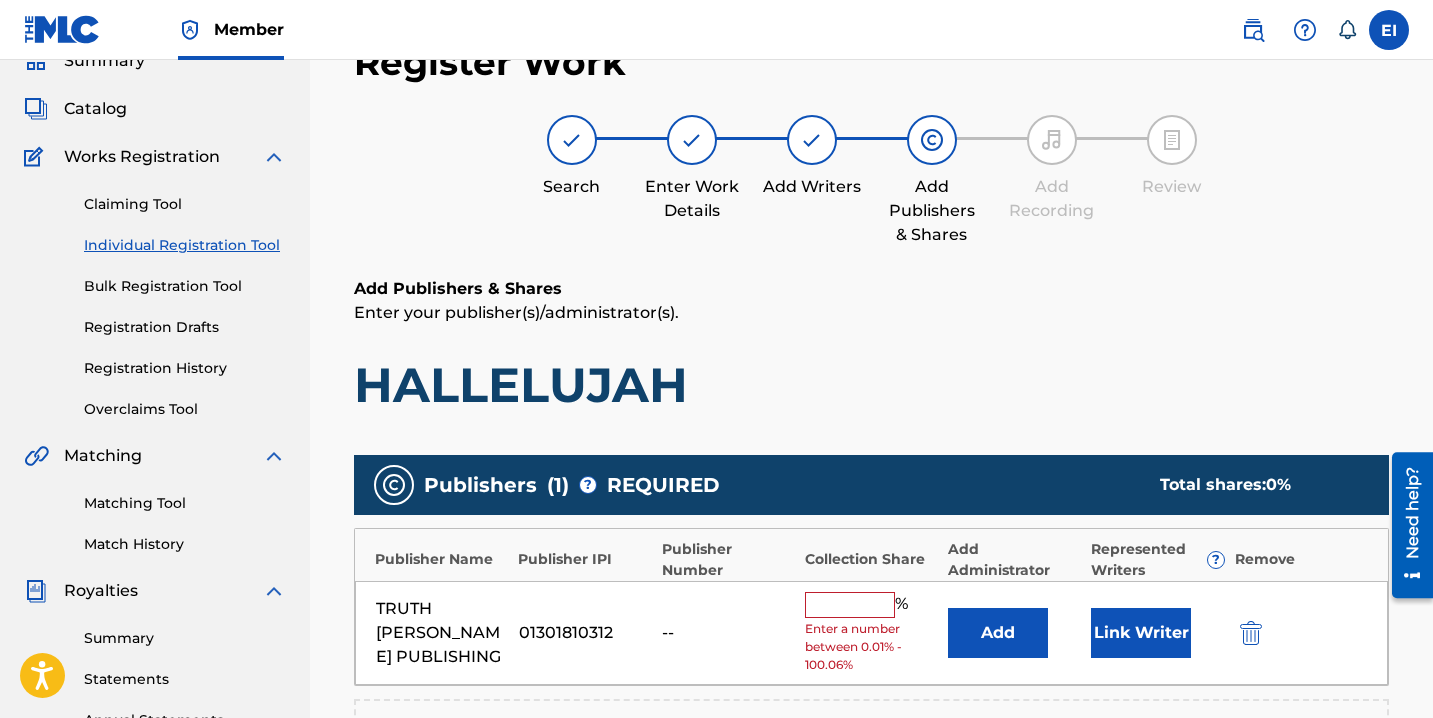 click at bounding box center [850, 605] 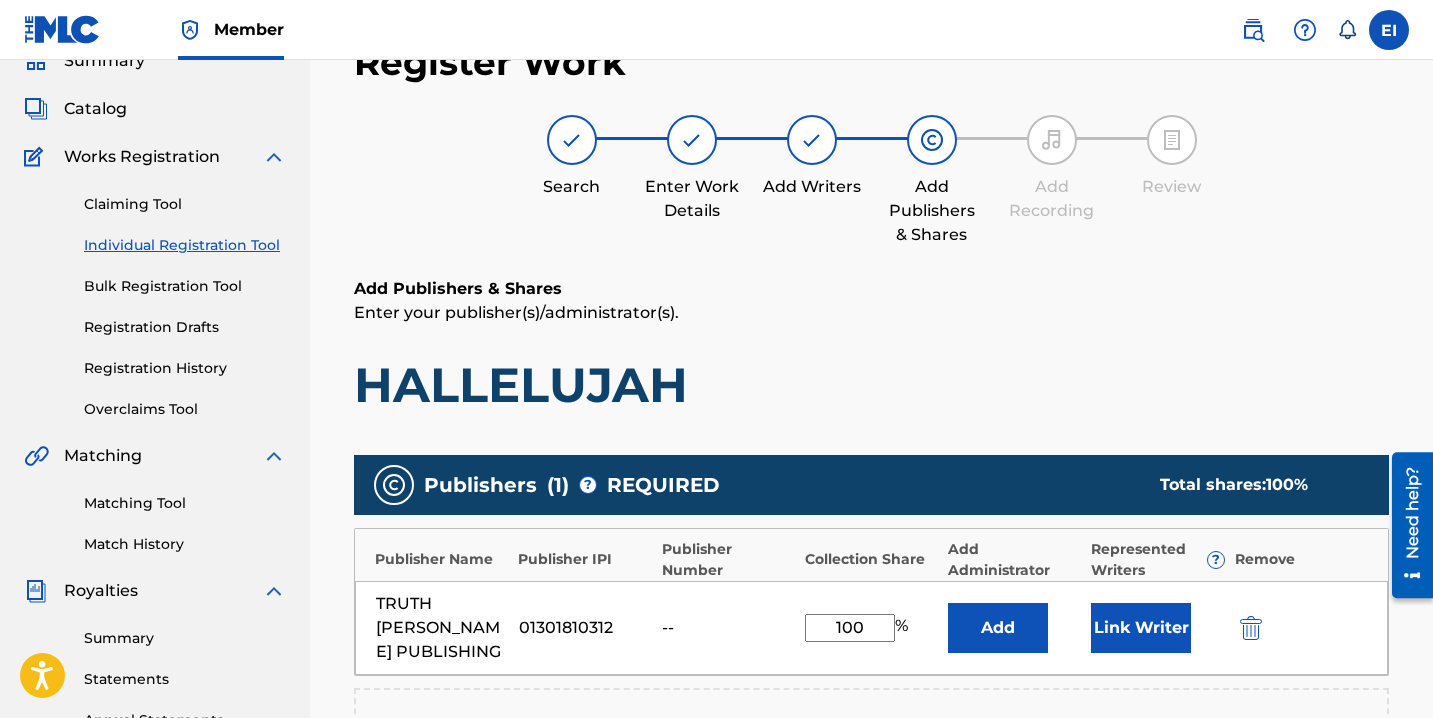 click on "Link Writer" at bounding box center (1141, 628) 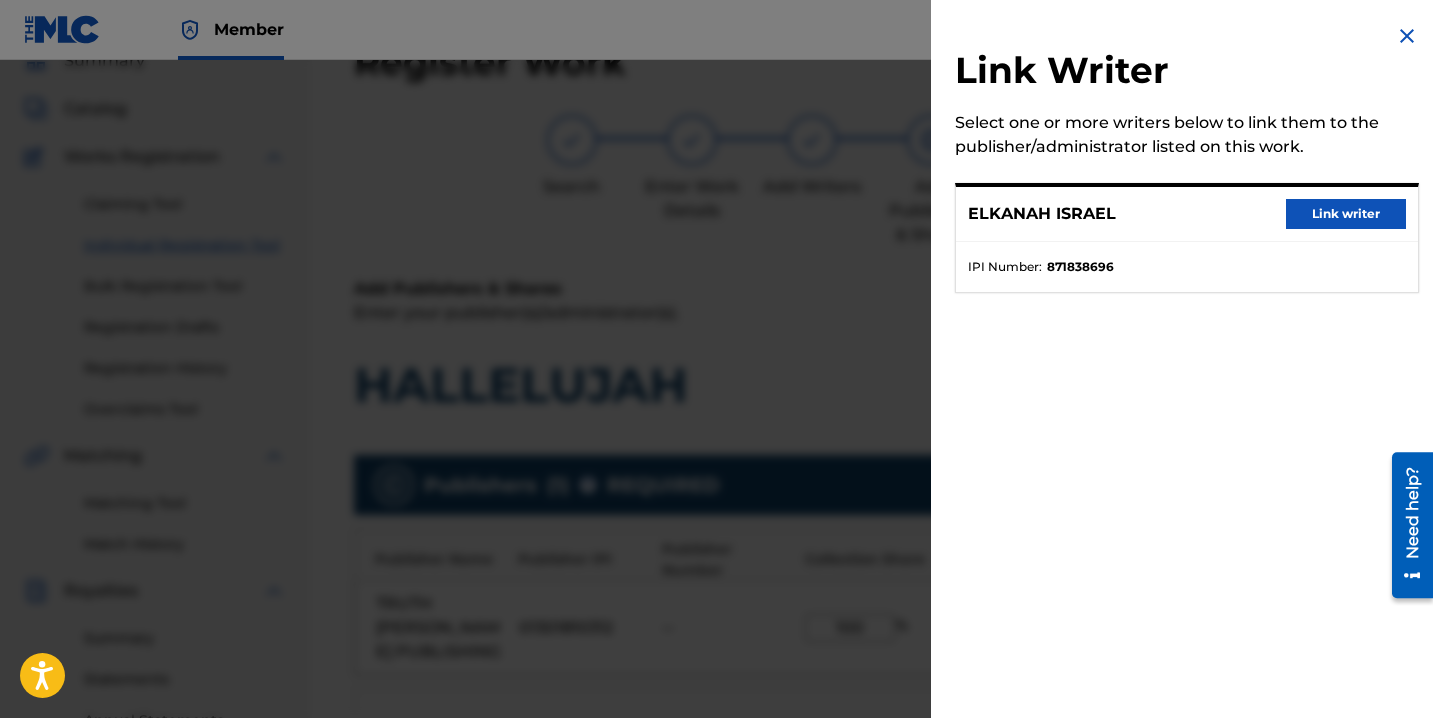 click on "ELKANAH ISRAEL Link writer" at bounding box center [1187, 214] 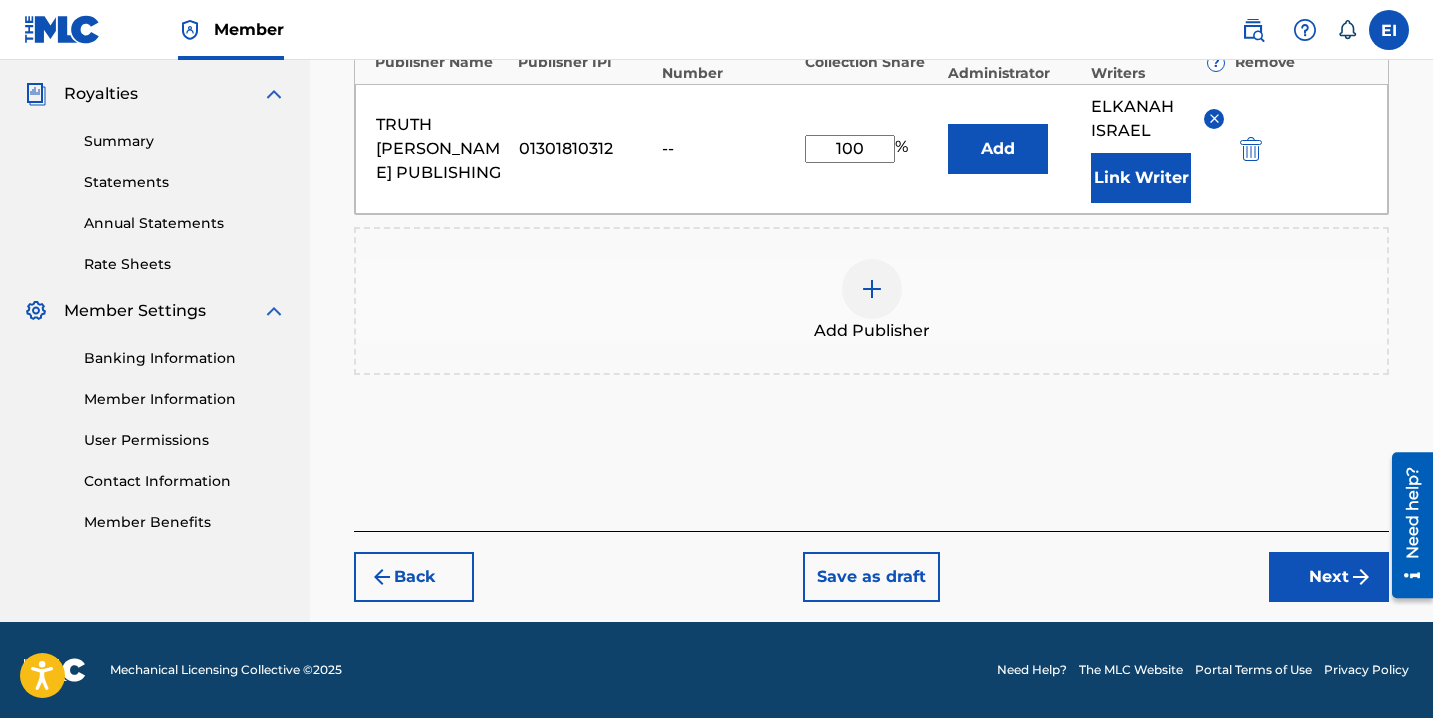 click on "Next" at bounding box center (1329, 577) 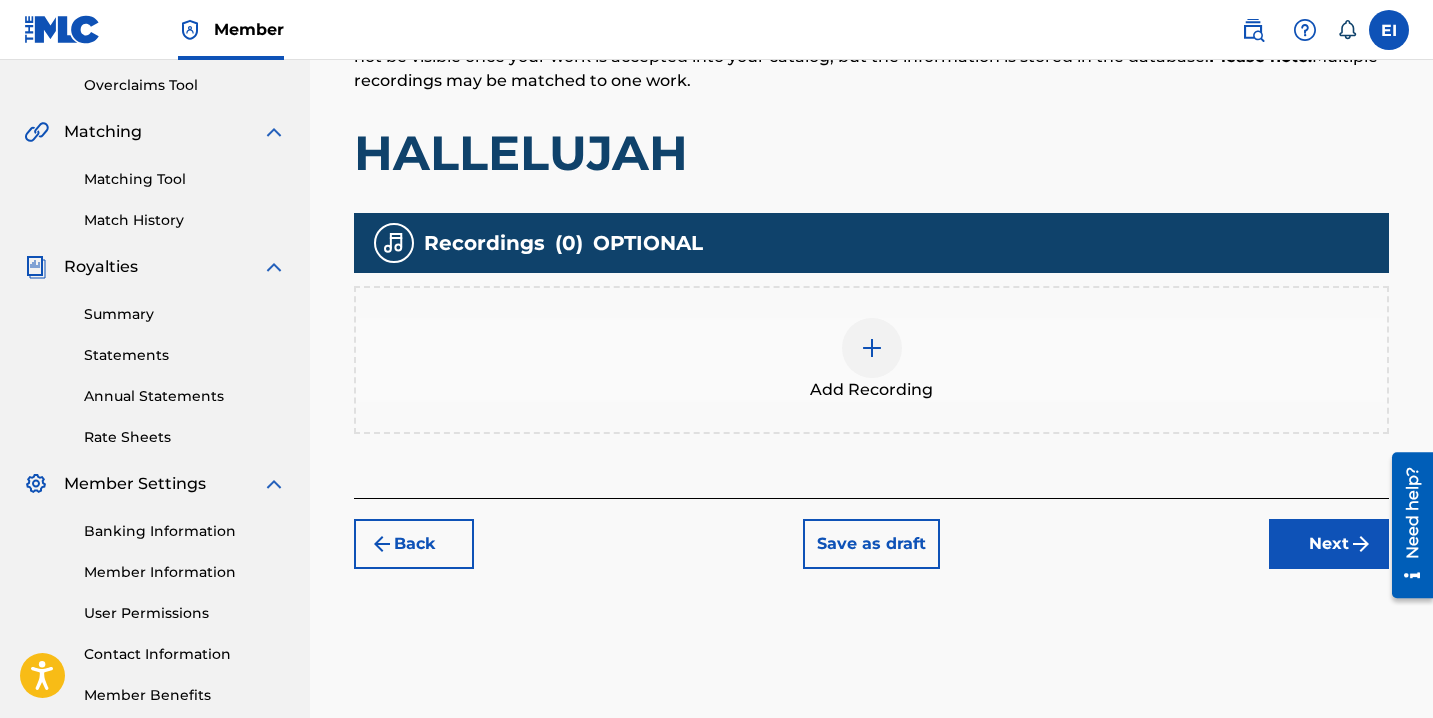 scroll, scrollTop: 419, scrollLeft: 0, axis: vertical 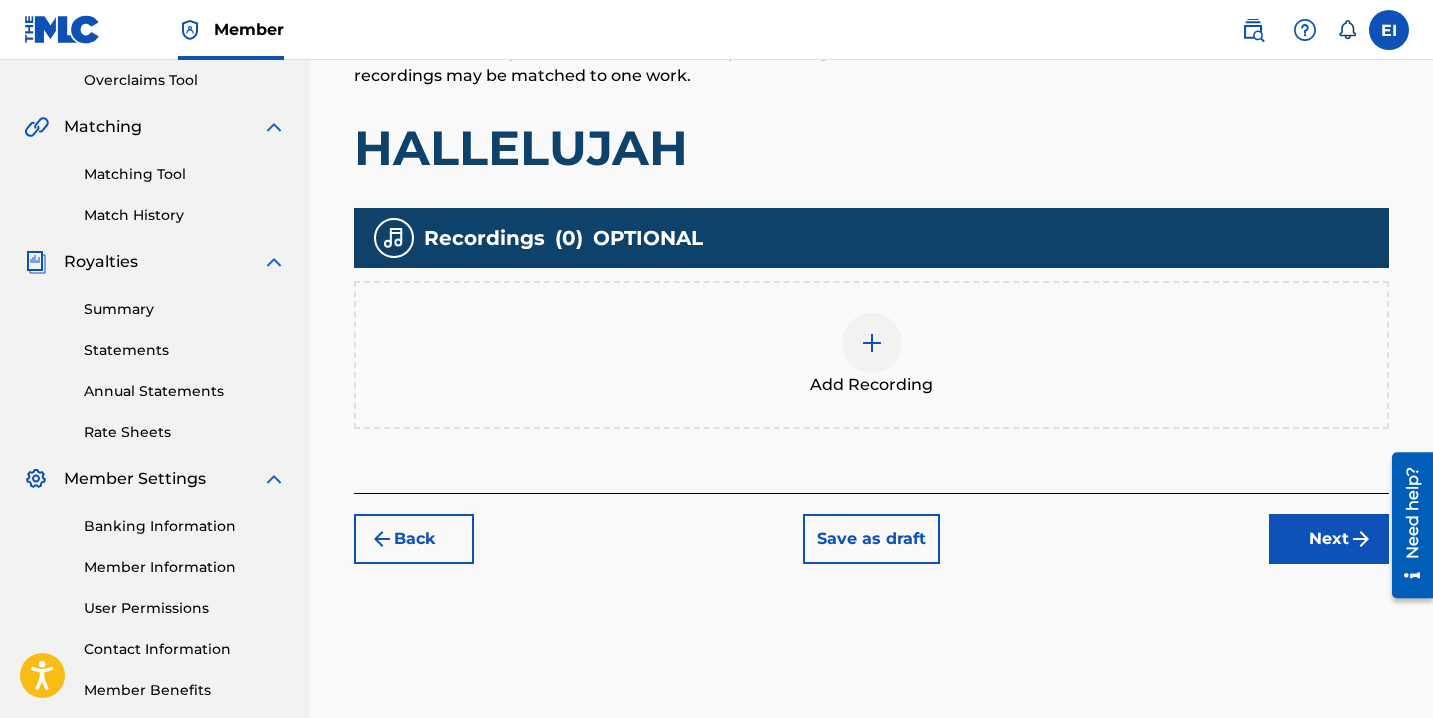 click at bounding box center [872, 343] 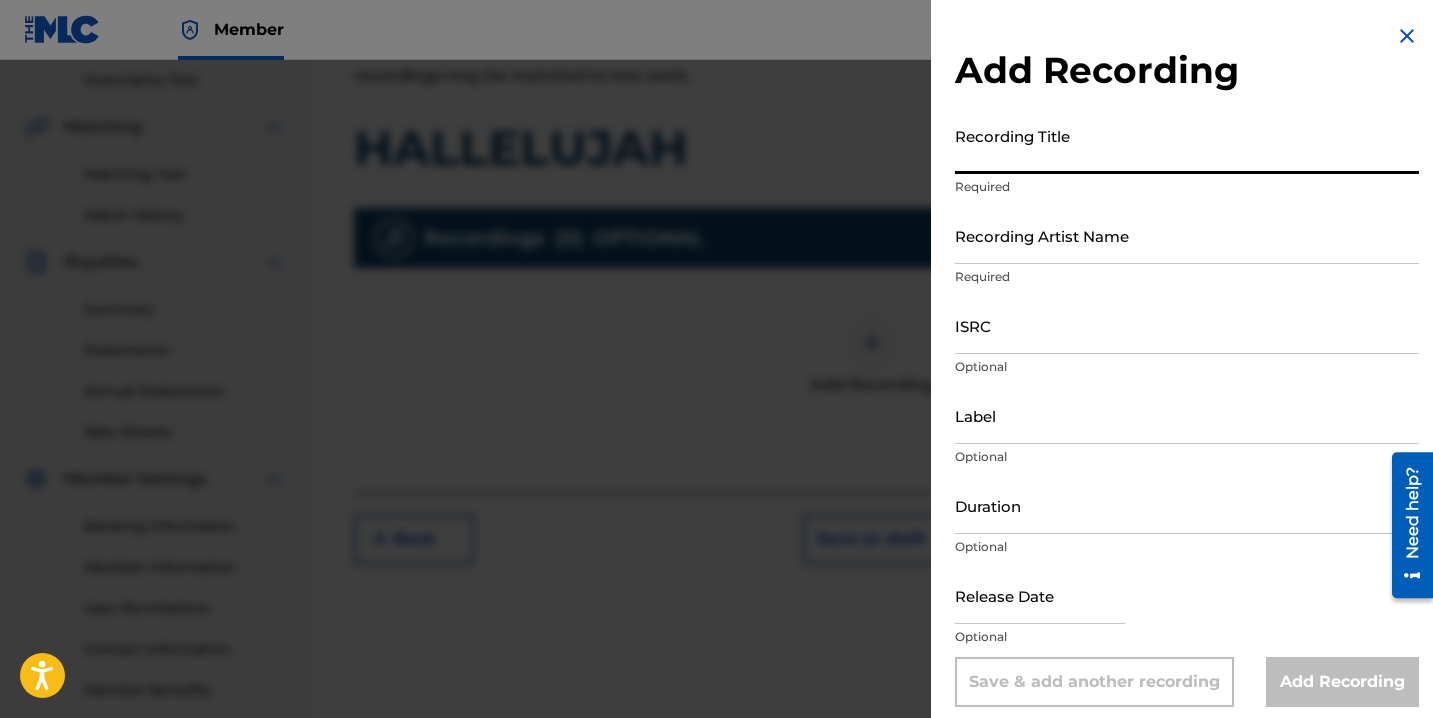 click on "Recording Title" at bounding box center (1187, 145) 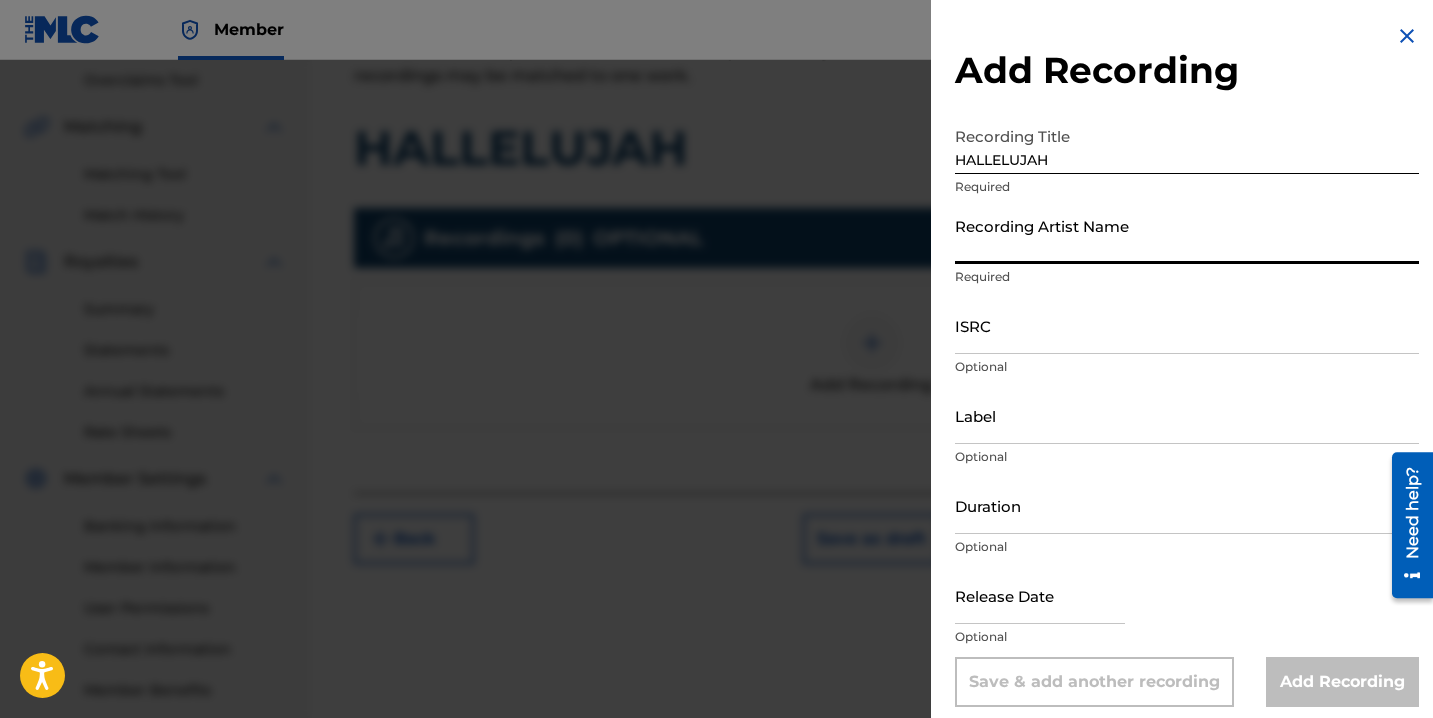 click on "Required" at bounding box center [1187, 277] 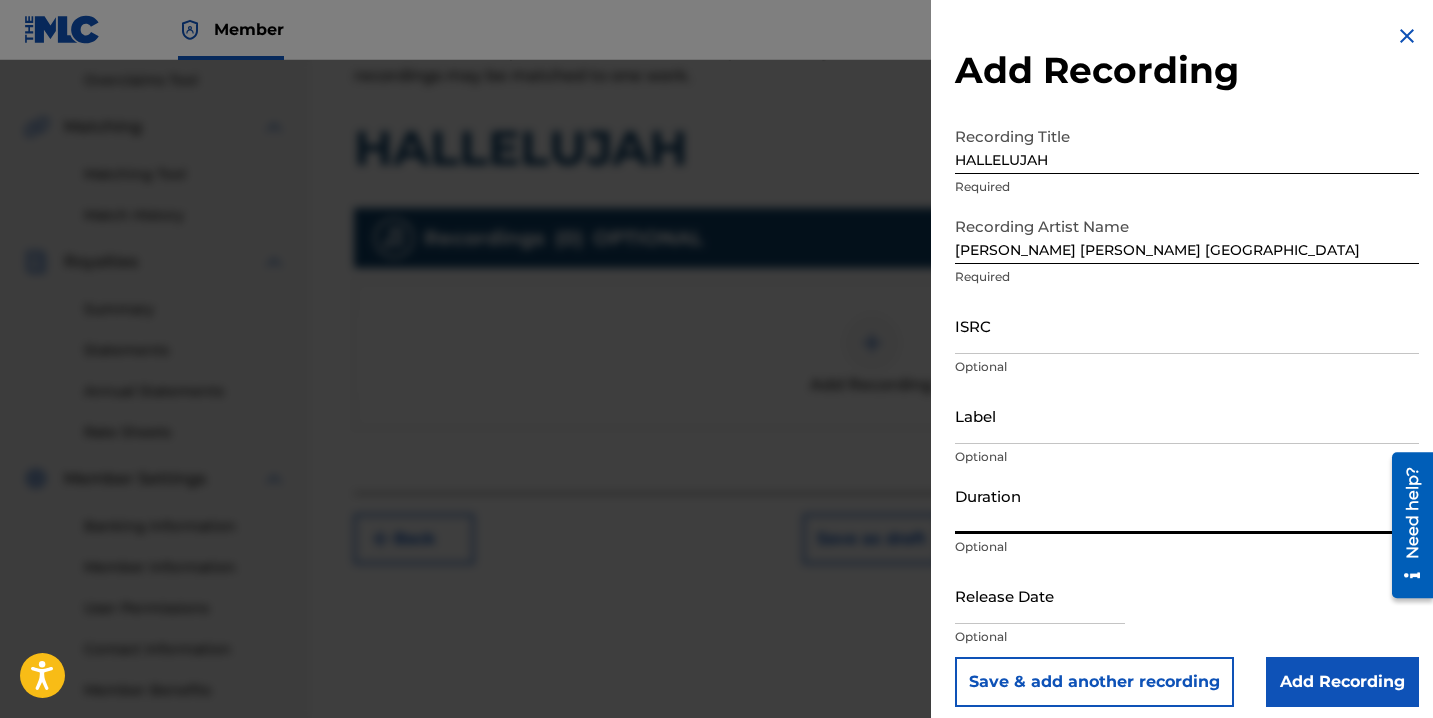 click on "Duration" at bounding box center (1187, 505) 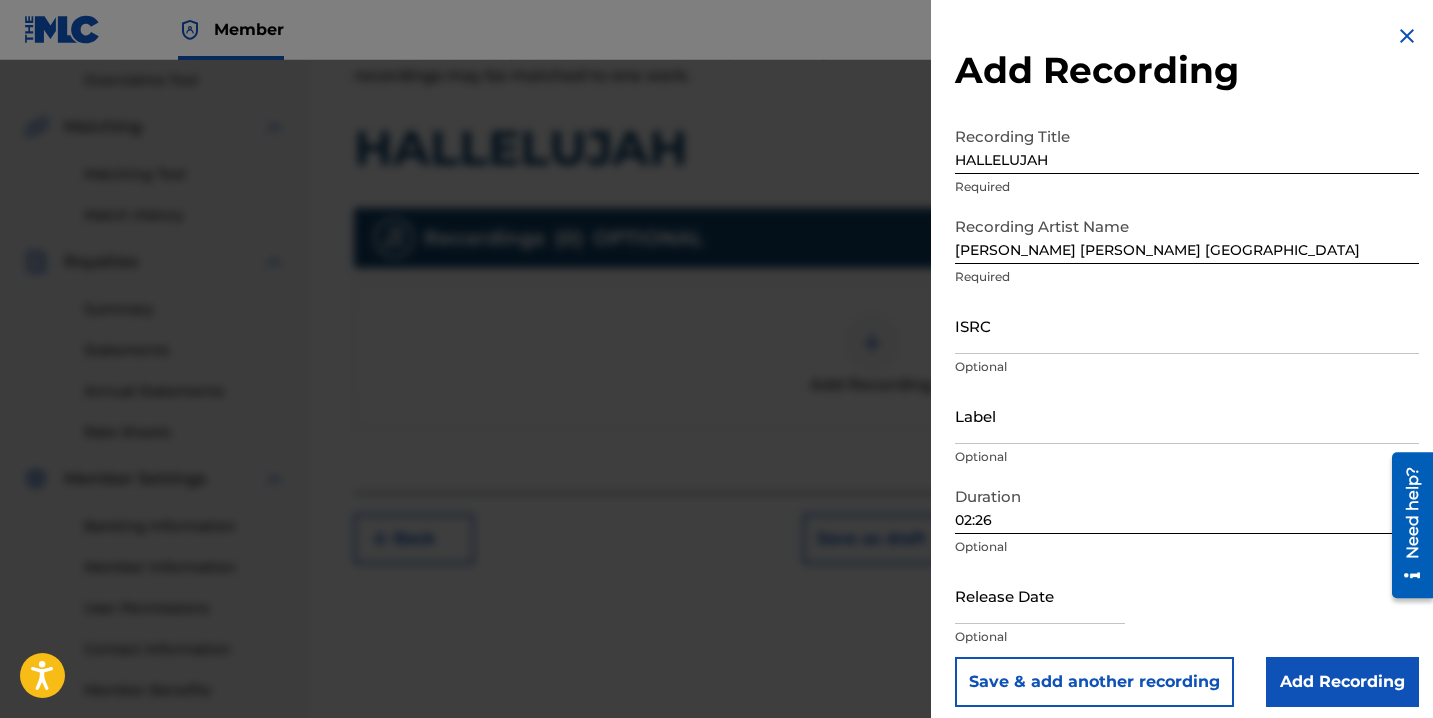 click at bounding box center (1040, 595) 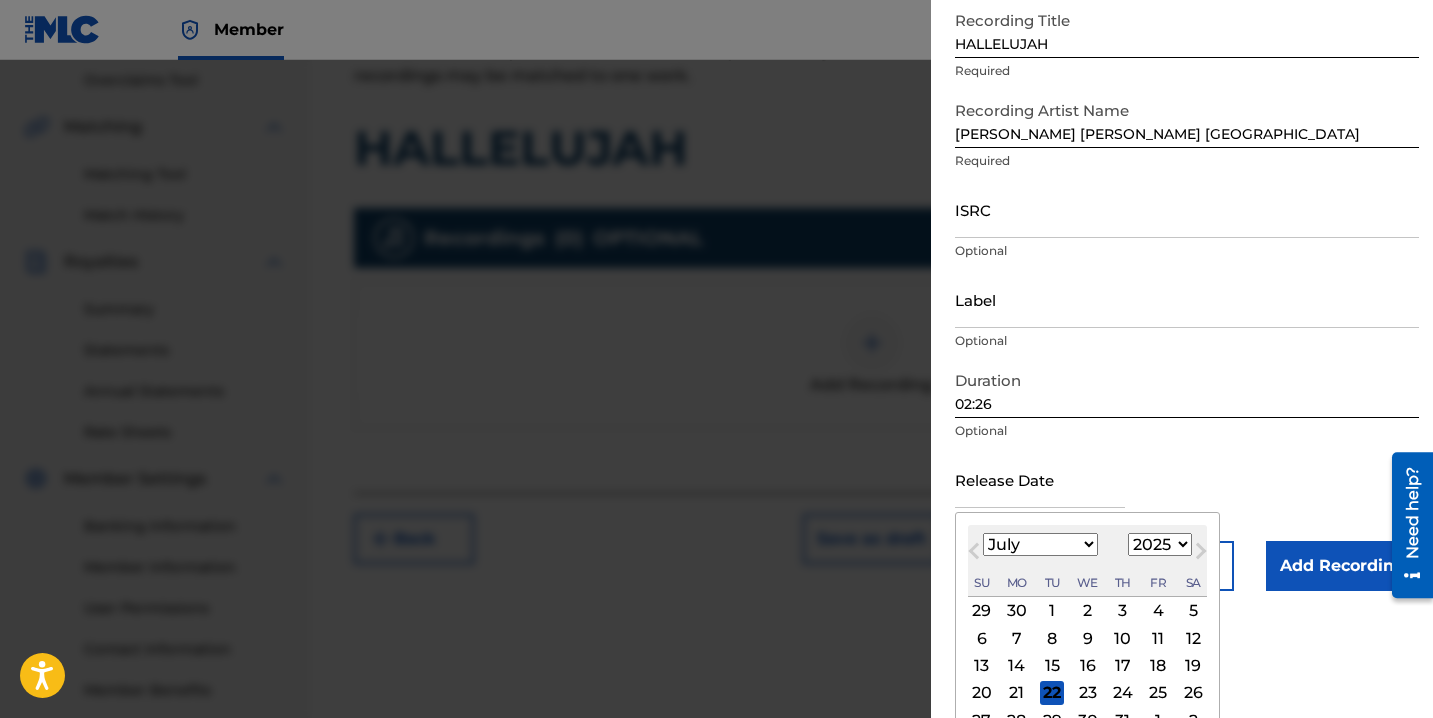 scroll, scrollTop: 125, scrollLeft: 0, axis: vertical 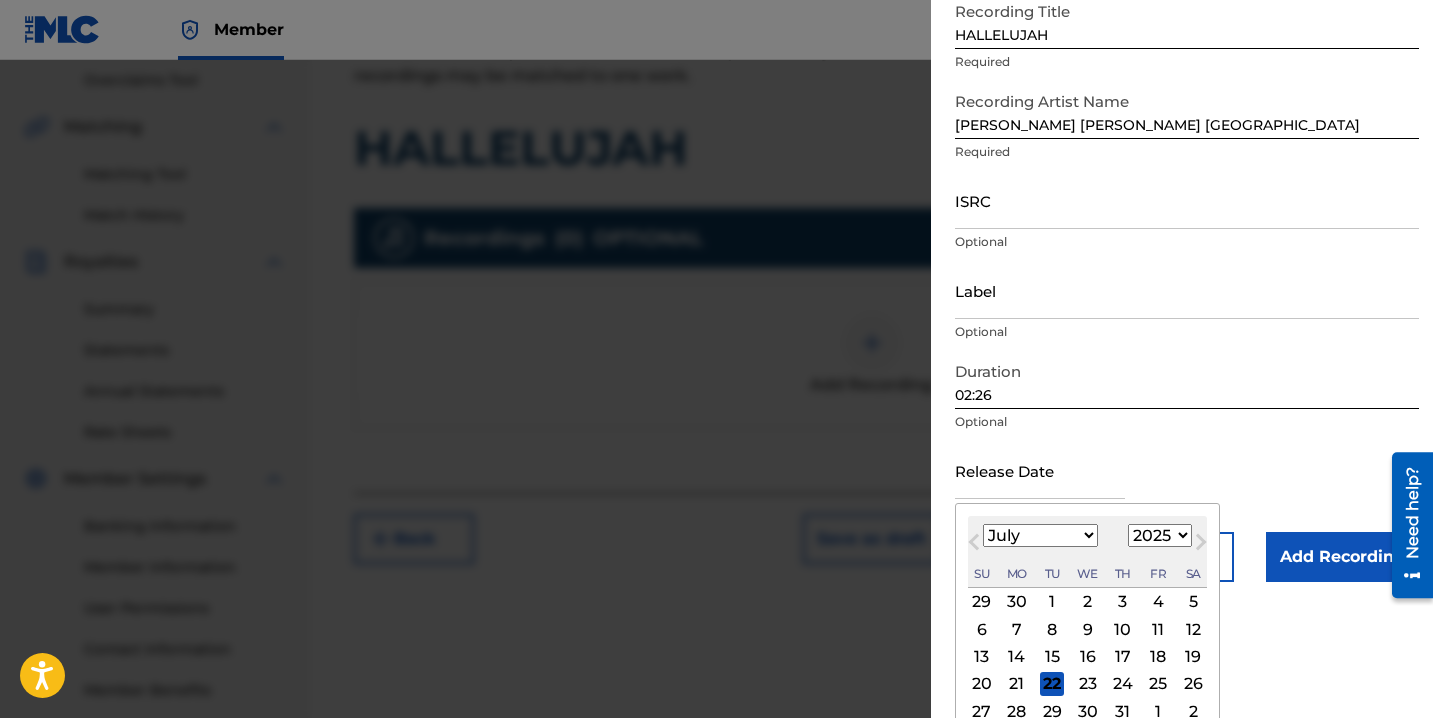 click on "Previous Month" at bounding box center [974, 546] 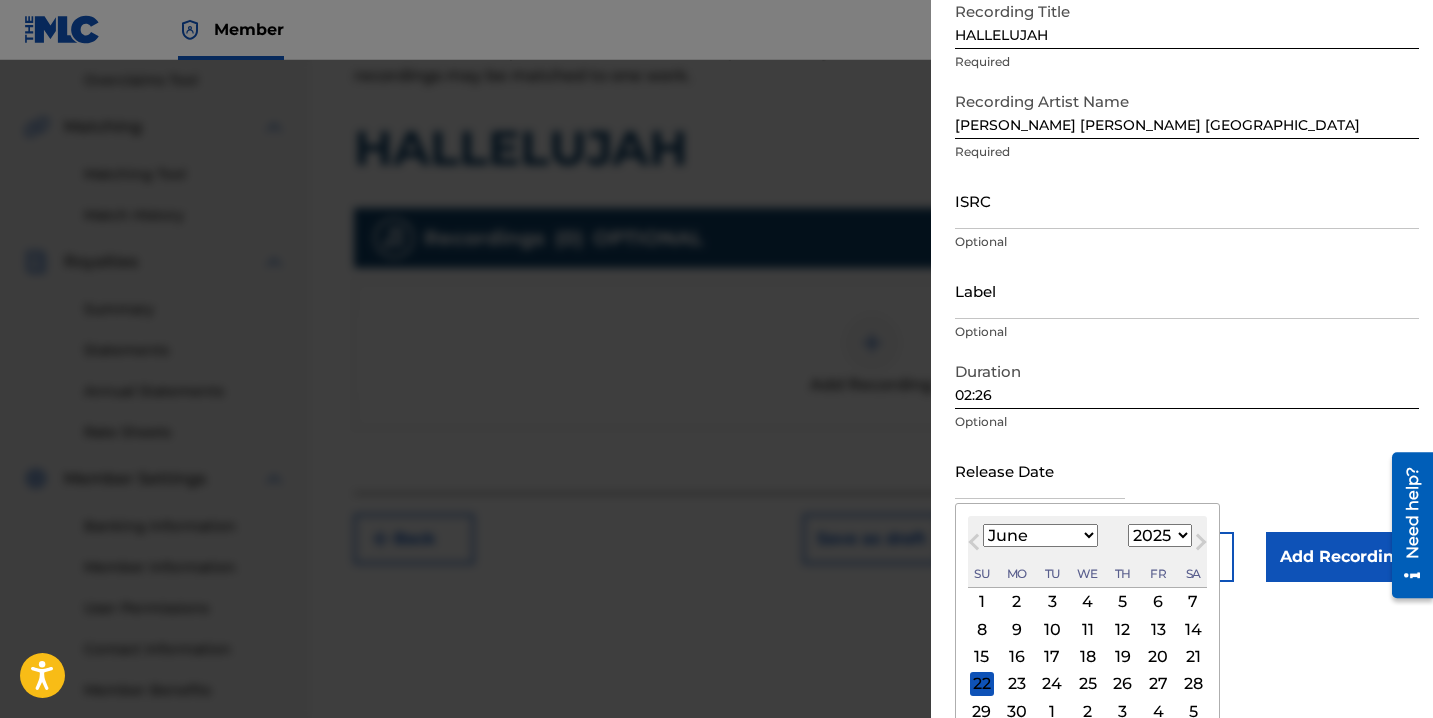 click on "24" at bounding box center (1052, 684) 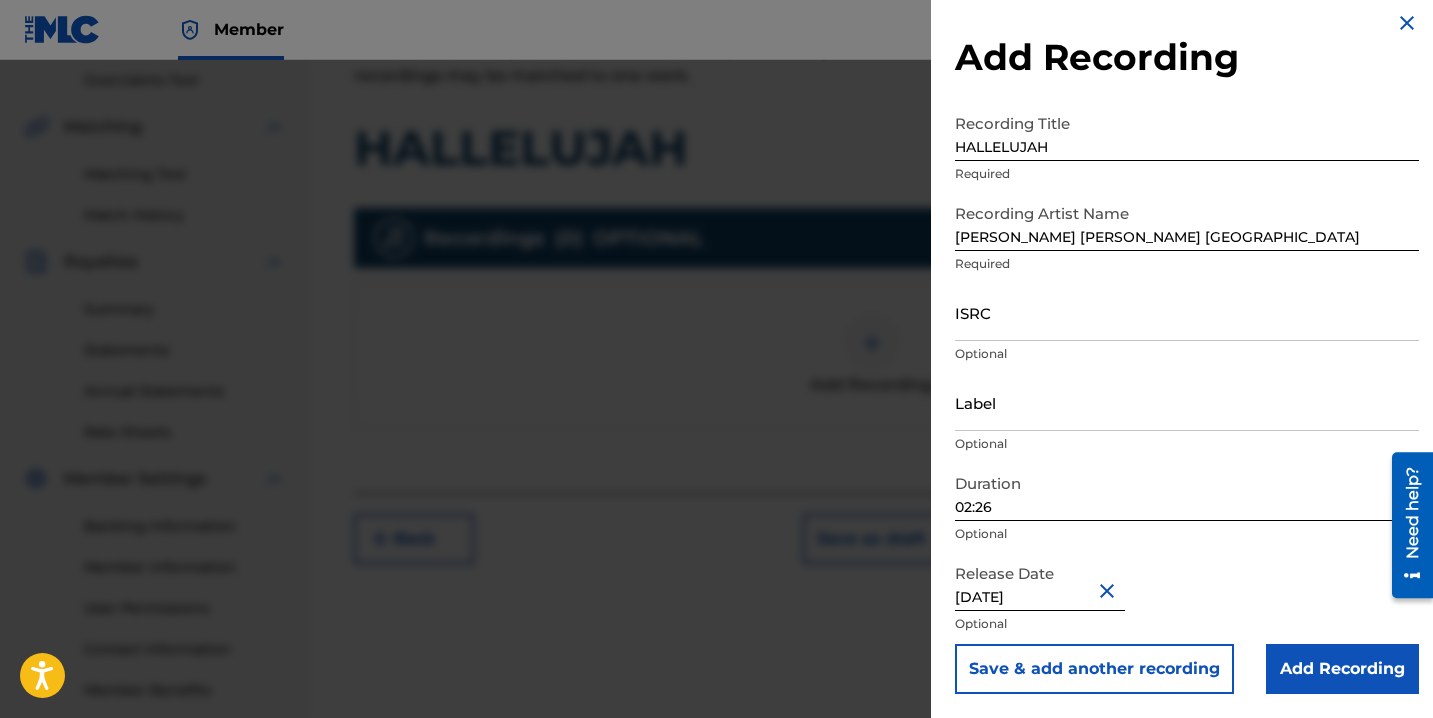 scroll, scrollTop: 13, scrollLeft: 0, axis: vertical 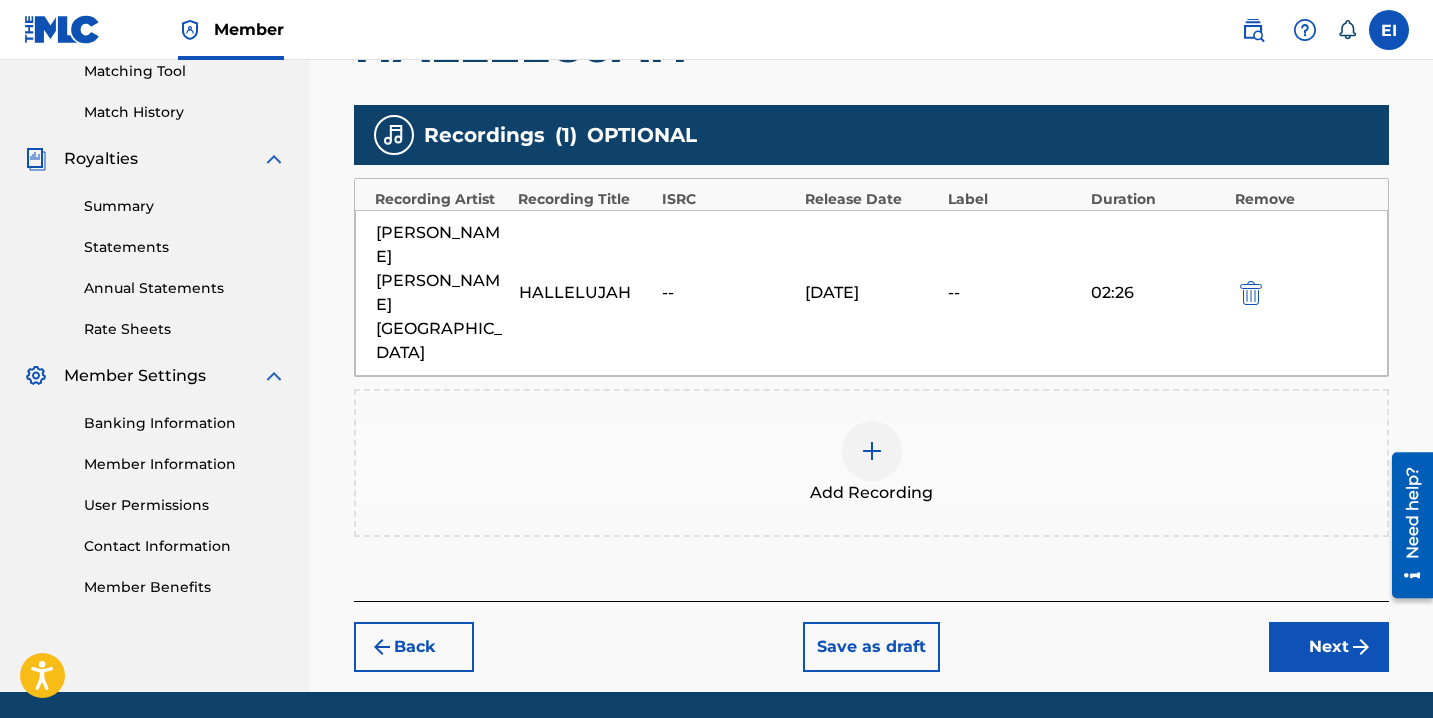 click on "[PERSON_NAME] [PERSON_NAME] [GEOGRAPHIC_DATA] HALLELUJAH -- [DATE] 02:26" at bounding box center (871, 293) 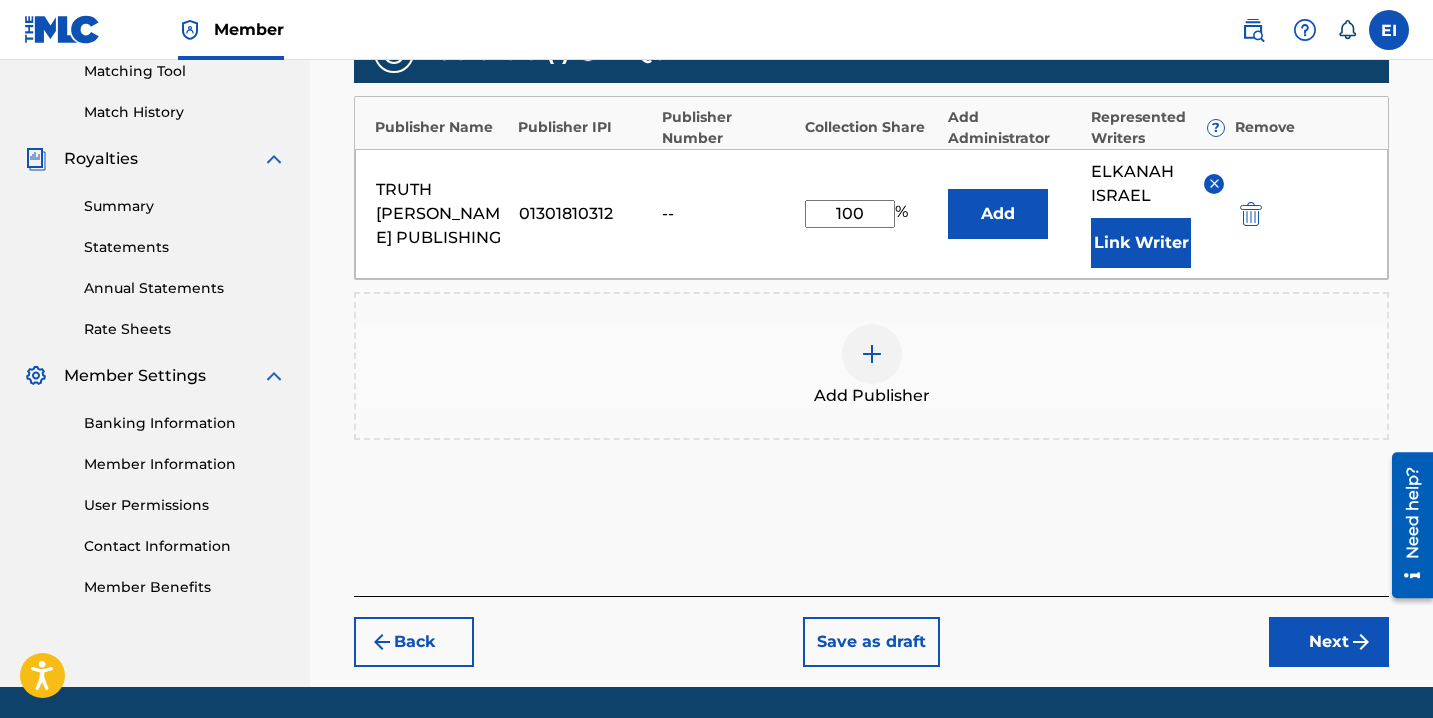 click on "Next" at bounding box center [1329, 642] 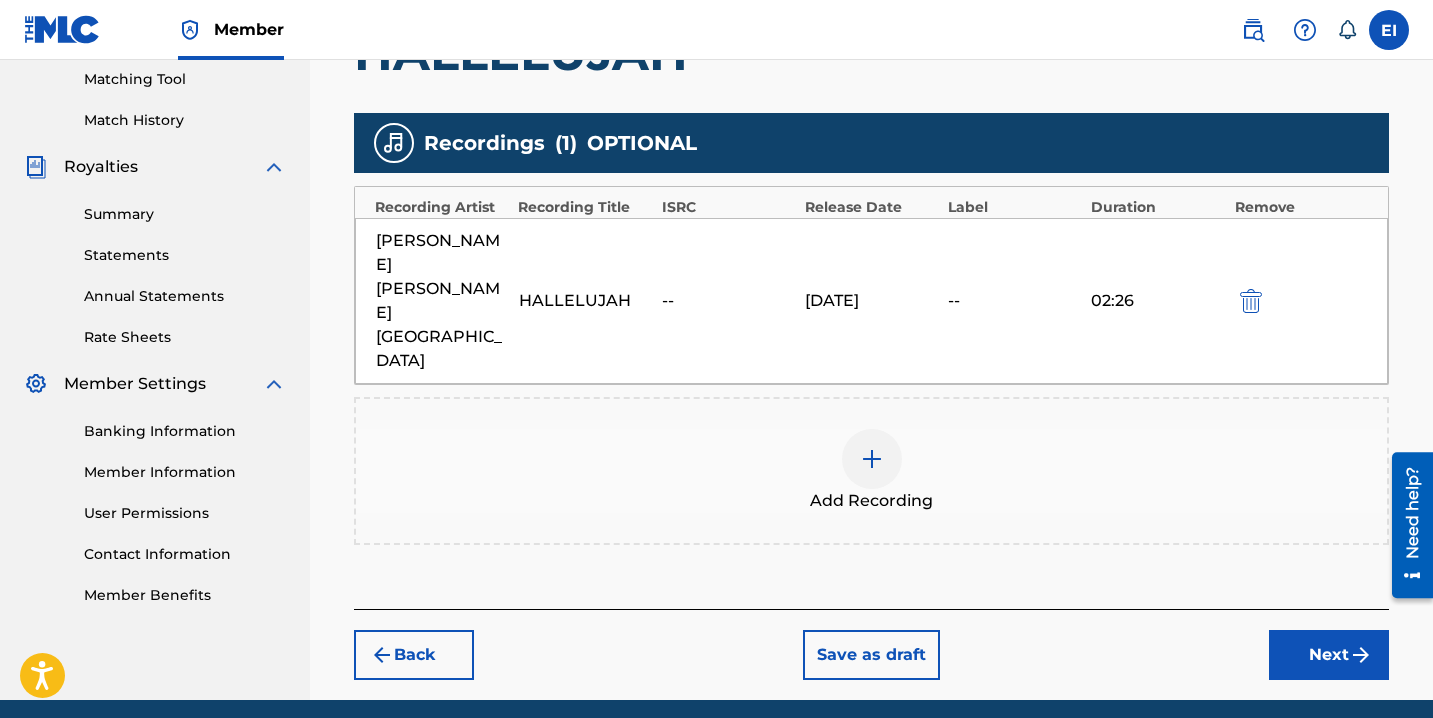 scroll, scrollTop: 522, scrollLeft: 0, axis: vertical 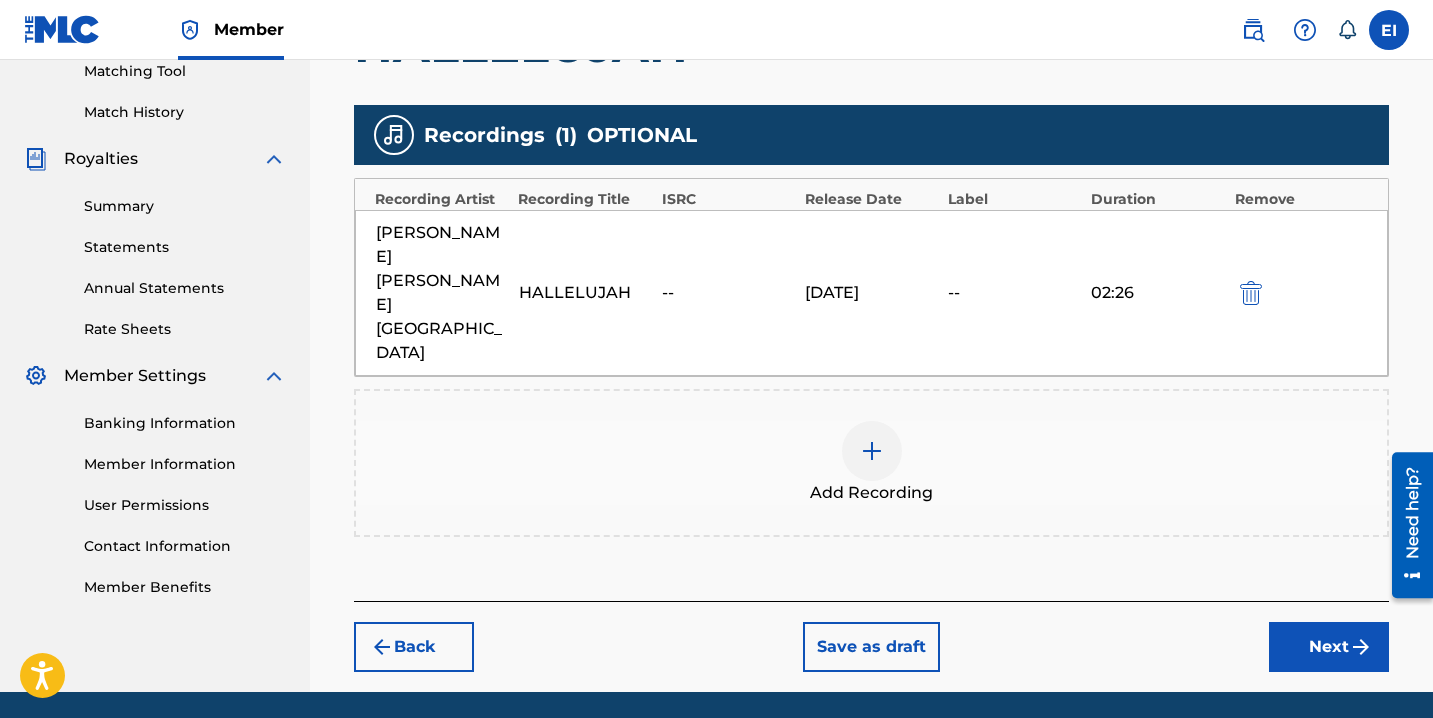 click on "Next" at bounding box center (1329, 647) 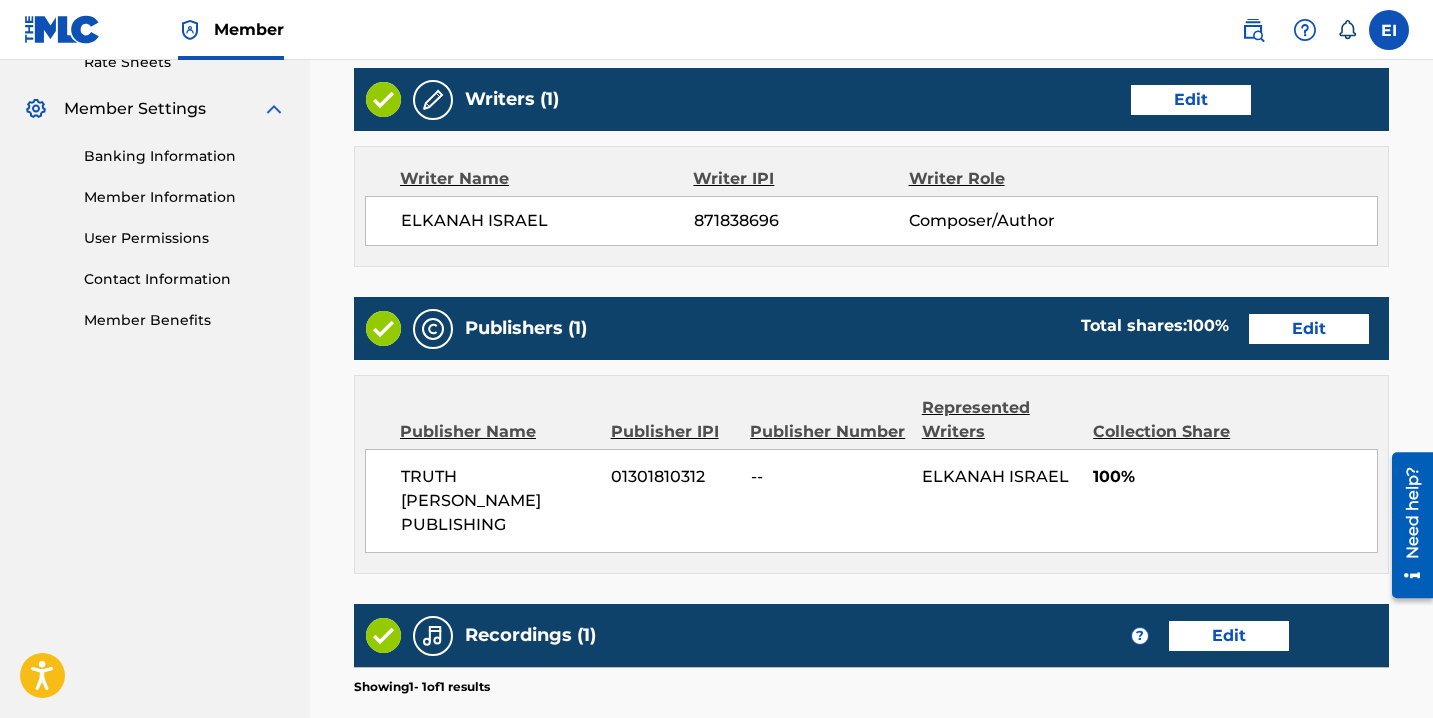 scroll, scrollTop: 1059, scrollLeft: 0, axis: vertical 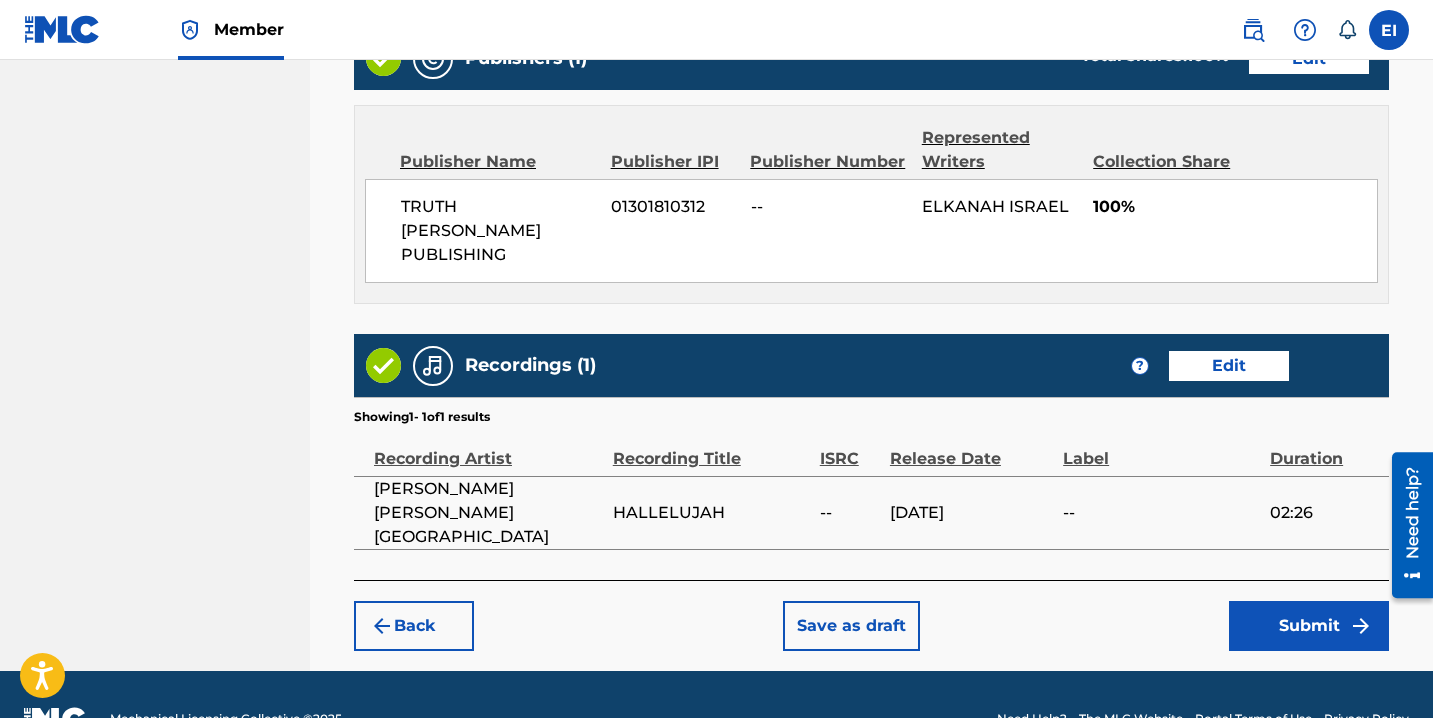 click on "Edit" at bounding box center (1229, 366) 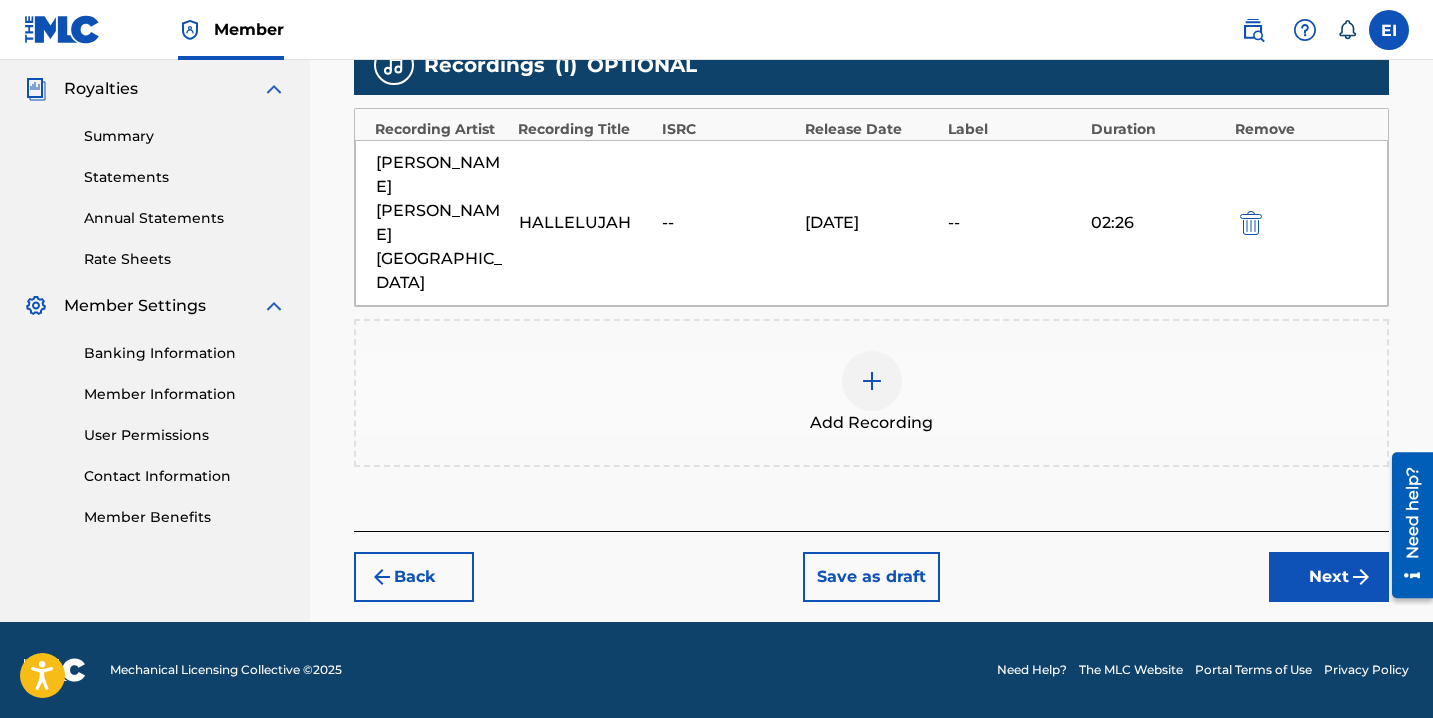 scroll, scrollTop: 522, scrollLeft: 0, axis: vertical 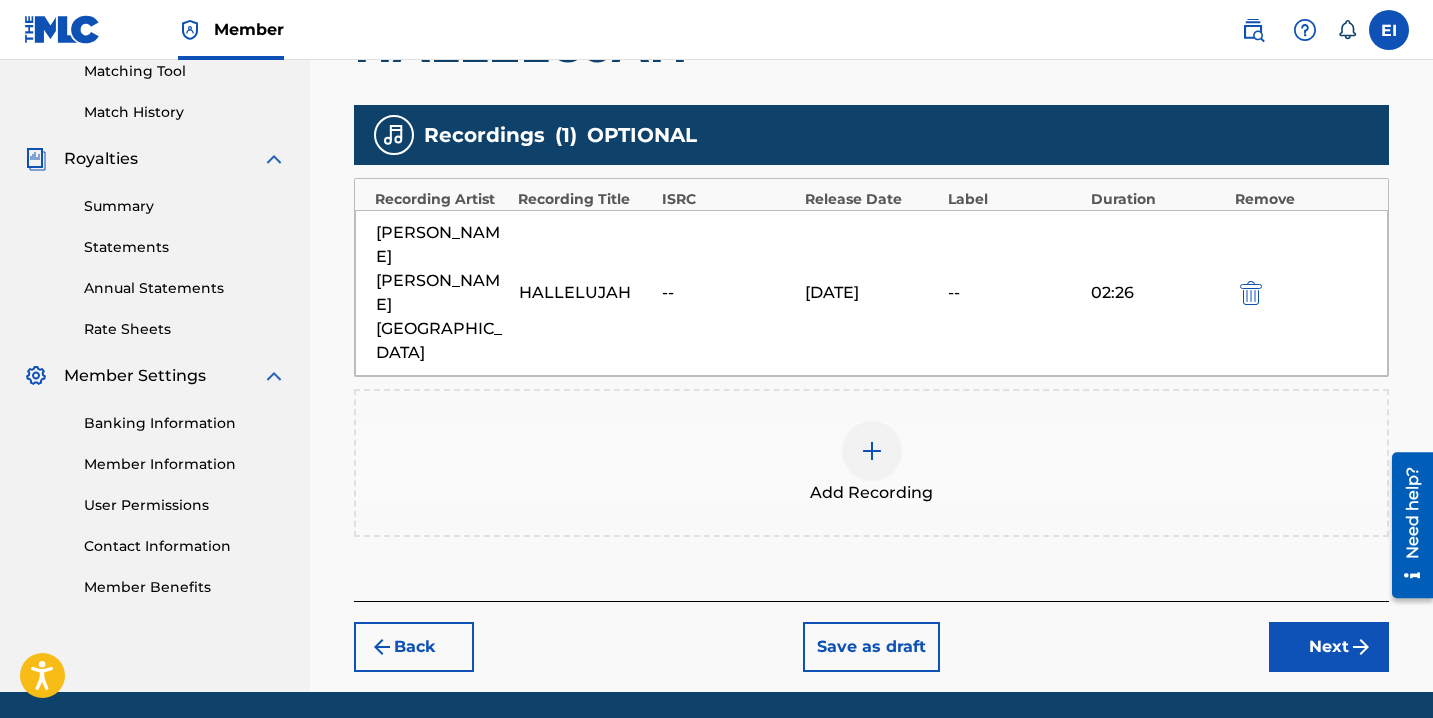 click on "--" at bounding box center [728, 293] 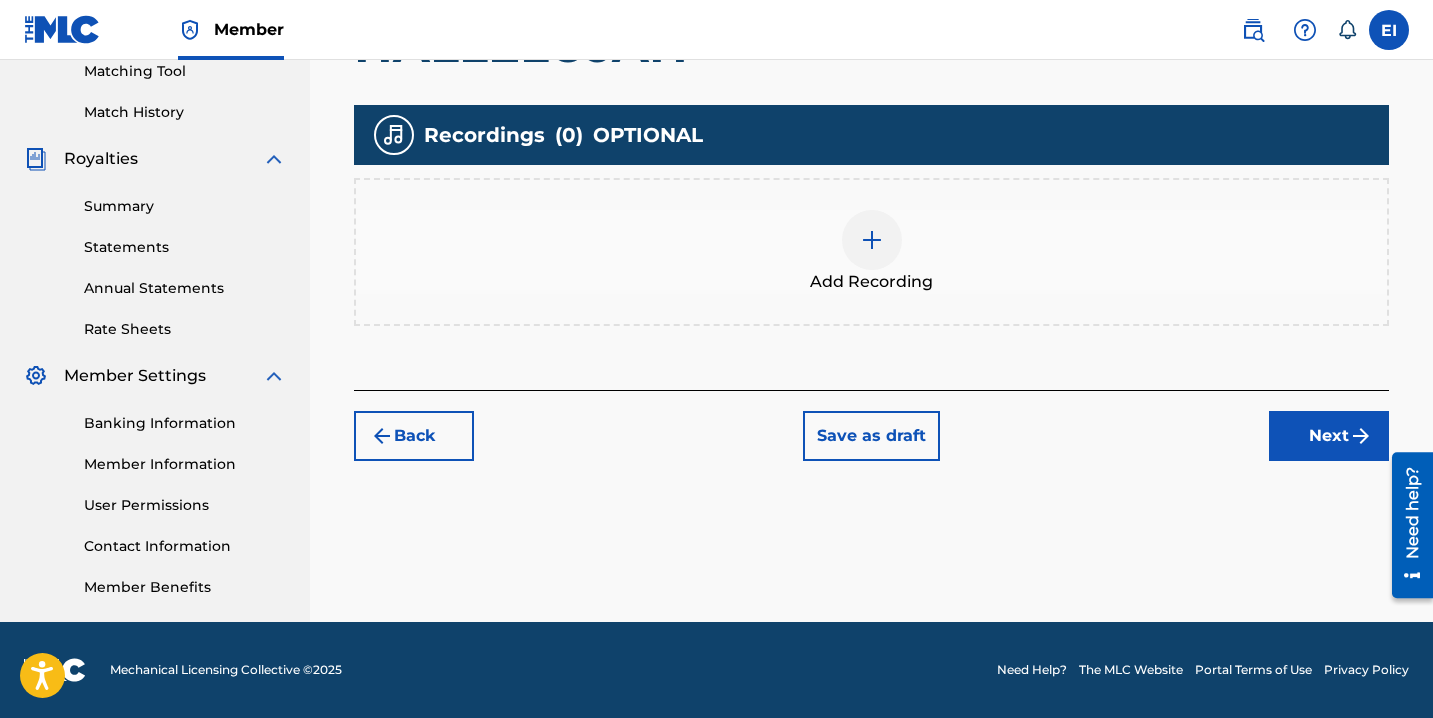 click on "Add Recording" at bounding box center (871, 252) 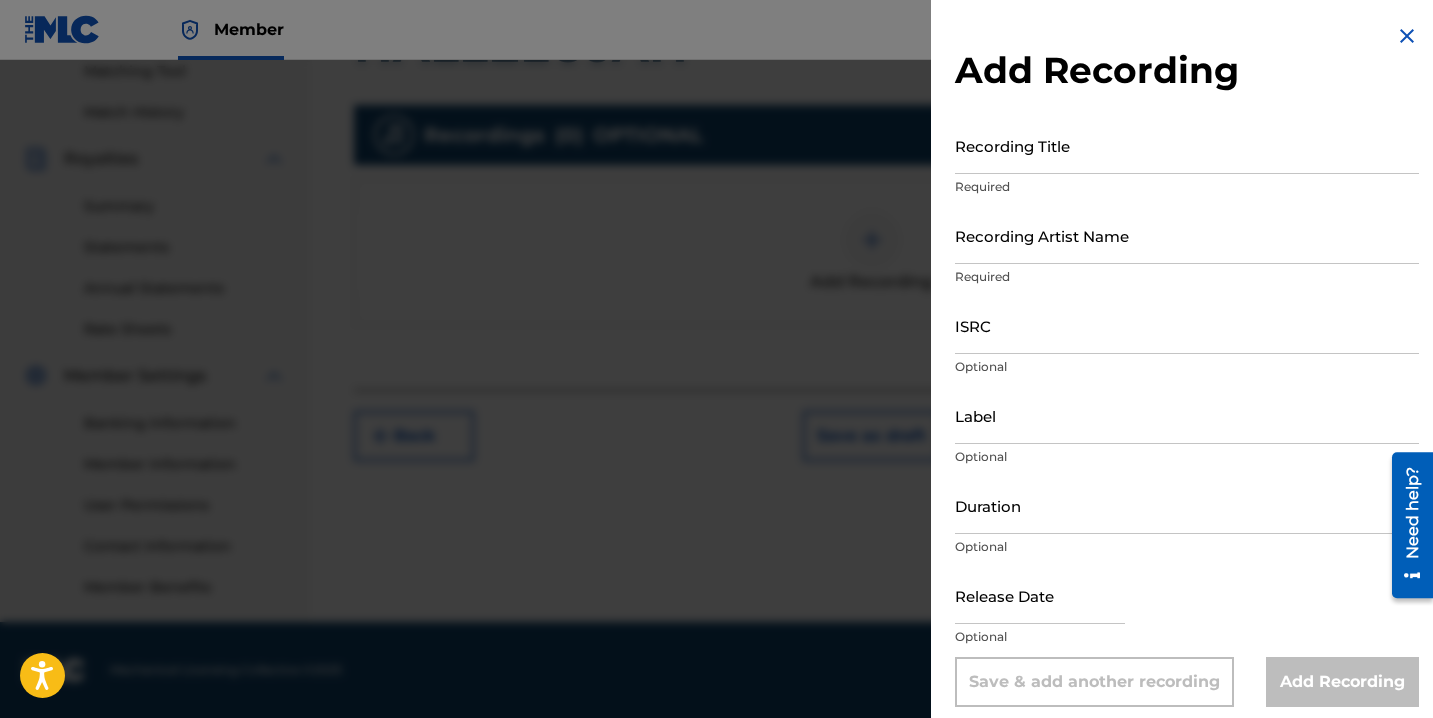 click on "Recording Title" at bounding box center [1187, 145] 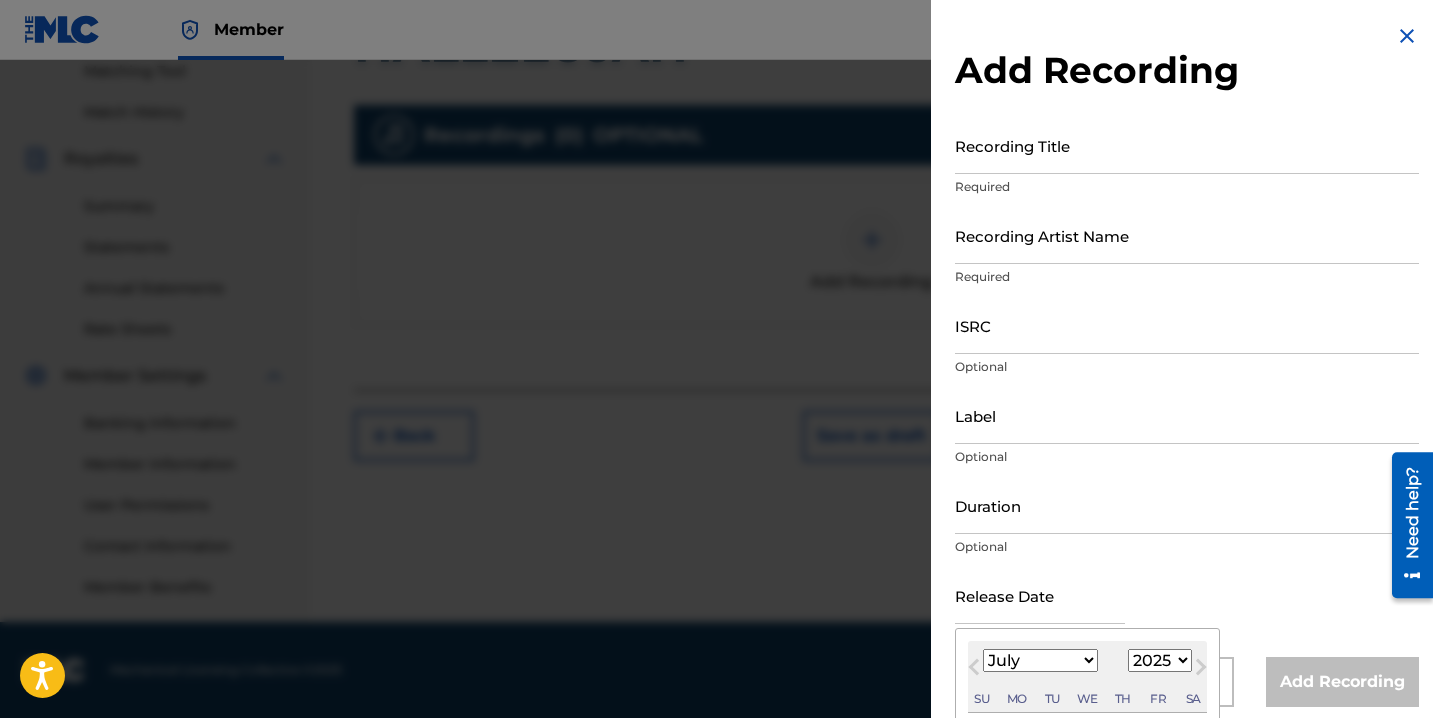 click at bounding box center [1040, 595] 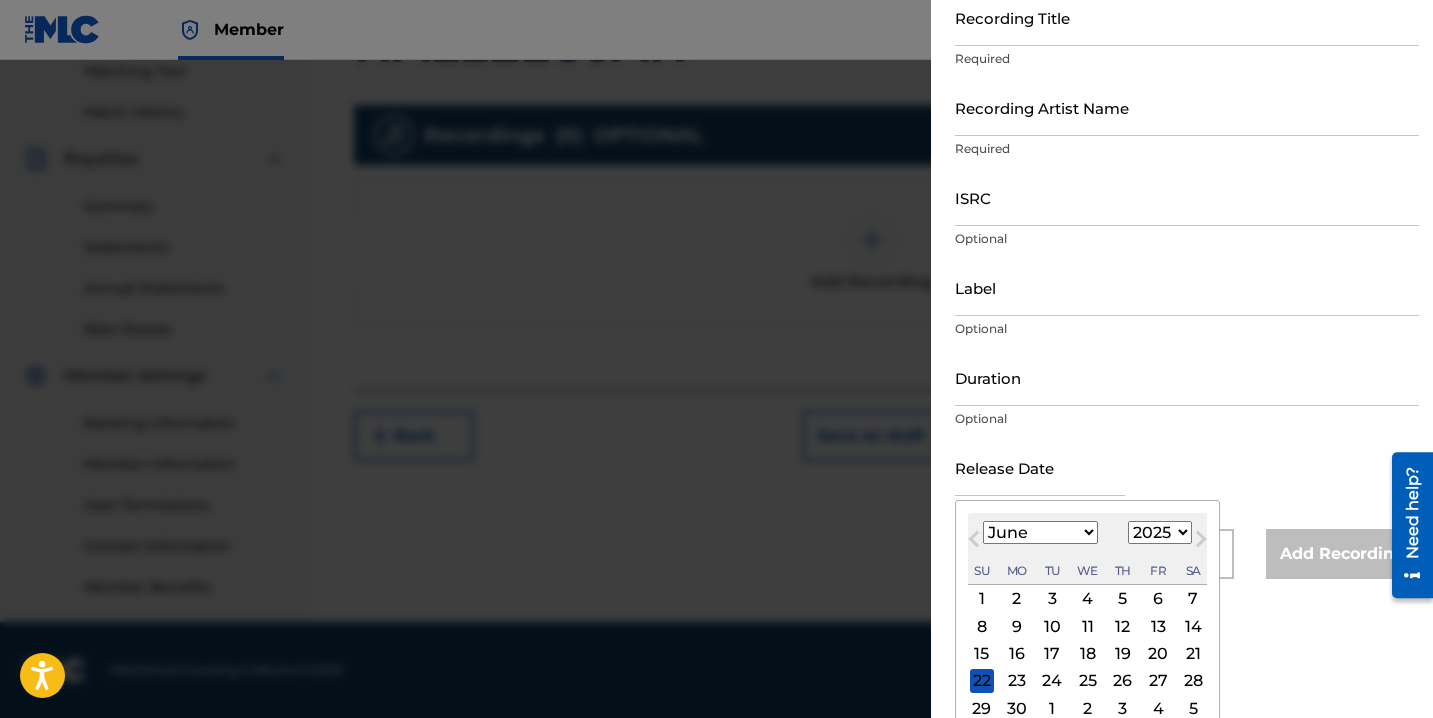 click on "24" at bounding box center (1052, 681) 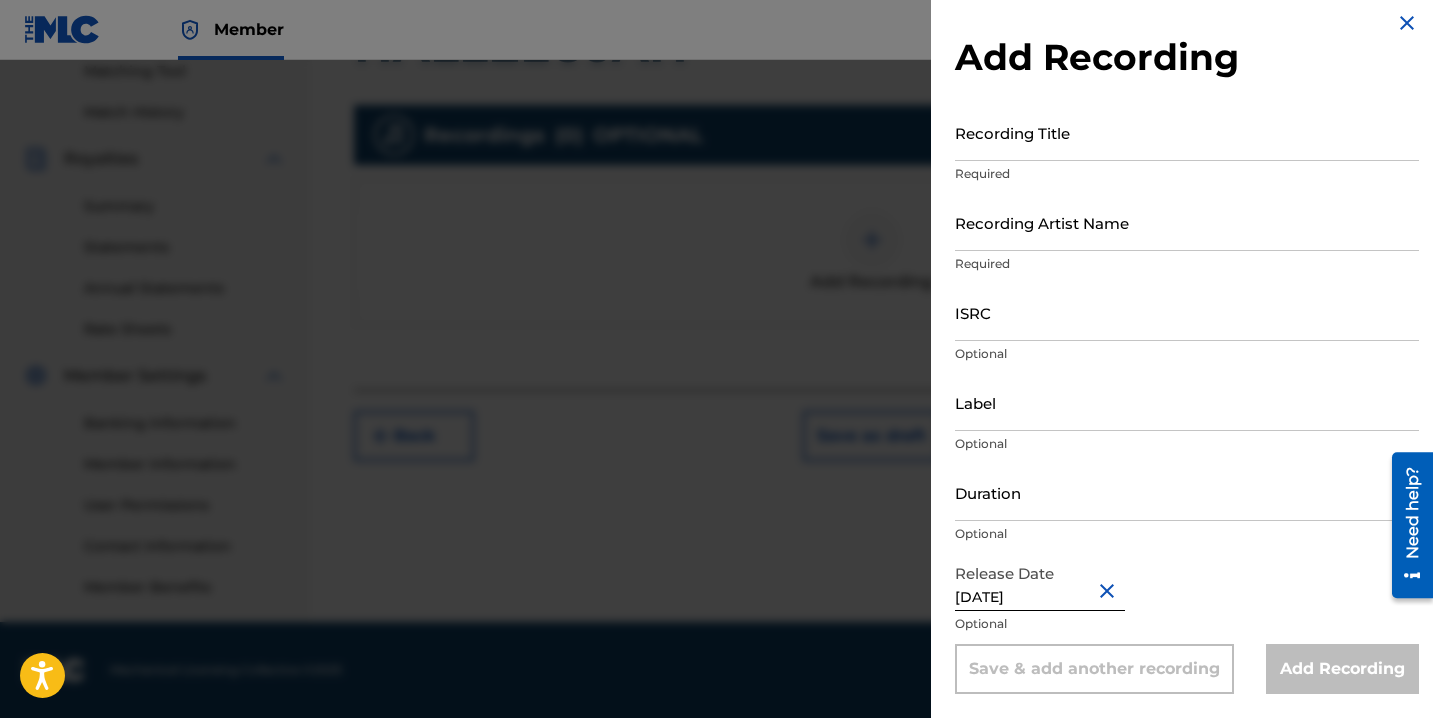 scroll, scrollTop: 13, scrollLeft: 0, axis: vertical 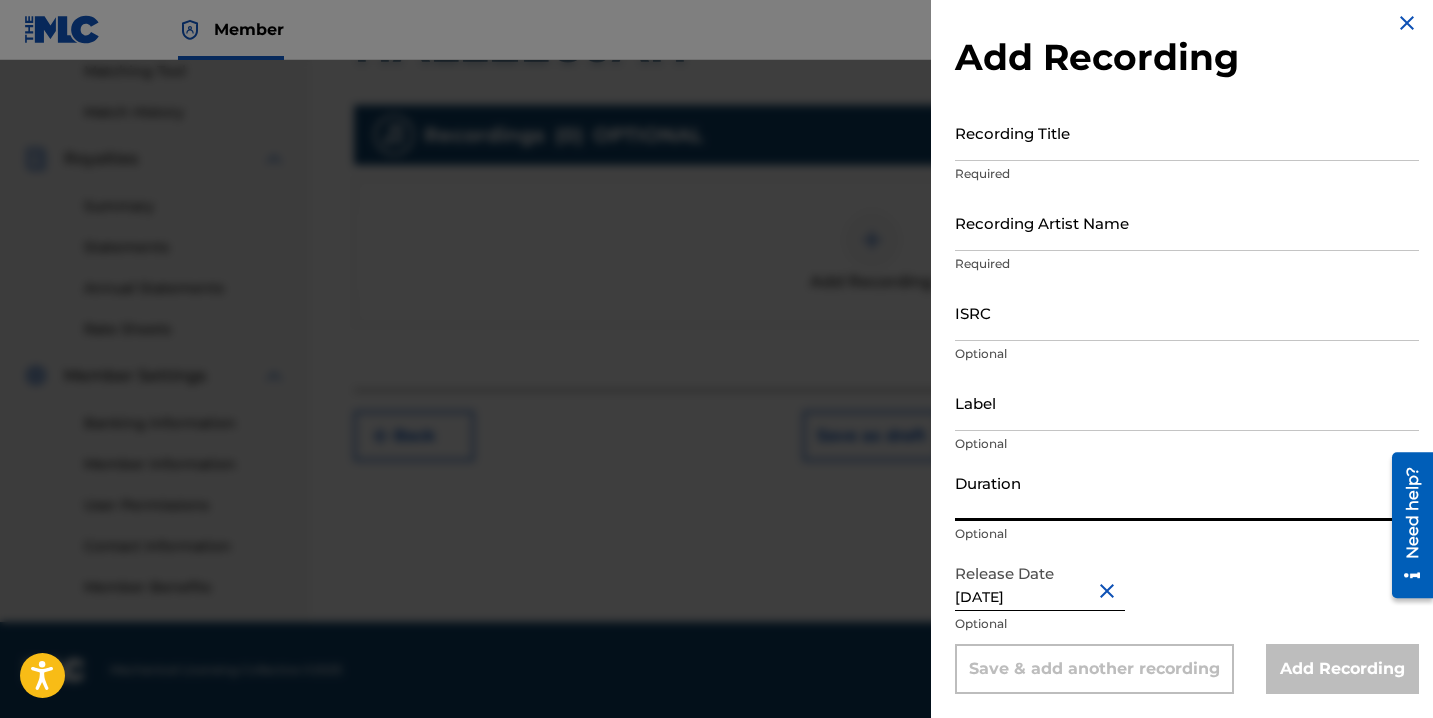 click on "Duration" at bounding box center [1187, 492] 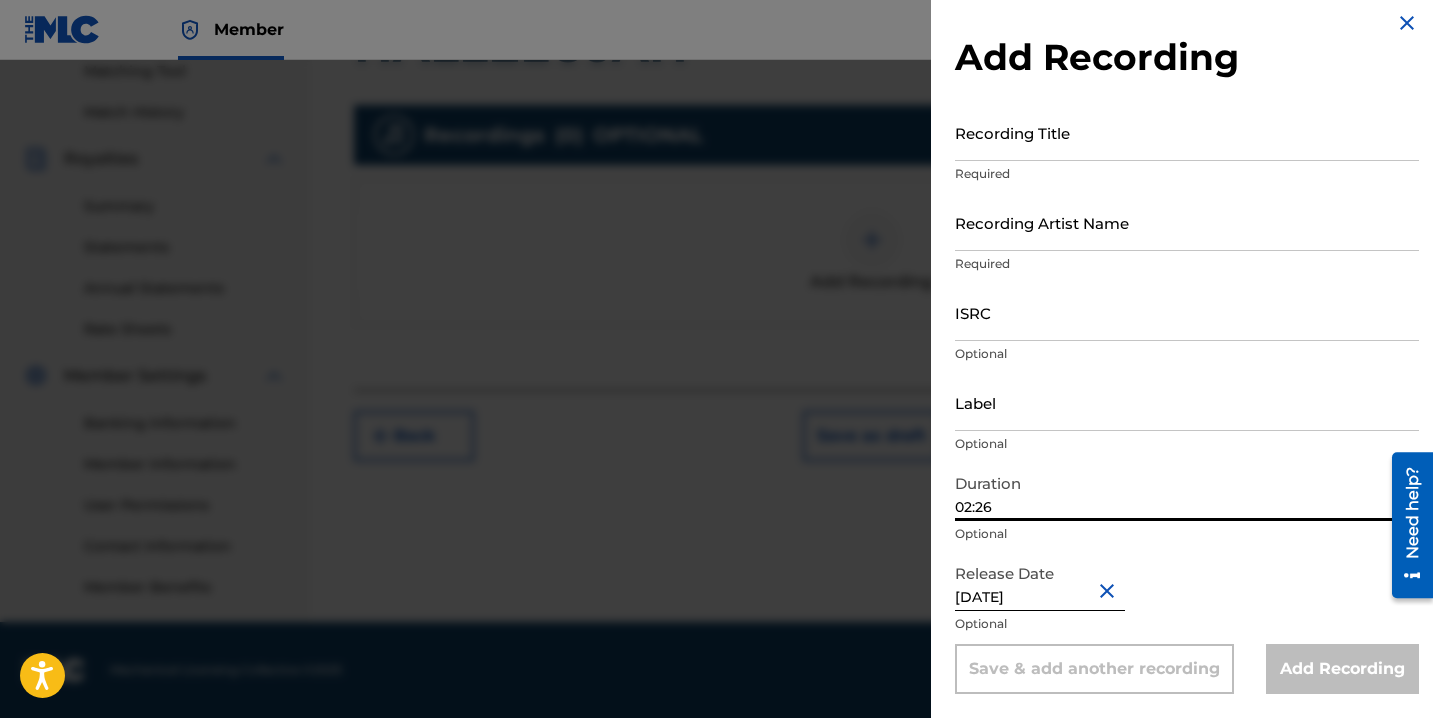 click on "Recording Artist Name" at bounding box center (1187, 222) 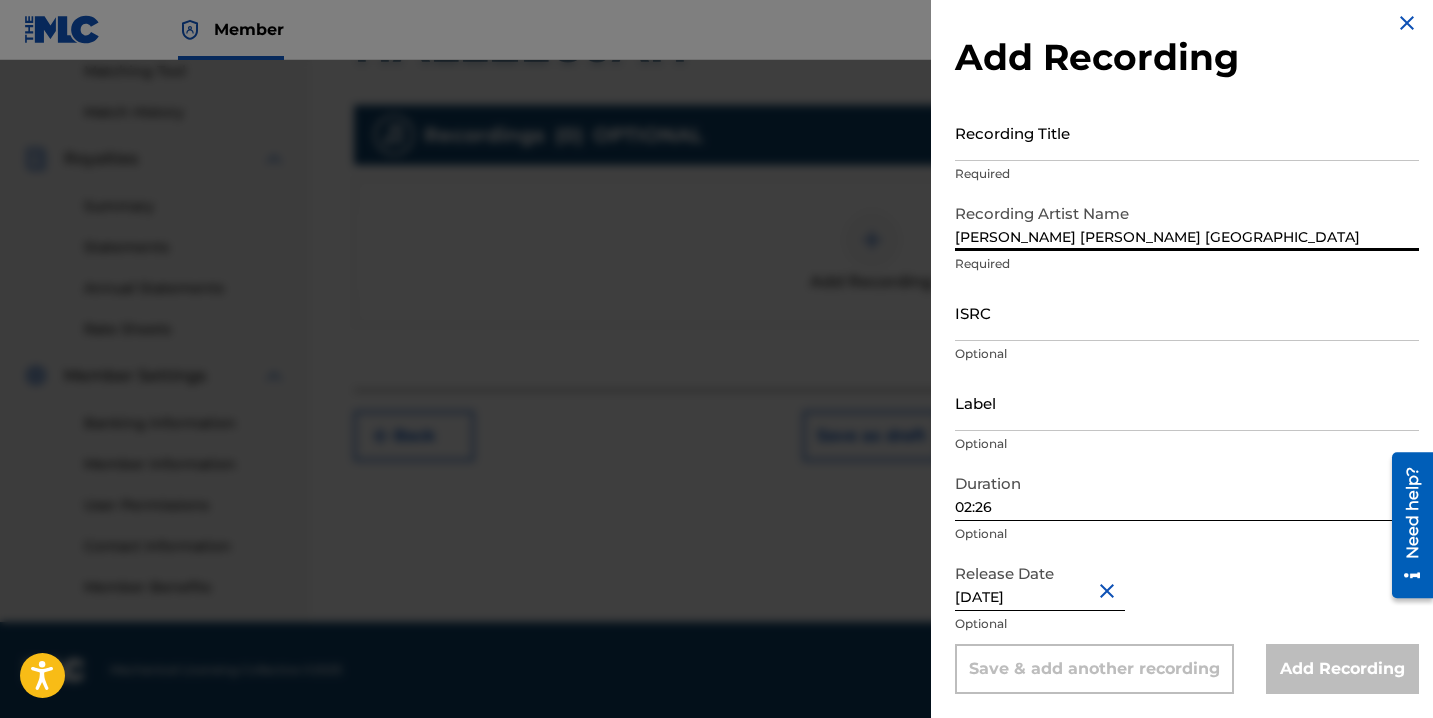 click on "Recording Title" at bounding box center [1187, 132] 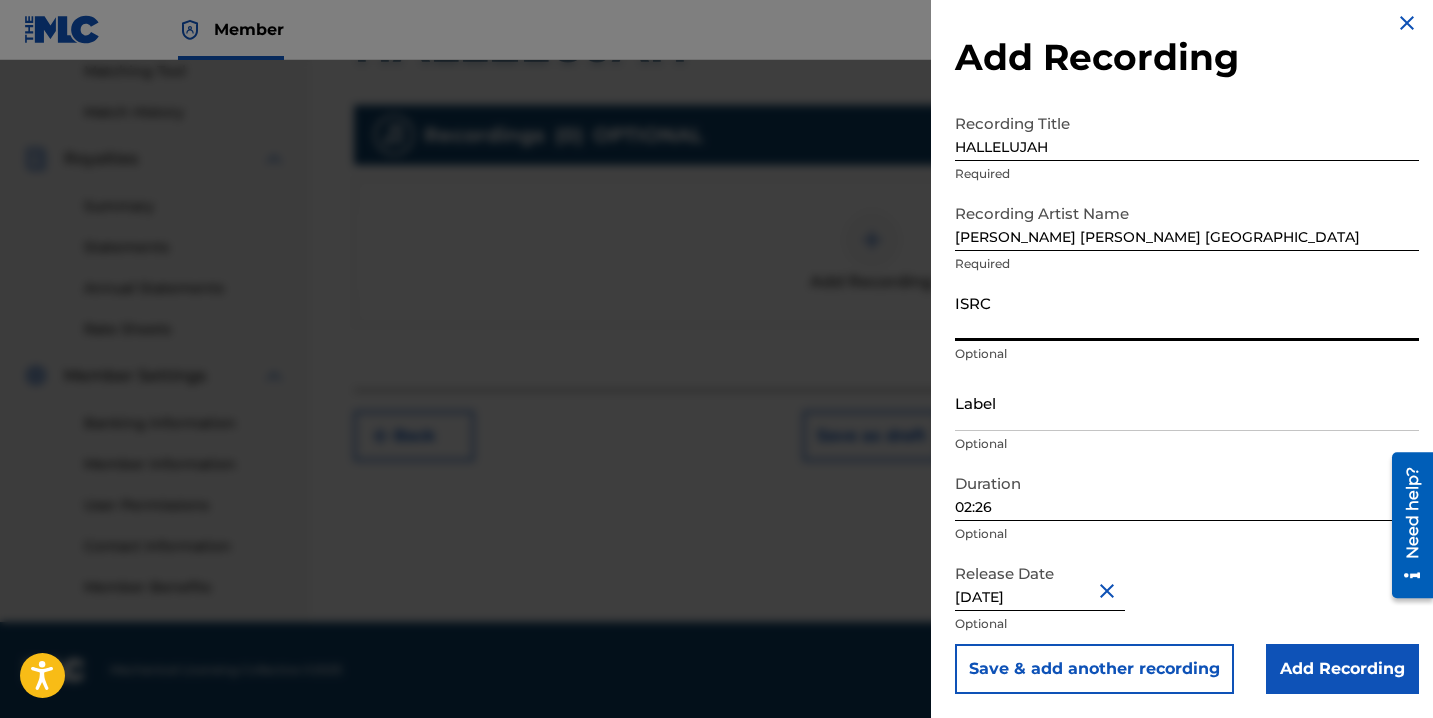 click on "ISRC" at bounding box center [1187, 312] 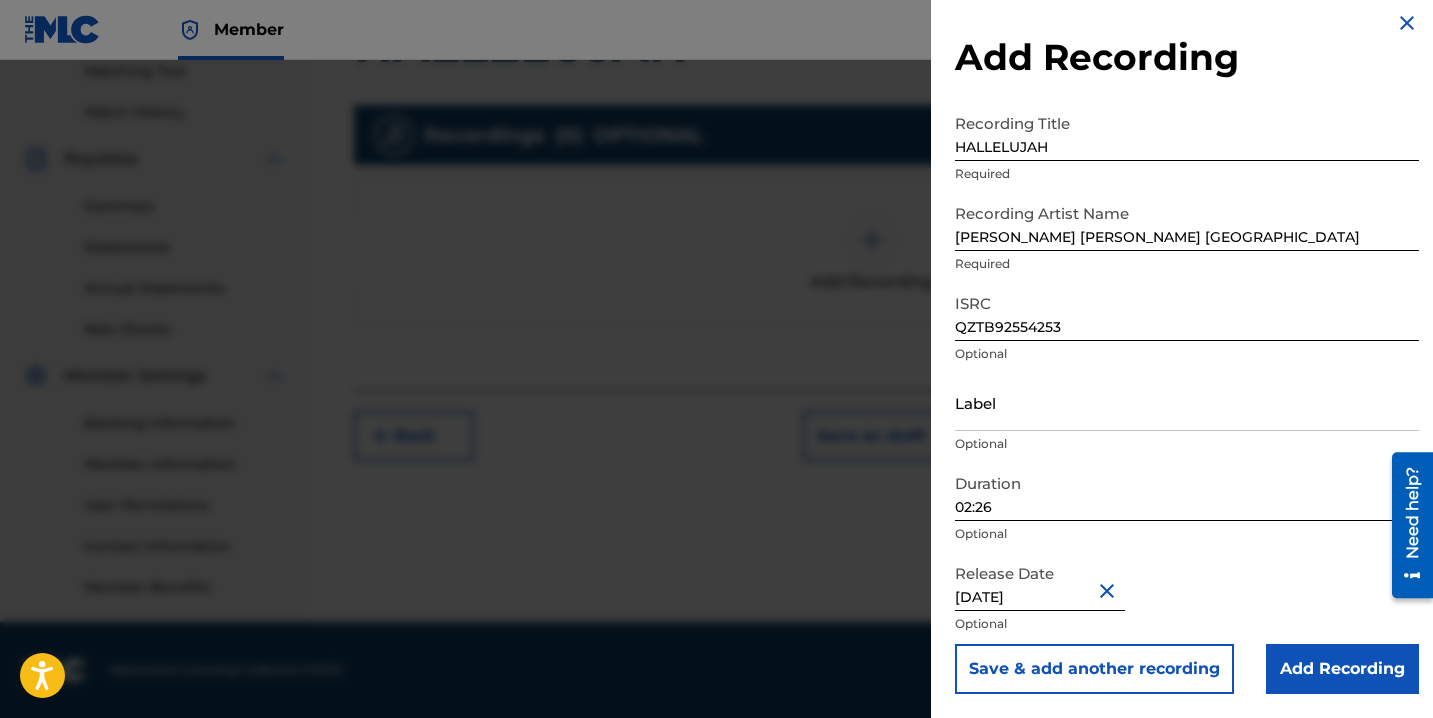 click on "Add Recording" at bounding box center [1342, 669] 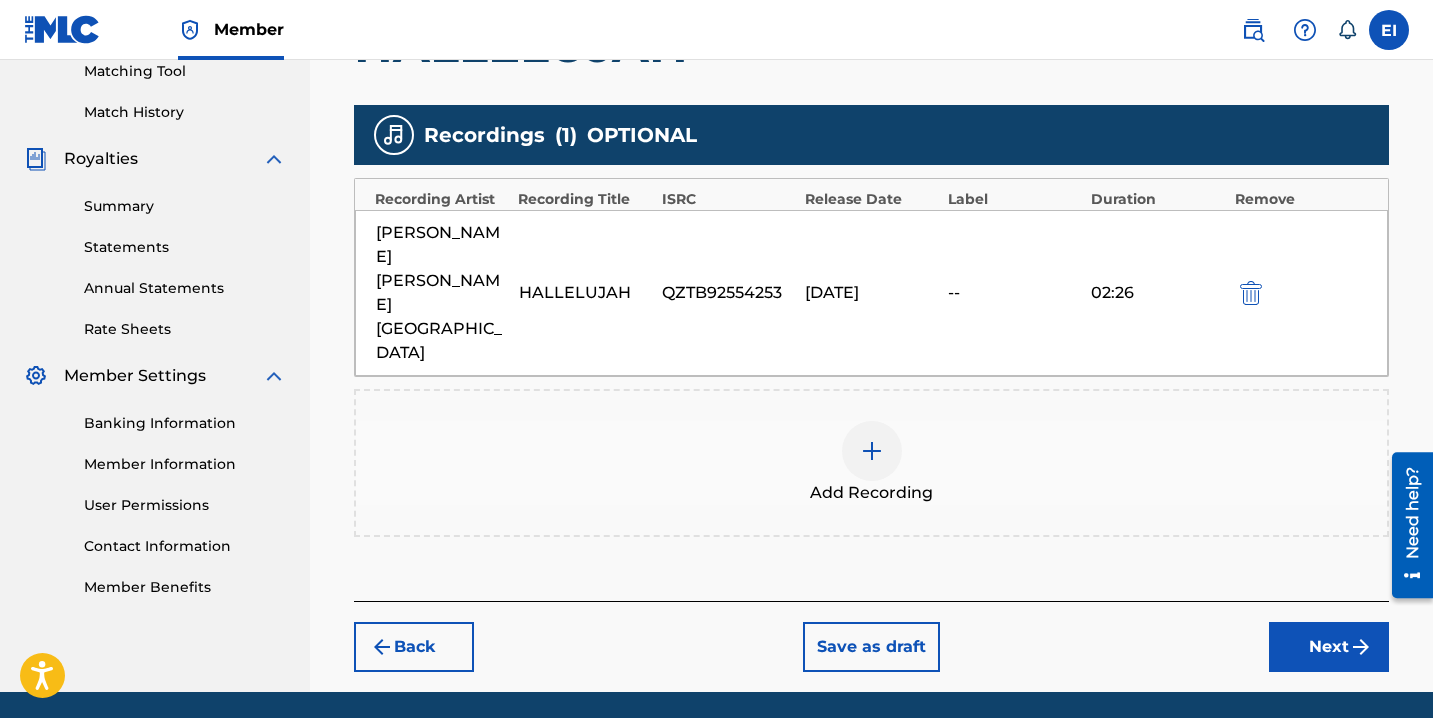 click on "Next" at bounding box center [1329, 647] 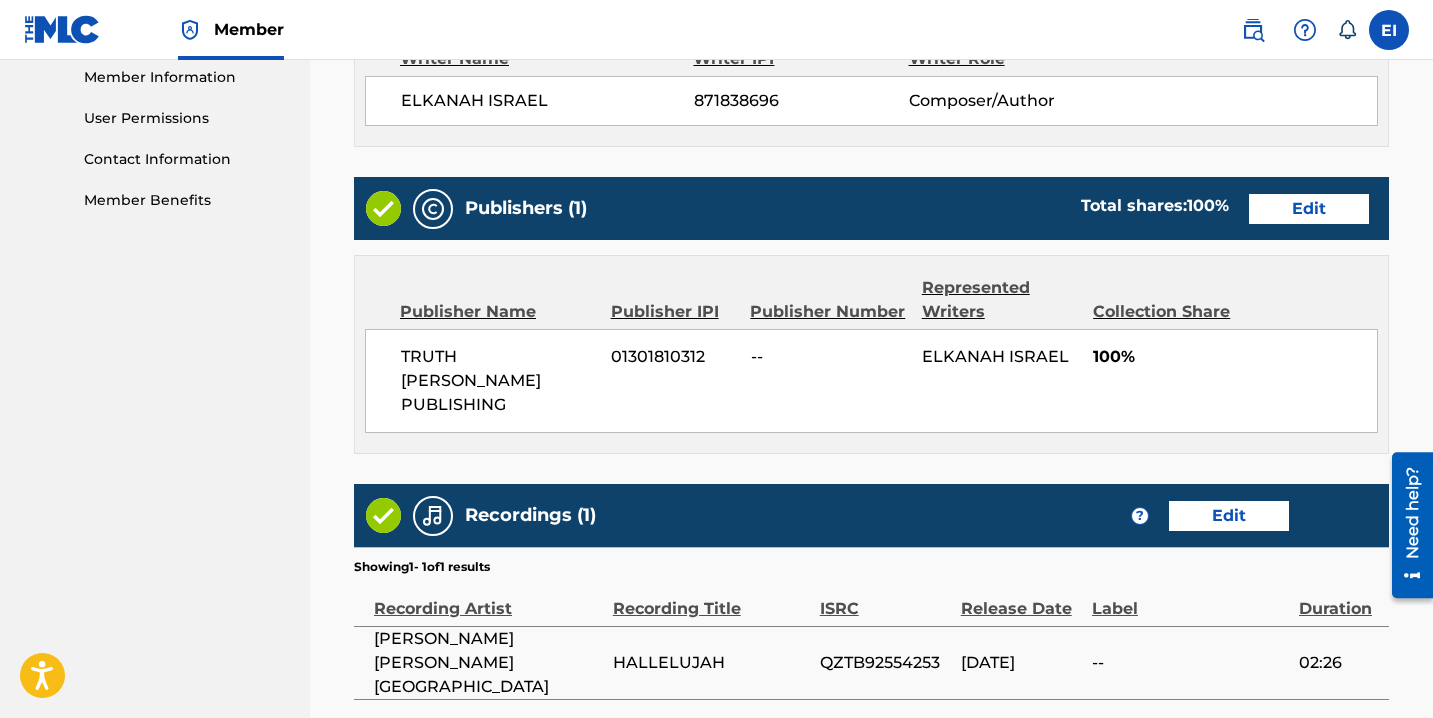scroll, scrollTop: 1059, scrollLeft: 0, axis: vertical 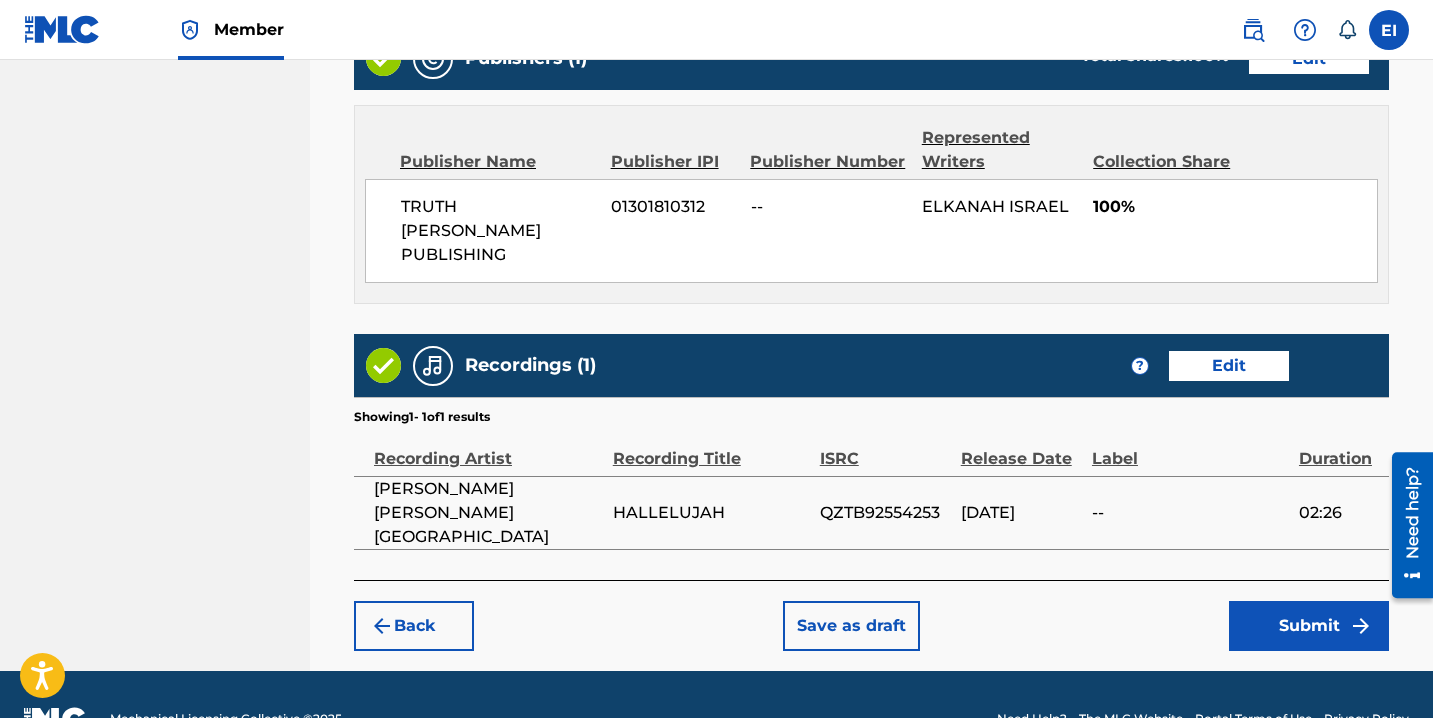 click on "Submit" at bounding box center (1309, 626) 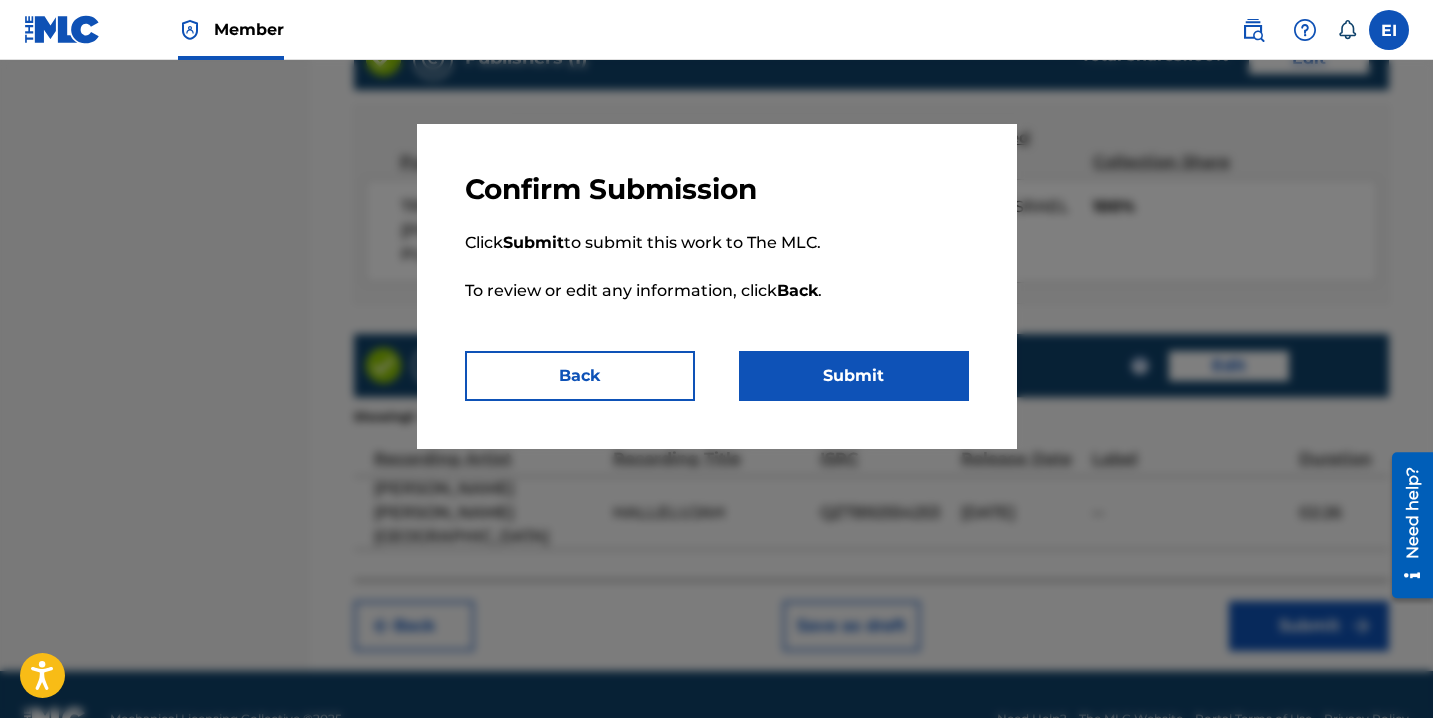 click on "Submit" at bounding box center [854, 376] 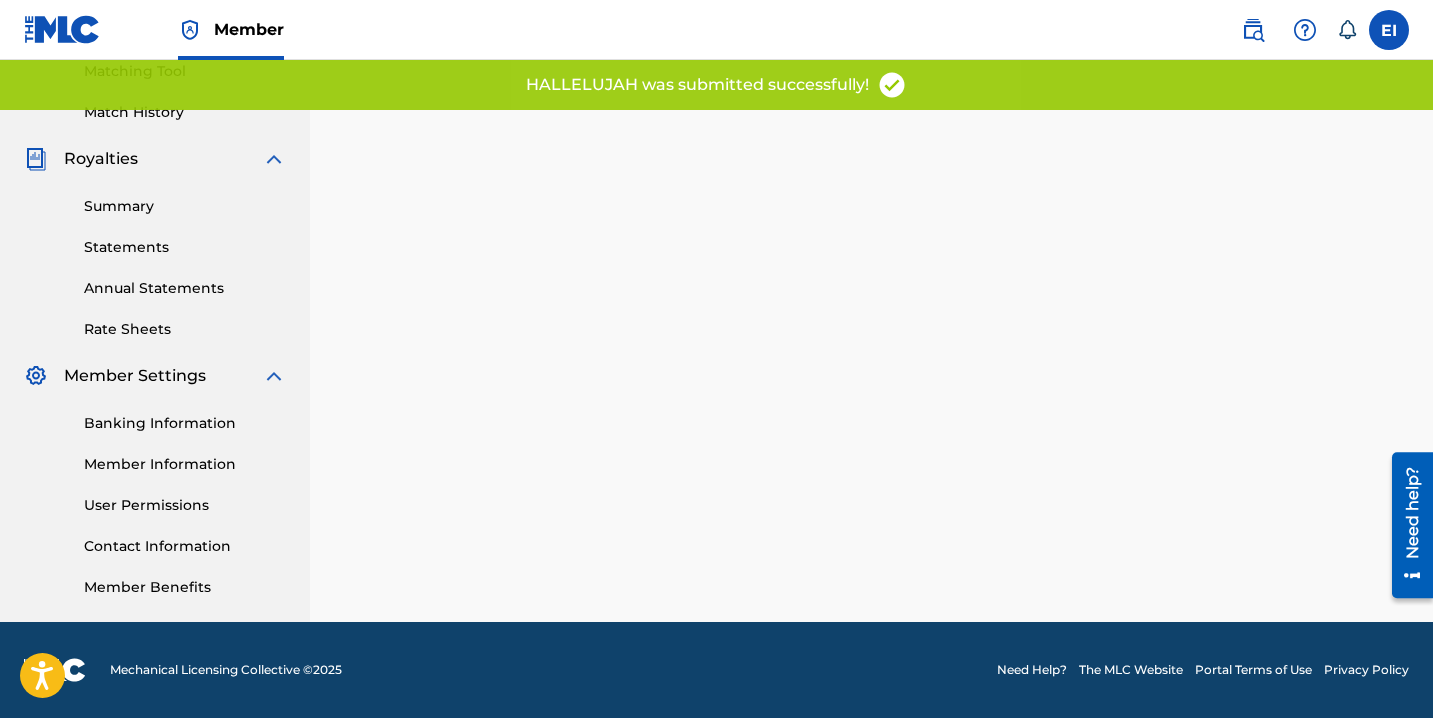 scroll, scrollTop: 0, scrollLeft: 0, axis: both 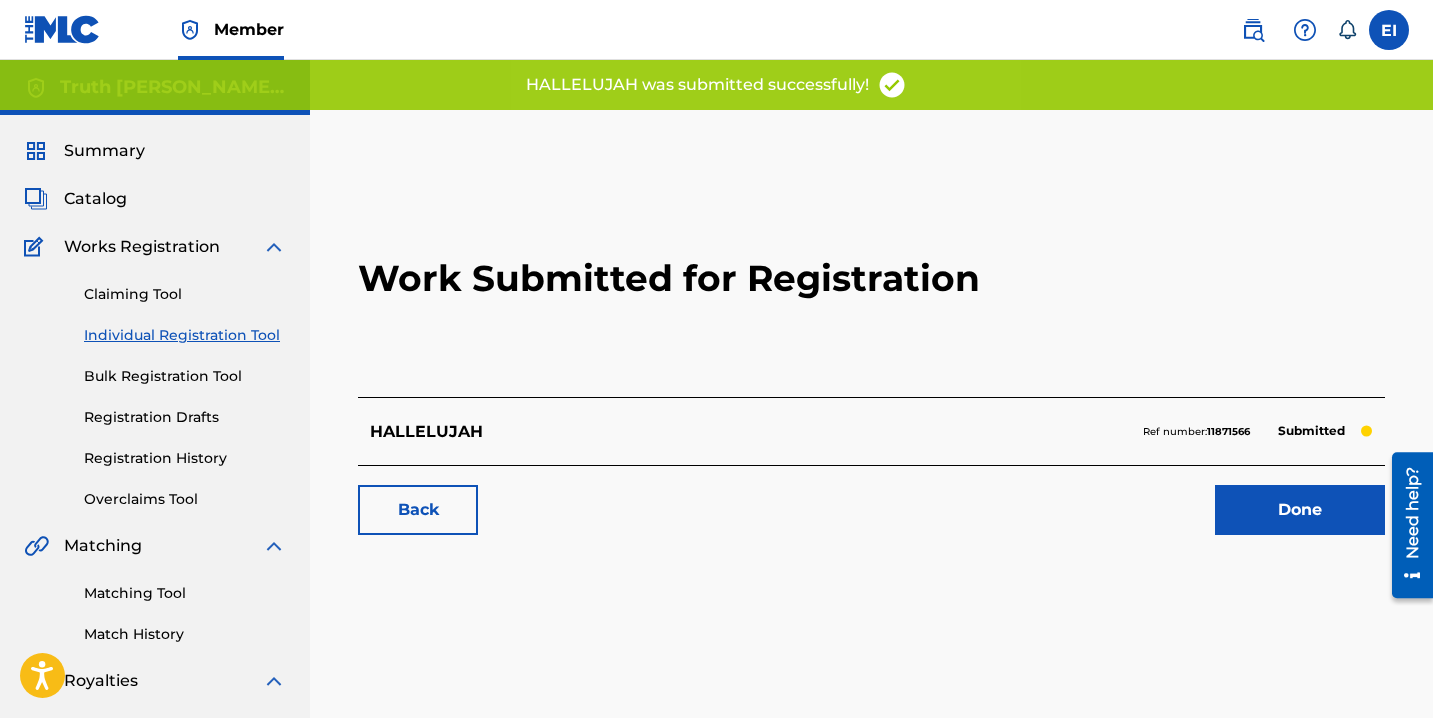 click on "Done" at bounding box center [1300, 510] 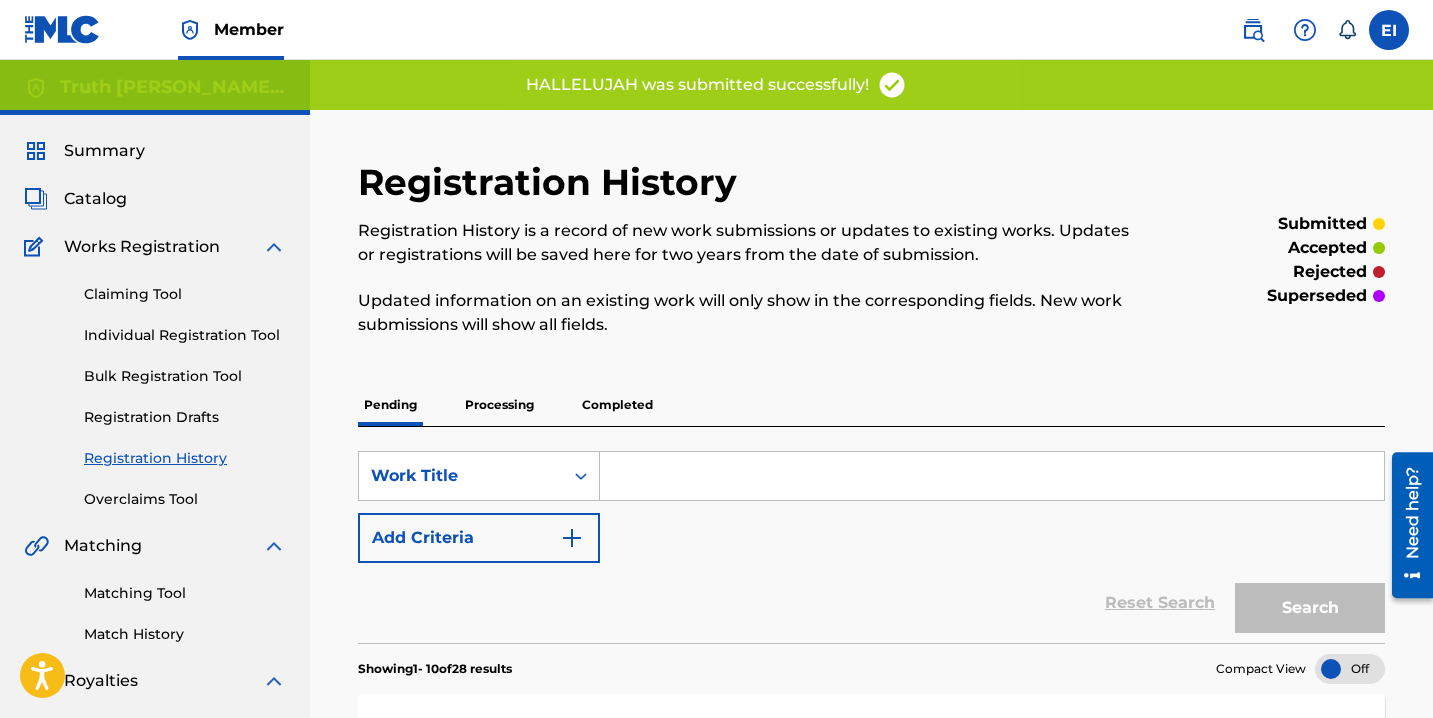 click on "Claiming Tool Individual Registration Tool Bulk Registration Tool Registration Drafts Registration History Overclaims Tool" at bounding box center (155, 384) 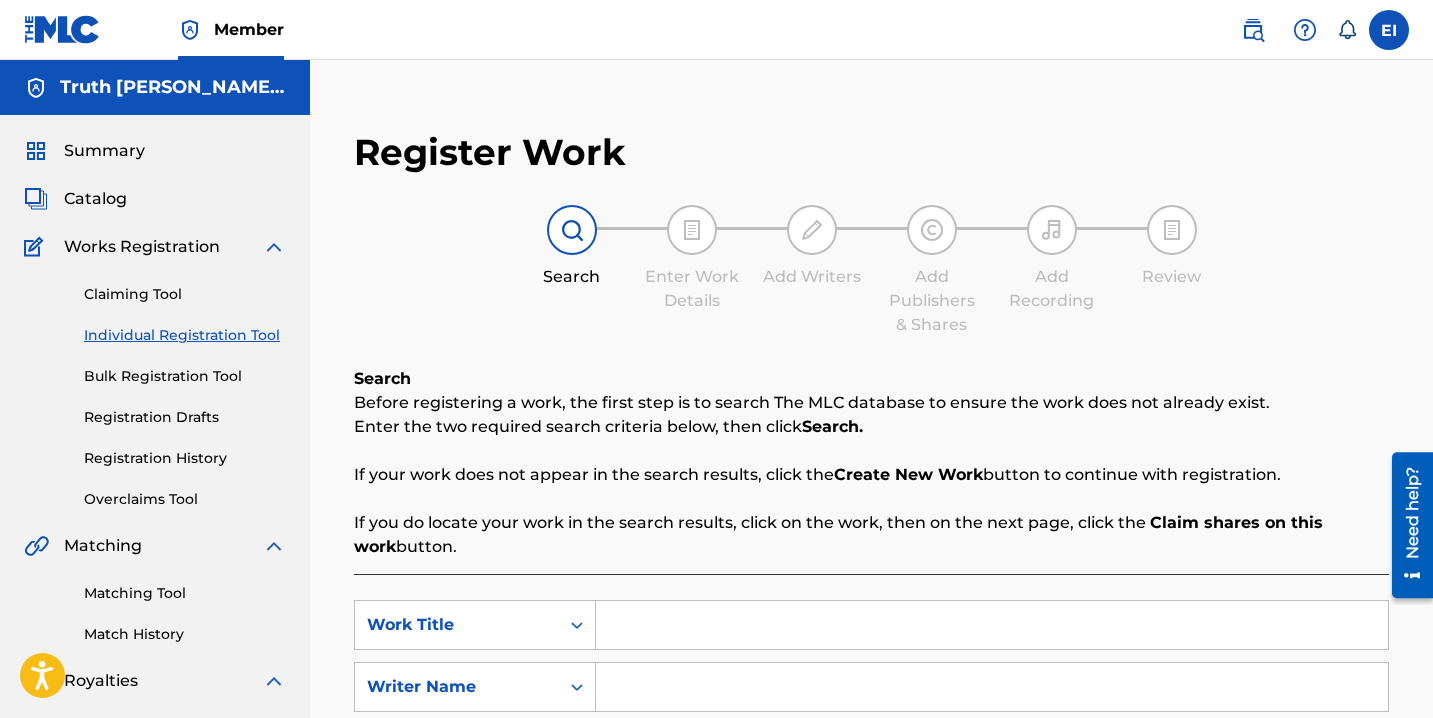 click at bounding box center (992, 625) 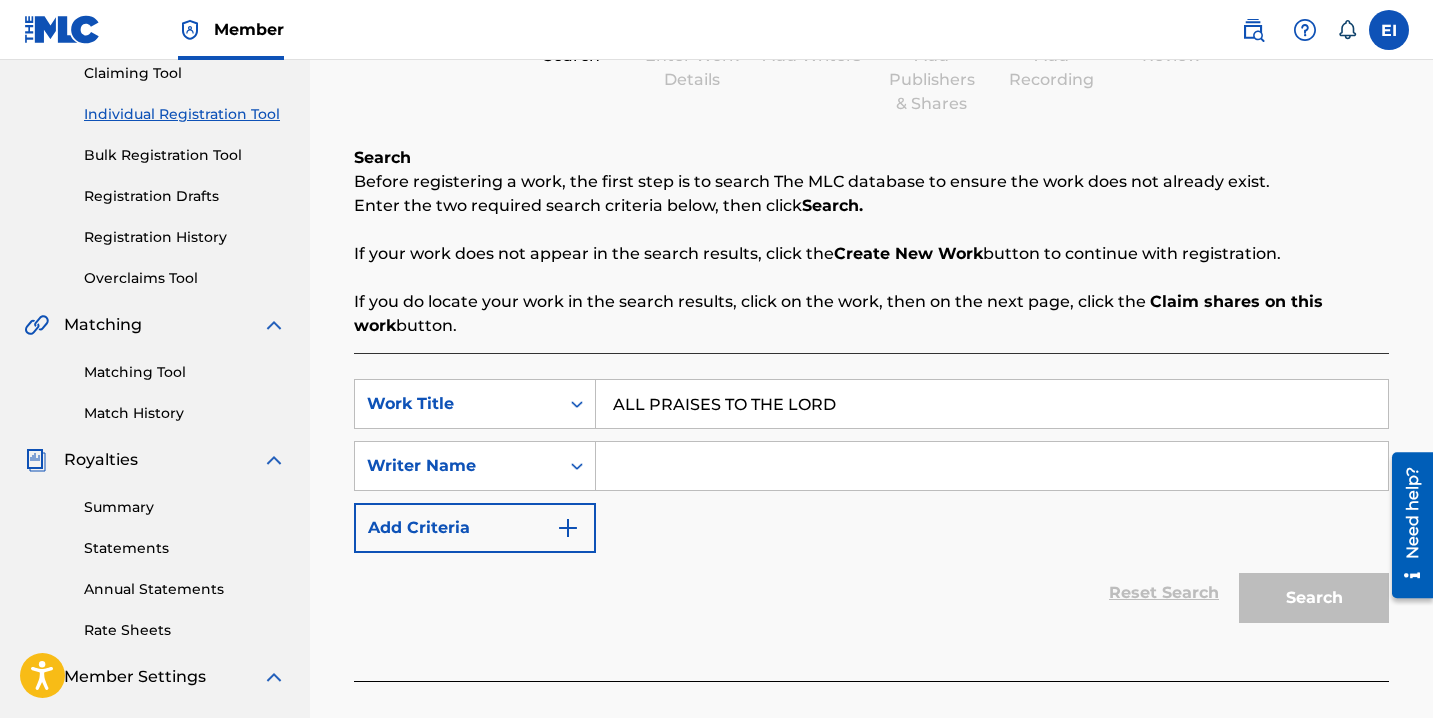scroll, scrollTop: 271, scrollLeft: 0, axis: vertical 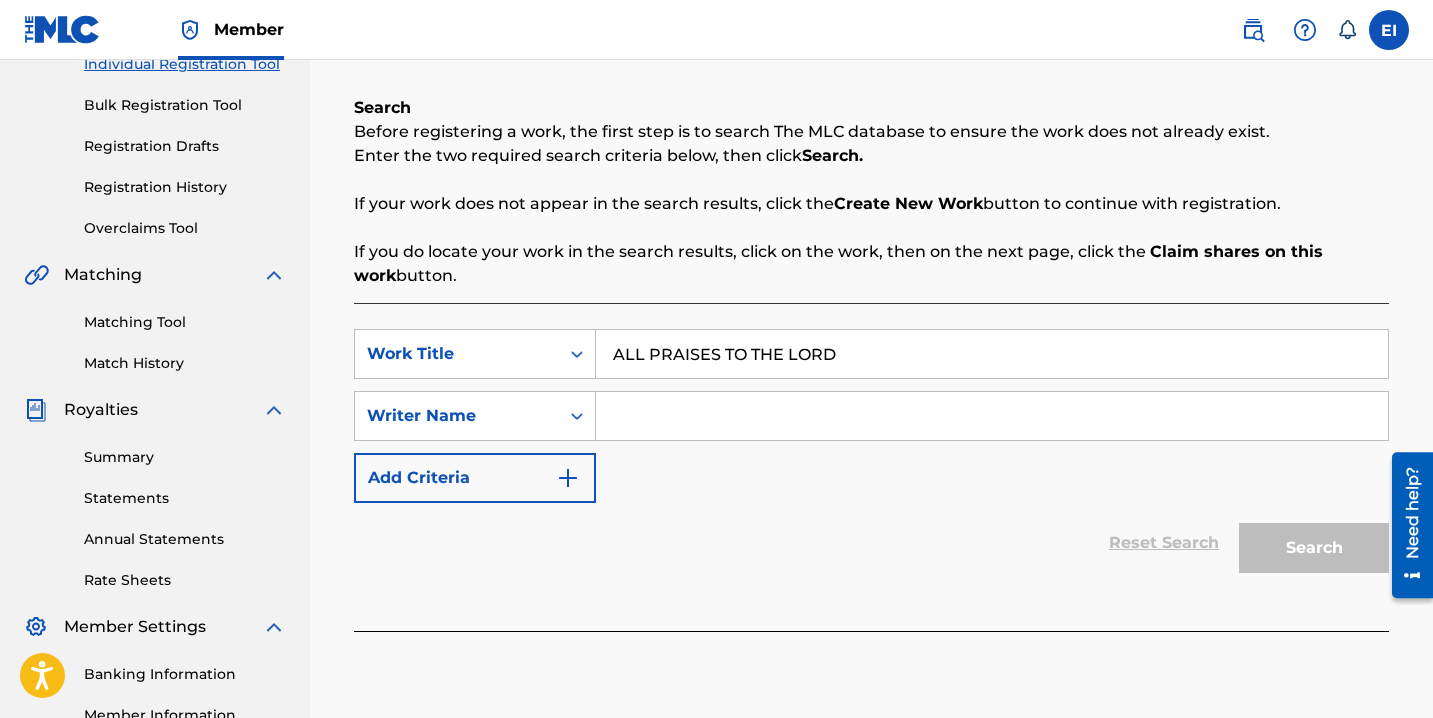 click on "SearchWithCriteria9ebc7594-fe1e-40ae-a0af-59eaca0a651e Work Title ALL PRAISES TO THE LORD SearchWithCriteriaffaa142c-ce75-4e70-b689-04e172d5bfdf Writer Name Add Criteria" at bounding box center (871, 416) 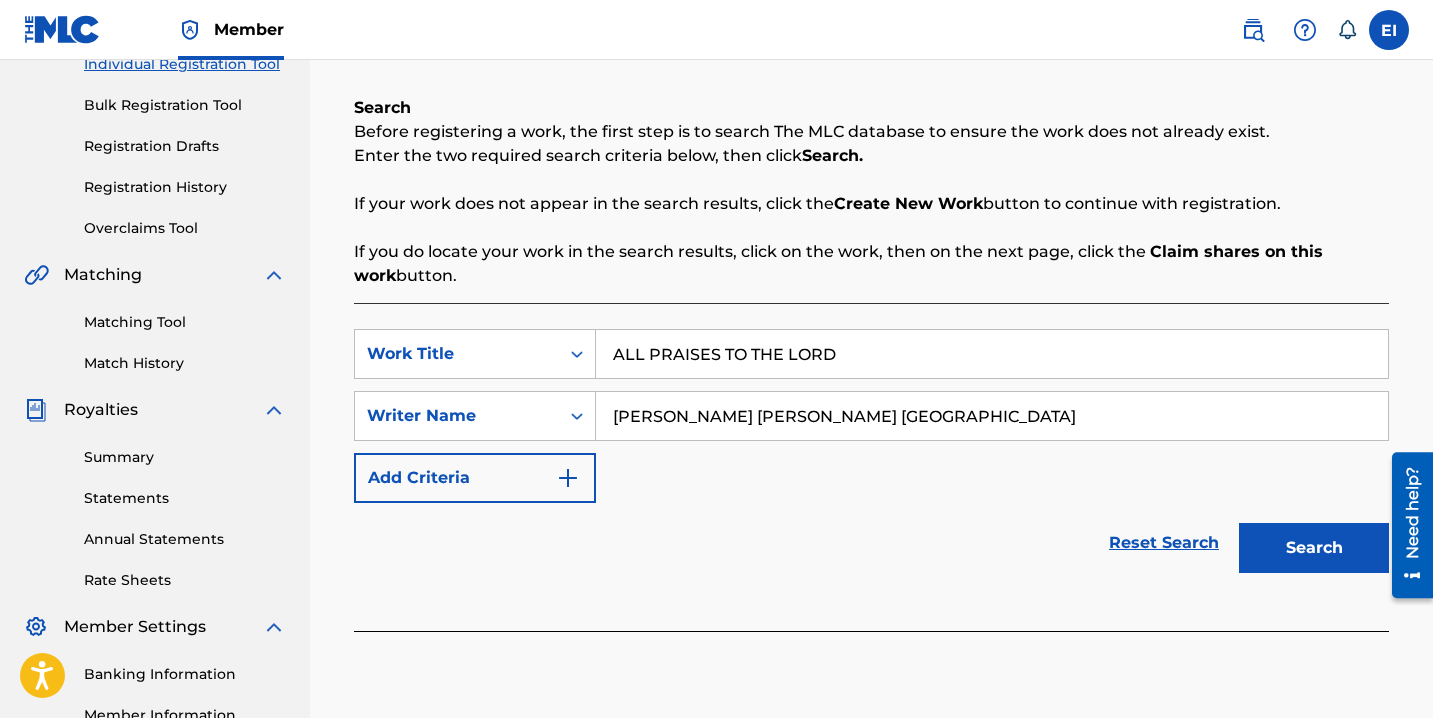 click on "Search" at bounding box center (1314, 548) 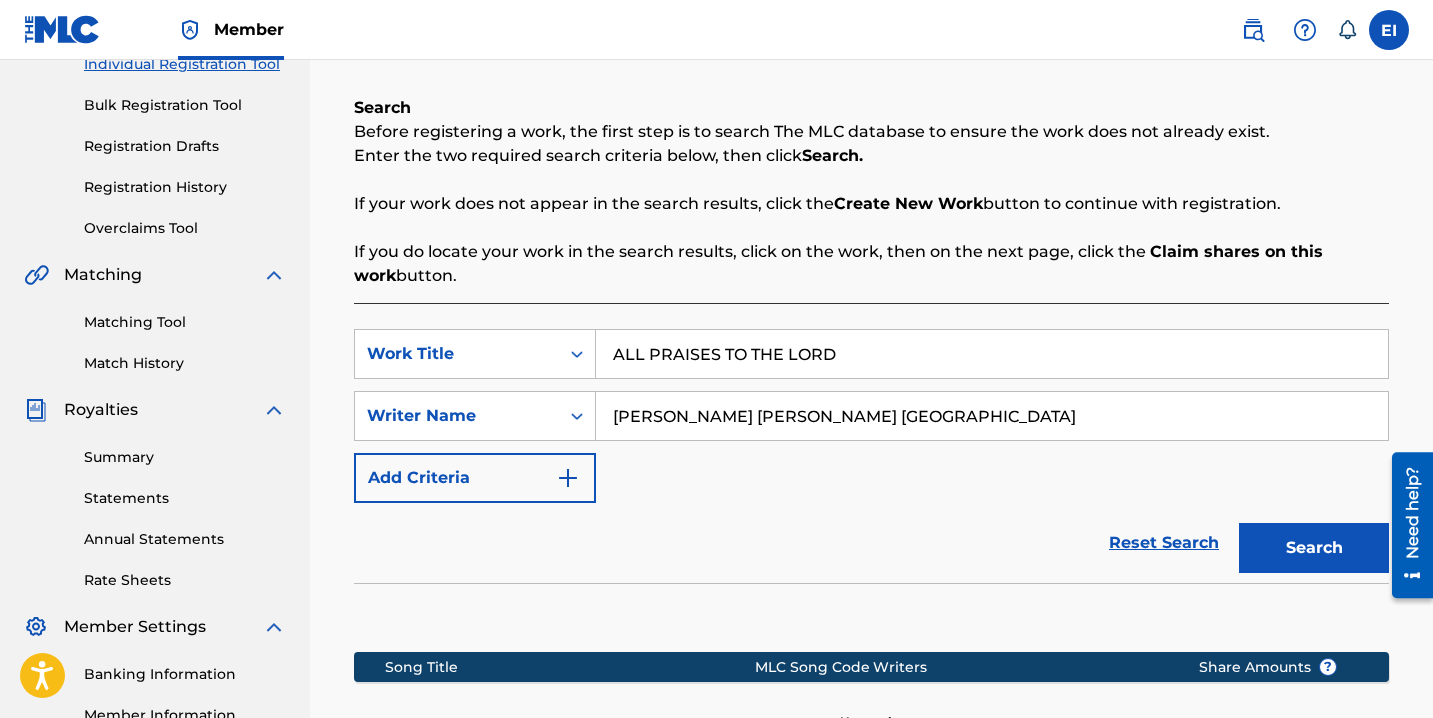 scroll, scrollTop: 551, scrollLeft: 0, axis: vertical 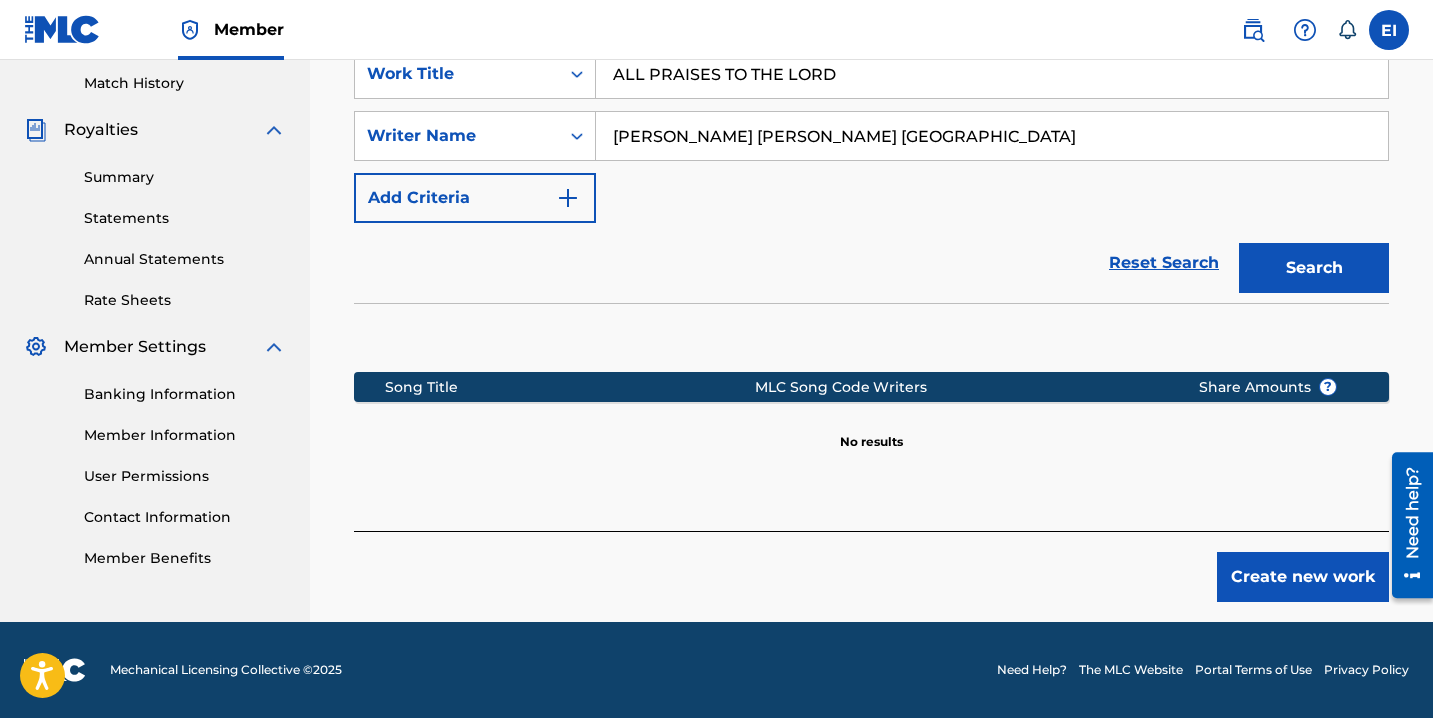 click on "Create new work" at bounding box center (871, 566) 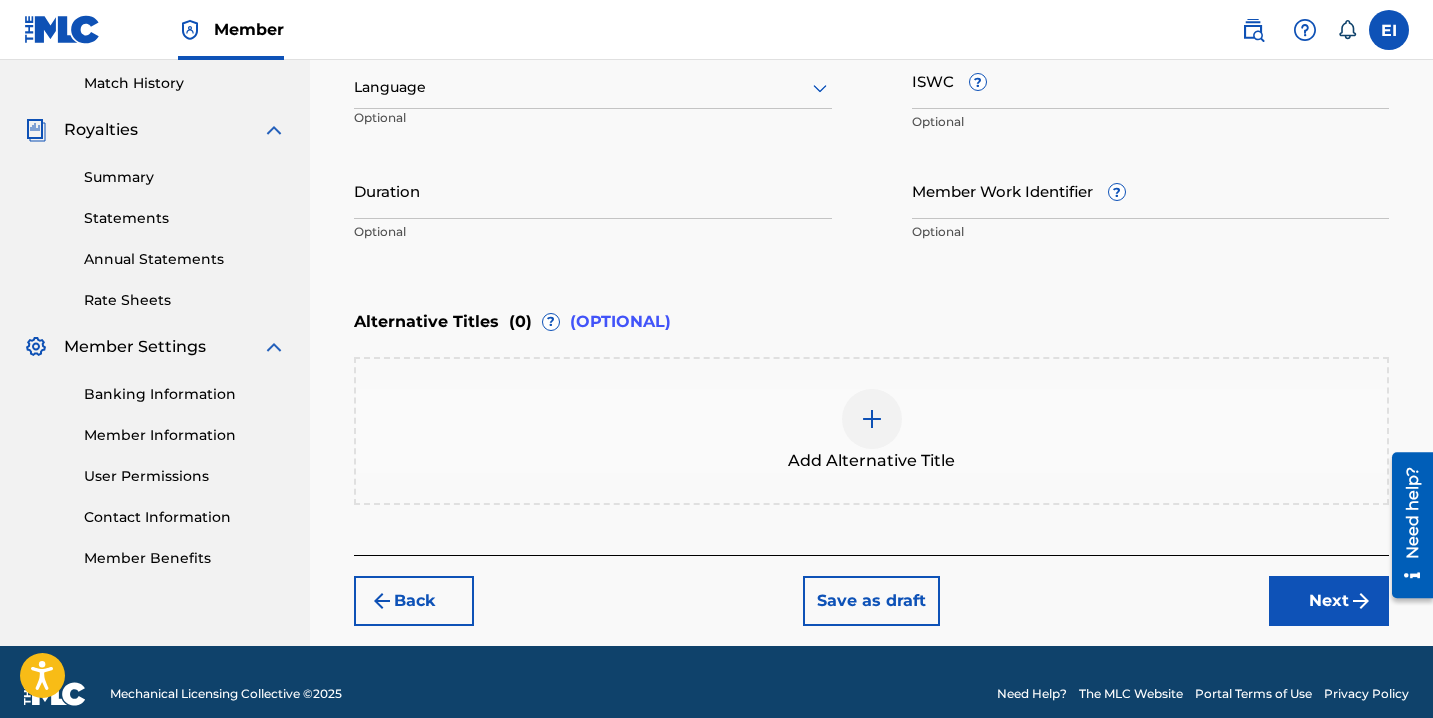 click on "ISWC   ?" at bounding box center (1151, 80) 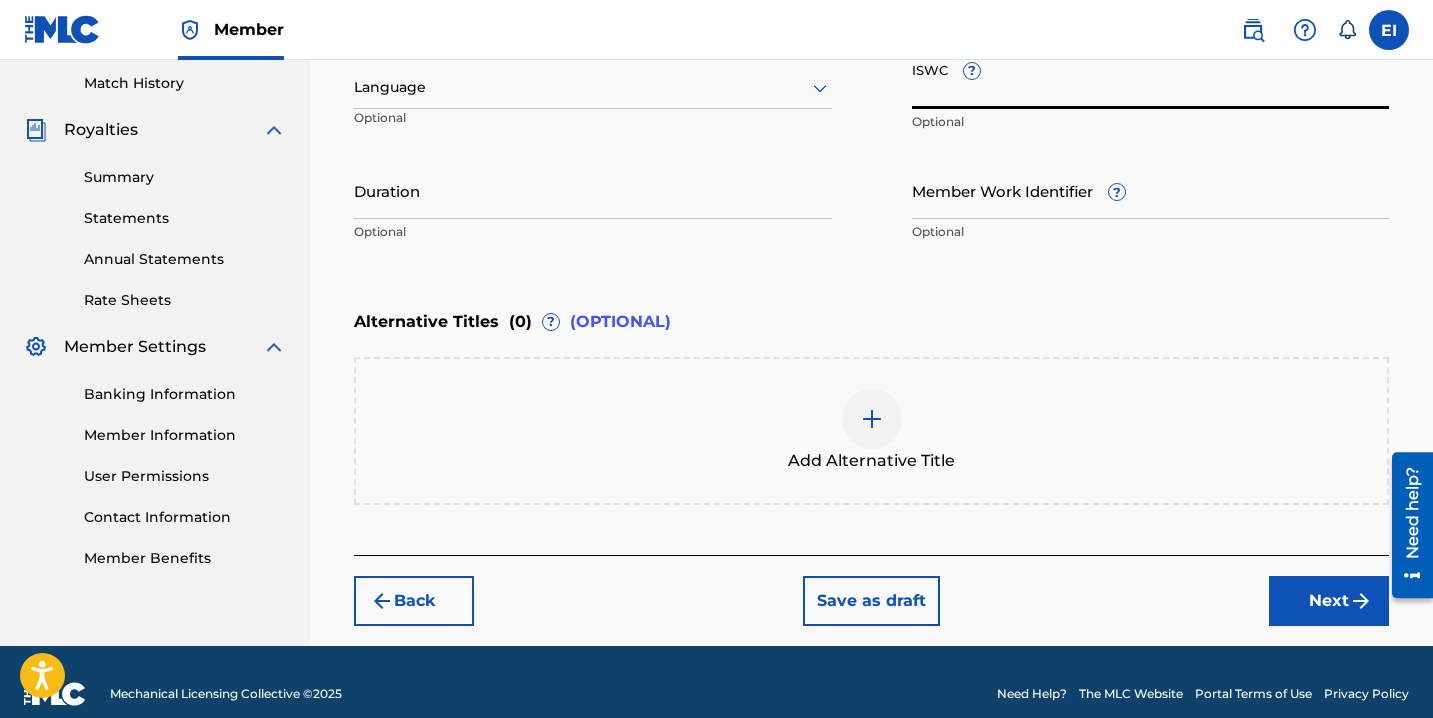 paste on "T3337543069" 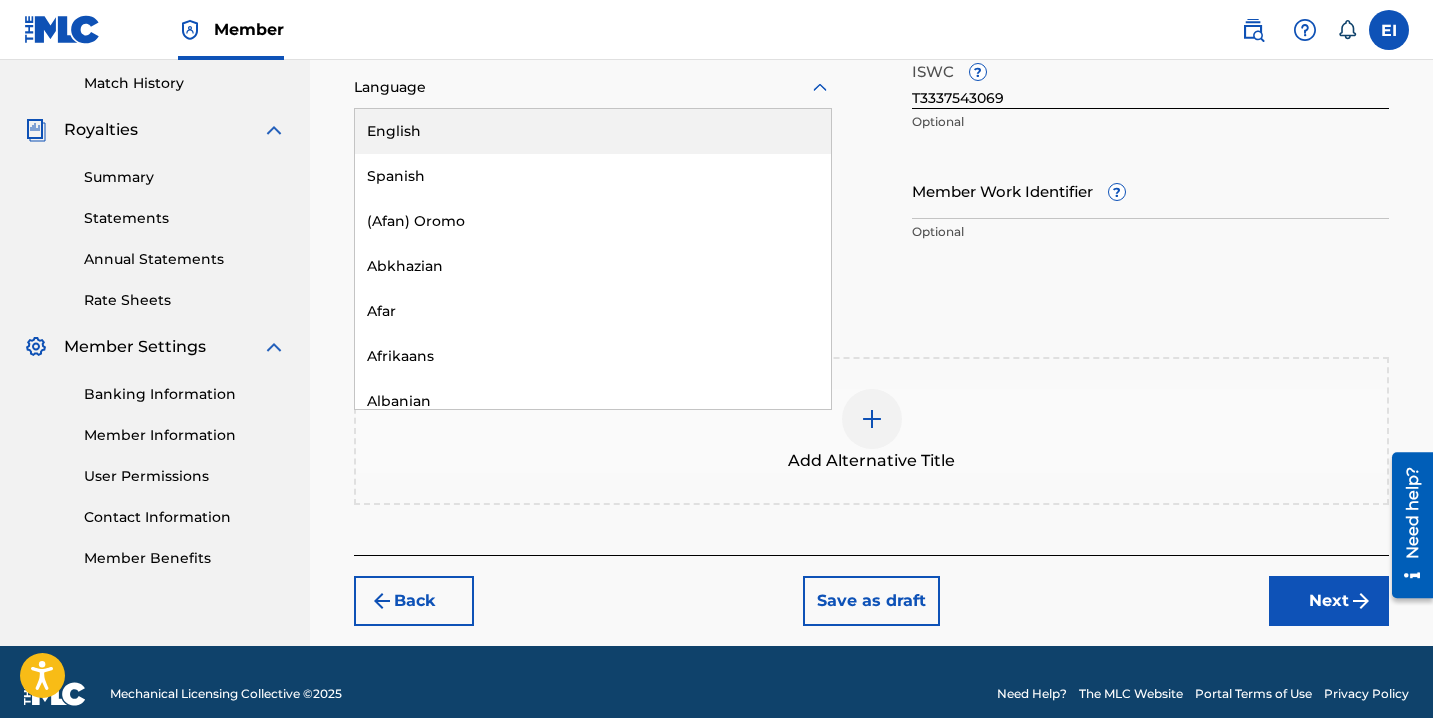 click at bounding box center (593, 87) 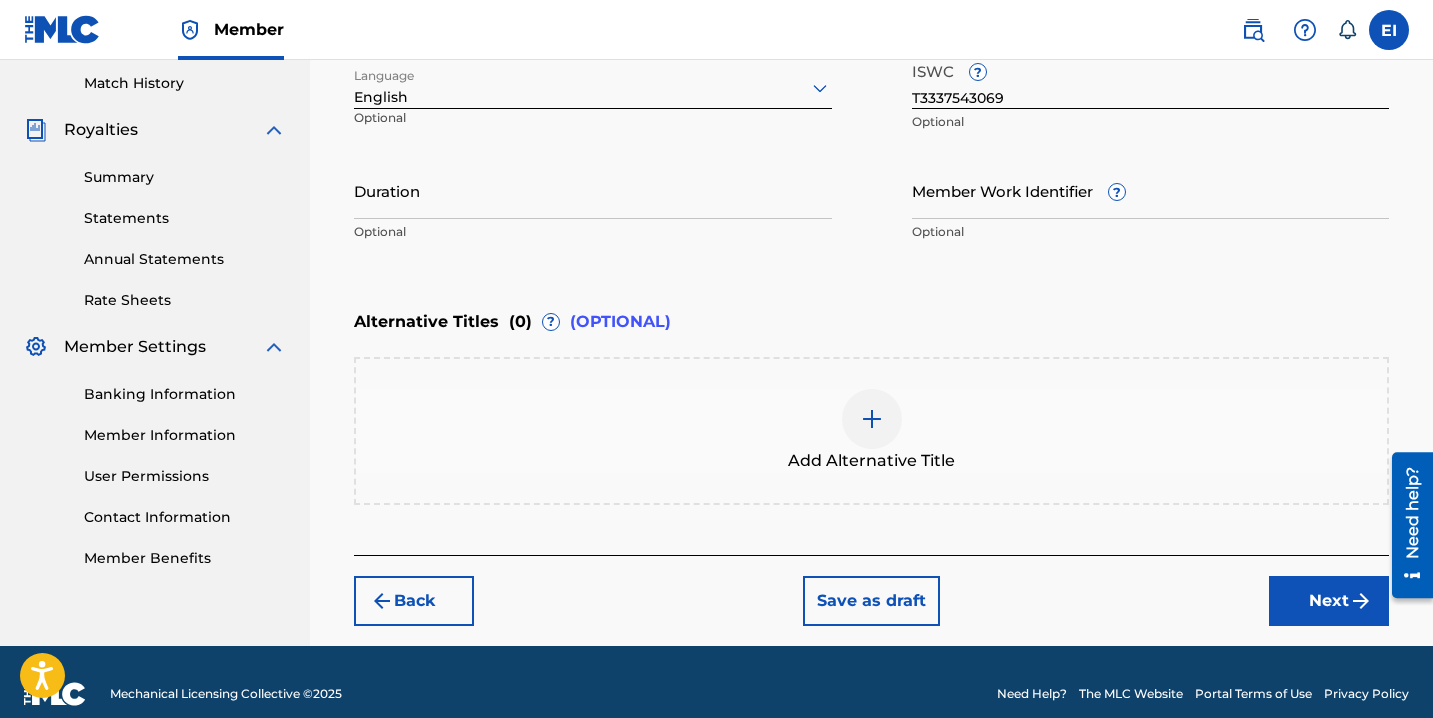 click on "Duration" at bounding box center (593, 190) 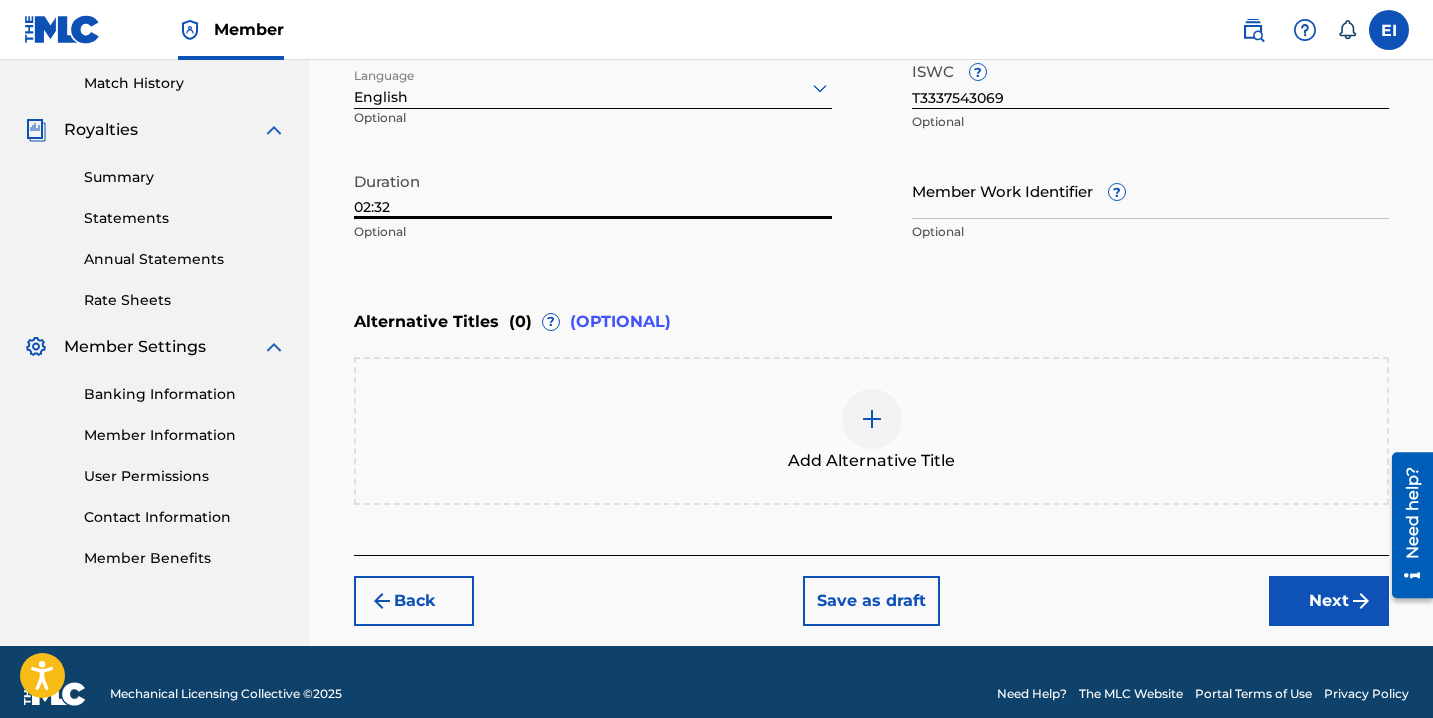 click on "Next" at bounding box center (1329, 601) 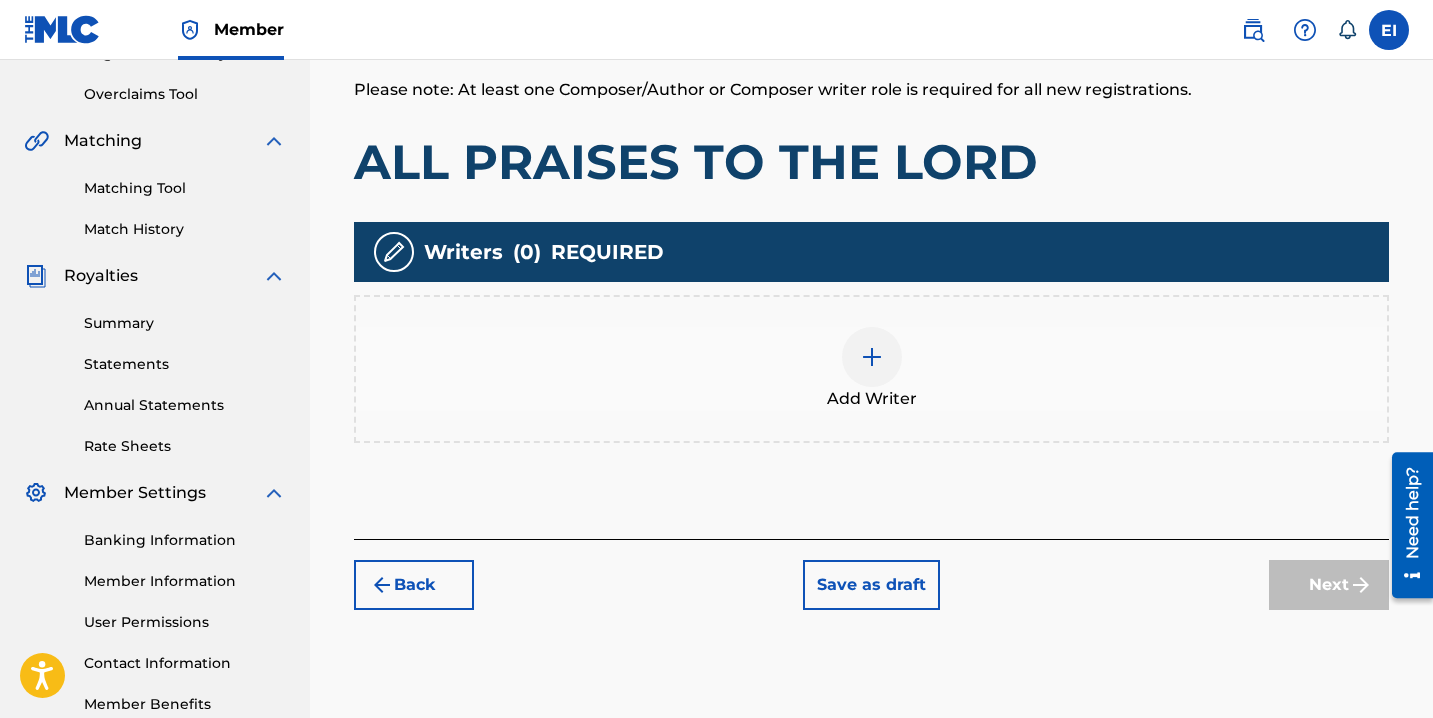 scroll, scrollTop: 412, scrollLeft: 0, axis: vertical 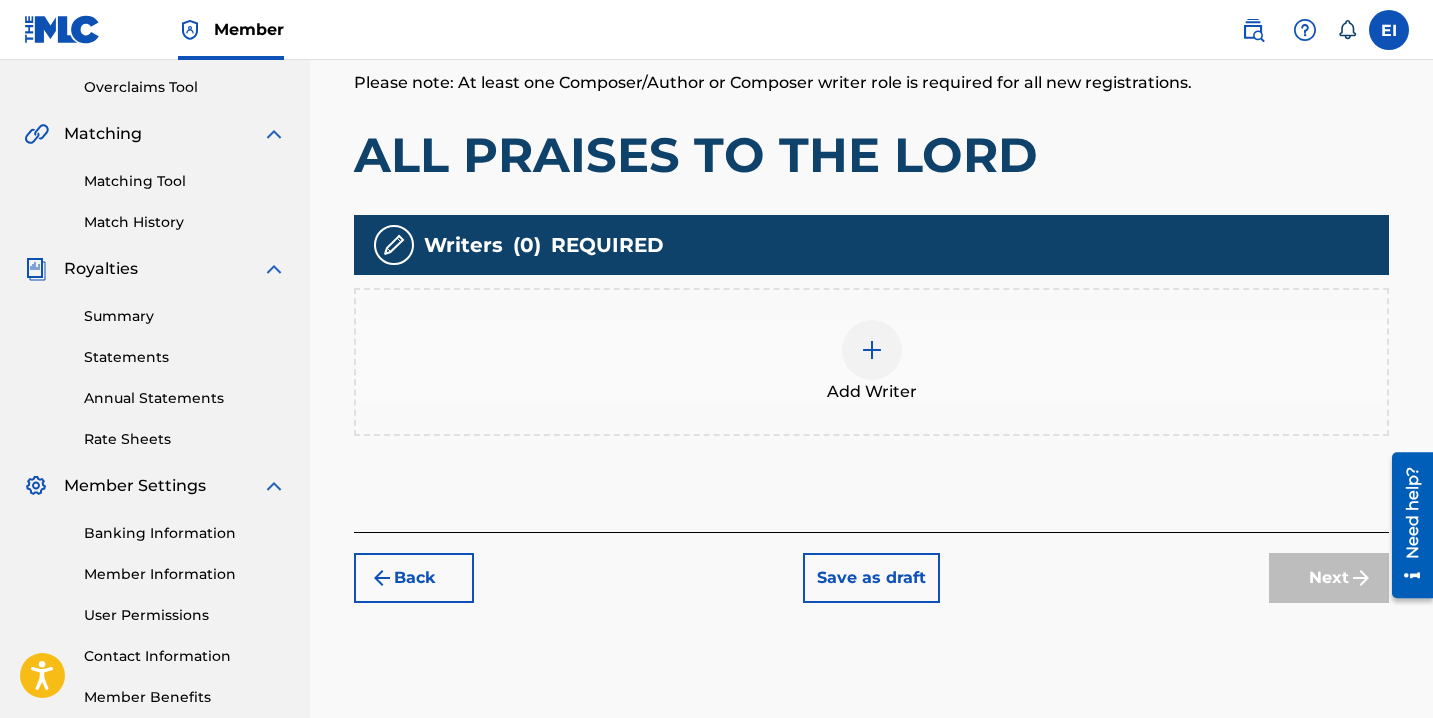 click at bounding box center [872, 350] 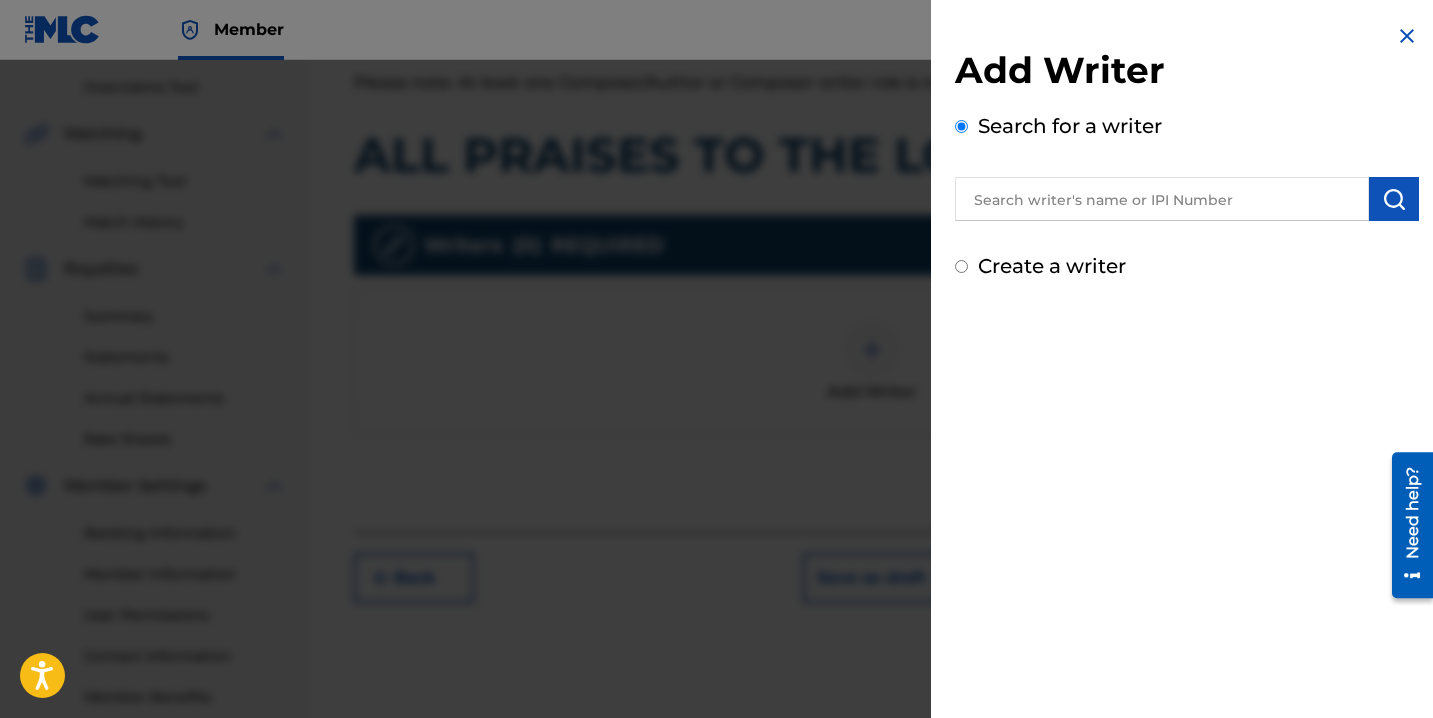 click on "Create a writer" at bounding box center [1052, 266] 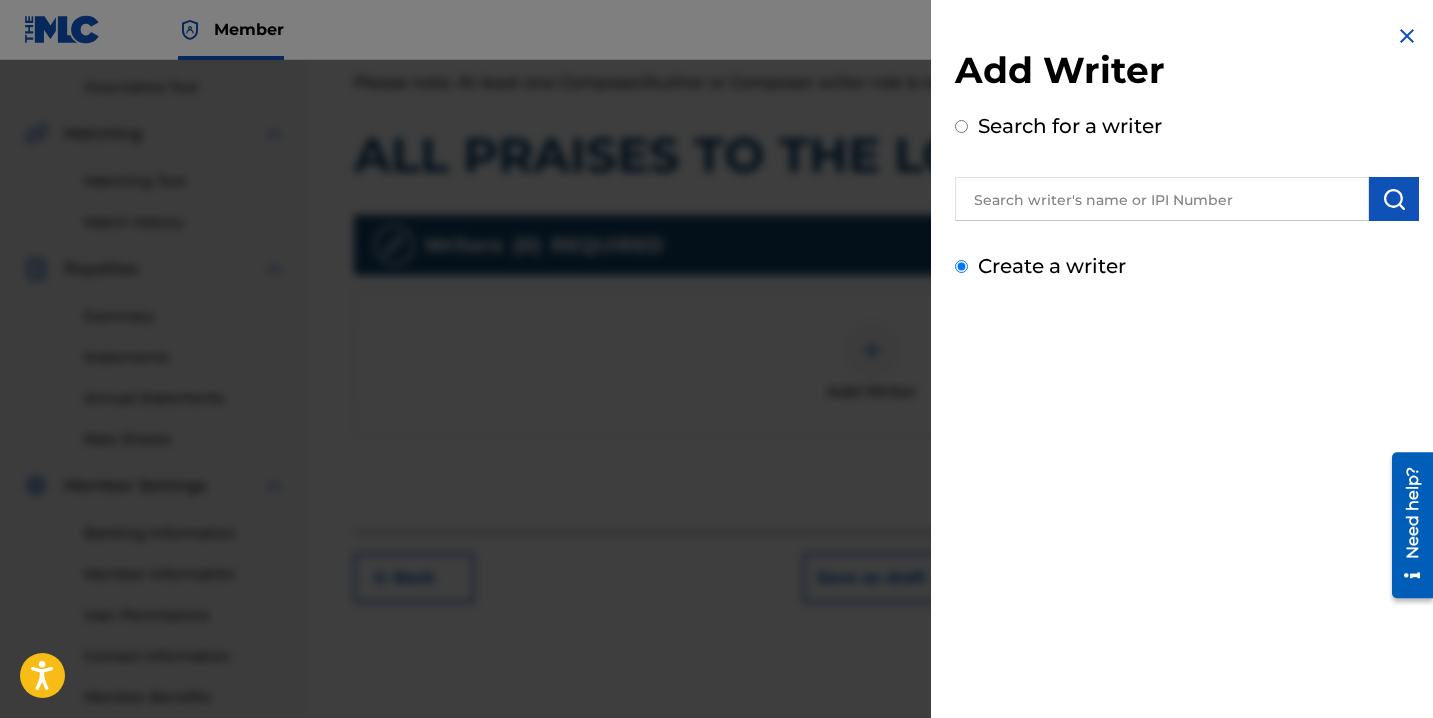 click on "Create a writer" at bounding box center [961, 266] 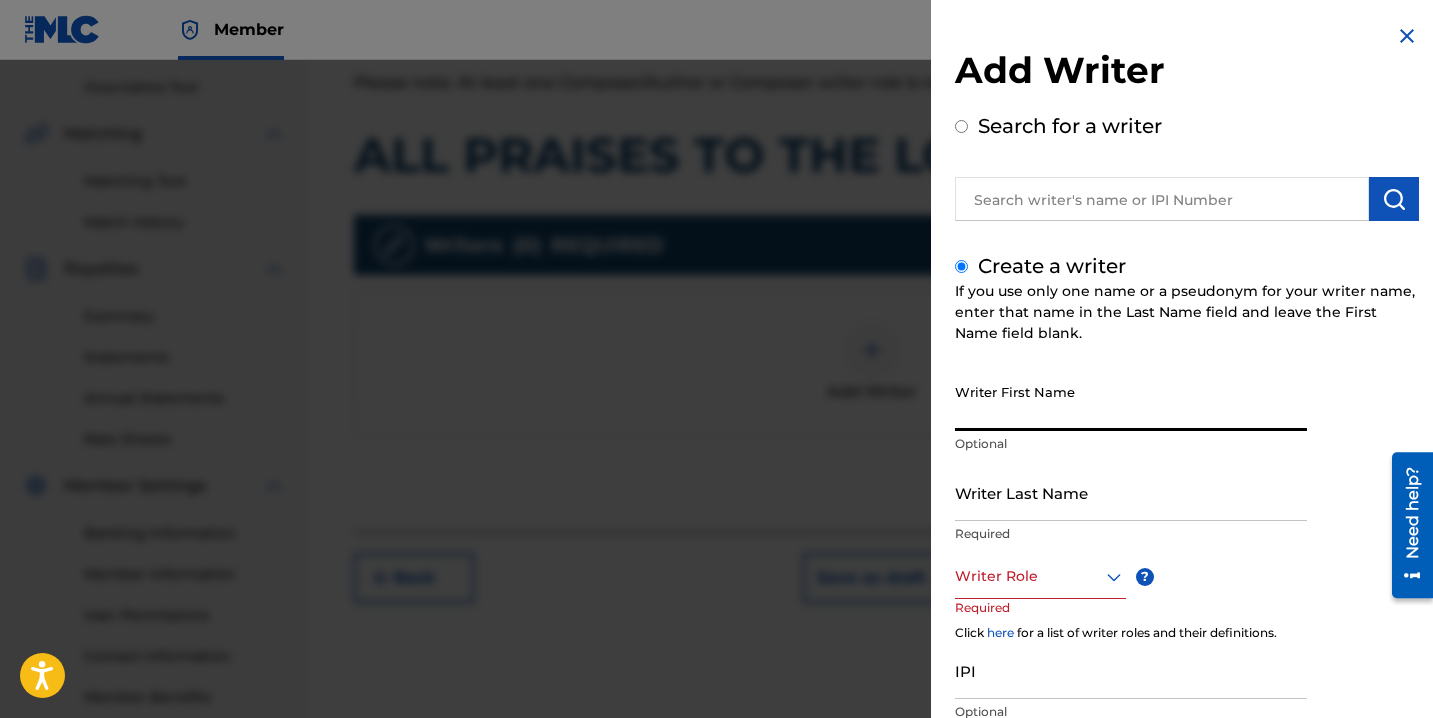 click on "Writer First Name" at bounding box center (1131, 402) 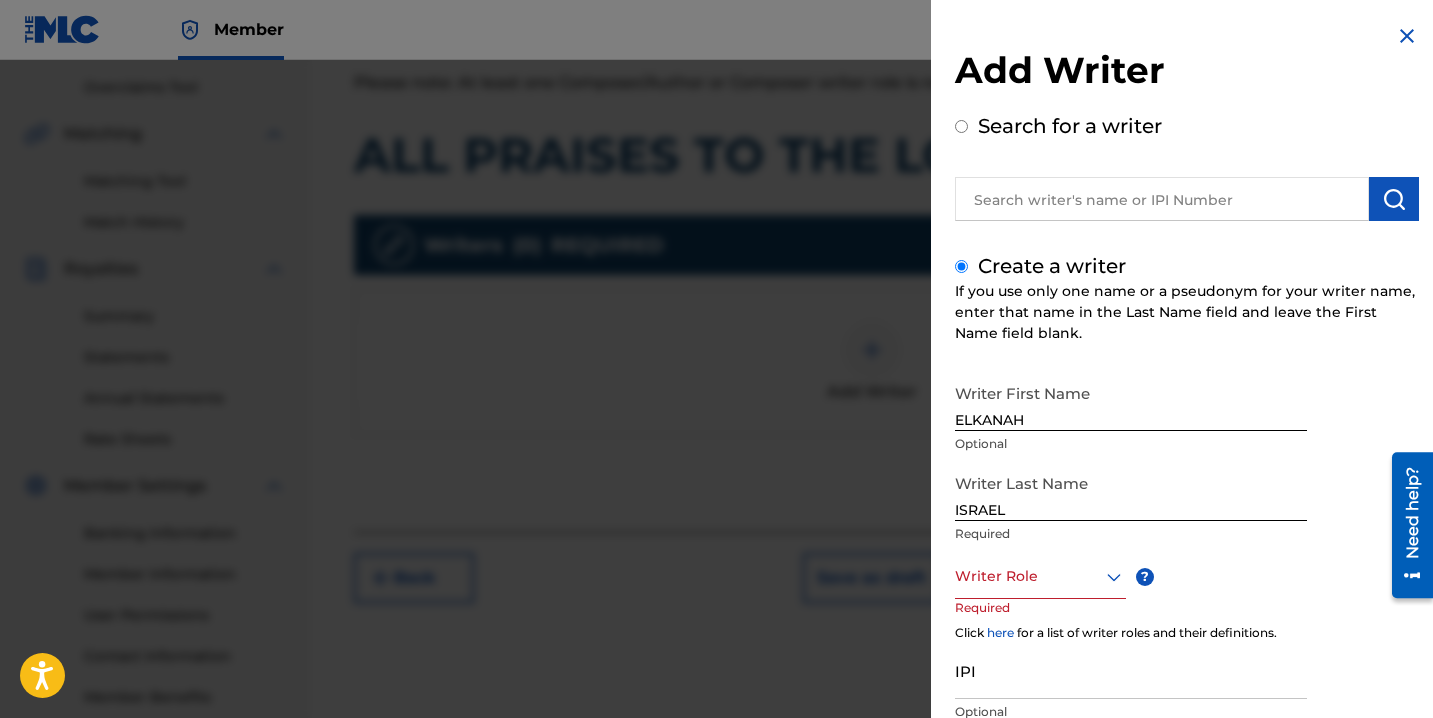 click at bounding box center (1040, 576) 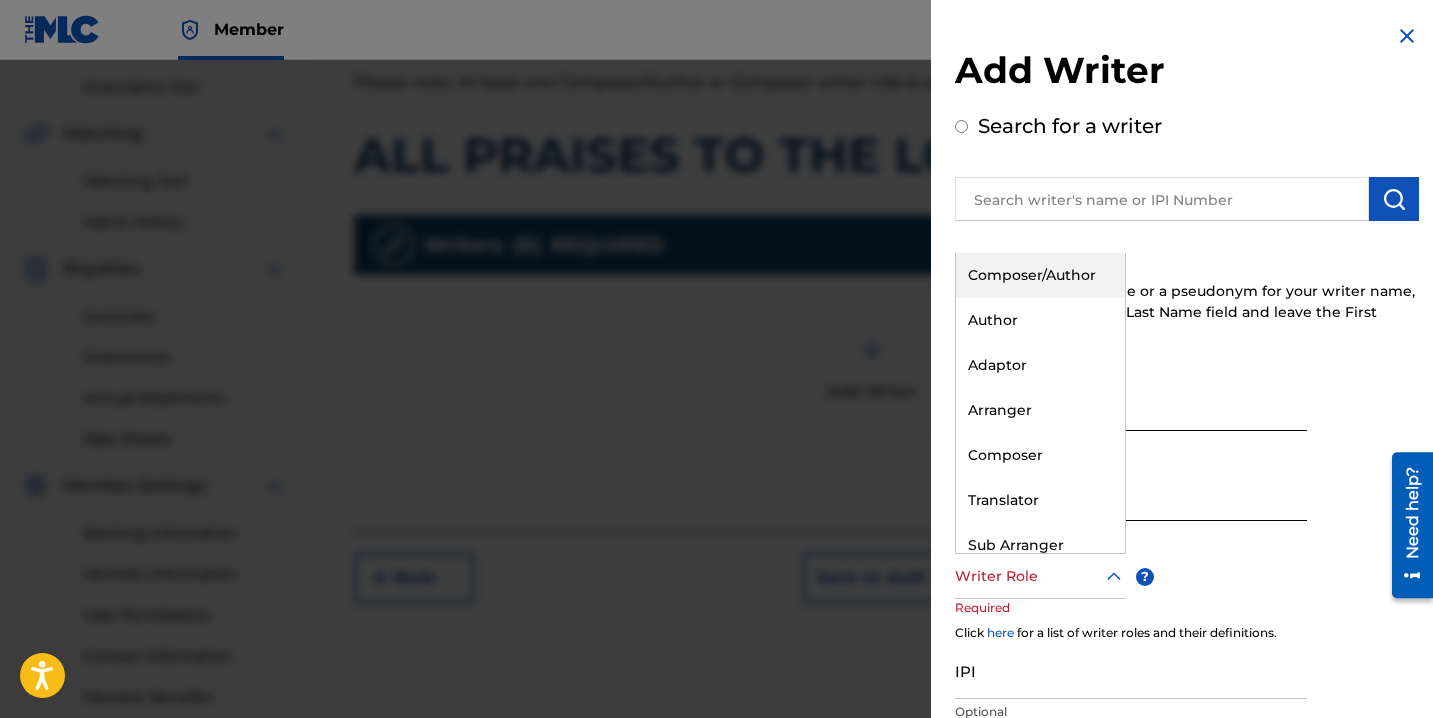 click on "Composer/Author" at bounding box center (1040, 275) 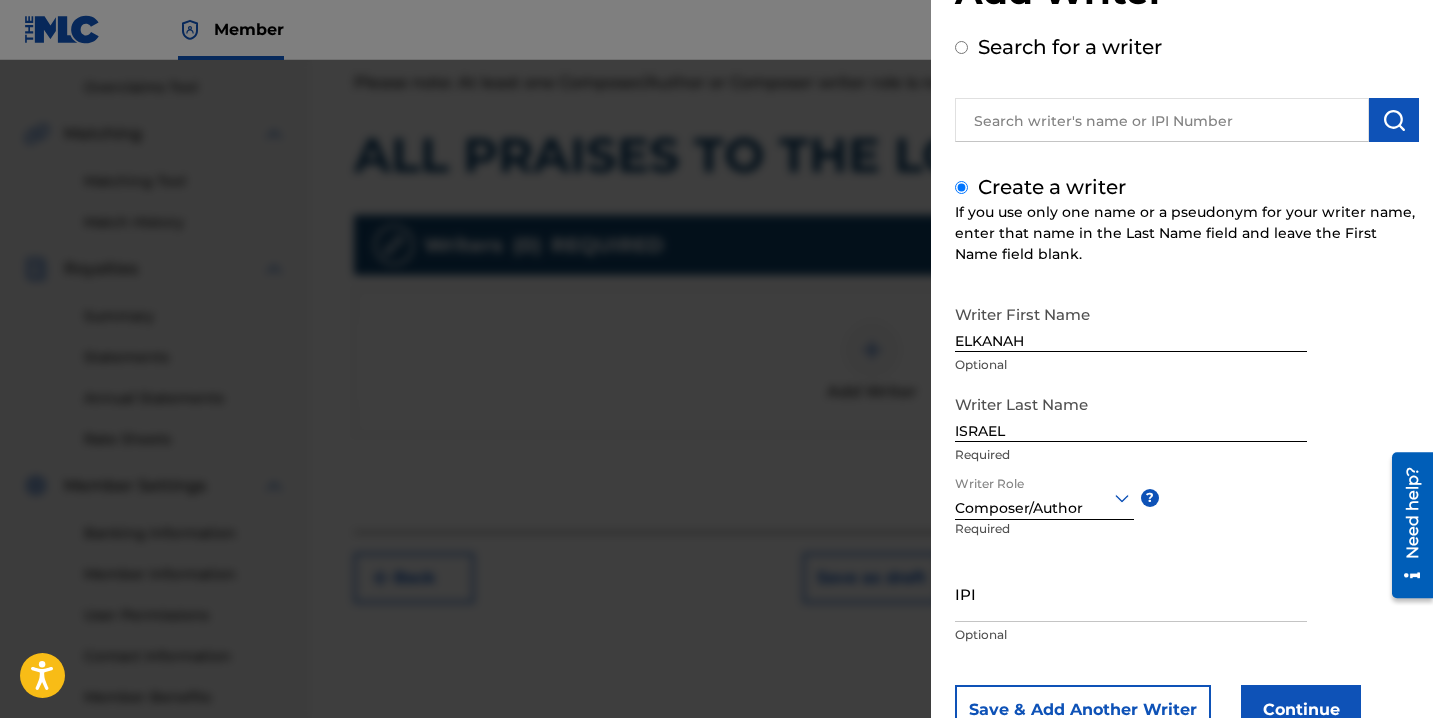 scroll, scrollTop: 150, scrollLeft: 0, axis: vertical 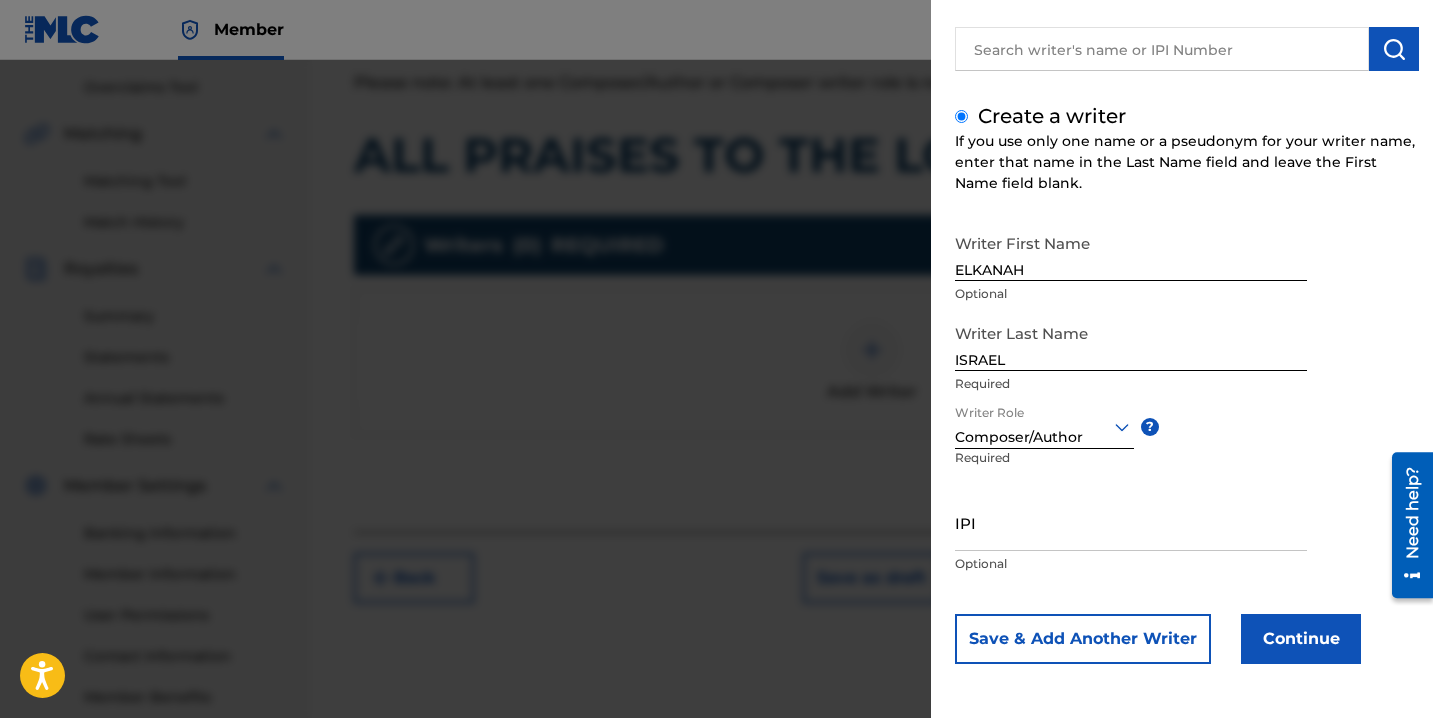 click on "IPI" at bounding box center (1131, 522) 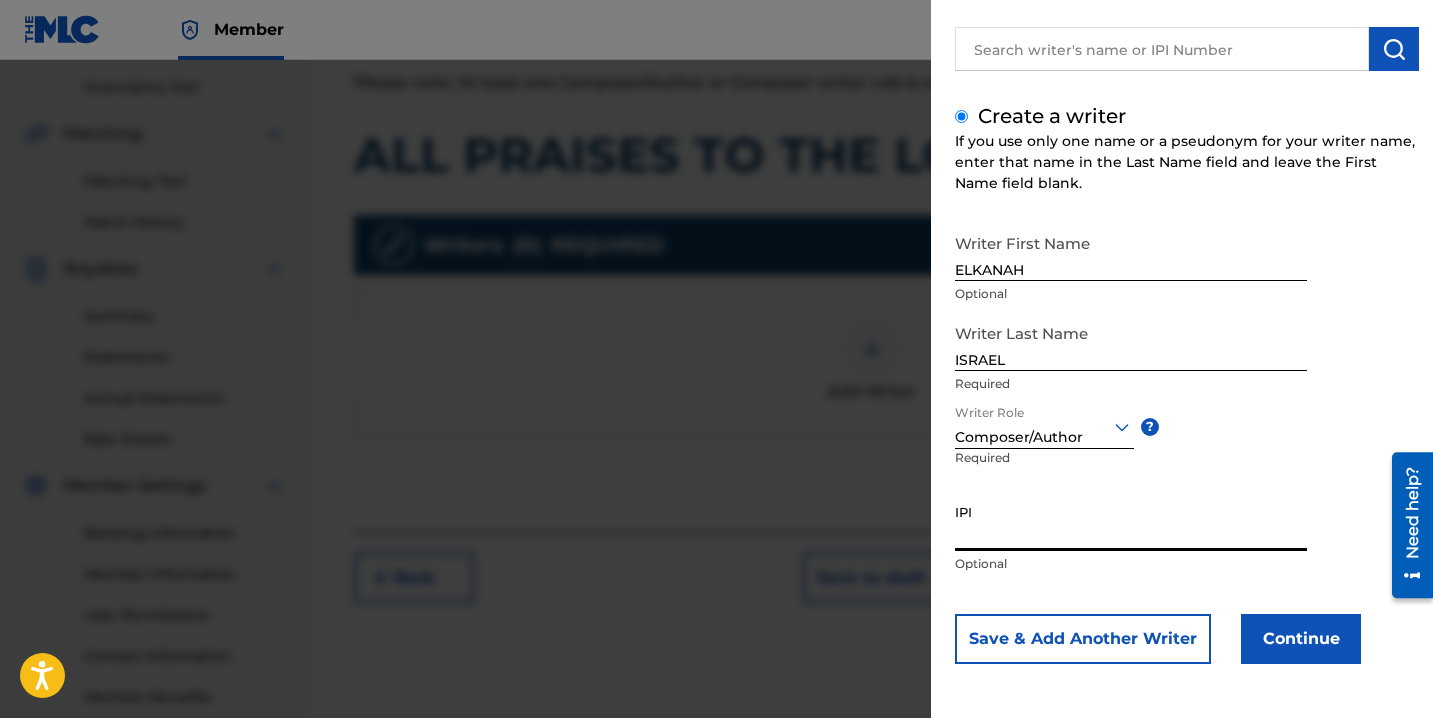paste 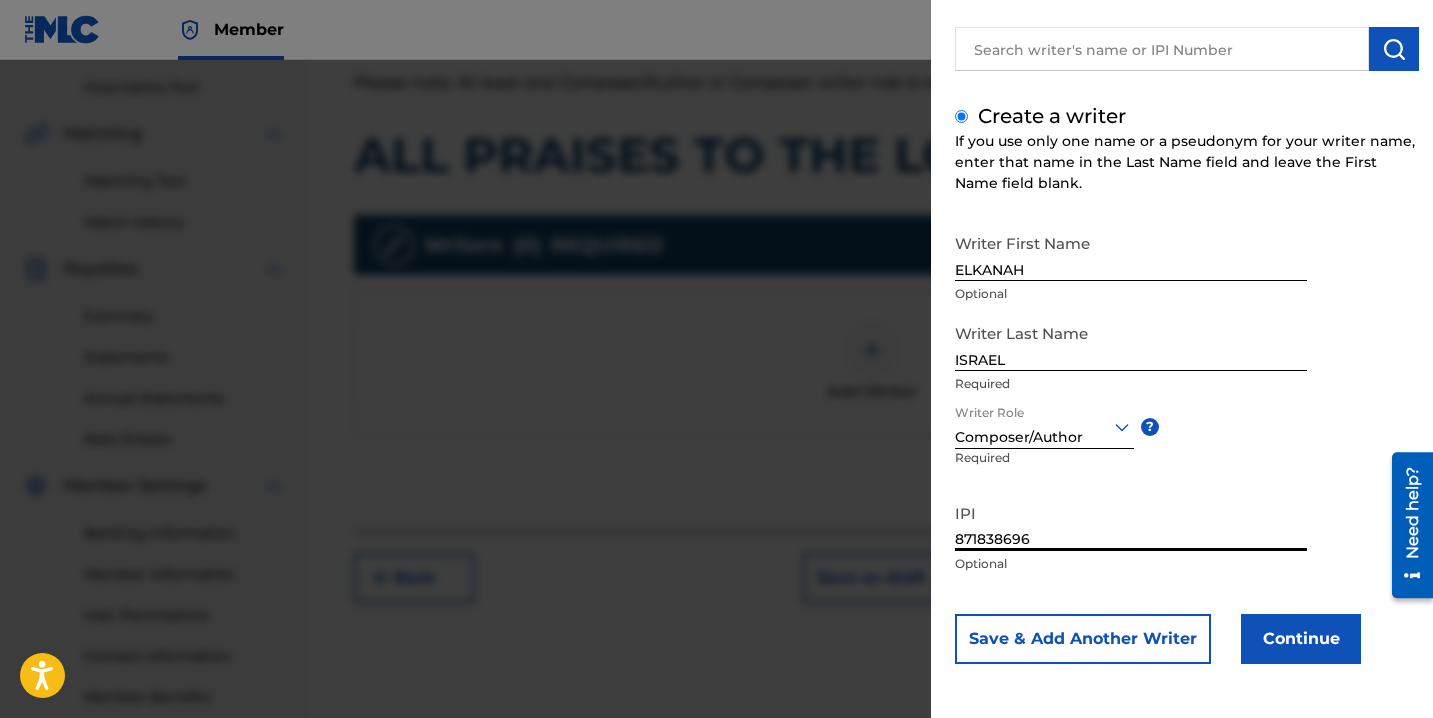 click on "Continue" at bounding box center [1301, 639] 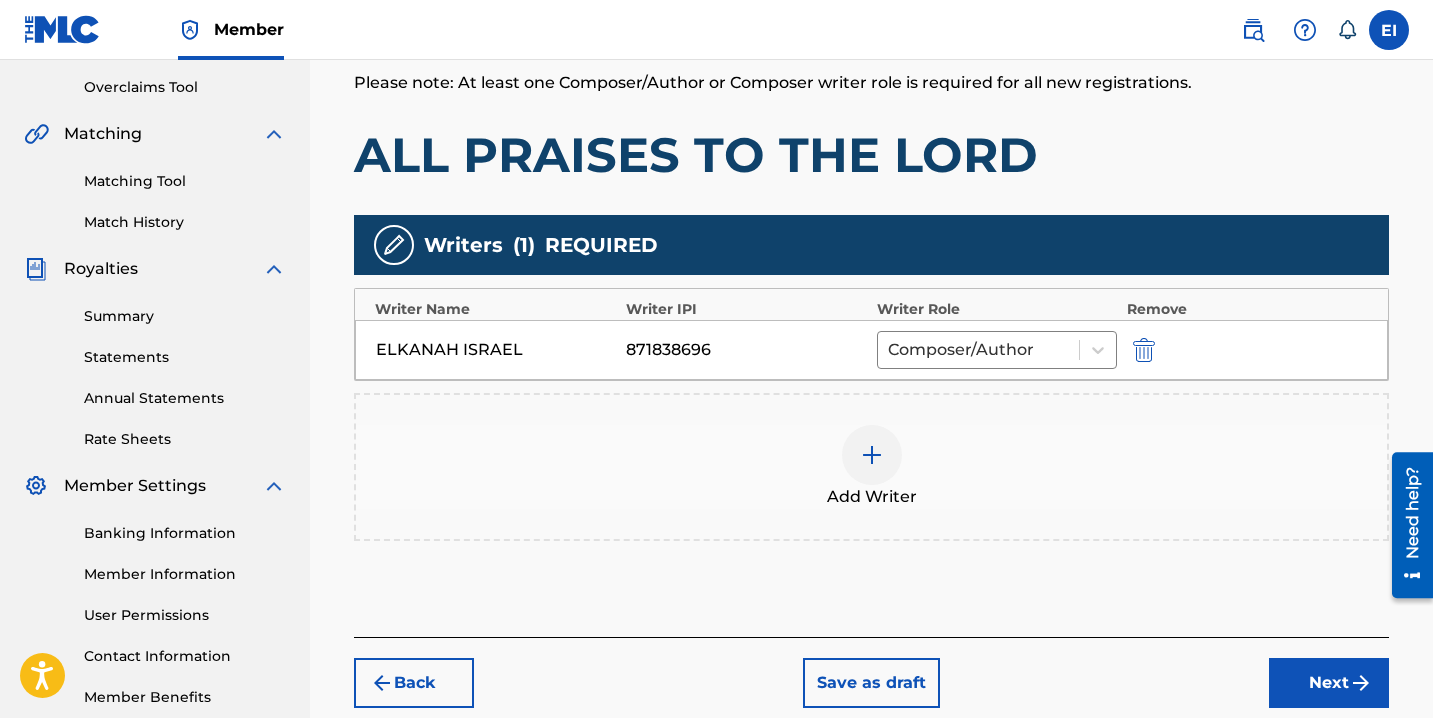 click on "Next" at bounding box center [1329, 683] 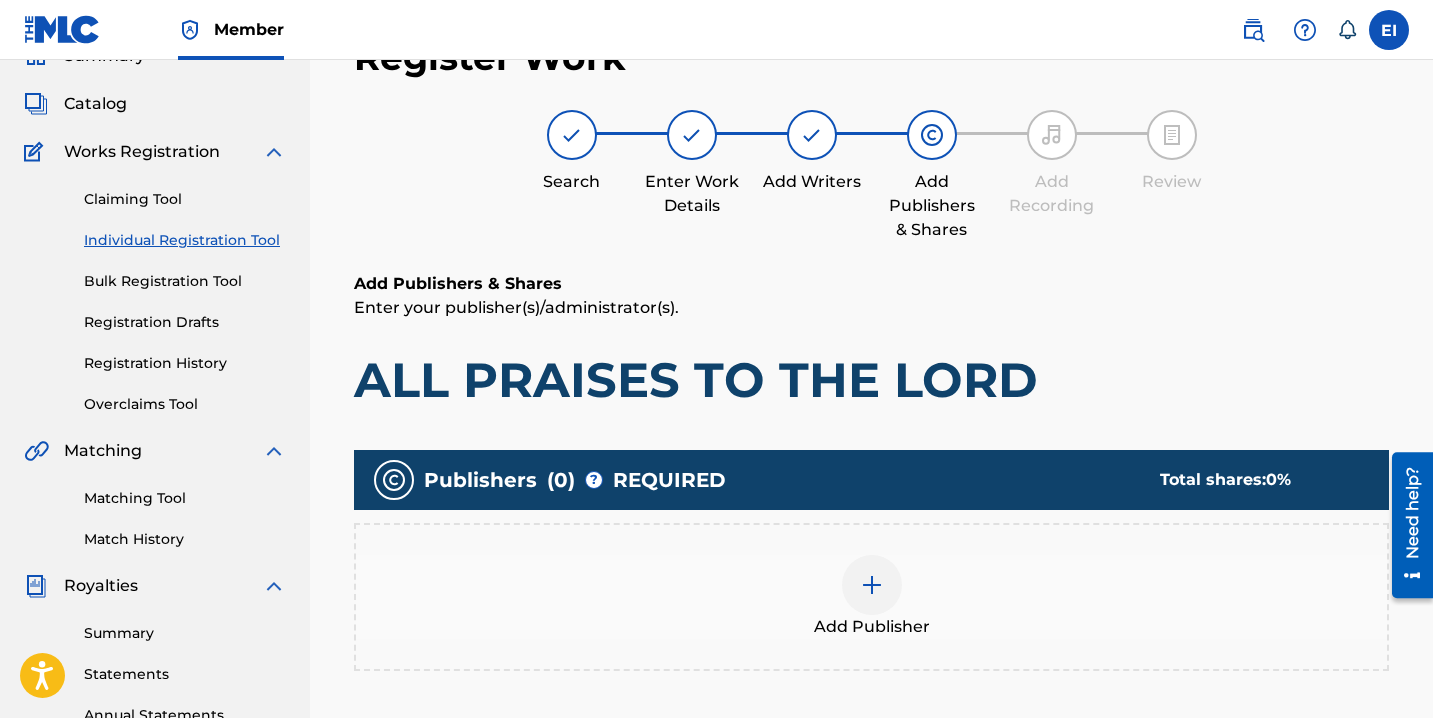 scroll, scrollTop: 90, scrollLeft: 0, axis: vertical 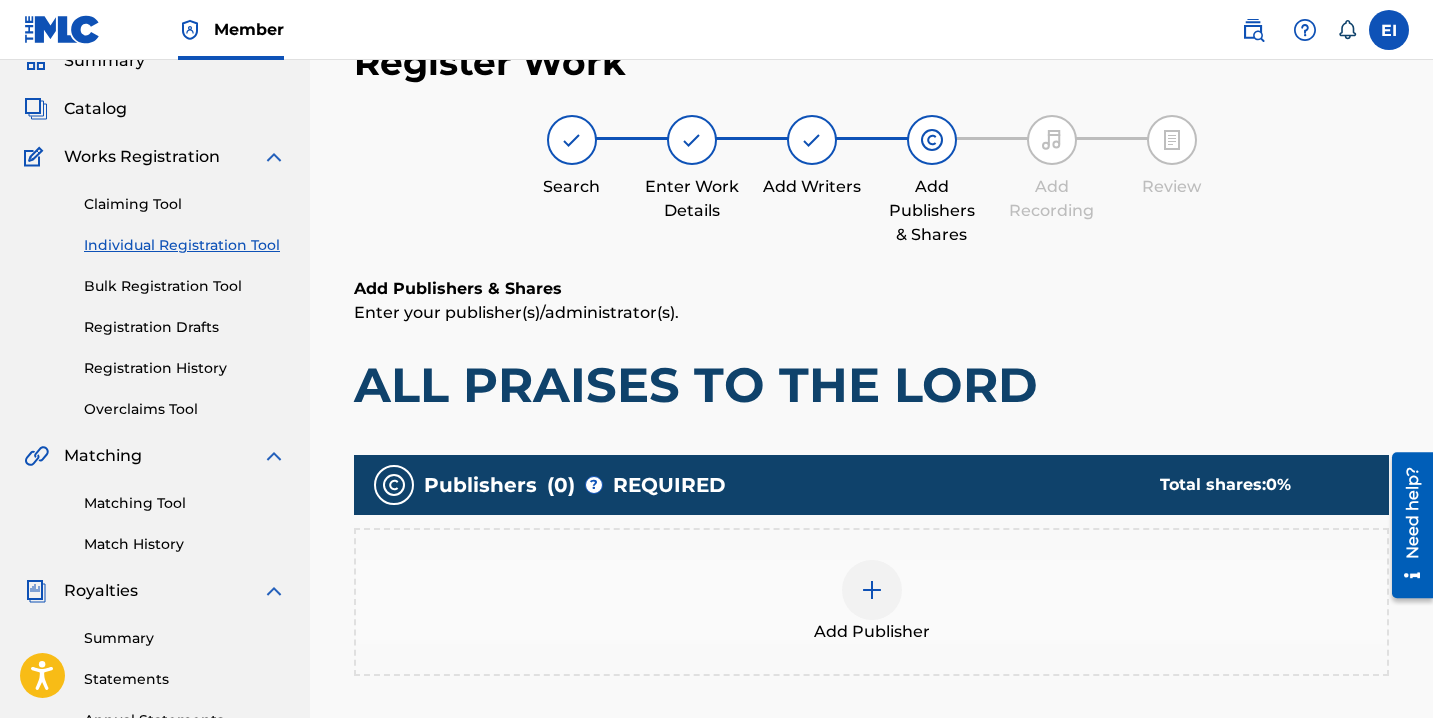 click at bounding box center [872, 590] 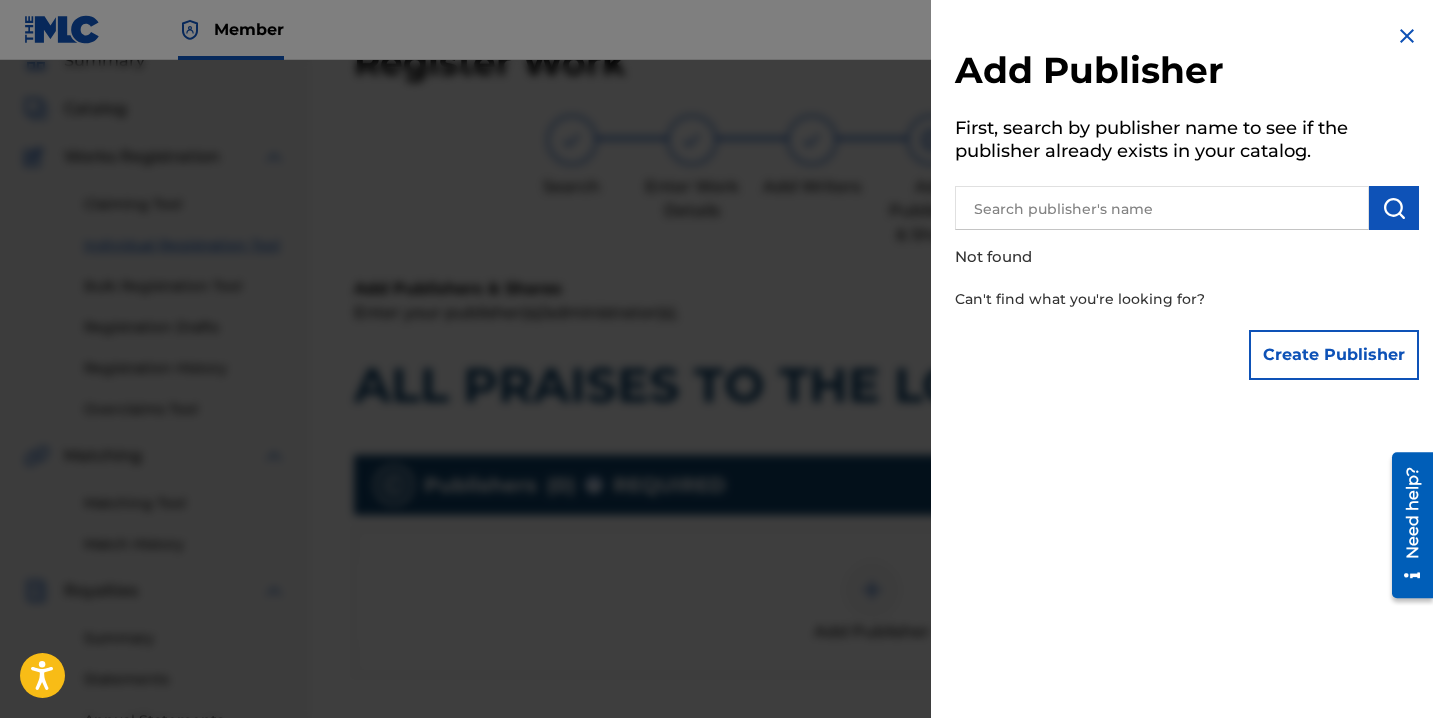 click on "Create Publisher" at bounding box center [1334, 355] 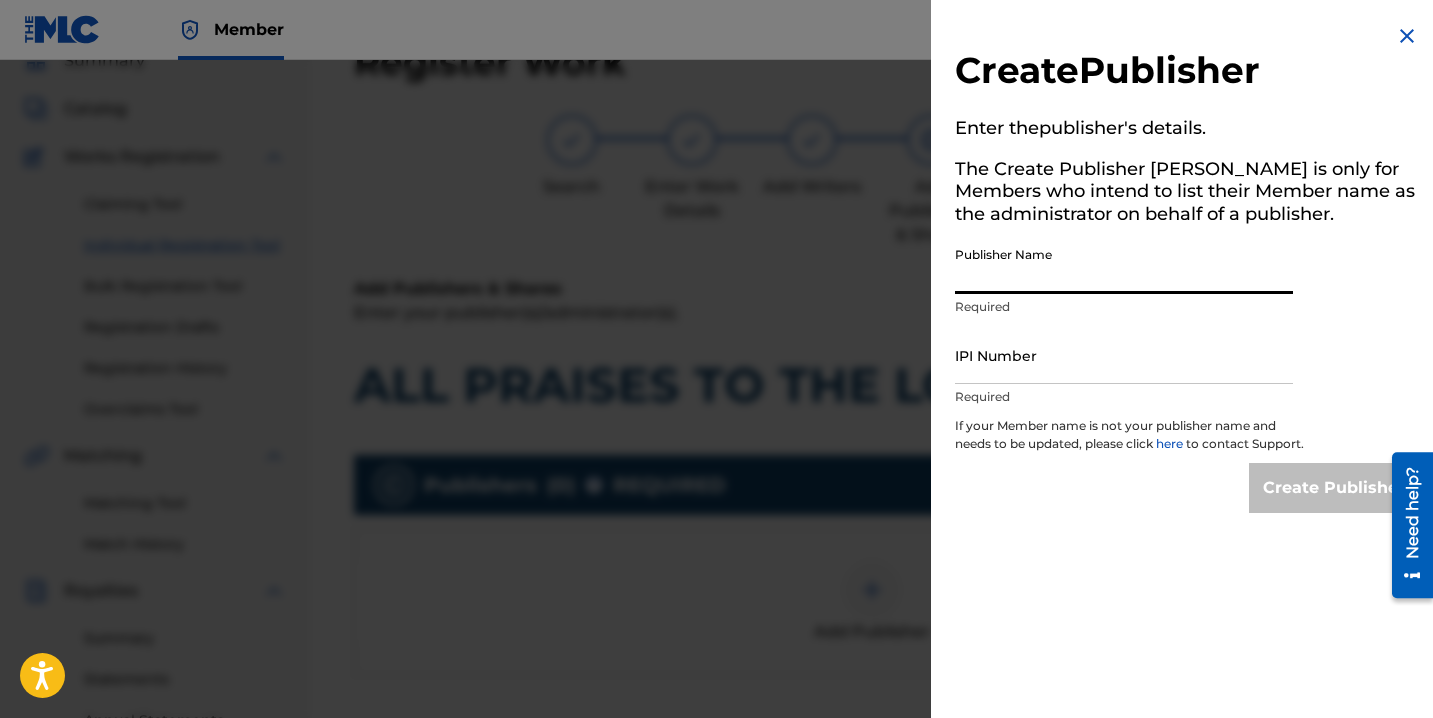 click on "Publisher Name" at bounding box center [1124, 265] 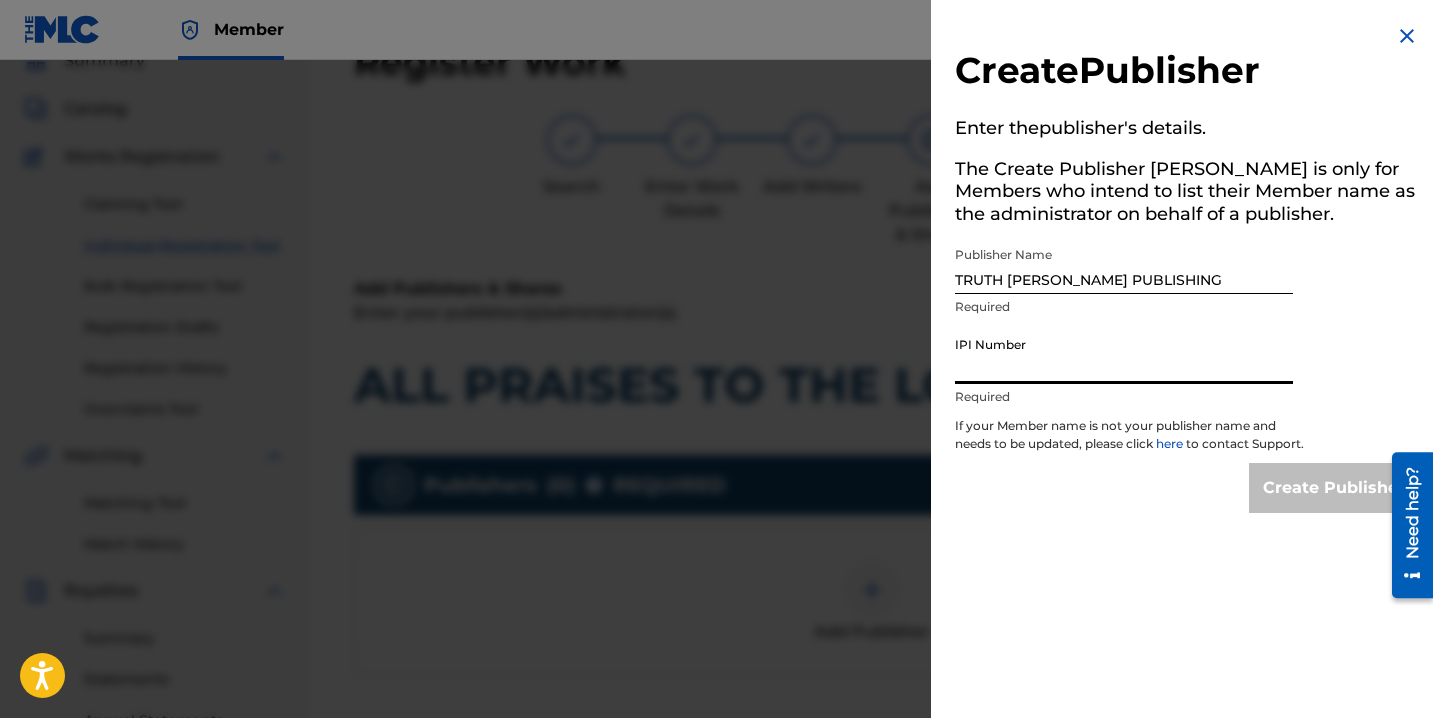 click on "IPI Number" at bounding box center [1124, 355] 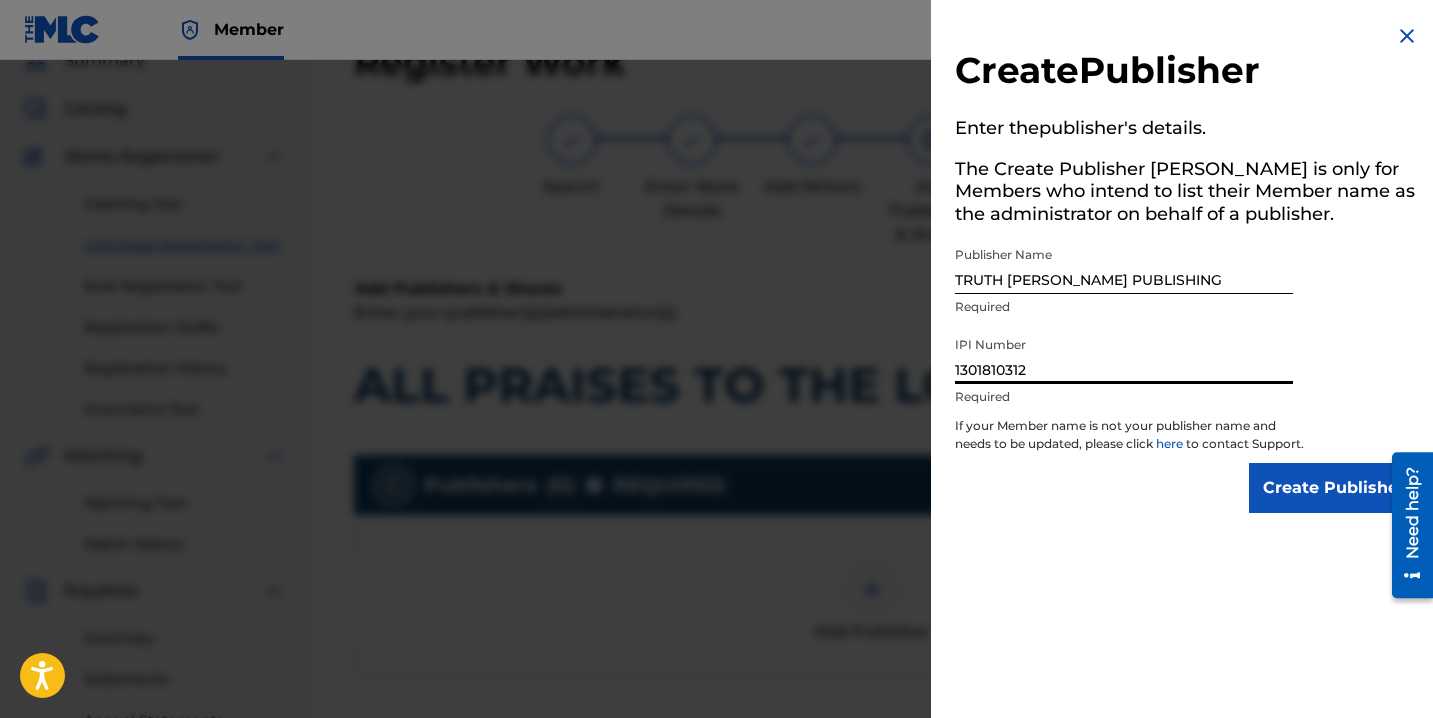 click on "Create Publisher" at bounding box center (1334, 488) 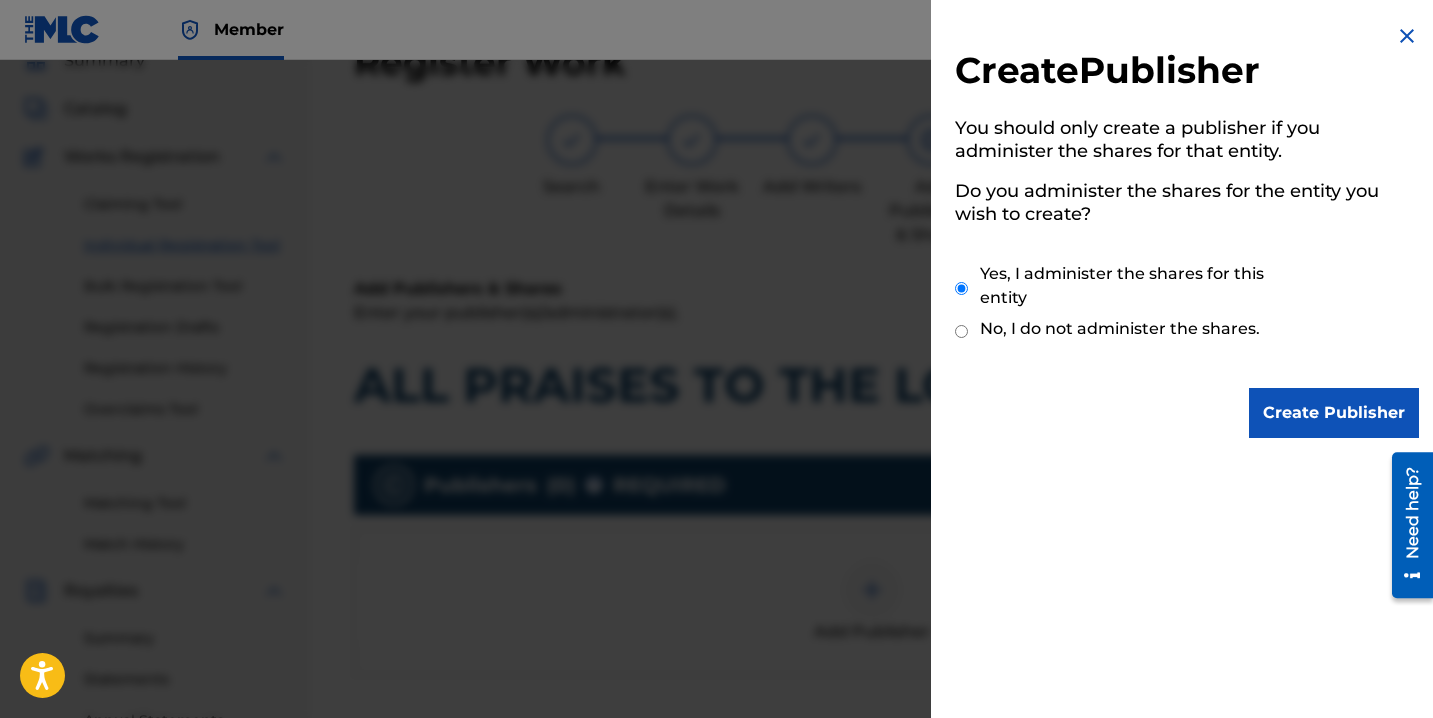 click on "Create Publisher" at bounding box center (1334, 413) 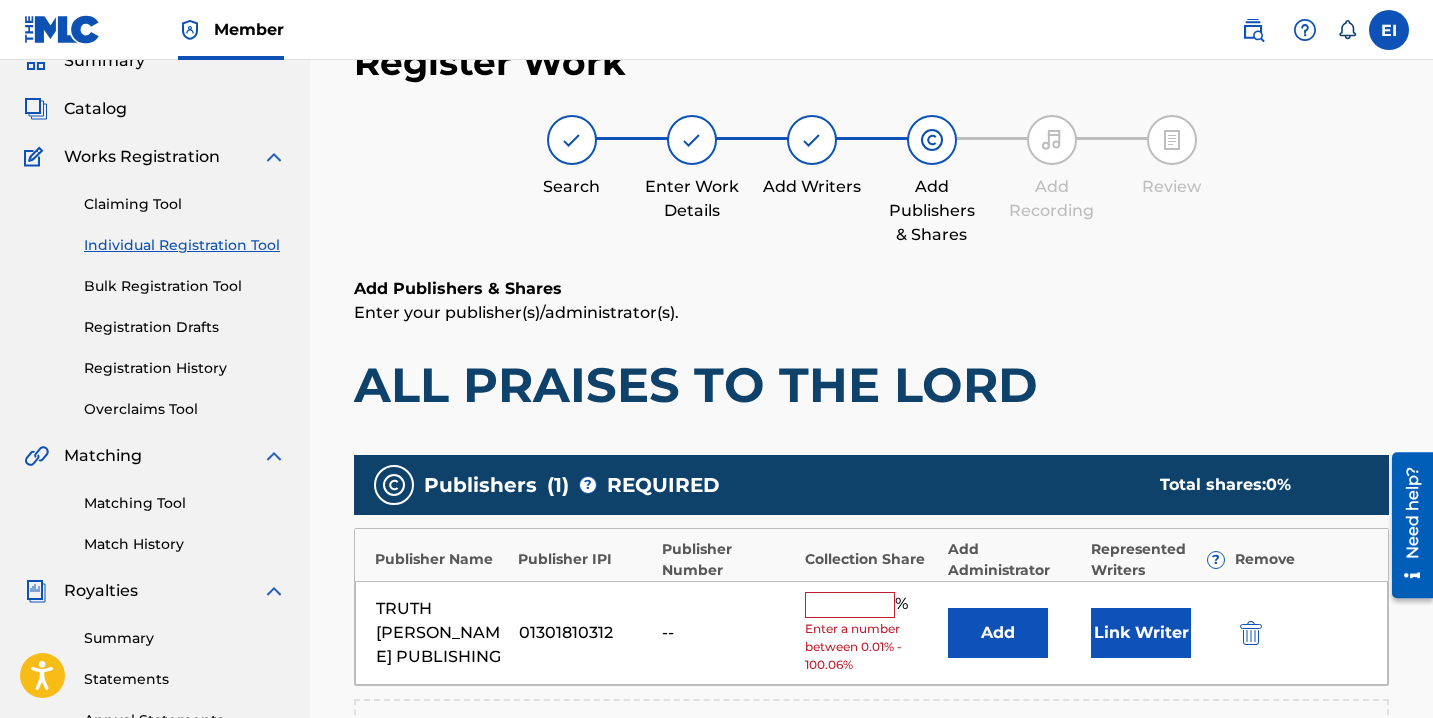 click at bounding box center [850, 605] 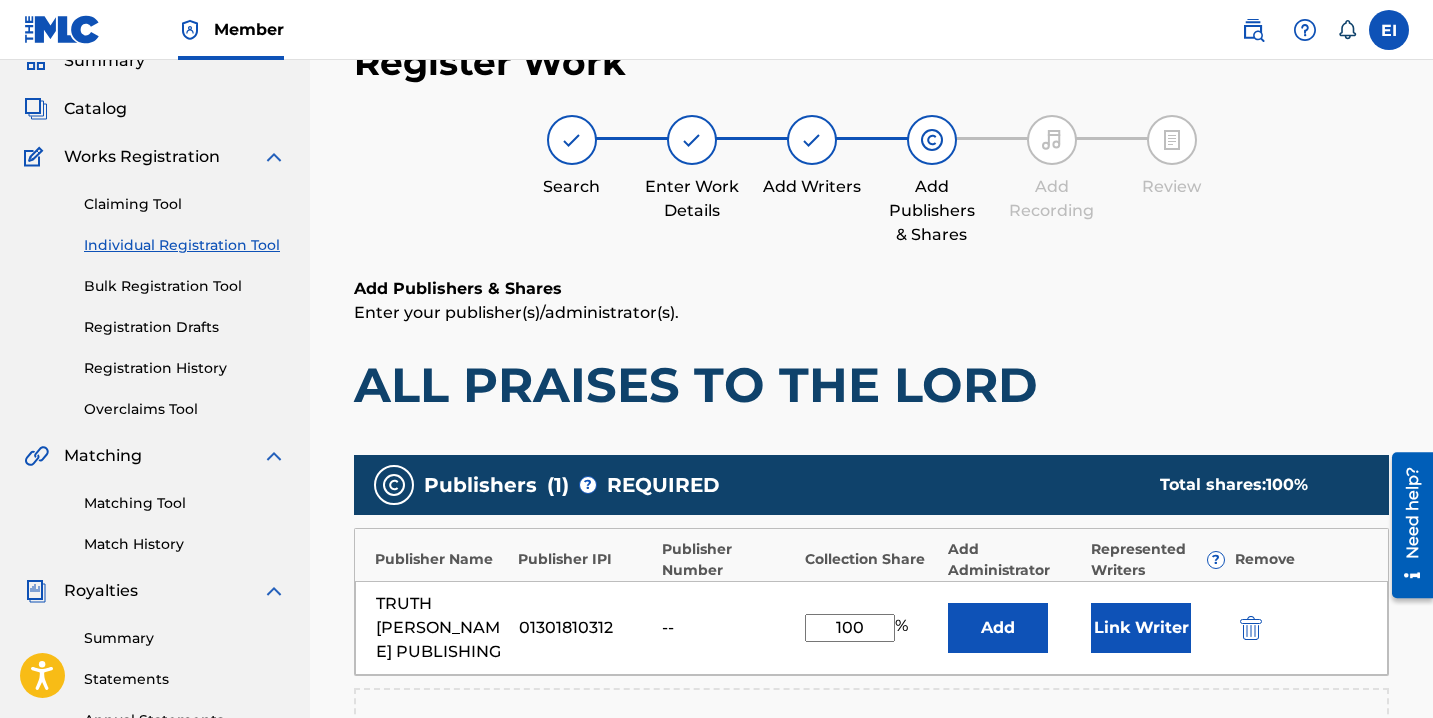 click on "TRUTH [PERSON_NAME] PUBLISHING 01301810312 -- 100 % Add Link Writer" at bounding box center (871, 628) 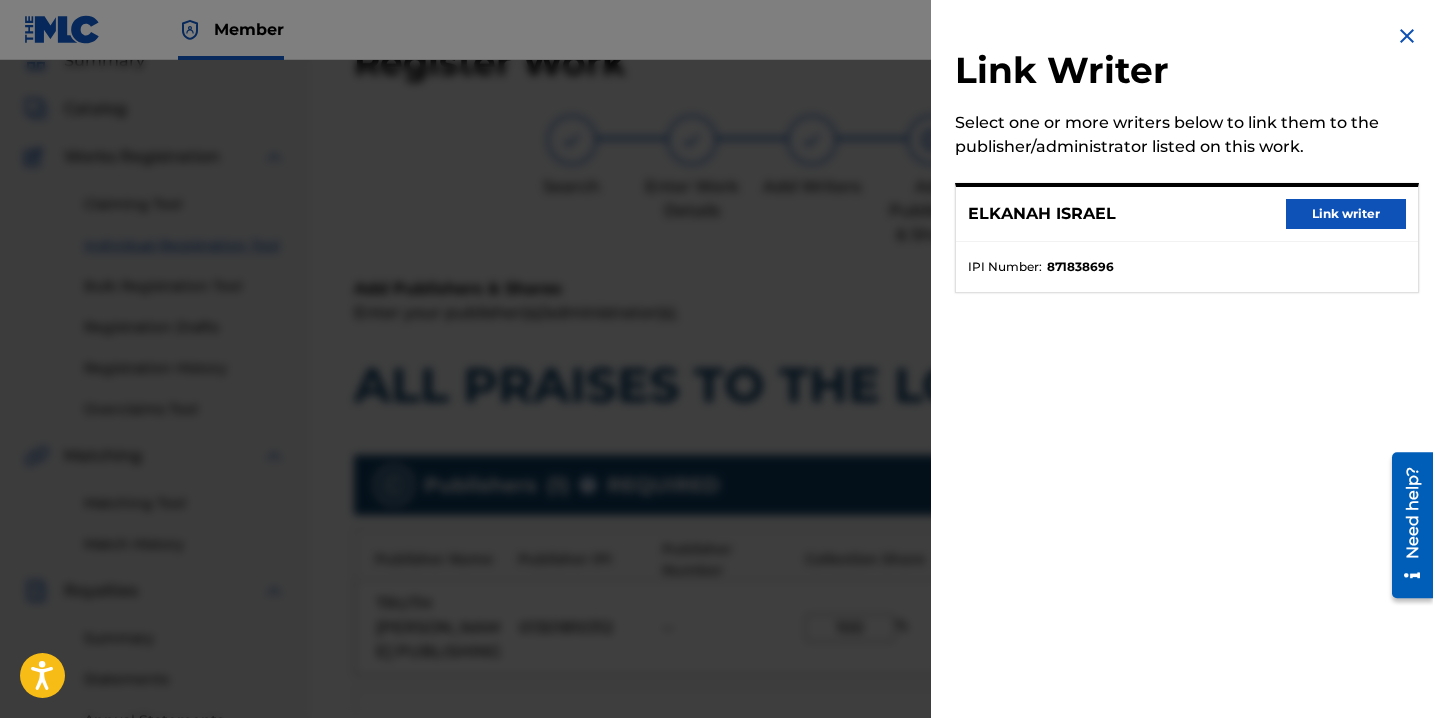 click on "Link writer" at bounding box center (1346, 214) 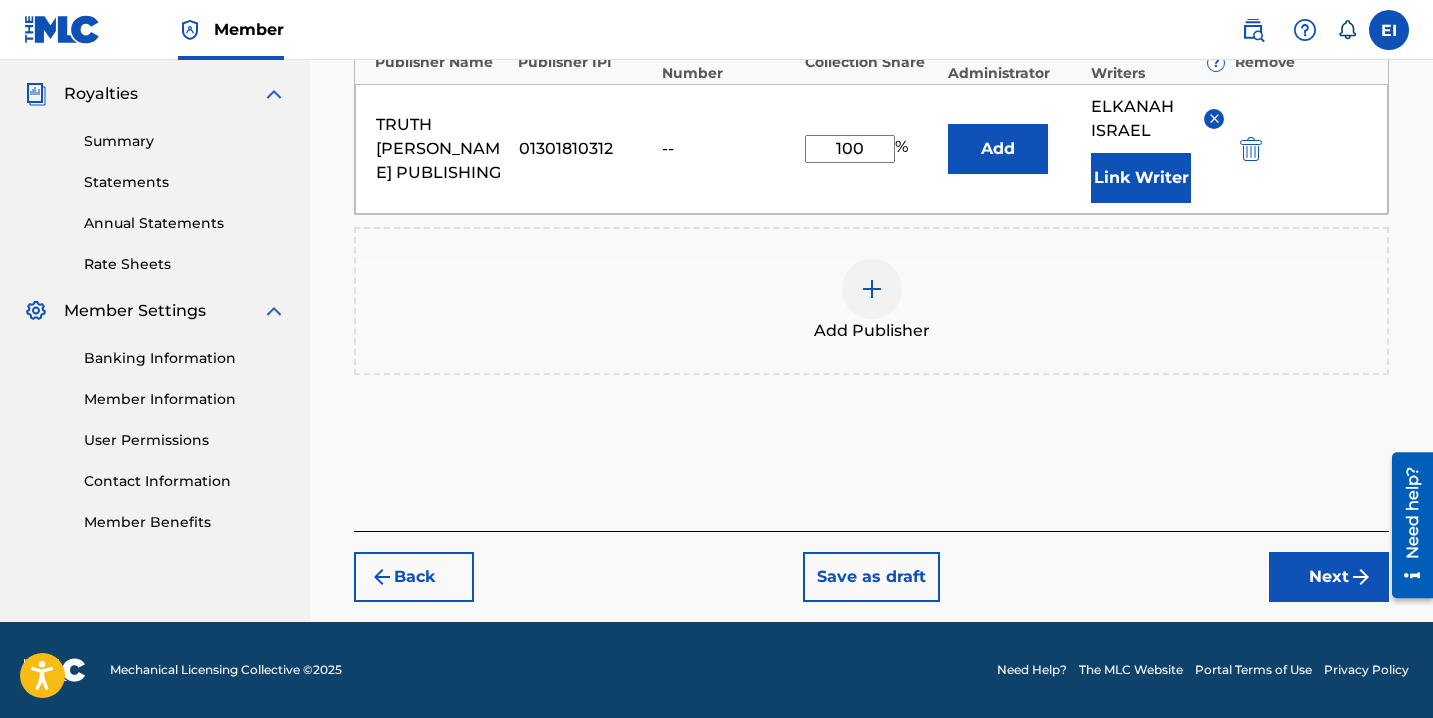 click on "Next" at bounding box center [1329, 577] 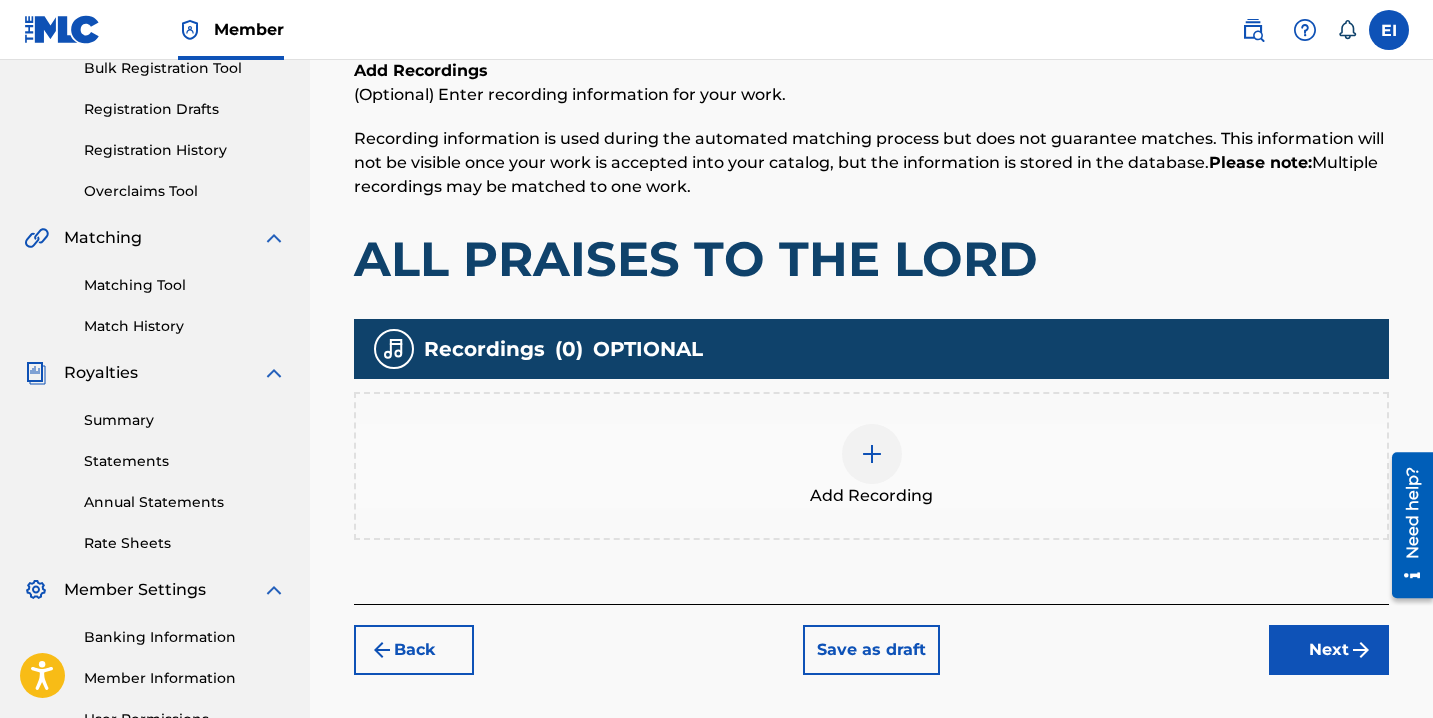 scroll, scrollTop: 312, scrollLeft: 0, axis: vertical 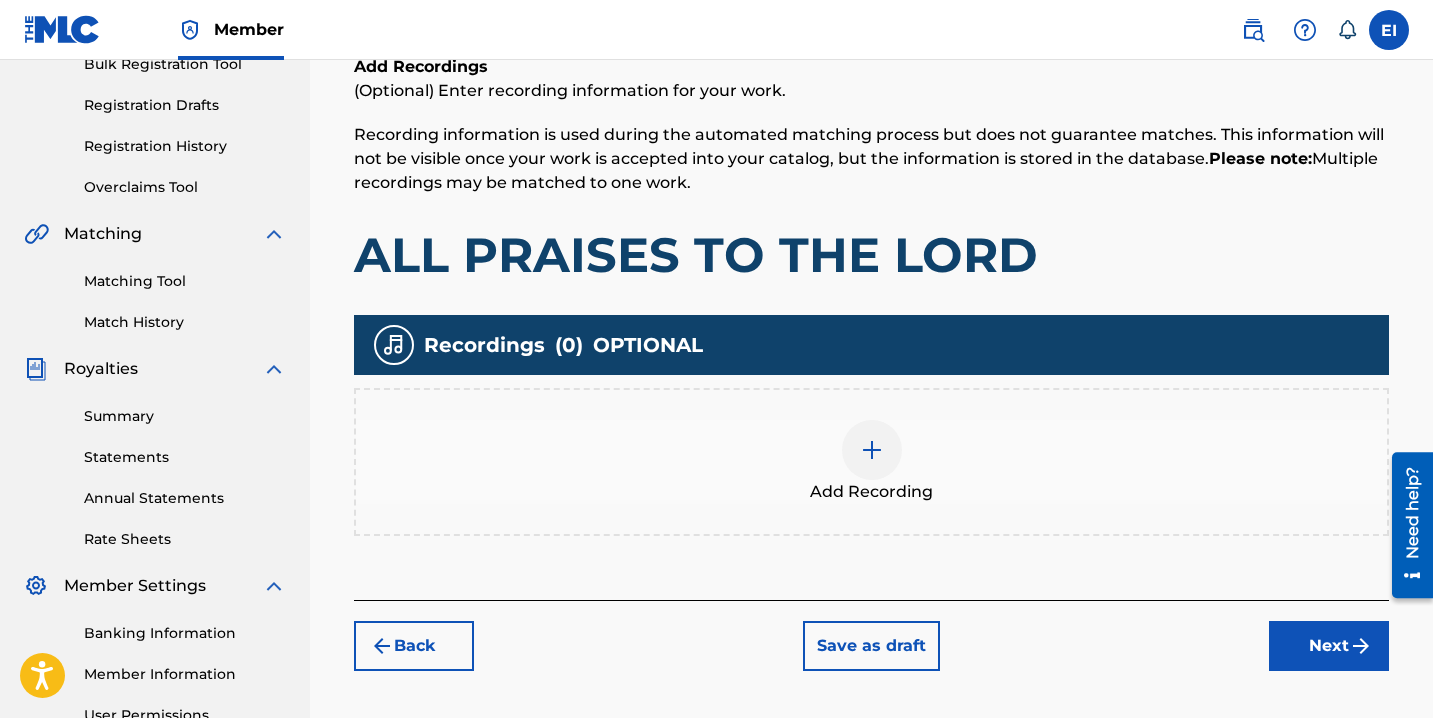 click on "Add Recording" at bounding box center [871, 462] 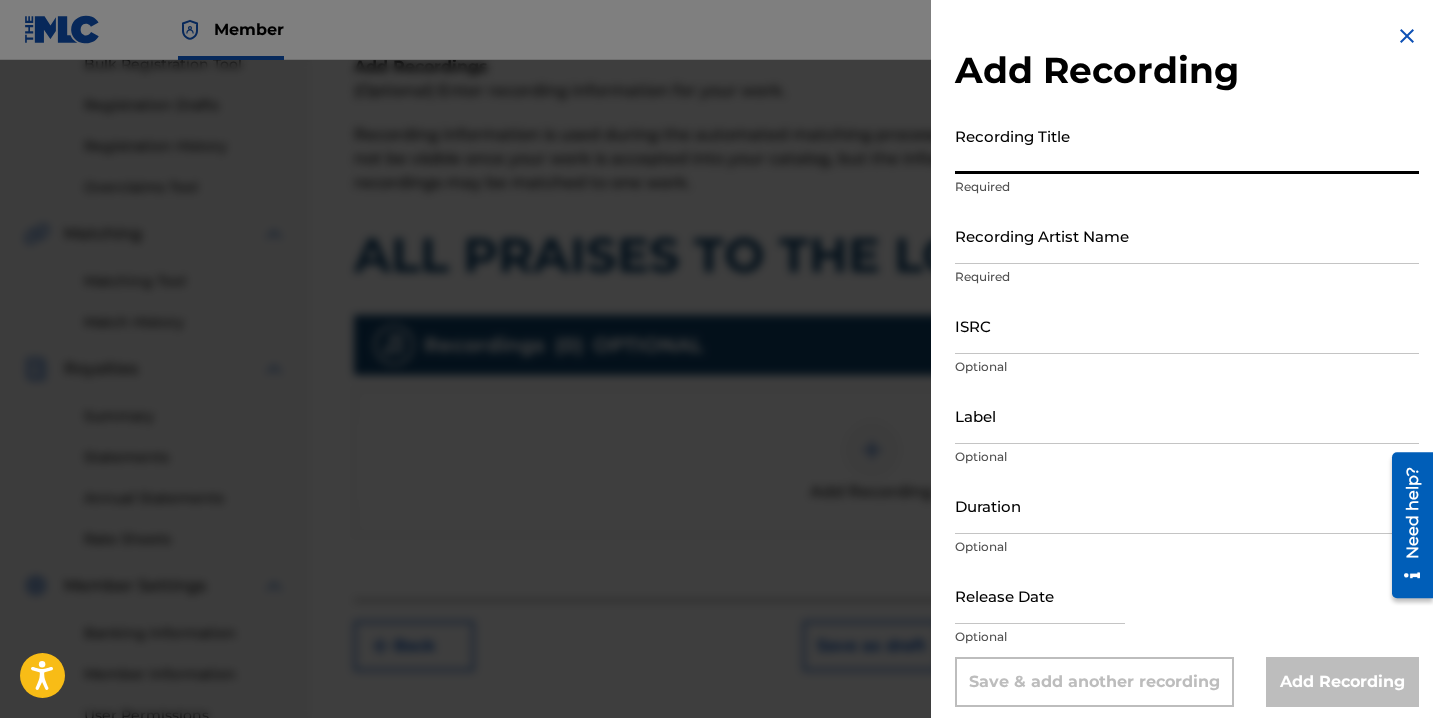 click on "Recording Title" at bounding box center (1187, 145) 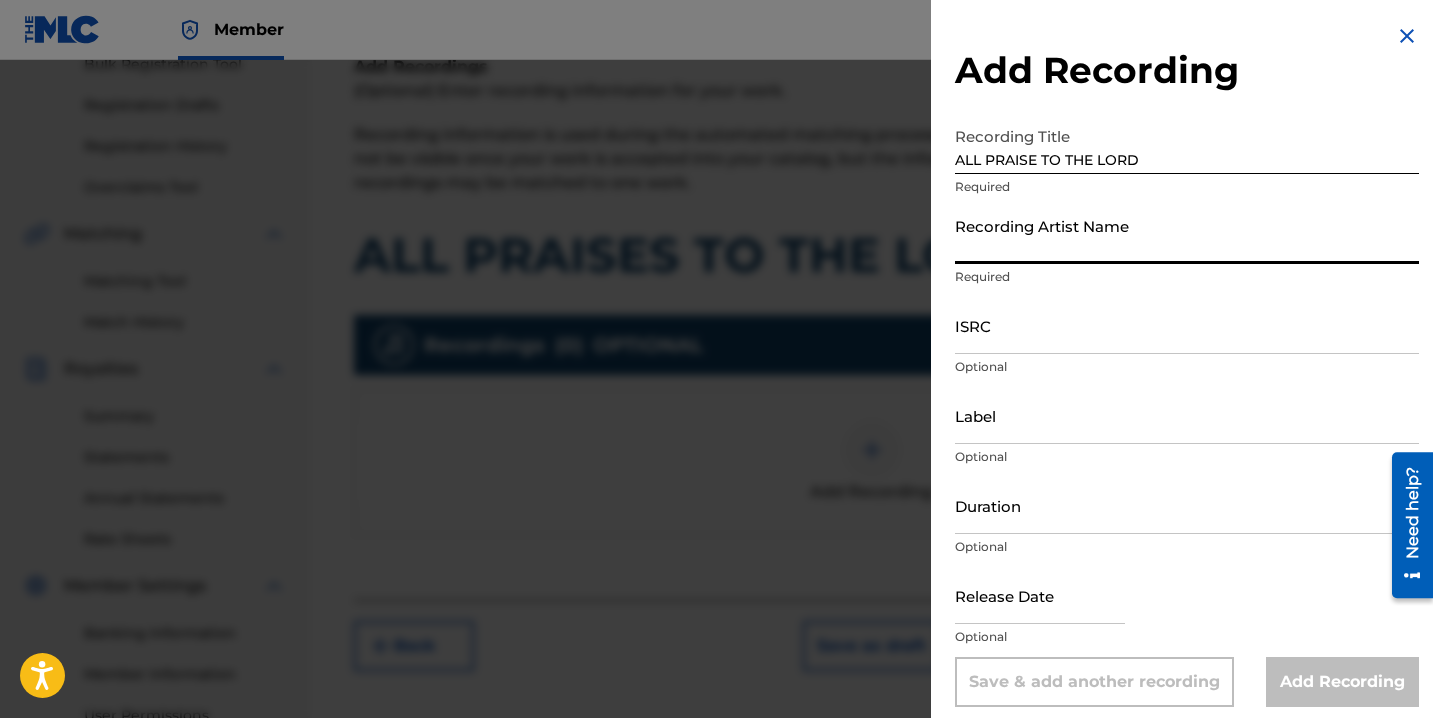 click on "Recording Artist Name" at bounding box center [1187, 235] 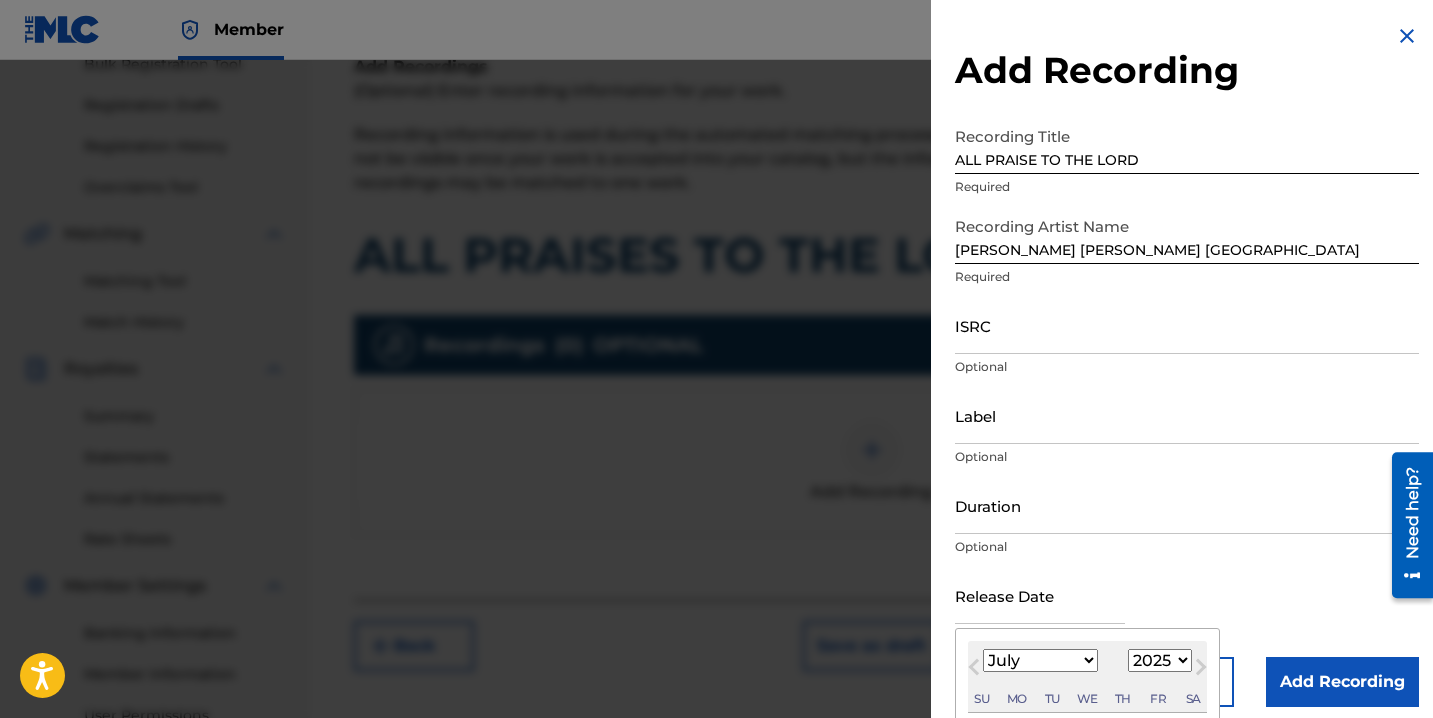 click at bounding box center [1040, 595] 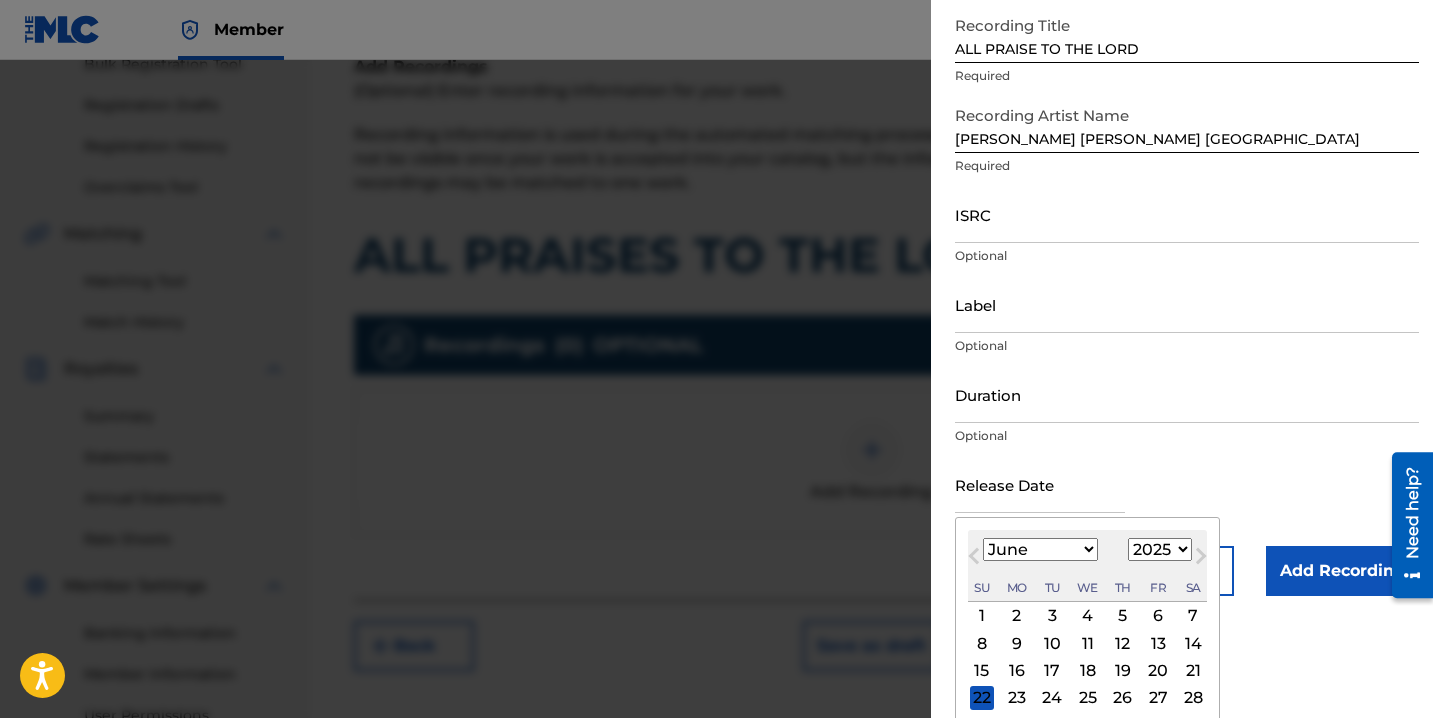 click on "24" at bounding box center (1052, 698) 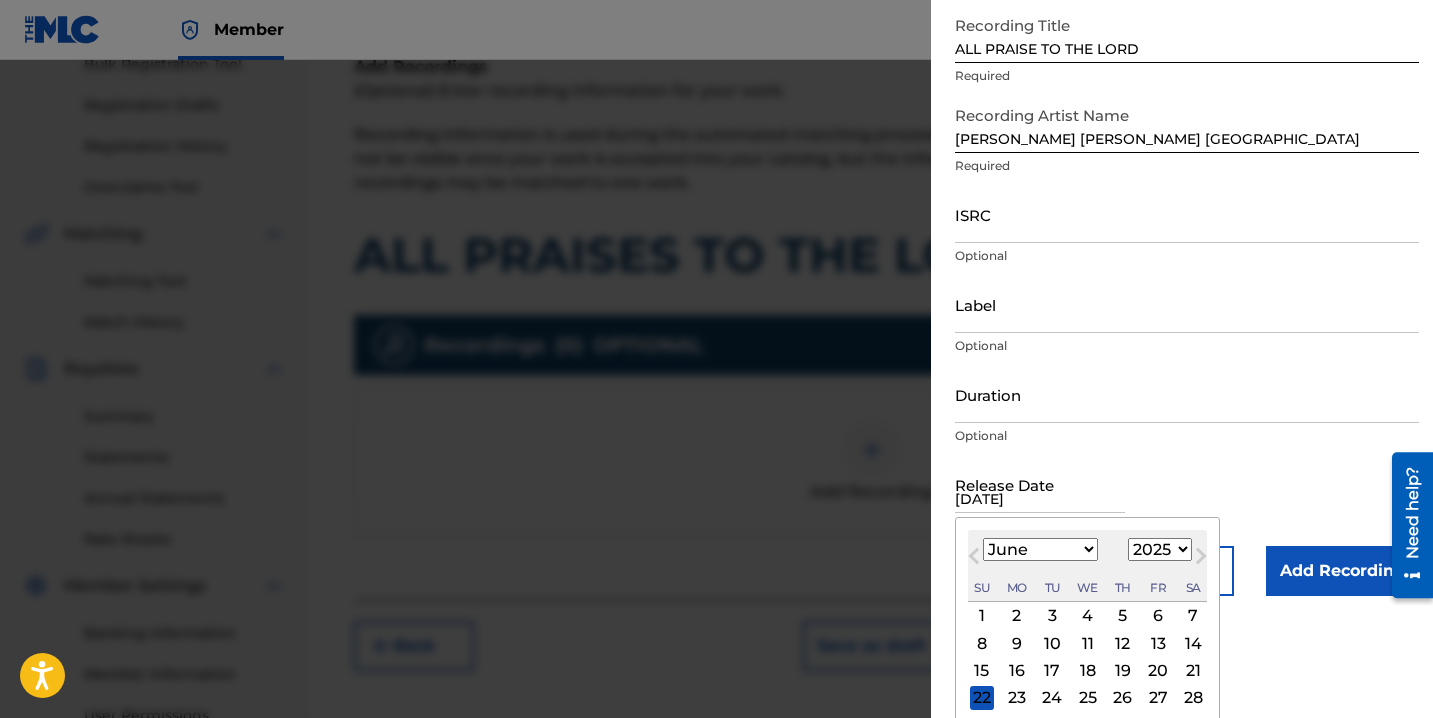 scroll, scrollTop: 13, scrollLeft: 0, axis: vertical 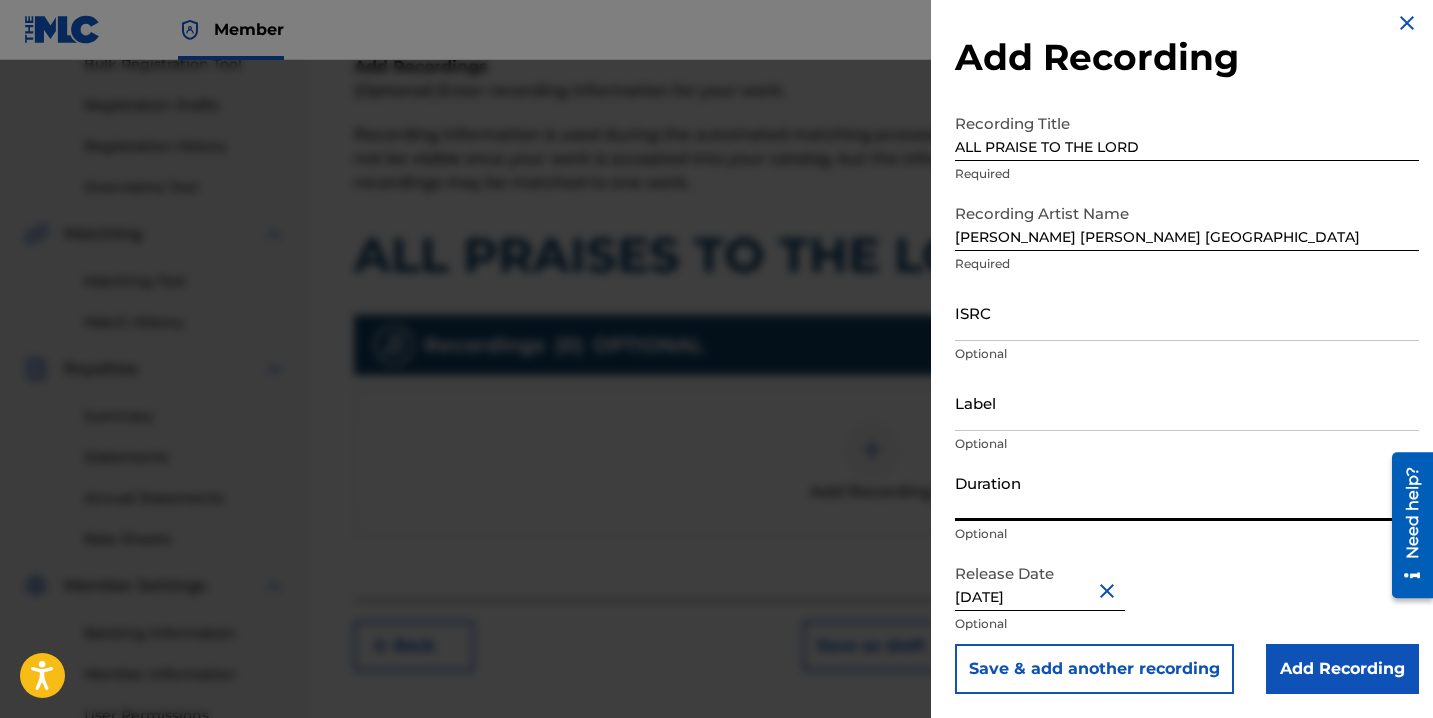 click on "Duration" at bounding box center [1187, 492] 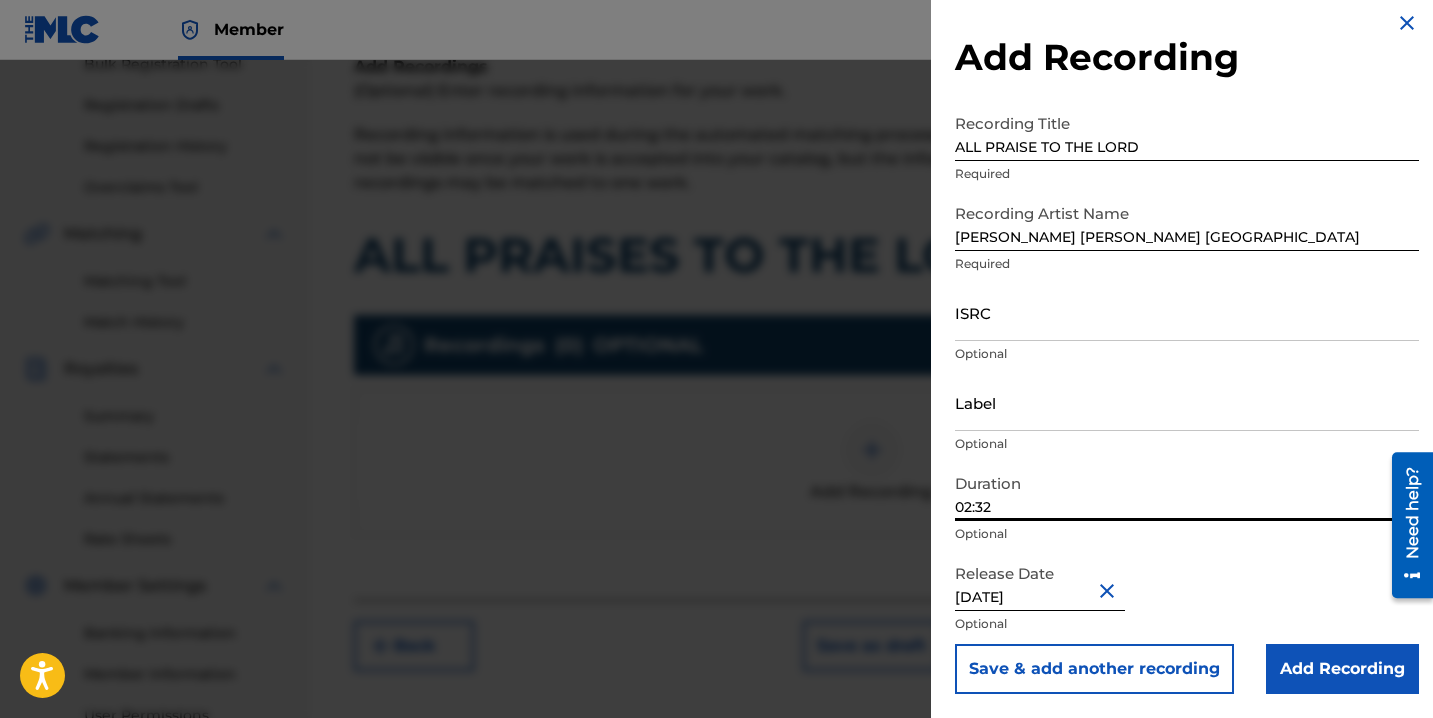 click on "ISRC" at bounding box center [1187, 312] 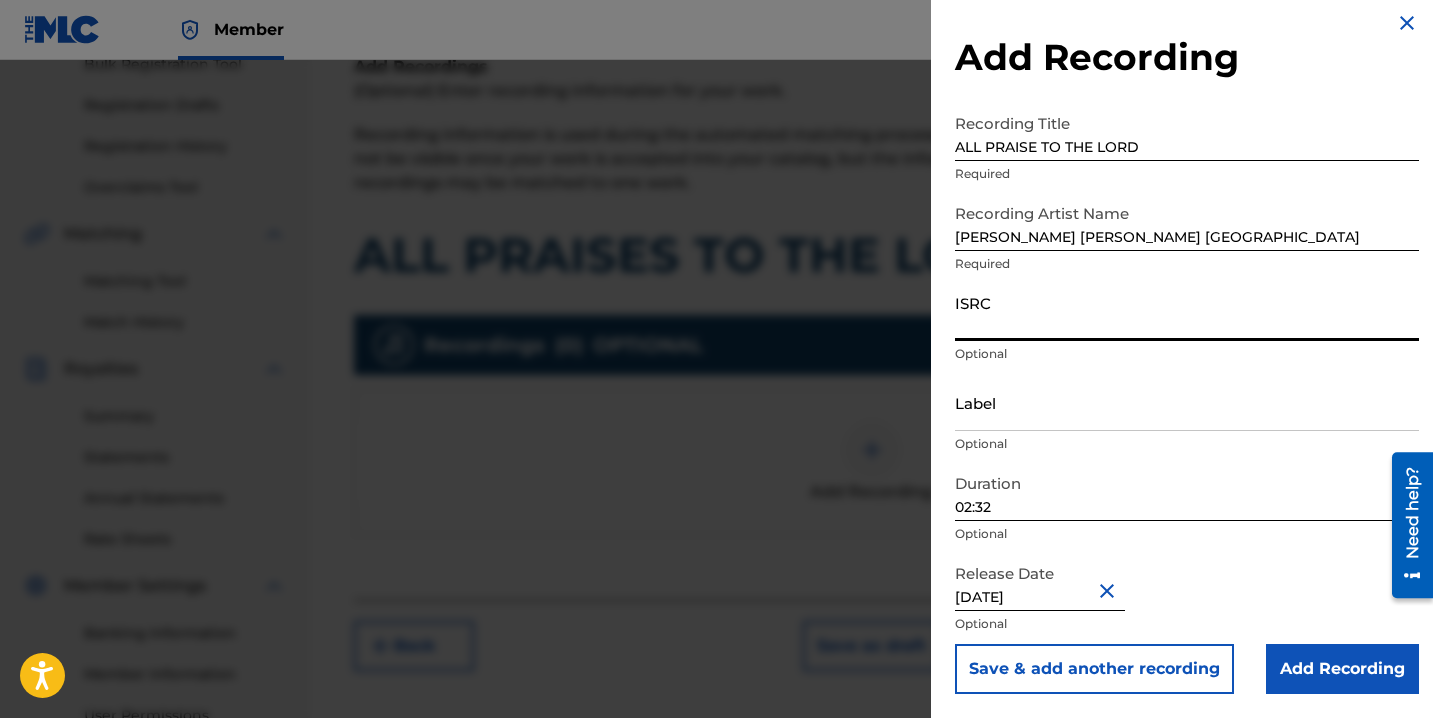 click on "ISRC" at bounding box center (1187, 312) 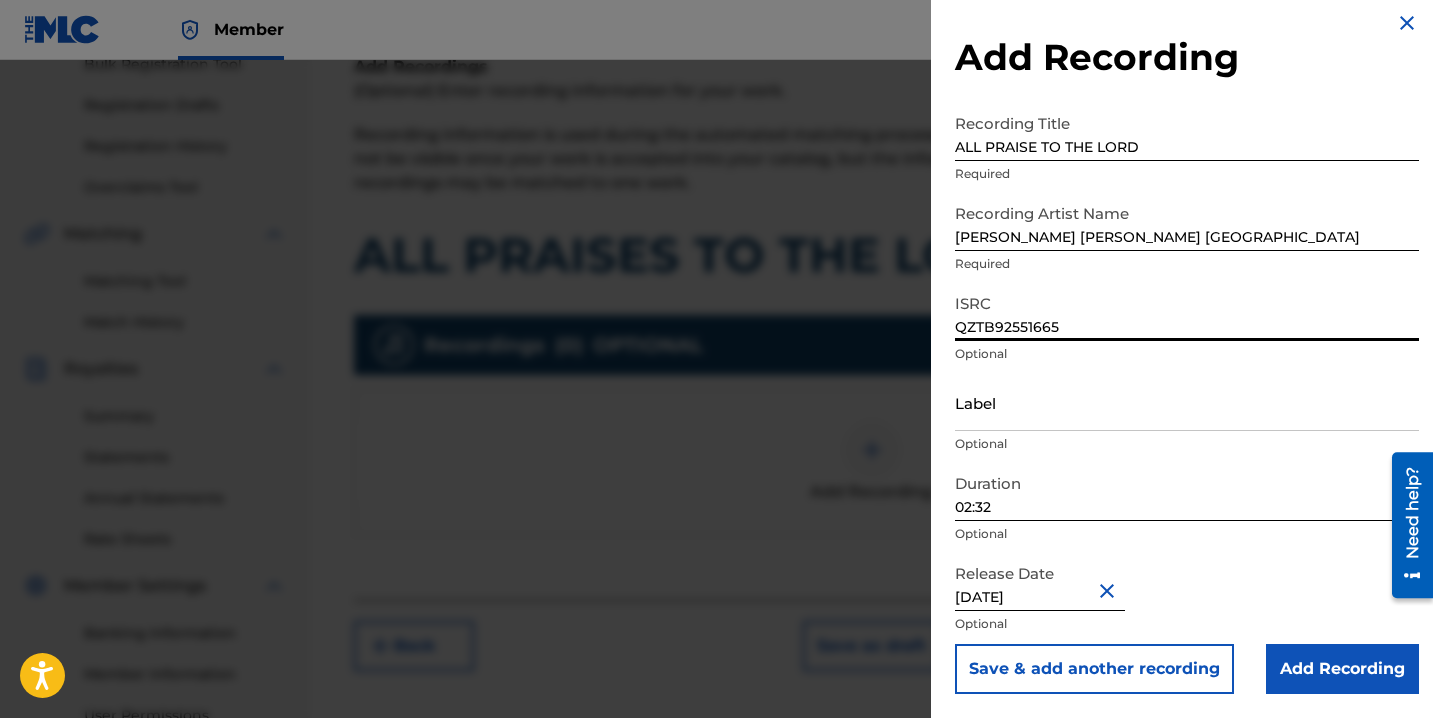 click on "Add Recording" at bounding box center (1342, 669) 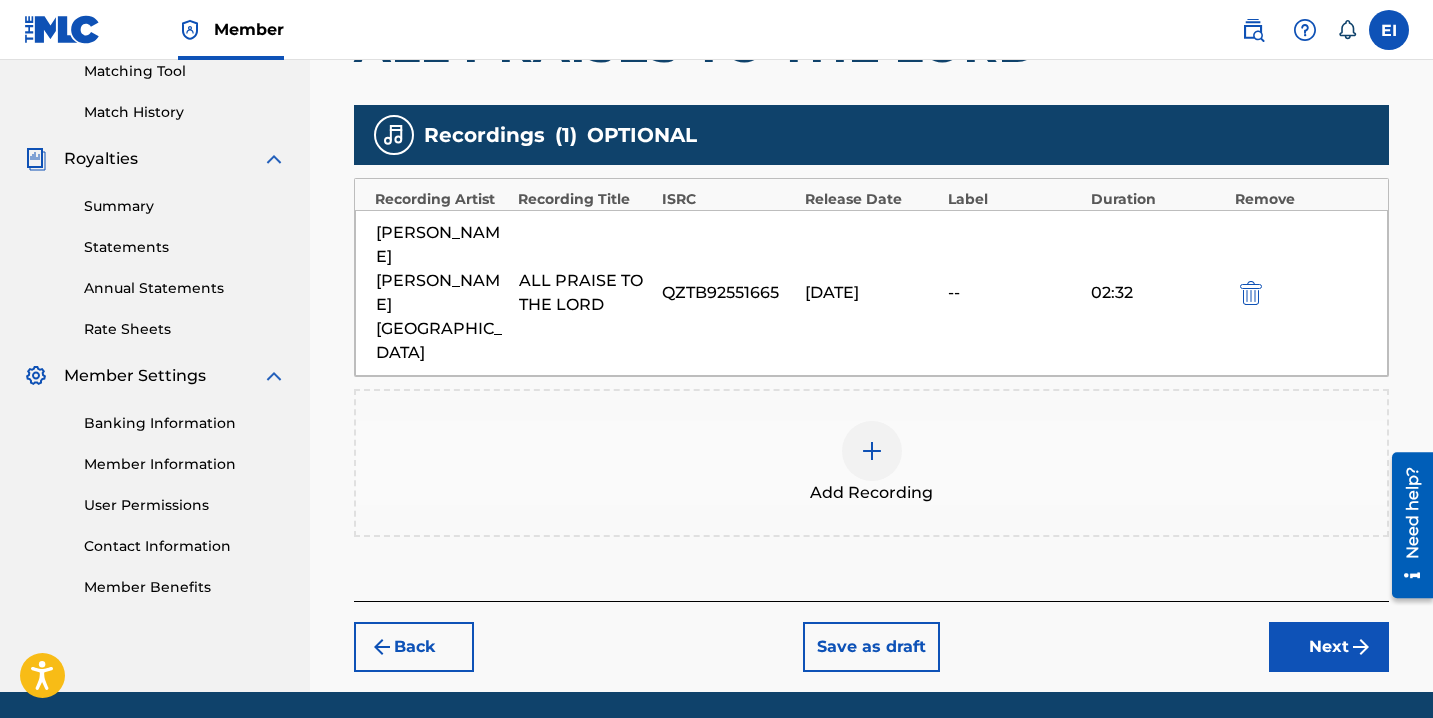 click on "Next" at bounding box center (1329, 647) 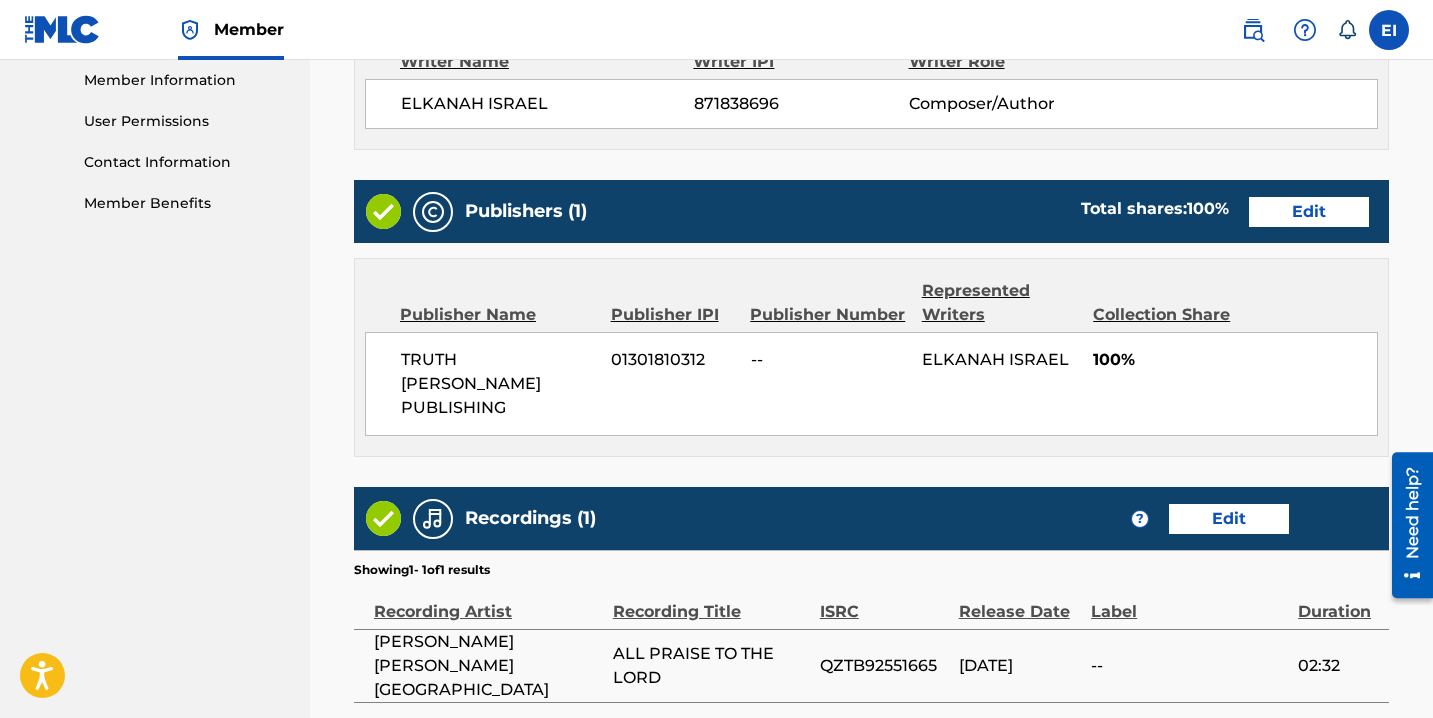 scroll, scrollTop: 1018, scrollLeft: 0, axis: vertical 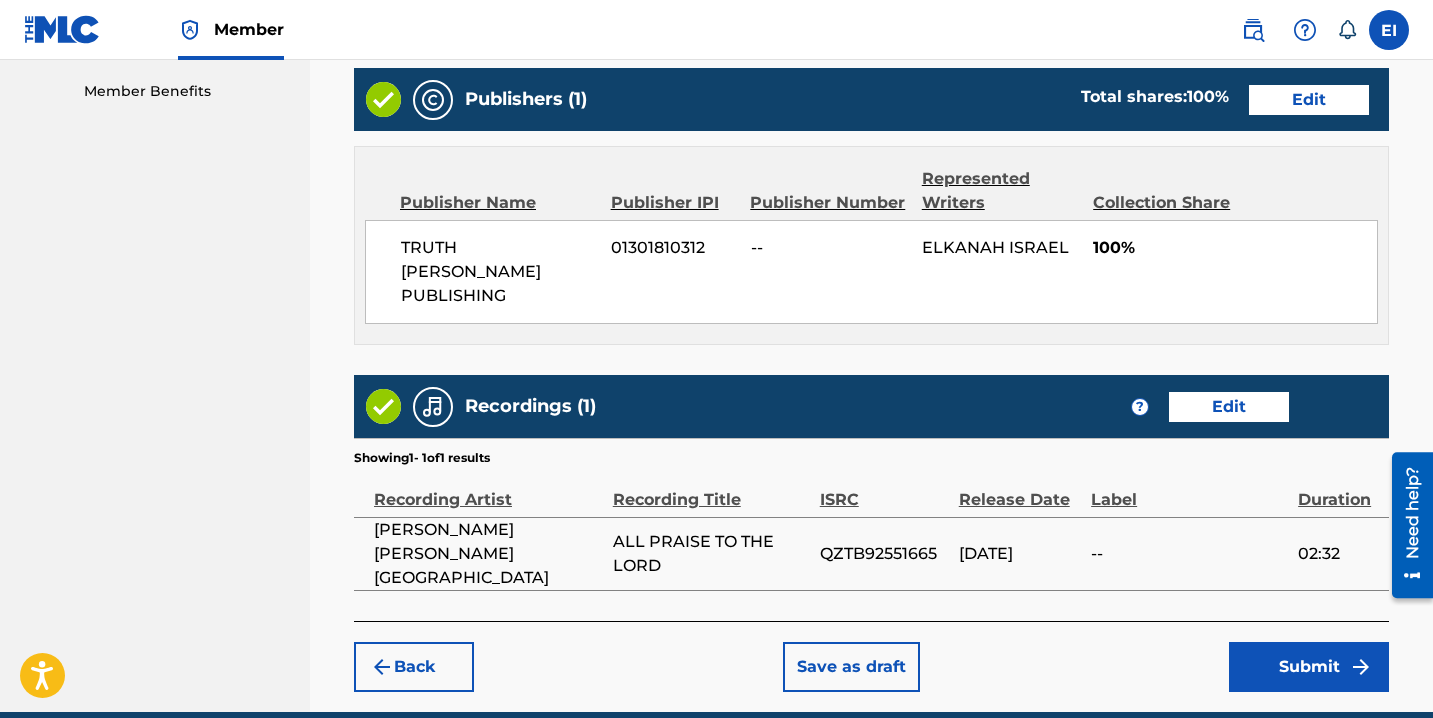 click on "Submit" at bounding box center (1309, 667) 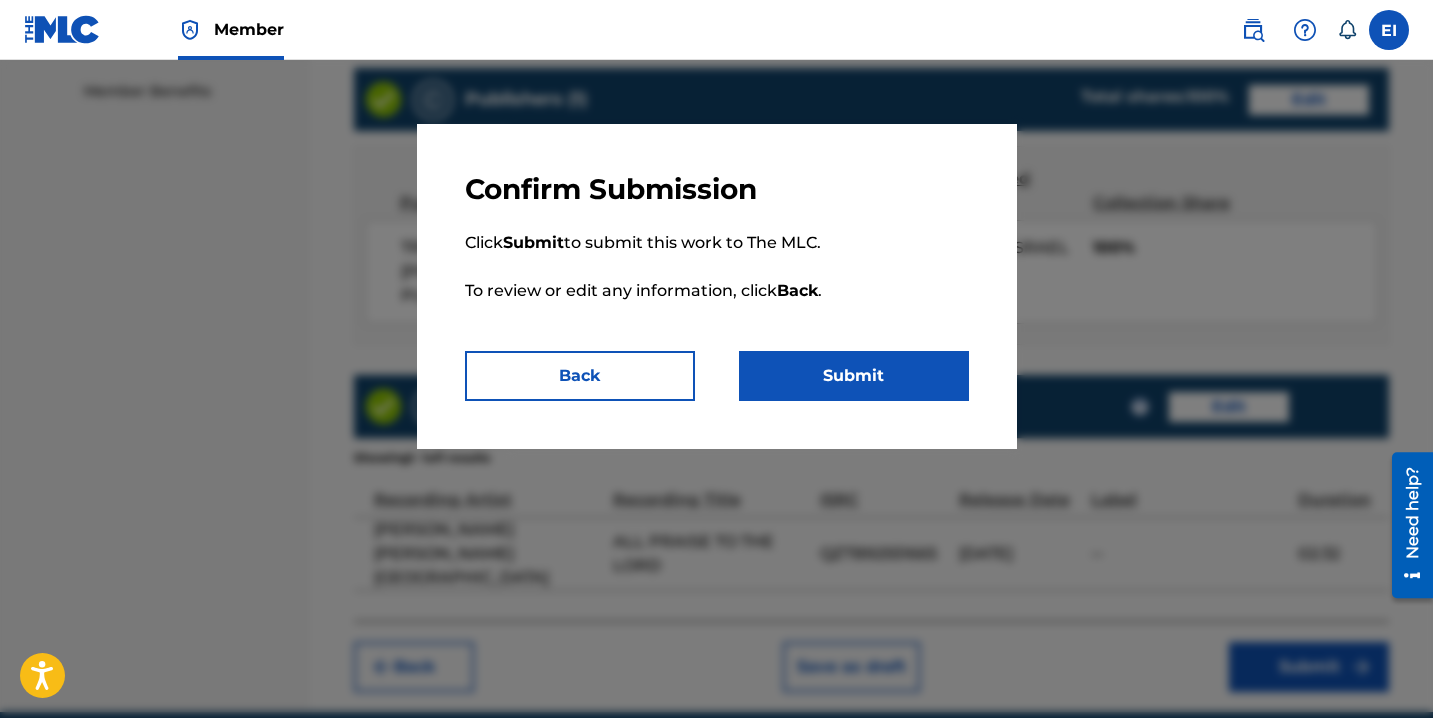 click on "Submit" at bounding box center (854, 376) 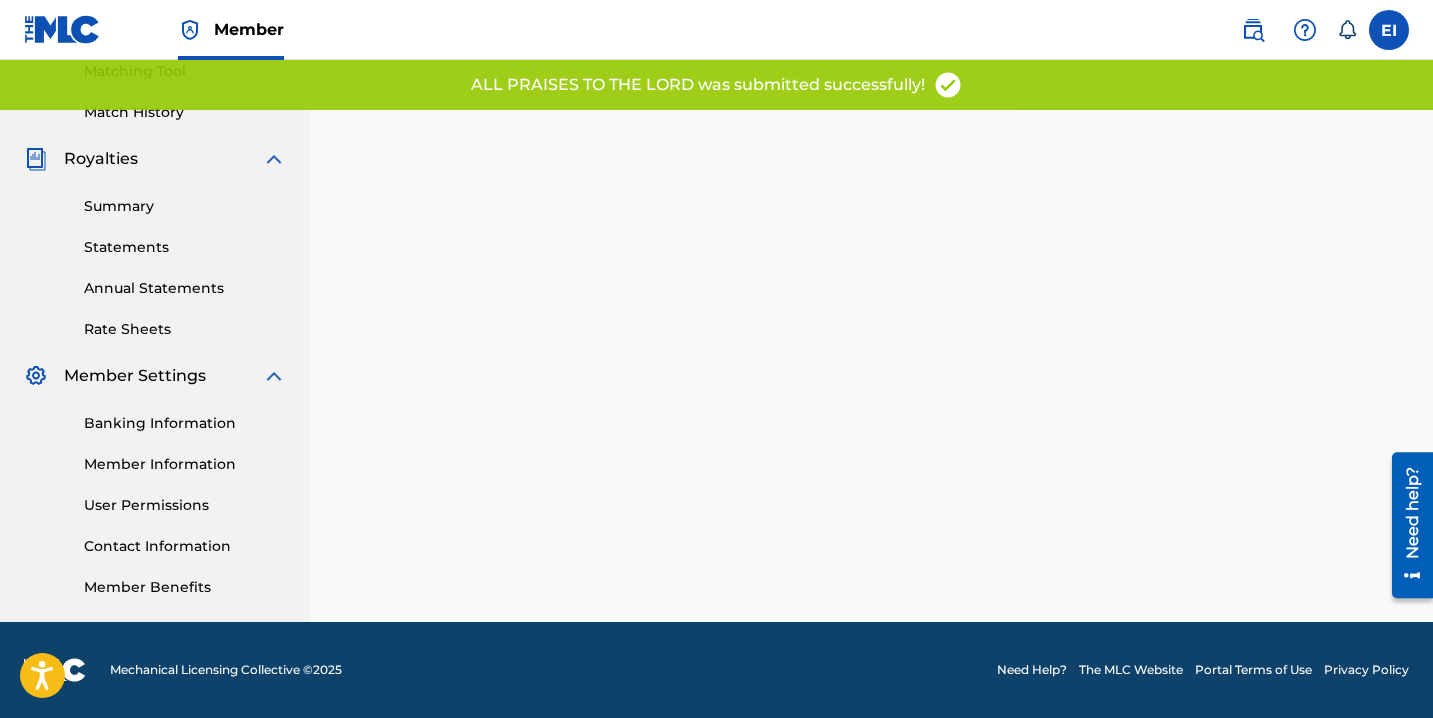 scroll, scrollTop: 0, scrollLeft: 0, axis: both 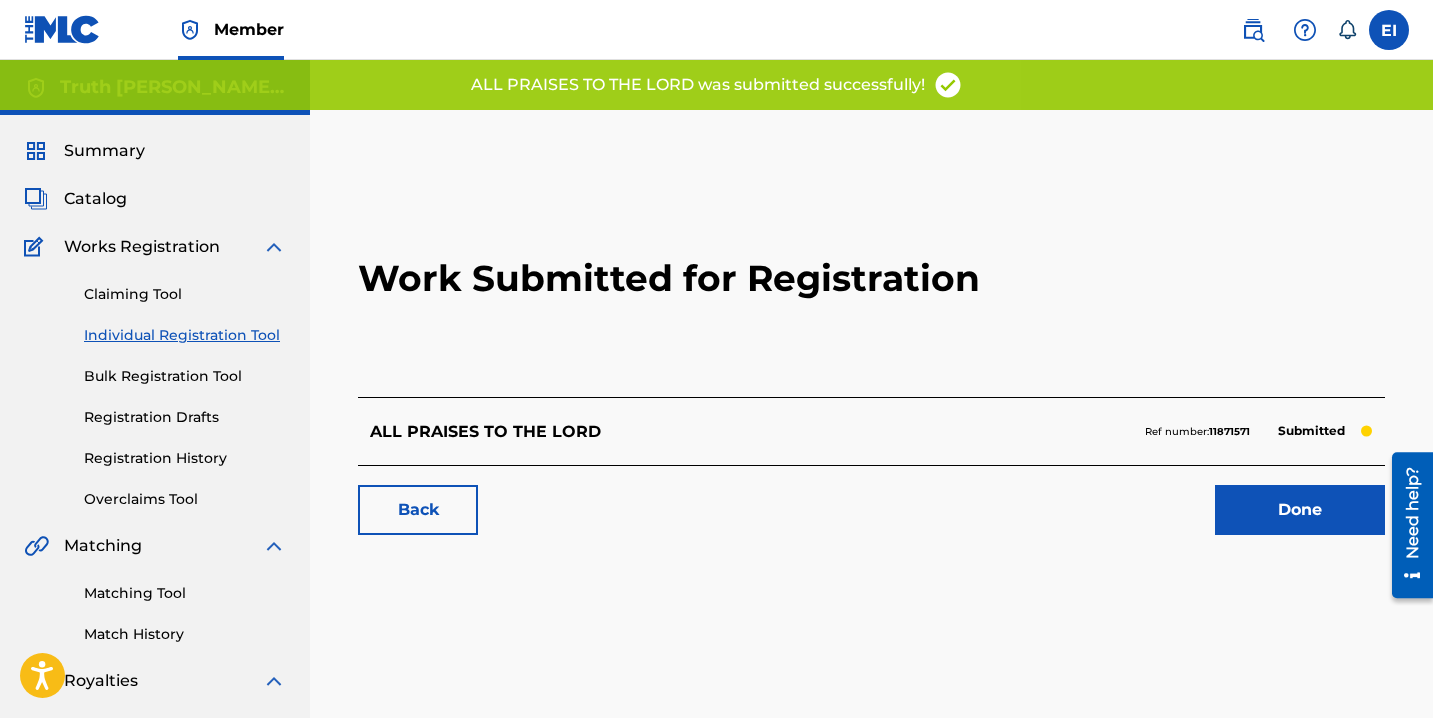 click on "Done" at bounding box center [1300, 510] 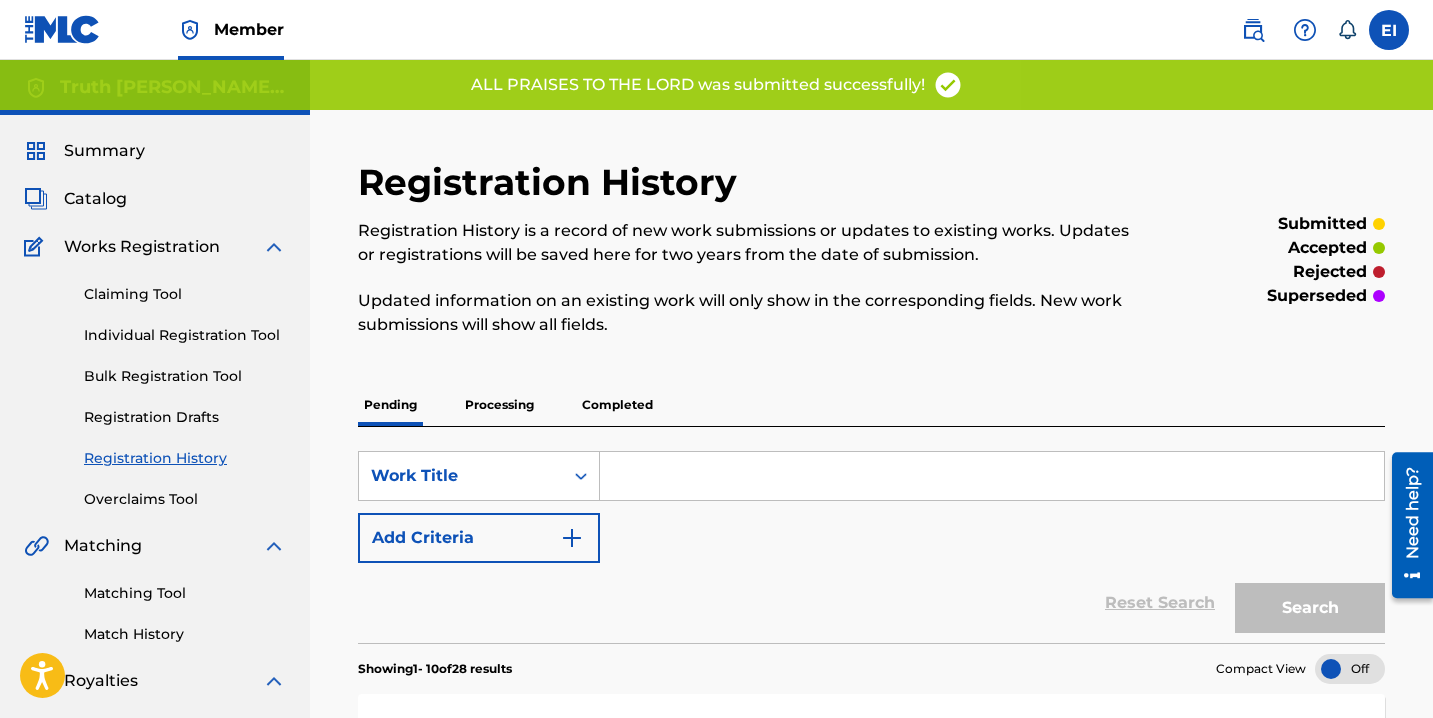 click on "Individual Registration Tool" at bounding box center (185, 335) 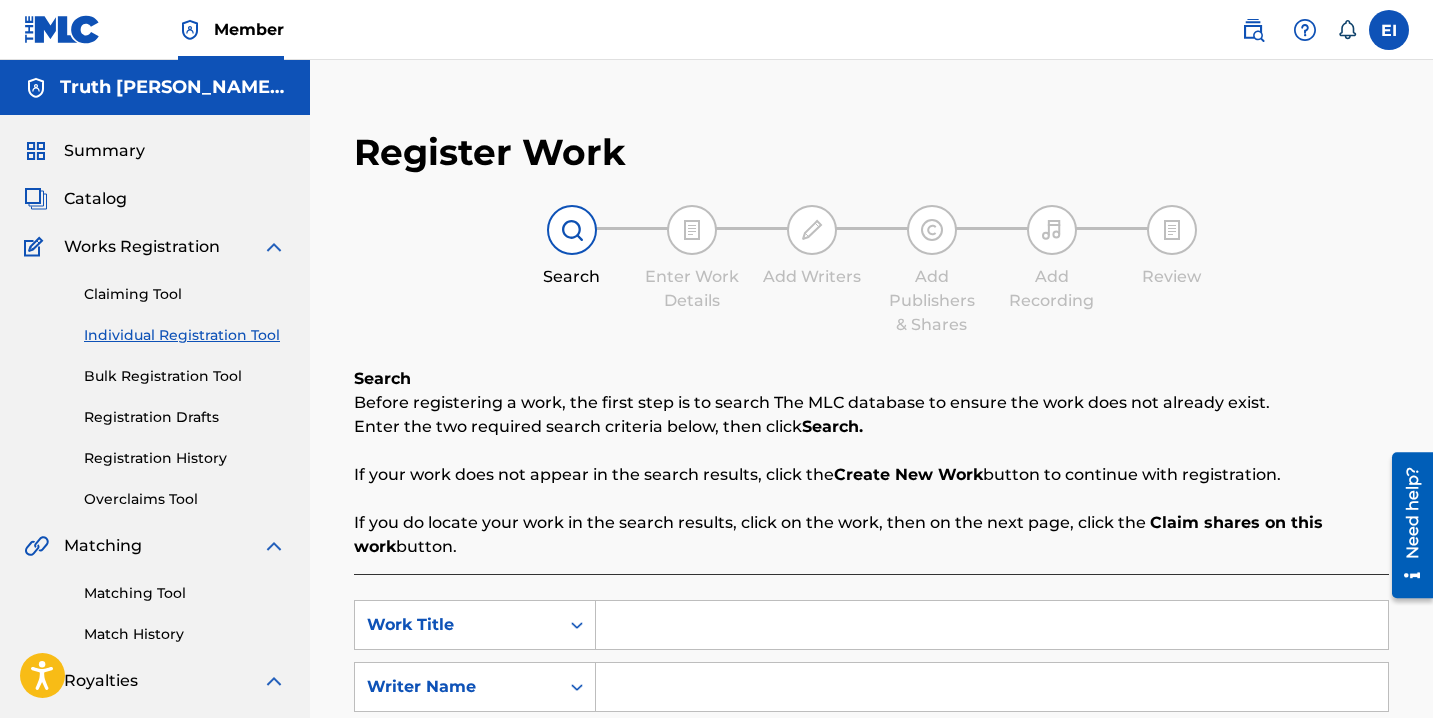 click at bounding box center [992, 625] 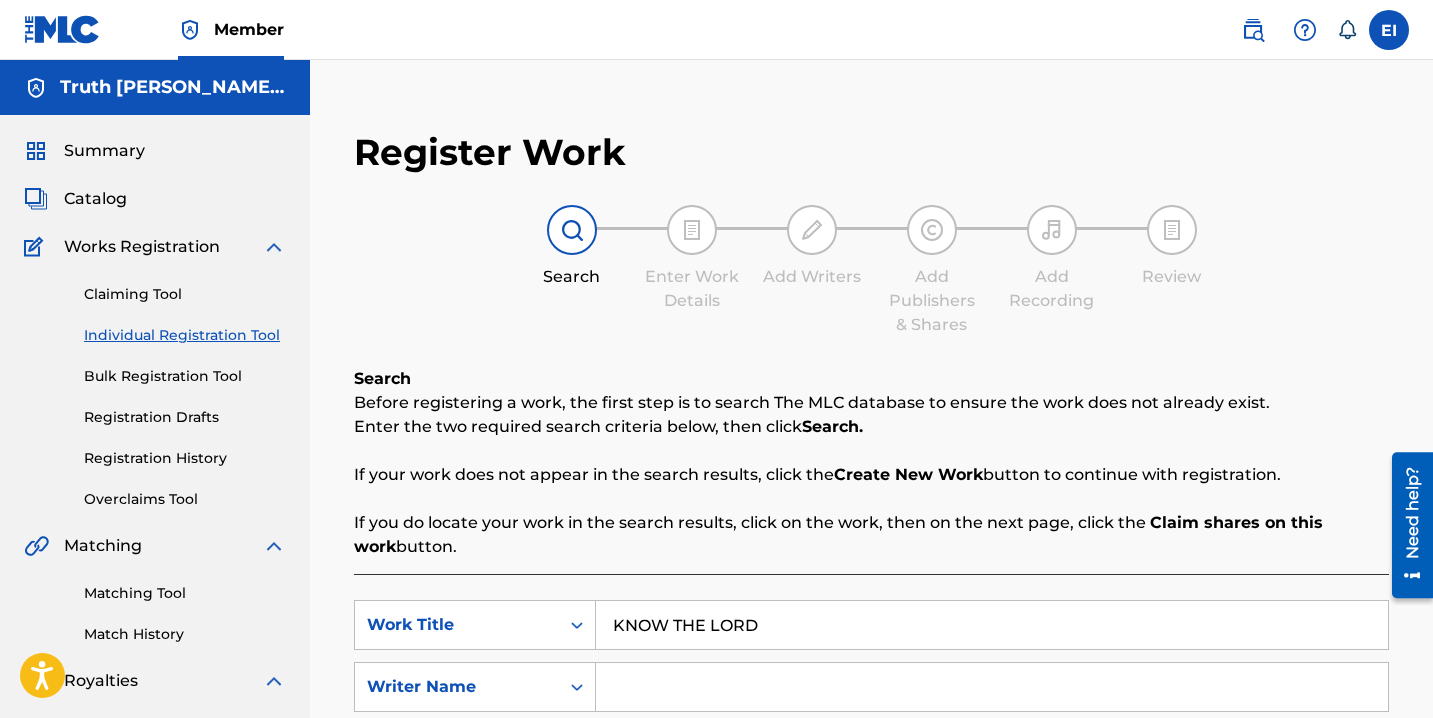 click at bounding box center [992, 687] 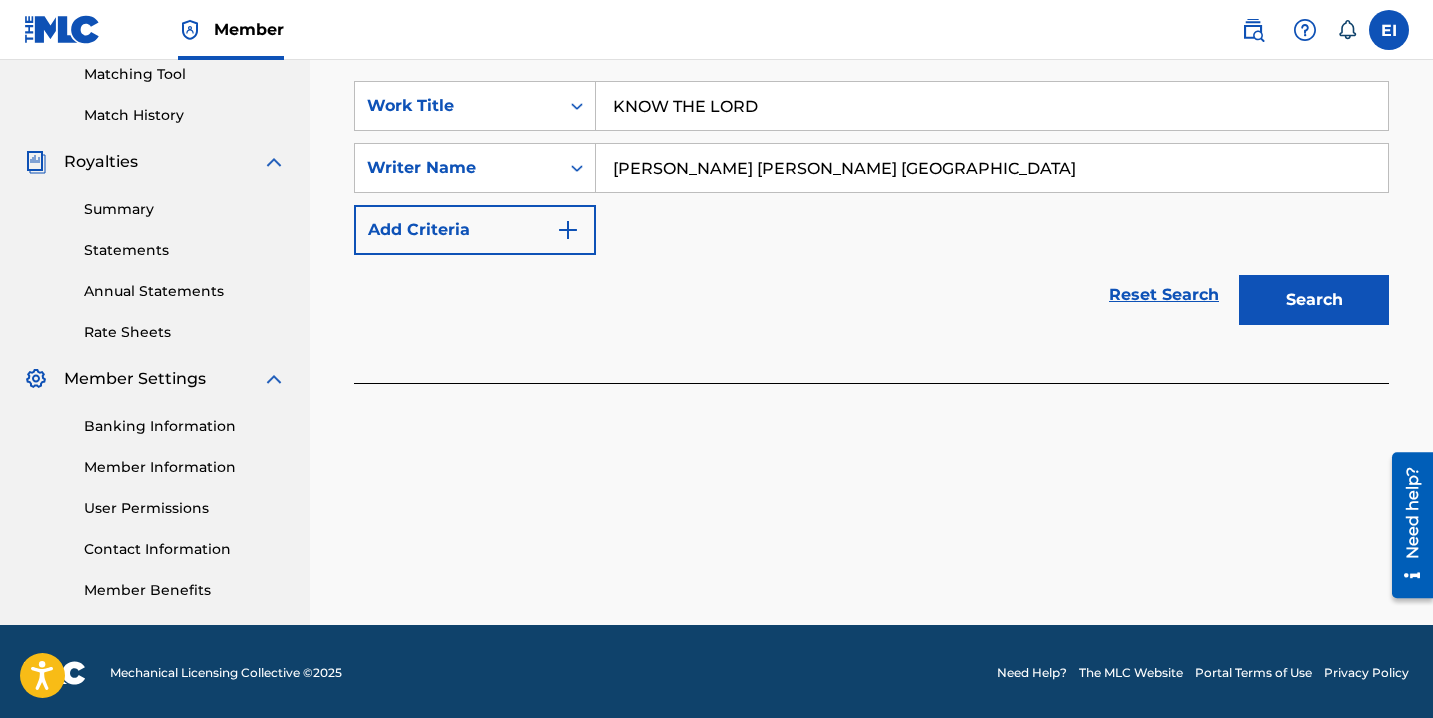 scroll, scrollTop: 522, scrollLeft: 0, axis: vertical 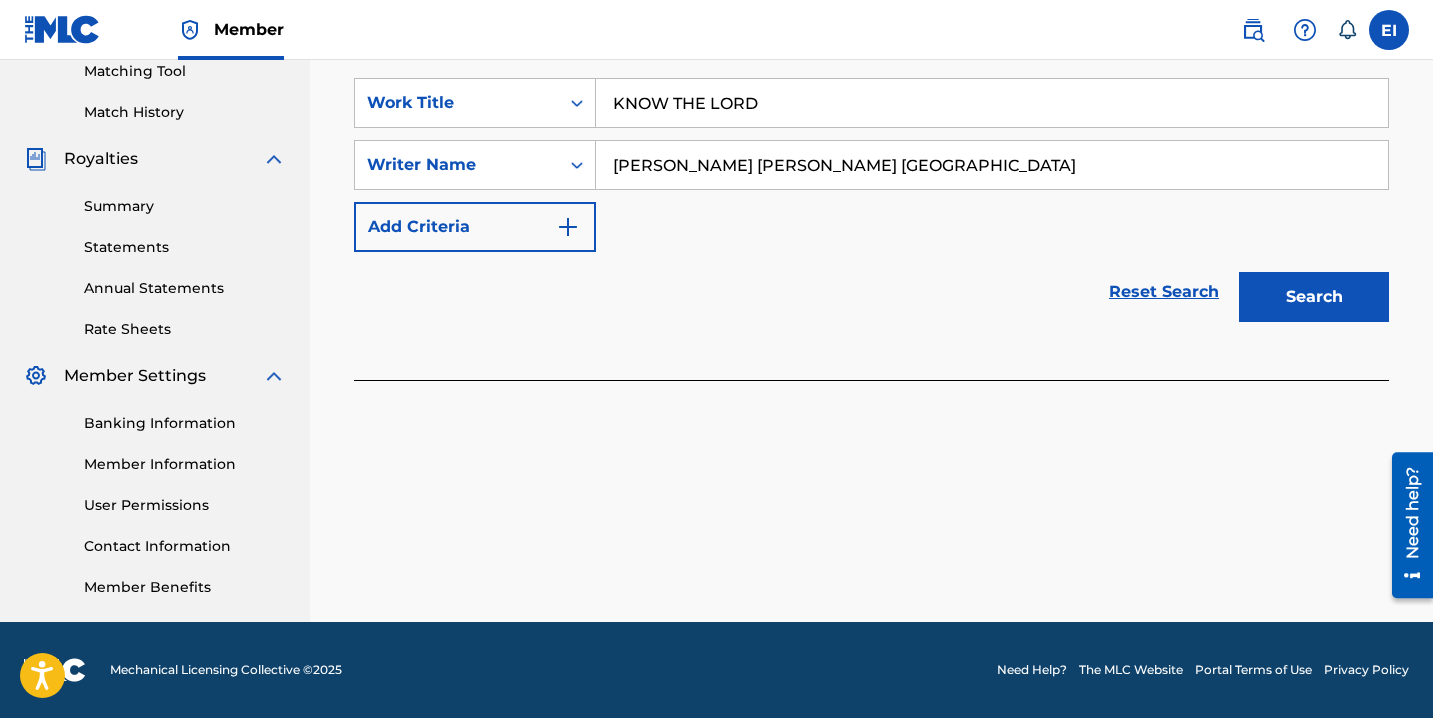 click on "Search" at bounding box center [1314, 297] 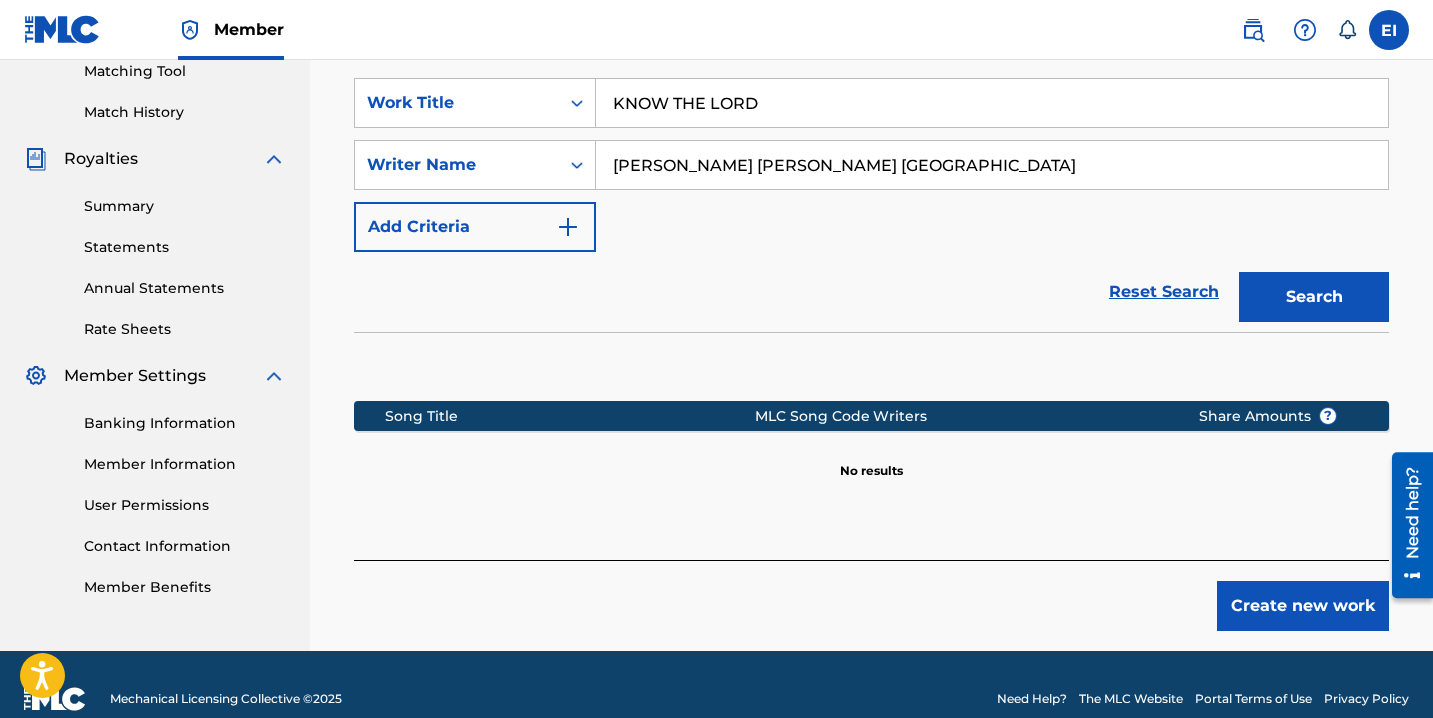 click on "Create new work" at bounding box center (1303, 606) 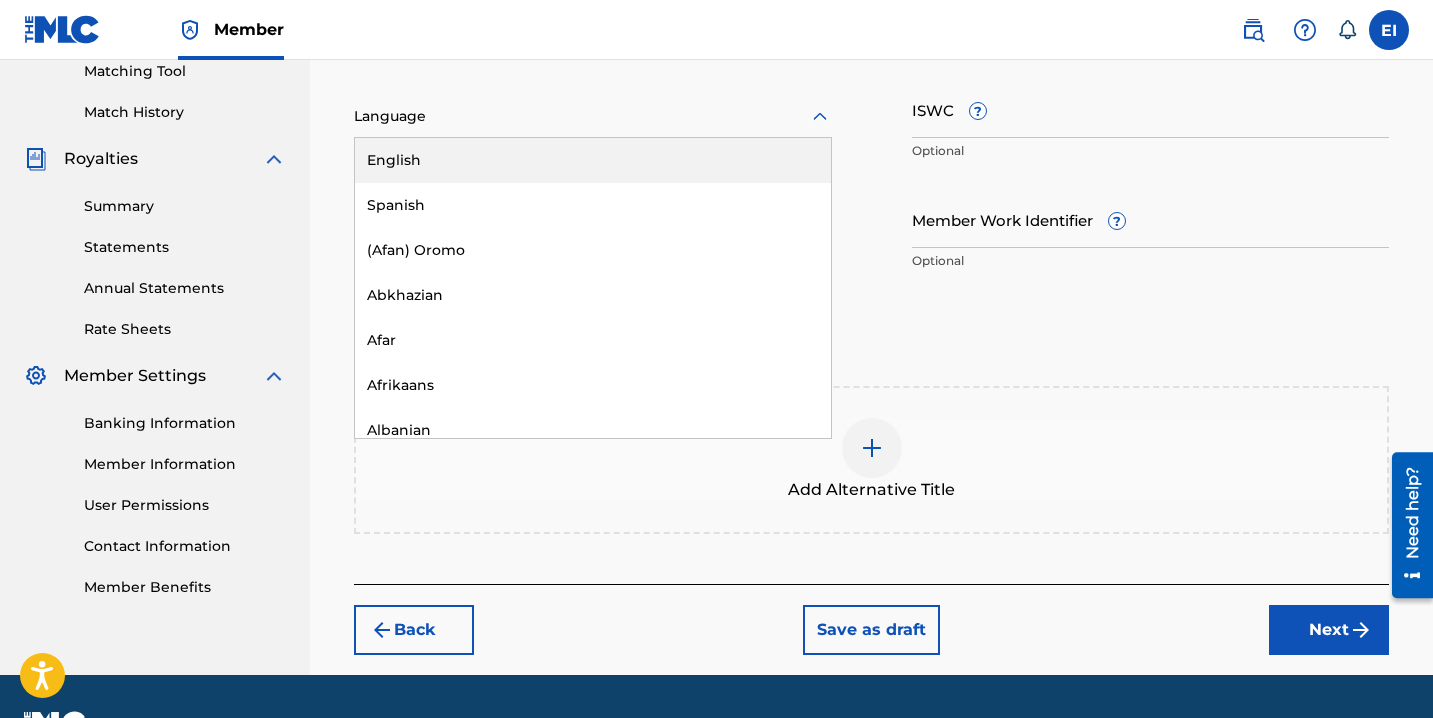 click on "Language" at bounding box center (593, 117) 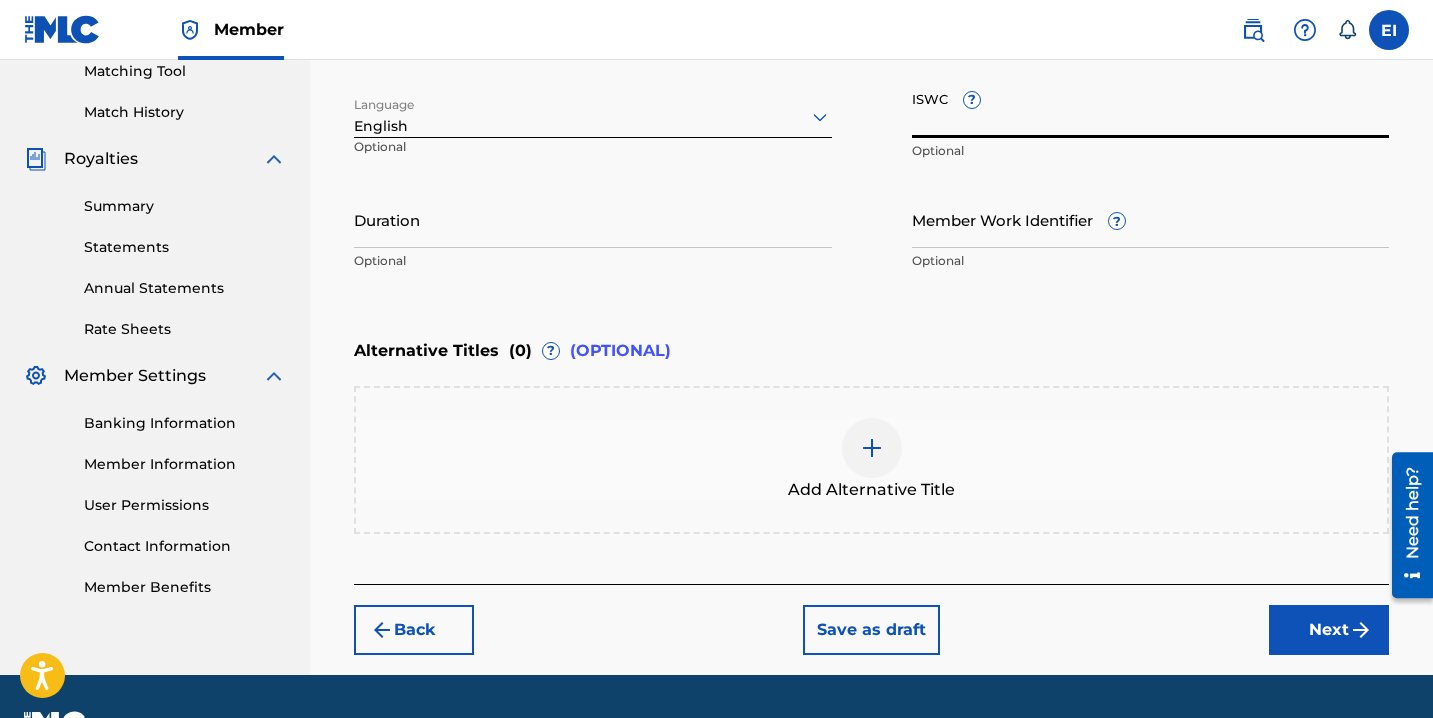 click on "ISWC   ?" at bounding box center (1151, 109) 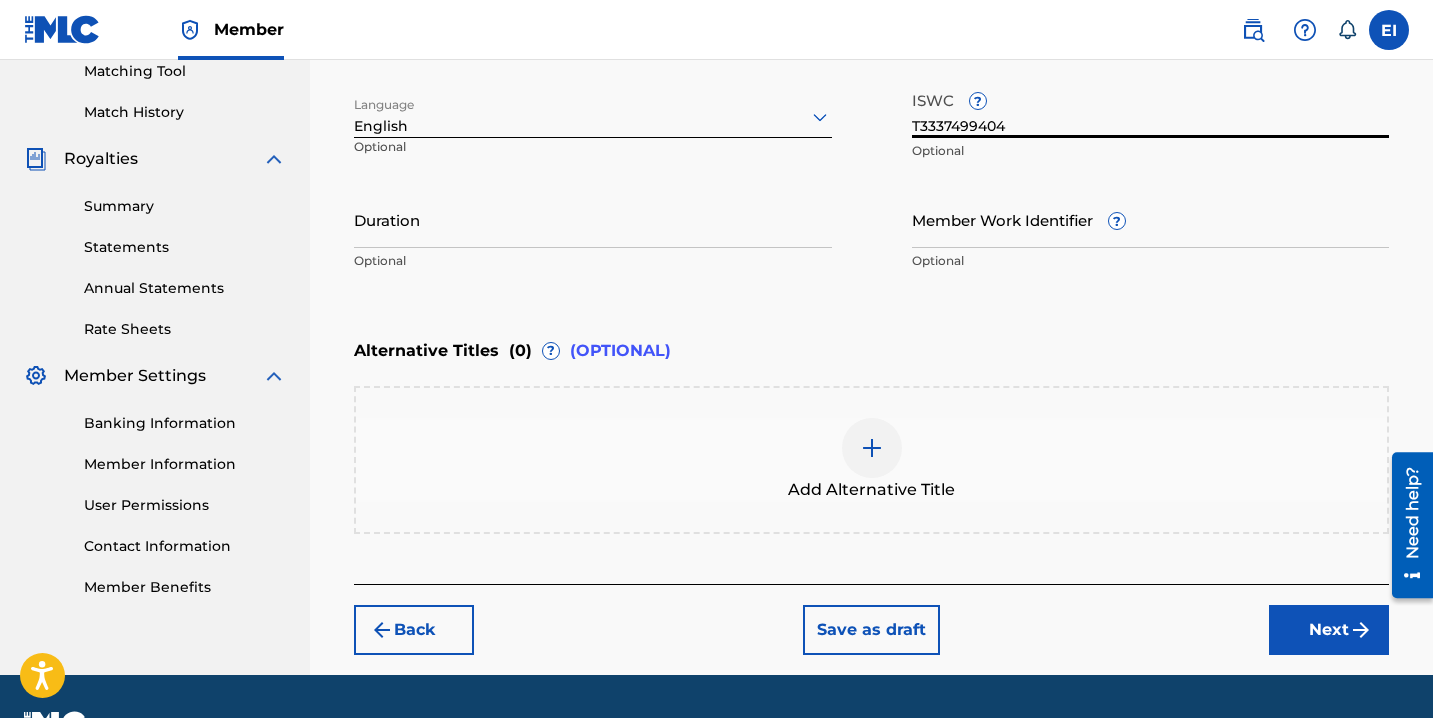 click on "Duration" at bounding box center (593, 219) 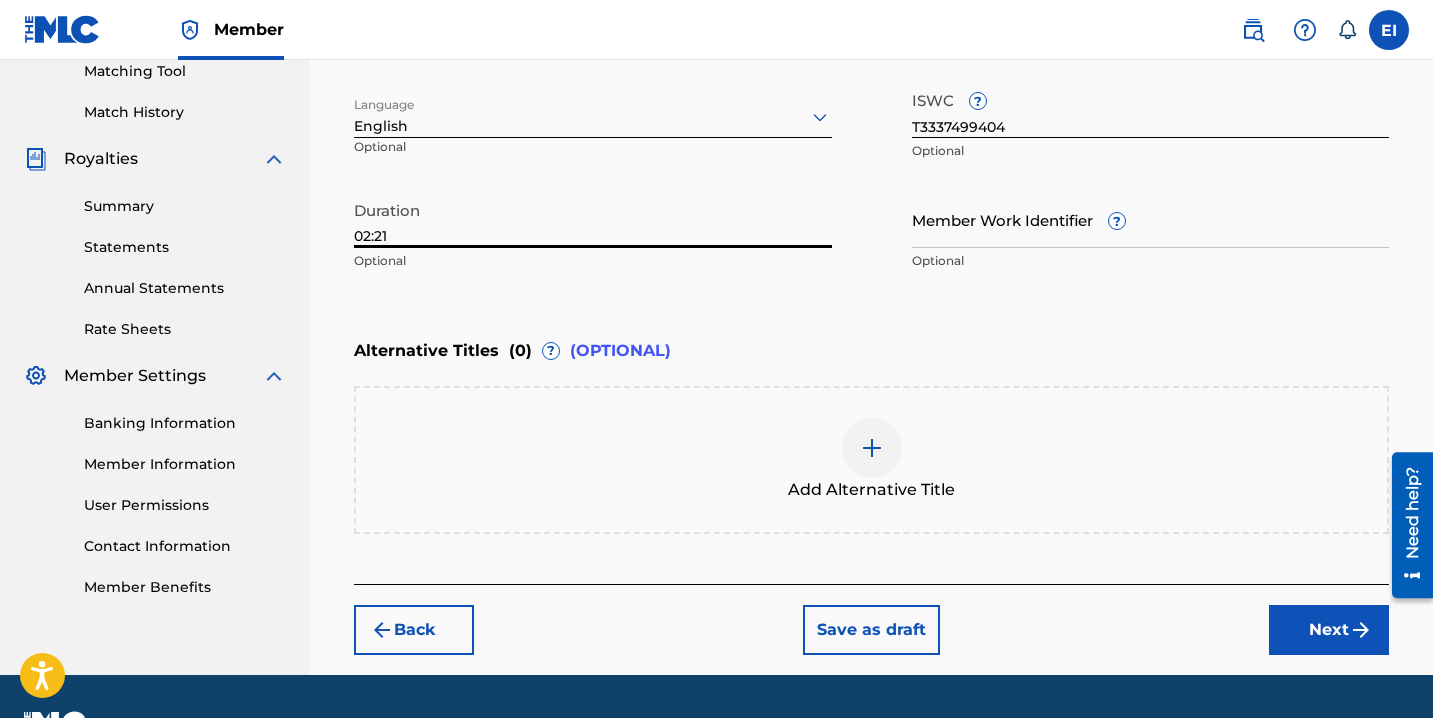 click on "Next" at bounding box center [1329, 630] 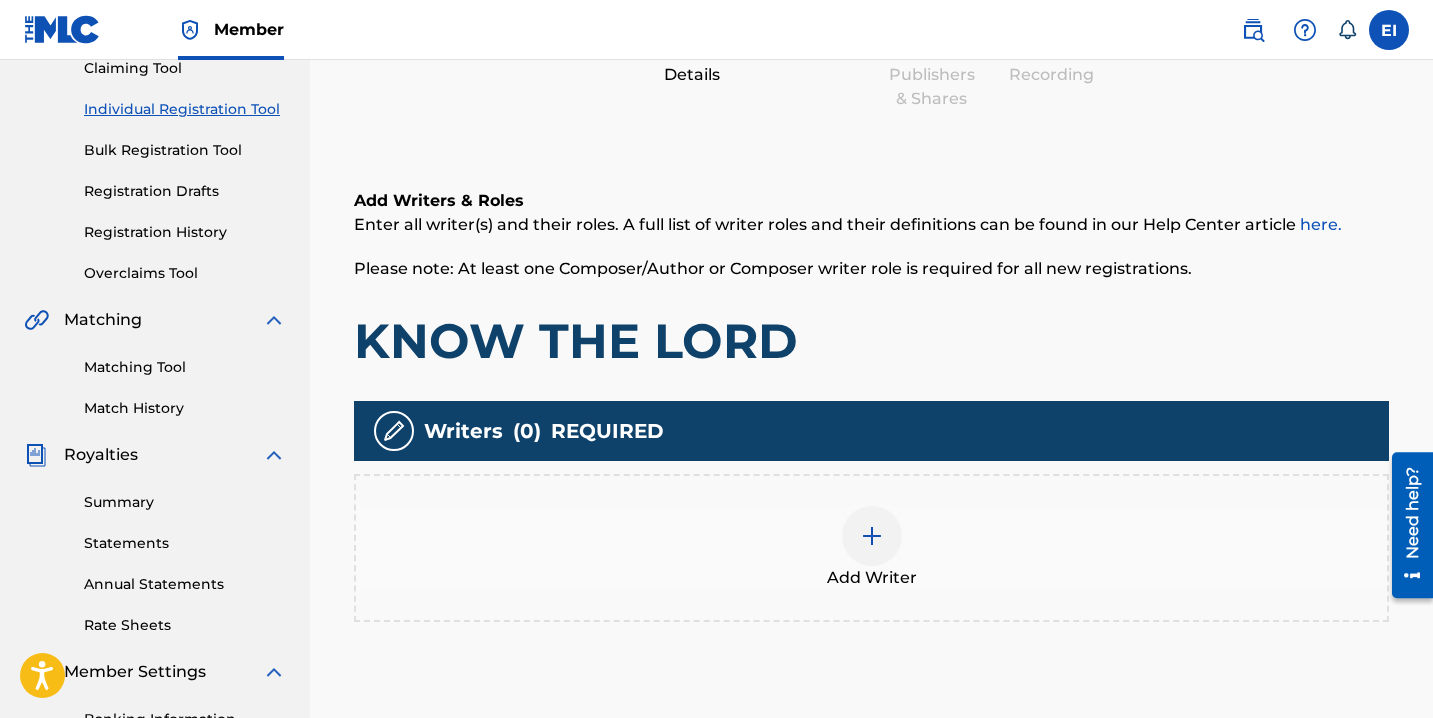 scroll, scrollTop: 304, scrollLeft: 0, axis: vertical 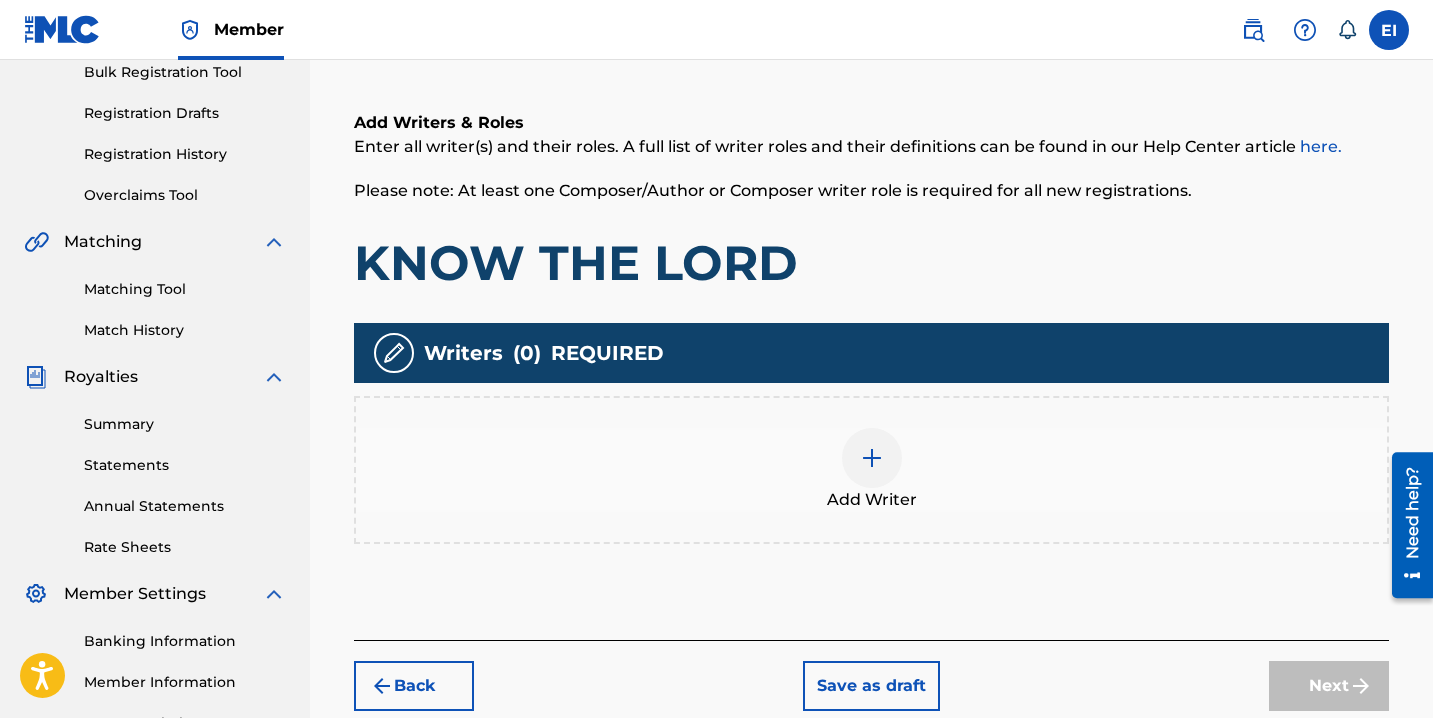 click at bounding box center [872, 458] 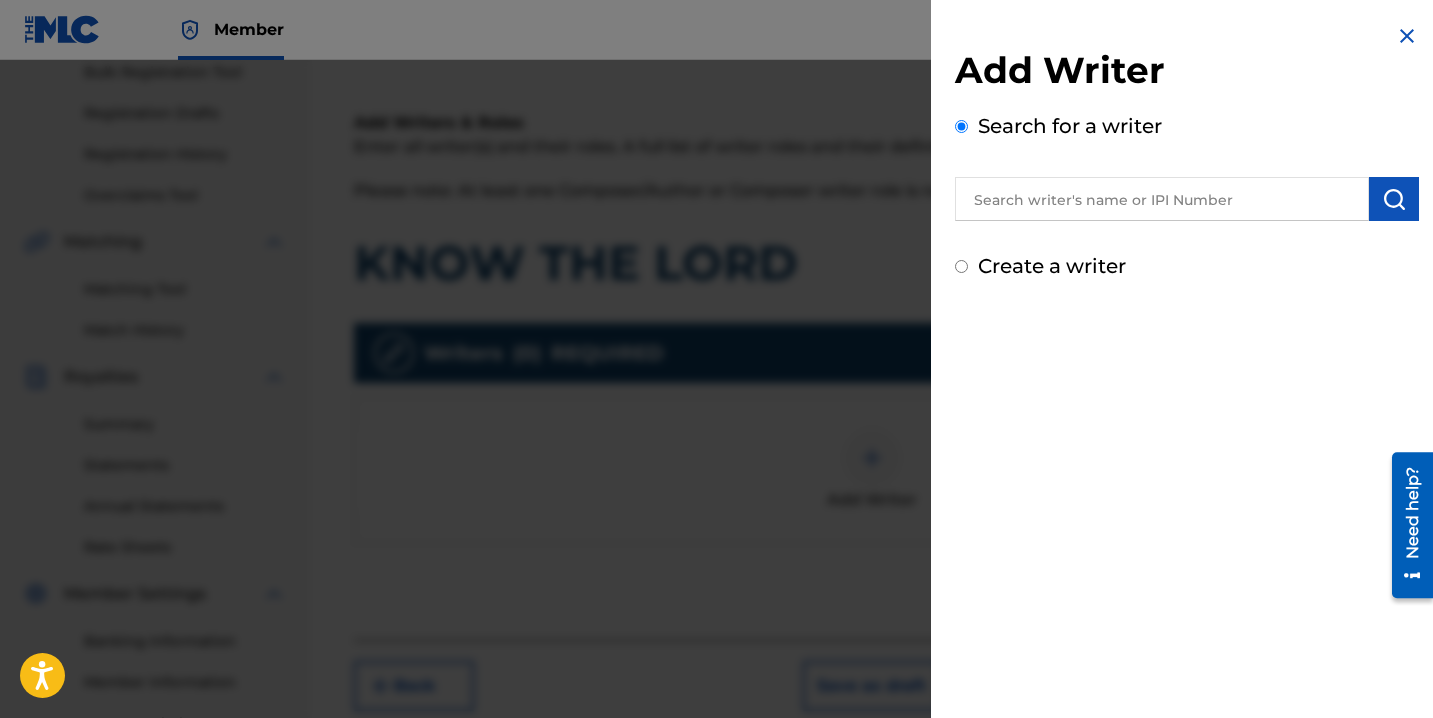 click on "Create a writer" at bounding box center (1052, 266) 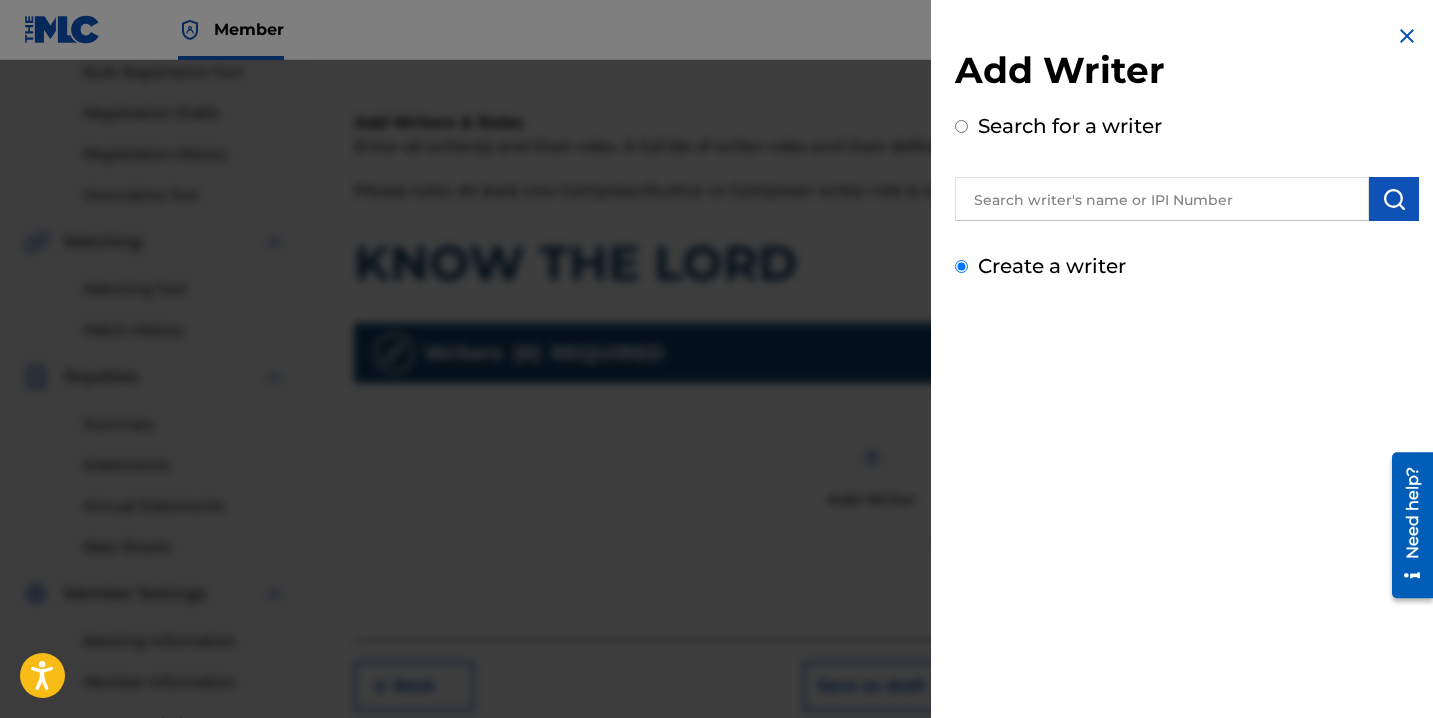 click on "Create a writer" at bounding box center [961, 266] 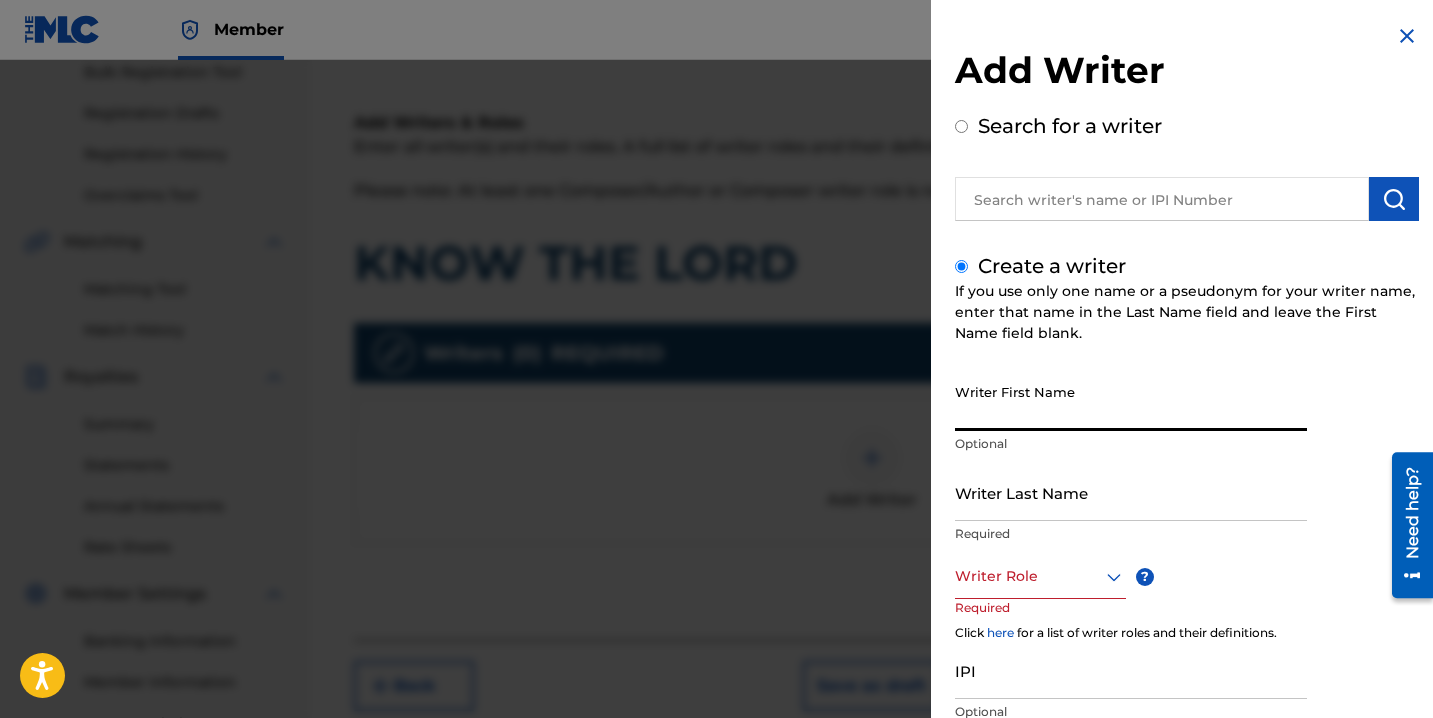 click on "Writer First Name" at bounding box center (1131, 402) 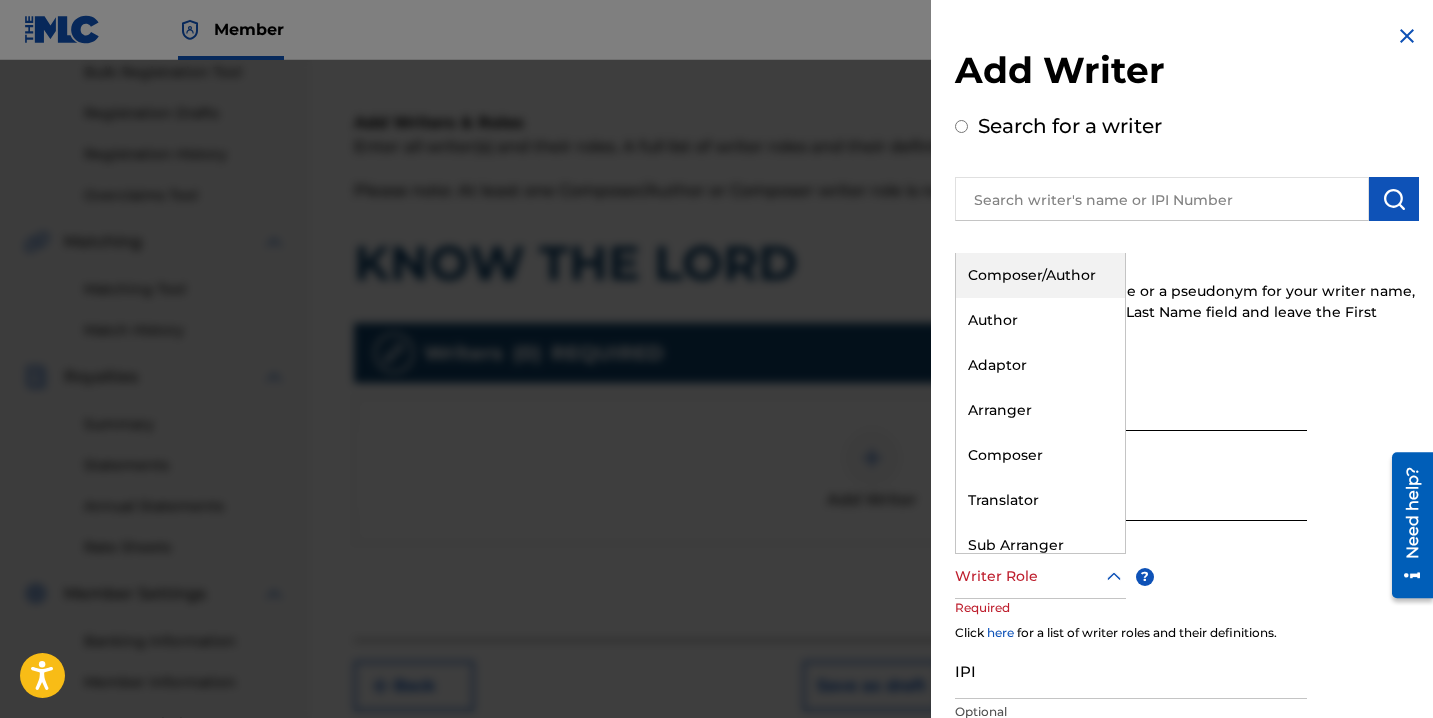click on "Writer Role" at bounding box center (1040, 576) 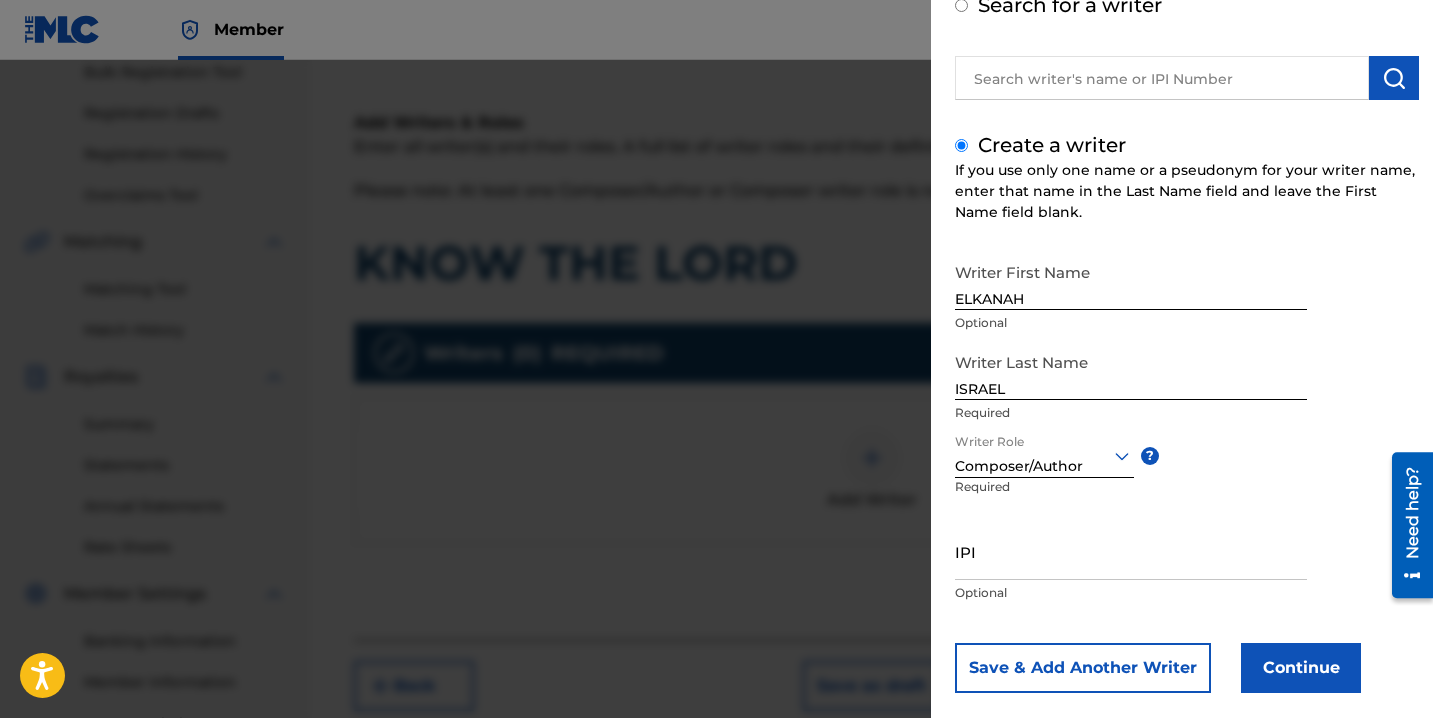 scroll, scrollTop: 150, scrollLeft: 0, axis: vertical 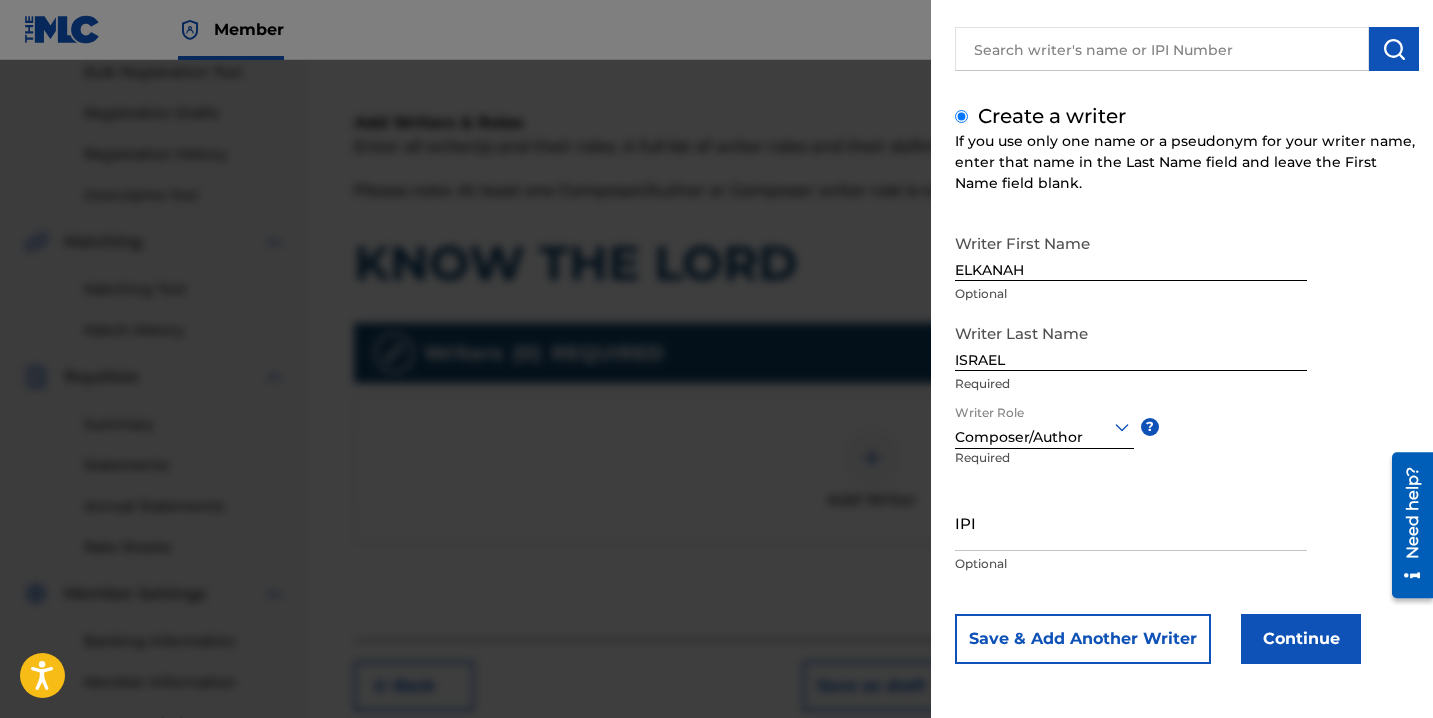 drag, startPoint x: 1313, startPoint y: 643, endPoint x: 1213, endPoint y: 506, distance: 169.61427 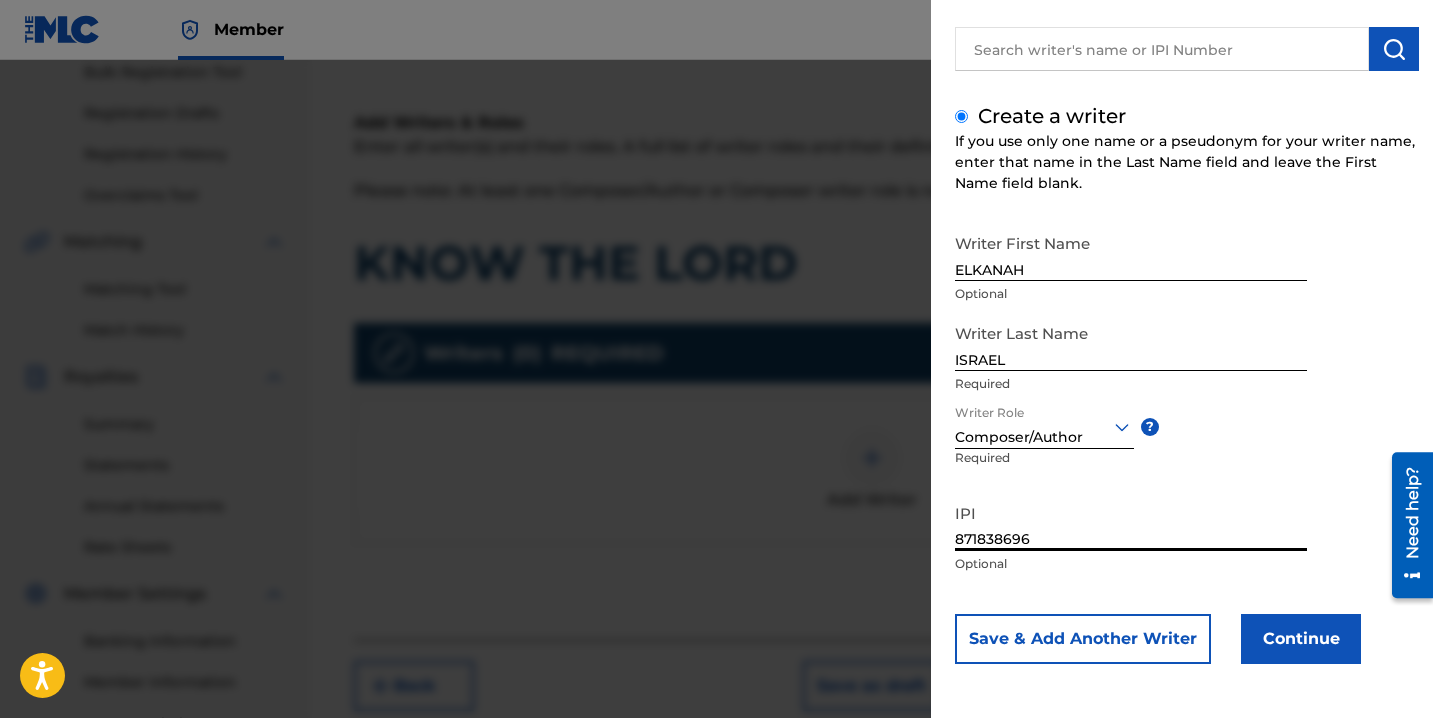 click on "Continue" at bounding box center (1301, 639) 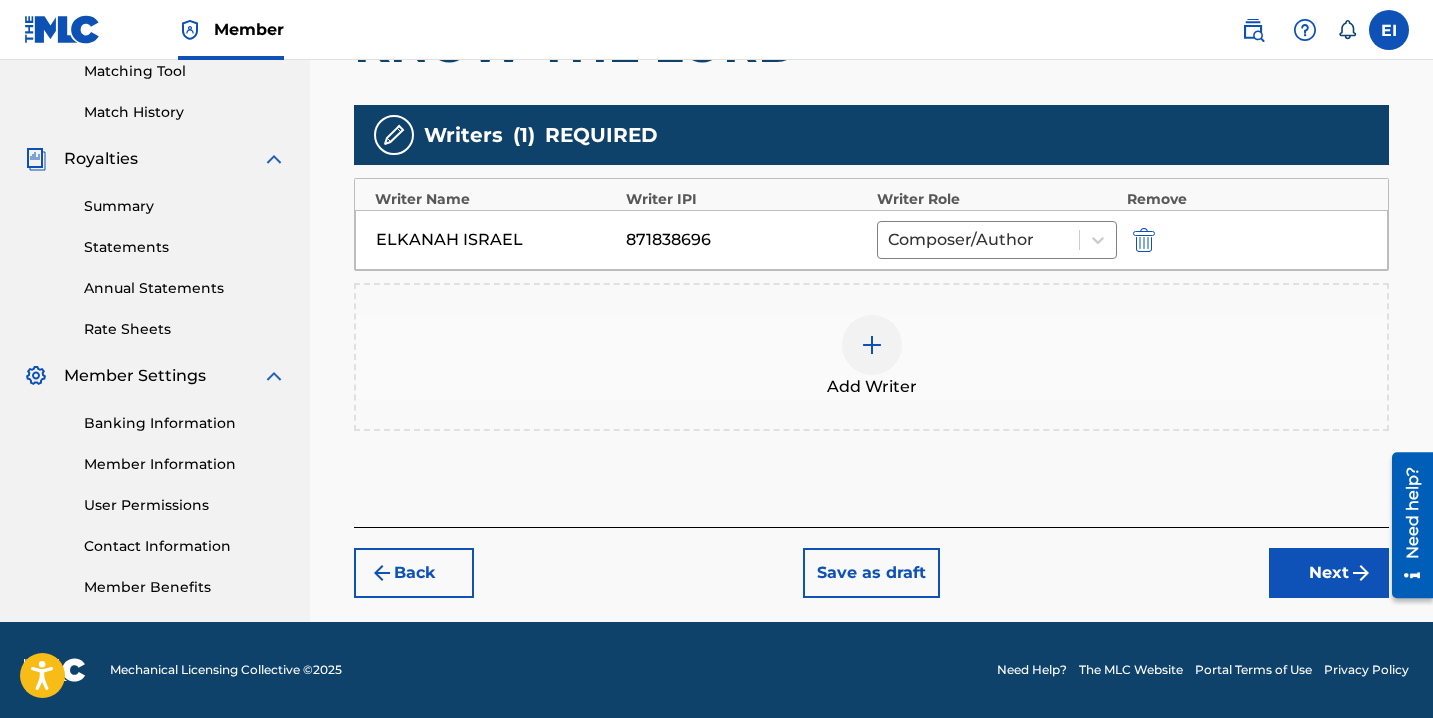 click on "Next" at bounding box center (1329, 573) 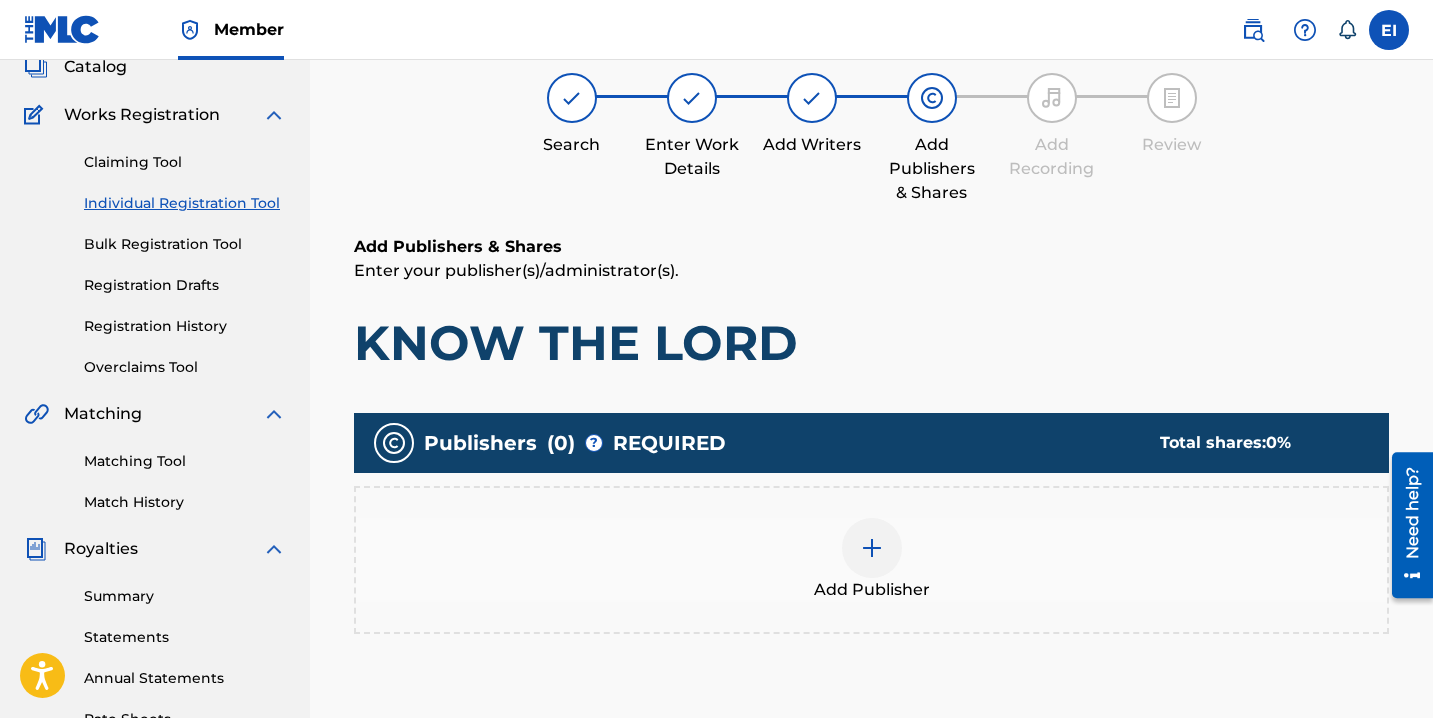 scroll, scrollTop: 90, scrollLeft: 0, axis: vertical 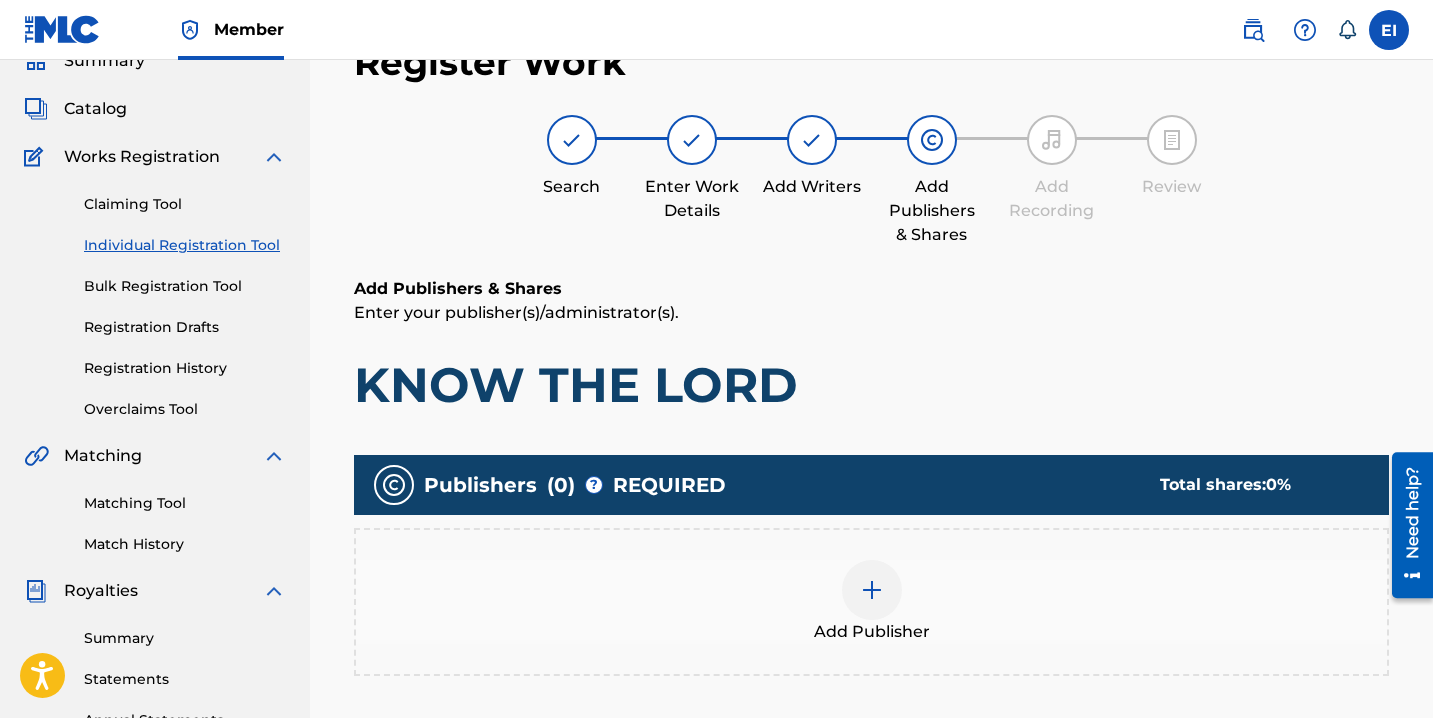 click on "Add Publisher" at bounding box center [871, 602] 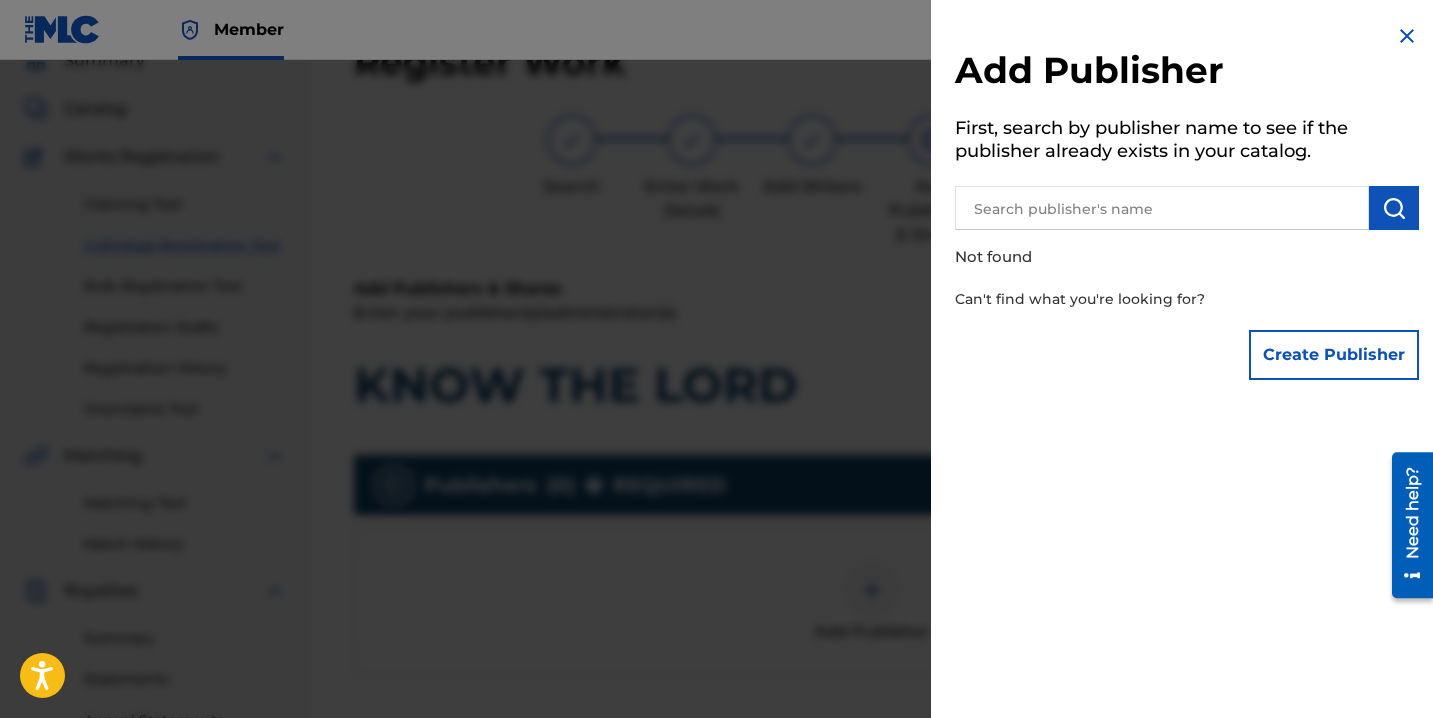 click on "Create Publisher" at bounding box center [1334, 355] 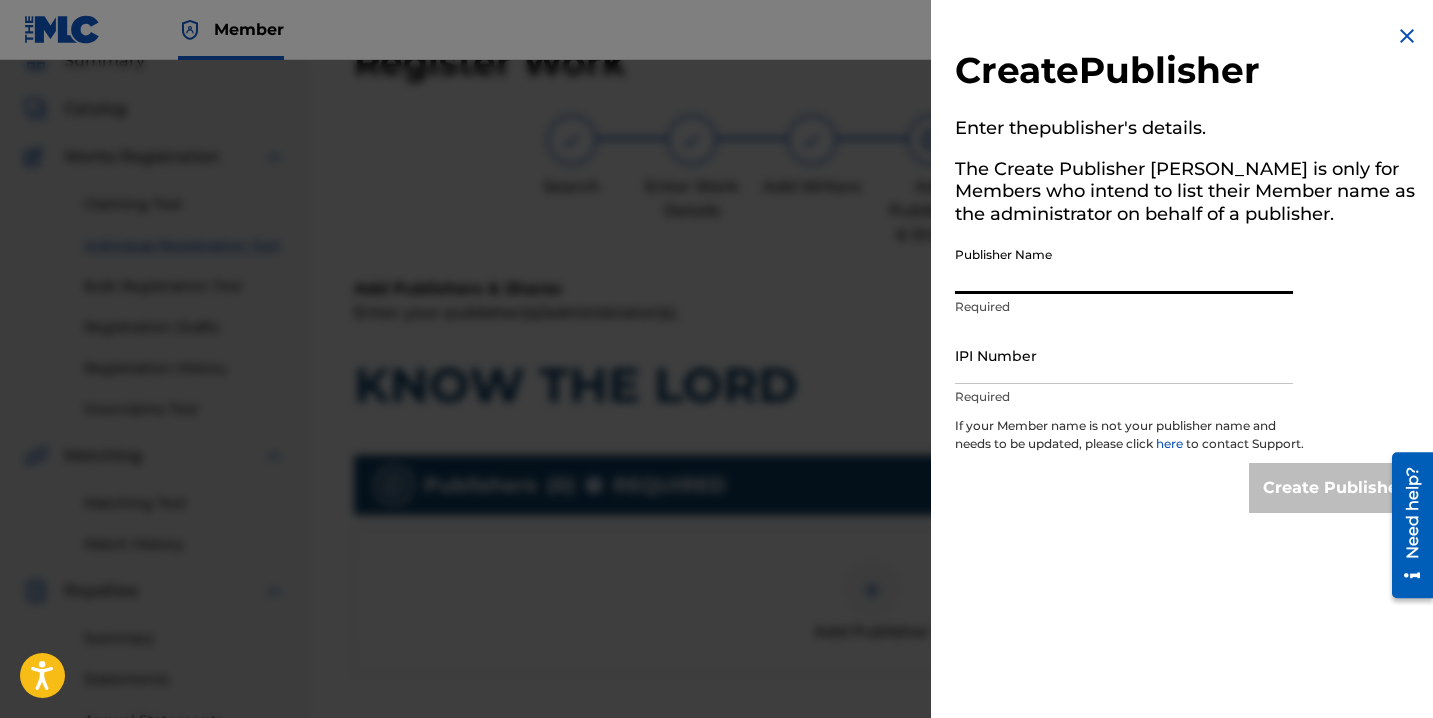 click on "Publisher Name" at bounding box center [1124, 265] 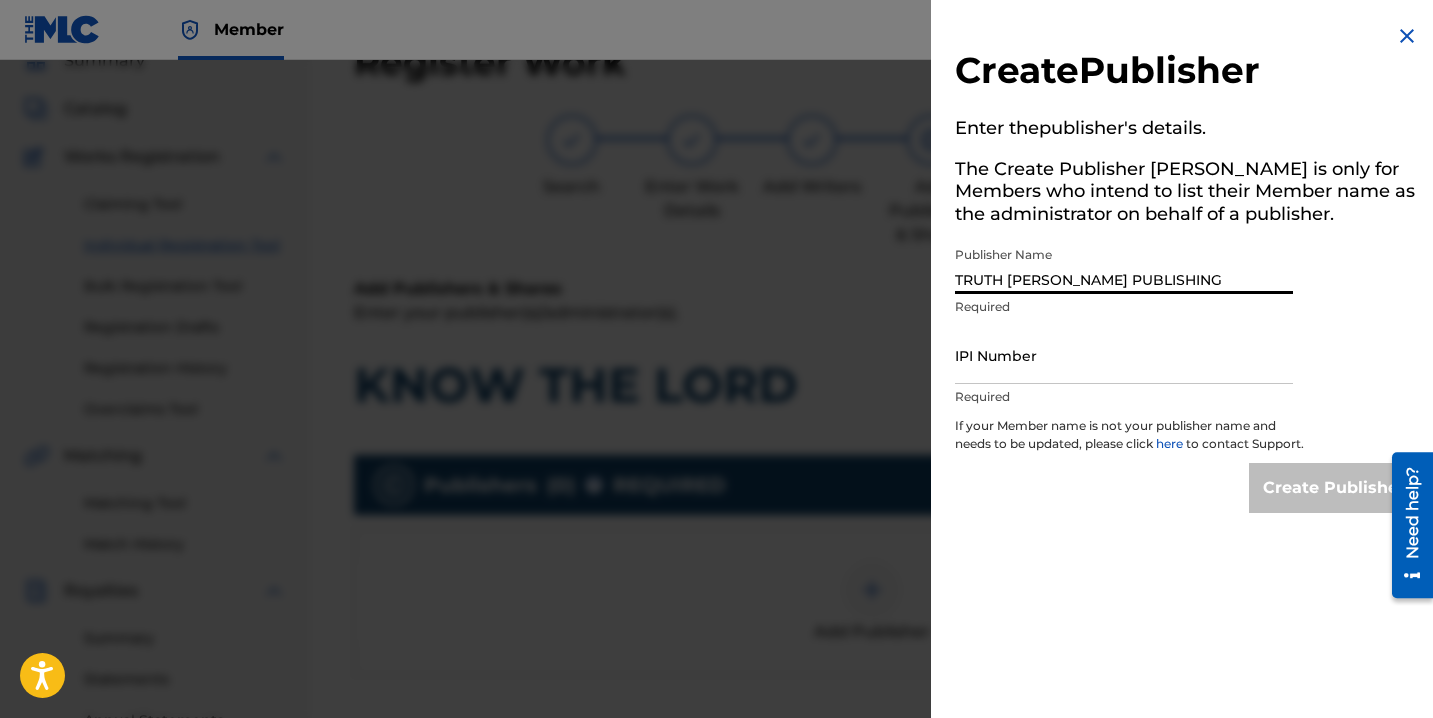 click on "IPI Number" at bounding box center (1124, 355) 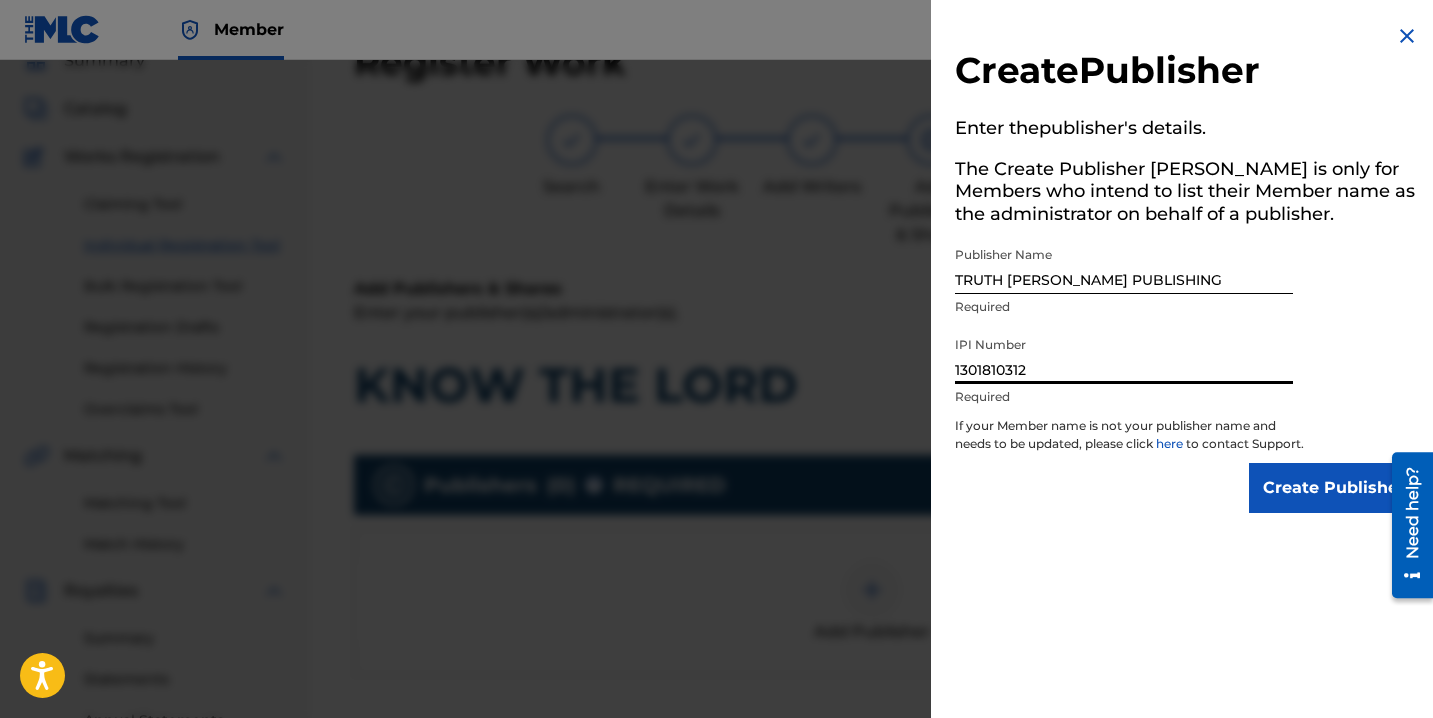 click on "Create Publisher" at bounding box center [1334, 488] 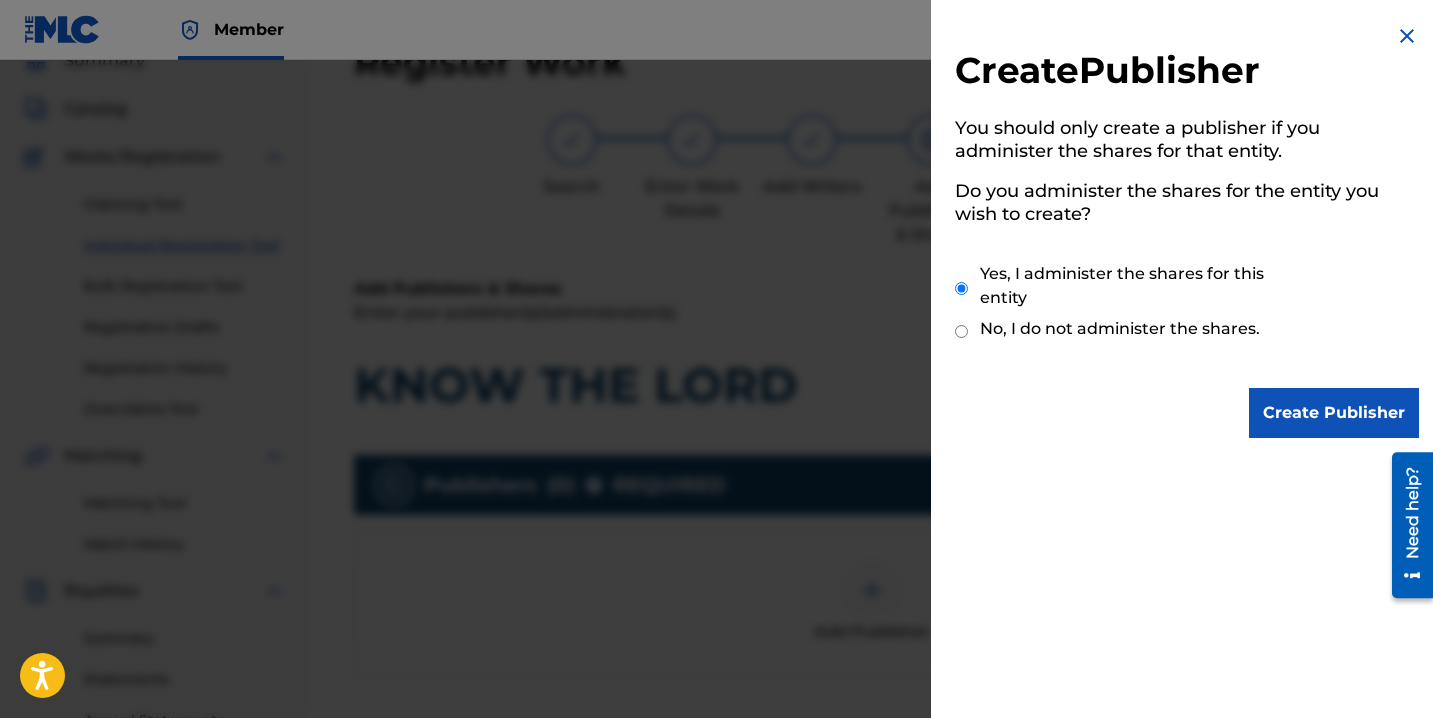 click on "Create Publisher" at bounding box center (1334, 413) 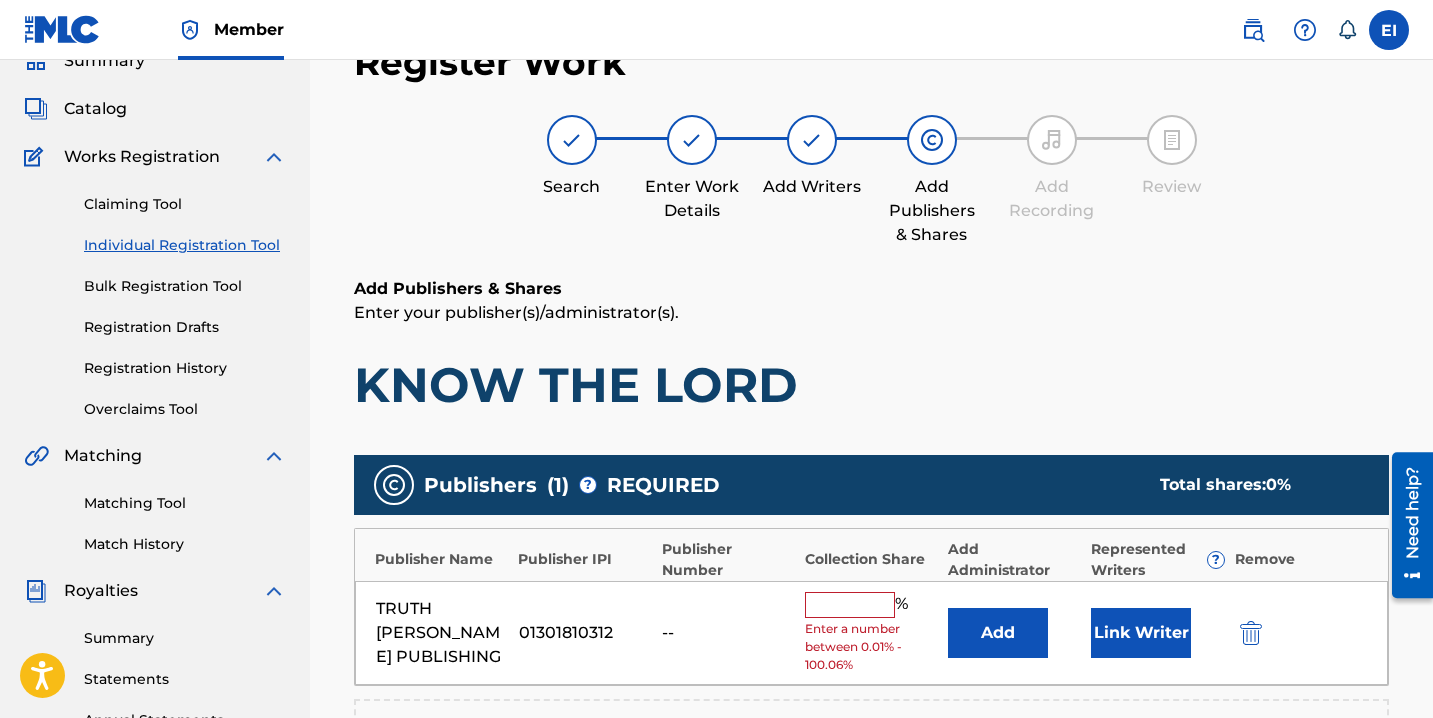 click at bounding box center (850, 605) 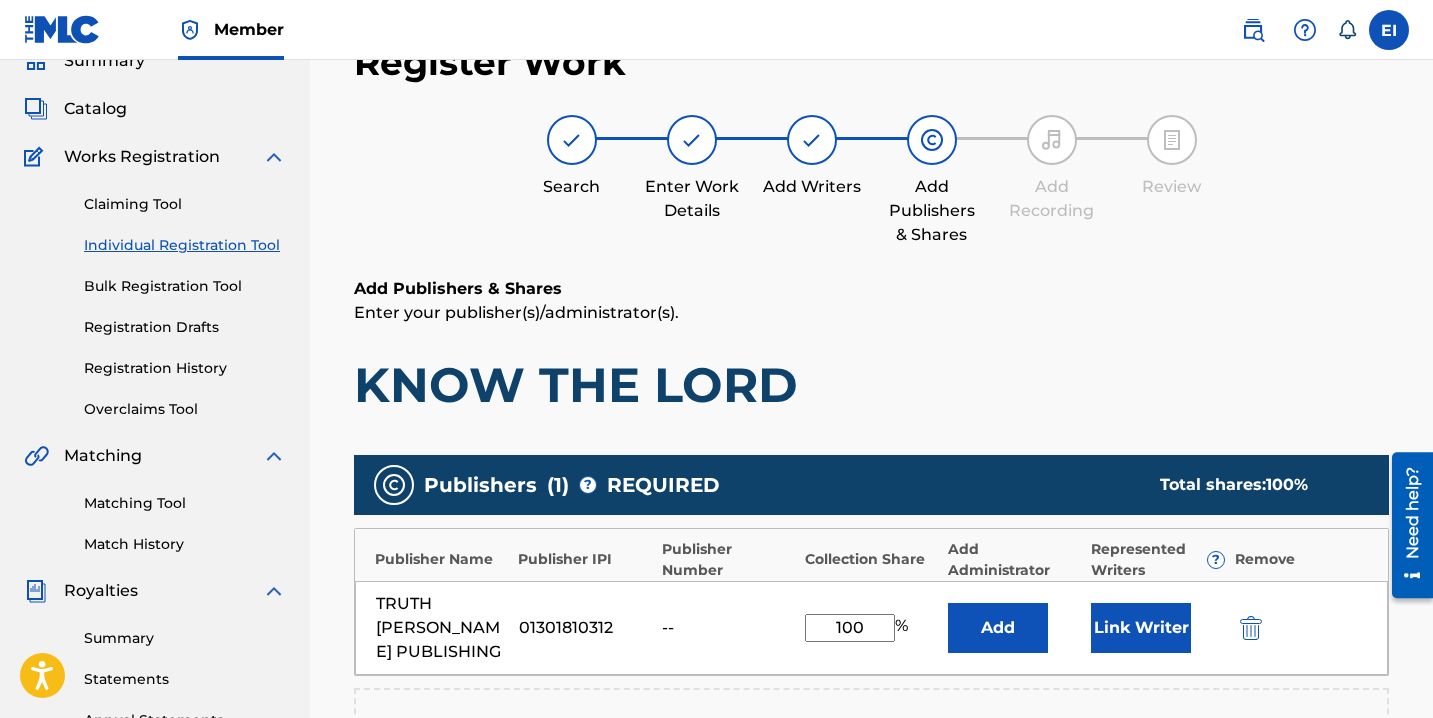click on "Link Writer" at bounding box center (1141, 628) 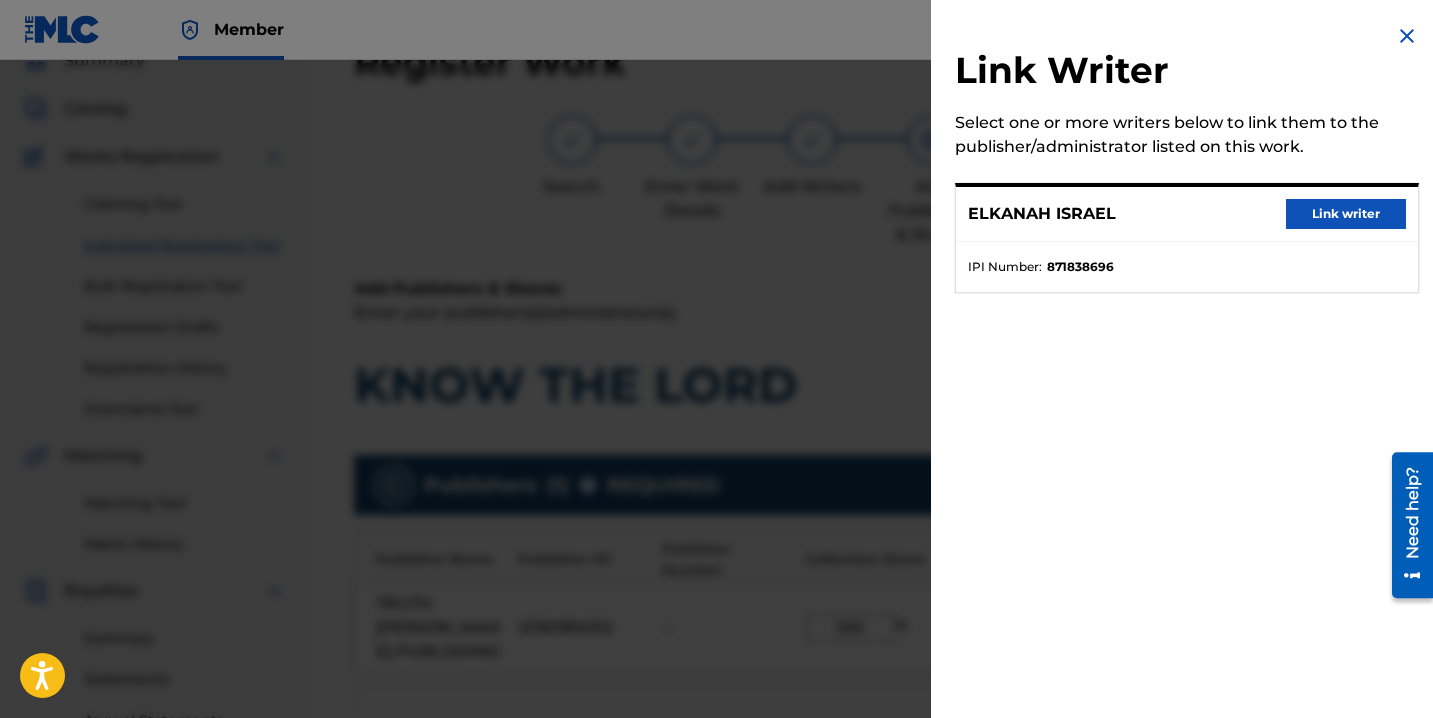 click on "Link writer" at bounding box center [1346, 214] 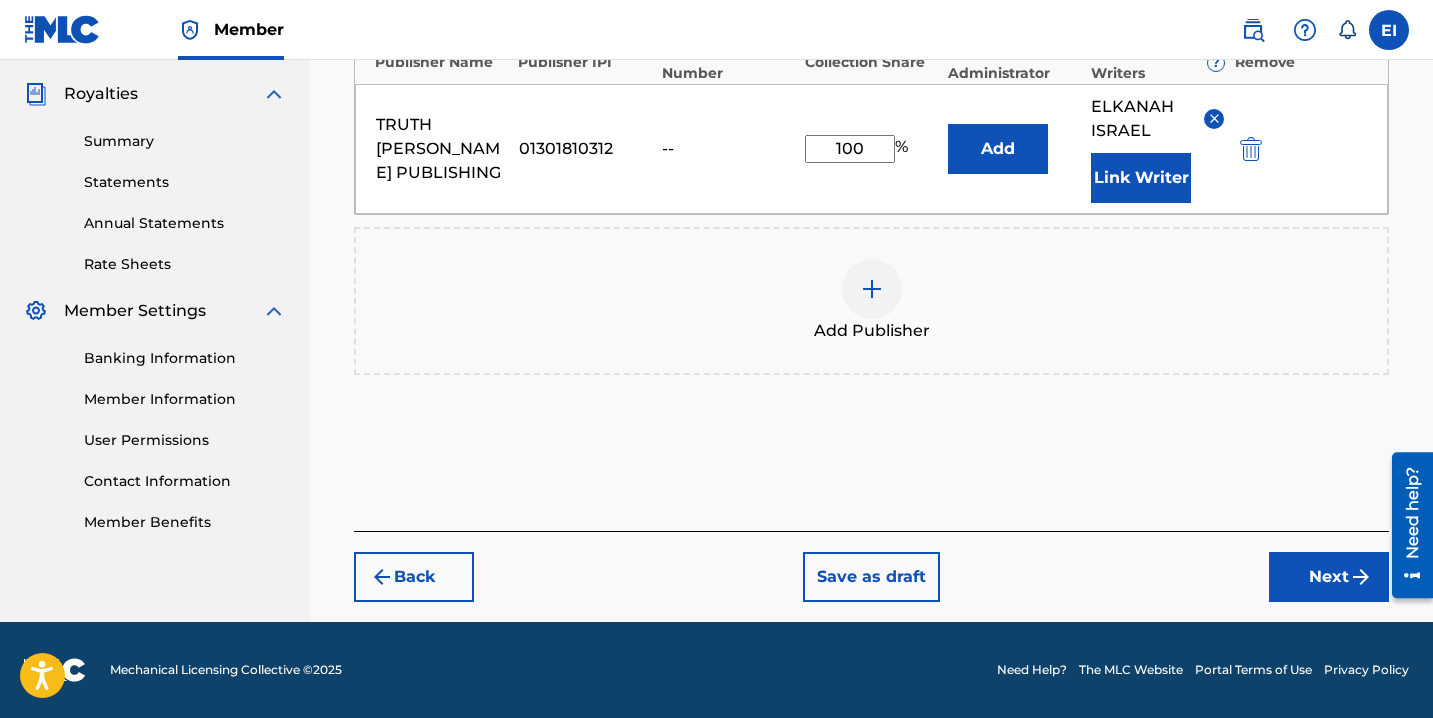 click on "Next" at bounding box center (1329, 577) 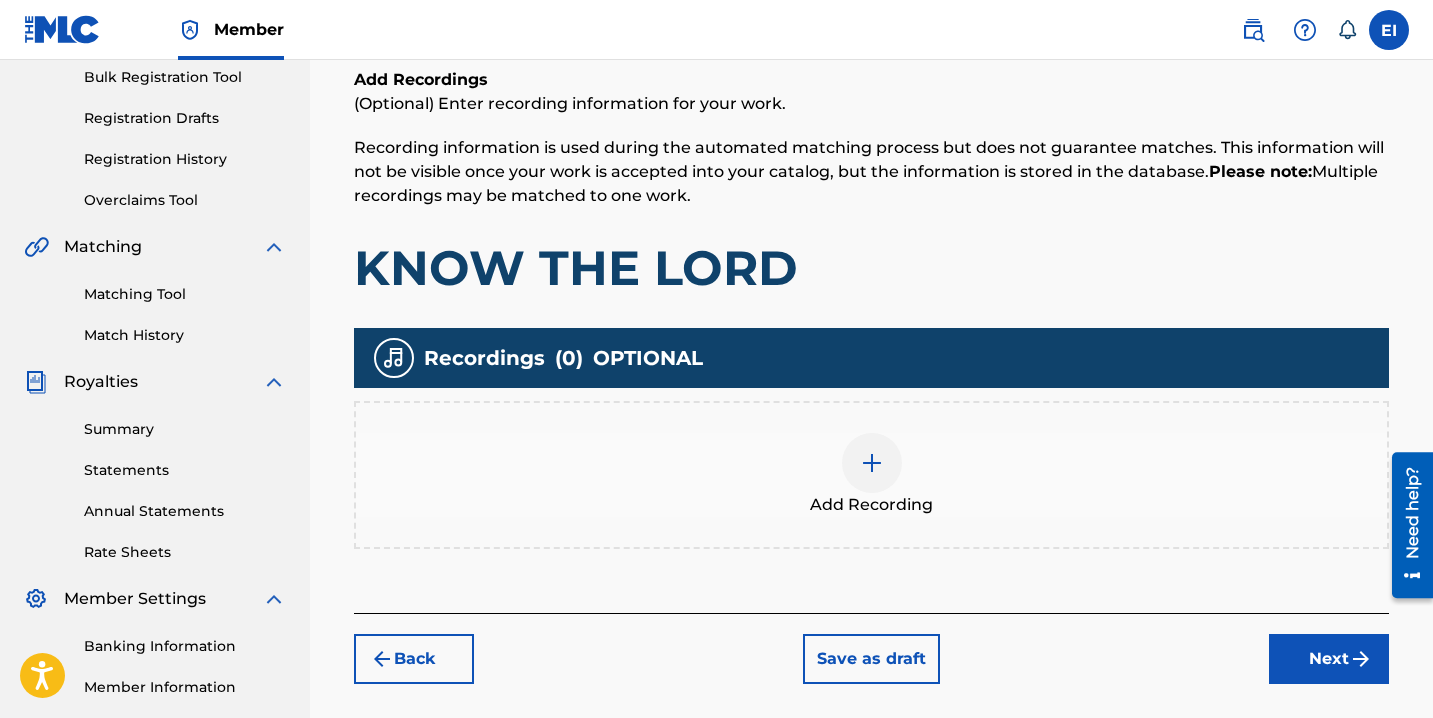 scroll, scrollTop: 90, scrollLeft: 0, axis: vertical 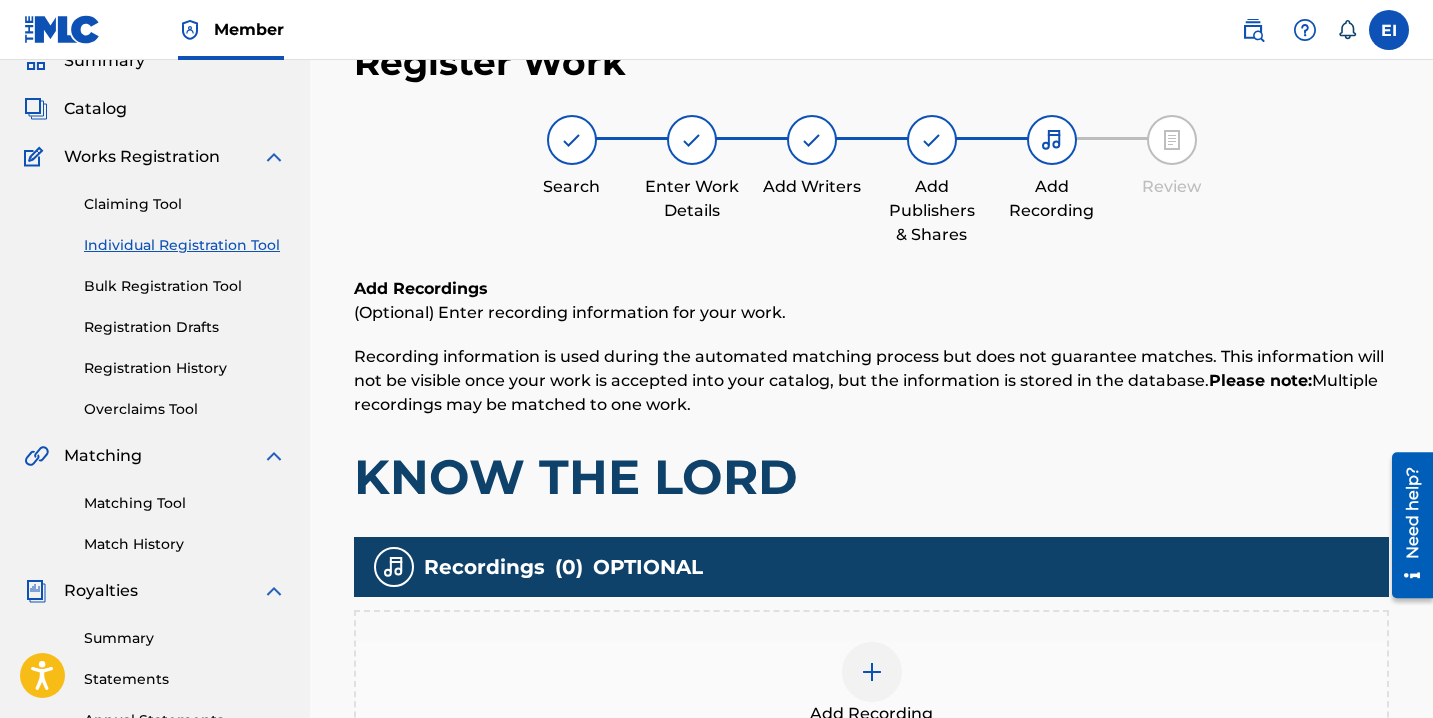 click on "Add Recording" at bounding box center [871, 684] 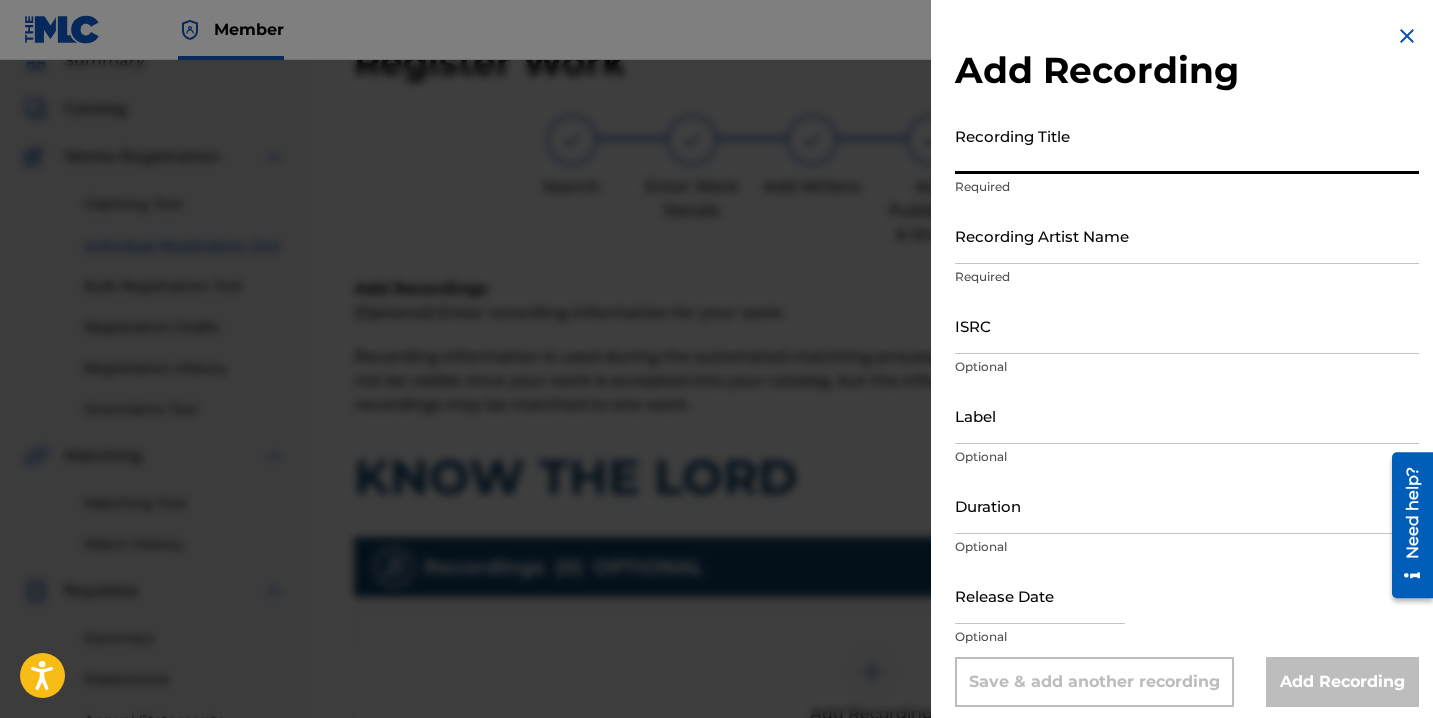 click on "Recording Title" at bounding box center (1187, 145) 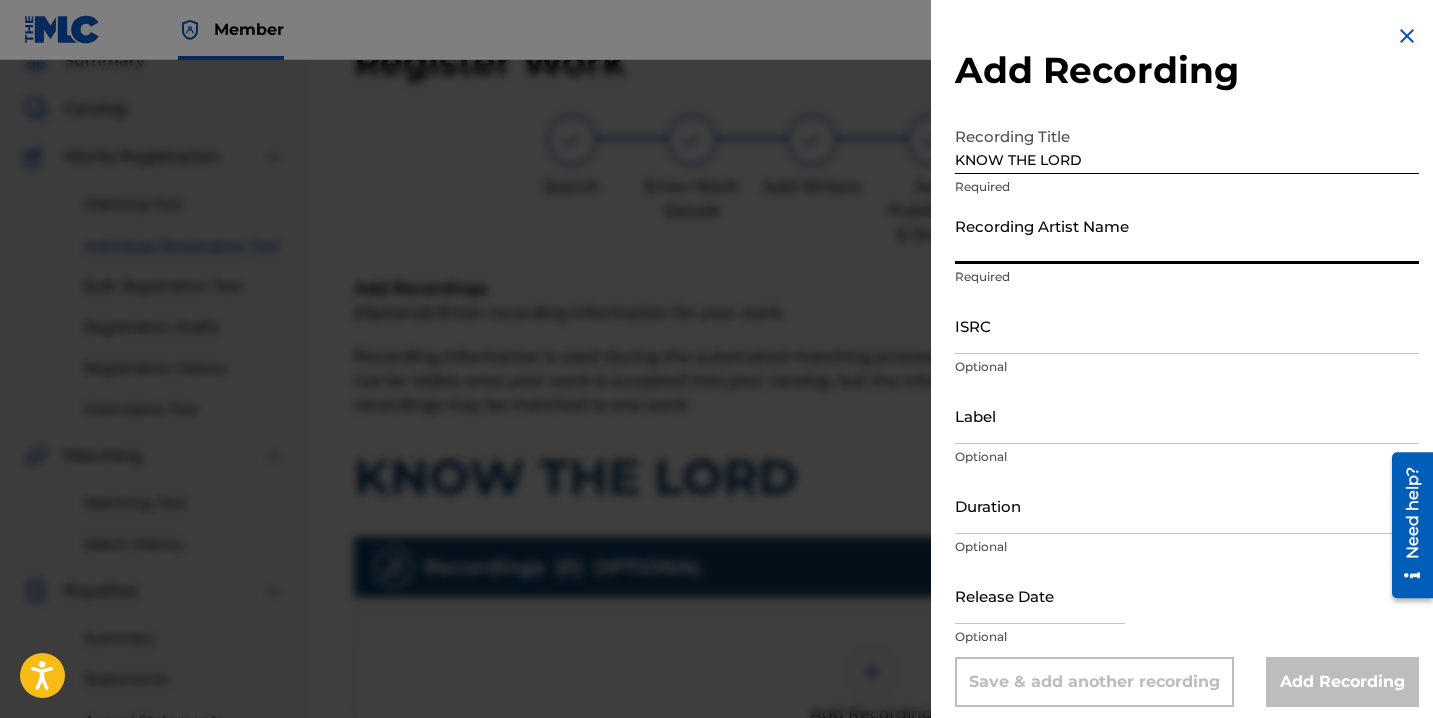 click on "Recording Artist Name" at bounding box center [1187, 235] 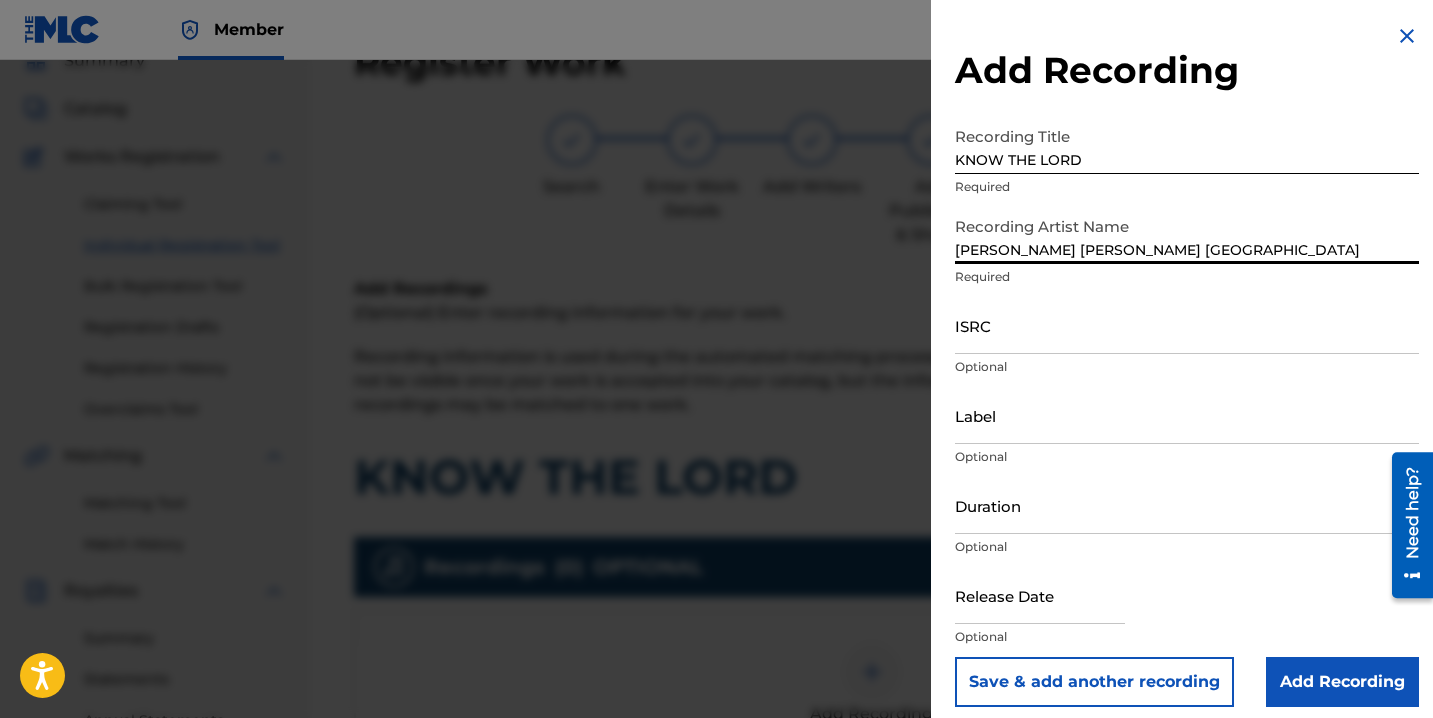 click at bounding box center (1040, 595) 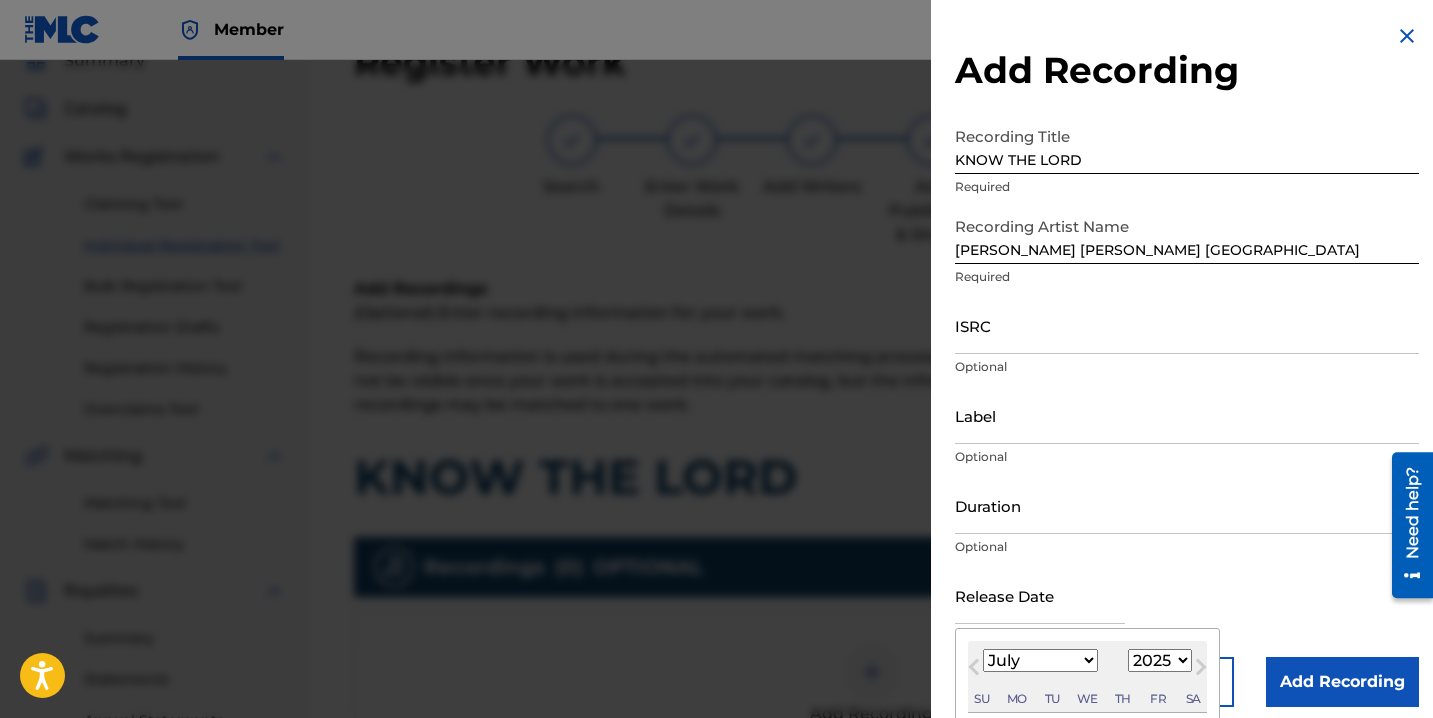click on "Previous Month" at bounding box center [974, 671] 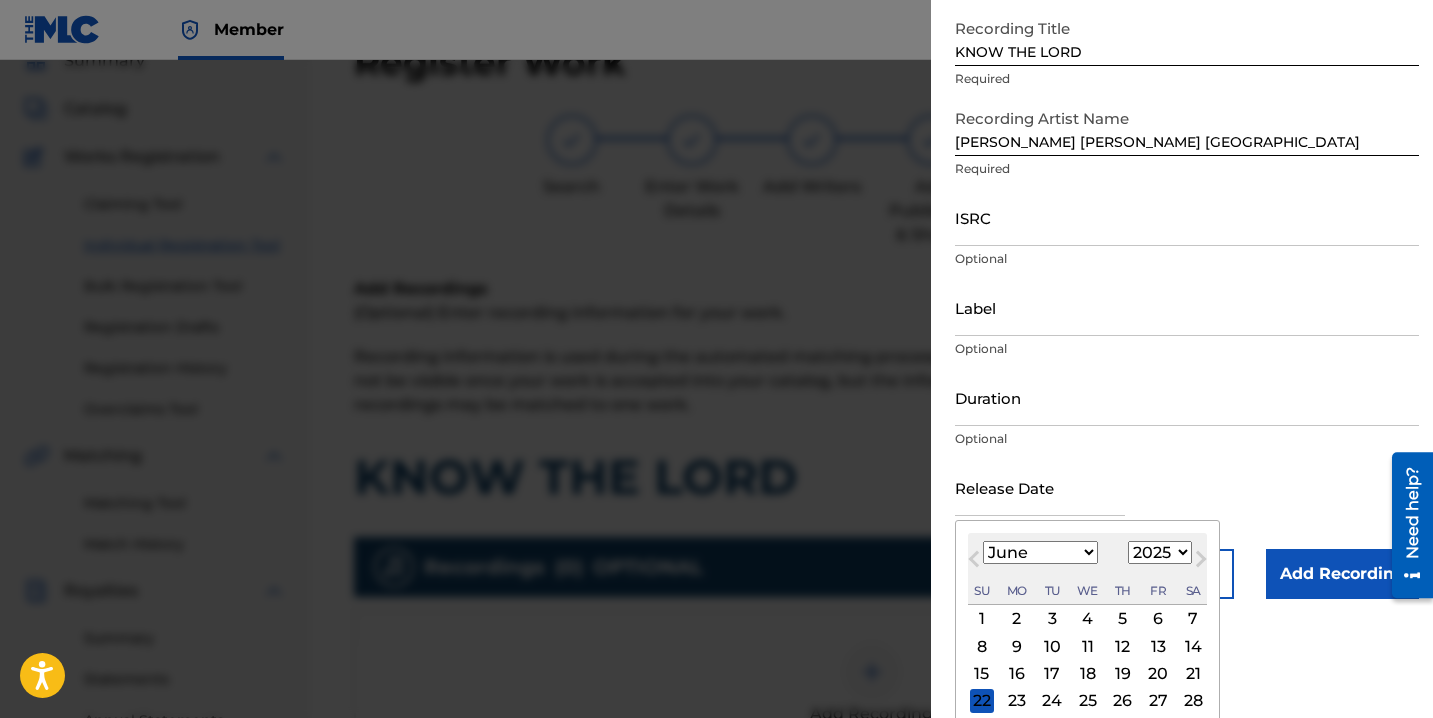click on "24" at bounding box center (1052, 701) 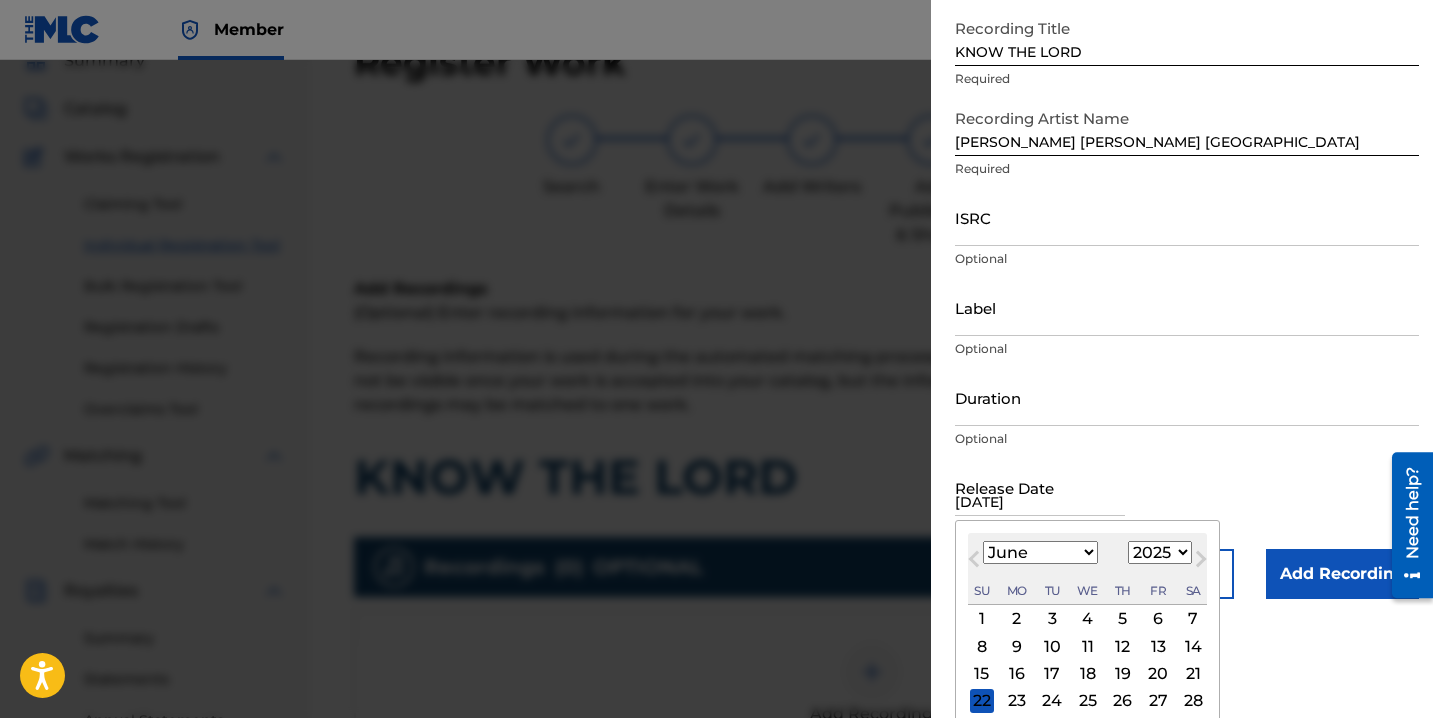 scroll, scrollTop: 13, scrollLeft: 0, axis: vertical 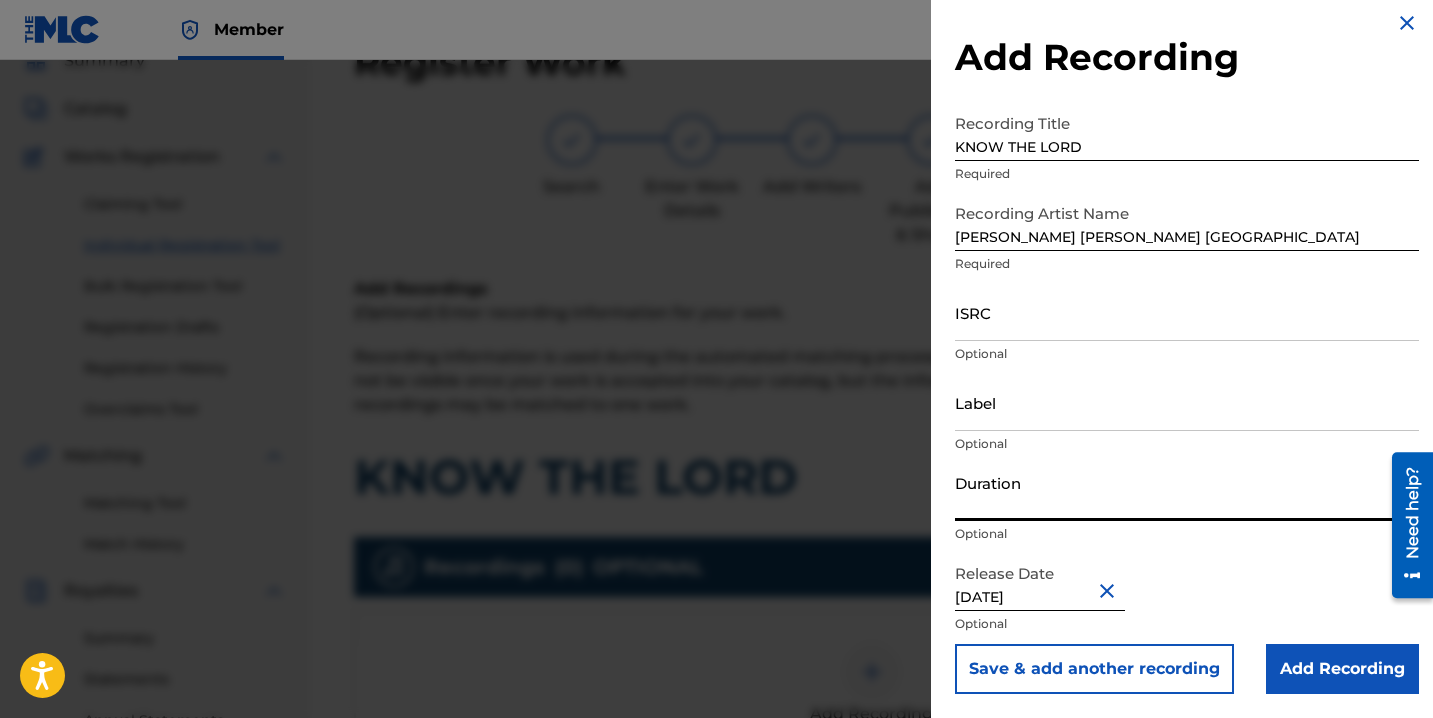 click on "Duration" at bounding box center [1187, 492] 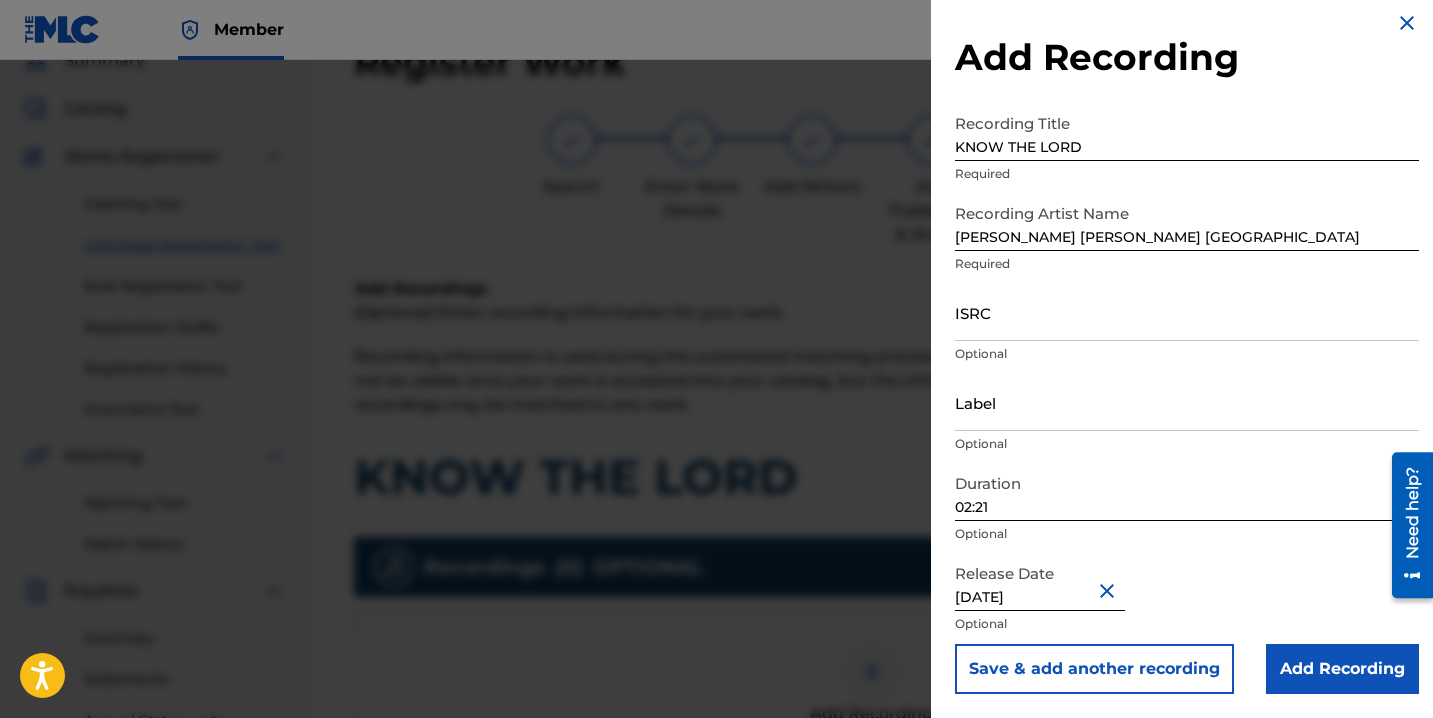 click on "Add Recording" at bounding box center [1342, 669] 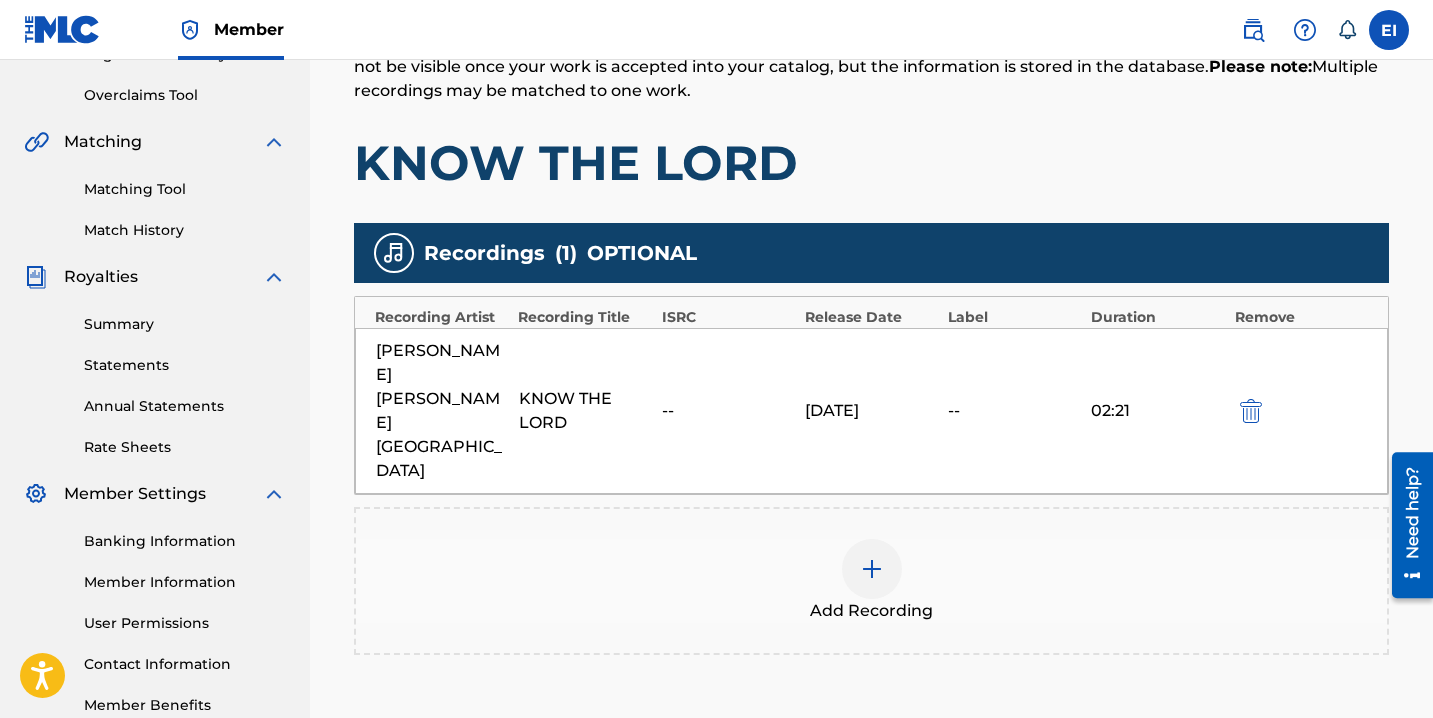 scroll, scrollTop: 522, scrollLeft: 0, axis: vertical 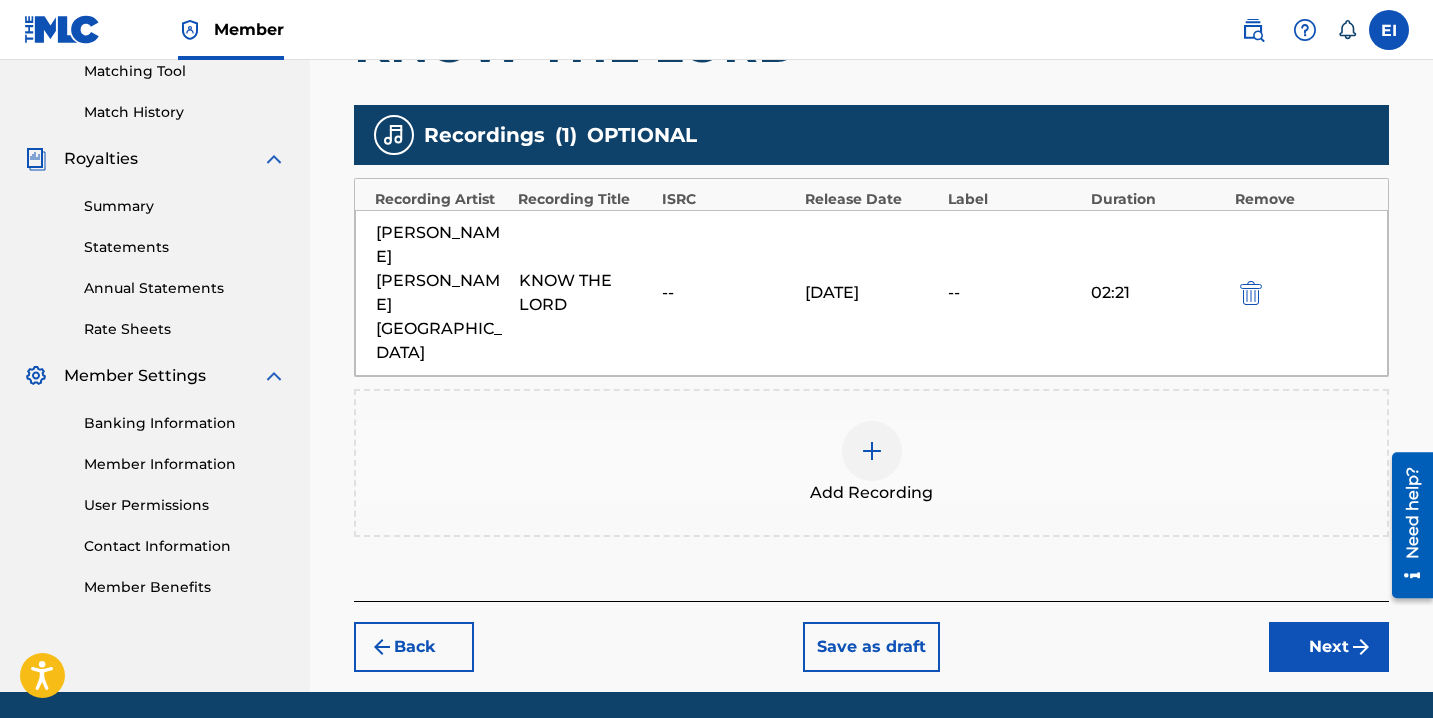 click on "Next" at bounding box center [1329, 647] 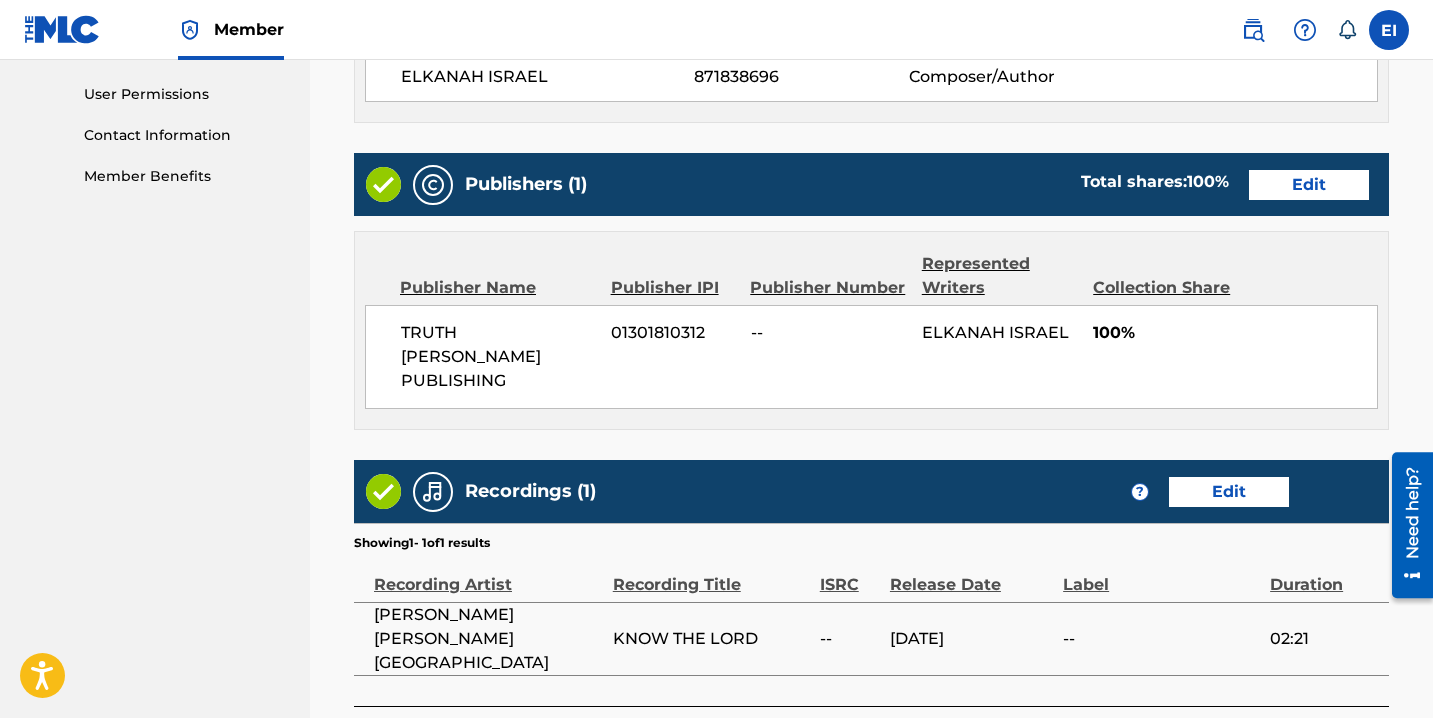 scroll, scrollTop: 1059, scrollLeft: 0, axis: vertical 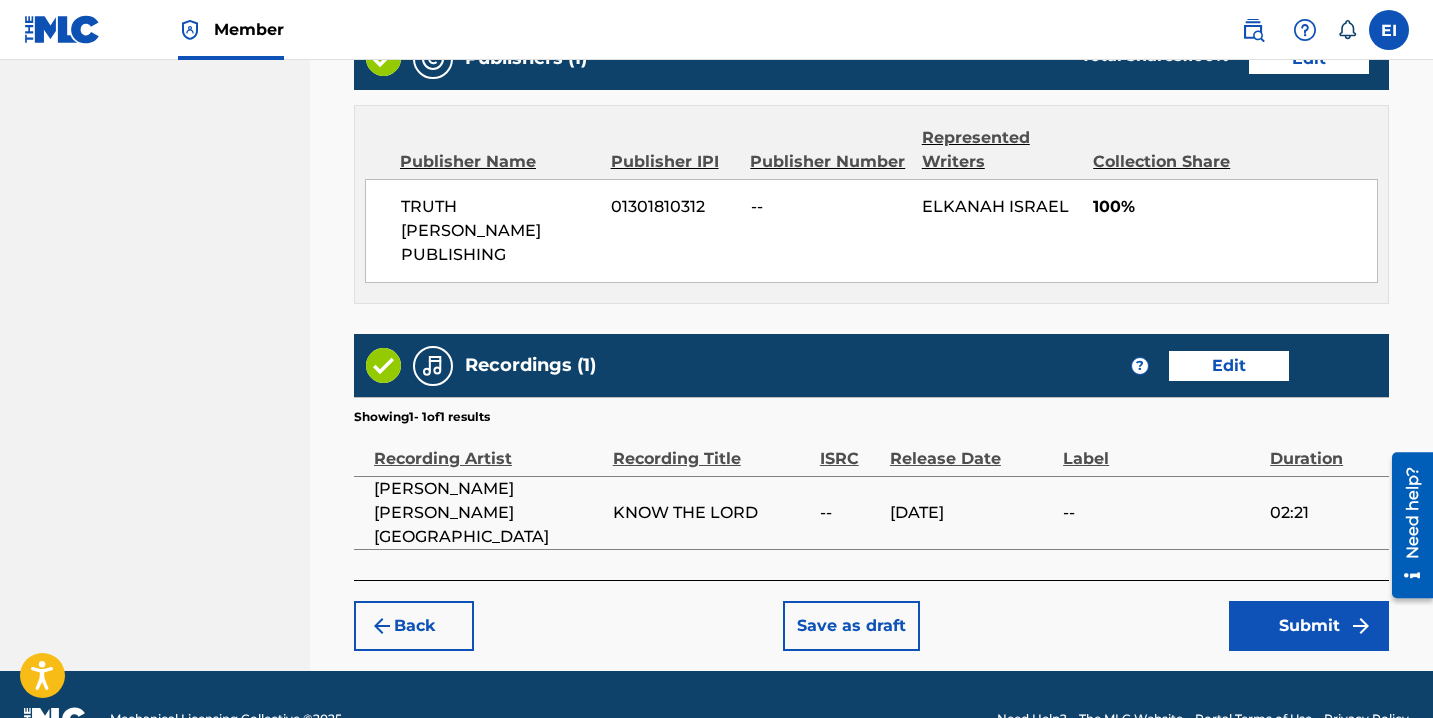click on "Edit" at bounding box center (1229, 366) 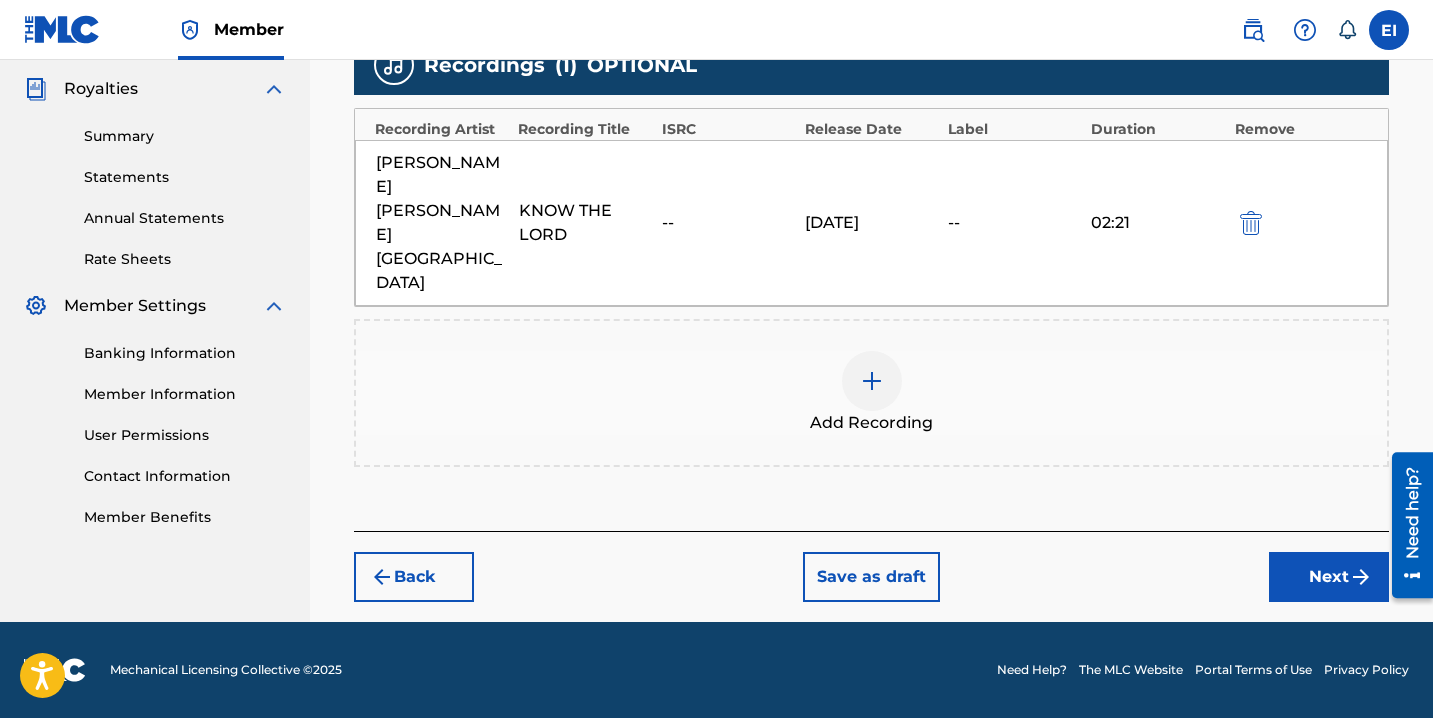 scroll, scrollTop: 522, scrollLeft: 0, axis: vertical 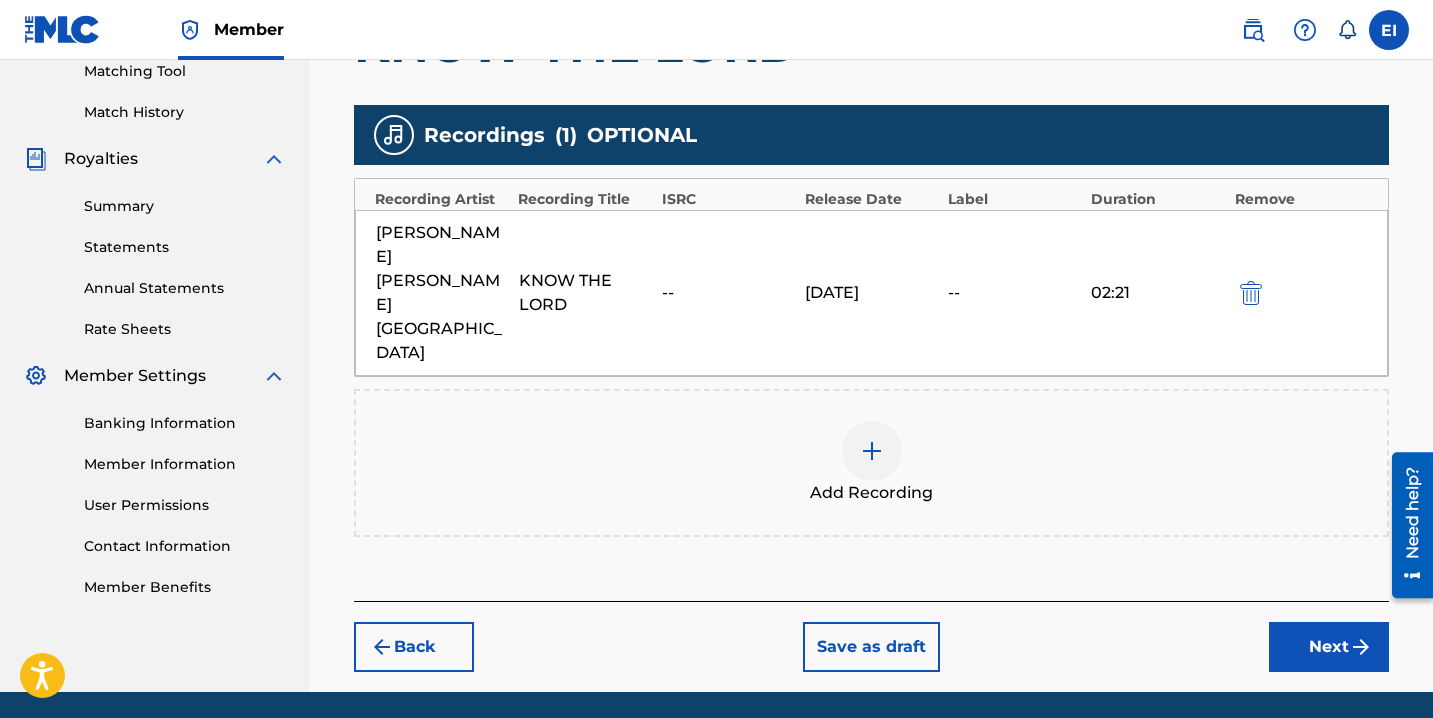 click on "[PERSON_NAME] [PERSON_NAME] ISRAEL KNOW THE LORD -- [DATE] 02:21" at bounding box center (871, 293) 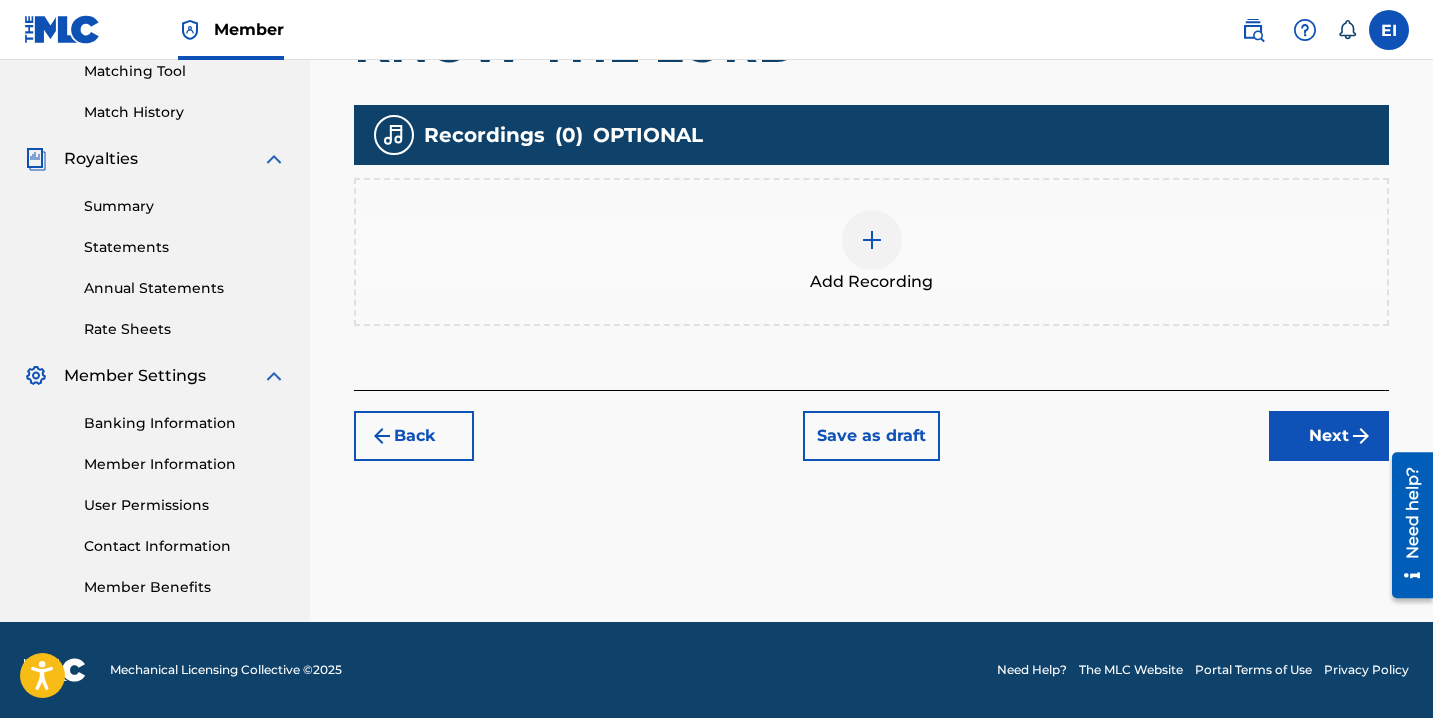 click on "Add Recording" at bounding box center (871, 282) 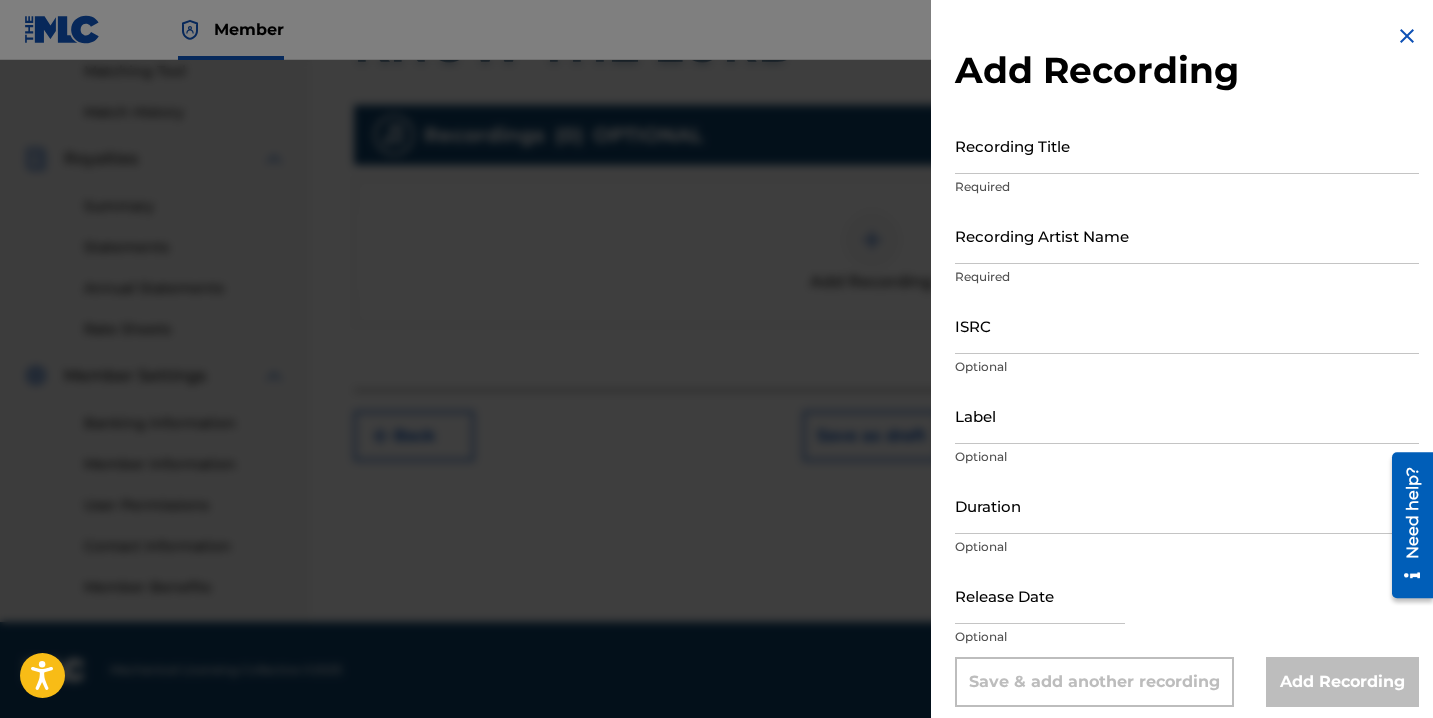 click on "Duration" at bounding box center (1187, 505) 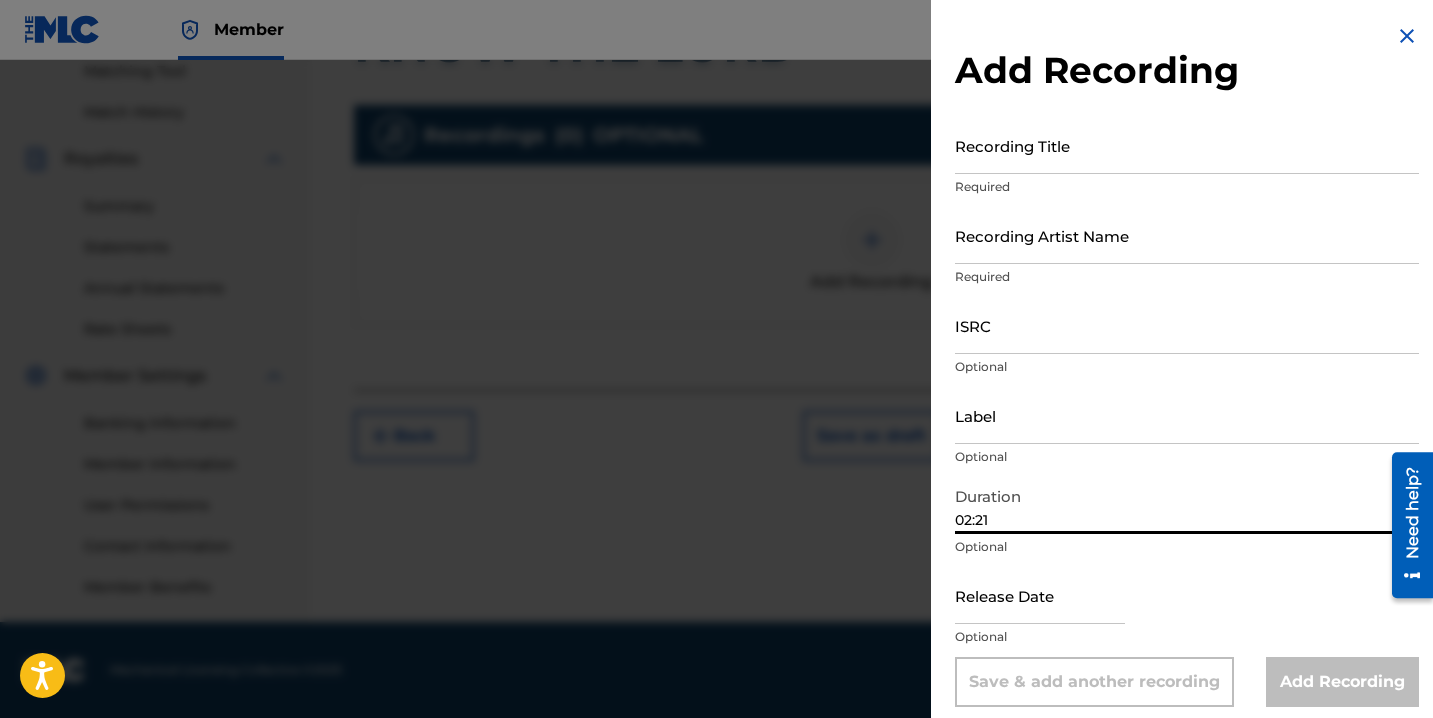 click at bounding box center (1040, 595) 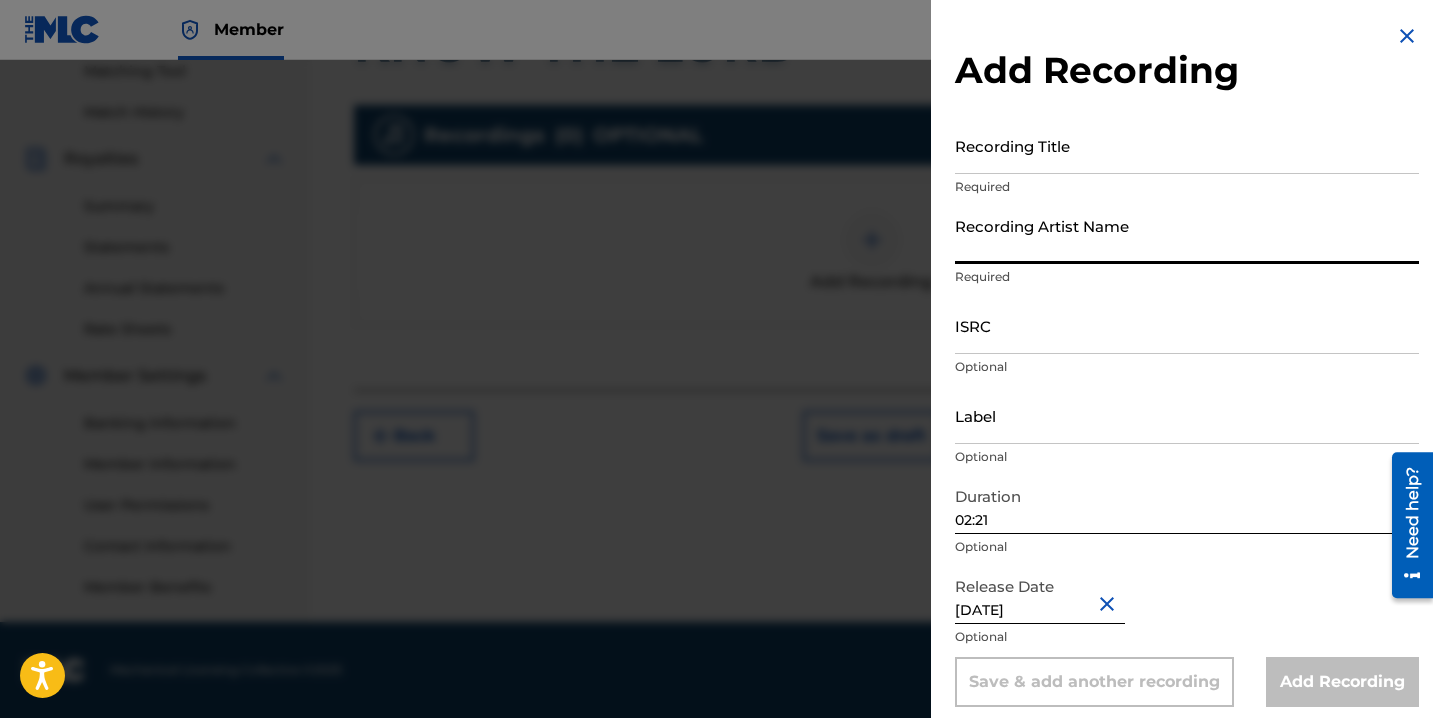 click on "Recording Artist Name" at bounding box center (1187, 235) 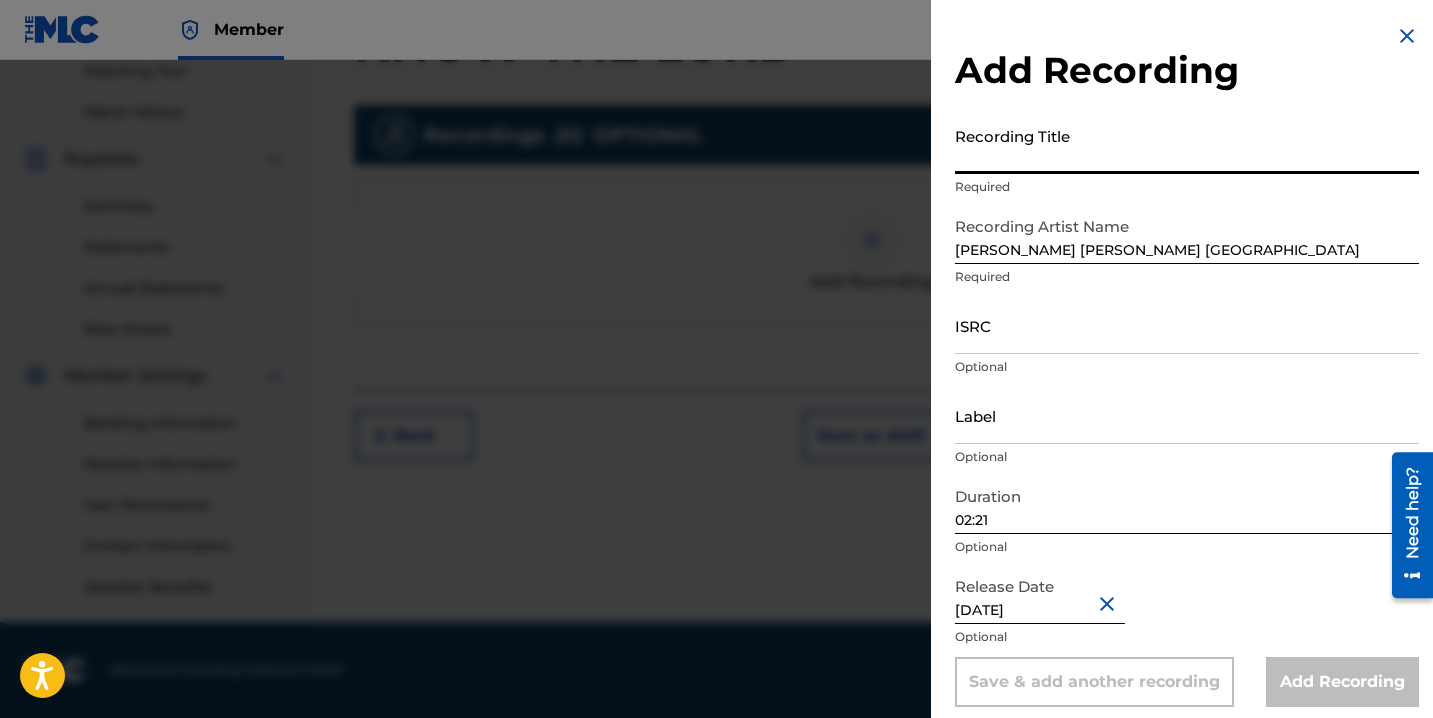 click on "Recording Title" at bounding box center (1187, 145) 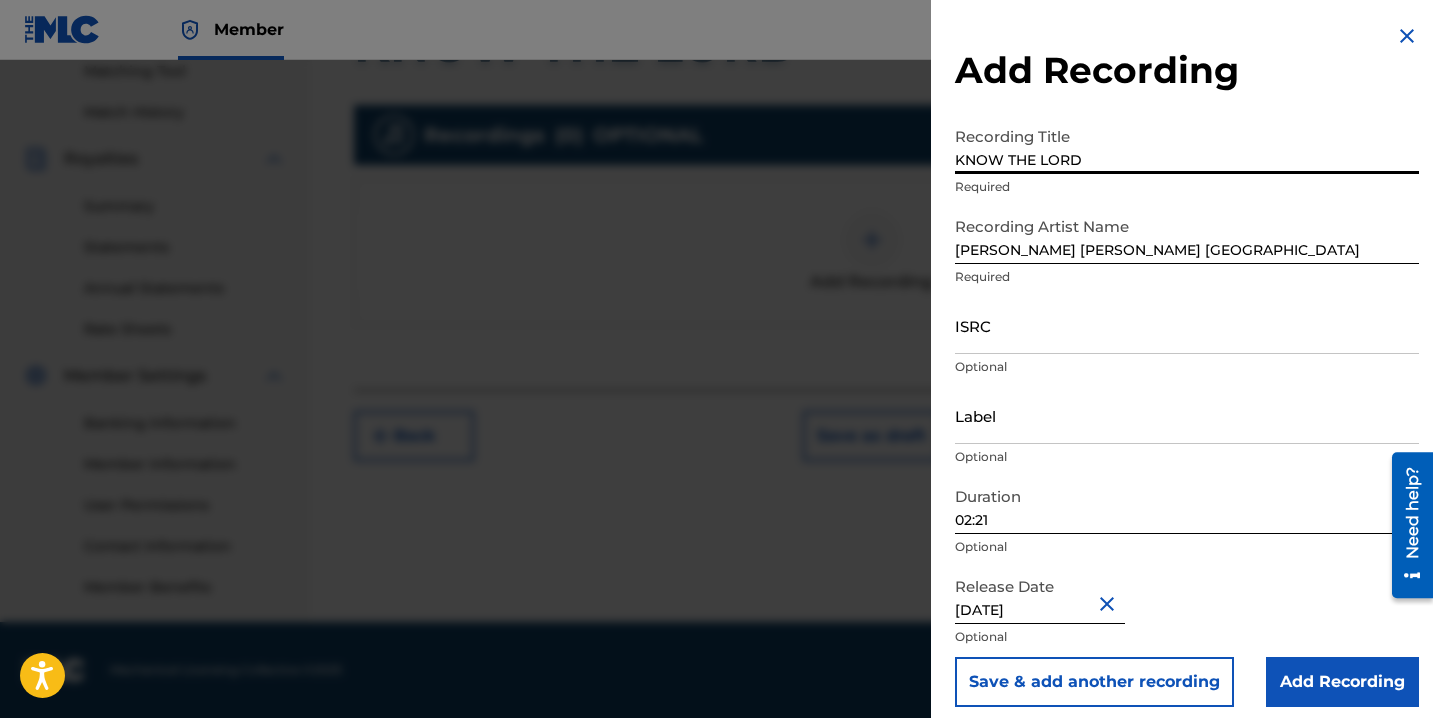 click on "ISRC" at bounding box center [1187, 325] 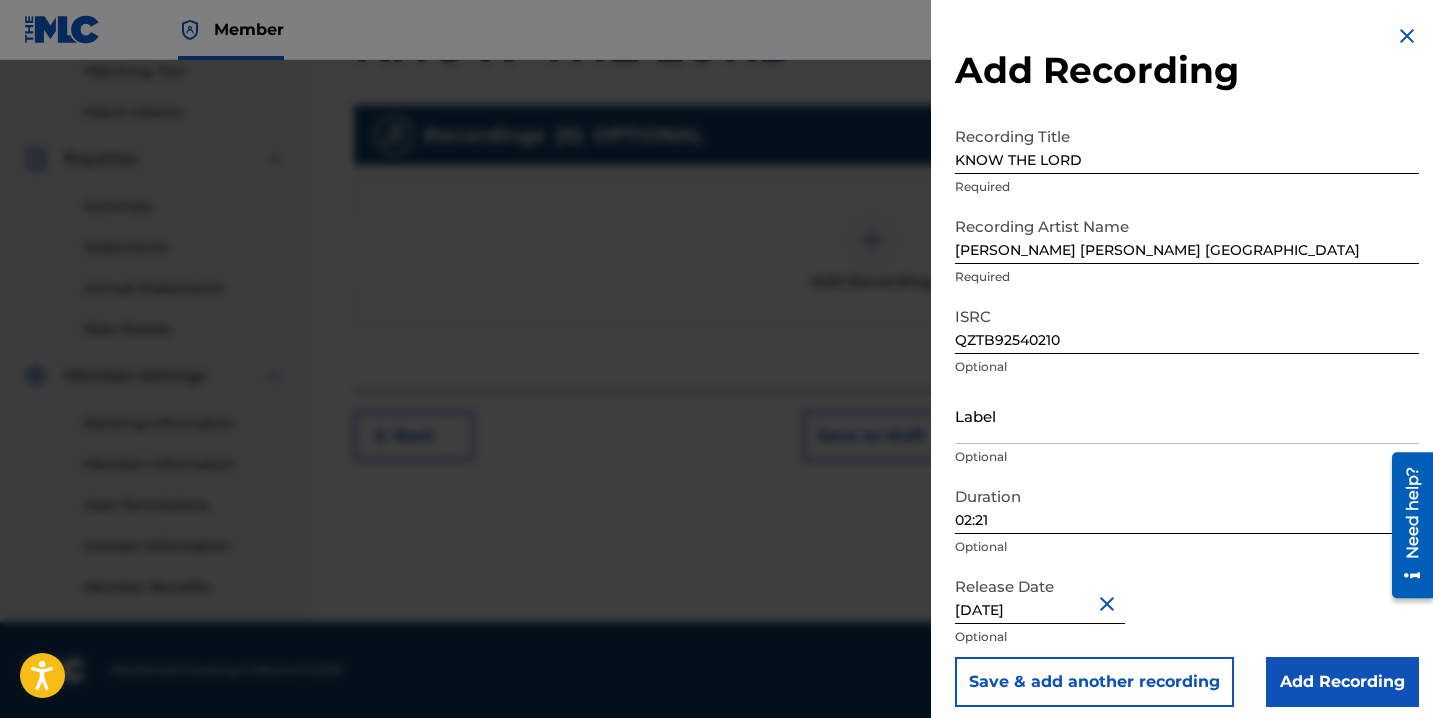 click on "Add Recording" at bounding box center [1342, 682] 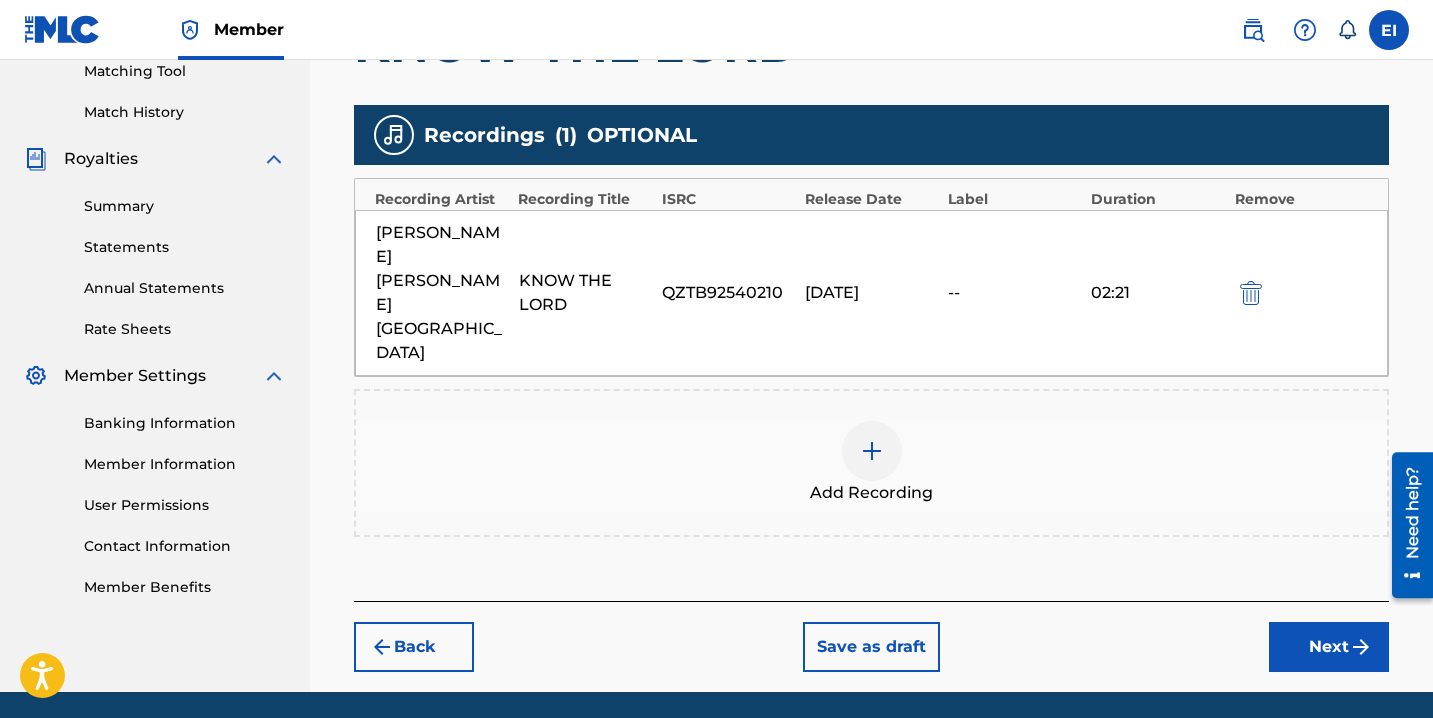 click on "Next" at bounding box center [1329, 647] 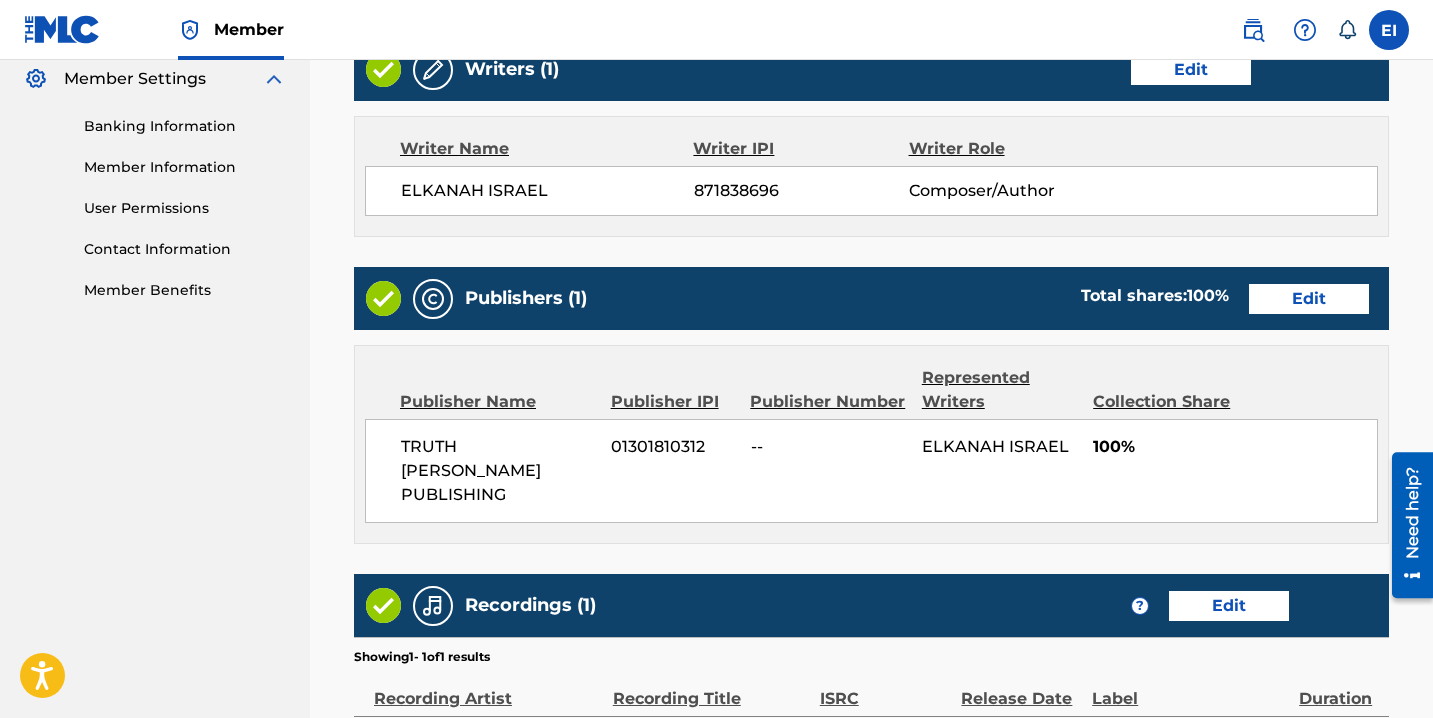 scroll, scrollTop: 1059, scrollLeft: 0, axis: vertical 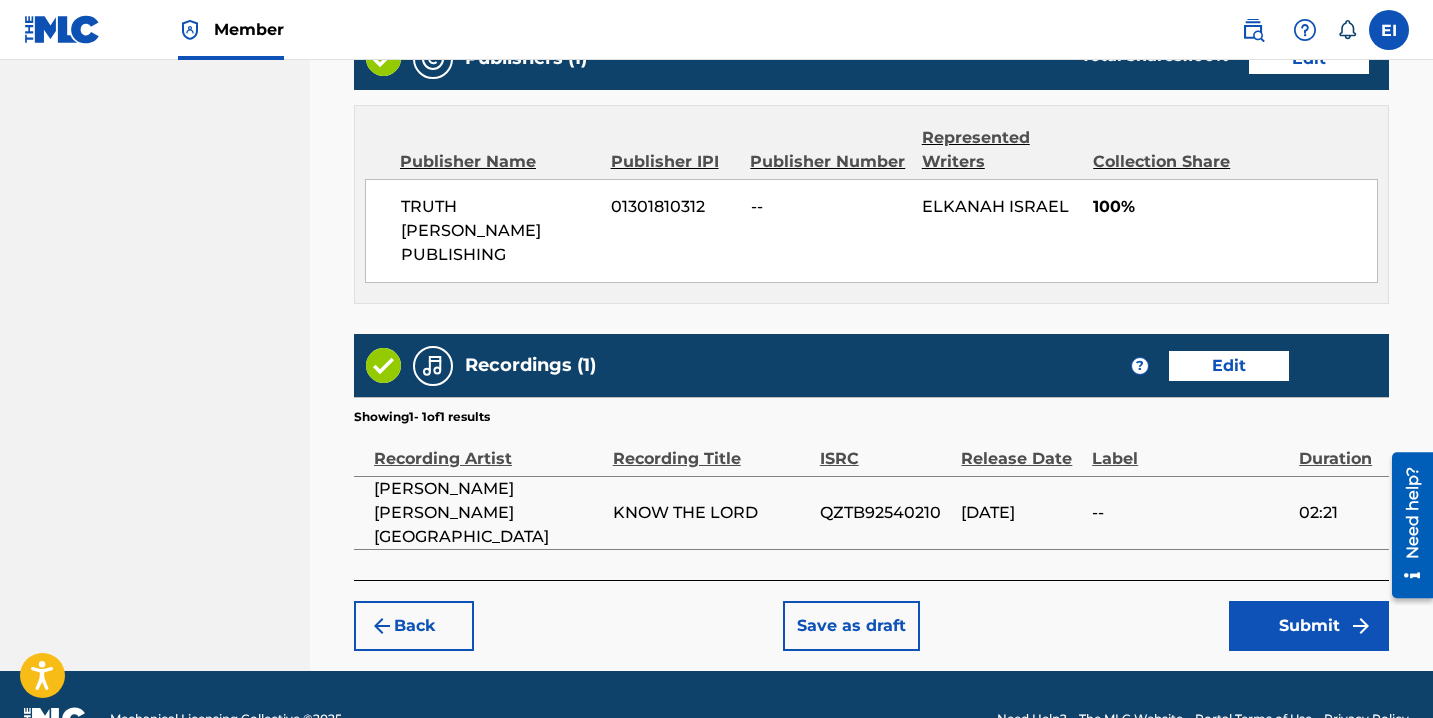 click on "Submit" at bounding box center [1309, 626] 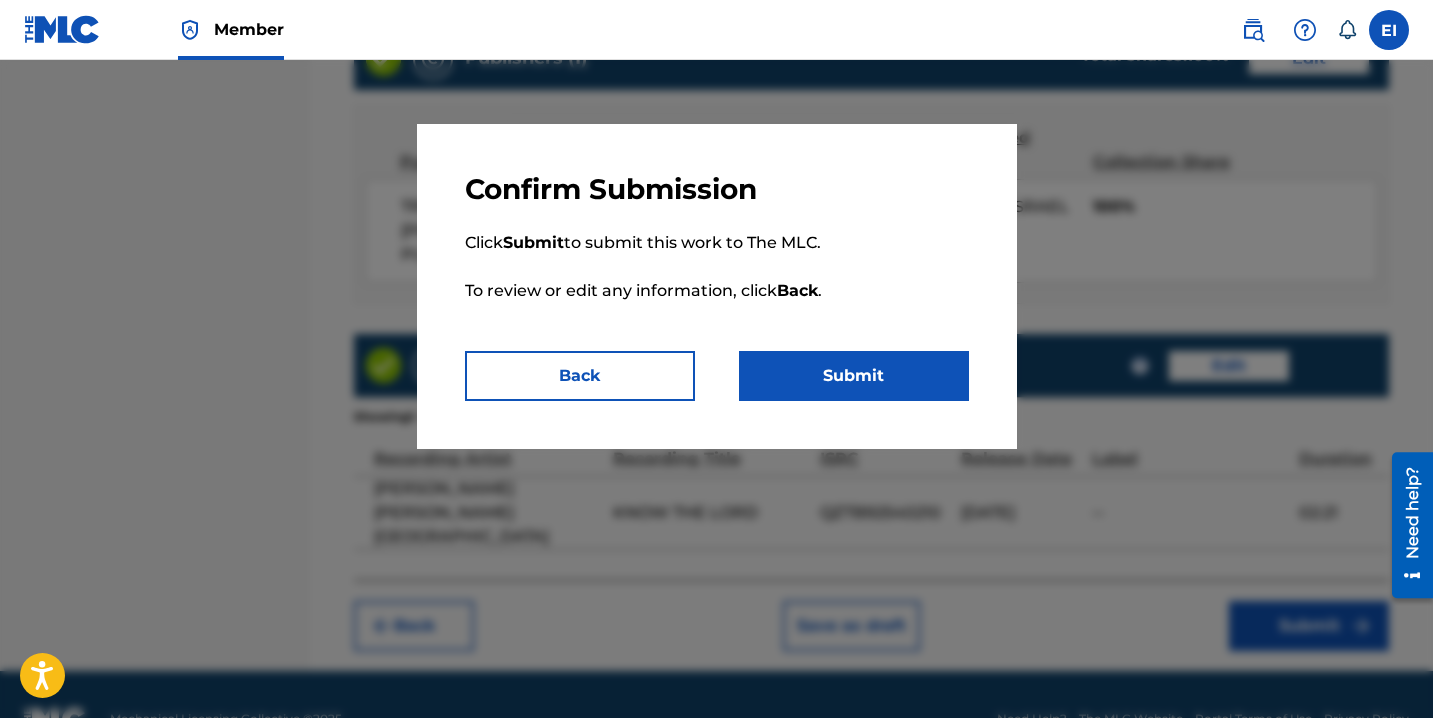 click on "Submit" at bounding box center [854, 376] 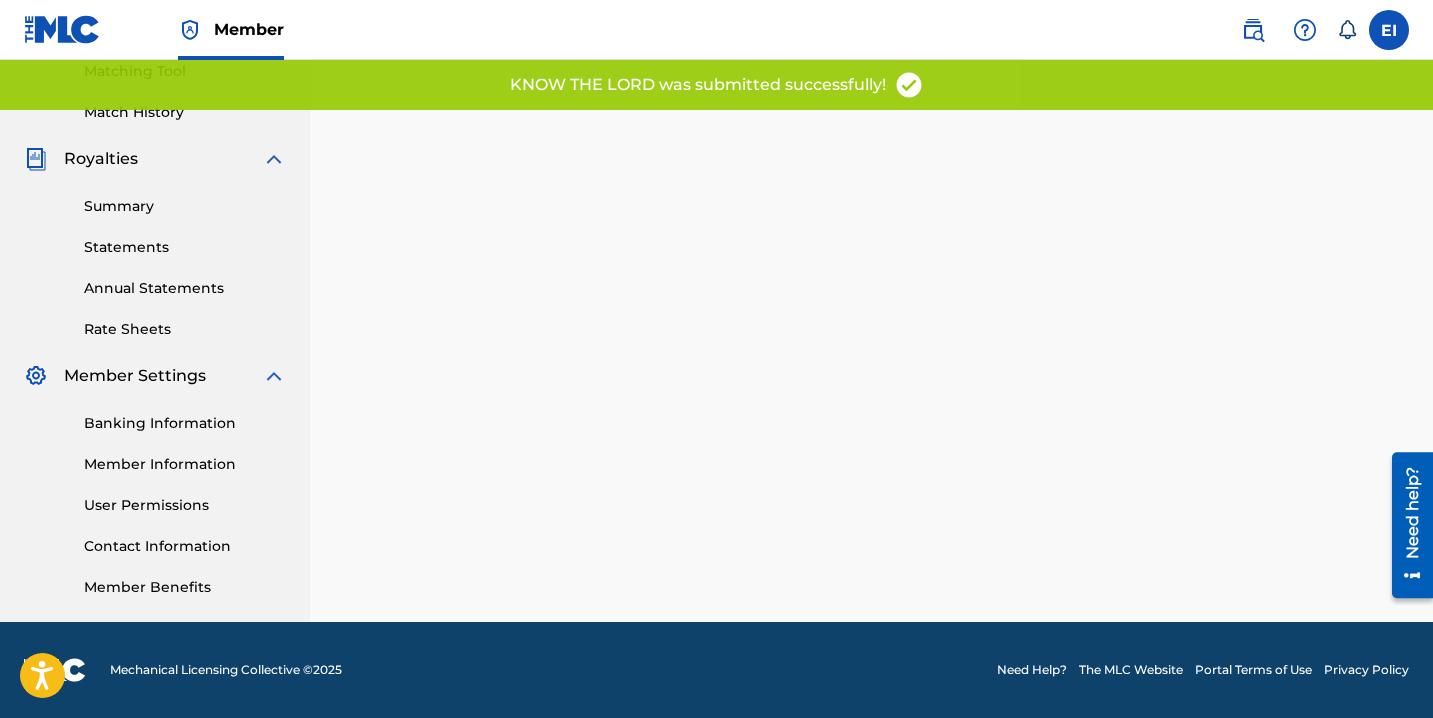 scroll, scrollTop: 0, scrollLeft: 0, axis: both 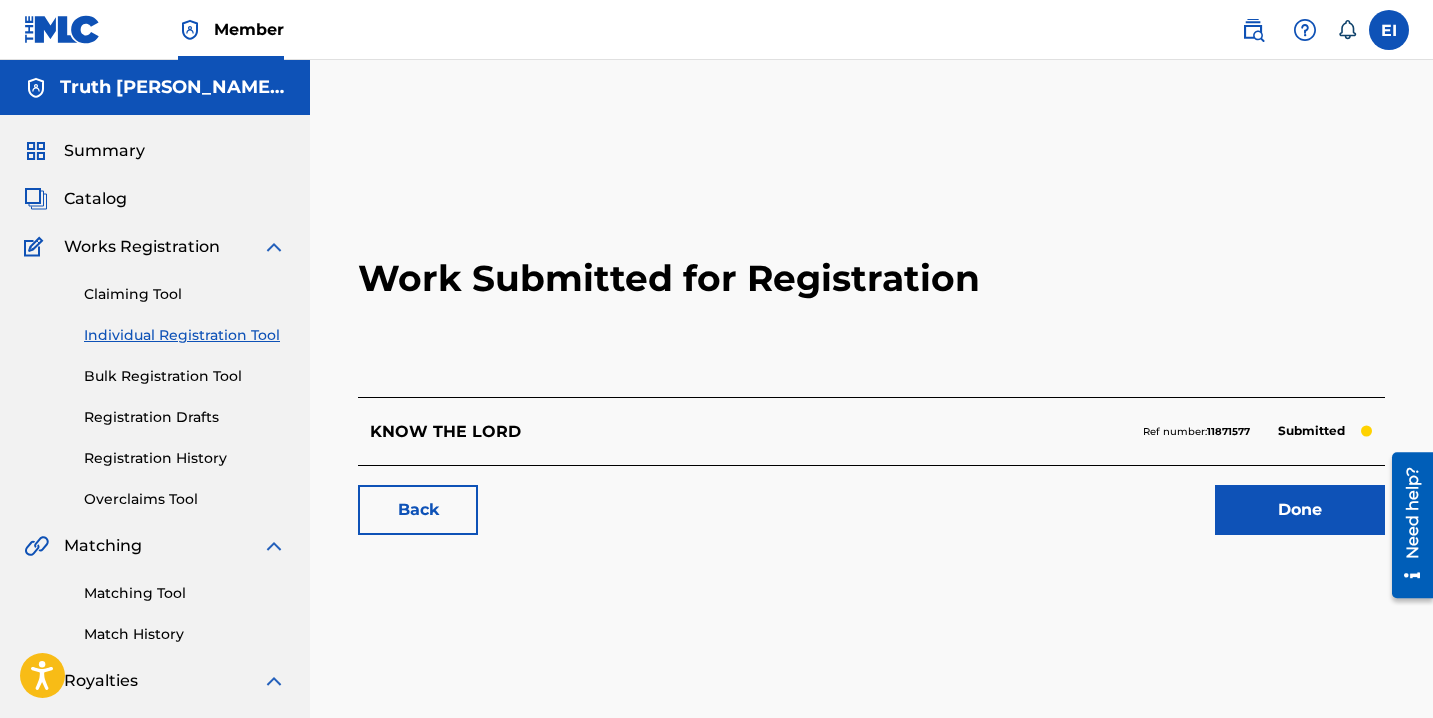 click on "Done" at bounding box center (1300, 510) 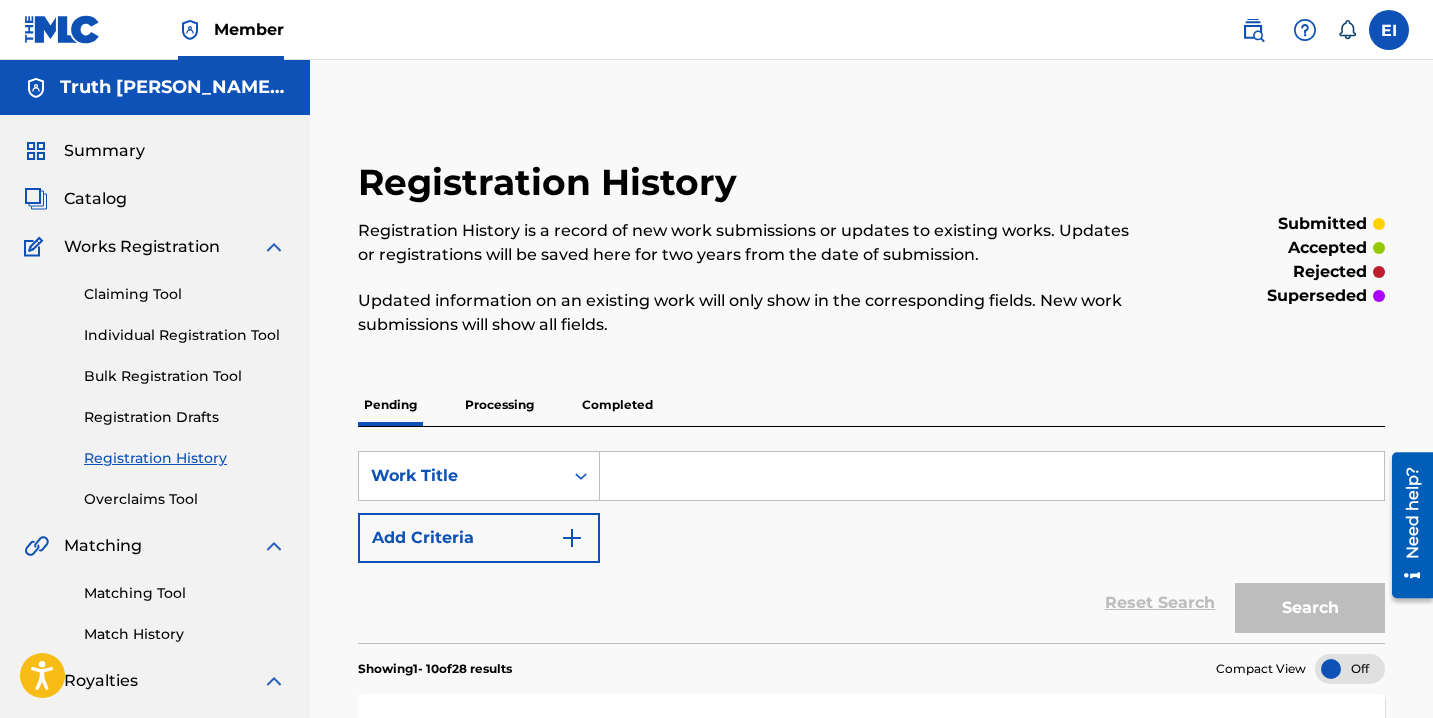 click on "Individual Registration Tool" at bounding box center (185, 335) 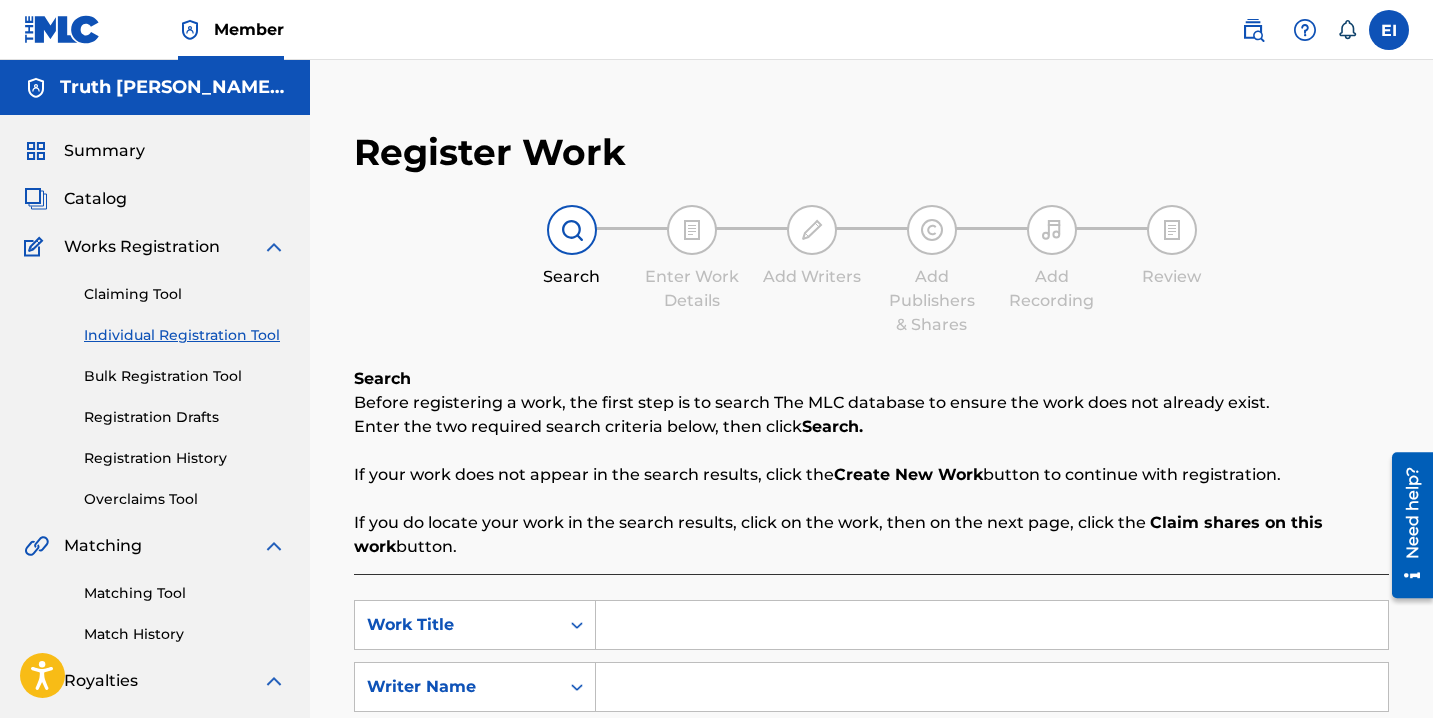 click at bounding box center (992, 625) 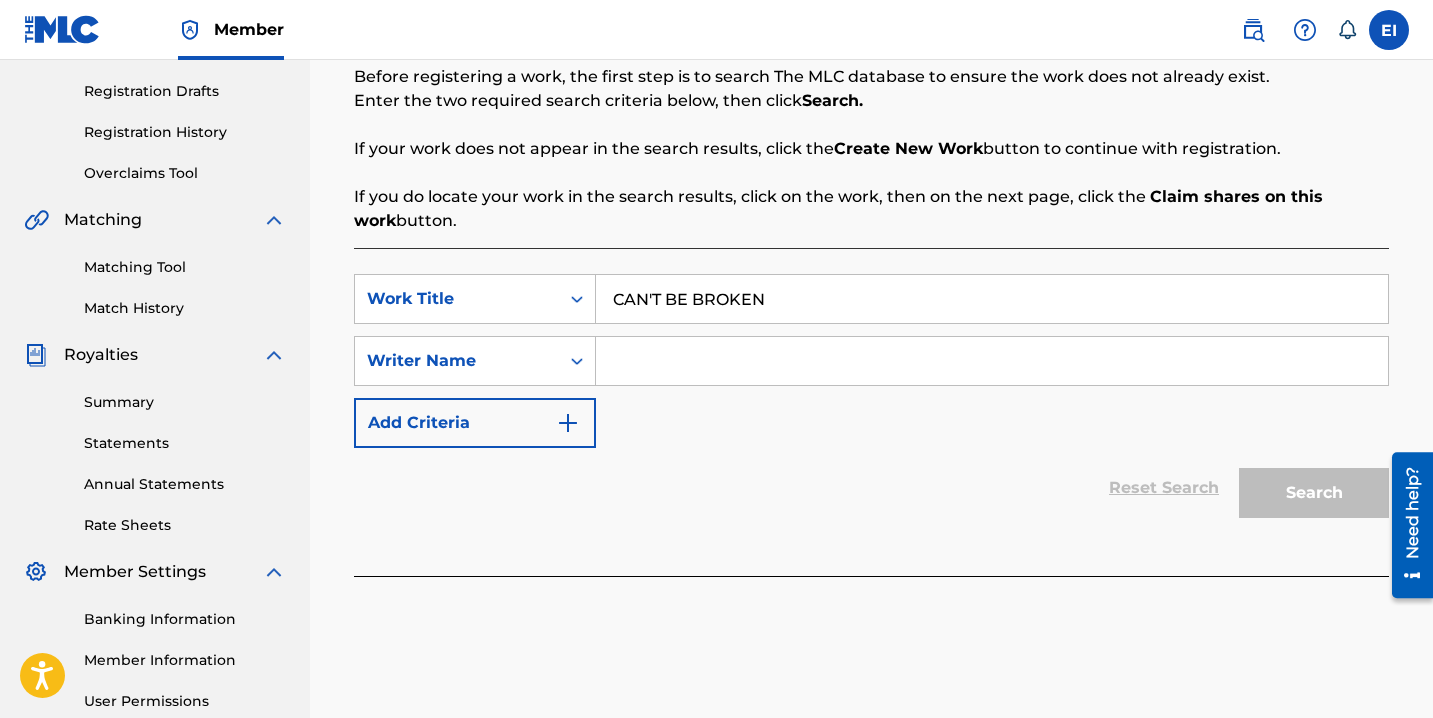 scroll, scrollTop: 350, scrollLeft: 0, axis: vertical 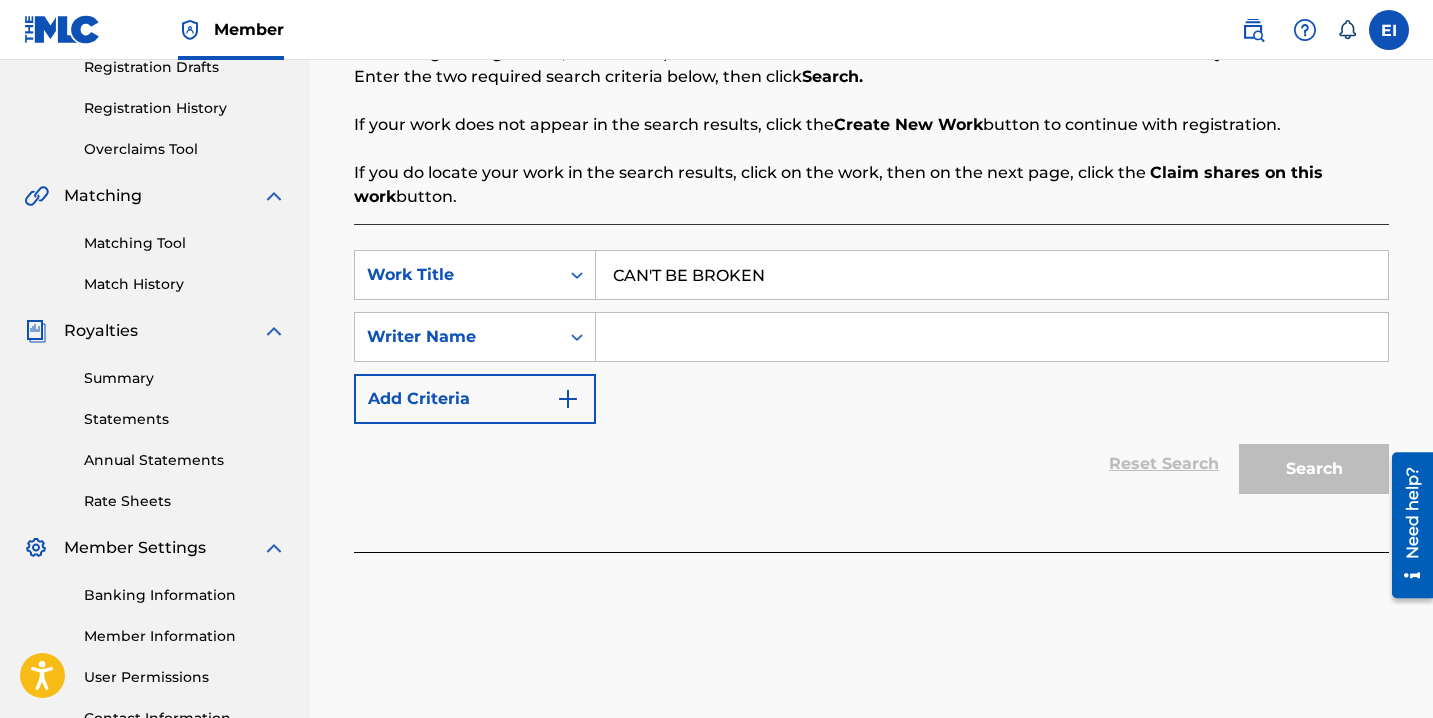 click at bounding box center (992, 337) 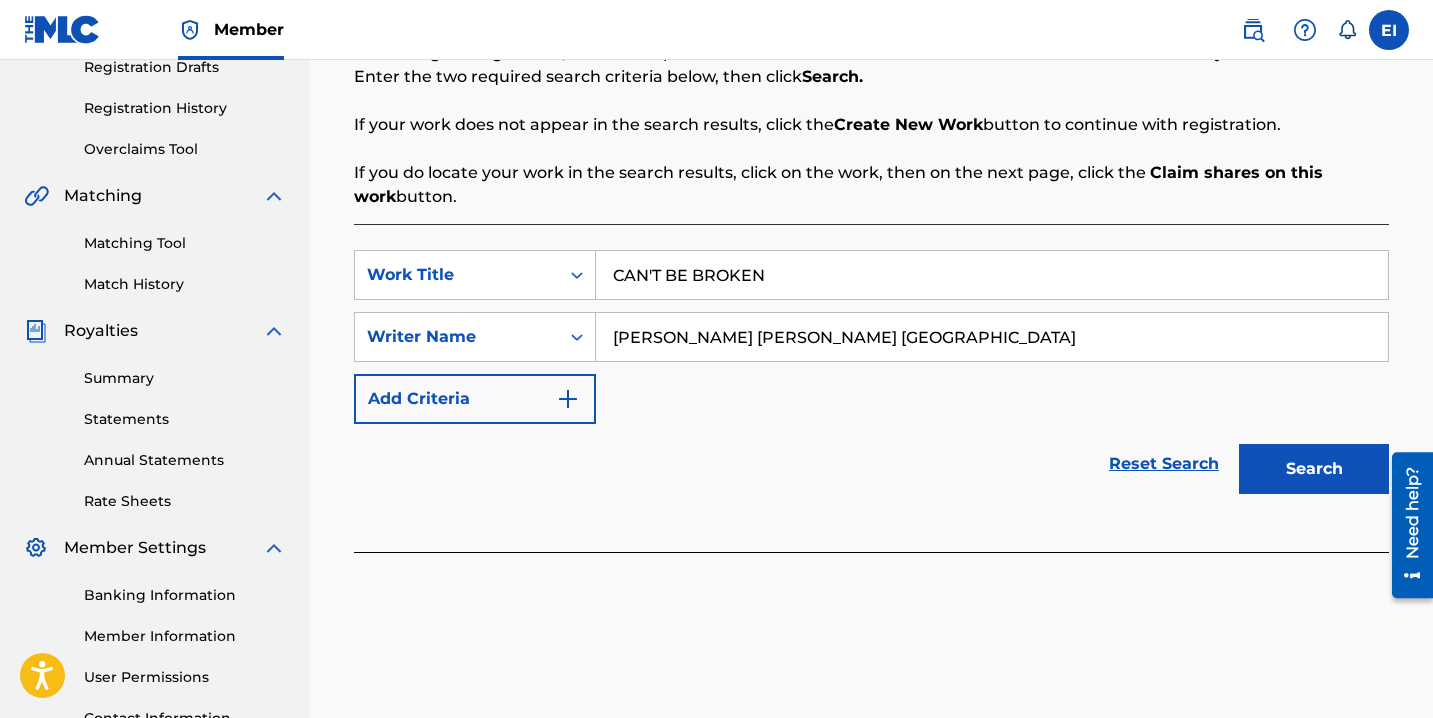 click on "Search" at bounding box center [1314, 469] 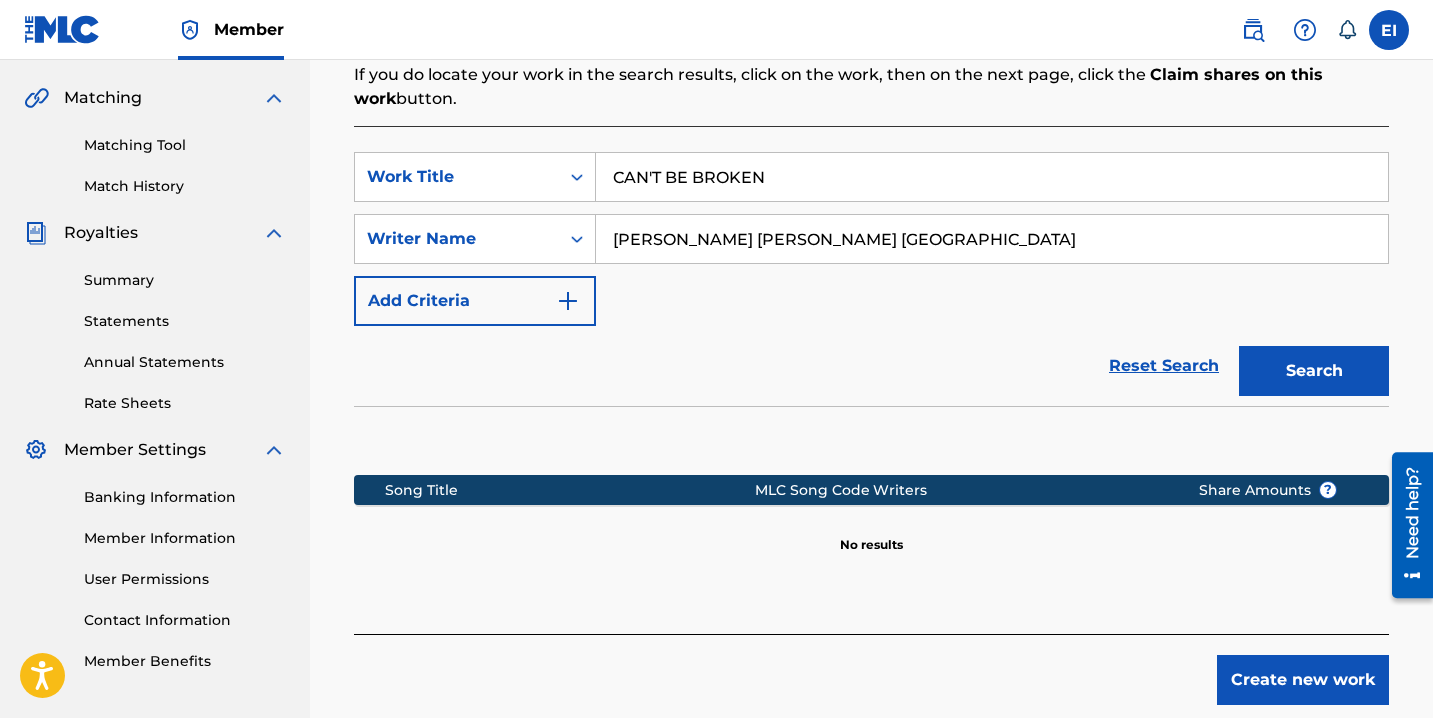 scroll, scrollTop: 551, scrollLeft: 0, axis: vertical 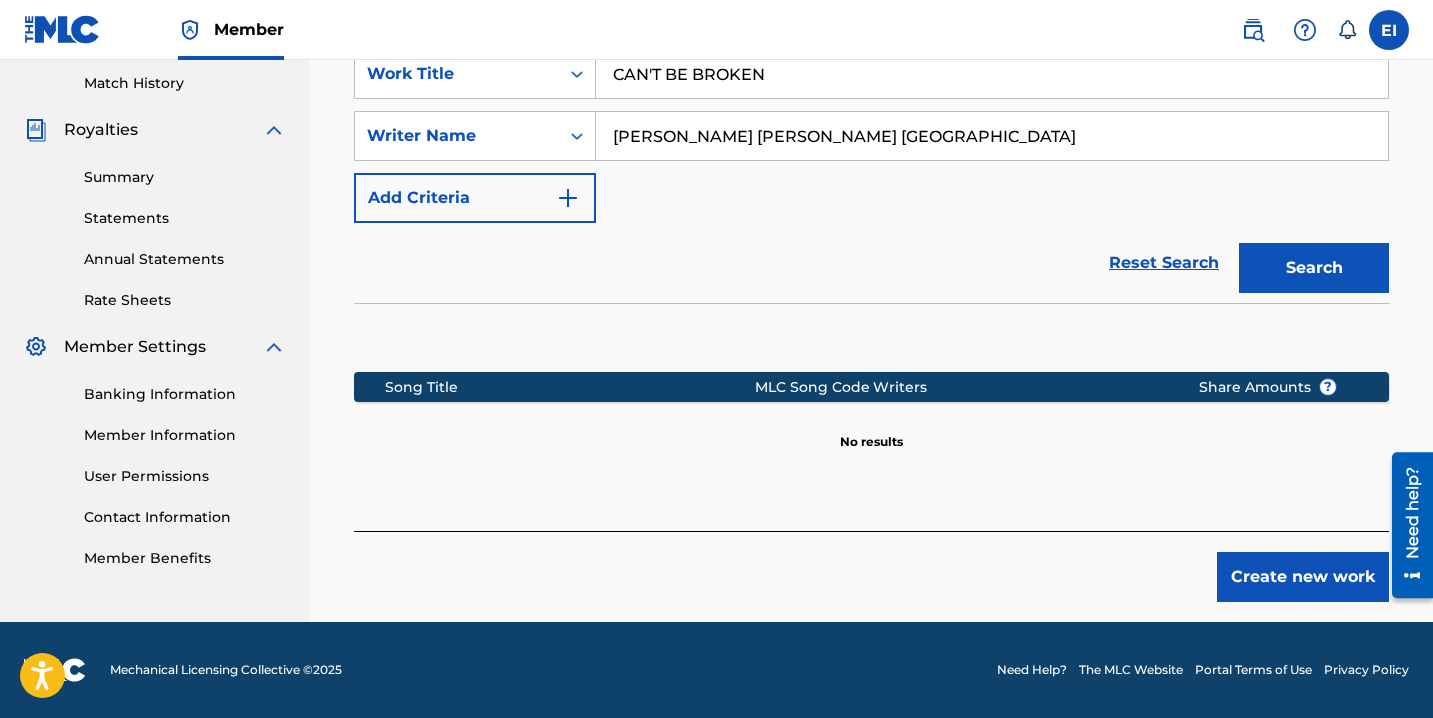 click on "Create new work" at bounding box center (1303, 577) 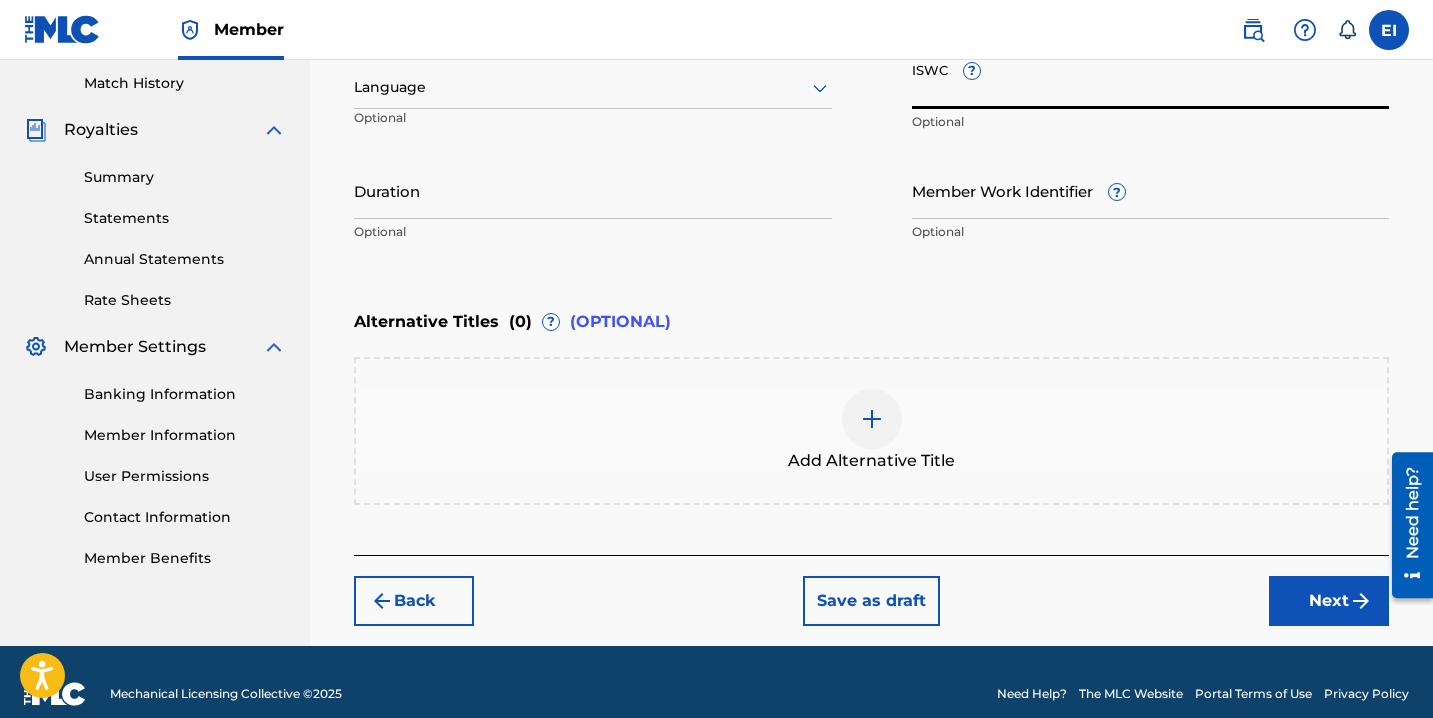 click on "ISWC   ?" at bounding box center (1151, 80) 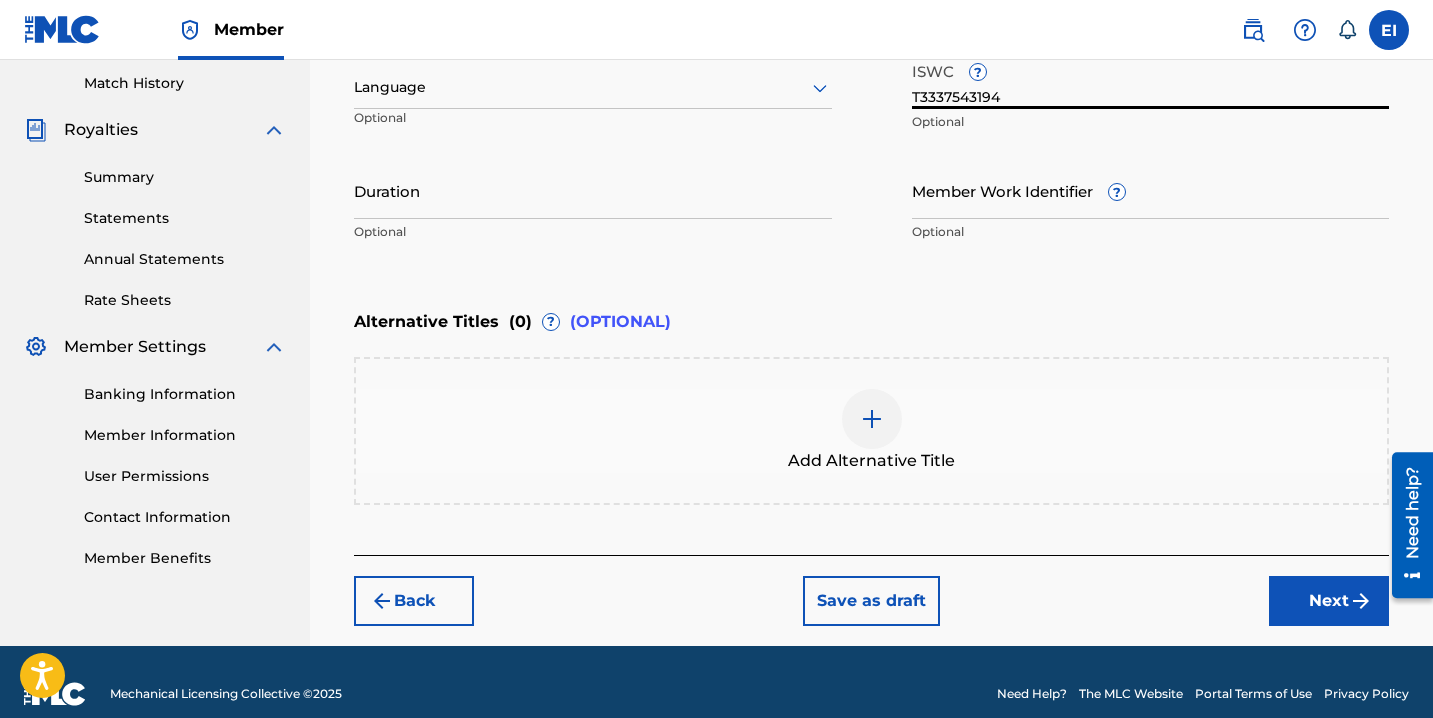 click on "Language" at bounding box center [593, 88] 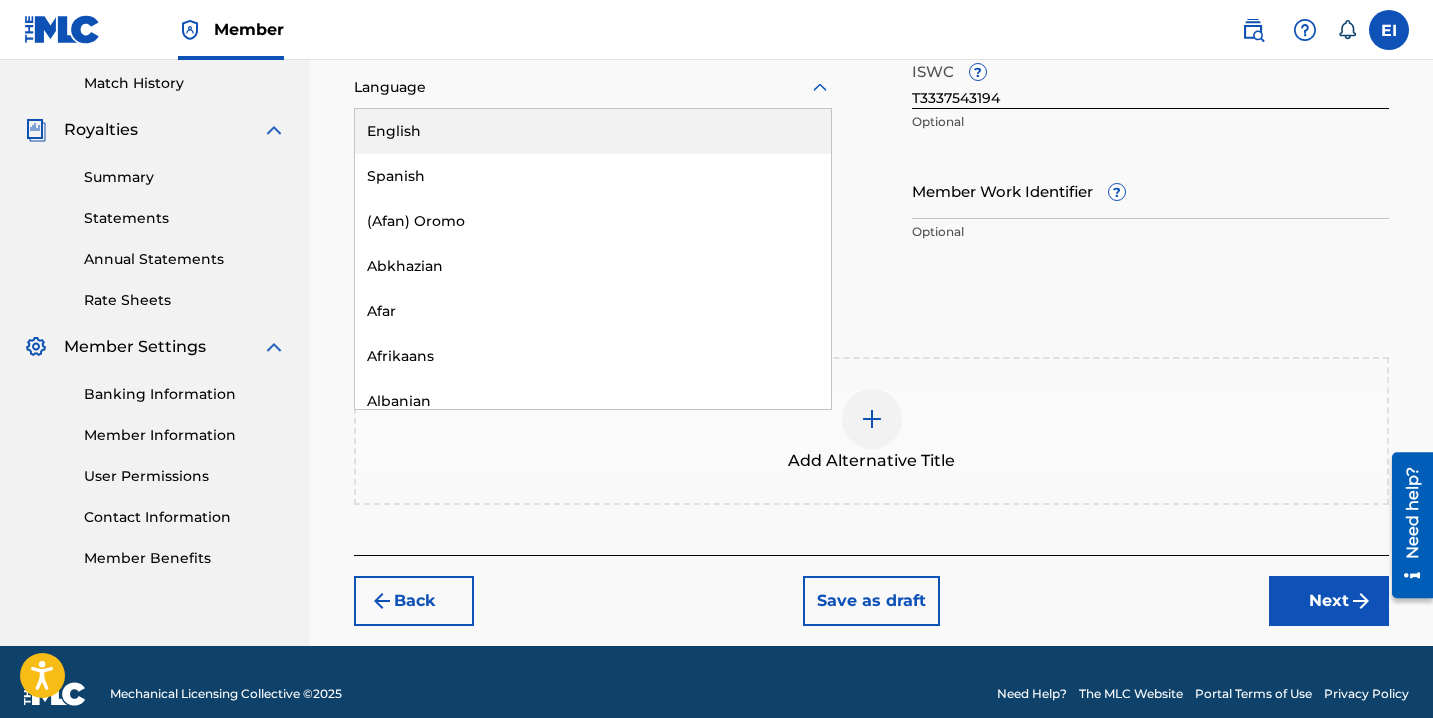 click on "English" at bounding box center [593, 131] 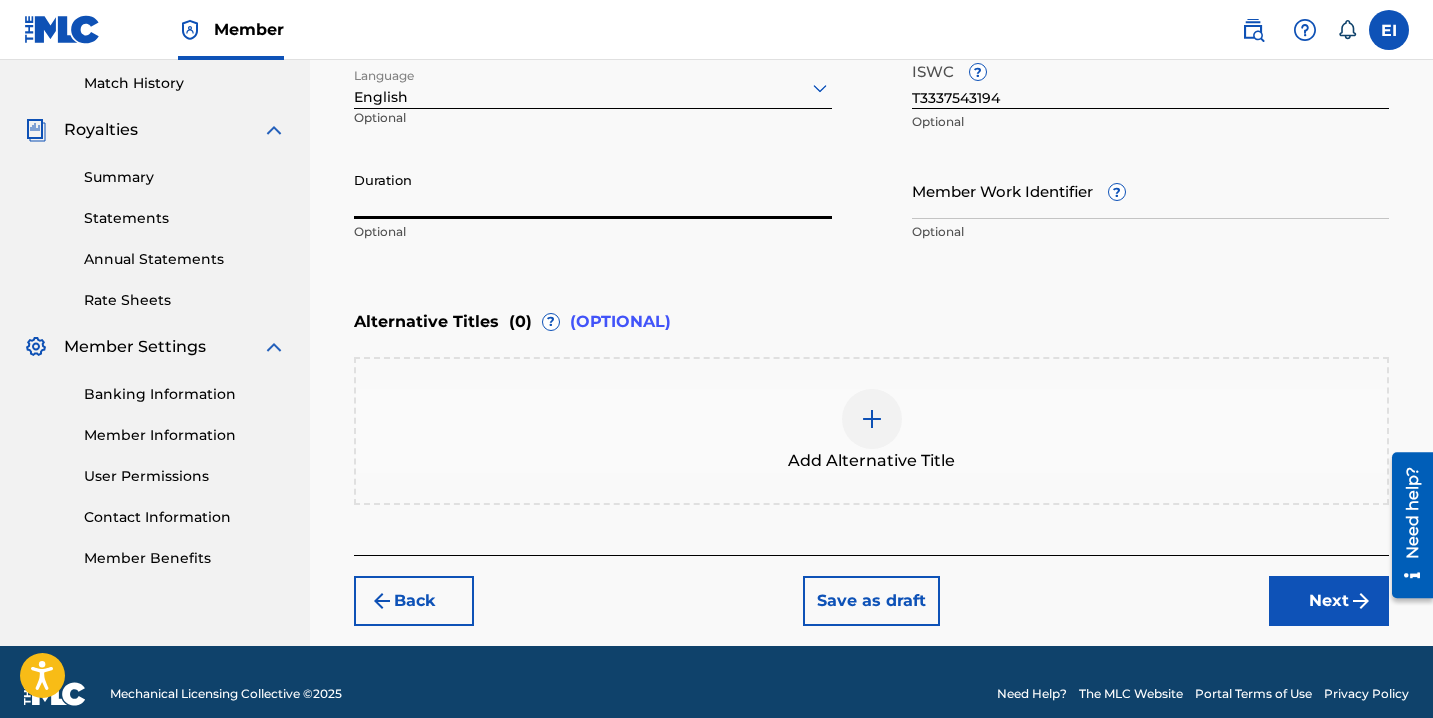 click on "Duration" at bounding box center (593, 190) 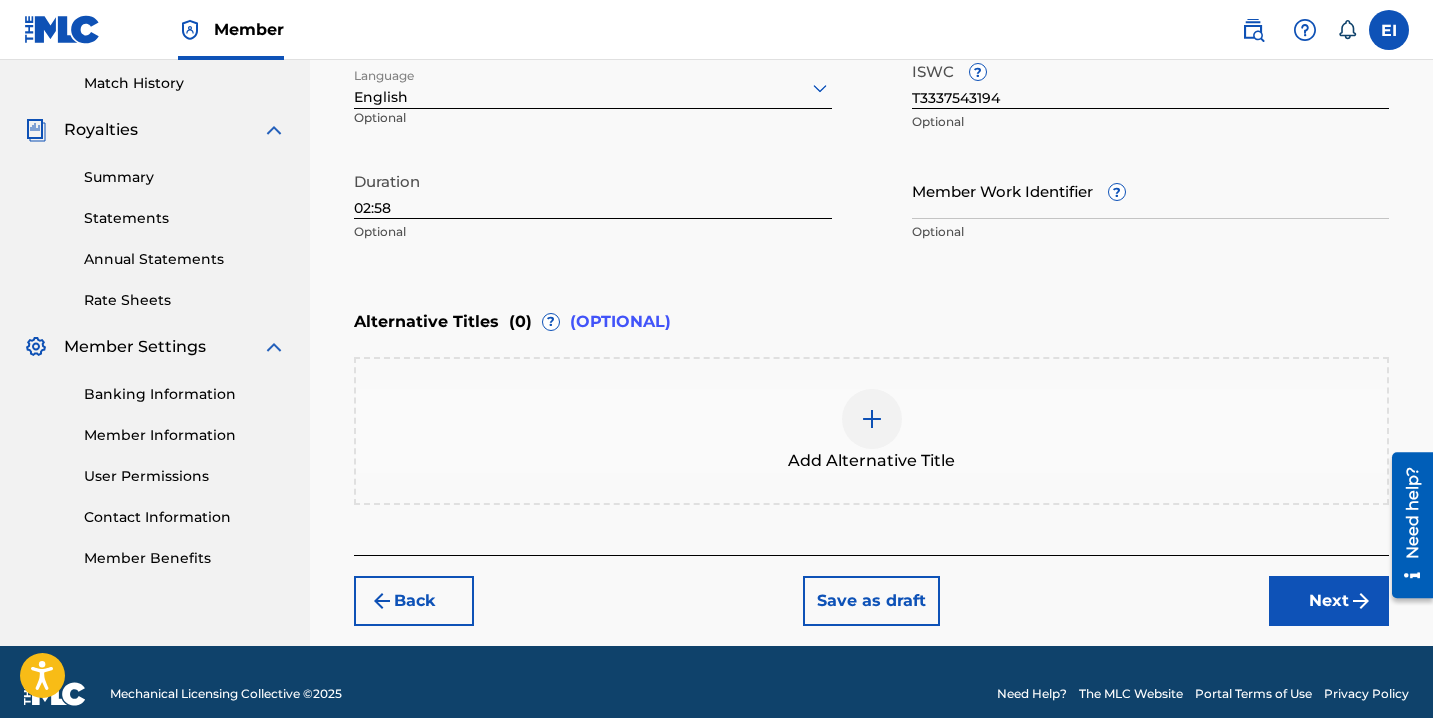 click on "Next" at bounding box center (1329, 601) 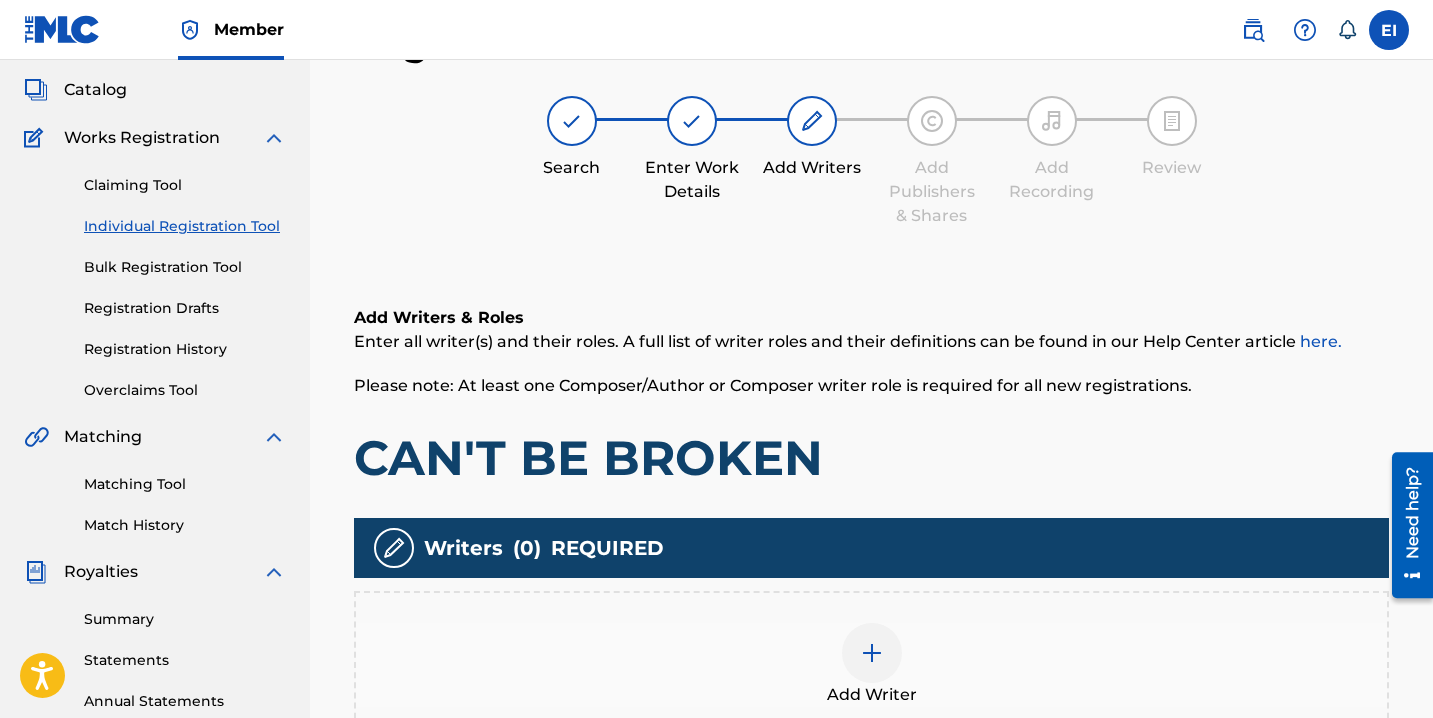 scroll, scrollTop: 90, scrollLeft: 0, axis: vertical 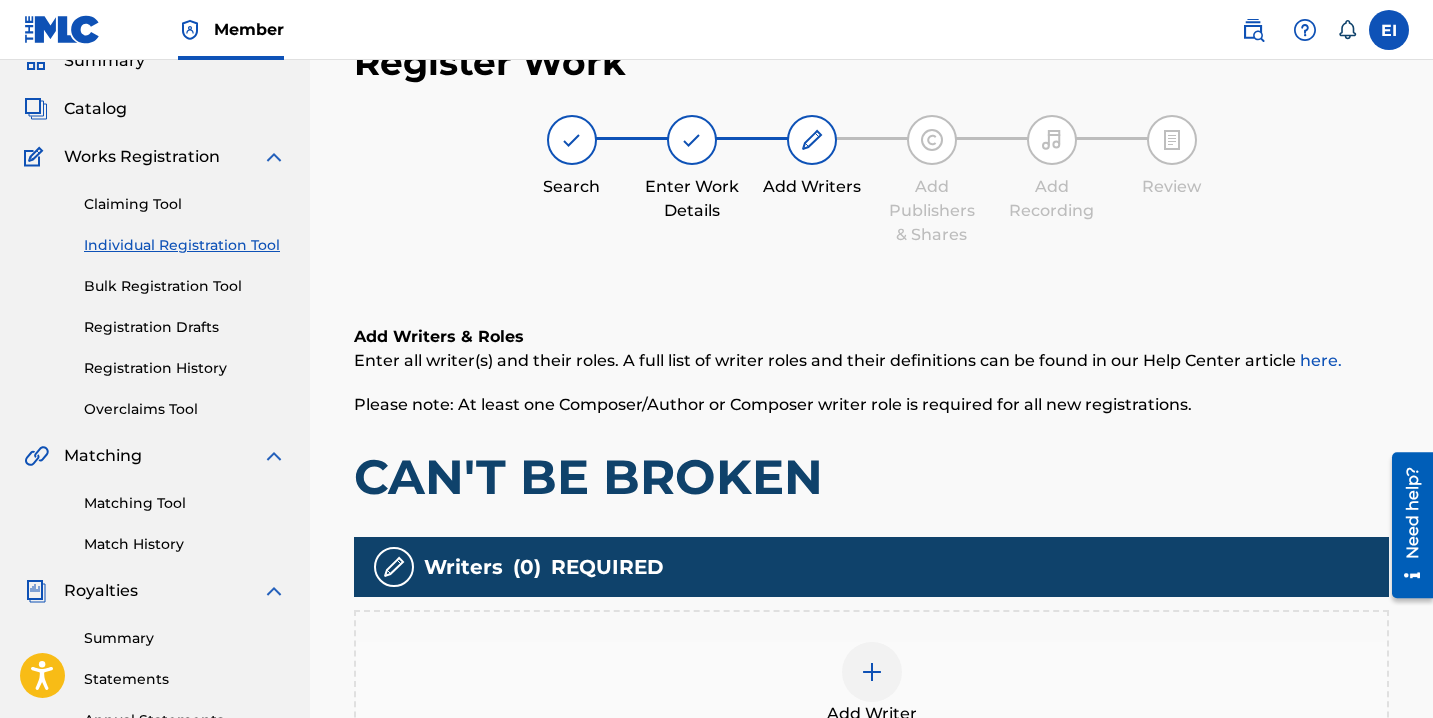 click at bounding box center [872, 672] 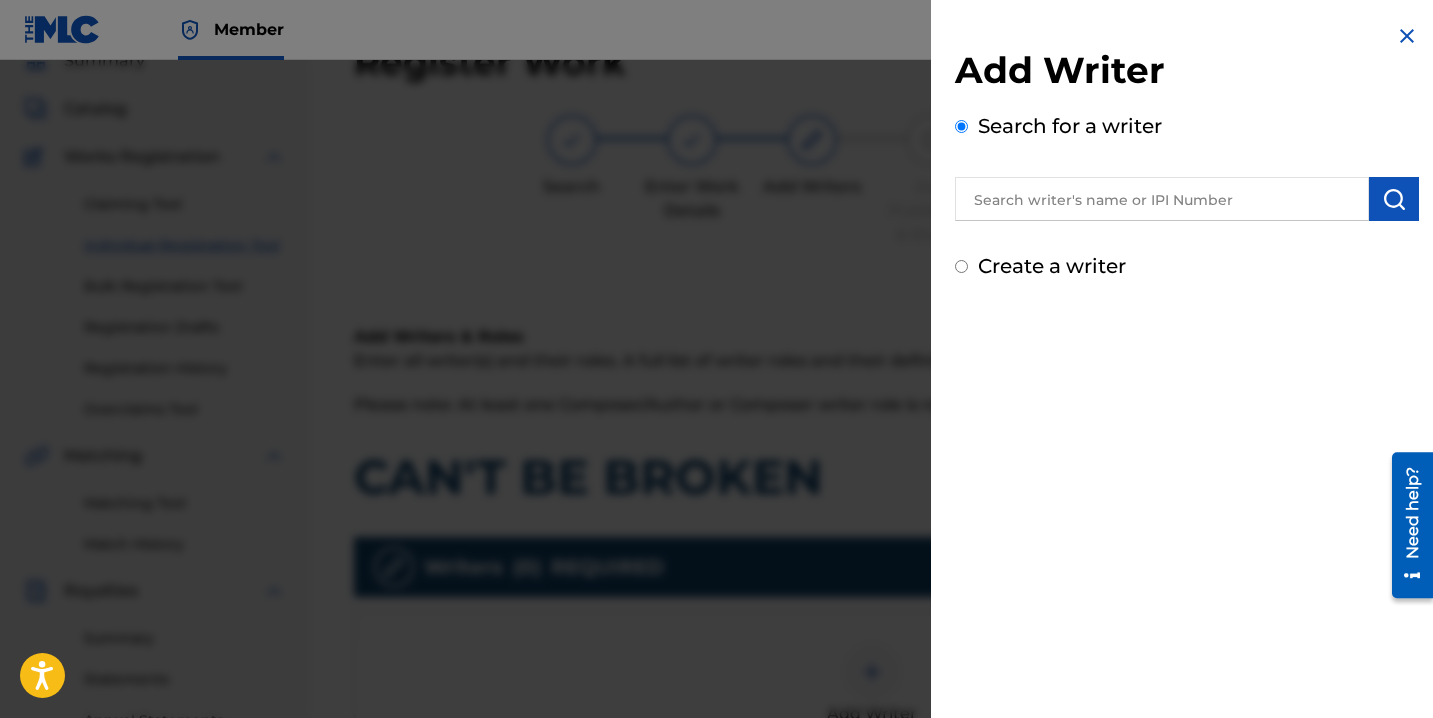 click on "Create a writer" at bounding box center (1052, 266) 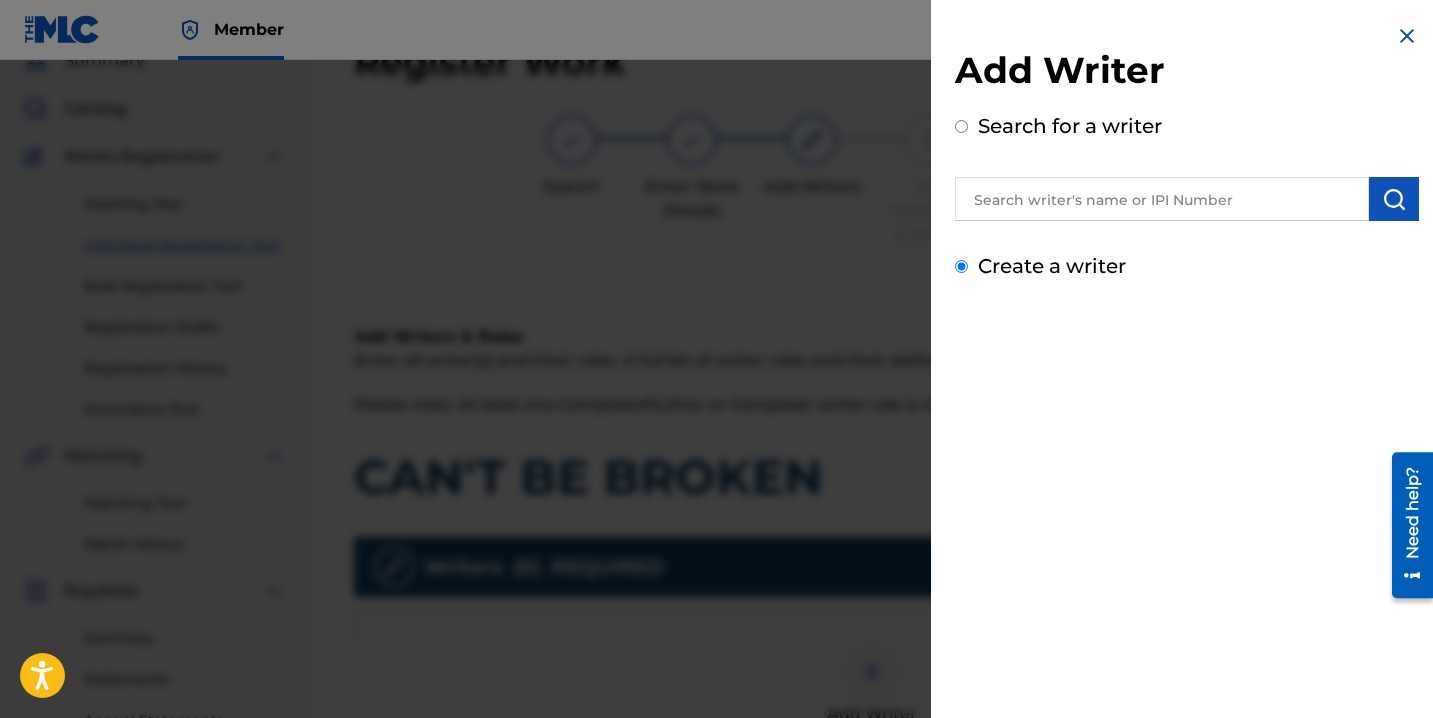 click on "Create a writer" at bounding box center (961, 266) 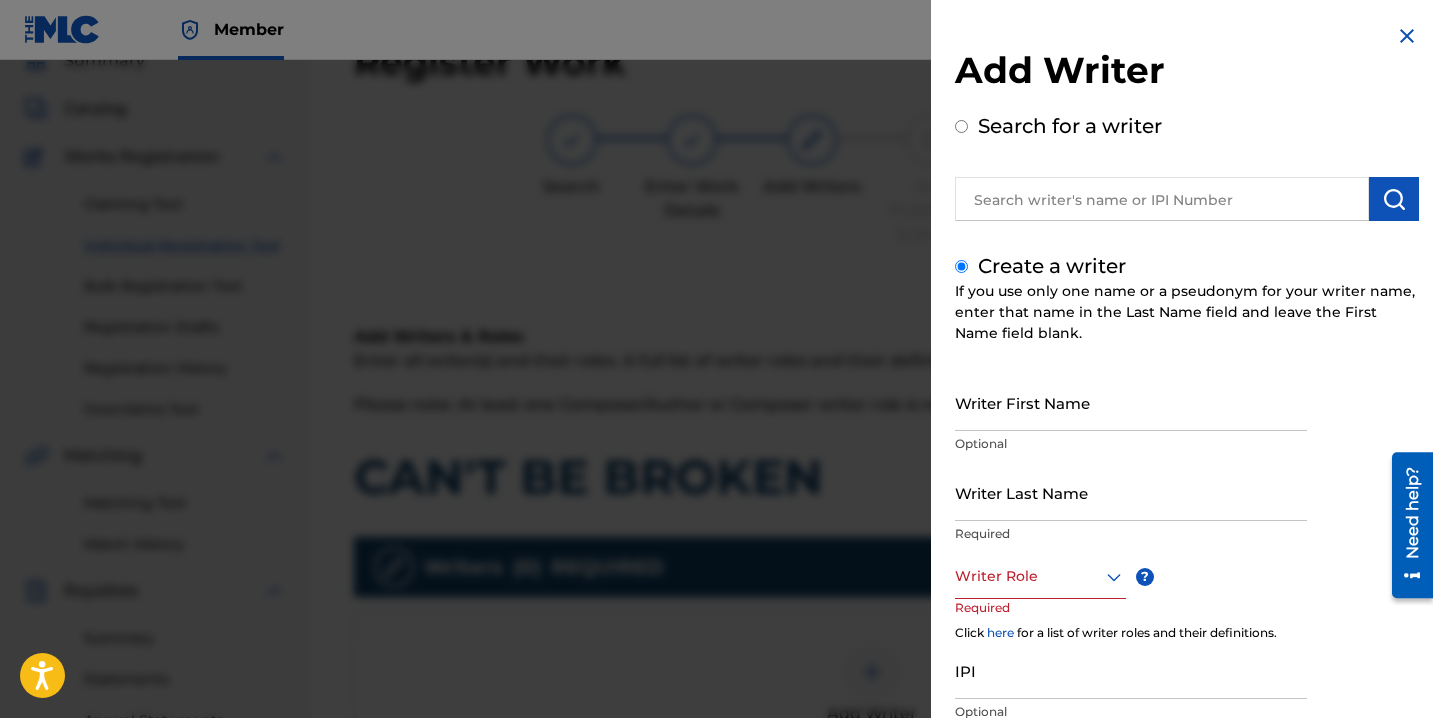 click on "Writer First Name" at bounding box center [1131, 402] 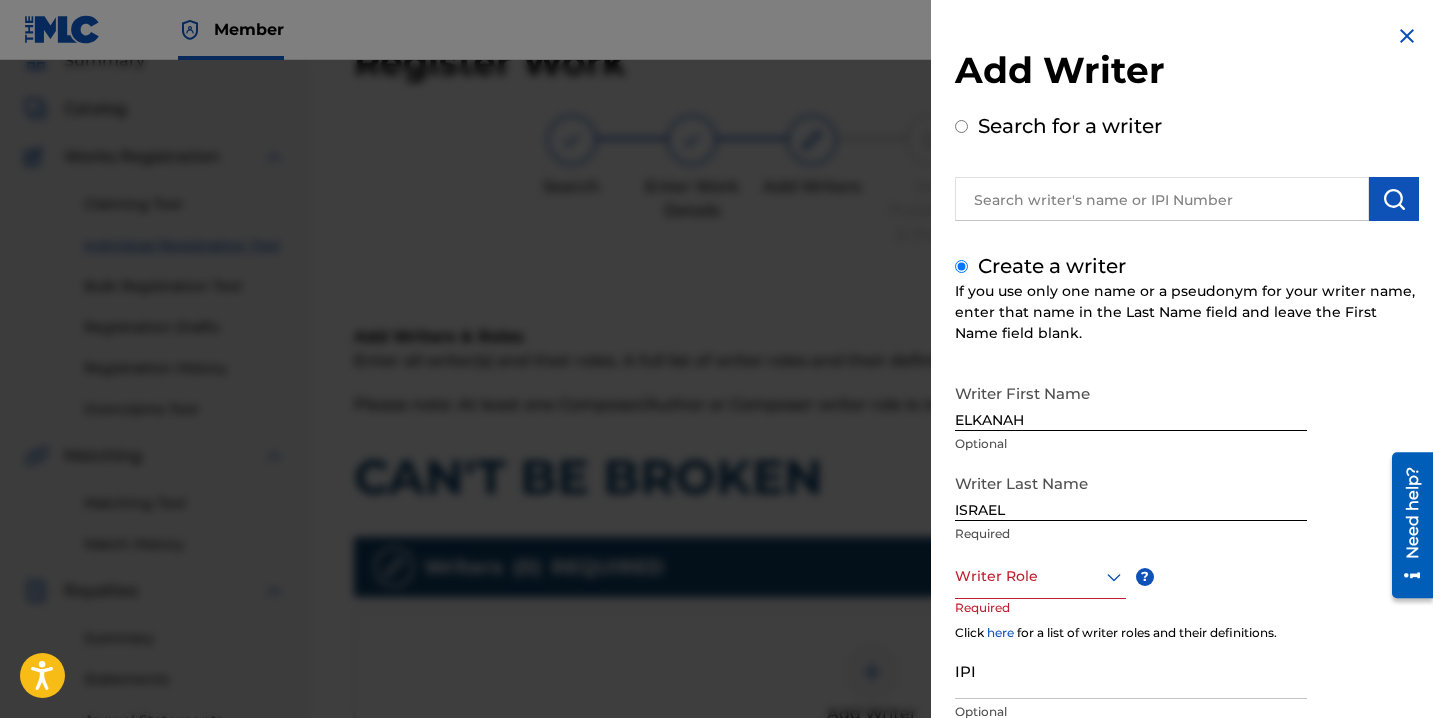 click on "Writer Role" at bounding box center (1040, 576) 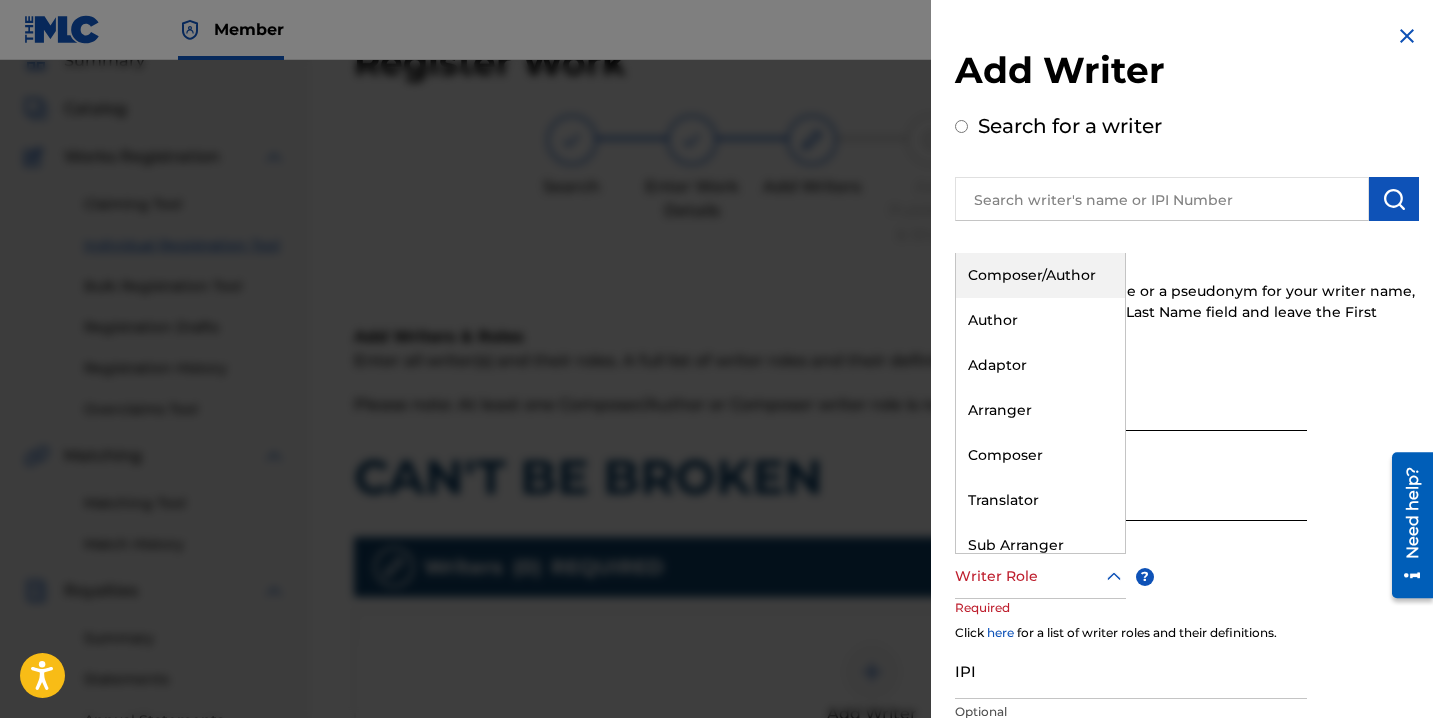 click on "Composer/Author" at bounding box center (1040, 275) 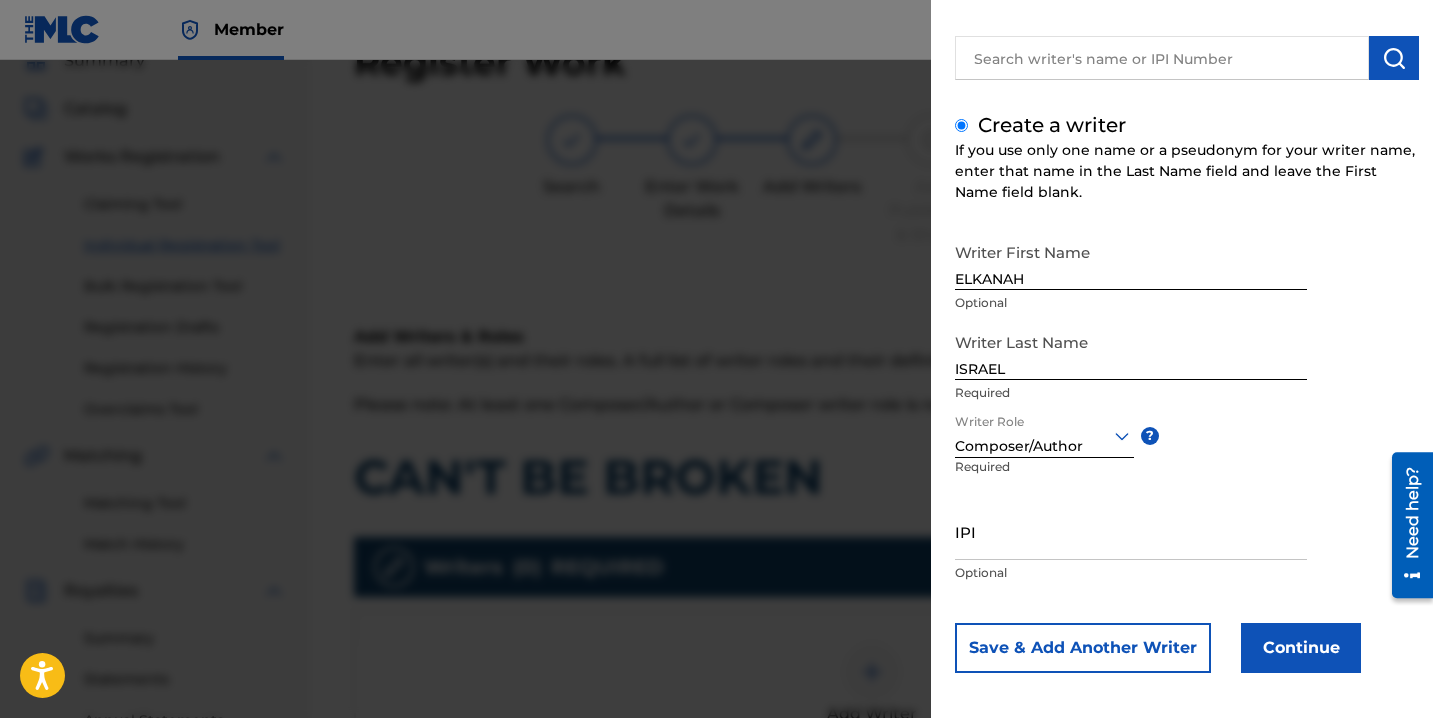 scroll, scrollTop: 150, scrollLeft: 0, axis: vertical 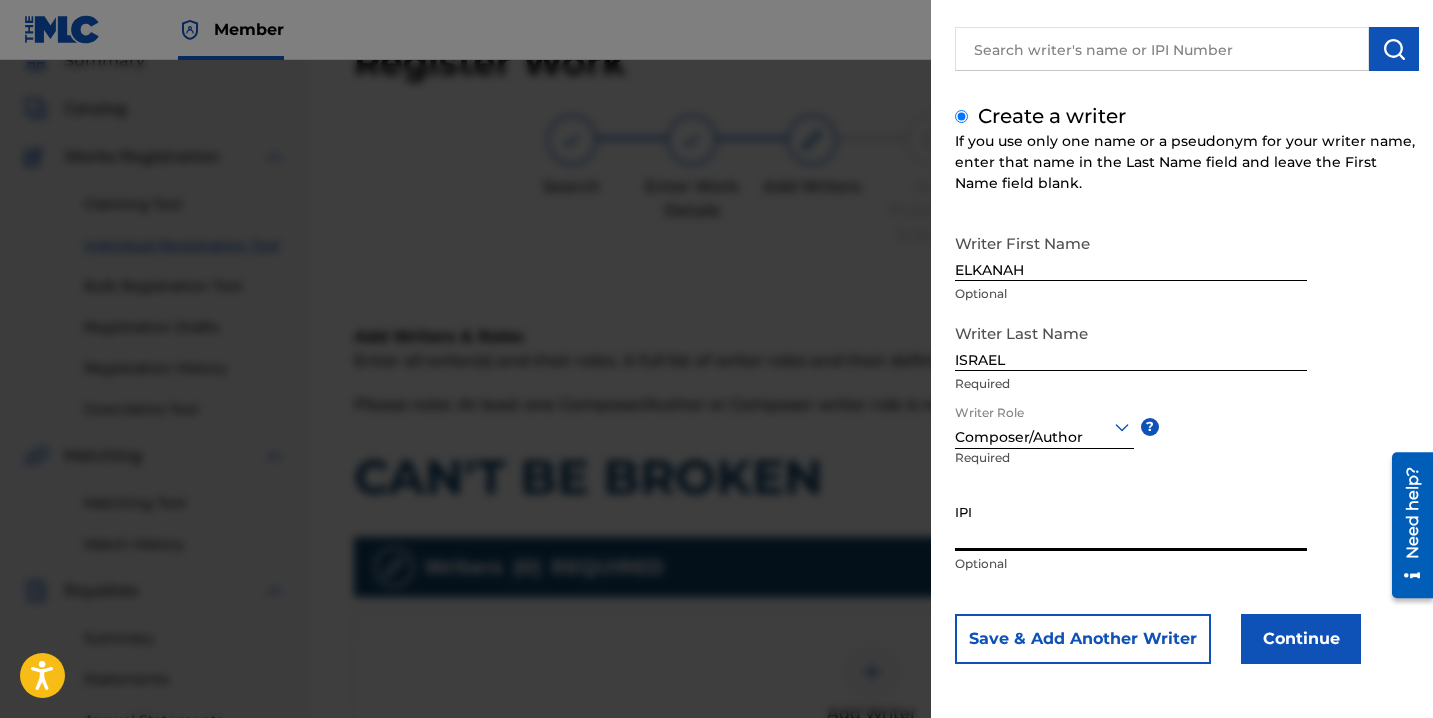 click on "IPI" at bounding box center (1131, 522) 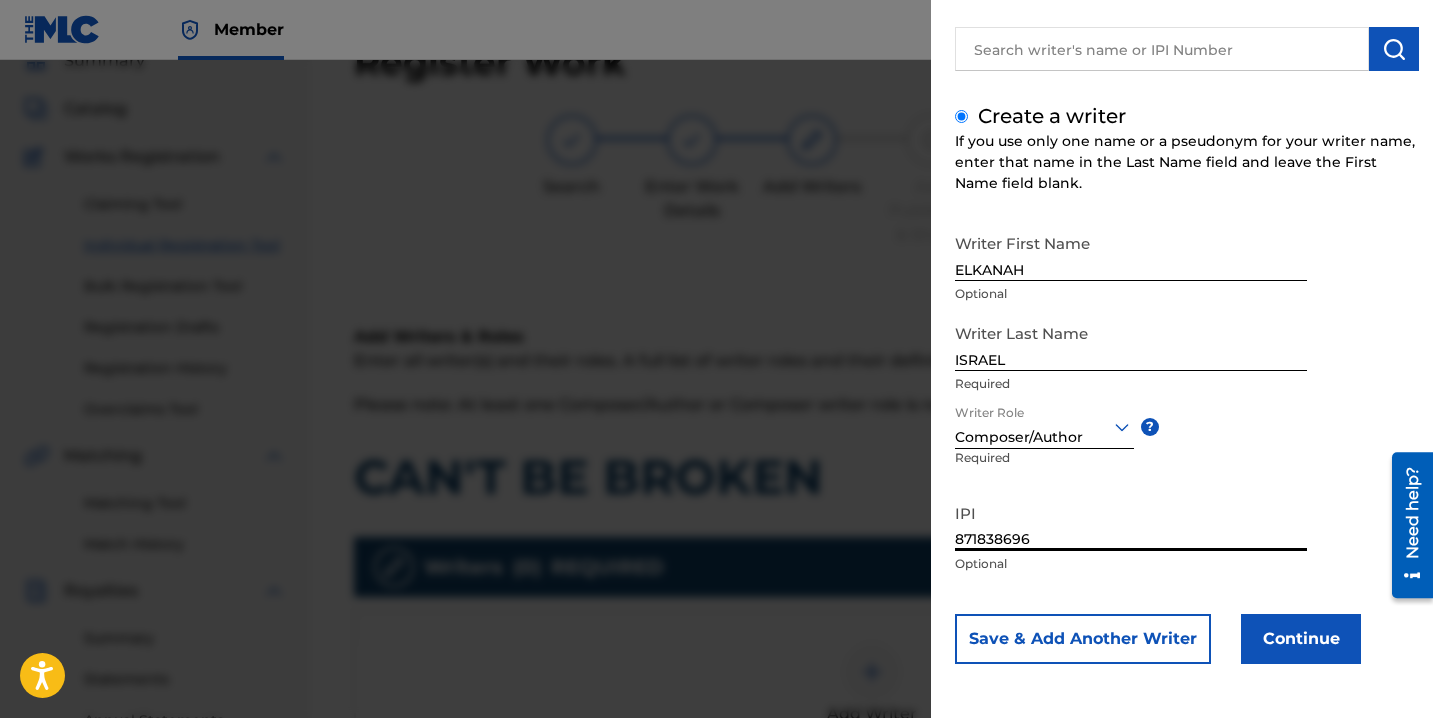 click on "Continue" at bounding box center [1301, 639] 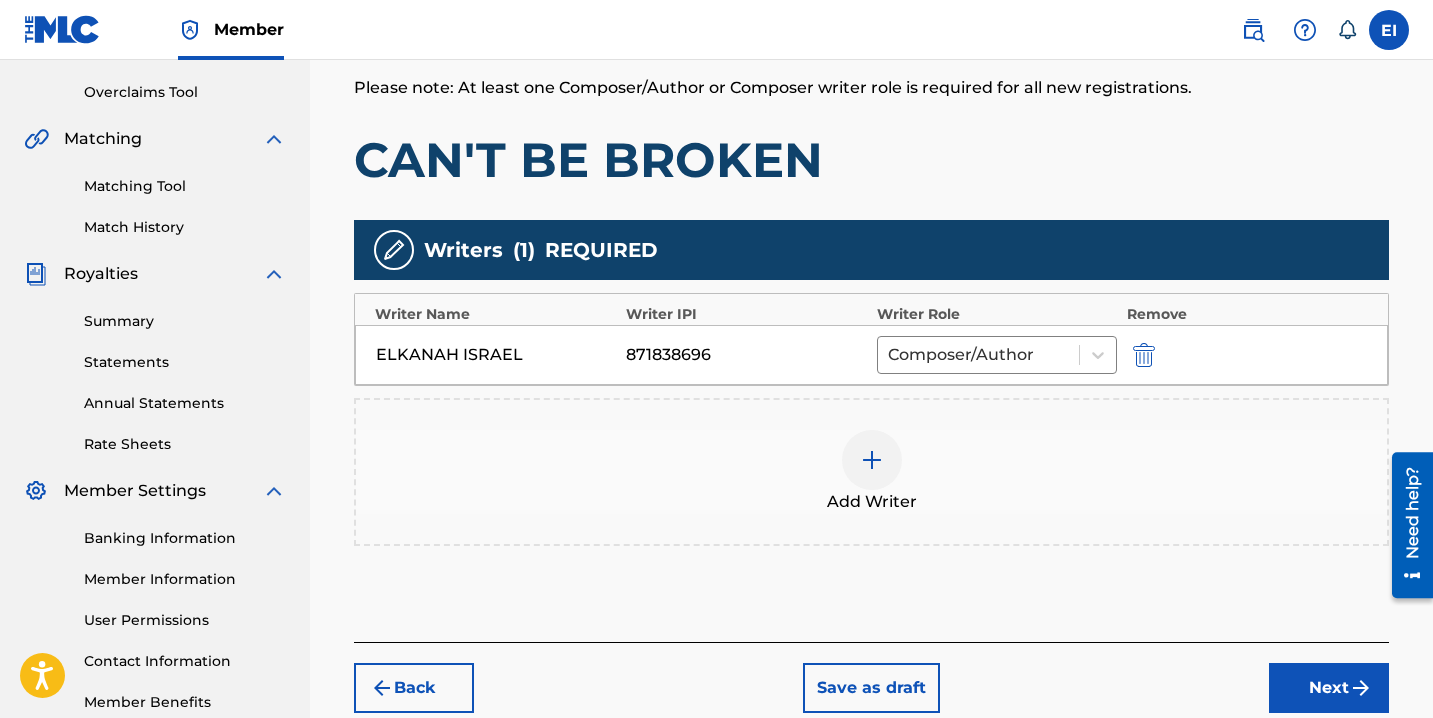scroll, scrollTop: 522, scrollLeft: 0, axis: vertical 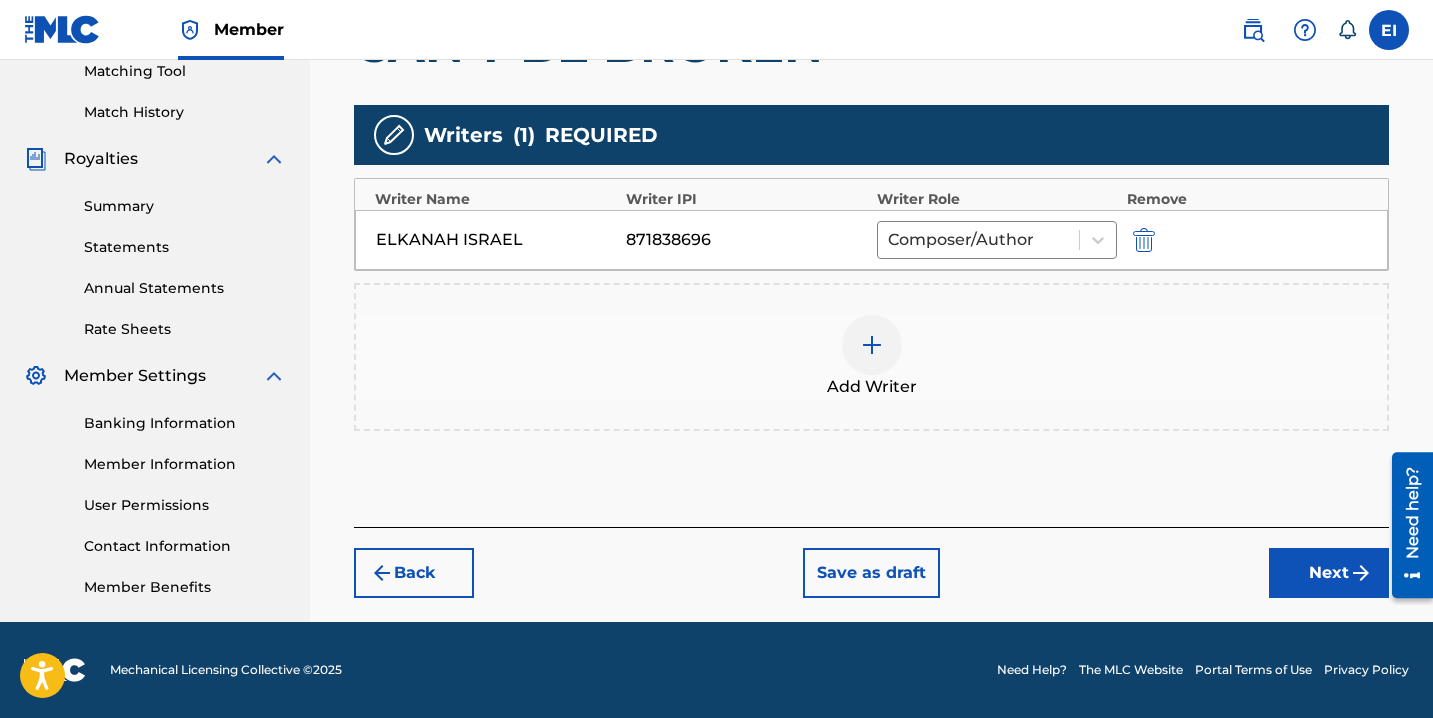click on "Next" at bounding box center (1329, 573) 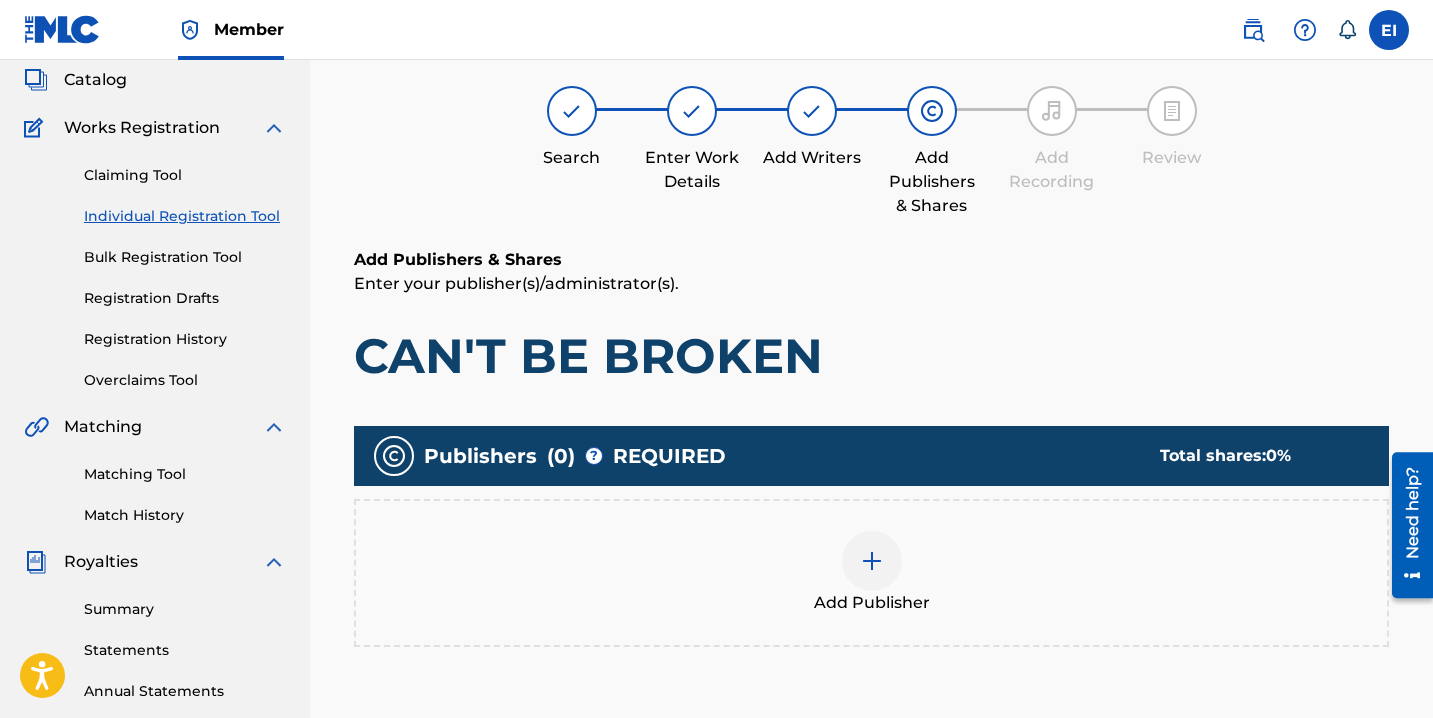 scroll, scrollTop: 90, scrollLeft: 0, axis: vertical 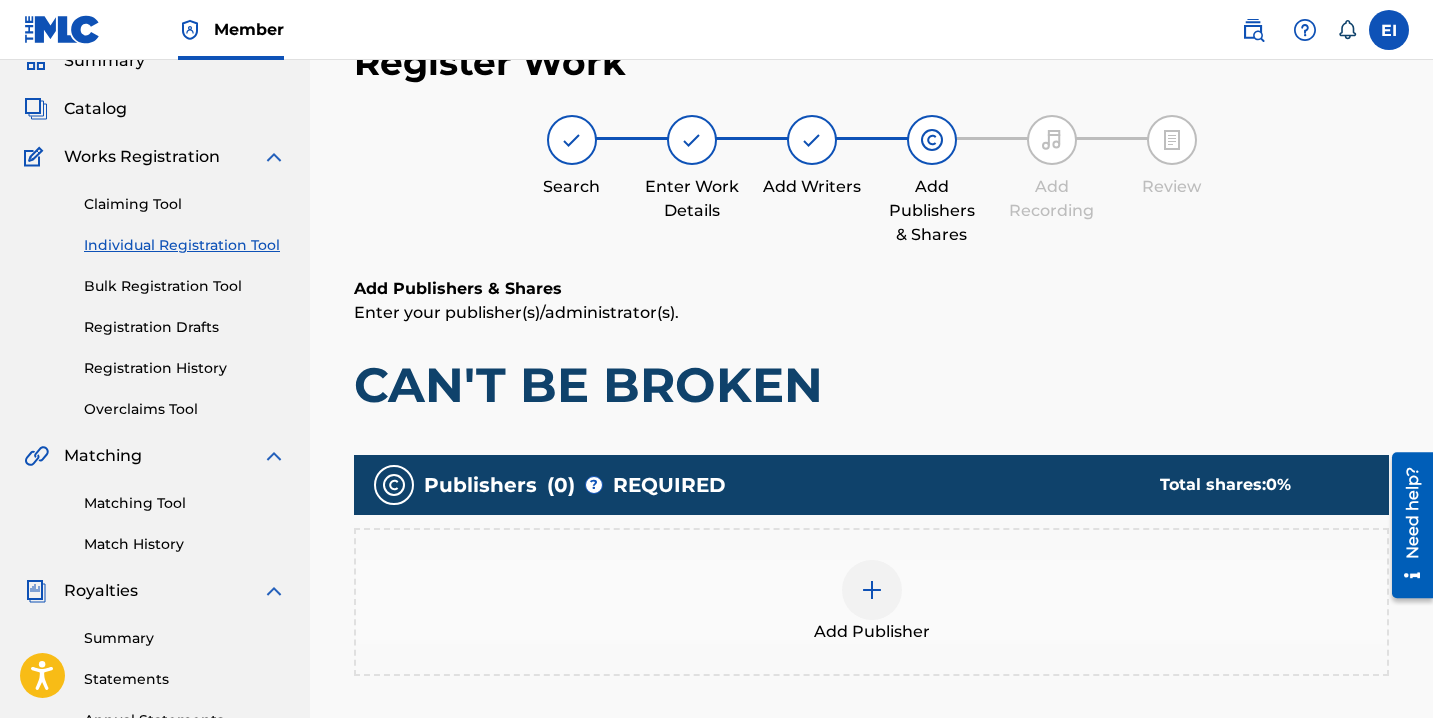 click at bounding box center (872, 590) 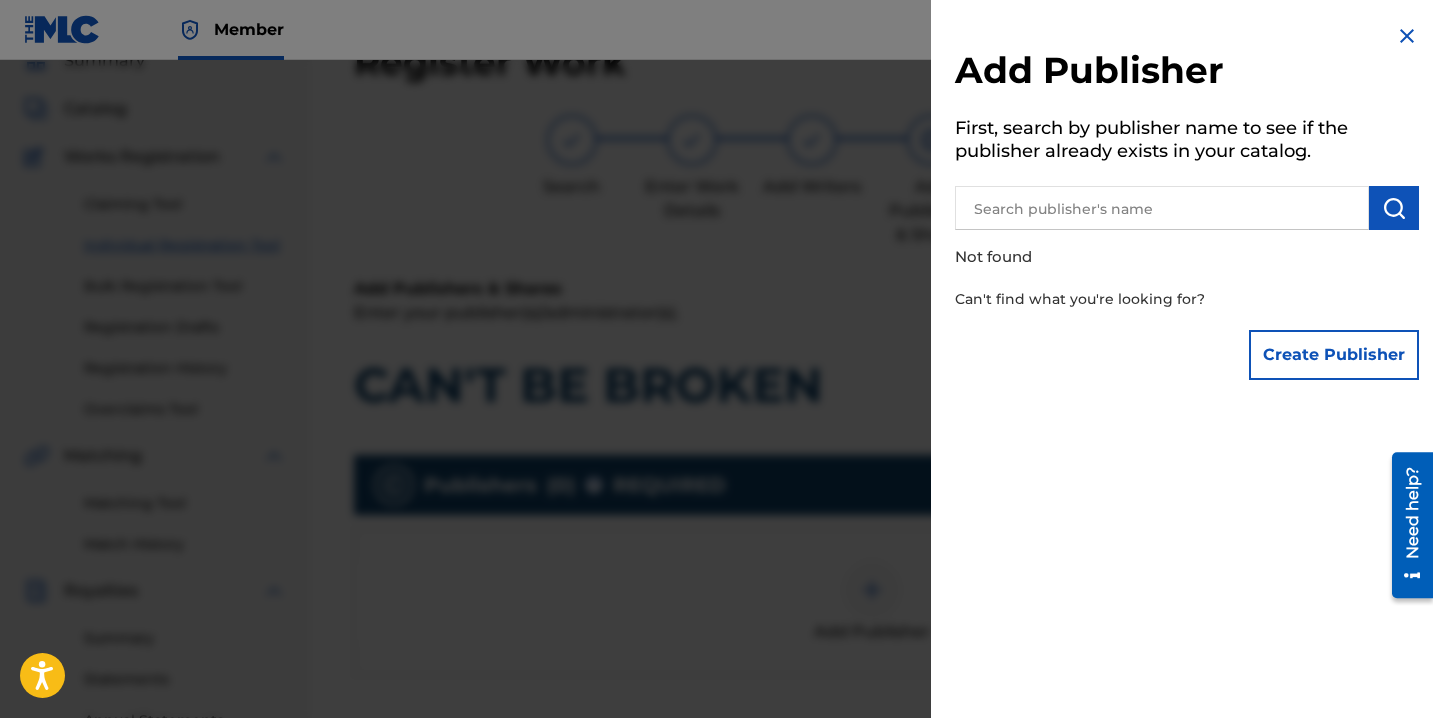 click at bounding box center [1162, 208] 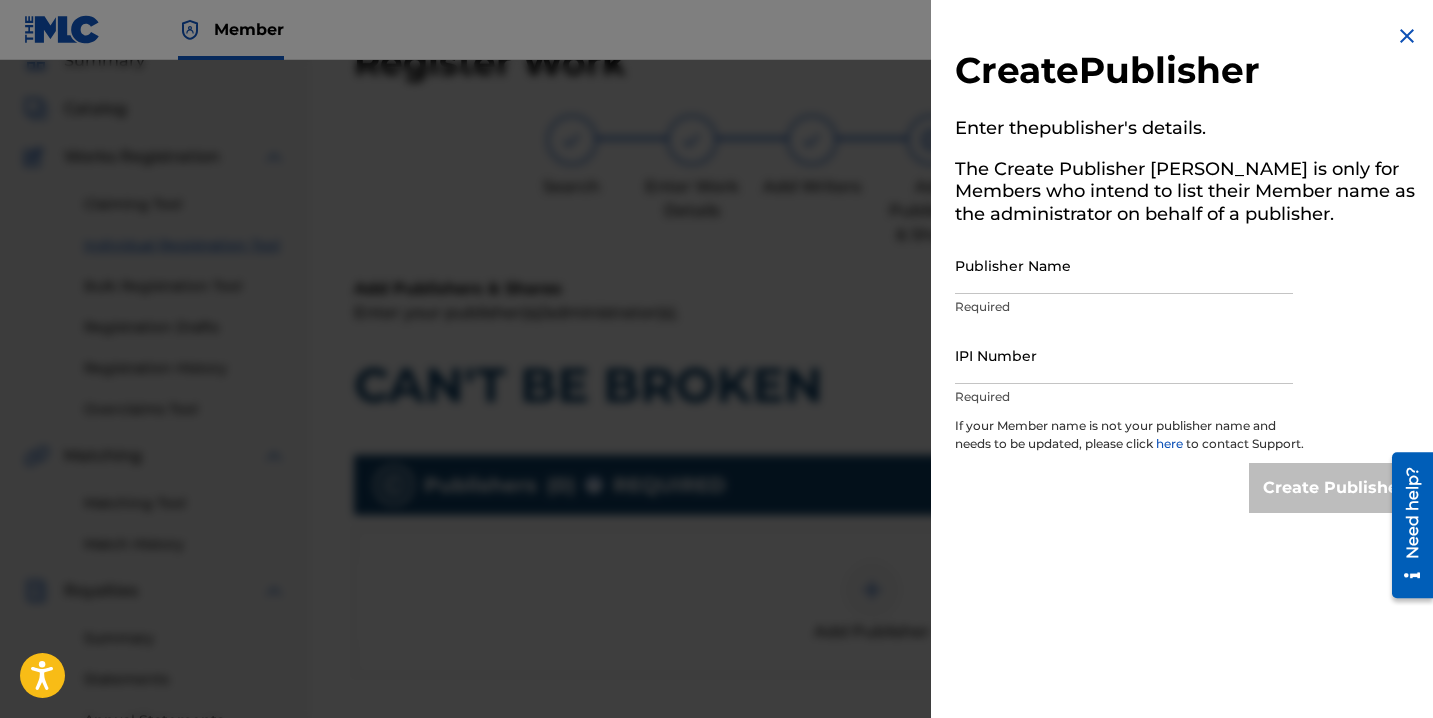 click on "IPI Number" at bounding box center (1124, 355) 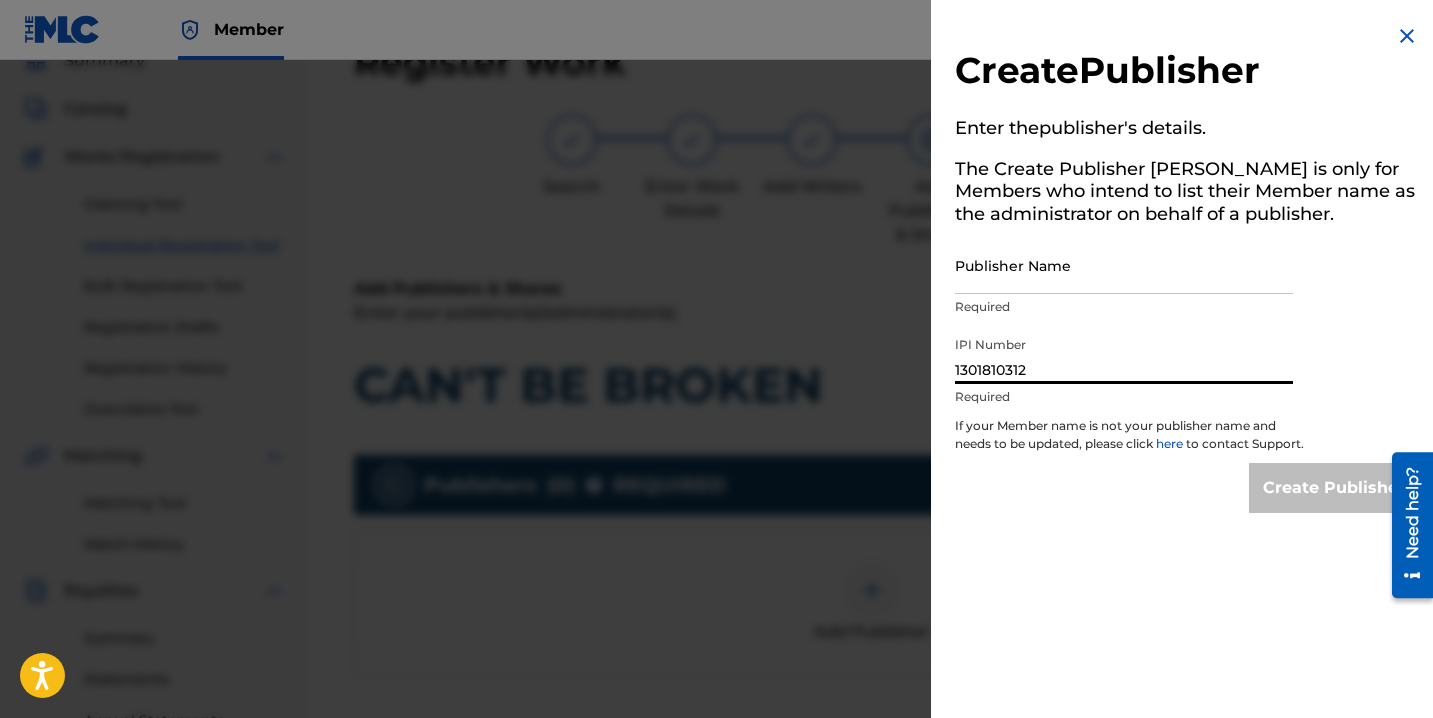 click on "Publisher Name" at bounding box center (1124, 265) 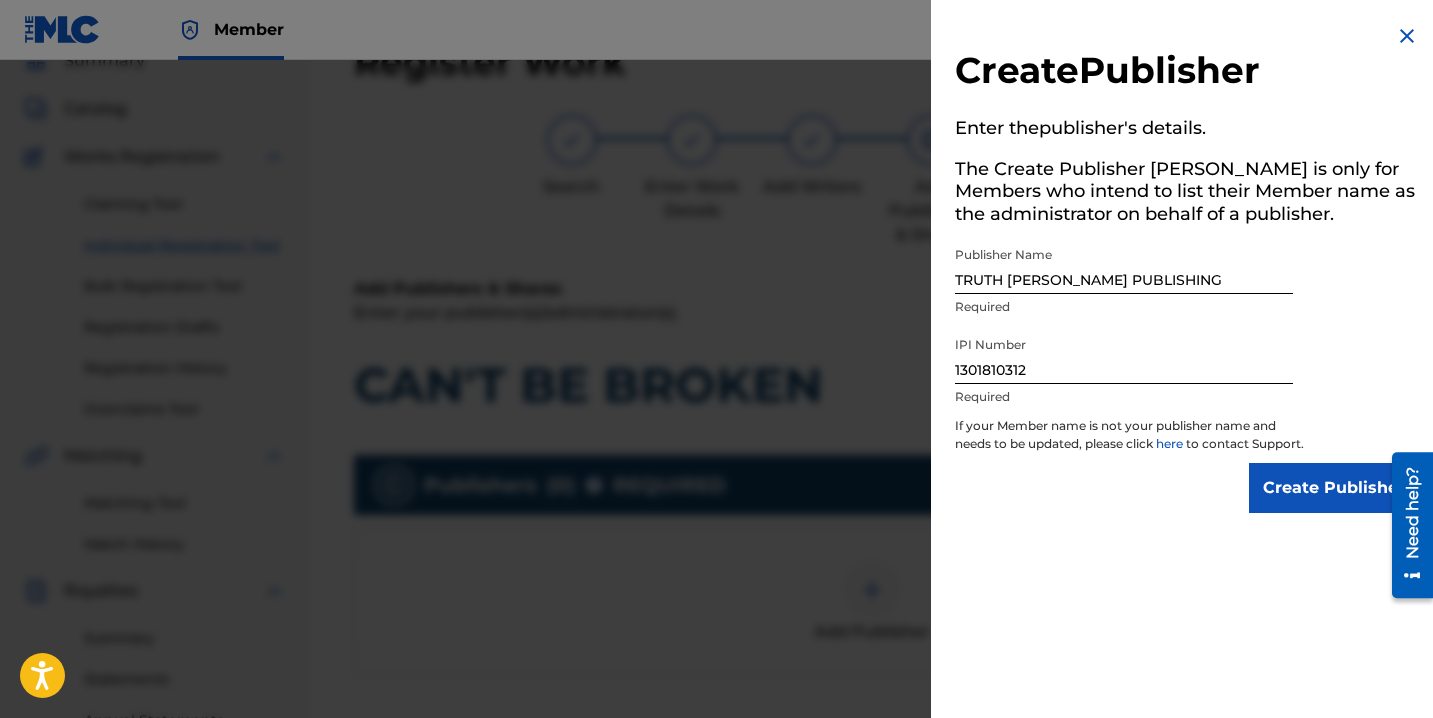 click on "If your Member name is not your publisher name and needs to be updated, please click   here   to contact Support." at bounding box center (1130, 440) 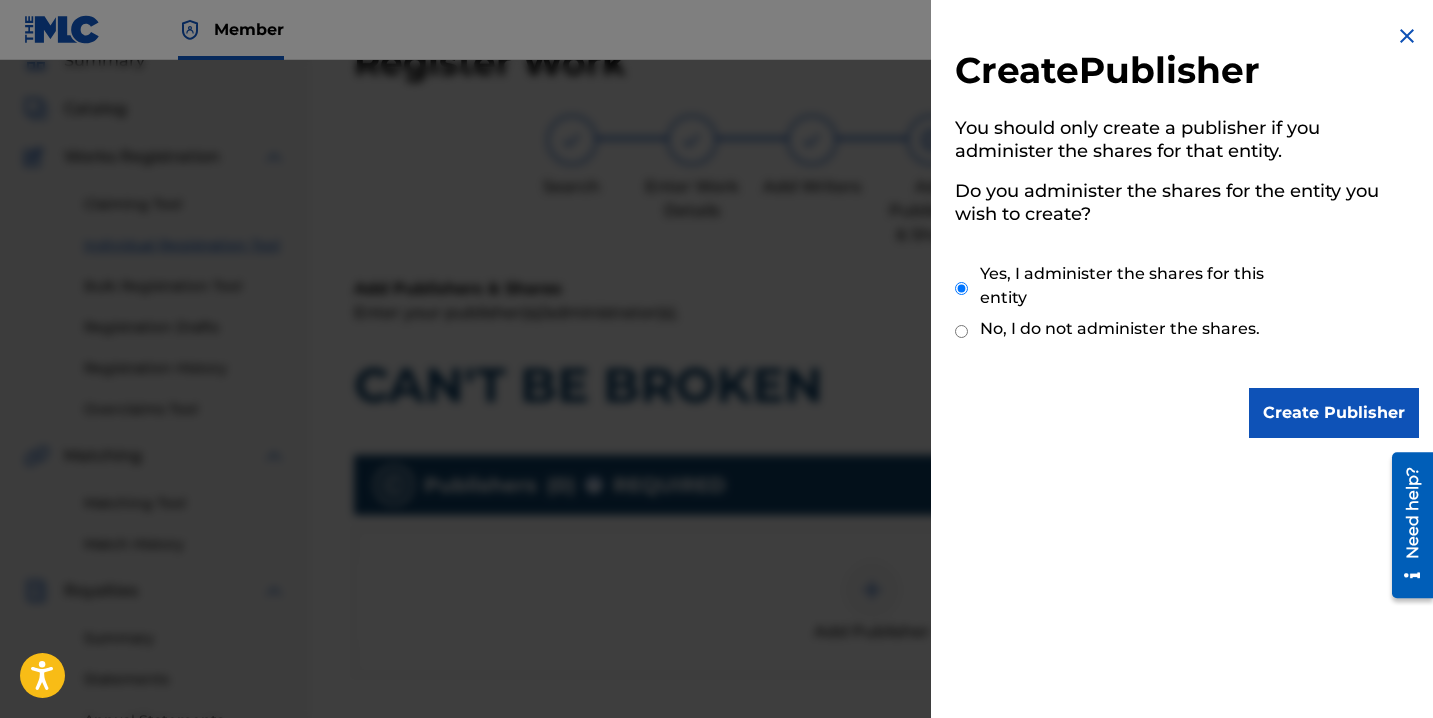 click on "Create Publisher" at bounding box center [1334, 413] 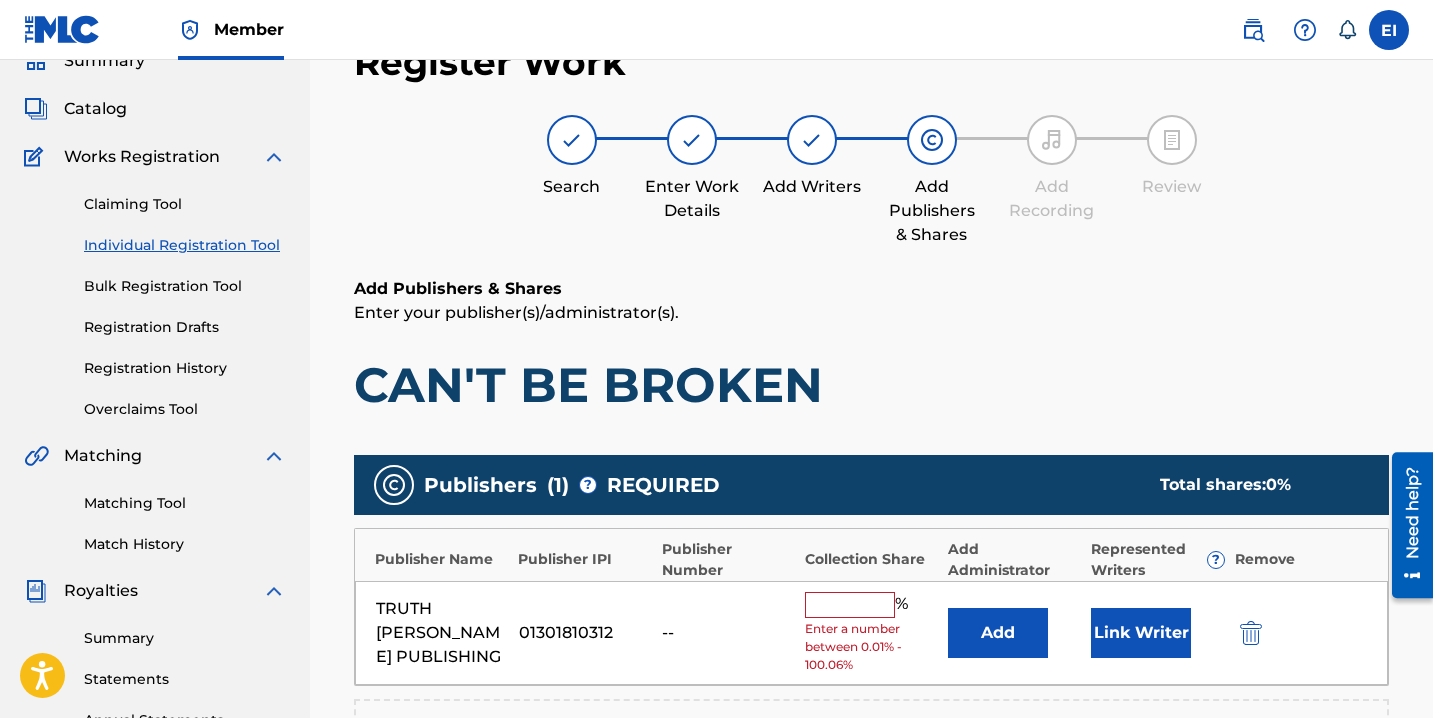 click at bounding box center [850, 605] 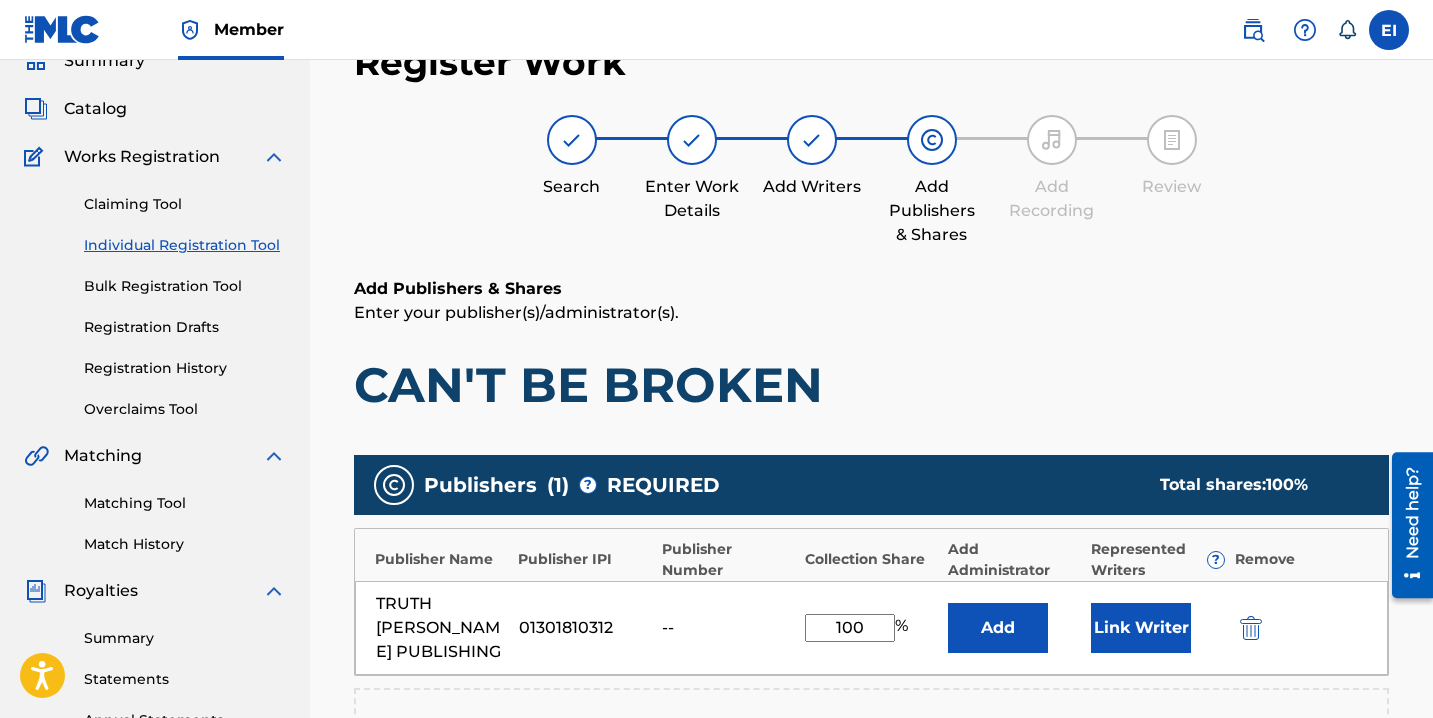 click on "Link Writer" at bounding box center (1141, 628) 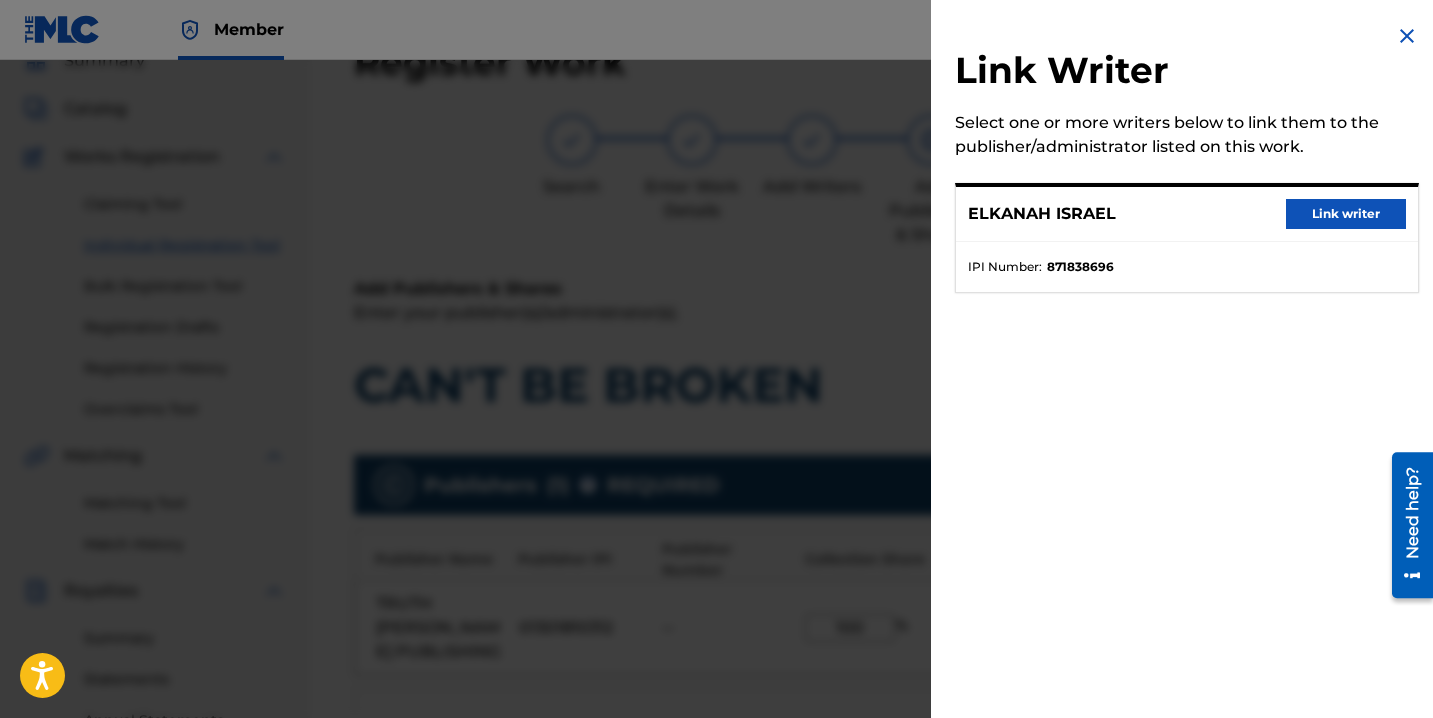 click on "Link writer" at bounding box center [1346, 214] 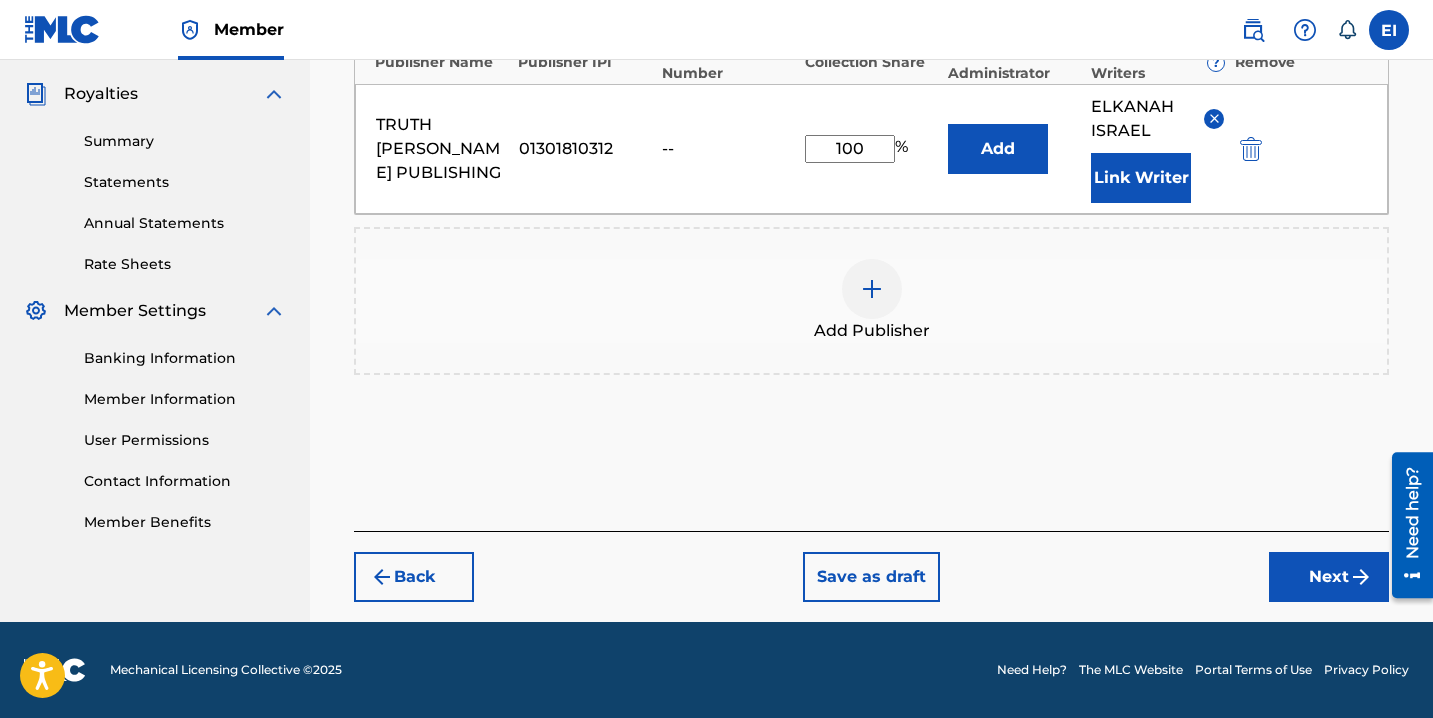 click on "Next" at bounding box center [1329, 577] 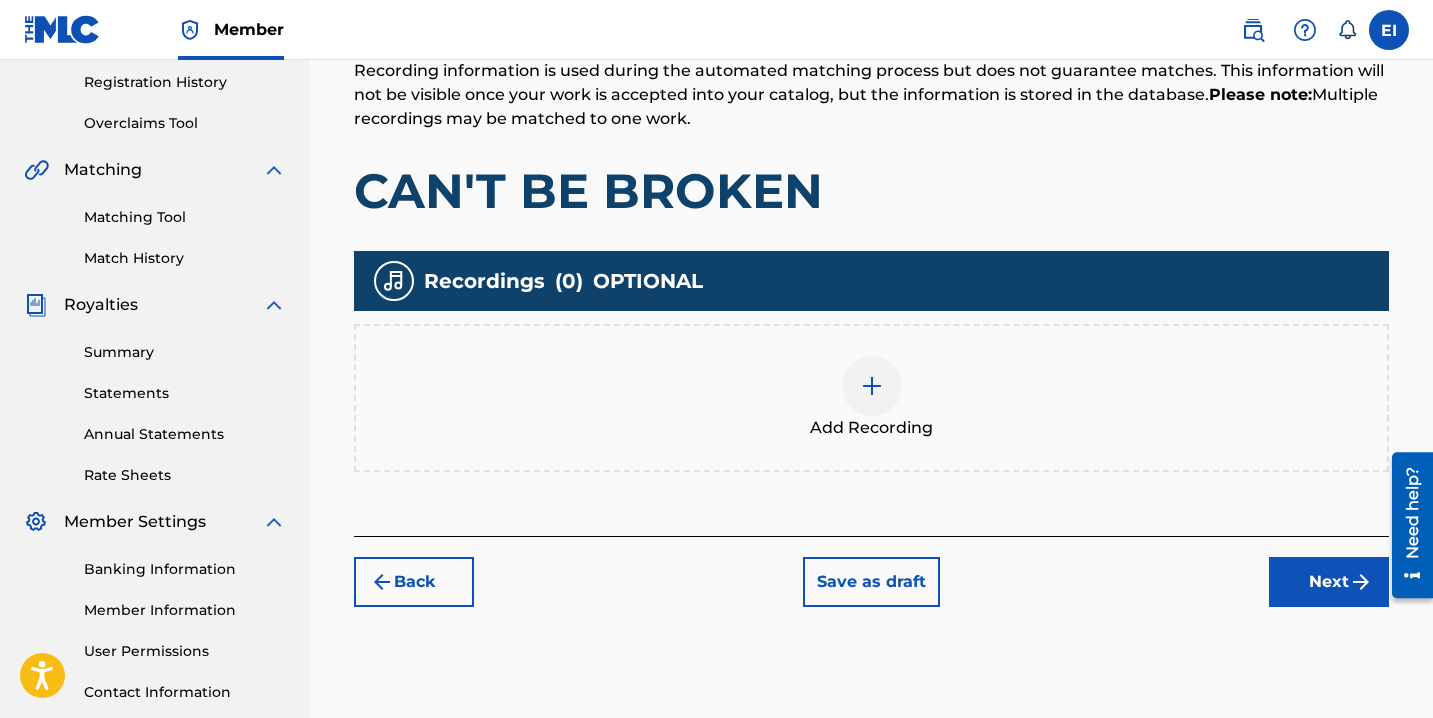 scroll, scrollTop: 387, scrollLeft: 0, axis: vertical 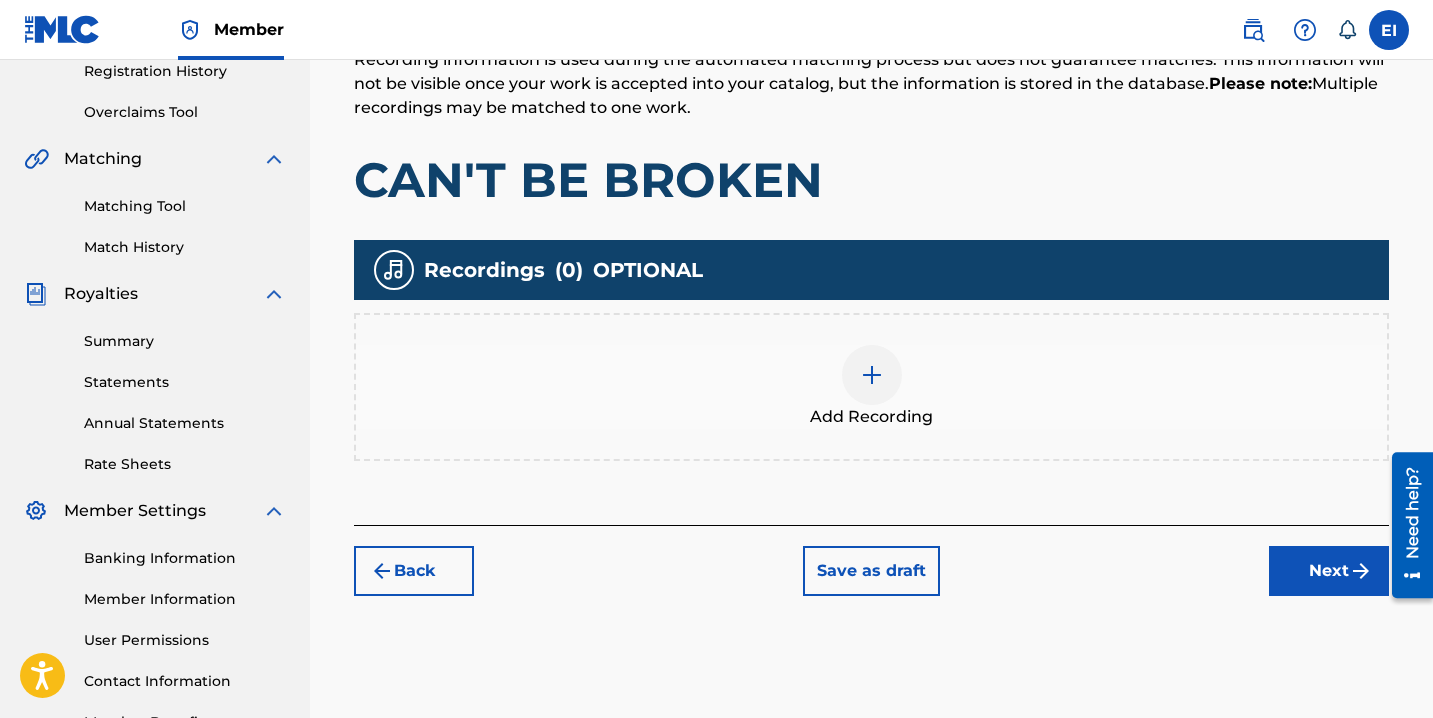 click at bounding box center (872, 375) 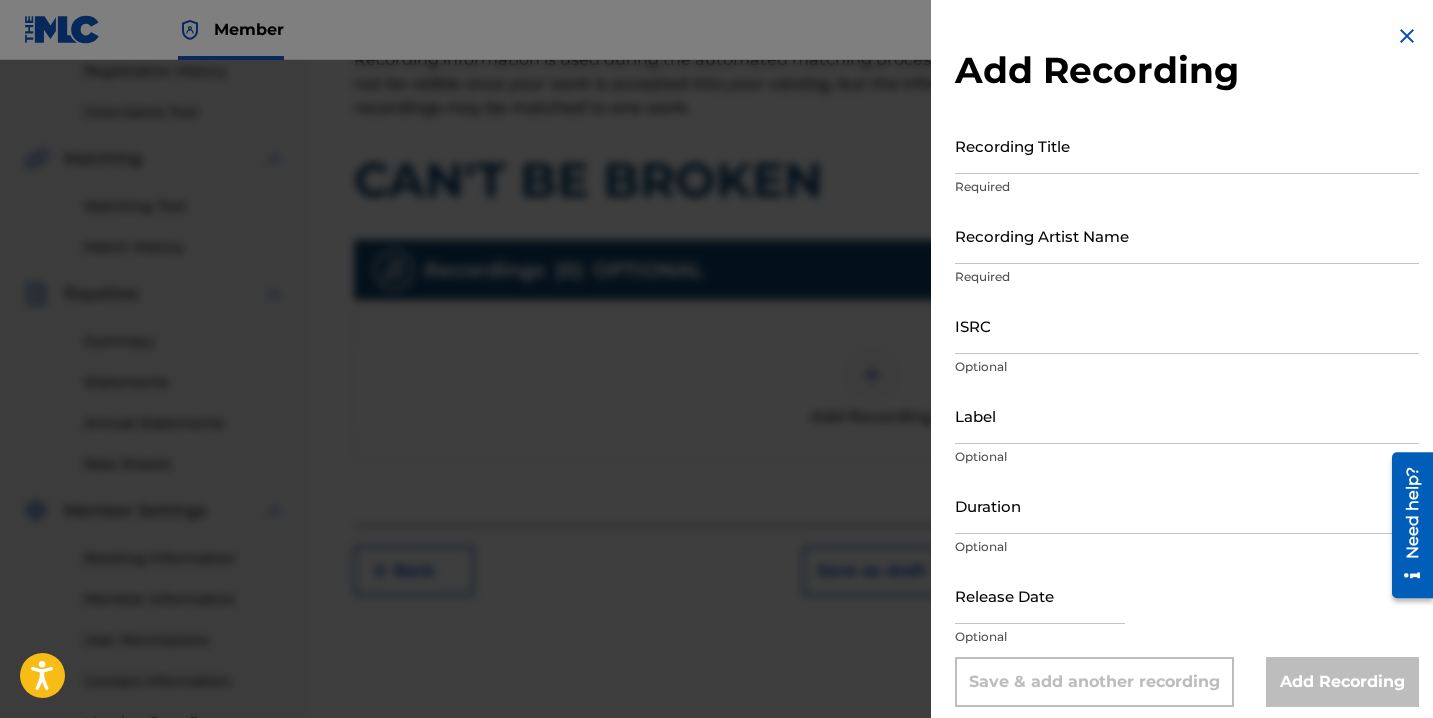 click on "Recording Title" at bounding box center [1187, 145] 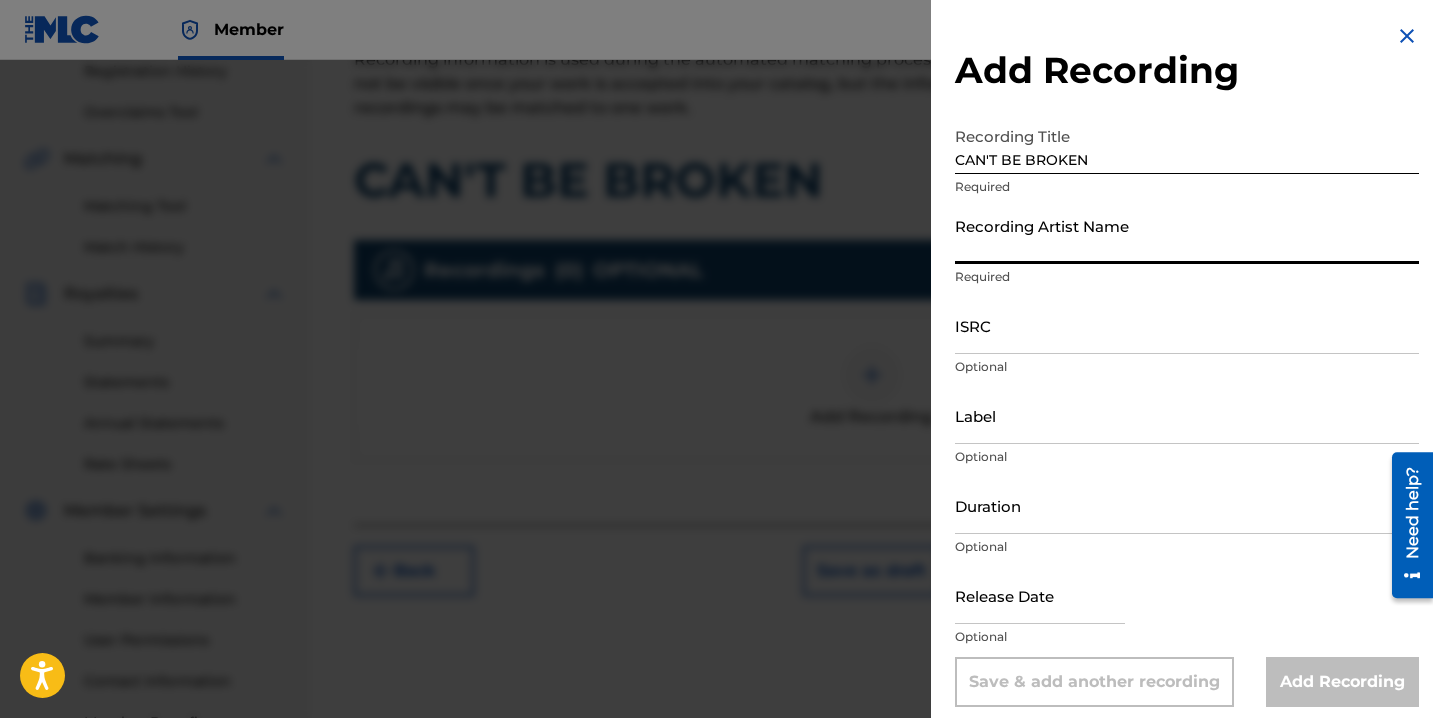 click on "Recording Artist Name" at bounding box center [1187, 235] 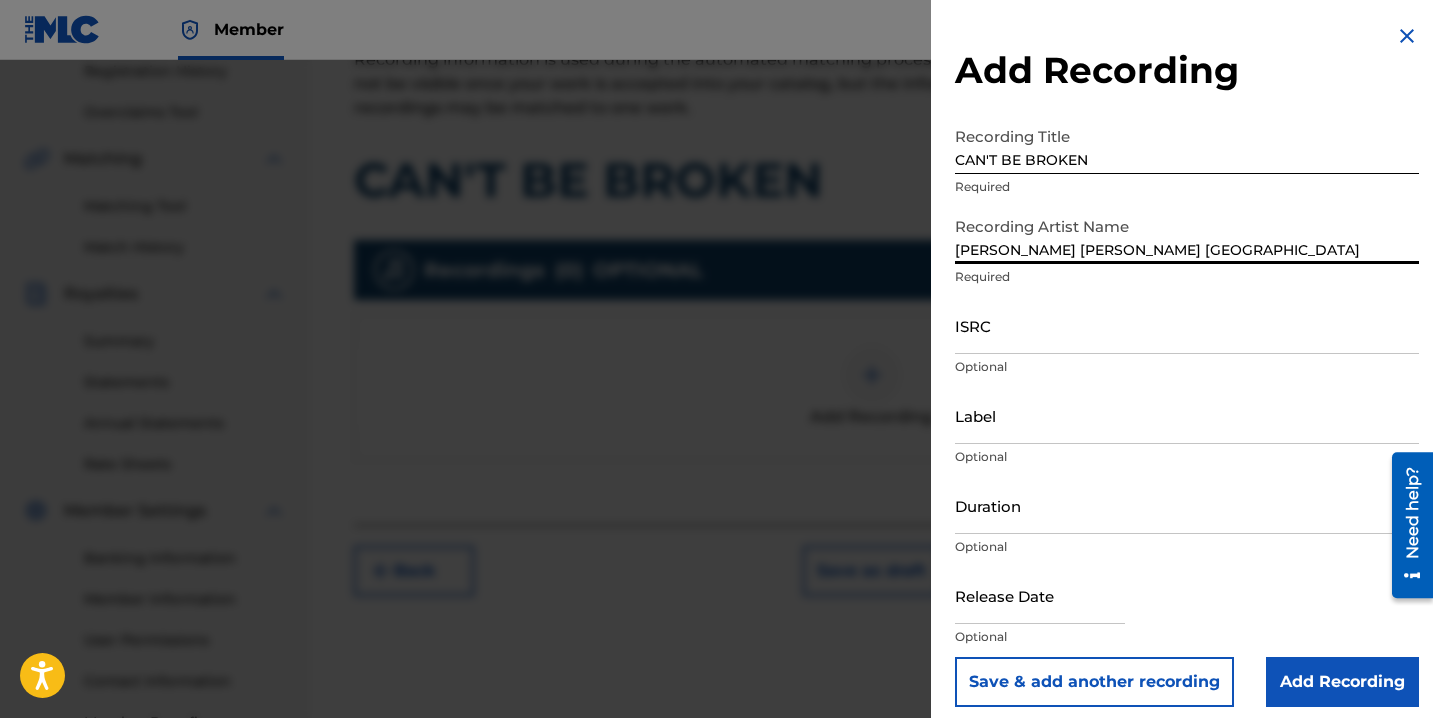 click on "ISRC" at bounding box center (1187, 325) 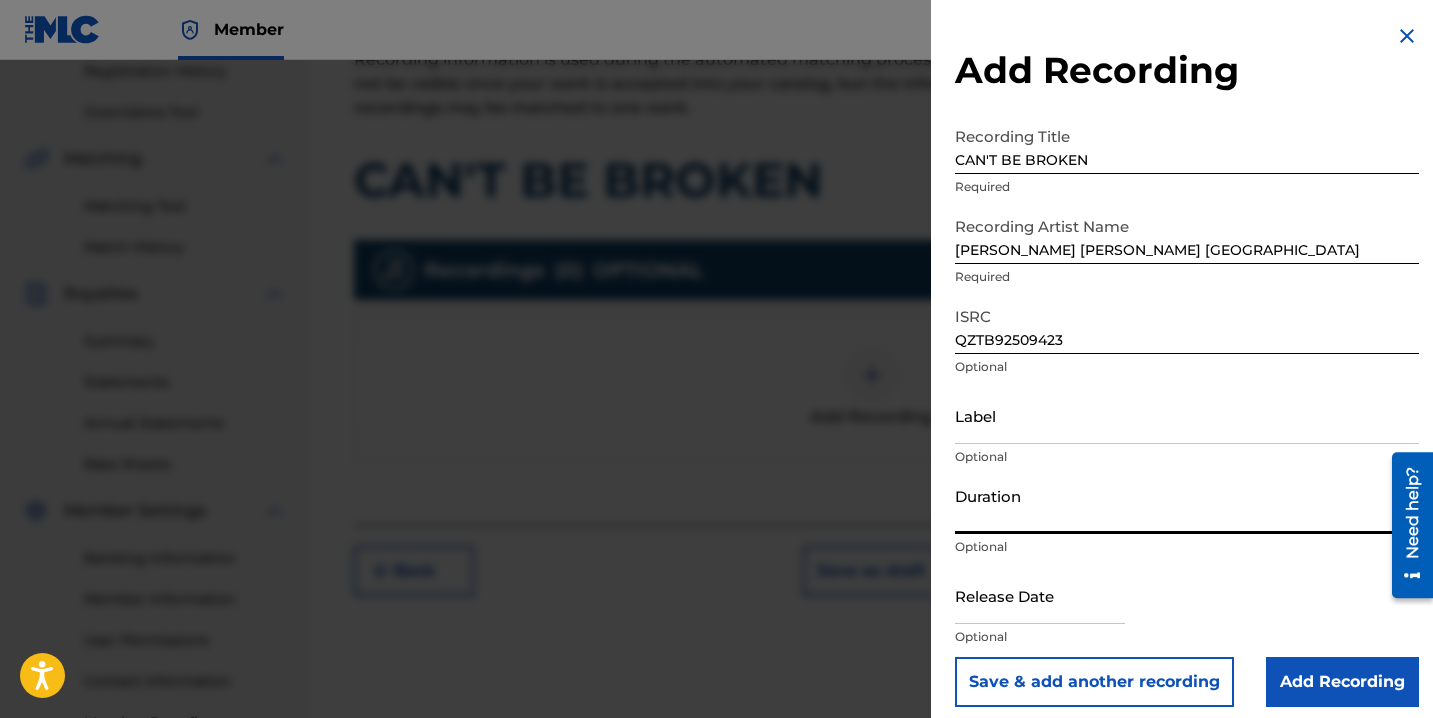click on "Duration" at bounding box center [1187, 505] 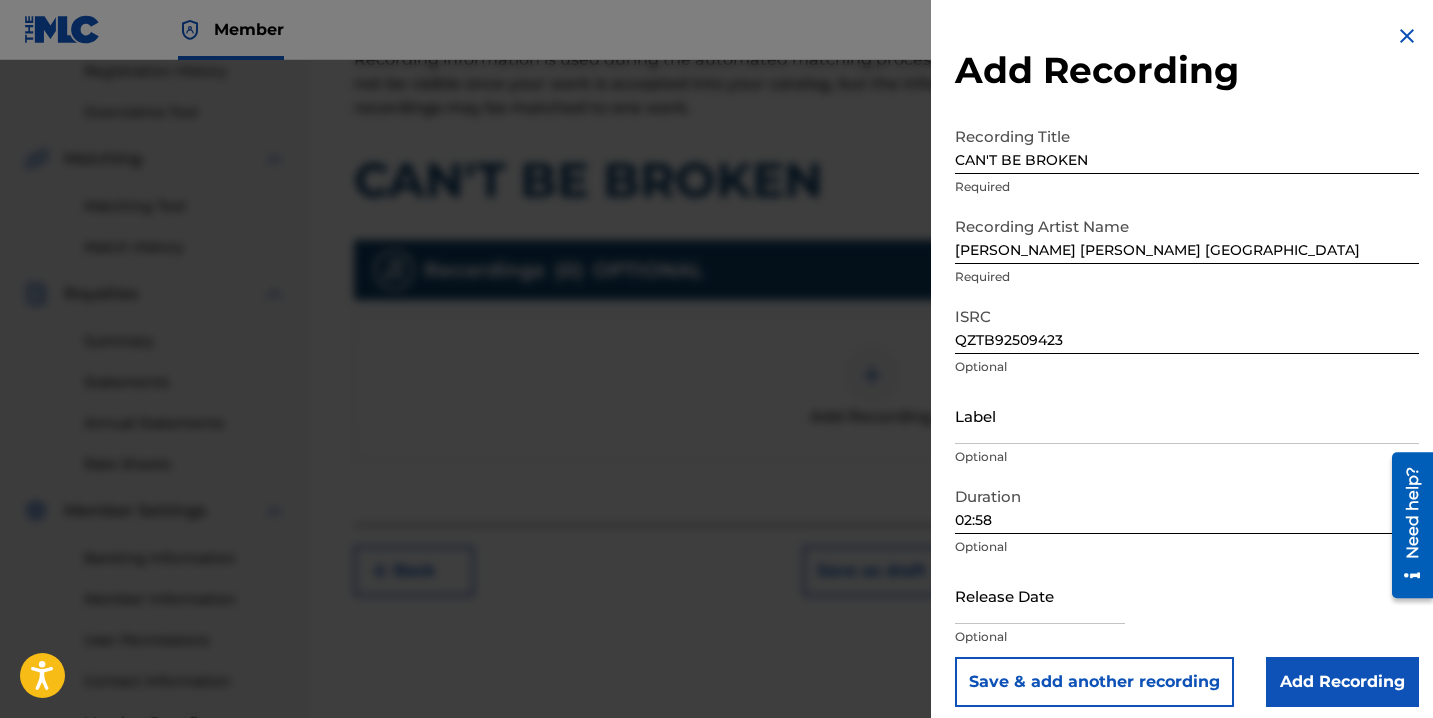 click at bounding box center (1040, 595) 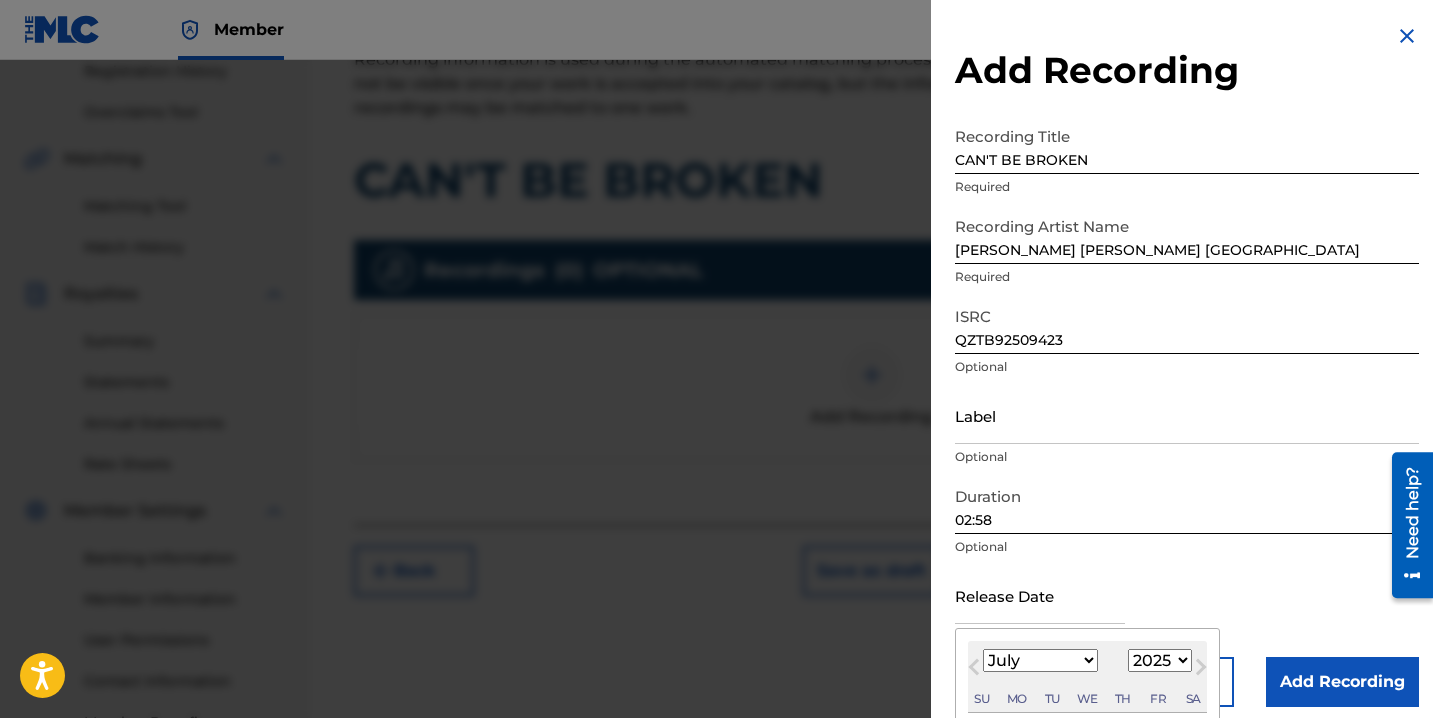 click on "Previous Month" at bounding box center [976, 670] 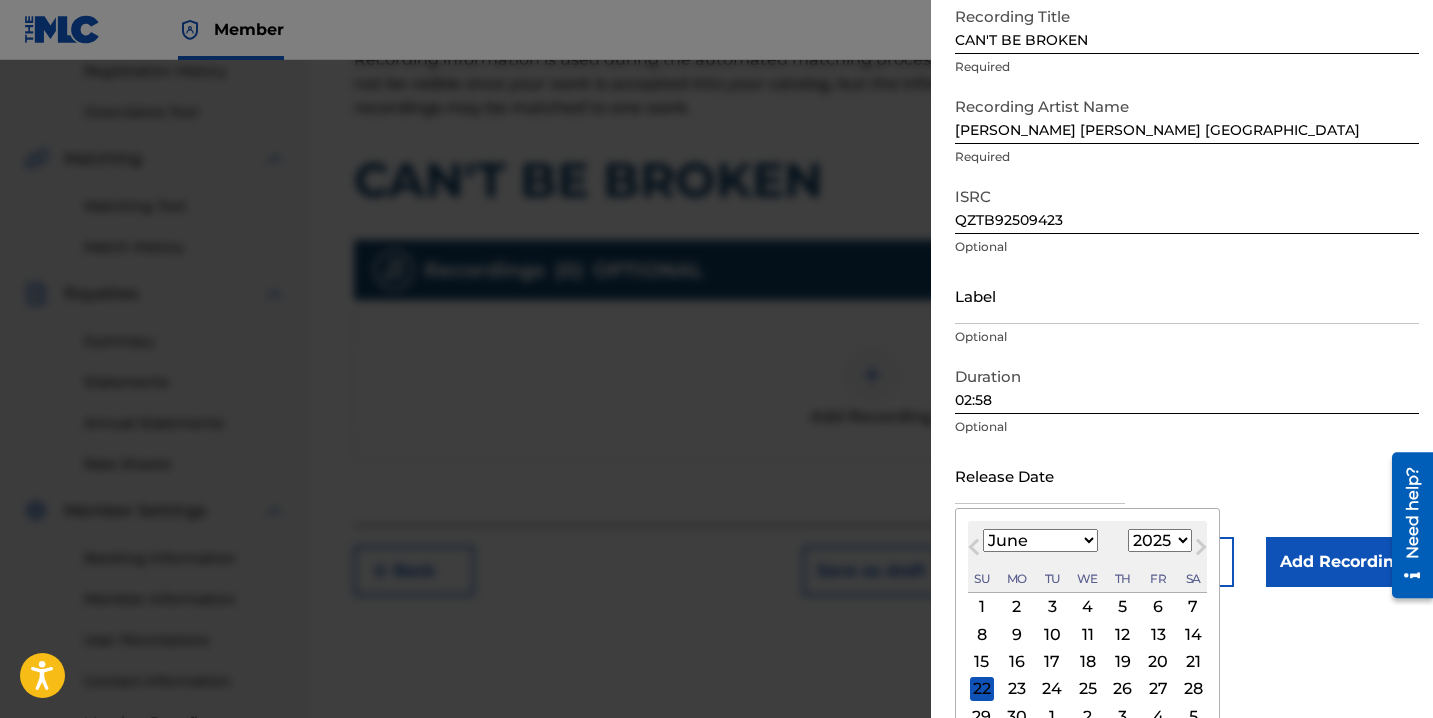 scroll, scrollTop: 127, scrollLeft: 0, axis: vertical 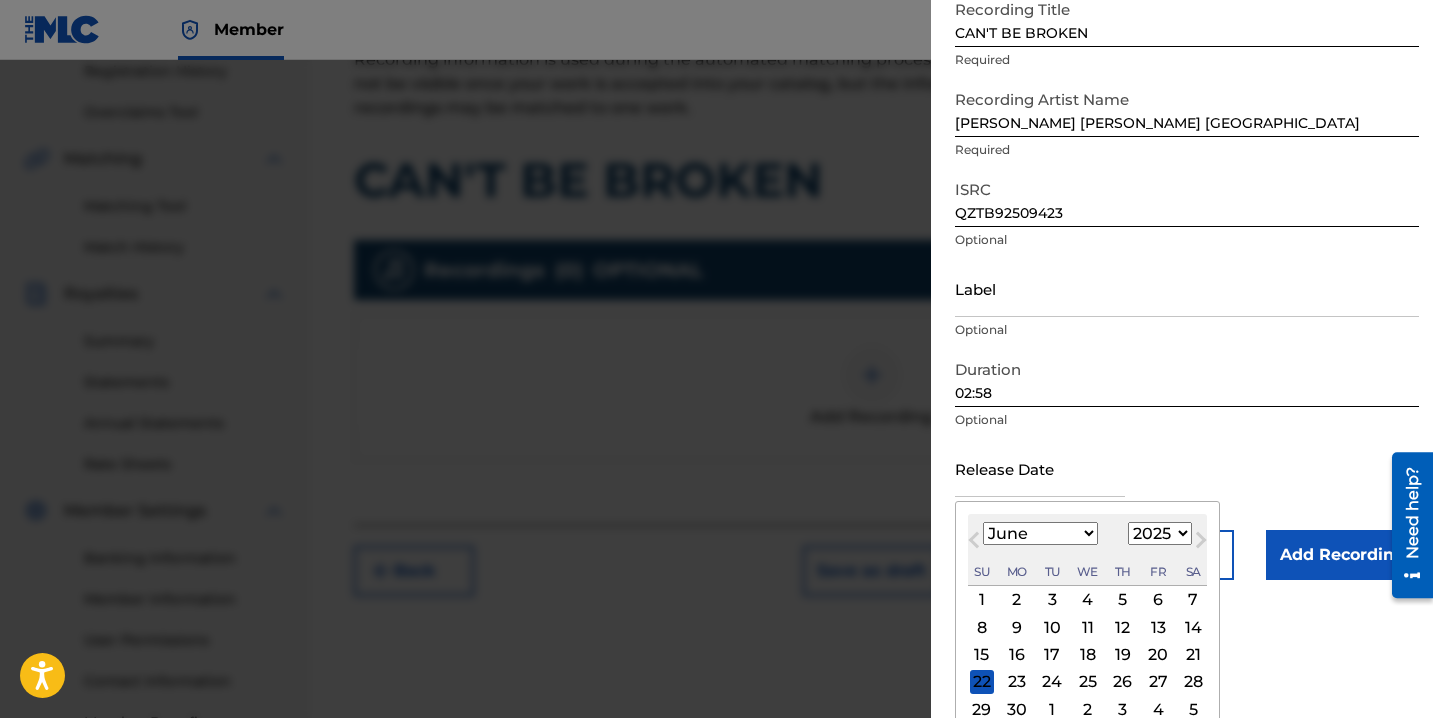 click on "23" at bounding box center (1017, 682) 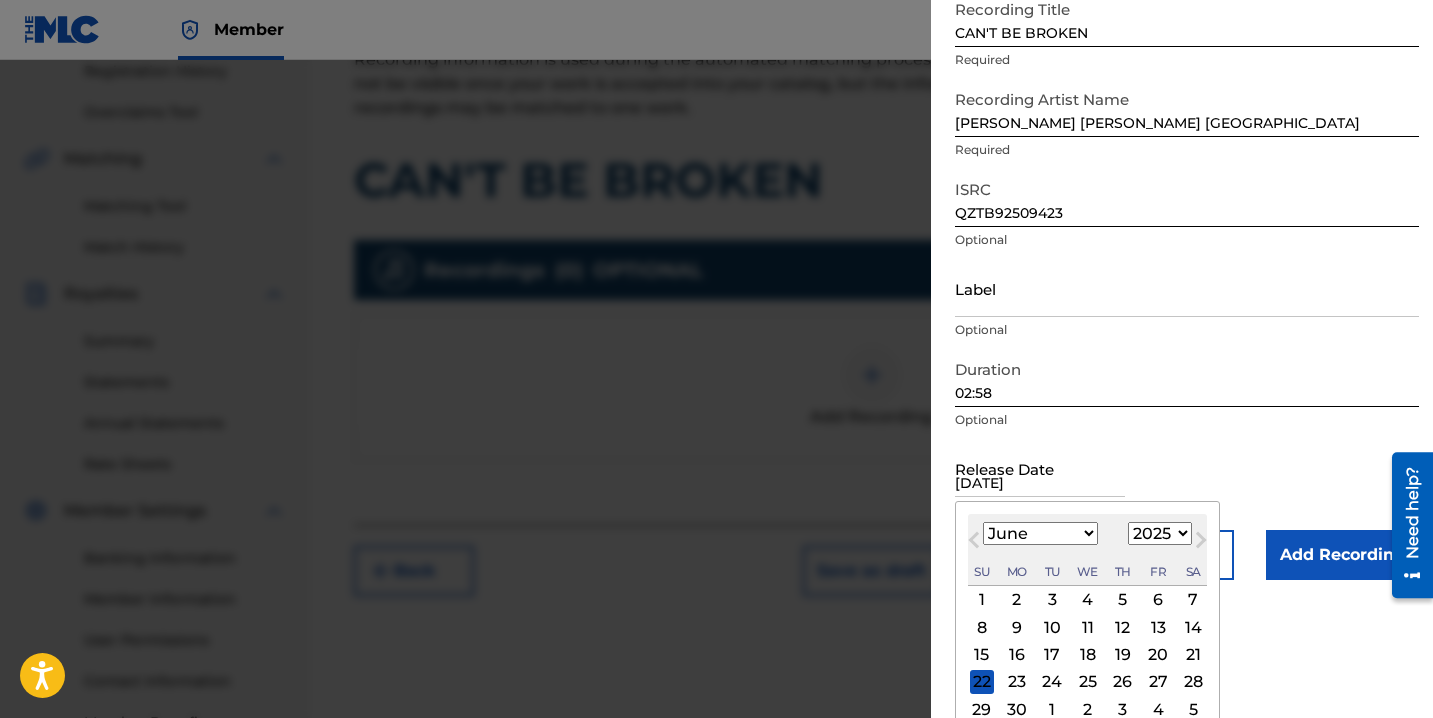 scroll, scrollTop: 13, scrollLeft: 0, axis: vertical 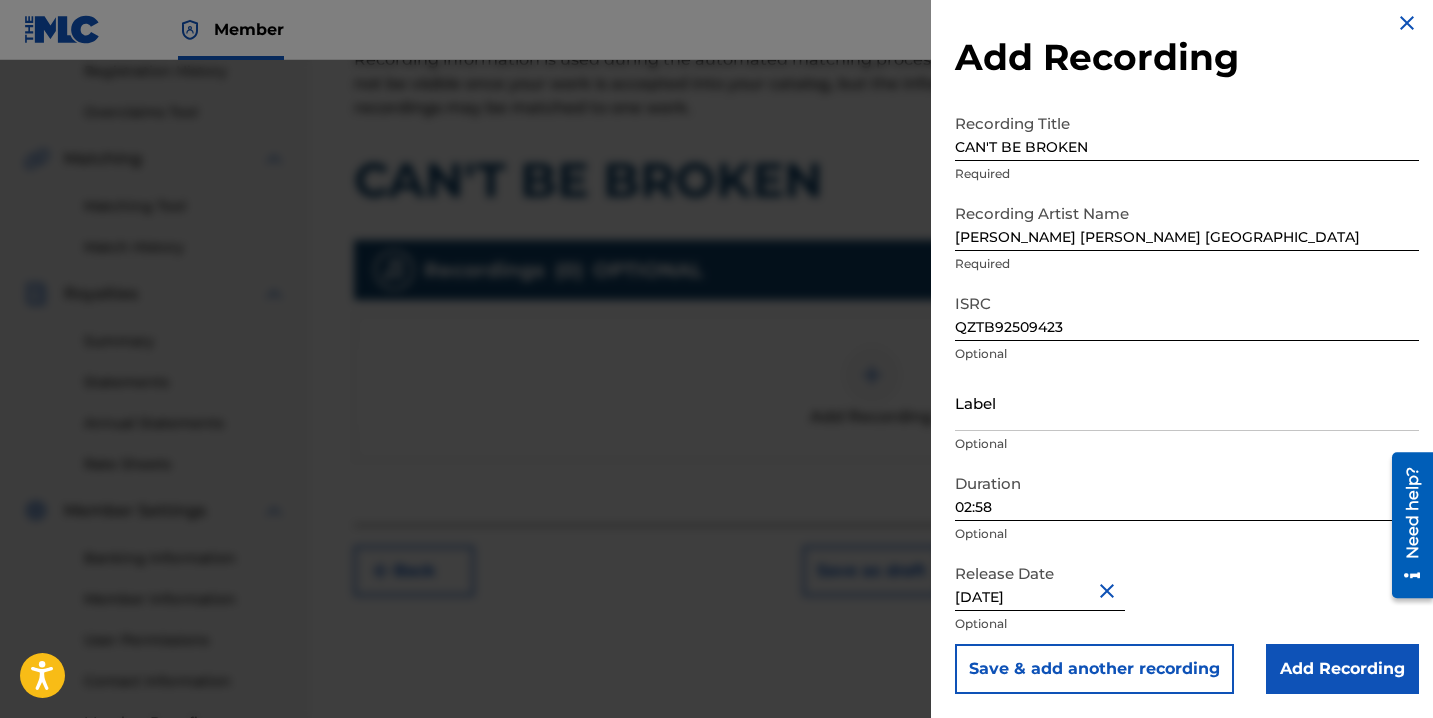 click on "Add Recording" at bounding box center (1342, 669) 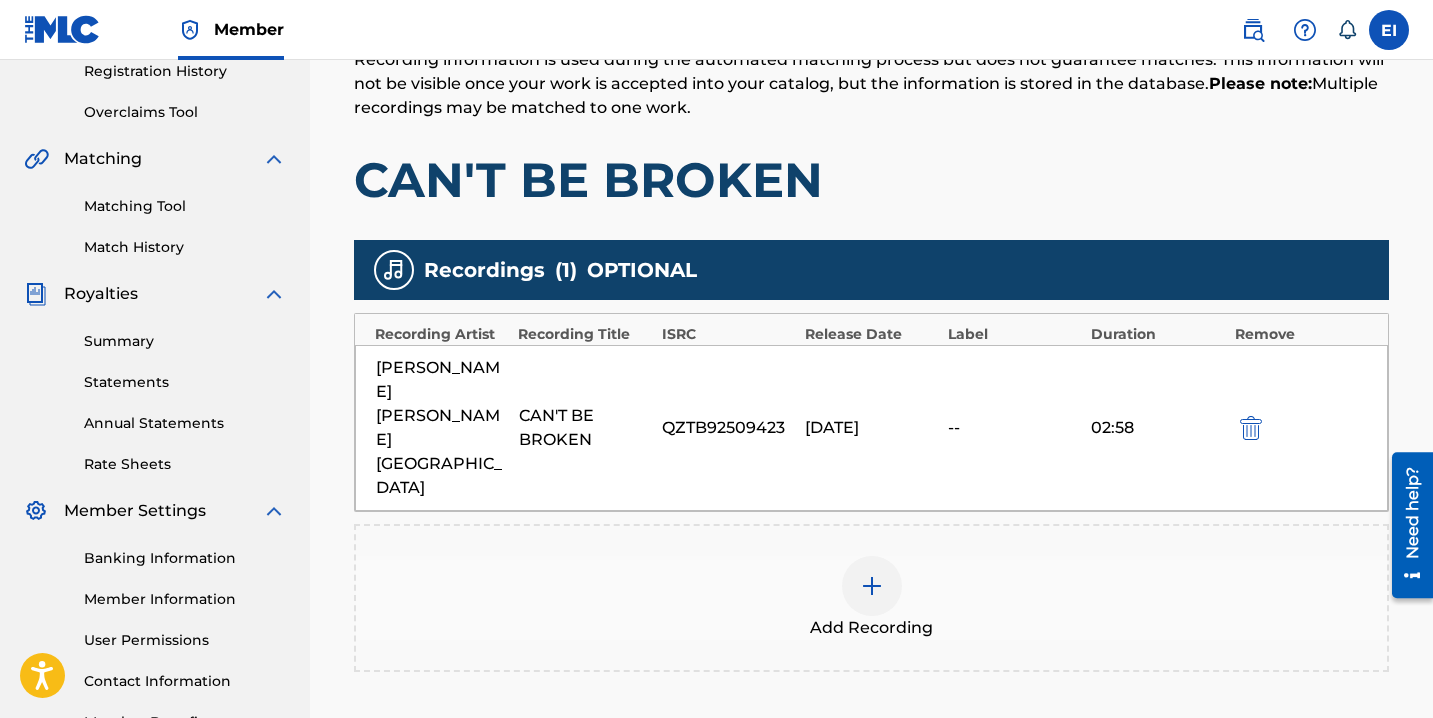 click on "Next" at bounding box center (1329, 782) 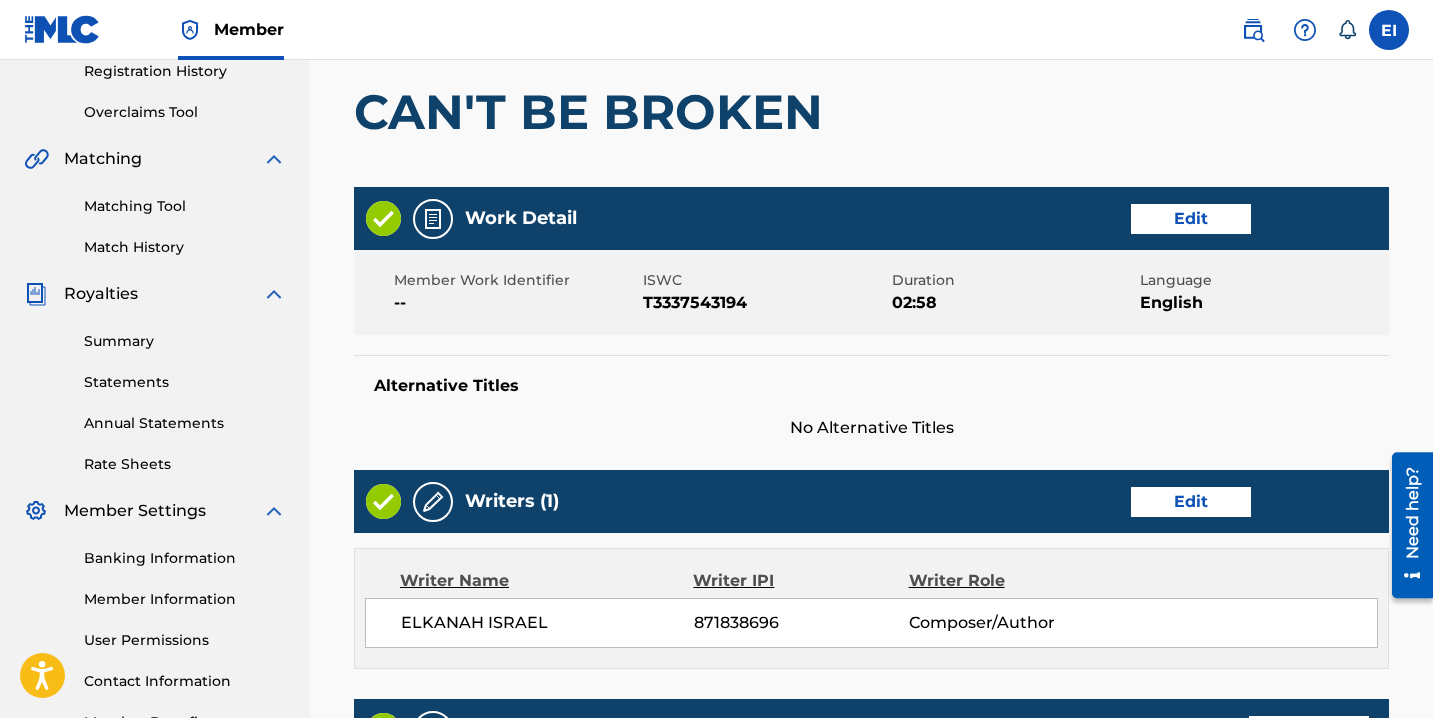 scroll, scrollTop: 109, scrollLeft: 0, axis: vertical 